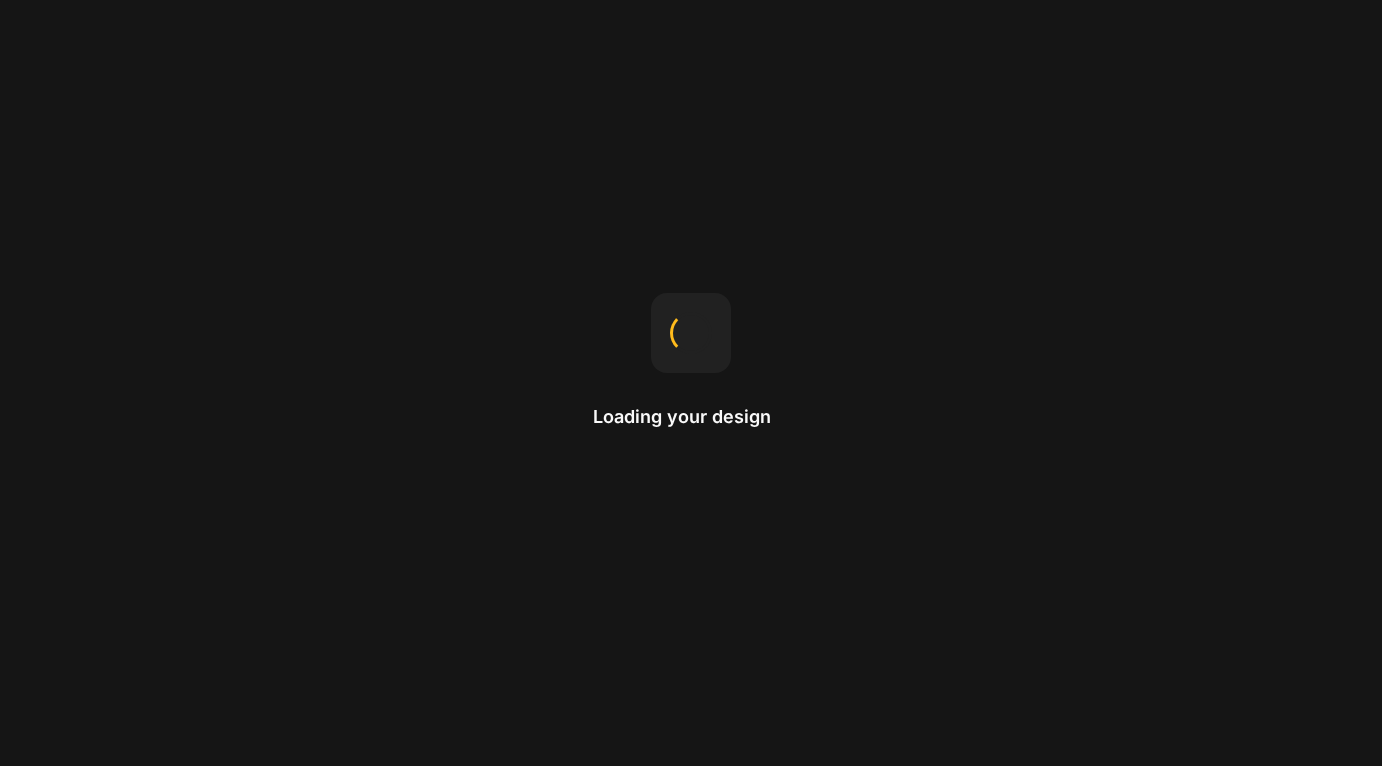 scroll, scrollTop: 0, scrollLeft: 0, axis: both 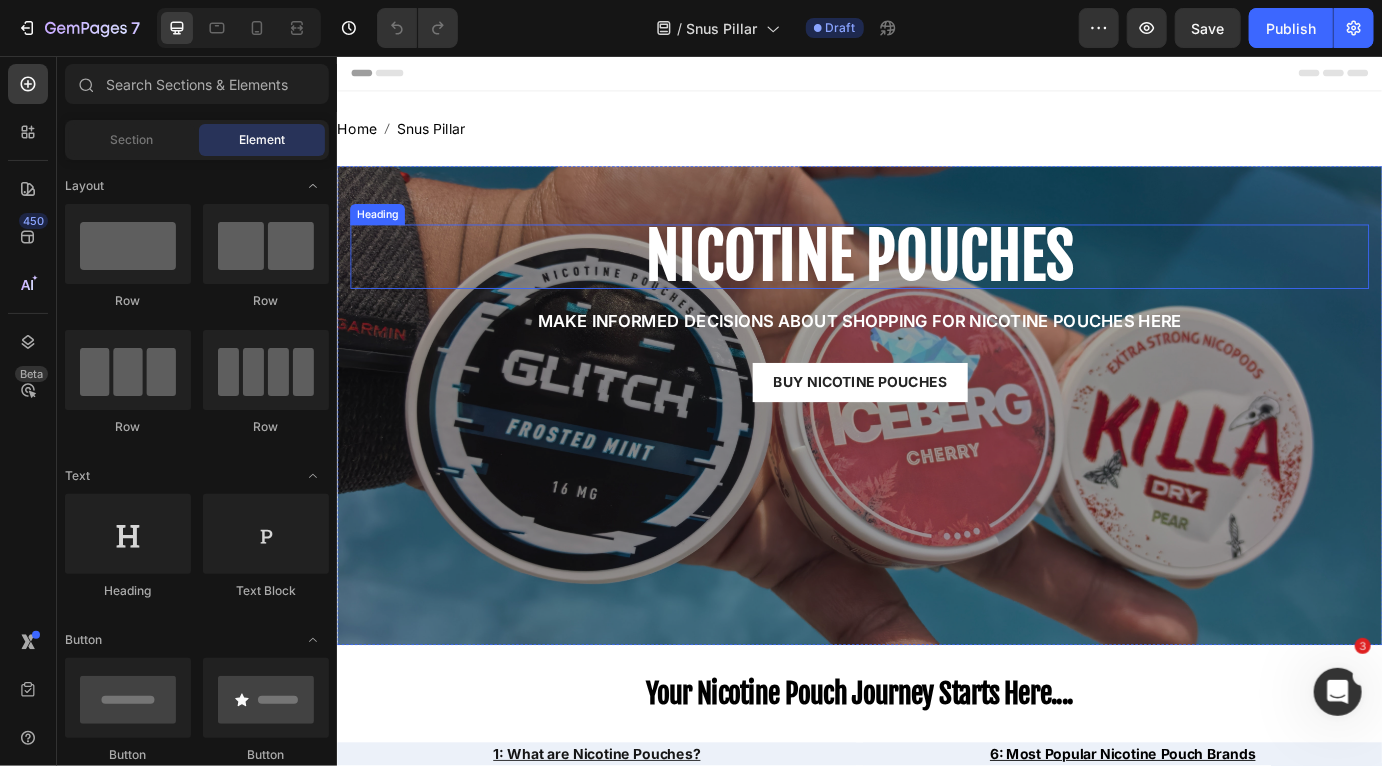 click on "Nicotine Pouches" at bounding box center (936, 287) 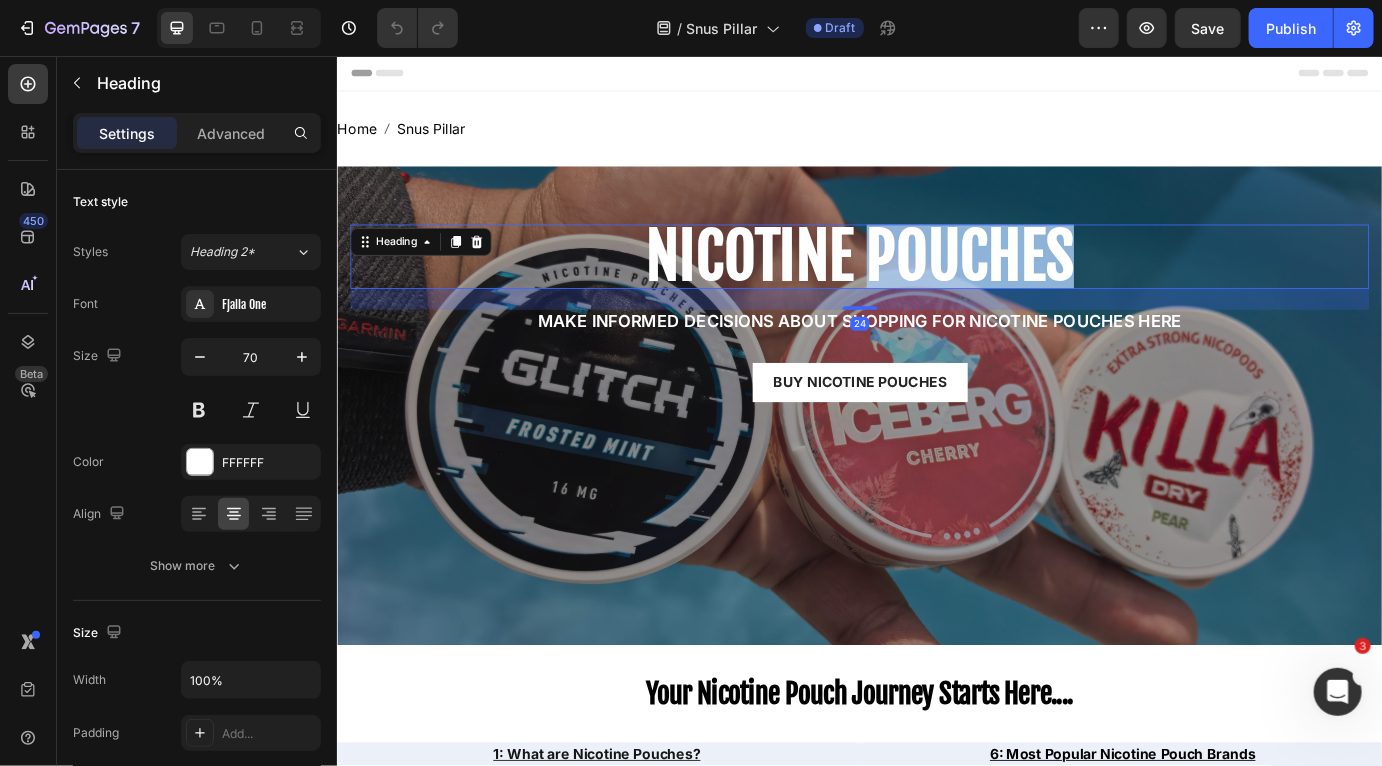 click on "Nicotine Pouches" at bounding box center [936, 287] 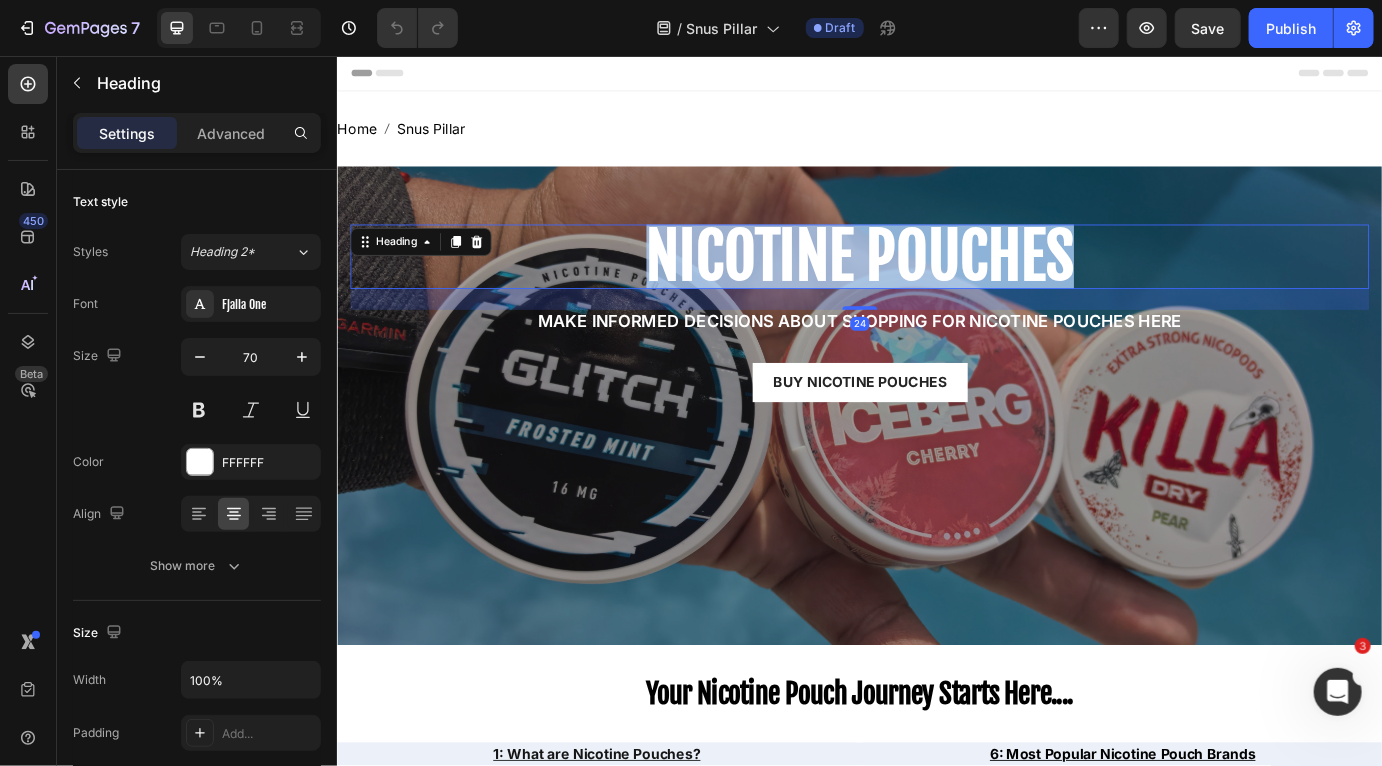 click on "Nicotine Pouches" at bounding box center [936, 287] 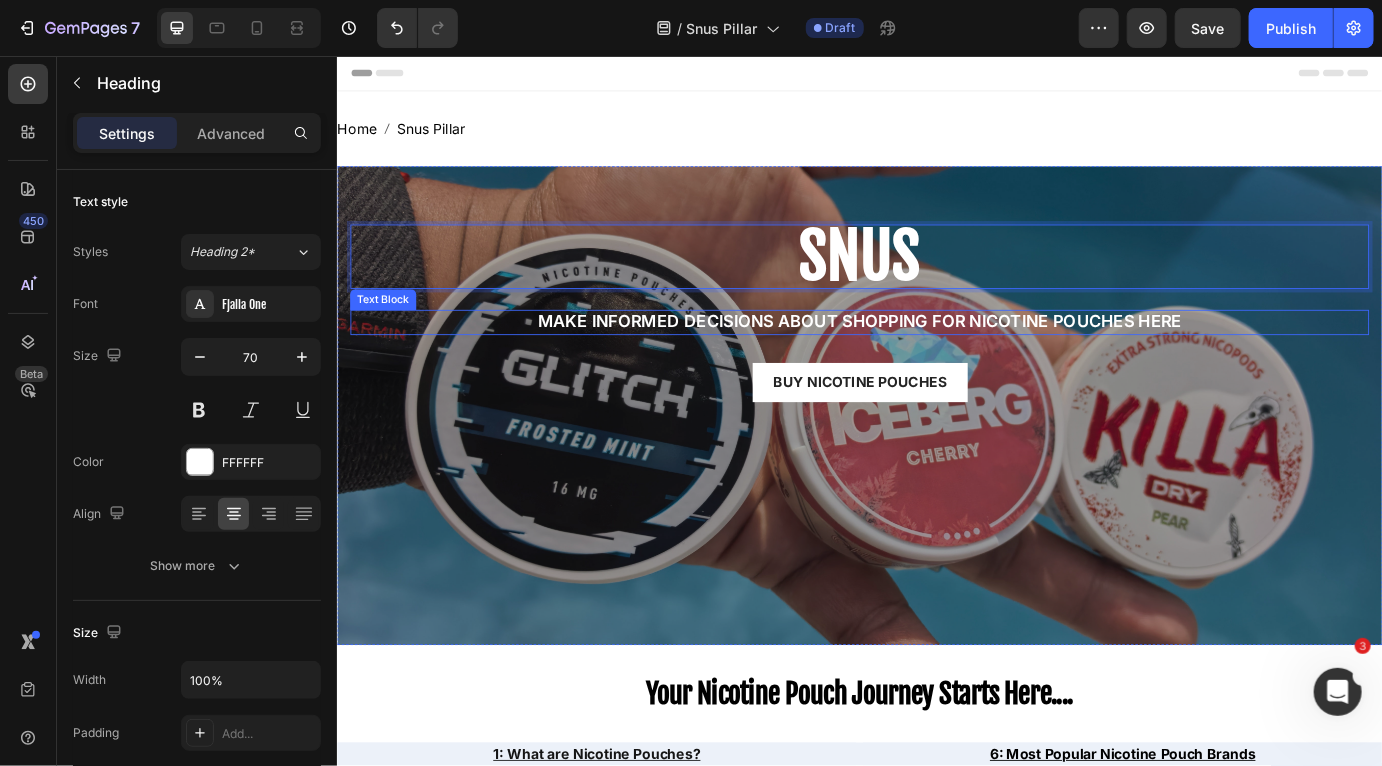 click on "MAKE INFORMED DECISIONS ABOUT SHOPPING FOR NICOTINE POUCHES HERE" at bounding box center (936, 362) 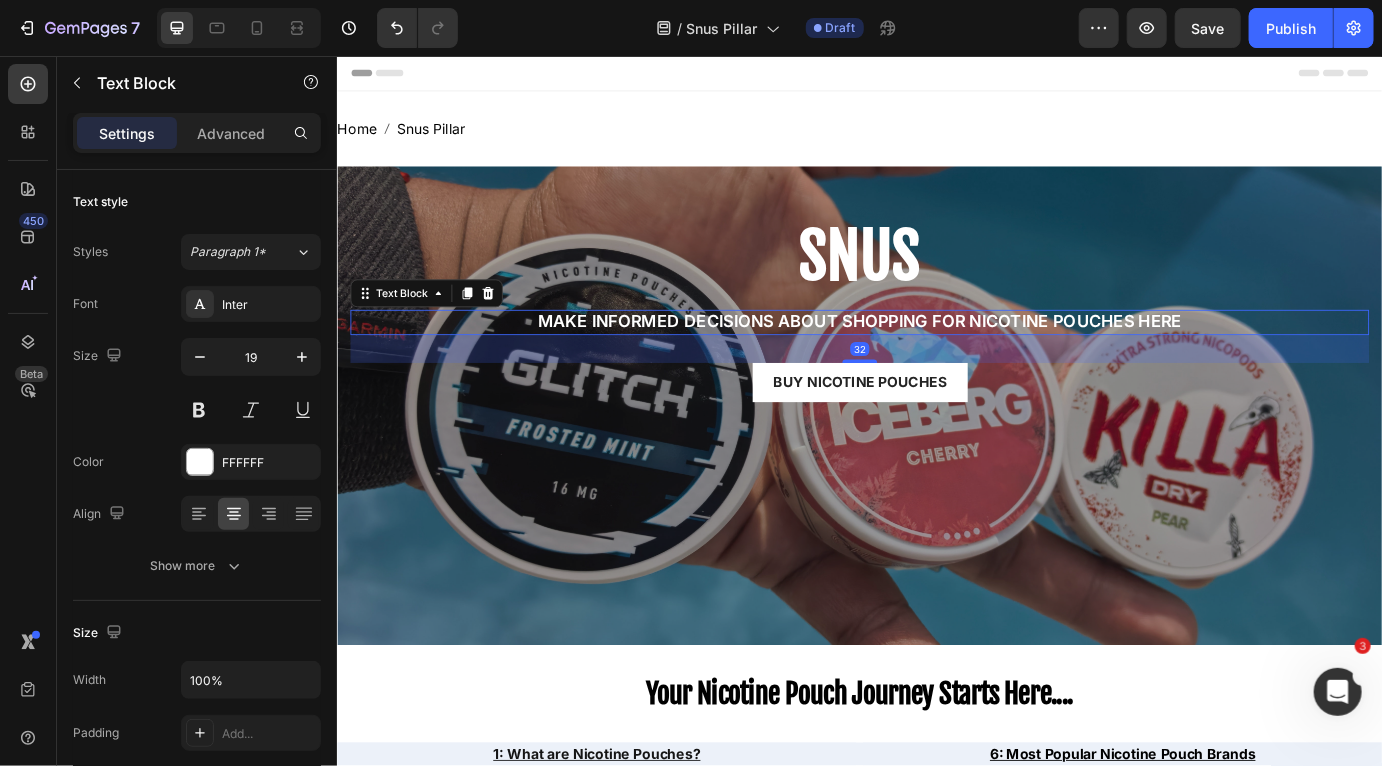 click on "MAKE INFORMED DECISIONS ABOUT SHOPPING FOR NICOTINE POUCHES HERE" at bounding box center [936, 362] 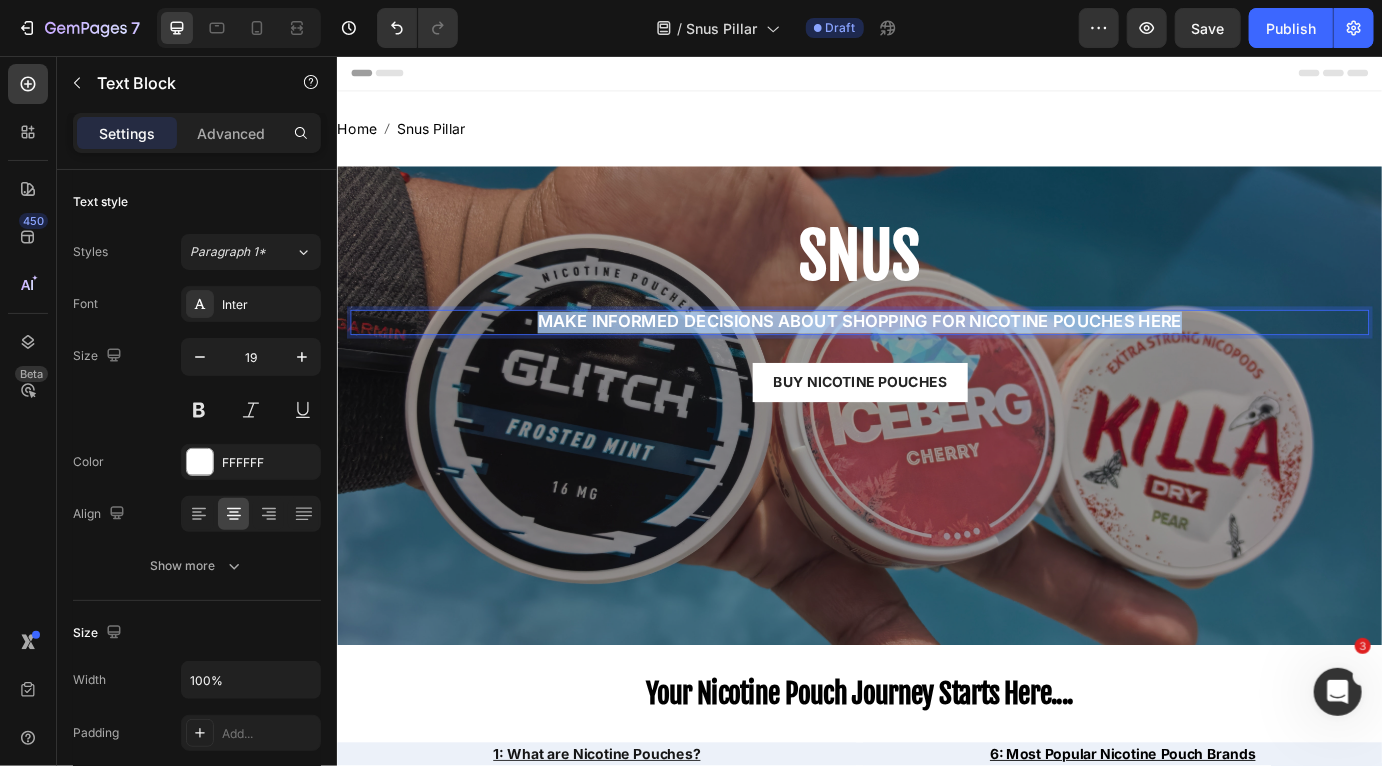 click on "MAKE INFORMED DECISIONS ABOUT SHOPPING FOR NICOTINE POUCHES HERE" at bounding box center [936, 362] 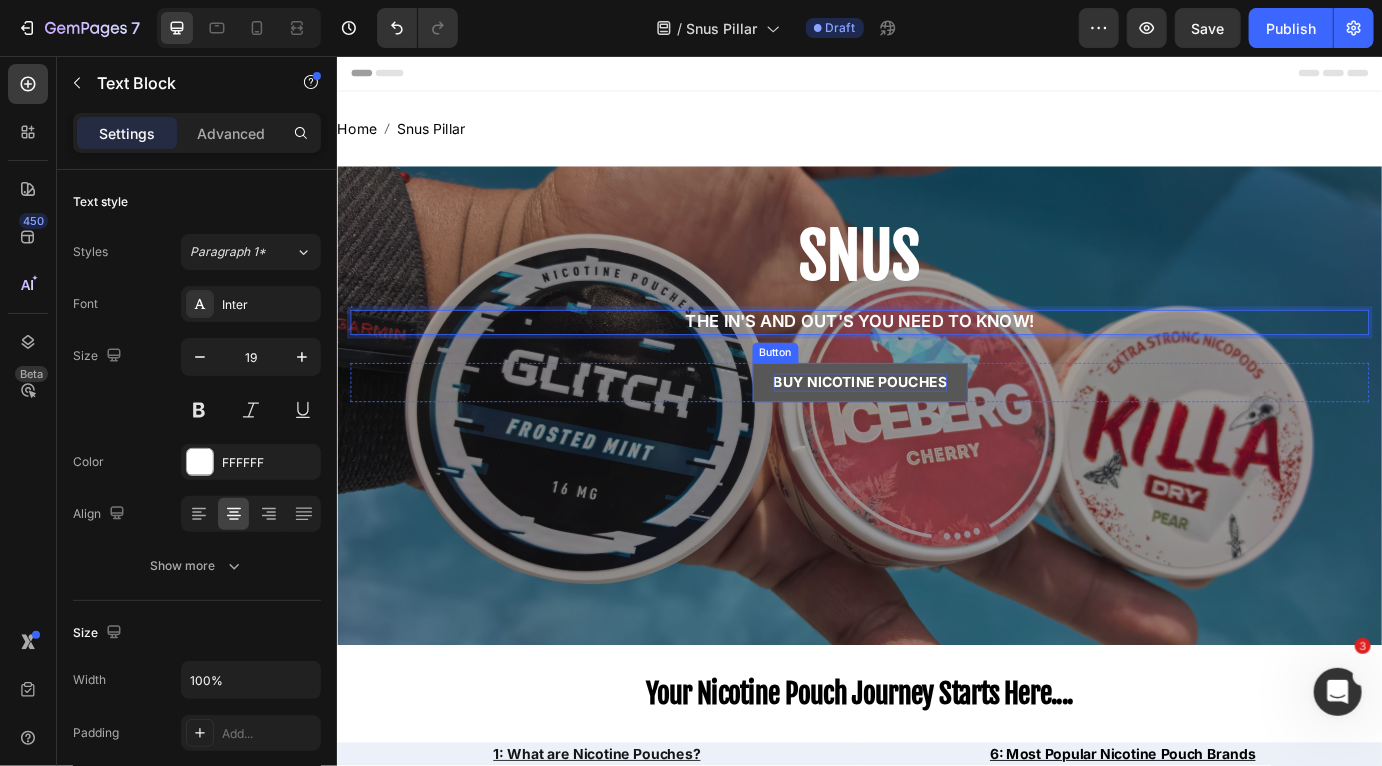 click on "Buy nicotine pouches" at bounding box center [936, 431] 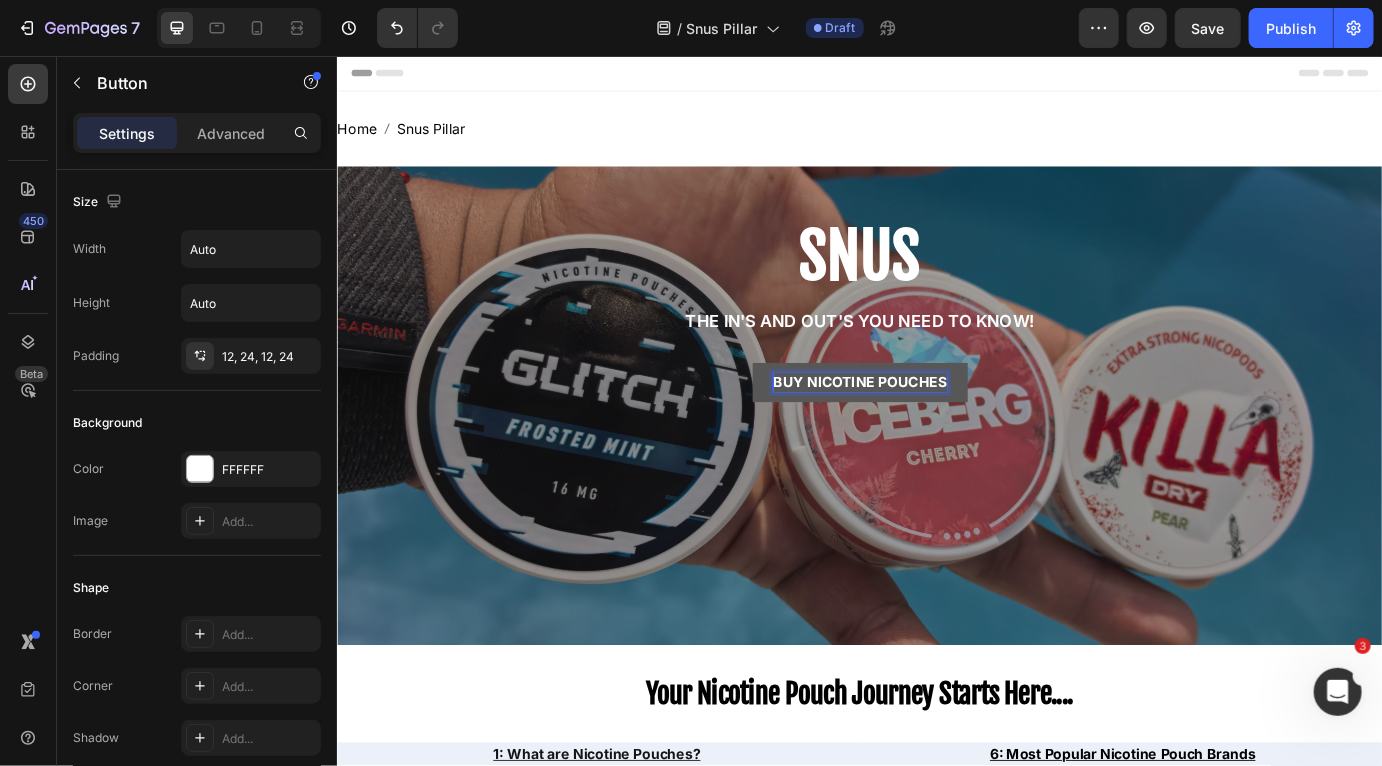 click on "Buy nicotine pouches" at bounding box center (936, 431) 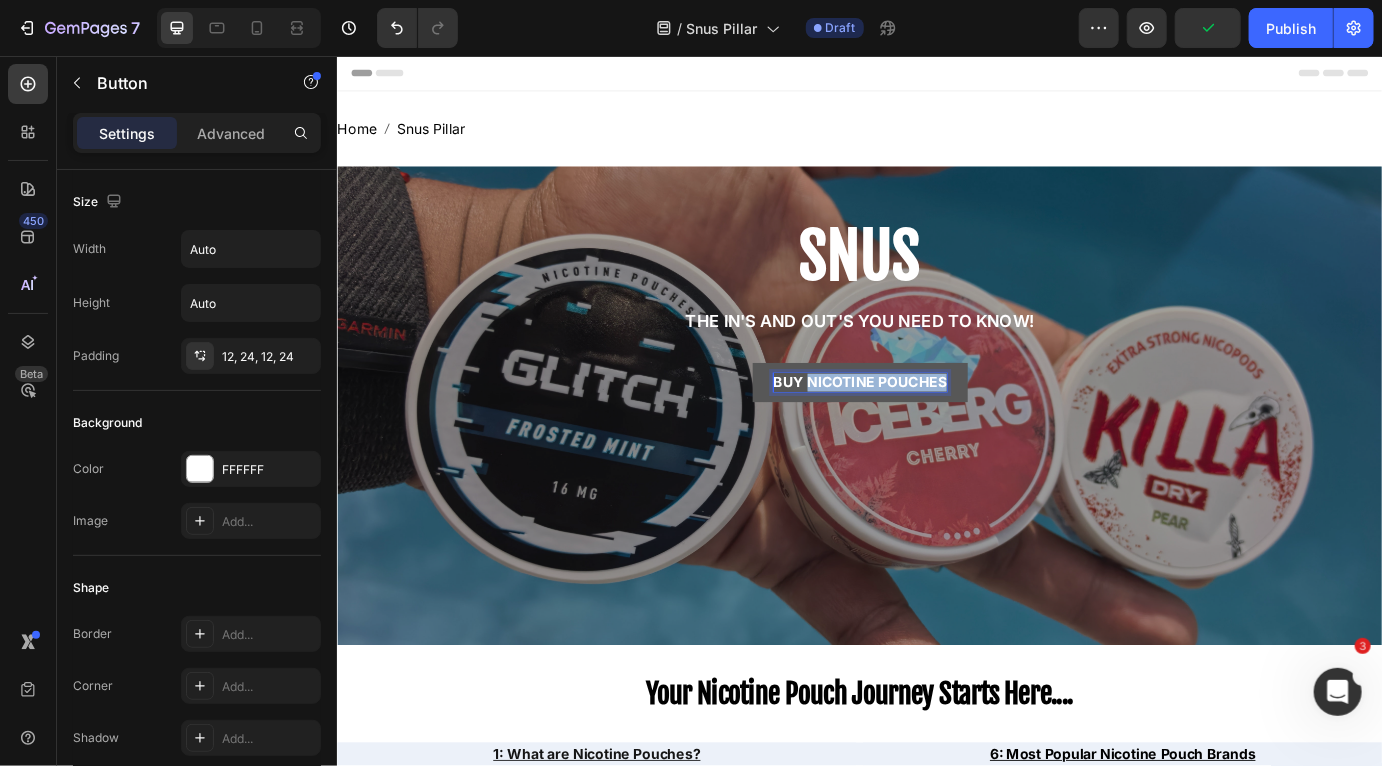 drag, startPoint x: 1032, startPoint y: 428, endPoint x: 880, endPoint y: 429, distance: 152.0033 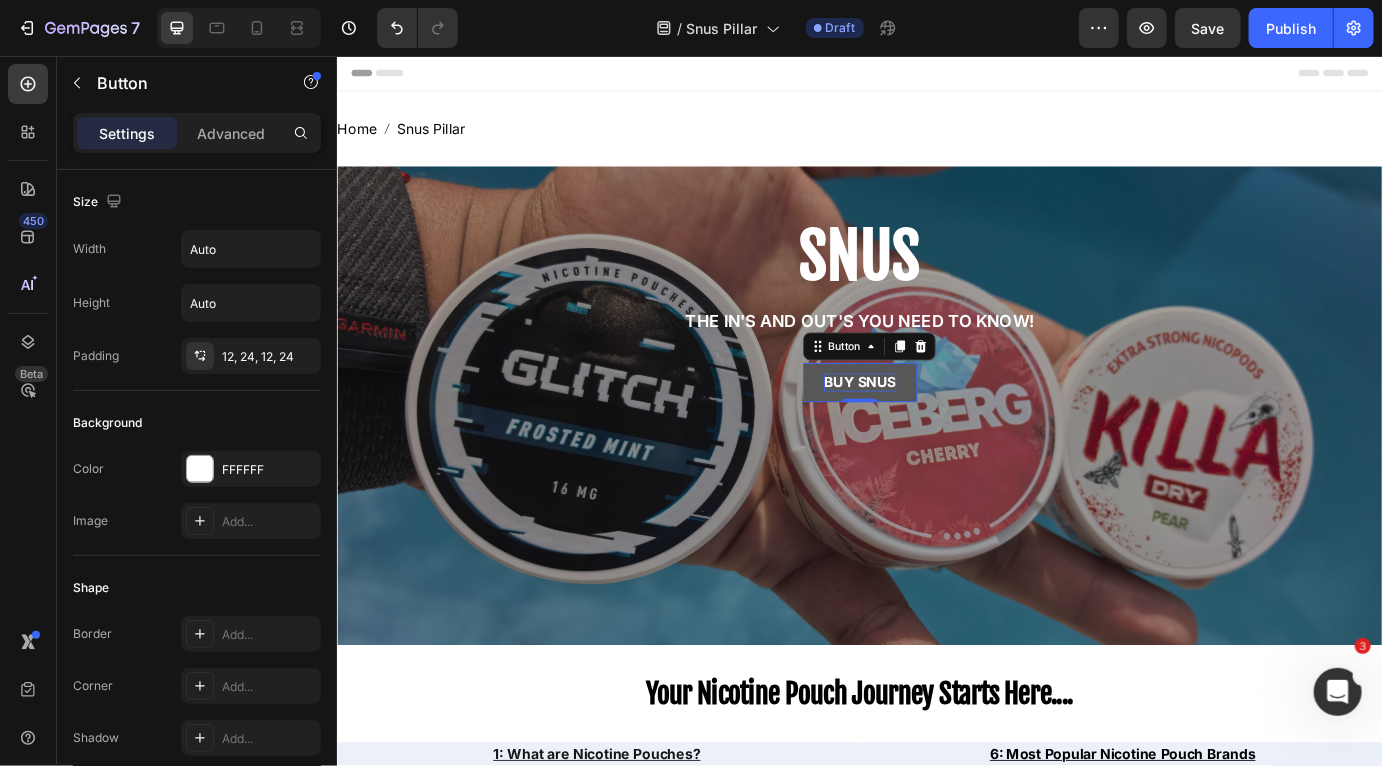 click on "Buy snus" at bounding box center [936, 431] 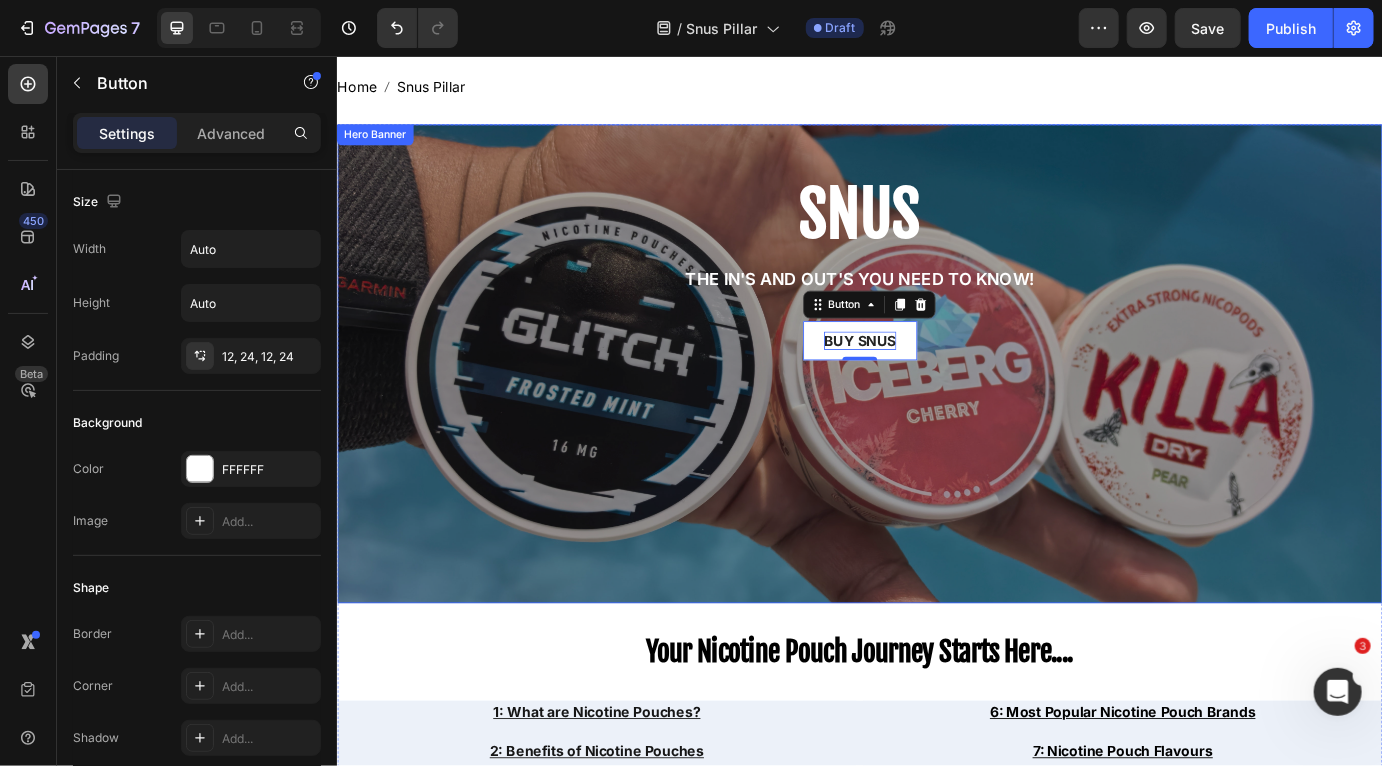 scroll, scrollTop: 20, scrollLeft: 0, axis: vertical 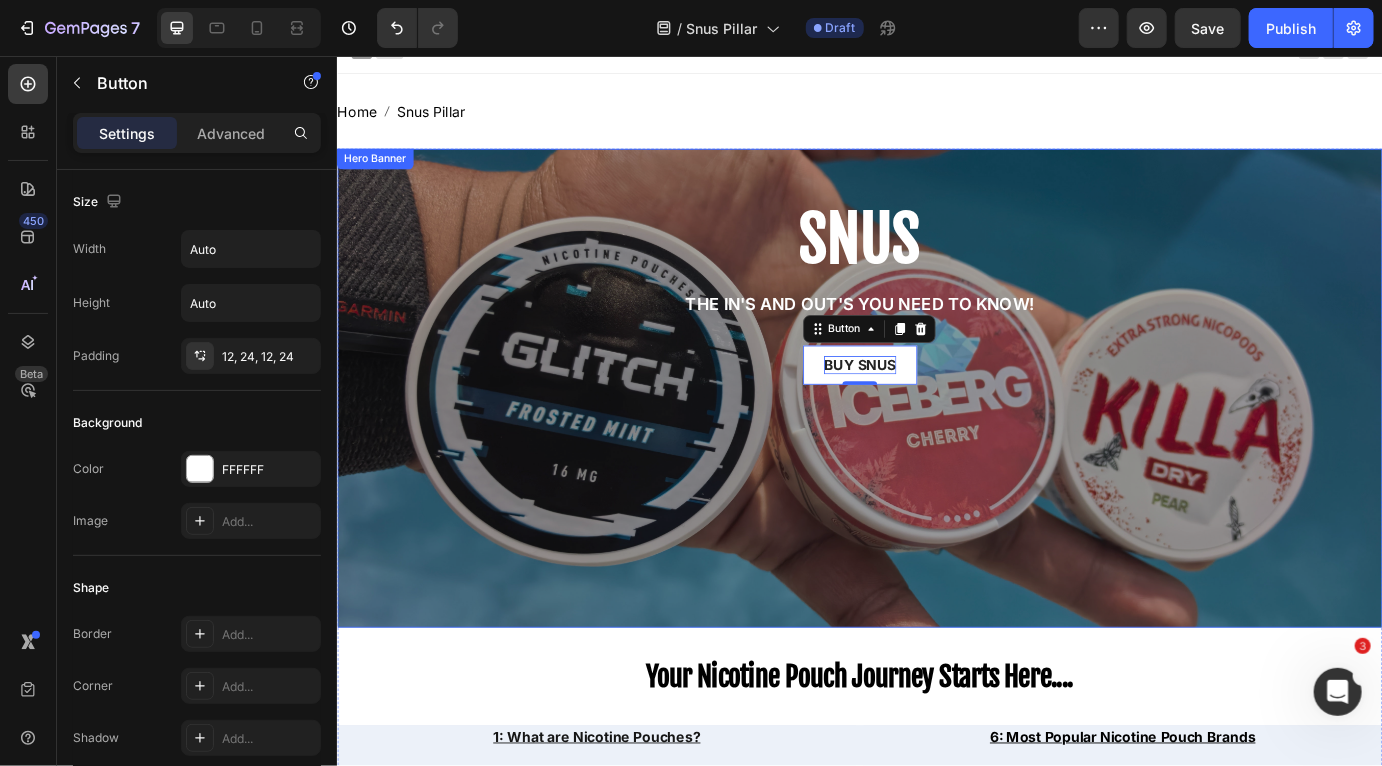 click on "Snus Heading The In's and Out's you need to know! Text Block Buy snus Button   0 Row" at bounding box center [936, 330] 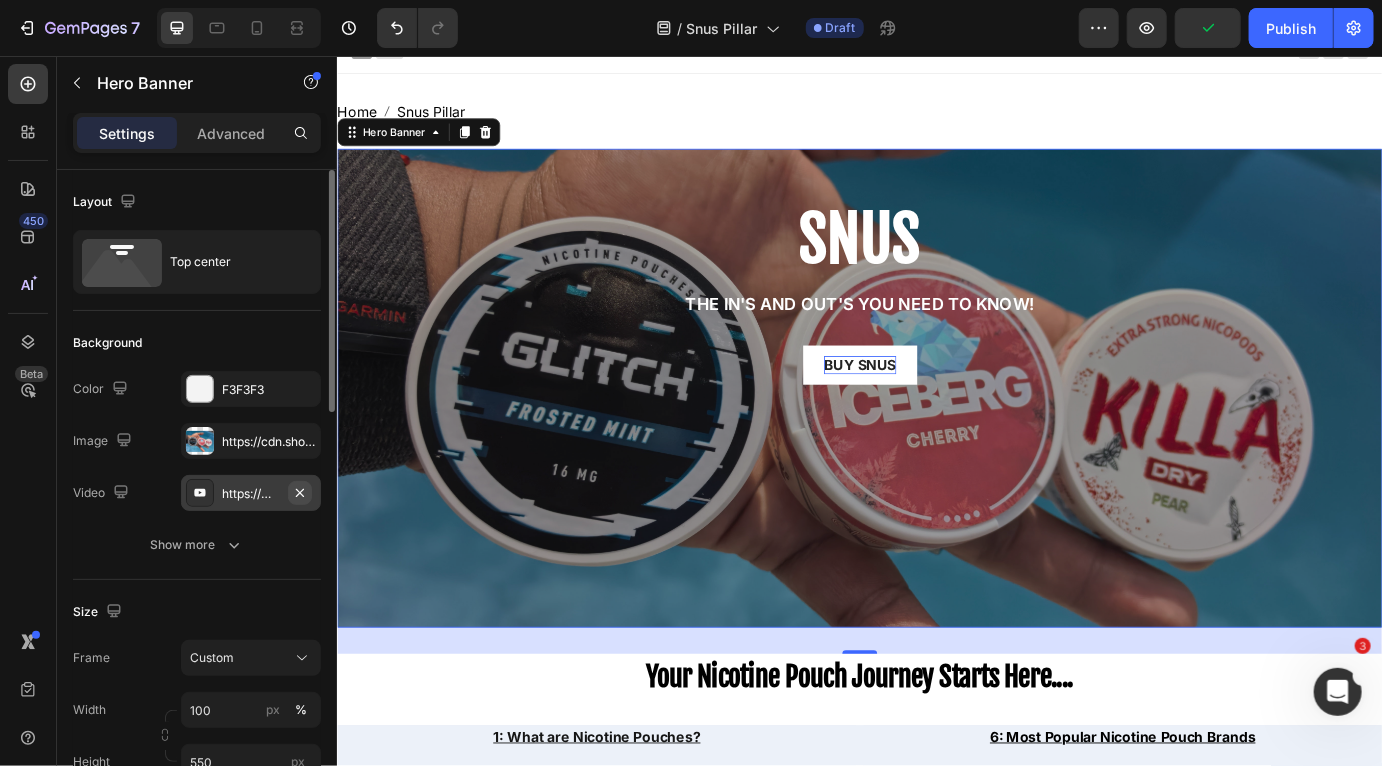 click 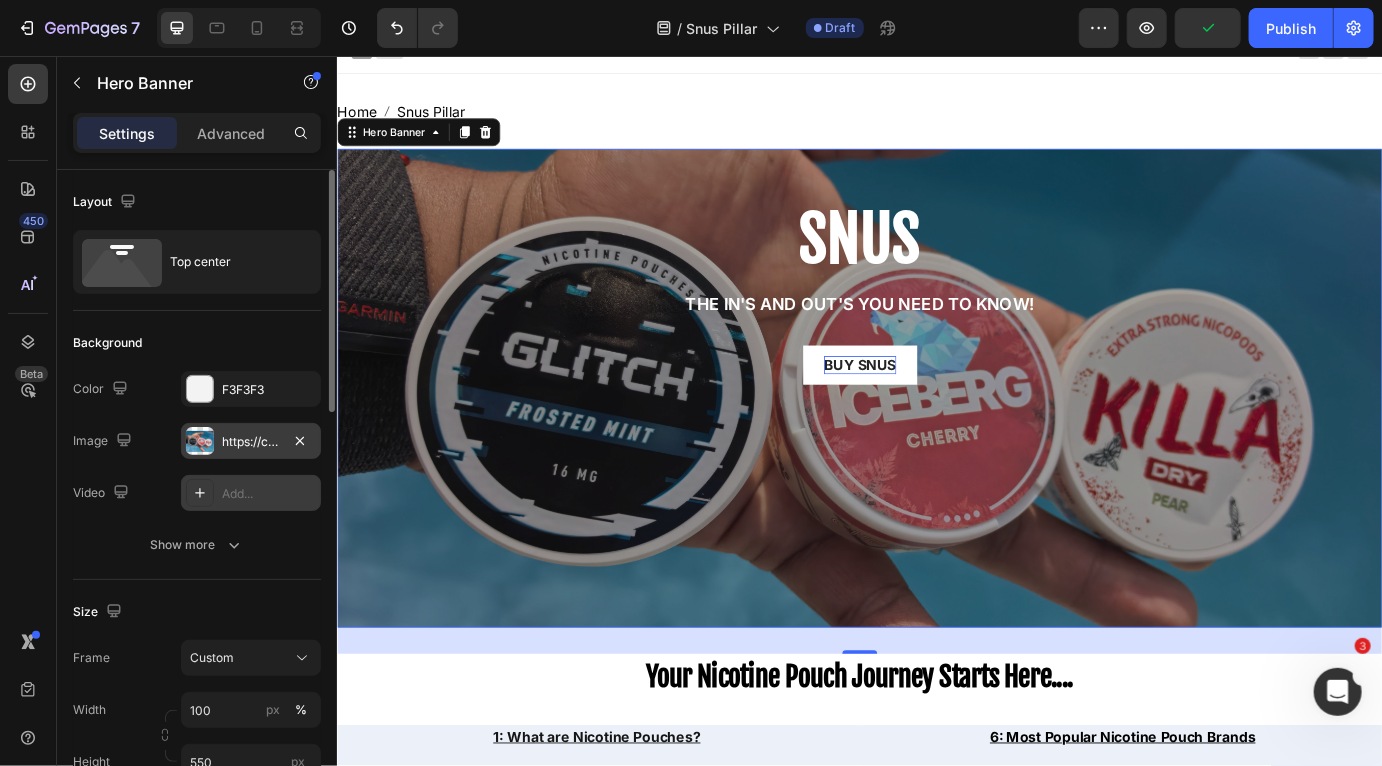click at bounding box center (200, 441) 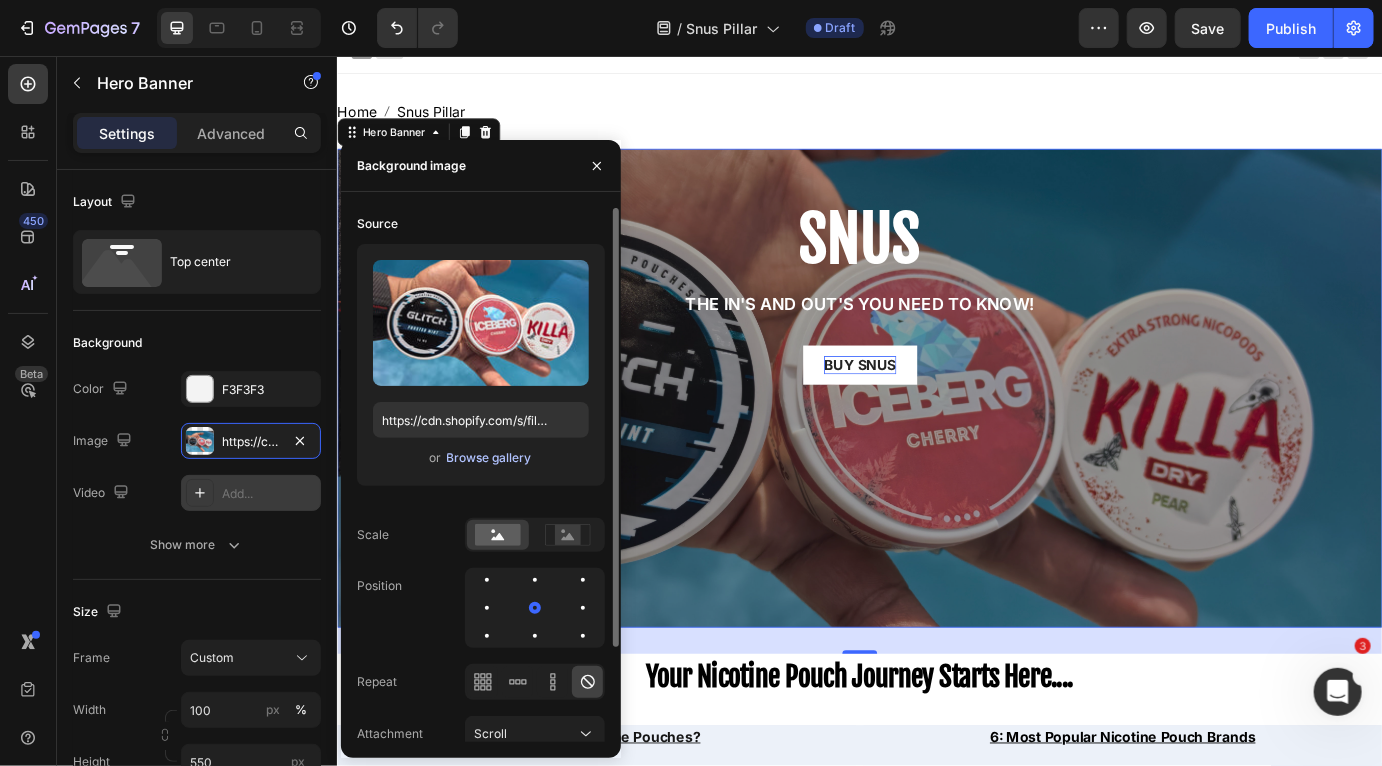 click on "Browse gallery" at bounding box center (489, 458) 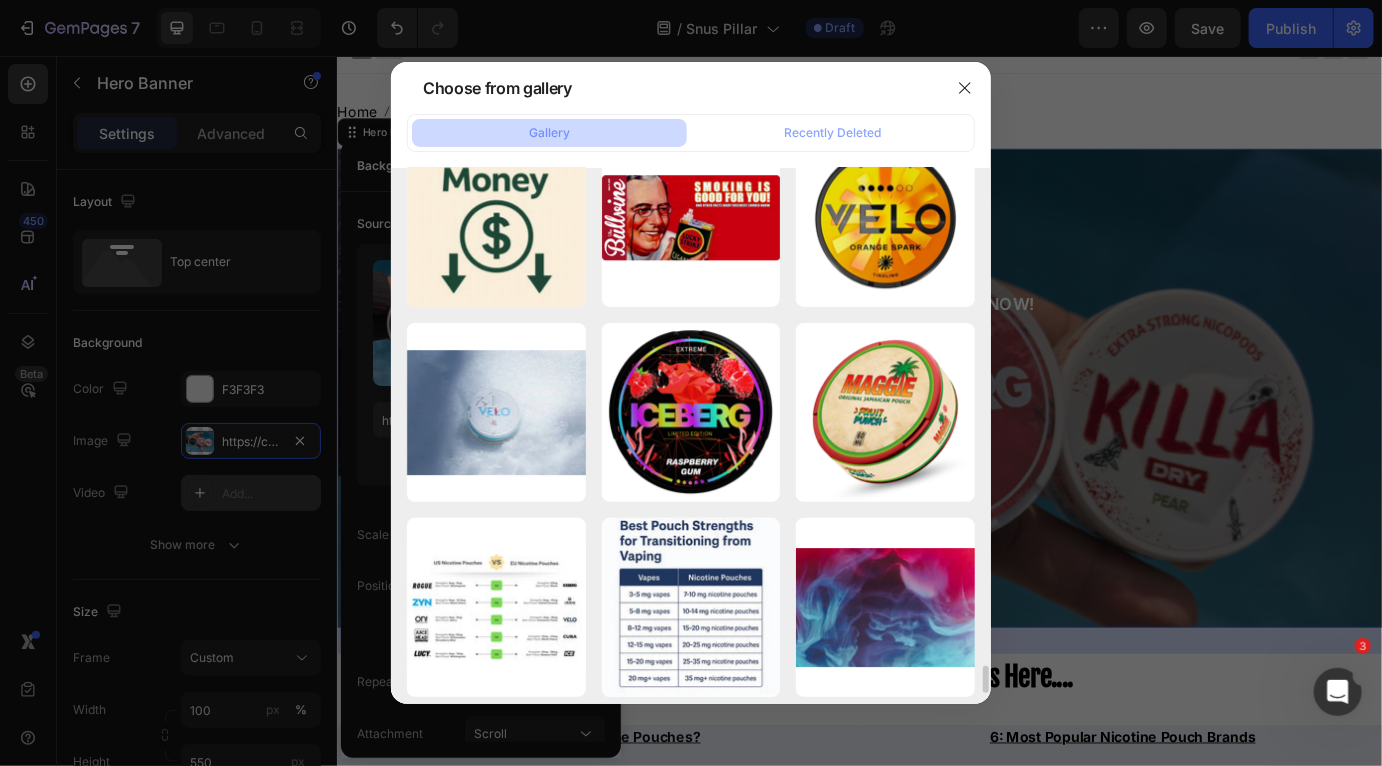 scroll, scrollTop: 9832, scrollLeft: 0, axis: vertical 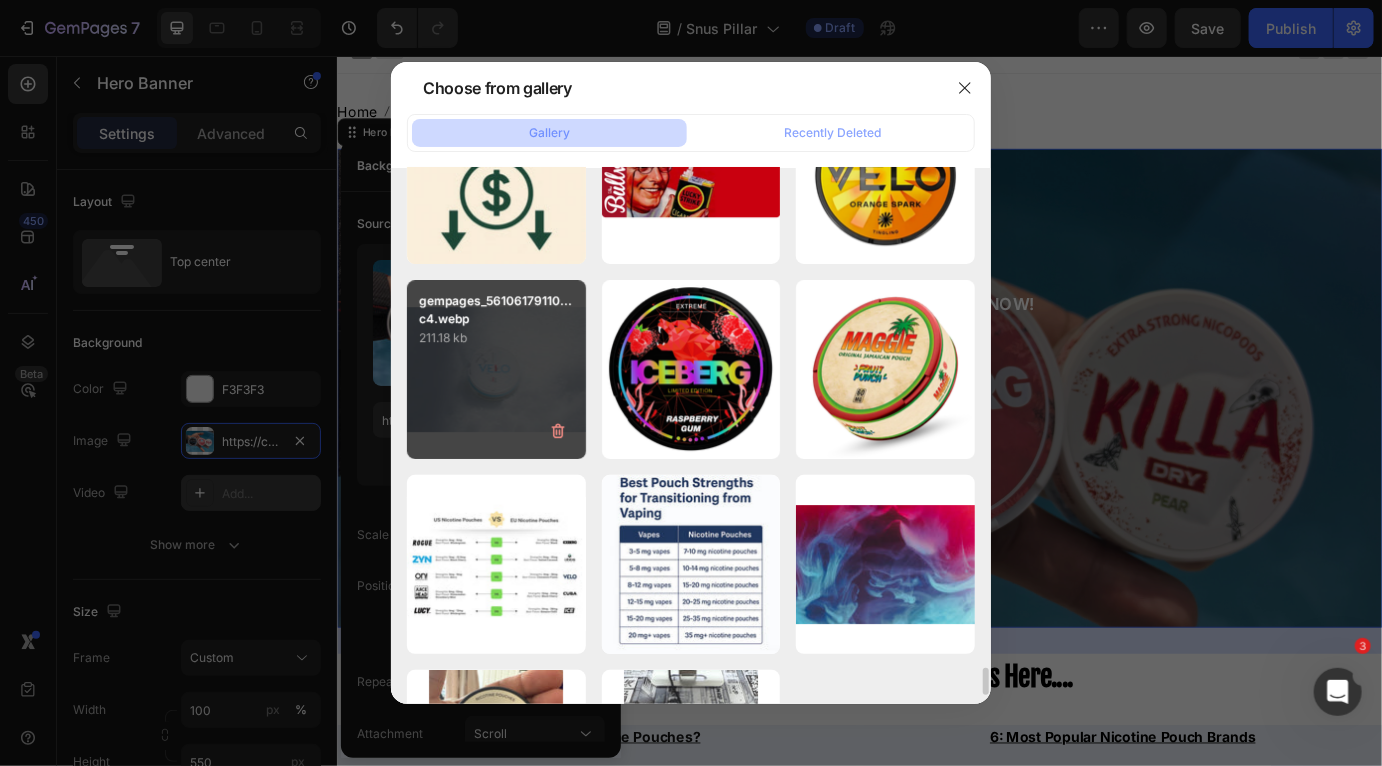 click on "gempages_56106179110...c4.webp 211.18 kb" at bounding box center (496, 369) 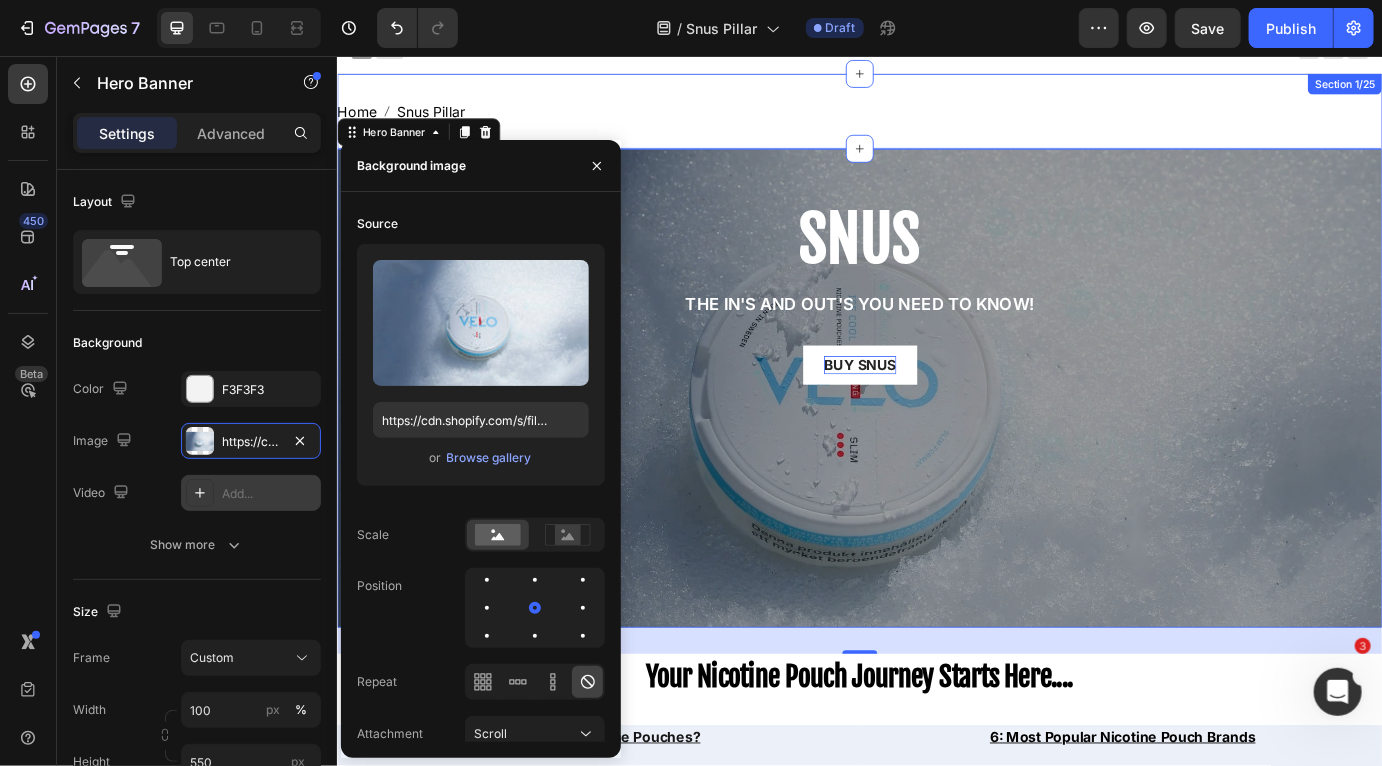 click on "Home
Snus Pillar Breadcrumb Section 1/25" at bounding box center [936, 120] 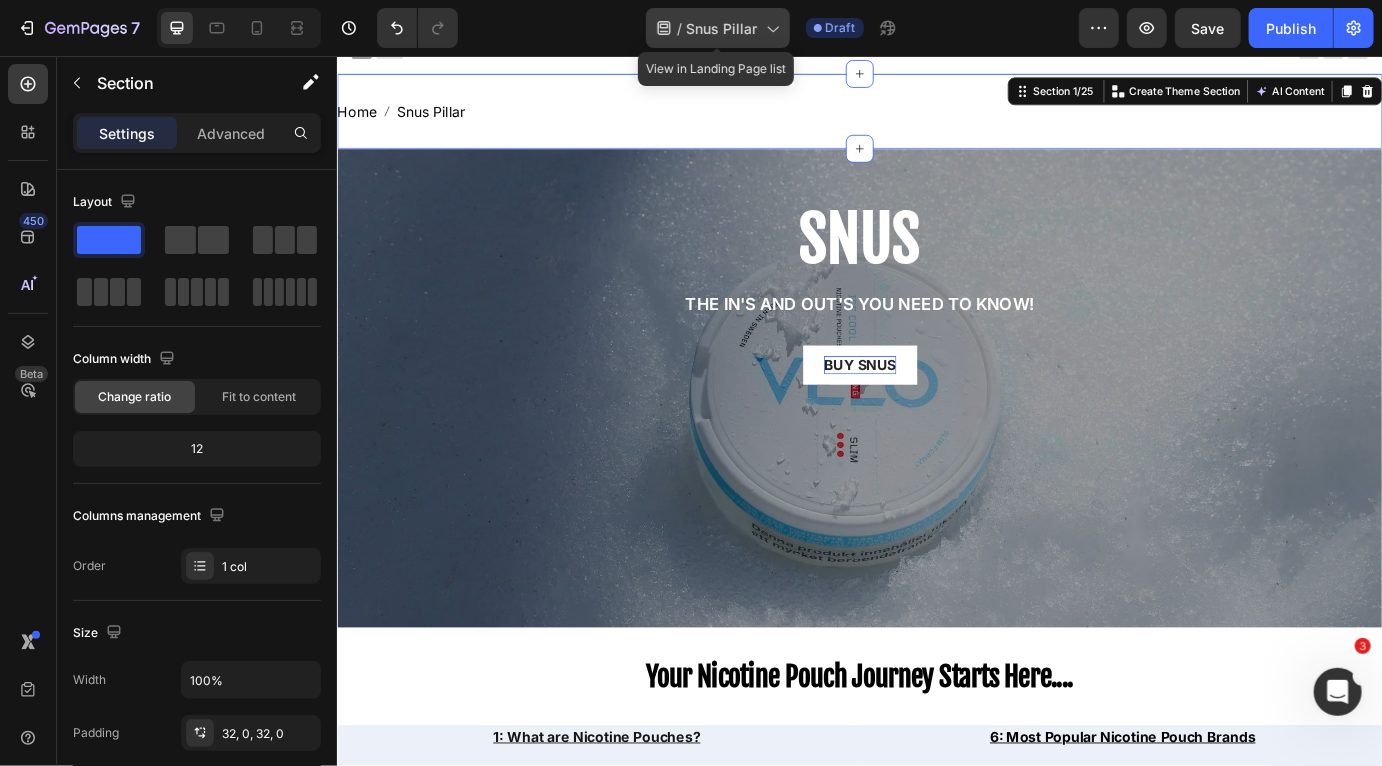click 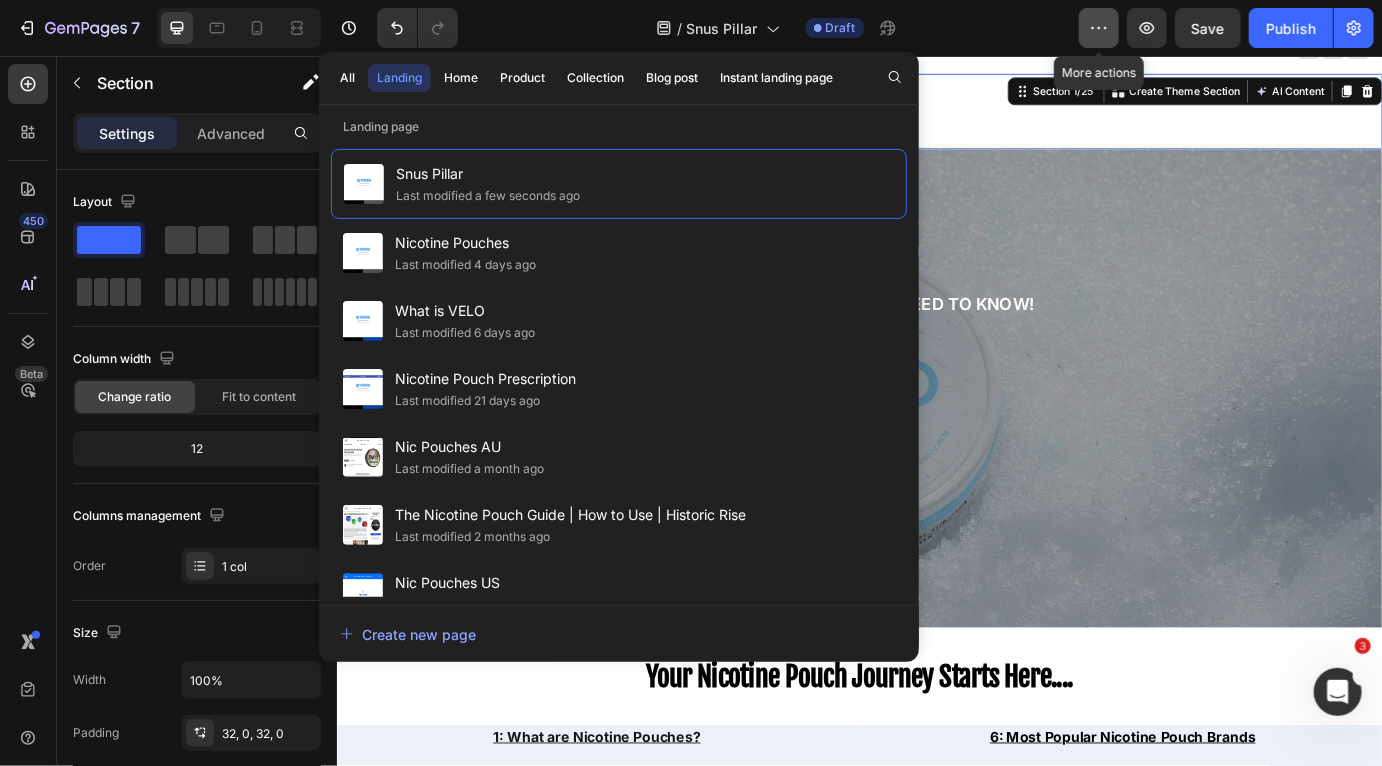 click 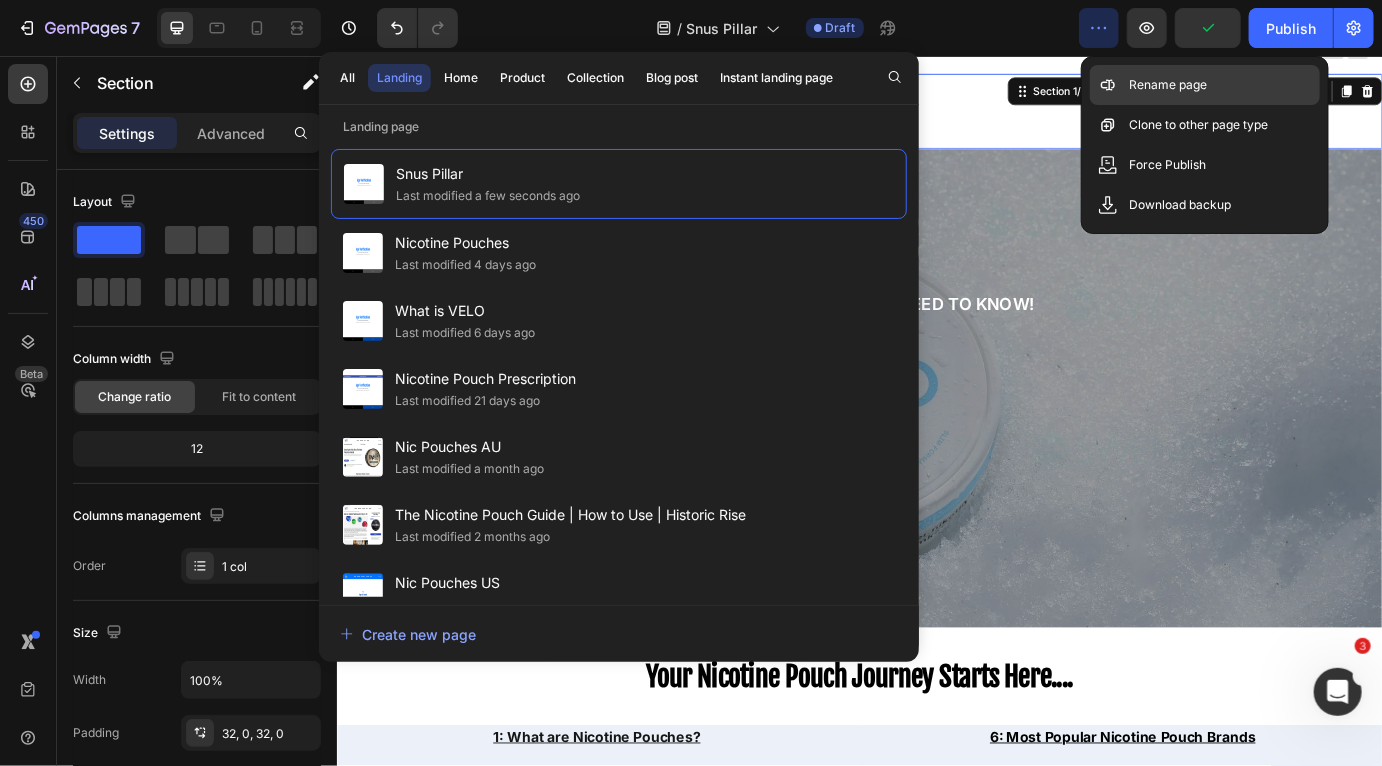 click on "Rename page" at bounding box center [1169, 85] 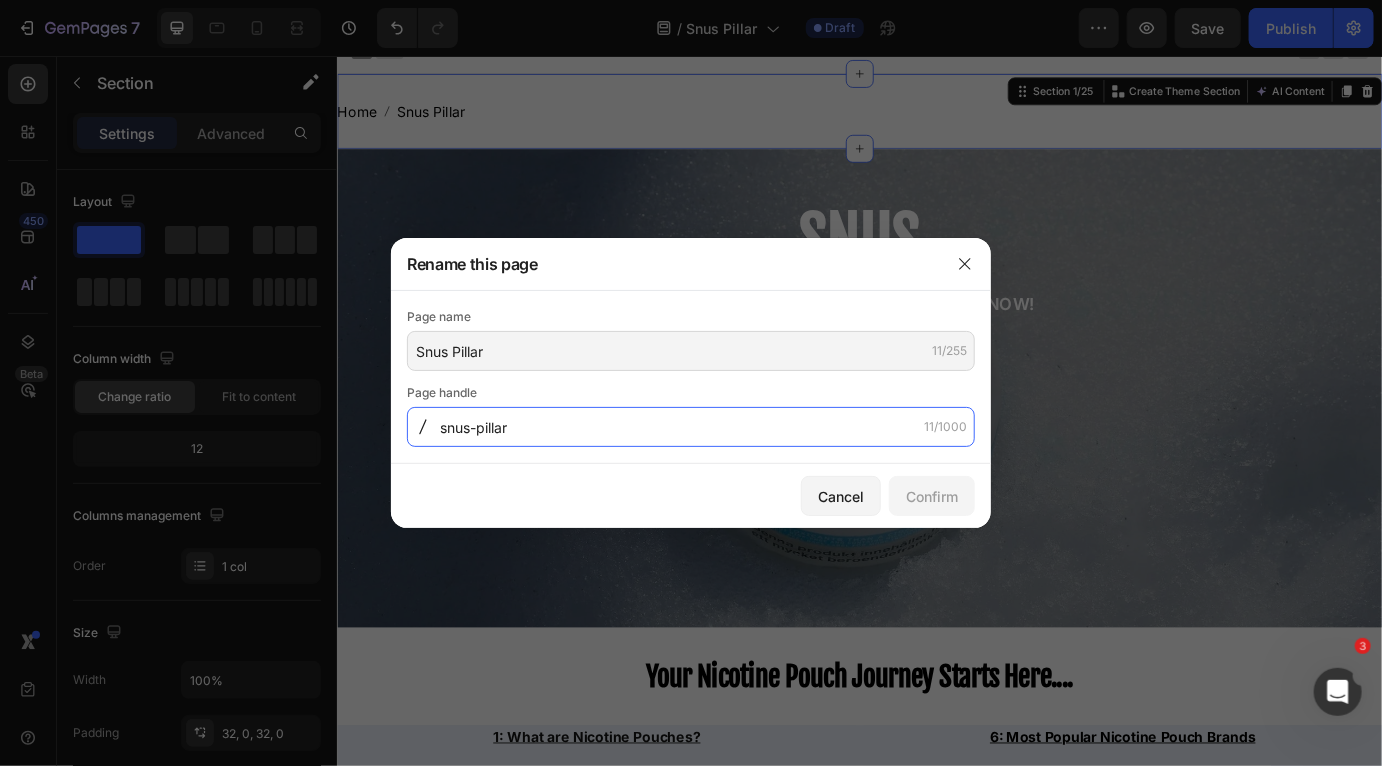 click on "snus-pillar" 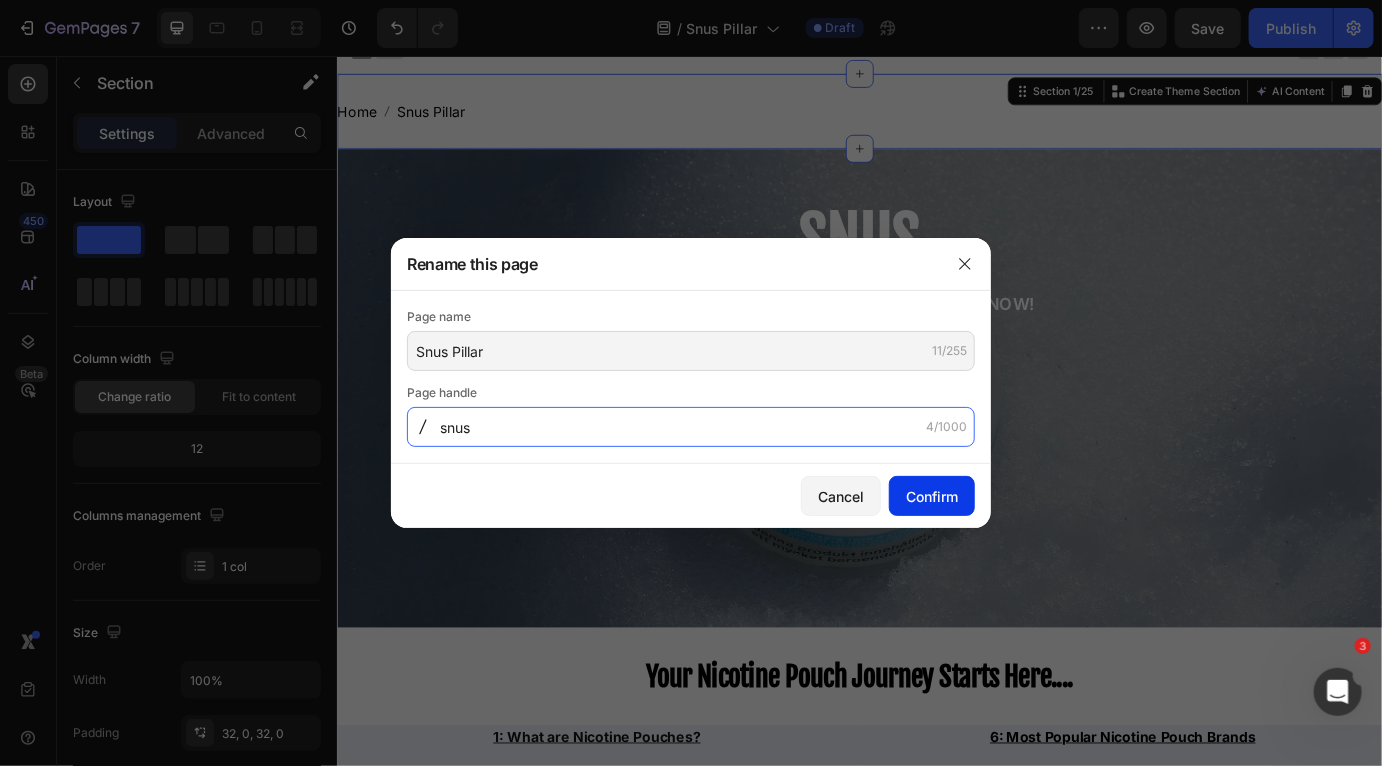 type on "snus" 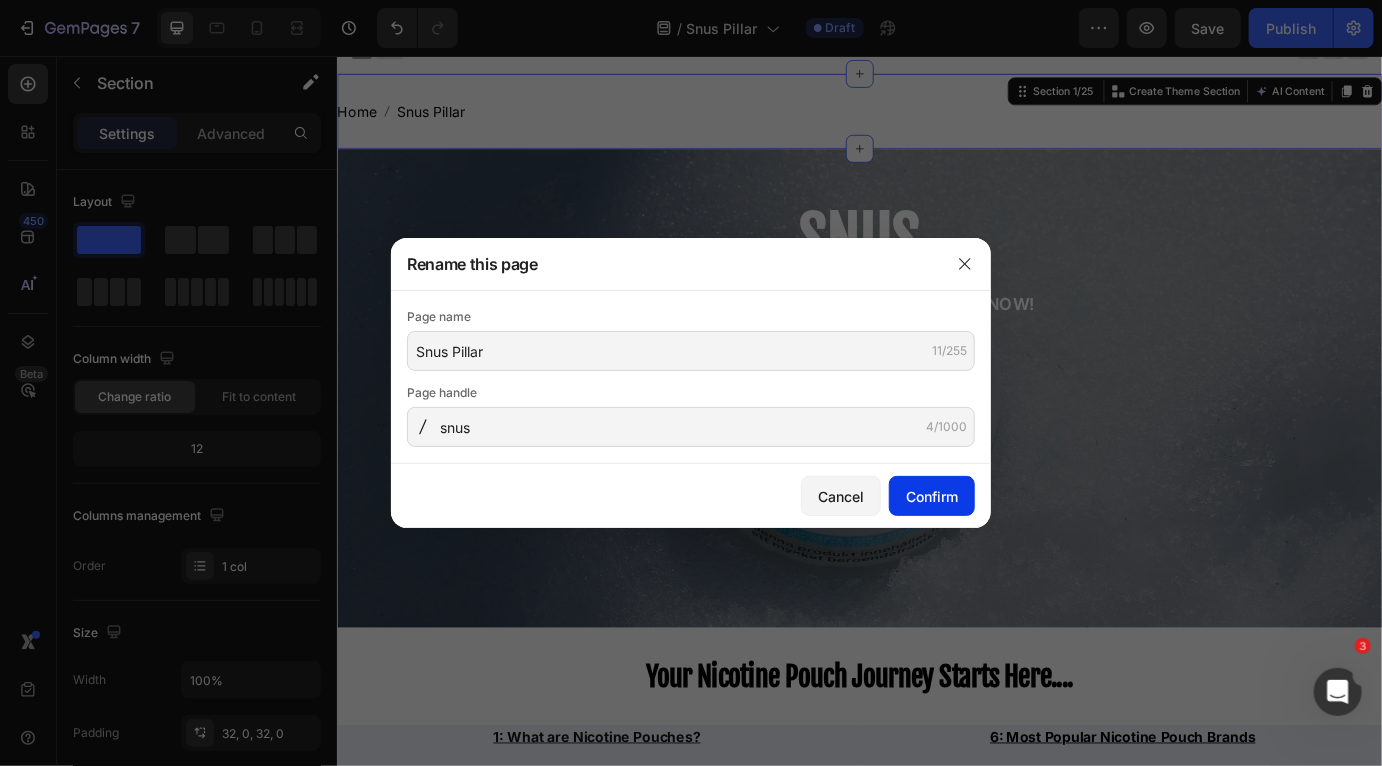 click on "Confirm" at bounding box center [932, 496] 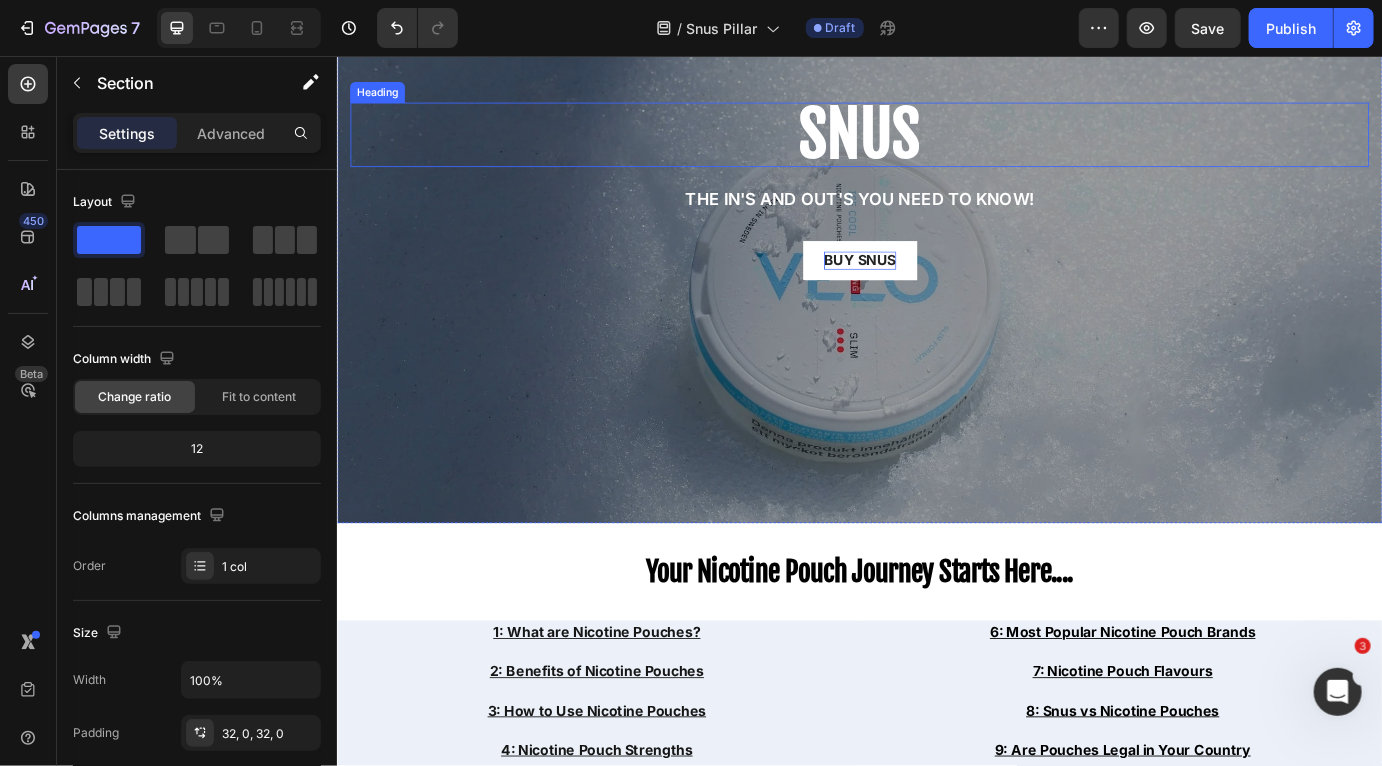 scroll, scrollTop: 184, scrollLeft: 0, axis: vertical 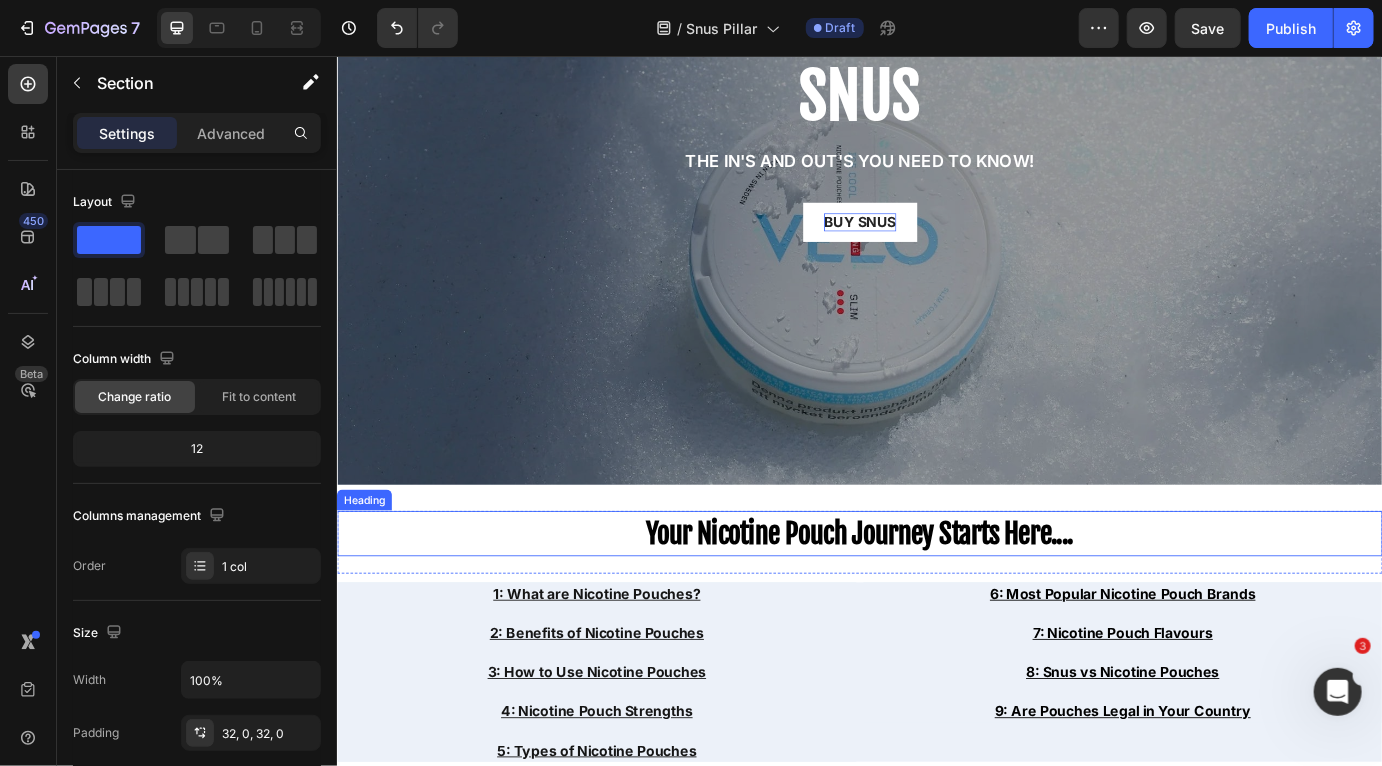 click on "Your Nicotine Pouch Journey Starts Here...." at bounding box center [936, 605] 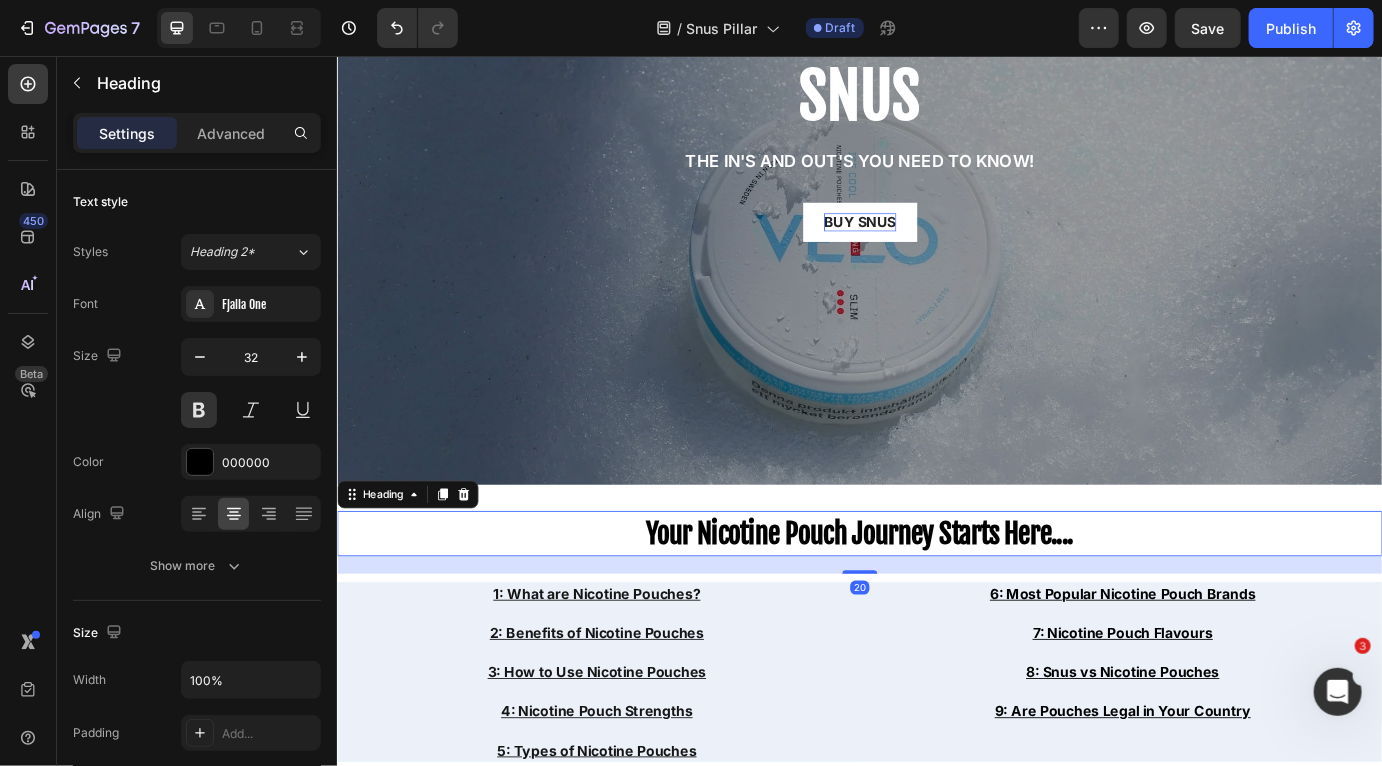 click on "Your Nicotine Pouch Journey Starts Here...." at bounding box center [936, 605] 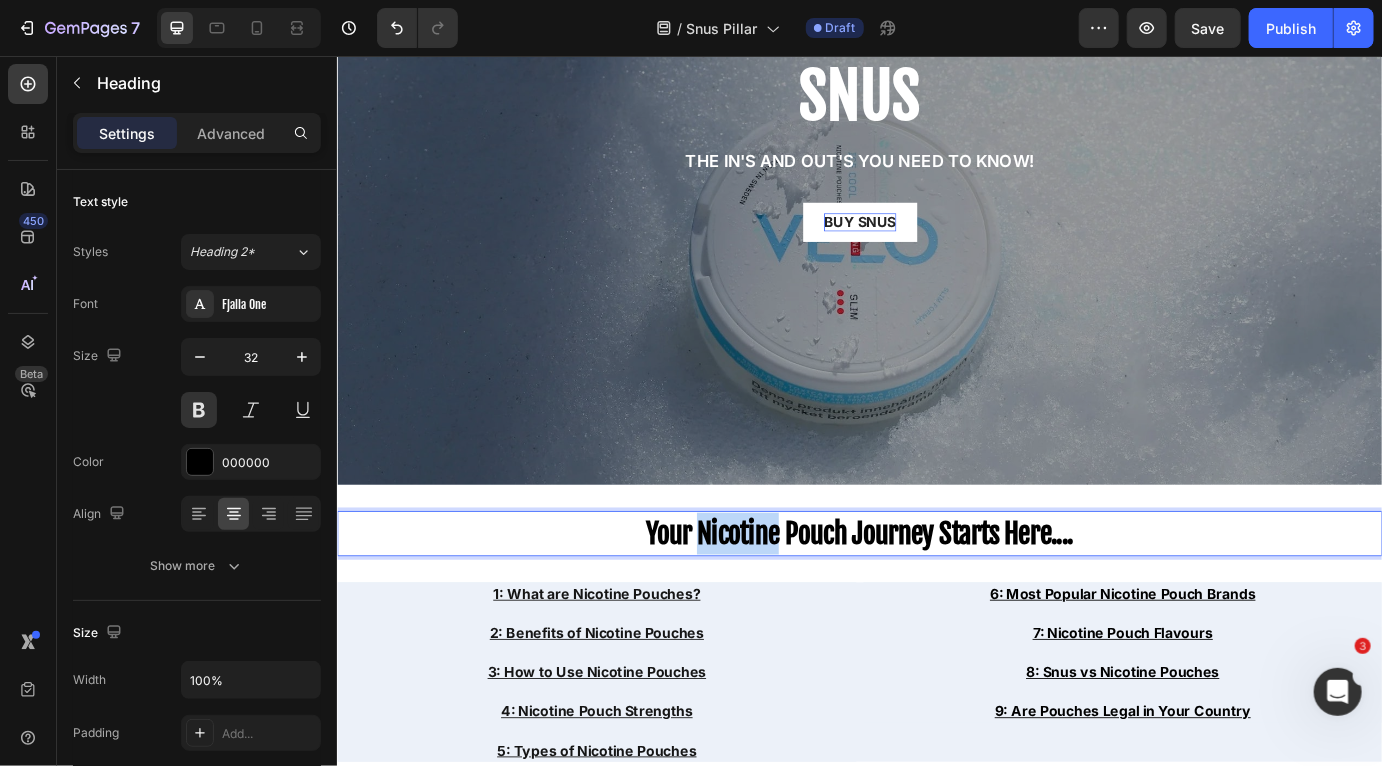 click on "Your Nicotine Pouch Journey Starts Here...." at bounding box center [936, 605] 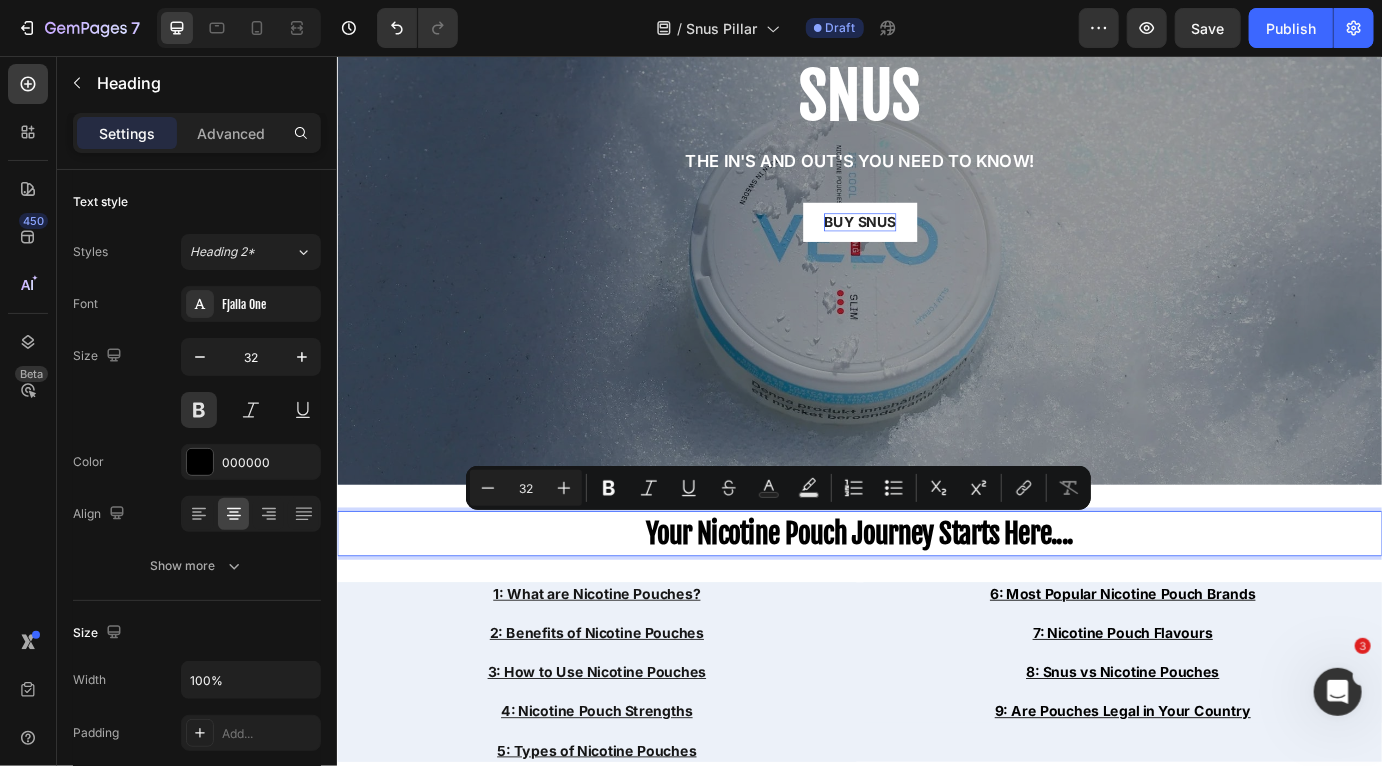 click on "Your Nicotine Pouch Journey Starts Here...." at bounding box center (936, 605) 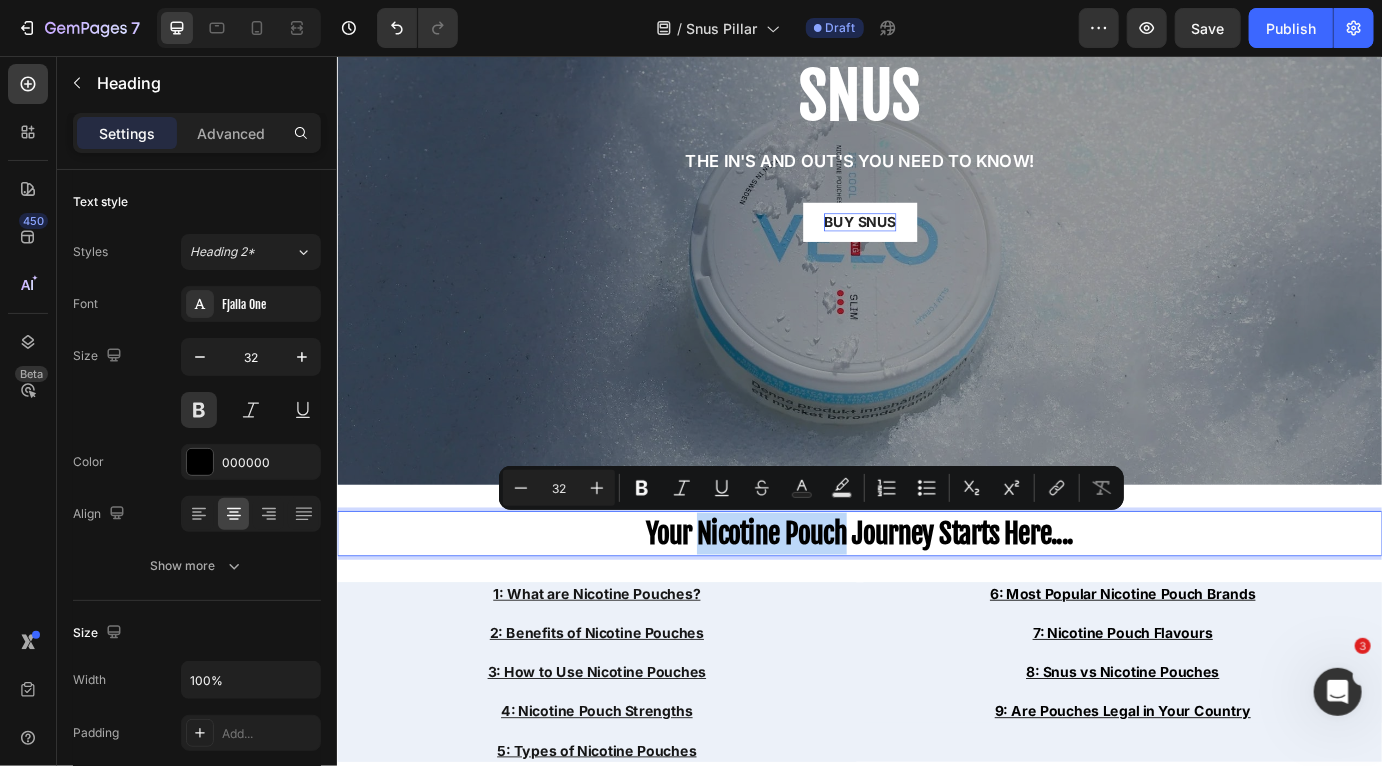 drag, startPoint x: 917, startPoint y: 606, endPoint x: 757, endPoint y: 615, distance: 160.25293 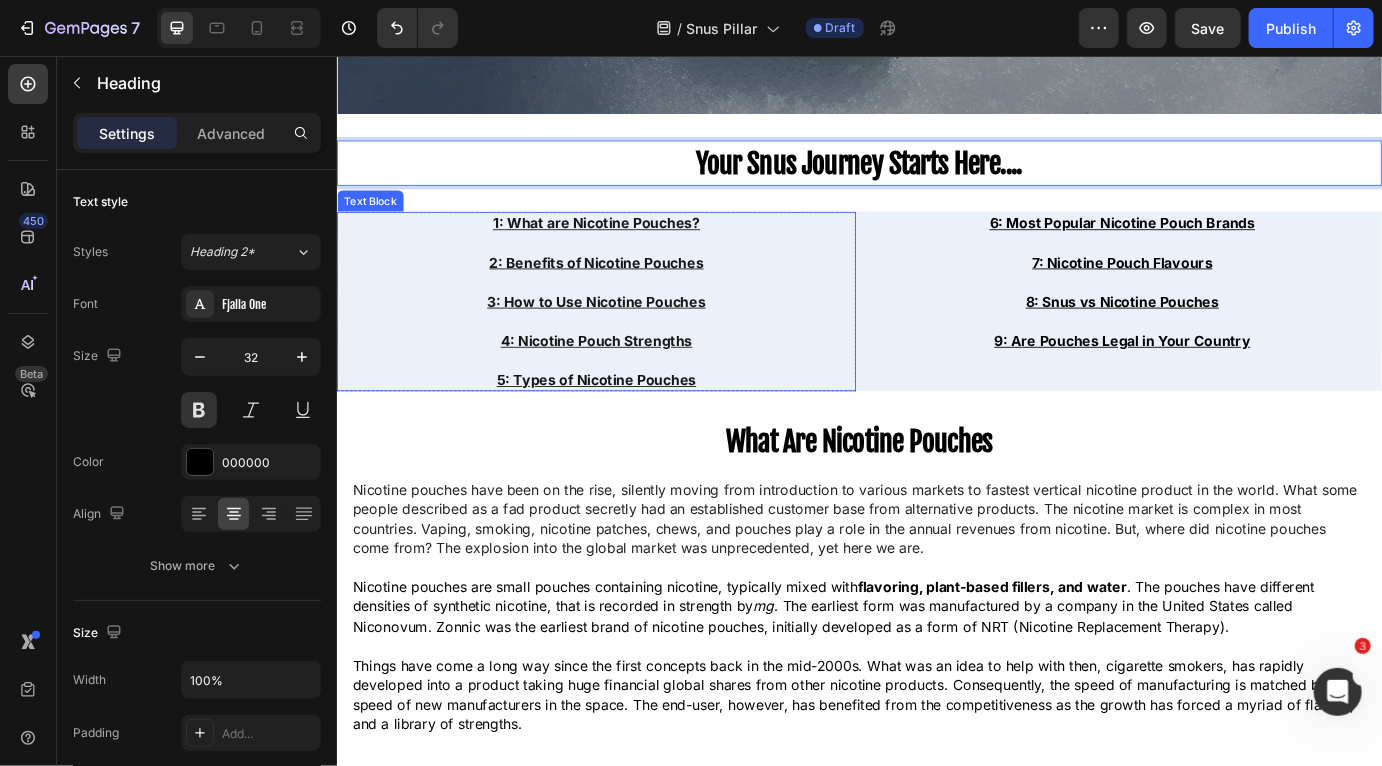 scroll, scrollTop: 708, scrollLeft: 0, axis: vertical 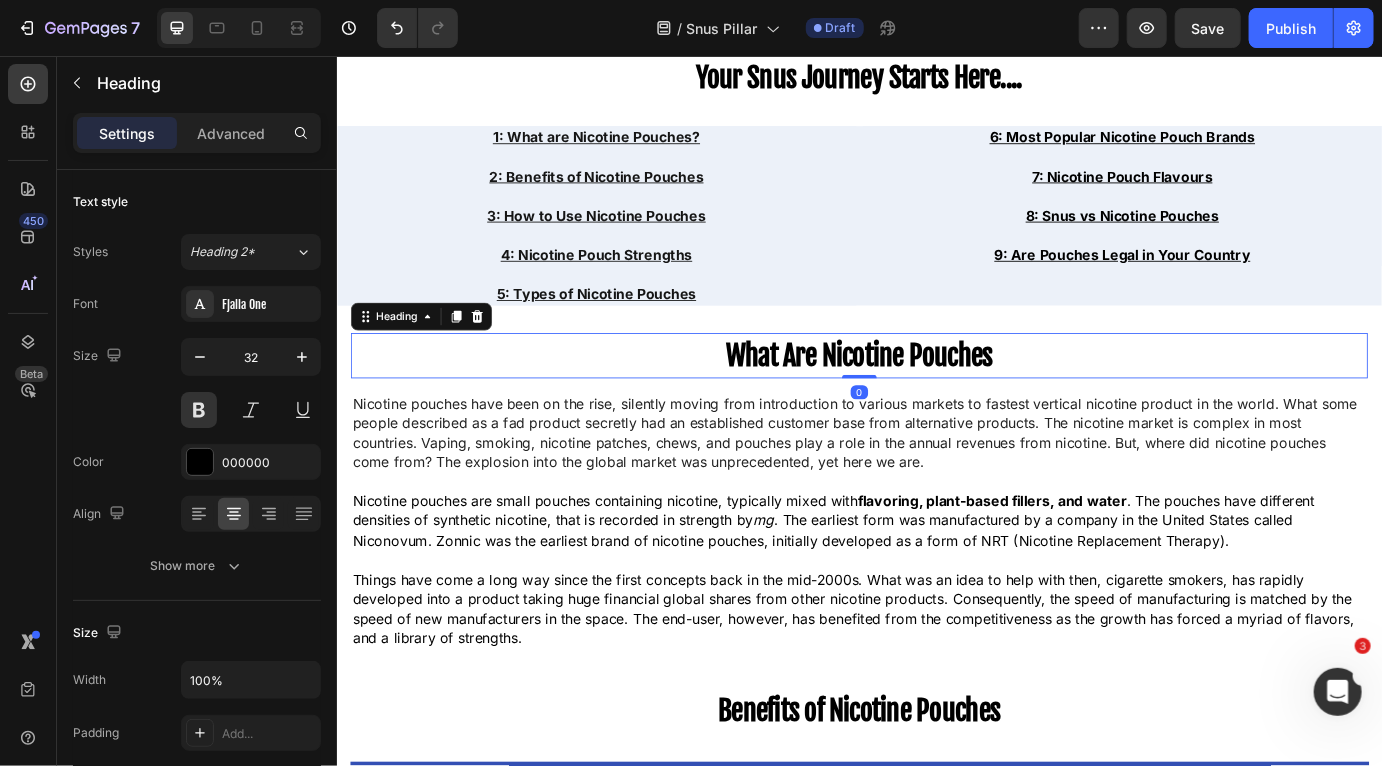 click on "What Are Nicotine Pouches" at bounding box center [936, 401] 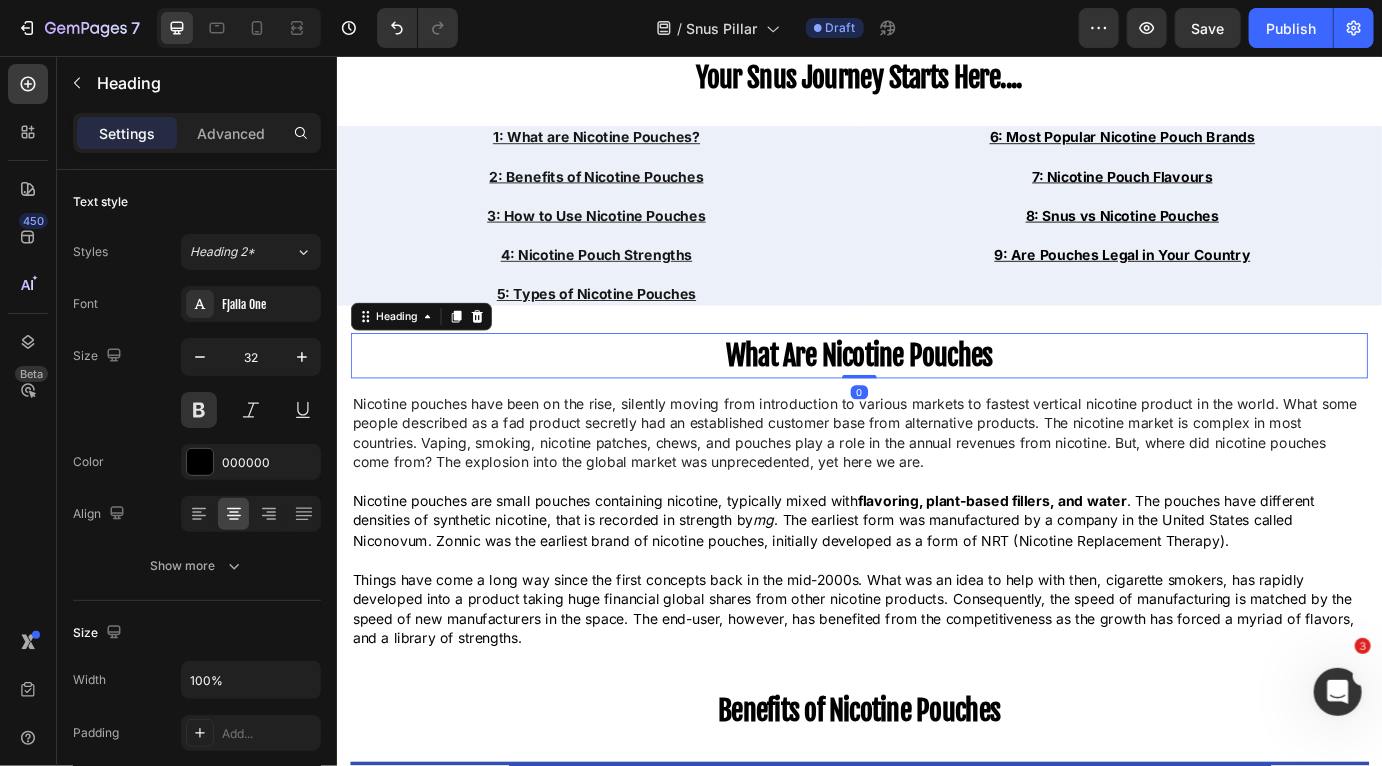 click on "What Are Nicotine Pouches" at bounding box center (936, 401) 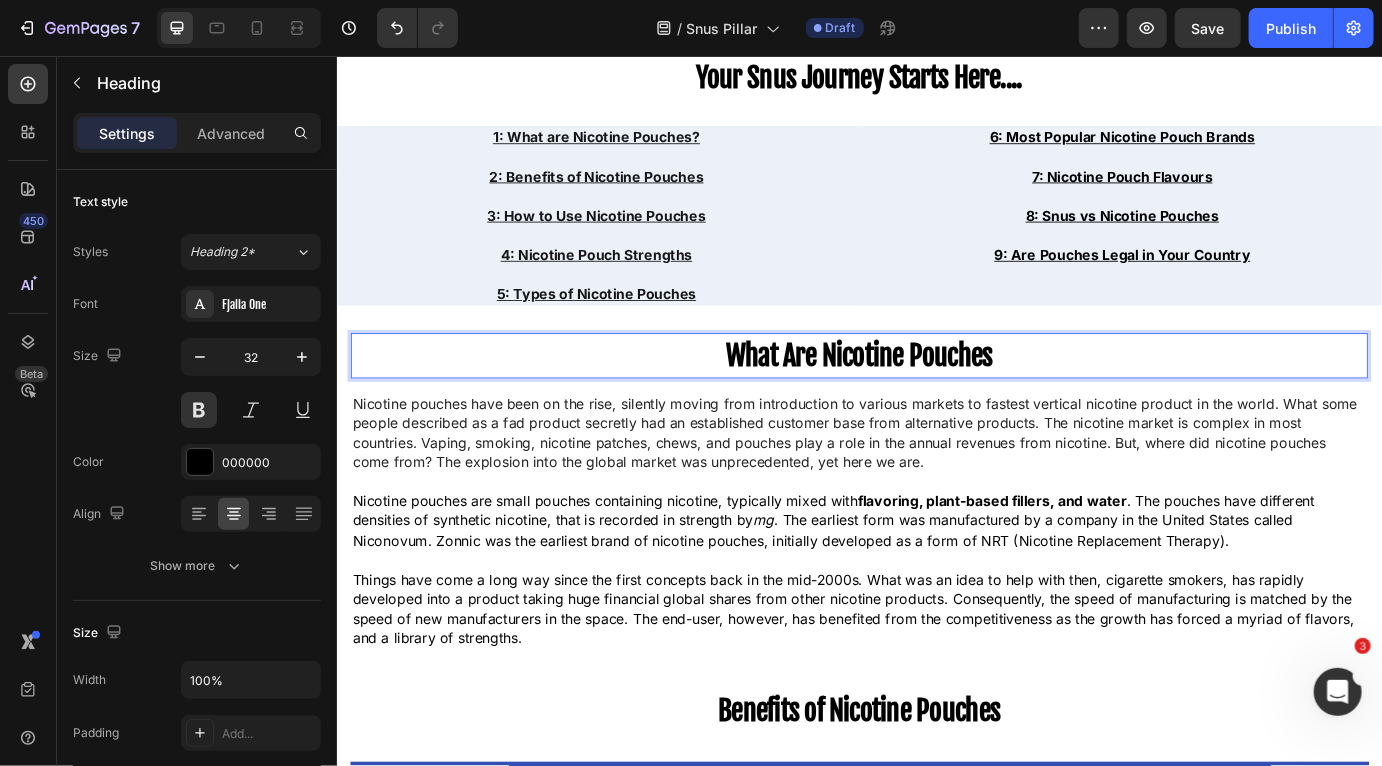 click on "What Are Nicotine Pouches" at bounding box center (936, 401) 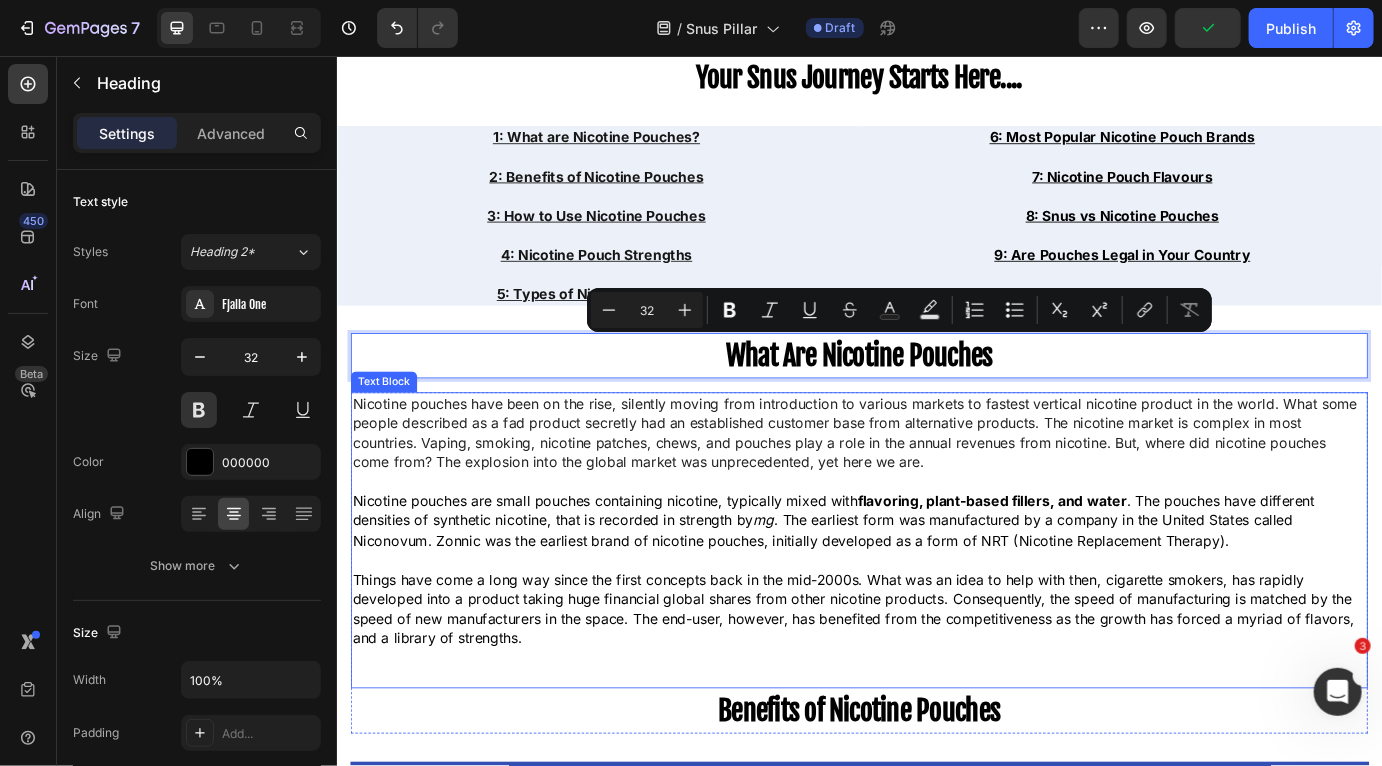 click on "Nicotine pouches have been on the rise, silently moving from introduction to various markets to fastest vertical nicotine product in the world. What some people described as a fad product secretly had an established customer base from alternative products. The nicotine market is complex in most countries. Vaping, smoking, nicotine patches, chews, and pouches play a role in the annual revenues from nicotine. But, where did nicotine pouches come from? The explosion into the global market was unprecedented, yet here we are." at bounding box center (931, 489) 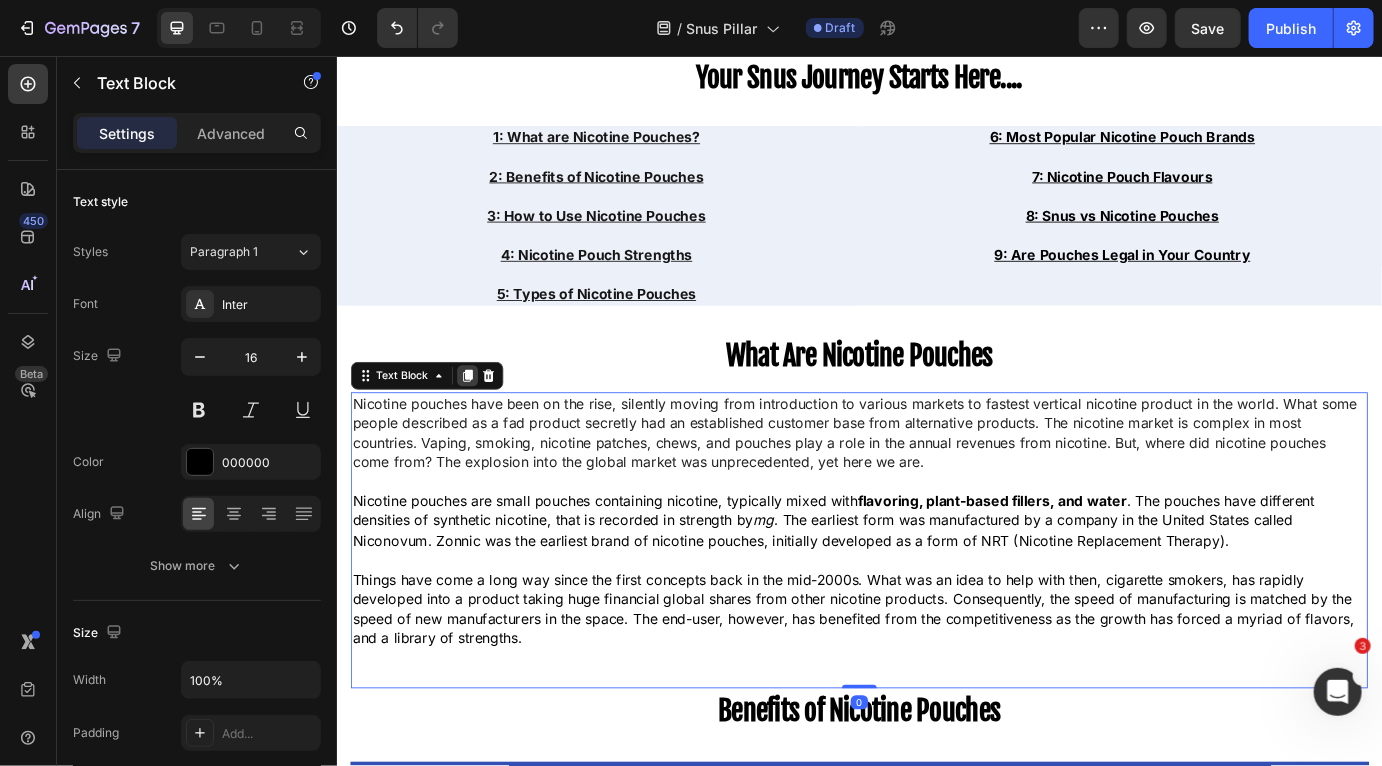 click 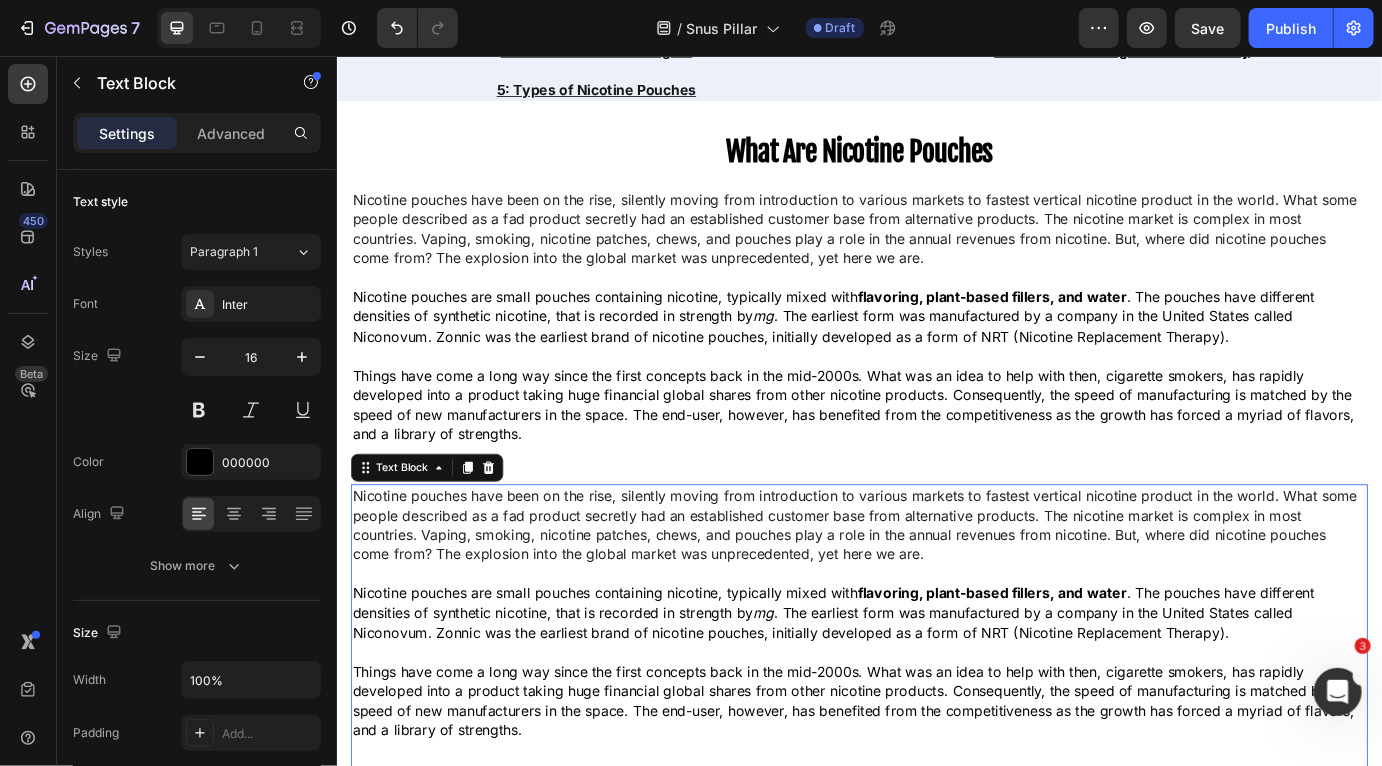scroll, scrollTop: 912, scrollLeft: 0, axis: vertical 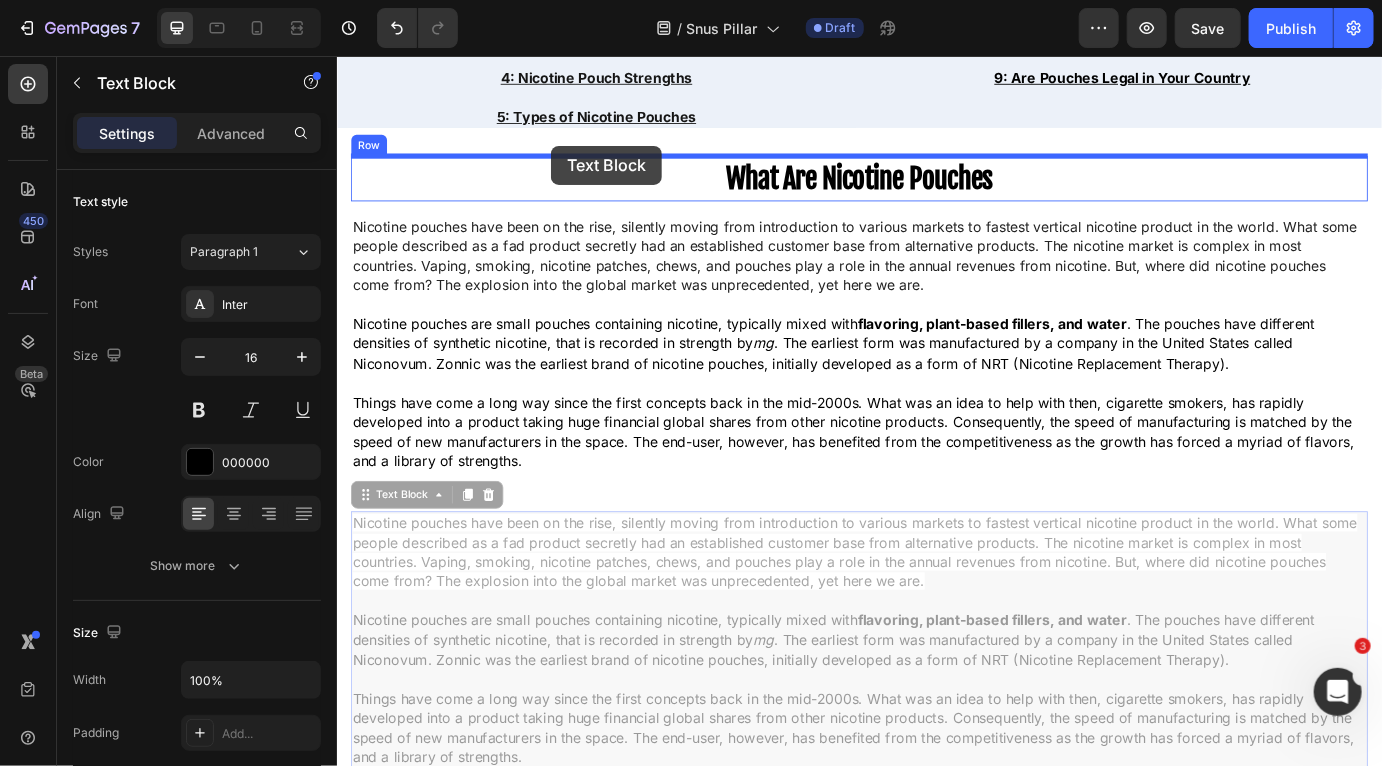 drag, startPoint x: 365, startPoint y: 565, endPoint x: 582, endPoint y: 159, distance: 460.35312 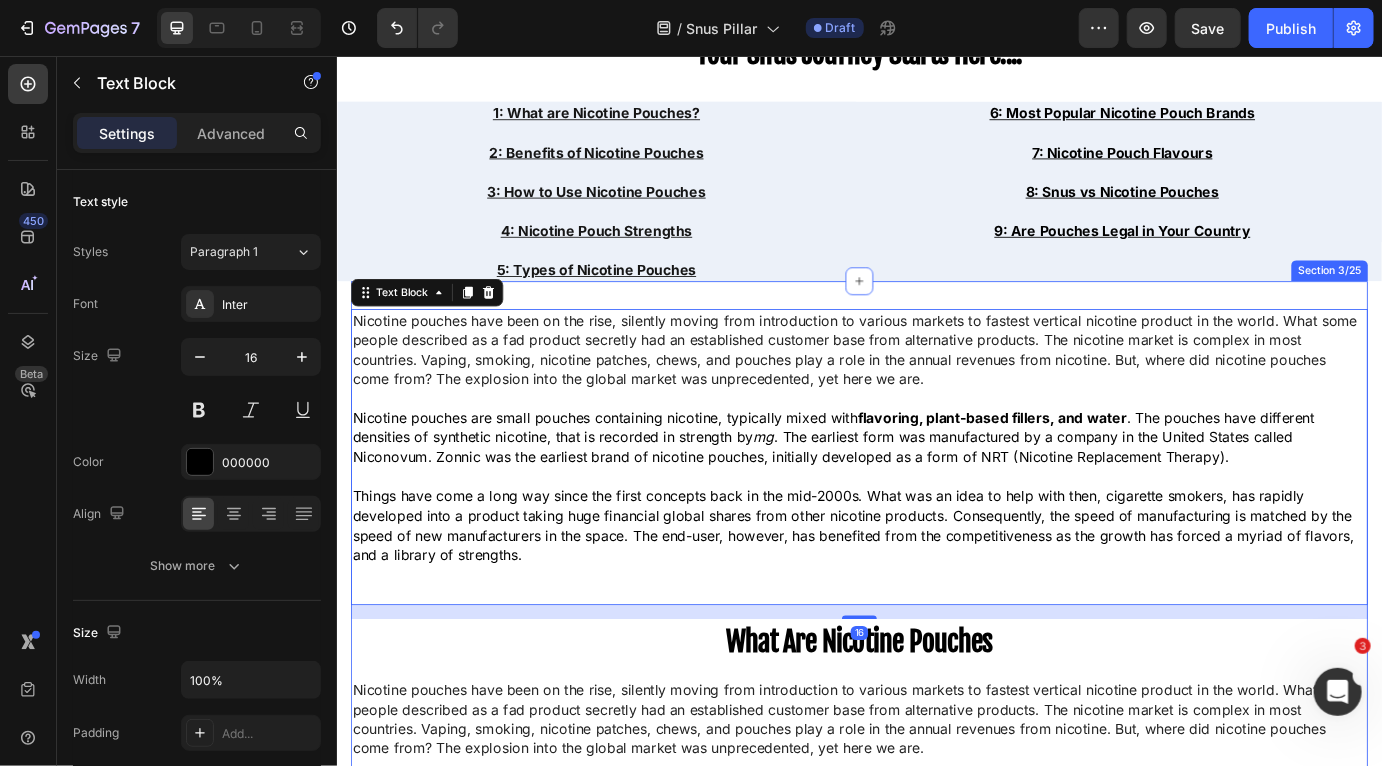 scroll, scrollTop: 845, scrollLeft: 0, axis: vertical 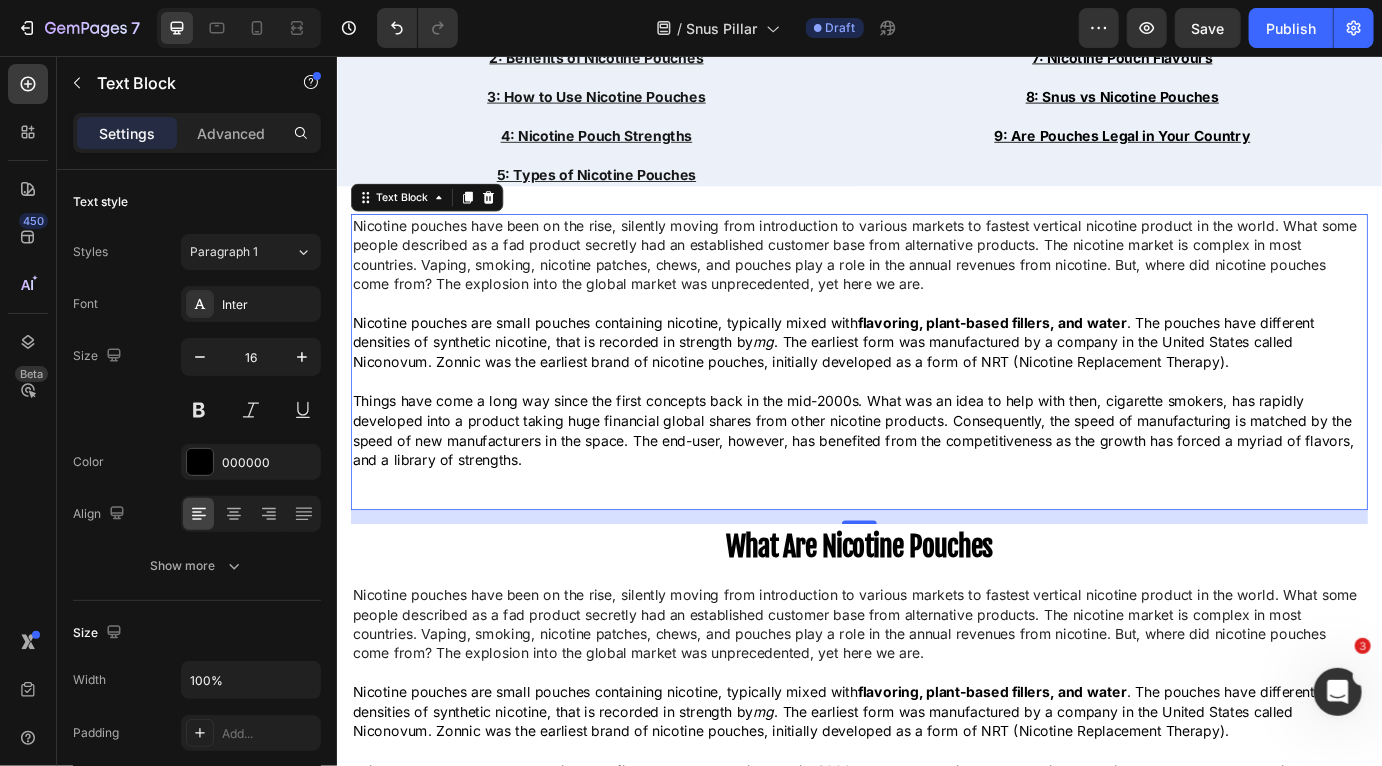 click on "Things have come a long way since the first concepts back in the mid-2000s. What was an idea to help with then, cigarette smokers, has rapidly developed into a product taking huge financial global shares from other nicotine products. Consequently, the speed of manufacturing is matched by the speed of new manufacturers in the space. The end-user, however, has benefited from the competitiveness as the growth has forced a myriad of flavors, and a library of strengths." at bounding box center [936, 487] 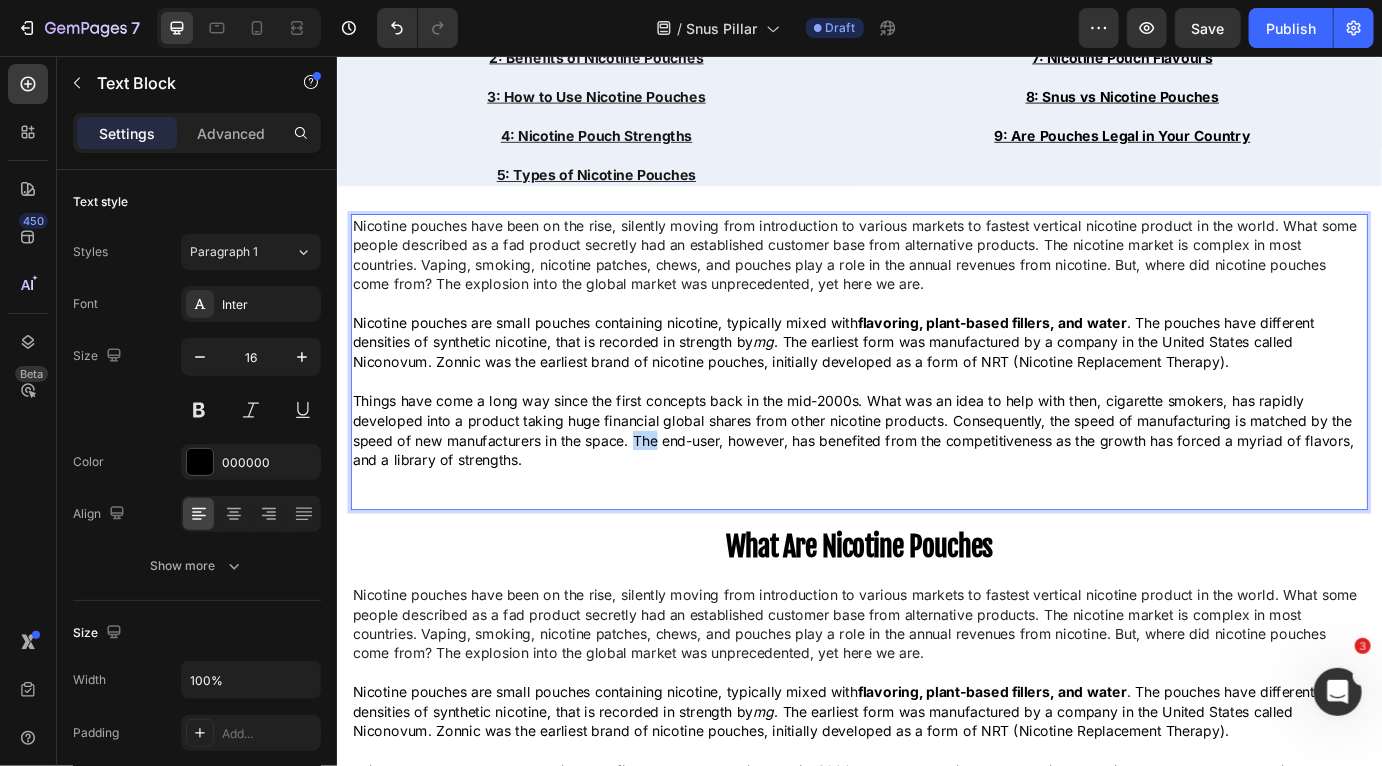 click on "Things have come a long way since the first concepts back in the mid-2000s. What was an idea to help with then, cigarette smokers, has rapidly developed into a product taking huge financial global shares from other nicotine products. Consequently, the speed of manufacturing is matched by the speed of new manufacturers in the space. The end-user, however, has benefited from the competitiveness as the growth has forced a myriad of flavors, and a library of strengths." at bounding box center (936, 487) 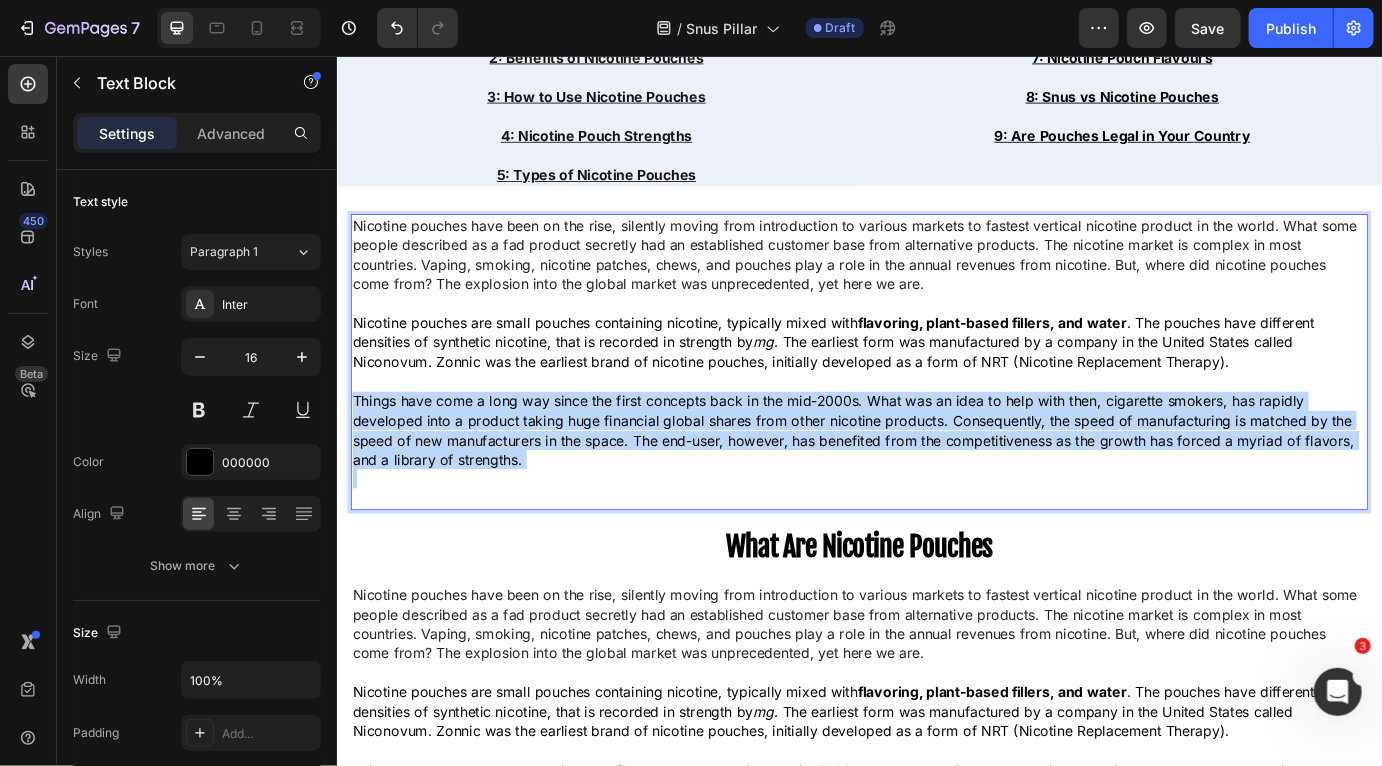 click on "Things have come a long way since the first concepts back in the mid-2000s. What was an idea to help with then, cigarette smokers, has rapidly developed into a product taking huge financial global shares from other nicotine products. Consequently, the speed of manufacturing is matched by the speed of new manufacturers in the space. The end-user, however, has benefited from the competitiveness as the growth has forced a myriad of flavors, and a library of strengths." at bounding box center [936, 487] 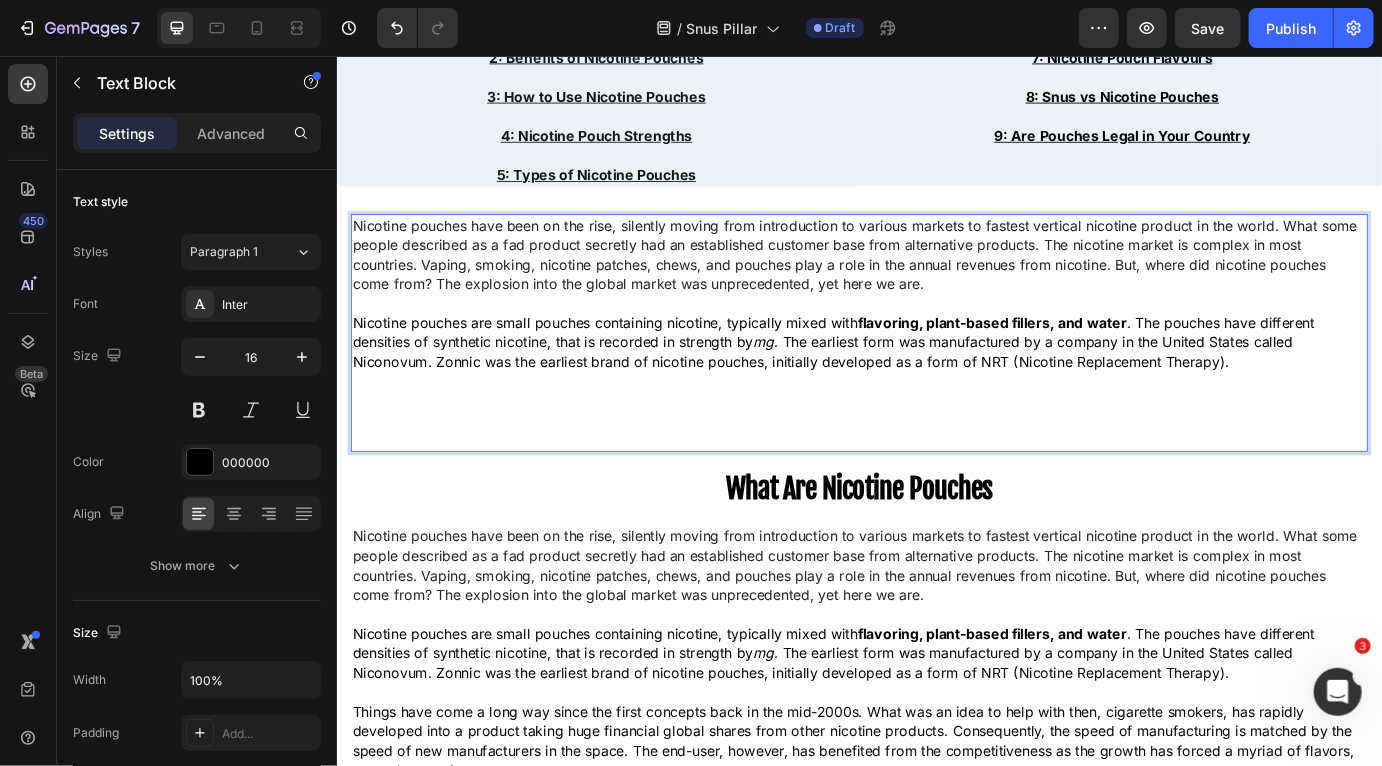 click on "Nicotine pouches are small pouches containing nicotine, typically mixed with  flavoring, plant-based fillers, and water . The pouches have different densities of synthetic nicotine, that is recorded in strength by  mg . The earliest form was manufactured by a company in the United States called Niconovum. Zonnic was the earliest brand of nicotine pouches, initially developed as a form of NRT (Nicotine Replacement Therapy)." at bounding box center [936, 385] 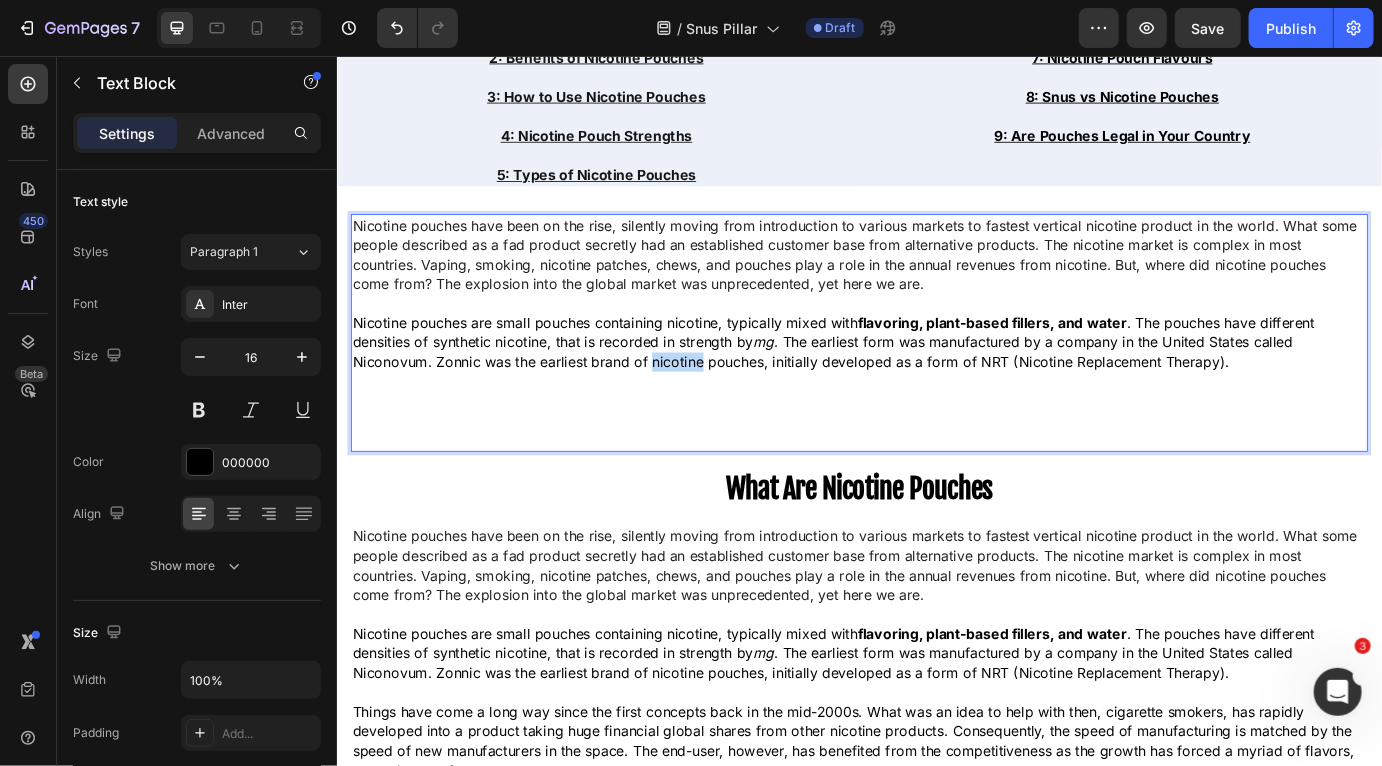 click on "Nicotine pouches are small pouches containing nicotine, typically mixed with  flavoring, plant-based fillers, and water . The pouches have different densities of synthetic nicotine, that is recorded in strength by  mg . The earliest form was manufactured by a company in the United States called Niconovum. Zonnic was the earliest brand of nicotine pouches, initially developed as a form of NRT (Nicotine Replacement Therapy)." at bounding box center [936, 385] 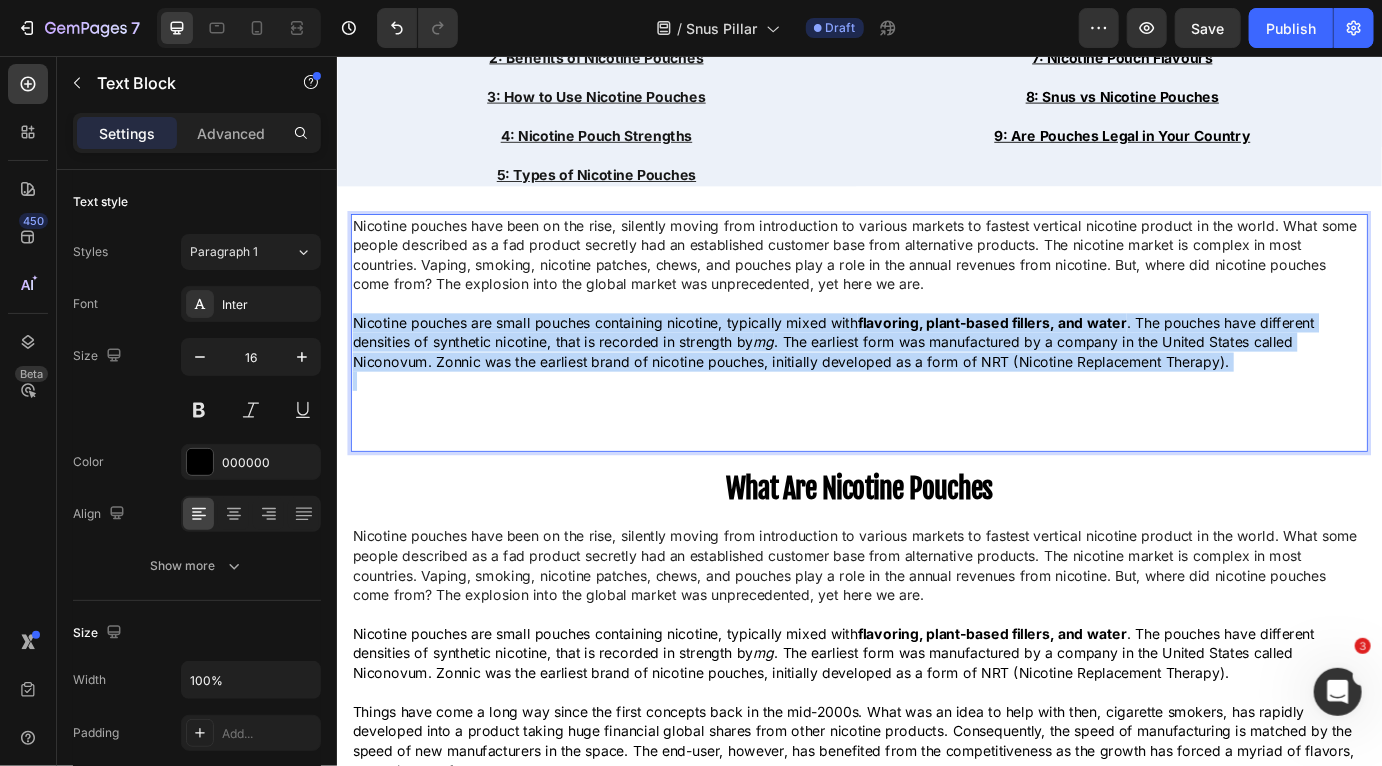 click on "Nicotine pouches are small pouches containing nicotine, typically mixed with  flavoring, plant-based fillers, and water . The pouches have different densities of synthetic nicotine, that is recorded in strength by  mg . The earliest form was manufactured by a company in the United States called Niconovum. Zonnic was the earliest brand of nicotine pouches, initially developed as a form of NRT (Nicotine Replacement Therapy)." at bounding box center (936, 385) 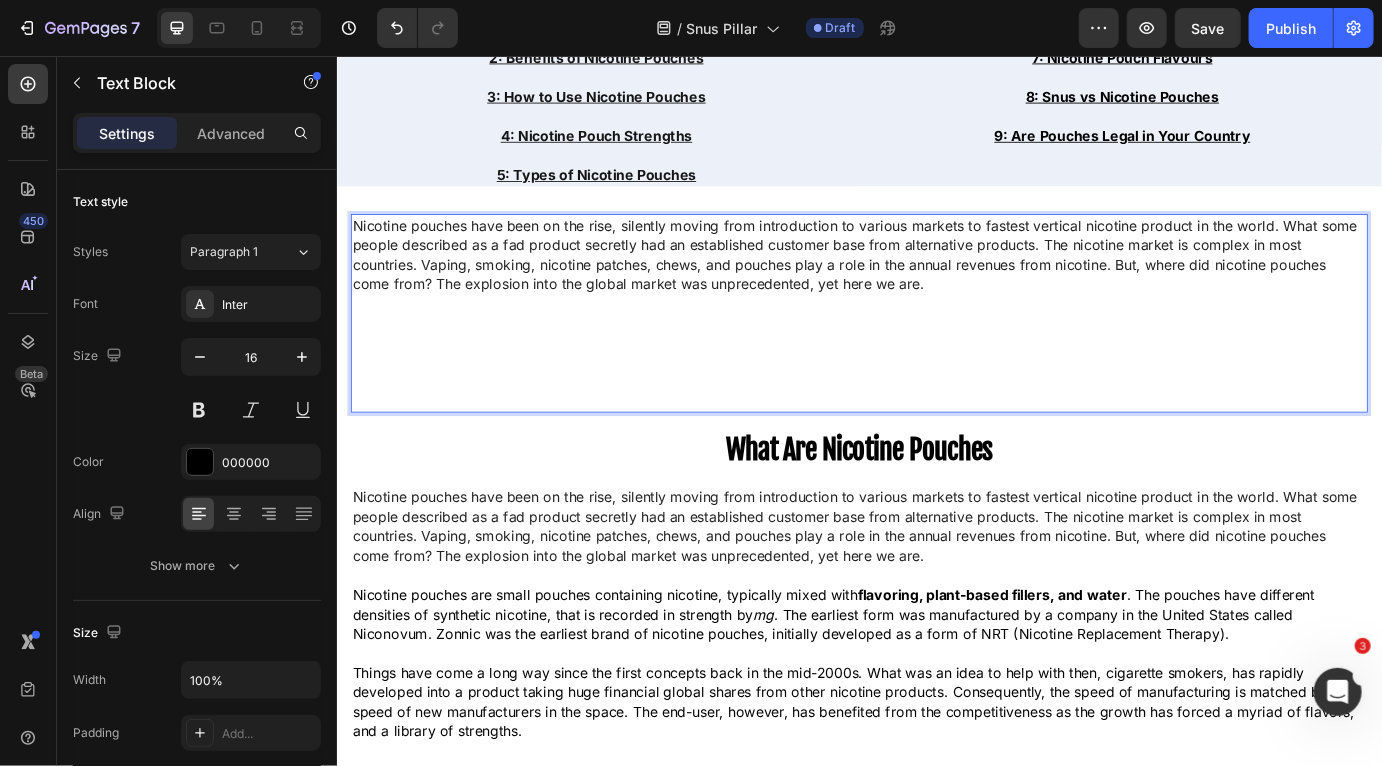 click on "Nicotine pouches have been on the rise, silently moving from introduction to various markets to fastest vertical nicotine product in the world. What some people described as a fad product secretly had an established customer base from alternative products. The nicotine market is complex in most countries. Vaping, smoking, nicotine patches, chews, and pouches play a role in the annual revenues from nicotine. But, where did nicotine pouches come from? The explosion into the global market was unprecedented, yet here we are." at bounding box center (931, 284) 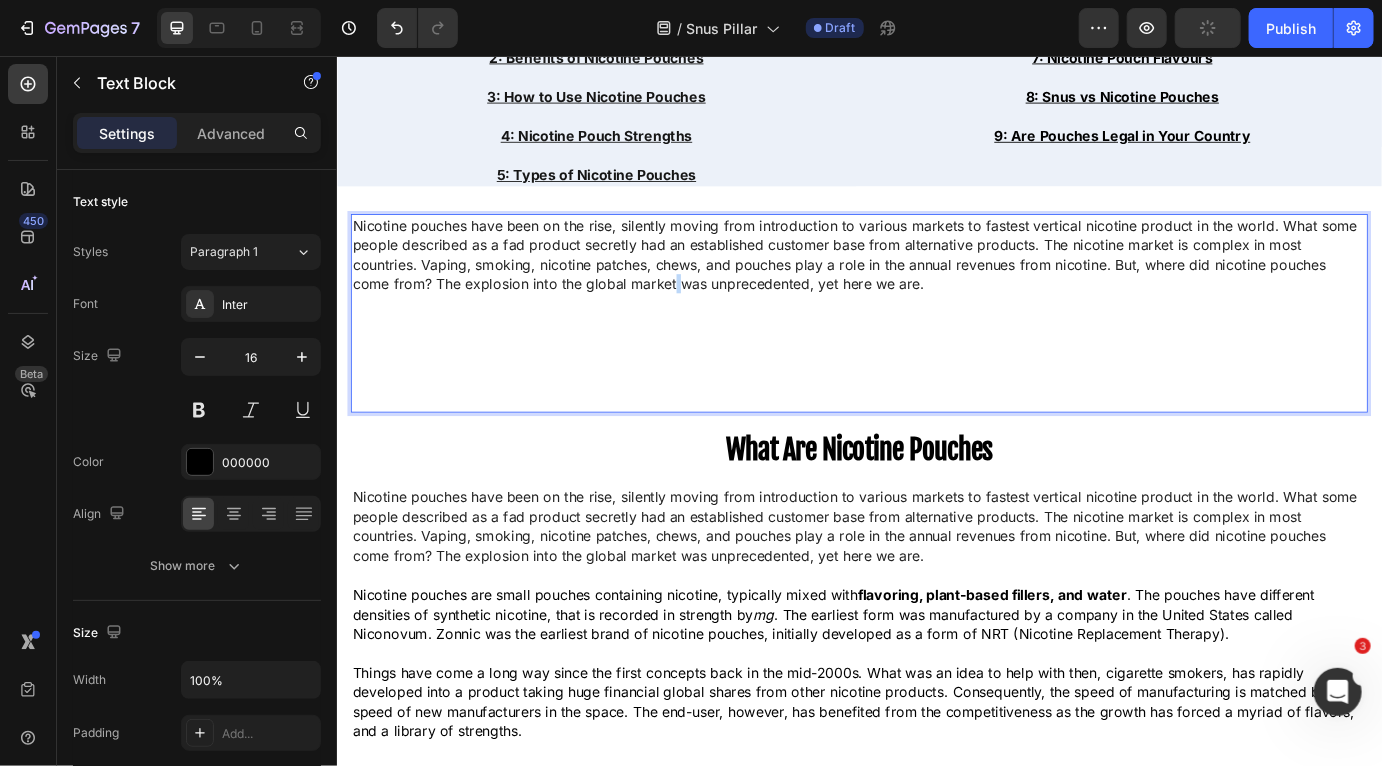 click on "Nicotine pouches have been on the rise, silently moving from introduction to various markets to fastest vertical nicotine product in the world. What some people described as a fad product secretly had an established customer base from alternative products. The nicotine market is complex in most countries. Vaping, smoking, nicotine patches, chews, and pouches play a role in the annual revenues from nicotine. But, where did nicotine pouches come from? The explosion into the global market was unprecedented, yet here we are." at bounding box center (931, 284) 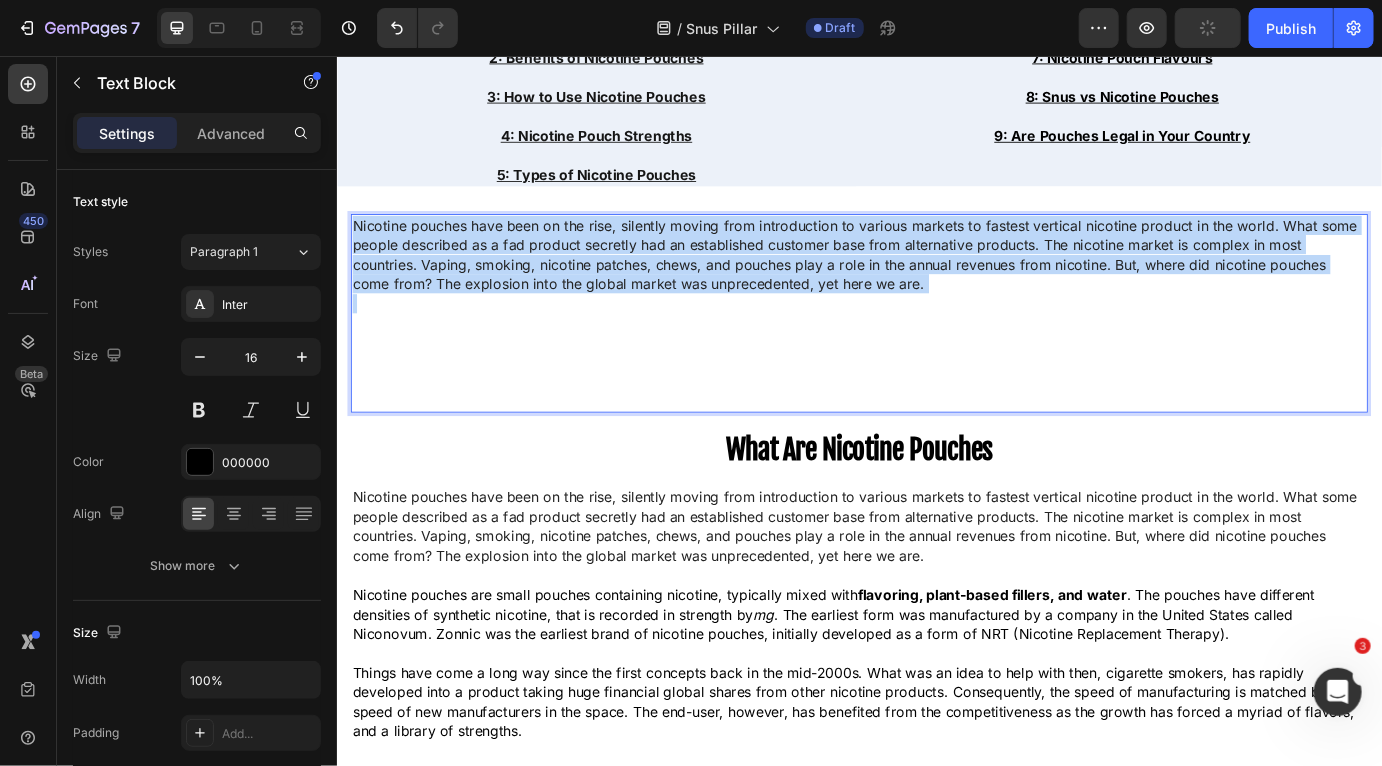 click on "Nicotine pouches have been on the rise, silently moving from introduction to various markets to fastest vertical nicotine product in the world. What some people described as a fad product secretly had an established customer base from alternative products. The nicotine market is complex in most countries. Vaping, smoking, nicotine patches, chews, and pouches play a role in the annual revenues from nicotine. But, where did nicotine pouches come from? The explosion into the global market was unprecedented, yet here we are." at bounding box center (931, 284) 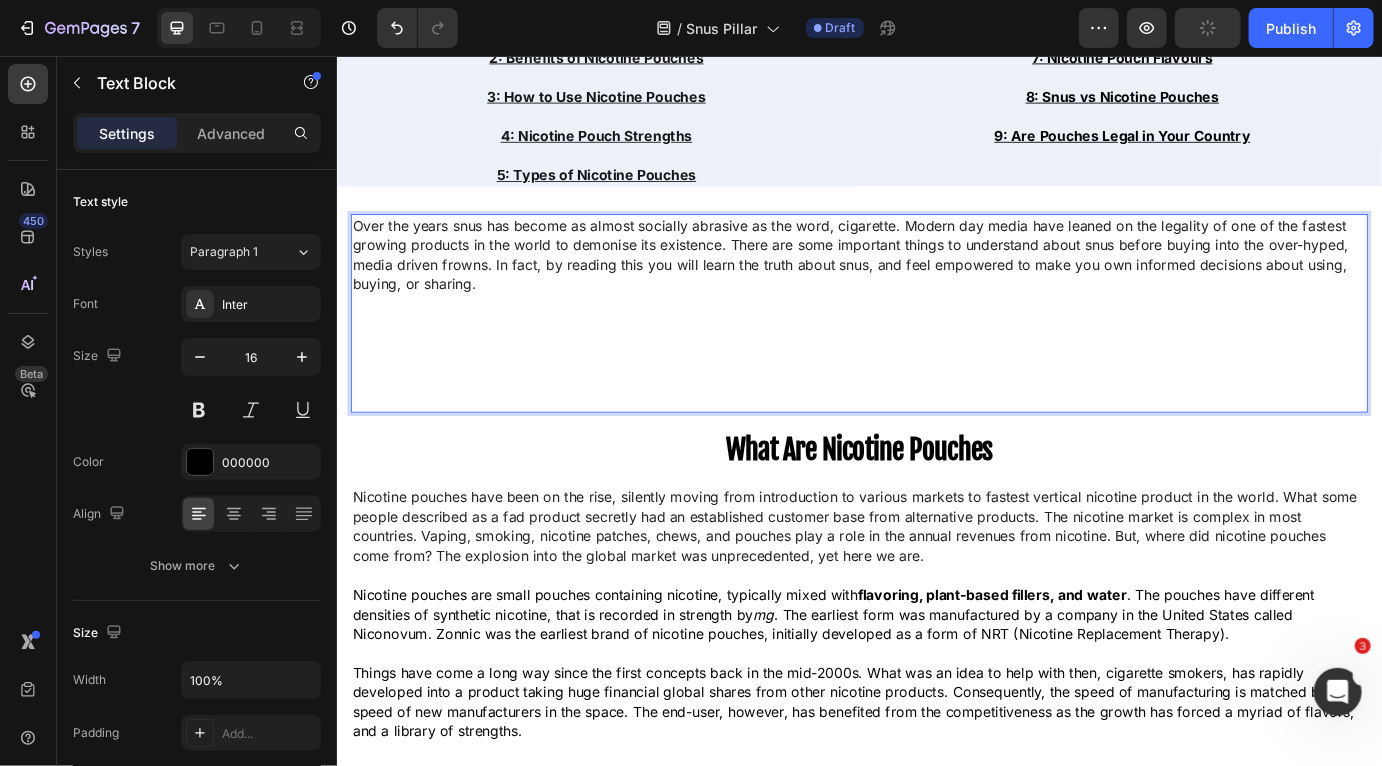 click at bounding box center (936, 430) 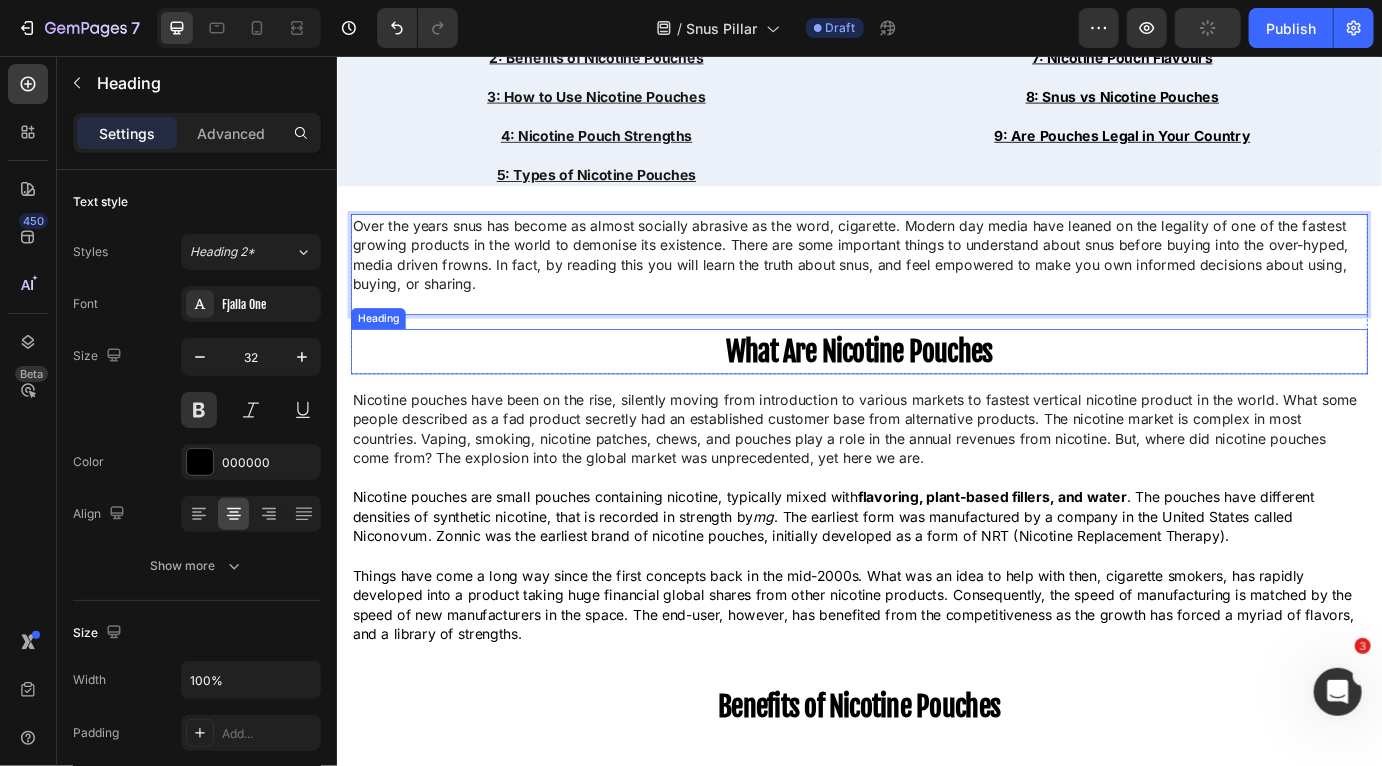 click on "What Are Nicotine Pouches" at bounding box center [936, 396] 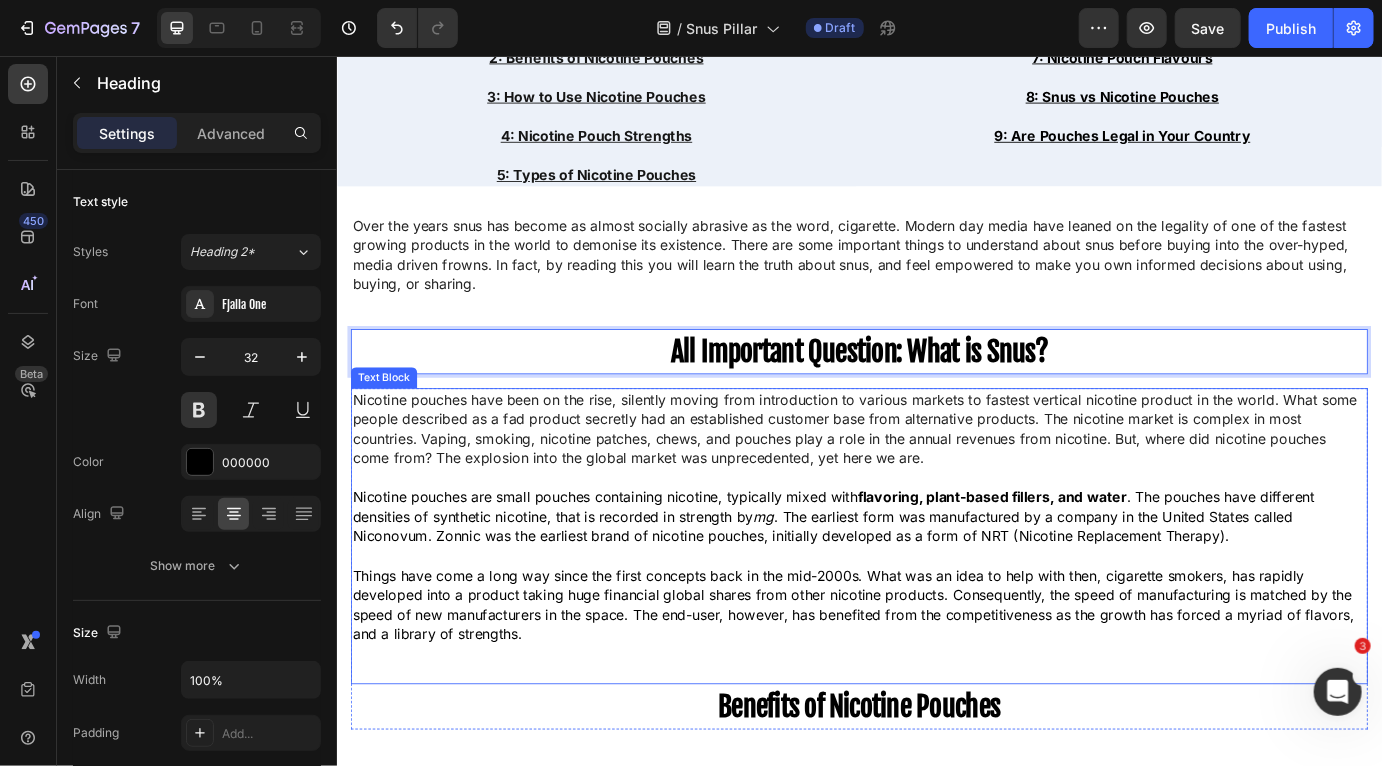 click on "Things have come a long way since the first concepts back in the mid-2000s. What was an idea to help with then, cigarette smokers, has rapidly developed into a product taking huge financial global shares from other nicotine products. Consequently, the speed of manufacturing is matched by the speed of new manufacturers in the space. The end-user, however, has benefited from the competitiveness as the growth has forced a myriad of flavors, and a library of strengths." at bounding box center [936, 687] 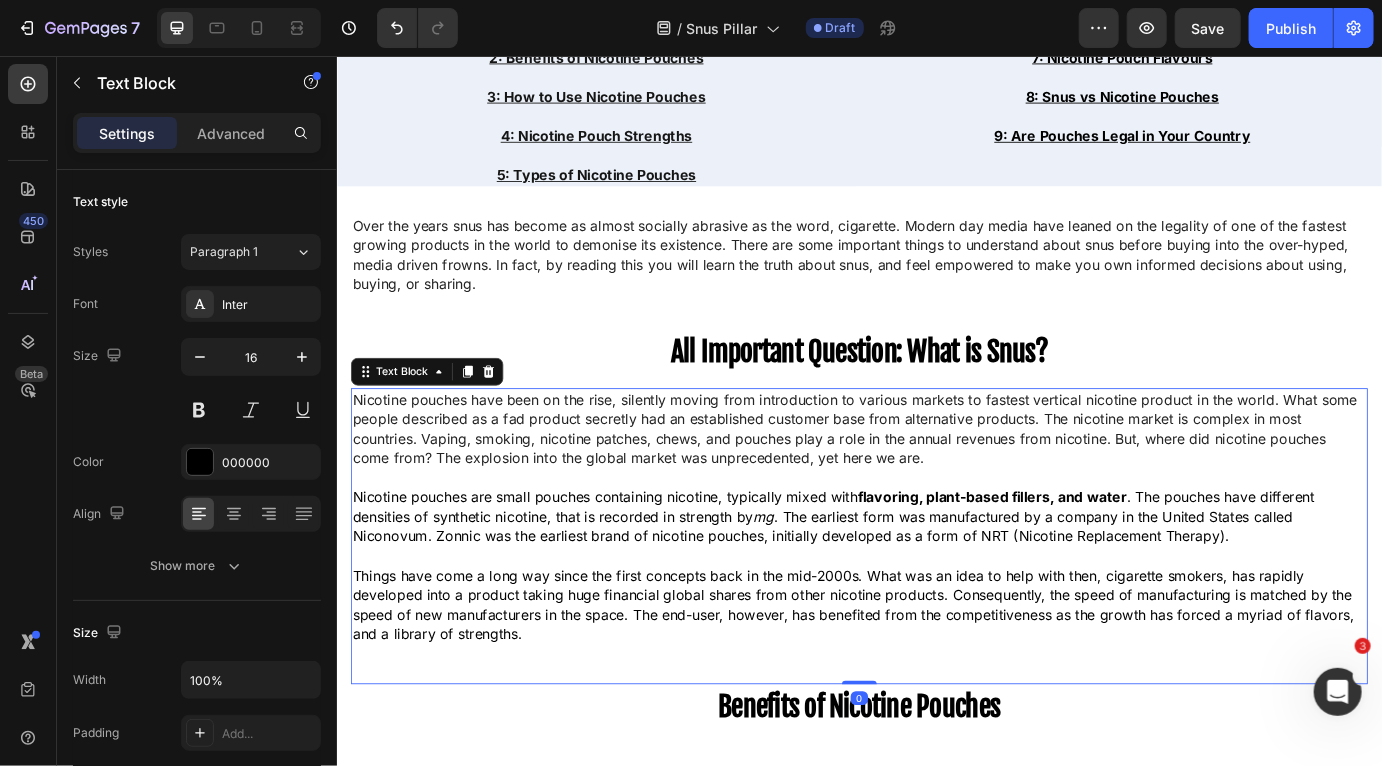 click on "Things have come a long way since the first concepts back in the mid-2000s. What was an idea to help with then, cigarette smokers, has rapidly developed into a product taking huge financial global shares from other nicotine products. Consequently, the speed of manufacturing is matched by the speed of new manufacturers in the space. The end-user, however, has benefited from the competitiveness as the growth has forced a myriad of flavors, and a library of strengths." at bounding box center [936, 687] 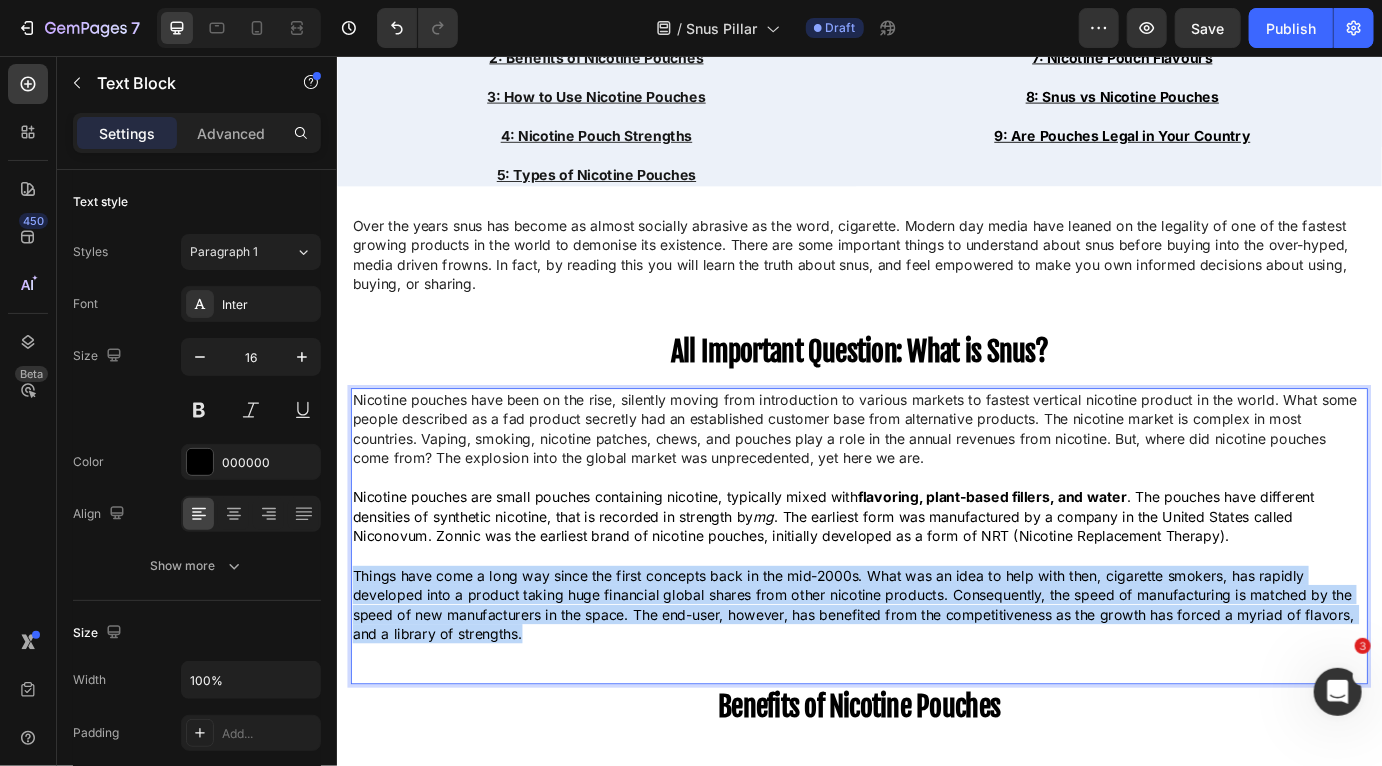 click on "Things have come a long way since the first concepts back in the mid-2000s. What was an idea to help with then, cigarette smokers, has rapidly developed into a product taking huge financial global shares from other nicotine products. Consequently, the speed of manufacturing is matched by the speed of new manufacturers in the space. The end-user, however, has benefited from the competitiveness as the growth has forced a myriad of flavors, and a library of strengths." at bounding box center (936, 687) 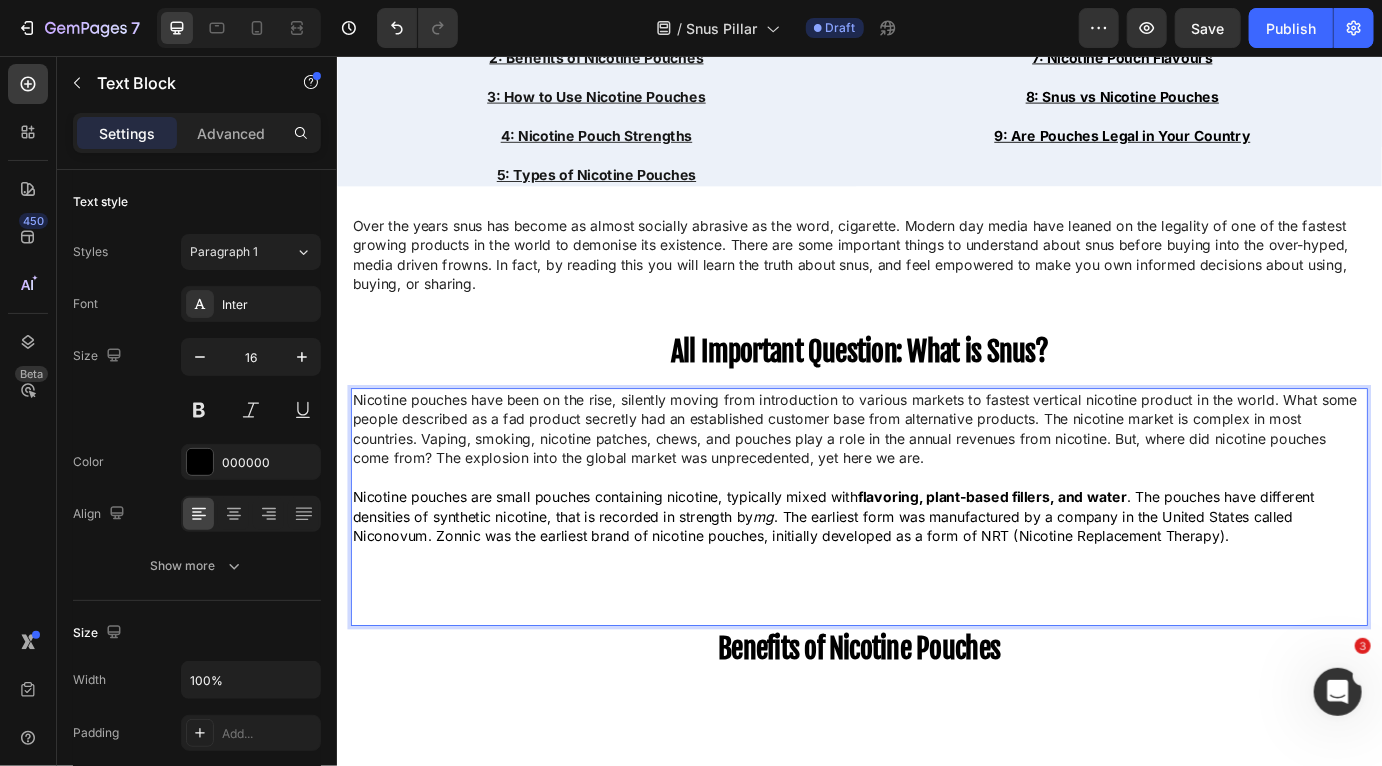 click on "Nicotine pouches are small pouches containing nicotine, typically mixed with  flavoring, plant-based fillers, and water . The pouches have different densities of synthetic nicotine, that is recorded in strength by  mg . The earliest form was manufactured by a company in the United States called Niconovum. Zonnic was the earliest brand of nicotine pouches, initially developed as a form of NRT (Nicotine Replacement Therapy)." at bounding box center [936, 585] 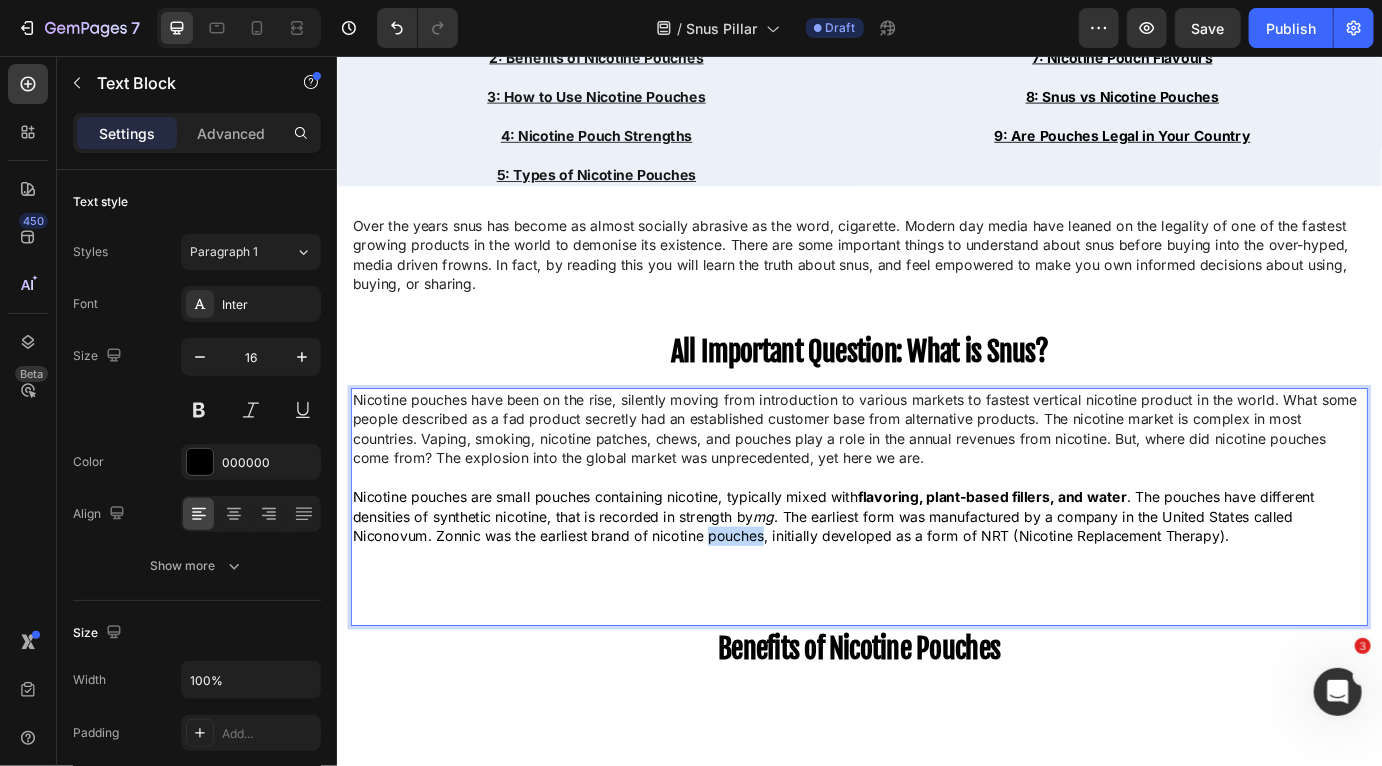 click on "Nicotine pouches are small pouches containing nicotine, typically mixed with  flavoring, plant-based fillers, and water . The pouches have different densities of synthetic nicotine, that is recorded in strength by  mg . The earliest form was manufactured by a company in the United States called Niconovum. Zonnic was the earliest brand of nicotine pouches, initially developed as a form of NRT (Nicotine Replacement Therapy)." at bounding box center [936, 585] 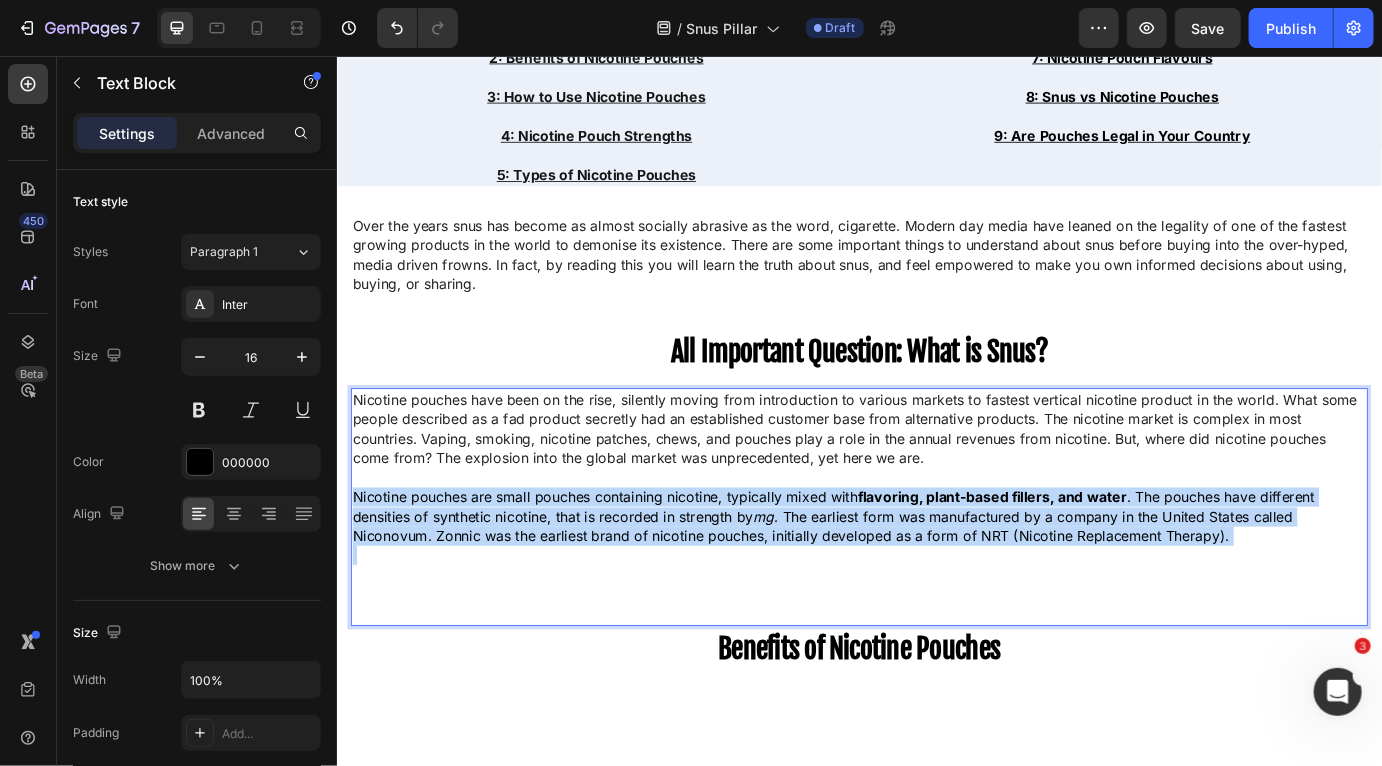 click on "Nicotine pouches are small pouches containing nicotine, typically mixed with  flavoring, plant-based fillers, and water . The pouches have different densities of synthetic nicotine, that is recorded in strength by  mg . The earliest form was manufactured by a company in the United States called Niconovum. Zonnic was the earliest brand of nicotine pouches, initially developed as a form of NRT (Nicotine Replacement Therapy)." at bounding box center [936, 585] 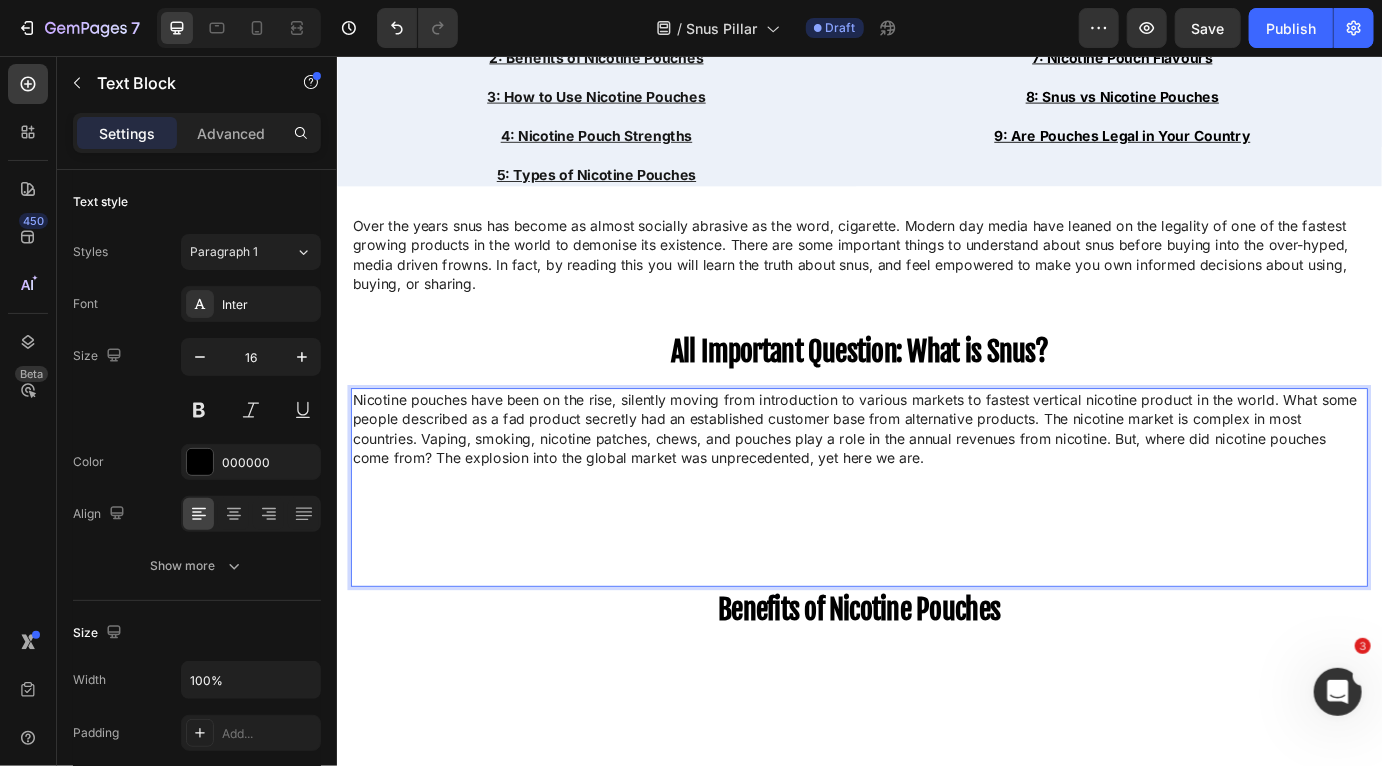 click on "Nicotine pouches have been on the rise, silently moving from introduction to various markets to fastest vertical nicotine product in the world. What some people described as a fad product secretly had an established customer base from alternative products. The nicotine market is complex in most countries. Vaping, smoking, nicotine patches, chews, and pouches play a role in the annual revenues from nicotine. But, where did nicotine pouches come from? The explosion into the global market was unprecedented, yet here we are." at bounding box center (931, 484) 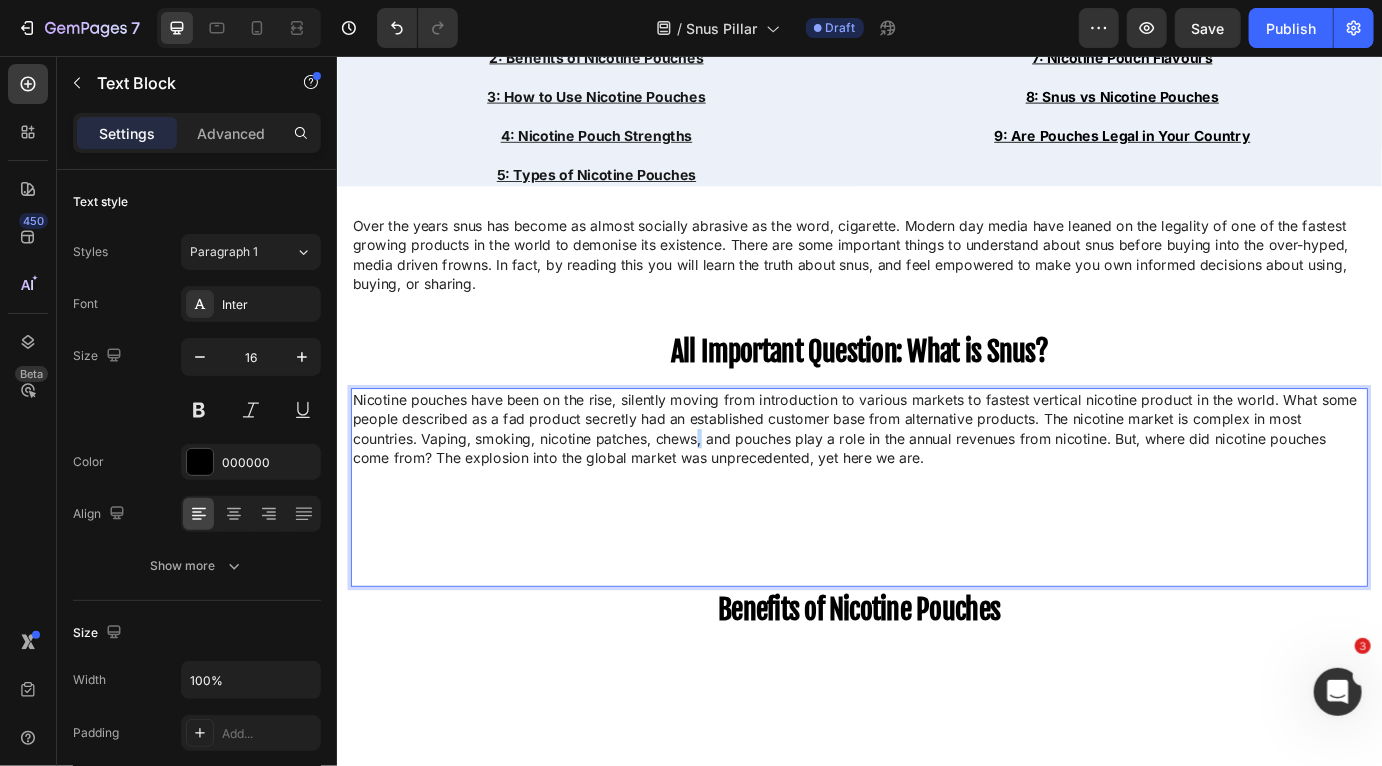 click on "Nicotine pouches have been on the rise, silently moving from introduction to various markets to fastest vertical nicotine product in the world. What some people described as a fad product secretly had an established customer base from alternative products. The nicotine market is complex in most countries. Vaping, smoking, nicotine patches, chews, and pouches play a role in the annual revenues from nicotine. But, where did nicotine pouches come from? The explosion into the global market was unprecedented, yet here we are." at bounding box center [931, 484] 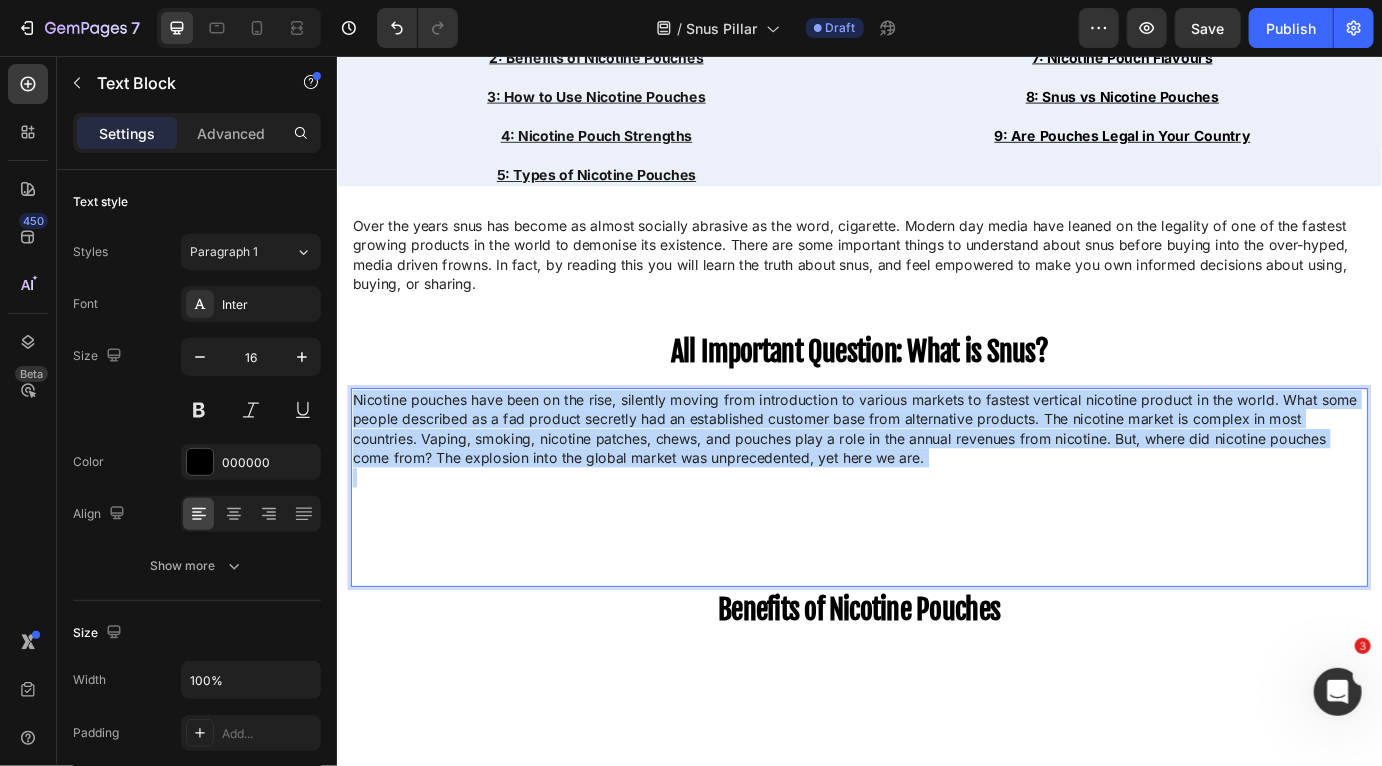 click on "Nicotine pouches have been on the rise, silently moving from introduction to various markets to fastest vertical nicotine product in the world. What some people described as a fad product secretly had an established customer base from alternative products. The nicotine market is complex in most countries. Vaping, smoking, nicotine patches, chews, and pouches play a role in the annual revenues from nicotine. But, where did nicotine pouches come from? The explosion into the global market was unprecedented, yet here we are." at bounding box center (931, 484) 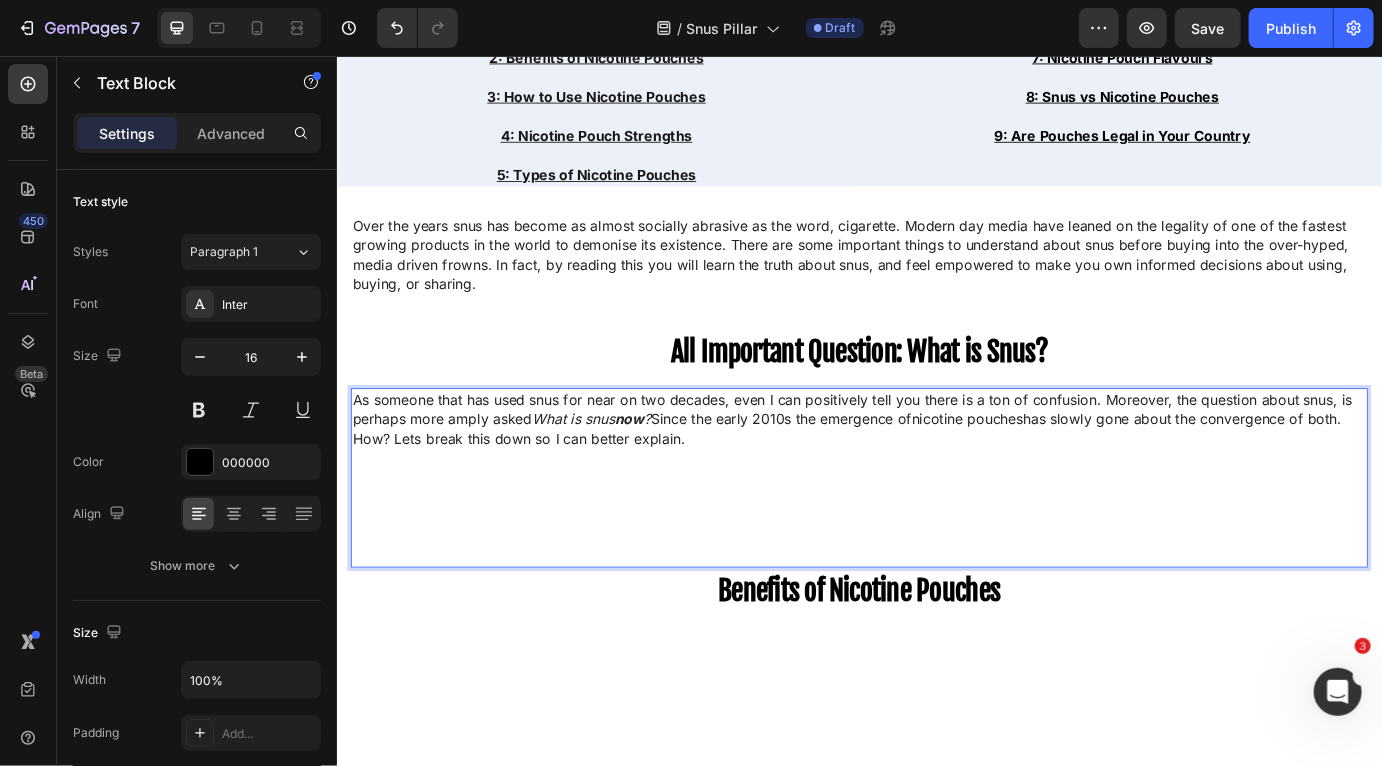 click at bounding box center (936, 630) 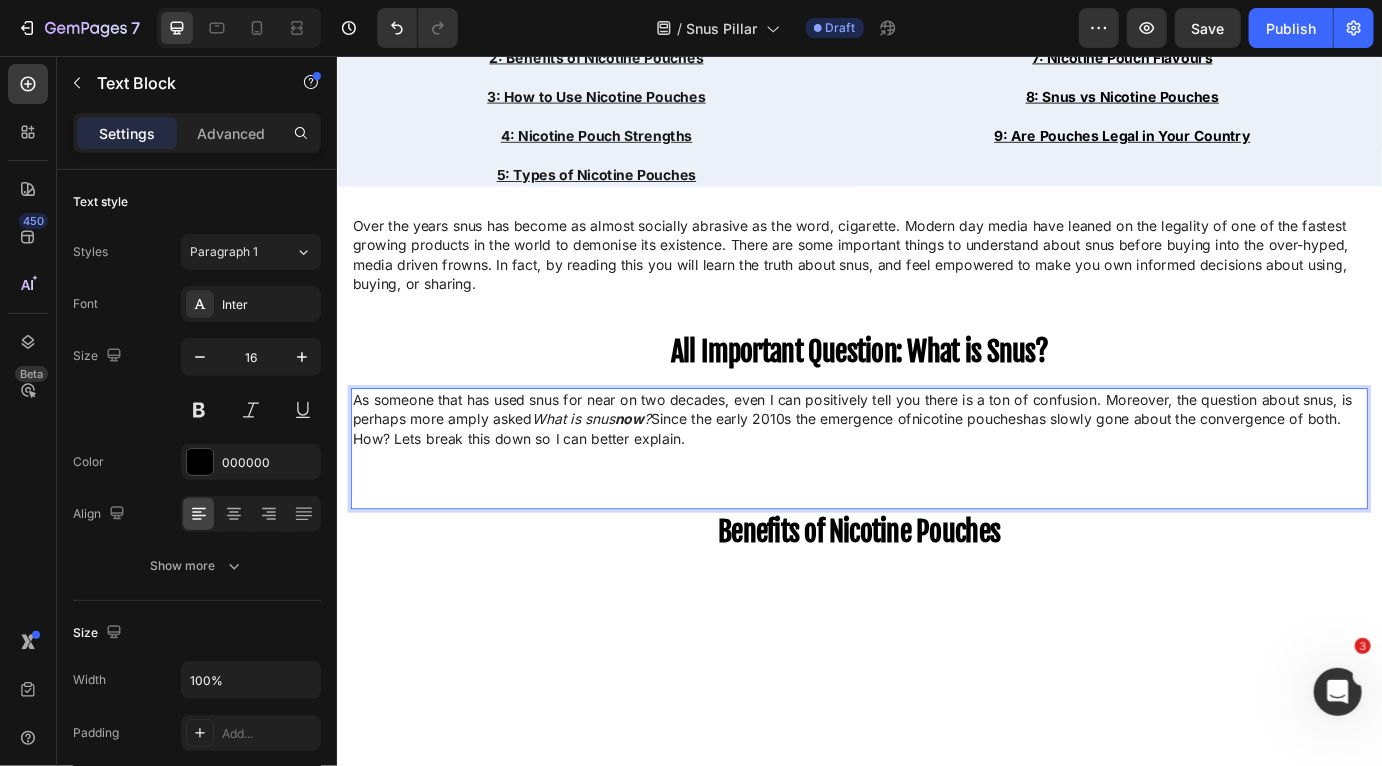 click on "has slowly gone about the convergence of both. How? Lets break this down so I can better explain." at bounding box center (922, 484) 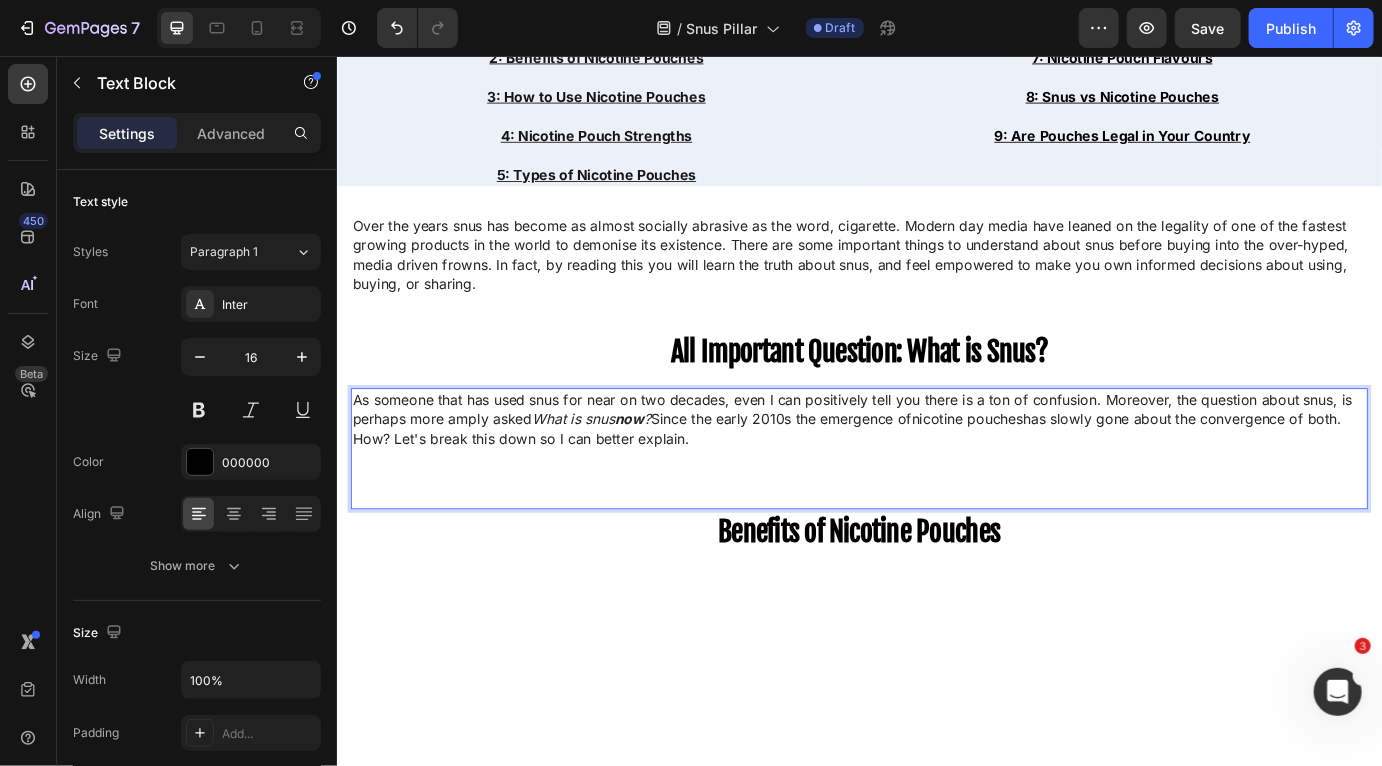 click at bounding box center [936, 541] 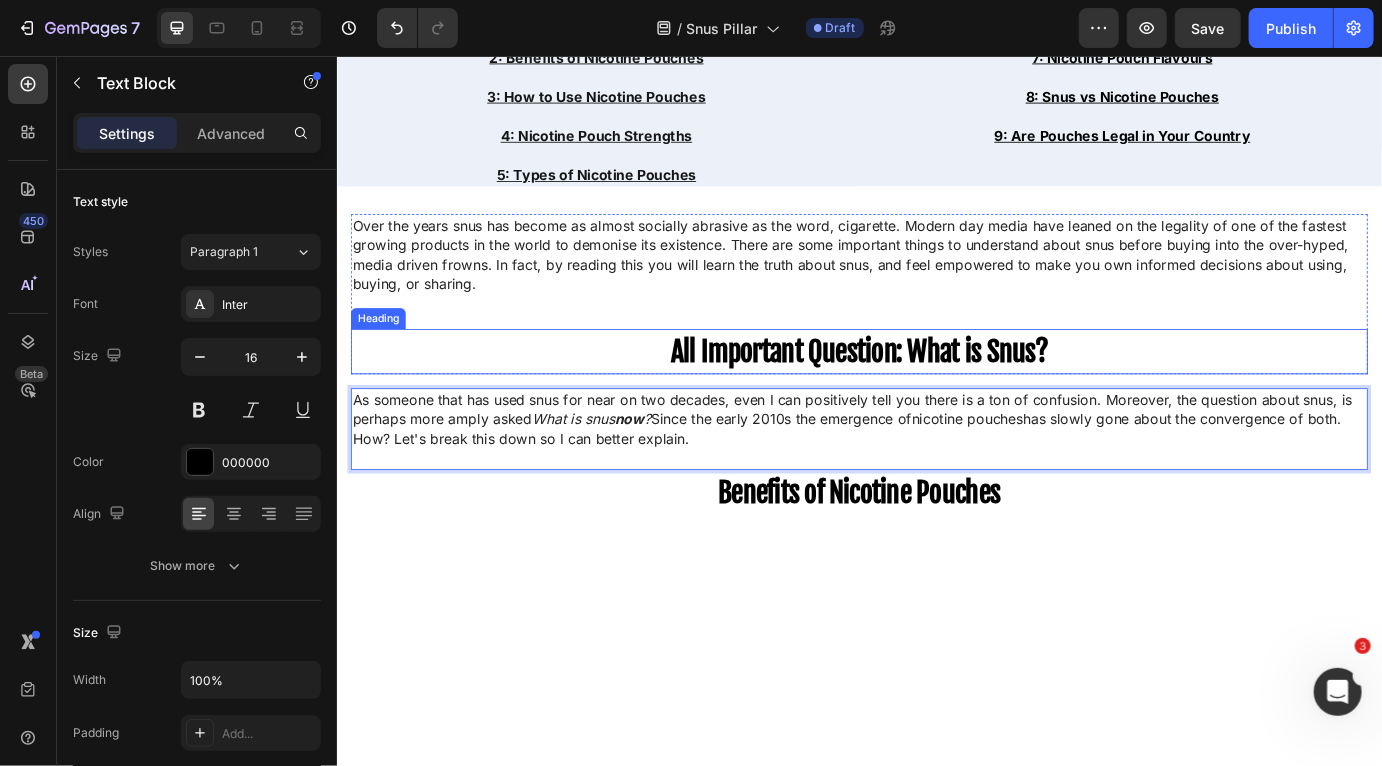 click on "All Important Question: What is Snus?" at bounding box center (936, 396) 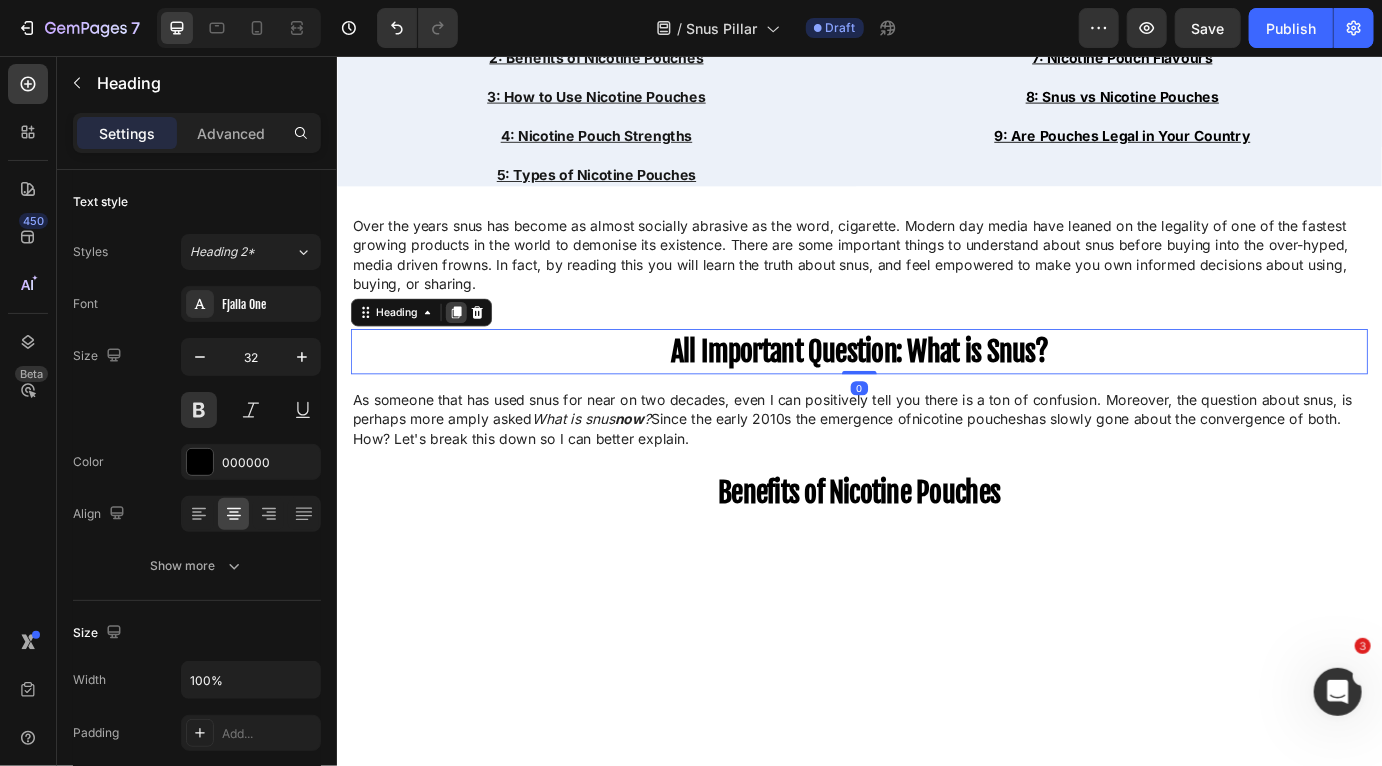 click 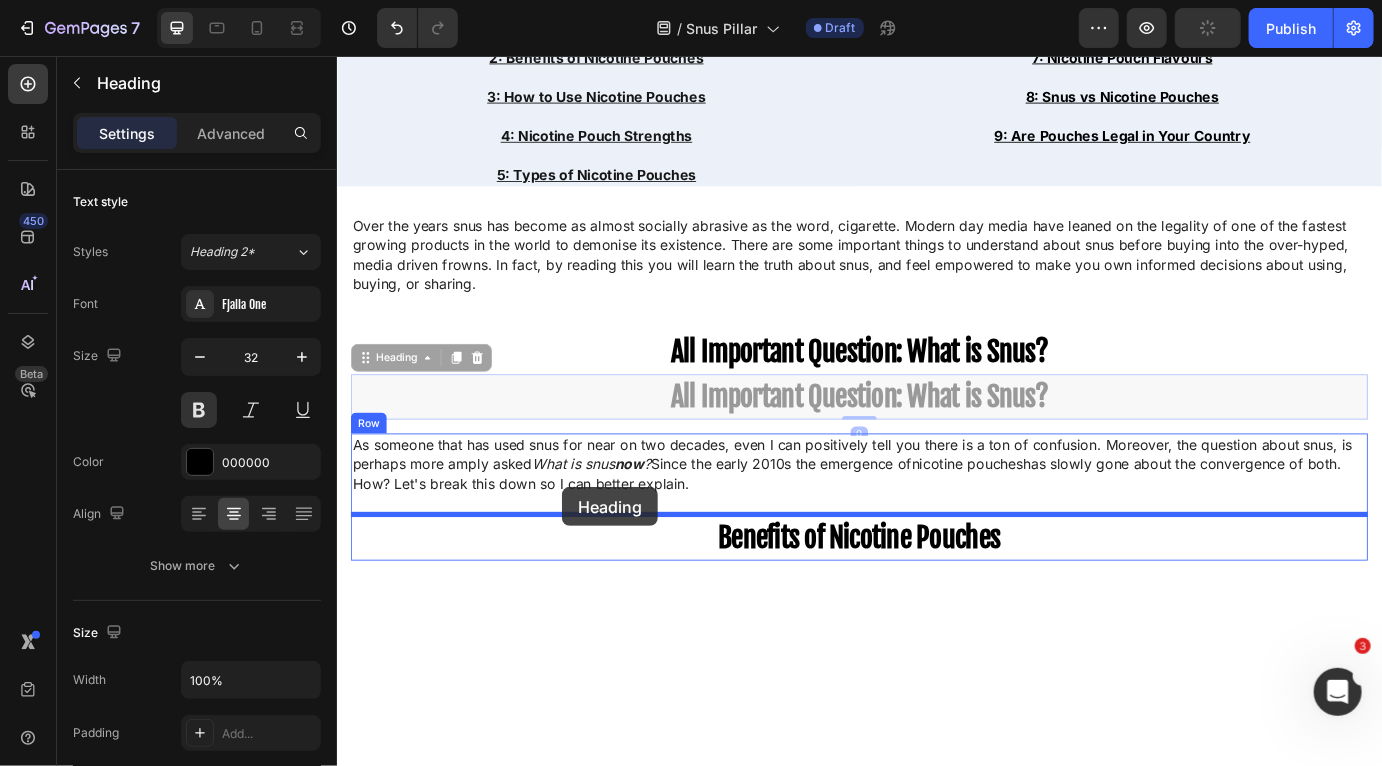 drag, startPoint x: 368, startPoint y: 405, endPoint x: 594, endPoint y: 550, distance: 268.5163 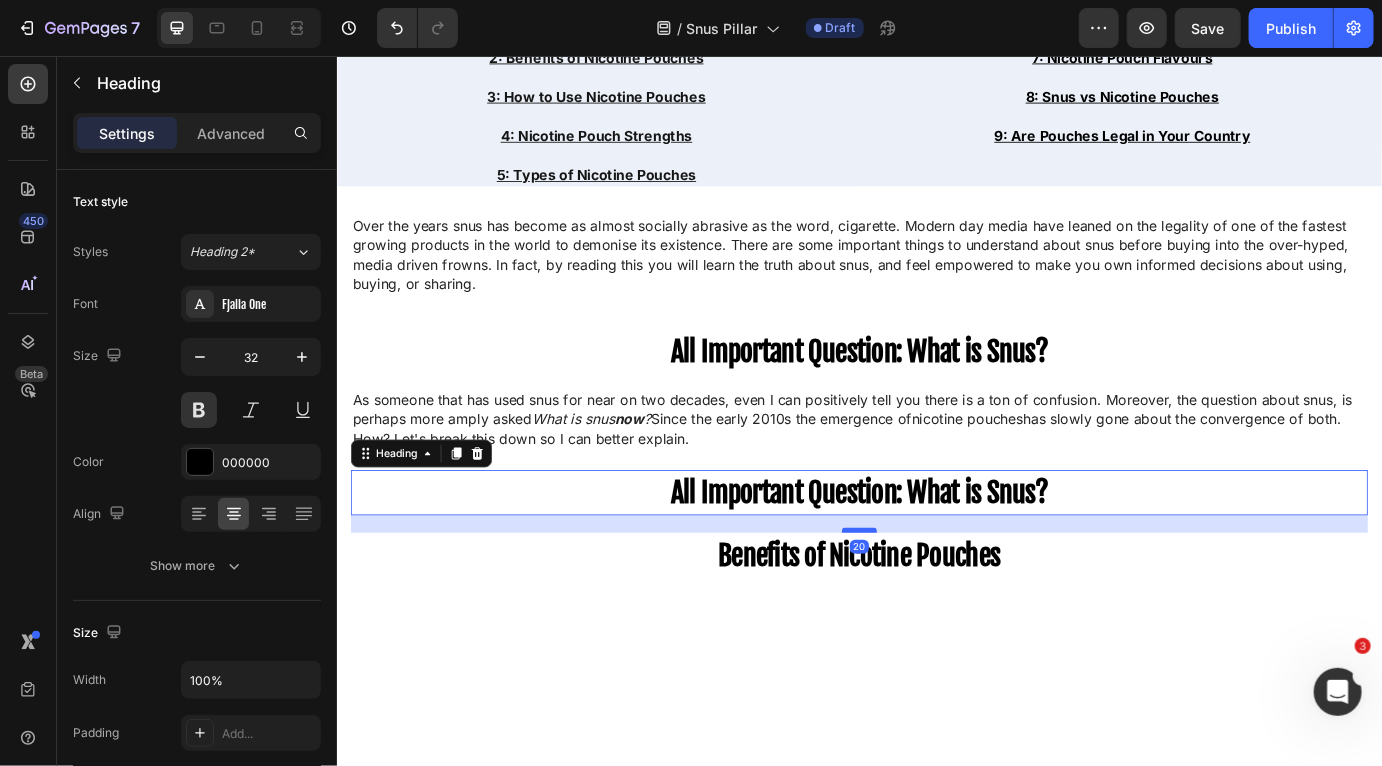 drag, startPoint x: 932, startPoint y: 579, endPoint x: 932, endPoint y: 599, distance: 20 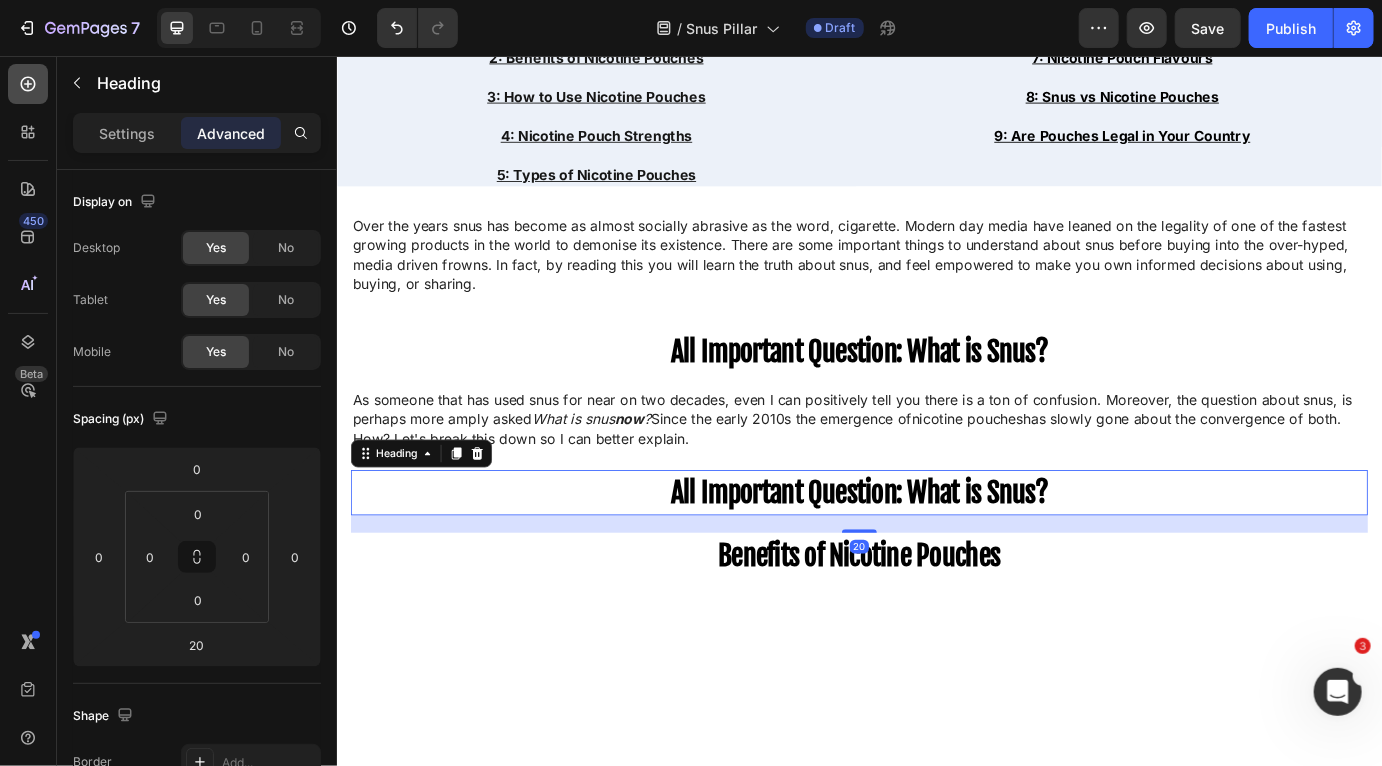 click 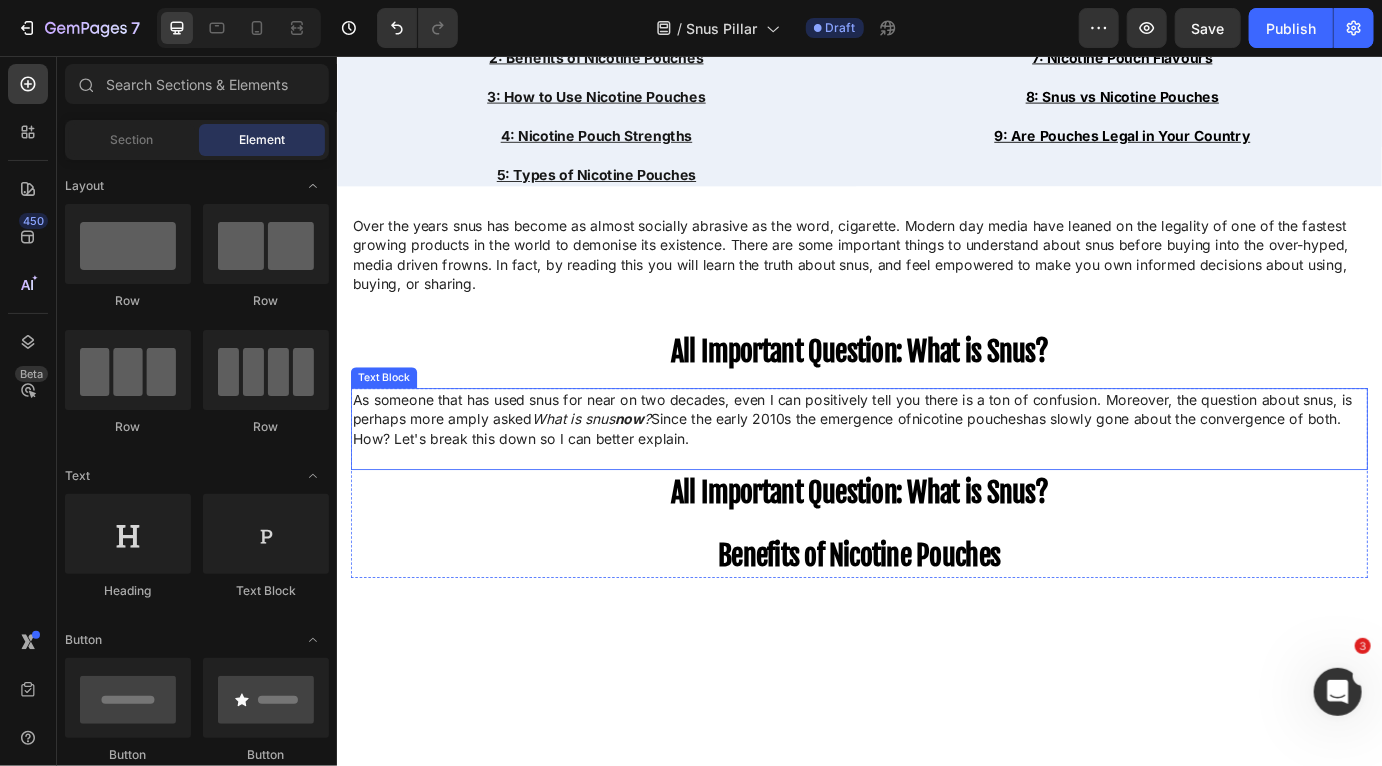click on "As someone that has used snus for near on two decades, even I can positively tell you there is a ton of confusion. Moreover, the question about snus, is perhaps more amply asked  What is snus  now ?  Since the early 2010s the emergence of" at bounding box center (928, 462) 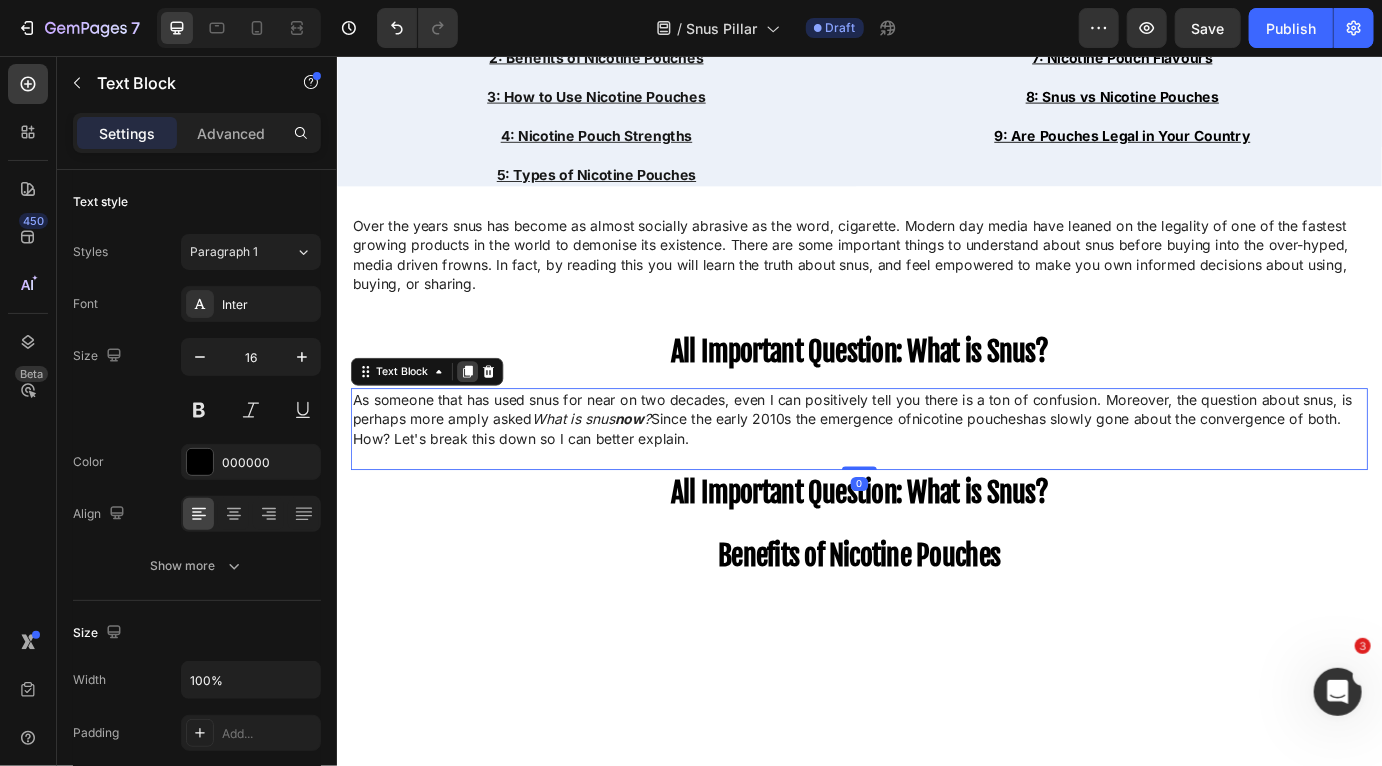 click 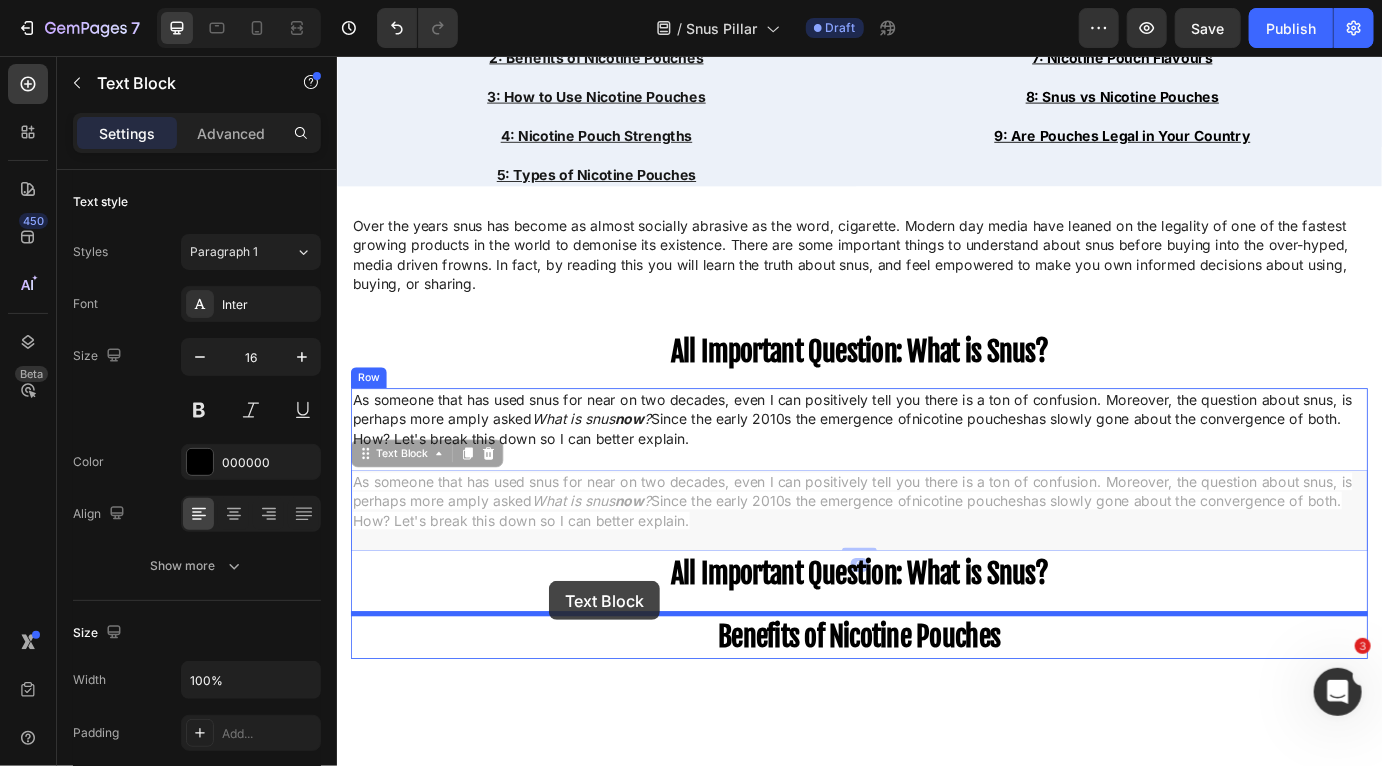drag, startPoint x: 362, startPoint y: 515, endPoint x: 579, endPoint y: 659, distance: 260.43234 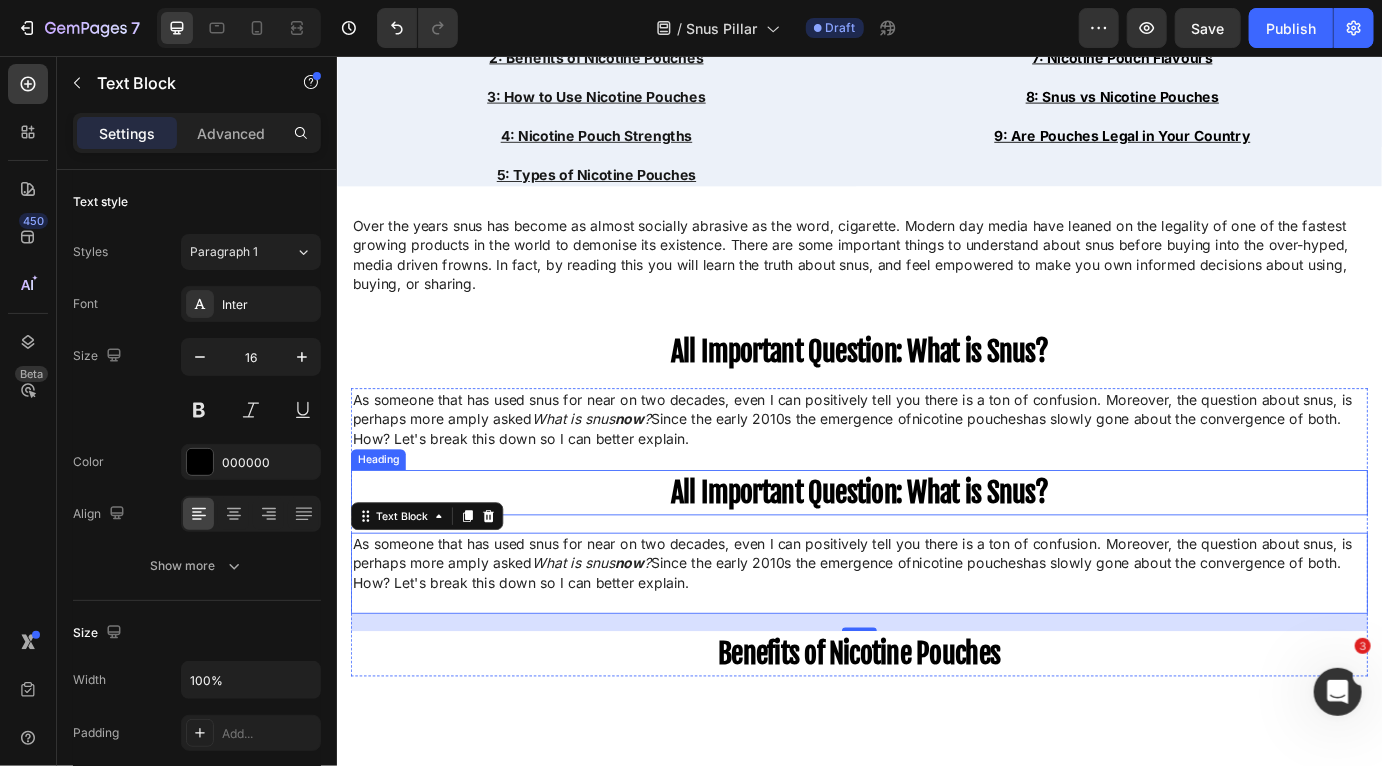 click on "All Important Question: What is Snus?" at bounding box center (936, 558) 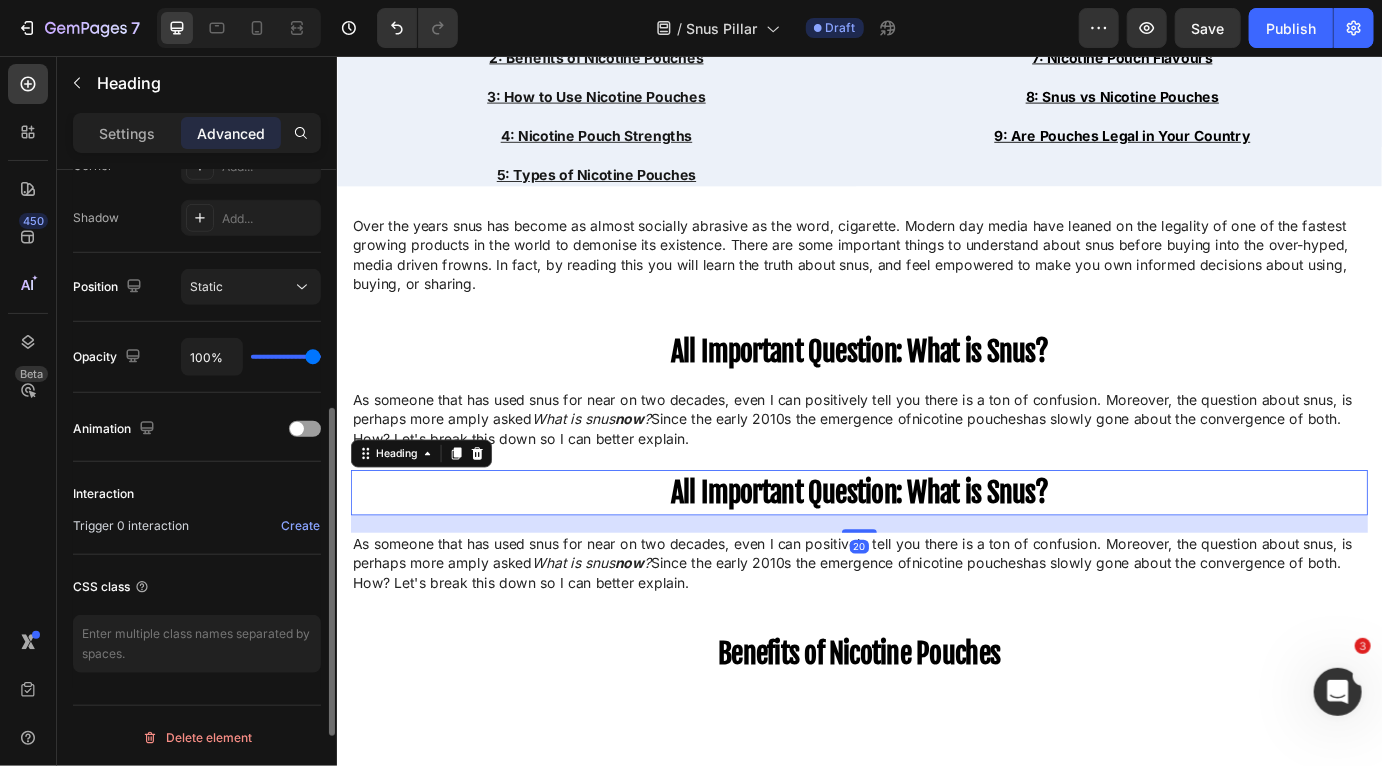 scroll, scrollTop: 0, scrollLeft: 0, axis: both 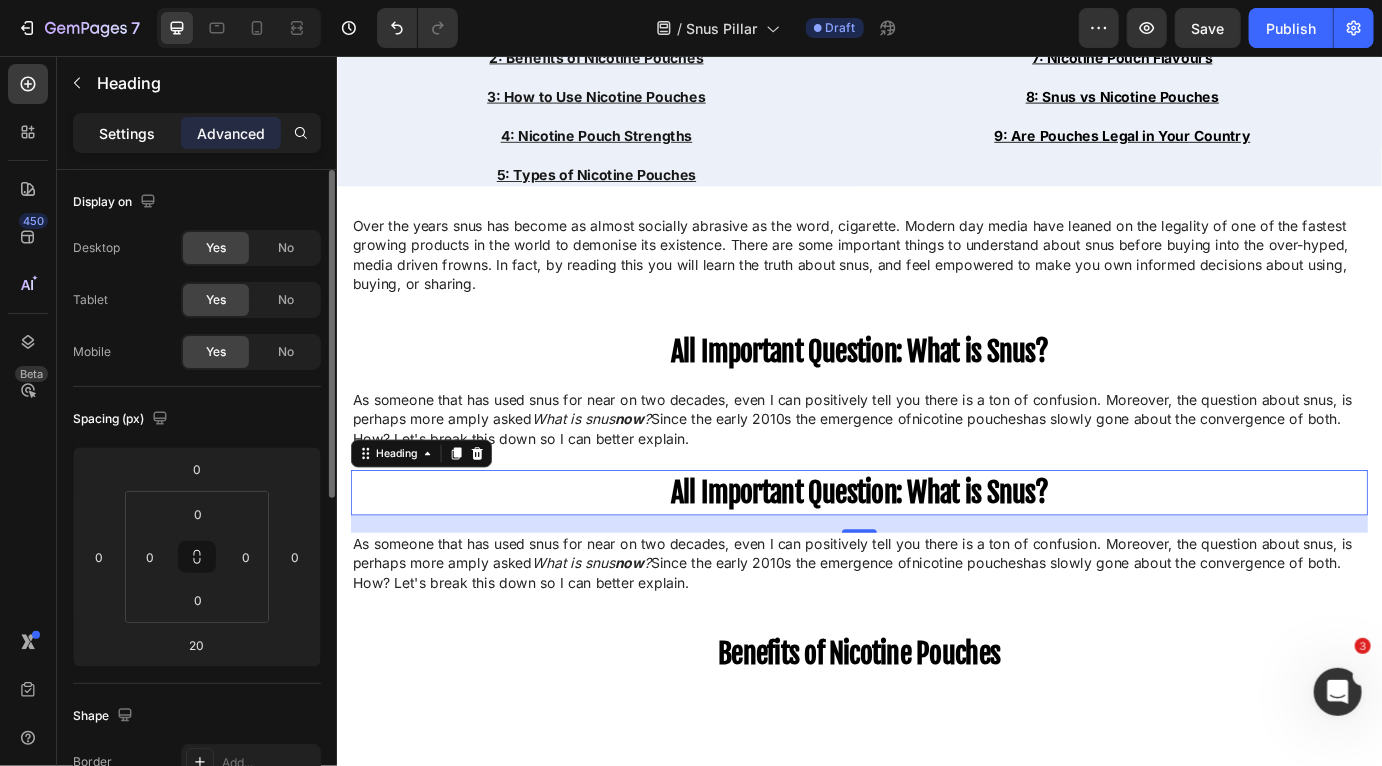 click on "Settings" at bounding box center (127, 133) 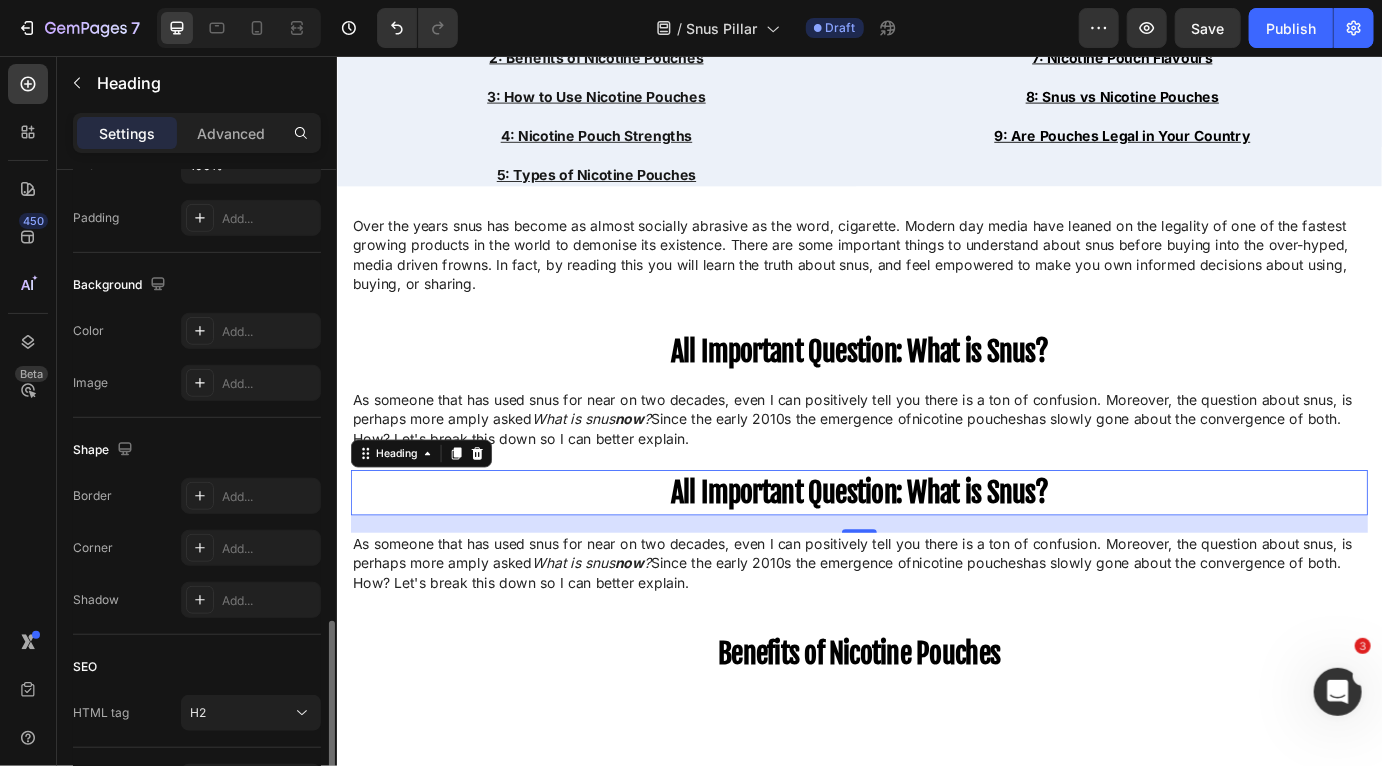scroll, scrollTop: 642, scrollLeft: 0, axis: vertical 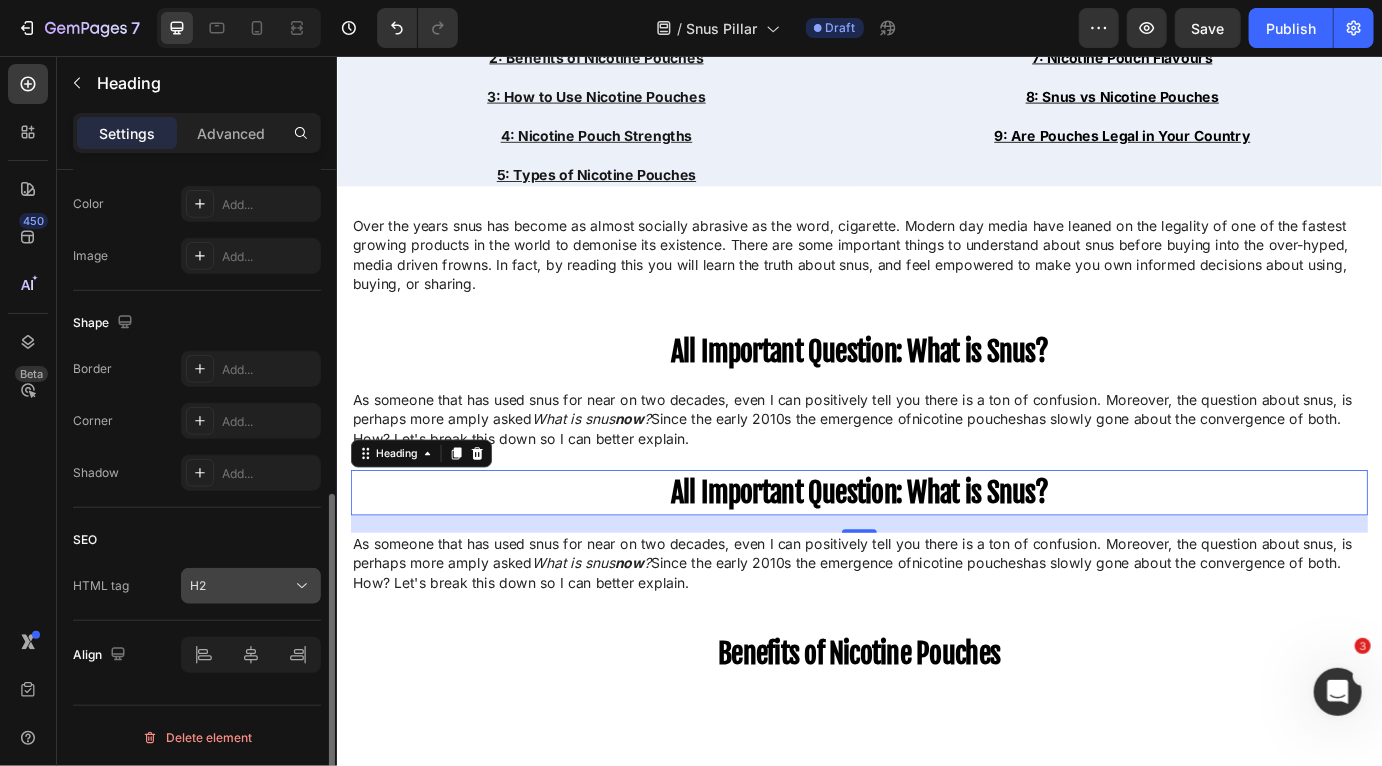 click on "H2" at bounding box center [241, 586] 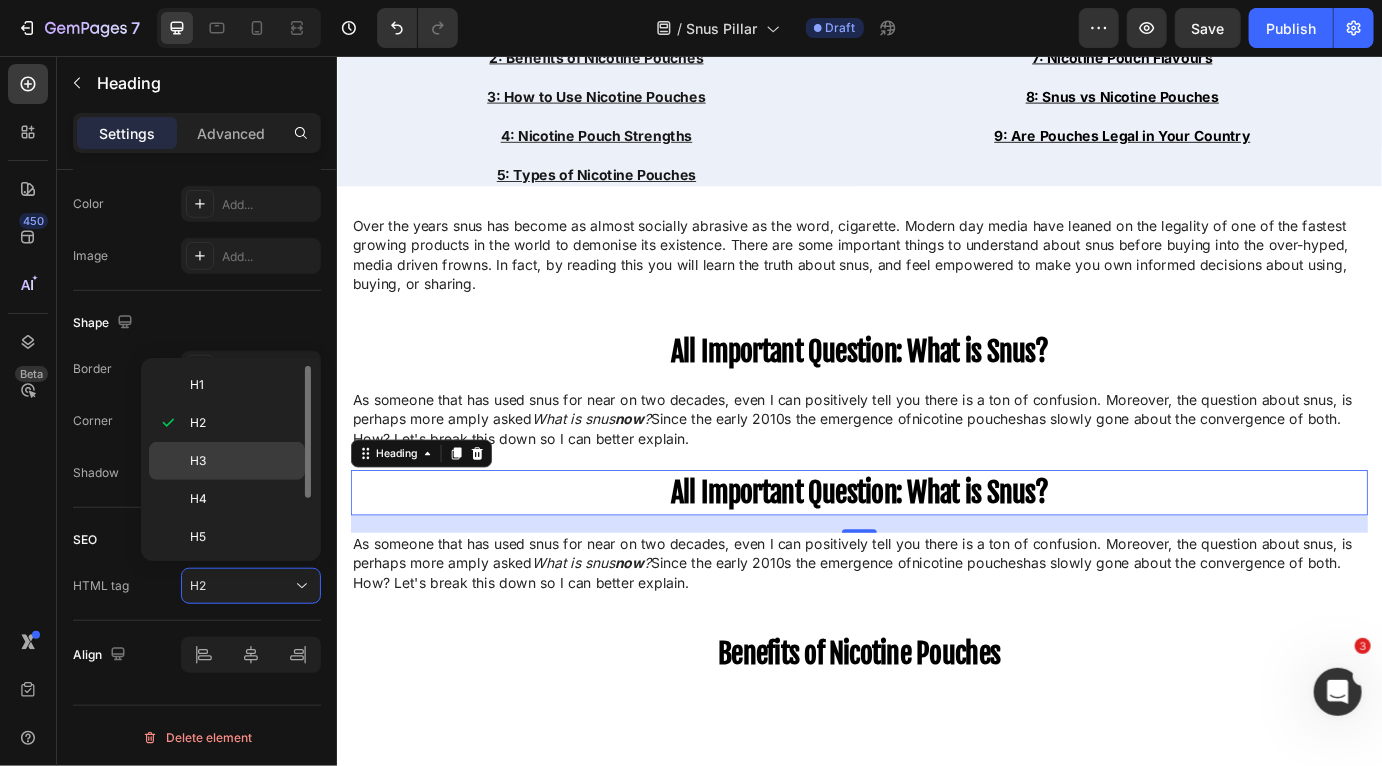 click on "H3" at bounding box center [243, 461] 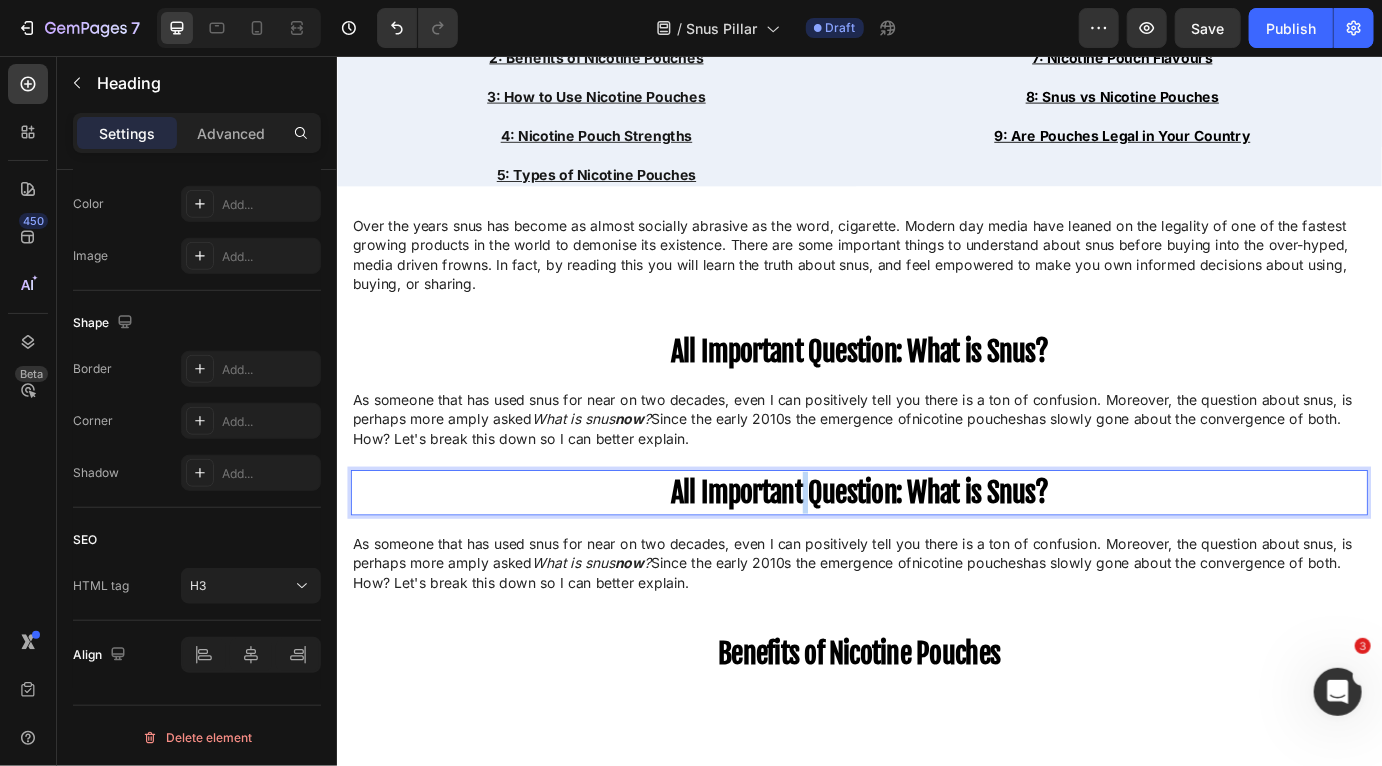 click on "All Important Question: What is Snus?" at bounding box center [936, 558] 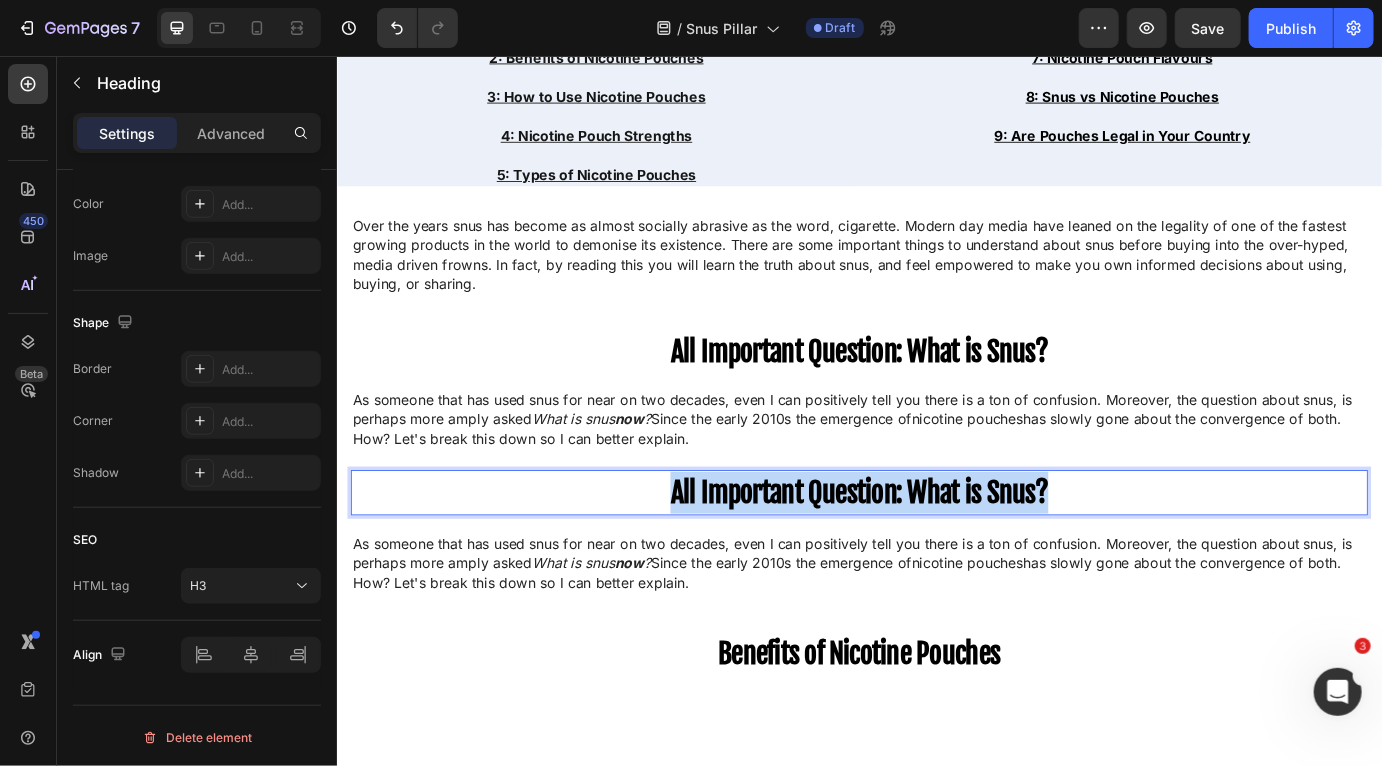 click on "All Important Question: What is Snus?" at bounding box center [936, 558] 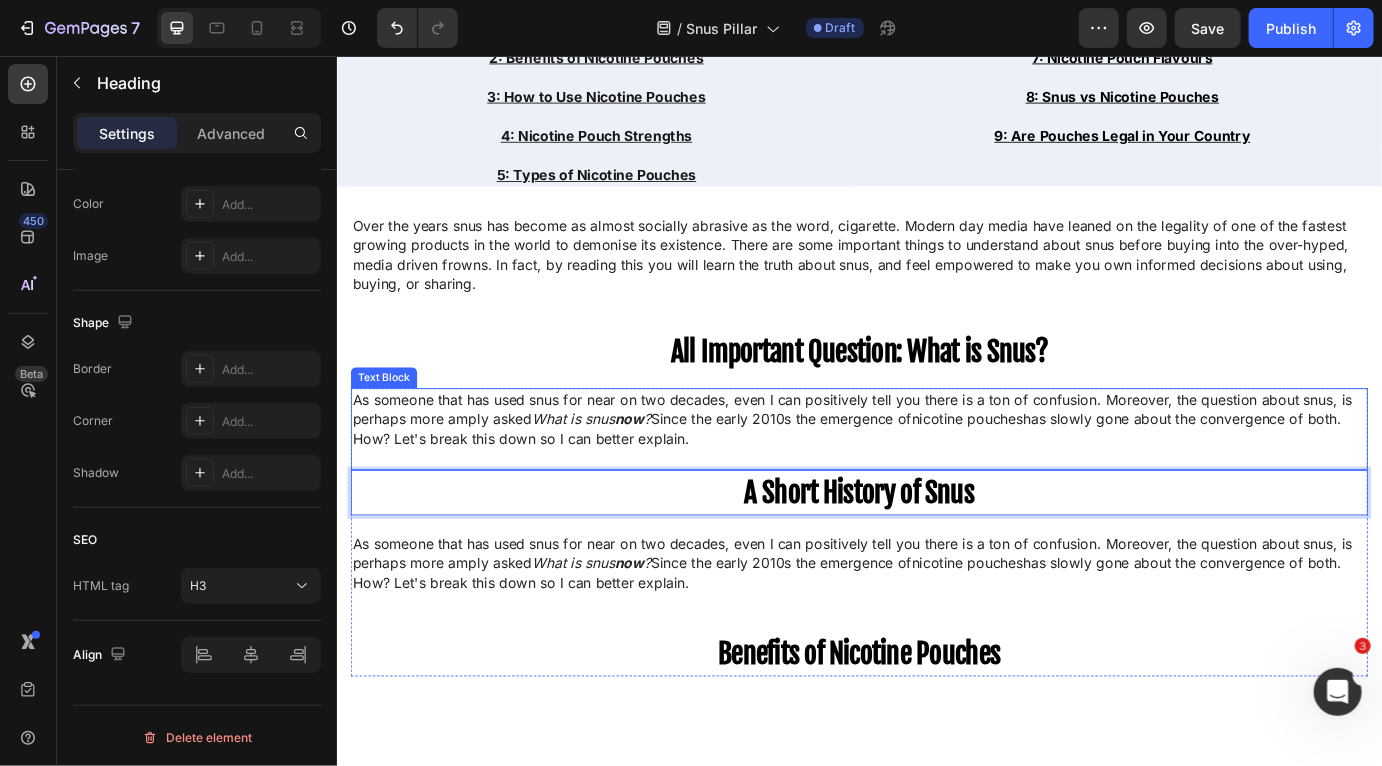 click on "As someone that has used snus for near on two decades, even I can positively tell you there is a ton of confusion. Moreover, the question about snus, is perhaps more amply asked  What is snus  now ?  Since the early 2010s the emergence of  nicotine pouches  has slowly gone about the convergence of both. How? Let's break this down so I can better explain." at bounding box center [936, 473] 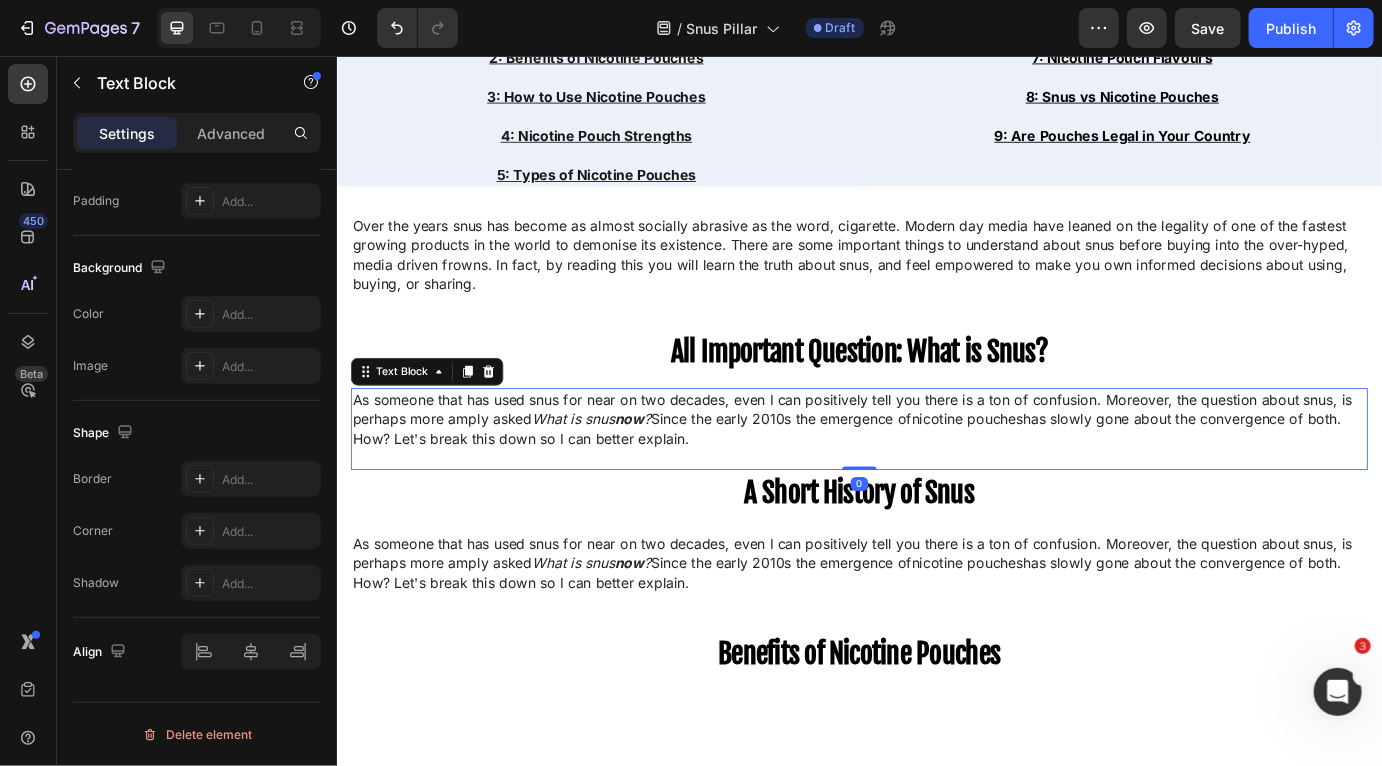 scroll, scrollTop: 0, scrollLeft: 0, axis: both 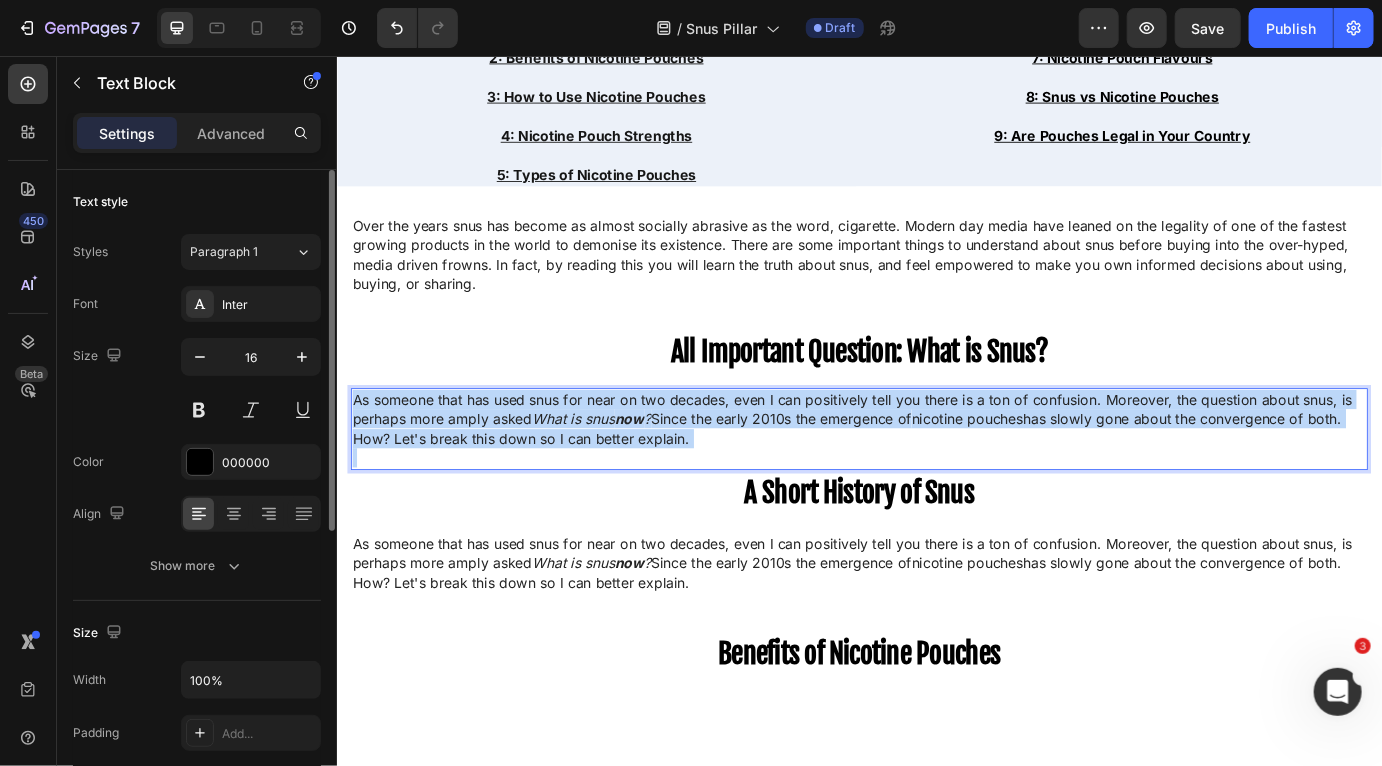 click on "As someone that has used snus for near on two decades, even I can positively tell you there is a ton of confusion. Moreover, the question about snus, is perhaps more amply asked  What is snus  now ?  Since the early 2010s the emergence of  nicotine pouches  has slowly gone about the convergence of both. How? Let's break this down so I can better explain." at bounding box center [936, 473] 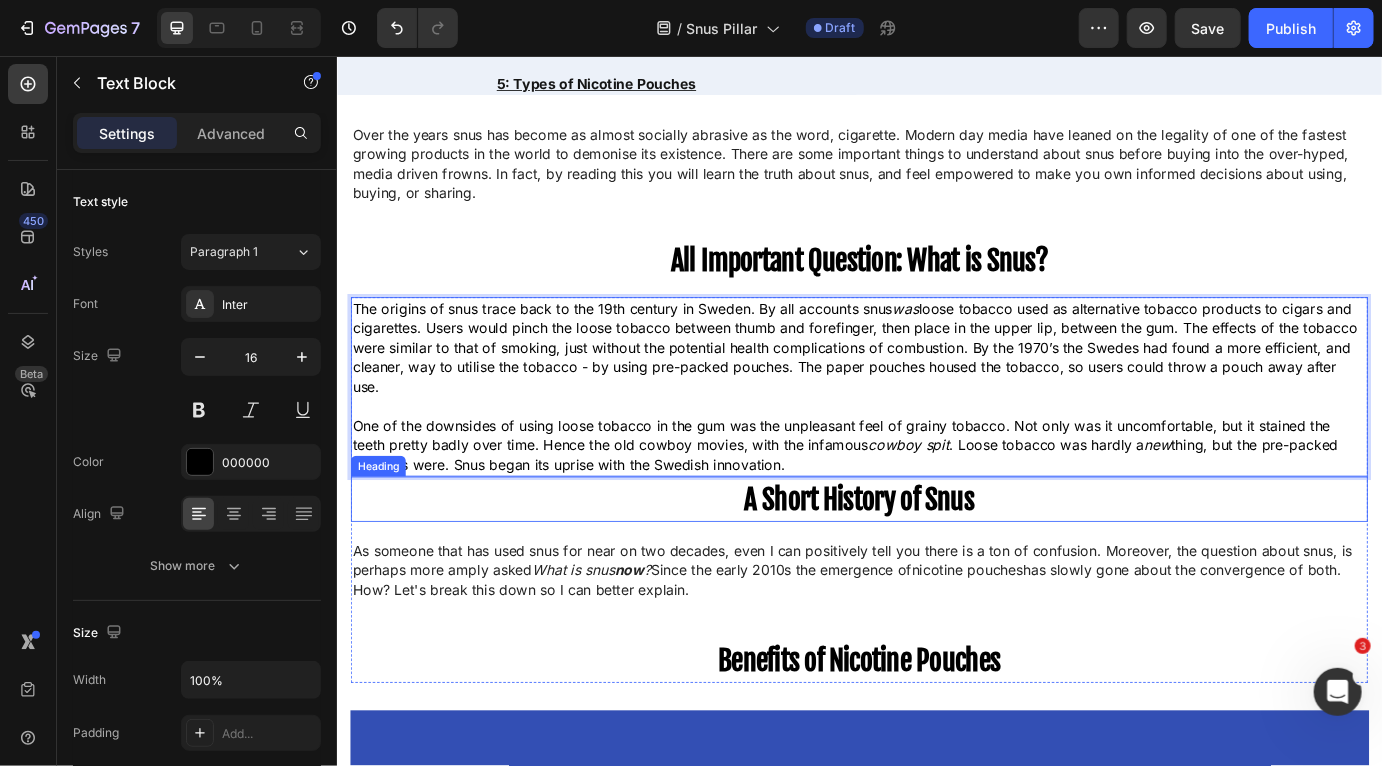 scroll, scrollTop: 965, scrollLeft: 0, axis: vertical 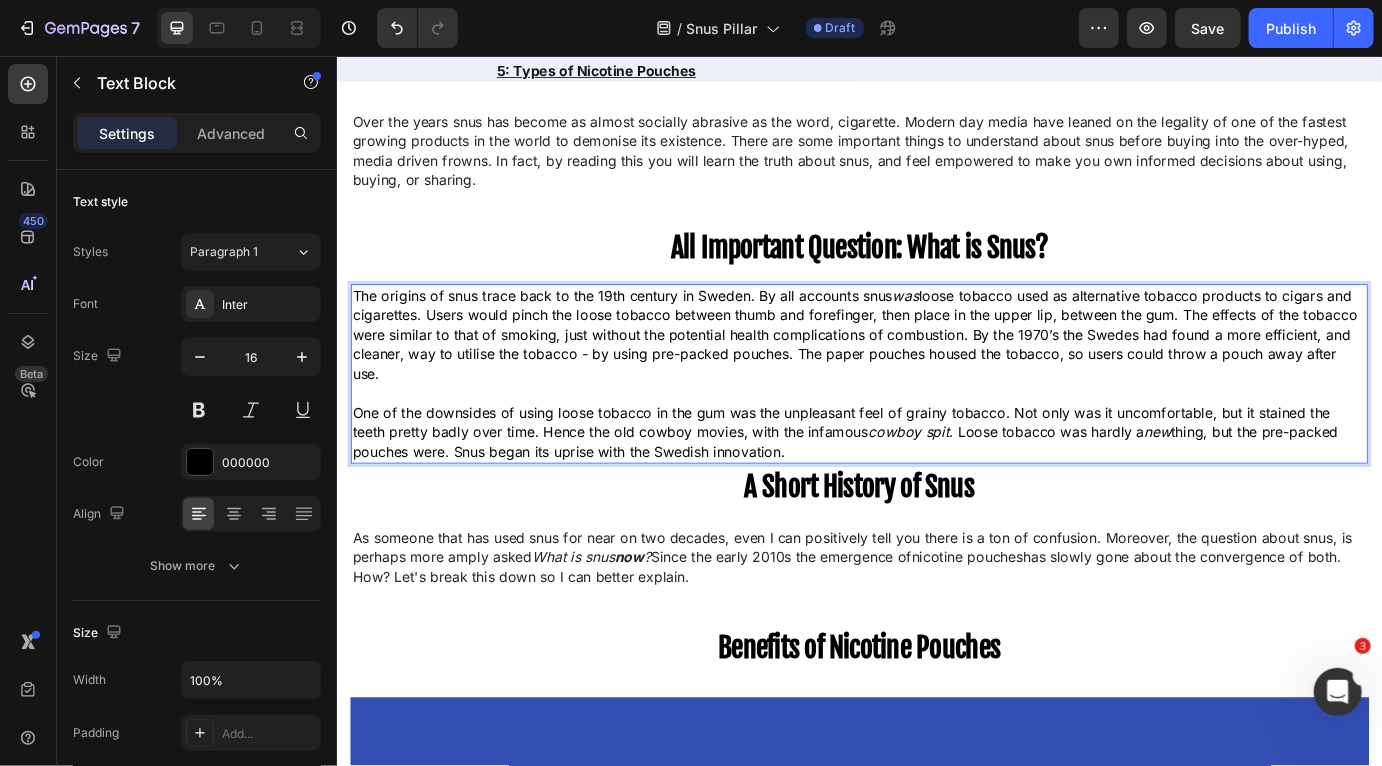 click on "One of the downsides of using loose tobacco in the gum was the unpleasant feel of grainy tobacco. Not only was it uncomfortable, but it stained the teeth pretty badly over time. Hence the old cowboy movies, with the infamous  cowboy spit . Loose tobacco was hardly a  new  thing, but the pre-packed pouches were. Snus began its uprise with the Swedish innovation." at bounding box center (936, 488) 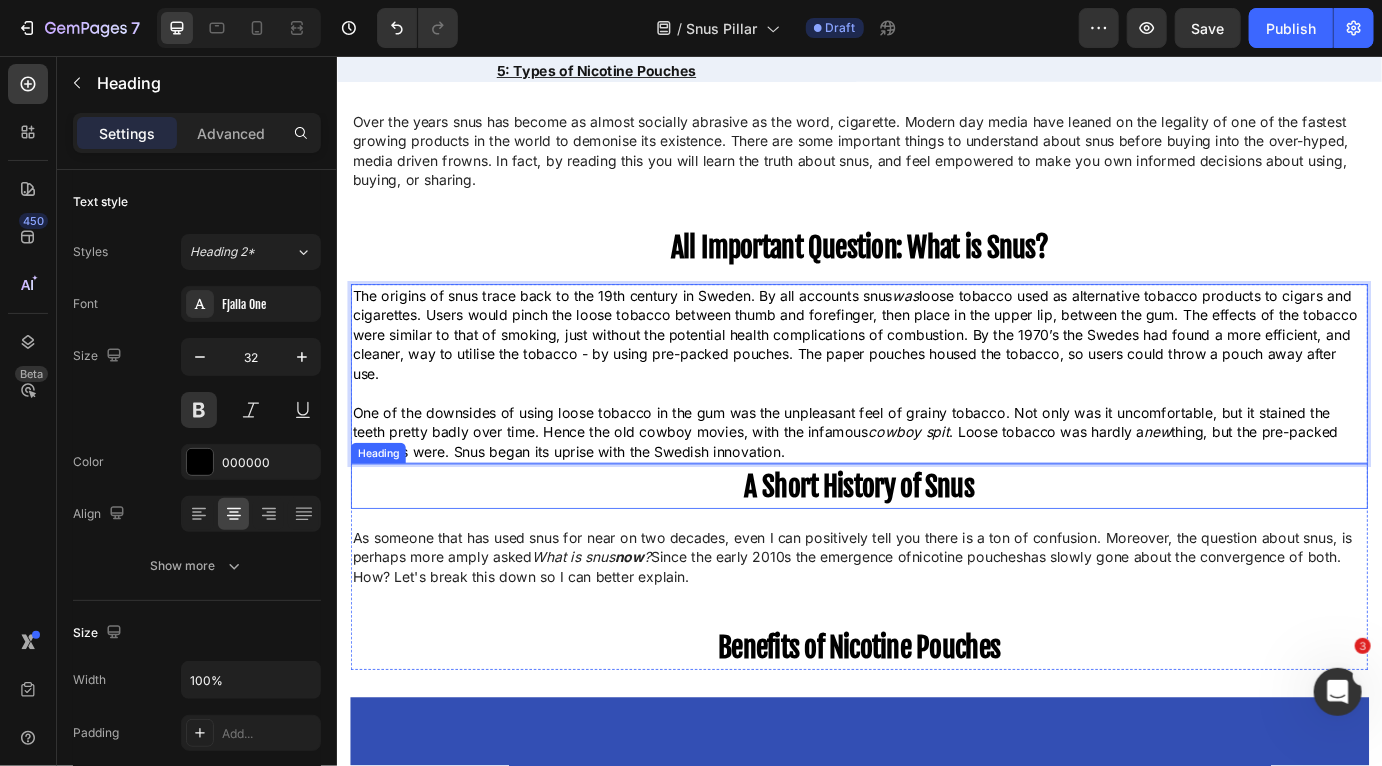 click on "A Short History of Snus" at bounding box center [936, 550] 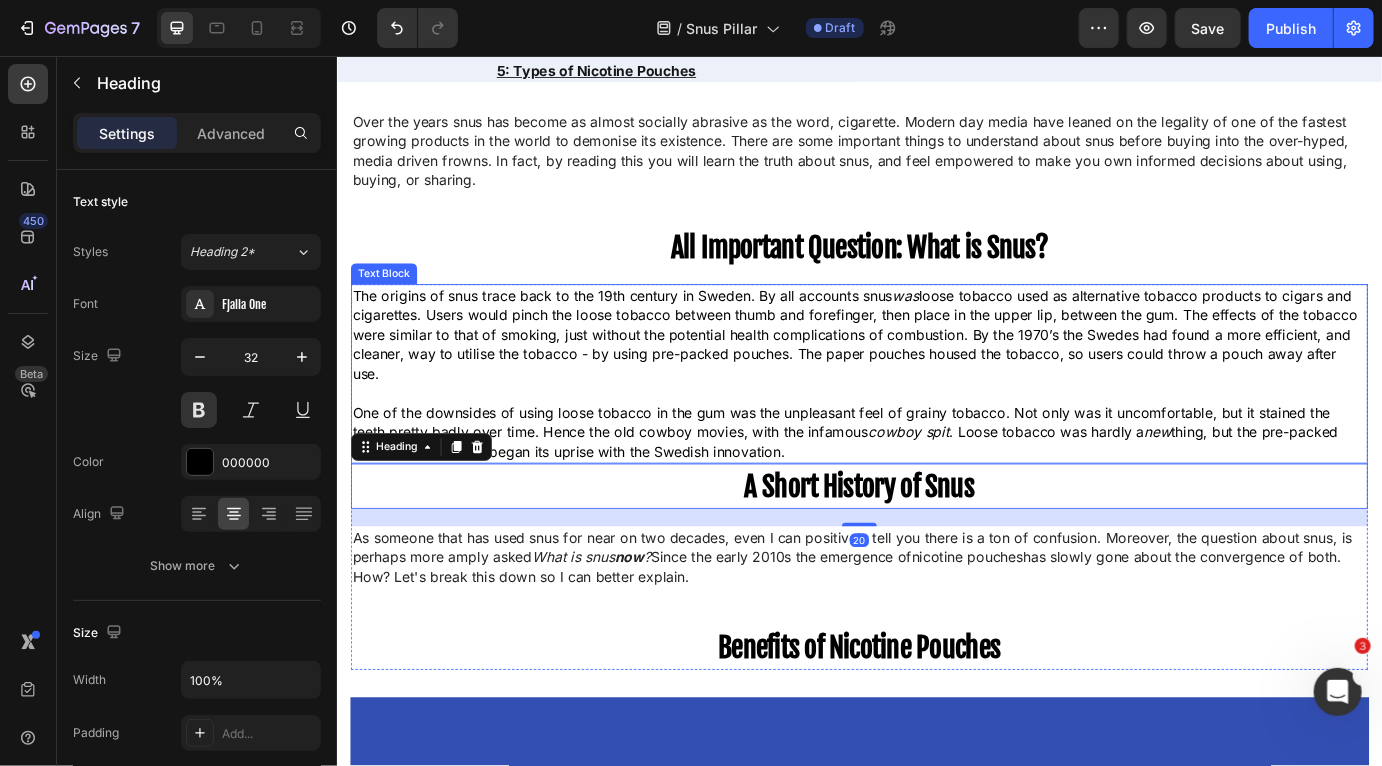 click on "One of the downsides of using loose tobacco in the gum was the unpleasant feel of grainy tobacco. Not only was it uncomfortable, but it stained the teeth pretty badly over time. Hence the old cowboy movies, with the infamous  cowboy spit . Loose tobacco was hardly a  new  thing, but the pre-packed pouches were. Snus began its uprise with the Swedish innovation." at bounding box center (936, 488) 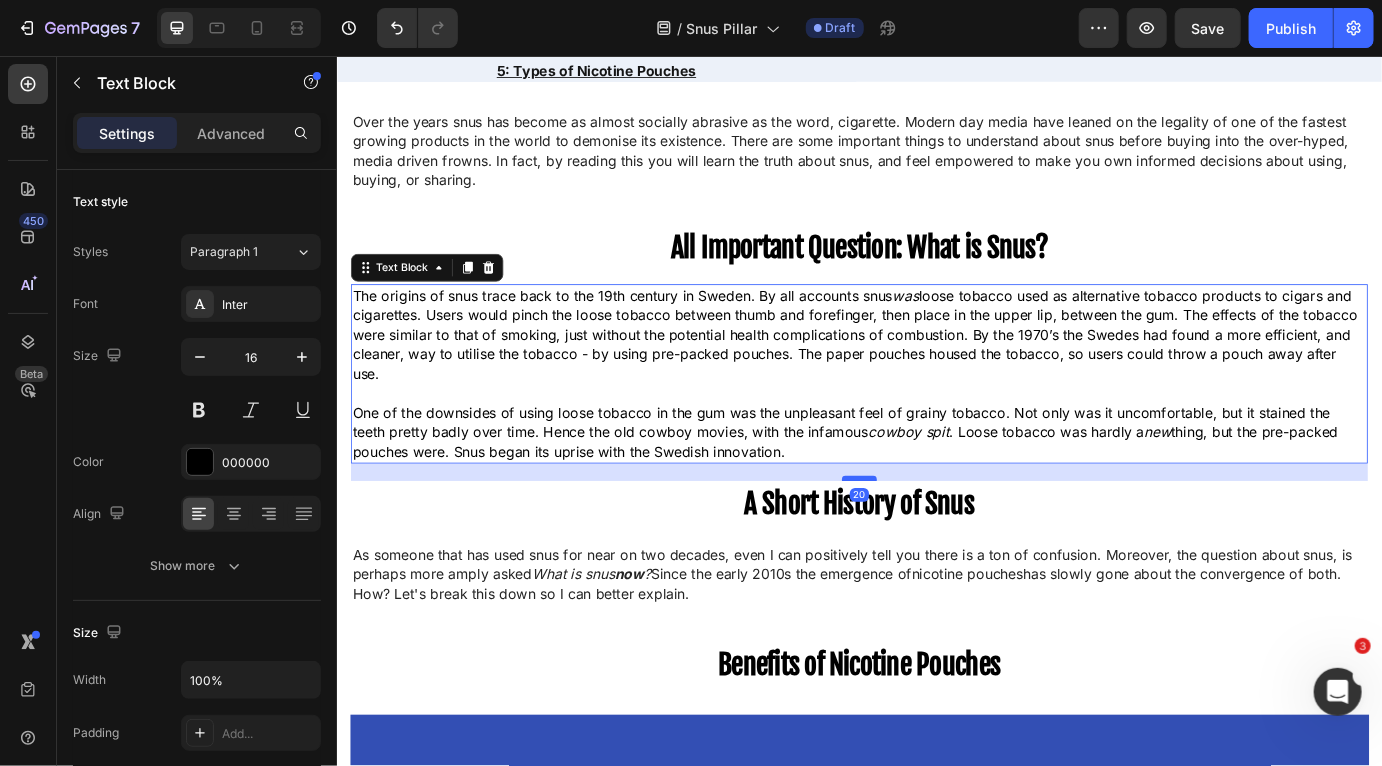 drag, startPoint x: 936, startPoint y: 519, endPoint x: 938, endPoint y: 537, distance: 18.110771 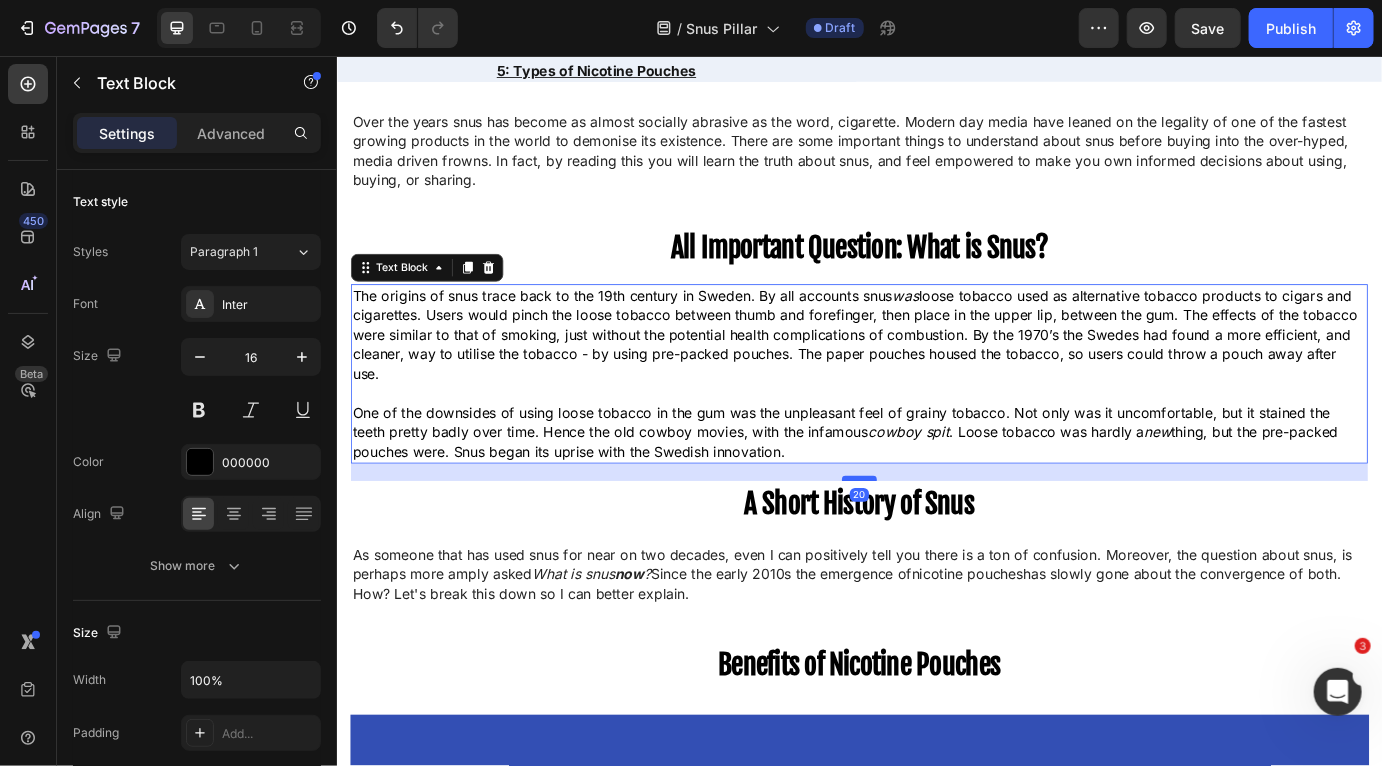 click at bounding box center [936, 541] 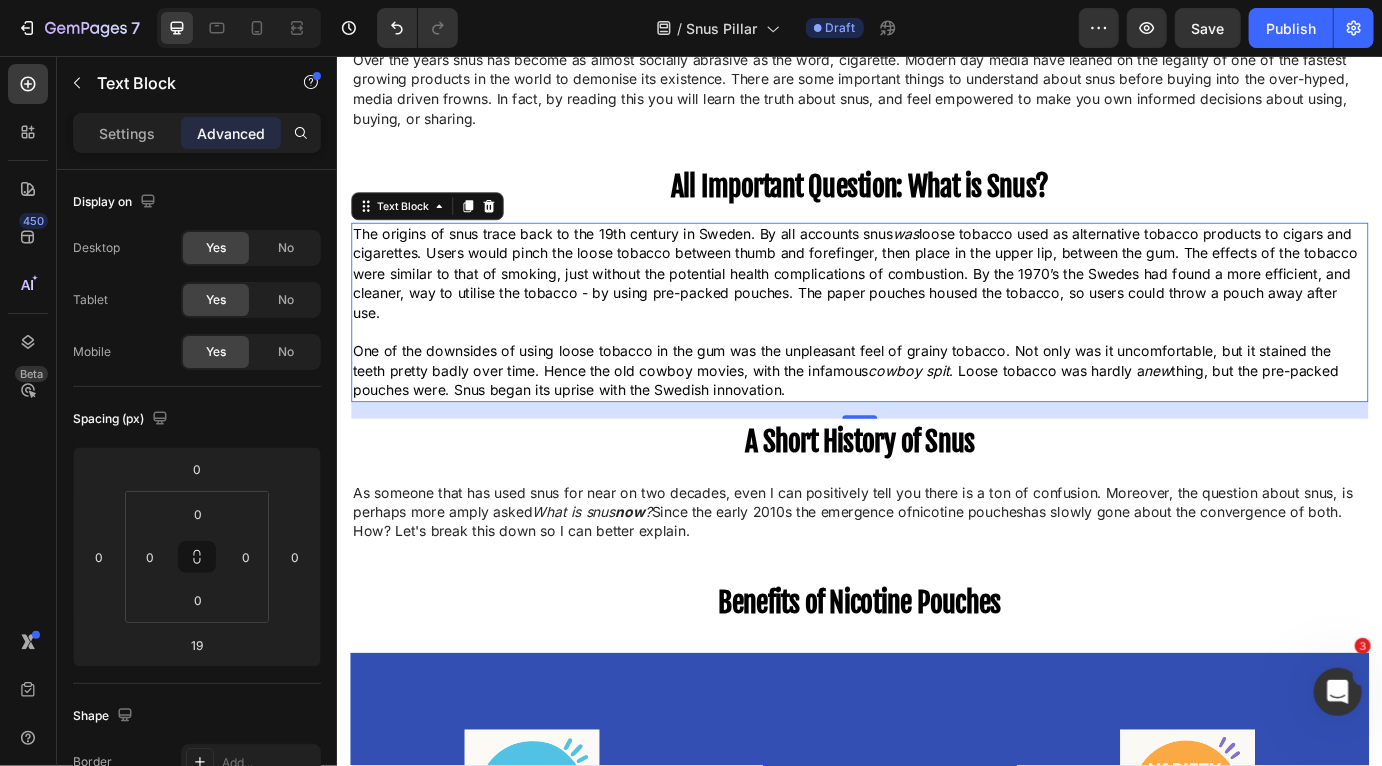 scroll, scrollTop: 1056, scrollLeft: 0, axis: vertical 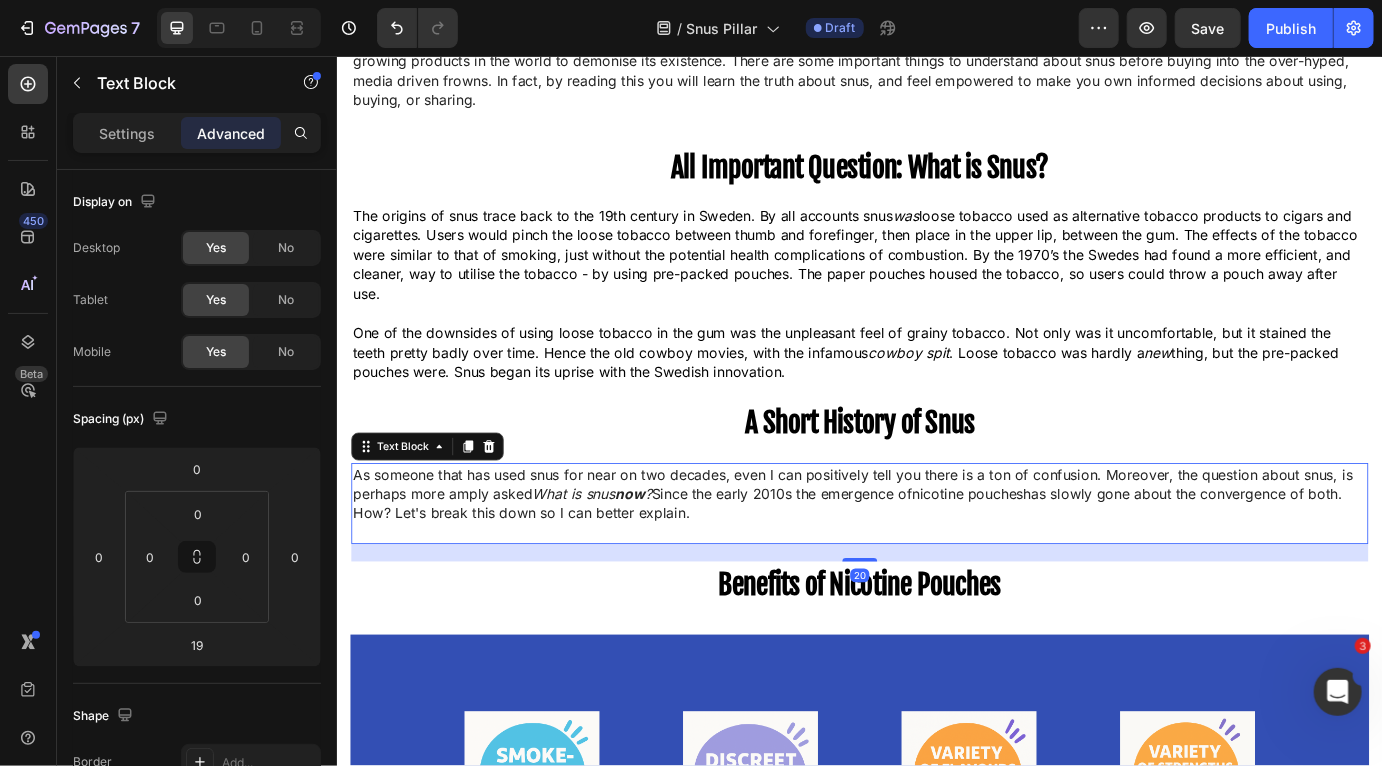 click on "As someone that has used snus for near on two decades, even I can positively tell you there is a ton of confusion. Moreover, the question about snus, is perhaps more amply asked  What is snus  now ?  Since the early 2010s the emergence of" at bounding box center [928, 548] 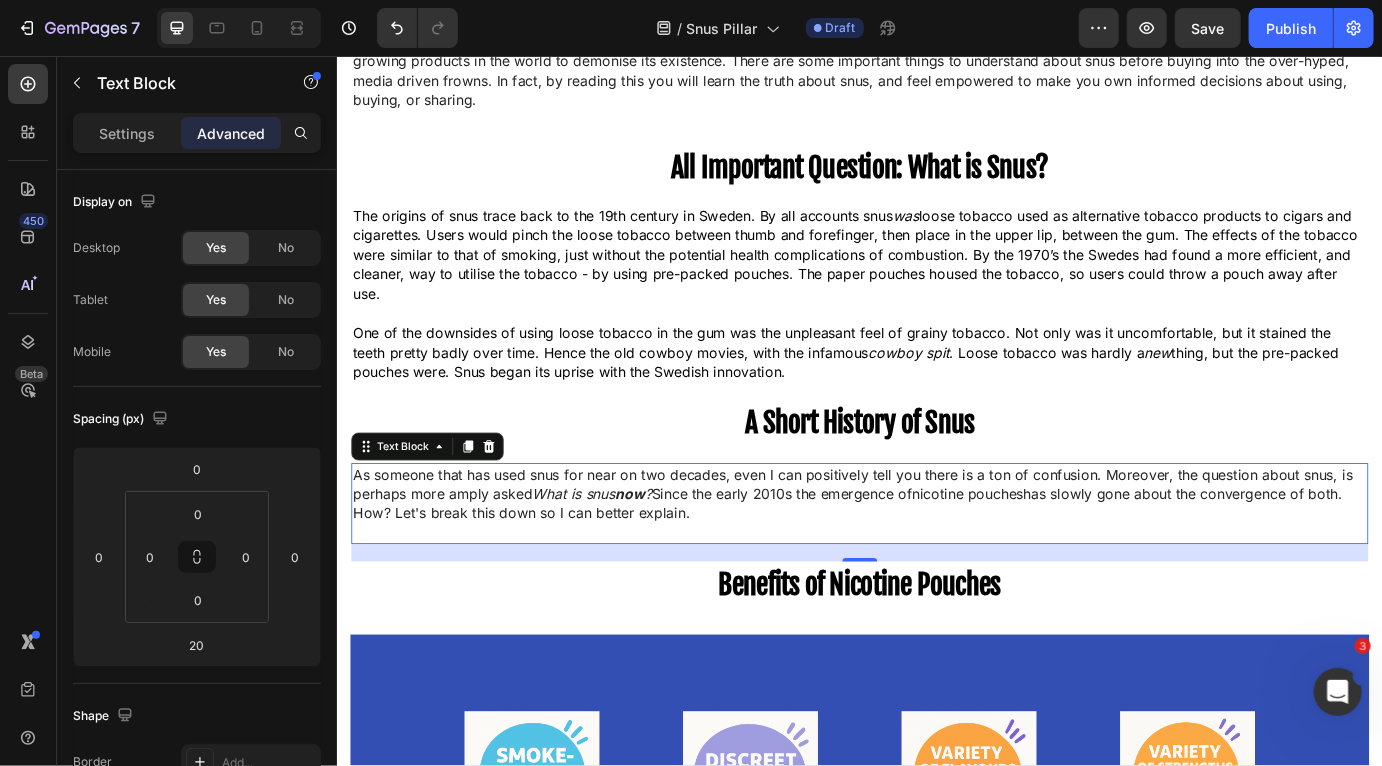 click on "has slowly gone about the convergence of both. How? Let's break this down so I can better explain." at bounding box center [922, 570] 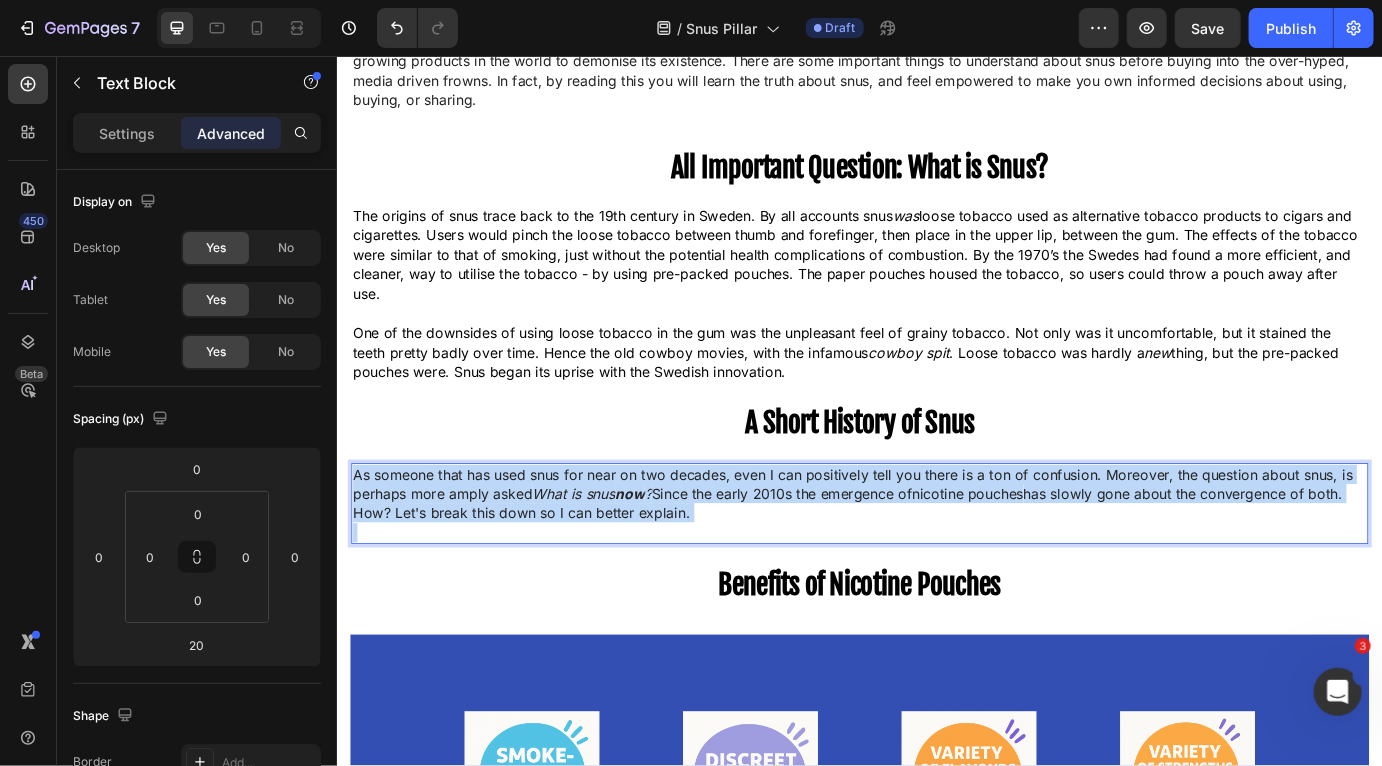 click on "has slowly gone about the convergence of both. How? Let's break this down so I can better explain." at bounding box center [922, 570] 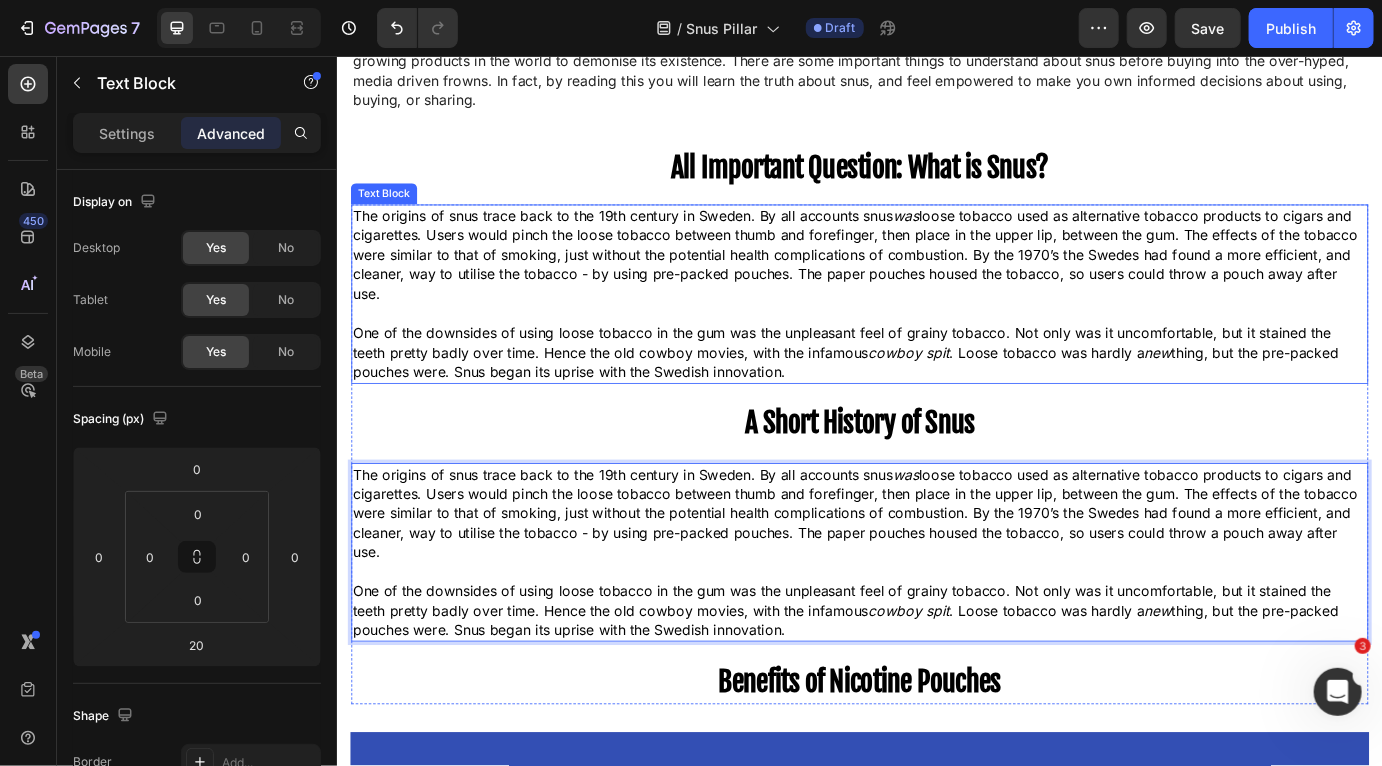 click on "One of the downsides of using loose tobacco in the gum was the unpleasant feel of grainy tobacco. Not only was it uncomfortable, but it stained the teeth pretty badly over time. Hence the old cowboy movies, with the infamous  cowboy spit . Loose tobacco was hardly a  new  thing, but the pre-packed pouches were. Snus began its uprise with the Swedish innovation." at bounding box center [936, 396] 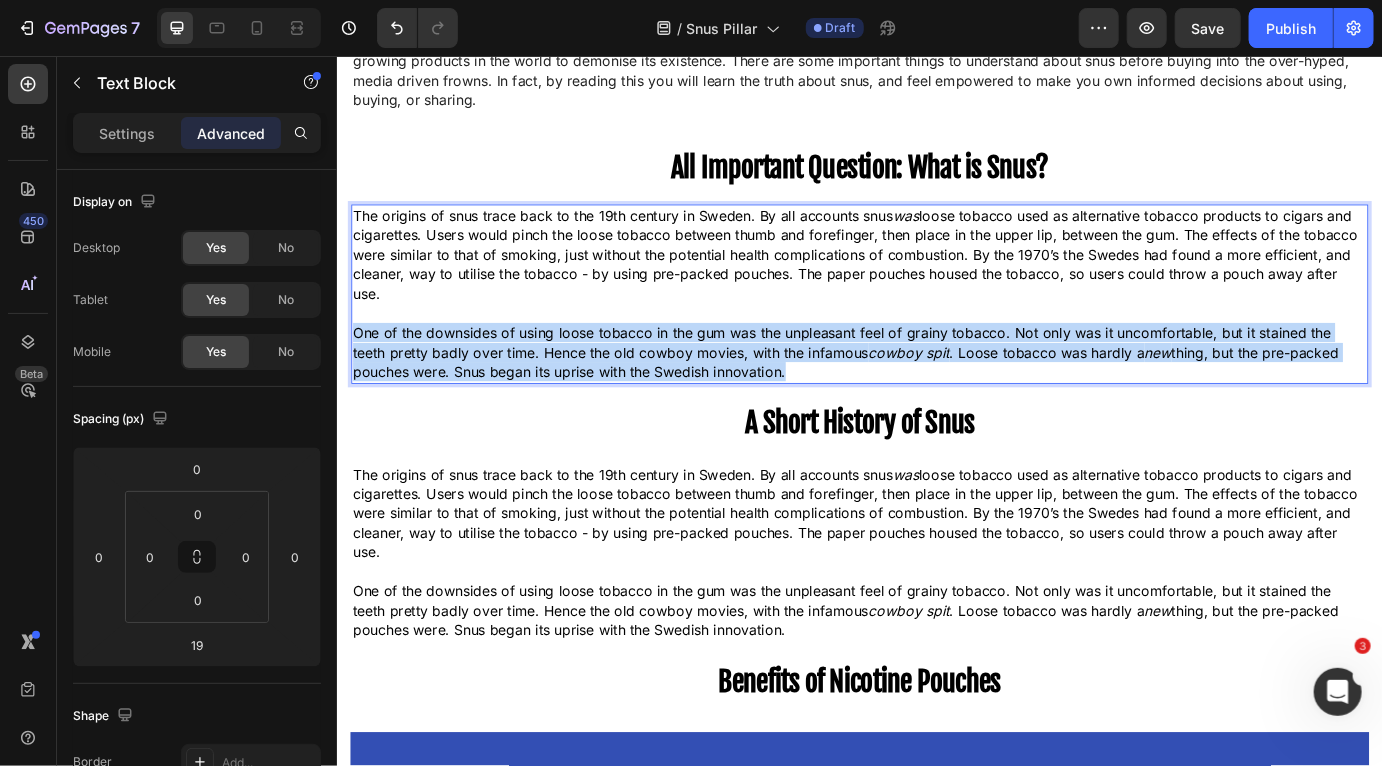 click on "One of the downsides of using loose tobacco in the gum was the unpleasant feel of grainy tobacco. Not only was it uncomfortable, but it stained the teeth pretty badly over time. Hence the old cowboy movies, with the infamous  cowboy spit . Loose tobacco was hardly a  new  thing, but the pre-packed pouches were. Snus began its uprise with the Swedish innovation." at bounding box center (936, 396) 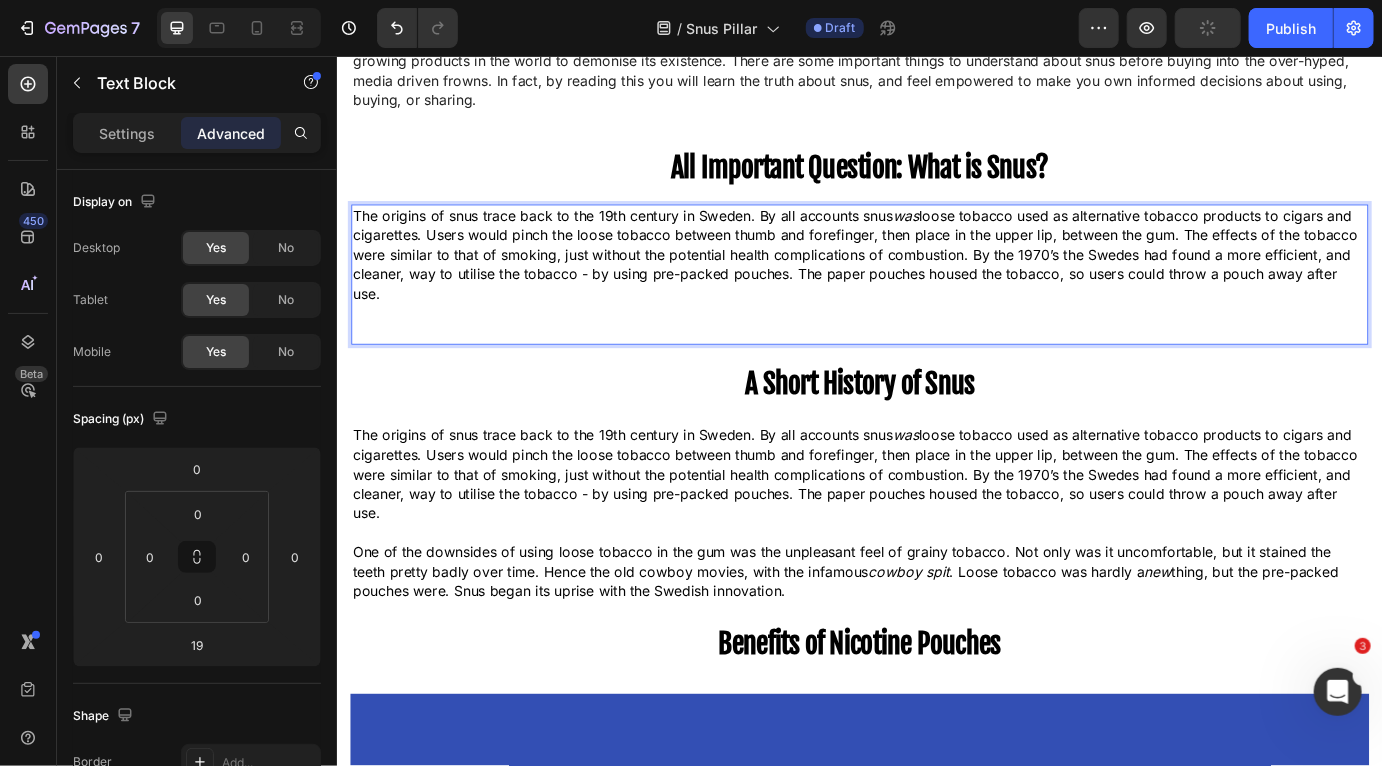 click on "The origins of snus trace back to the 19th century in Sweden. By all accounts snus  was  loose tobacco used as alternative tobacco products to cigars and cigarettes. Users would pinch the loose tobacco between thumb and forefinger, then place in the upper lip, between the gum. The effects of the tobacco were similar to that of smoking, just without the potential health complications of combustion. By the 1970’s the Swedes had found a more efficient, and cleaner, way to utilise the tobacco - by using pre-packed pouches. The paper pouches housed the tobacco, so users could throw a pouch away after use." at bounding box center (936, 285) 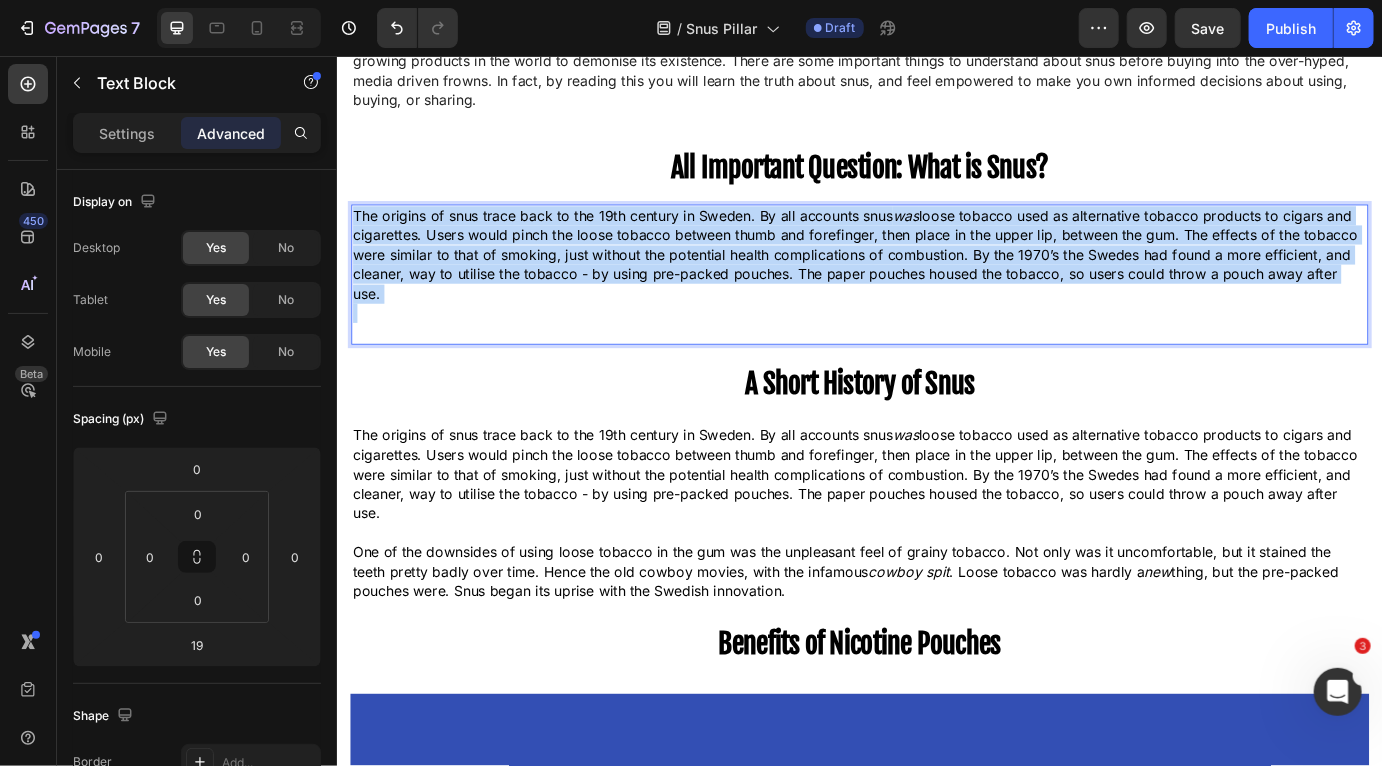 click on "The origins of snus trace back to the 19th century in Sweden. By all accounts snus  was  loose tobacco used as alternative tobacco products to cigars and cigarettes. Users would pinch the loose tobacco between thumb and forefinger, then place in the upper lip, between the gum. The effects of the tobacco were similar to that of smoking, just without the potential health complications of combustion. By the 1970’s the Swedes had found a more efficient, and cleaner, way to utilise the tobacco - by using pre-packed pouches. The paper pouches housed the tobacco, so users could throw a pouch away after use." at bounding box center [936, 285] 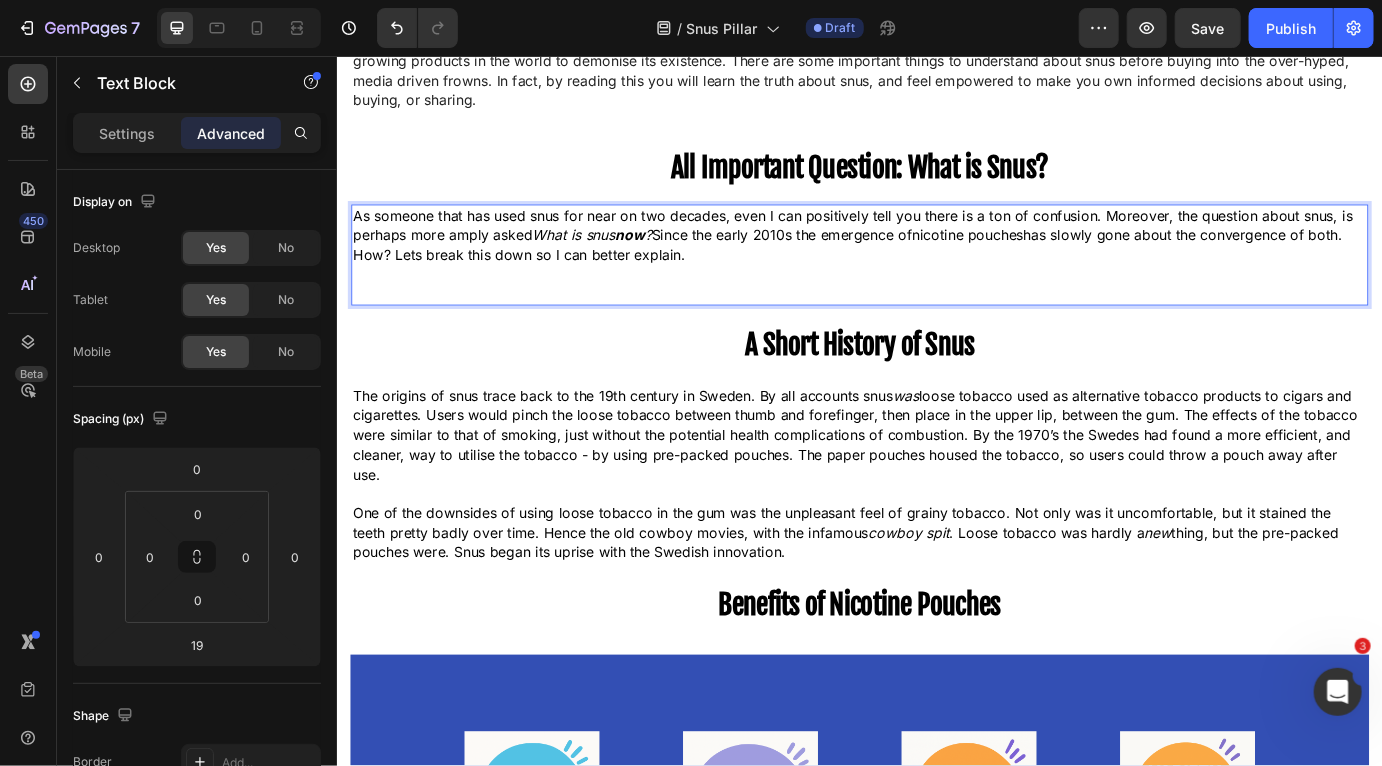 click at bounding box center [936, 307] 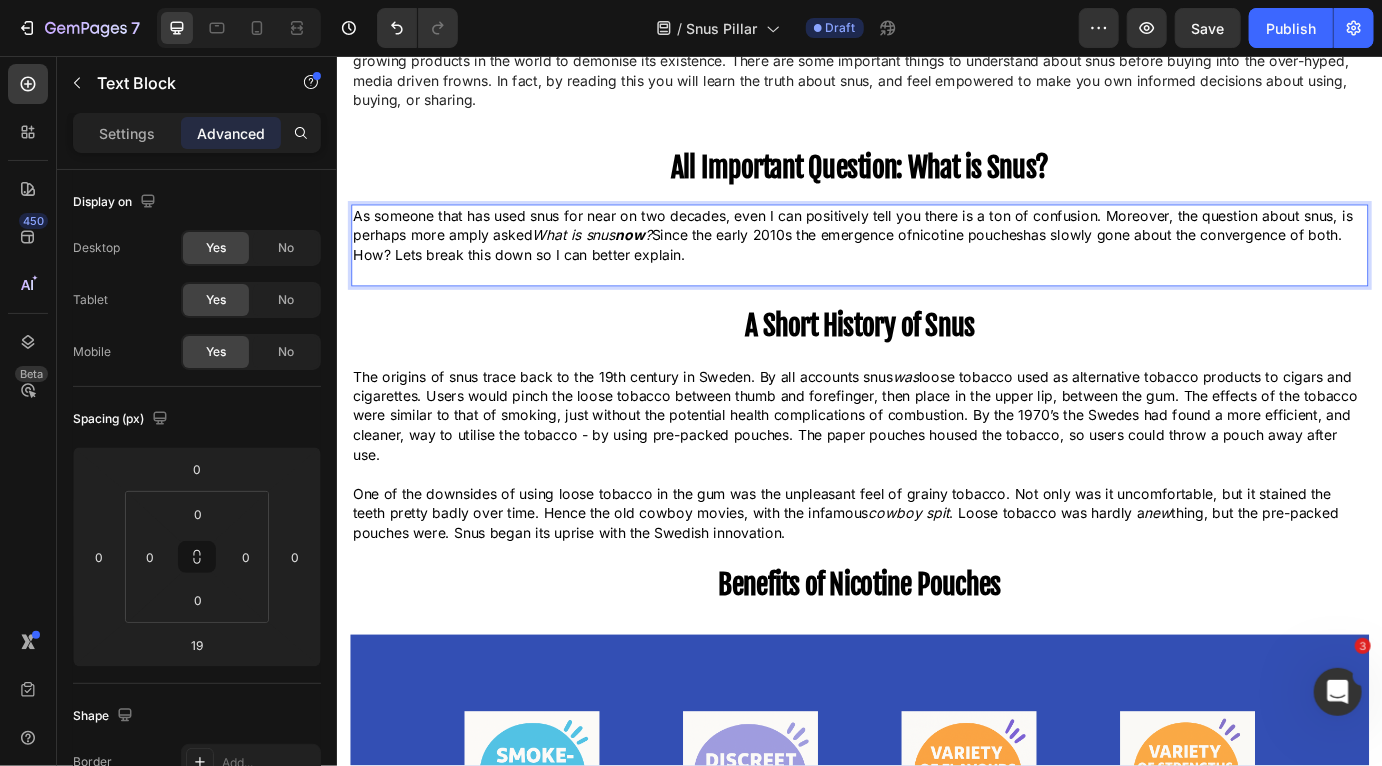 click on "nicotine pouches" at bounding box center [1060, 262] 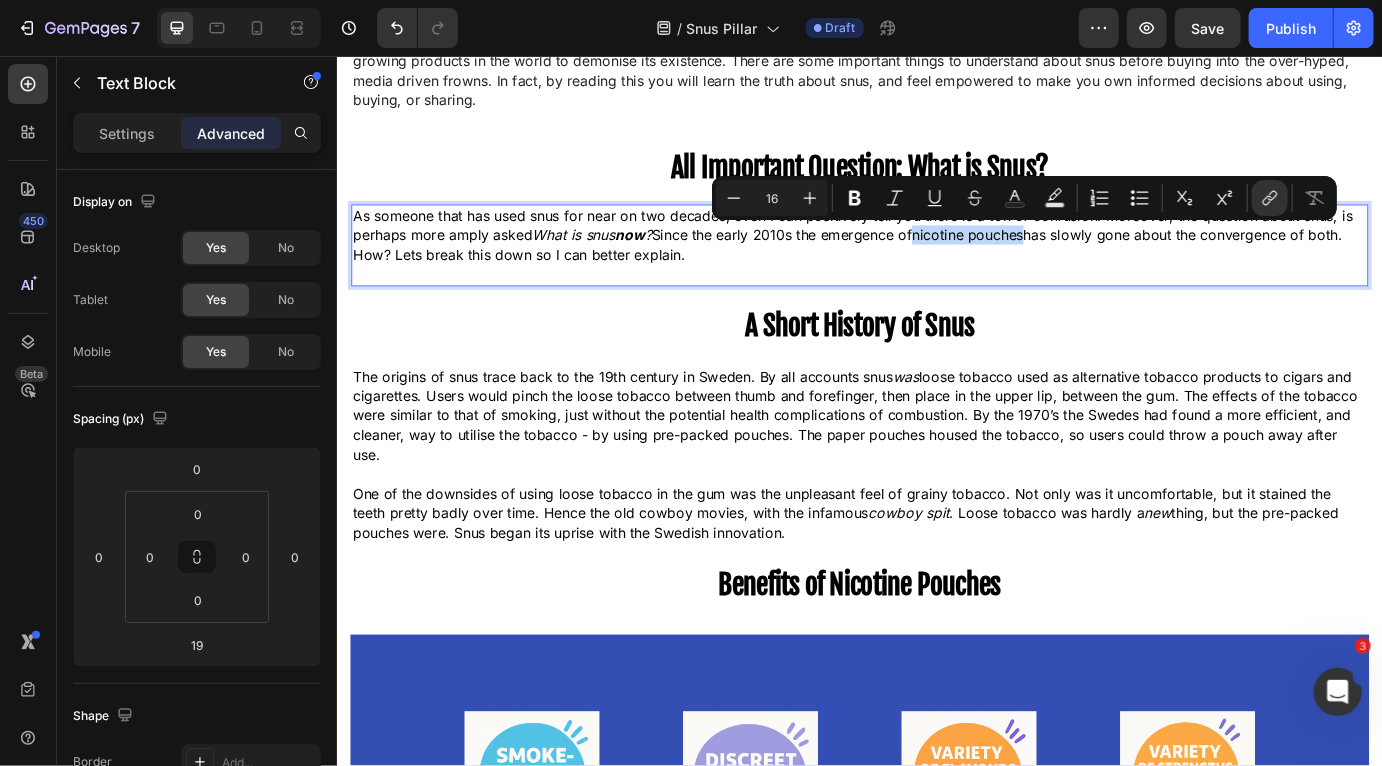 drag, startPoint x: 1144, startPoint y: 260, endPoint x: 1018, endPoint y: 260, distance: 126 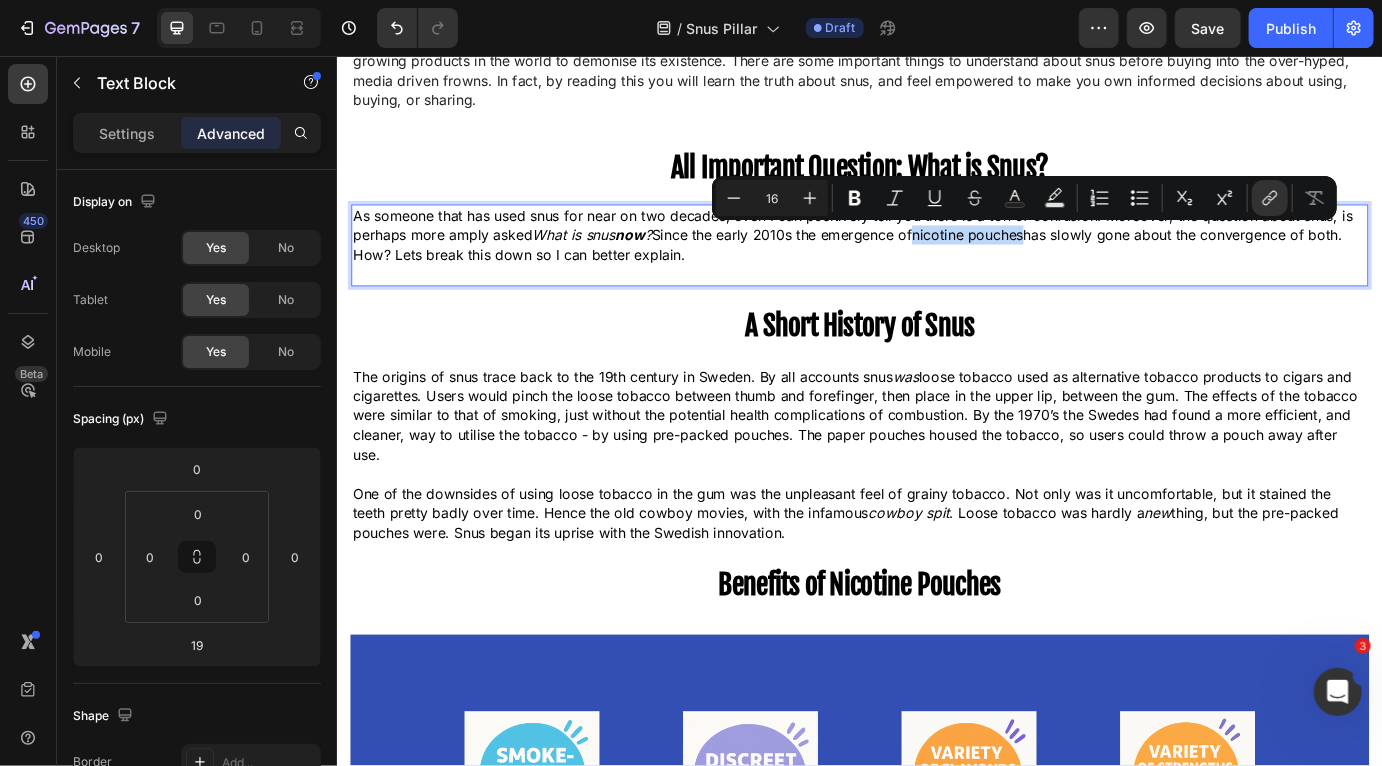 click on "nicotine pouches" at bounding box center [1060, 262] 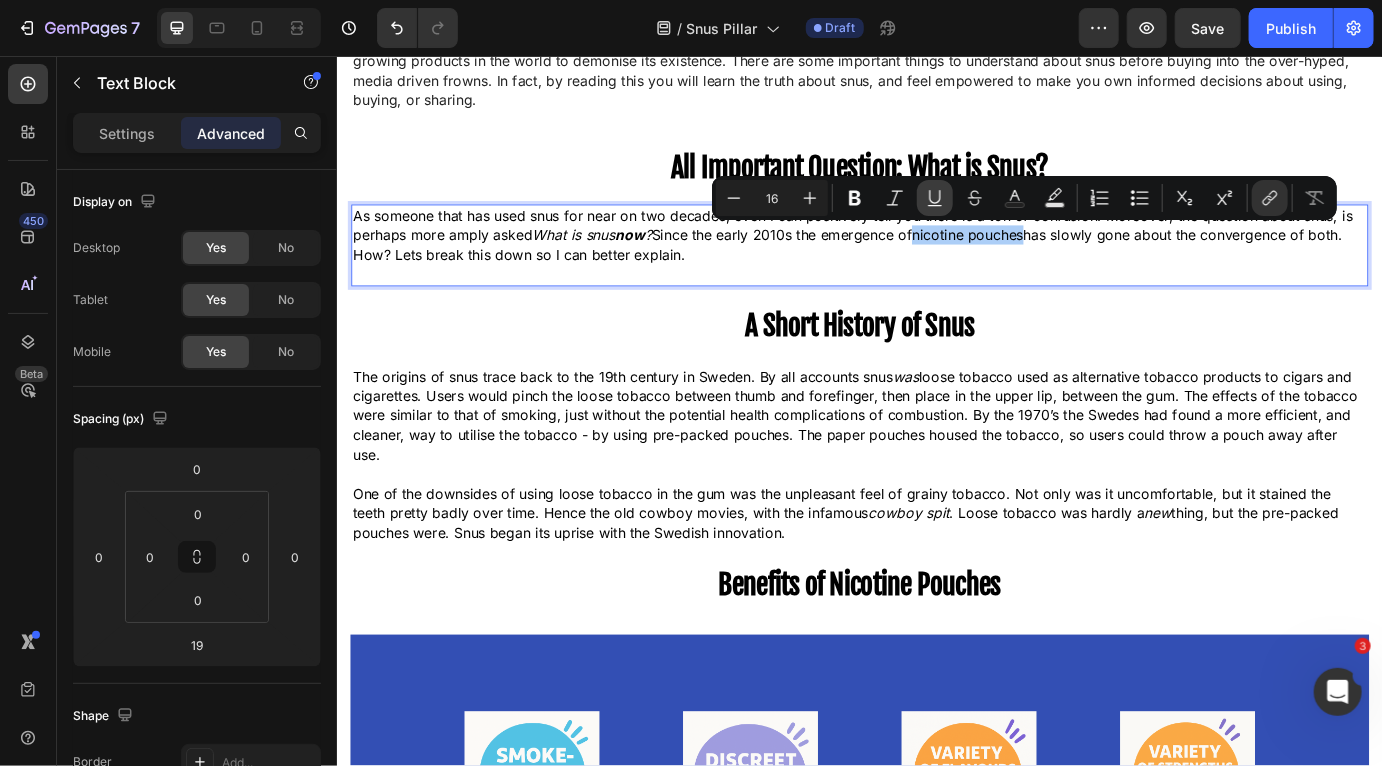 click 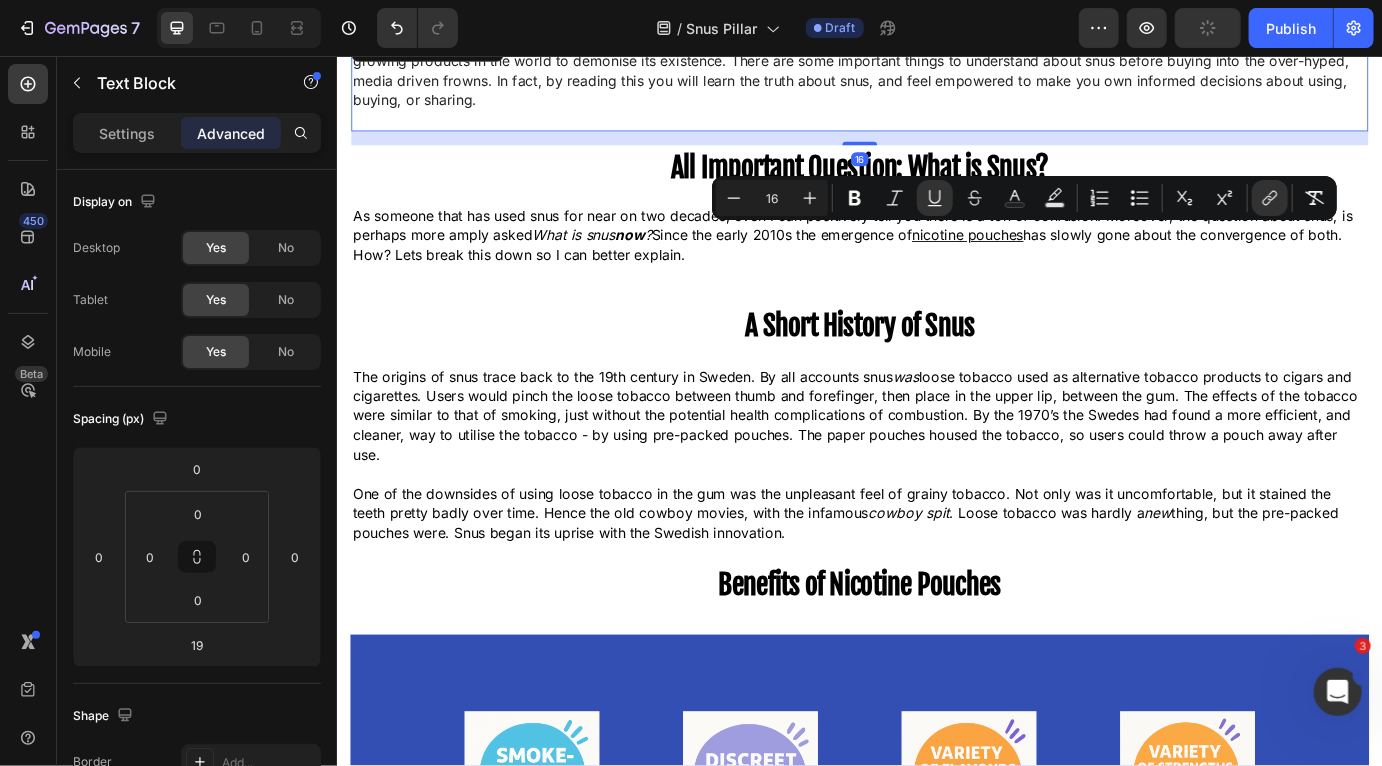 click at bounding box center (936, 130) 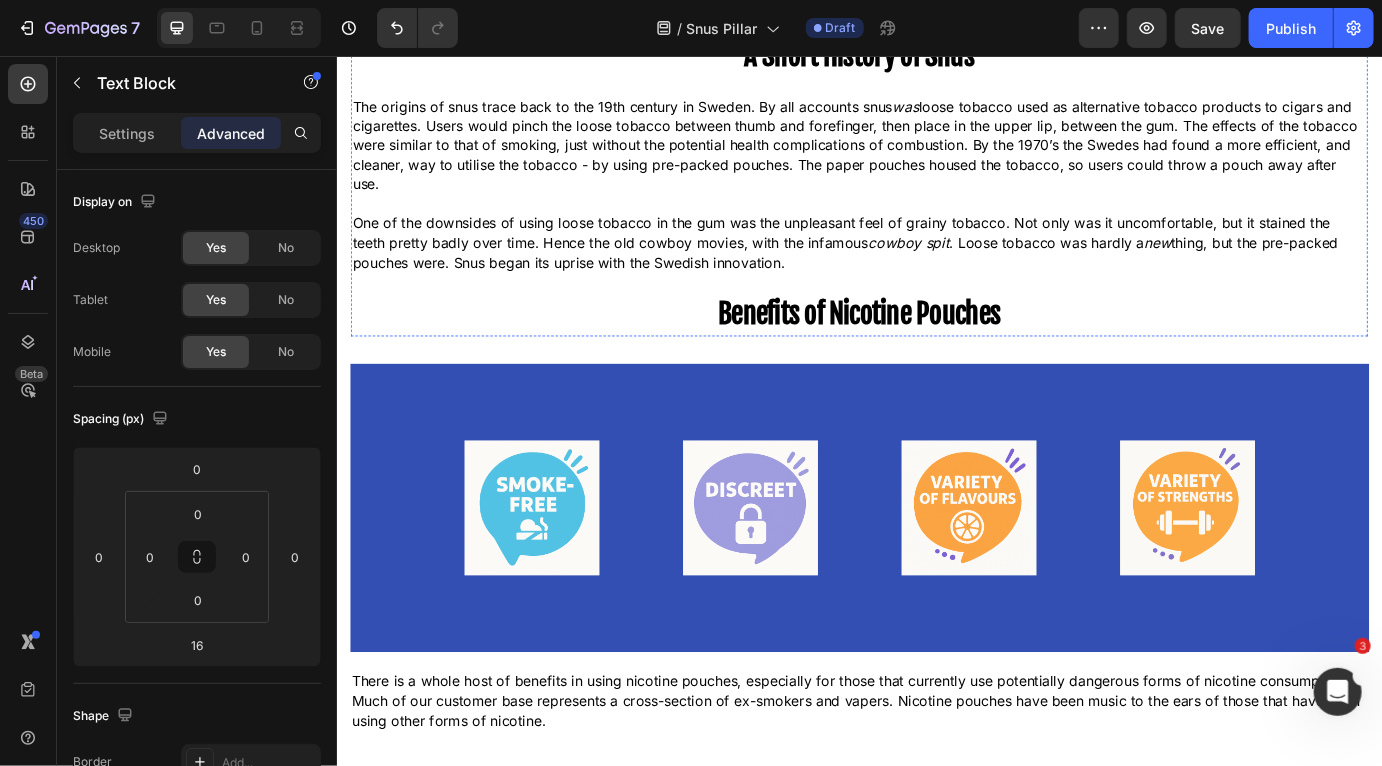 scroll, scrollTop: 1381, scrollLeft: 0, axis: vertical 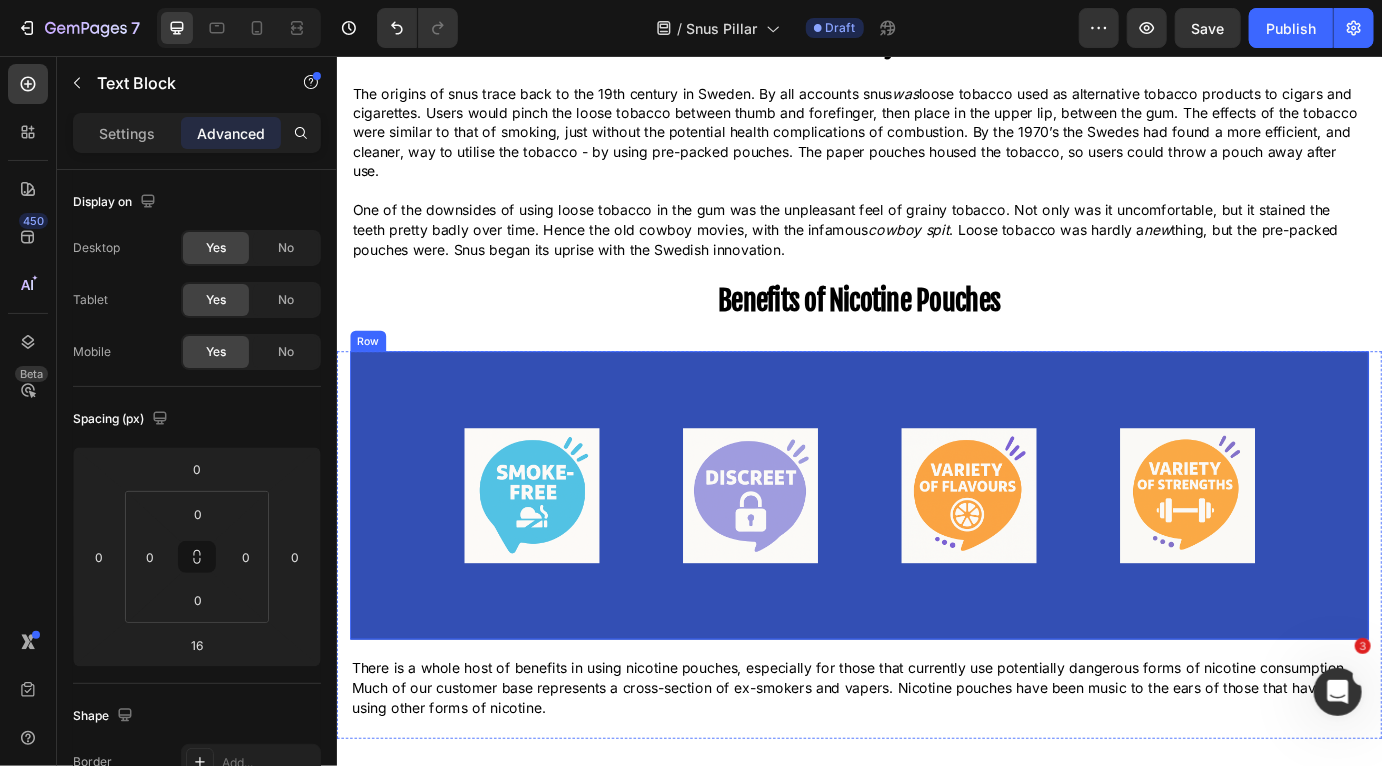 click on "Image Image Image Image Row Row" at bounding box center [936, 561] 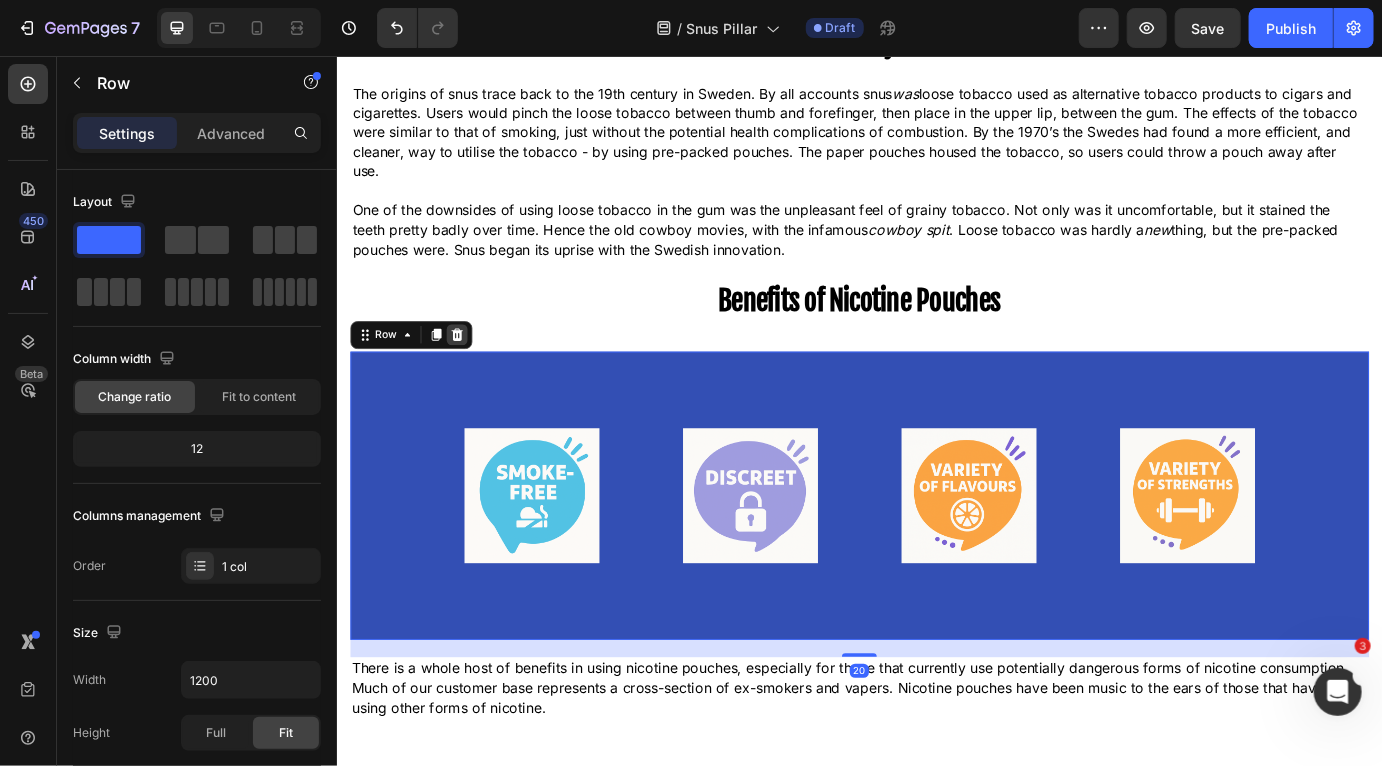 click 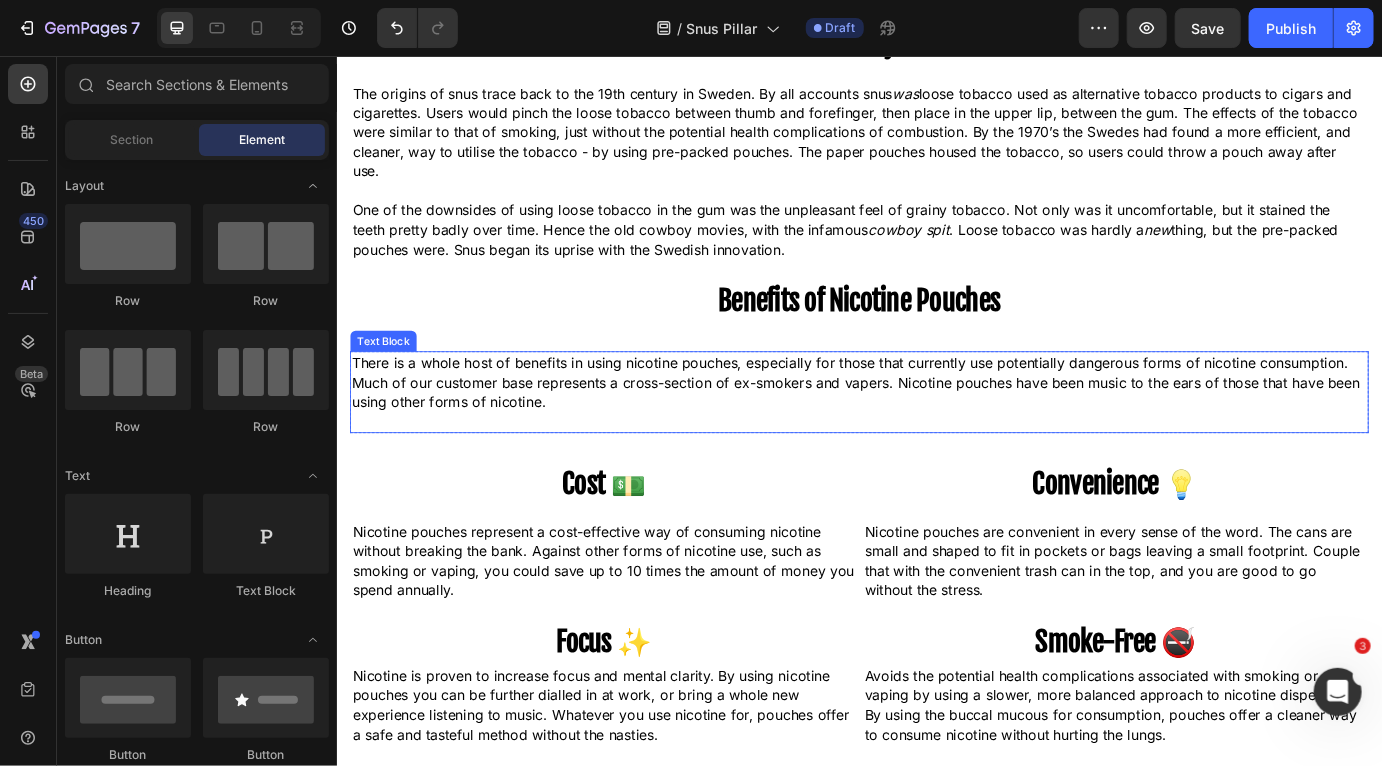 click on "There is a whole host of benefits in using nicotine pouches, especially for those that currently use potentially dangerous forms of nicotine consumption. Much of our customer base represents a cross-section of ex-smokers and vapers. Nicotine pouches have been music to the ears of those that have been using other forms of nicotine." at bounding box center (936, 431) 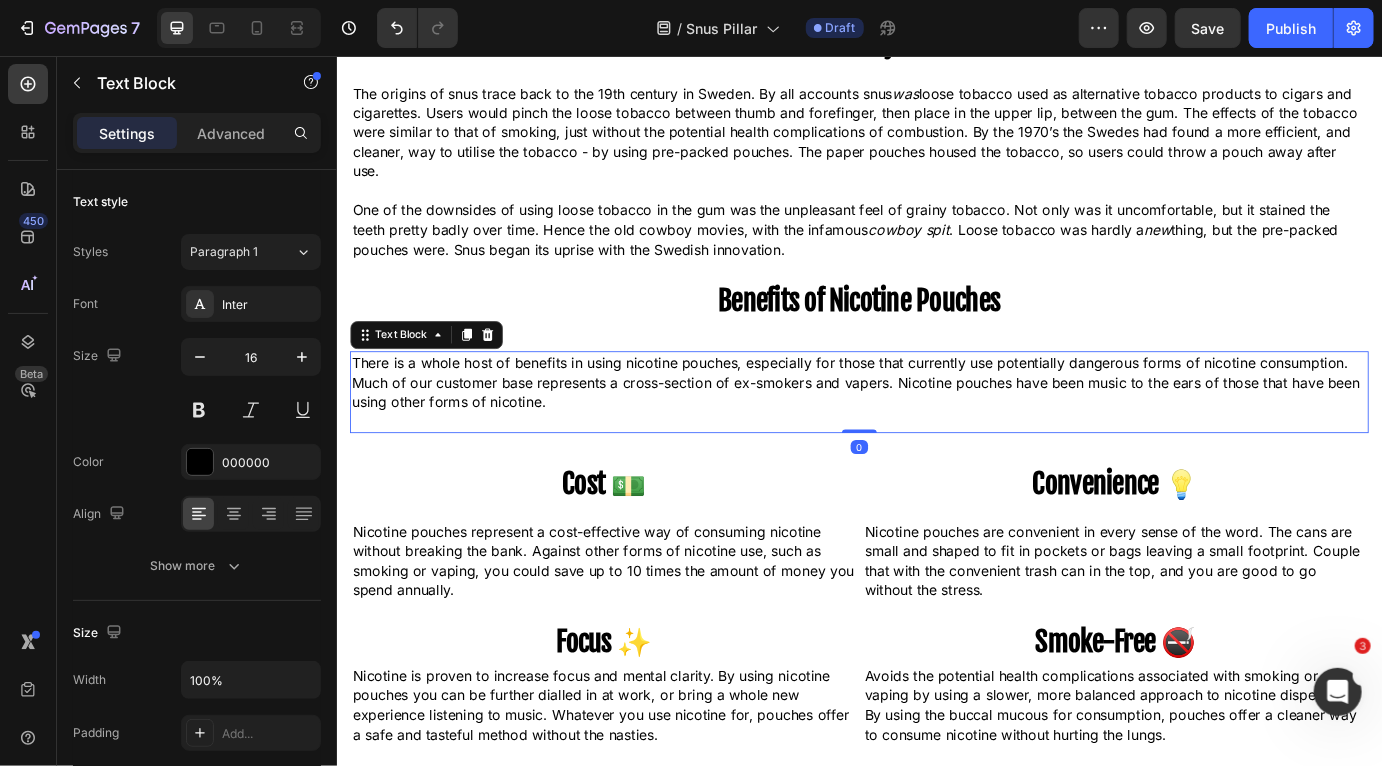 click on "There is a whole host of benefits in using nicotine pouches, especially for those that currently use potentially dangerous forms of nicotine consumption. Much of our customer base represents a cross-section of ex-smokers and vapers. Nicotine pouches have been music to the ears of those that have been using other forms of nicotine." at bounding box center (936, 431) 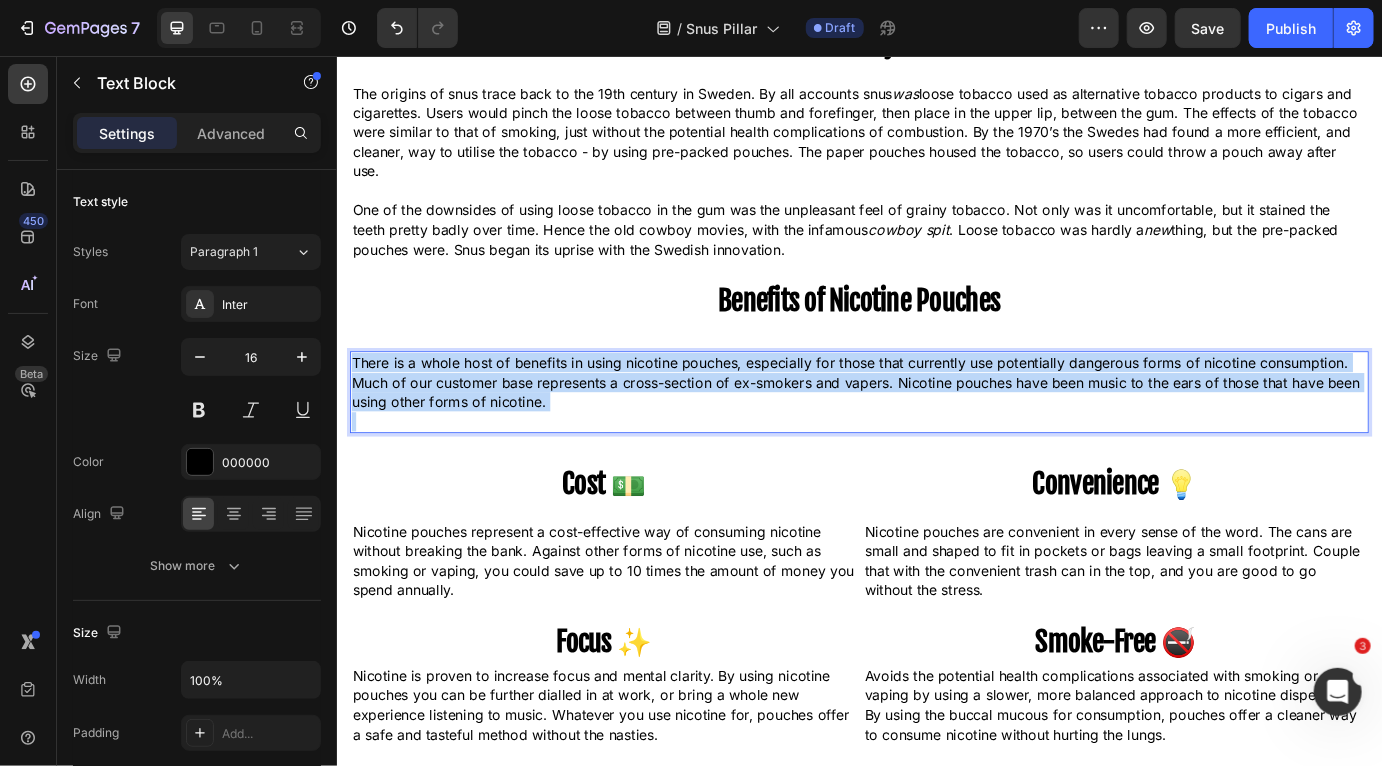 click on "There is a whole host of benefits in using nicotine pouches, especially for those that currently use potentially dangerous forms of nicotine consumption. Much of our customer base represents a cross-section of ex-smokers and vapers. Nicotine pouches have been music to the ears of those that have been using other forms of nicotine." at bounding box center (936, 431) 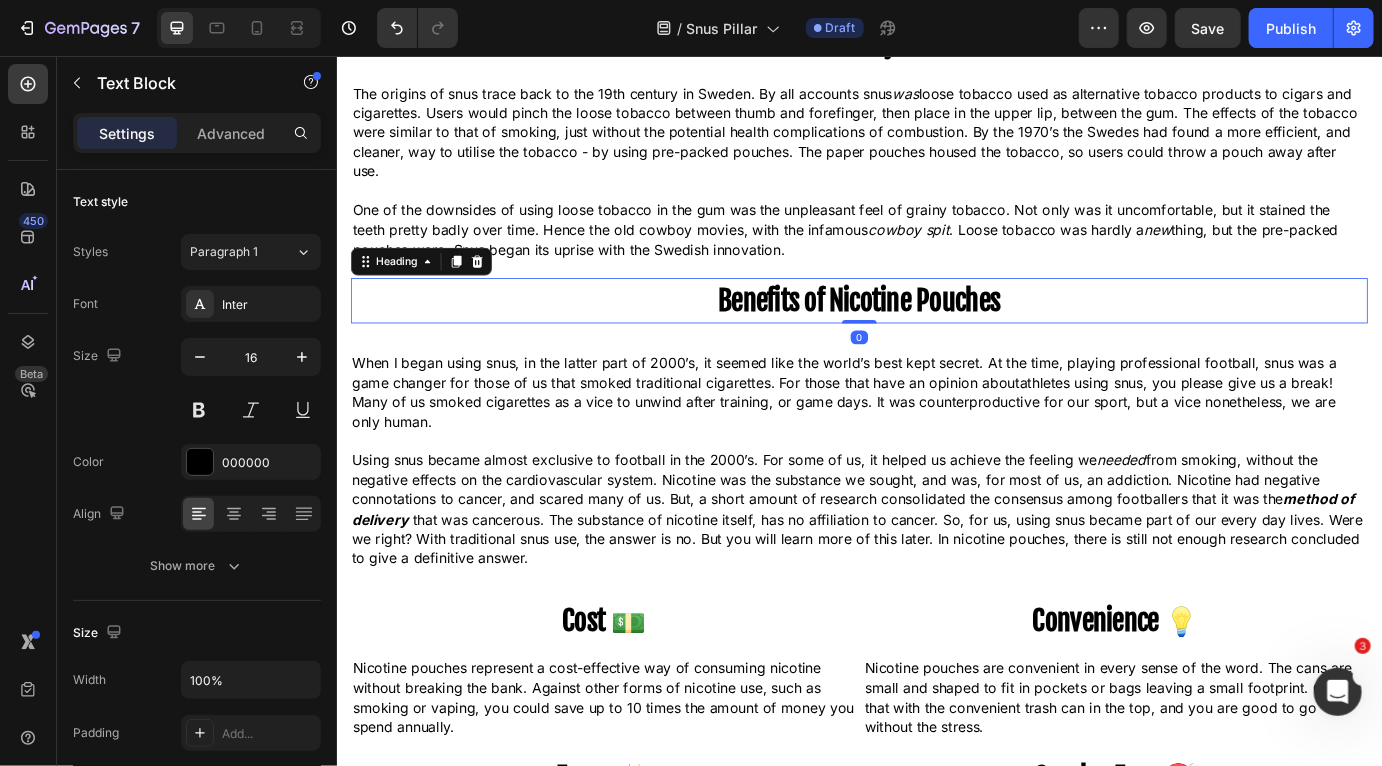 click on "Benefits of Nicotine Pouches" at bounding box center [936, 338] 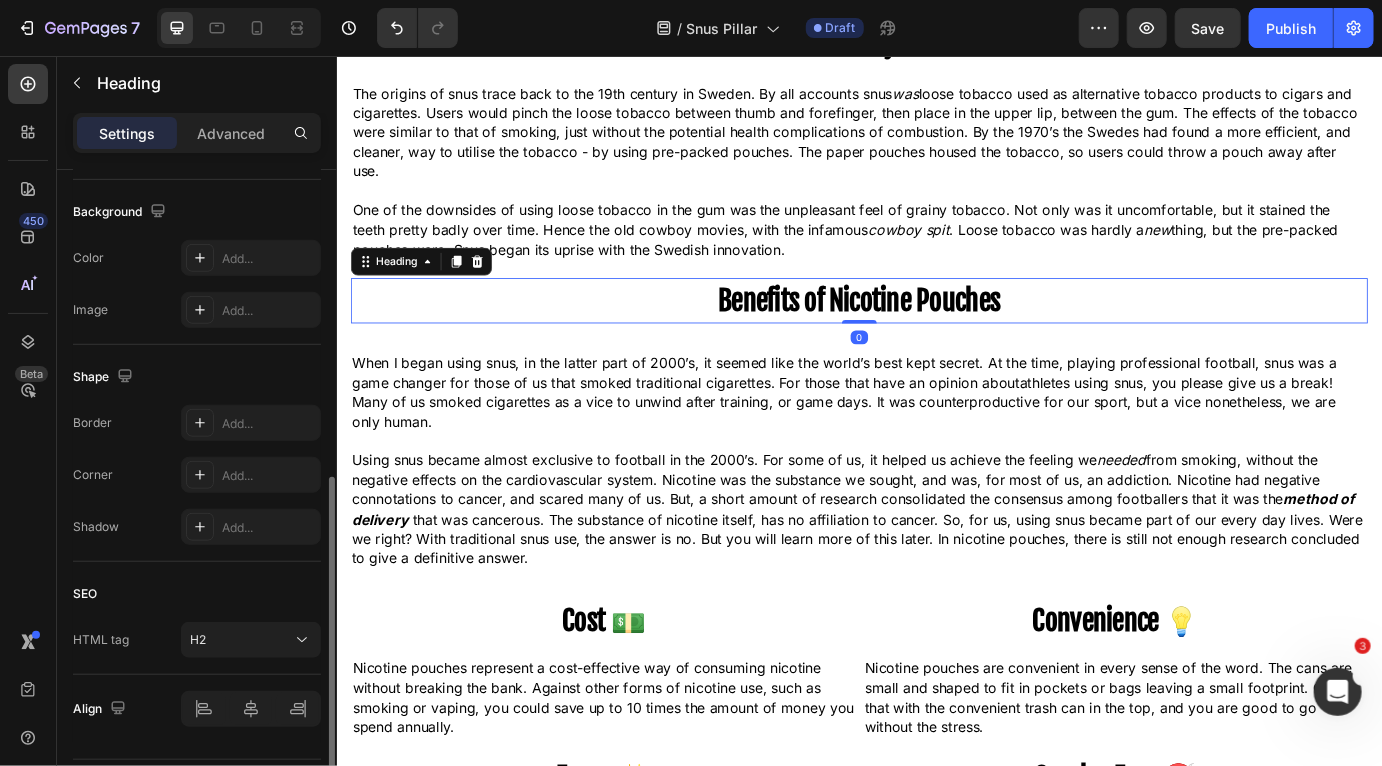 scroll, scrollTop: 642, scrollLeft: 0, axis: vertical 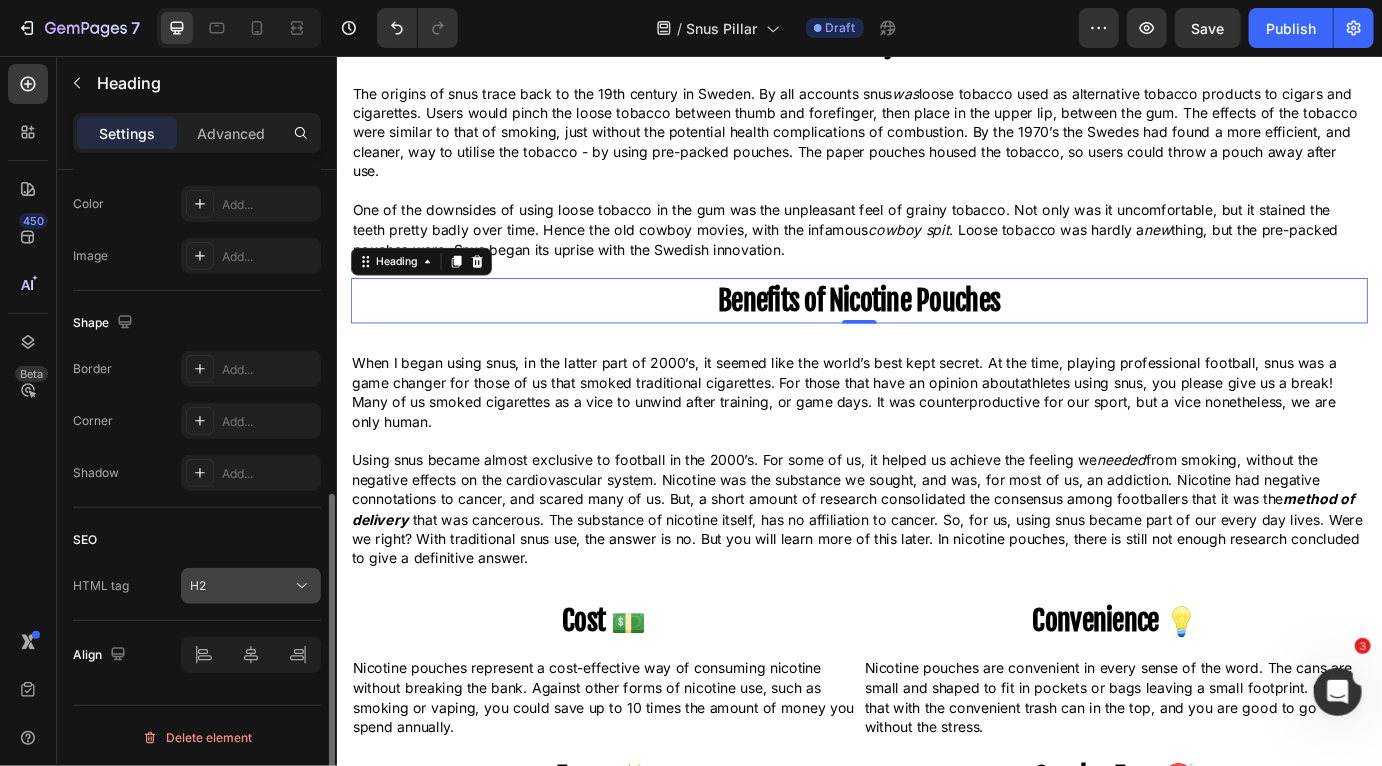 click on "H2" at bounding box center [241, 586] 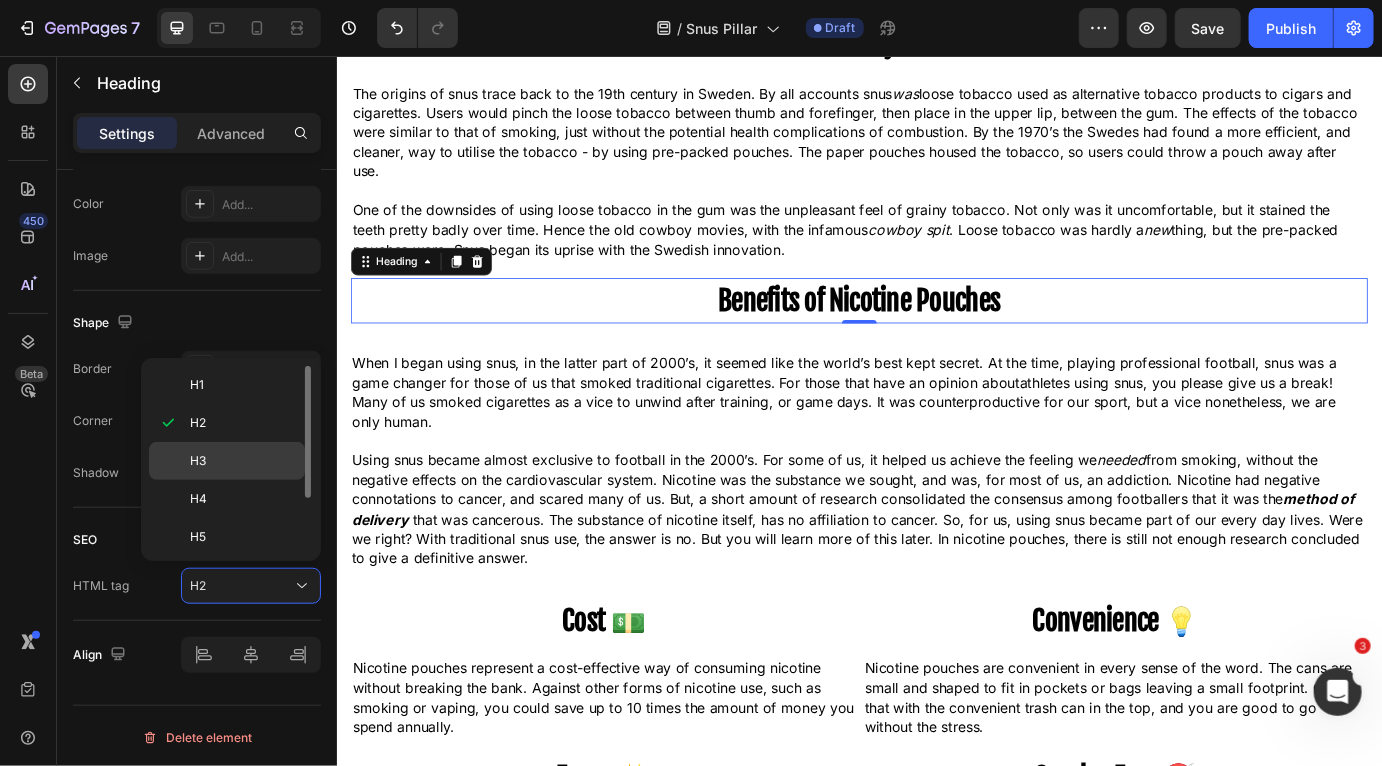 click on "H3" 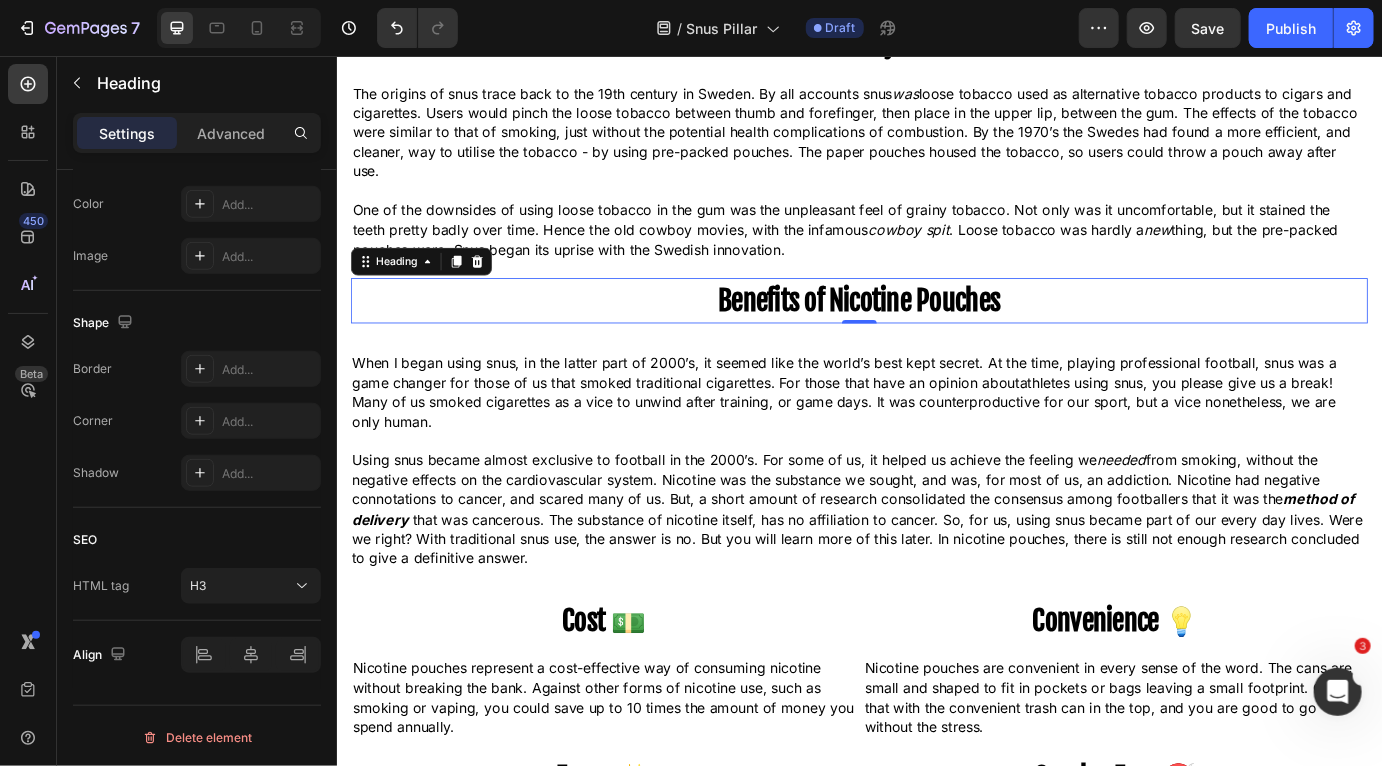 click on "Benefits of Nicotine Pouches" at bounding box center (936, 338) 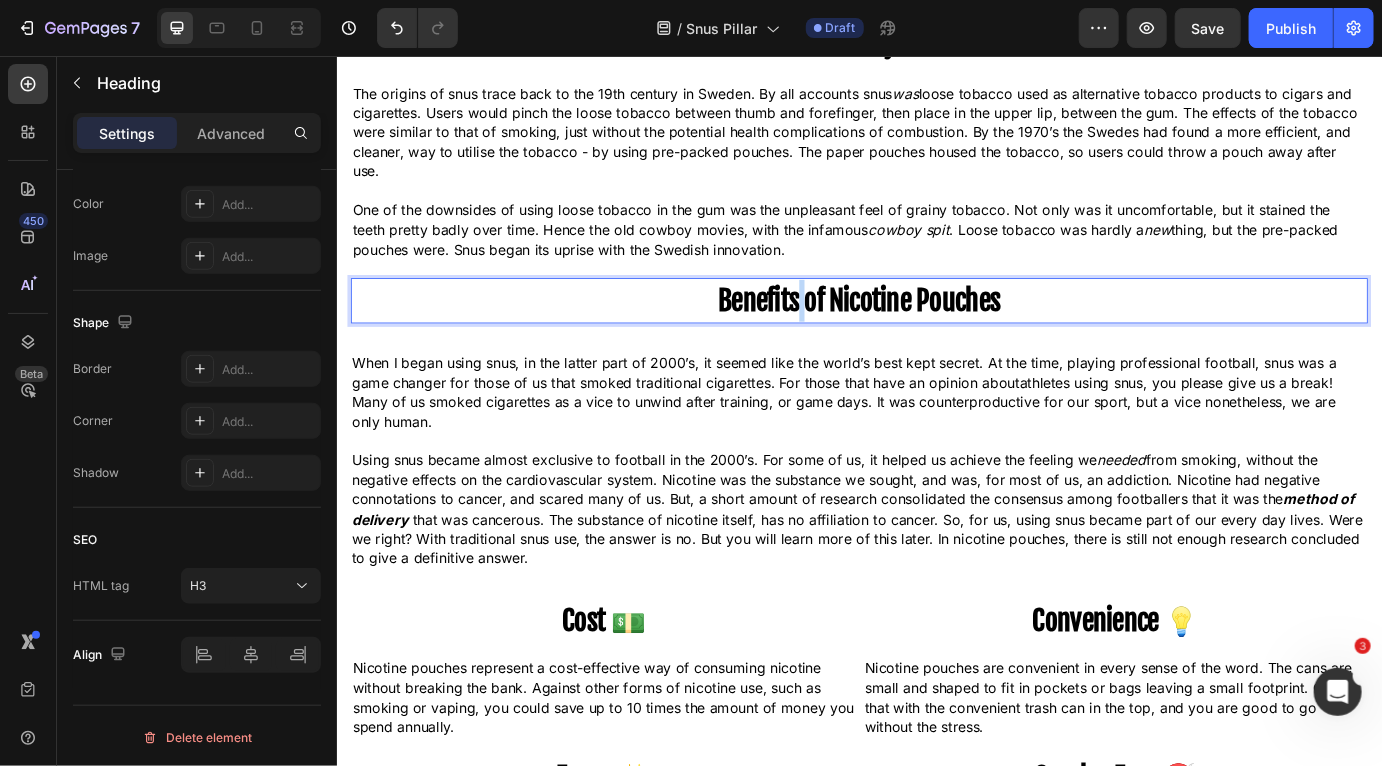 click on "Benefits of Nicotine Pouches" at bounding box center [936, 338] 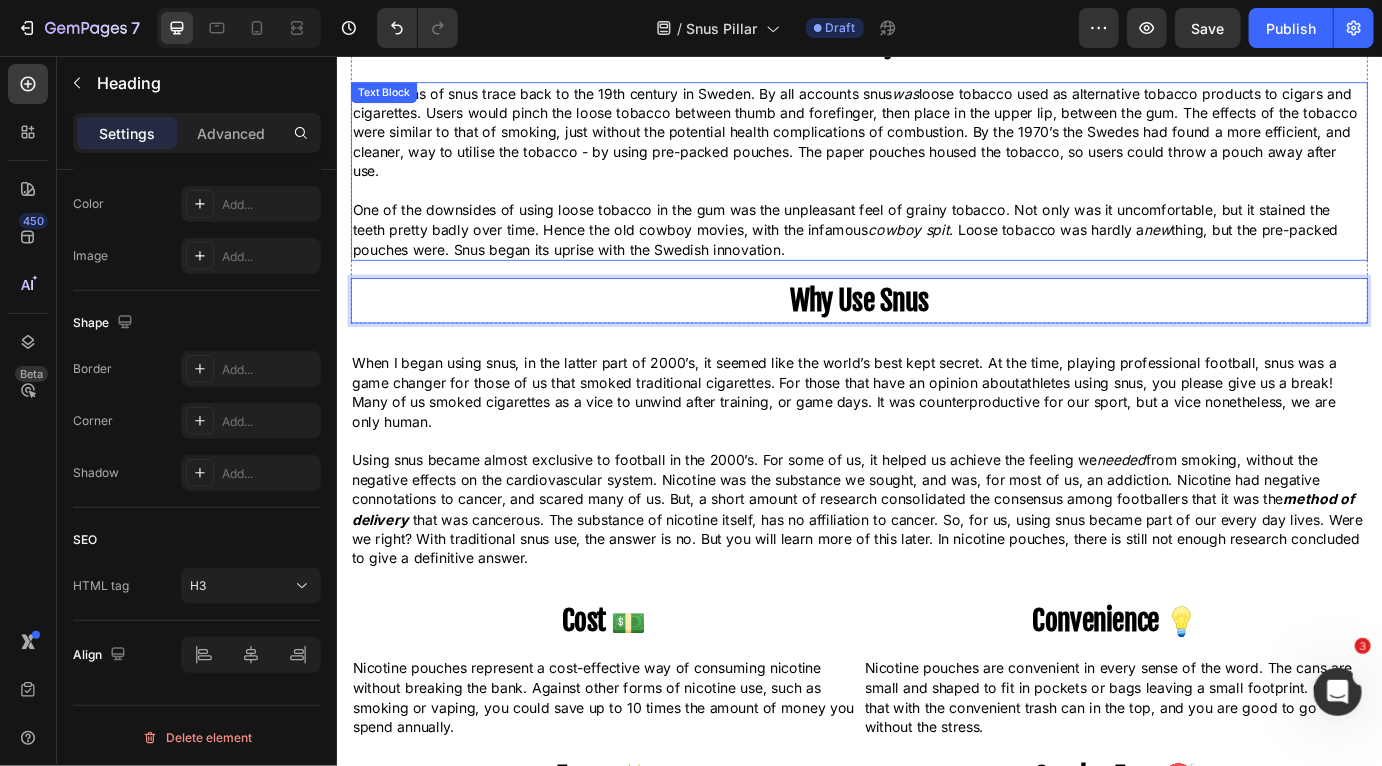 click on "One of the downsides of using loose tobacco in the gum was the unpleasant feel of grainy tobacco. Not only was it uncomfortable, but it stained the teeth pretty badly over time. Hence the old cowboy movies, with the infamous  cowboy spit . Loose tobacco was hardly a  new  thing, but the pre-packed pouches were. Snus began its uprise with the Swedish innovation." at bounding box center (936, 256) 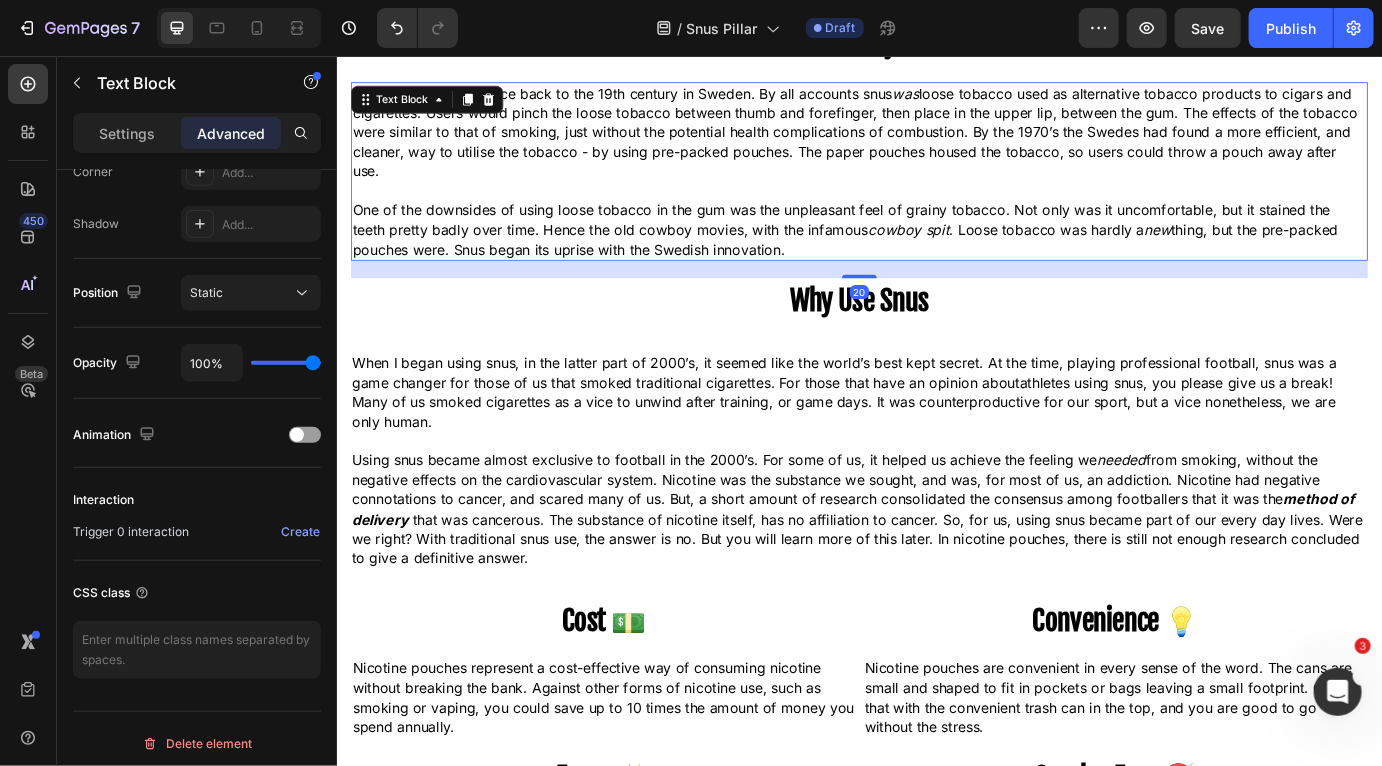 scroll, scrollTop: 0, scrollLeft: 0, axis: both 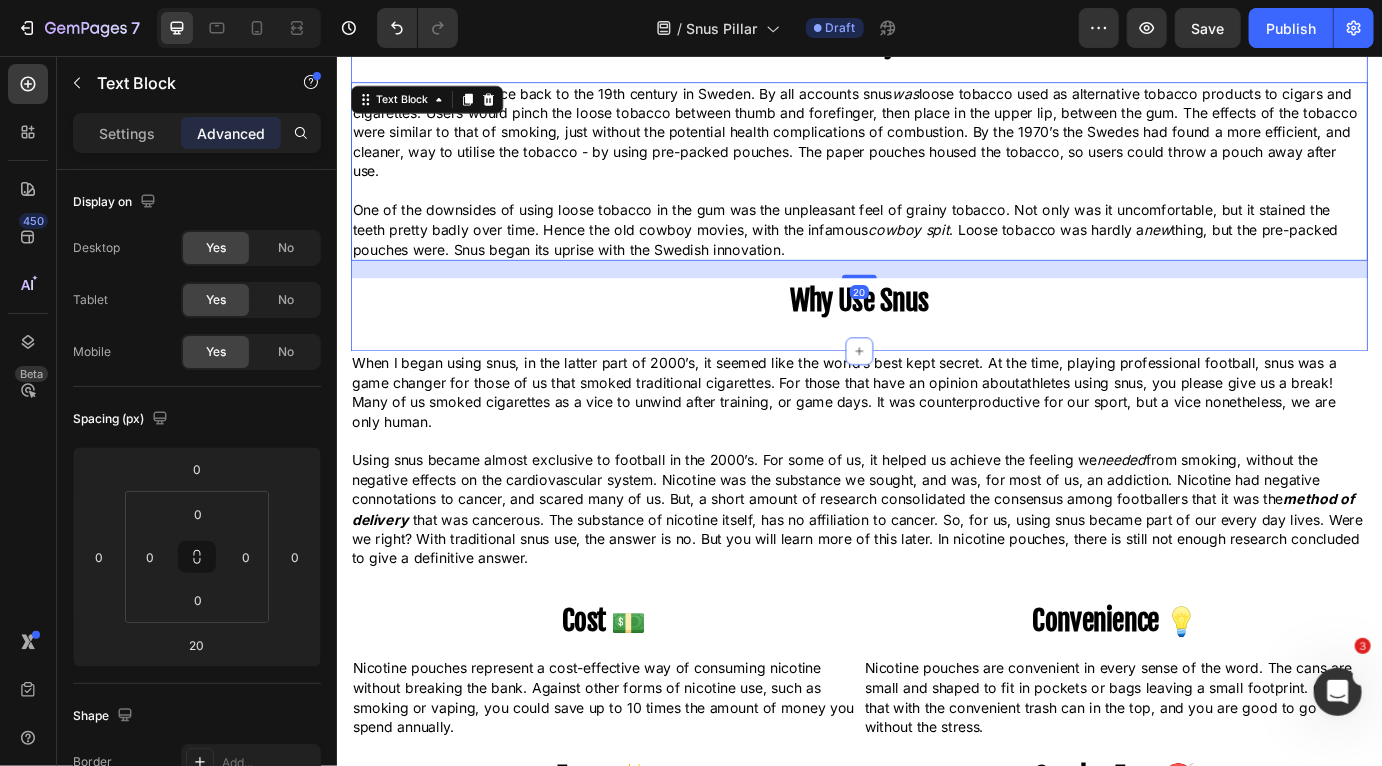 click on "Over the years snus has become as almost socially abrasive as the word, cigarette. Modern day media have leaned on the legality of one of the fastest growing products in the world to demonise its existence. There are some important things to understand about snus before buying into the over-hyped, media driven frowns. In fact, by reading this you will learn the truth about snus, and feel empowered to make you own informed decisions about using, buying, or sharing. Text Block ⁠⁠⁠⁠⁠⁠⁠ All Important Question: What is Snus? Heading Row As someone that has used snus for near on two decades, even I can positively tell you there is a ton of confusion. Moreover, the question about snus, is perhaps more amply asked  What is snus  now ?  Since the early 2010s the emergence of  nicotine pouches  has slowly gone about the convergence of both. How? Lets break this down so I can better explain. Text Block ⁠⁠⁠⁠⁠⁠⁠ A Short History of Snus Heading was  cowboy spit . Loose tobacco was hardly a  new" at bounding box center [936, 33] 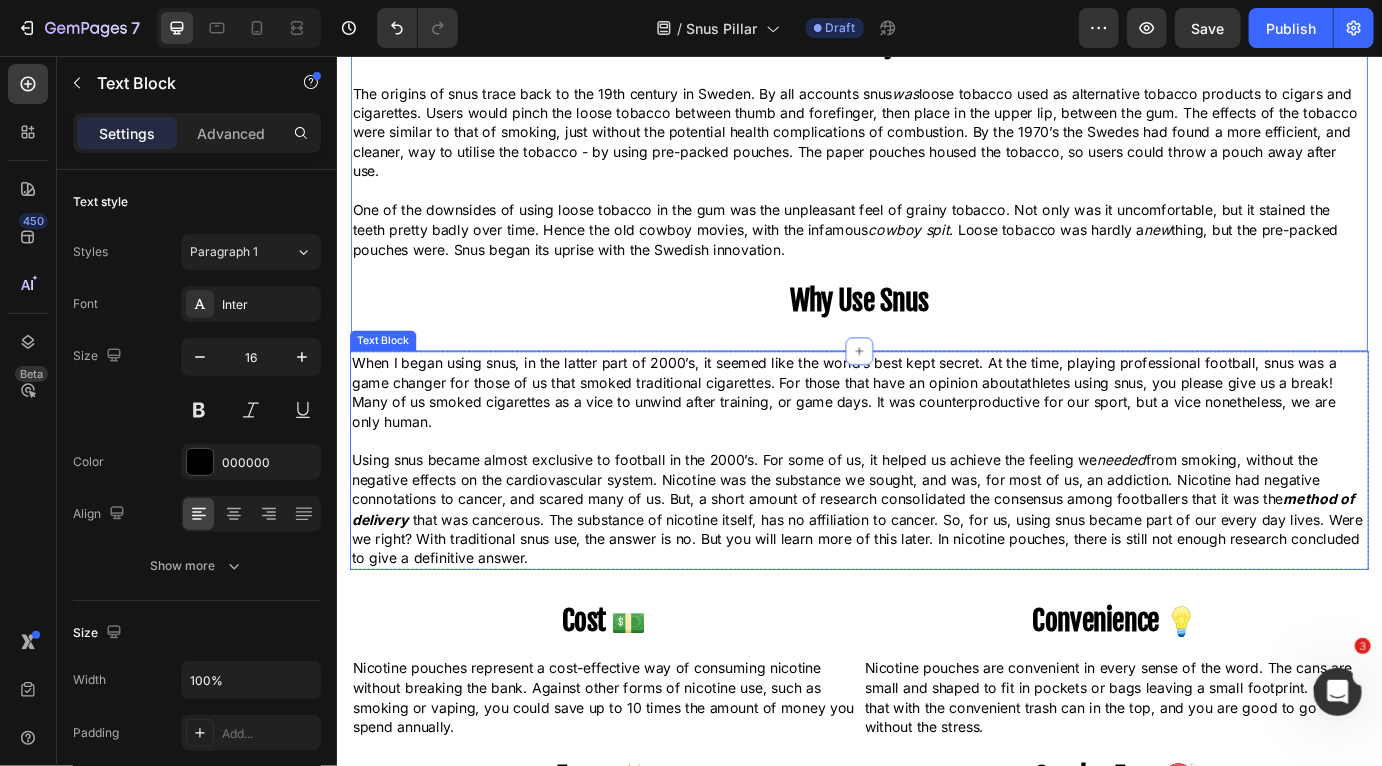 click on "When I began using snus, in the latter part of 2000’s, it seemed like the world’s best kept secret. At the time, playing professional football, snus was a game changer for those of us that smoked traditional cigarettes. For those that have an opinion about  athletes using snus , you please give us a break! Many of us smoked cigarettes as a vice to unwind after training, or game days. It was counterproductive for our sport, but a vice nonetheless, we are only human." at bounding box center (936, 443) 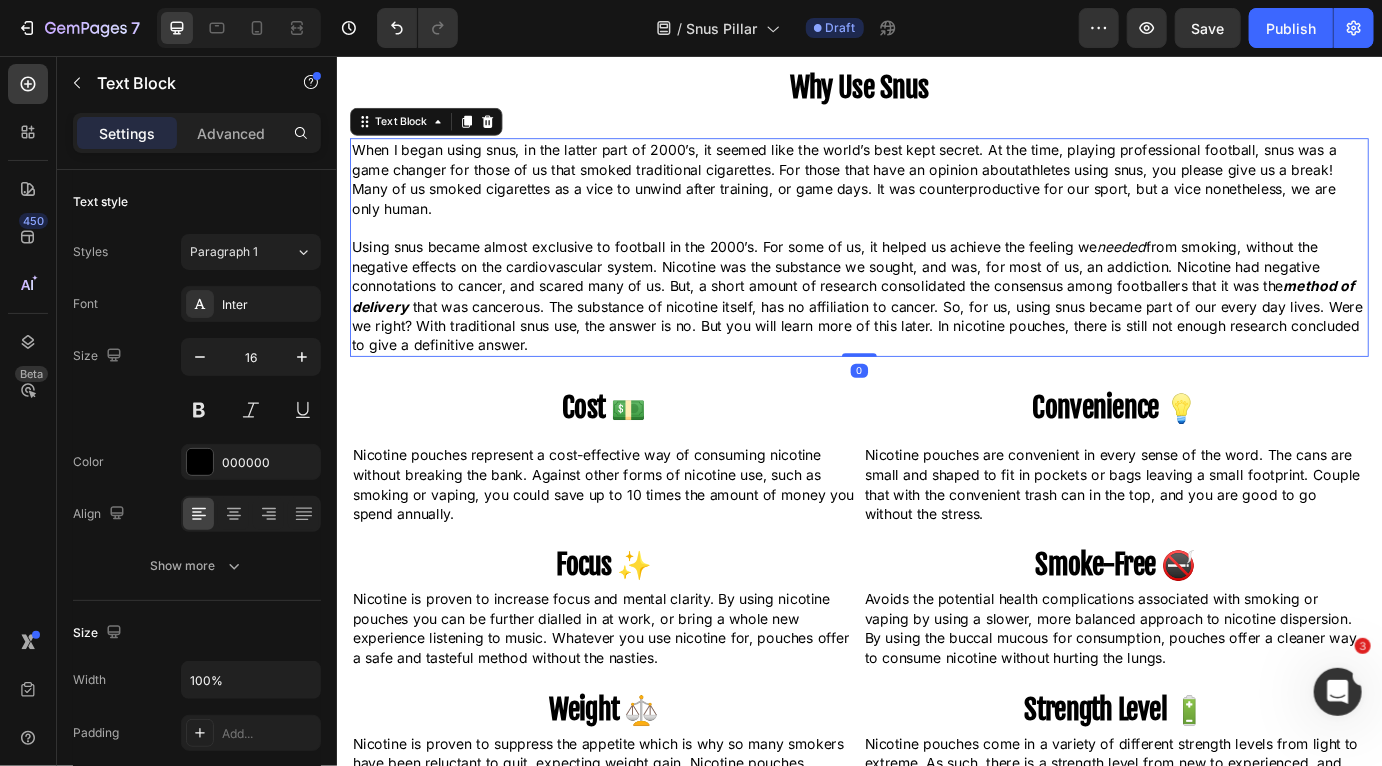 scroll, scrollTop: 1644, scrollLeft: 0, axis: vertical 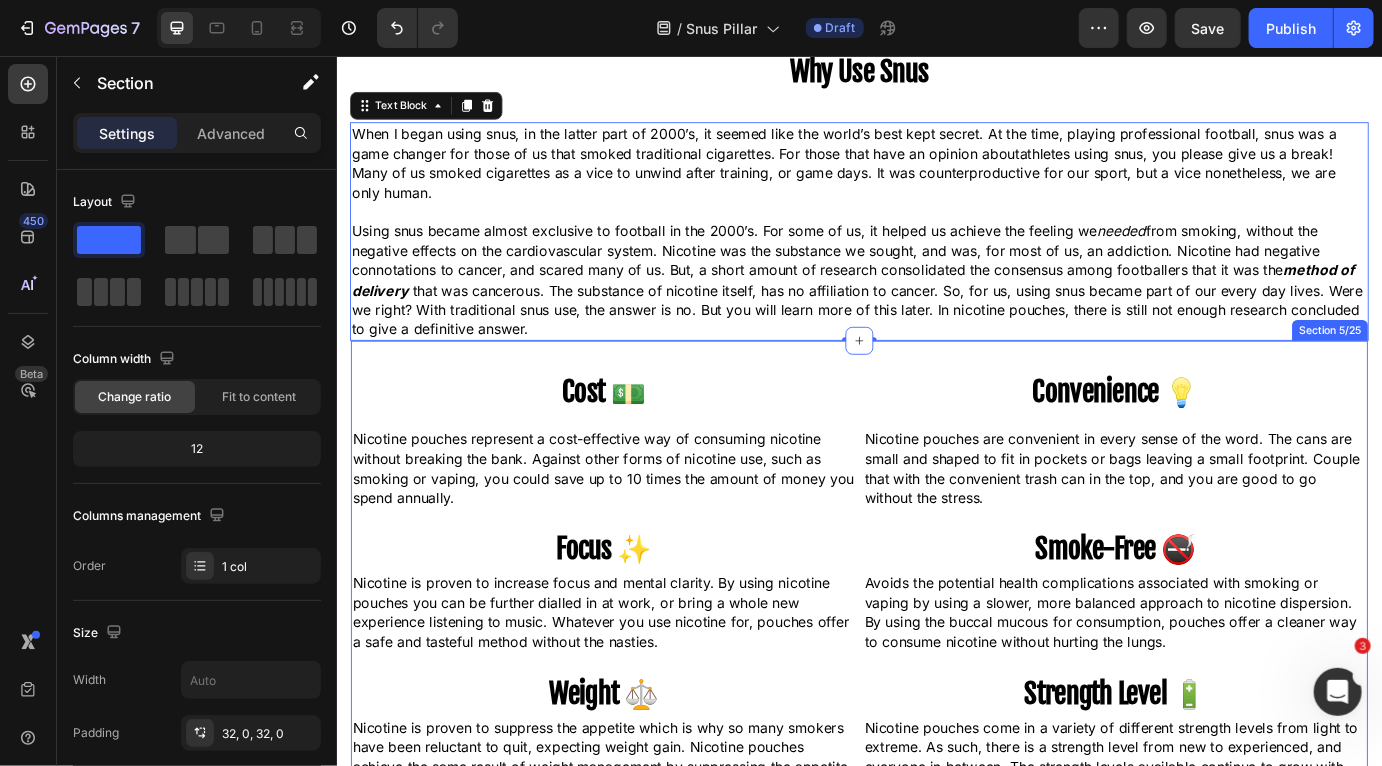 click on "Cost 💵 Heading Convenience 💡 Heading Row Nicotine pouches represent a cost-effective way of consuming nicotine without breaking the bank. Against other forms of nicotine use, such as smoking or vaping, you could save up to 10 times the amount of money you spend annually.  Text Block Nicotine pouches are convenient in every sense of the word. The cans are small and shaped to fit in pockets or bags leaving a small footprint. Couple that with the convenient trash can in the top, and you are good to go without the stress. Text Block Row Focus ✨ Heading Nicotine is proven to increase focus and mental clarity. By using nicotine pouches you can be further dialled in at work, or bring a whole new experience listening to music. Whatever you use nicotine for, pouches offer a safe and tasteful method without the nasties. Text Block Smoke-Free 🚭 Heading Text Block Row Weight ⚖️ Heading Text Block Strength Level 🔋 Heading Text Block Row Section 5/25" at bounding box center [936, 682] 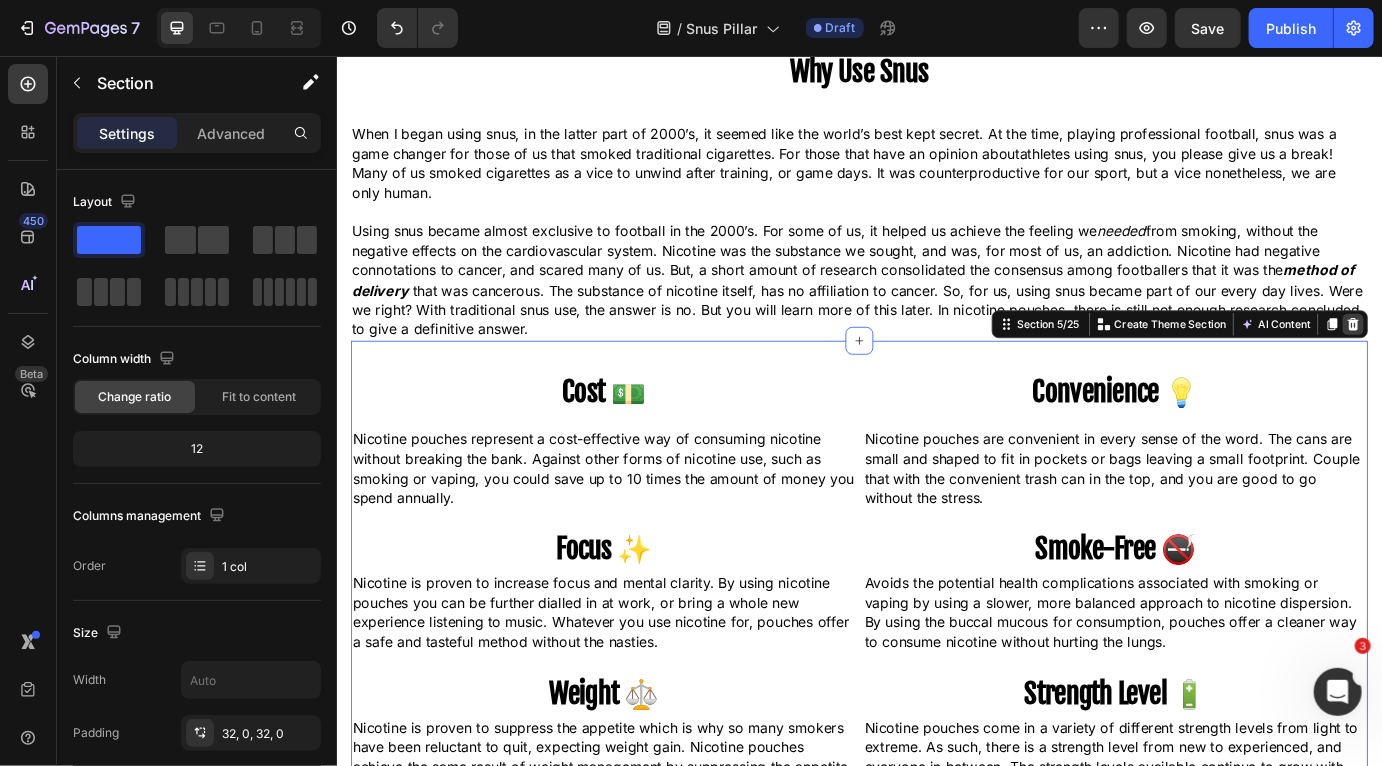 click 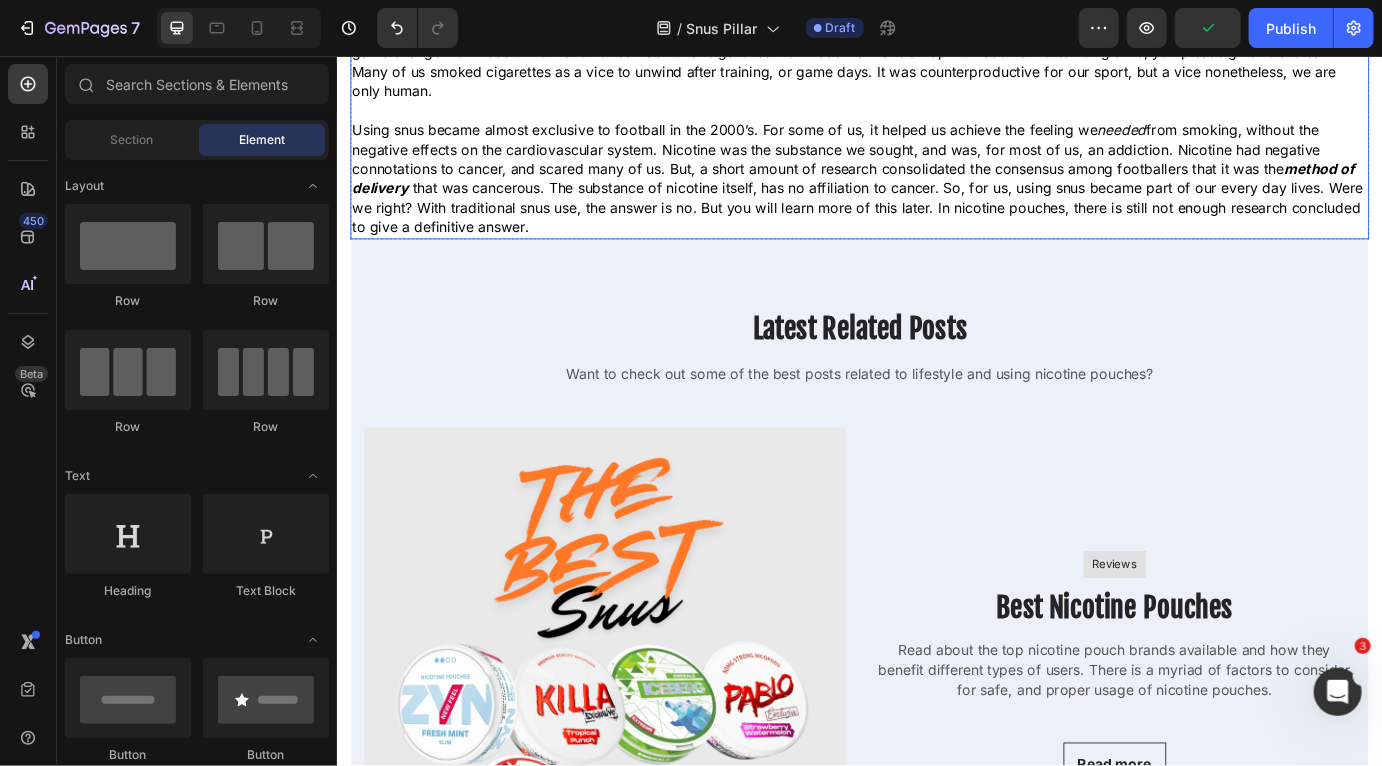 scroll, scrollTop: 1749, scrollLeft: 0, axis: vertical 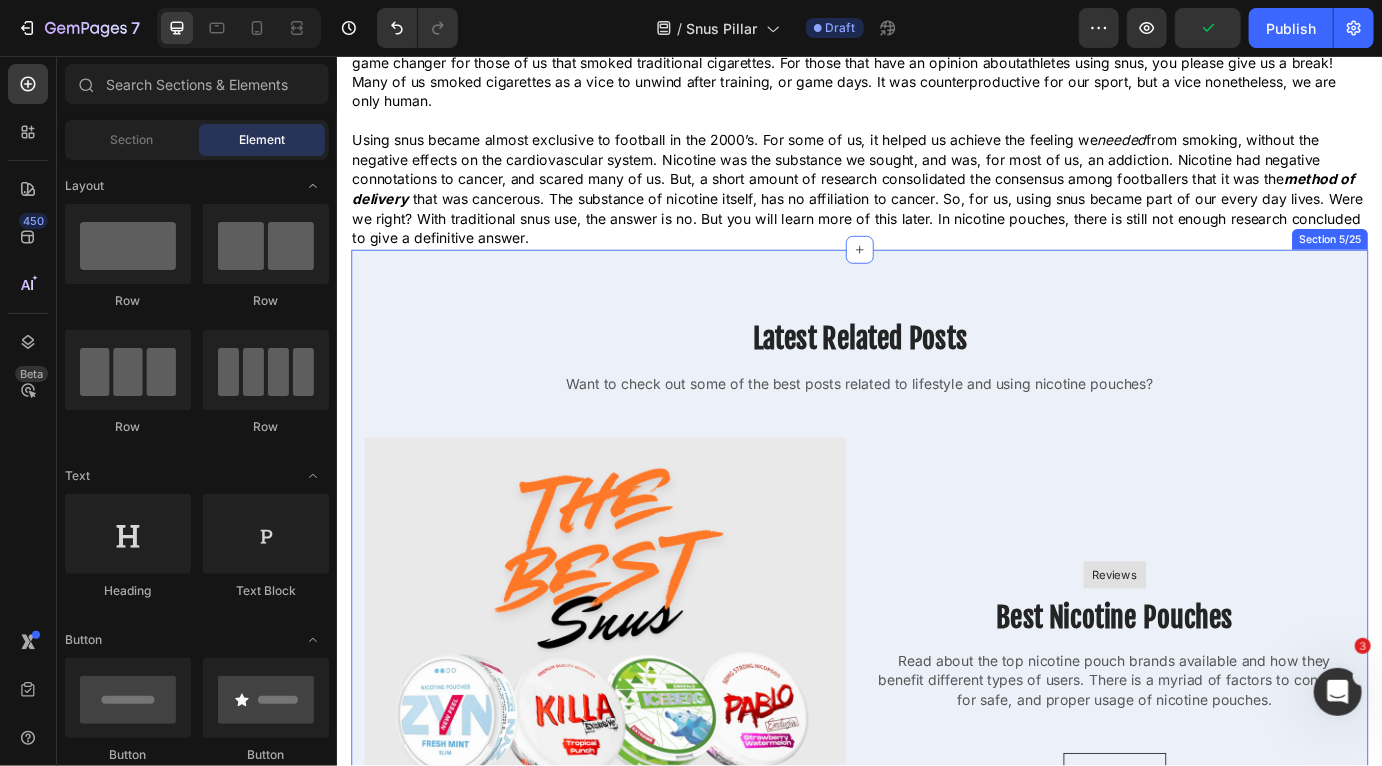 click on "Latest Related Posts Heading Want to check out some of the best posts related to lifestyle and using nicotine pouches? Text block Row Image Reviews Text block Row Best Nicotine Pouches Heading Read about the top nicotine pouch brands available and how they benefit different types of users. There is a myriad of factors to consider for safe, and proper usage of nicotine pouches. Text block Read more Button Row How to Text block Row How I Quit Vaping Heading Check out this full guide on how Simon used nicotine pouches to quit vaping. He shares his full journey and experience to successfully transition from vaping to pouches. Text block Read more Button Image Row Section 5/25" at bounding box center [936, 837] 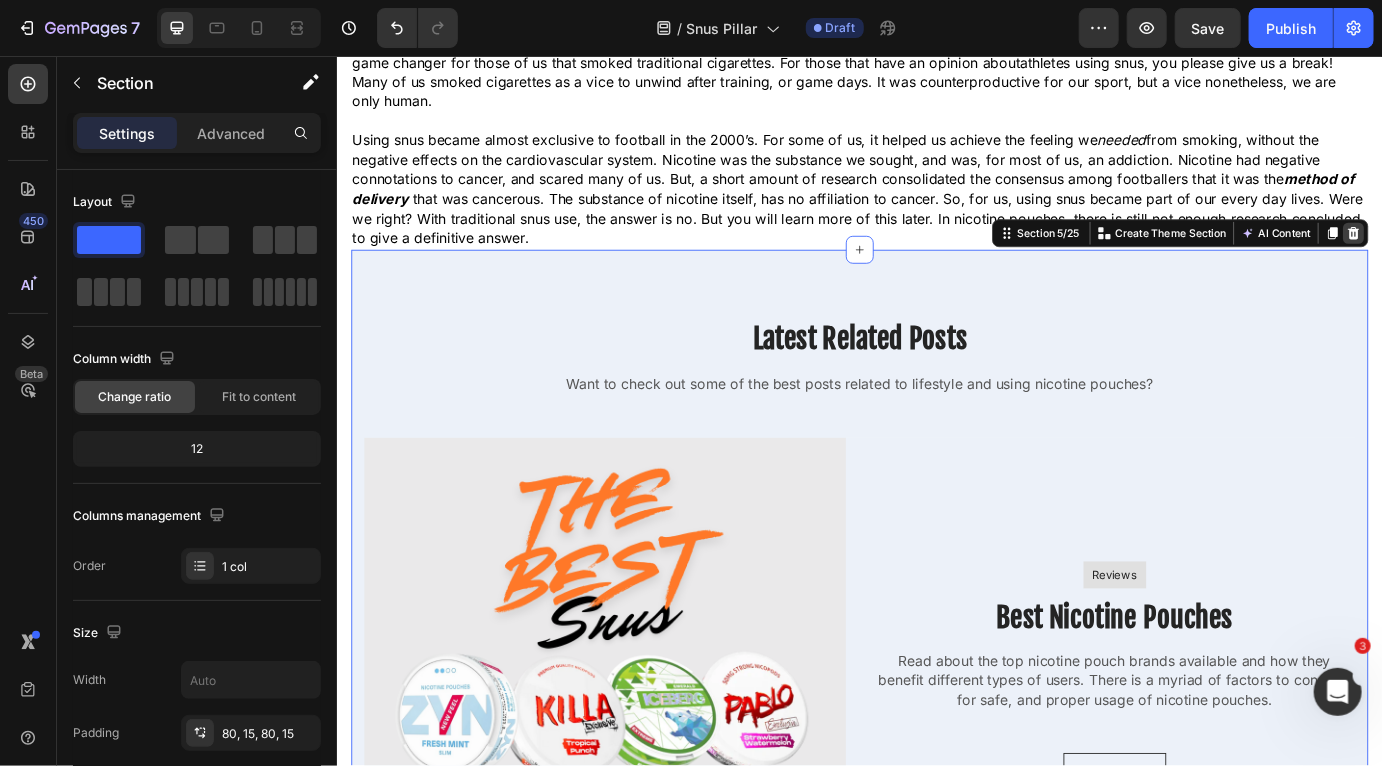 click 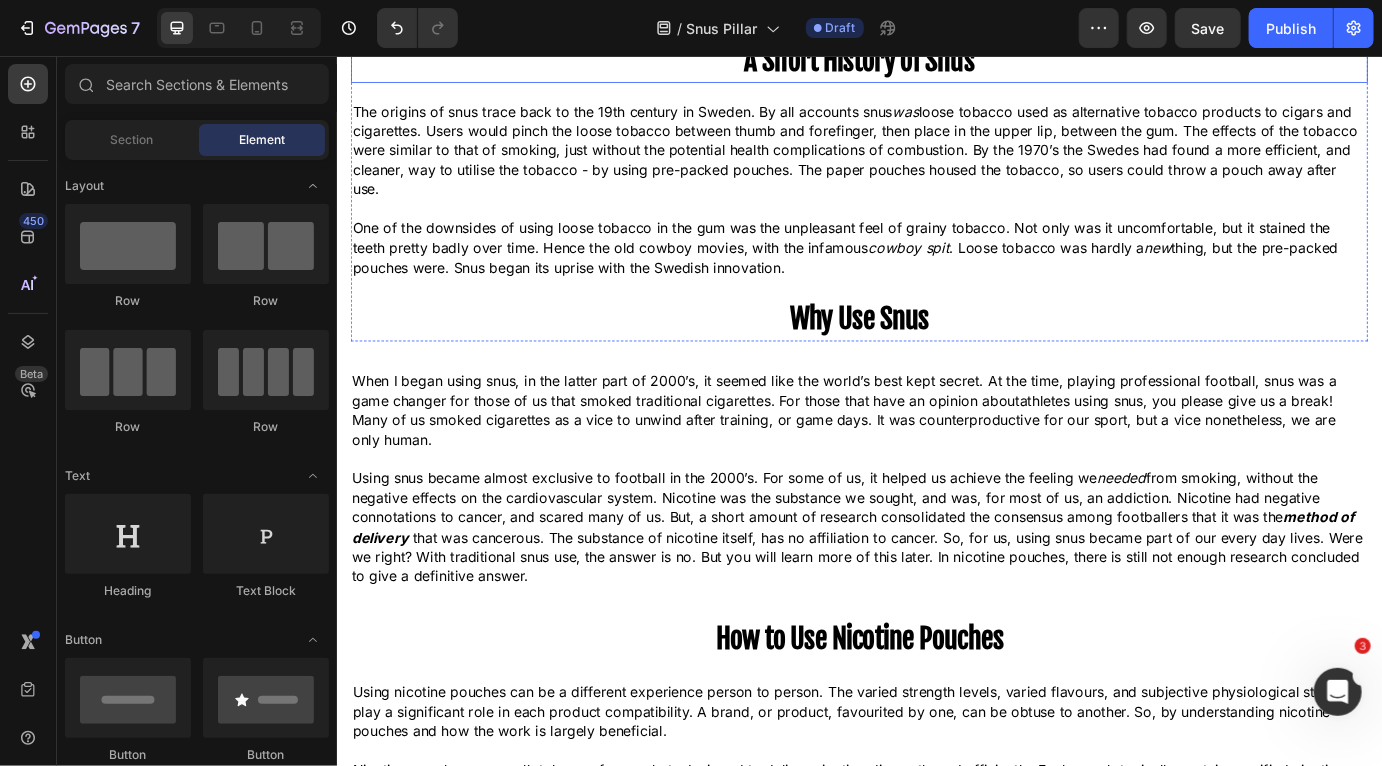 scroll, scrollTop: 1385, scrollLeft: 0, axis: vertical 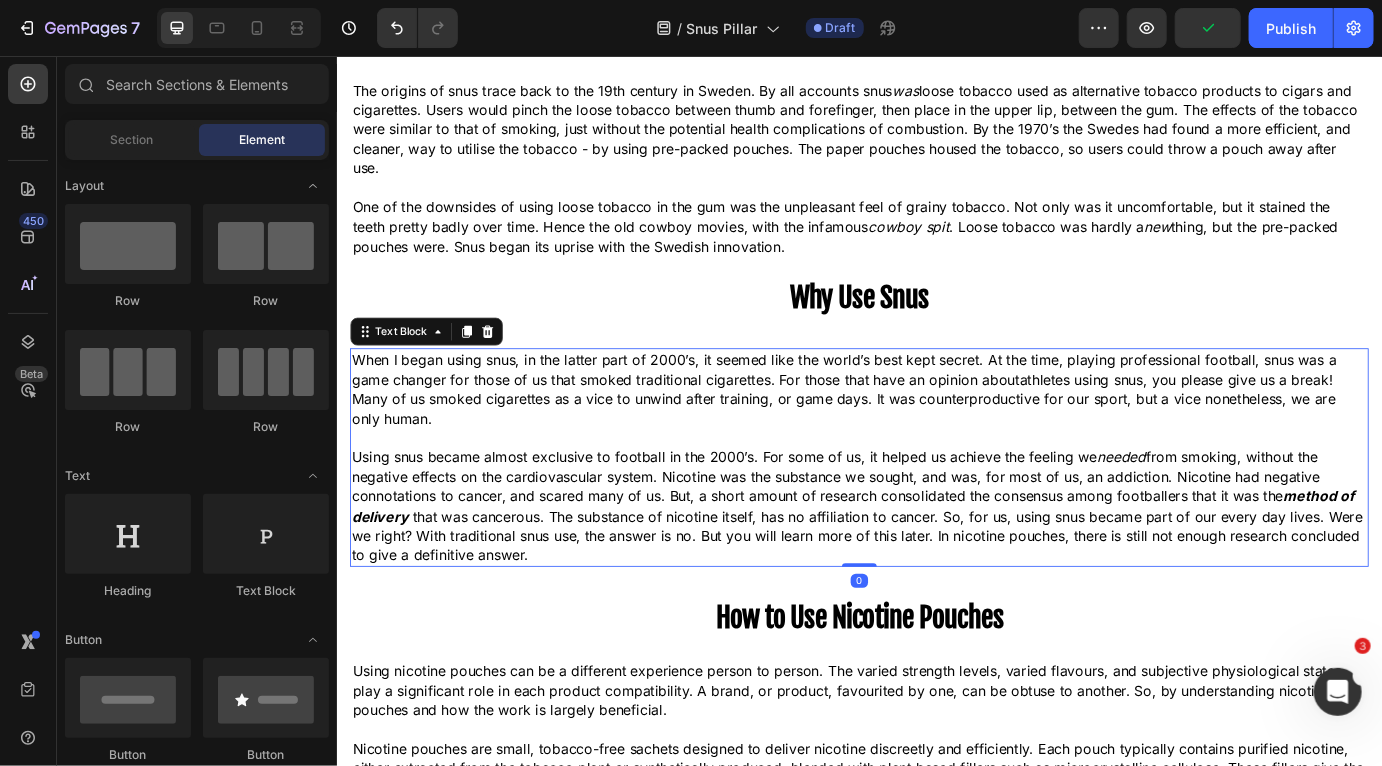click on "When I began using snus, in the latter part of 2000’s, it seemed like the world’s best kept secret. At the time, playing professional football, snus was a game changer for those of us that smoked traditional cigarettes. For those that have an opinion about  athletes using snus , you please give us a break! Many of us smoked cigarettes as a vice to unwind after training, or game days. It was counterproductive for our sport, but a vice nonetheless, we are only human." at bounding box center [936, 439] 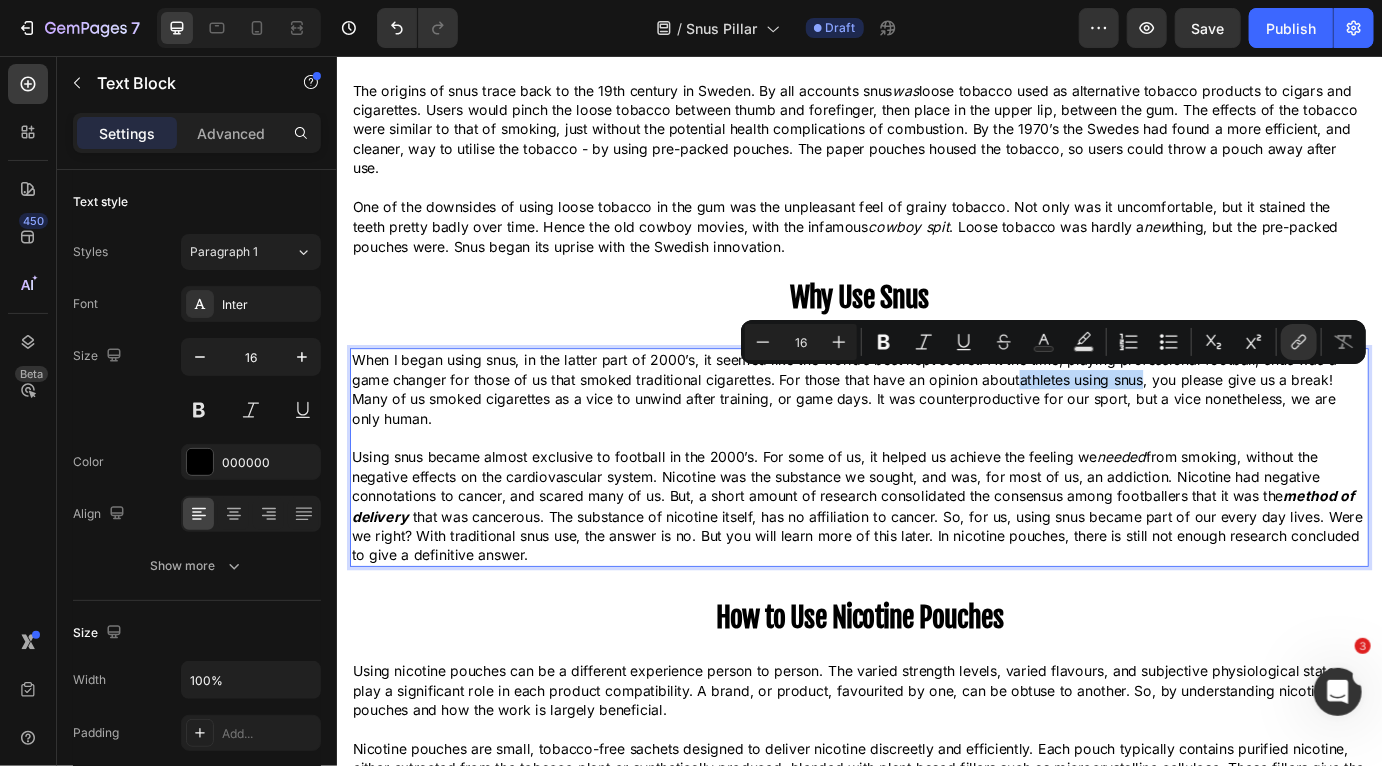 drag, startPoint x: 1266, startPoint y: 429, endPoint x: 1122, endPoint y: 431, distance: 144.01389 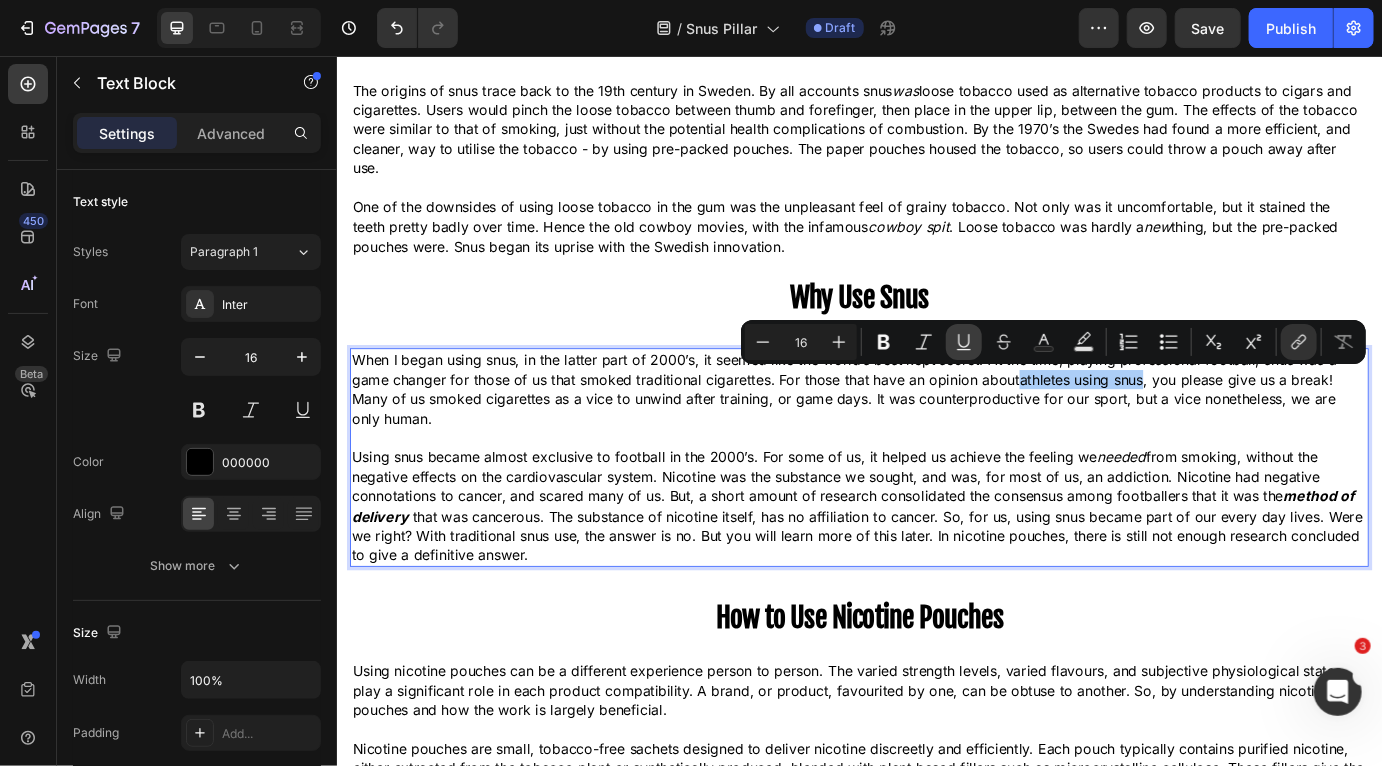 click 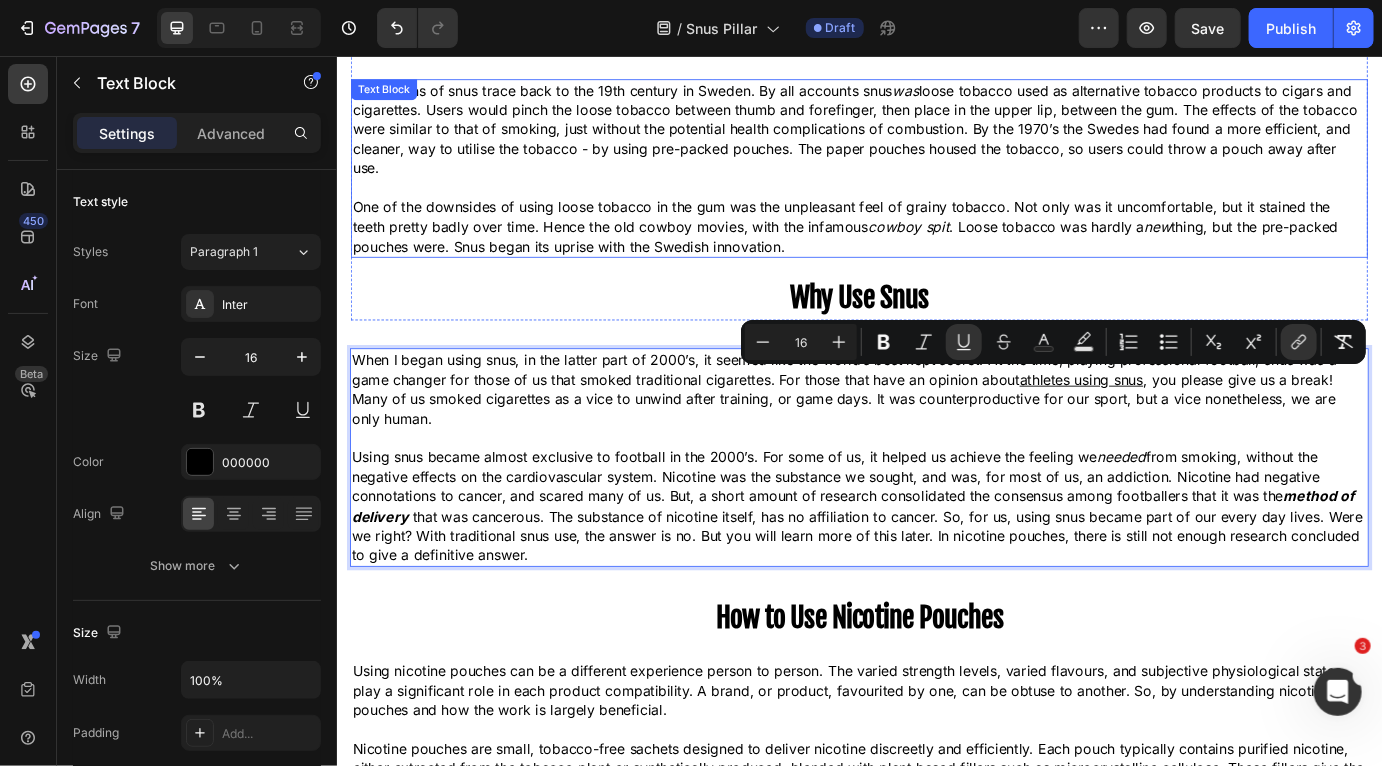click on "One of the downsides of using loose tobacco in the gum was the unpleasant feel of grainy tobacco. Not only was it uncomfortable, but it stained the teeth pretty badly over time. Hence the old cowboy movies, with the infamous  cowboy spit . Loose tobacco was hardly a  new  thing, but the pre-packed pouches were. Snus began its uprise with the Swedish innovation." at bounding box center (936, 252) 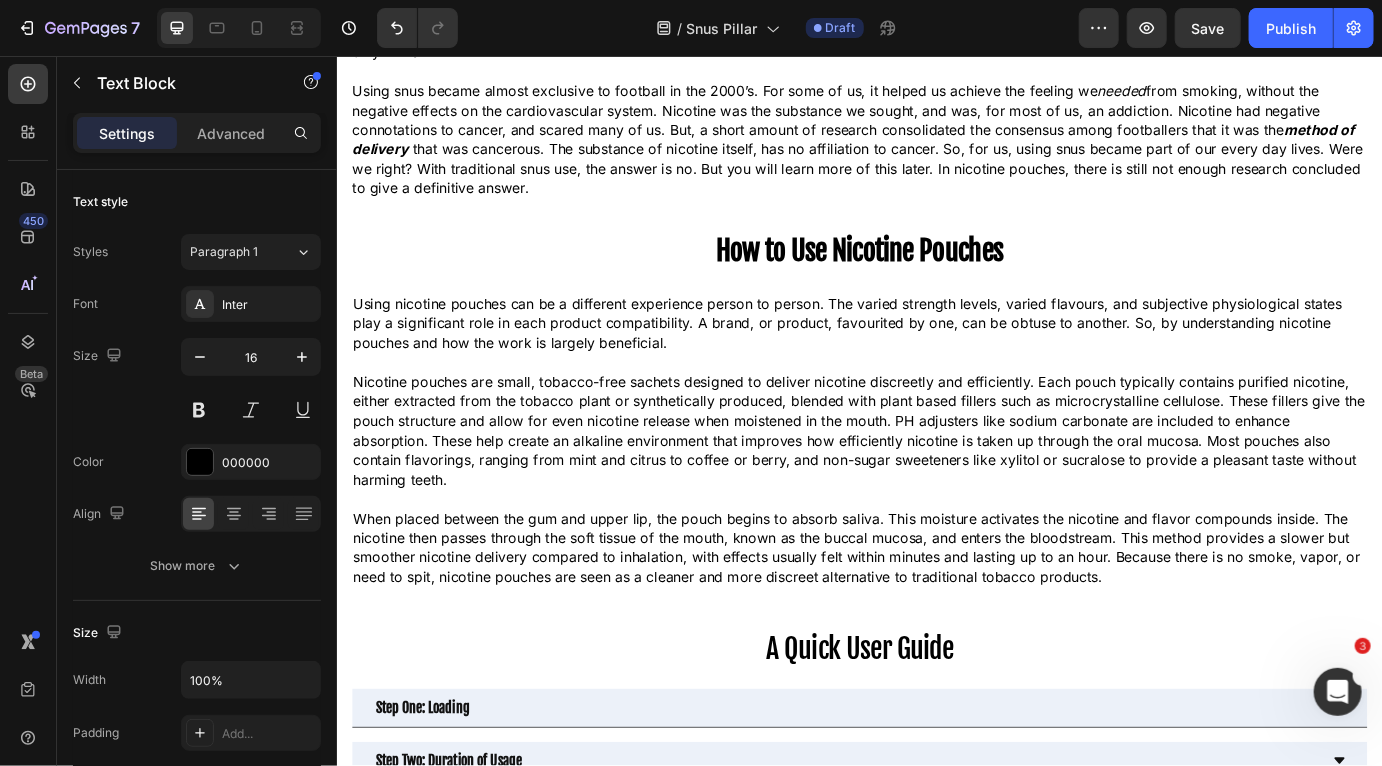 scroll, scrollTop: 1807, scrollLeft: 0, axis: vertical 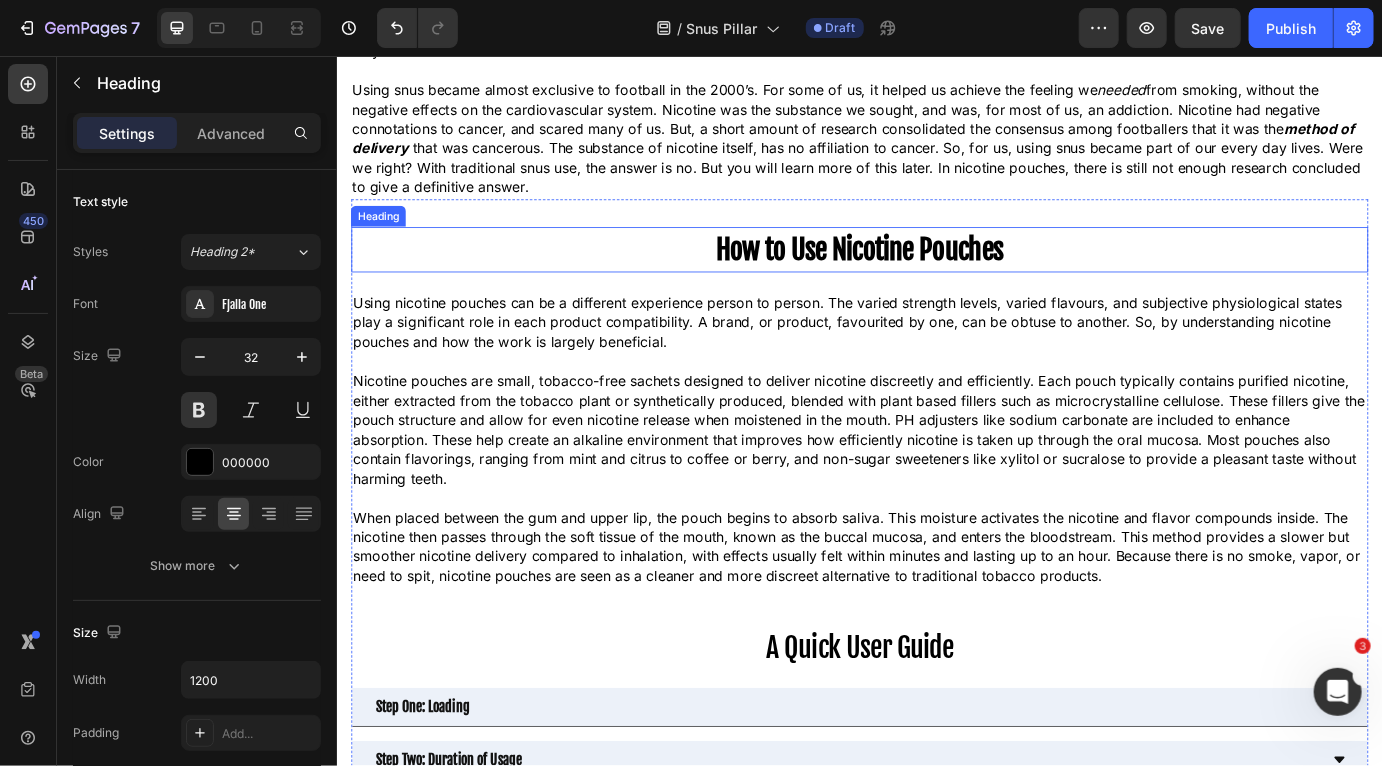 click on "How to Use Nicotine Pouches" at bounding box center [936, 279] 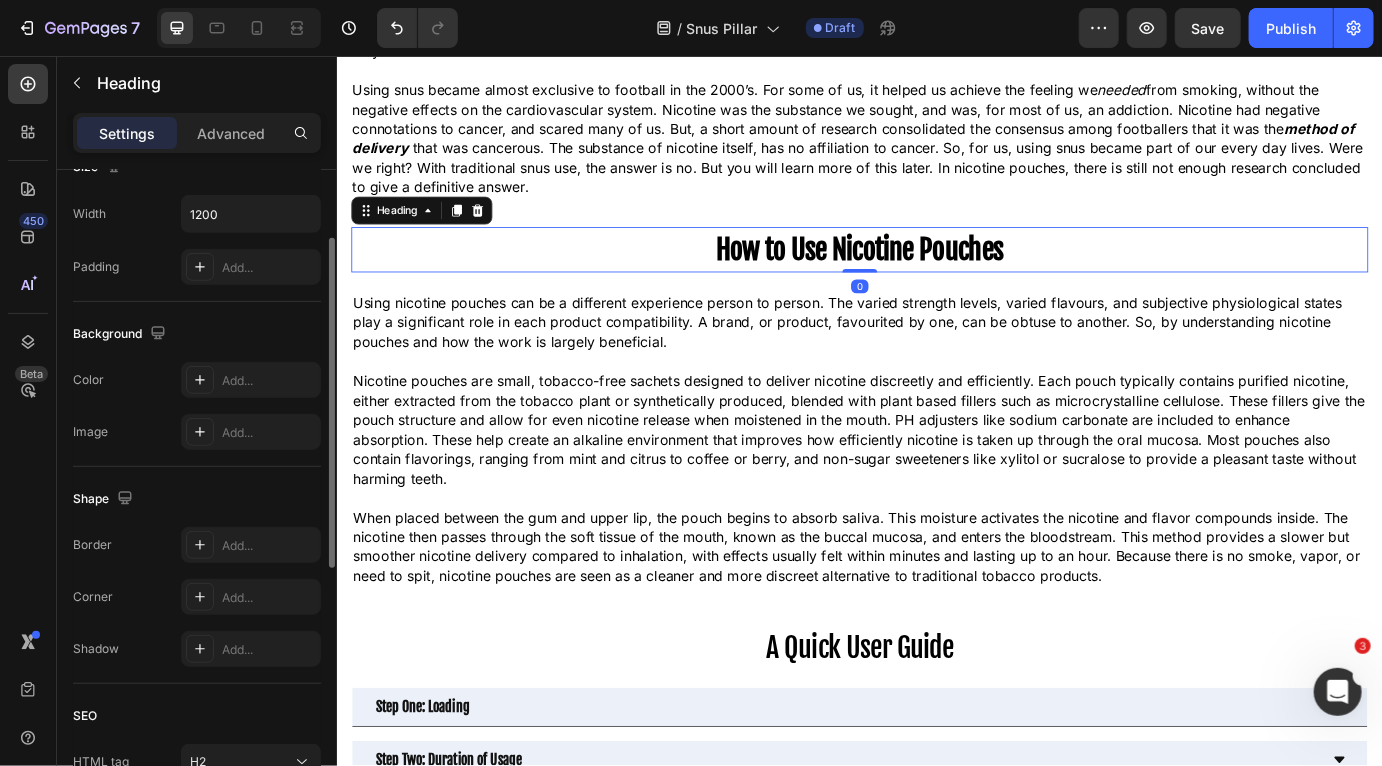 scroll, scrollTop: 642, scrollLeft: 0, axis: vertical 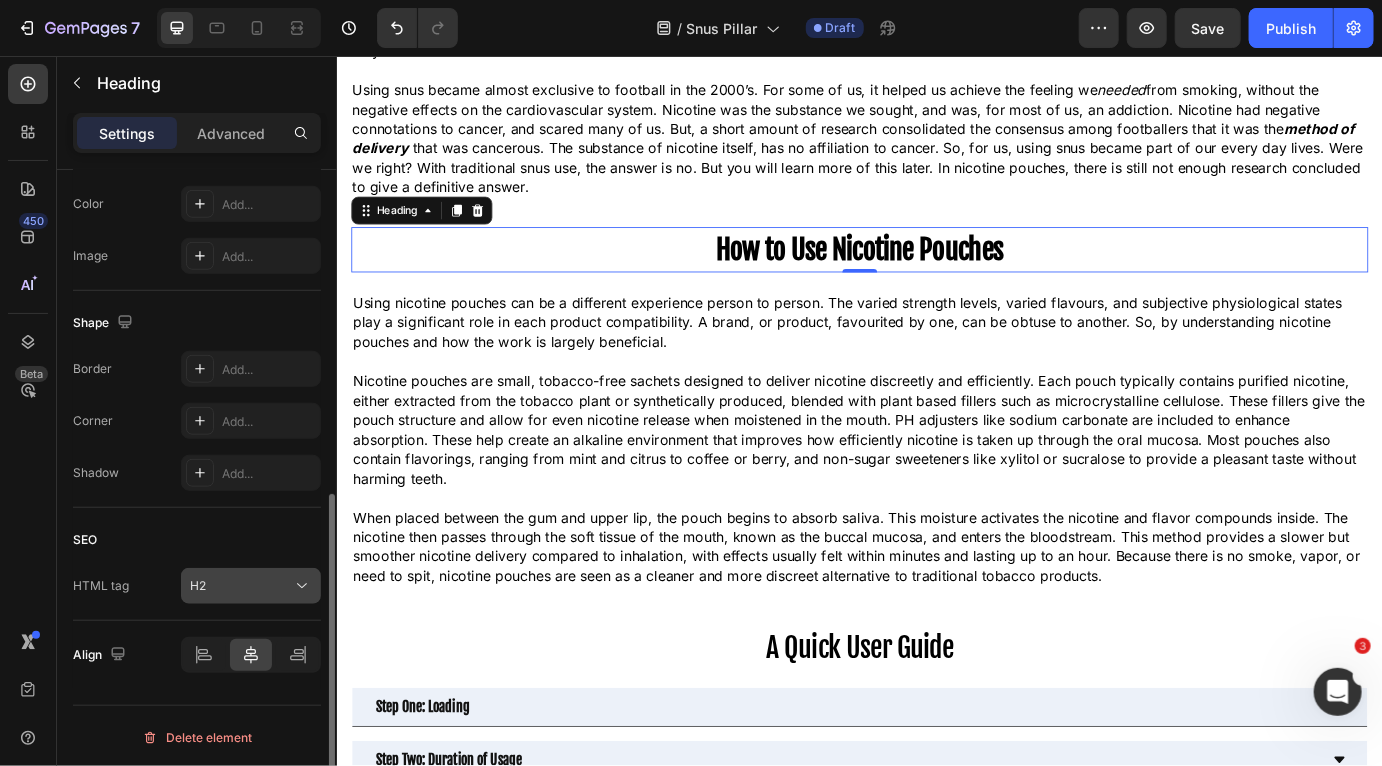 click on "H2" at bounding box center (241, 586) 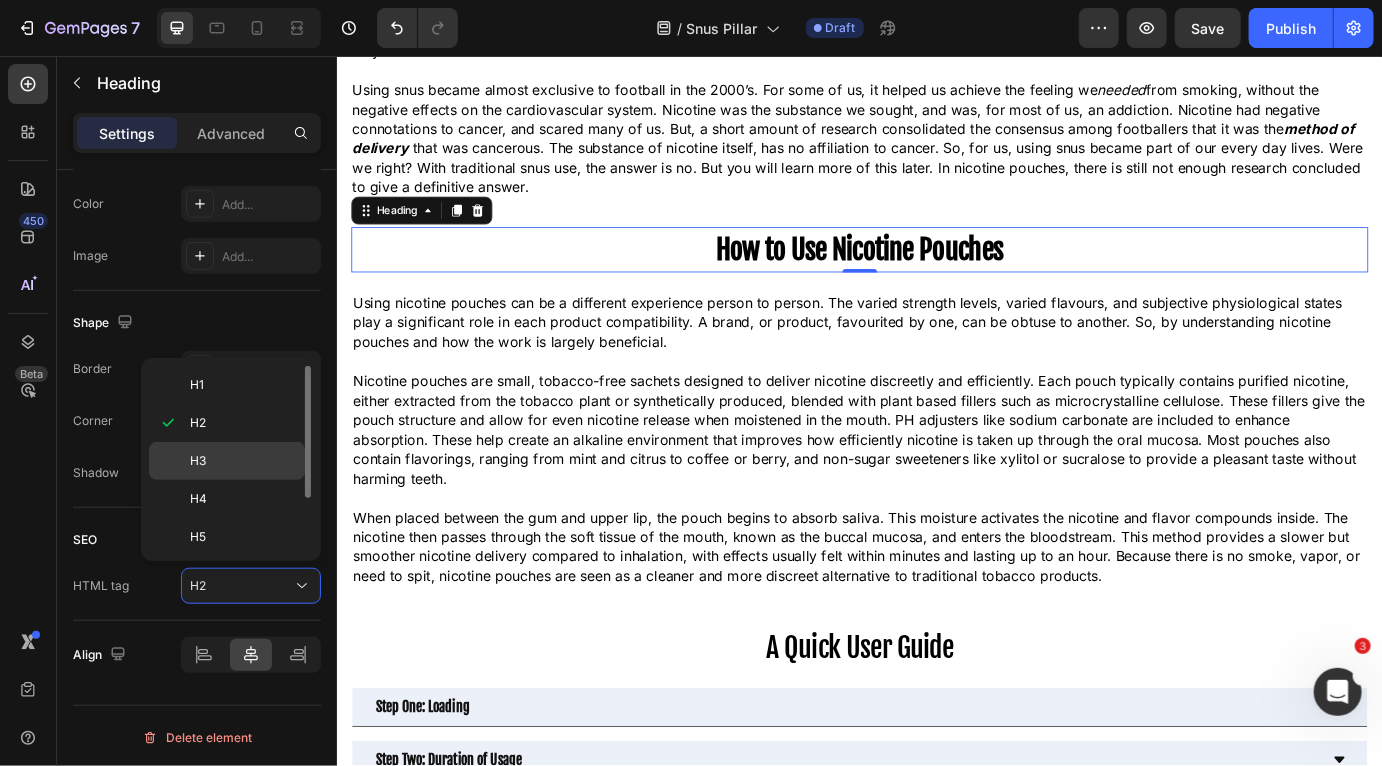 click on "H3" at bounding box center (243, 461) 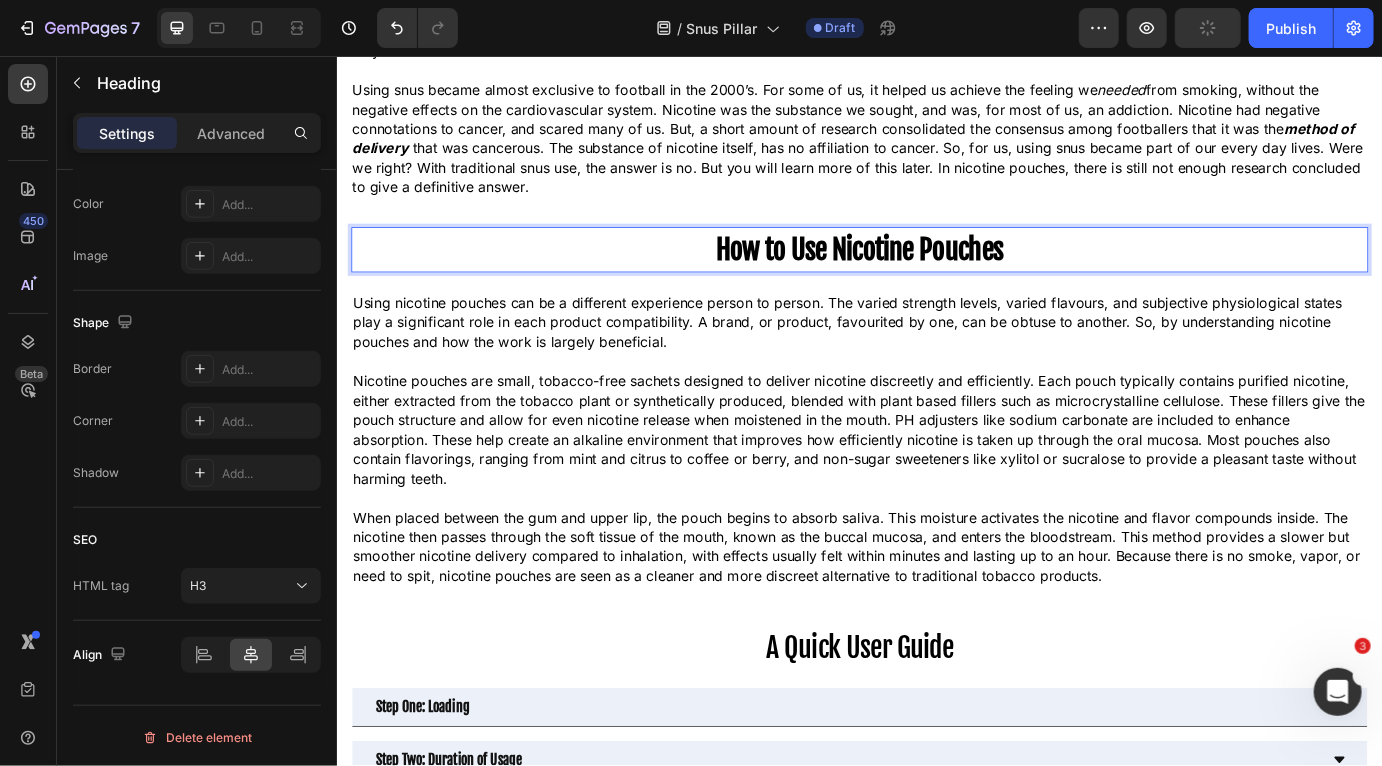 click on "How to Use Nicotine Pouches" at bounding box center (936, 279) 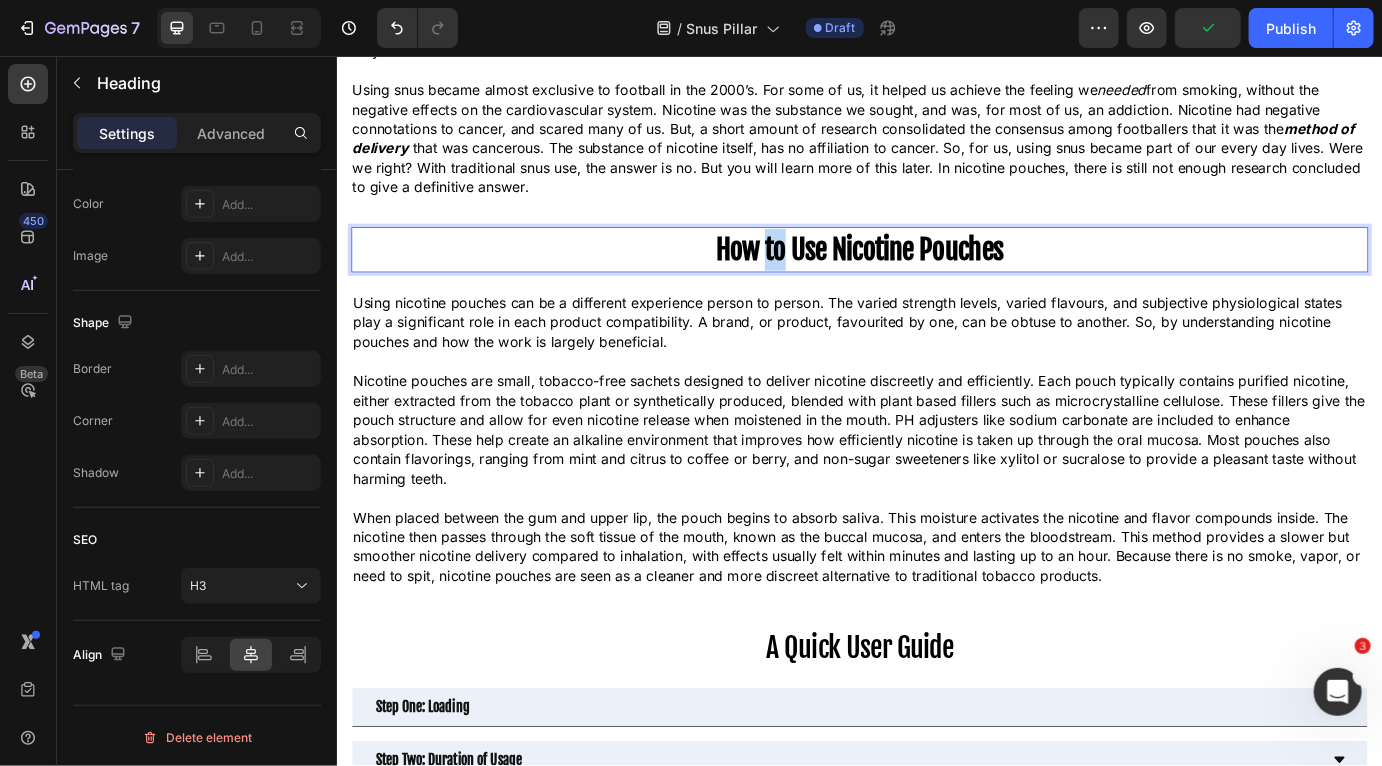 click on "How to Use Nicotine Pouches" at bounding box center (936, 279) 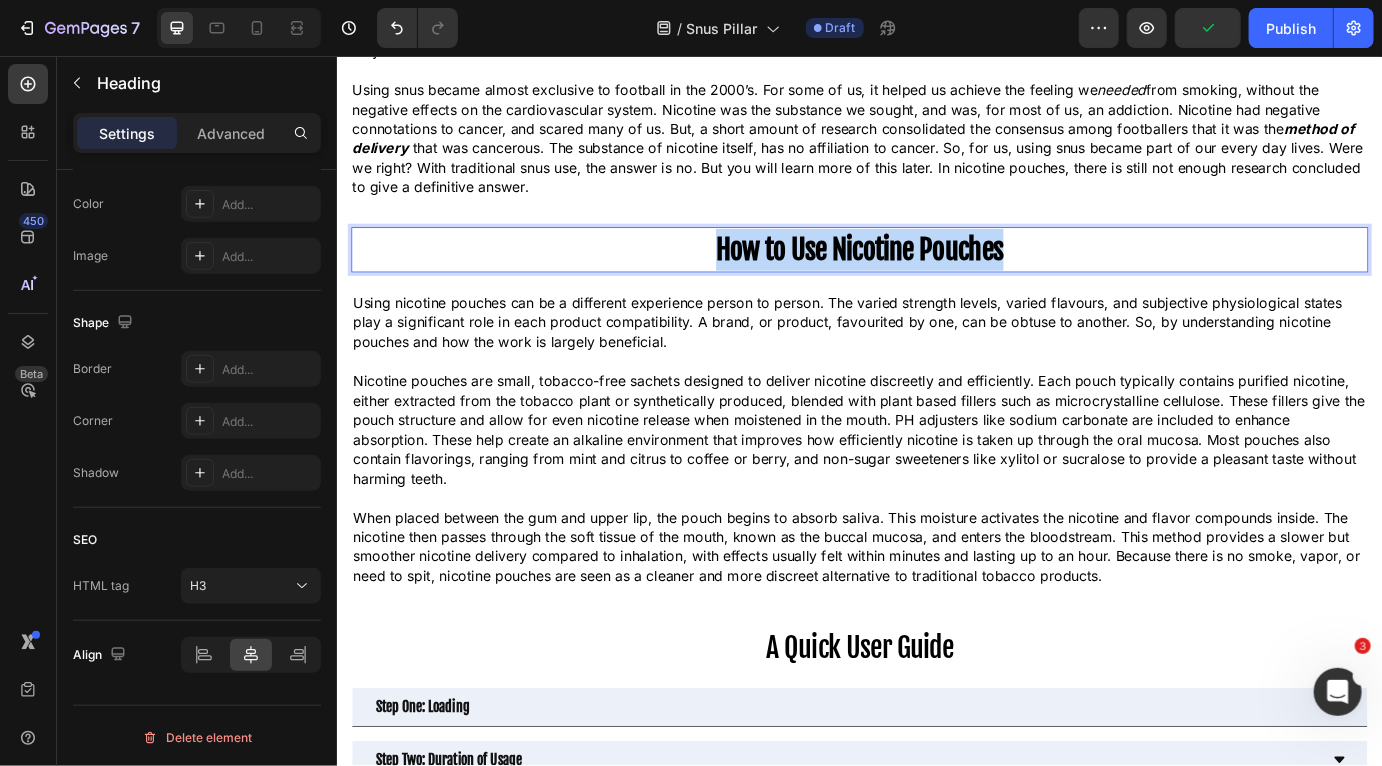 click on "How to Use Nicotine Pouches" at bounding box center (936, 279) 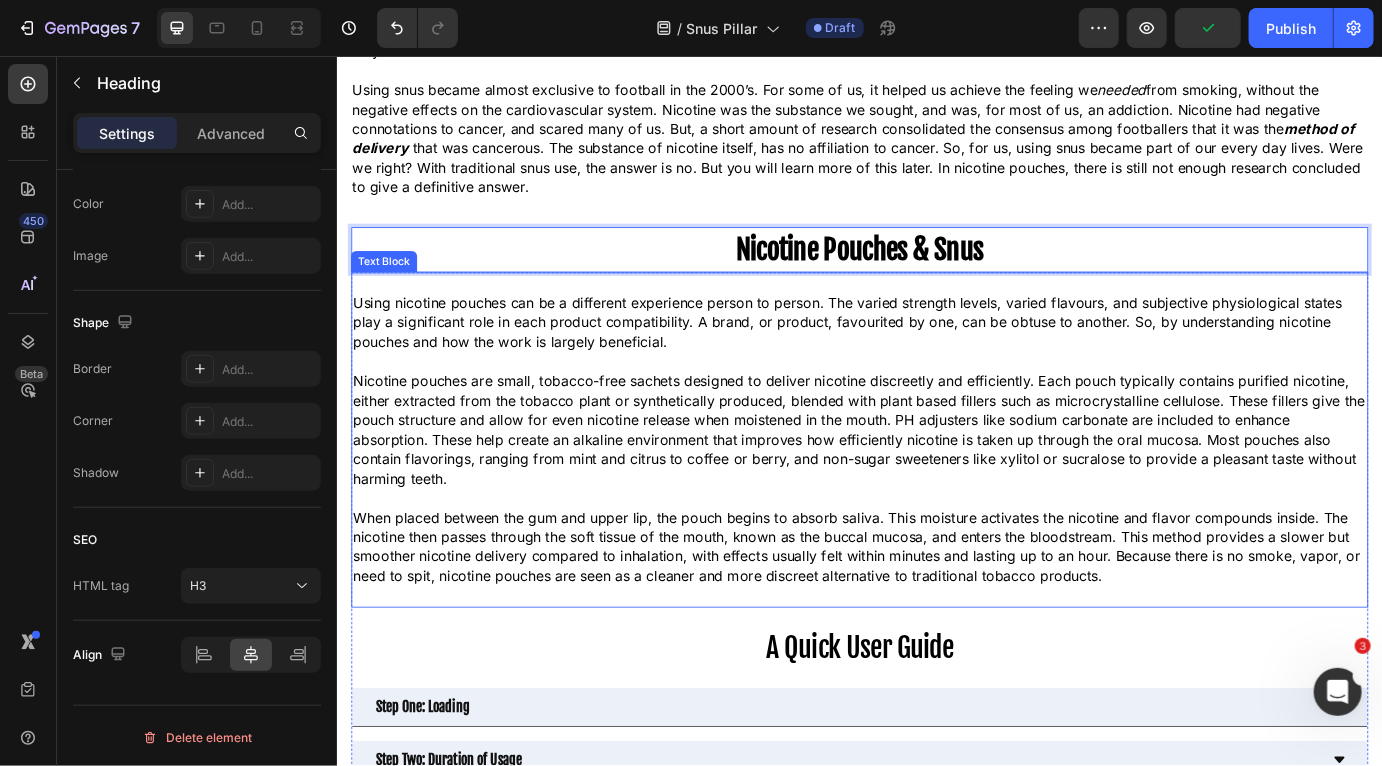click on "When placed between the gum and upper lip, the pouch begins to absorb saliva. This moisture activates the nicotine and flavor compounds inside. The nicotine then passes through the soft tissue of the mouth, known as the buccal mucosa, and enters the bloodstream. This method provides a slower but smoother nicotine delivery compared to inhalation, with effects usually felt within minutes and lasting up to an hour. Because there is no smoke, vapor, or need to spit, nicotine pouches are seen as a cleaner and more discreet alternative to traditional tobacco products." at bounding box center (936, 621) 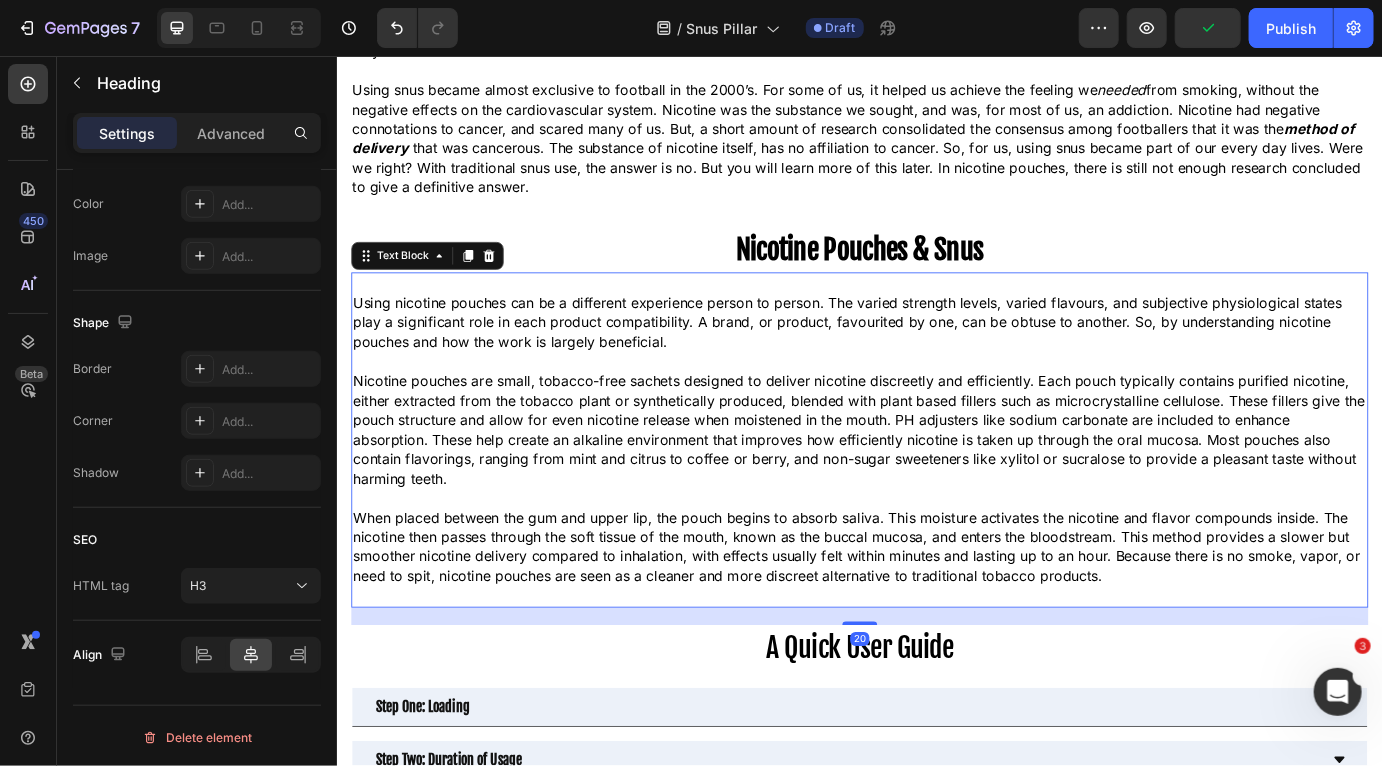 scroll, scrollTop: 0, scrollLeft: 0, axis: both 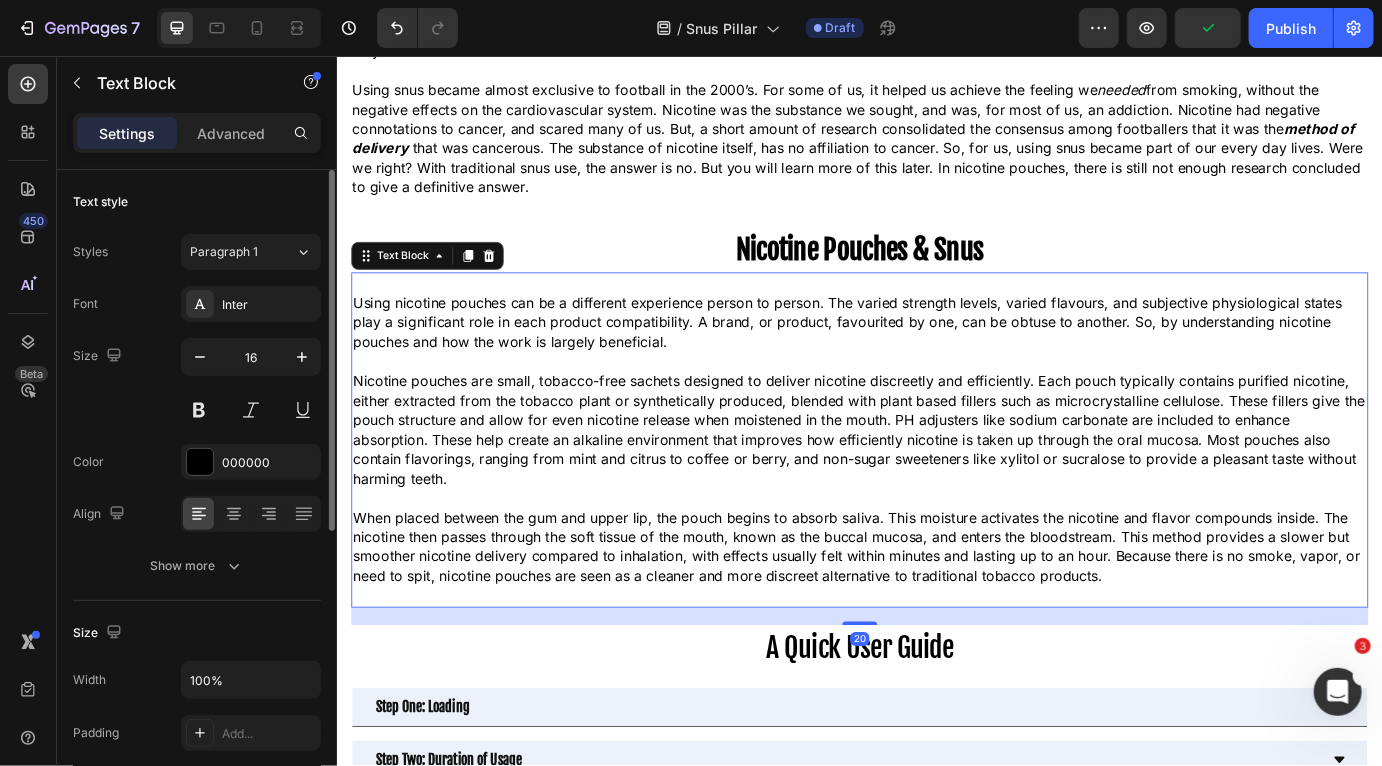 click on "When placed between the gum and upper lip, the pouch begins to absorb saliva. This moisture activates the nicotine and flavor compounds inside. The nicotine then passes through the soft tissue of the mouth, known as the buccal mucosa, and enters the bloodstream. This method provides a slower but smoother nicotine delivery compared to inhalation, with effects usually felt within minutes and lasting up to an hour. Because there is no smoke, vapor, or need to spit, nicotine pouches are seen as a cleaner and more discreet alternative to traditional tobacco products." at bounding box center [936, 621] 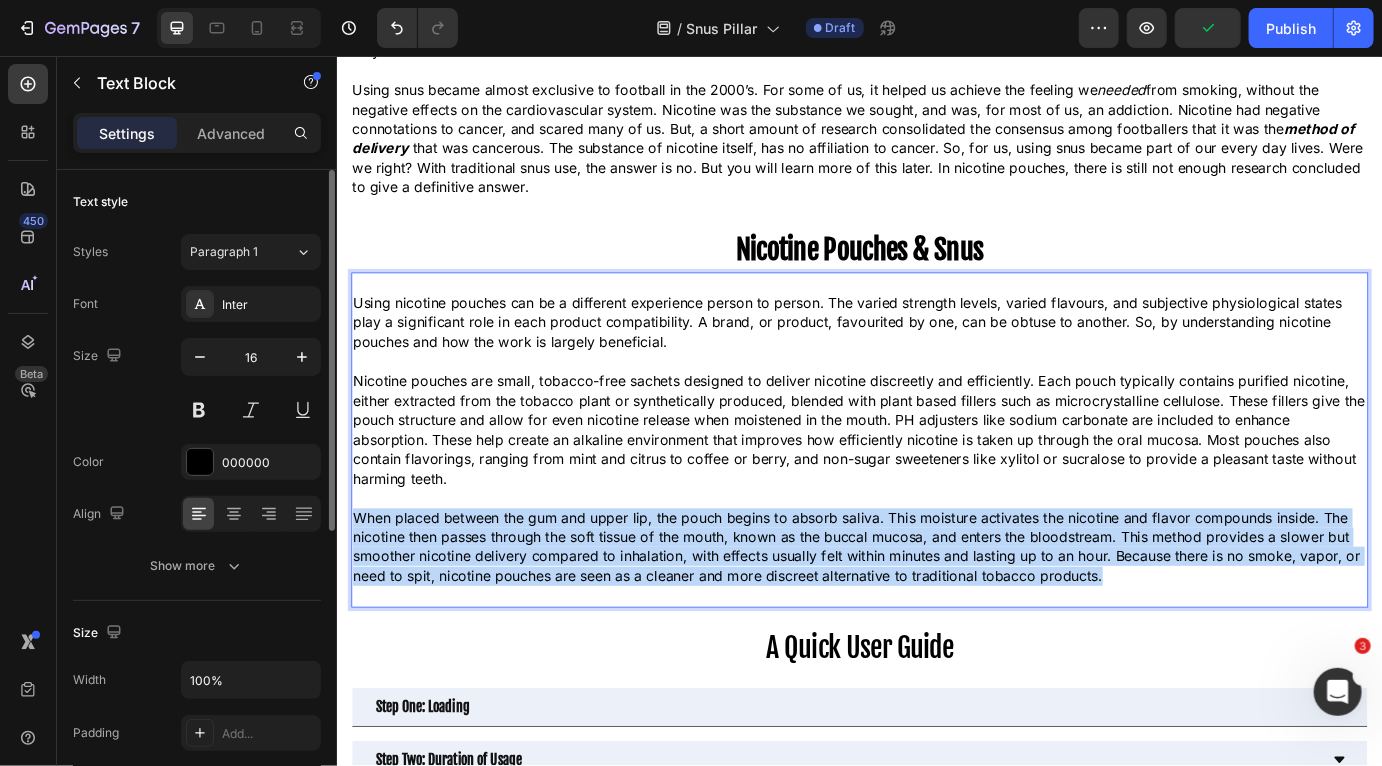 click on "When placed between the gum and upper lip, the pouch begins to absorb saliva. This moisture activates the nicotine and flavor compounds inside. The nicotine then passes through the soft tissue of the mouth, known as the buccal mucosa, and enters the bloodstream. This method provides a slower but smoother nicotine delivery compared to inhalation, with effects usually felt within minutes and lasting up to an hour. Because there is no smoke, vapor, or need to spit, nicotine pouches are seen as a cleaner and more discreet alternative to traditional tobacco products." at bounding box center [936, 621] 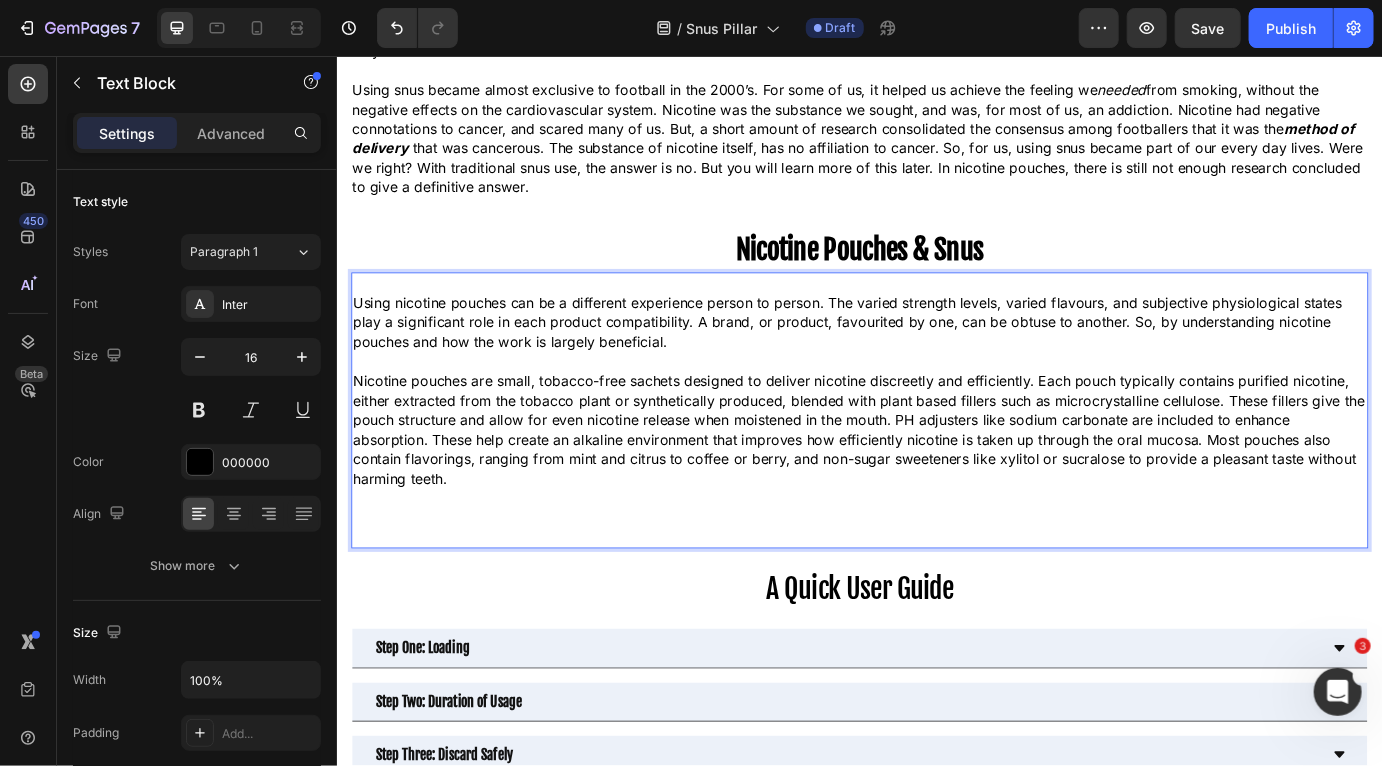 click on "Nicotine pouches are small, tobacco-free sachets designed to deliver nicotine discreetly and efficiently. Each pouch typically contains purified nicotine, either extracted from the tobacco plant or synthetically produced, blended with plant based fillers such as microcrystalline cellulose. These fillers give the pouch structure and allow for even nicotine release when moistened in the mouth. PH adjusters like sodium carbonate are included to enhance absorption. These help create an alkaline environment that improves how efficiently nicotine is taken up through the oral mucosa. Most pouches also contain flavorings, ranging from mint and citrus to coffee or berry, and non-sugar sweeteners like xylitol or sucralose to provide a pleasant taste without harming teeth." at bounding box center (936, 486) 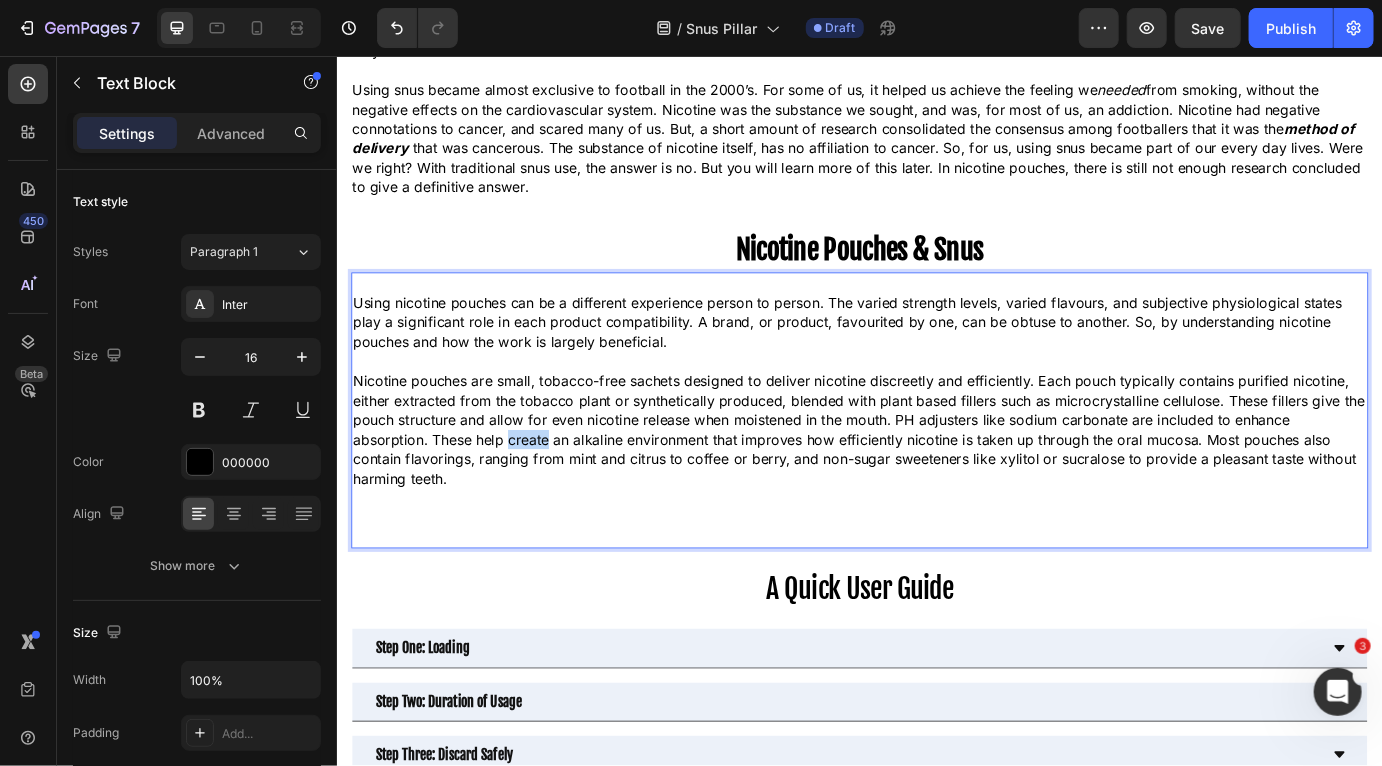click on "Nicotine pouches are small, tobacco-free sachets designed to deliver nicotine discreetly and efficiently. Each pouch typically contains purified nicotine, either extracted from the tobacco plant or synthetically produced, blended with plant based fillers such as microcrystalline cellulose. These fillers give the pouch structure and allow for even nicotine release when moistened in the mouth. PH adjusters like sodium carbonate are included to enhance absorption. These help create an alkaline environment that improves how efficiently nicotine is taken up through the oral mucosa. Most pouches also contain flavorings, ranging from mint and citrus to coffee or berry, and non-sugar sweeteners like xylitol or sucralose to provide a pleasant taste without harming teeth." at bounding box center (936, 486) 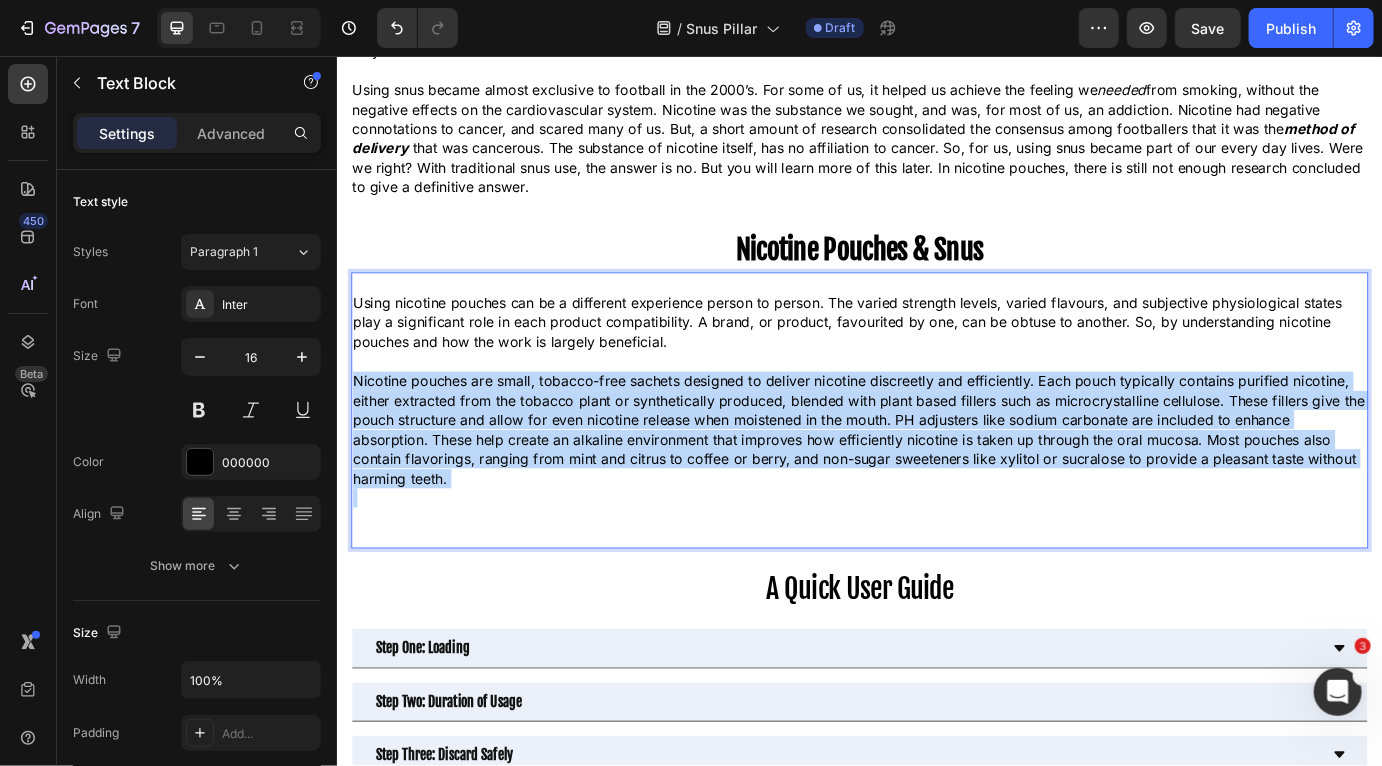 click on "Nicotine pouches are small, tobacco-free sachets designed to deliver nicotine discreetly and efficiently. Each pouch typically contains purified nicotine, either extracted from the tobacco plant or synthetically produced, blended with plant based fillers such as microcrystalline cellulose. These fillers give the pouch structure and allow for even nicotine release when moistened in the mouth. PH adjusters like sodium carbonate are included to enhance absorption. These help create an alkaline environment that improves how efficiently nicotine is taken up through the oral mucosa. Most pouches also contain flavorings, ranging from mint and citrus to coffee or berry, and non-sugar sweeteners like xylitol or sucralose to provide a pleasant taste without harming teeth." at bounding box center [936, 486] 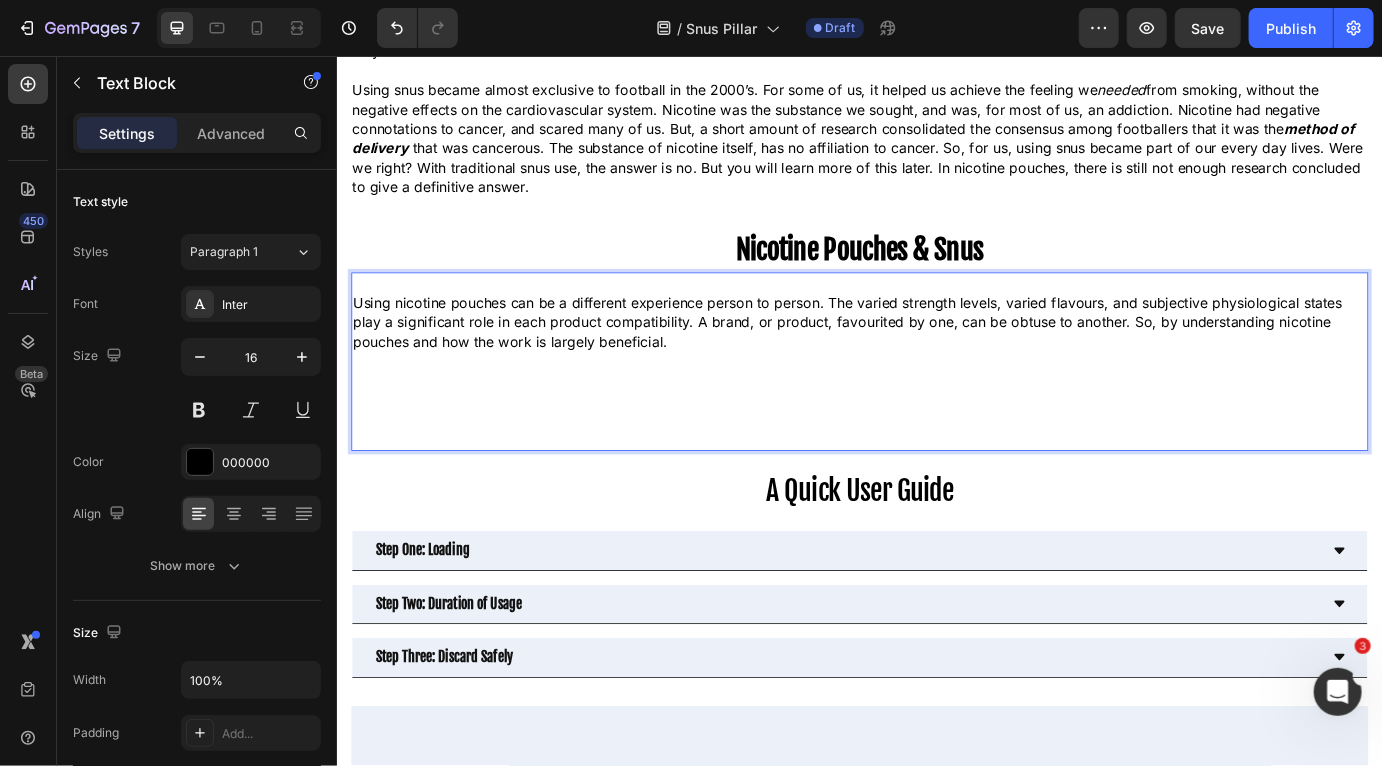 click on "Using nicotine pouches can be a different experience person to person. The varied strength levels, varied flavours, and subjective physiological states play a significant role in each product compatibility. A brand, or product, favourited by one, can be obtuse to another. So, by understanding nicotine pouches and how the work is largely beneficial." at bounding box center [936, 362] 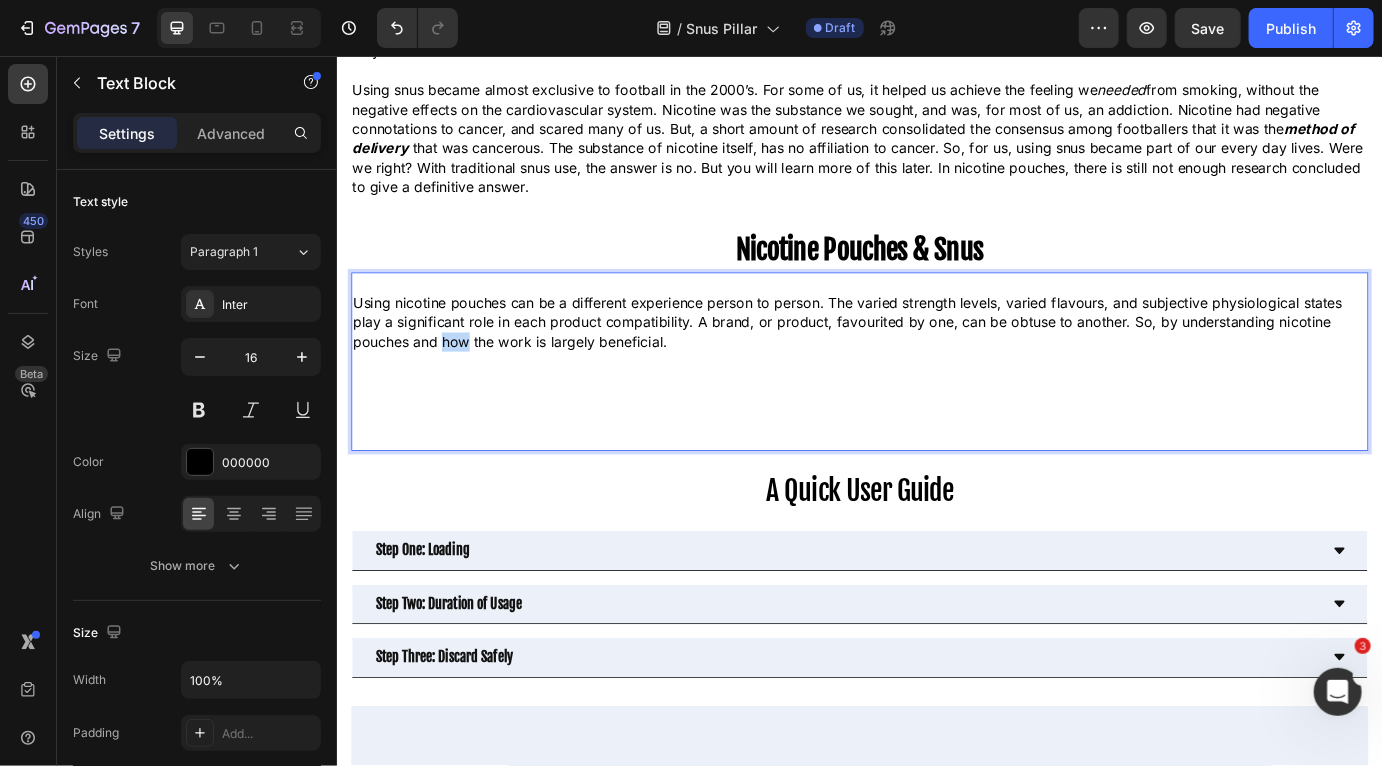 click on "Using nicotine pouches can be a different experience person to person. The varied strength levels, varied flavours, and subjective physiological states play a significant role in each product compatibility. A brand, or product, favourited by one, can be obtuse to another. So, by understanding nicotine pouches and how the work is largely beneficial." at bounding box center [936, 362] 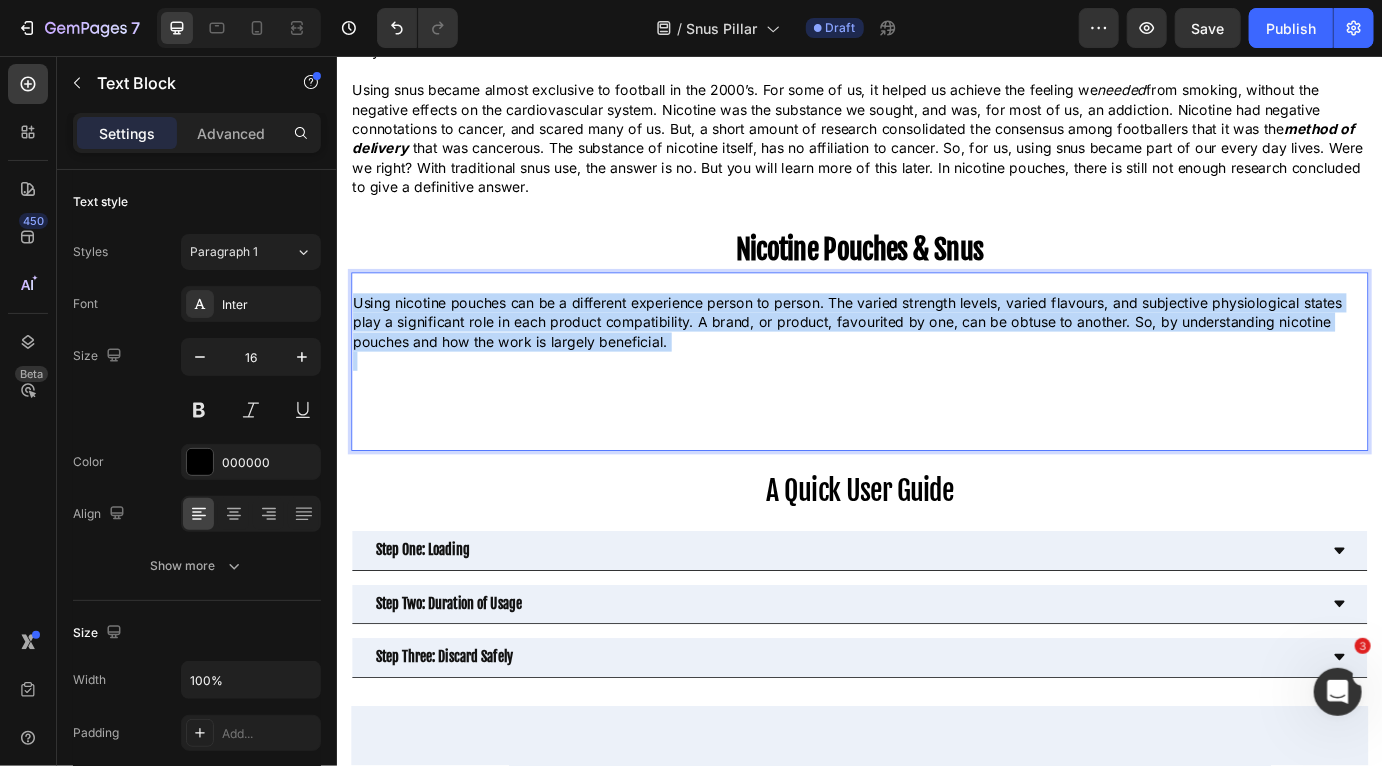 click on "Using nicotine pouches can be a different experience person to person. The varied strength levels, varied flavours, and subjective physiological states play a significant role in each product compatibility. A brand, or product, favourited by one, can be obtuse to another. So, by understanding nicotine pouches and how the work is largely beneficial." at bounding box center (936, 362) 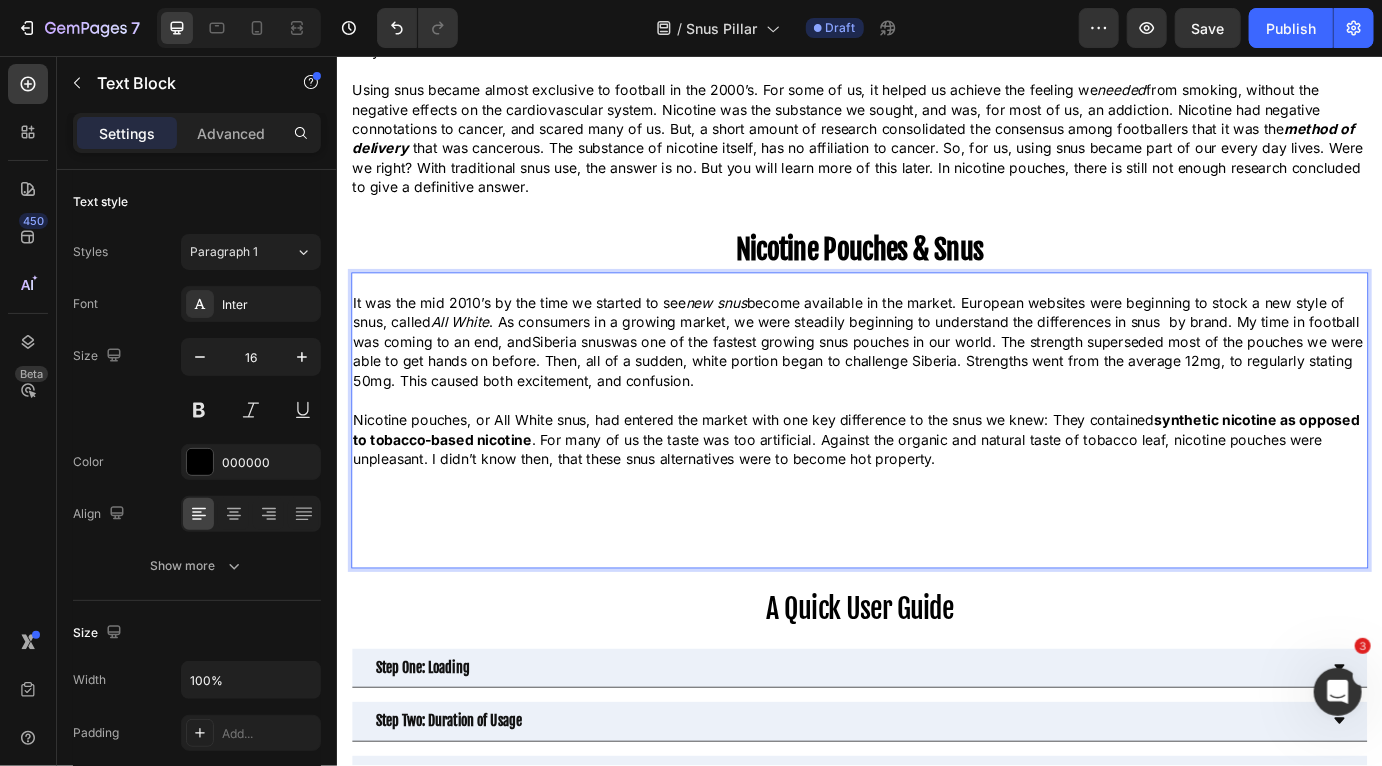 click at bounding box center [936, 609] 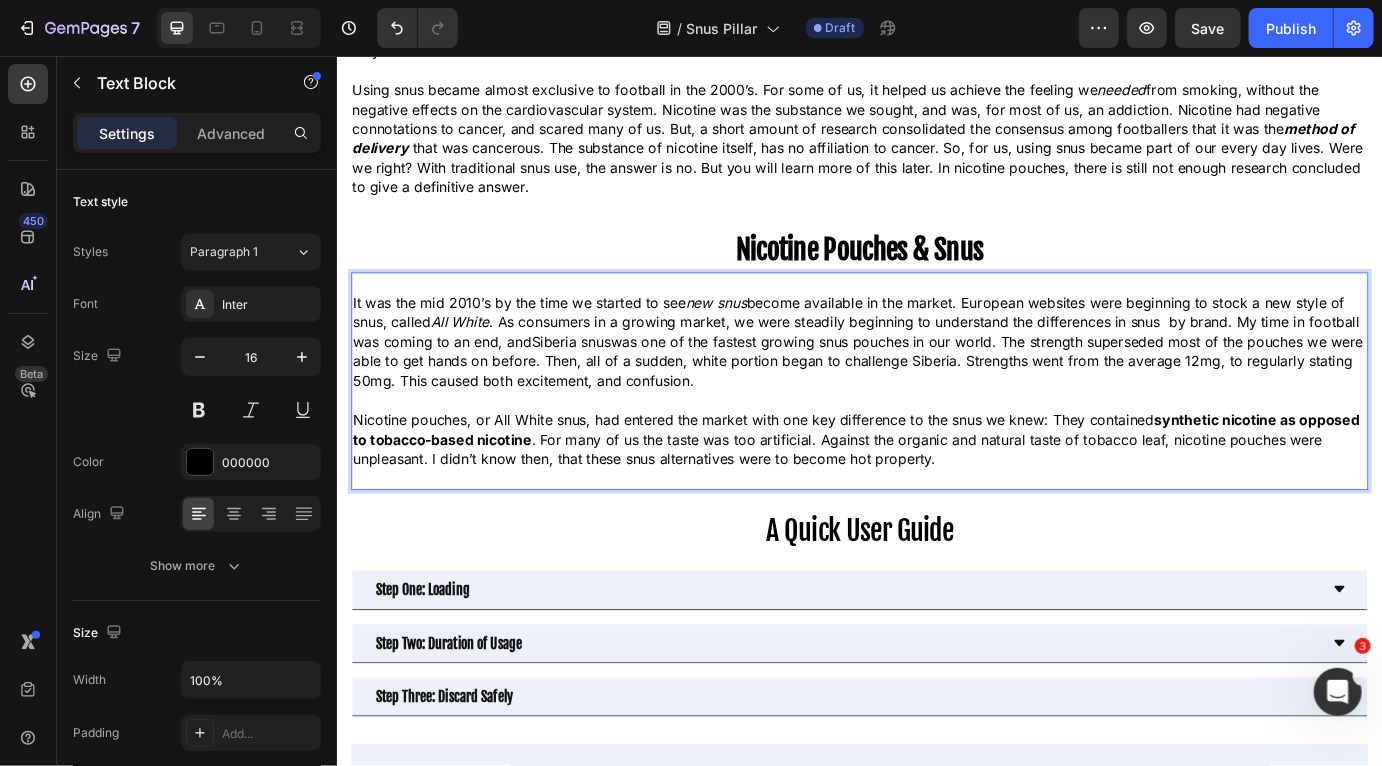 click on "It was the mid 2010’s by the time we started to see  new snus  become available in the market. European websites were beginning to stock a new style of snus, called  All White . As consumers in a growing market, we were steadily beginning to understand the differences in snus  by brand. My time in football was coming to an end, and  Siberia snus  was one of the fastest growing snus pouches in our world. The strength superseded most of the pouches we were able to get hands on before. Then, all of a sudden, white portion began to challenge Siberia. Strengths went from the average 12mg, to regularly stating 50mg. This caused both excitement, and confusion." at bounding box center (936, 385) 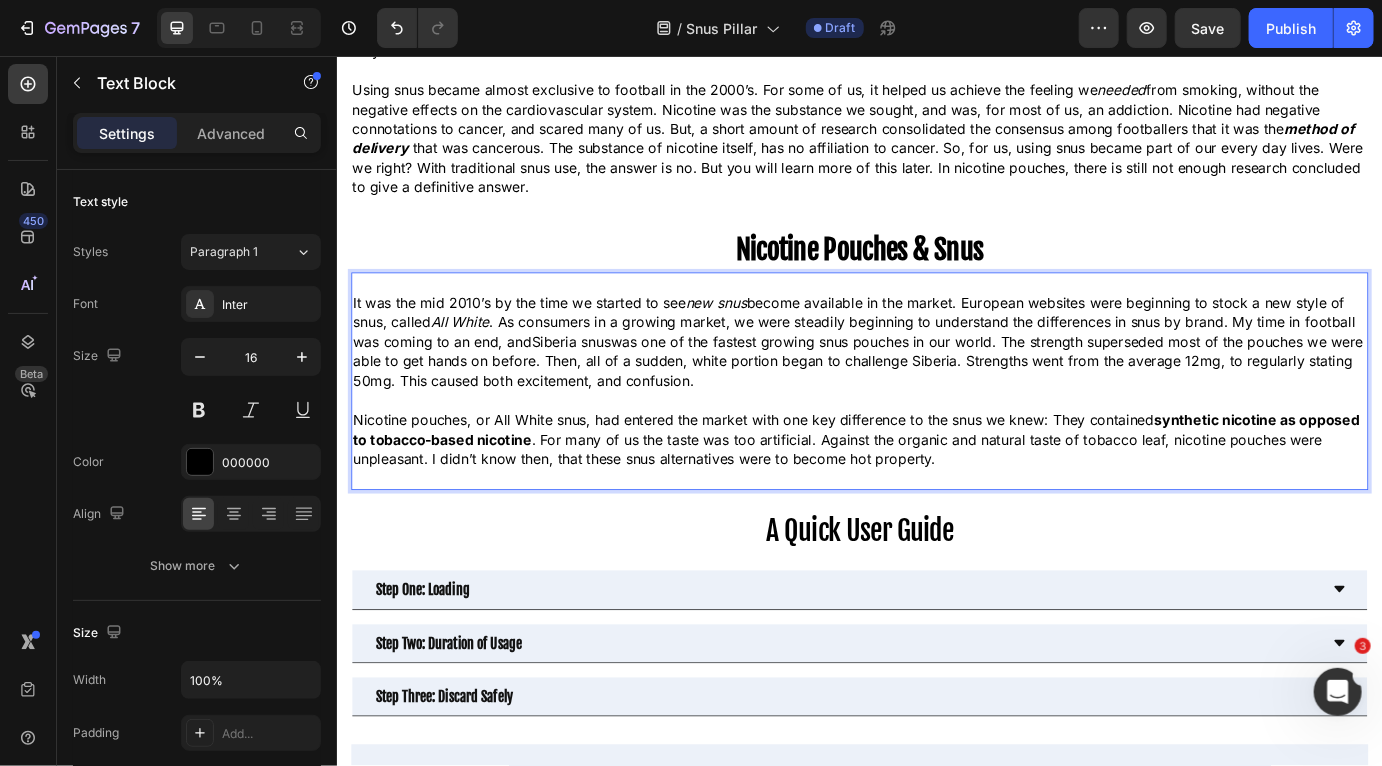 click on "Siberia snus" at bounding box center [604, 385] 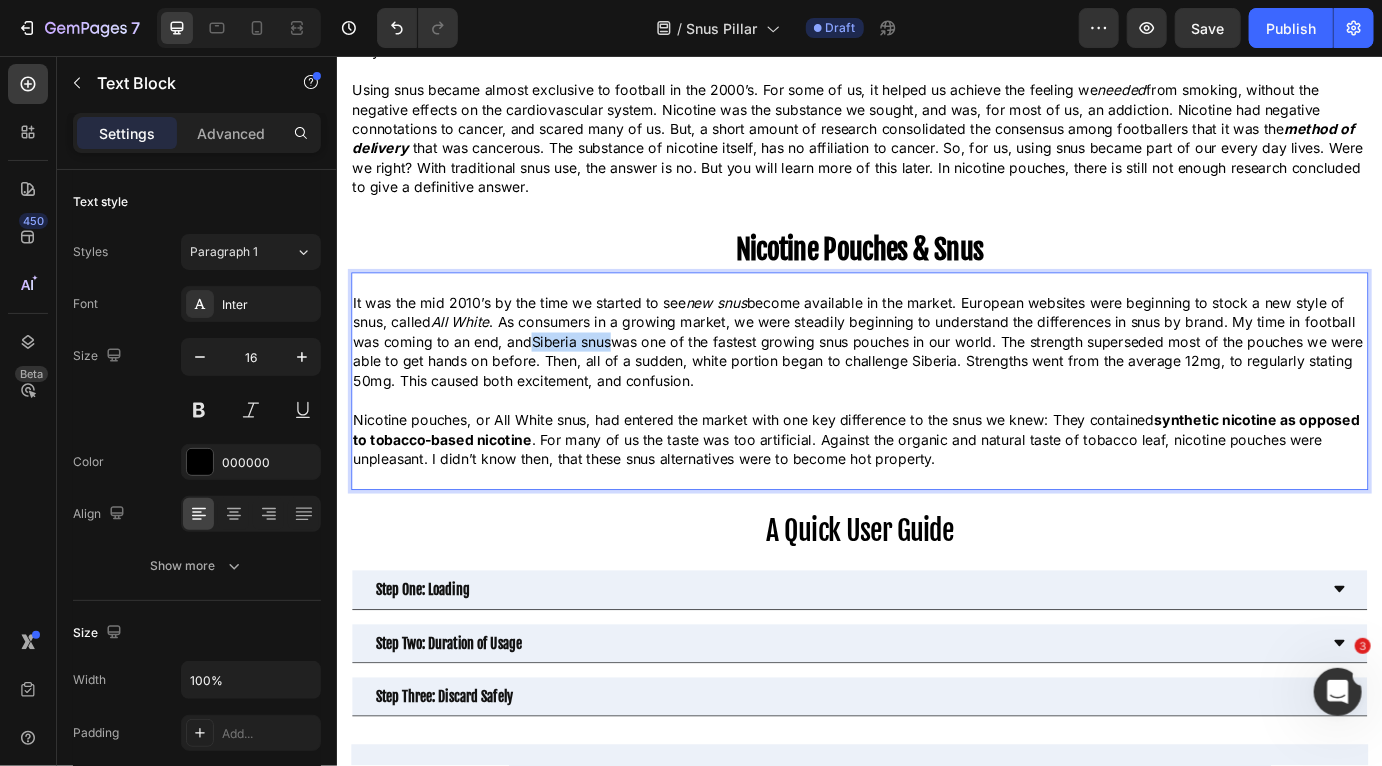 drag, startPoint x: 653, startPoint y: 386, endPoint x: 564, endPoint y: 386, distance: 89 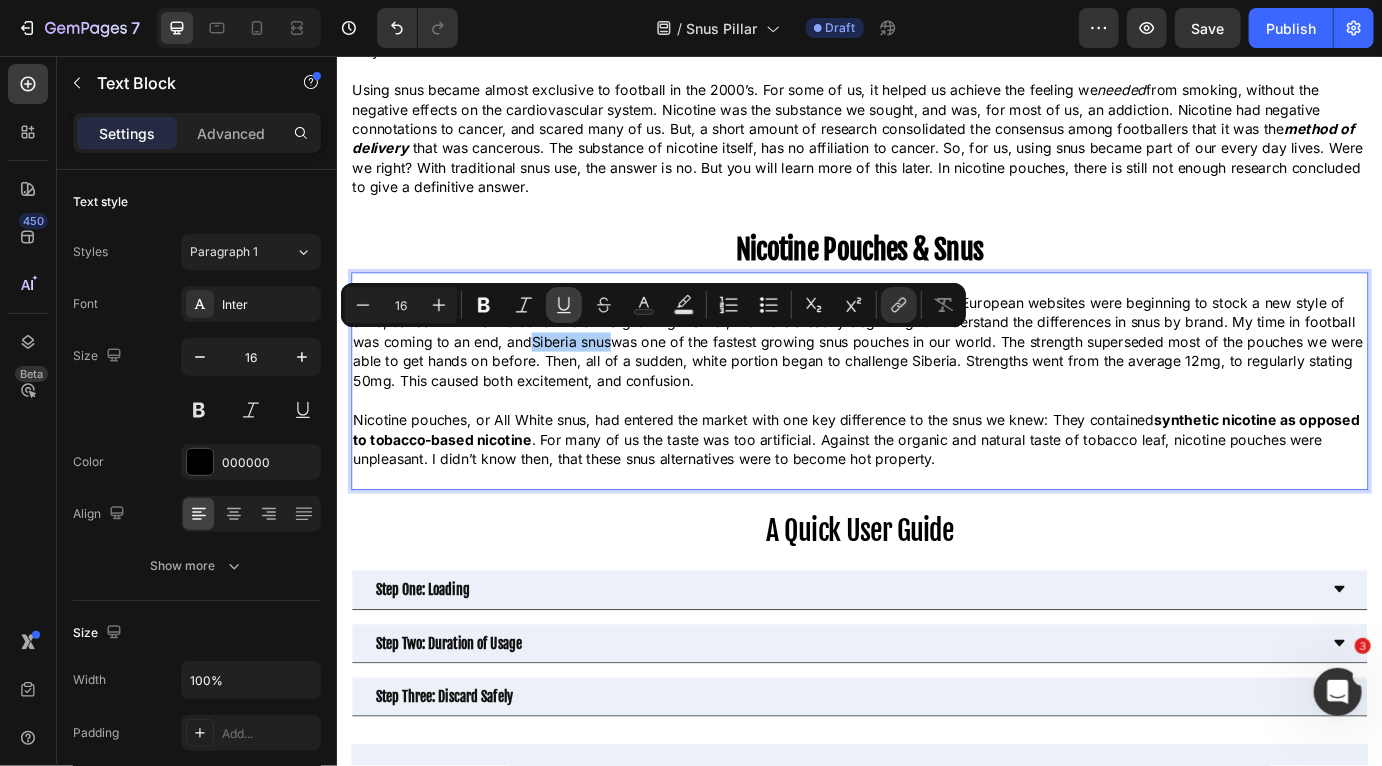 click 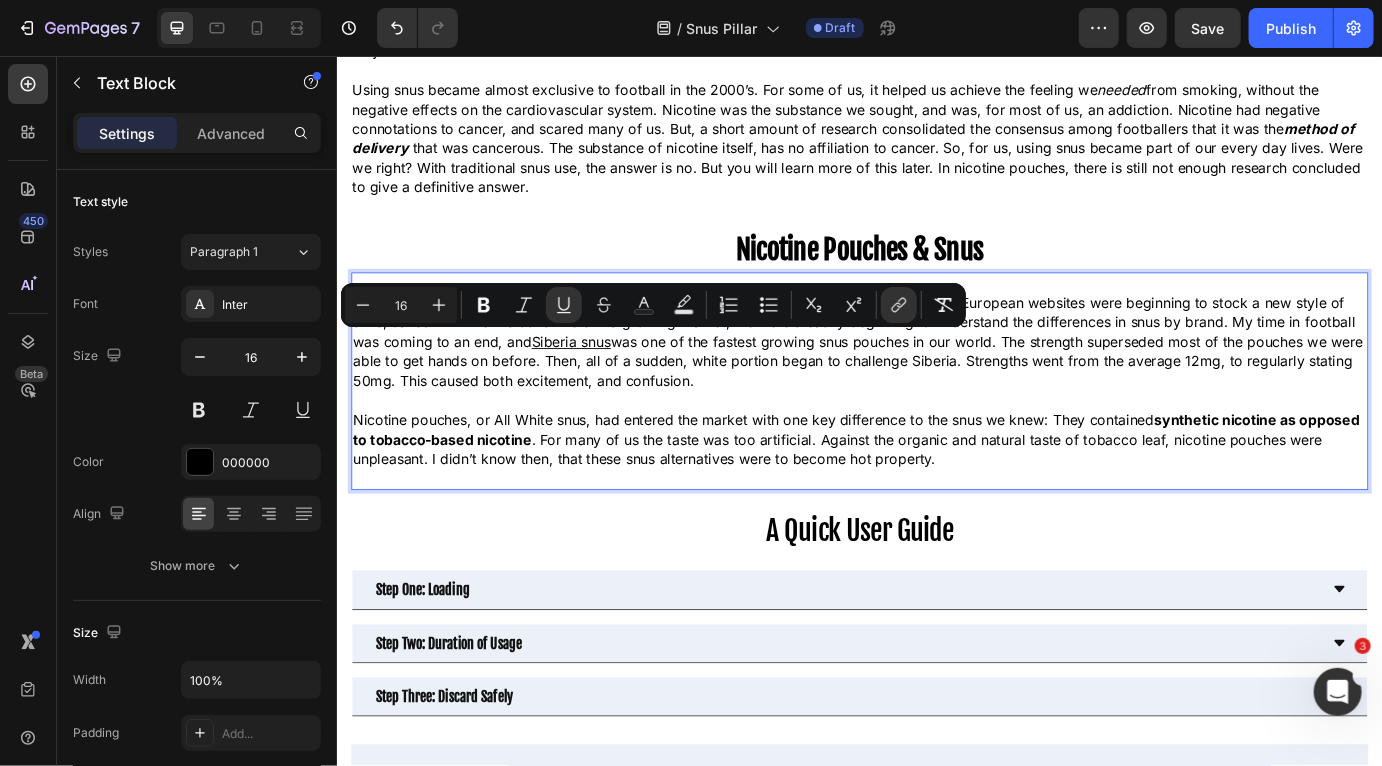 scroll, scrollTop: 1868, scrollLeft: 0, axis: vertical 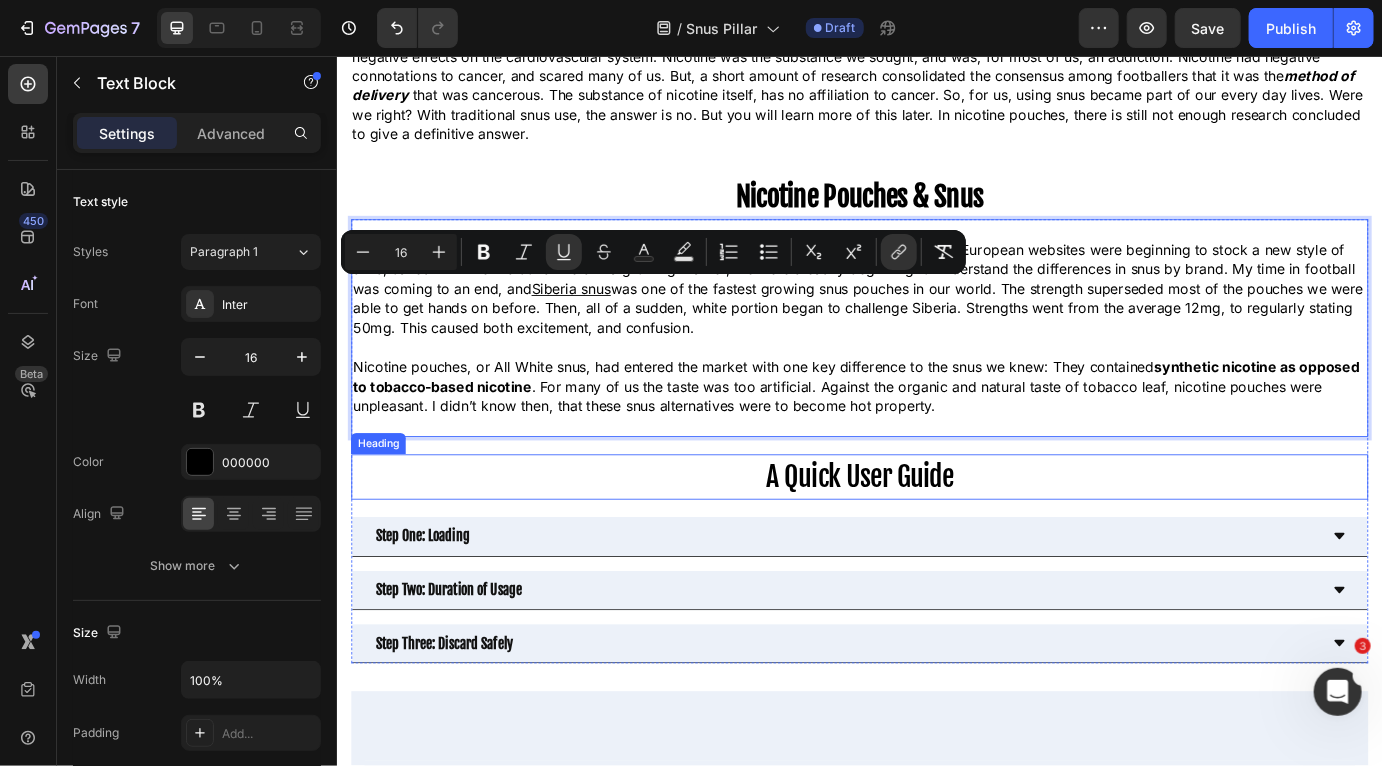 click on "A Quick User Guide" at bounding box center (936, 540) 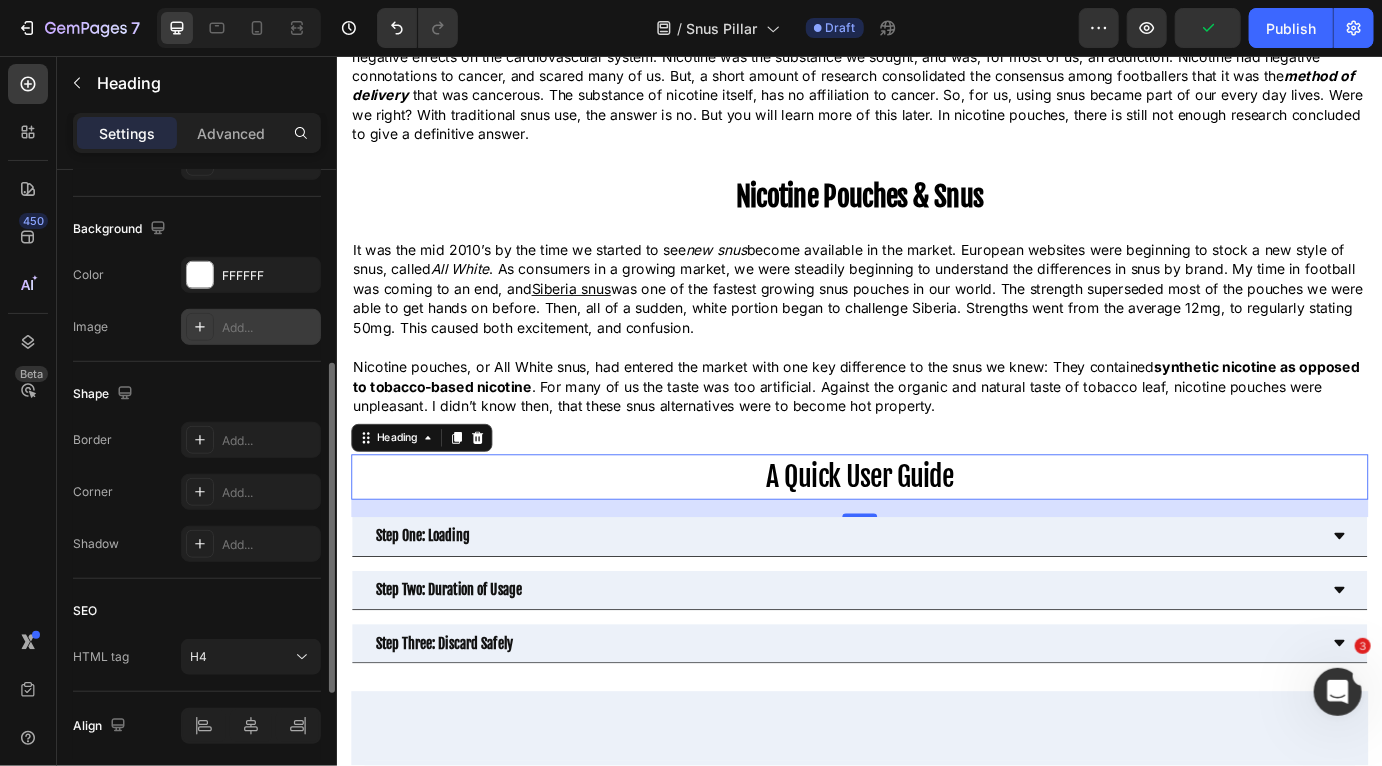 scroll, scrollTop: 642, scrollLeft: 0, axis: vertical 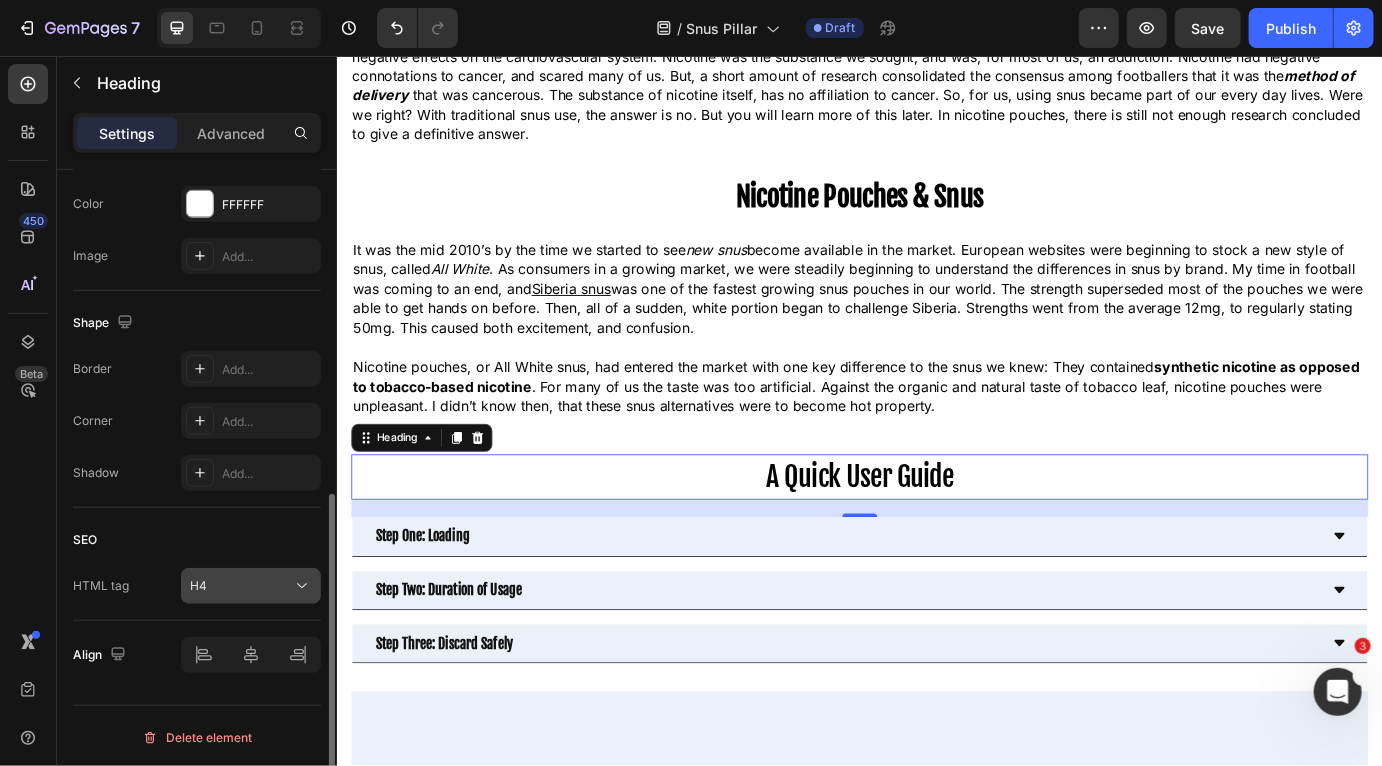 click on "H4" at bounding box center (241, 586) 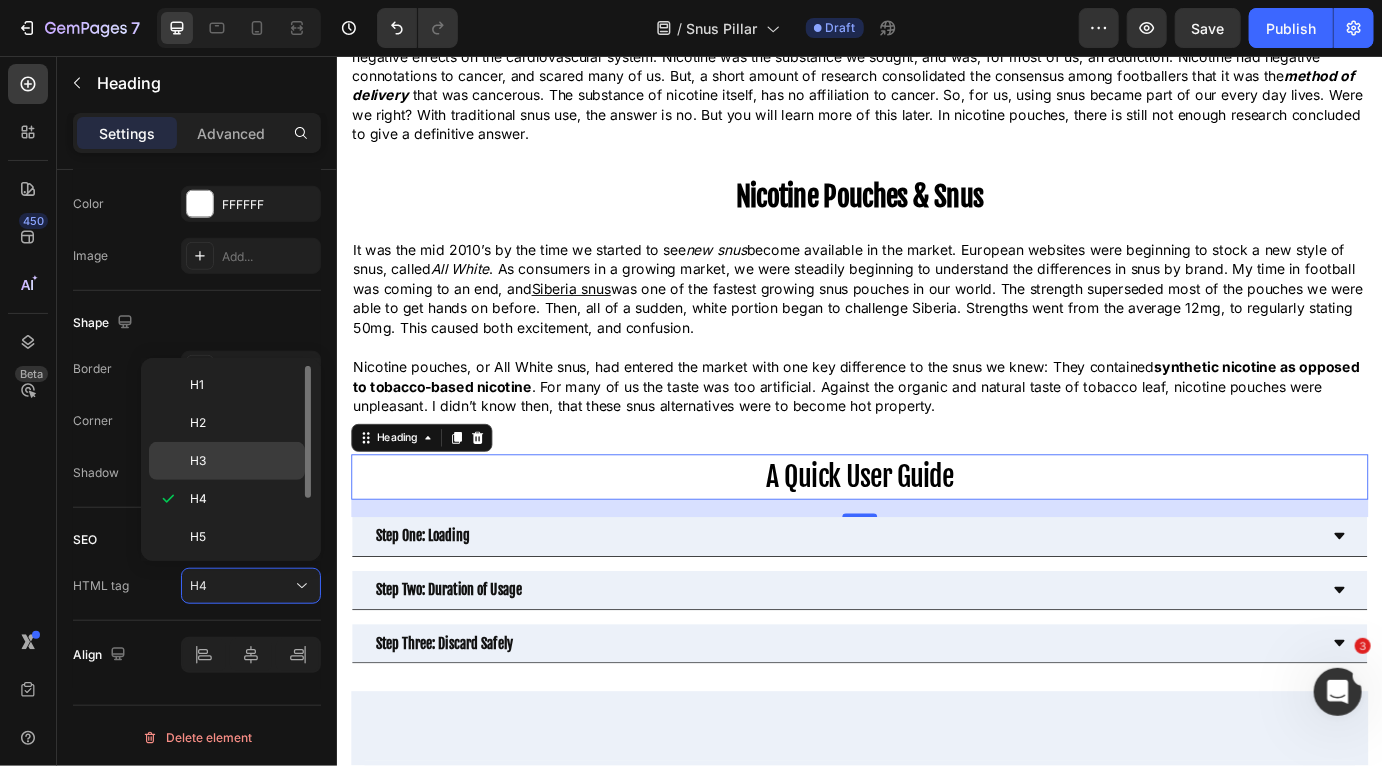 click on "H3" at bounding box center [243, 461] 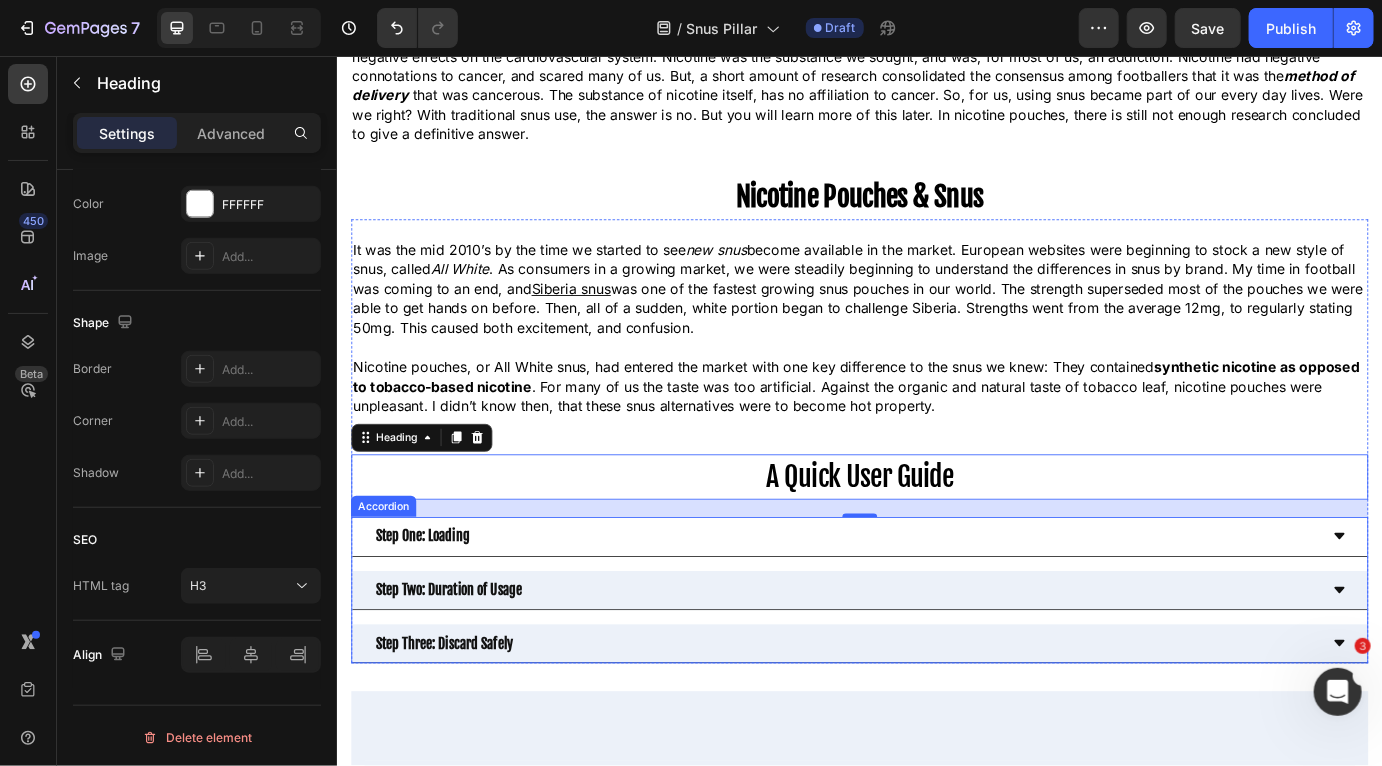 click on "Step One: Loading" at bounding box center [920, 608] 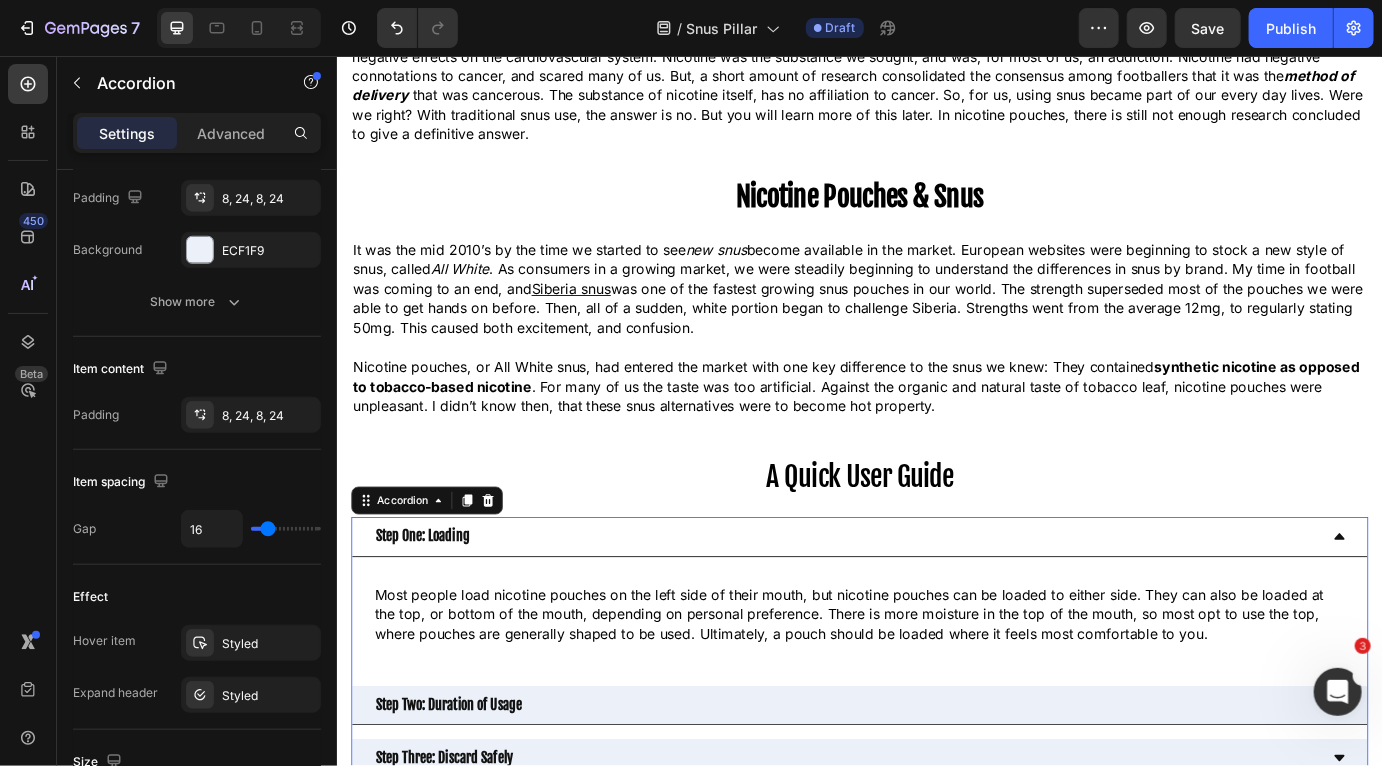 scroll, scrollTop: 0, scrollLeft: 0, axis: both 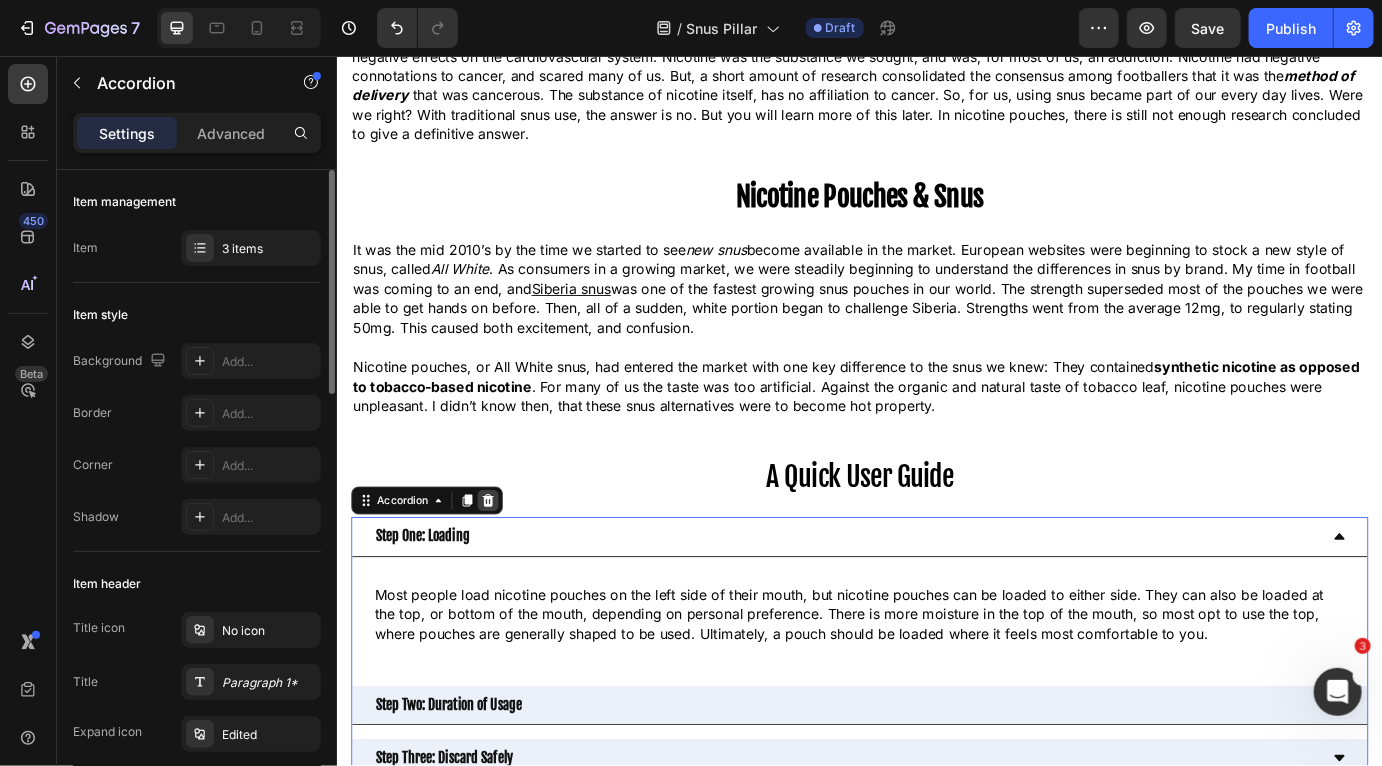 click 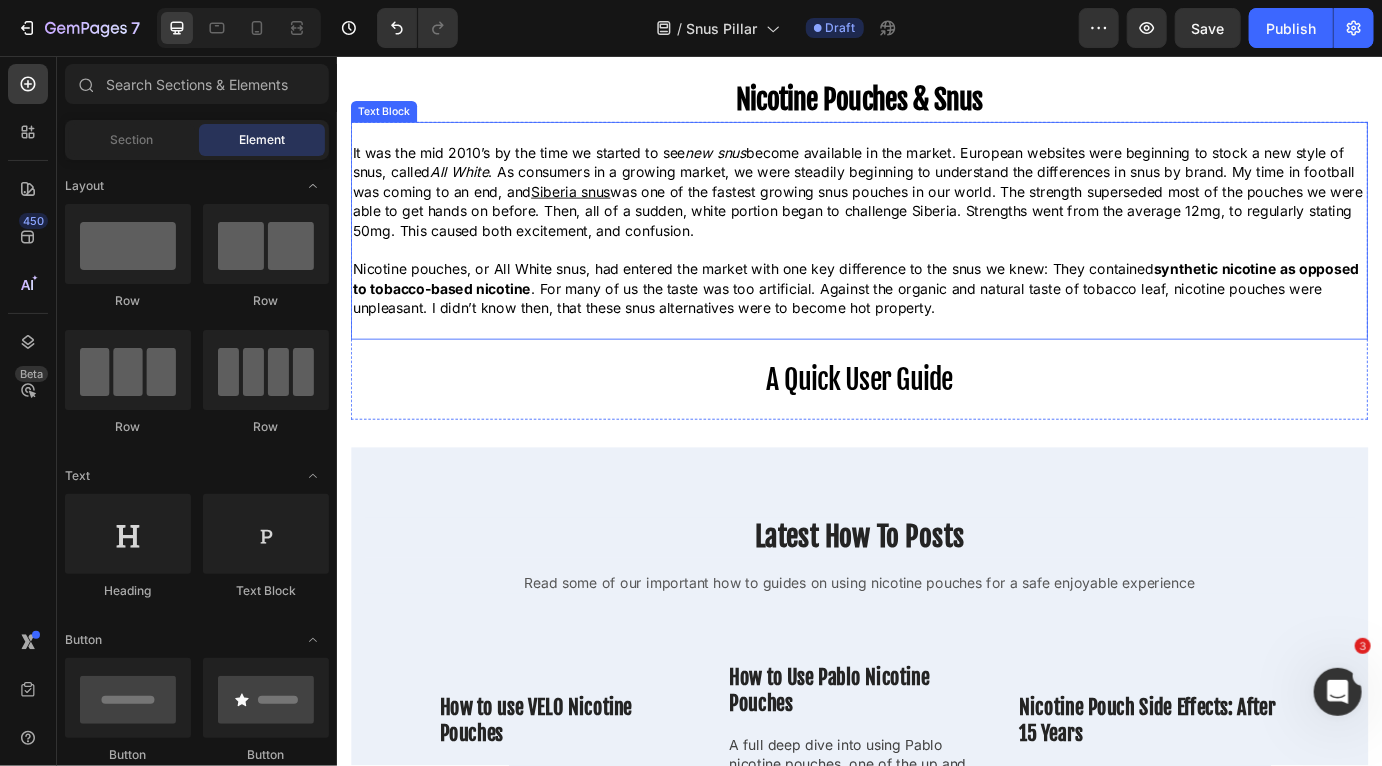 scroll, scrollTop: 2042, scrollLeft: 0, axis: vertical 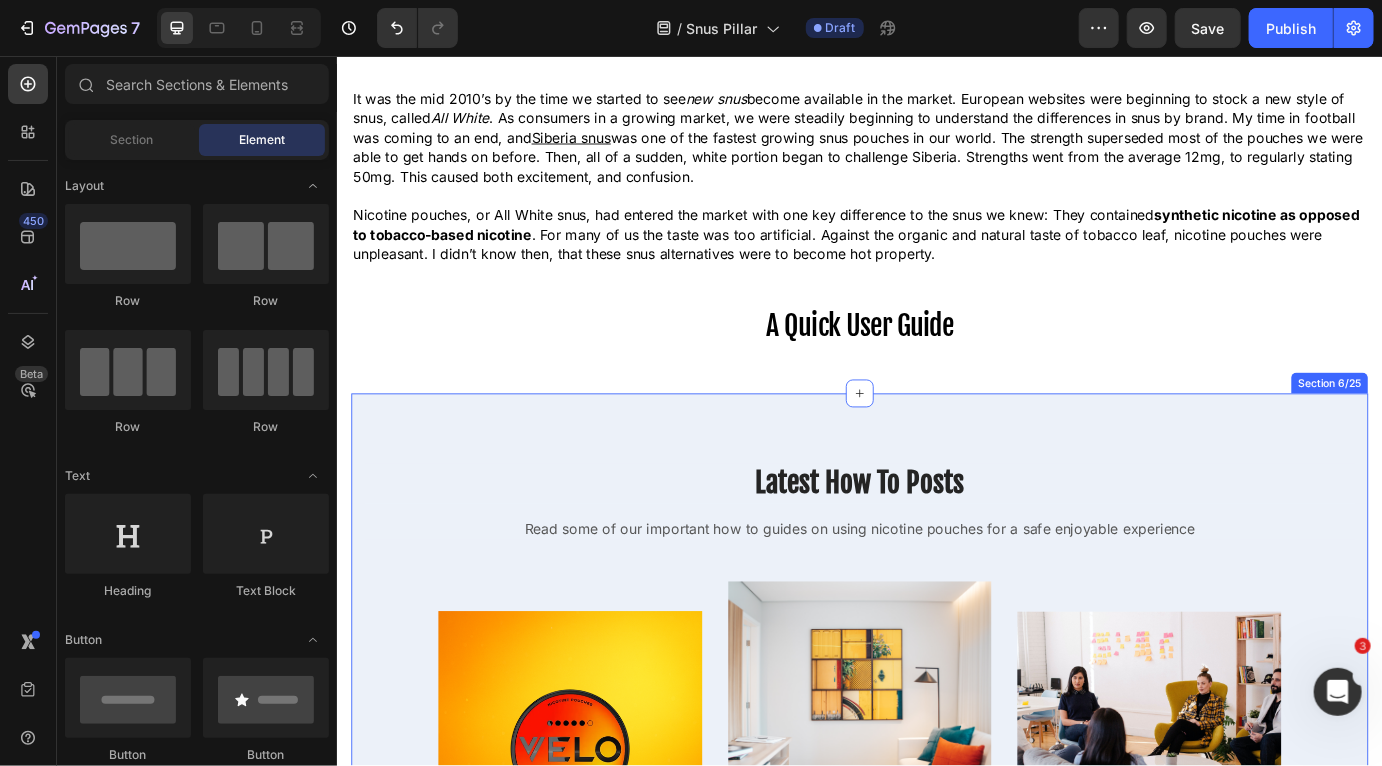 click on "Latest How To Posts Heading Read some of our important how to guides on using nicotine pouches for a safe enjoyable experience Text block Row Image How to use VELO Nicotine Pouches Heading A full and detailed guide to using one of the most popular brands in the world.   Text block Read more Button Row Image How to Use Pablo Nicotine Pouches Heading A full deep dive into using Pablo nicotine pouches, one of the up and coming pouches with different strength levels.   Text block Read more Button Row Image Nicotine Pouch Side Effects: After 15 Years Heading Check out a full side effect breakdown after 15 years of using nicotine pouches by one of our users.   Text block Row Row Read more Button Row Section 6/25" at bounding box center [936, 887] 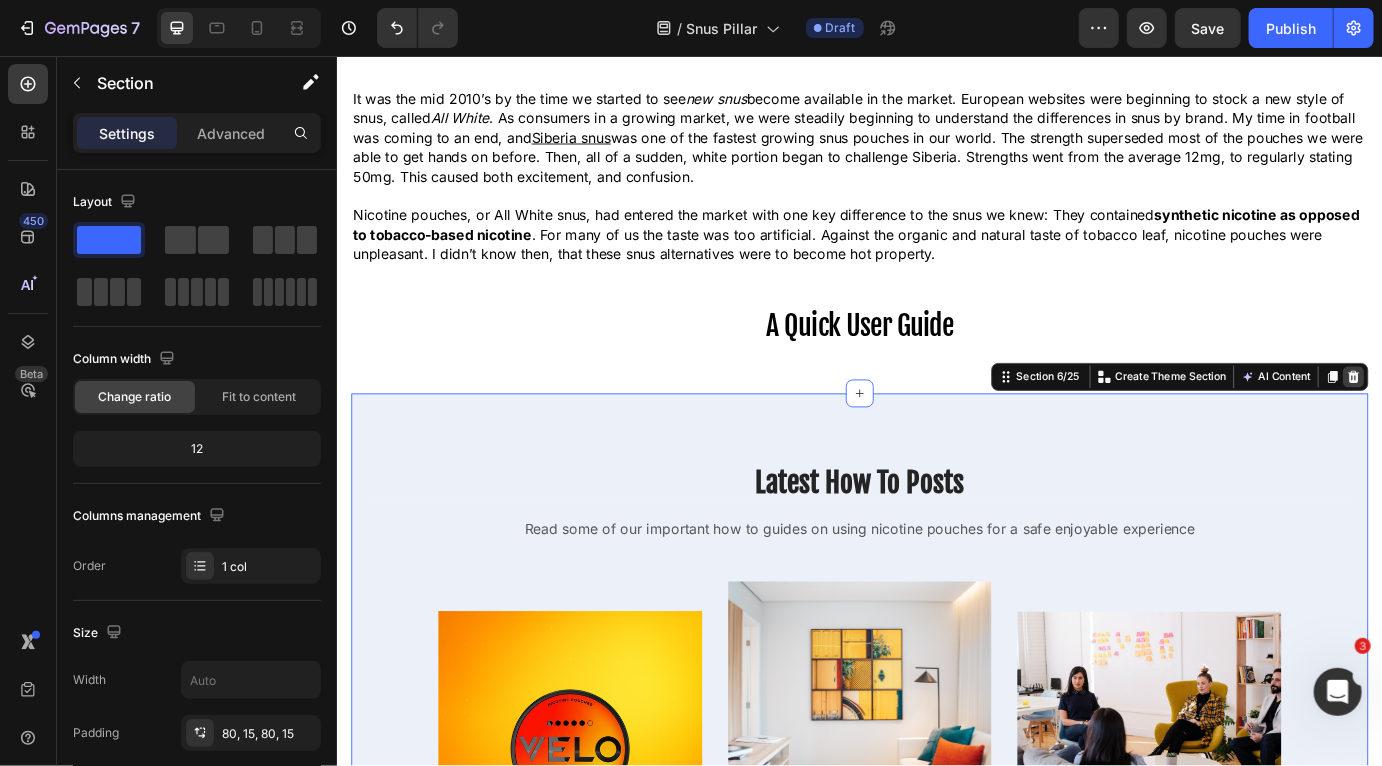 click 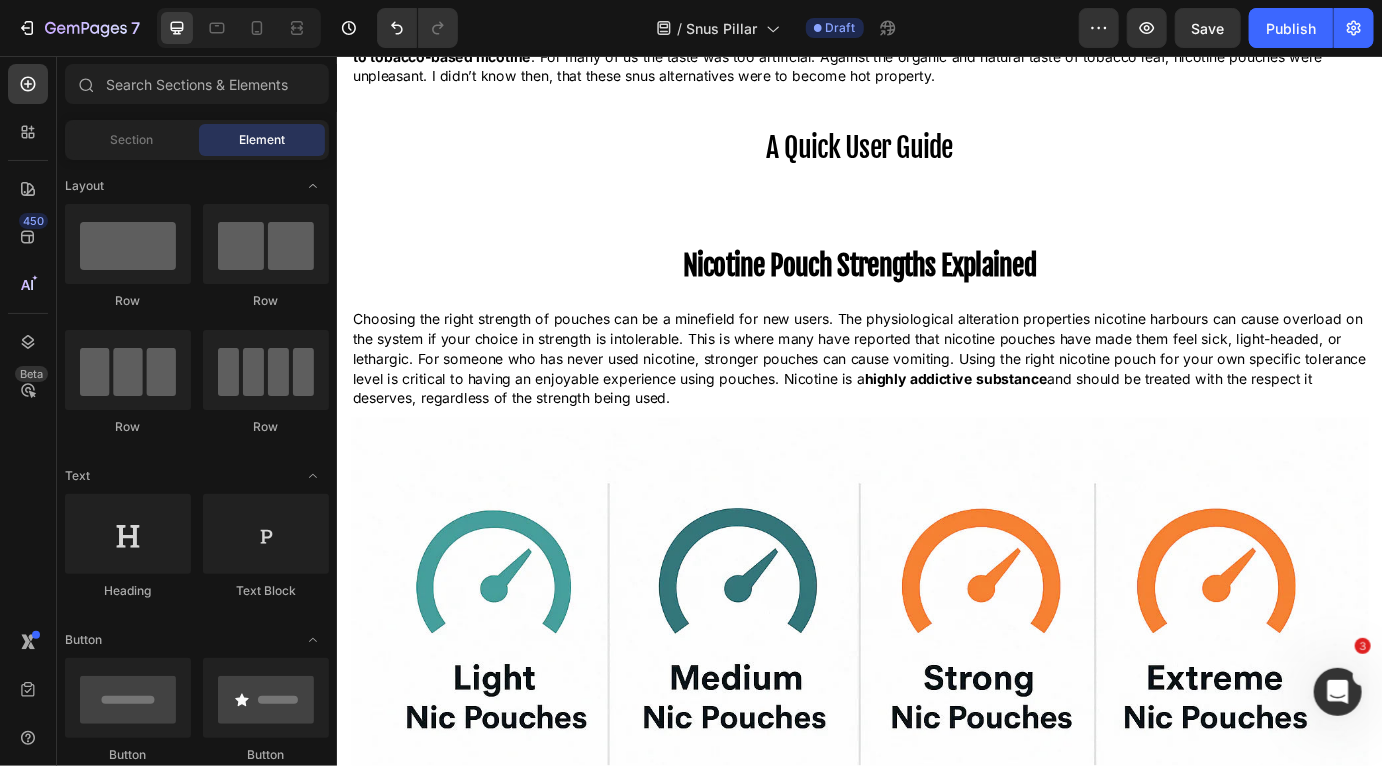 scroll, scrollTop: 2253, scrollLeft: 0, axis: vertical 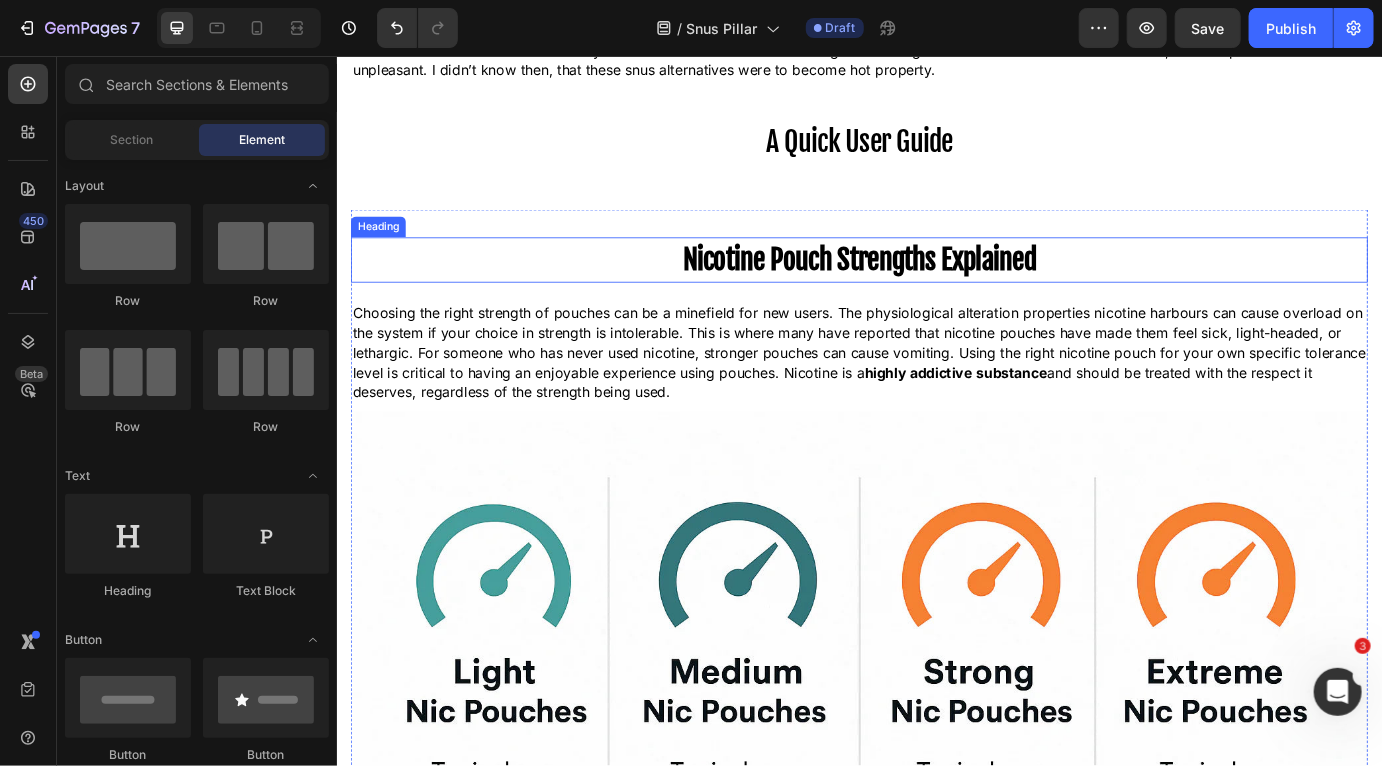 click on "Nicotine Pouch Strengths Explained" at bounding box center [936, 291] 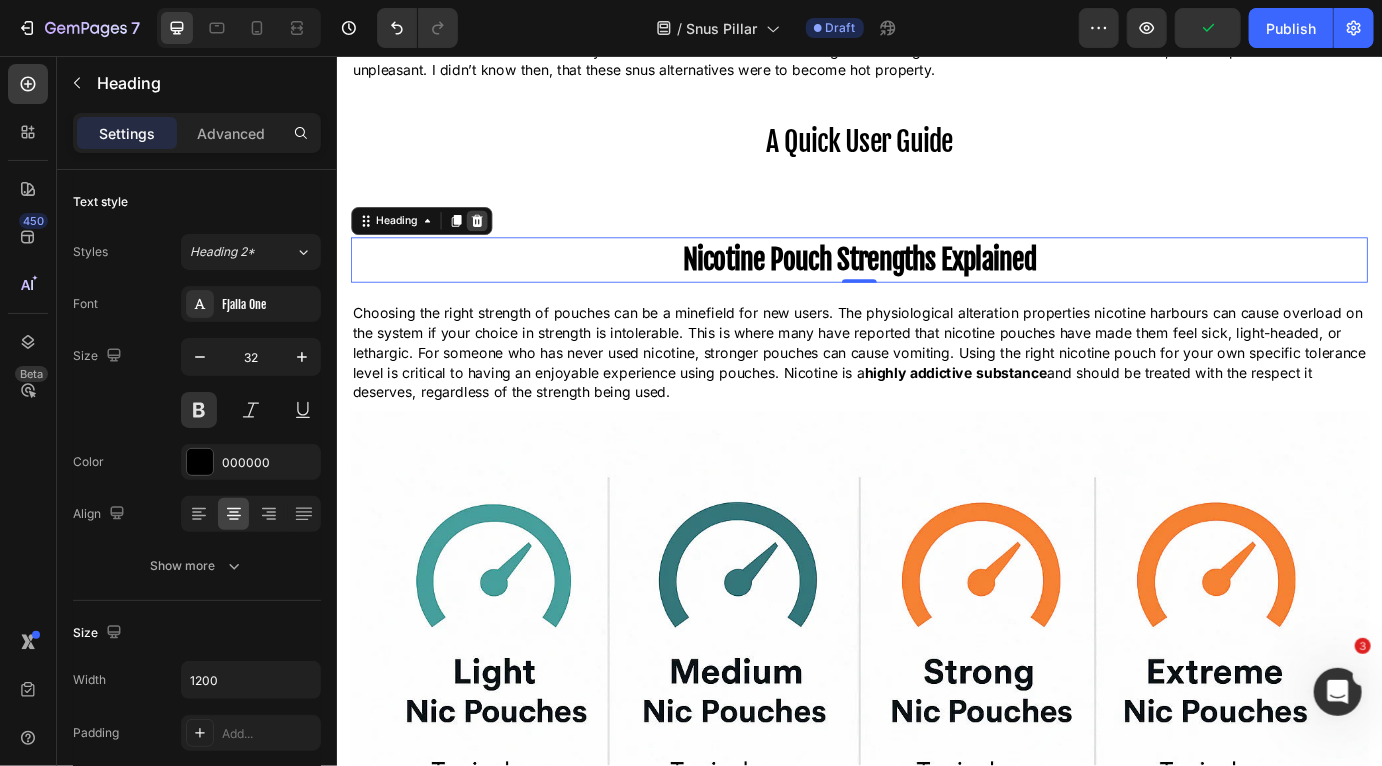 click 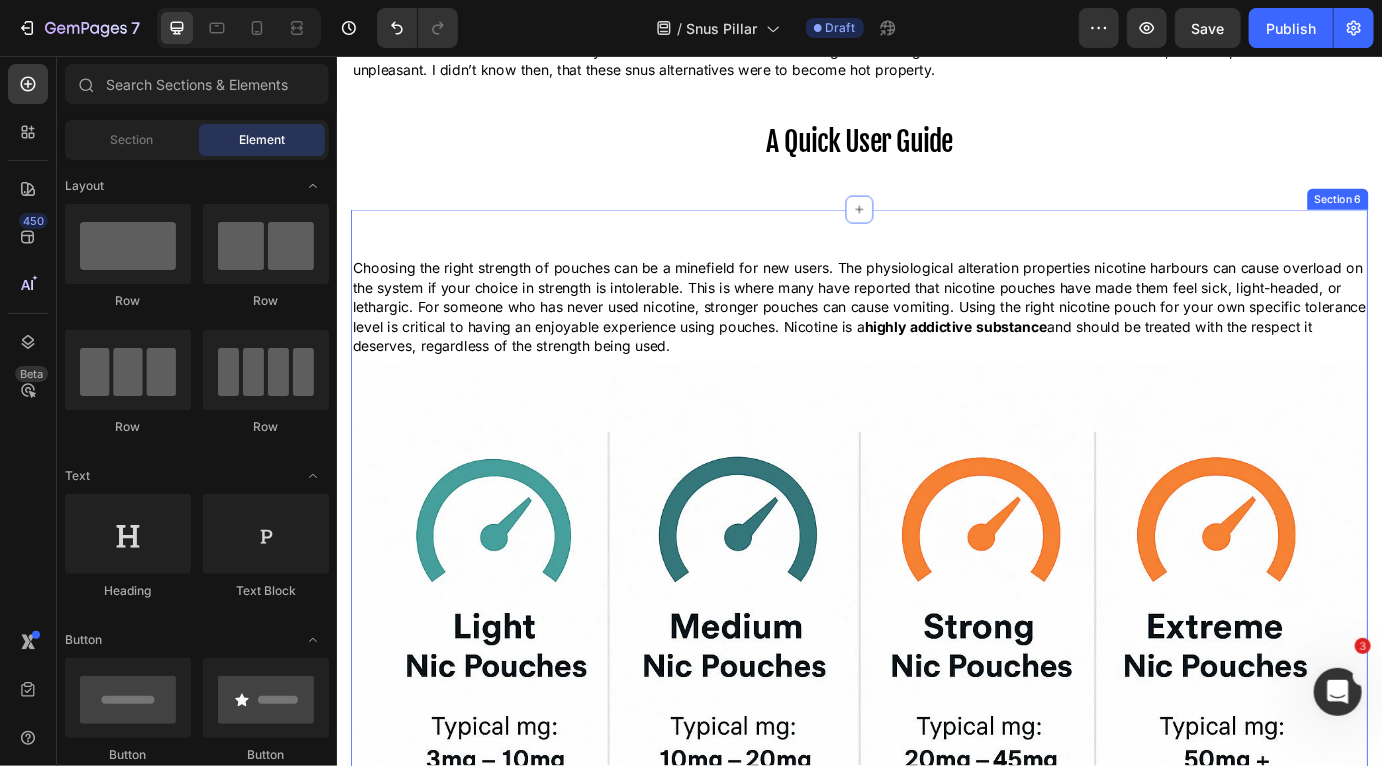 click on "Choosing the right strength of pouches can be a minefield for new users. The physiological alteration properties nicotine harbours can cause overload on the system if your choice in strength is intolerable. This is where many have reported that nicotine pouches have made them feel sick, light-headed, or lethargic. For someone who has never used nicotine, stronger pouches can cause vomiting. Using the right nicotine pouch for your own specific tolerance level is critical to having an enjoyable experience using pouches. Nicotine is a  highly addictive substance  and should be treated with the respect it deserves, regardless of the strength being used.  Text Block Image Section 6" at bounding box center (936, 728) 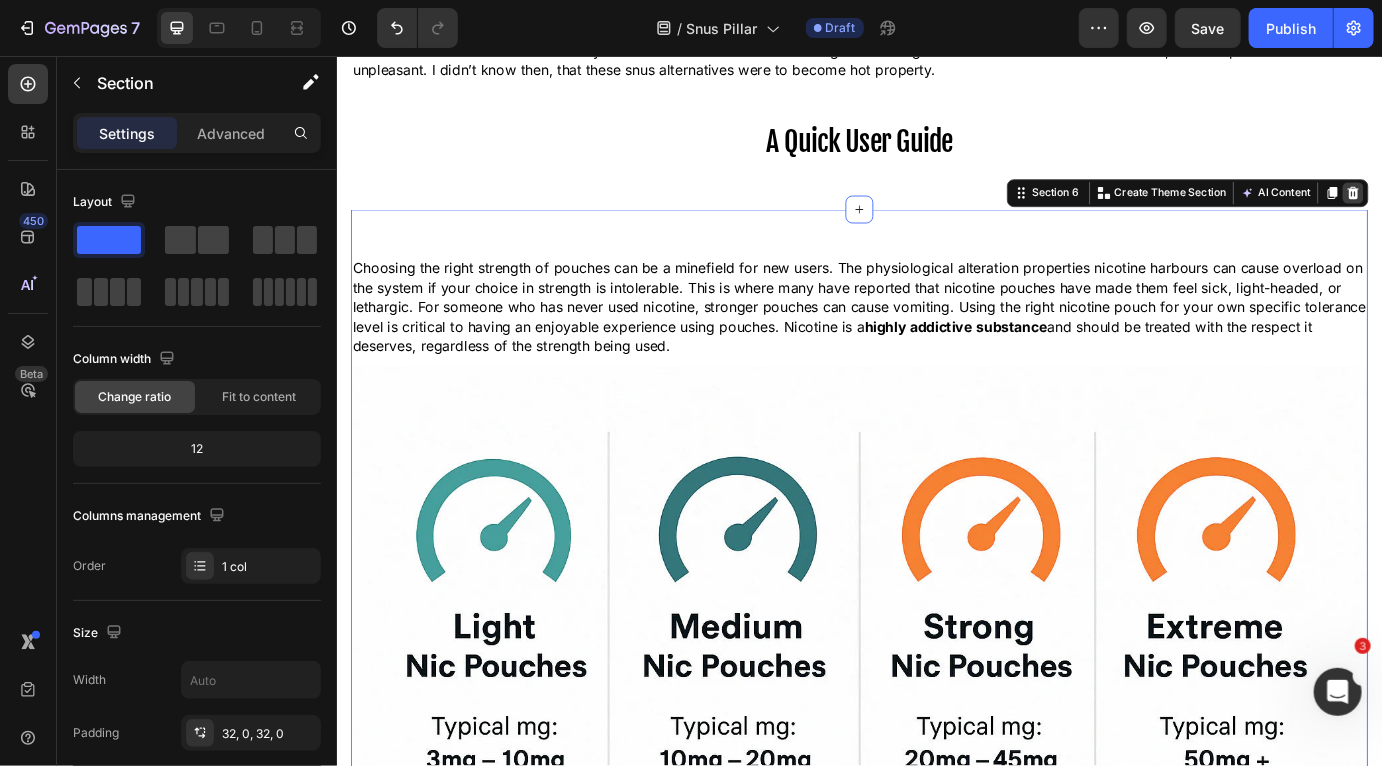 click 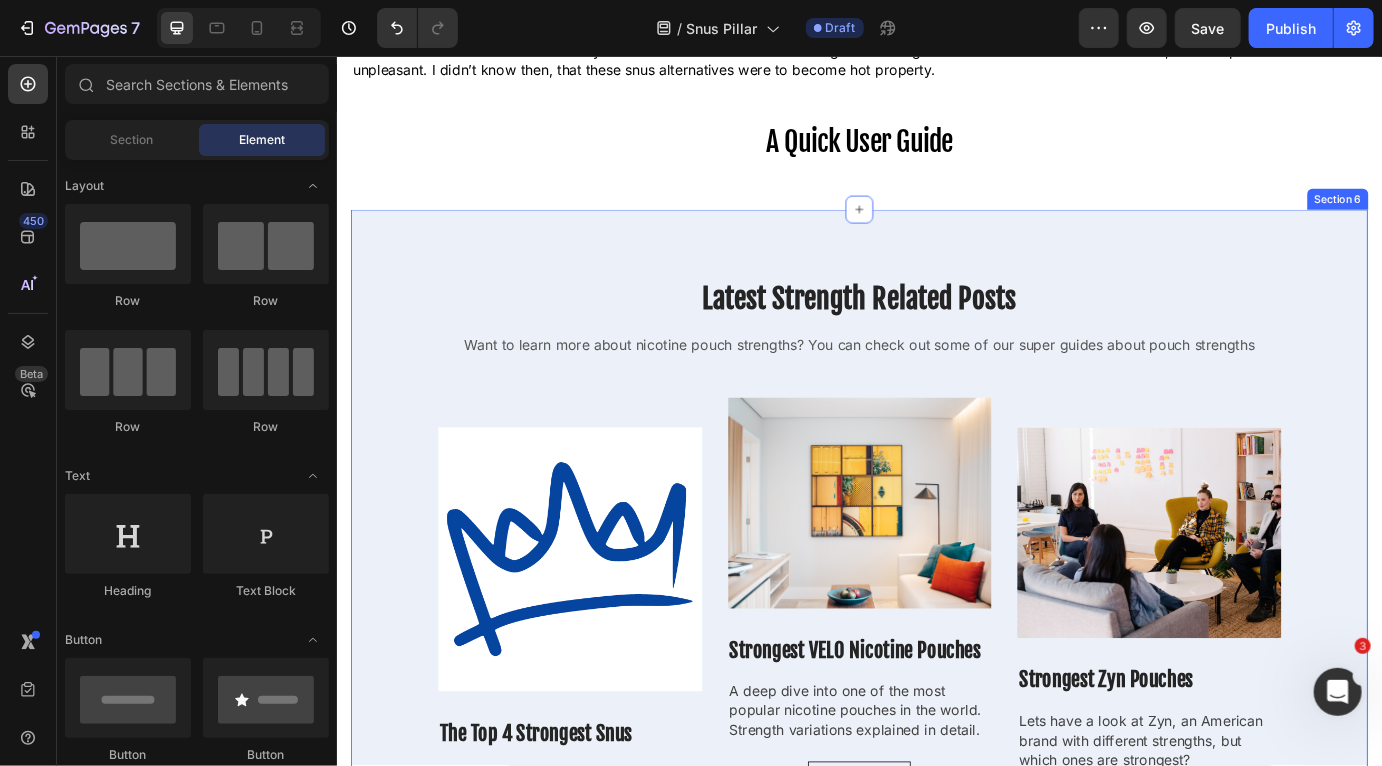 click on "Latest Strength Related Posts Heading Want to learn more about nicotine pouch strengths? You can check out some of our super guides about pouch strengths Text block Row Image The Top 4 Strongest Snus Heading A deep dive into some of the strongest nicotine pouches available on today's market.   Text block Read more Button Row Image Strongest VELO Nicotine Pouches Heading A deep dive into one of the most popular nicotine pouches in the world. Strength variations explained in detail.   Text block Row Read more Button Image Strongest Zyn Pouches Heading Lets have a look at Zyn, an American brand with different strengths, but which ones are strongest?   Text block Row Row Read more Button Row Section 6" at bounding box center (936, 661) 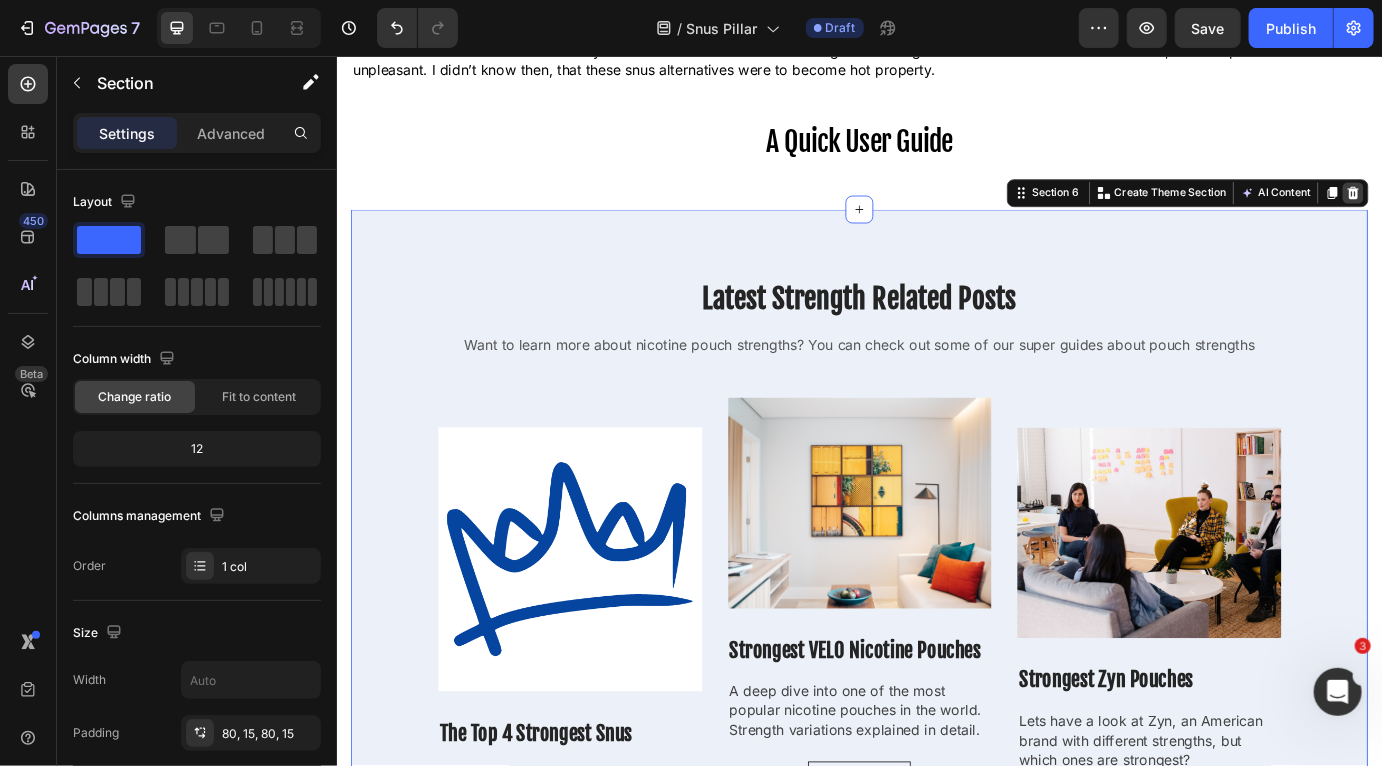 click 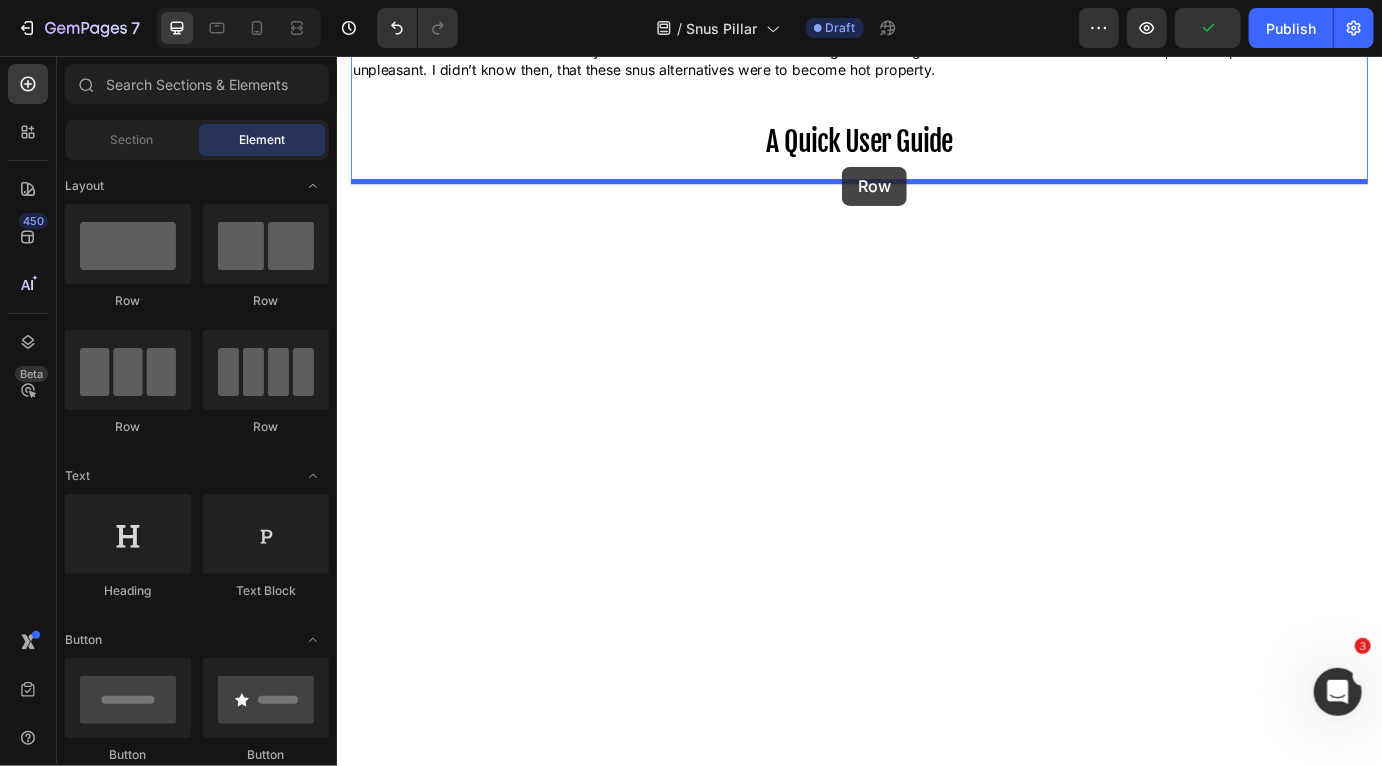 drag, startPoint x: 464, startPoint y: 308, endPoint x: 916, endPoint y: 183, distance: 468.96588 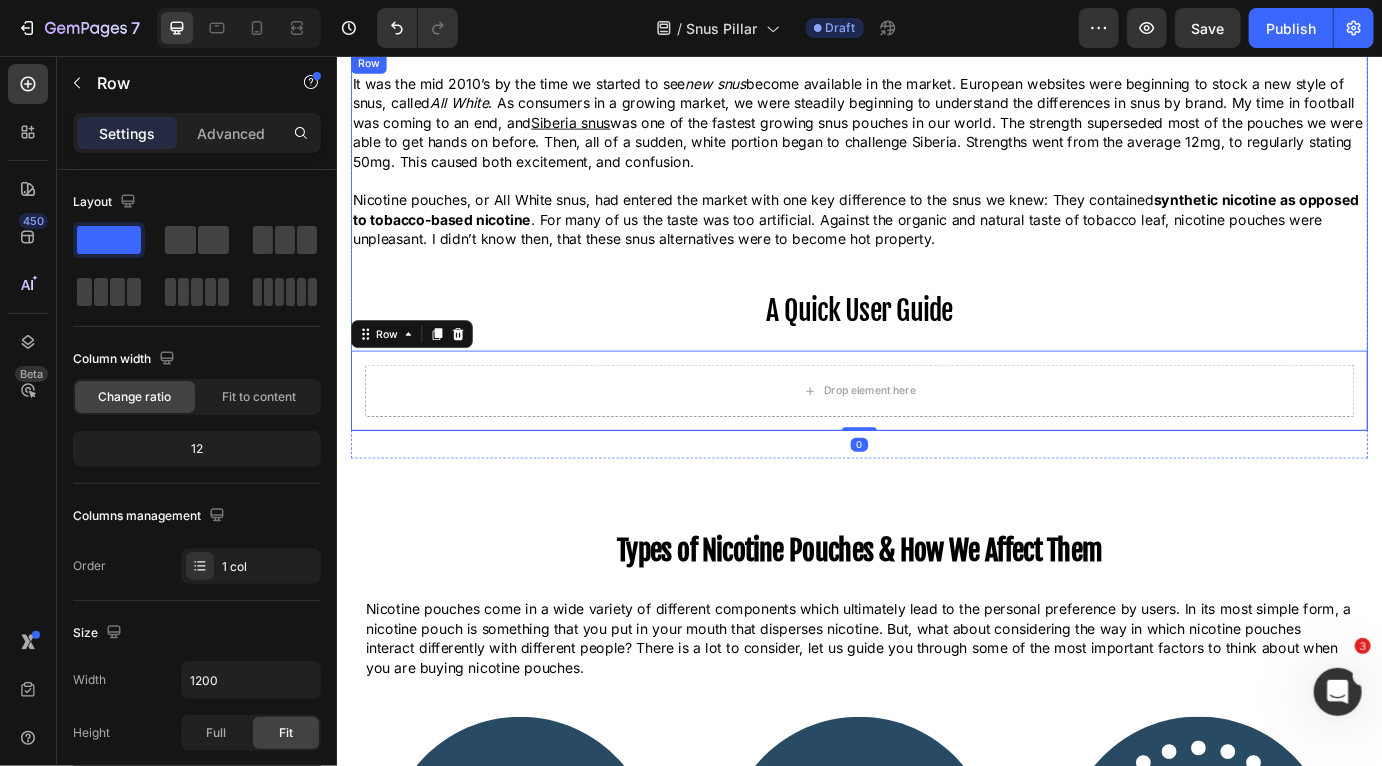 scroll, scrollTop: 2032, scrollLeft: 0, axis: vertical 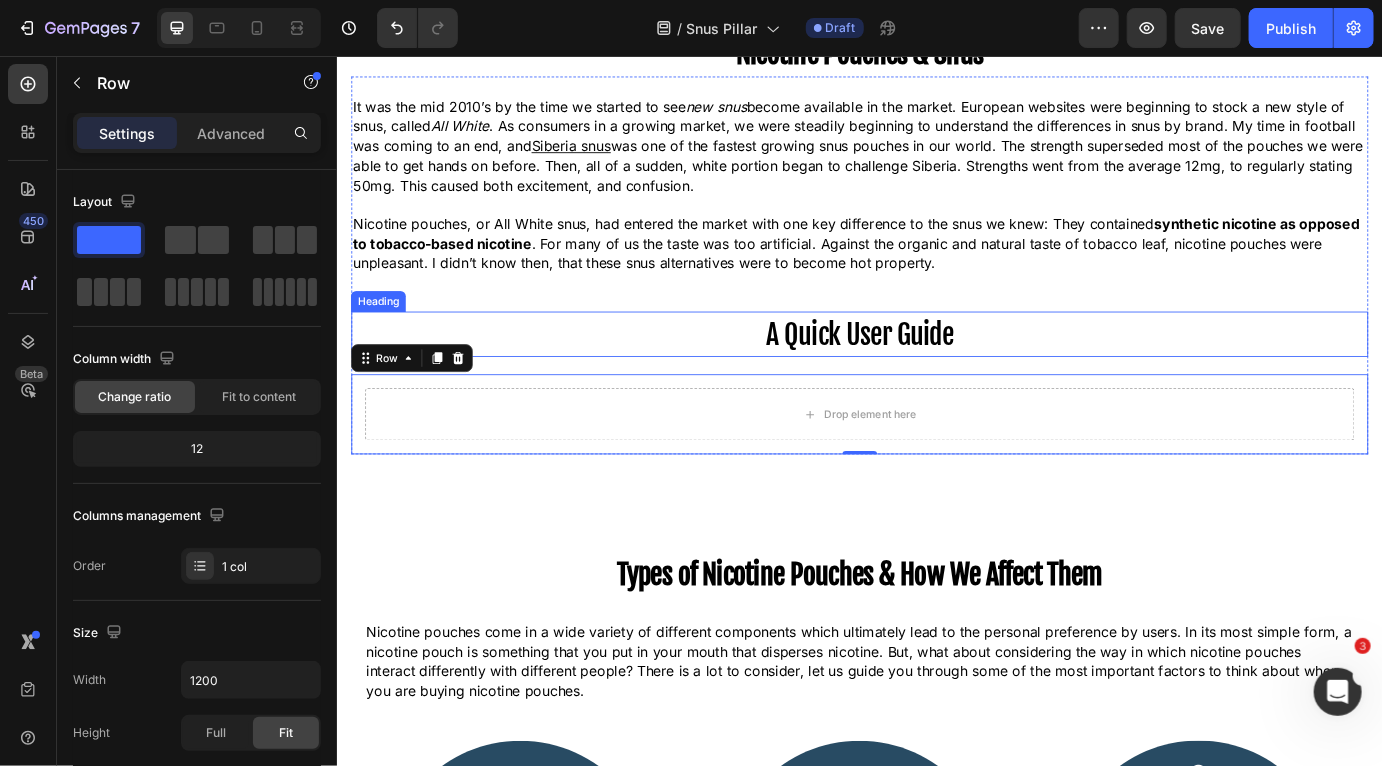 click on "A Quick User Guide" at bounding box center [936, 376] 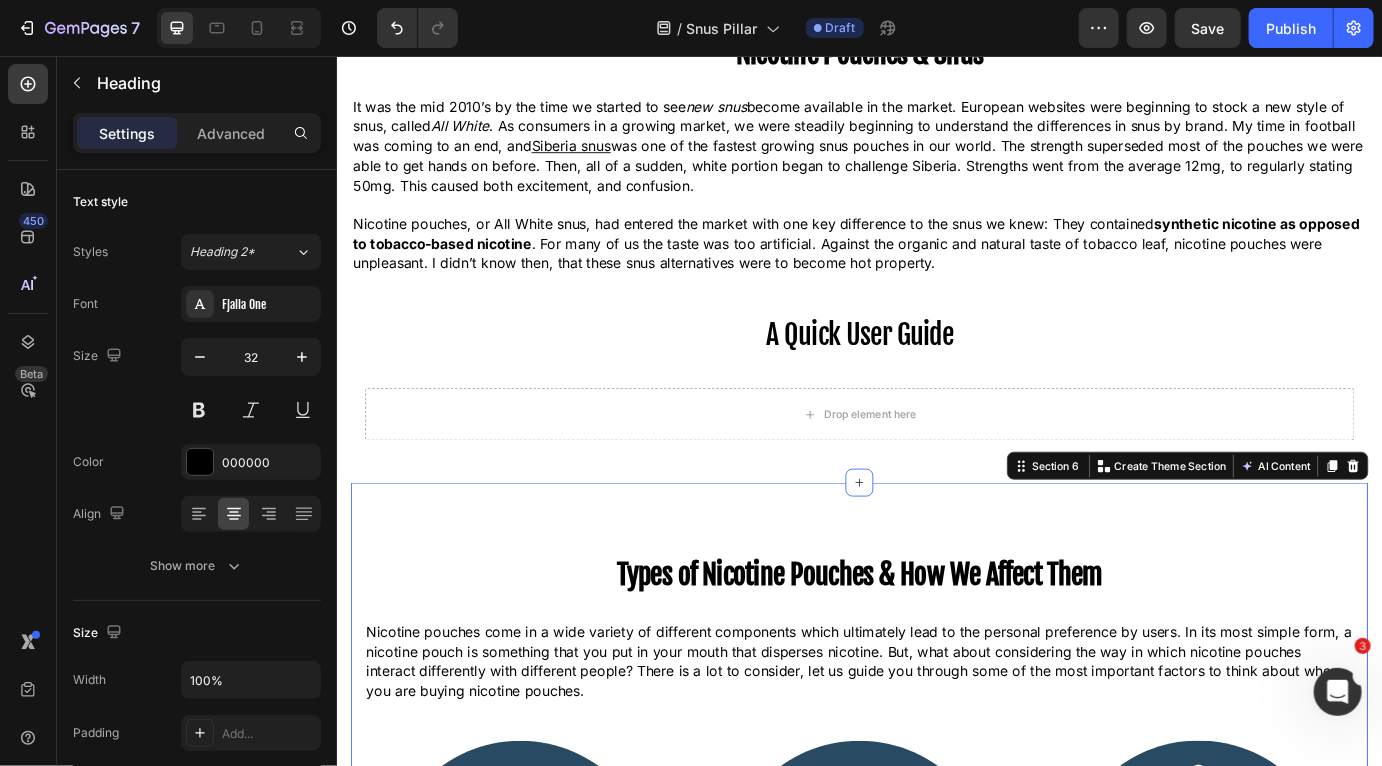 click on "Types of Nicotine Pouches & How We Affect Them Heading   Nicotine pouches come in a wide variety of different components which ultimately lead to the personal preference by users. In its most simple form, a nicotine pouch is something that you put in your mouth that disperses nicotine. But, what about considering the way in which nicotine pouches interact differently with different people? There is a lot to consider, let us guide you through some of the most important factors to think about when you are buying nicotine pouches. Text Block Row Image Nicotine Strength Text Block   Text Block Row Image Flavours Text Block Text Block Row Image Pouch Consistency Text Block Different brands tend to manufacture nicotine pouches to different compositions. Some are dry pouches, some have wetter consistencies. Personal preference determines which pouches suit best as some people prefer the wet pouches over the dry. The infamous  pouch tingle    Text Block Row Carousel                Title Line Image Text Block . Row" at bounding box center [936, 1342] 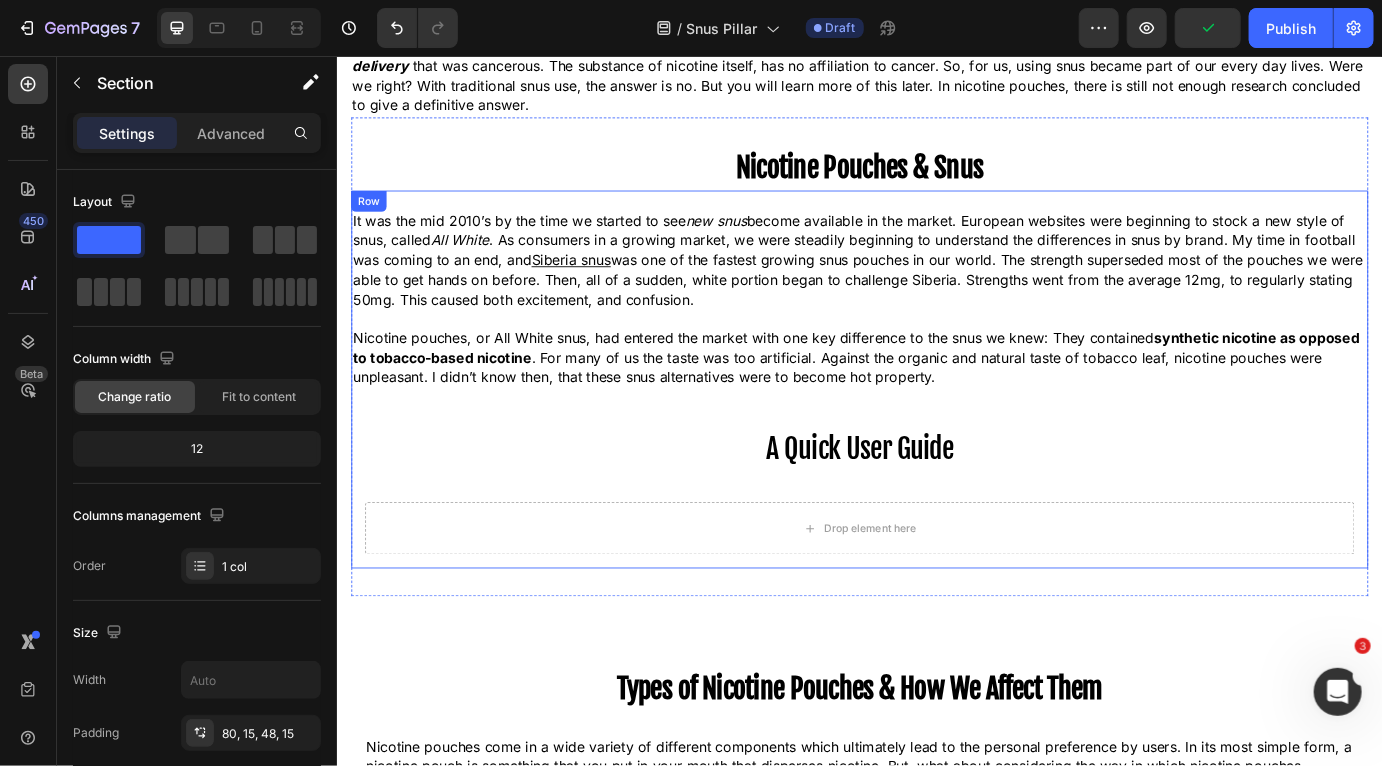 scroll, scrollTop: 1916, scrollLeft: 0, axis: vertical 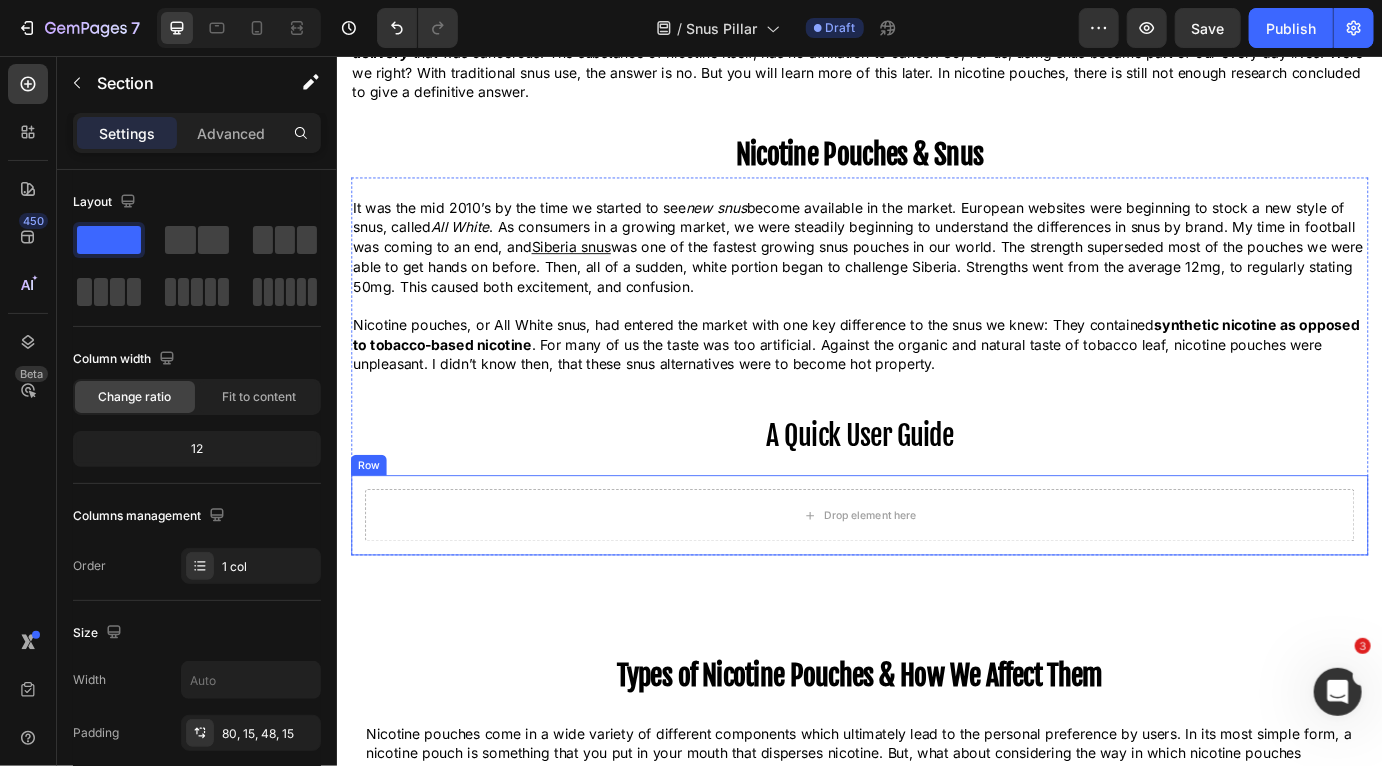 click on "Drop element here" at bounding box center (936, 584) 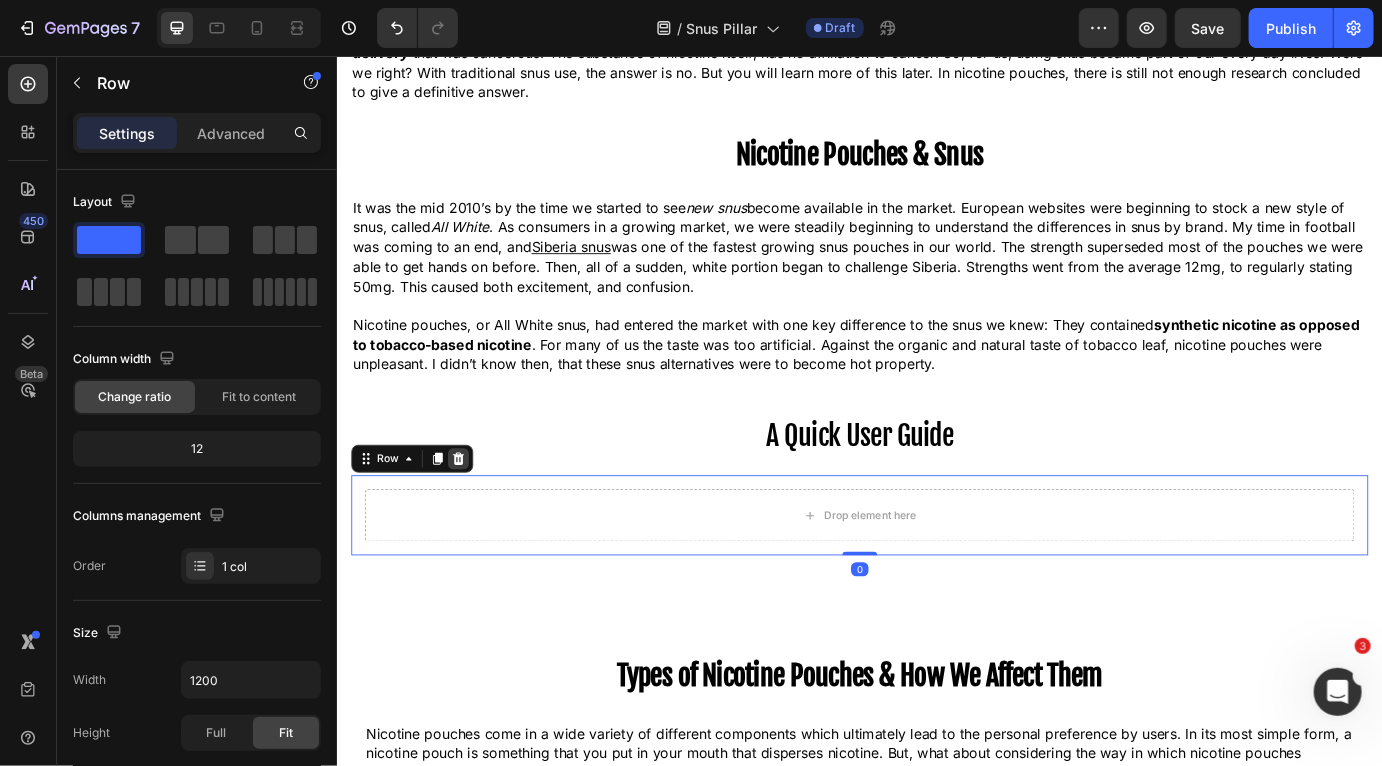 click 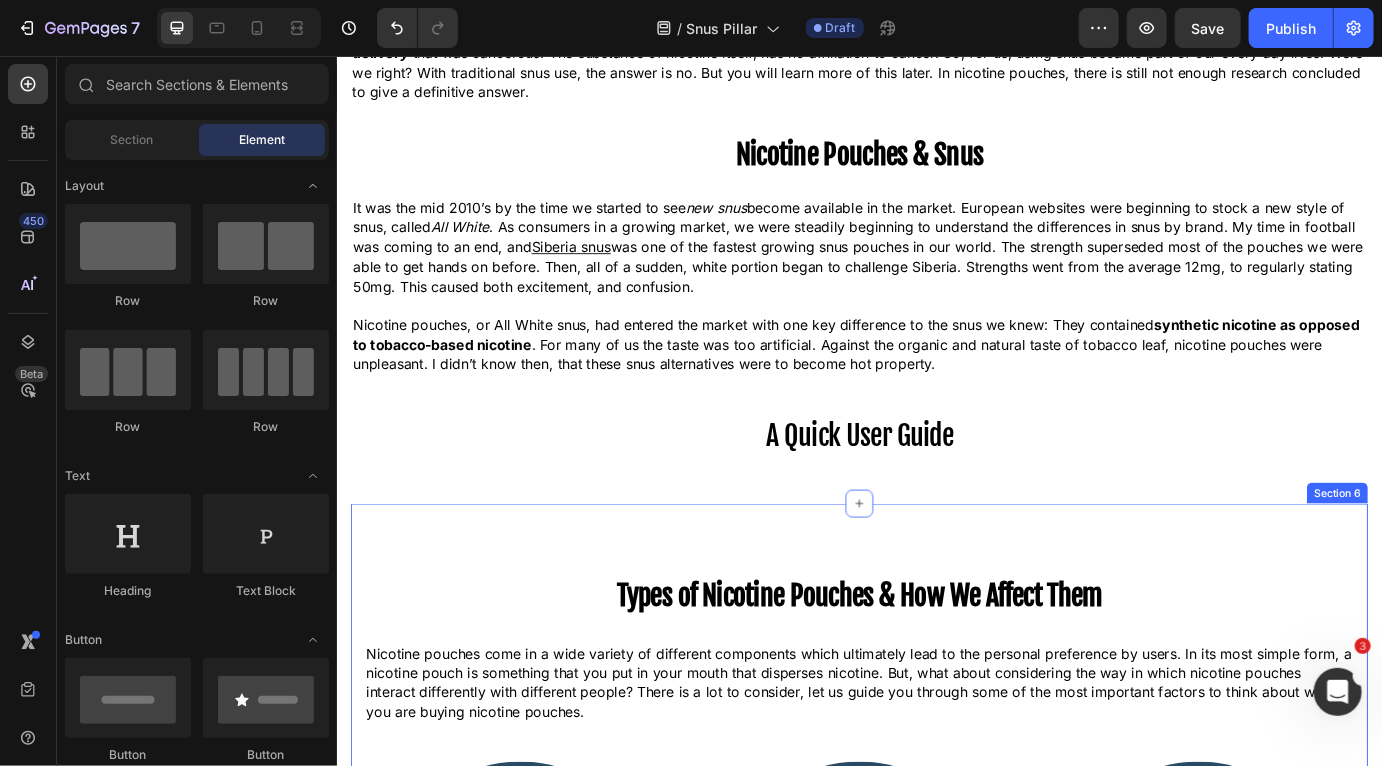 click on "Types of Nicotine Pouches & How We Affect Them Heading   Nicotine pouches come in a wide variety of different components which ultimately lead to the personal preference by users. In its most simple form, a nicotine pouch is something that you put in your mouth that disperses nicotine. But, what about considering the way in which nicotine pouches interact differently with different people? There is a lot to consider, let us guide you through some of the most important factors to think about when you are buying nicotine pouches. Text Block Row Image Nicotine Strength Text Block   Text Block Row Image Flavours Text Block Text Block Row Image Pouch Consistency Text Block Different brands tend to manufacture nicotine pouches to different compositions. Some are dry pouches, some have wetter consistencies. Personal preference determines which pouches suit best as some people prefer the wet pouches over the dry. The infamous  pouch tingle    Text Block Row Carousel                Title Line Image Text Block . Row" at bounding box center [936, 1366] 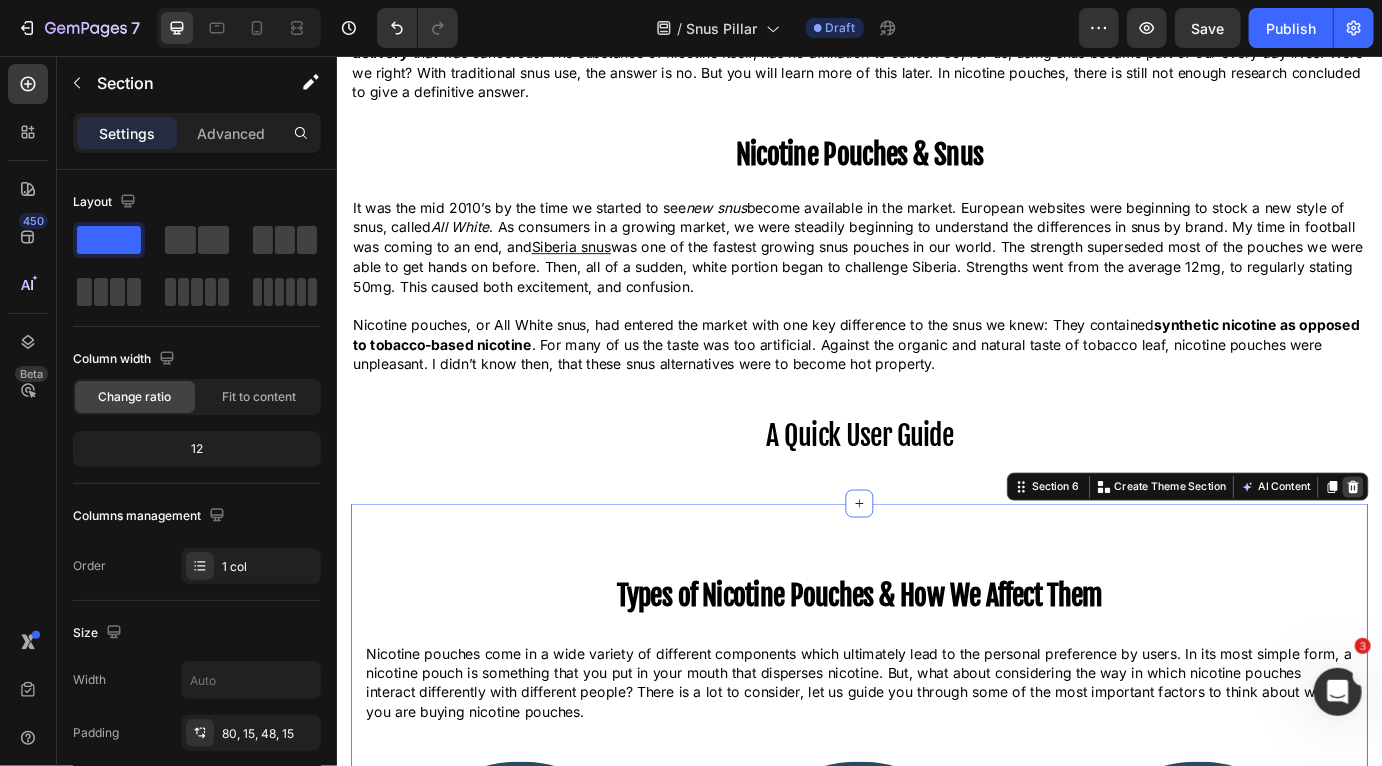 click at bounding box center (1503, 551) 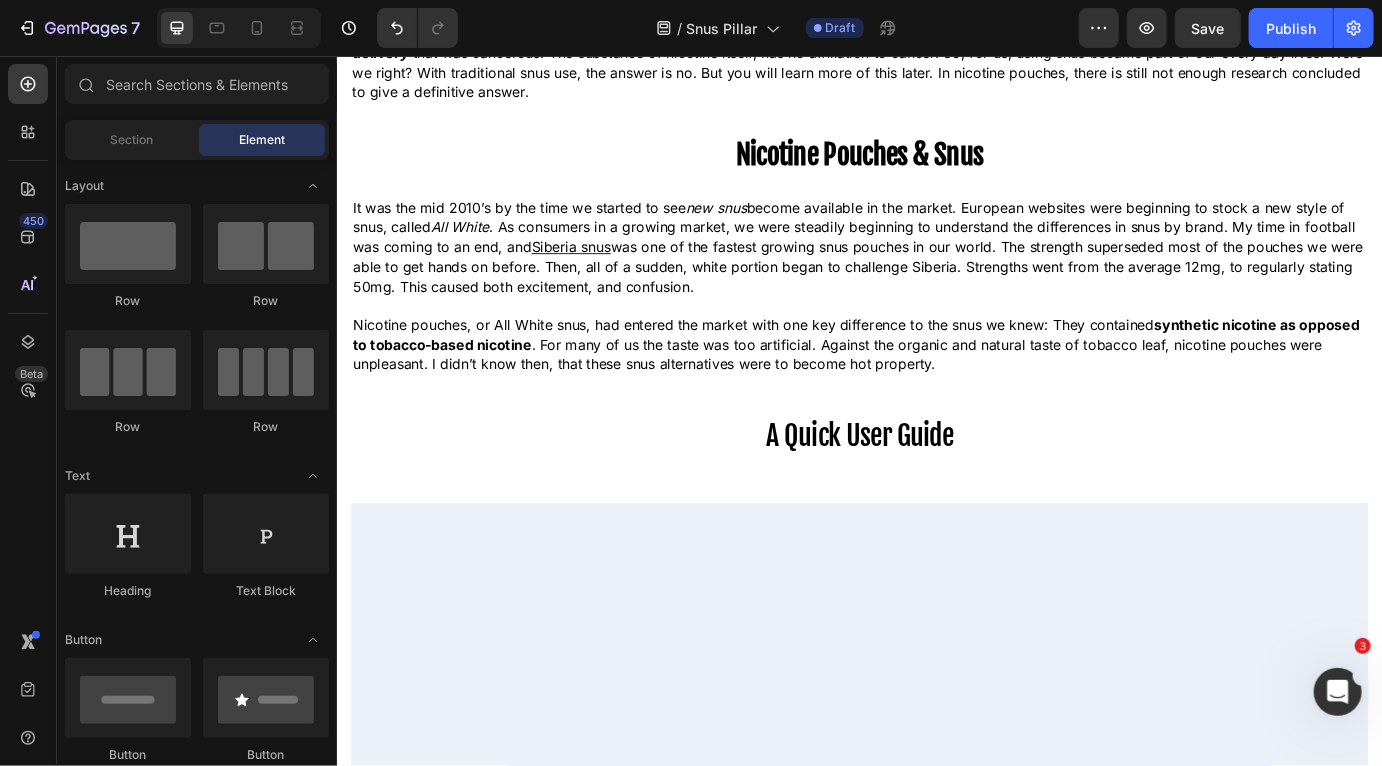 click at bounding box center (936, 858) 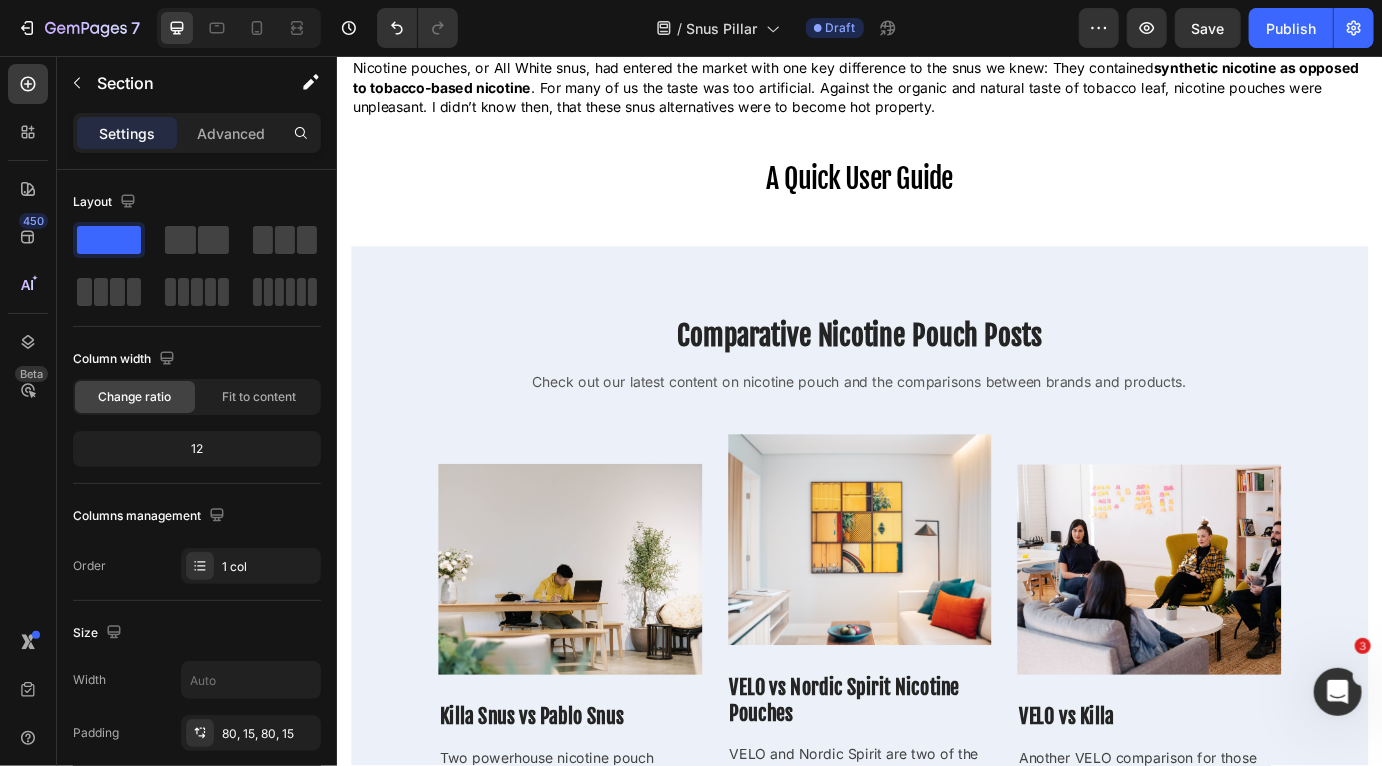 scroll, scrollTop: 2223, scrollLeft: 0, axis: vertical 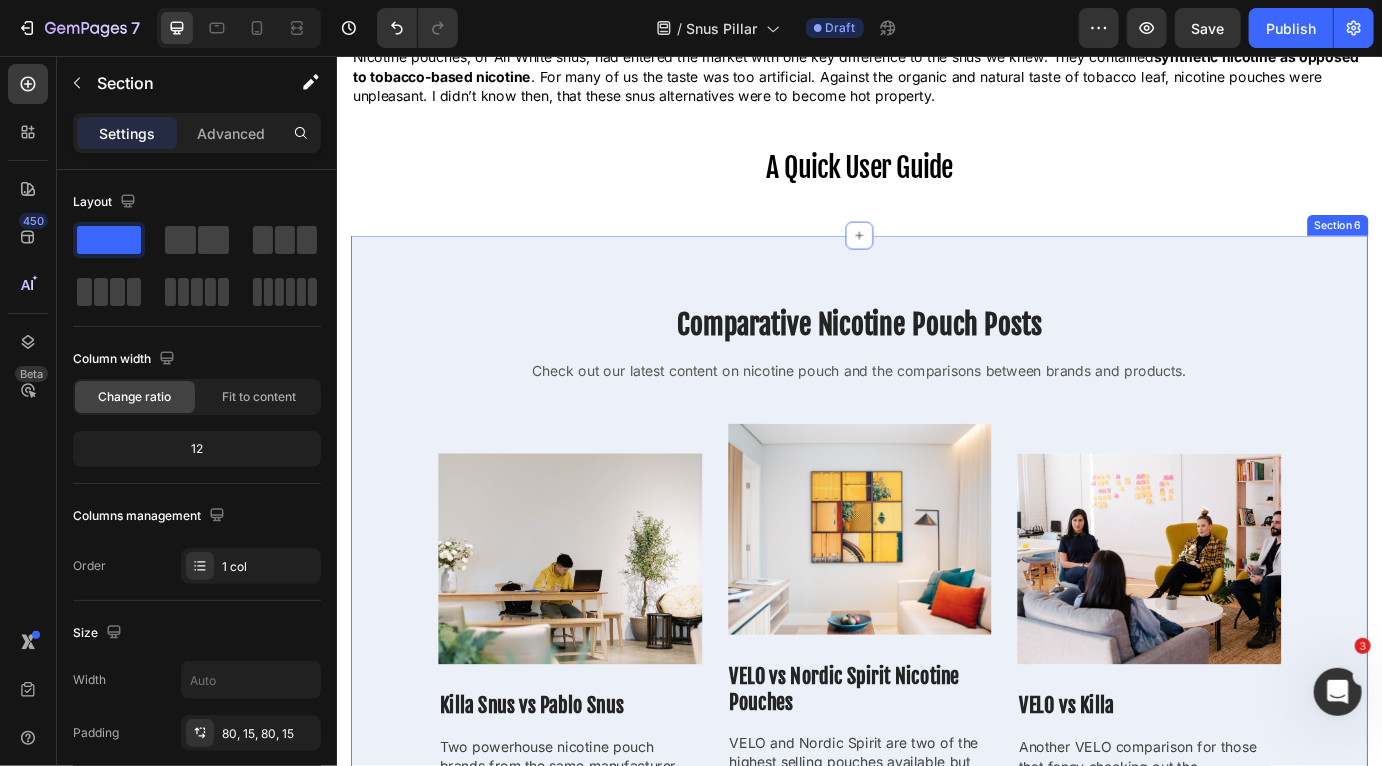 click on "Comparative Nicotine Pouch Posts Heading Check out our latest content on nicotine pouch and the comparisons between brands and products. Text block Row Image Killa Snus vs Pablo Snus Heading Two powerhouse nicotine pouch brands from the same manufacturer compared with a full deep dive.   Text block Read more Button Row Image VELO vs Nordic Spirit Nicotine Pouches Heading VELO and Nordic Spirit are two of the highest selling pouches available but how do they compare with one another?   Text block Read more Button Row Image VELO vs Killa Heading Another VELO comparison for those that fancy checking out the competition, how do they stack up against one another?   Text block Row Row Read more Button Row Section 6" at bounding box center [936, 672] 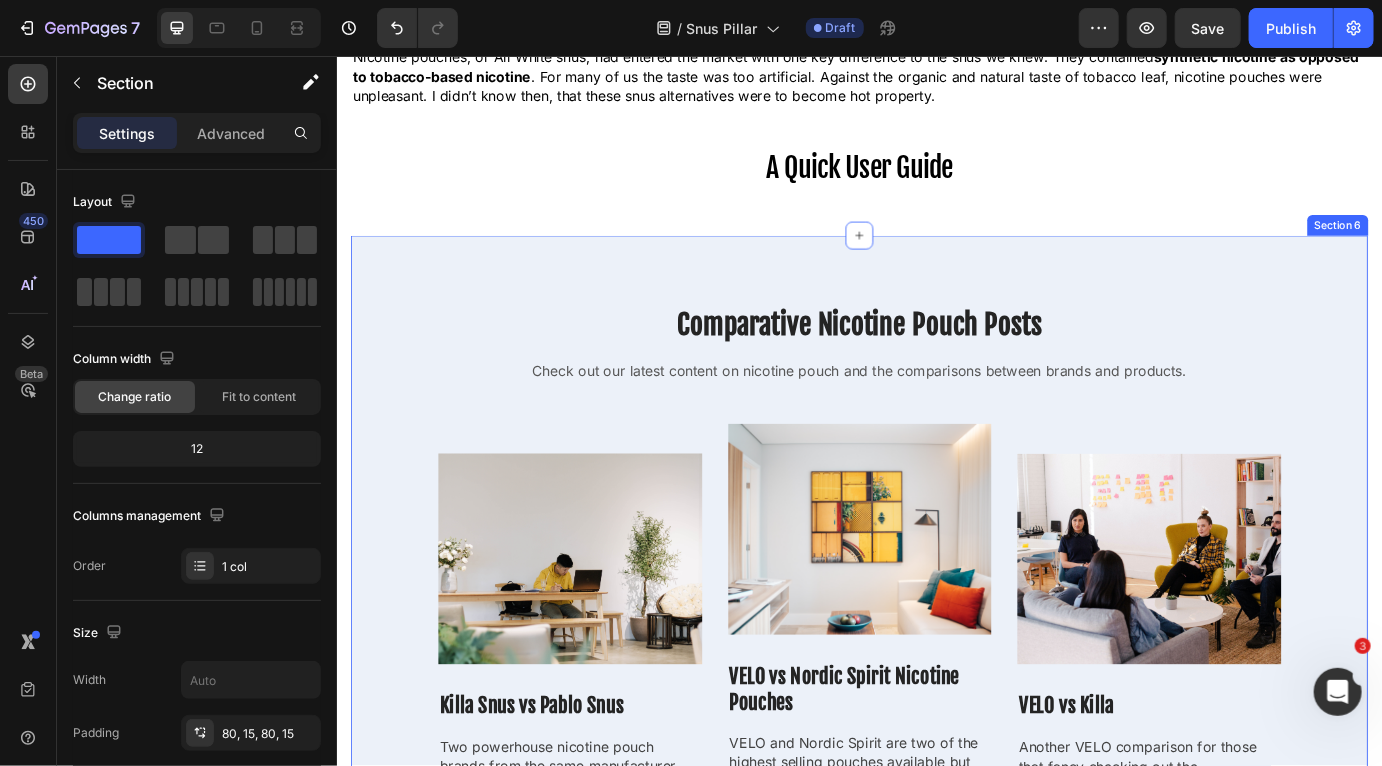 click on "Comparative Nicotine Pouch Posts Heading Check out our latest content on nicotine pouch and the comparisons between brands and products. Text block Row Image Killa Snus vs Pablo Snus Heading Two powerhouse nicotine pouch brands from the same manufacturer compared with a full deep dive.   Text block Read more Button Row Image VELO vs Nordic Spirit Nicotine Pouches Heading VELO and Nordic Spirit are two of the highest selling pouches available but how do they compare with one another?   Text block Read more Button Row Image VELO vs Killa Heading Another VELO comparison for those that fancy checking out the competition, how do they stack up against one another?   Text block Row Row Read more Button Row Section 6" at bounding box center [936, 672] 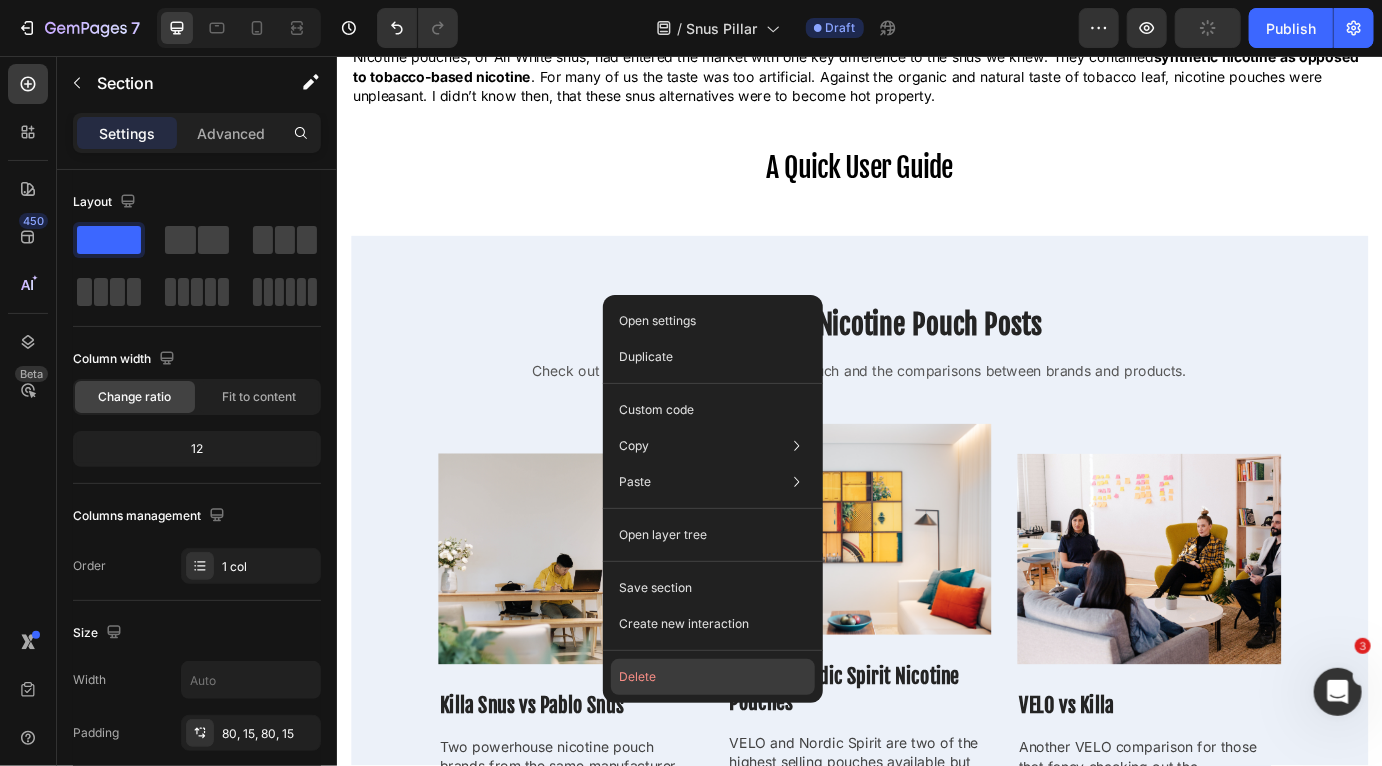 click on "Delete" 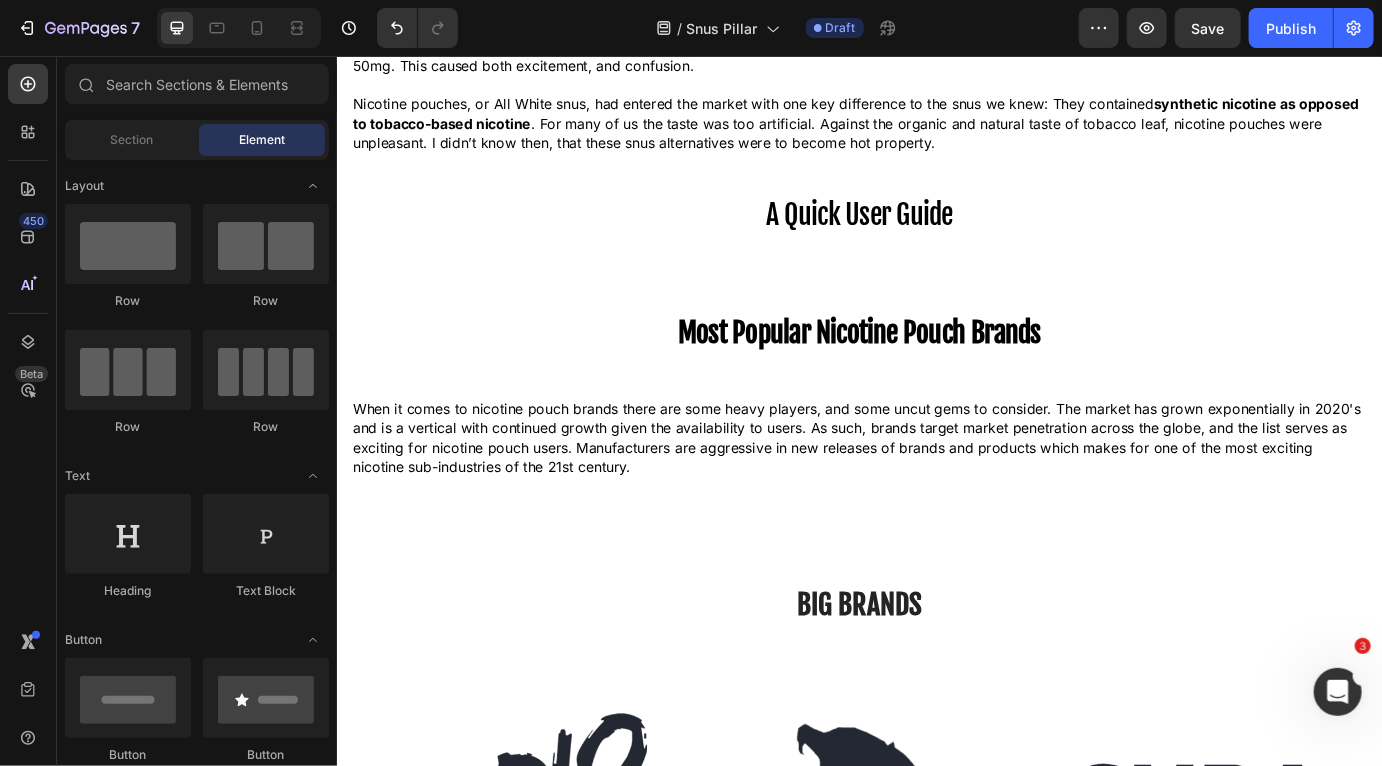 scroll, scrollTop: 2147, scrollLeft: 0, axis: vertical 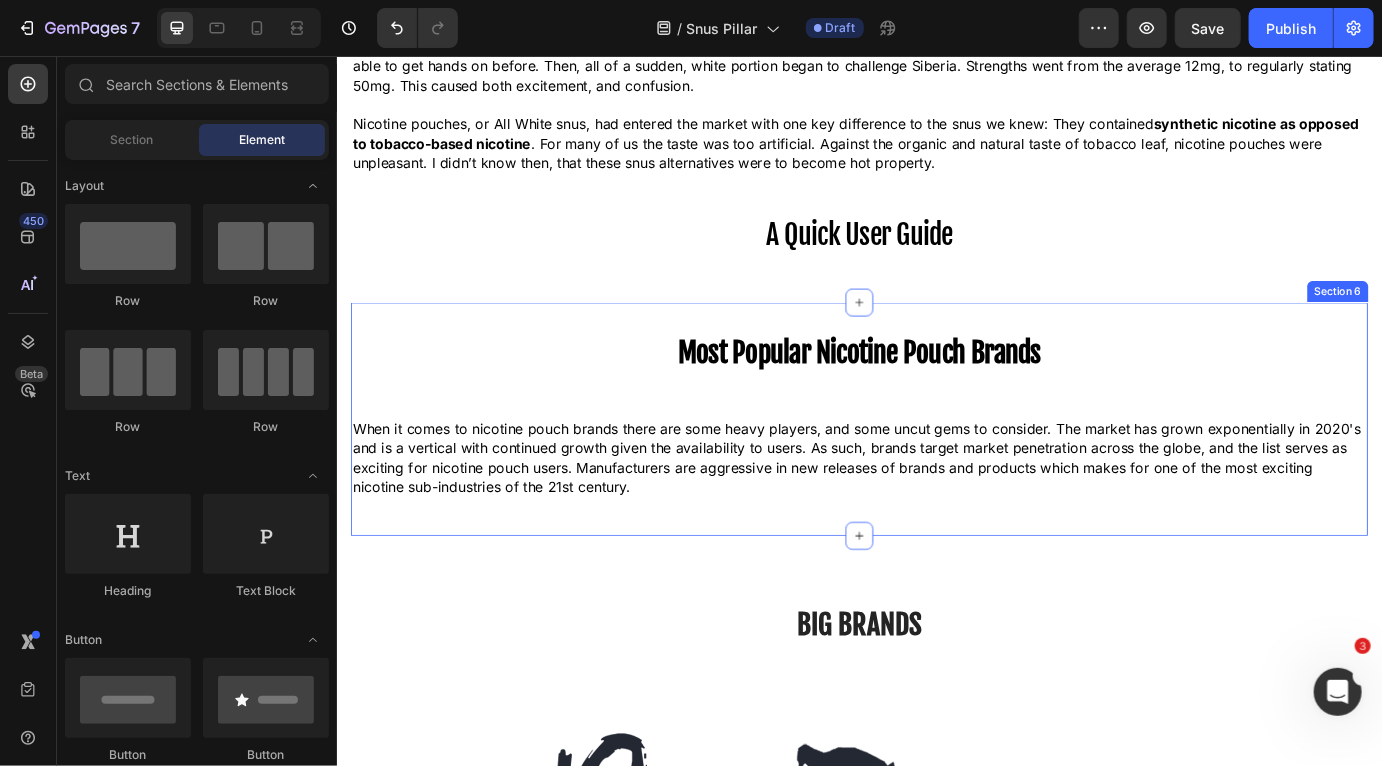 click on "Most Popular Nicotine Pouch Brands Heading When it comes to nicotine pouch brands there are some heavy players, and some uncut gems to consider. The market has grown exponentially in 2020's and is a vertical with continued growth given the availability to users. As such, brands target market penetration across the globe, and the list serves as exciting for nicotine pouch users. Manufacturers are aggressive in new releases of brands and products which makes for one of the most exciting nicotine sub-industries of the 21st century.  Text Block Section 6" at bounding box center (936, 473) 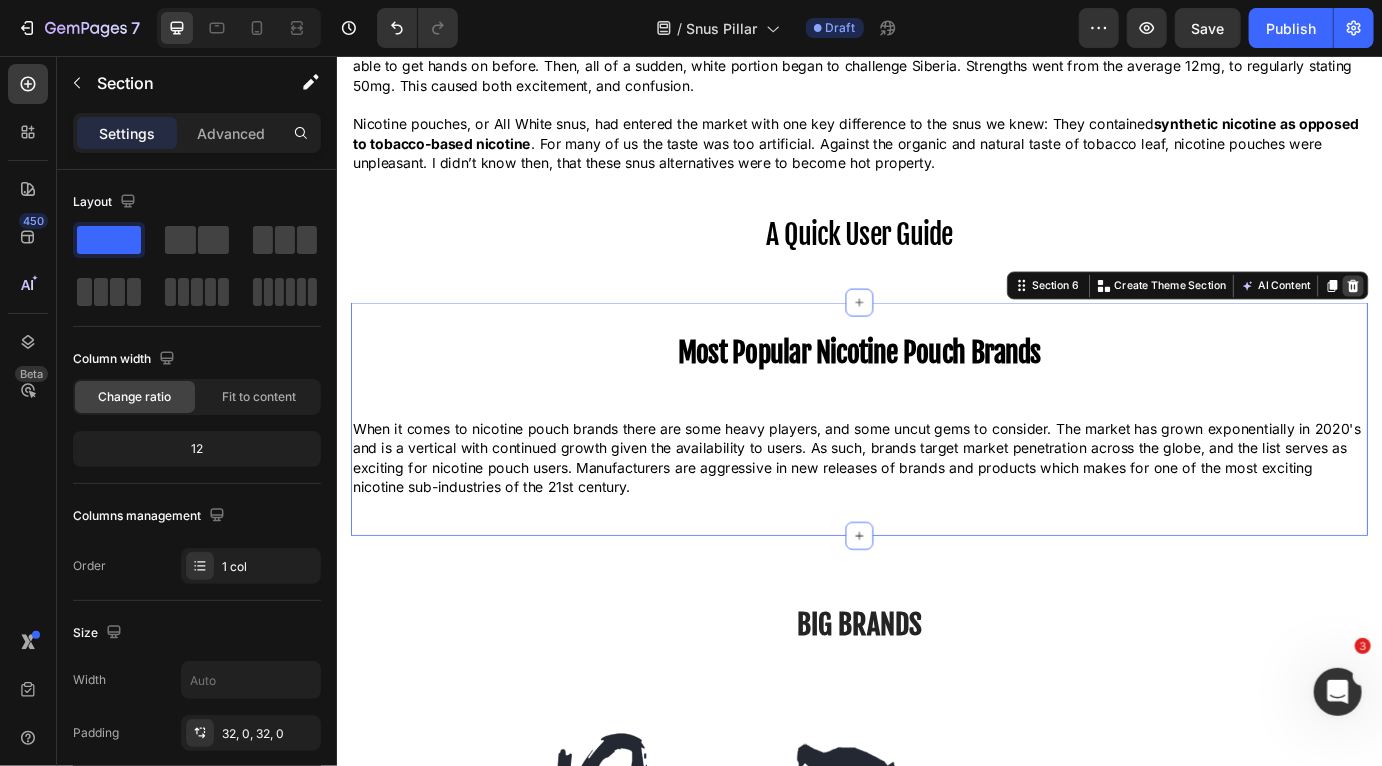 click 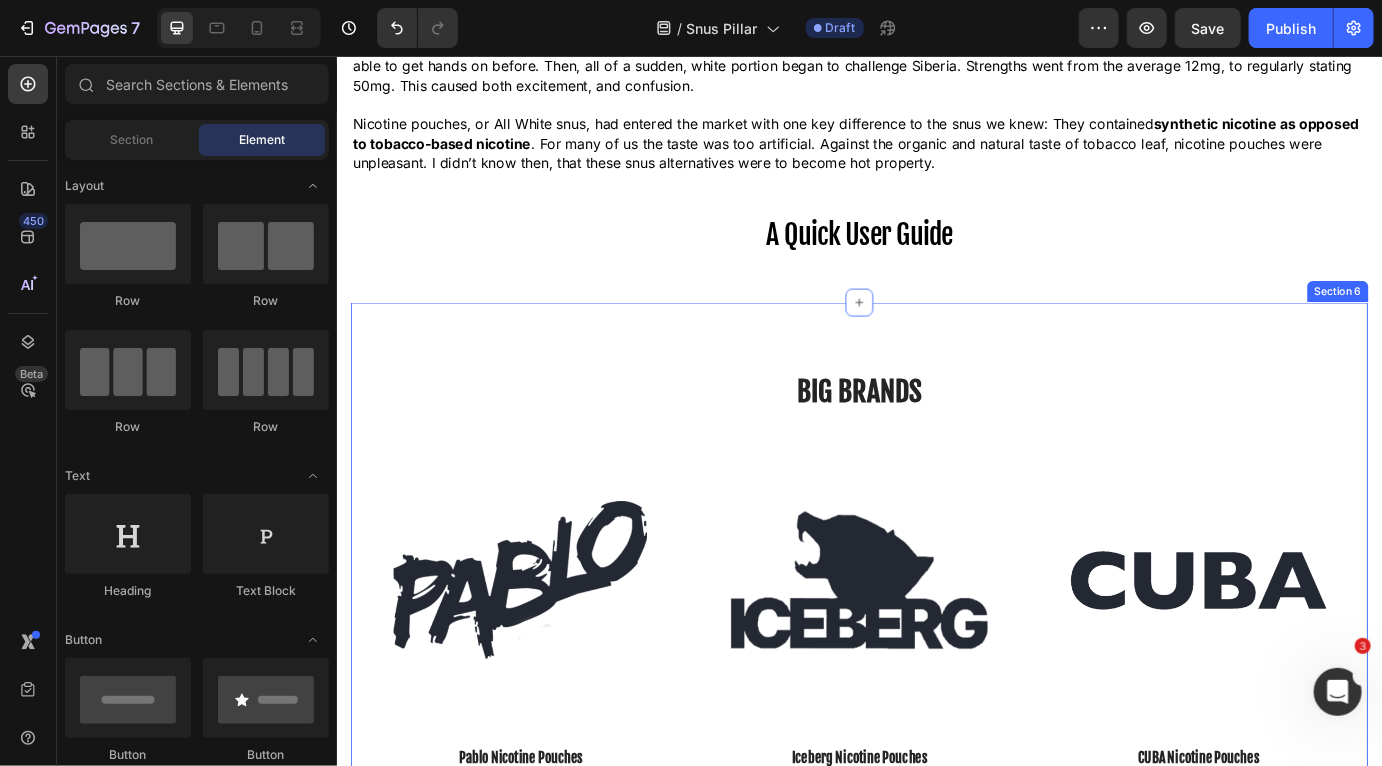 click on "big brands Heading Row Image Pablo Nicotine Pouches Text Block Pablo nicotine pouches are among the fastest growing pouches around. The products range from 17mg to 50mg, with some classic favourites epitomizing the Pablo rise to fame with strength and flavour.   Text Block See Pablo Button Row Image Iceberg Nicotine Pouches Text Block Iceberg led the charge for several years as one of the best nicotine pouches available online. The growth of others stunted the growth of Iceberg but the brand new releases and remodel spiked global sales in 2025.   Text Block See Iceberg Button Row Image CUBA Nicotine Pouches Text Block Produced by winning manufacturer, Nicotobacco, CUBA has become a staple in most nicotine pouch using countries. With strengths between 16mg and 43mg, CUBA caters to a varied strength level and pushes flavour boundaries.   Text Block See CUBA Button Row Carousel                Title Line Image VELO Nicotine Pouches Text Block   Text Block See VELO Button Row Image Killa Nicotine Pouches" at bounding box center (936, 961) 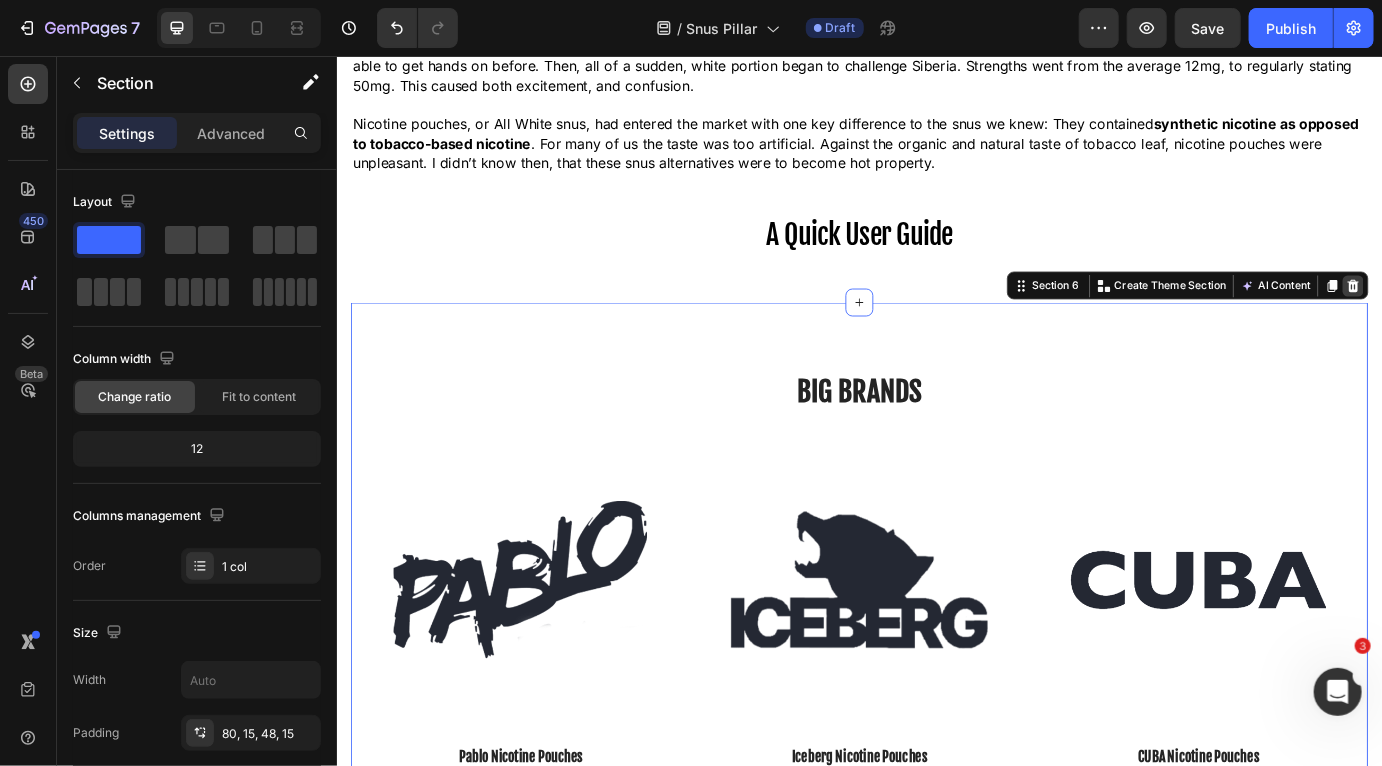 click 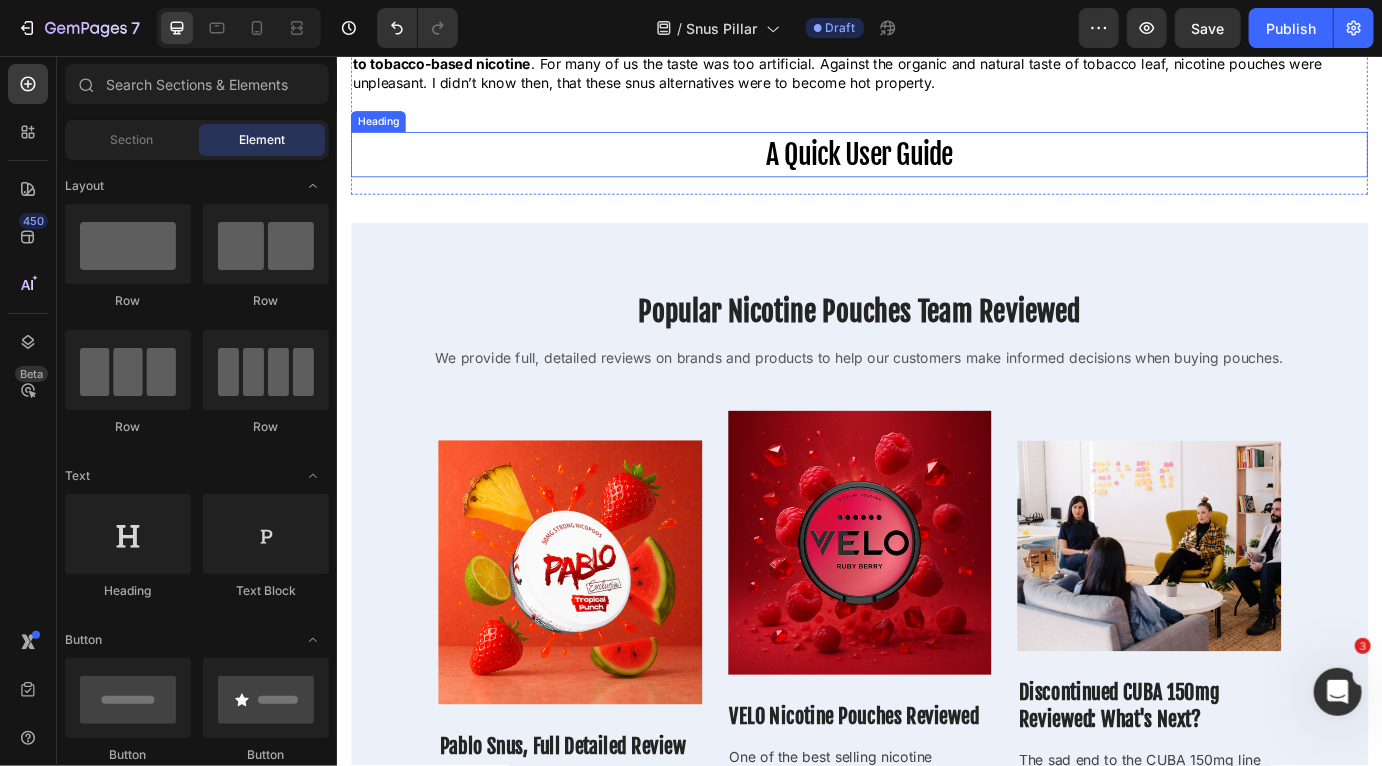 scroll, scrollTop: 2288, scrollLeft: 0, axis: vertical 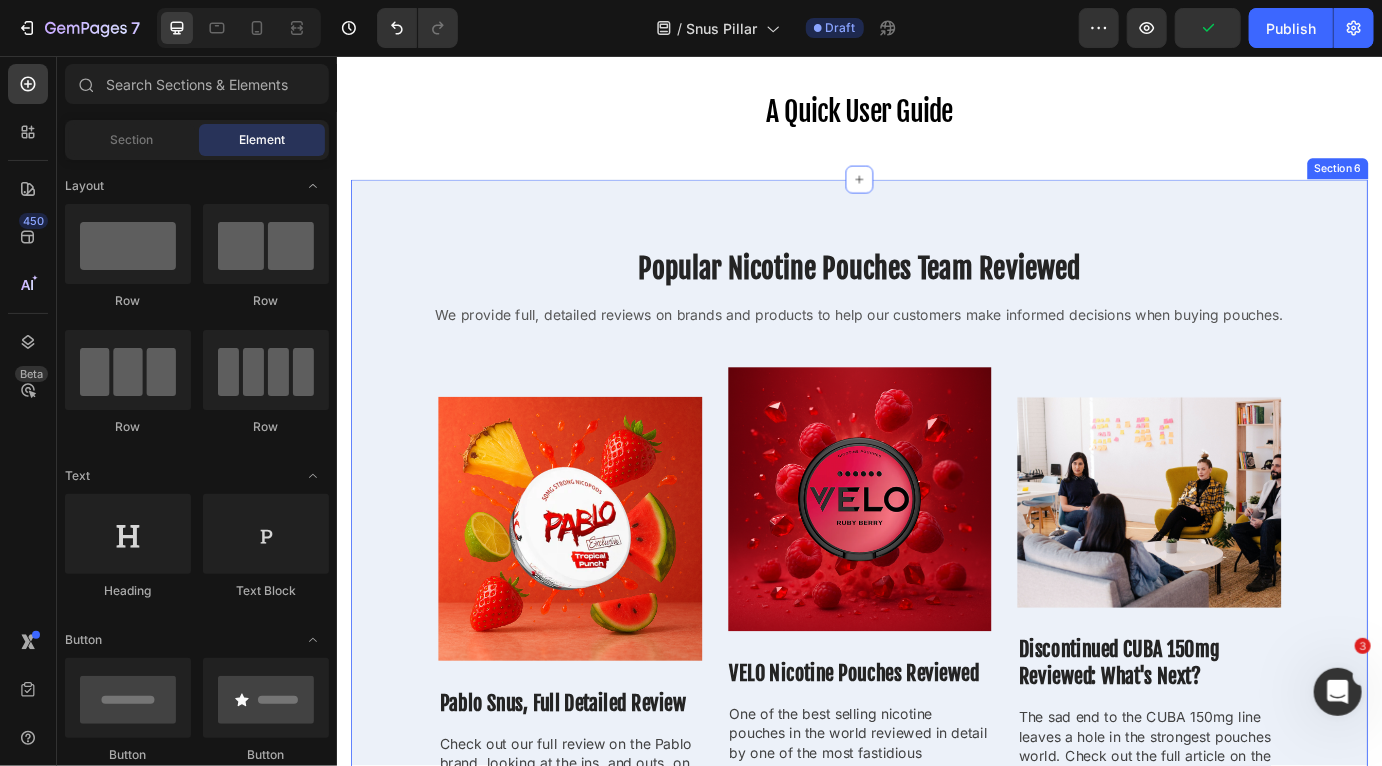 click on "Popular Nicotine Pouches Team Reviewed Heading We provide full, detailed reviews on brands and products to help our customers make informed decisions when buying pouches. Text block Row Image Pablo Snus, Full Detailed Review Heading Check out our full review on the Pablo brand, looking at the ins, and outs, on Pablo snus, and its rise to fame.   Text block Read Review Button Row Image VELO Nicotine Pouches Reviewed Heading One of the best selling nicotine pouches in the world reviewed in detail by one of the most fastidious reviewers online!   Text block Read Review Button Row Image Discontinued CUBA 150mg Reviewed: What's Next? Heading The sad end to the CUBA 150mg line leaves a hole in the strongest pouches world. Check out the full article on the infamous 150mg line.   Text block Read Review Button Row Row Row Section 6" at bounding box center (936, 626) 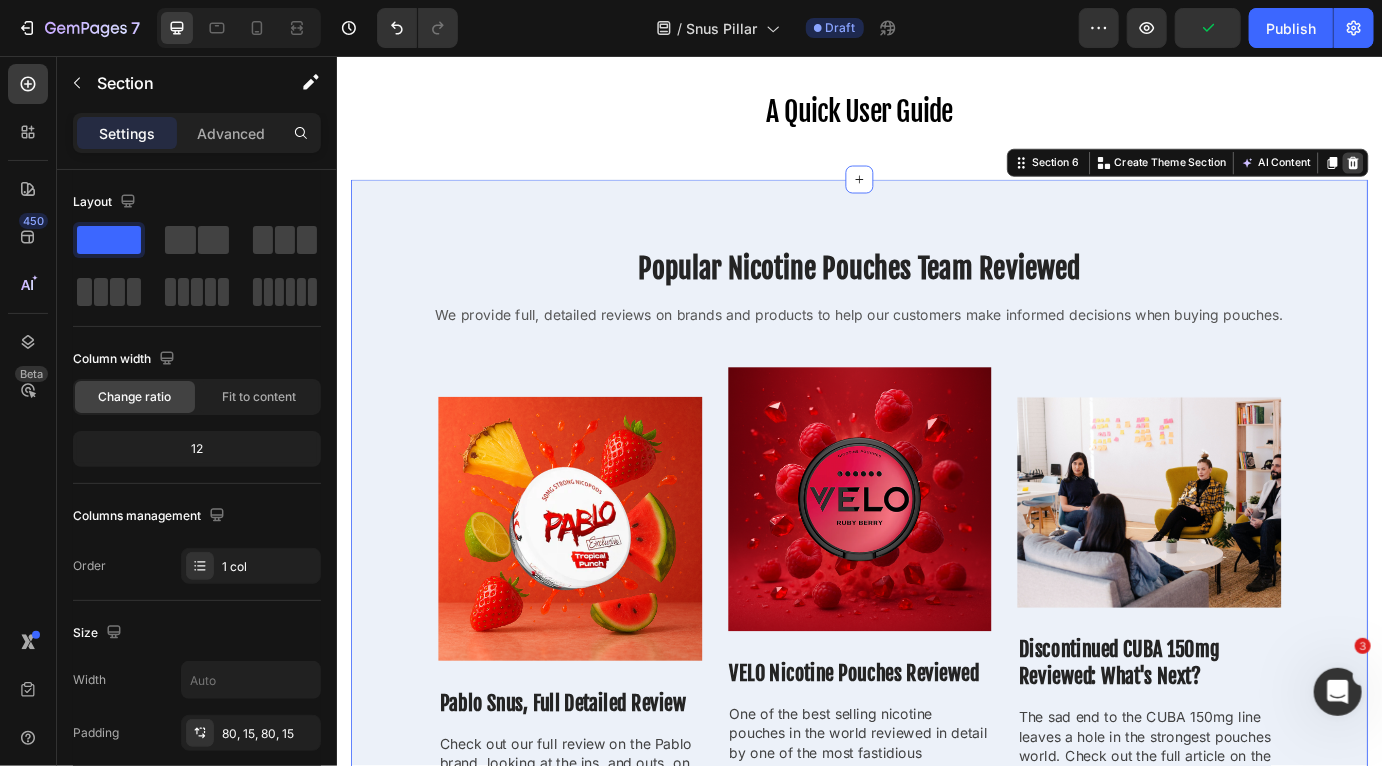 click 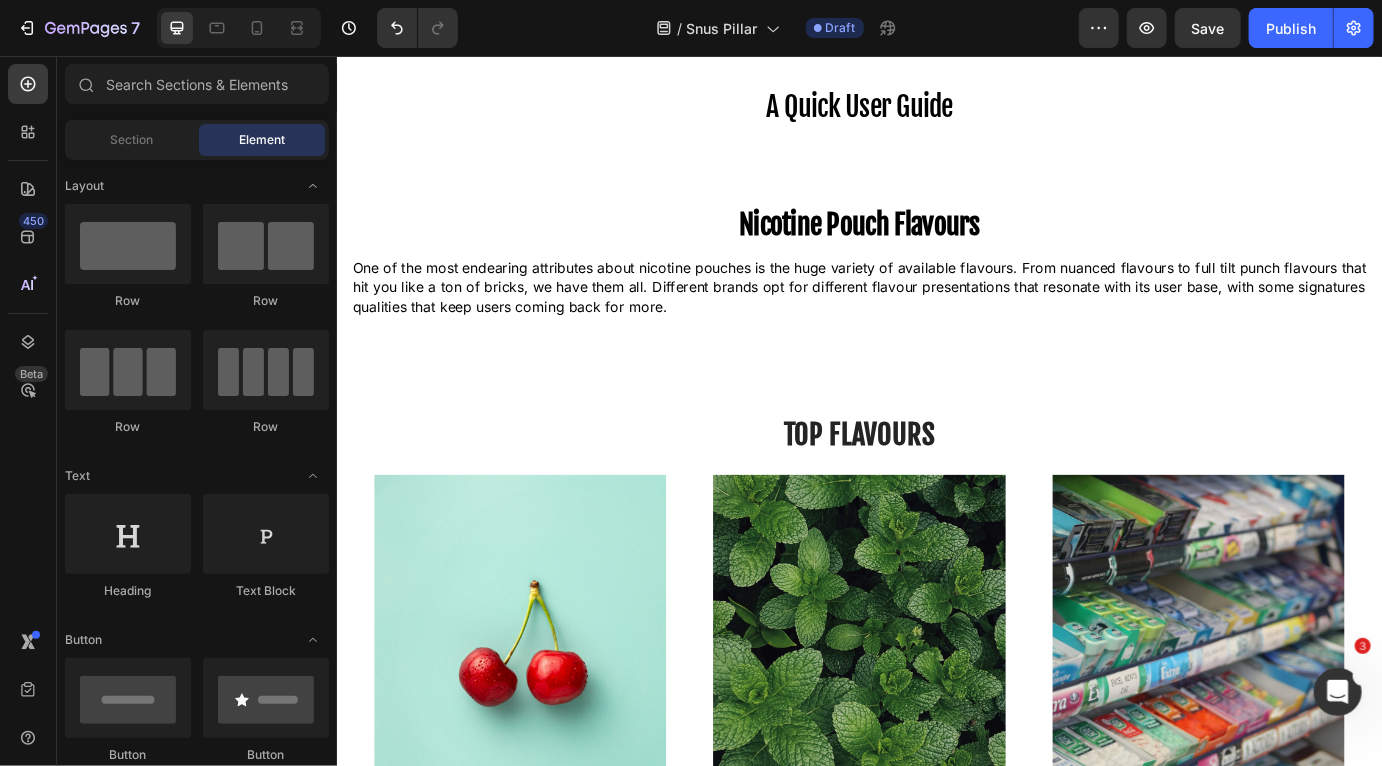 scroll, scrollTop: 2320, scrollLeft: 0, axis: vertical 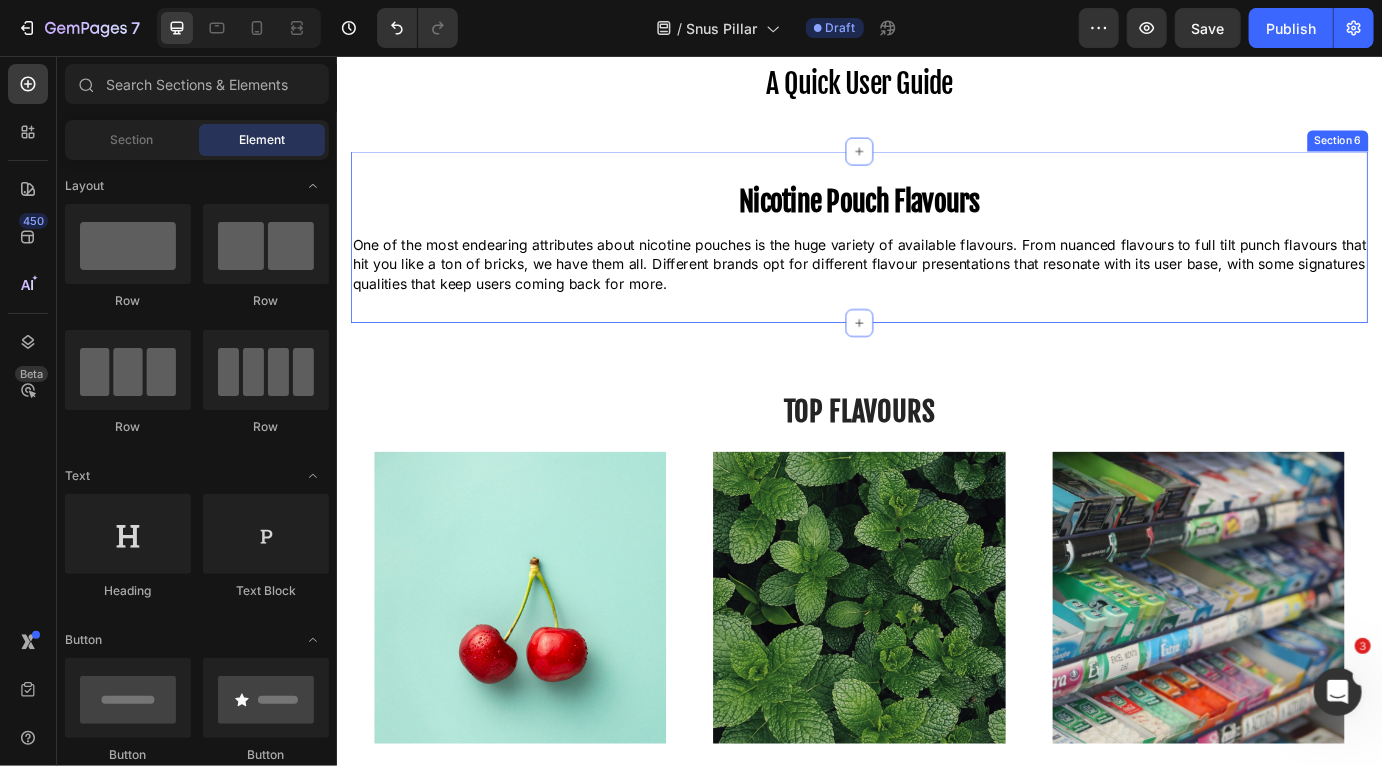 click on "Nicotine Pouch Flavours Heading One of the most endearing attributes about nicotine pouches is the huge variety of available flavours. From nuanced flavours to full tilt punch flavours that hit you like a ton of bricks, we have them all. Different brands opt for different flavour presentations that resonate with its user base, with some signatures qualities that keep users coming back for more.  Text Block Section 6" at bounding box center [936, 264] 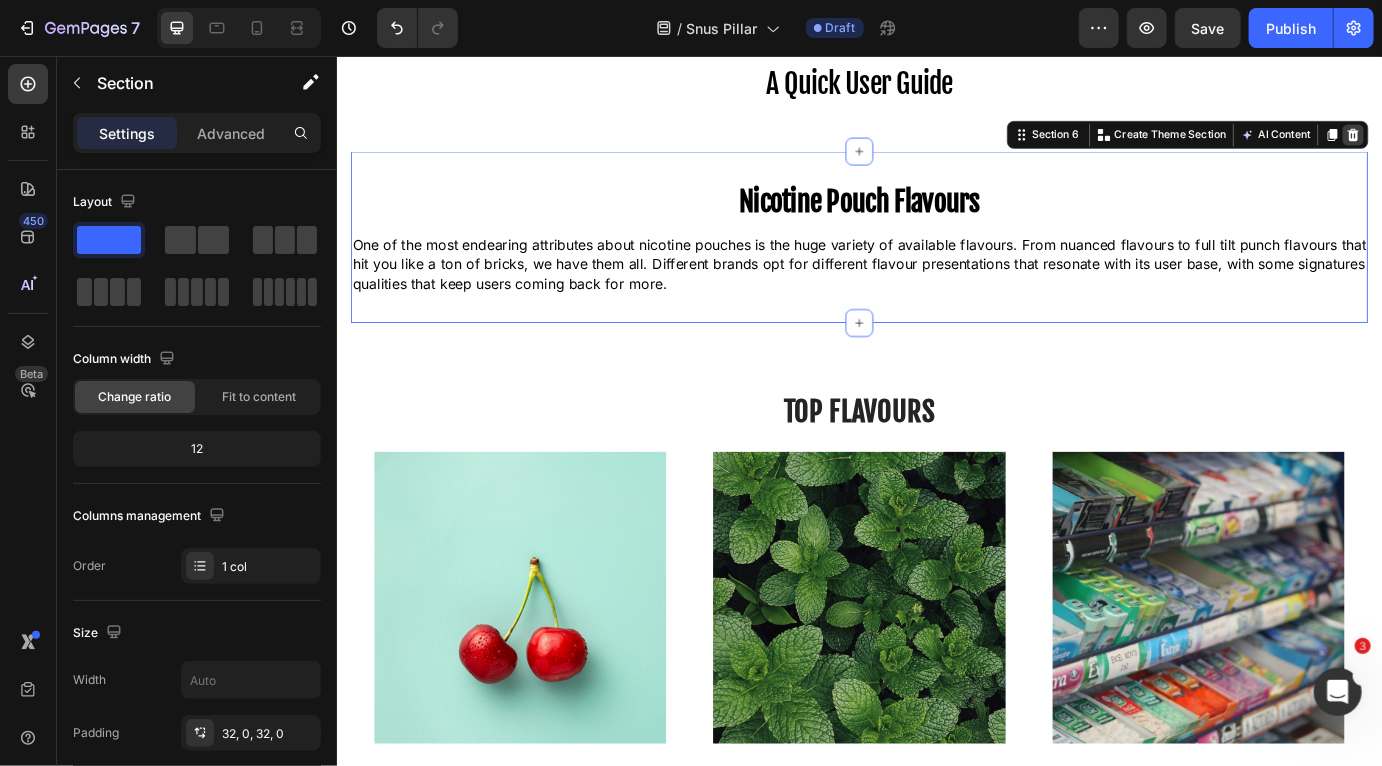 click 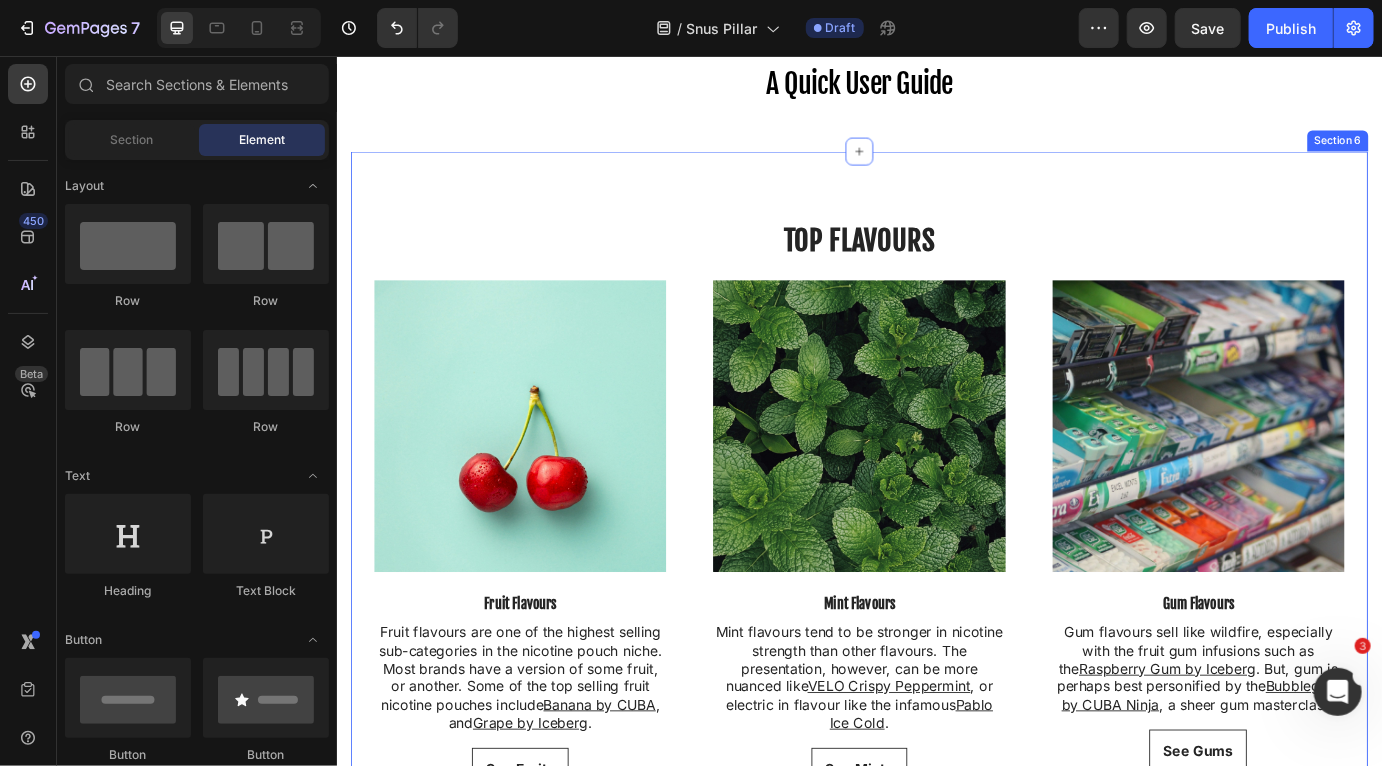 click on "top flavours Heading Row Image Fruit Flavours Text Block Fruit flavours are one of the highest selling sub-categories in the nicotine pouch niche. Most brands have a version of some fruit, or another. Some of the top selling fruit nicotine pouches include  Banana by CUBA , and  Grape by Iceberg .  Text Block See Fruits Button Row Image Mint Flavours Text Block Mint flavours tend to be stronger in nicotine strength than other flavours. The presentation, however, can be more nuanced like  VELO Crispy Peppermint , or electric in flavour like the infamous  Pablo Ice Cold . Text Block See Mints Button Row Image Gum Flavours Text Block Gum flavours sell like wildfire, especially with the fruit gum infusions such as the  Raspberry Gum by Iceberg . But, gum is perhaps best personified by the  Bubblegum by CUBA Ninja , a sheer gum masterclass. Text Block See Gums Button Row Carousel                Title Line Image Drinks Flavours Text Block Cherry Cola by Killa , or  Energy Drinks by CUBA. Text Block Row See Drinks ." at bounding box center (936, 927) 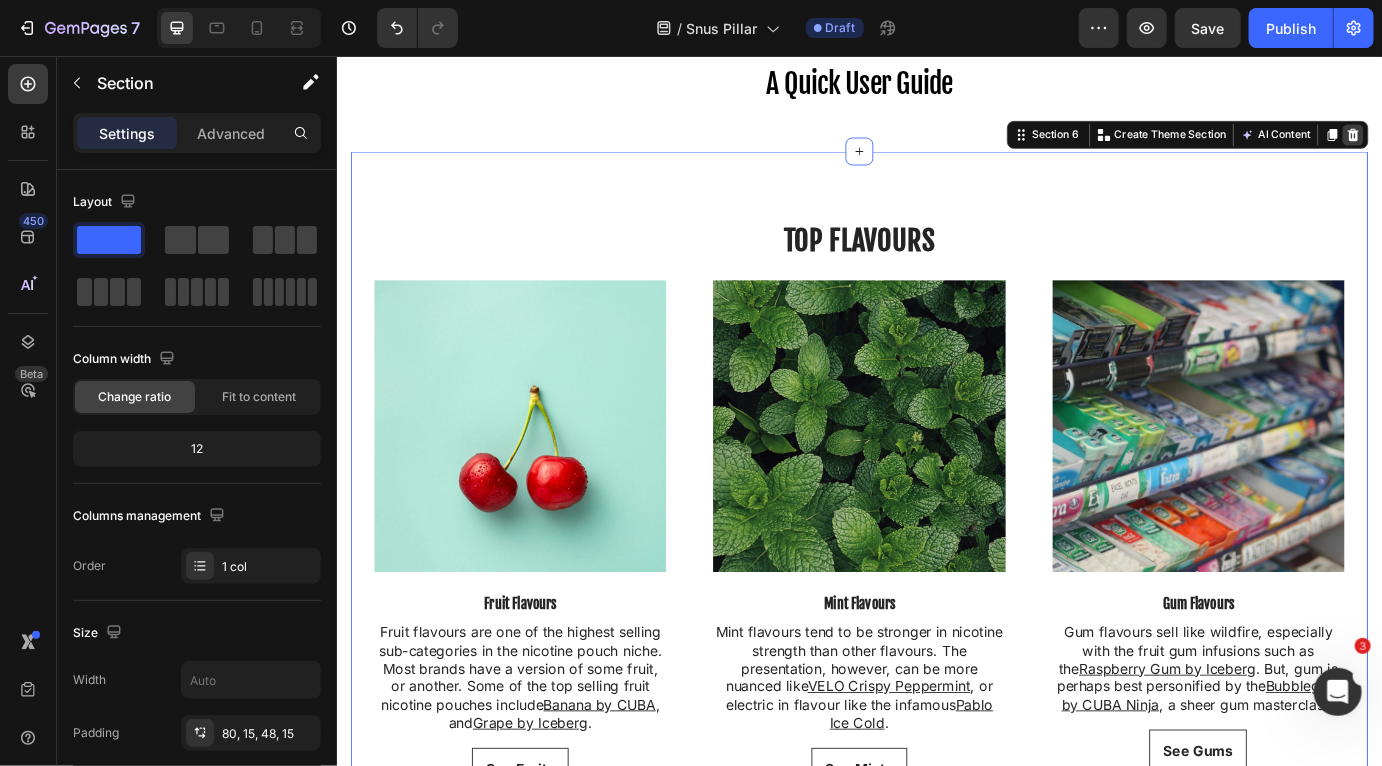 click 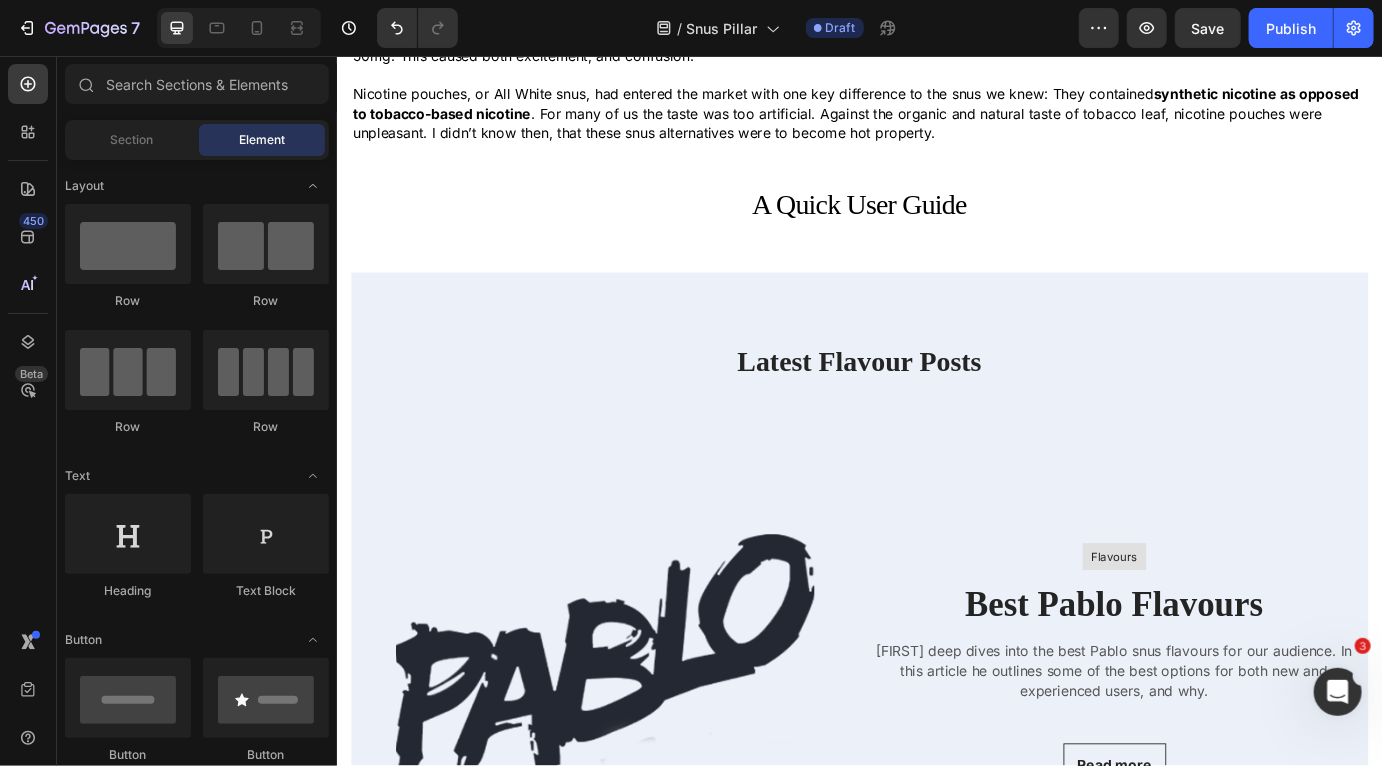 scroll, scrollTop: 2197, scrollLeft: 0, axis: vertical 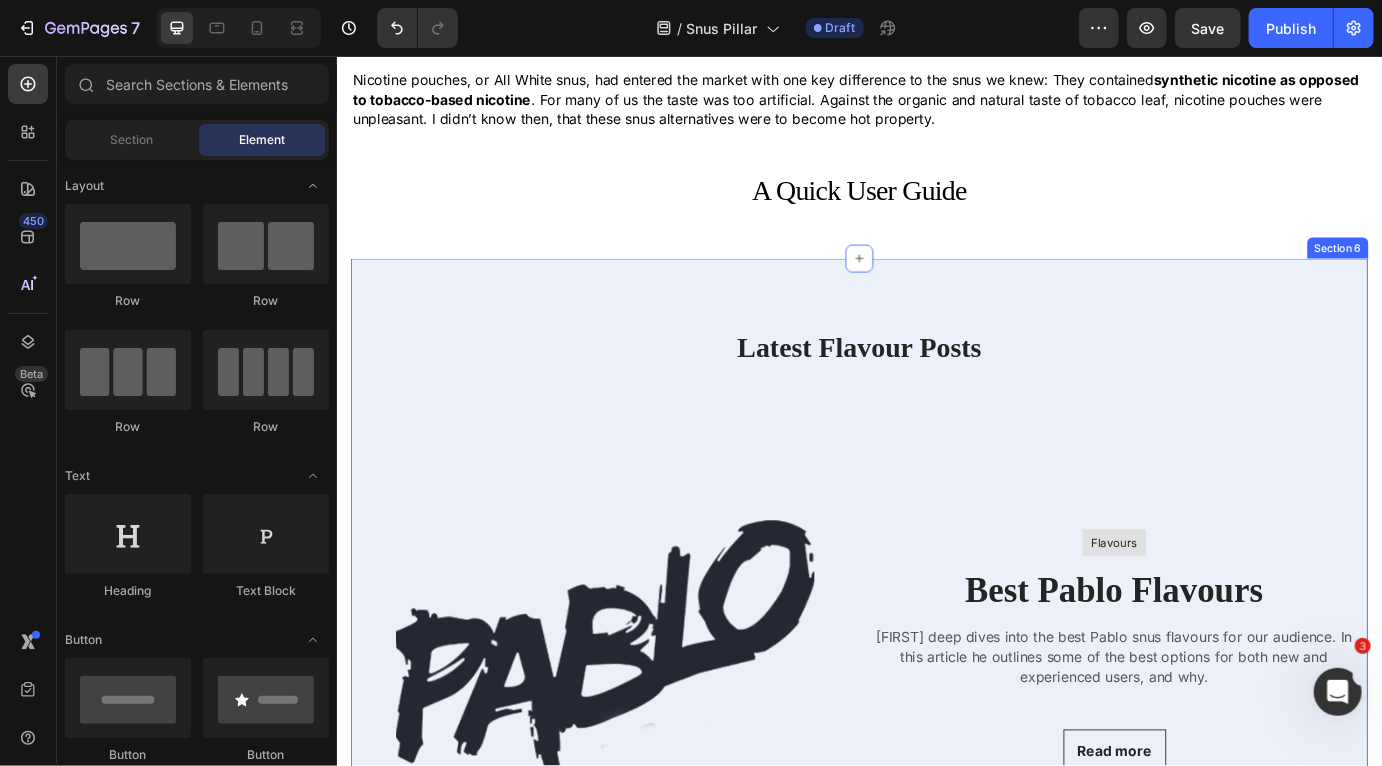 click on "Latest Flavour Posts Heading Row Image Flavours Text block Row Best Pablo Flavours Heading Simon deep dives into the best Pablo snus flavours for our audience. In this article he outlines some of the best options for both new and experienced users, and why. Text block Read more Button Row Section 6" at bounding box center [936, 716] 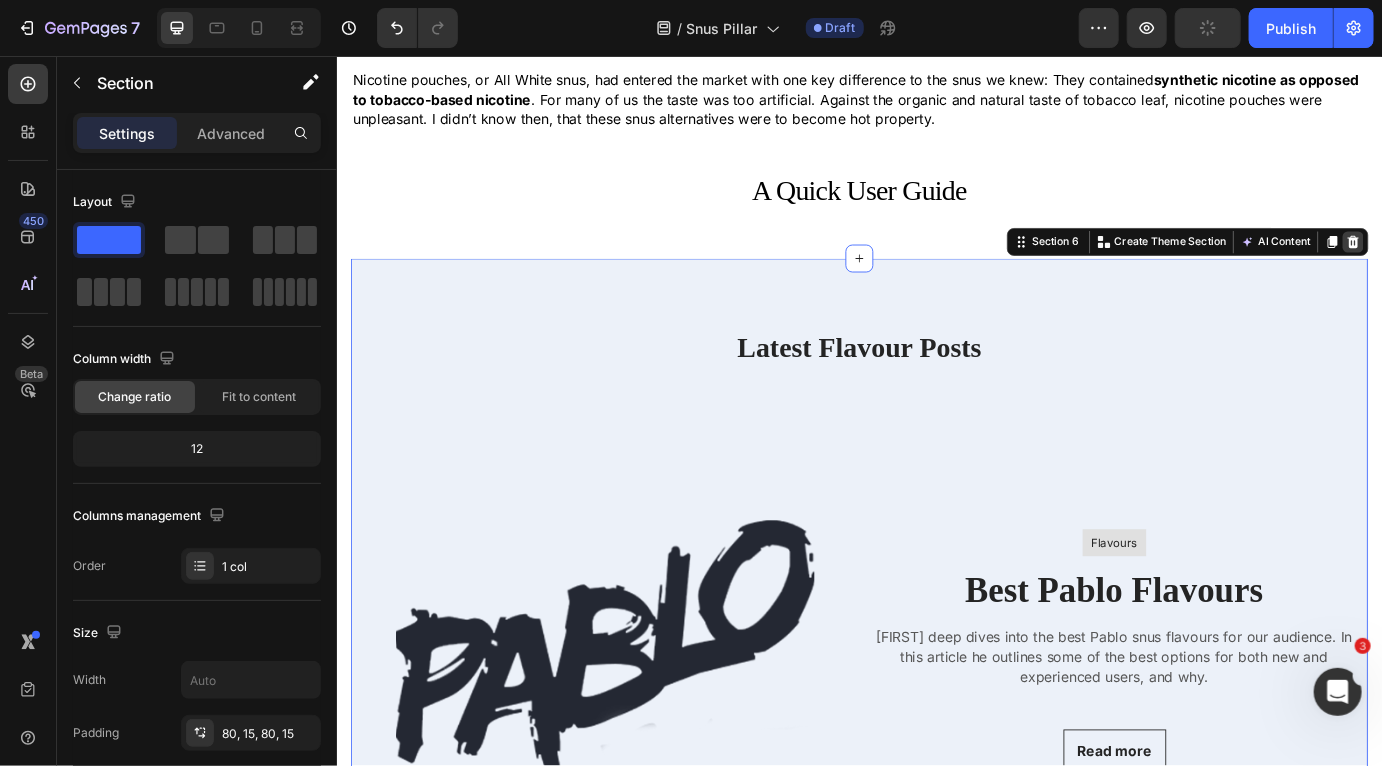 click 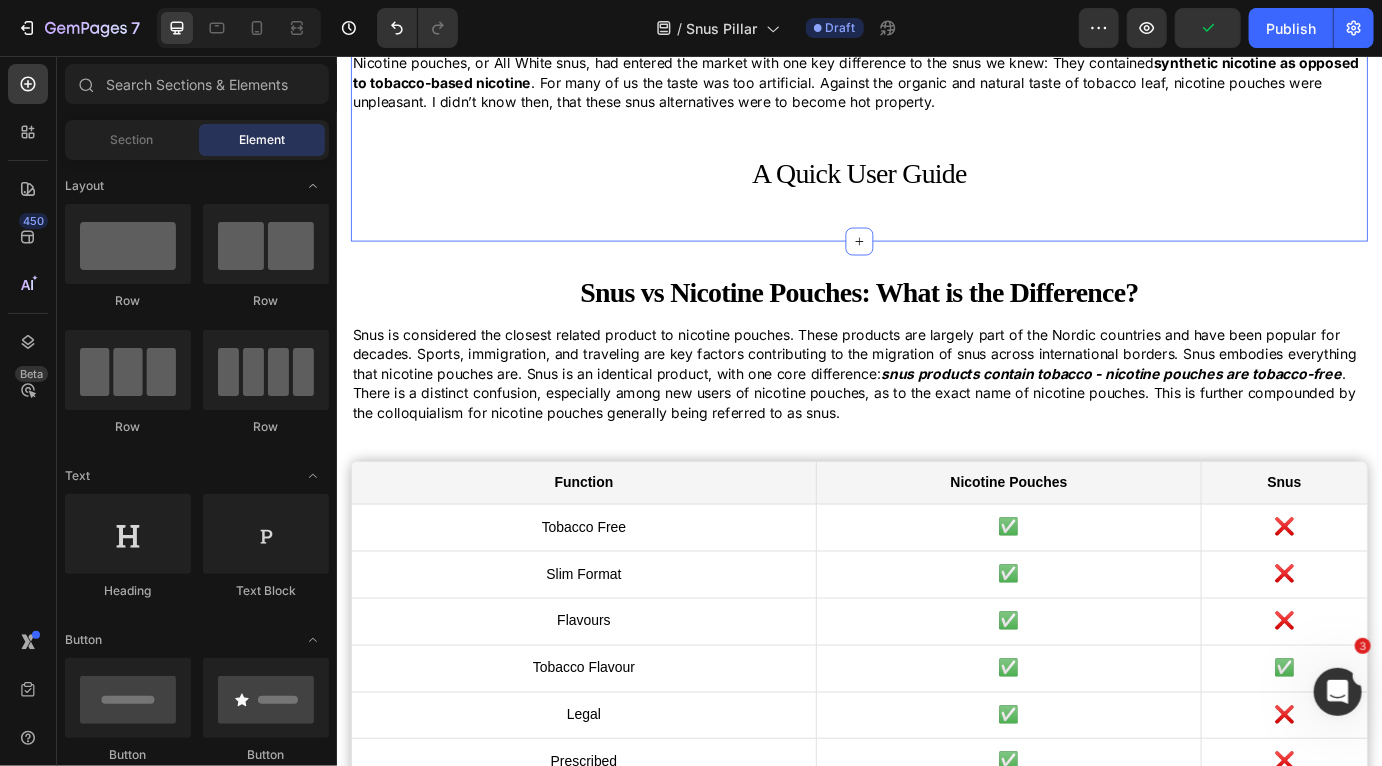 scroll, scrollTop: 2221, scrollLeft: 0, axis: vertical 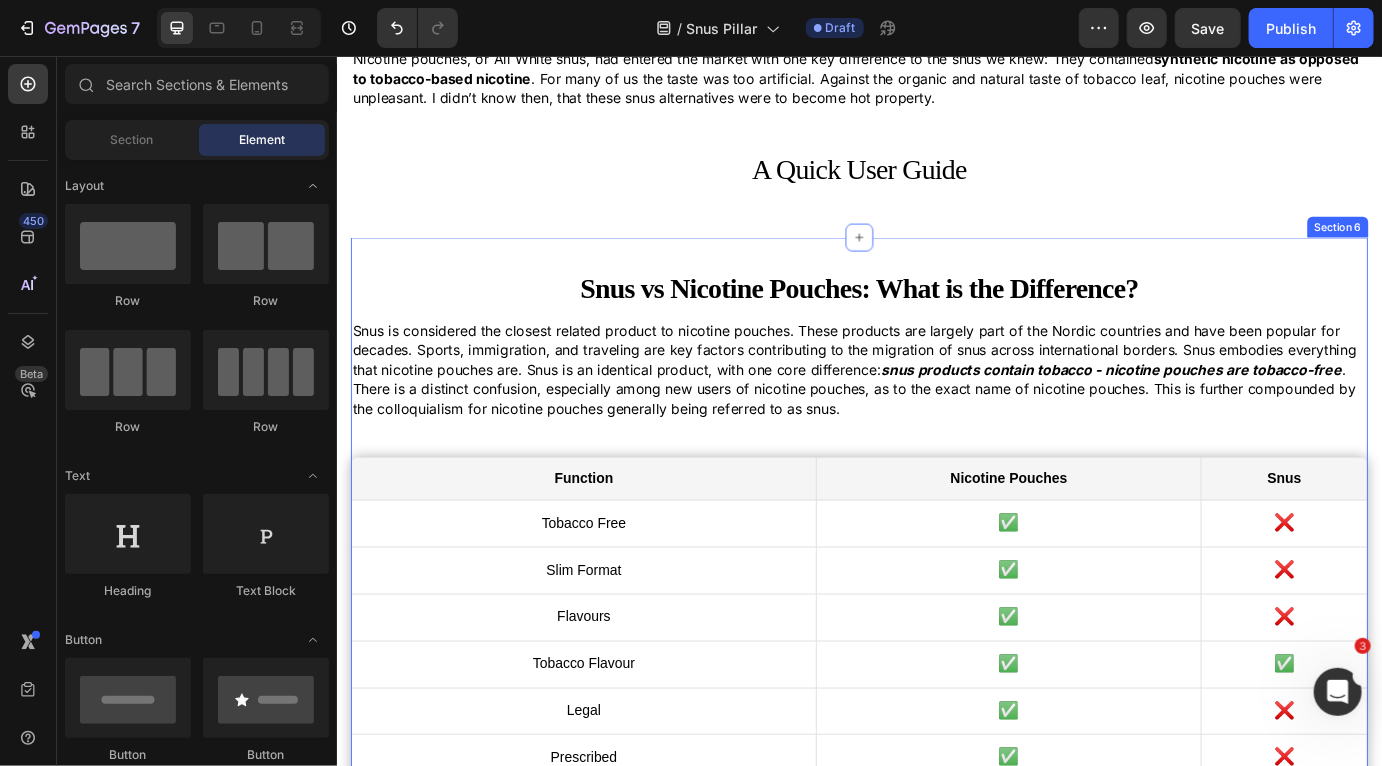 click on "Snus vs Nicotine Pouches: What is the Difference? Heading Snus is considered the closest related product to nicotine pouches. These products are largely part of the Nordic countries and have been popular for decades. Sports, immigration, and traveling are key factors contributing to the migration of snus across international borders. Snus embodies everything that nicotine pouches are. Snus is an identical product, with one core difference:  snus products contain tobacco - nicotine pouches are tobacco-free . There is a distinct confusion, especially among new users of nicotine pouches, as to the exact name of nicotine pouches. This is further compounded by the colloquialism for nicotine pouches generally being referred to as snus.   Text Block
Function
Nicotine Pouches
Snus
Tobacco Free
✅
❌
Slim Format
✅
❌
Flavours
✅
❌" at bounding box center (936, 711) 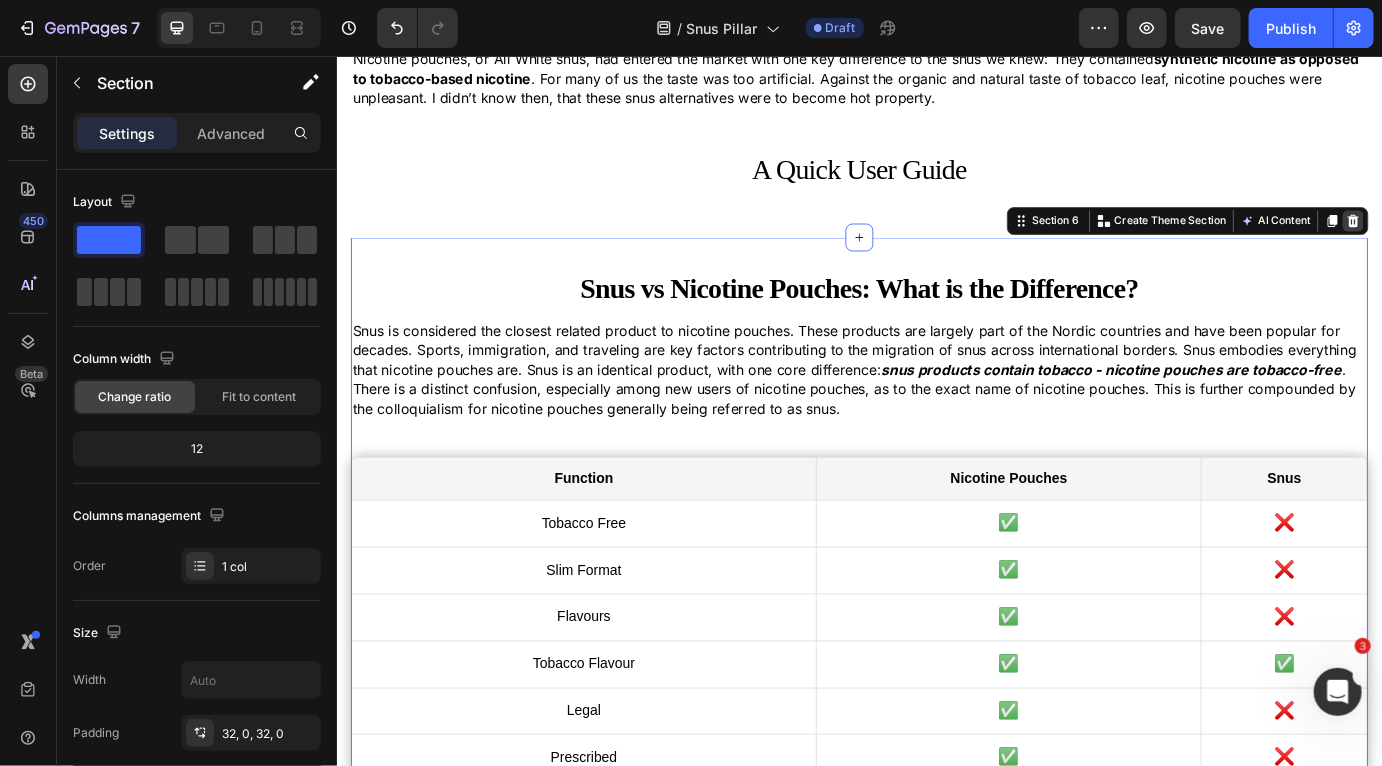 click 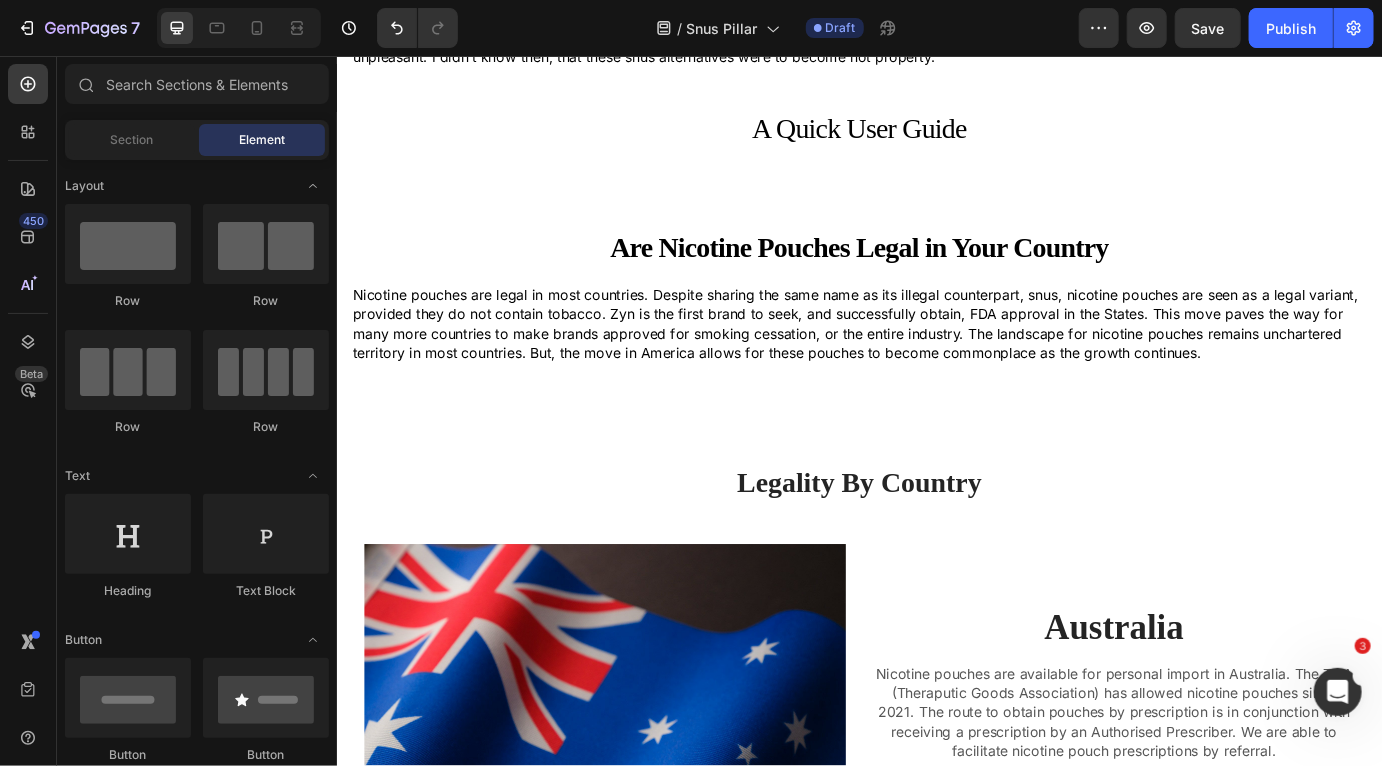 scroll, scrollTop: 2277, scrollLeft: 0, axis: vertical 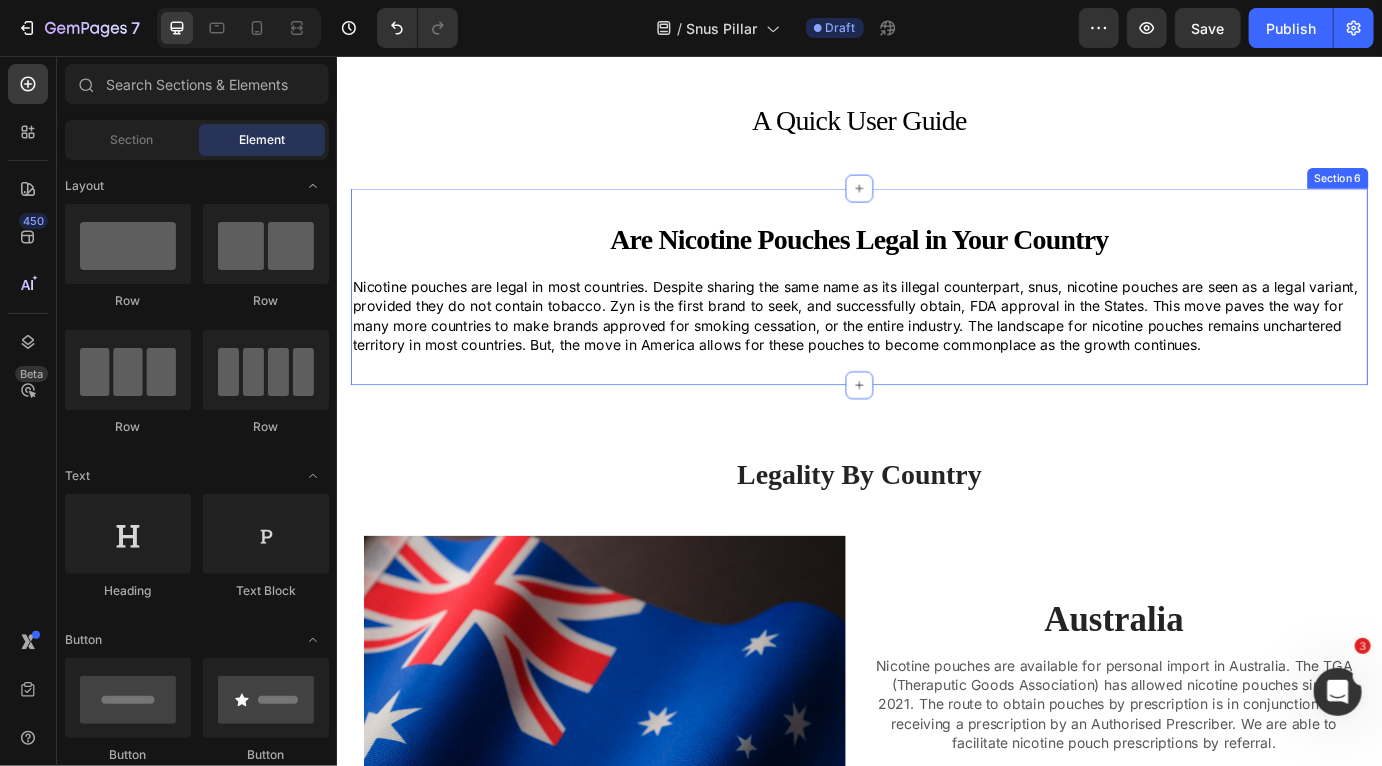click on "Are Nicotine Pouches Legal in Your Country Heading Row Nicotine pouches are legal in most countries. Despite sharing the same name as its illegal counterpart, snus, nicotine pouches are seen as a legal variant, provided they do not contain tobacco. Zyn is the first brand to seek, and successfully obtain, FDA approval in the States. This move paves the way for many more countries to make brands approved for smoking cessation, or the entire industry. The landscape for nicotine pouches remains unchartered territory in most countries. But, the move in America allows for these pouches to become commonplace as the growth continues. Text Block Row Section 6" at bounding box center [936, 322] 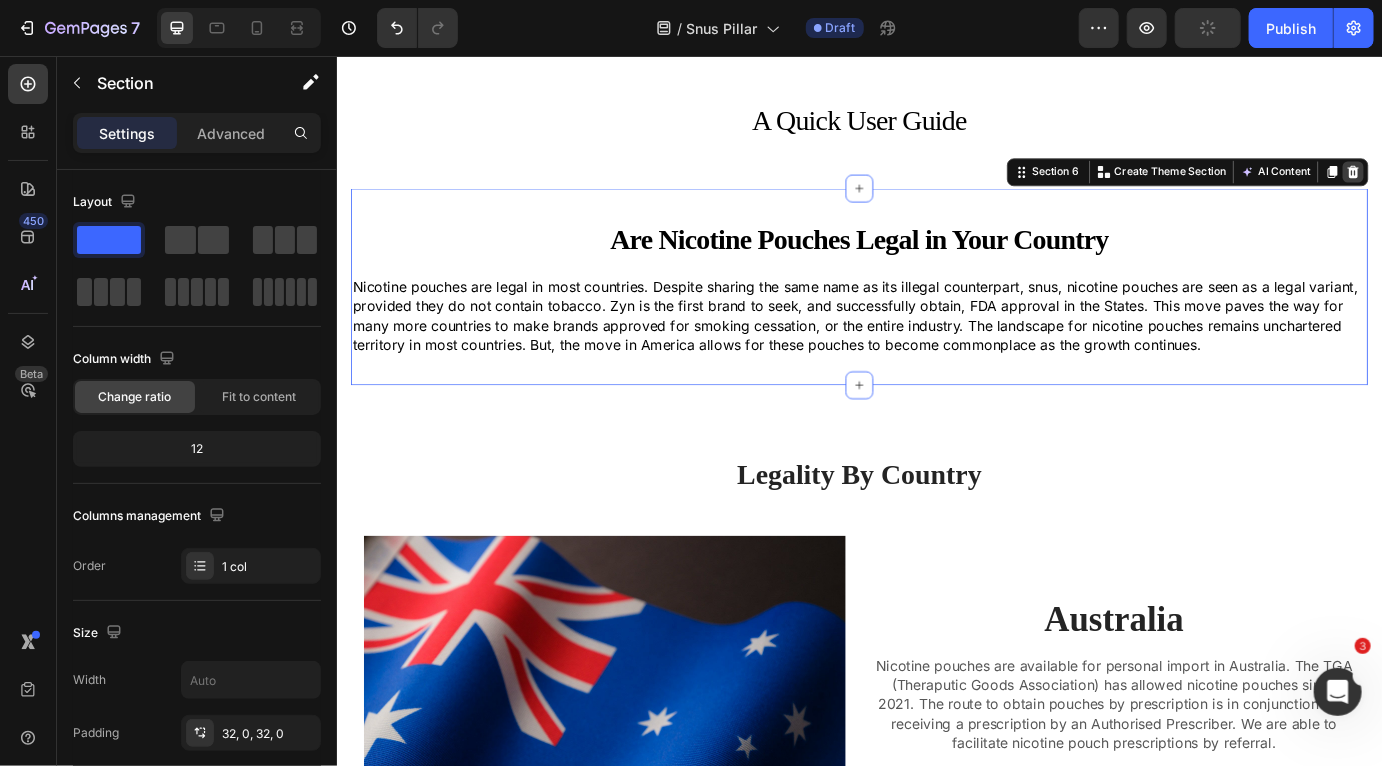 click 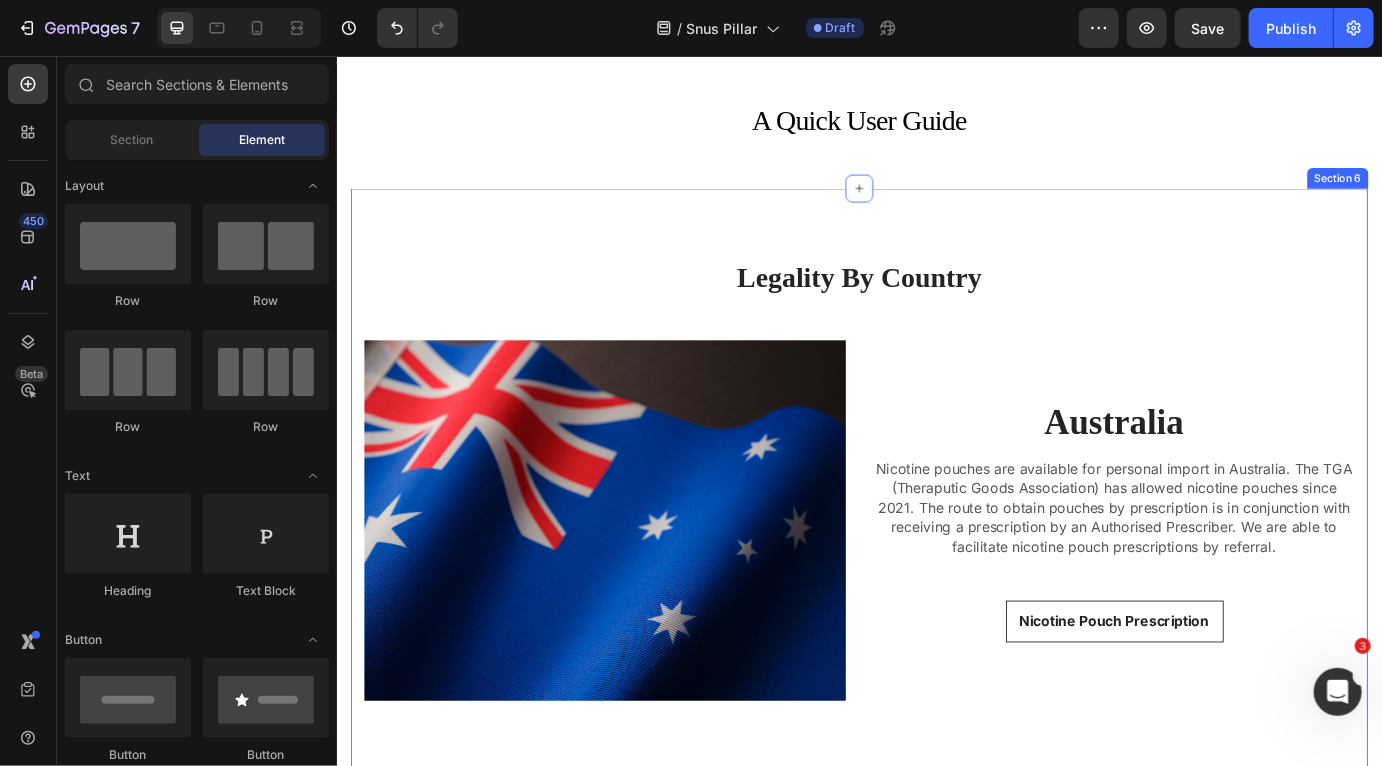 click on "Legality By Country Heading Row Image Australia Heading Nicotine pouches are available for personal import in Australia. The TGA (Theraputic Goods Association) has allowed nicotine pouches since 2021. The route to obtain pouches by prescription is in conjunction with receiving a prescription by an Authorised Prescriber. We are able to facilitate nicotine pouch prescriptions by referral. Text block Nicotine Pouch Prescription Button Row United Kingdom Heading Nicotine pouches are completely legal in the United Kingdom and currently impose no complications in terms of purchase. You can buy from a trusted website and also in retail stores alike. Some of the biggest brands are available in the UK, and continue to serve as one of the hubs of nicotine pouch usage. Text block Buy Nicotine Pouches Button Image Row Section 6" at bounding box center (936, 774) 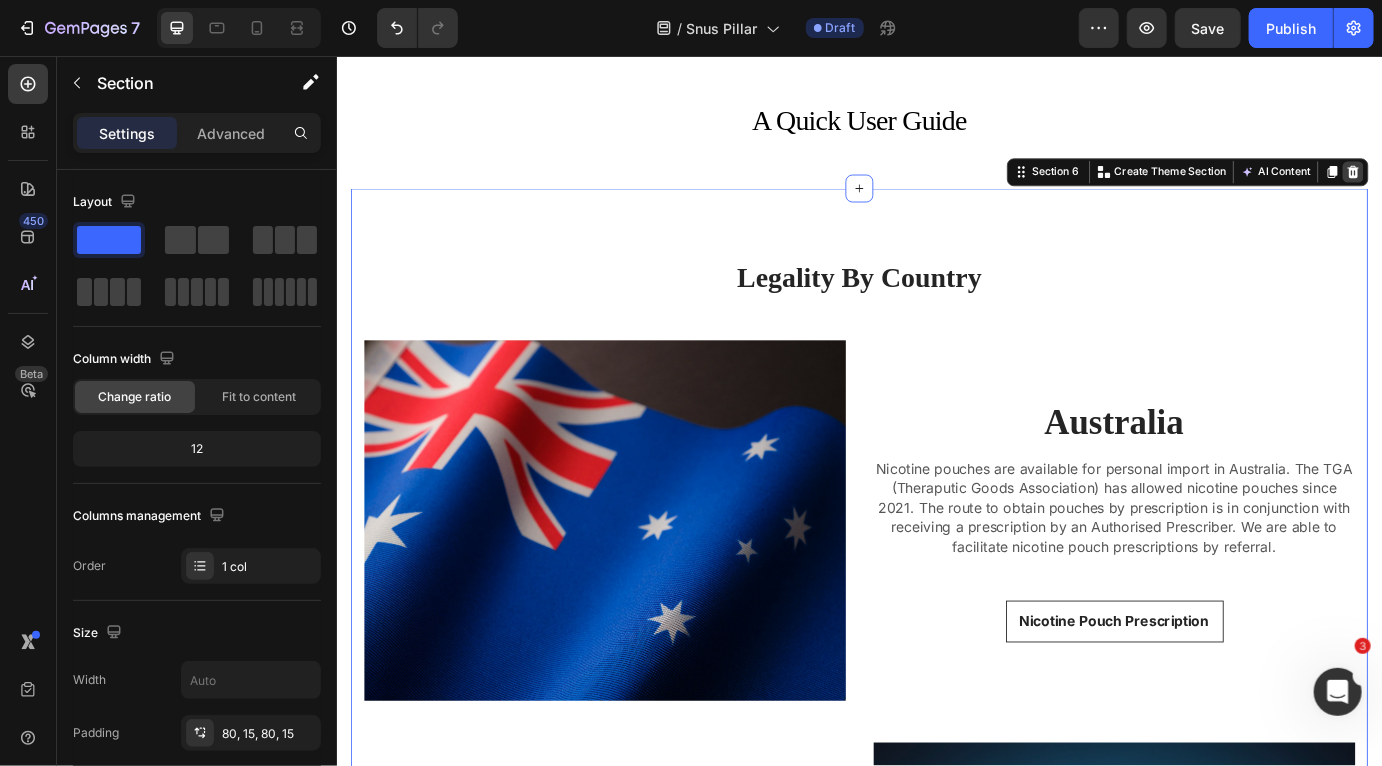 click 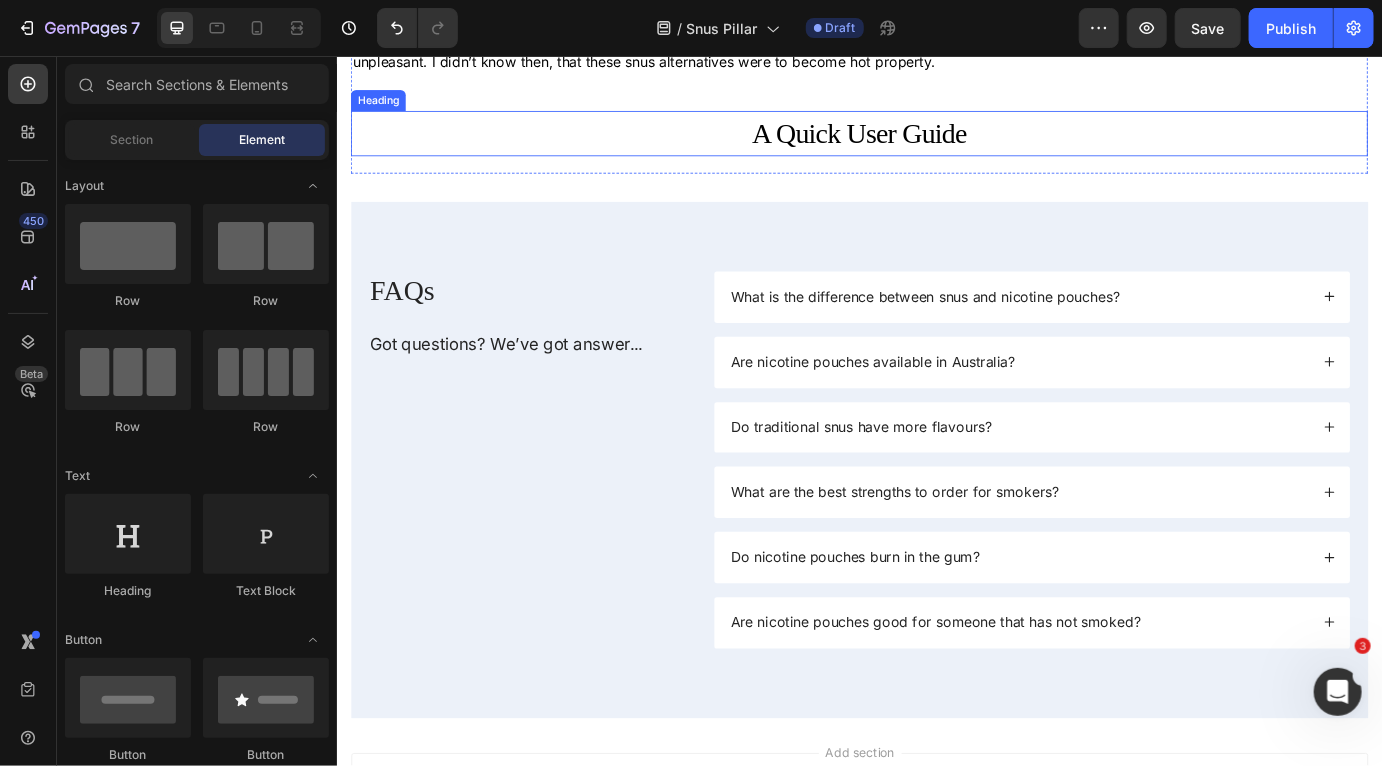 scroll, scrollTop: 2263, scrollLeft: 0, axis: vertical 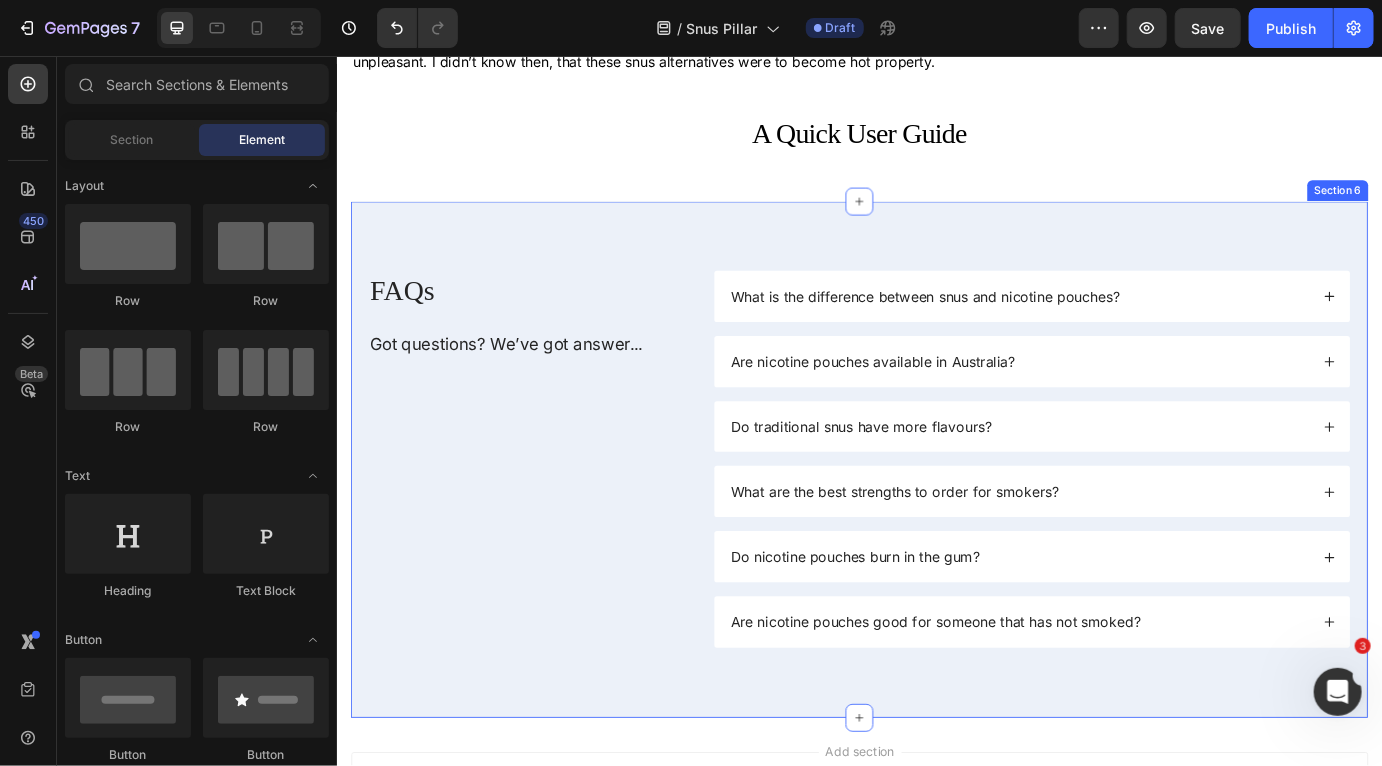 click on "FAQs Heading Got questions? We’ve got answer... Text Block
What is the difference between snus and nicotine pouches?
Are nicotine pouches available in Australia?
Do traditional snus have more flavours?
What are the best strengths to order for smokers?
Do nicotine pouches burn in the gum?
Are nicotine pouches good for someone that has not smoked? Accordion Row Section 6" at bounding box center (936, 519) 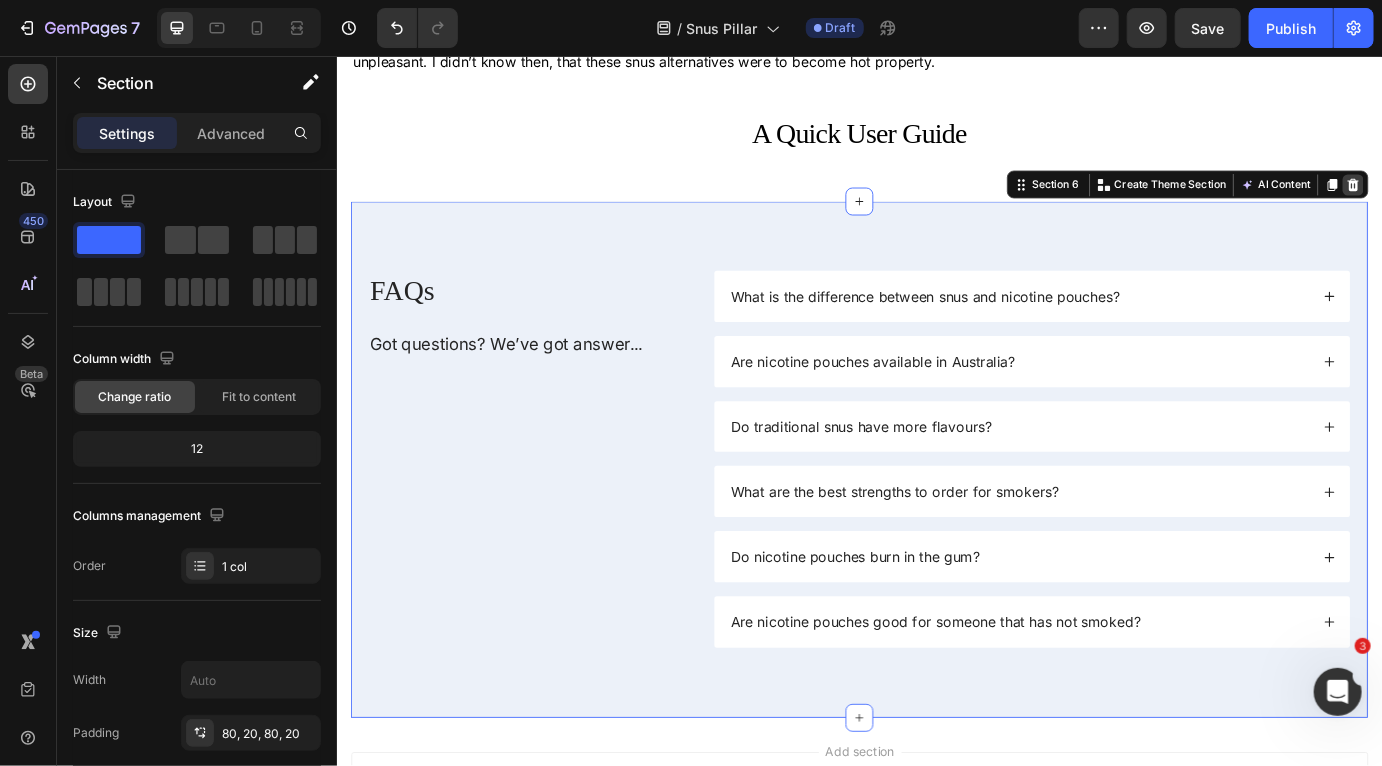 click 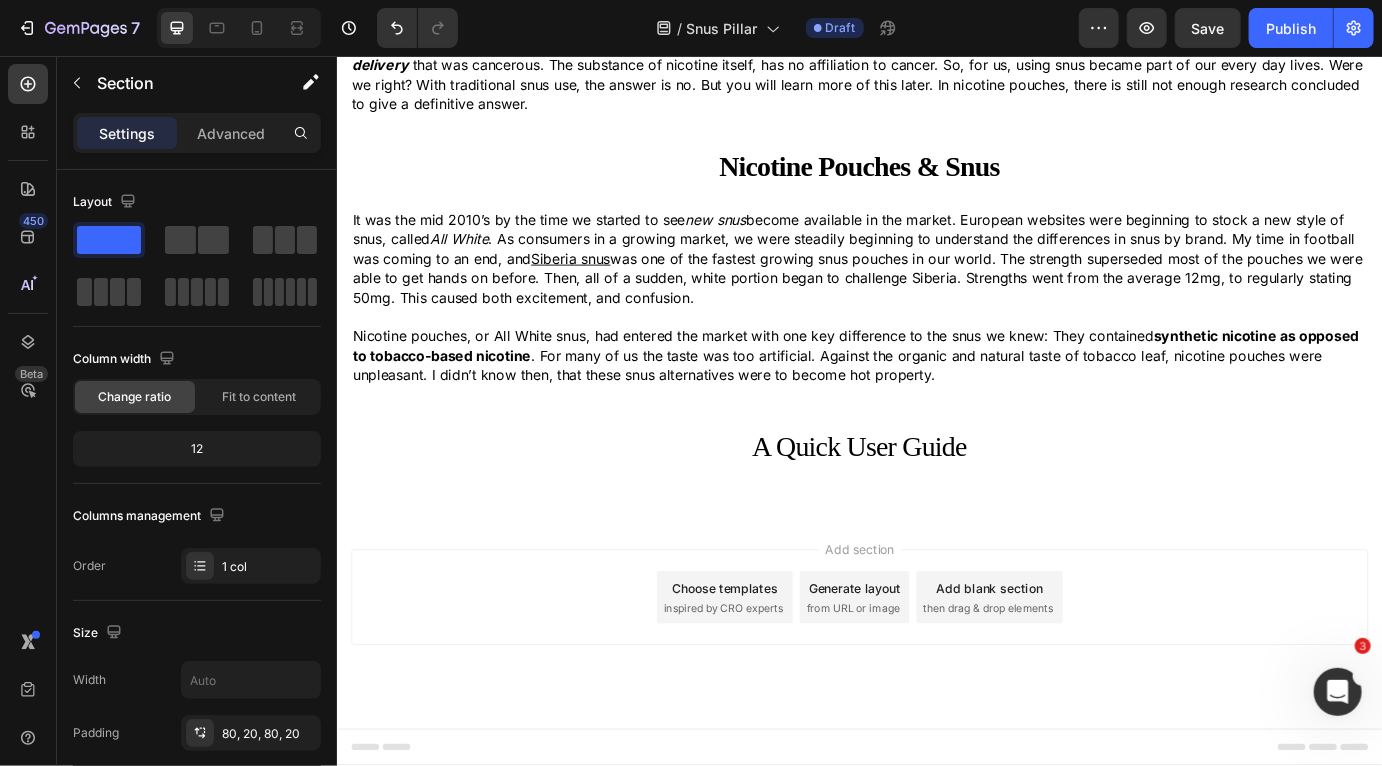 scroll, scrollTop: 1902, scrollLeft: 0, axis: vertical 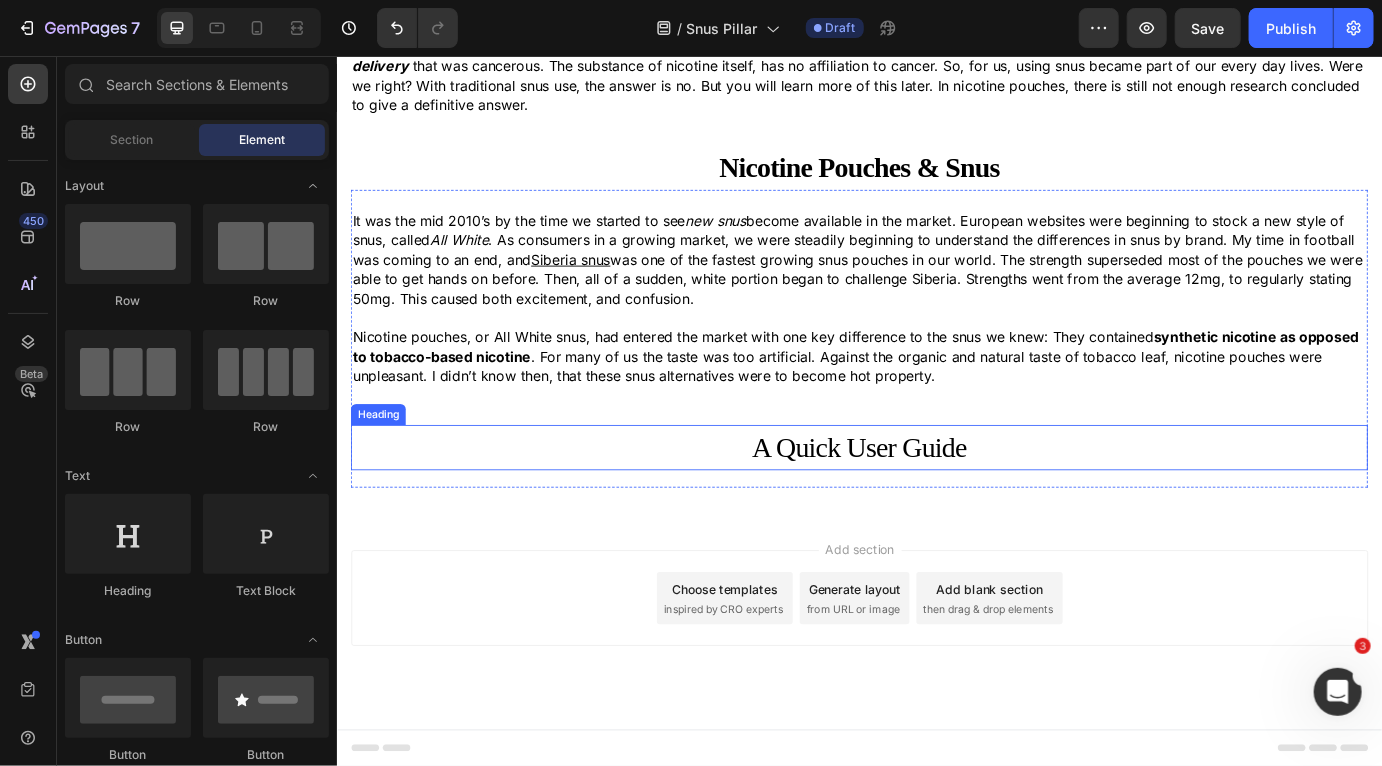click on "A Quick User Guide" at bounding box center (936, 506) 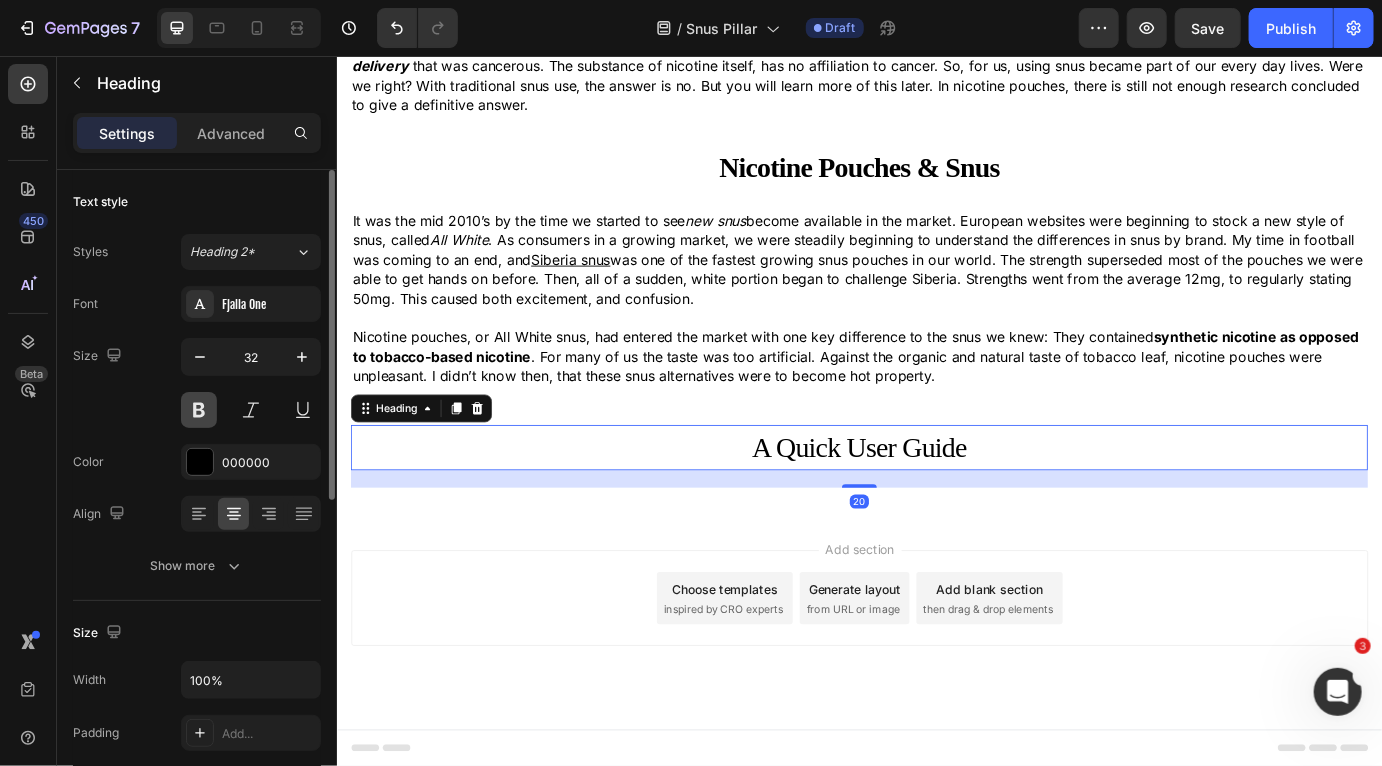 click at bounding box center [199, 410] 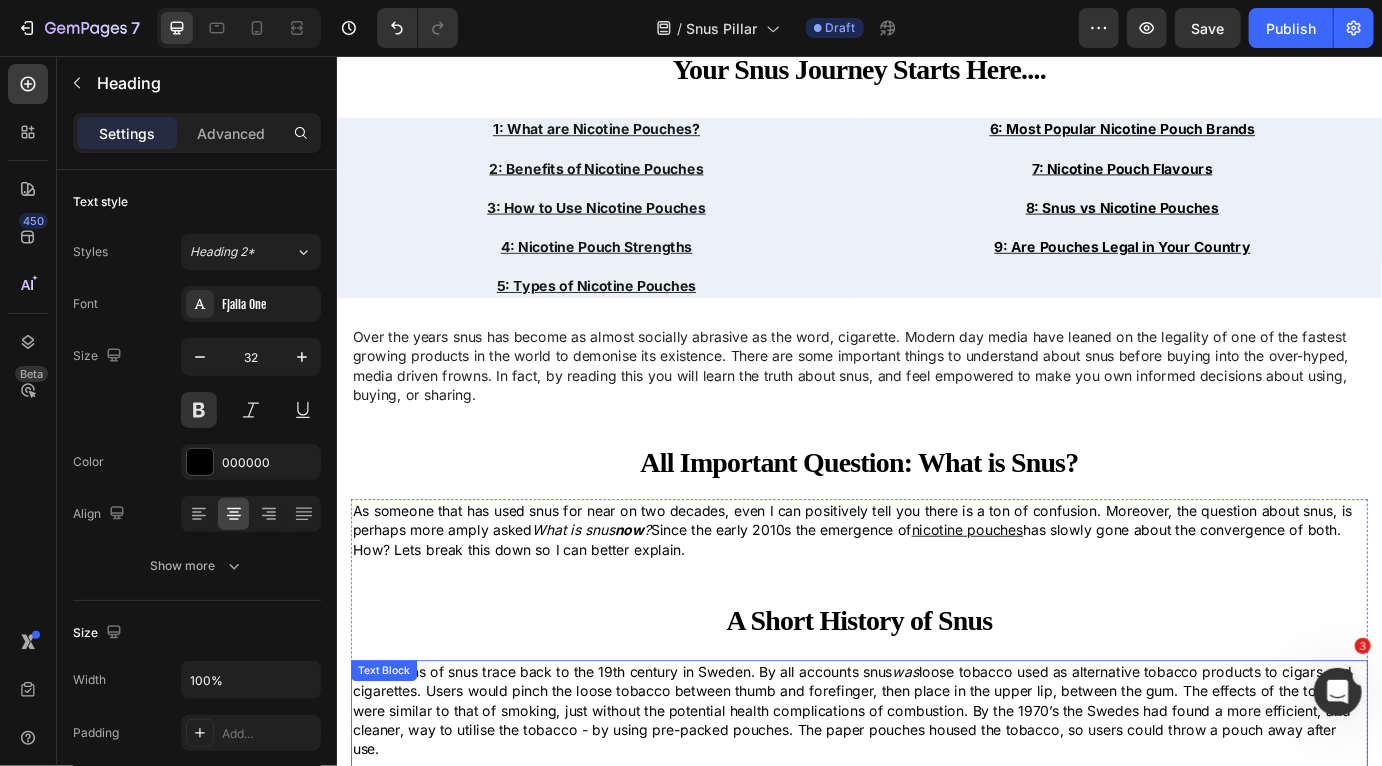 scroll, scrollTop: 694, scrollLeft: 0, axis: vertical 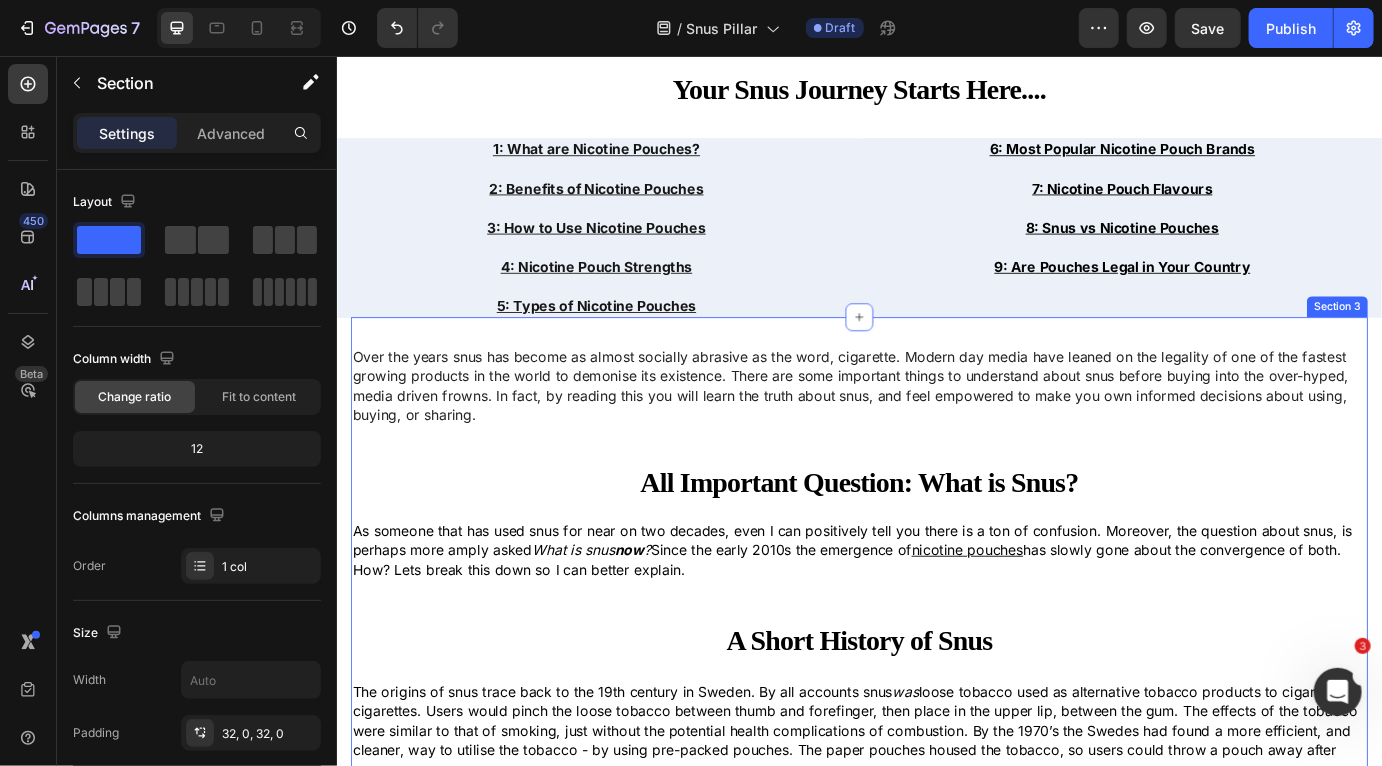 click on "Over the years snus has become as almost socially abrasive as the word, cigarette. Modern day media have leaned on the legality of one of the fastest growing products in the world to demonise its existence. There are some important things to understand about snus before buying into the over-hyped, media driven frowns. In fact, by reading this you will learn the truth about snus, and feel empowered to make you own informed decisions about using, buying, or sharing.   Text Block All Important Question: What is Snus? Heading Row As someone that has used snus for near on two decades, even I can positively tell you there is a ton of confusion. Moreover, the question about snus, is perhaps more amply asked  What is snus  now ?  Since the early 2010s the emergence of  nicotine pouches  has slowly gone about the convergence of both. How? Lets break this down so I can better explain.   Text Block A Short History of Snus Heading The origins of snus trace back to the 19th century in Sweden. By all accounts snus  was" at bounding box center [936, 720] 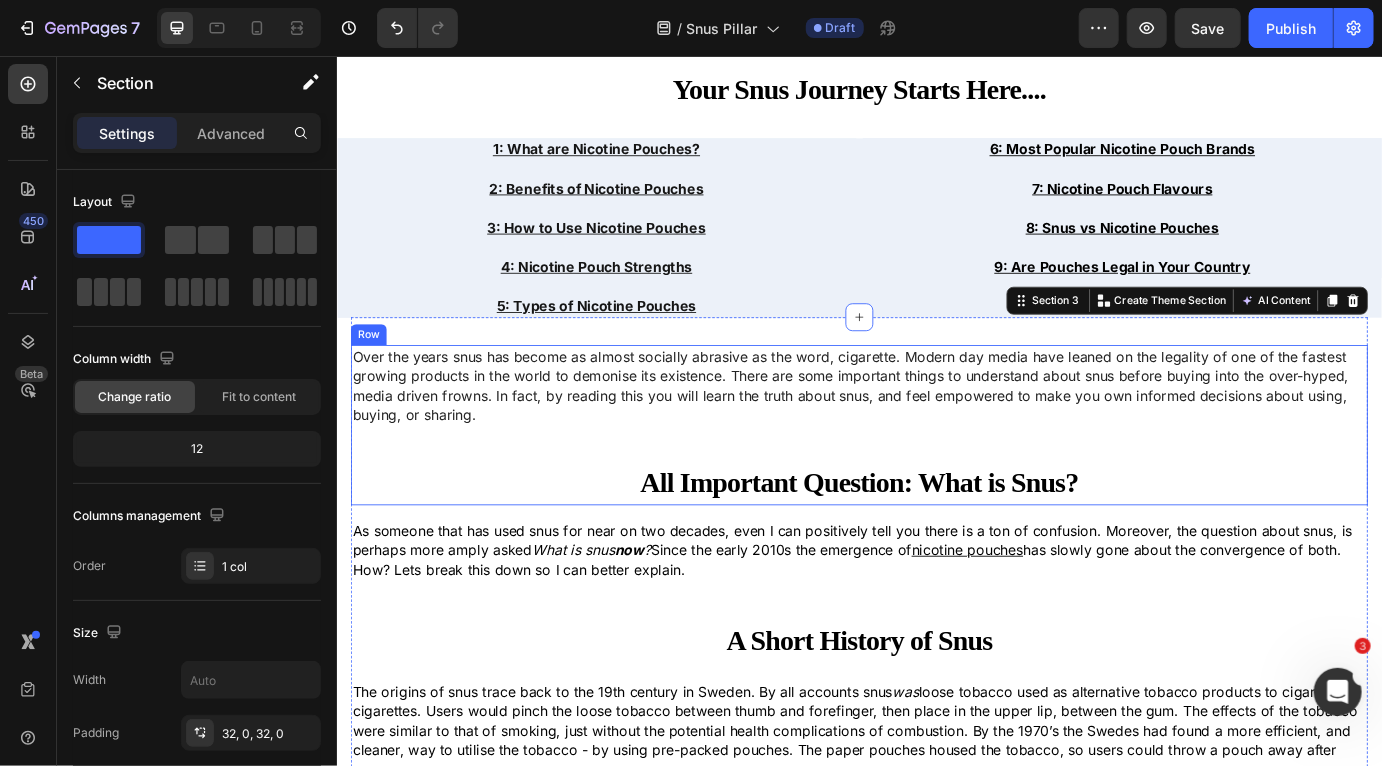 click on "All Important Question: What is Snus?" at bounding box center [936, 547] 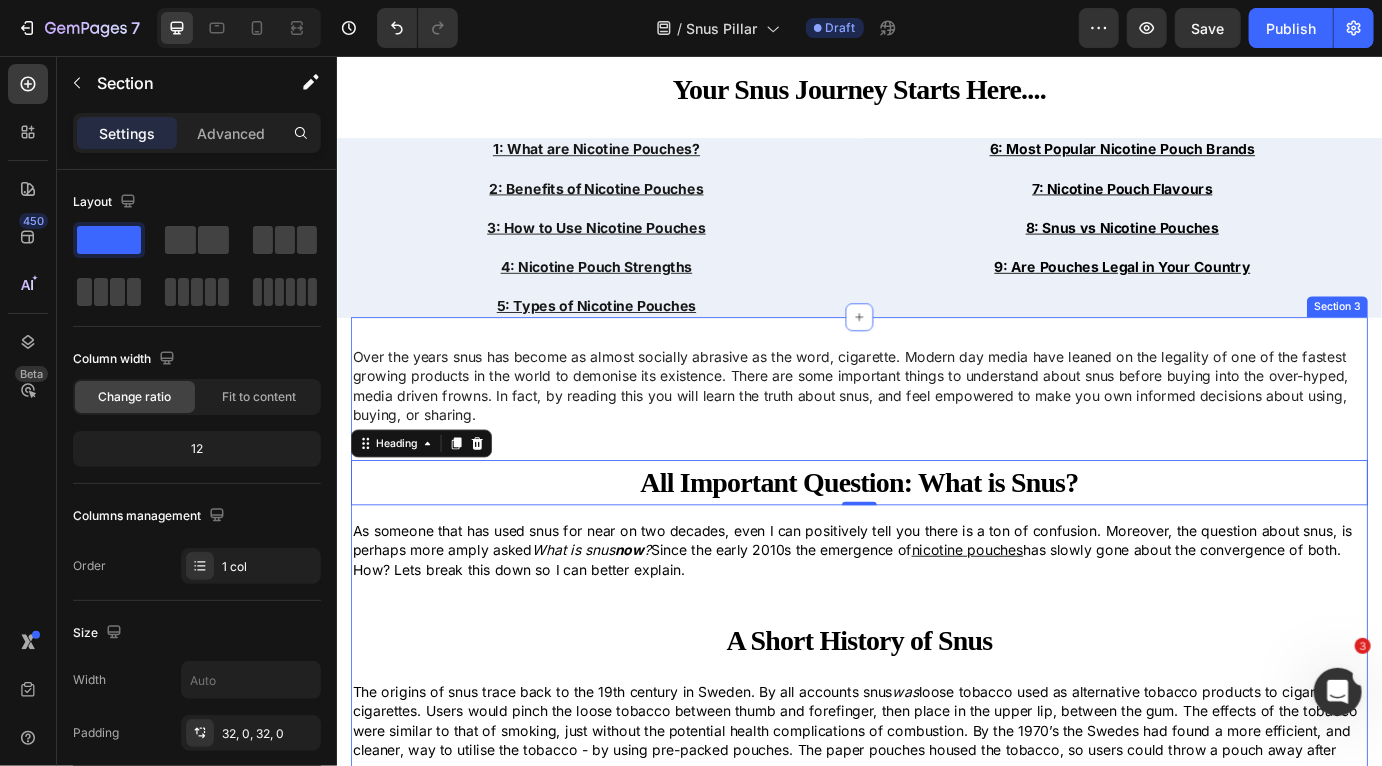 click on "Over the years snus has become as almost socially abrasive as the word, cigarette. Modern day media have leaned on the legality of one of the fastest growing products in the world to demonise its existence. There are some important things to understand about snus before buying into the over-hyped, media driven frowns. In fact, by reading this you will learn the truth about snus, and feel empowered to make you own informed decisions about using, buying, or sharing.   Text Block All Important Question: What is Snus? Heading   0 Row As someone that has used snus for near on two decades, even I can positively tell you there is a ton of confusion. Moreover, the question about snus, is perhaps more amply asked  What is snus  now ?  Since the early 2010s the emergence of  nicotine pouches  has slowly gone about the convergence of both. How? Lets break this down so I can better explain.   Text Block A Short History of Snus Heading The origins of snus trace back to the 19th century in Sweden. By all accounts snus" at bounding box center [936, 720] 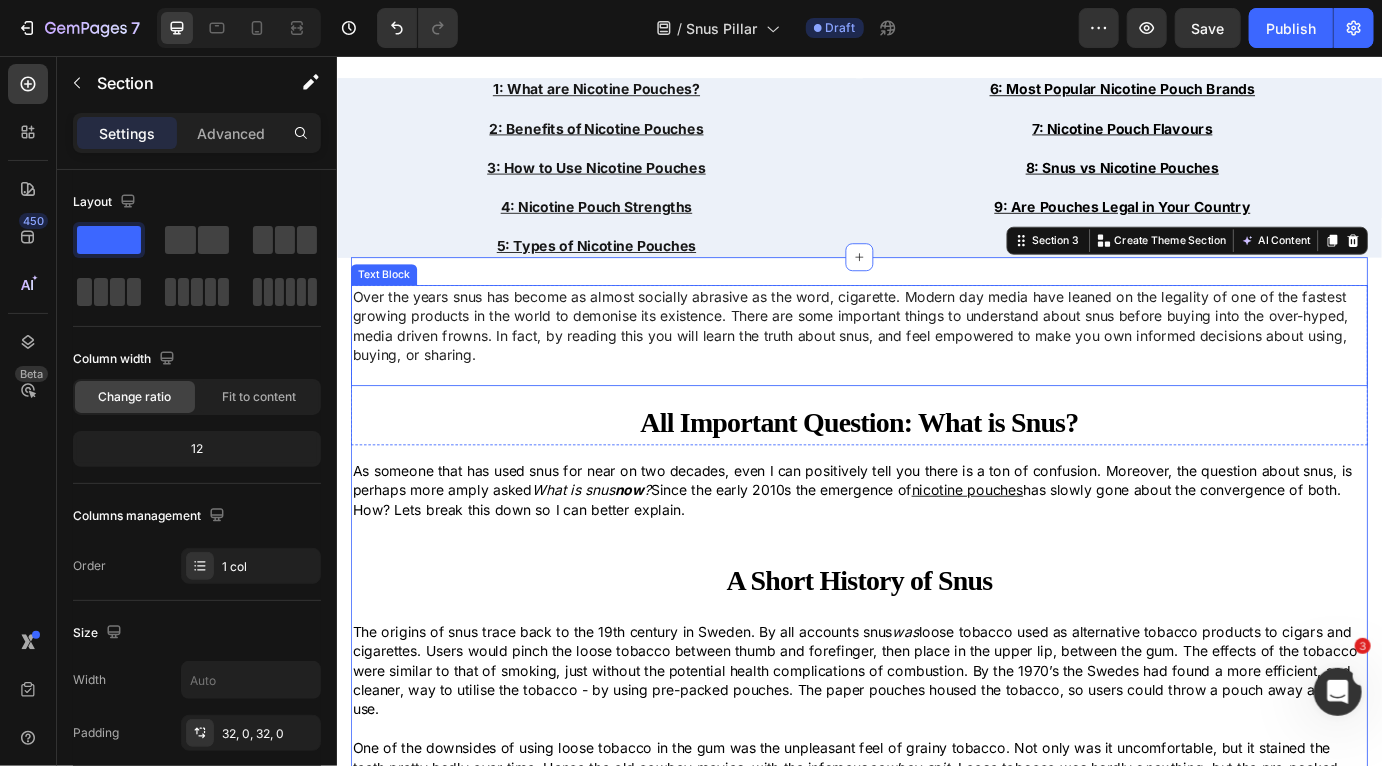 scroll, scrollTop: 755, scrollLeft: 0, axis: vertical 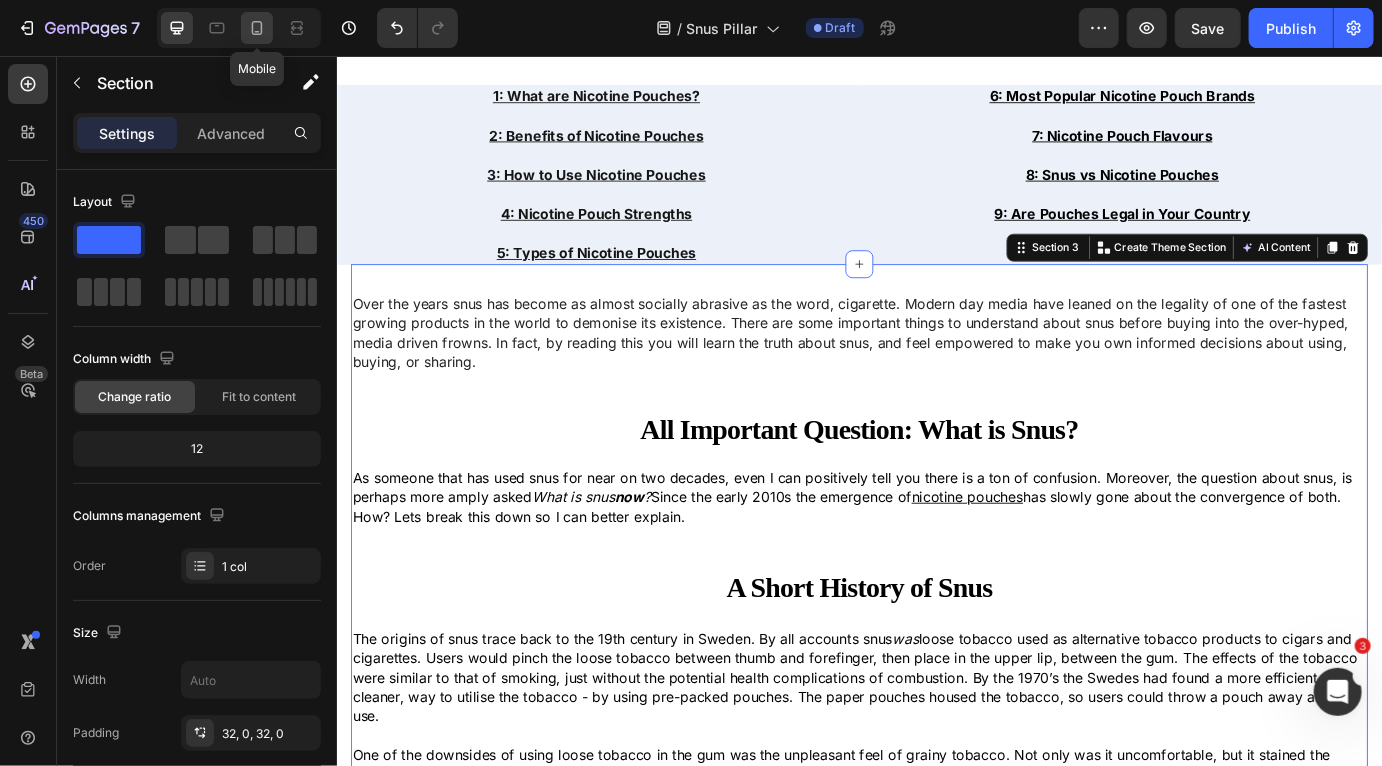 click 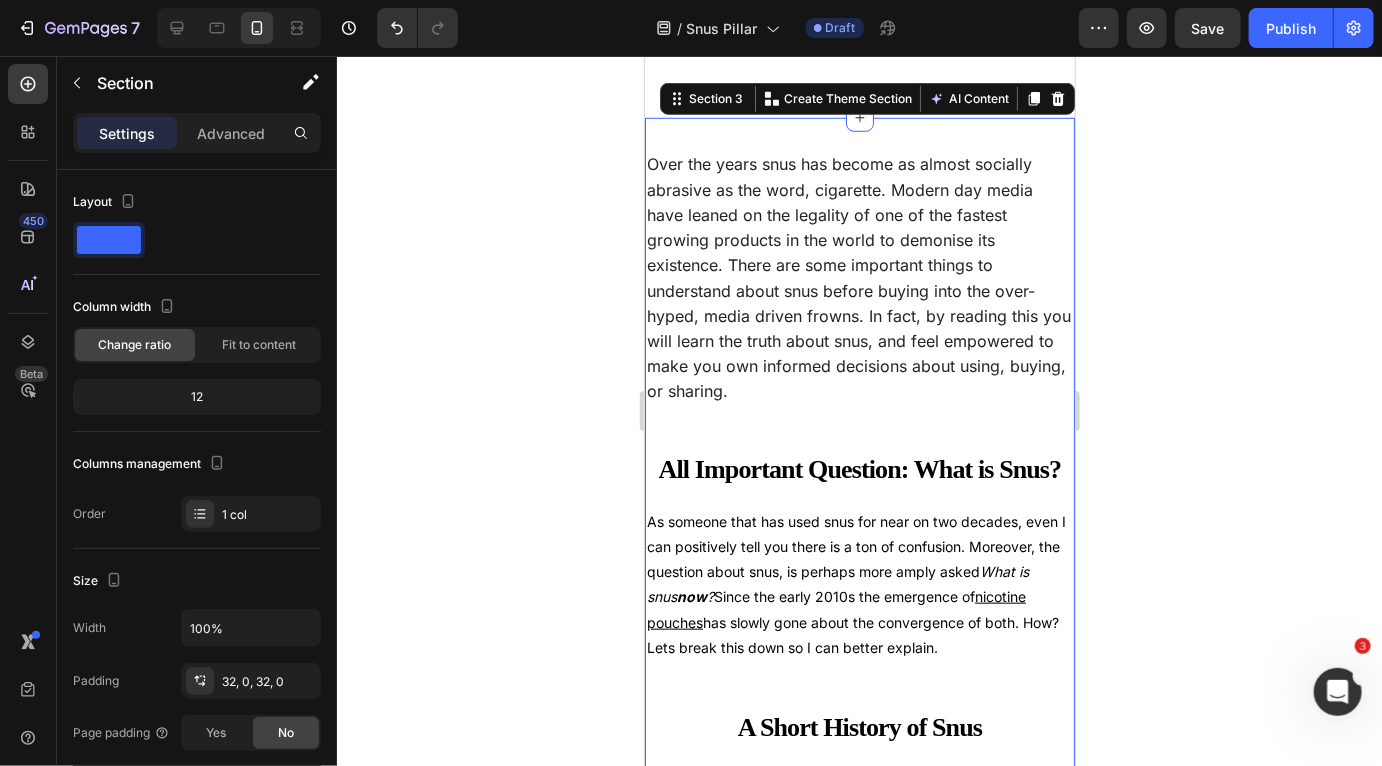 scroll, scrollTop: 670, scrollLeft: 0, axis: vertical 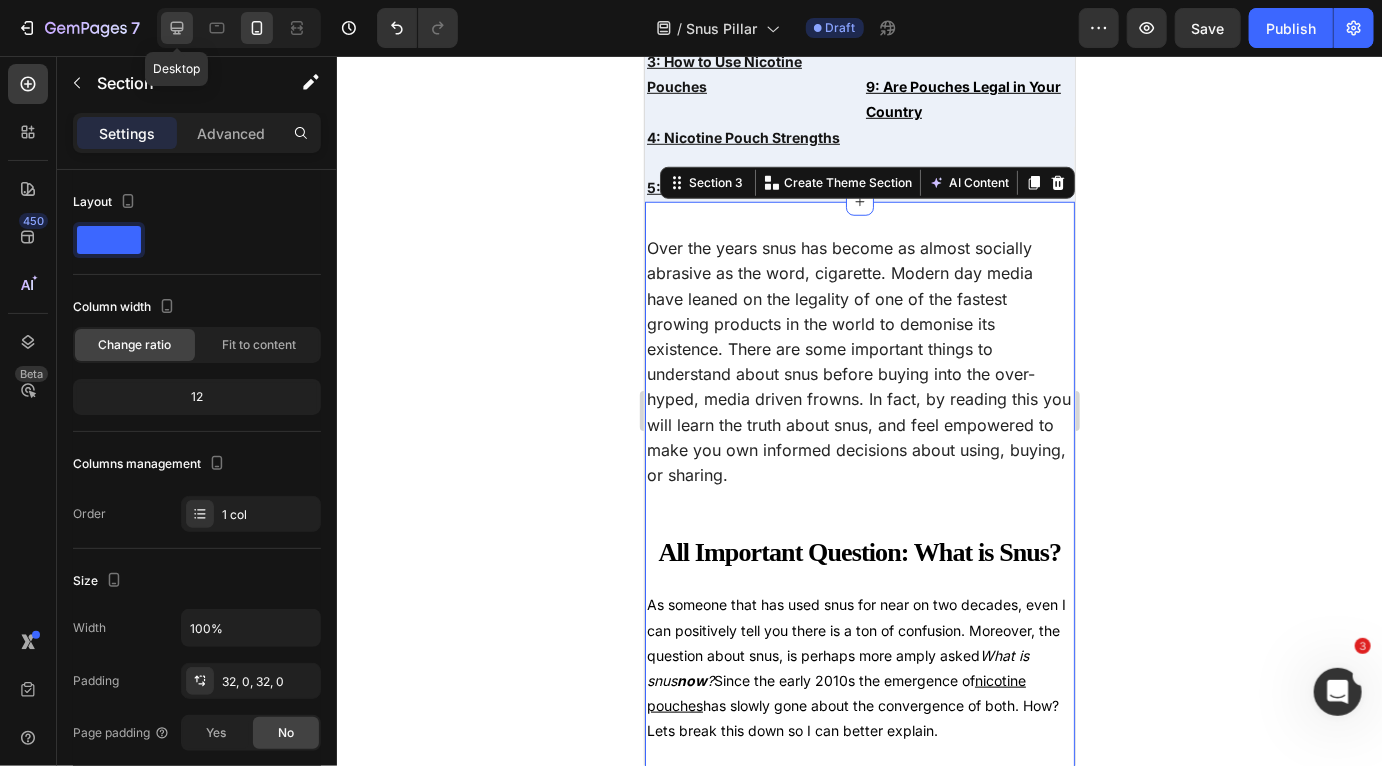 click 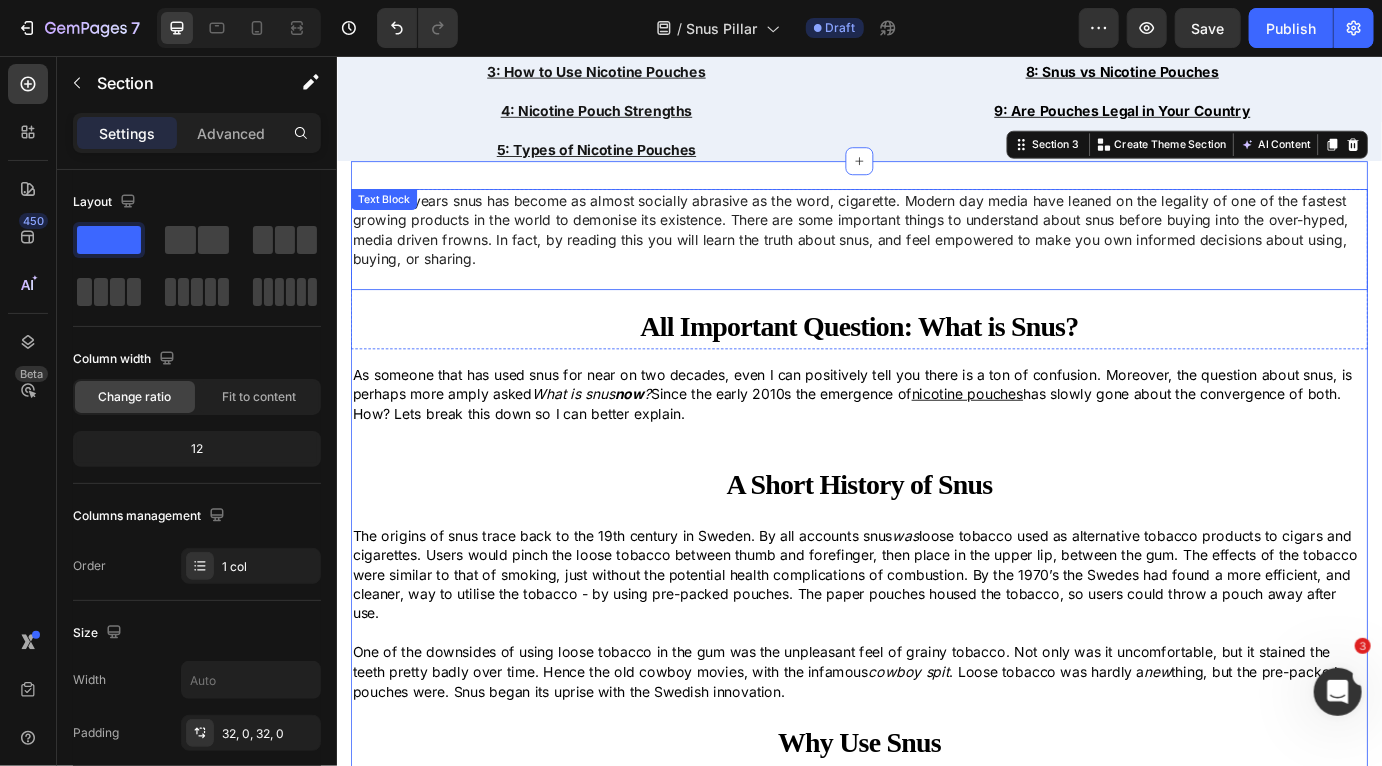 scroll, scrollTop: 841, scrollLeft: 0, axis: vertical 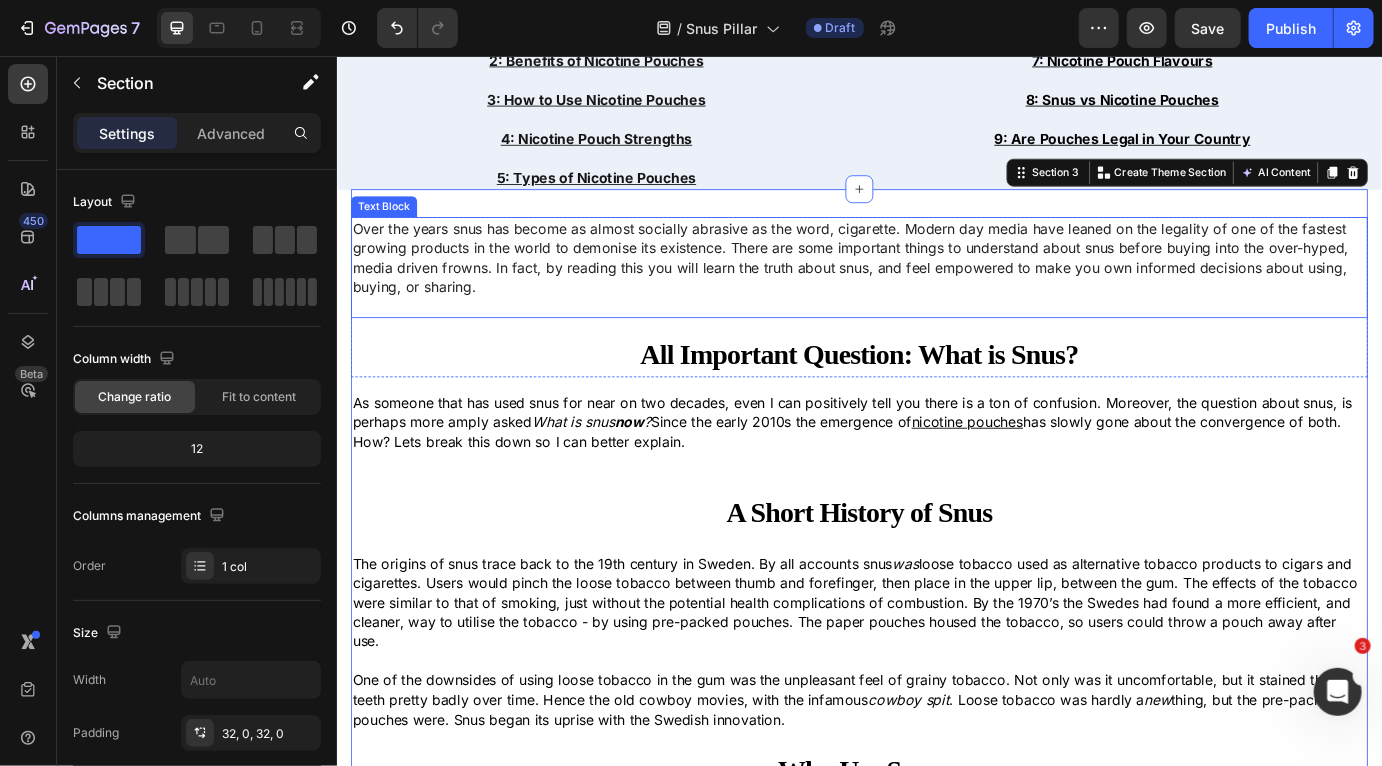 click on "Over the years snus has become as almost socially abrasive as the word, cigarette. Modern day media have leaned on the legality of one of the fastest growing products in the world to demonise its existence. There are some important things to understand about snus before buying into the over-hyped, media driven frowns. In fact, by reading this you will learn the truth about snus, and feel empowered to make you own informed decisions about using, buying, or sharing." at bounding box center (926, 288) 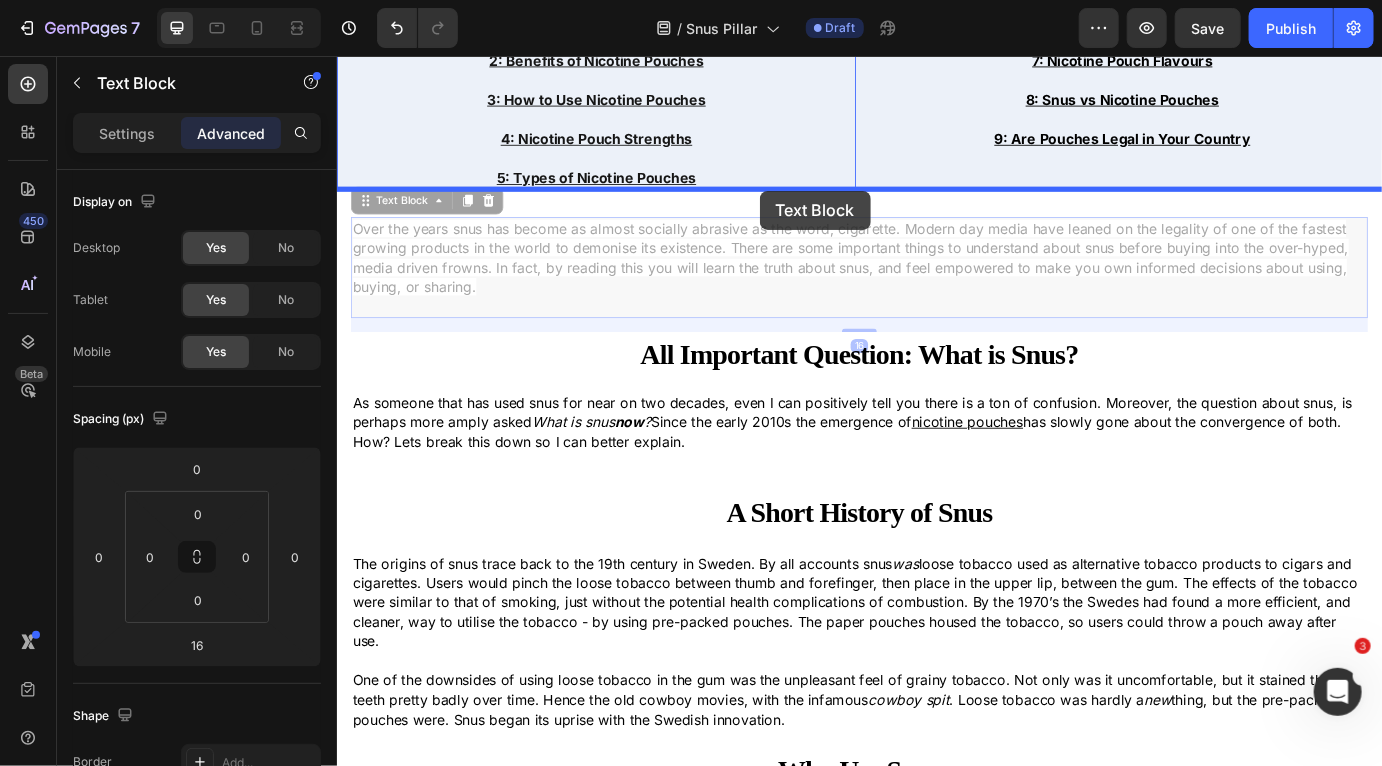 drag, startPoint x: 364, startPoint y: 228, endPoint x: 821, endPoint y: 211, distance: 457.31607 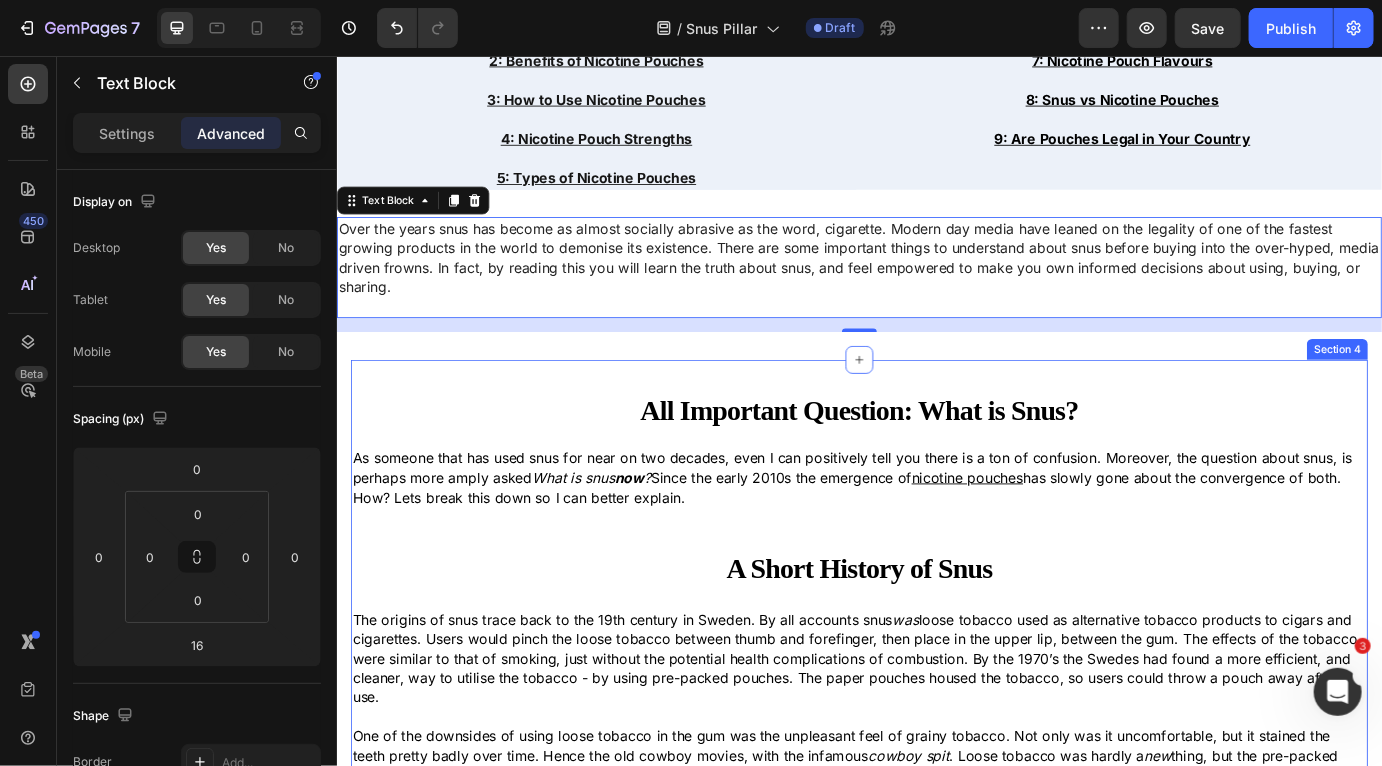 click on "All Important Question: What is Snus? Heading Row As someone that has used snus for near on two decades, even I can positively tell you there is a ton of confusion. Moreover, the question about snus, is perhaps more amply asked  What is snus  now ?  Since the early 2010s the emergence of  nicotine pouches  has slowly gone about the convergence of both. How? Lets break this down so I can better explain.   Text Block A Short History of Snus Heading The origins of snus trace back to the 19th century in Sweden. By all accounts snus  was    One of the downsides of using loose tobacco in the gum was the unpleasant feel of grainy tobacco. Not only was it uncomfortable, but it stained the teeth pretty badly over time. Hence the old cowboy movies, with the infamous  cowboy spit . Loose tobacco was hardly a  new  thing, but the pre-packed pouches were. Snus began its uprise with the Swedish innovation. Text Block Why Use Snus Heading Row Section 4" at bounding box center (936, 703) 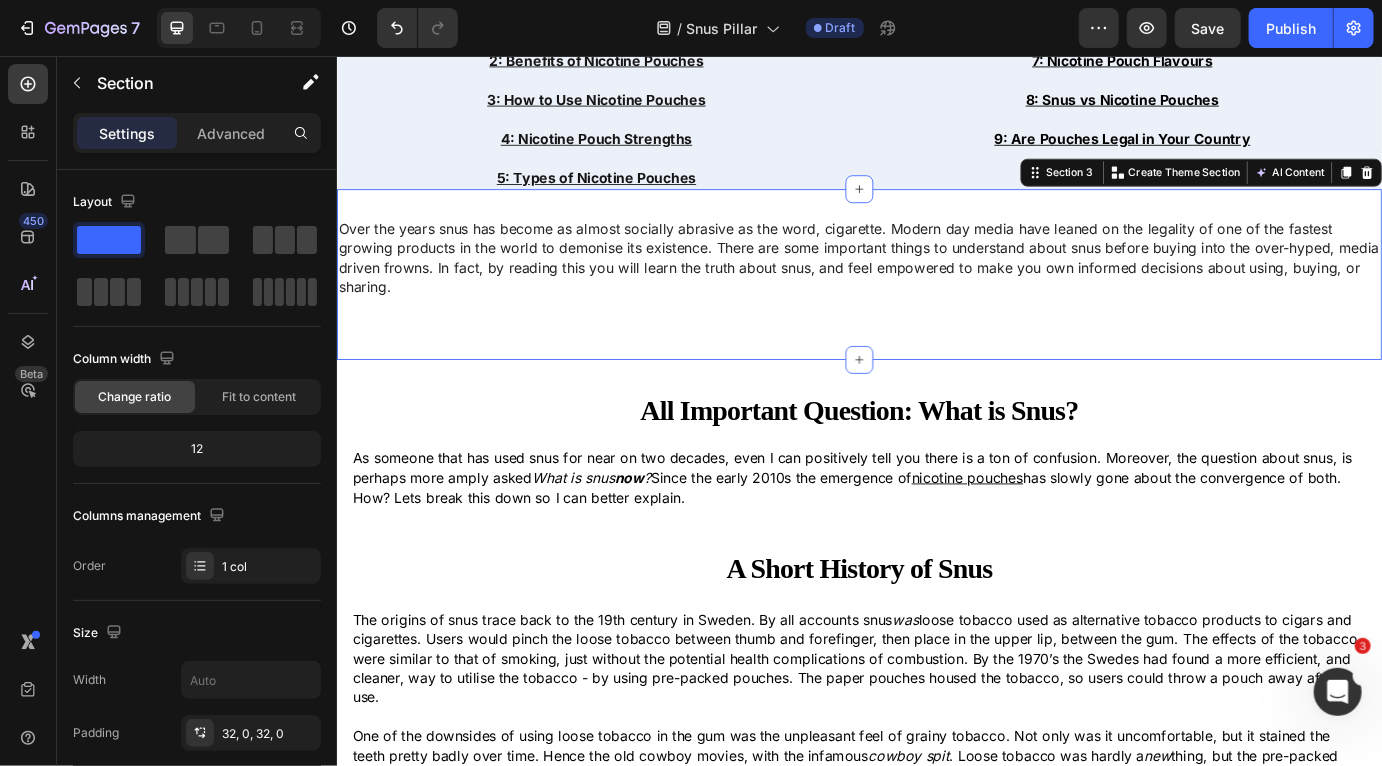 click on "Over the years snus has become as almost socially abrasive as the word, cigarette. Modern day media have leaned on the legality of one of the fastest growing products in the world to demonise its existence. There are some important things to understand about snus before buying into the over-hyped, media driven frowns. In fact, by reading this you will learn the truth about snus, and feel empowered to make you own informed decisions about using, buying, or sharing.   Text Block Section 3   You can create reusable sections Create Theme Section AI Content Write with GemAI What would you like to describe here? Tone and Voice Persuasive Product 77 Nicotine Pouches 20mg - Tropical Mint Show more Generate" at bounding box center (936, 308) 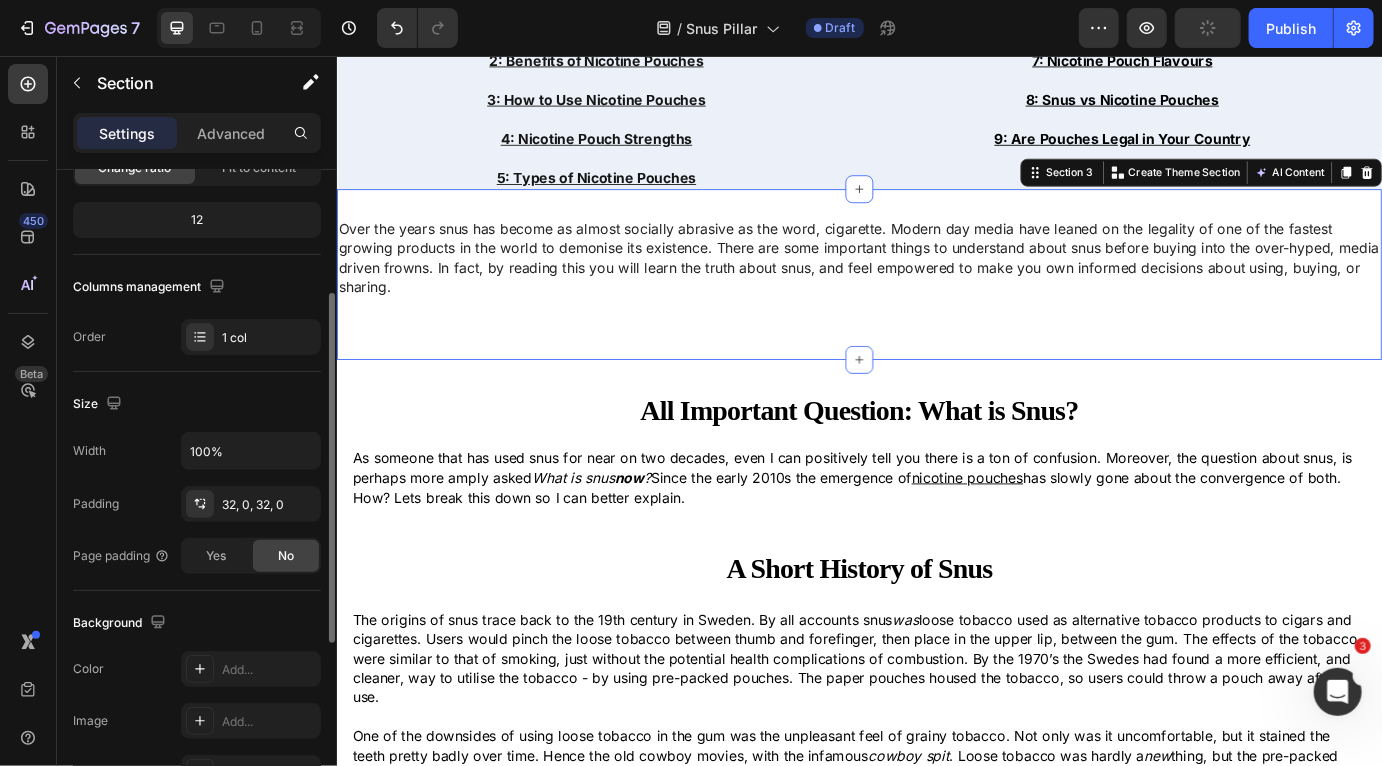scroll, scrollTop: 237, scrollLeft: 0, axis: vertical 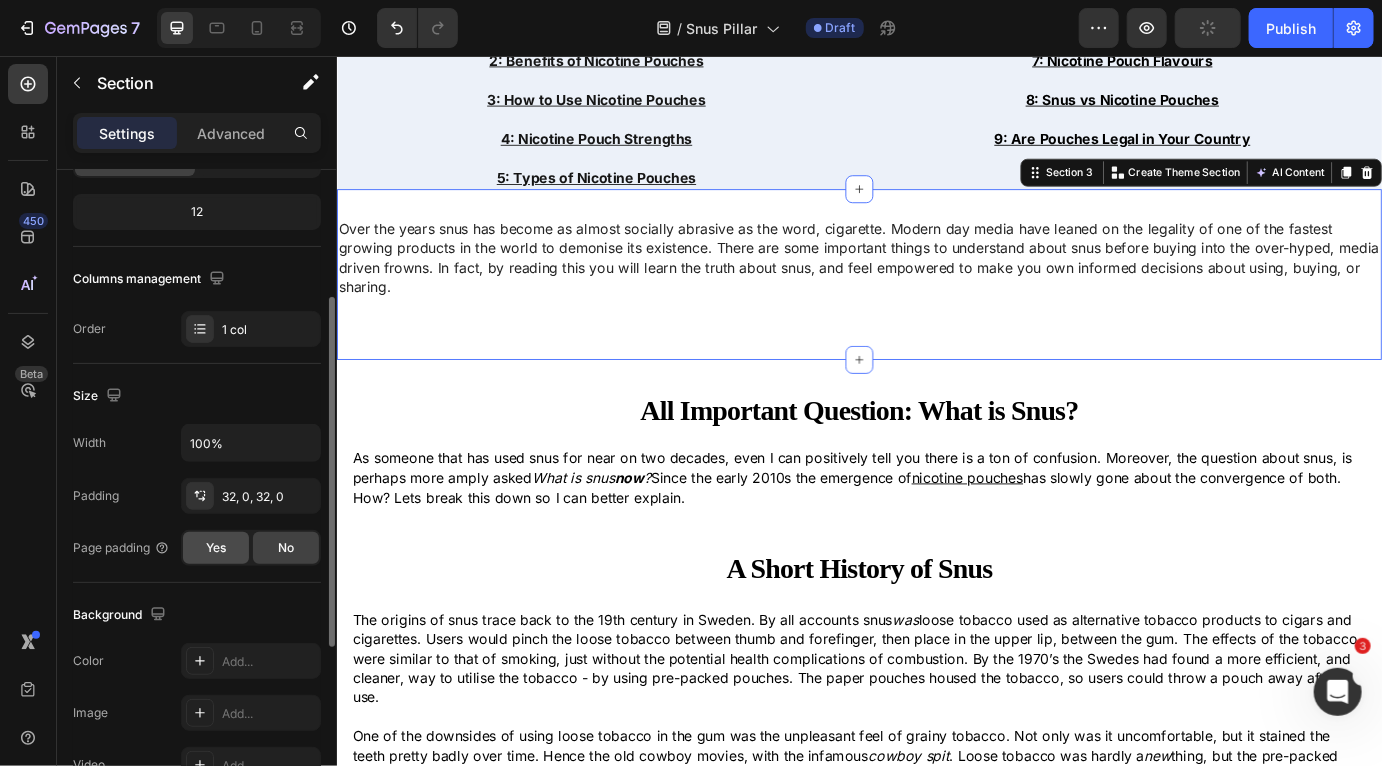 click on "Yes" 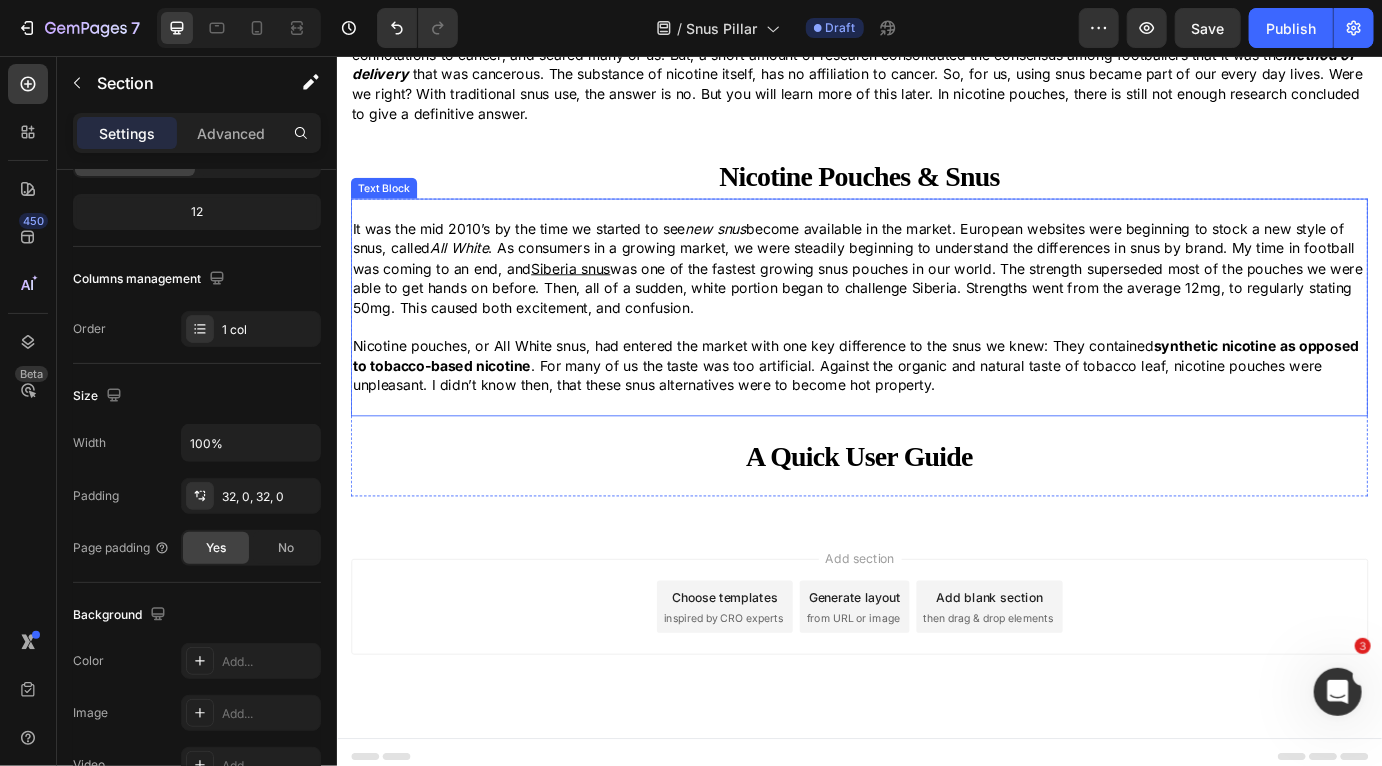 scroll, scrollTop: 1960, scrollLeft: 0, axis: vertical 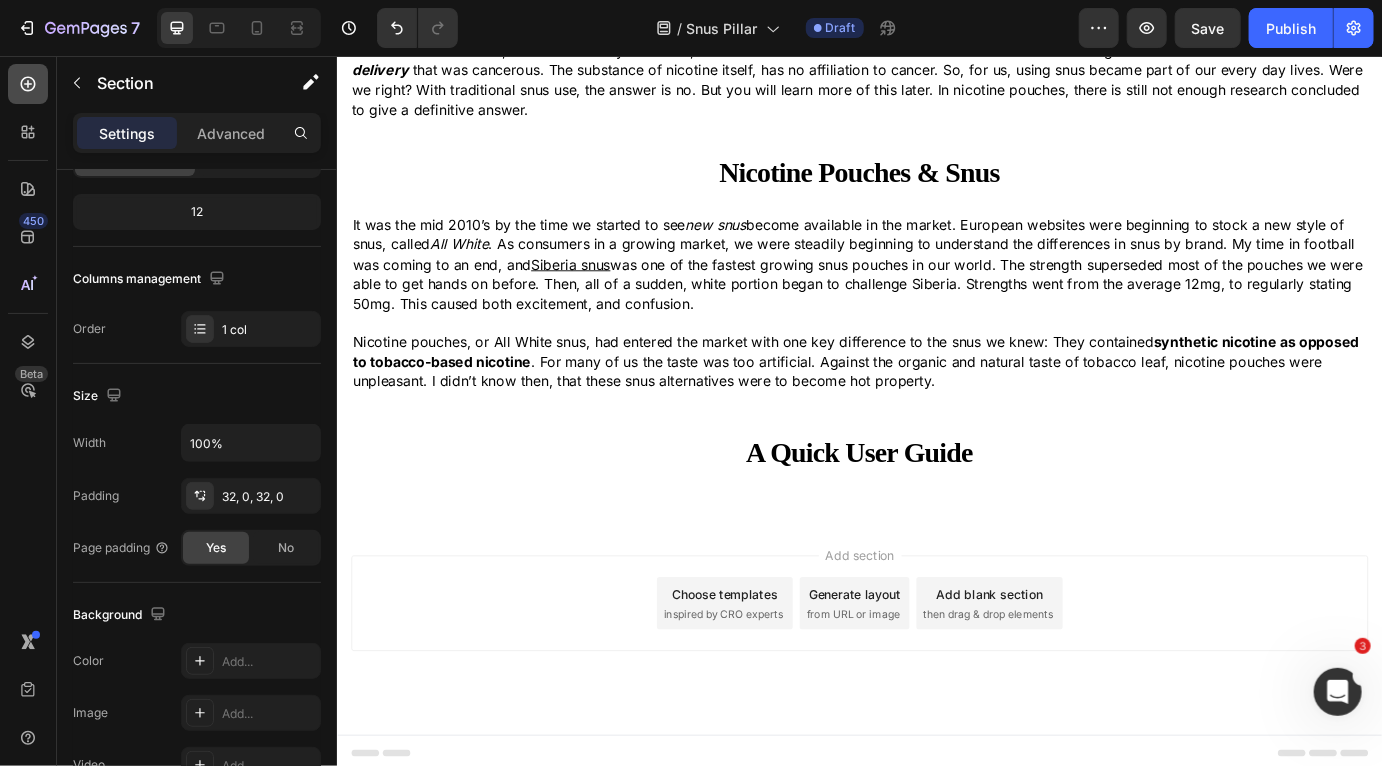 click 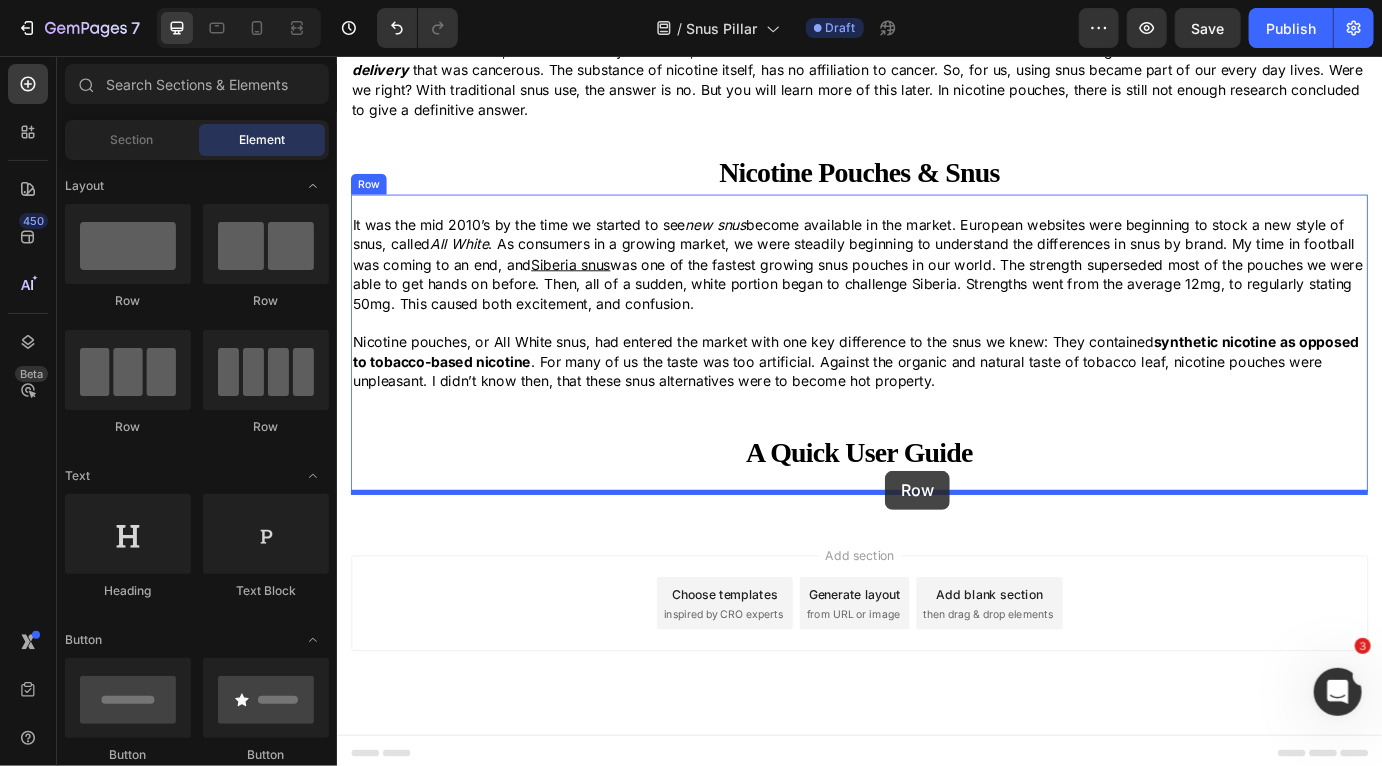 drag, startPoint x: 471, startPoint y: 313, endPoint x: 964, endPoint y: 532, distance: 539.4534 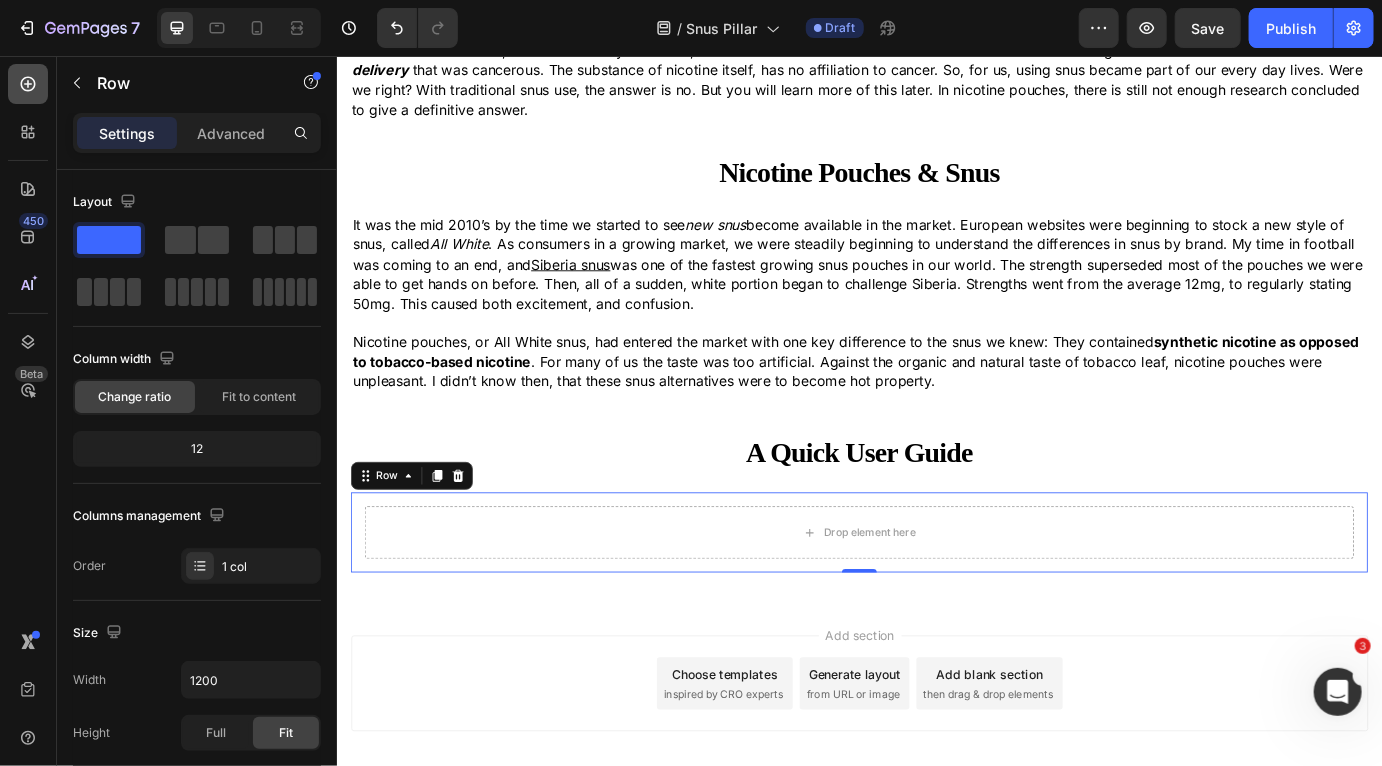 click 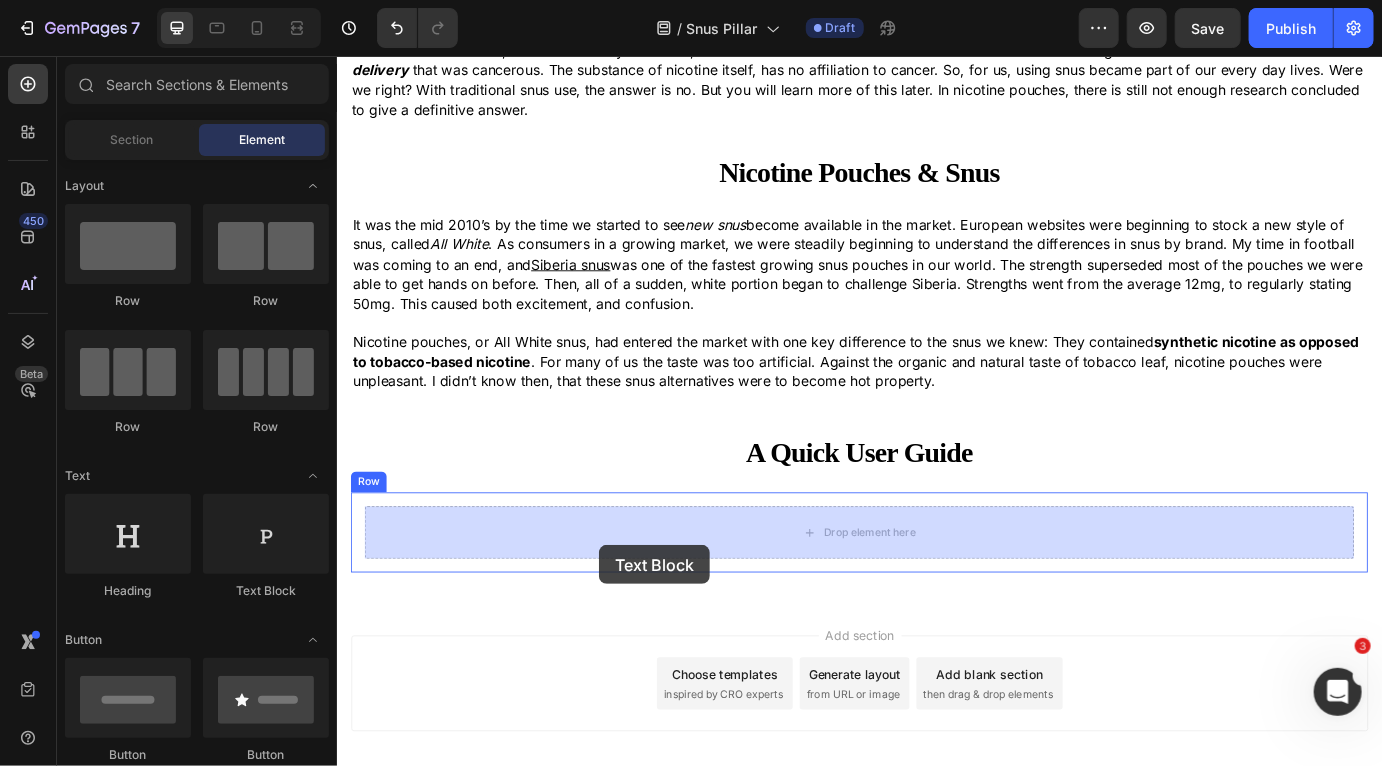 drag, startPoint x: 577, startPoint y: 617, endPoint x: 637, endPoint y: 617, distance: 60 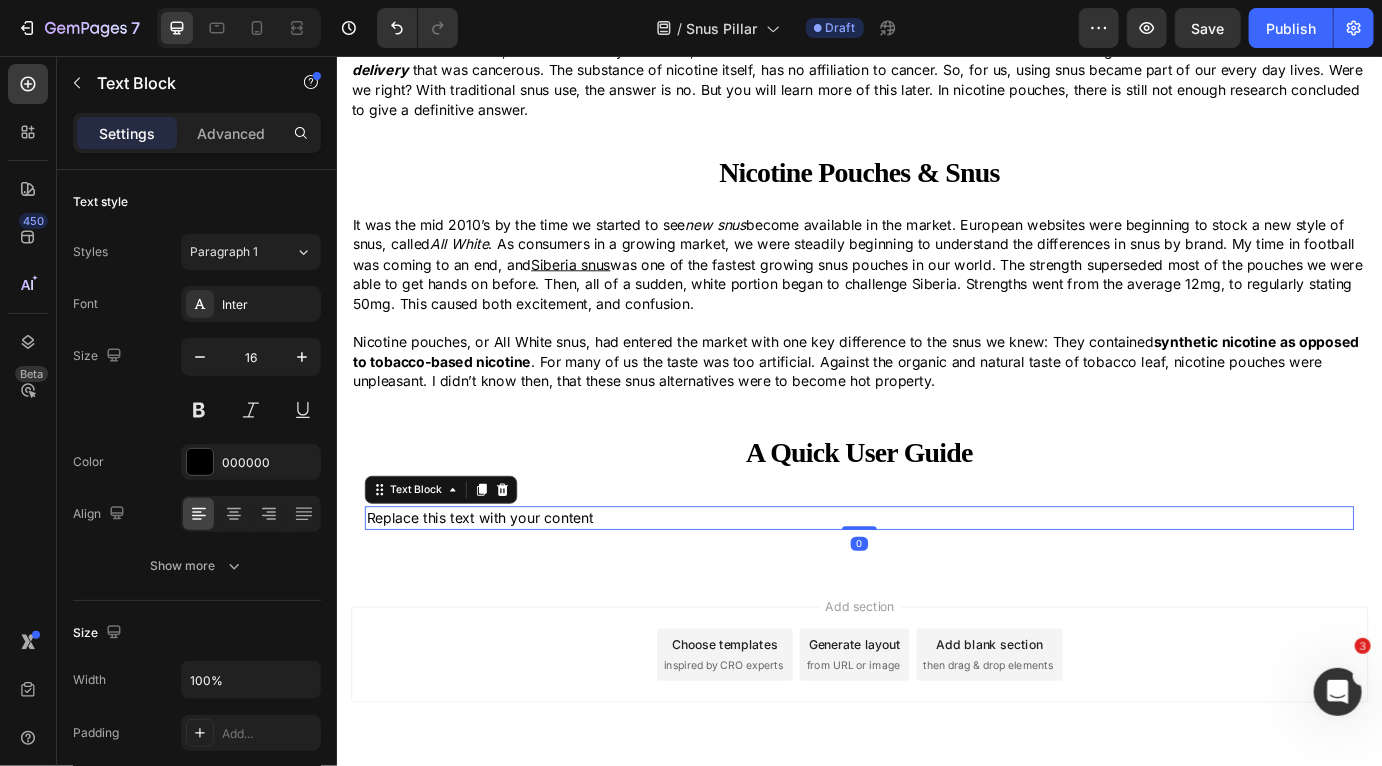 click on "Replace this text with your content" at bounding box center (936, 587) 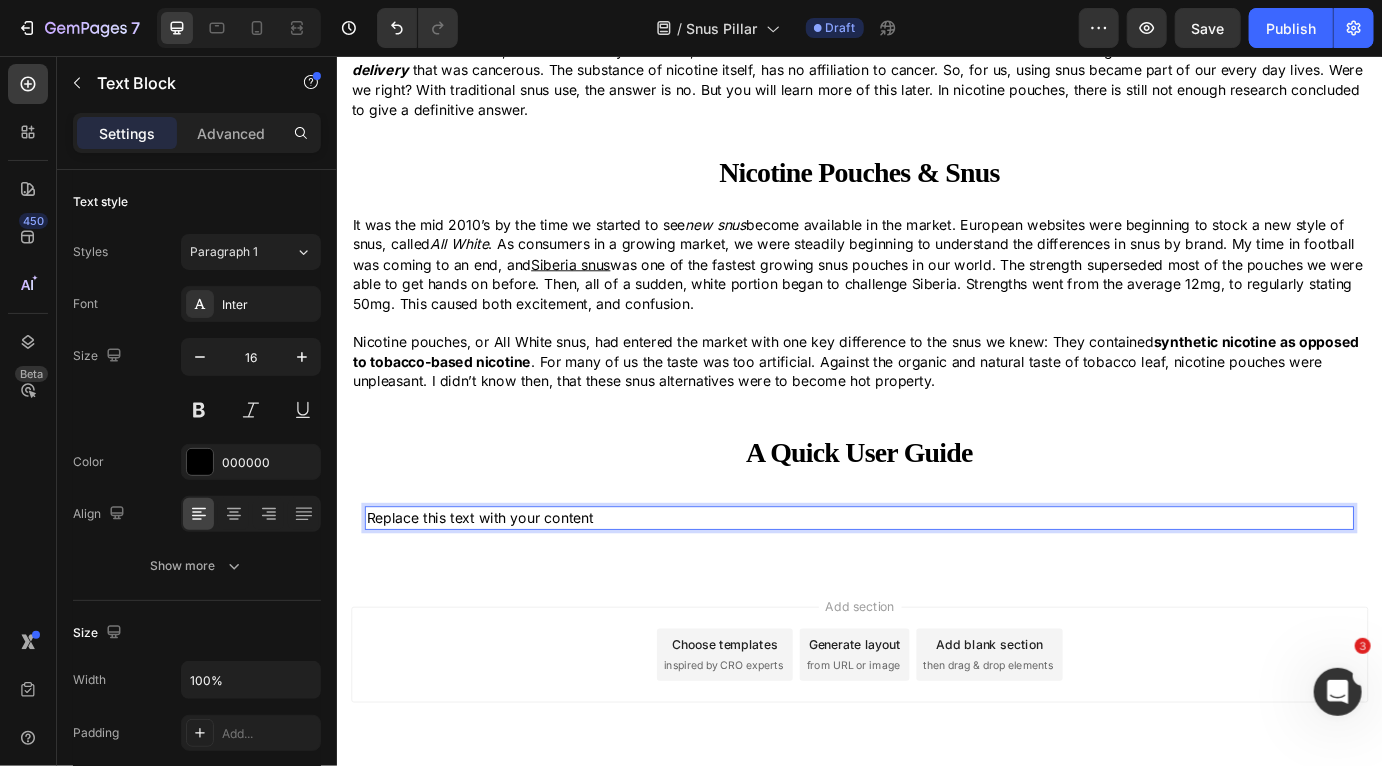 click on "Replace this text with your content" at bounding box center (936, 587) 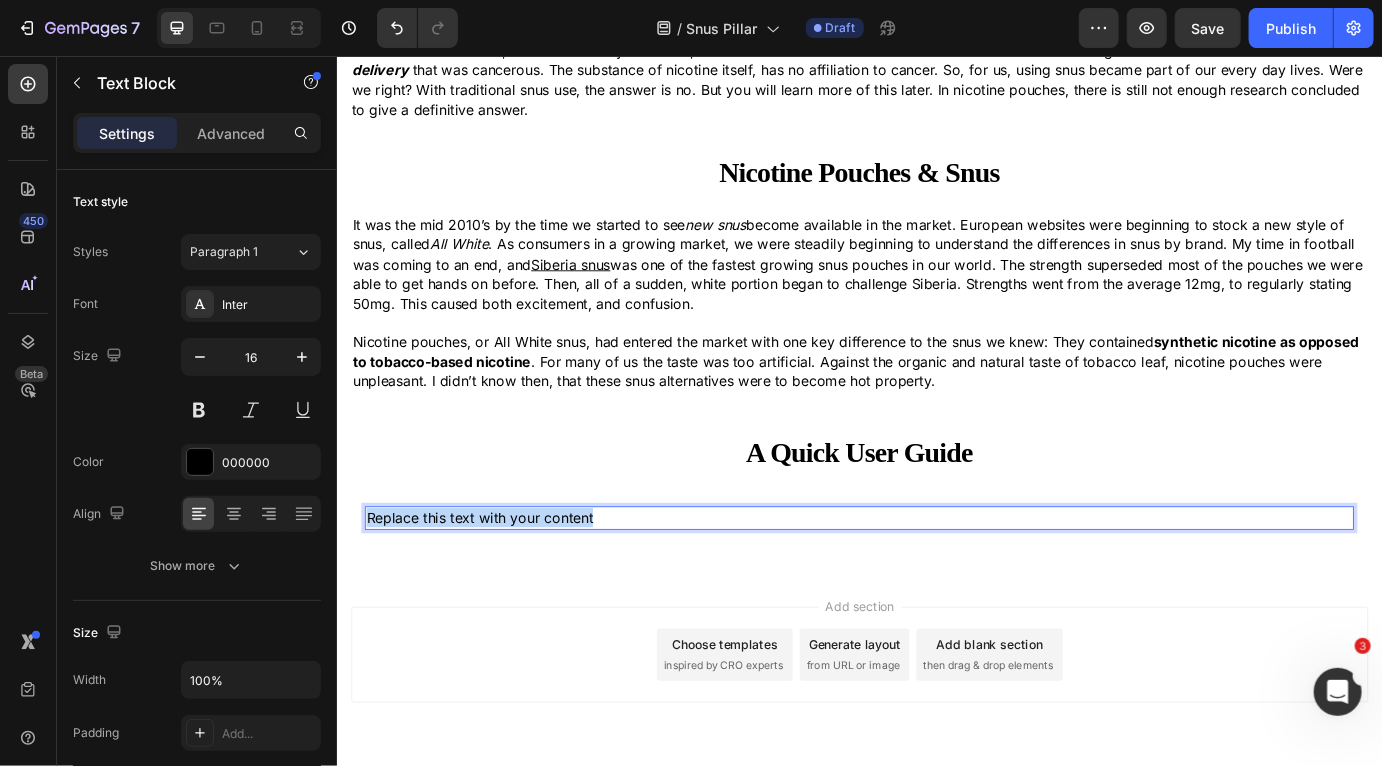 click on "Replace this text with your content" at bounding box center (936, 587) 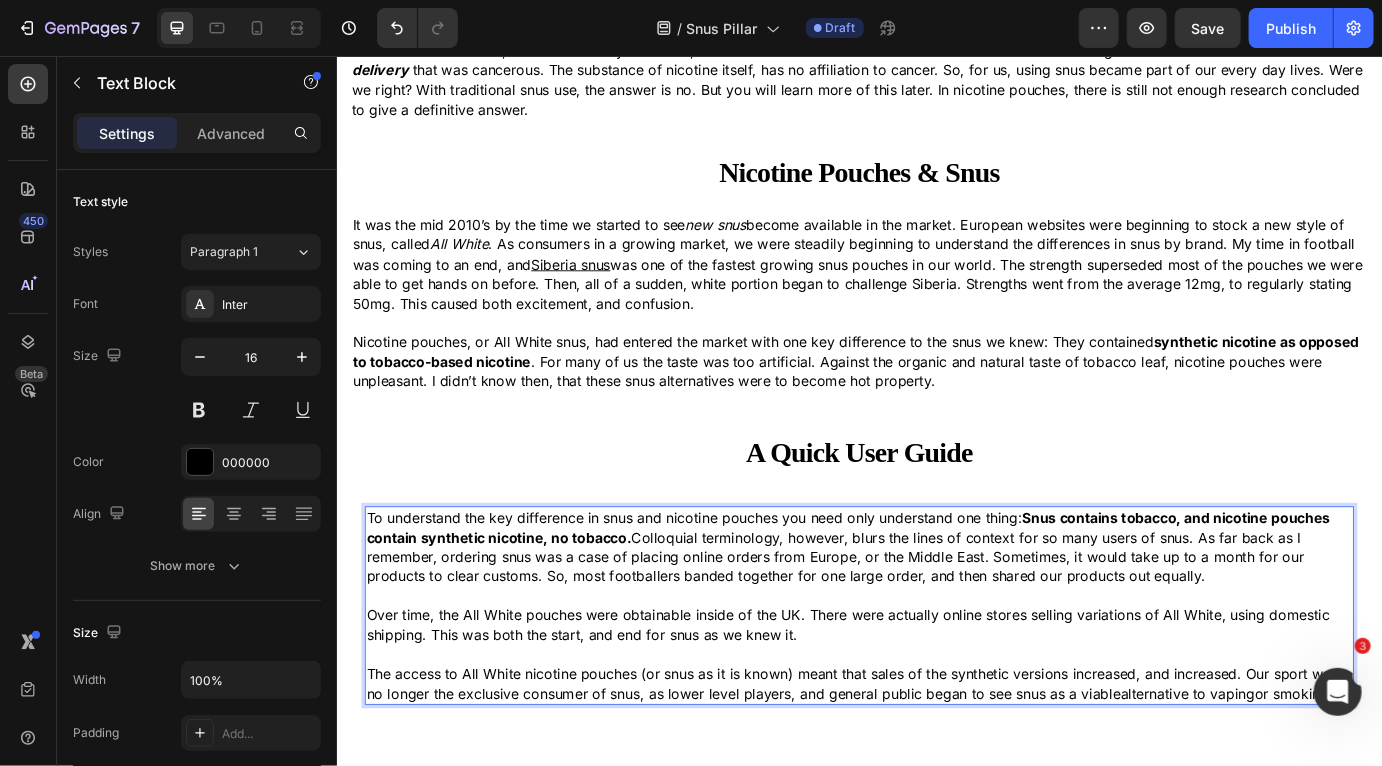 click on "The access to All White nicotine pouches (or snus as it is known) meant that sales of the synthetic versions increased, and increased. Our sport was no longer the exclusive consumer of snus, as lower level players, and general public began to see snus as a viable  alternative to vaping  or smoking." at bounding box center (936, 777) 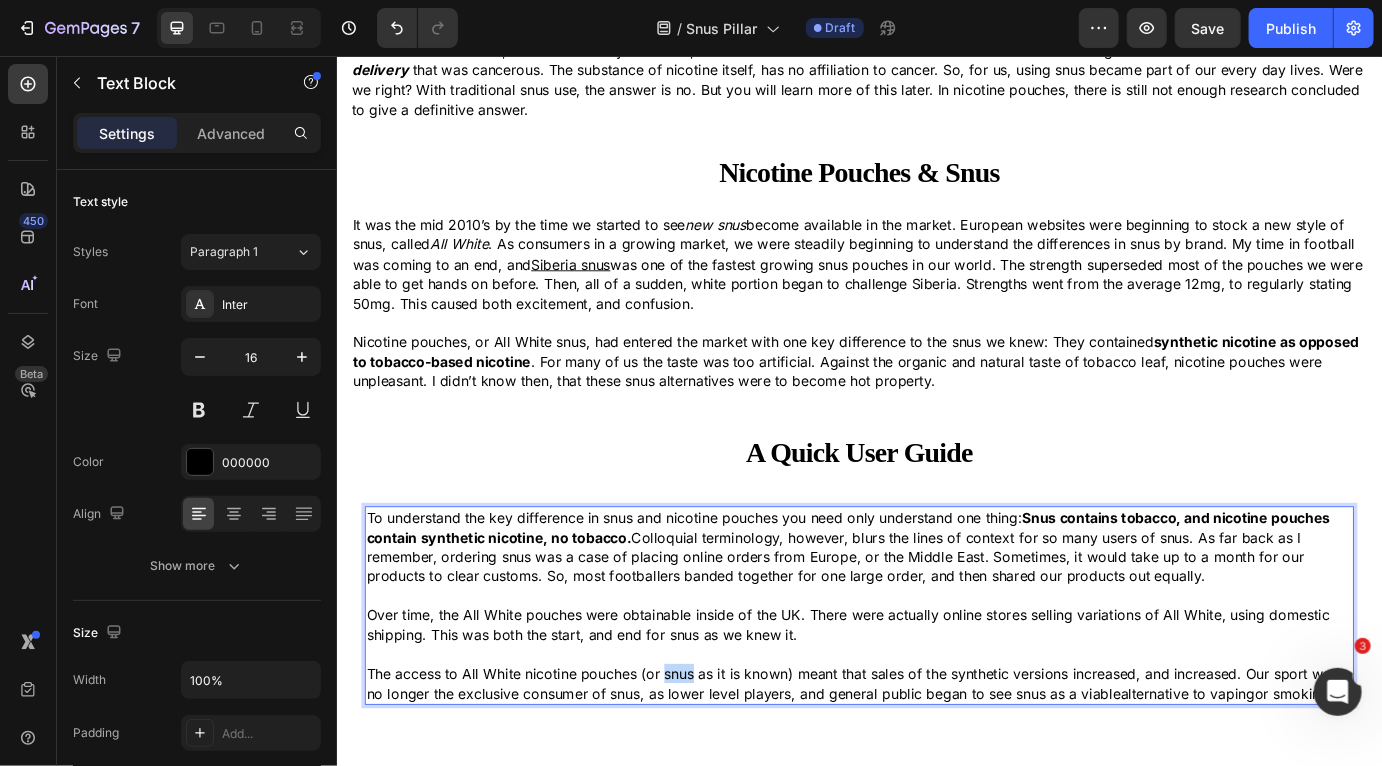 click on "The access to All White nicotine pouches (or snus as it is known) meant that sales of the synthetic versions increased, and increased. Our sport was no longer the exclusive consumer of snus, as lower level players, and general public began to see snus as a viable  alternative to vaping  or smoking." at bounding box center [936, 777] 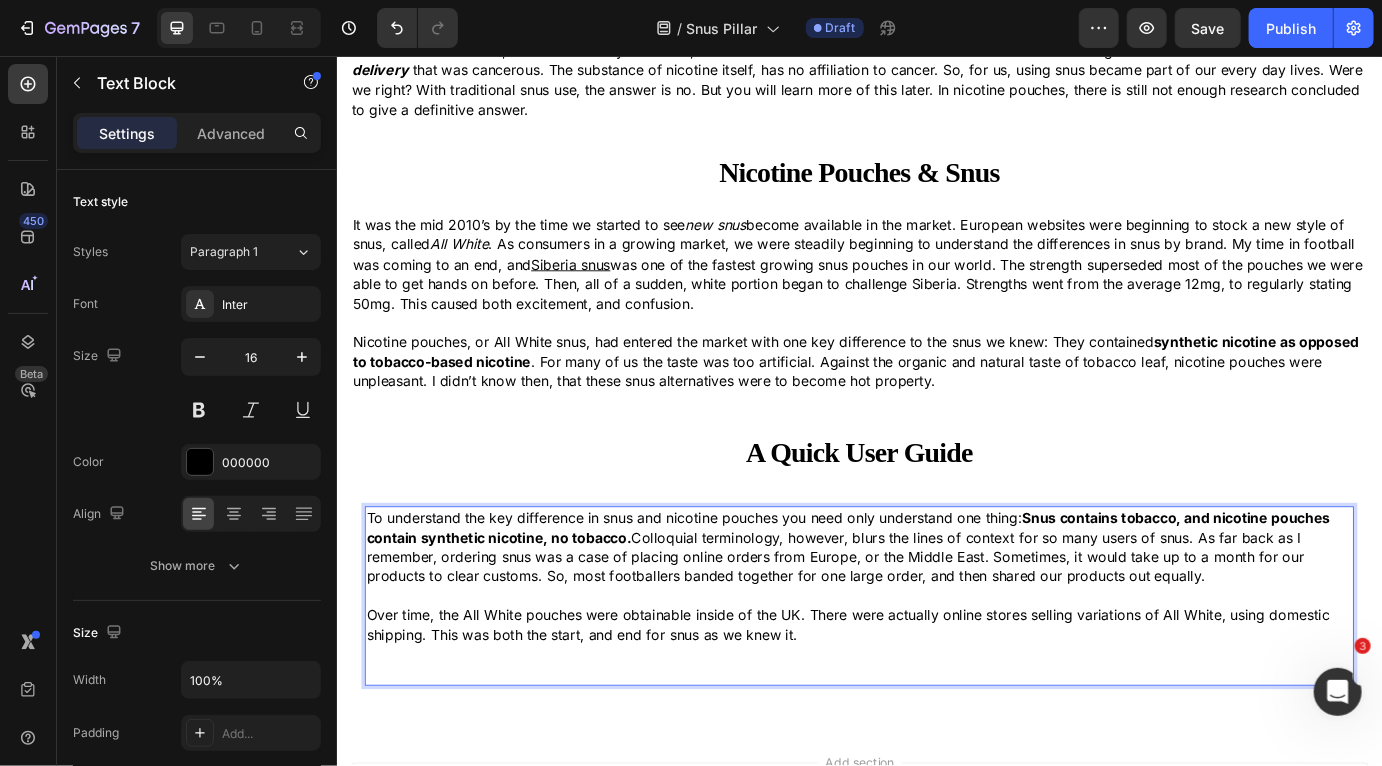 click on "Over time, the All White pouches were obtainable inside of the UK. There were actually online stores selling variations of All White, using domestic shipping. This was both the start, and end for snus as we knew it." at bounding box center [936, 710] 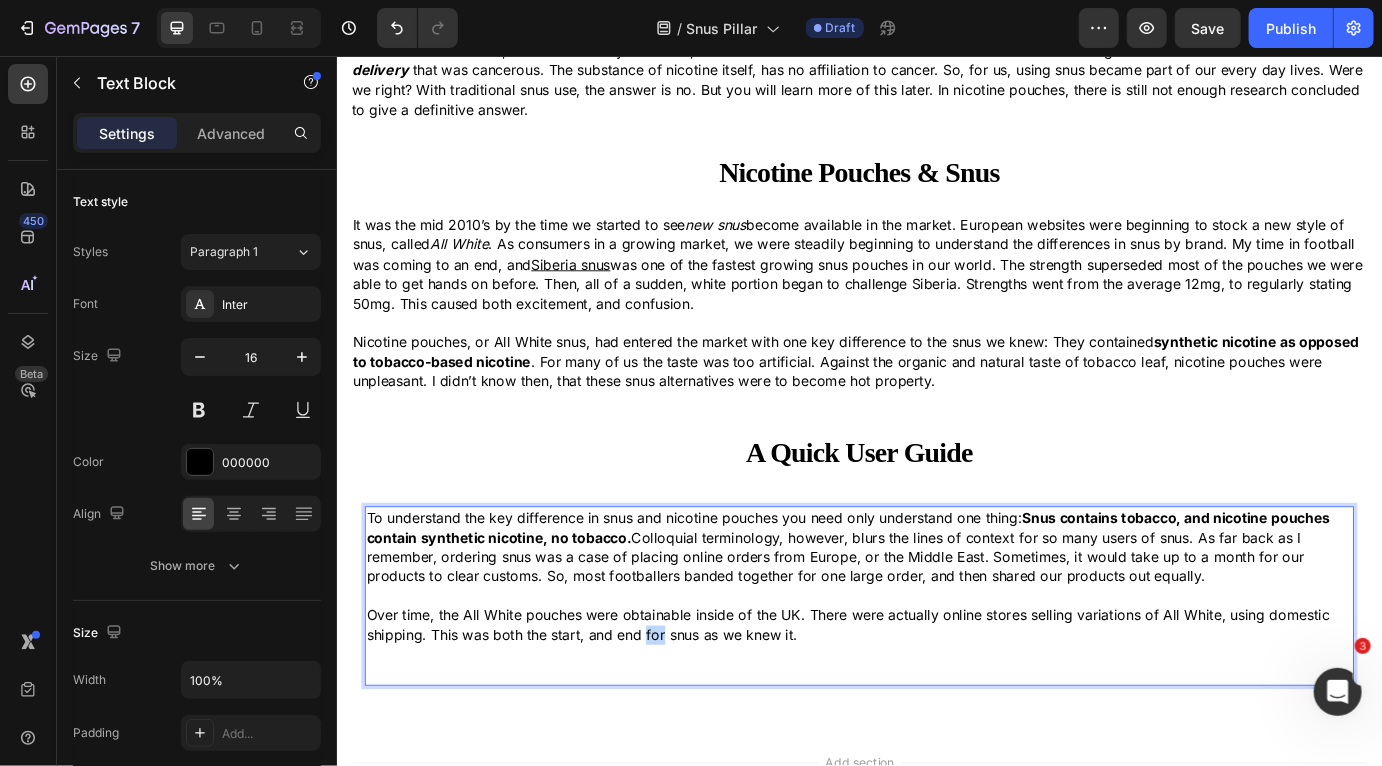 click on "Over time, the All White pouches were obtainable inside of the UK. There were actually online stores selling variations of All White, using domestic shipping. This was both the start, and end for snus as we knew it." at bounding box center (936, 710) 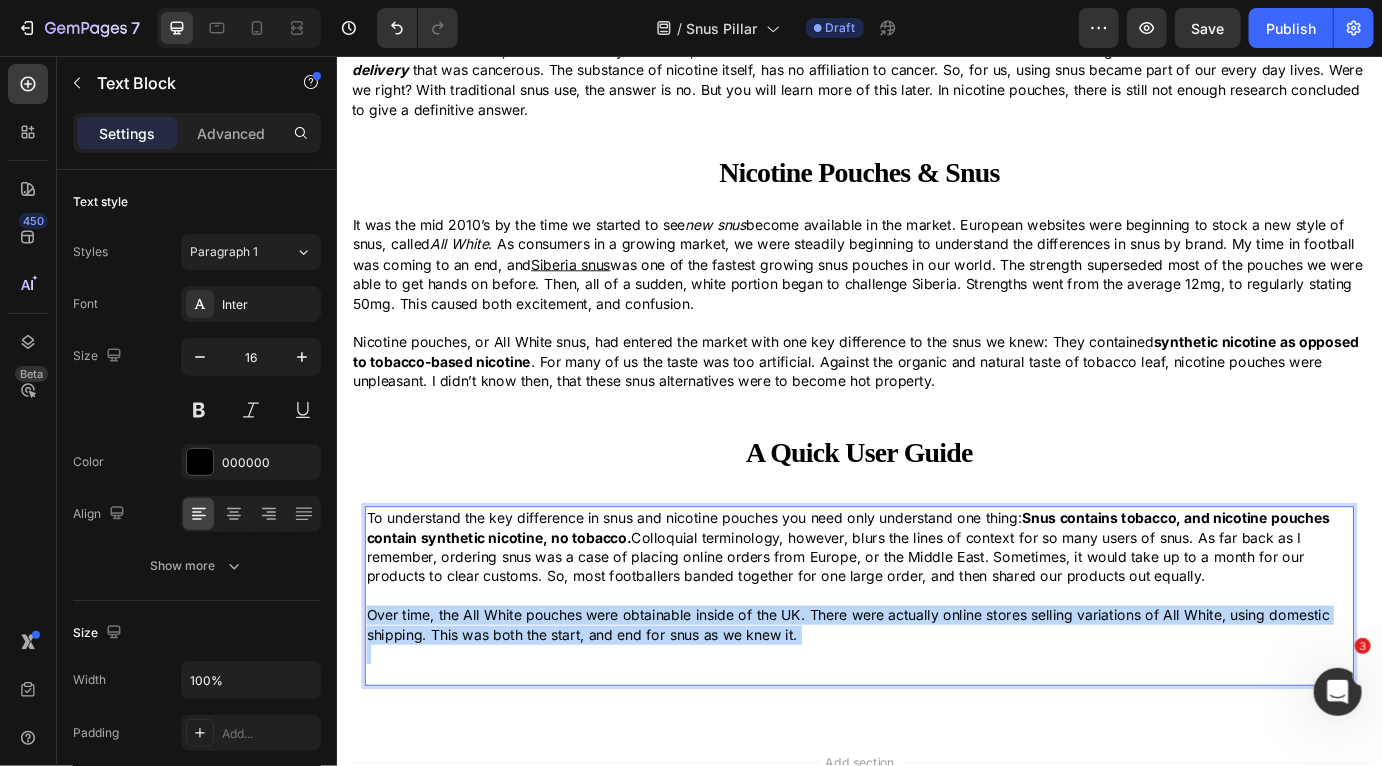 click on "Over time, the All White pouches were obtainable inside of the UK. There were actually online stores selling variations of All White, using domestic shipping. This was both the start, and end for snus as we knew it." at bounding box center [936, 710] 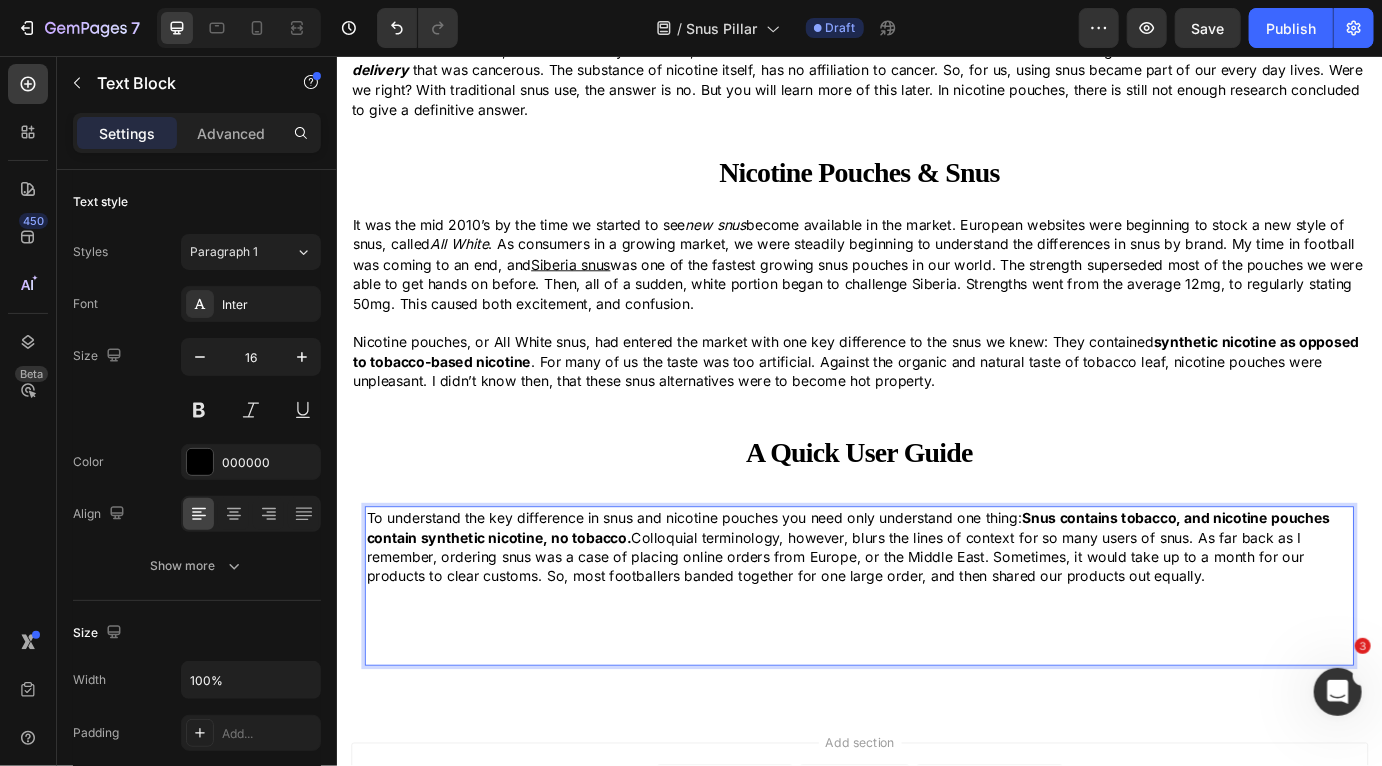 click on "To understand the key difference in snus and nicotine pouches you need only understand one thing:  Snus contains tobacco, and nicotine pouches contain synthetic nicotine, no tobacco.  Colloquial terminology, however, blurs the lines of context for so many users of snus. As far back as I remember, ordering snus was a case of placing online orders from Europe, or the Middle East. Sometimes, it would take up to a month for our products to clear customs. So, most footballers banded together for one large order, and then shared our products out equally." at bounding box center (936, 621) 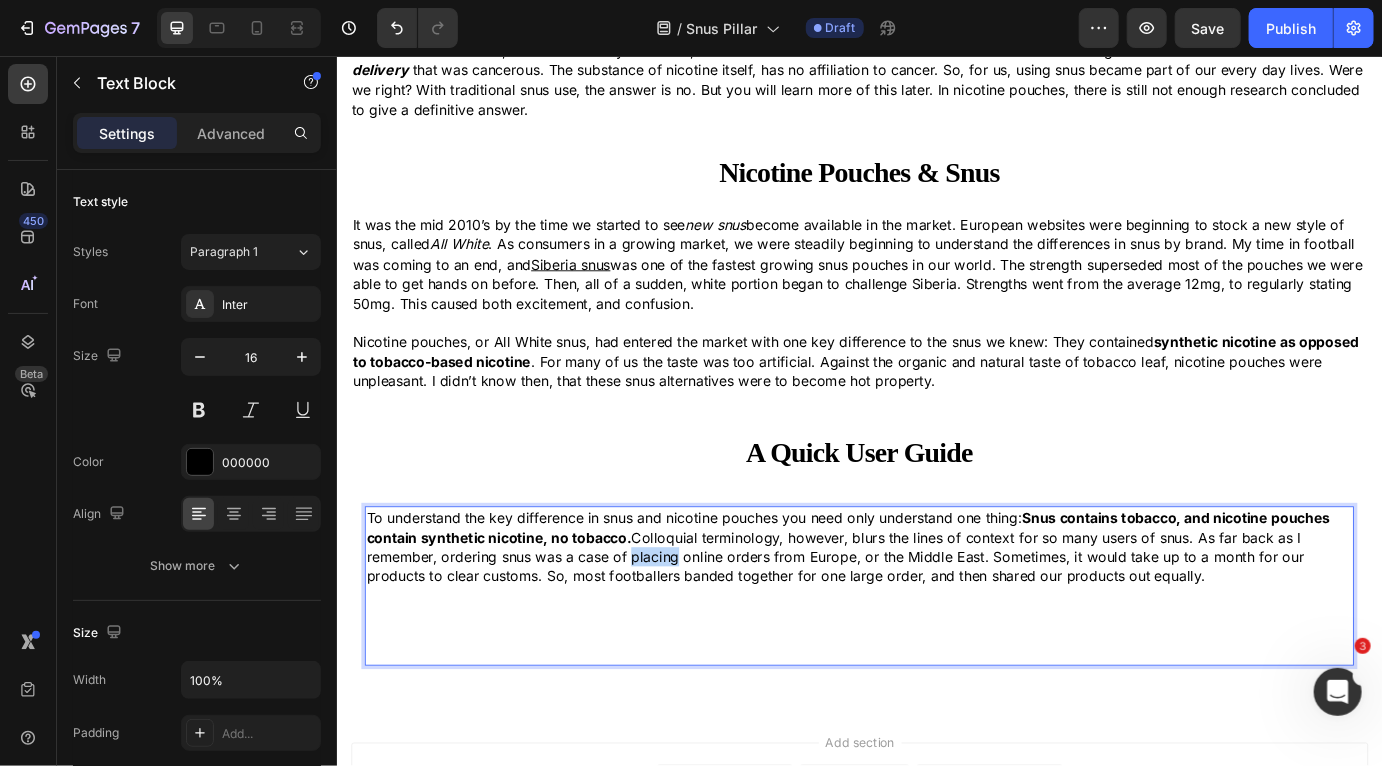 click on "To understand the key difference in snus and nicotine pouches you need only understand one thing:  Snus contains tobacco, and nicotine pouches contain synthetic nicotine, no tobacco.  Colloquial terminology, however, blurs the lines of context for so many users of snus. As far back as I remember, ordering snus was a case of placing online orders from Europe, or the Middle East. Sometimes, it would take up to a month for our products to clear customs. So, most footballers banded together for one large order, and then shared our products out equally." at bounding box center [936, 621] 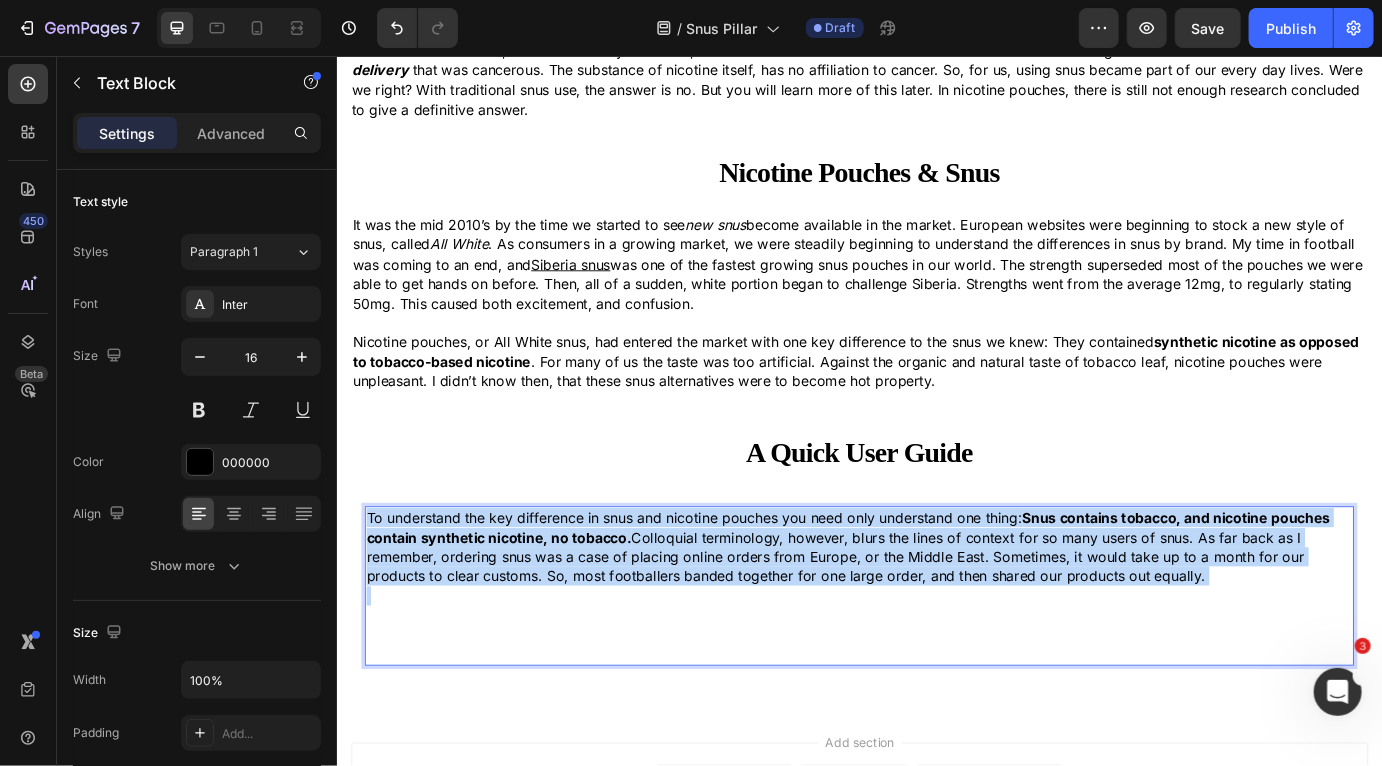 click on "To understand the key difference in snus and nicotine pouches you need only understand one thing:  Snus contains tobacco, and nicotine pouches contain synthetic nicotine, no tobacco.  Colloquial terminology, however, blurs the lines of context for so many users of snus. As far back as I remember, ordering snus was a case of placing online orders from Europe, or the Middle East. Sometimes, it would take up to a month for our products to clear customs. So, most footballers banded together for one large order, and then shared our products out equally." at bounding box center (936, 621) 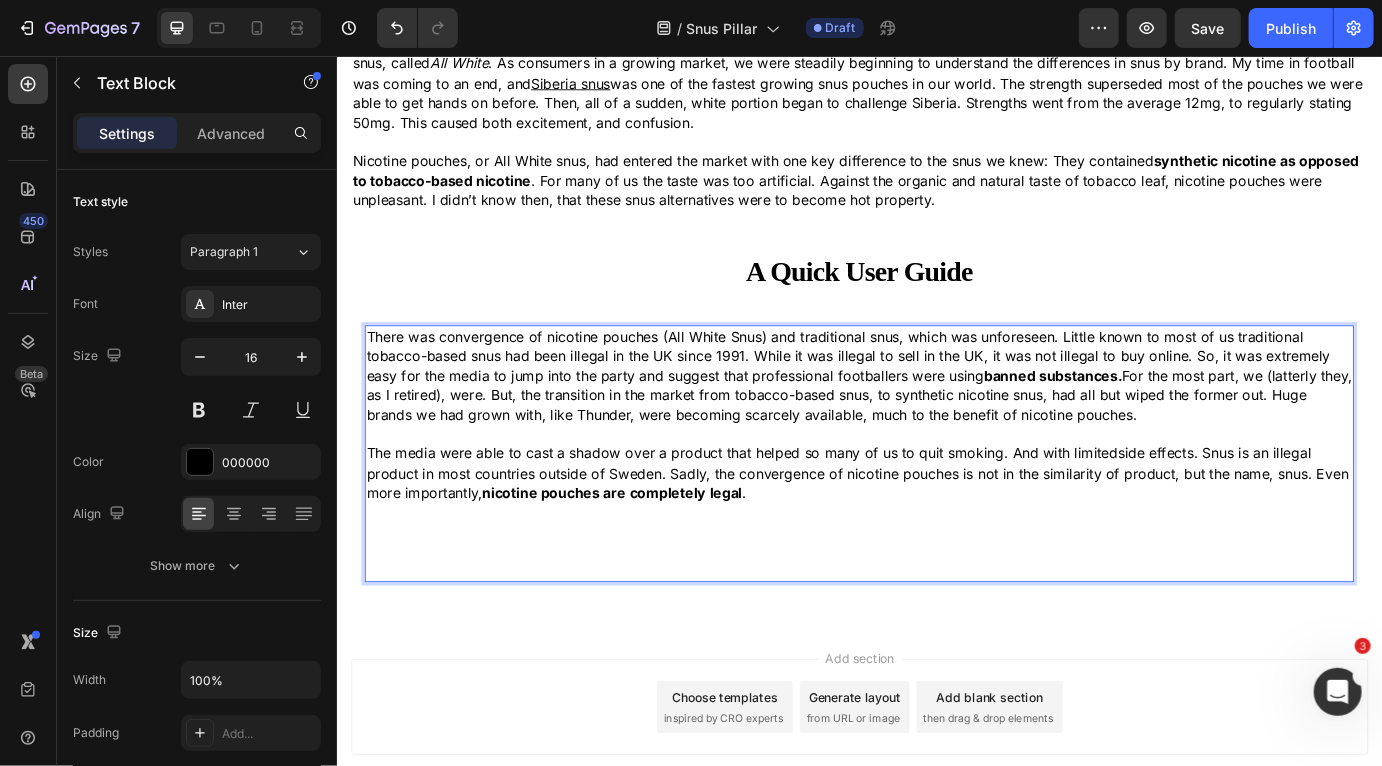 scroll, scrollTop: 2220, scrollLeft: 0, axis: vertical 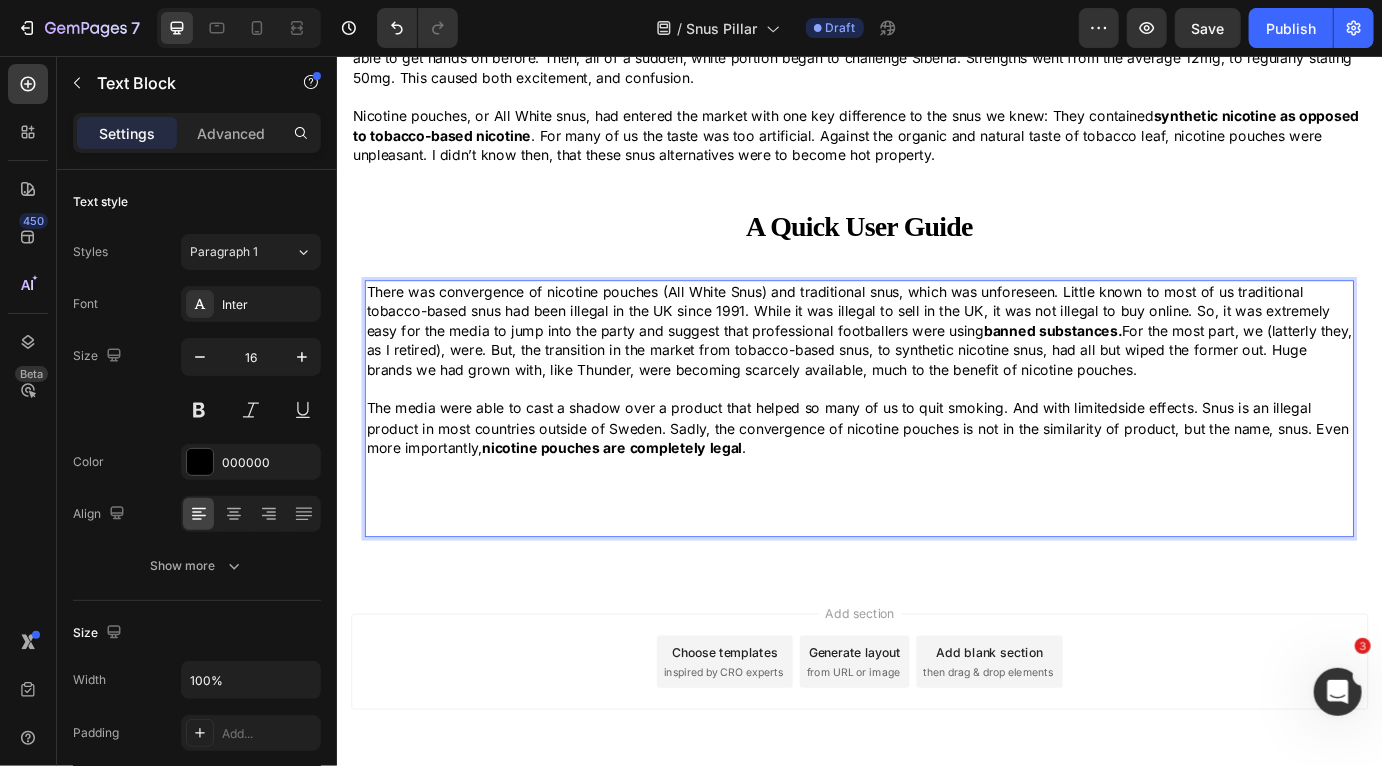 click at bounding box center [936, 574] 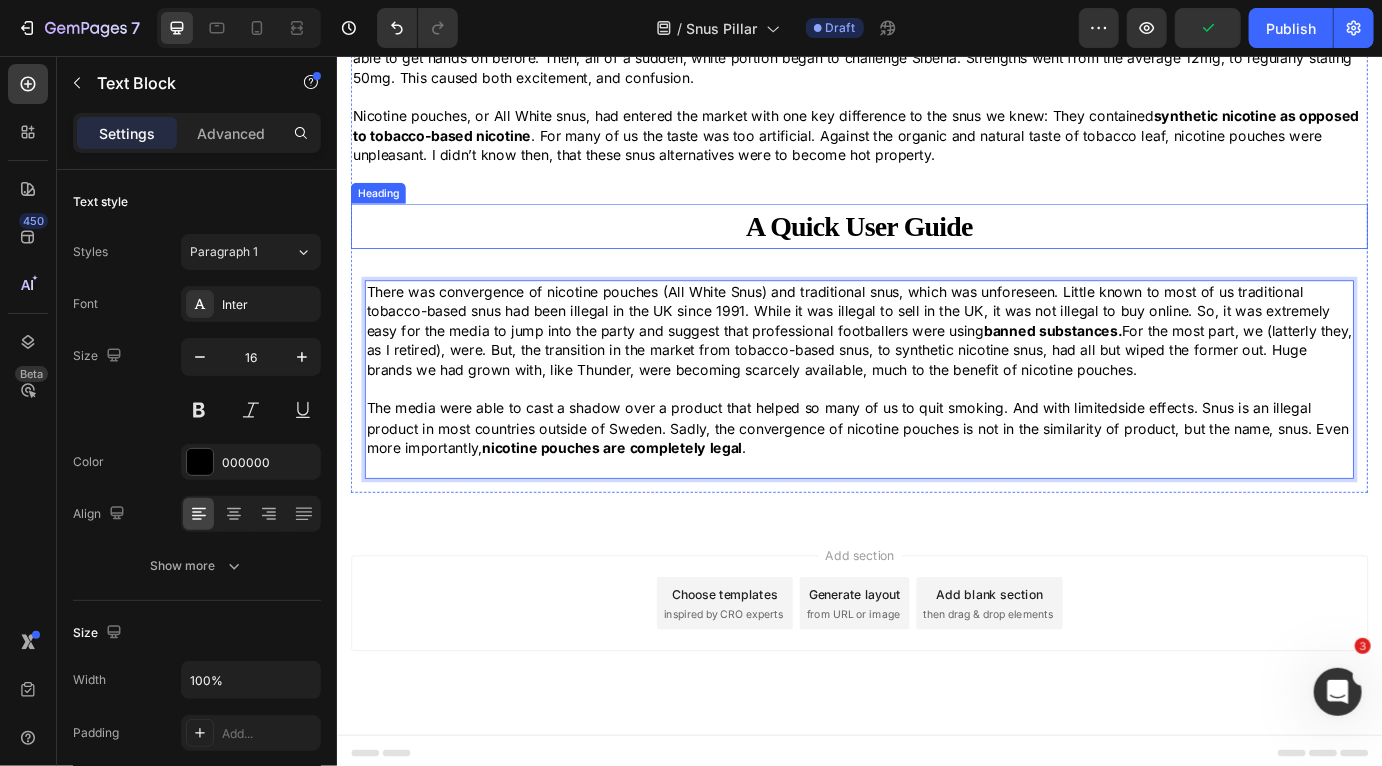 click on "A Quick User Guide" at bounding box center (936, 252) 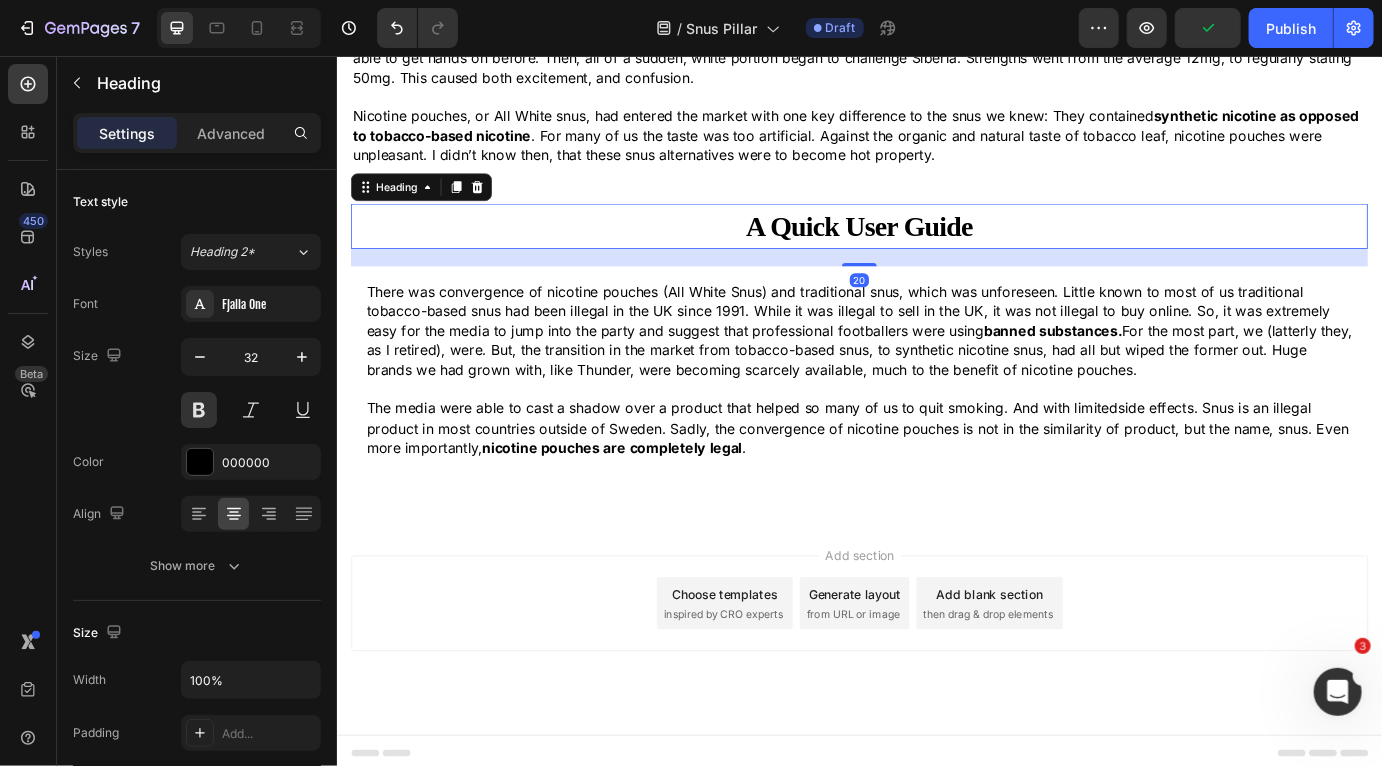 click on "A Quick User Guide" at bounding box center [936, 252] 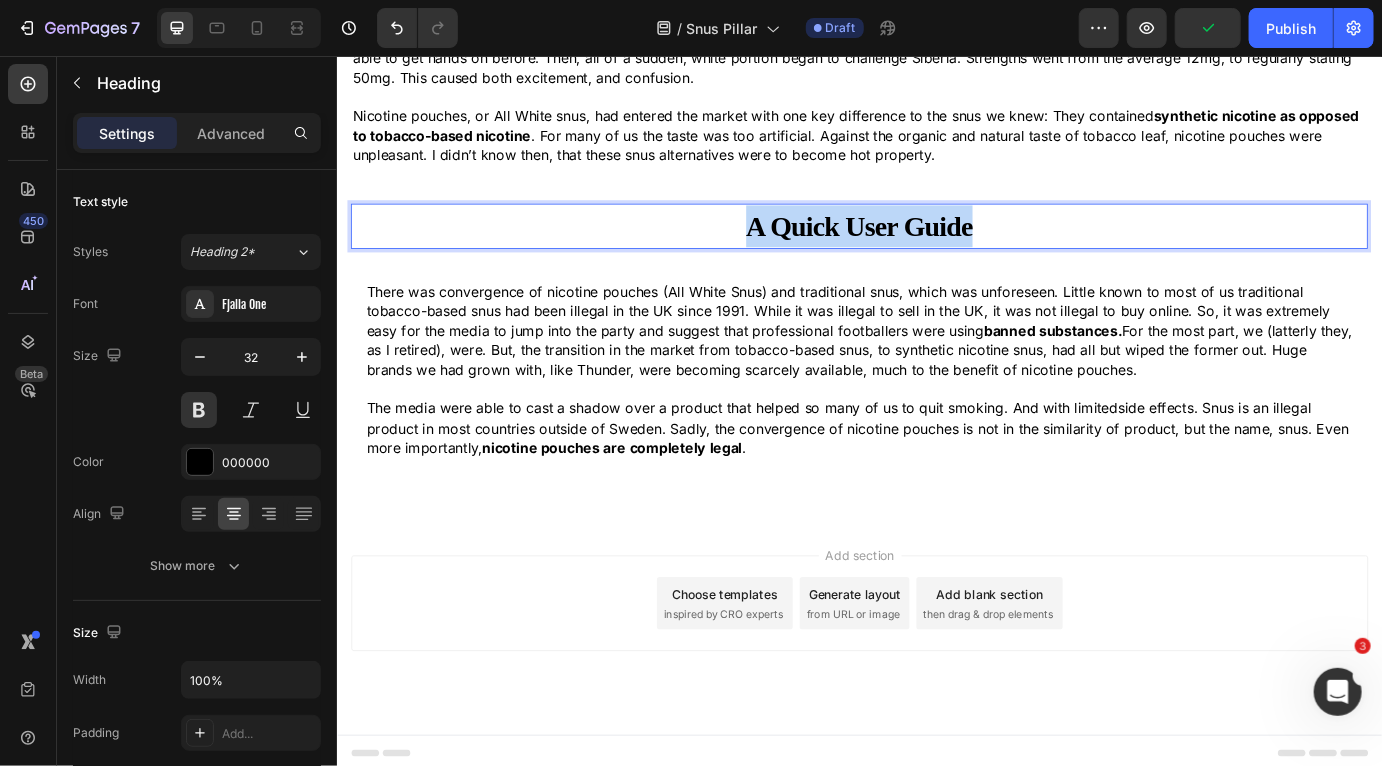 click on "A Quick User Guide" at bounding box center (936, 252) 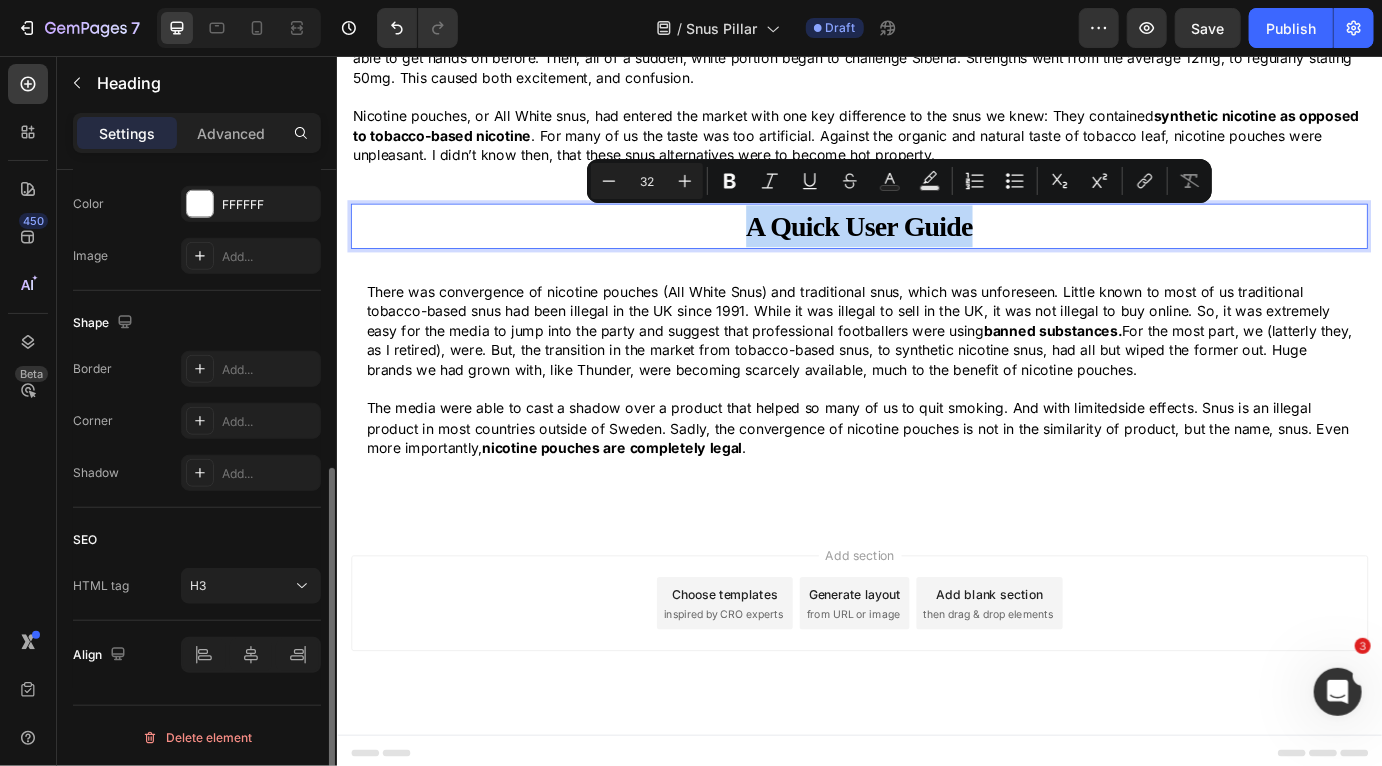 scroll, scrollTop: 0, scrollLeft: 0, axis: both 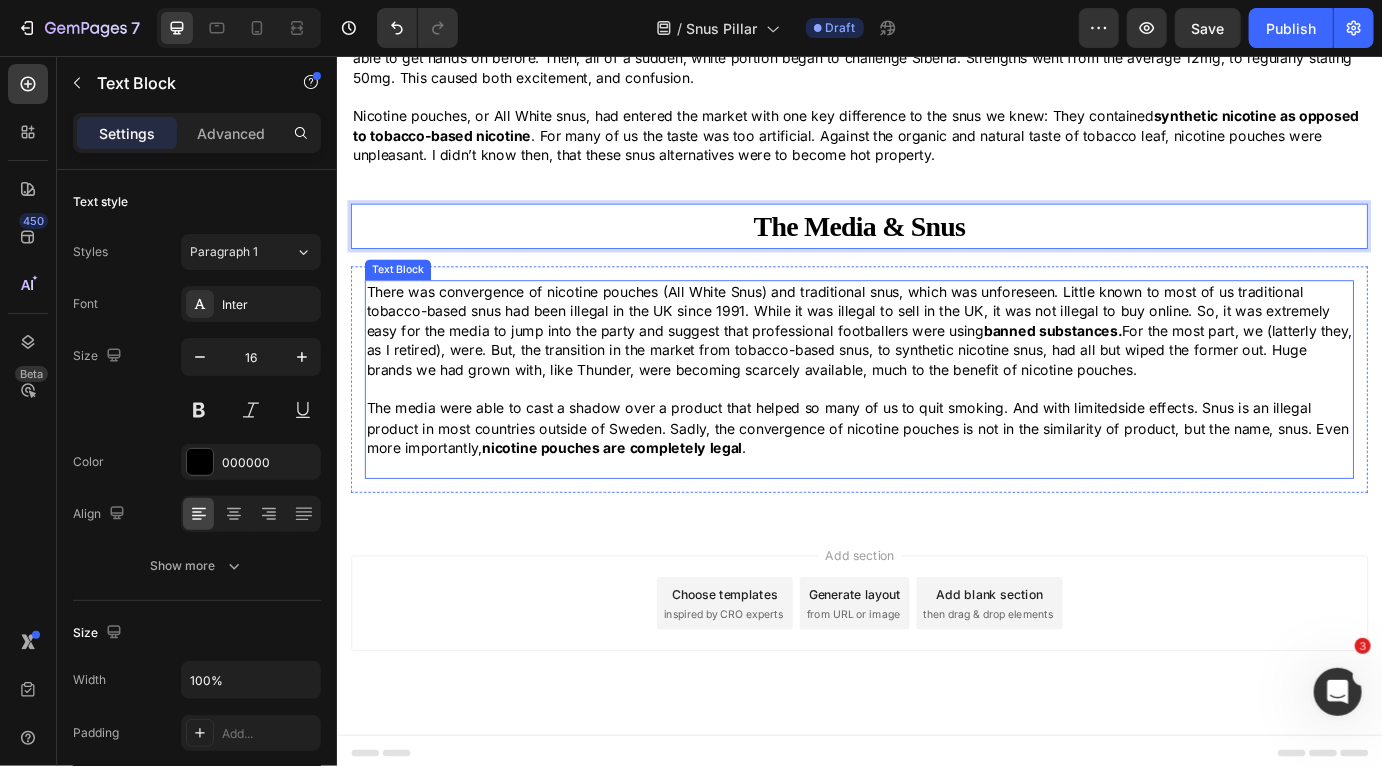 click on "side effects" at bounding box center [1276, 461] 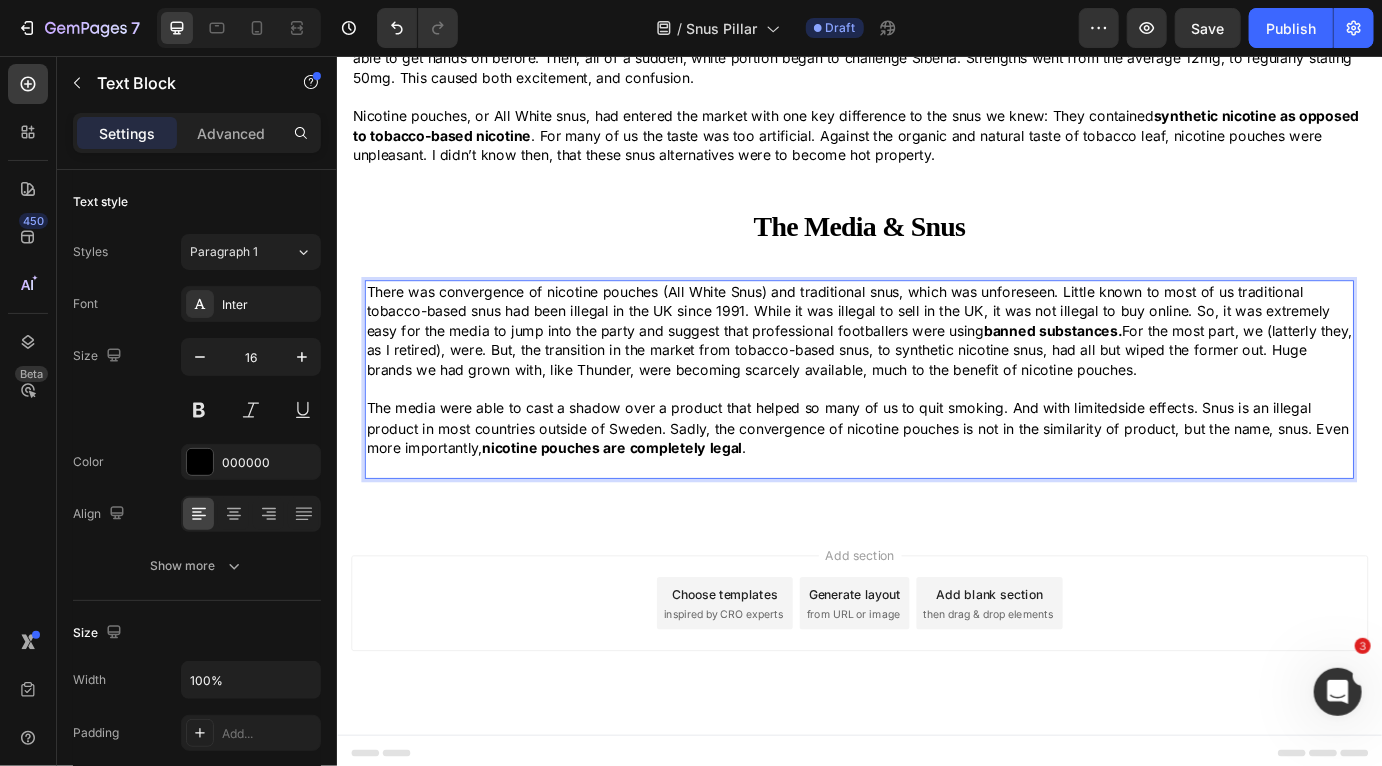 click on "side effects" at bounding box center (1276, 461) 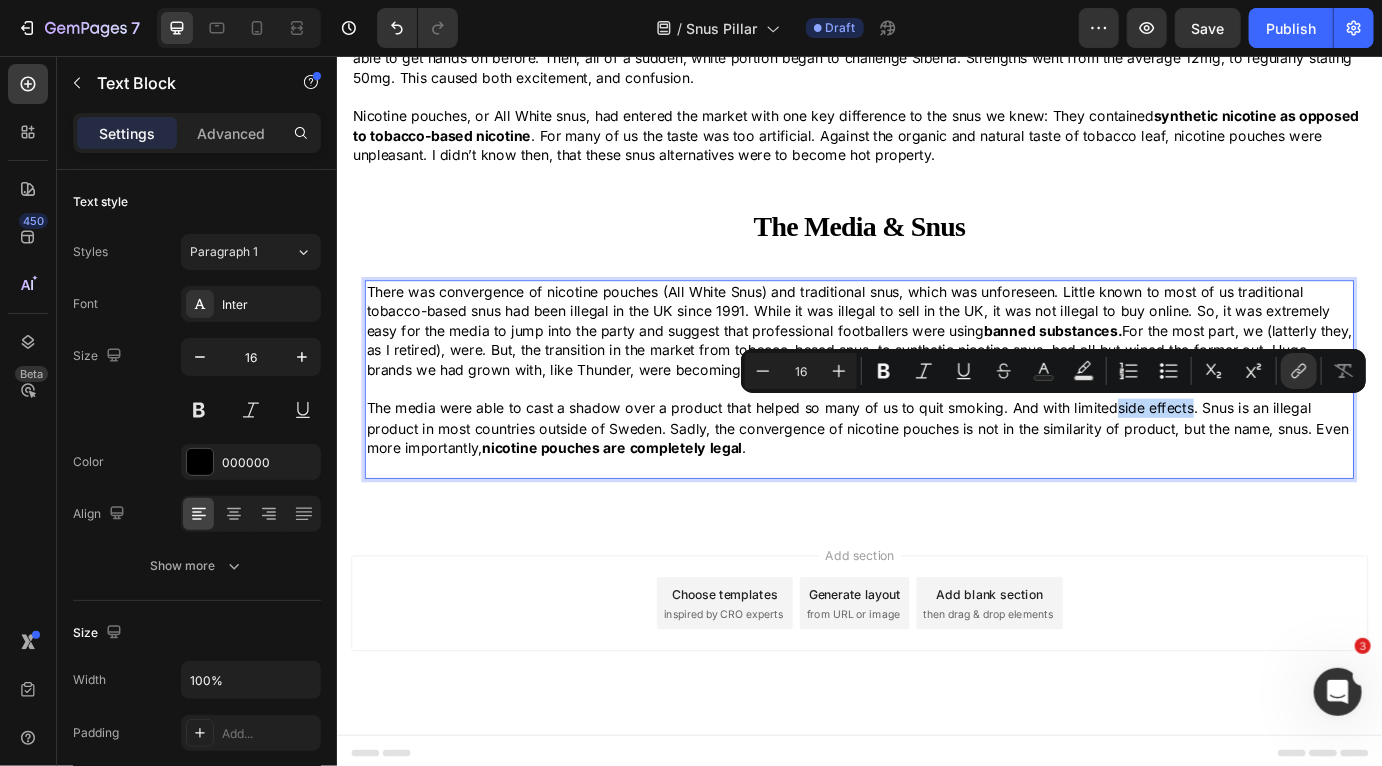 drag, startPoint x: 1316, startPoint y: 462, endPoint x: 1230, endPoint y: 460, distance: 86.023254 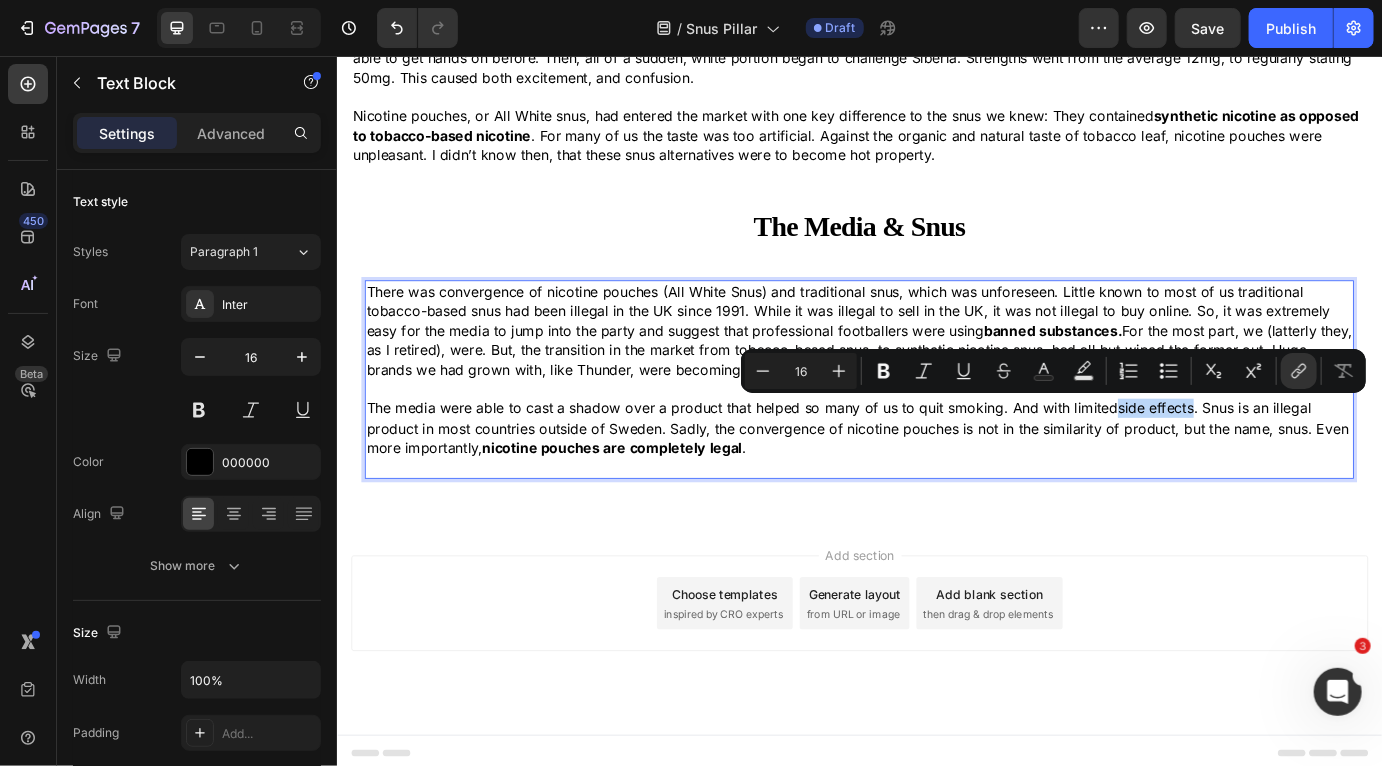 click on "side effects" at bounding box center [1276, 461] 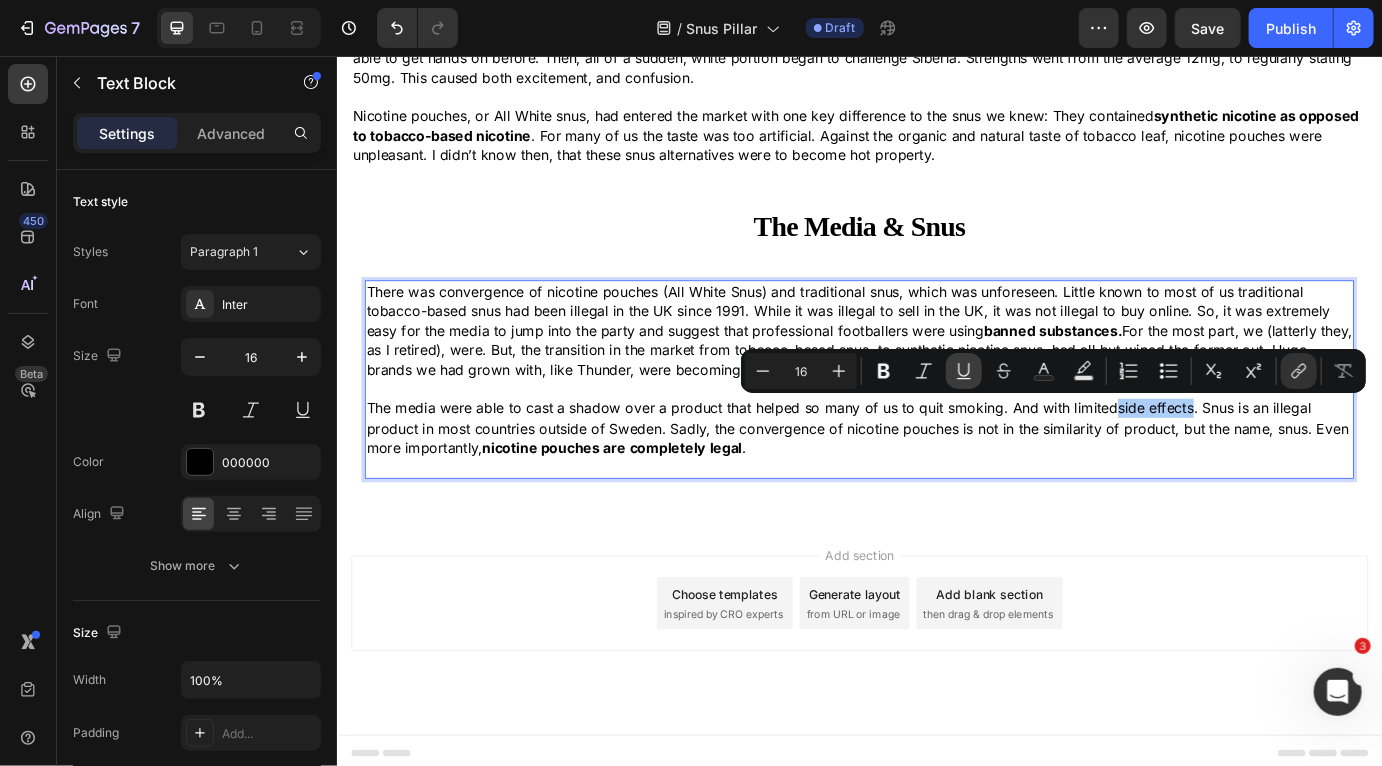 click on "Underline" at bounding box center (964, 371) 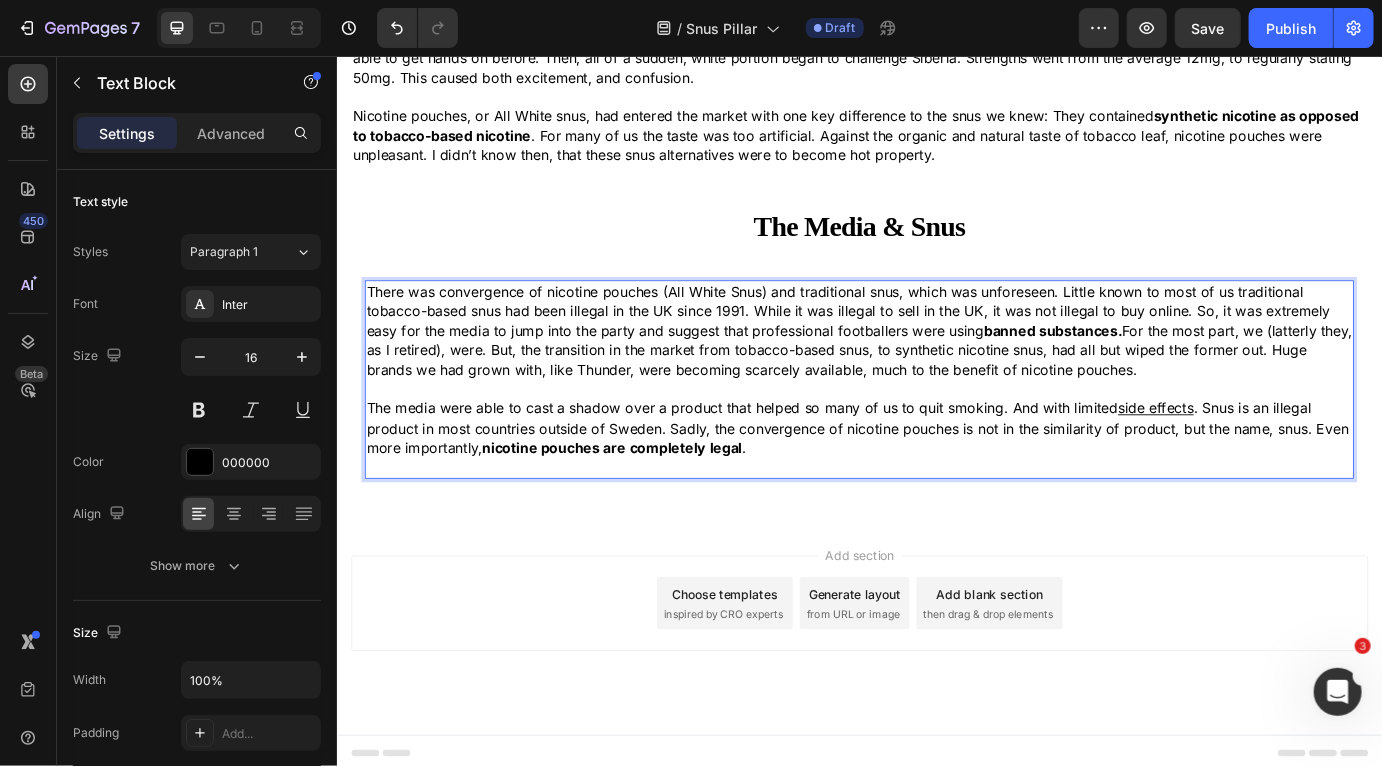 click on "The media were able to cast a shadow over a product that helped so many of us to quit smoking. And with limited  side effects . Snus is an illegal product in most countries outside of Sweden. Sadly, the convergence of nicotine pouches is not in the similarity of product, but the name, snus. Even more importantly,  nicotine pouches are completely legal ." at bounding box center [936, 483] 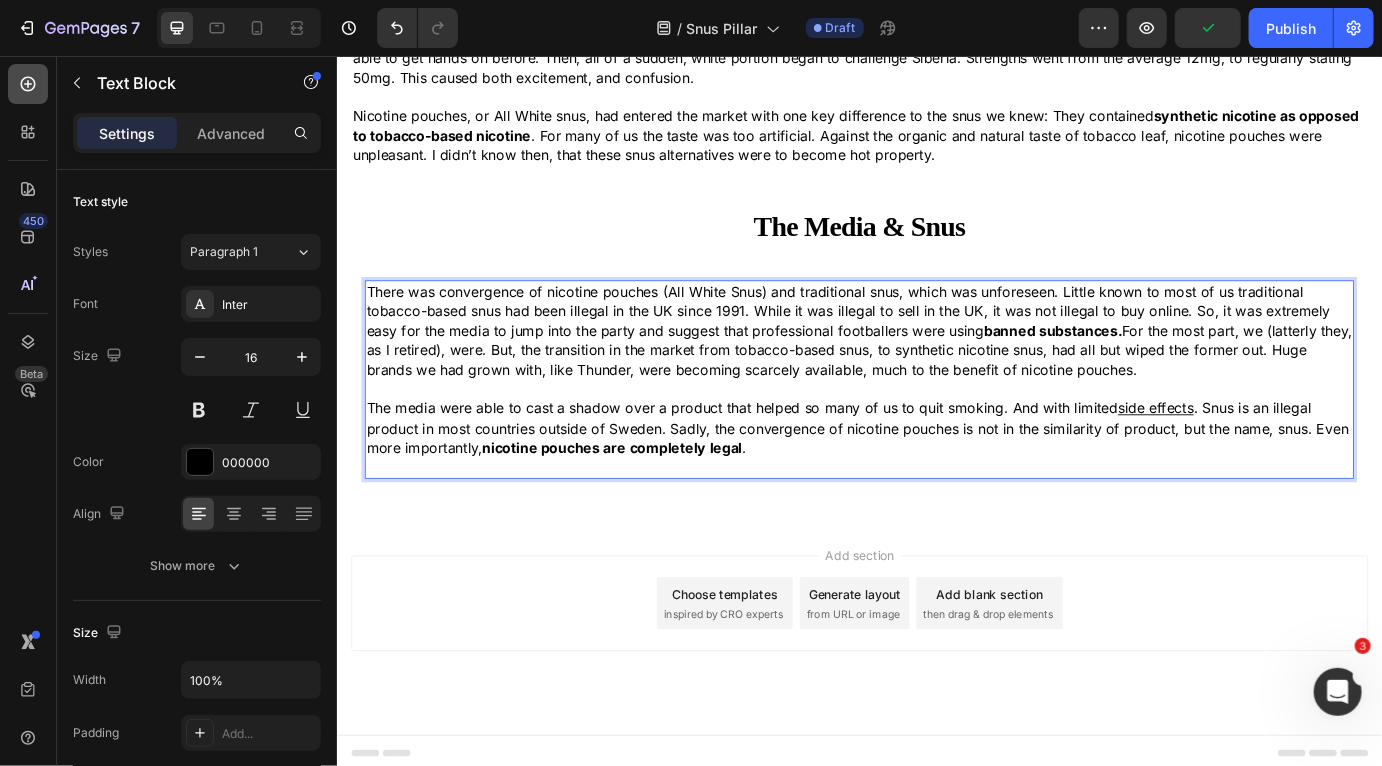click 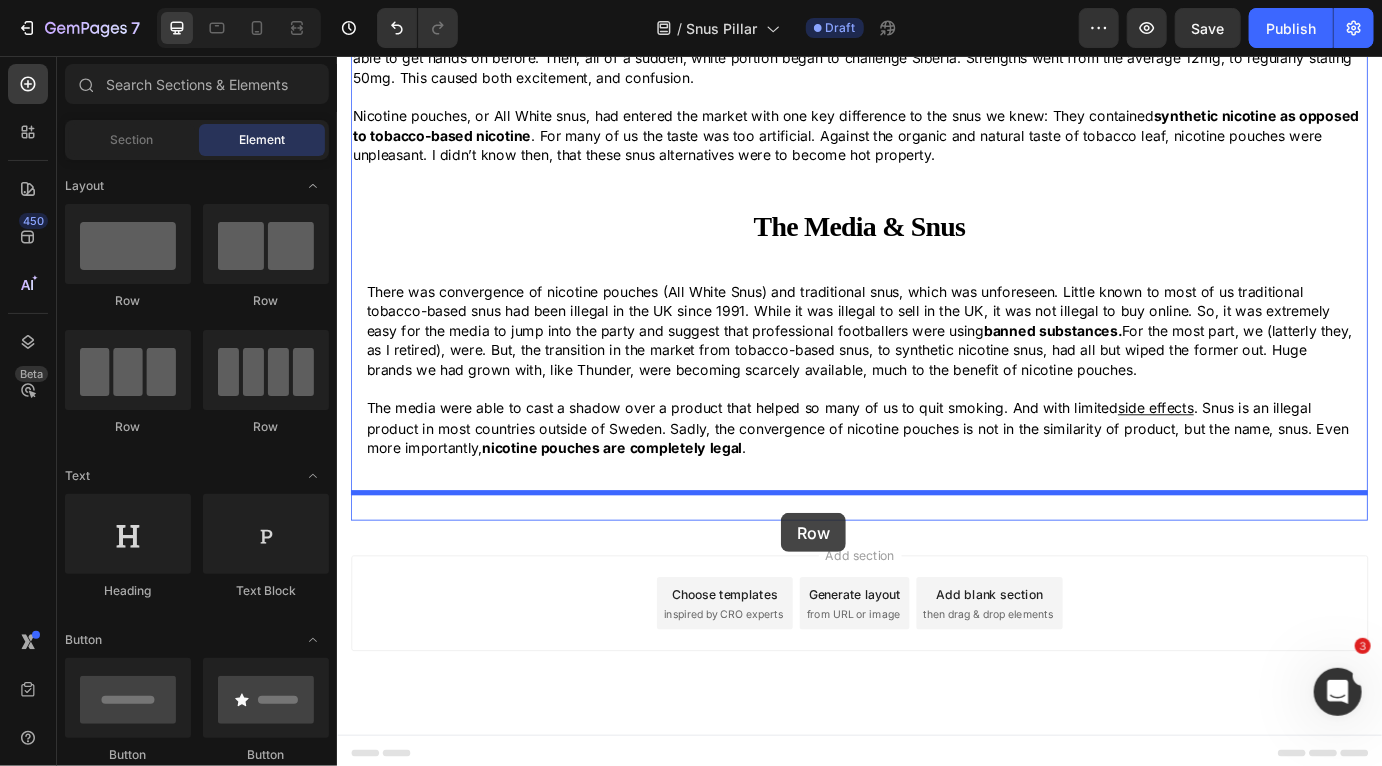 drag, startPoint x: 492, startPoint y: 310, endPoint x: 846, endPoint y: 581, distance: 445.82172 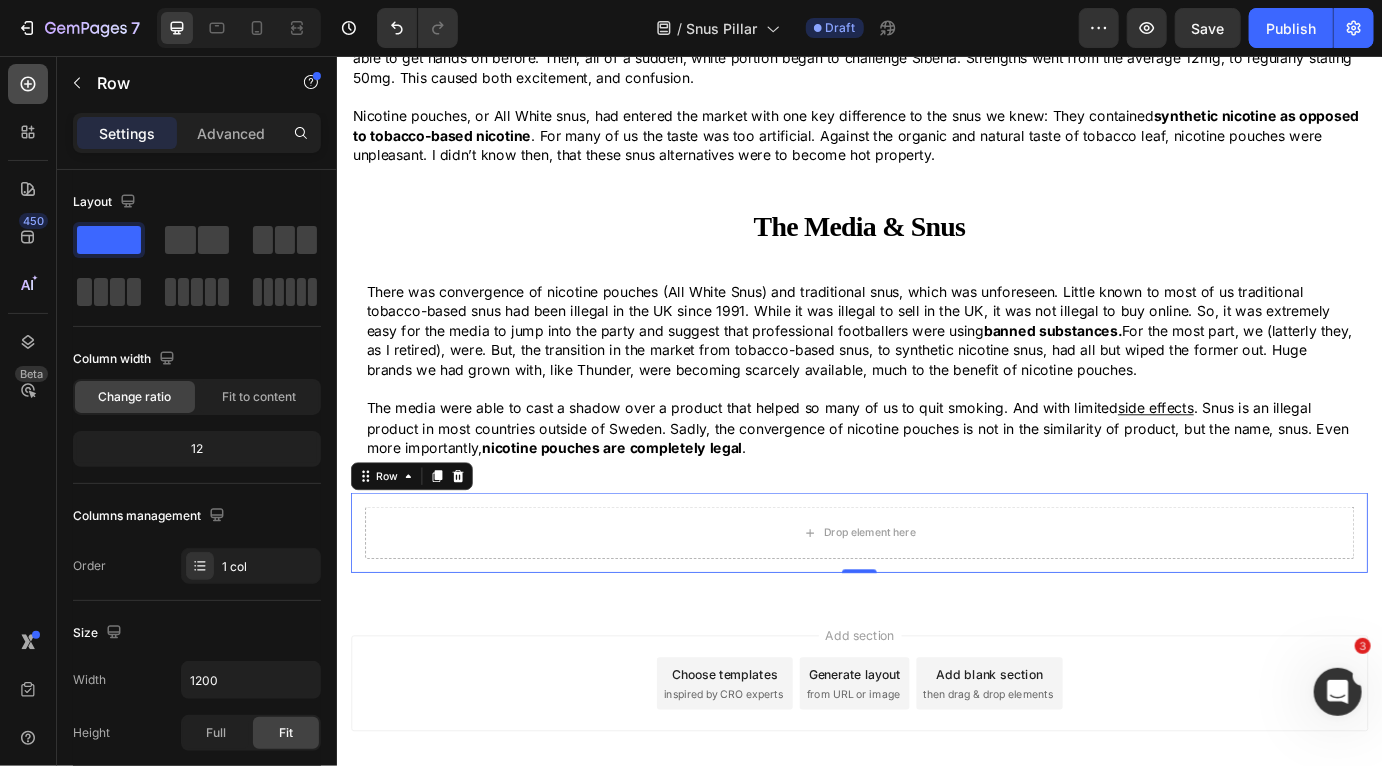 click 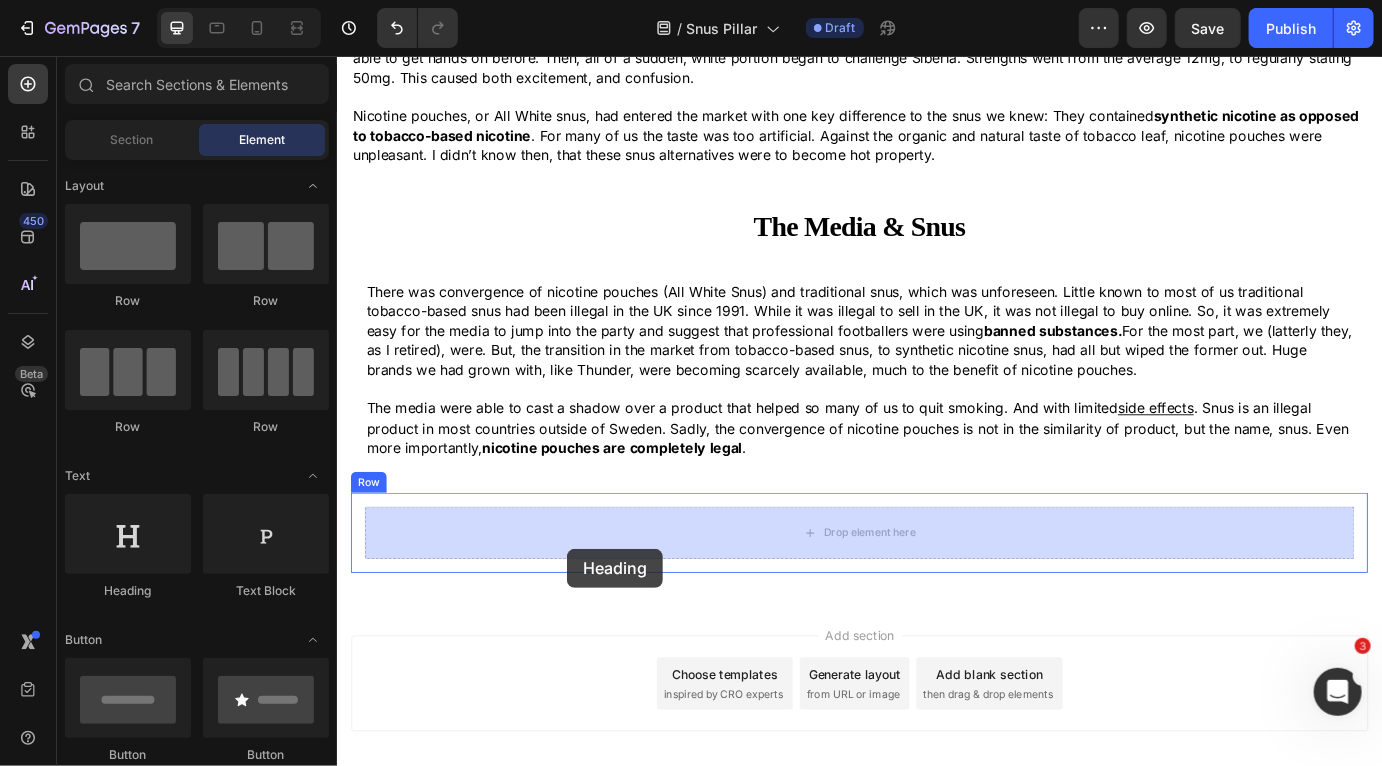drag, startPoint x: 491, startPoint y: 614, endPoint x: 601, endPoint y: 620, distance: 110.16351 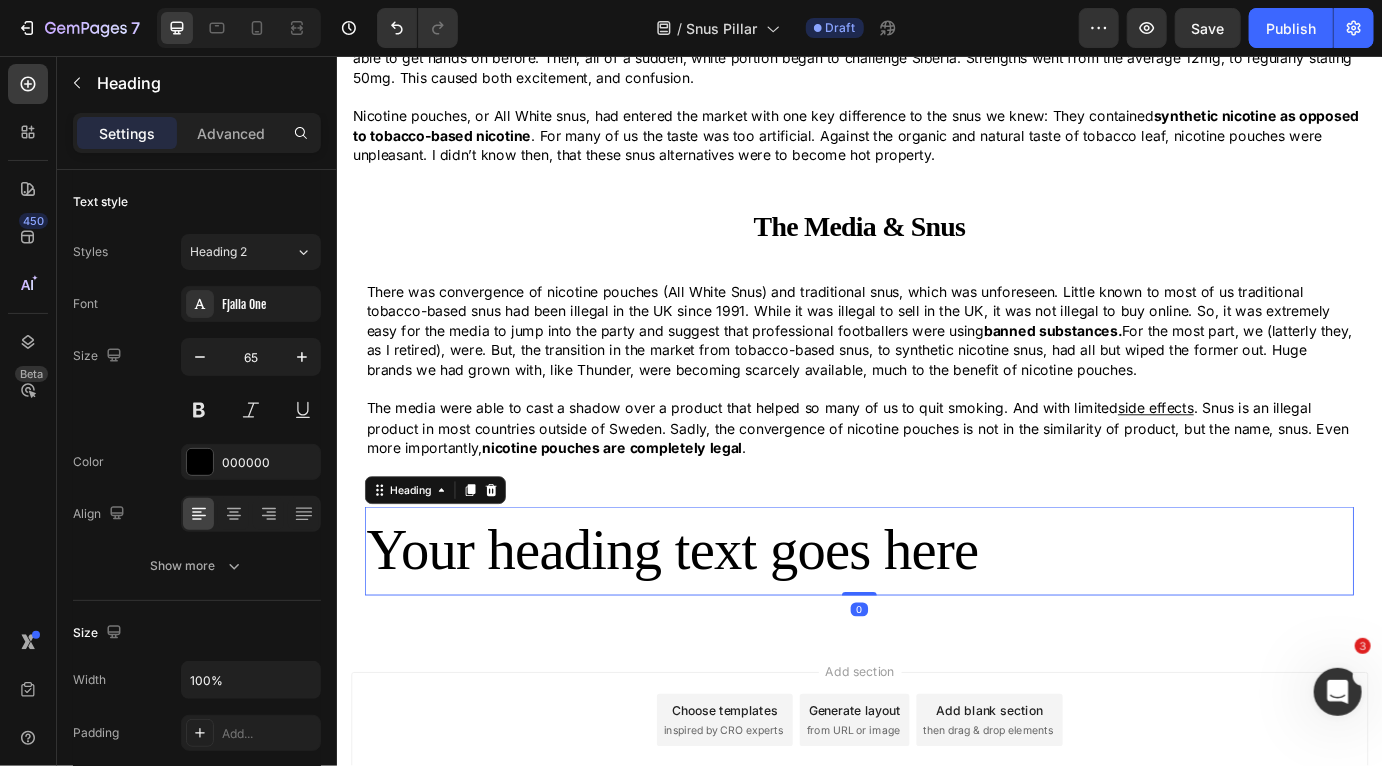 click on "Add section Choose templates inspired by CRO experts Generate layout from URL or image Add blank section then drag & drop elements" at bounding box center (936, 819) 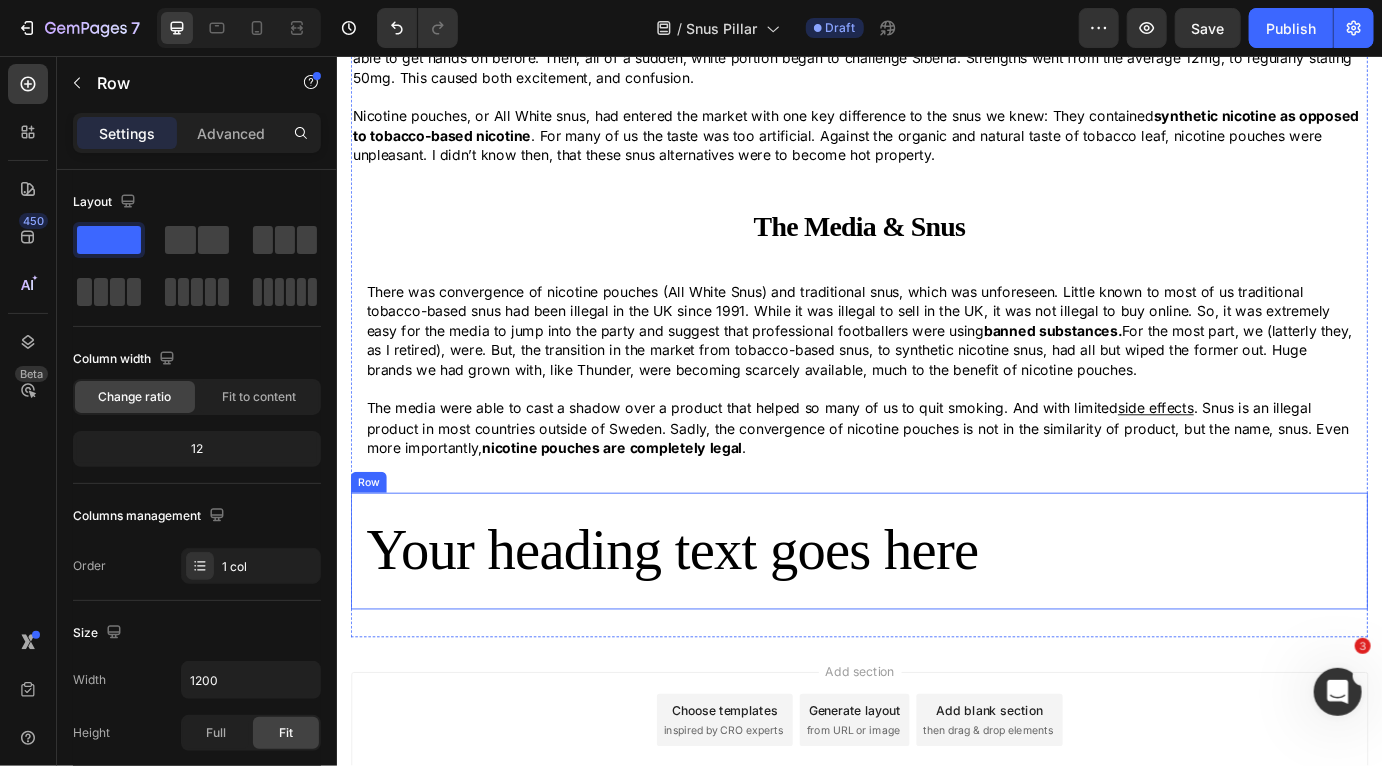 click on "Your heading text goes here Heading Row" at bounding box center [936, 625] 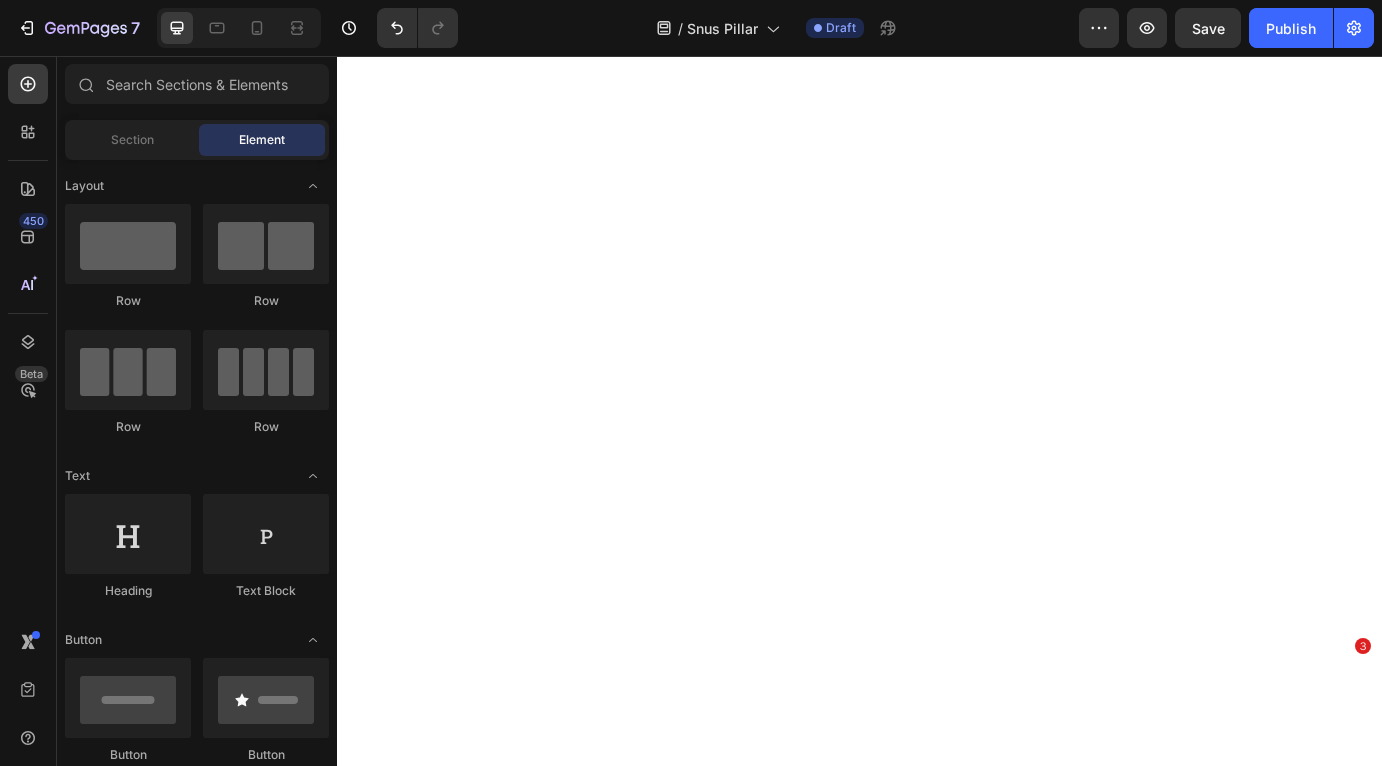 scroll, scrollTop: 0, scrollLeft: 0, axis: both 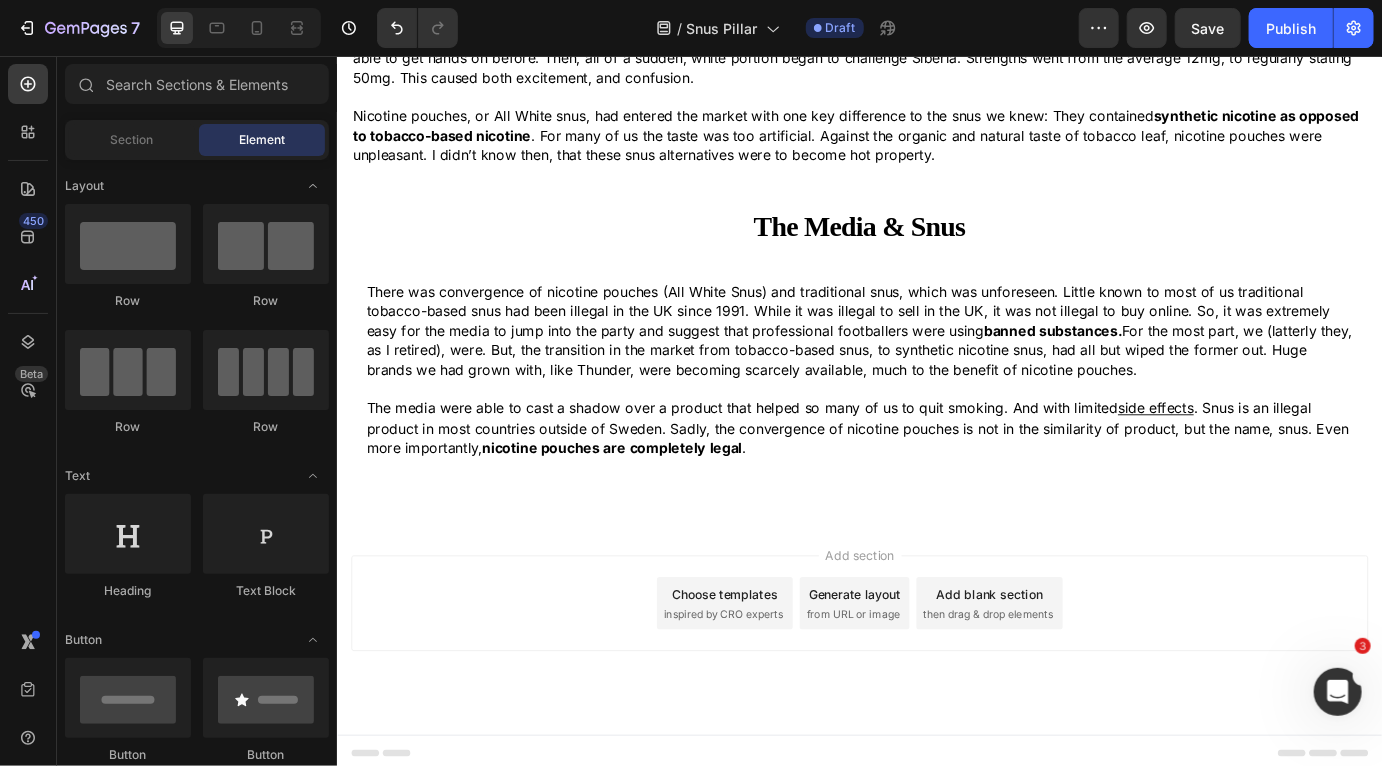 click on "Add blank section" at bounding box center (1085, 674) 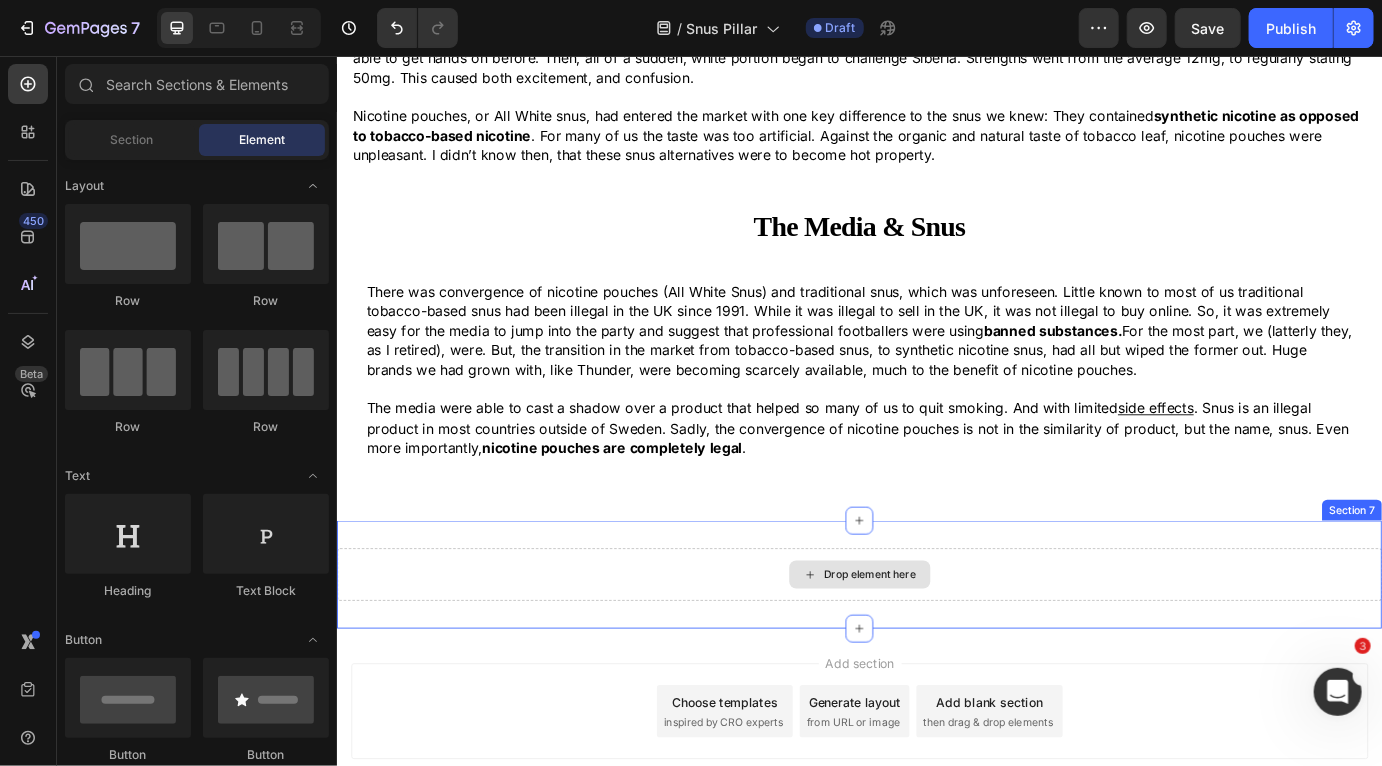 click on "Drop element here" at bounding box center (936, 652) 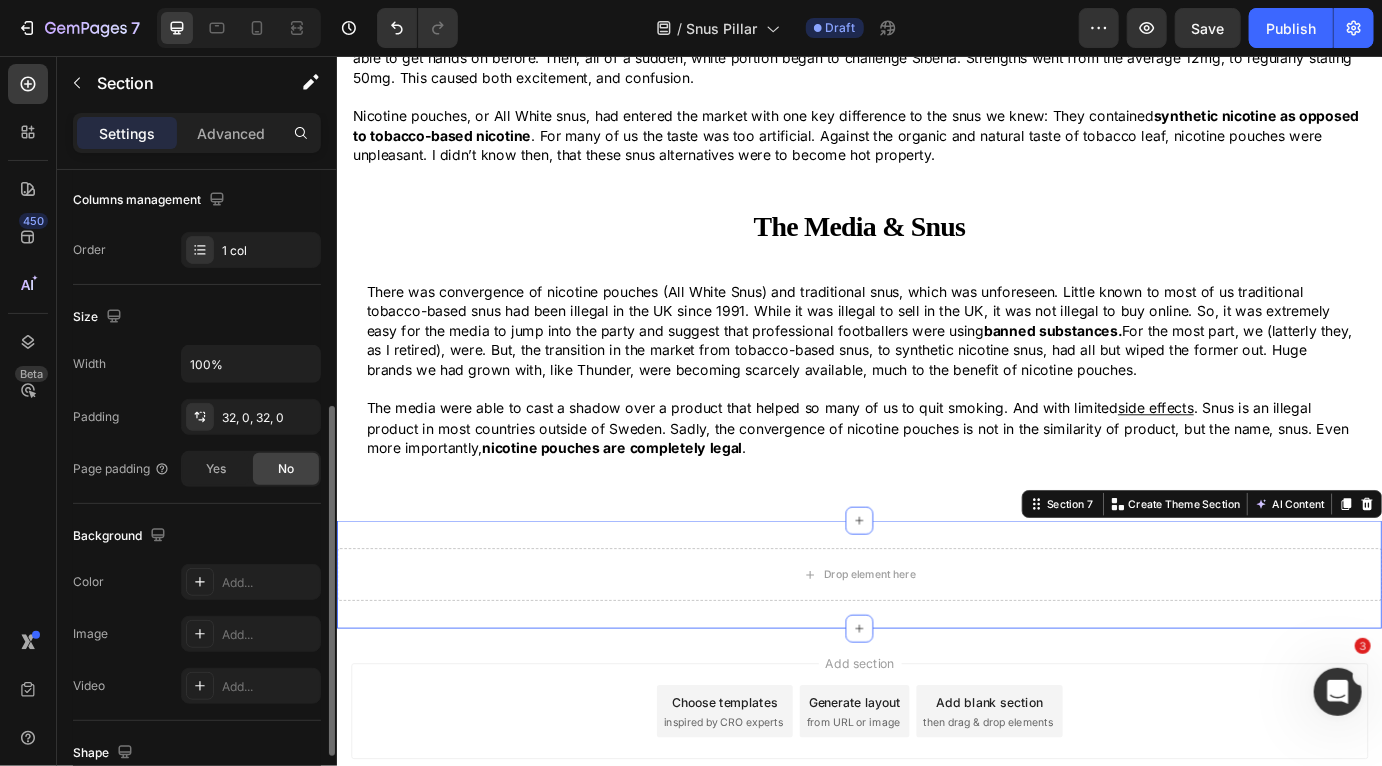 scroll, scrollTop: 359, scrollLeft: 0, axis: vertical 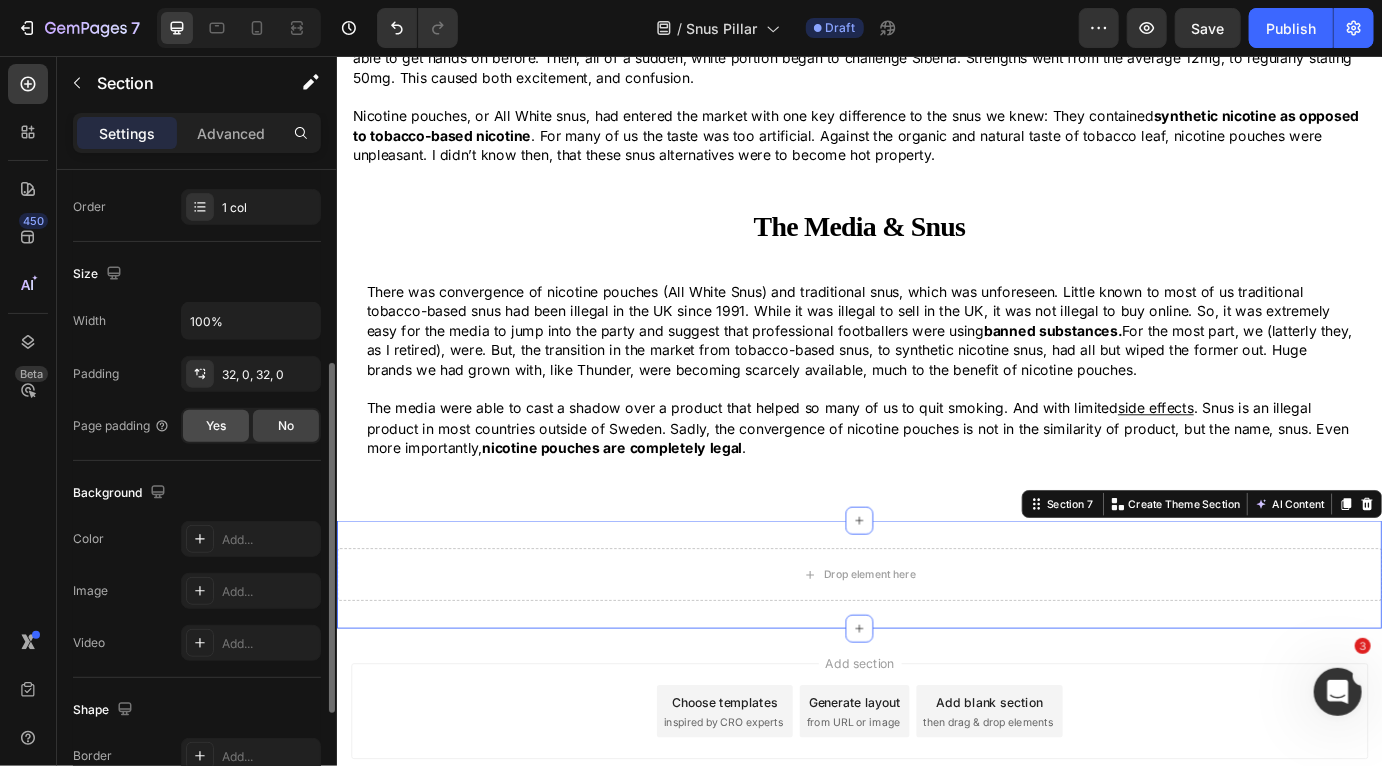 click on "Yes" 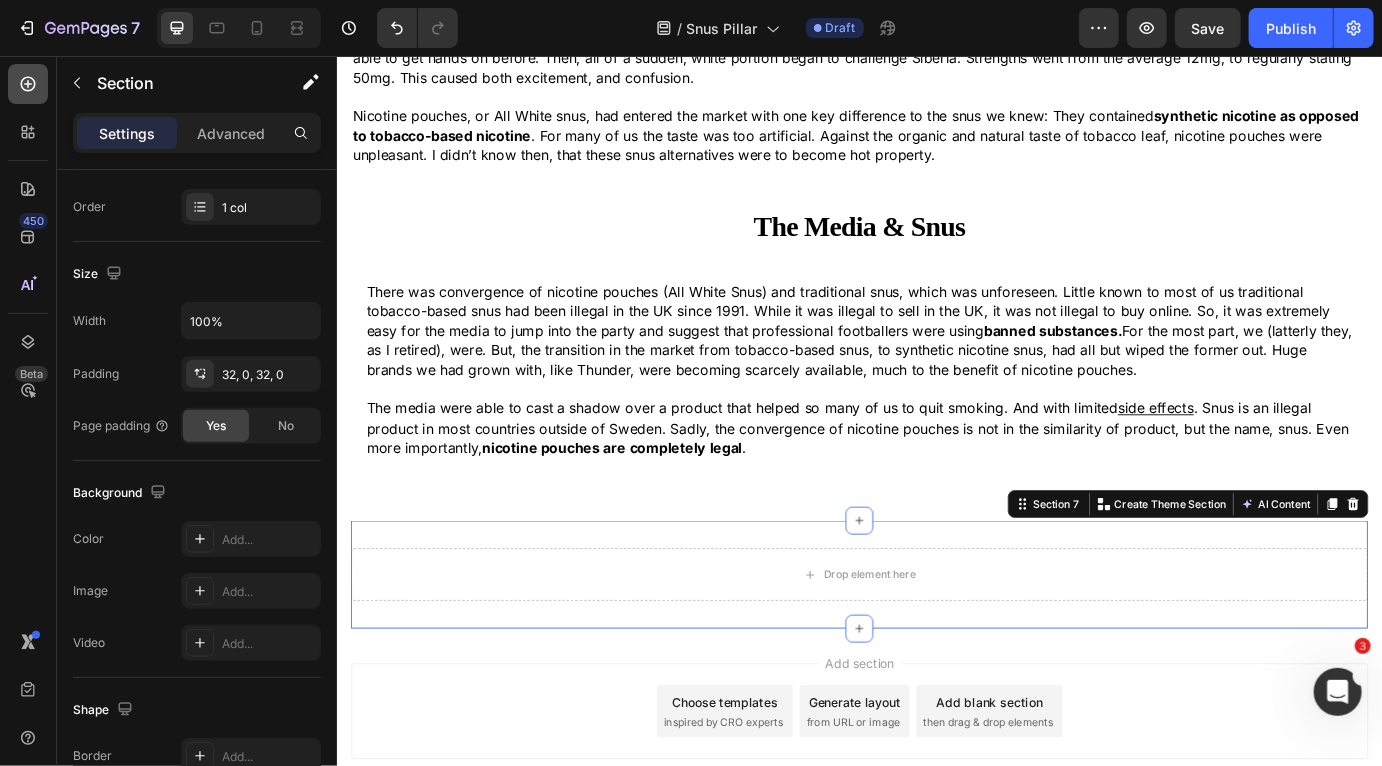 click 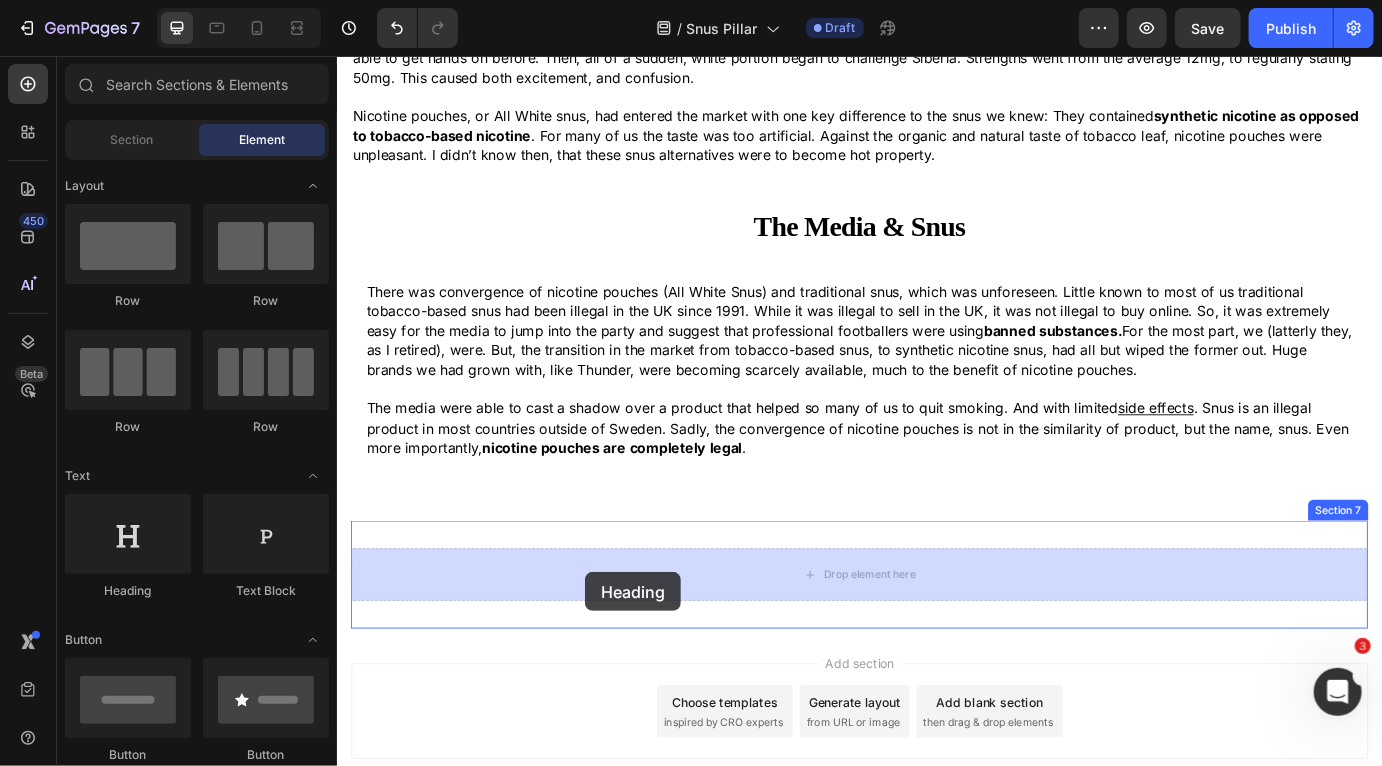 drag, startPoint x: 477, startPoint y: 600, endPoint x: 621, endPoint y: 649, distance: 152.10852 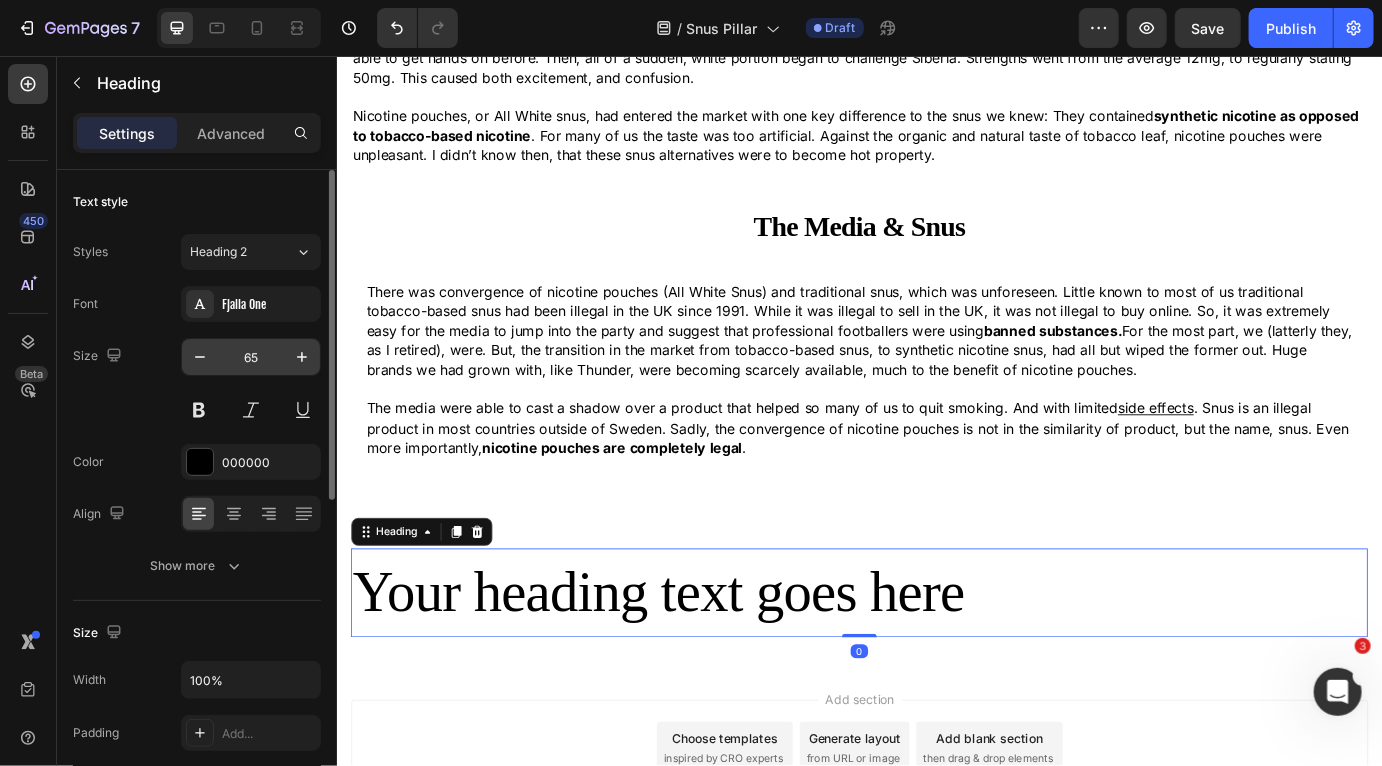 click on "65" at bounding box center [251, 357] 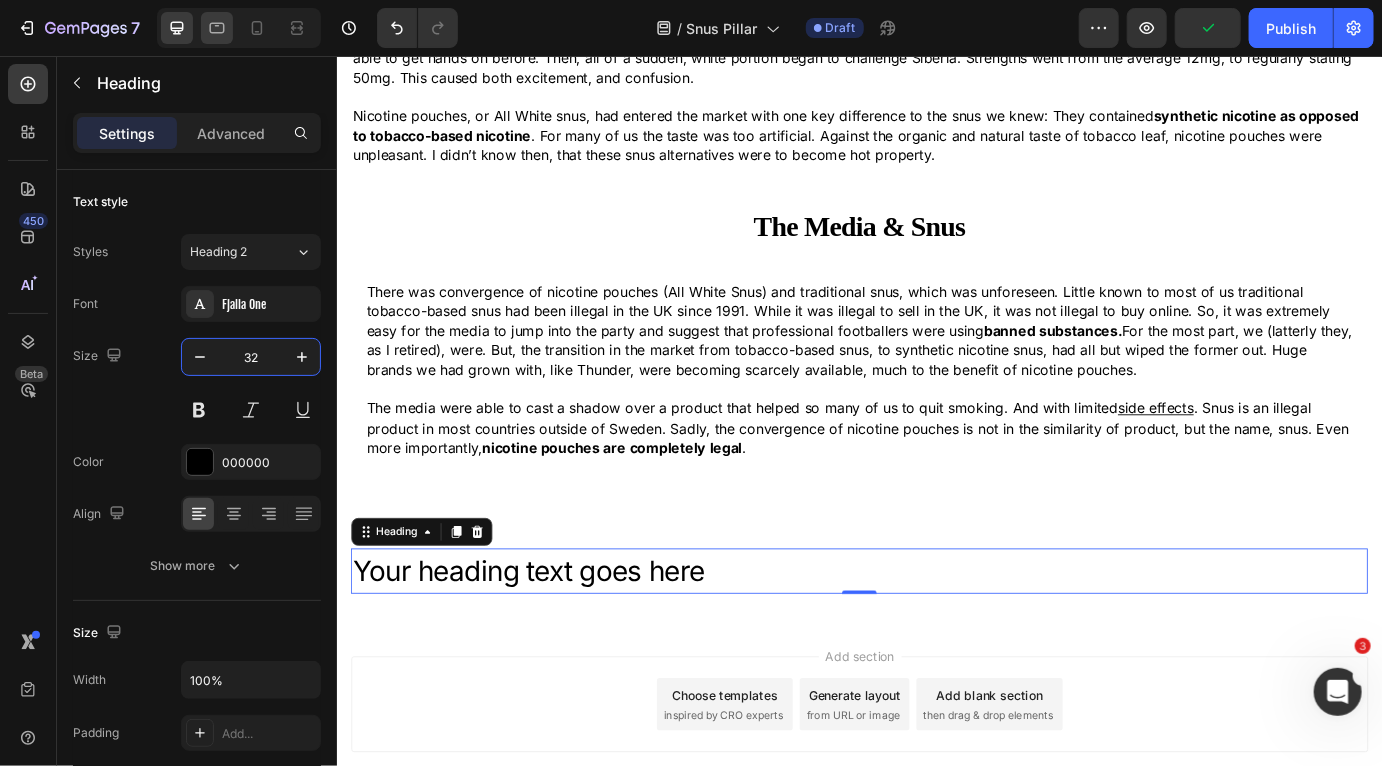 click 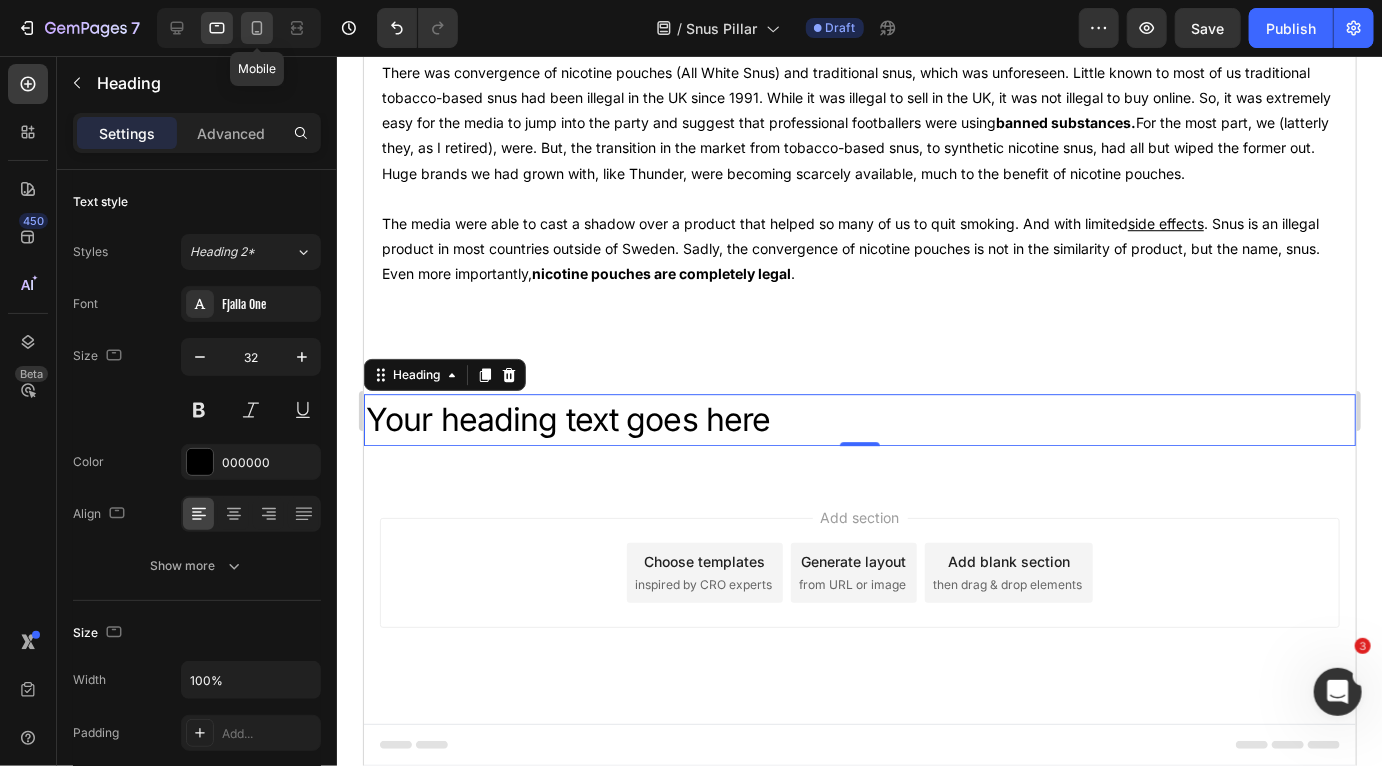 click 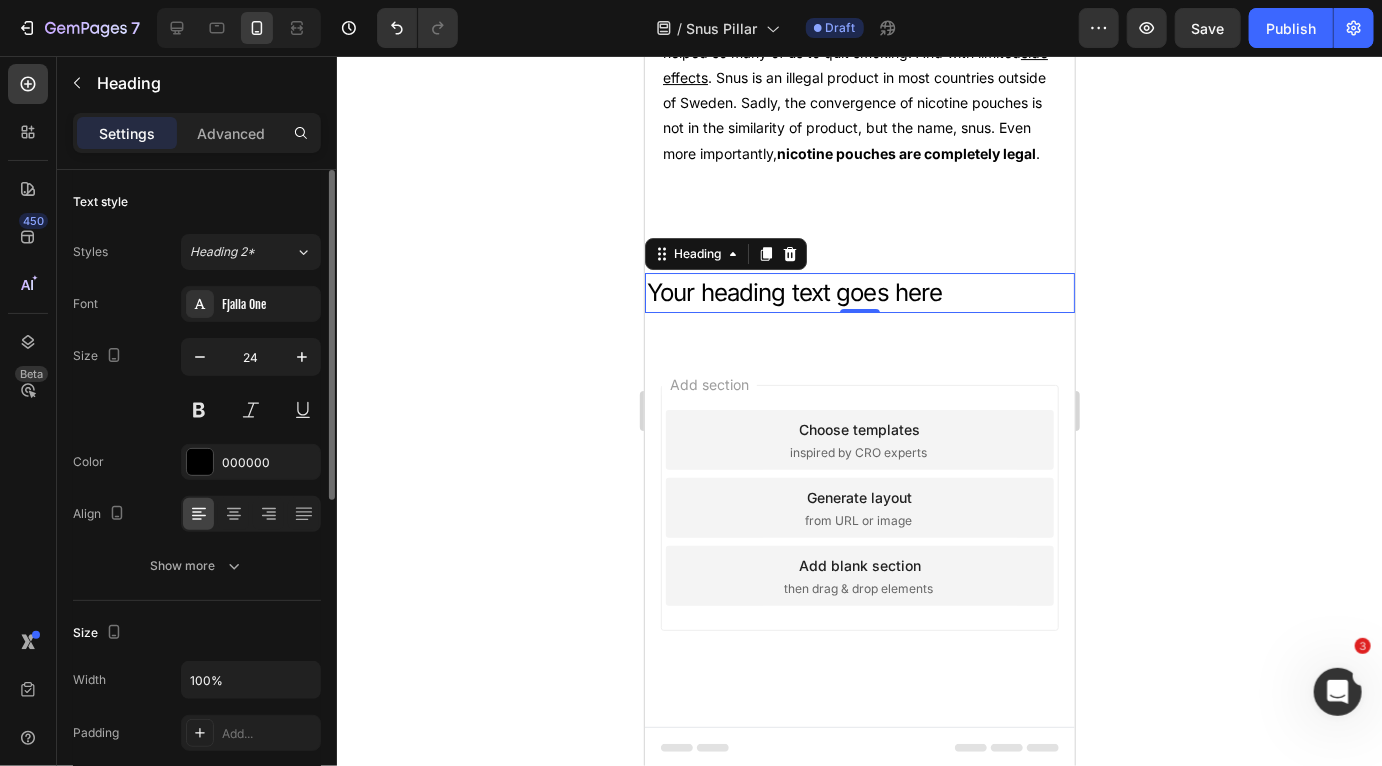 scroll, scrollTop: 3137, scrollLeft: 0, axis: vertical 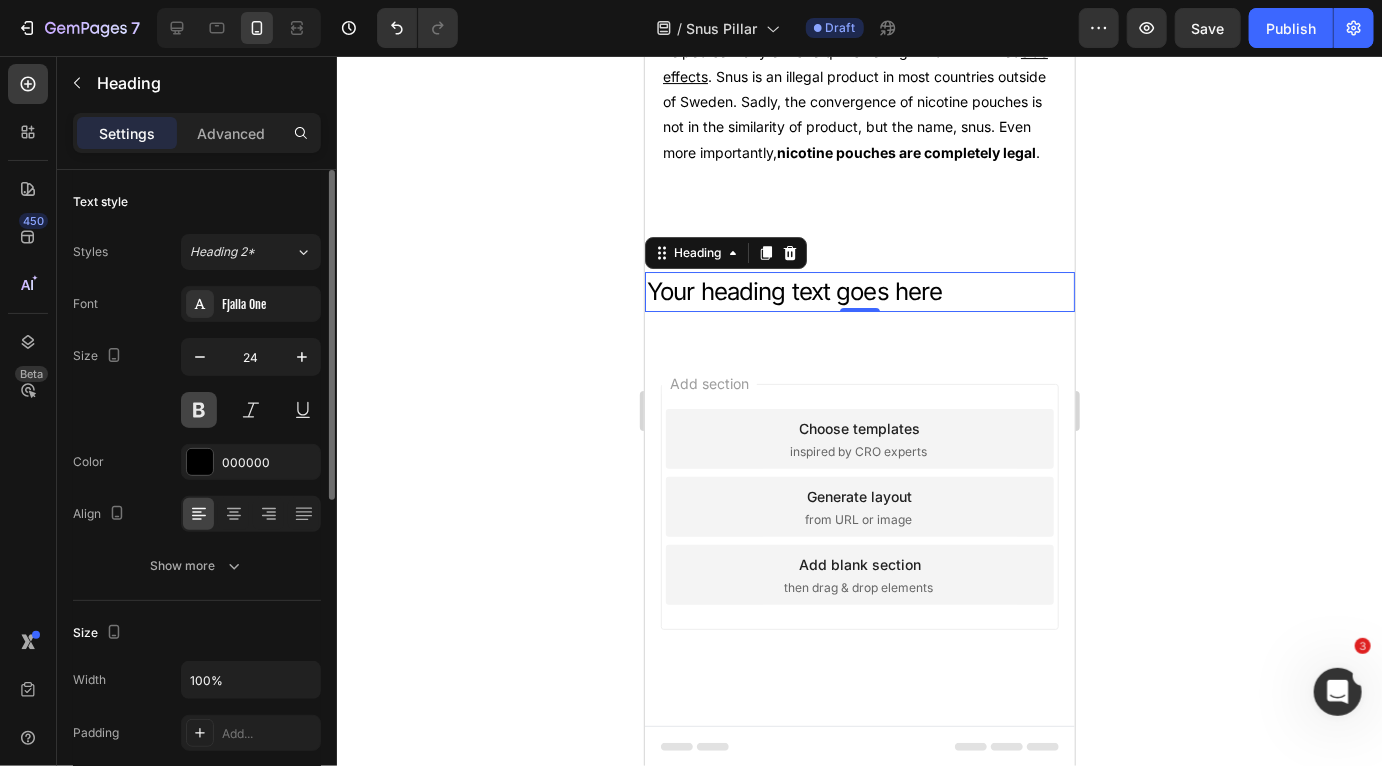 click at bounding box center (199, 410) 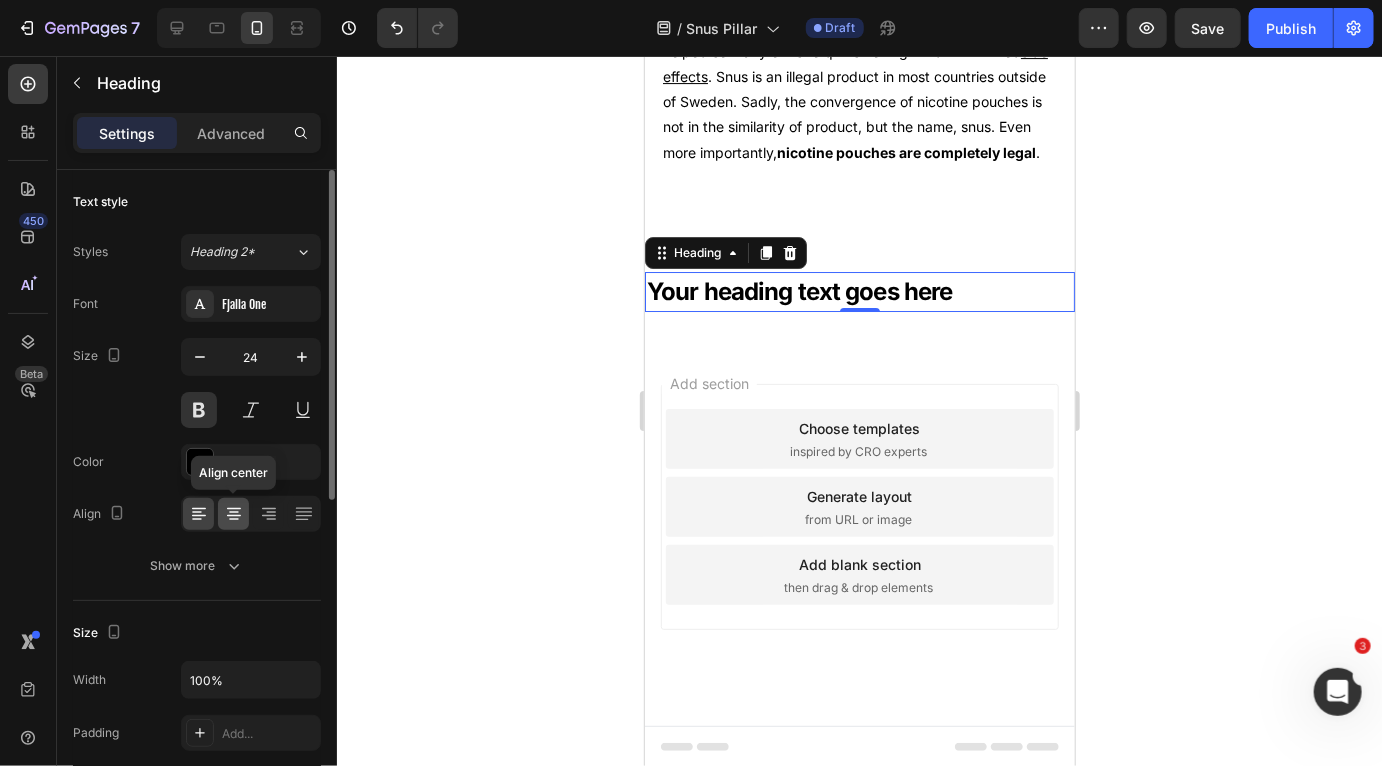 click 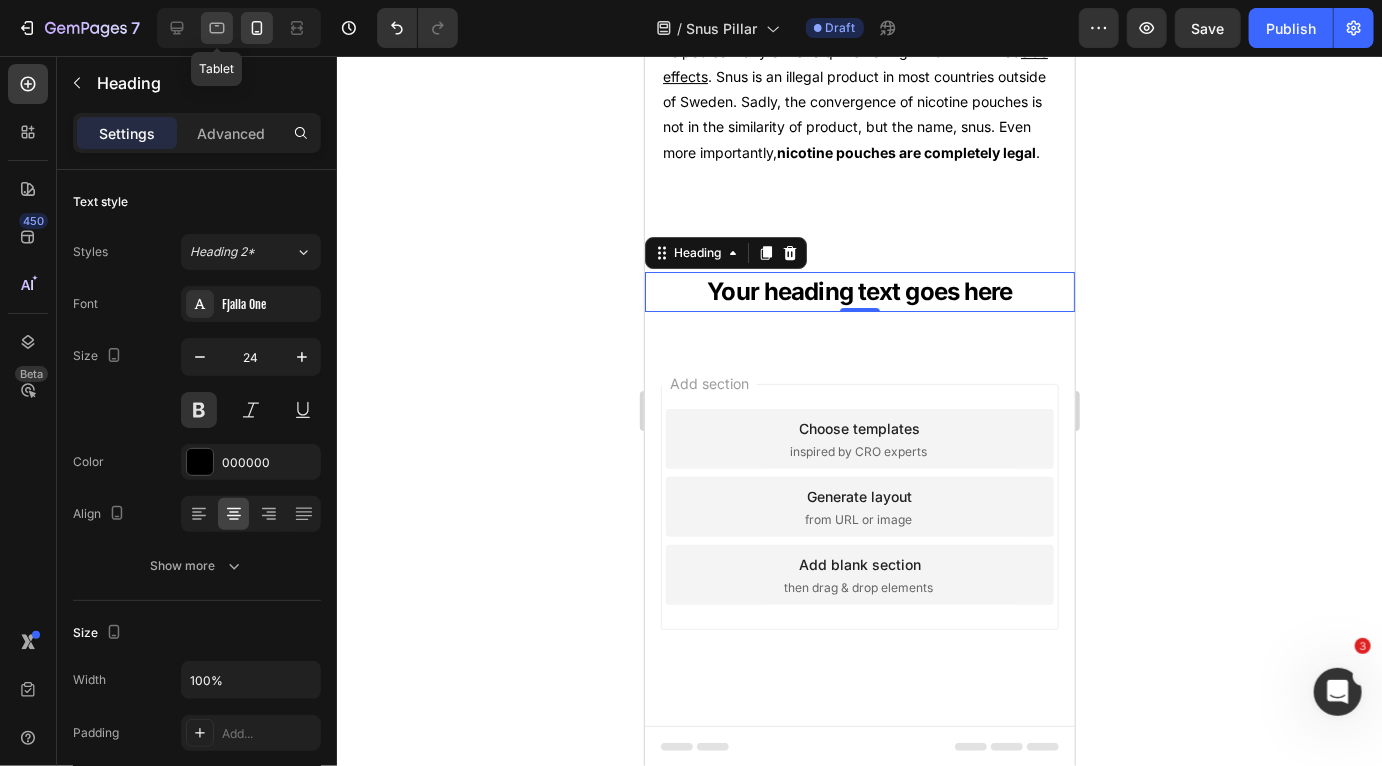 click 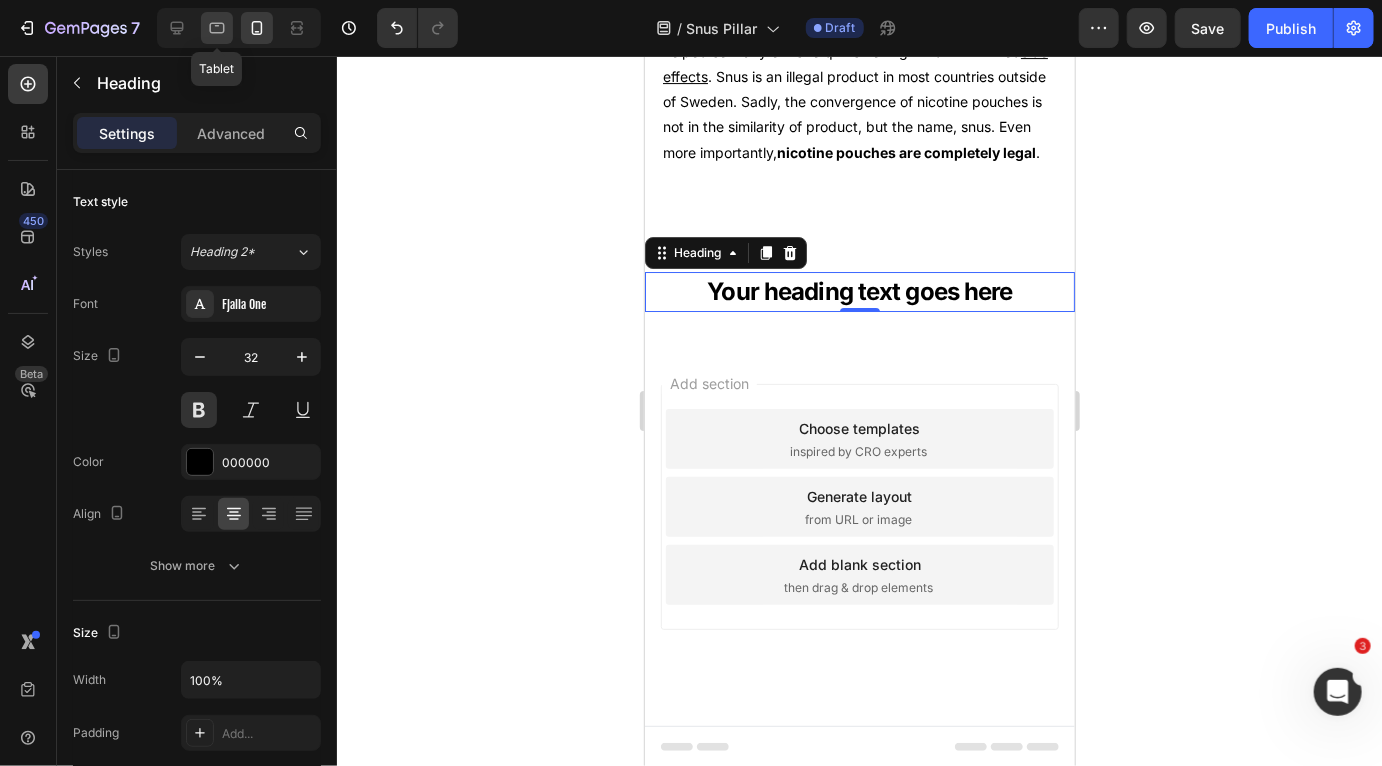 scroll, scrollTop: 2505, scrollLeft: 0, axis: vertical 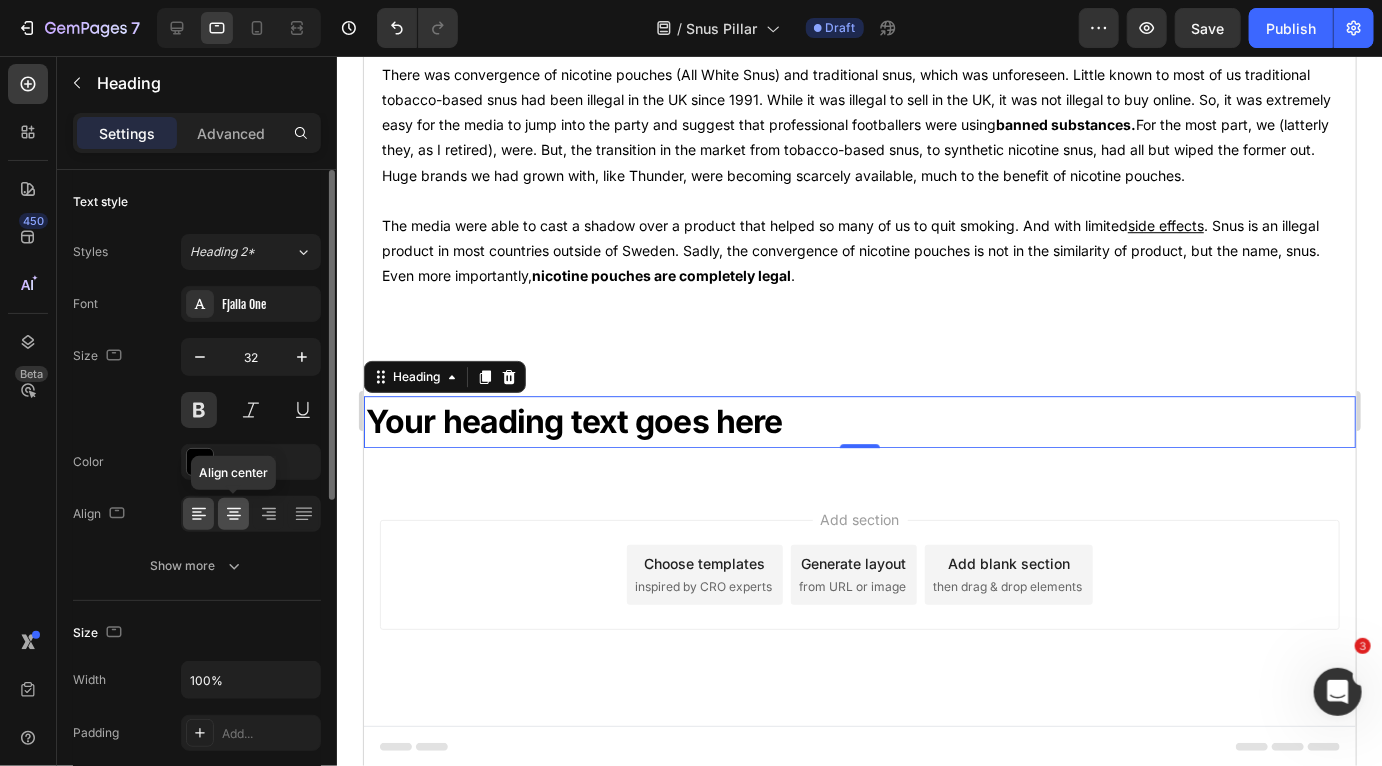 click 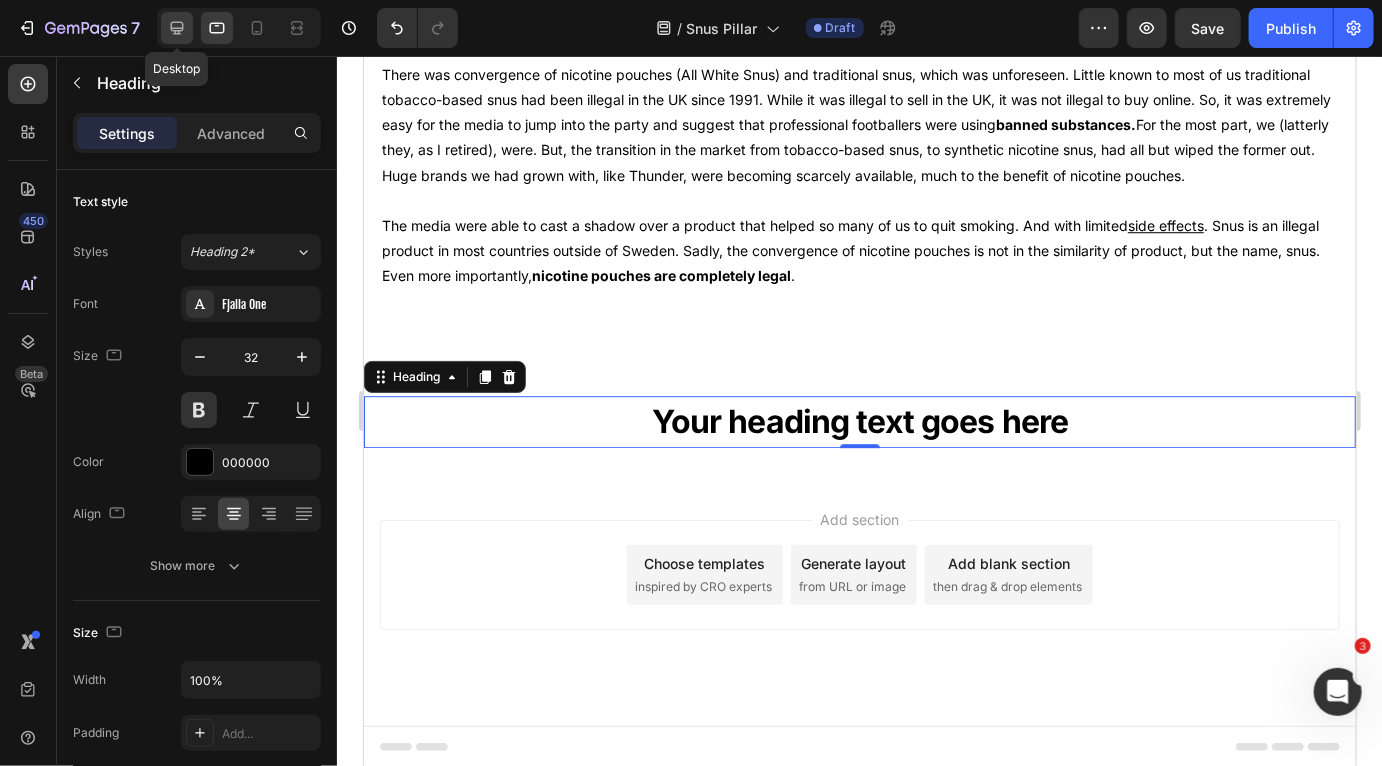 click 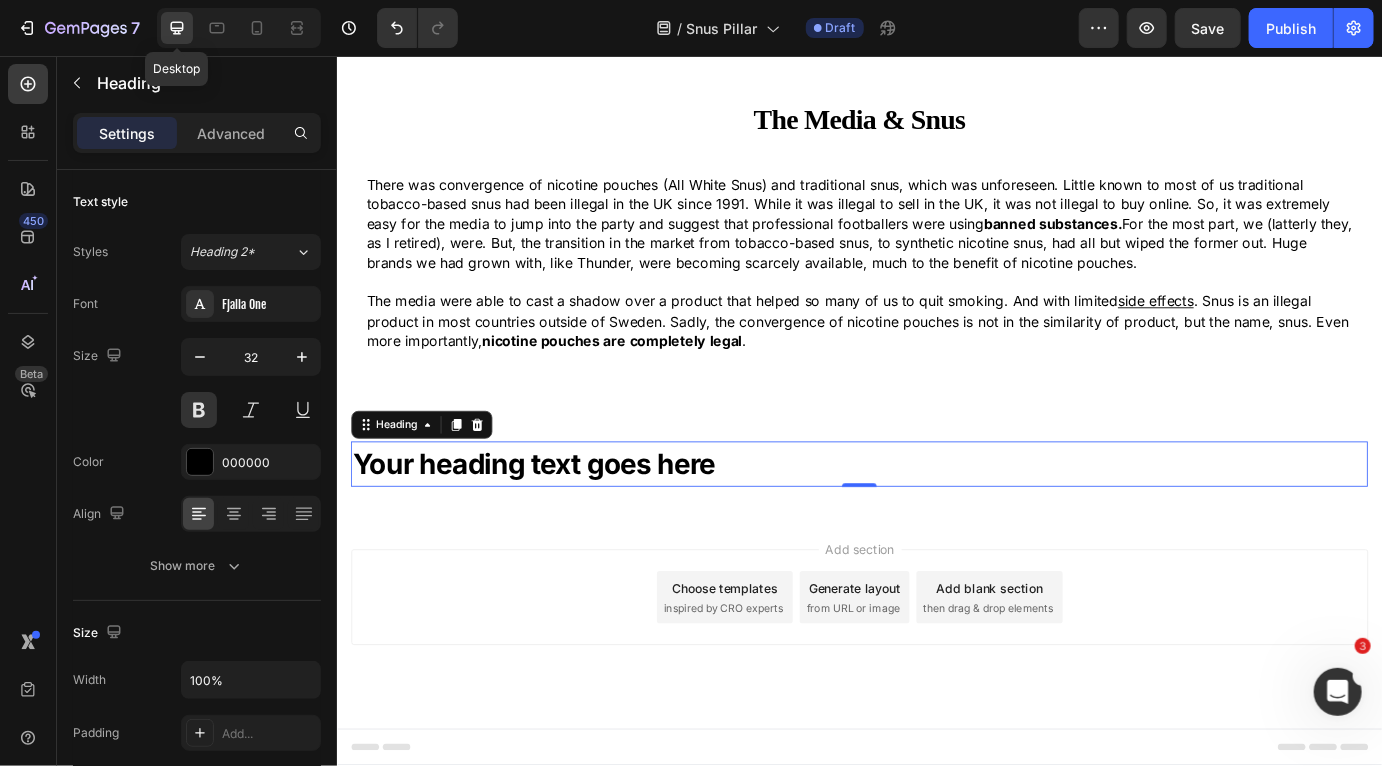 scroll, scrollTop: 2342, scrollLeft: 0, axis: vertical 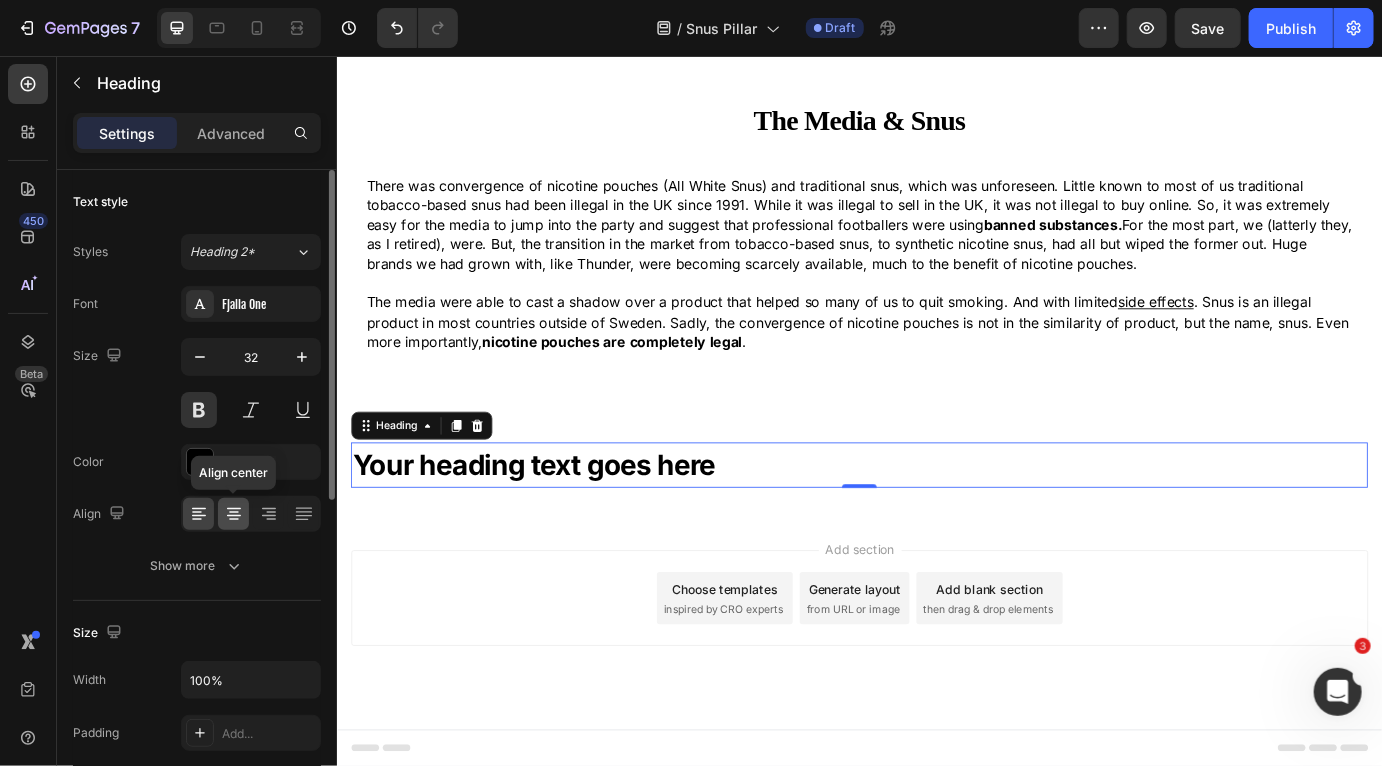 click 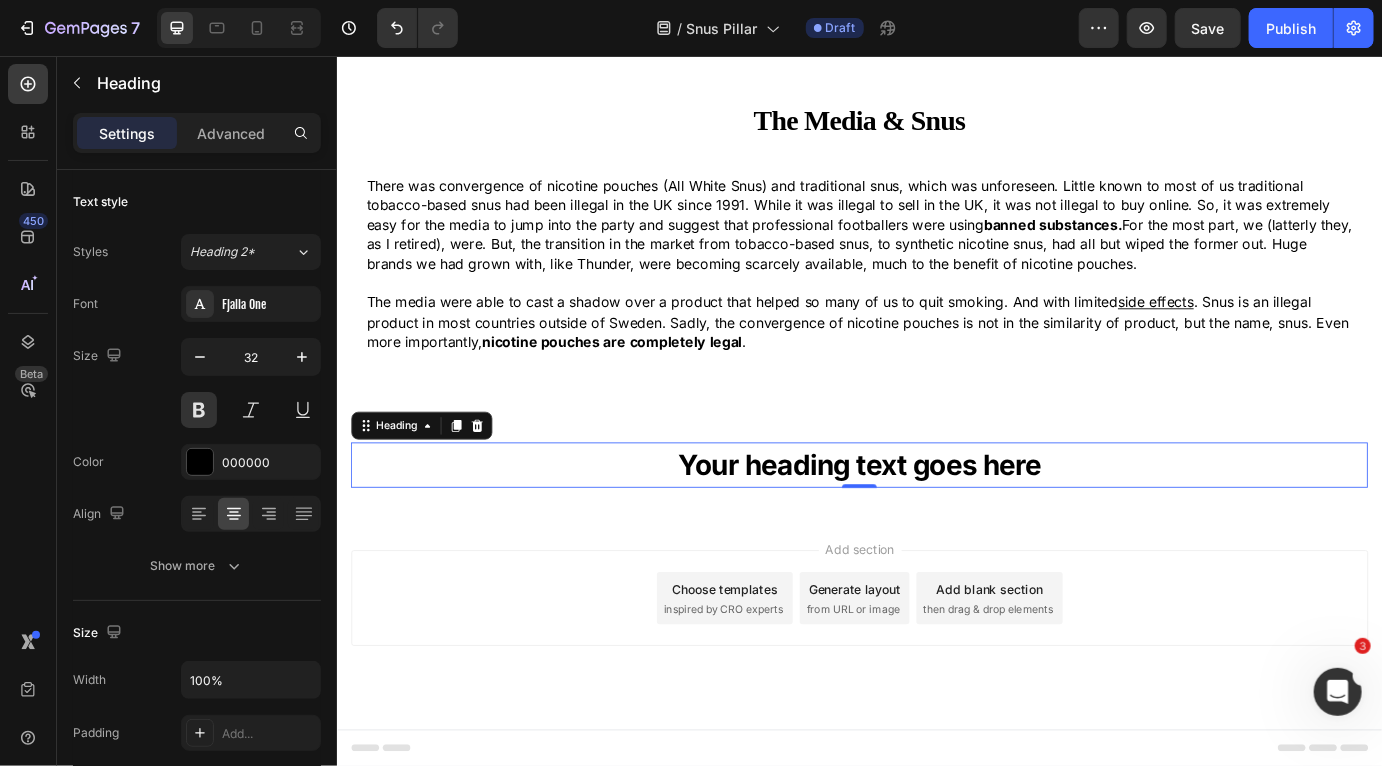 click on "Your heading text goes here" at bounding box center (936, 526) 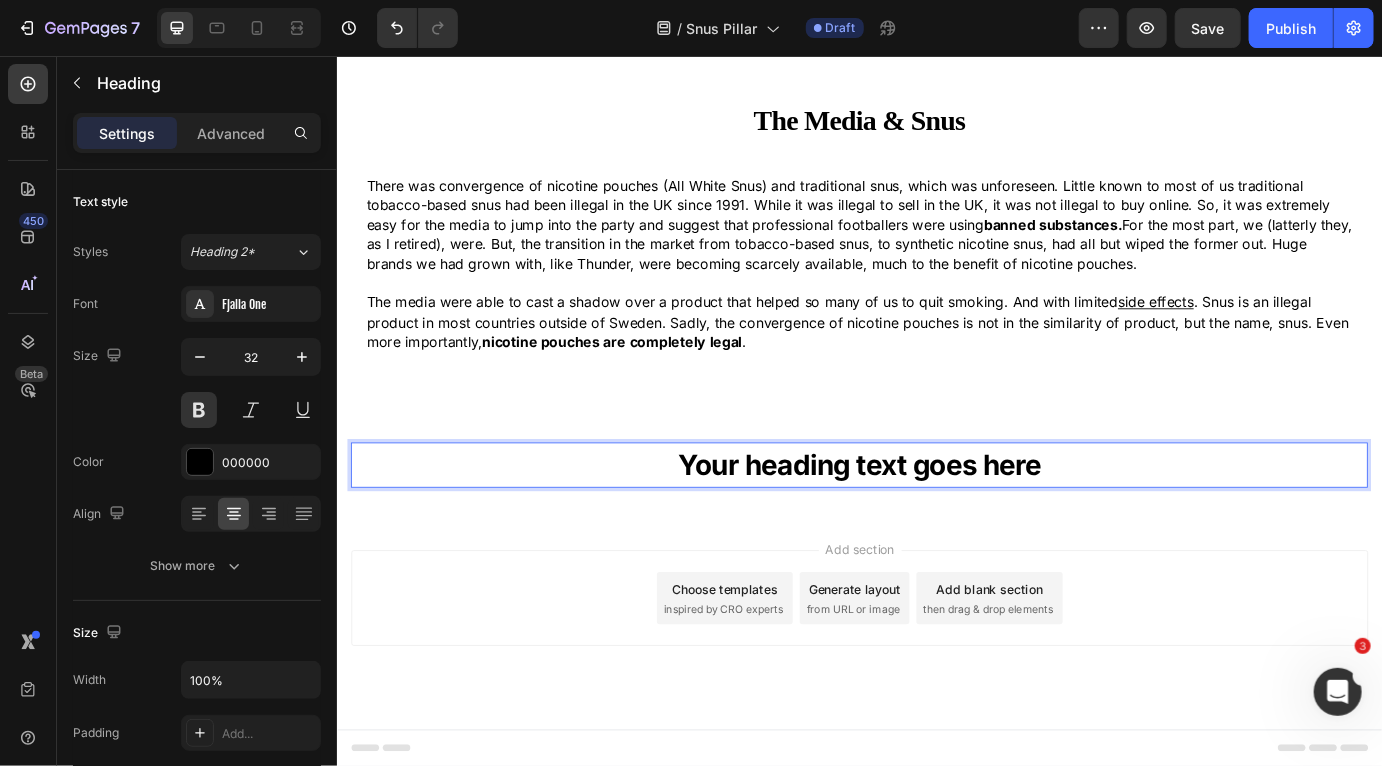 click on "Your heading text goes here" at bounding box center [936, 526] 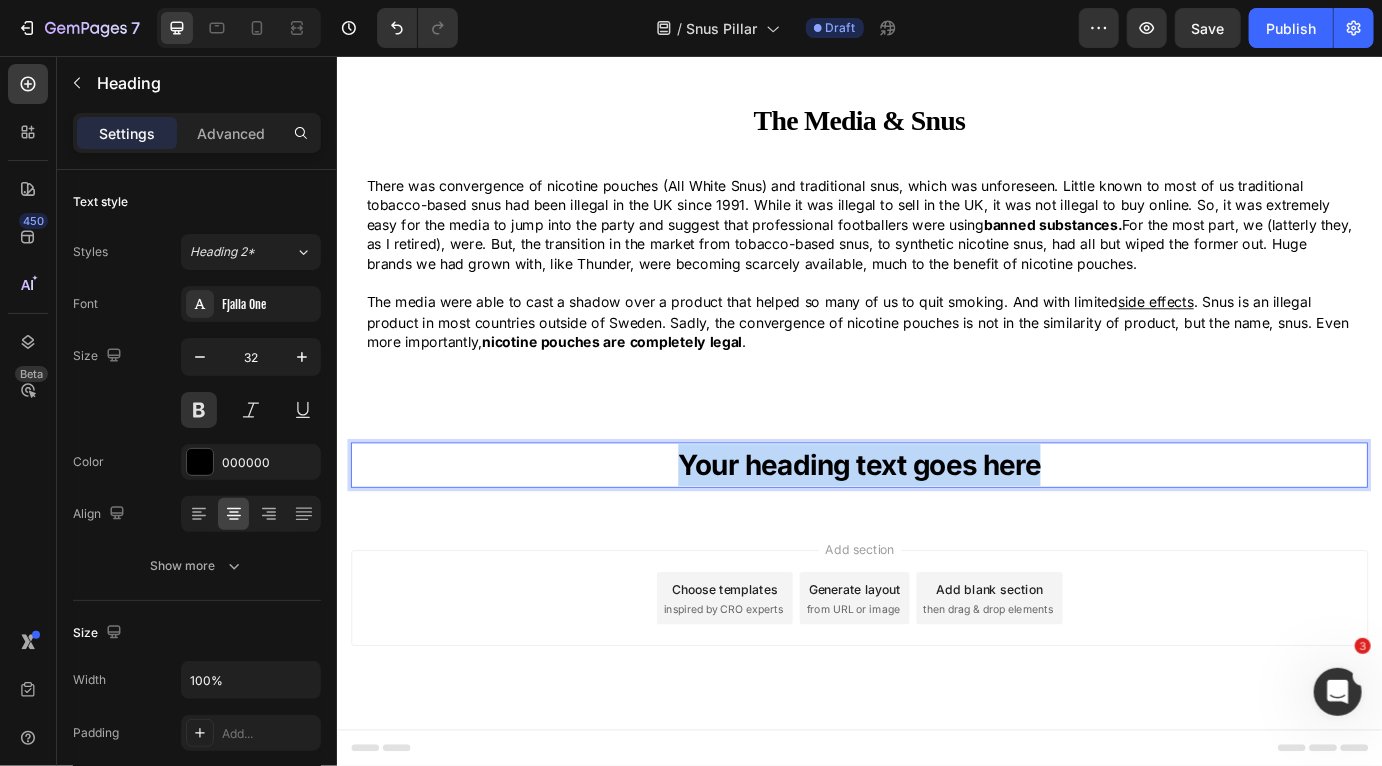 click on "Your heading text goes here" at bounding box center [936, 526] 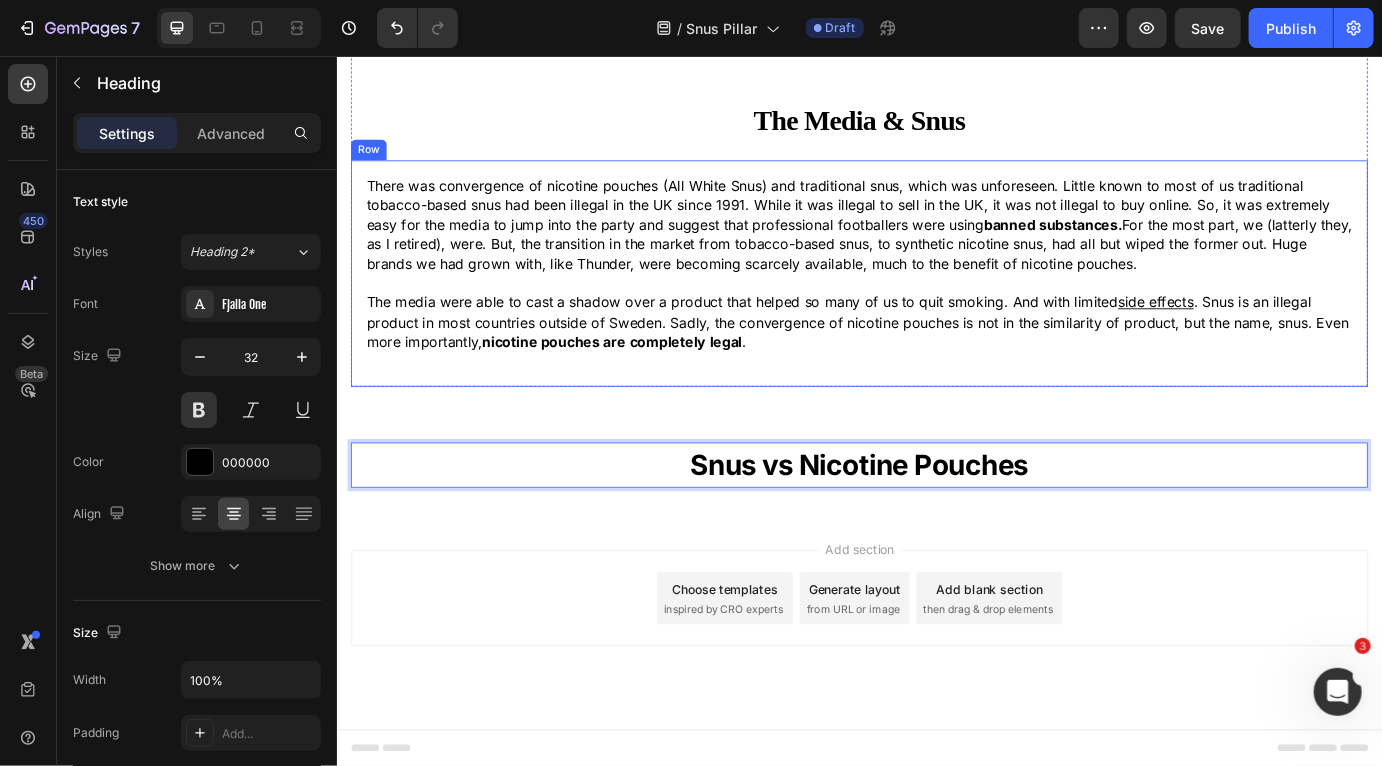 click on "Nicotine Pouches & Snus Heading   It was the mid 2010’s by the time we started to see  new snus  become available in the market. European websites were beginning to stock a new style of snus, called  All White . As consumers in a growing market, we were steadily beginning to understand the differences in snus by brand. My time in football was coming to an end, and  Siberia snus  was one of the fastest growing snus pouches in our world. The strength superseded most of the pouches we were able to get hands on before. Then, all of a sudden, white portion began to challenge Siberia. Strengths went from the average 12mg, to regularly stating 50mg. This caused both excitement, and confusion.   Nicotine pouches, or All White snus, had entered the market with one key difference to the snus we knew: They contained  synthetic nicotine as opposed to tobacco-based nicotine   Text Block The Media & Snus Heading banned substances.  side effects nicotine pouches are completely legal . Text Block Row Row Section 6" at bounding box center [936, 109] 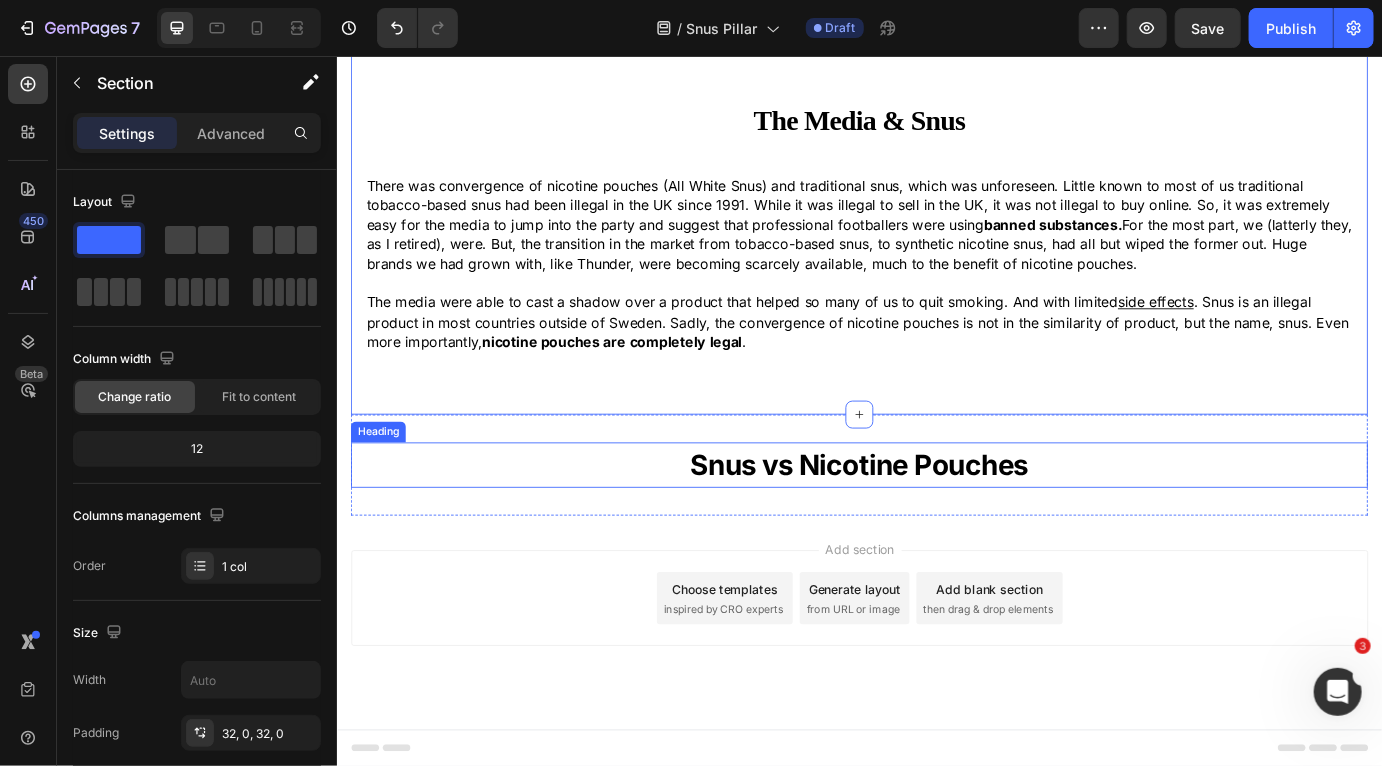 click on "Snus vs Nicotine Pouches" at bounding box center [936, 526] 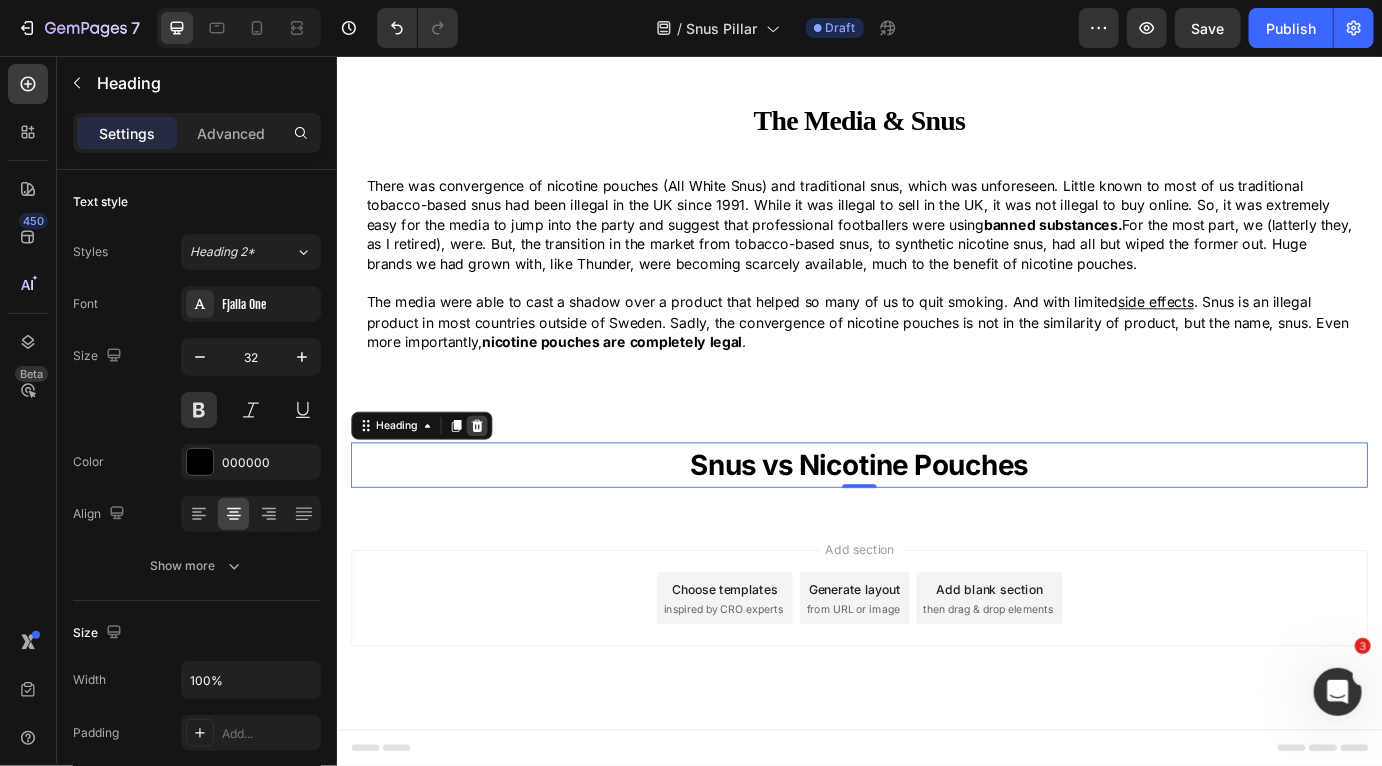 click at bounding box center [497, 481] 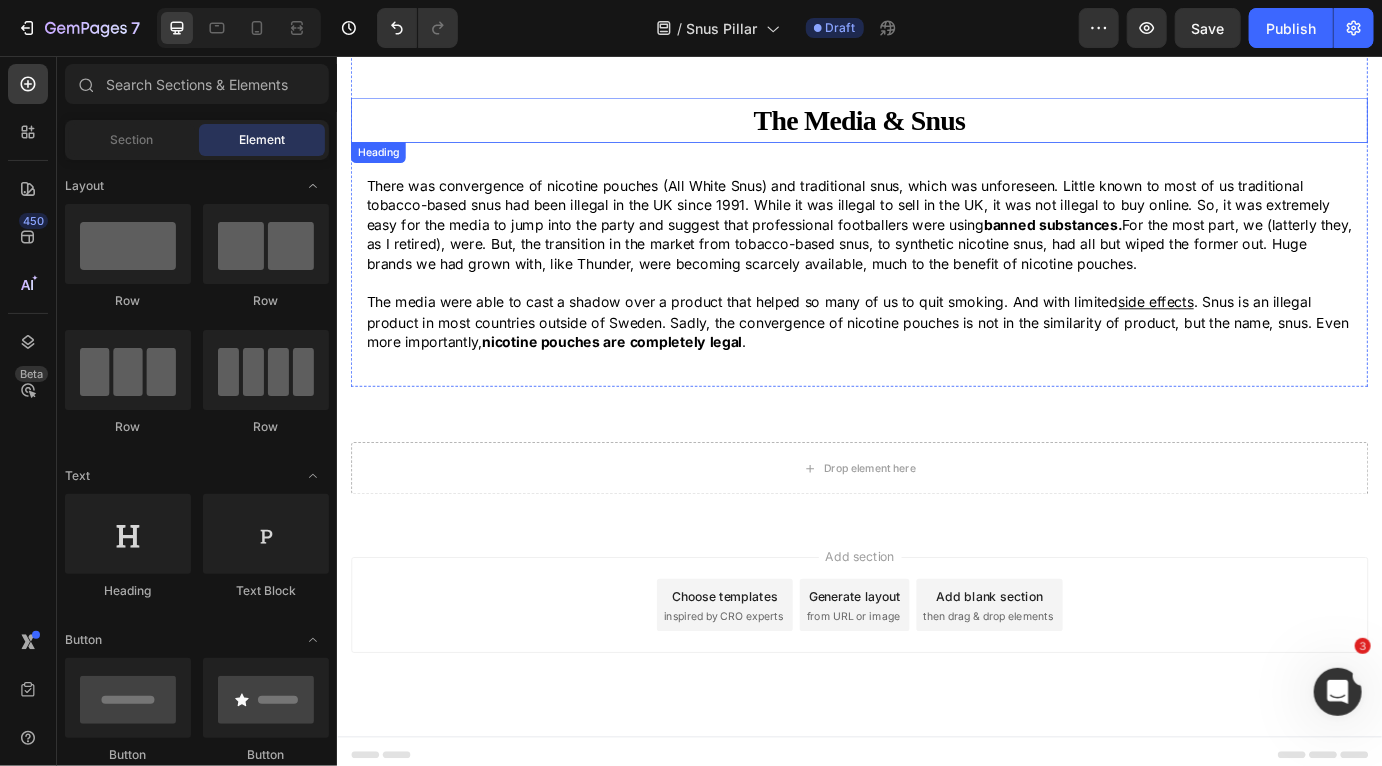 click on "The Media & Snus" at bounding box center [936, 130] 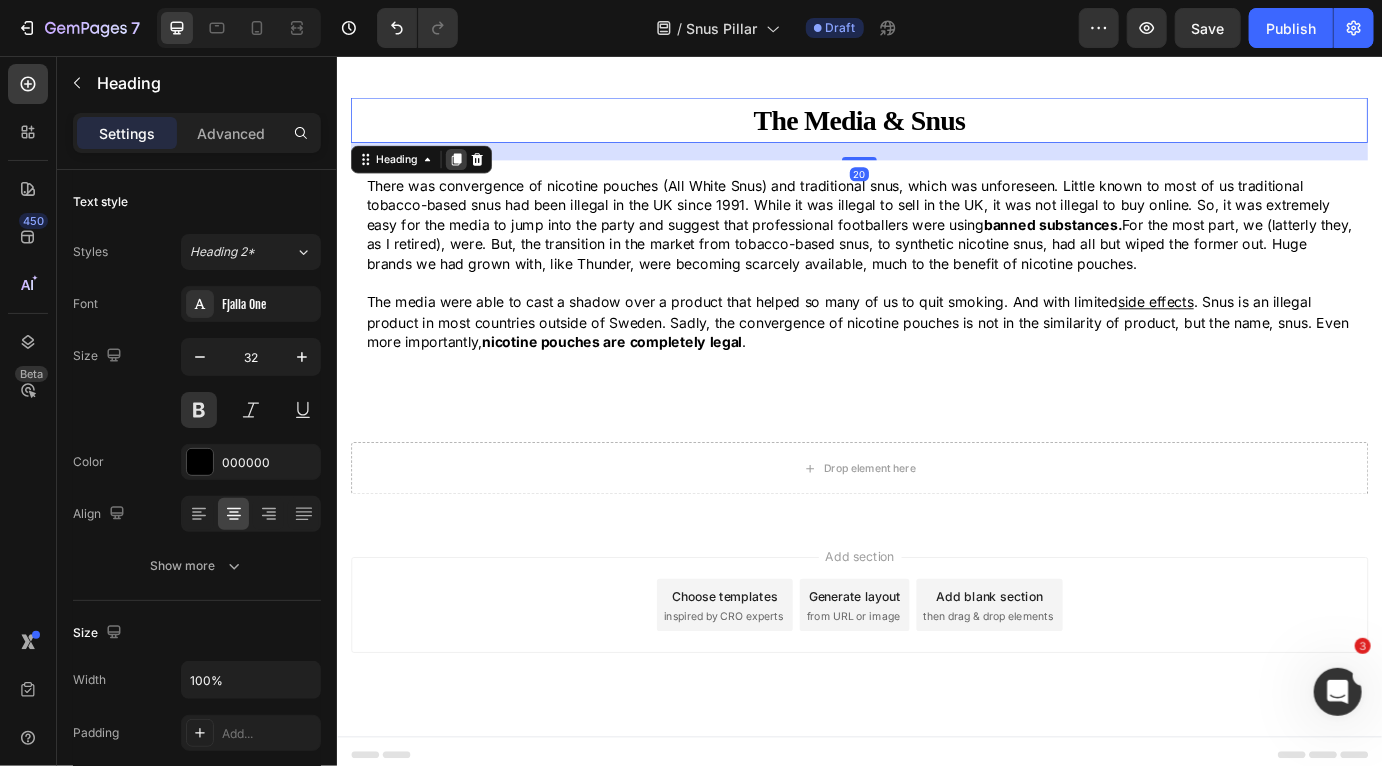 click 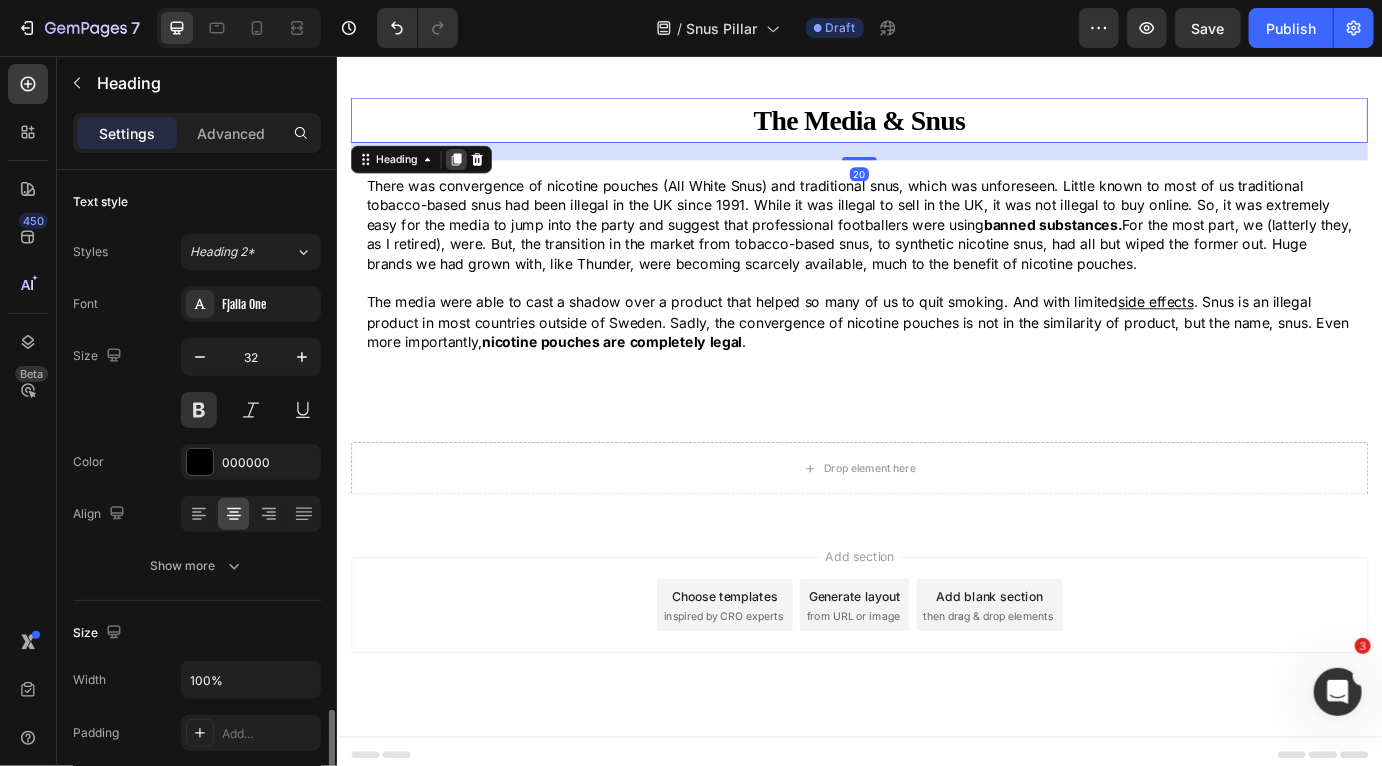 scroll, scrollTop: 359, scrollLeft: 0, axis: vertical 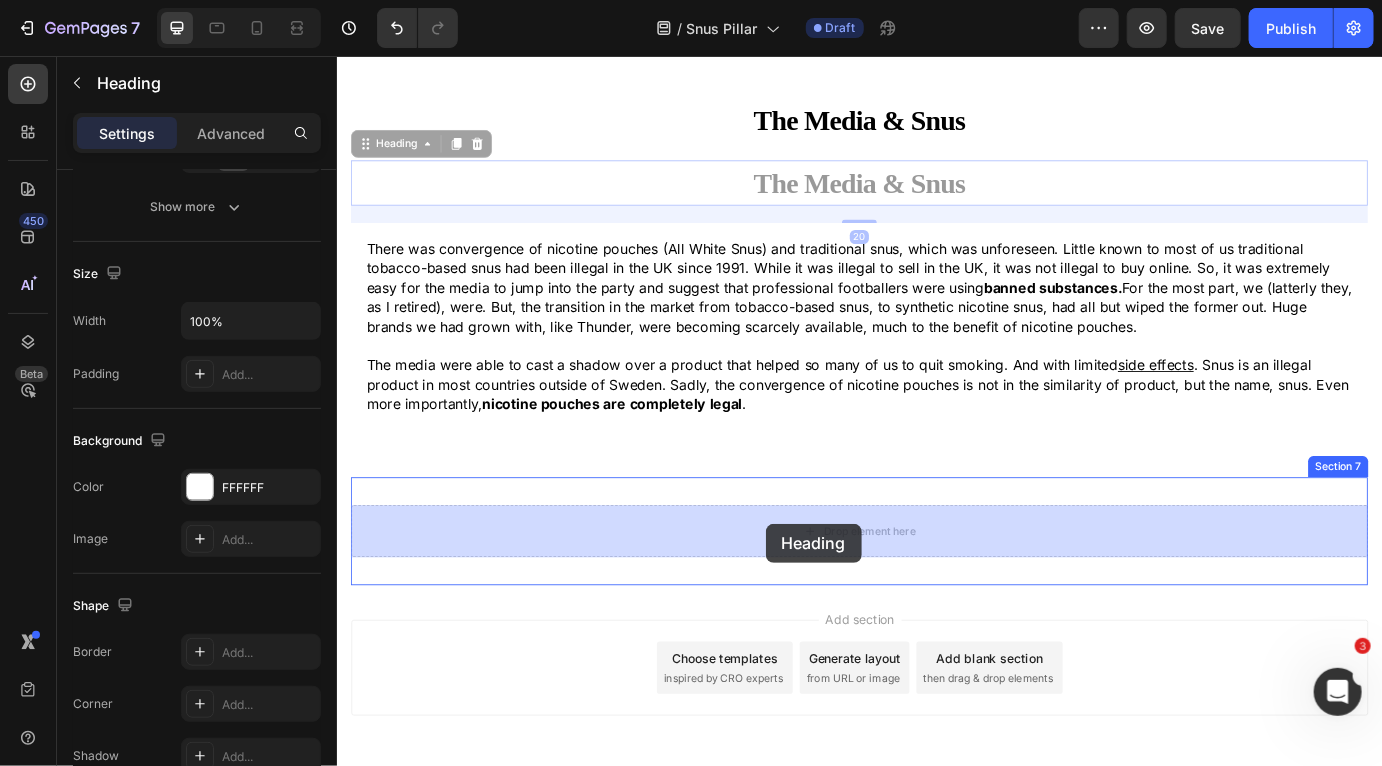 drag, startPoint x: 364, startPoint y: 162, endPoint x: 828, endPoint y: 593, distance: 633.2906 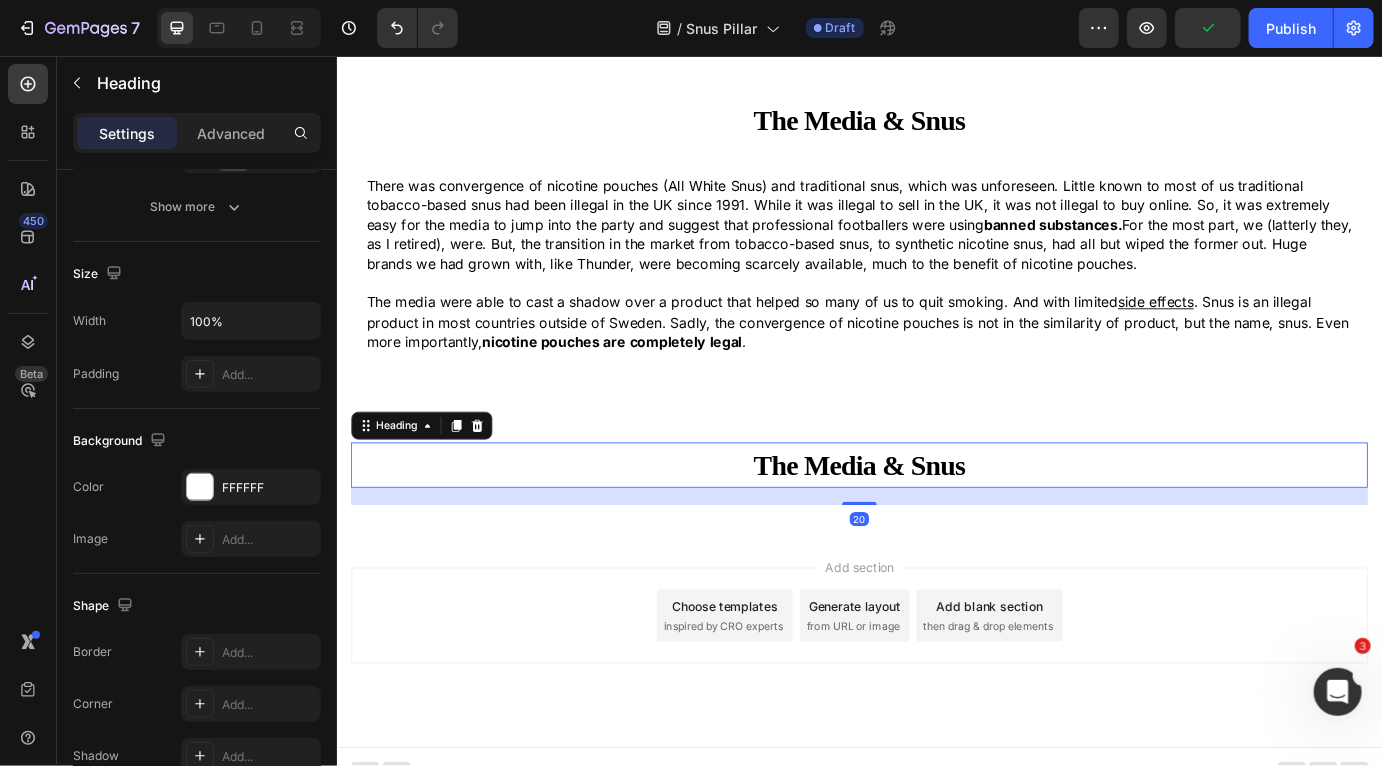 click on "The Media & Snus" at bounding box center [936, 526] 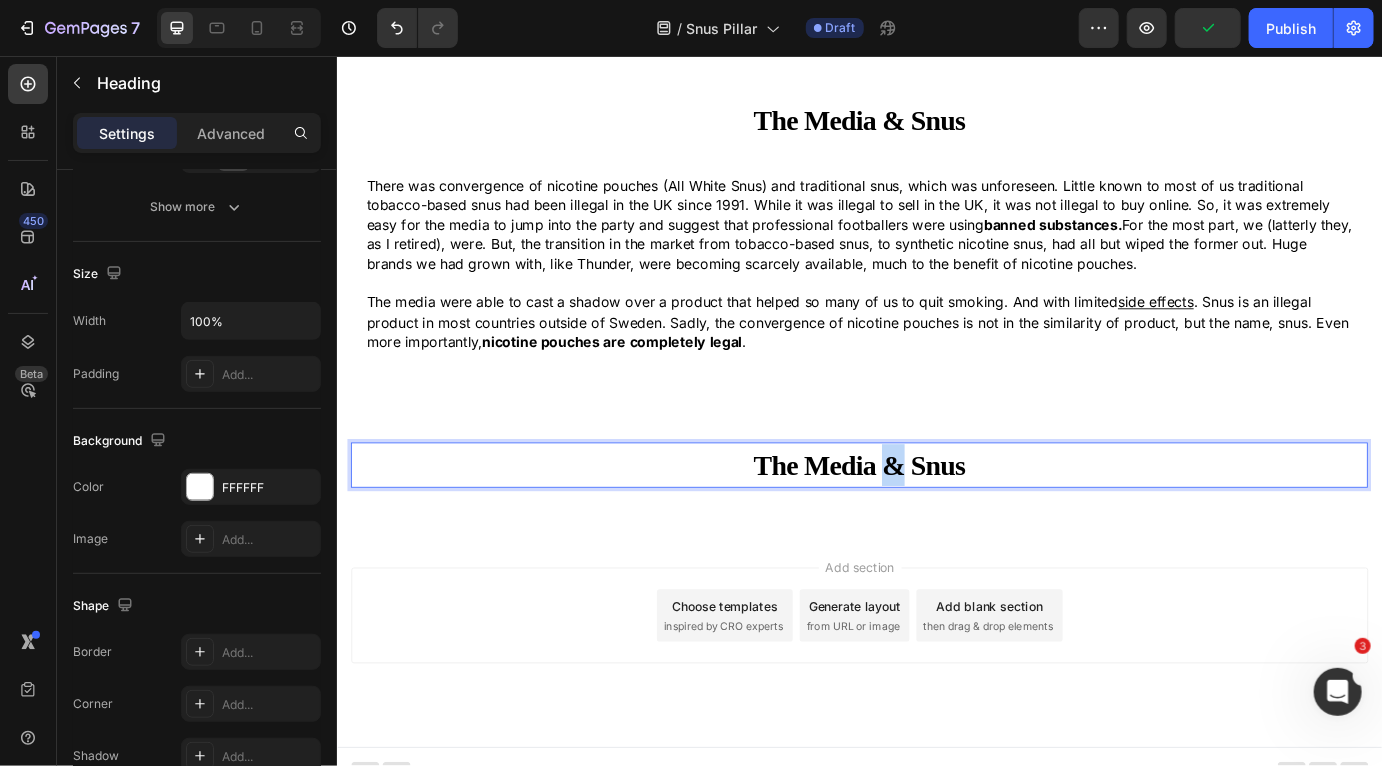 click on "The Media & Snus" at bounding box center (936, 526) 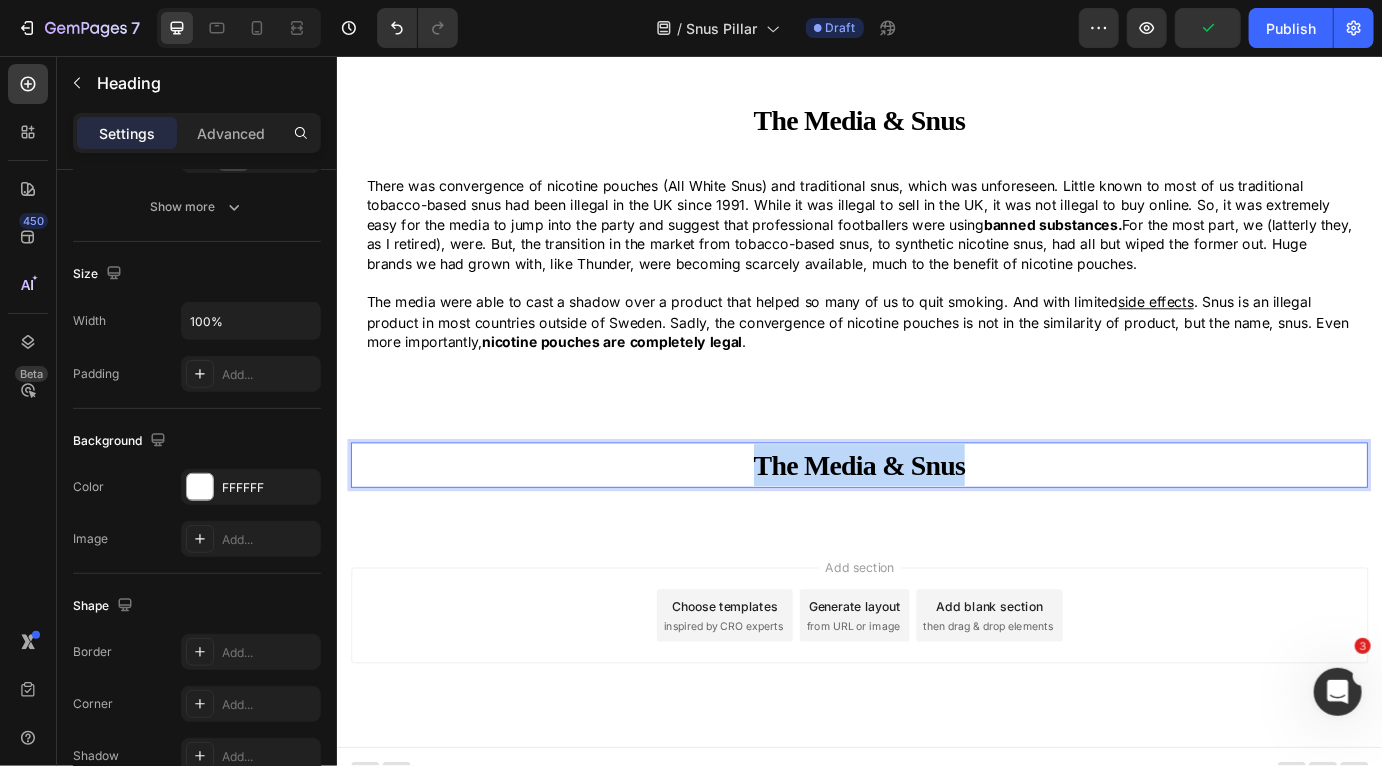 click on "The Media & Snus" at bounding box center [936, 526] 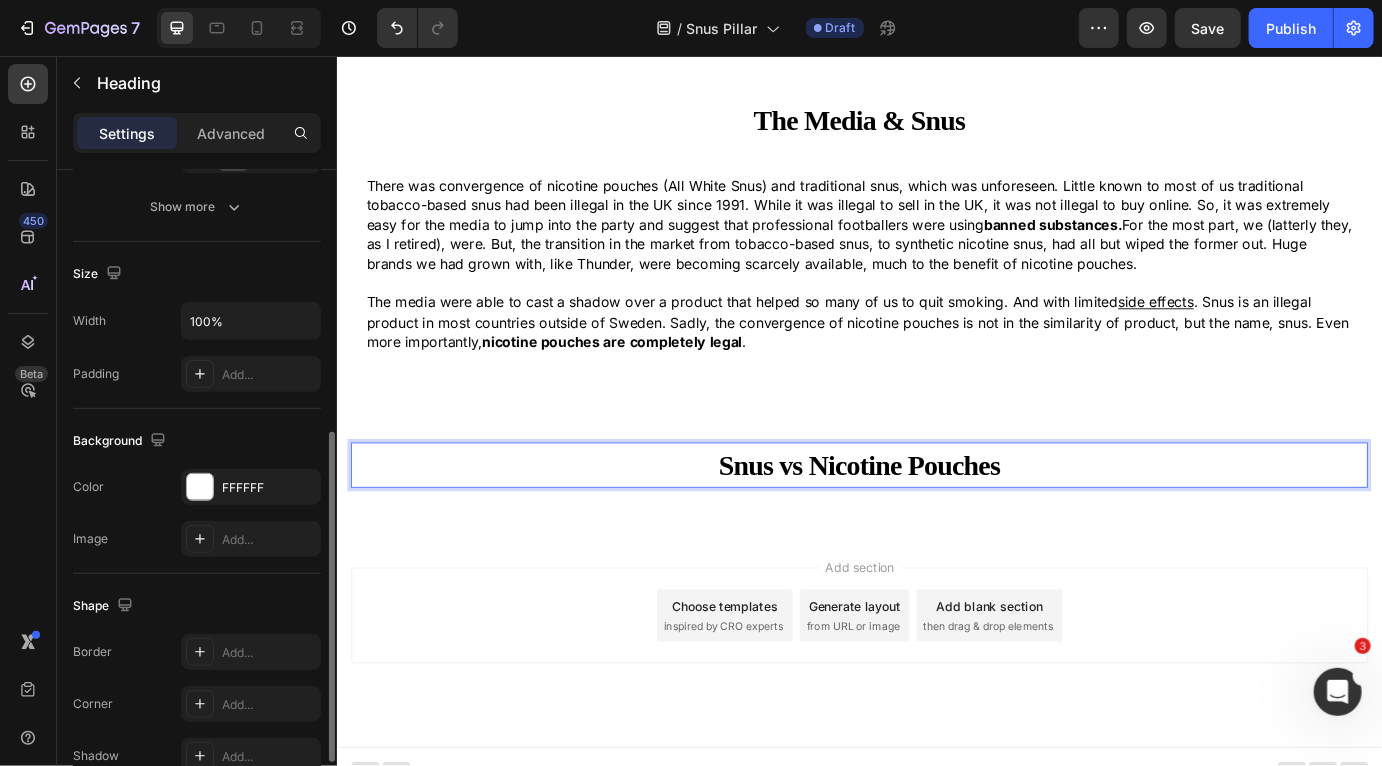 scroll, scrollTop: 642, scrollLeft: 0, axis: vertical 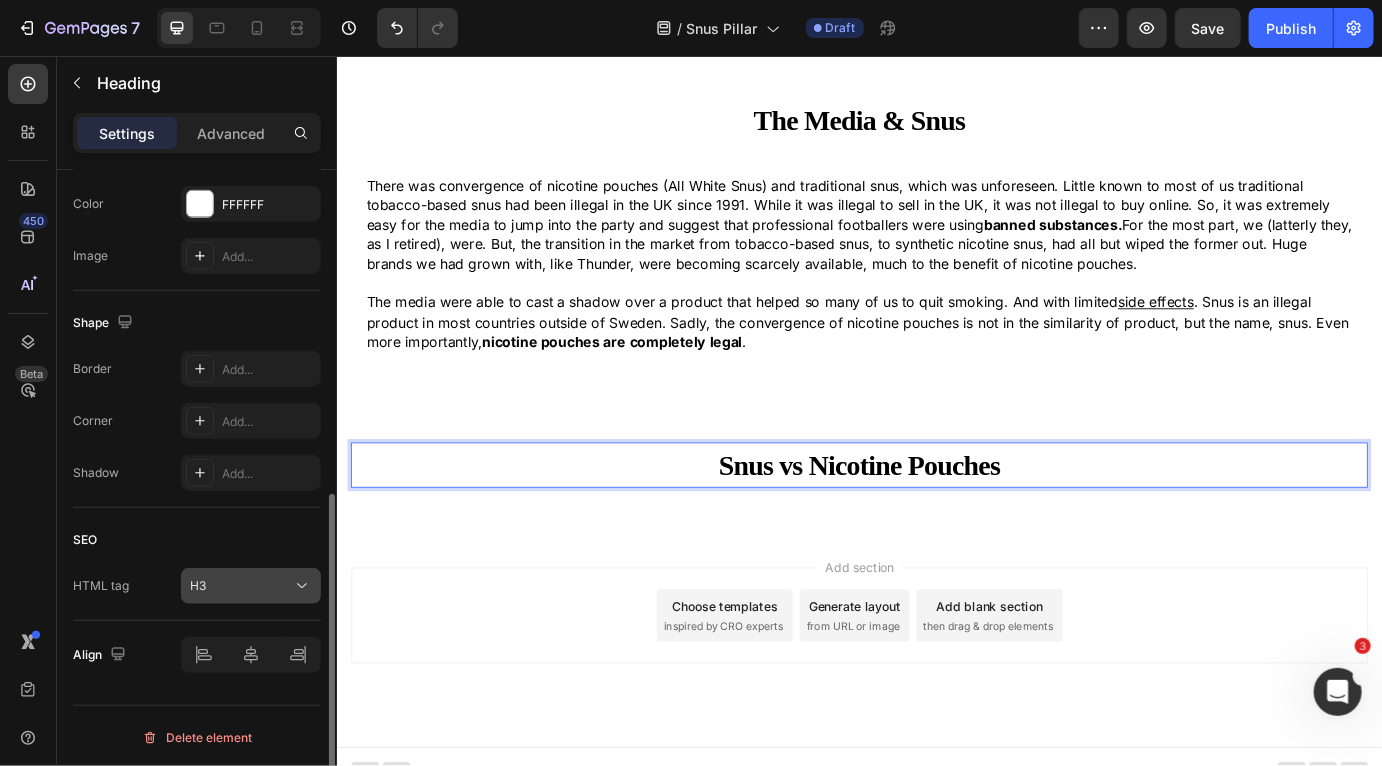 click on "H3" at bounding box center (241, 586) 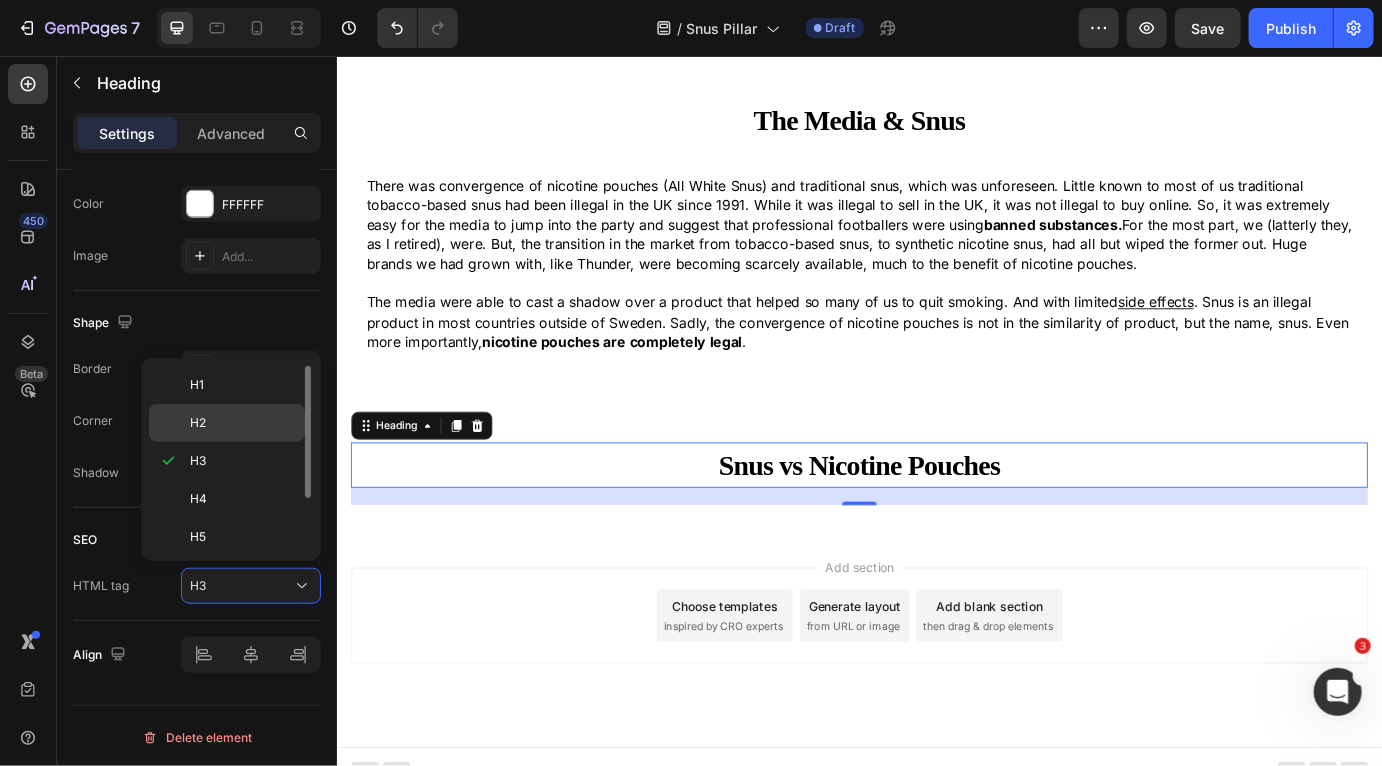 click on "H2" 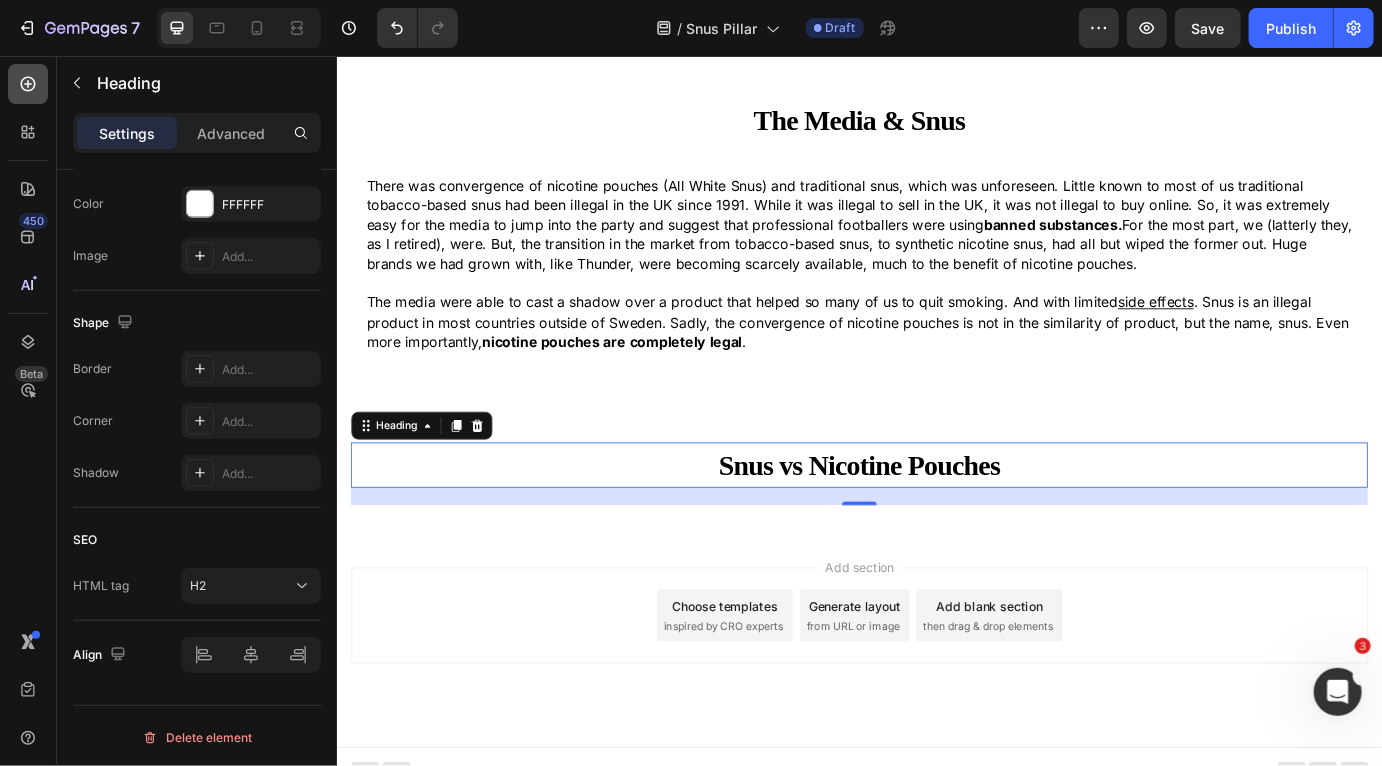 click 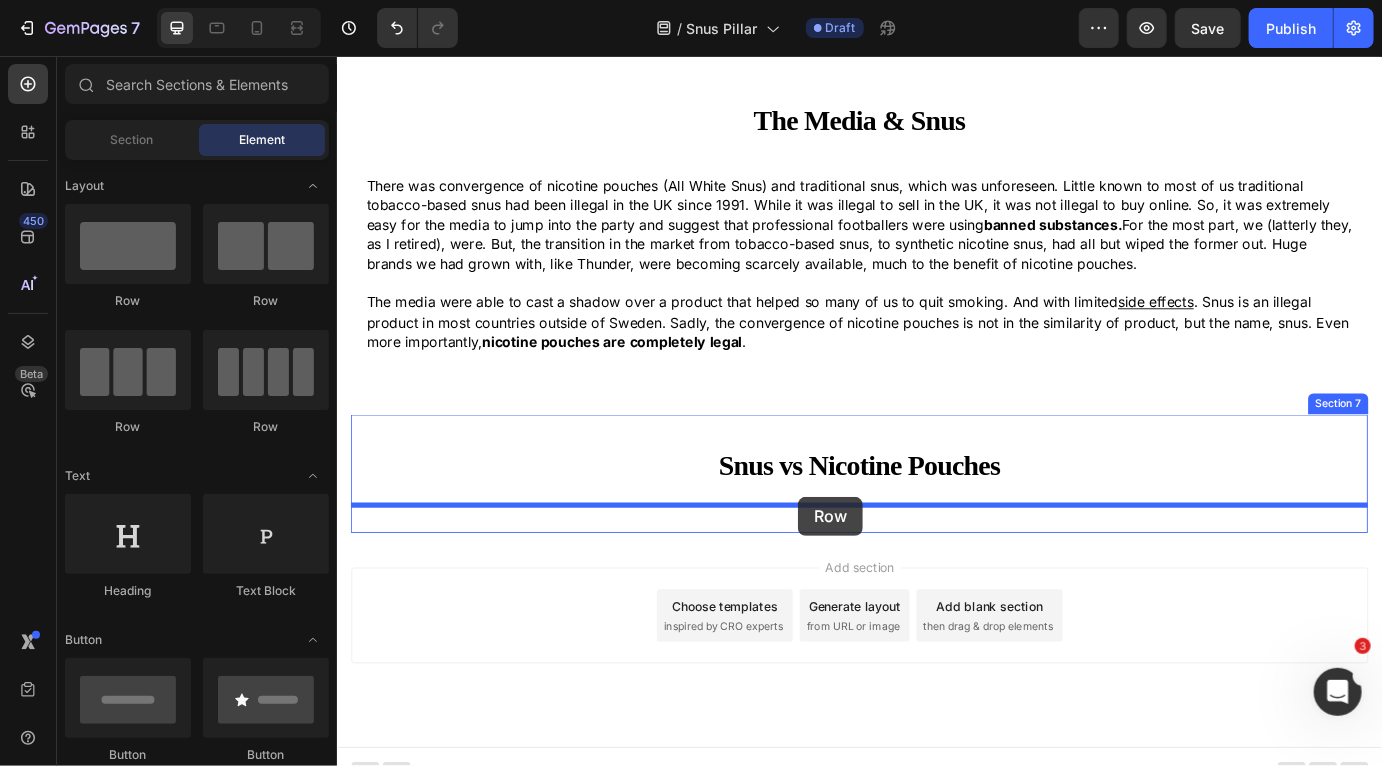 drag, startPoint x: 475, startPoint y: 323, endPoint x: 865, endPoint y: 562, distance: 457.40683 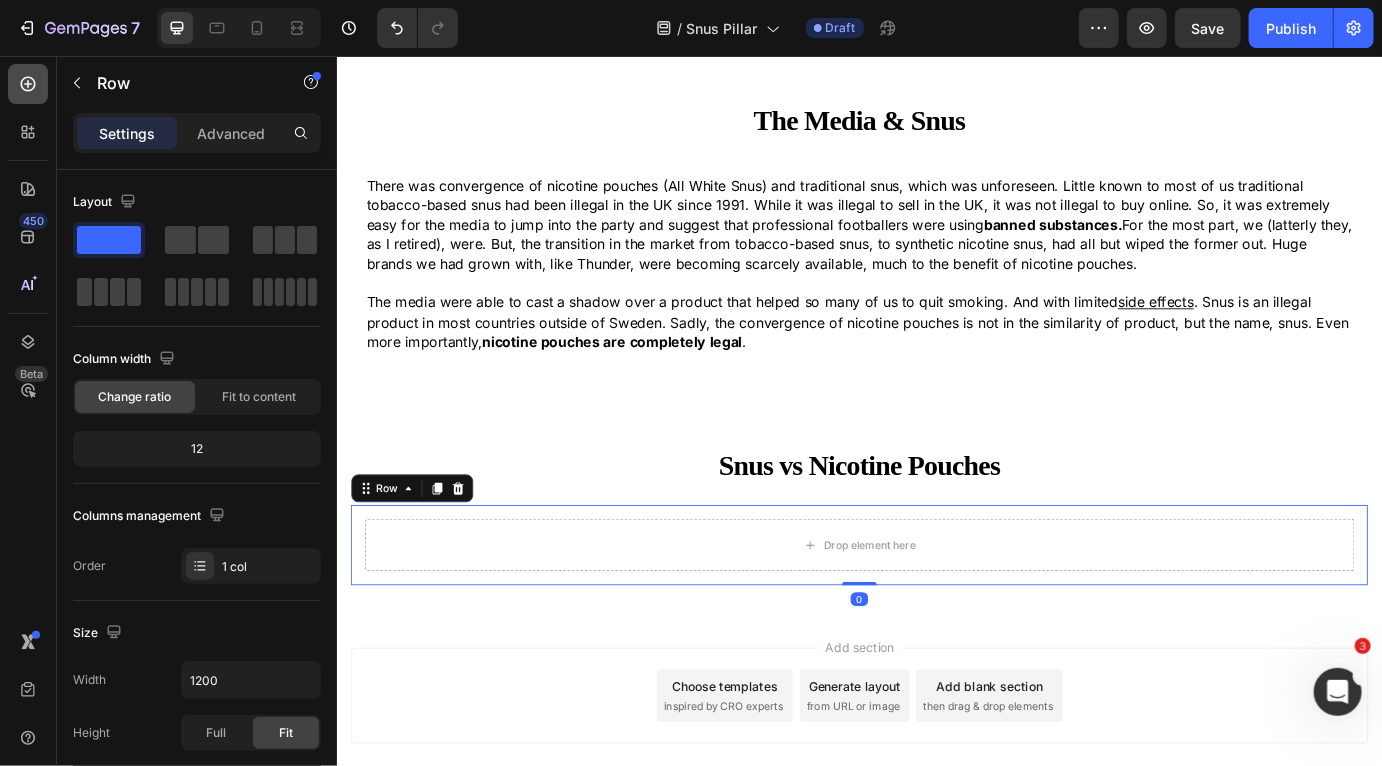 click 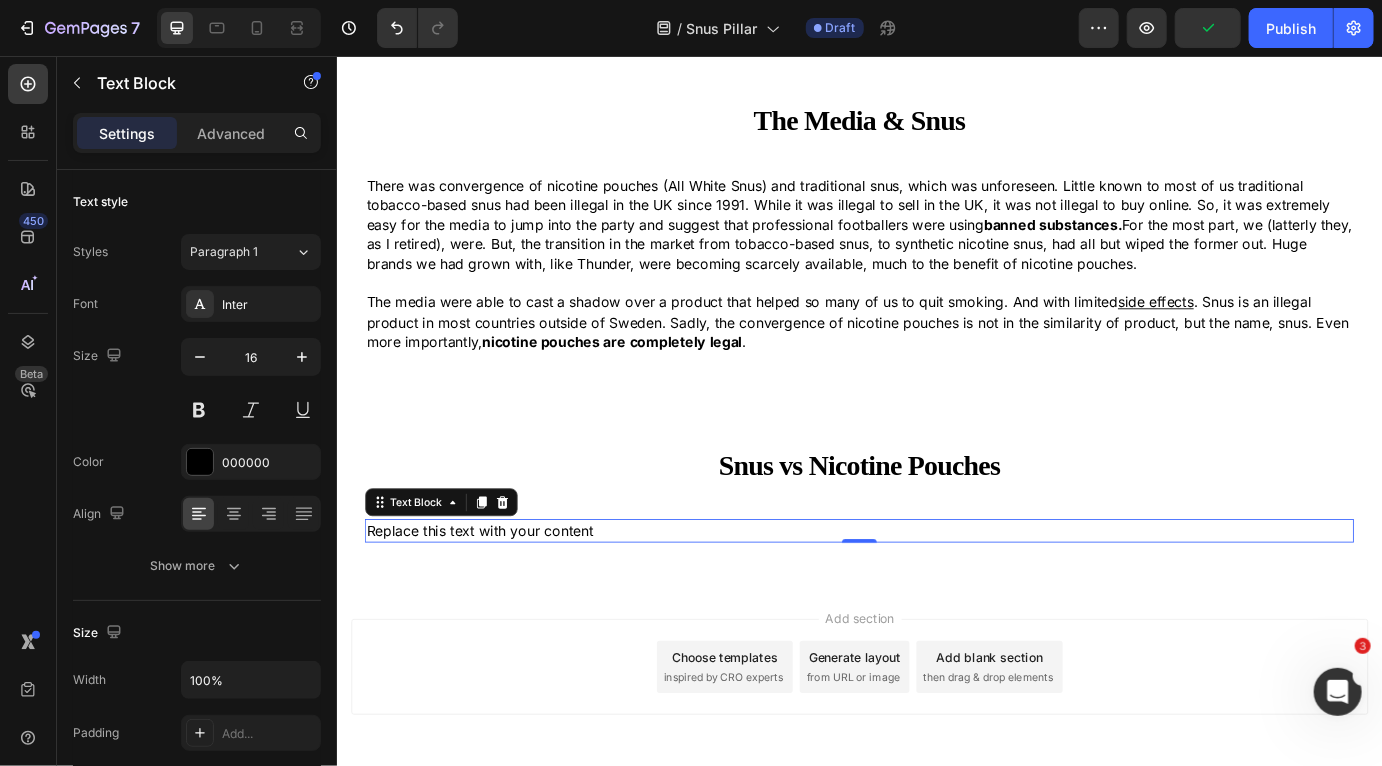 click on "Replace this text with your content" at bounding box center [936, 601] 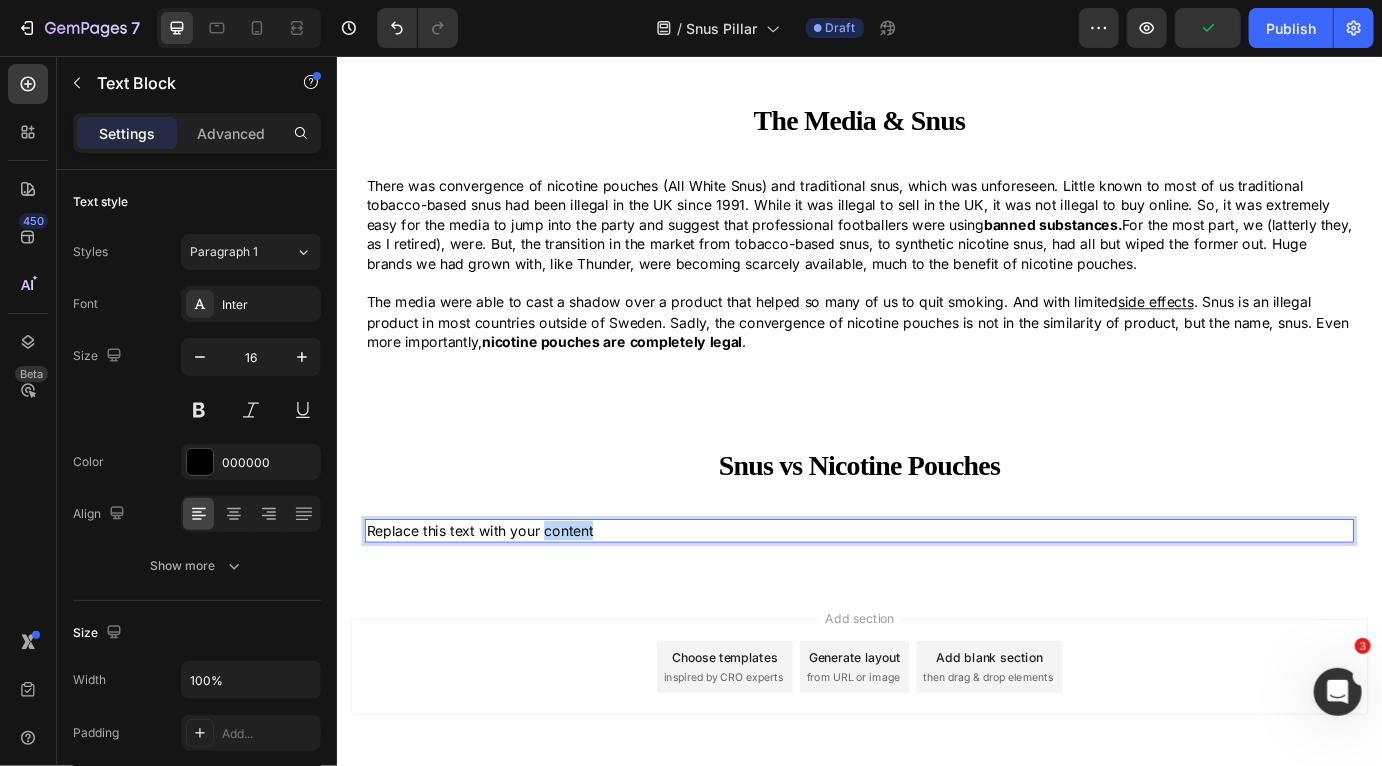 click on "Replace this text with your content" at bounding box center [936, 601] 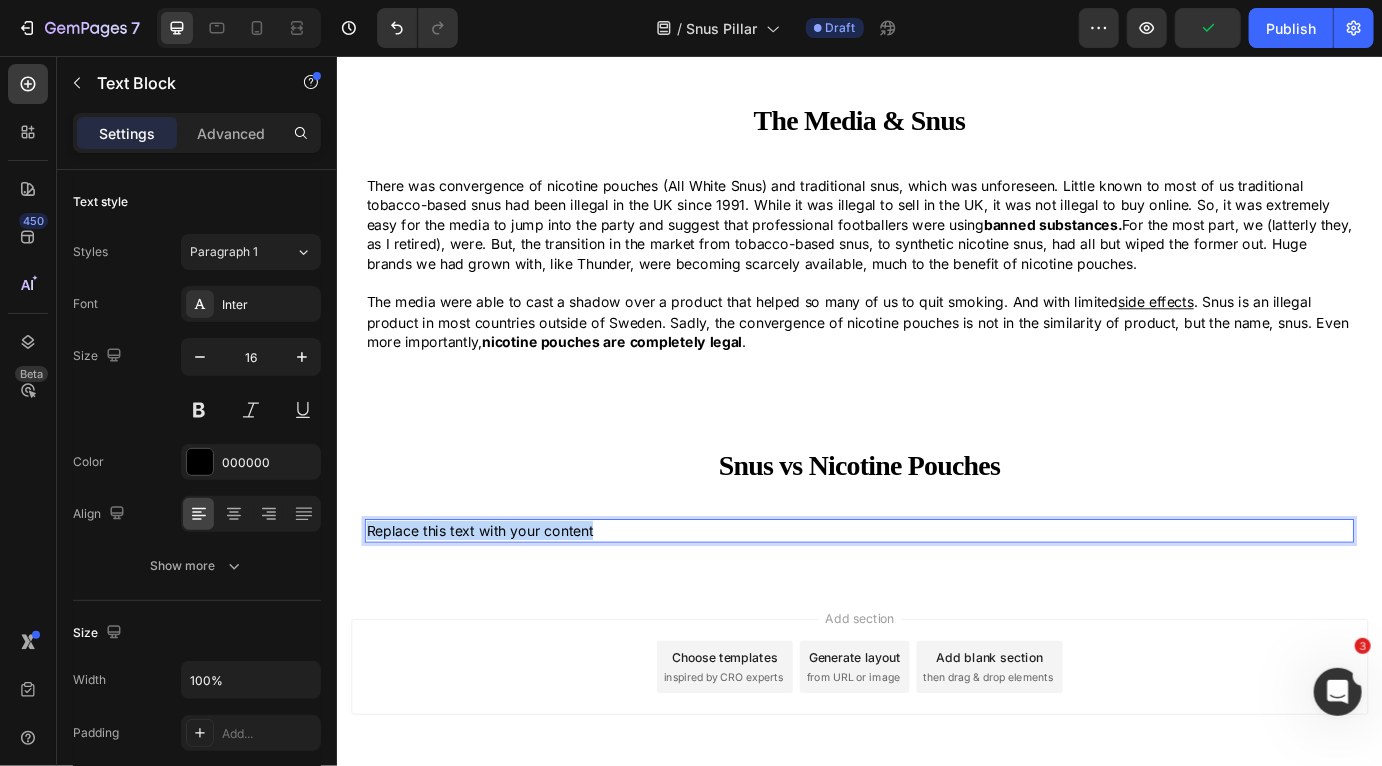click on "Replace this text with your content" at bounding box center (936, 601) 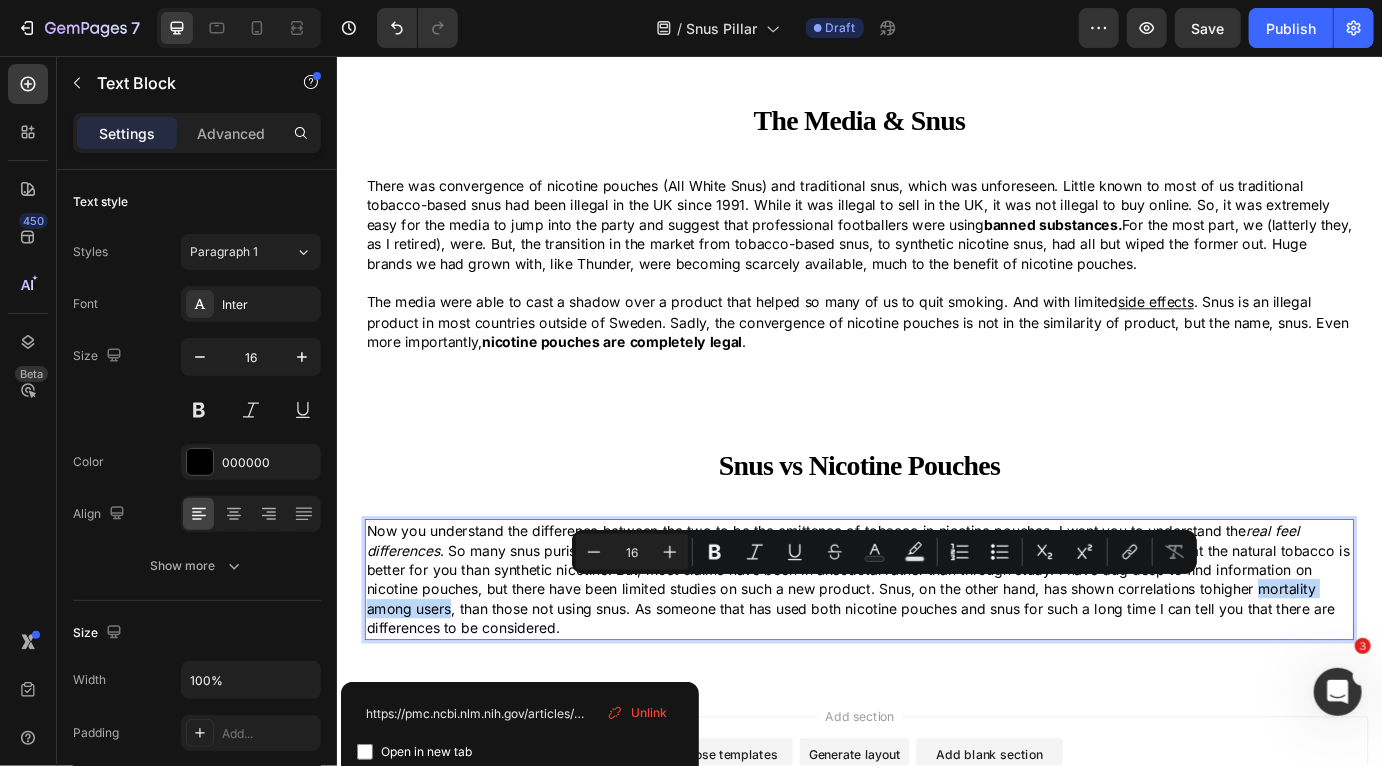 drag, startPoint x: 466, startPoint y: 690, endPoint x: 1402, endPoint y: 667, distance: 936.28253 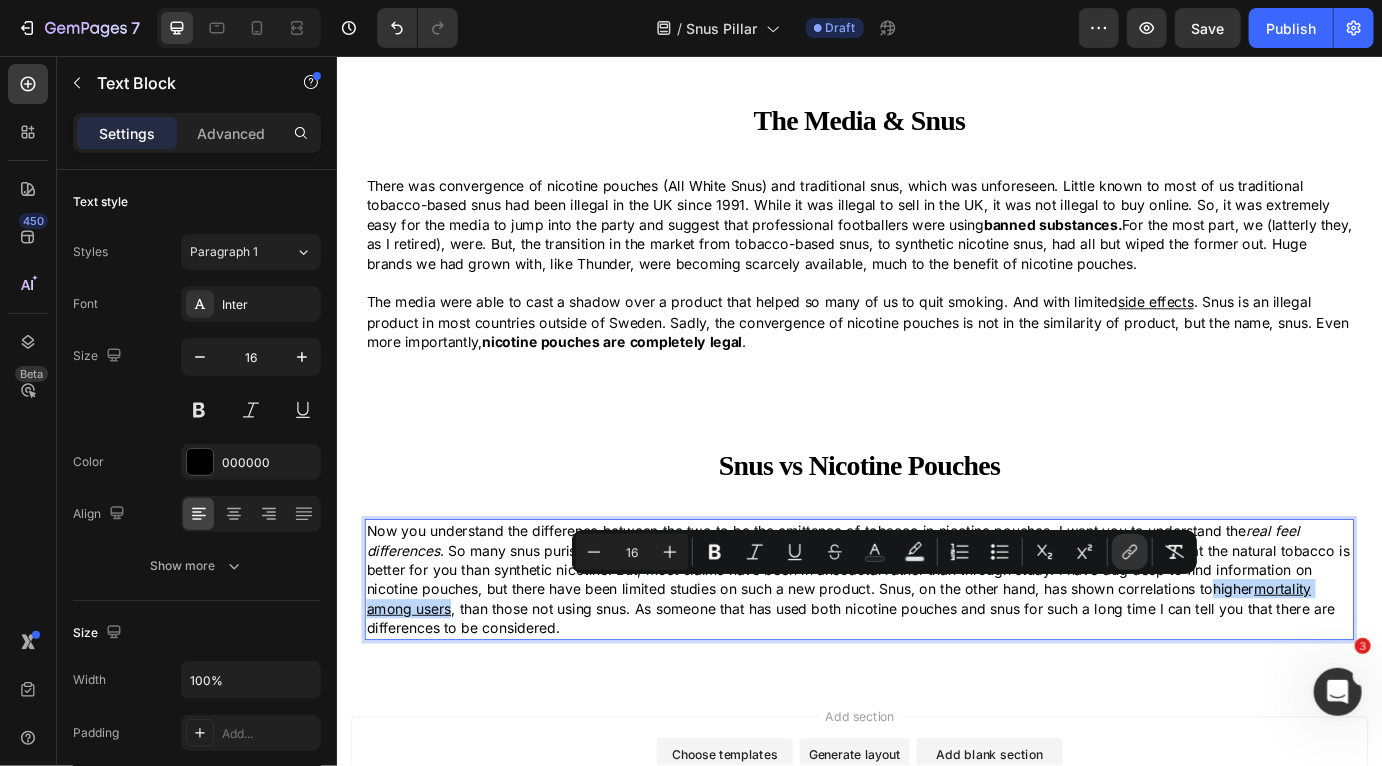 drag, startPoint x: 1350, startPoint y: 667, endPoint x: 467, endPoint y: 693, distance: 883.3827 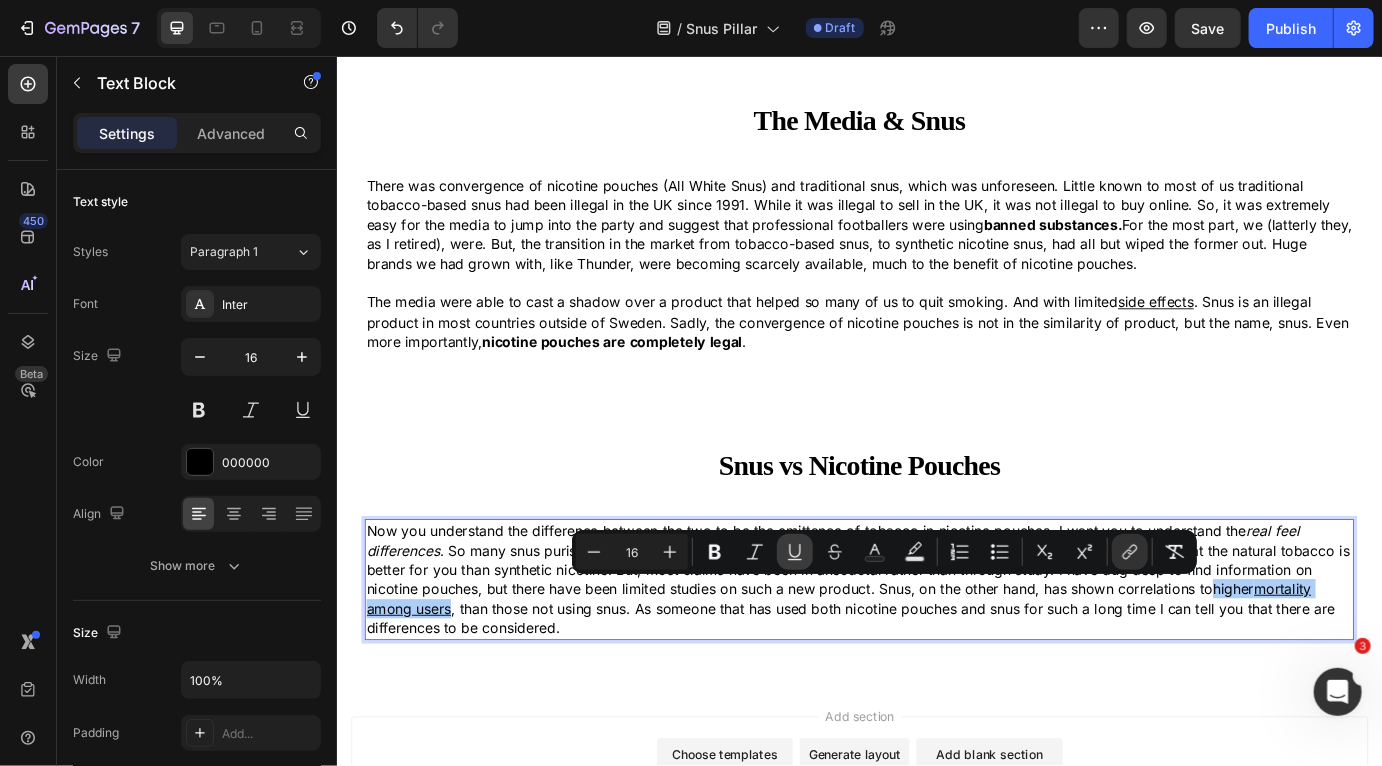 click 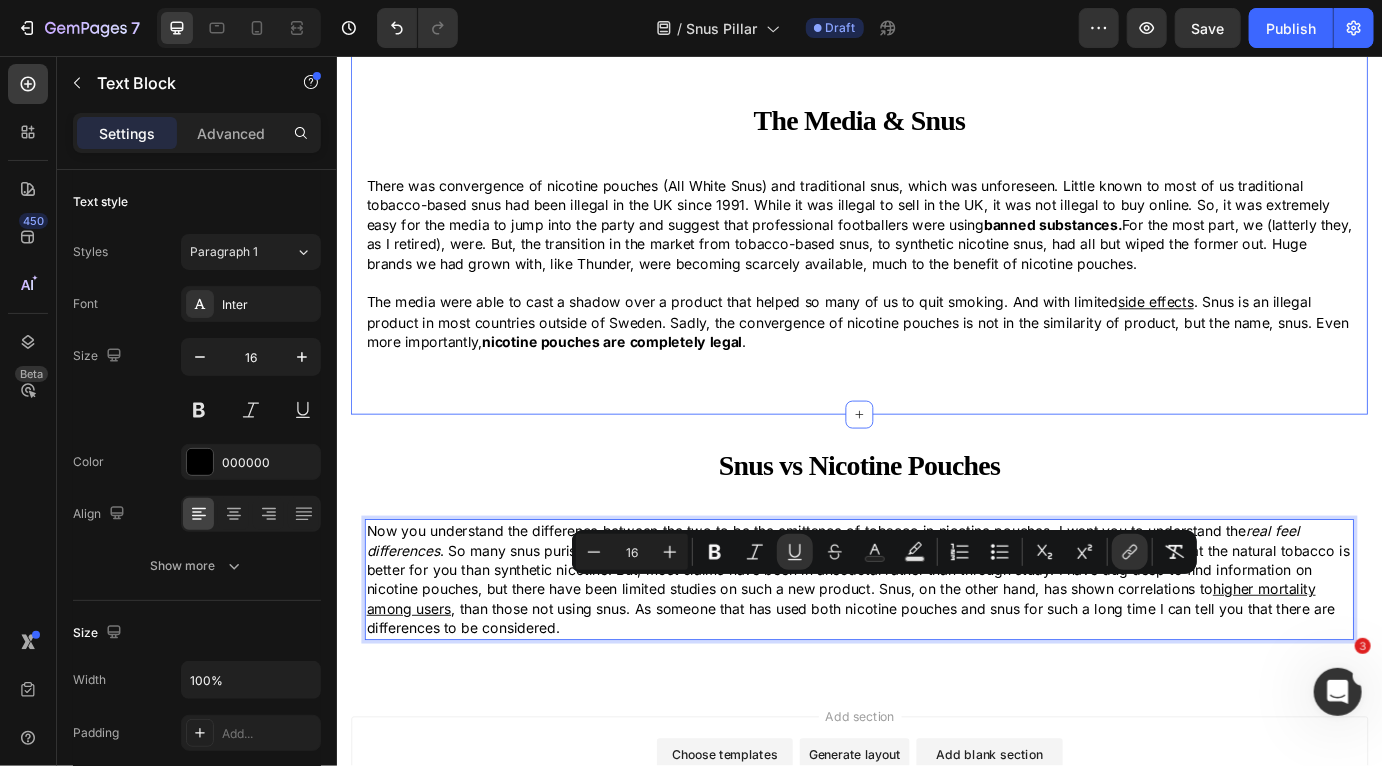 click on "Nicotine Pouches & Snus Heading   It was the mid 2010’s by the time we started to see  new snus  become available in the market. European websites were beginning to stock a new style of snus, called  All White . As consumers in a growing market, we were steadily beginning to understand the differences in snus by brand. My time in football was coming to an end, and  Siberia snus  was one of the fastest growing snus pouches in our world. The strength superseded most of the pouches we were able to get hands on before. Then, all of a sudden, white portion began to challenge Siberia. Strengths went from the average 12mg, to regularly stating 50mg. This caused both excitement, and confusion.   Nicotine pouches, or All White snus, had entered the market with one key difference to the snus we knew: They contained  synthetic nicotine as opposed to tobacco-based nicotine   Text Block The Media & Snus Heading banned substances.  side effects nicotine pouches are completely legal . Text Block Row Row Section 6" at bounding box center (936, 109) 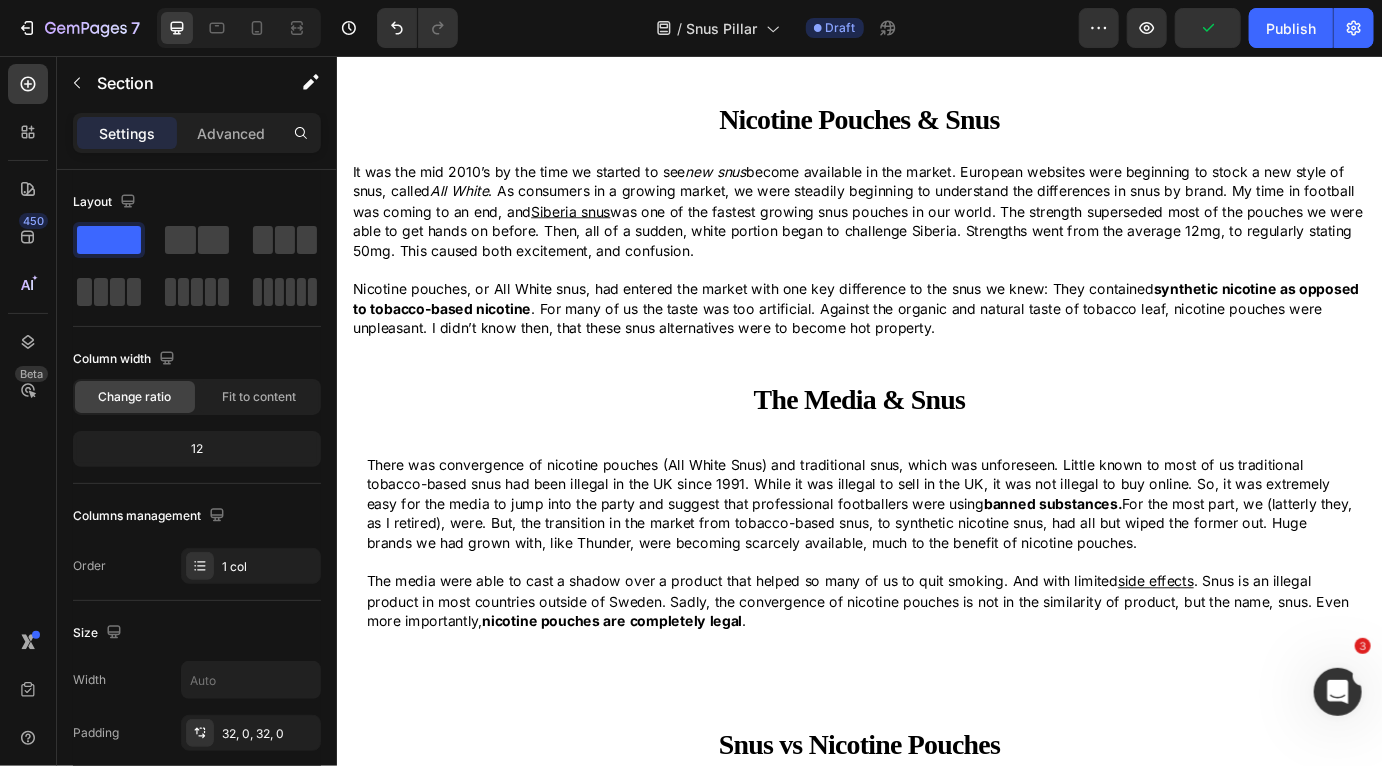 scroll, scrollTop: 2532, scrollLeft: 0, axis: vertical 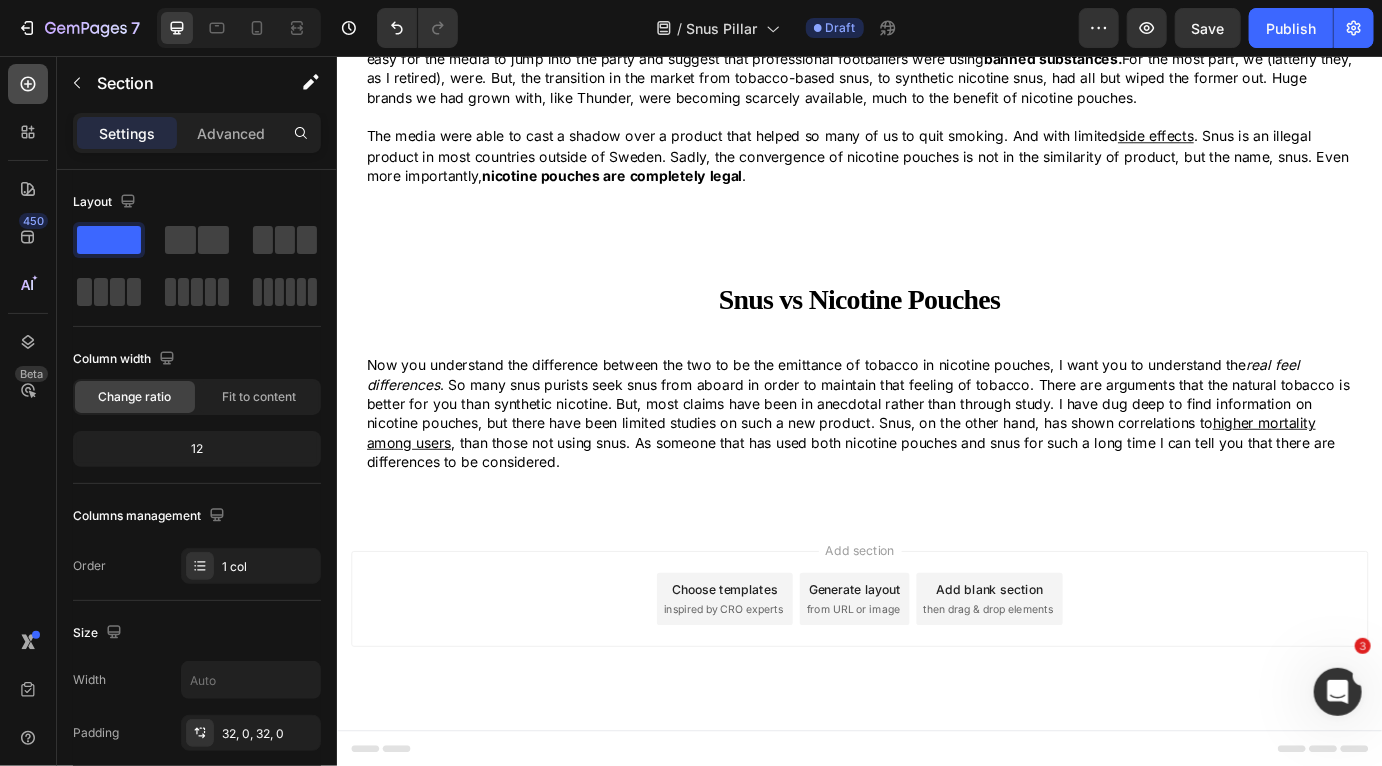 click 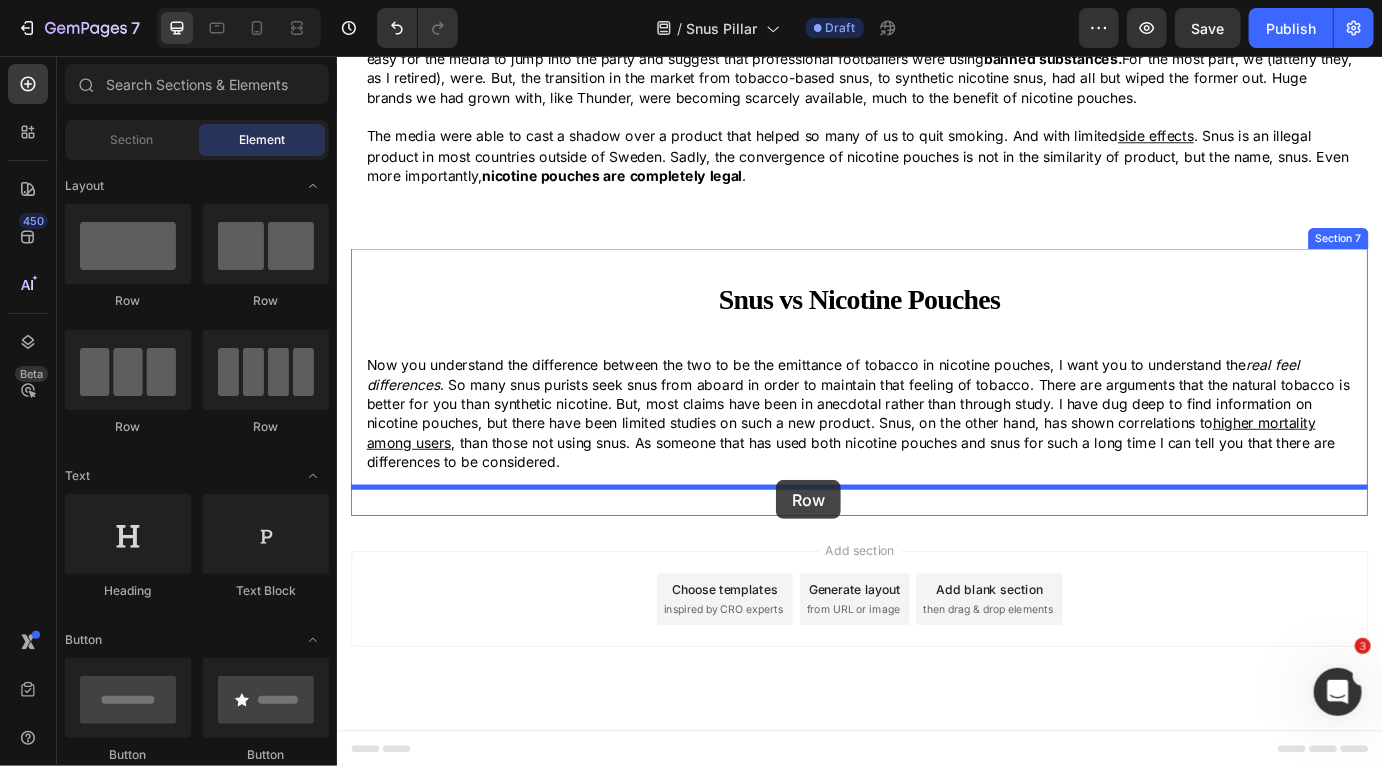 drag, startPoint x: 492, startPoint y: 297, endPoint x: 840, endPoint y: 543, distance: 426.16898 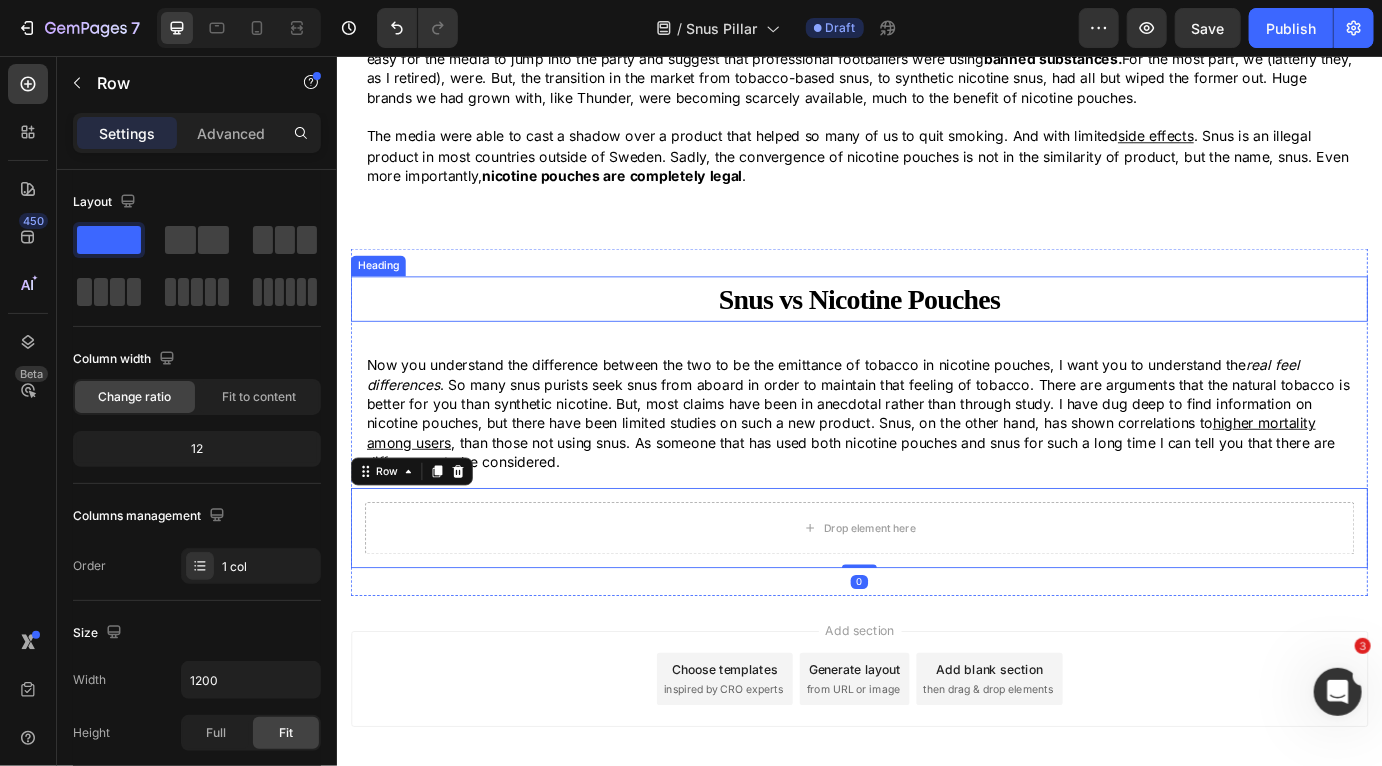 click on "Snus vs Nicotine Pouches" at bounding box center [936, 336] 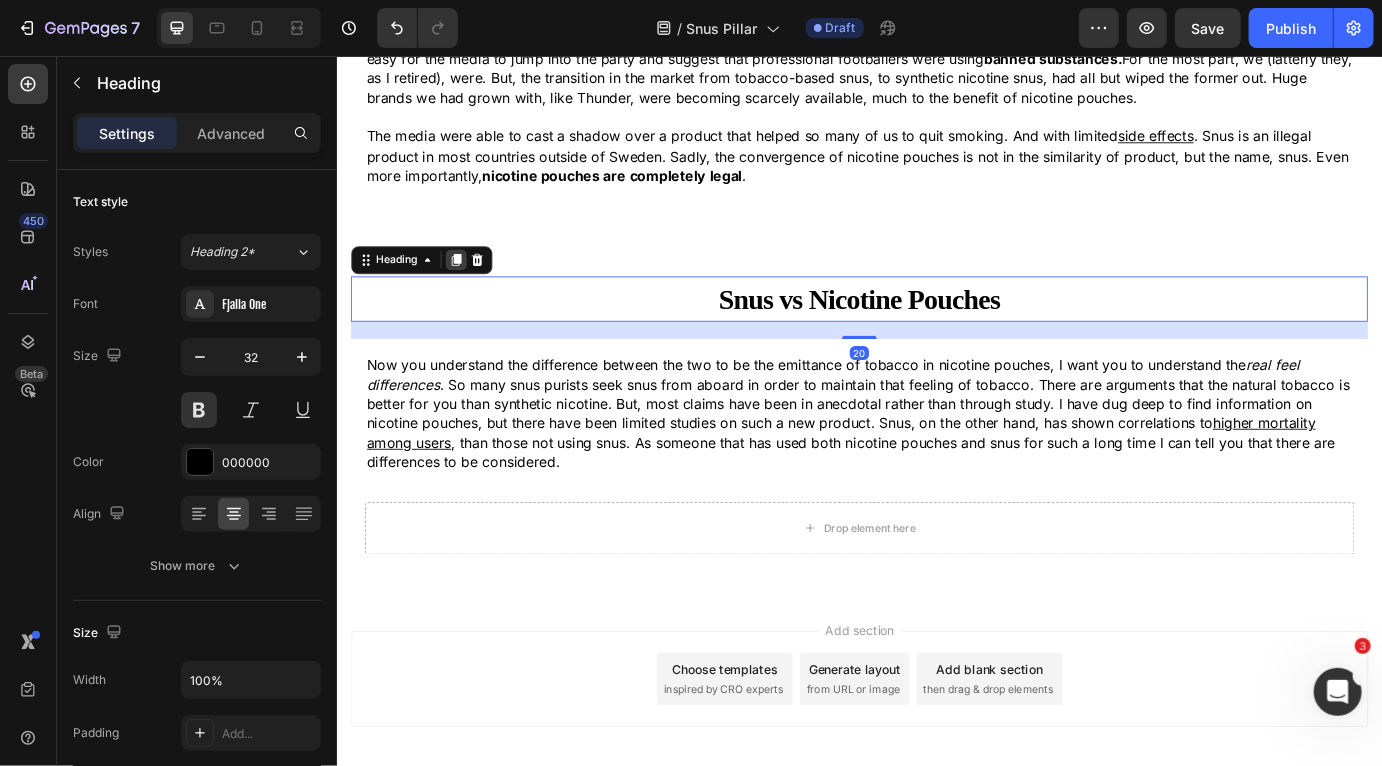 click 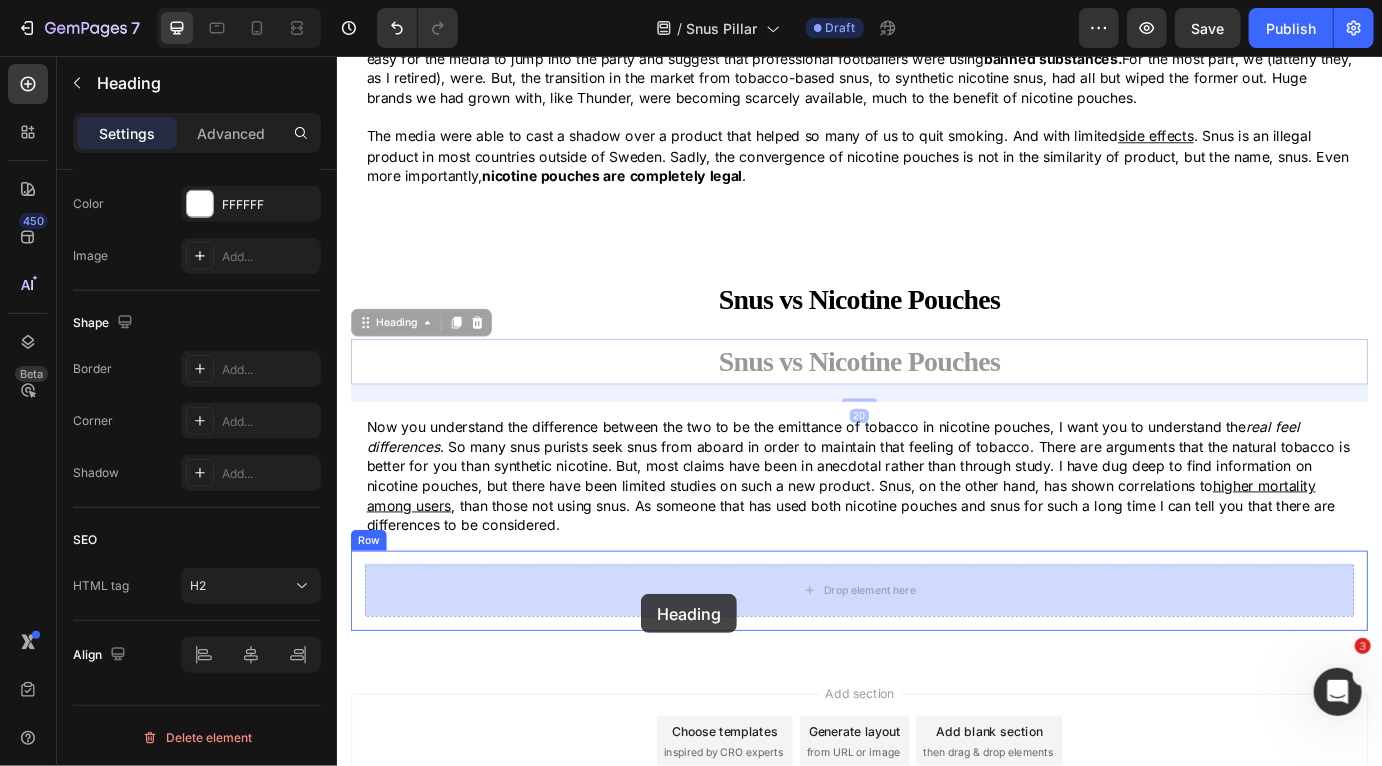drag, startPoint x: 368, startPoint y: 367, endPoint x: 685, endPoint y: 673, distance: 440.5962 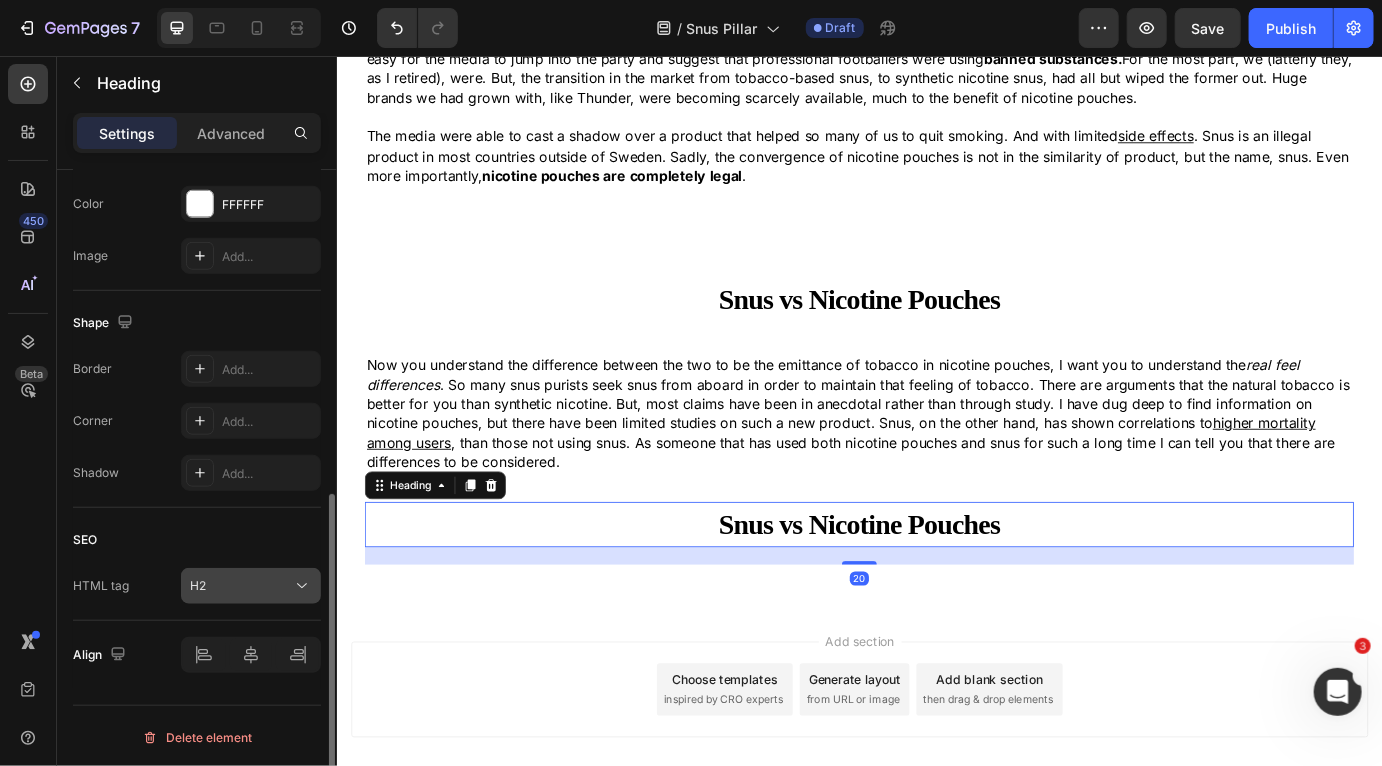 click on "H2" at bounding box center (241, 586) 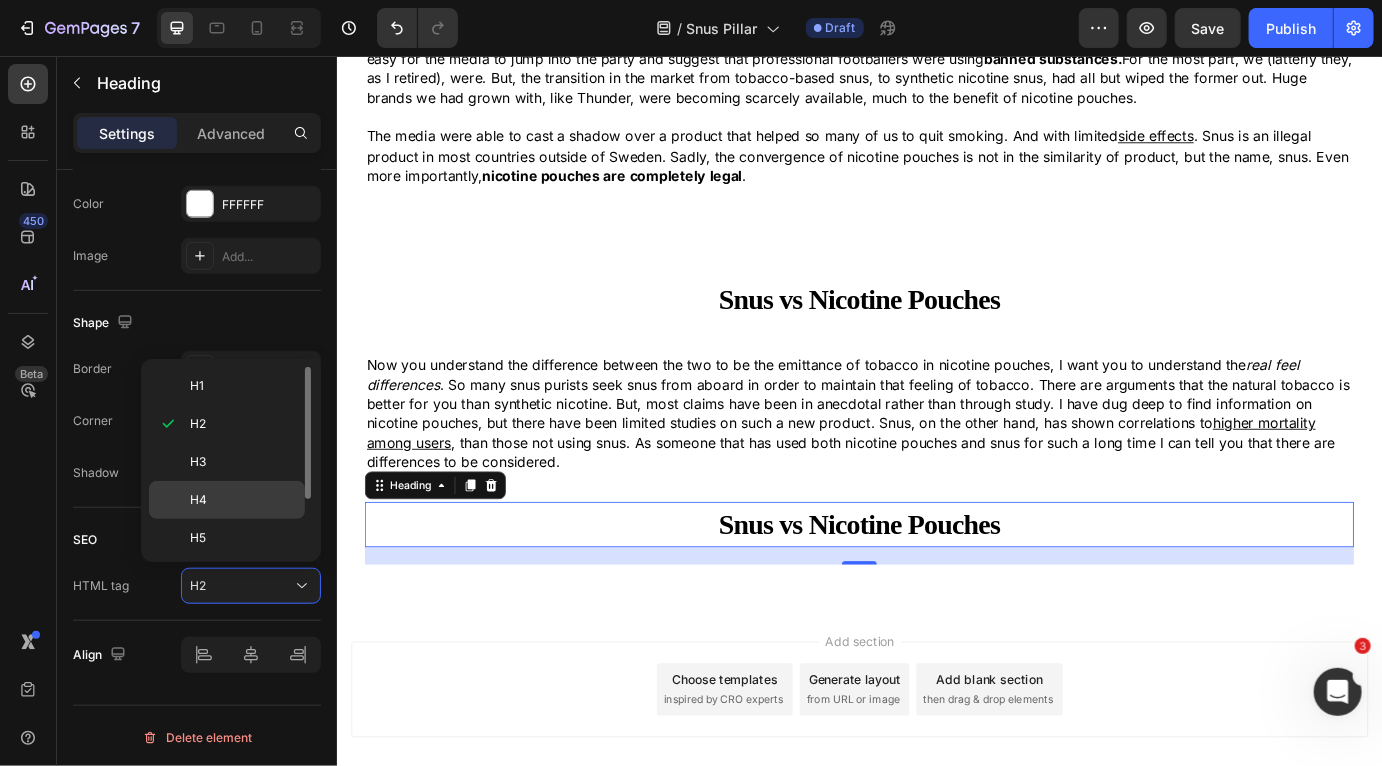 click on "H4" 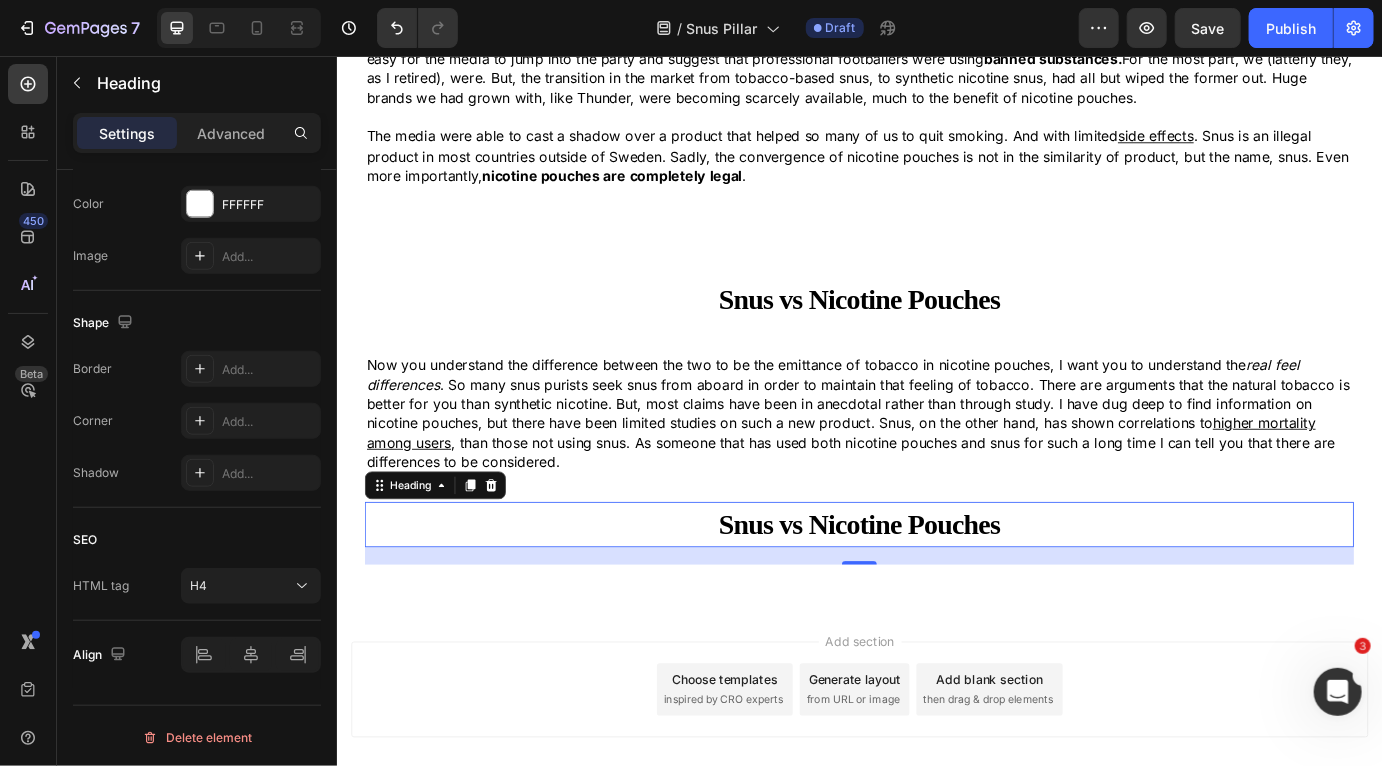click on "Snus vs Nicotine Pouches" at bounding box center [936, 595] 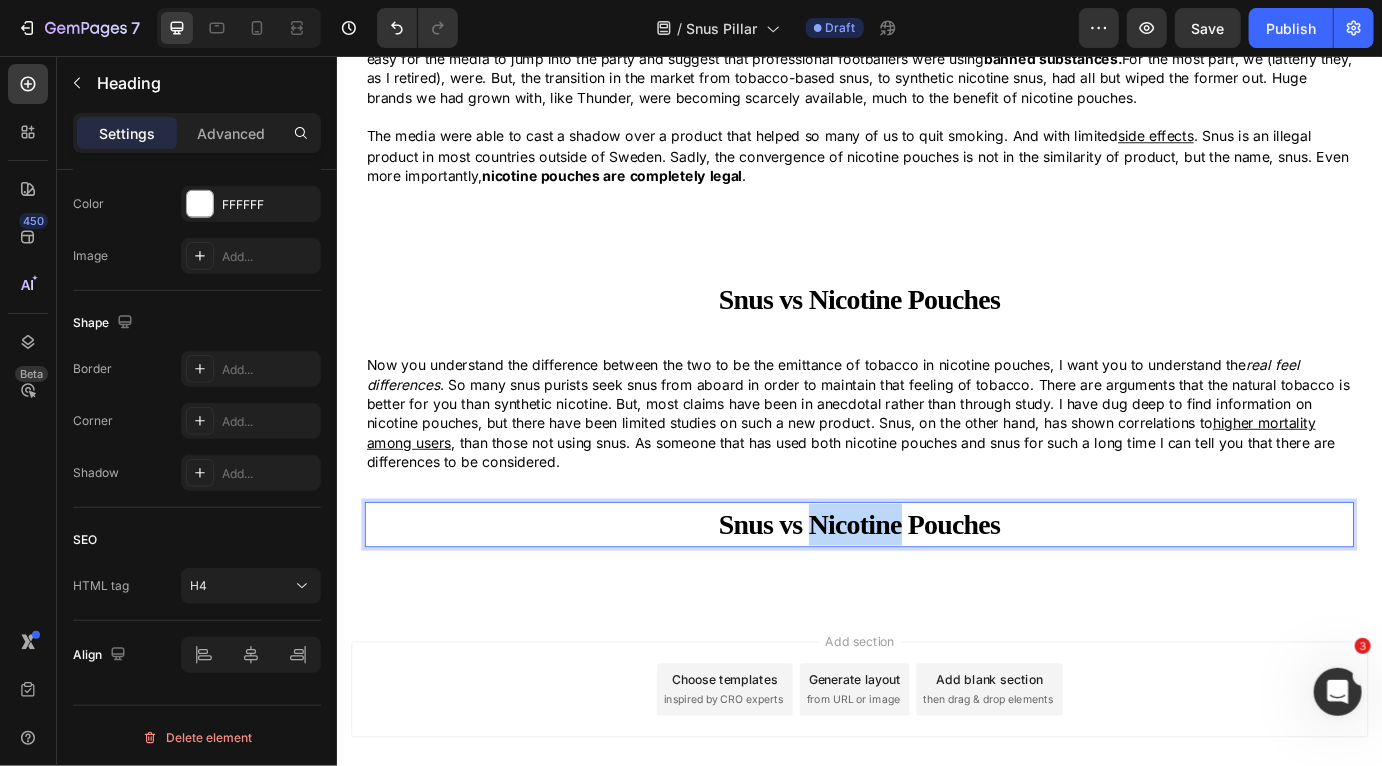 click on "Snus vs Nicotine Pouches" at bounding box center [936, 595] 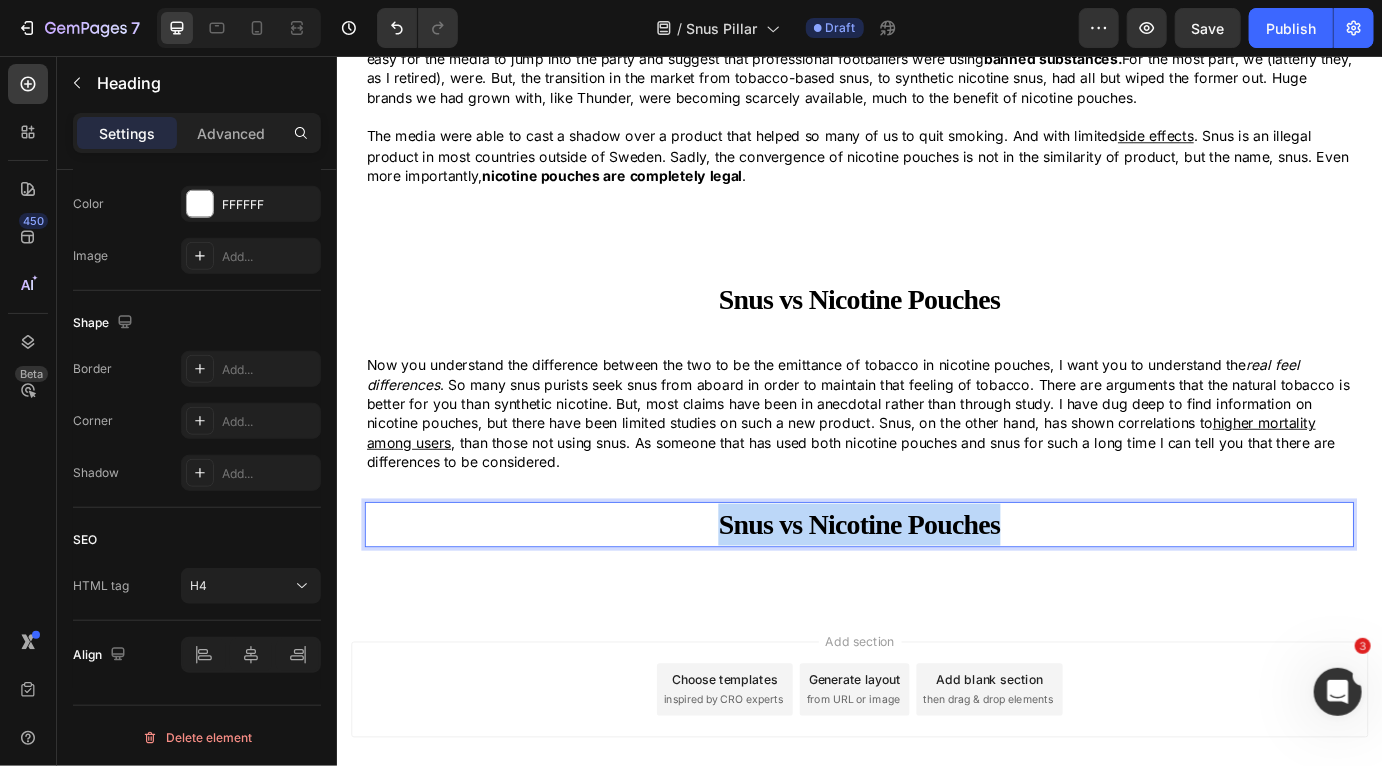 click on "Snus vs Nicotine Pouches" at bounding box center (936, 595) 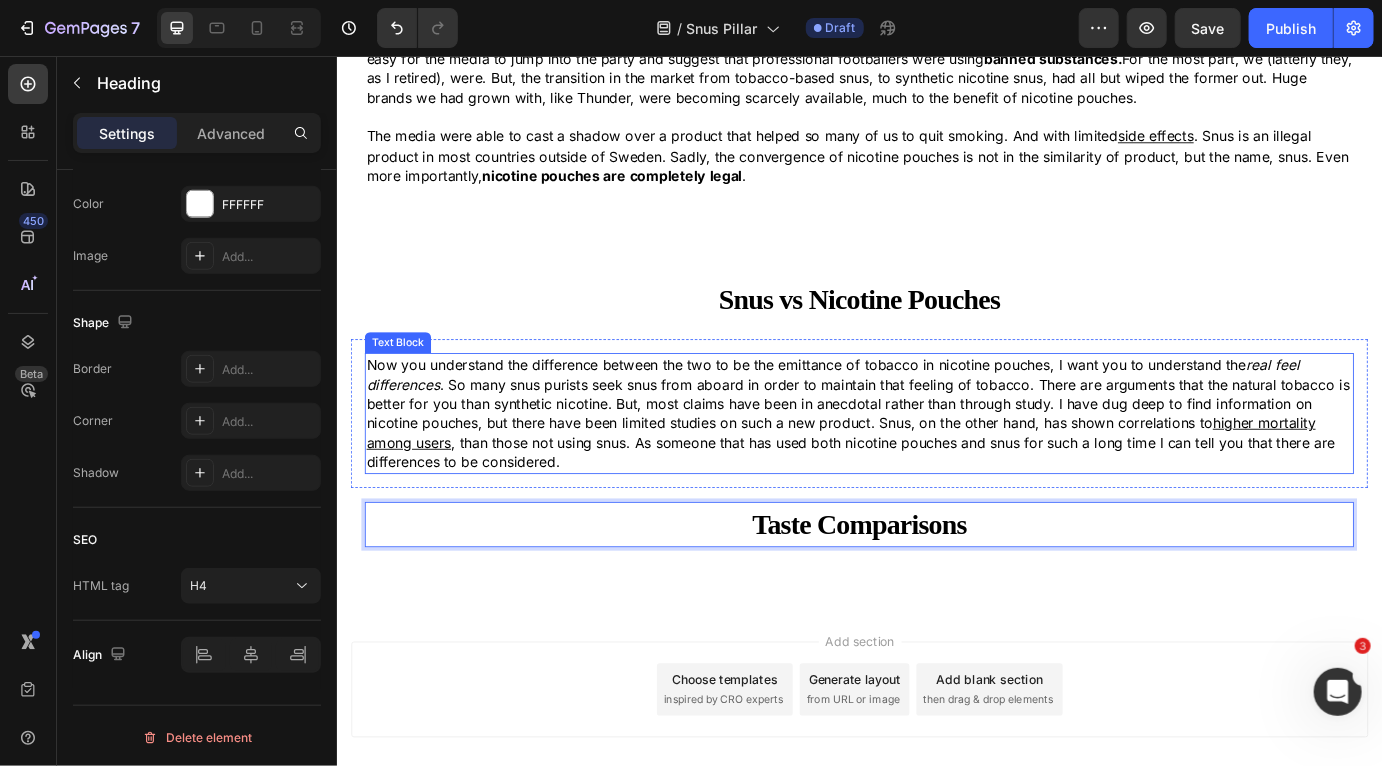 click on "Now you understand the difference between the two to be the emittance of tobacco in nicotine pouches, I want you to understand the  real feel differences . So many snus purists seek snus from aboard in order to maintain that feeling of tobacco. There are arguments that the natural tobacco is better for you than synthetic nicotine. But, most claims have been in anecdotal rather than through study. I have dug deep to find information on nicotine pouches, but there have been limited studies on such a new product. Snus, on the other hand, has shown correlations to  higher mortality among users , than those not using snus. As someone that has used both nicotine pouches and snus for such a long time I can tell you that there are differences to be considered." at bounding box center [936, 467] 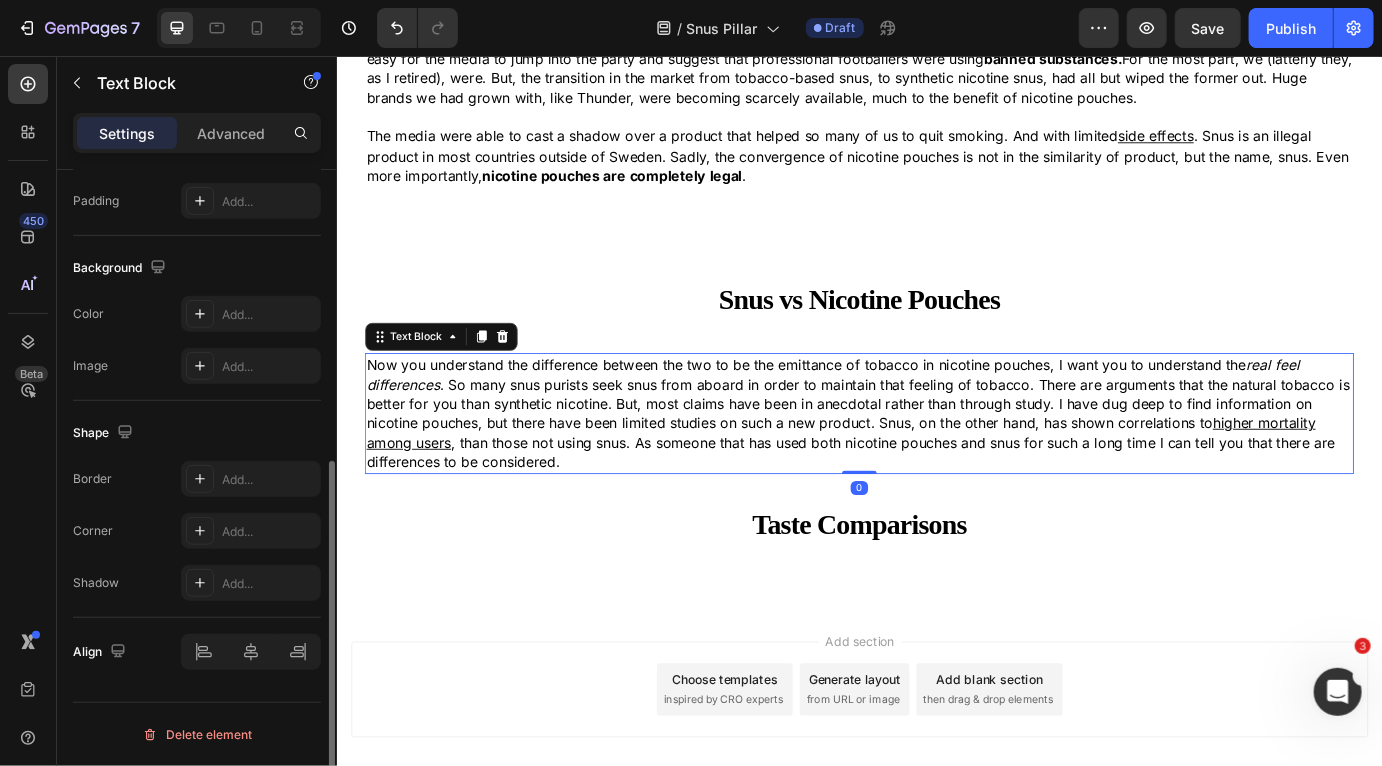 scroll, scrollTop: 0, scrollLeft: 0, axis: both 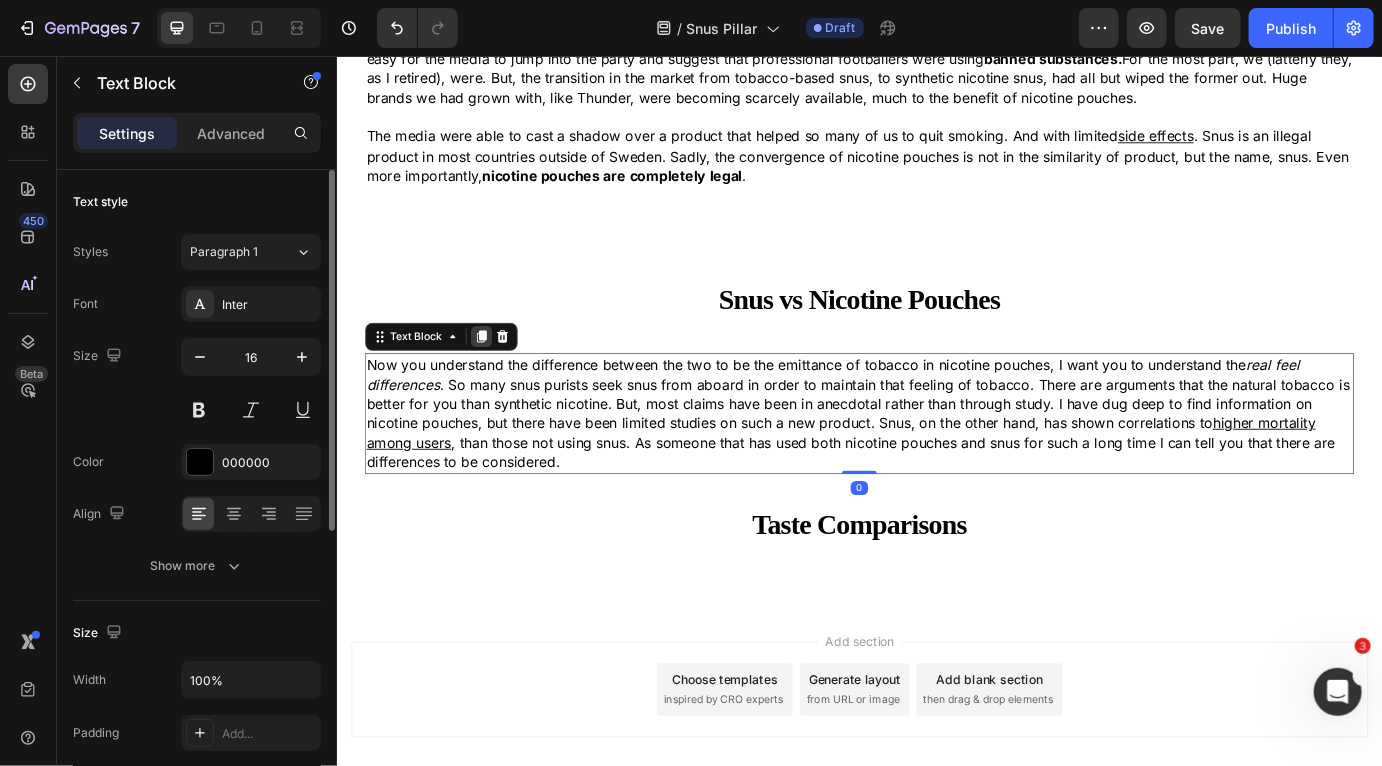 click 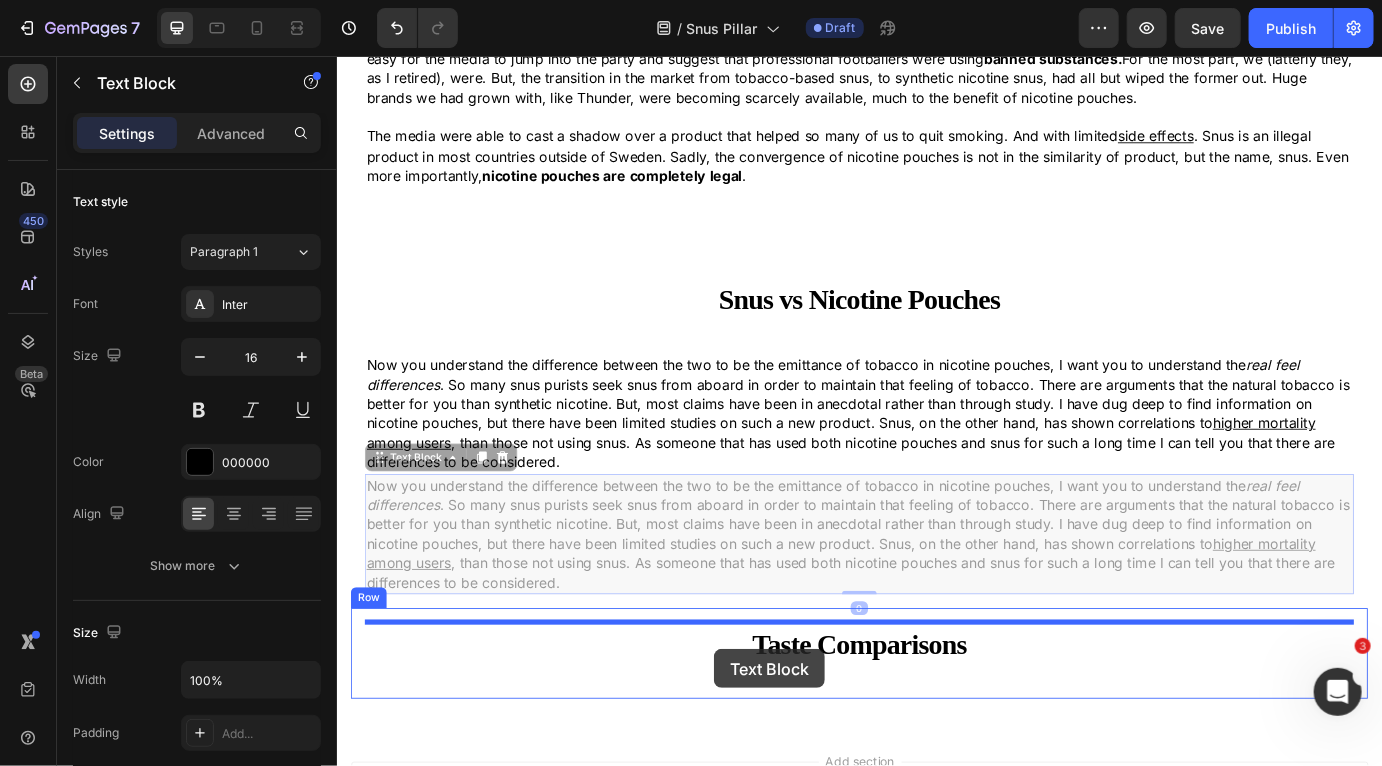 scroll, scrollTop: 2774, scrollLeft: 0, axis: vertical 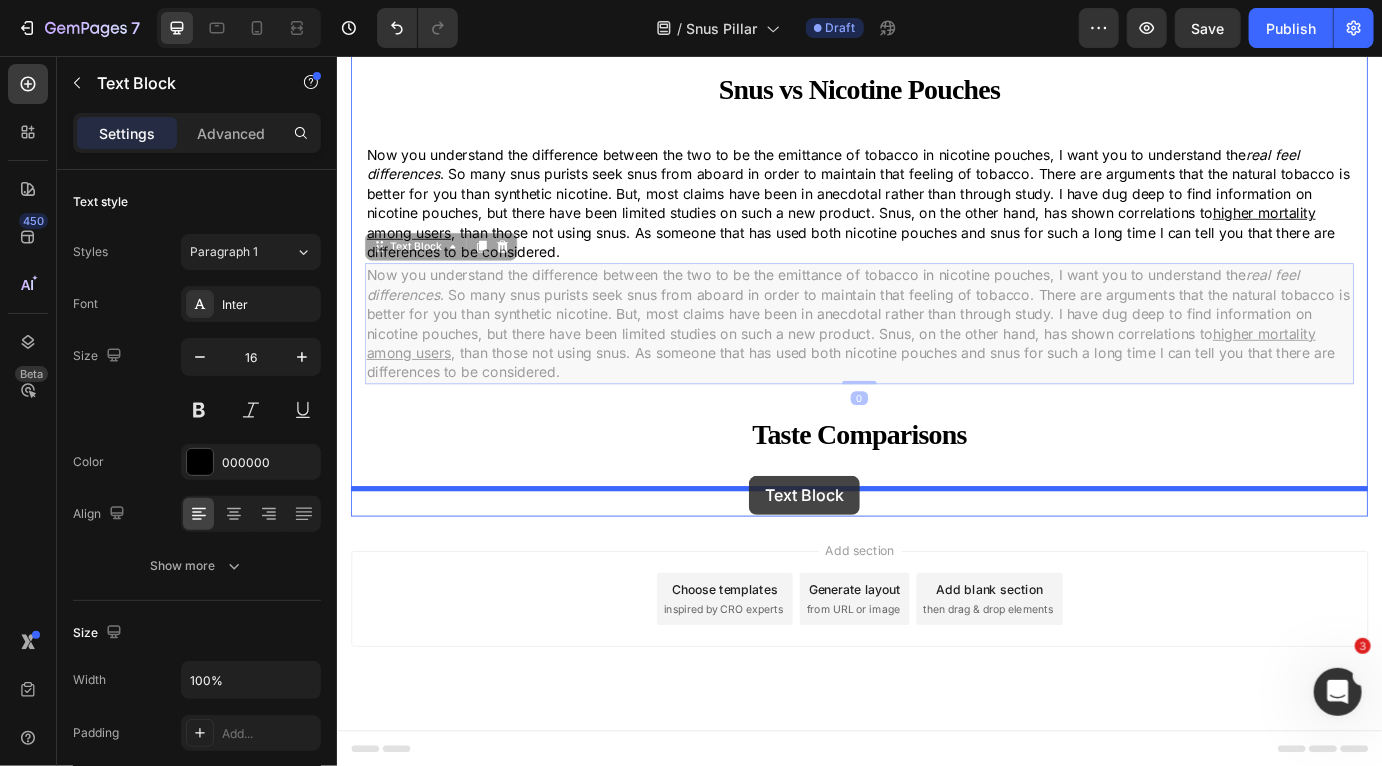 drag, startPoint x: 381, startPoint y: 522, endPoint x: 809, endPoint y: 537, distance: 428.26276 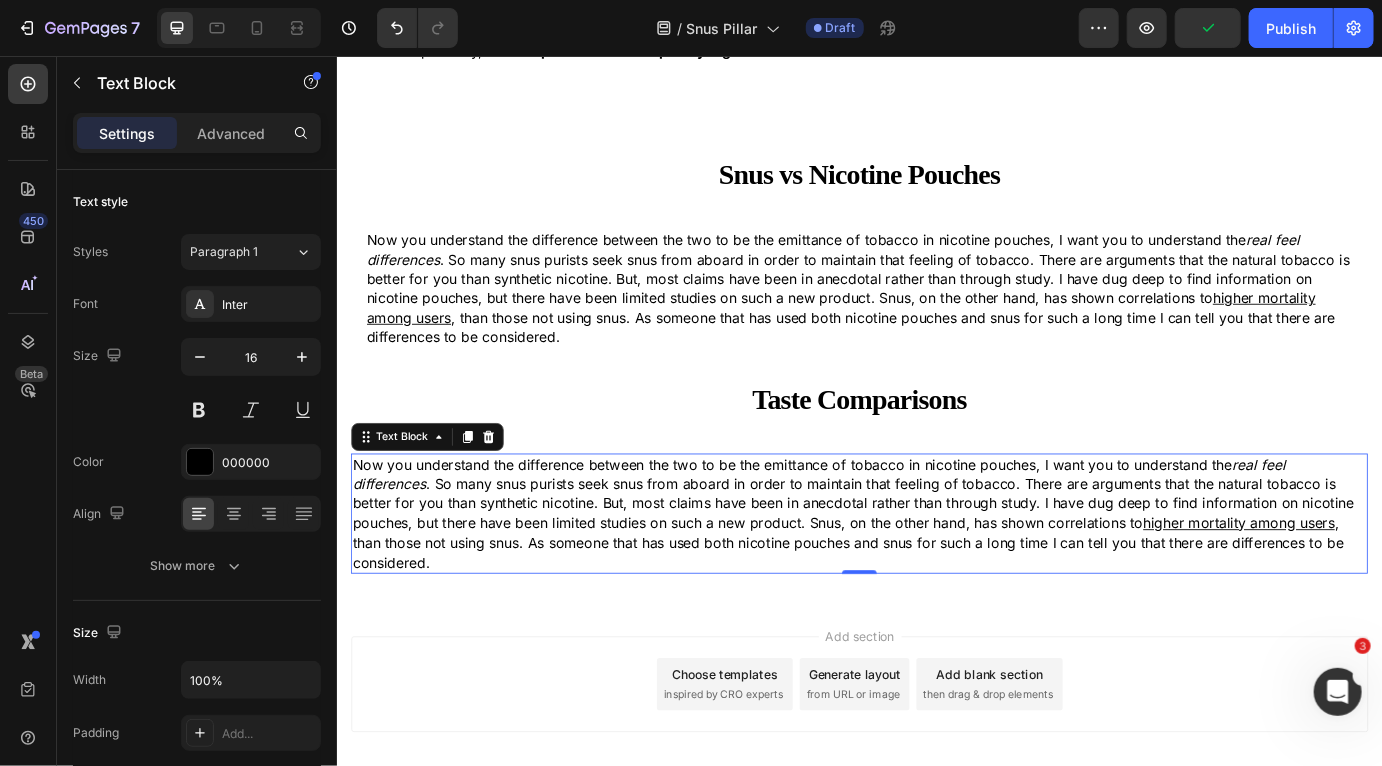 scroll, scrollTop: 2617, scrollLeft: 0, axis: vertical 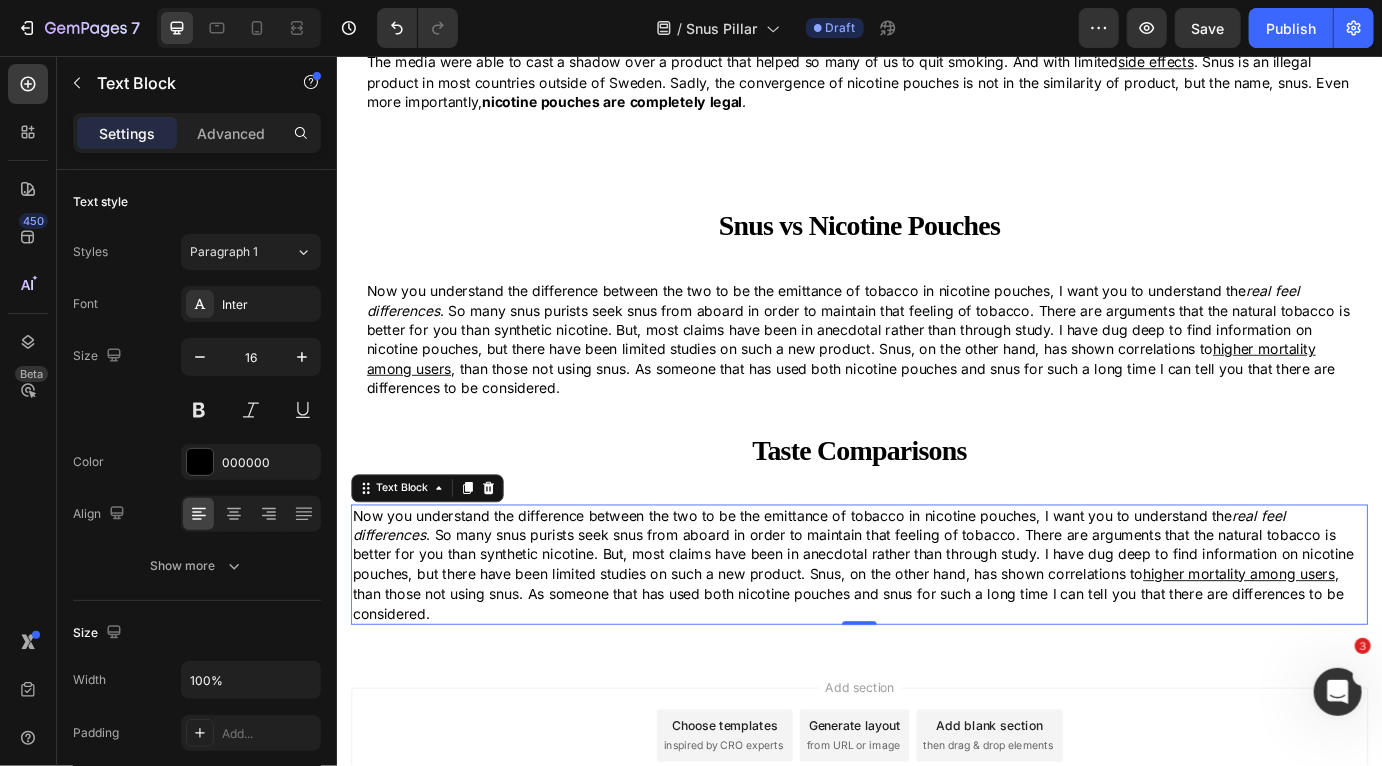click on "Now you understand the difference between the two to be the emittance of tobacco in nicotine pouches, I want you to understand the  real feel differences . So many snus purists seek snus from aboard in order to maintain that feeling of tobacco. There are arguments that the natural tobacco is better for you than synthetic nicotine. But, most claims have been in anecdotal rather than through study. I have dug deep to find information on nicotine pouches, but there have been limited studies on such a new product. Snus, on the other hand, has shown correlations to  higher mortality among users , than those not using snus. As someone that has used both nicotine pouches and snus for such a long time I can tell you that there are differences to be considered." at bounding box center (936, 641) 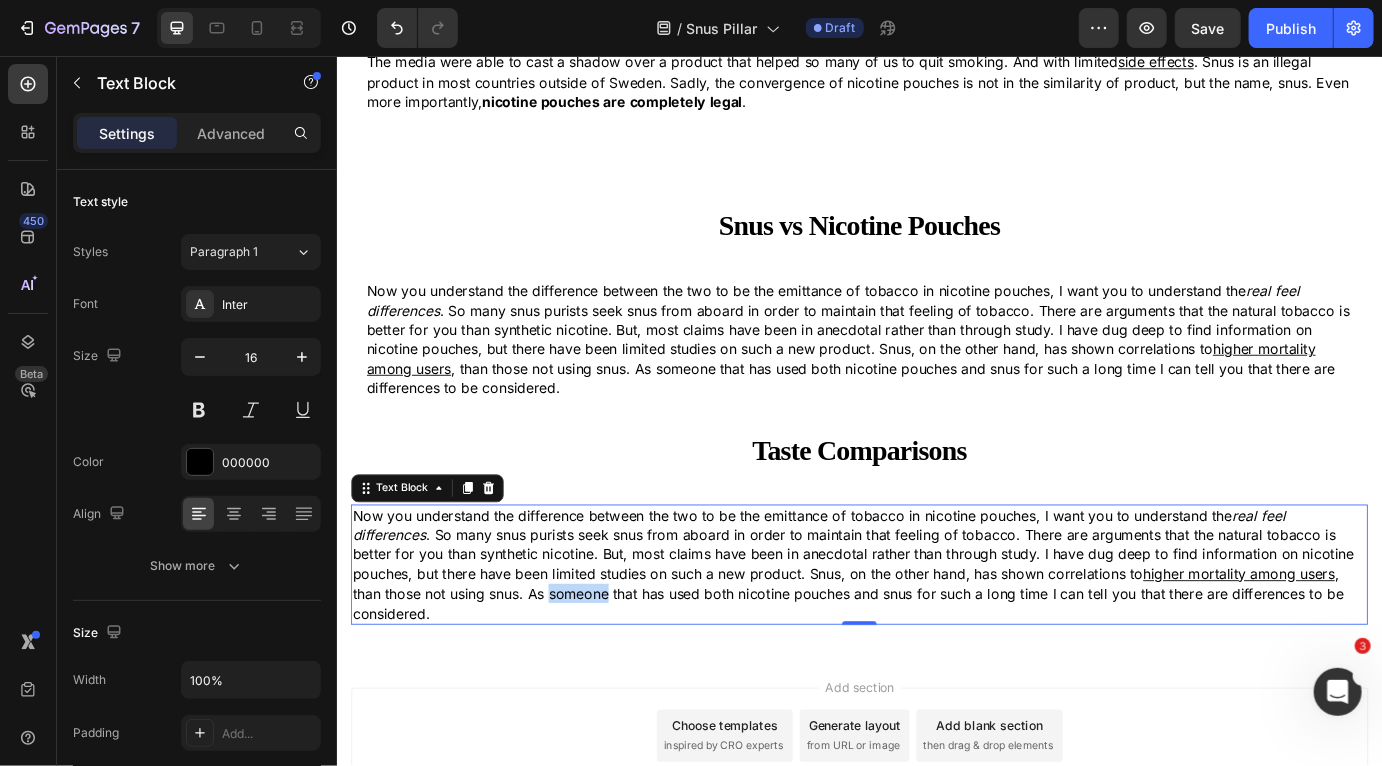 click on "Now you understand the difference between the two to be the emittance of tobacco in nicotine pouches, I want you to understand the  real feel differences . So many snus purists seek snus from aboard in order to maintain that feeling of tobacco. There are arguments that the natural tobacco is better for you than synthetic nicotine. But, most claims have been in anecdotal rather than through study. I have dug deep to find information on nicotine pouches, but there have been limited studies on such a new product. Snus, on the other hand, has shown correlations to  higher mortality among users , than those not using snus. As someone that has used both nicotine pouches and snus for such a long time I can tell you that there are differences to be considered." at bounding box center [936, 641] 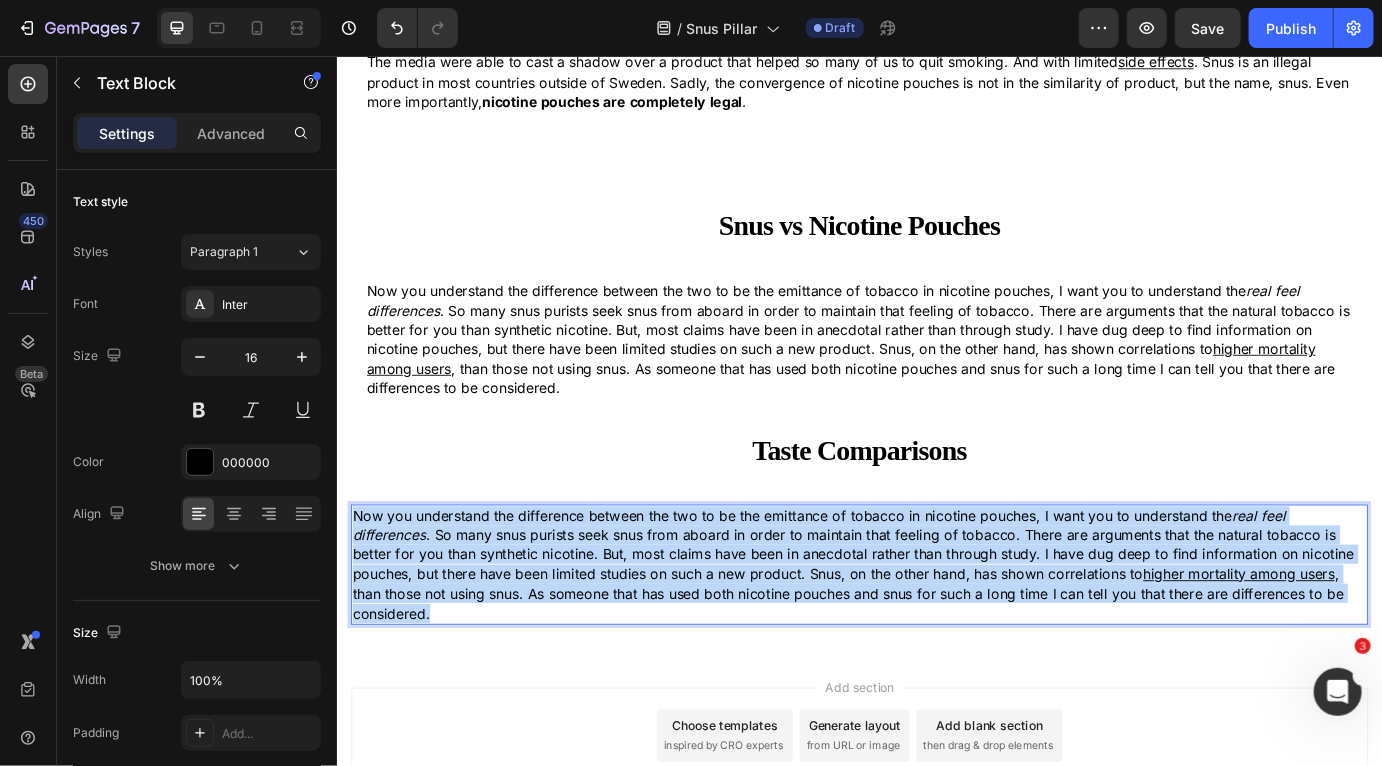click on "Now you understand the difference between the two to be the emittance of tobacco in nicotine pouches, I want you to understand the  real feel differences . So many snus purists seek snus from aboard in order to maintain that feeling of tobacco. There are arguments that the natural tobacco is better for you than synthetic nicotine. But, most claims have been in anecdotal rather than through study. I have dug deep to find information on nicotine pouches, but there have been limited studies on such a new product. Snus, on the other hand, has shown correlations to  higher mortality among users , than those not using snus. As someone that has used both nicotine pouches and snus for such a long time I can tell you that there are differences to be considered." at bounding box center (936, 641) 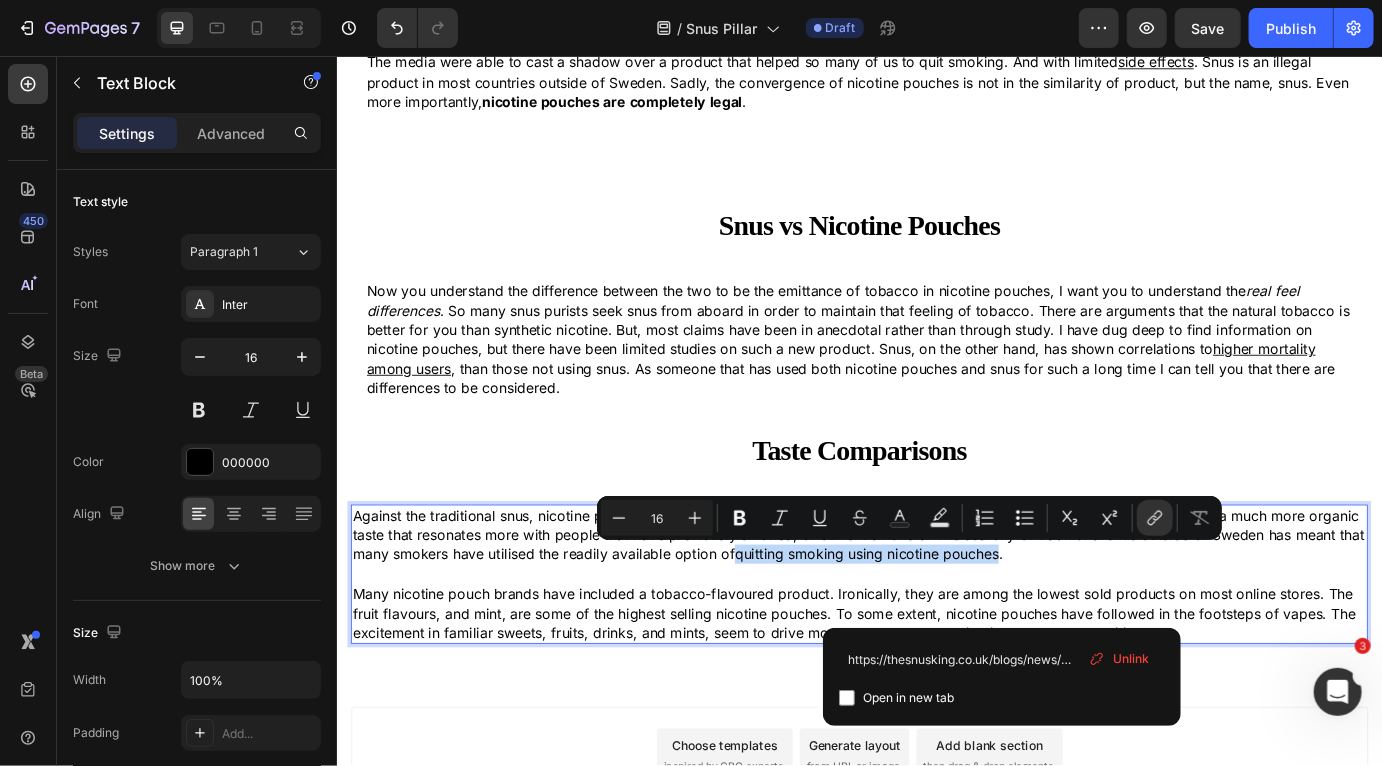 drag, startPoint x: 1098, startPoint y: 626, endPoint x: 799, endPoint y: 628, distance: 299.00668 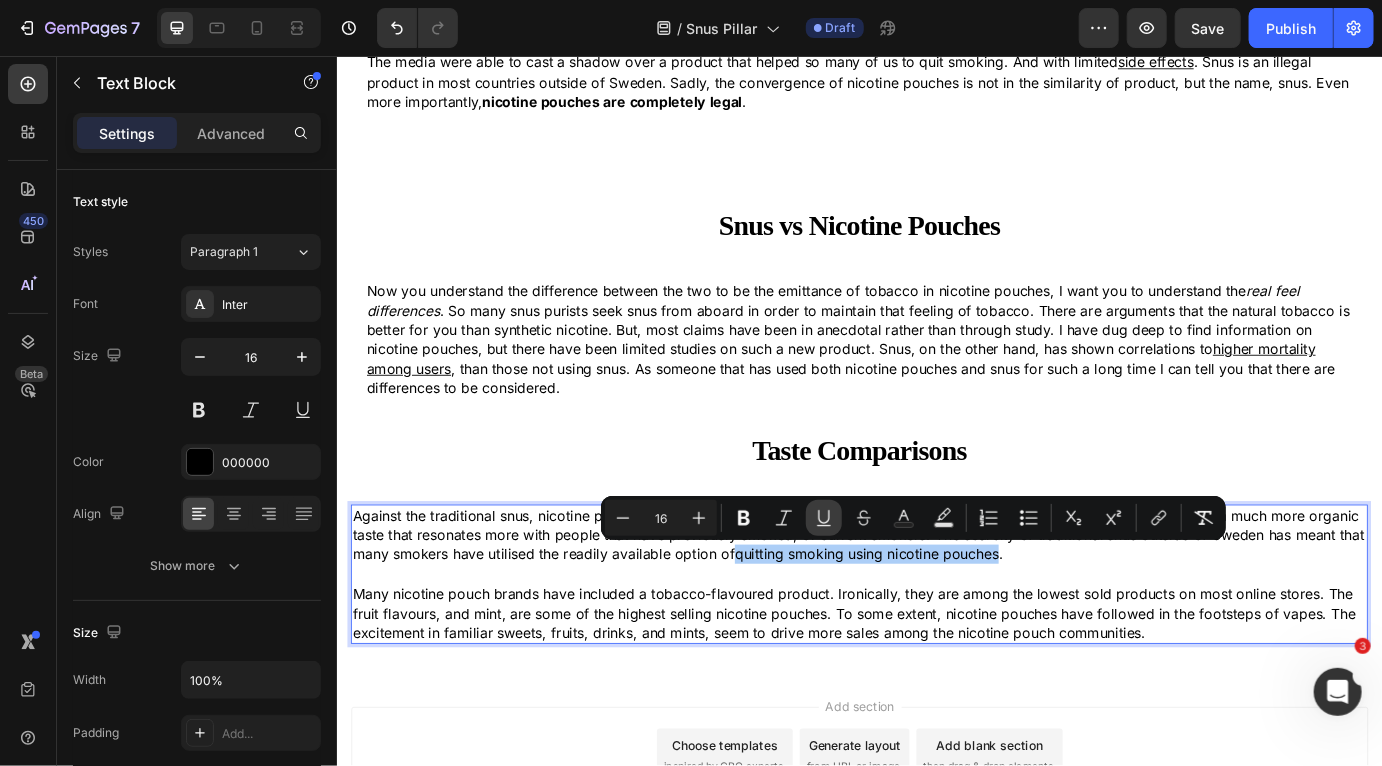 click 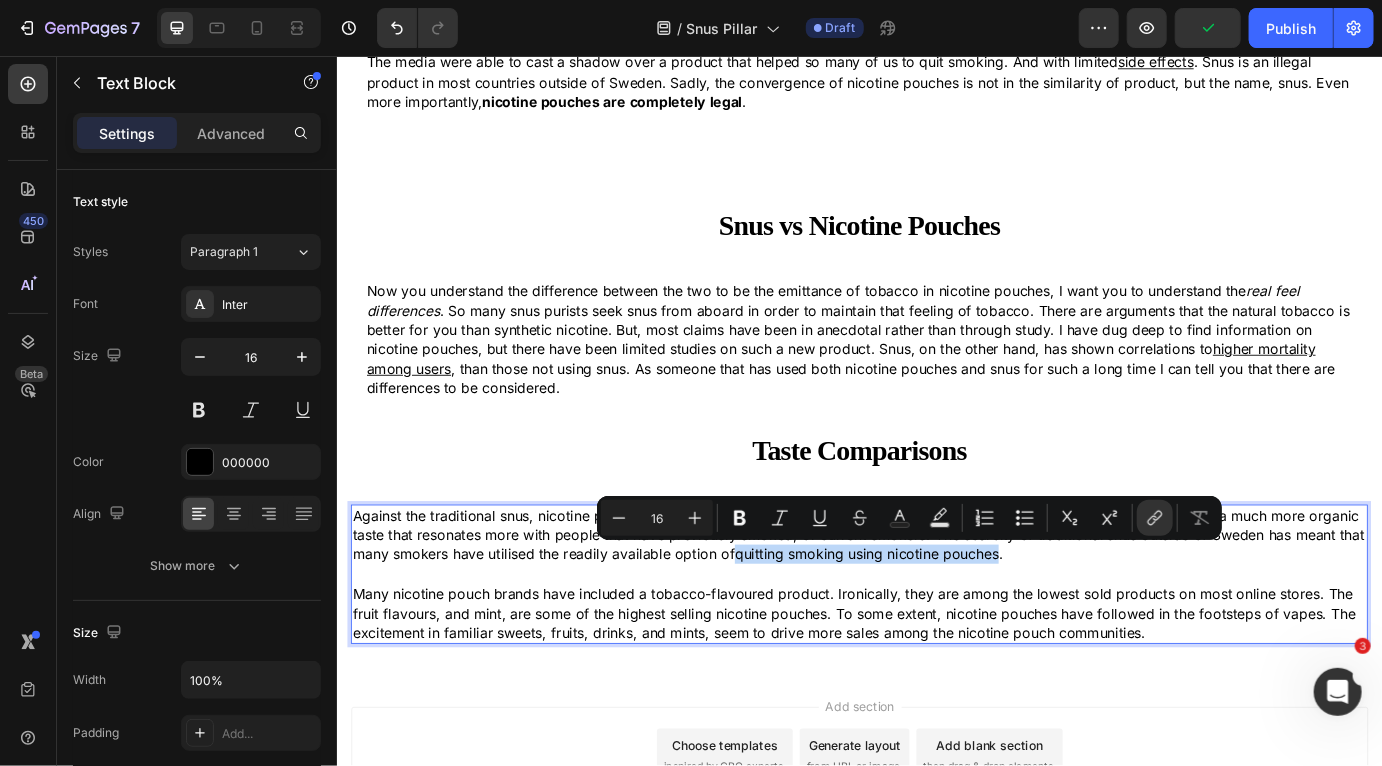 drag, startPoint x: 794, startPoint y: 628, endPoint x: 1098, endPoint y: 630, distance: 304.0066 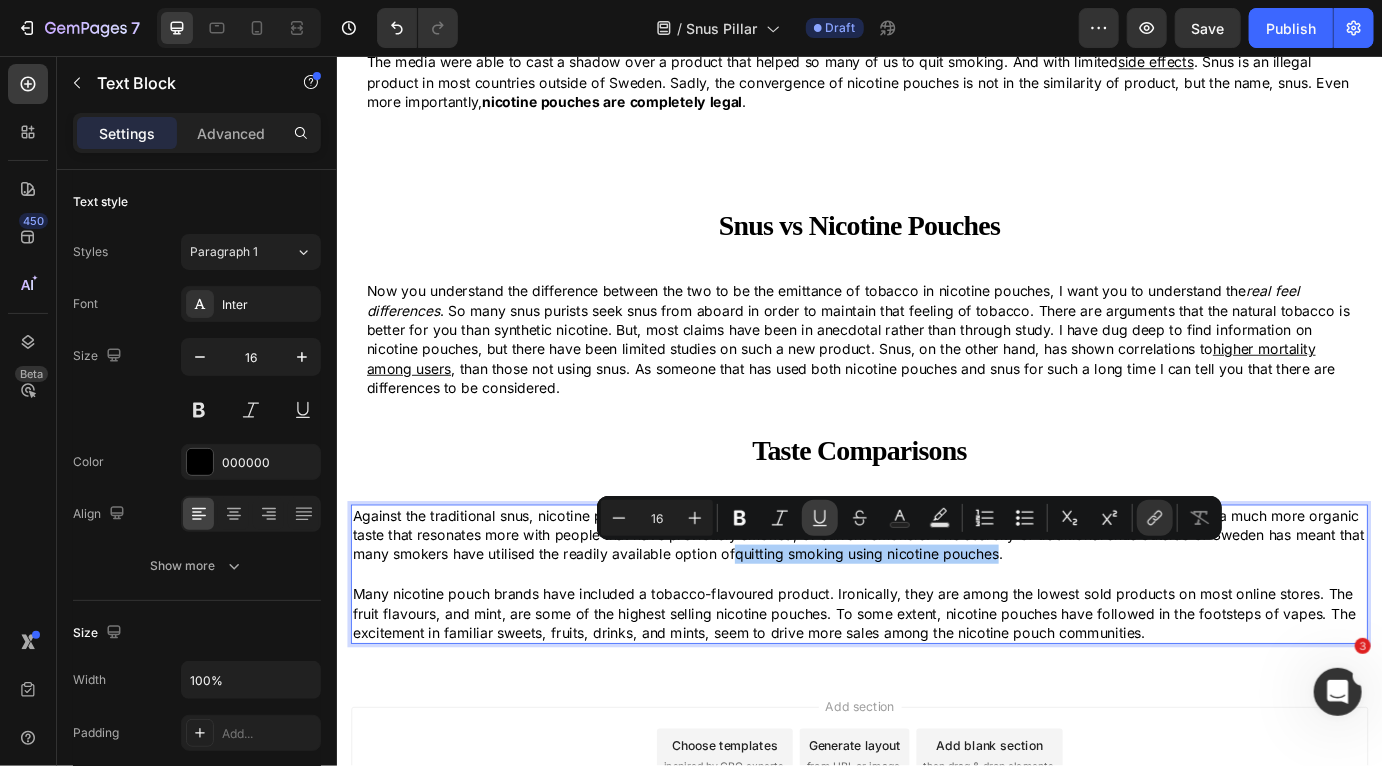 click 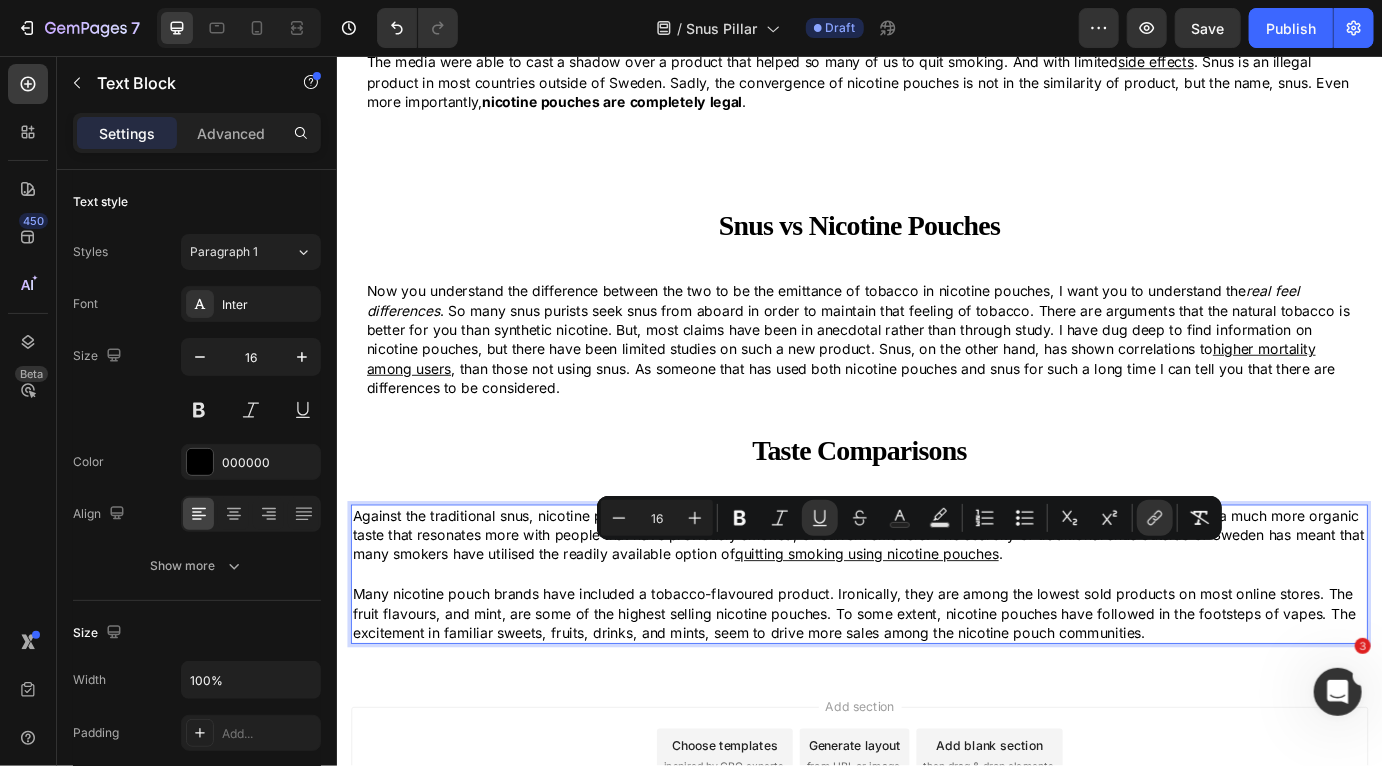 click on "Many nicotine pouch brands have included a tobacco-flavoured product. Ironically, they are among the lowest sold products on most online stores. The fruit flavours, and mint, are some of the highest selling nicotine pouches. To some extent, nicotine pouches have followed in the footsteps of vapes. The excitement in familiar sweets, fruits, drinks, and mints, seem to drive more sales among the nicotine pouch communities." at bounding box center [936, 696] 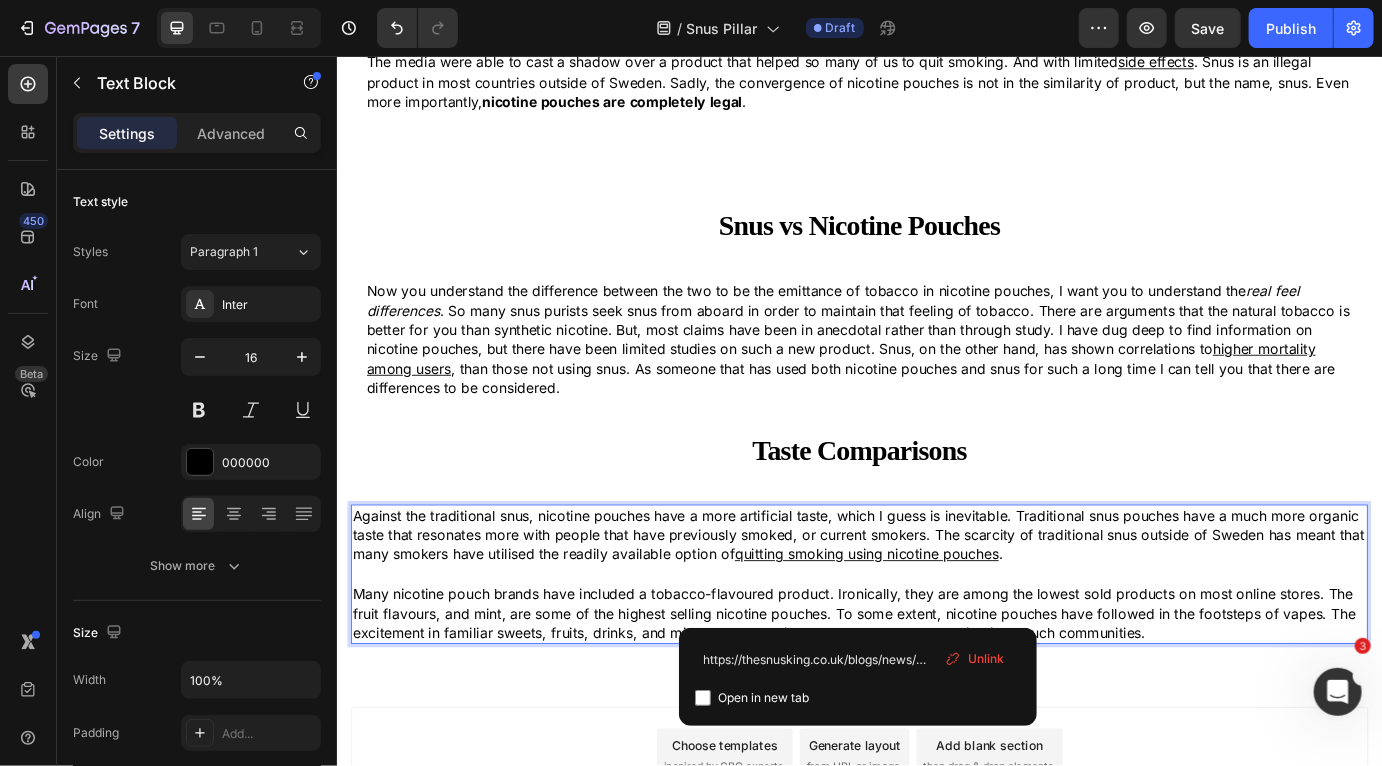 click on "quitting smoking using nicotine pouches" at bounding box center [944, 629] 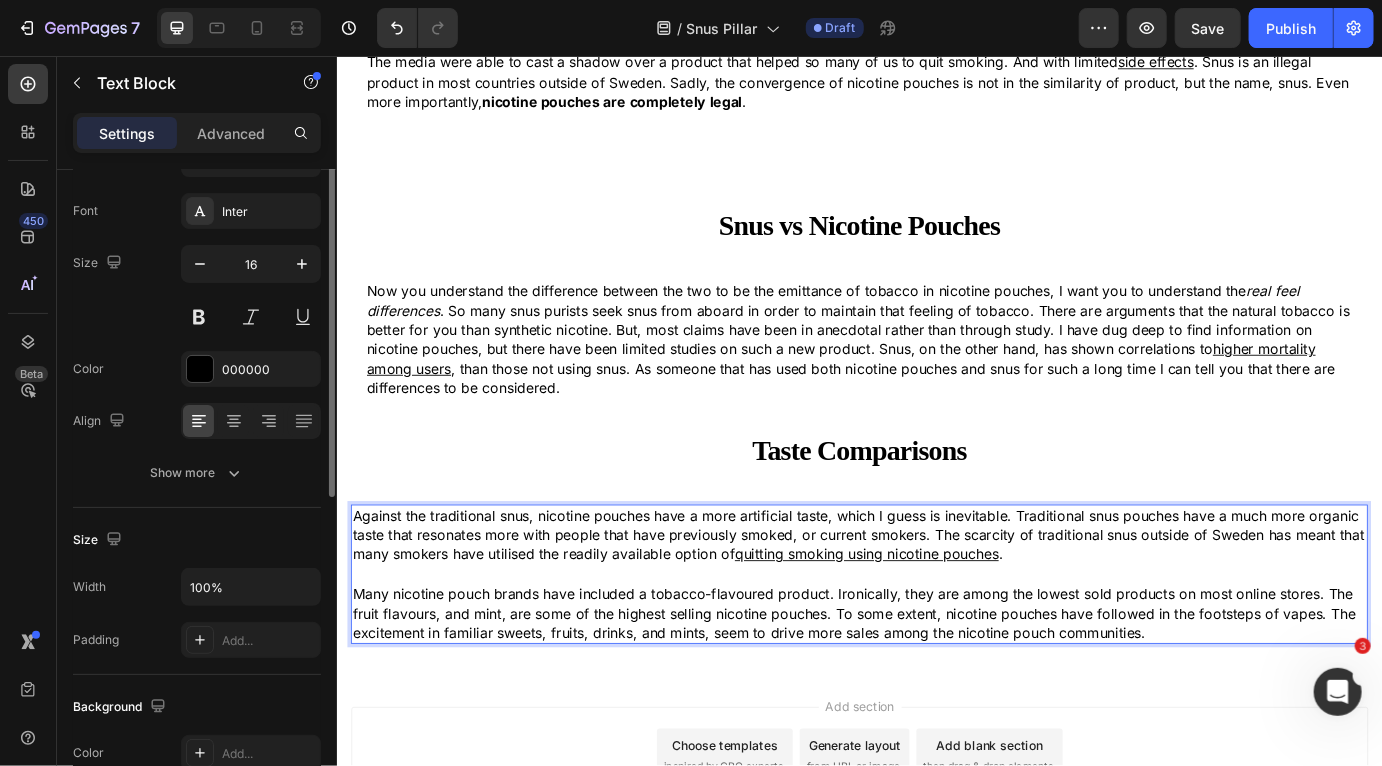 scroll, scrollTop: 0, scrollLeft: 0, axis: both 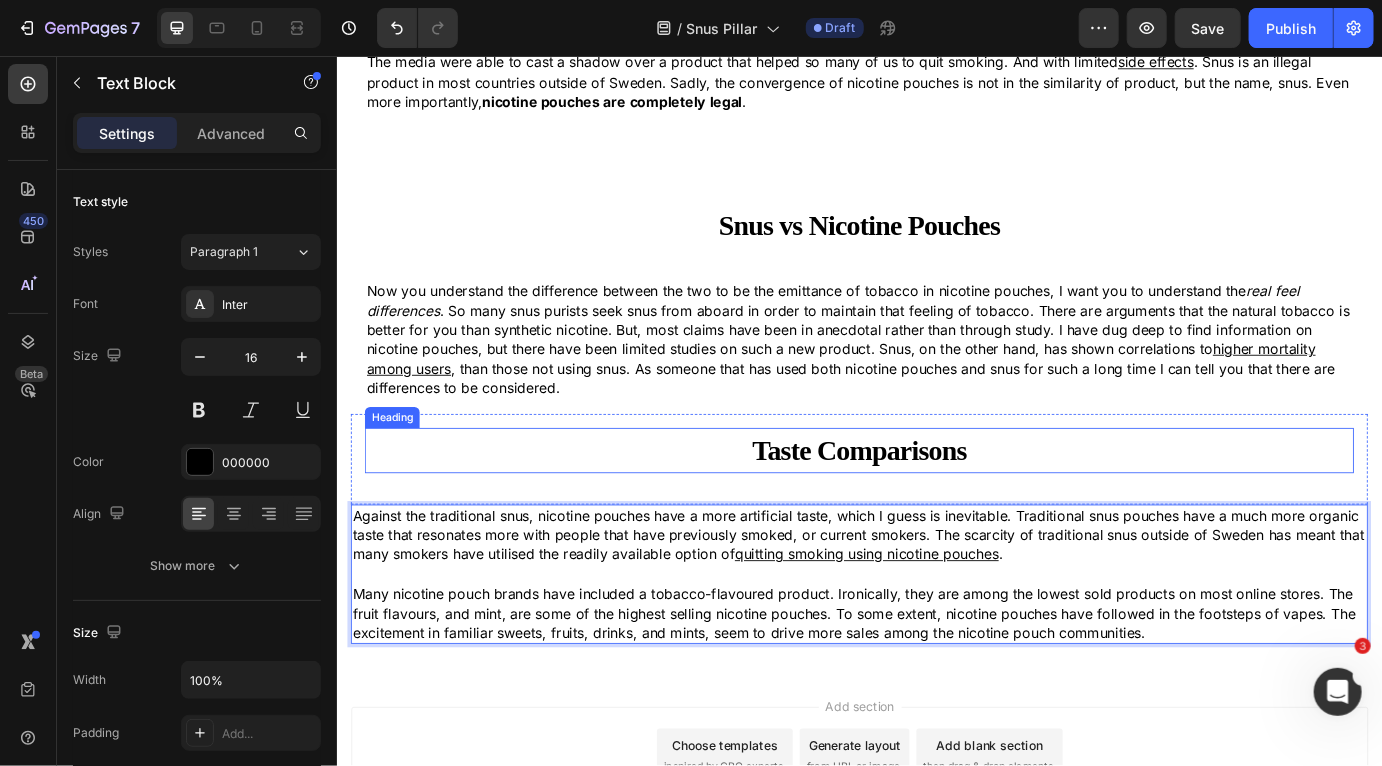 click on "⁠⁠⁠⁠⁠⁠⁠ Taste Comparisons" at bounding box center [936, 510] 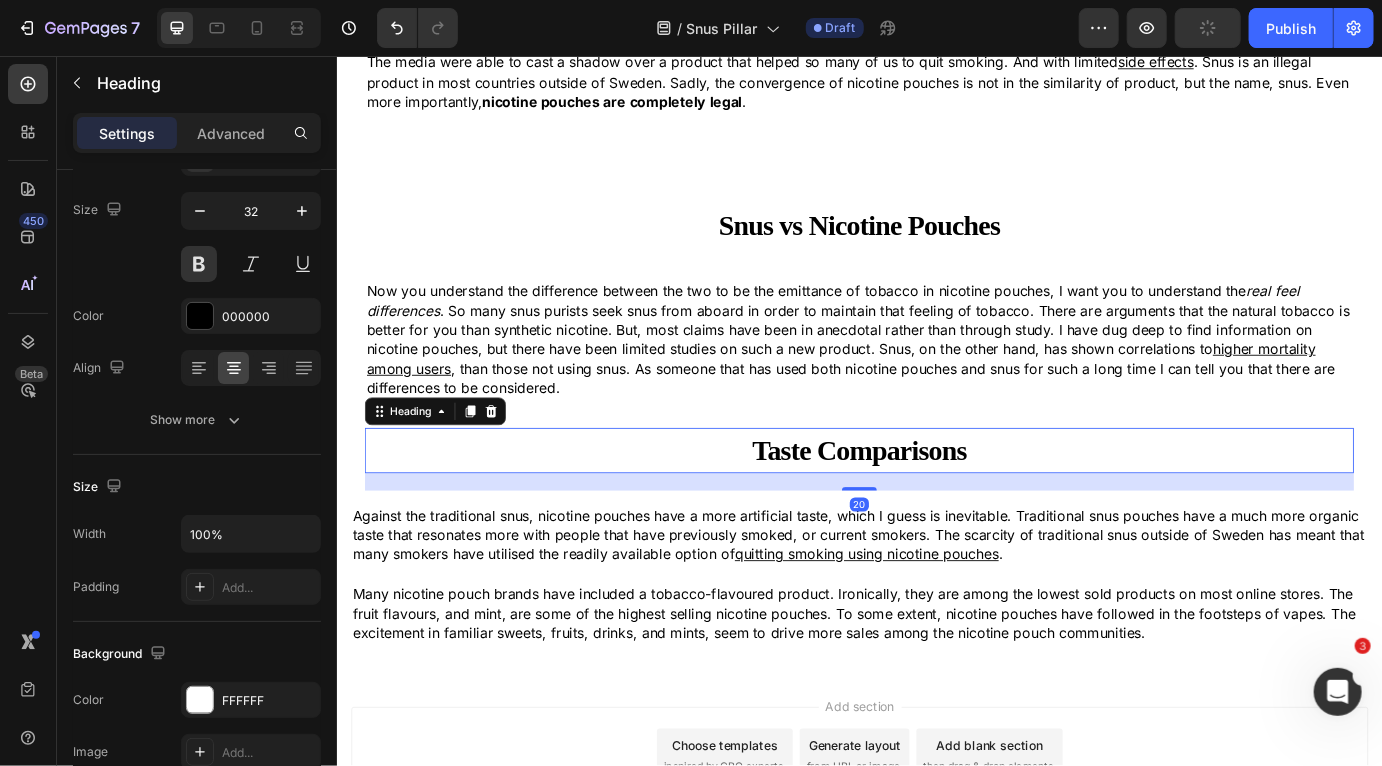 scroll, scrollTop: 642, scrollLeft: 0, axis: vertical 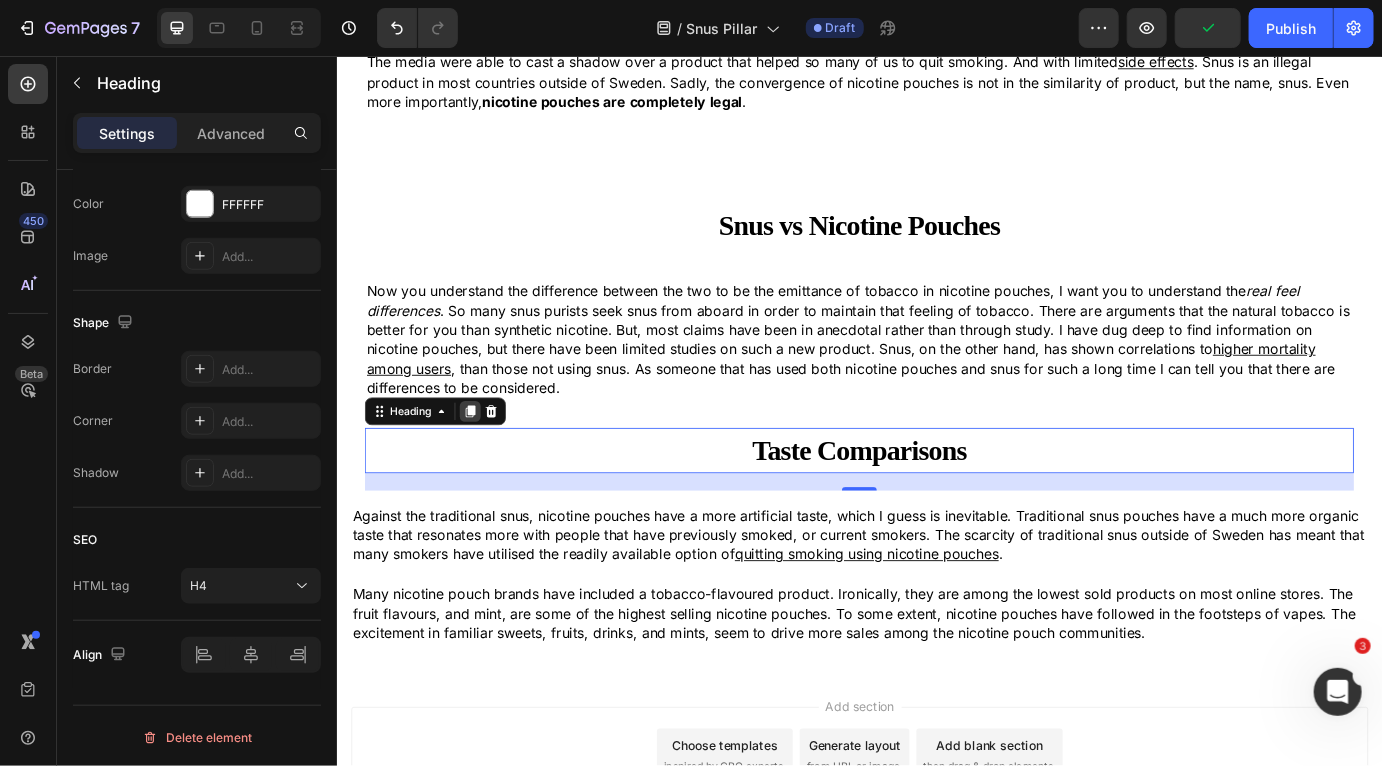 click 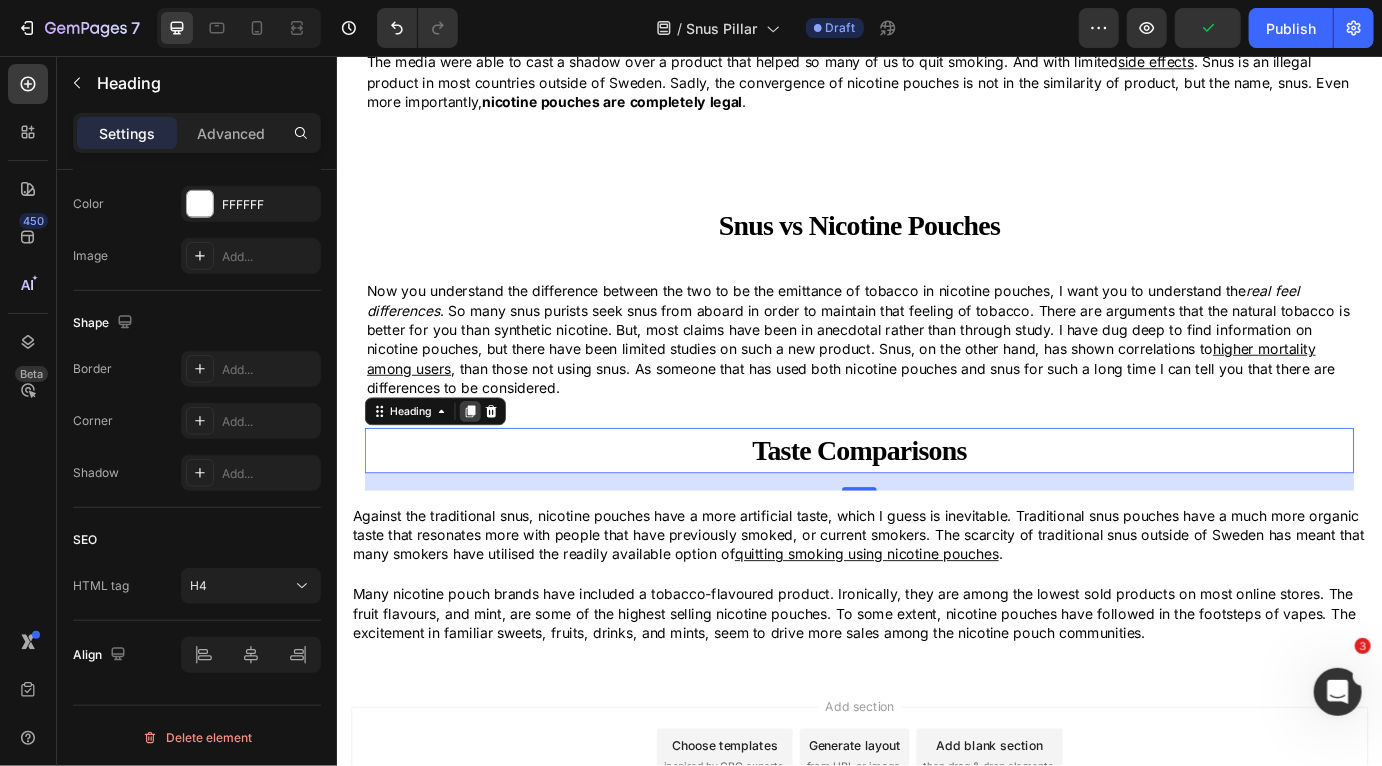 scroll, scrollTop: 642, scrollLeft: 0, axis: vertical 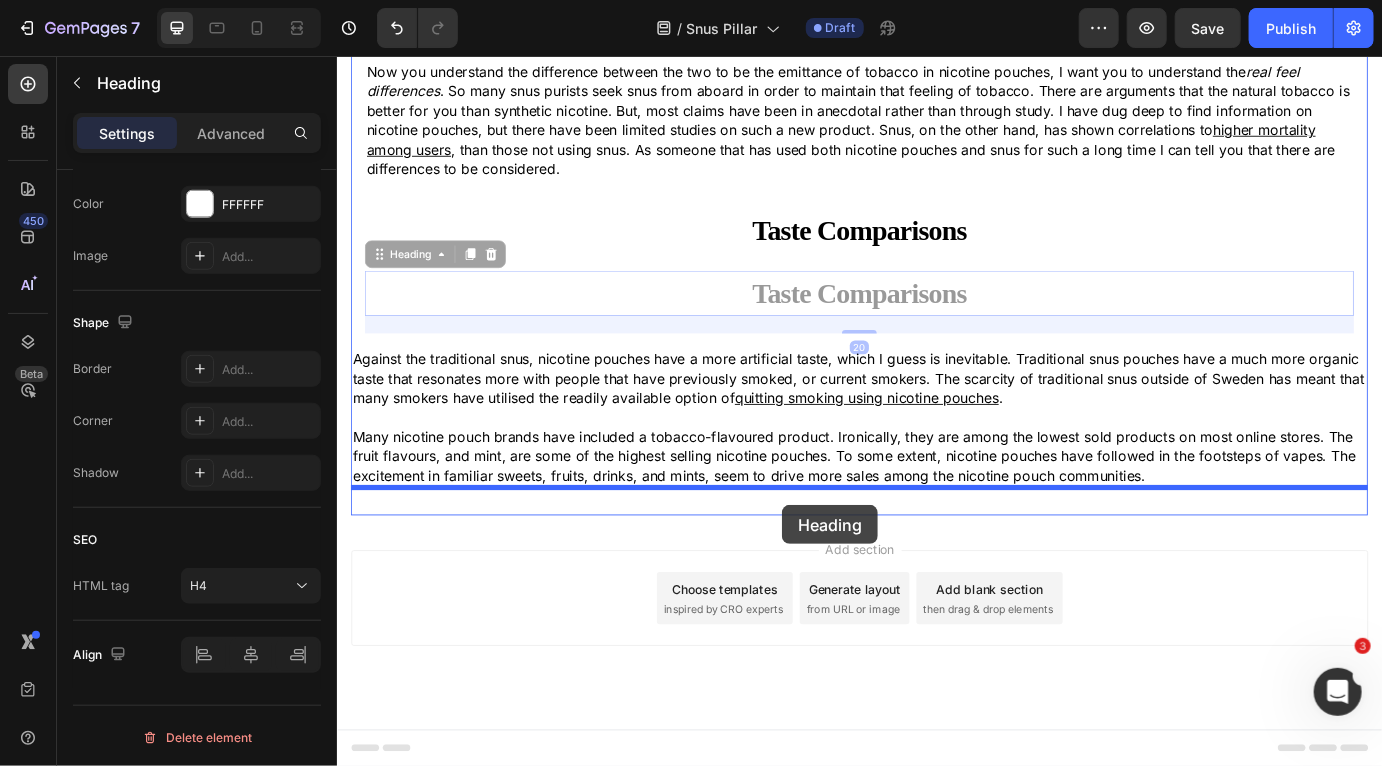 drag, startPoint x: 387, startPoint y: 537, endPoint x: 847, endPoint y: 572, distance: 461.3296 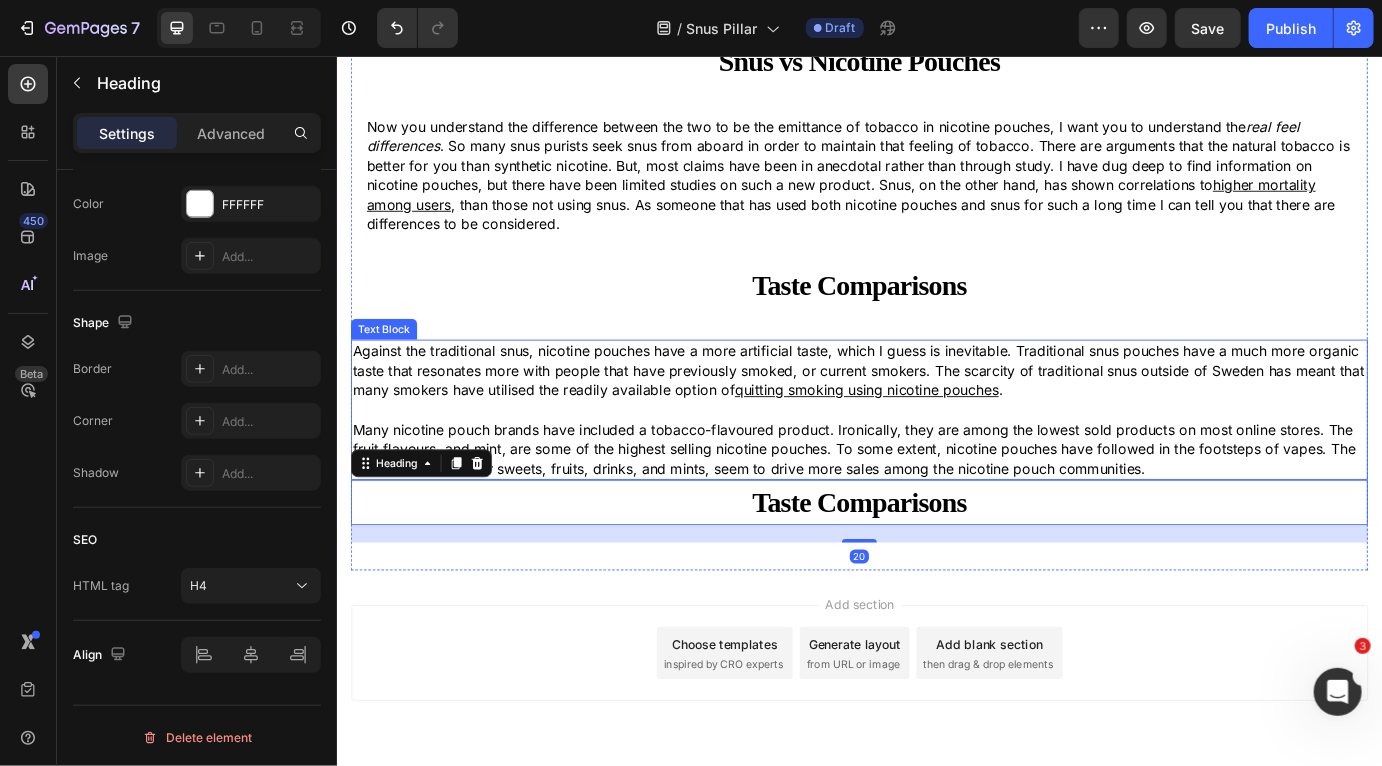 scroll, scrollTop: 2793, scrollLeft: 0, axis: vertical 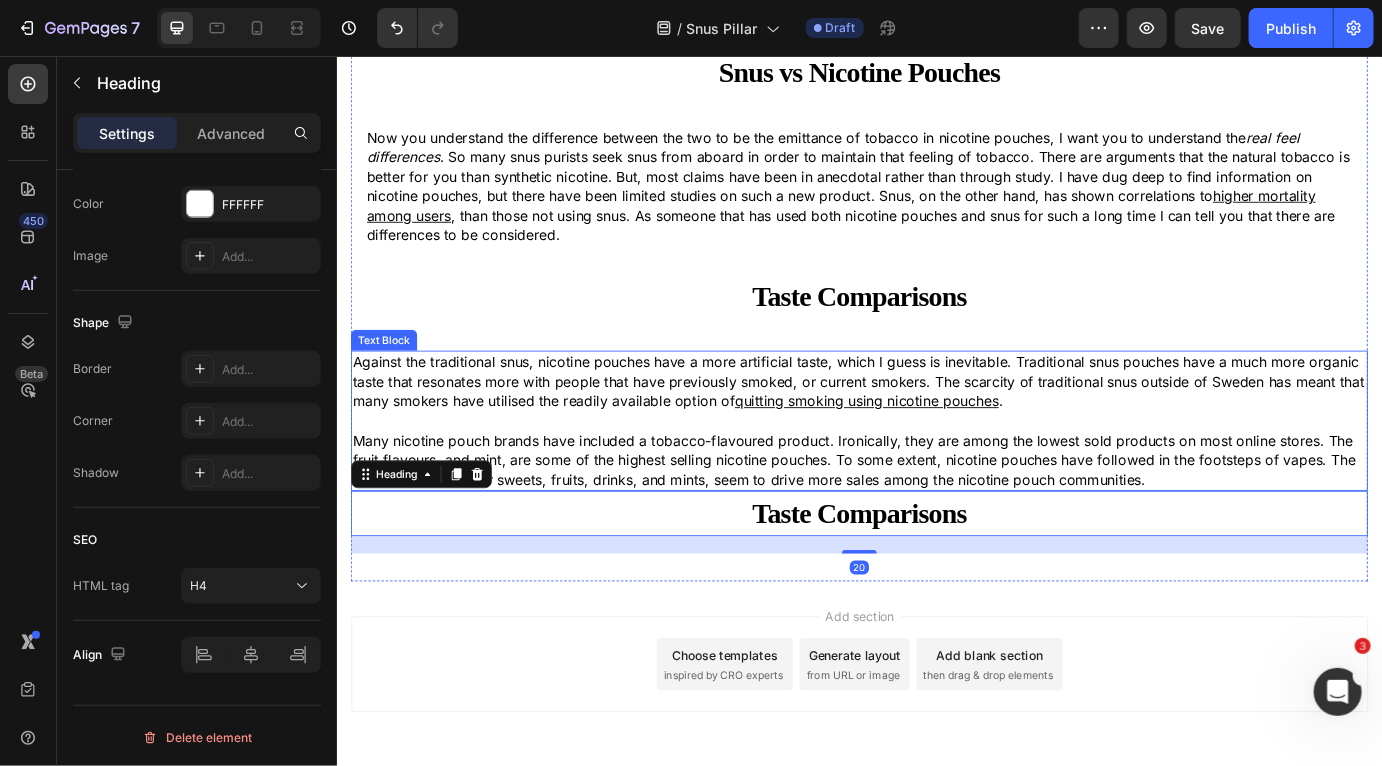 click on "Many nicotine pouch brands have included a tobacco-flavoured product. Ironically, they are among the lowest sold products on most online stores. The fruit flavours, and mint, are some of the highest selling nicotine pouches. To some extent, nicotine pouches have followed in the footsteps of vapes. The excitement in familiar sweets, fruits, drinks, and mints, seem to drive more sales among the nicotine pouch communities." at bounding box center [936, 520] 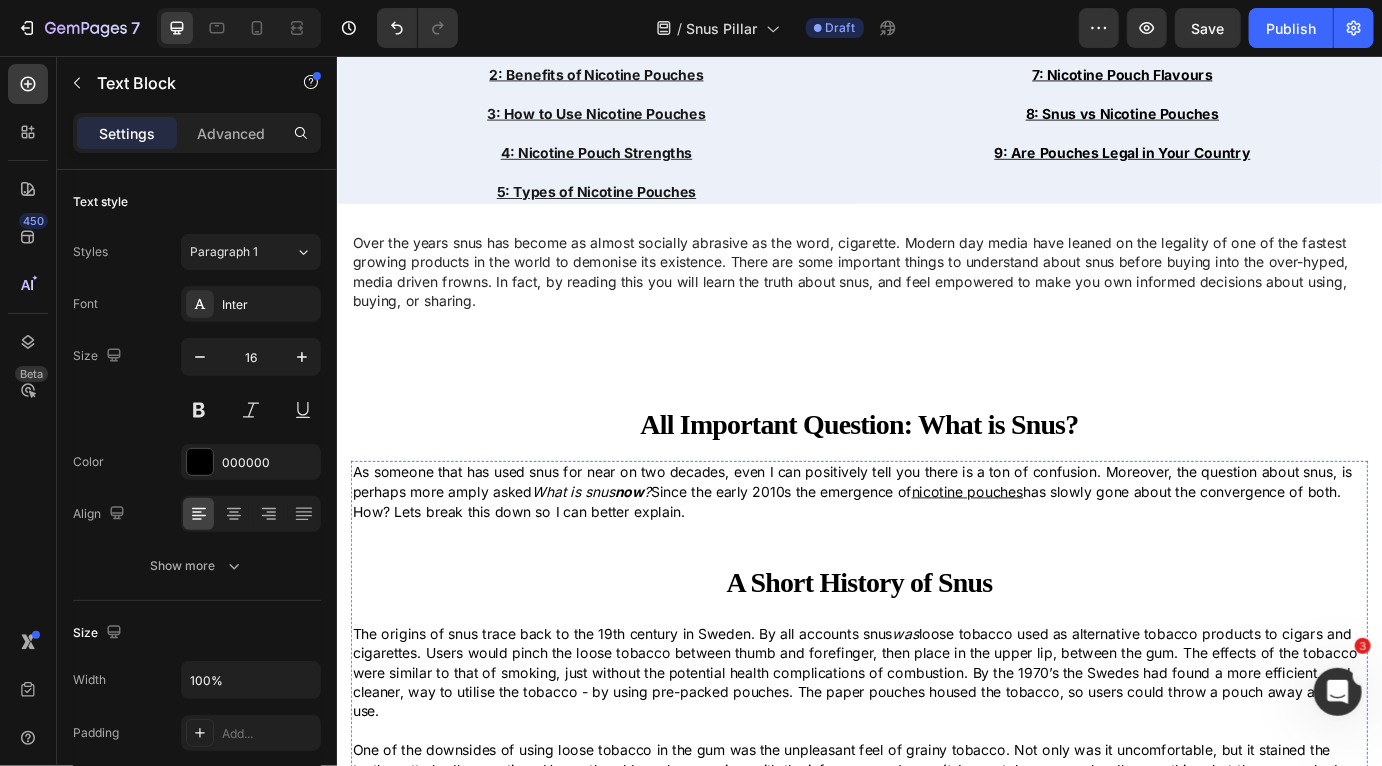 scroll, scrollTop: 817, scrollLeft: 0, axis: vertical 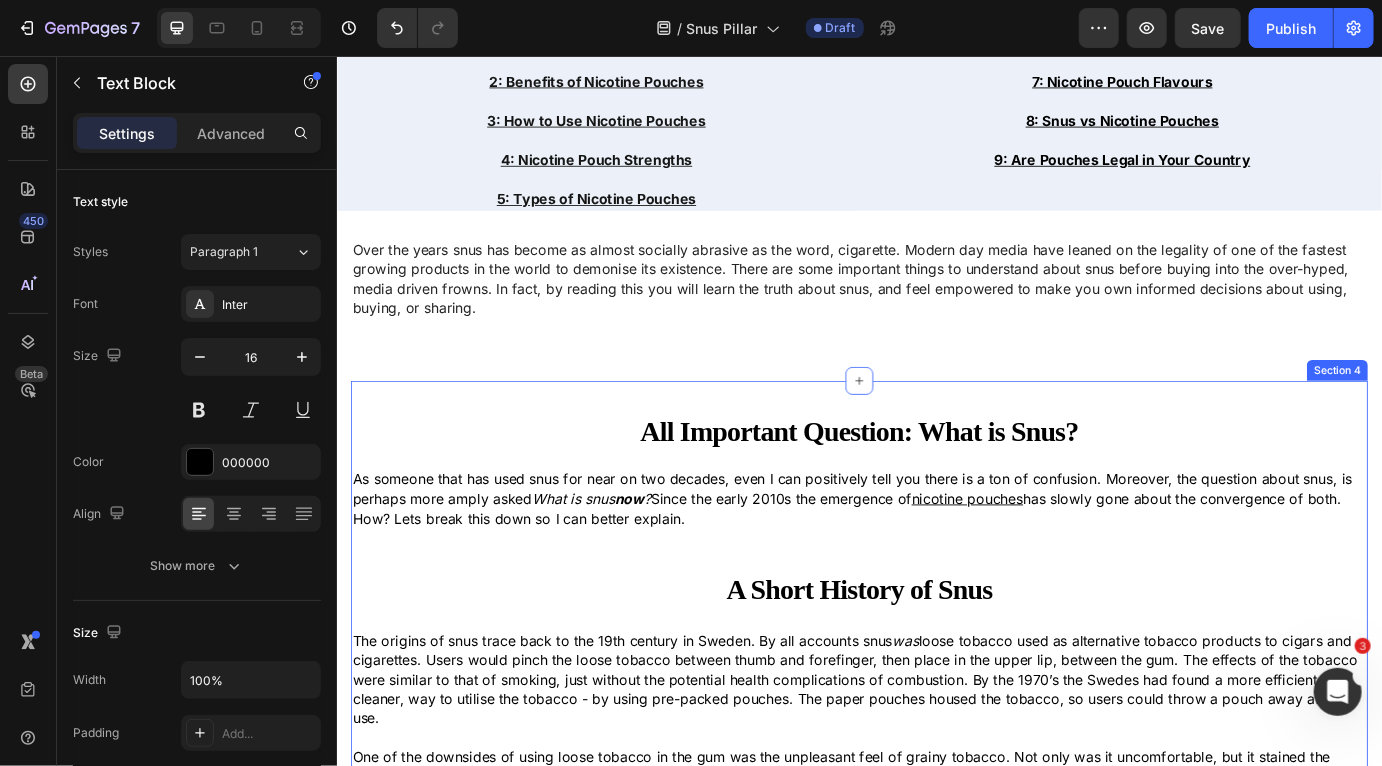 click on "All Important Question: What is Snus? Heading Row As someone that has used snus for near on two decades, even I can positively tell you there is a ton of confusion. Moreover, the question about snus, is perhaps more amply asked  What is snus  now ?  Since the early 2010s the emergence of  nicotine pouches  has slowly gone about the convergence of both. How? Lets break this down so I can better explain.   Text Block A Short History of Snus Heading The origins of snus trace back to the 19th century in Sweden. By all accounts snus  was    One of the downsides of using loose tobacco in the gum was the unpleasant feel of grainy tobacco. Not only was it uncomfortable, but it stained the teeth pretty badly over time. Hence the old cowboy movies, with the infamous  cowboy spit . Loose tobacco was hardly a  new  thing, but the pre-packed pouches were. Snus began its uprise with the Swedish innovation. Text Block Why Use Snus Heading Row Section 4" at bounding box center [936, 727] 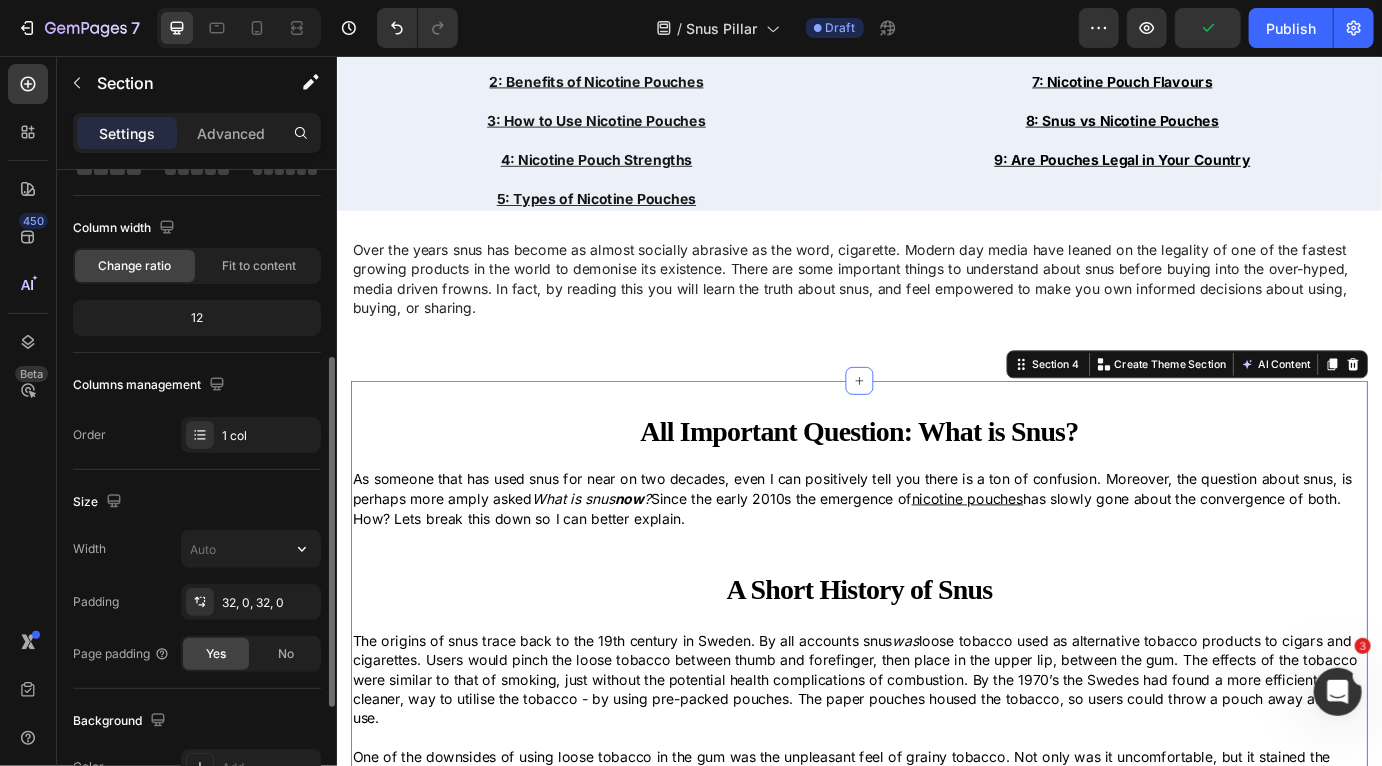 scroll, scrollTop: 243, scrollLeft: 0, axis: vertical 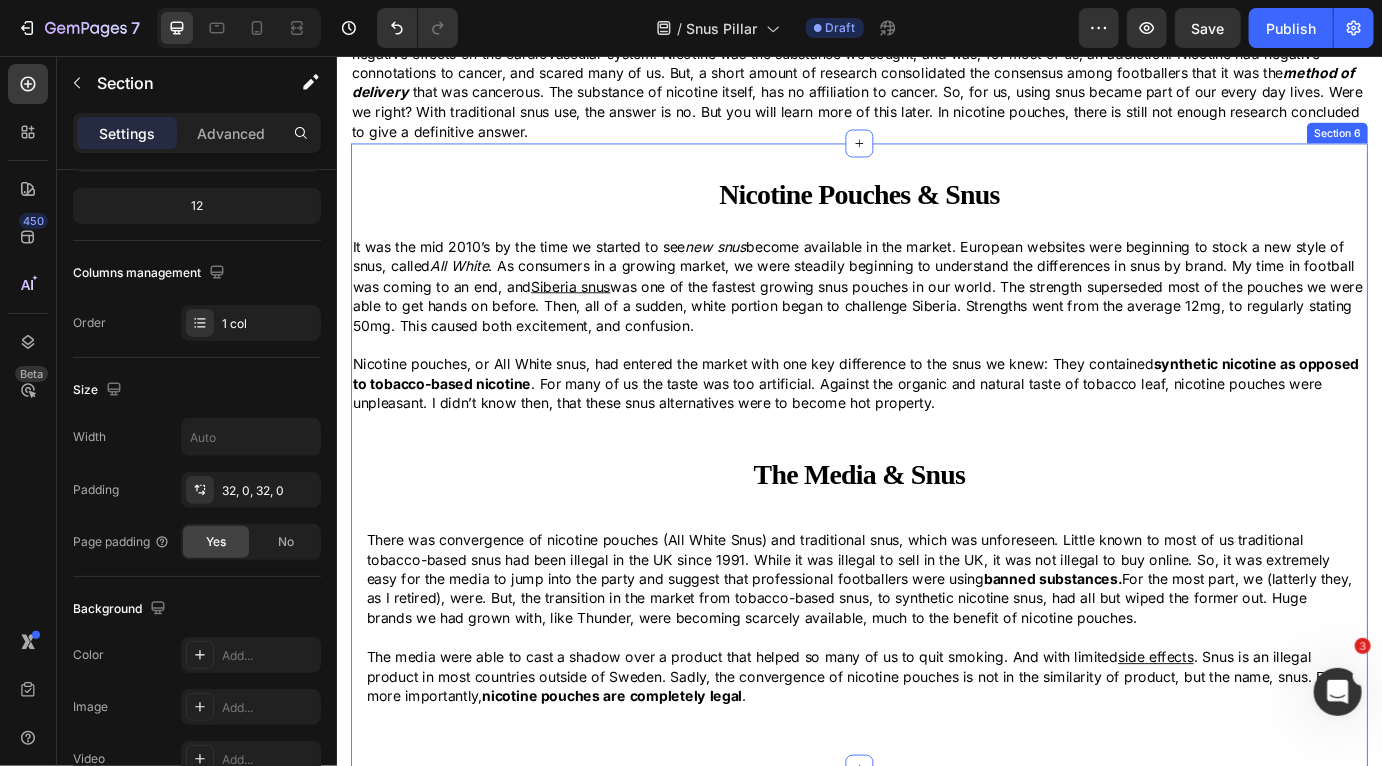 click on "Nicotine Pouches & Snus Heading   It was the mid 2010’s by the time we started to see  new snus  become available in the market. European websites were beginning to stock a new style of snus, called  All White . As consumers in a growing market, we were steadily beginning to understand the differences in snus by brand. My time in football was coming to an end, and  Siberia snus  was one of the fastest growing snus pouches in our world. The strength superseded most of the pouches we were able to get hands on before. Then, all of a sudden, white portion began to challenge Siberia. Strengths went from the average 12mg, to regularly stating 50mg. This caused both excitement, and confusion.   Nicotine pouches, or All White snus, had entered the market with one key difference to the snus we knew: They contained  synthetic nicotine as opposed to tobacco-based nicotine   Text Block The Media & Snus Heading banned substances.    side effects nicotine pouches are completely legal .   Text Block Row Row" at bounding box center (936, 516) 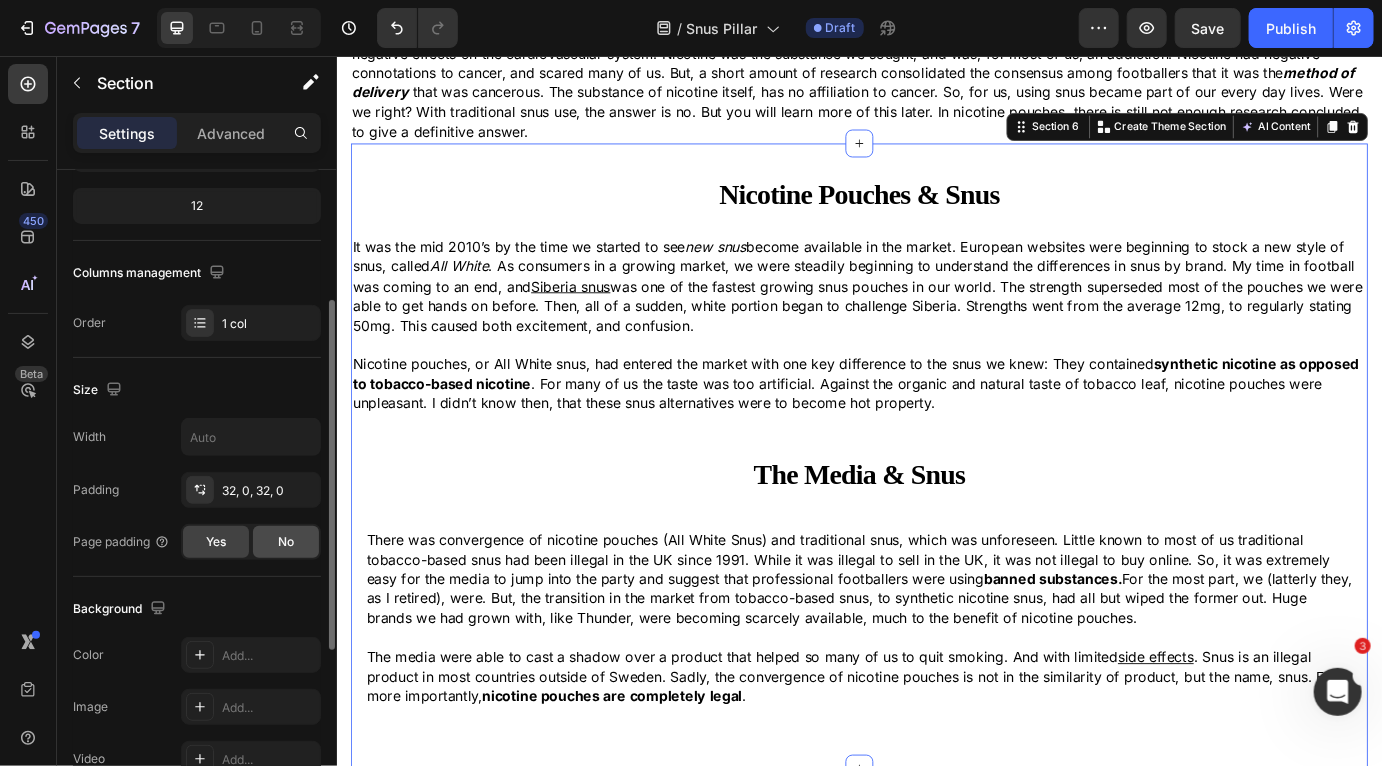 click on "No" 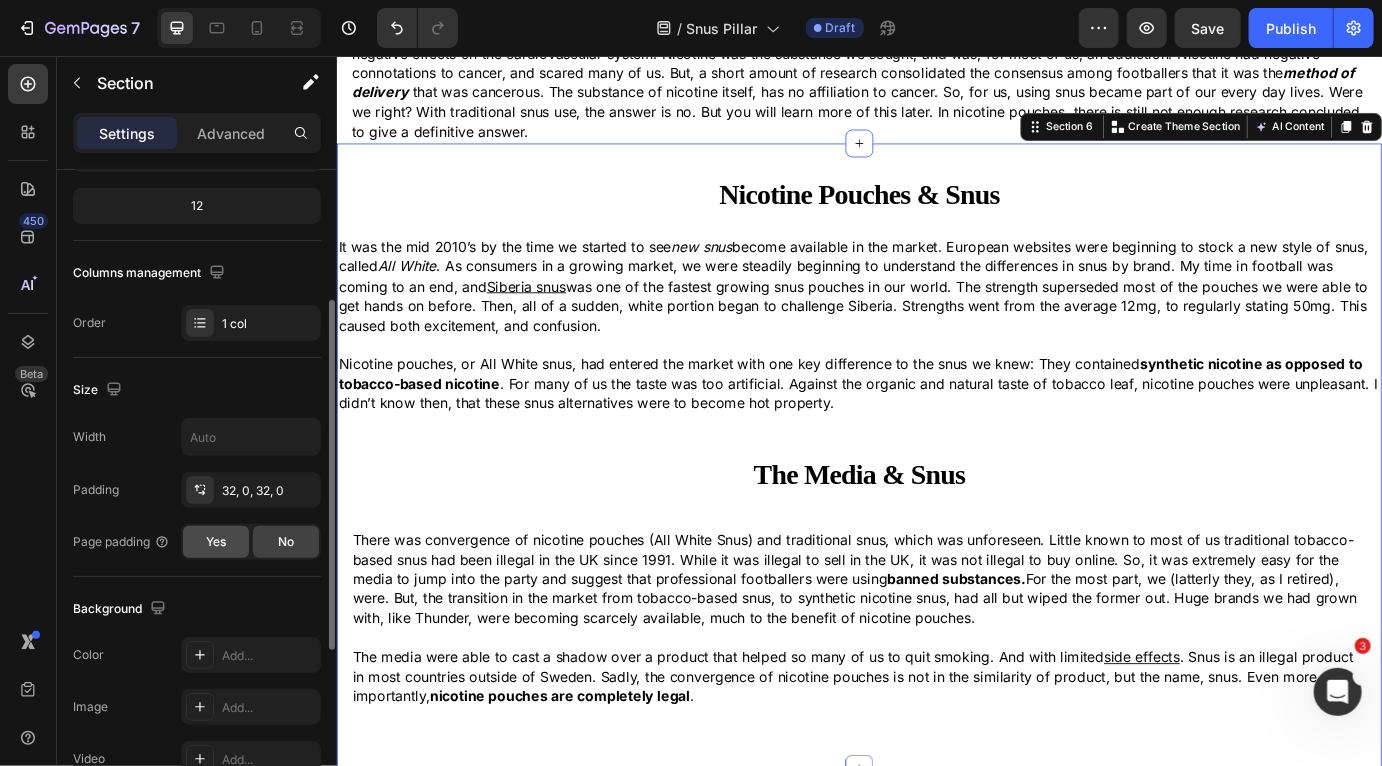 click on "Yes" 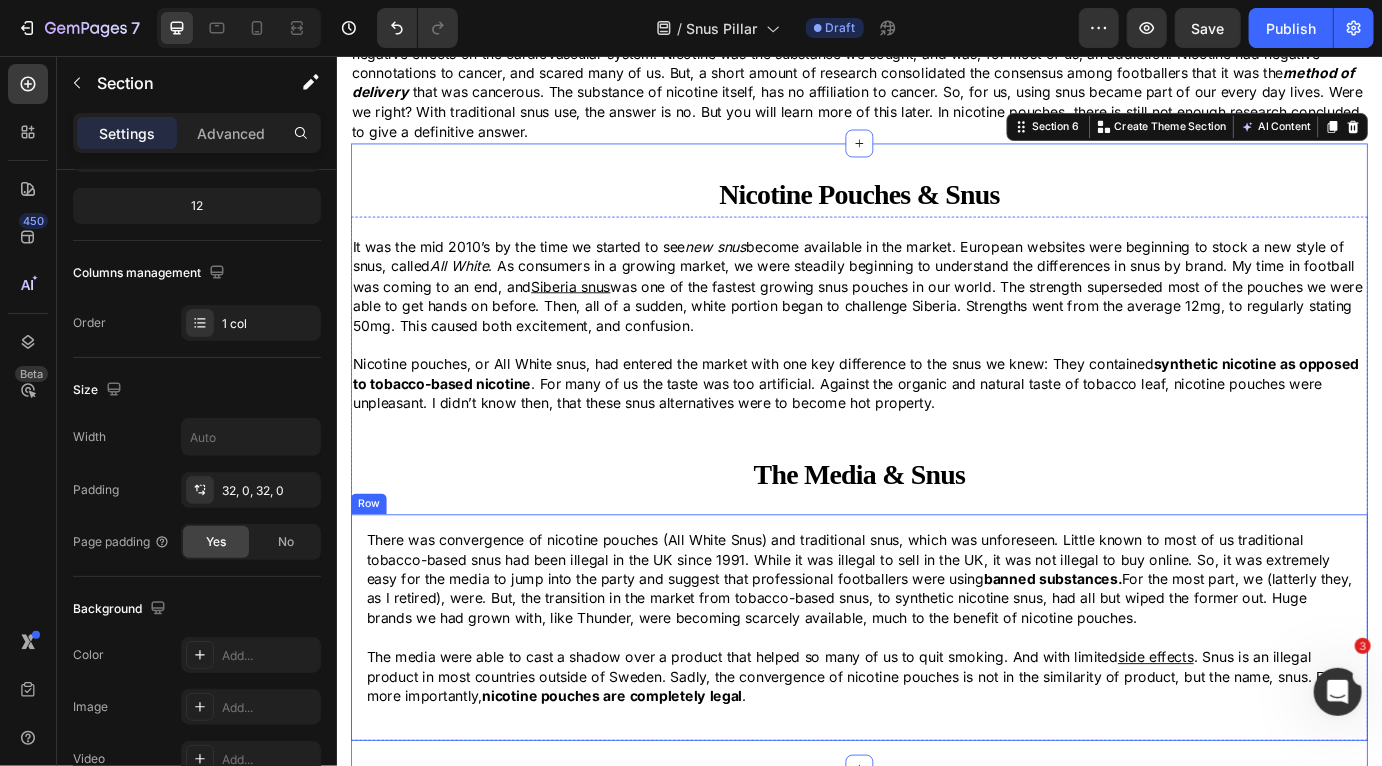 click on "There was convergence of nicotine pouches (All White Snus) and traditional snus, which was unforeseen. Little known to most of us traditional tobacco-based snus had been illegal in the UK since 1991. While it was illegal to sell in the UK, it was not illegal to buy online. So, it was extremely easy for the media to jump into the party and suggest that professional footballers were using  banned substances.  For the most part, we (latterly they, as I retired), were. But, the transition in the market from tobacco-based snus, to synthetic nicotine snus, had all but wiped the former out. Huge brands we had grown with, like Thunder, were becoming scarcely available, much to the benefit of nicotine pouches.   The media were able to cast a shadow over a product that helped so many of us to quit smoking. And with limited  side effects nicotine pouches are completely legal .   Text Block Row" at bounding box center (936, 713) 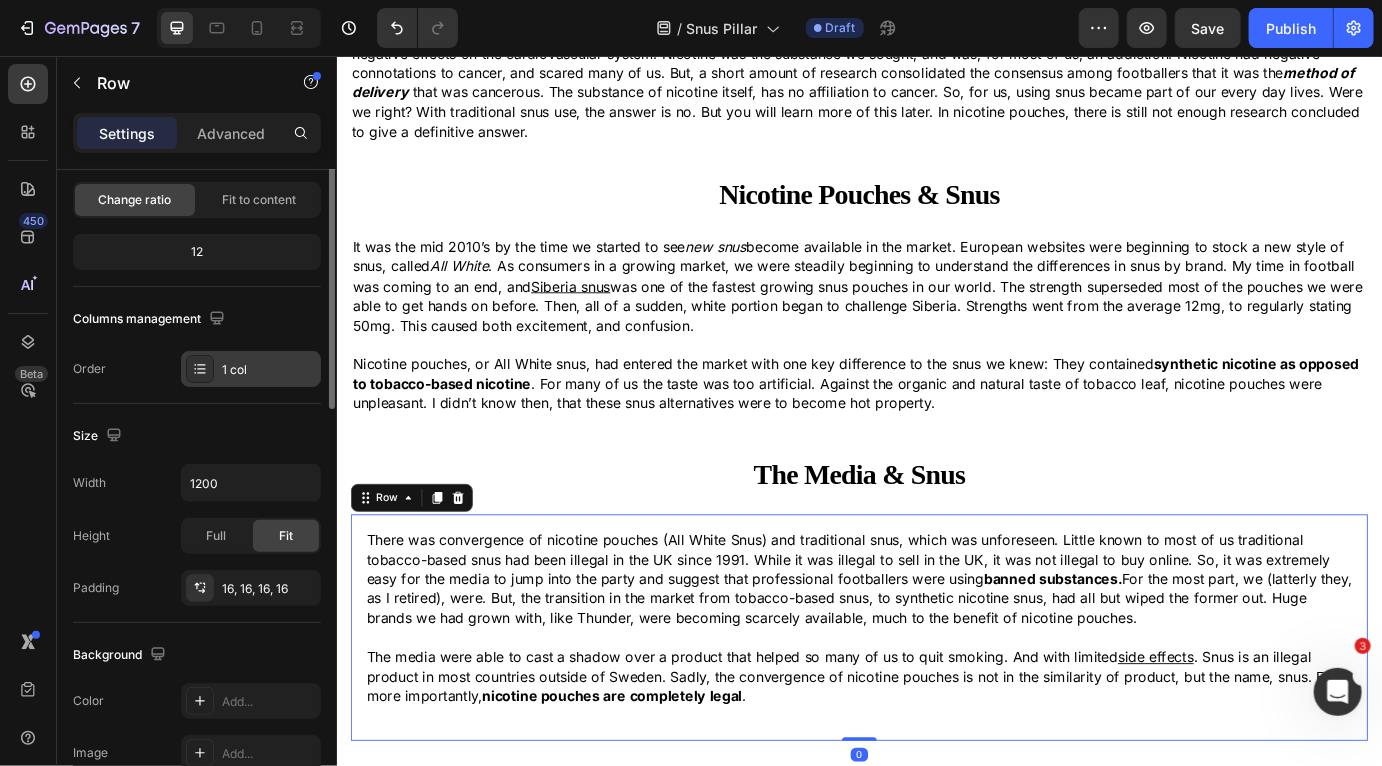 scroll, scrollTop: 211, scrollLeft: 0, axis: vertical 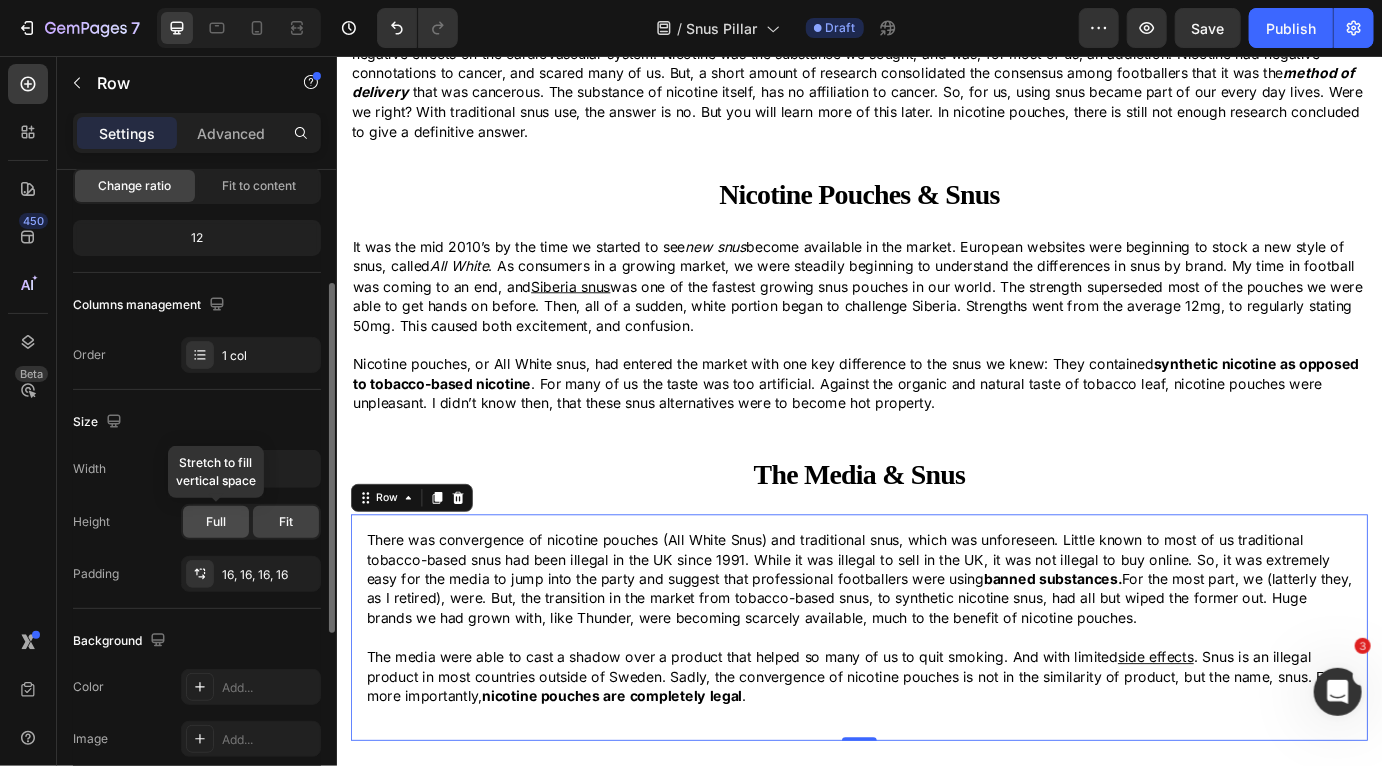 click on "Full" 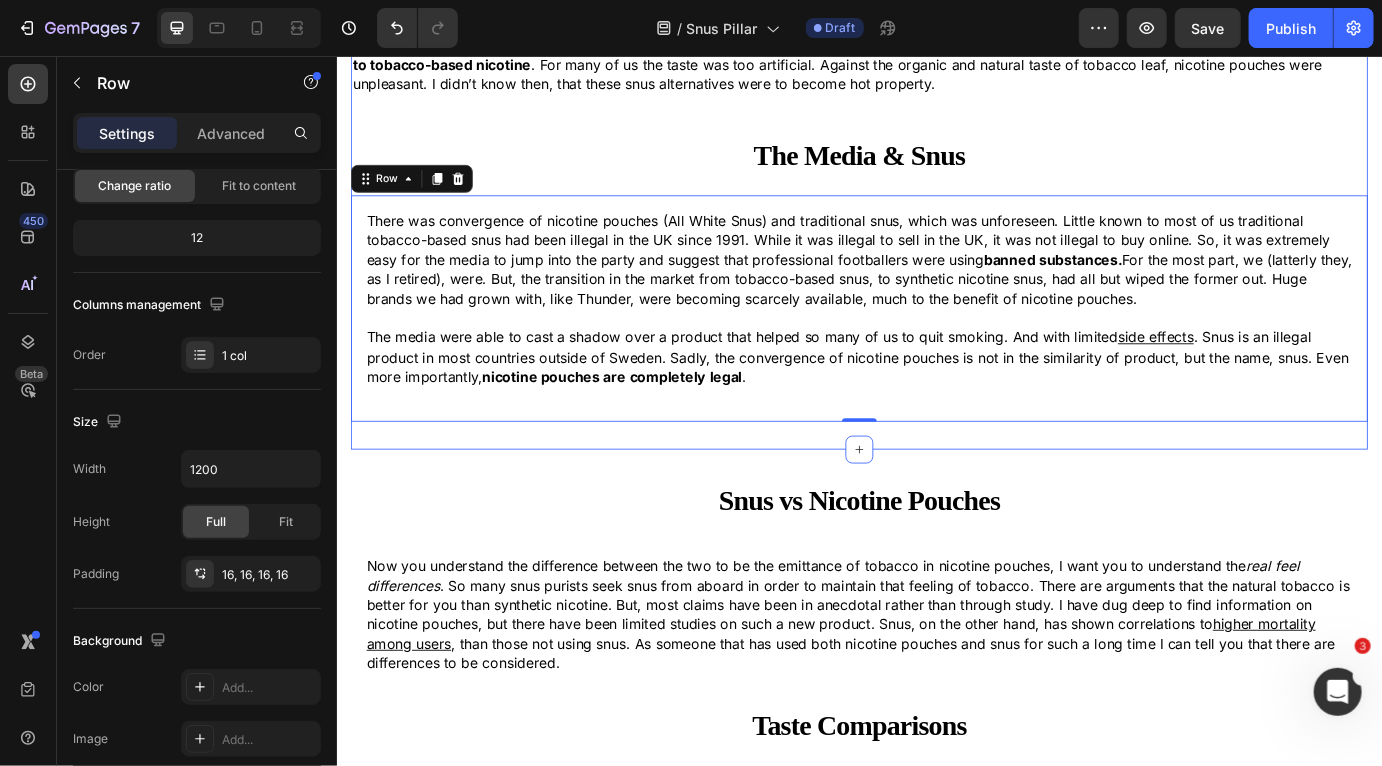 scroll, scrollTop: 2346, scrollLeft: 0, axis: vertical 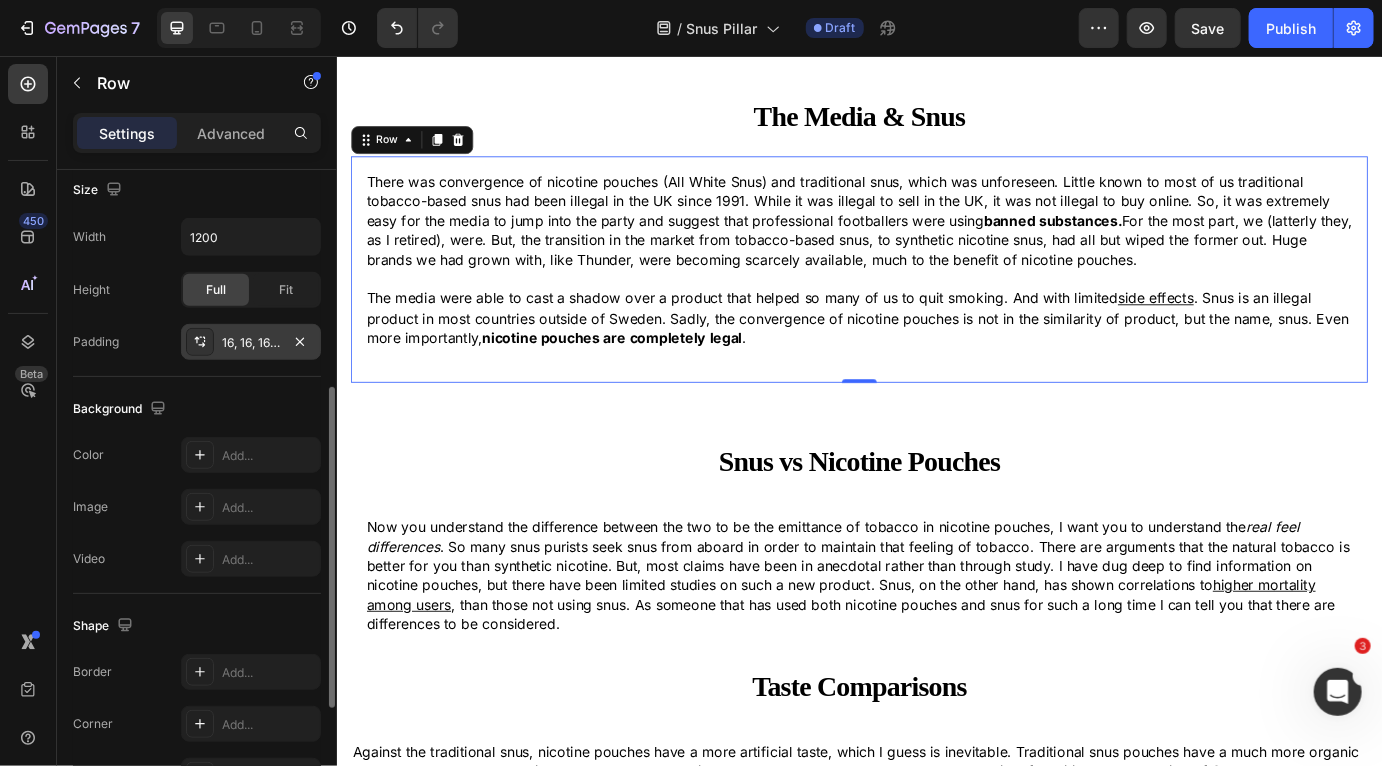 click on "16, 16, 16, 16" at bounding box center [251, 343] 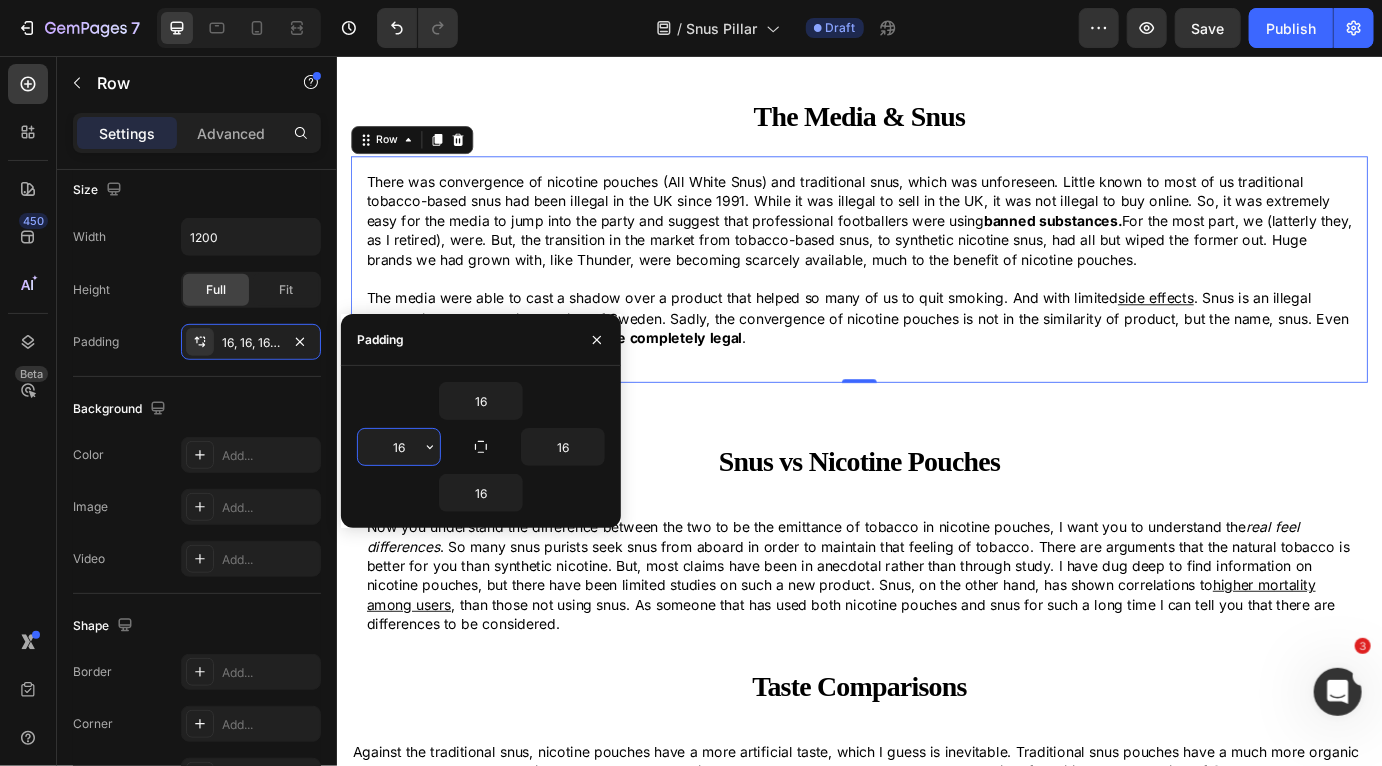 click on "16" at bounding box center [399, 447] 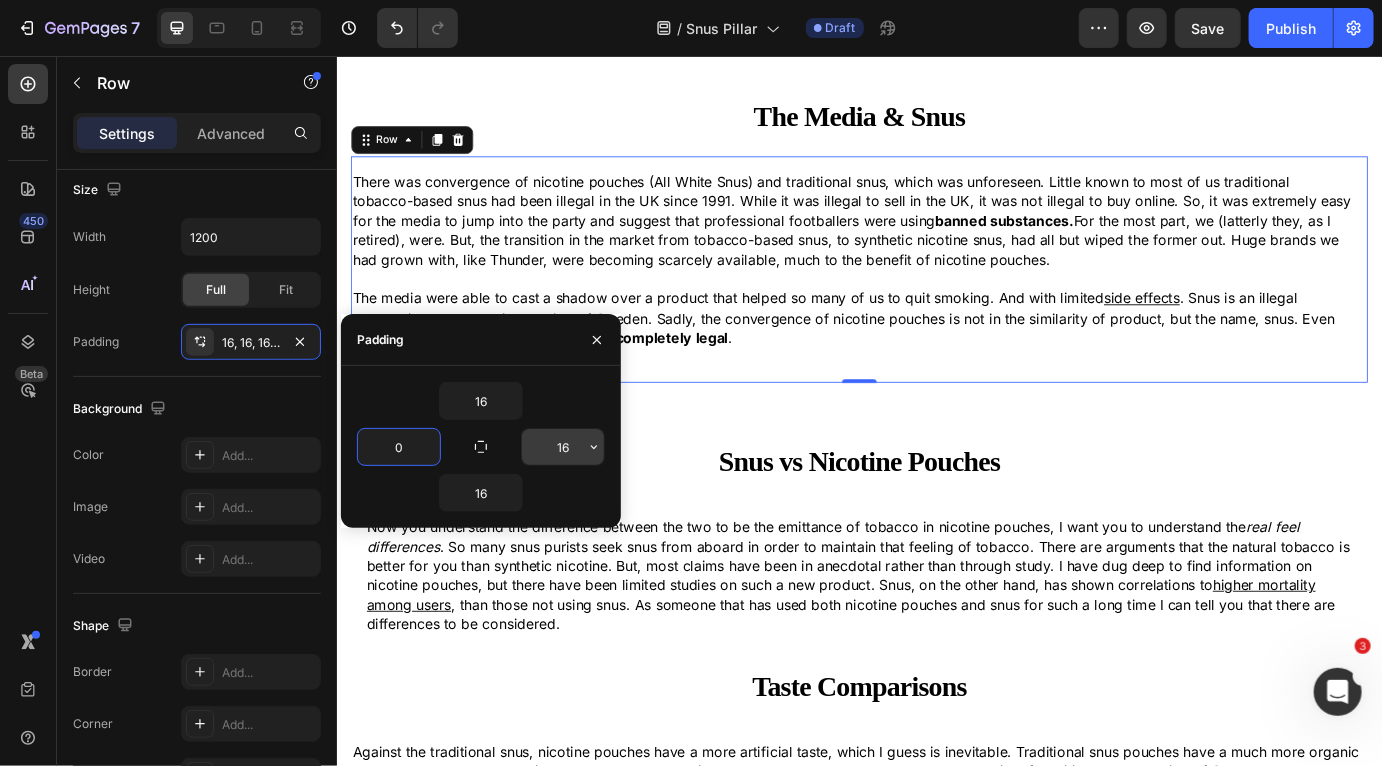 type on "0" 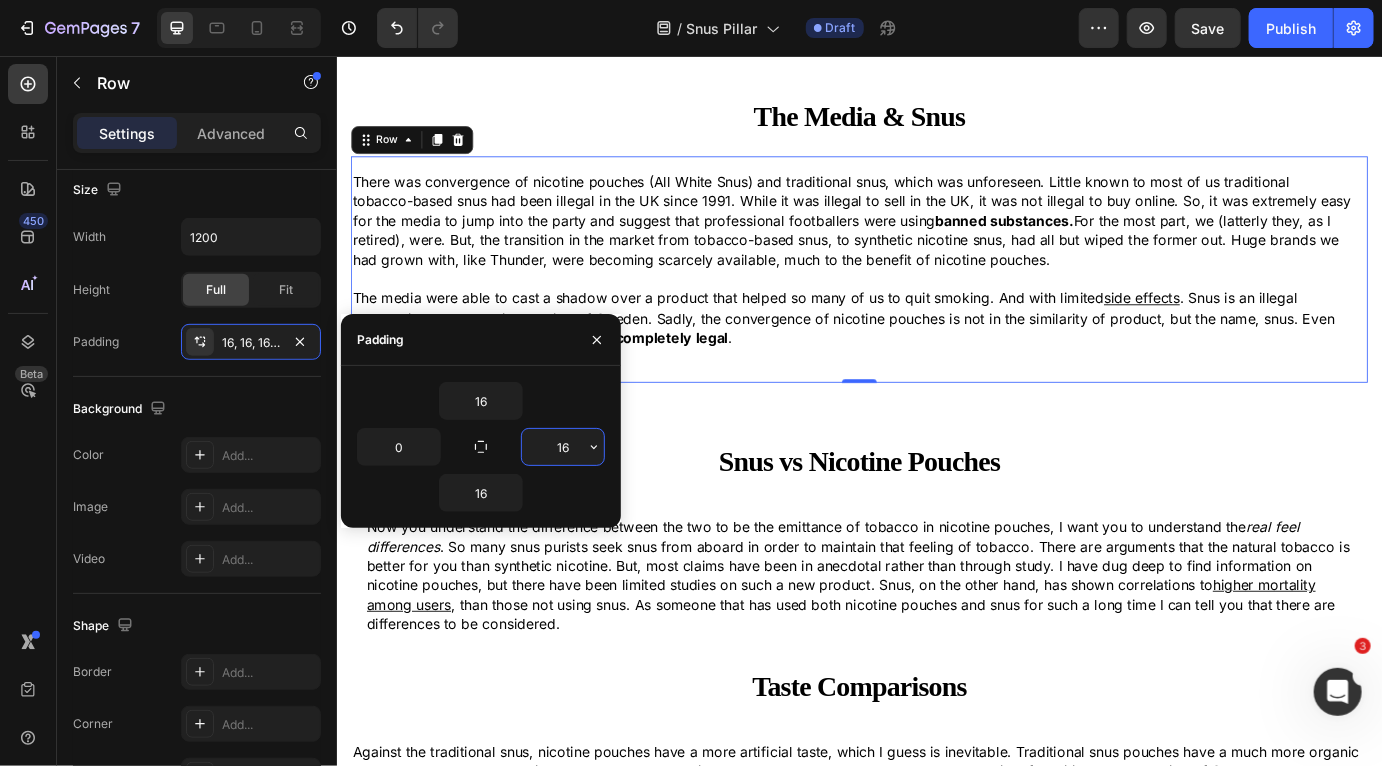 click on "16" at bounding box center [563, 447] 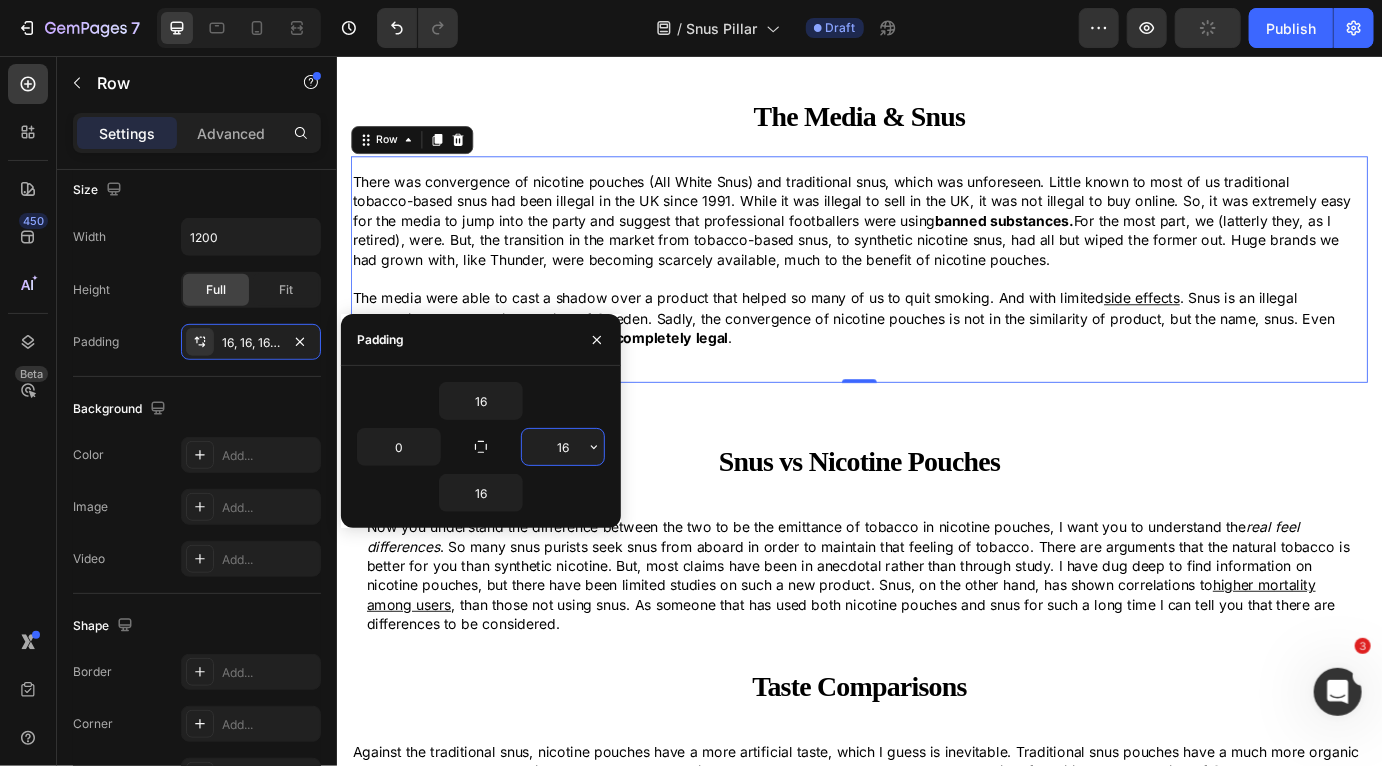 type on "0" 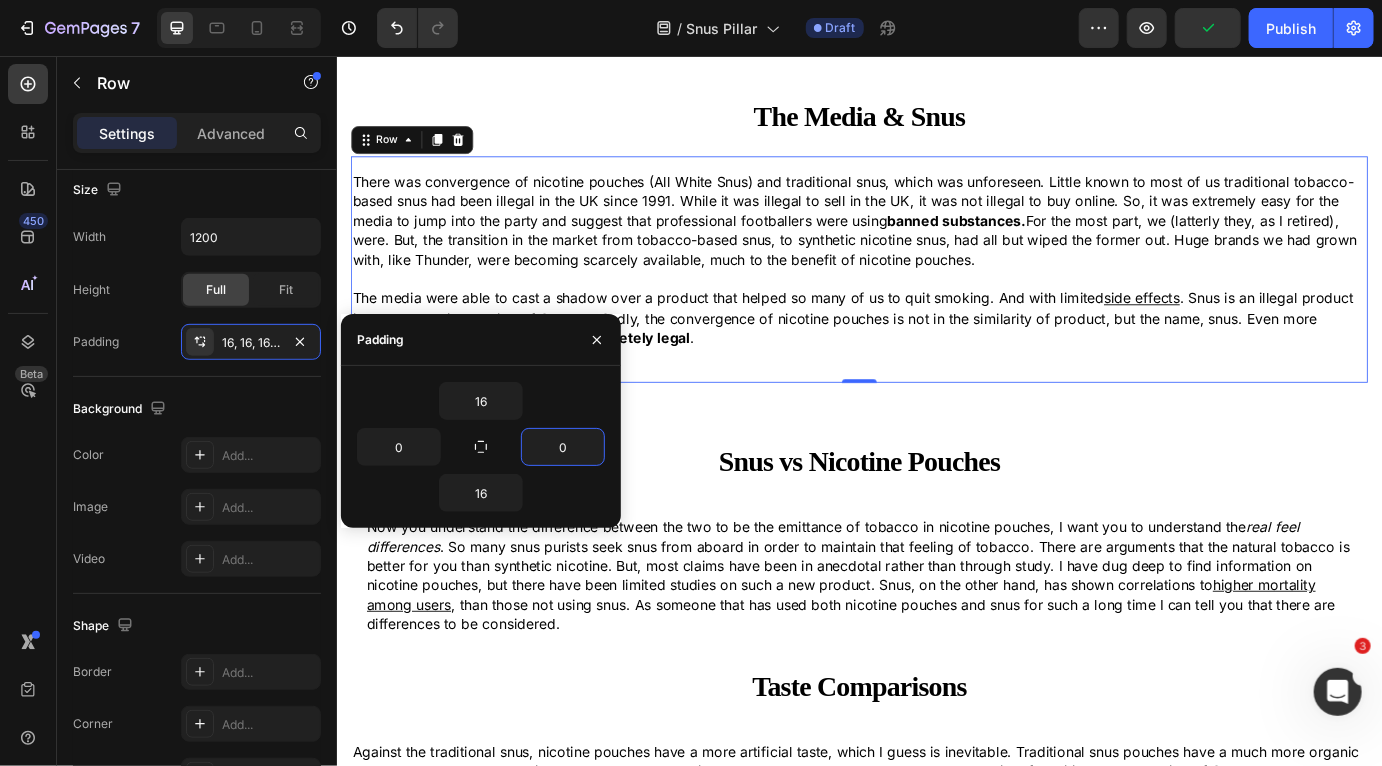 click at bounding box center [936, 403] 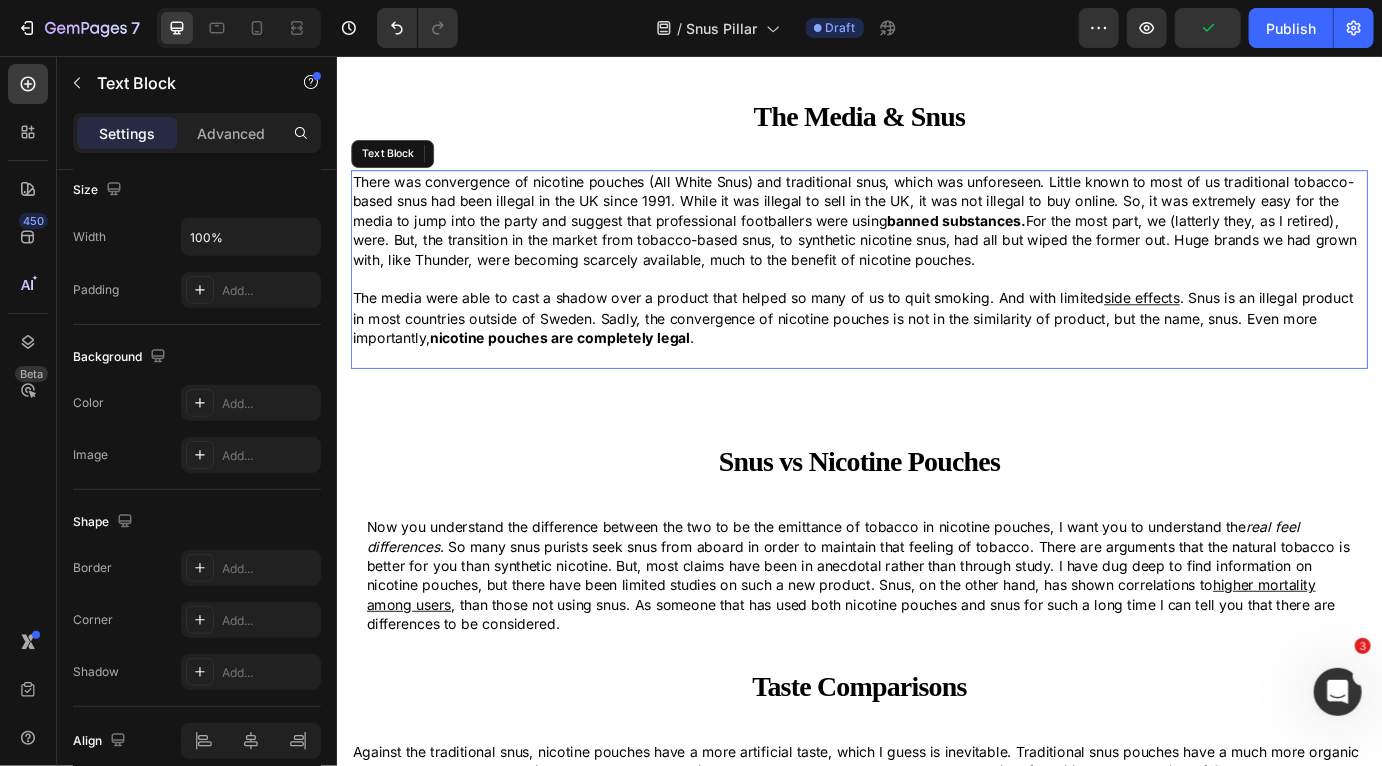 scroll, scrollTop: 0, scrollLeft: 0, axis: both 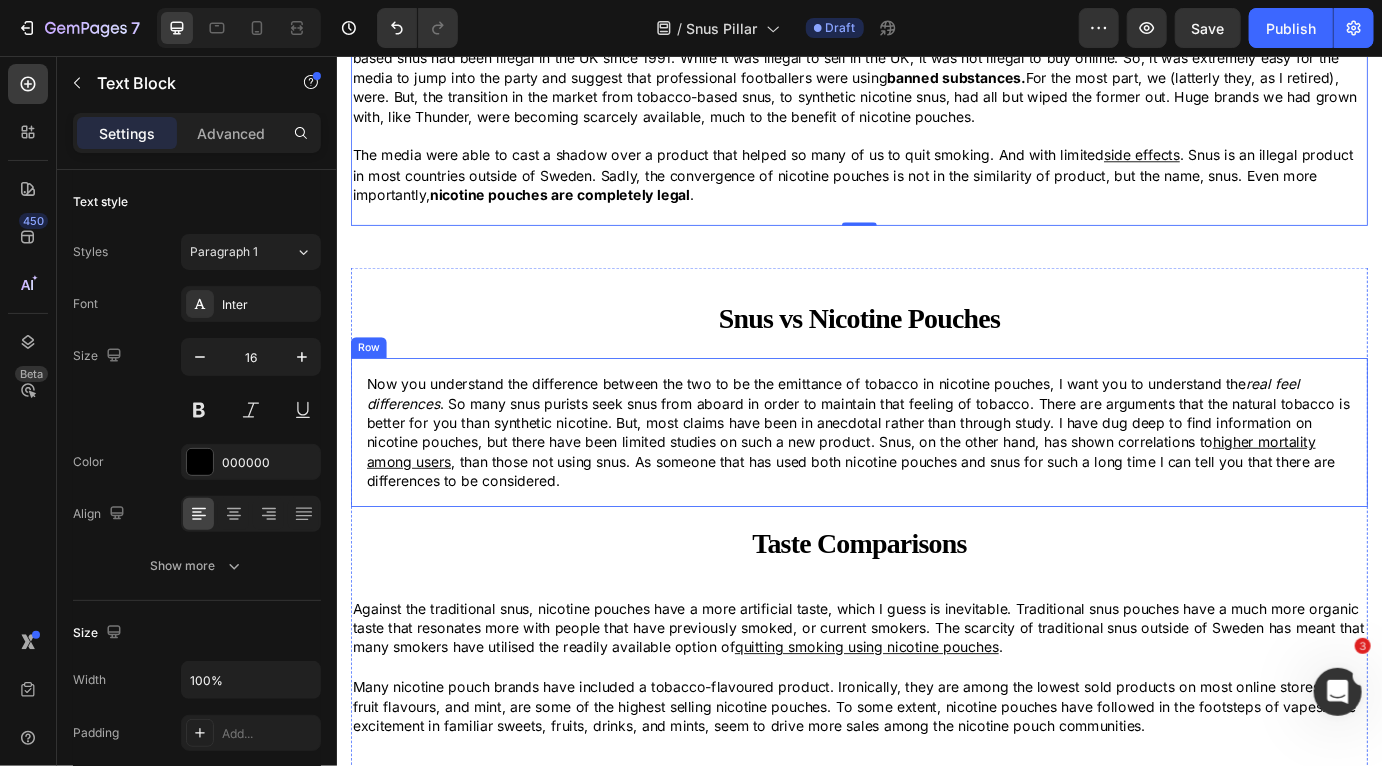 click on "Now you understand the difference between the two to be the emittance of tobacco in nicotine pouches, I want you to understand the  real feel differences . So many snus purists seek snus from aboard in order to maintain that feeling of tobacco. There are arguments that the natural tobacco is better for you than synthetic nicotine. But, most claims have been in anecdotal rather than through study. I have dug deep to find information on nicotine pouches, but there have been limited studies on such a new product. Snus, on the other hand, has shown correlations to  higher mortality among users , than those not using snus. As someone that has used both nicotine pouches and snus for such a long time I can tell you that there are differences to be considered. Text Block Row" at bounding box center (936, 489) 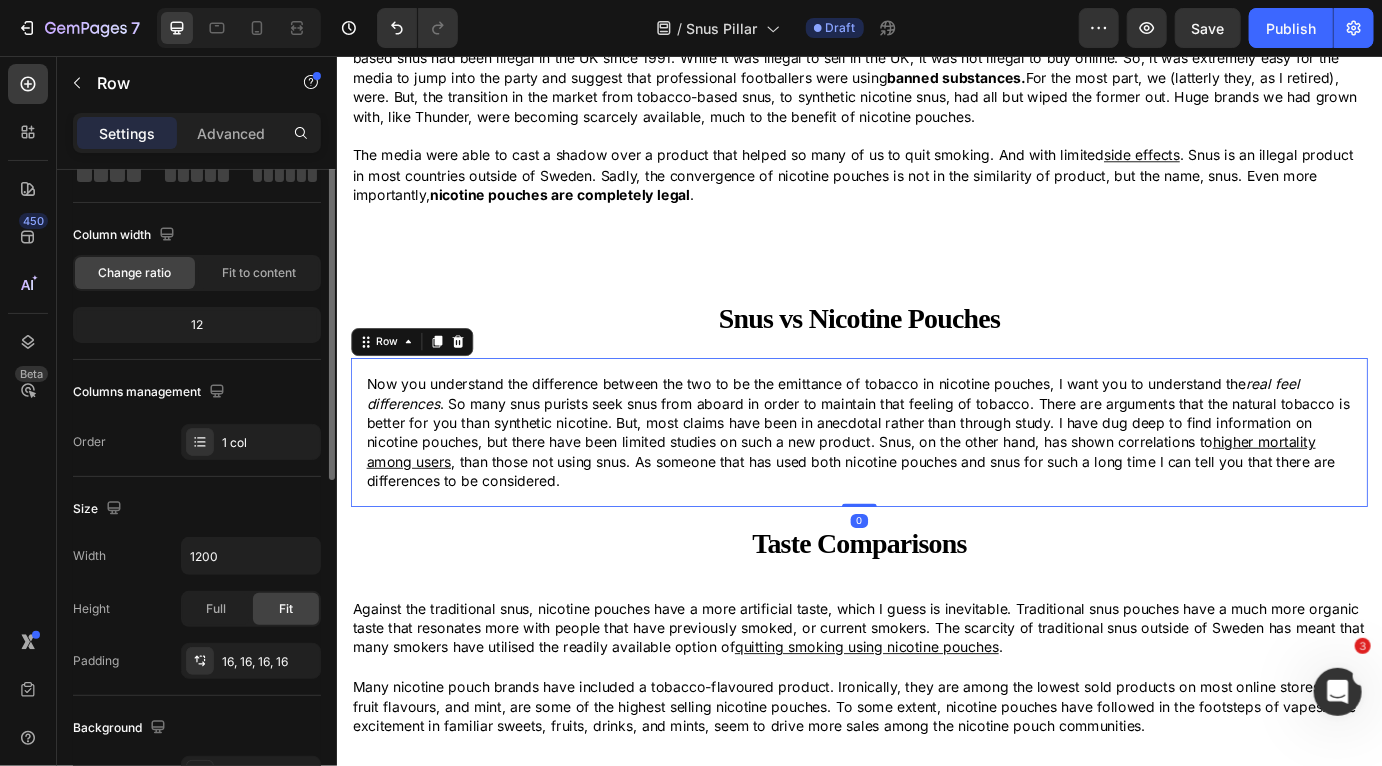 scroll, scrollTop: 208, scrollLeft: 0, axis: vertical 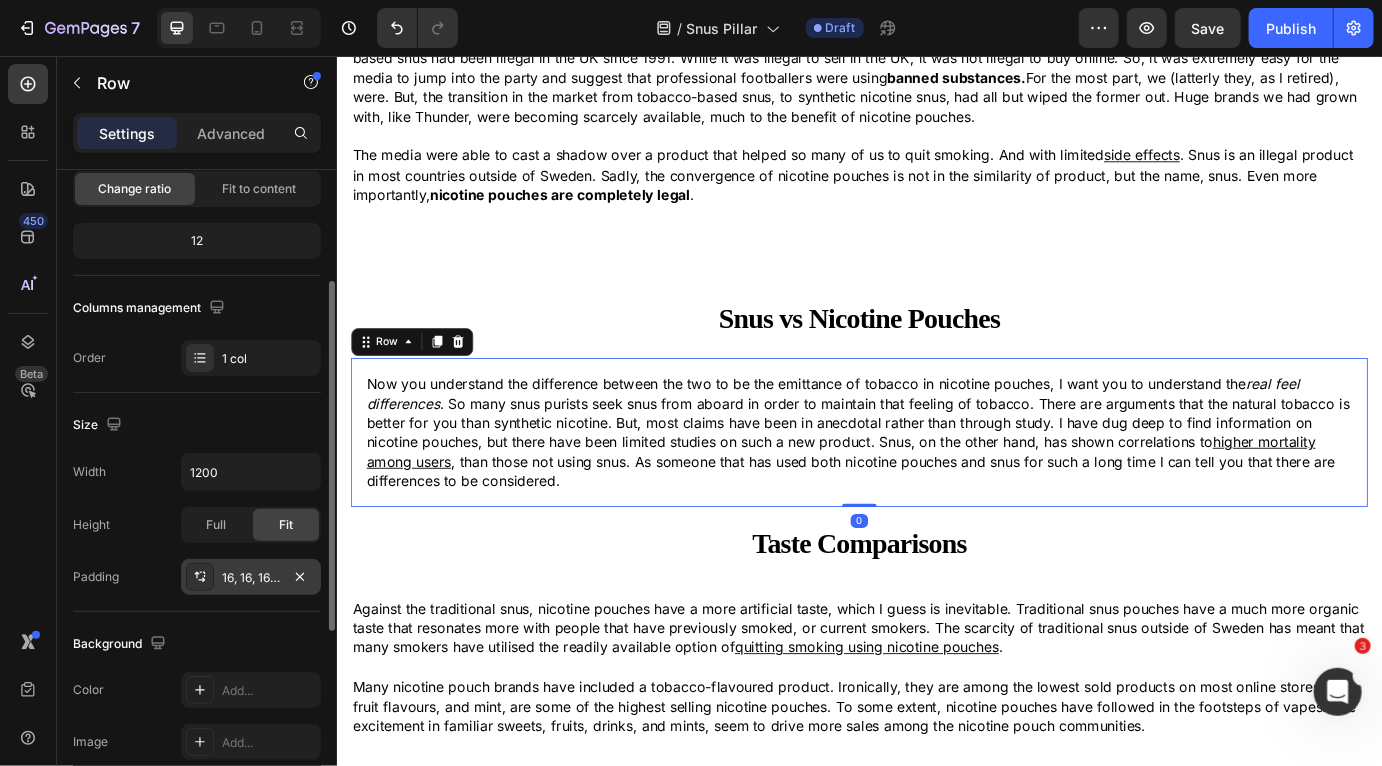 click on "16, 16, 16, 16" at bounding box center [251, 578] 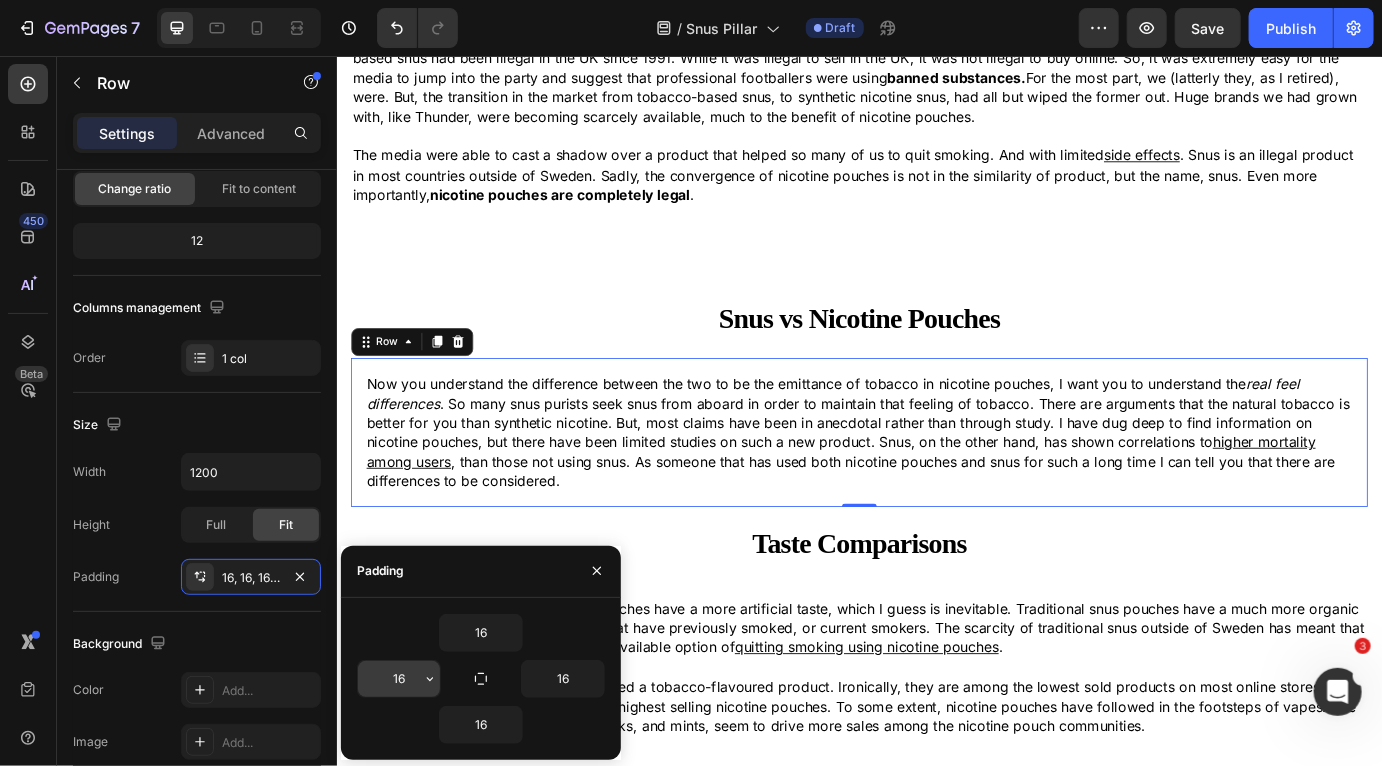 click on "16" at bounding box center (399, 679) 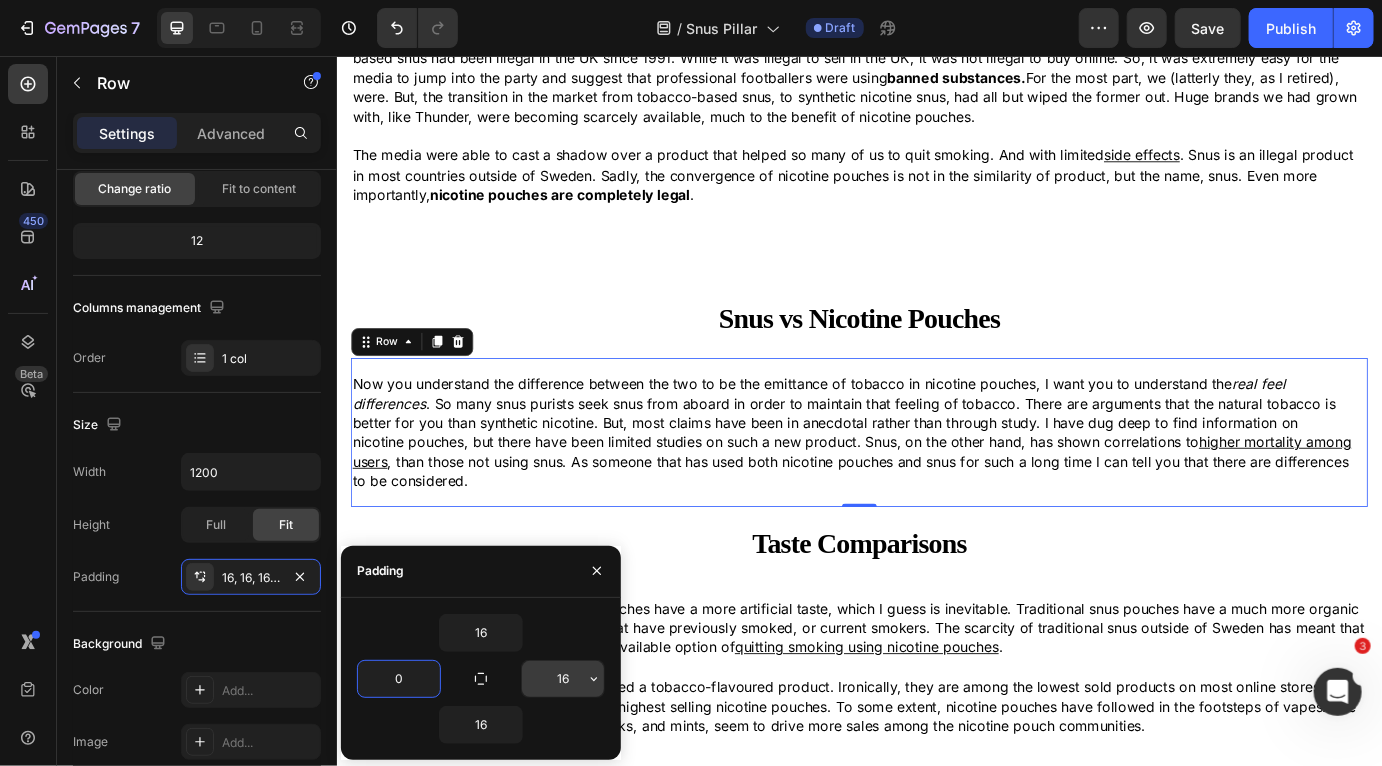 type on "0" 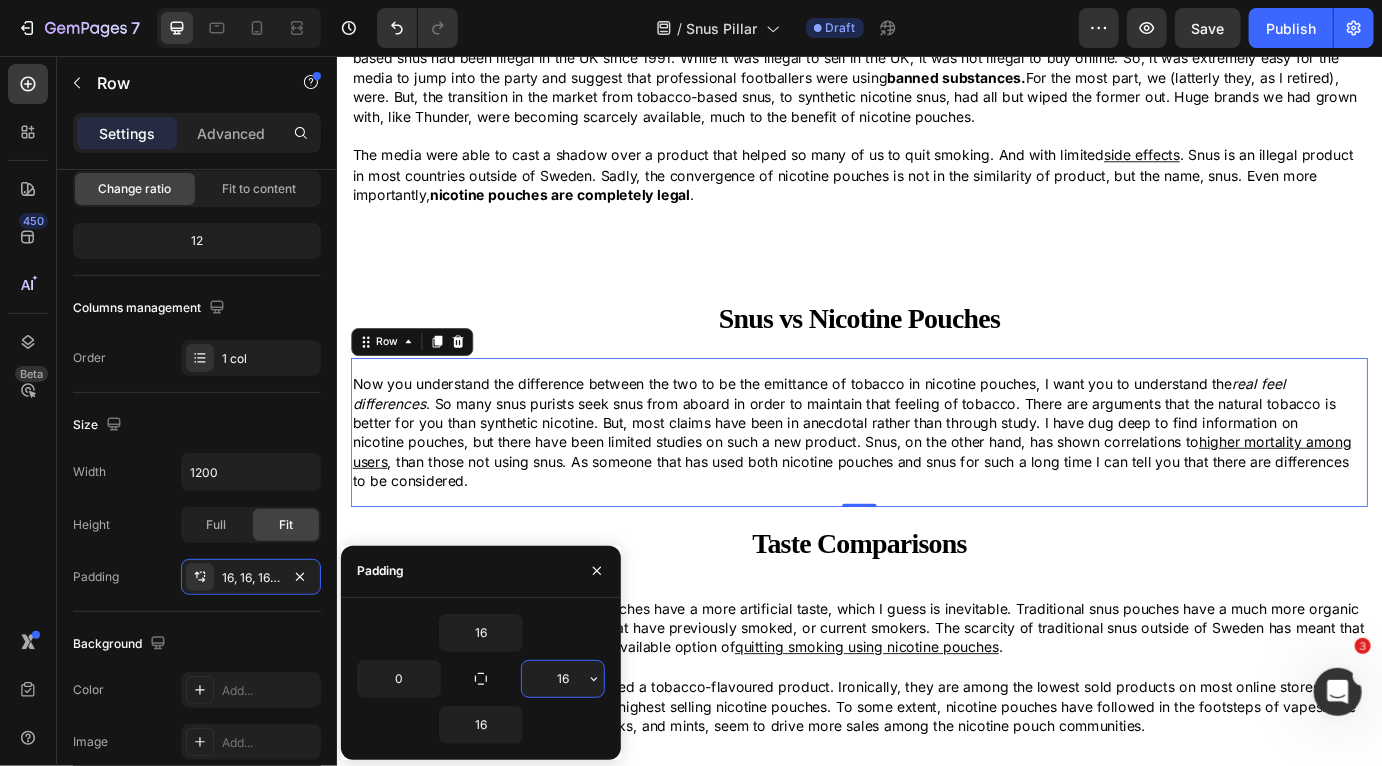 click on "16" at bounding box center (563, 679) 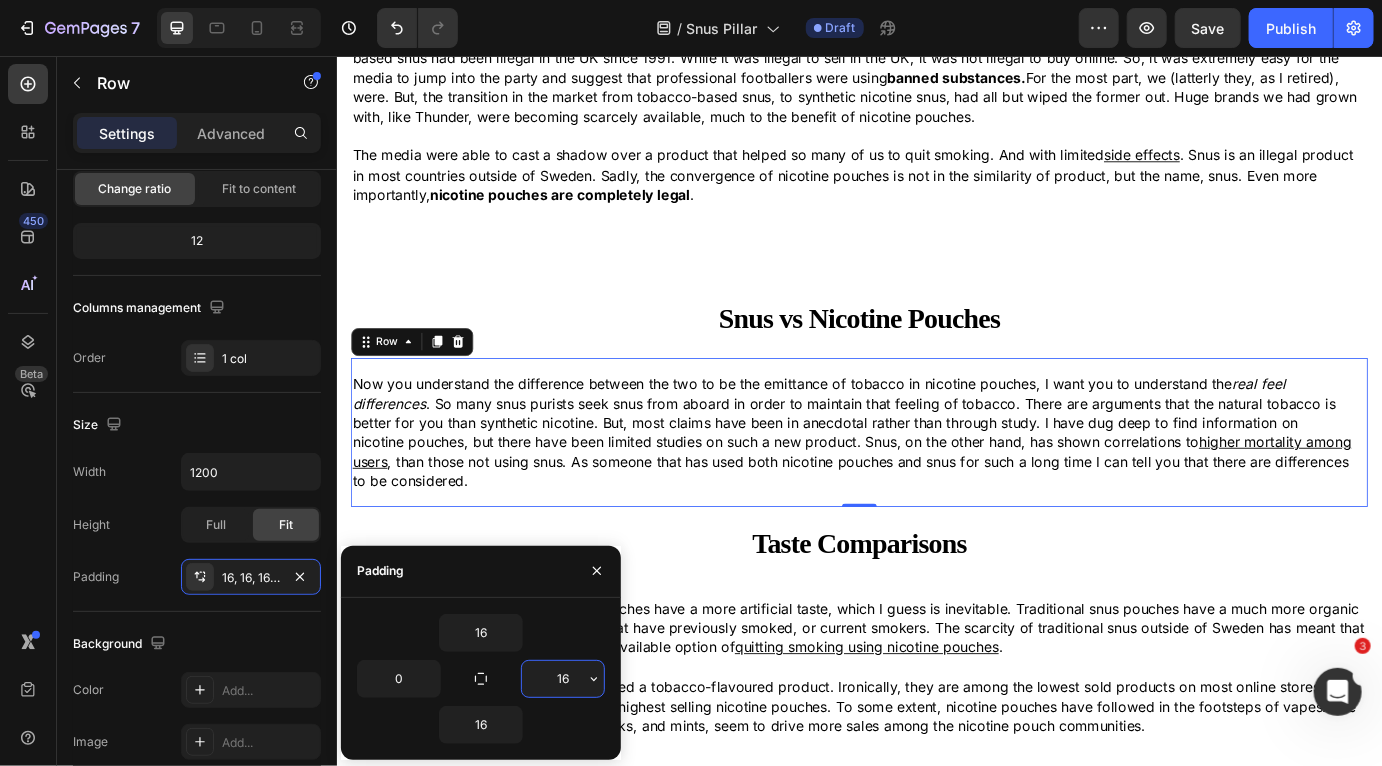 type on "0" 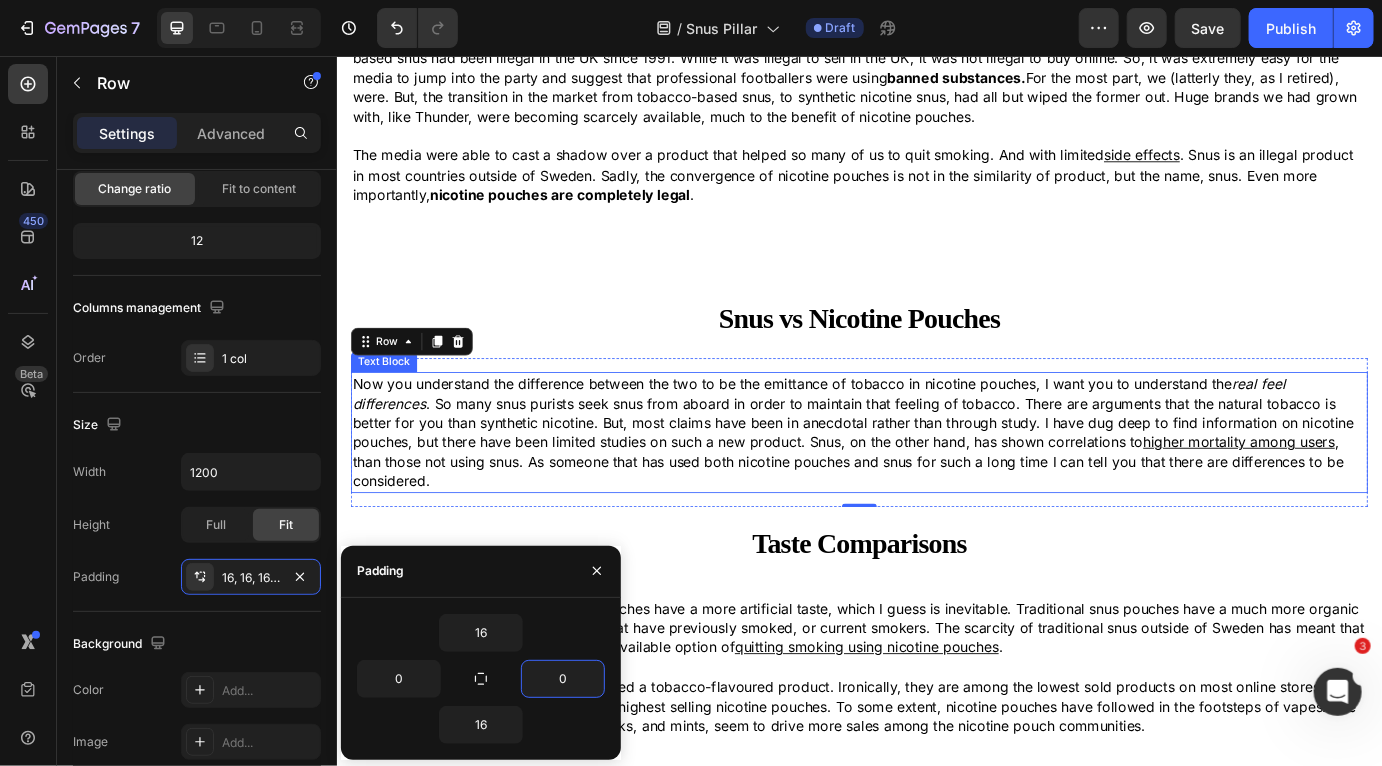 click on "Now you understand the difference between the two to be the emittance of tobacco in nicotine pouches, I want you to understand the  real feel differences . So many snus purists seek snus from aboard in order to maintain that feeling of tobacco. There are arguments that the natural tobacco is better for you than synthetic nicotine. But, most claims have been in anecdotal rather than through study. I have dug deep to find information on nicotine pouches, but there have been limited studies on such a new product. Snus, on the other hand, has shown correlations to  higher mortality among users , than those not using snus. As someone that has used both nicotine pouches and snus for such a long time I can tell you that there are differences to be considered." at bounding box center [936, 489] 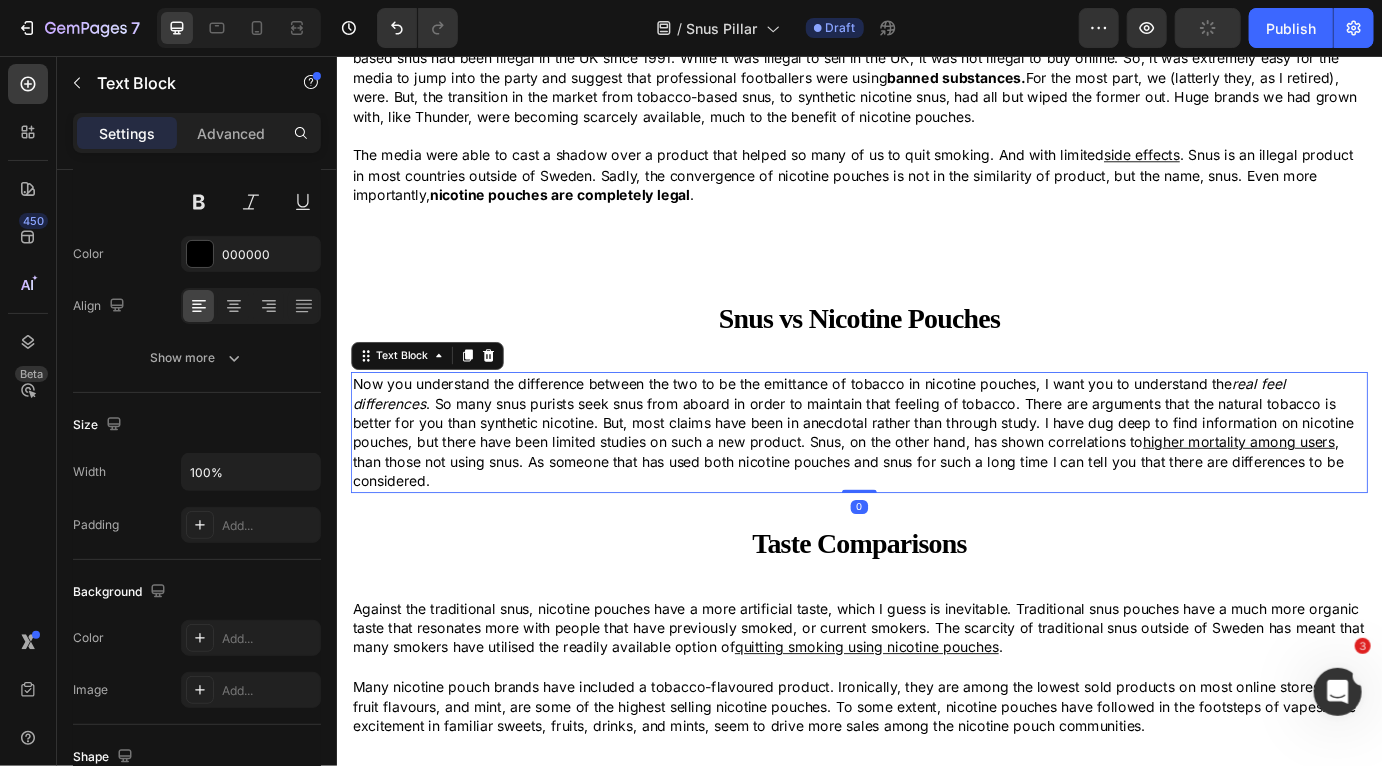 scroll, scrollTop: 0, scrollLeft: 0, axis: both 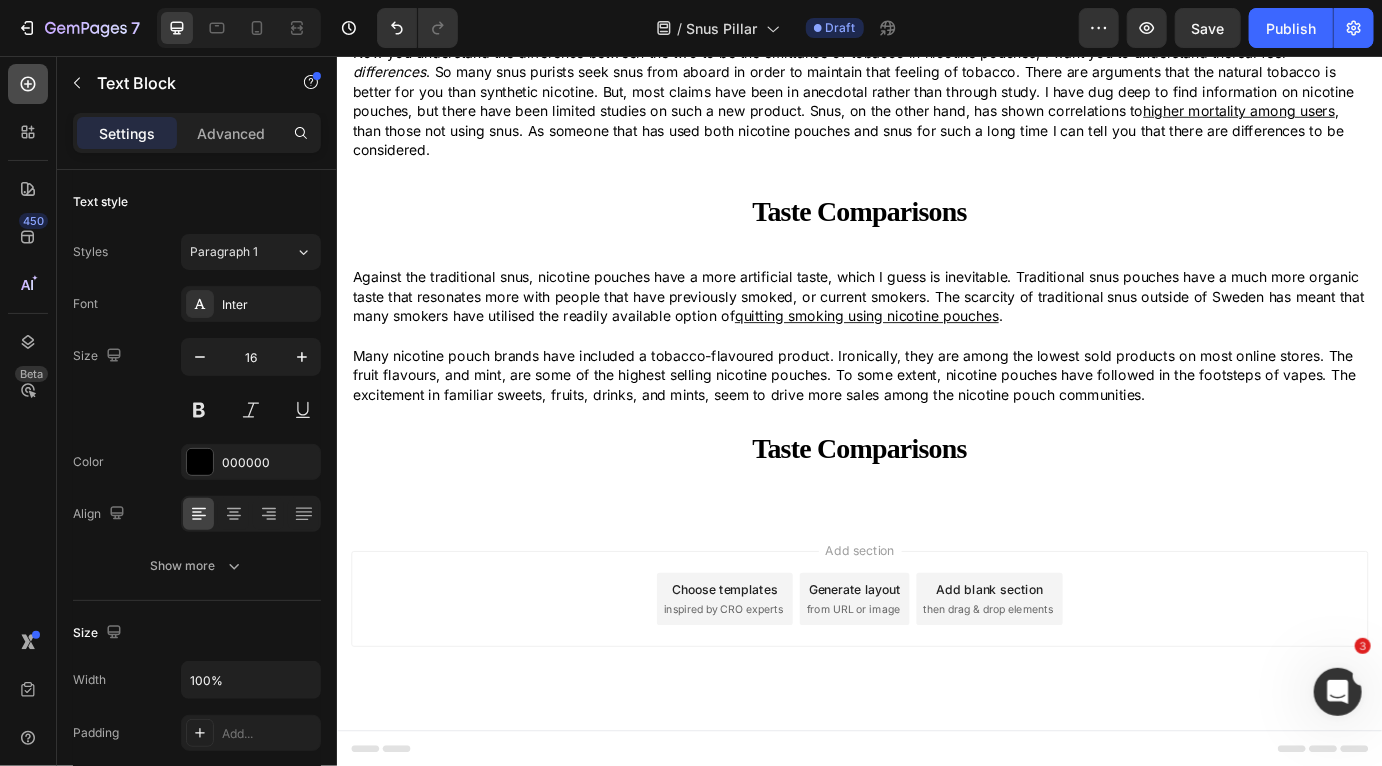 click 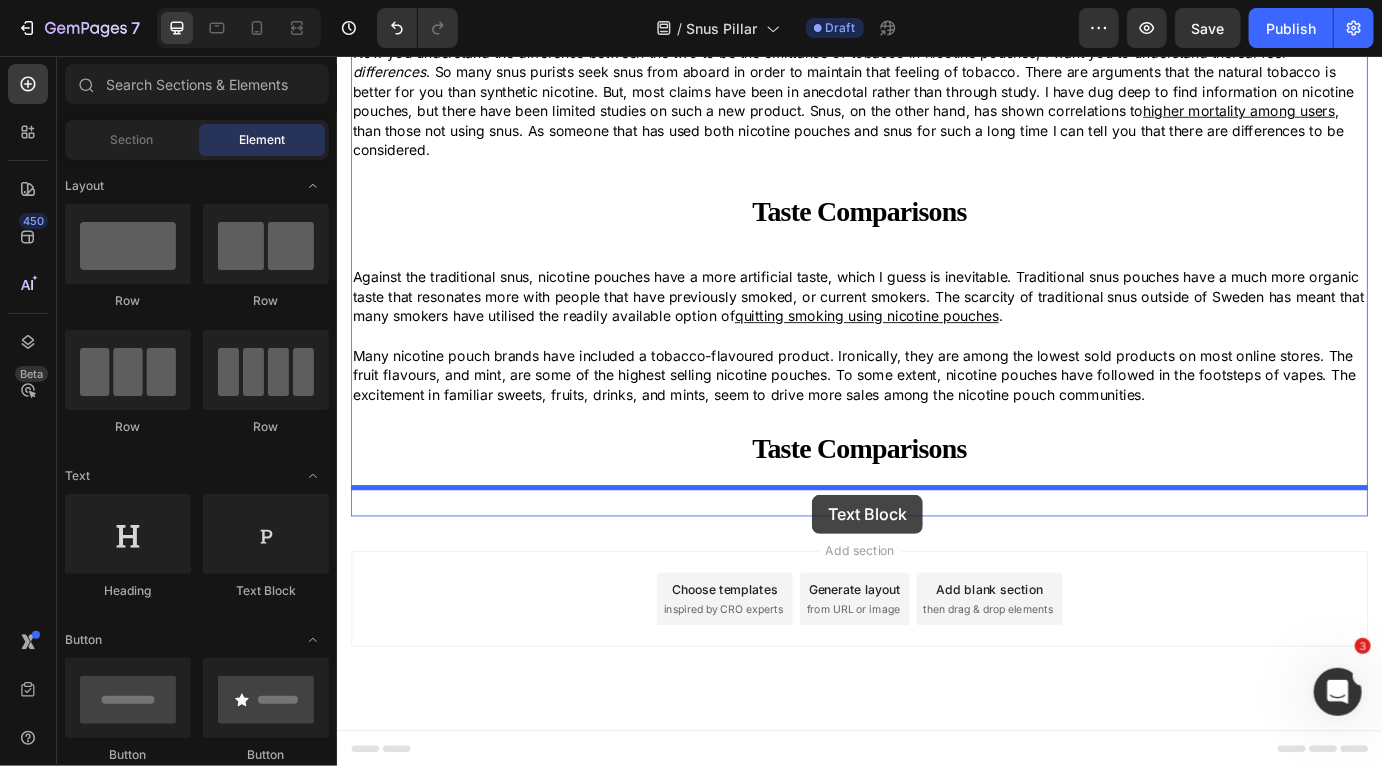 drag, startPoint x: 600, startPoint y: 597, endPoint x: 881, endPoint y: 560, distance: 283.42548 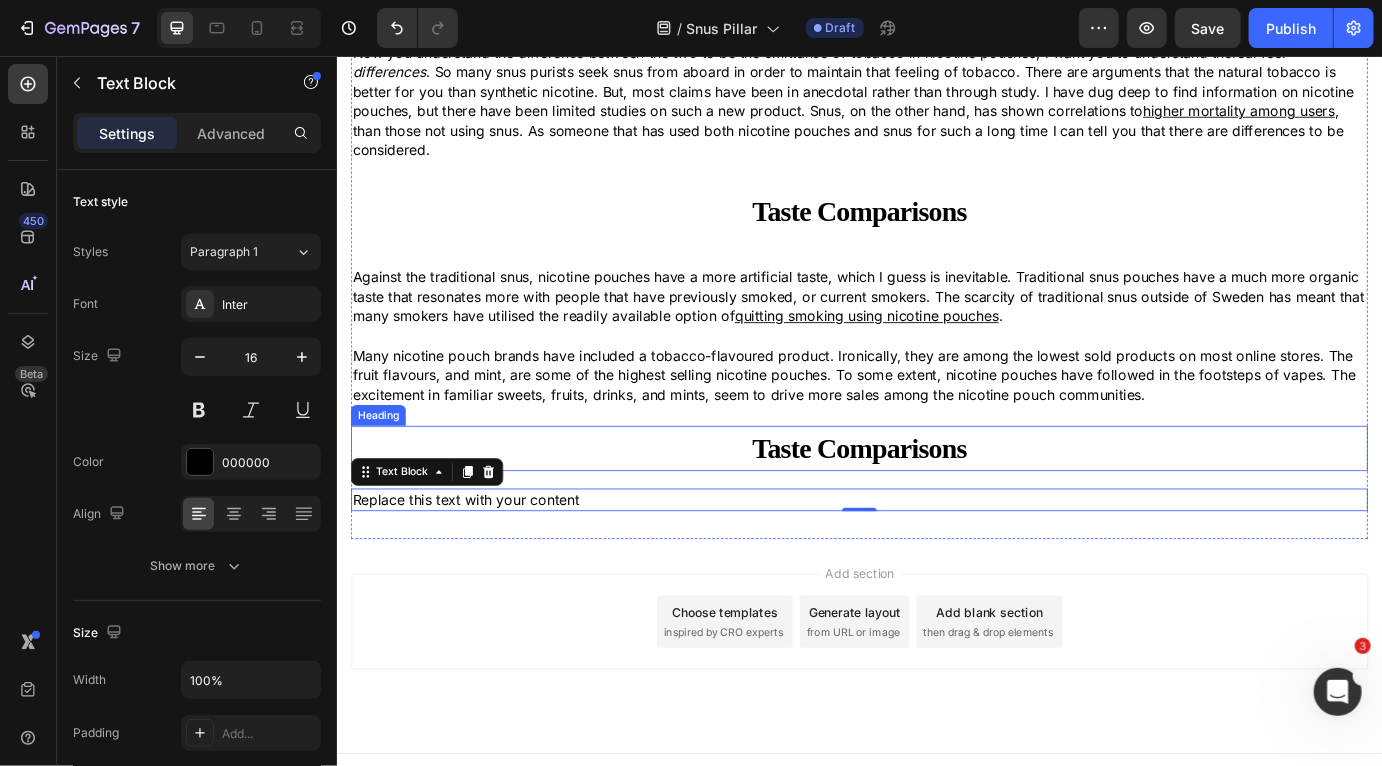 click on "Taste Comparisons" at bounding box center [936, 507] 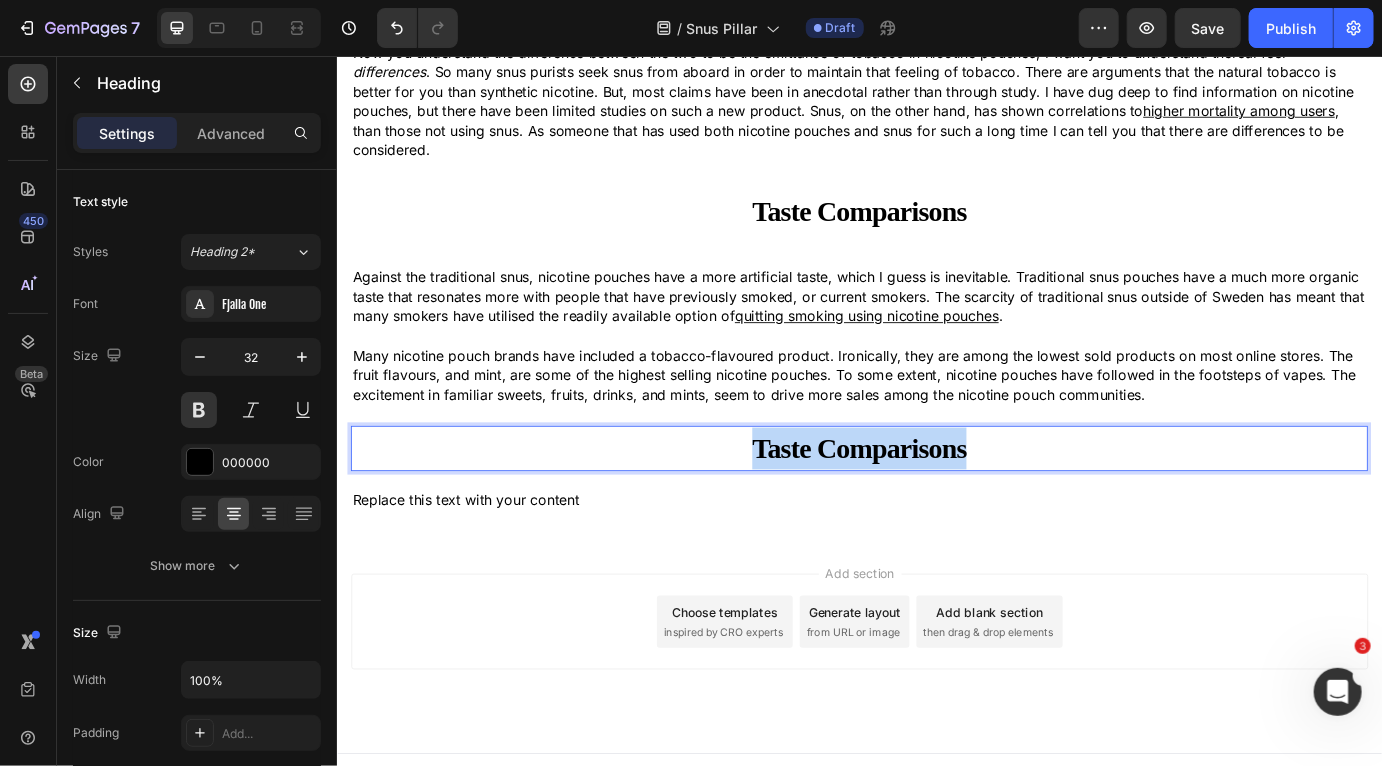 click on "Taste Comparisons" at bounding box center [936, 507] 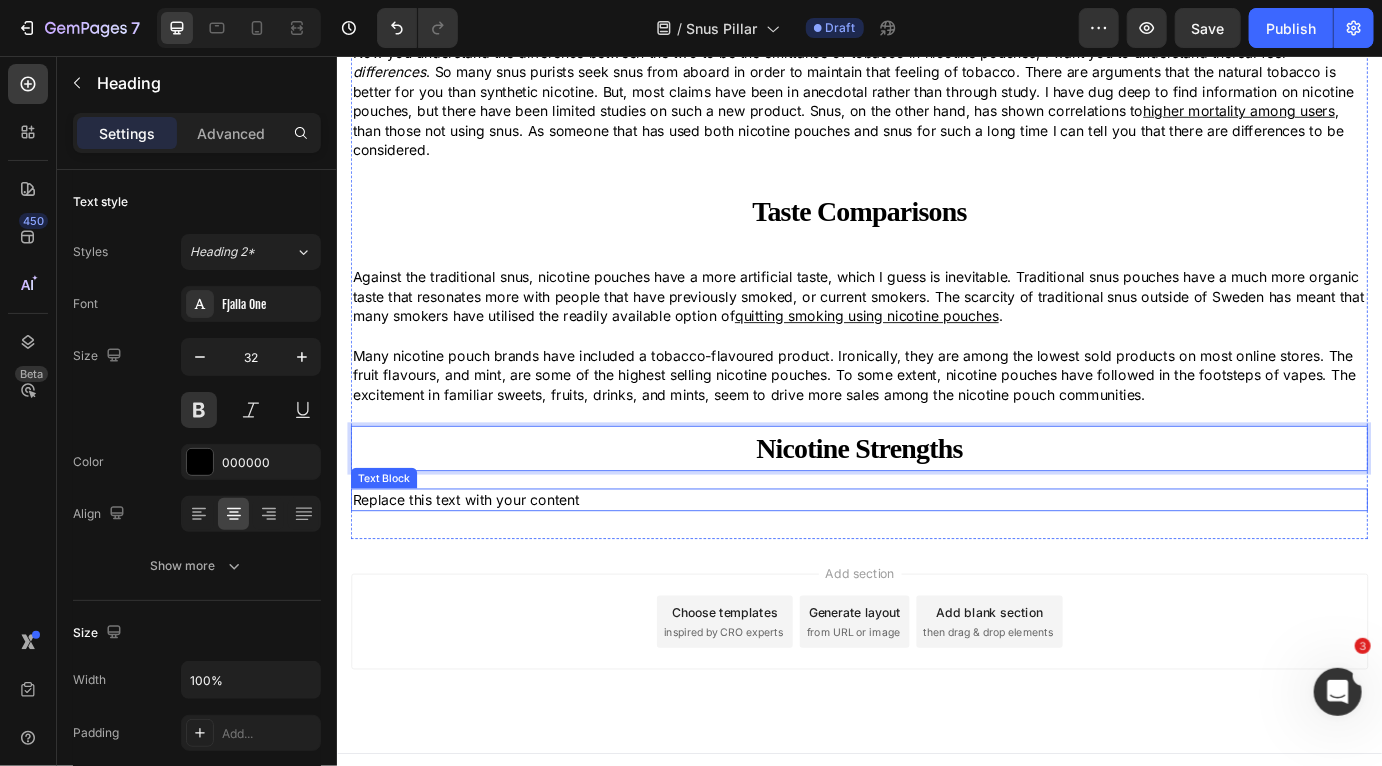 click on "Replace this text with your content" at bounding box center (936, 566) 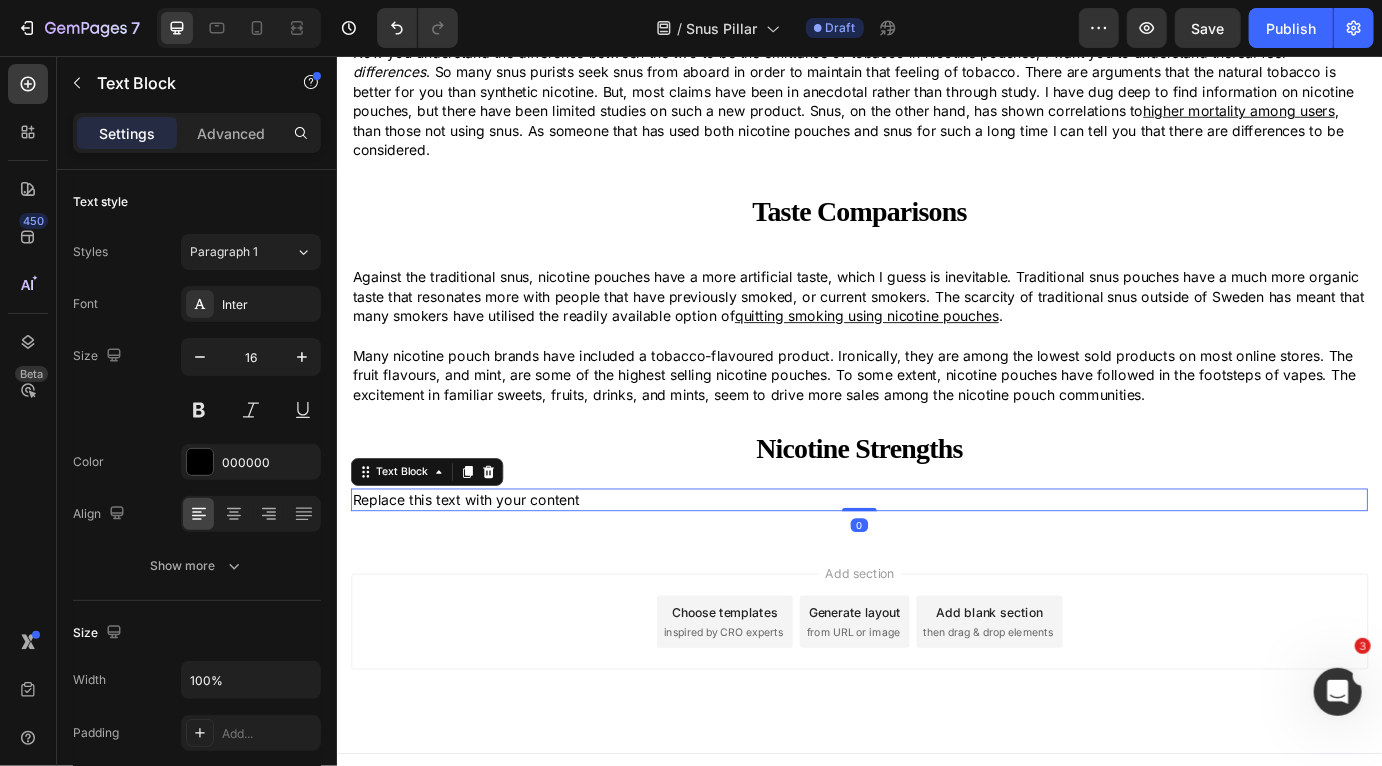 click on "Replace this text with your content" at bounding box center [936, 566] 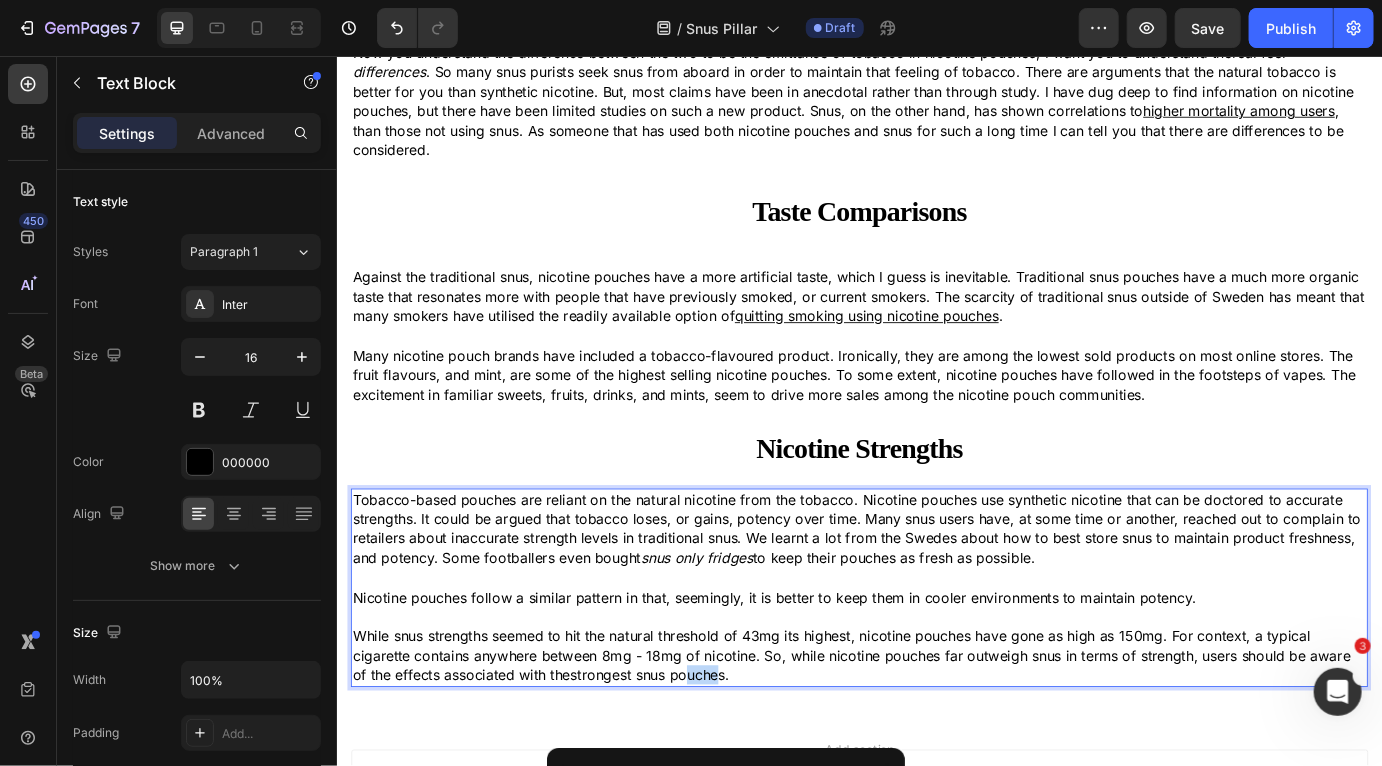 drag, startPoint x: 787, startPoint y: 764, endPoint x: 749, endPoint y: 765, distance: 38.013157 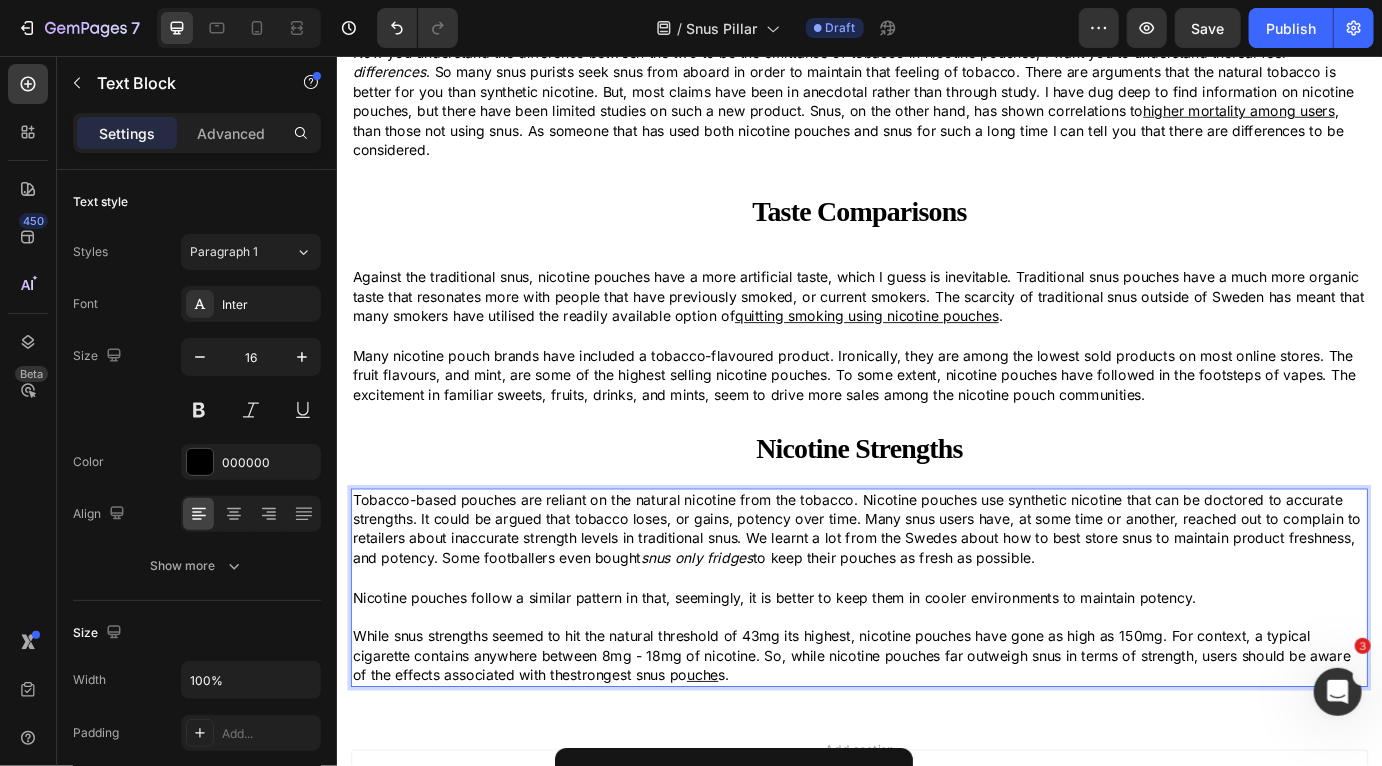 click on "strongest snus po uche s" at bounding box center (693, 767) 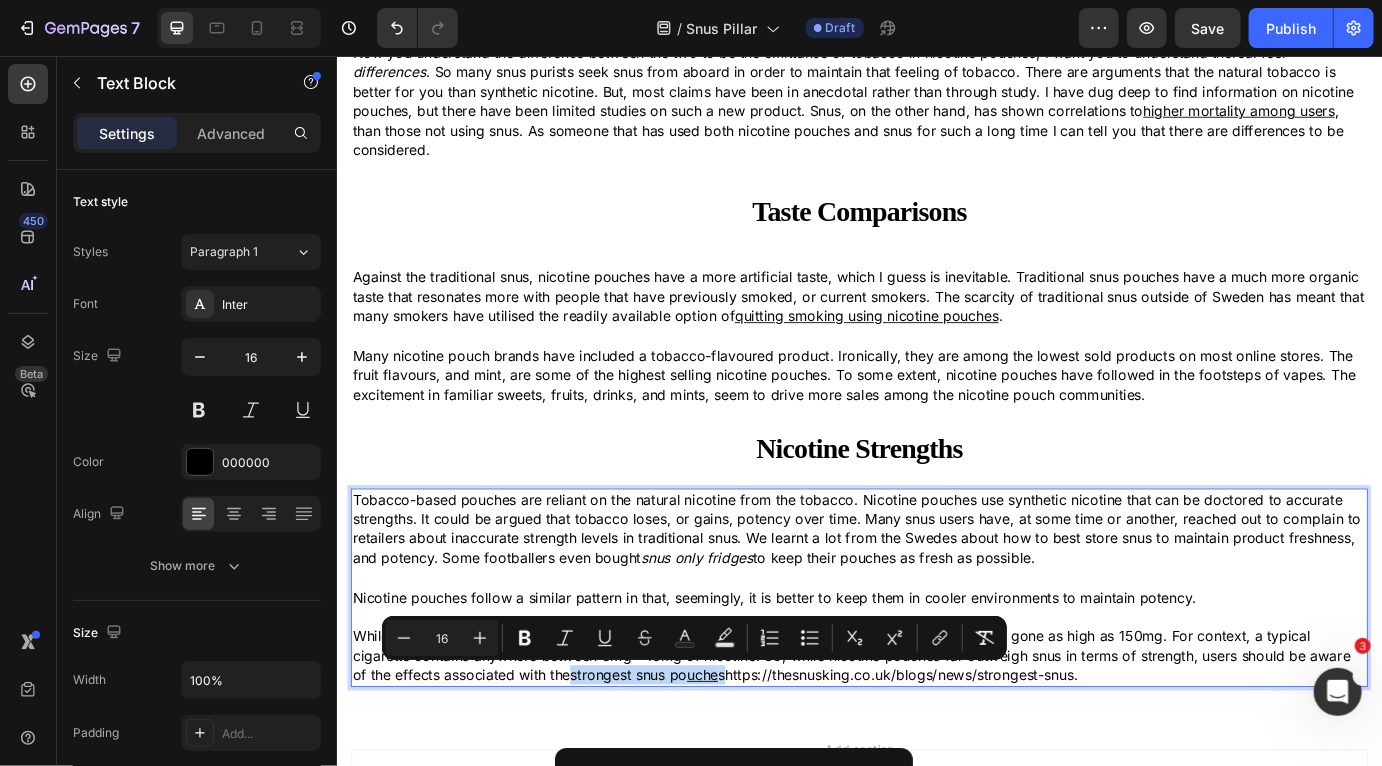 drag, startPoint x: 789, startPoint y: 769, endPoint x: 613, endPoint y: 775, distance: 176.10225 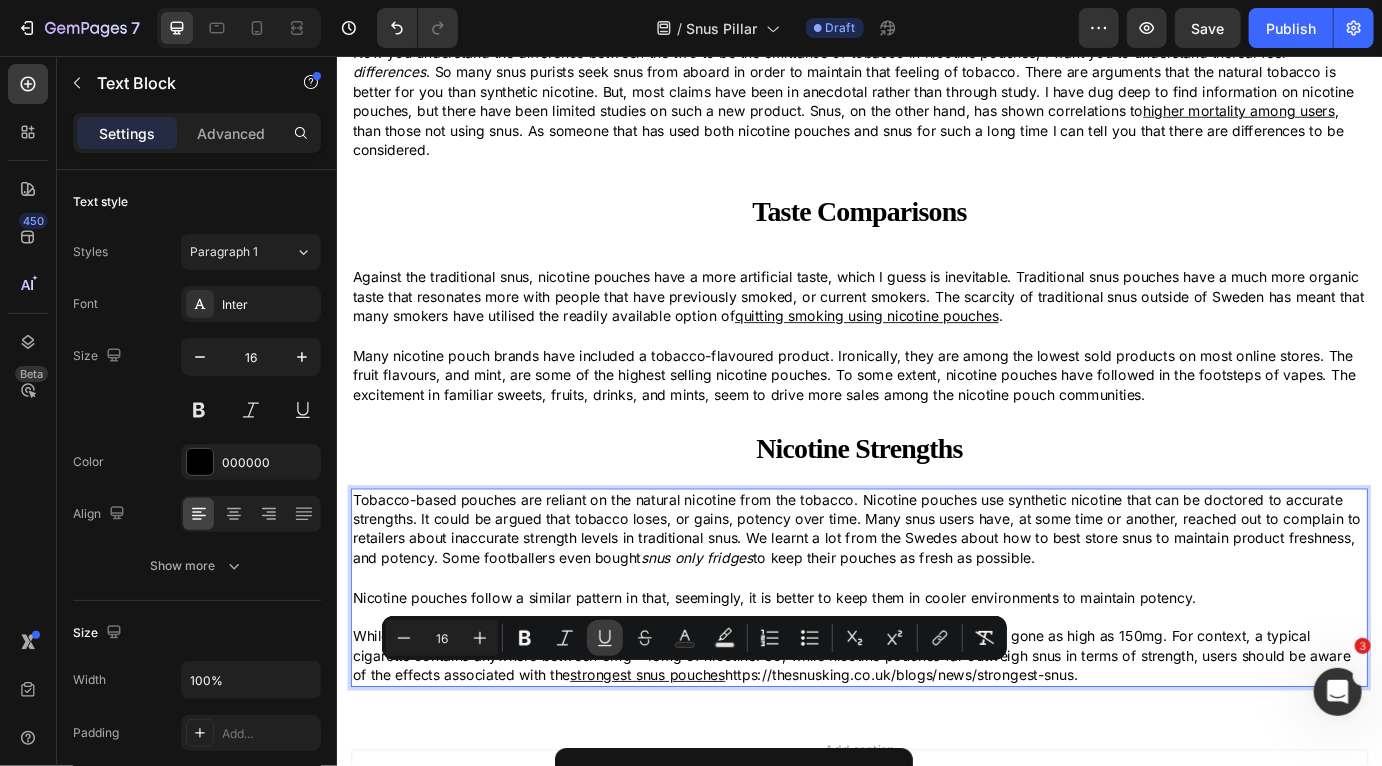 click 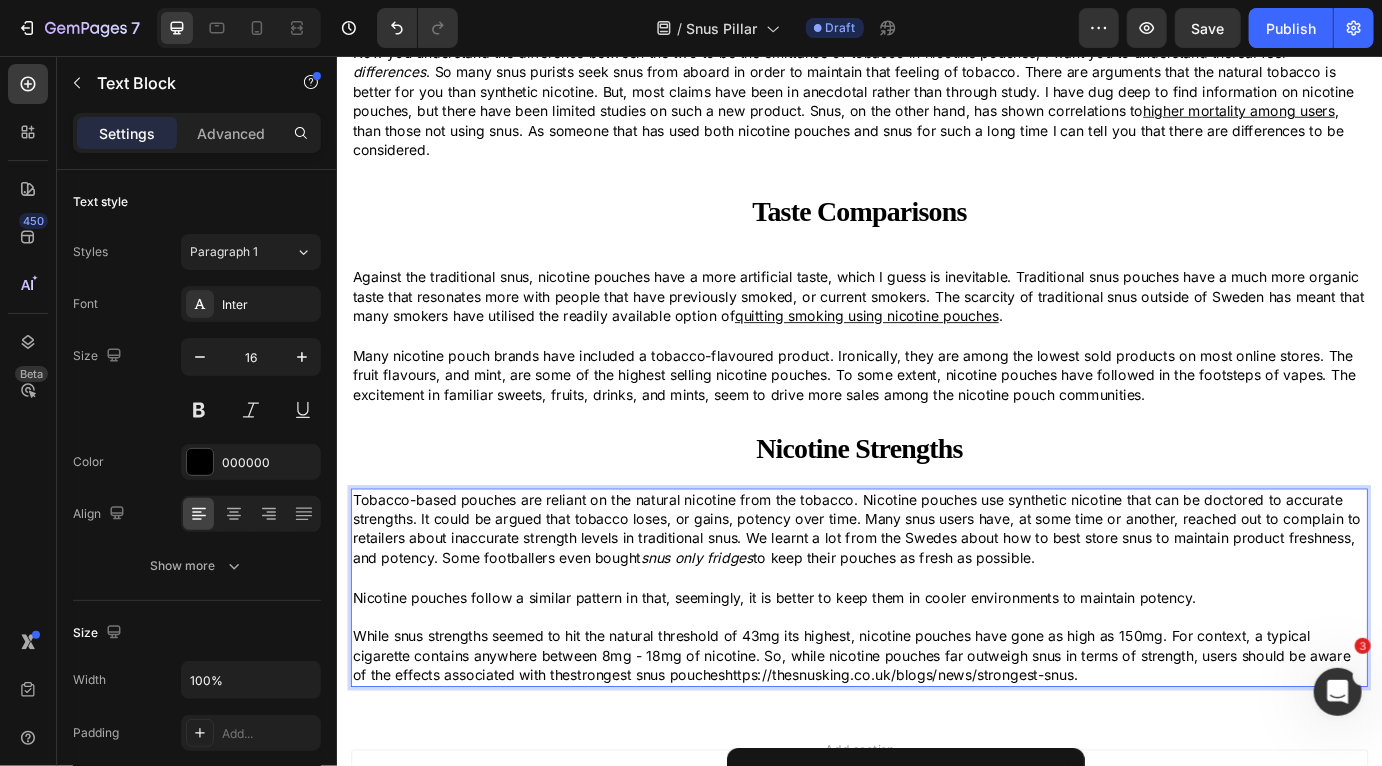 drag, startPoint x: 791, startPoint y: 766, endPoint x: 992, endPoint y: 765, distance: 201.00249 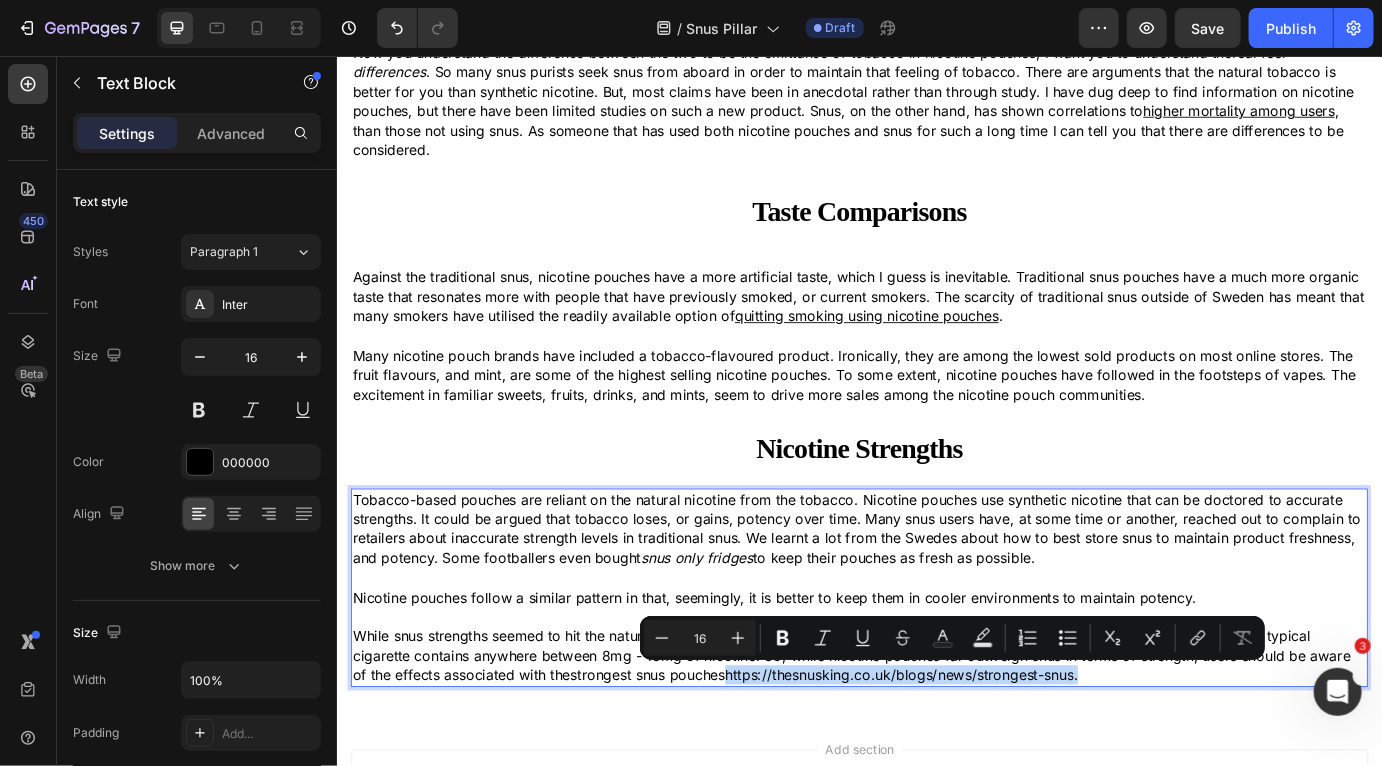 drag, startPoint x: 1210, startPoint y: 765, endPoint x: 792, endPoint y: 765, distance: 418 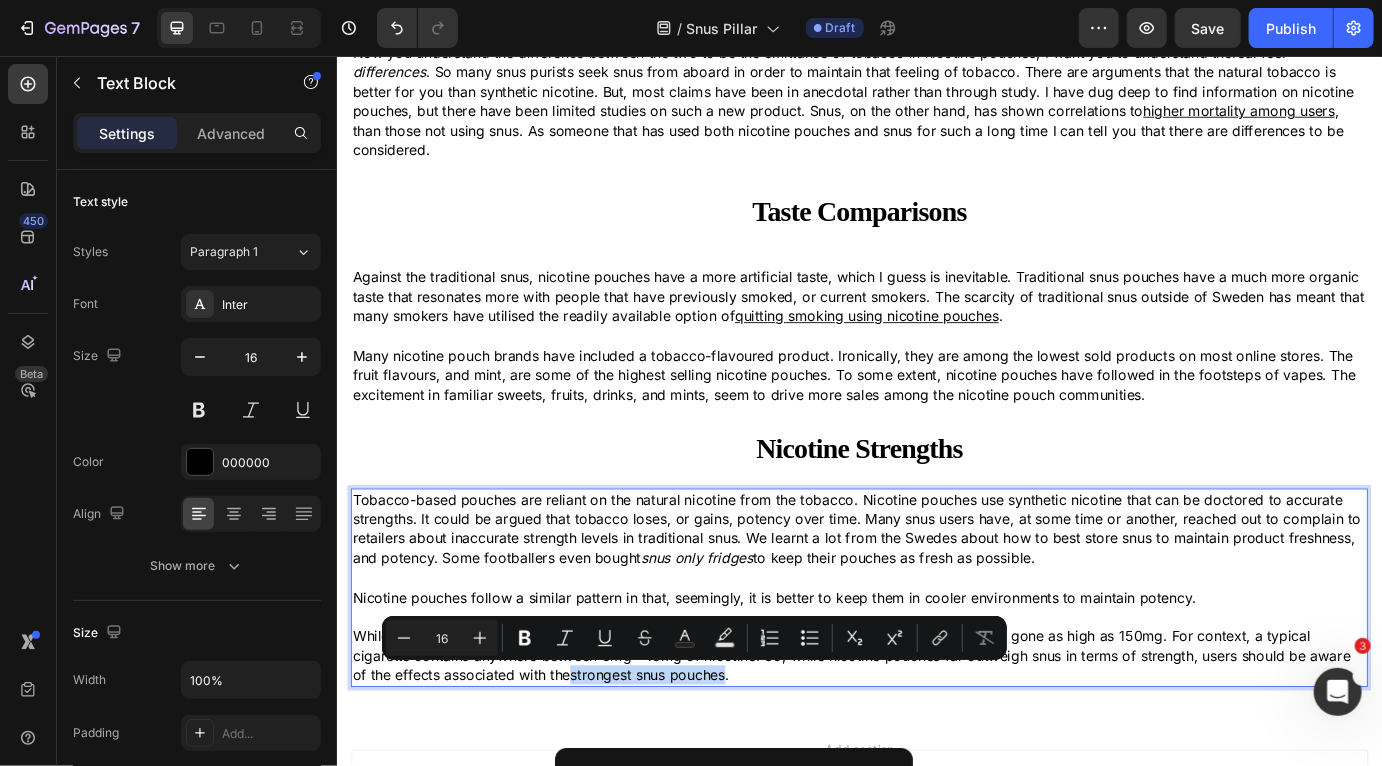drag, startPoint x: 791, startPoint y: 767, endPoint x: 613, endPoint y: 770, distance: 178.02528 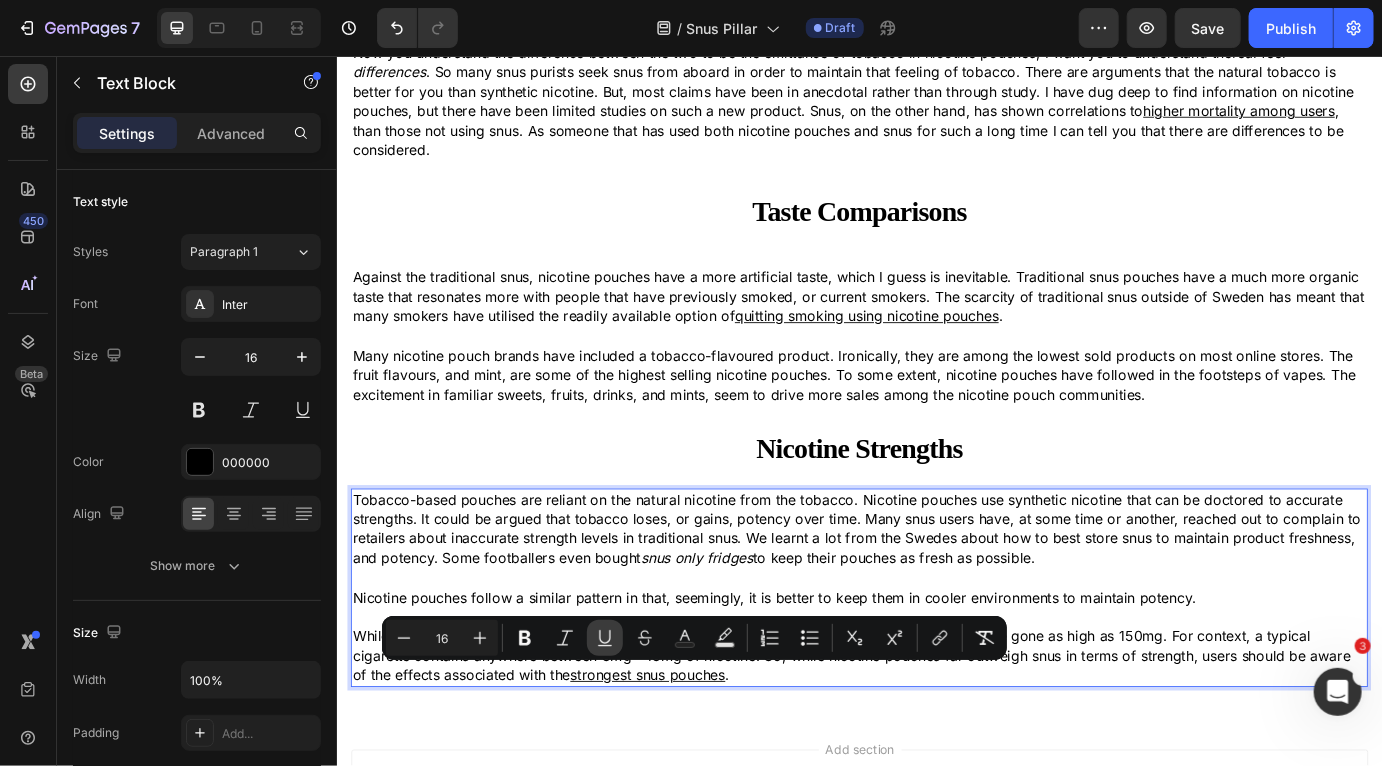 click 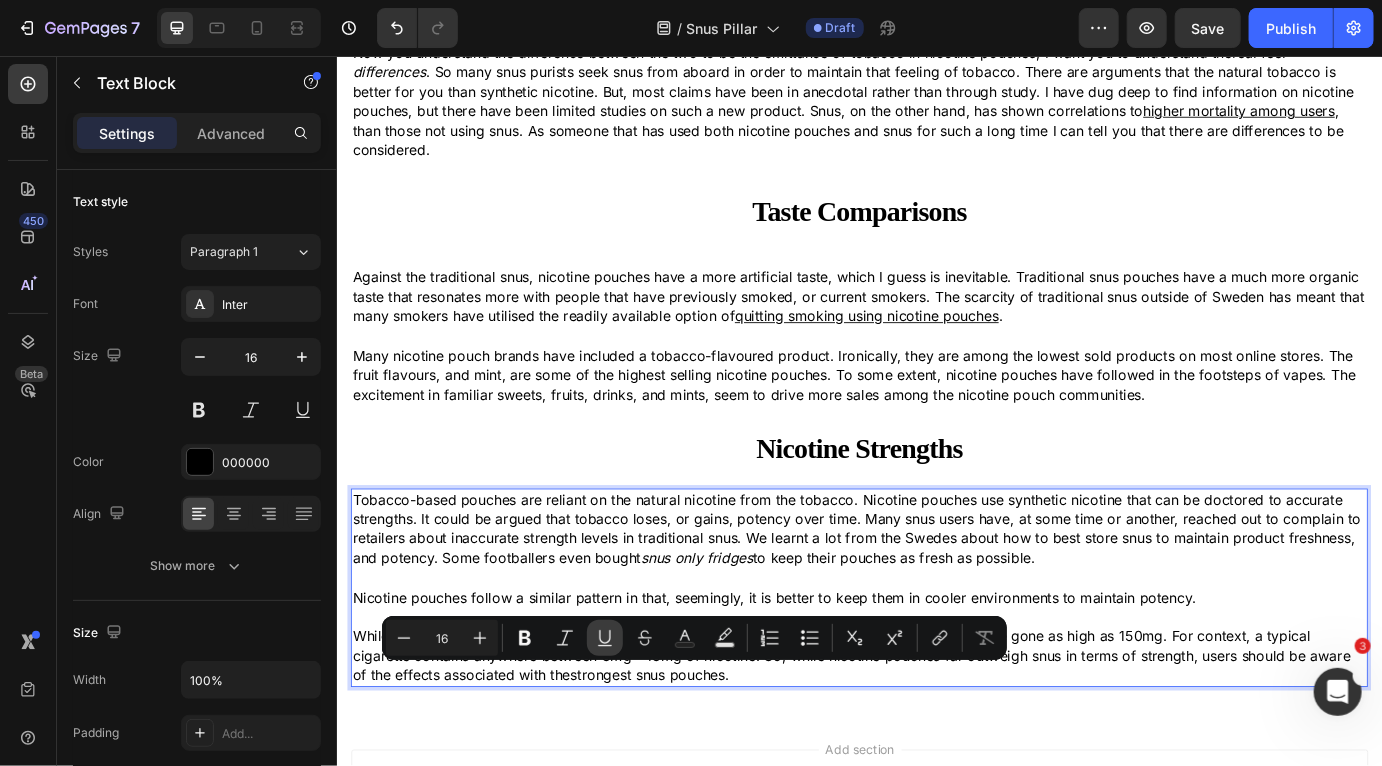 click 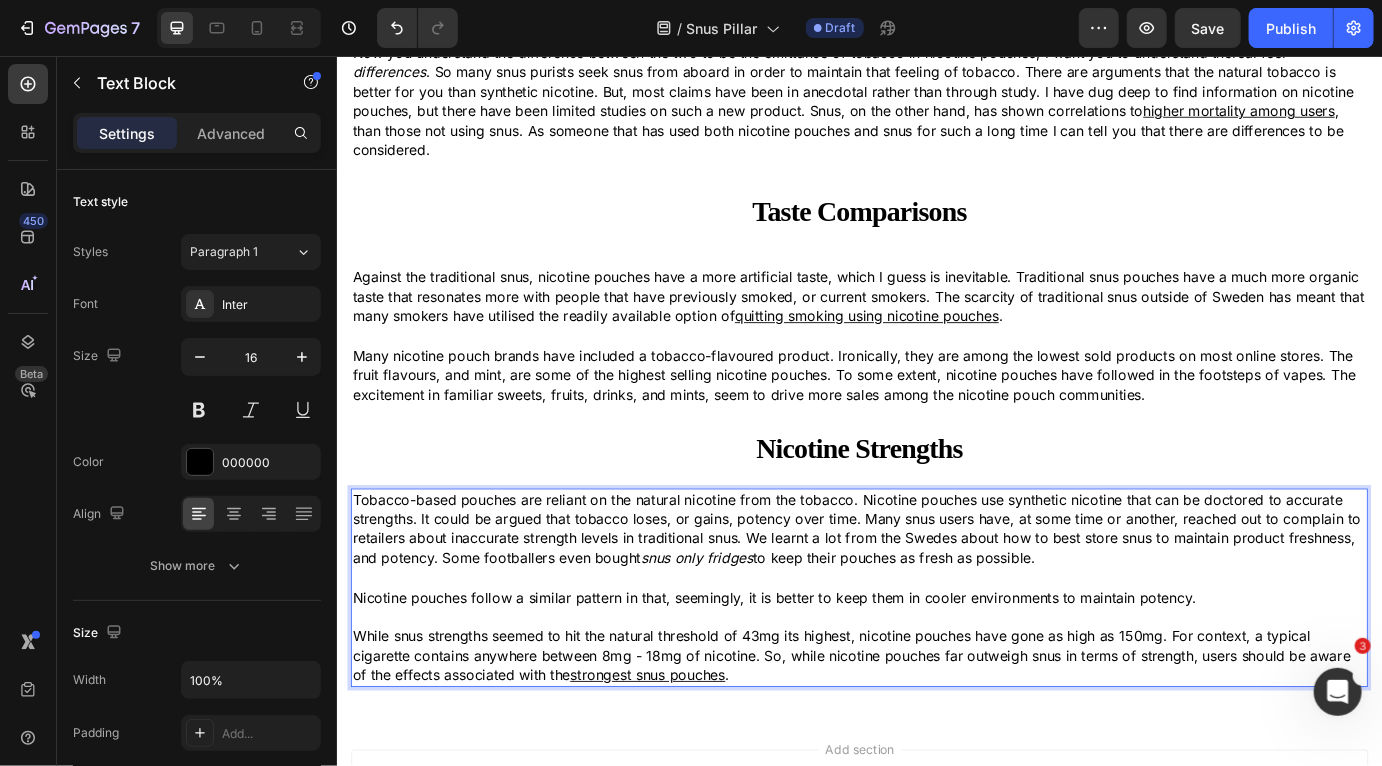 click on "Nicotine pouches follow a similar pattern in that, seemingly, it is better to keep them in cooler environments to maintain potency." at bounding box center [936, 678] 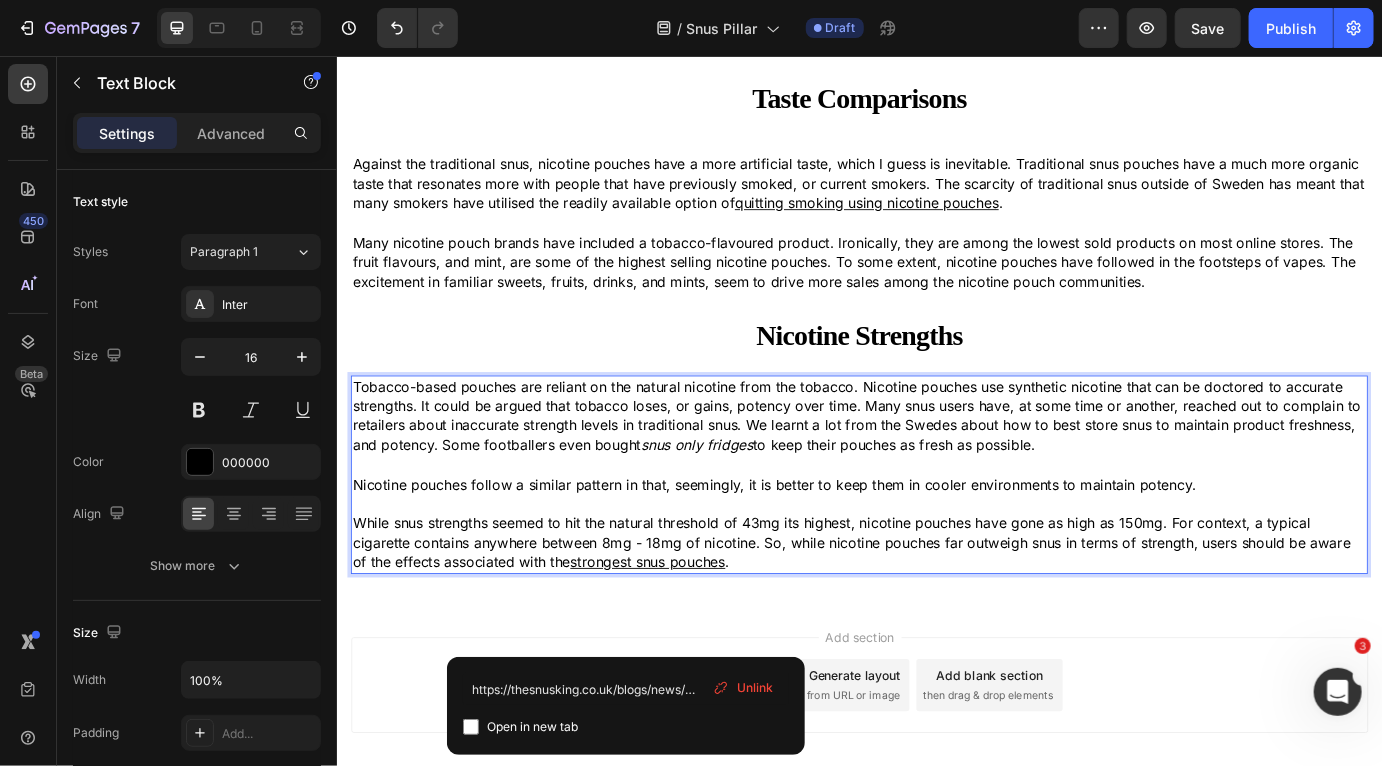 scroll, scrollTop: 3026, scrollLeft: 0, axis: vertical 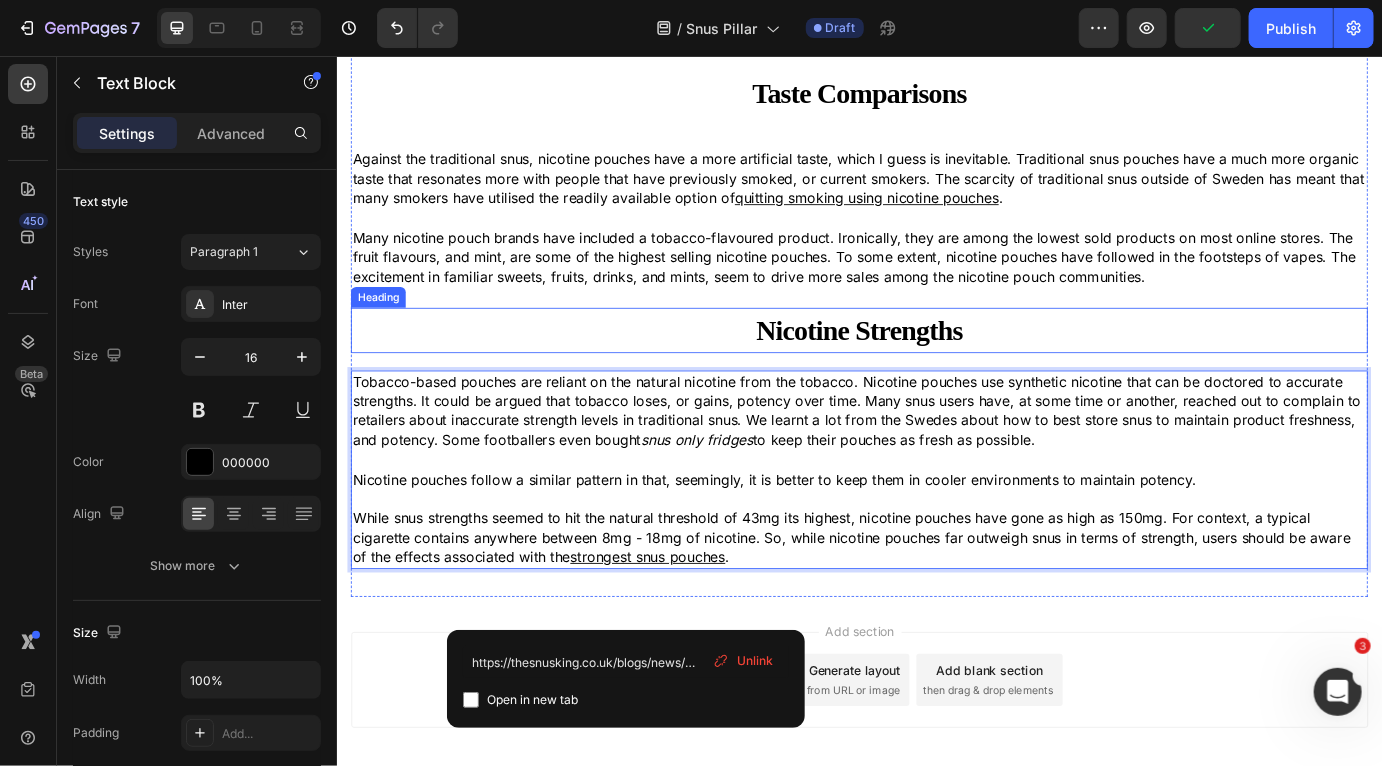 click on "⁠⁠⁠⁠⁠⁠⁠ Nicotine Strengths" at bounding box center [936, 372] 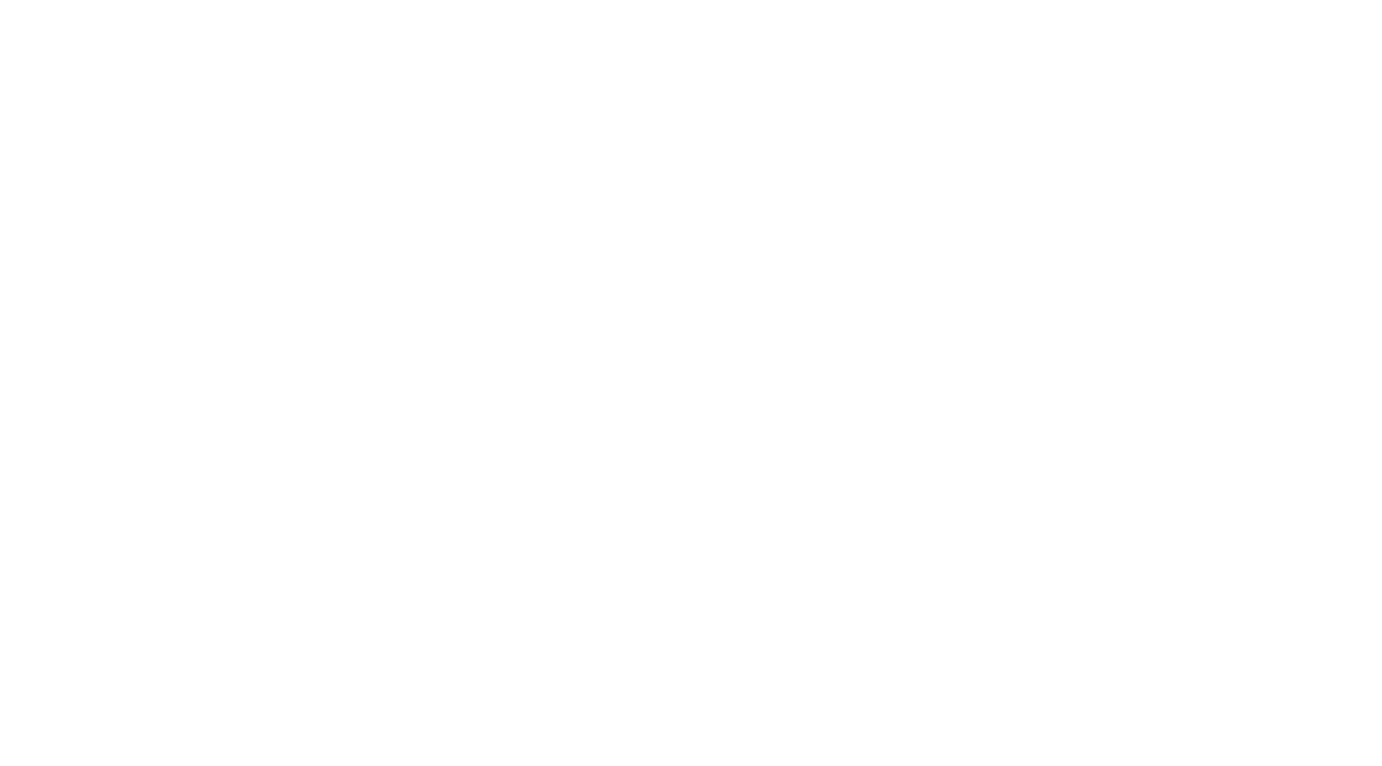 click 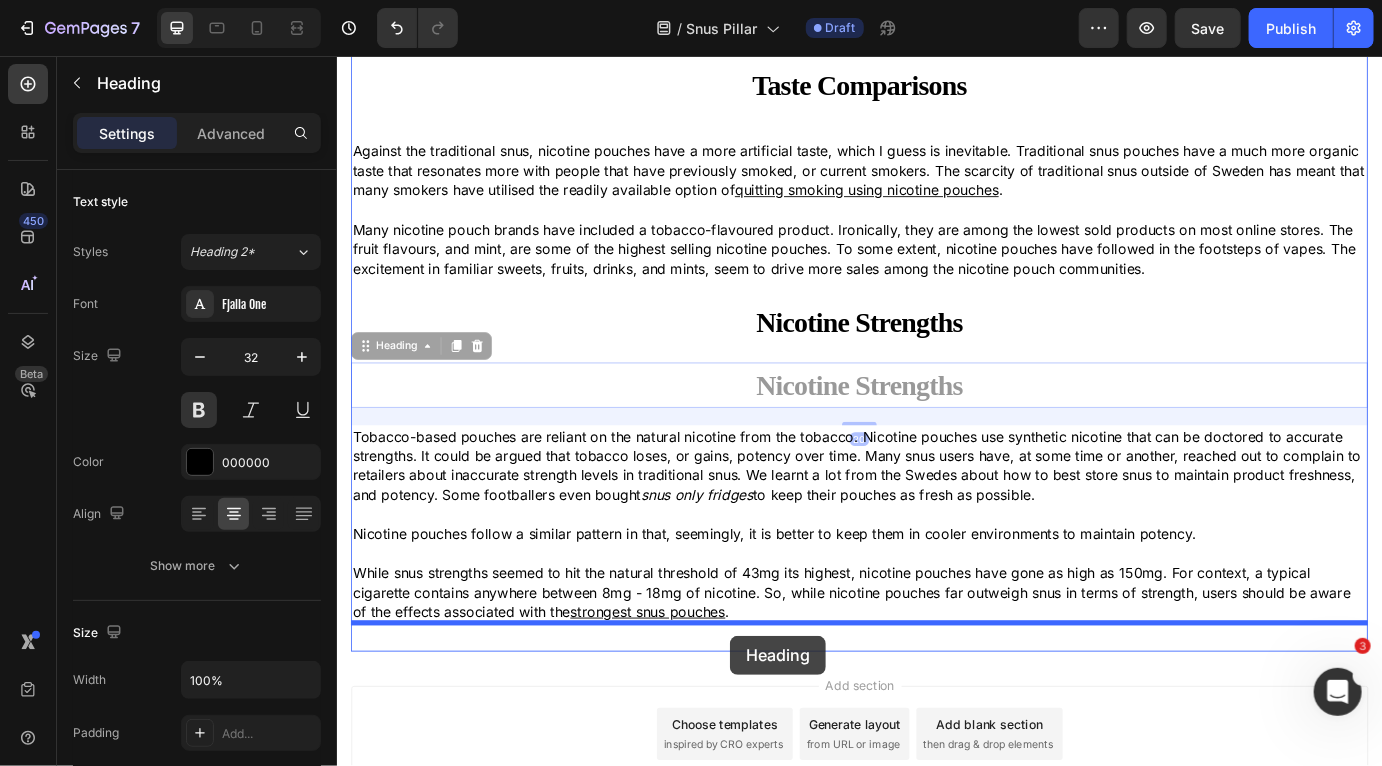 scroll, scrollTop: 3191, scrollLeft: 0, axis: vertical 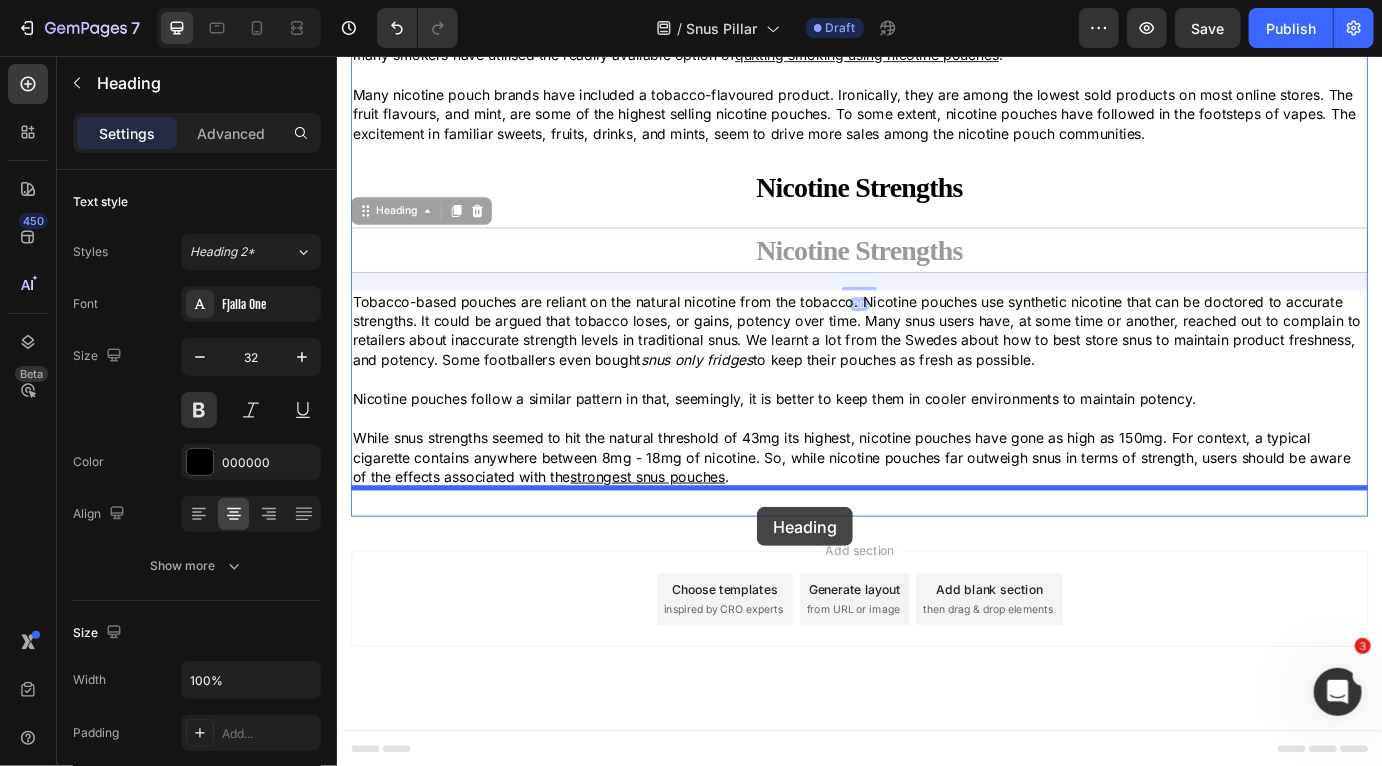 drag, startPoint x: 371, startPoint y: 403, endPoint x: 818, endPoint y: 574, distance: 478.59167 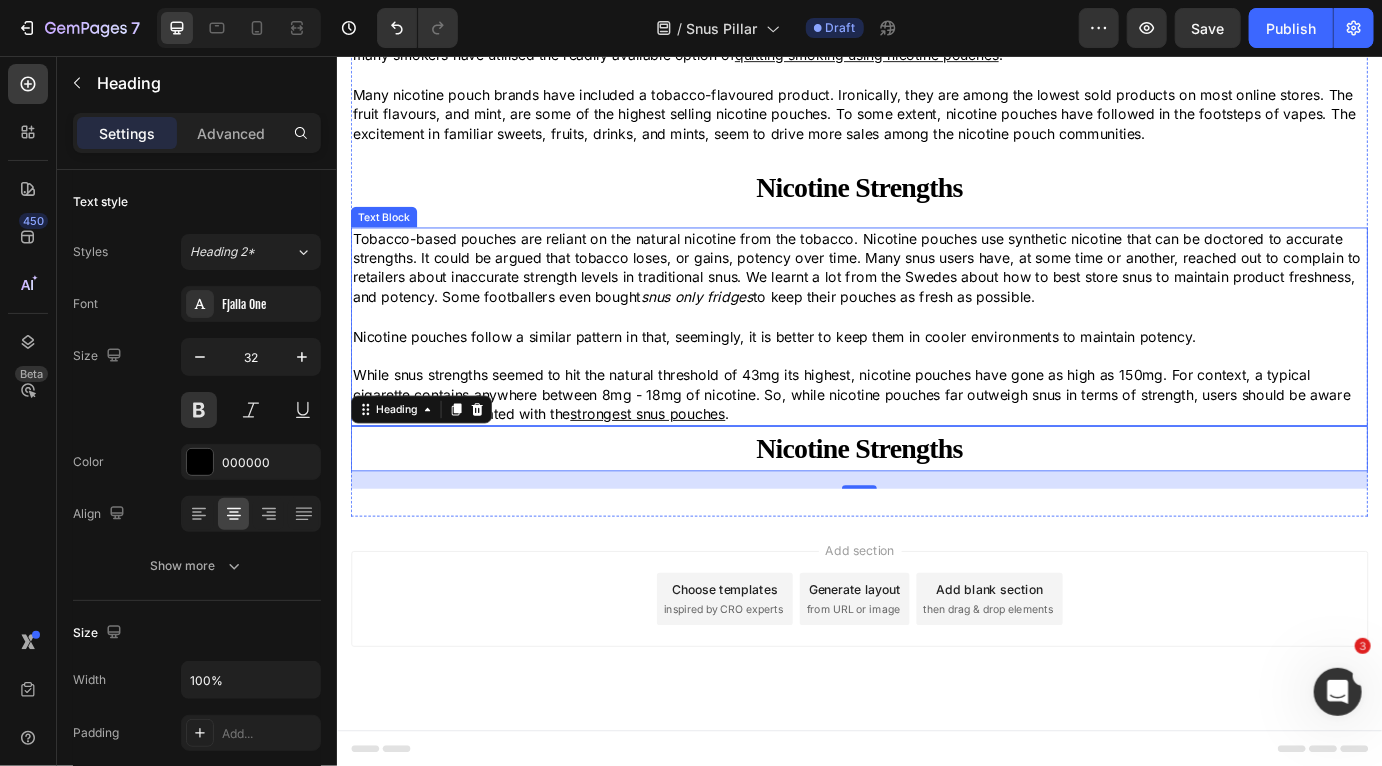 click on "While snus strengths seemed to hit the natural threshold of 43mg its highest, nicotine pouches have gone as high as 150mg. For context, a typical cigarette contains anywhere between 8mg - 18mg of nicotine. So, while nicotine pouches far outweigh snus in terms of strength, users should be aware of the effects associated with the  strongest snus pouches ." at bounding box center (936, 444) 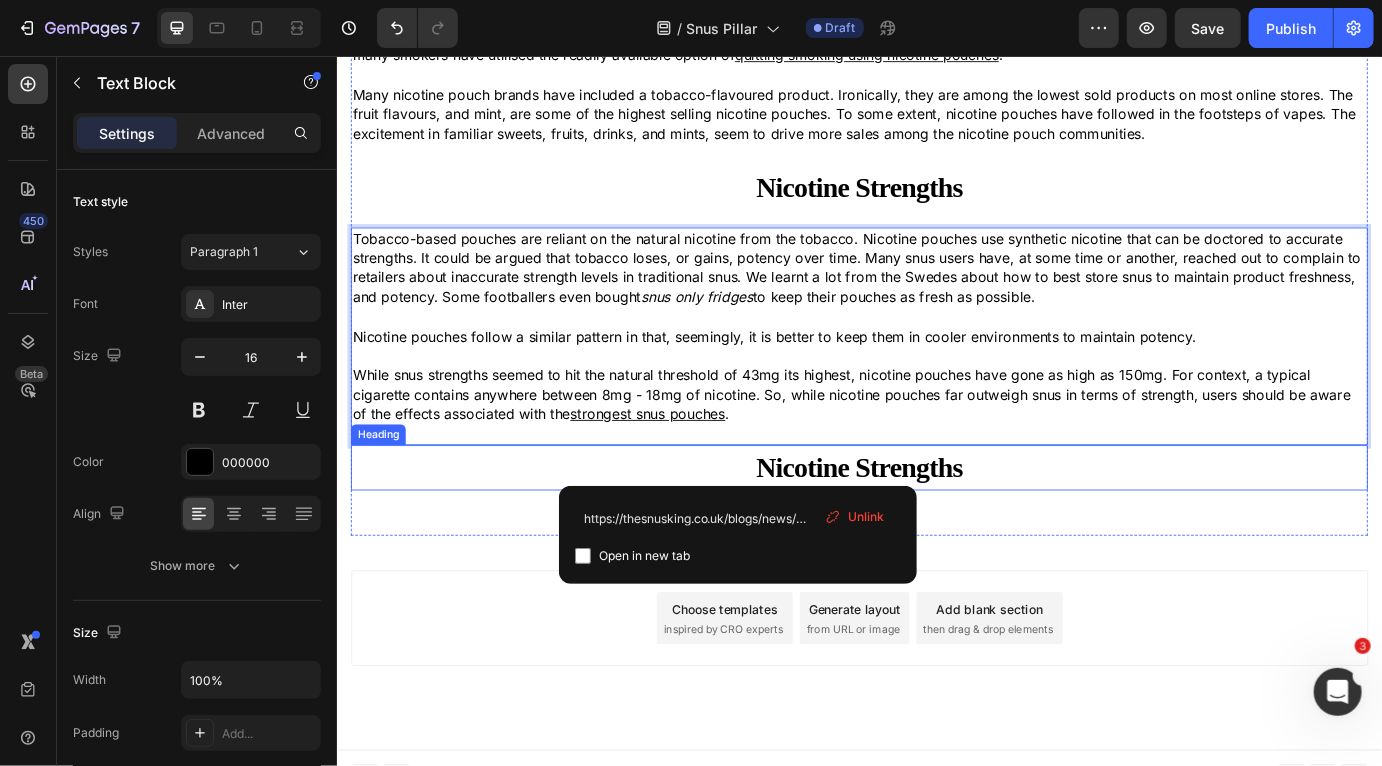 click on "Nicotine Strengths" at bounding box center (936, 529) 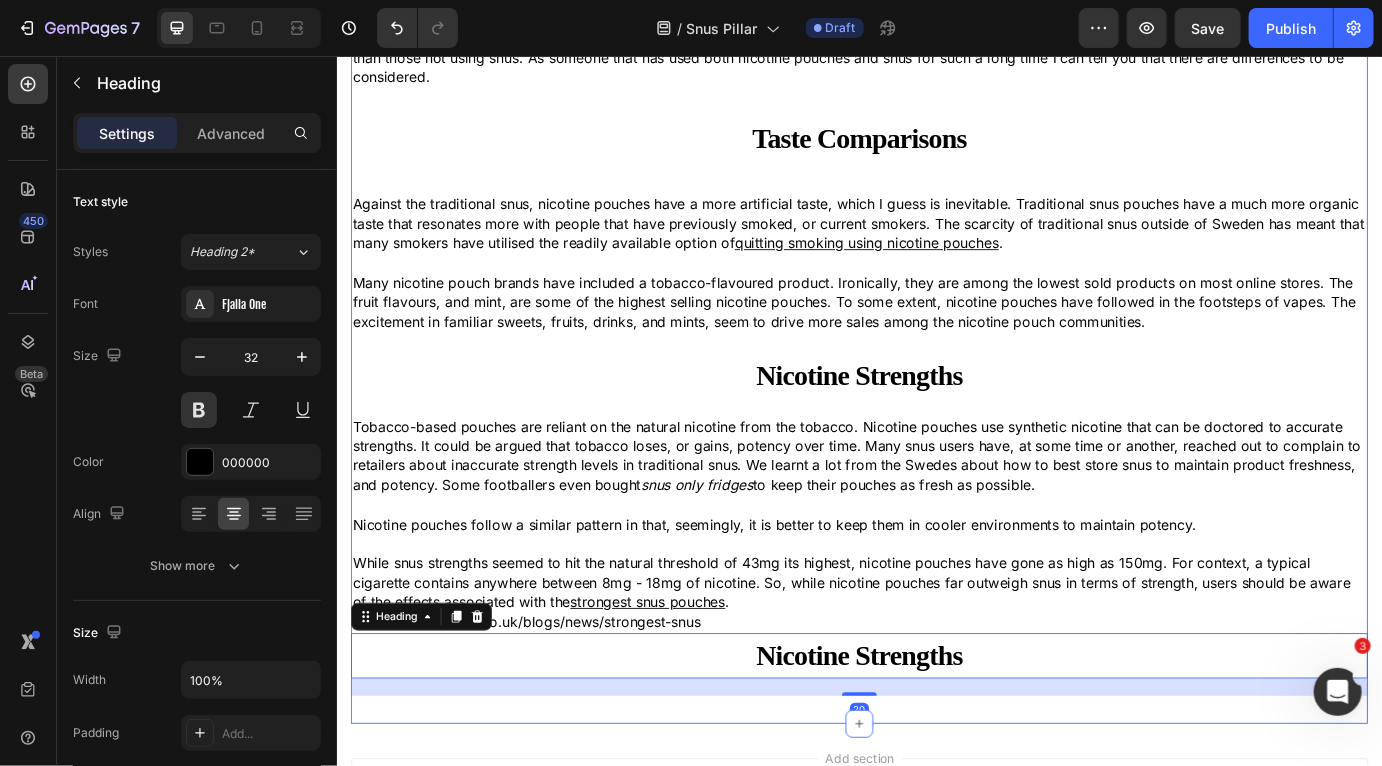 scroll, scrollTop: 2971, scrollLeft: 0, axis: vertical 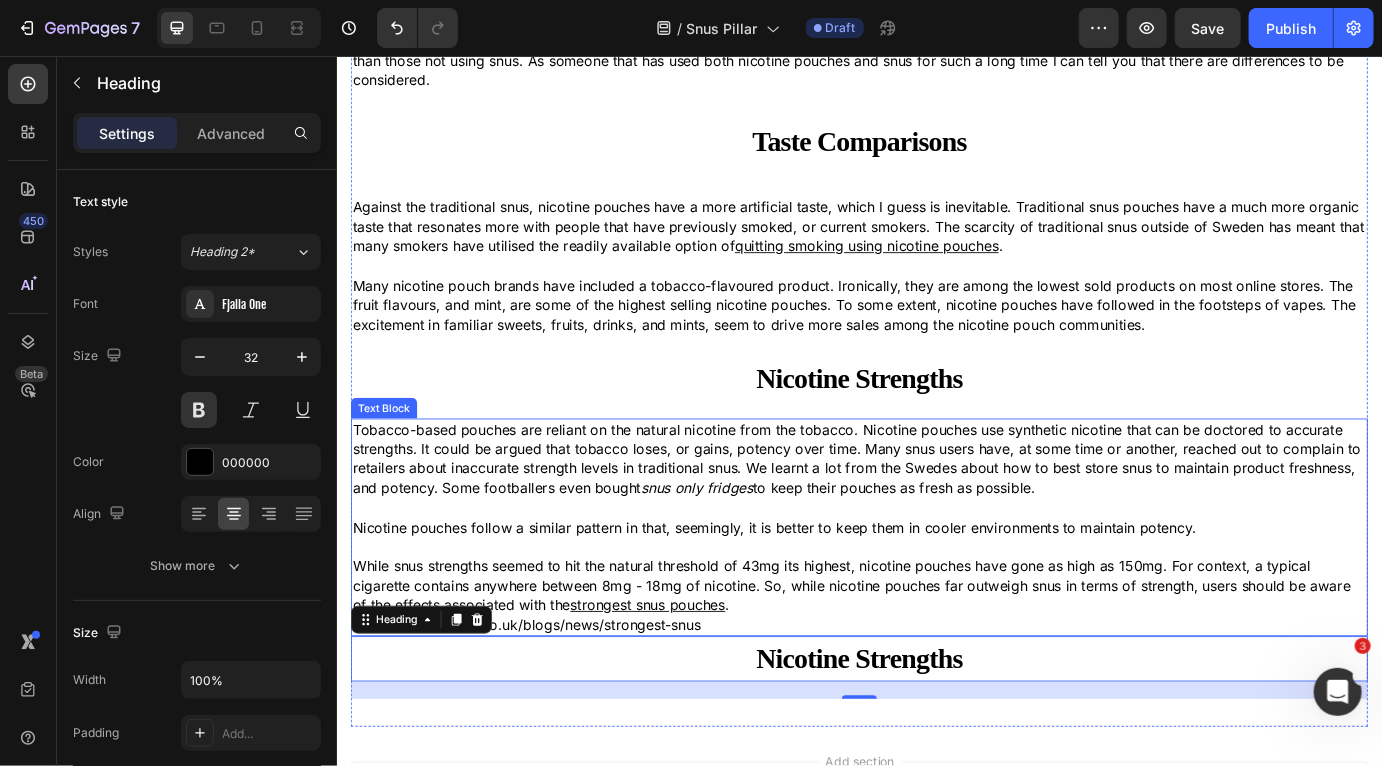 click on "Tobacco-based pouches are reliant on the natural nicotine from the tobacco. Nicotine pouches use synthetic nicotine that can be doctored to accurate strengths. It could be argued that tobacco loses, or gains, potency over time. Many snus users have, at some time or another, reached out to complain to retailers about inaccurate strength levels in traditional snus. We learnt a lot from the Swedes about how to best store snus to maintain product freshness, and potency. Some footballers even bought  snus only fridges  to keep their pouches as fresh as possible." at bounding box center (936, 520) 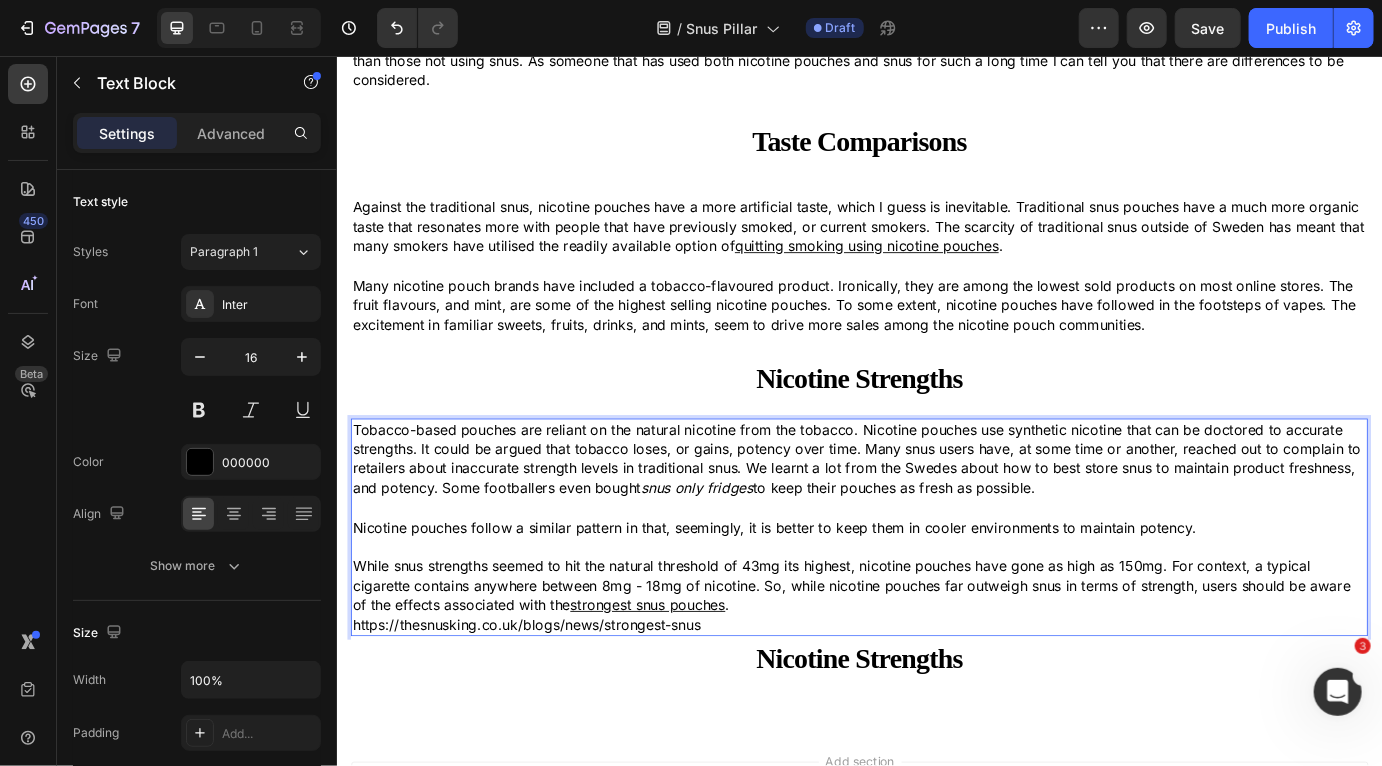 click on "https://thesnusking.co.uk/blogs/news/strongest-snus" at bounding box center [936, 710] 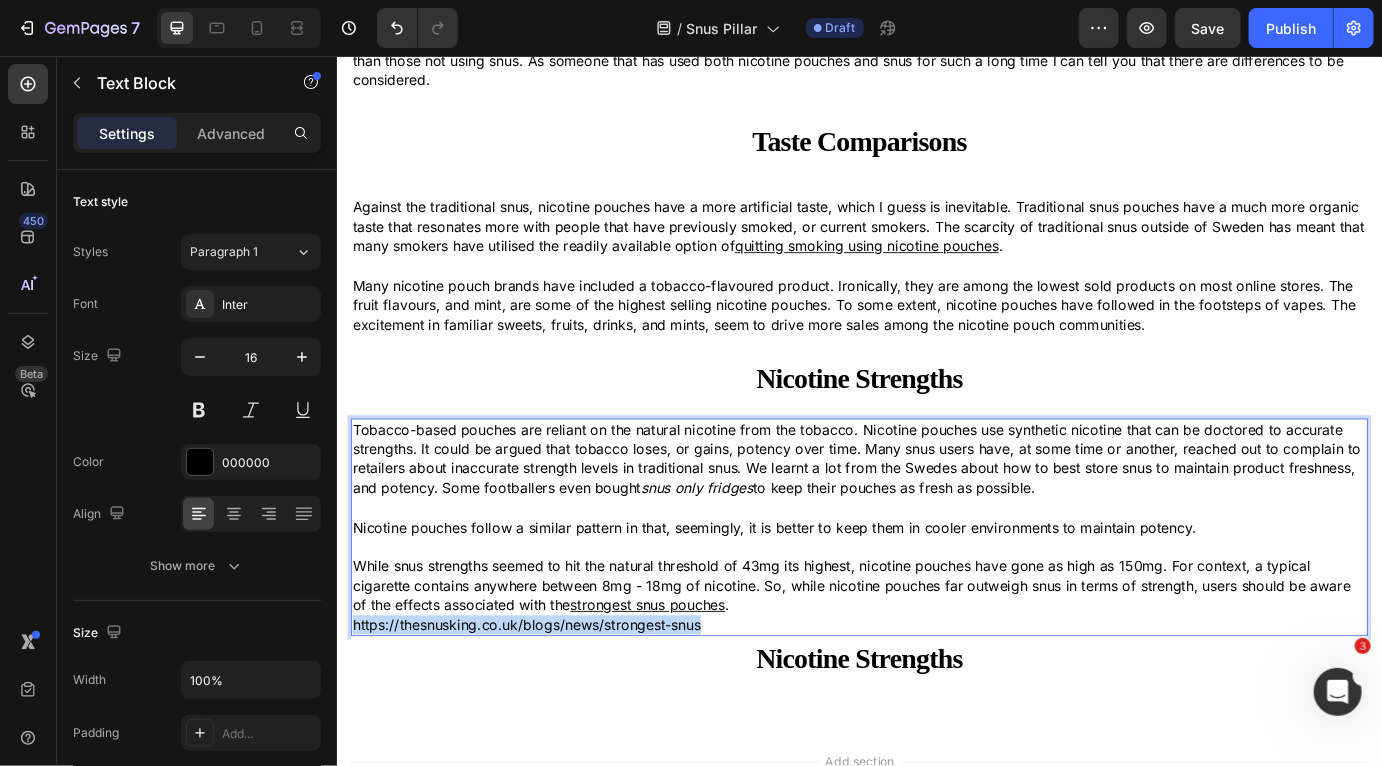 click on "https://thesnusking.co.uk/blogs/news/strongest-snus" at bounding box center (936, 710) 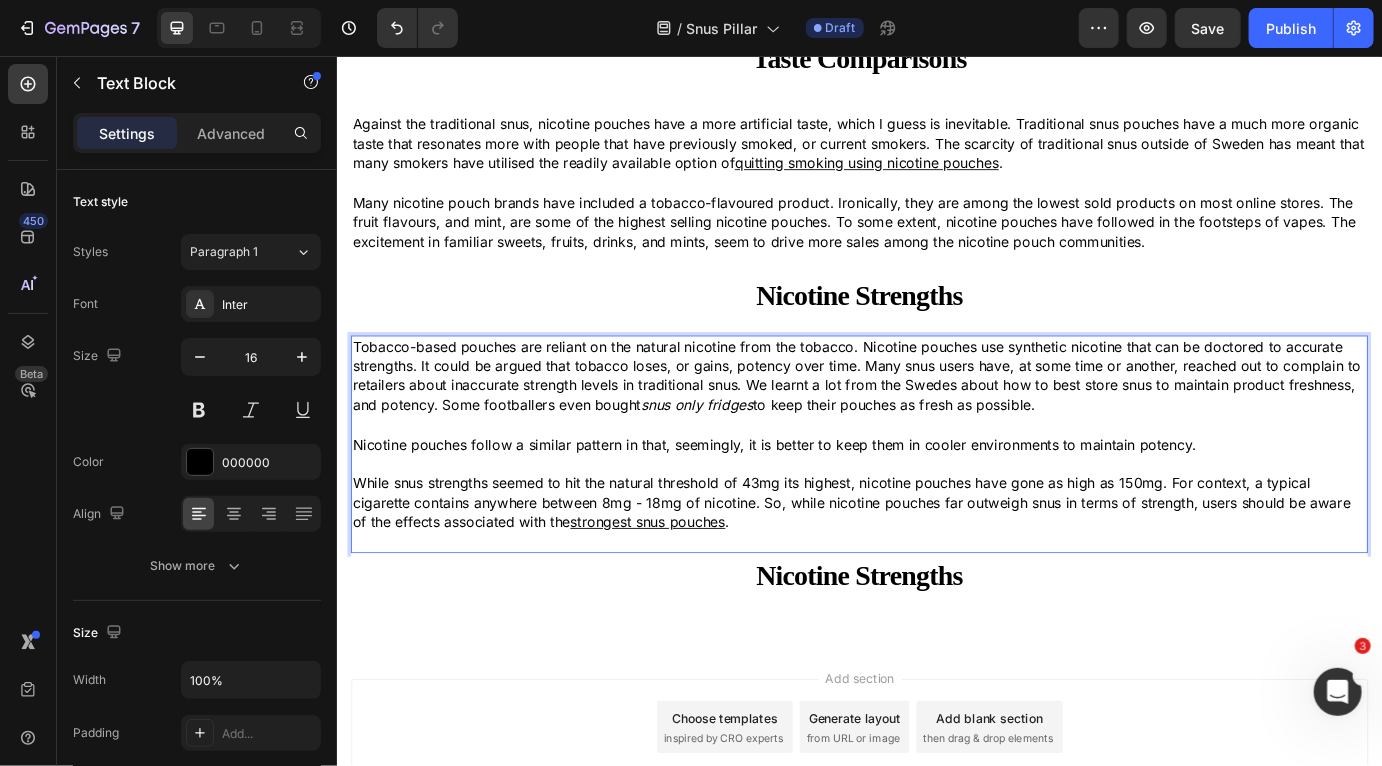 scroll, scrollTop: 3068, scrollLeft: 0, axis: vertical 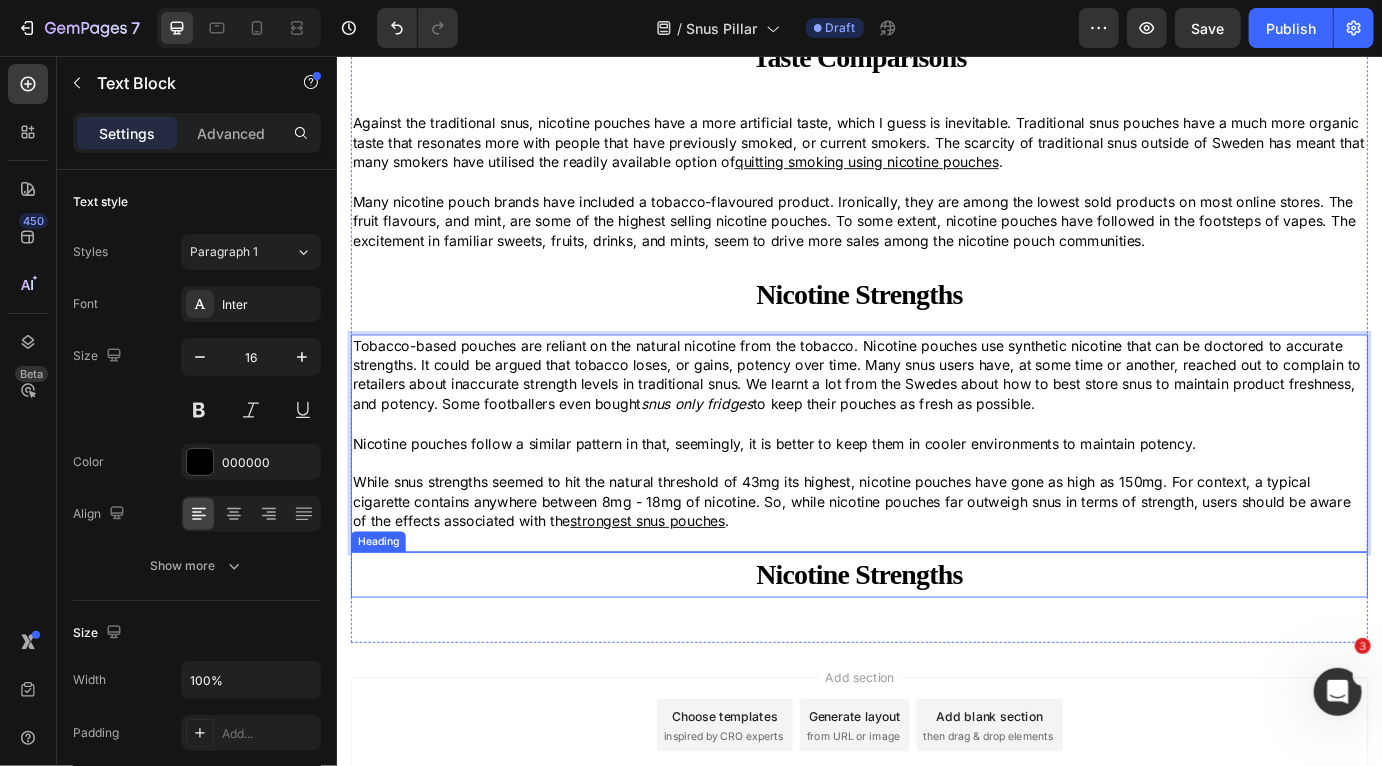 click on "Nicotine Strengths" at bounding box center (936, 652) 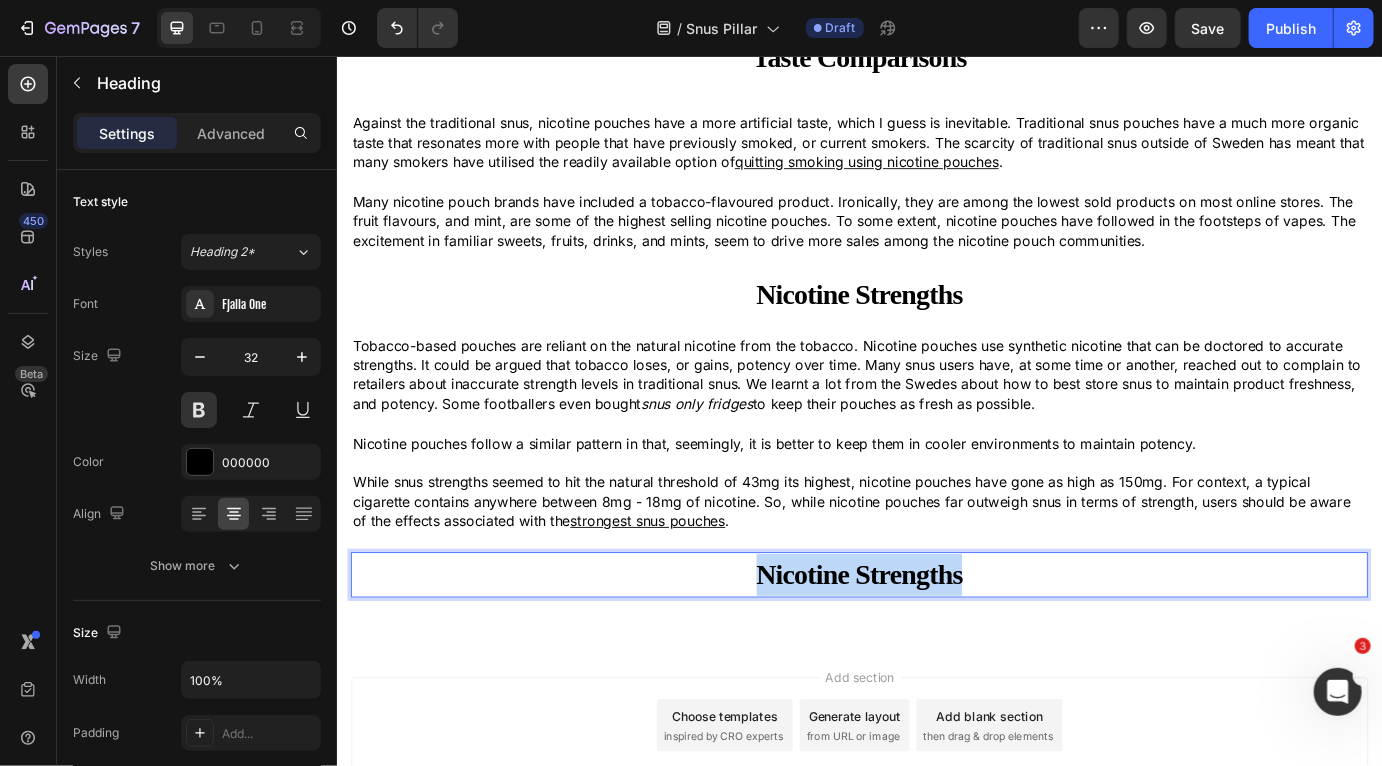 click on "Nicotine Strengths" at bounding box center [936, 652] 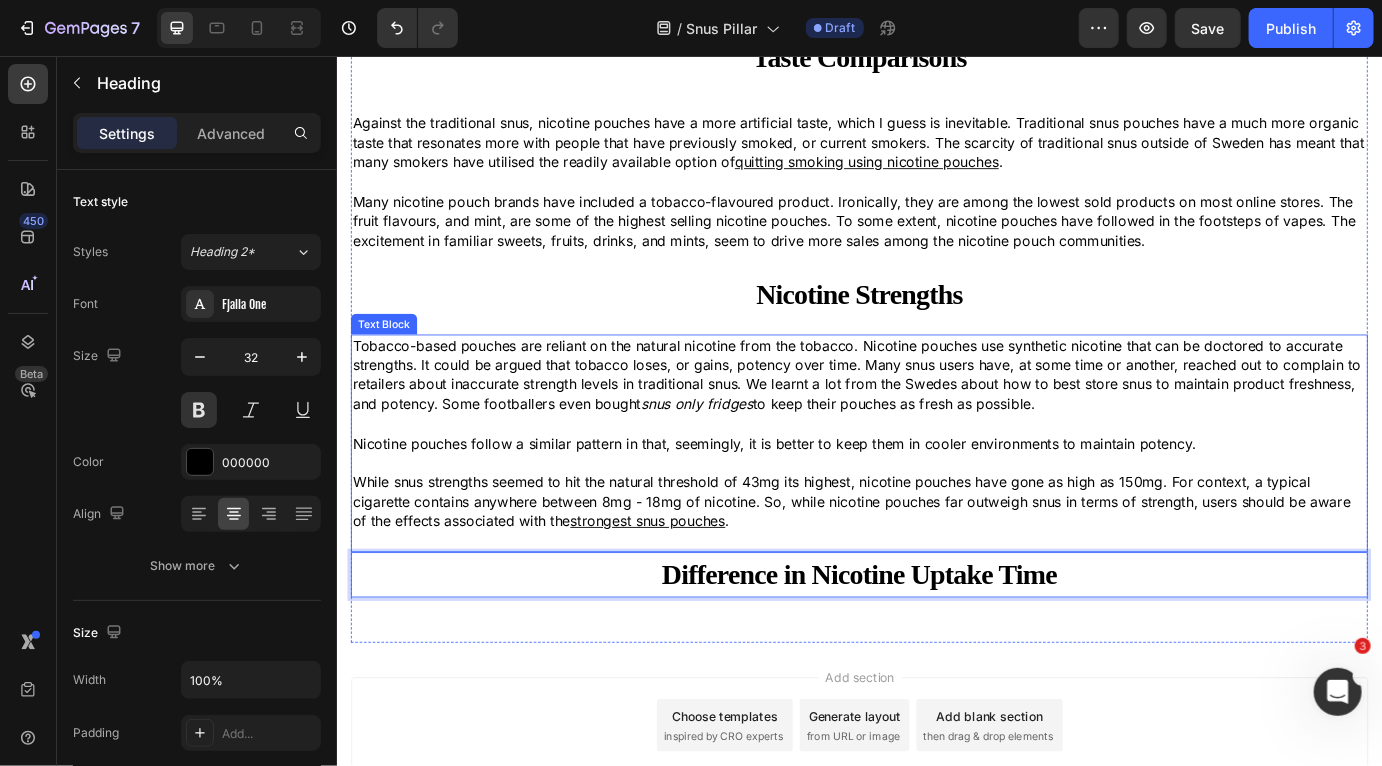 click at bounding box center [936, 478] 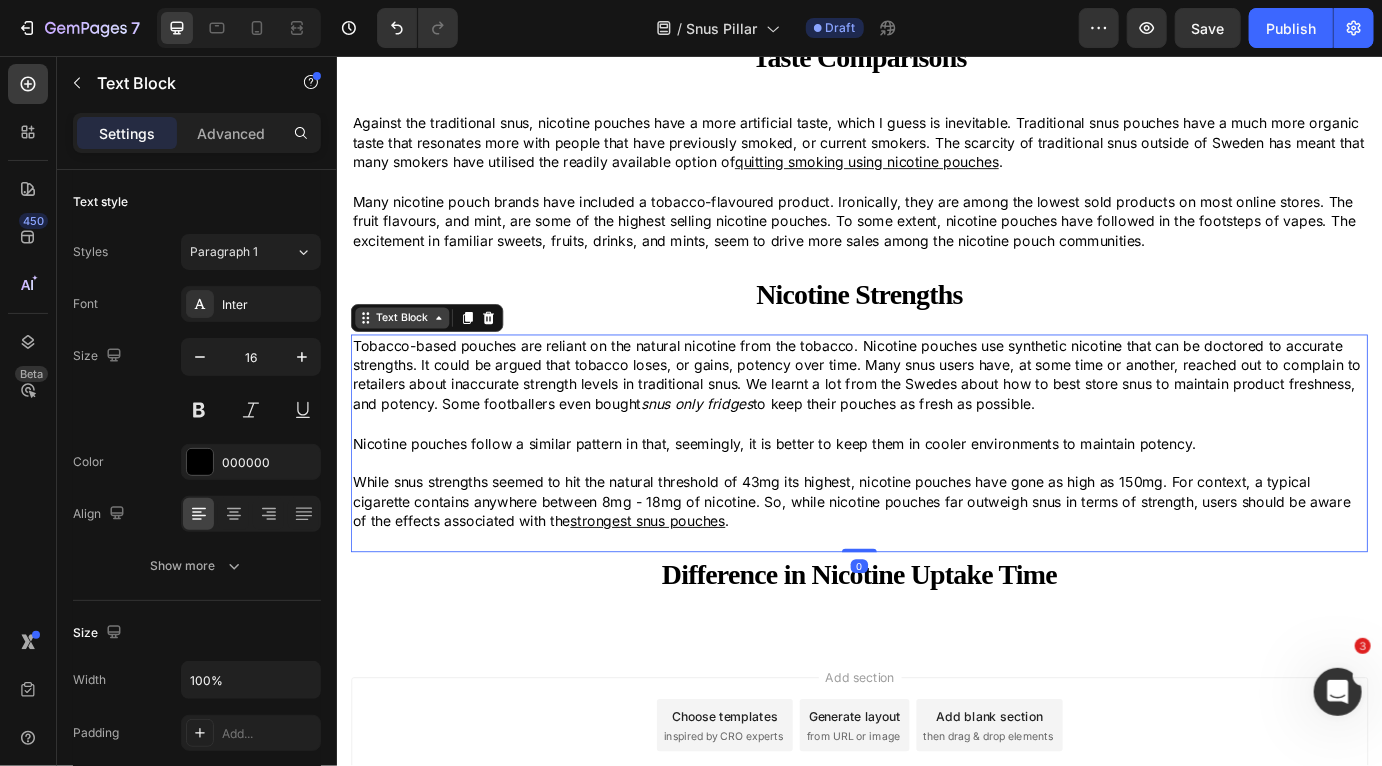 click 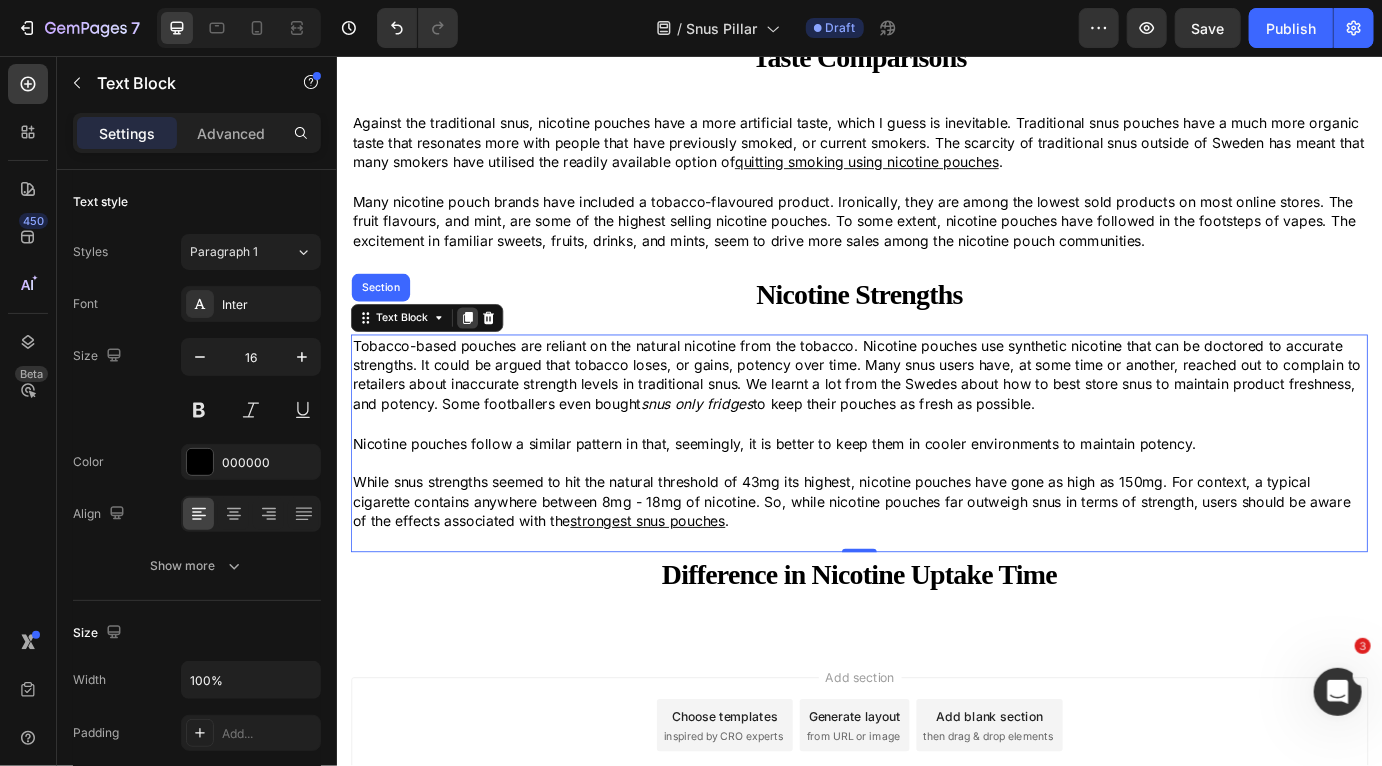 click 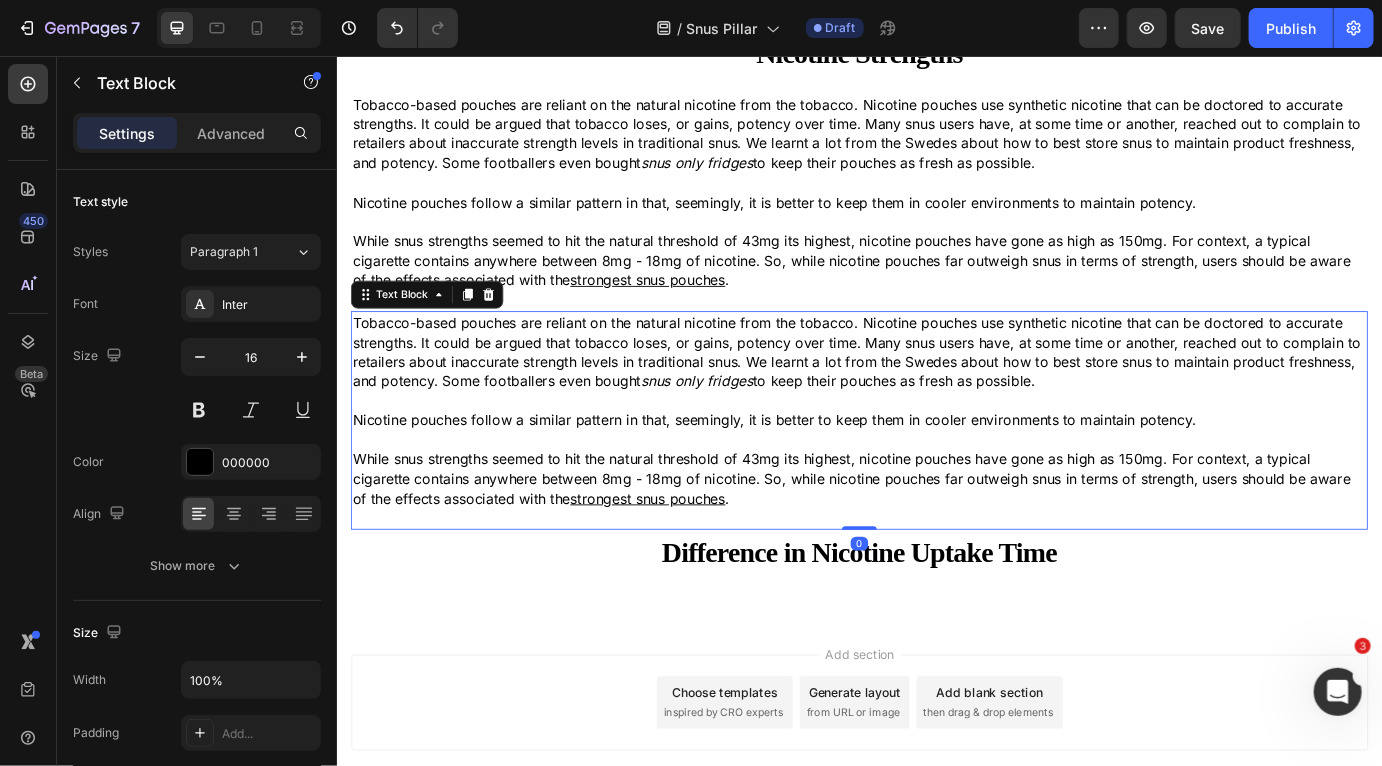 scroll, scrollTop: 3350, scrollLeft: 0, axis: vertical 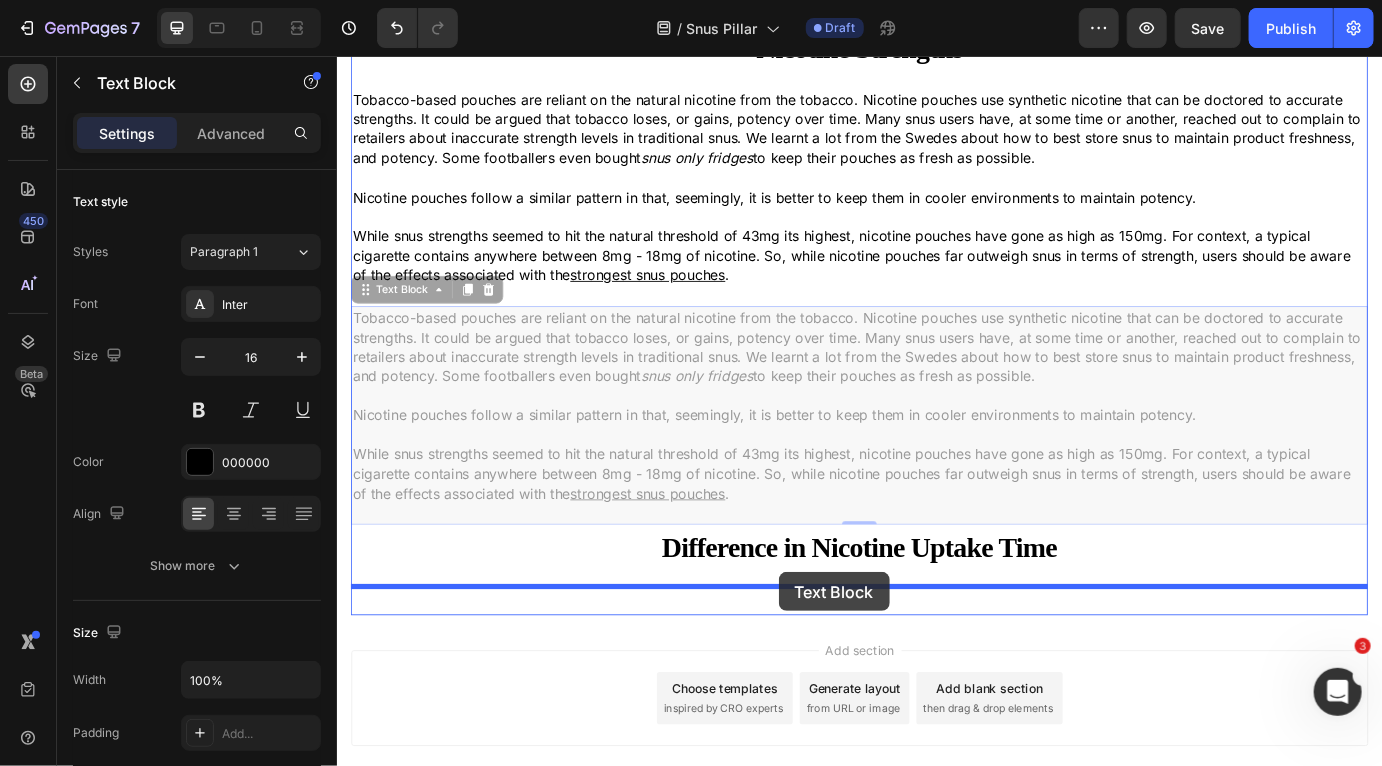 drag, startPoint x: 368, startPoint y: 325, endPoint x: 843, endPoint y: 649, distance: 574.9791 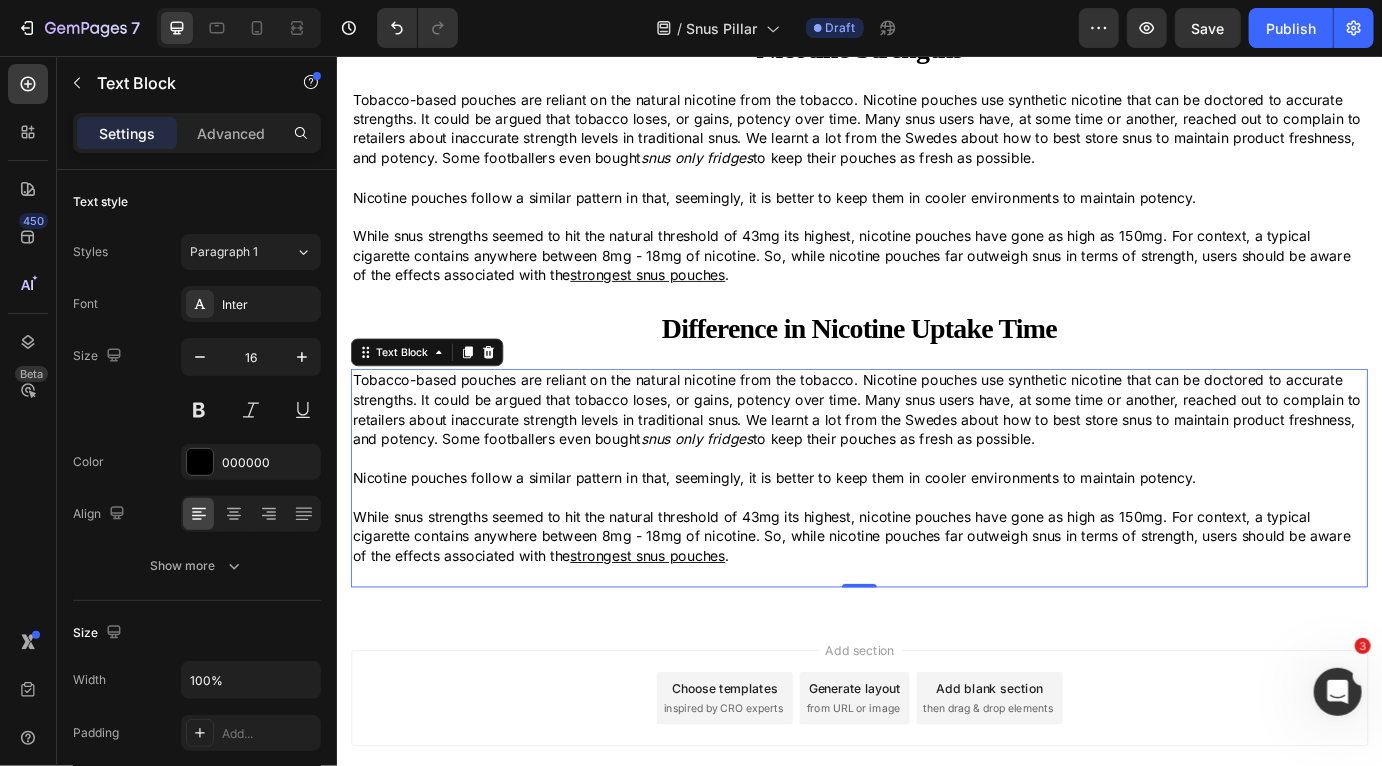 click on "While snus strengths seemed to hit the natural threshold of 43mg its highest, nicotine pouches have gone as high as 150mg. For context, a typical cigarette contains anywhere between 8mg - 18mg of nicotine. So, while nicotine pouches far outweigh snus in terms of strength, users should be aware of the effects associated with the  strongest snus pouches ." at bounding box center (936, 608) 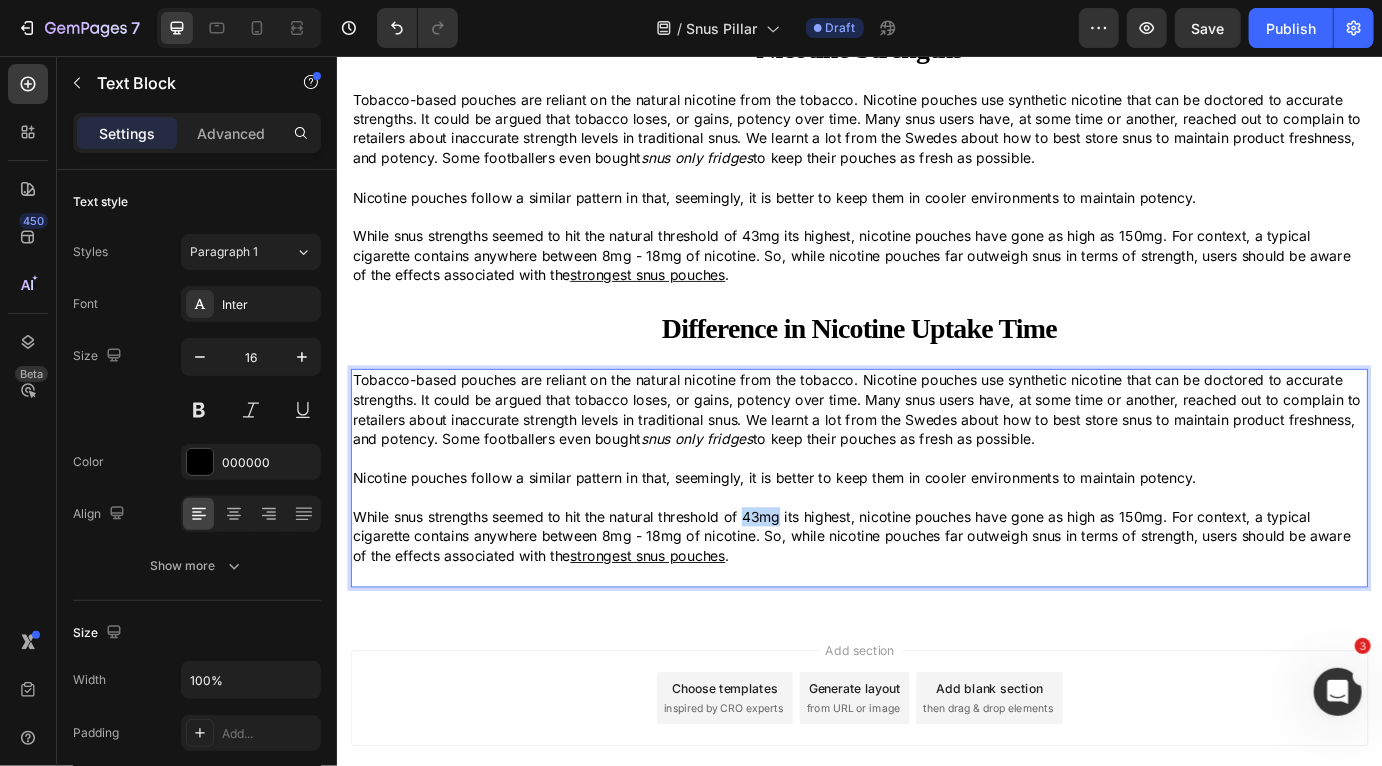 click on "While snus strengths seemed to hit the natural threshold of 43mg its highest, nicotine pouches have gone as high as 150mg. For context, a typical cigarette contains anywhere between 8mg - 18mg of nicotine. So, while nicotine pouches far outweigh snus in terms of strength, users should be aware of the effects associated with the  strongest snus pouches ." at bounding box center [936, 608] 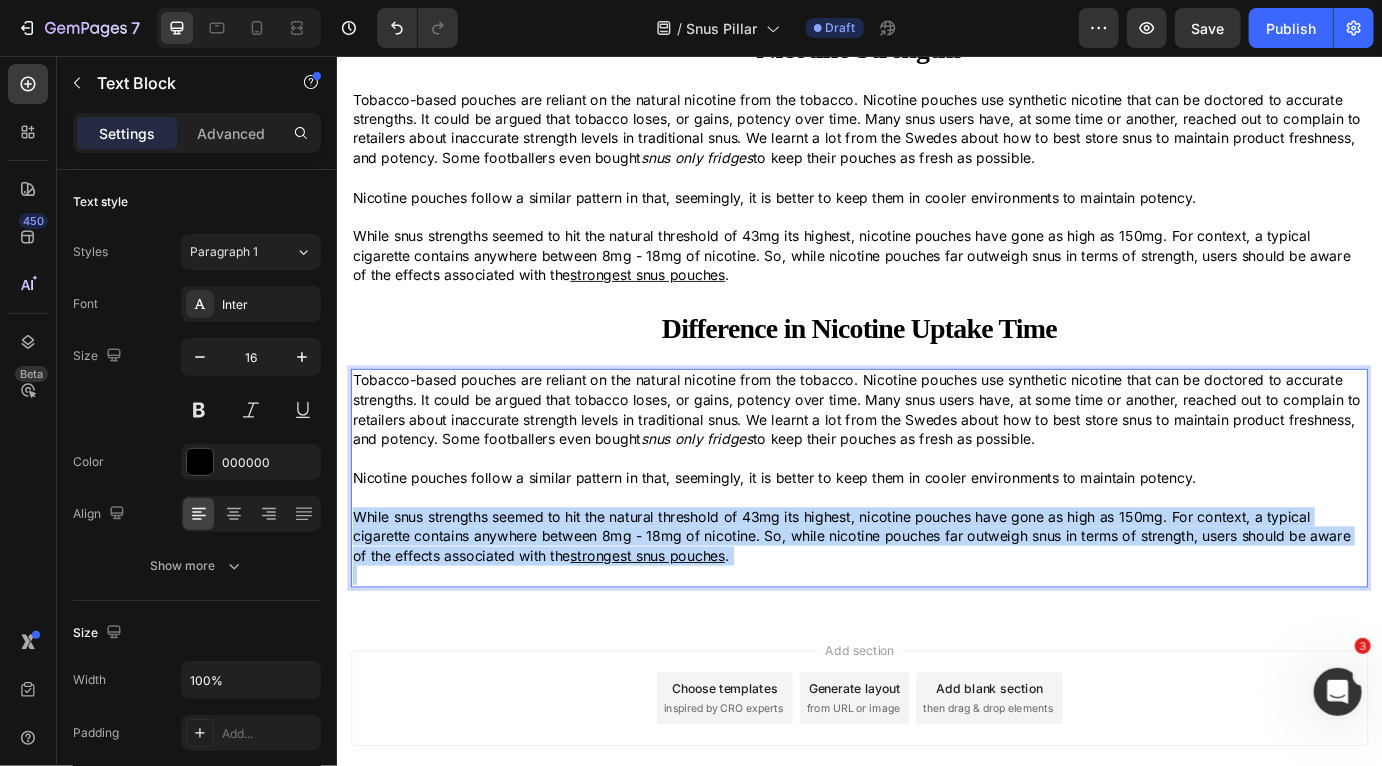 click on "While snus strengths seemed to hit the natural threshold of 43mg its highest, nicotine pouches have gone as high as 150mg. For context, a typical cigarette contains anywhere between 8mg - 18mg of nicotine. So, while nicotine pouches far outweigh snus in terms of strength, users should be aware of the effects associated with the  strongest snus pouches ." at bounding box center [936, 608] 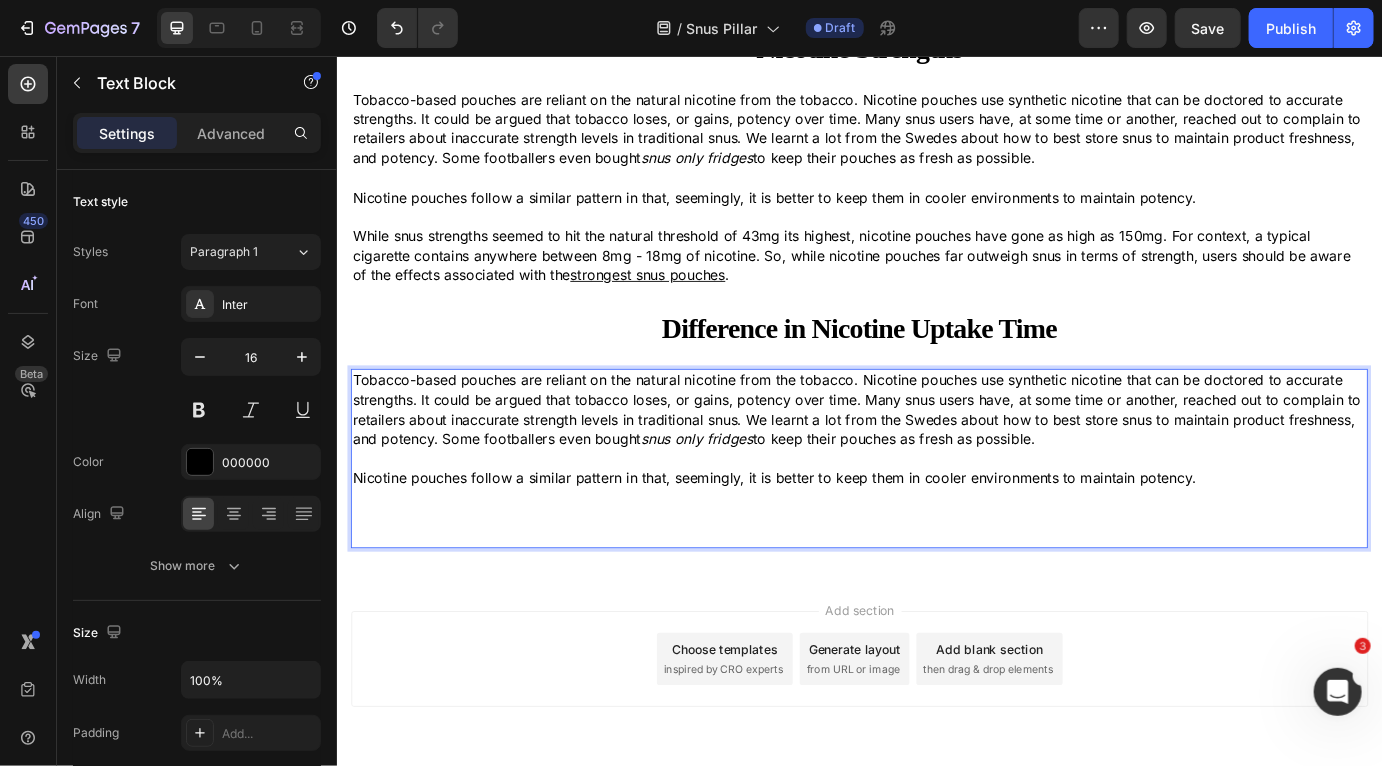 click on "Nicotine pouches follow a similar pattern in that, seemingly, it is better to keep them in cooler environments to maintain potency." at bounding box center [936, 541] 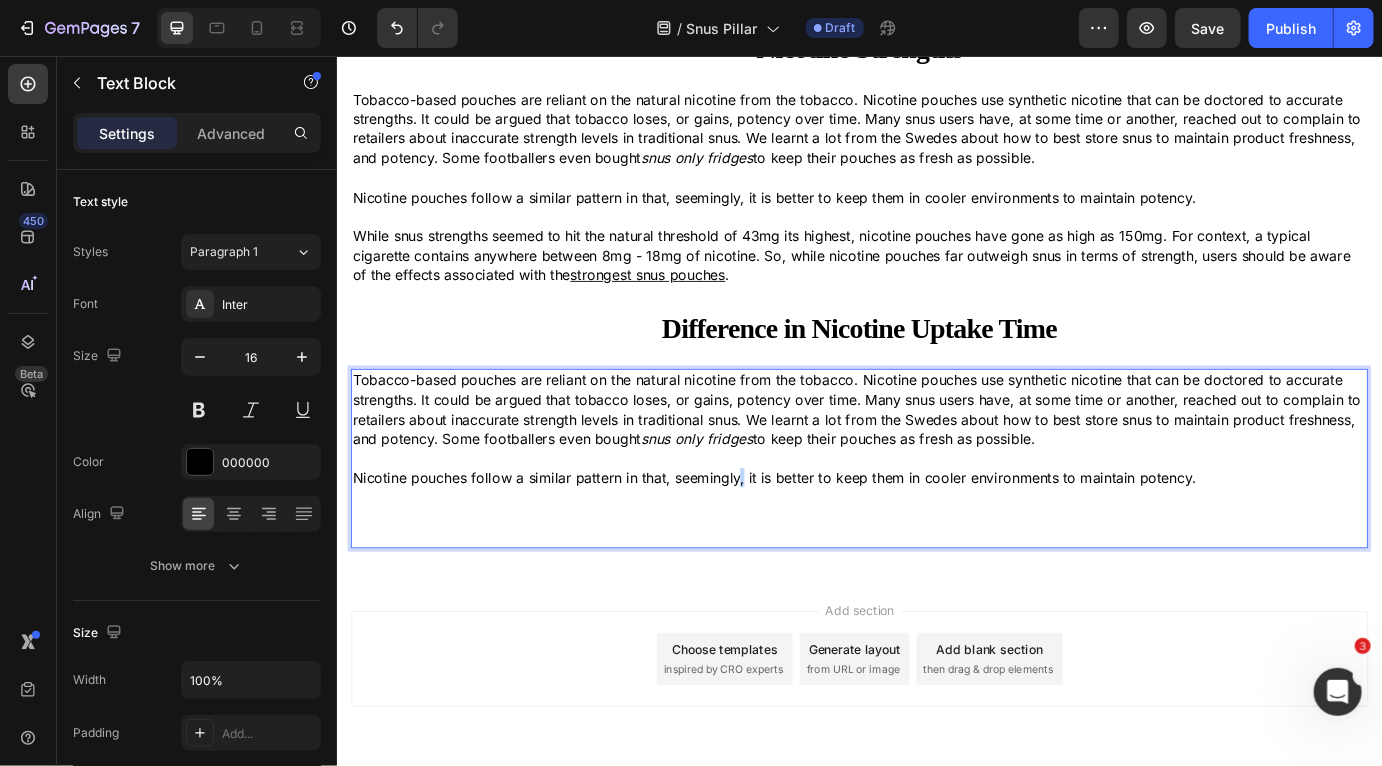 click on "Nicotine pouches follow a similar pattern in that, seemingly, it is better to keep them in cooler environments to maintain potency." at bounding box center [936, 541] 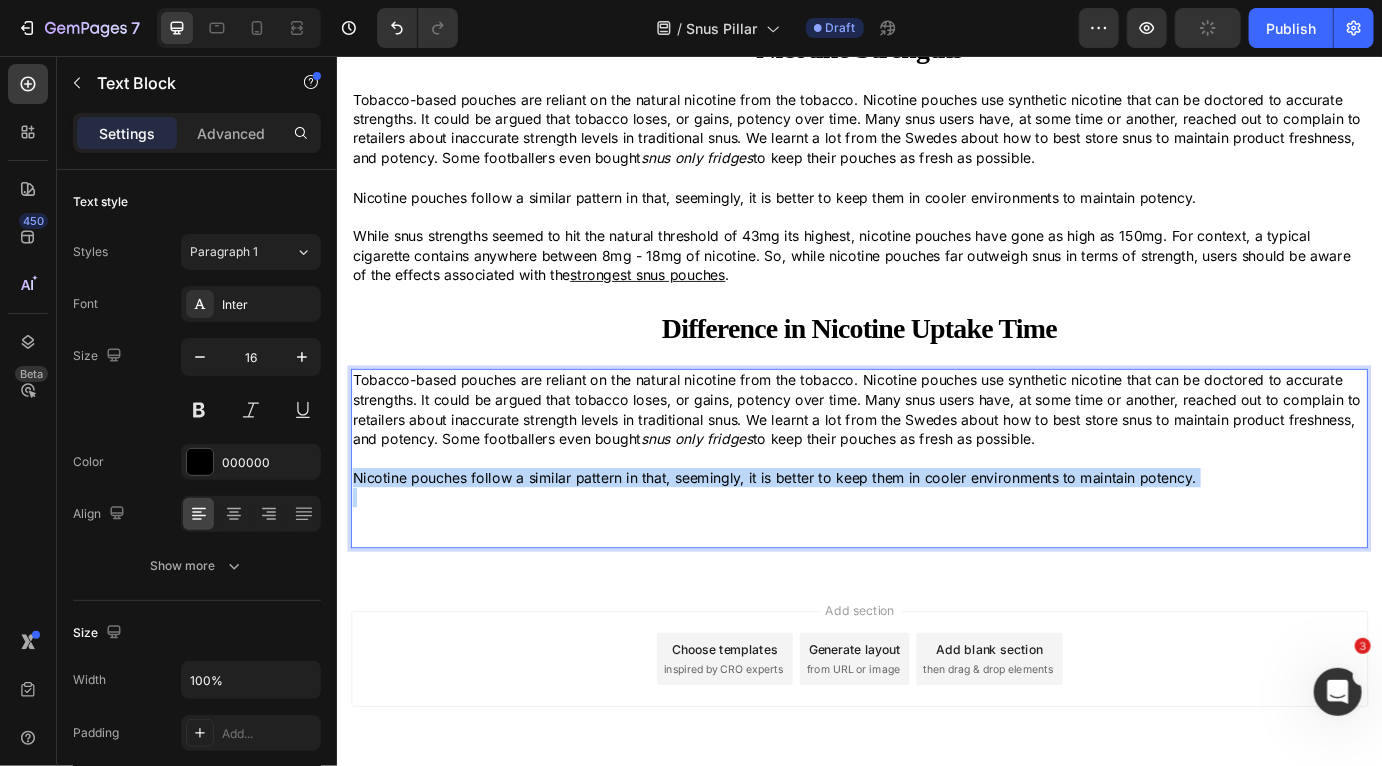 click on "Nicotine pouches follow a similar pattern in that, seemingly, it is better to keep them in cooler environments to maintain potency." at bounding box center [936, 541] 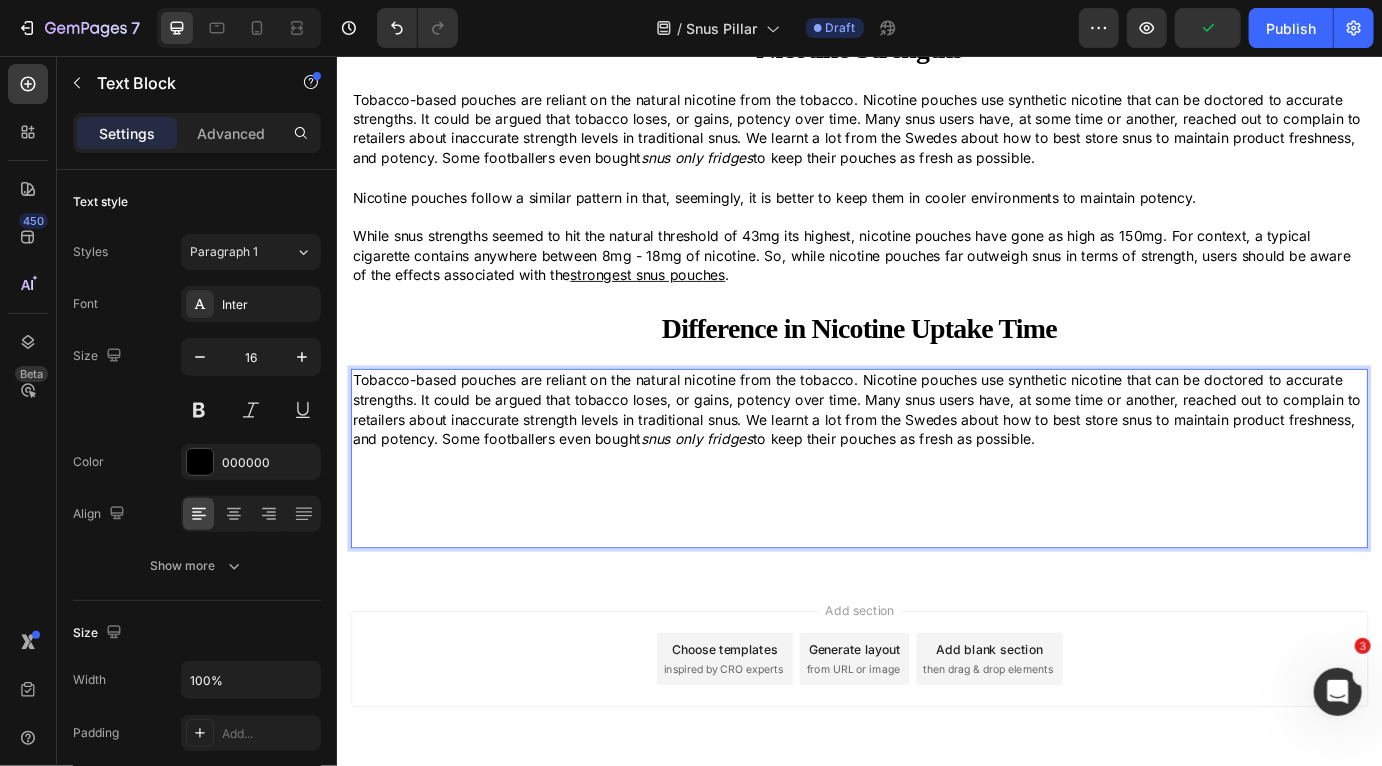 click on "snus only fridges" at bounding box center (749, 496) 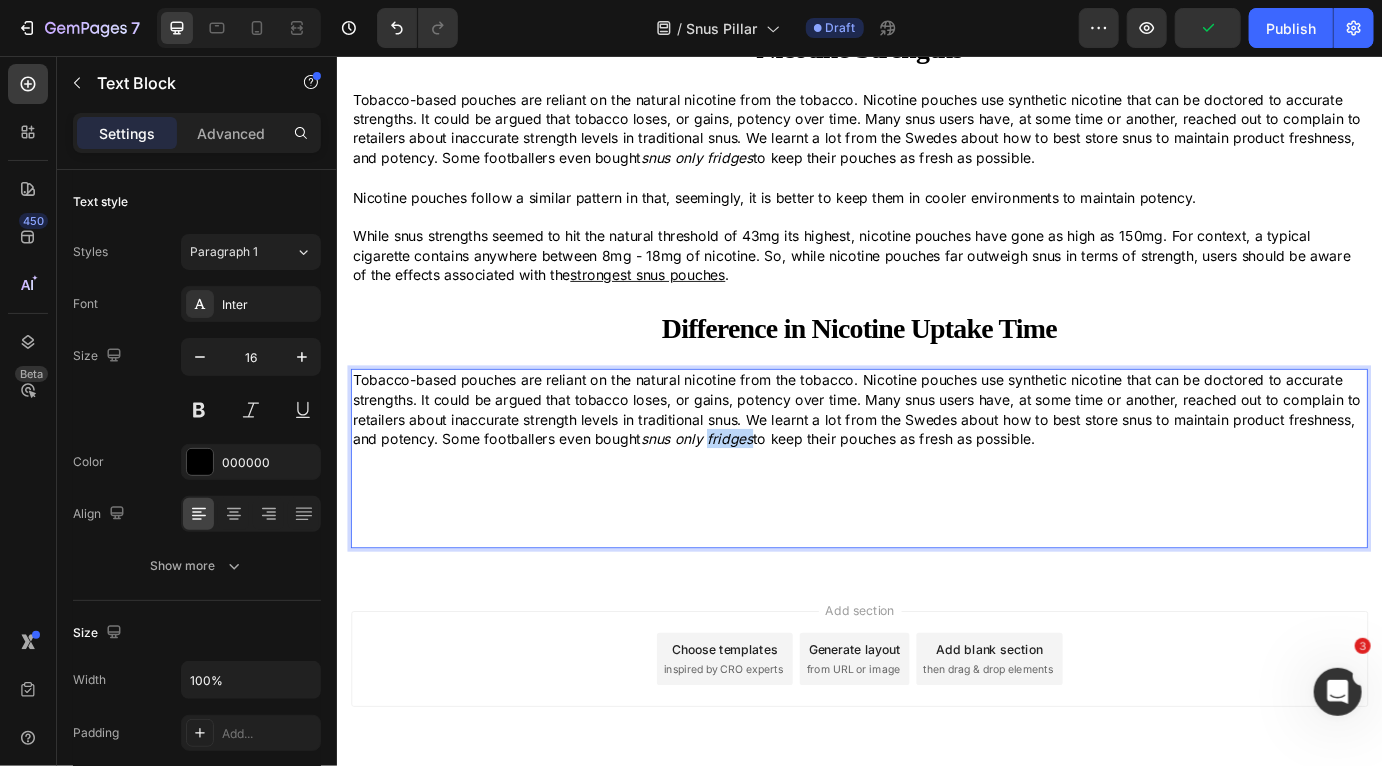 click on "snus only fridges" at bounding box center [749, 496] 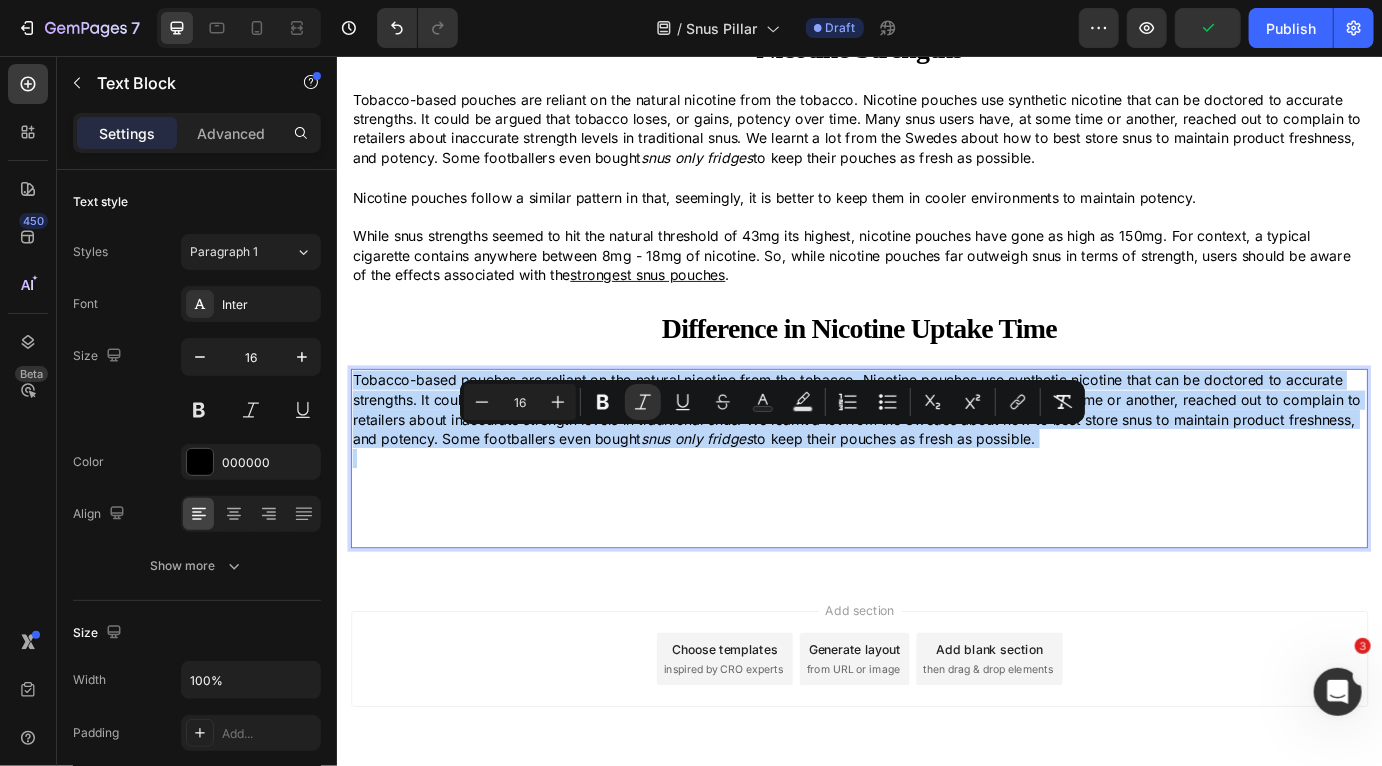 click on "snus only fridges" at bounding box center [749, 496] 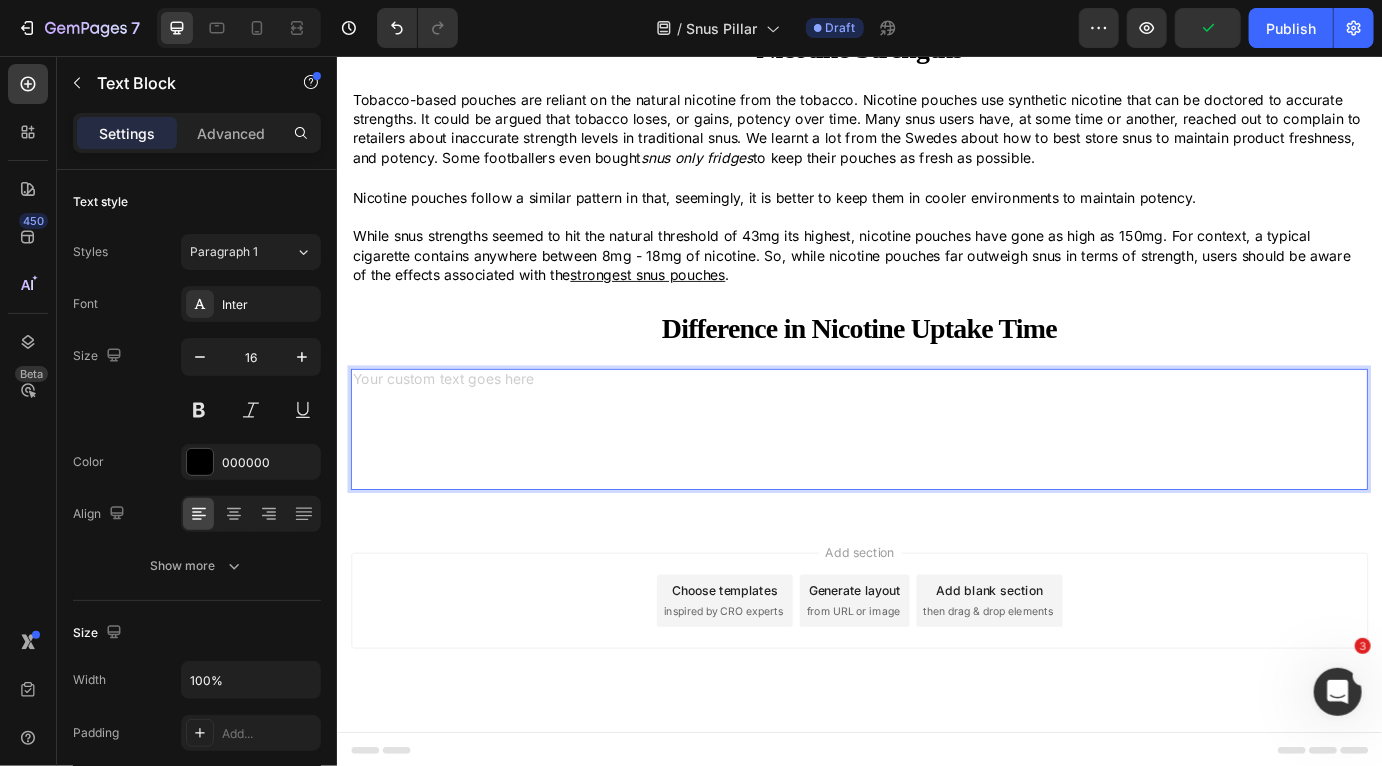 click at bounding box center [936, 452] 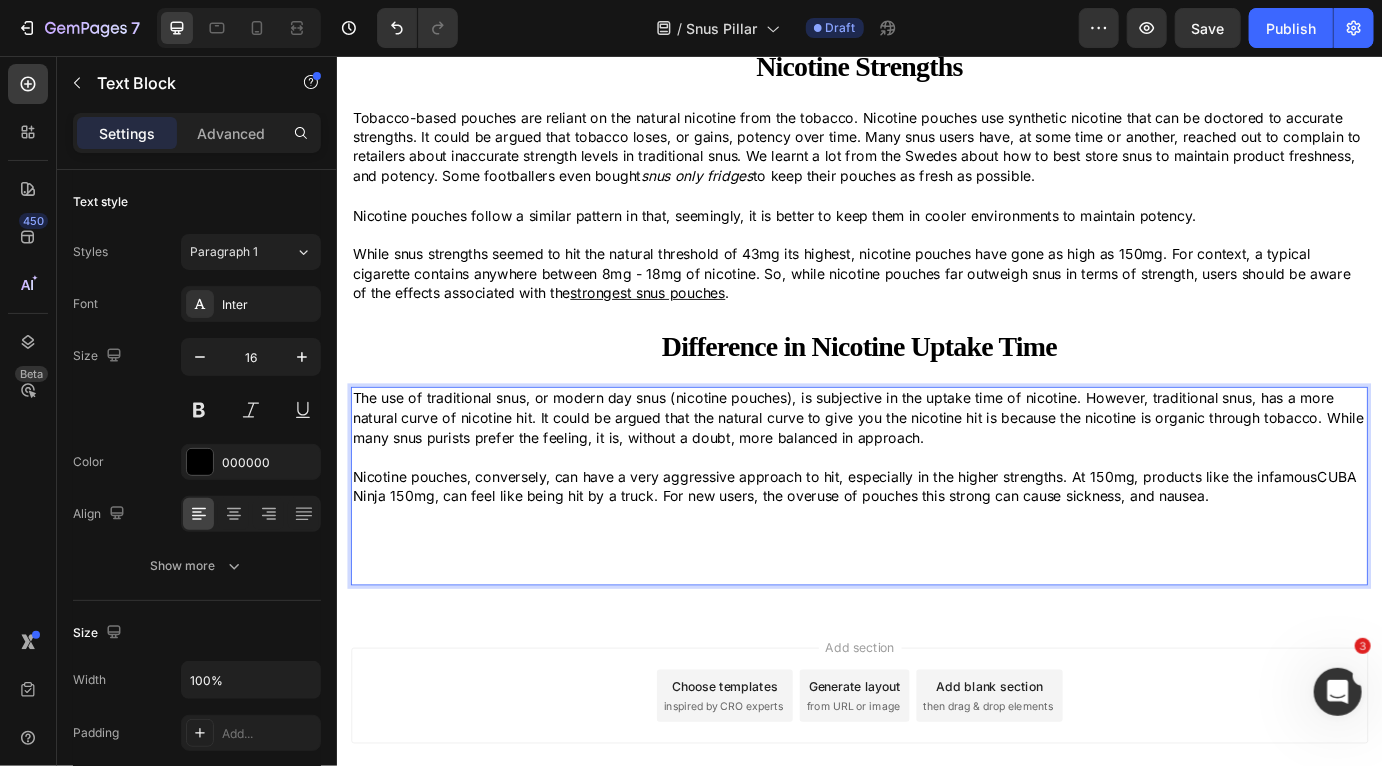 scroll, scrollTop: 3350, scrollLeft: 0, axis: vertical 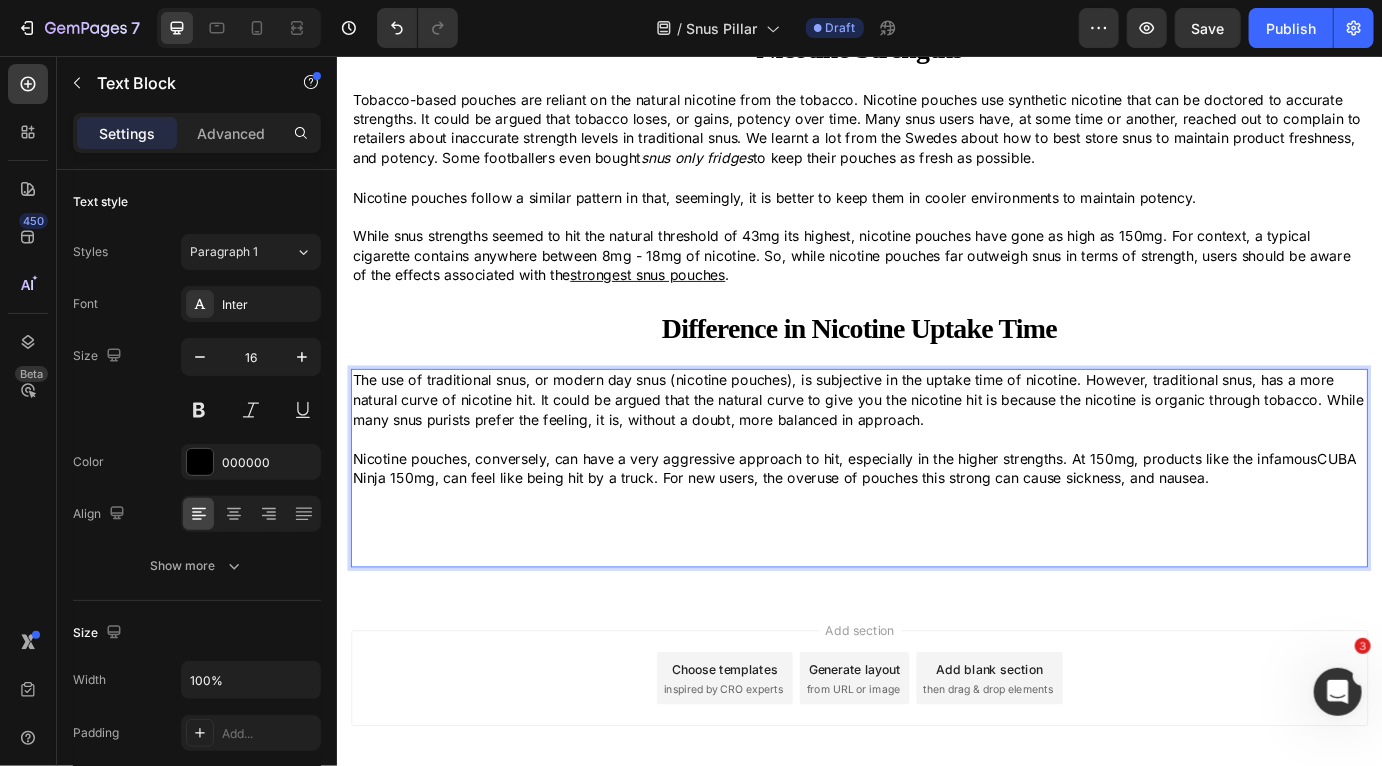 click at bounding box center [936, 608] 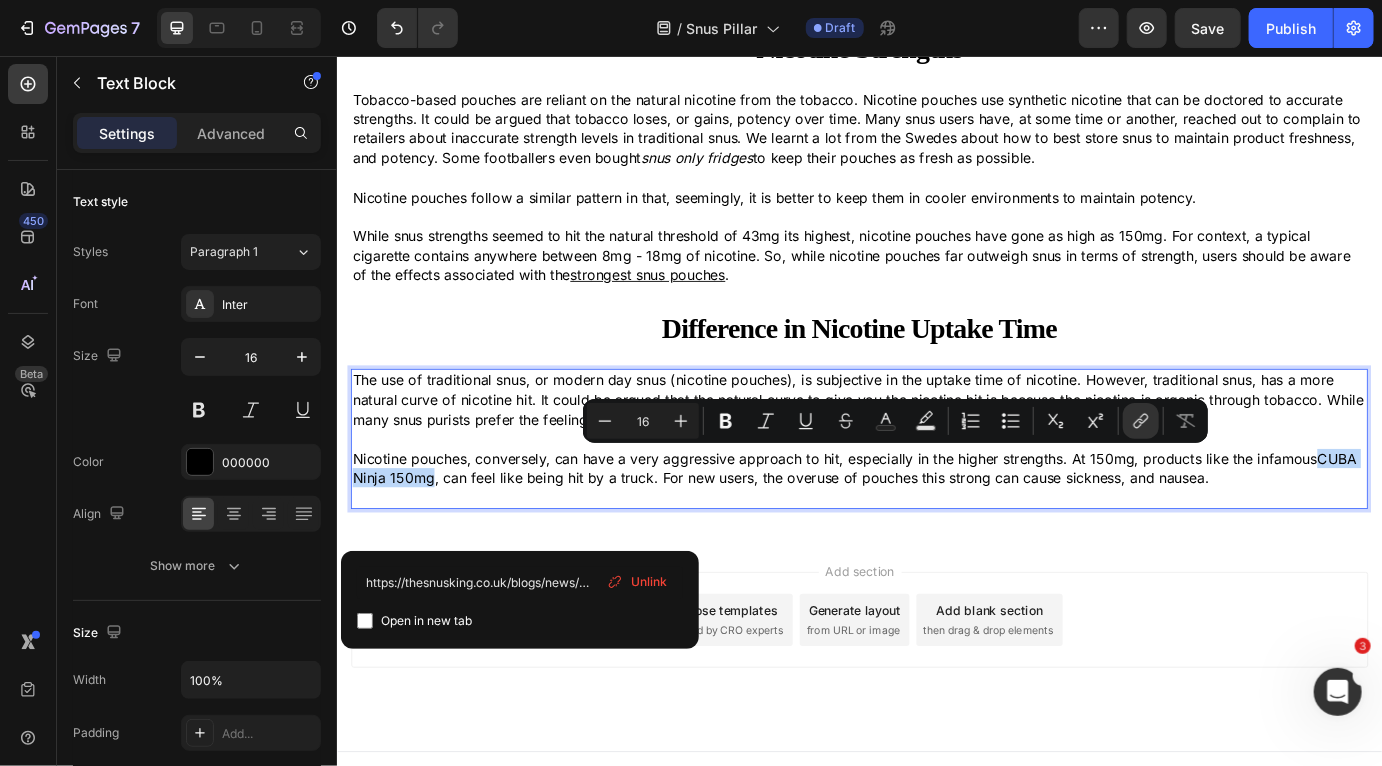 drag, startPoint x: 444, startPoint y: 540, endPoint x: 1466, endPoint y: 522, distance: 1022.1585 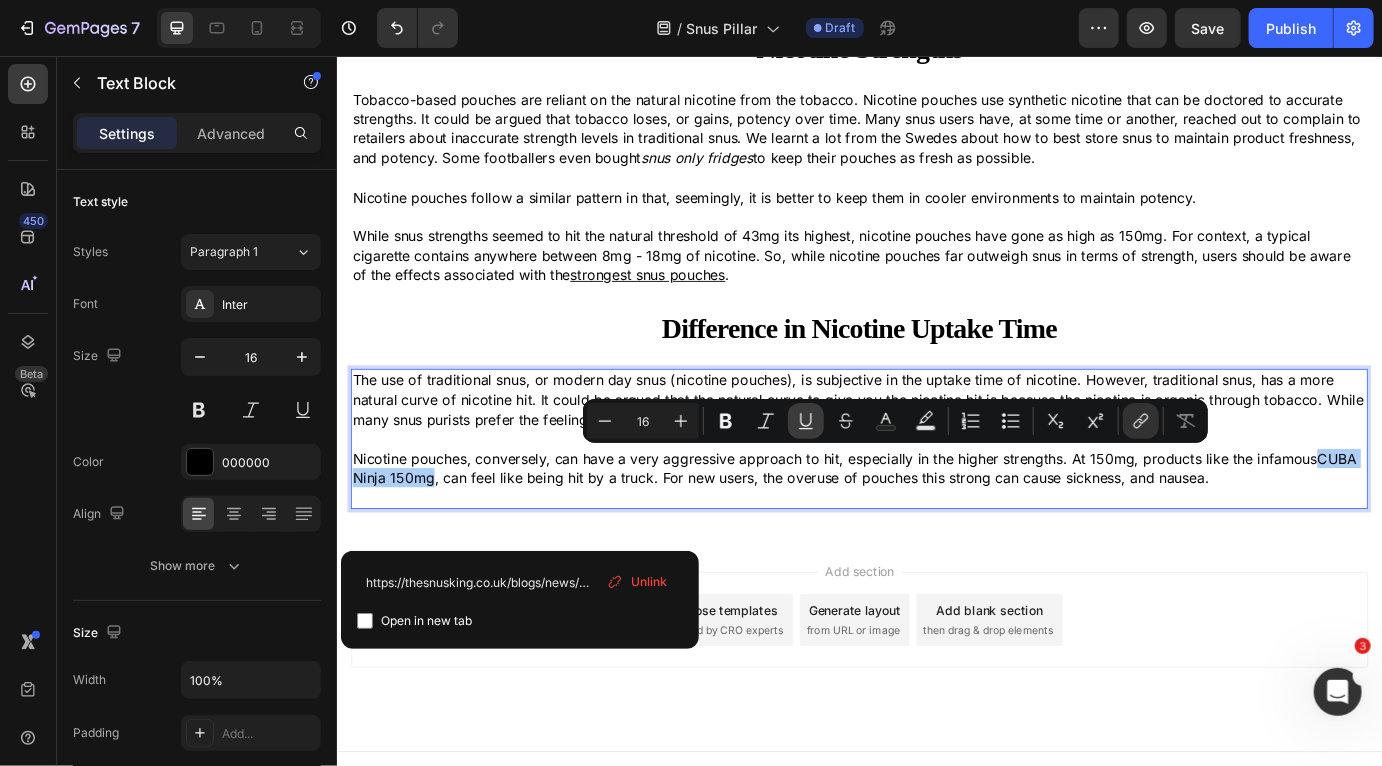 click 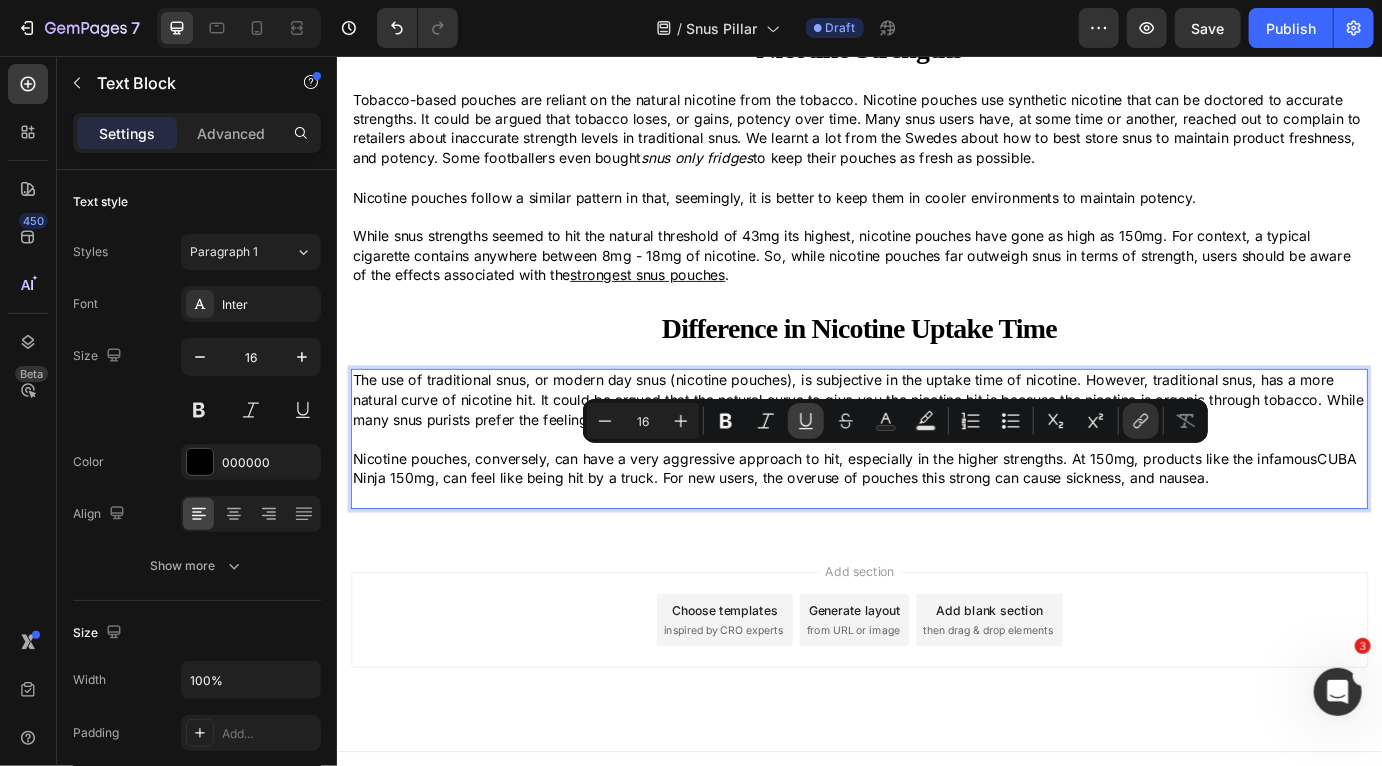 click 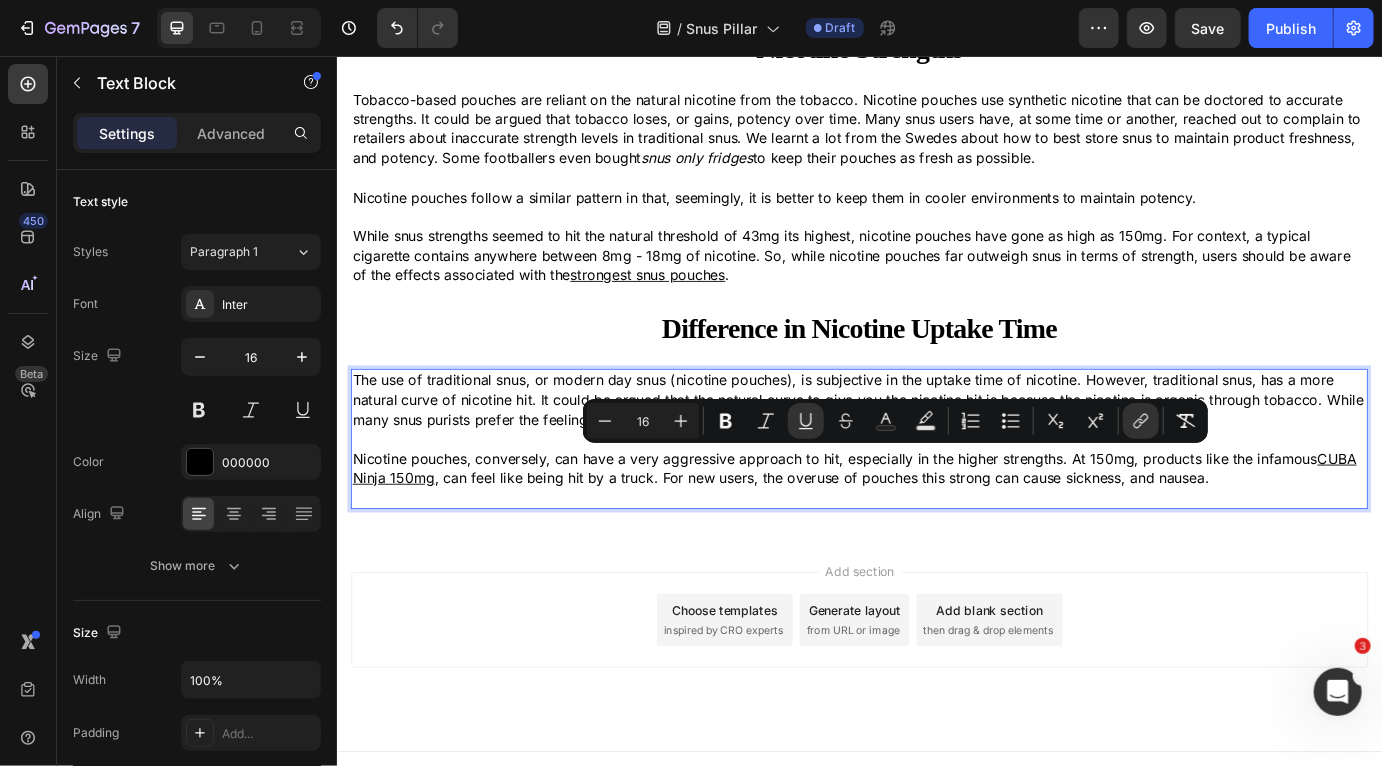 click at bounding box center (936, 564) 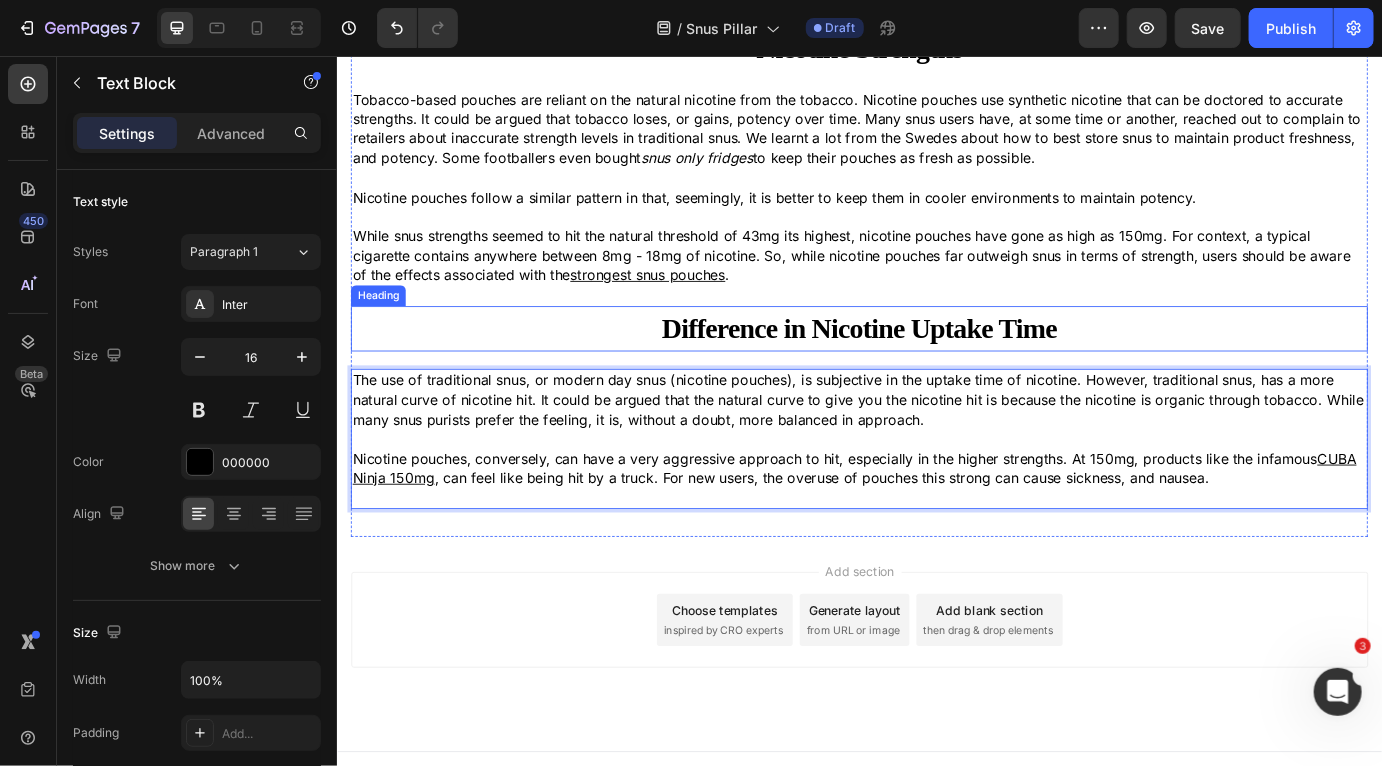 click on "⁠⁠⁠⁠⁠⁠⁠ Difference in Nicotine Uptake Time" at bounding box center [936, 370] 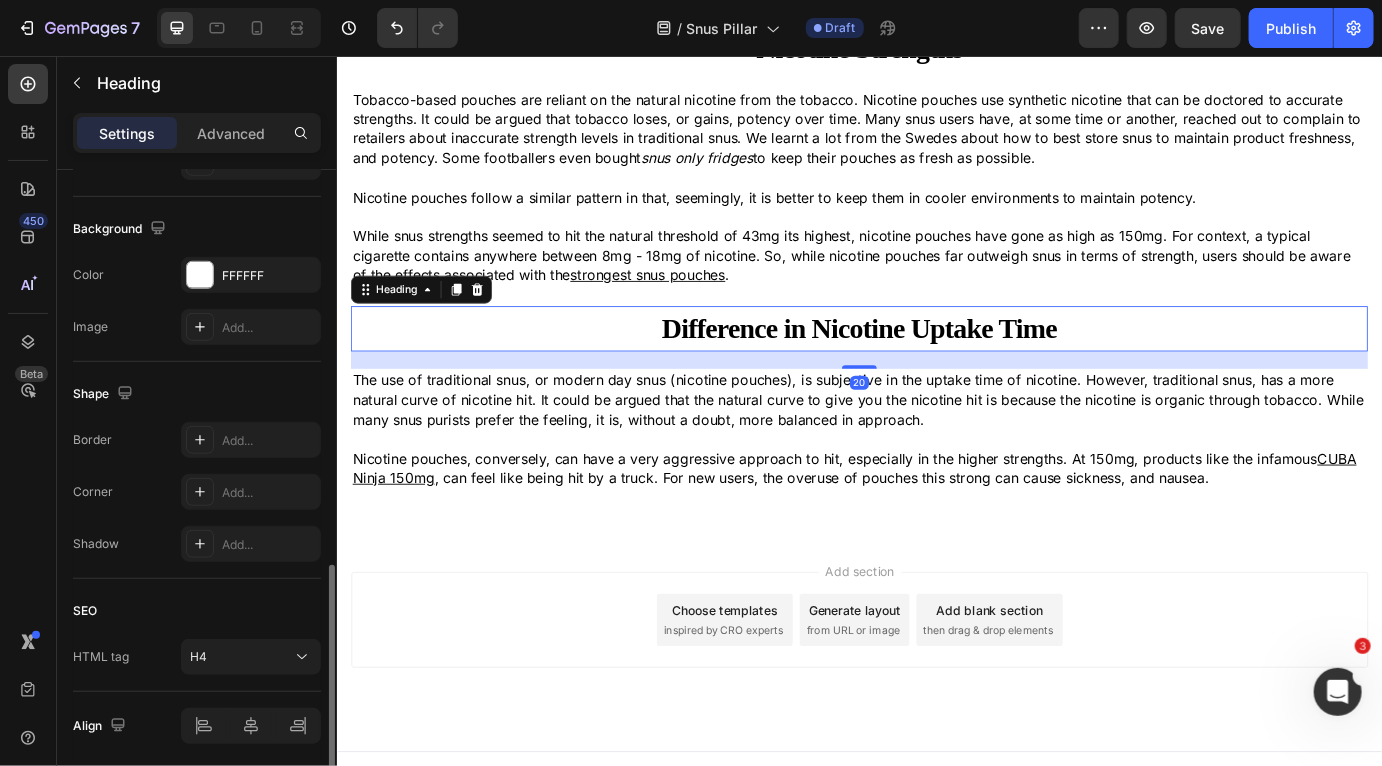scroll, scrollTop: 642, scrollLeft: 0, axis: vertical 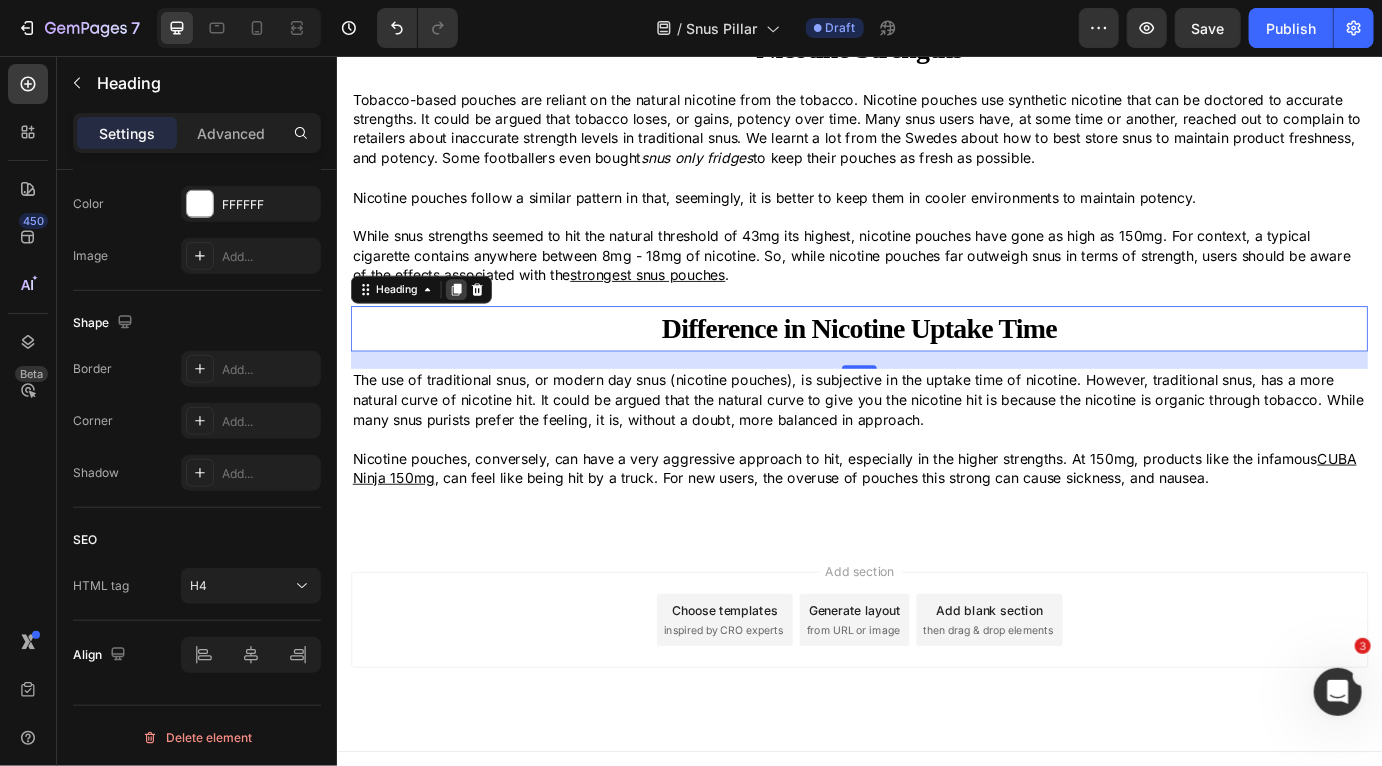click 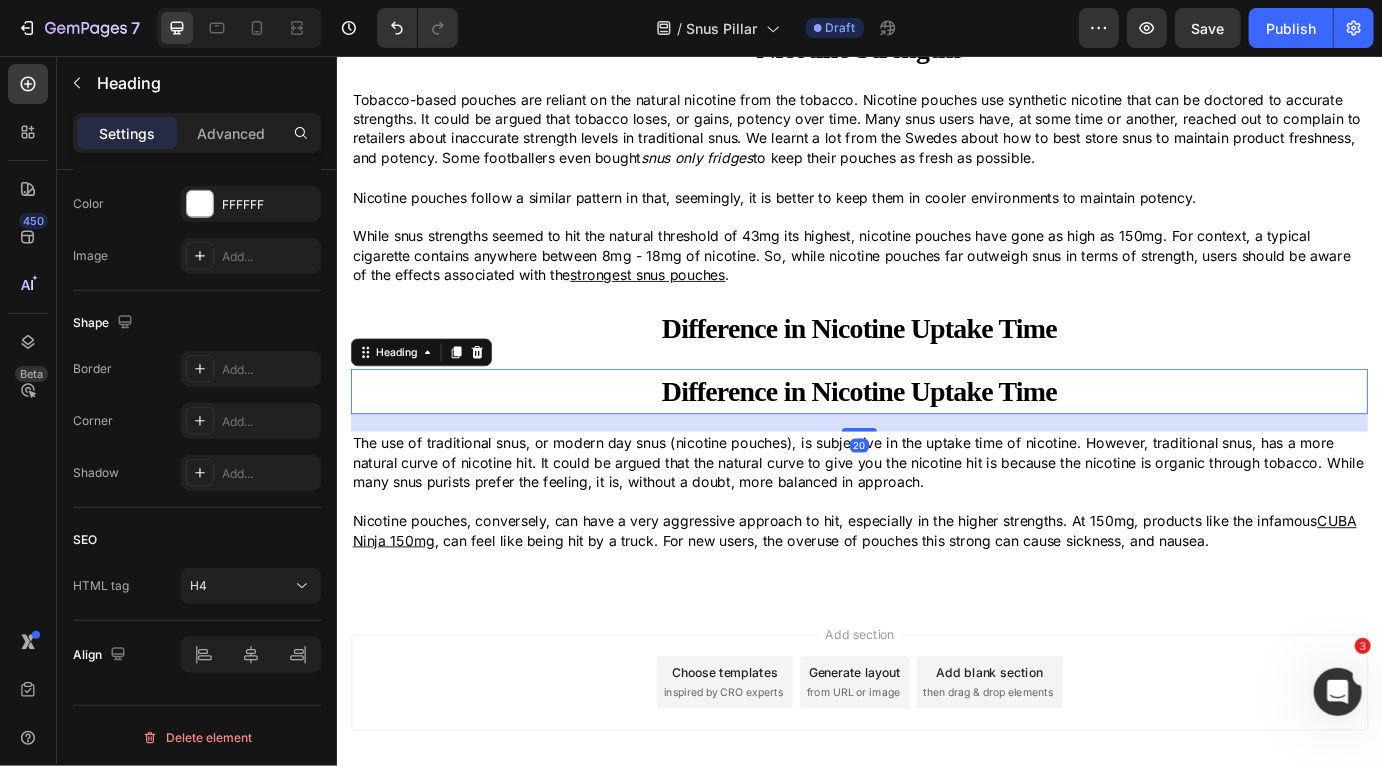 scroll, scrollTop: 642, scrollLeft: 0, axis: vertical 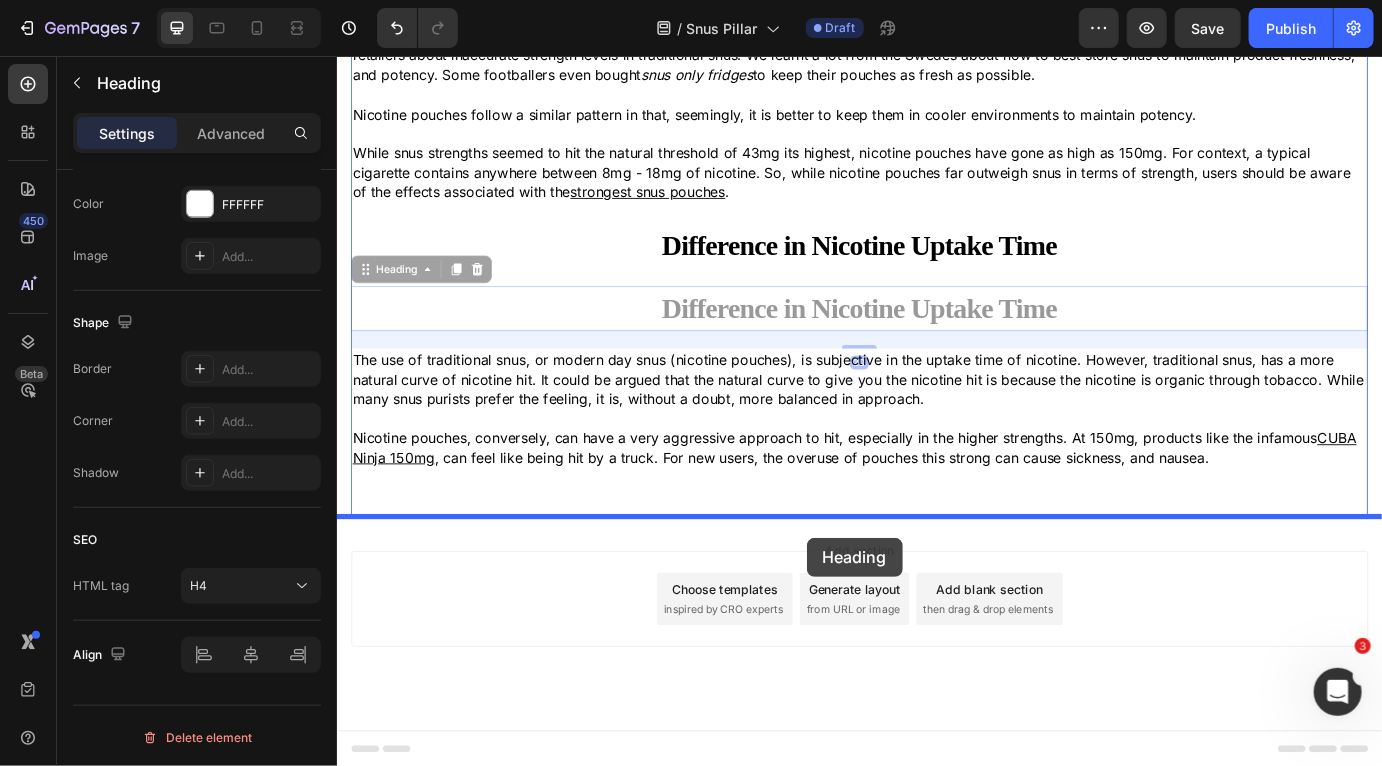 drag, startPoint x: 368, startPoint y: 401, endPoint x: 875, endPoint y: 609, distance: 548.00824 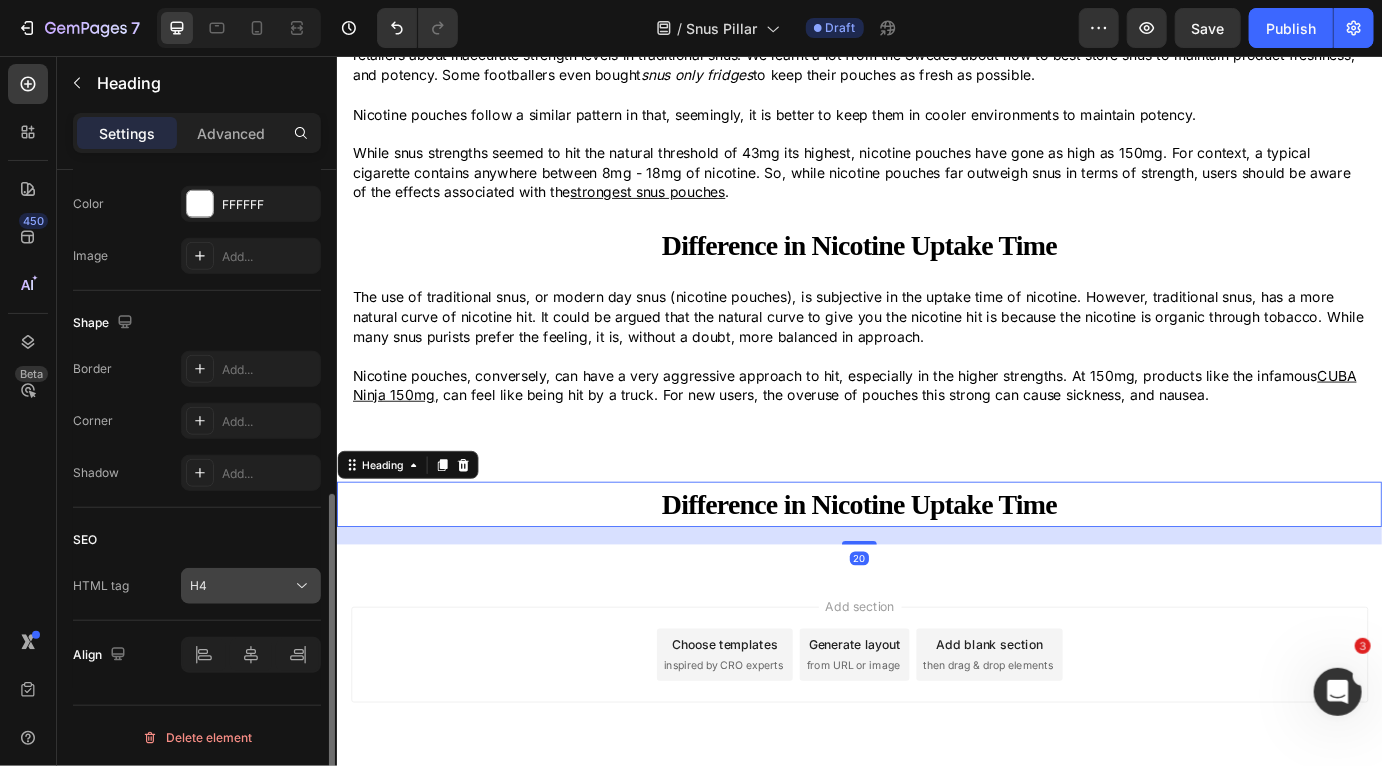 click on "H4" at bounding box center [241, 586] 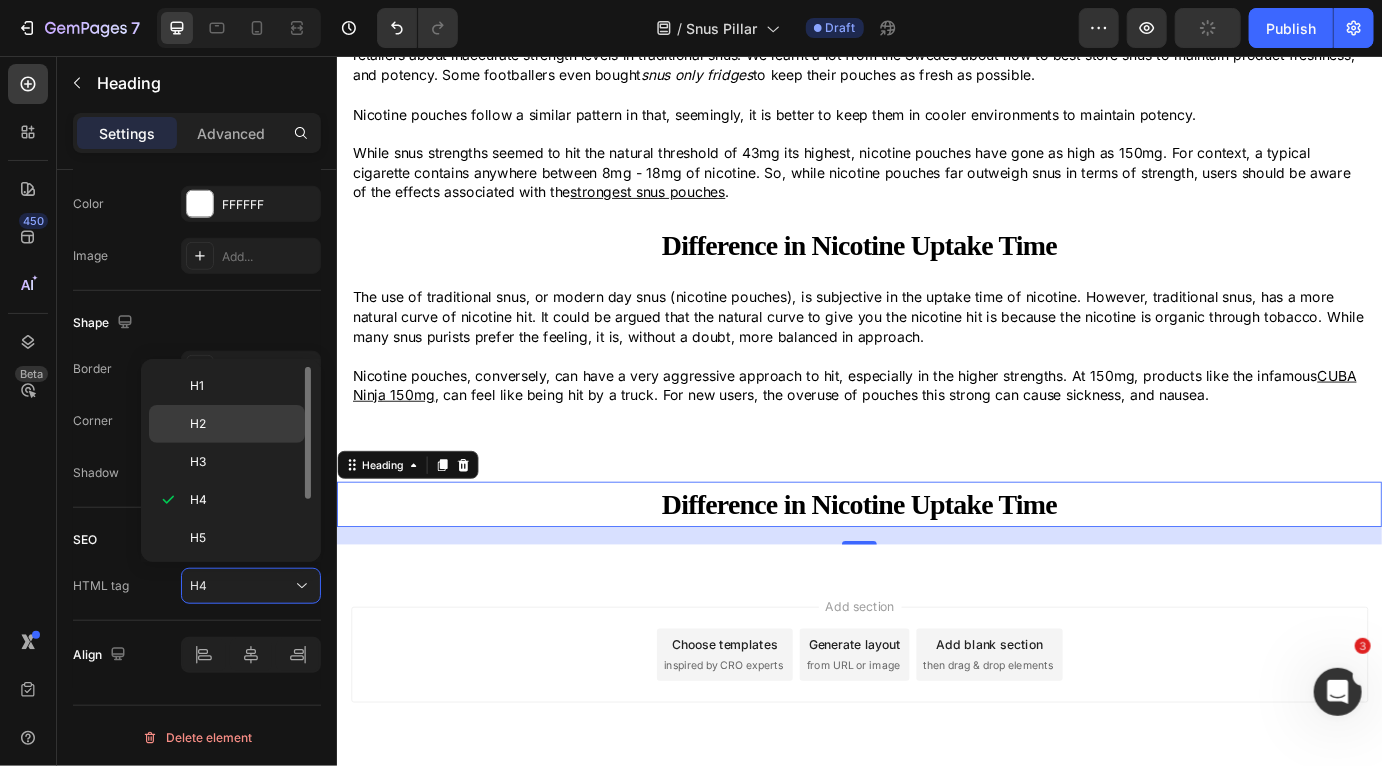 click on "H2" at bounding box center [243, 424] 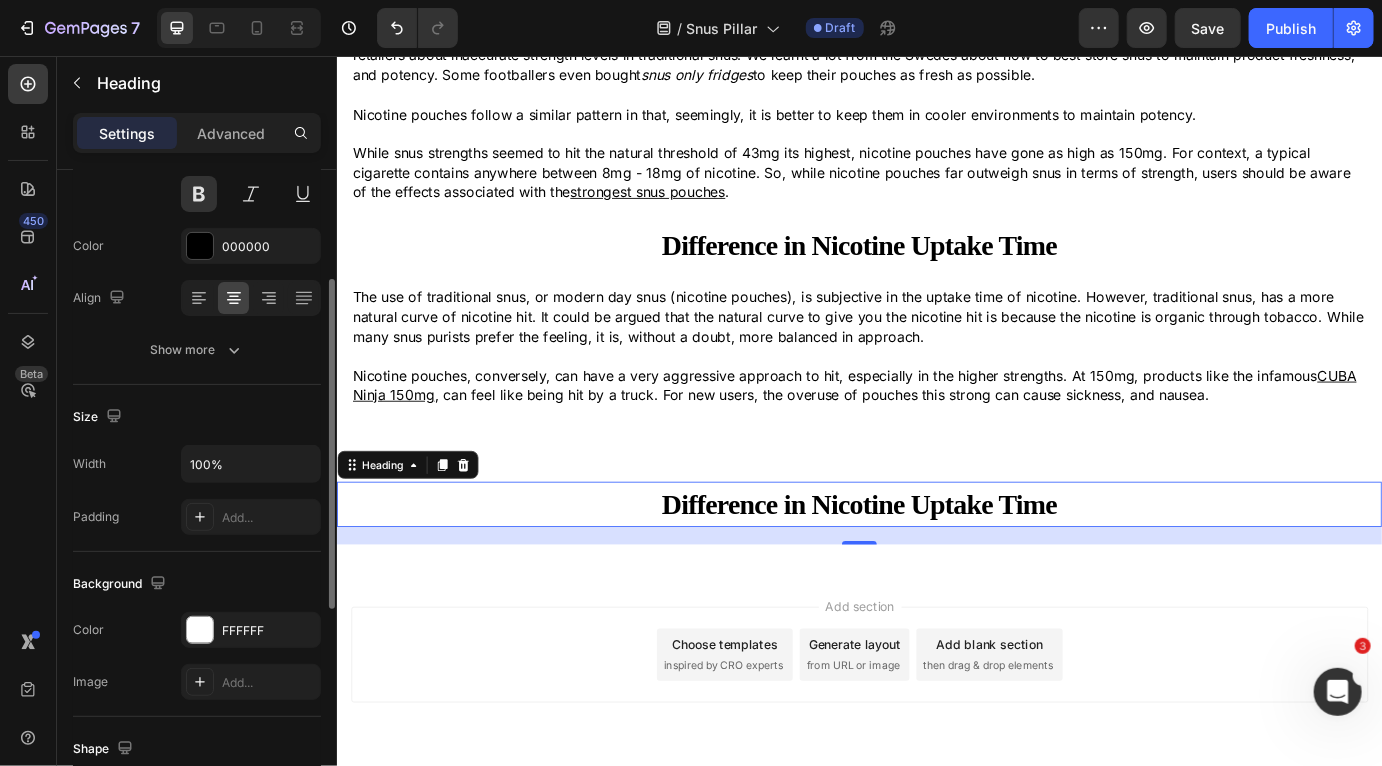 scroll, scrollTop: 214, scrollLeft: 0, axis: vertical 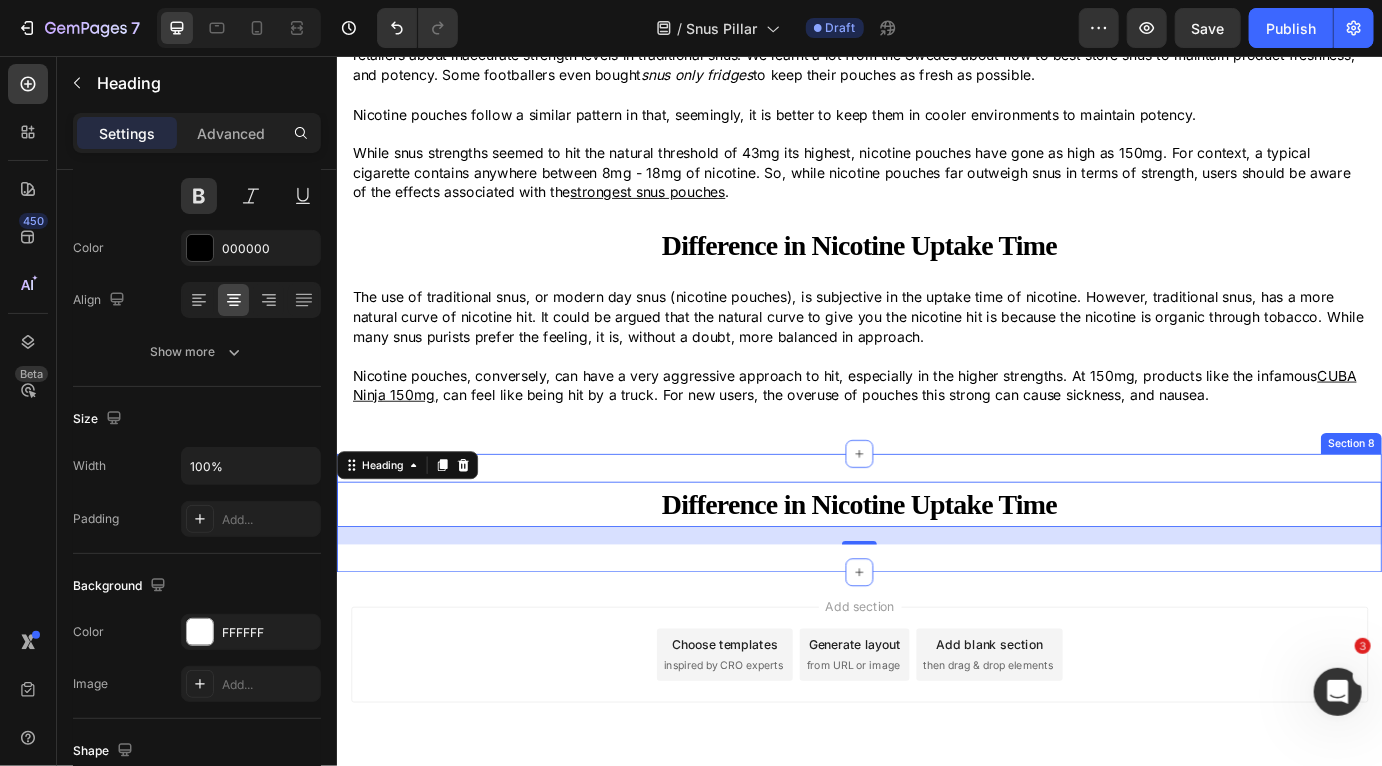 click on "Difference in Nicotine Uptake Time Heading   20 Section 8" at bounding box center (936, 581) 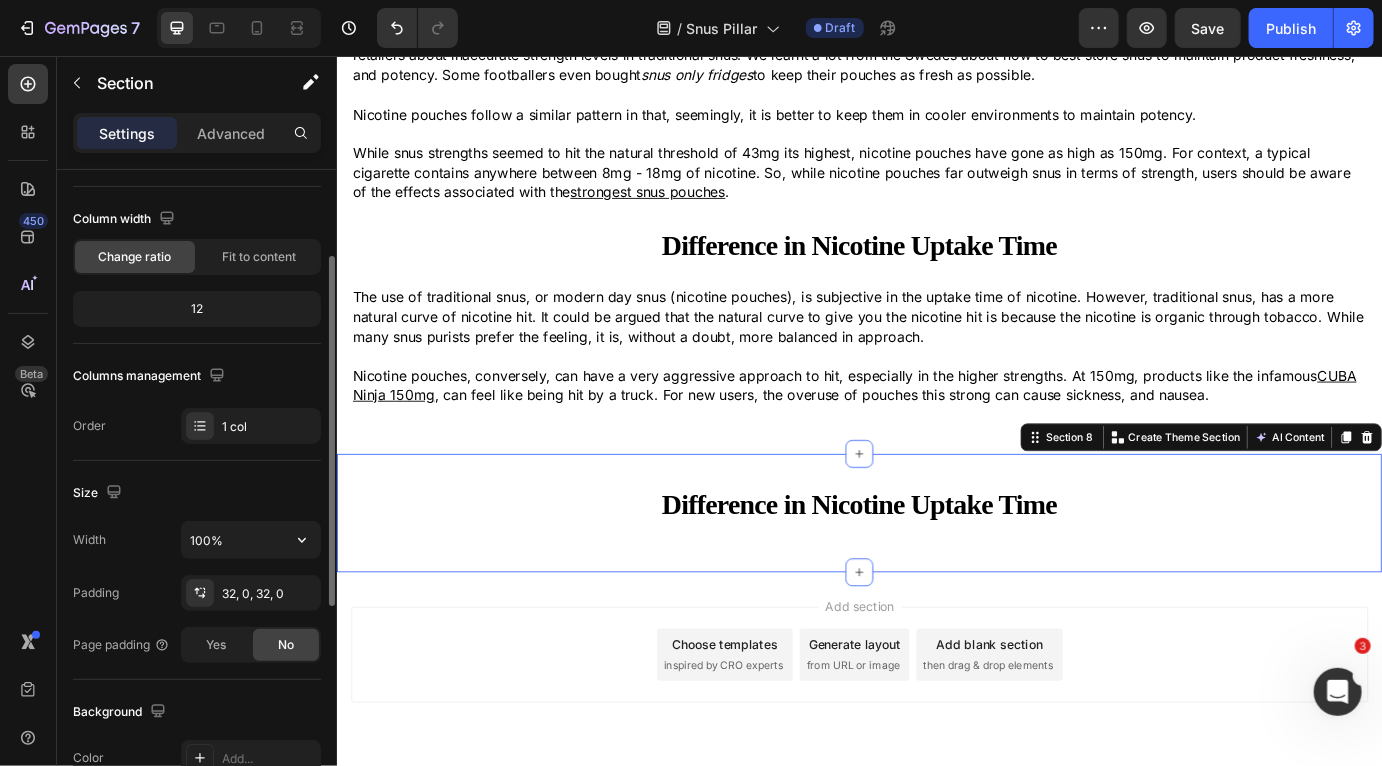 scroll, scrollTop: 147, scrollLeft: 0, axis: vertical 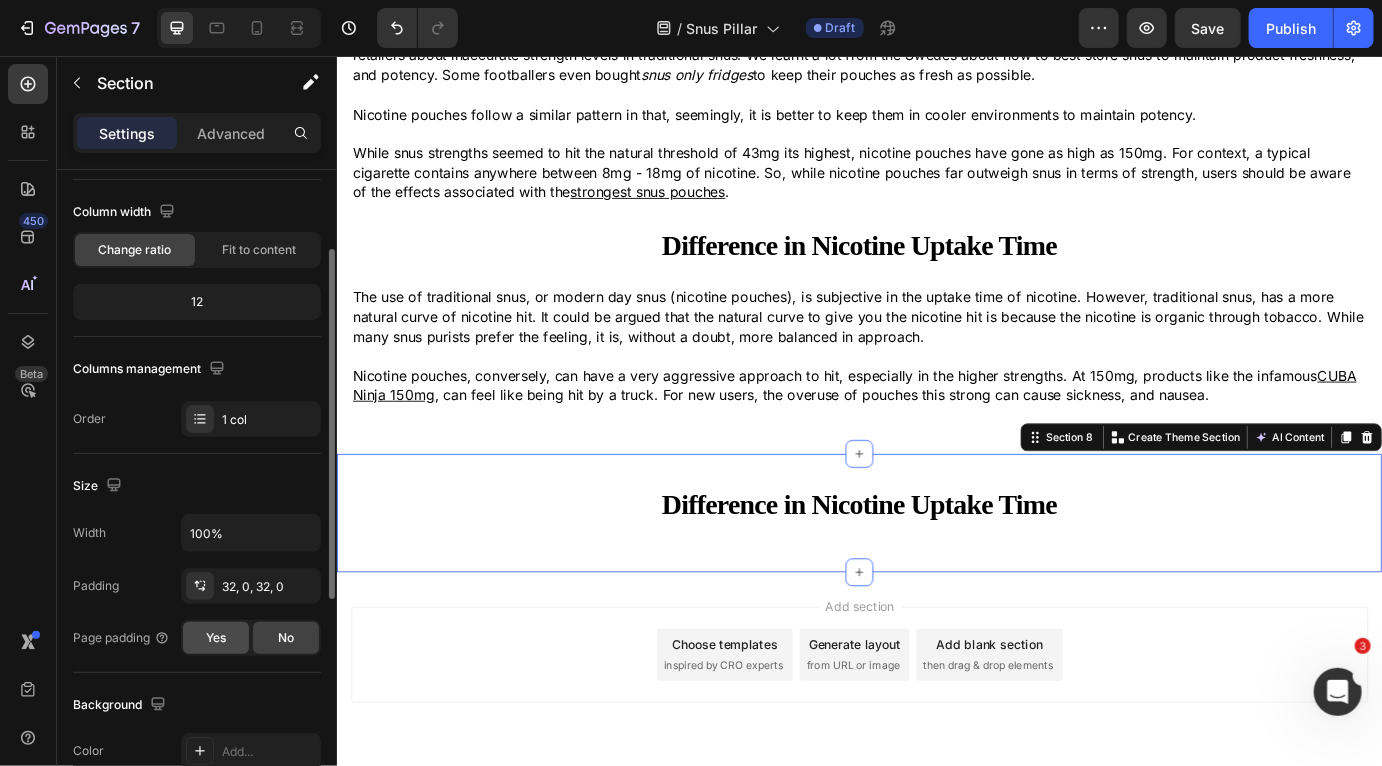 click on "Yes" 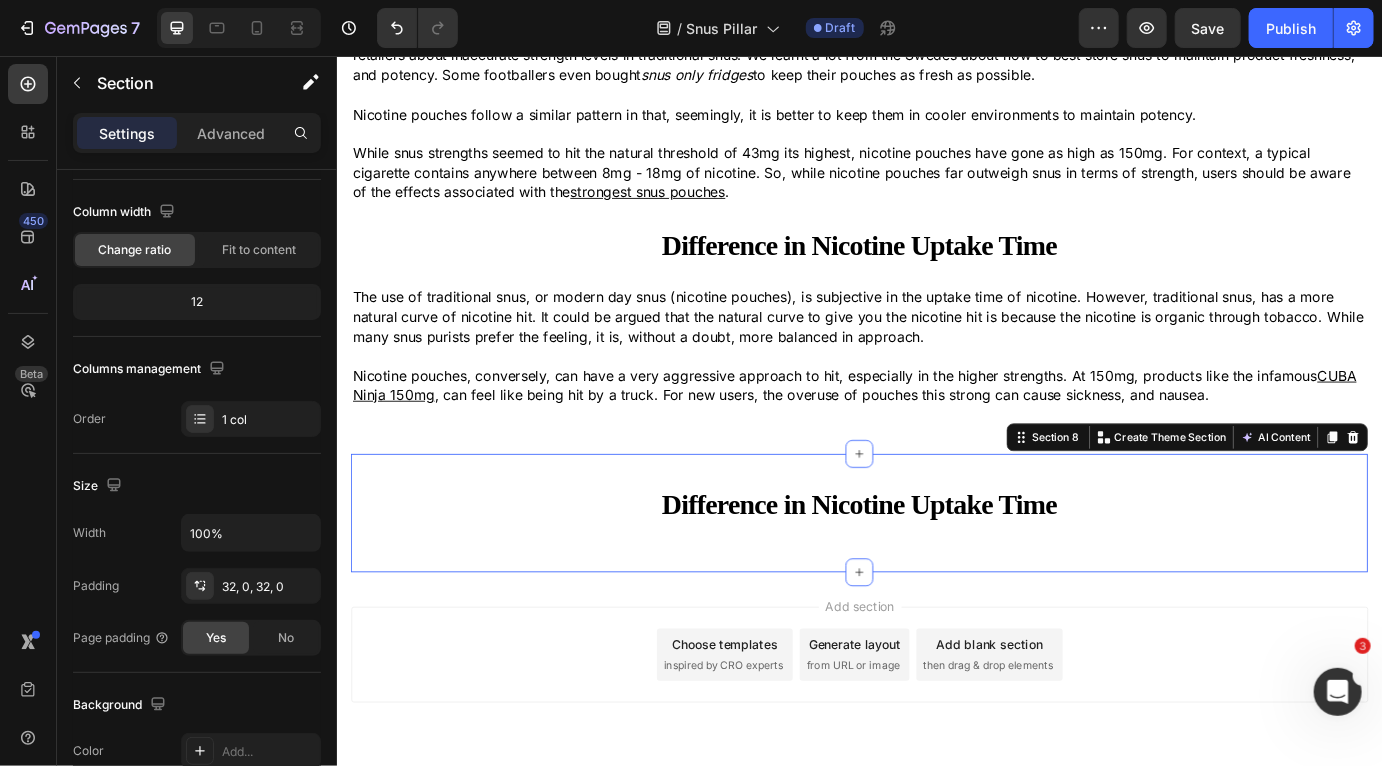 scroll, scrollTop: 3476, scrollLeft: 0, axis: vertical 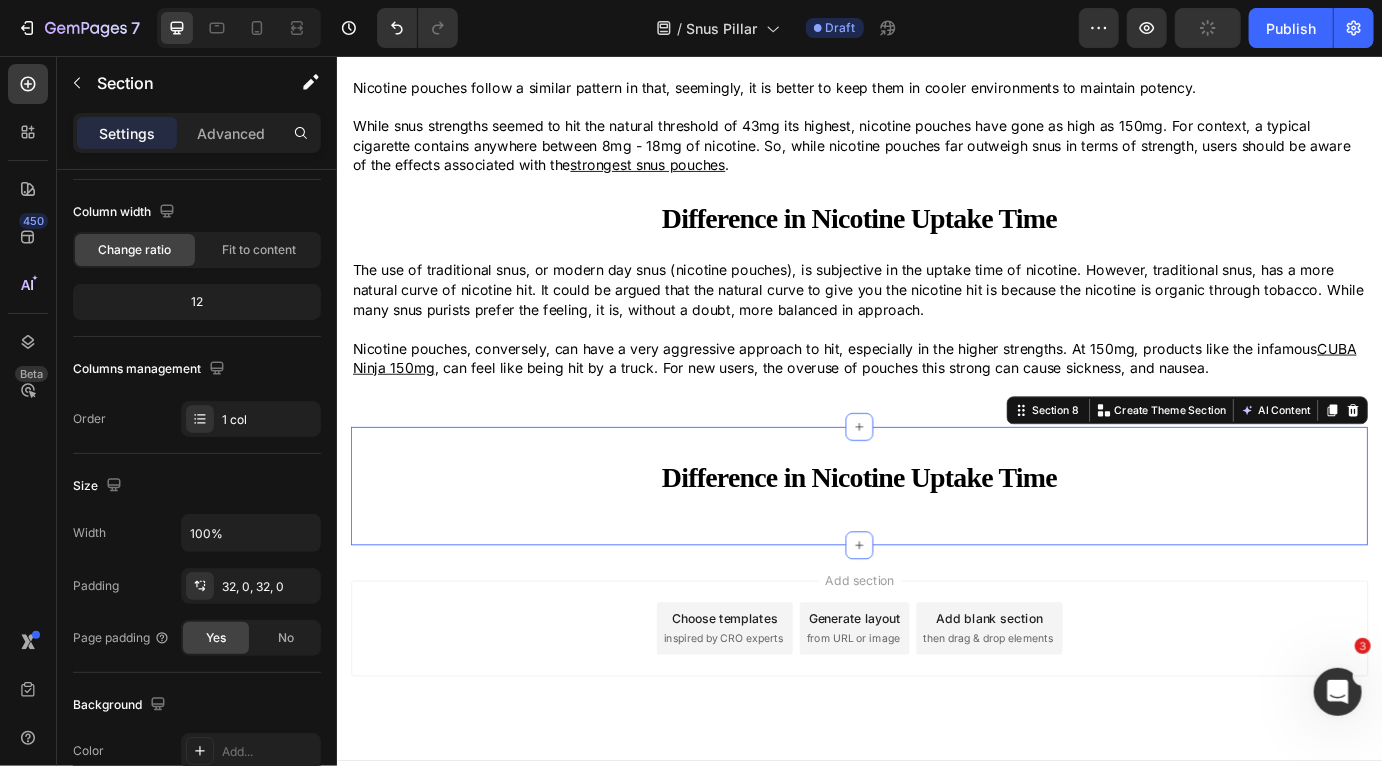 click on "Difference in Nicotine Uptake Time Heading Section 8   You can create reusable sections Create Theme Section AI Content Write with GemAI What would you like to describe here? Tone and Voice Persuasive Product 77 Nicotine Pouches 20mg - Tropical Mint Show more Generate" at bounding box center [936, 551] 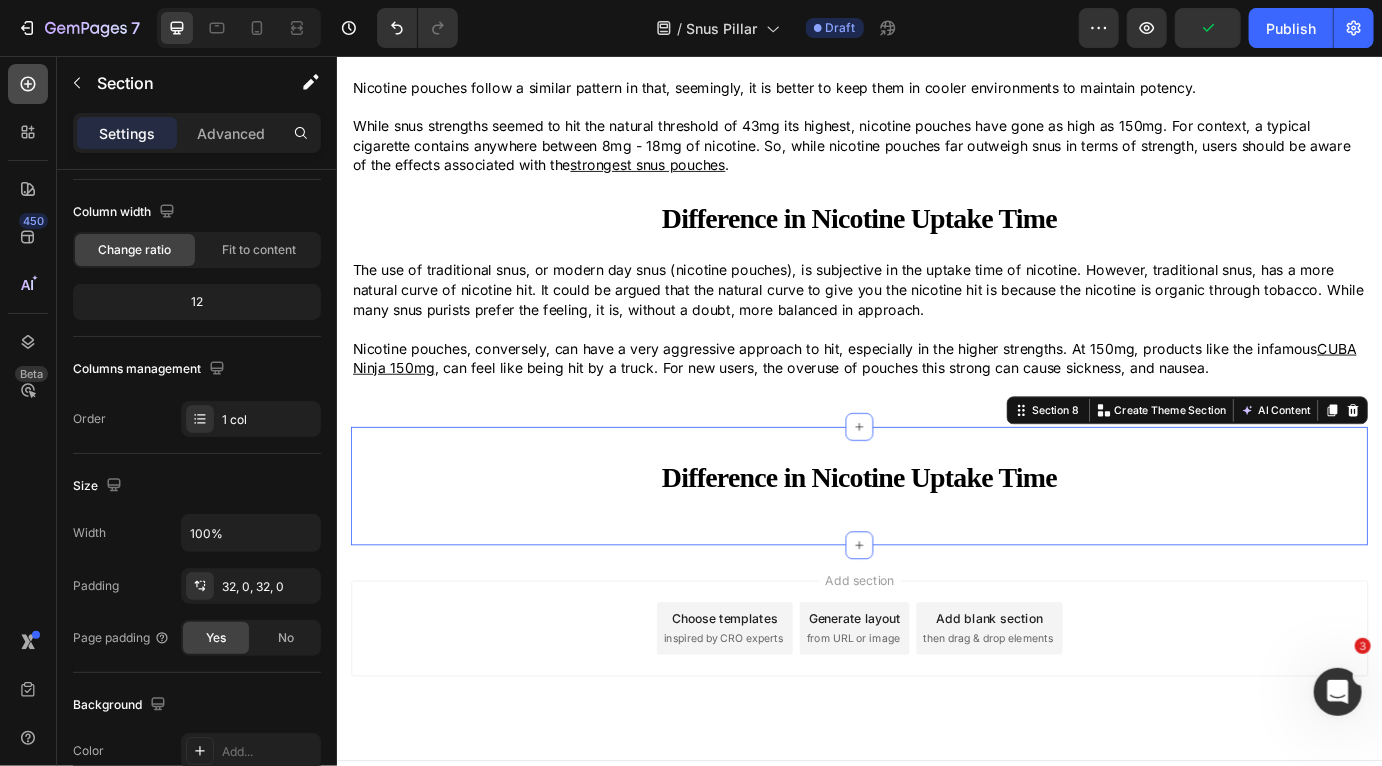 click 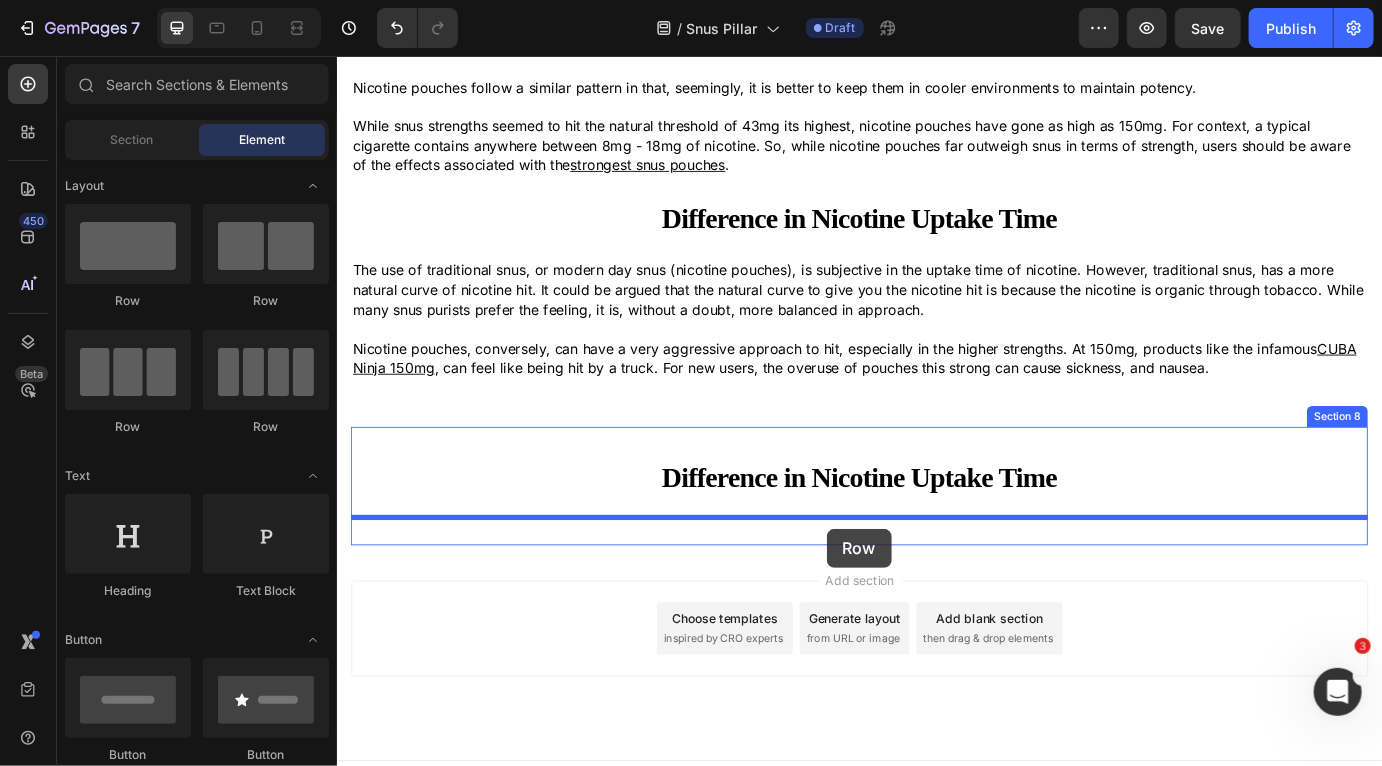 drag, startPoint x: 482, startPoint y: 331, endPoint x: 898, endPoint y: 599, distance: 494.85352 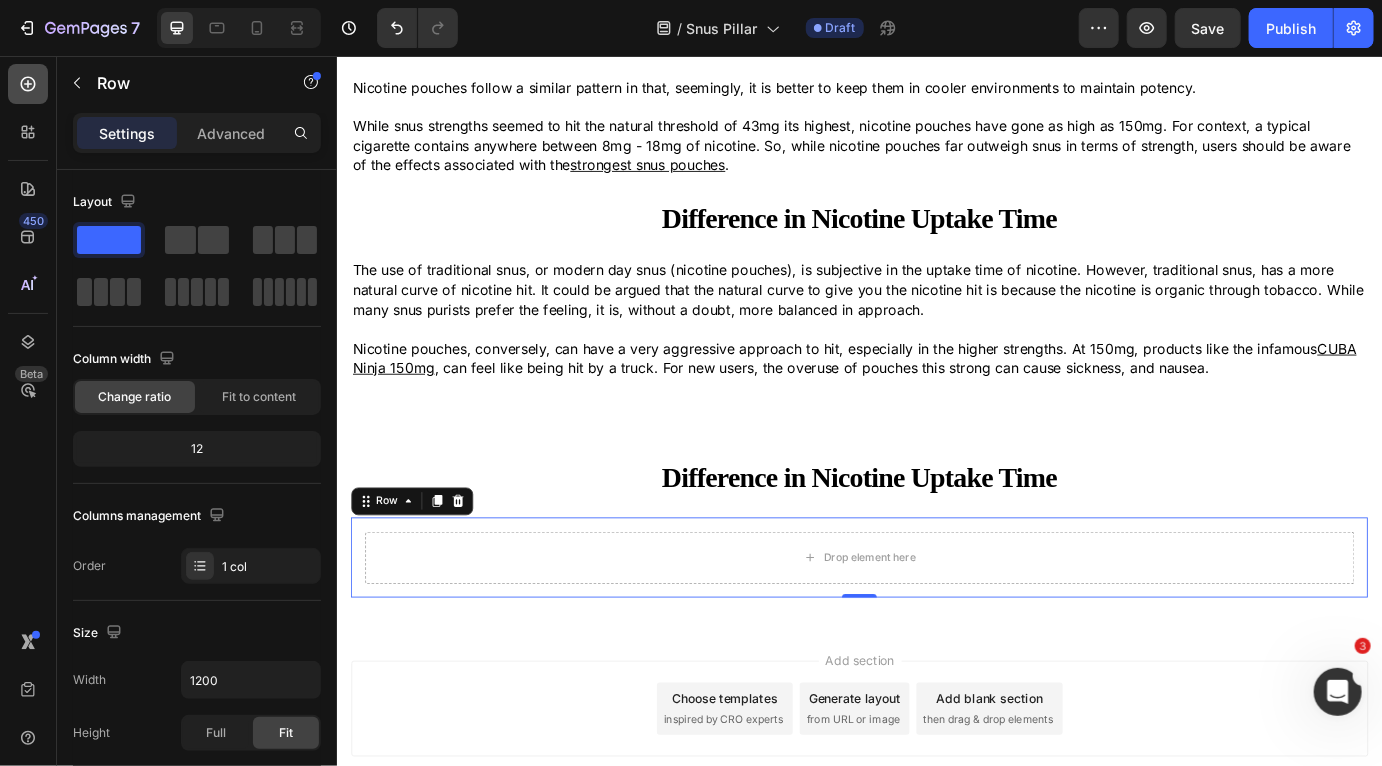 click 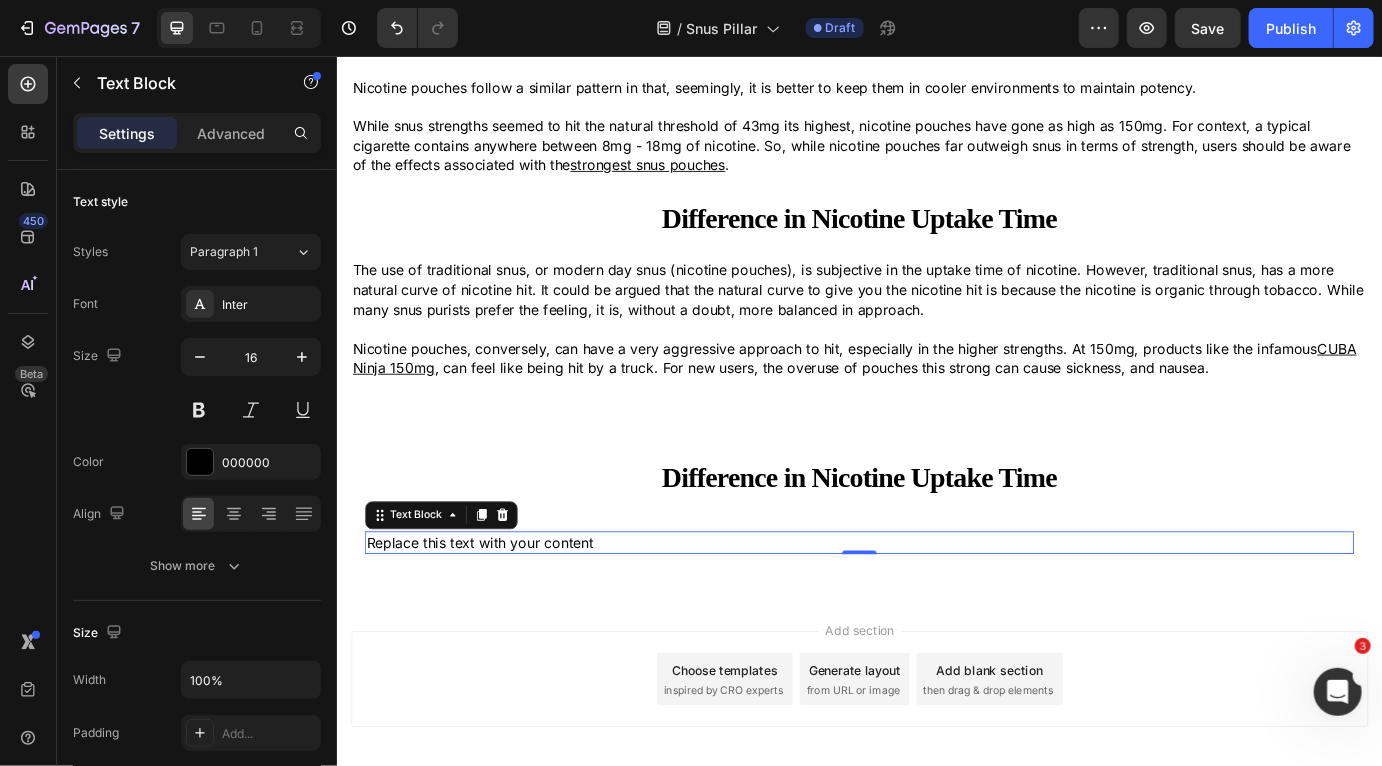click on "Replace this text with your content" at bounding box center [936, 616] 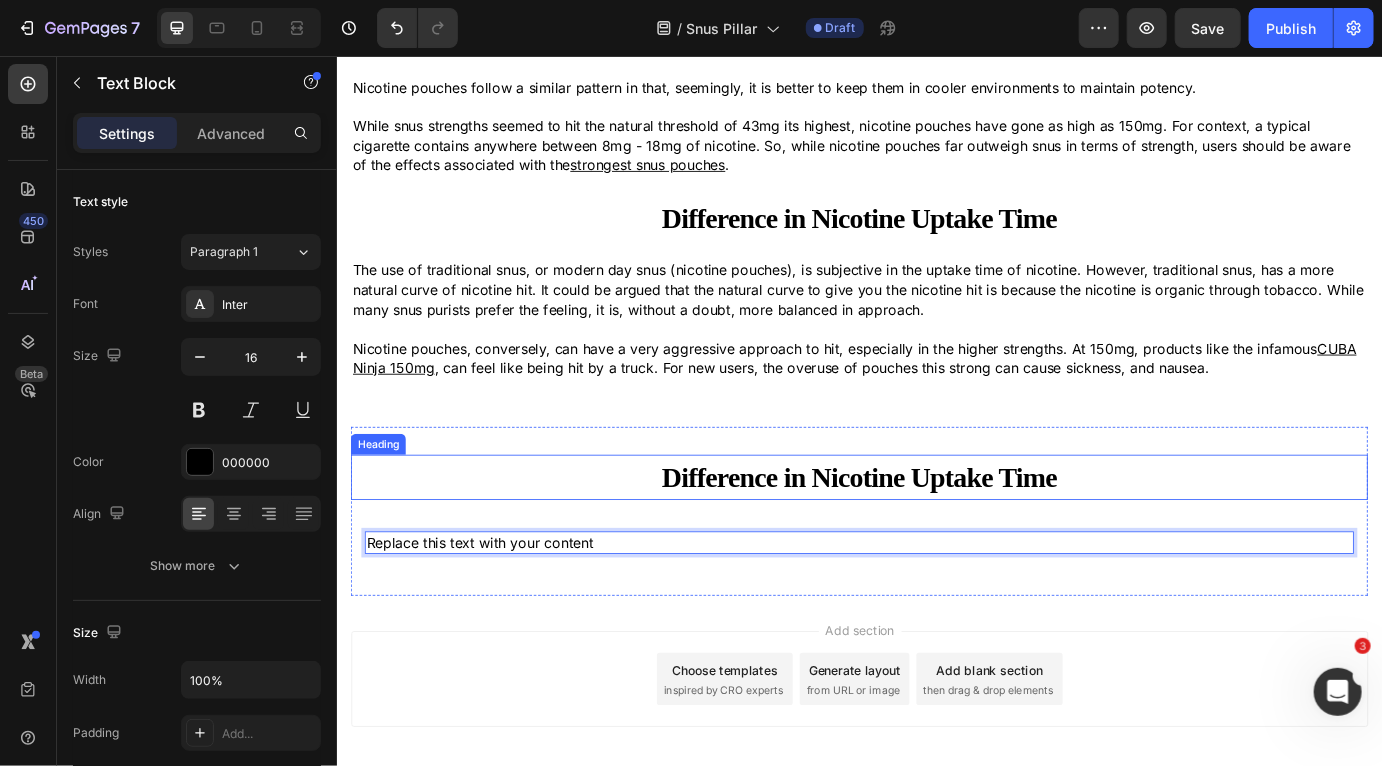 click on "Difference in Nicotine Uptake Time" at bounding box center (936, 541) 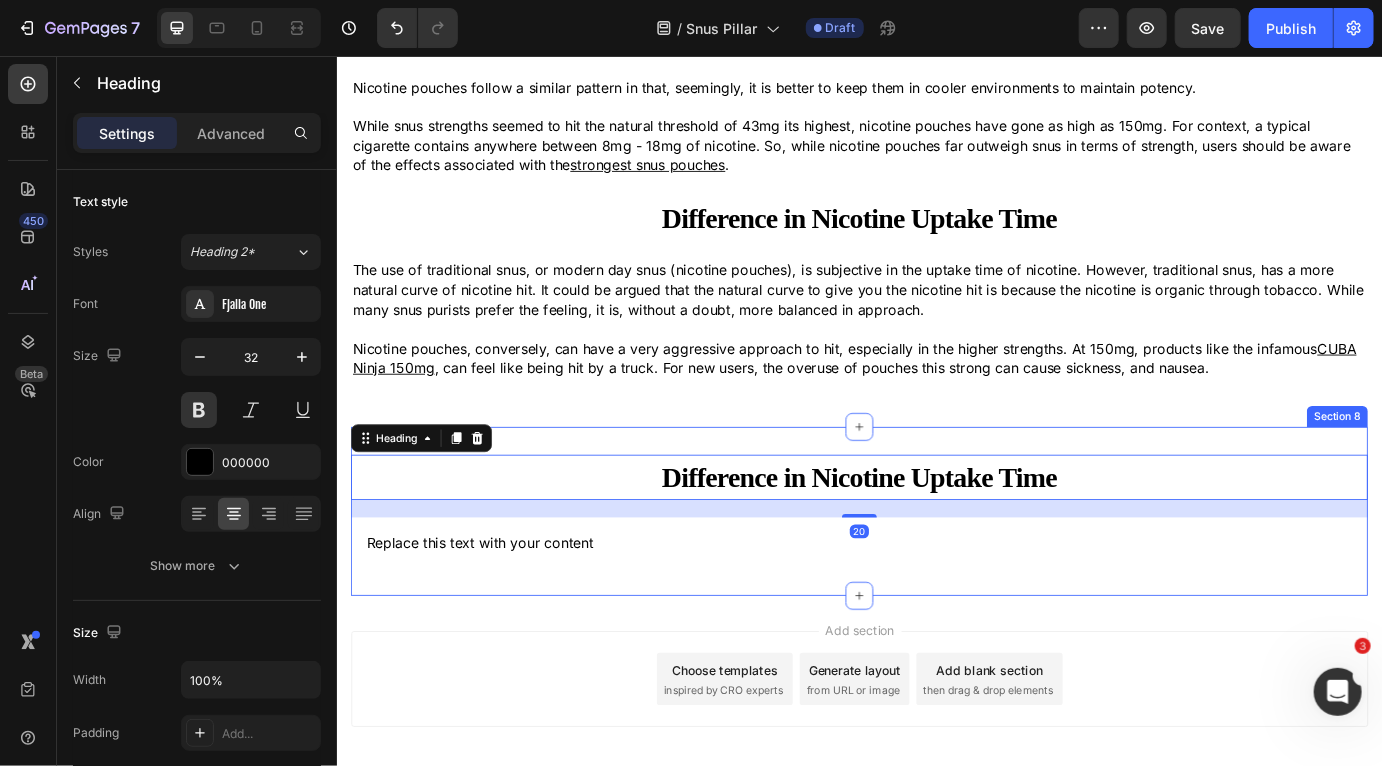 click on "Difference in Nicotine Uptake Time Heading   20 Replace this text with your content Text Block Row Section 8" at bounding box center [936, 580] 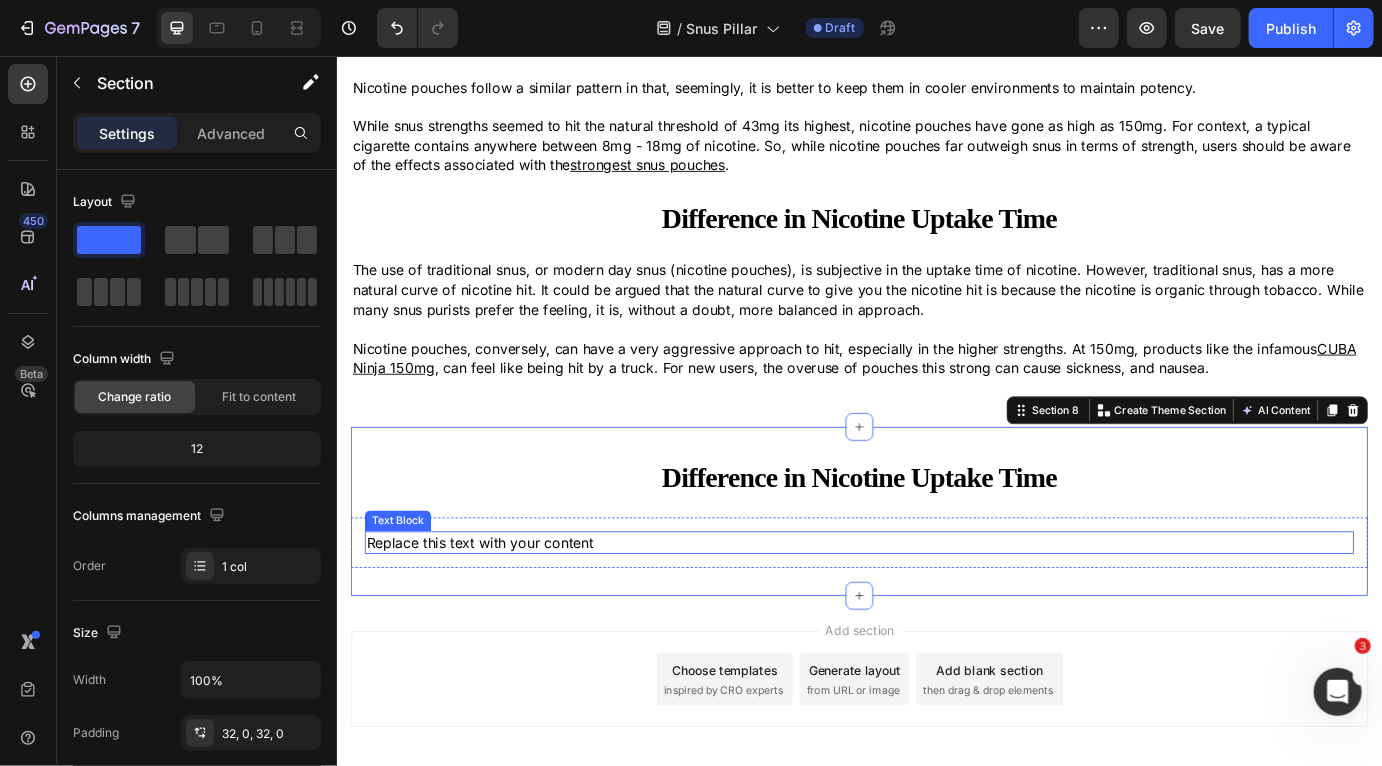 click on "Replace this text with your content" at bounding box center [936, 616] 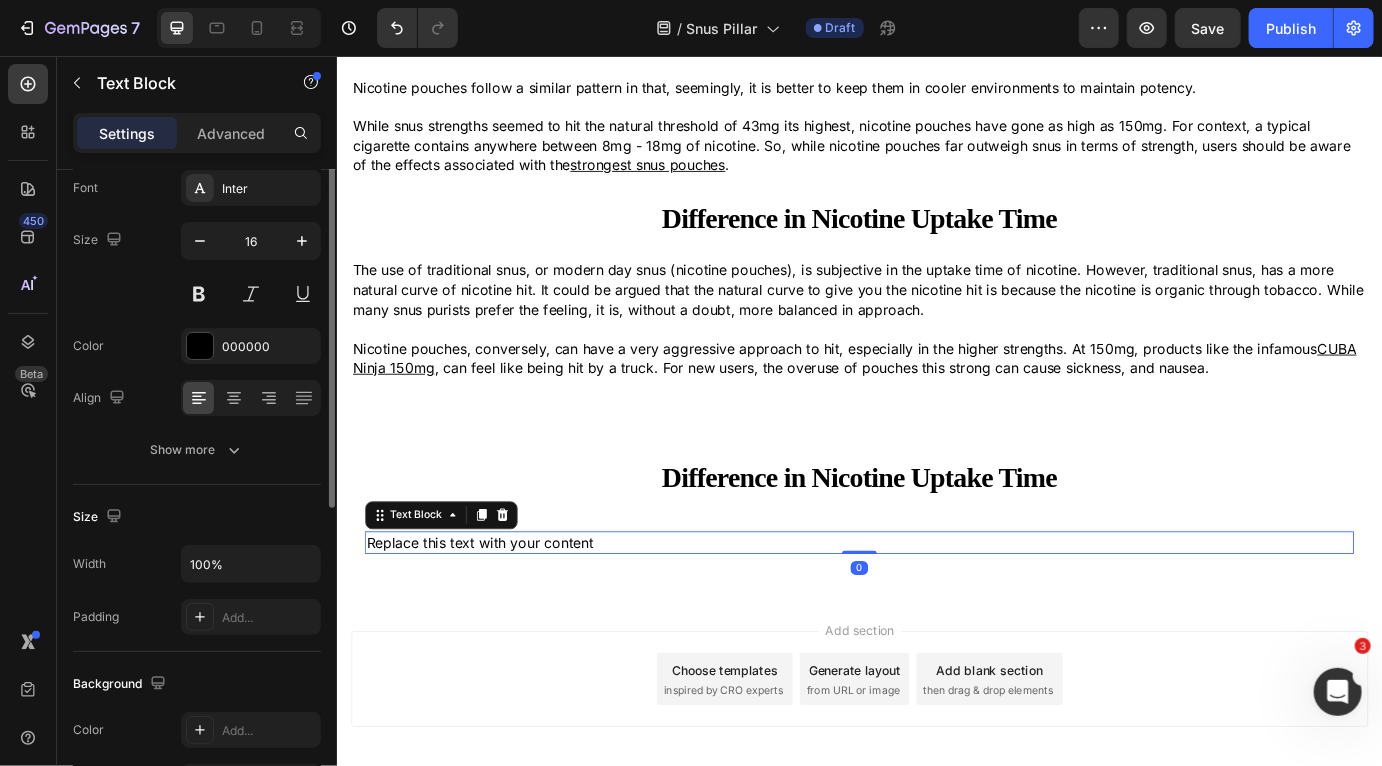 scroll, scrollTop: 191, scrollLeft: 0, axis: vertical 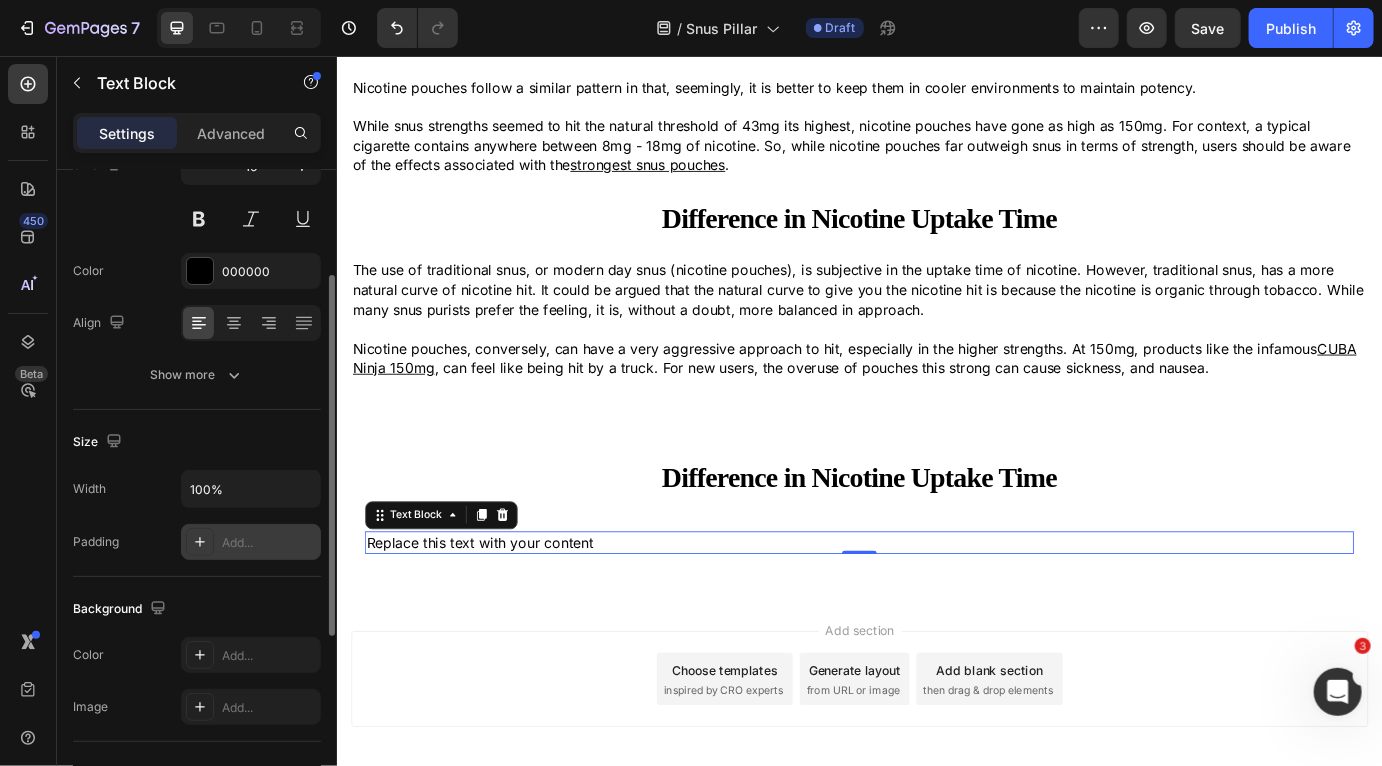 click 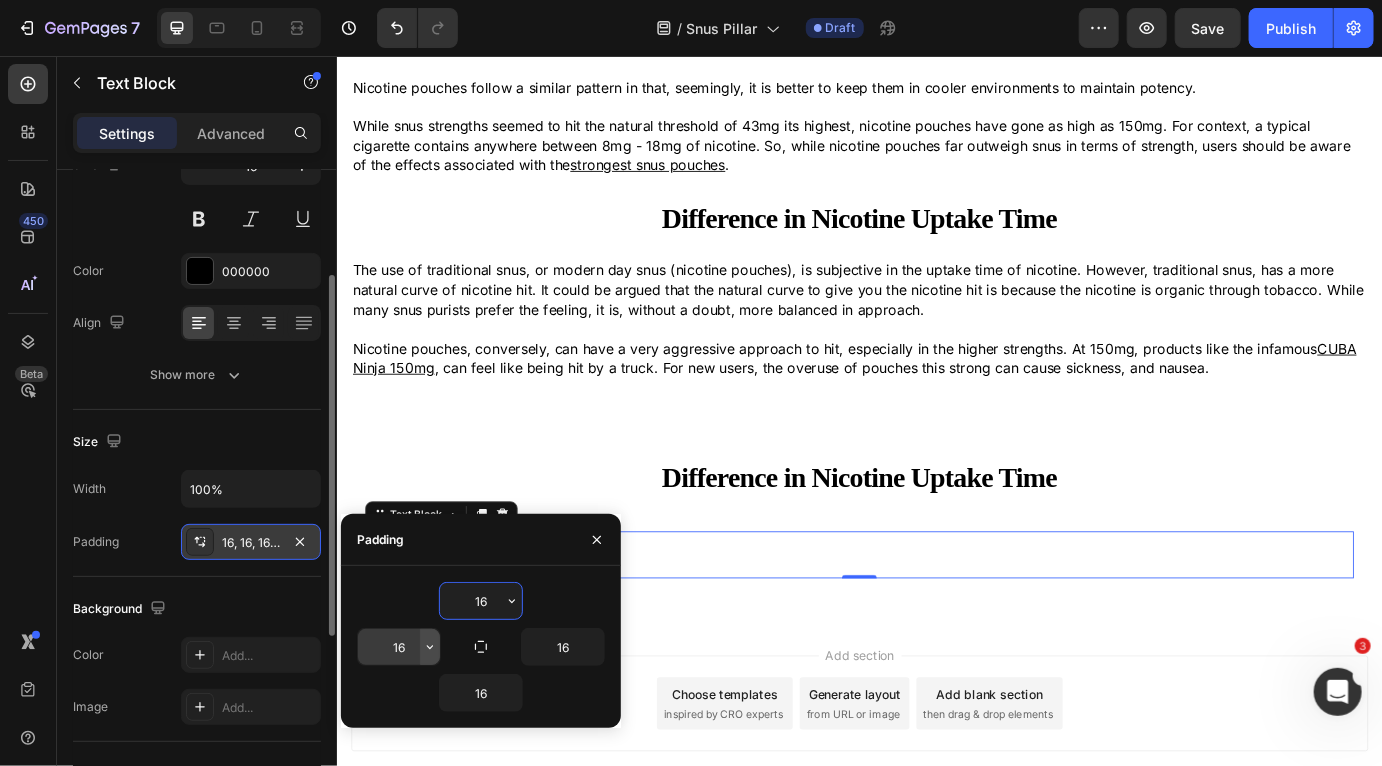 click 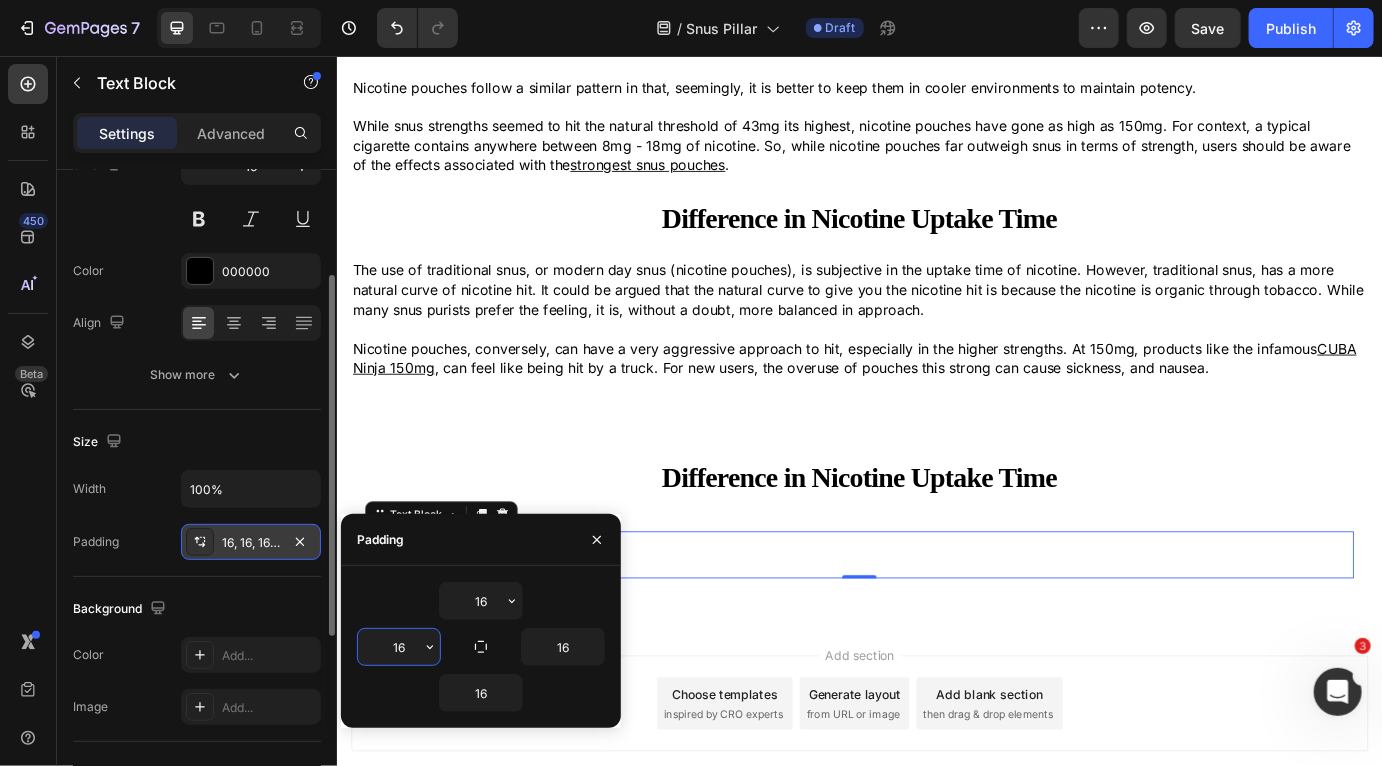 click on "16" at bounding box center [399, 647] 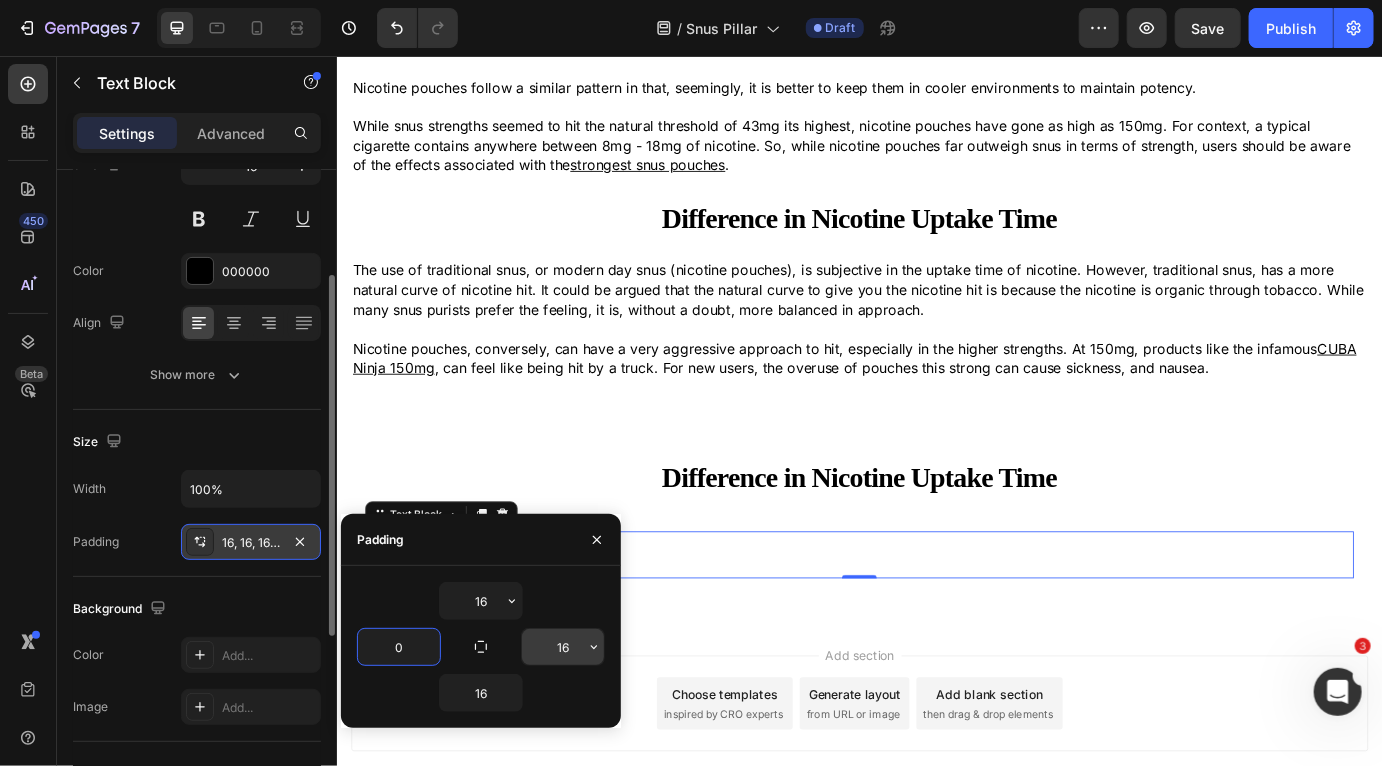 type on "0" 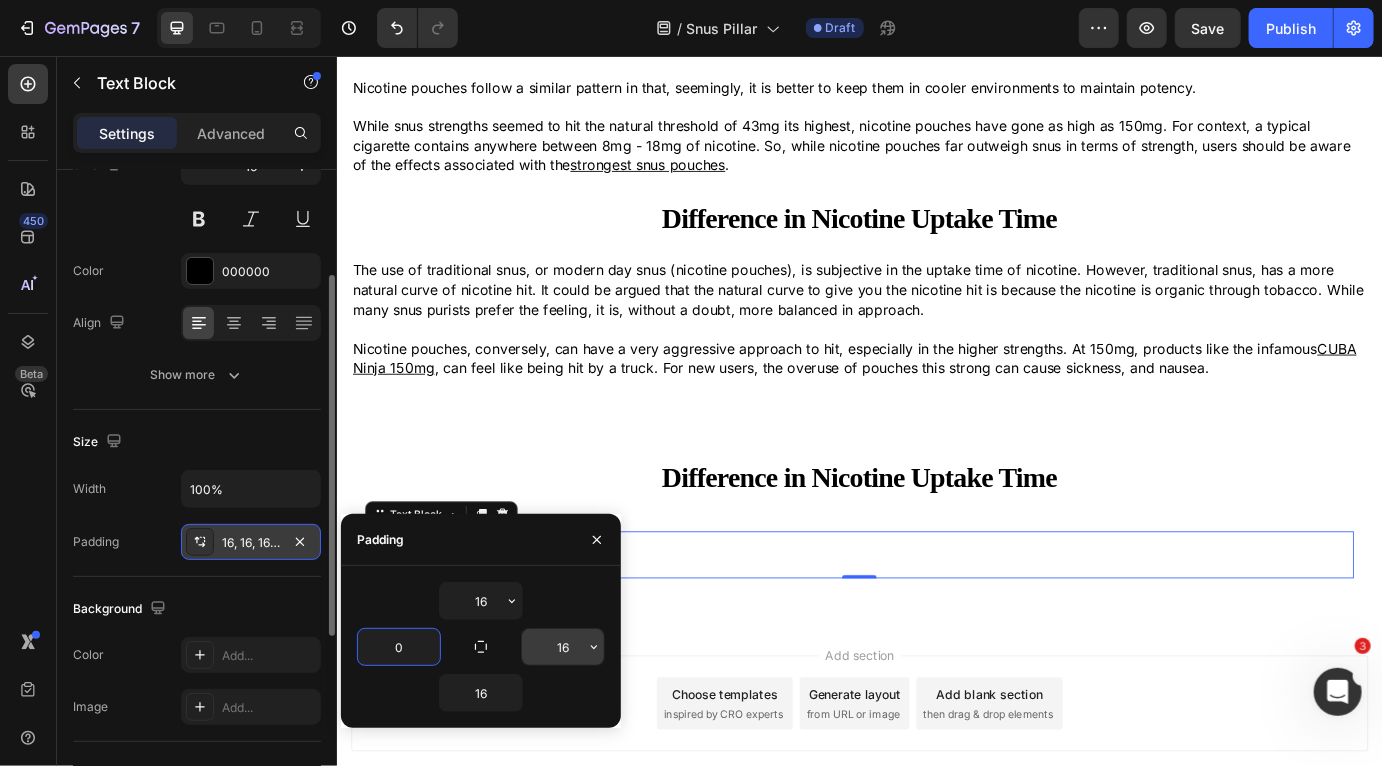 click on "16" at bounding box center (563, 647) 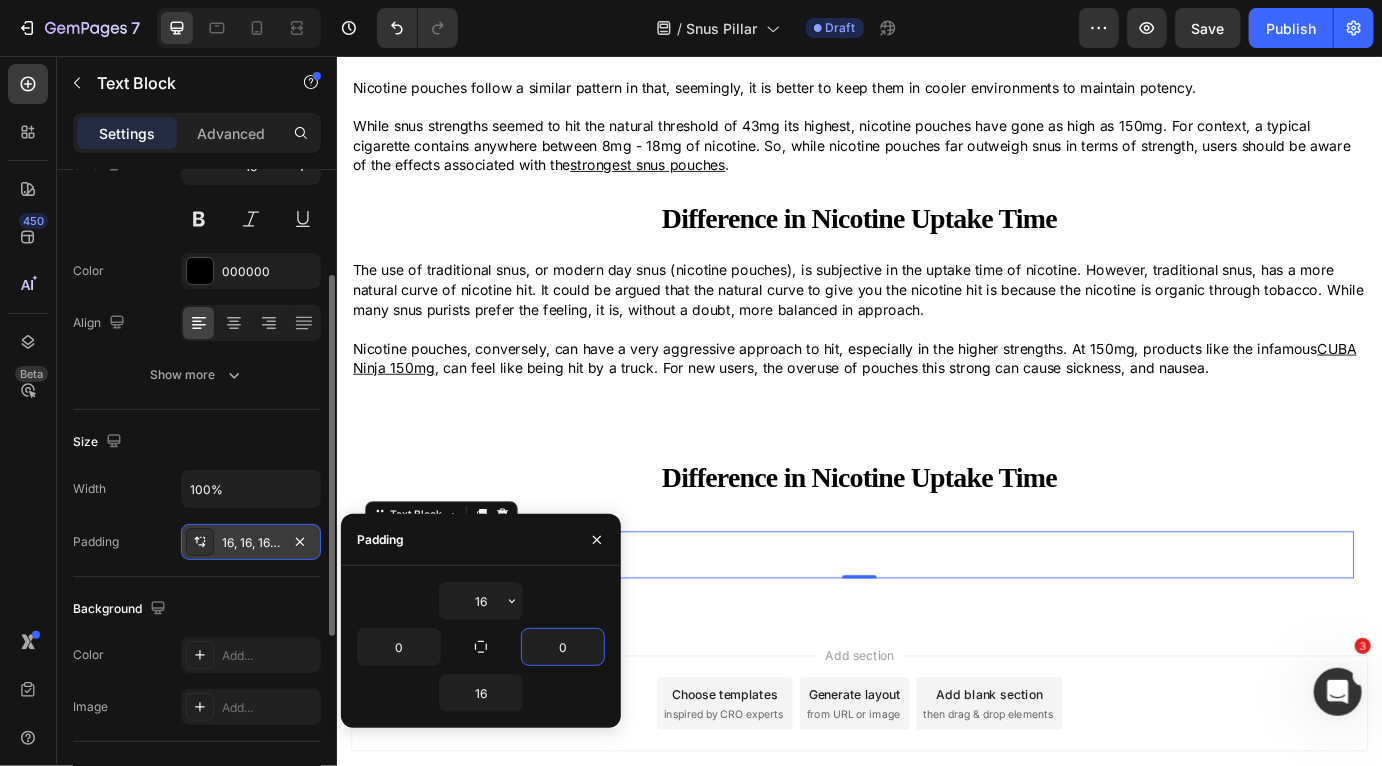 type on "0" 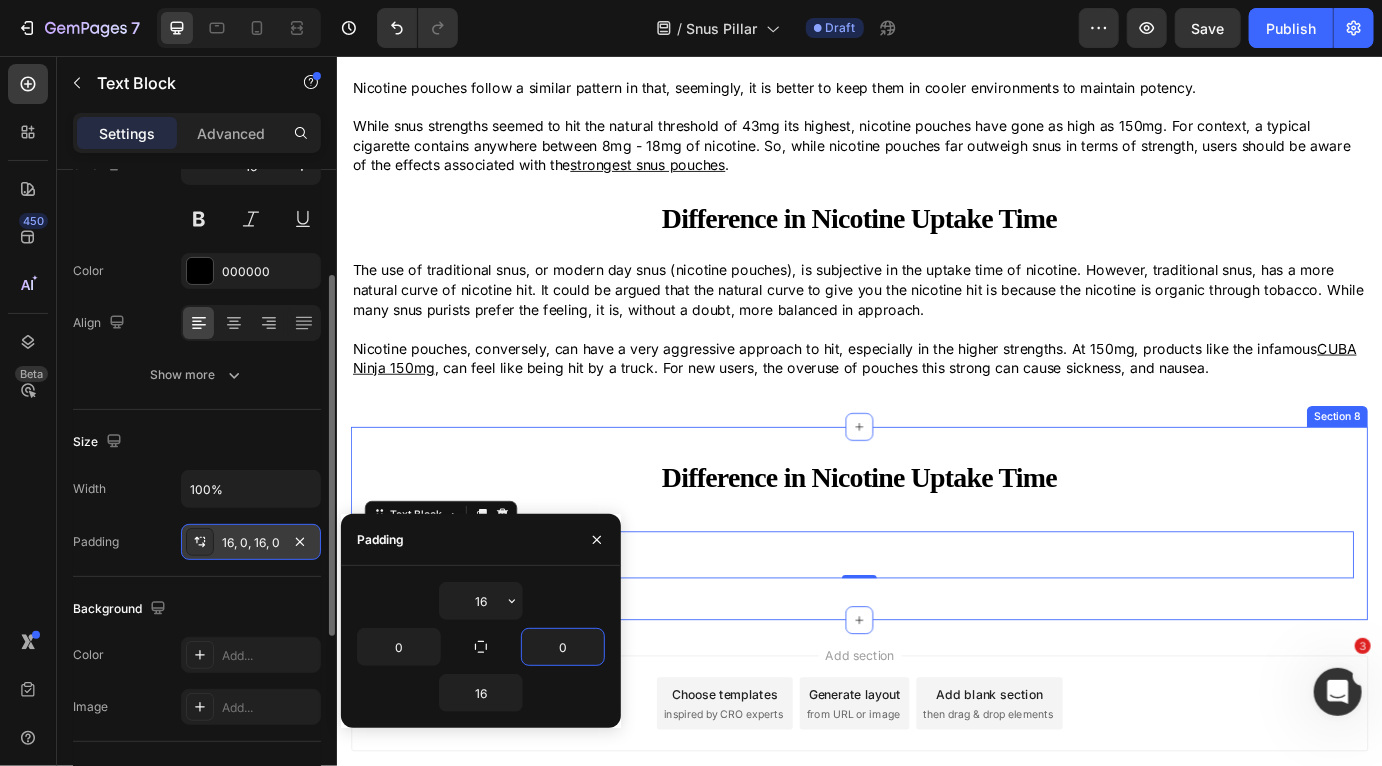 click on "Difference in Nicotine Uptake Time Heading Replace this text with your content Text Block   0 Row Section 8" at bounding box center [936, 594] 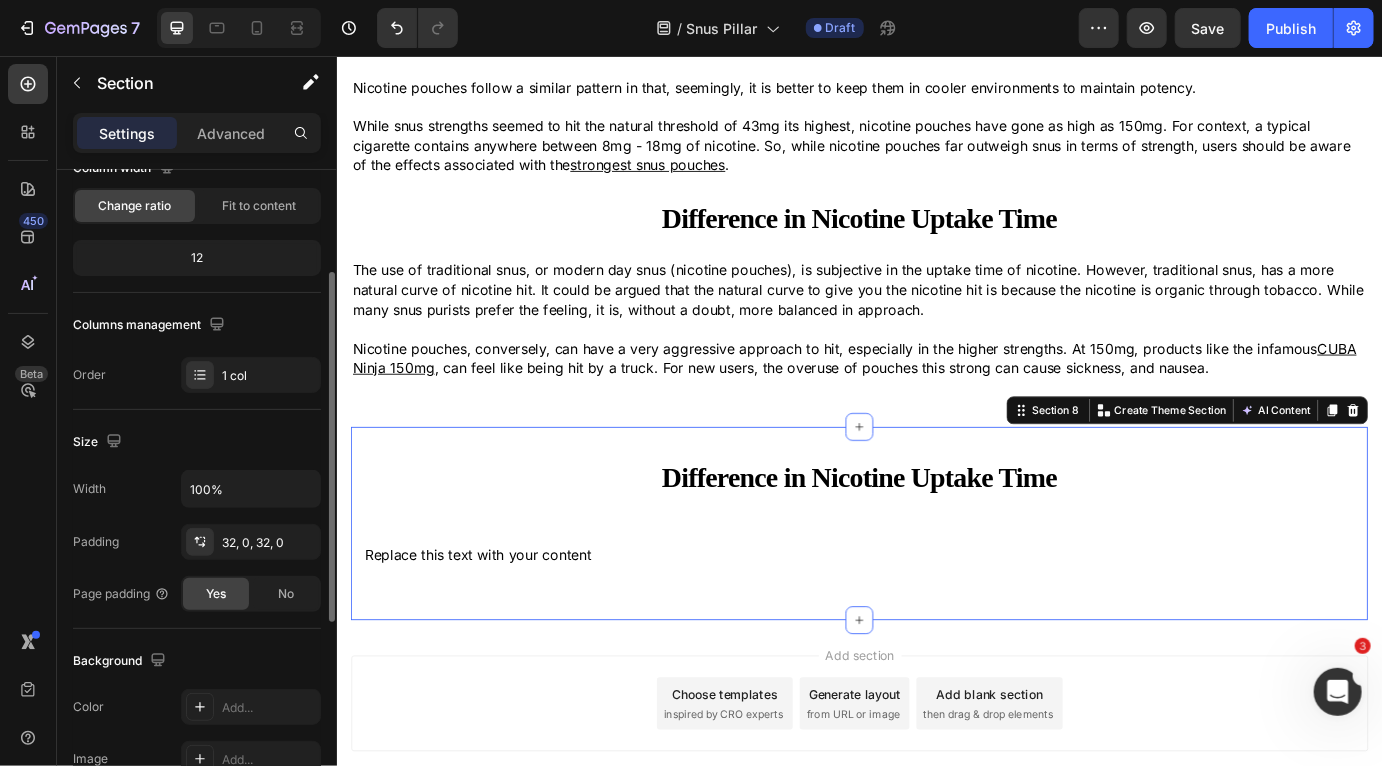 scroll, scrollTop: 0, scrollLeft: 0, axis: both 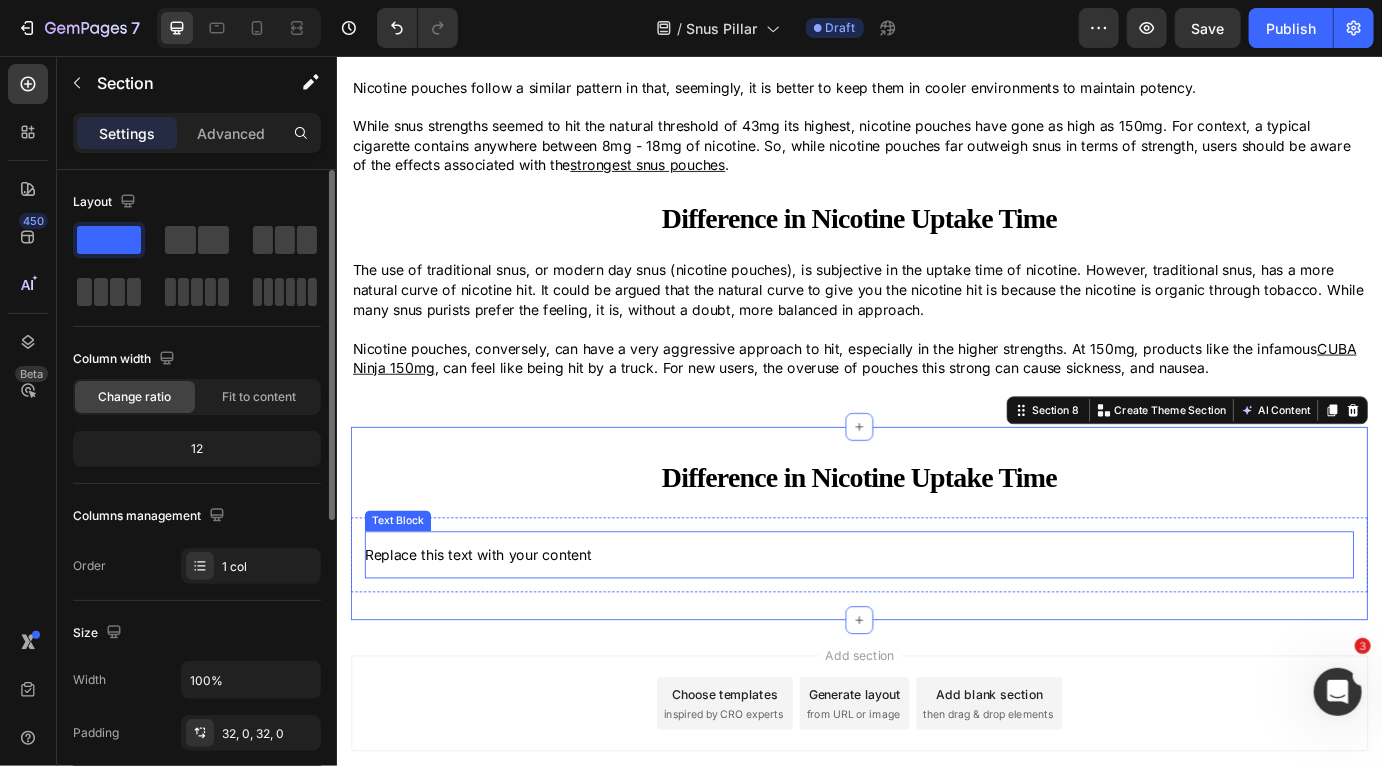 click on "Replace this text with your content" at bounding box center [936, 630] 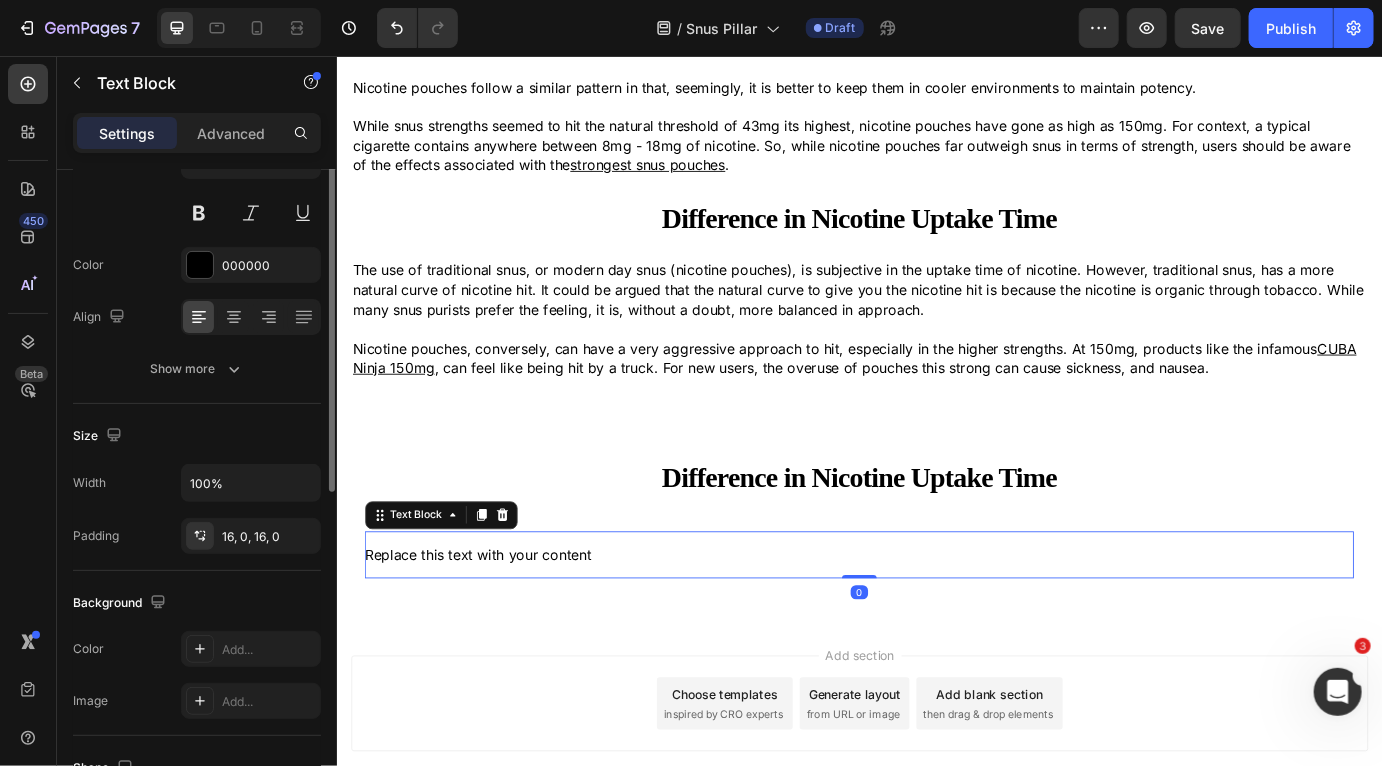 scroll, scrollTop: 242, scrollLeft: 0, axis: vertical 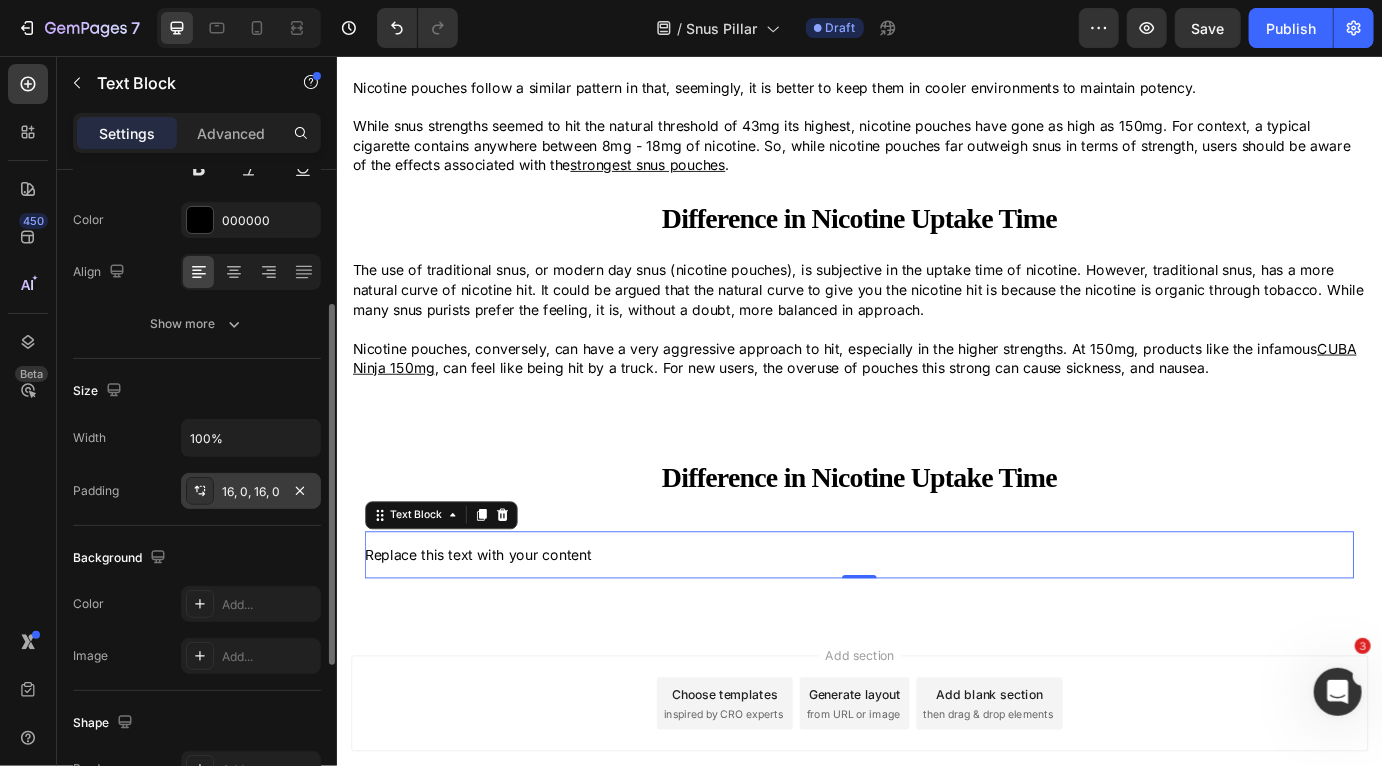 click on "16, 0, 16, 0" at bounding box center [251, 492] 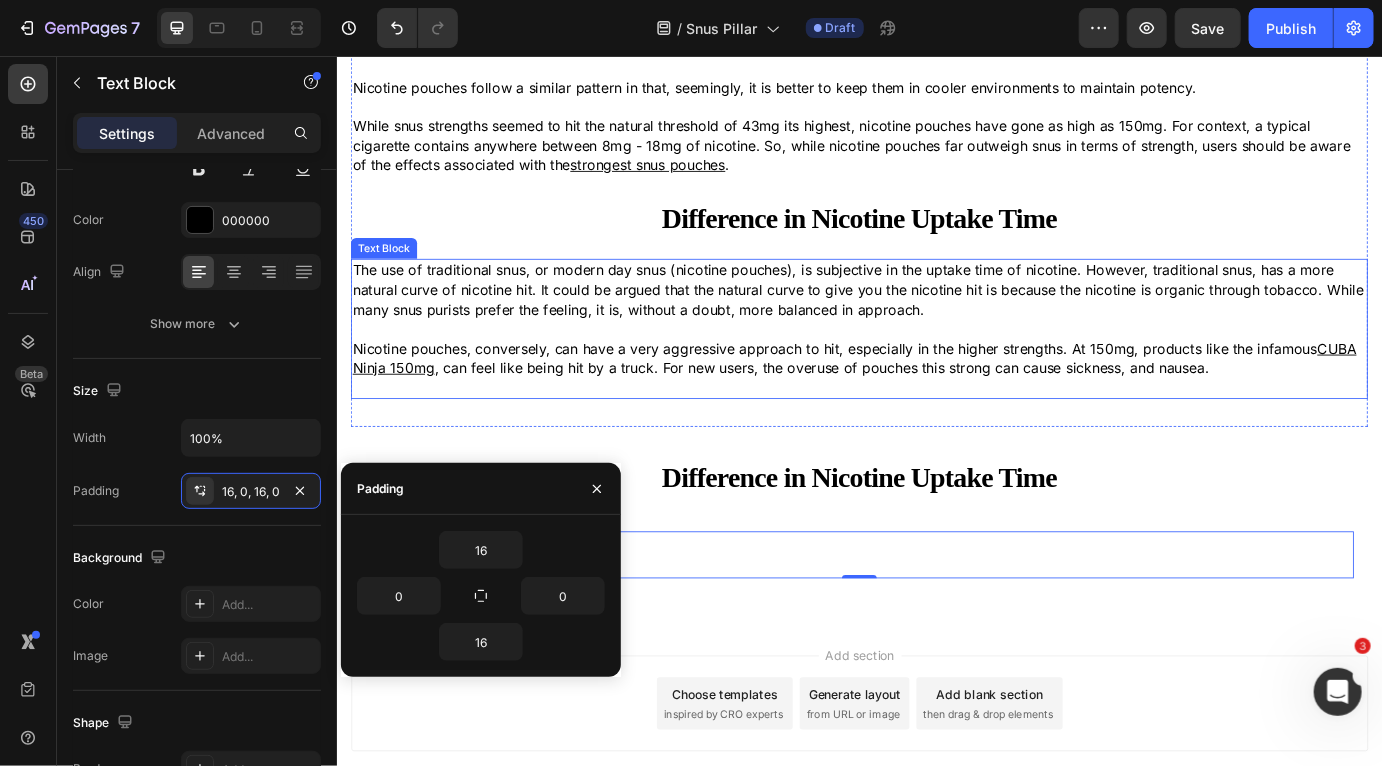 click at bounding box center (936, 438) 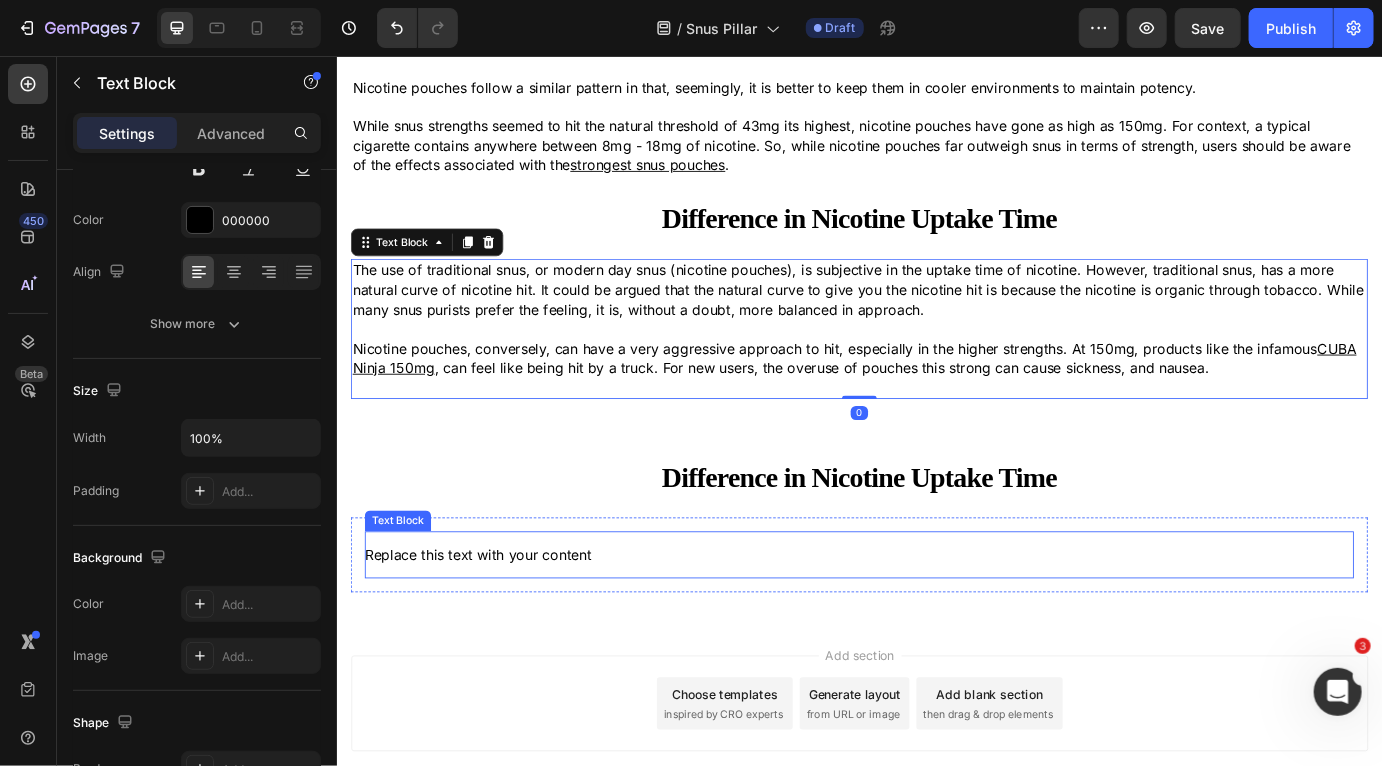 click on "Replace this text with your content" at bounding box center (936, 630) 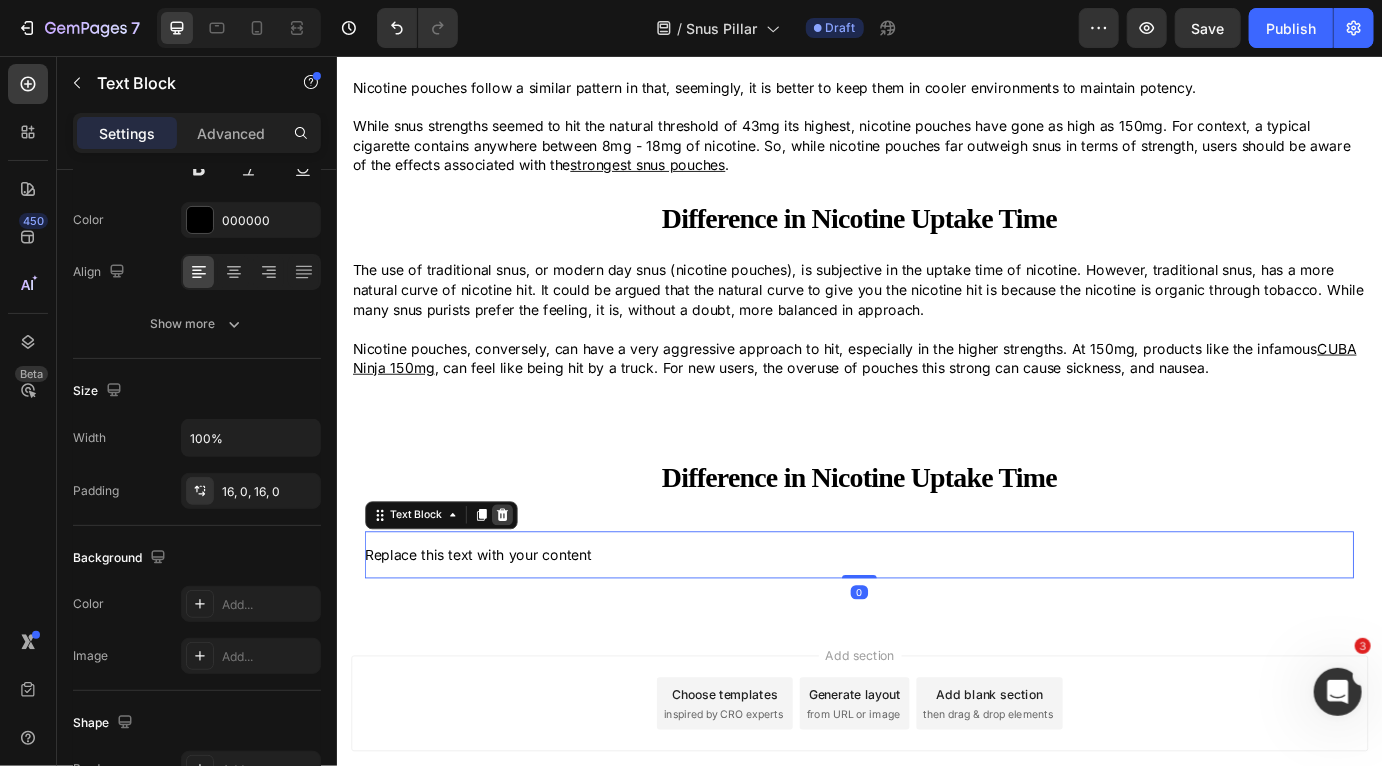 click 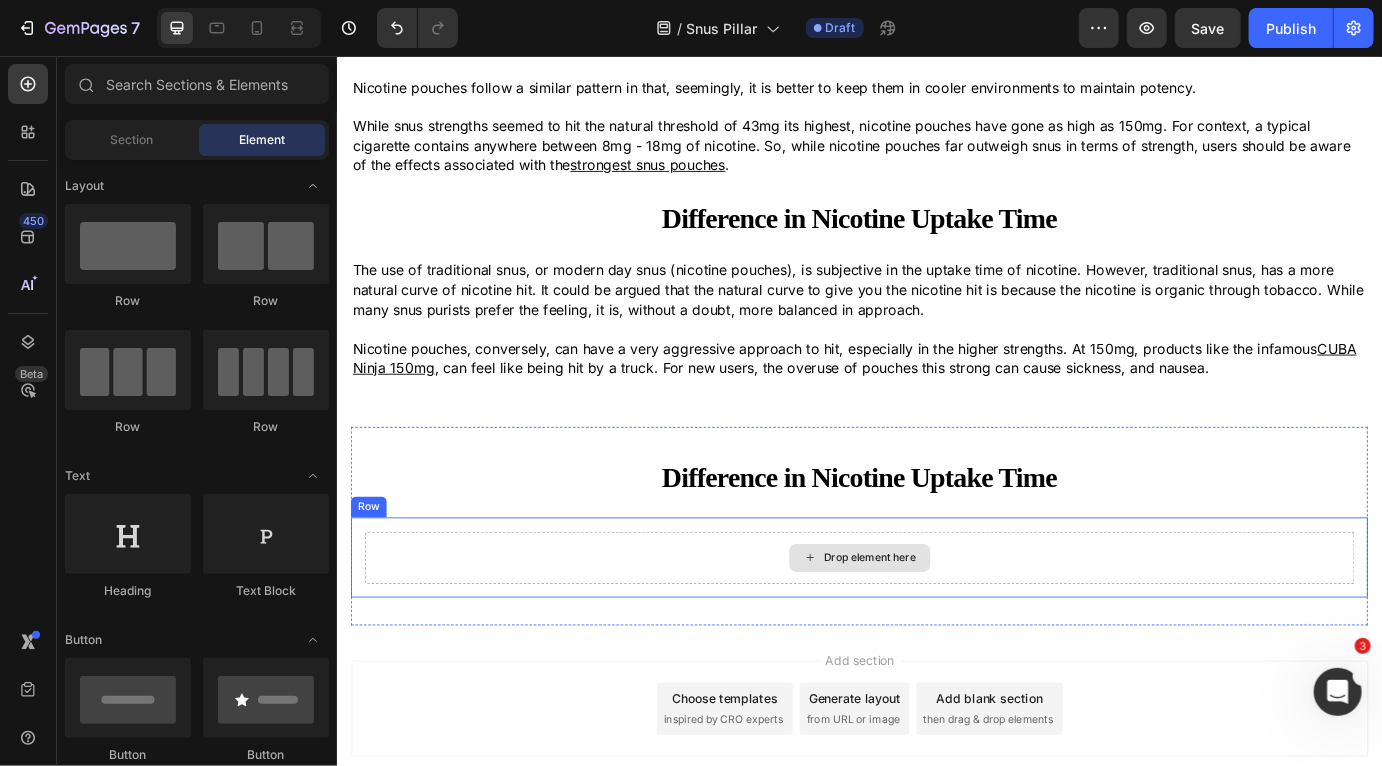 click on "Drop element here" at bounding box center [936, 633] 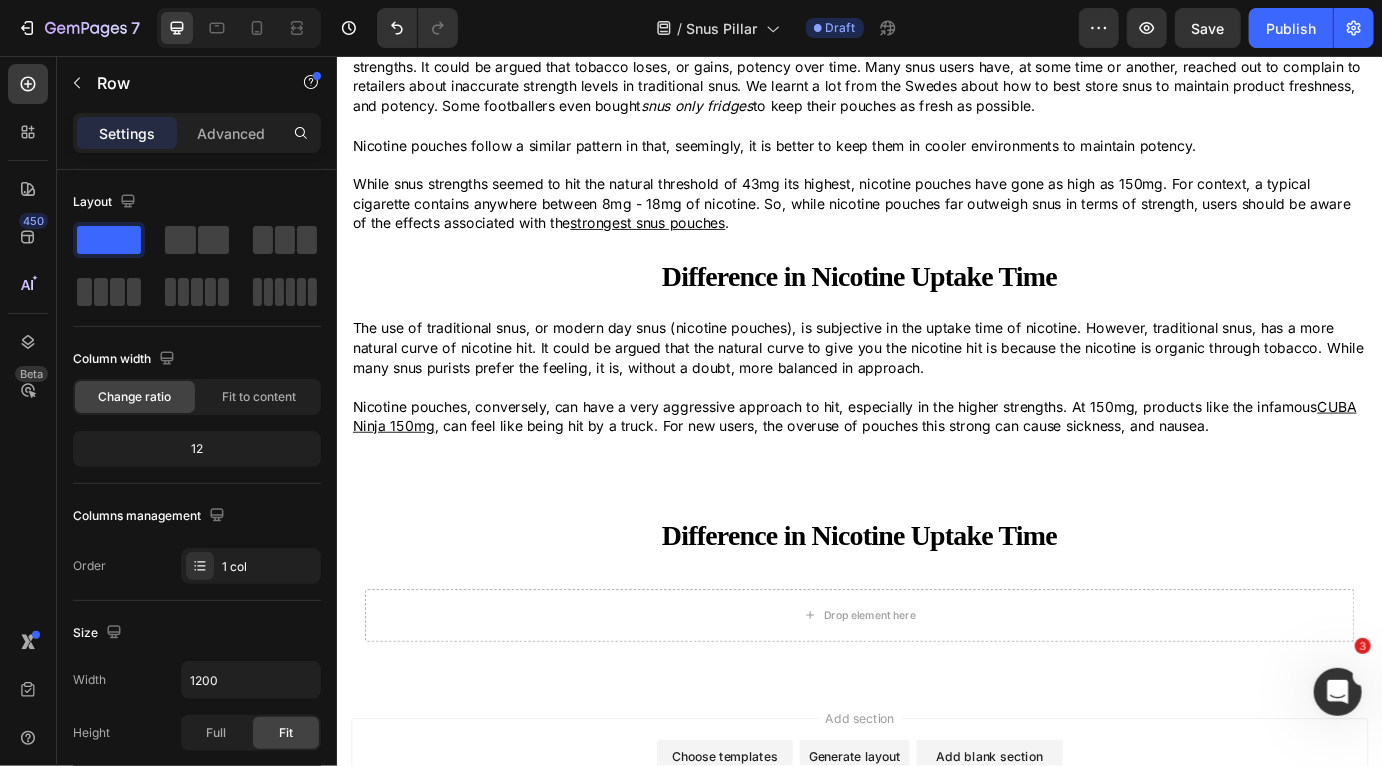 scroll, scrollTop: 3602, scrollLeft: 0, axis: vertical 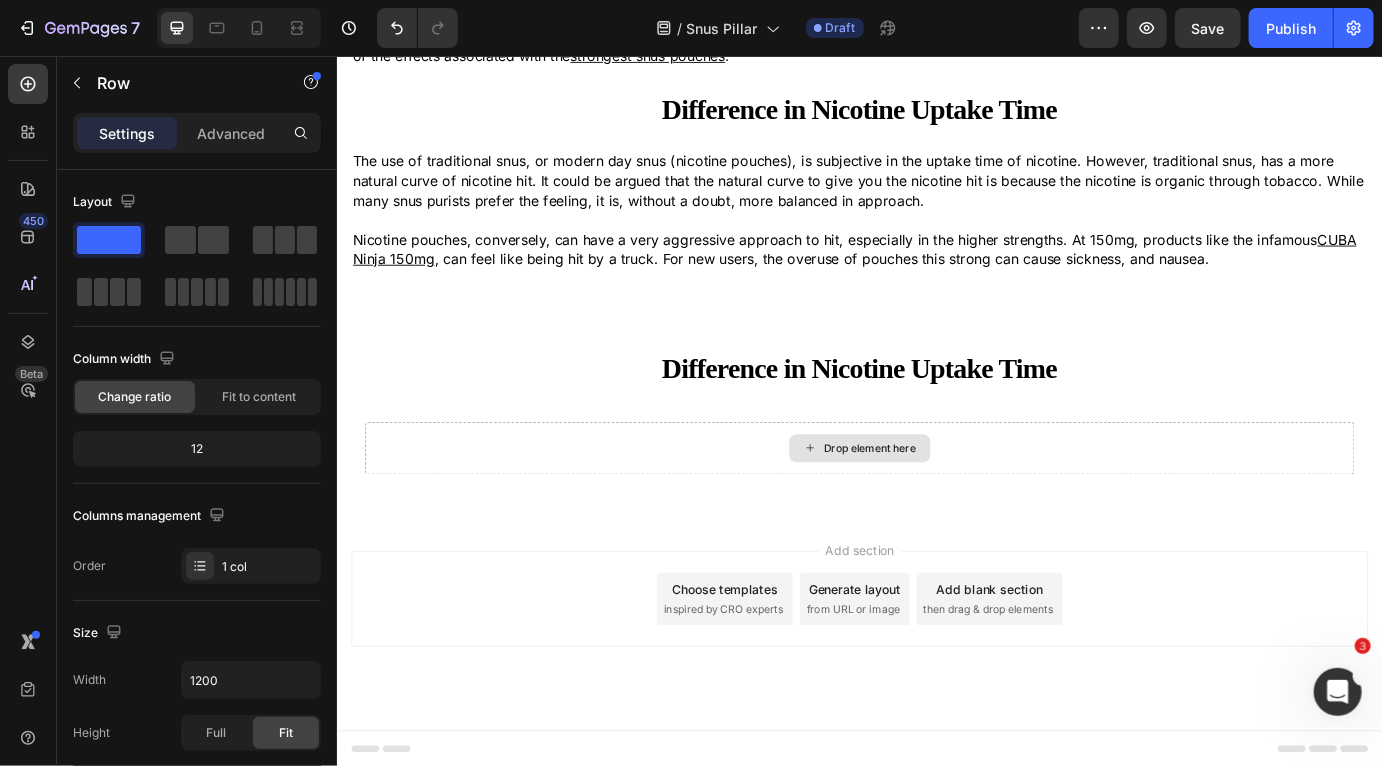 click on "Drop element here" at bounding box center (936, 507) 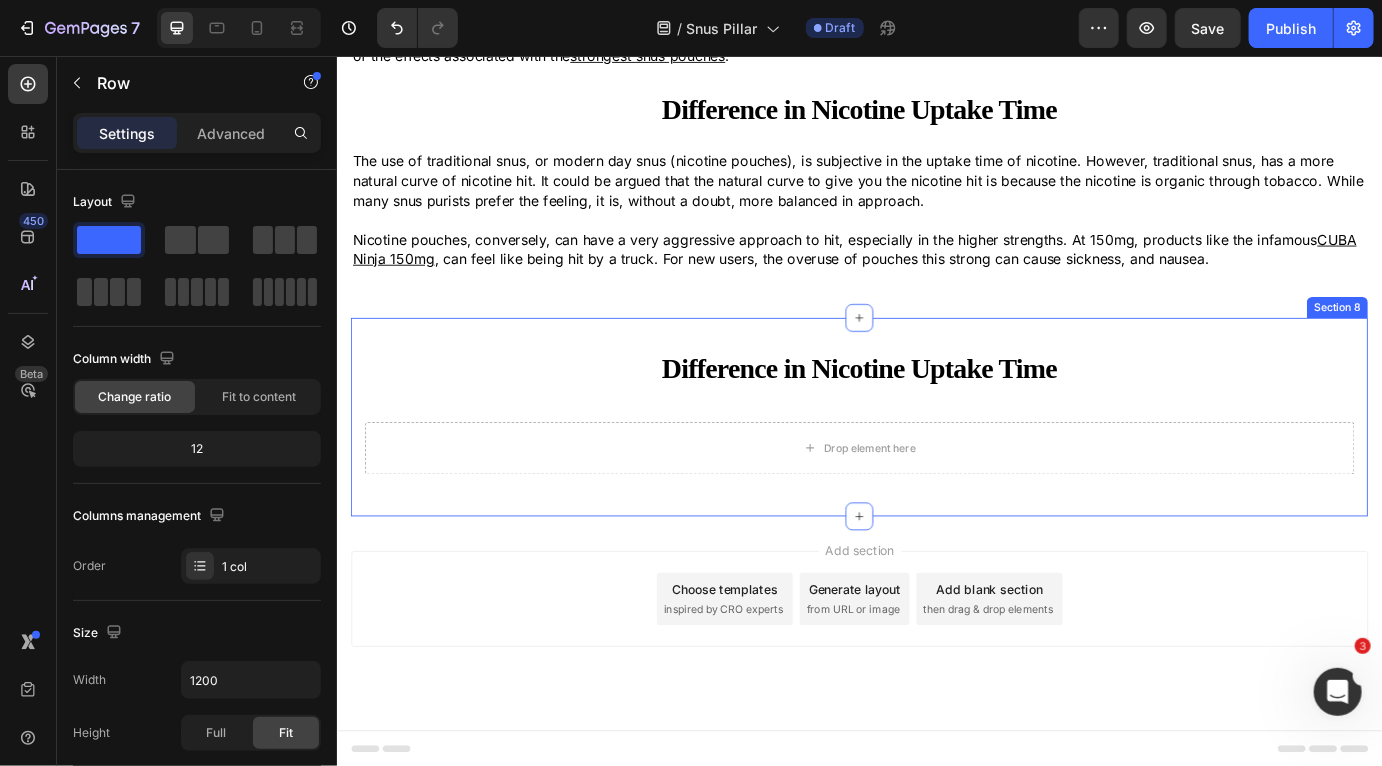click on "Difference in Nicotine Uptake Time Heading
Drop element here Row" at bounding box center (936, 471) 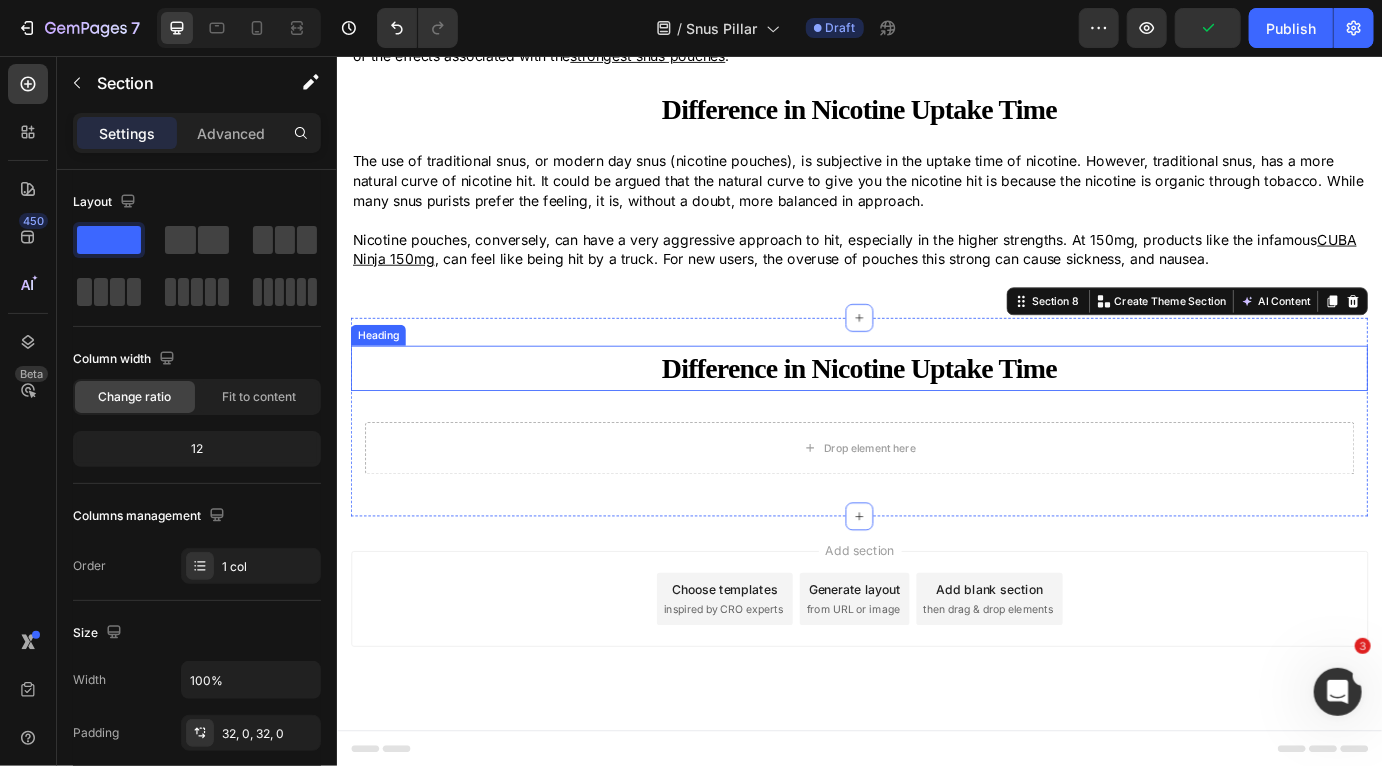 click on "Difference in Nicotine Uptake Time" at bounding box center (936, 415) 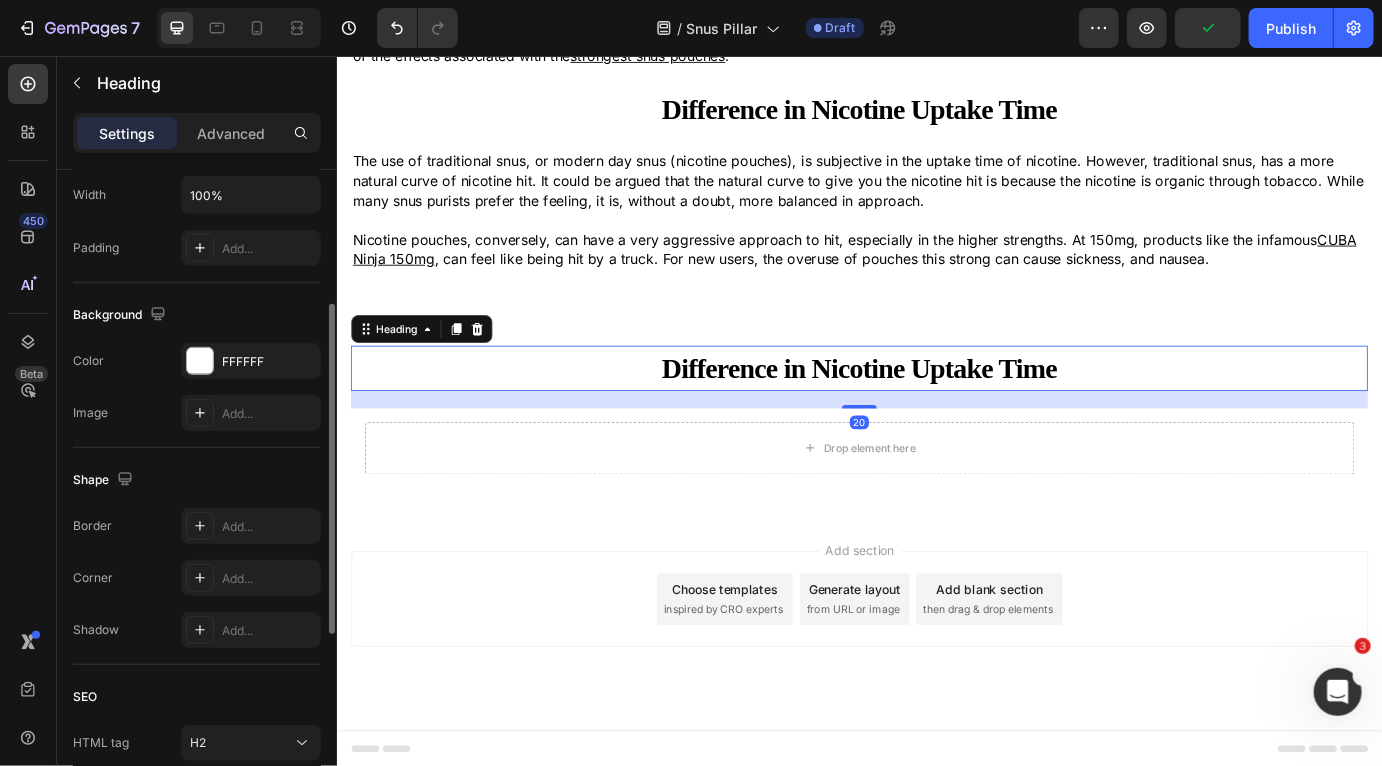 scroll, scrollTop: 642, scrollLeft: 0, axis: vertical 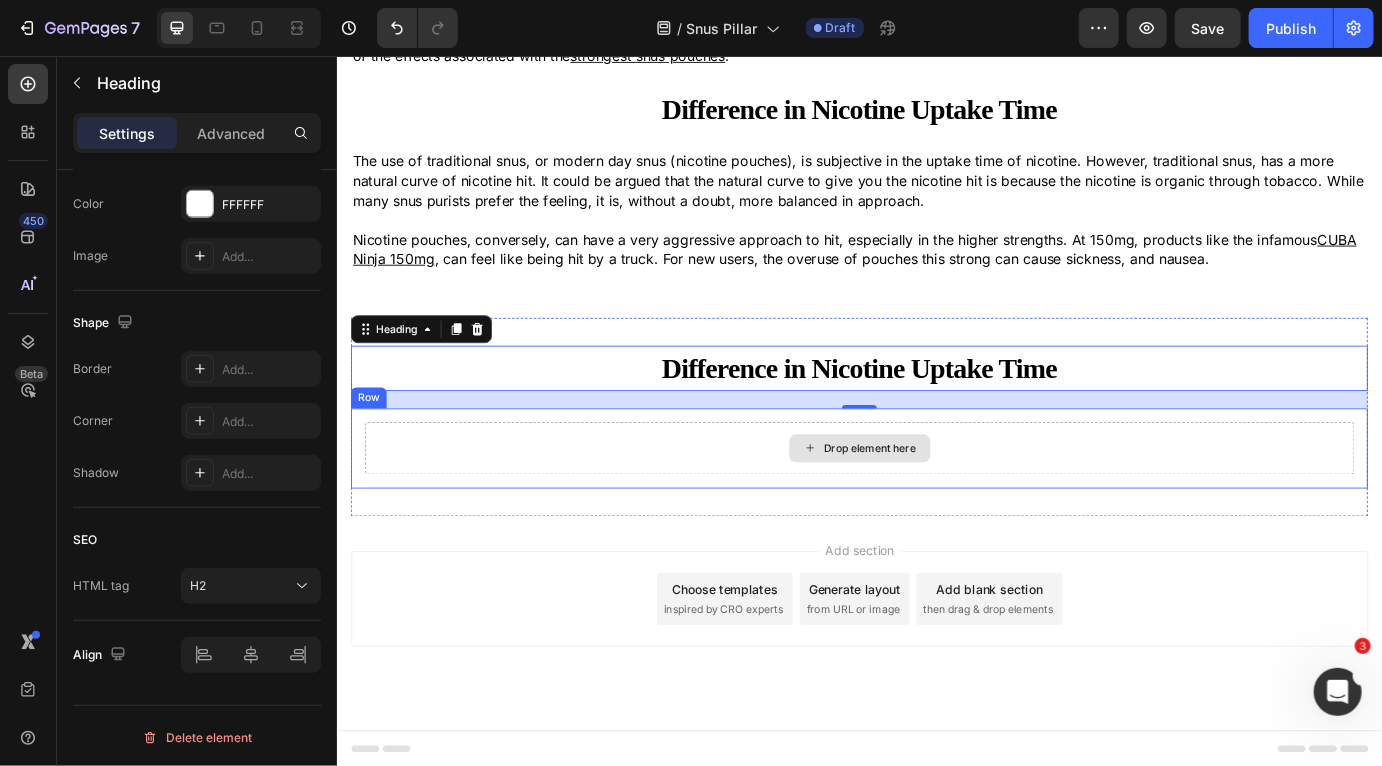 click on "Drop element here" at bounding box center [936, 507] 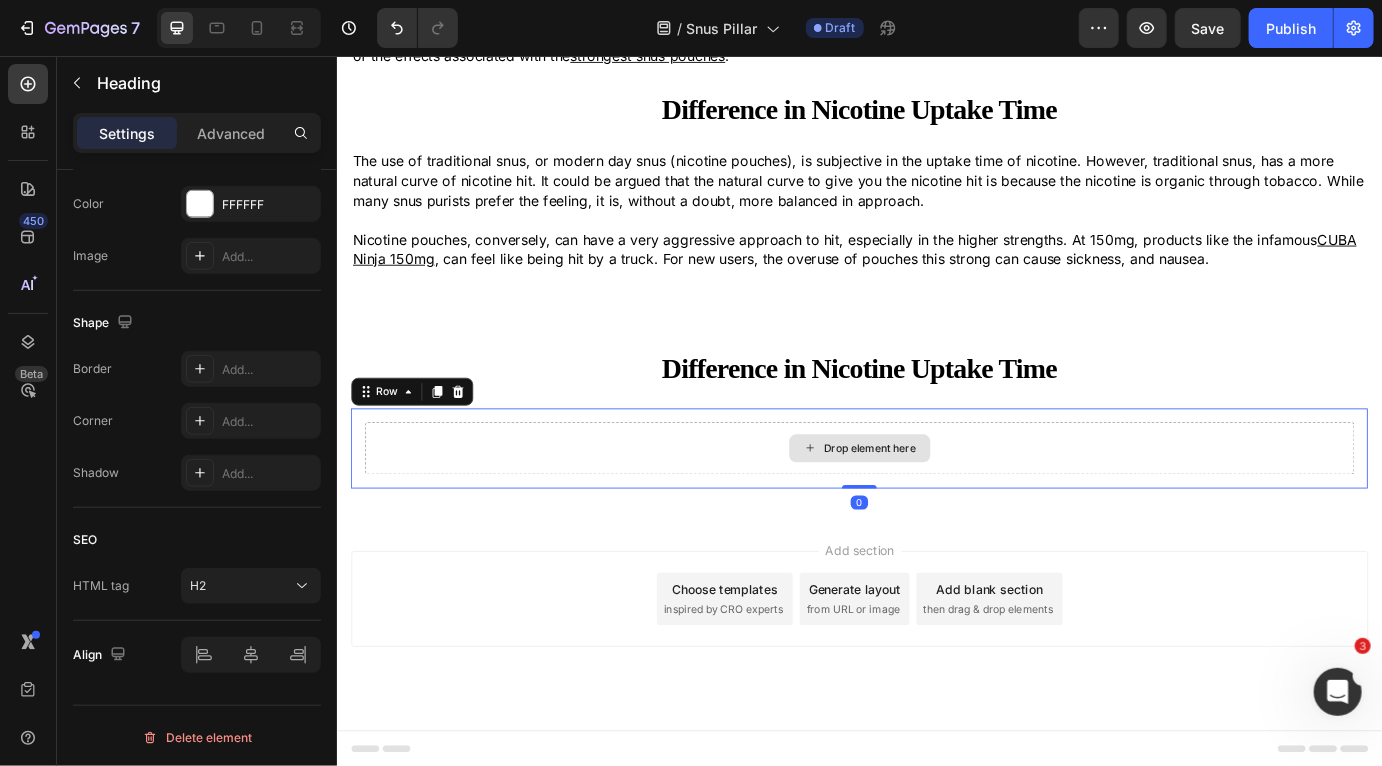 scroll, scrollTop: 0, scrollLeft: 0, axis: both 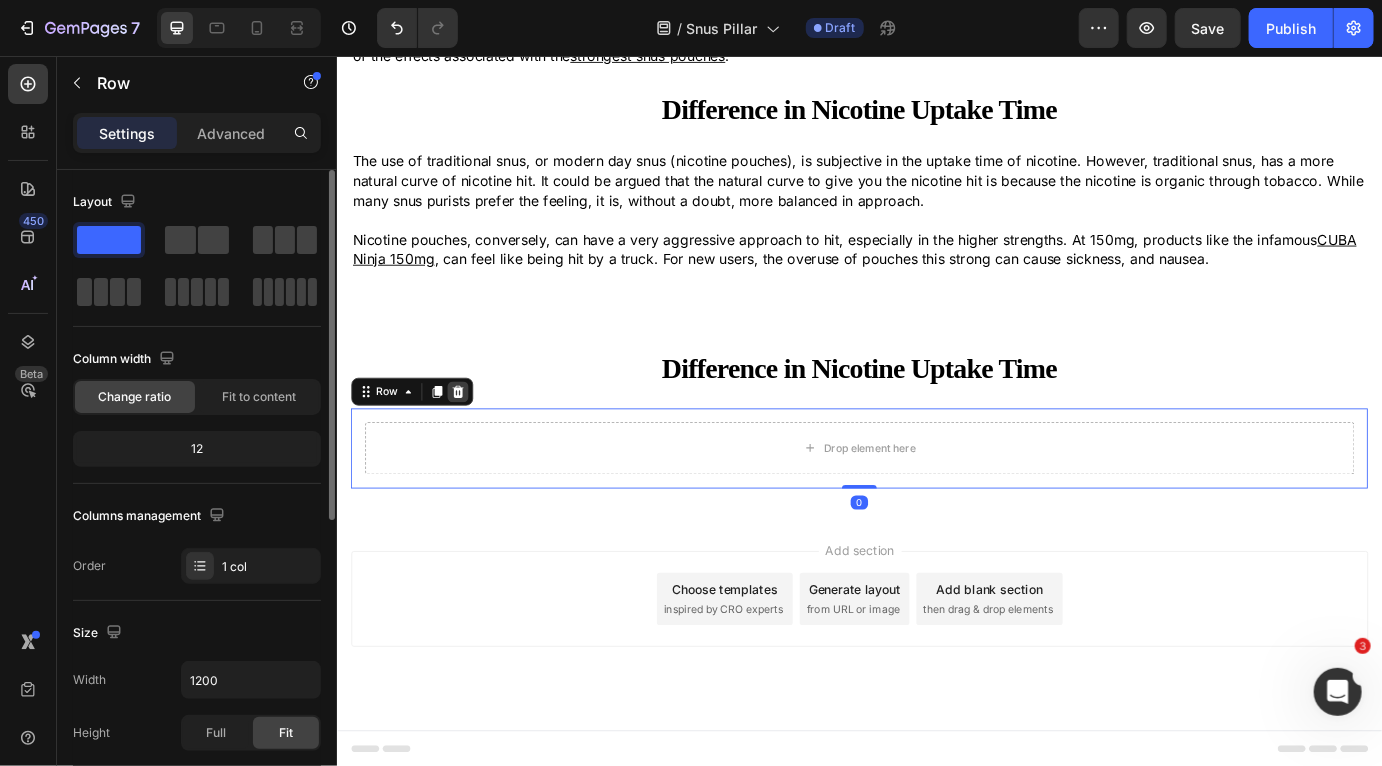 click 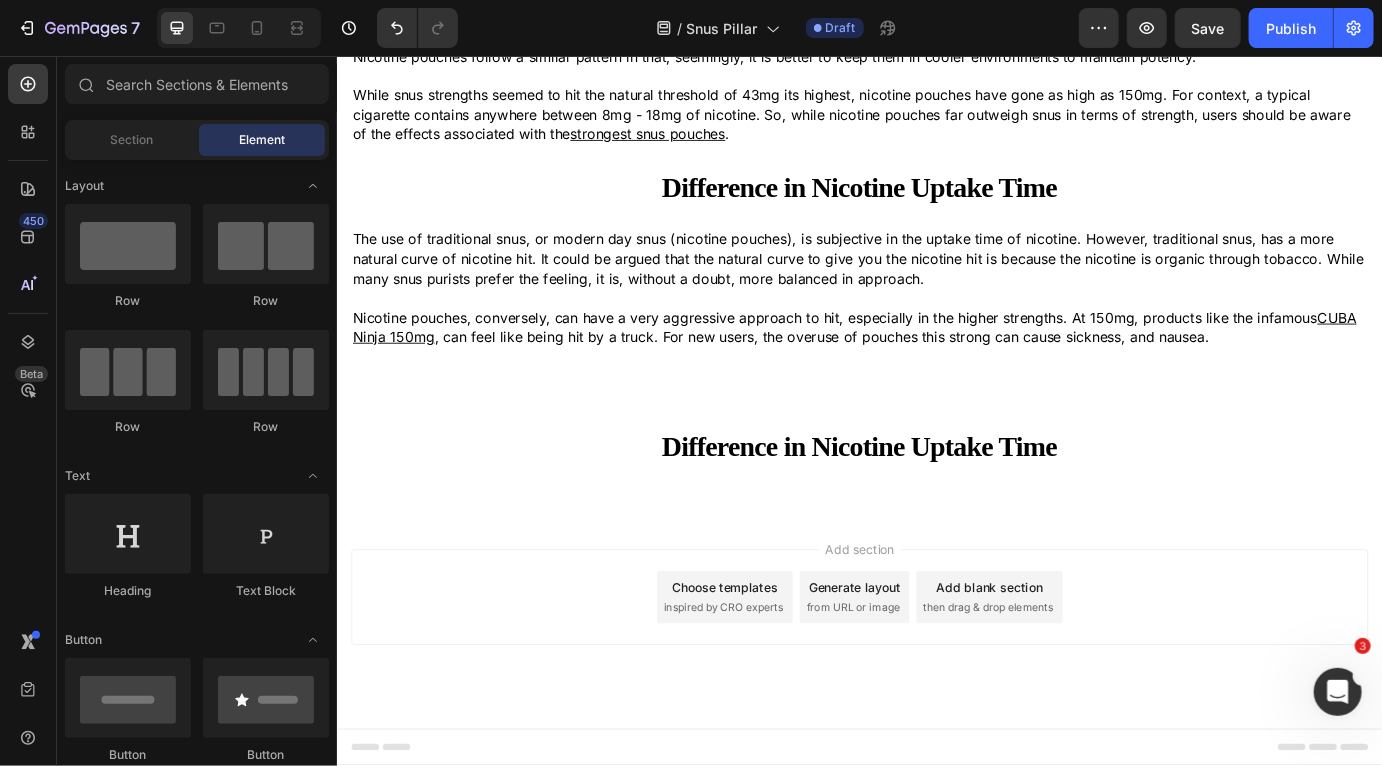 scroll, scrollTop: 3510, scrollLeft: 0, axis: vertical 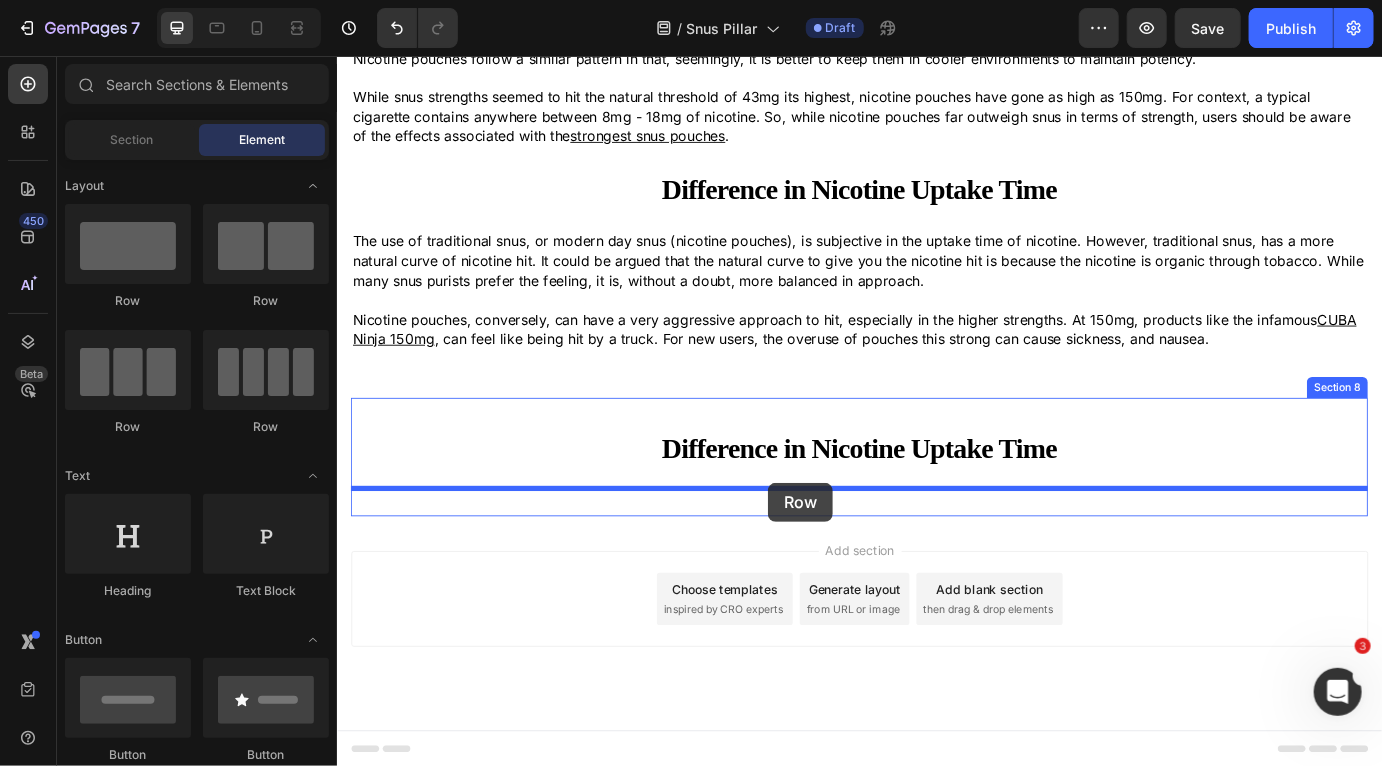 drag, startPoint x: 463, startPoint y: 318, endPoint x: 831, endPoint y: 546, distance: 432.90646 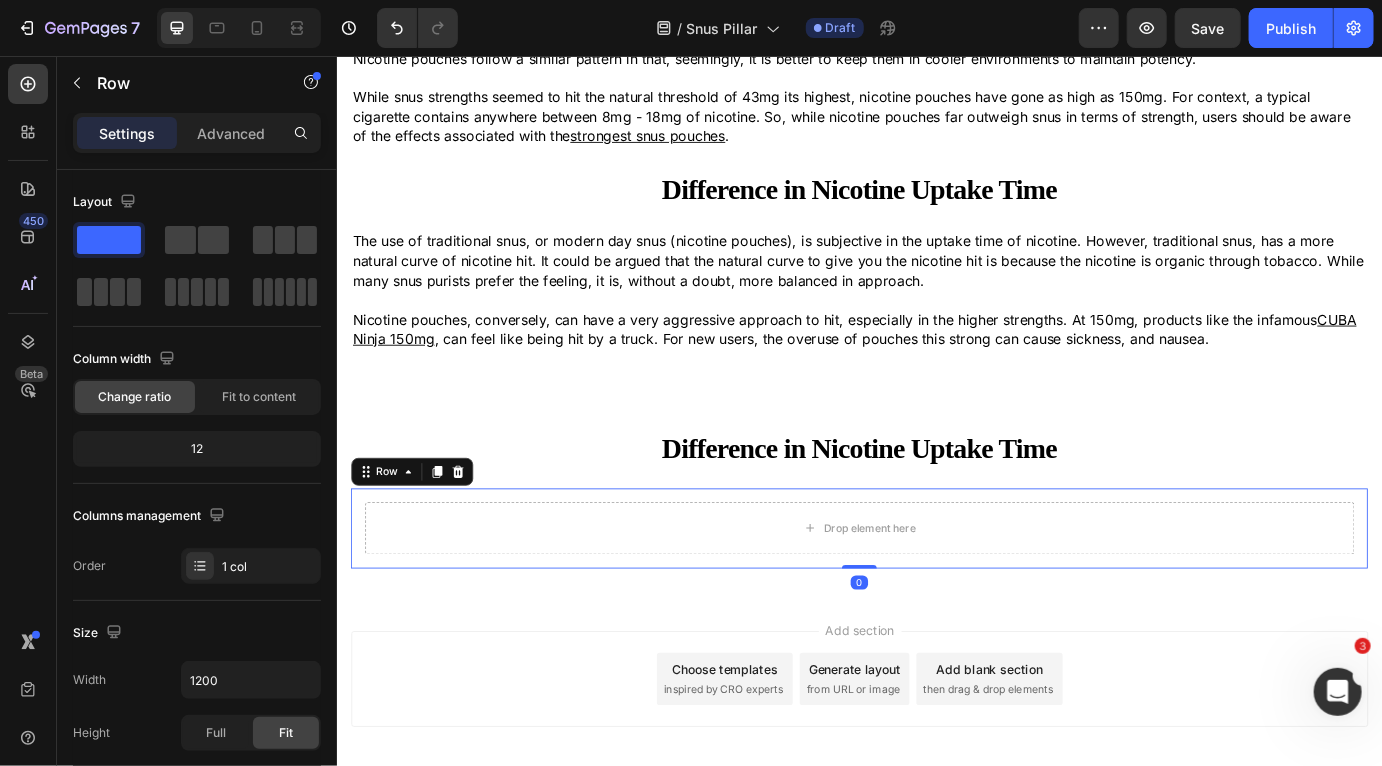 scroll, scrollTop: 3602, scrollLeft: 0, axis: vertical 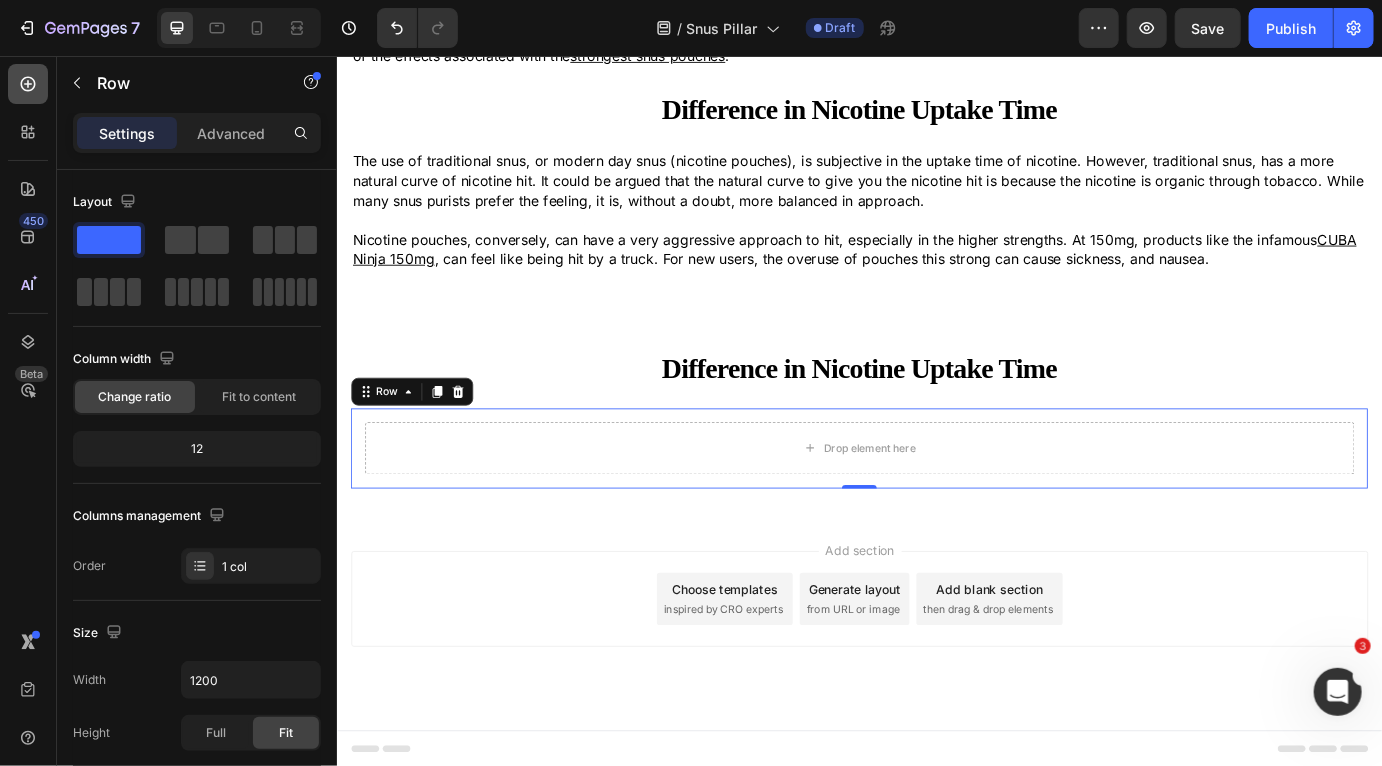 click 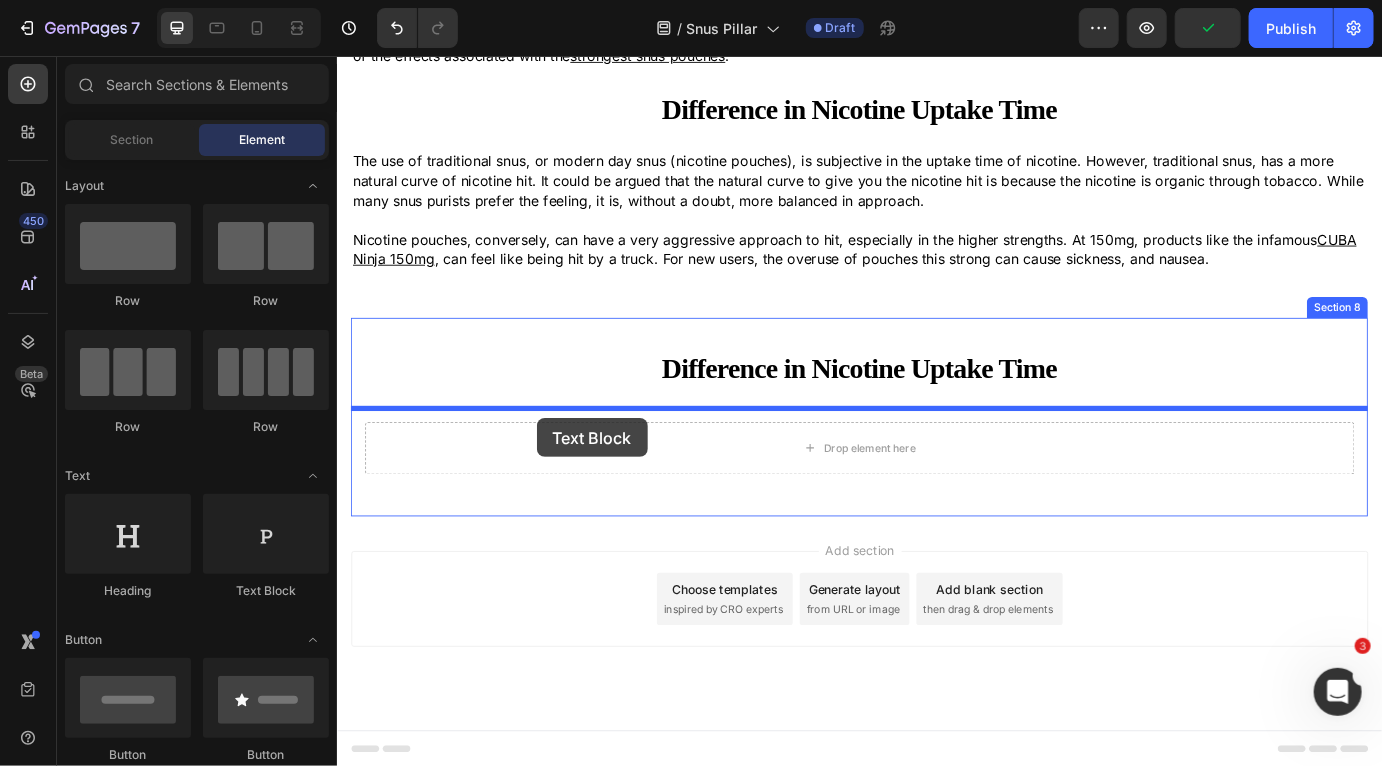 drag, startPoint x: 587, startPoint y: 576, endPoint x: 567, endPoint y: 468, distance: 109.83624 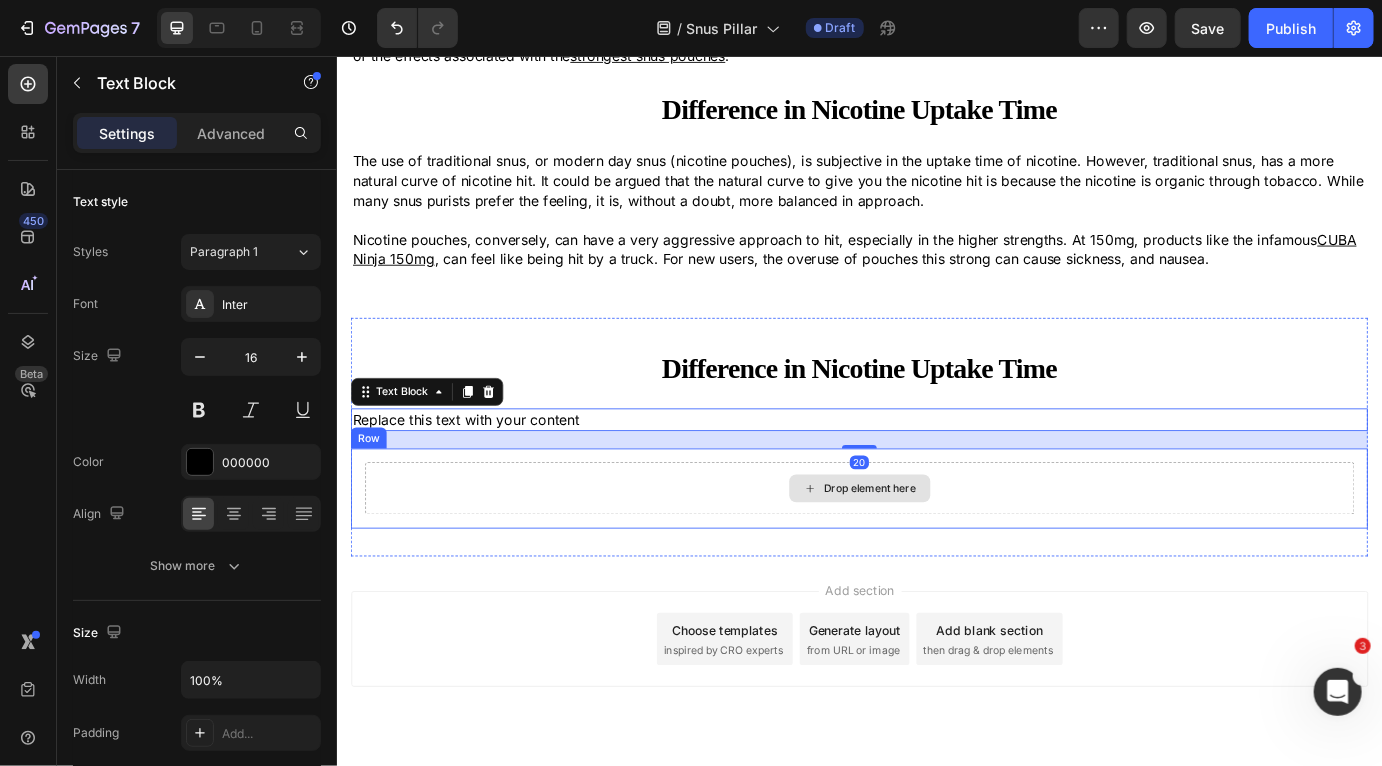 click on "Drop element here" at bounding box center [936, 553] 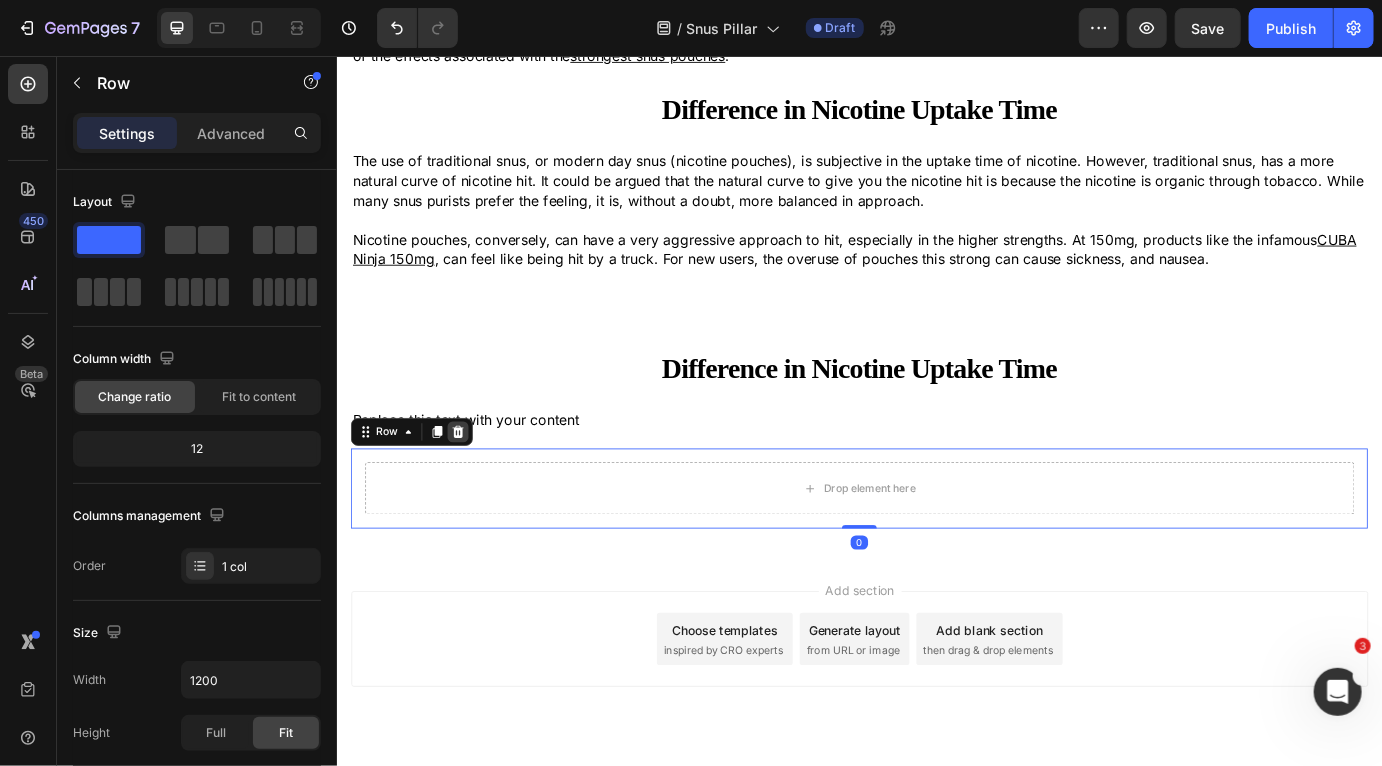 click 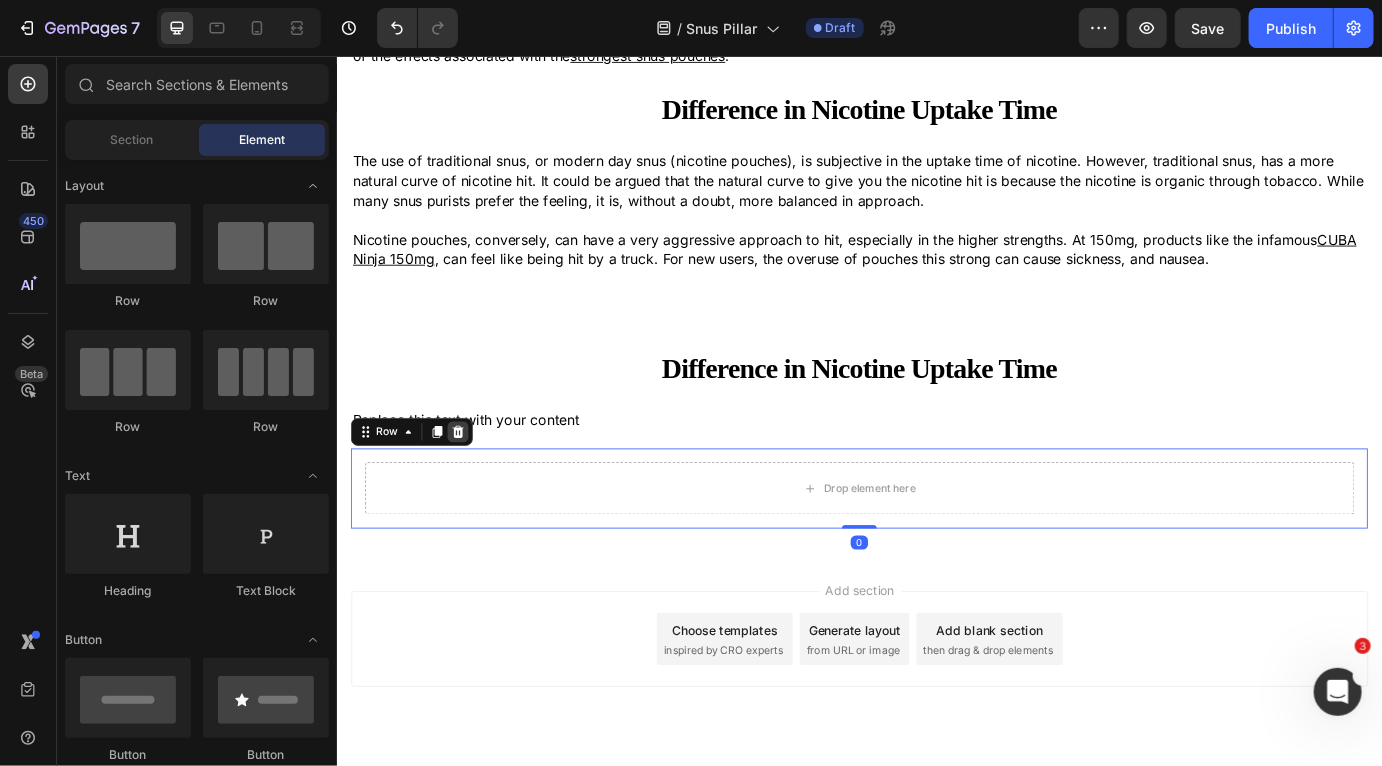scroll, scrollTop: 3557, scrollLeft: 0, axis: vertical 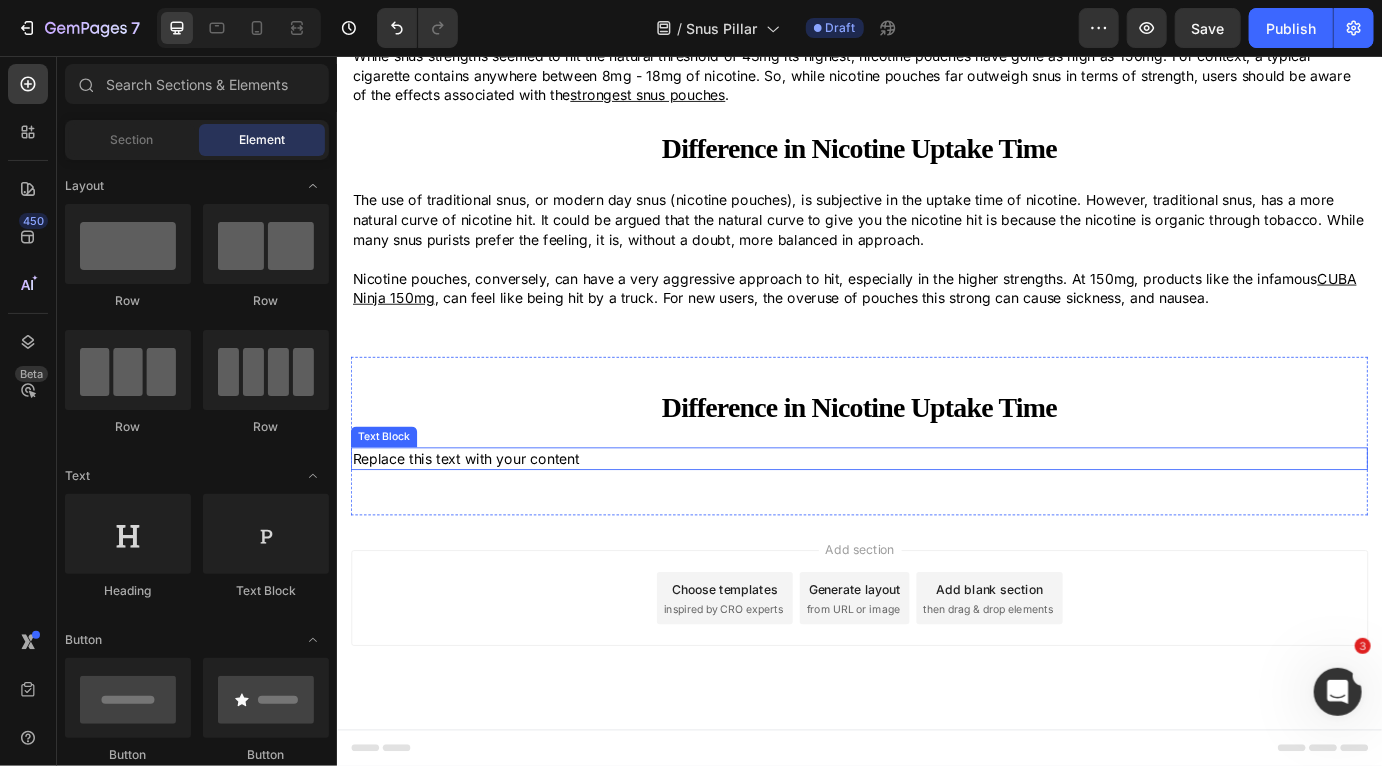 click on "Replace this text with your content" at bounding box center [936, 519] 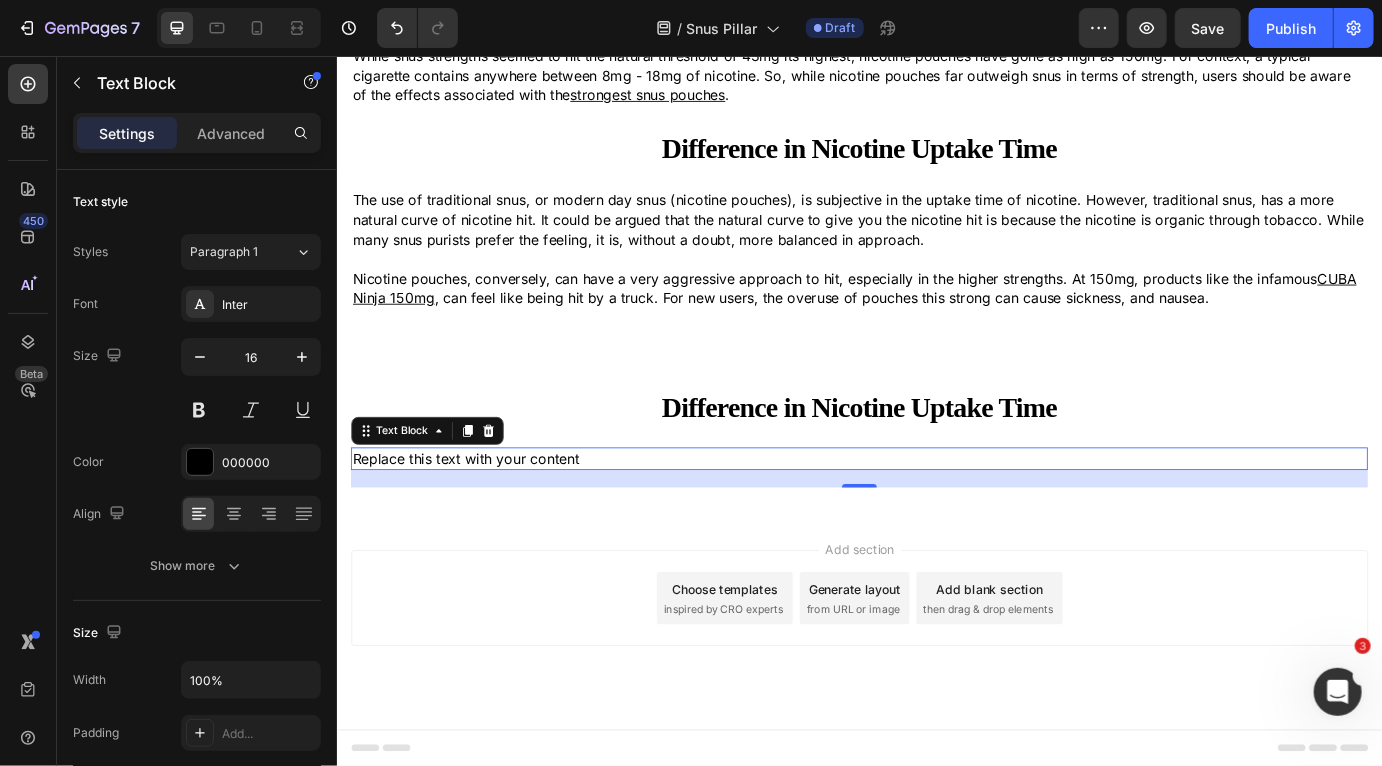 click on "Replace this text with your content" at bounding box center (936, 519) 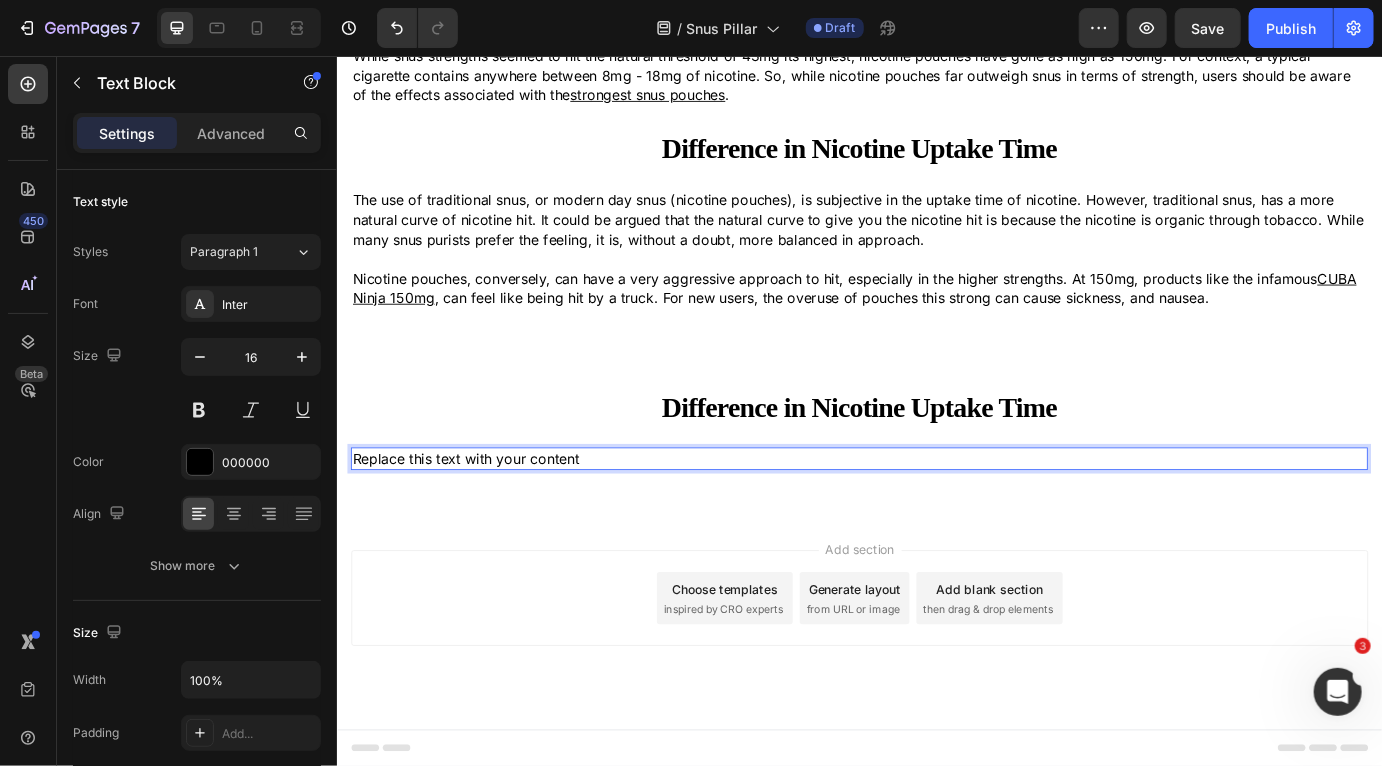 click on "Replace this text with your content" at bounding box center [936, 519] 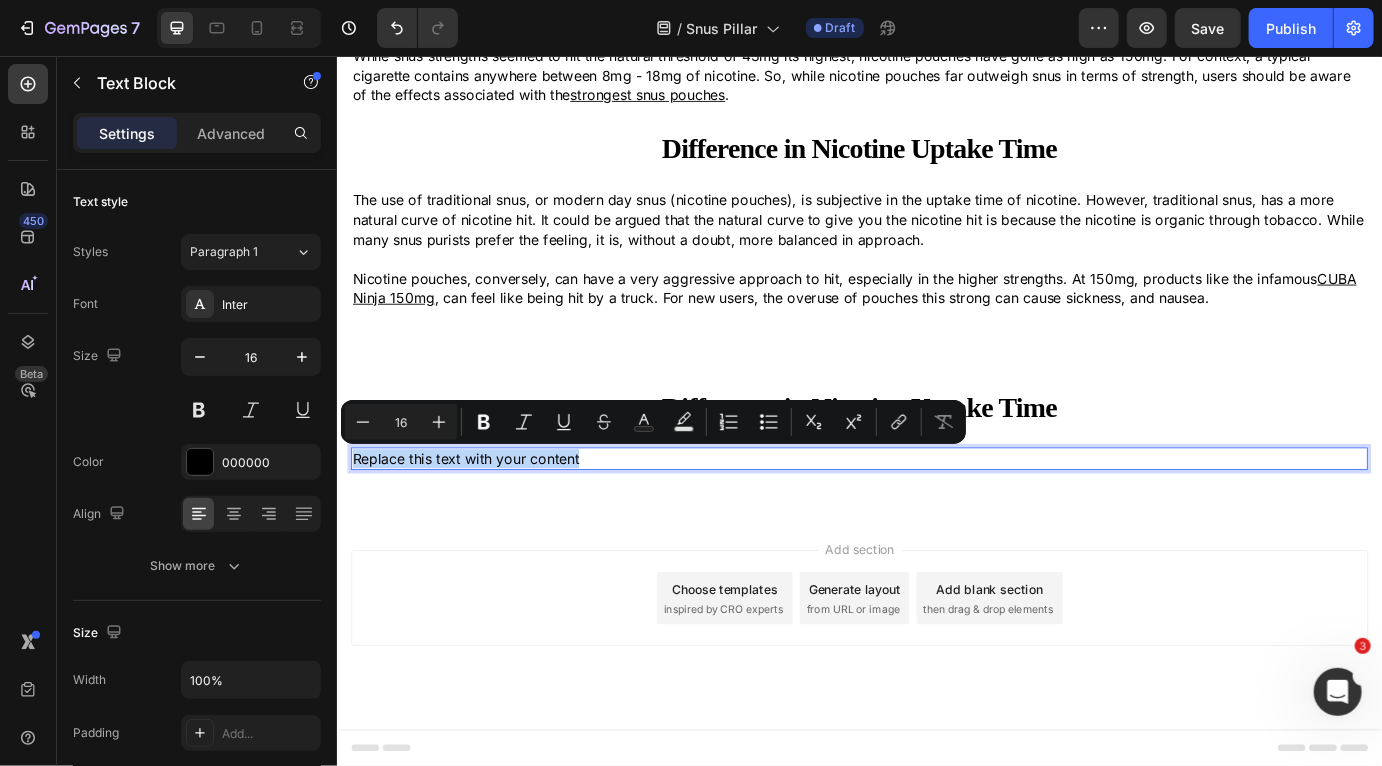 click on "Replace this text with your content" at bounding box center [936, 519] 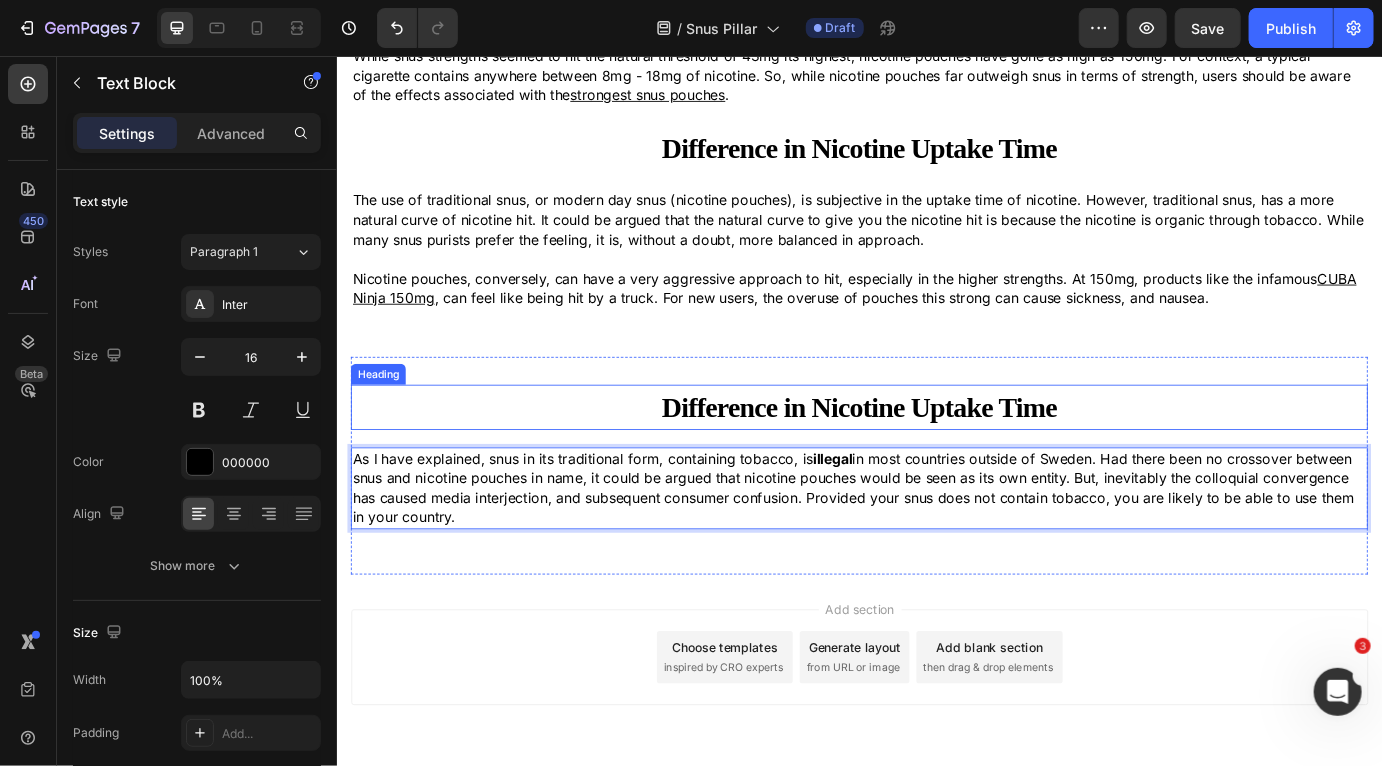 click on "Difference in Nicotine Uptake Time" at bounding box center [936, 460] 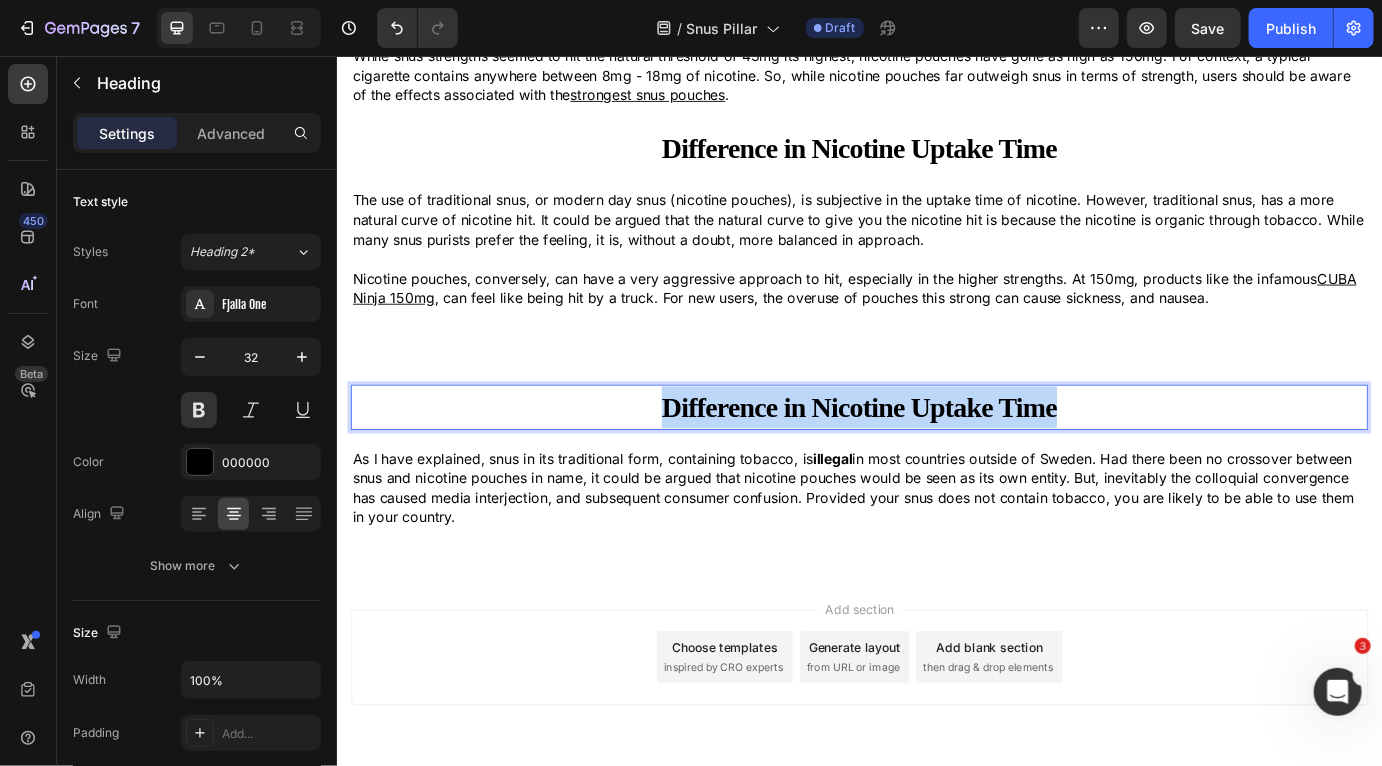 click on "Difference in Nicotine Uptake Time" at bounding box center [936, 460] 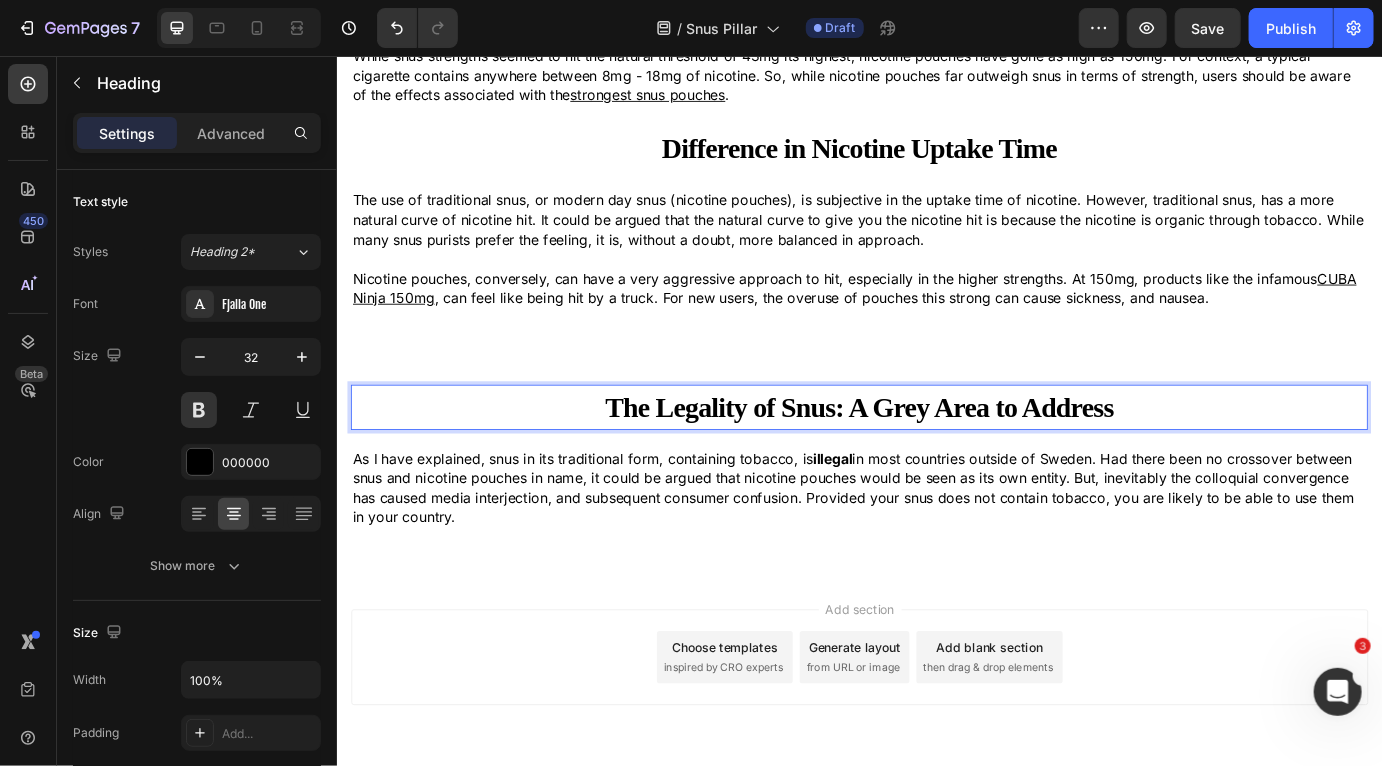 click on "The Legality of Snus: A Grey Area to Address" at bounding box center [936, 460] 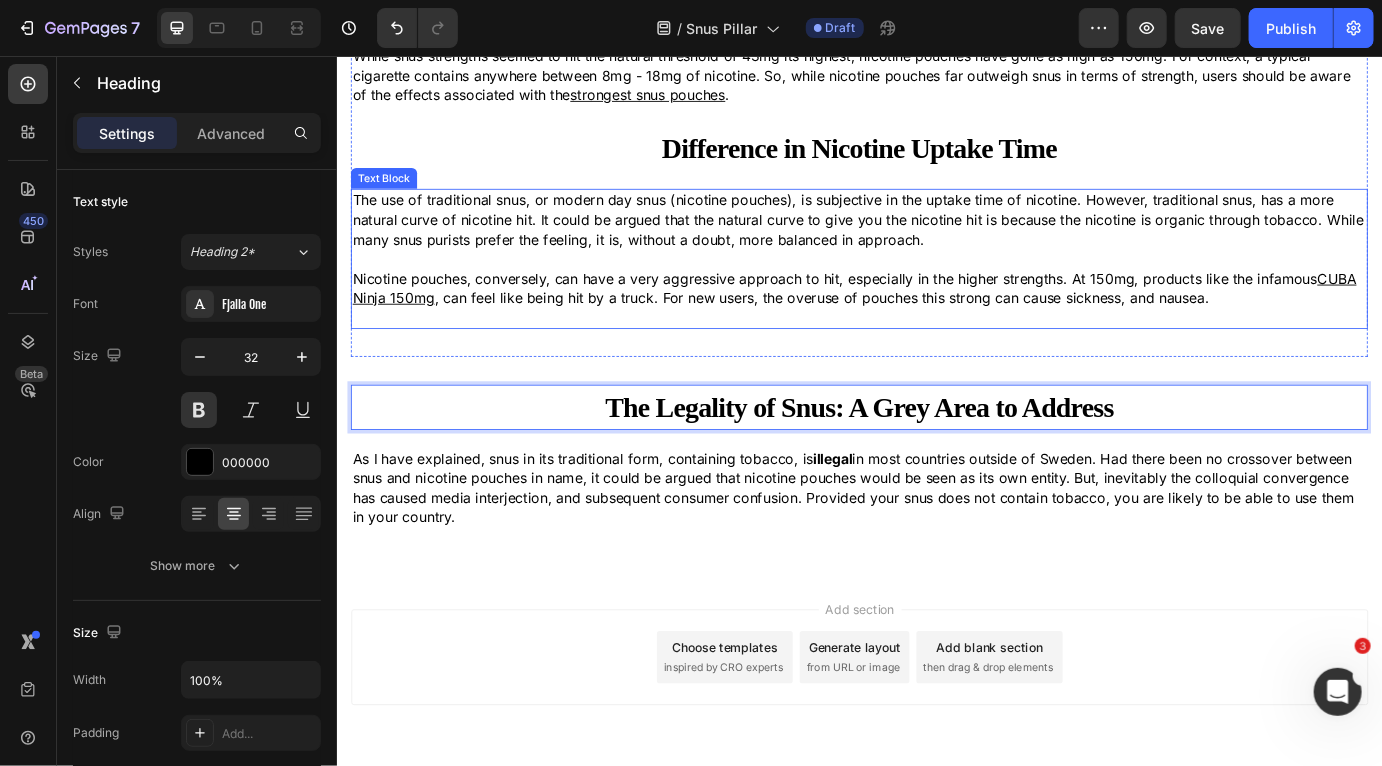 click on "Nicotine pouches, conversely, can have a very aggressive approach to hit, especially in the higher strengths. At 150mg, products like the infamous  CUBA Ninja 150mg , can feel like being hit by a truck. For new users, the overuse of pouches this strong can cause sickness, and nausea." at bounding box center (936, 323) 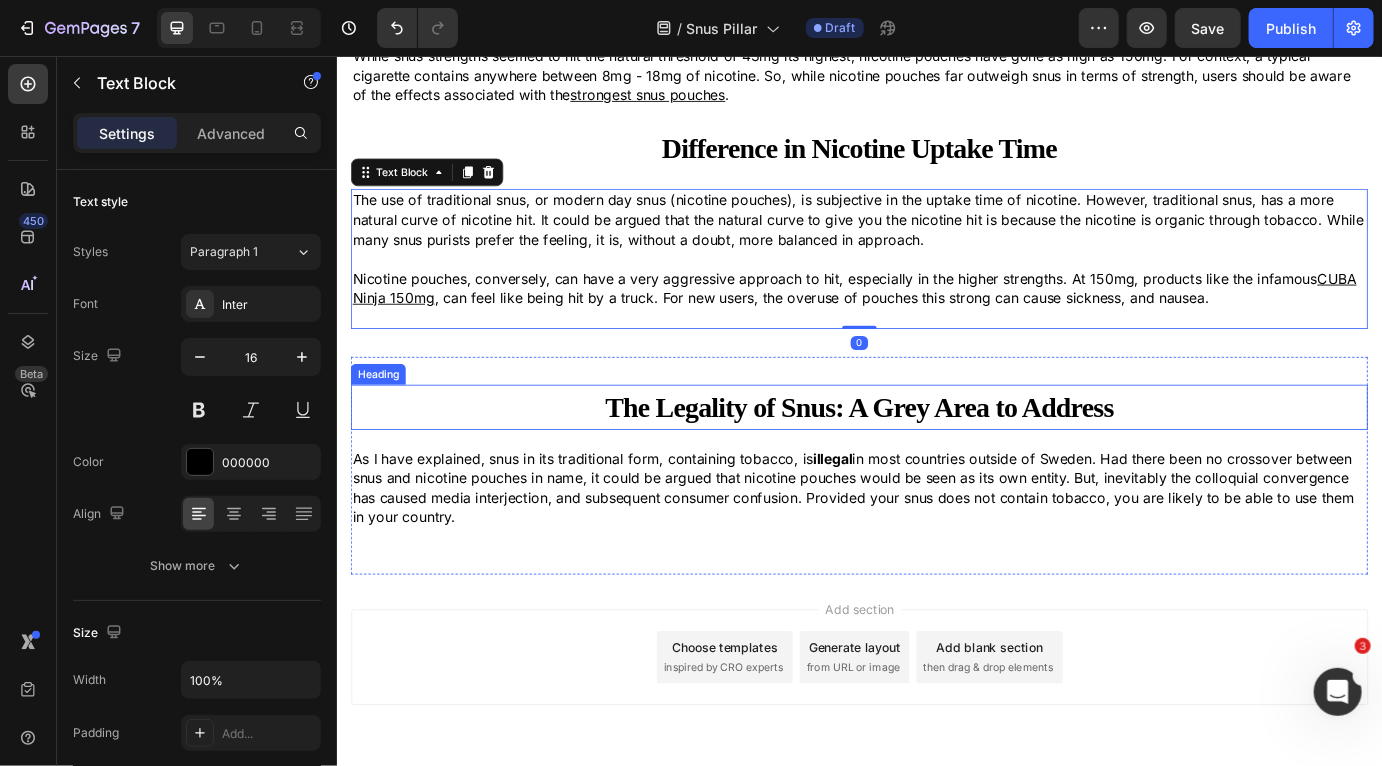 click on "⁠⁠⁠⁠⁠⁠⁠ The Legality of Snus: A Grey Area to Address" at bounding box center [936, 460] 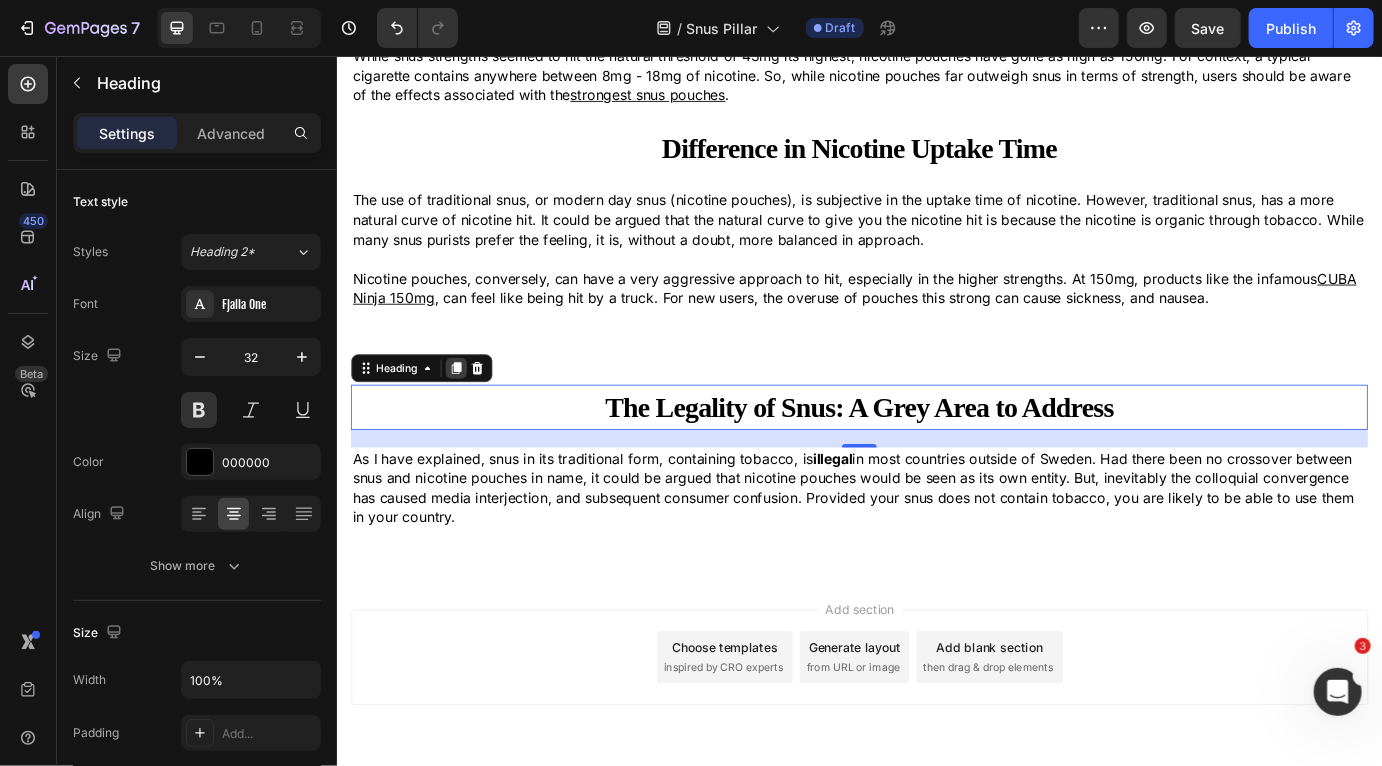 click 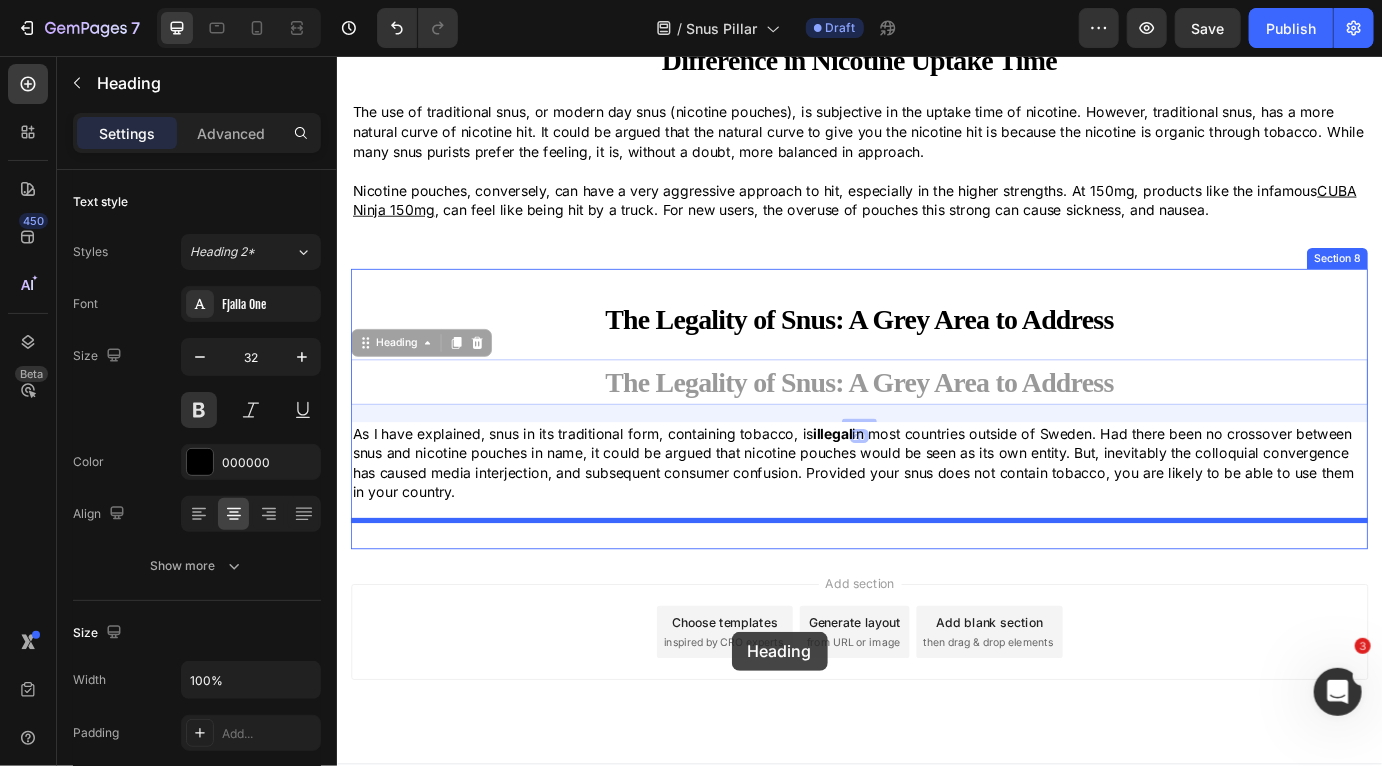 scroll, scrollTop: 3696, scrollLeft: 0, axis: vertical 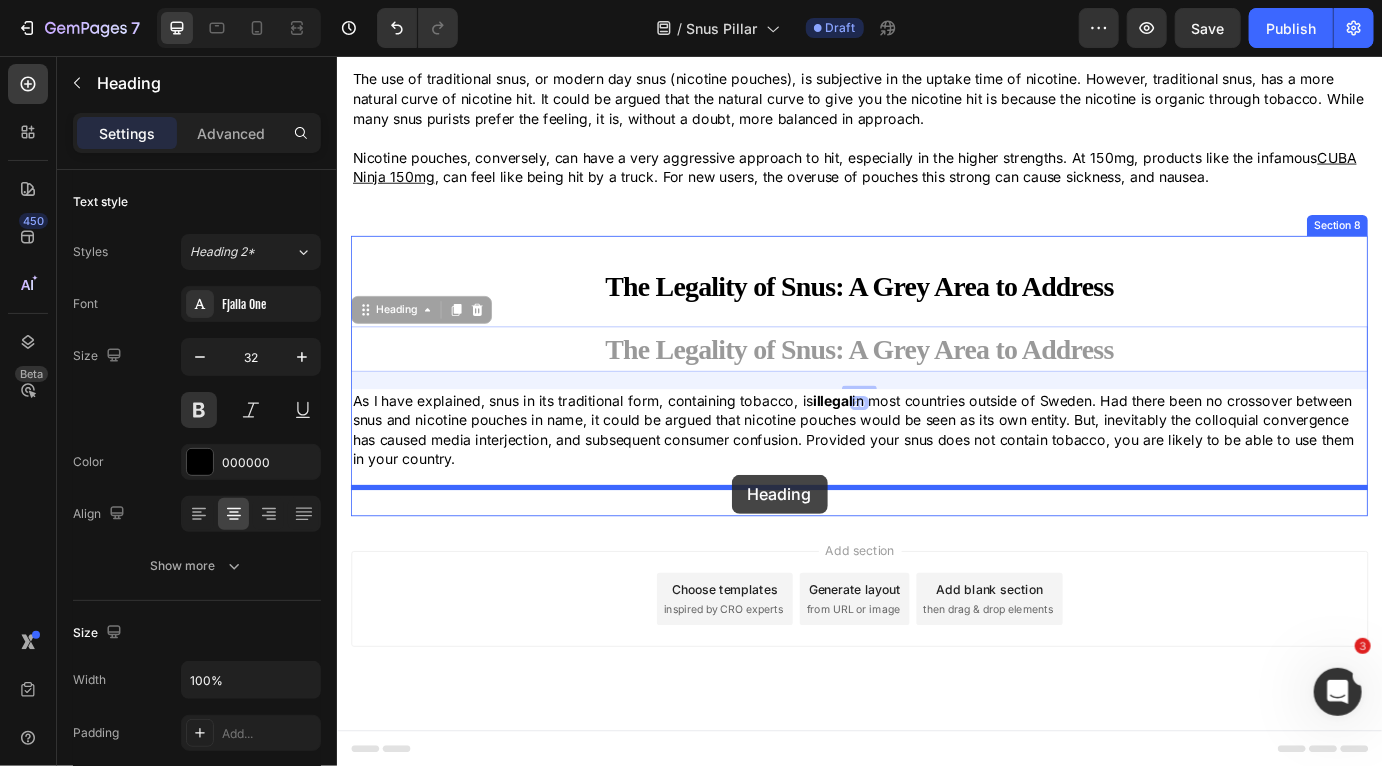 drag, startPoint x: 371, startPoint y: 492, endPoint x: 789, endPoint y: 537, distance: 420.41528 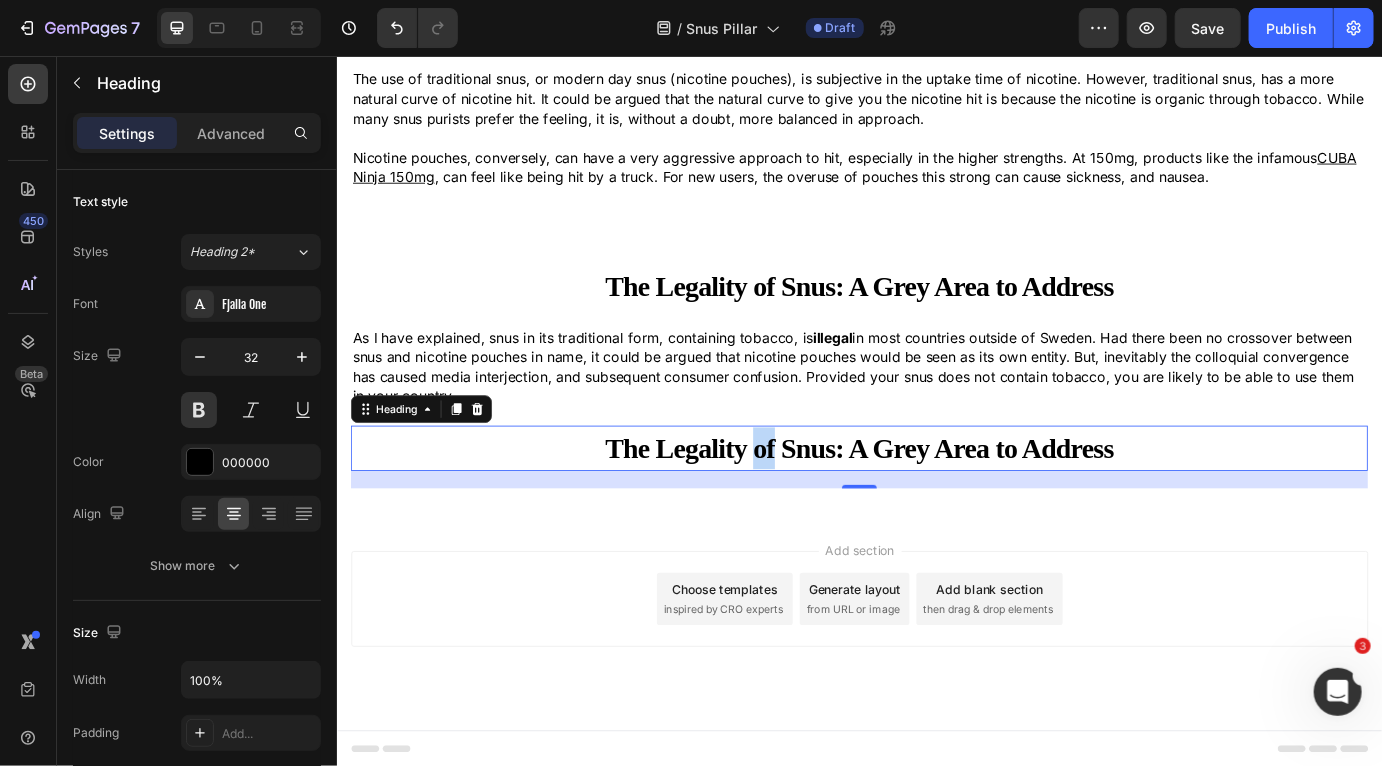 click on "The Legality of Snus: A Grey Area to Address" at bounding box center (936, 507) 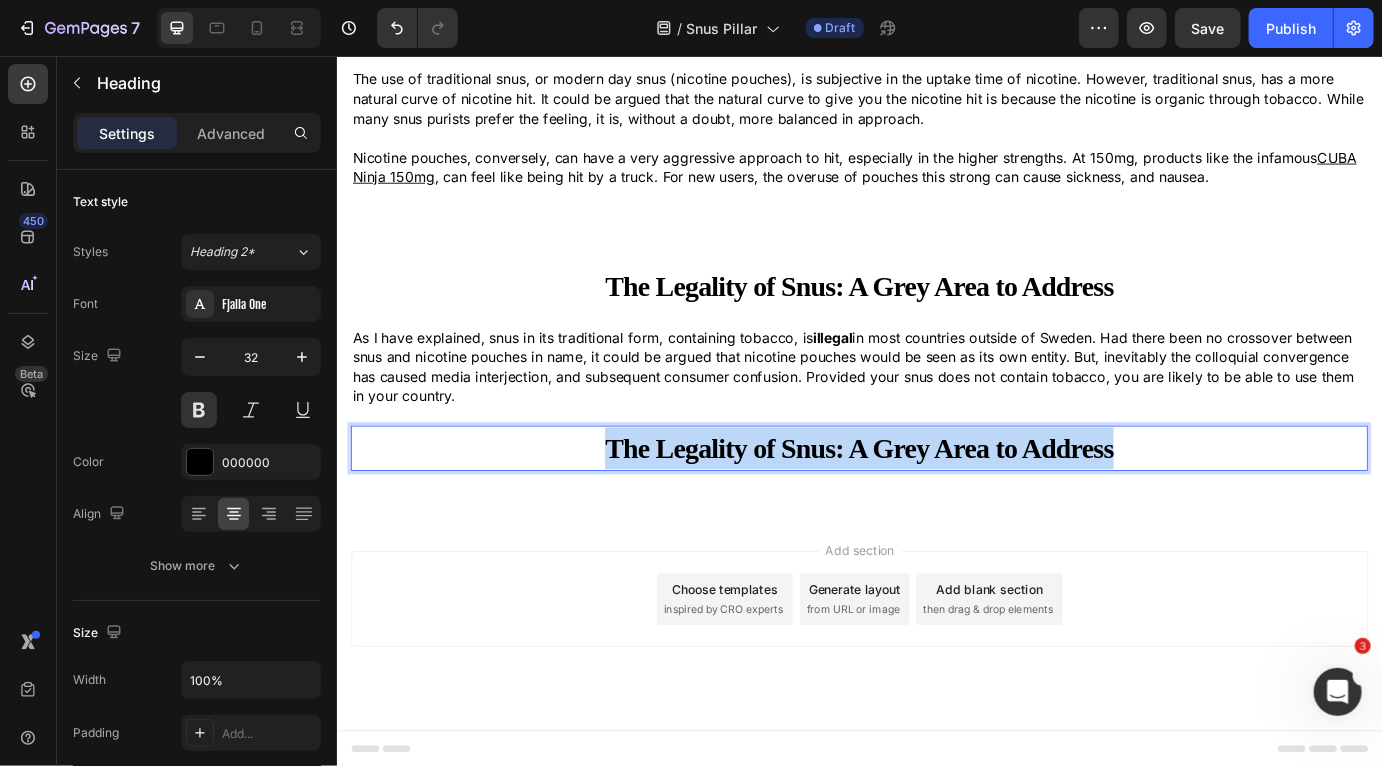 click on "The Legality of Snus: A Grey Area to Address" at bounding box center [936, 507] 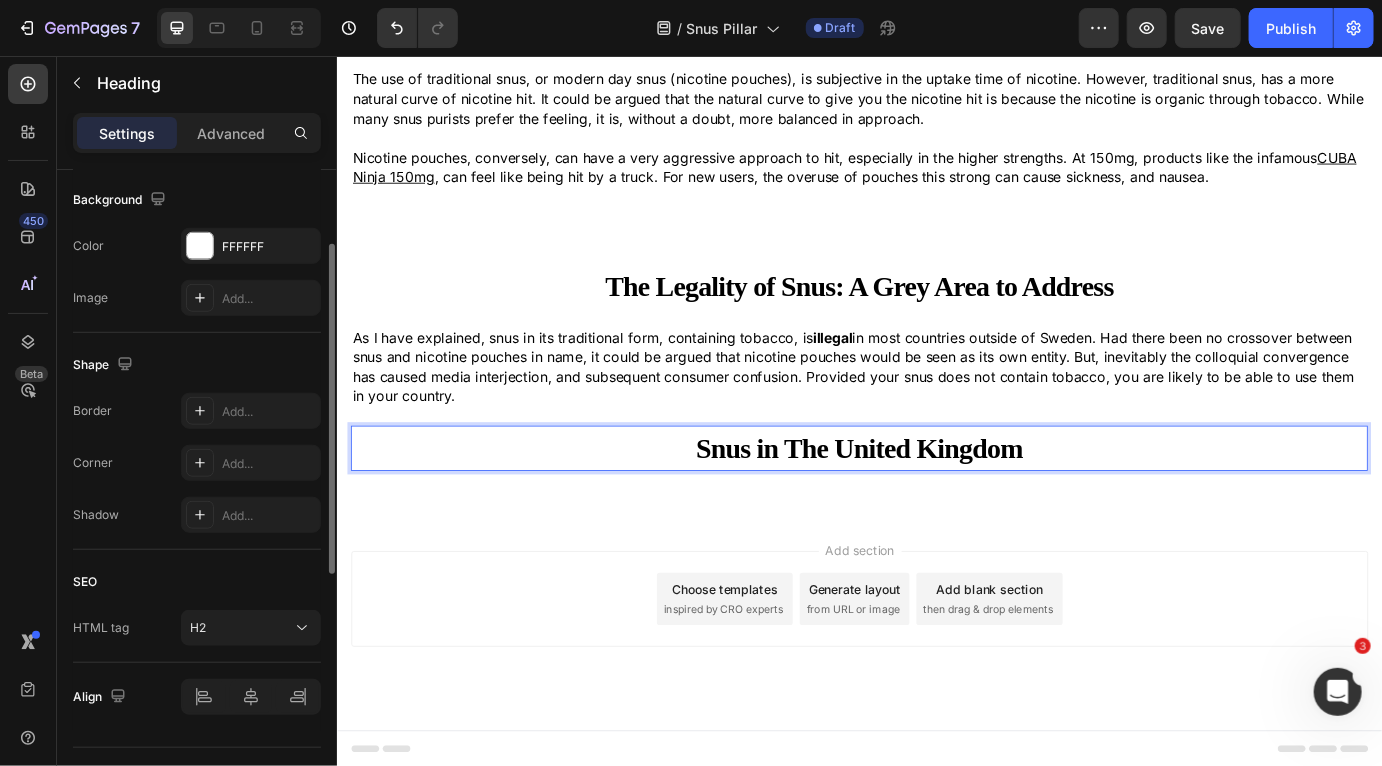 scroll, scrollTop: 642, scrollLeft: 0, axis: vertical 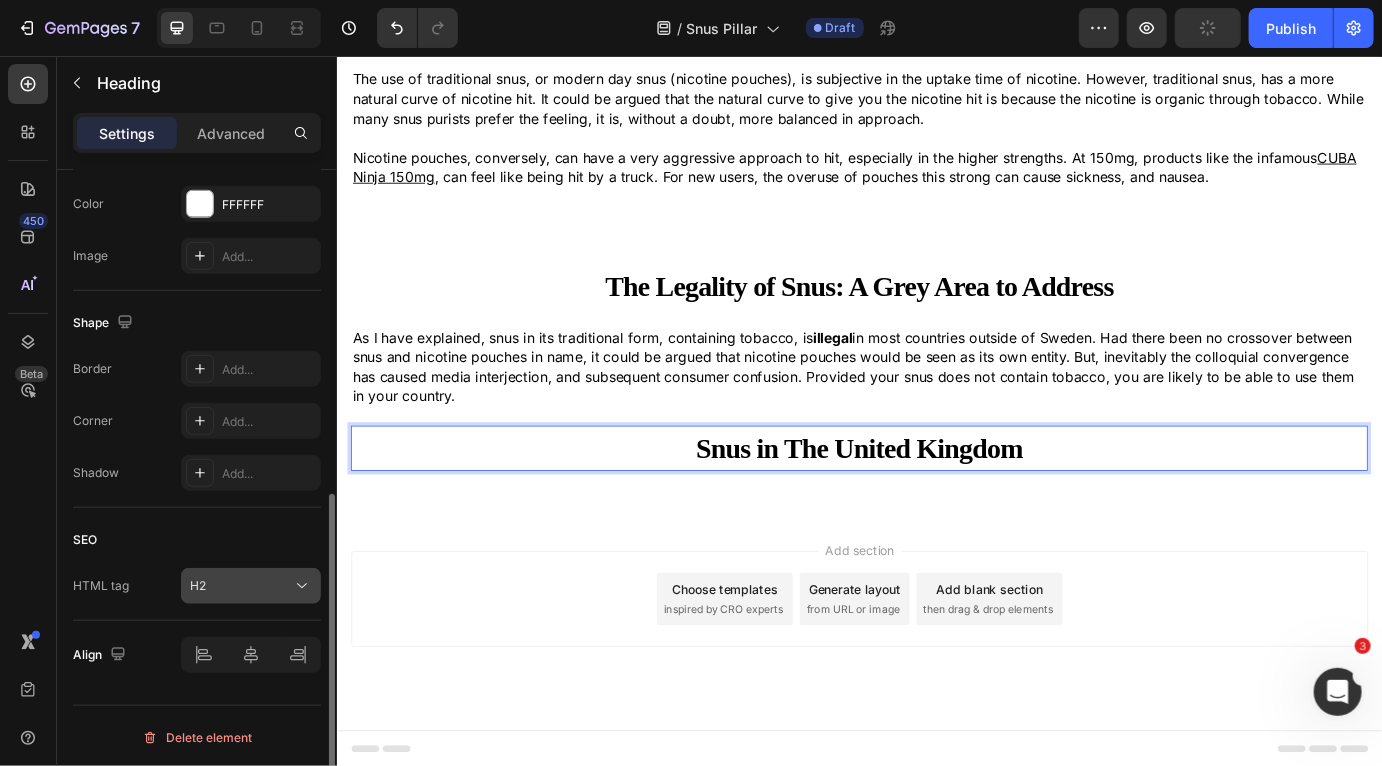 click on "H2" at bounding box center [241, 586] 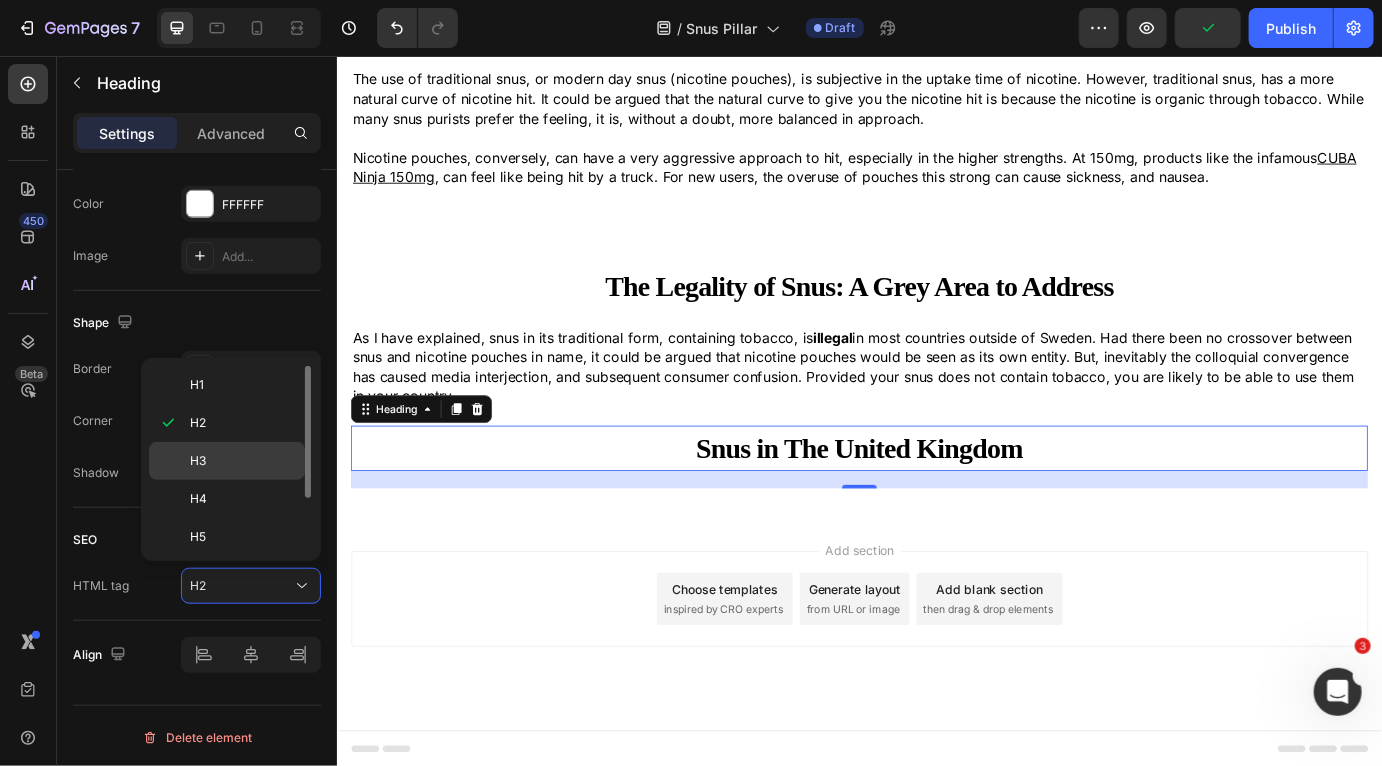 click on "H3" at bounding box center (243, 461) 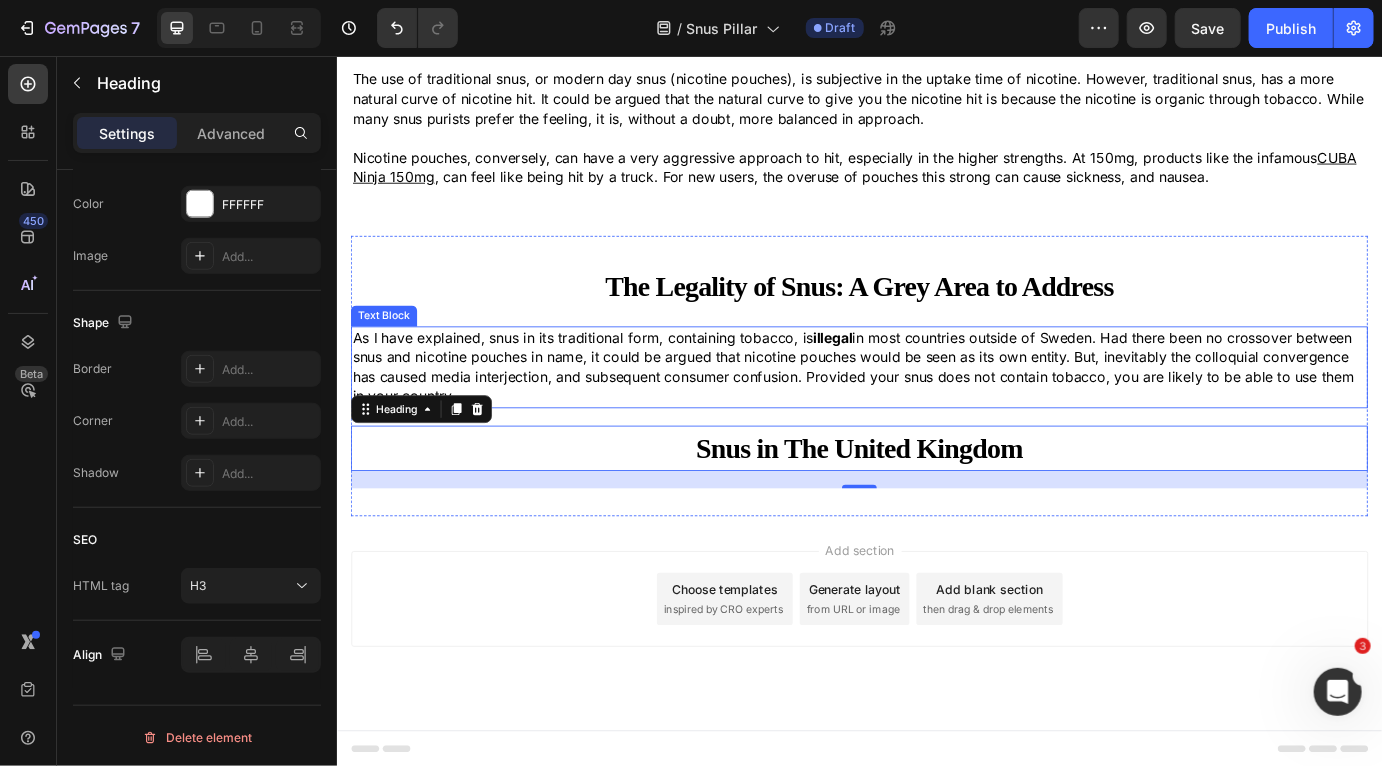 click on "As I have explained, snus in its traditional form, containing tobacco, is  illegal  in most countries outside of Sweden. Had there been no crossover between snus and nicotine pouches in name, it could be argued that nicotine pouches would be seen as its own entity. But, inevitably the colloquial convergence has caused media interjection, and subsequent consumer confusion. Provided your snus does not contain tobacco, you are likely to be able to use them in your country." at bounding box center (936, 414) 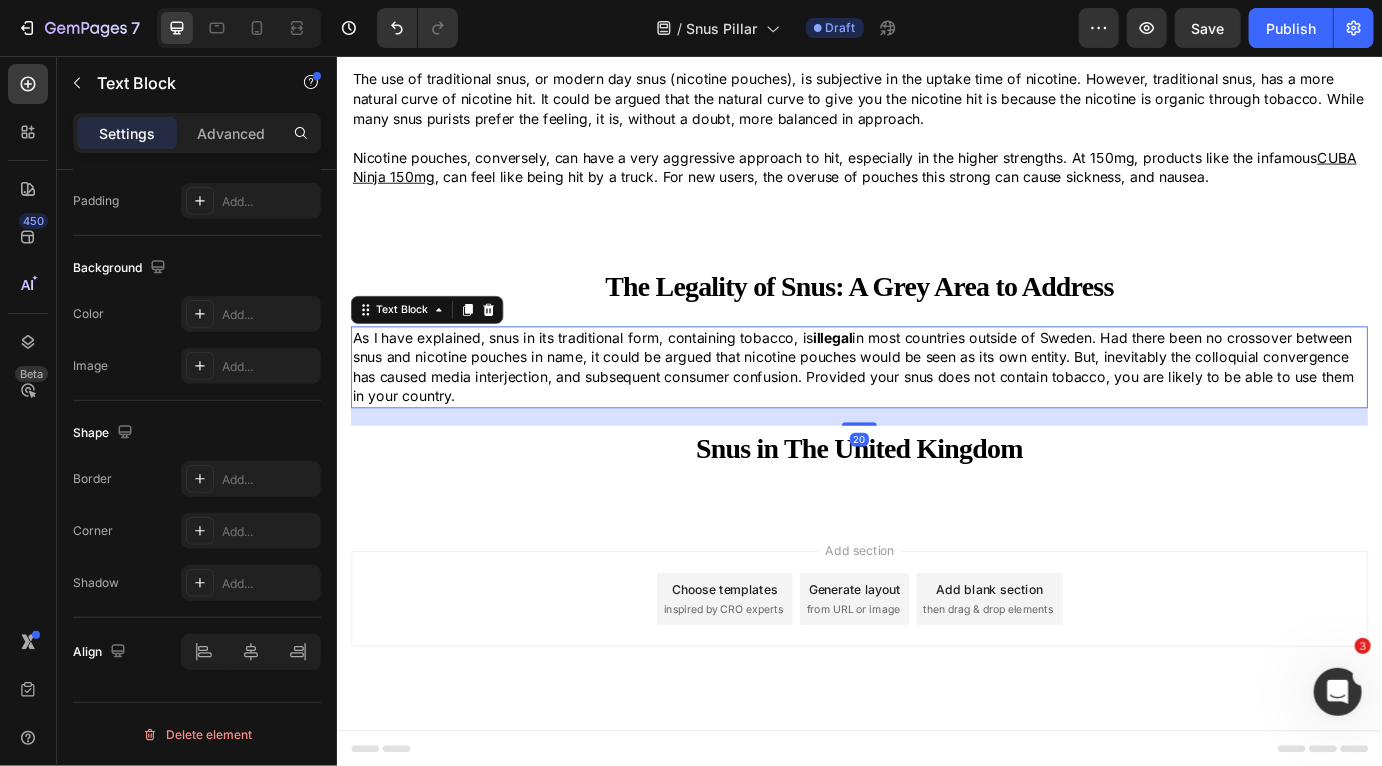 scroll, scrollTop: 0, scrollLeft: 0, axis: both 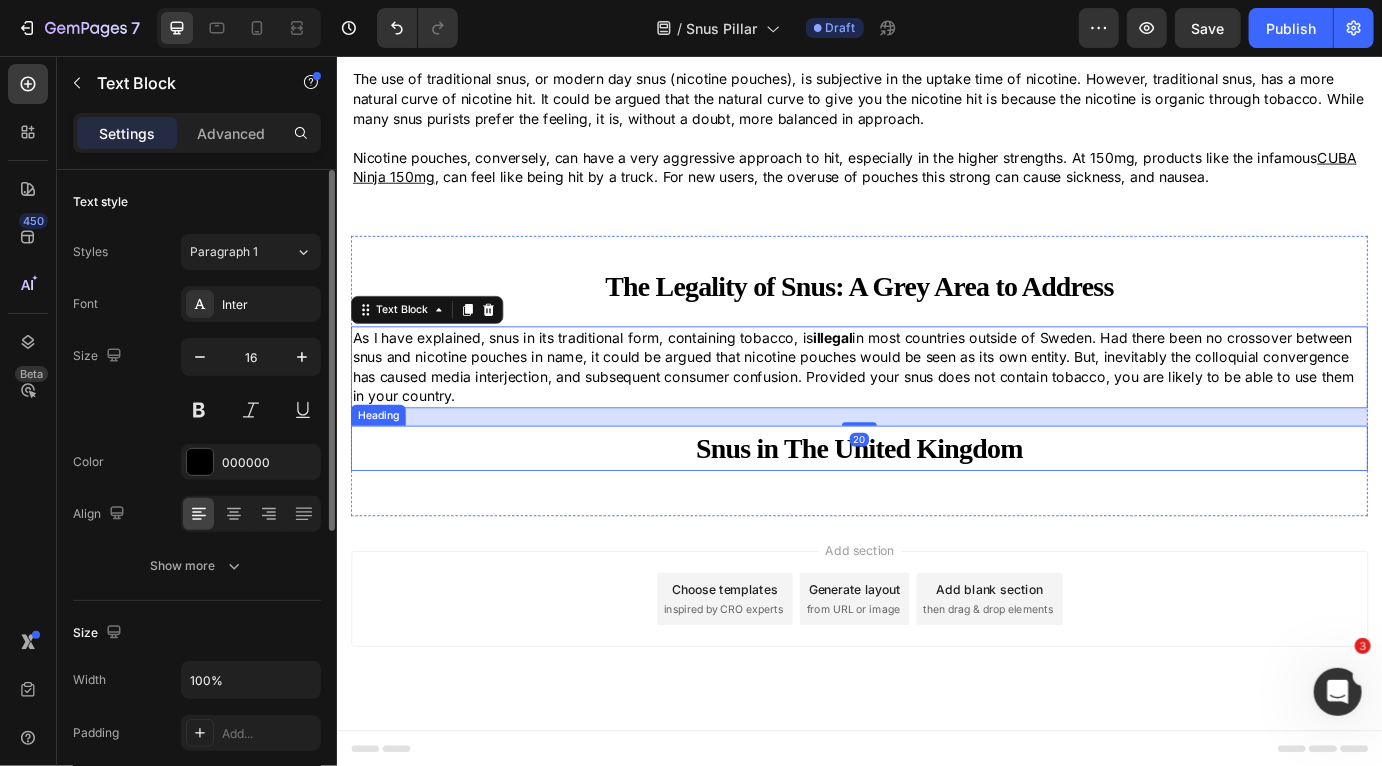 click on "Snus in The United Kingdom" at bounding box center [936, 507] 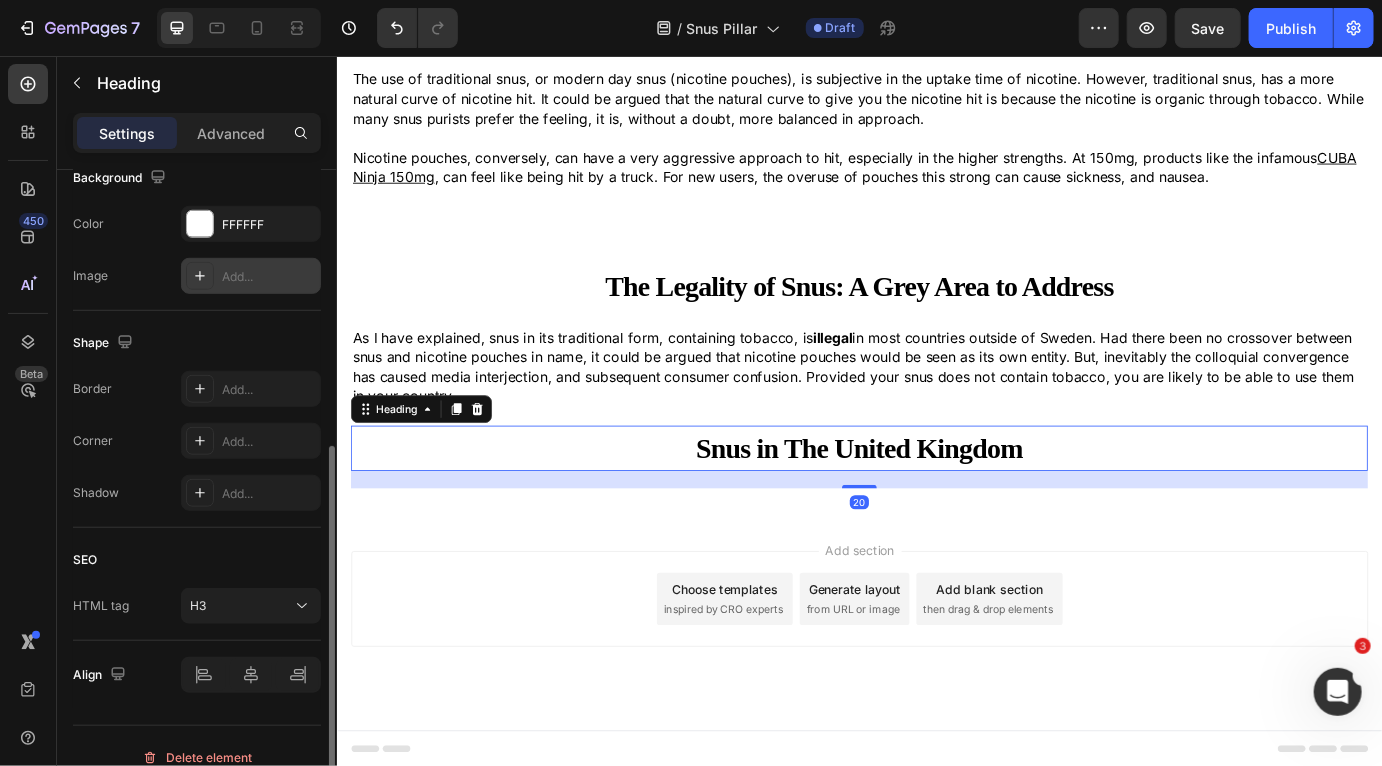 scroll, scrollTop: 642, scrollLeft: 0, axis: vertical 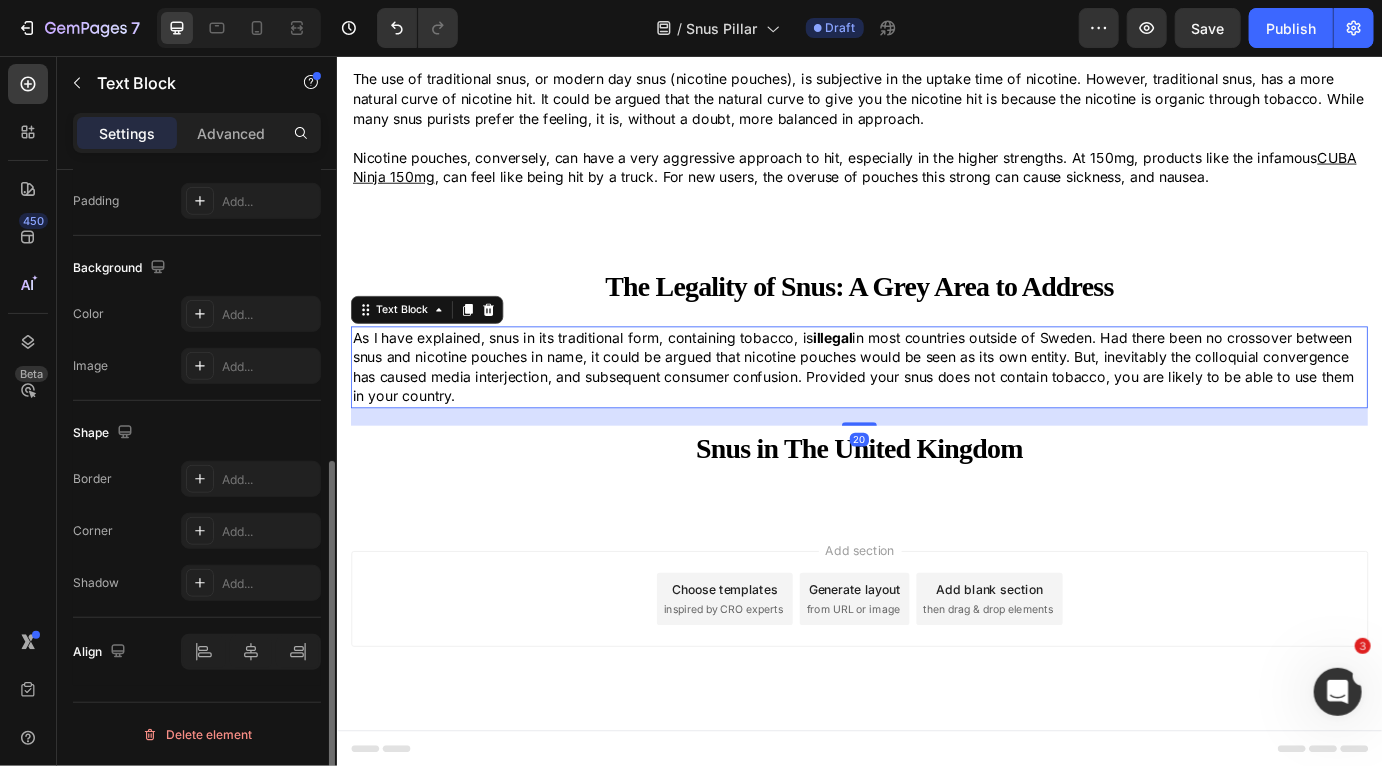 click on "As I have explained, snus in its traditional form, containing tobacco, is  illegal  in most countries outside of Sweden. Had there been no crossover between snus and nicotine pouches in name, it could be argued that nicotine pouches would be seen as its own entity. But, inevitably the colloquial convergence has caused media interjection, and subsequent consumer confusion. Provided your snus does not contain tobacco, you are likely to be able to use them in your country." at bounding box center (936, 414) 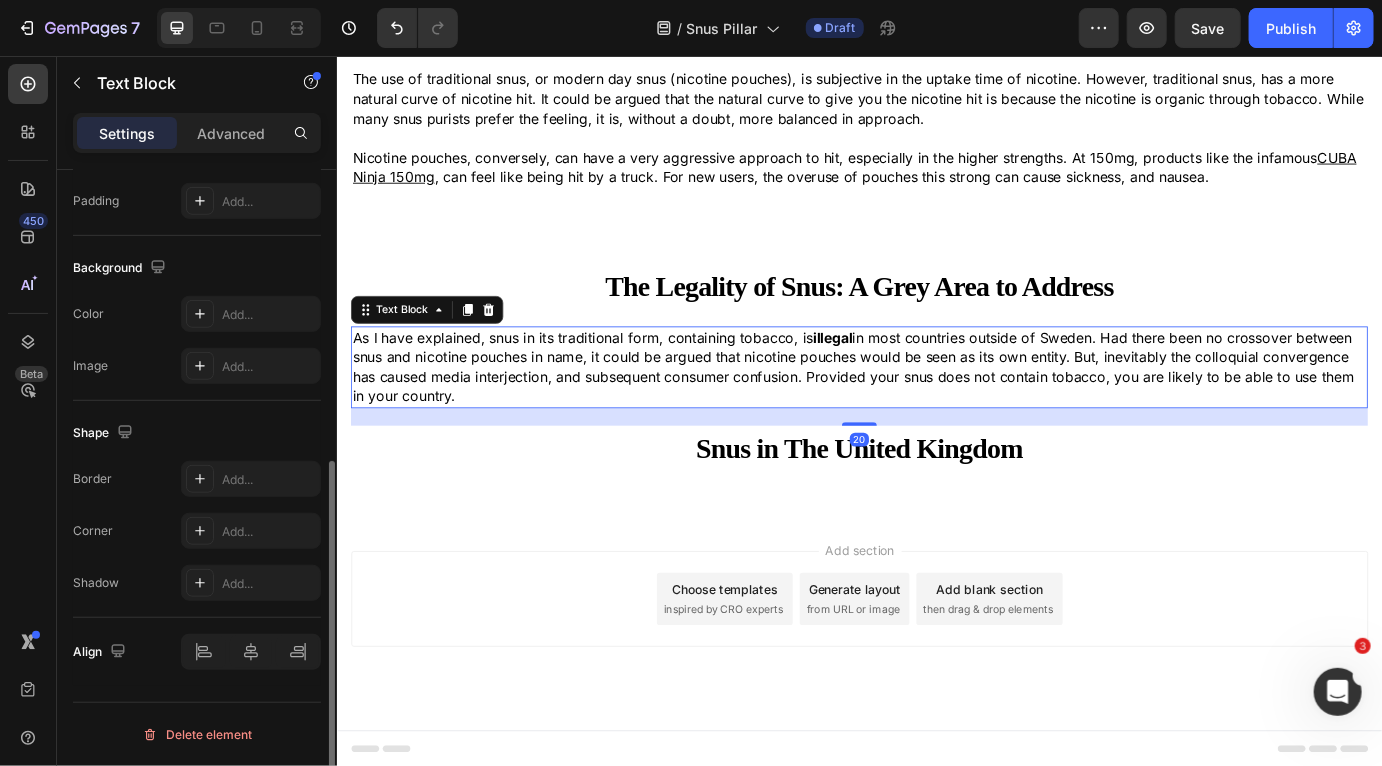 scroll, scrollTop: 0, scrollLeft: 0, axis: both 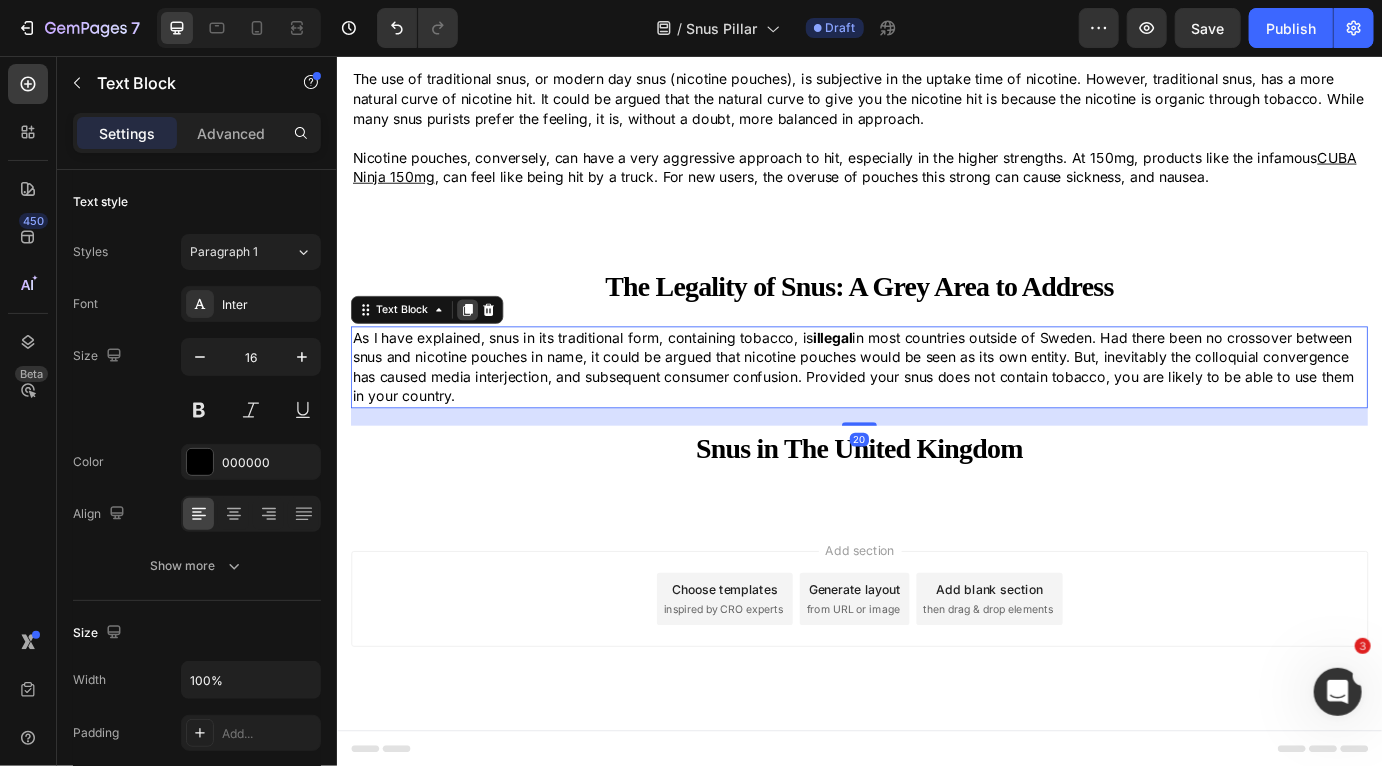 click 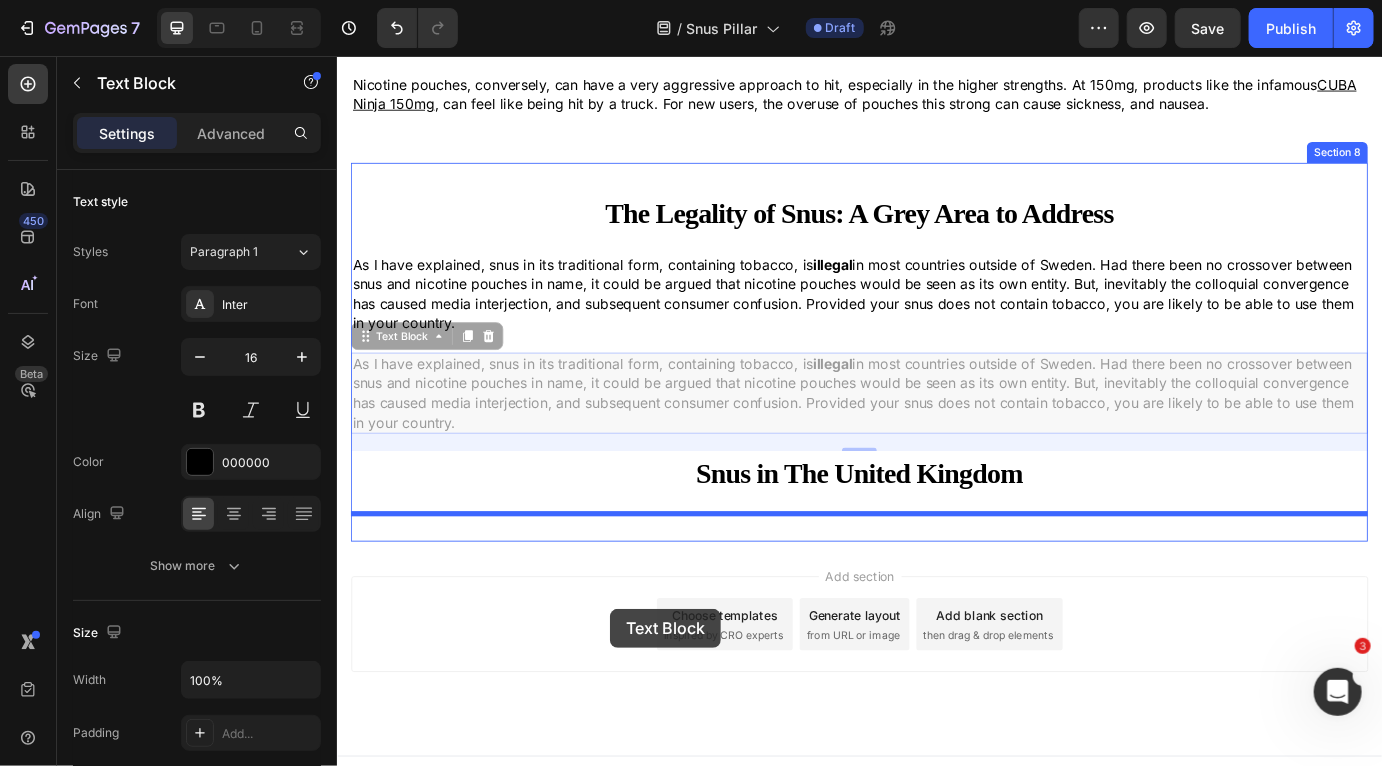 scroll, scrollTop: 3810, scrollLeft: 0, axis: vertical 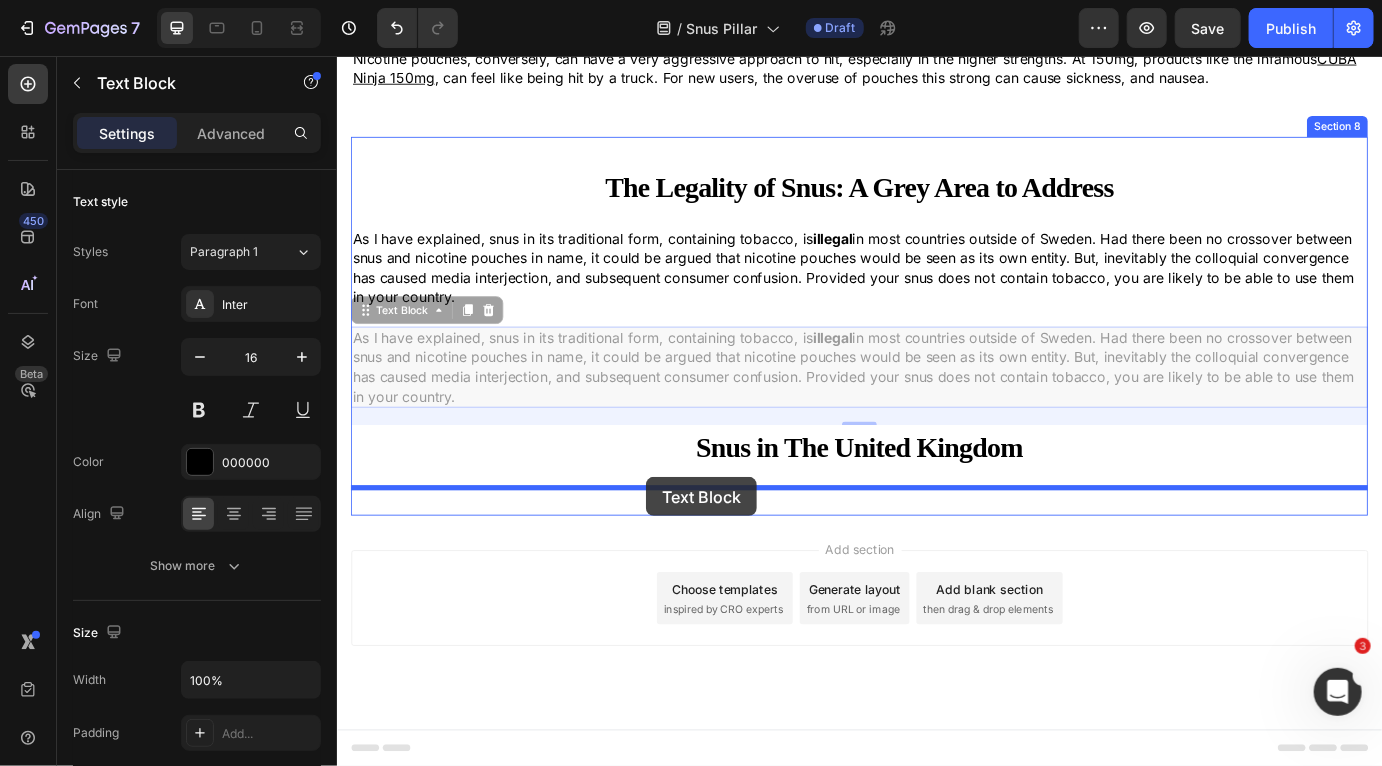 drag, startPoint x: 370, startPoint y: 456, endPoint x: 691, endPoint y: 540, distance: 331.8087 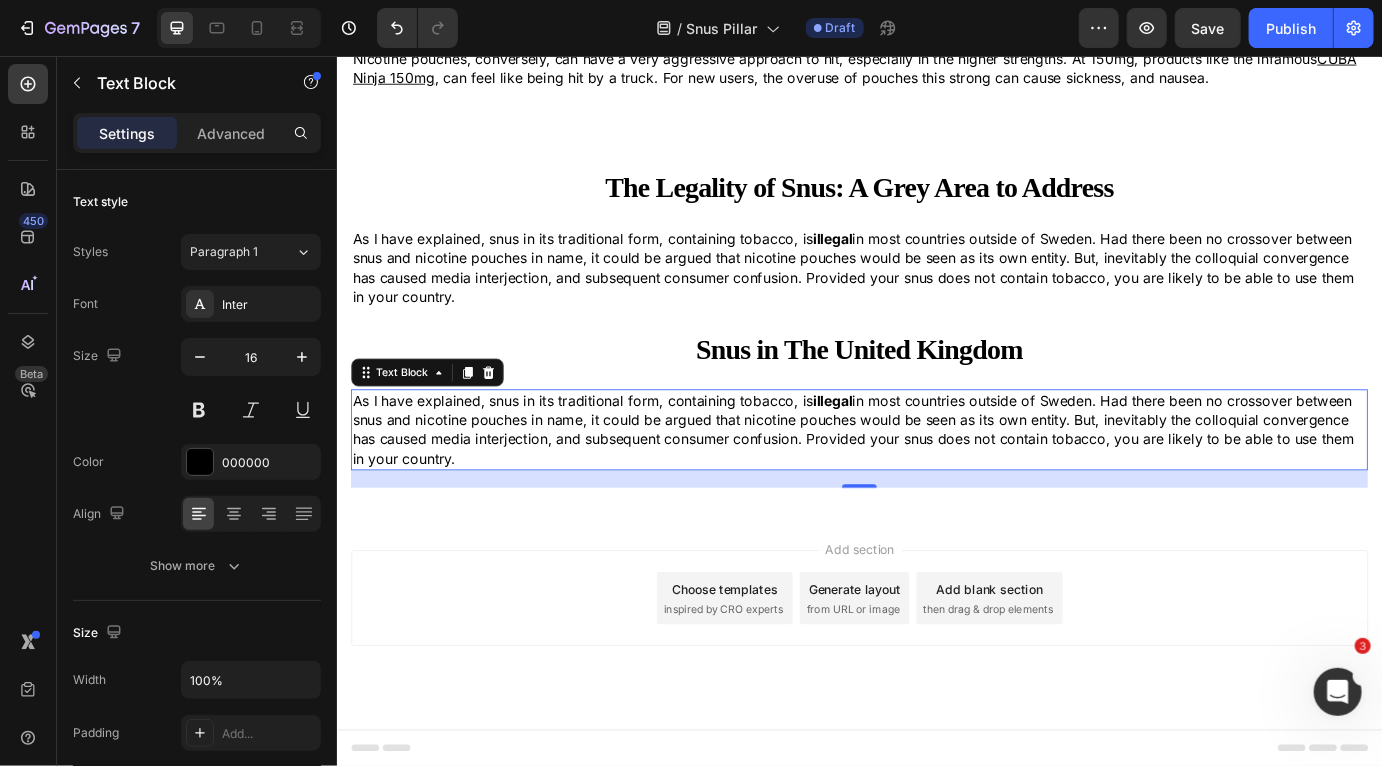 click on "As I have explained, snus in its traditional form, containing tobacco, is  illegal  in most countries outside of Sweden. Had there been no crossover between snus and nicotine pouches in name, it could be argued that nicotine pouches would be seen as its own entity. But, inevitably the colloquial convergence has caused media interjection, and subsequent consumer confusion. Provided your snus does not contain tobacco, you are likely to be able to use them in your country." at bounding box center (936, 486) 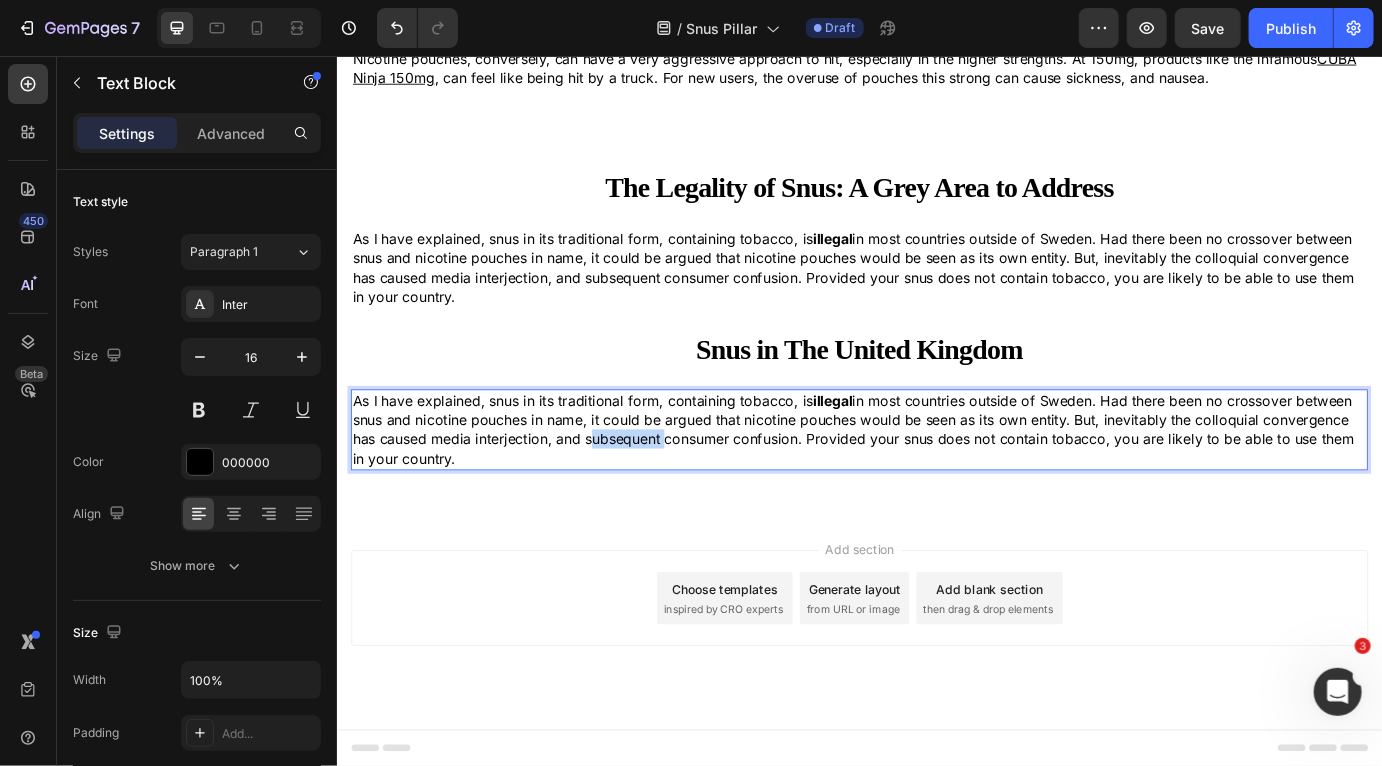 click on "As I have explained, snus in its traditional form, containing tobacco, is  illegal  in most countries outside of Sweden. Had there been no crossover between snus and nicotine pouches in name, it could be argued that nicotine pouches would be seen as its own entity. But, inevitably the colloquial convergence has caused media interjection, and subsequent consumer confusion. Provided your snus does not contain tobacco, you are likely to be able to use them in your country." at bounding box center [936, 486] 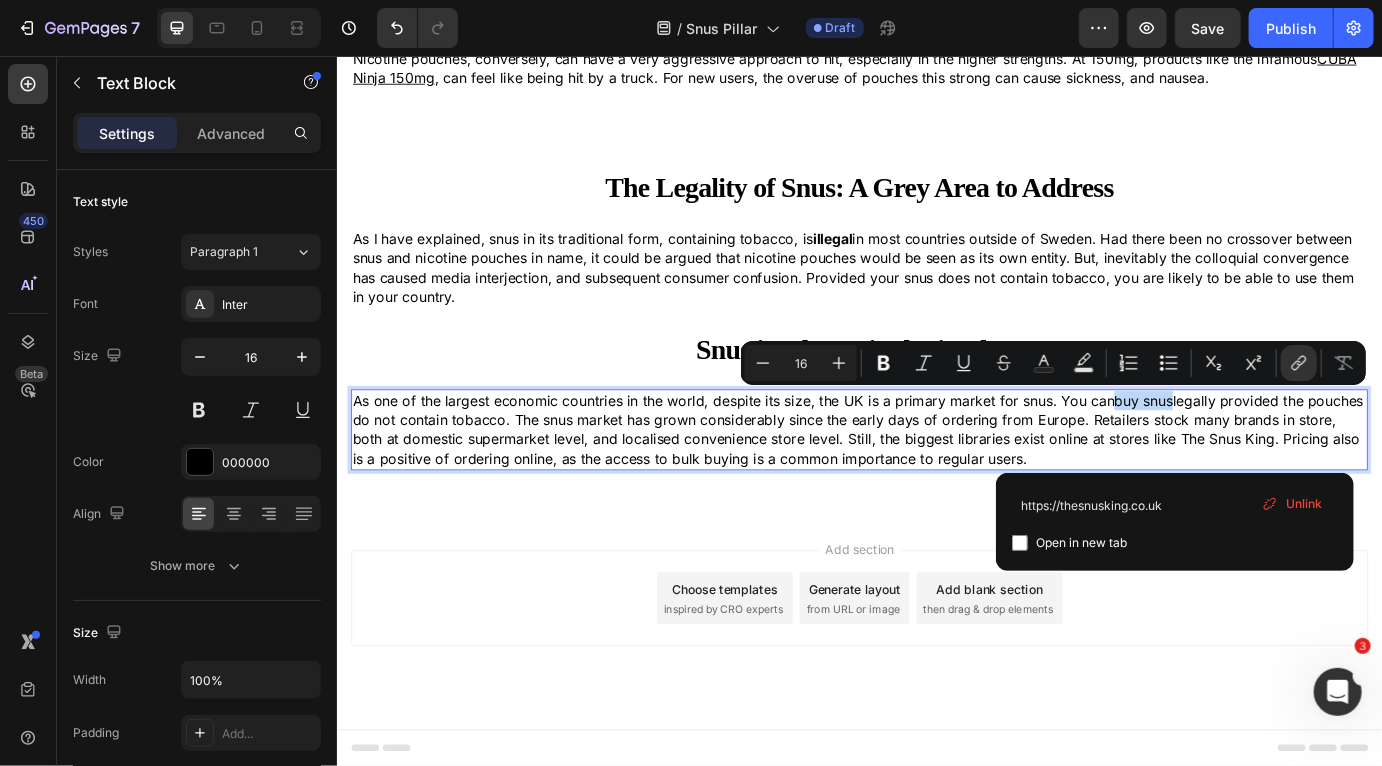 drag, startPoint x: 1297, startPoint y: 452, endPoint x: 1234, endPoint y: 455, distance: 63.07139 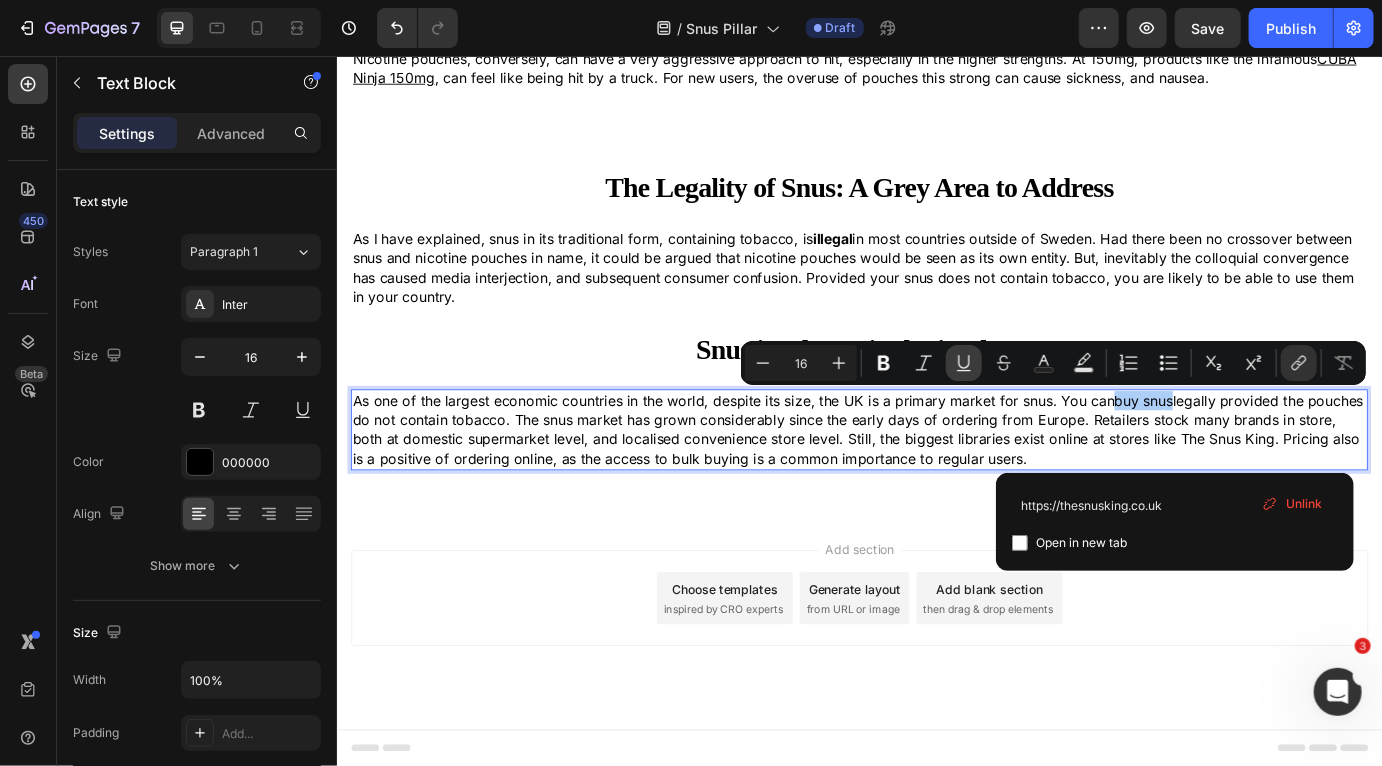click 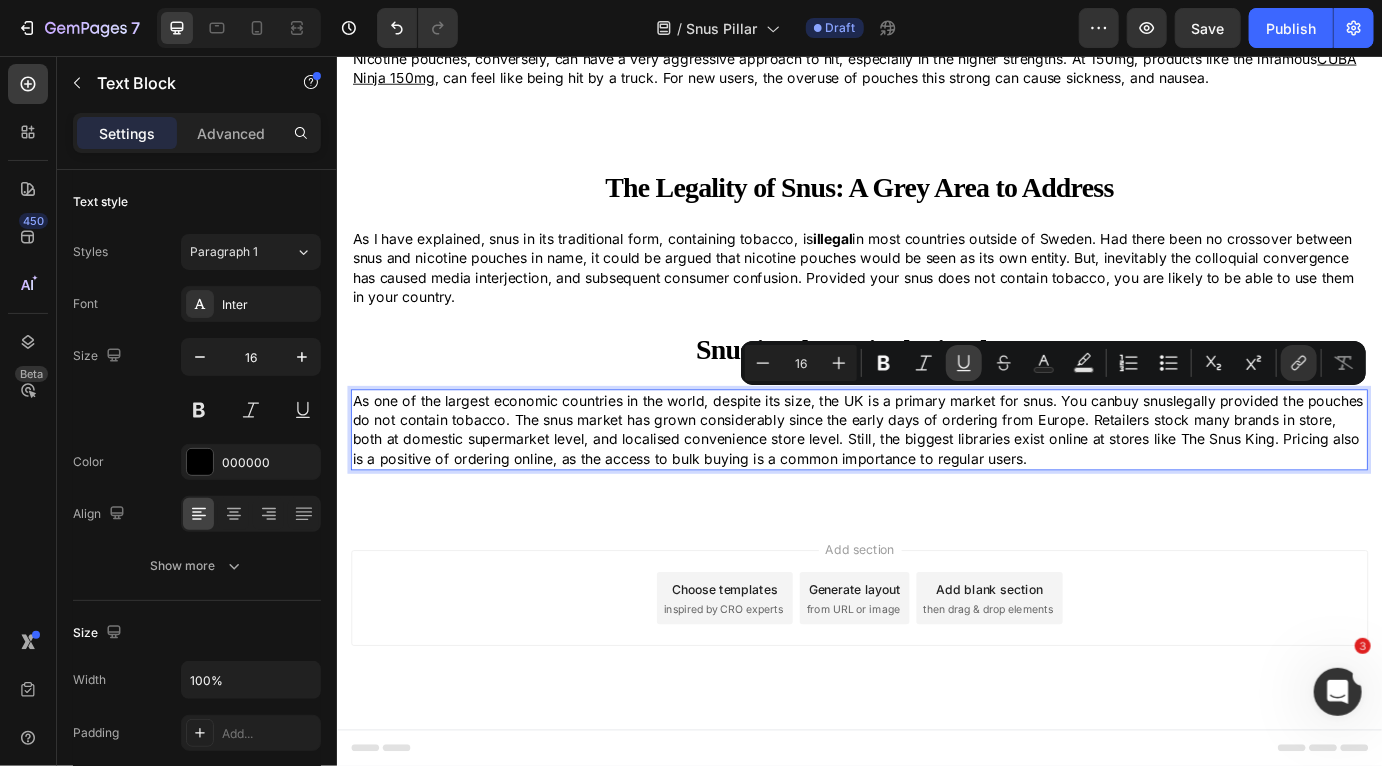 click 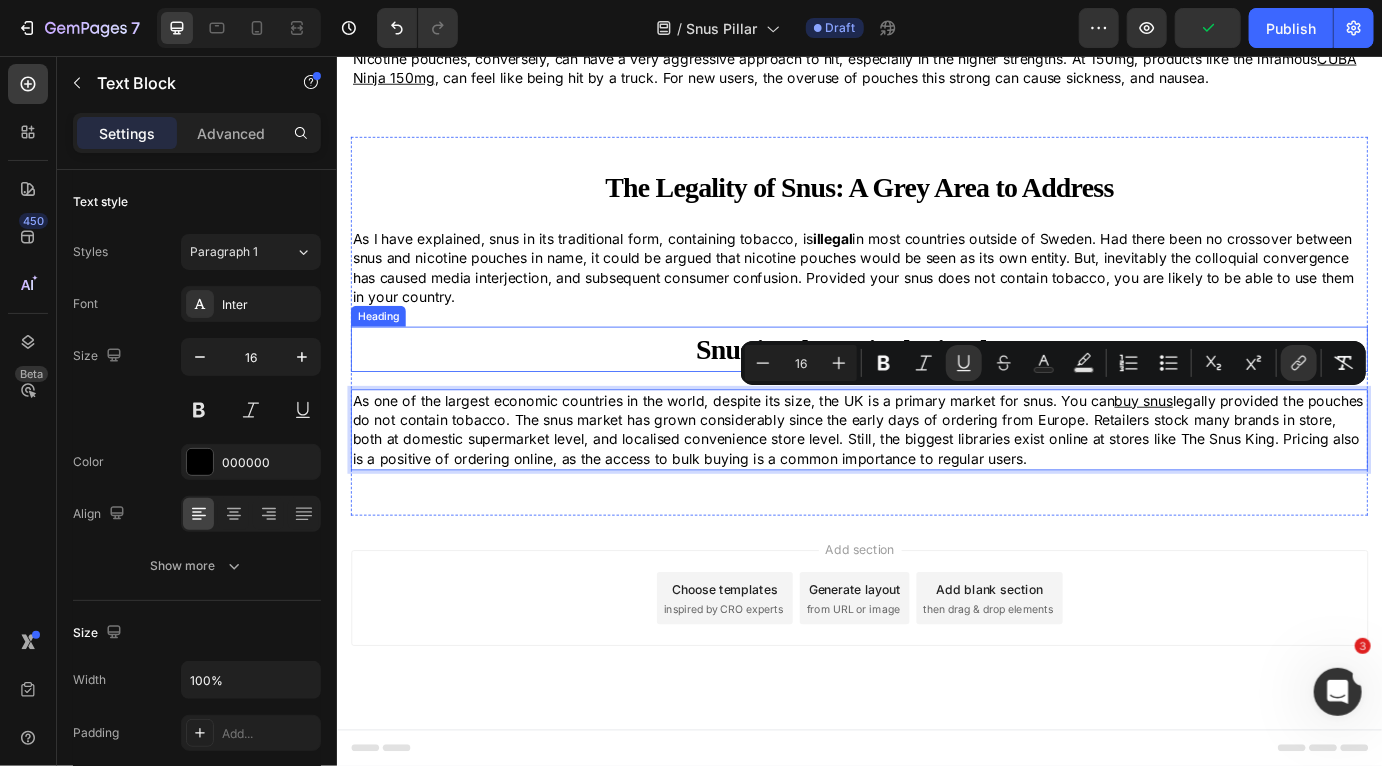 click on "Snus in The United Kingdom" at bounding box center [936, 393] 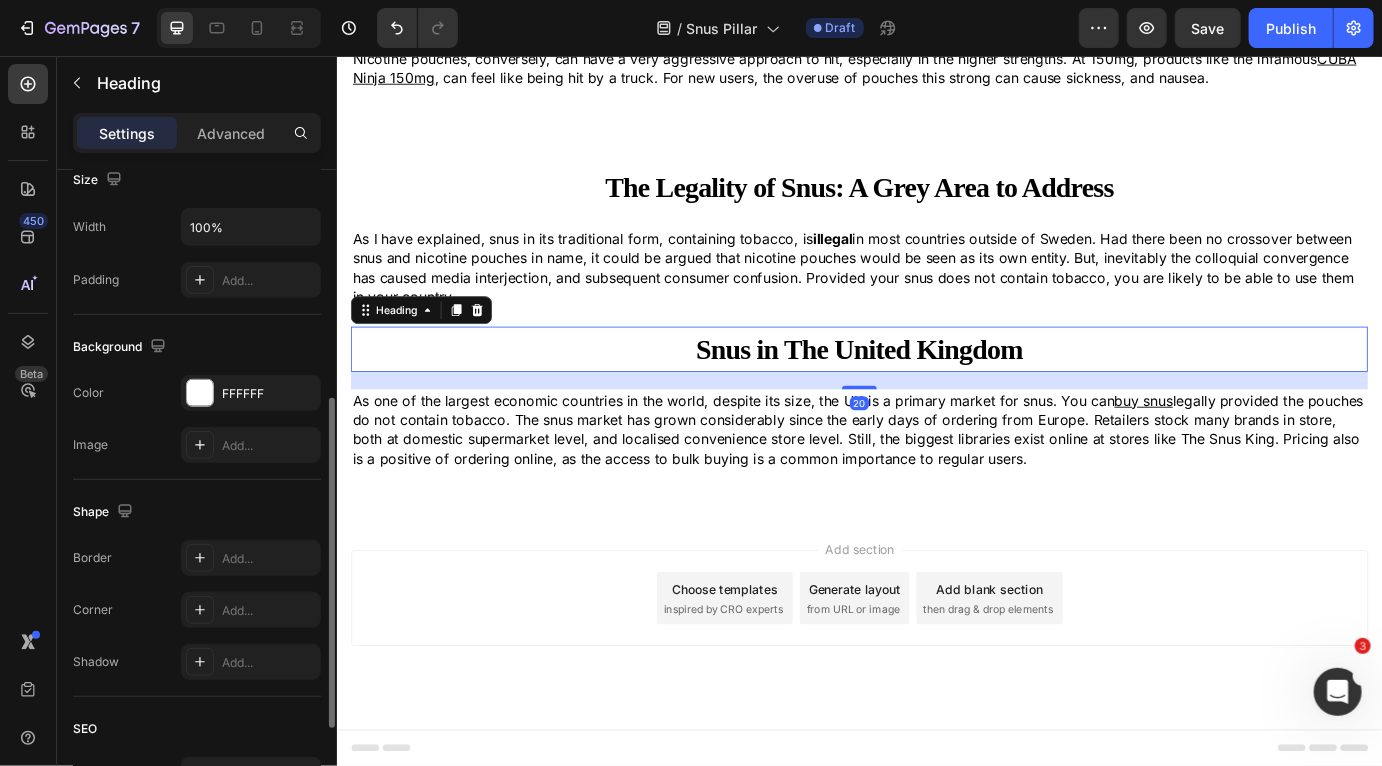scroll, scrollTop: 642, scrollLeft: 0, axis: vertical 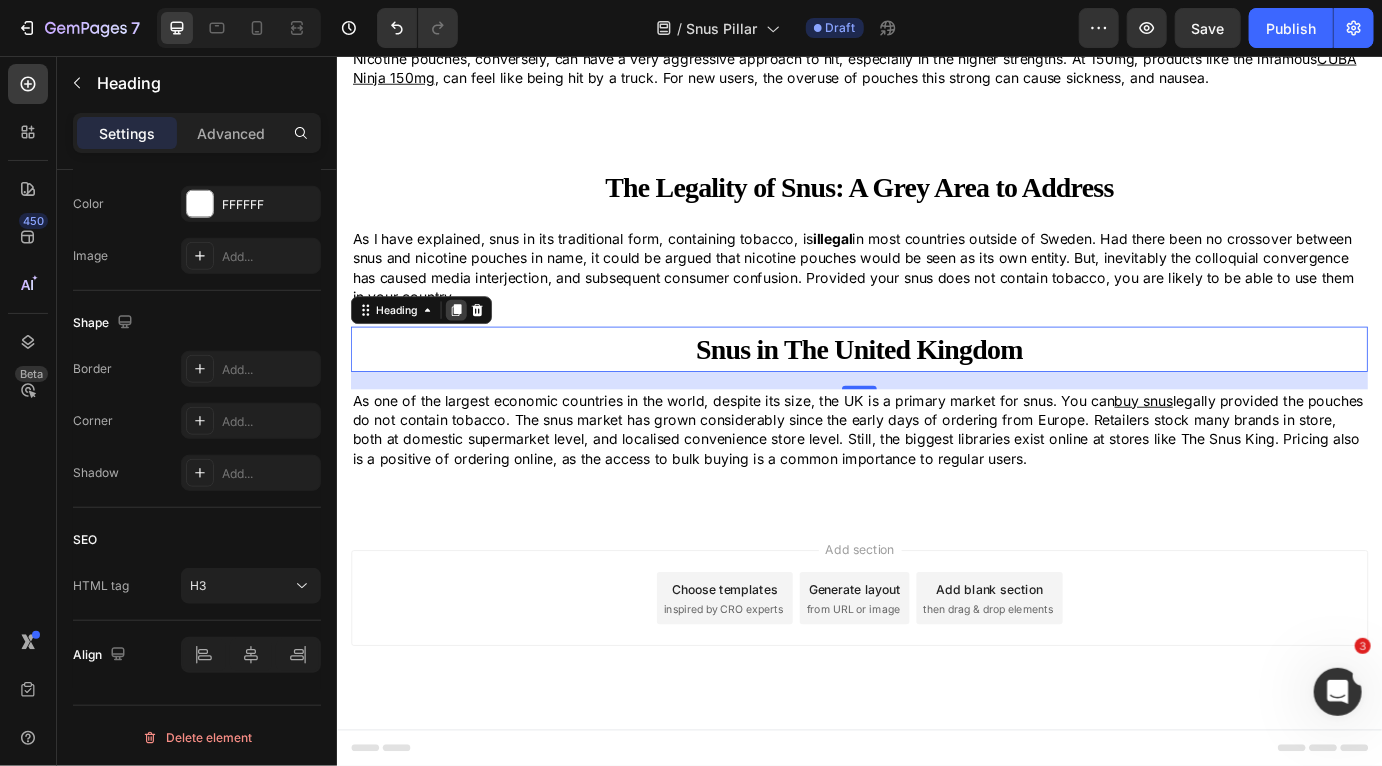 click 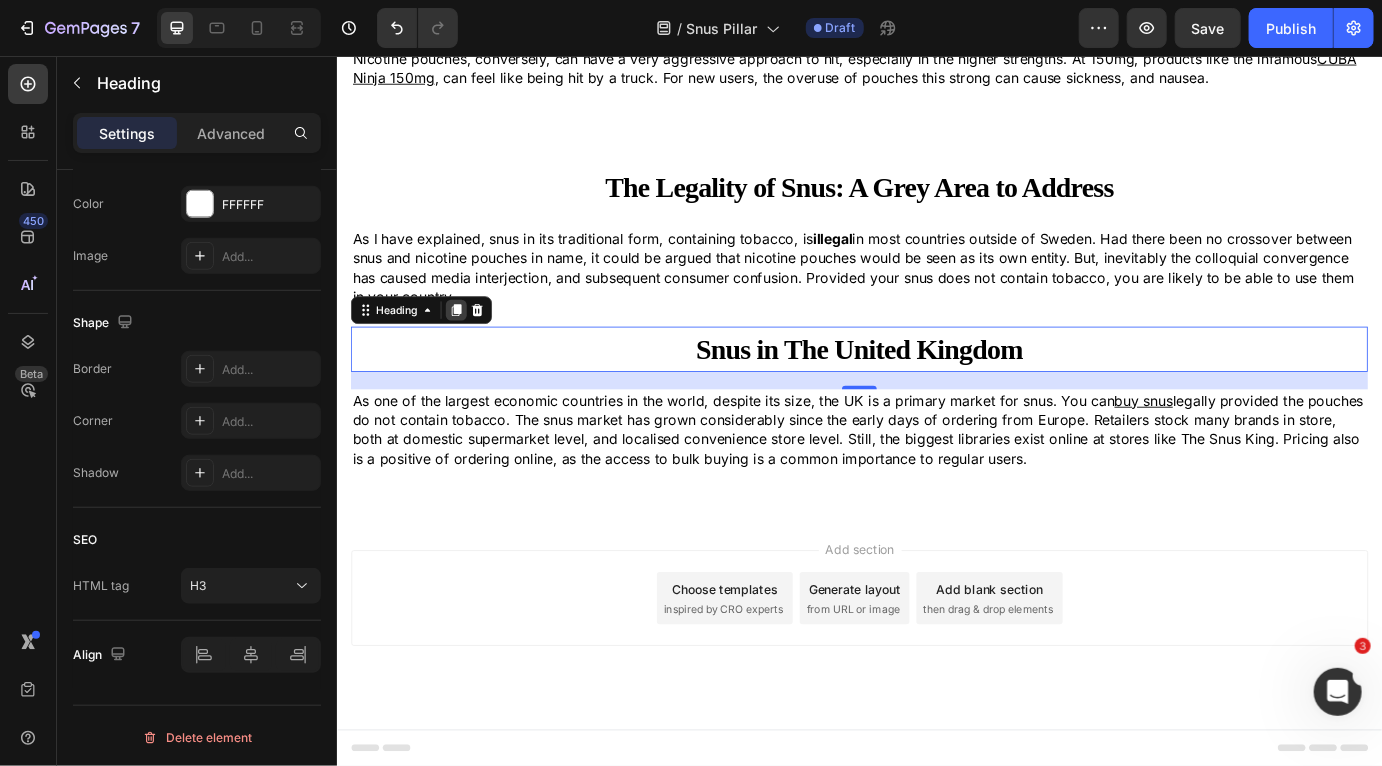 scroll, scrollTop: 642, scrollLeft: 0, axis: vertical 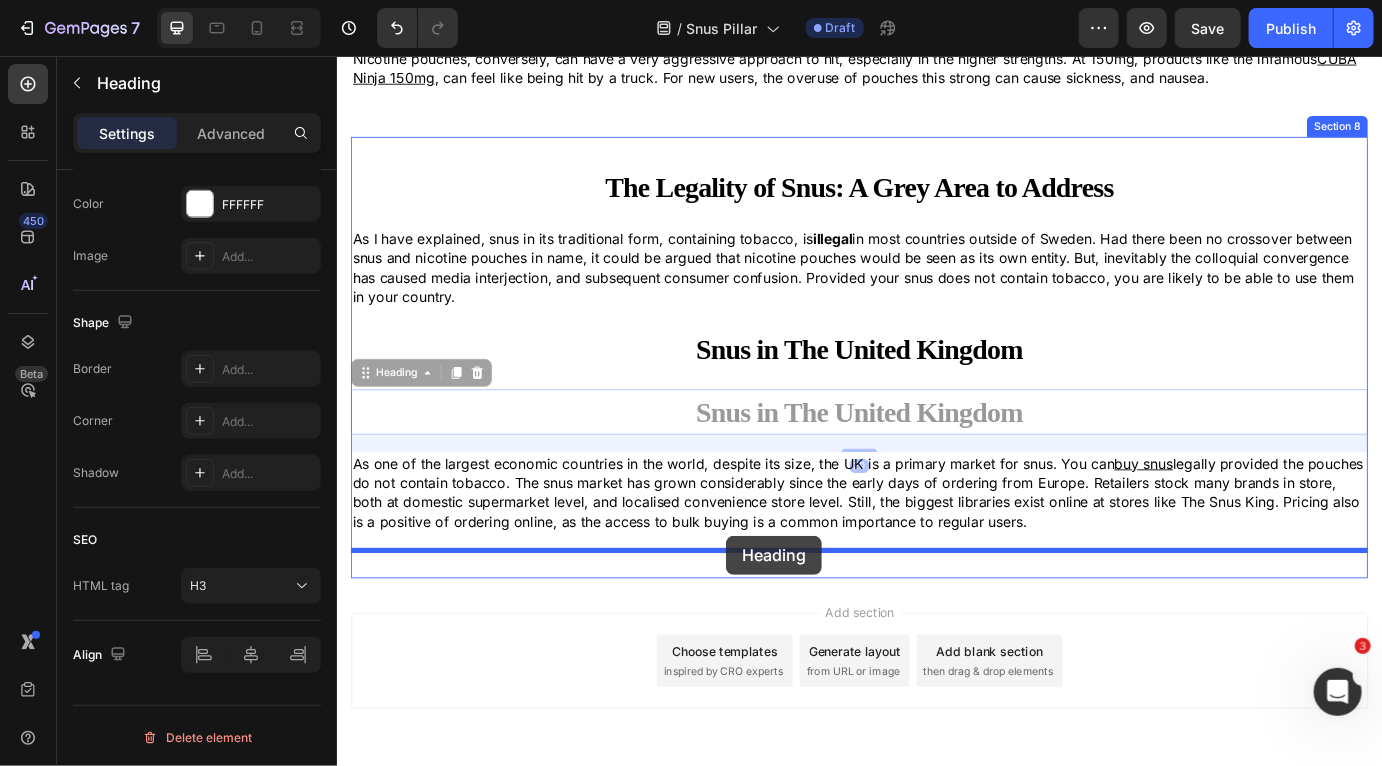 drag, startPoint x: 371, startPoint y: 421, endPoint x: 783, endPoint y: 607, distance: 452.03983 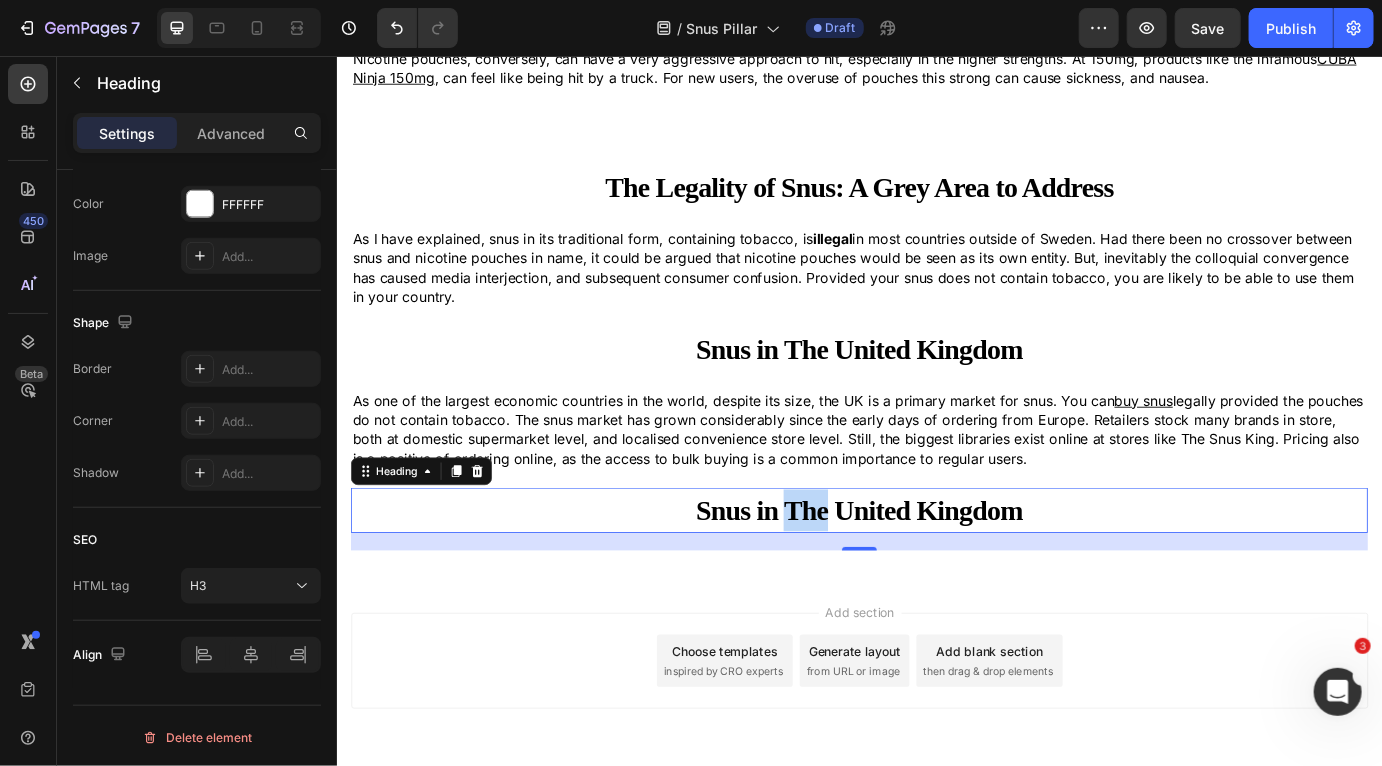 click on "Snus in The United Kingdom" at bounding box center (935, 578) 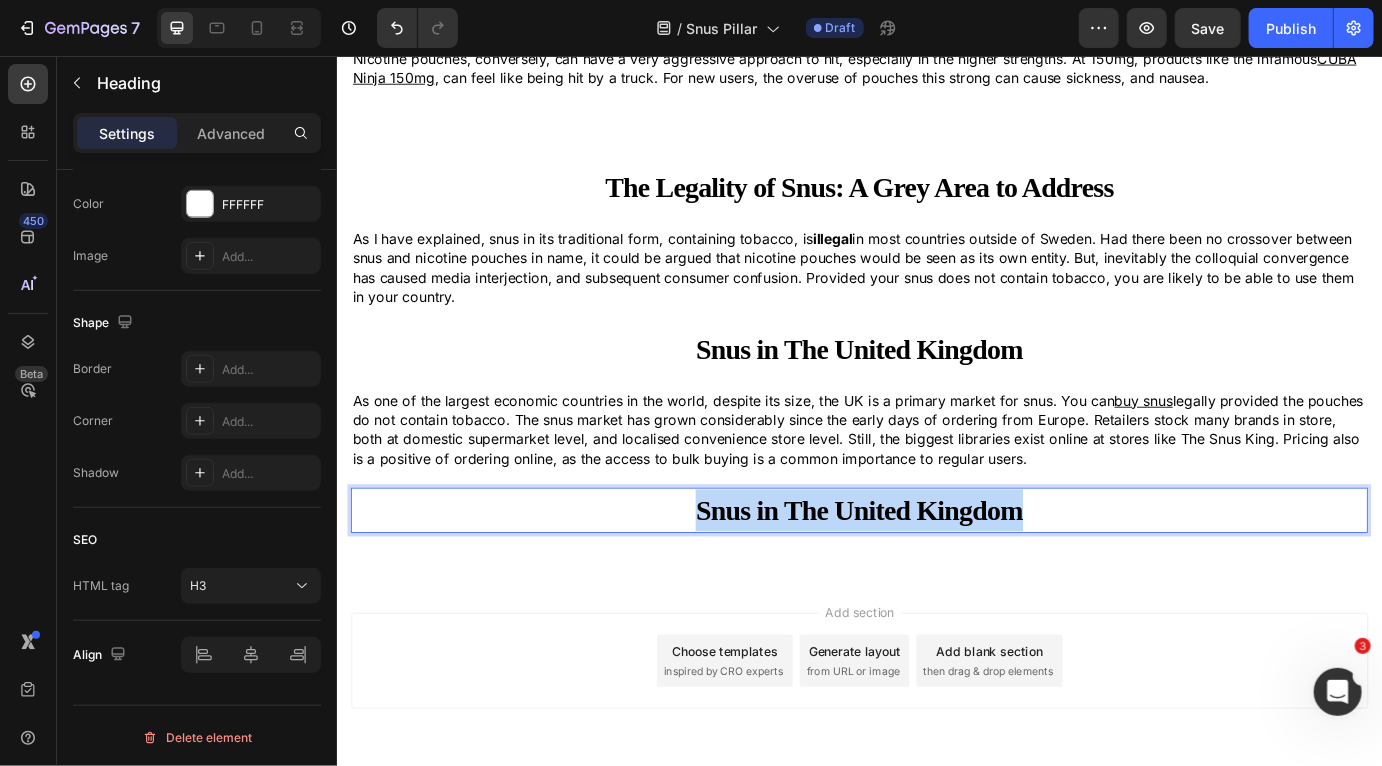 click on "Snus in The United Kingdom" at bounding box center [935, 578] 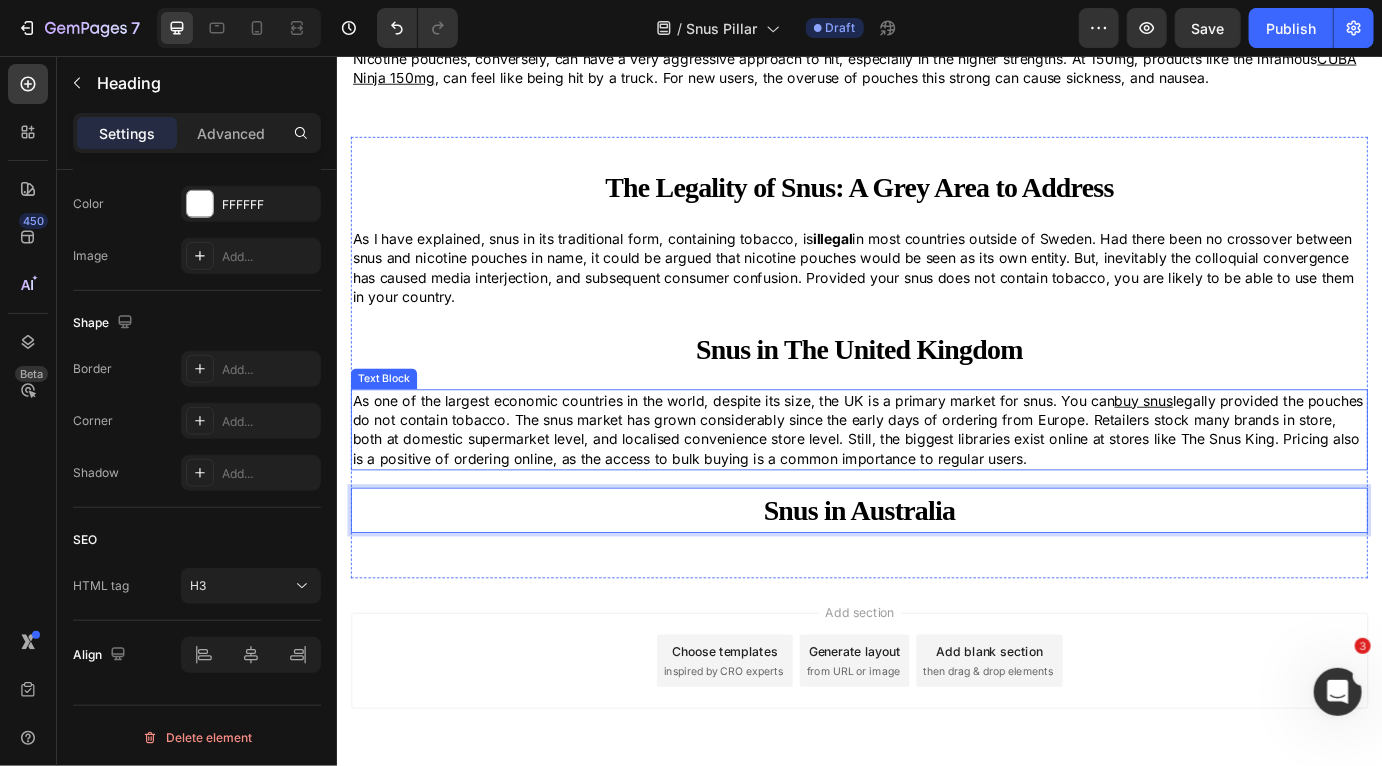 click on "As one of the largest economic countries in the world, despite its size, the UK is a primary market for snus. You can  buy snus  legally provided the pouches do not contain tobacco. The snus market has grown considerably since the early days of ordering from Europe. Retailers stock many brands in store, both at domestic supermarket level, and localised convenience store level. Still, the biggest libraries exist online at stores like The Snus King. Pricing also is a positive of ordering online, as the access to bulk buying is a common importance to regular users." at bounding box center [936, 486] 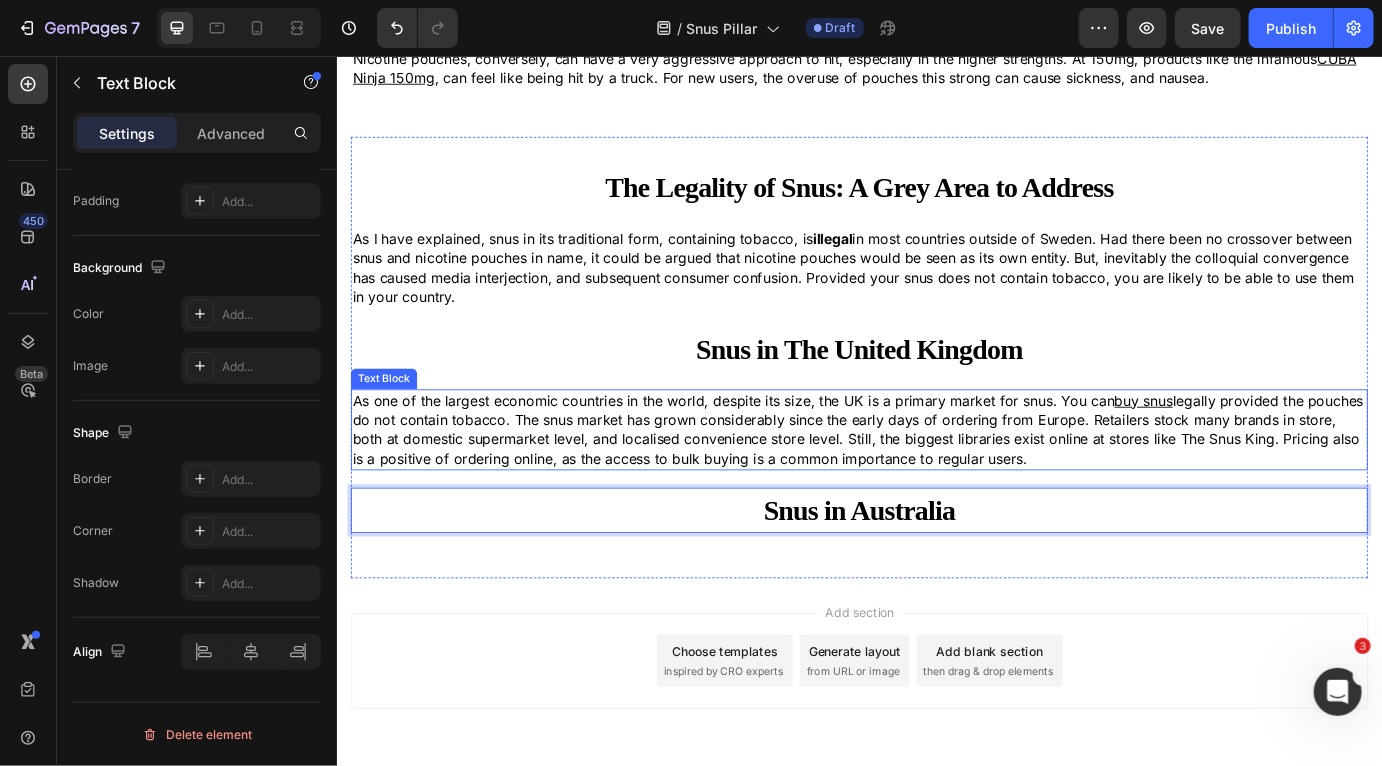 scroll, scrollTop: 0, scrollLeft: 0, axis: both 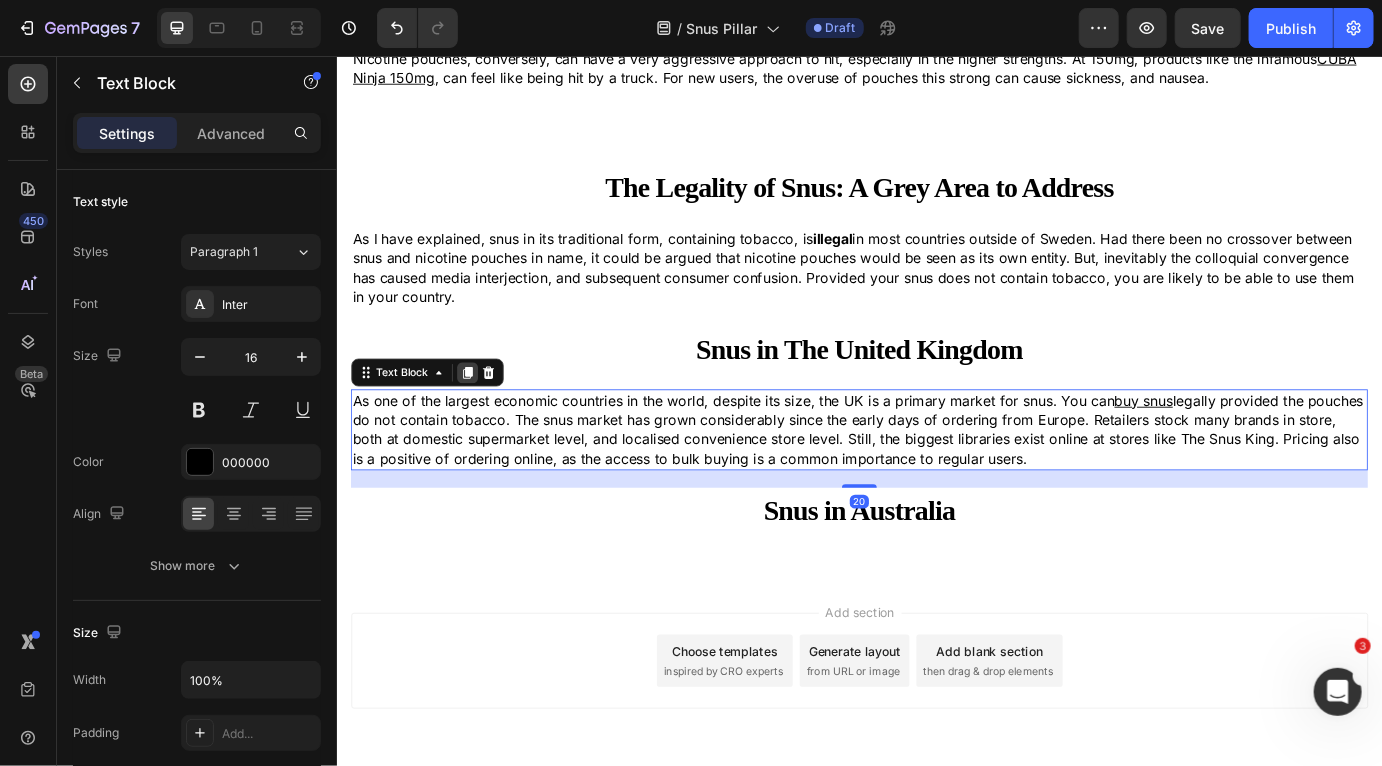 click 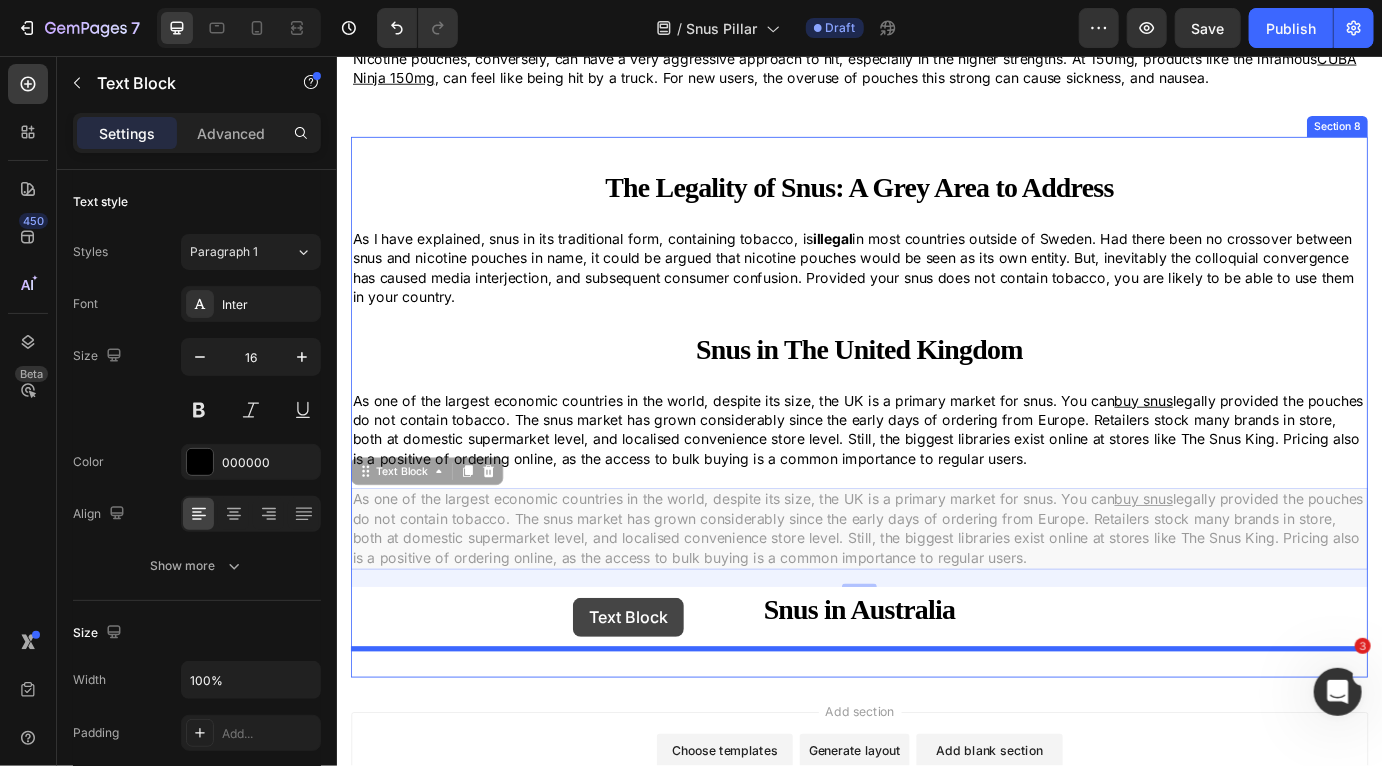 drag, startPoint x: 368, startPoint y: 530, endPoint x: 607, endPoint y: 678, distance: 281.11386 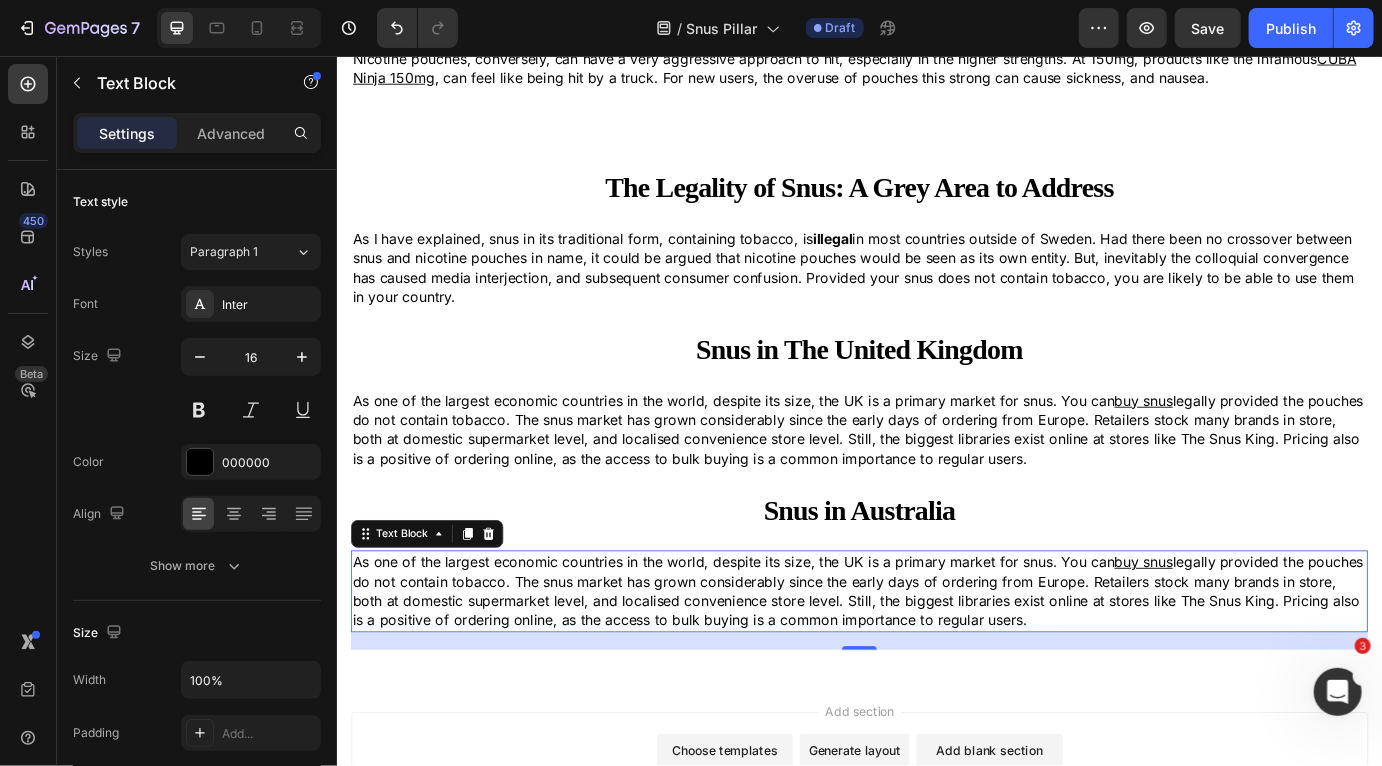 click on "As one of the largest economic countries in the world, despite its size, the UK is a primary market for snus. You can  buy snus  legally provided the pouches do not contain tobacco. The snus market has grown considerably since the early days of ordering from Europe. Retailers stock many brands in store, both at domestic supermarket level, and localised convenience store level. Still, the biggest libraries exist online at stores like The Snus King. Pricing also is a positive of ordering online, as the access to bulk buying is a common importance to regular users." at bounding box center (936, 671) 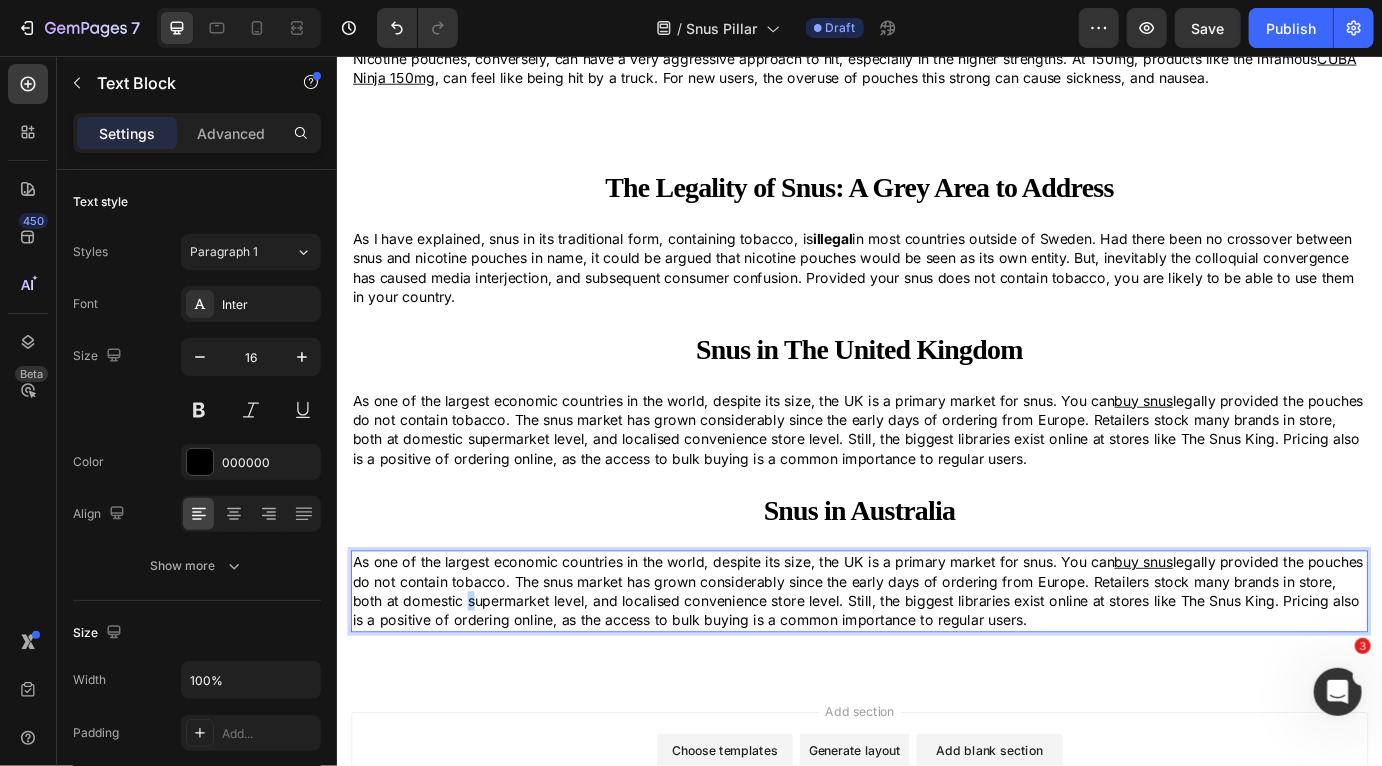 click on "As one of the largest economic countries in the world, despite its size, the UK is a primary market for snus. You can  buy snus  legally provided the pouches do not contain tobacco. The snus market has grown considerably since the early days of ordering from Europe. Retailers stock many brands in store, both at domestic supermarket level, and localised convenience store level. Still, the biggest libraries exist online at stores like The Snus King. Pricing also is a positive of ordering online, as the access to bulk buying is a common importance to regular users." at bounding box center (936, 671) 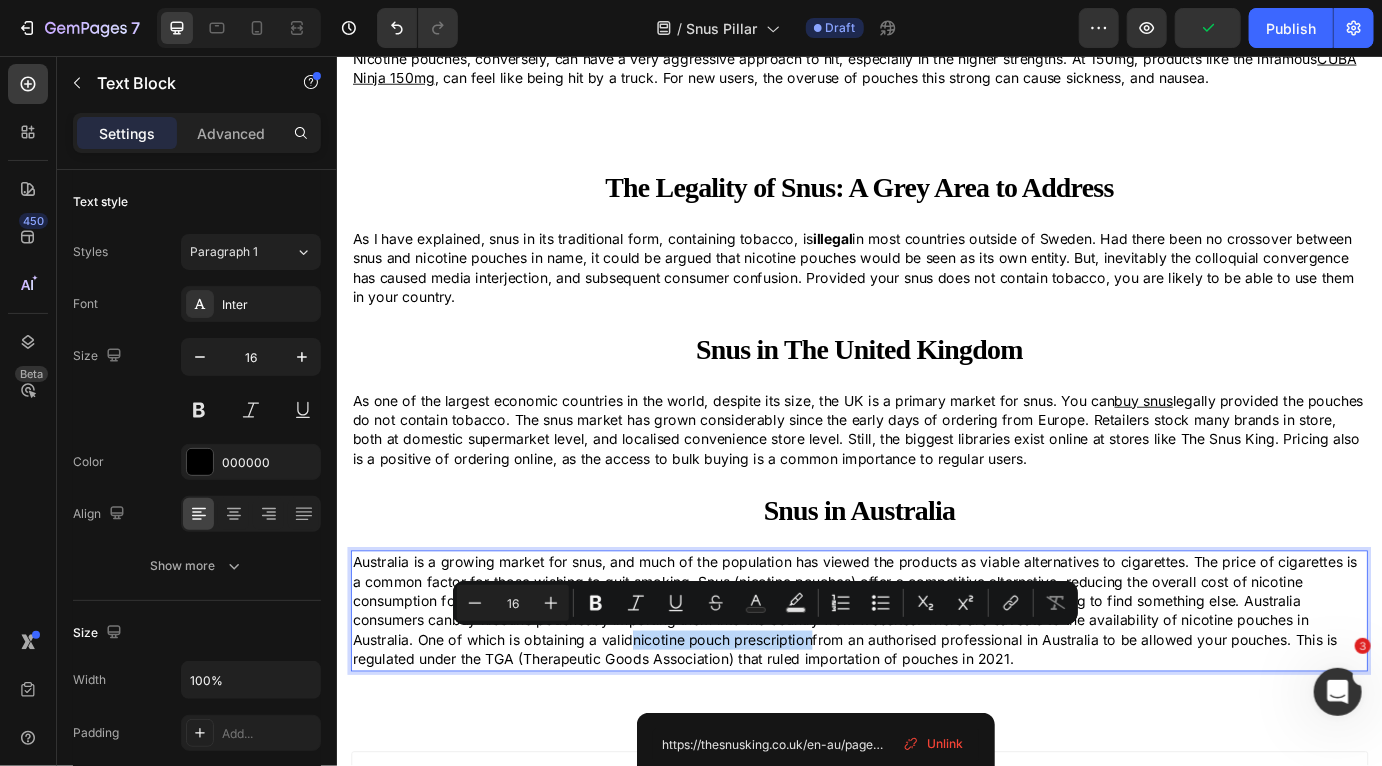 drag, startPoint x: 883, startPoint y: 725, endPoint x: 679, endPoint y: 727, distance: 204.0098 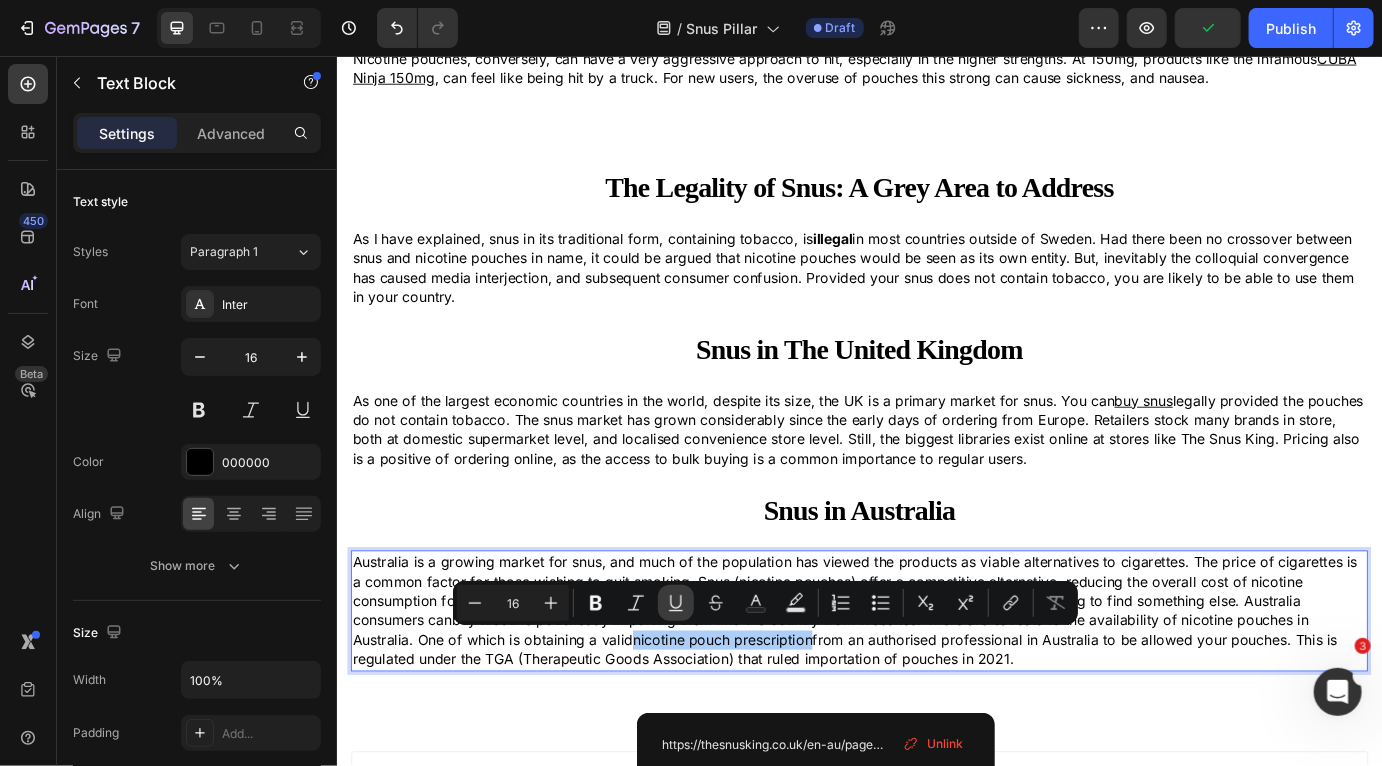 click 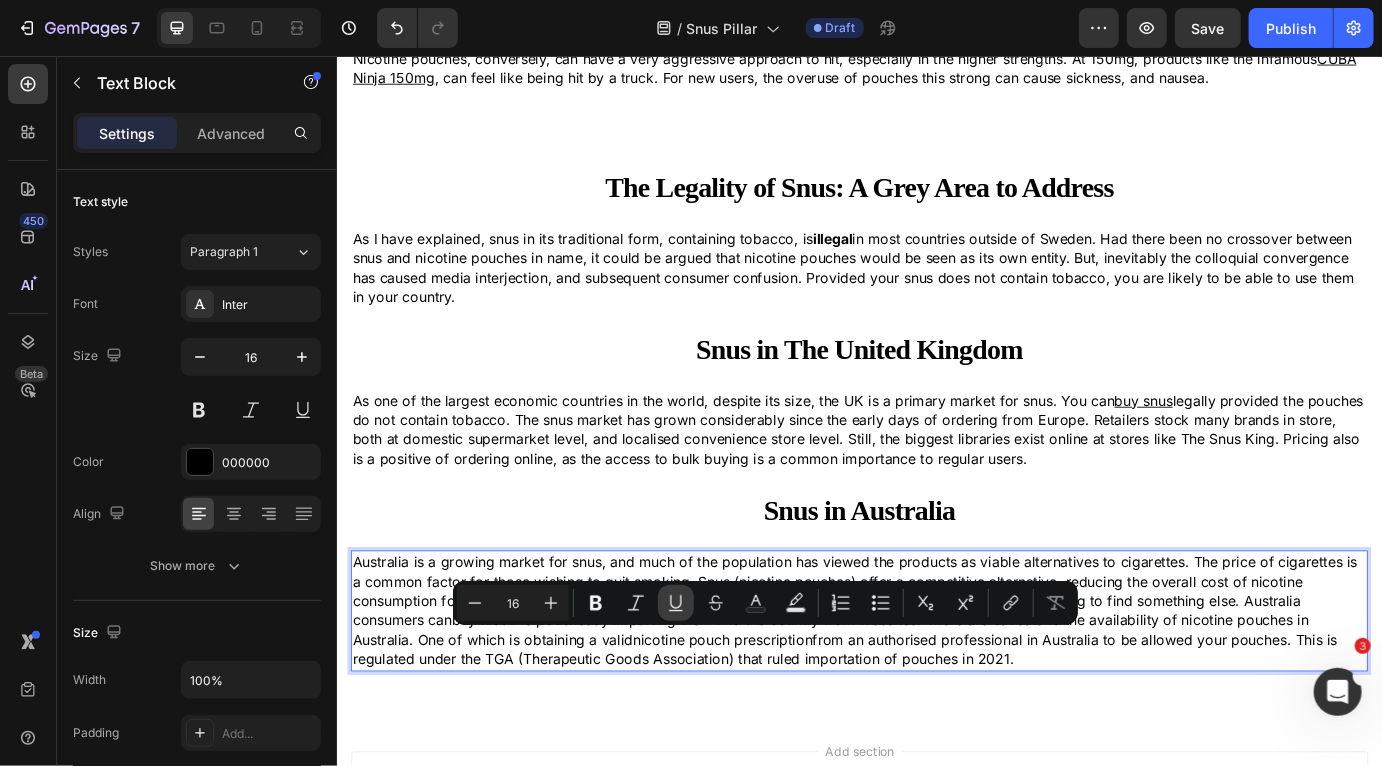 click 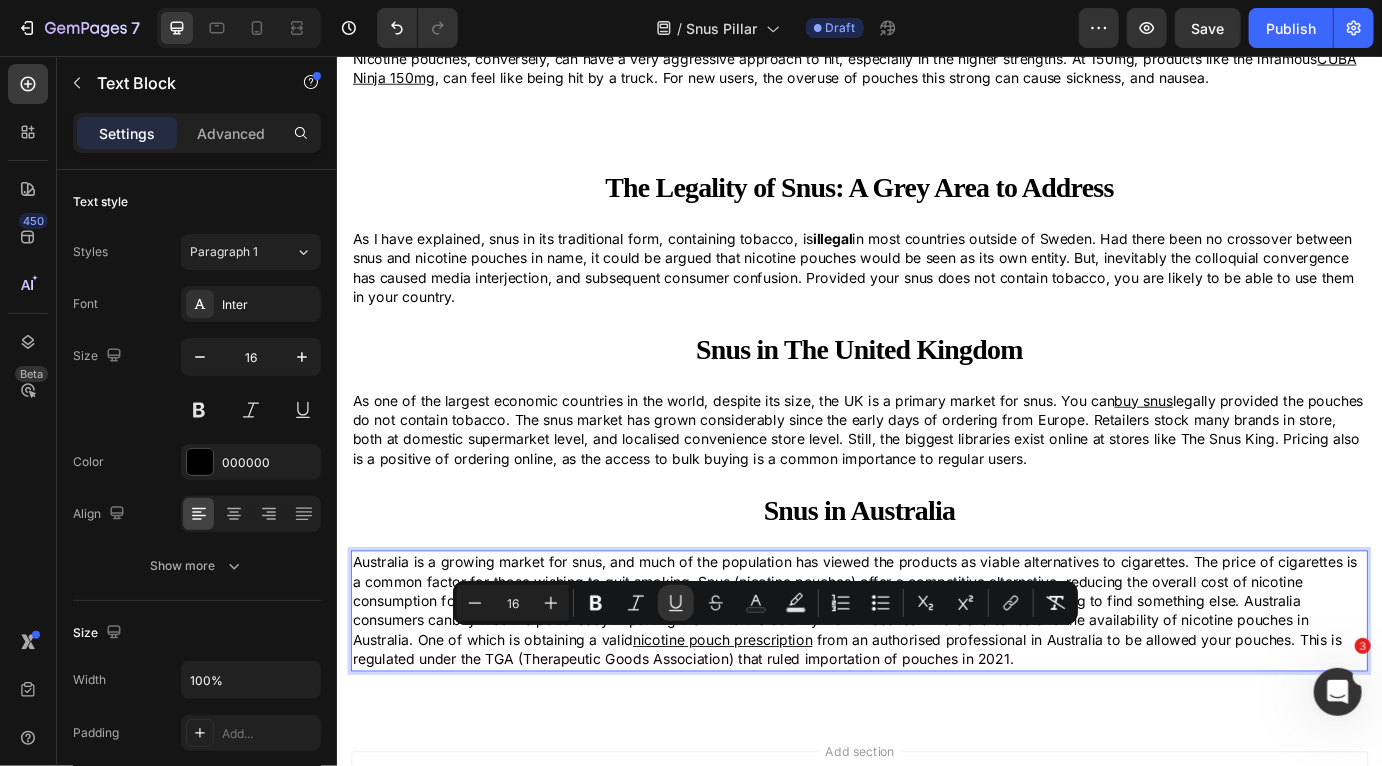 click on "Australia is a growing market for snus, and much of the population has viewed the products as viable alternatives to cigarettes. The price of cigarettes is a common factor for those wishing to quit smoking. Snus (nicotine pouches) offer a competitive alternative, reducing the overall cost of nicotine consumption for regular smokers. The epidemic of vaping in Australia is another driving factor to those wishing to find something else. Australia consumers can  buy nicotine pouches  by importing them into the country from websites. There are caveats to the availability of nicotine pouches in Australia. One of which is obtaining a valid  nicotine pouch prescription   from an authorised professional in Australia to be allowed your pouches. This is regulated under the TGA (Therapeutic Goods Association) that ruled importation of pouches in 2021." at bounding box center (936, 693) 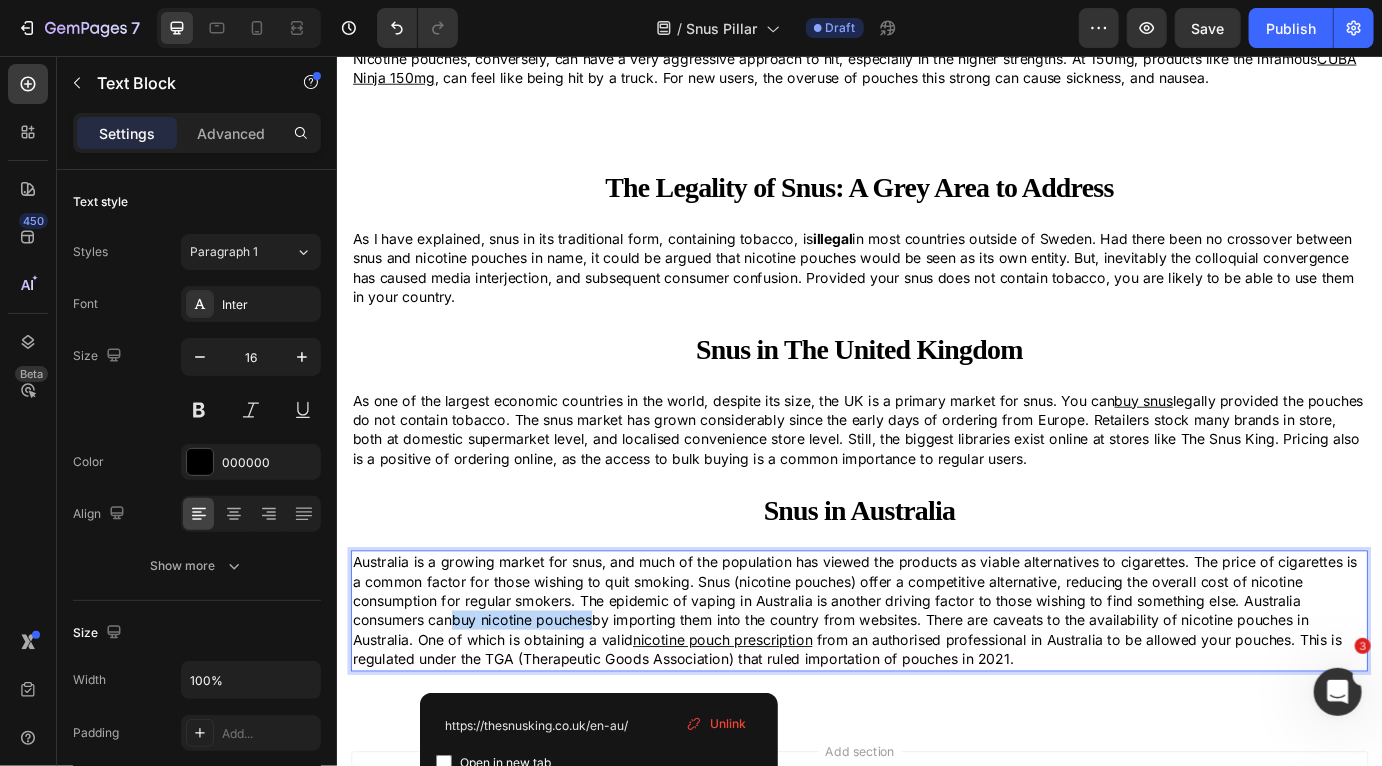 drag, startPoint x: 634, startPoint y: 704, endPoint x: 479, endPoint y: 706, distance: 155.01291 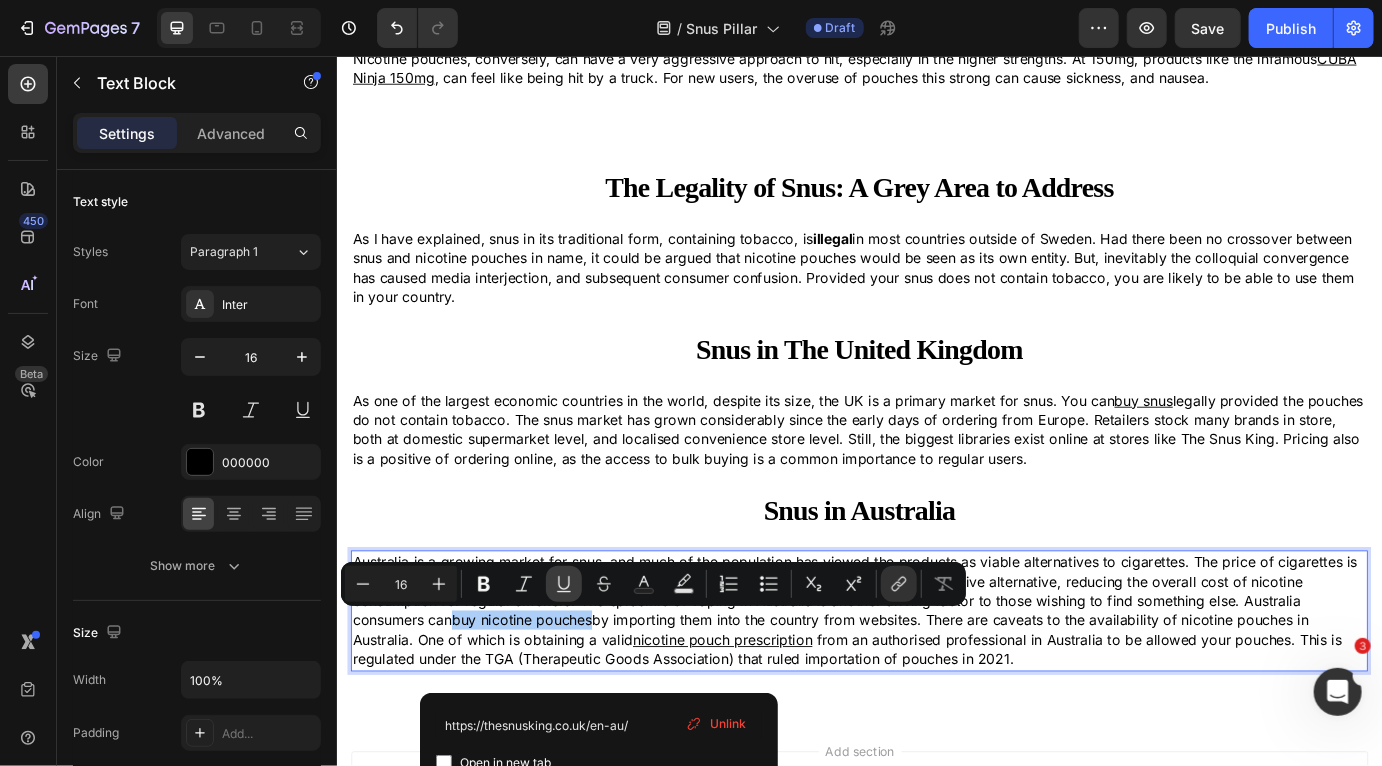click on "Underline" at bounding box center [564, 584] 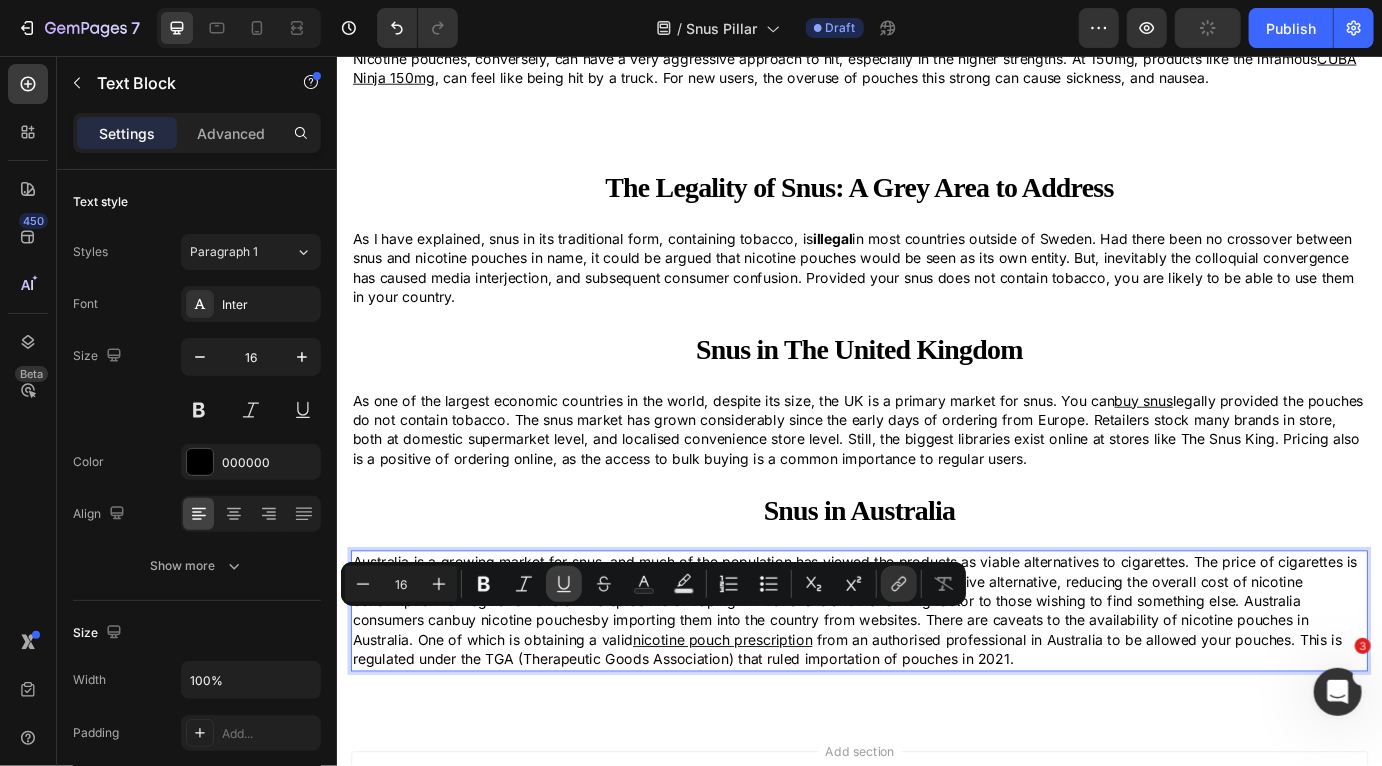 click 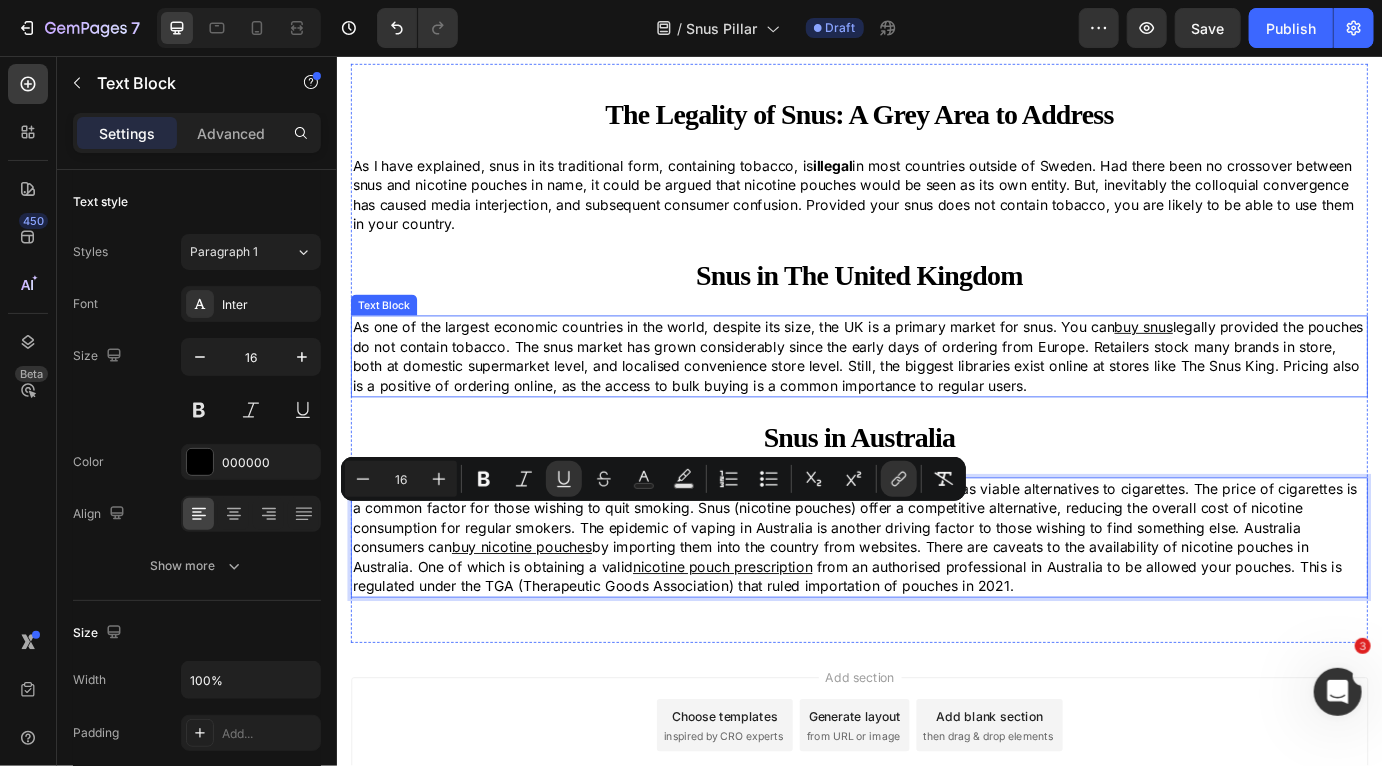scroll, scrollTop: 4040, scrollLeft: 0, axis: vertical 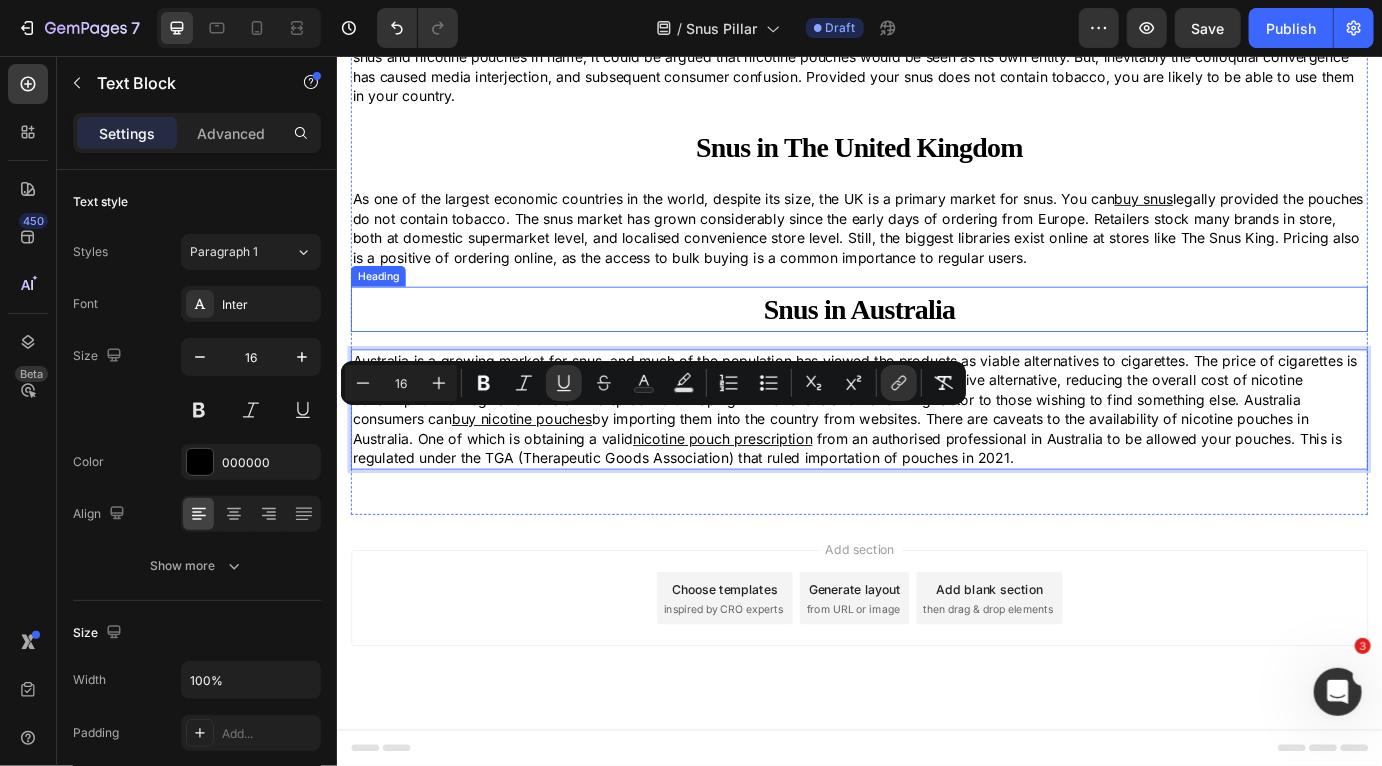 click on "⁠⁠⁠⁠⁠⁠⁠ Snus in Australia" at bounding box center [936, 348] 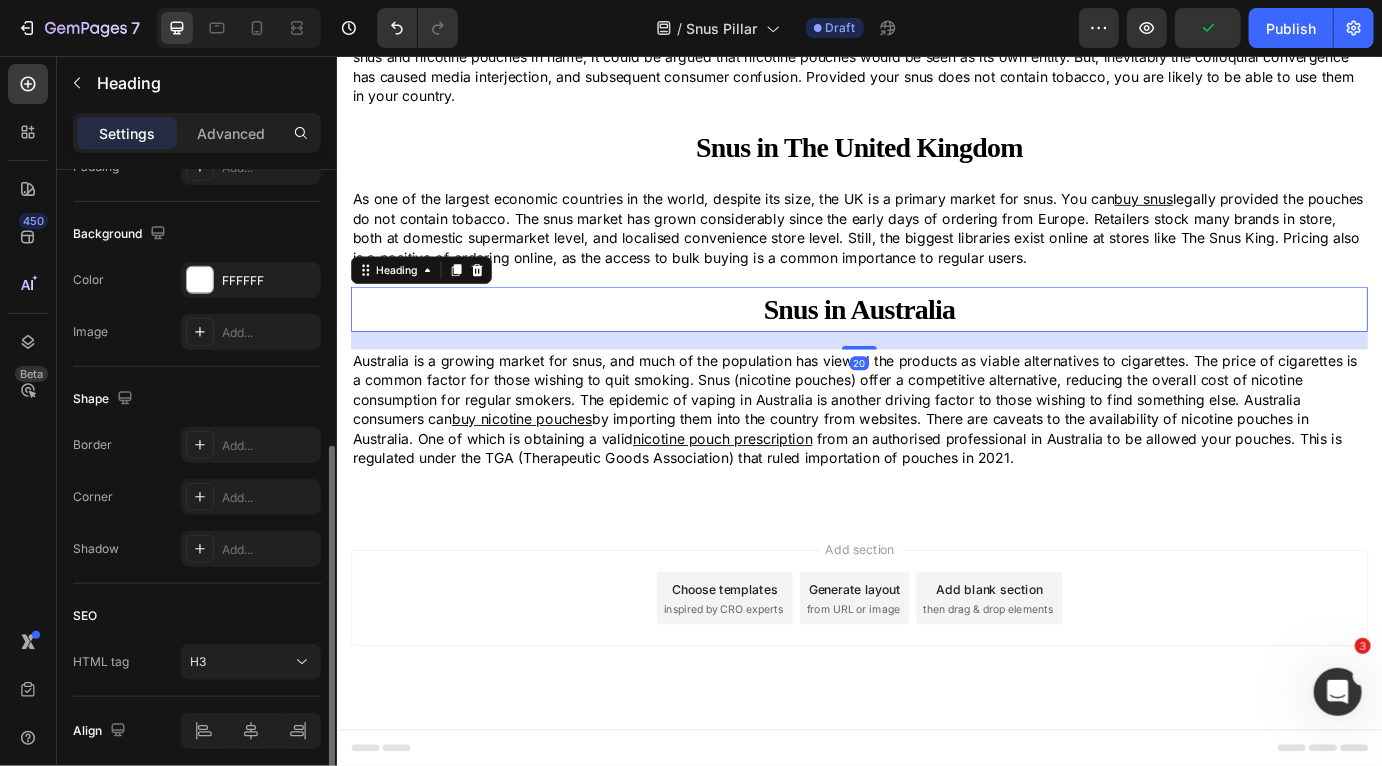 scroll, scrollTop: 581, scrollLeft: 0, axis: vertical 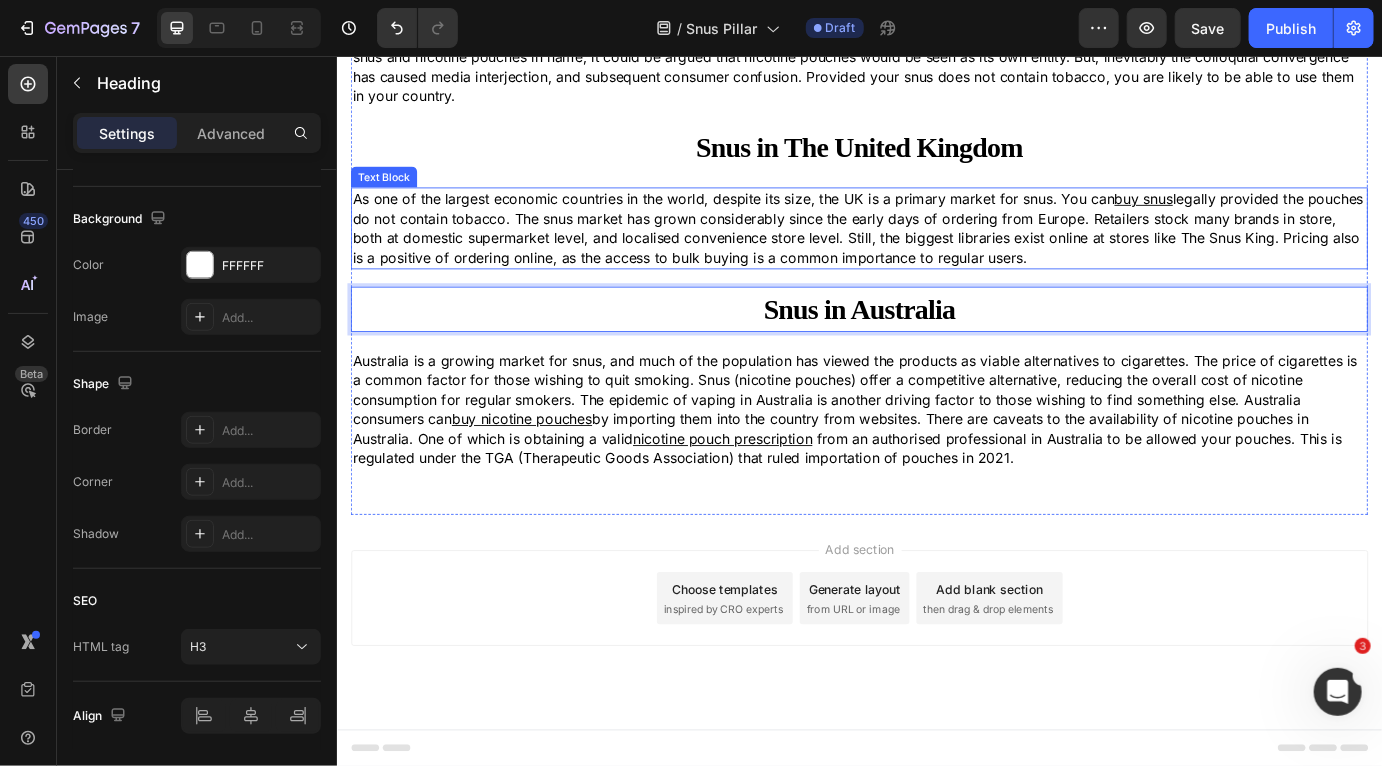 click on "As one of the largest economic countries in the world, despite its size, the UK is a primary market for snus. You can  buy snus  legally provided the pouches do not contain tobacco. The snus market has grown considerably since the early days of ordering from Europe. Retailers stock many brands in store, both at domestic supermarket level, and localised convenience store level. Still, the biggest libraries exist online at stores like The Snus King. Pricing also is a positive of ordering online, as the access to bulk buying is a common importance to regular users." at bounding box center (936, 255) 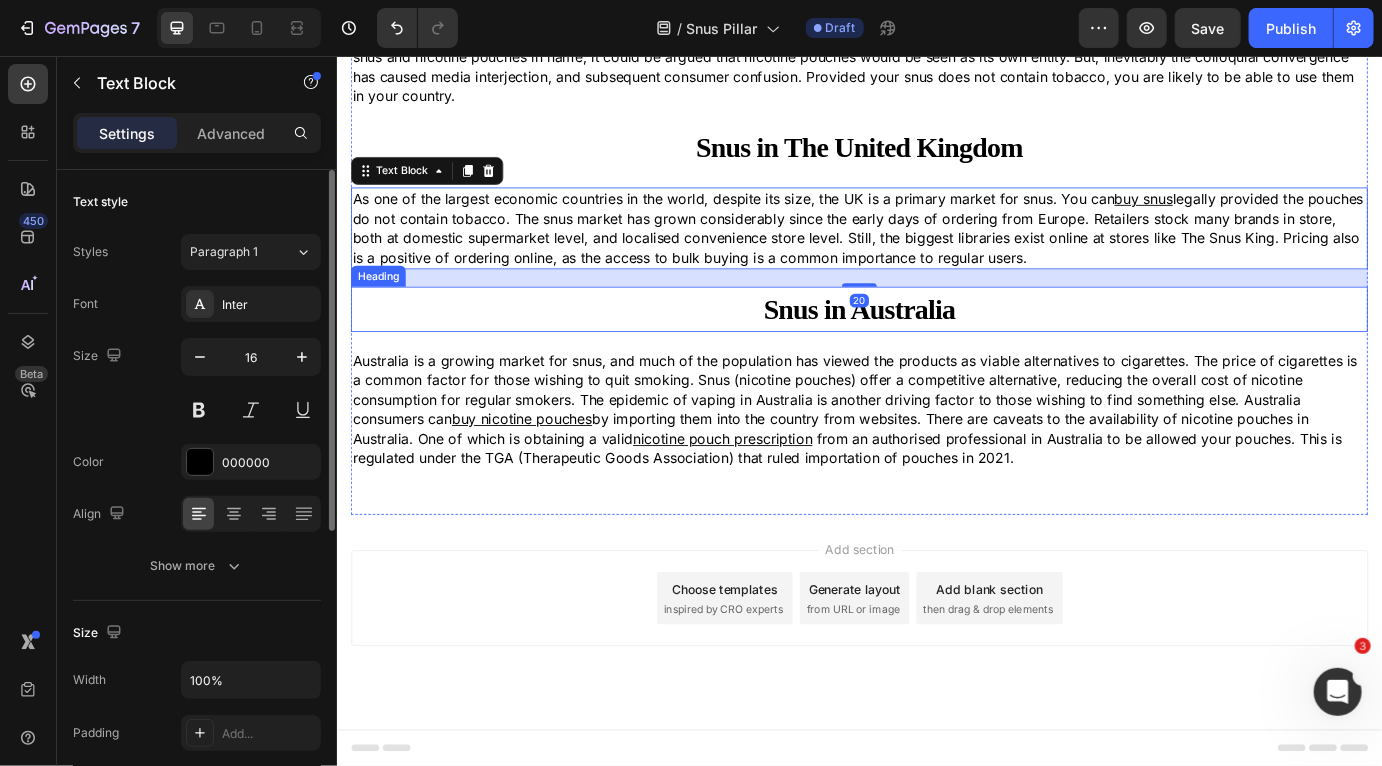 click on "⁠⁠⁠⁠⁠⁠⁠ Snus in Australia" at bounding box center (936, 348) 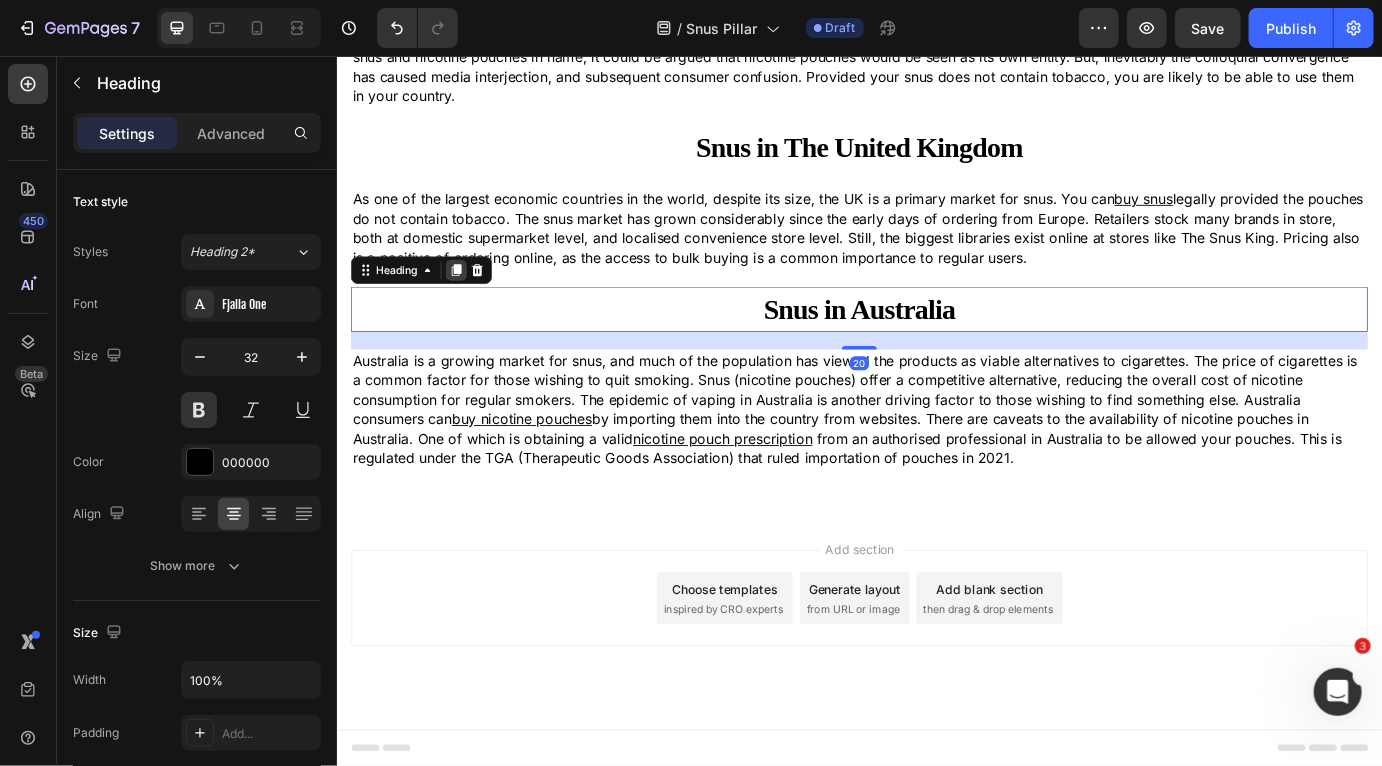 click 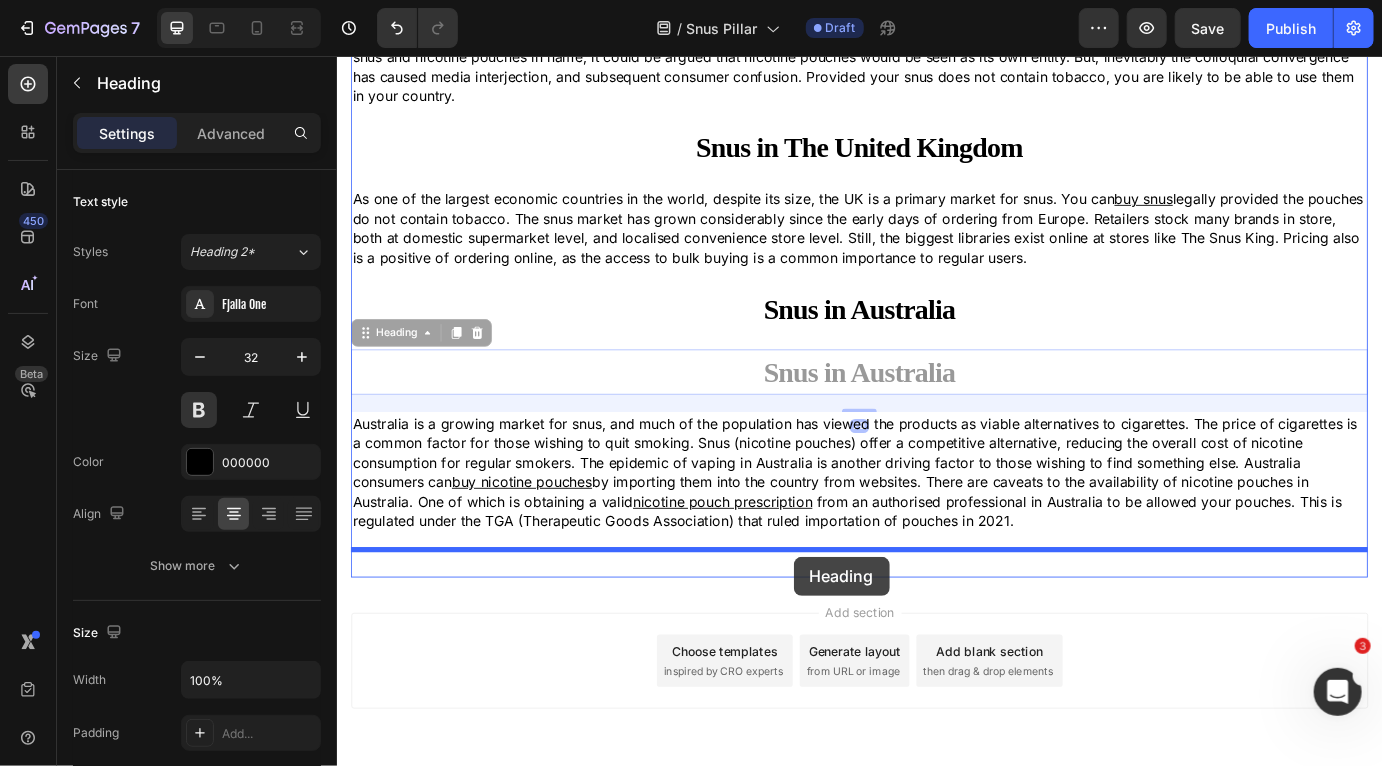 drag, startPoint x: 366, startPoint y: 378, endPoint x: 860, endPoint y: 631, distance: 555.018 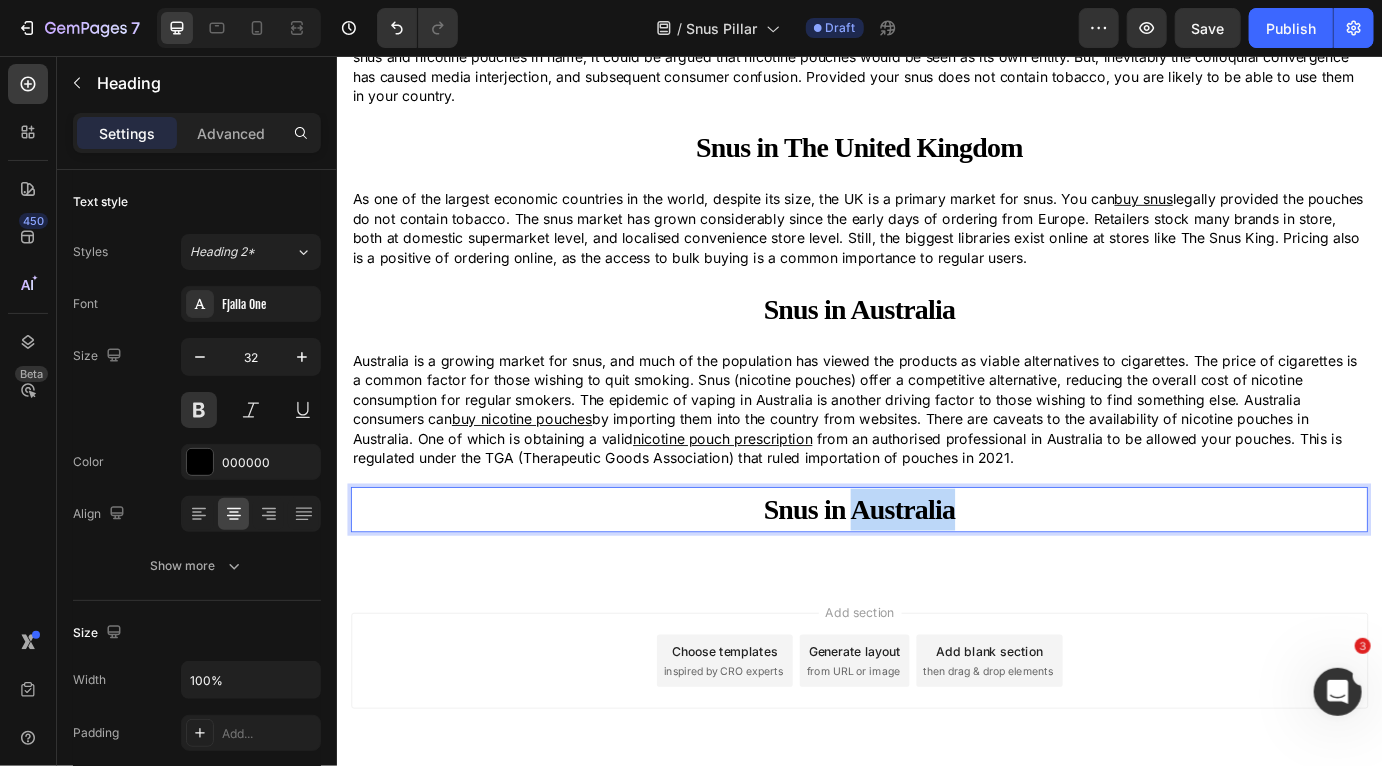 click on "Snus in Australia" at bounding box center (936, 578) 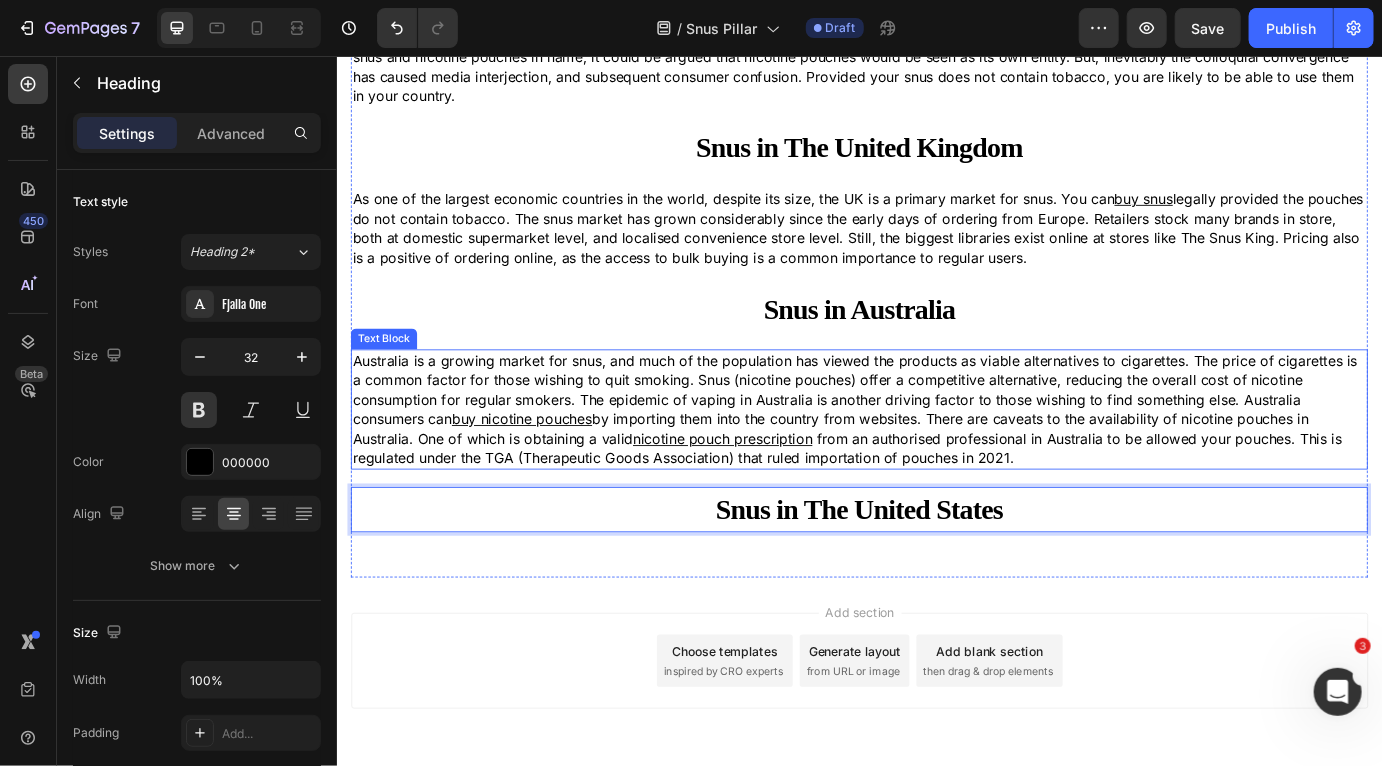 click on "Australia is a growing market for snus, and much of the population has viewed the products as viable alternatives to cigarettes. The price of cigarettes is a common factor for those wishing to quit smoking. Snus (nicotine pouches) offer a competitive alternative, reducing the overall cost of nicotine consumption for regular smokers. The epidemic of vaping in Australia is another driving factor to those wishing to find something else. Australia consumers can  buy nicotine pouches  by importing them into the country from websites. There are caveats to the availability of nicotine pouches in Australia. One of which is obtaining a valid  nicotine pouch prescription   from an authorised professional in Australia to be allowed your pouches. This is regulated under the TGA (Therapeutic Goods Association) that ruled importation of pouches in 2021." at bounding box center (936, 463) 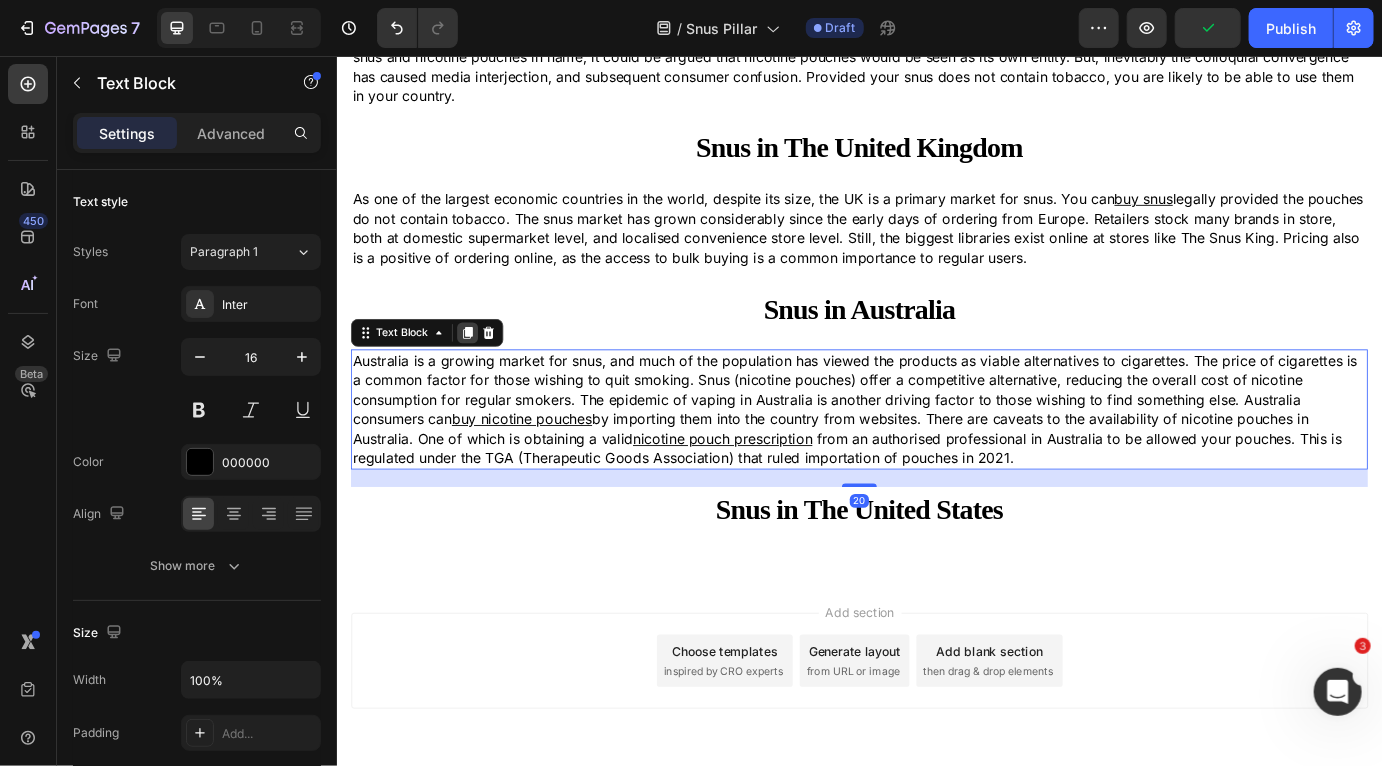 click 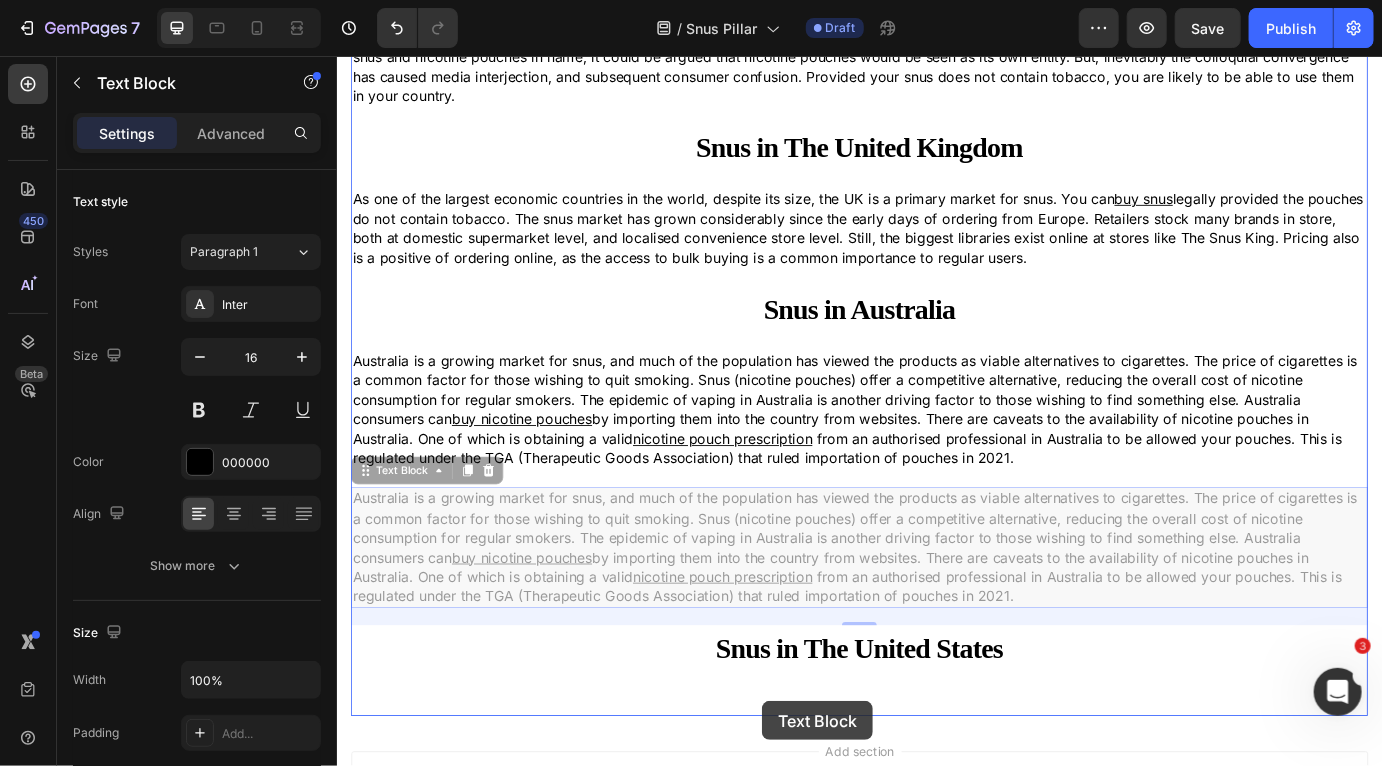 scroll, scrollTop: 4270, scrollLeft: 0, axis: vertical 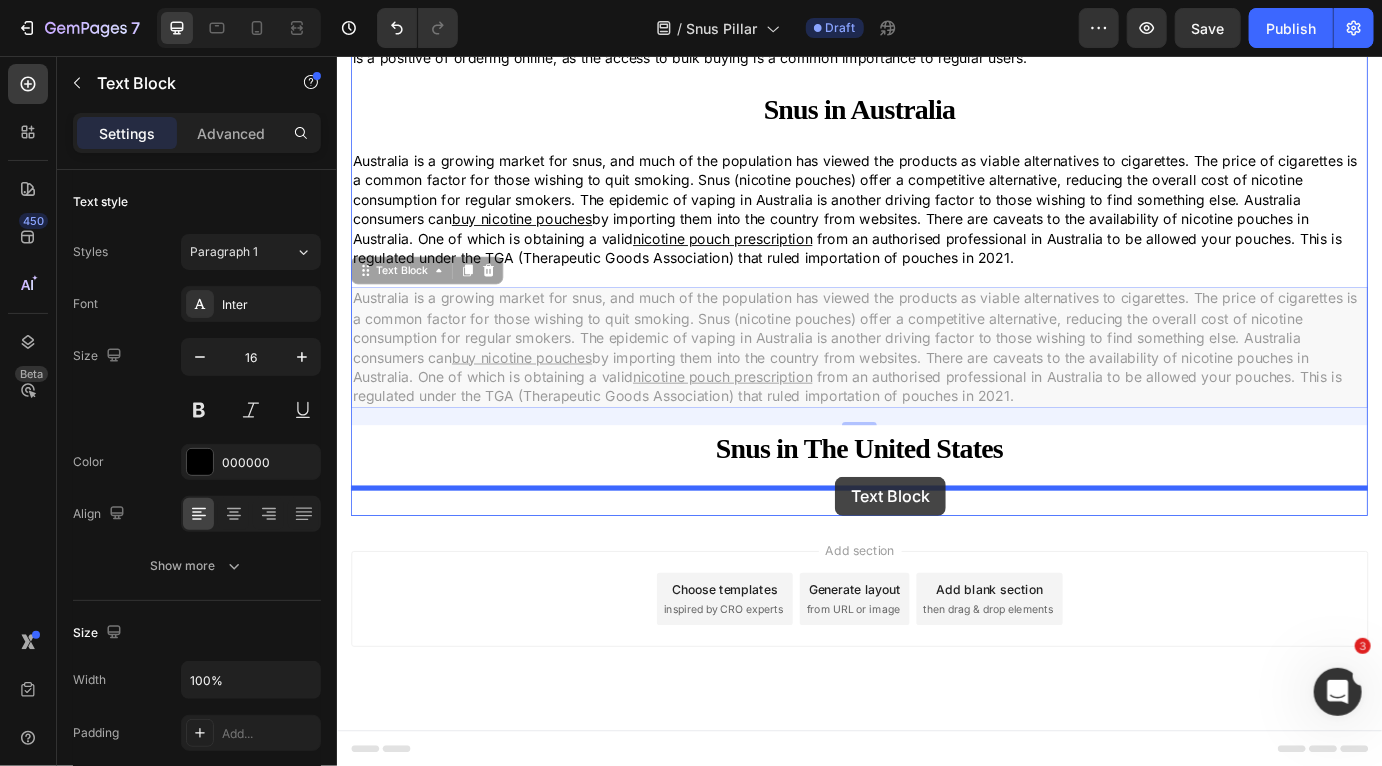 drag, startPoint x: 369, startPoint y: 536, endPoint x: 908, endPoint y: 539, distance: 539.00836 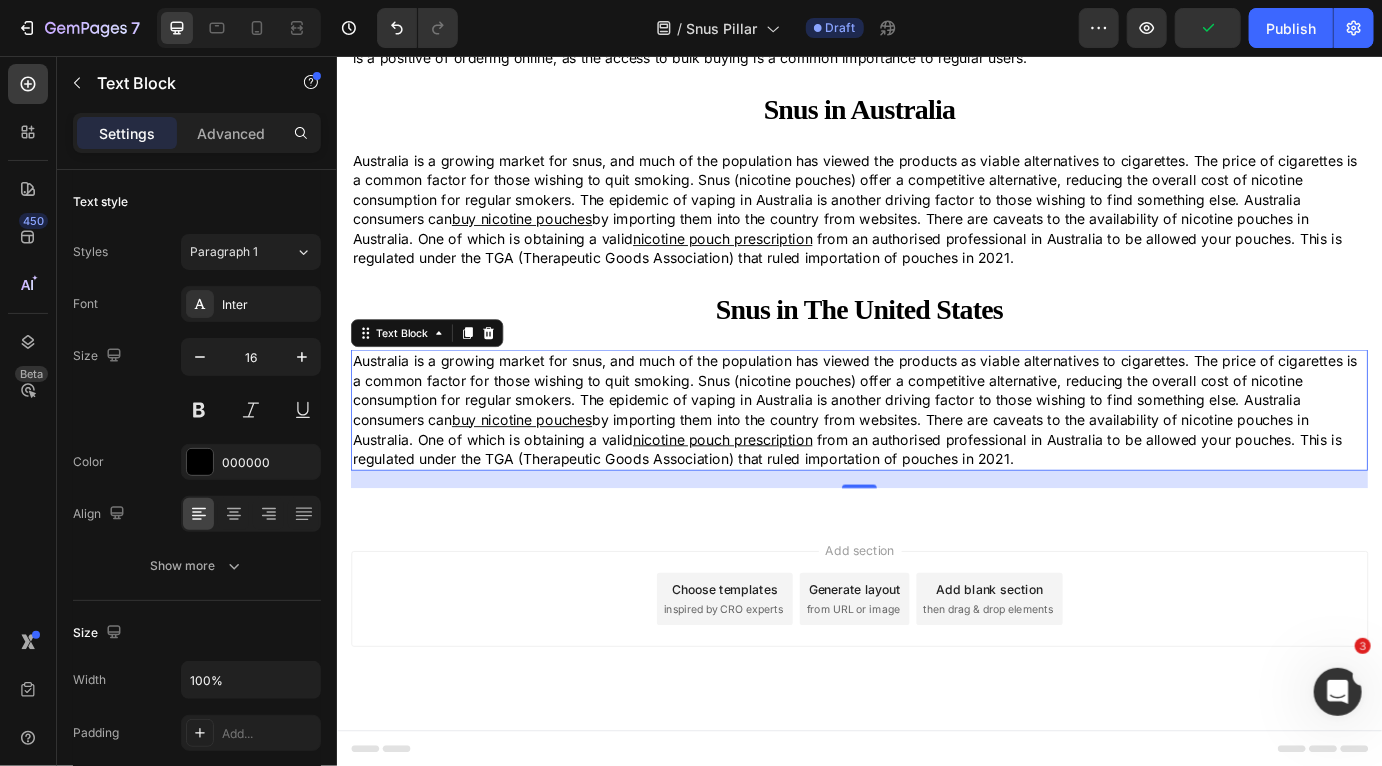 click on "Australia is a growing market for snus, and much of the population has viewed the products as viable alternatives to cigarettes. The price of cigarettes is a common factor for those wishing to quit smoking. Snus (nicotine pouches) offer a competitive alternative, reducing the overall cost of nicotine consumption for regular smokers. The epidemic of vaping in Australia is another driving factor to those wishing to find something else. Australia consumers can  buy nicotine pouches  by importing them into the country from websites. There are caveats to the availability of nicotine pouches in Australia. One of which is obtaining a valid  nicotine pouch prescription   from an authorised professional in Australia to be allowed your pouches. This is regulated under the TGA (Therapeutic Goods Association) that ruled importation of pouches in 2021." at bounding box center [936, 463] 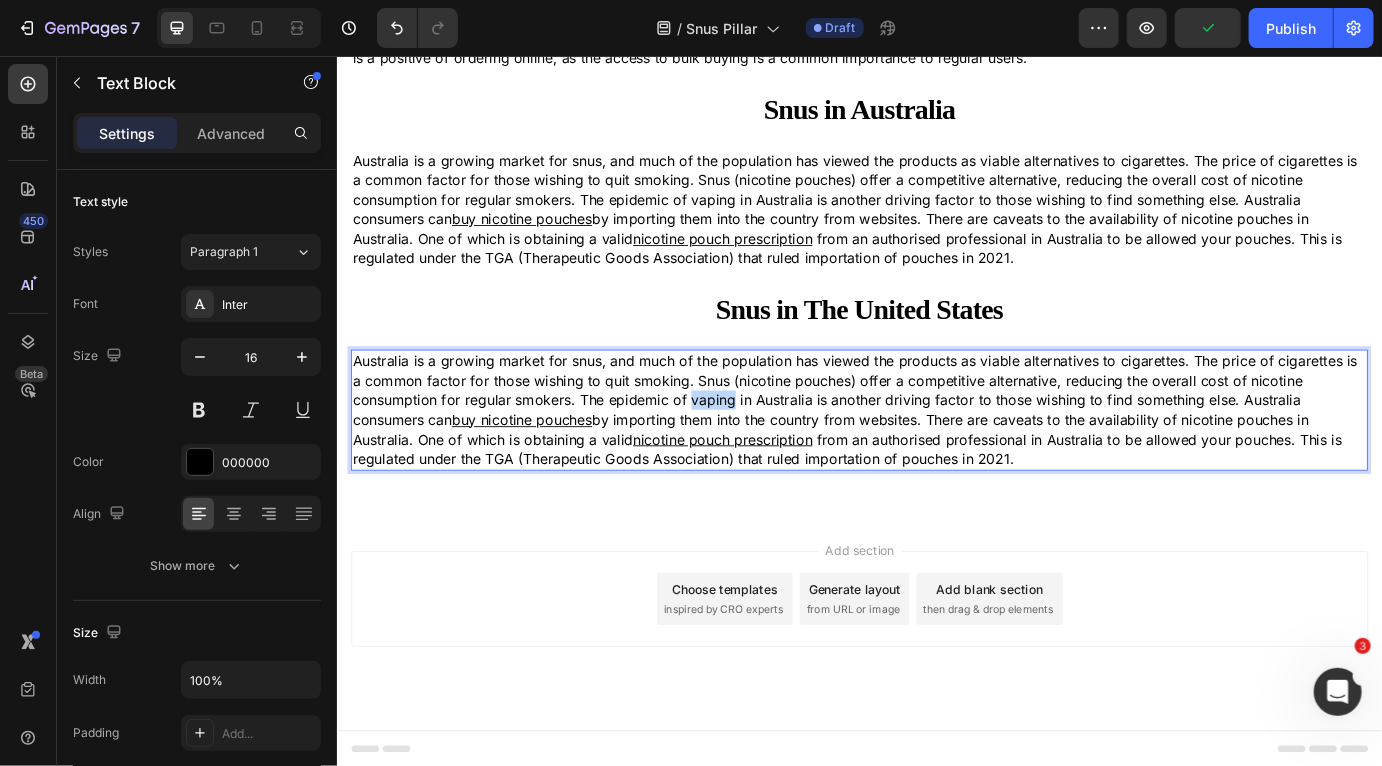 click on "Australia is a growing market for snus, and much of the population has viewed the products as viable alternatives to cigarettes. The price of cigarettes is a common factor for those wishing to quit smoking. Snus (nicotine pouches) offer a competitive alternative, reducing the overall cost of nicotine consumption for regular smokers. The epidemic of vaping in Australia is another driving factor to those wishing to find something else. Australia consumers can  buy nicotine pouches  by importing them into the country from websites. There are caveats to the availability of nicotine pouches in Australia. One of which is obtaining a valid  nicotine pouch prescription   from an authorised professional in Australia to be allowed your pouches. This is regulated under the TGA (Therapeutic Goods Association) that ruled importation of pouches in 2021." at bounding box center [936, 463] 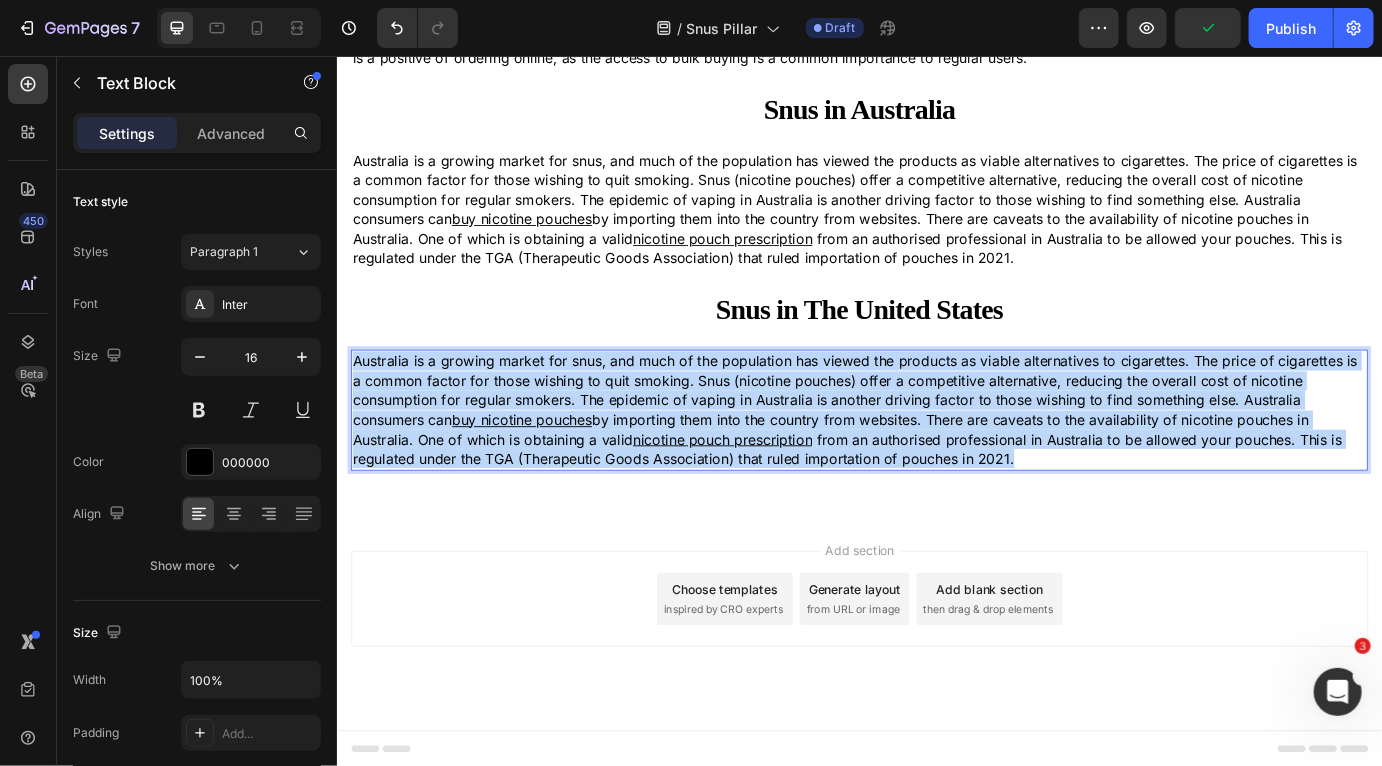 click on "Australia is a growing market for snus, and much of the population has viewed the products as viable alternatives to cigarettes. The price of cigarettes is a common factor for those wishing to quit smoking. Snus (nicotine pouches) offer a competitive alternative, reducing the overall cost of nicotine consumption for regular smokers. The epidemic of vaping in Australia is another driving factor to those wishing to find something else. Australia consumers can  buy nicotine pouches  by importing them into the country from websites. There are caveats to the availability of nicotine pouches in Australia. One of which is obtaining a valid  nicotine pouch prescription   from an authorised professional in Australia to be allowed your pouches. This is regulated under the TGA (Therapeutic Goods Association) that ruled importation of pouches in 2021." at bounding box center (936, 463) 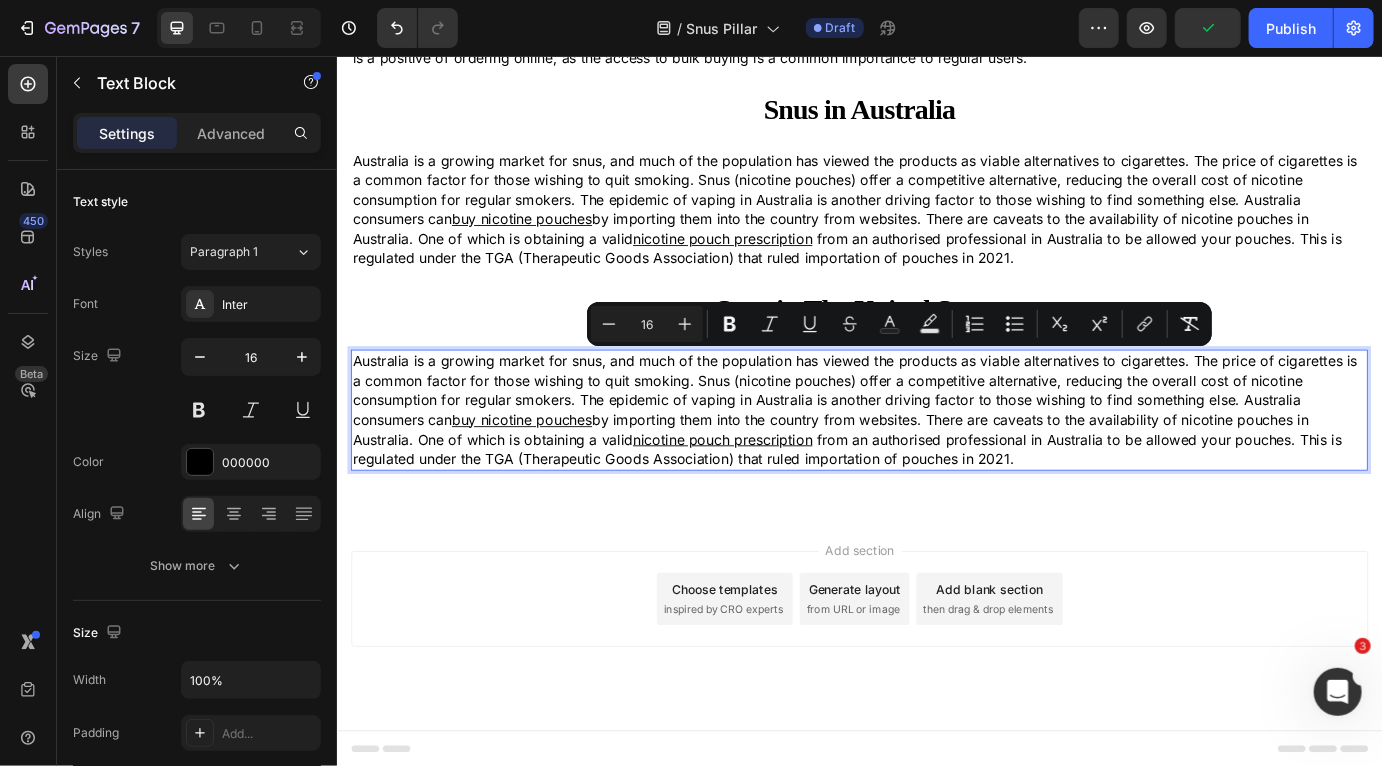 scroll, scrollTop: 4226, scrollLeft: 0, axis: vertical 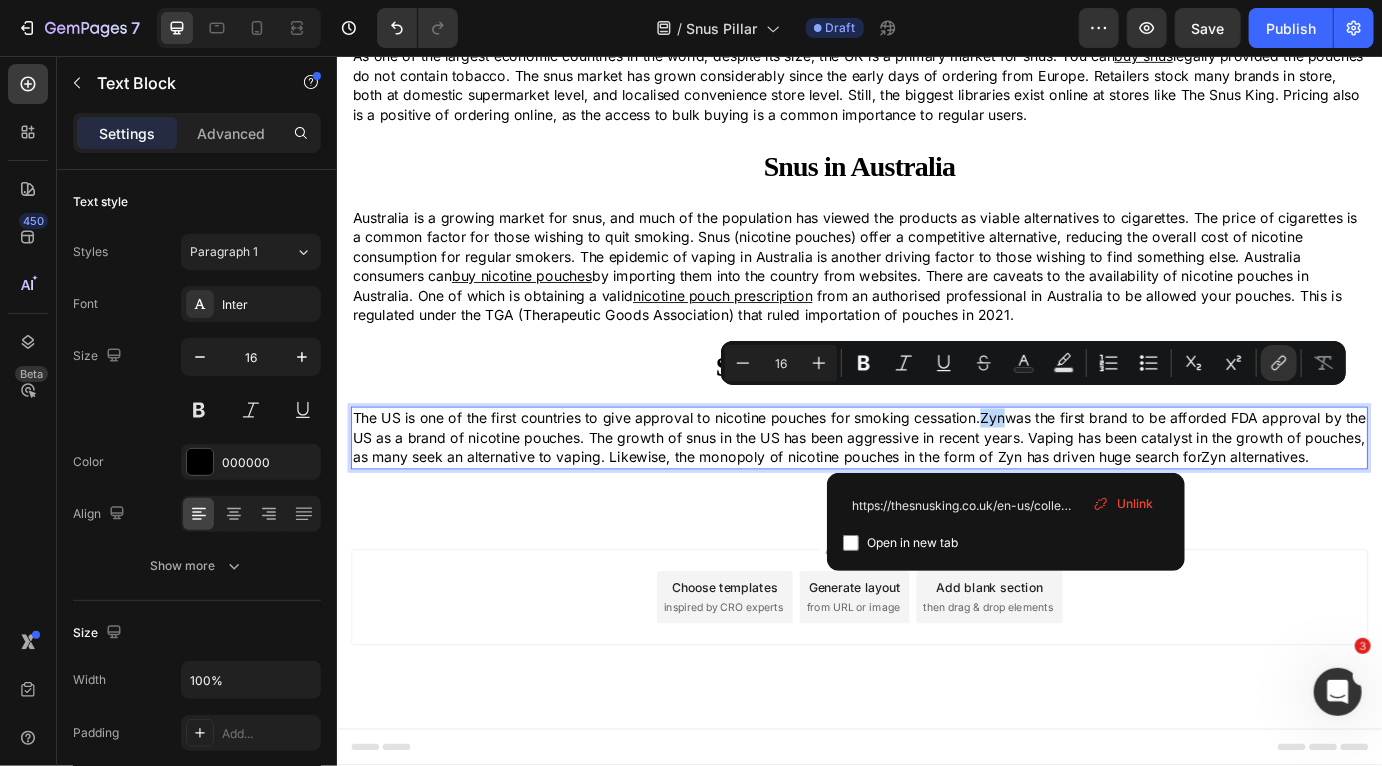 drag, startPoint x: 1102, startPoint y: 449, endPoint x: 1078, endPoint y: 451, distance: 24.083189 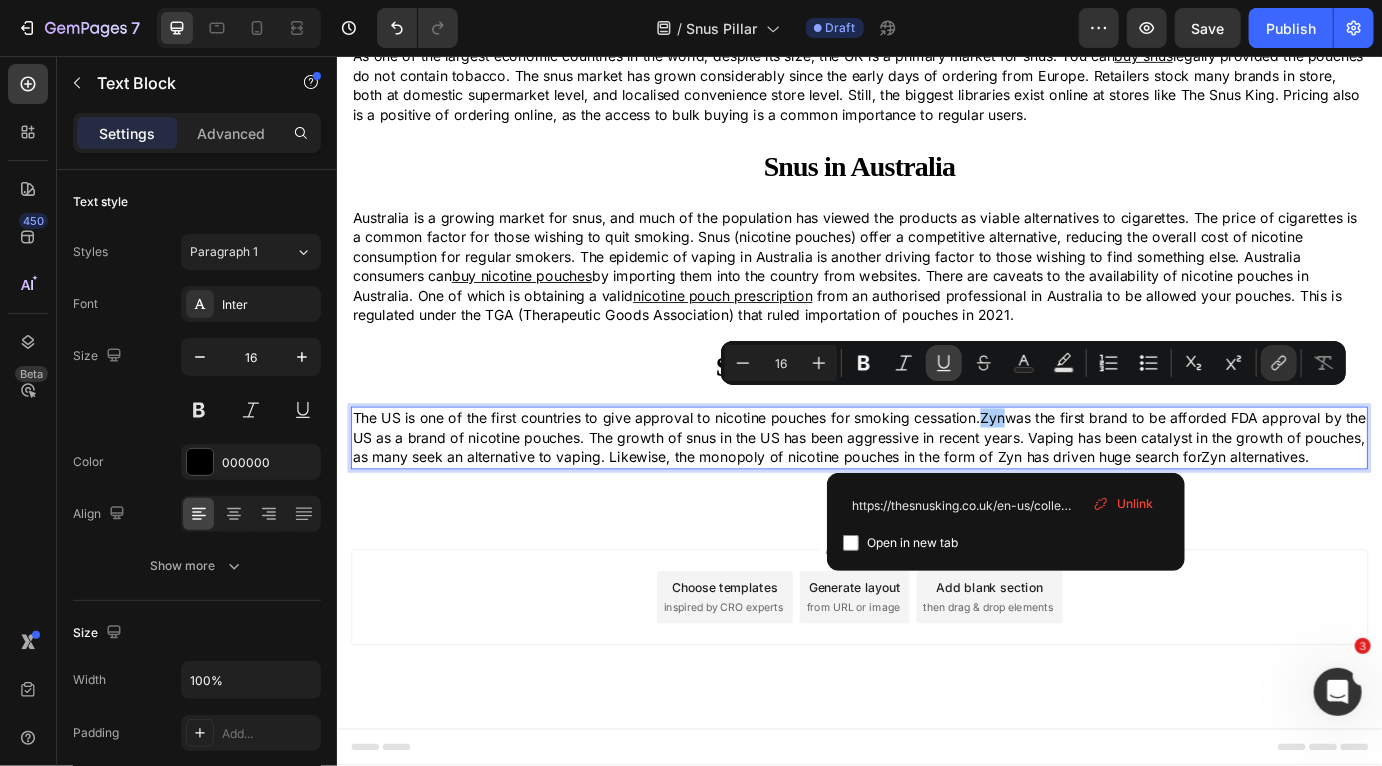 click 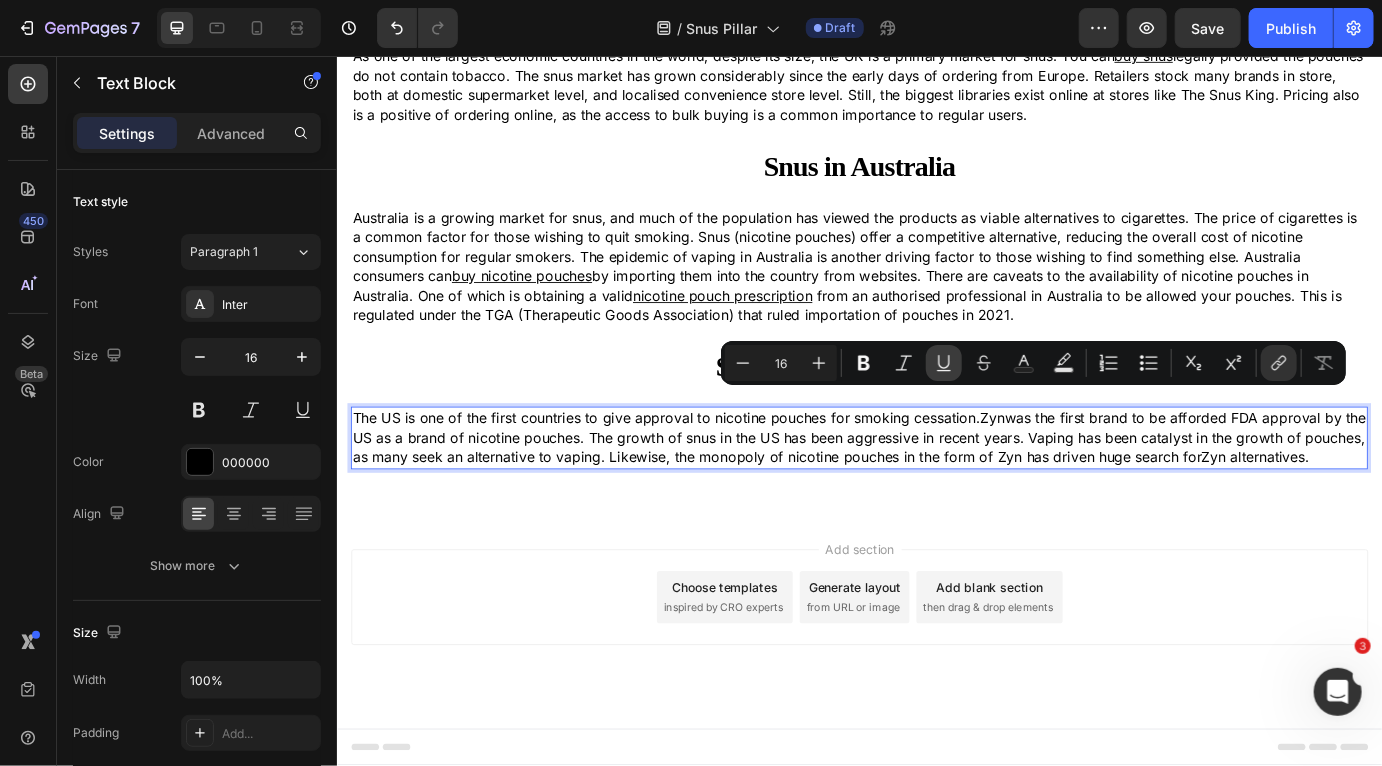 click 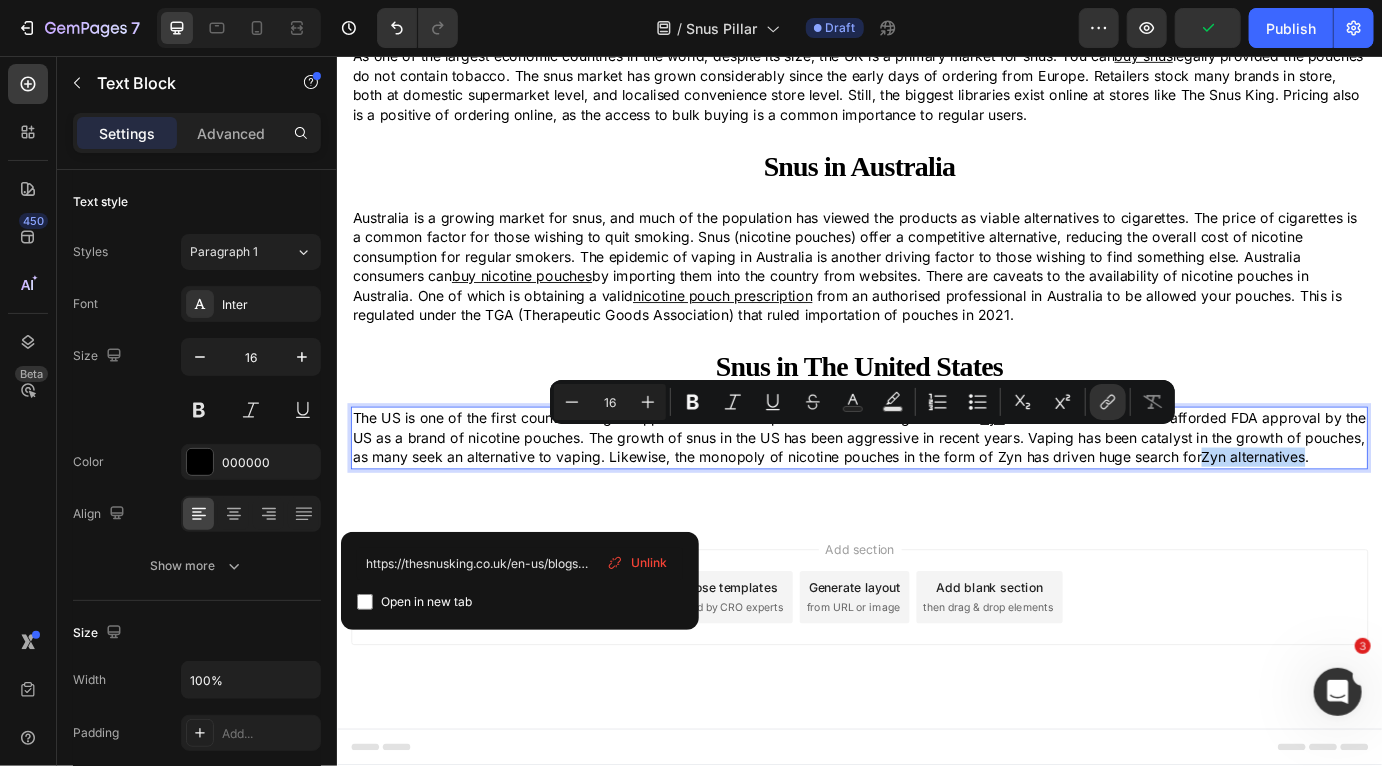 drag, startPoint x: 438, startPoint y: 517, endPoint x: 1406, endPoint y: 496, distance: 968.2278 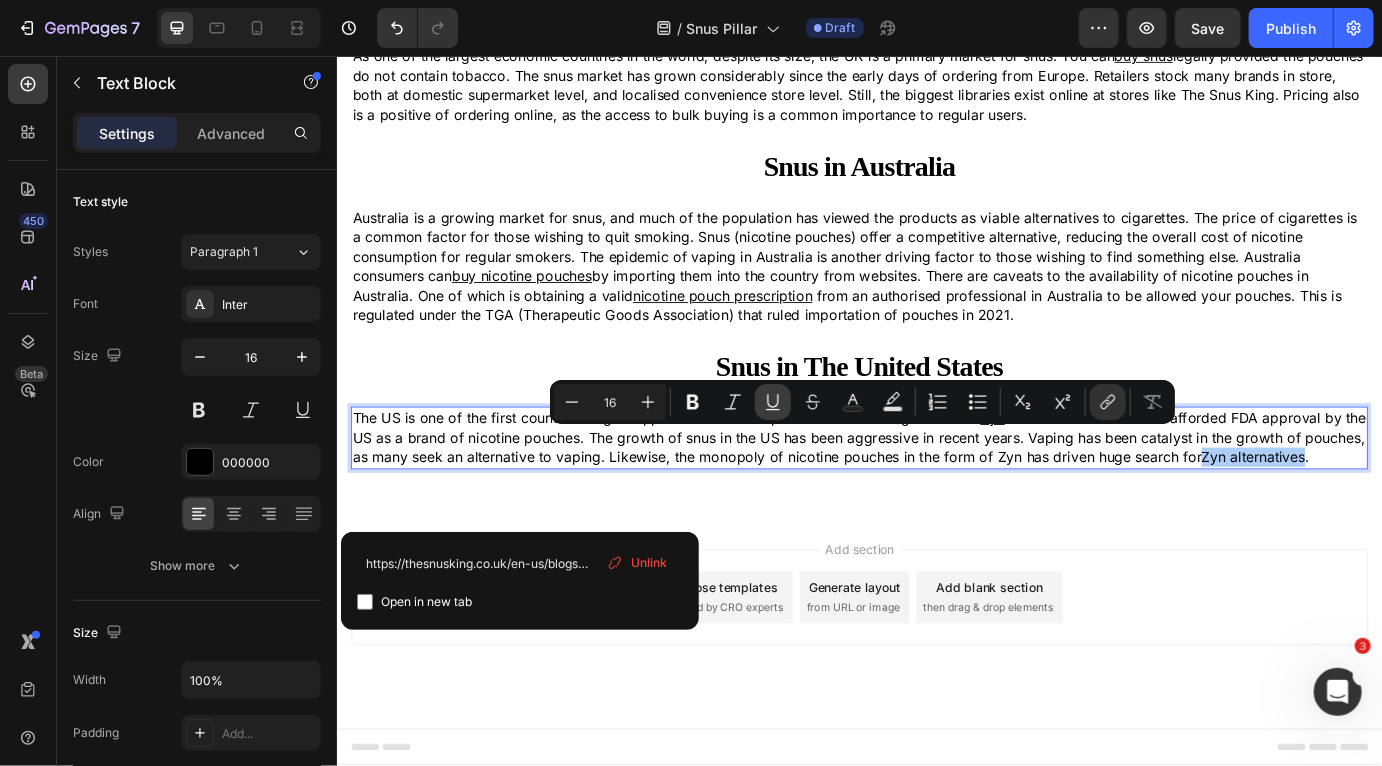 click 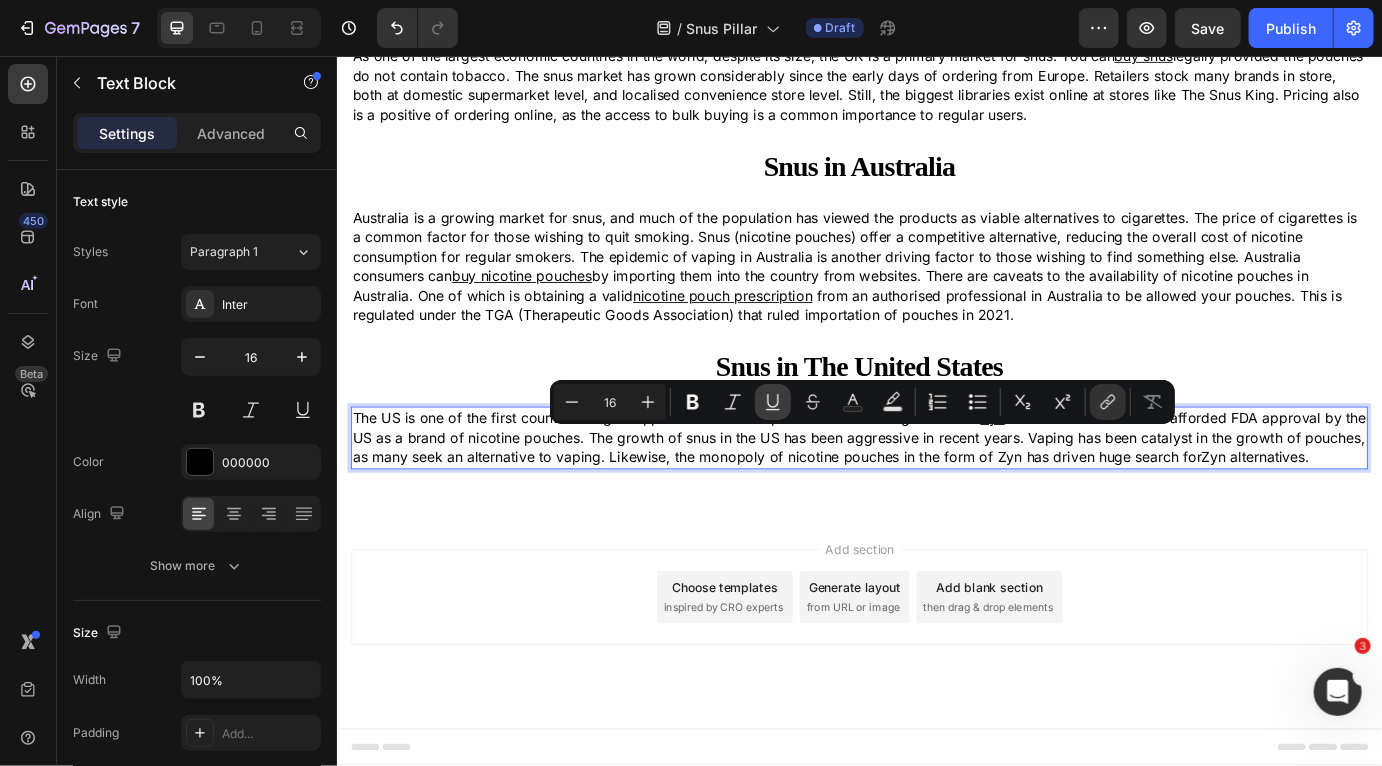 click 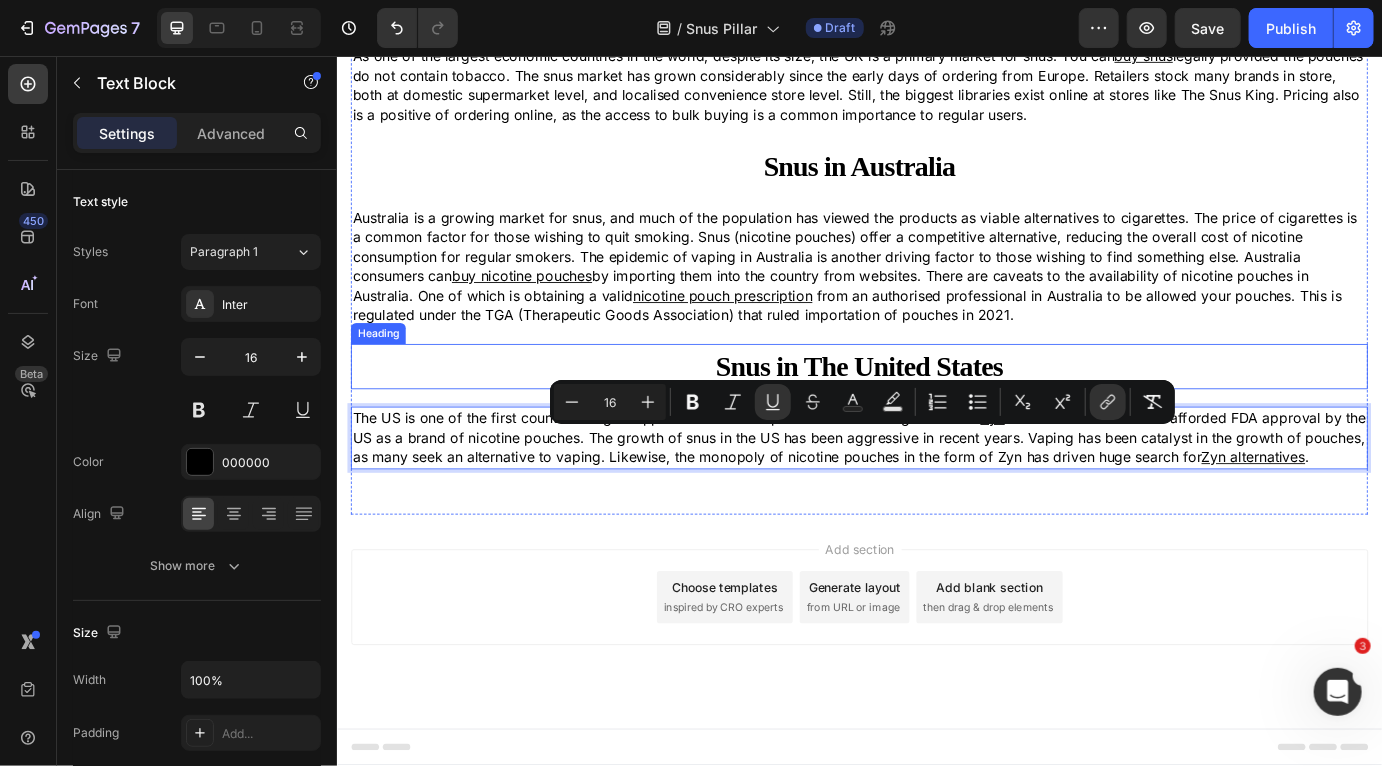 click on "⁠⁠⁠⁠⁠⁠⁠ Snus in The United States" at bounding box center [936, 413] 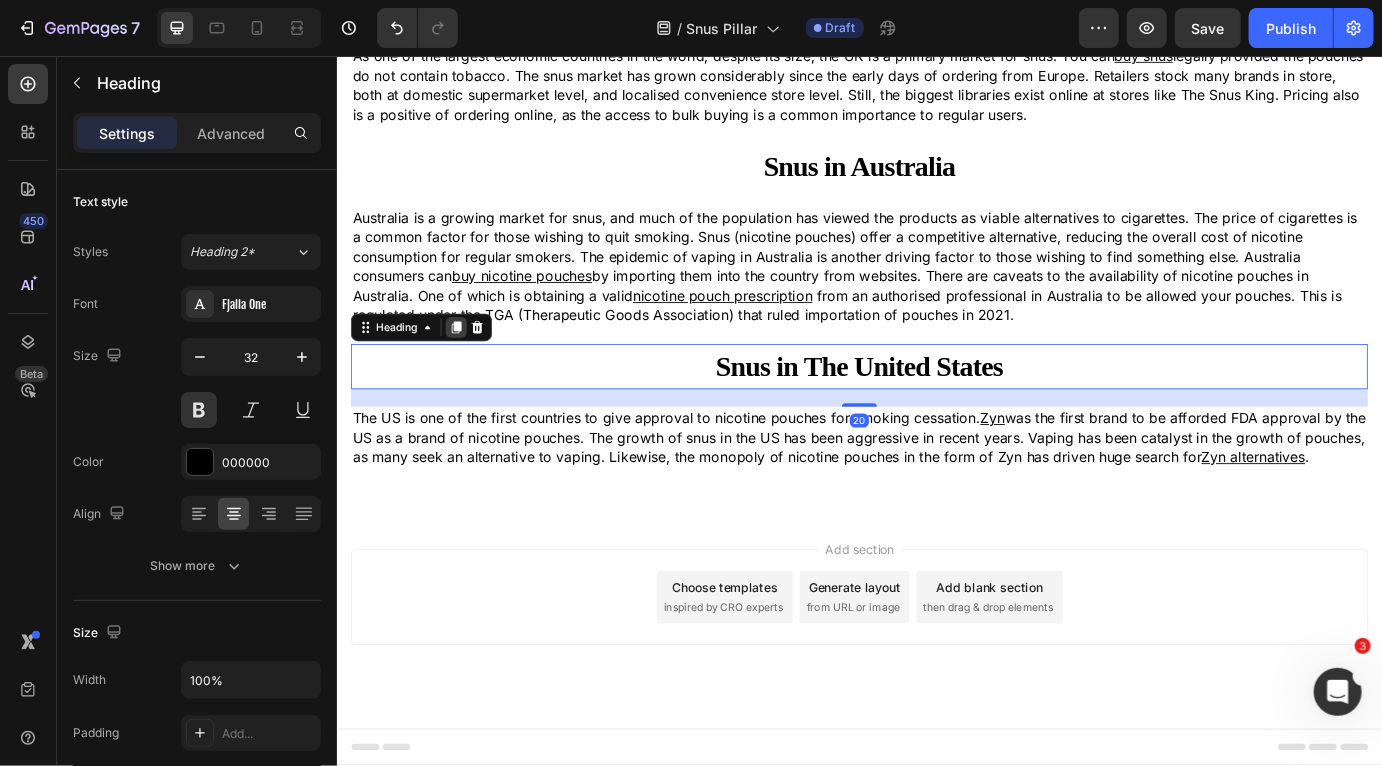 click 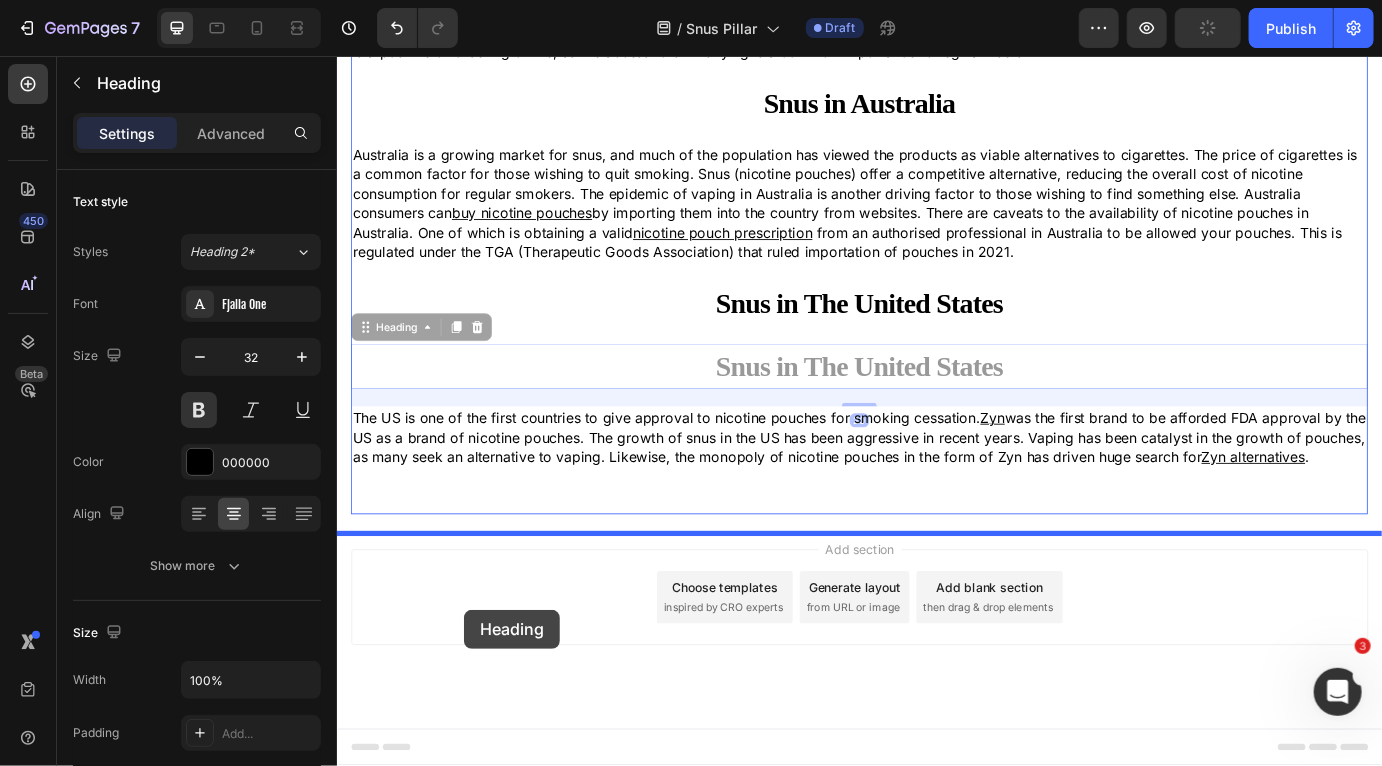 scroll, scrollTop: 4298, scrollLeft: 0, axis: vertical 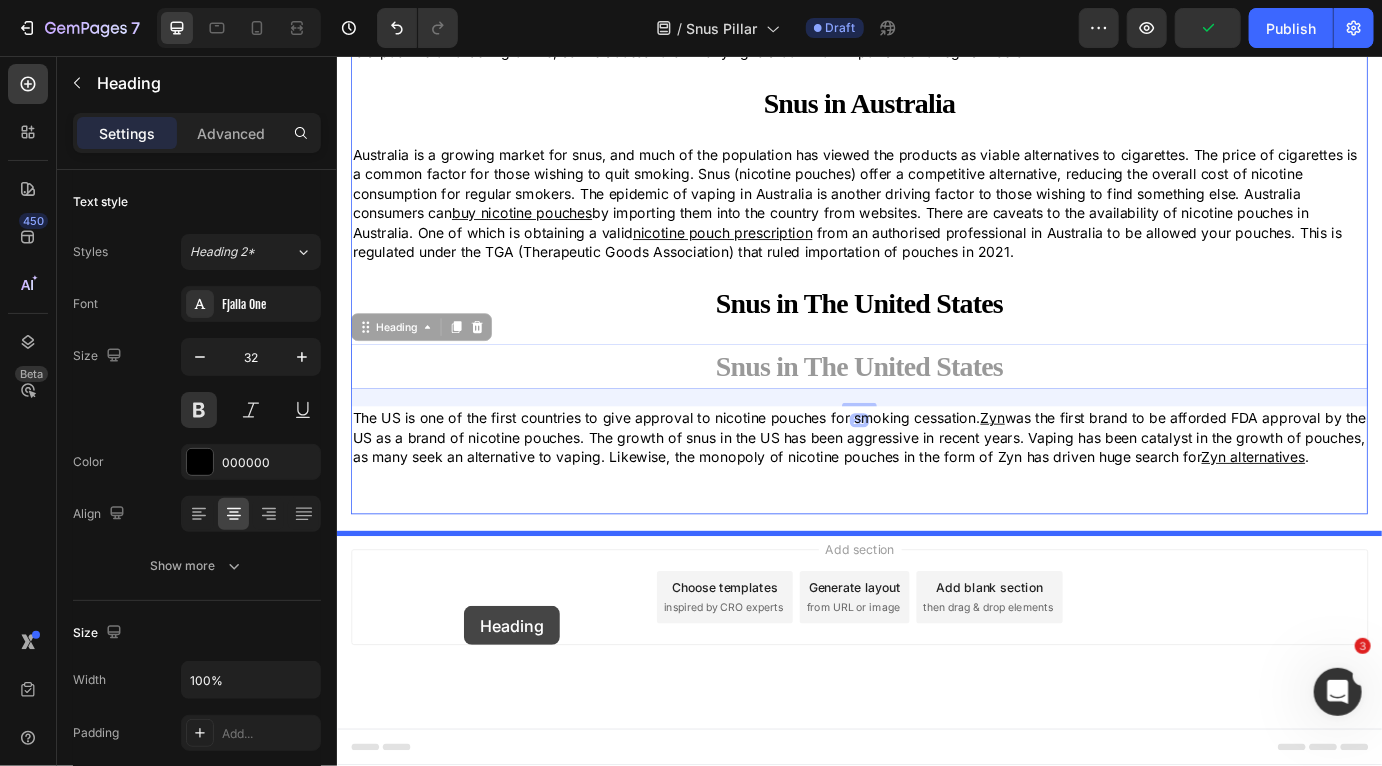 drag, startPoint x: 363, startPoint y: 423, endPoint x: 482, endPoint y: 688, distance: 290.49268 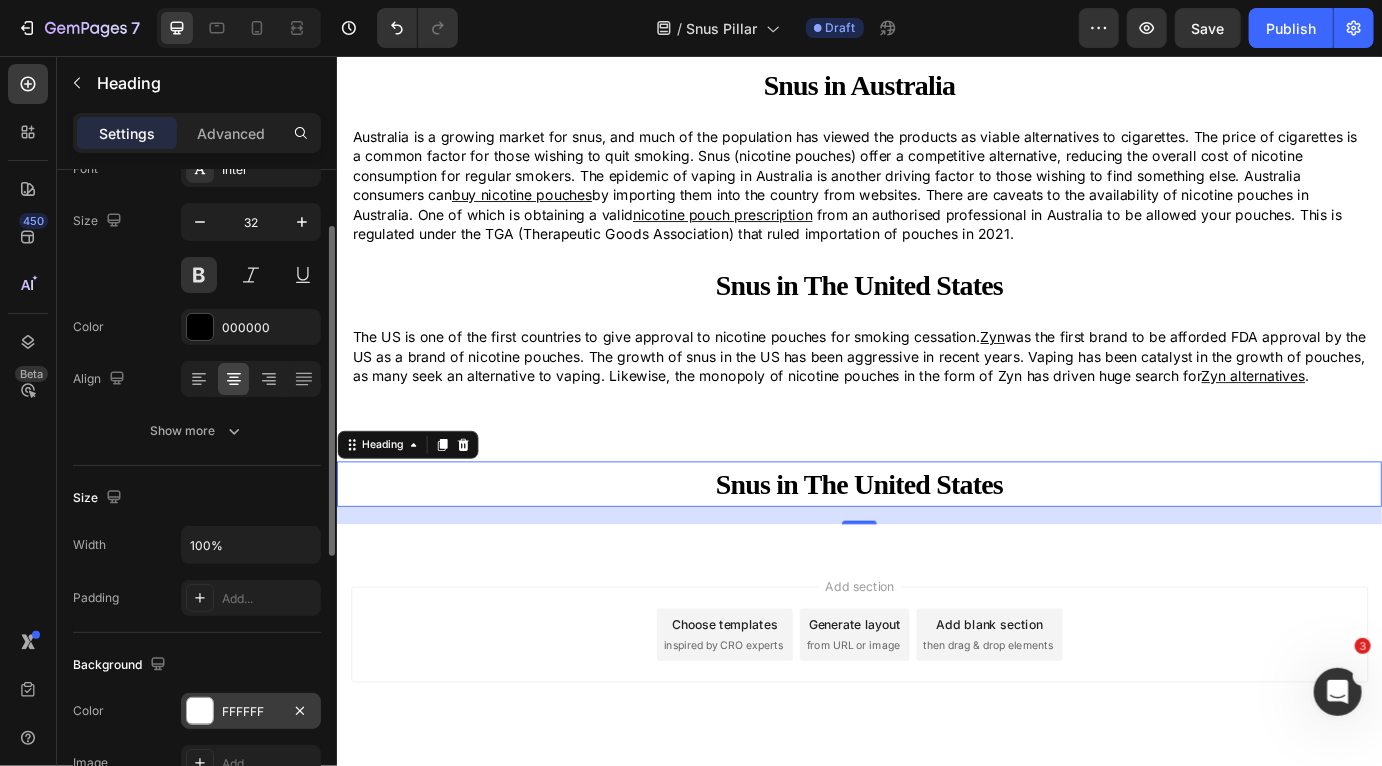 scroll, scrollTop: 127, scrollLeft: 0, axis: vertical 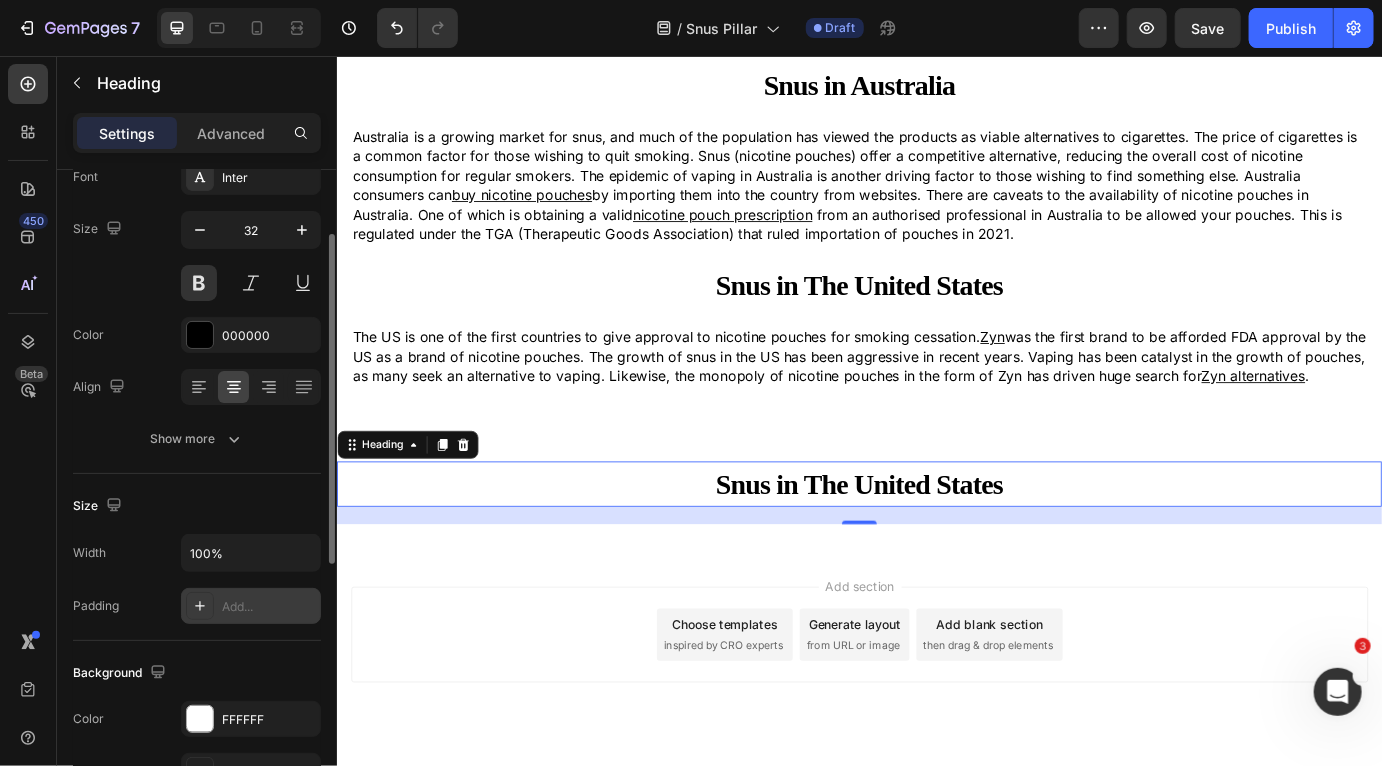 click 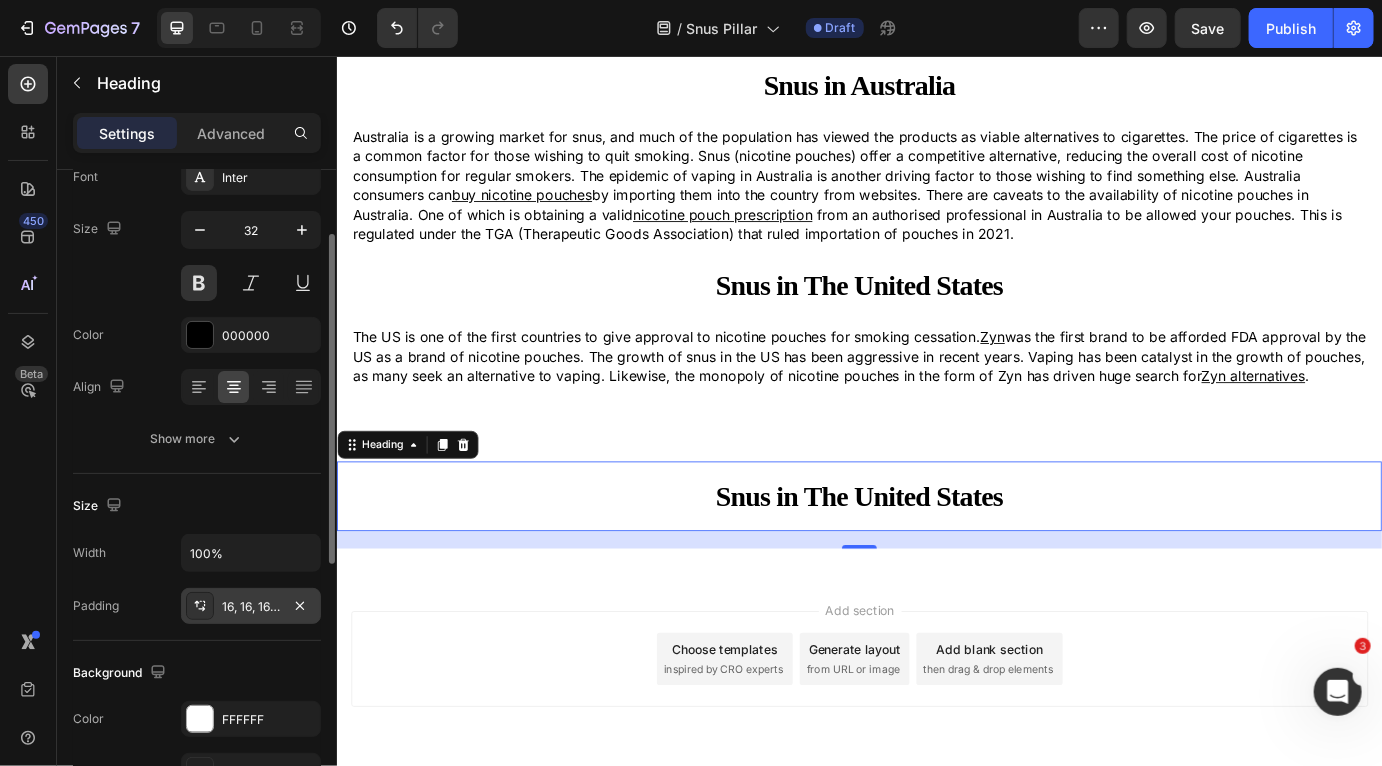 click on "20" at bounding box center (936, 612) 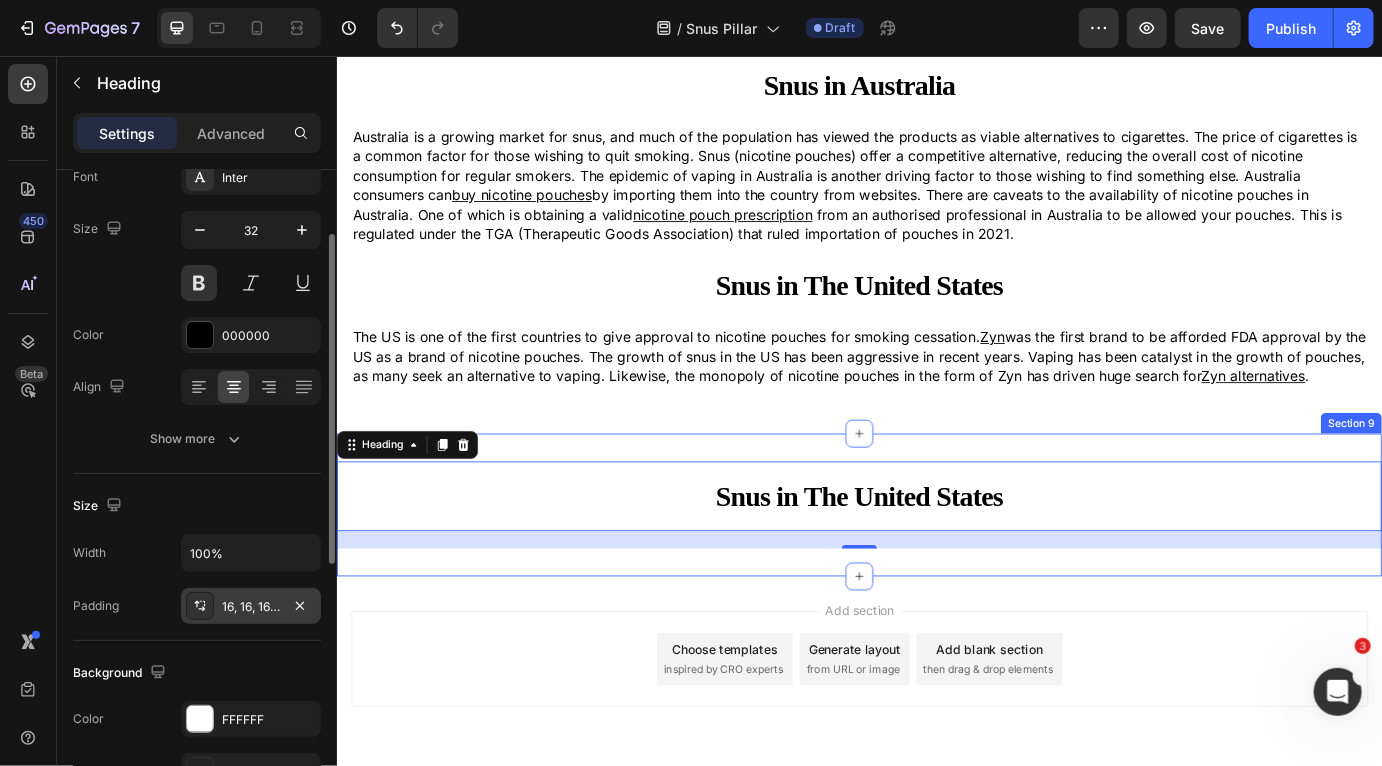 click on "Snus in The United States Heading   20 Section 9" at bounding box center [936, 572] 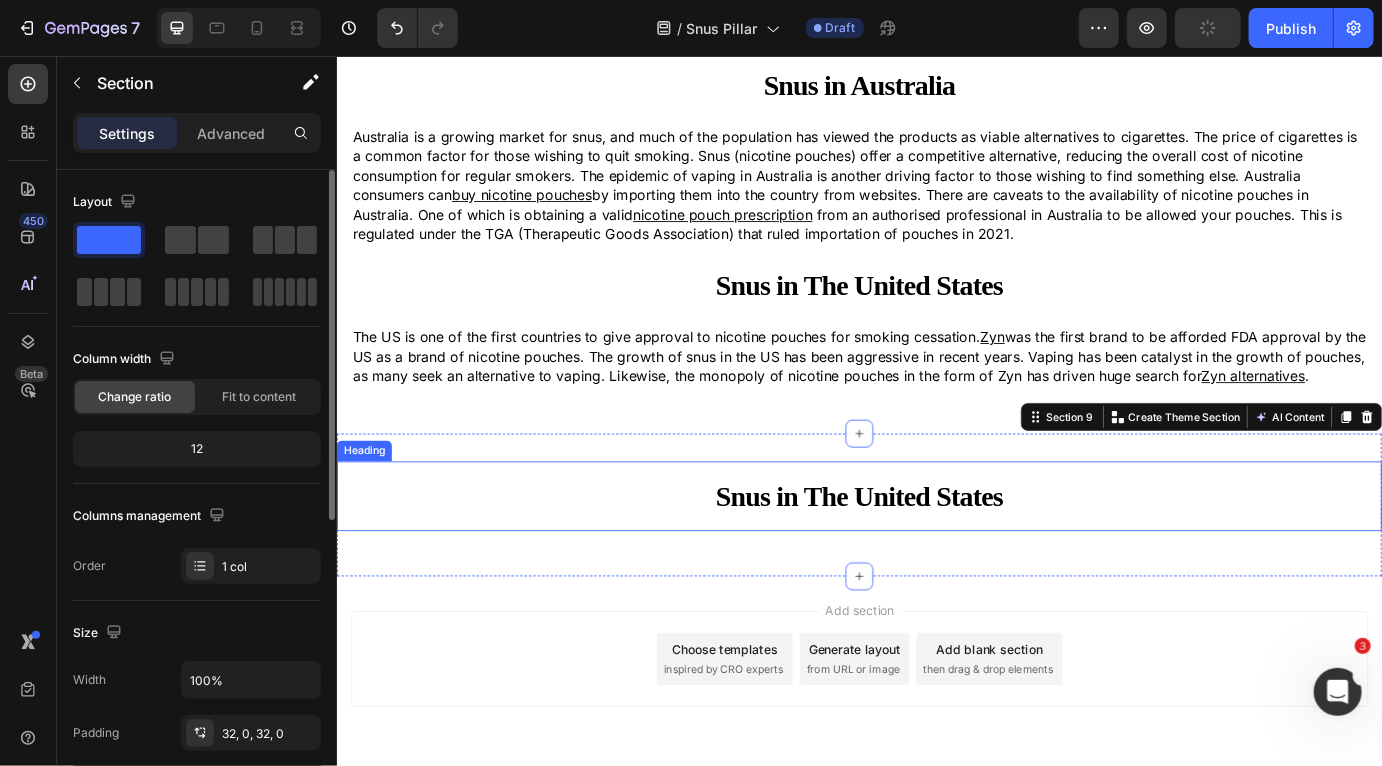 click on "Snus in The United States" at bounding box center (936, 562) 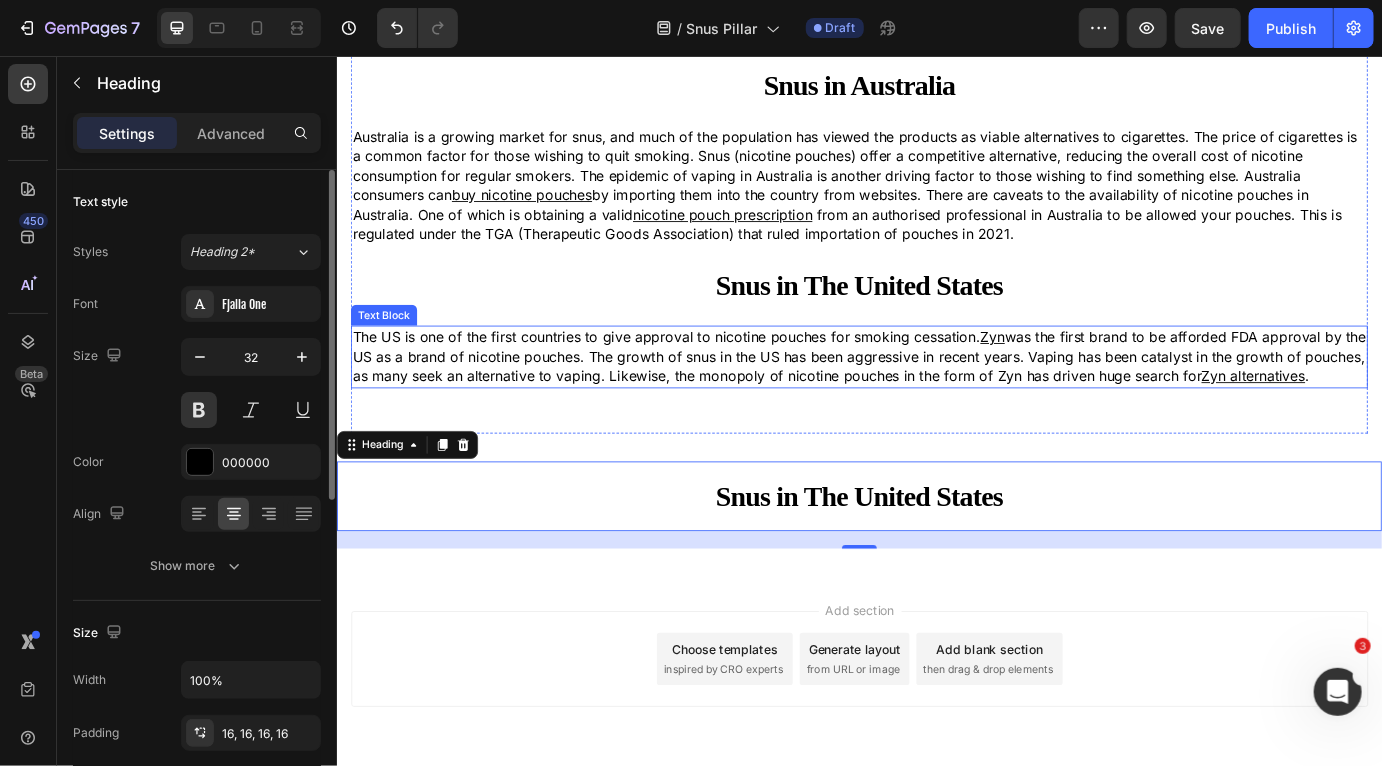 click on "The US is one of the first countries to give approval to nicotine pouches for smoking cessation.  Zyn  was the first brand to be afforded FDA approval by the US as a brand of nicotine pouches. The growth of snus in the US has been aggressive in recent years. Vaping has been catalyst in the growth of pouches, as many seek an alternative to vaping. Likewise, the monopoly of nicotine pouches in the form of Zyn has driven huge search for  Zyn alternatives ." at bounding box center [936, 401] 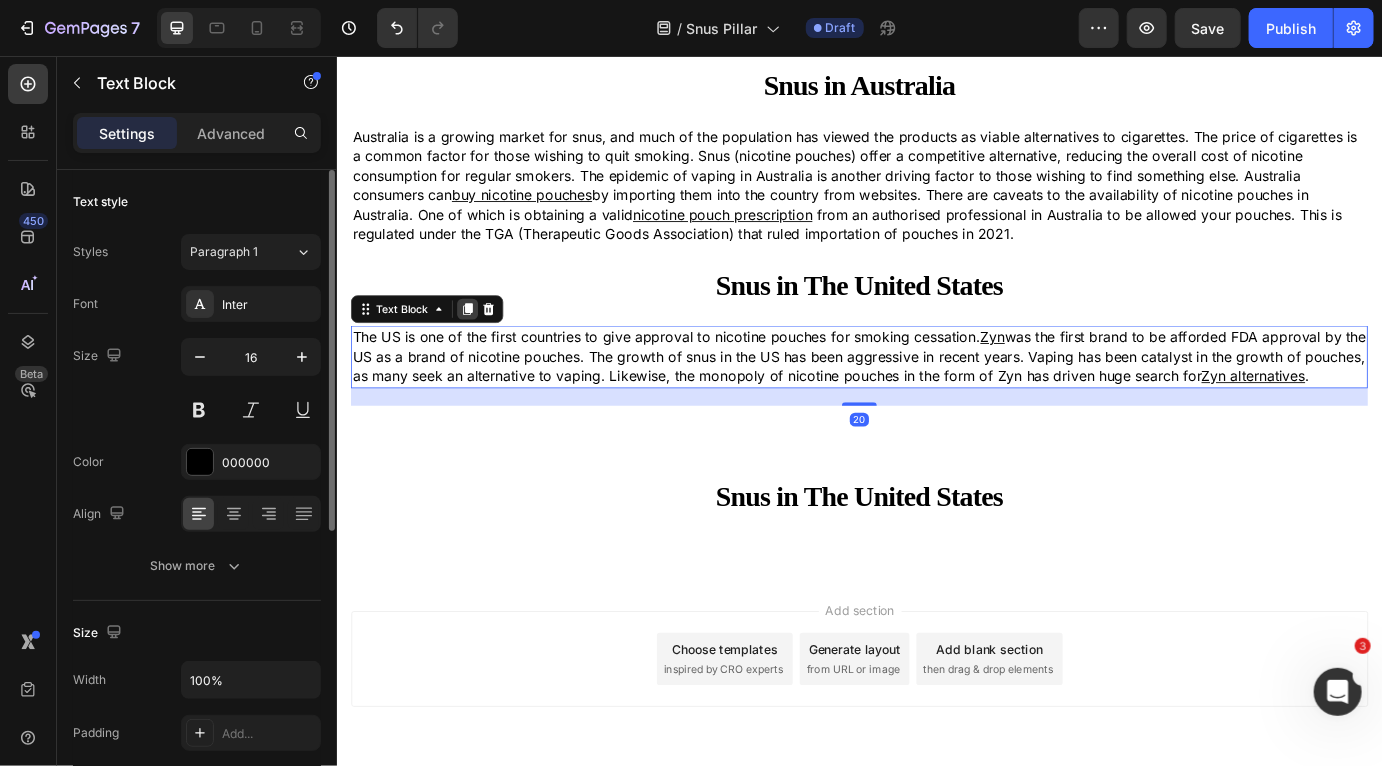 click 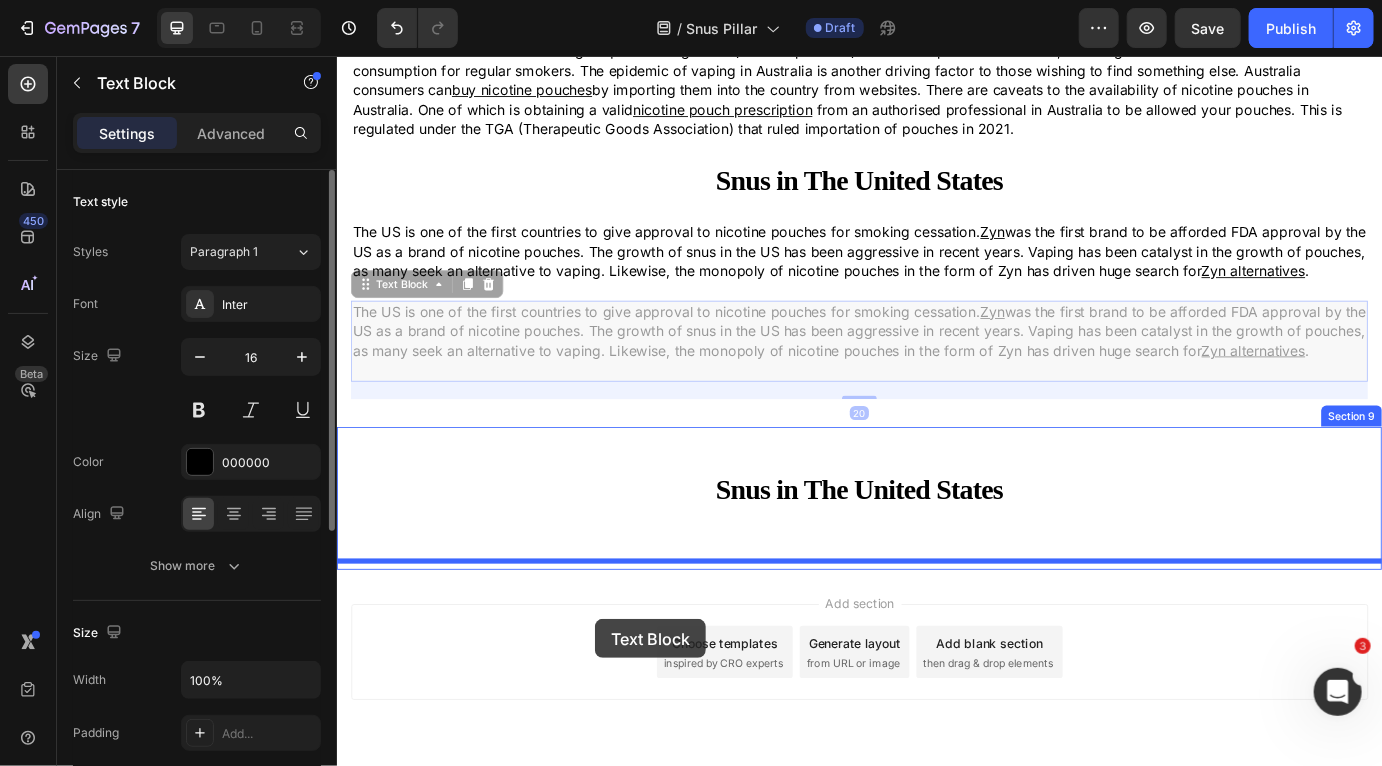 scroll, scrollTop: 4503, scrollLeft: 0, axis: vertical 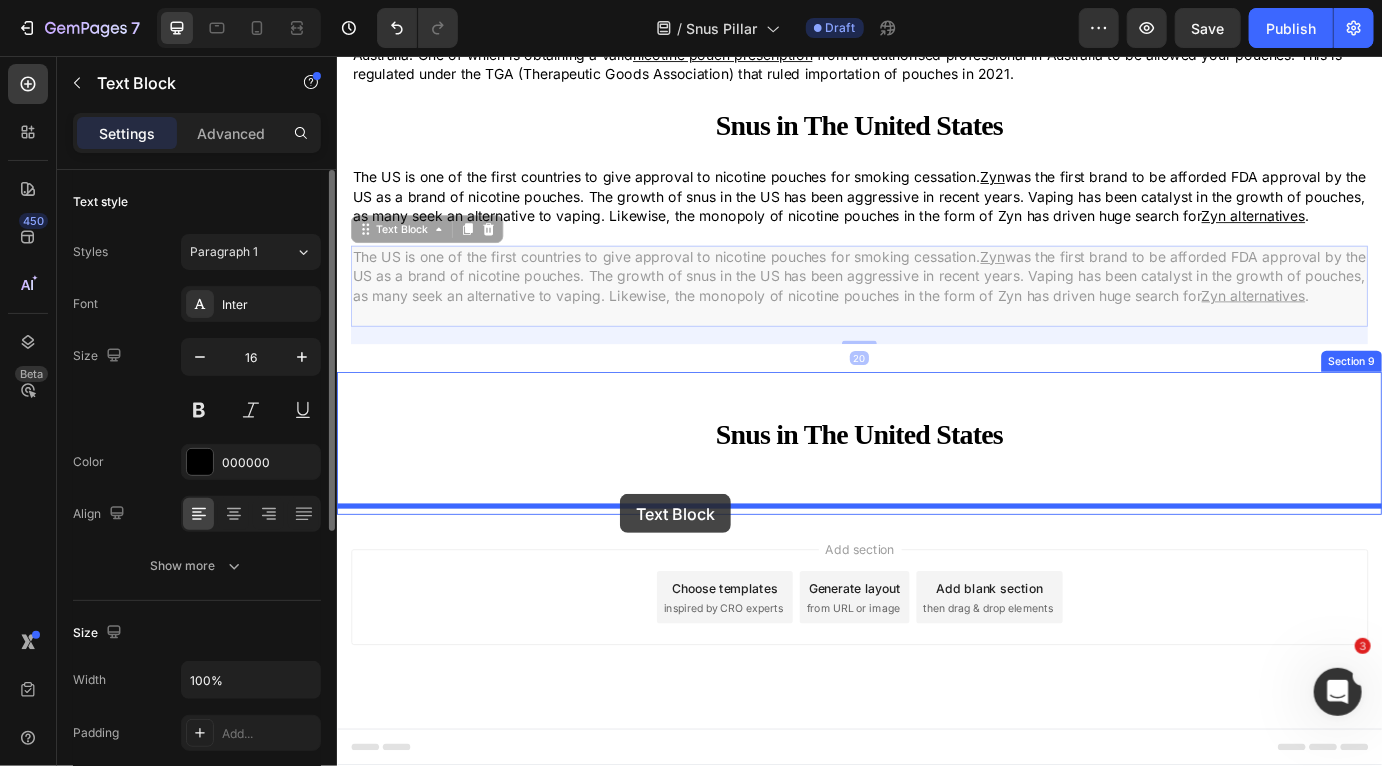 drag, startPoint x: 364, startPoint y: 458, endPoint x: 661, endPoint y: 559, distance: 313.70367 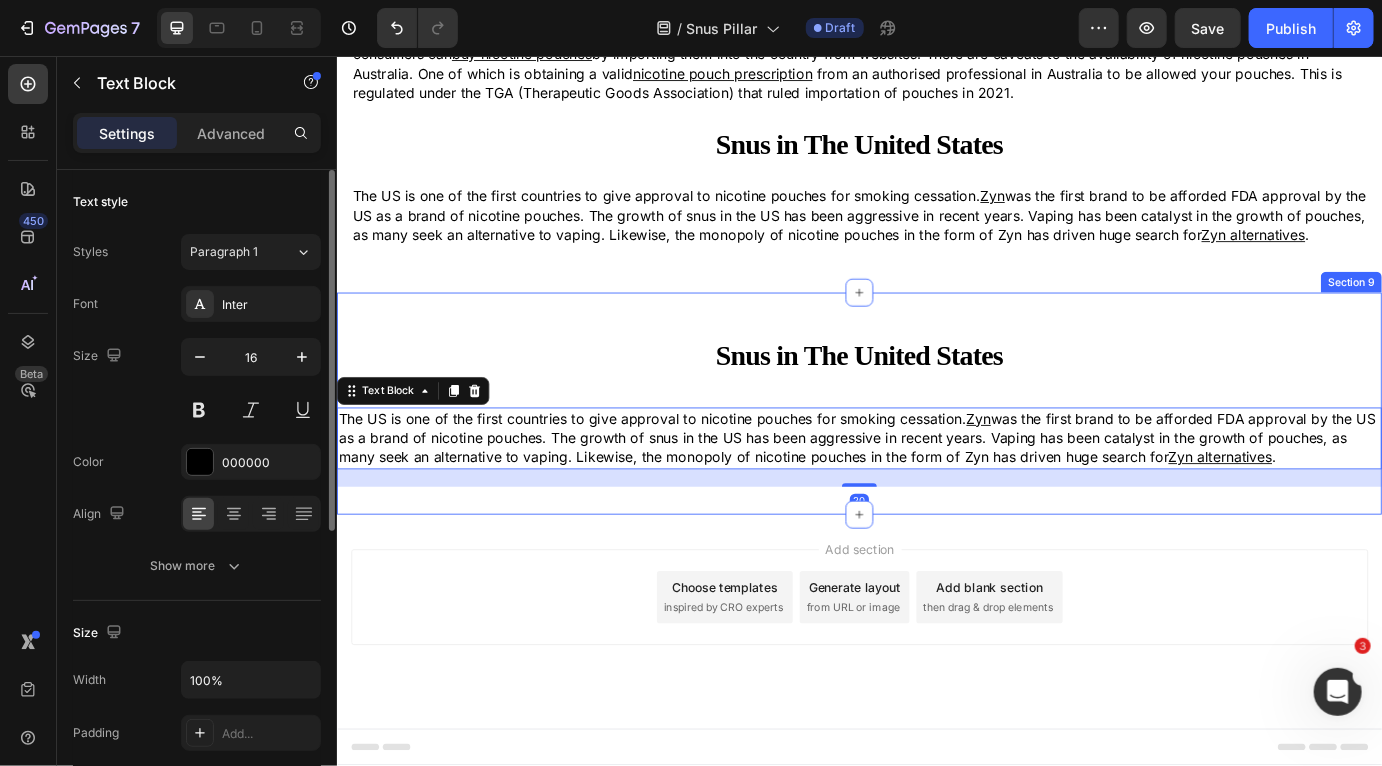 click on "Snus in The United States Heading The US is one of the first countries to give approval to nicotine pouches for smoking cessation.  Zyn  was the first brand to be afforded FDA approval by the US as a brand of nicotine pouches. The growth of snus in the US has been aggressive in recent years. Vaping has been catalyst in the growth of pouches, as many seek an alternative to vaping. Likewise, the monopoly of nicotine pouches in the form of Zyn has driven huge search for  Zyn alternatives . Text Block   20 Section 9" at bounding box center (936, 455) 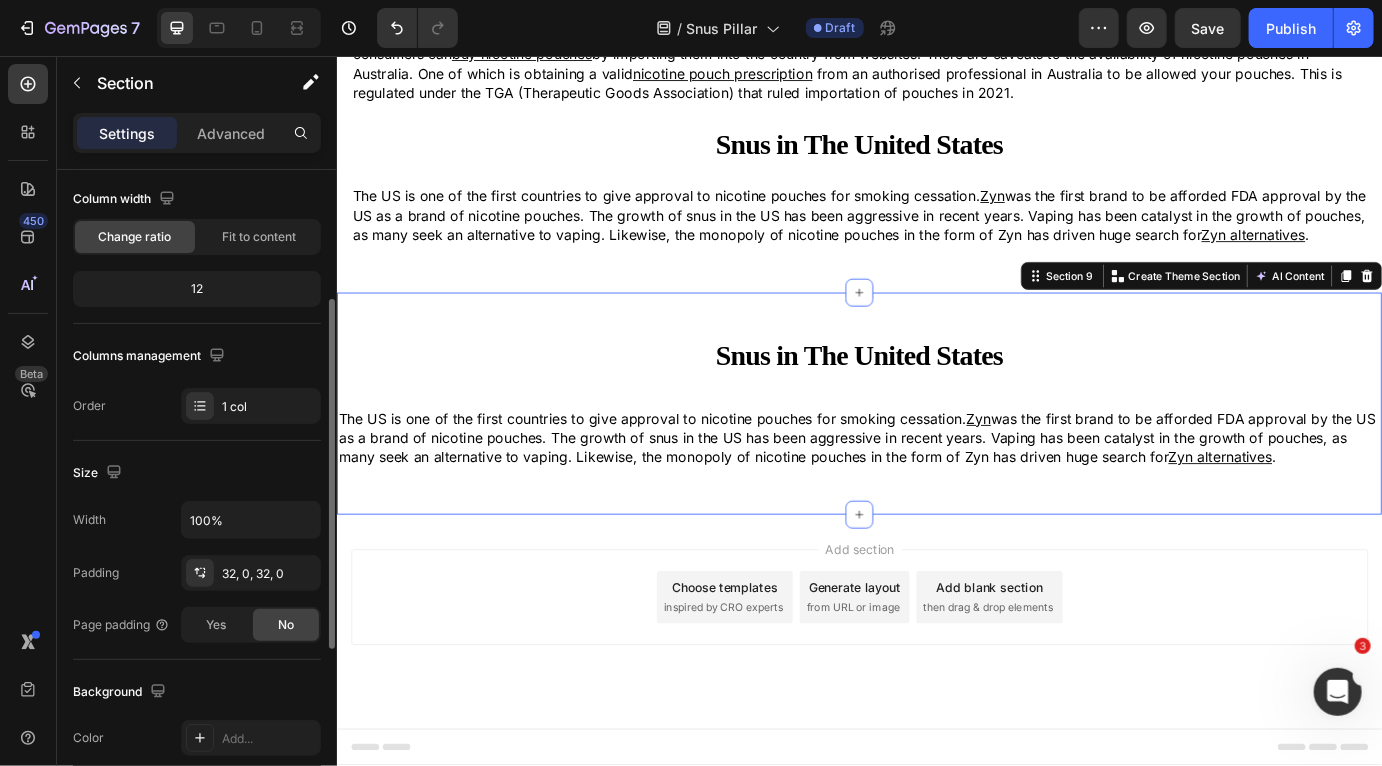 scroll, scrollTop: 188, scrollLeft: 0, axis: vertical 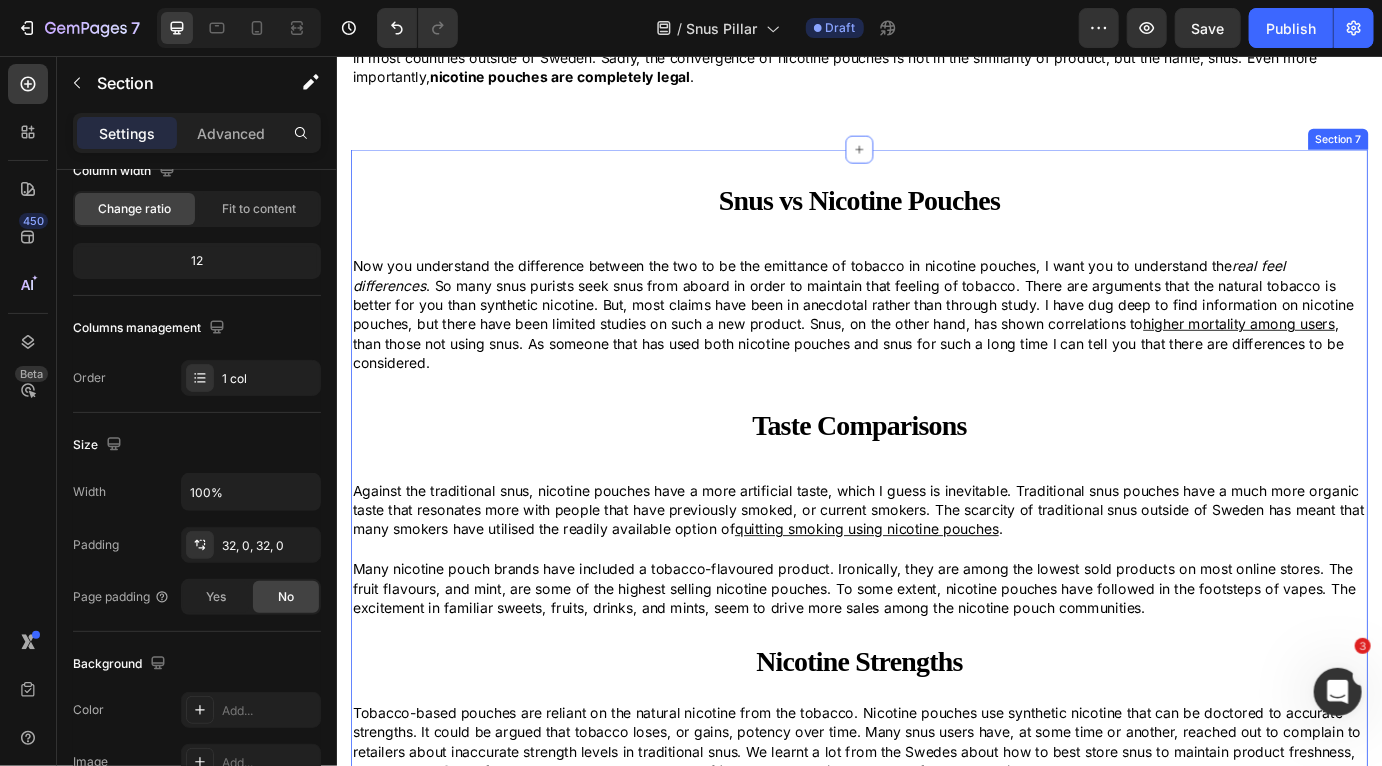 click on "Snus vs Nicotine Pouches Heading Now you understand the difference between the two to be the emittance of tobacco in nicotine pouches, I want you to understand the  real feel differences . So many snus purists seek snus from aboard in order to maintain that feeling of tobacco. There are arguments that the natural tobacco is better for you than synthetic nicotine. But, most claims have been in anecdotal rather than through study. I have dug deep to find information on nicotine pouches, but there have been limited studies on such a new product. Snus, on the other hand, has shown correlations to  higher mortality among users , than those not using snus. As someone that has used both nicotine pouches and snus for such a long time I can tell you that there are differences to be considered. Text Block Row Taste Comparisons Heading Row quitting smoking using nicotine pouches .     Text Block Nicotine Strengths Heading snus only fridges  to keep their pouches as fresh as possible.     strongest snus pouches ." at bounding box center (936, 738) 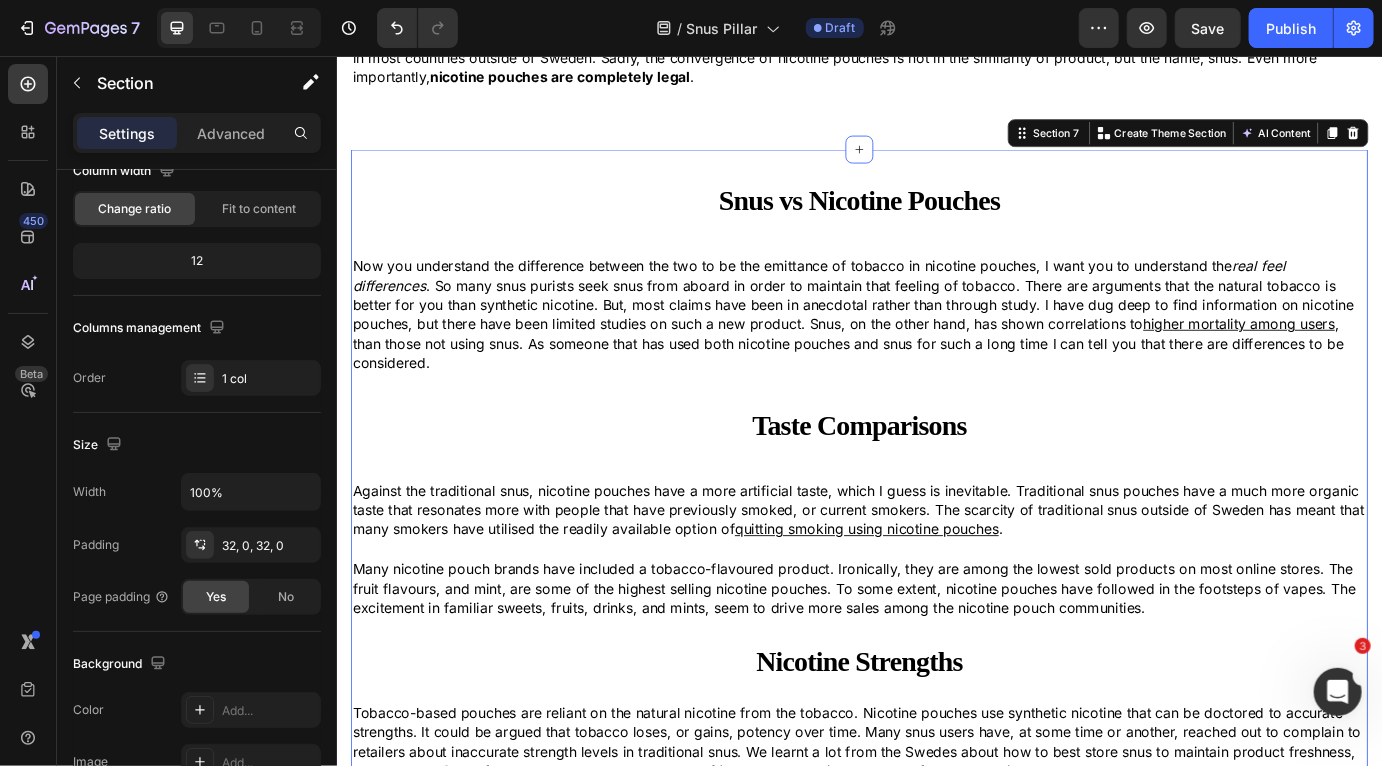 scroll, scrollTop: 206, scrollLeft: 0, axis: vertical 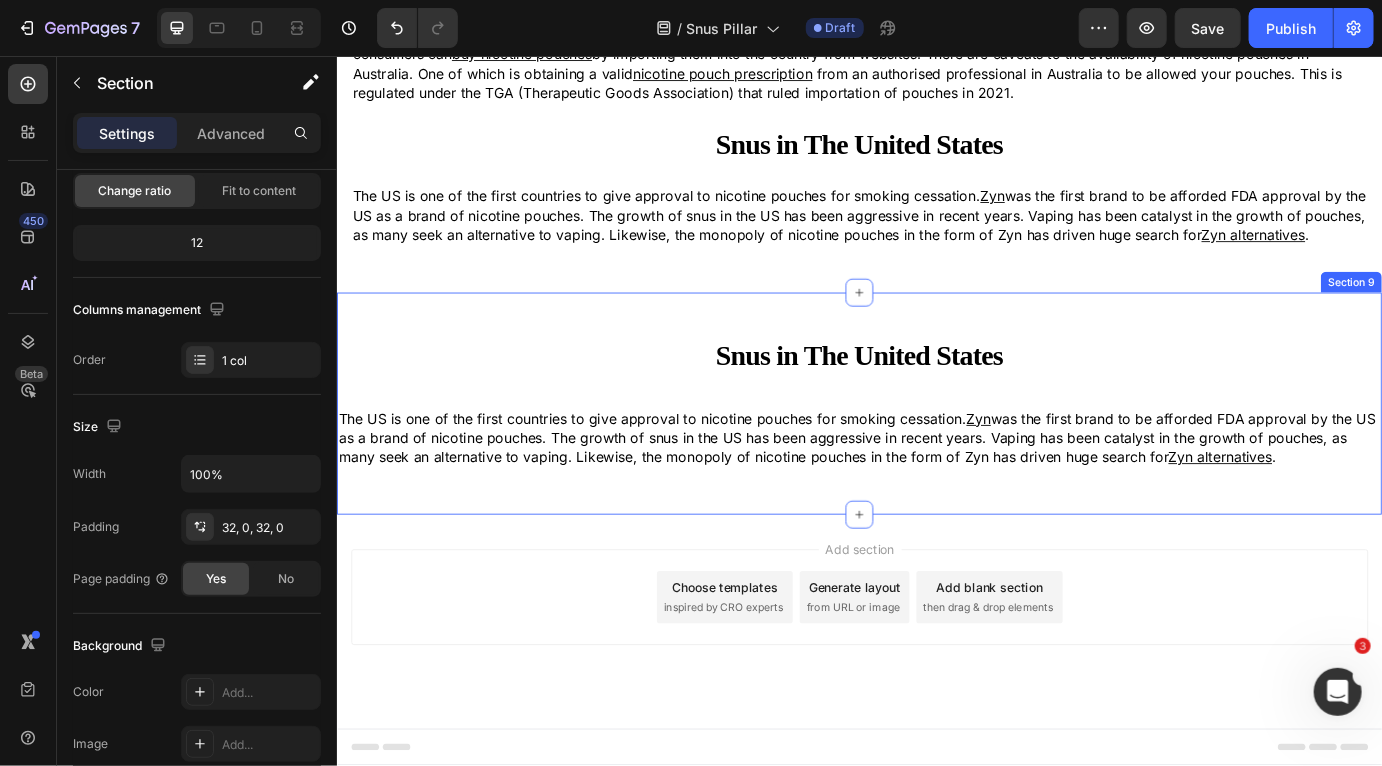 click on "Snus in The United States Heading The US is one of the first countries to give approval to nicotine pouches for smoking cessation.  Zyn  was the first brand to be afforded FDA approval by the US as a brand of nicotine pouches. The growth of snus in the US has been aggressive in recent years. Vaping has been catalyst in the growth of pouches, as many seek an alternative to vaping. Likewise, the monopoly of nicotine pouches in the form of Zyn has driven huge search for  Zyn alternatives . Text Block Section 9" at bounding box center [936, 455] 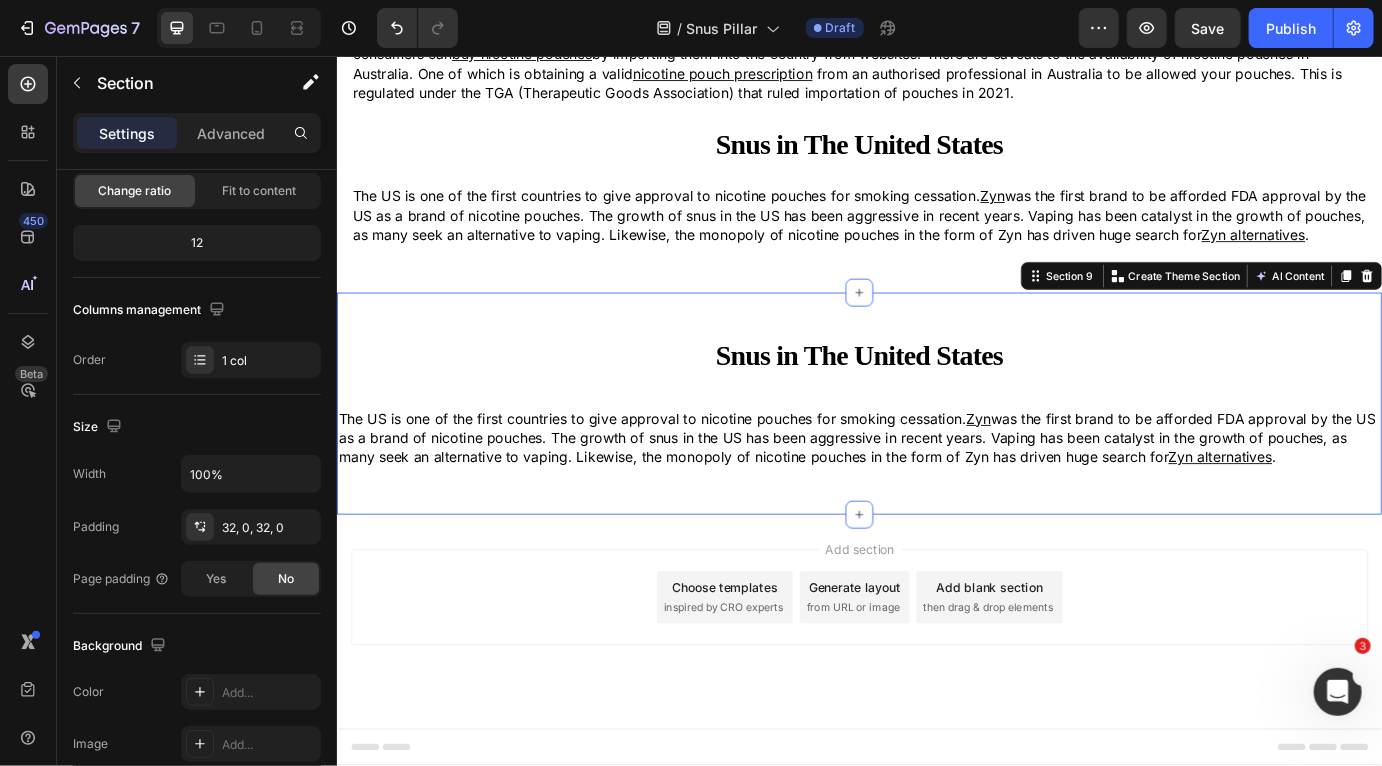 scroll, scrollTop: 206, scrollLeft: 0, axis: vertical 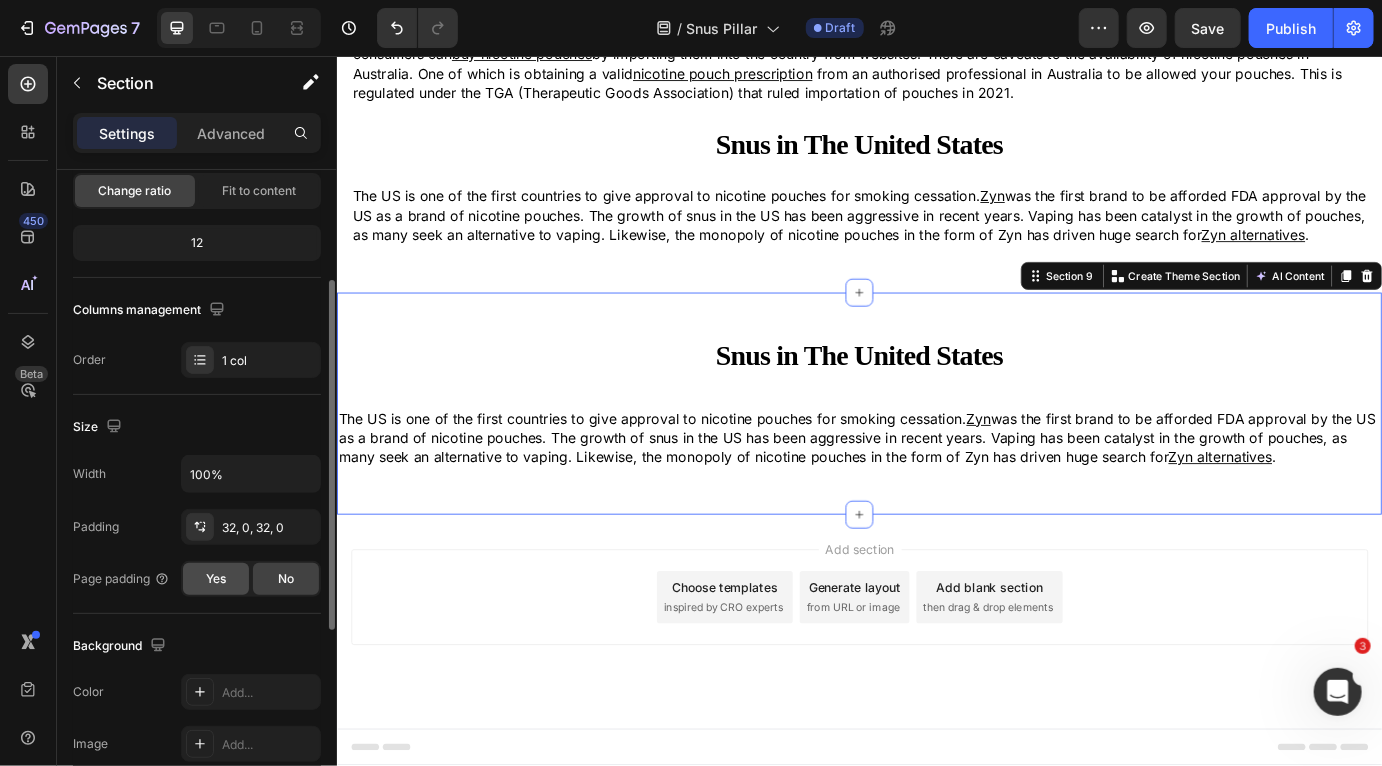click on "Yes" 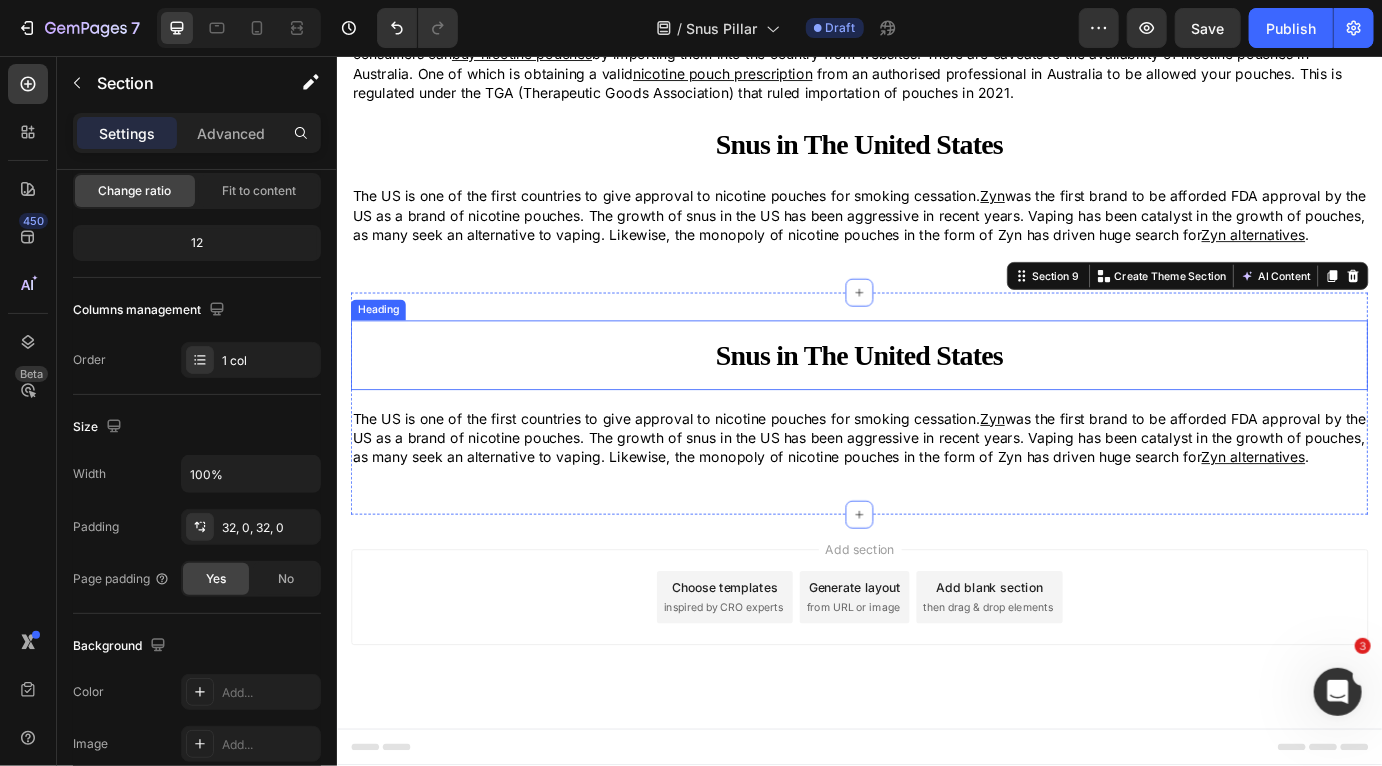 click on "Snus in The United States" at bounding box center (936, 400) 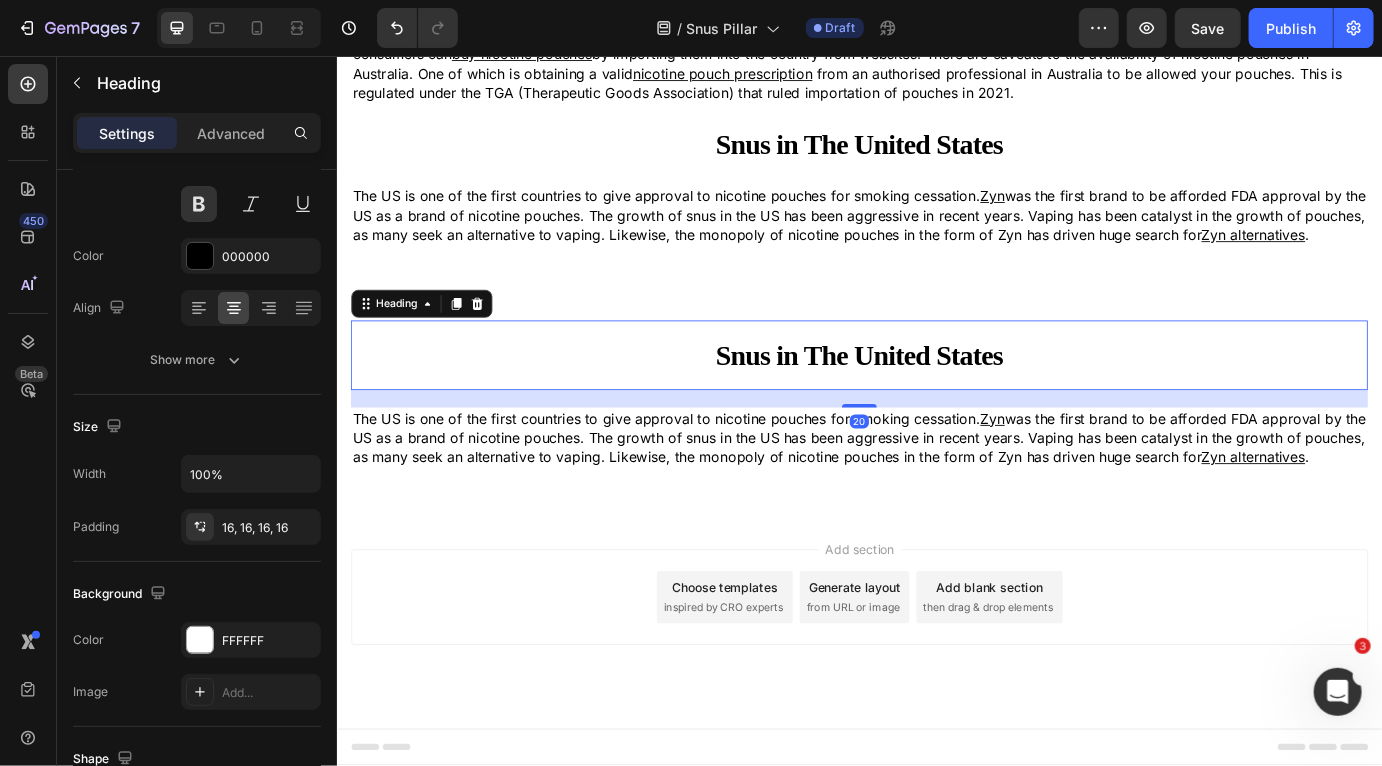 scroll, scrollTop: 0, scrollLeft: 0, axis: both 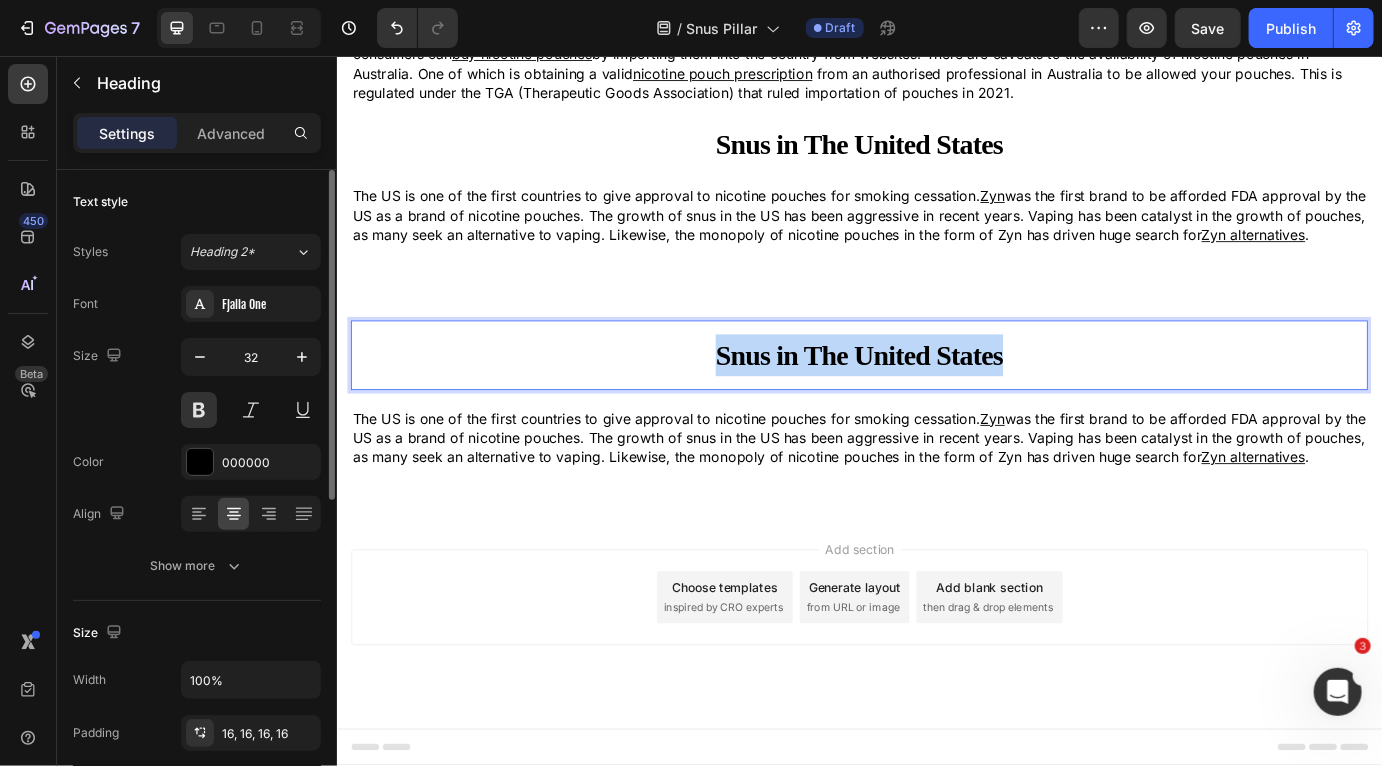 click on "Snus in The United States" at bounding box center [936, 400] 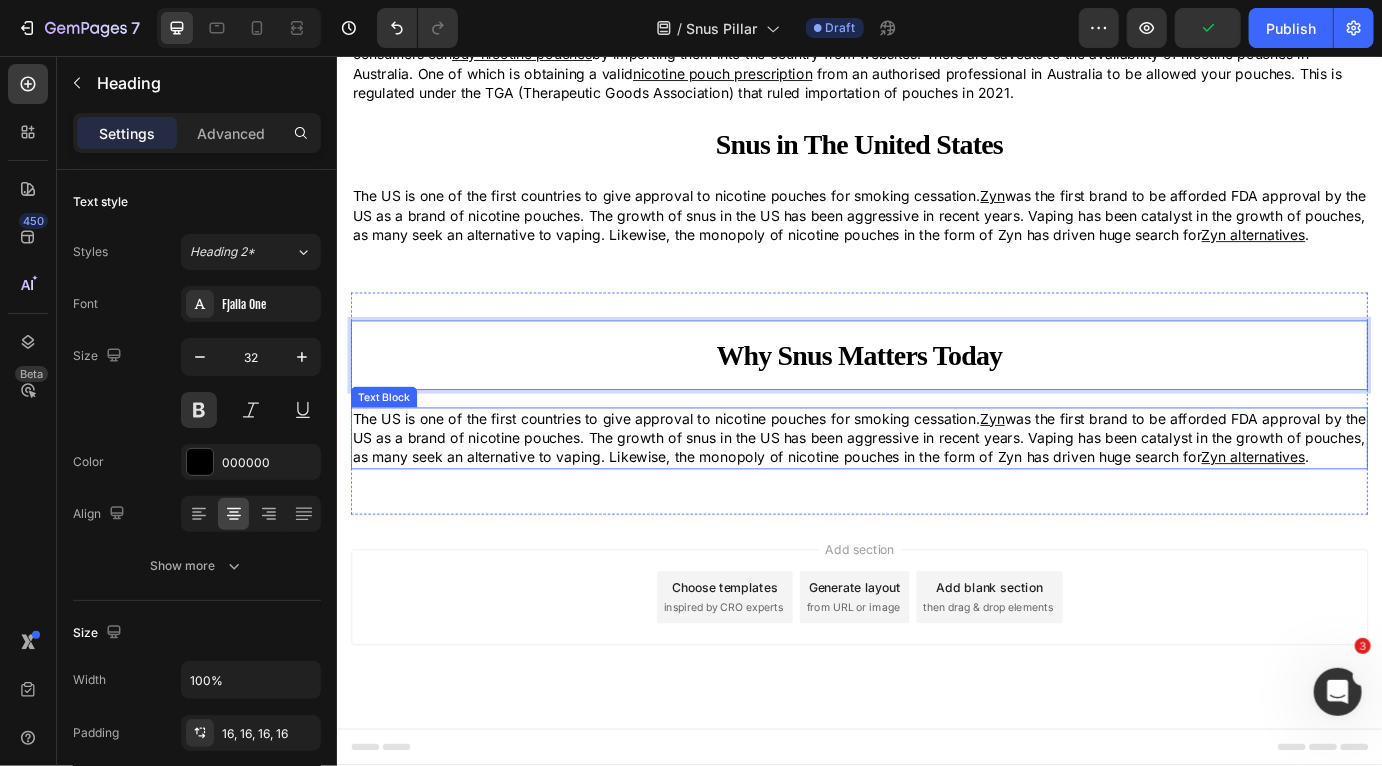 click on "The US is one of the first countries to give approval to nicotine pouches for smoking cessation.  Zyn  was the first brand to be afforded FDA approval by the US as a brand of nicotine pouches. The growth of snus in the US has been aggressive in recent years. Vaping has been catalyst in the growth of pouches, as many seek an alternative to vaping. Likewise, the monopoly of nicotine pouches in the form of Zyn has driven huge search for  Zyn alternatives ." at bounding box center [936, 495] 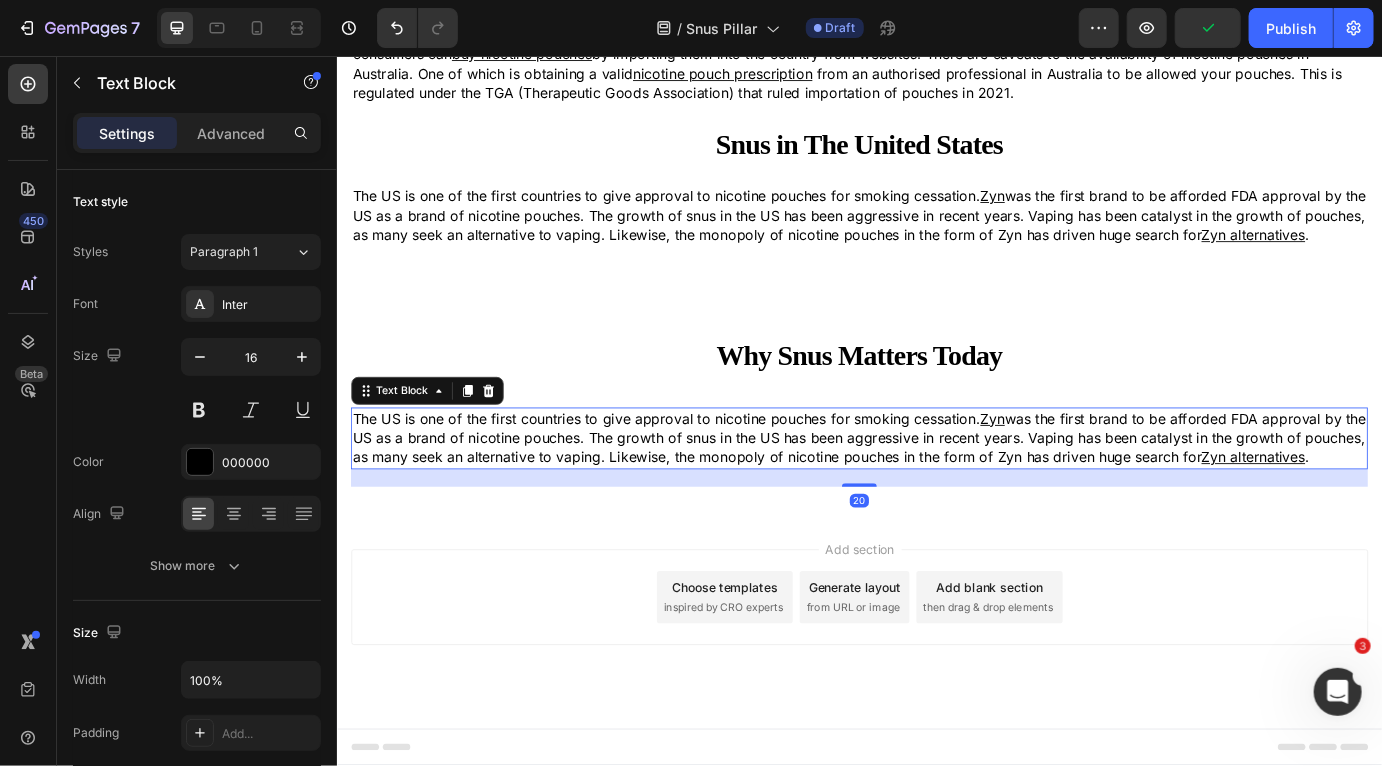 click on "The US is one of the first countries to give approval to nicotine pouches for smoking cessation.  Zyn  was the first brand to be afforded FDA approval by the US as a brand of nicotine pouches. The growth of snus in the US has been aggressive in recent years. Vaping has been catalyst in the growth of pouches, as many seek an alternative to vaping. Likewise, the monopoly of nicotine pouches in the form of Zyn has driven huge search for  Zyn alternatives ." at bounding box center [936, 495] 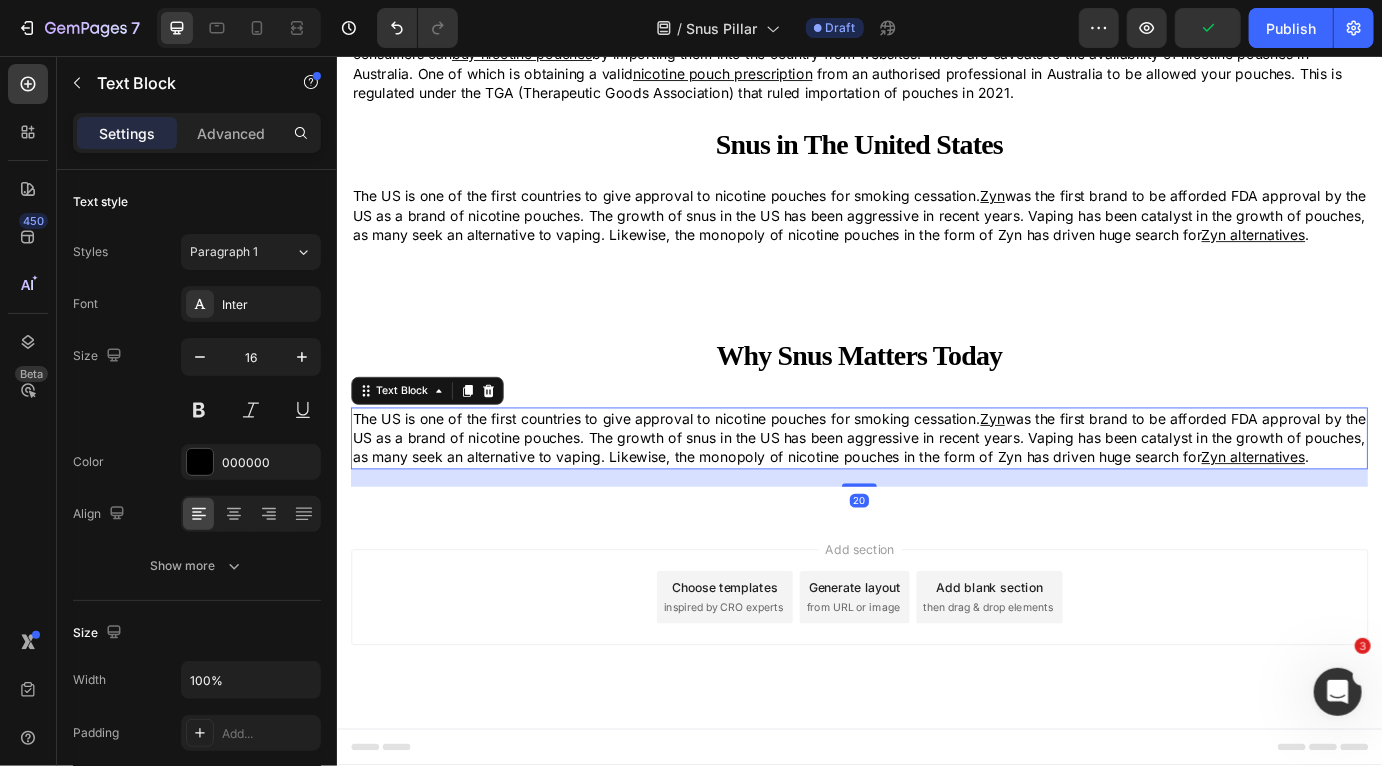 click on "The US is one of the first countries to give approval to nicotine pouches for smoking cessation.  Zyn  was the first brand to be afforded FDA approval by the US as a brand of nicotine pouches. The growth of snus in the US has been aggressive in recent years. Vaping has been catalyst in the growth of pouches, as many seek an alternative to vaping. Likewise, the monopoly of nicotine pouches in the form of Zyn has driven huge search for  Zyn alternatives ." at bounding box center (936, 495) 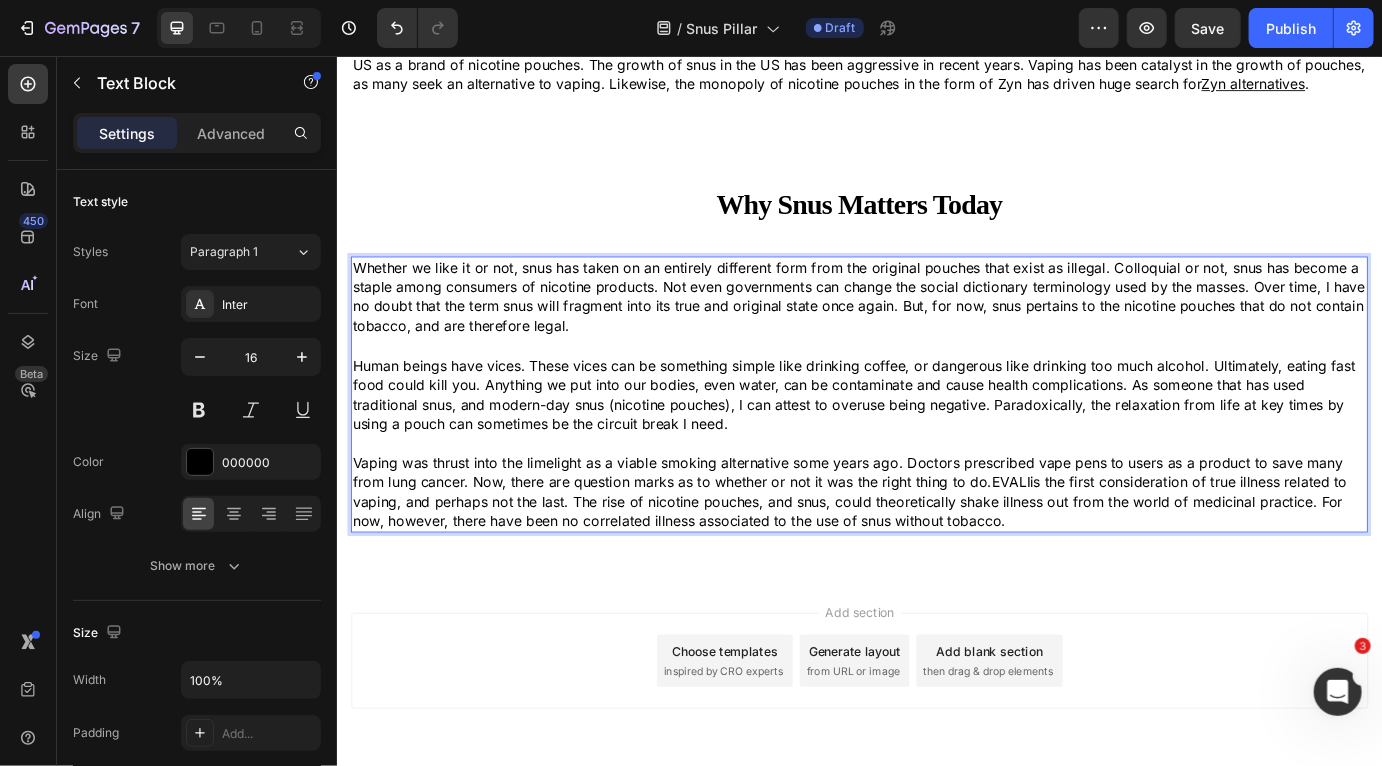 scroll, scrollTop: 4637, scrollLeft: 0, axis: vertical 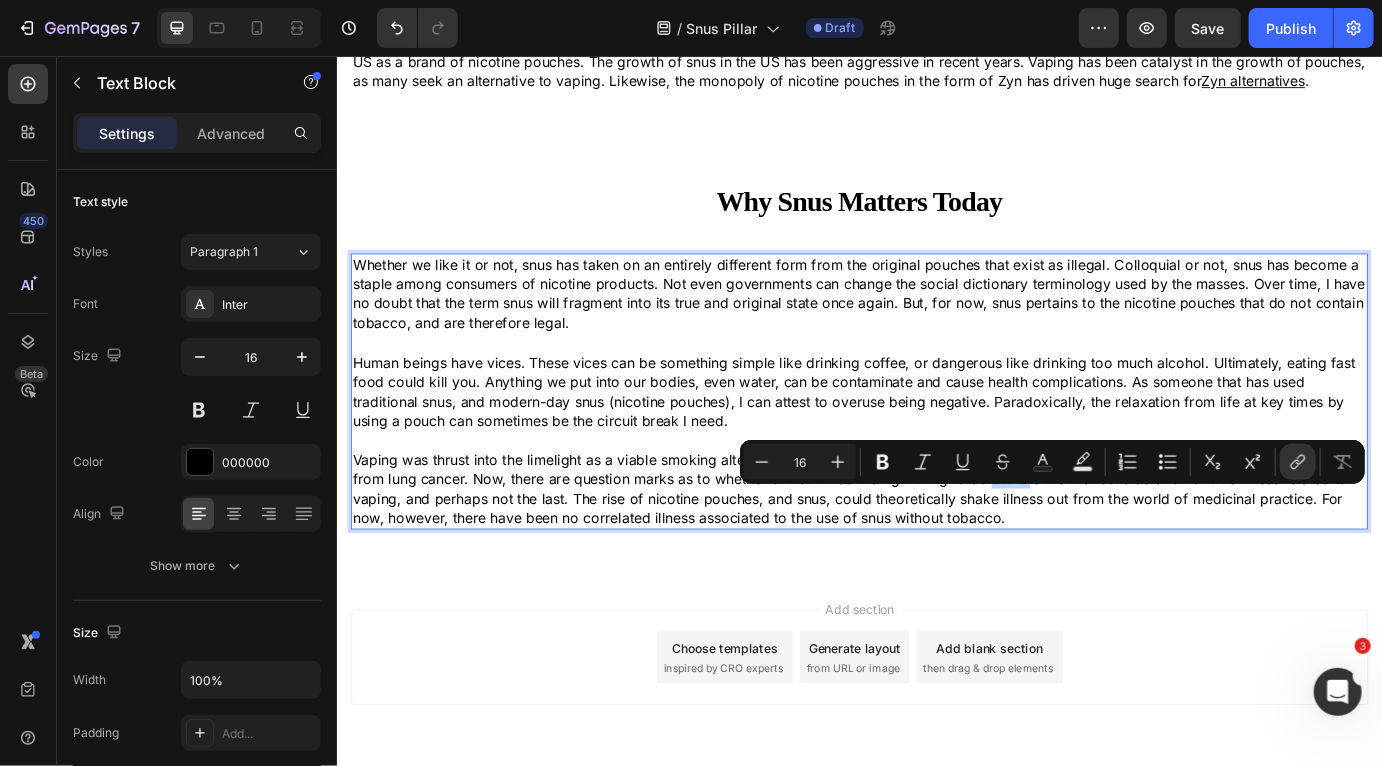 drag, startPoint x: 1091, startPoint y: 566, endPoint x: 1134, endPoint y: 566, distance: 43 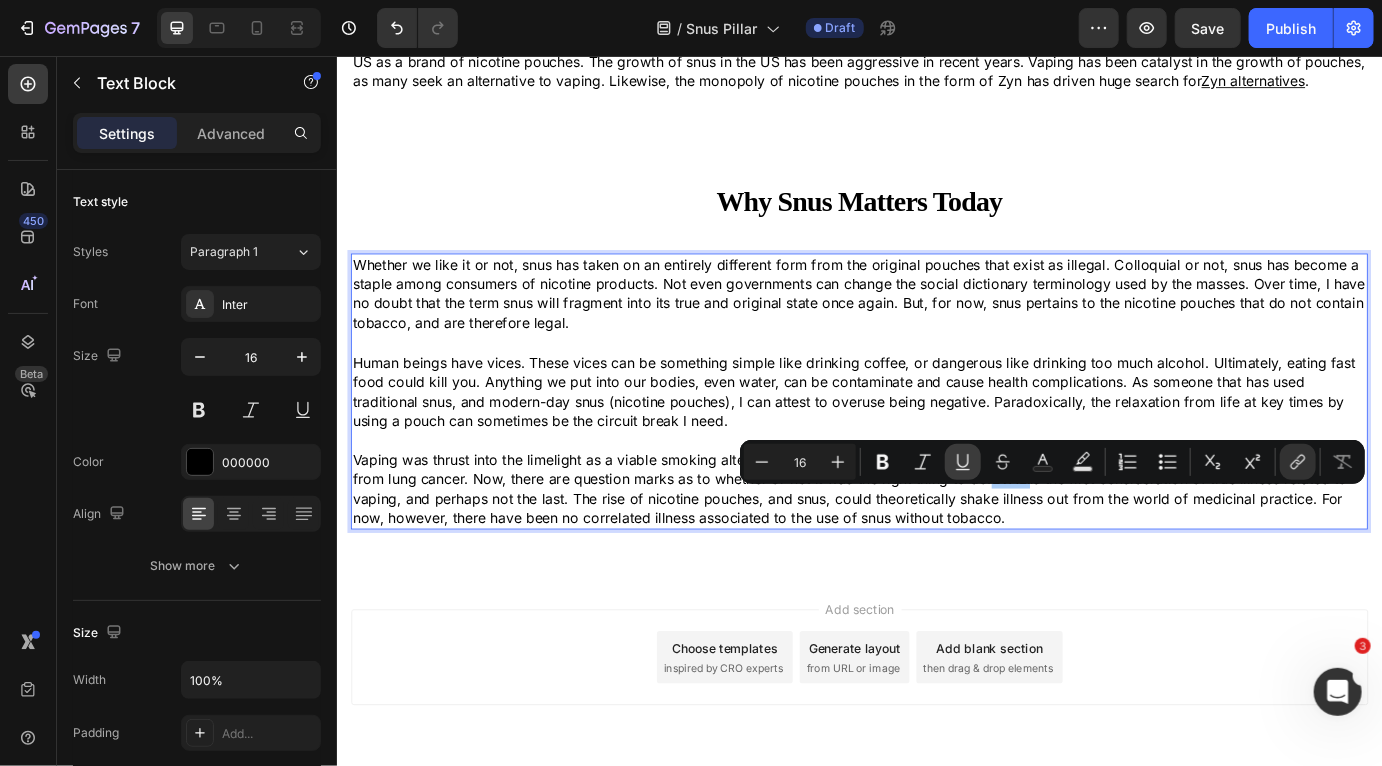 click on "Underline" at bounding box center (963, 462) 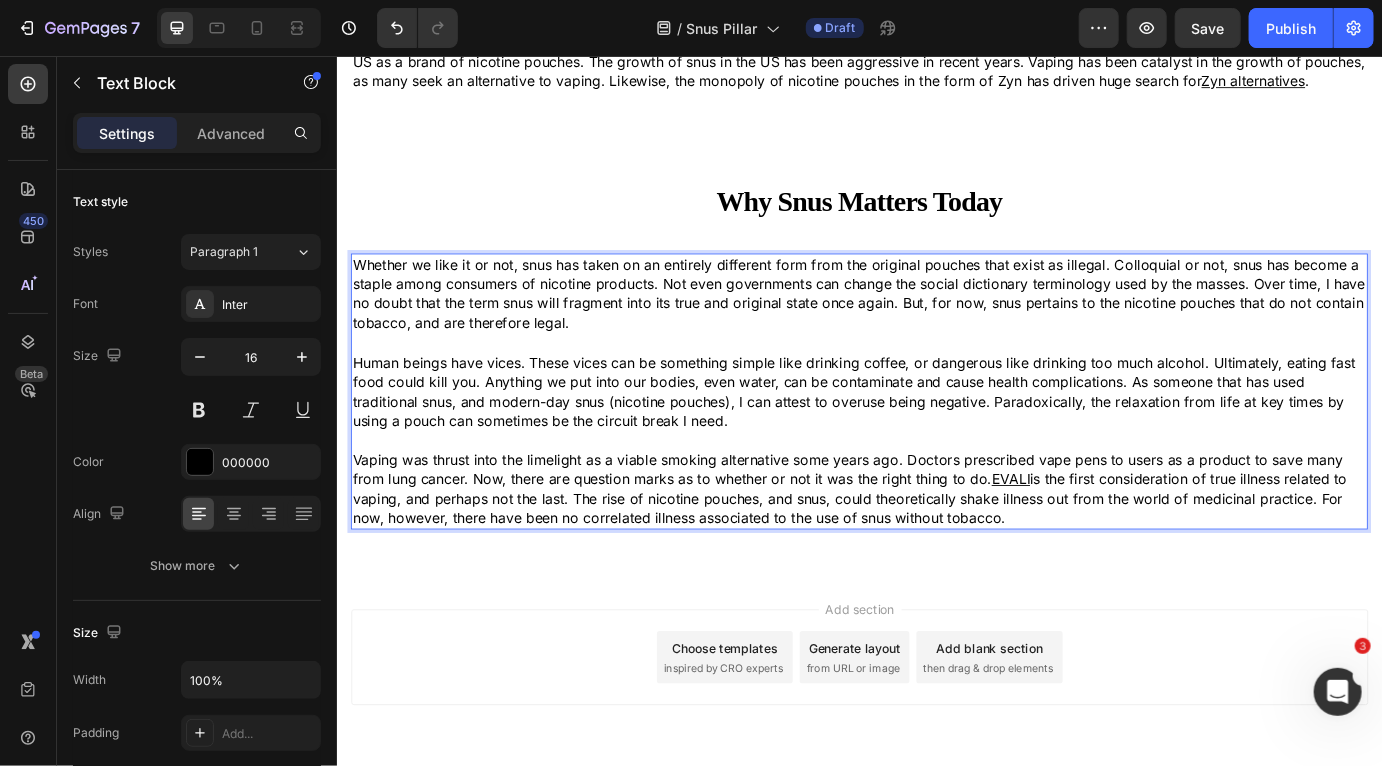 click on "Vaping was thrust into the limelight as a viable smoking alternative some years ago. Doctors prescribed vape pens to users as a product to save many from lung cancer. Now, there are question marks as to whether or not it was the right thing to do.  EVALI  is the first consideration of true illness related to vaping, and perhaps not the last. The rise of nicotine pouches, and snus, could theoretically shake illness out from the world of medicinal practice. For now, however, there have been no correlated illness associated to the use of snus without tobacco." at bounding box center (936, 554) 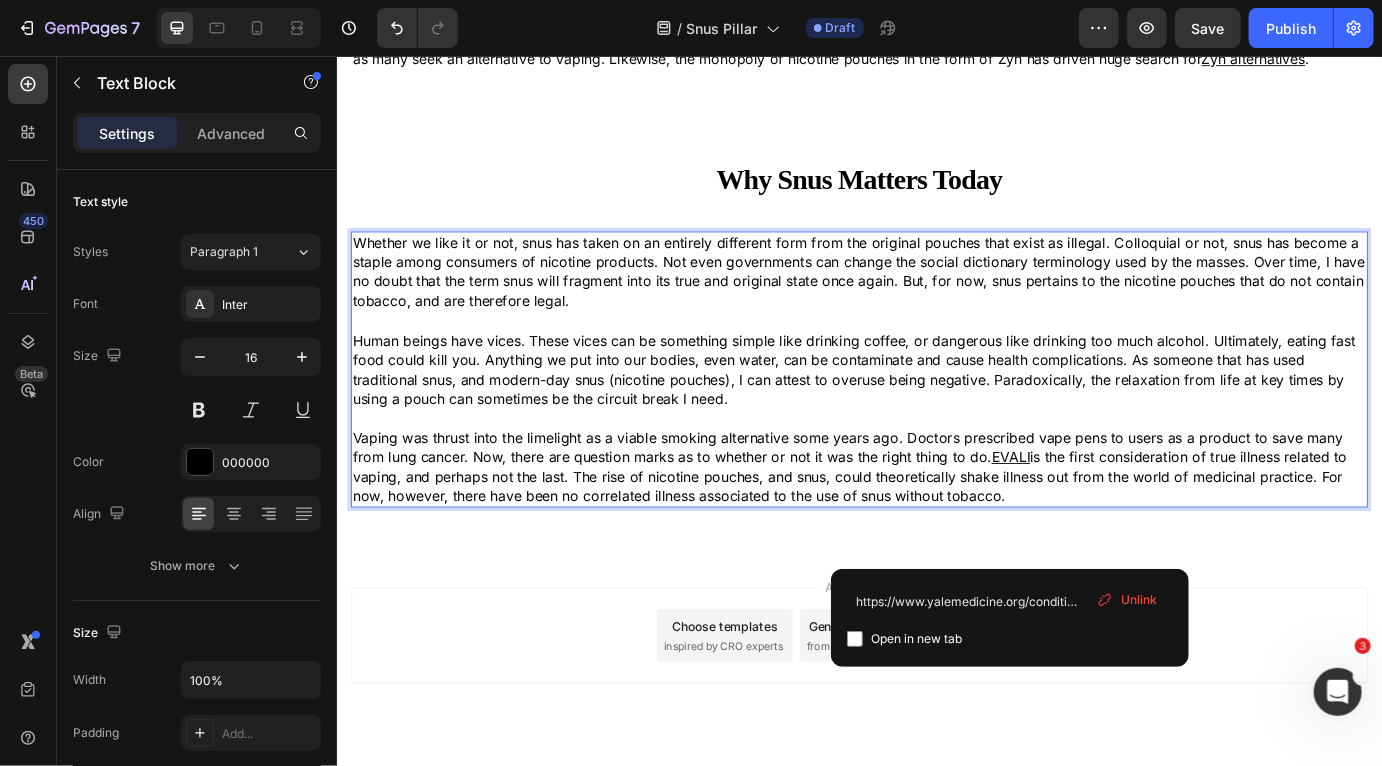 scroll, scrollTop: 4666, scrollLeft: 0, axis: vertical 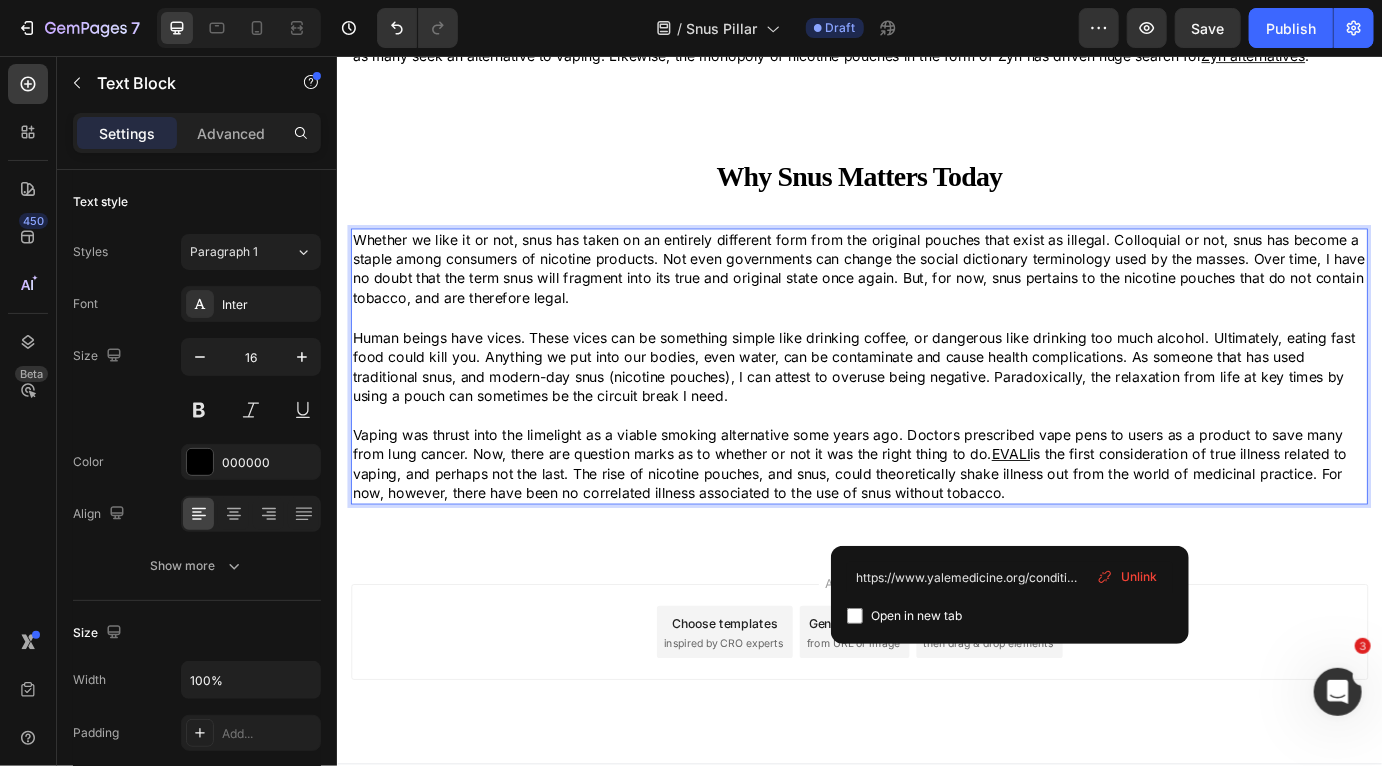 click on "Vaping was thrust into the limelight as a viable smoking alternative some years ago. Doctors prescribed vape pens to users as a product to save many from lung cancer. Now, there are question marks as to whether or not it was the right thing to do.  EVALI  is the first consideration of true illness related to vaping, and perhaps not the last. The rise of nicotine pouches, and snus, could theoretically shake illness out from the world of medicinal practice. For now, however, there have been no correlated illness associated to the use of snus without tobacco." at bounding box center [936, 525] 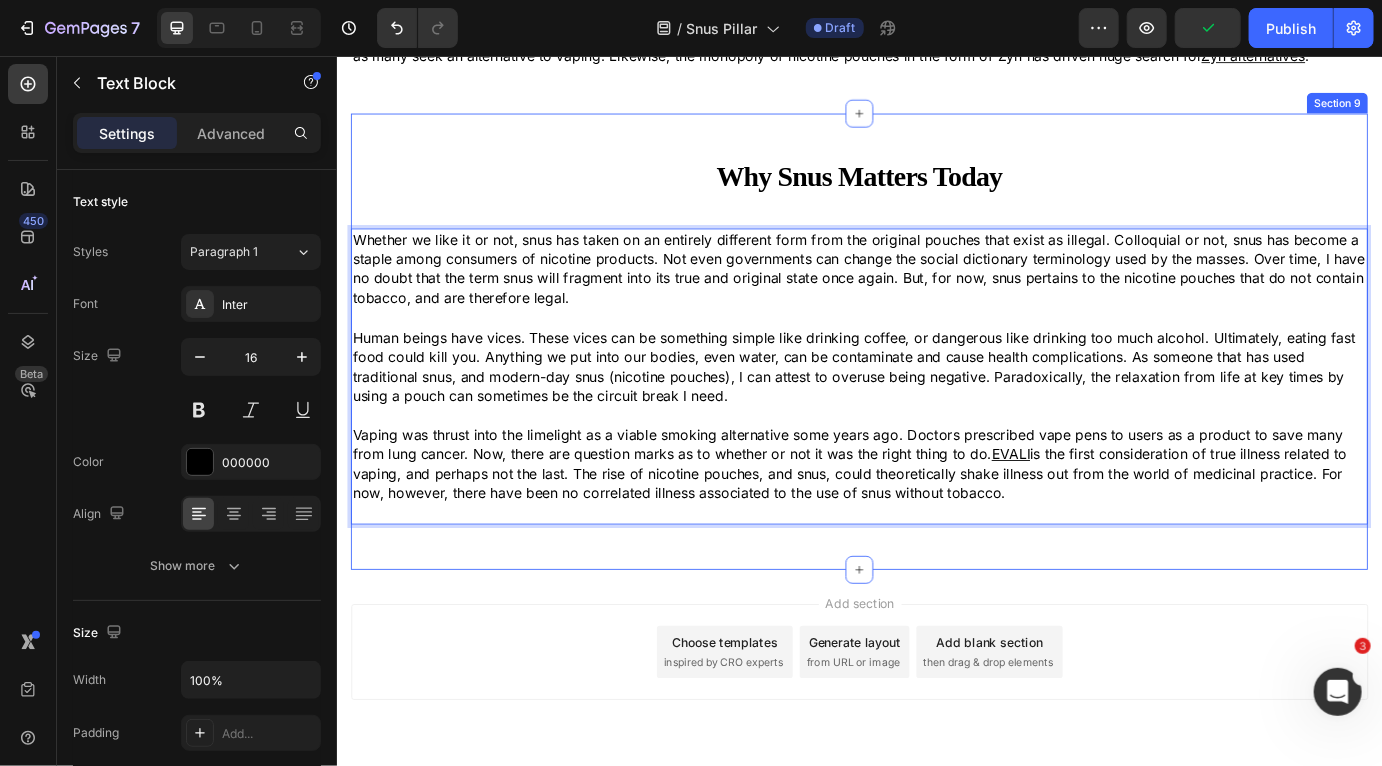 click on "⁠⁠⁠⁠⁠⁠⁠ Why Snus Matters Today Heading Whether we like it or not, snus has taken on an entirely different form from the original pouches that exist as illegal. Colloquial or not, snus has become a staple among consumers of nicotine products. Not even governments can change the social dictionary terminology used by the masses. Over time, I have no doubt that the term snus will fragment into its true and original state once again. But, for now, snus pertains to the nicotine pouches that do not contain tobacco, and are therefore legal. Vaping was thrust into the limelight as a viable smoking alternative some years ago. Doctors prescribed vape pens to users as a product to save many from lung cancer. Now, there are question marks as to whether or not it was the right thing to do.  EVALI Text Block   20 Section 9" at bounding box center [936, 384] 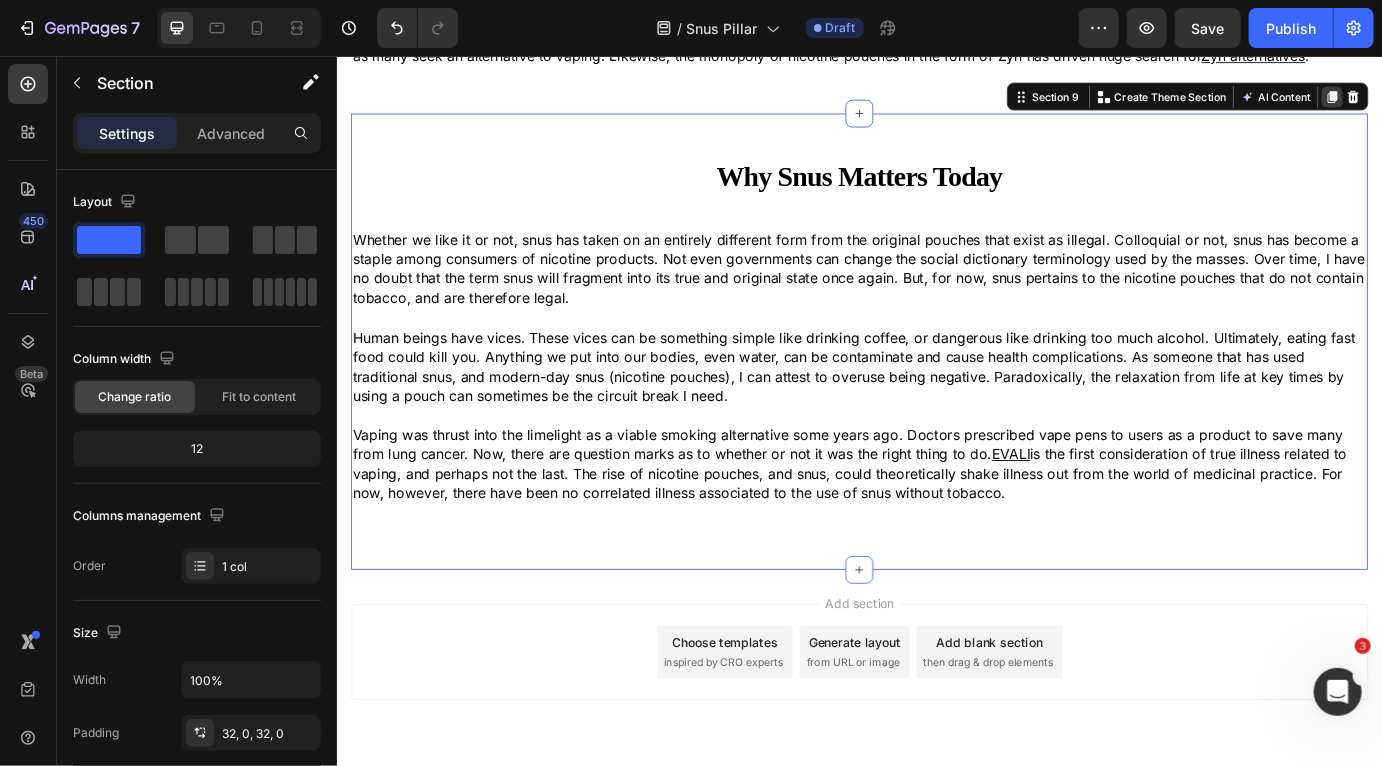 click 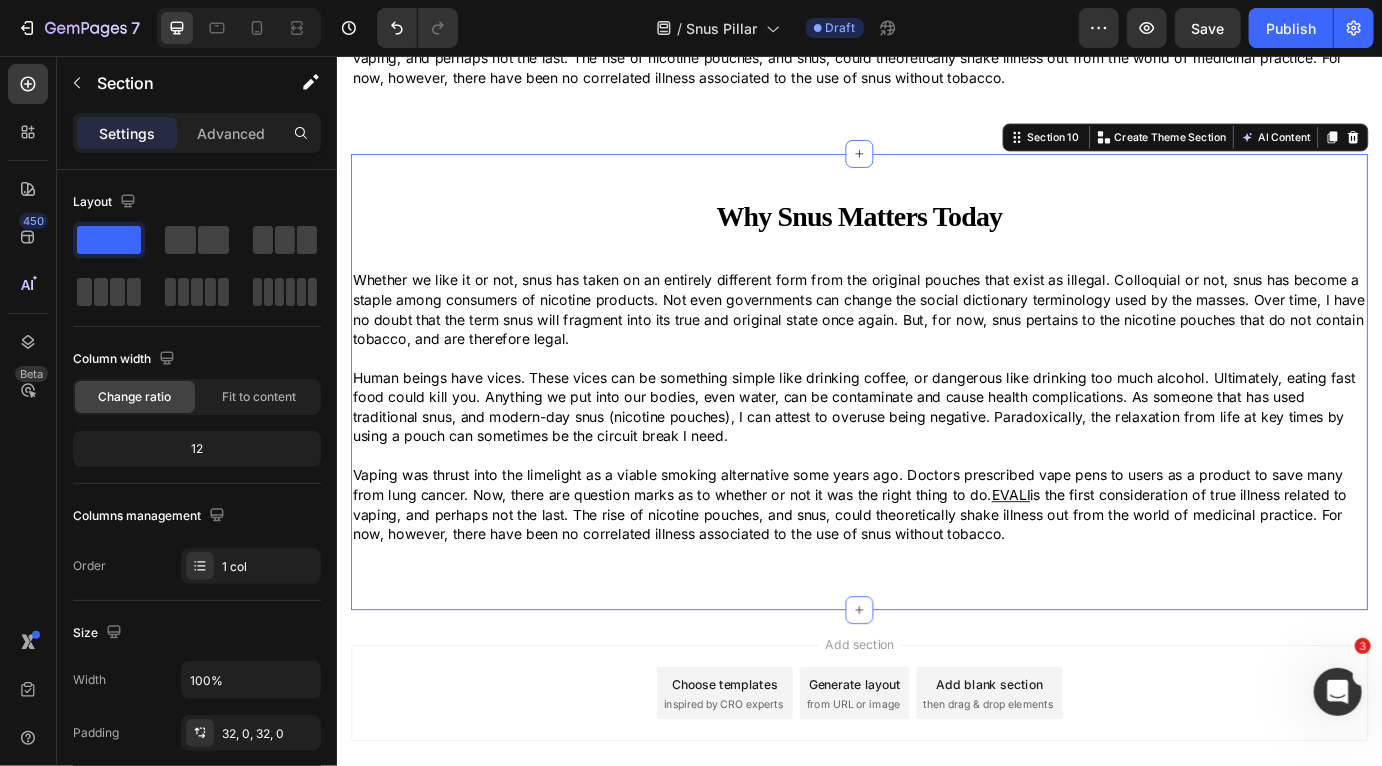 scroll, scrollTop: 5208, scrollLeft: 0, axis: vertical 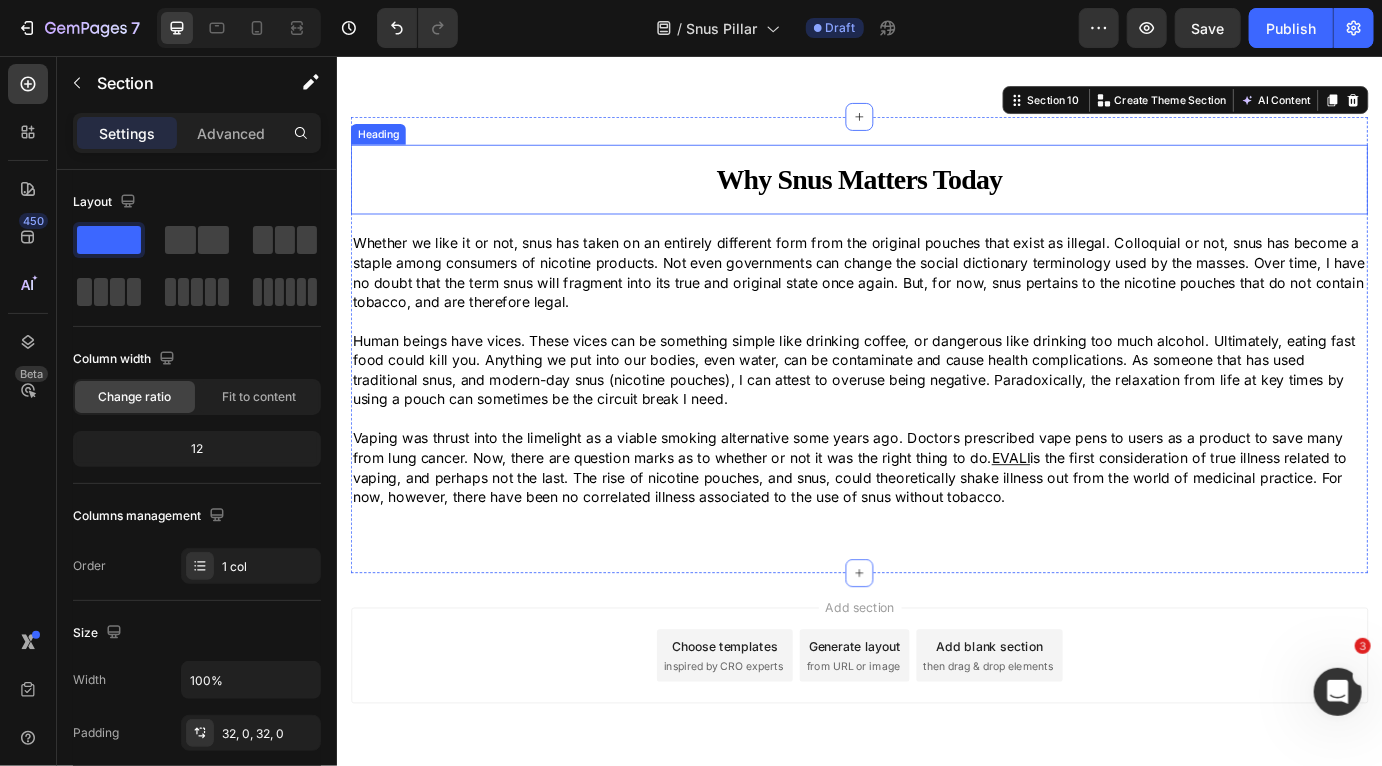 click on "Why Snus Matters Today" at bounding box center [936, 198] 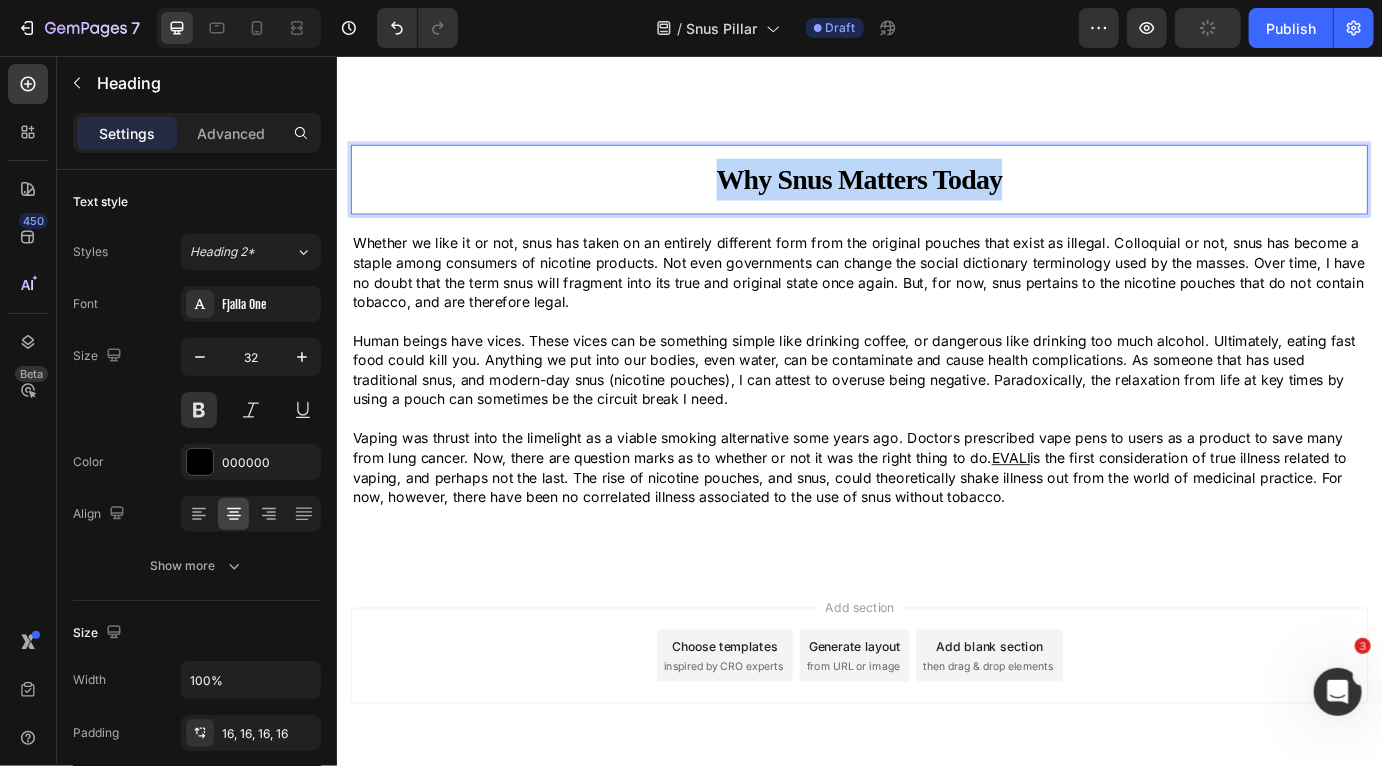 click on "Why Snus Matters Today" at bounding box center (936, 198) 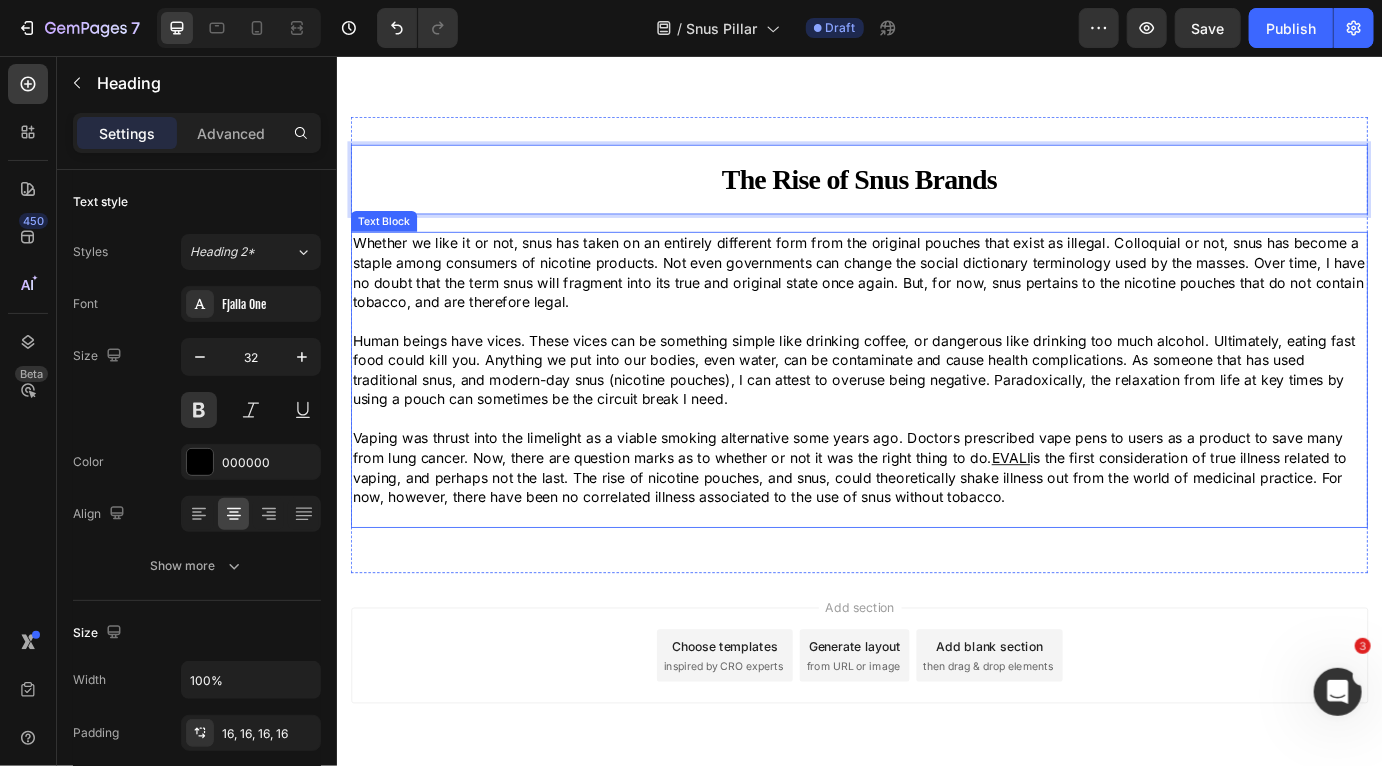 click on "Vaping was thrust into the limelight as a viable smoking alternative some years ago. Doctors prescribed vape pens to users as a product to save many from lung cancer. Now, there are question marks as to whether or not it was the right thing to do.  EVALI  is the first consideration of true illness related to vaping, and perhaps not the last. The rise of nicotine pouches, and snus, could theoretically shake illness out from the world of medicinal practice. For now, however, there have been no correlated illness associated to the use of snus without tobacco." at bounding box center (936, 529) 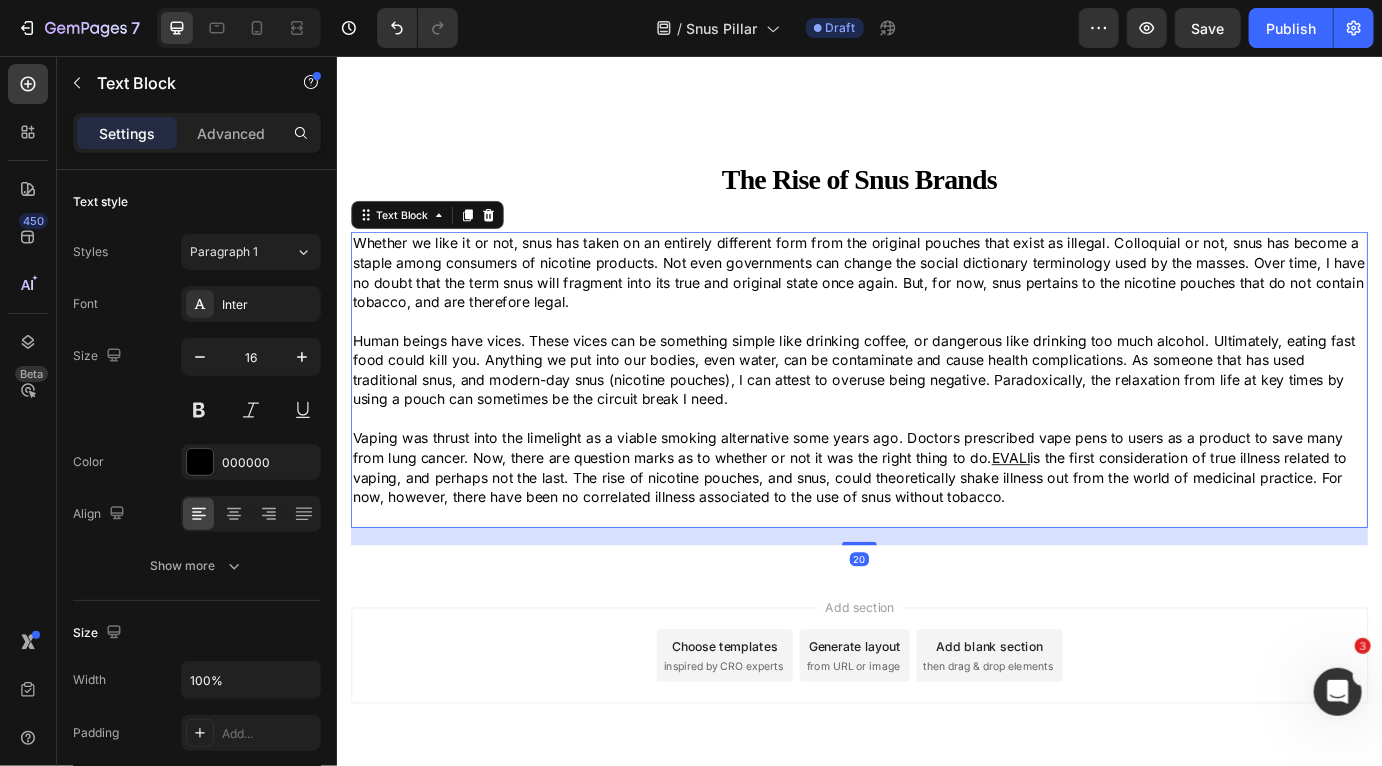 click on "Vaping was thrust into the limelight as a viable smoking alternative some years ago. Doctors prescribed vape pens to users as a product to save many from lung cancer. Now, there are question marks as to whether or not it was the right thing to do.  EVALI  is the first consideration of true illness related to vaping, and perhaps not the last. The rise of nicotine pouches, and snus, could theoretically shake illness out from the world of medicinal practice. For now, however, there have been no correlated illness associated to the use of snus without tobacco." at bounding box center [936, 529] 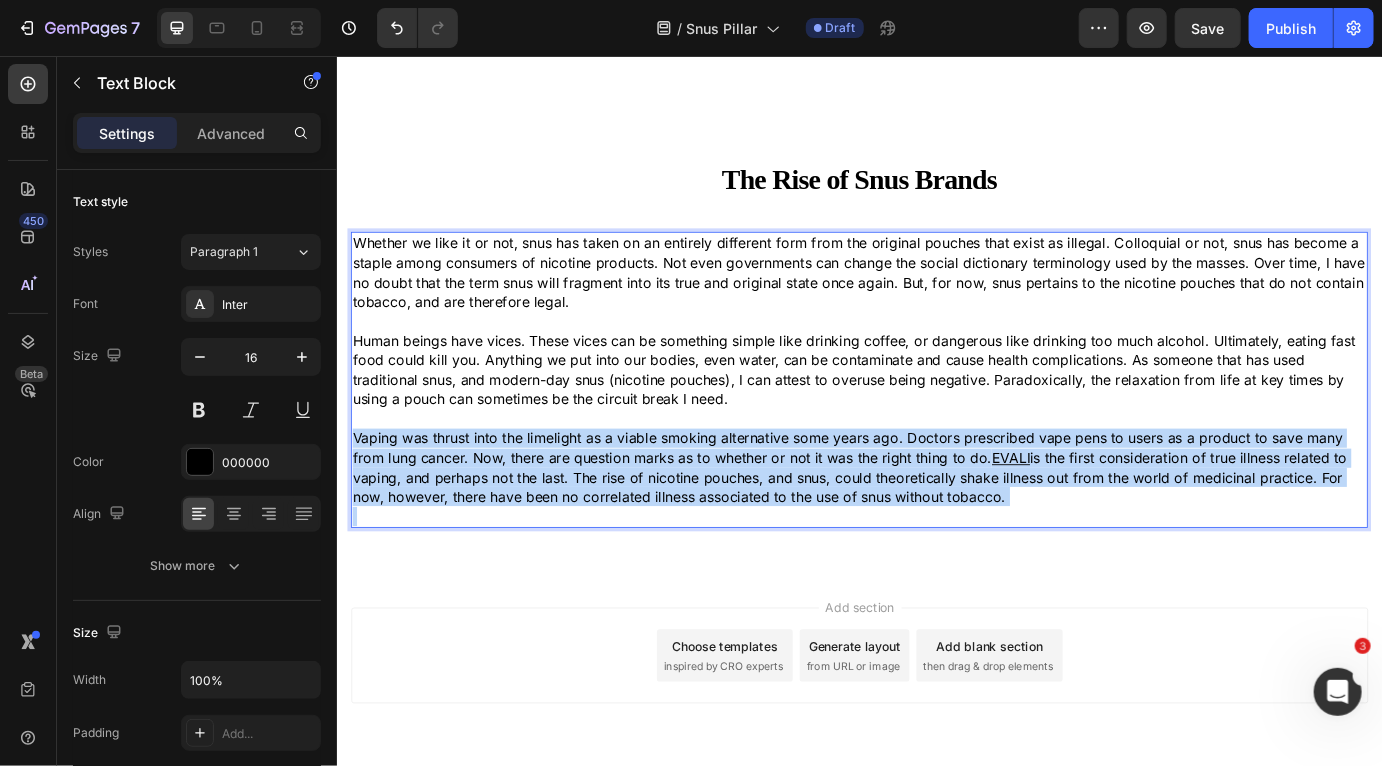 click on "Vaping was thrust into the limelight as a viable smoking alternative some years ago. Doctors prescribed vape pens to users as a product to save many from lung cancer. Now, there are question marks as to whether or not it was the right thing to do.  EVALI  is the first consideration of true illness related to vaping, and perhaps not the last. The rise of nicotine pouches, and snus, could theoretically shake illness out from the world of medicinal practice. For now, however, there have been no correlated illness associated to the use of snus without tobacco." at bounding box center (936, 529) 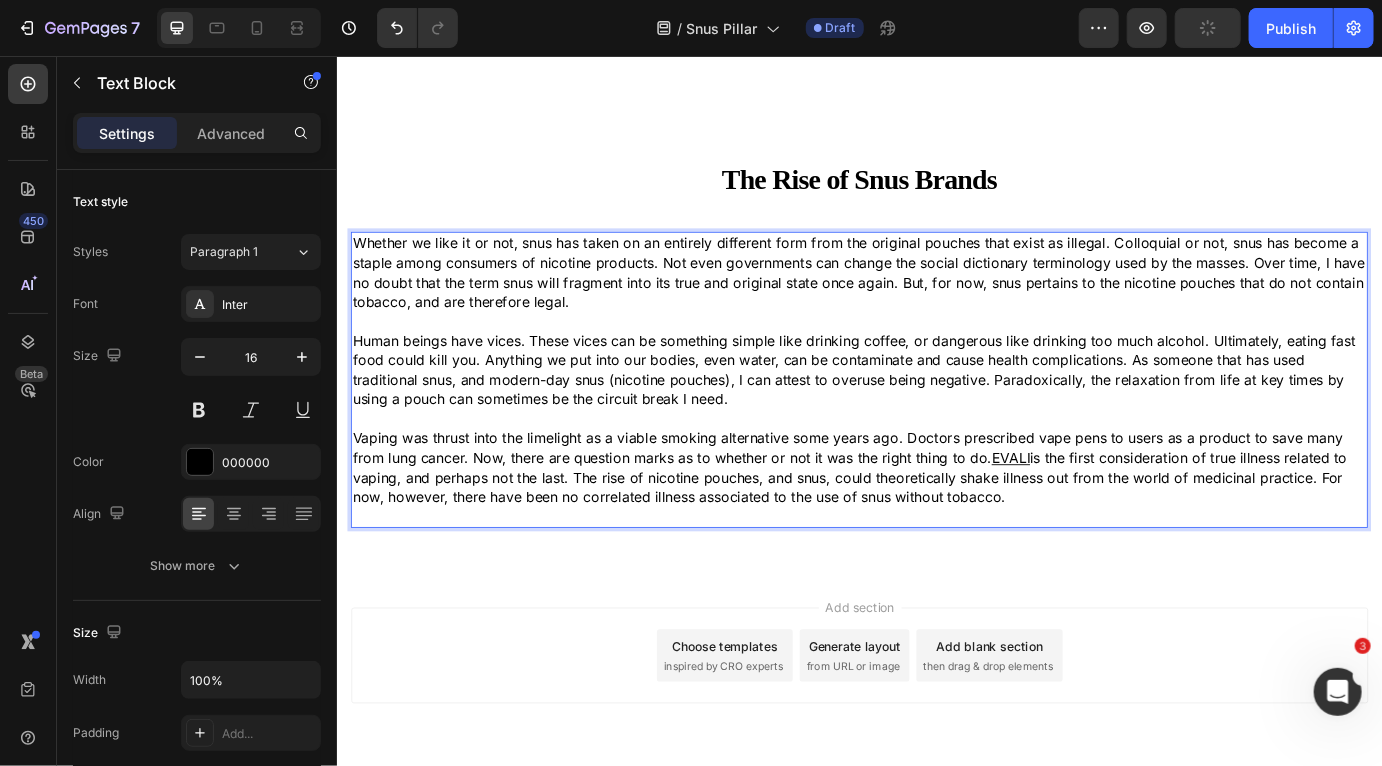 scroll, scrollTop: 5206, scrollLeft: 0, axis: vertical 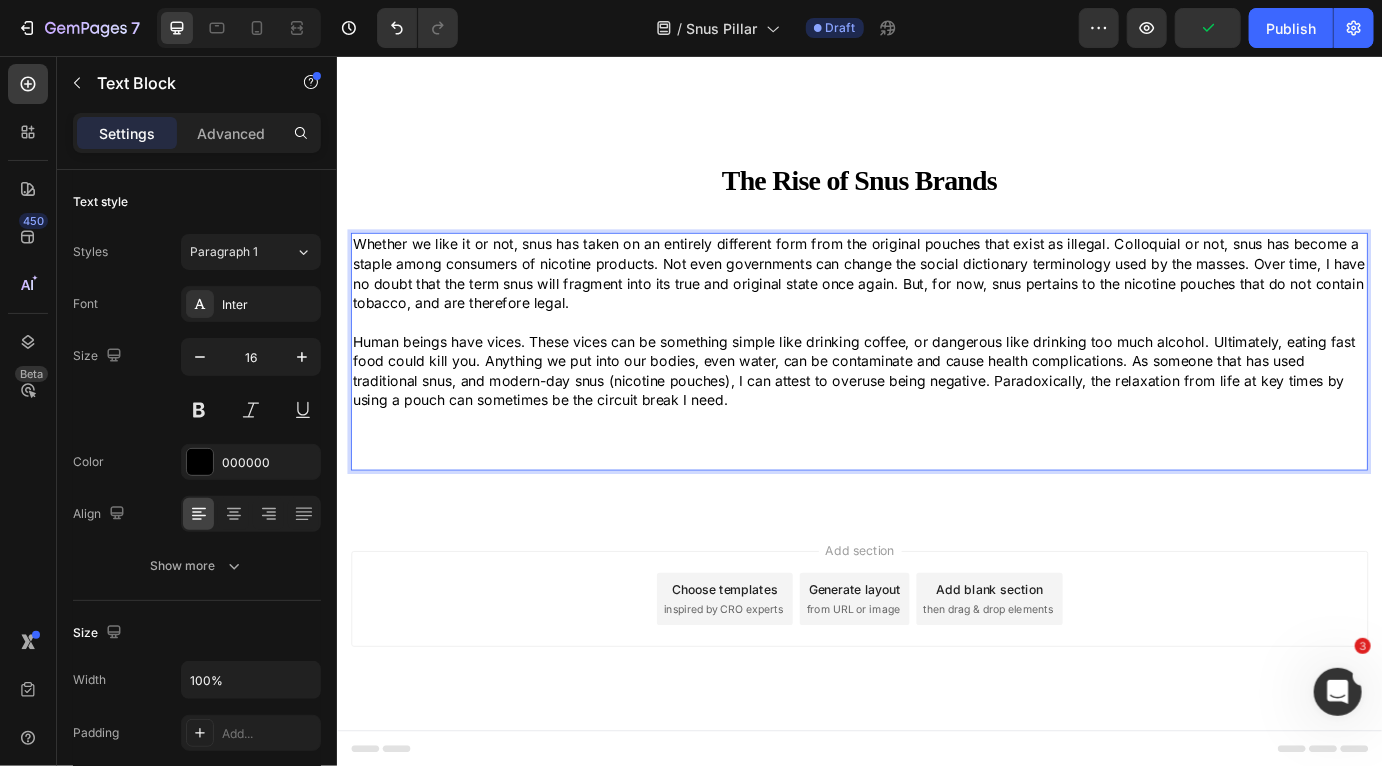 click on "Human beings have vices. These vices can be something simple like drinking coffee, or dangerous like drinking too much alcohol. Ultimately, eating fast food could kill you. Anything we put into our bodies, even water, can be contaminate and cause health complications. As someone that has used traditional snus, and modern-day snus (nicotine pouches), I can attest to overuse being negative. Paradoxically, the relaxation from life at key times by using a pouch can sometimes be the circuit break I need." at bounding box center (936, 419) 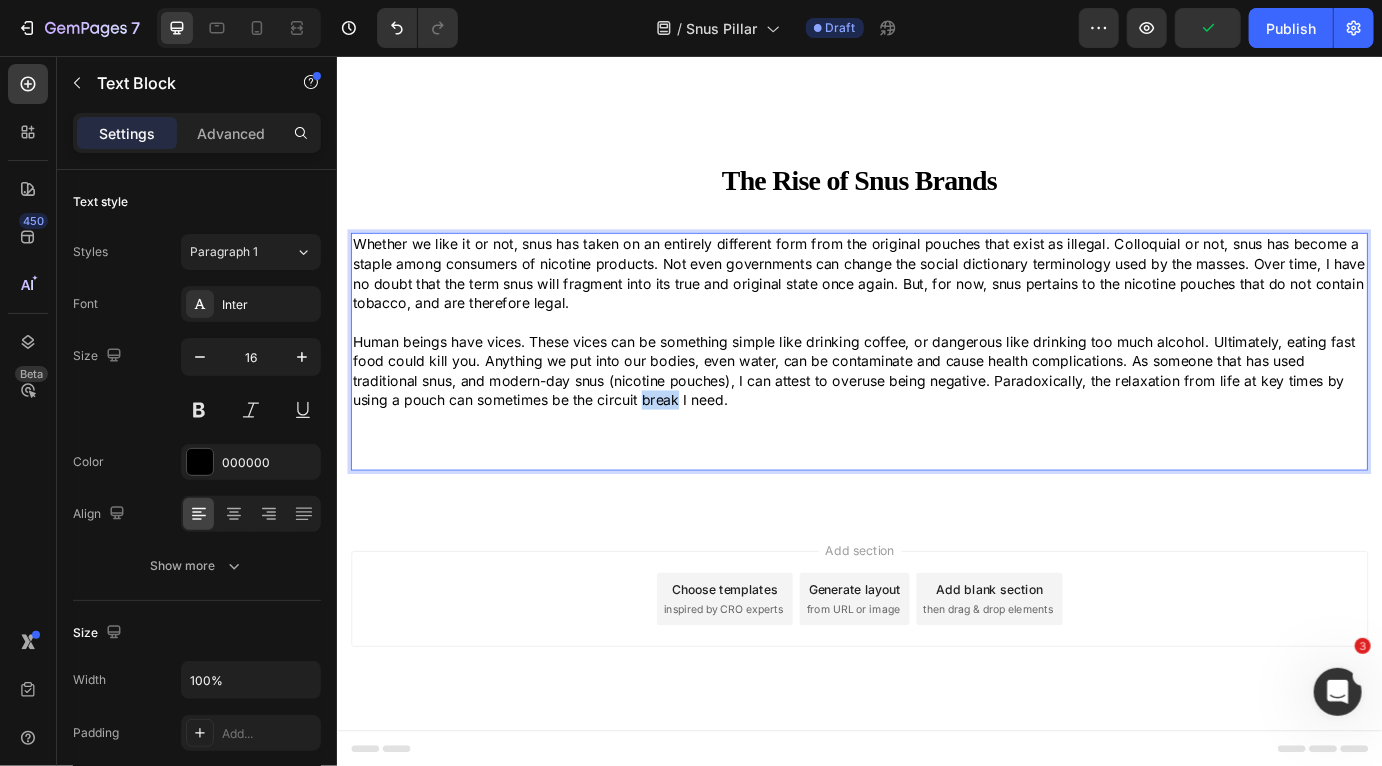 click on "Human beings have vices. These vices can be something simple like drinking coffee, or dangerous like drinking too much alcohol. Ultimately, eating fast food could kill you. Anything we put into our bodies, even water, can be contaminate and cause health complications. As someone that has used traditional snus, and modern-day snus (nicotine pouches), I can attest to overuse being negative. Paradoxically, the relaxation from life at key times by using a pouch can sometimes be the circuit break I need." at bounding box center [936, 419] 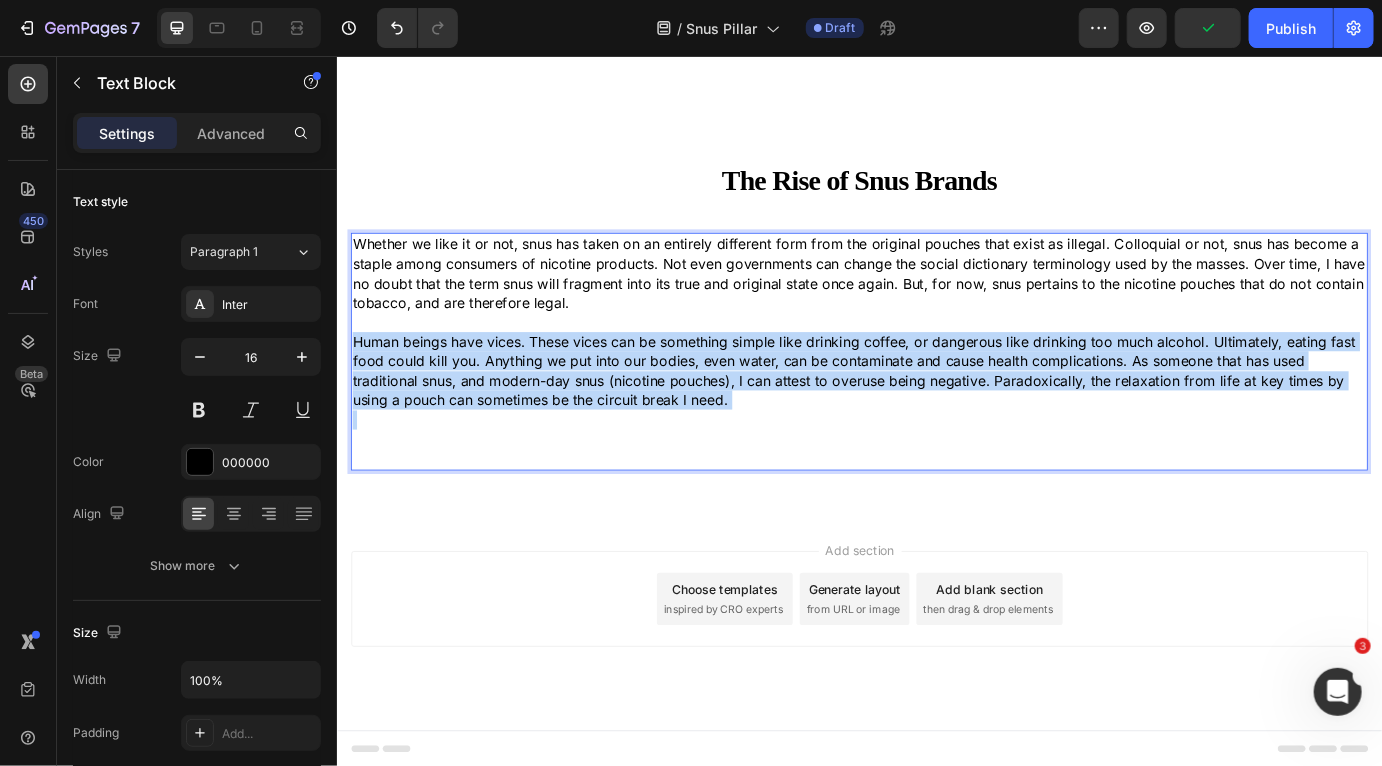 click on "Human beings have vices. These vices can be something simple like drinking coffee, or dangerous like drinking too much alcohol. Ultimately, eating fast food could kill you. Anything we put into our bodies, even water, can be contaminate and cause health complications. As someone that has used traditional snus, and modern-day snus (nicotine pouches), I can attest to overuse being negative. Paradoxically, the relaxation from life at key times by using a pouch can sometimes be the circuit break I need." at bounding box center [936, 419] 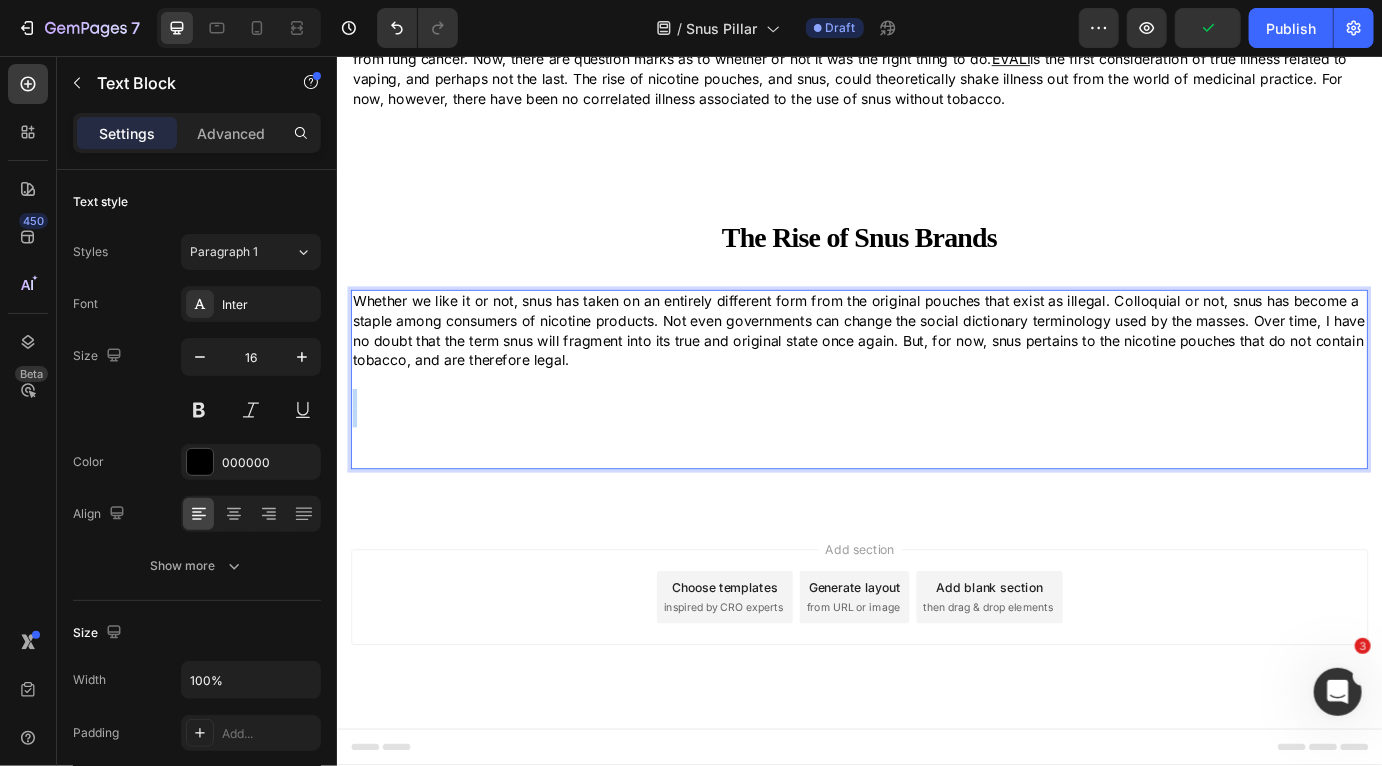 scroll, scrollTop: 5139, scrollLeft: 0, axis: vertical 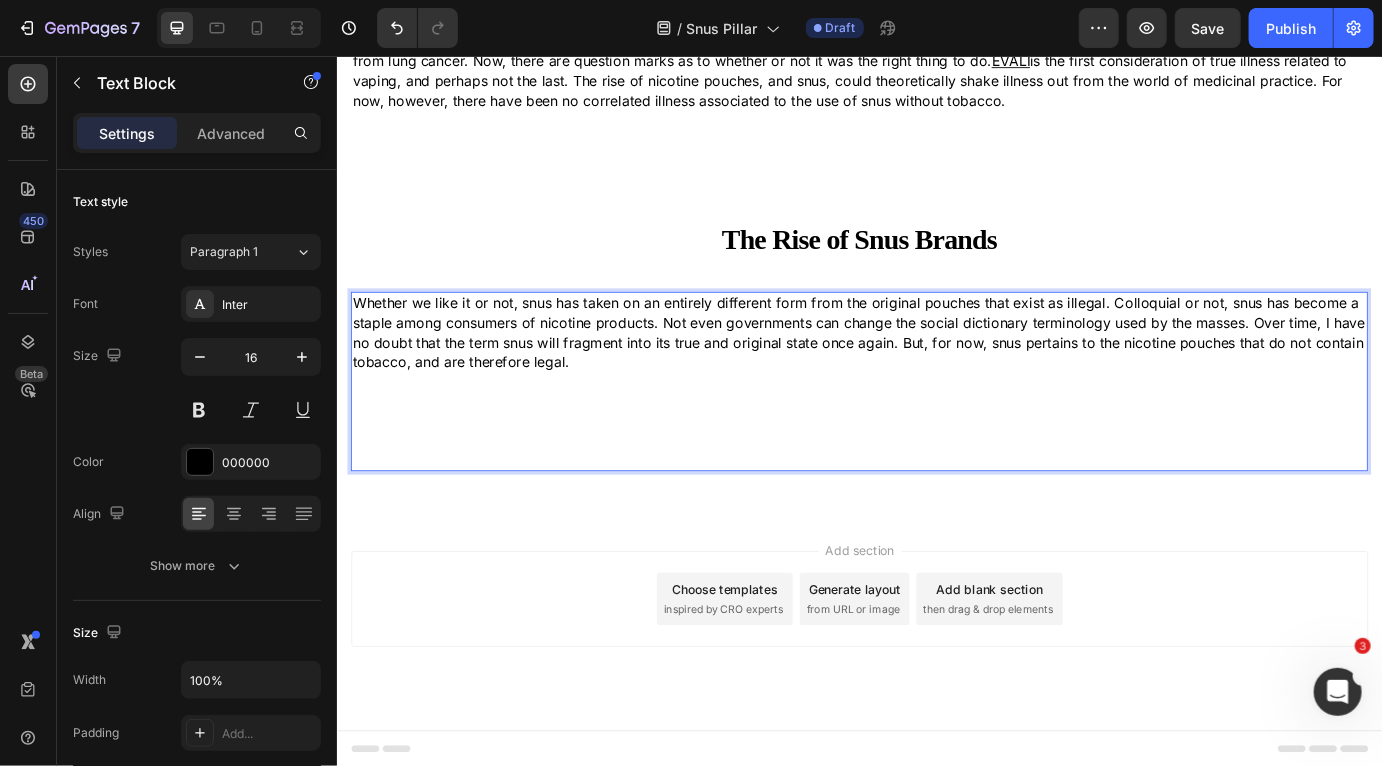 click on "Whether we like it or not, snus has taken on an entirely different form from the original pouches that exist as illegal. Colloquial or not, snus has become a staple among consumers of nicotine products. Not even governments can change the social dictionary terminology used by the masses. Over time, I have no doubt that the term snus will fragment into its true and original state once again. But, for now, snus pertains to the nicotine pouches that do not contain tobacco, and are therefore legal." at bounding box center [936, 374] 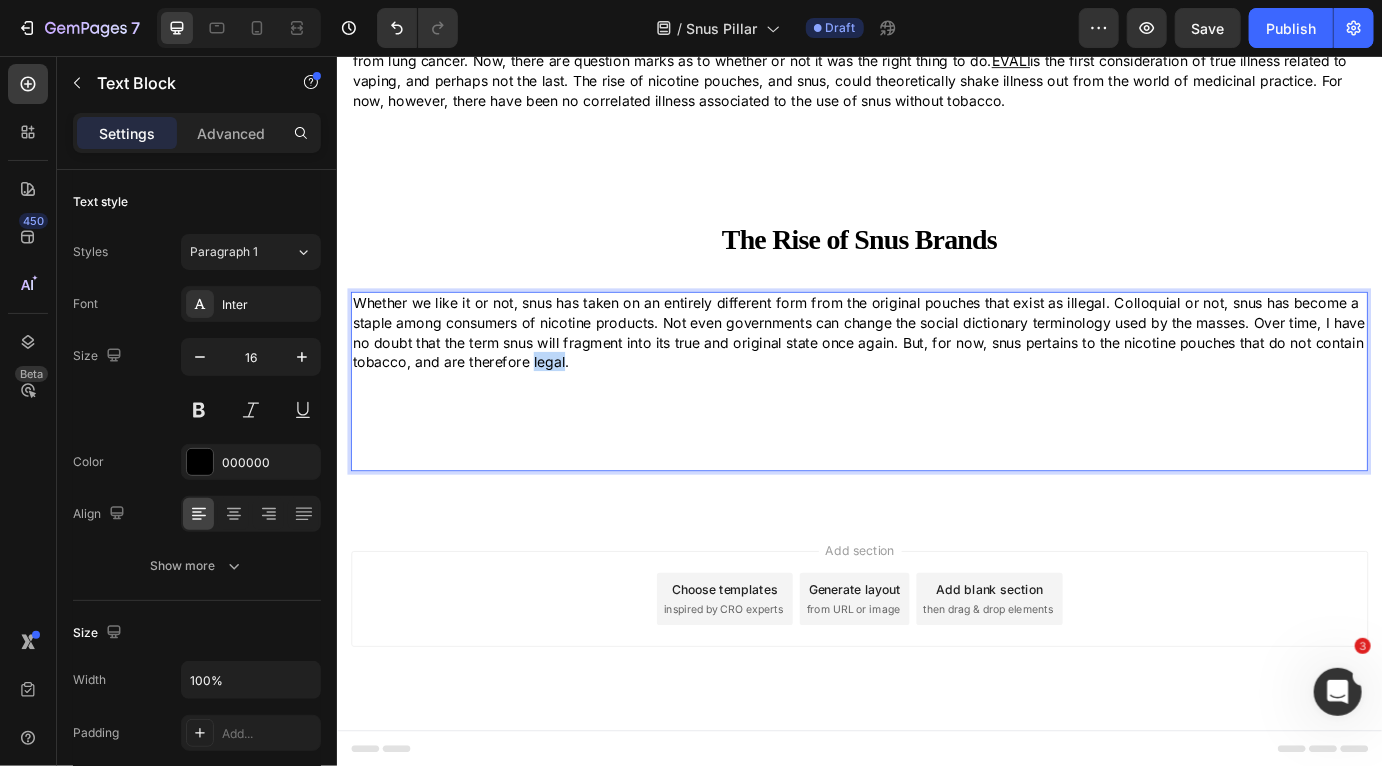 click on "Whether we like it or not, snus has taken on an entirely different form from the original pouches that exist as illegal. Colloquial or not, snus has become a staple among consumers of nicotine products. Not even governments can change the social dictionary terminology used by the masses. Over time, I have no doubt that the term snus will fragment into its true and original state once again. But, for now, snus pertains to the nicotine pouches that do not contain tobacco, and are therefore legal." at bounding box center (936, 374) 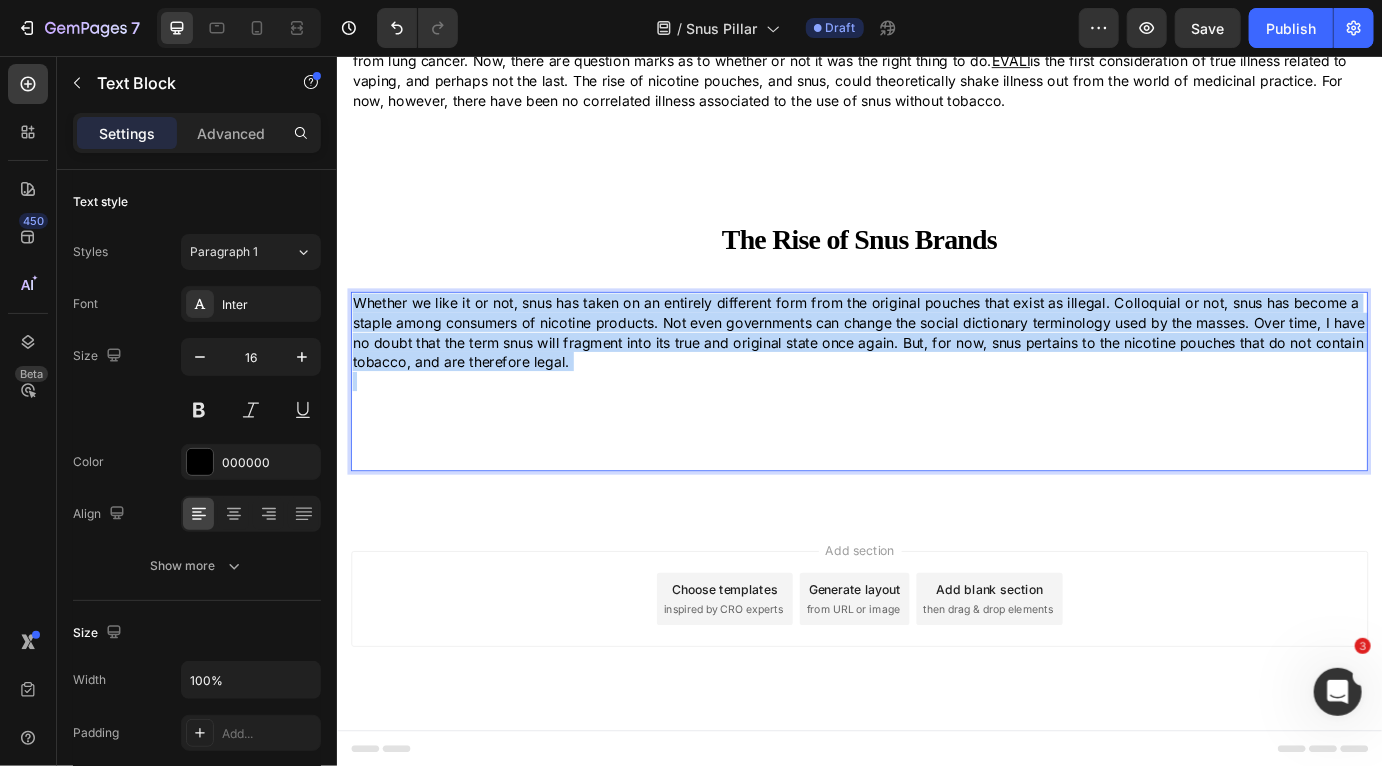 click on "Whether we like it or not, snus has taken on an entirely different form from the original pouches that exist as illegal. Colloquial or not, snus has become a staple among consumers of nicotine products. Not even governments can change the social dictionary terminology used by the masses. Over time, I have no doubt that the term snus will fragment into its true and original state once again. But, for now, snus pertains to the nicotine pouches that do not contain tobacco, and are therefore legal." at bounding box center (936, 374) 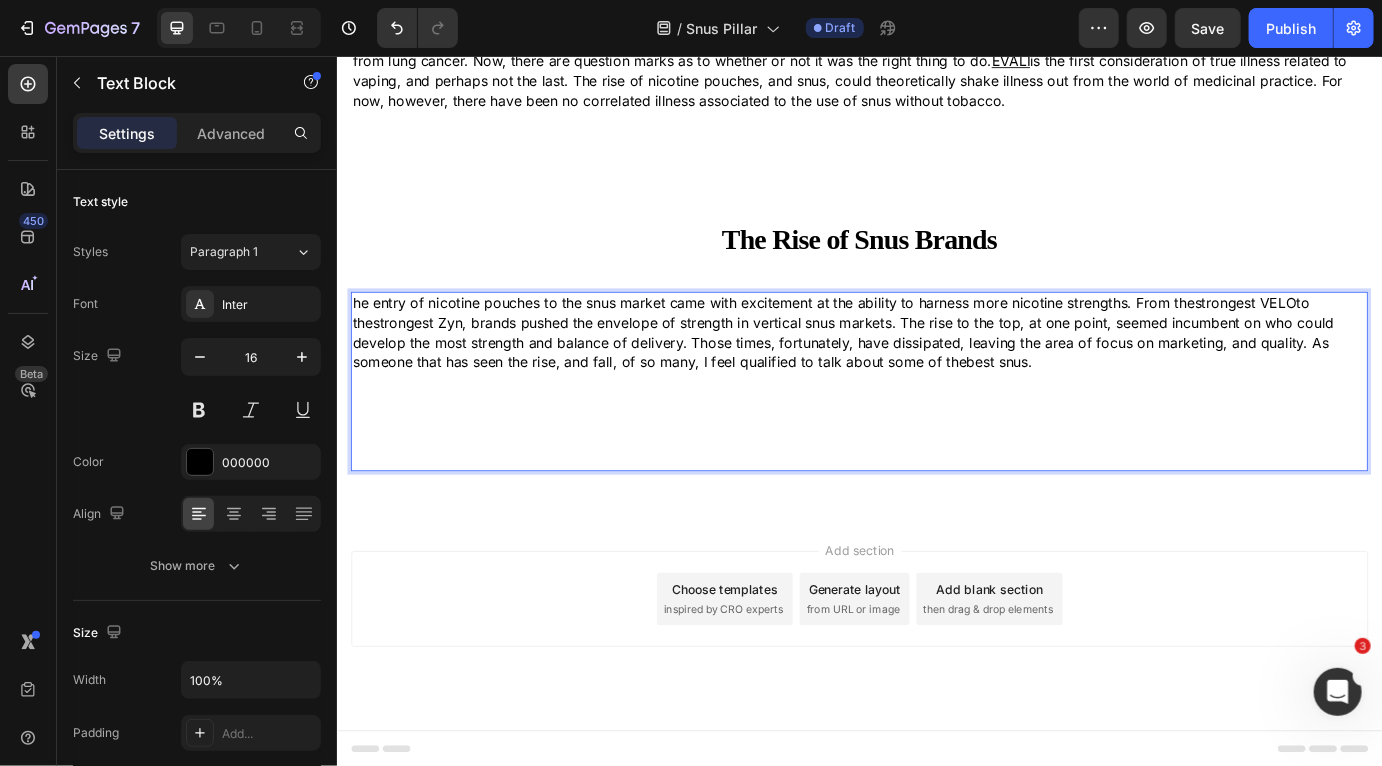 click on "he entry of nicotine pouches to the snus market came with excitement at the ability to harness more nicotine strengths. From the  strongest VELO  to the  strongest Zyn , brands pushed the envelope of strength in vertical snus markets. The rise to the top, at one point, seemed incumbent on who could develop the most strength and balance of delivery. Those times, fortunately, have dissipated, leaving the area of focus on marketing, and quality. As someone that has seen the rise, and fall, of so many, I feel qualified to talk about some of the  best snus ." at bounding box center (936, 374) 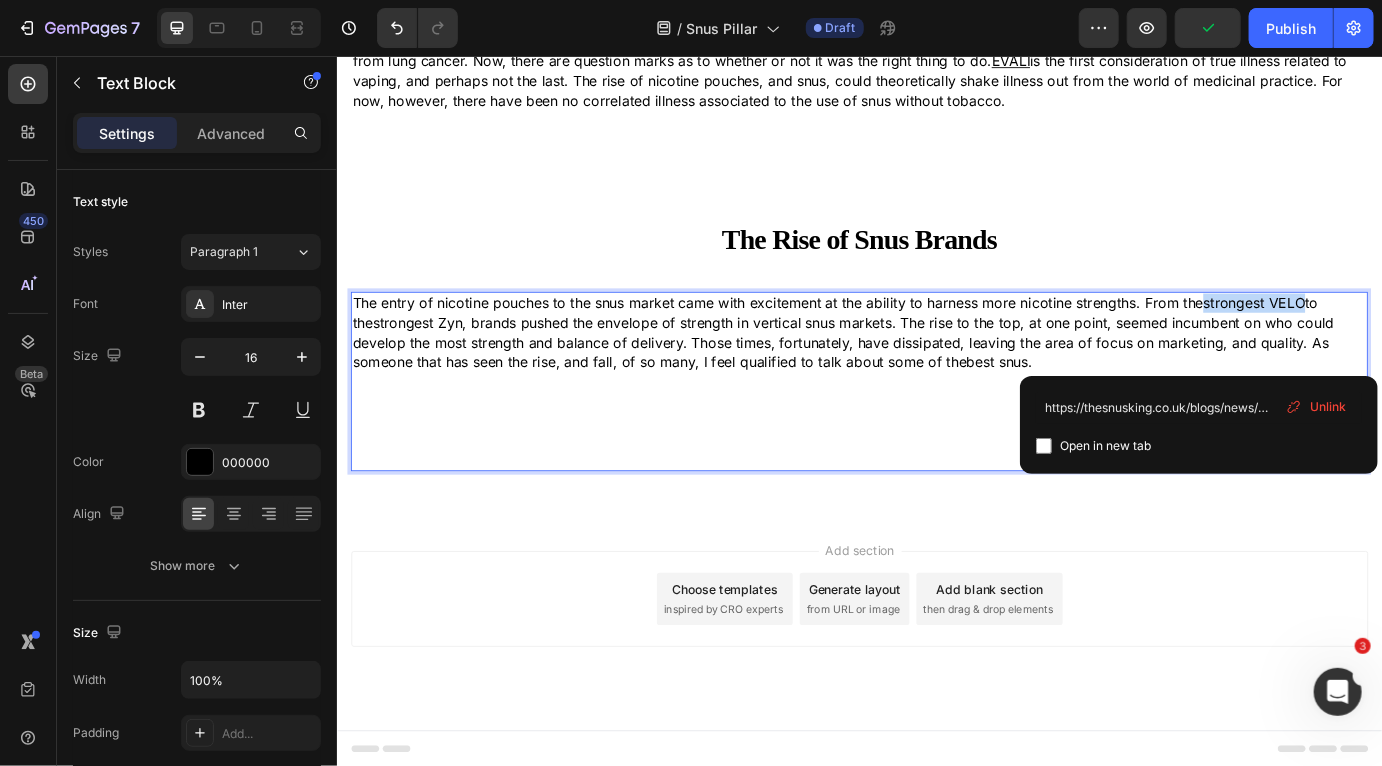 drag, startPoint x: 1456, startPoint y: 338, endPoint x: 1342, endPoint y: 339, distance: 114.00439 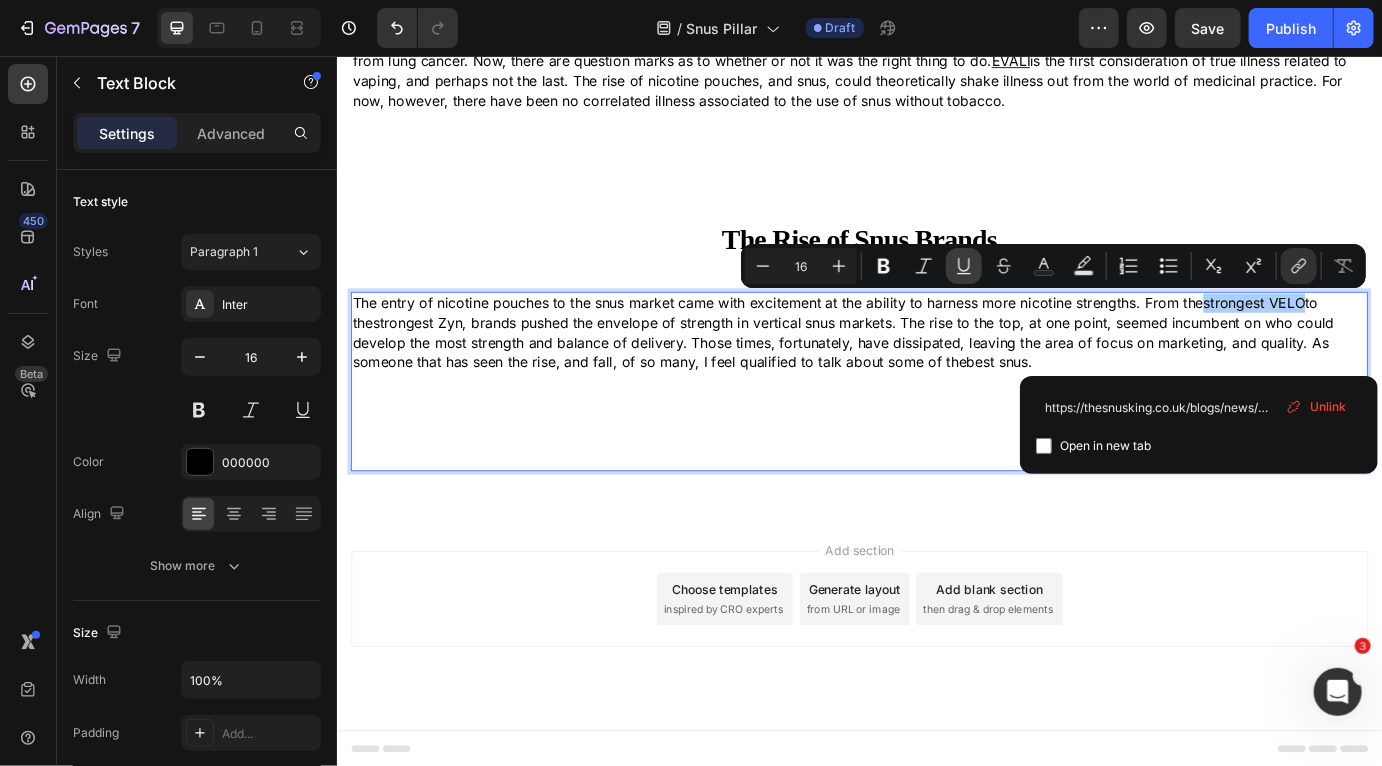 click 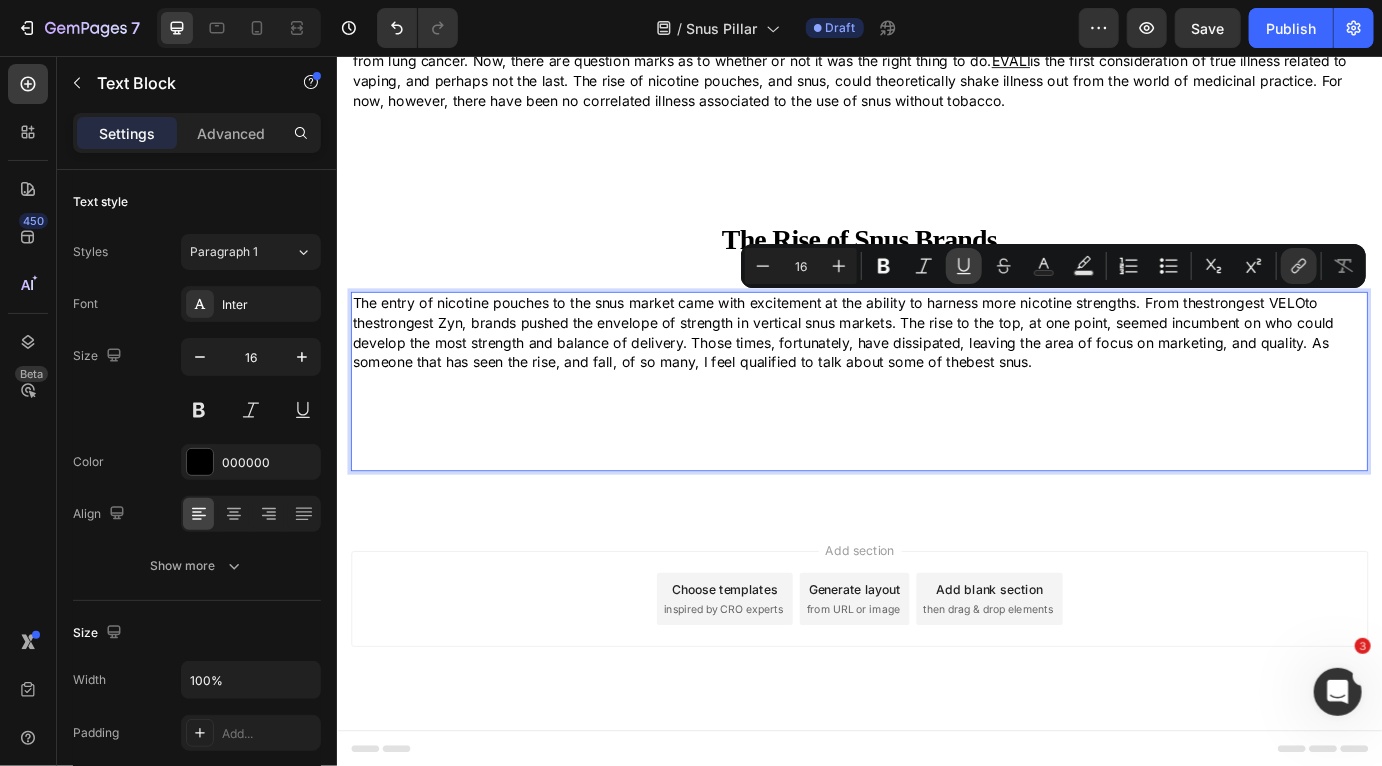 click 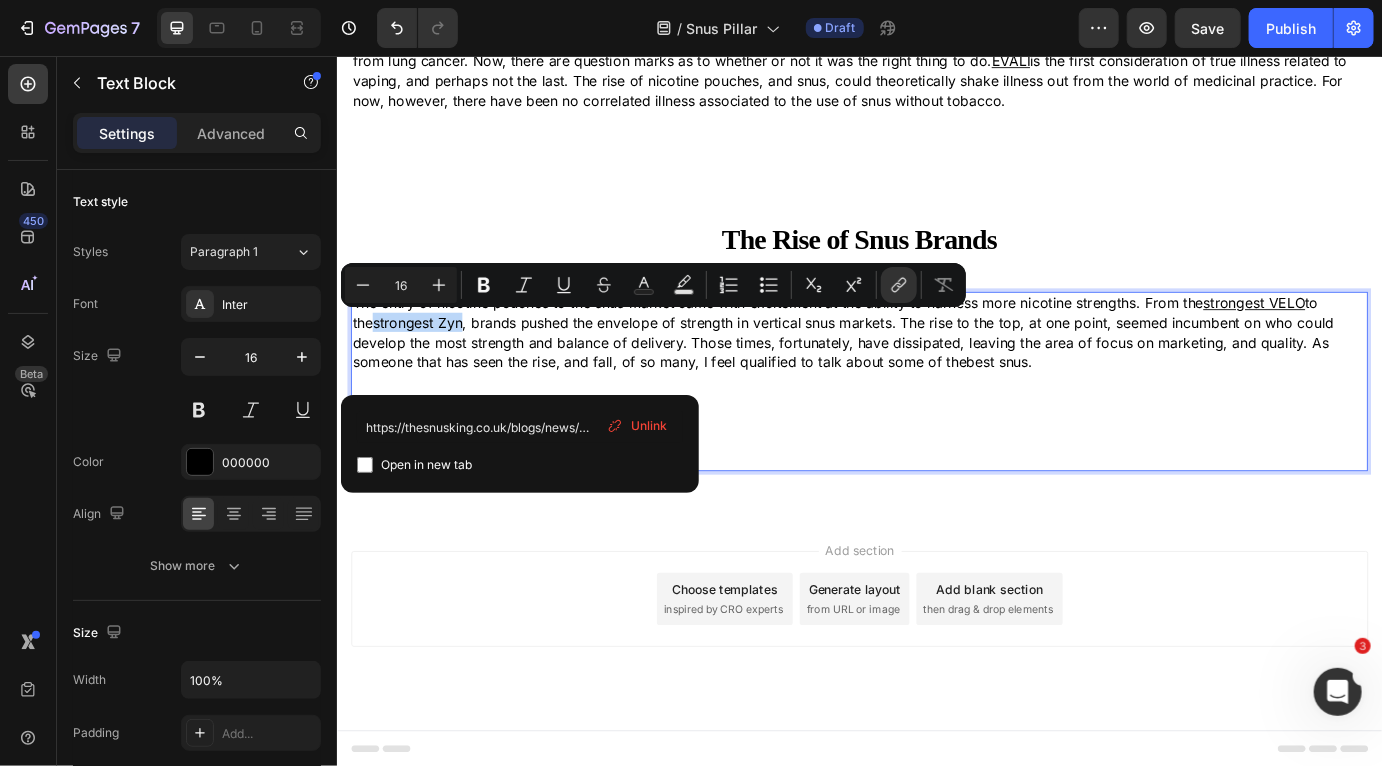 drag, startPoint x: 455, startPoint y: 366, endPoint x: 357, endPoint y: 365, distance: 98.005104 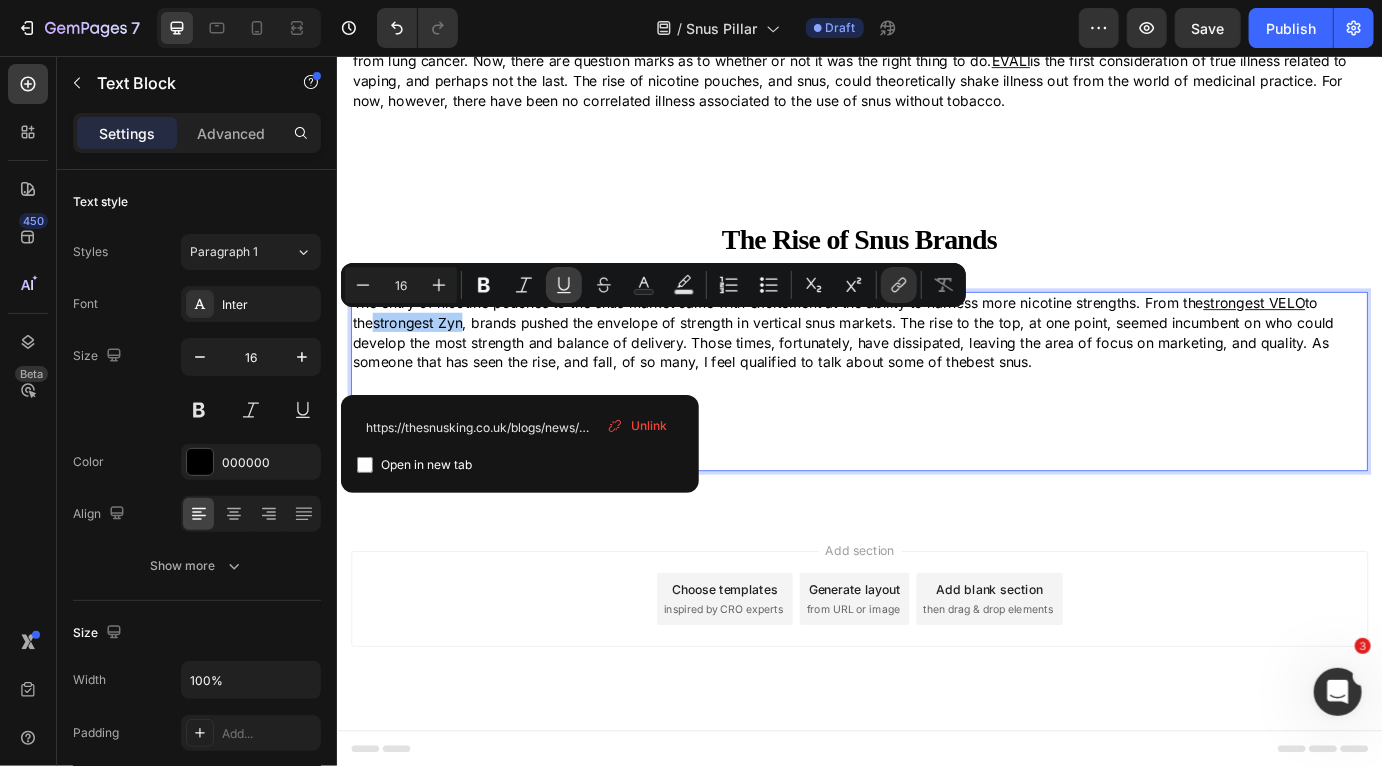 click 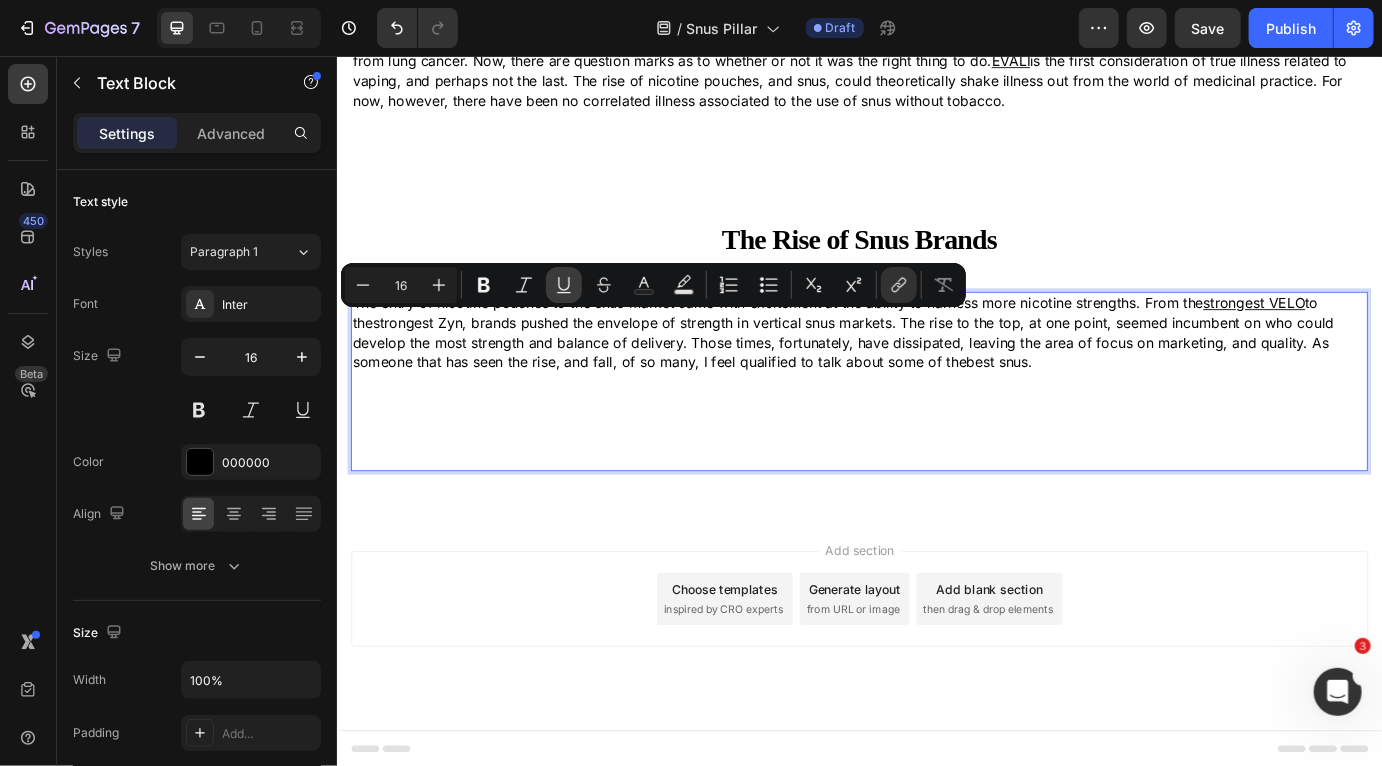 click 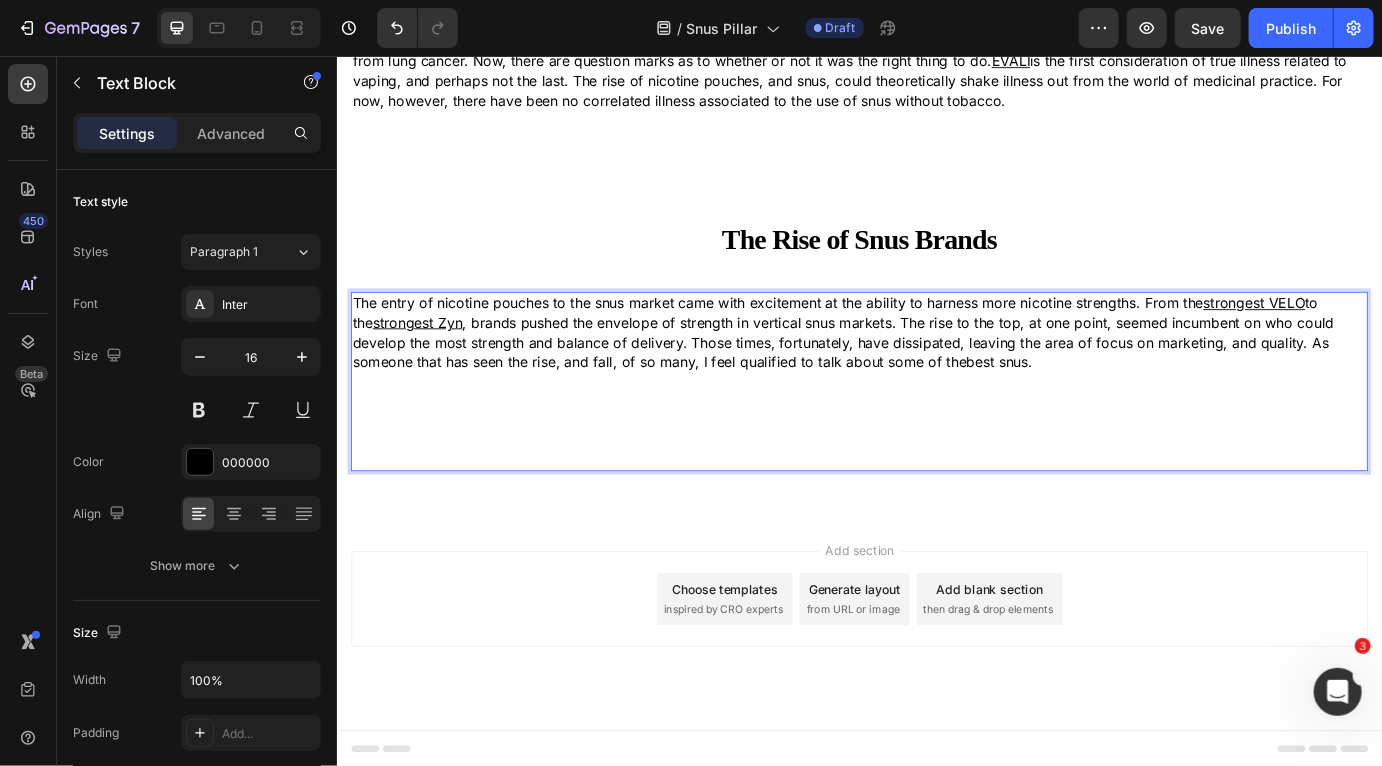 click at bounding box center [936, 474] 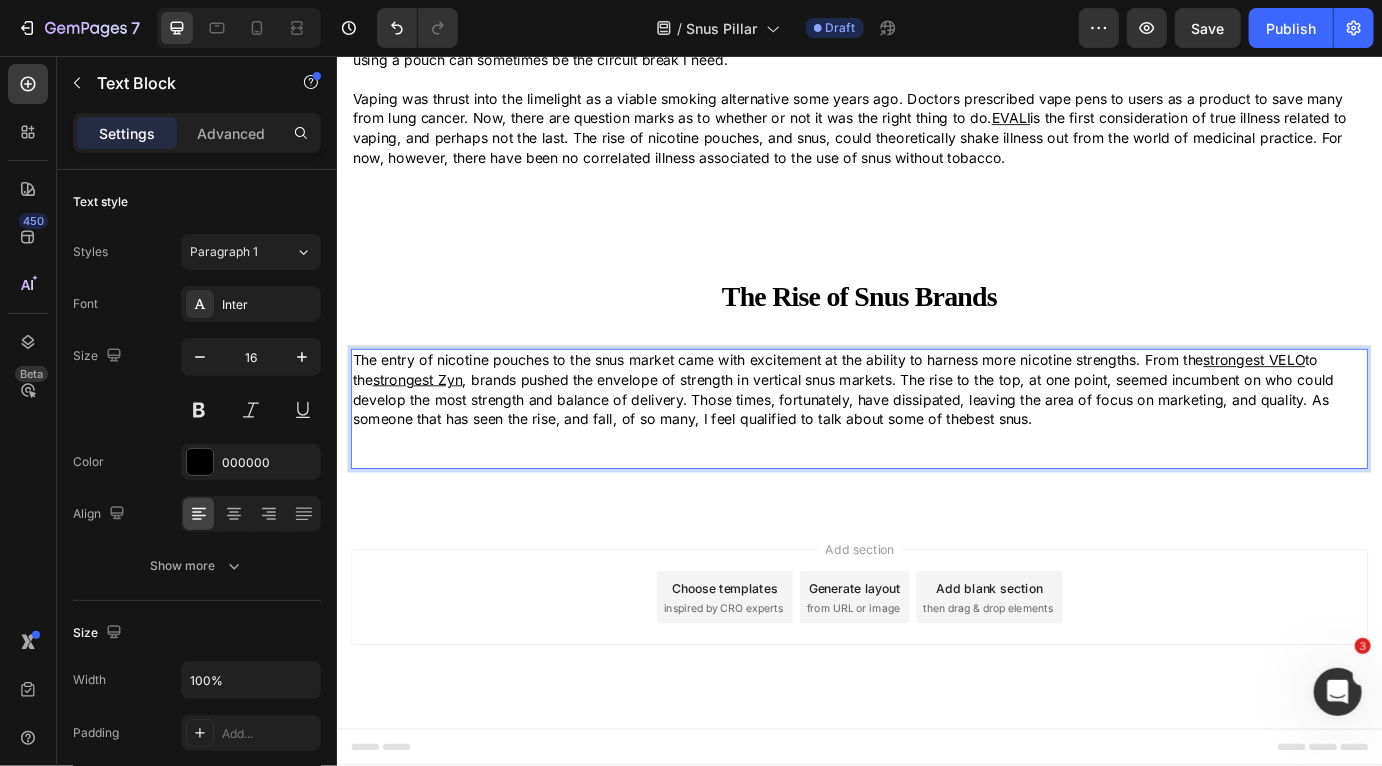 scroll, scrollTop: 5072, scrollLeft: 0, axis: vertical 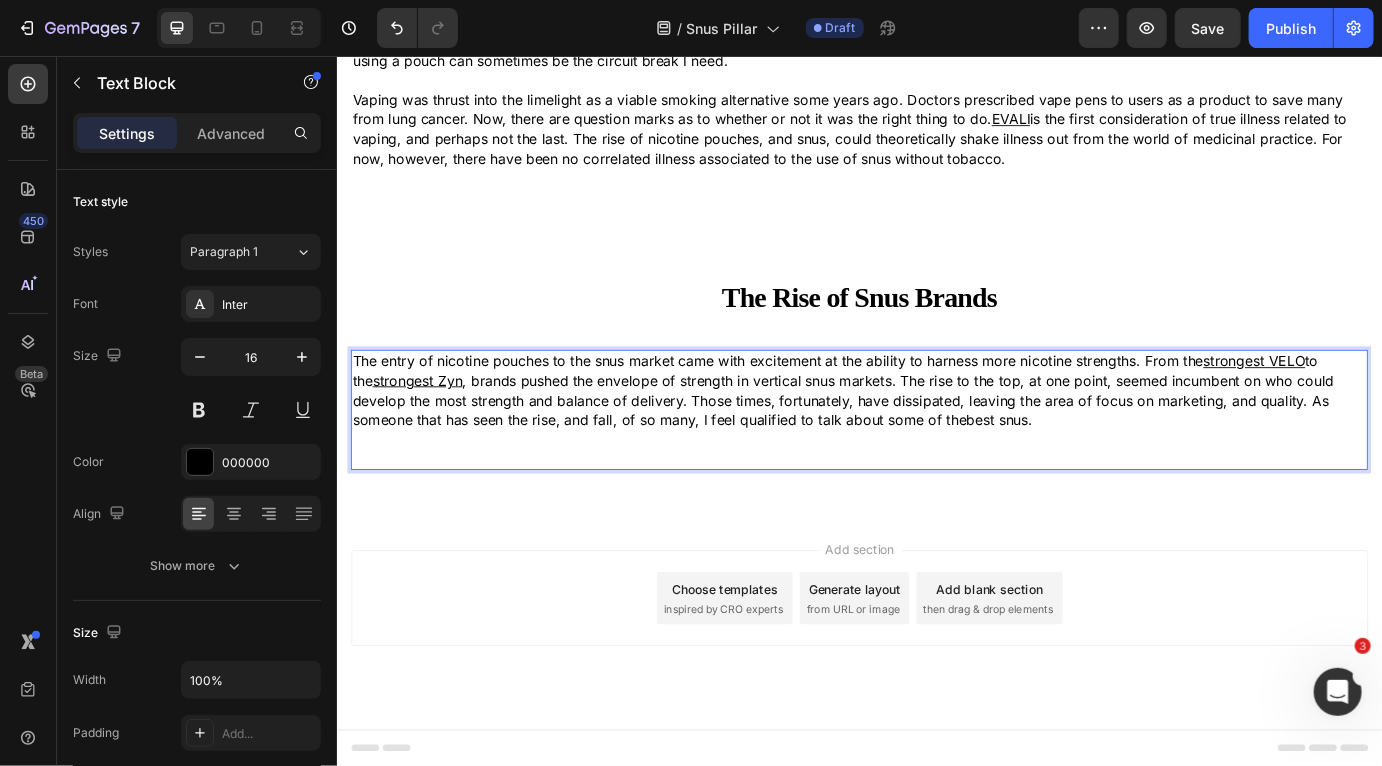click at bounding box center [936, 519] 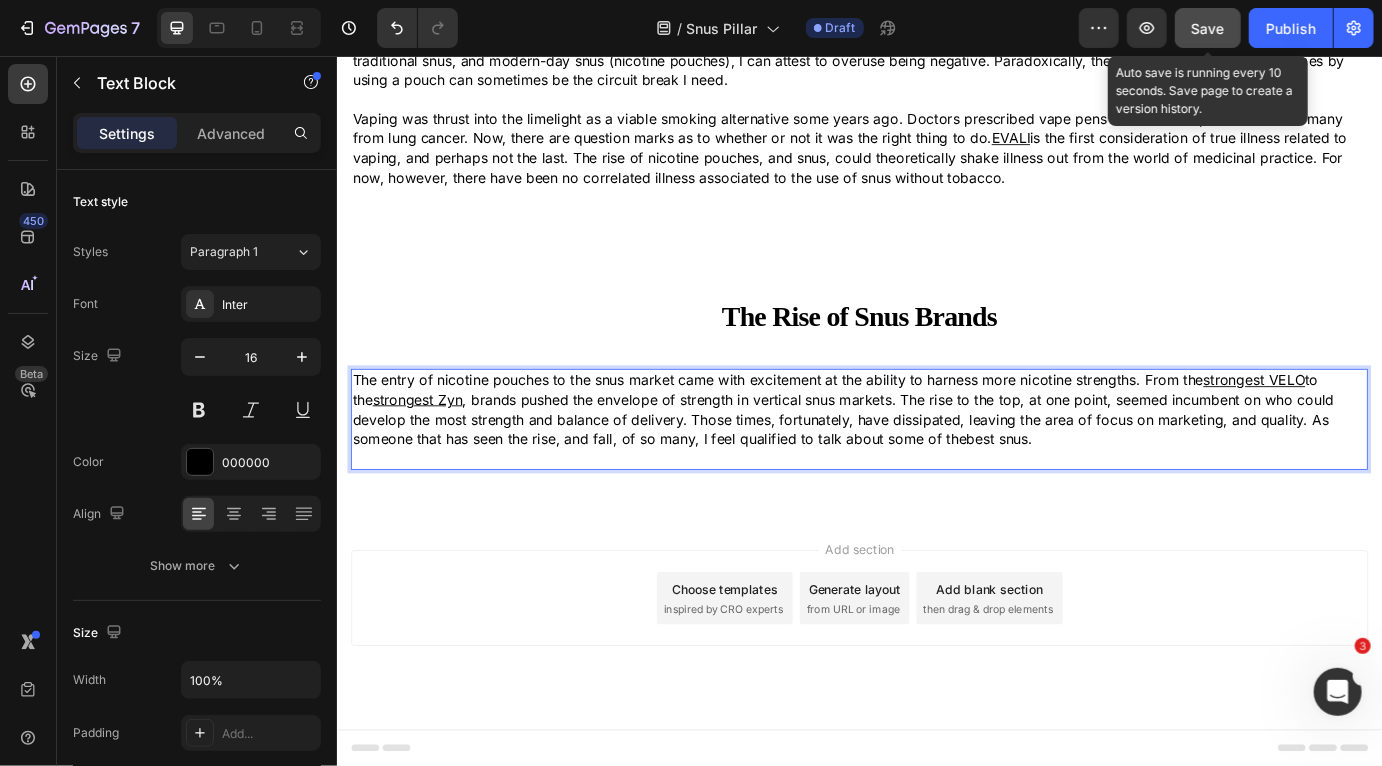 click on "Save" at bounding box center (1208, 28) 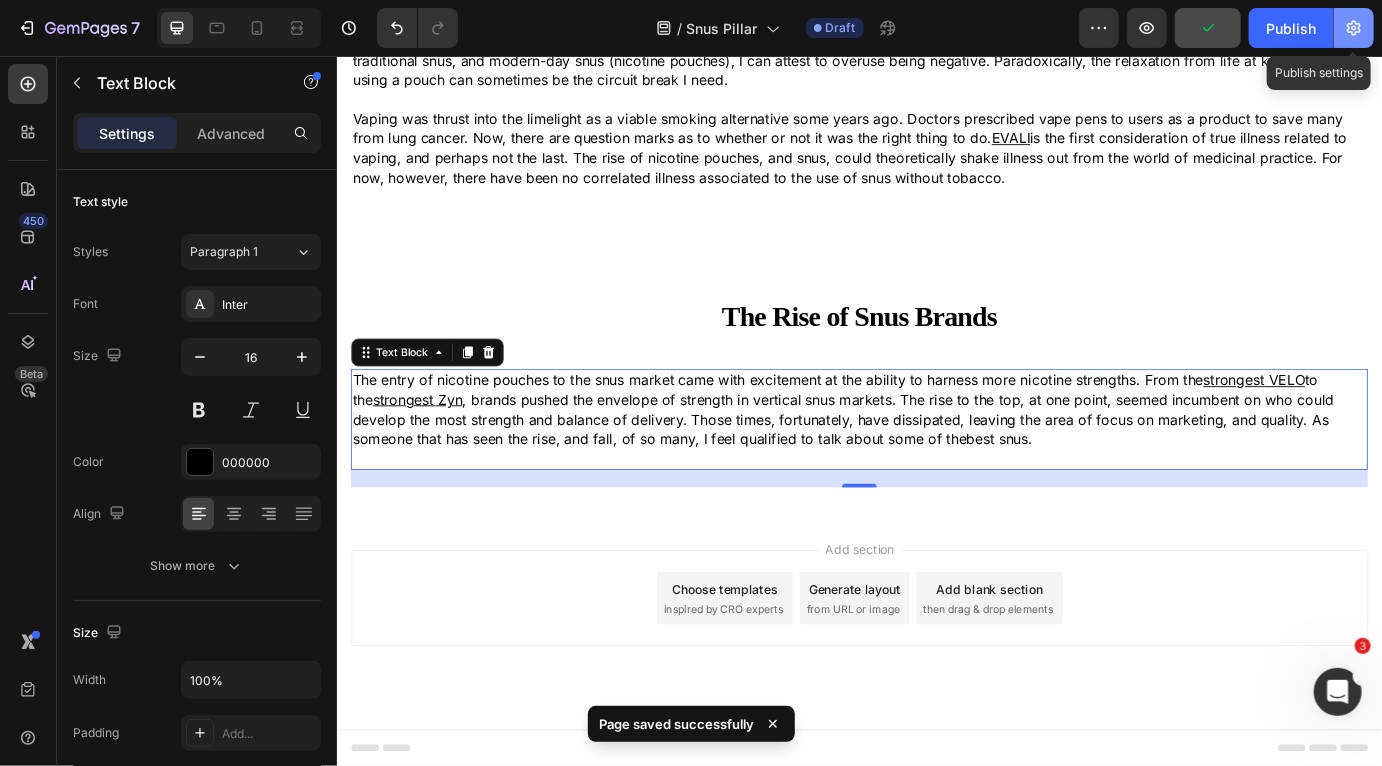 click 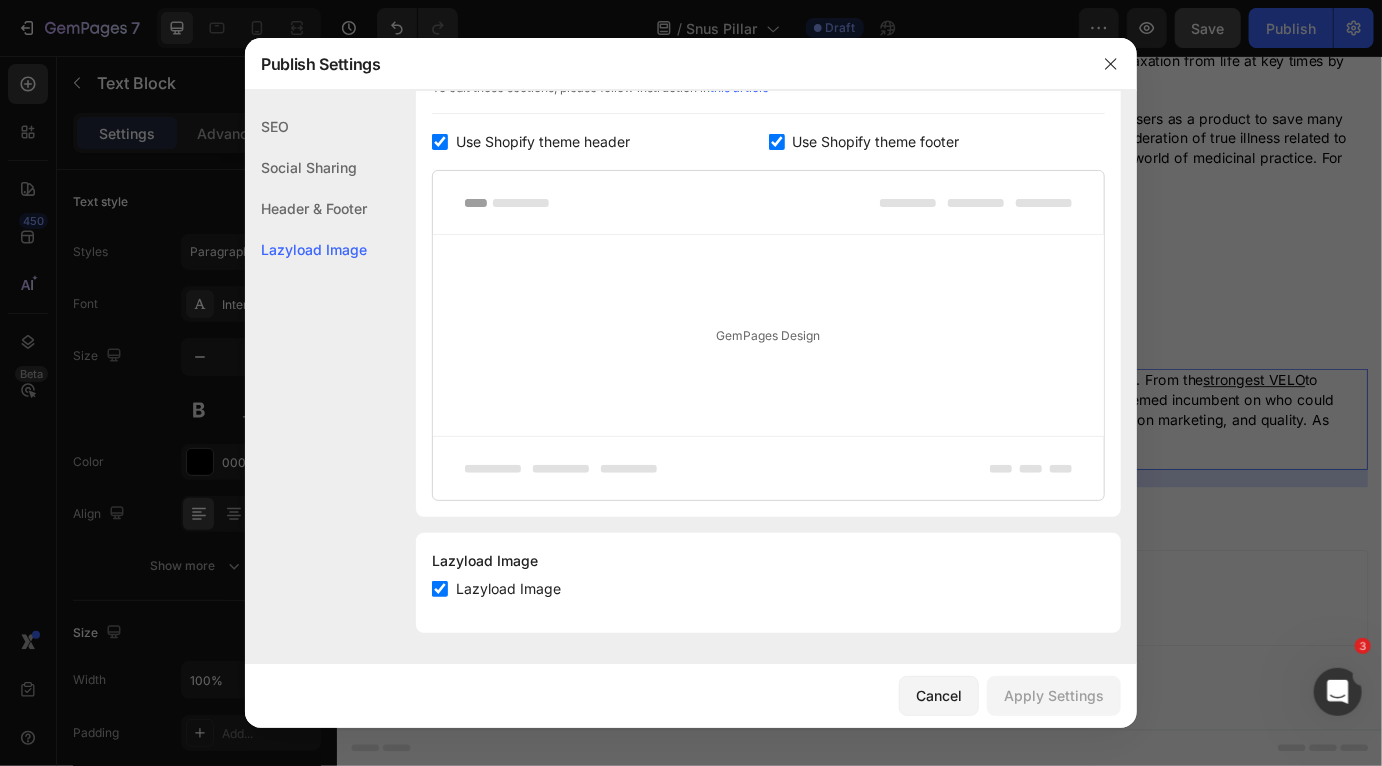scroll, scrollTop: 0, scrollLeft: 0, axis: both 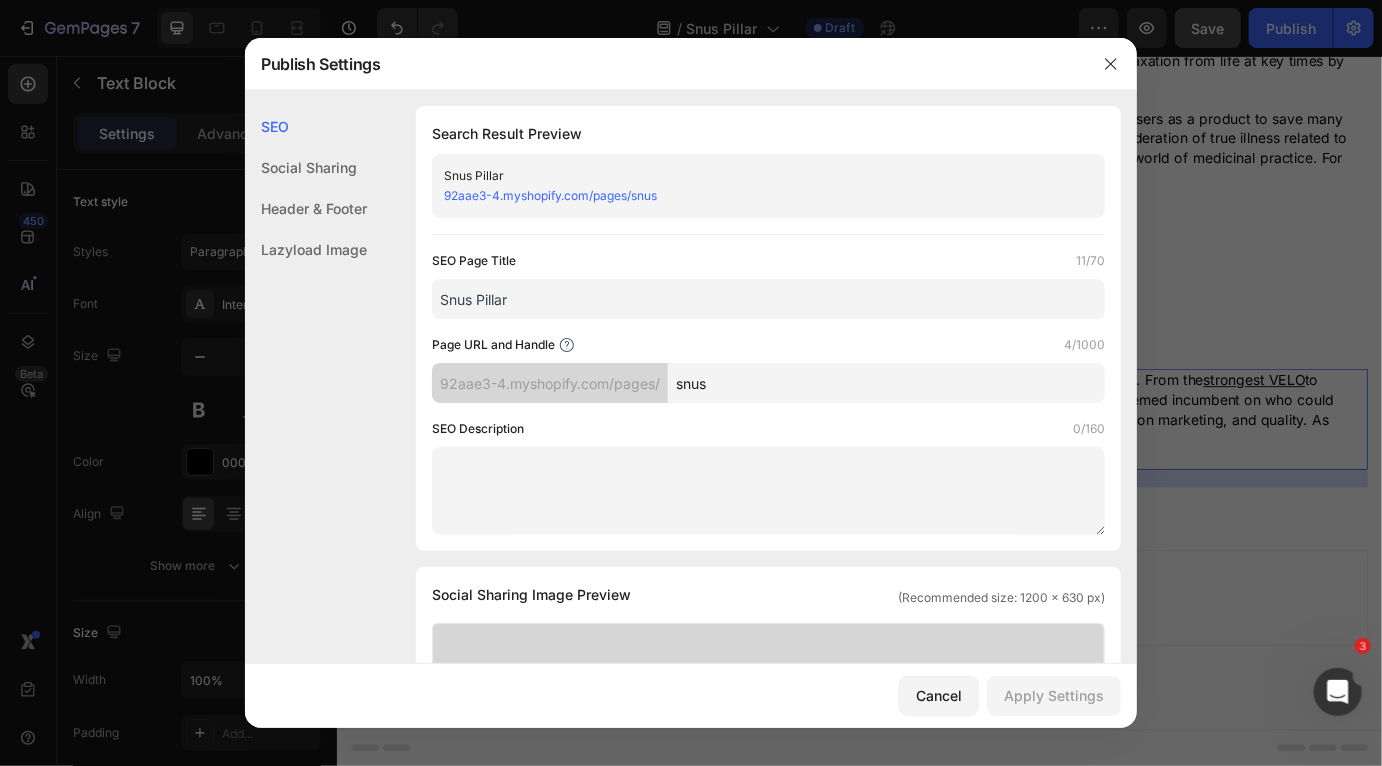 click on "Snus Pillar" at bounding box center (768, 299) 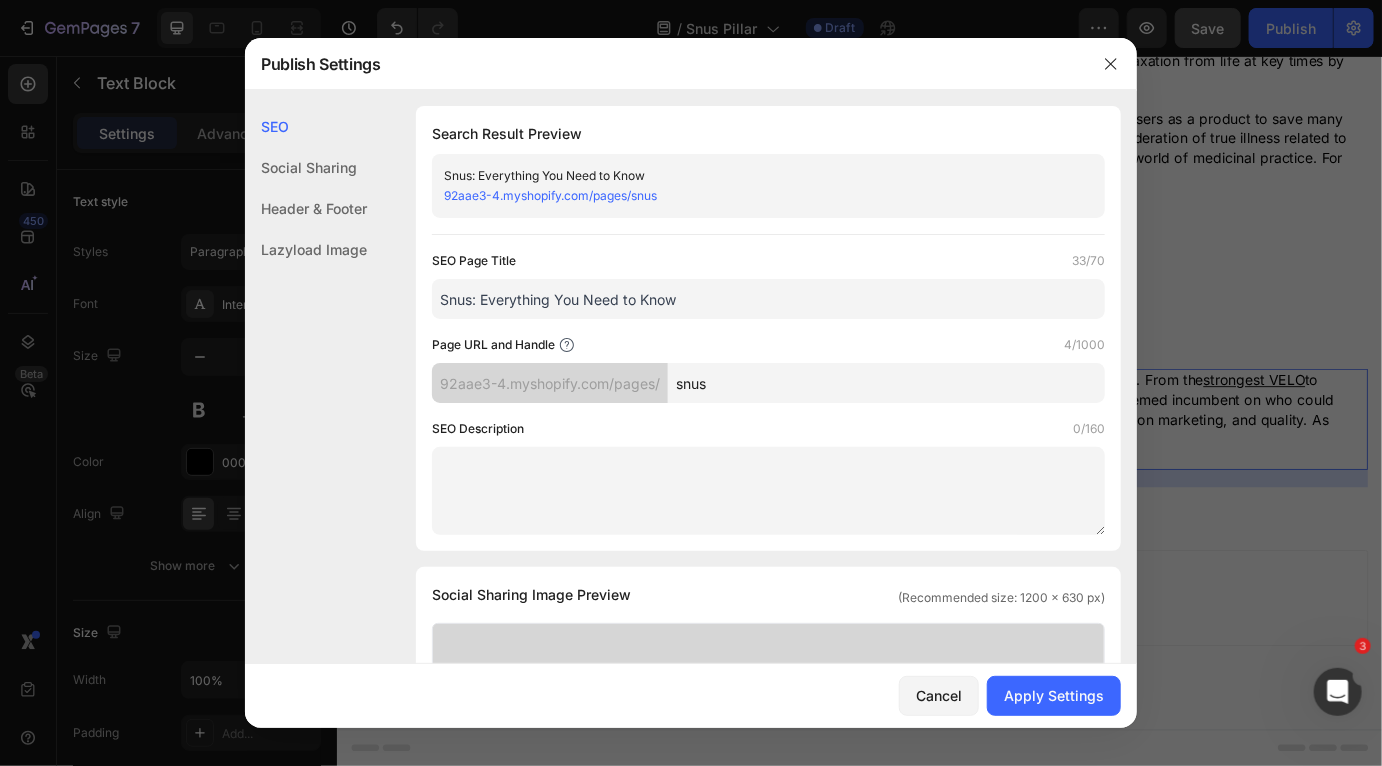 drag, startPoint x: 692, startPoint y: 301, endPoint x: 477, endPoint y: 303, distance: 215.00931 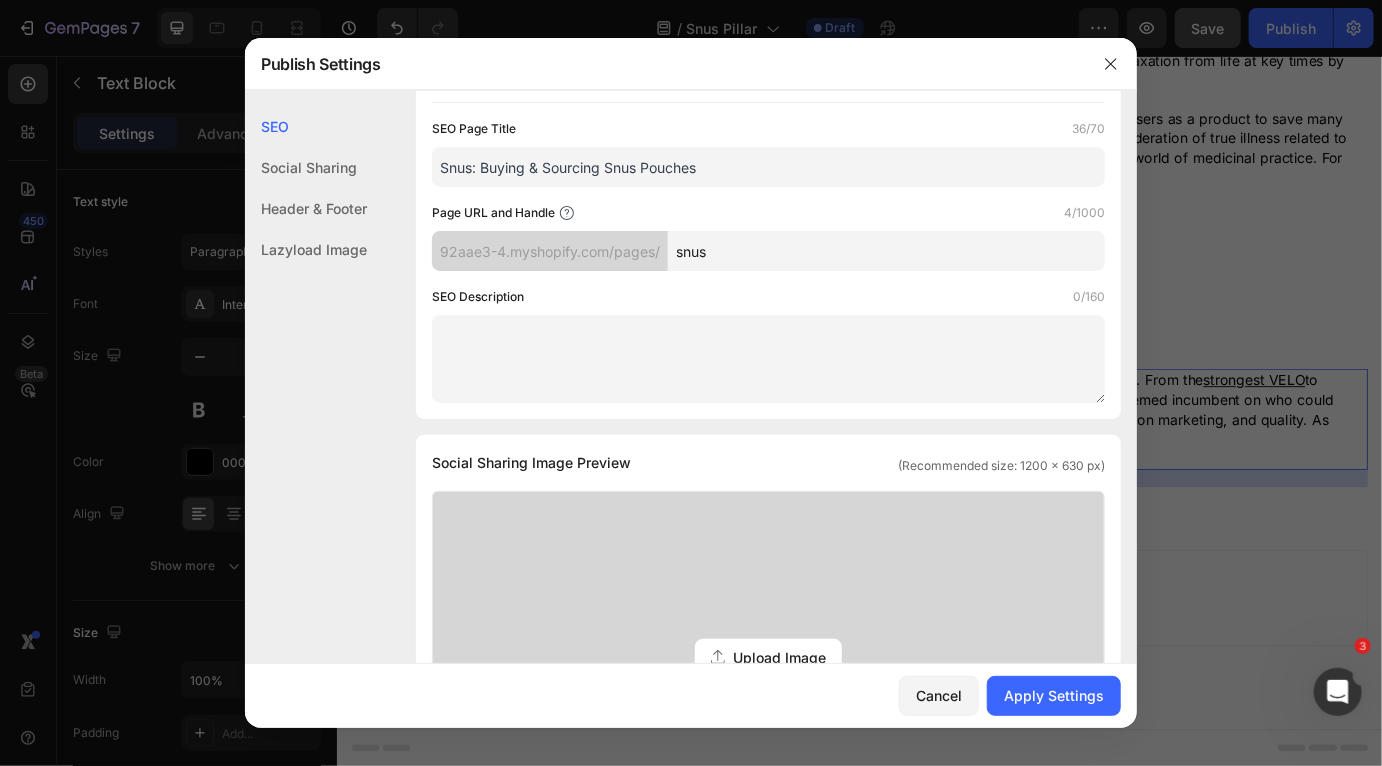 scroll, scrollTop: 152, scrollLeft: 0, axis: vertical 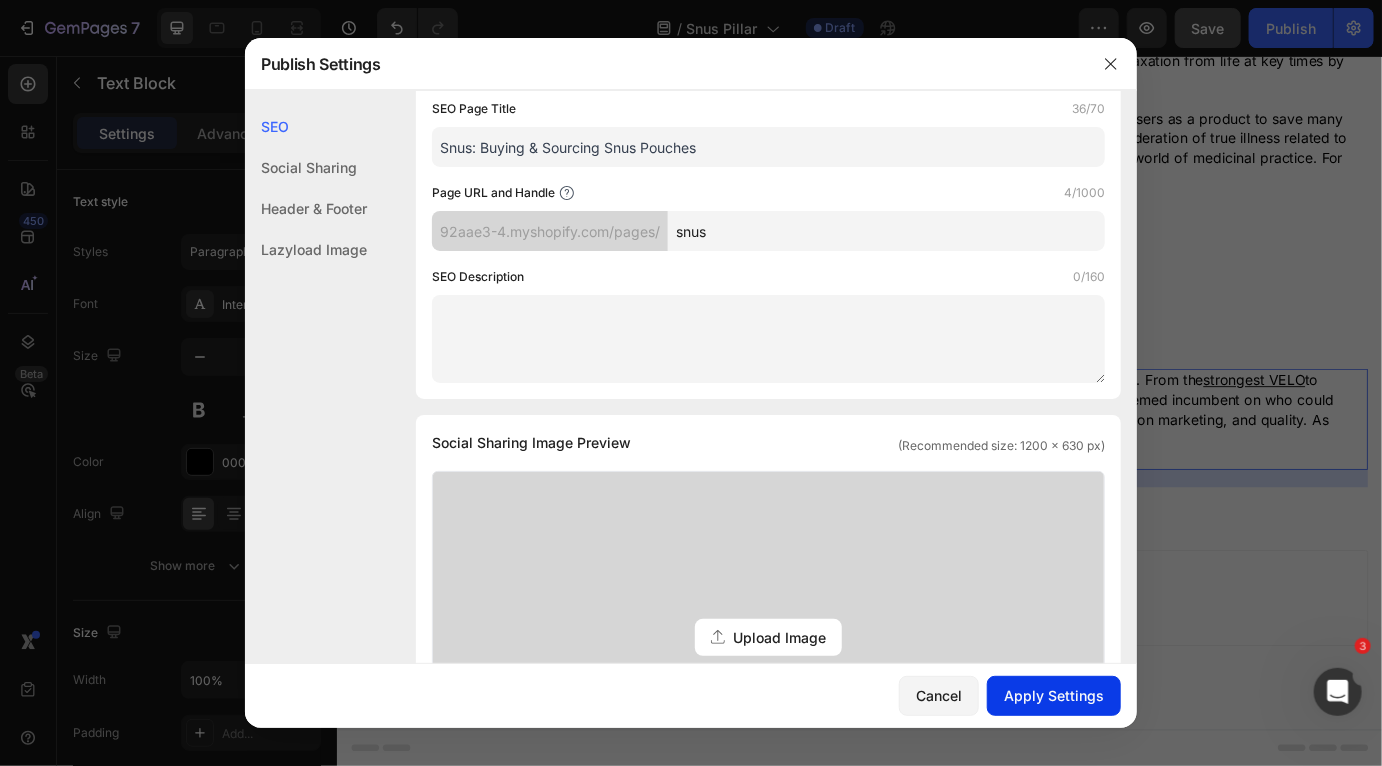 type on "Snus: Buying & Sourcing Snus Pouches" 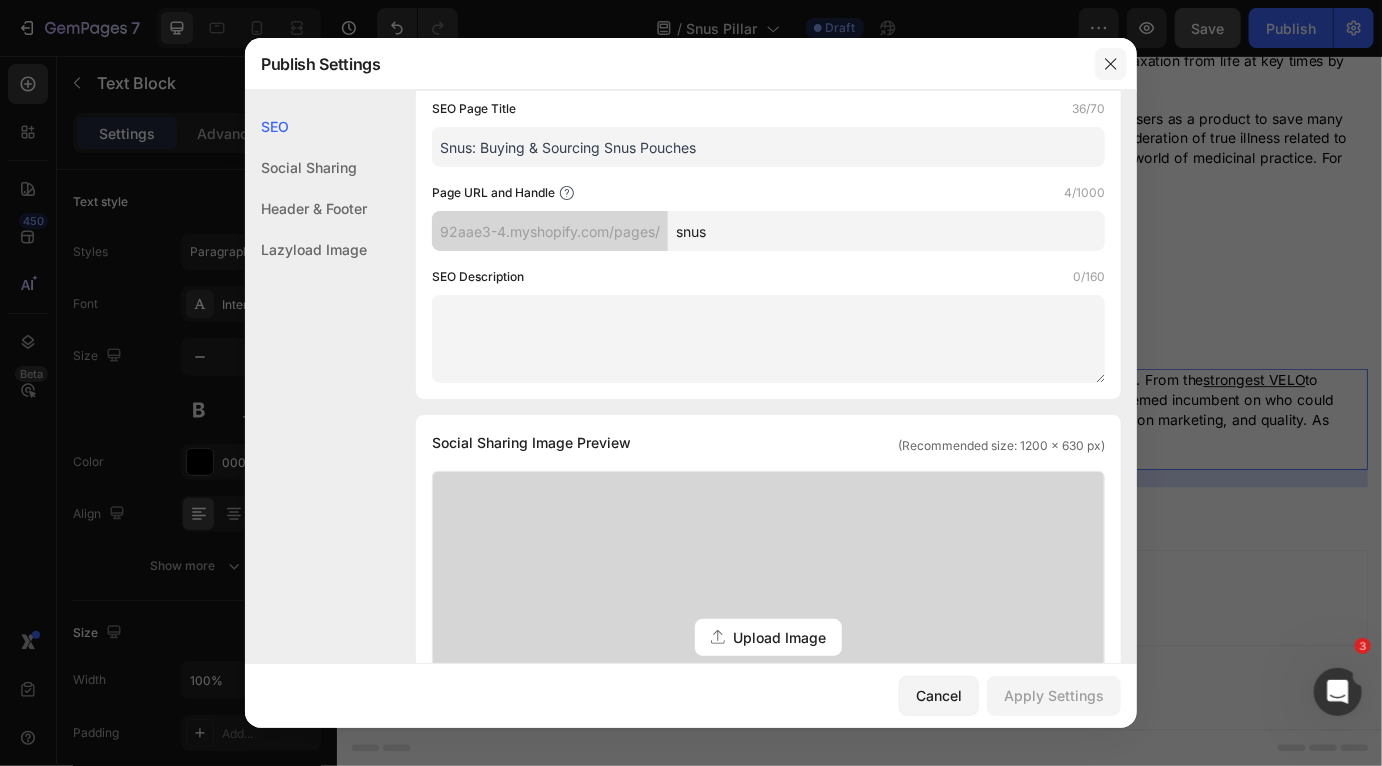 click 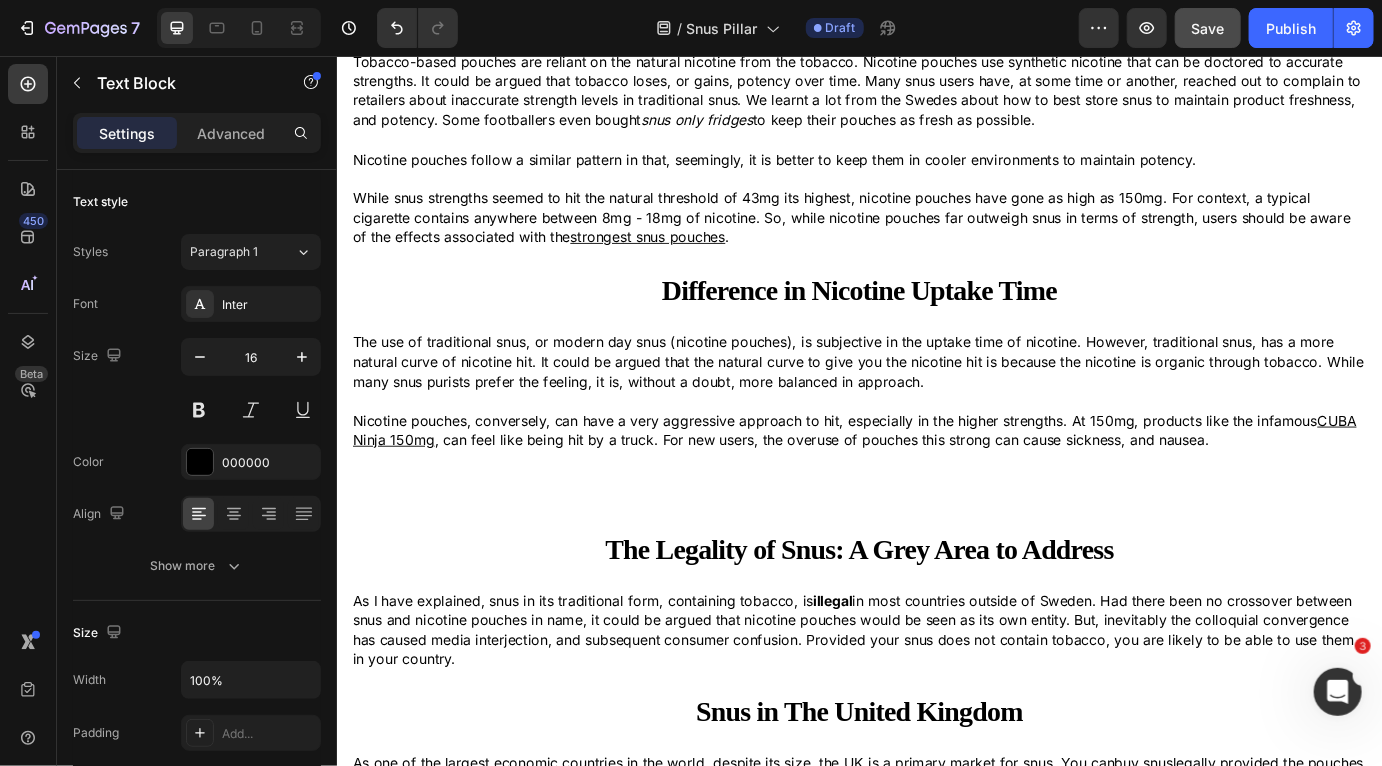 scroll, scrollTop: 3393, scrollLeft: 0, axis: vertical 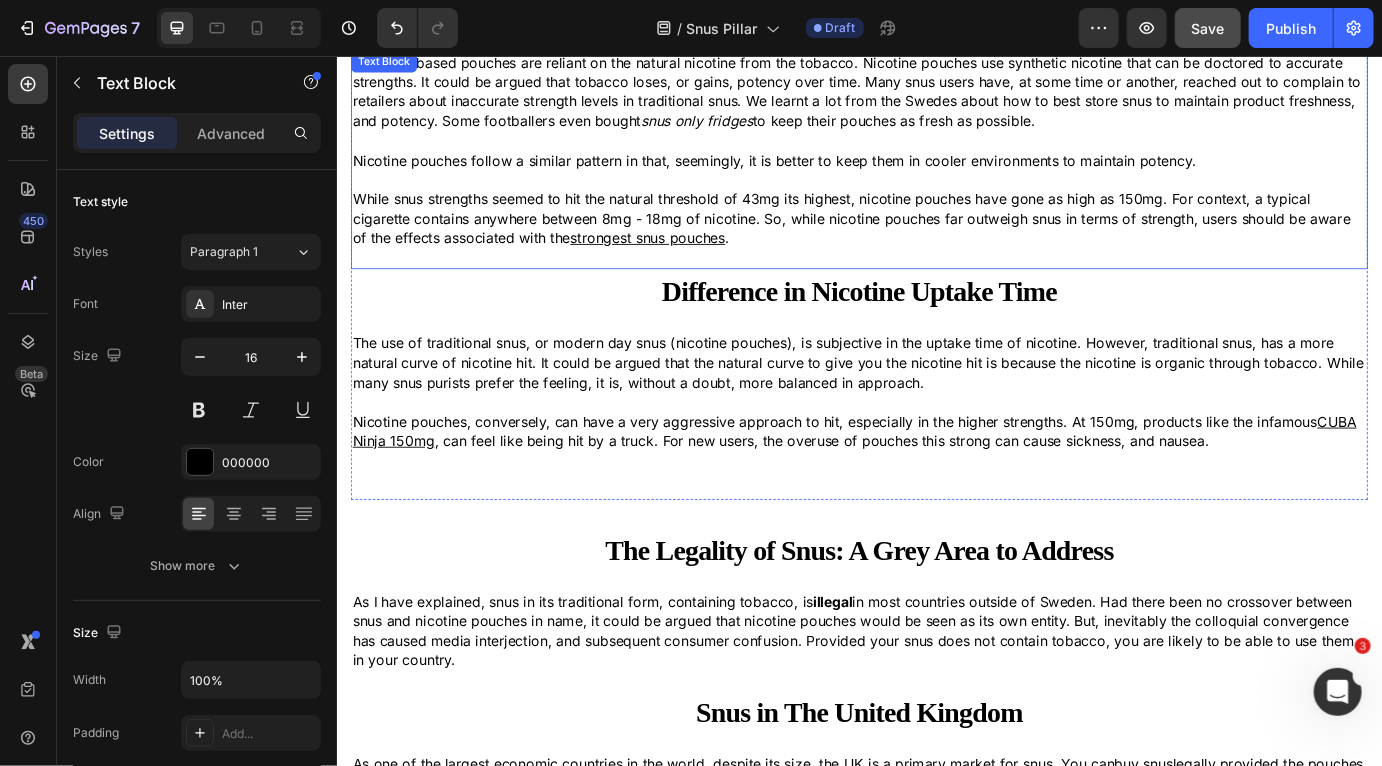 click on "While snus strengths seemed to hit the natural threshold of 43mg its highest, nicotine pouches have gone as high as 150mg. For context, a typical cigarette contains anywhere between 8mg - 18mg of nicotine. So, while nicotine pouches far outweigh snus in terms of strength, users should be aware of the effects associated with the  strongest snus pouches ." at bounding box center [936, 242] 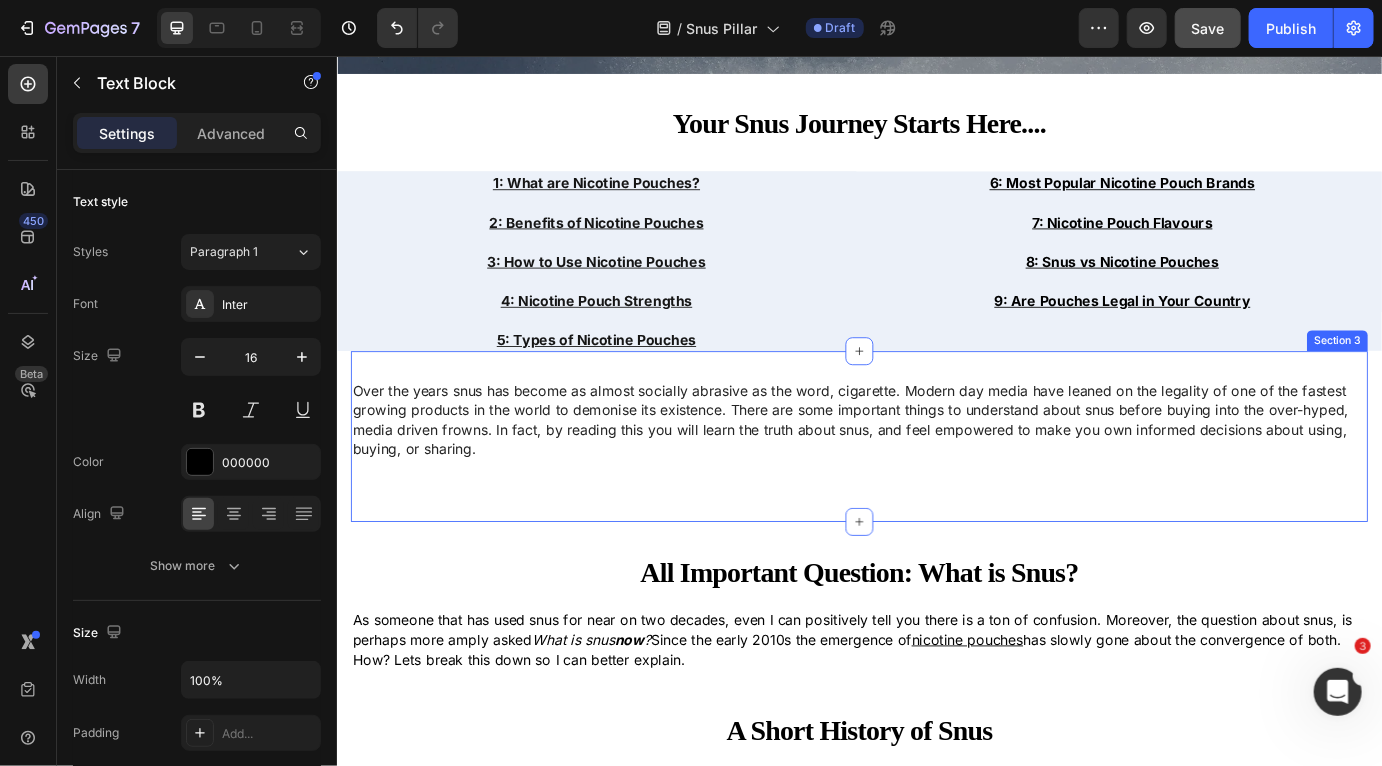 scroll, scrollTop: 565, scrollLeft: 0, axis: vertical 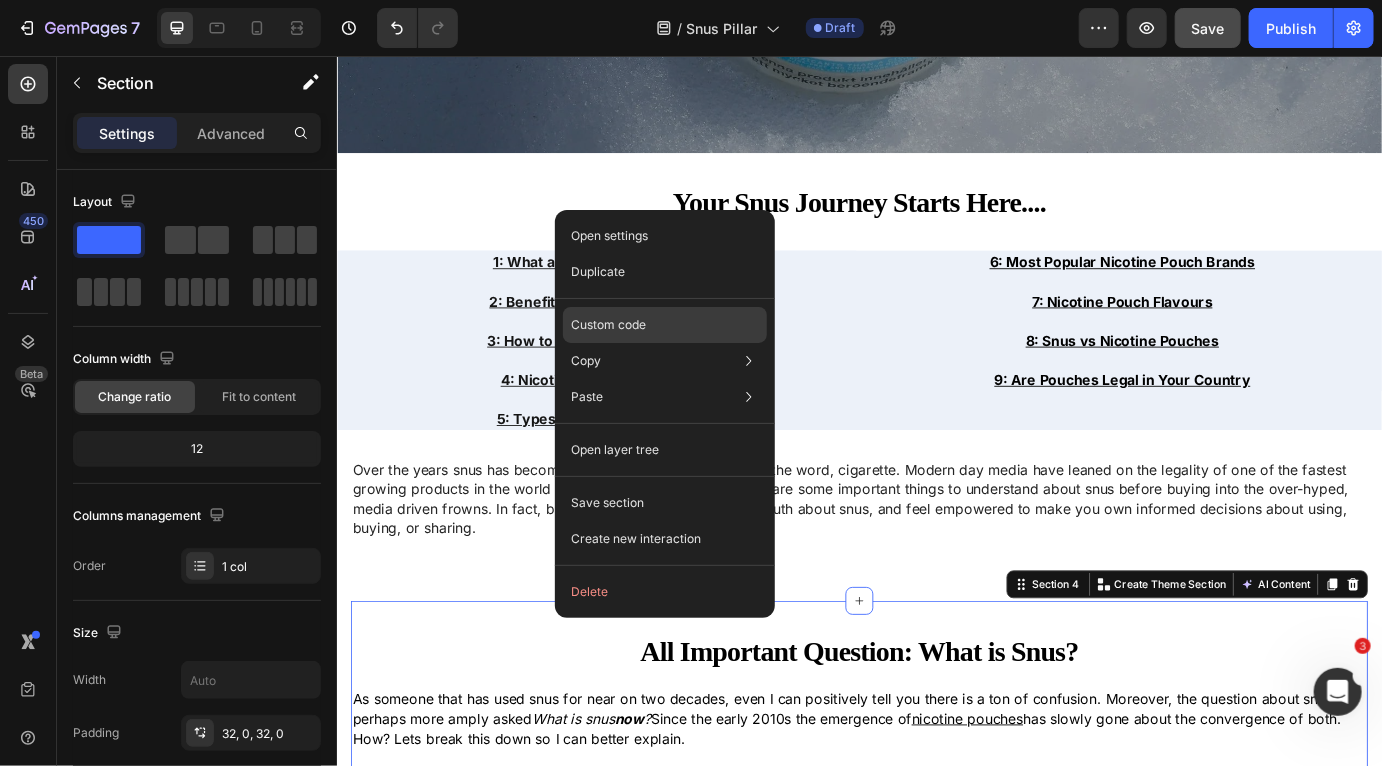 click on "Custom code" 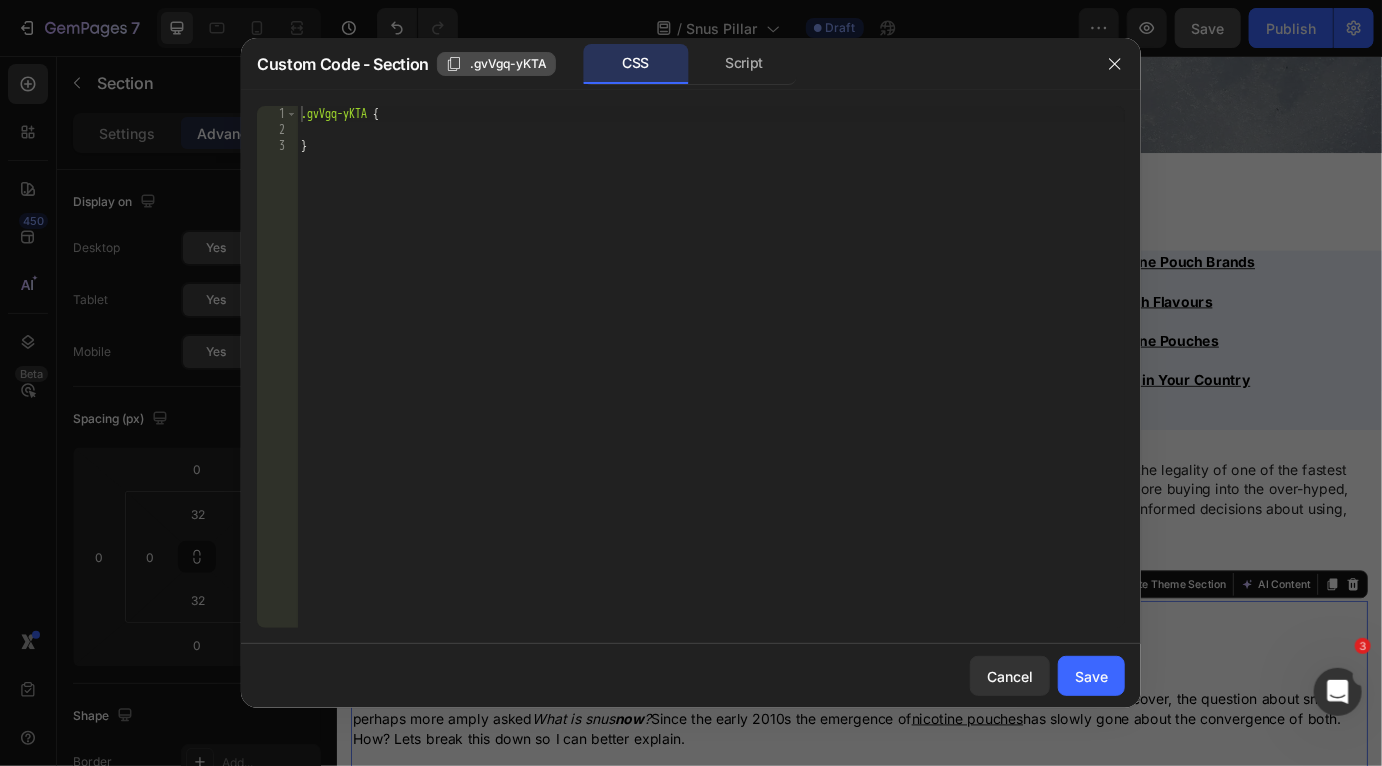 click 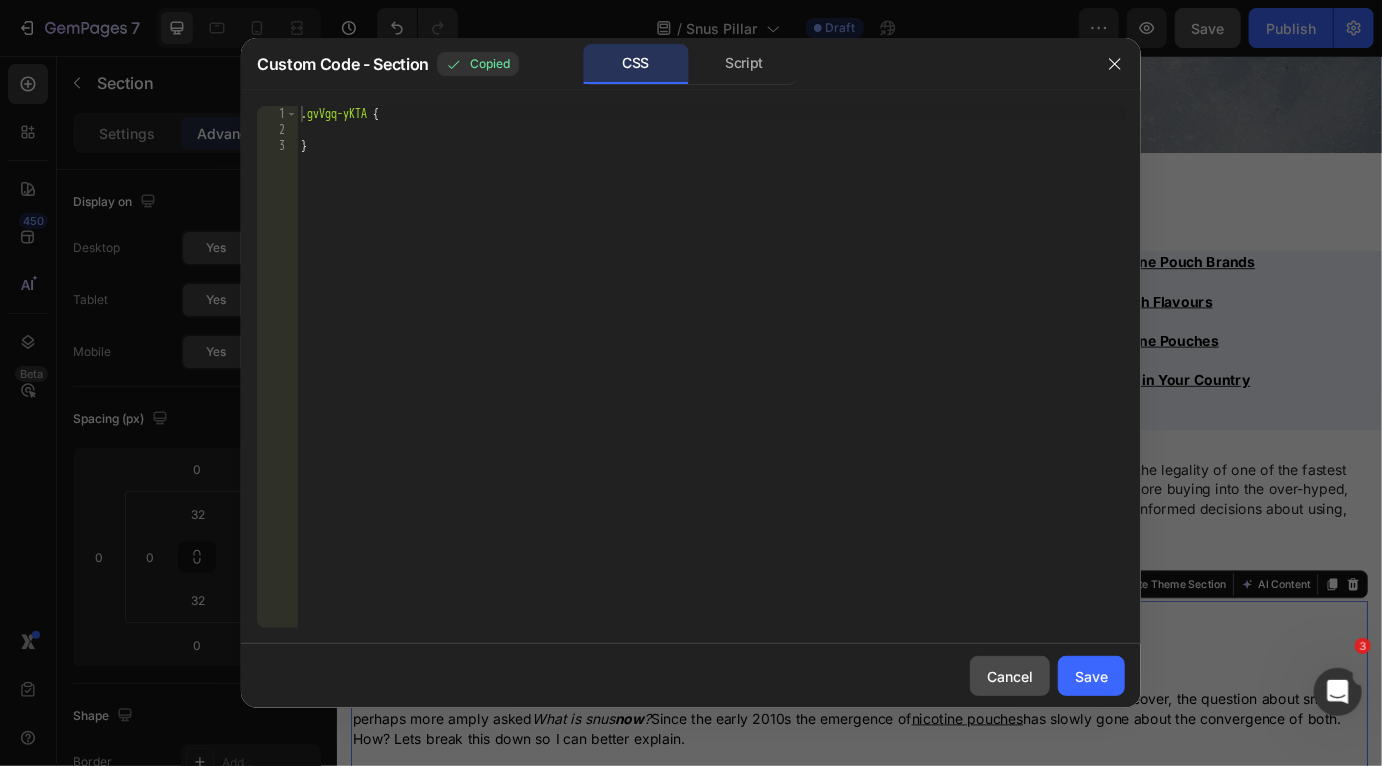 click on "Cancel" at bounding box center (1010, 676) 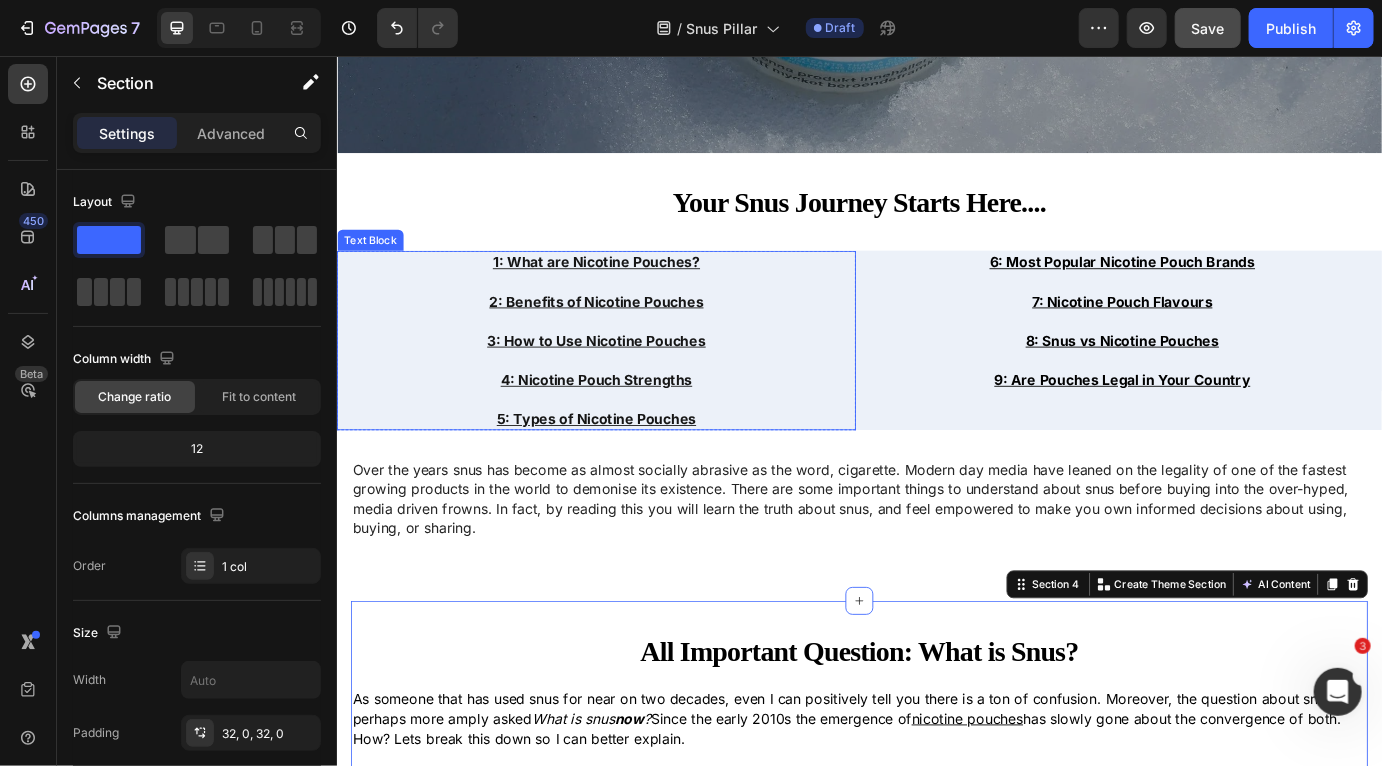 click on "1: What are Nicotine Pouches?" at bounding box center (634, 293) 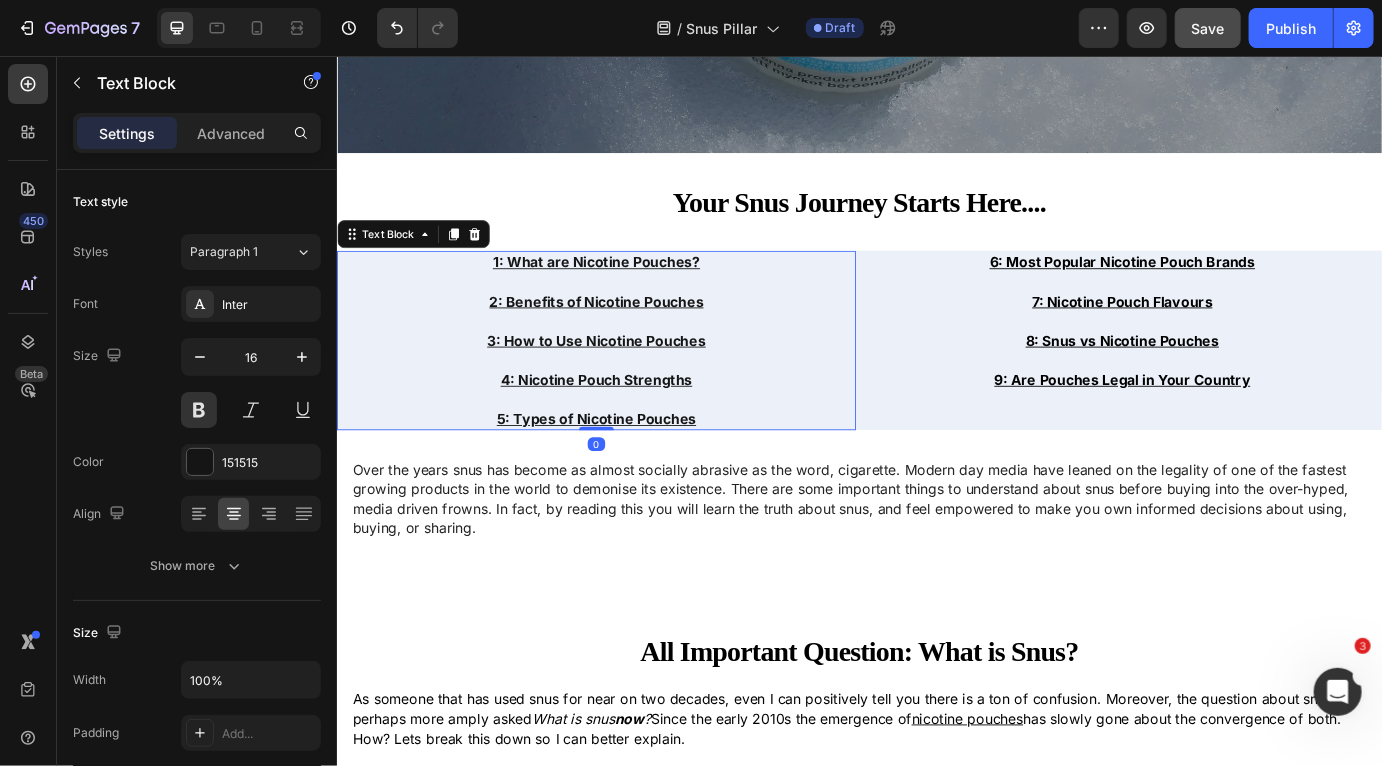 click on "1: What are Nicotine Pouches?" at bounding box center (634, 293) 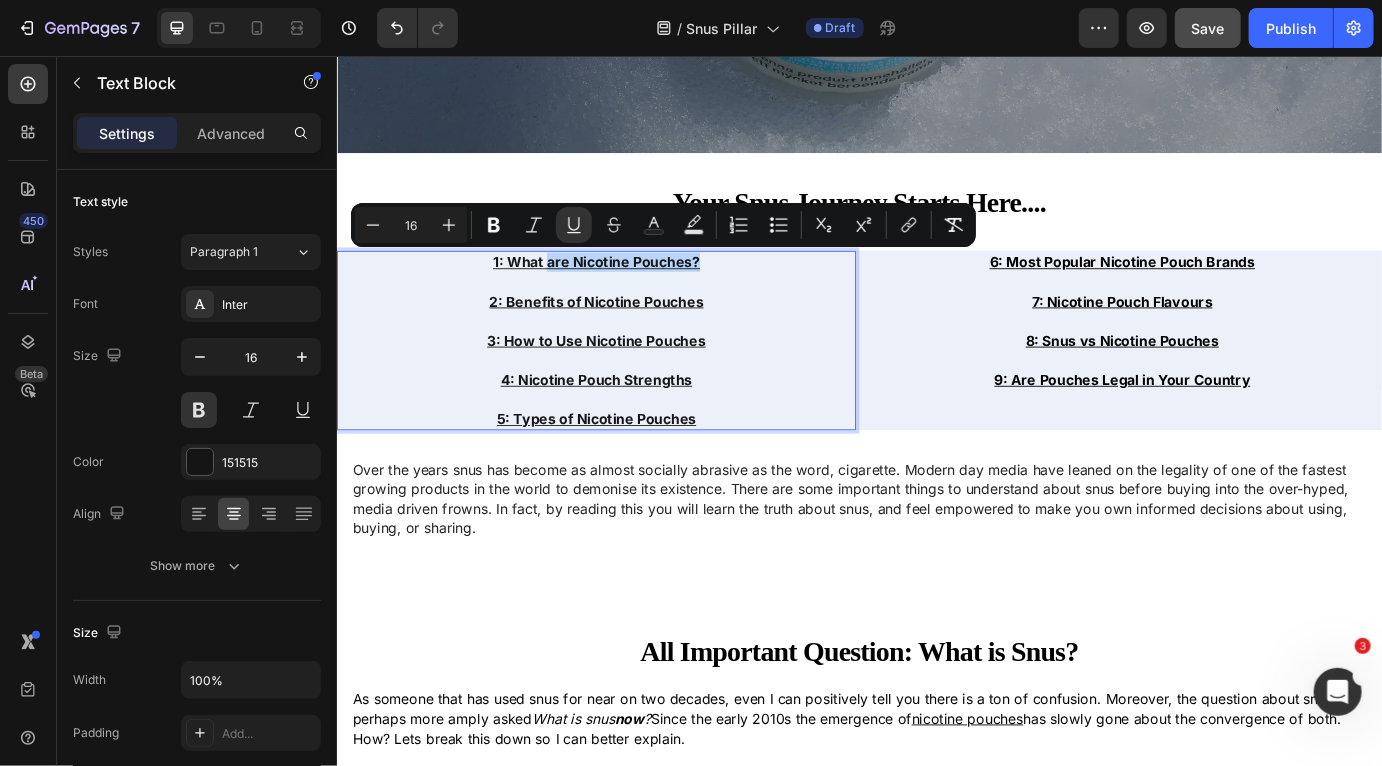 drag, startPoint x: 757, startPoint y: 290, endPoint x: 581, endPoint y: 293, distance: 176.02557 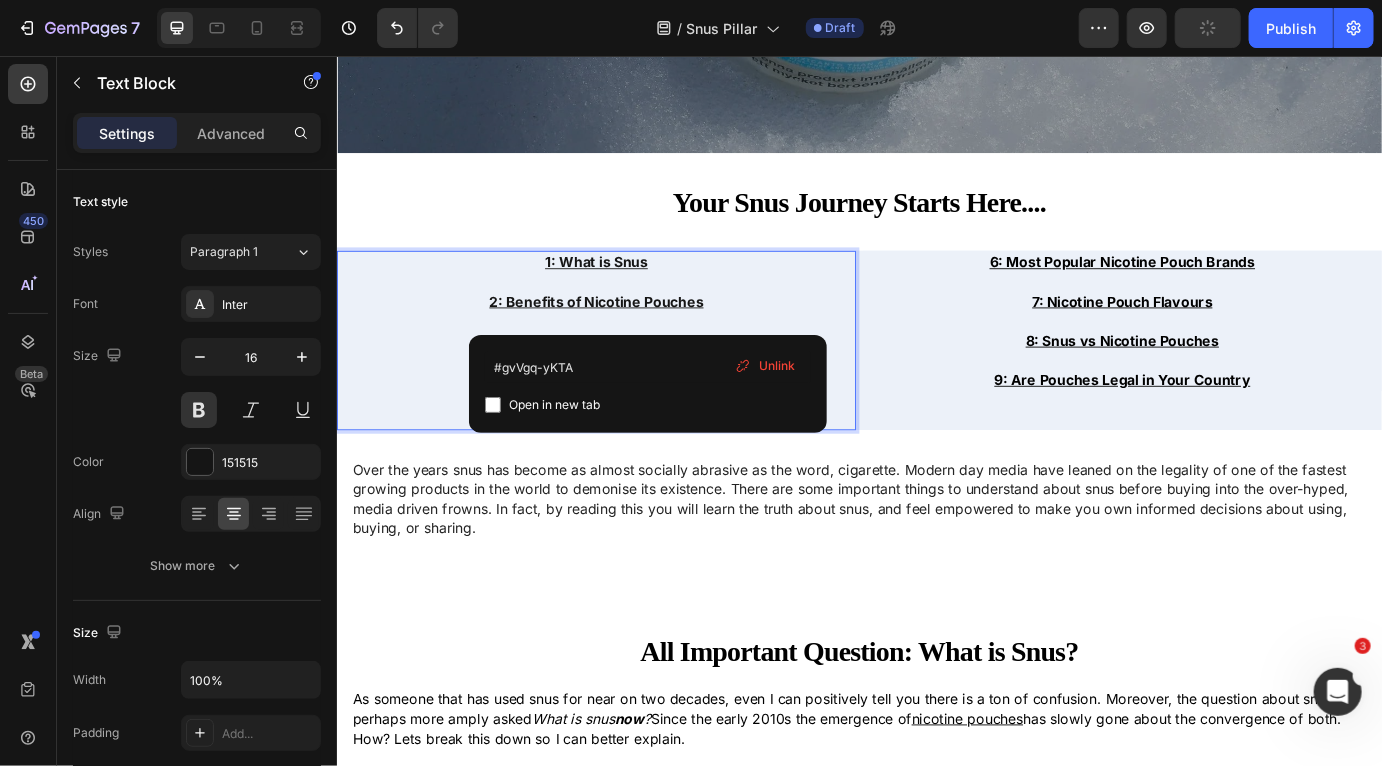 click on "Unlink" at bounding box center [777, 366] 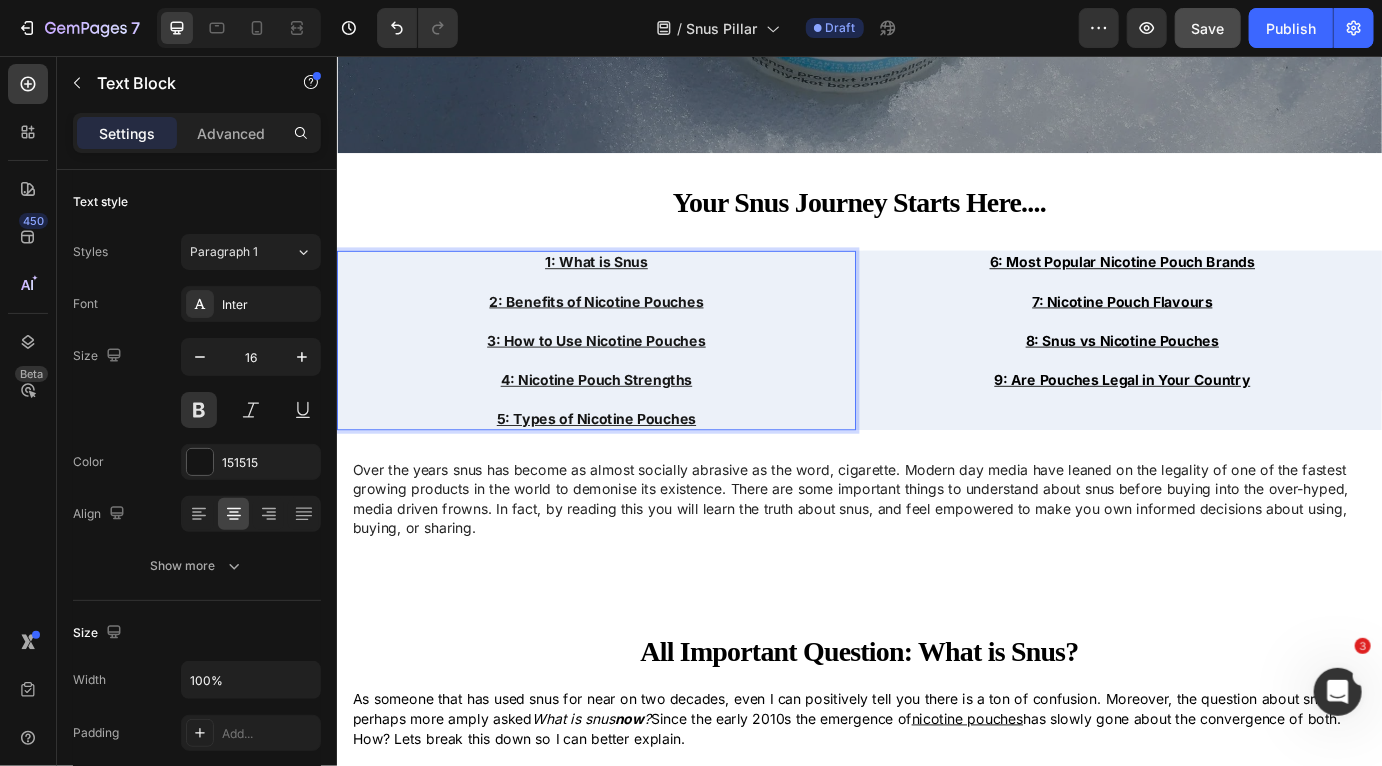click on "1: What is Snus" at bounding box center [634, 293] 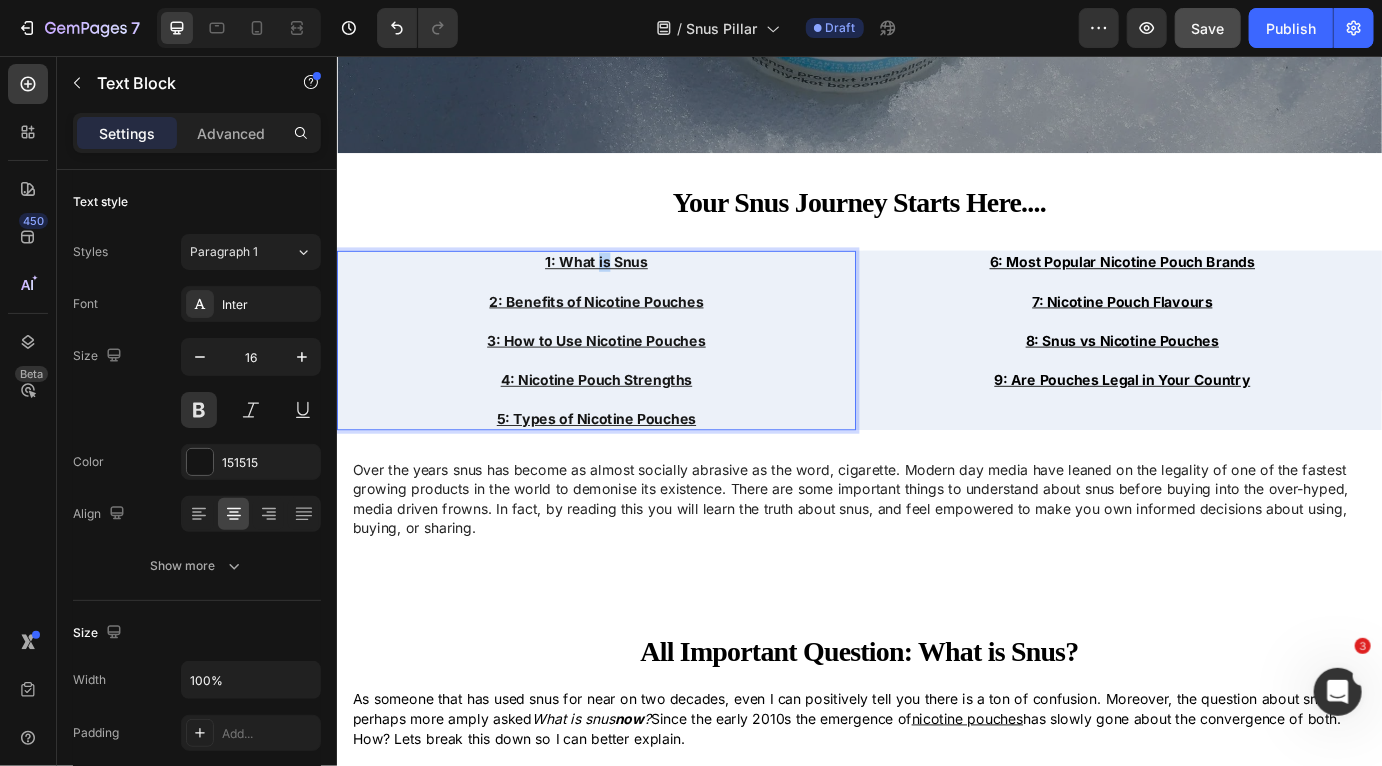 click on "1: What is Snus" at bounding box center [634, 293] 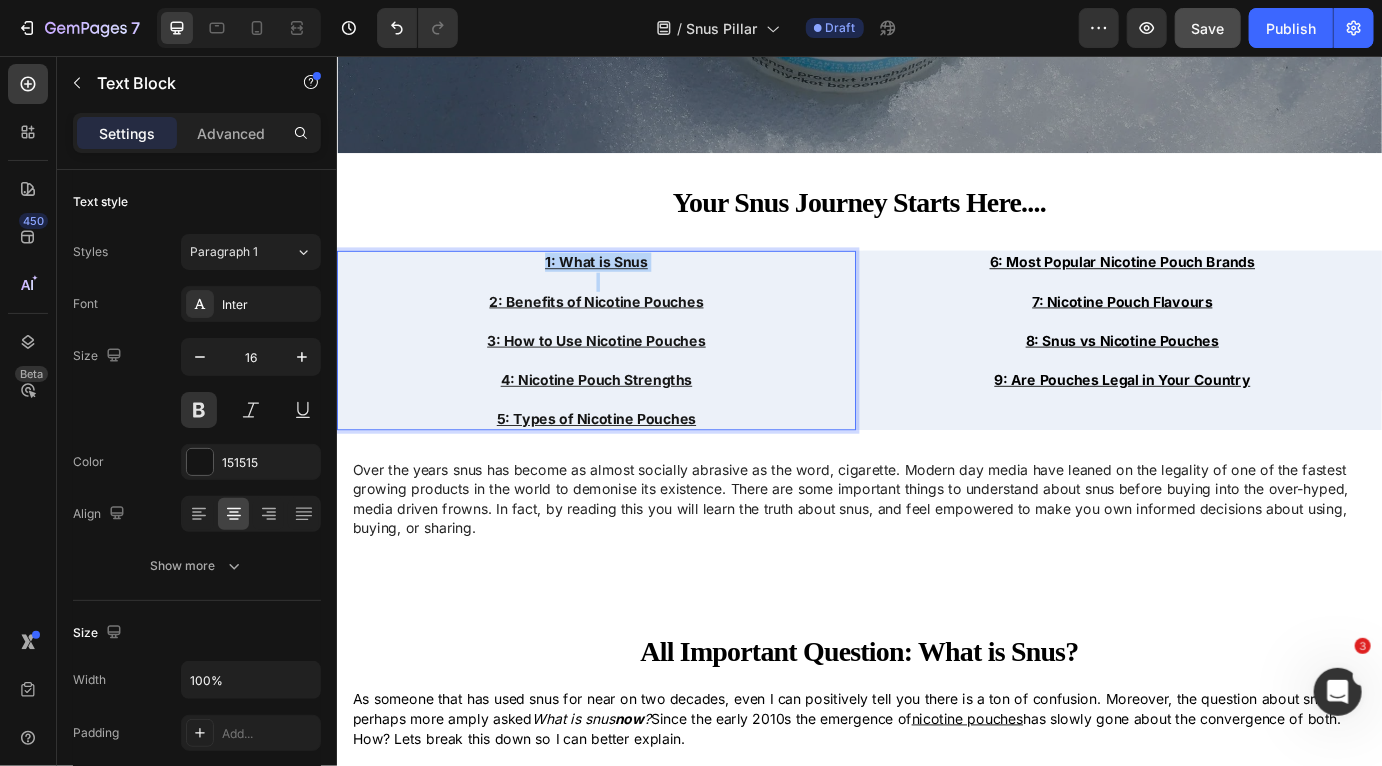 click on "1: What is Snus" at bounding box center [634, 293] 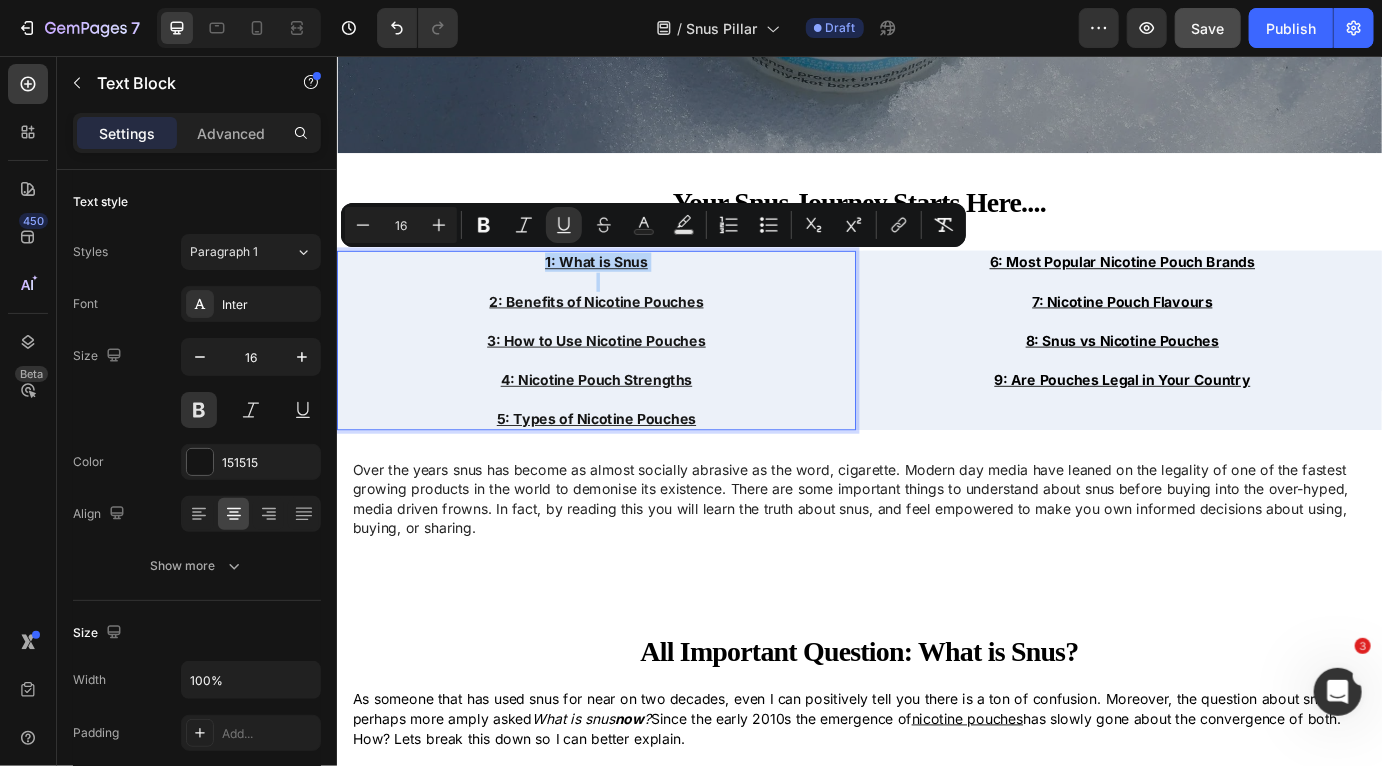 click on "1: What is Snus" at bounding box center (634, 293) 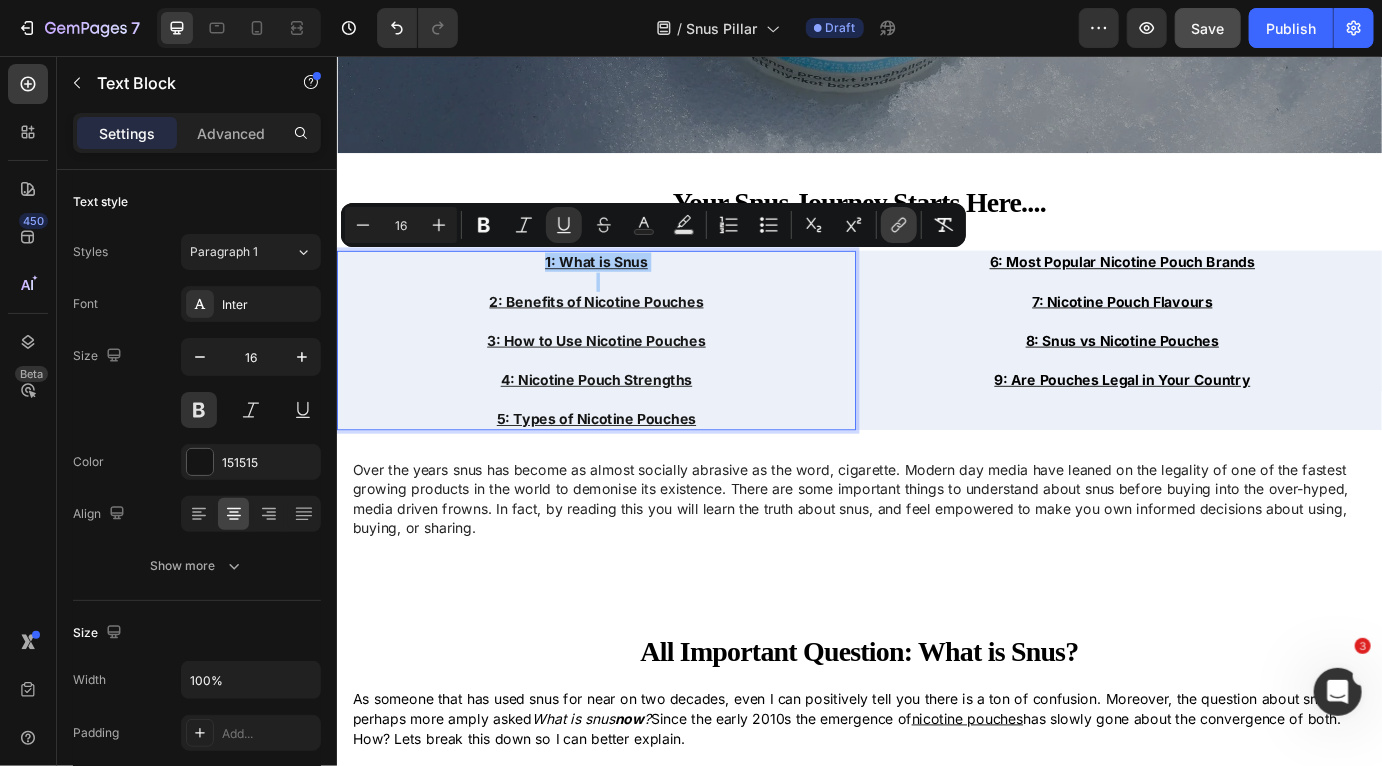 click 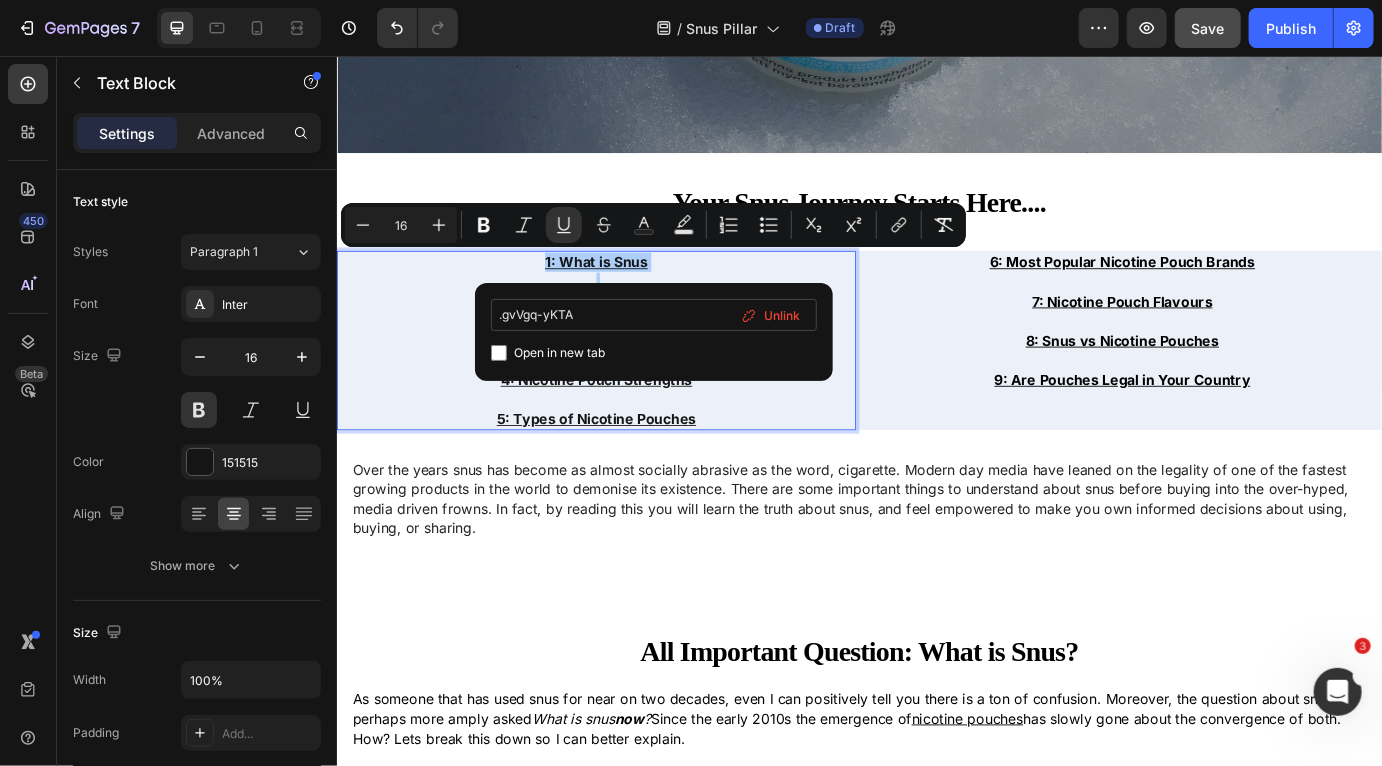 click on ".gvVgq-yKTA" at bounding box center [654, 315] 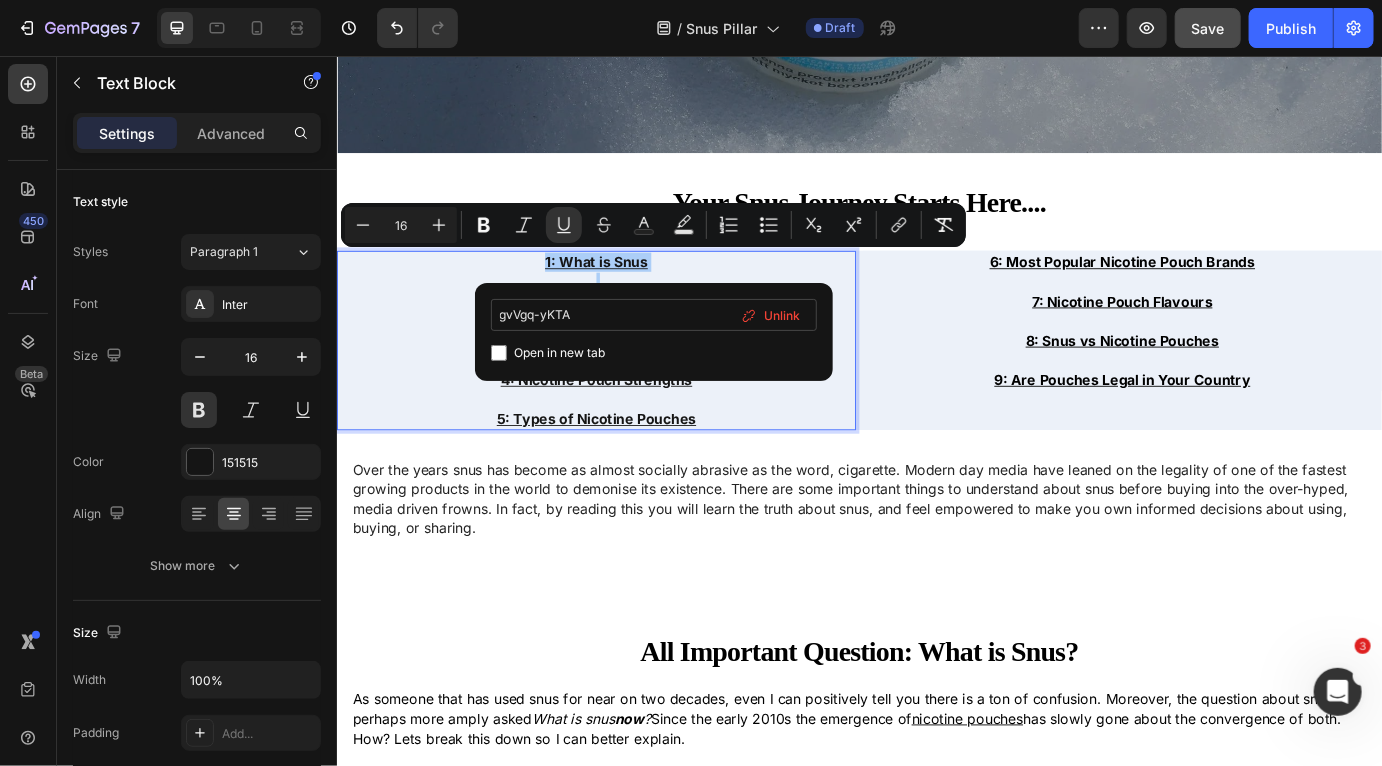 type on "#gvVgq-yKTA" 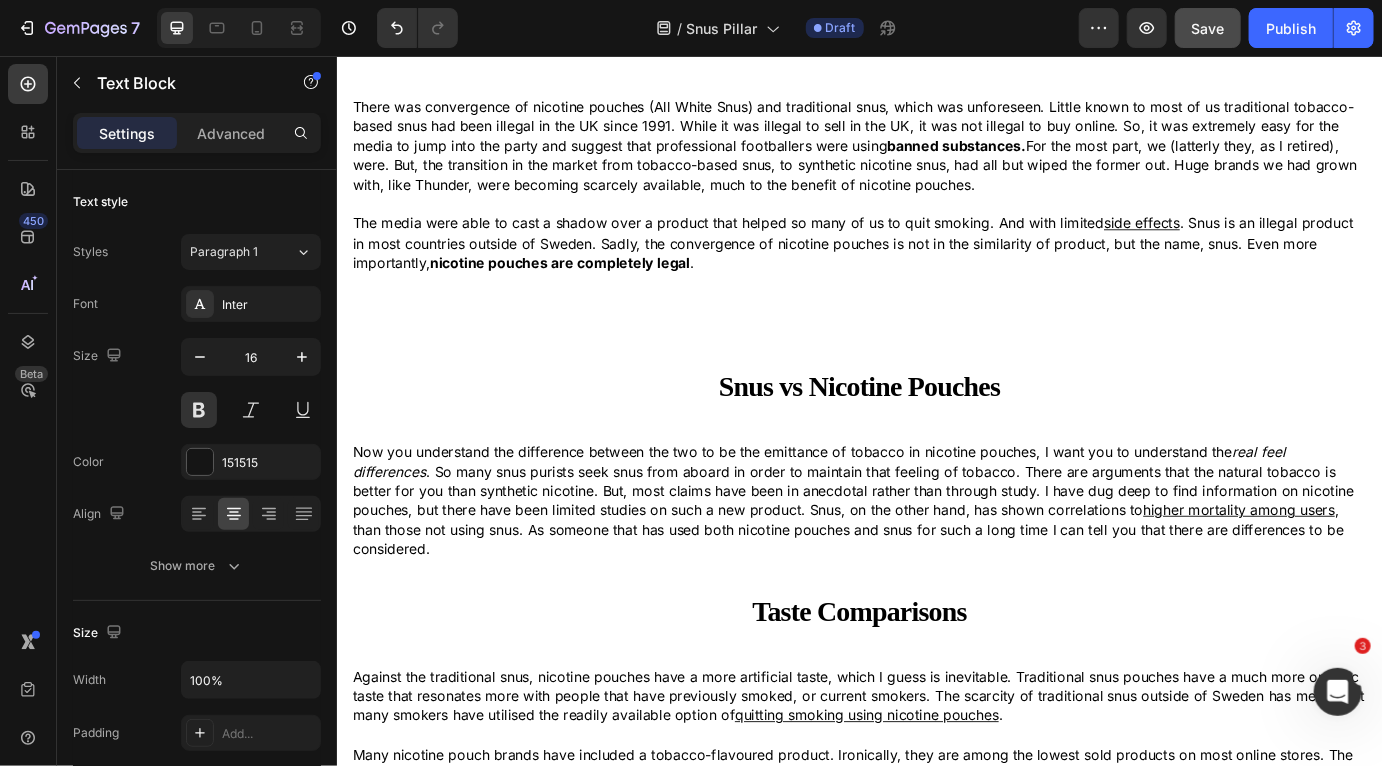 scroll, scrollTop: 2434, scrollLeft: 0, axis: vertical 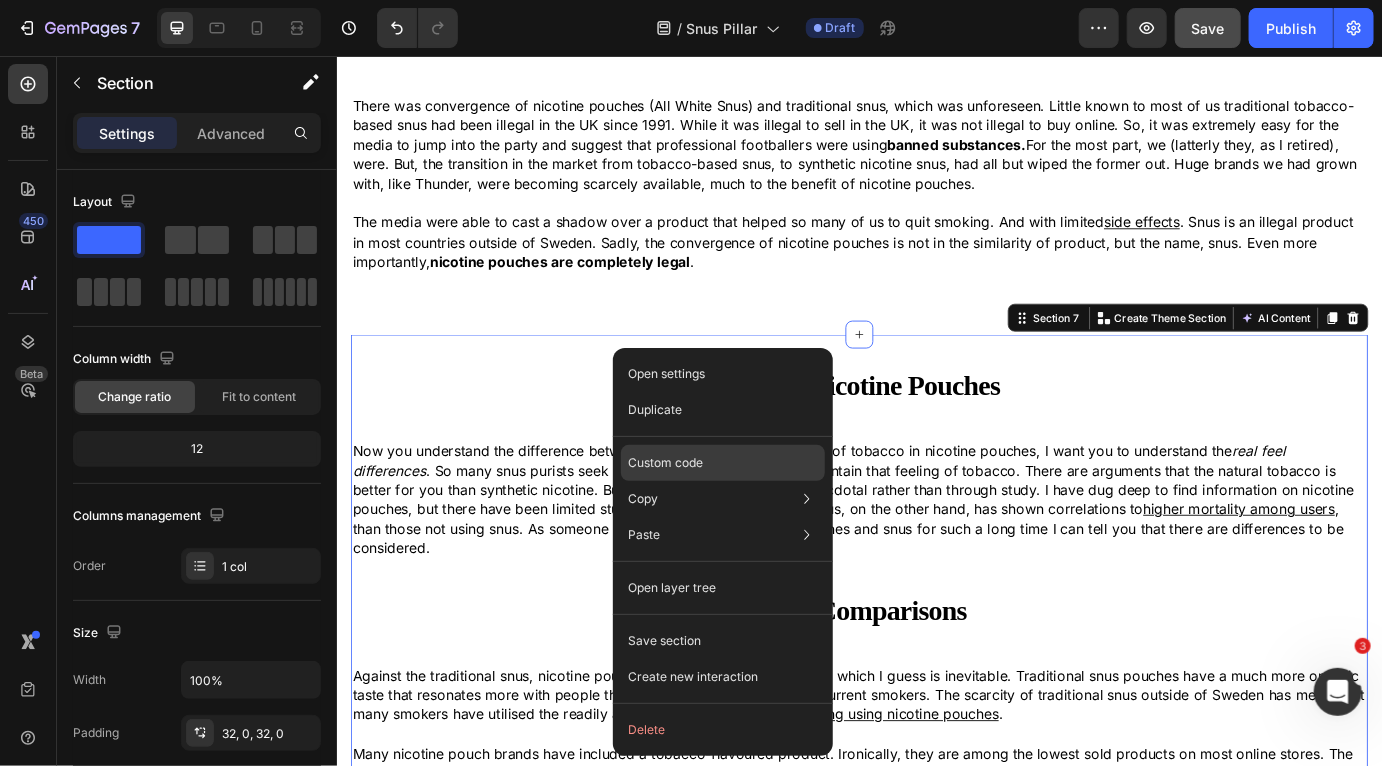 click on "Custom code" 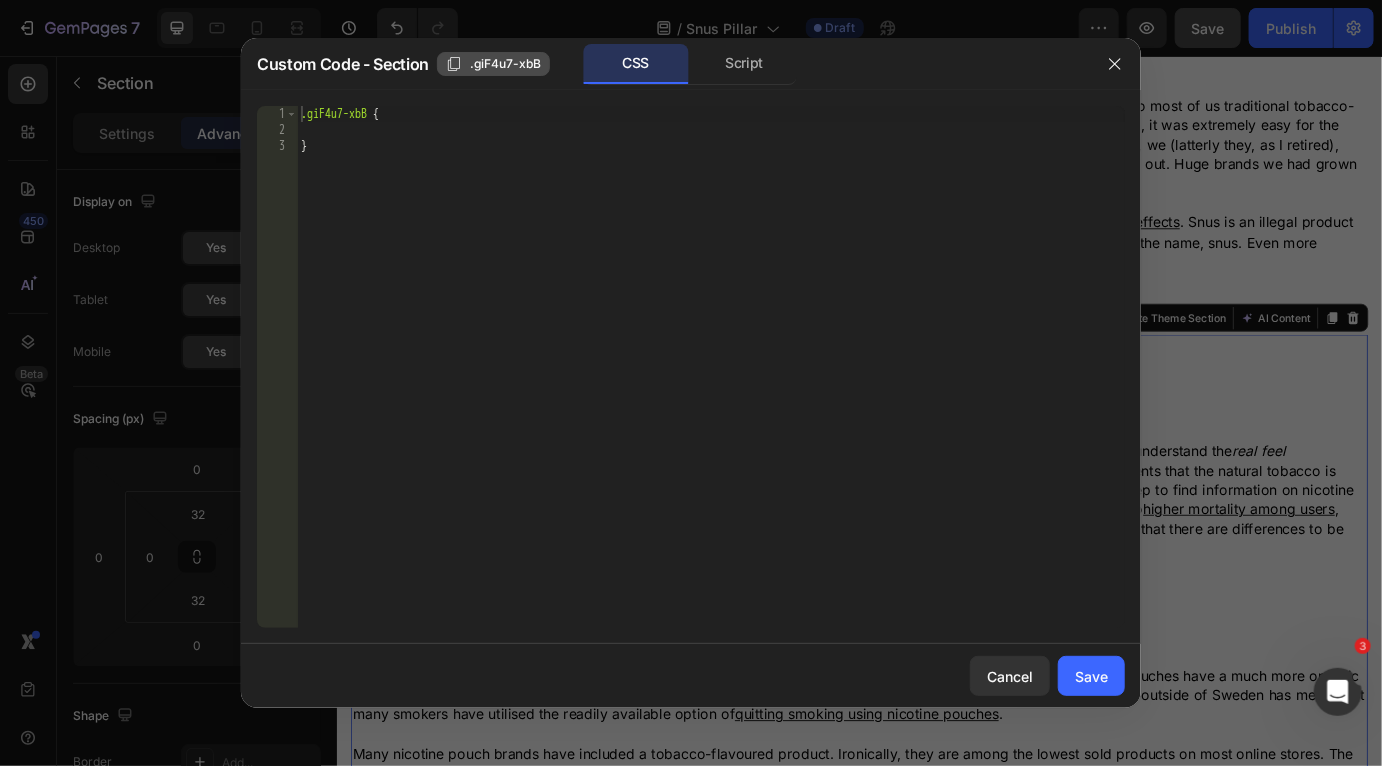 click 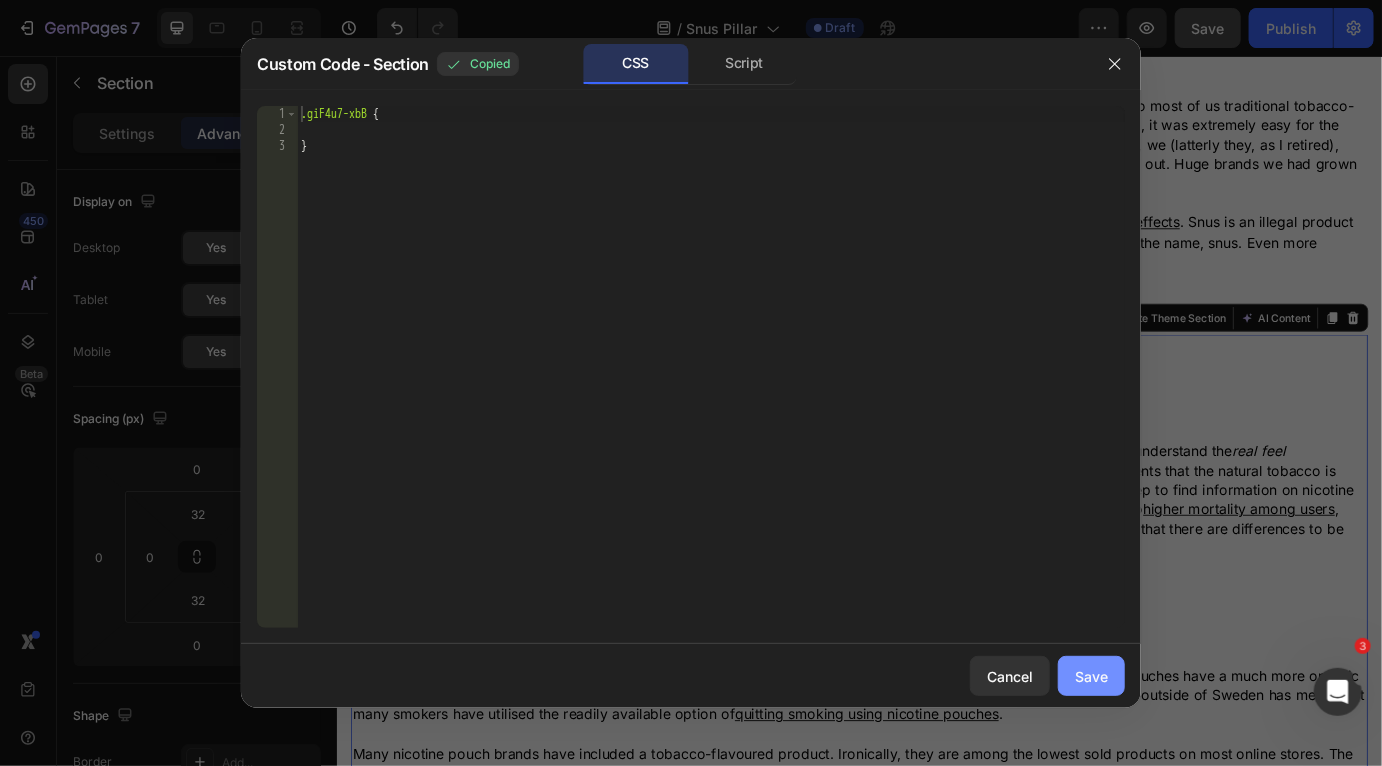 click on "Save" at bounding box center [1091, 676] 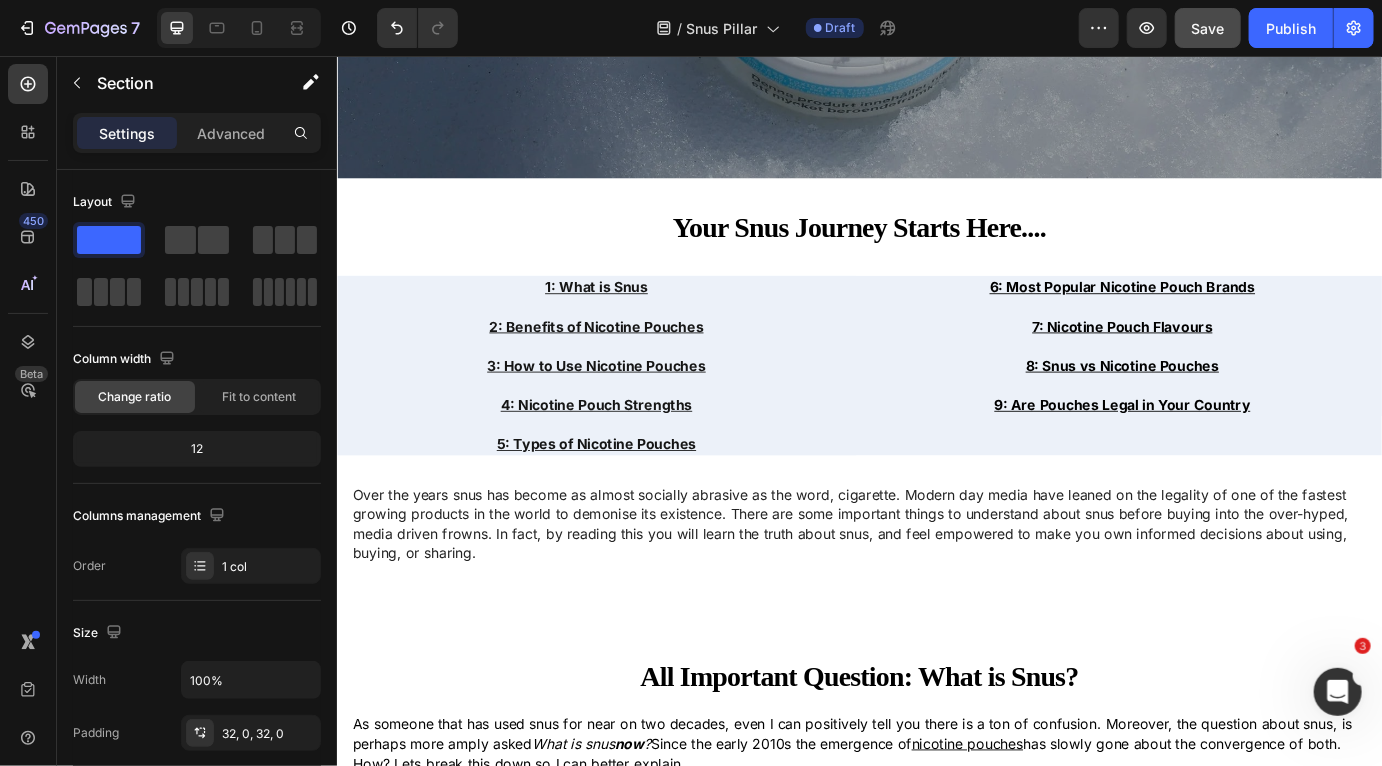 scroll, scrollTop: 452, scrollLeft: 0, axis: vertical 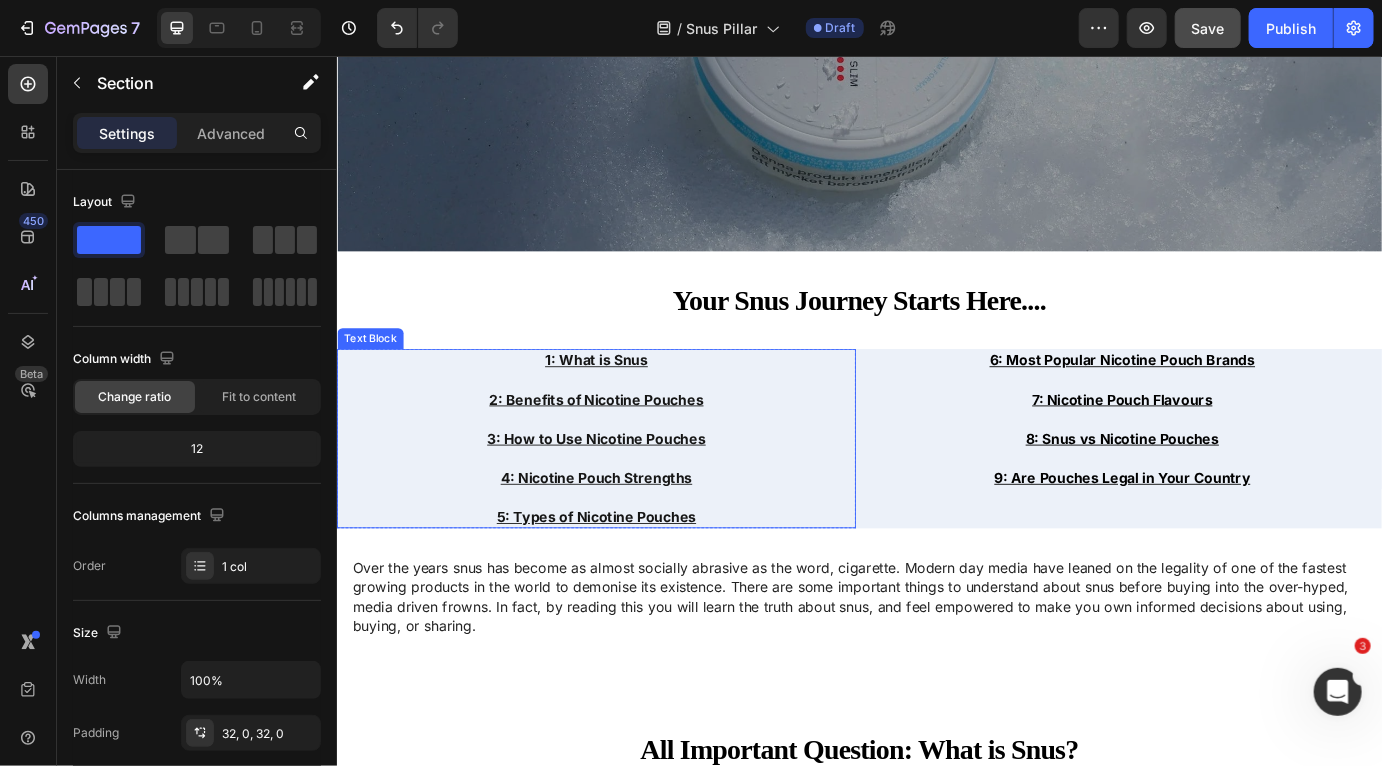 click on "2: Benefits of Nicotine Pouches" at bounding box center (634, 451) 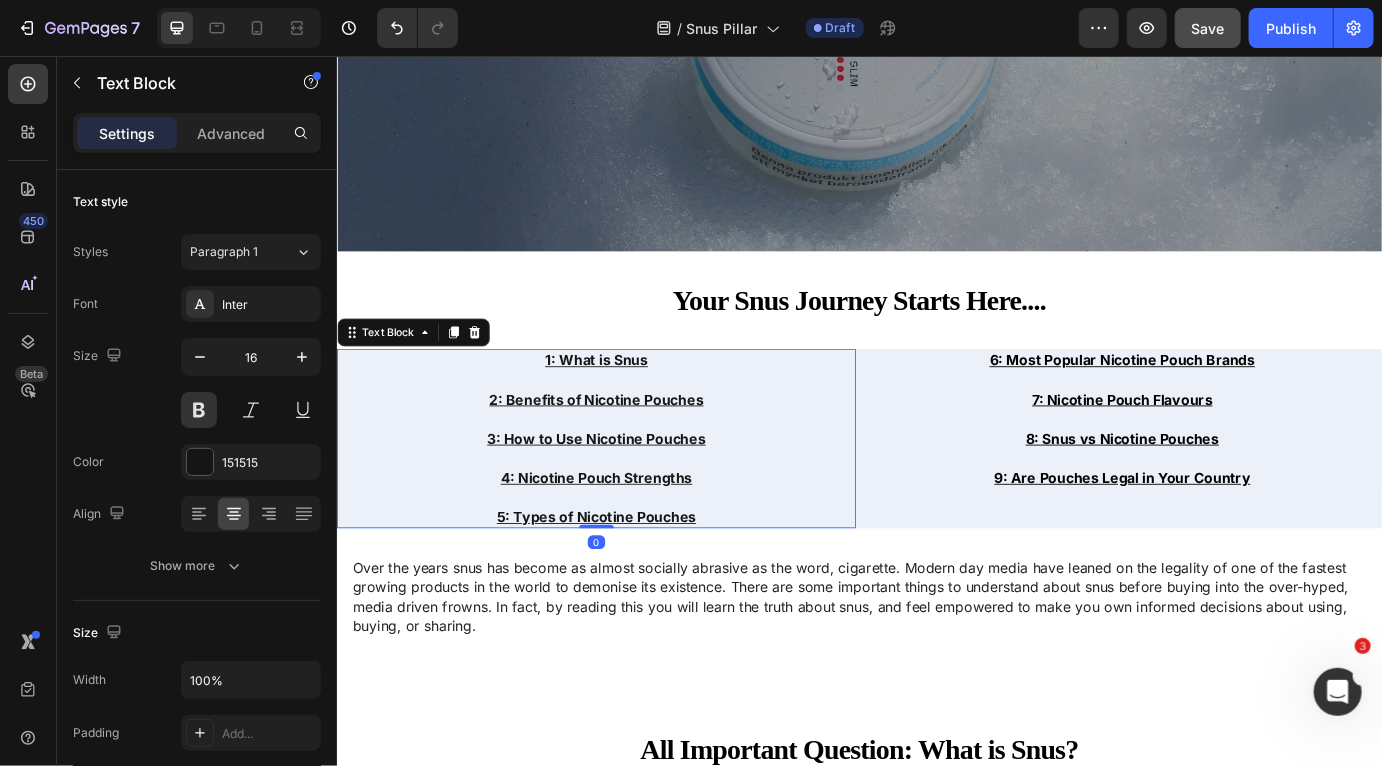 click on "2: Benefits of Nicotine Pouches" at bounding box center (634, 451) 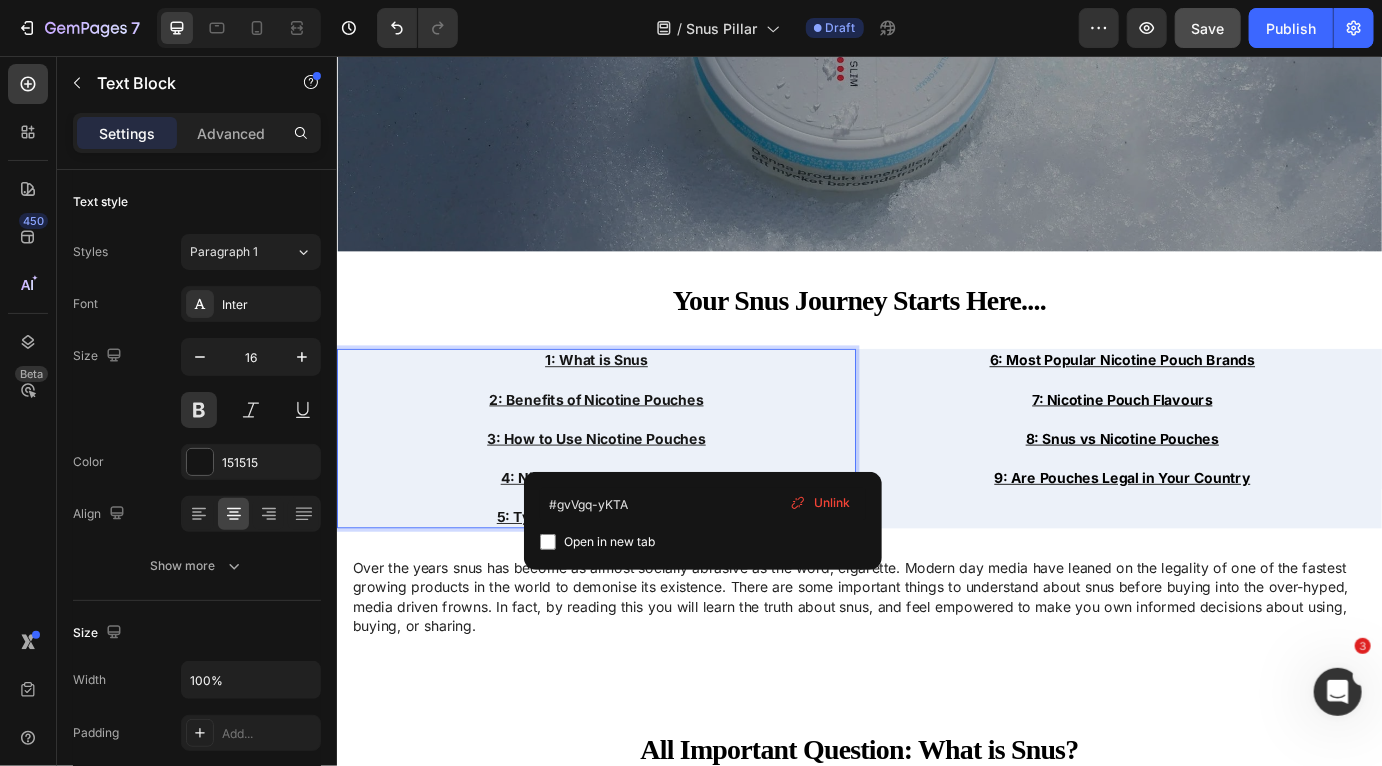 click on "Unlink" at bounding box center [832, 503] 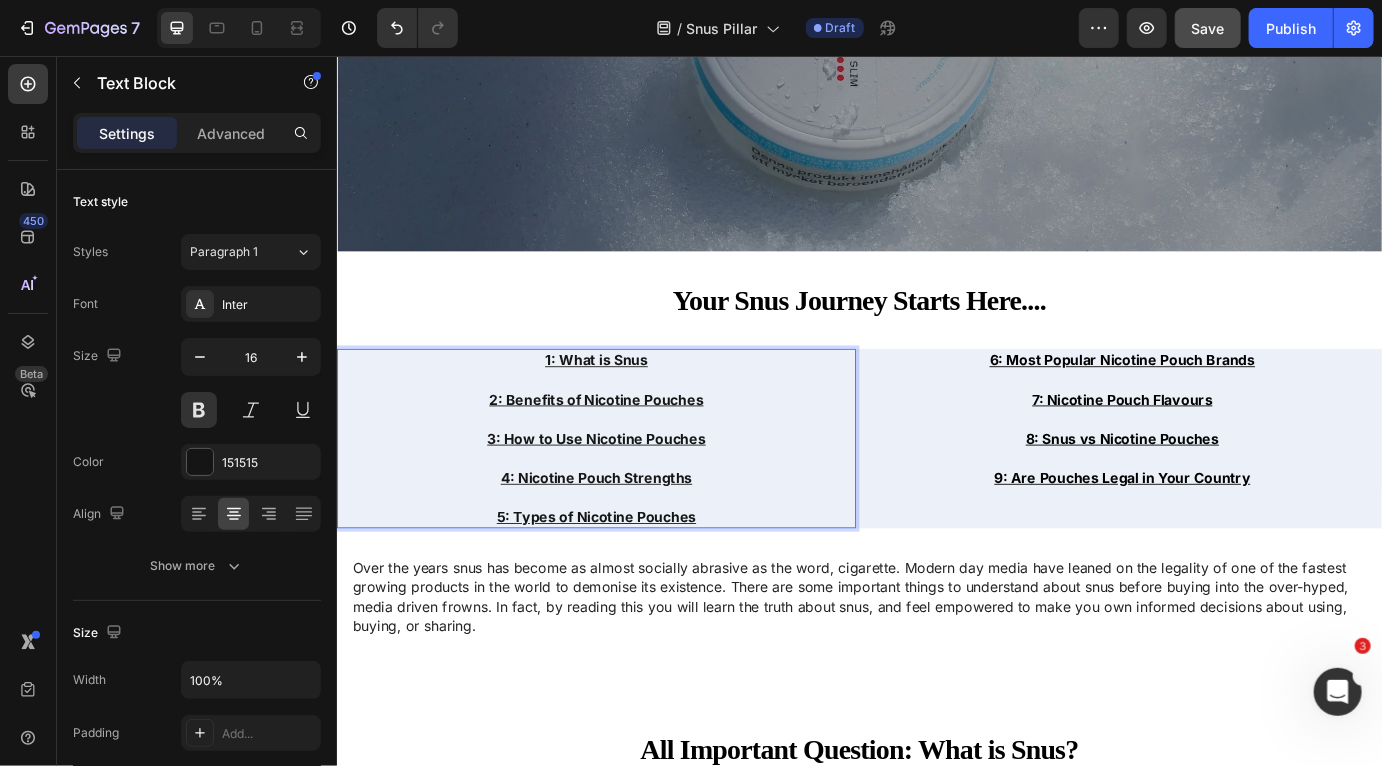 click on "2: Benefits of Nicotine Pouches" at bounding box center (634, 451) 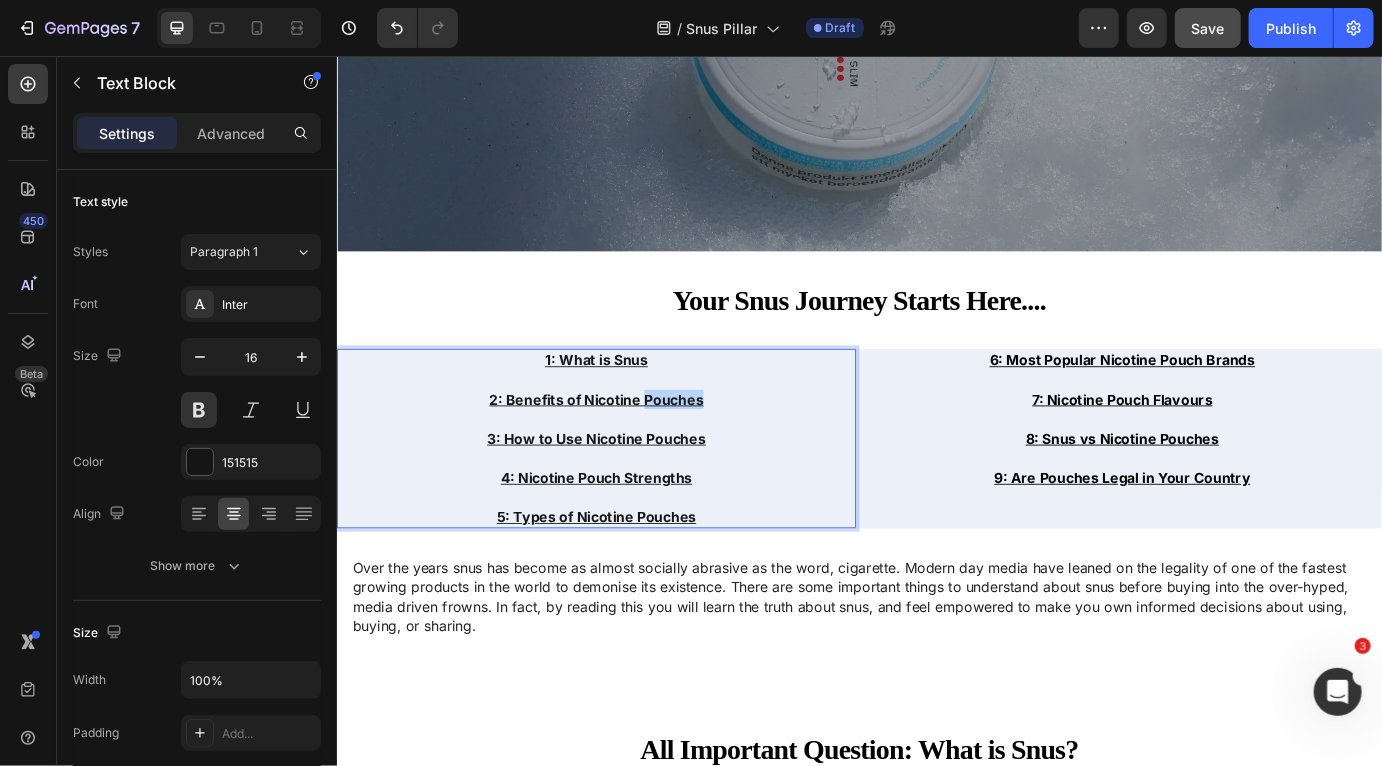 click on "2: Benefits of Nicotine Pouches" at bounding box center [634, 451] 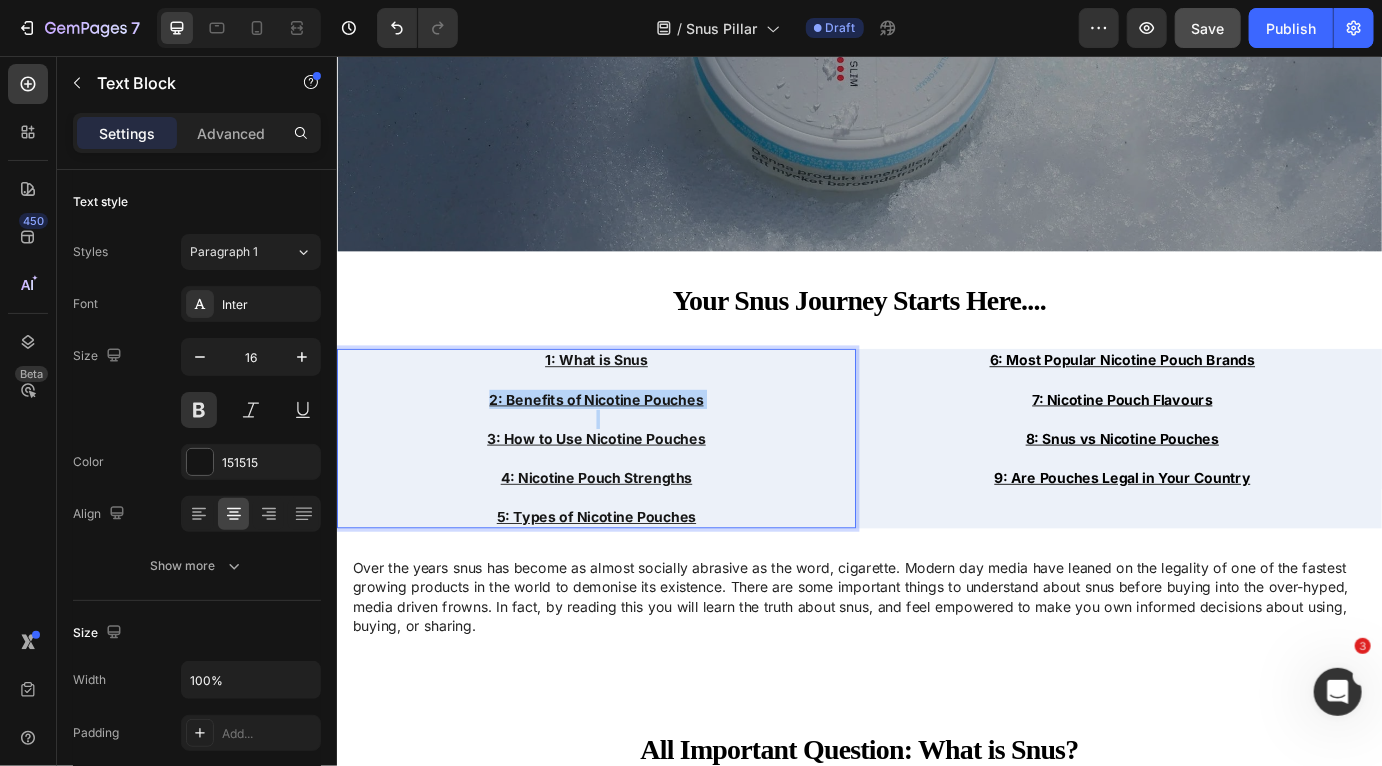 click on "2: Benefits of Nicotine Pouches" at bounding box center (634, 451) 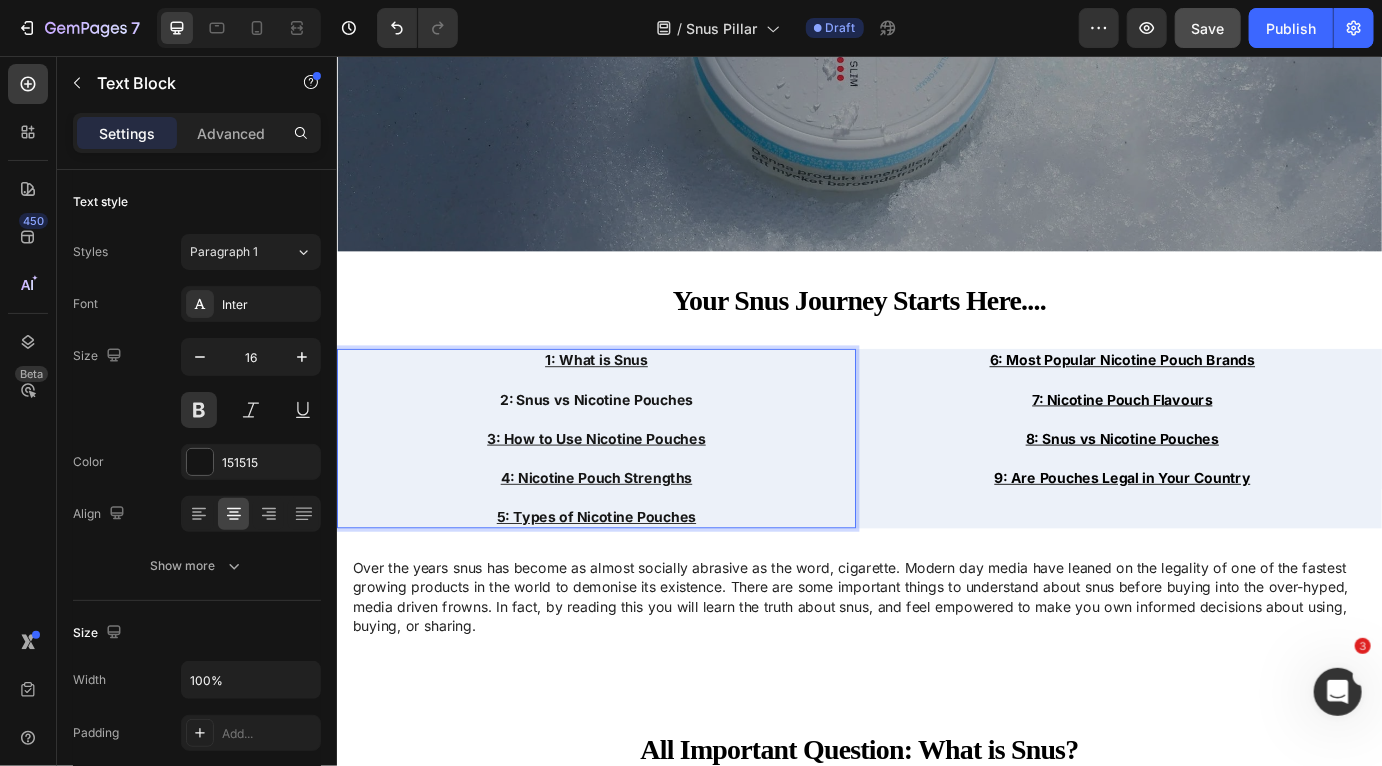 click on "2: Snus vs Nicotine Pouches" at bounding box center [634, 451] 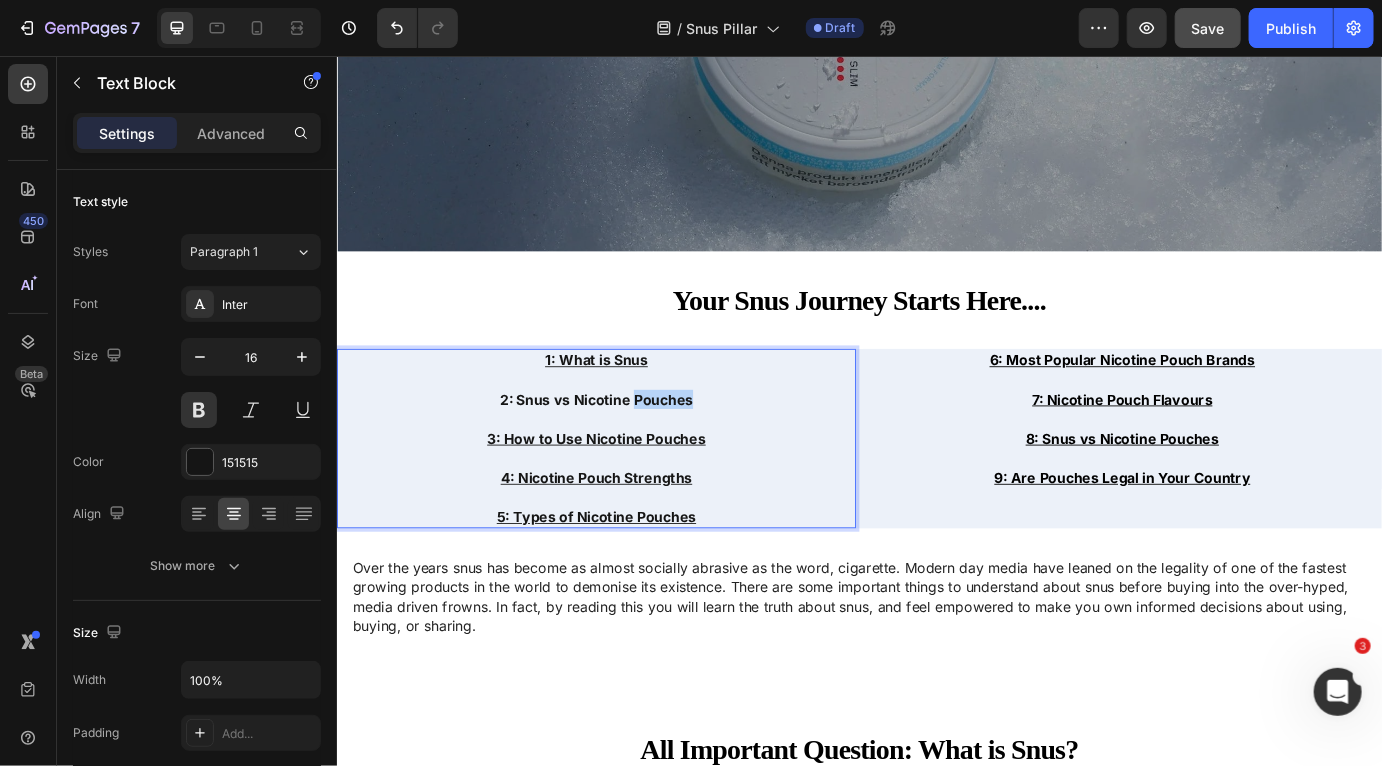 click on "2: Snus vs Nicotine Pouches" at bounding box center (634, 451) 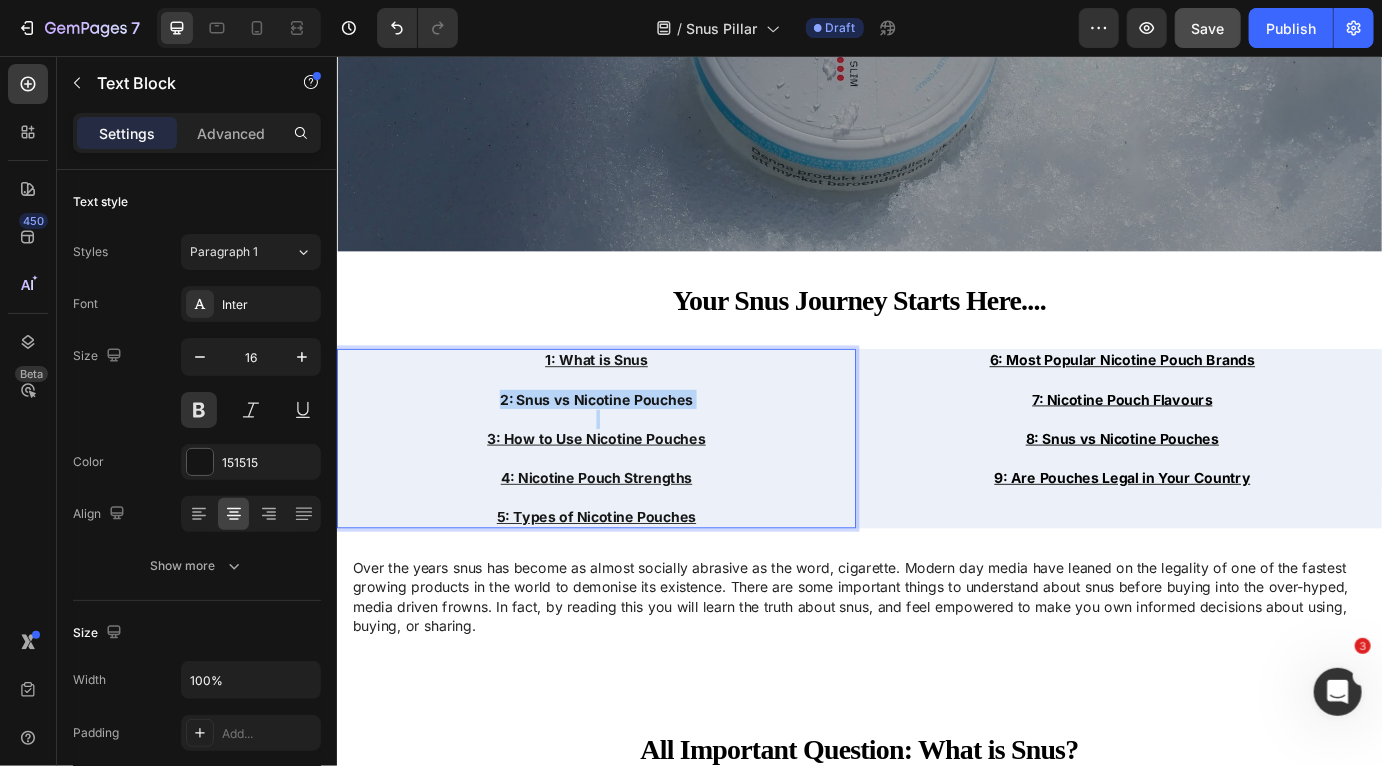 click on "2: Snus vs Nicotine Pouches" at bounding box center (634, 451) 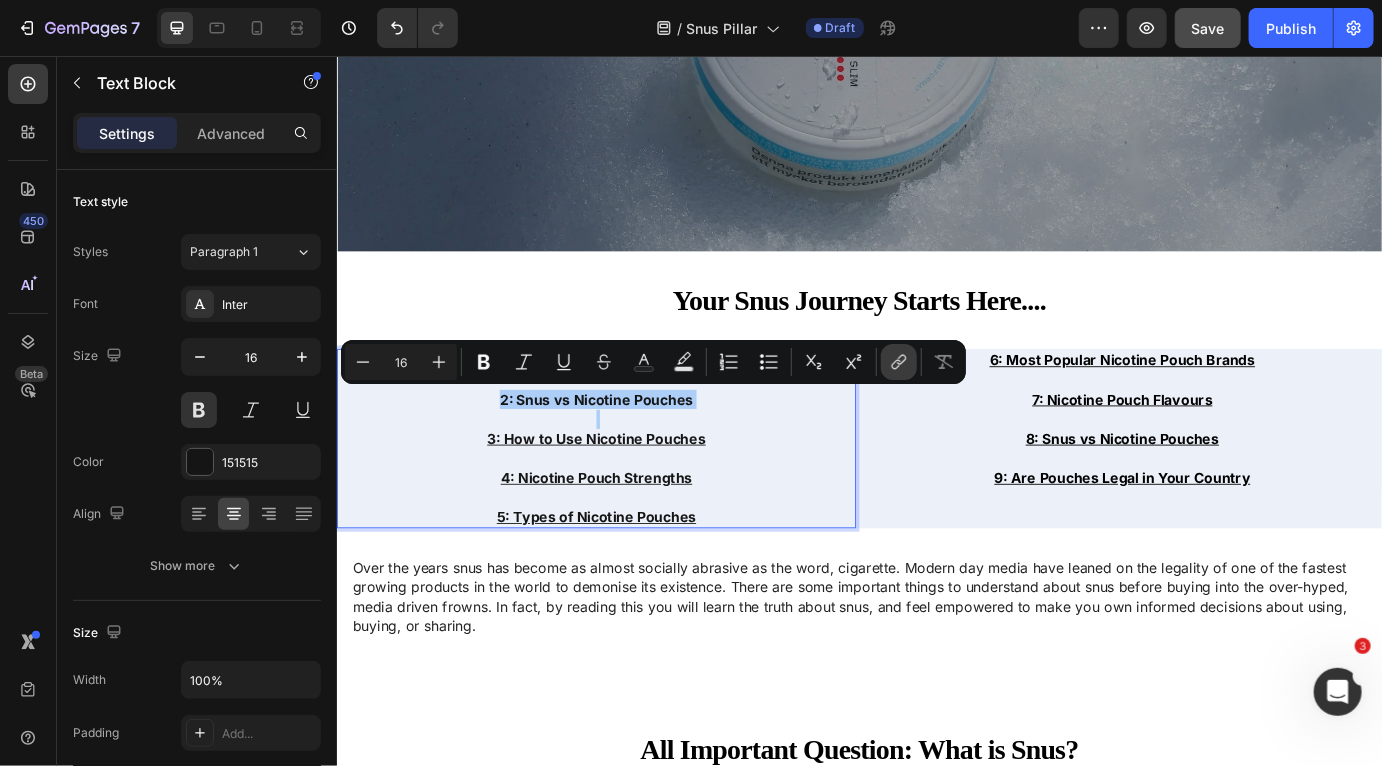 click 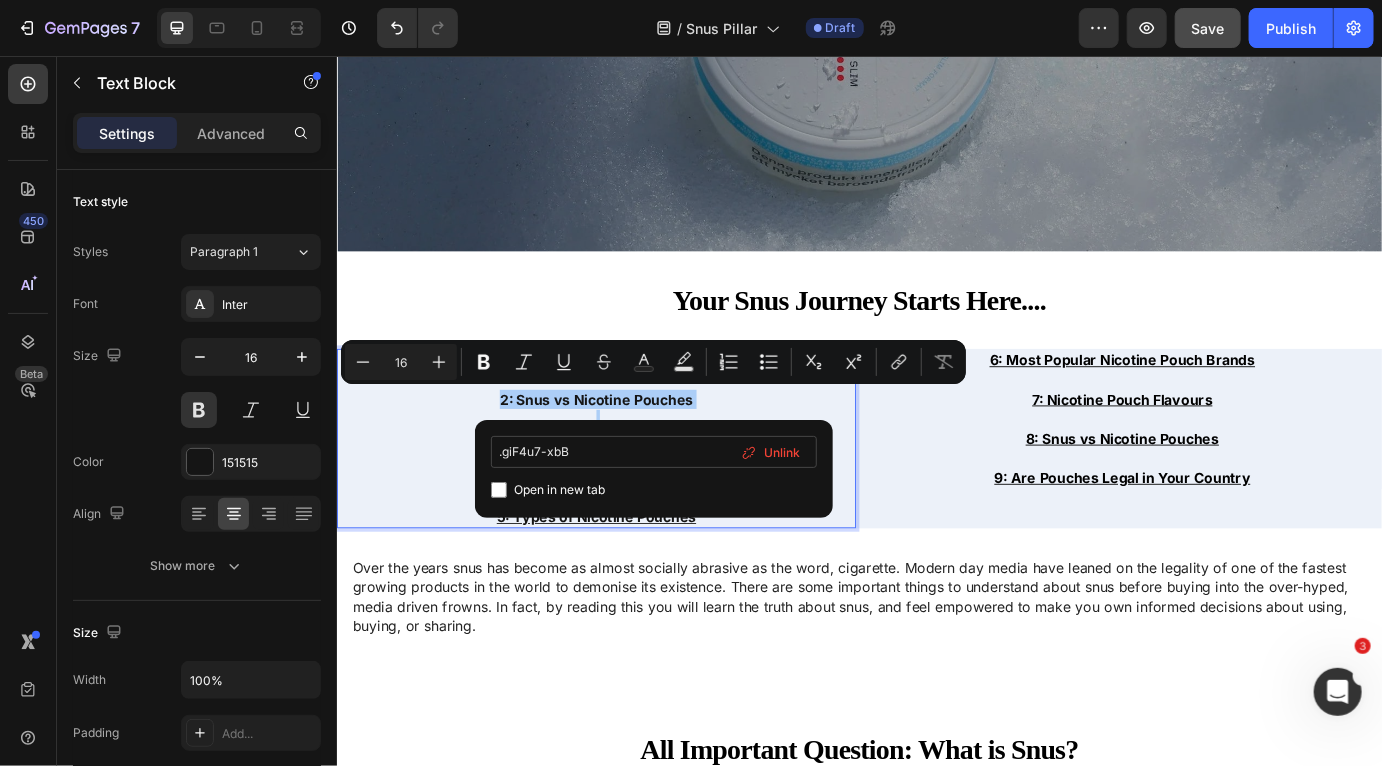click on ".giF4u7-xbB" at bounding box center (654, 452) 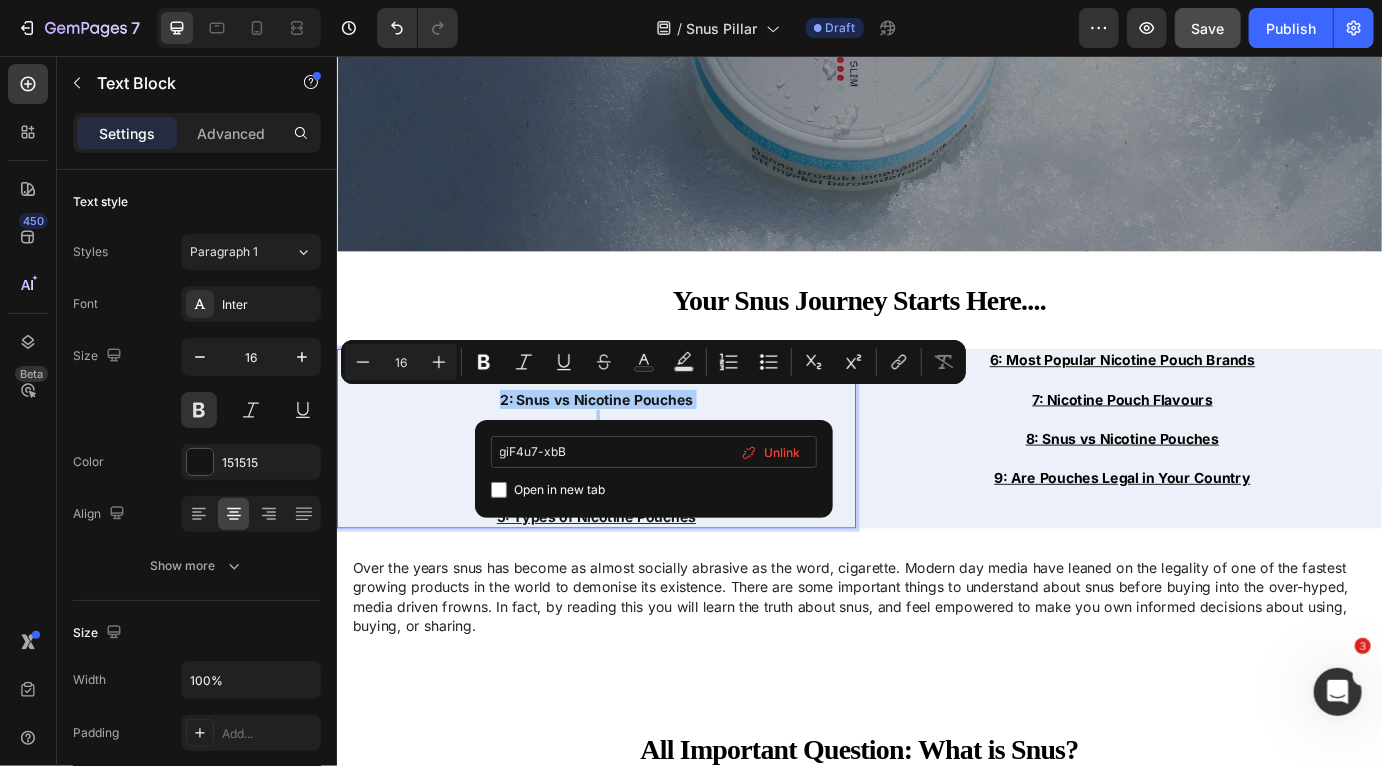 type on "#giF4u7-xbB" 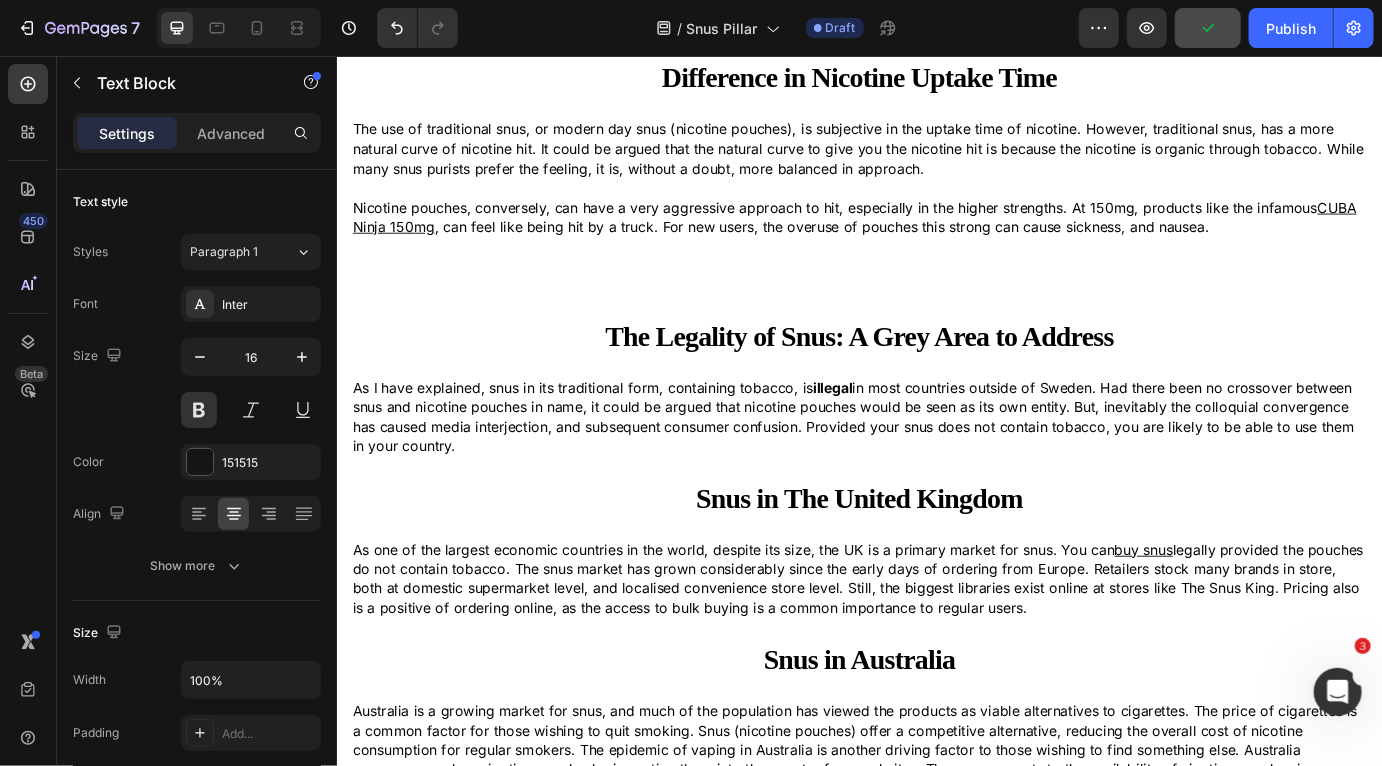 scroll, scrollTop: 3652, scrollLeft: 0, axis: vertical 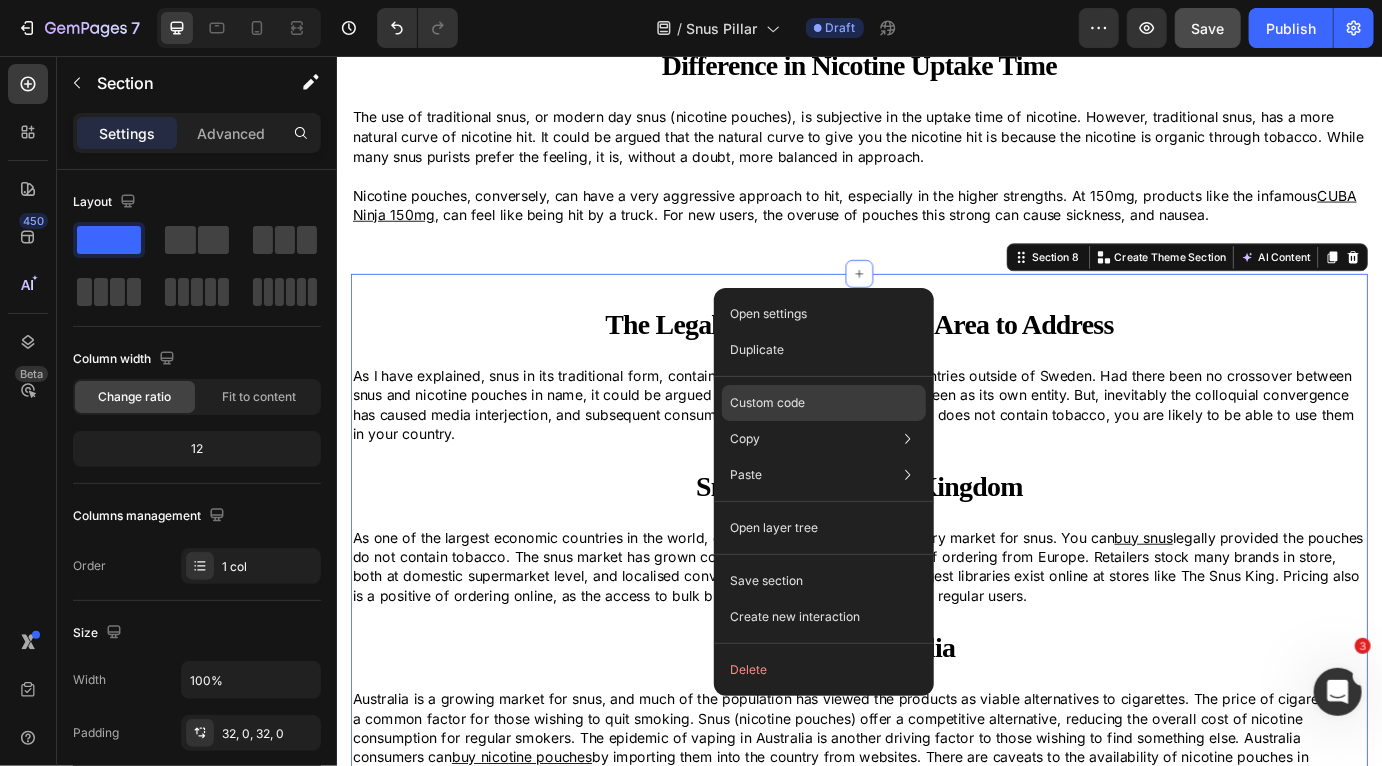 click on "Custom code" 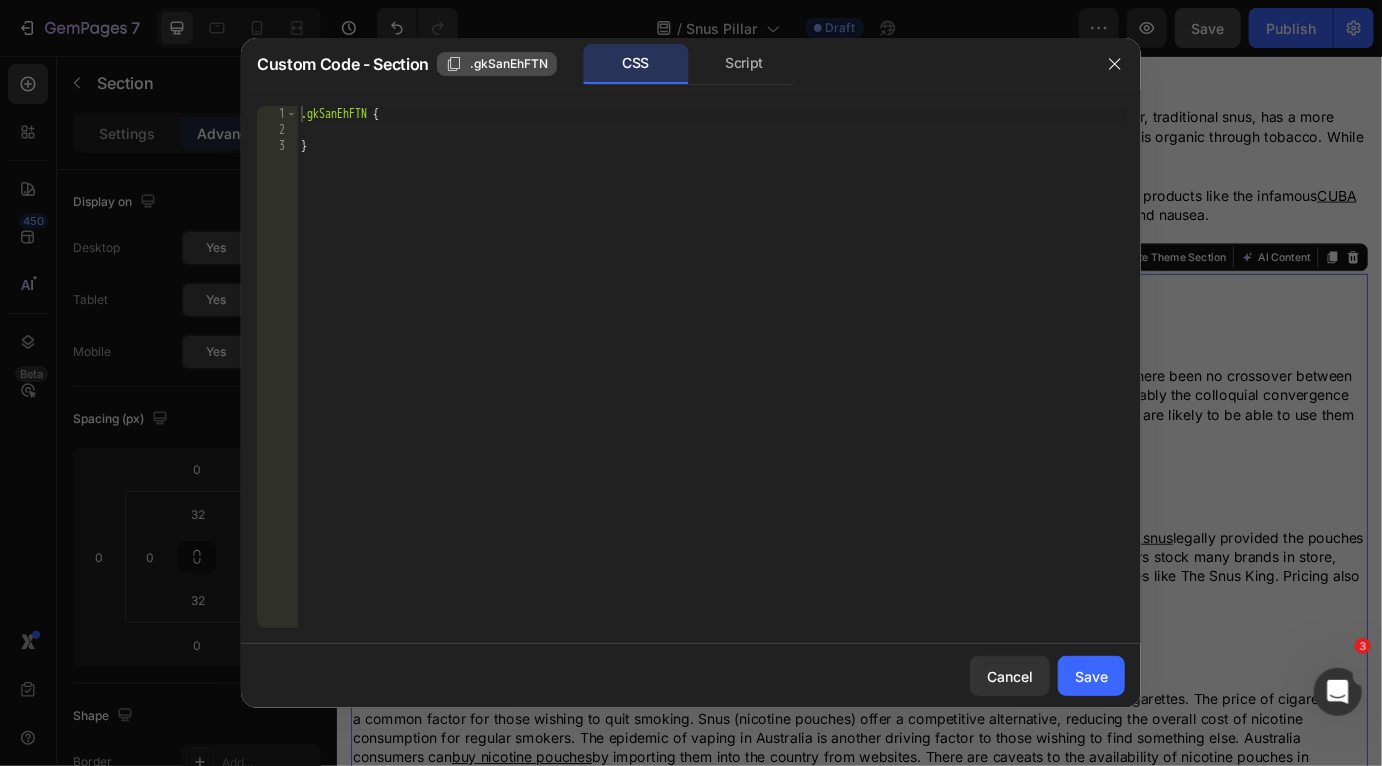 click 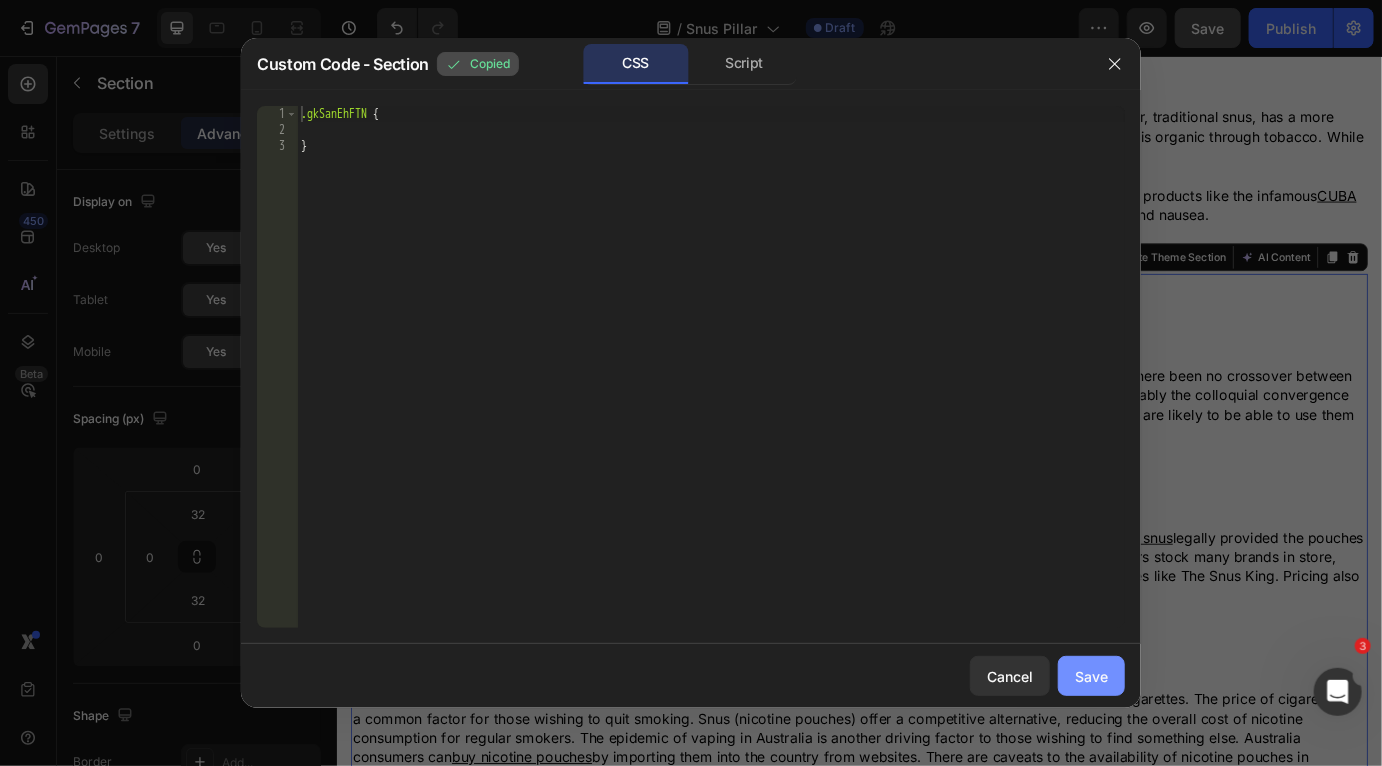 click on "Save" 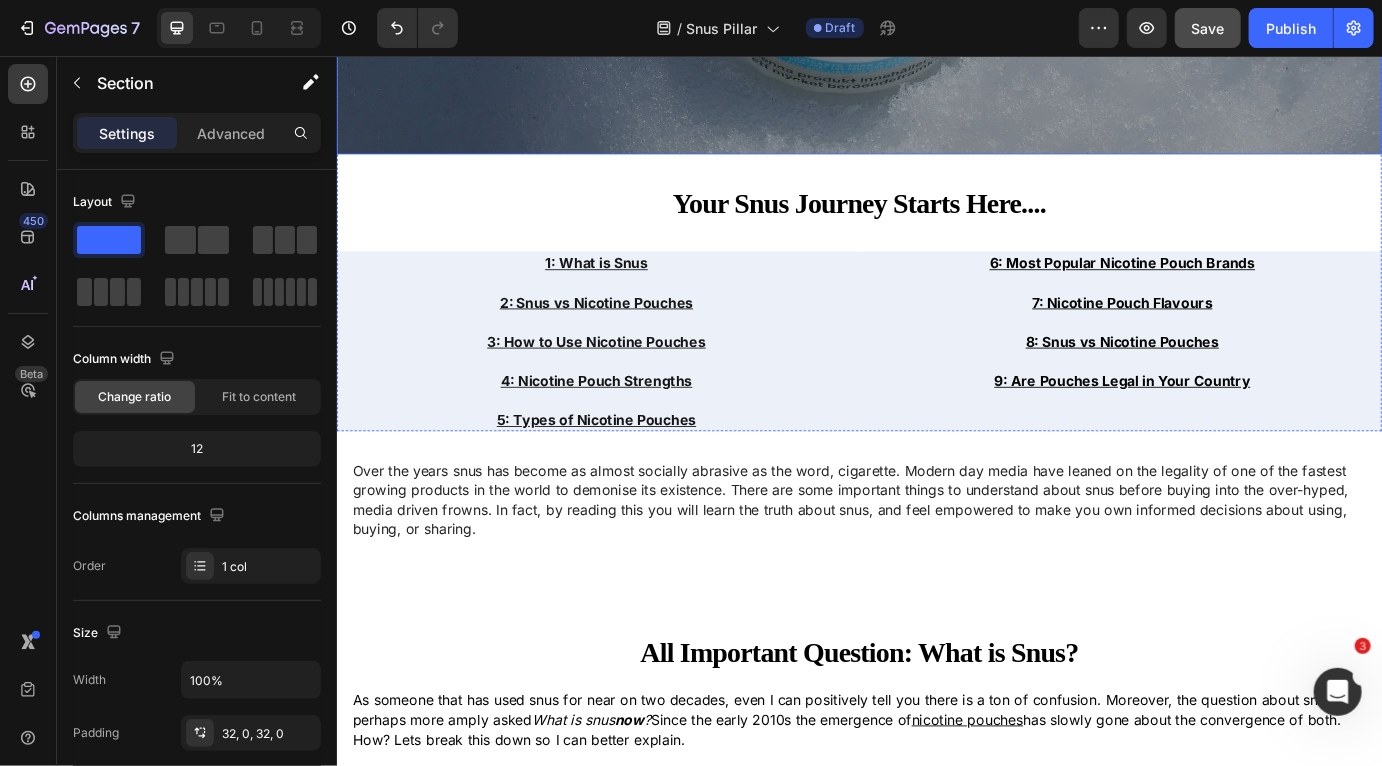 scroll, scrollTop: 620, scrollLeft: 0, axis: vertical 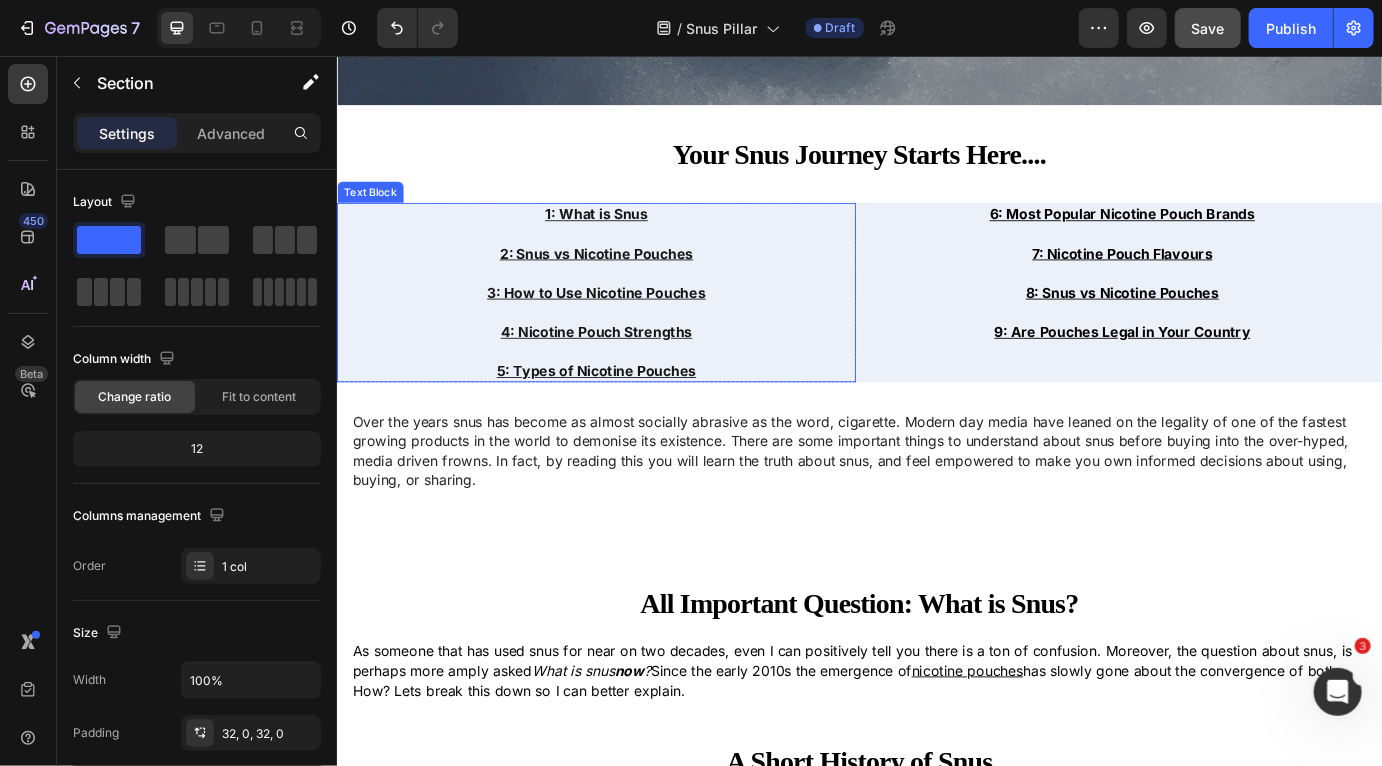 click on "3: How to Use Nicotine Pouches" at bounding box center [634, 328] 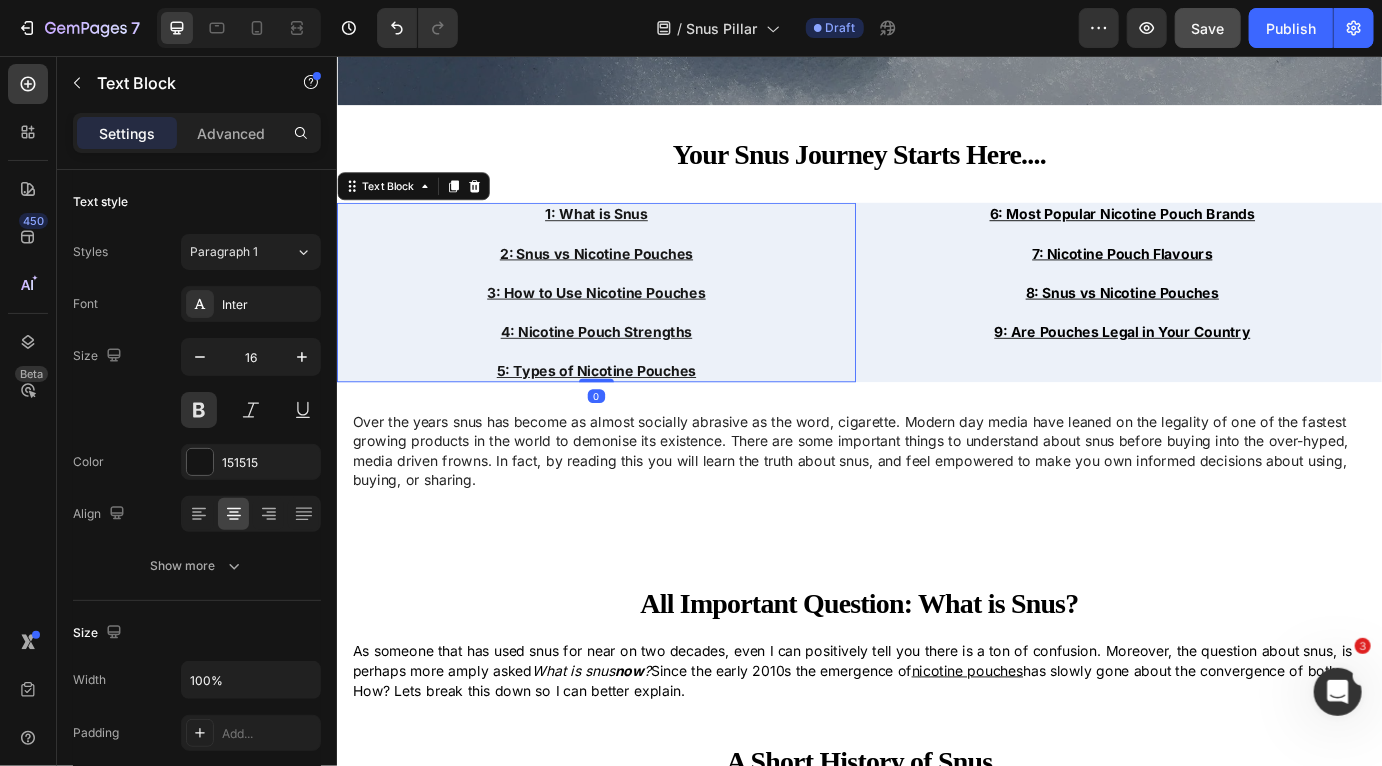 click on "3: How to Use Nicotine Pouches" at bounding box center (634, 328) 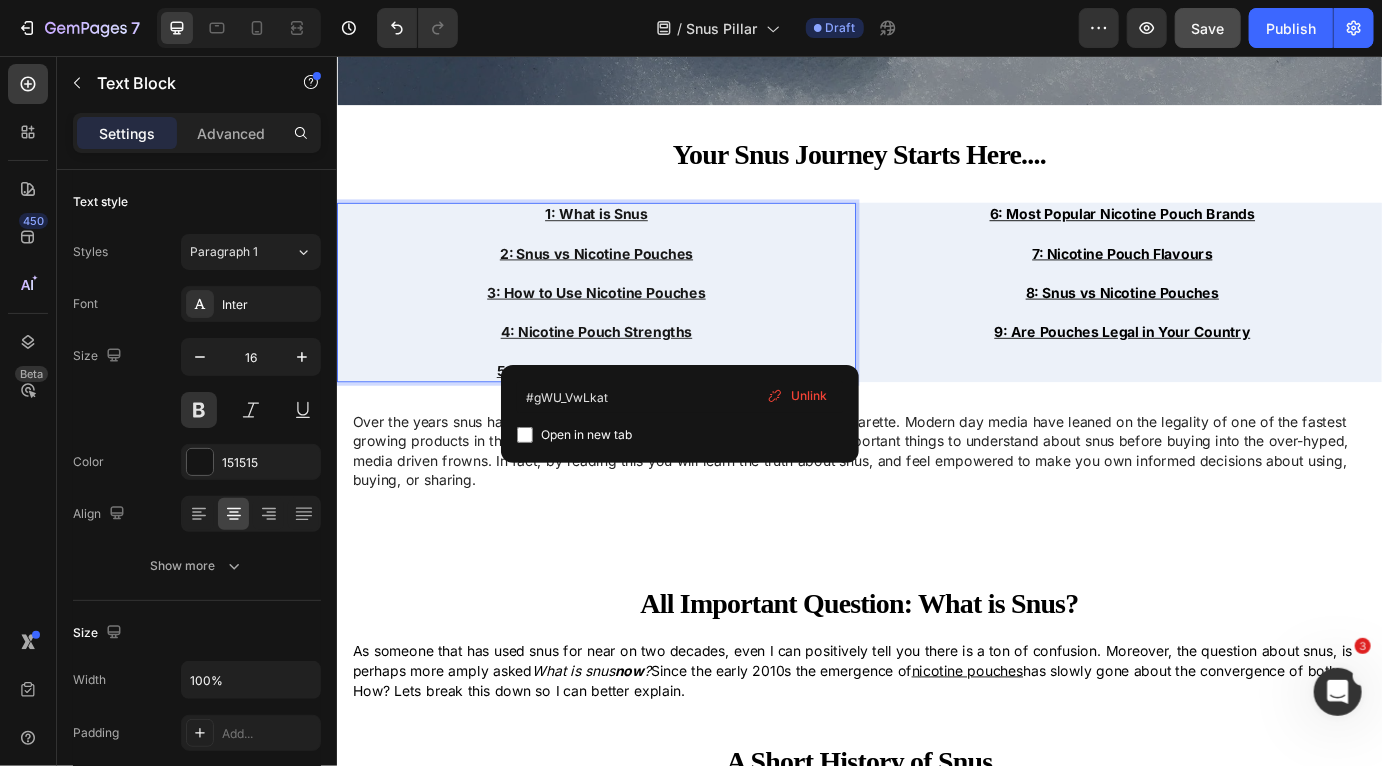 click on "Unlink" at bounding box center (809, 396) 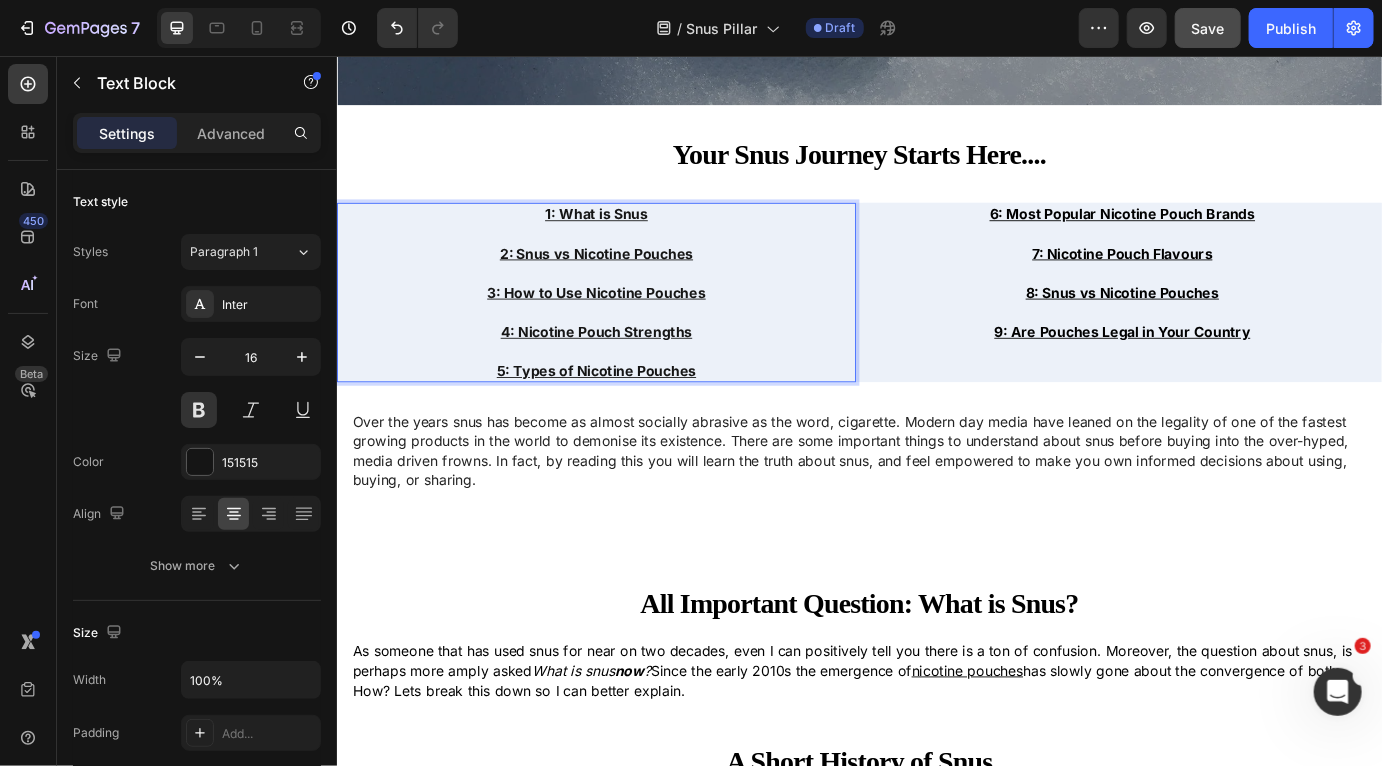 click on "3: How to Use Nicotine Pouc" at bounding box center (620, 328) 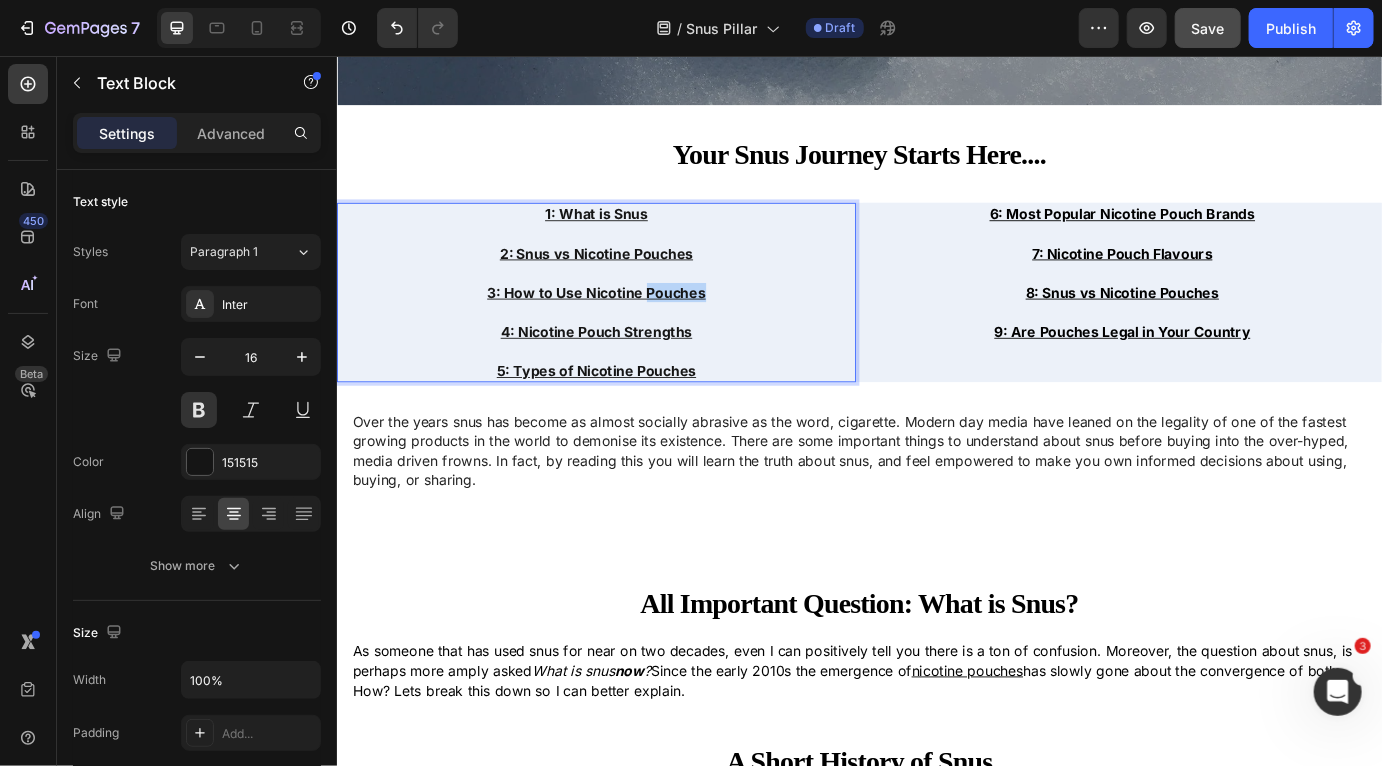 click on "3: How to Use Nicotine Pouches" at bounding box center (634, 328) 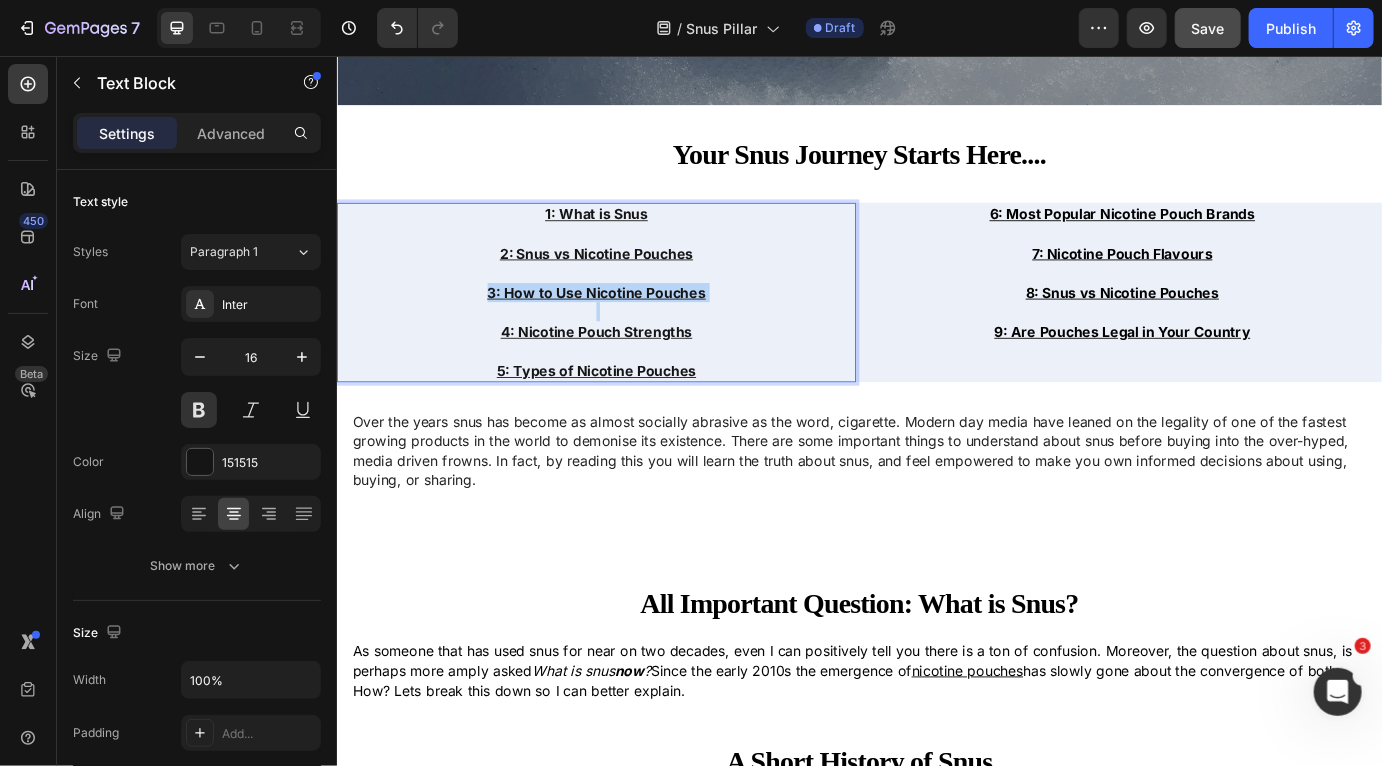 click on "3: How to Use Nicotine Pouches" at bounding box center (634, 328) 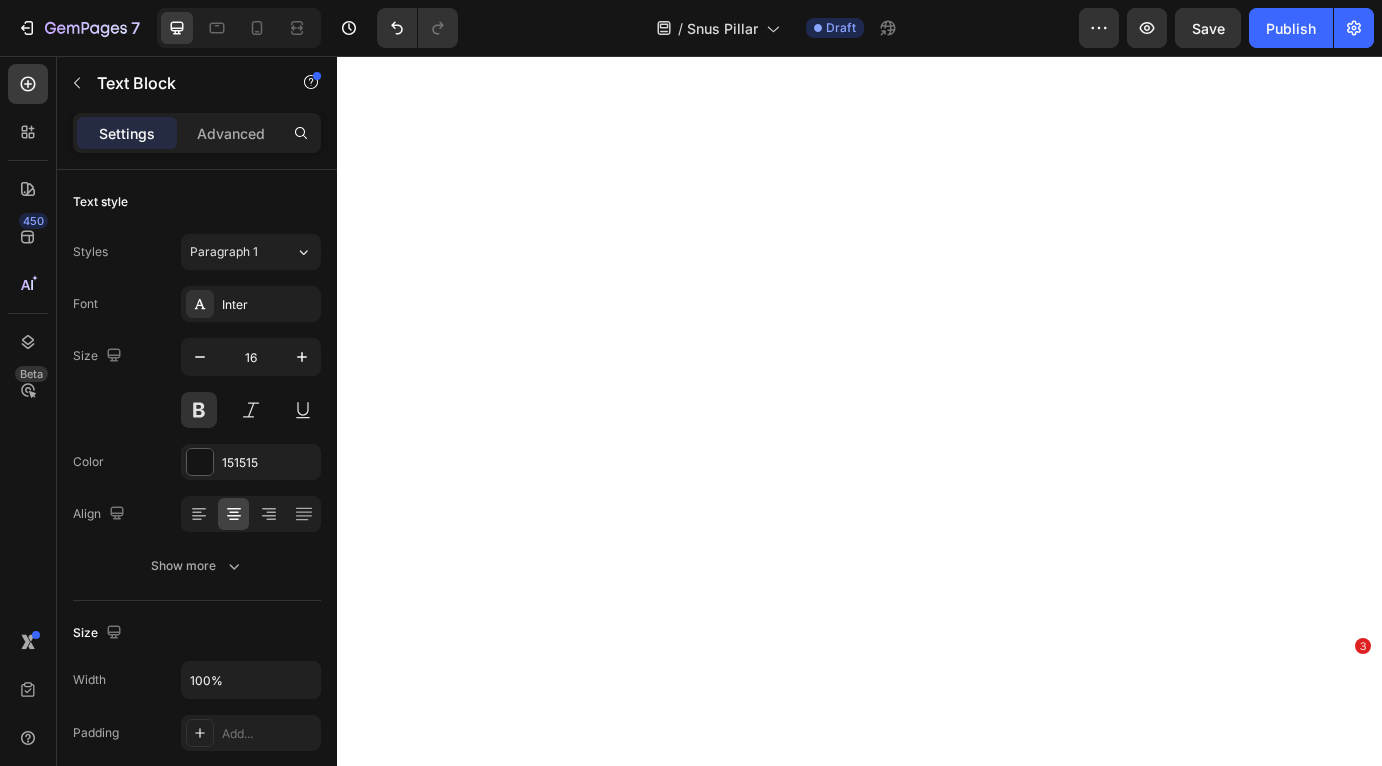 scroll, scrollTop: 0, scrollLeft: 0, axis: both 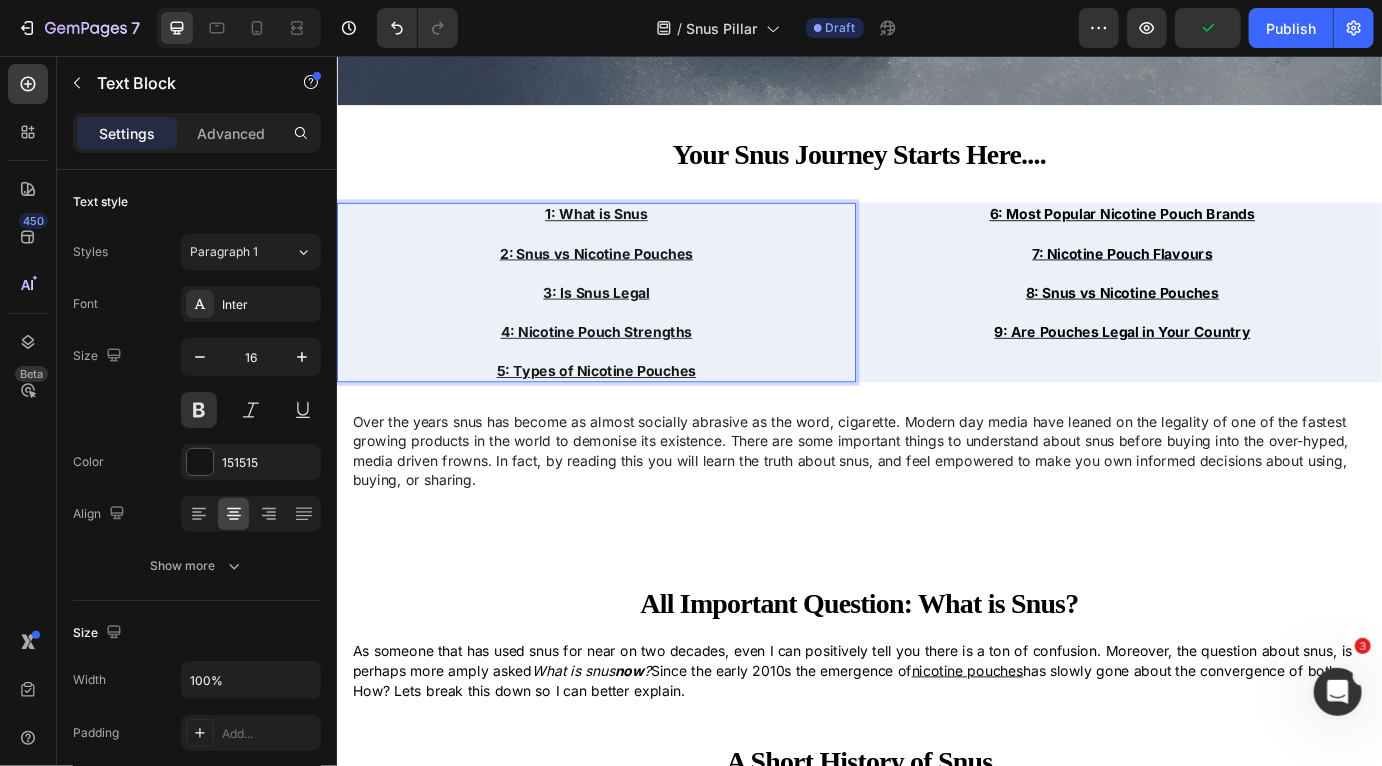 click on "3: Is Snus Legal" at bounding box center [634, 328] 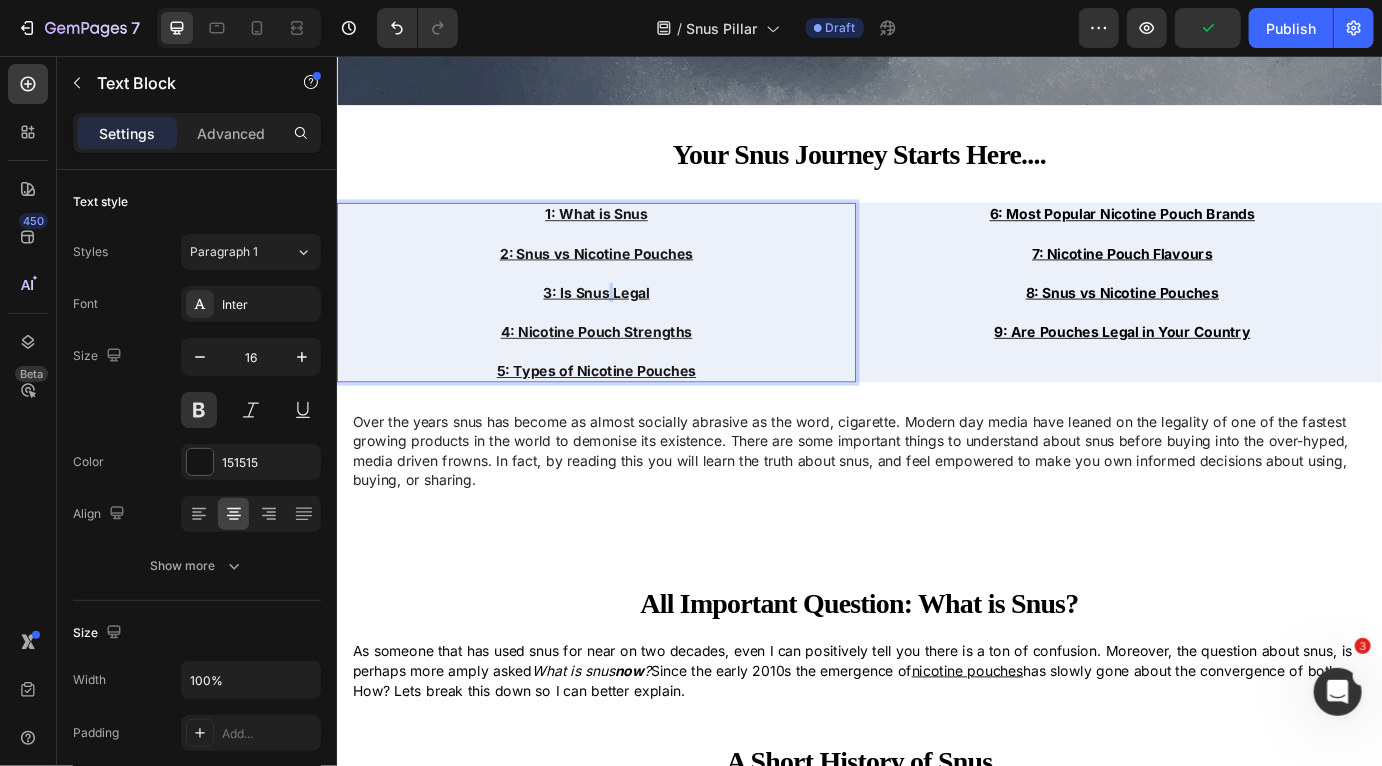 click on "3: Is Snus Legal" at bounding box center (634, 328) 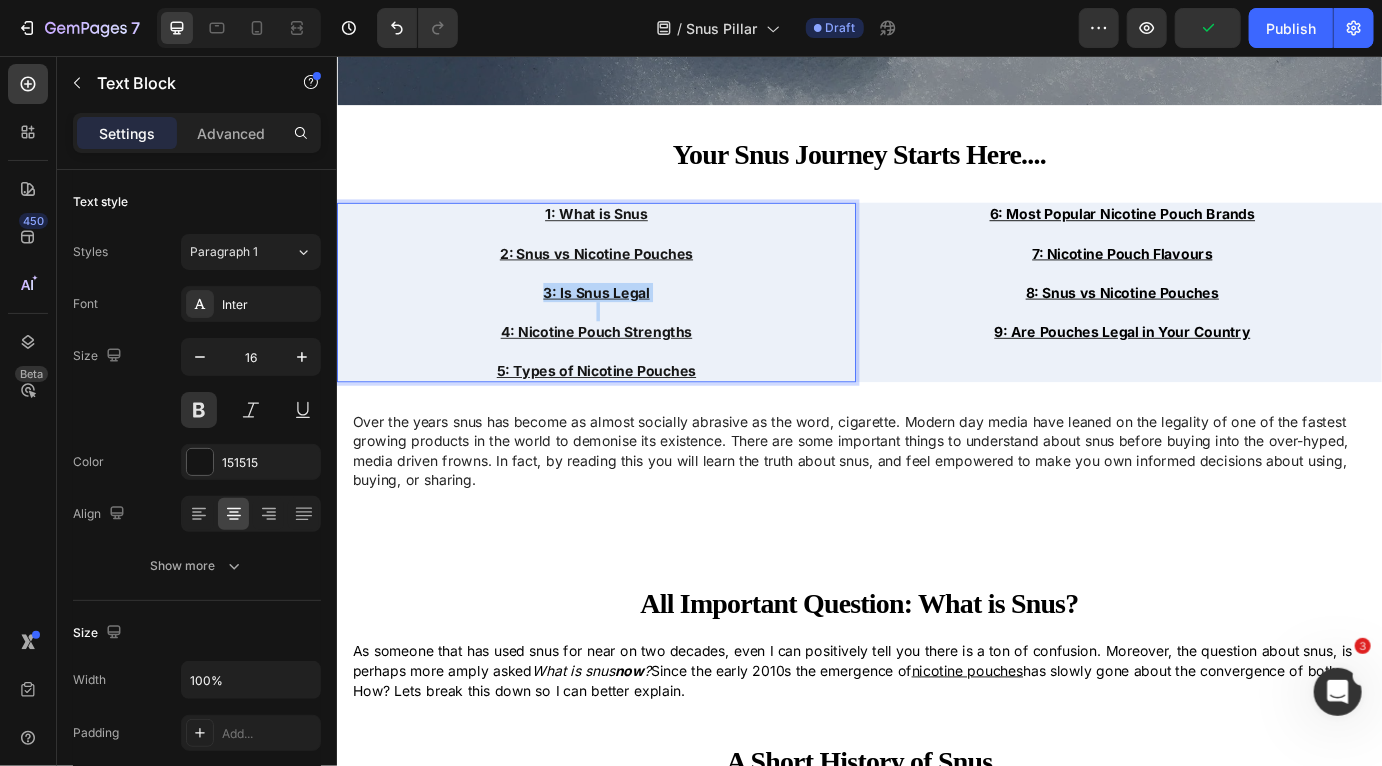 click on "3: Is Snus Legal" at bounding box center [634, 328] 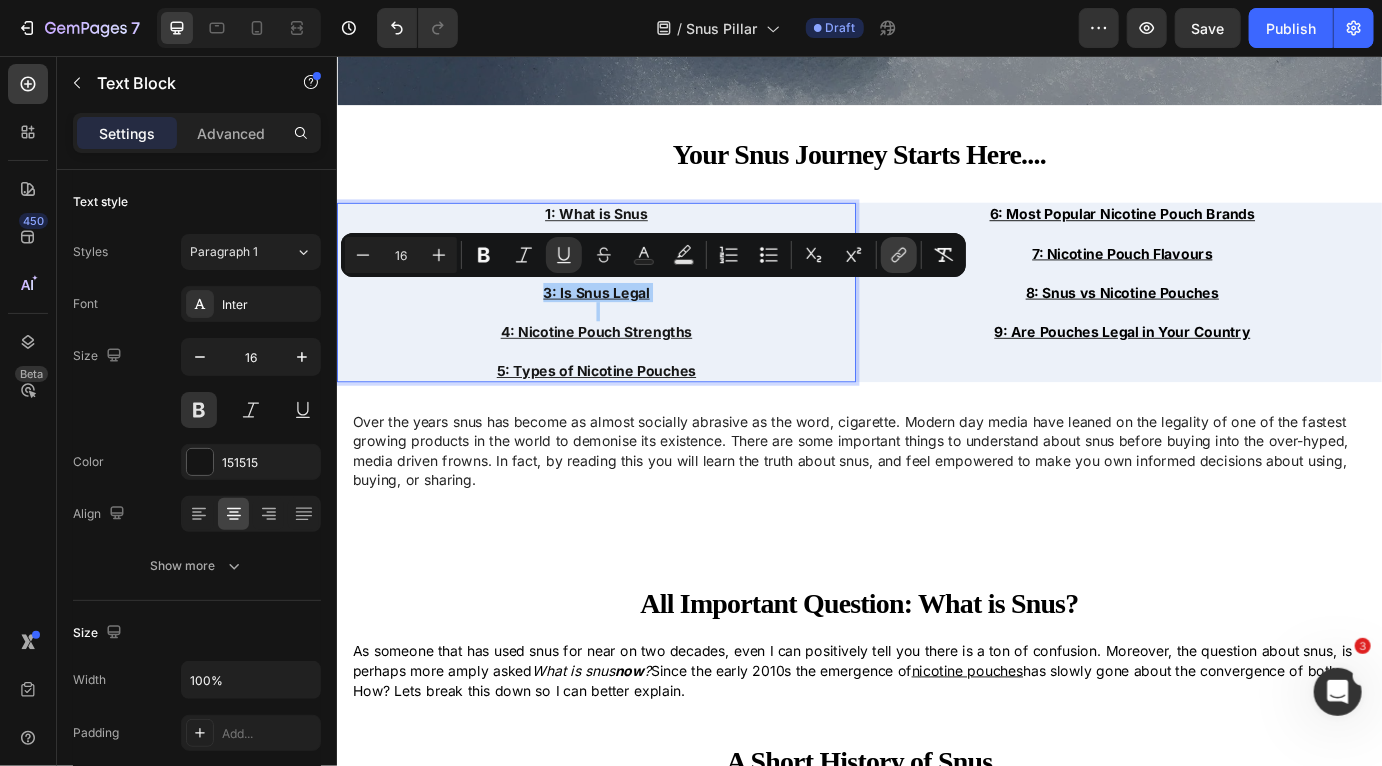 click on "link" at bounding box center [899, 255] 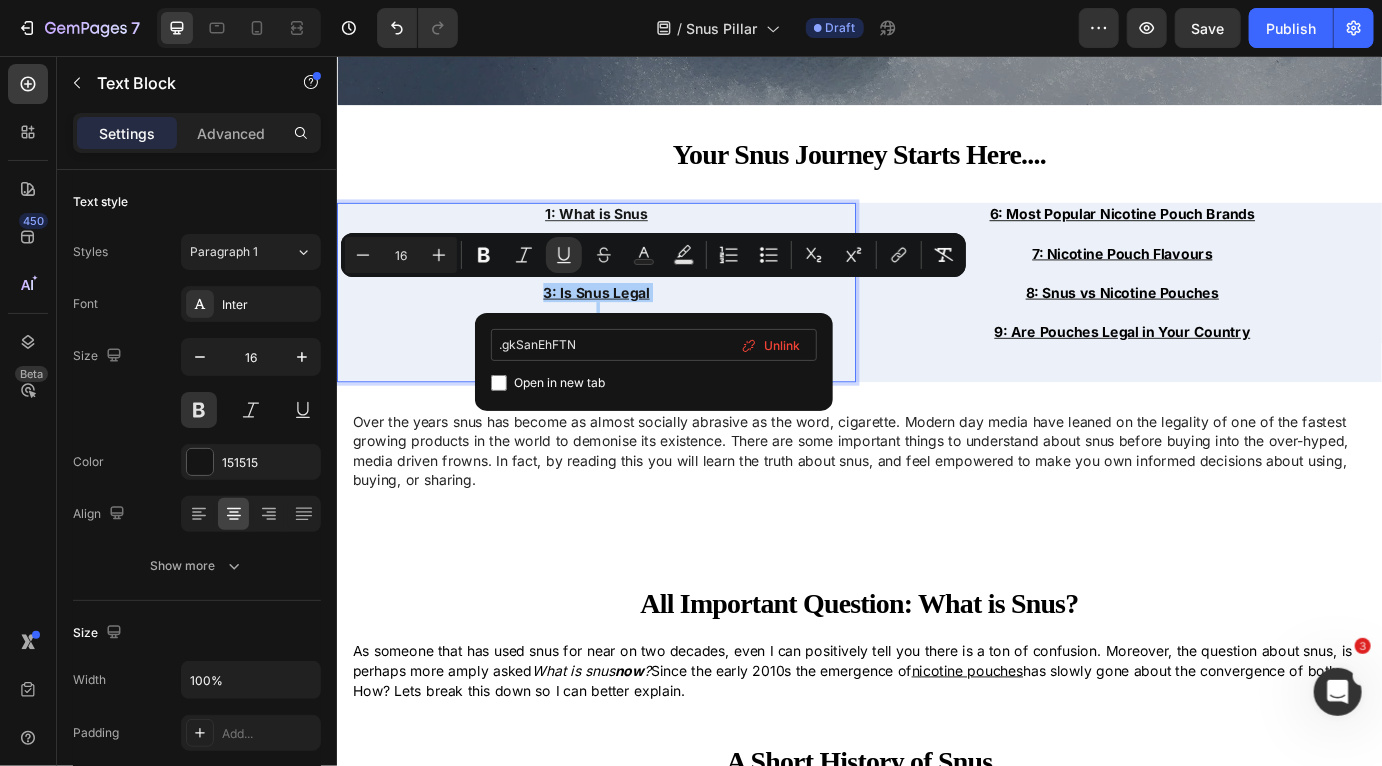 click on ".gkSanEhFTN" at bounding box center [654, 345] 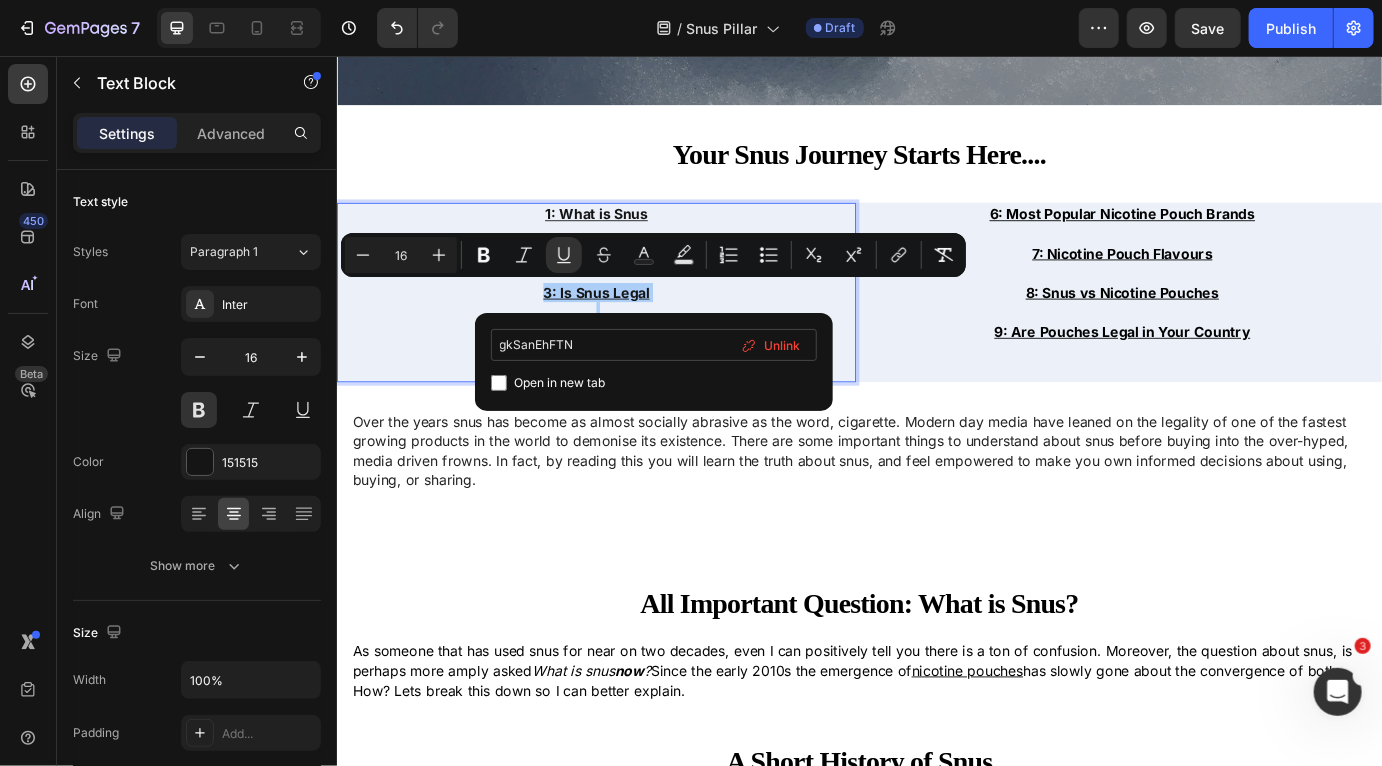 type on "#gkSanEhFTN" 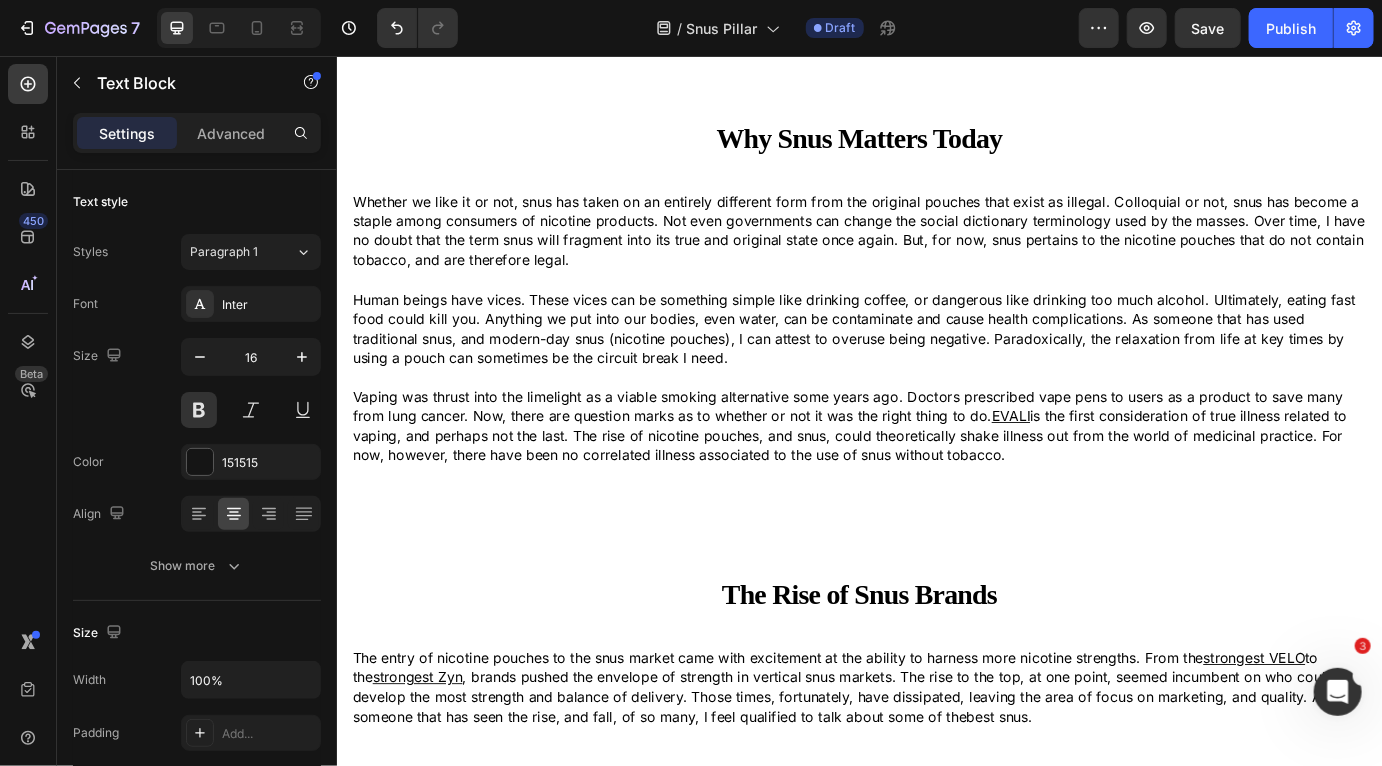scroll, scrollTop: 4714, scrollLeft: 0, axis: vertical 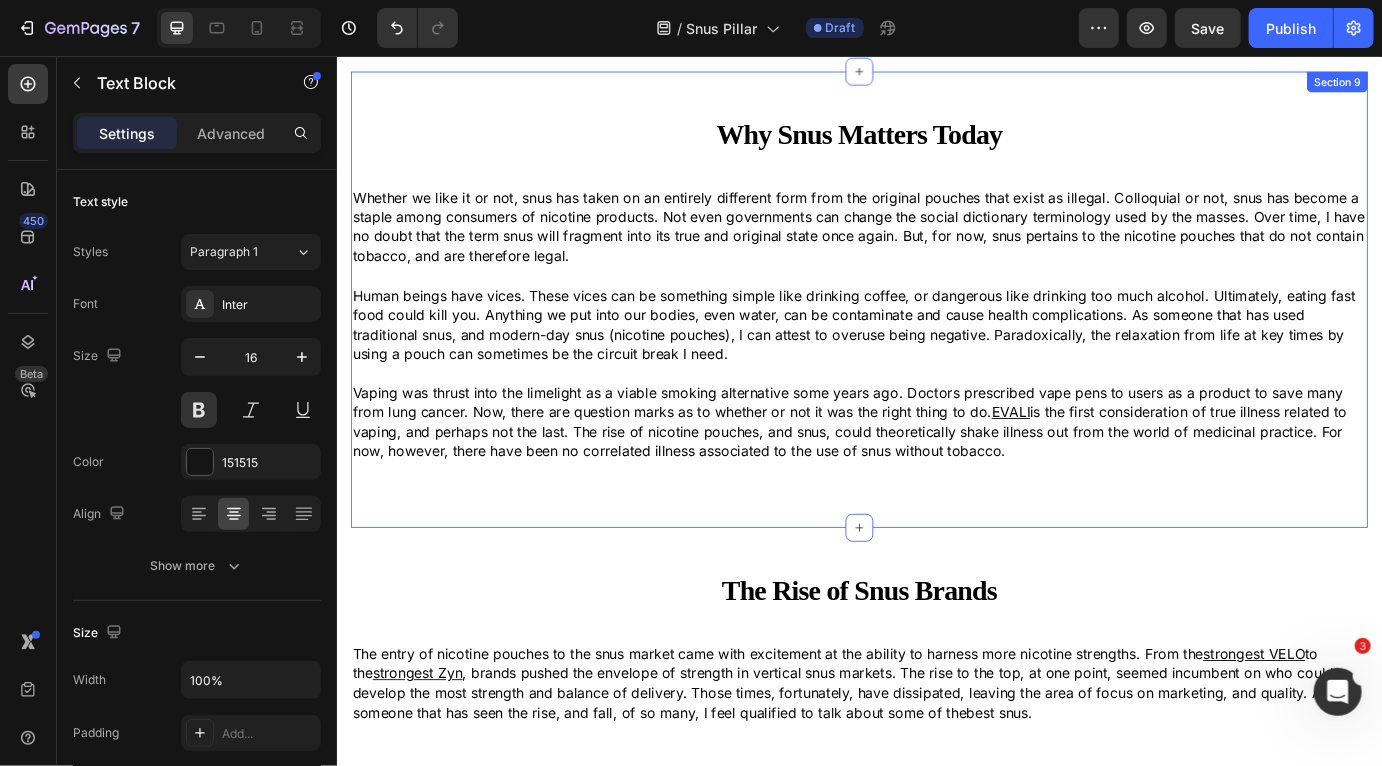 click on "Why Snus Matters Today Heading Whether we like it or not, snus has taken on an entirely different form from the original pouches that exist as illegal. Colloquial or not, snus has become a staple among consumers of nicotine products. Not even governments can change the social dictionary terminology used by the masses. Over time, I have no doubt that the term snus will fragment into its true and original state once again. But, for now, snus pertains to the nicotine pouches that do not contain tobacco, and are therefore legal.     Vaping was thrust into the limelight as a viable smoking alternative some years ago. Doctors prescribed vape pens to users as a product to save many from lung cancer. Now, there are question marks as to whether or not it was the right thing to do.  EVALI   Text Block Section 9" at bounding box center (936, 336) 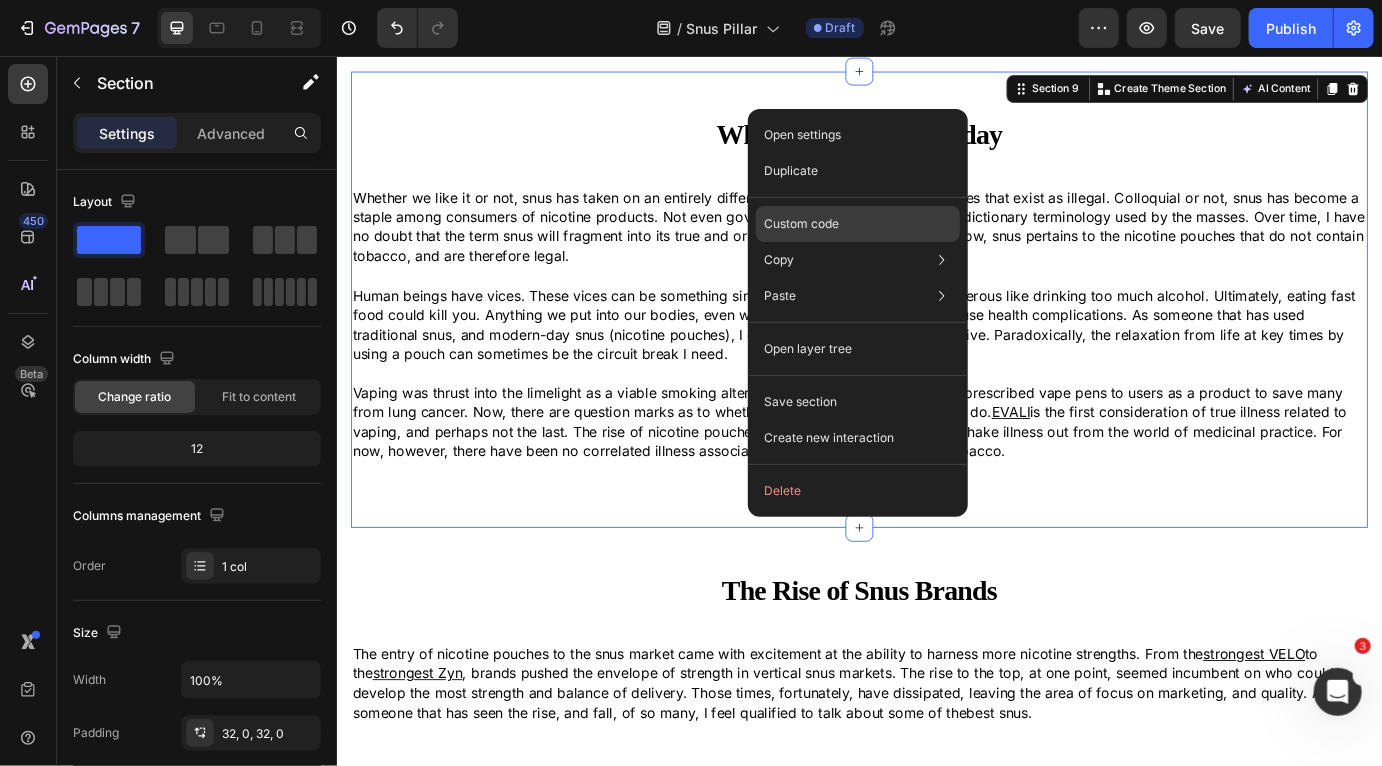 click on "Custom code" 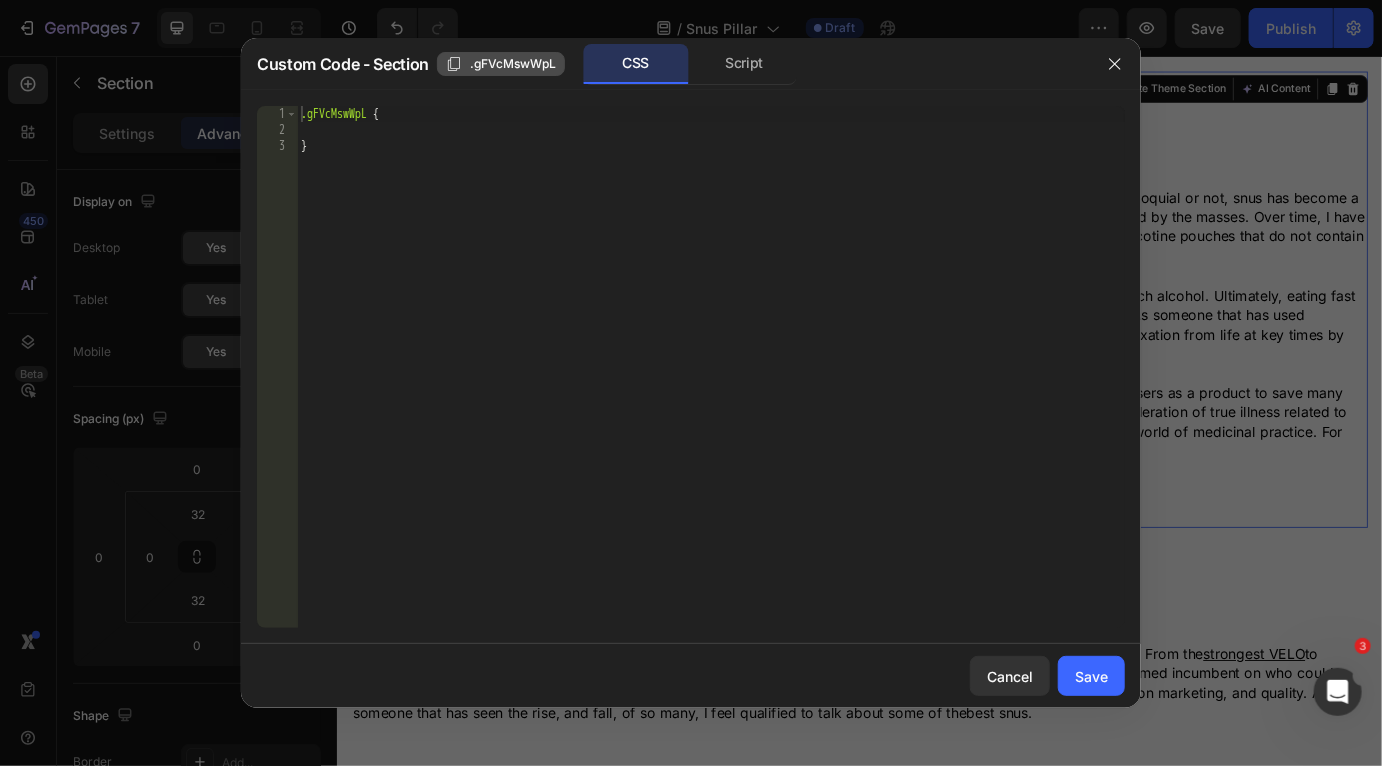 click 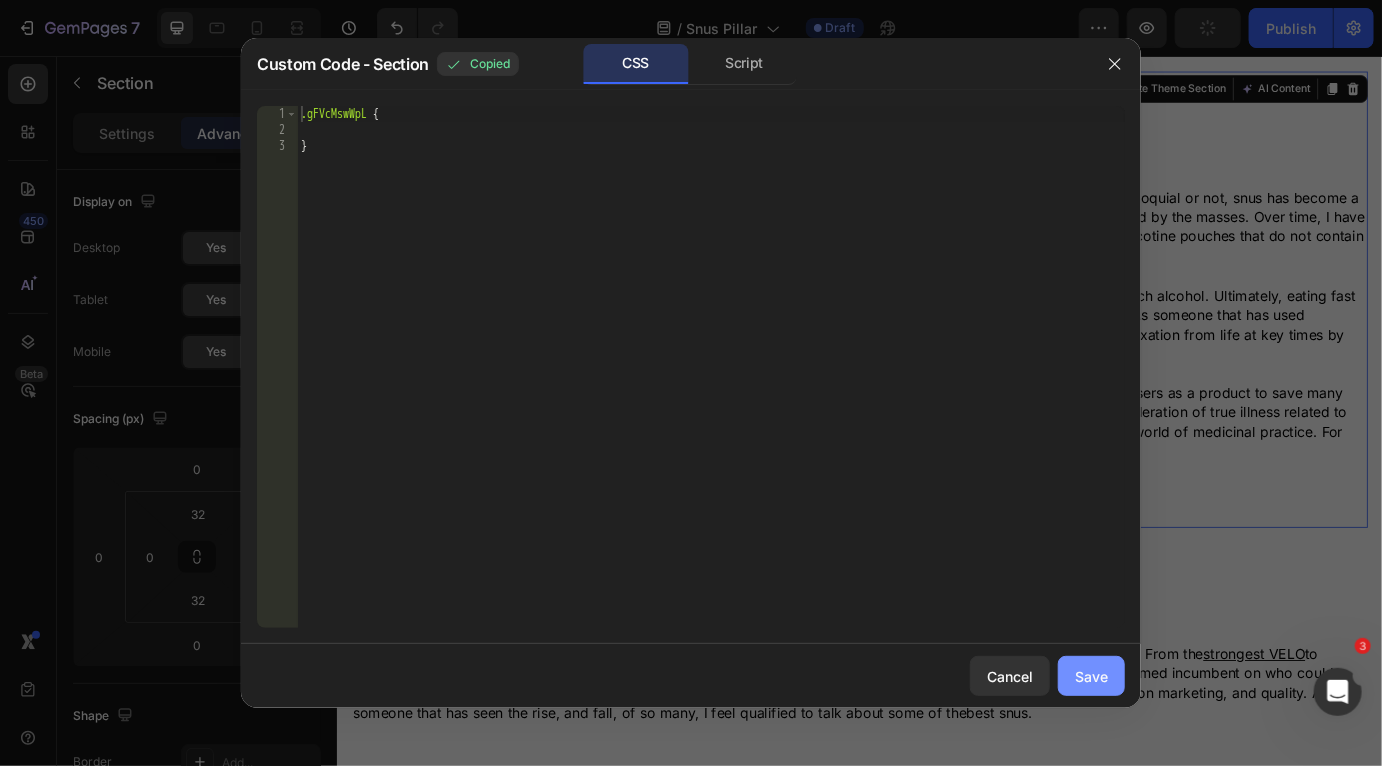 click on "Save" at bounding box center (1091, 676) 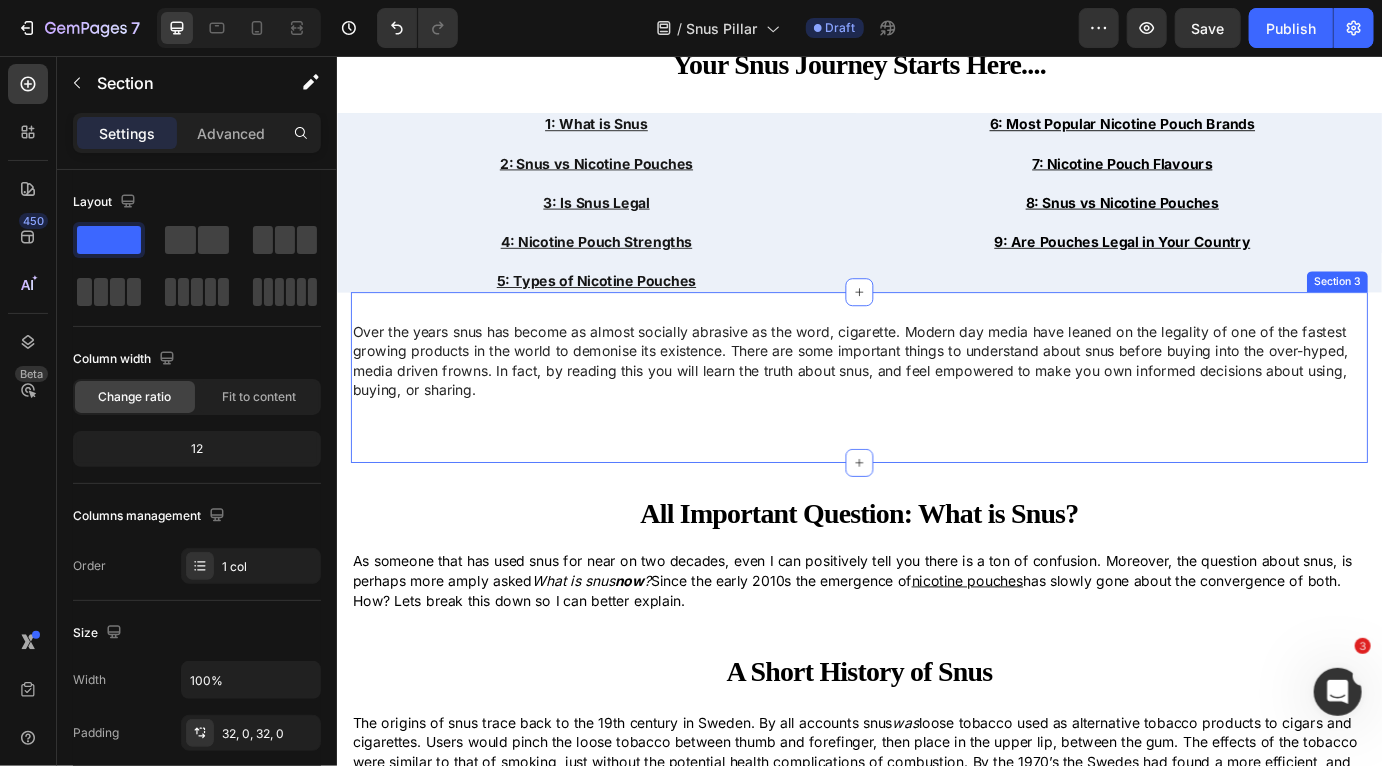 scroll, scrollTop: 636, scrollLeft: 0, axis: vertical 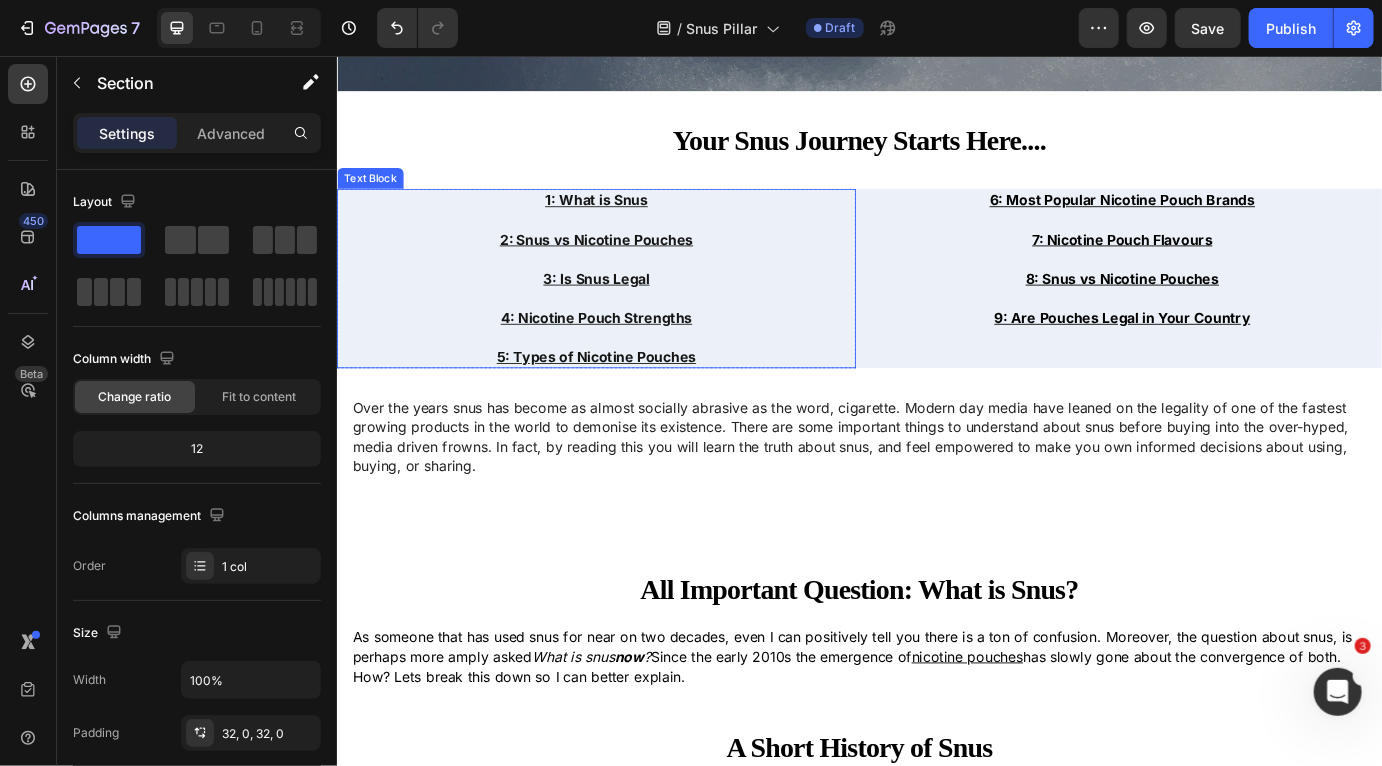 click on "4: Nicotine Pouch Strengths" at bounding box center [634, 357] 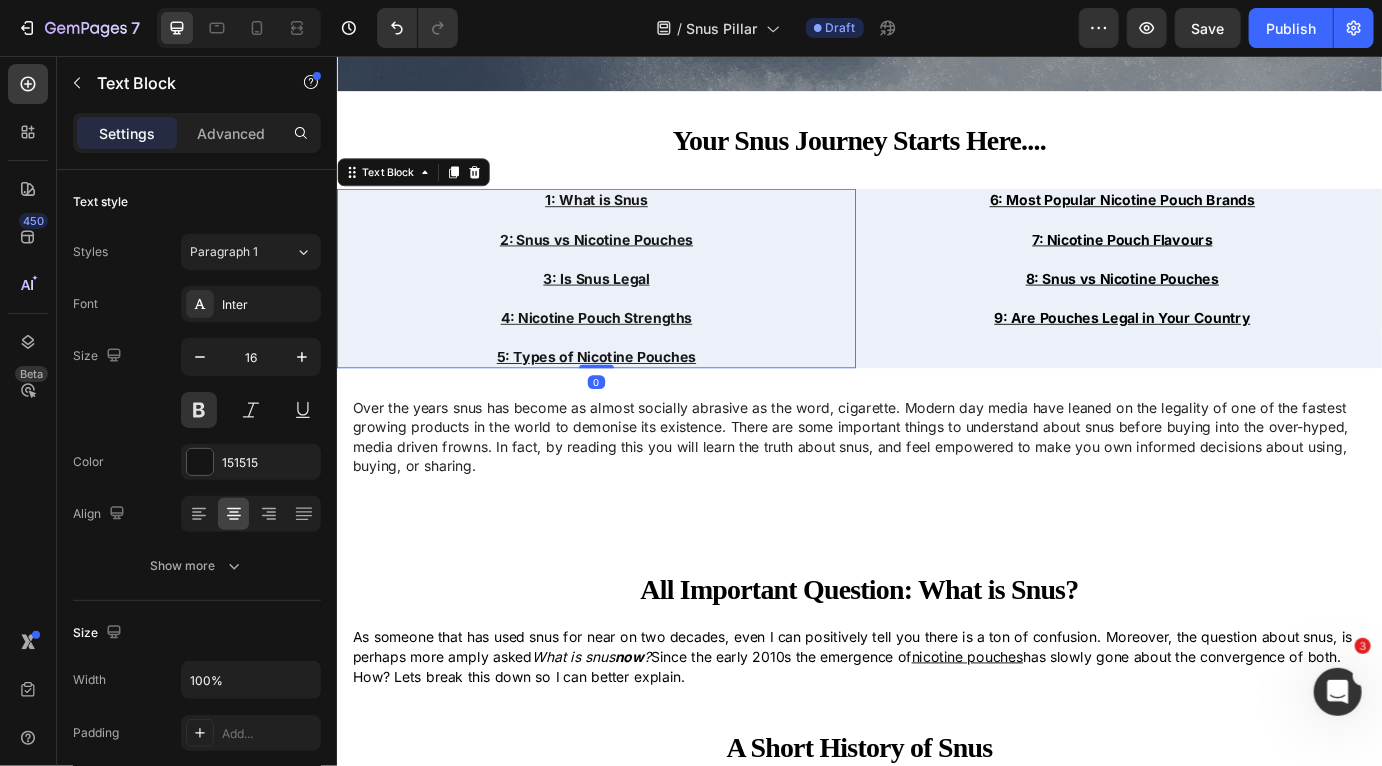 click on "4: Nicotine Pouch Strengths" at bounding box center [634, 357] 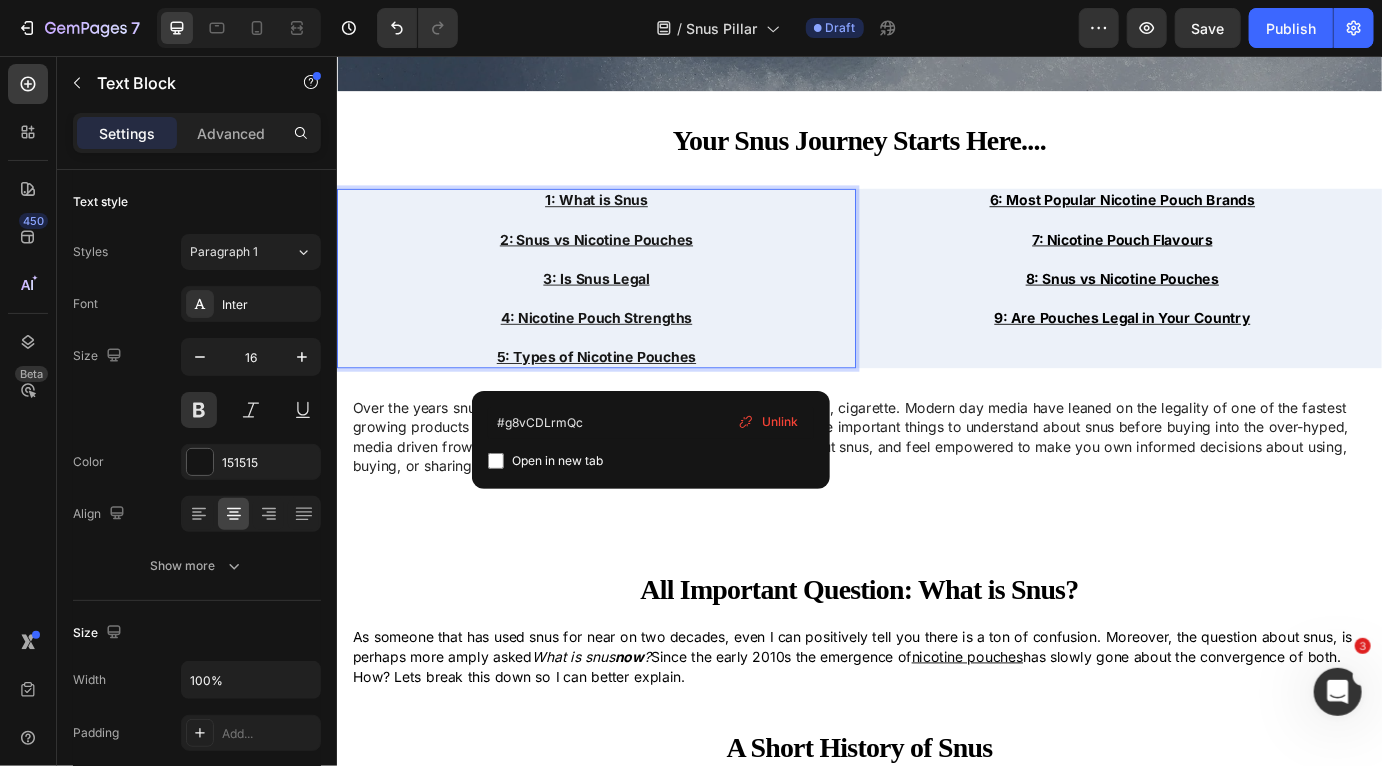 click on "Unlink" at bounding box center (780, 422) 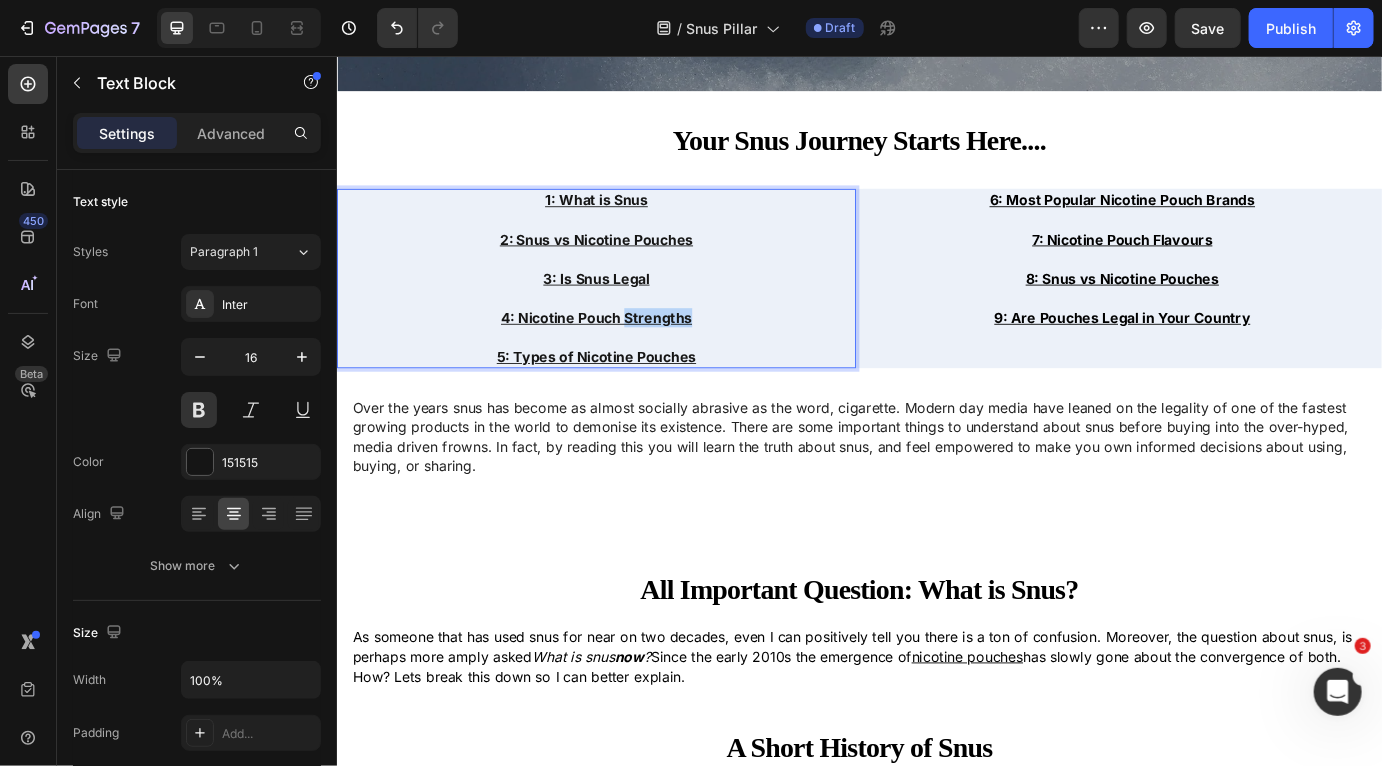 click on "4: Nicotine Pouch Strengths" at bounding box center [634, 357] 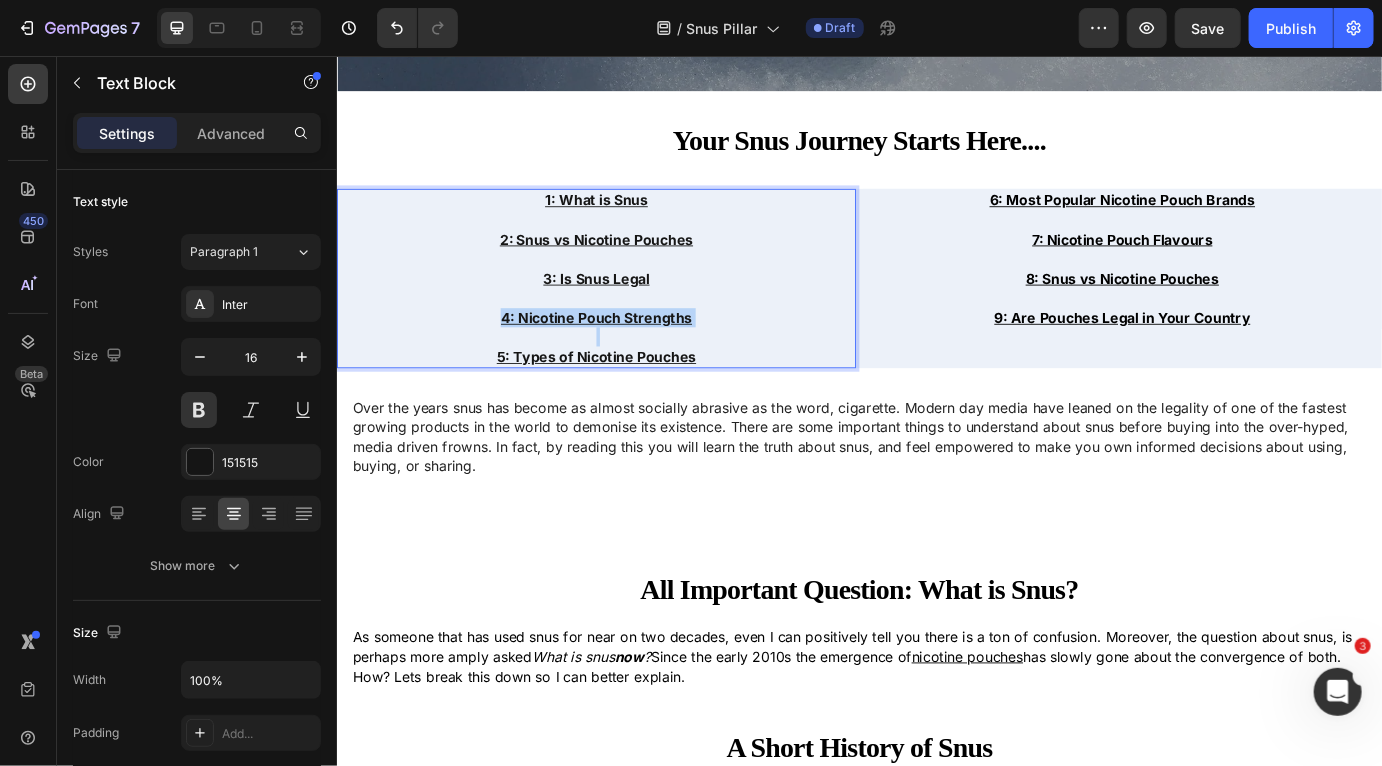 click on "4: Nicotine Pouch Strengths" at bounding box center [634, 357] 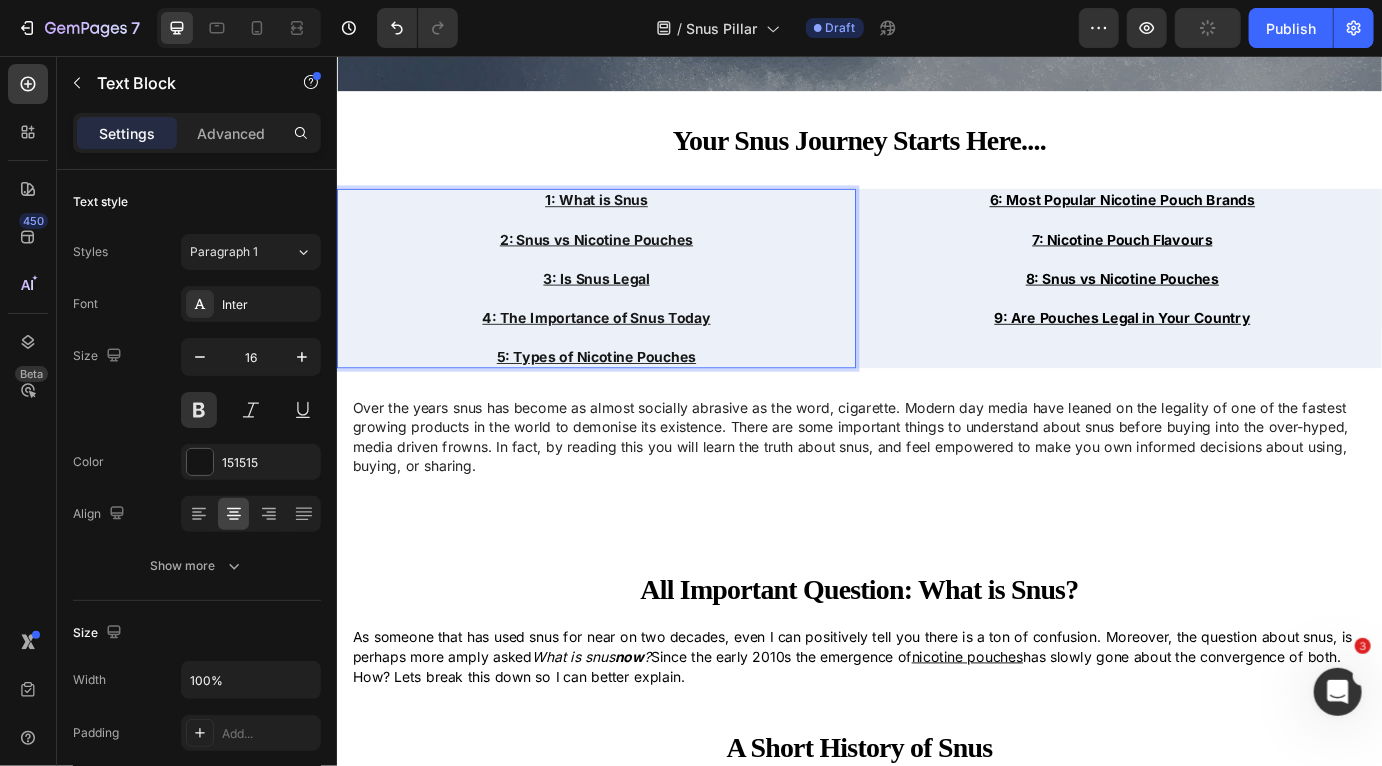 click on "4: The Importance of Snus Today" at bounding box center [634, 357] 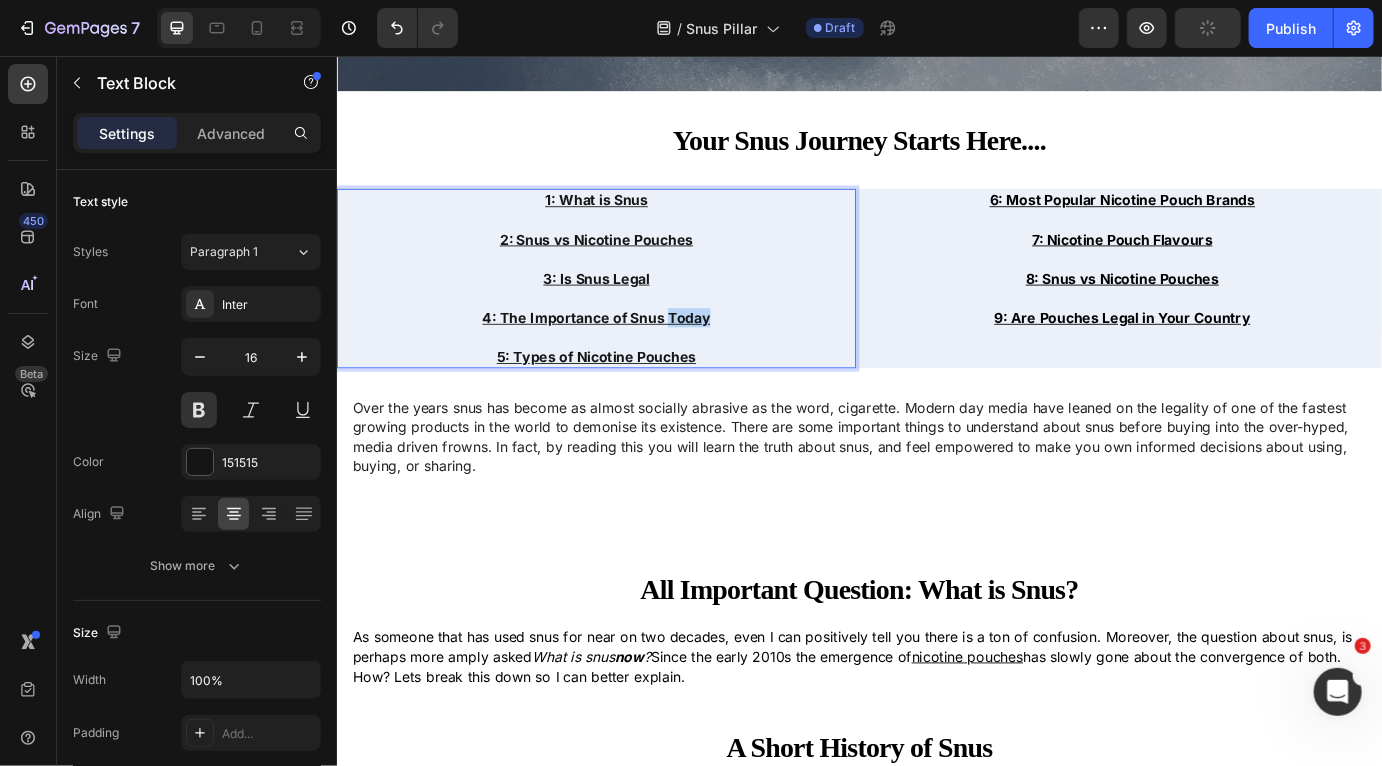 click on "4: The Importance of Snus Today" at bounding box center [634, 357] 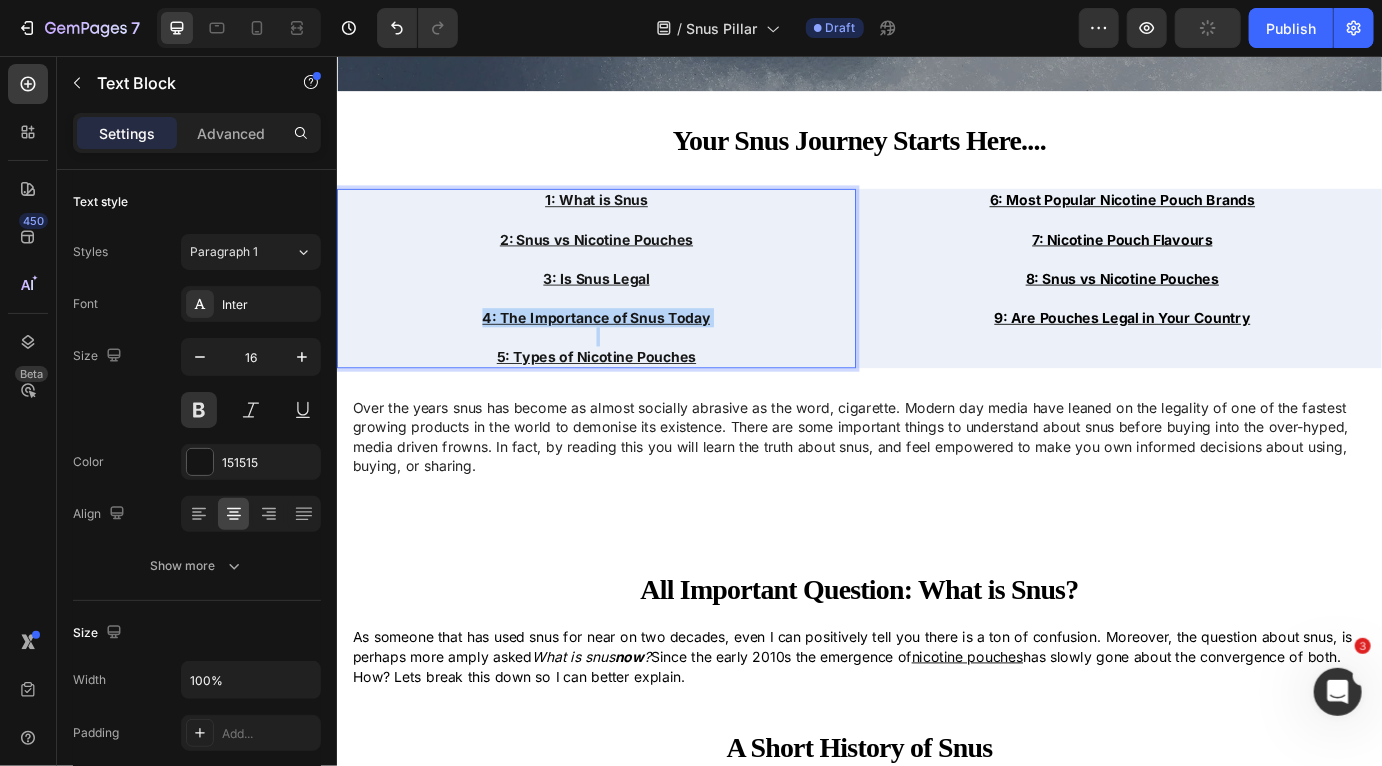 click on "4: The Importance of Snus Today" at bounding box center (634, 357) 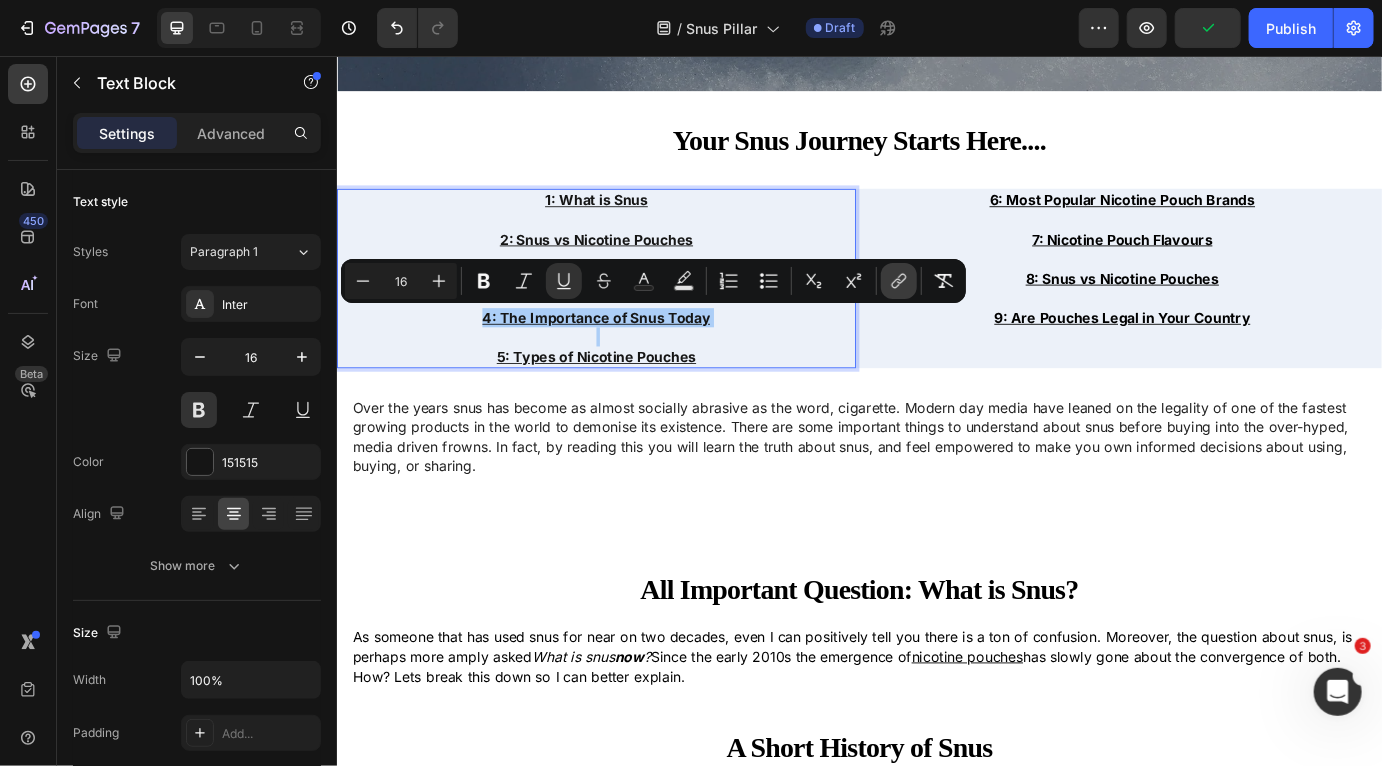 click 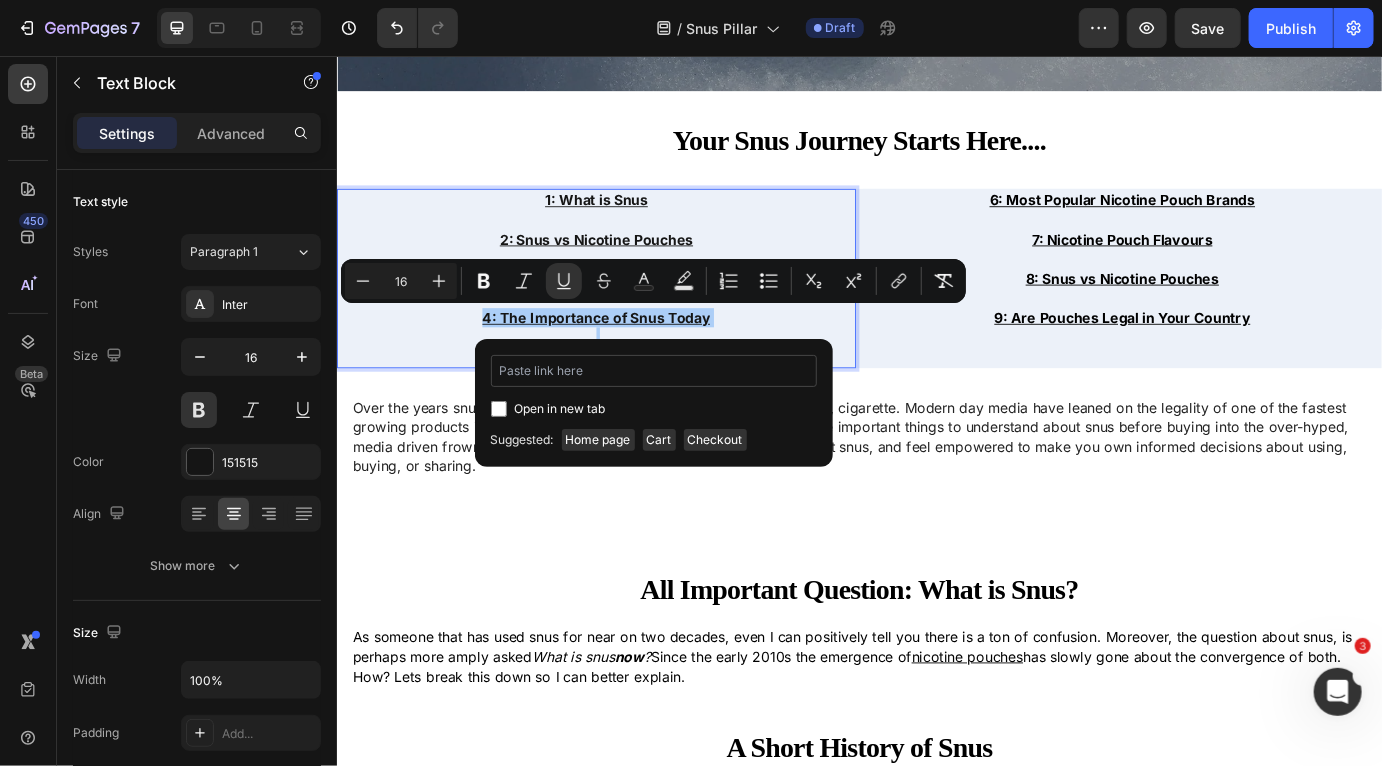 click at bounding box center [654, 371] 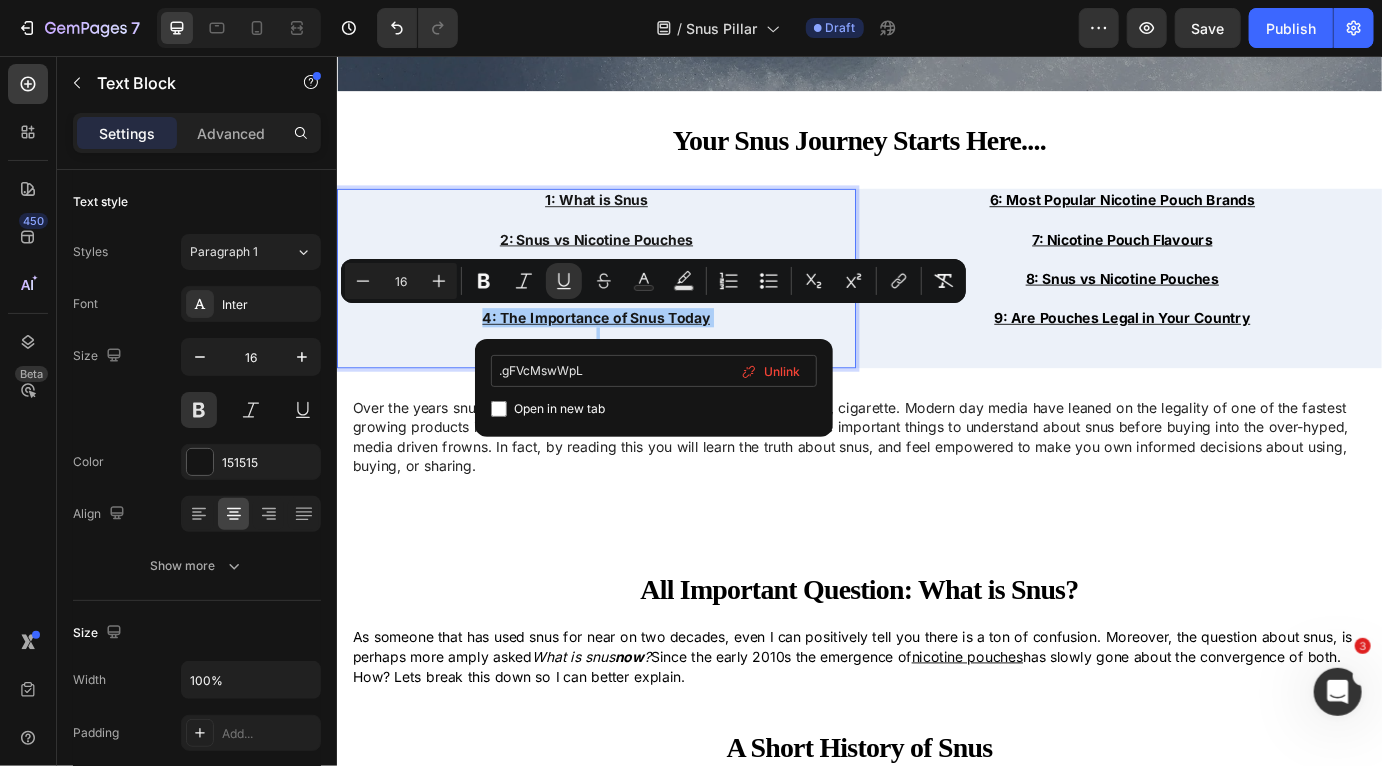 click on ".gFVcMswWpL" at bounding box center (654, 371) 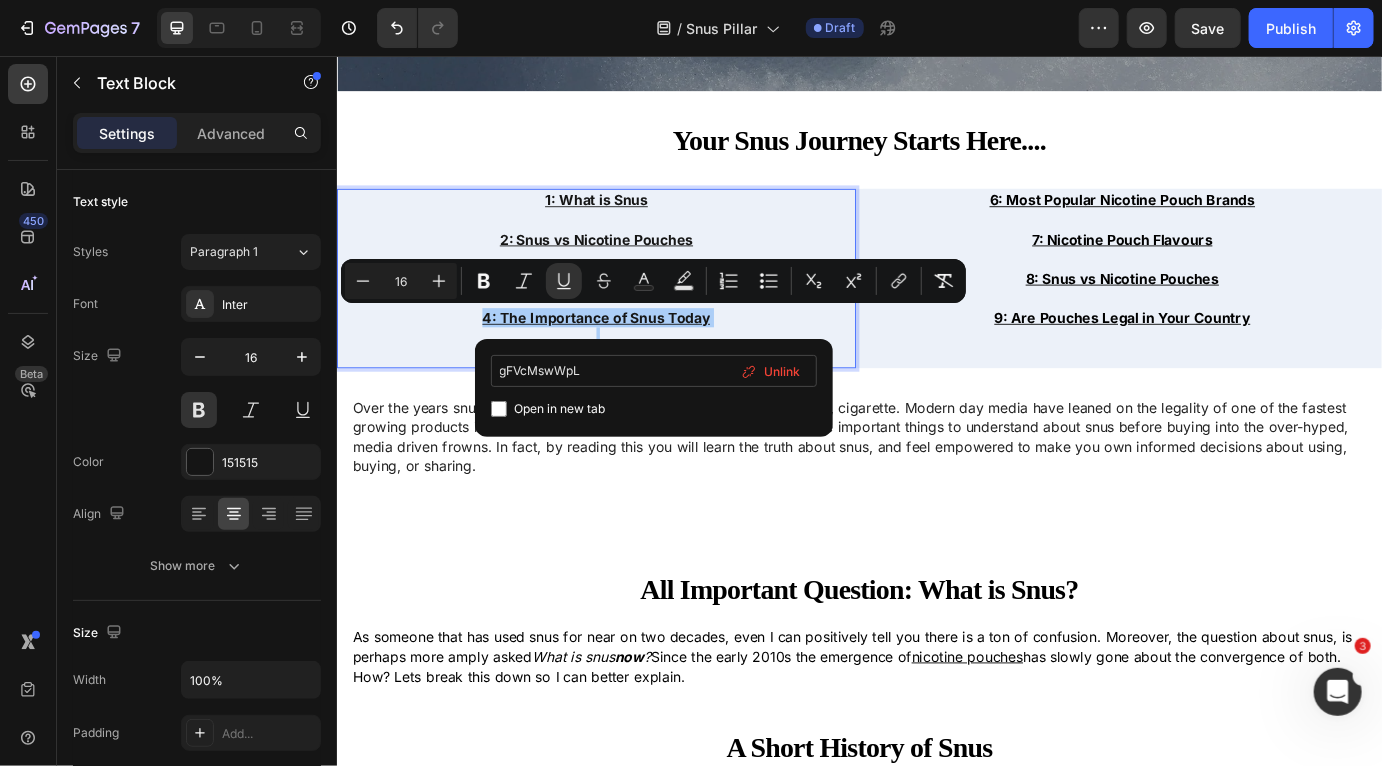 type on "#gFVcMswWpL" 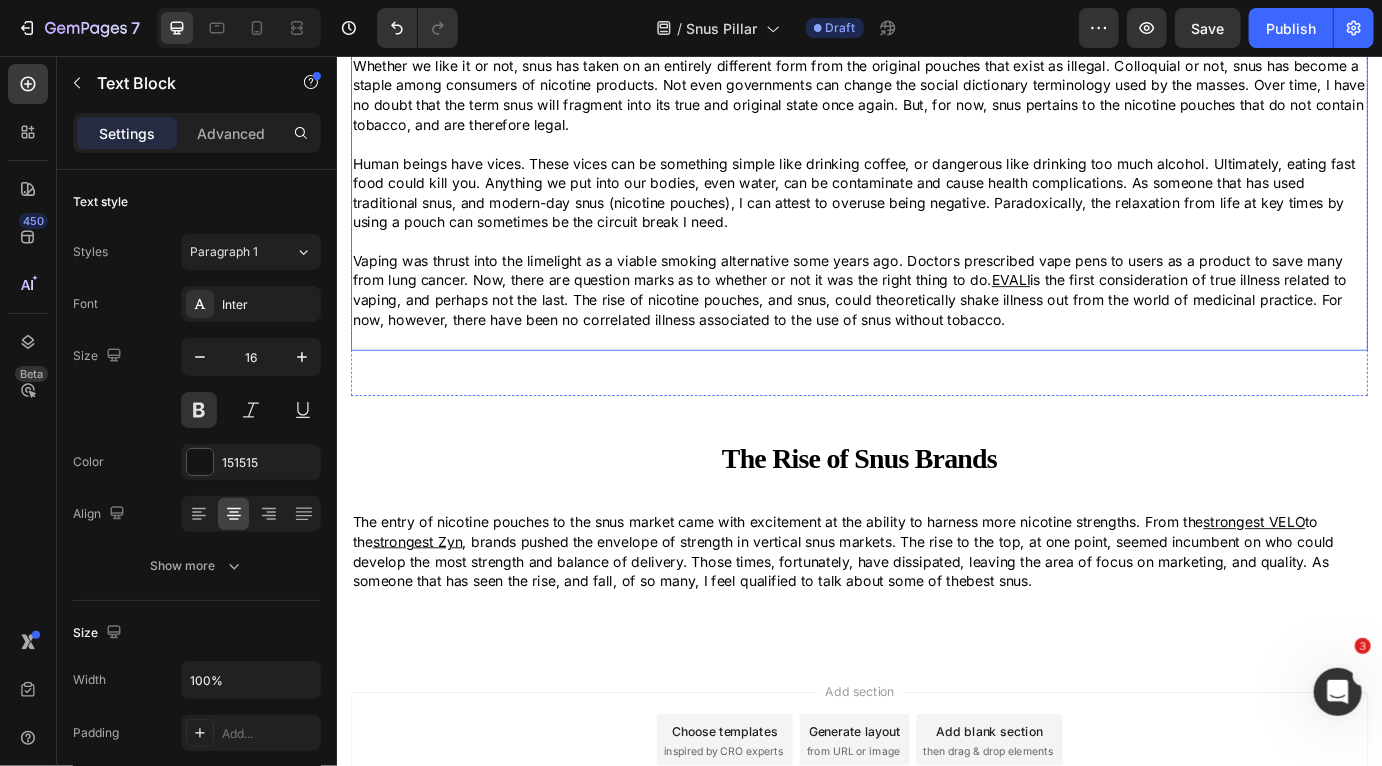 scroll, scrollTop: 4924, scrollLeft: 0, axis: vertical 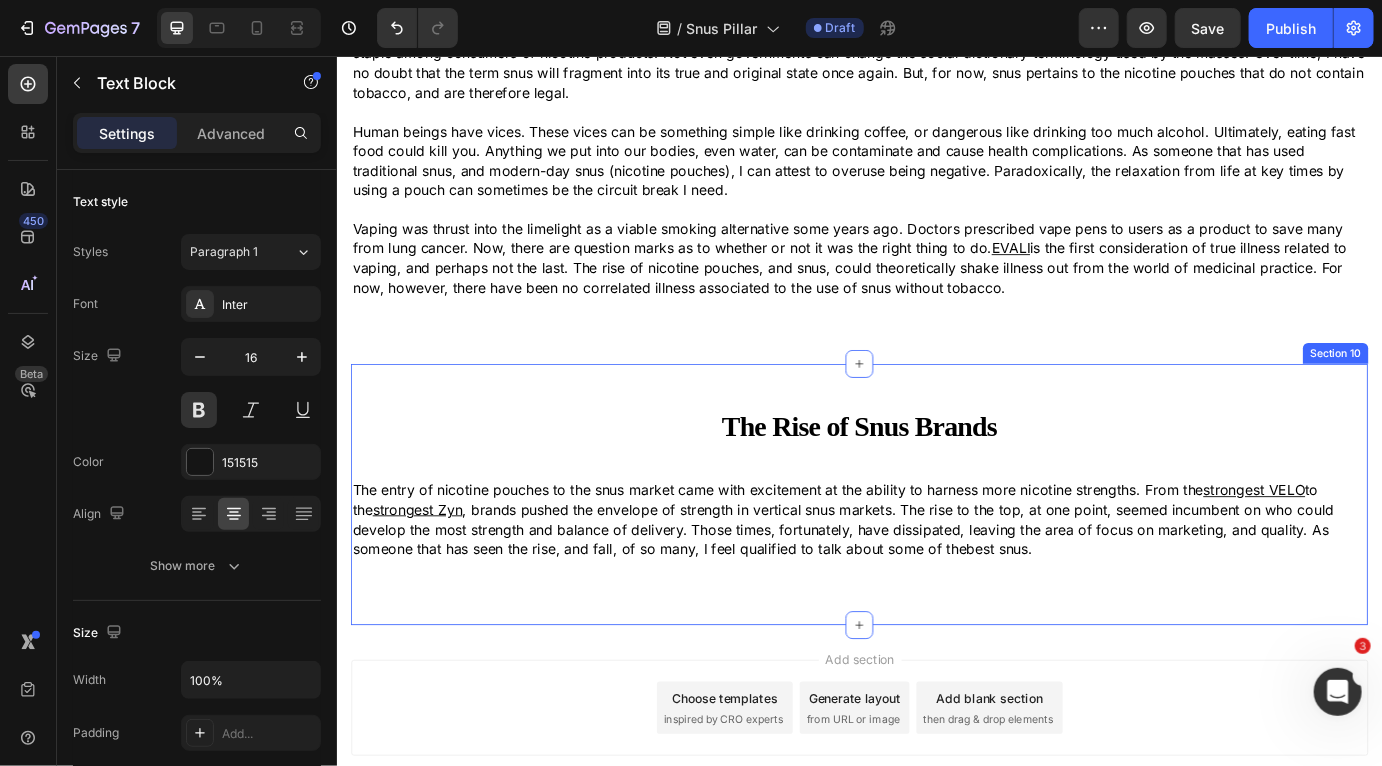 click on "The Rise of Snus Brands Heading The entry of nicotine pouches to the snus market came with excitement at the ability to harness more nicotine strengths. From the  strongest VELO  to the  strongest Zyn , brands pushed the envelope of strength in vertical snus markets. The rise to the top, at one point, seemed incumbent on who could develop the most strength and balance of delivery. Those times, fortunately, have dissipated, leaving the area of focus on marketing, and quality. As someone that has seen the rise, and fall, of so many, I feel qualified to talk about some of the  best snus .   Text Block Section 10" at bounding box center [936, 560] 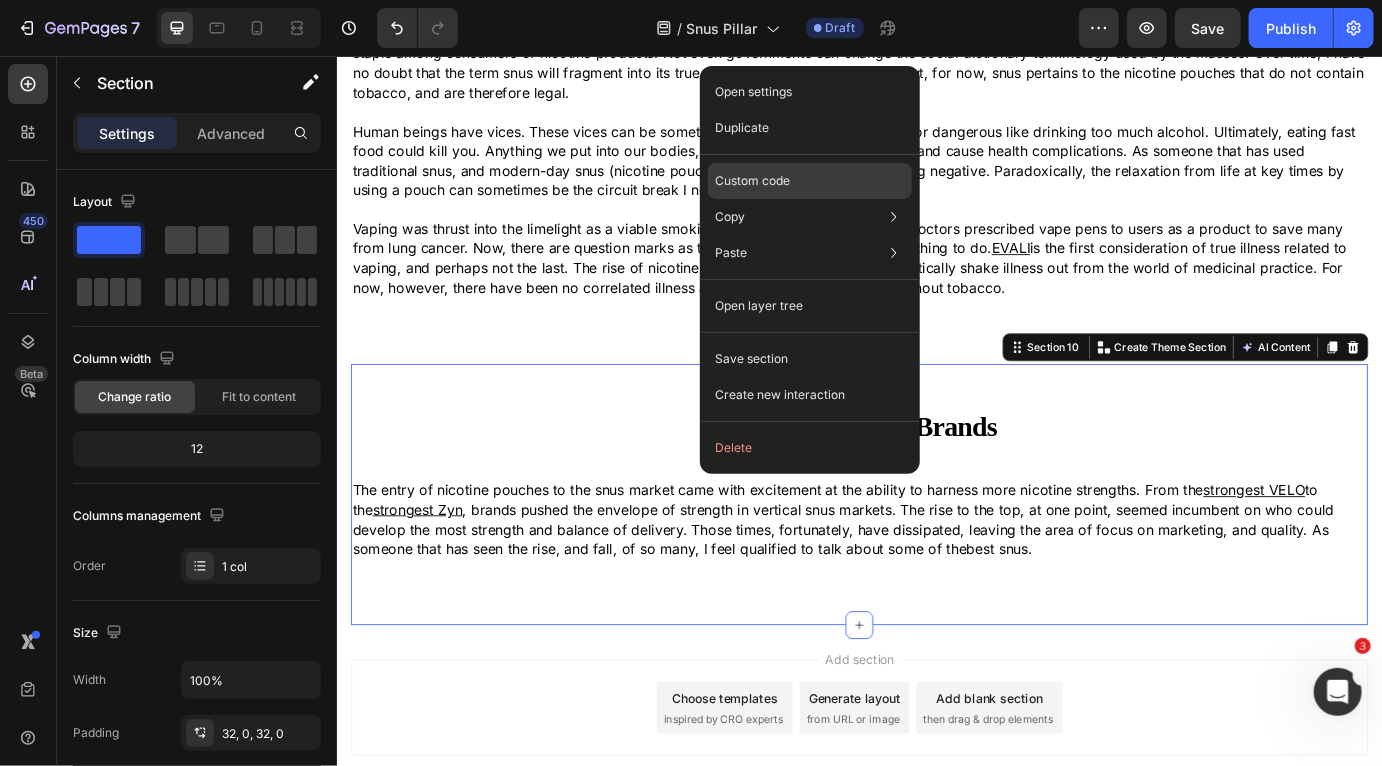 click on "Custom code" 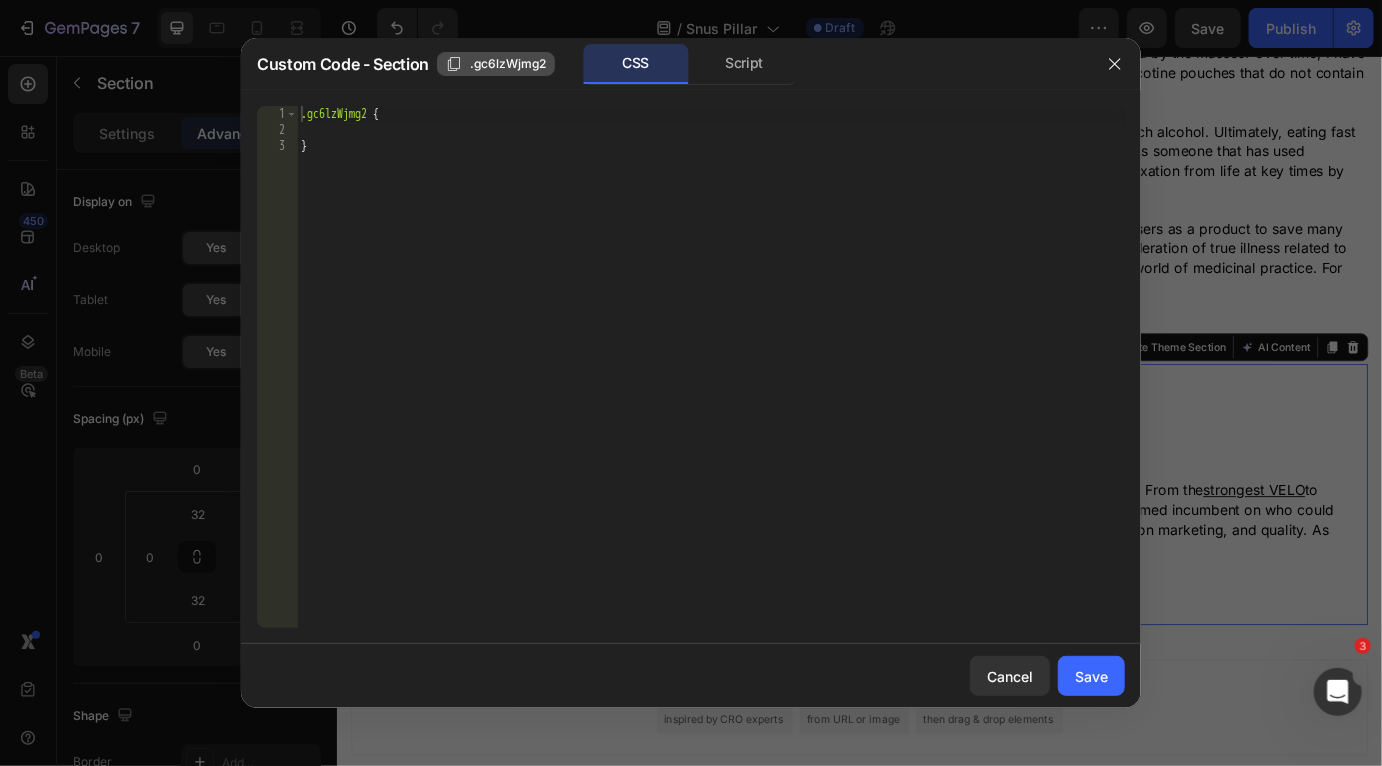 click 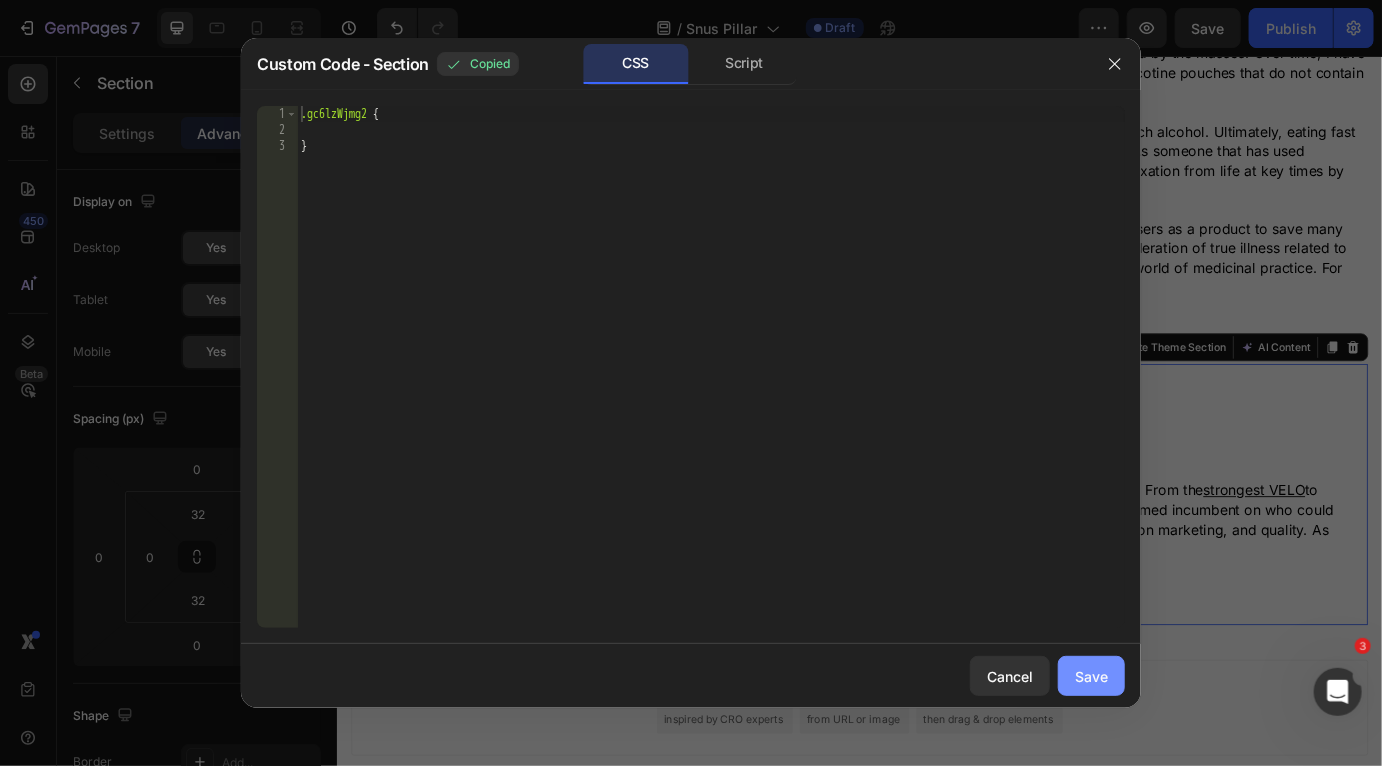 click on "Save" at bounding box center [1091, 676] 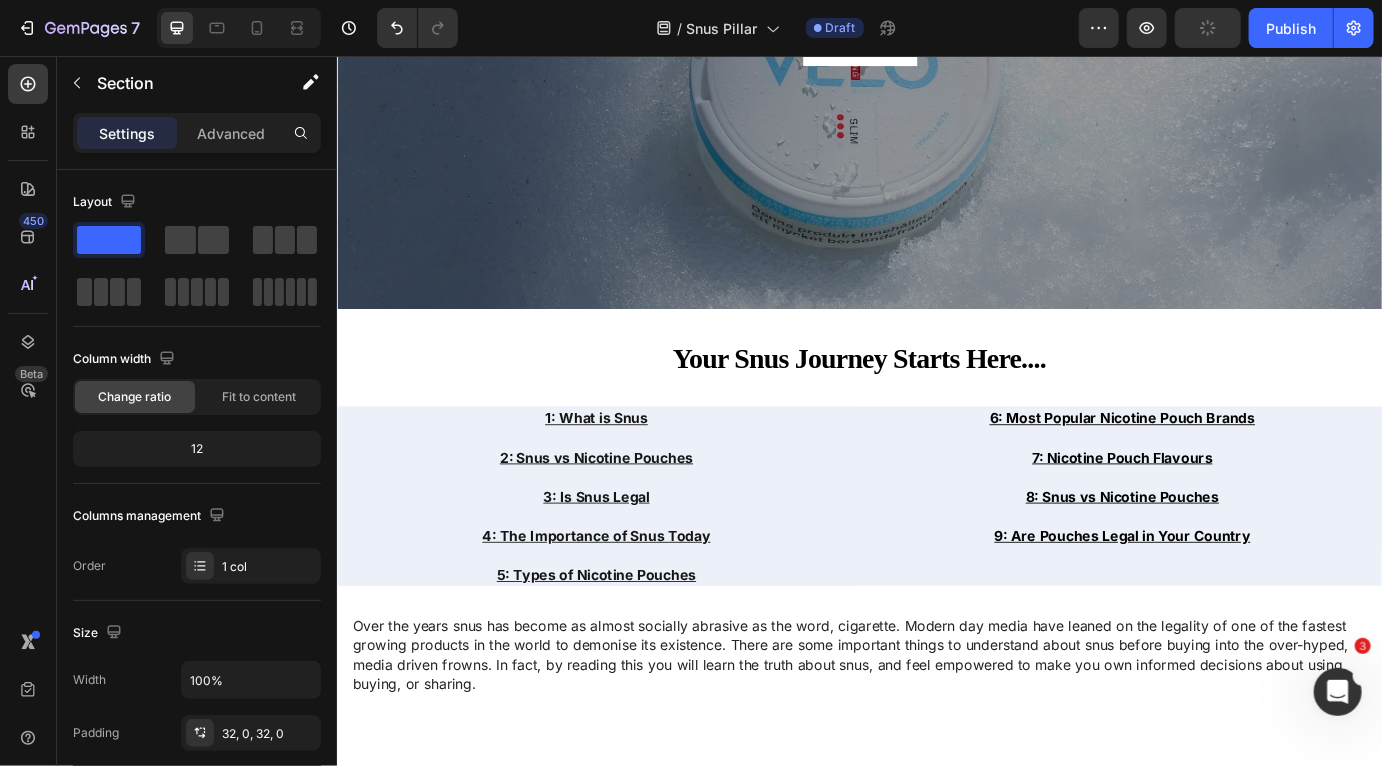 scroll, scrollTop: 457, scrollLeft: 0, axis: vertical 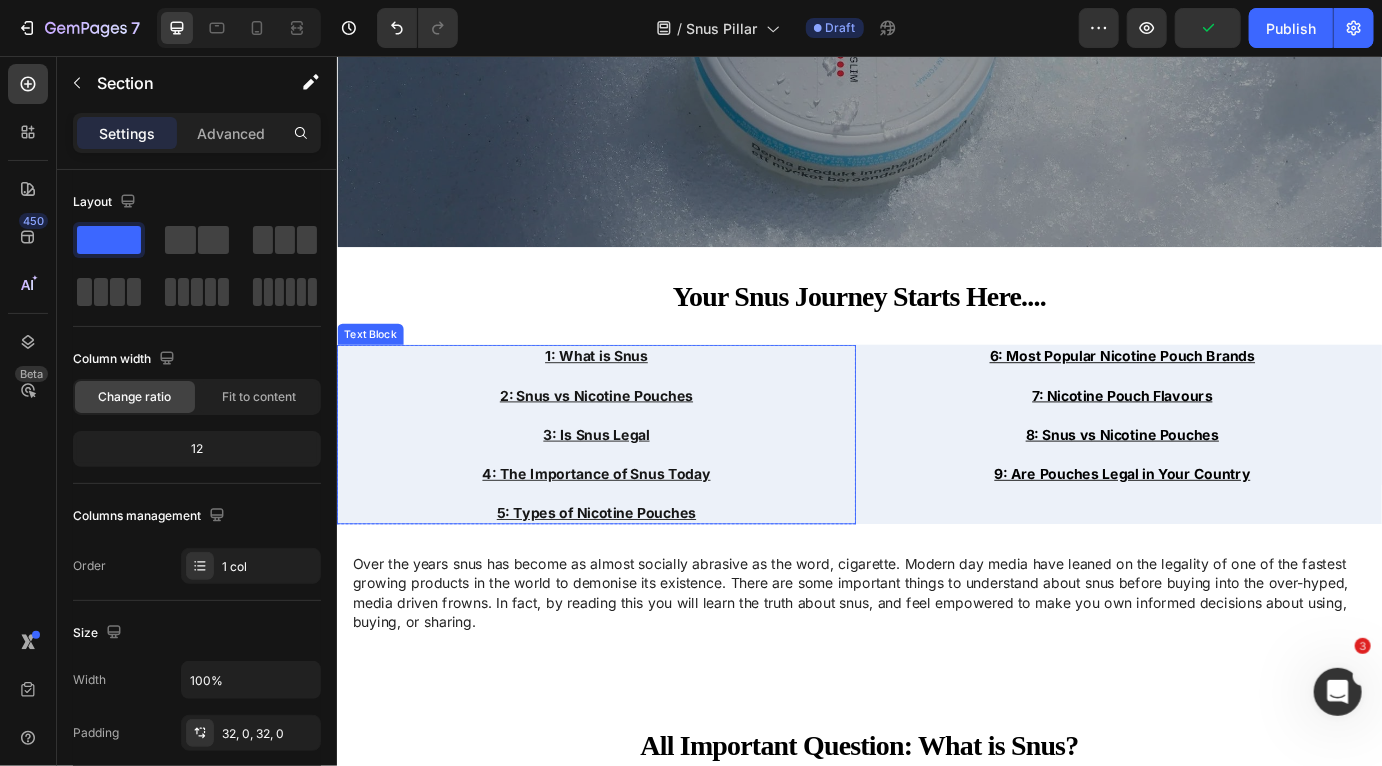 click on "5: Types of Nicotine Pouches" at bounding box center [634, 581] 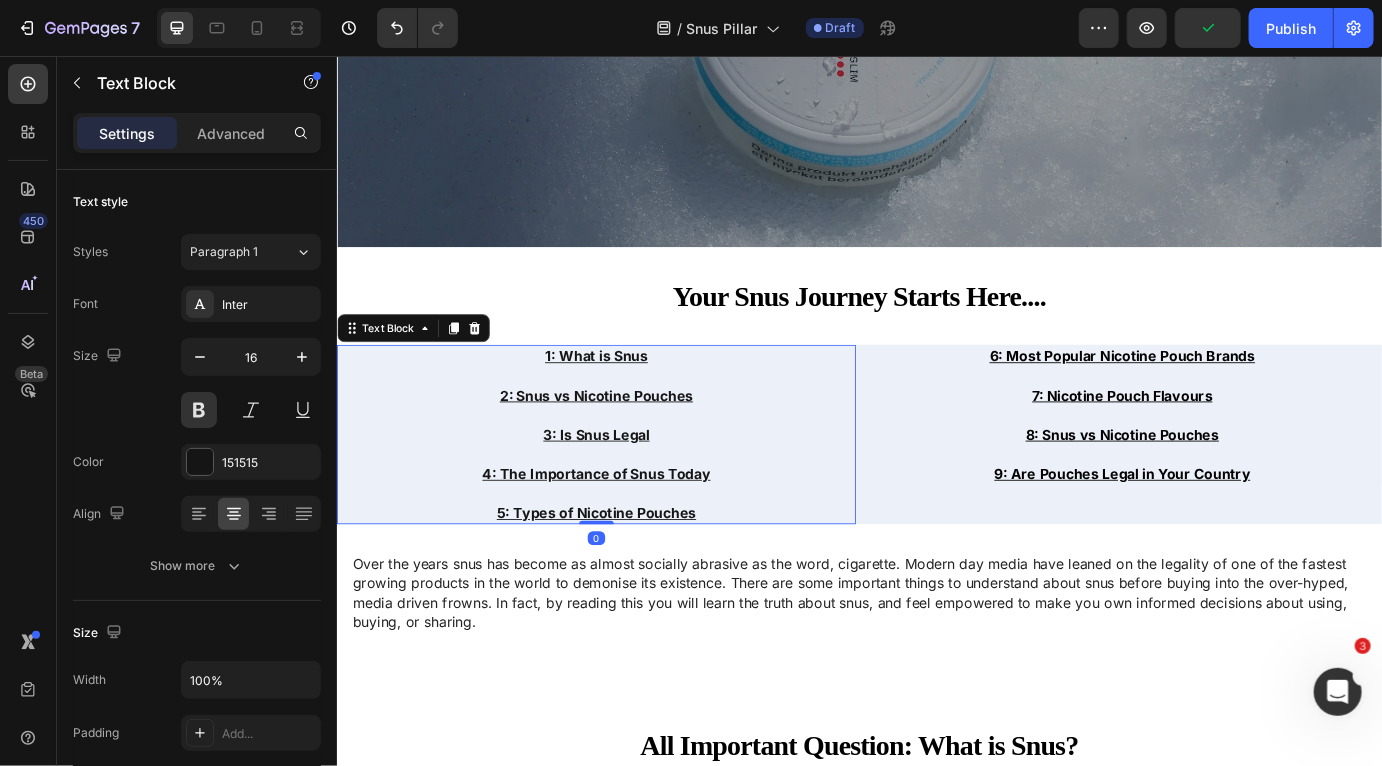 click on "5: Types of Nicotine Pouches" at bounding box center (634, 581) 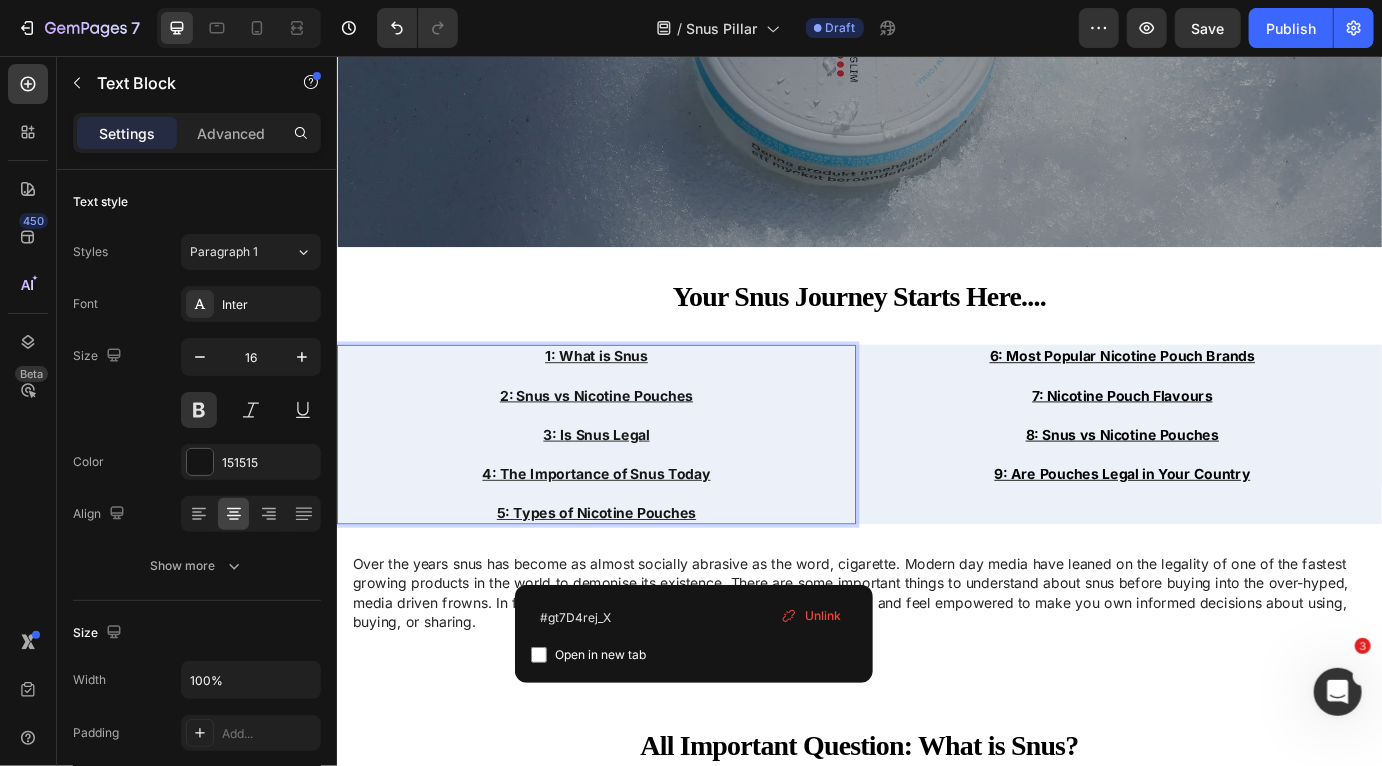 click on "Unlink" at bounding box center [823, 616] 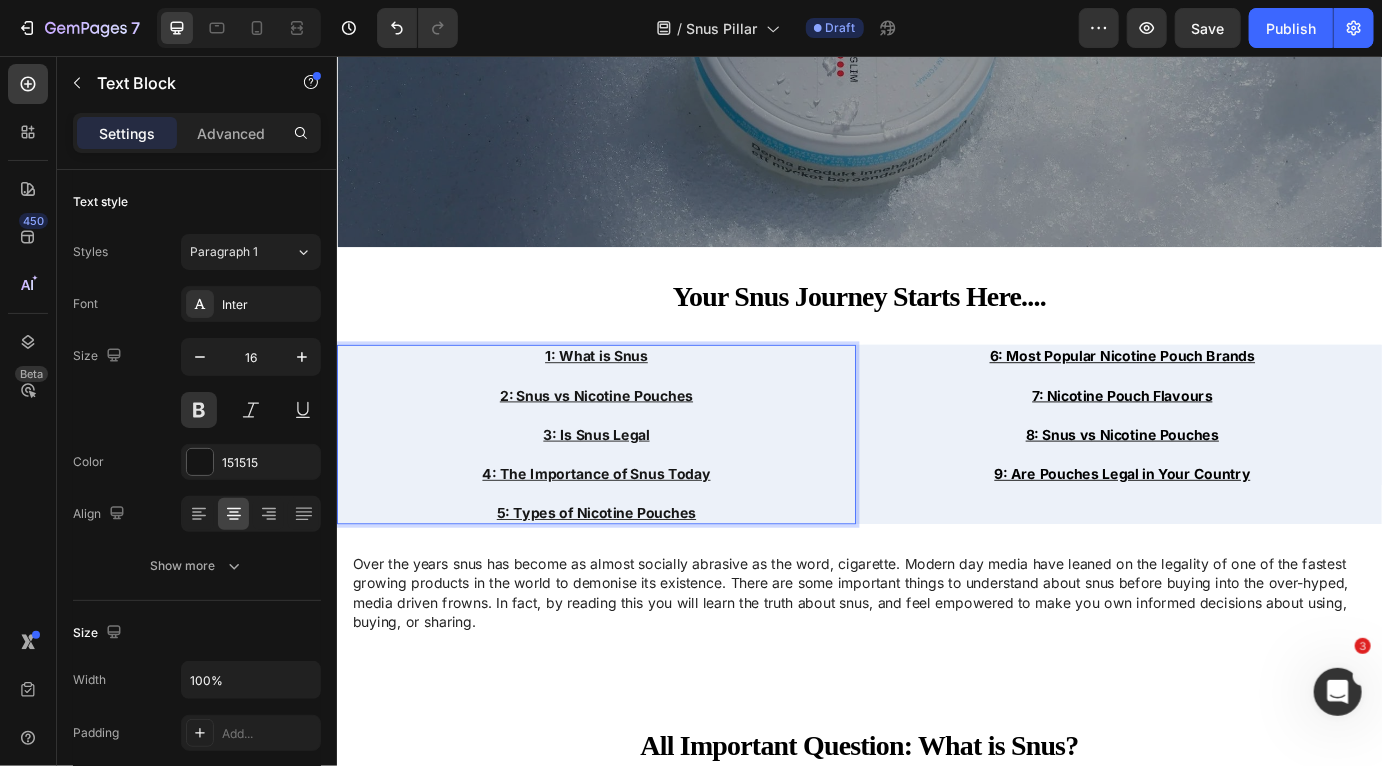click on "5: Types of Nicotine Pouches" at bounding box center (634, 581) 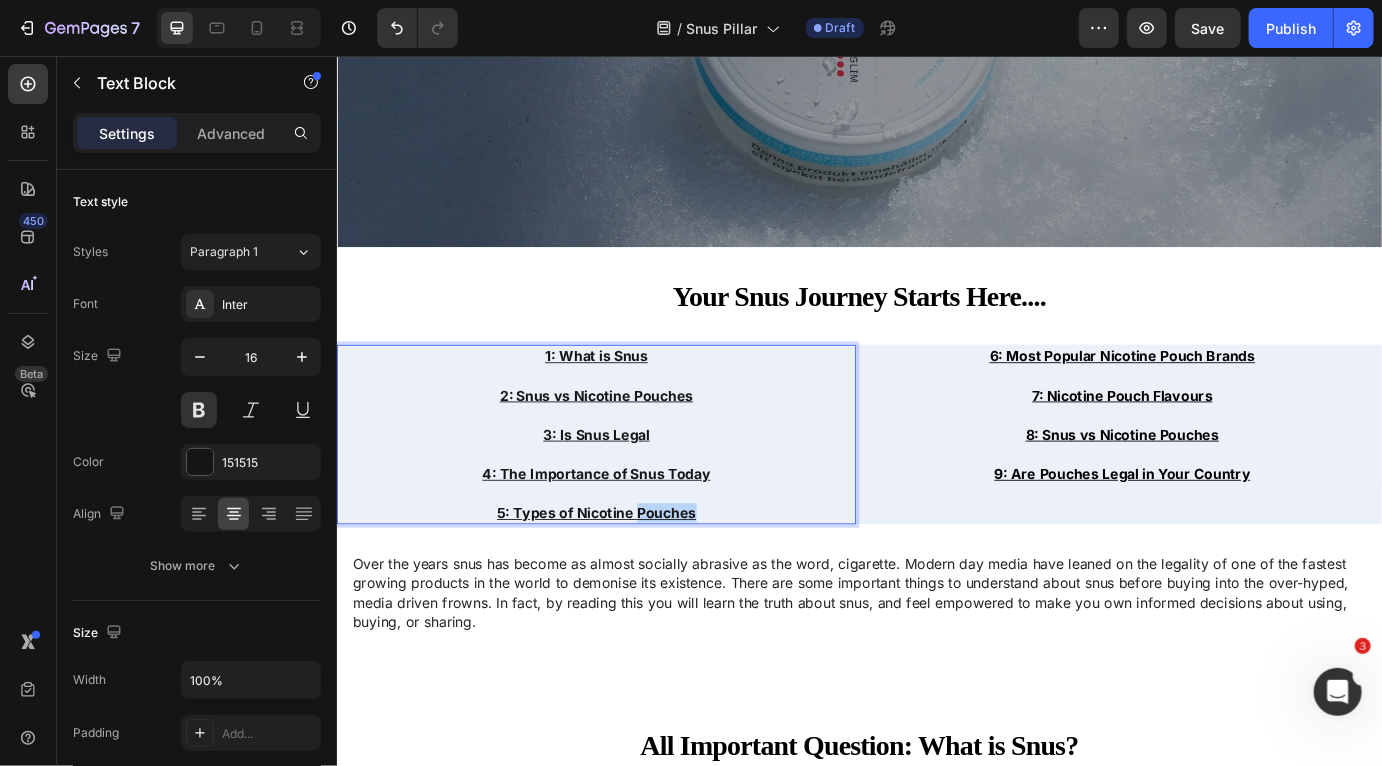 click on "5: Types of Nicotine Pouches" at bounding box center (634, 581) 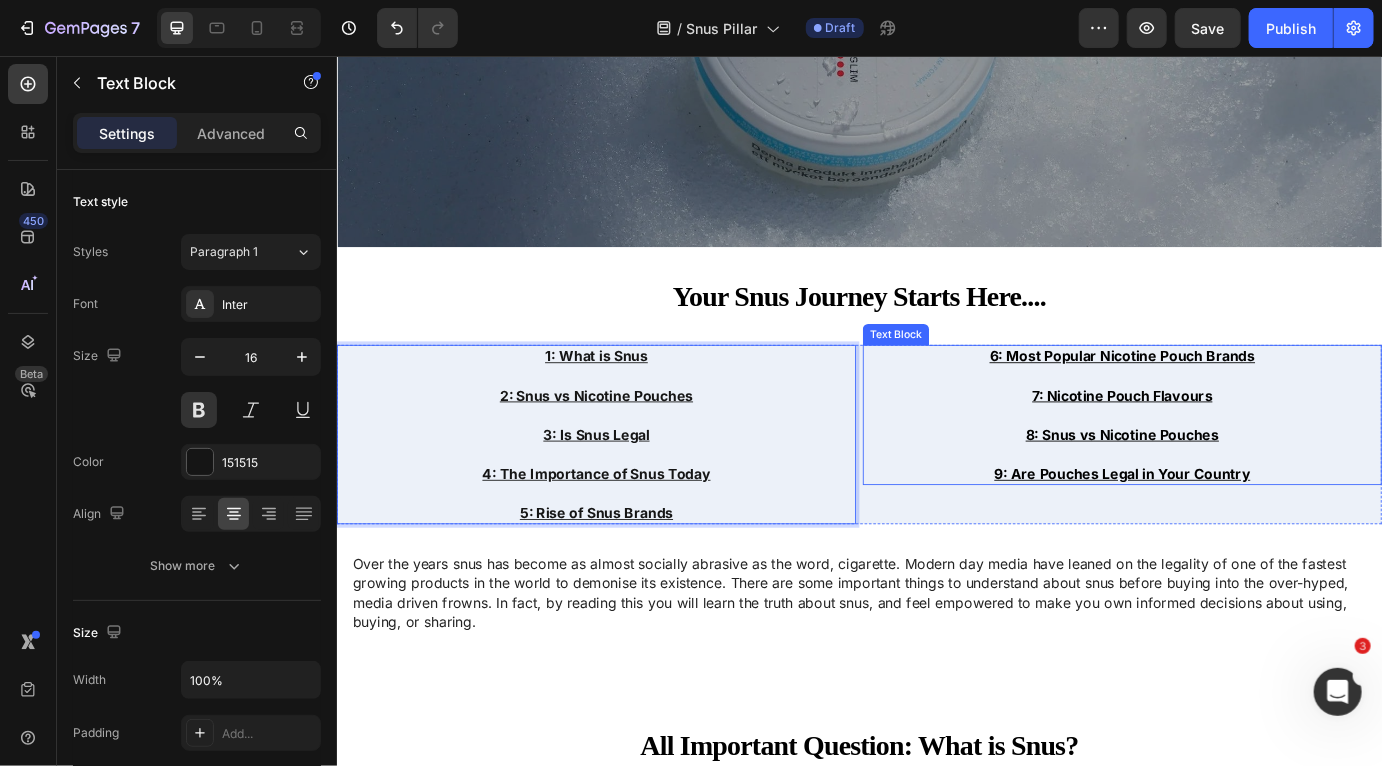 click at bounding box center [1238, 424] 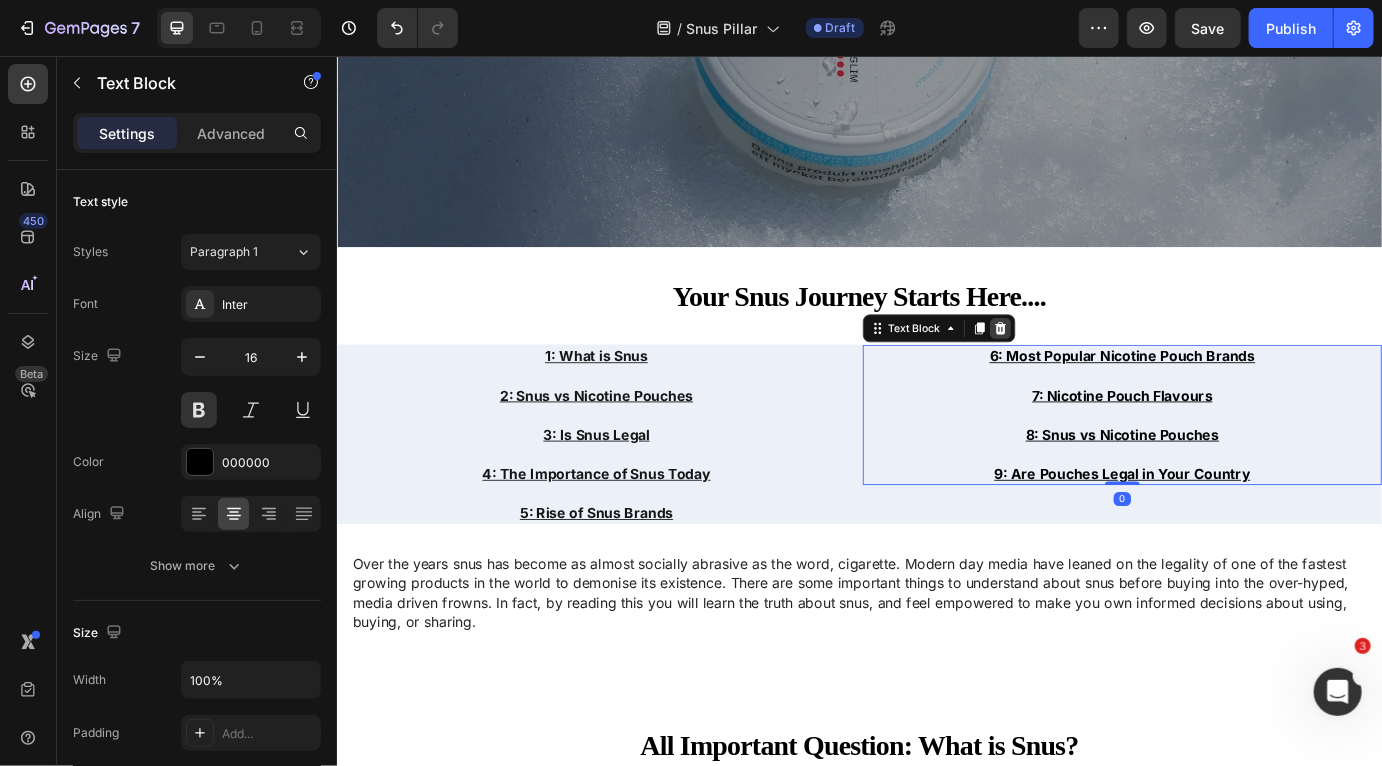 click 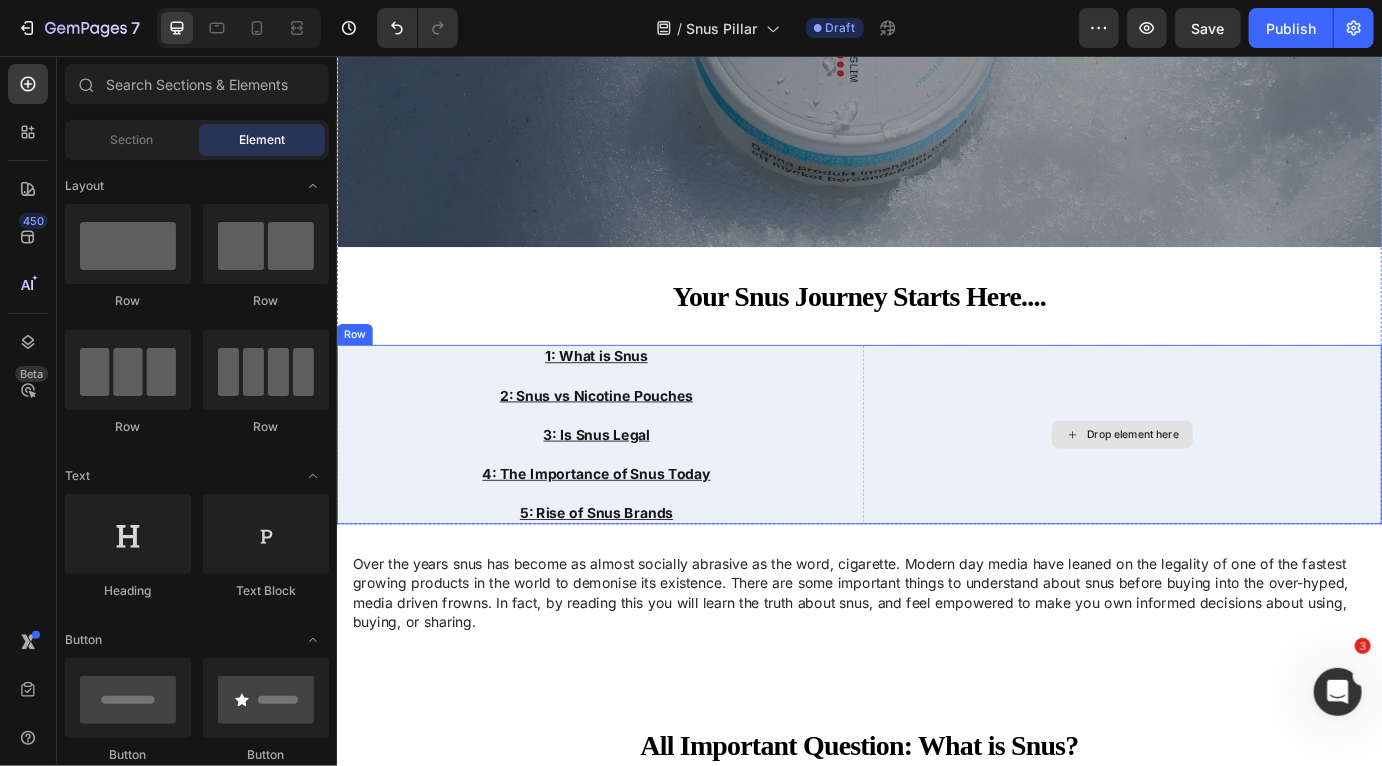 click on "Drop element here" at bounding box center [1238, 491] 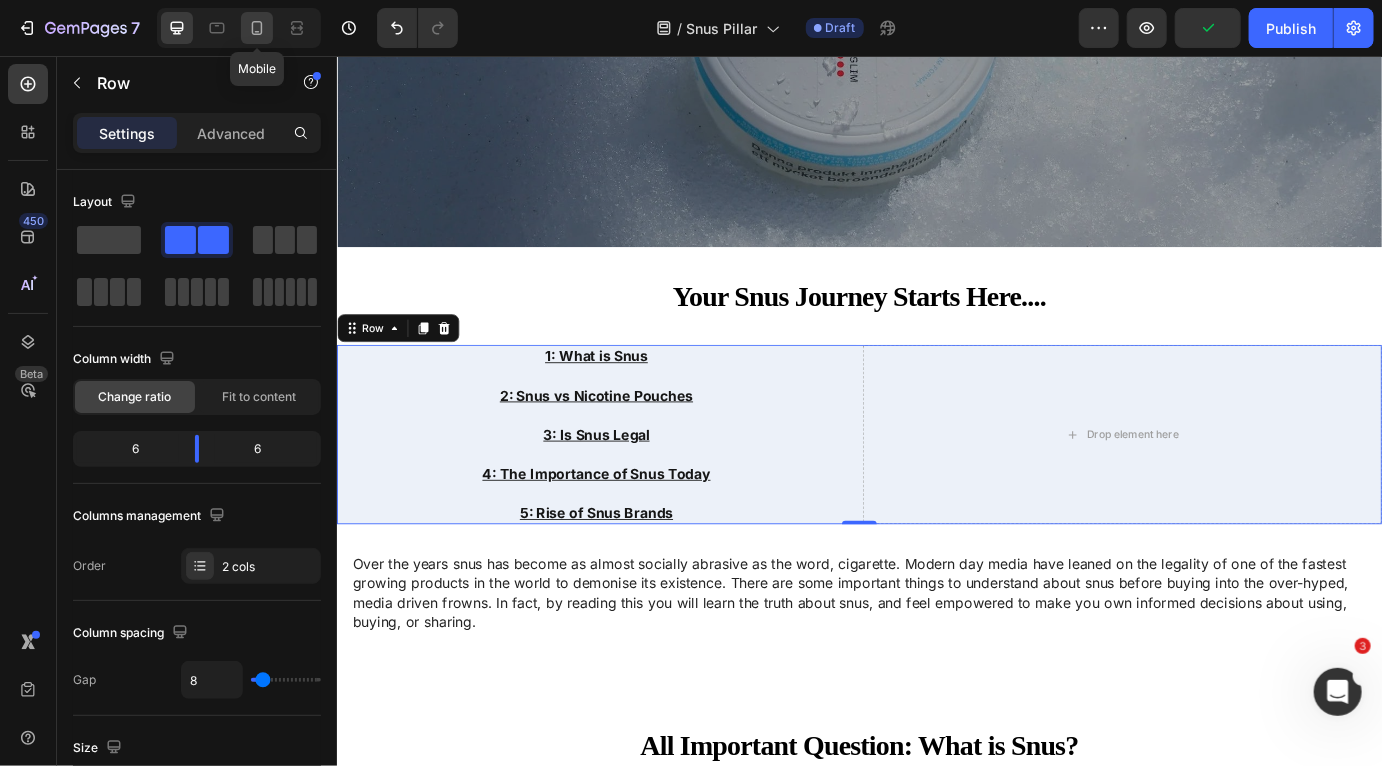click 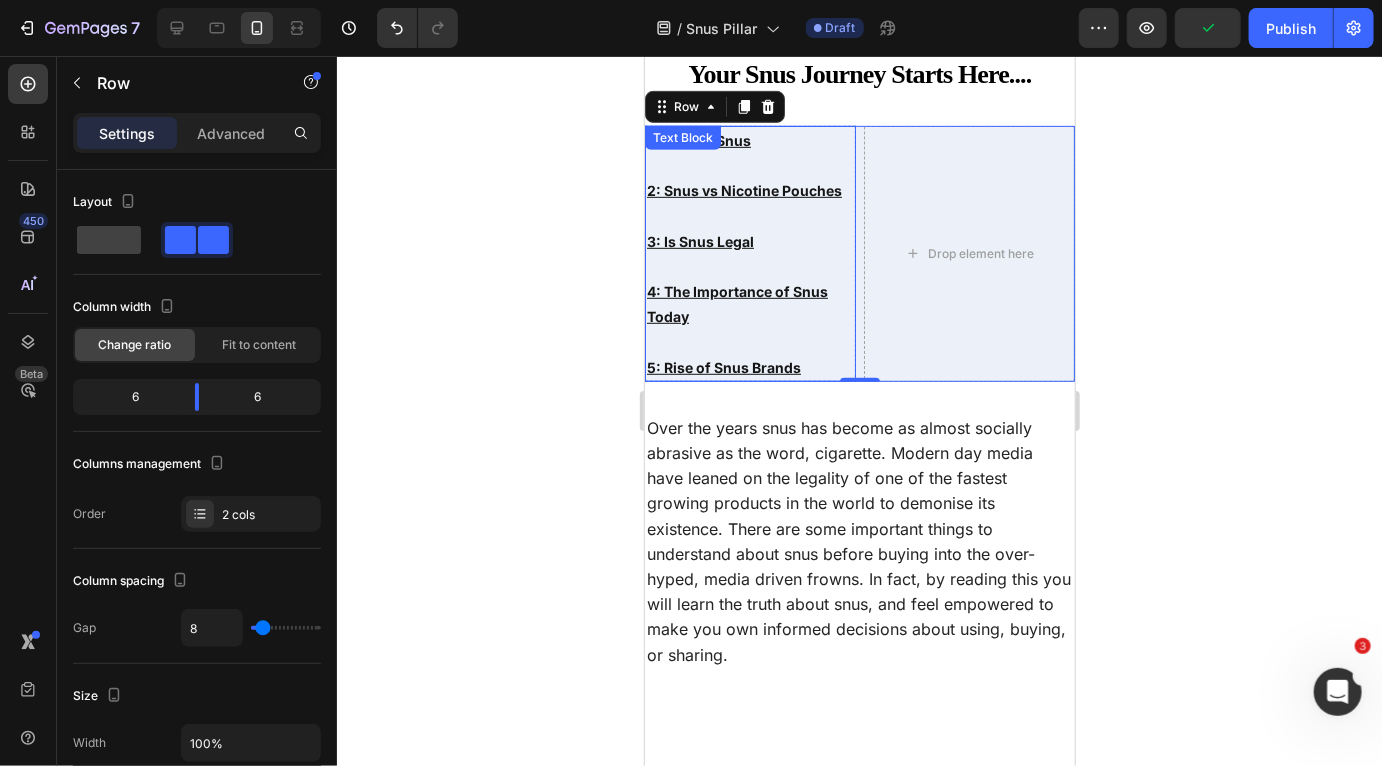 scroll, scrollTop: 439, scrollLeft: 0, axis: vertical 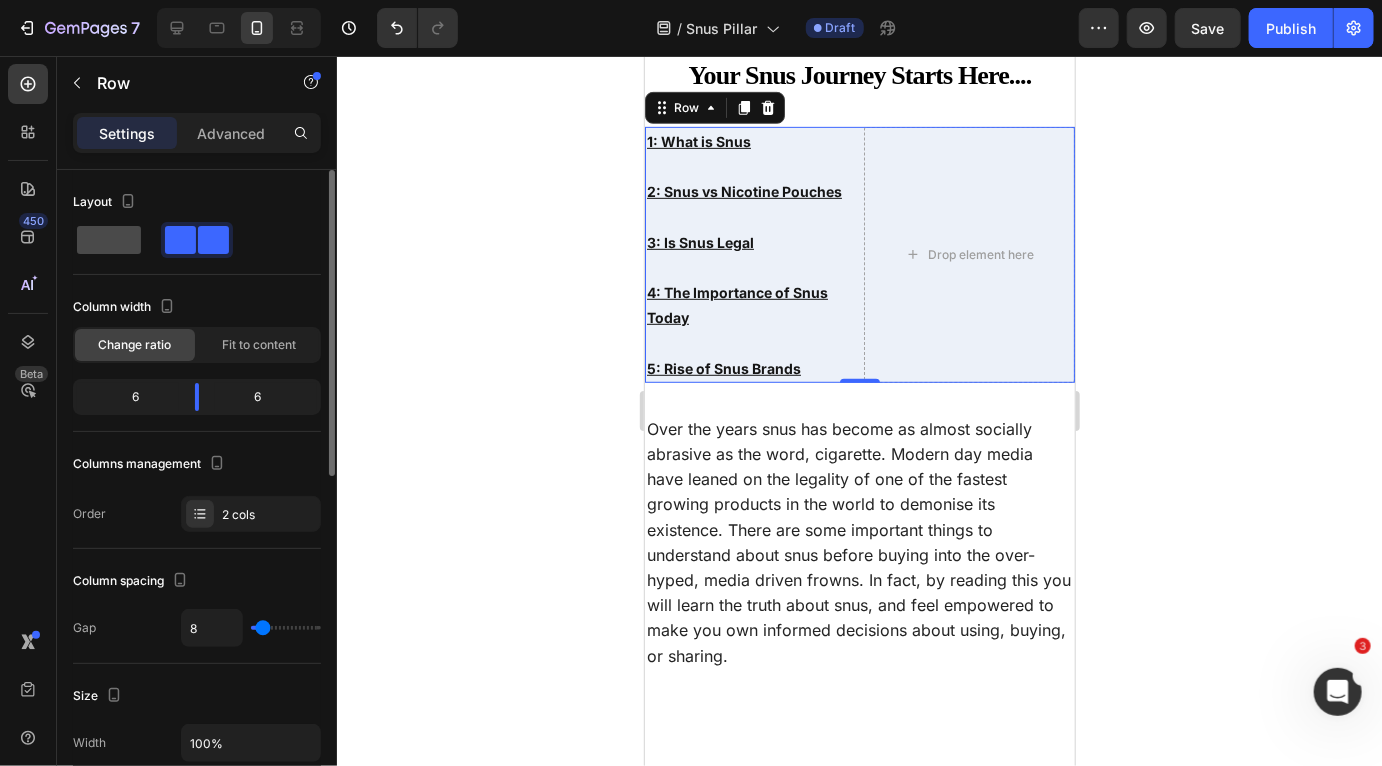 click 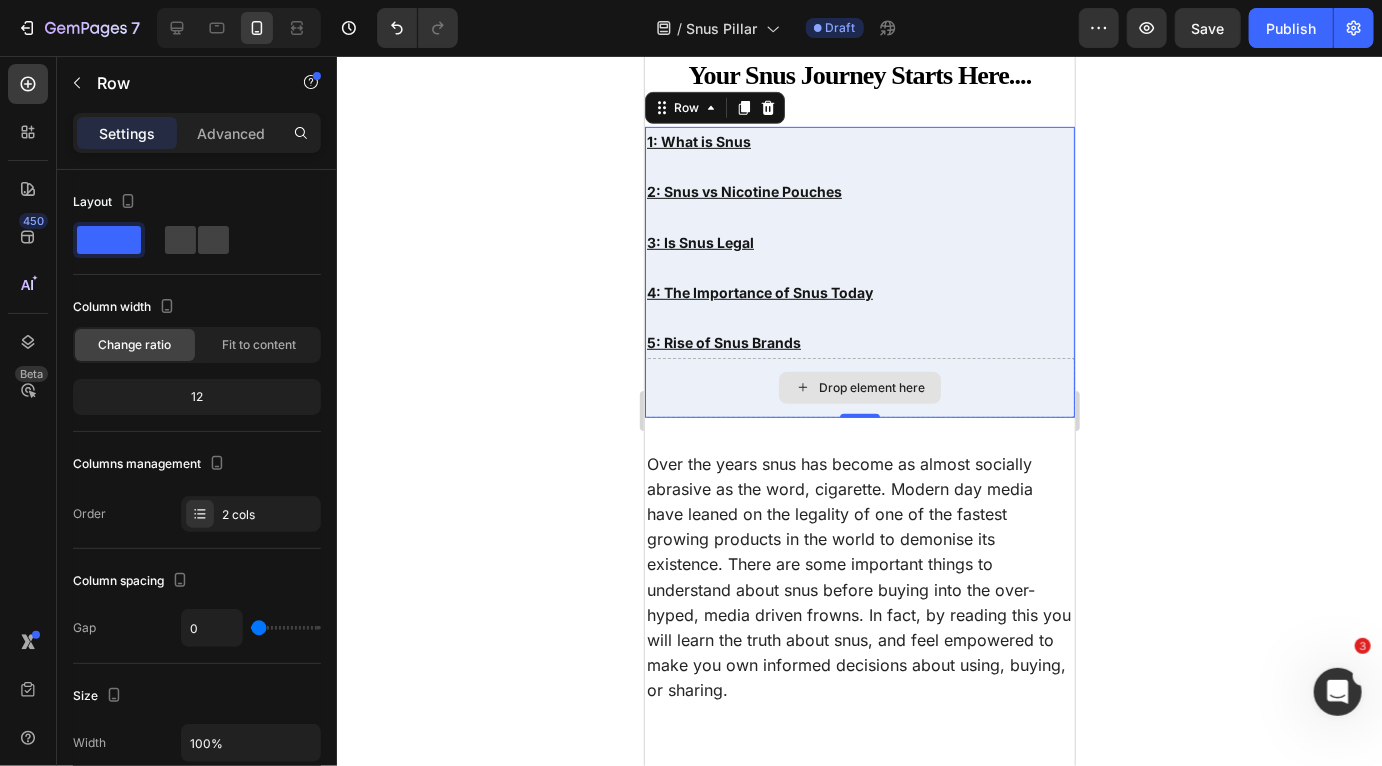 click on "Drop element here" at bounding box center (859, 387) 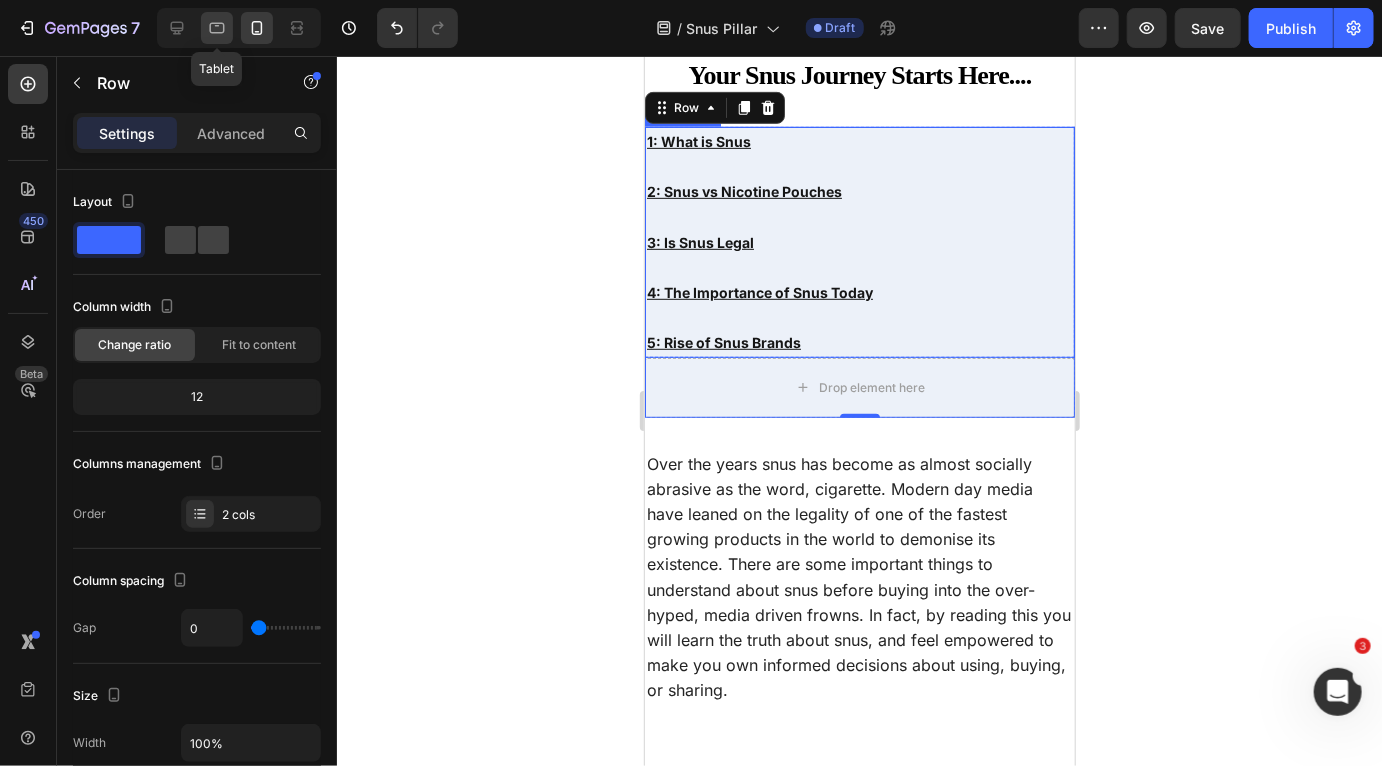 click 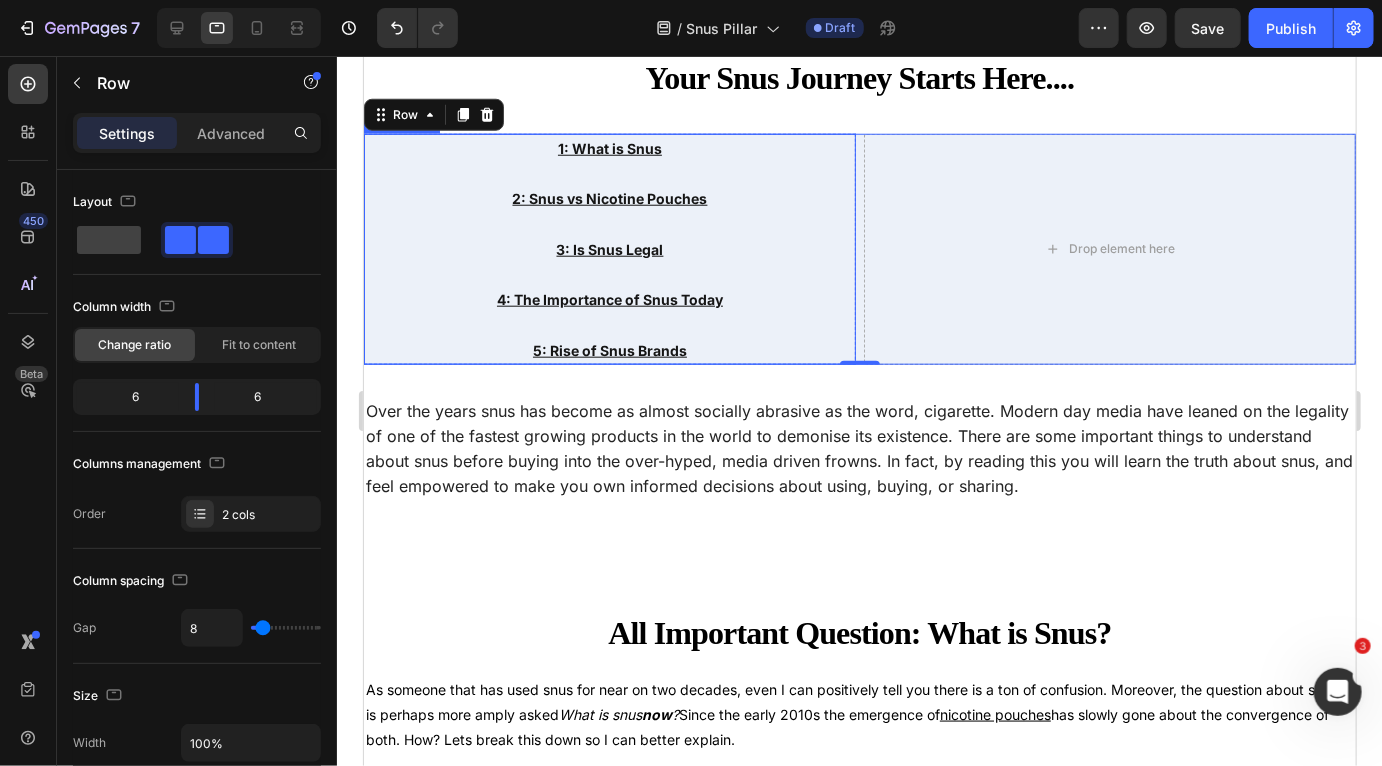scroll, scrollTop: 835, scrollLeft: 0, axis: vertical 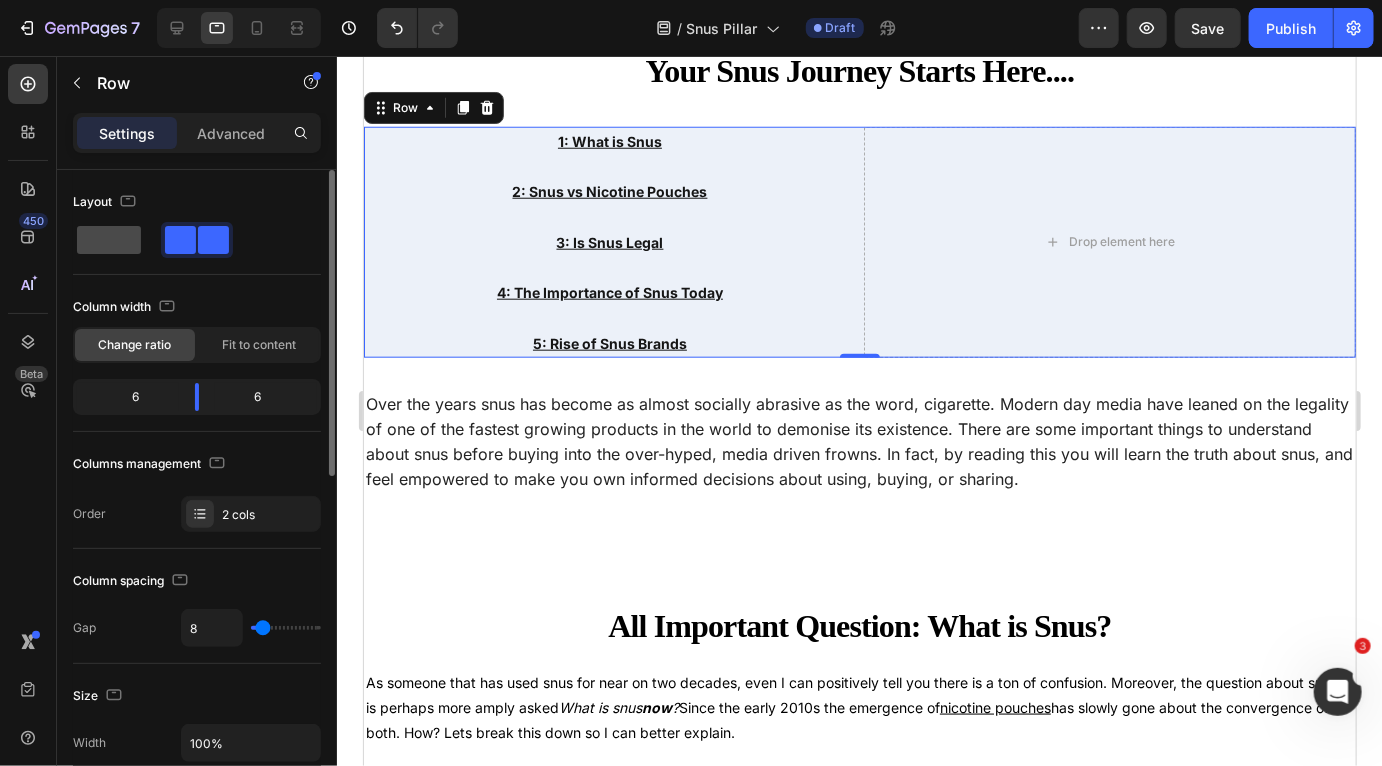 click 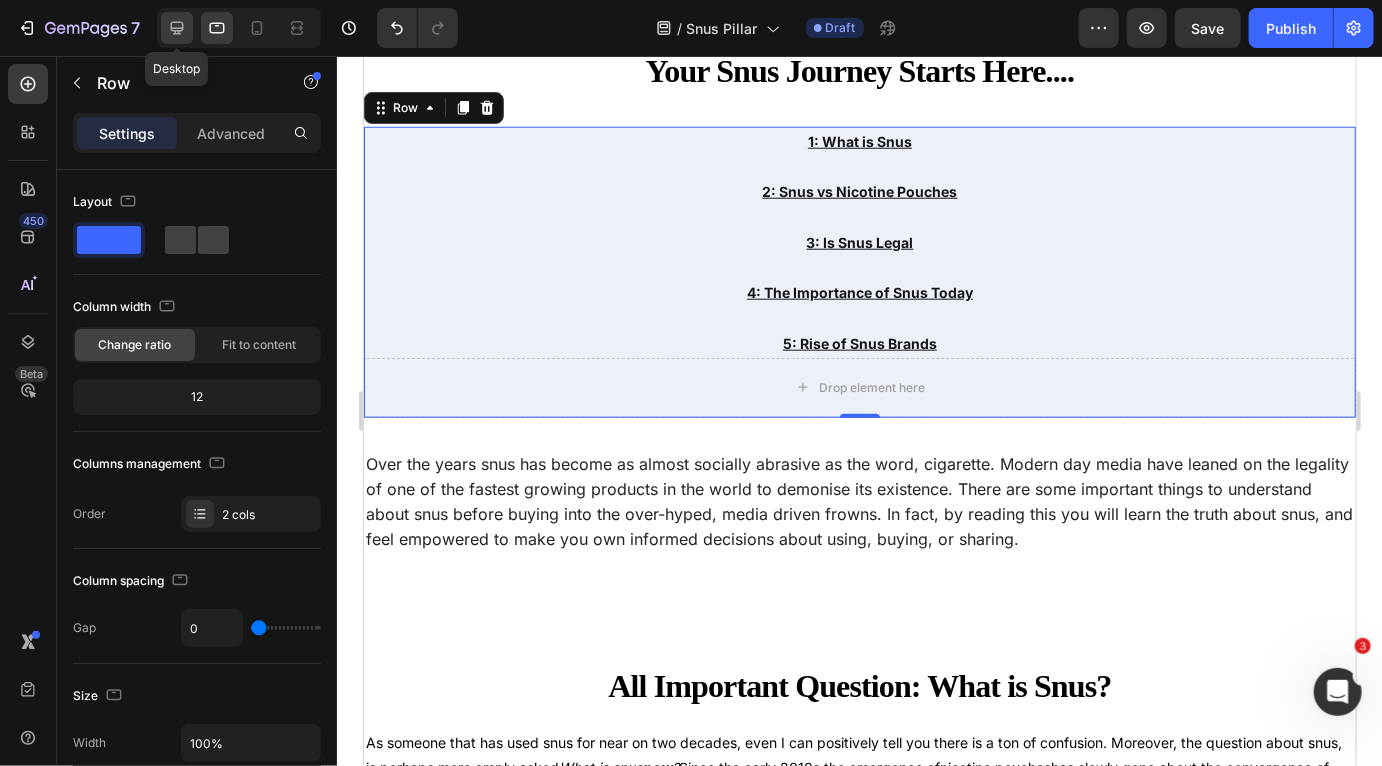 click 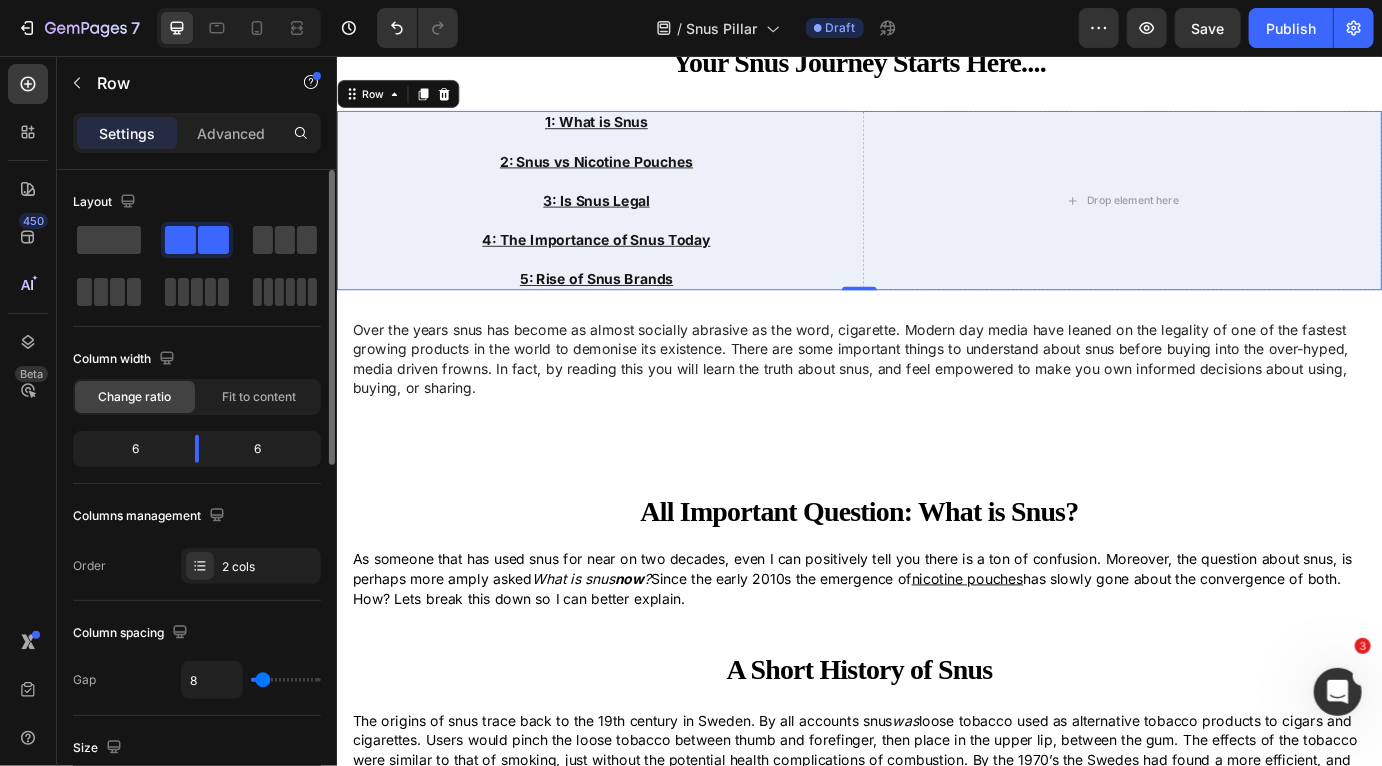 scroll, scrollTop: 719, scrollLeft: 0, axis: vertical 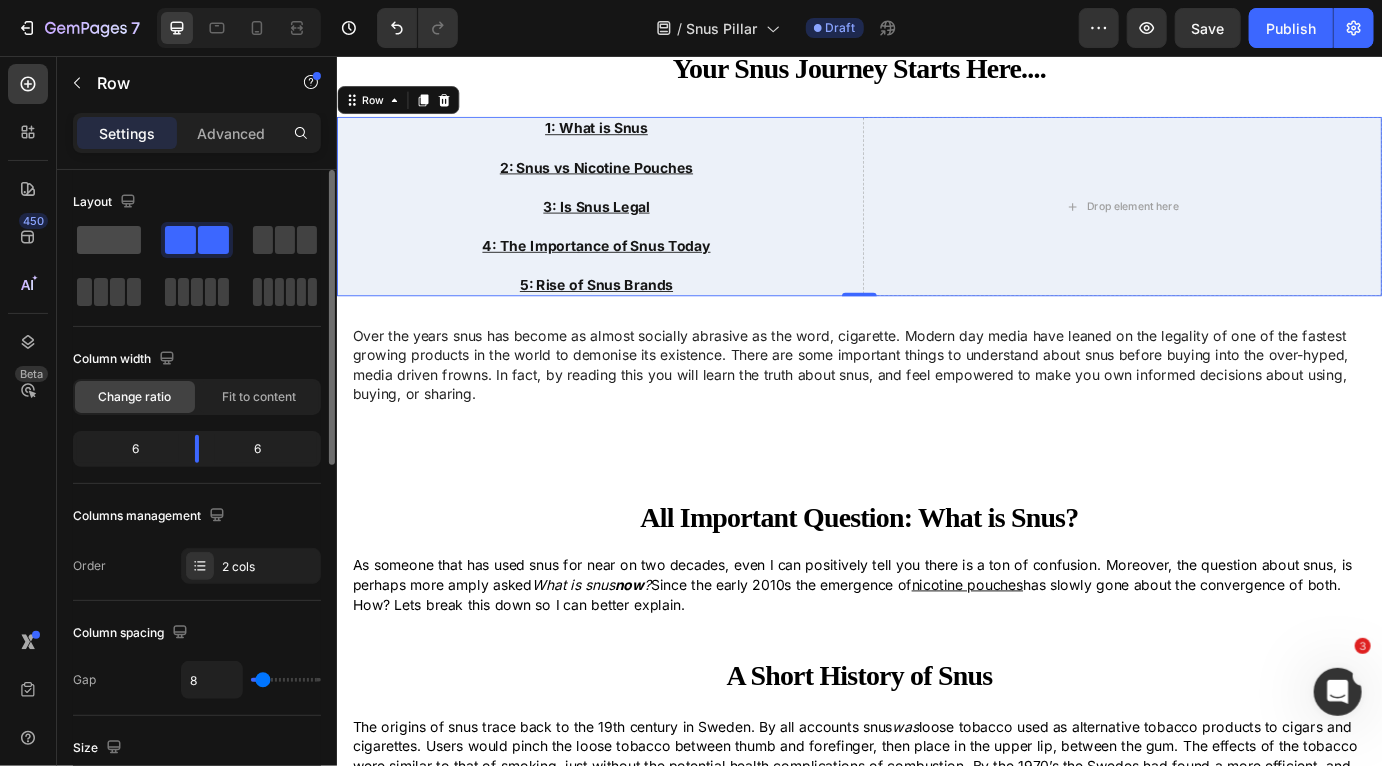 click 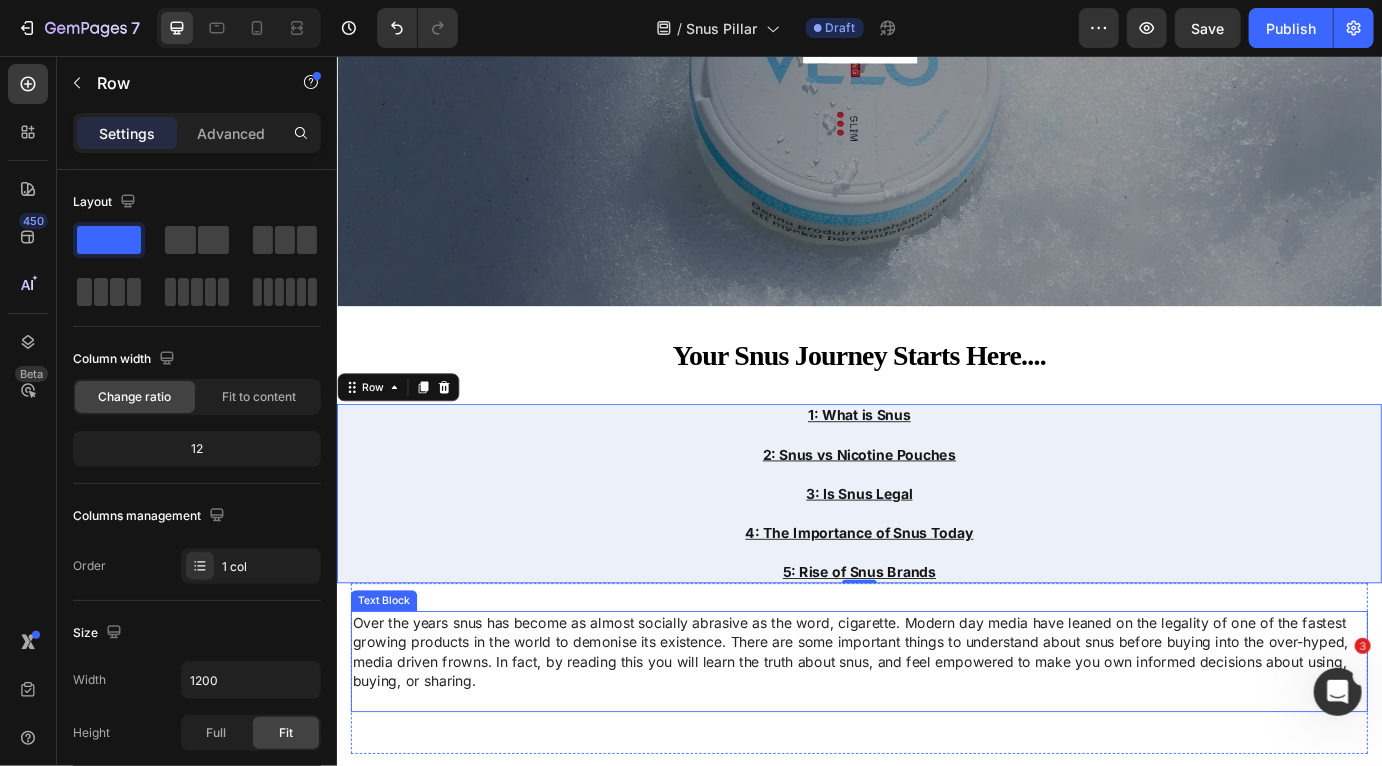 scroll, scrollTop: 272, scrollLeft: 0, axis: vertical 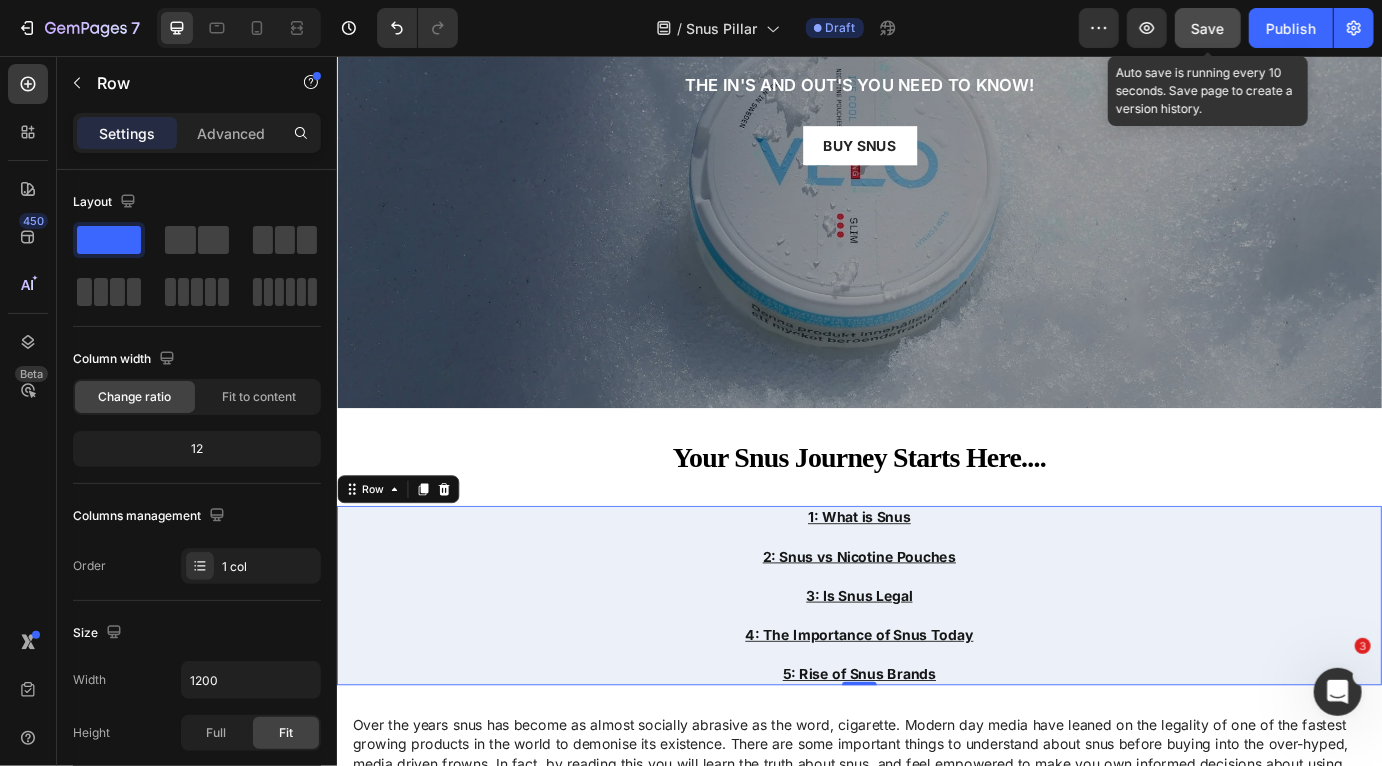 click on "Save" at bounding box center (1208, 28) 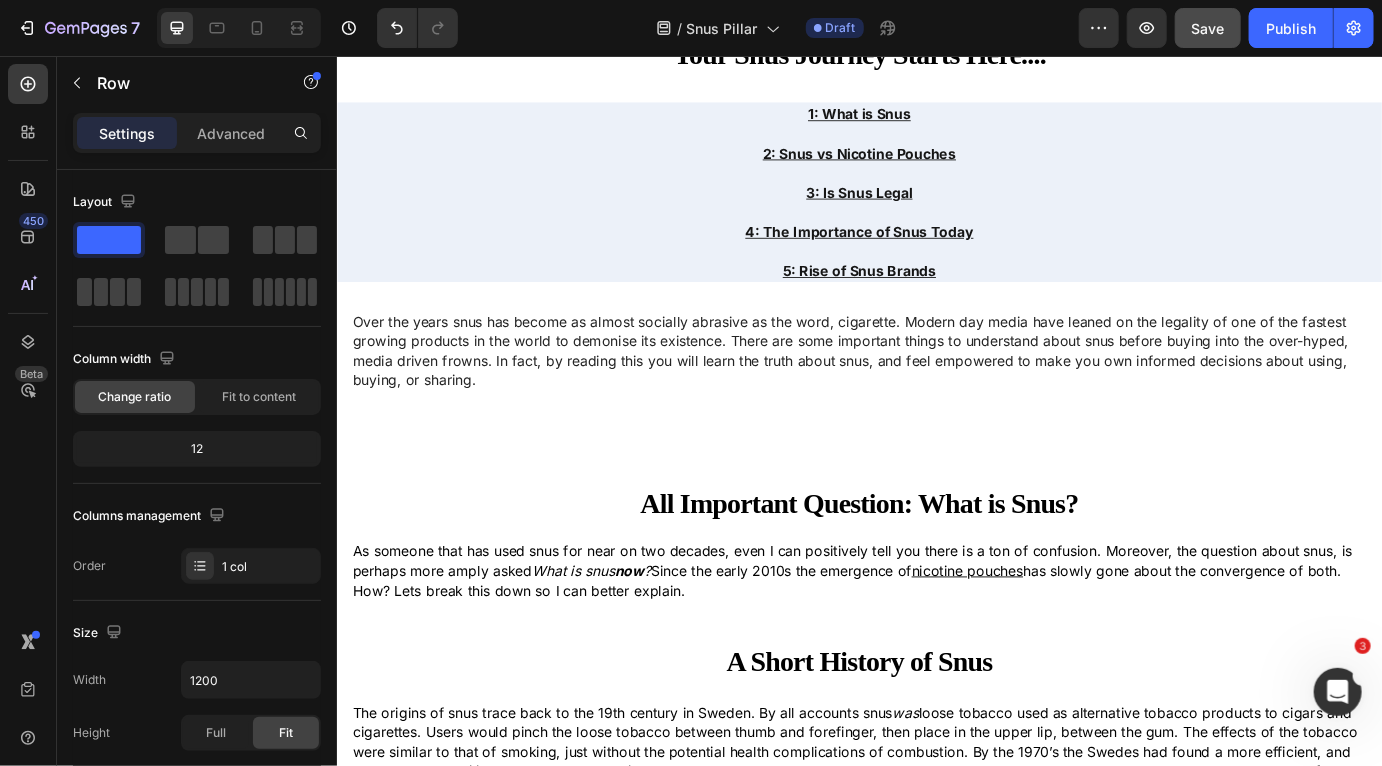 scroll, scrollTop: 725, scrollLeft: 0, axis: vertical 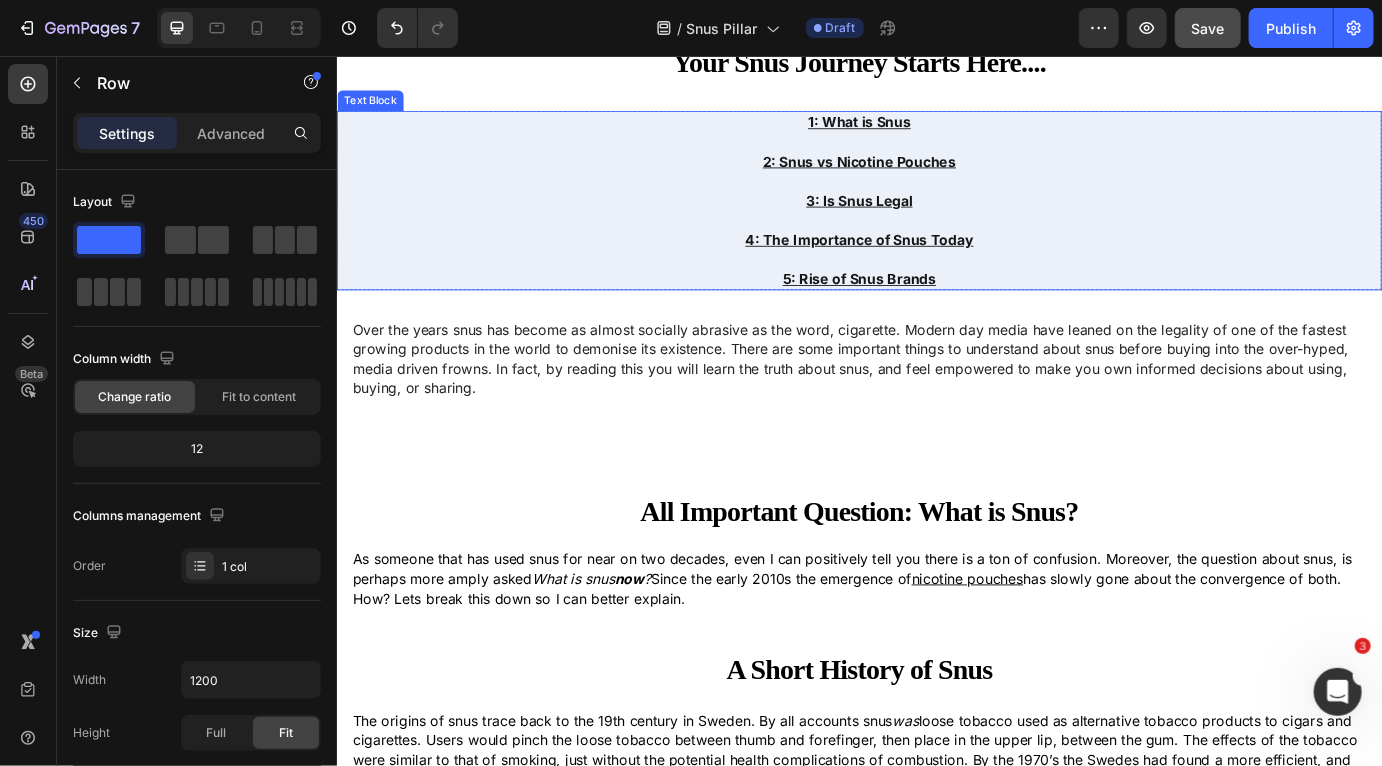 click on "1: What is Snus   2: Snus vs Nicotine Pouches   3: Is Snus Legal   4: The Importance of Snus Today   5: Rise of Snus Brands" at bounding box center (936, 223) 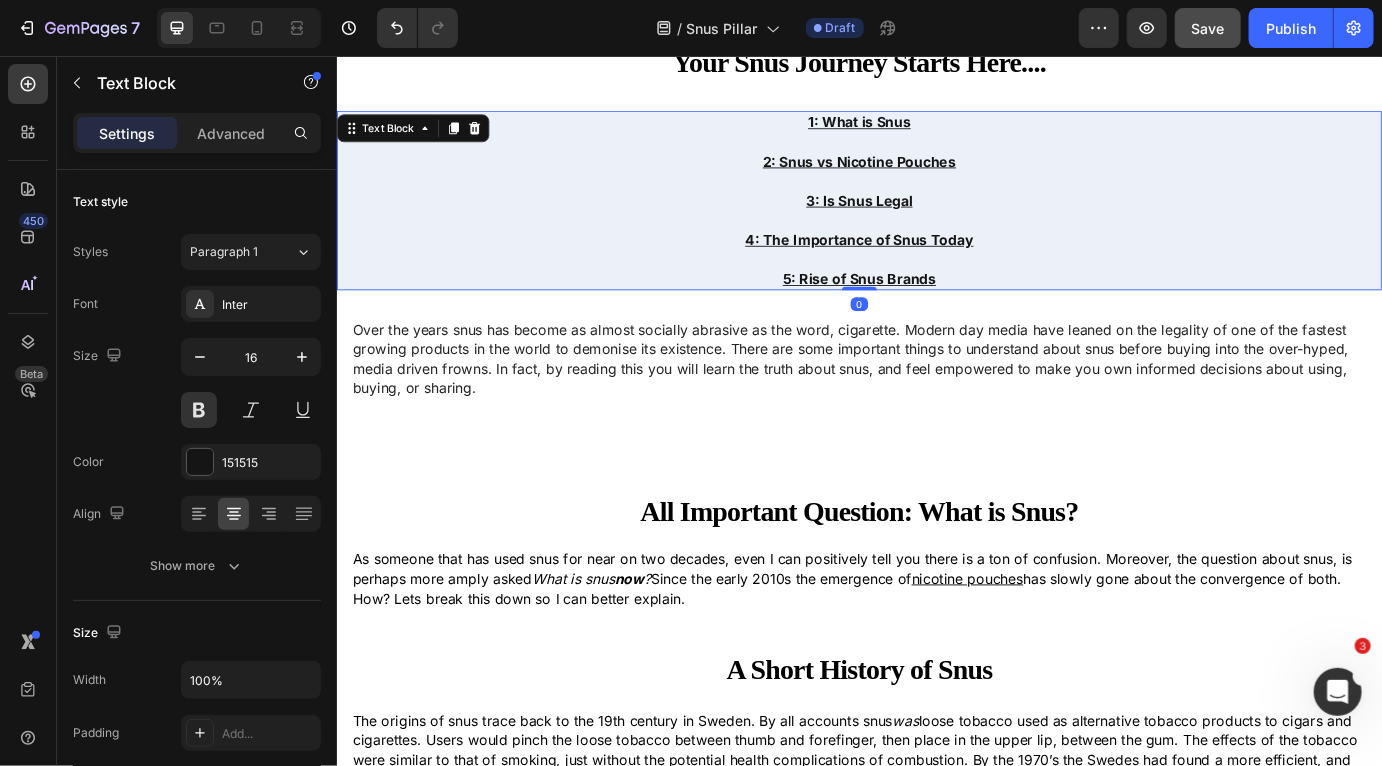 click on "5: Rise of Snus Brands" at bounding box center [936, 313] 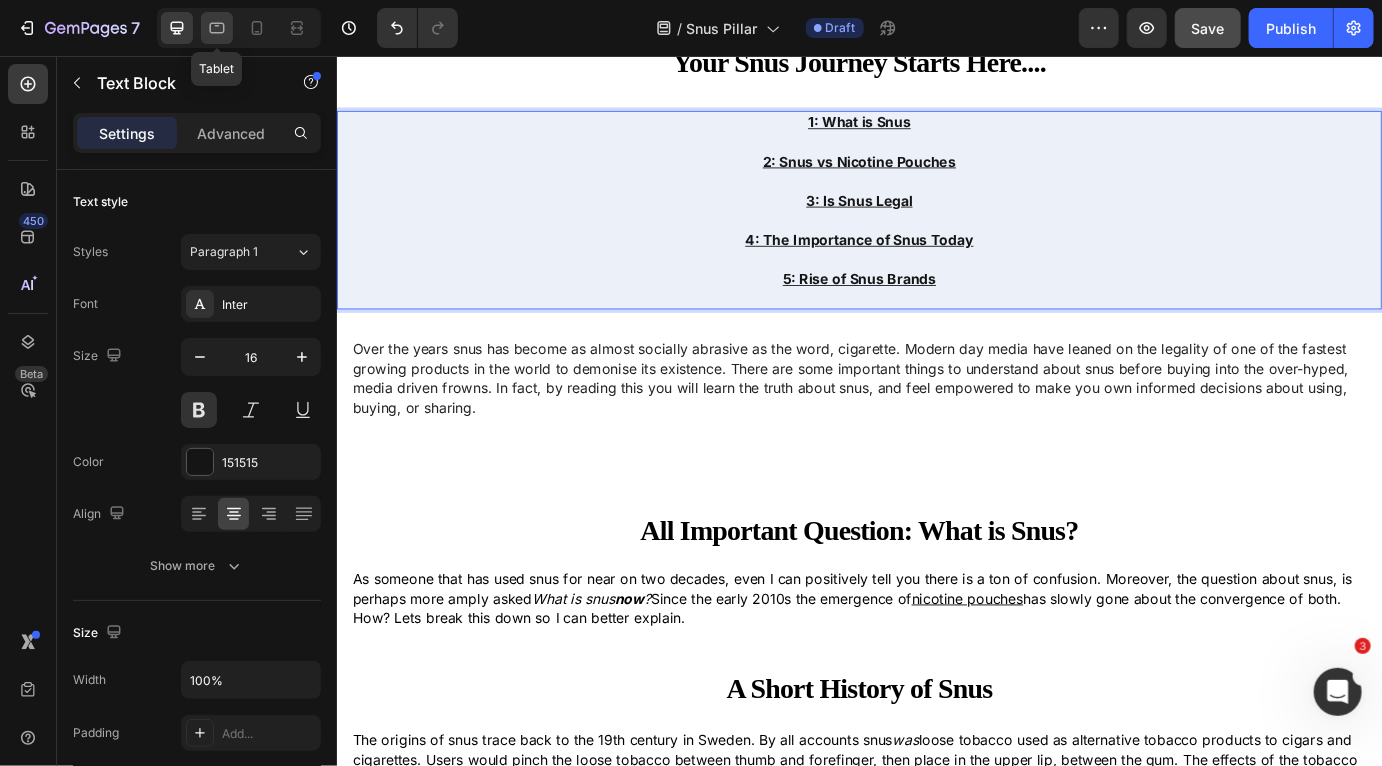 click 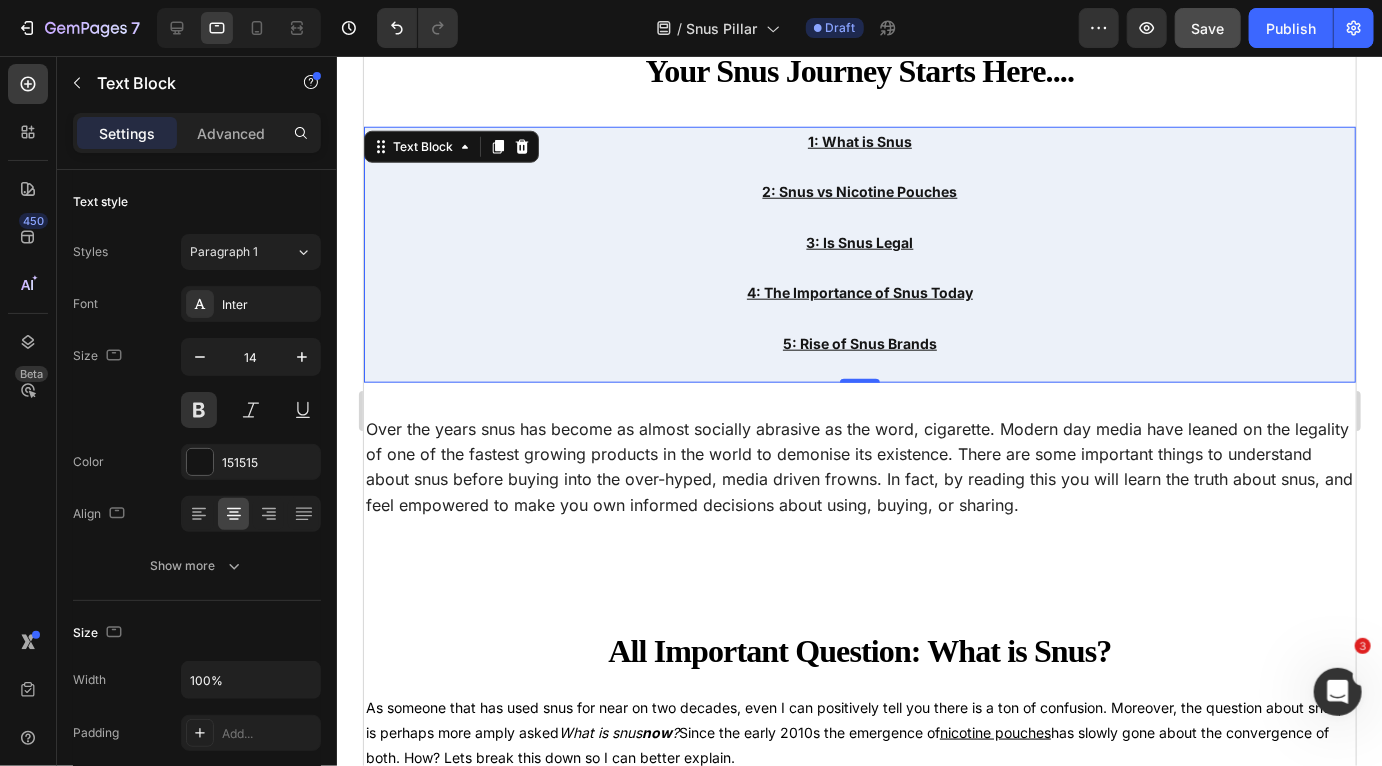 scroll, scrollTop: 835, scrollLeft: 0, axis: vertical 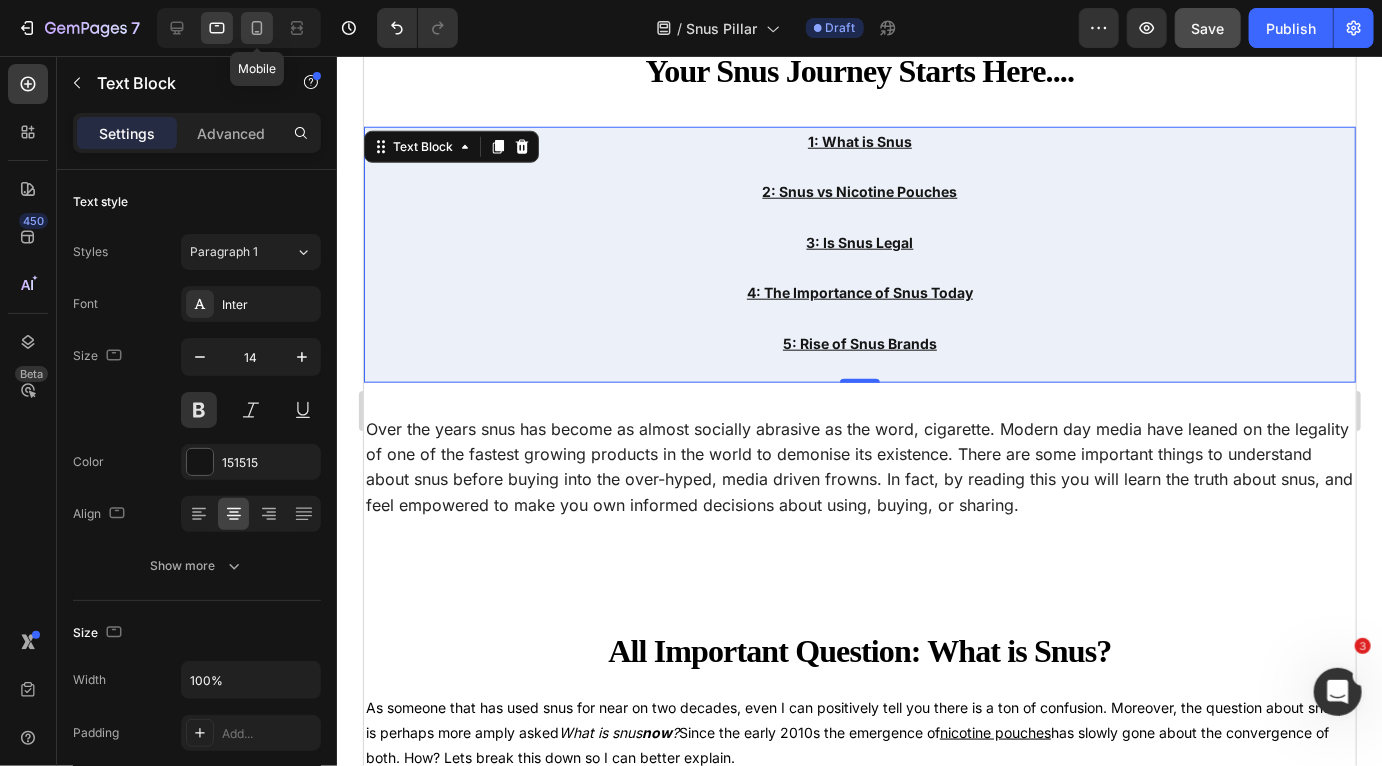 click 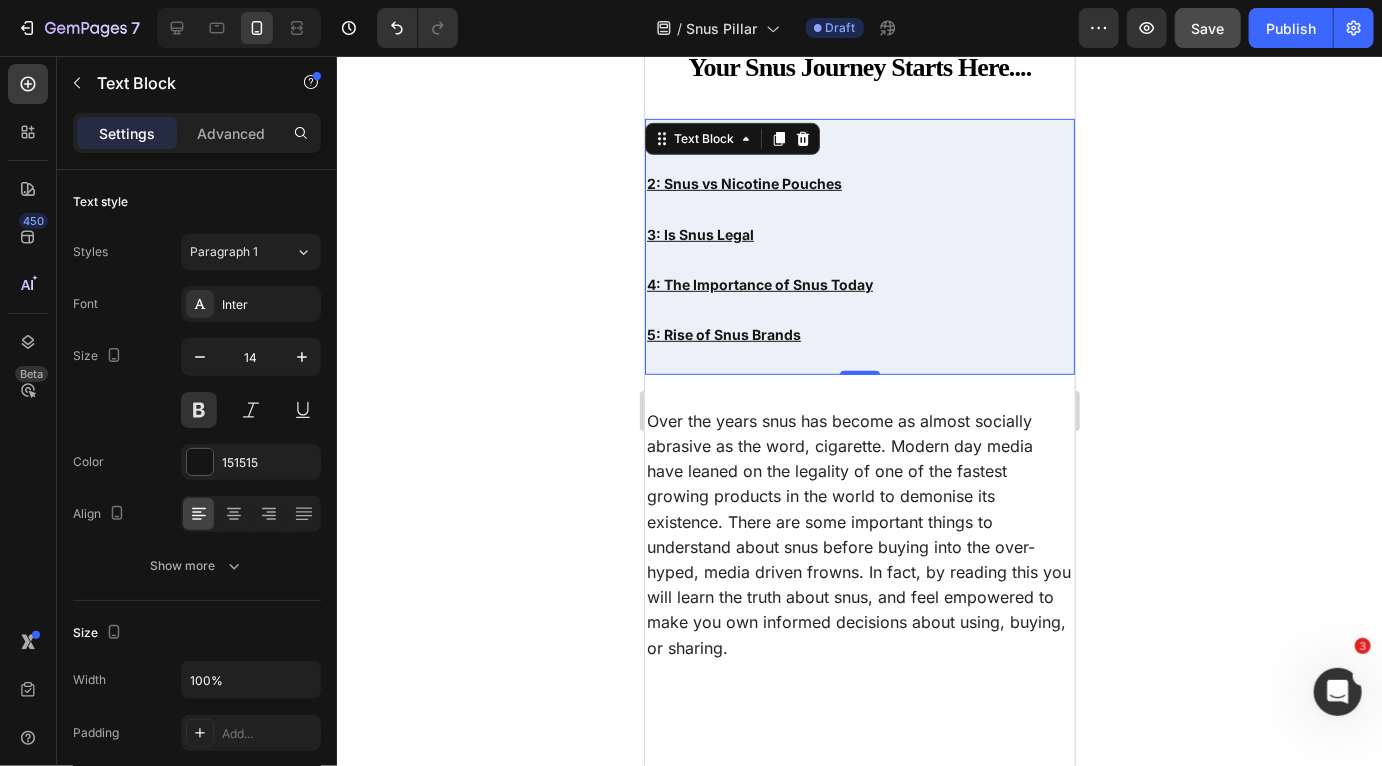scroll, scrollTop: 439, scrollLeft: 0, axis: vertical 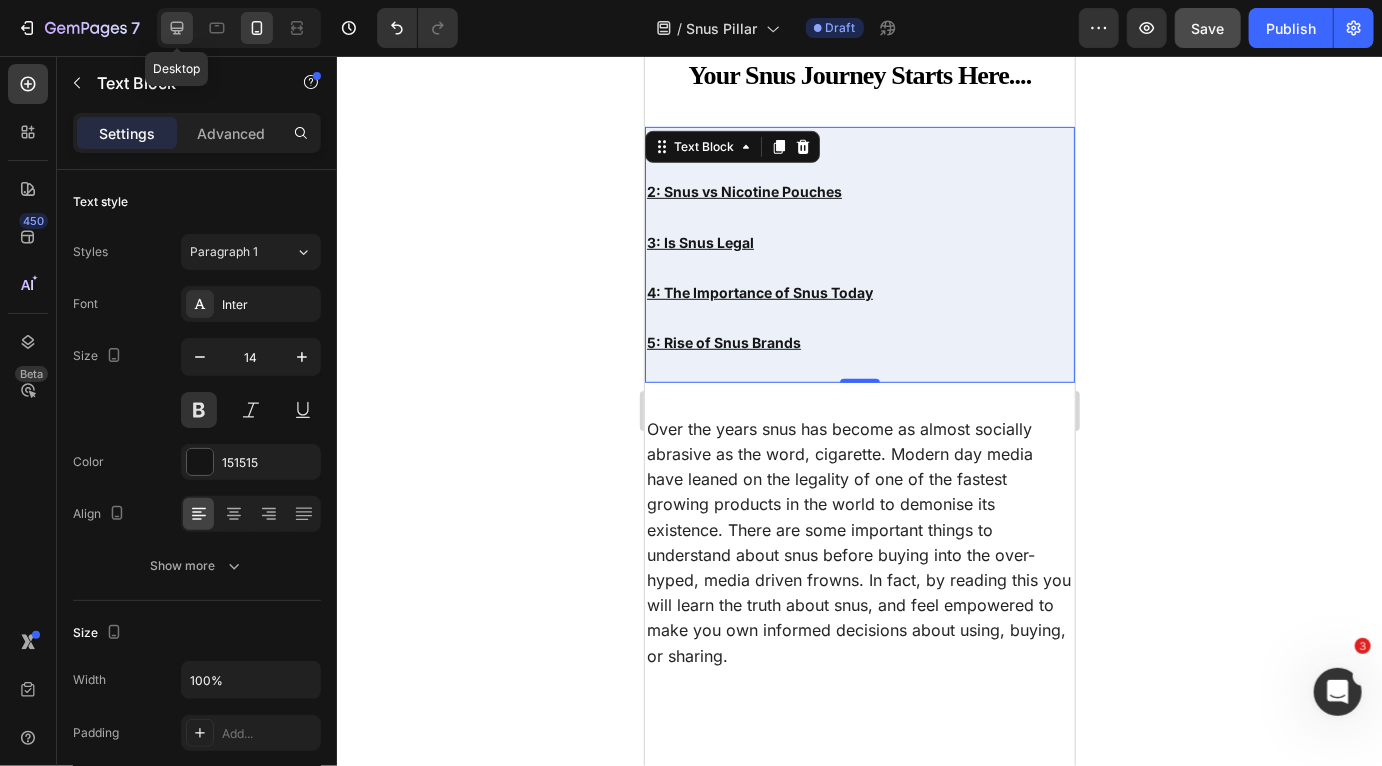 click 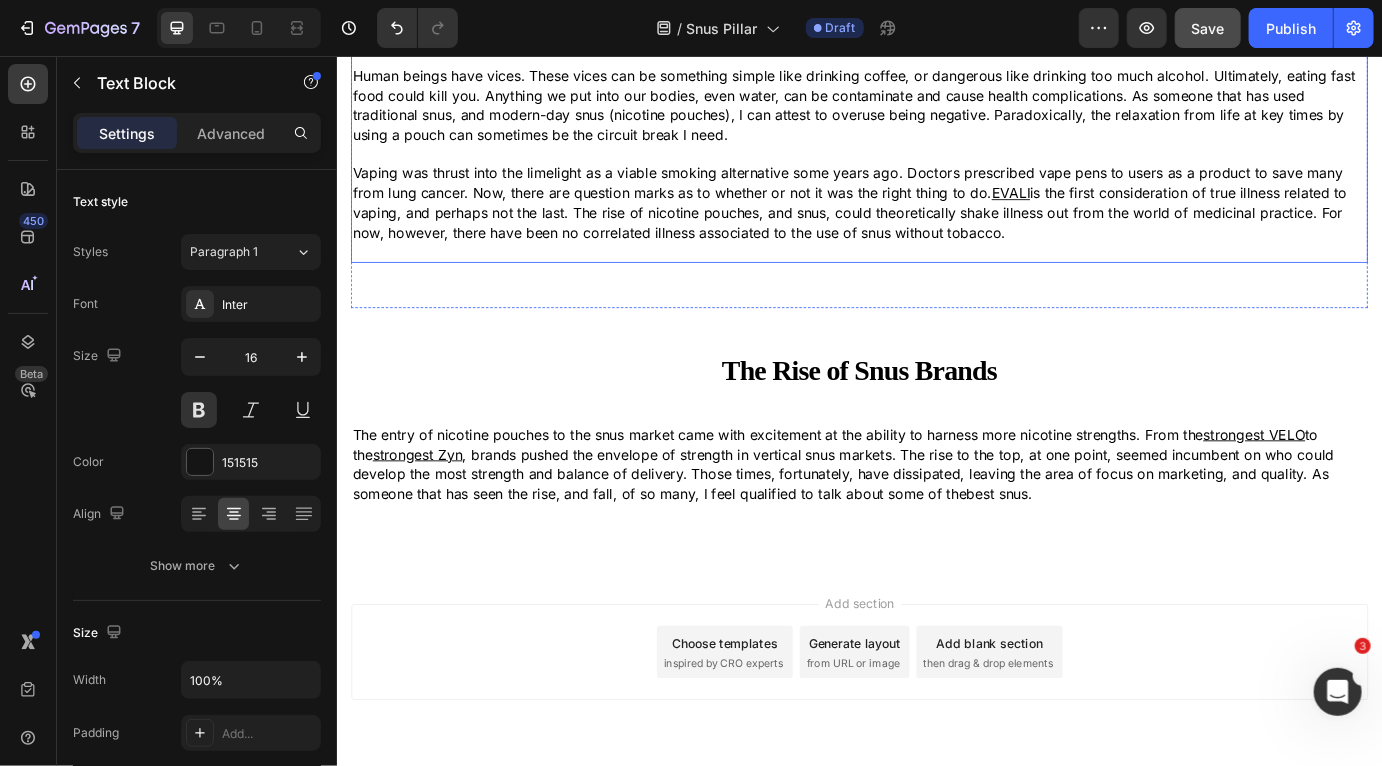scroll, scrollTop: 5072, scrollLeft: 0, axis: vertical 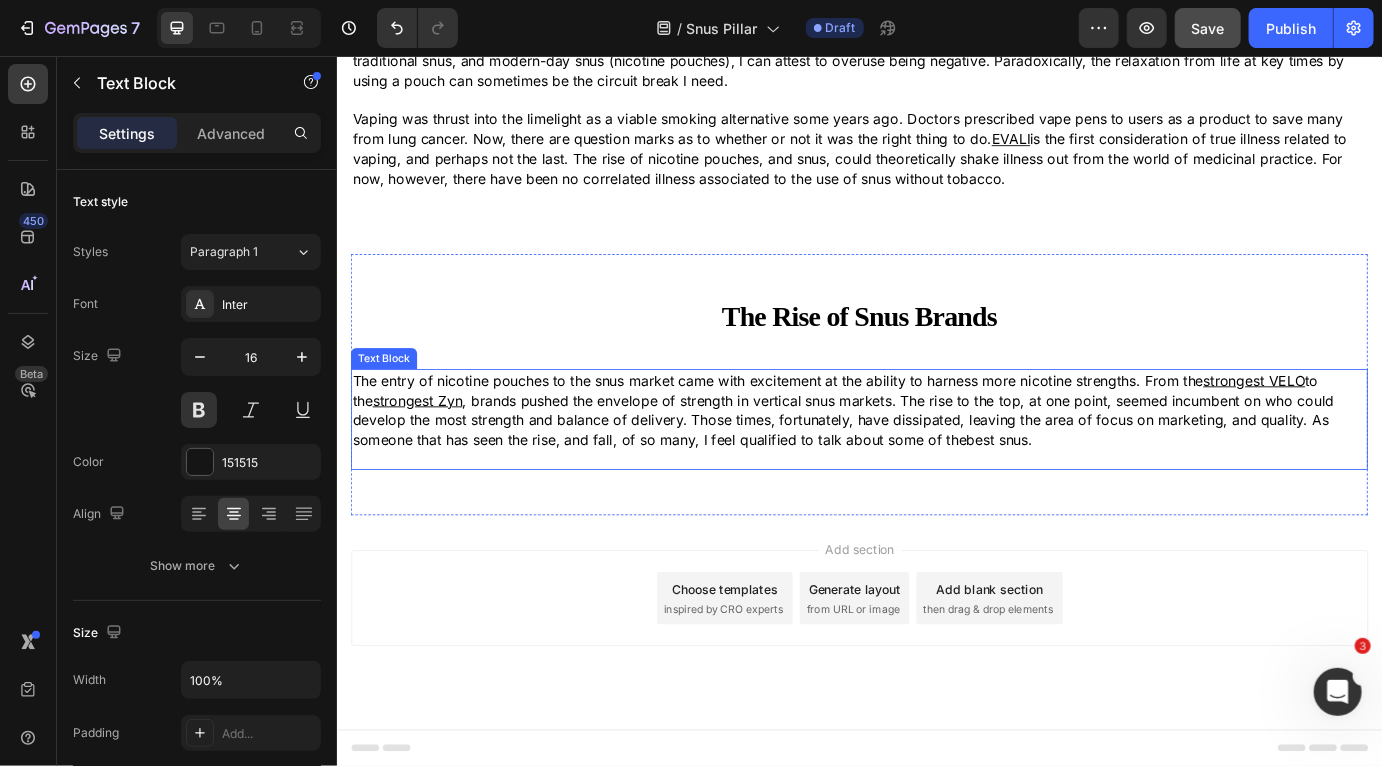 click on "The entry of nicotine pouches to the snus market came with excitement at the ability to harness more nicotine strengths. From the  strongest VELO  to the  strongest Zyn , brands pushed the envelope of strength in vertical snus markets. The rise to the top, at one point, seemed incumbent on who could develop the most strength and balance of delivery. Those times, fortunately, have dissipated, leaving the area of focus on marketing, and quality. As someone that has seen the rise, and fall, of so many, I feel qualified to talk about some of the  best snus ." at bounding box center (936, 463) 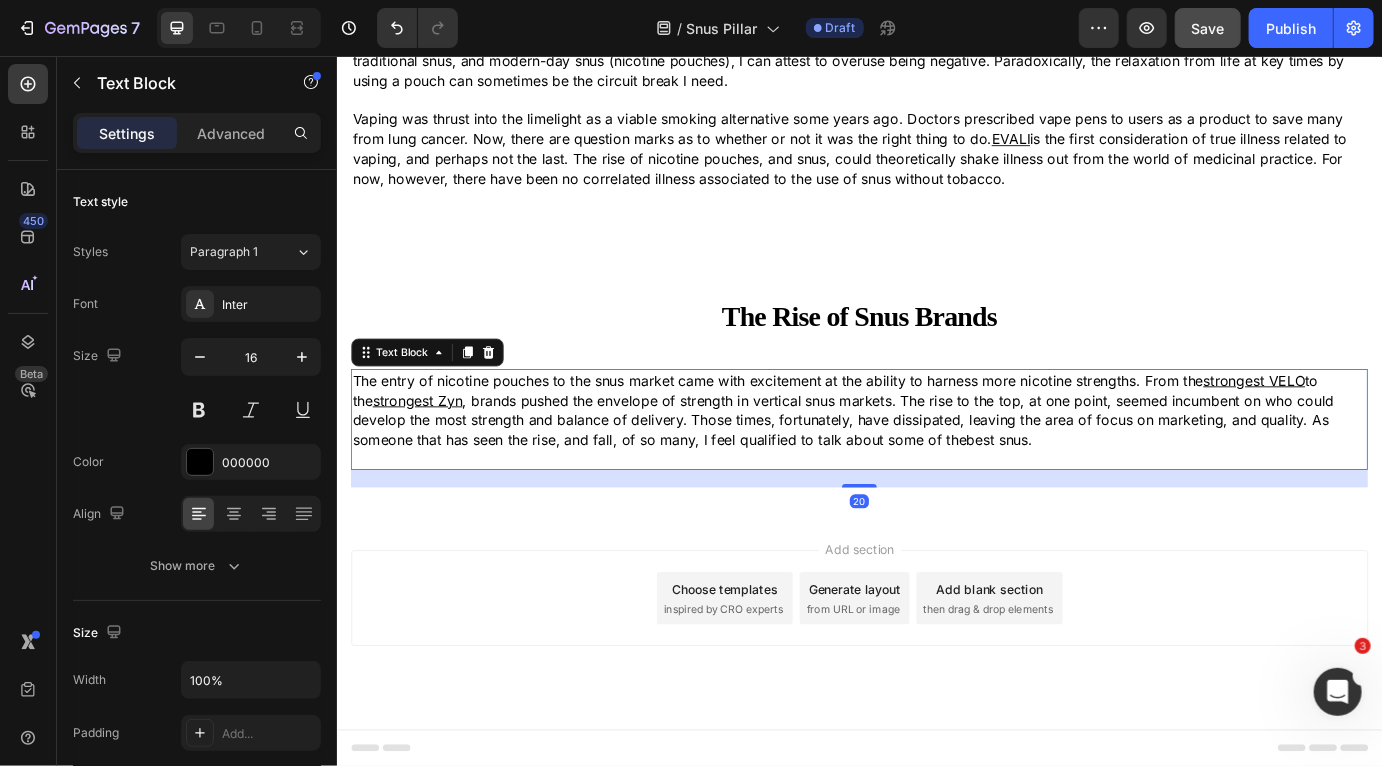click on "The entry of nicotine pouches to the snus market came with excitement at the ability to harness more nicotine strengths. From the  strongest VELO  to the  strongest Zyn , brands pushed the envelope of strength in vertical snus markets. The rise to the top, at one point, seemed incumbent on who could develop the most strength and balance of delivery. Those times, fortunately, have dissipated, leaving the area of focus on marketing, and quality. As someone that has seen the rise, and fall, of so many, I feel qualified to talk about some of the  best snus ." at bounding box center [936, 463] 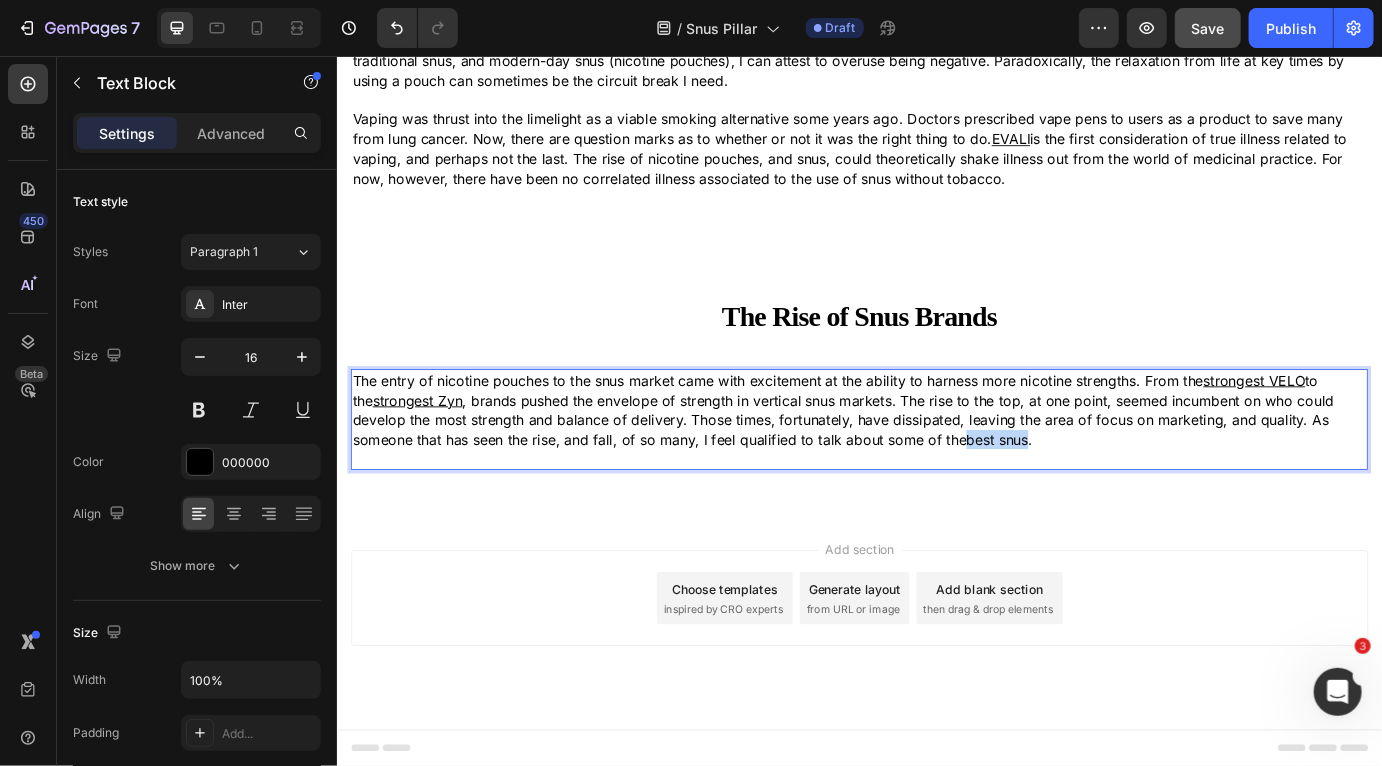 drag, startPoint x: 1060, startPoint y: 498, endPoint x: 1128, endPoint y: 501, distance: 68.06615 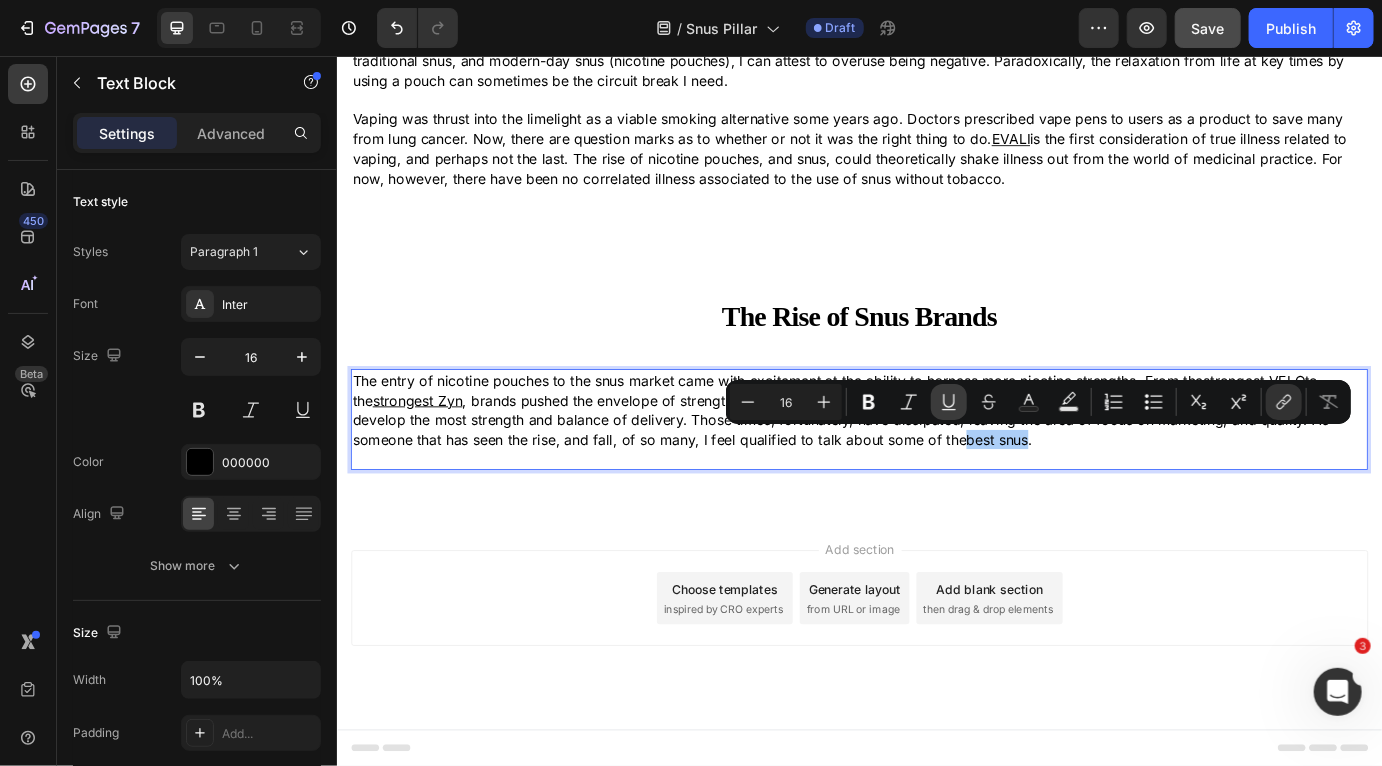 click 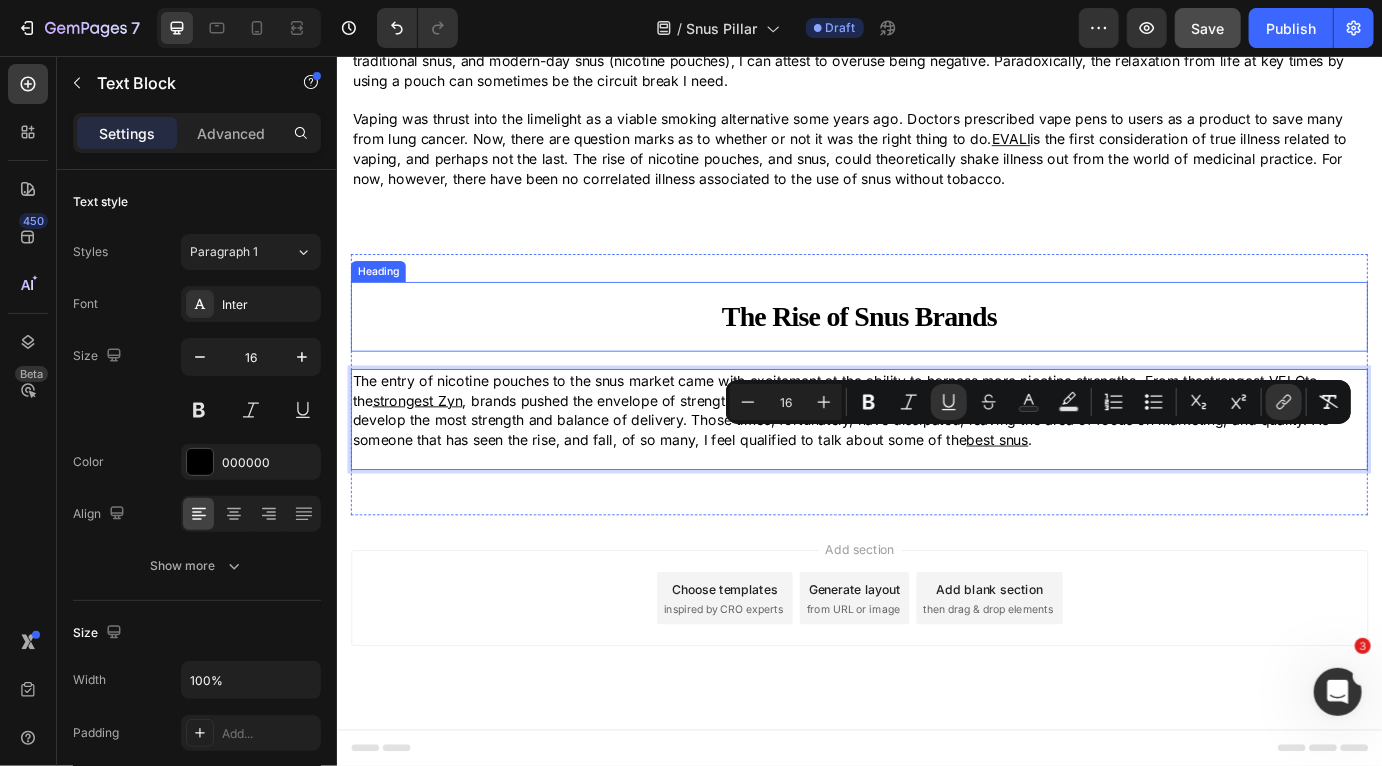 click on "The Rise of Snus Brands" at bounding box center (936, 356) 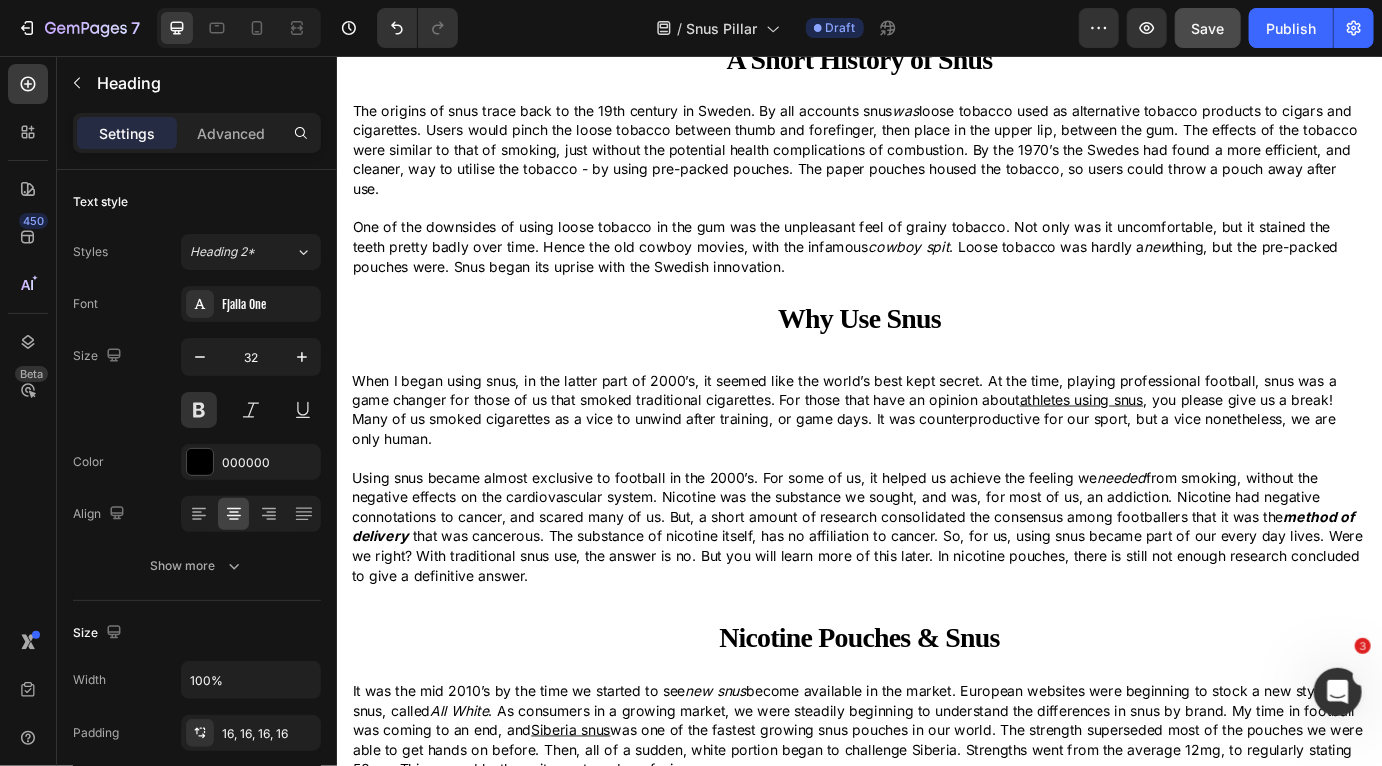 scroll, scrollTop: 1460, scrollLeft: 0, axis: vertical 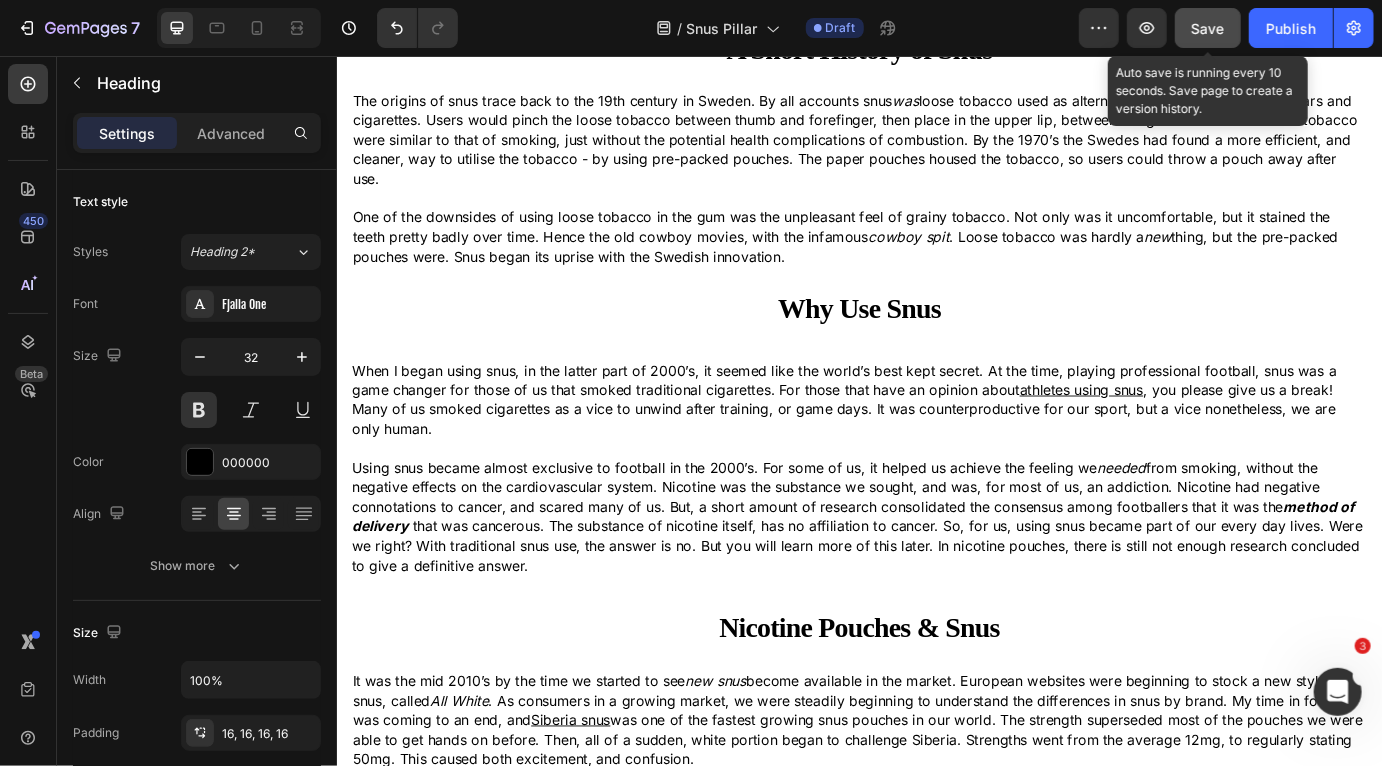 click on "Save" at bounding box center [1208, 28] 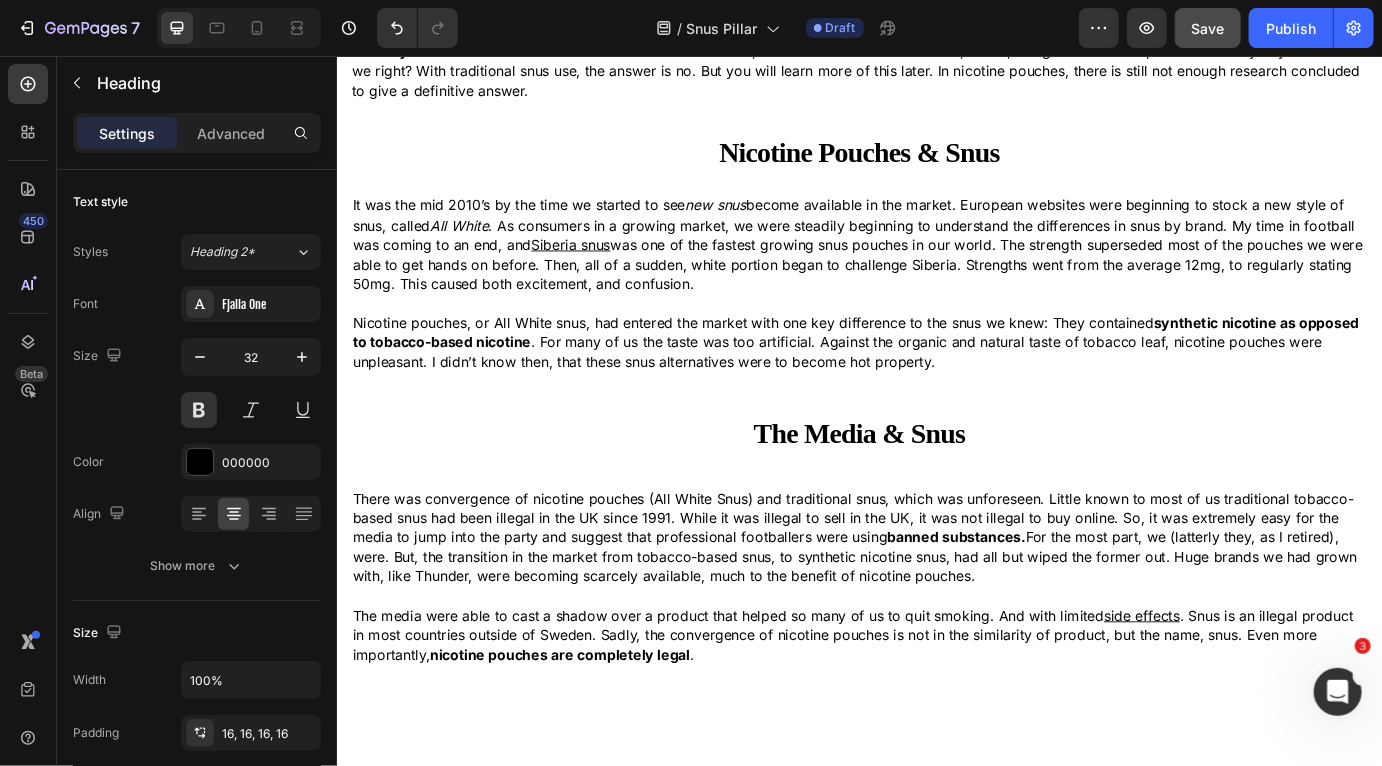 scroll, scrollTop: 2007, scrollLeft: 0, axis: vertical 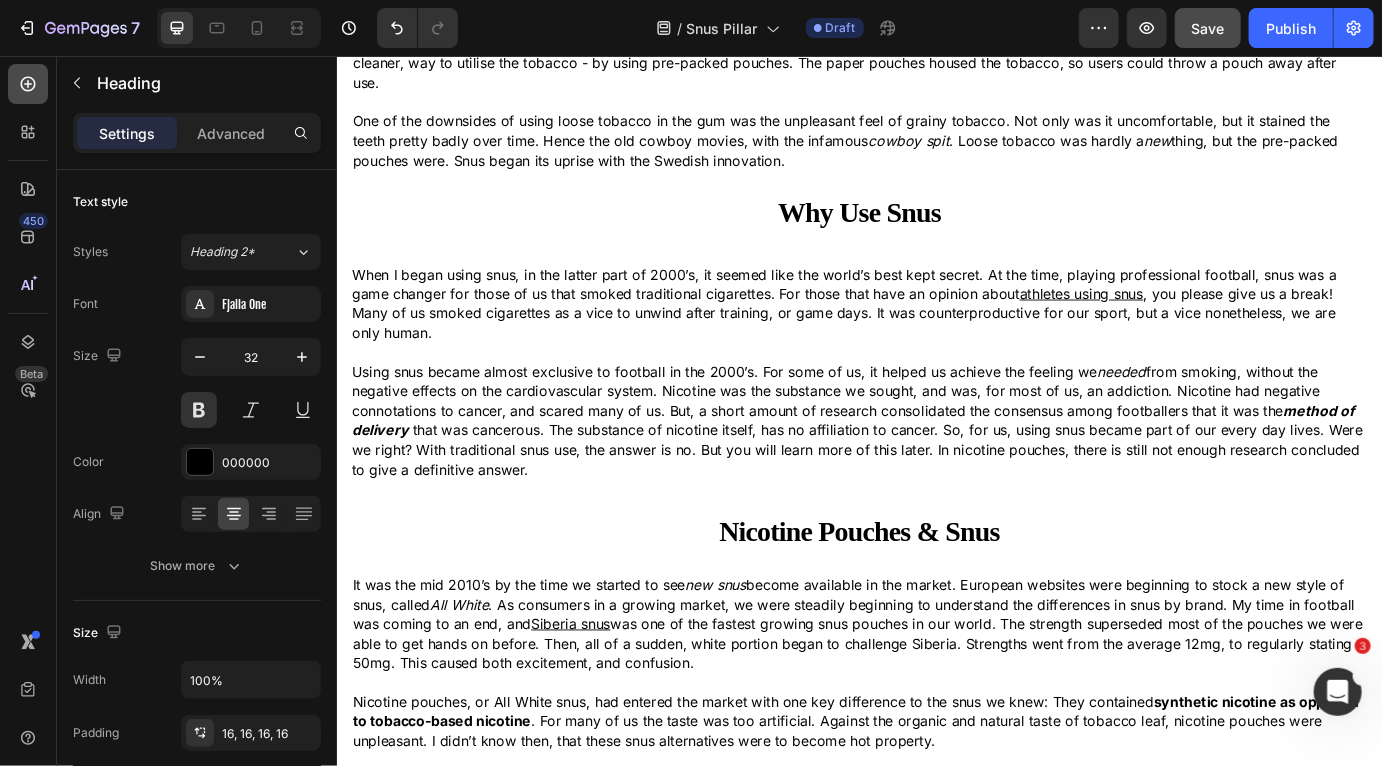 click 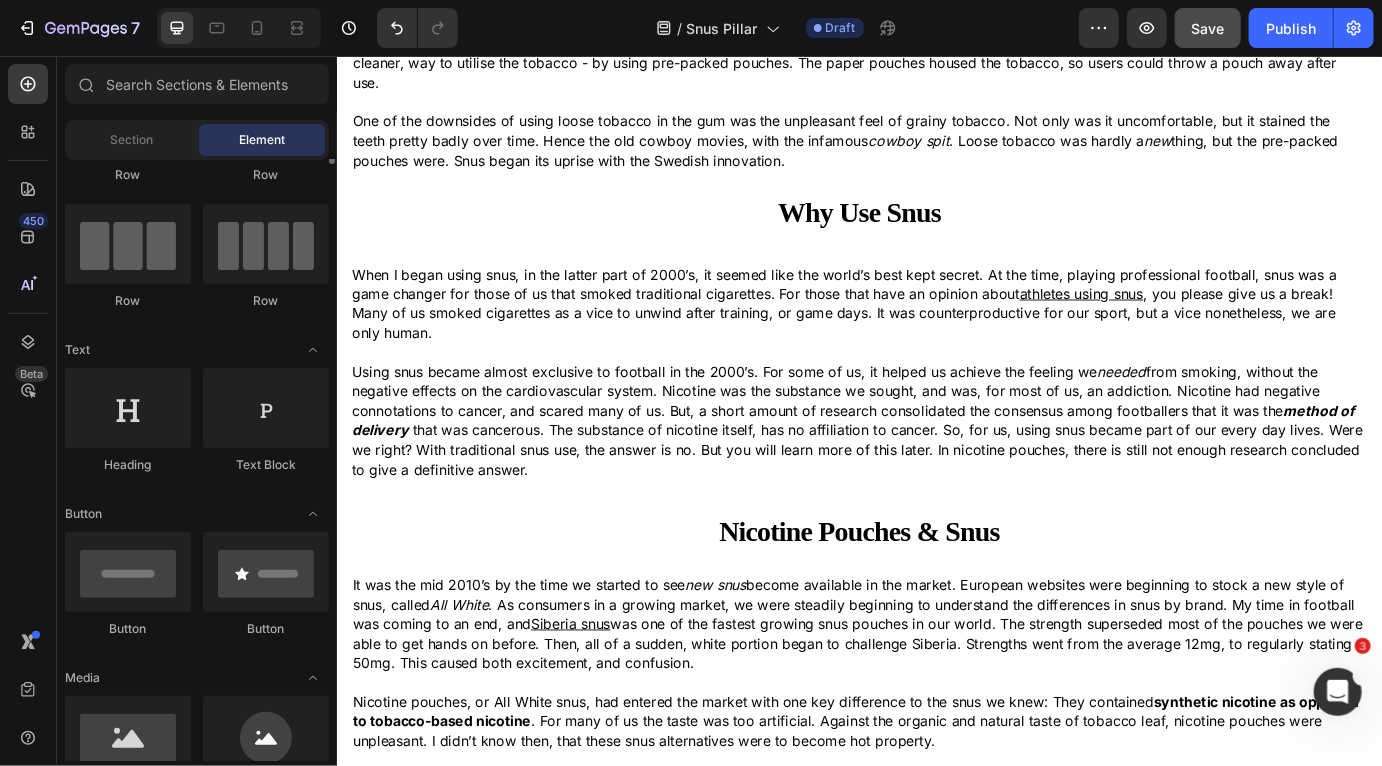 scroll, scrollTop: 133, scrollLeft: 0, axis: vertical 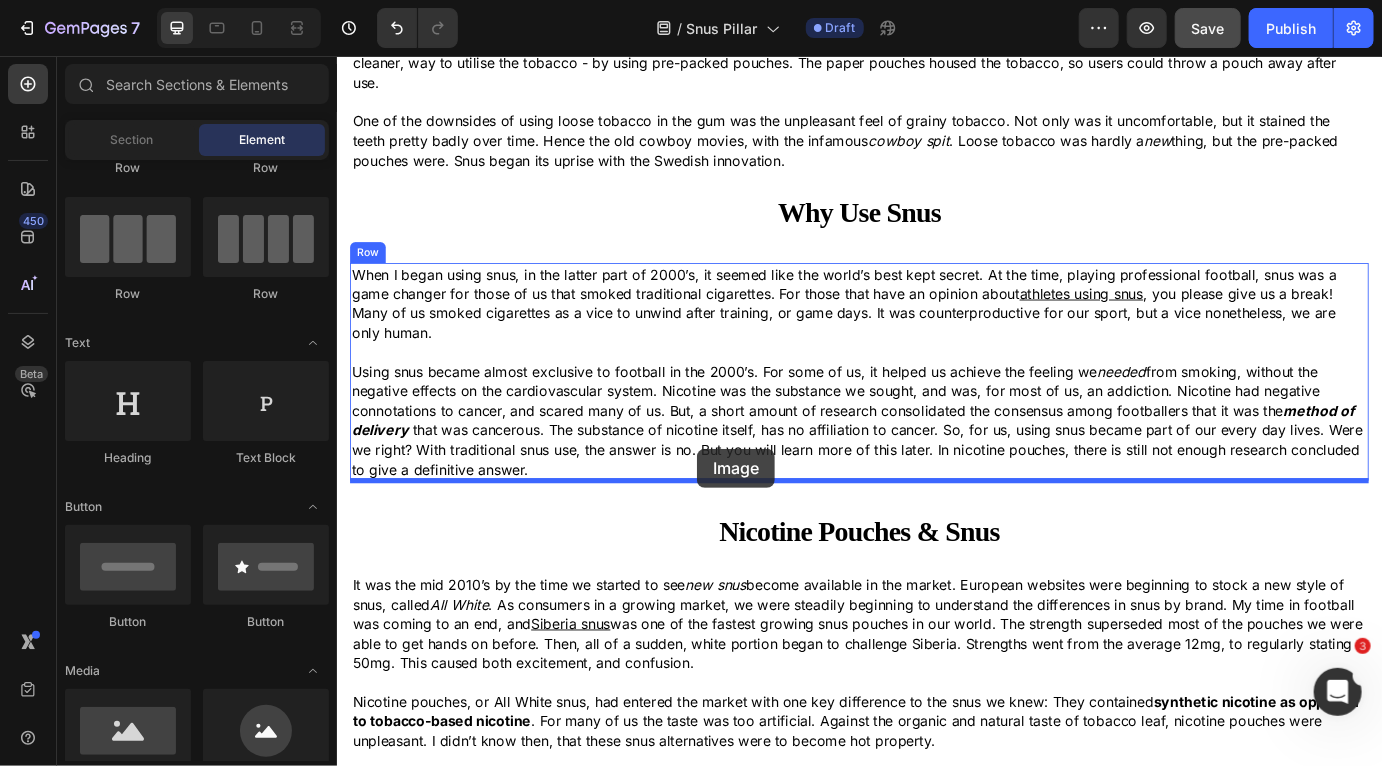 drag, startPoint x: 475, startPoint y: 769, endPoint x: 749, endPoint y: 507, distance: 379.10422 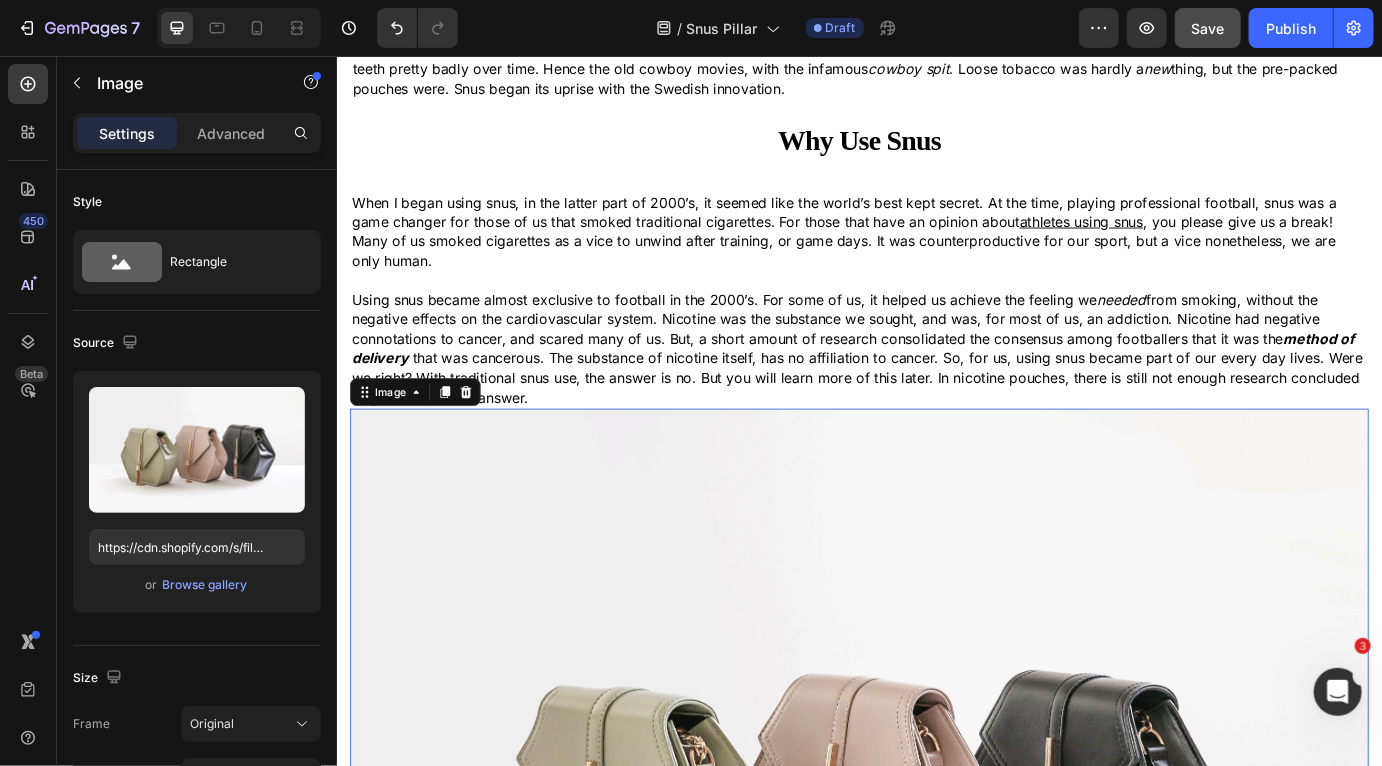 scroll, scrollTop: 1691, scrollLeft: 0, axis: vertical 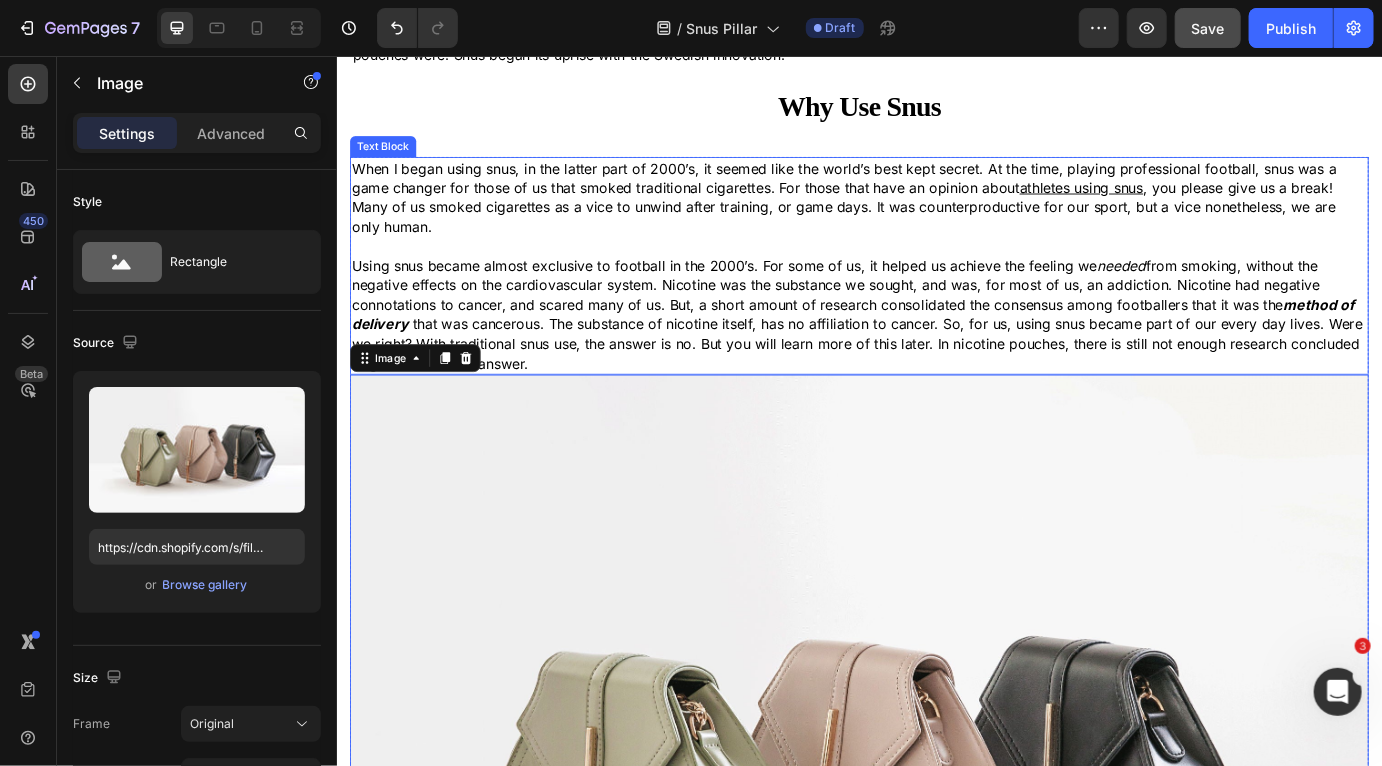 click on "Using snus became almost exclusive to football in the 2000’s. For some of us, it helped us achieve the feeling we  needed  from smoking, without the negative effects on the cardiovascular system. Nicotine was the substance we sought, and was, for most of us, an addiction. Nicotine had negative connotations to cancer, and scared many of us. But, a short amount of research consolidated the consensus among footballers that it was the  method of delivery   that was cancerous. The substance of nicotine itself, has no affiliation to cancer. So, for us, using snus became part of our every day lives. Were we right? With traditional snus use, the answer is no. But you will learn more of this later. In nicotine pouches, there is still not enough research concluded to give a definitive answer." at bounding box center [936, 354] 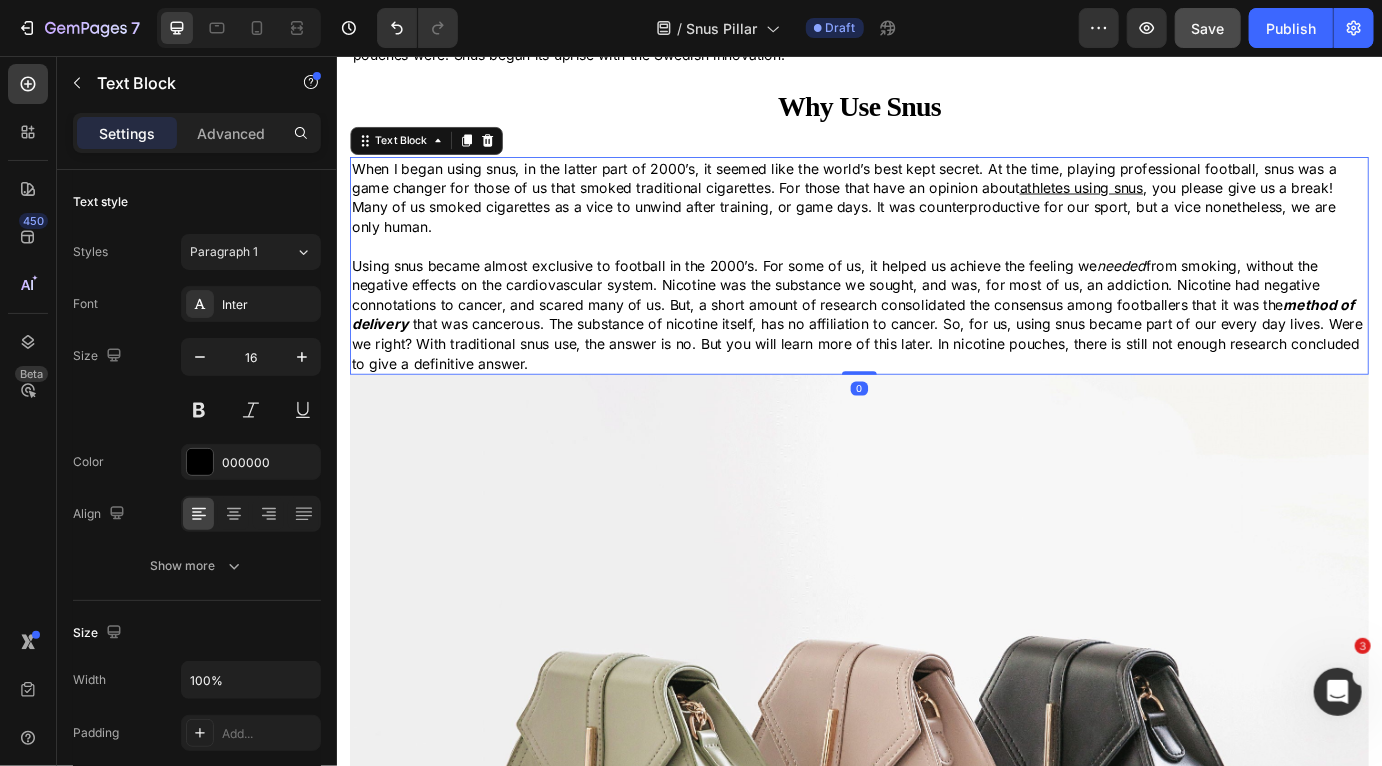 click on "Using snus became almost exclusive to football in the 2000’s. For some of us, it helped us achieve the feeling we  needed  from smoking, without the negative effects on the cardiovascular system. Nicotine was the substance we sought, and was, for most of us, an addiction. Nicotine had negative connotations to cancer, and scared many of us. But, a short amount of research consolidated the consensus among footballers that it was the  method of delivery   that was cancerous. The substance of nicotine itself, has no affiliation to cancer. So, for us, using snus became part of our every day lives. Were we right? With traditional snus use, the answer is no. But you will learn more of this later. In nicotine pouches, there is still not enough research concluded to give a definitive answer." at bounding box center [936, 354] 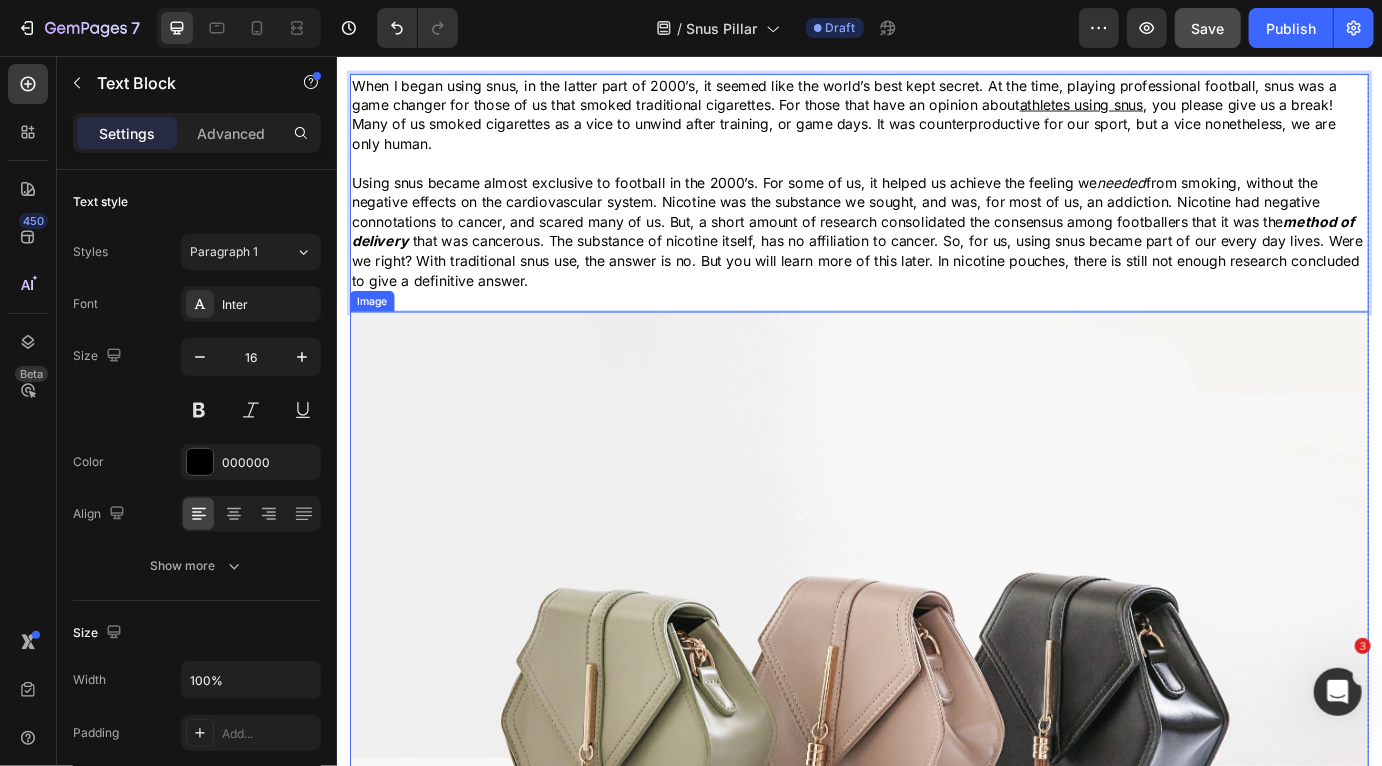 scroll, scrollTop: 1832, scrollLeft: 0, axis: vertical 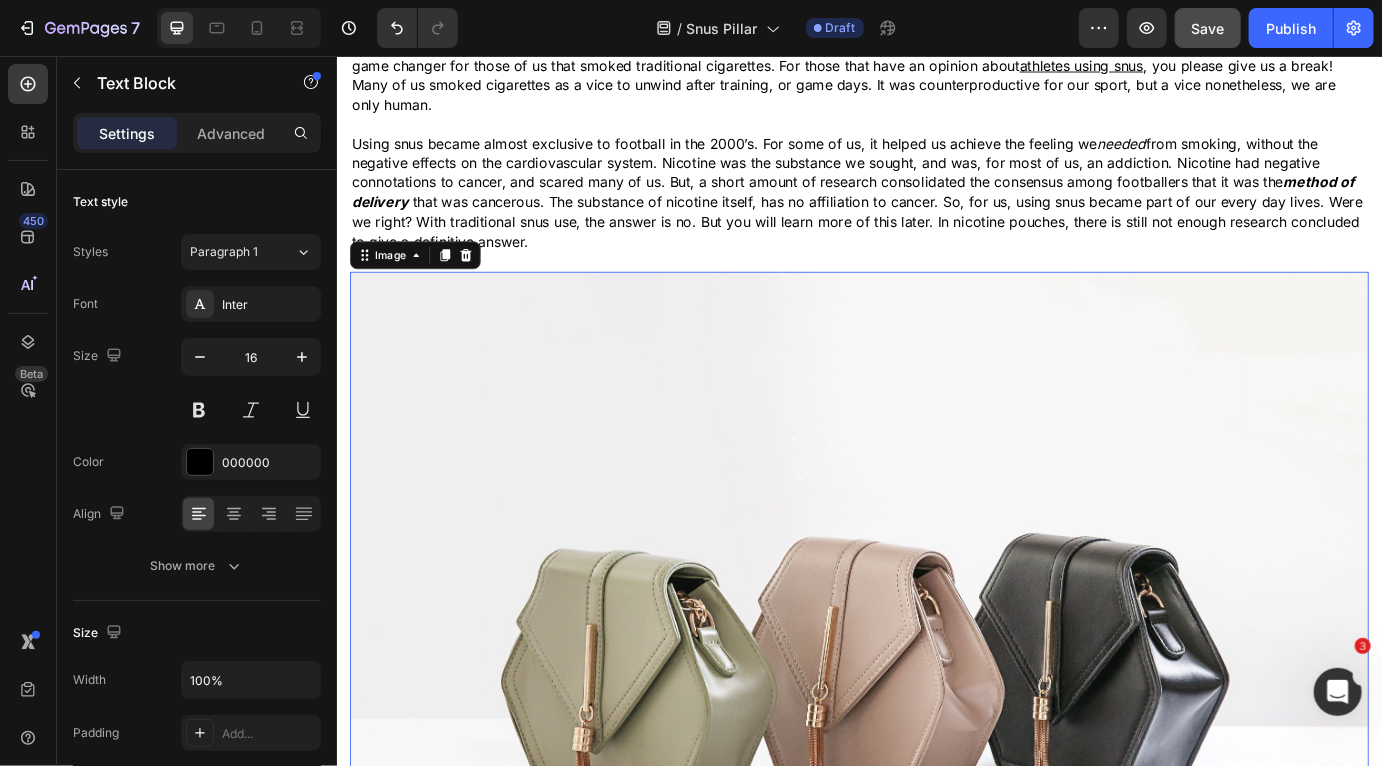 click at bounding box center [936, 743] 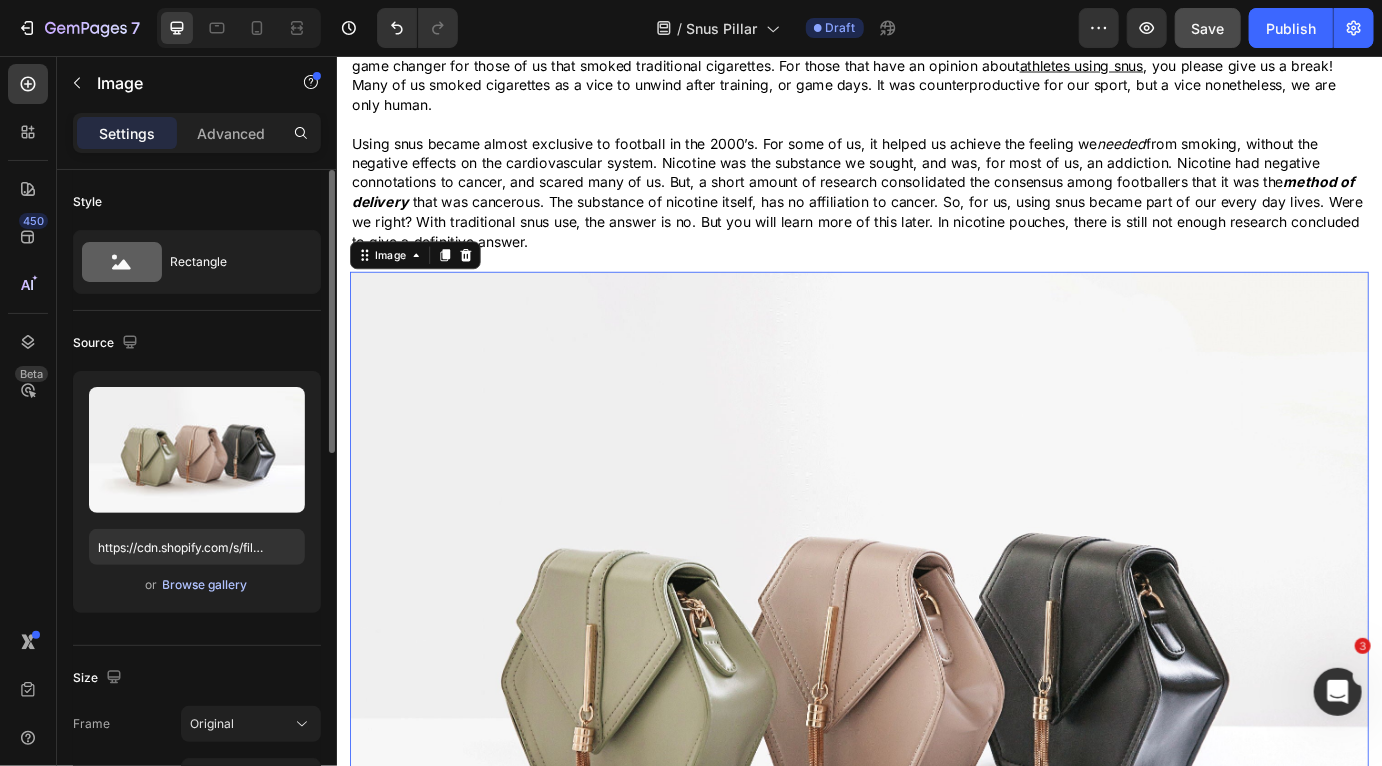click on "Browse gallery" at bounding box center (205, 585) 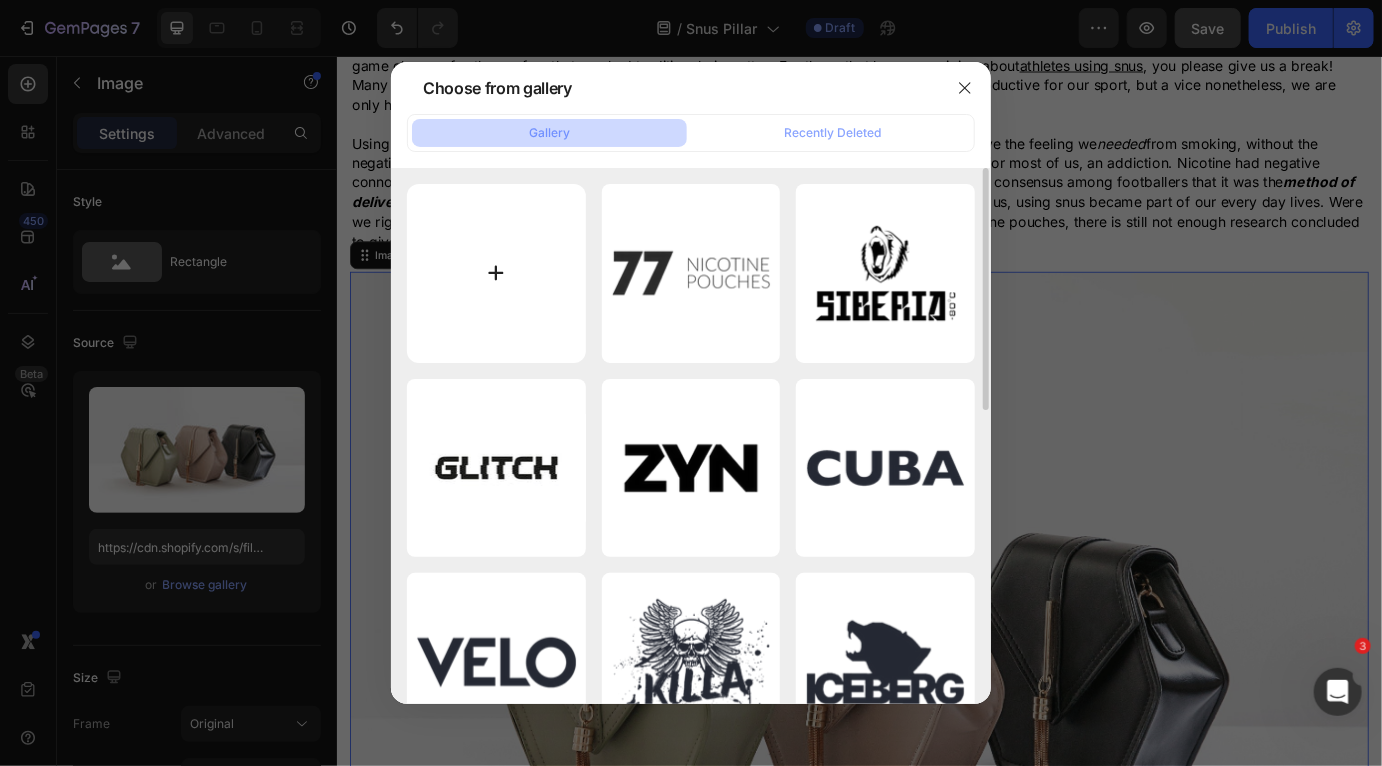 click at bounding box center (496, 273) 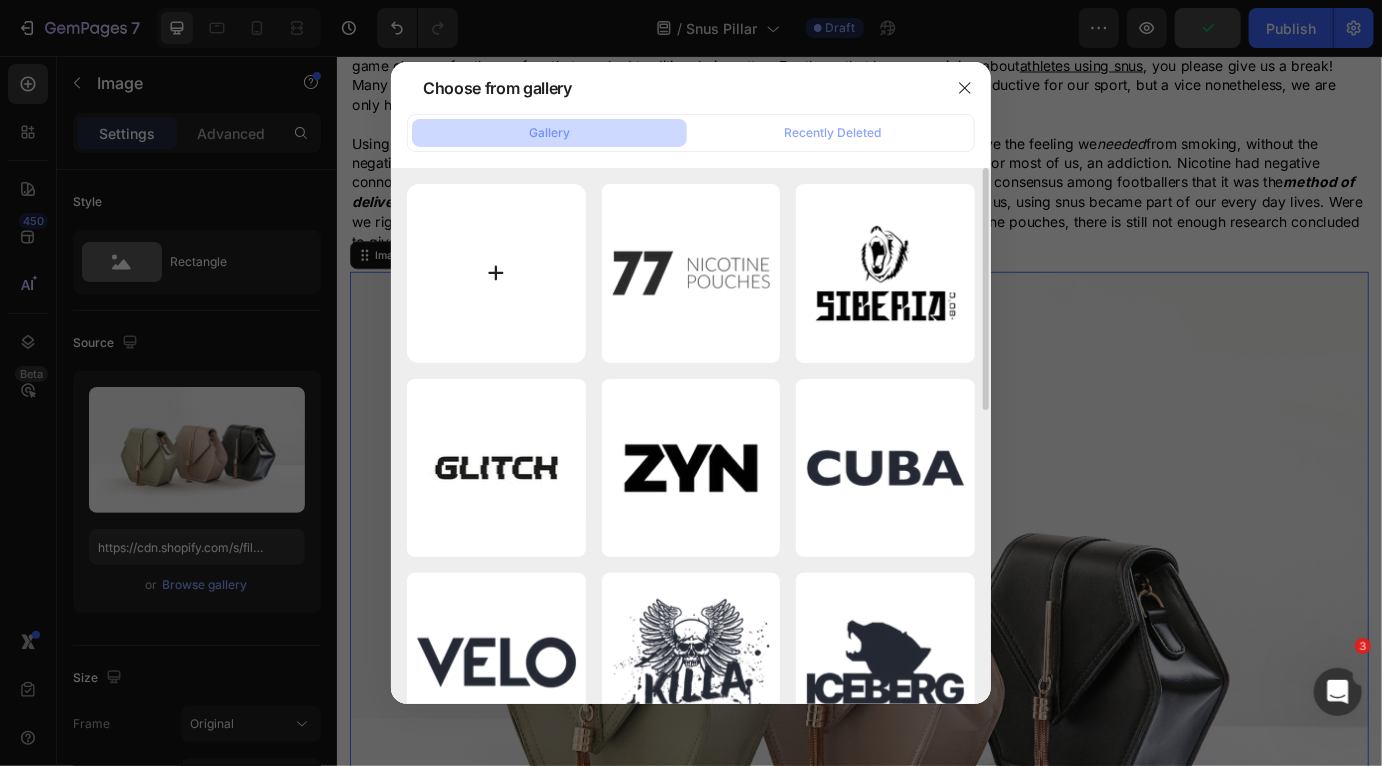 type on "C:\fakepath\jannik-mY2ZHBU6GRk-unsplash.jpg" 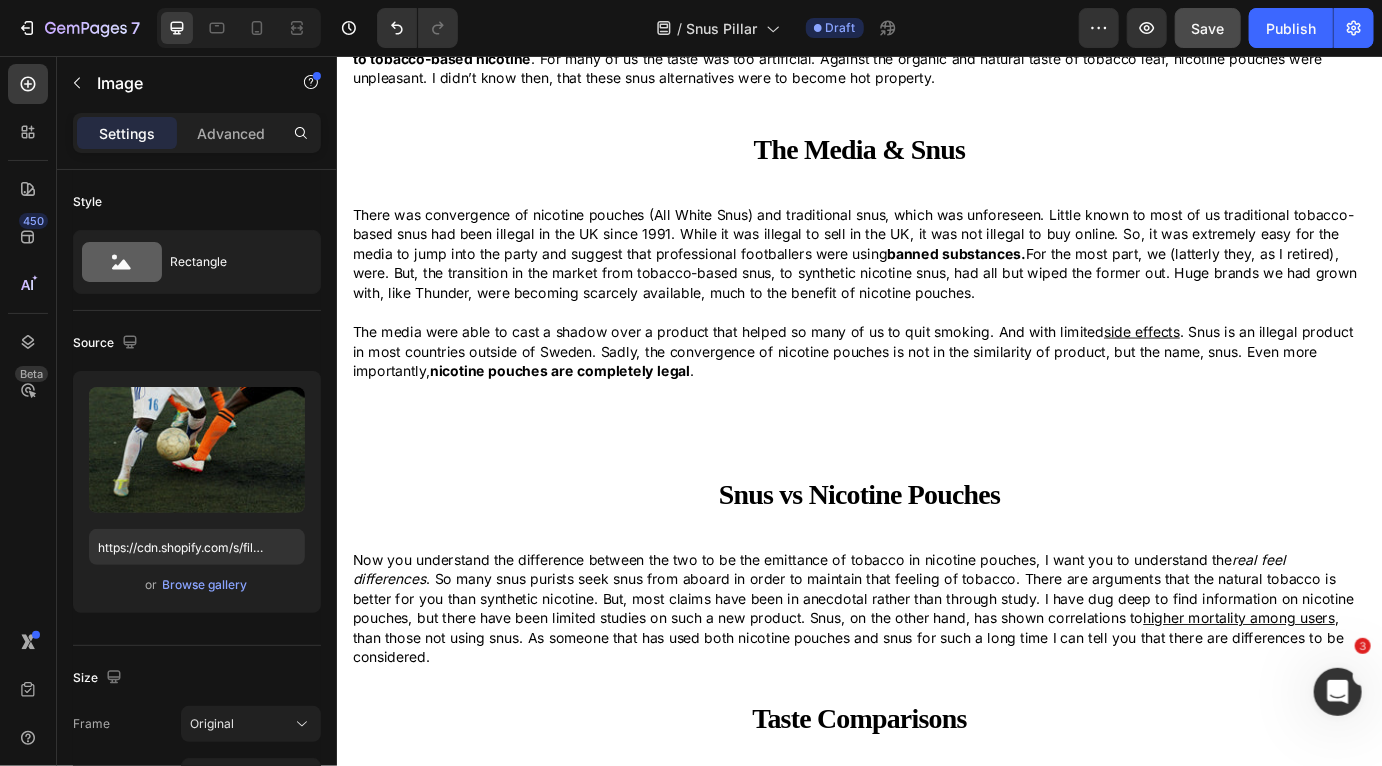 scroll, scrollTop: 3142, scrollLeft: 0, axis: vertical 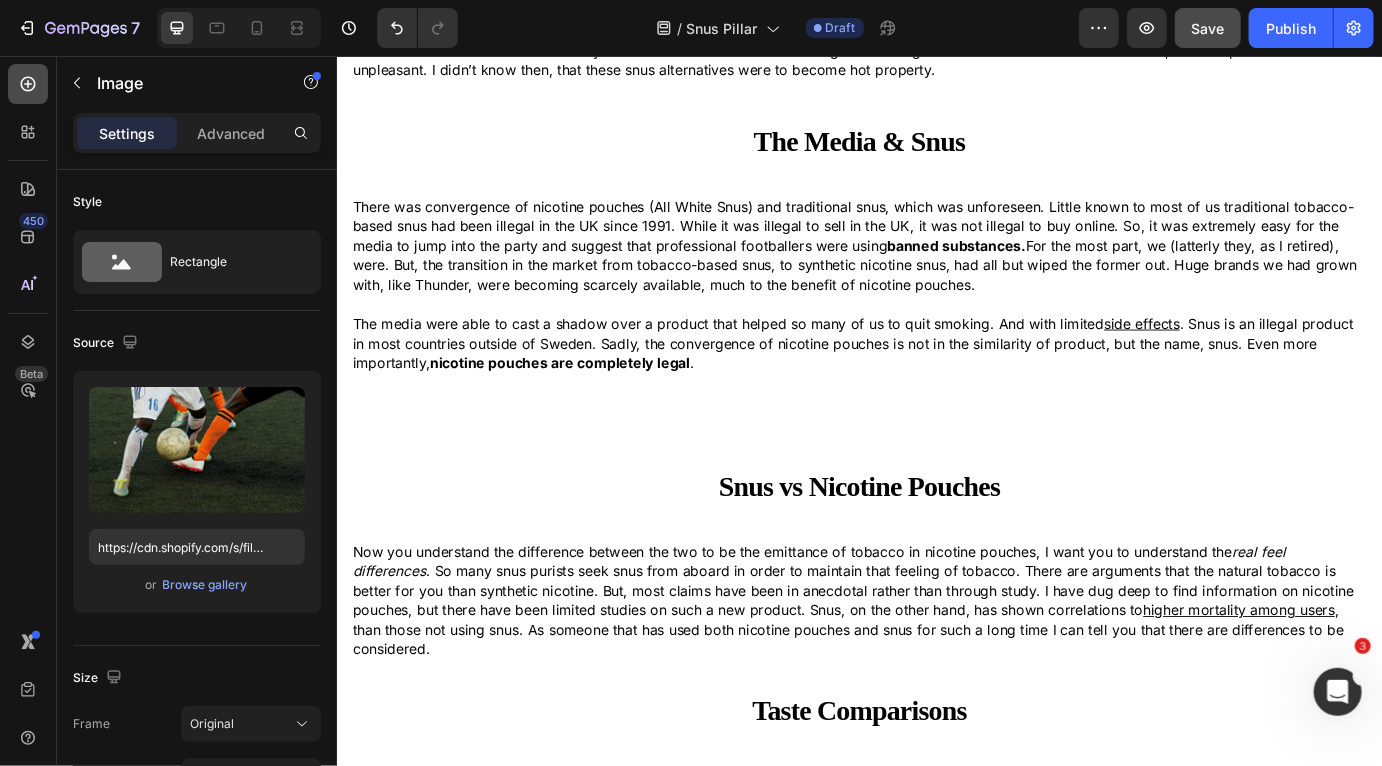click 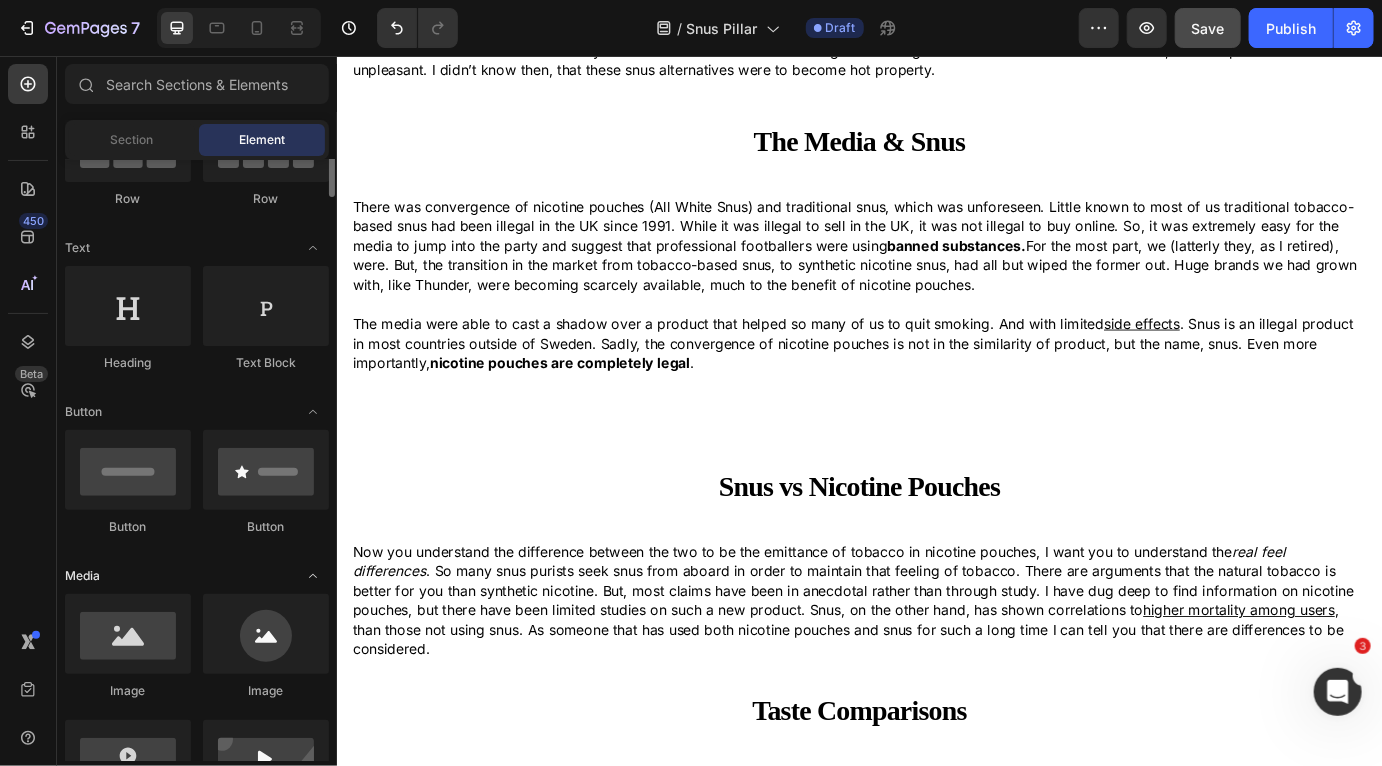 scroll, scrollTop: 245, scrollLeft: 0, axis: vertical 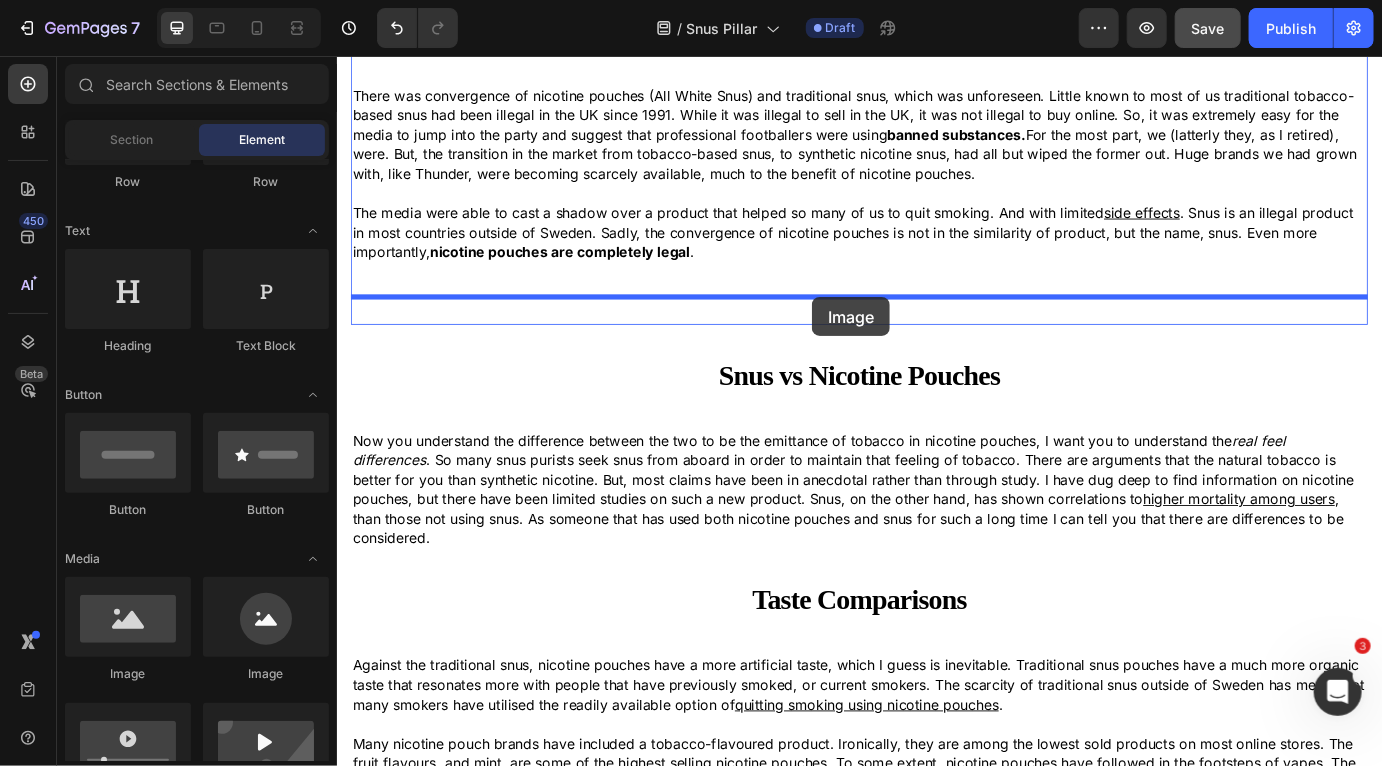 drag, startPoint x: 471, startPoint y: 709, endPoint x: 881, endPoint y: 332, distance: 556.98206 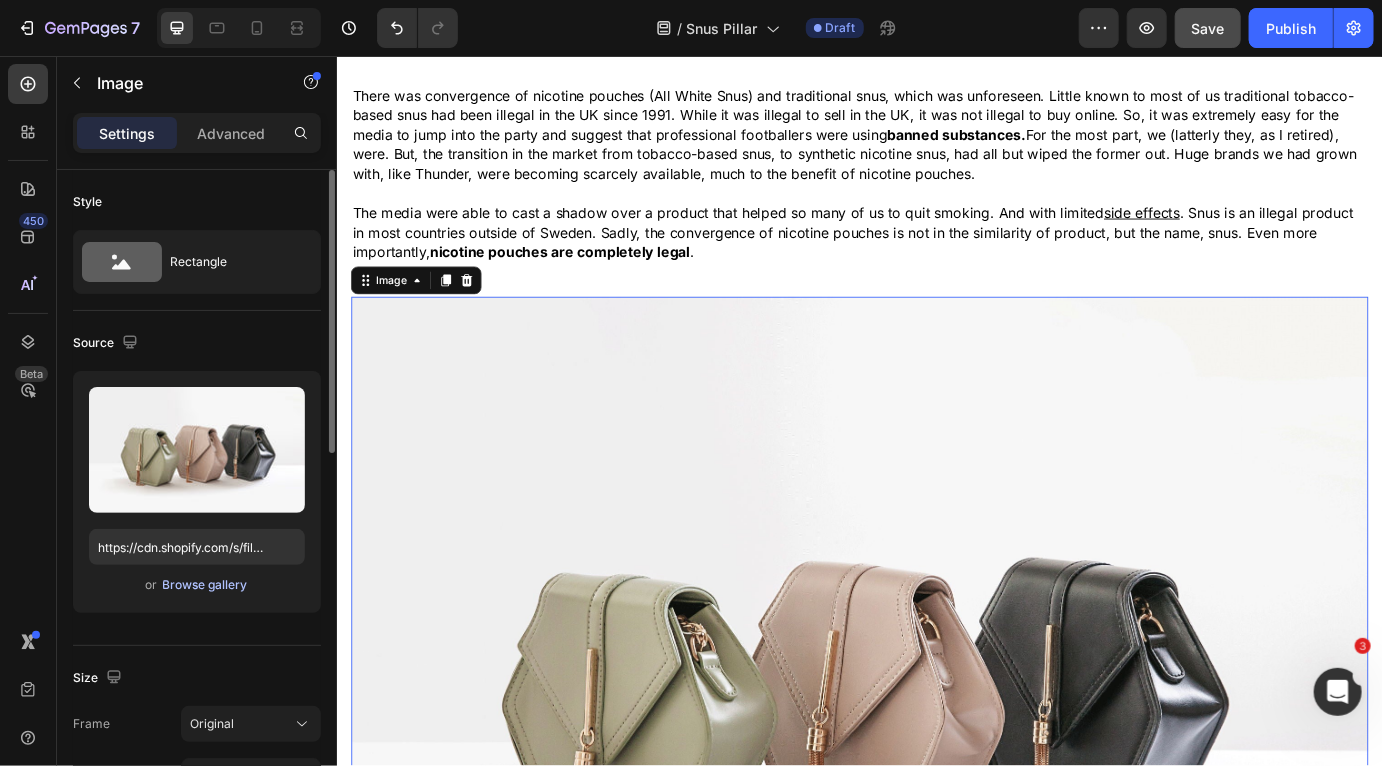 click on "Browse gallery" at bounding box center [205, 585] 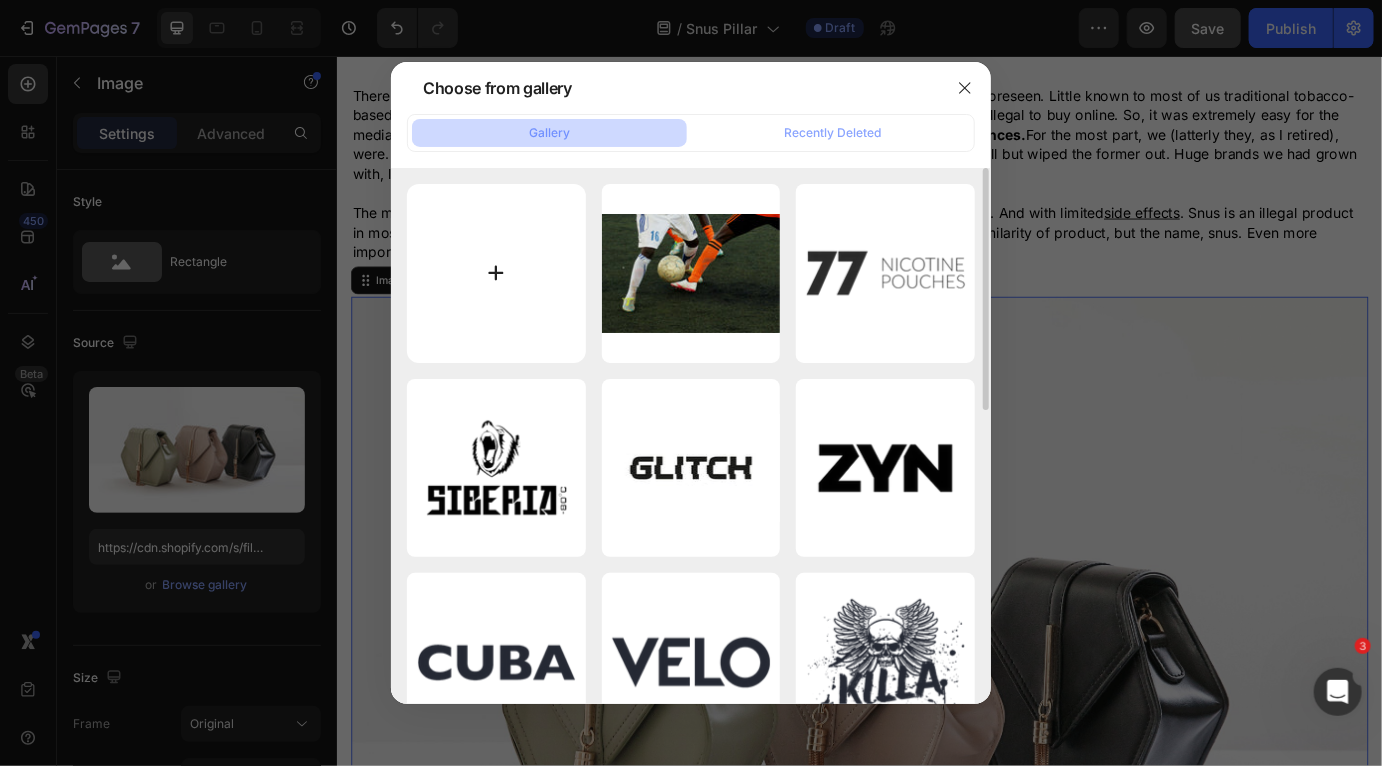click at bounding box center (496, 273) 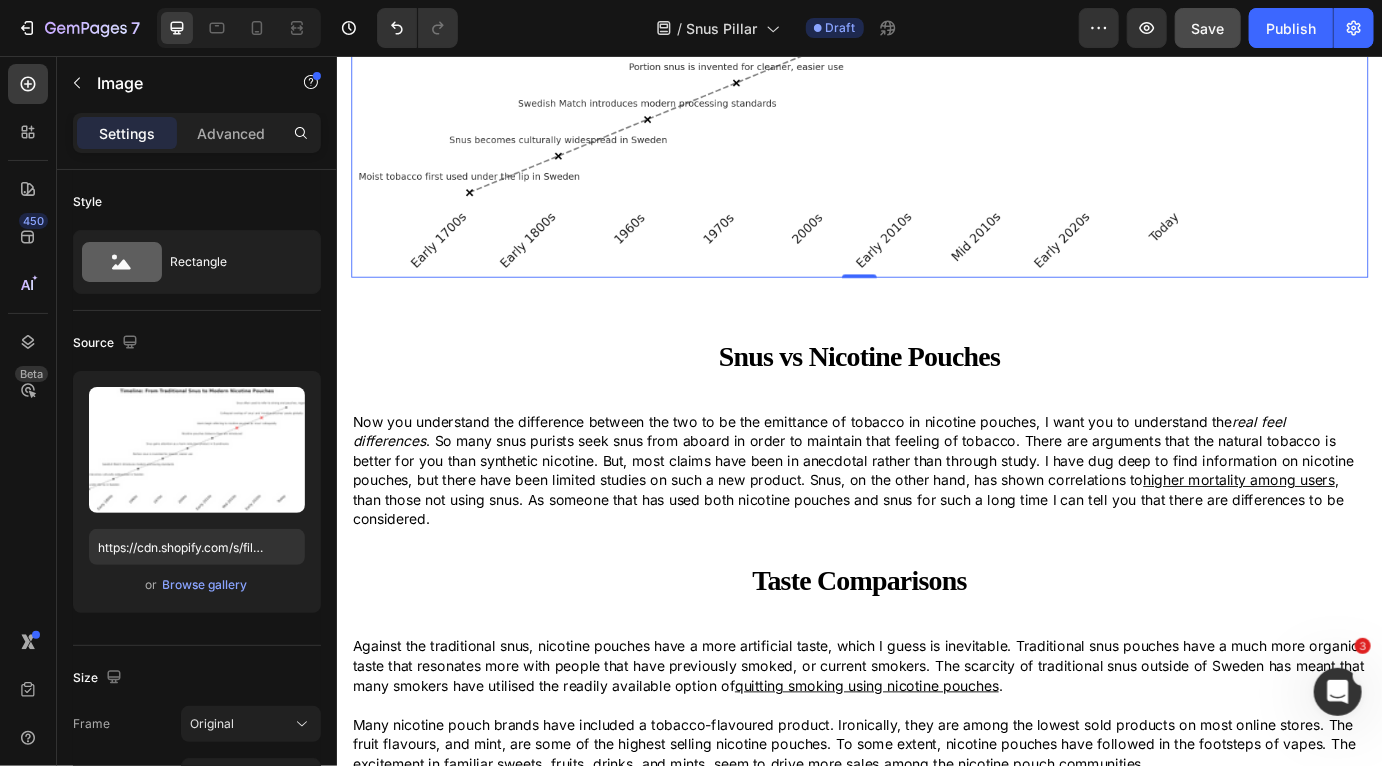 scroll, scrollTop: 3818, scrollLeft: 0, axis: vertical 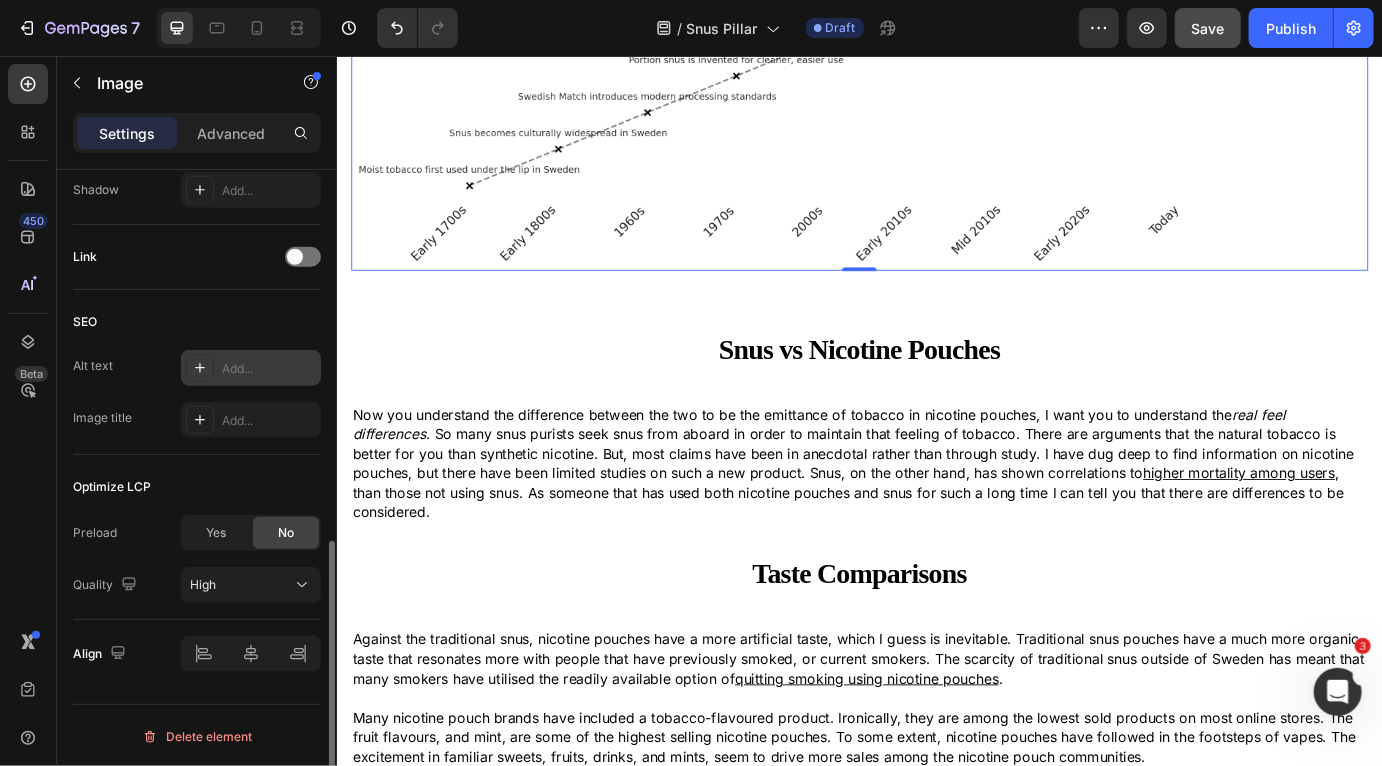 click on "Add..." at bounding box center (269, 369) 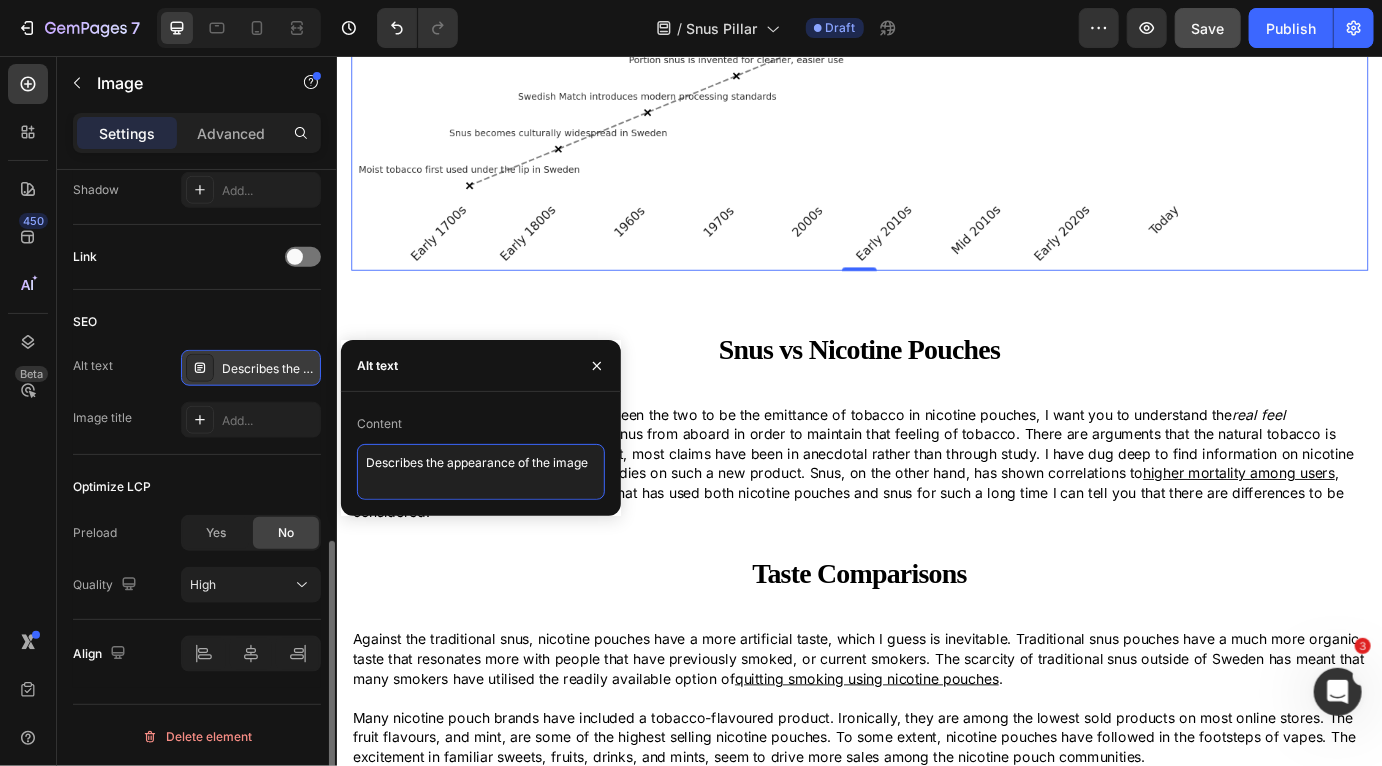 click on "Describes the appearance of the image" at bounding box center (481, 472) 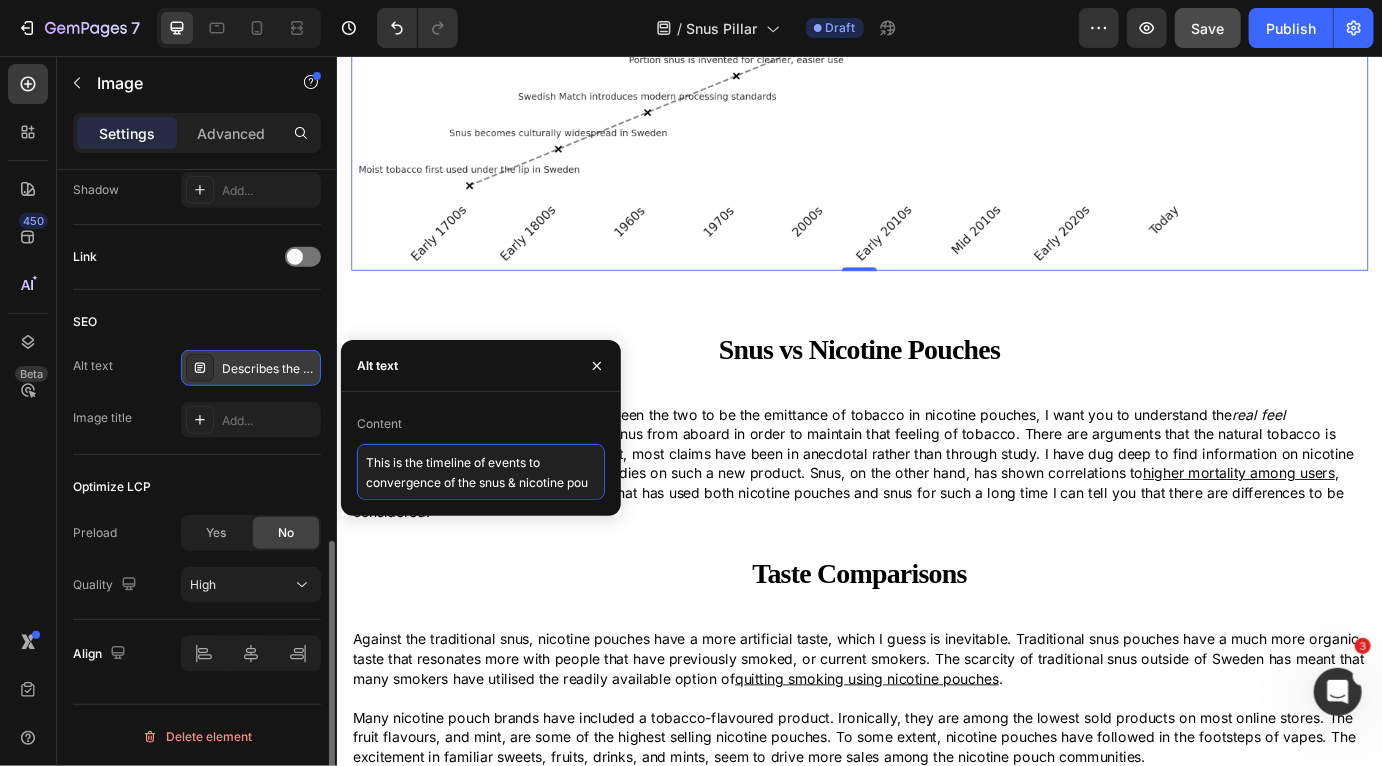 scroll, scrollTop: 6, scrollLeft: 0, axis: vertical 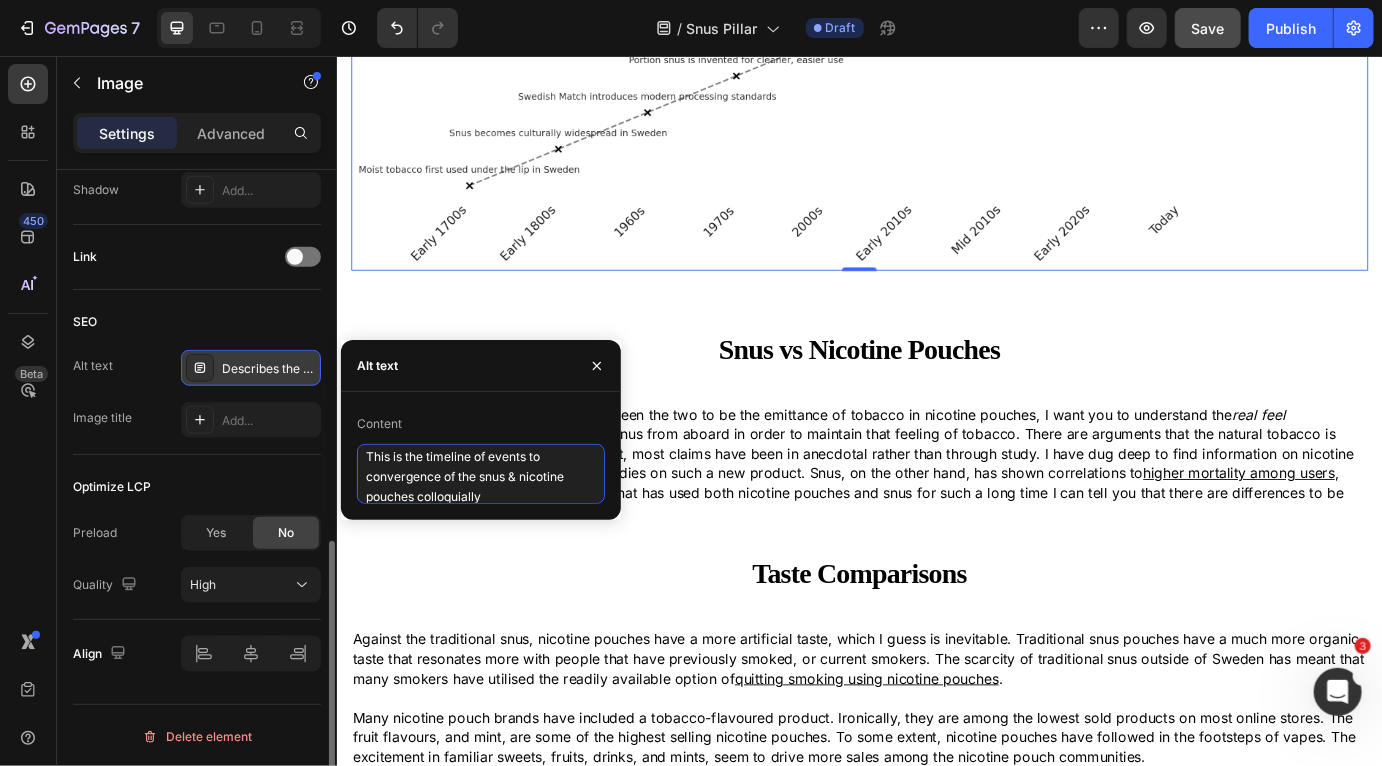type on "This is the timeline of events to convergence of the snus & nicotine pouches colloquially" 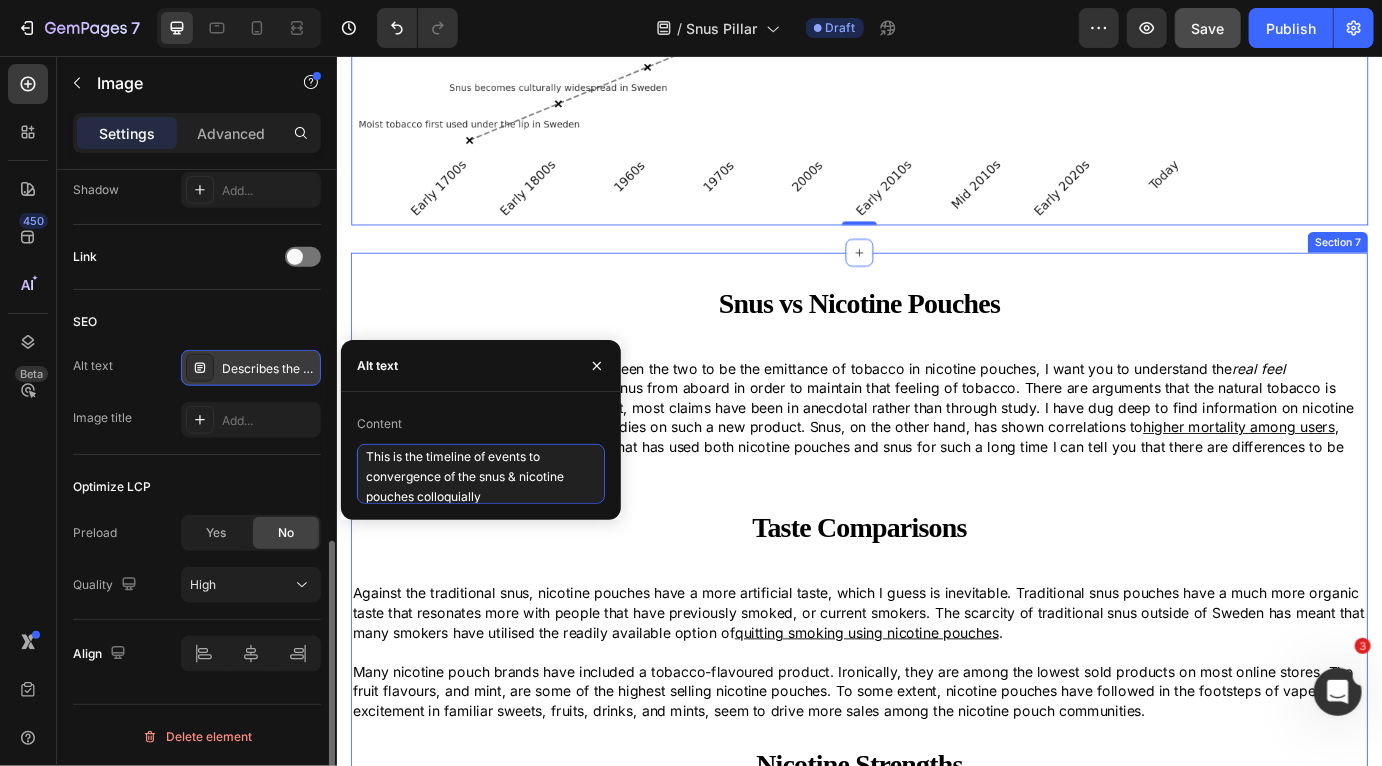 scroll, scrollTop: 3873, scrollLeft: 0, axis: vertical 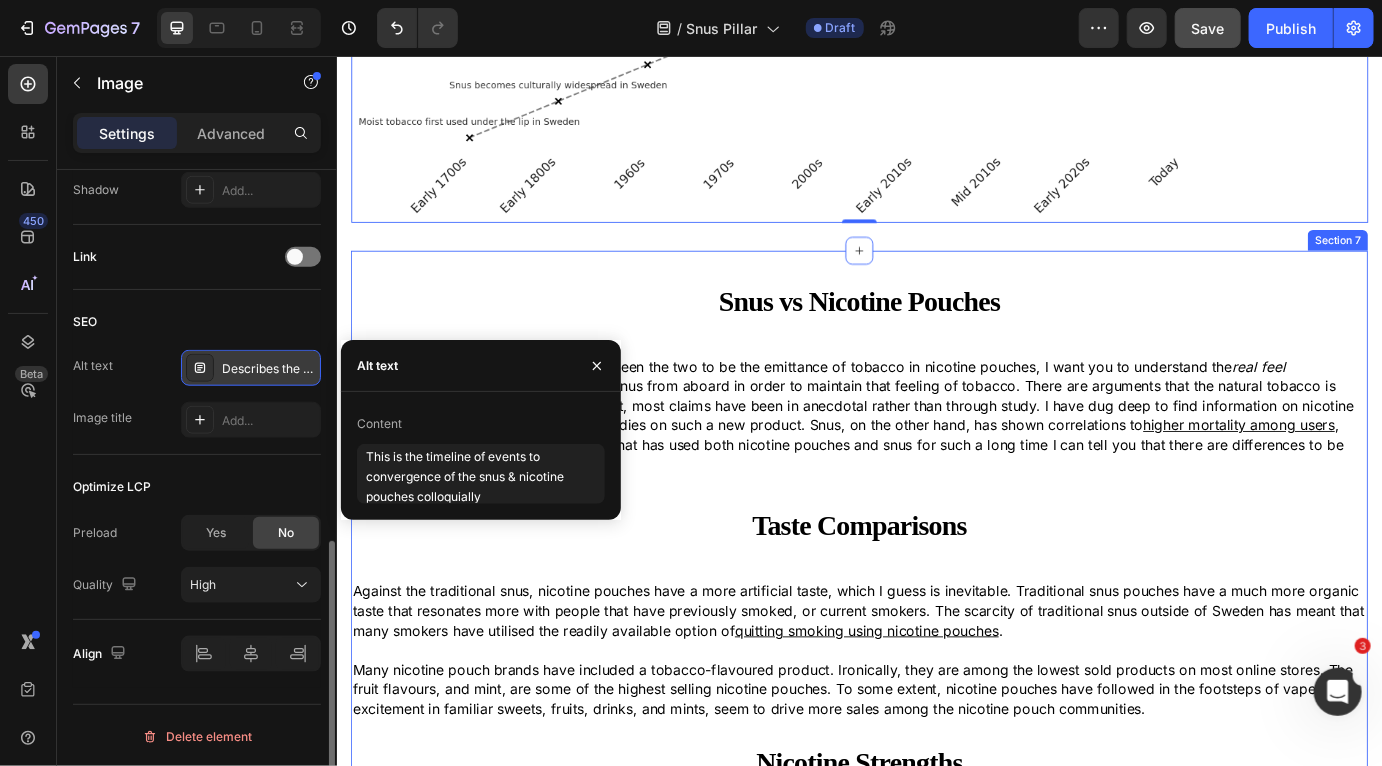 click on "Now you understand the difference between the two to be the emittance of tobacco in nicotine pouches, I want you to understand the  real feel differences . So many snus purists seek snus from aboard in order to maintain that feeling of tobacco. There are arguments that the natural tobacco is better for you than synthetic nicotine. But, most claims have been in anecdotal rather than through study. I have dug deep to find information on nicotine pouches, but there have been limited studies on such a new product. Snus, on the other hand, has shown correlations to  higher mortality among users , than those not using snus. As someone that has used both nicotine pouches and snus for such a long time I can tell you that there are differences to be considered." at bounding box center [936, 469] 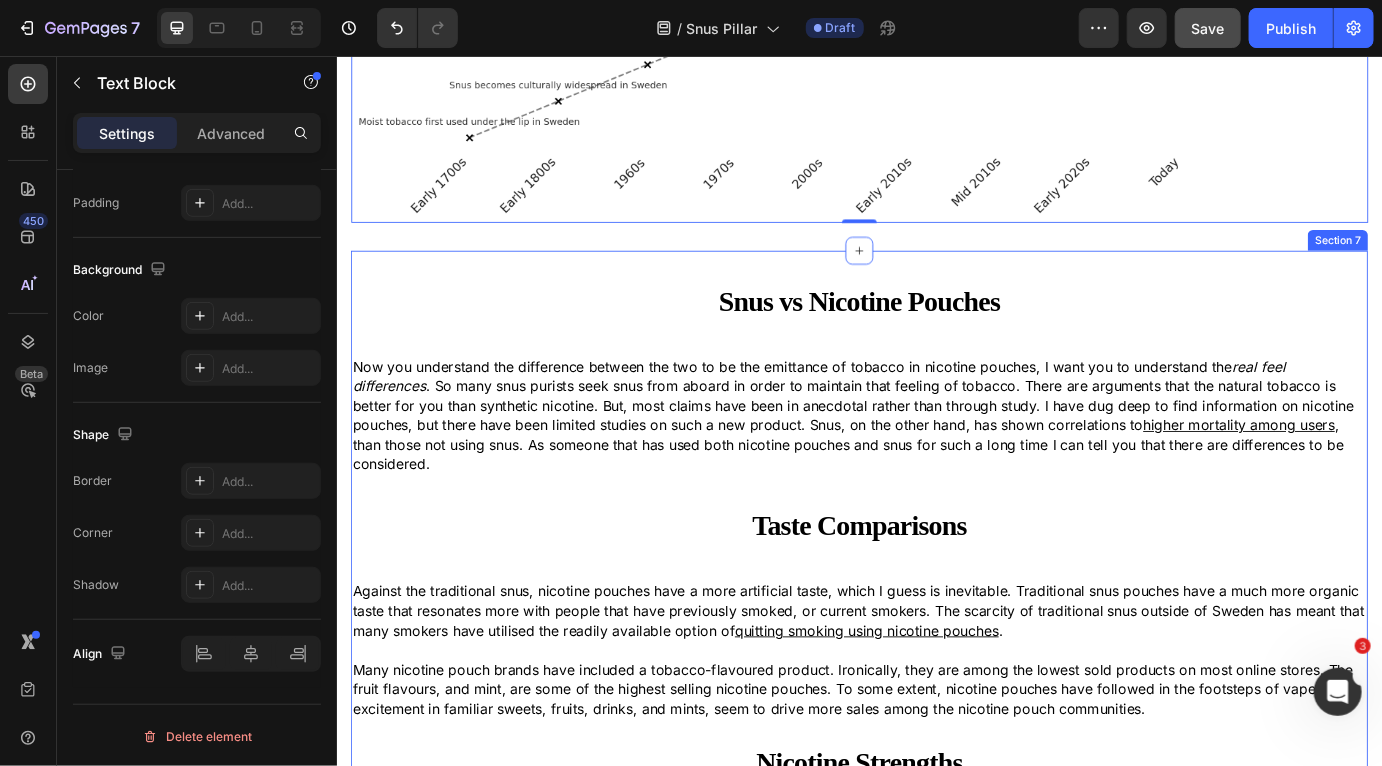 scroll, scrollTop: 0, scrollLeft: 0, axis: both 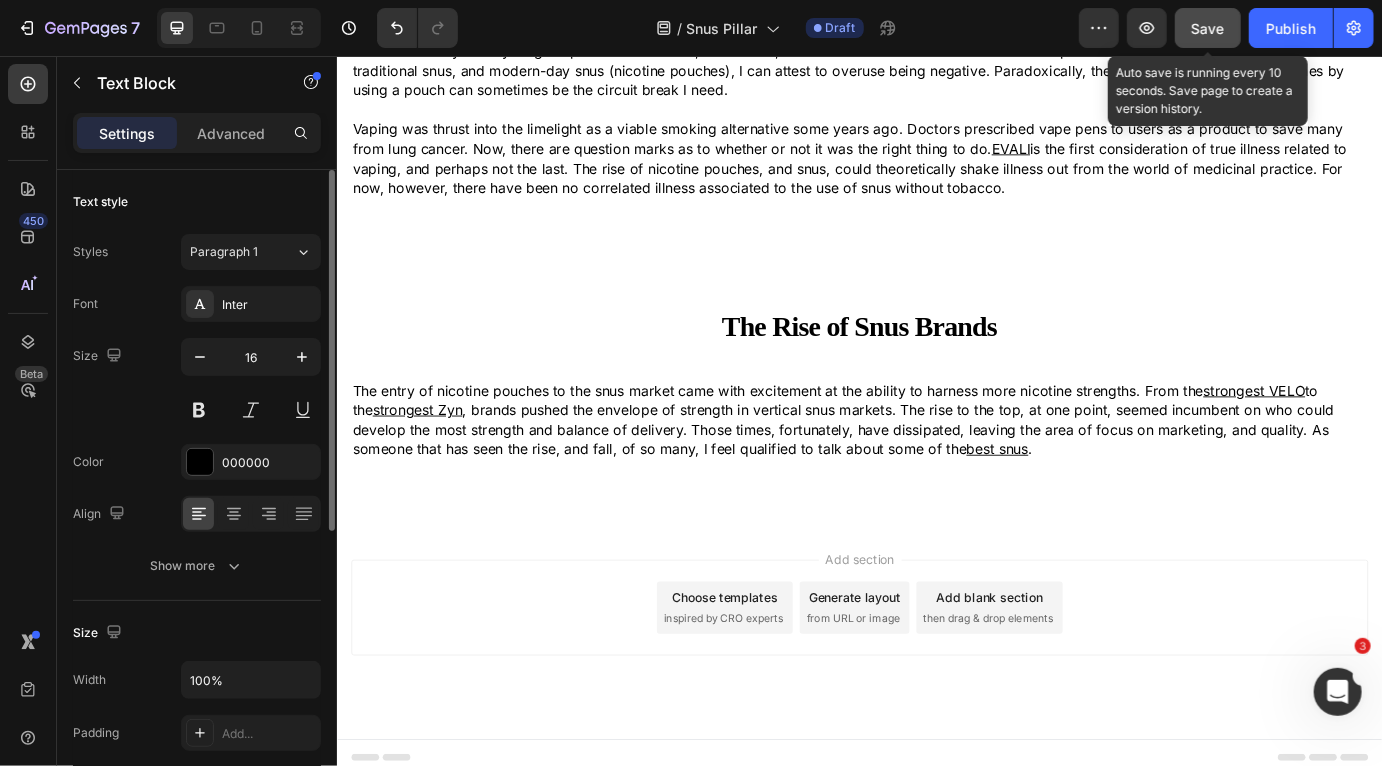 click on "Save" at bounding box center (1208, 28) 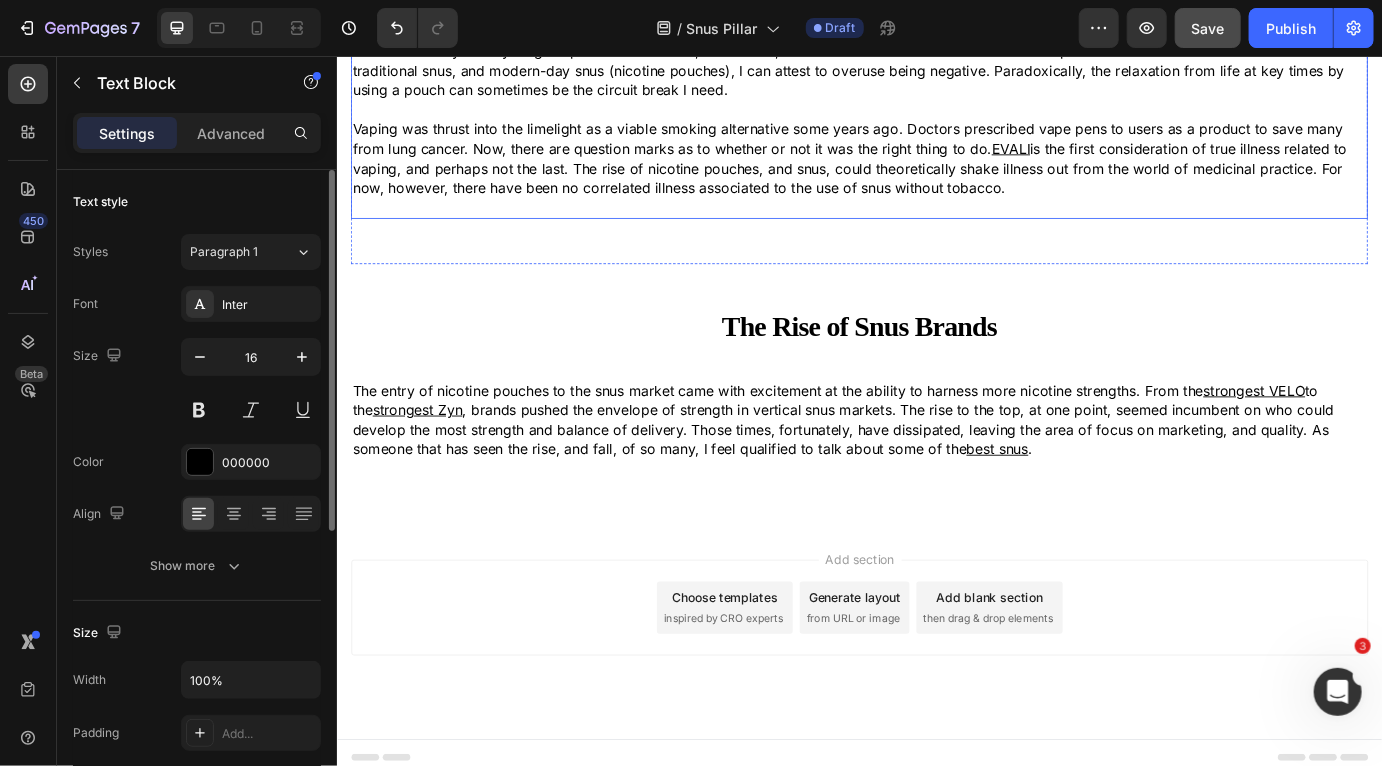 scroll, scrollTop: 6392, scrollLeft: 0, axis: vertical 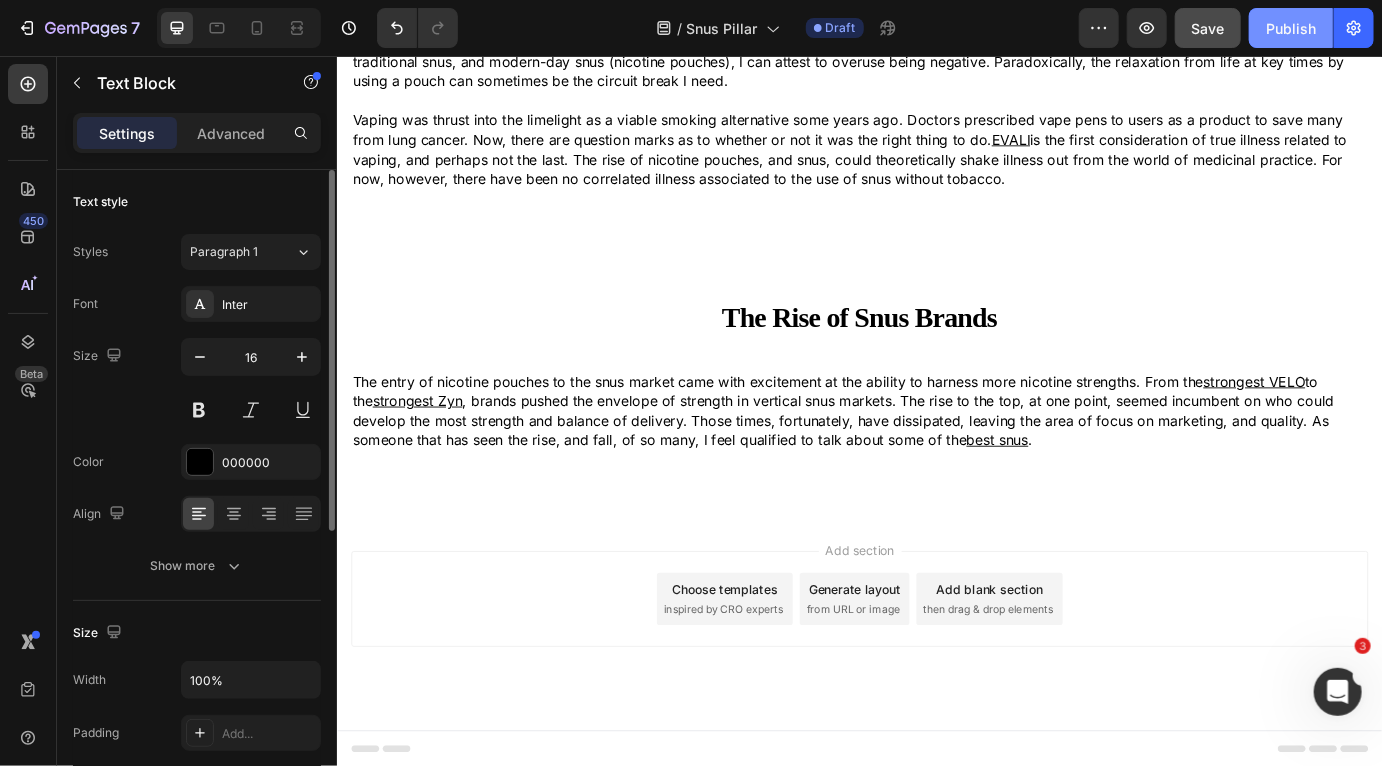 click on "Publish" at bounding box center (1291, 28) 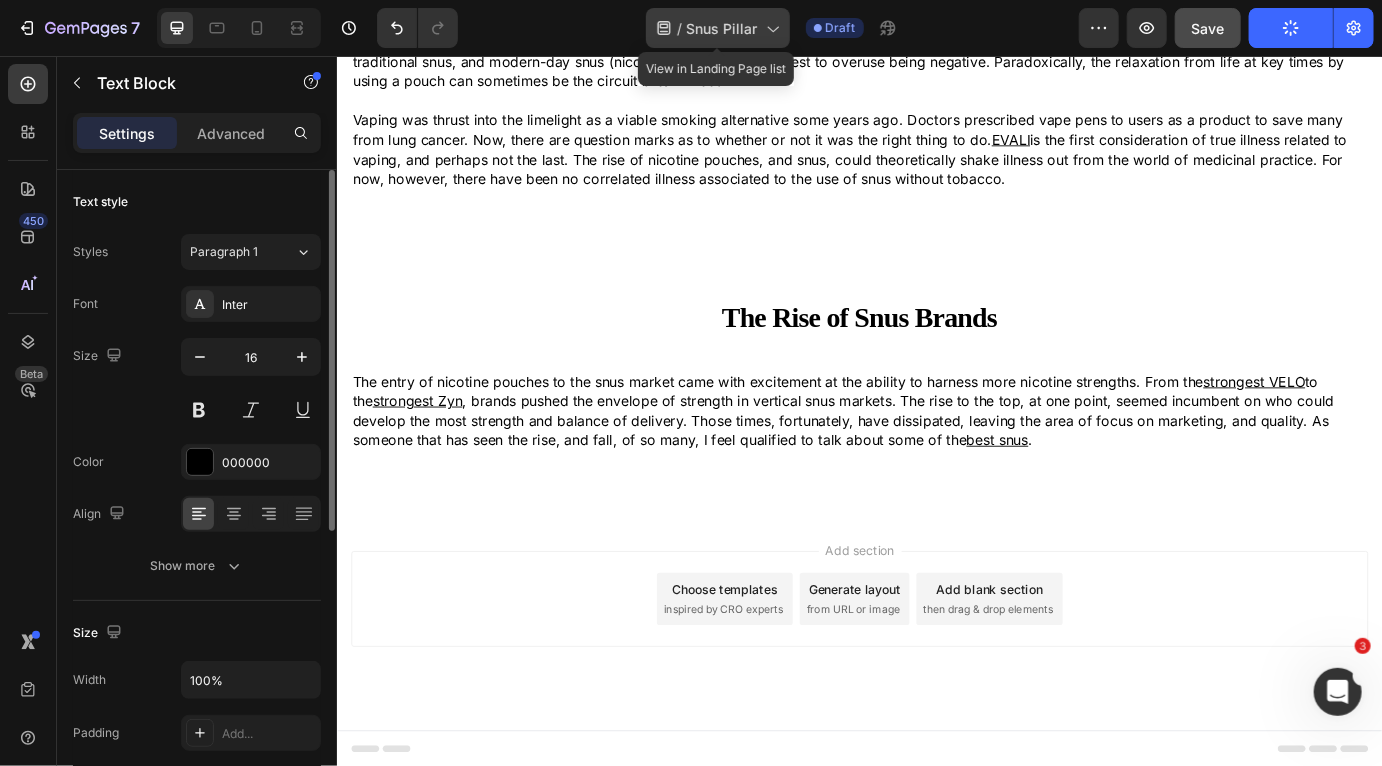click on "/  Snus Pillar" 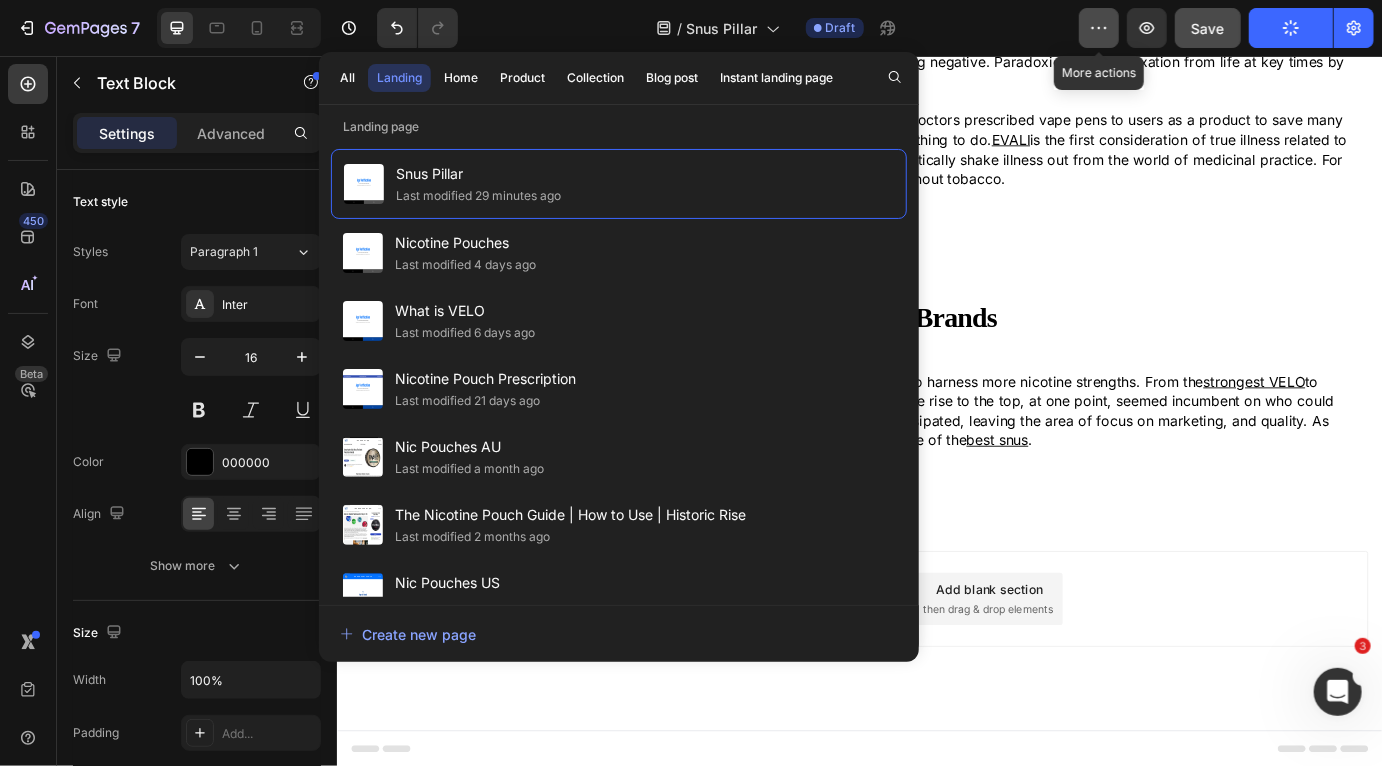 click 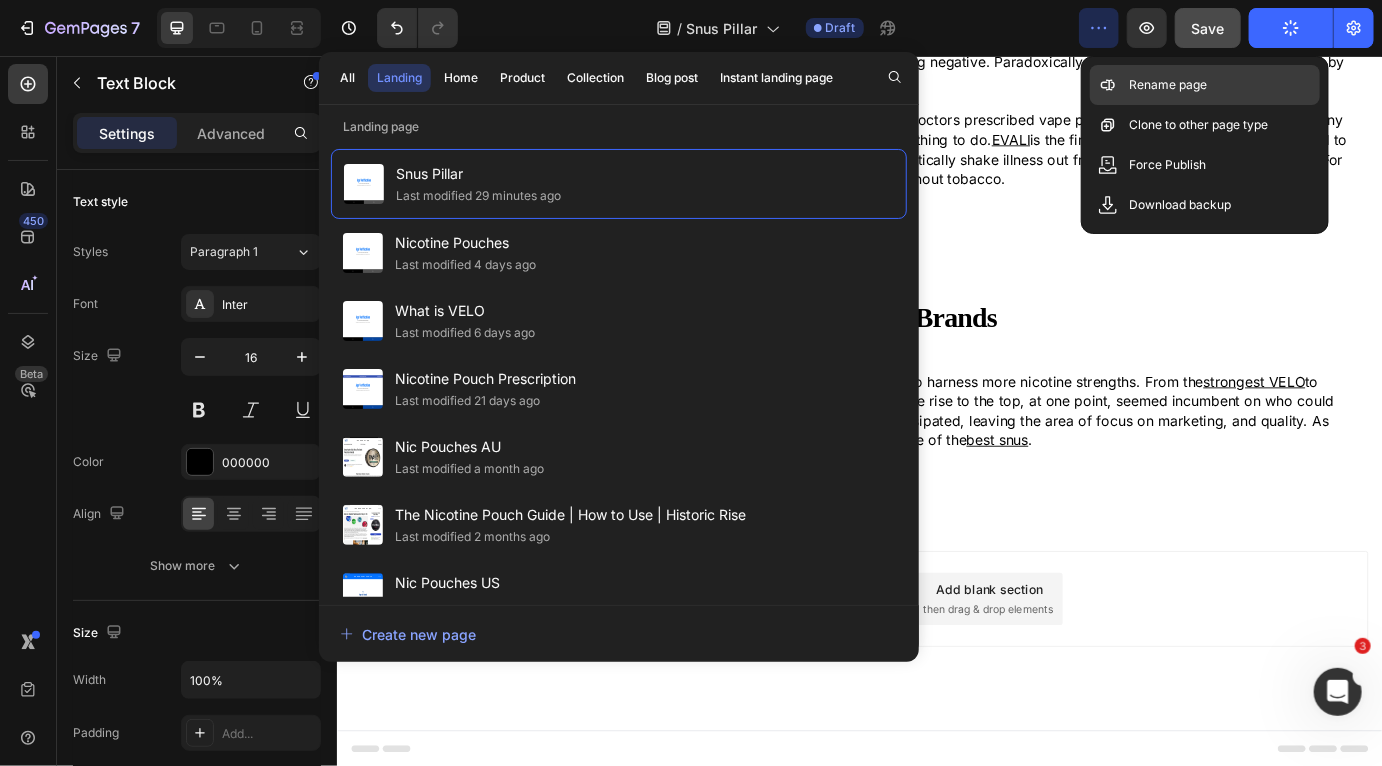click on "Rename page" 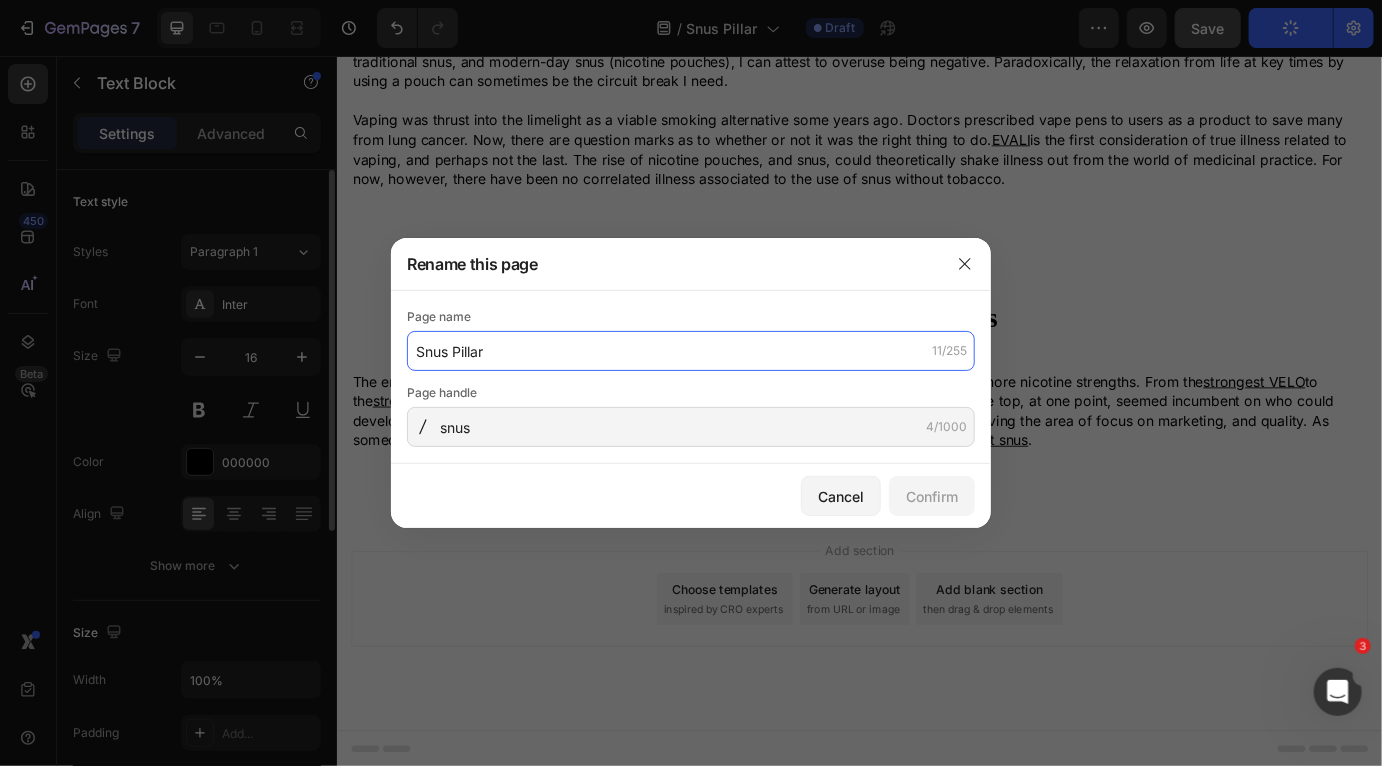click on "Snus Pillar" 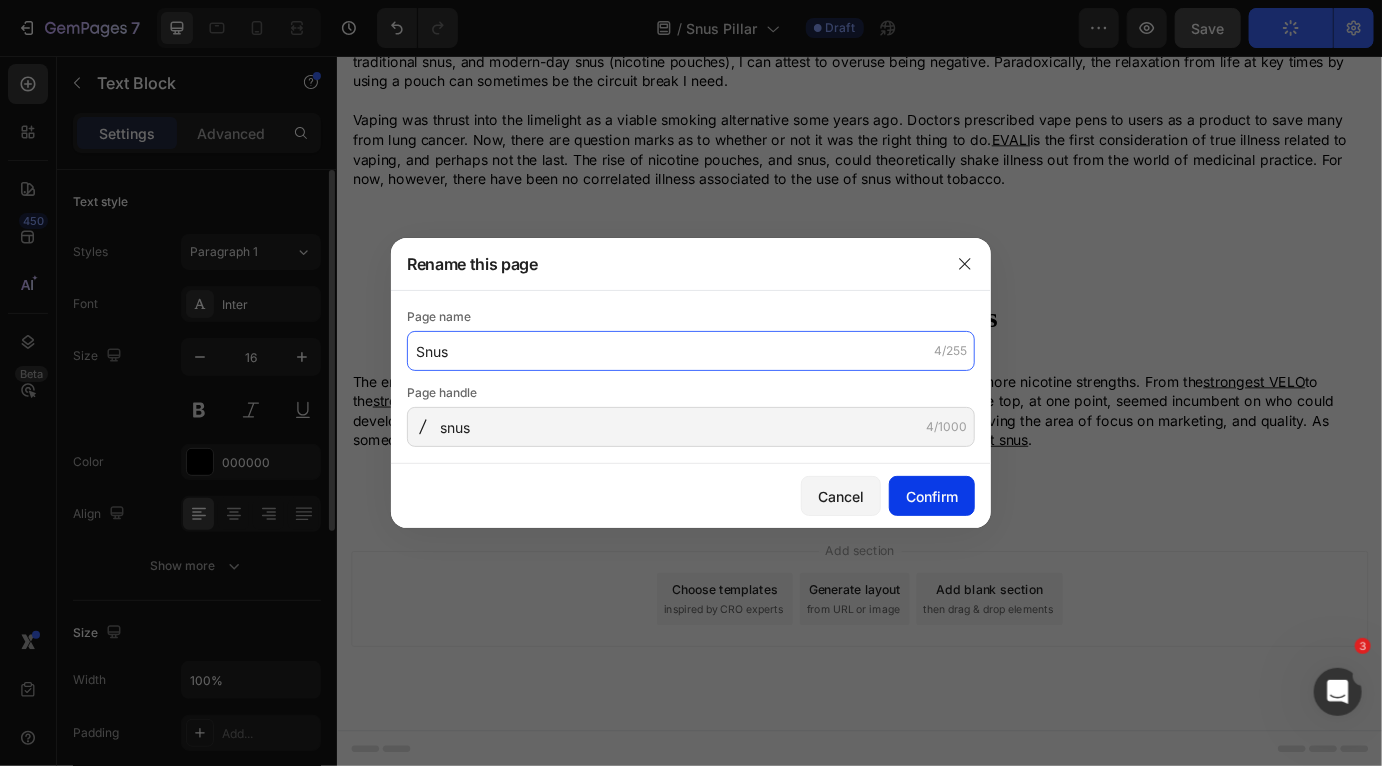 type on "Snus" 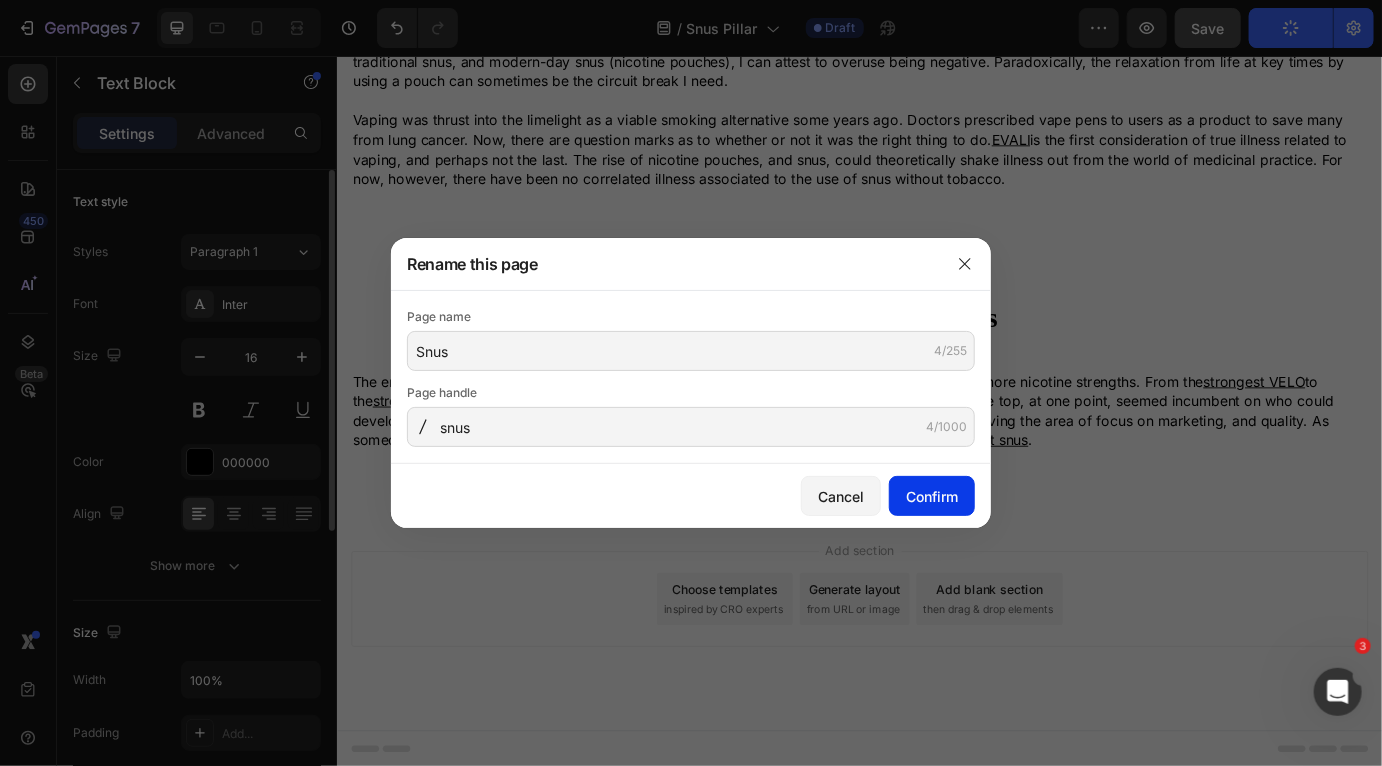click on "Confirm" at bounding box center (932, 496) 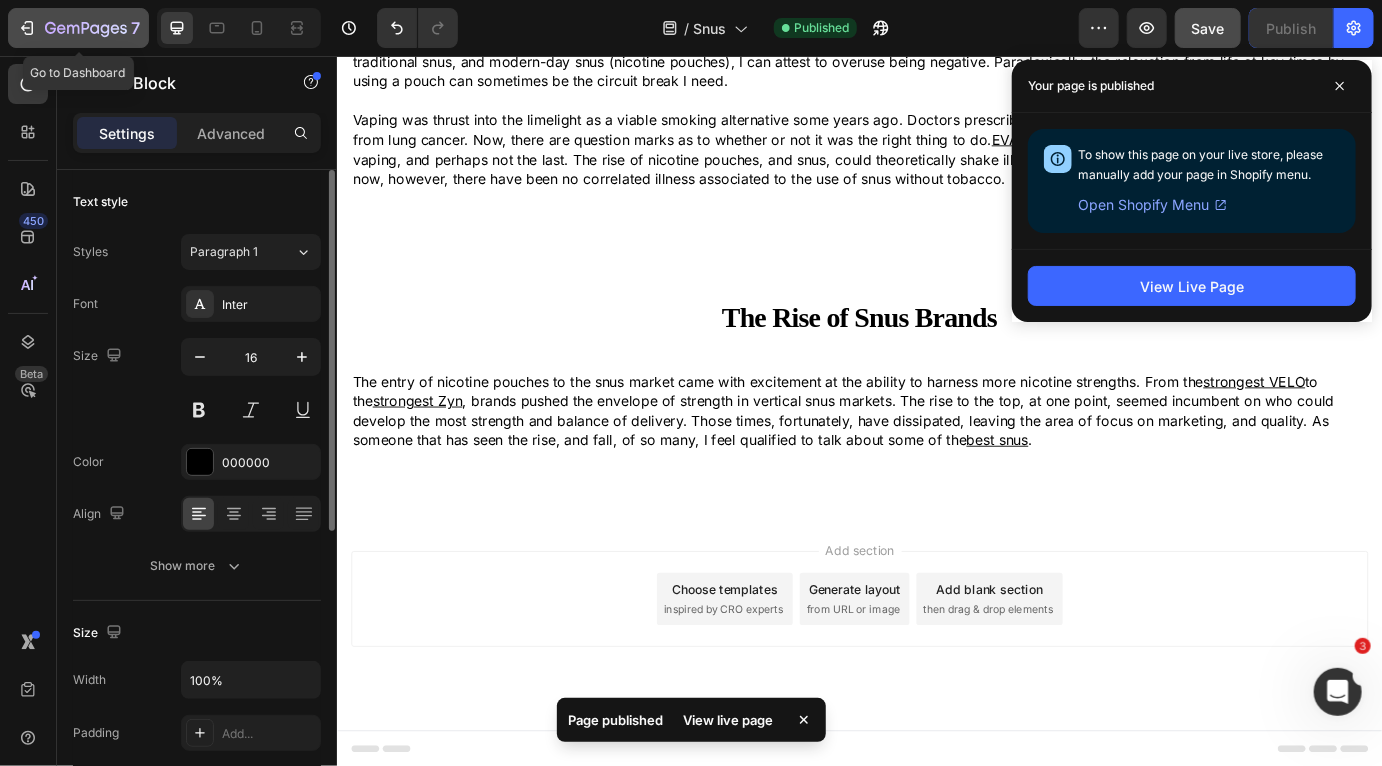 click 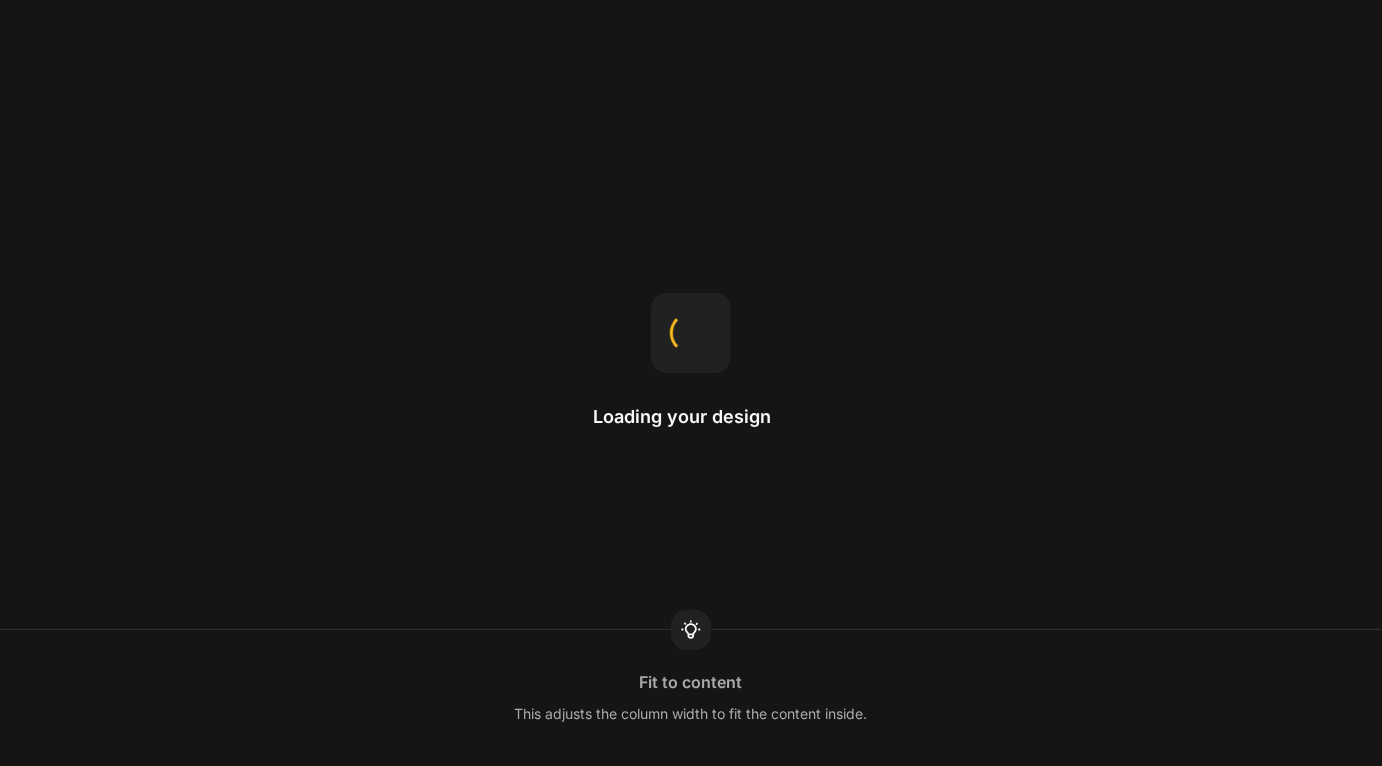 scroll, scrollTop: 0, scrollLeft: 0, axis: both 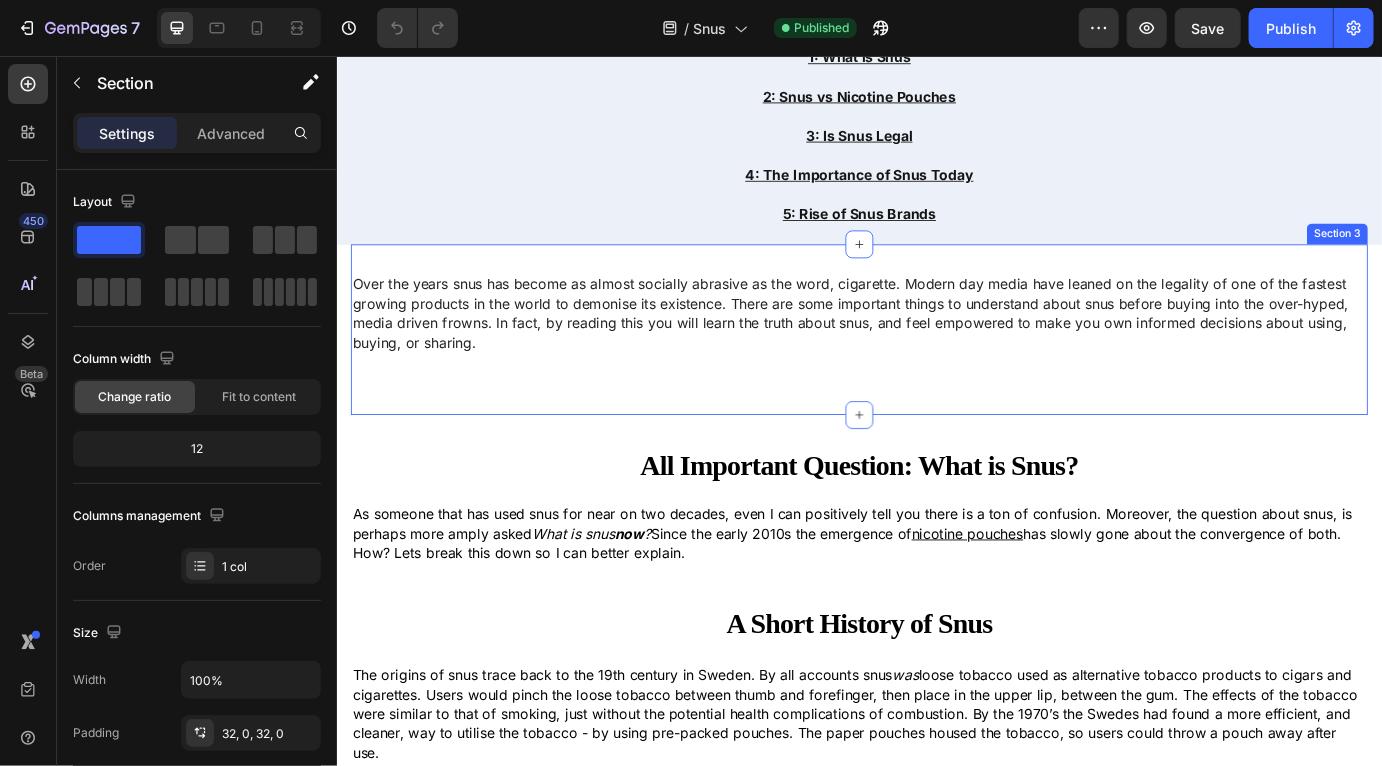click on "Over the years snus has become as almost socially abrasive as the word, cigarette. Modern day media have leaned on the legality of one of the fastest growing products in the world to demonise its existence. There are some important things to understand about snus before buying into the over-hyped, media driven frowns. In fact, by reading this you will learn the truth about snus, and feel empowered to make you own informed decisions about using, buying, or sharing.   Text Block Section 3" at bounding box center [936, 371] 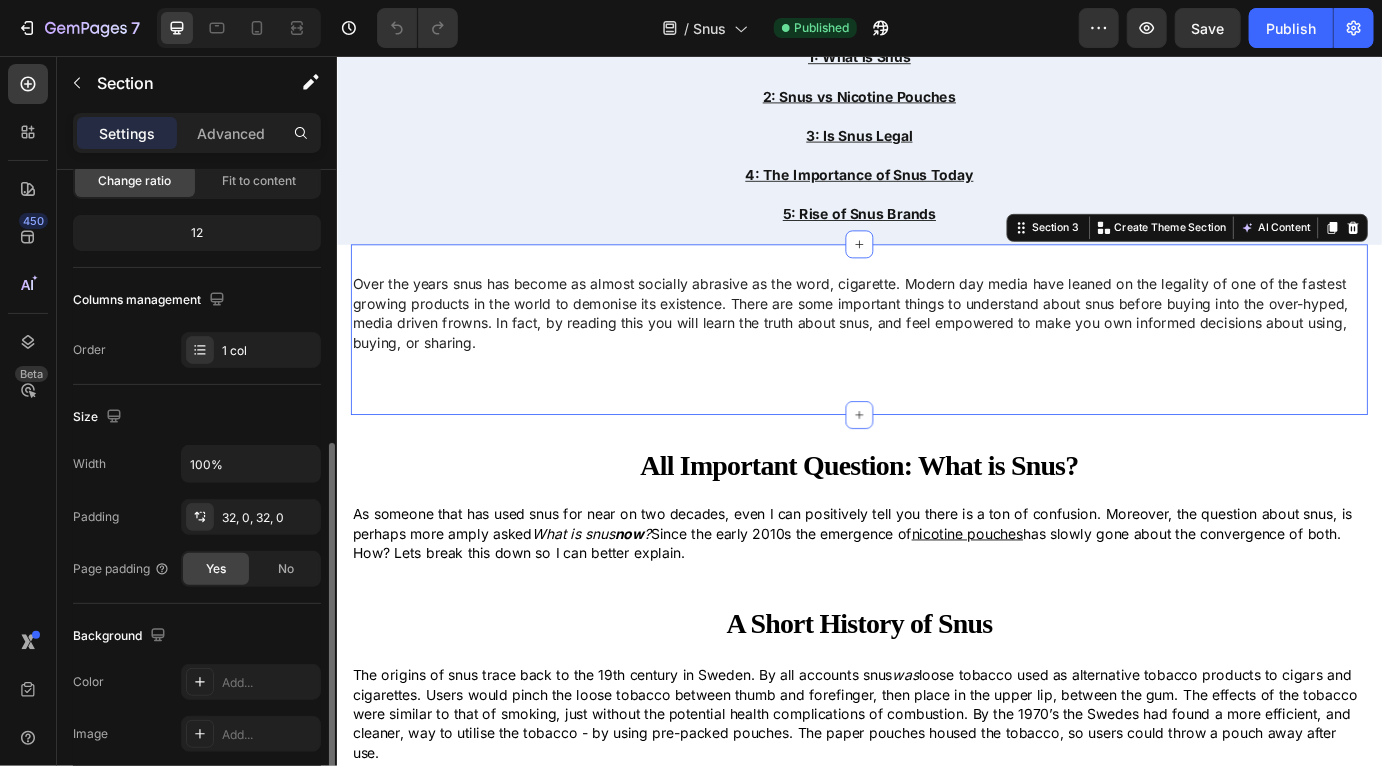 scroll, scrollTop: 328, scrollLeft: 0, axis: vertical 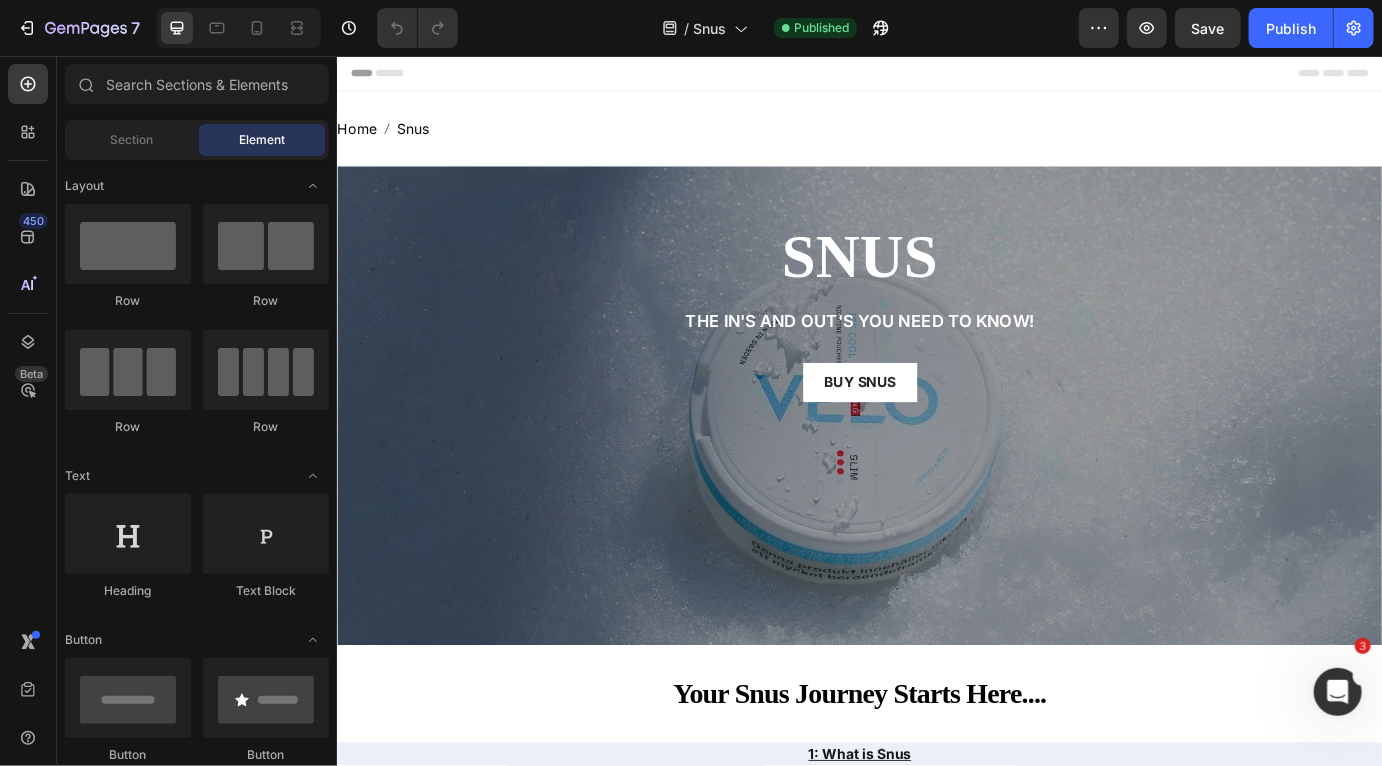 click on "Header" at bounding box center [936, 76] 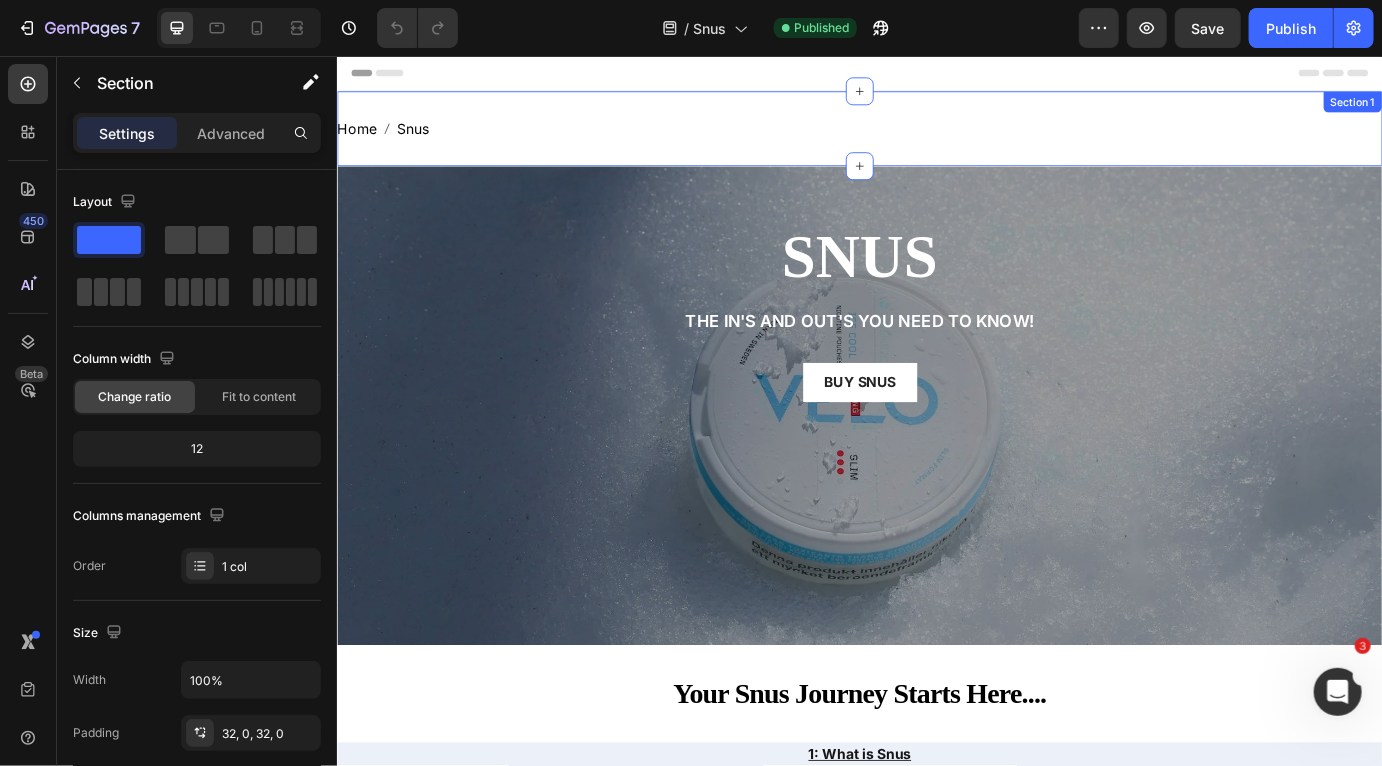 click on "Home
Snus Breadcrumb Section 1" at bounding box center (936, 140) 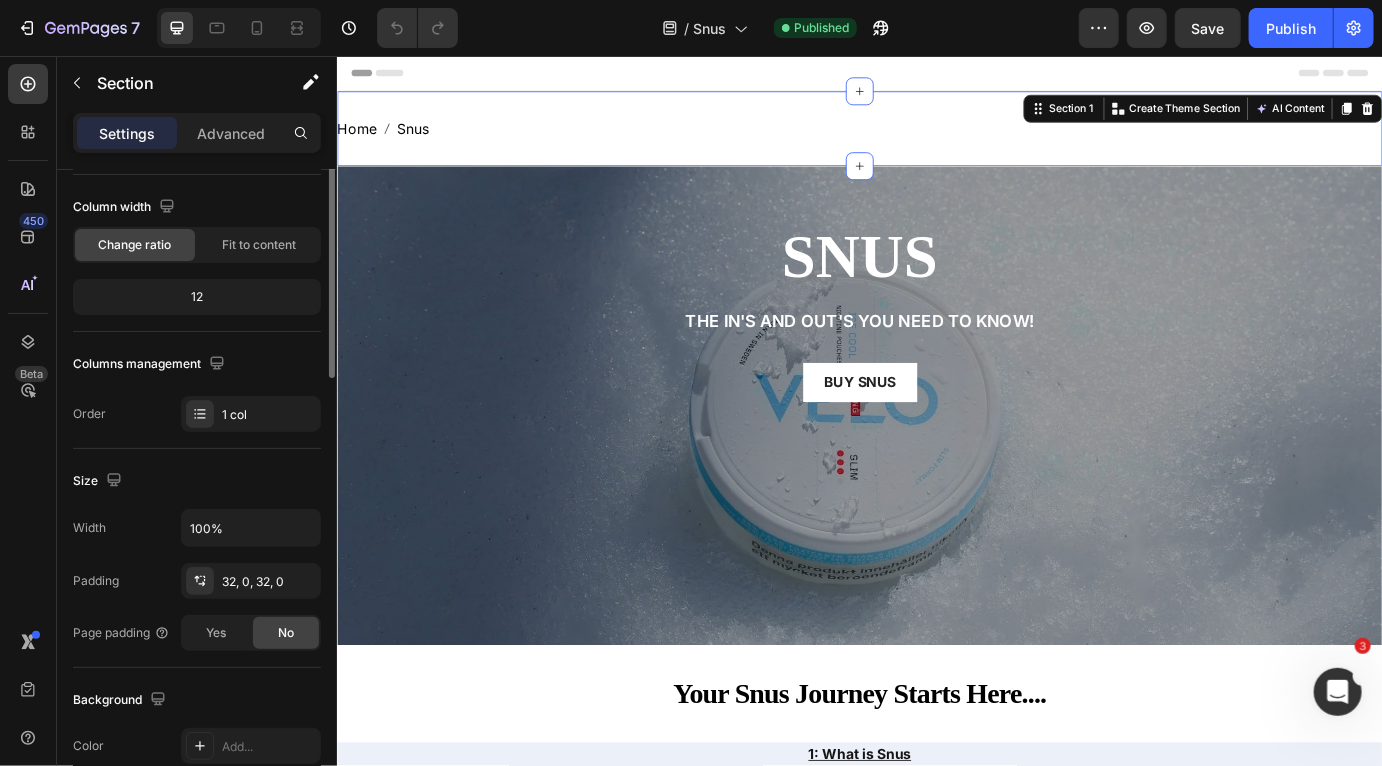 scroll, scrollTop: 219, scrollLeft: 0, axis: vertical 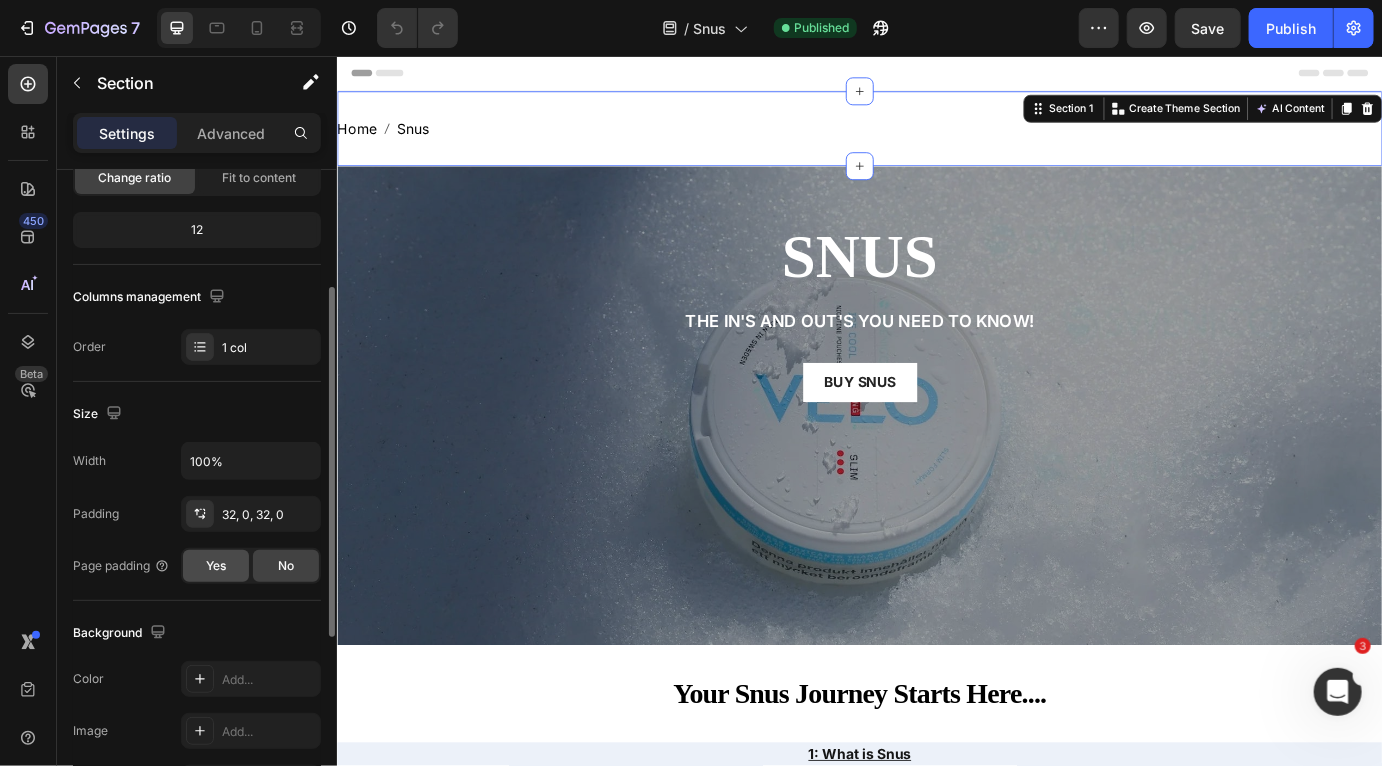 click on "Yes" 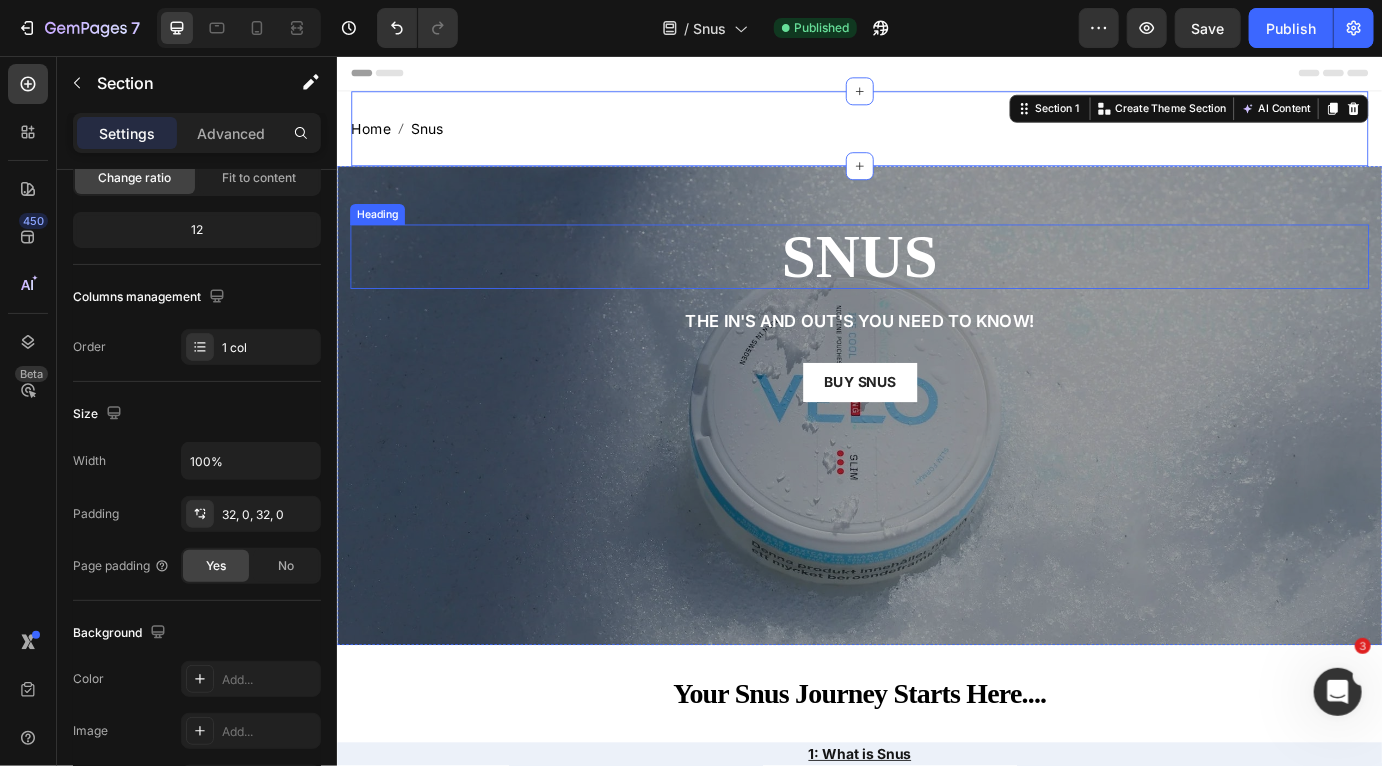 click on "Snus" at bounding box center [936, 287] 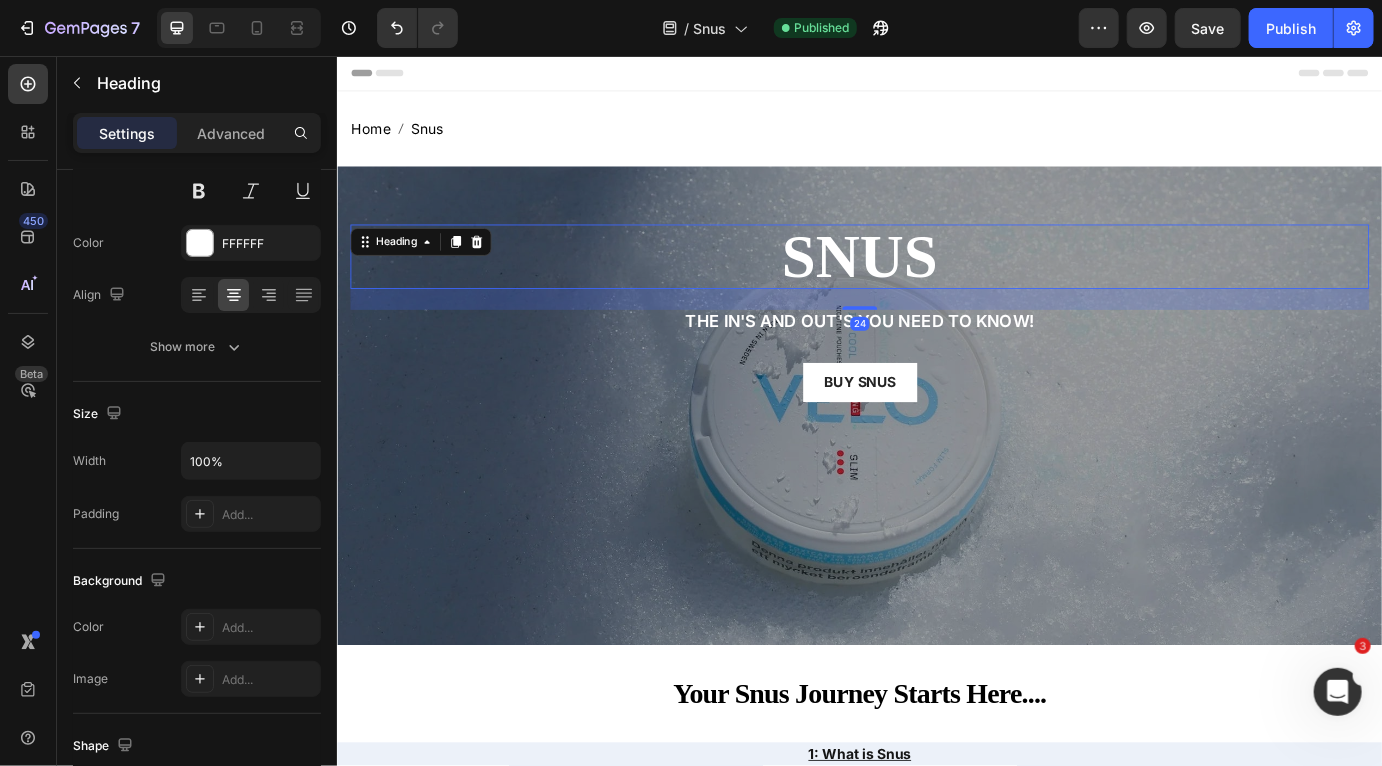 scroll, scrollTop: 0, scrollLeft: 0, axis: both 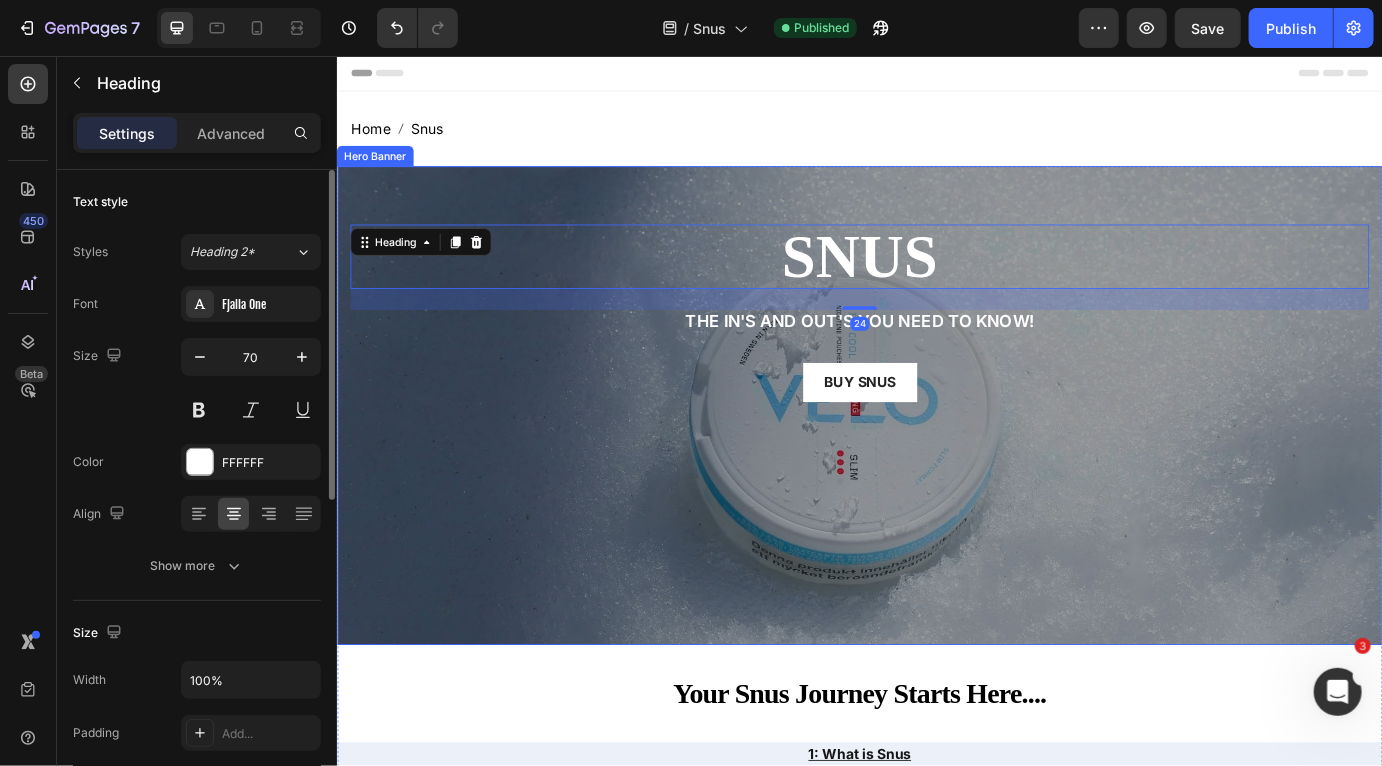 click on "Snus Heading   24 The In's and Out's you need to know! Text Block Buy snus Button Row" at bounding box center [936, 350] 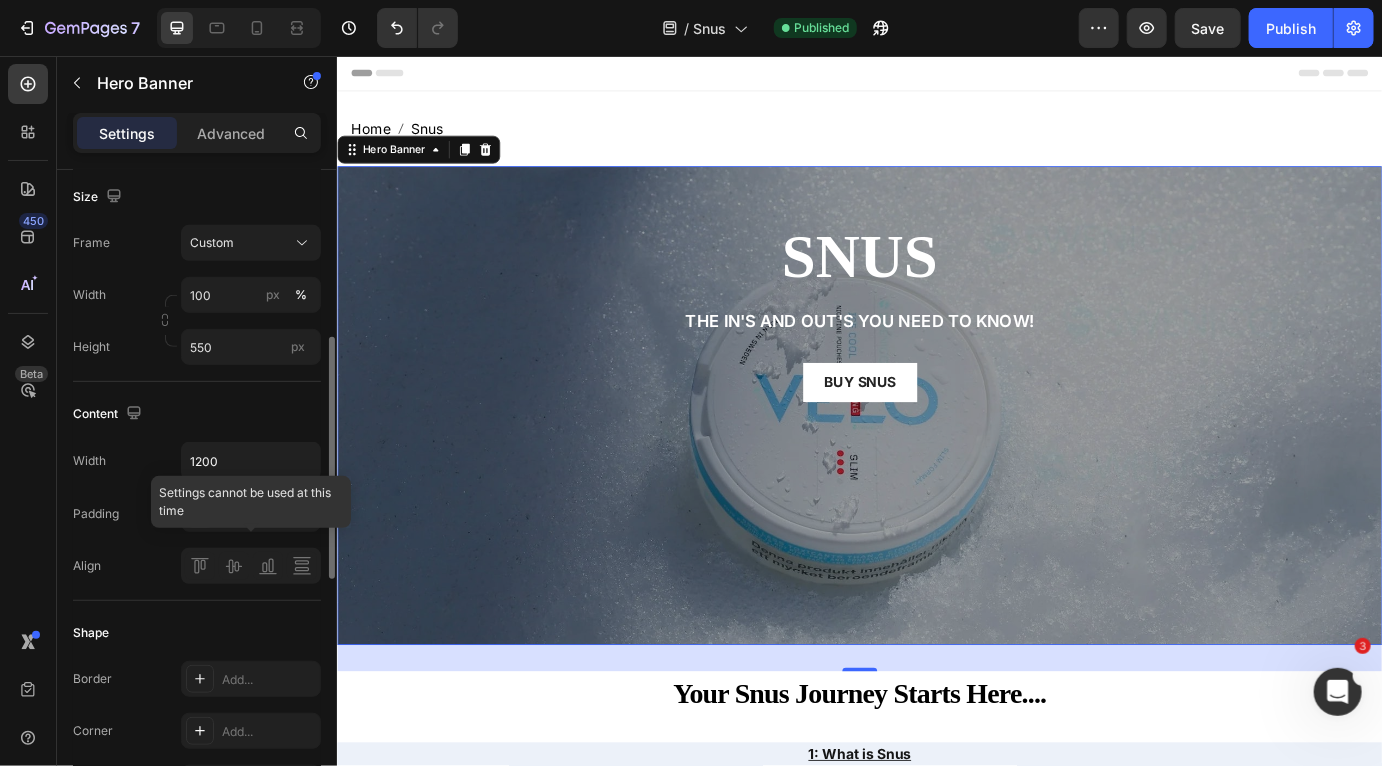 scroll, scrollTop: 431, scrollLeft: 0, axis: vertical 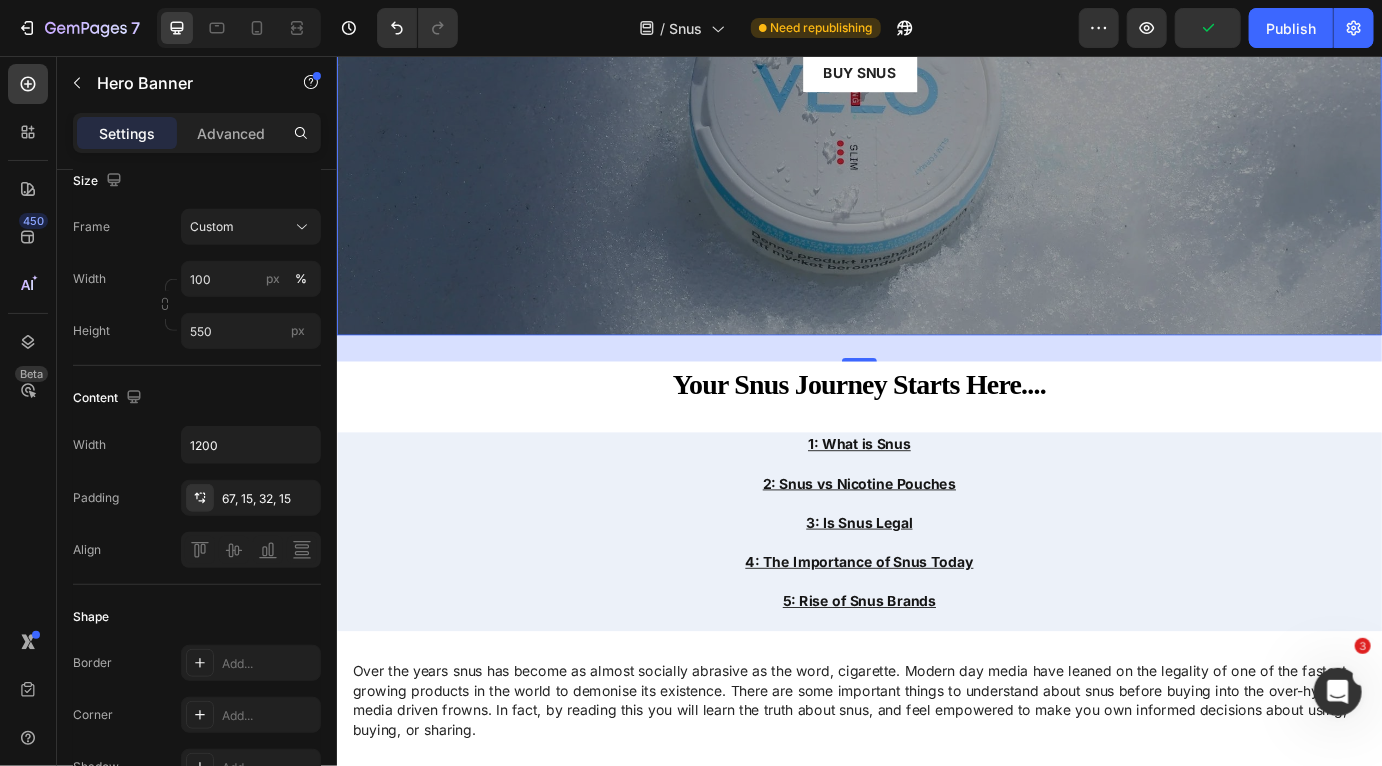 click on "30" at bounding box center [936, 392] 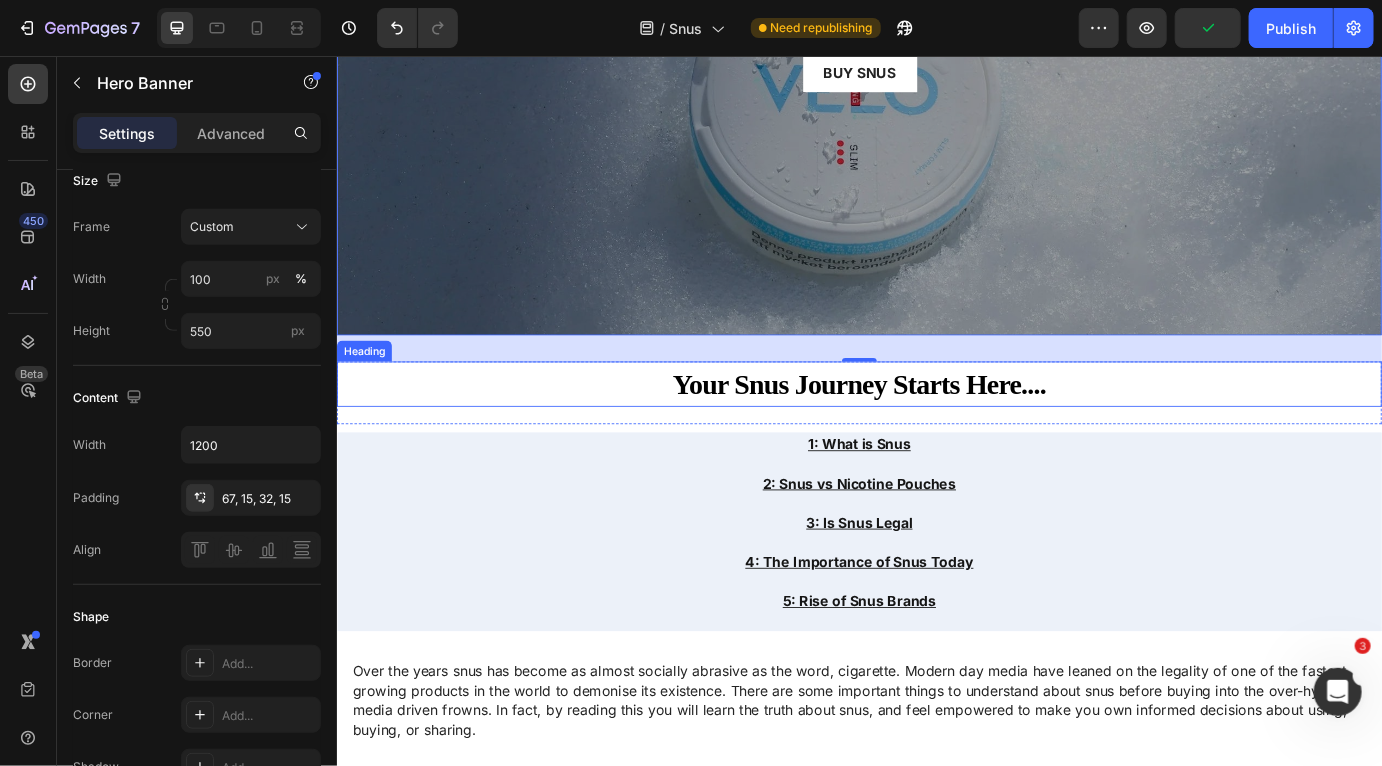 click on "Your Snus Journey Starts Here...." at bounding box center (936, 433) 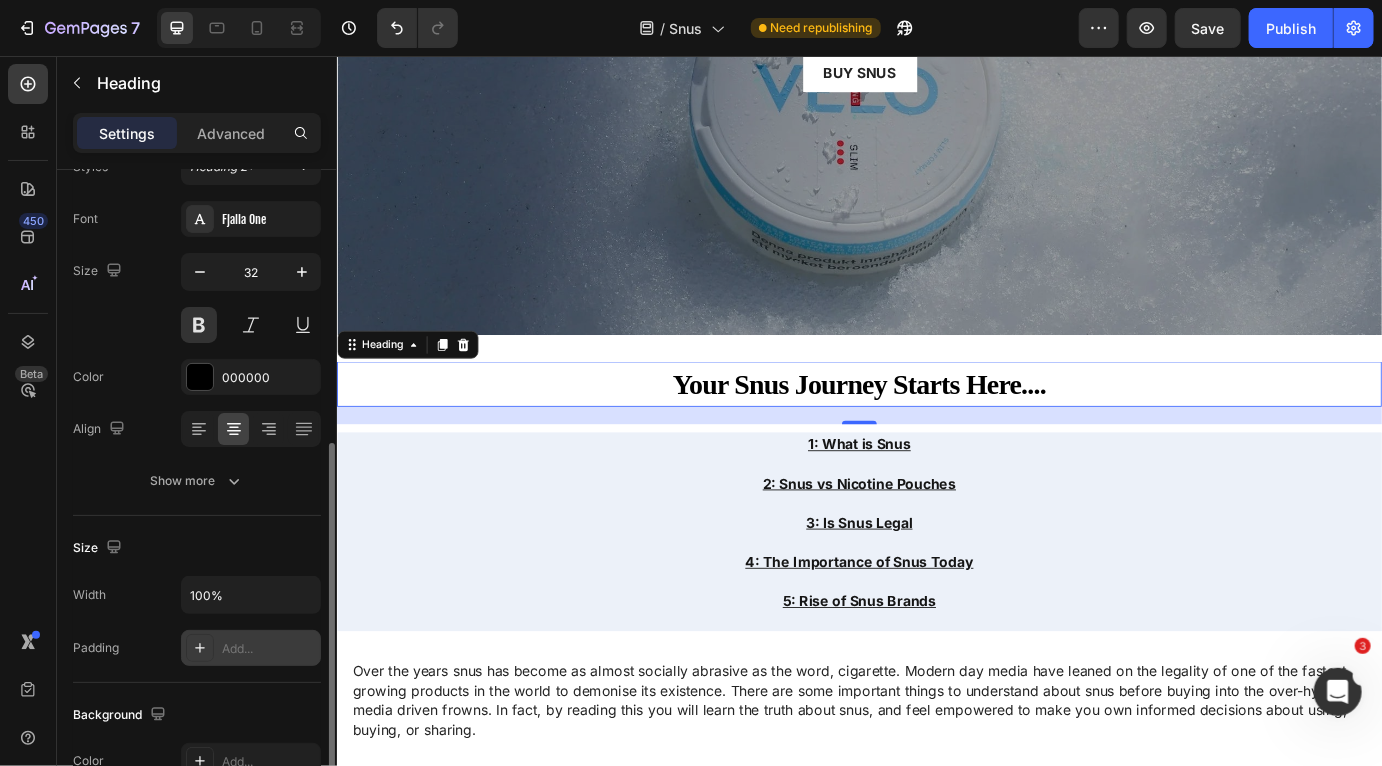 scroll, scrollTop: 0, scrollLeft: 0, axis: both 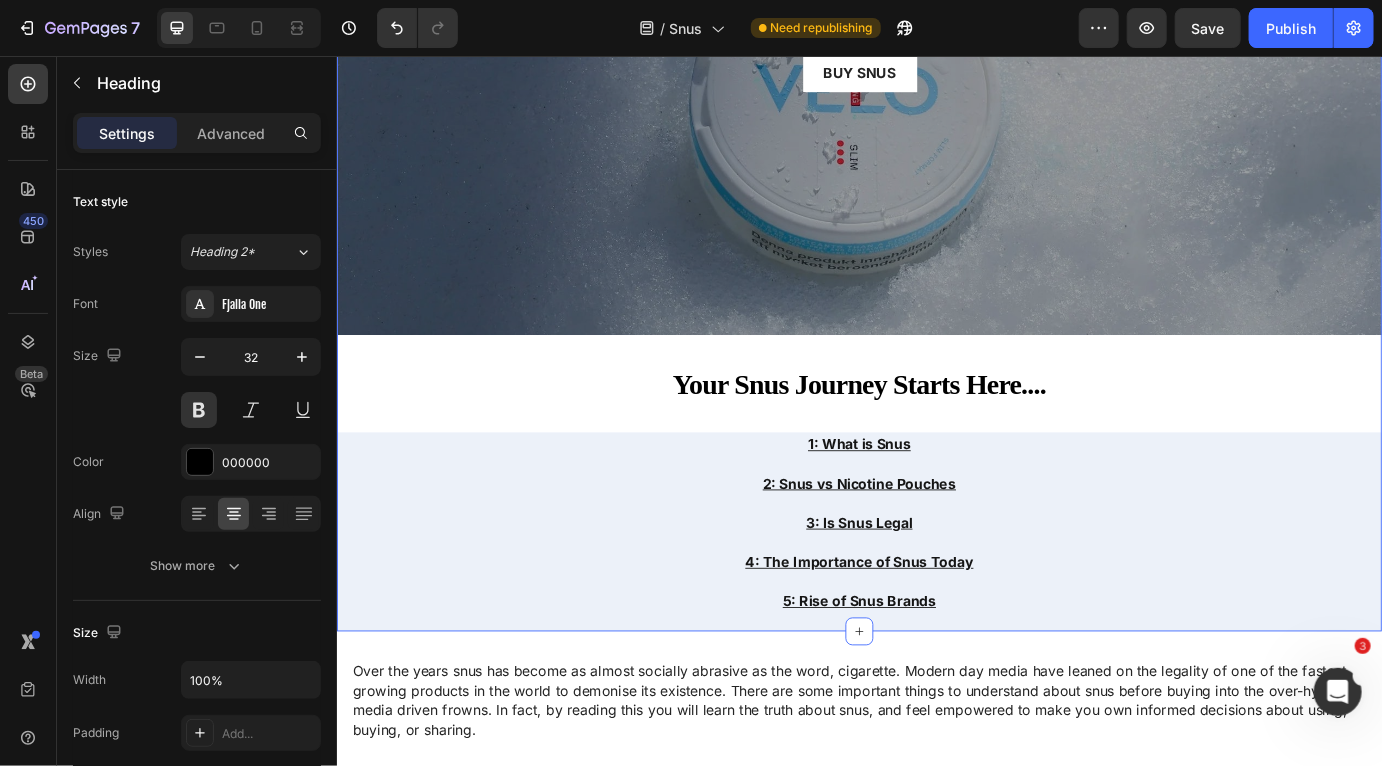 click on "Snus Heading The In's and Out's you need to know! Text Block Buy snus Button Row Hero Banner Your Snus Journey Starts Here.... Heading Row 1: What is Snus   2: Snus vs Nicotine Pouches   3: Is Snus Legal   4: The Importance of Snus Today   5: Rise of Snus Brands   Text Block Row Row" at bounding box center (936, 272) 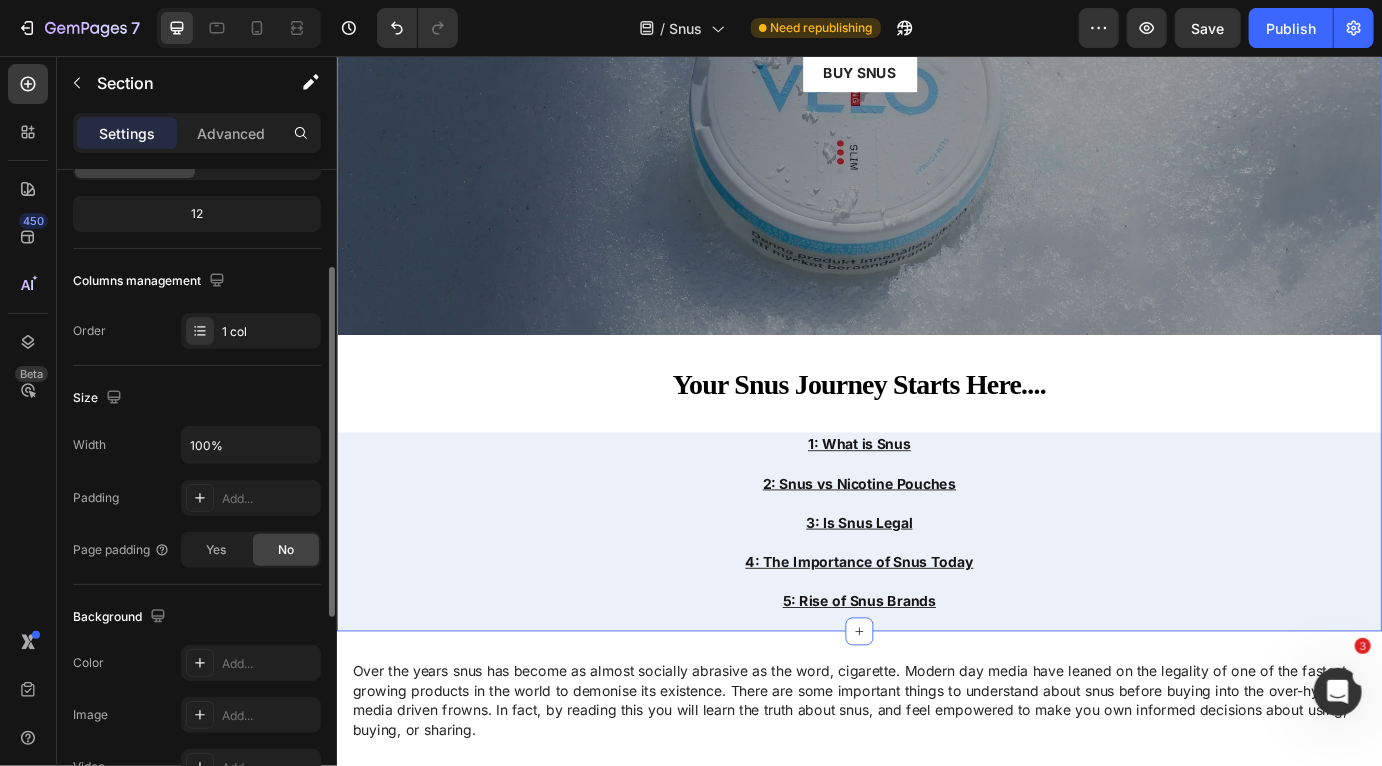 scroll, scrollTop: 346, scrollLeft: 0, axis: vertical 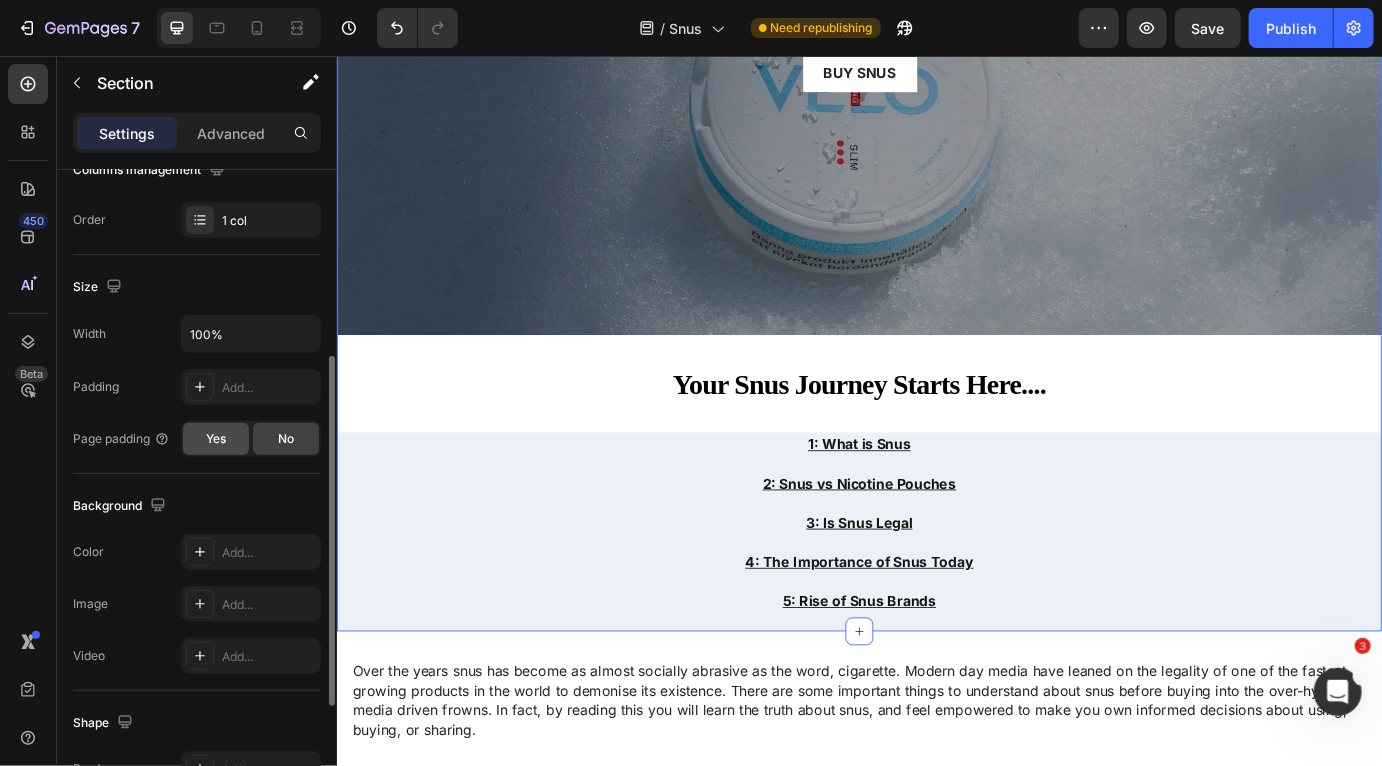 click on "Yes" 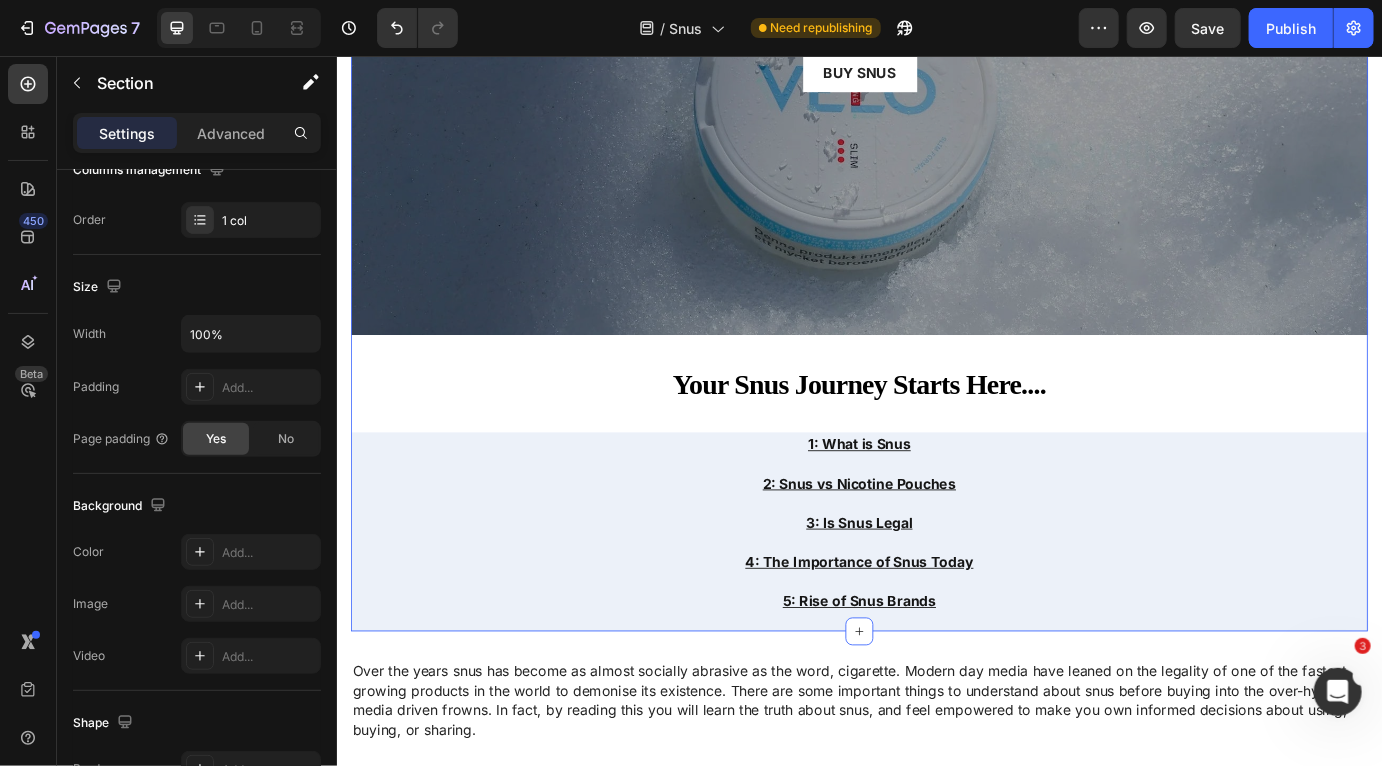 click on "Snus Heading The In's and Out's you need to know! Text Block Buy snus Button Row Hero Banner Your Snus Journey Starts Here.... Heading Row 1: What is Snus   2: Snus vs Nicotine Pouches   3: Is Snus Legal   4: The Importance of Snus Today   5: Rise of Snus Brands   Text Block Row Row" at bounding box center (936, 272) 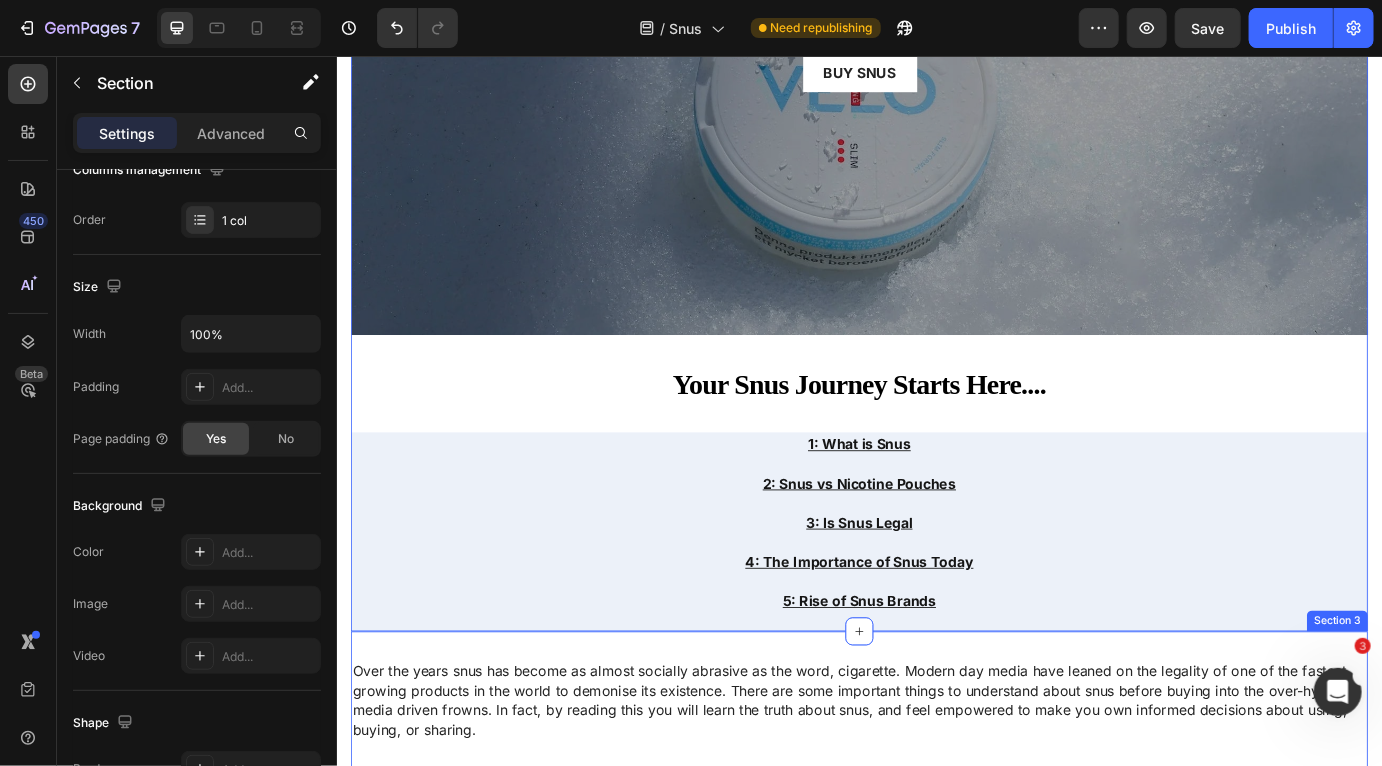 click on "Over the years snus has become as almost socially abrasive as the word, cigarette. Modern day media have leaned on the legality of one of the fastest growing products in the world to demonise its existence. There are some important things to understand about snus before buying into the over-hyped, media driven frowns. In fact, by reading this you will learn the truth about snus, and feel empowered to make you own informed decisions about using, buying, or sharing.   Text Block Section 3" at bounding box center (936, 815) 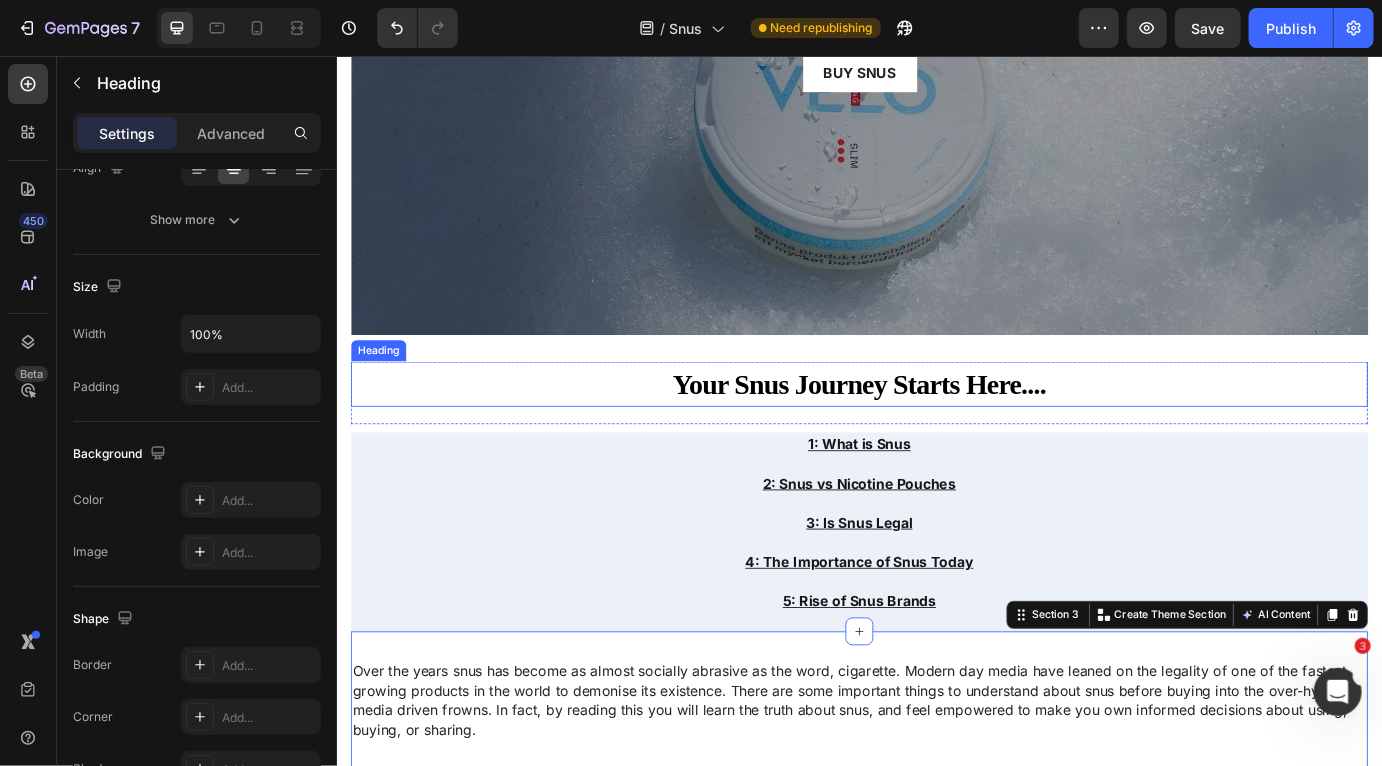 click on "Your Snus Journey Starts Here...." at bounding box center (936, 433) 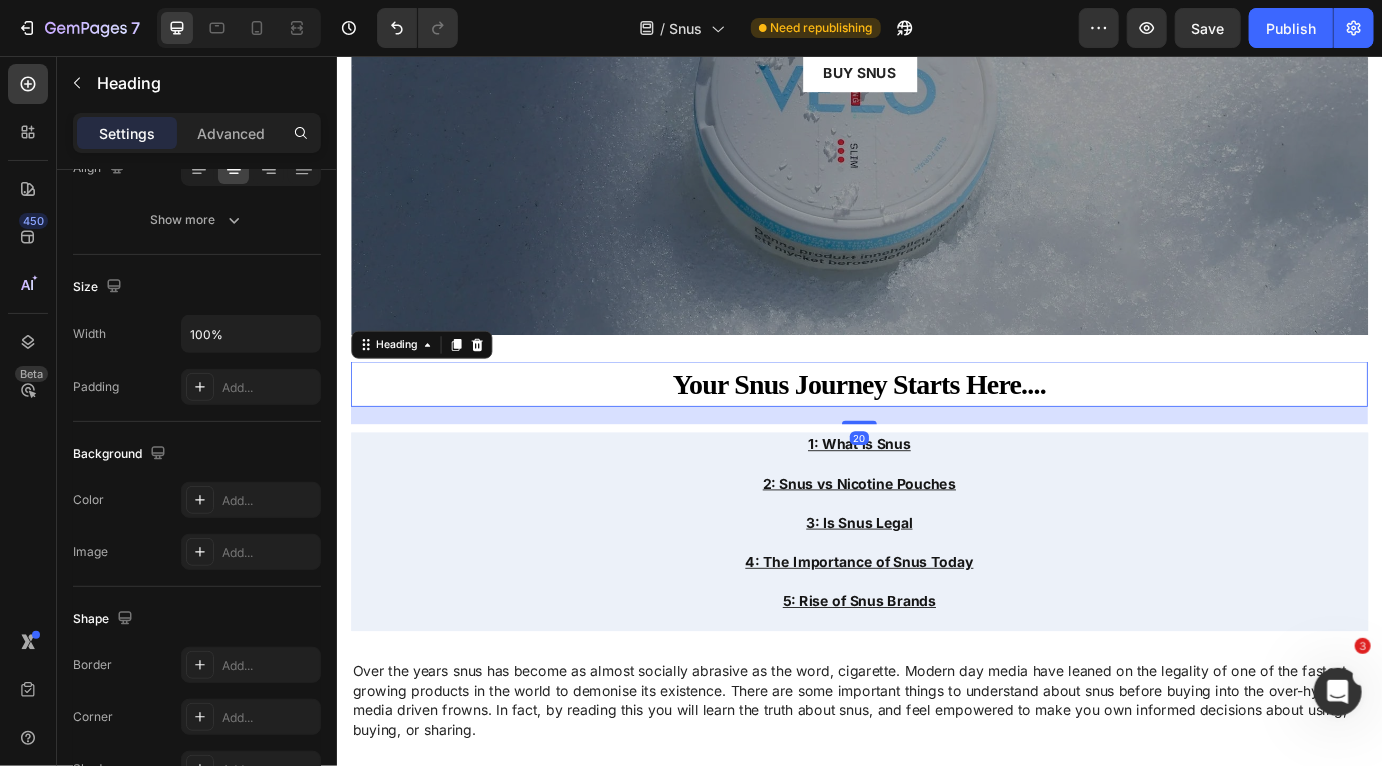 scroll, scrollTop: 0, scrollLeft: 0, axis: both 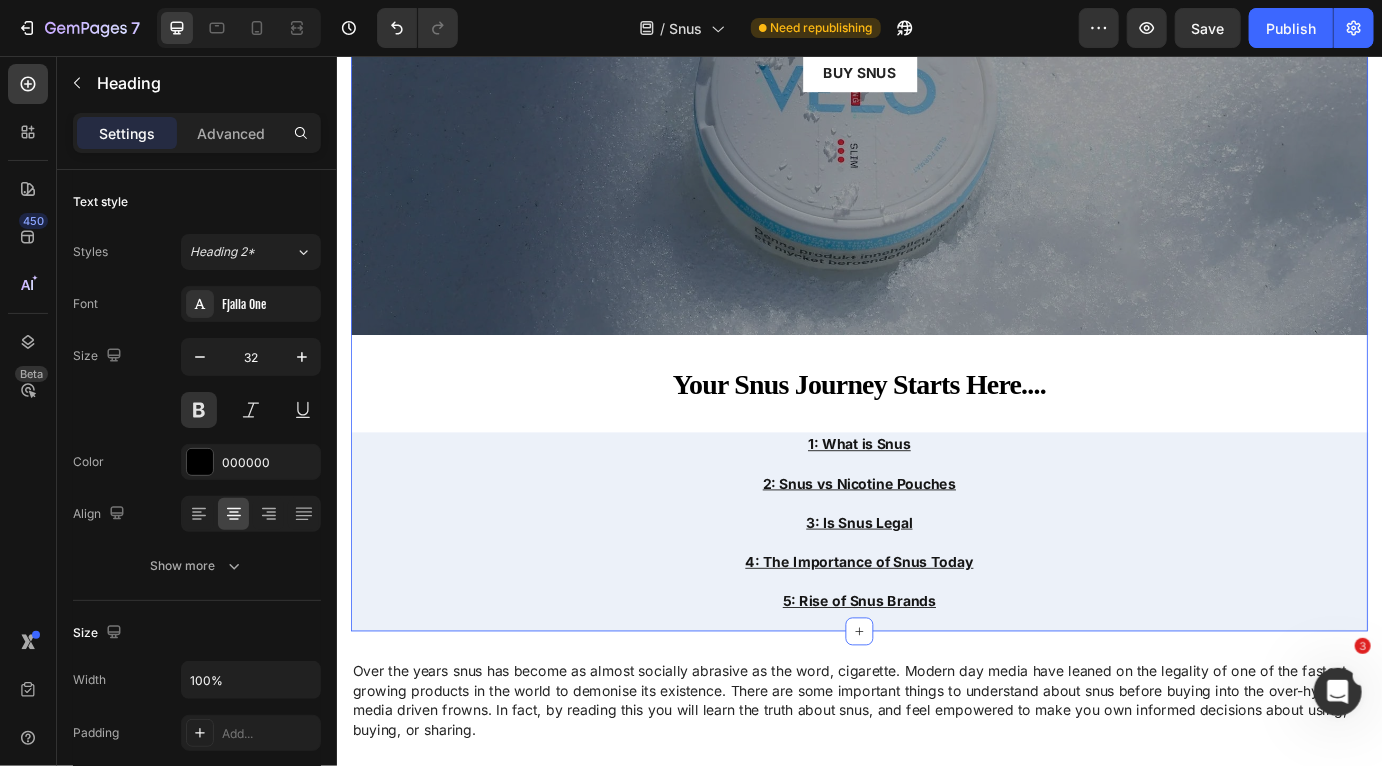 click on "Snus Heading The In's and Out's you need to know! Text Block Buy snus Button Row Hero Banner Your Snus Journey Starts Here.... Heading Row 1: What is Snus   2: Snus vs Nicotine Pouches   3: Is Snus Legal   4: The Importance of Snus Today   5: Rise of Snus Brands   Text Block Row Row" at bounding box center (936, 272) 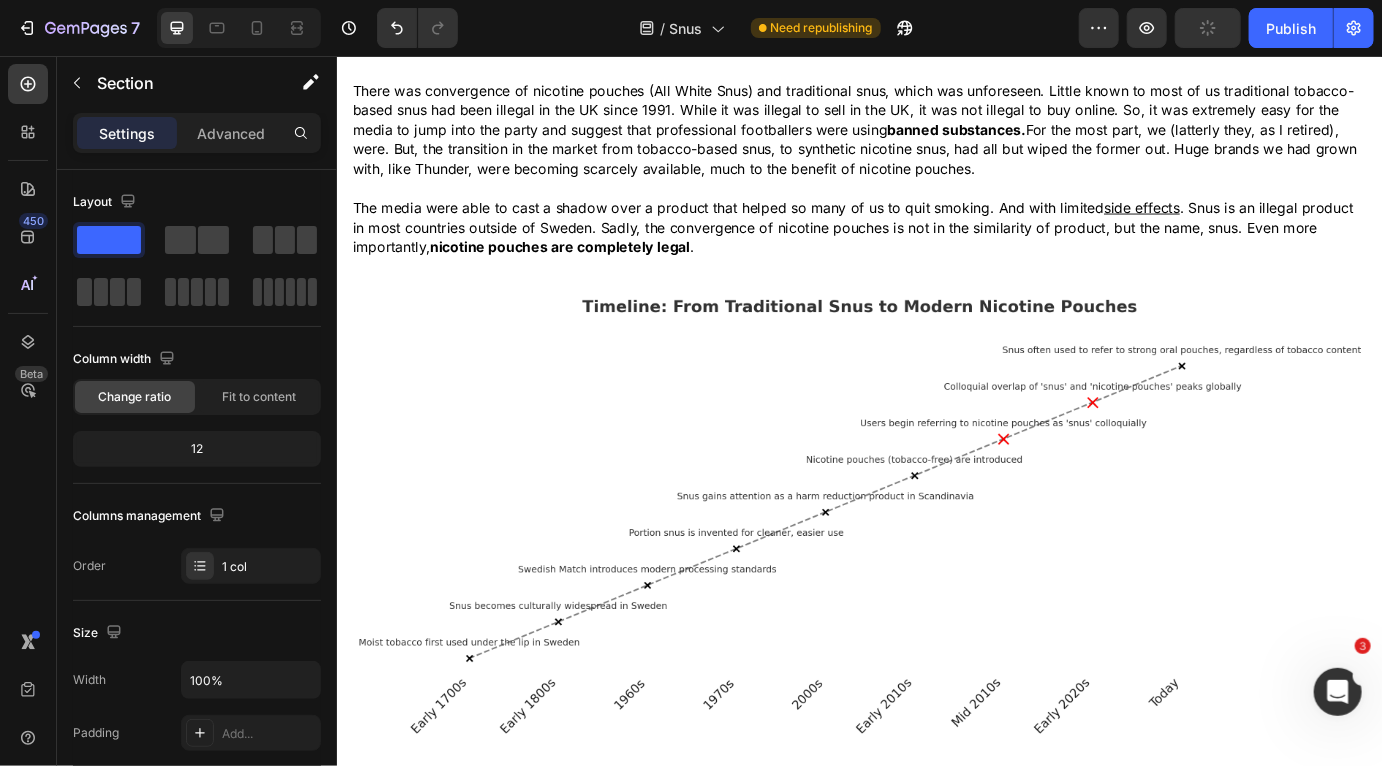 scroll, scrollTop: 3329, scrollLeft: 0, axis: vertical 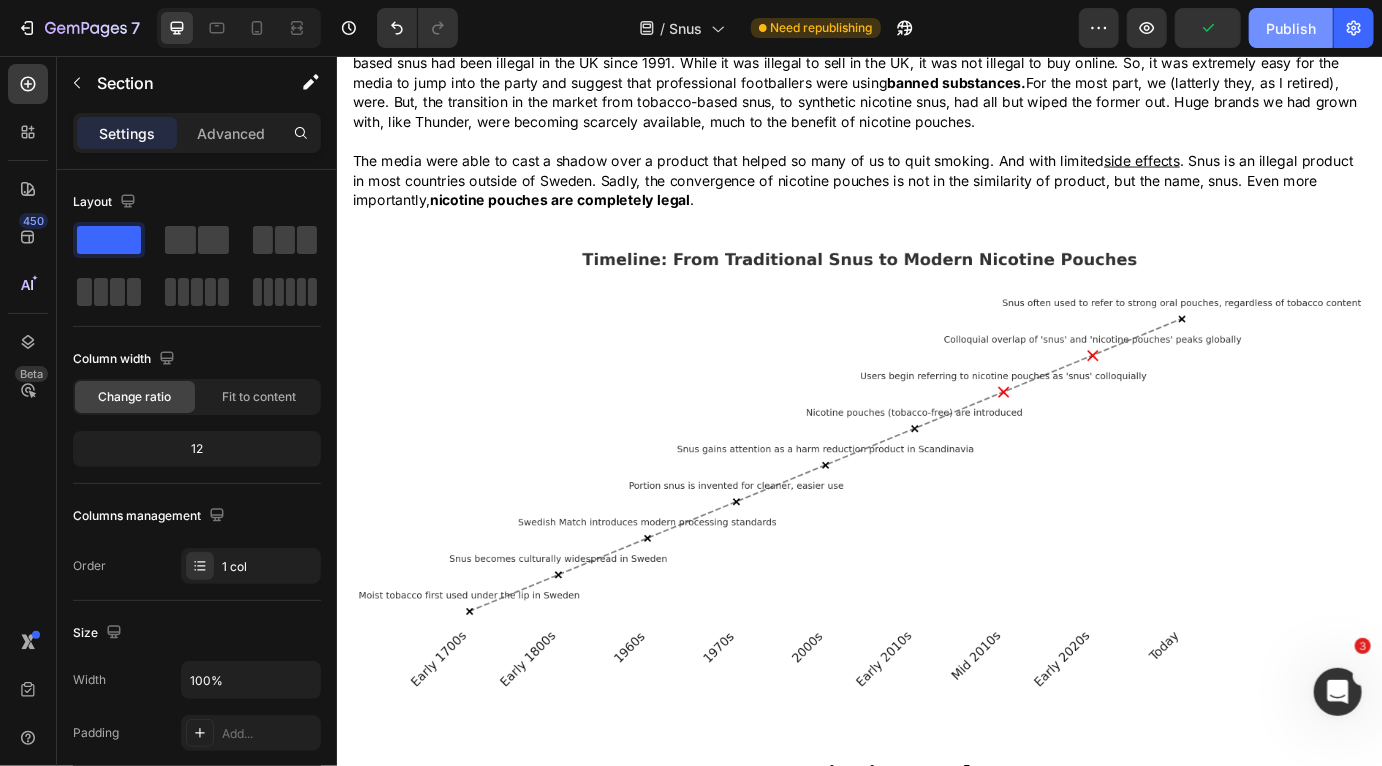 click on "Publish" at bounding box center (1291, 28) 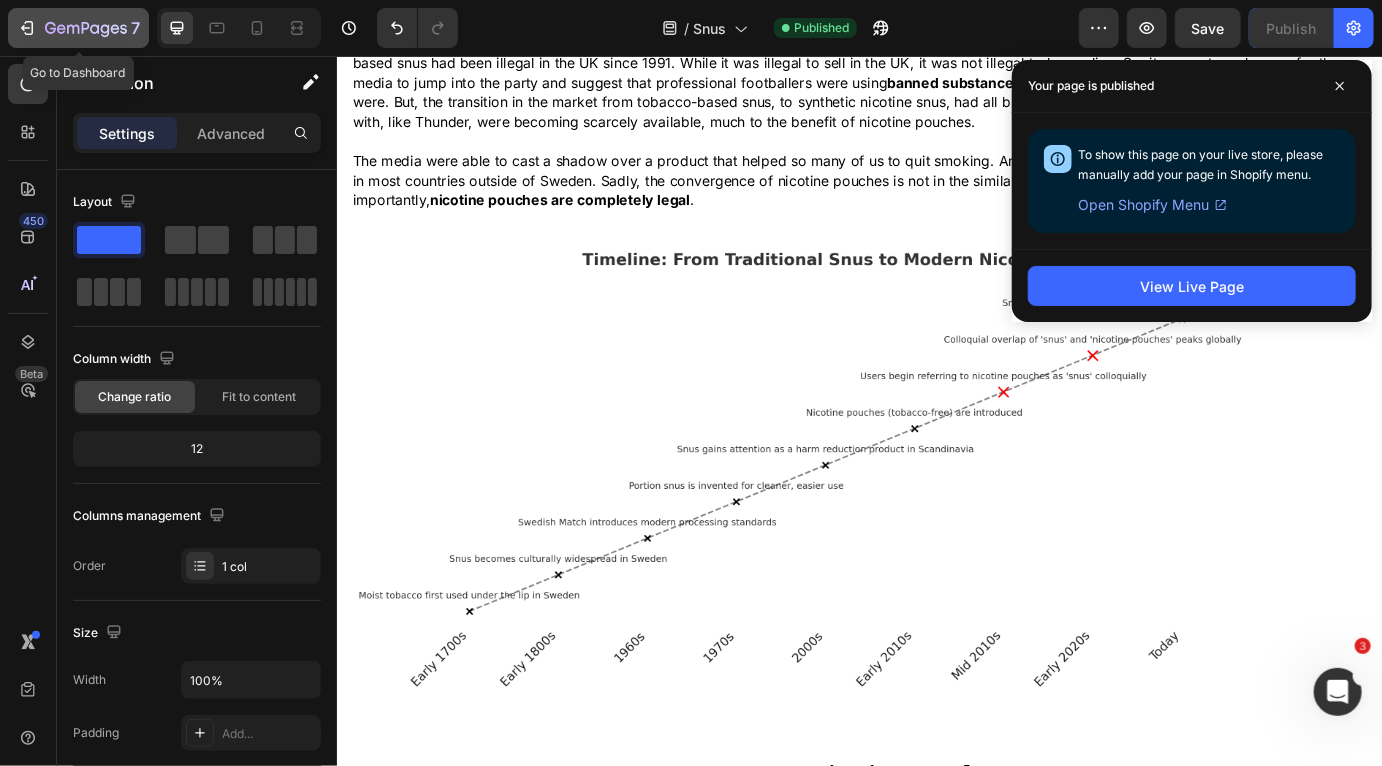 click on "7" 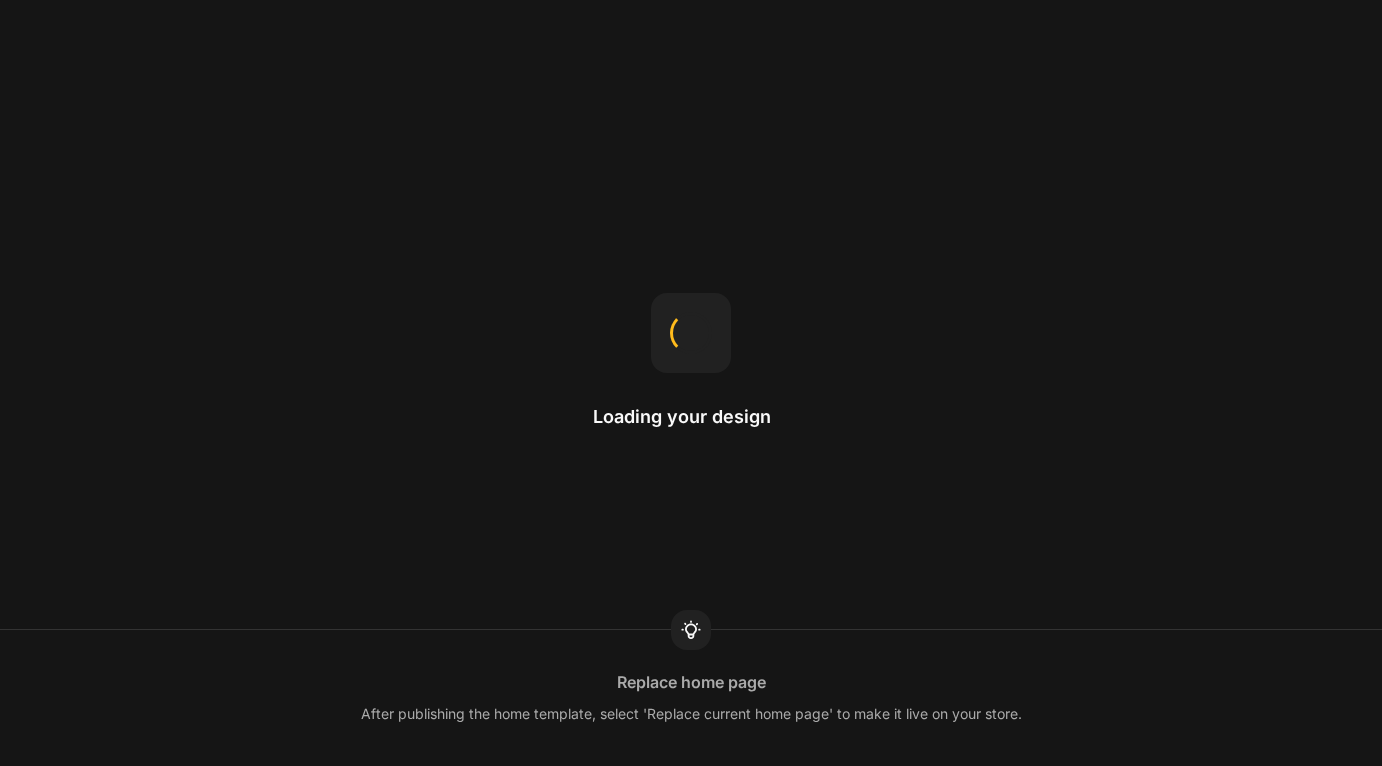 scroll, scrollTop: 0, scrollLeft: 0, axis: both 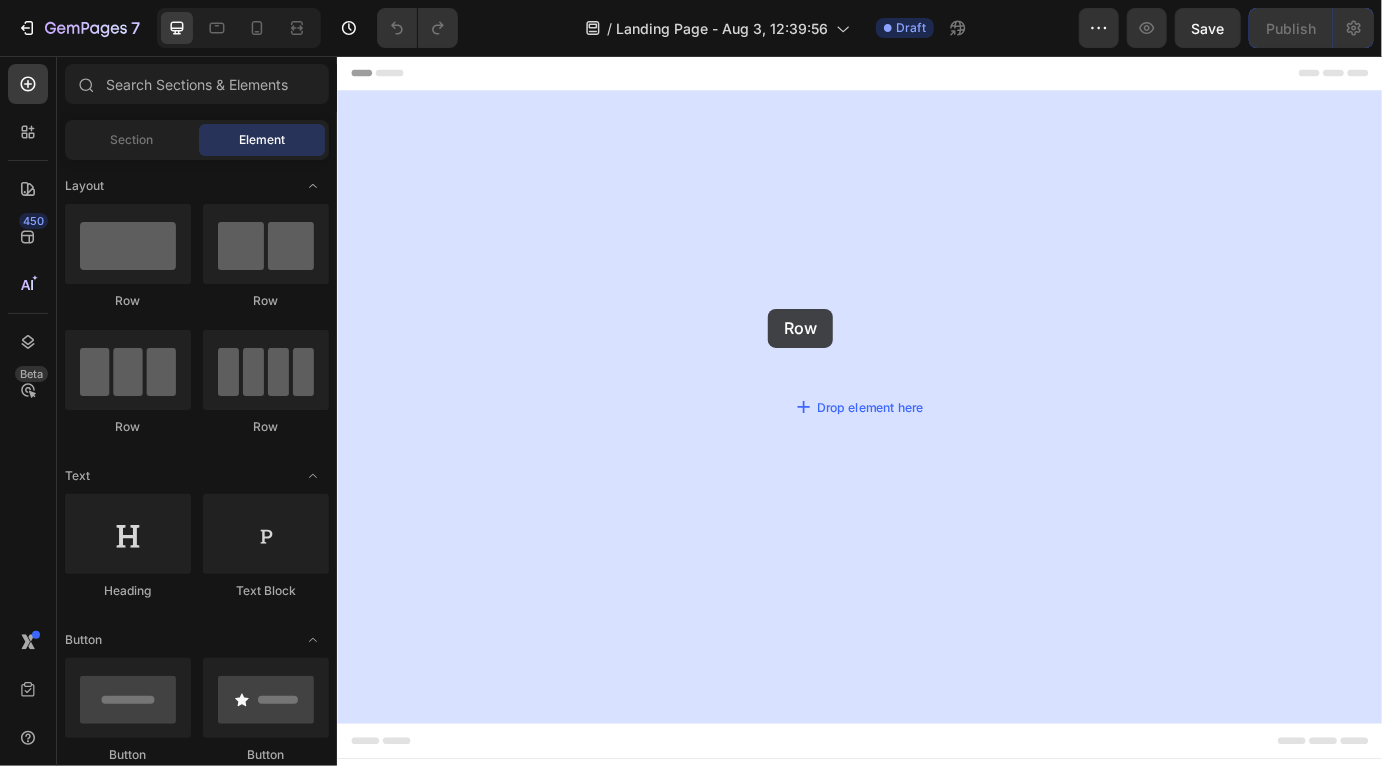 drag, startPoint x: 458, startPoint y: 299, endPoint x: 831, endPoint y: 346, distance: 375.94946 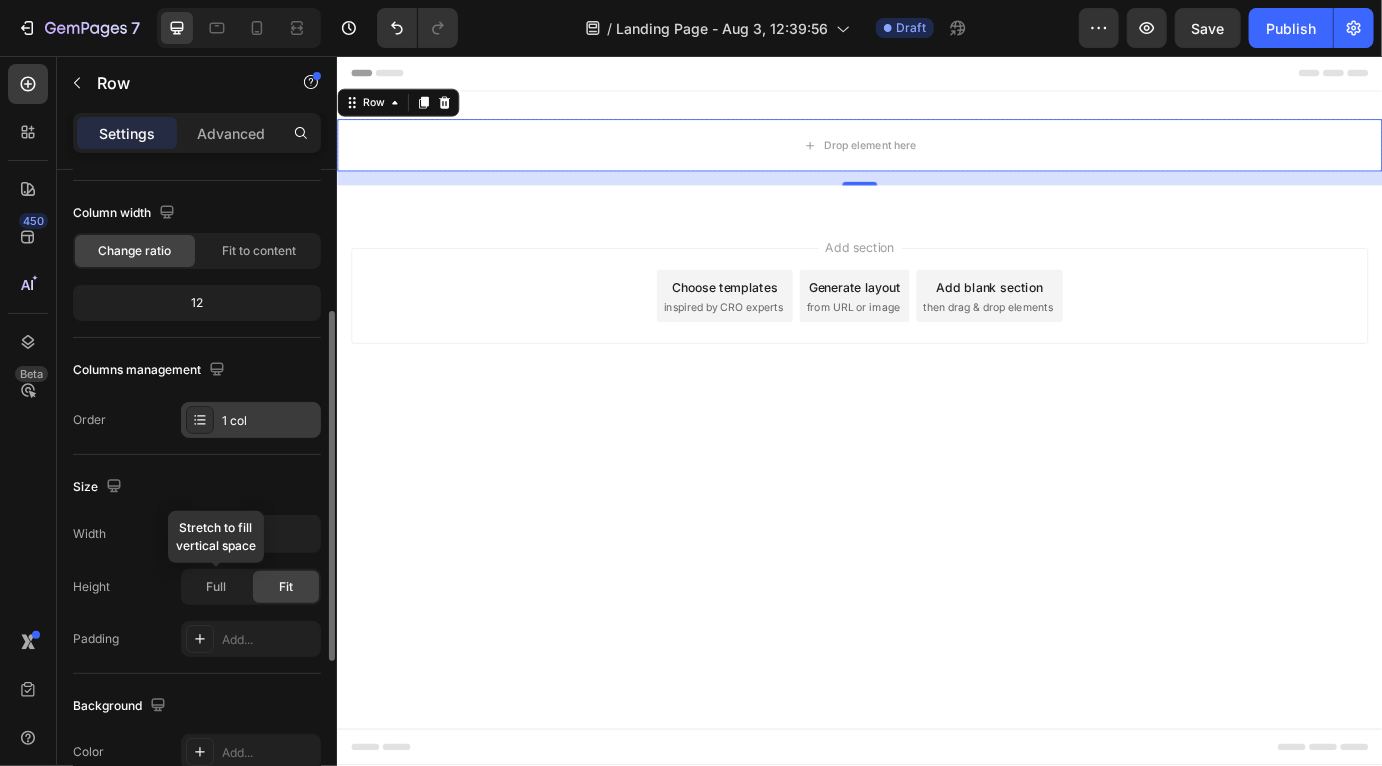 scroll, scrollTop: 187, scrollLeft: 0, axis: vertical 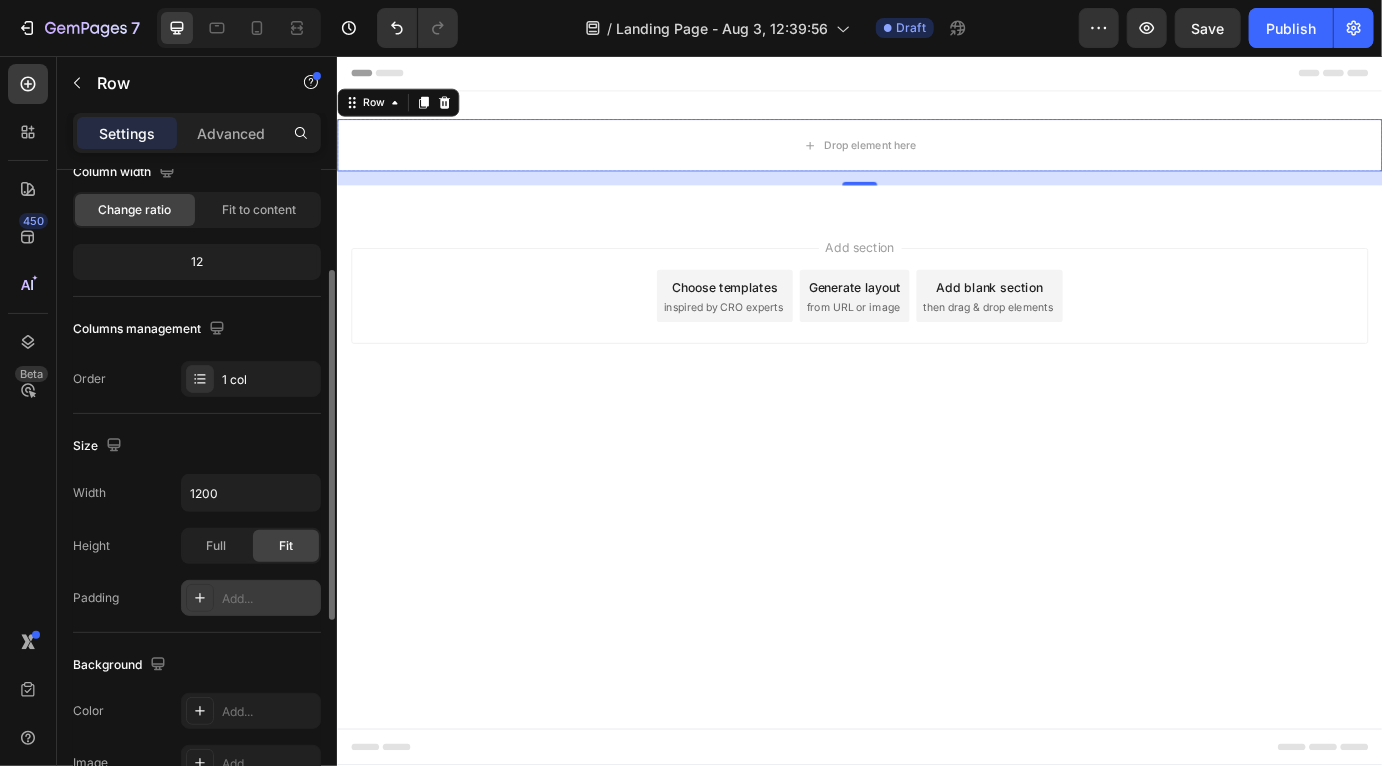 click 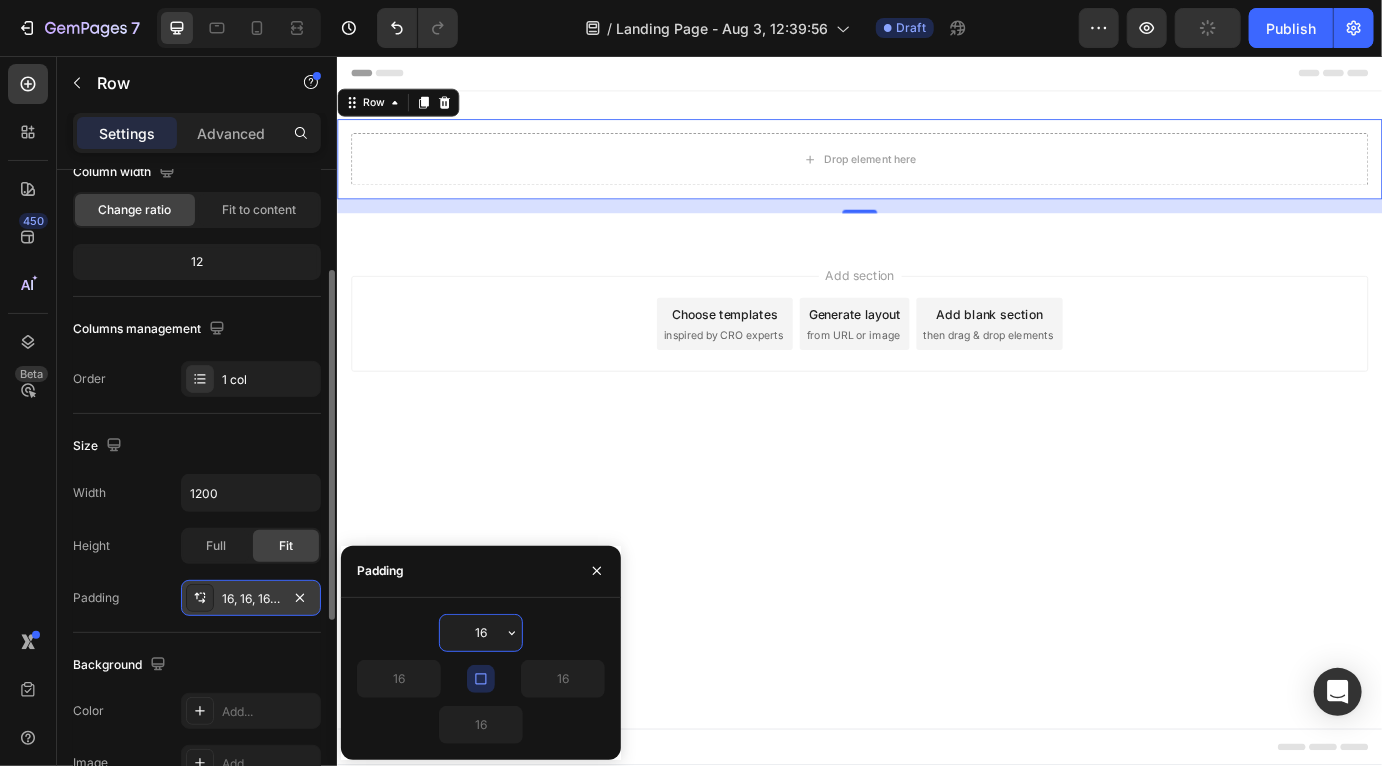 scroll, scrollTop: 0, scrollLeft: 0, axis: both 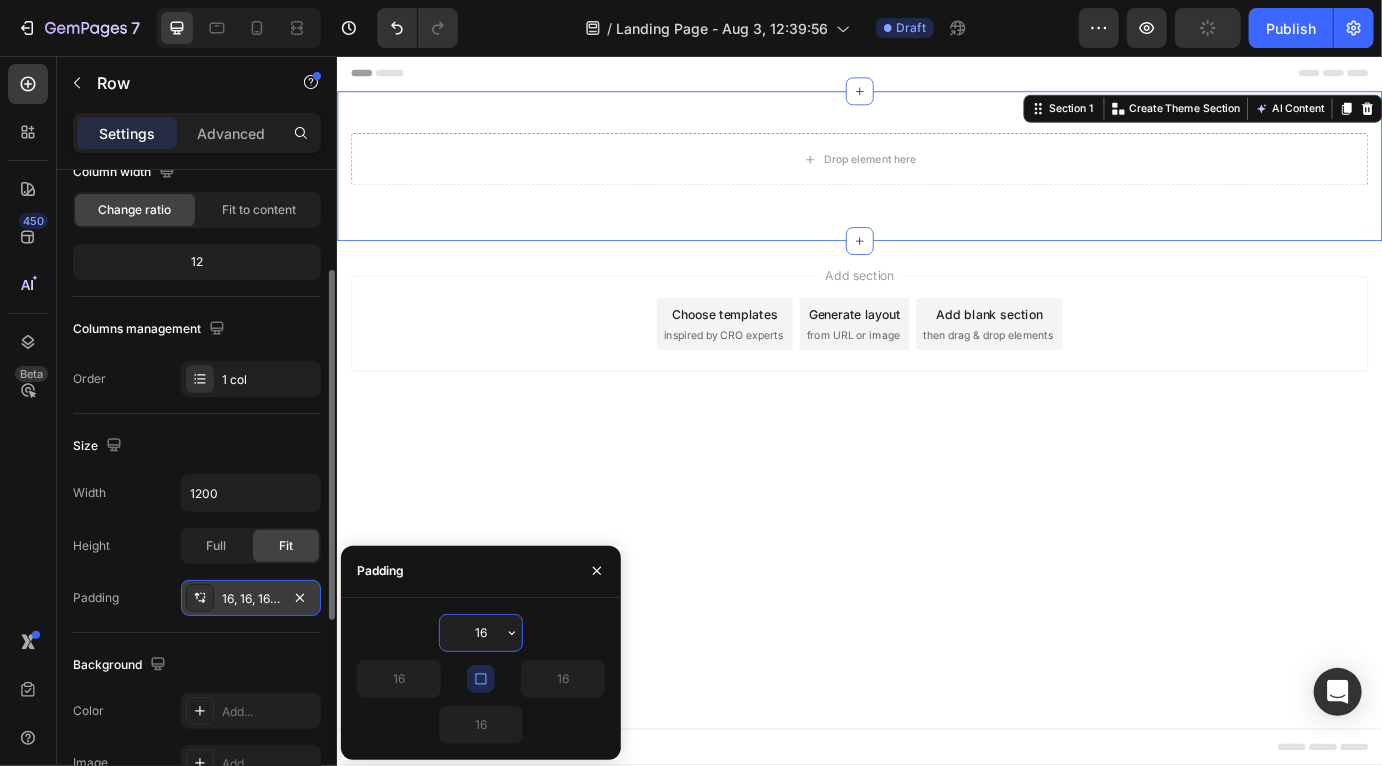 click on "Drop element here Row Section 1   You can create reusable sections Create Theme Section AI Content Write with GemAI What would you like to describe here? Tone and Voice Persuasive Product Getting products... Show more Generate" at bounding box center (936, 183) 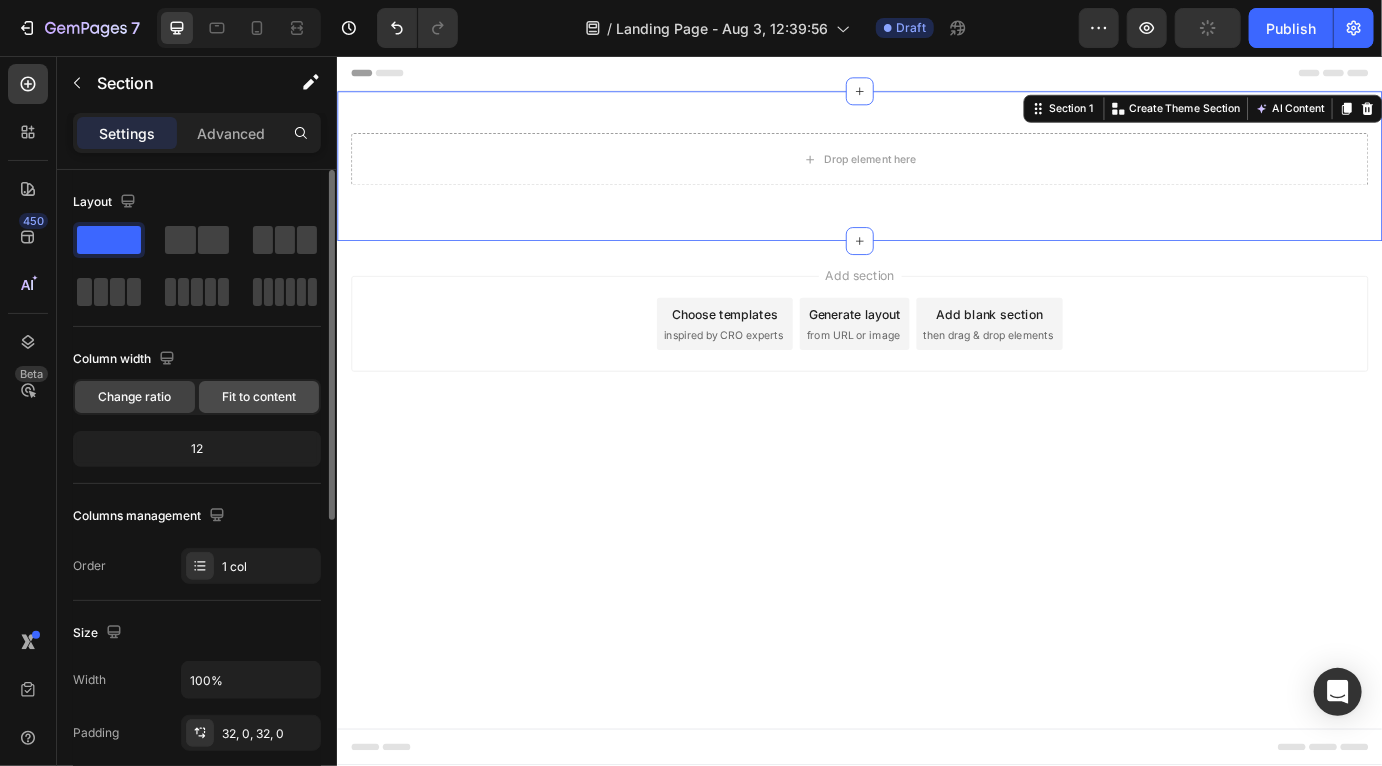 scroll, scrollTop: 125, scrollLeft: 0, axis: vertical 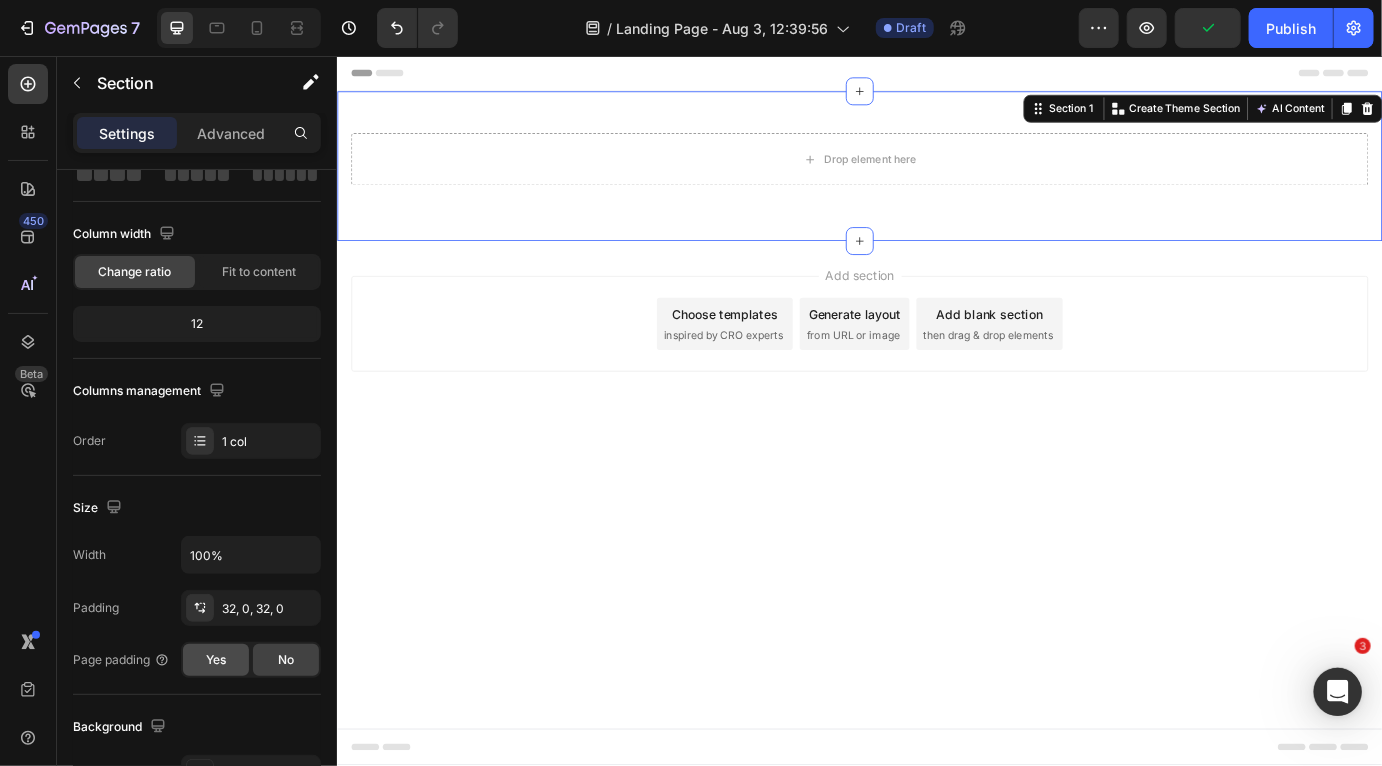 click on "Yes" 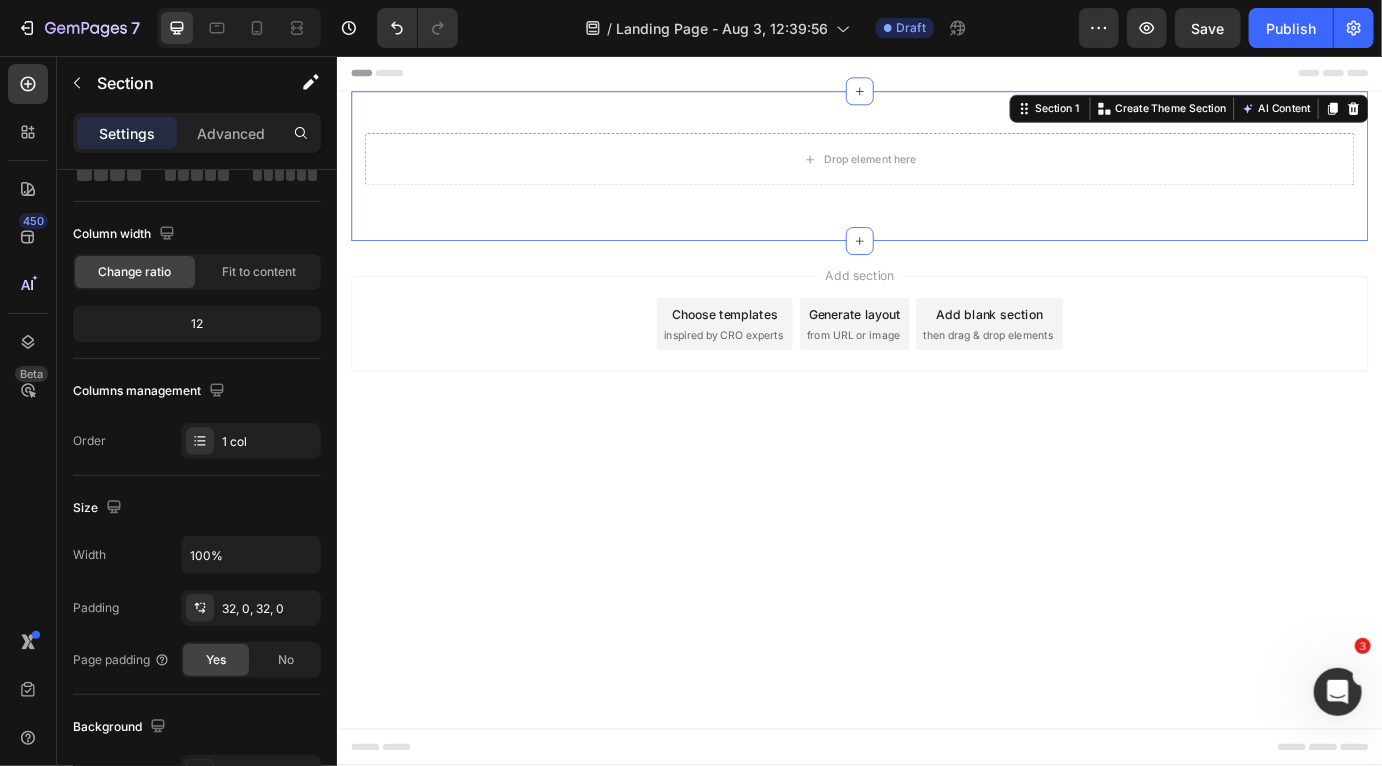 click on "Drop element here Row Section 1   You can create reusable sections Create Theme Section AI Content Write with GemAI What would you like to describe here? Tone and Voice Persuasive Product 77 Nicotine Pouches 20mg - Tropical Mint Show more Generate" at bounding box center (936, 183) 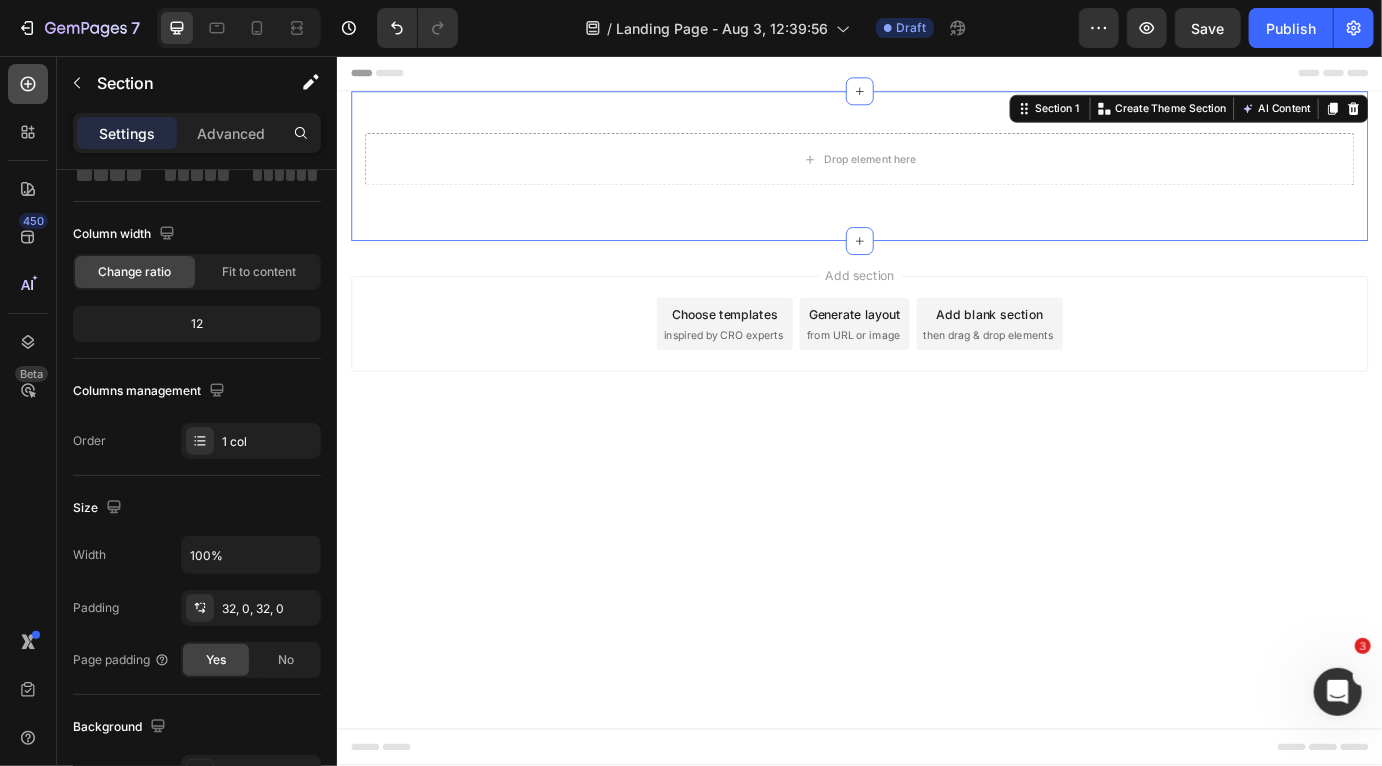 click 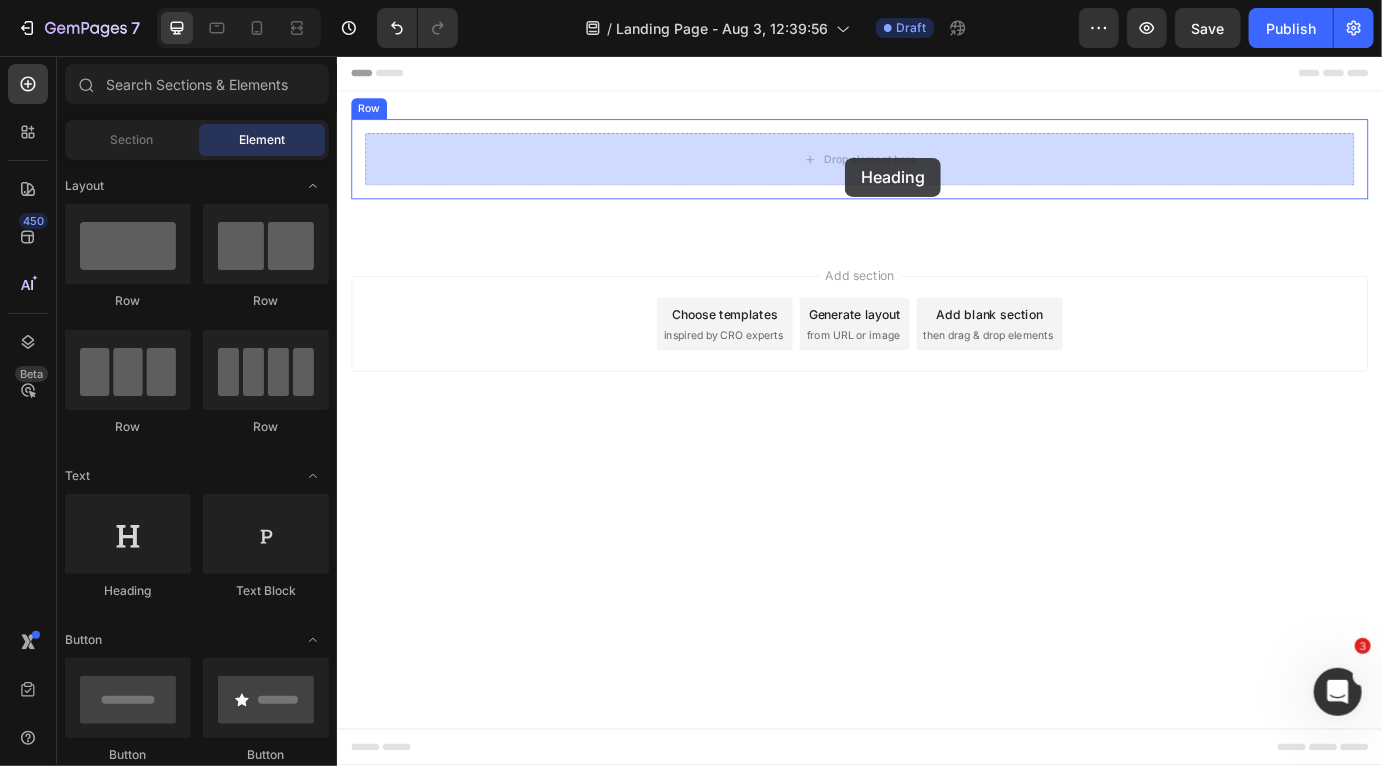 drag, startPoint x: 475, startPoint y: 594, endPoint x: 919, endPoint y: 173, distance: 611.8635 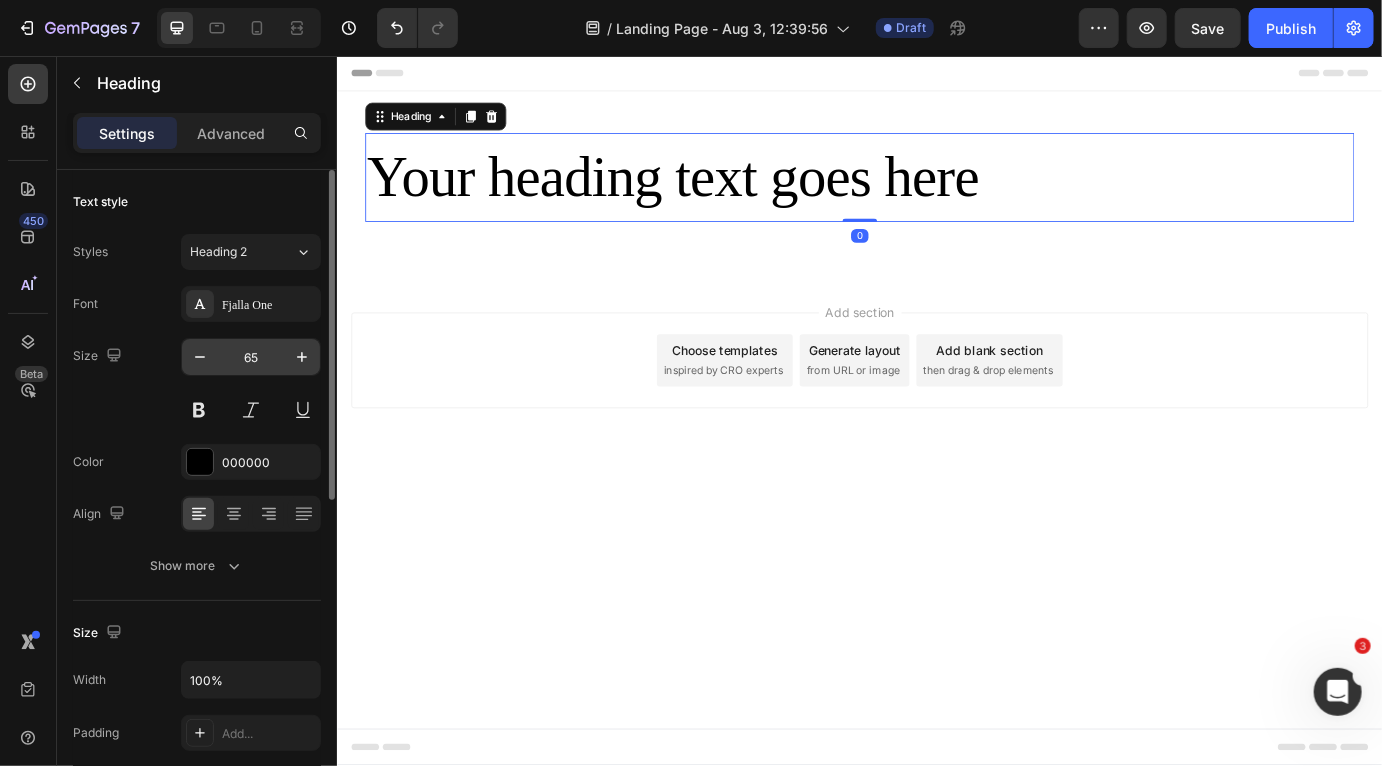 click on "65" at bounding box center [251, 357] 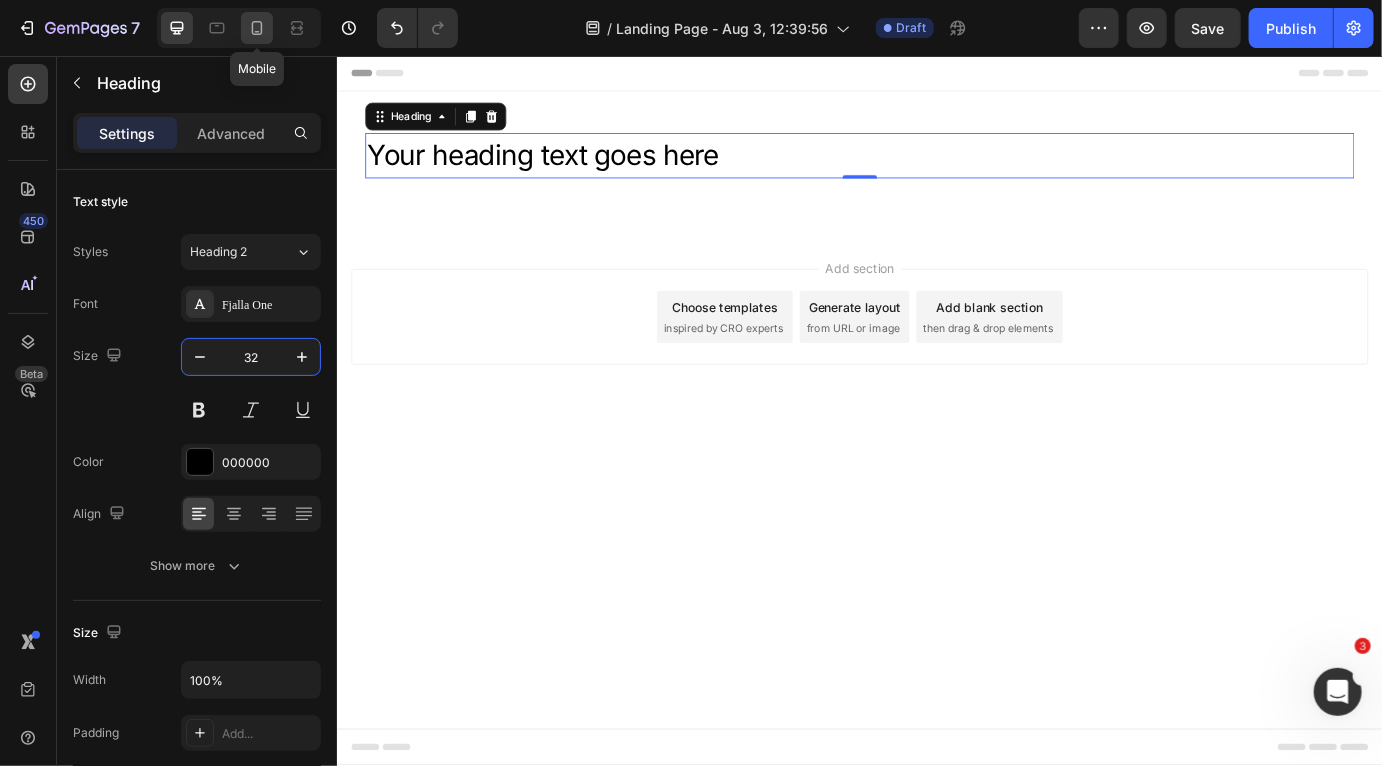 click 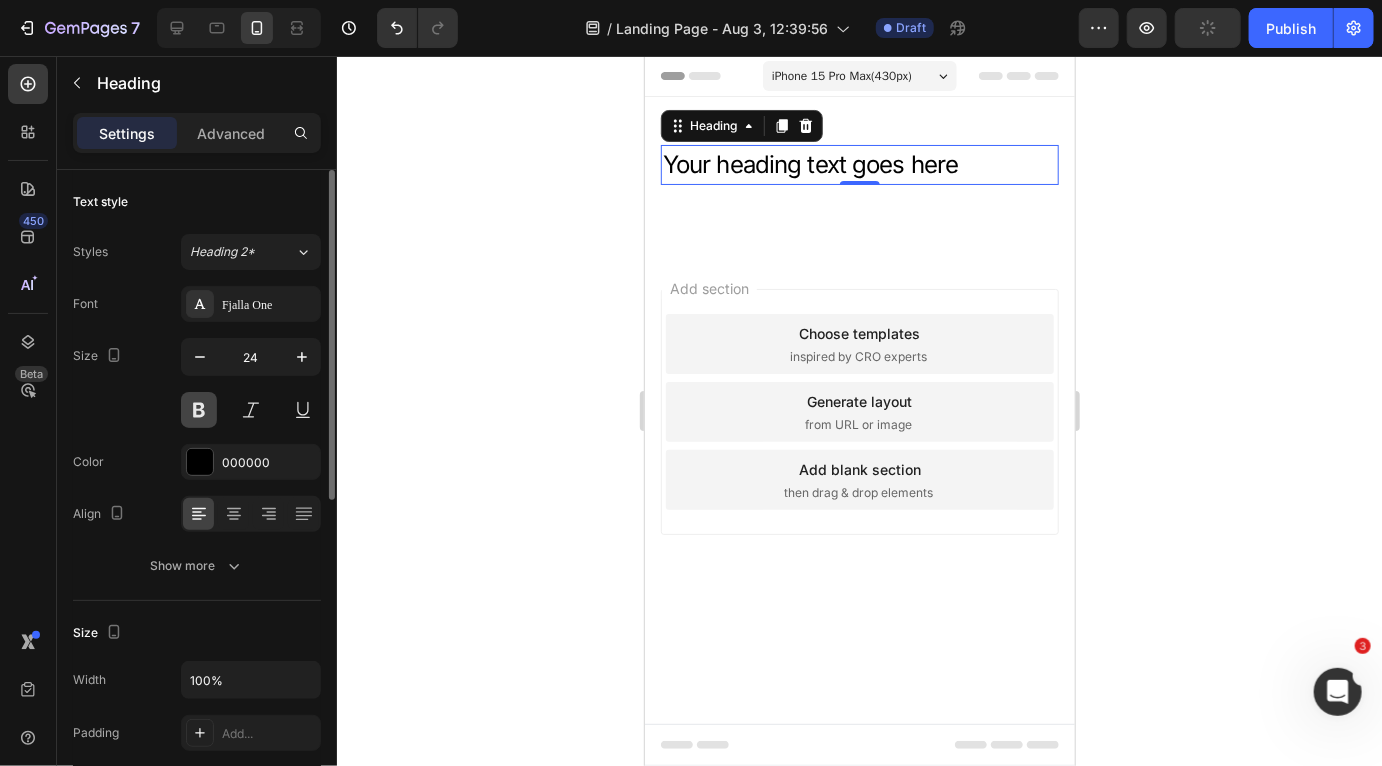 click at bounding box center (199, 410) 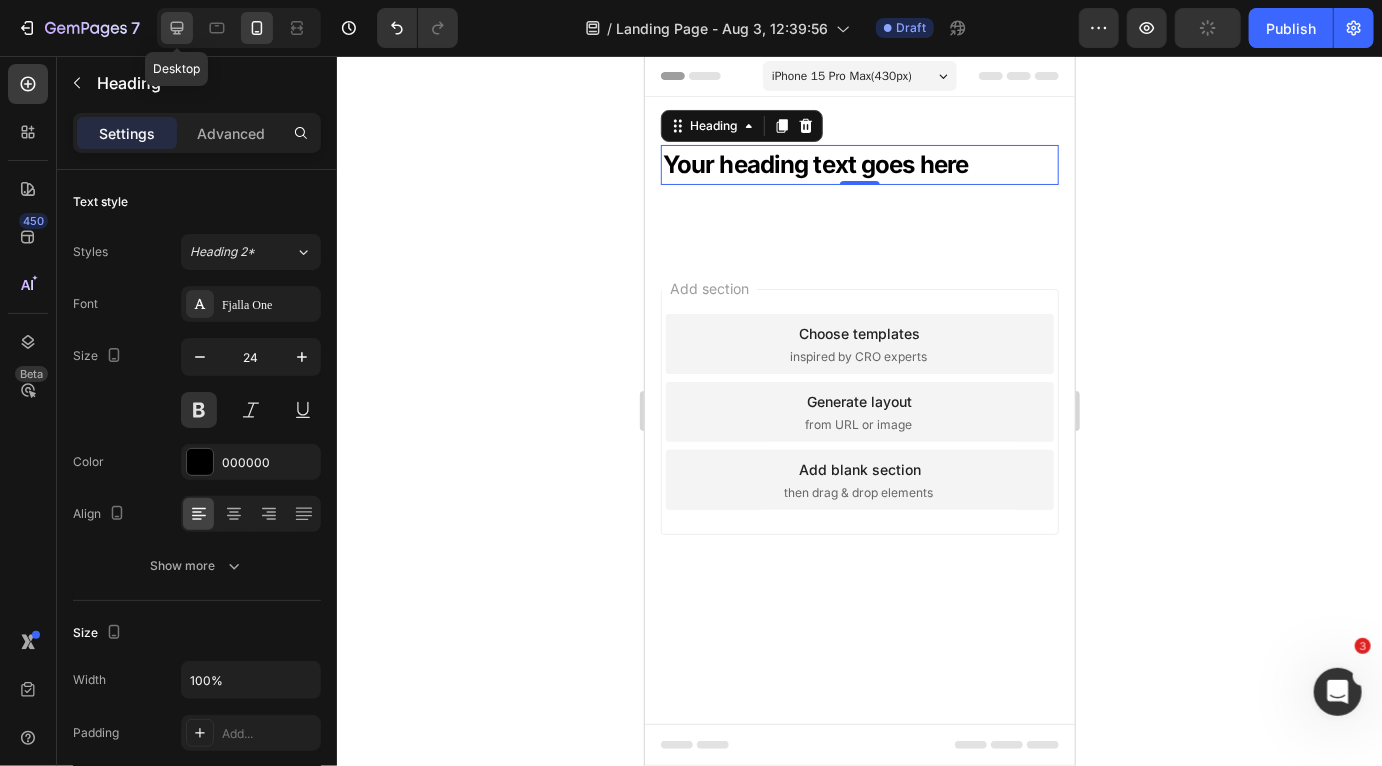 click 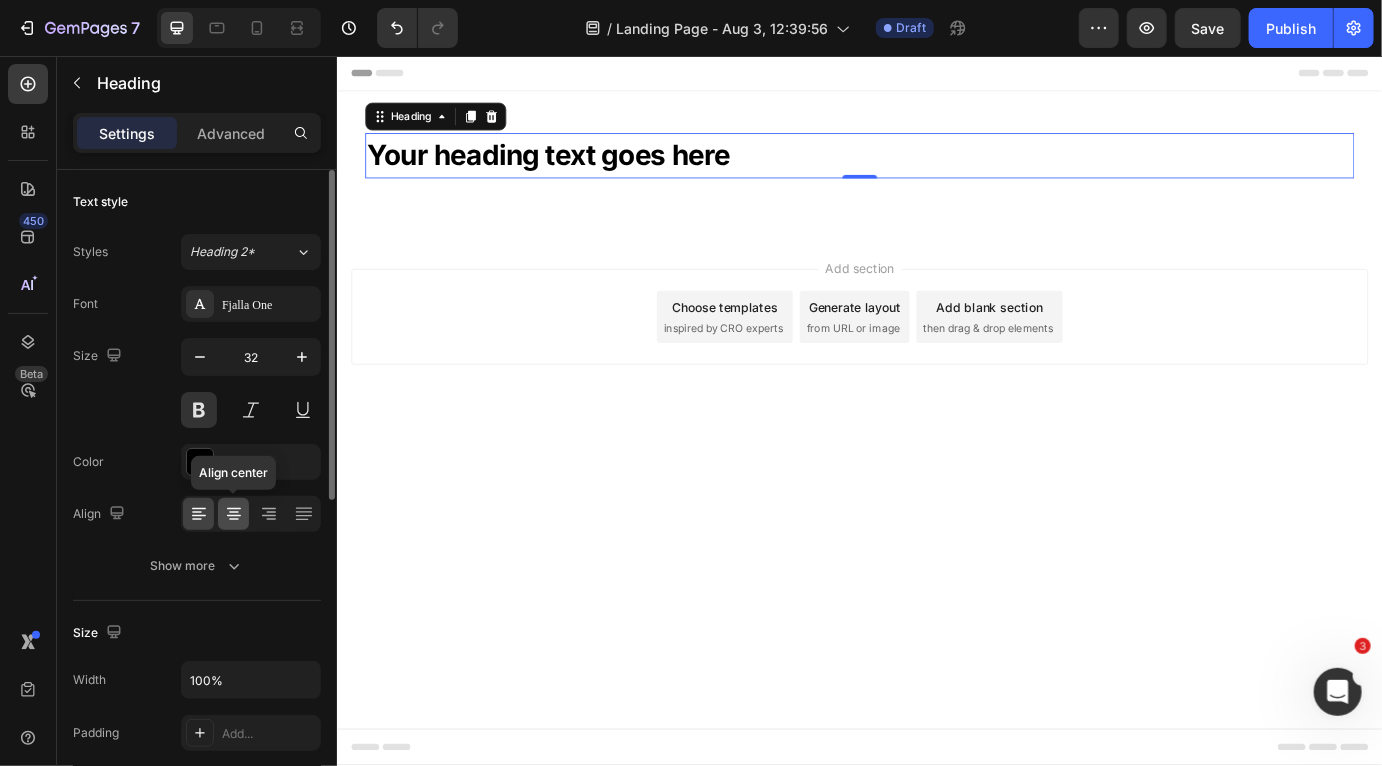 click 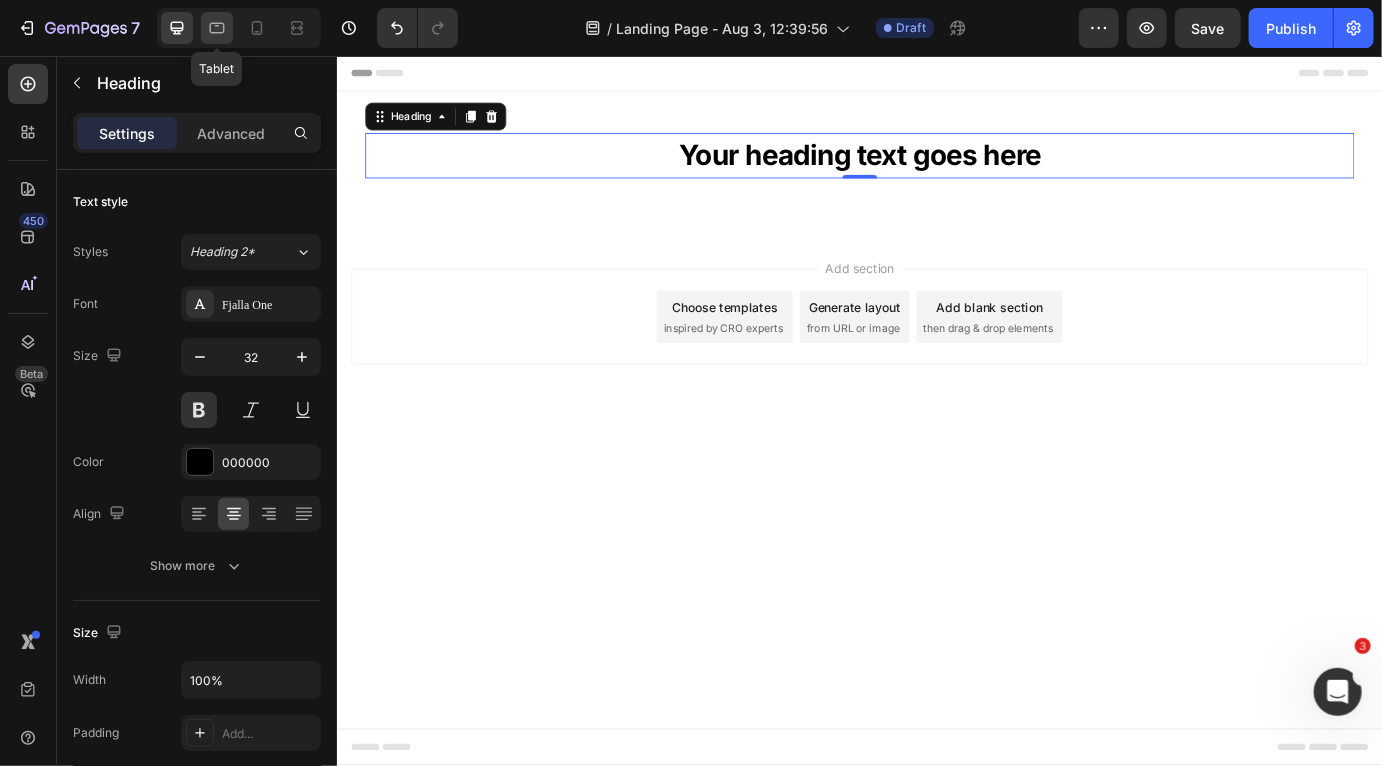 click 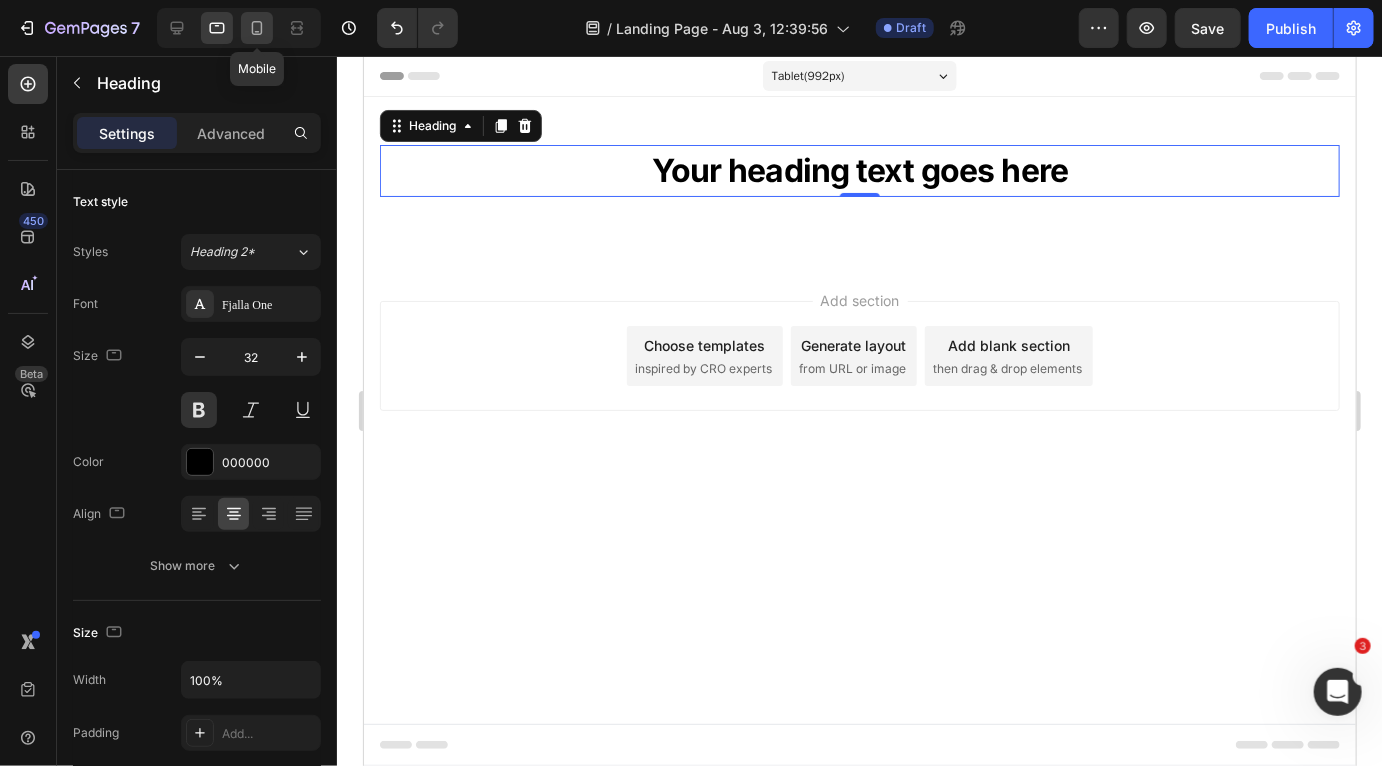 click 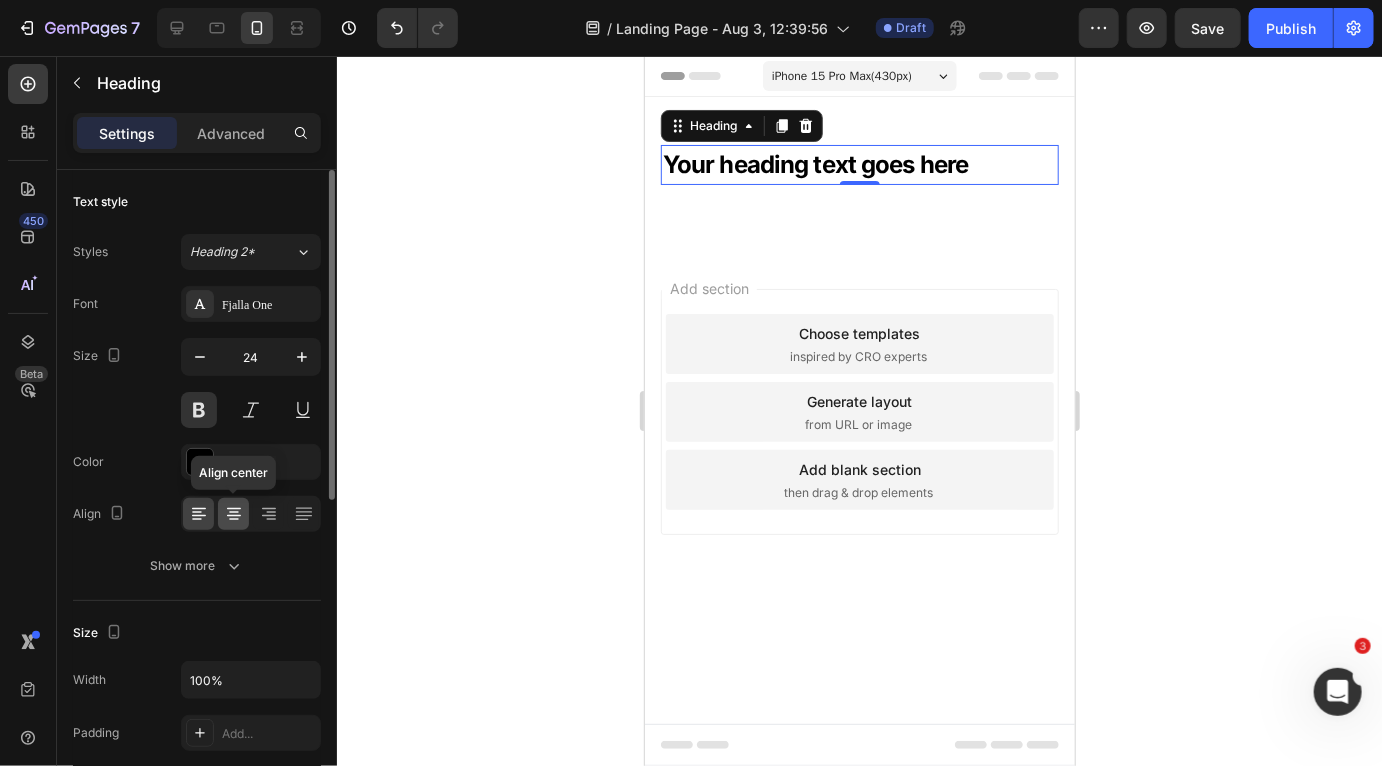 click 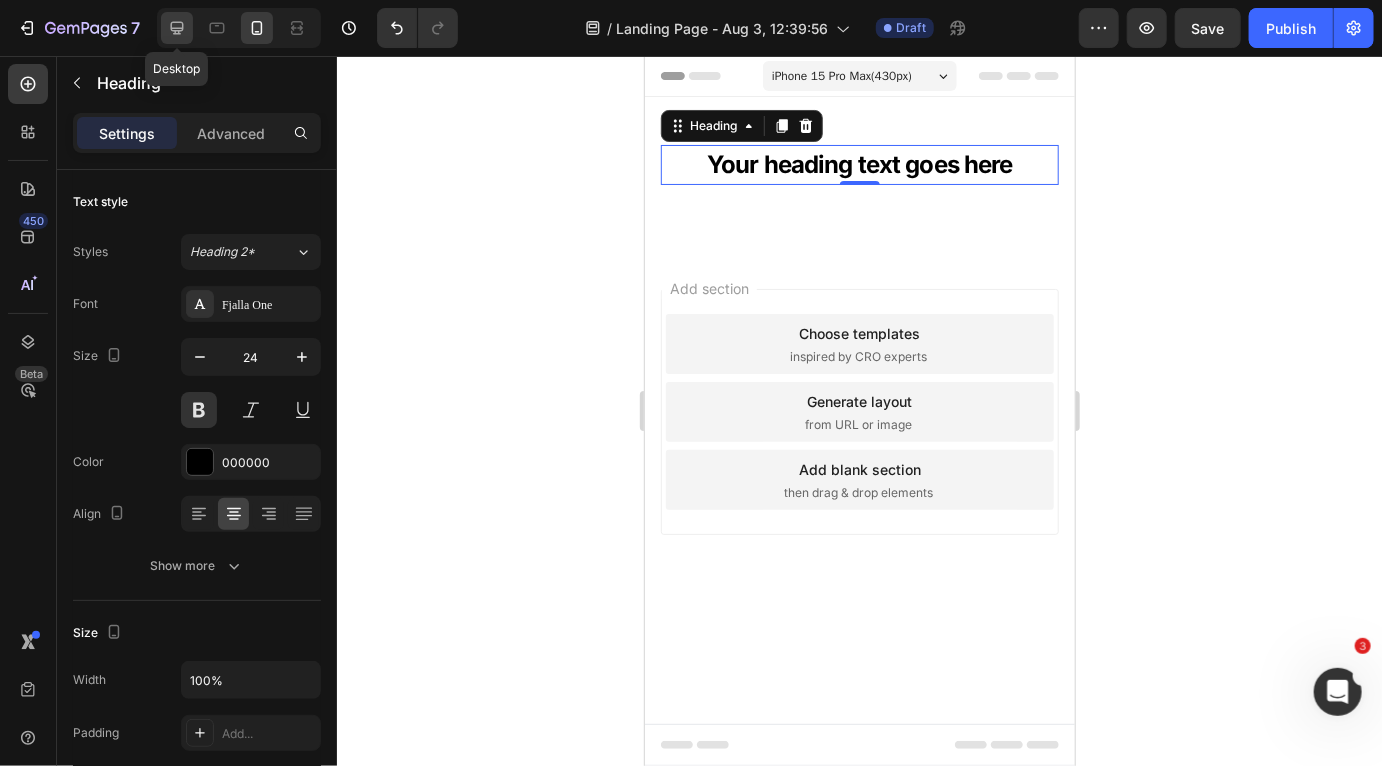 click 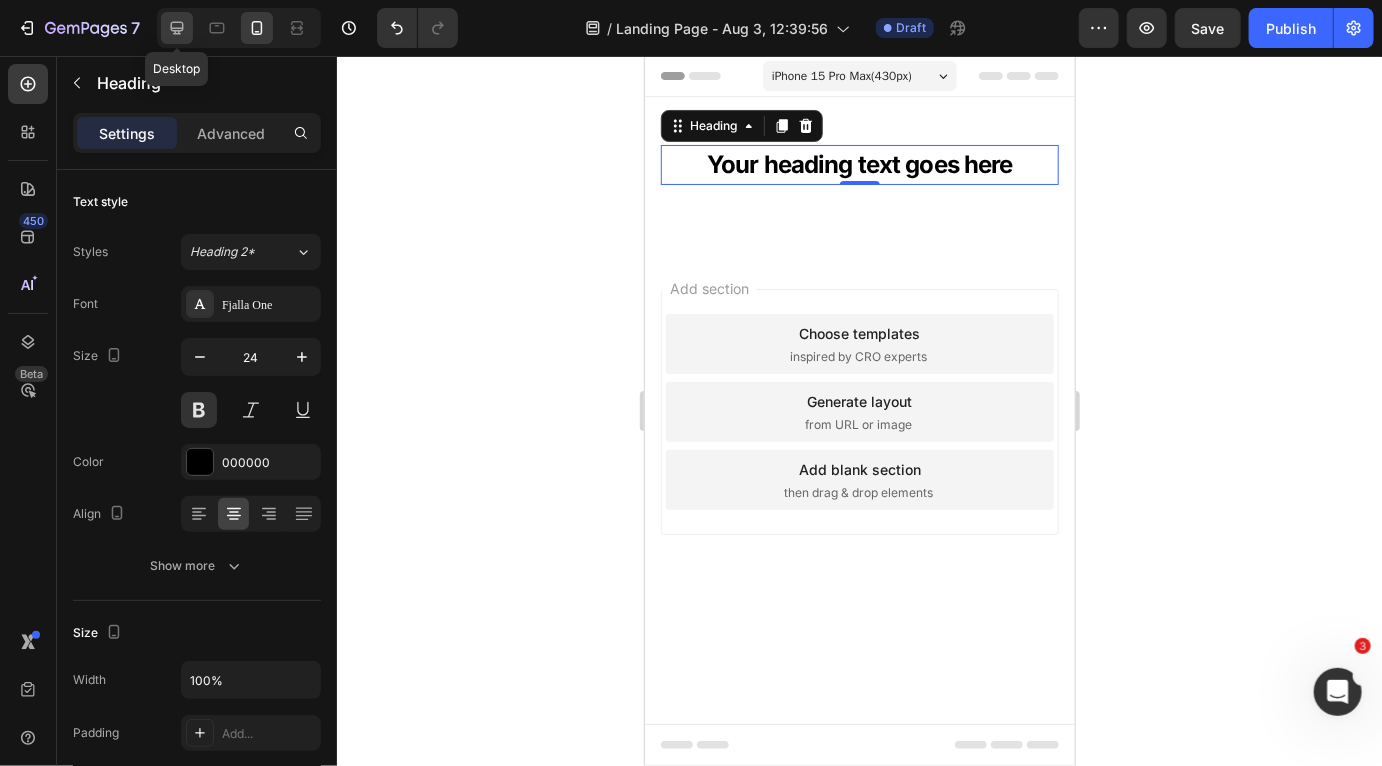 type on "32" 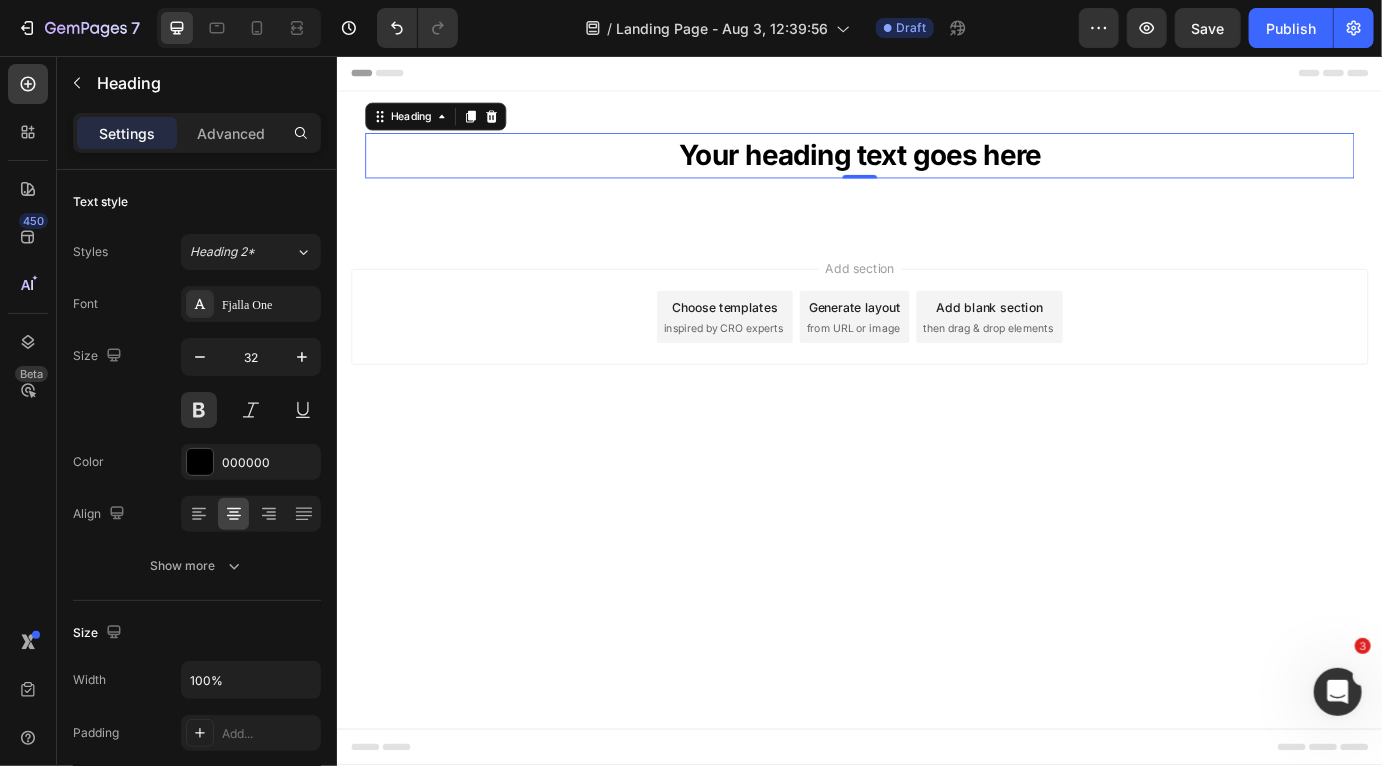 click on "Your heading text goes here" at bounding box center (936, 171) 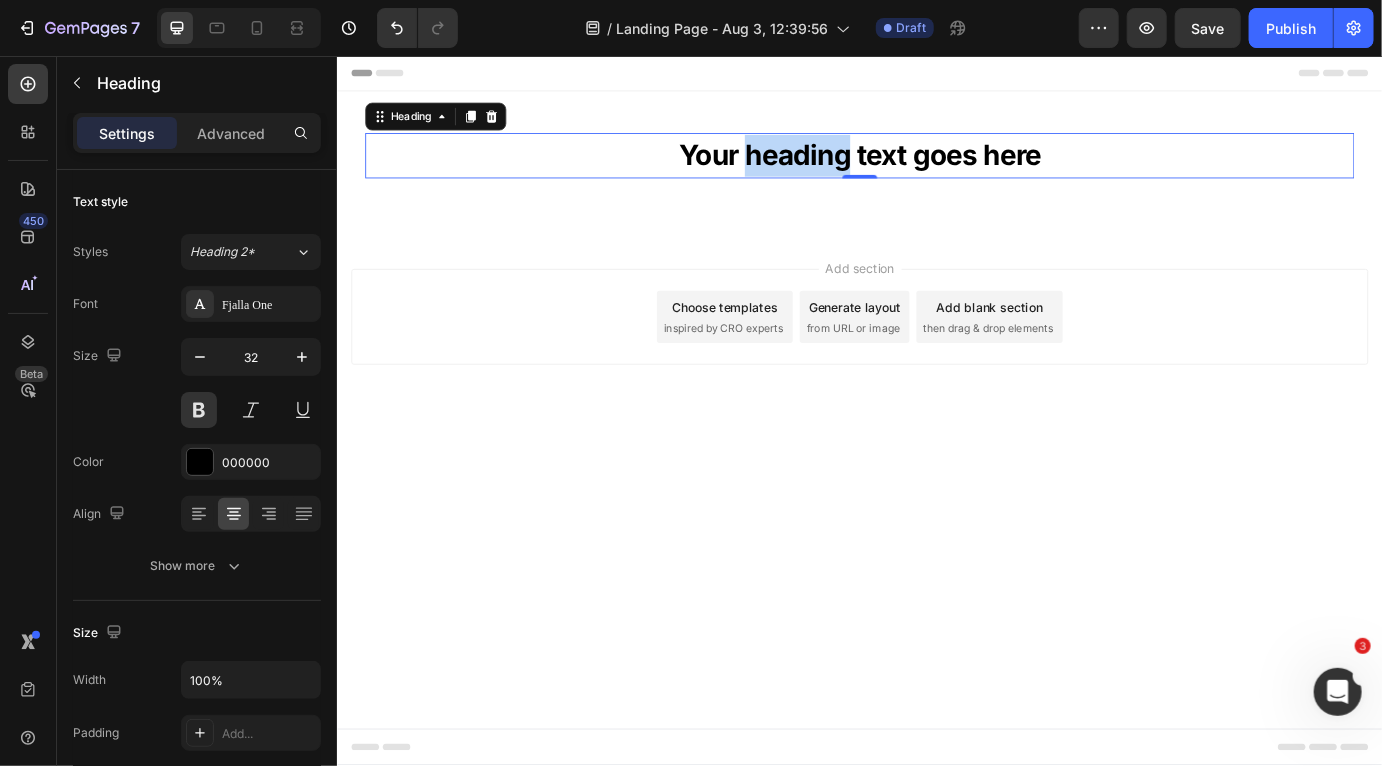 click on "Your heading text goes here" at bounding box center (936, 171) 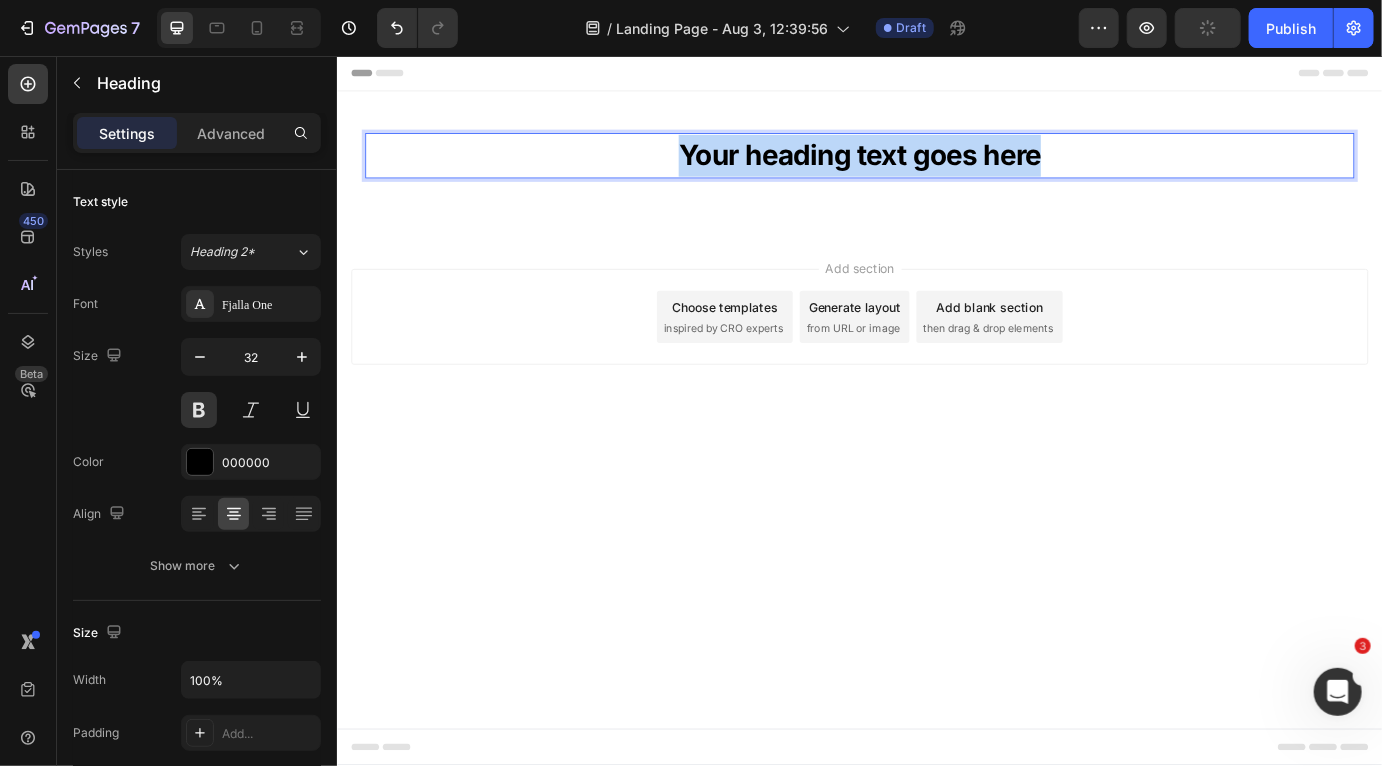 click on "Your heading text goes here" at bounding box center (936, 171) 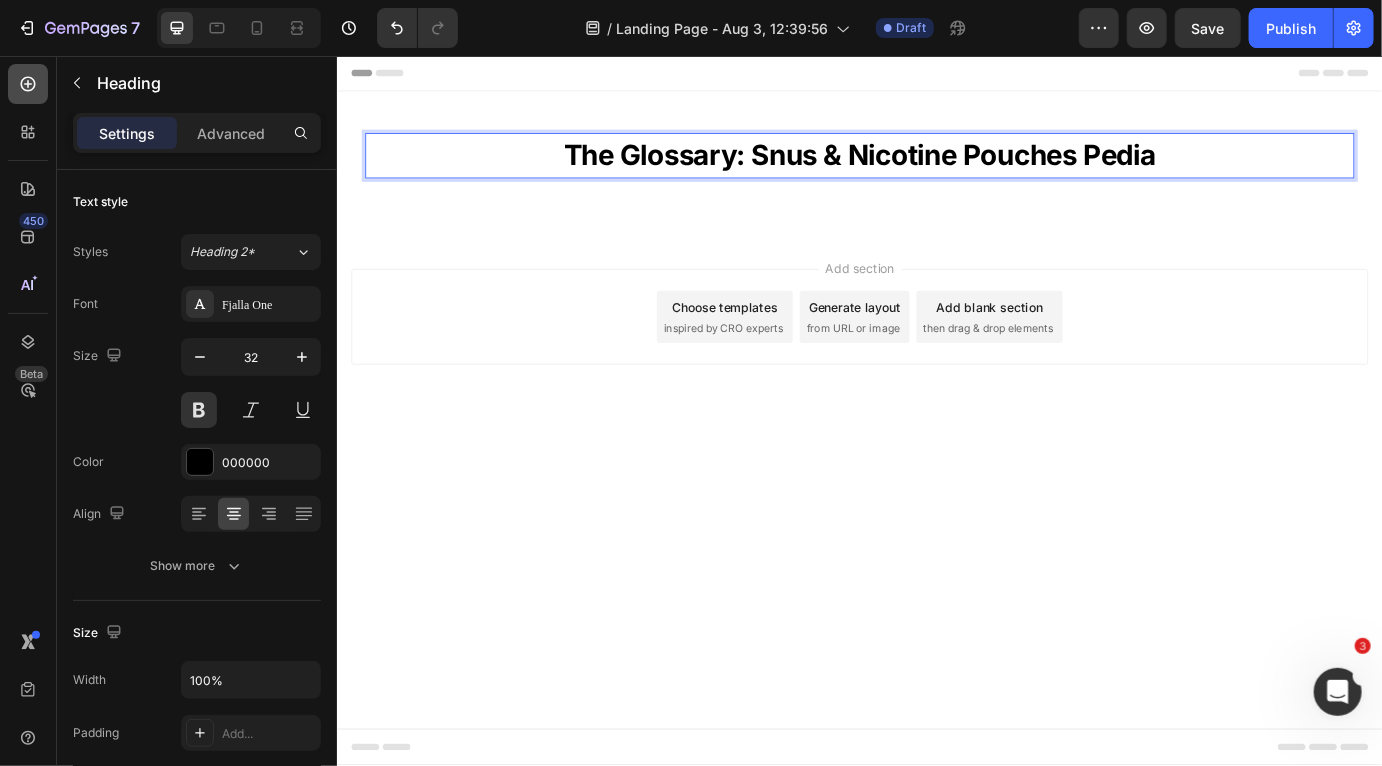 click 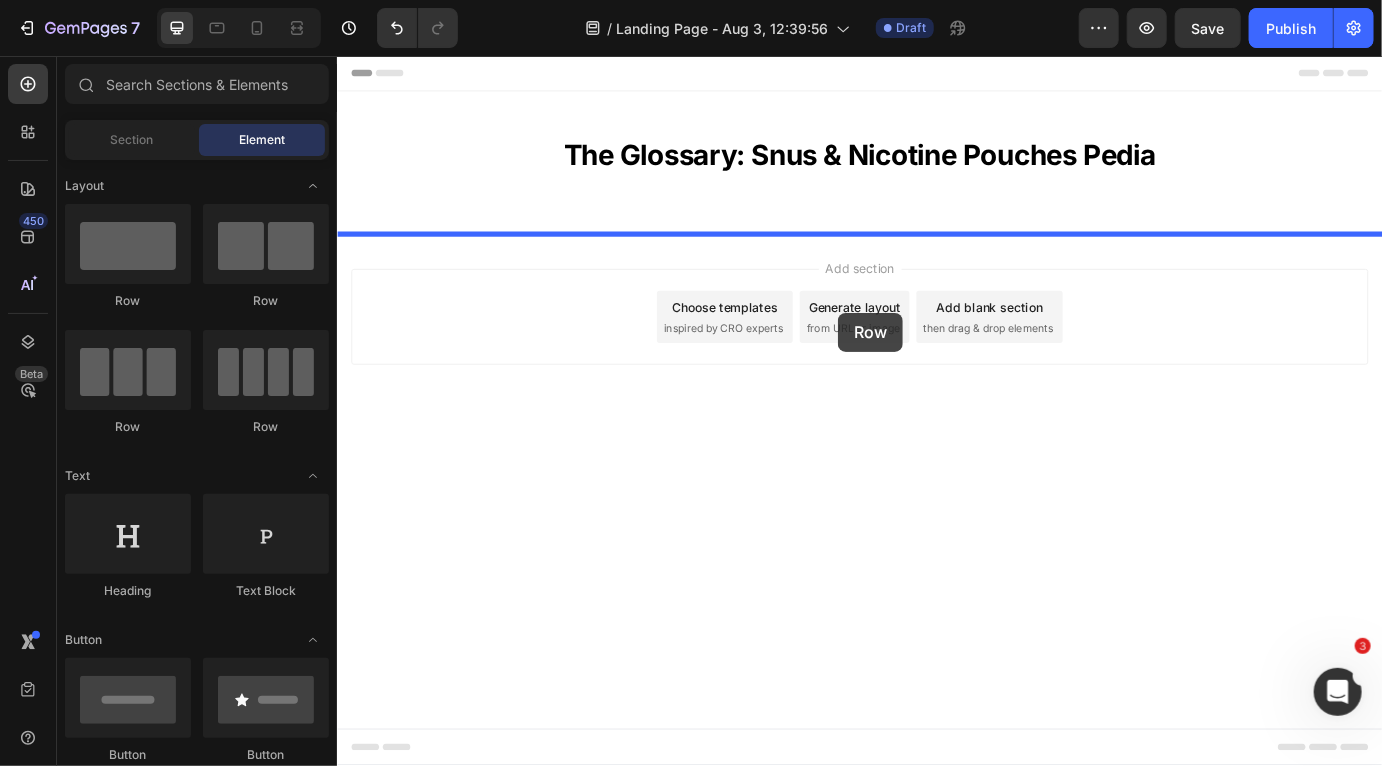 drag, startPoint x: 482, startPoint y: 312, endPoint x: 911, endPoint y: 351, distance: 430.76907 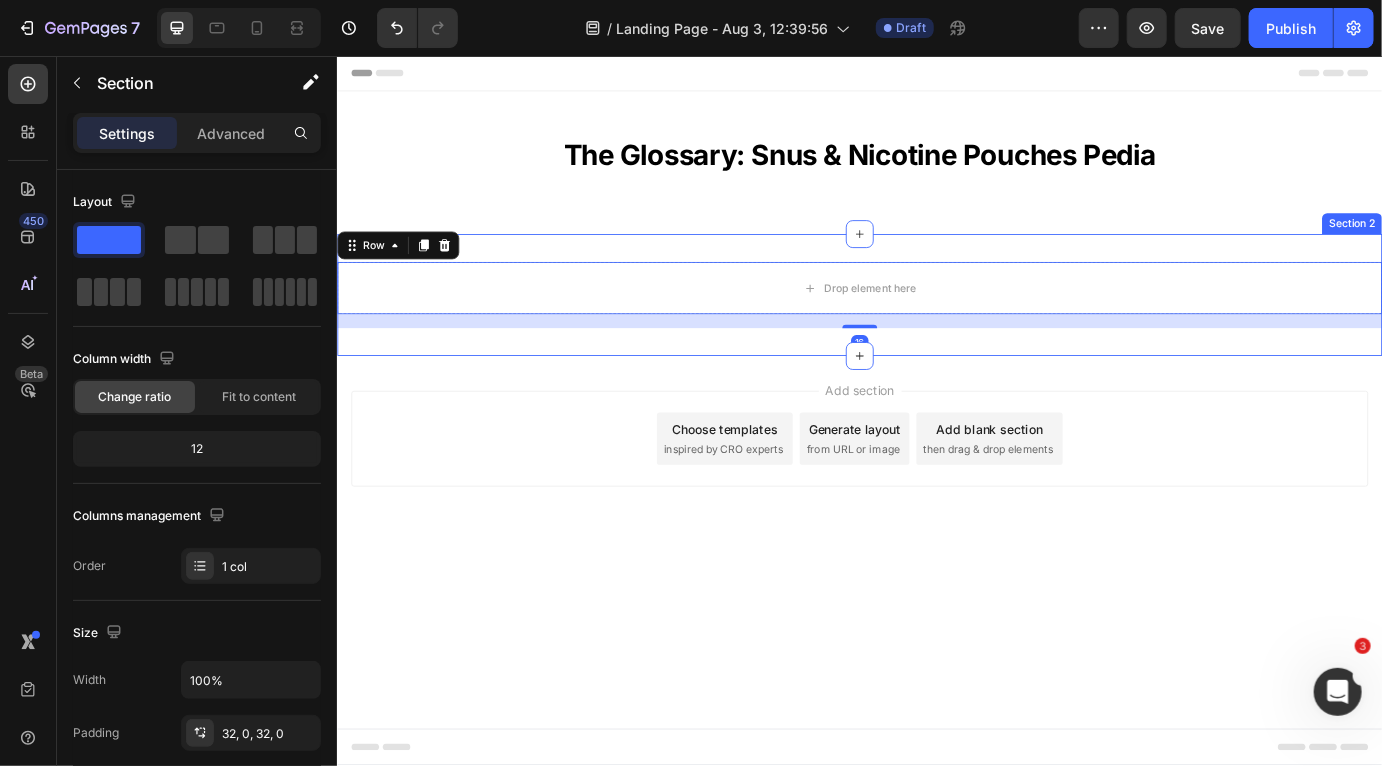 click on "Drop element here Row   16 Section 2" at bounding box center (936, 331) 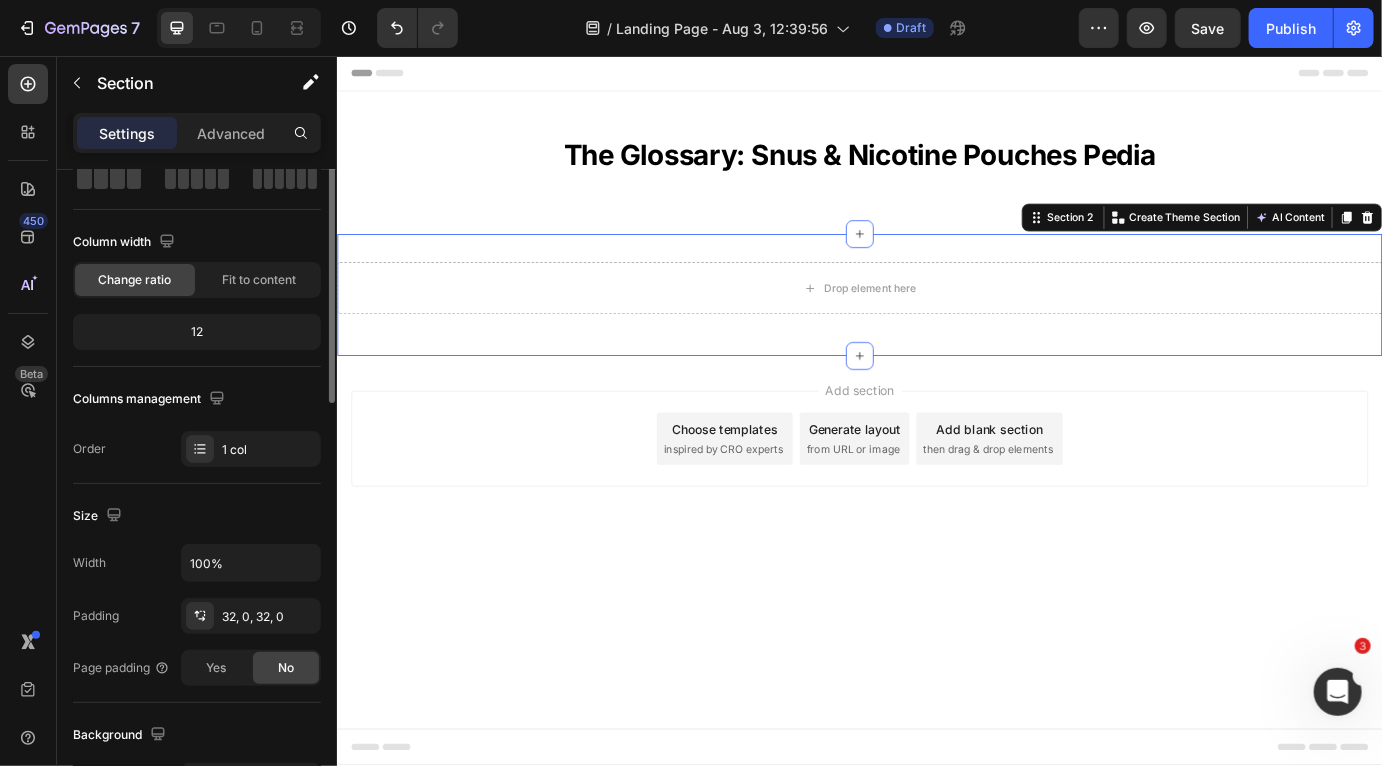 scroll, scrollTop: 148, scrollLeft: 0, axis: vertical 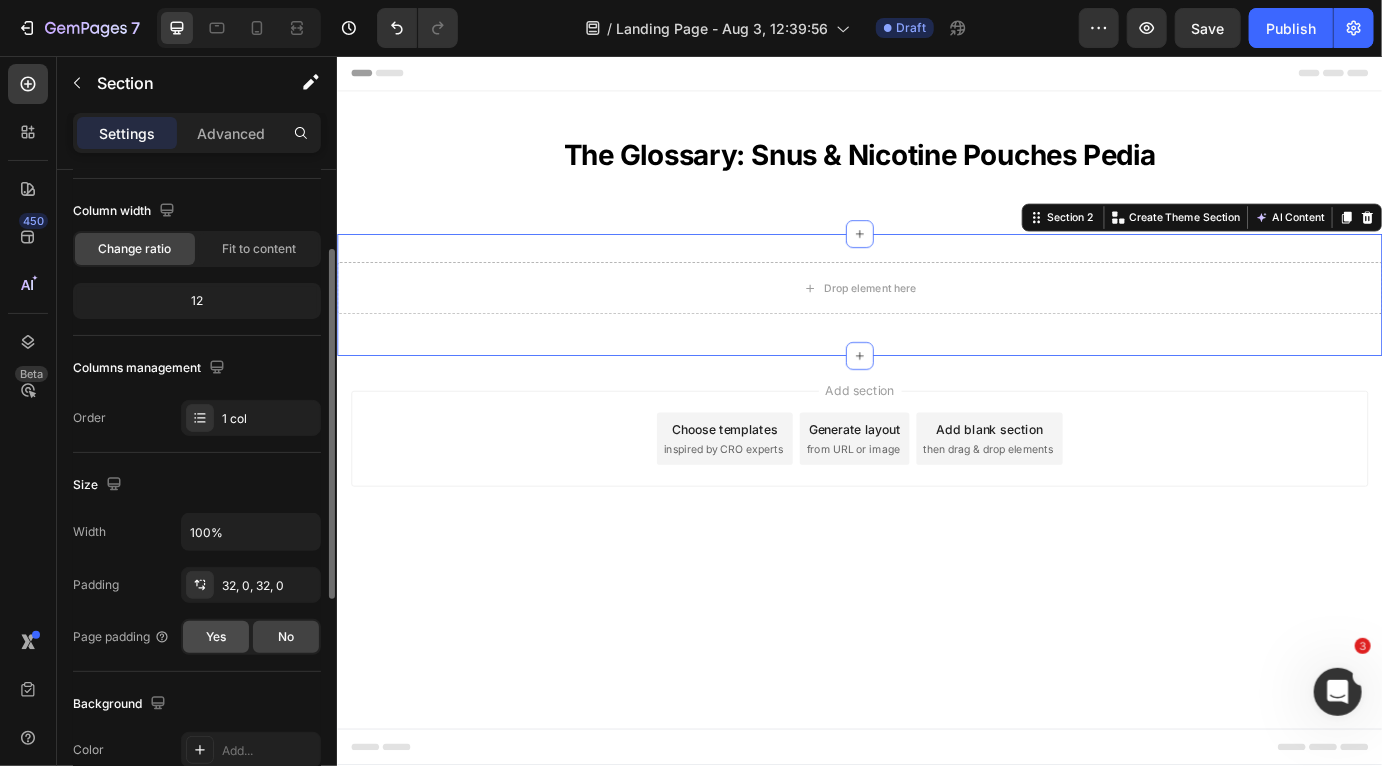click on "Yes" 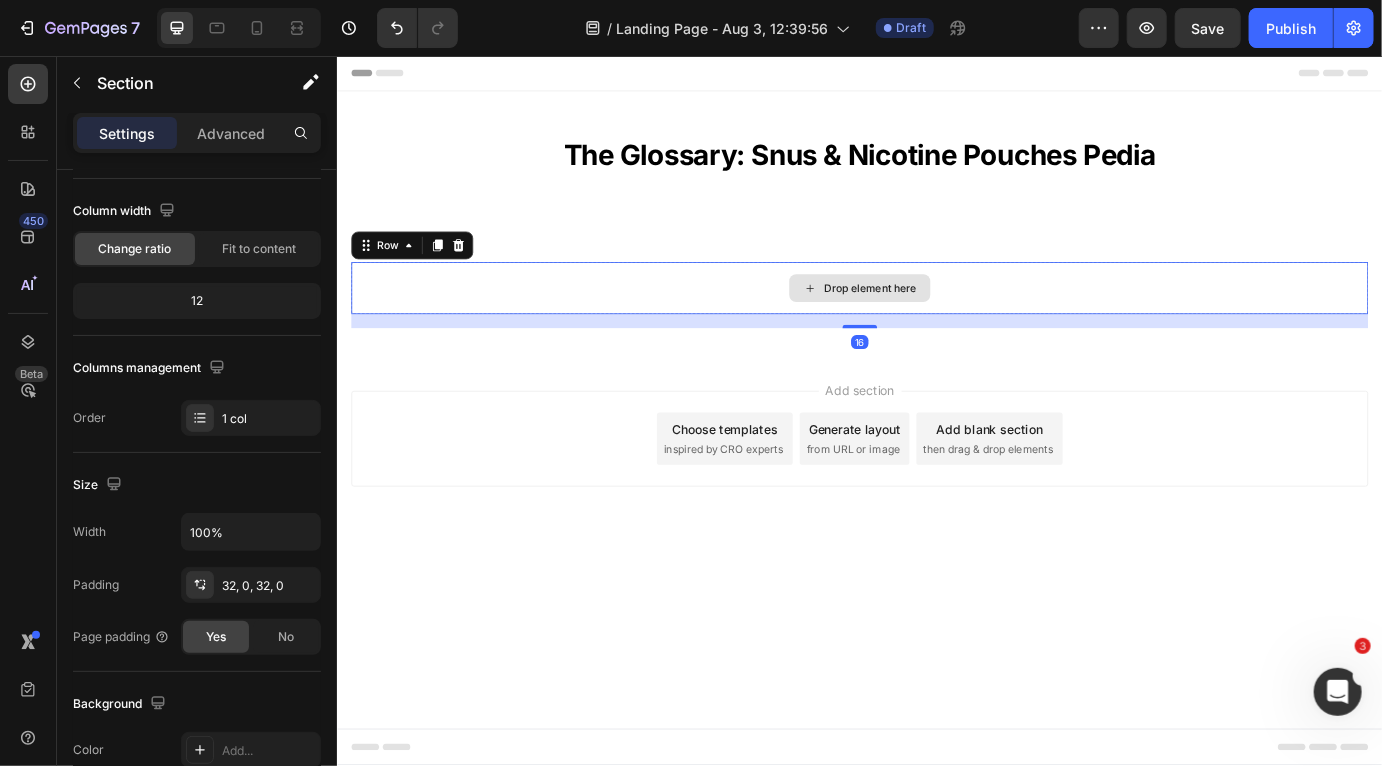 click on "Drop element here" at bounding box center [936, 323] 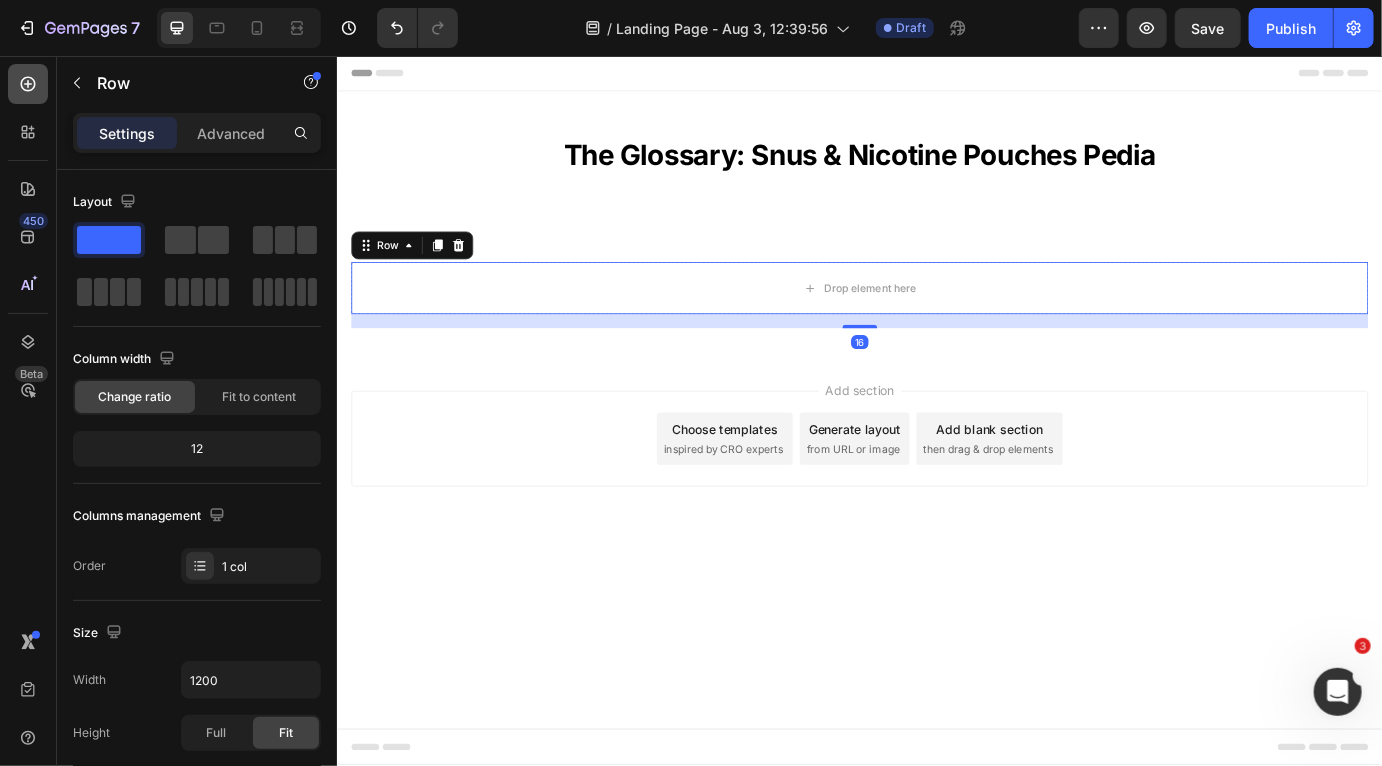 click 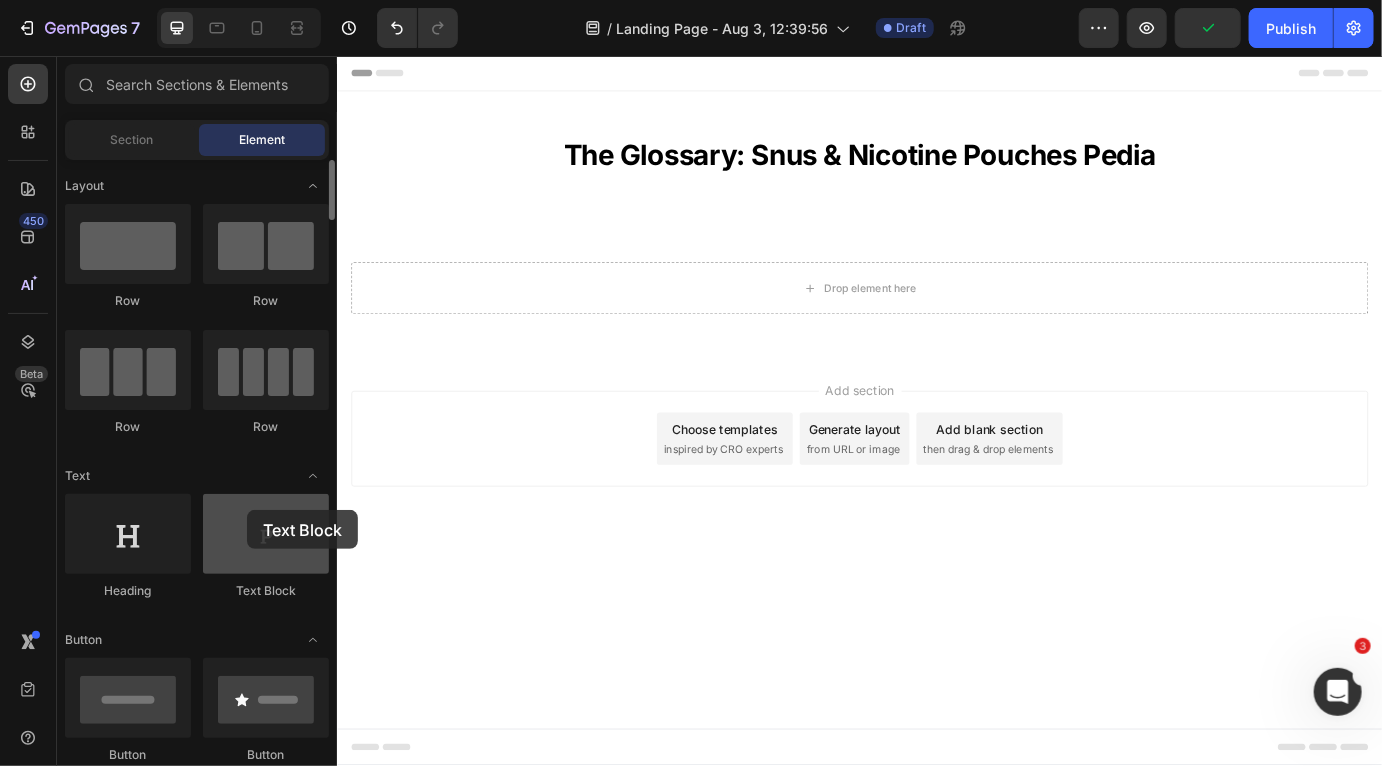 drag, startPoint x: 257, startPoint y: 540, endPoint x: 247, endPoint y: 510, distance: 31.622776 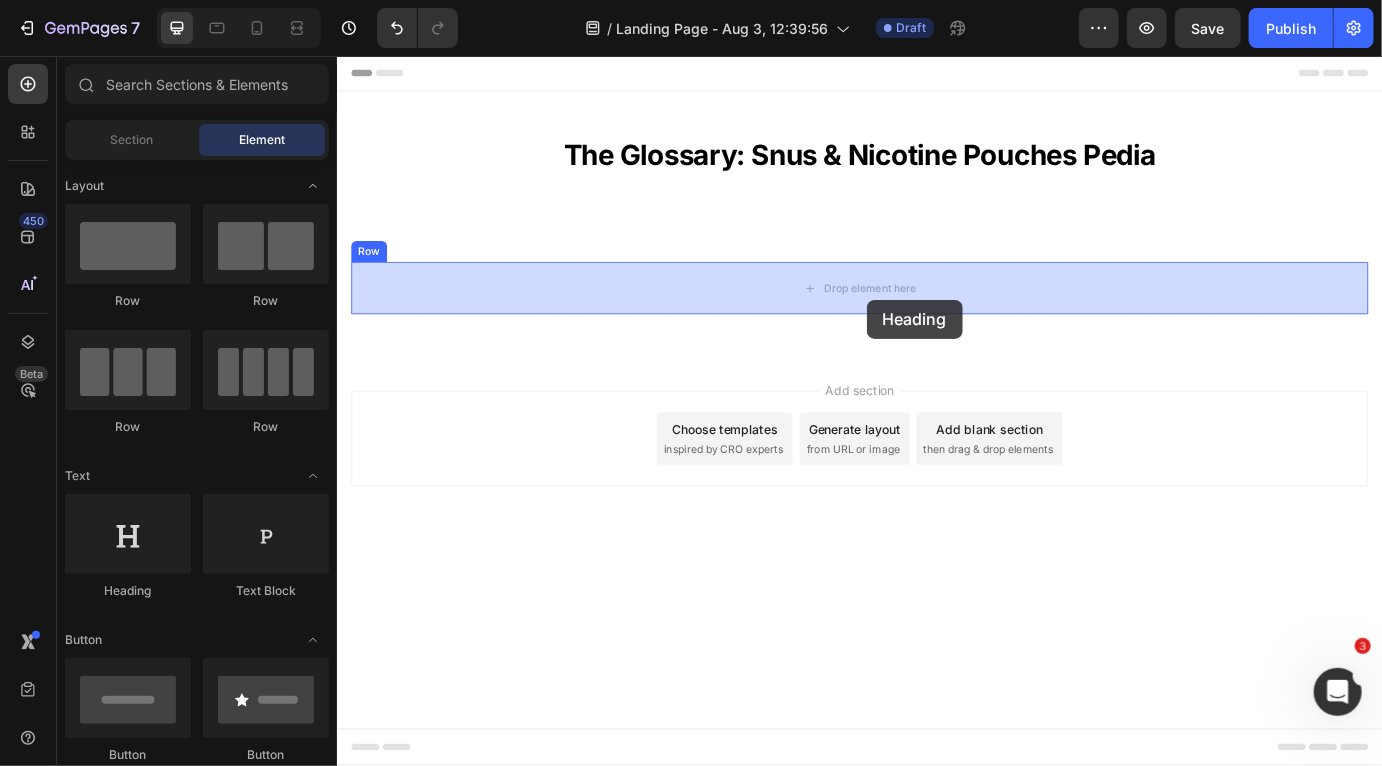 drag, startPoint x: 480, startPoint y: 579, endPoint x: 944, endPoint y: 335, distance: 524.2442 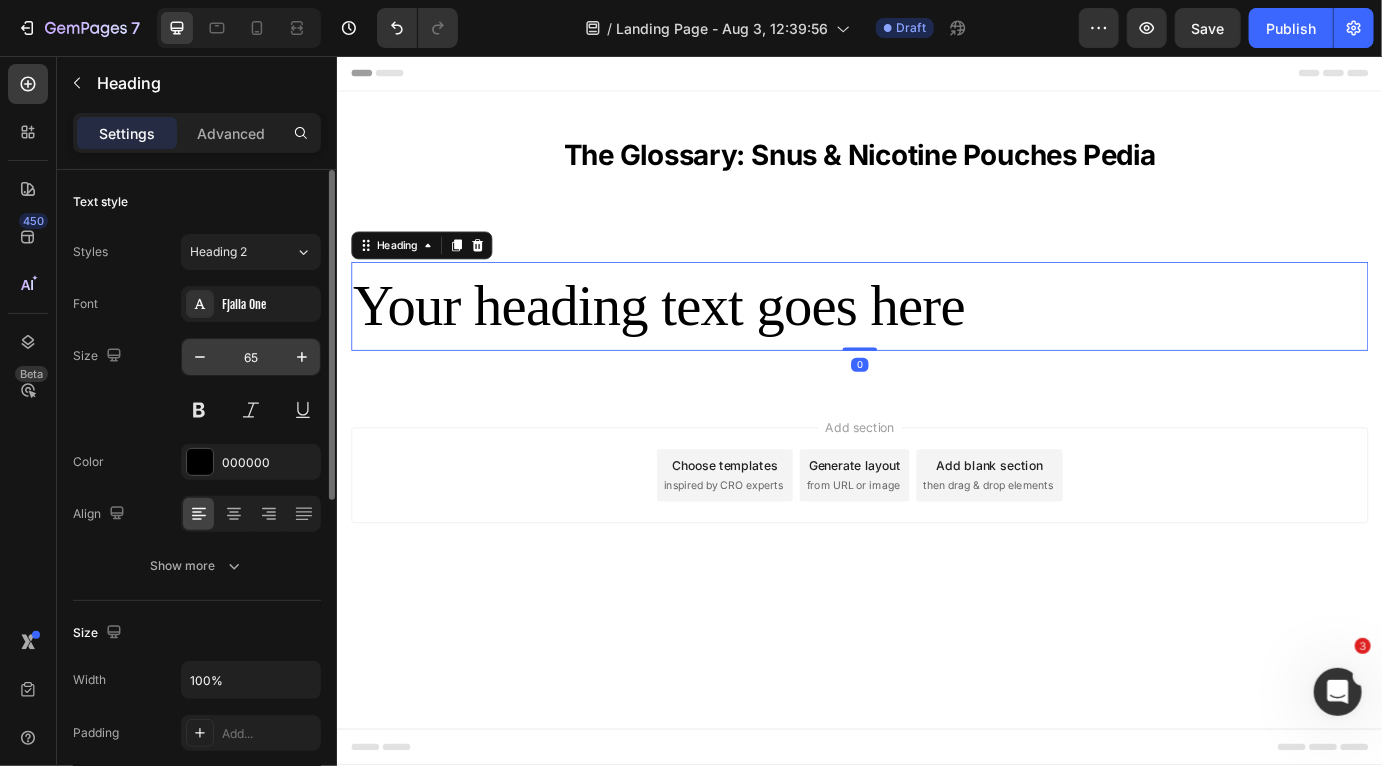 click on "65" at bounding box center [251, 357] 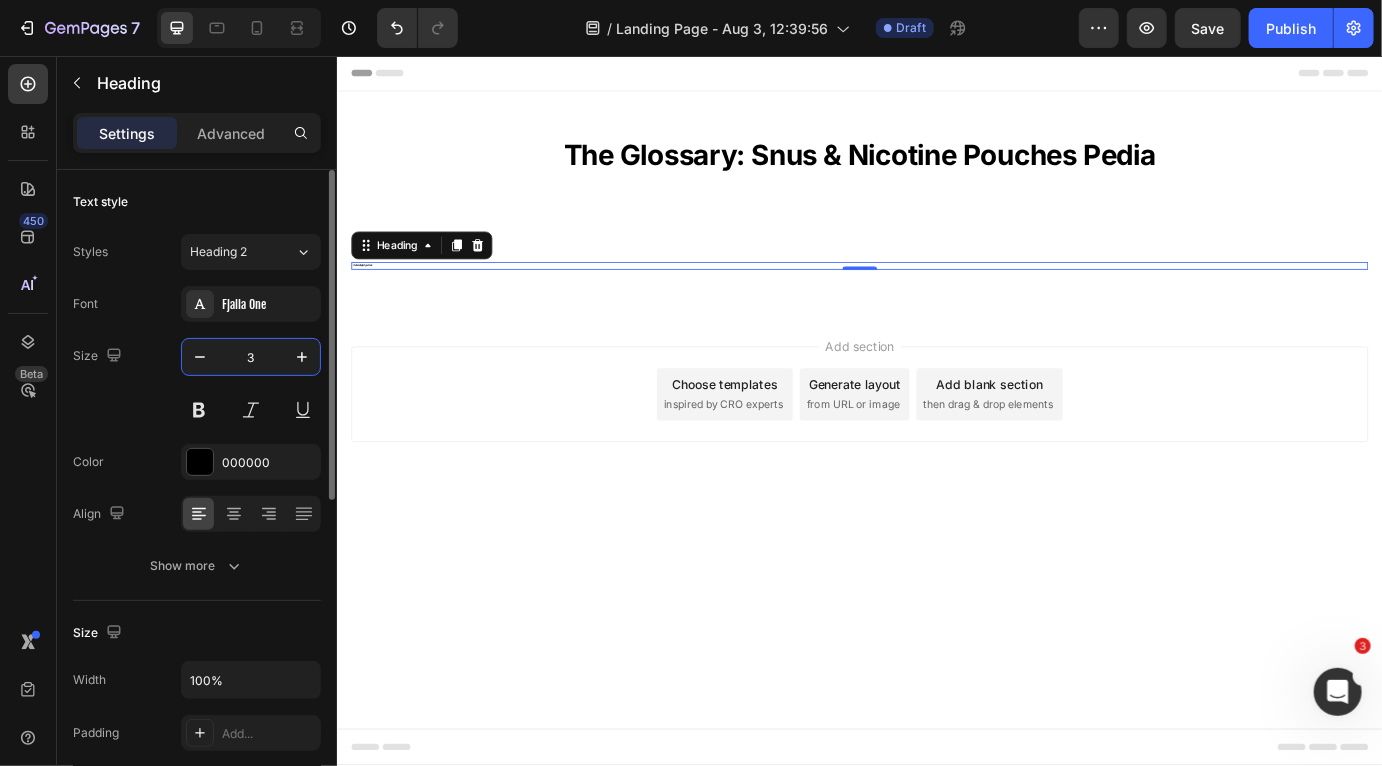 type on "32" 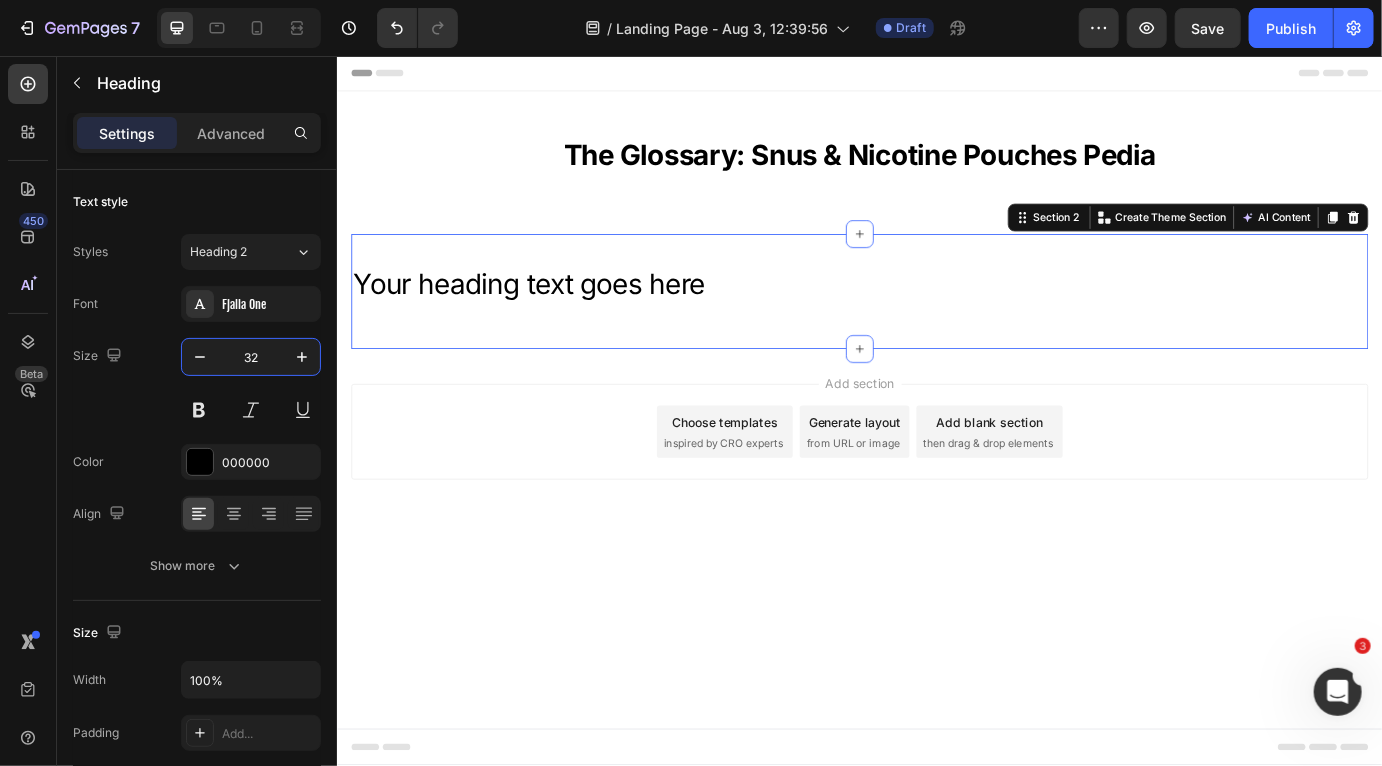 click on "Your heading text goes here Heading Row Section 2   You can create reusable sections Create Theme Section AI Content Write with GemAI What would you like to describe here? Tone and Voice Persuasive Product 77 Nicotine Pouches 20mg - Tropical Mint Show more Generate" at bounding box center [936, 327] 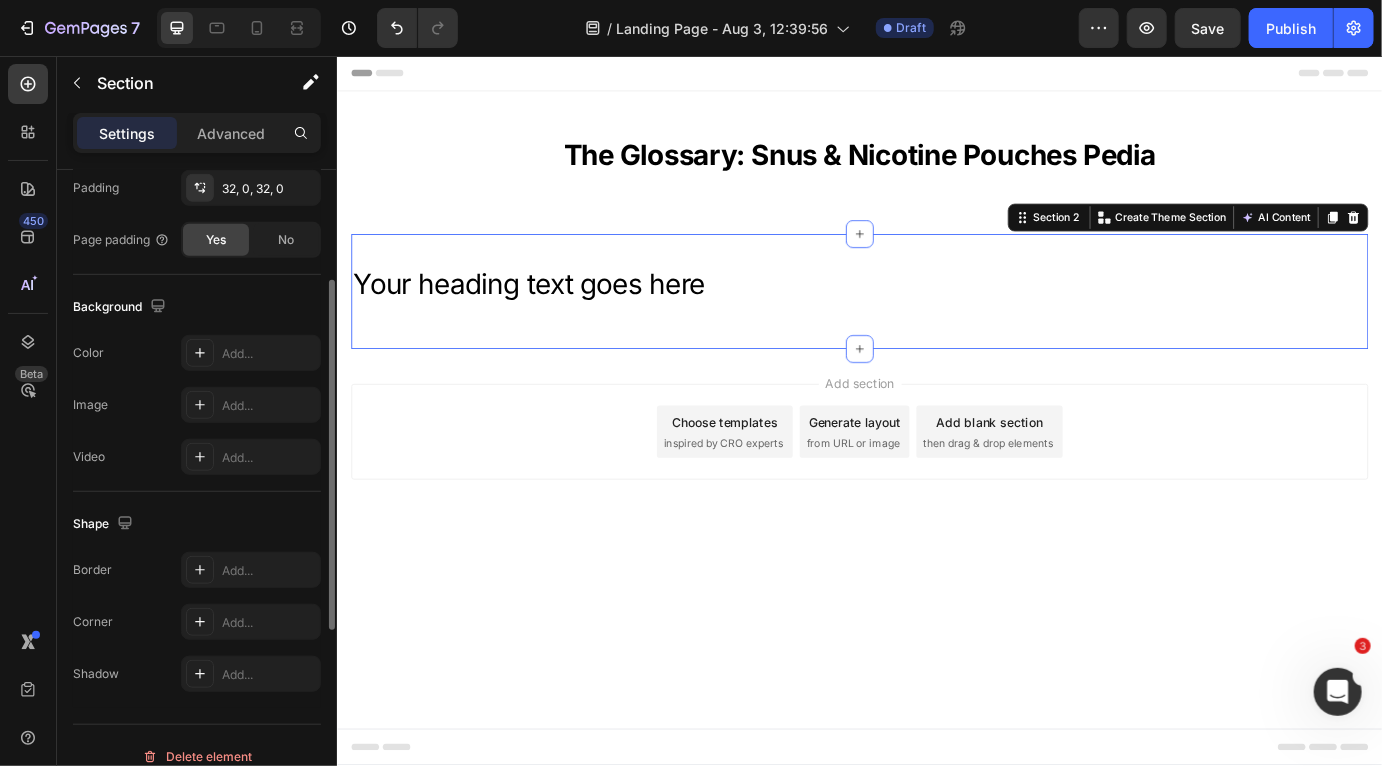 scroll, scrollTop: 565, scrollLeft: 0, axis: vertical 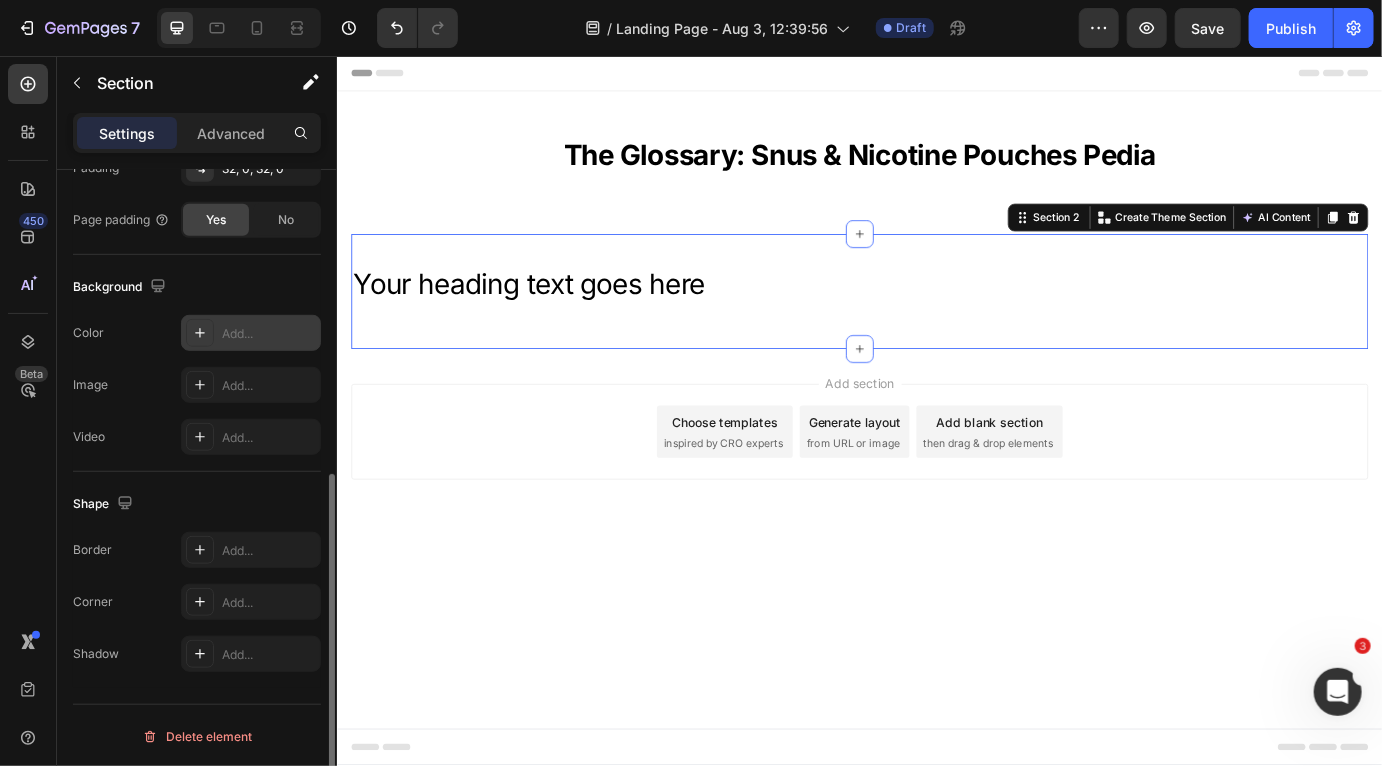 click 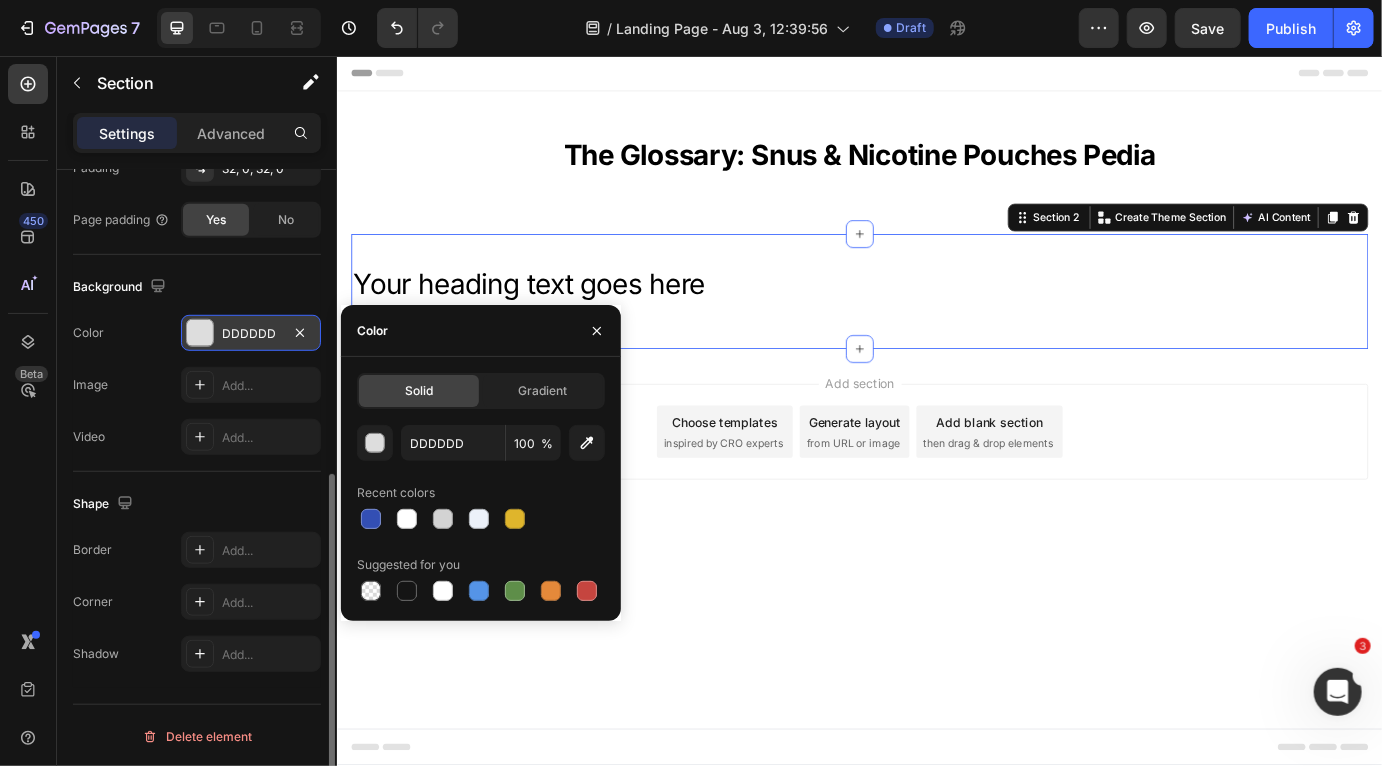 scroll, scrollTop: 565, scrollLeft: 0, axis: vertical 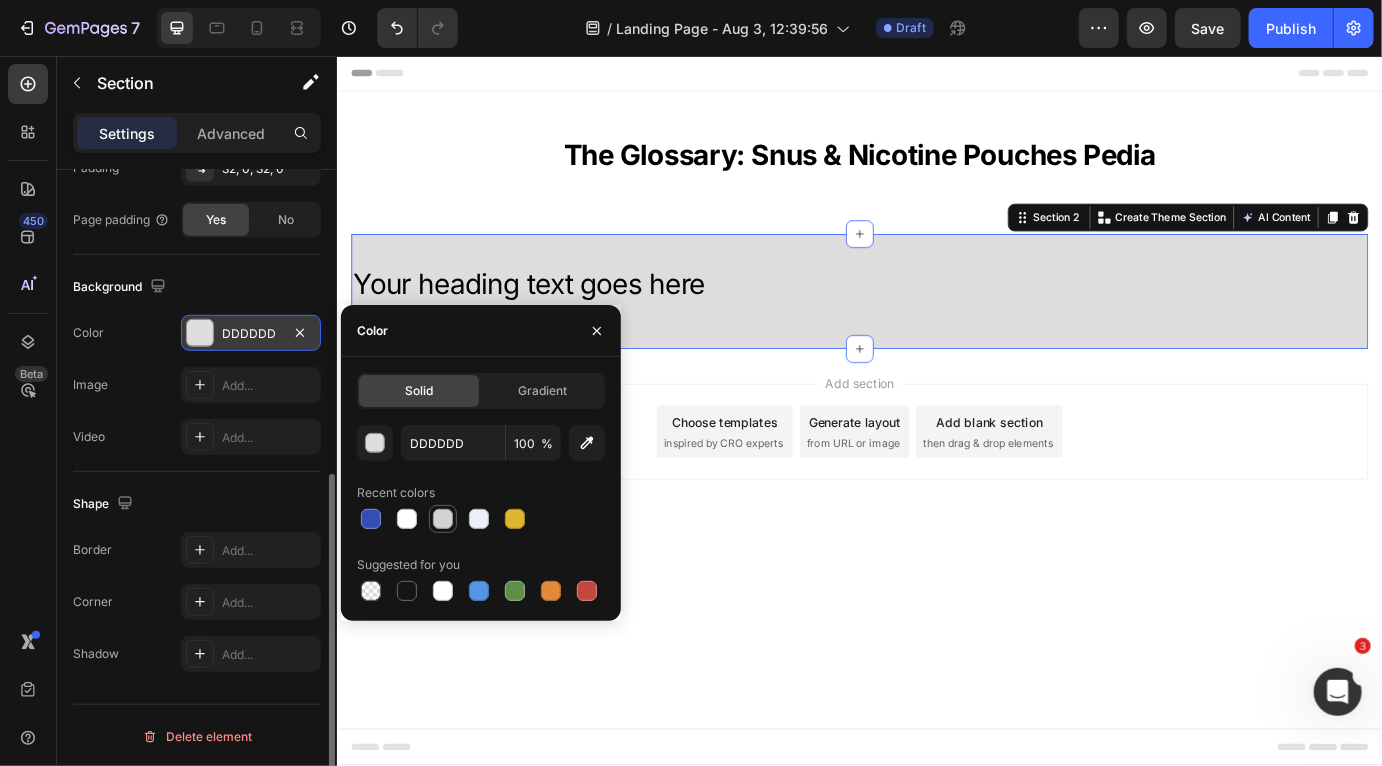 click at bounding box center (443, 519) 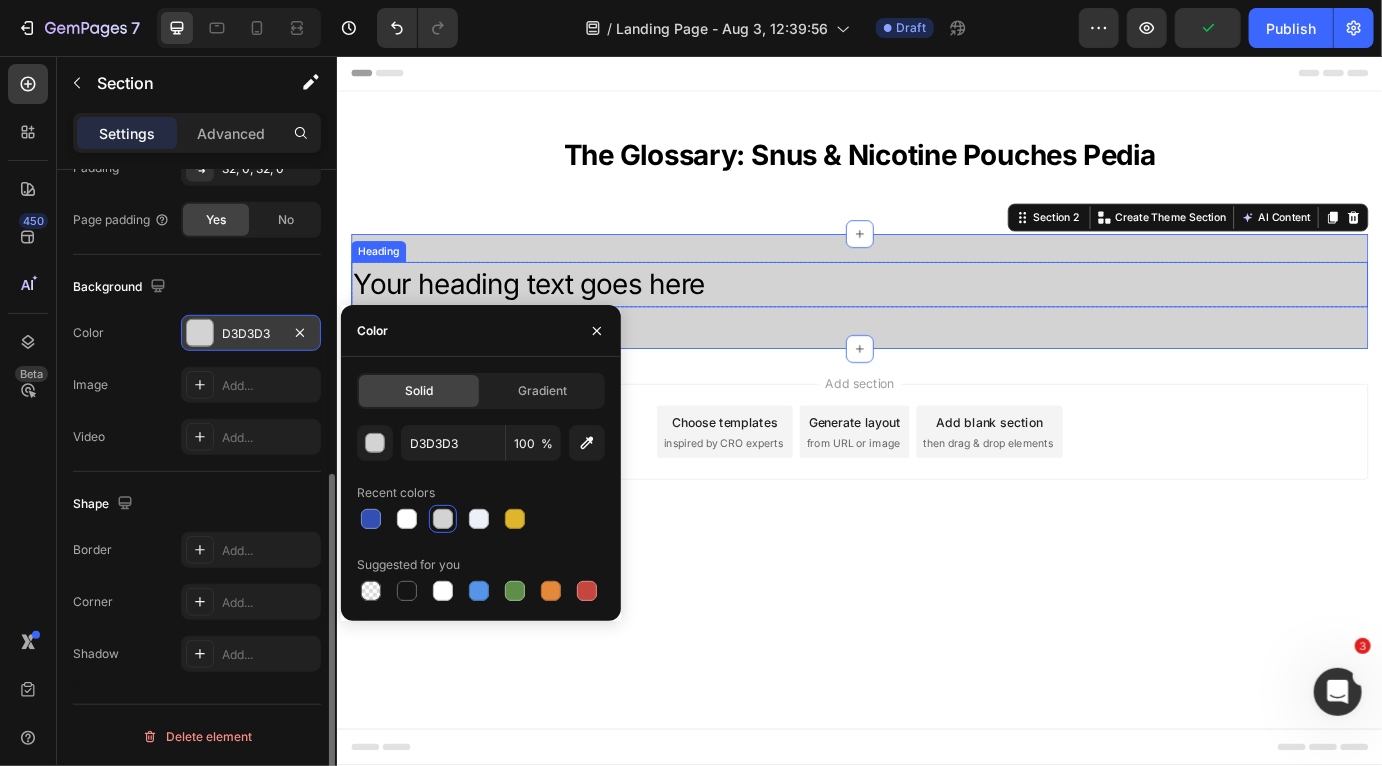 click on "Your heading text goes here" at bounding box center [936, 319] 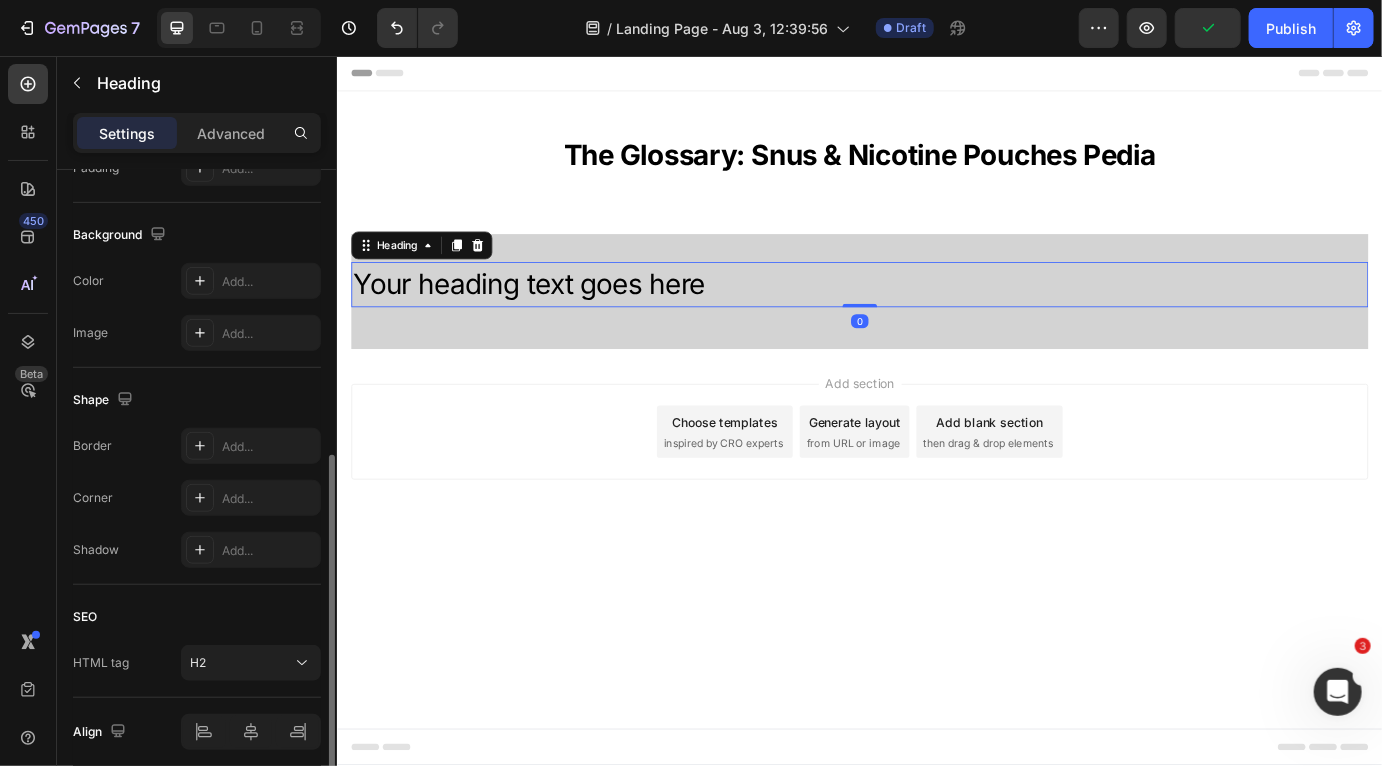 scroll, scrollTop: 0, scrollLeft: 0, axis: both 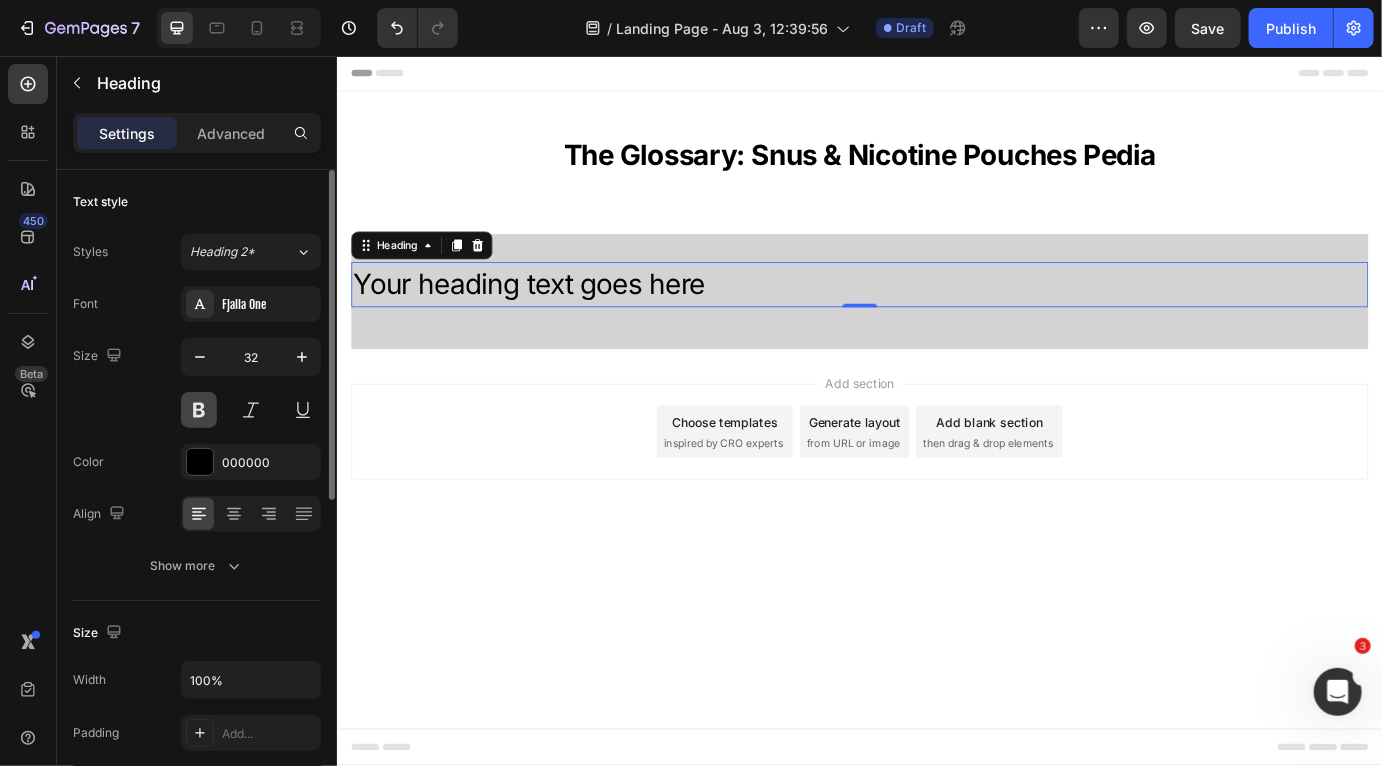 click at bounding box center (199, 410) 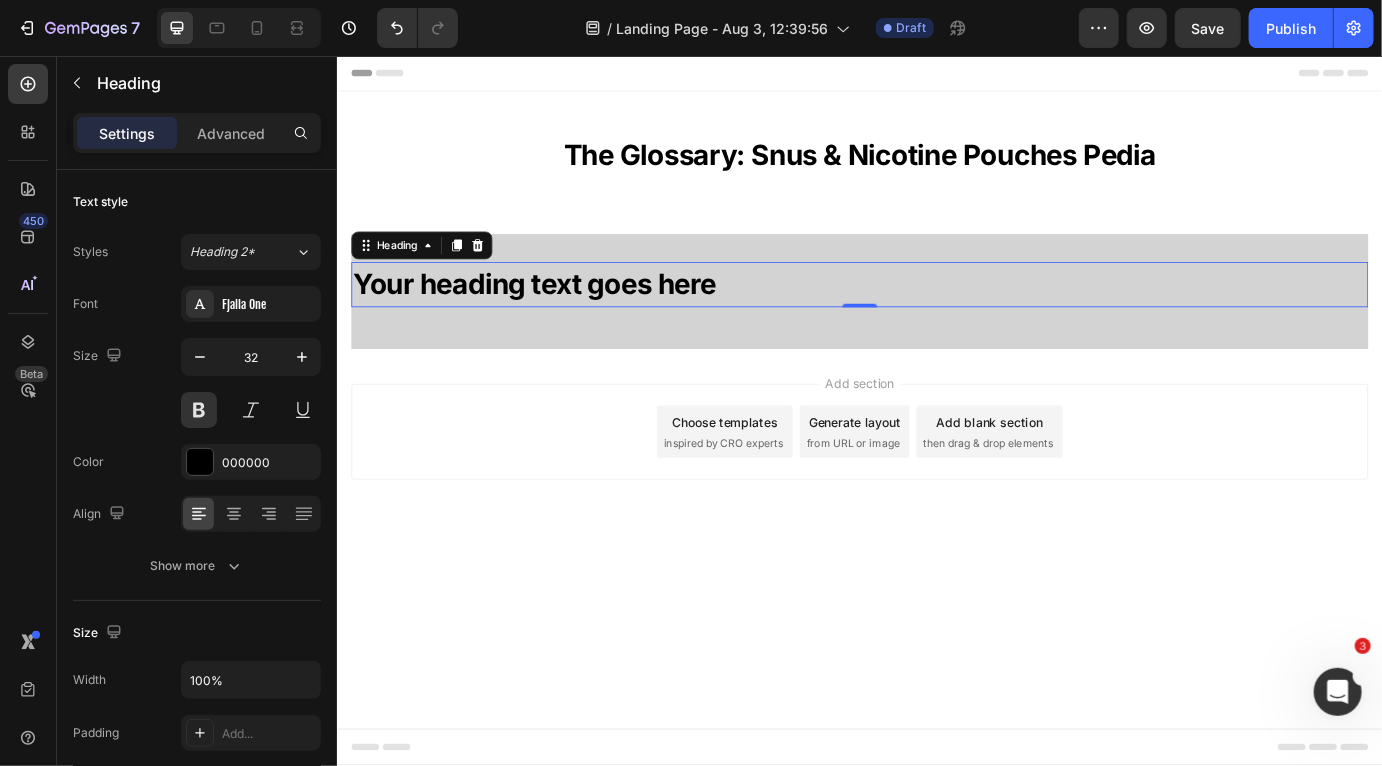 click on "Your heading text goes here" at bounding box center [936, 319] 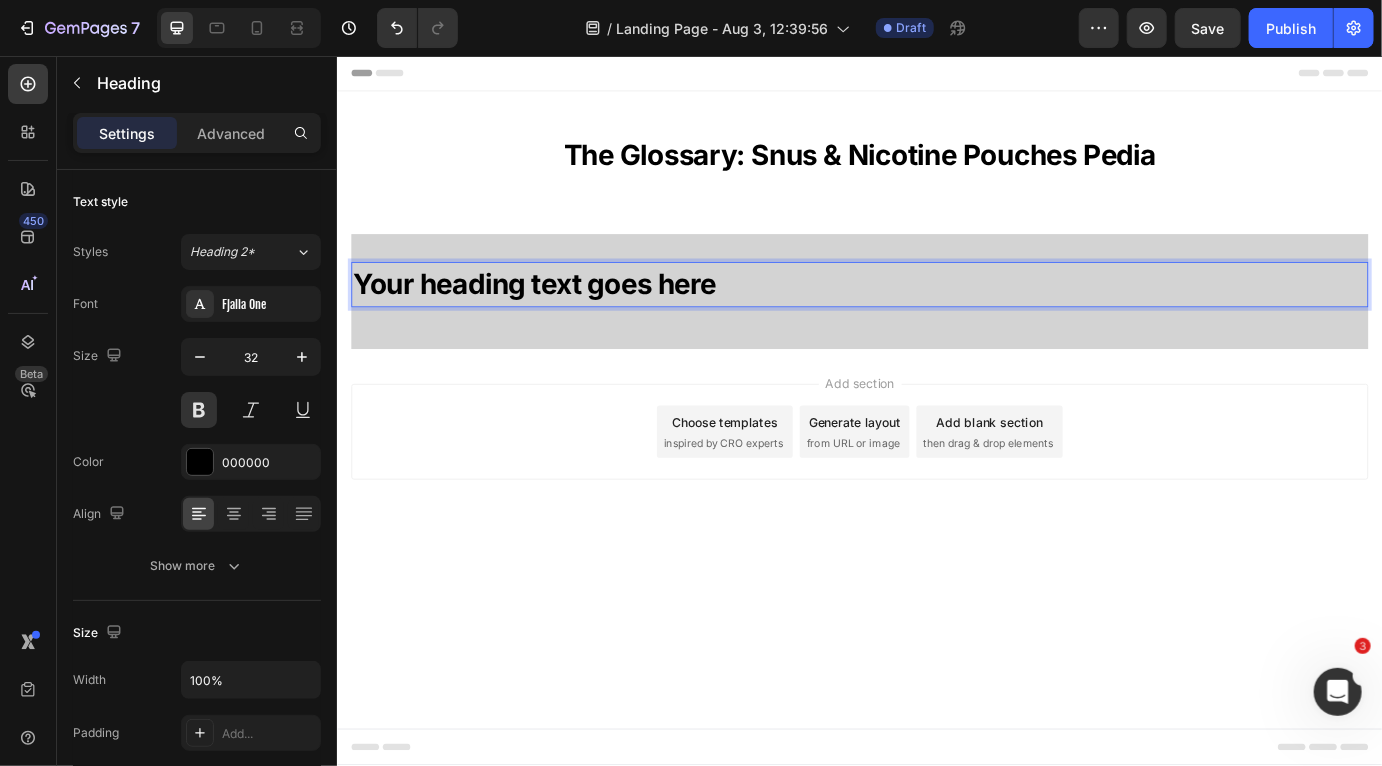 click on "Your heading text goes here" at bounding box center [936, 319] 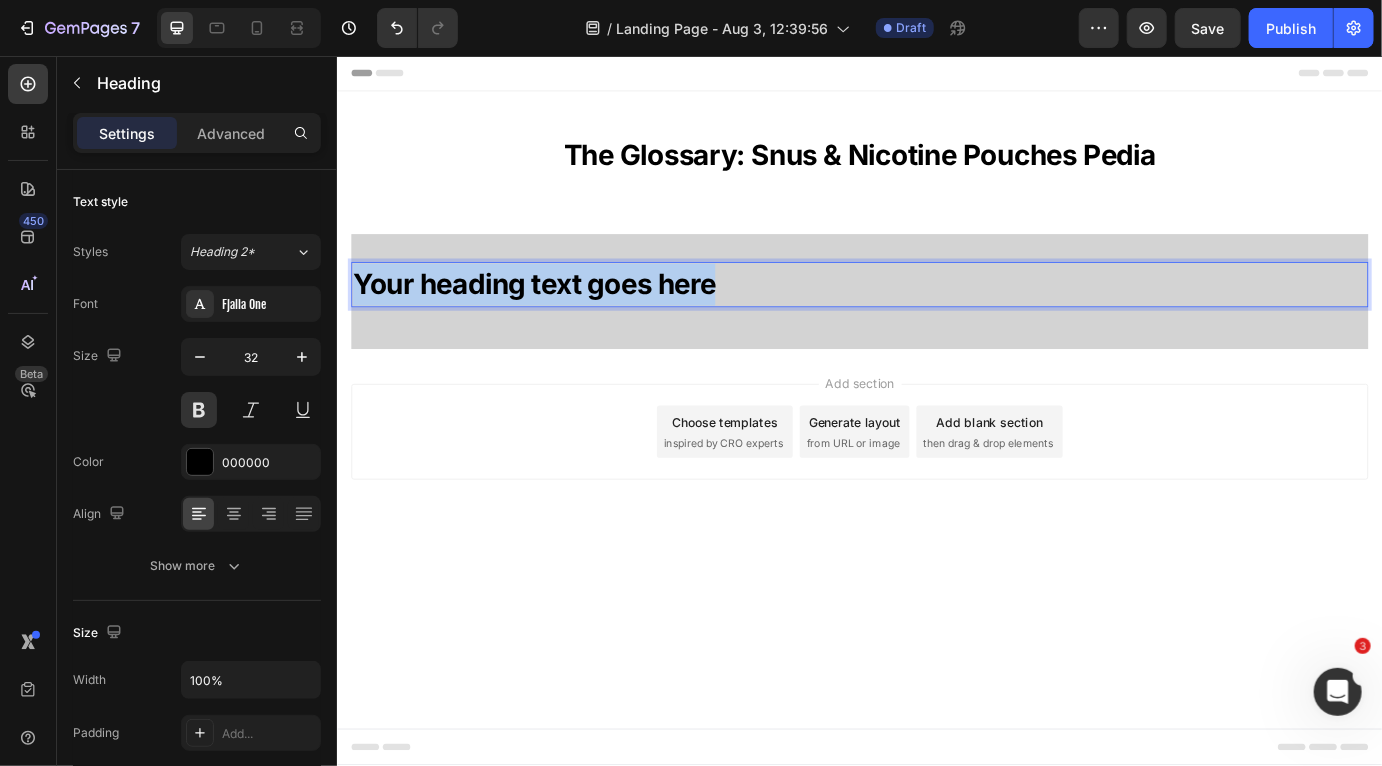 click on "Your heading text goes here" at bounding box center (936, 319) 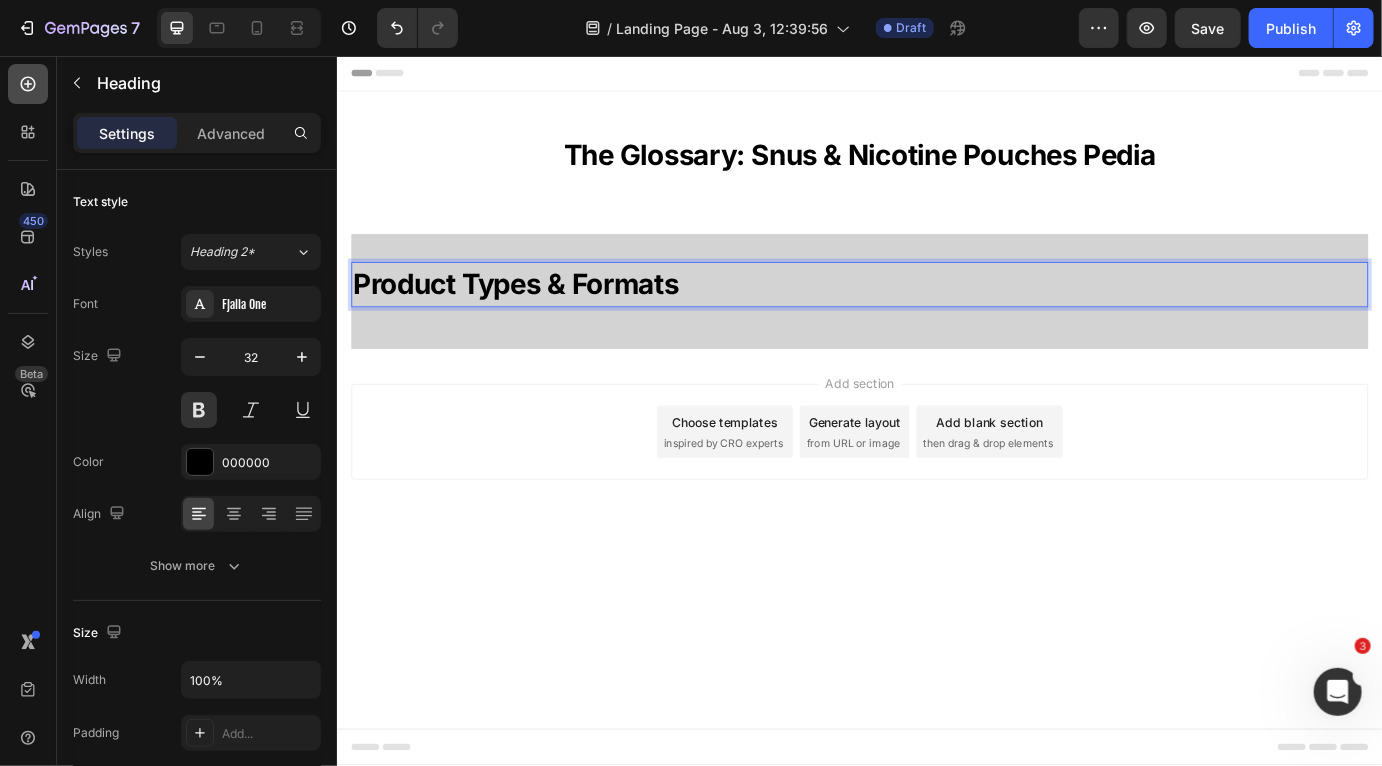 click 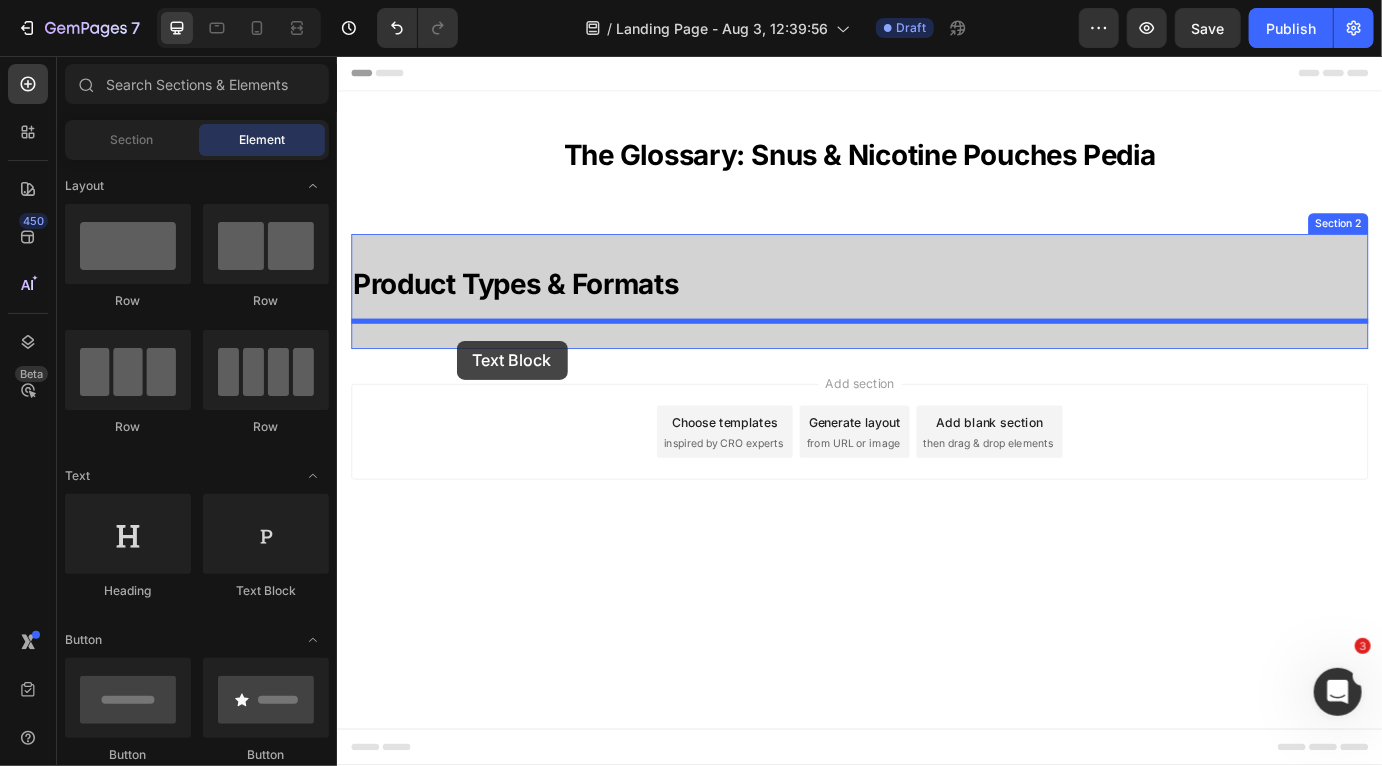 drag, startPoint x: 580, startPoint y: 587, endPoint x: 473, endPoint y: 383, distance: 230.35841 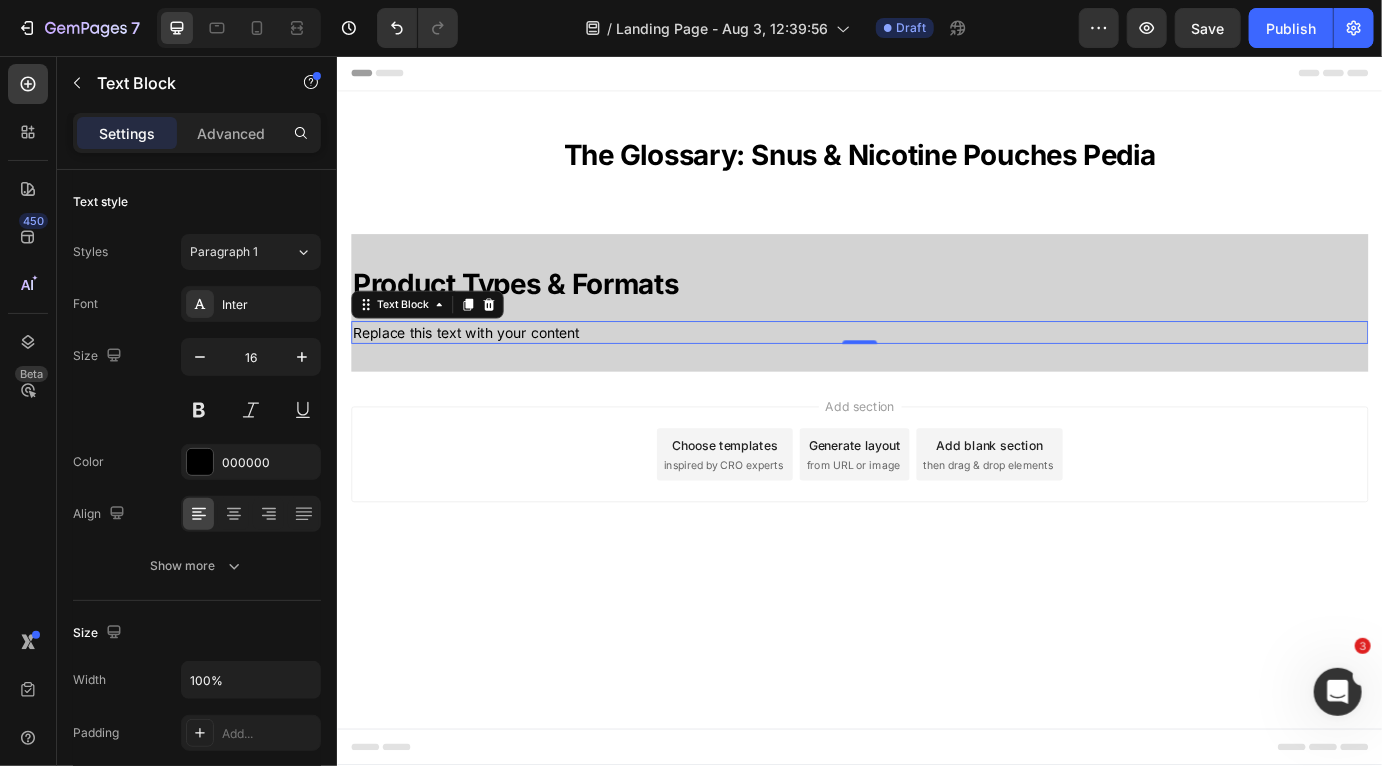 click on "Replace this text with your content" at bounding box center (936, 374) 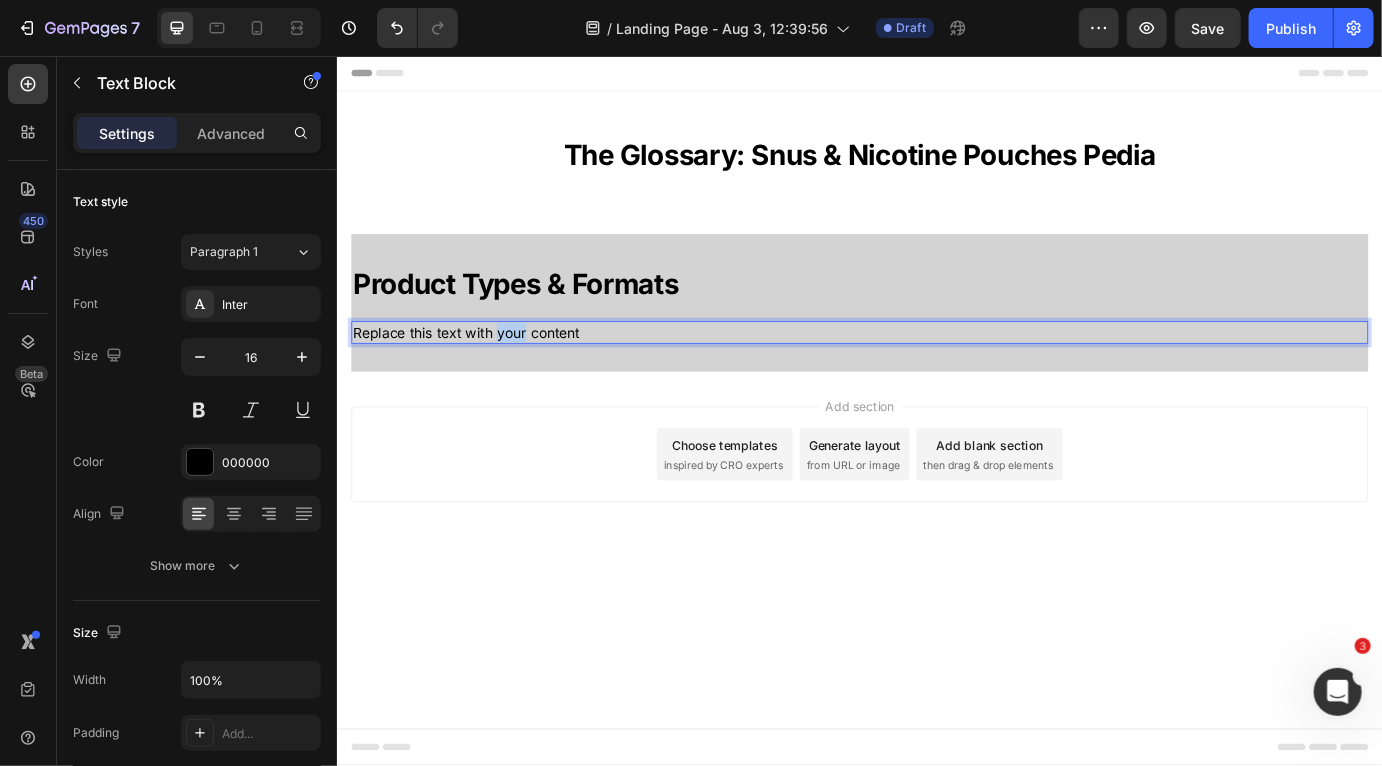 click on "Replace this text with your content" at bounding box center [936, 374] 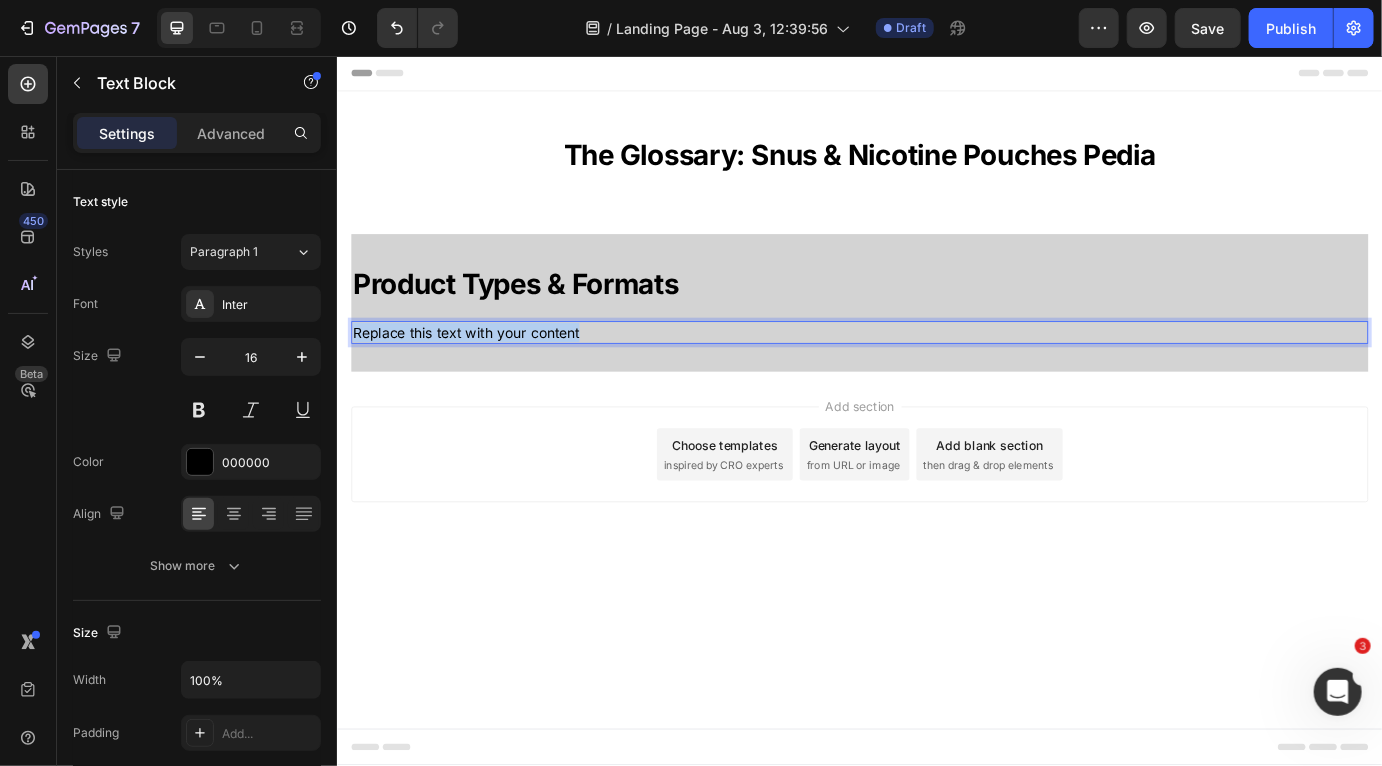 click on "Replace this text with your content" at bounding box center (936, 374) 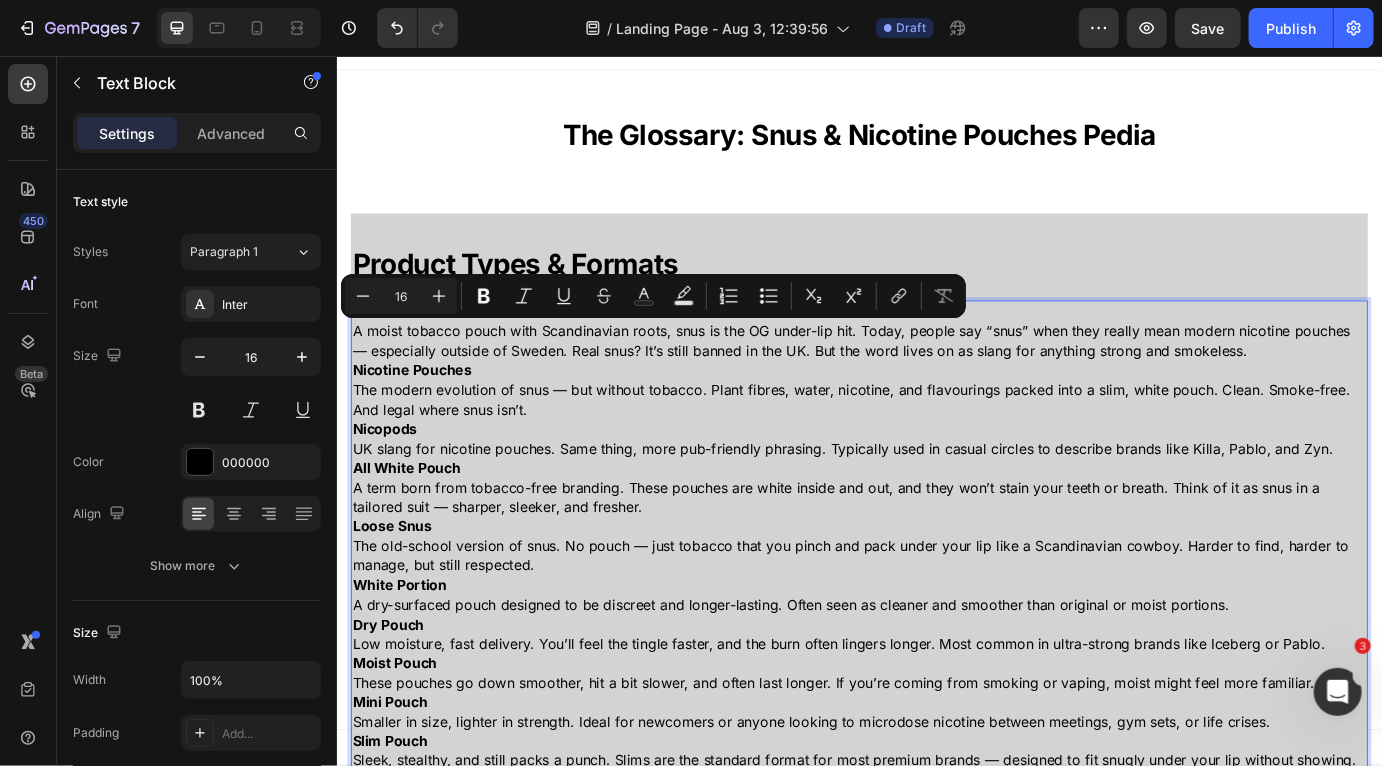 scroll, scrollTop: 47, scrollLeft: 0, axis: vertical 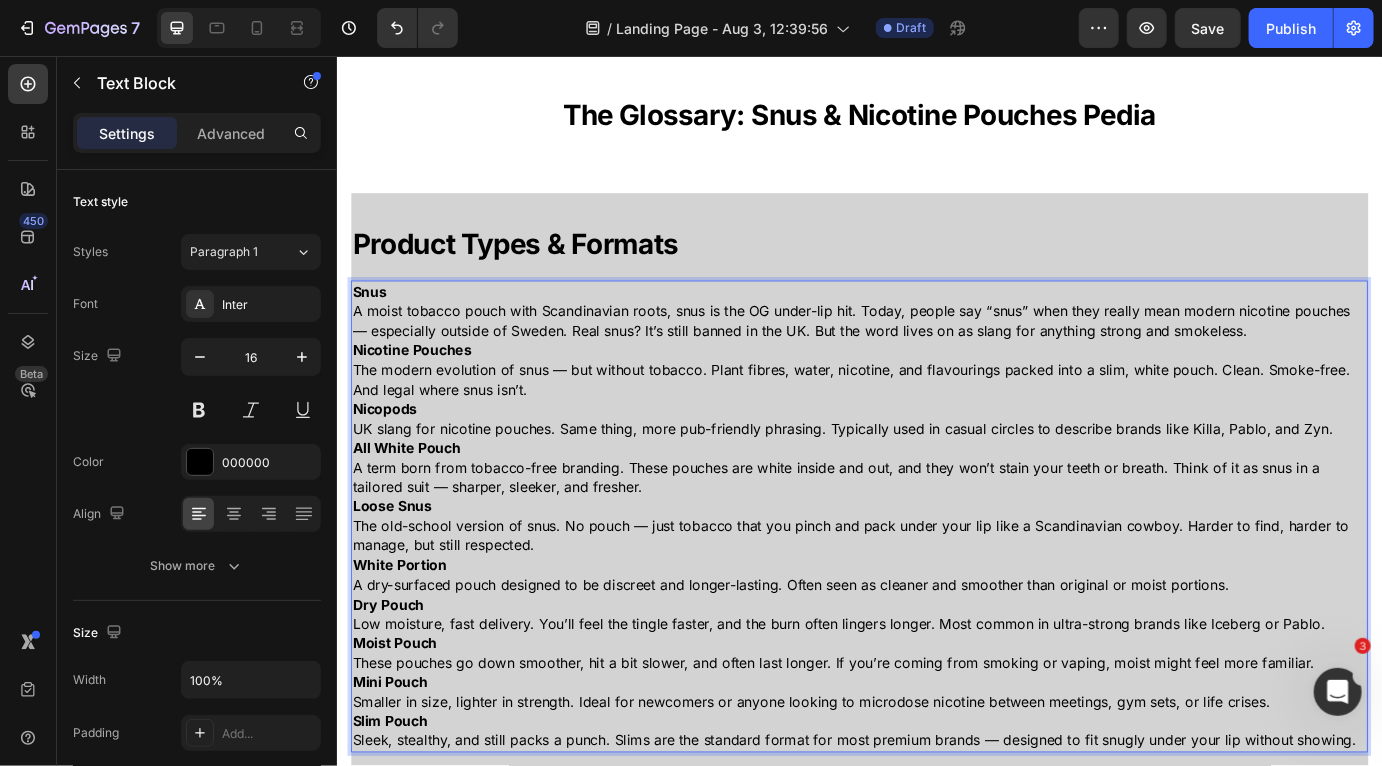 click on "Snus A moist tobacco pouch with Scandinavian roots, snus is the OG under-lip hit. Today, people say “snus” when they really mean modern nicotine pouches — especially outside of Sweden. Real snus? It’s still banned in the UK. But the word lives on as slang for anything strong and smokeless." at bounding box center [936, 349] 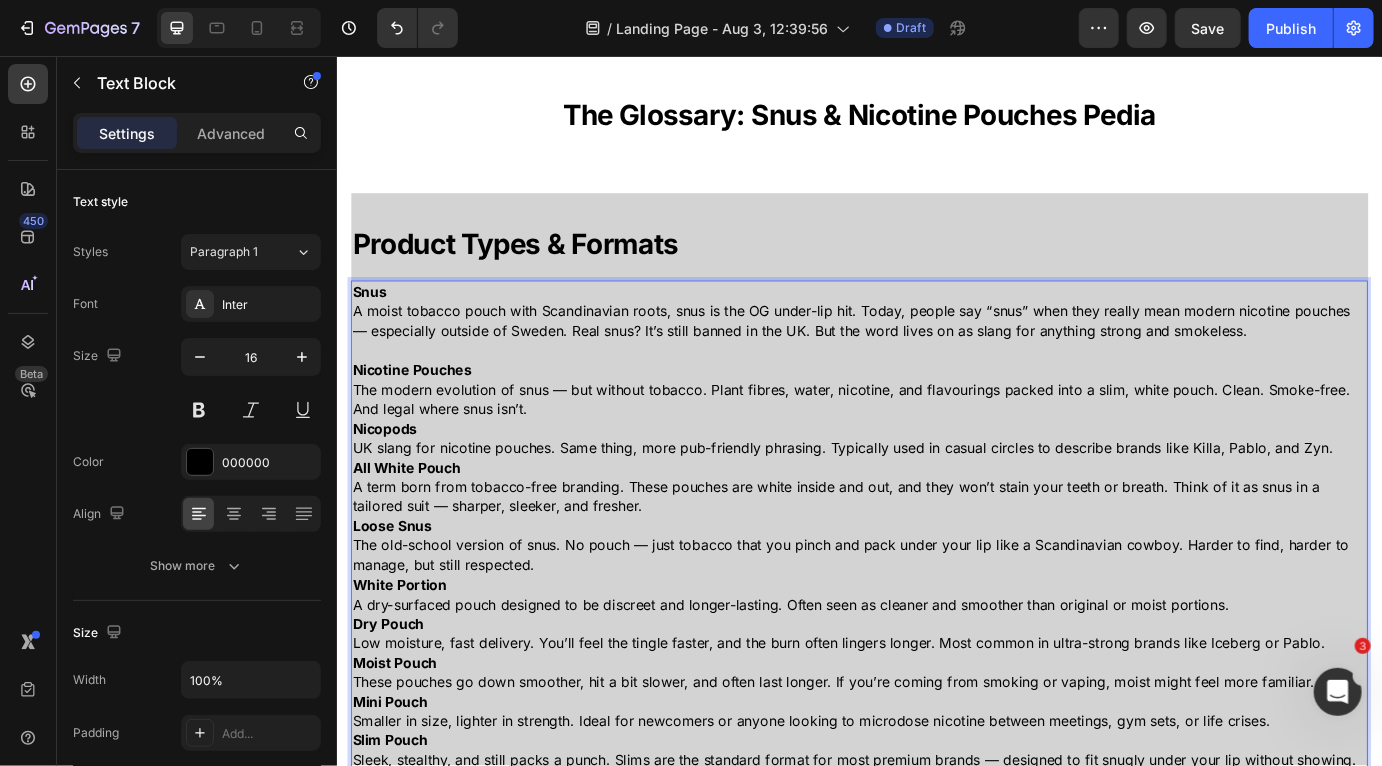 click on "Nicotine Pouches The modern evolution of snus — but without tobacco. Plant fibres, water, nicotine, and flavourings packed into a slim, white pouch. Clean. Smoke-free. And legal where snus isn’t." at bounding box center (936, 439) 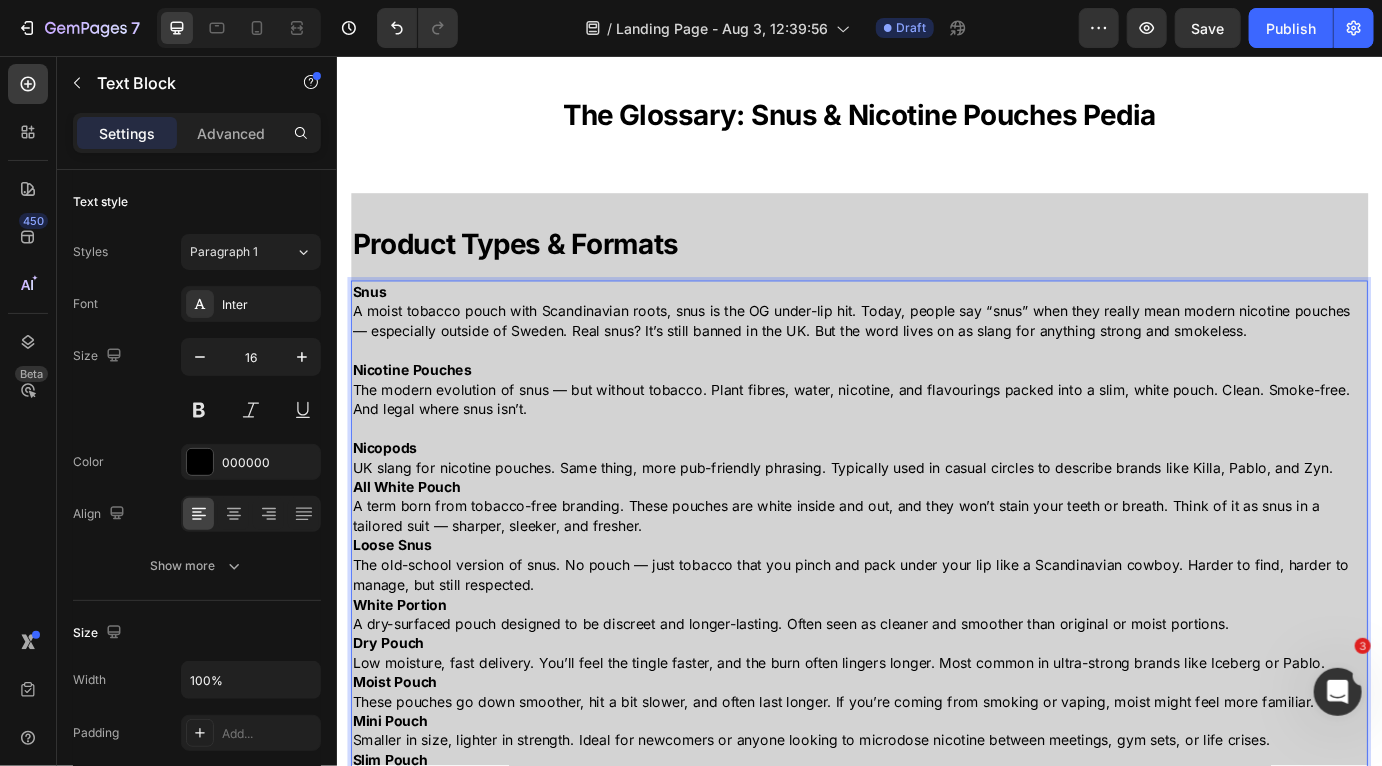 click on "All White Pouch A term born from tobacco-free branding. These pouches are white inside and out, and they won’t stain your teeth or breath. Think of it as snus in a tailored suit — sharper, sleeker, and fresher." at bounding box center (936, 573) 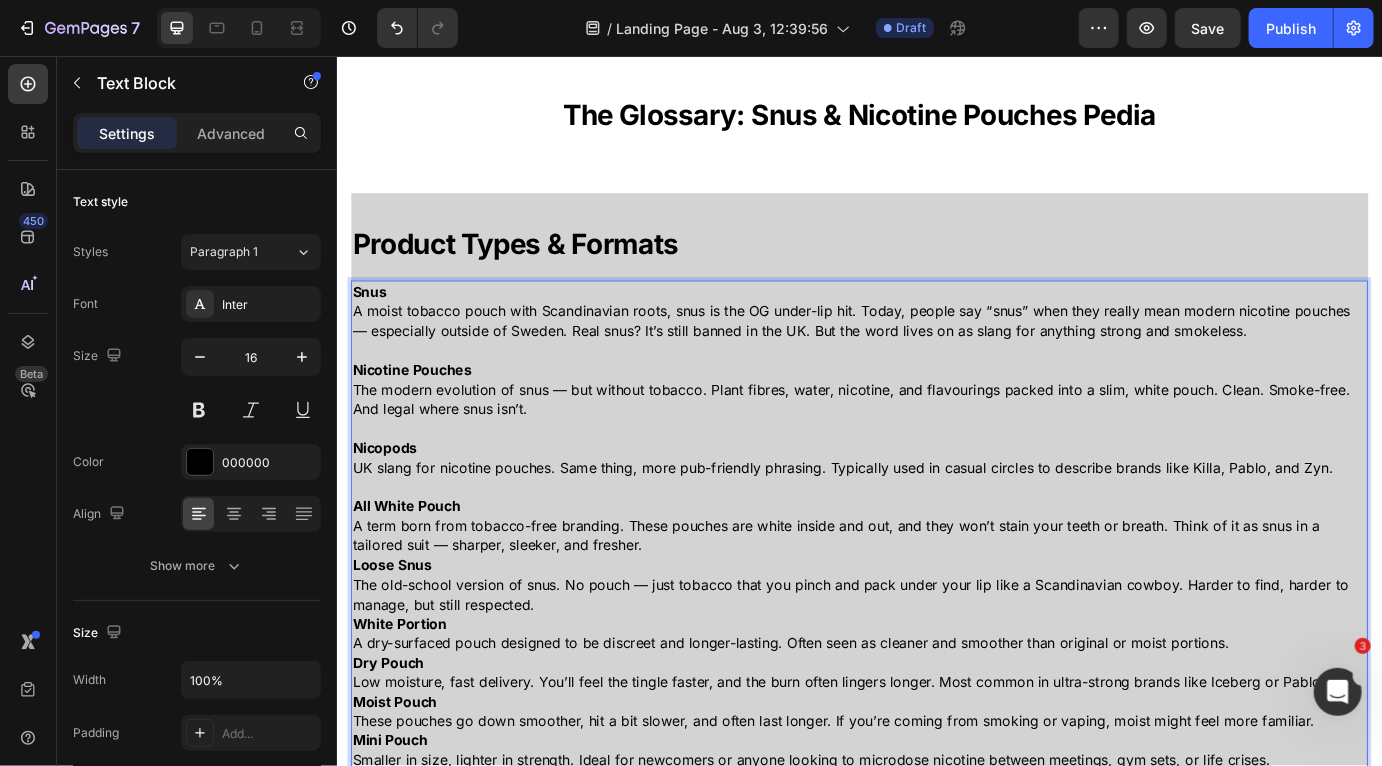 click on "All White Pouch A term born from tobacco-free branding. These pouches are white inside and out, and they won’t stain your teeth or breath. Think of it as snus in a tailored suit — sharper, sleeker, and fresher." at bounding box center (936, 595) 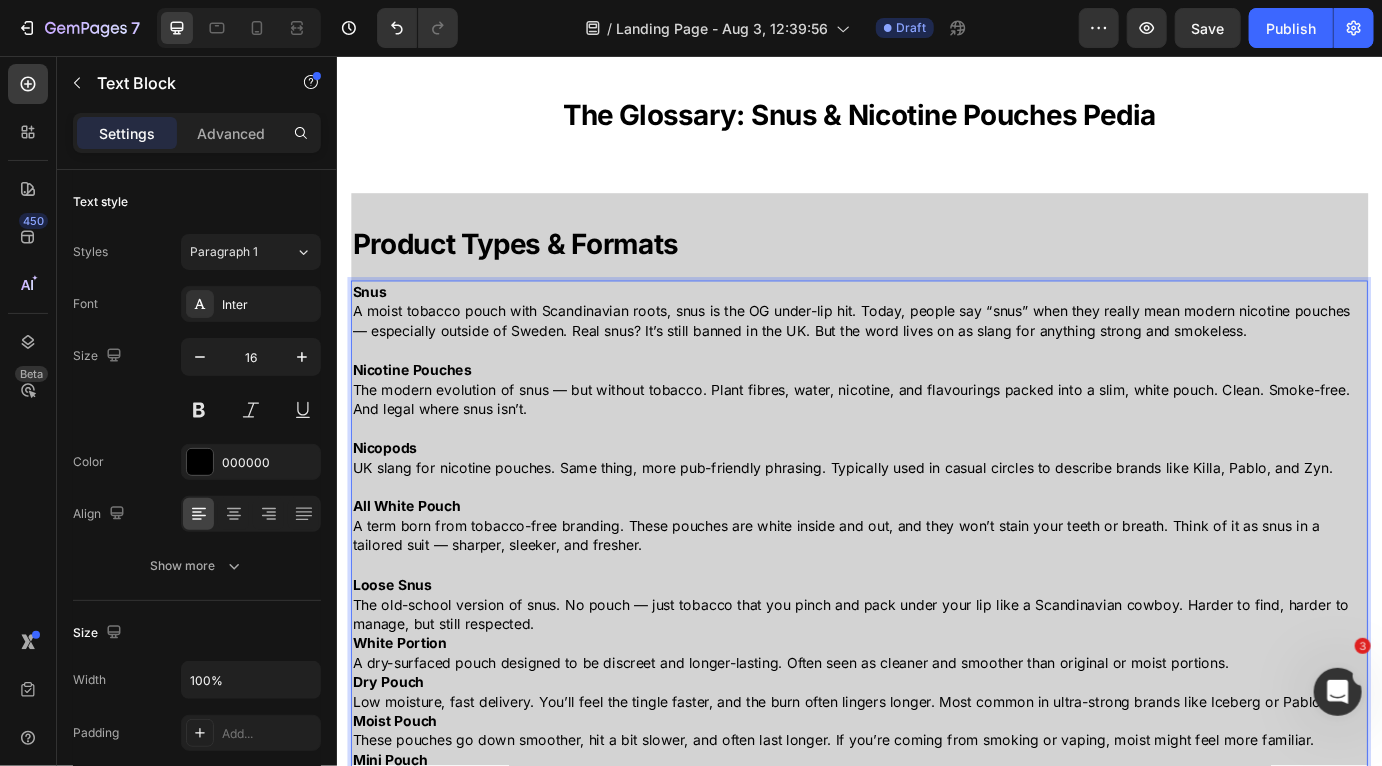 click on "Loose Snus The old-school version of snus. No pouch — just tobacco that you pinch and pack under your lip like a Scandinavian cowboy. Harder to find, harder to manage, but still respected." at bounding box center [936, 685] 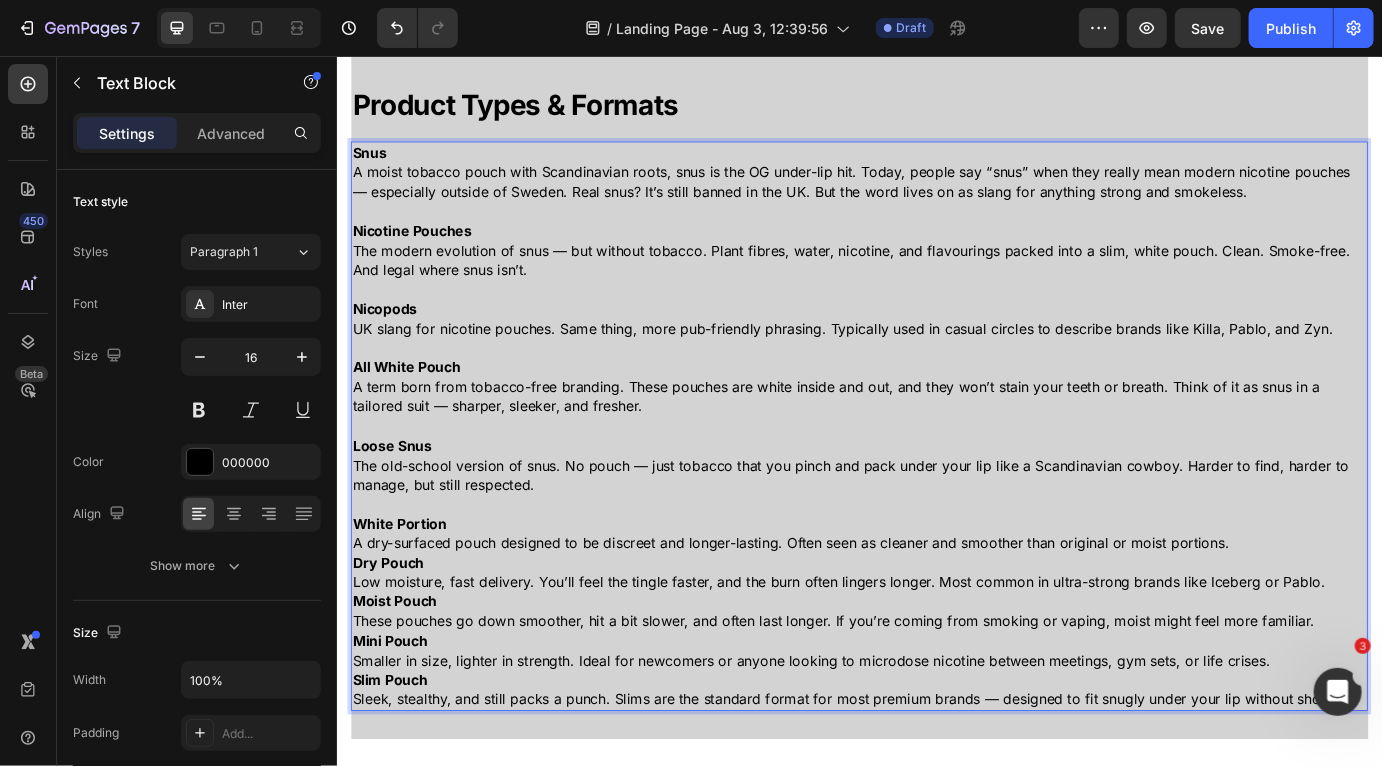 scroll, scrollTop: 235, scrollLeft: 0, axis: vertical 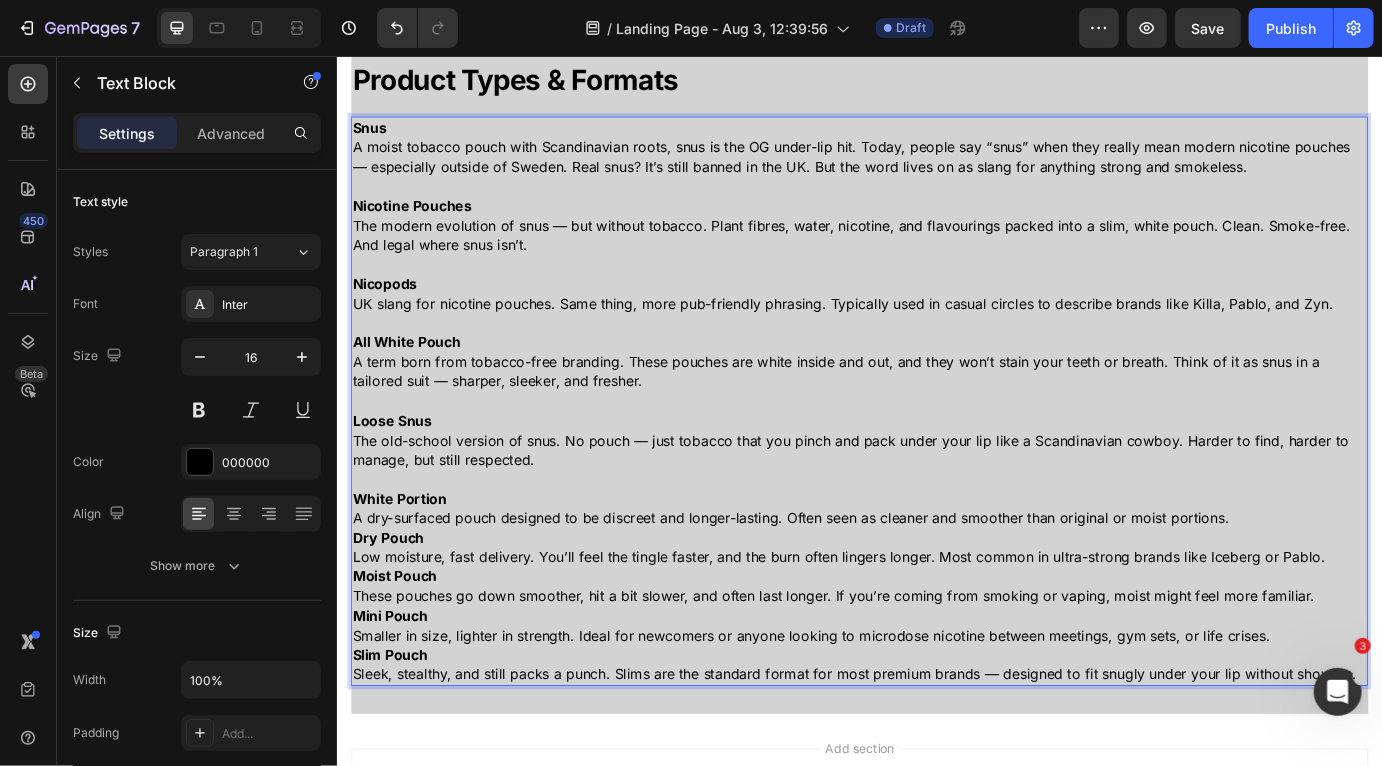 click on "Dry Pouch Low moisture, fast delivery. You’ll feel the tingle faster, and the burn often lingers longer. Most common in ultra-strong brands like Iceberg or Pablo." at bounding box center [936, 621] 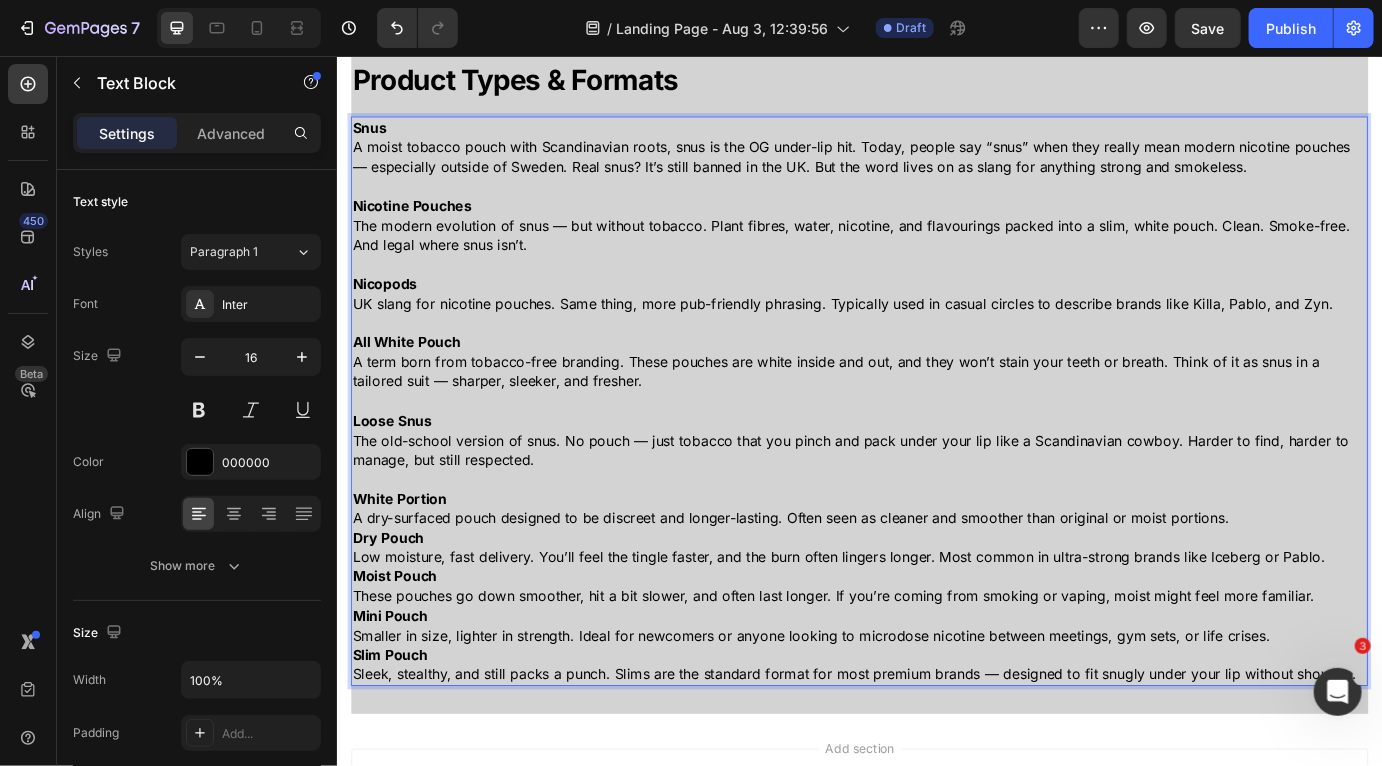 click on "White Portion A dry-surfaced pouch designed to be discreet and longer-lasting. Often seen as cleaner and smoother than original or moist portions." at bounding box center [936, 576] 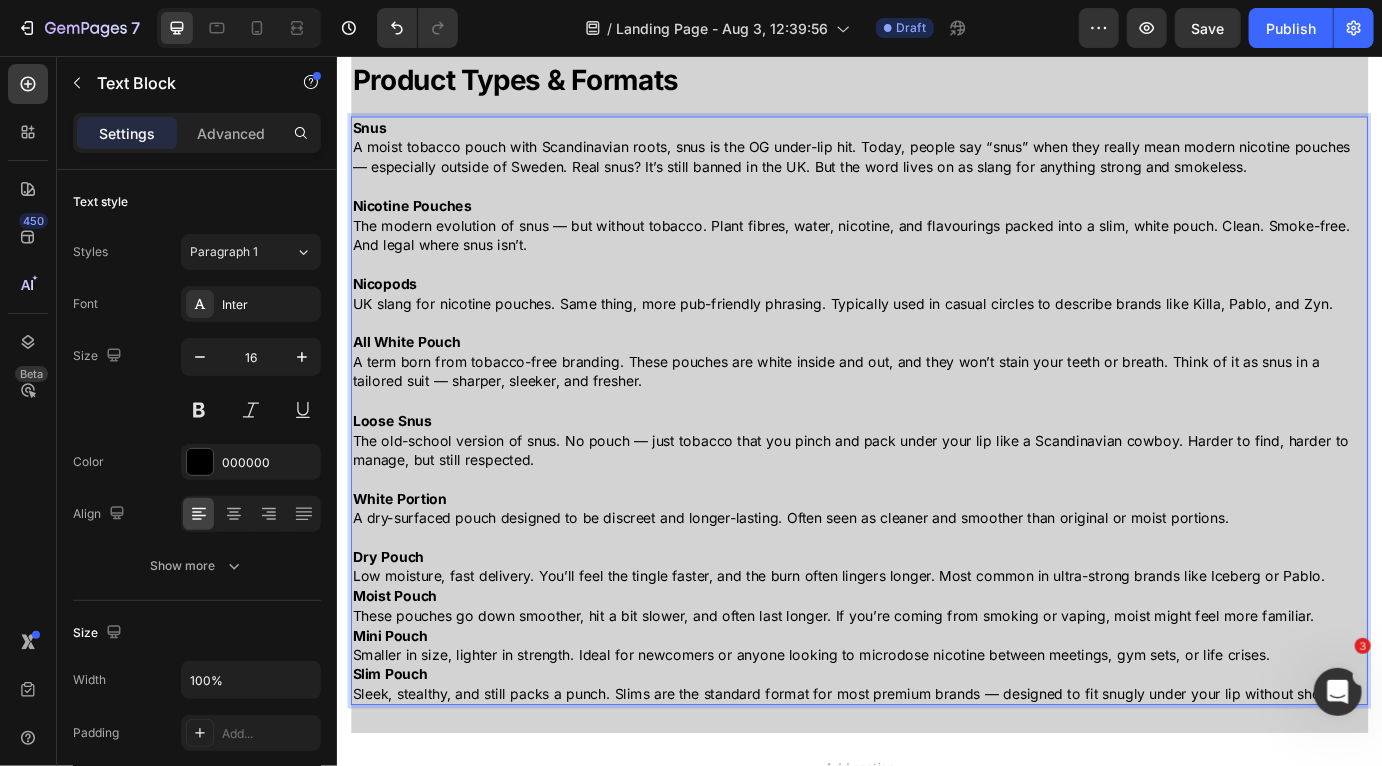 click on "Dry Pouch Low moisture, fast delivery. You’ll feel the tingle faster, and the burn often lingers longer. Most common in ultra-strong brands like Iceberg or Pablo." at bounding box center (936, 643) 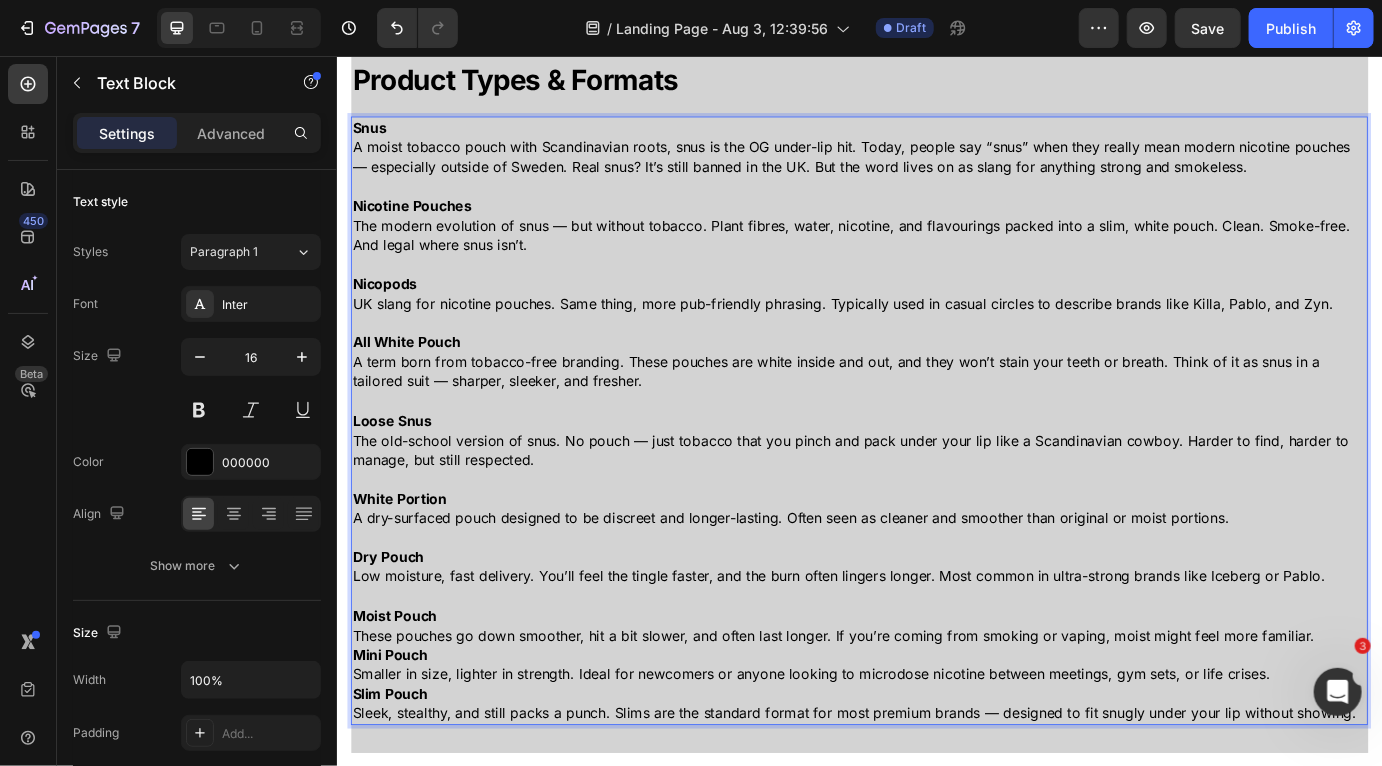 click on "Moist Pouch These pouches go down smoother, hit a bit slower, and often last longer. If you’re coming from smoking or vaping, moist might feel more familiar." at bounding box center [936, 710] 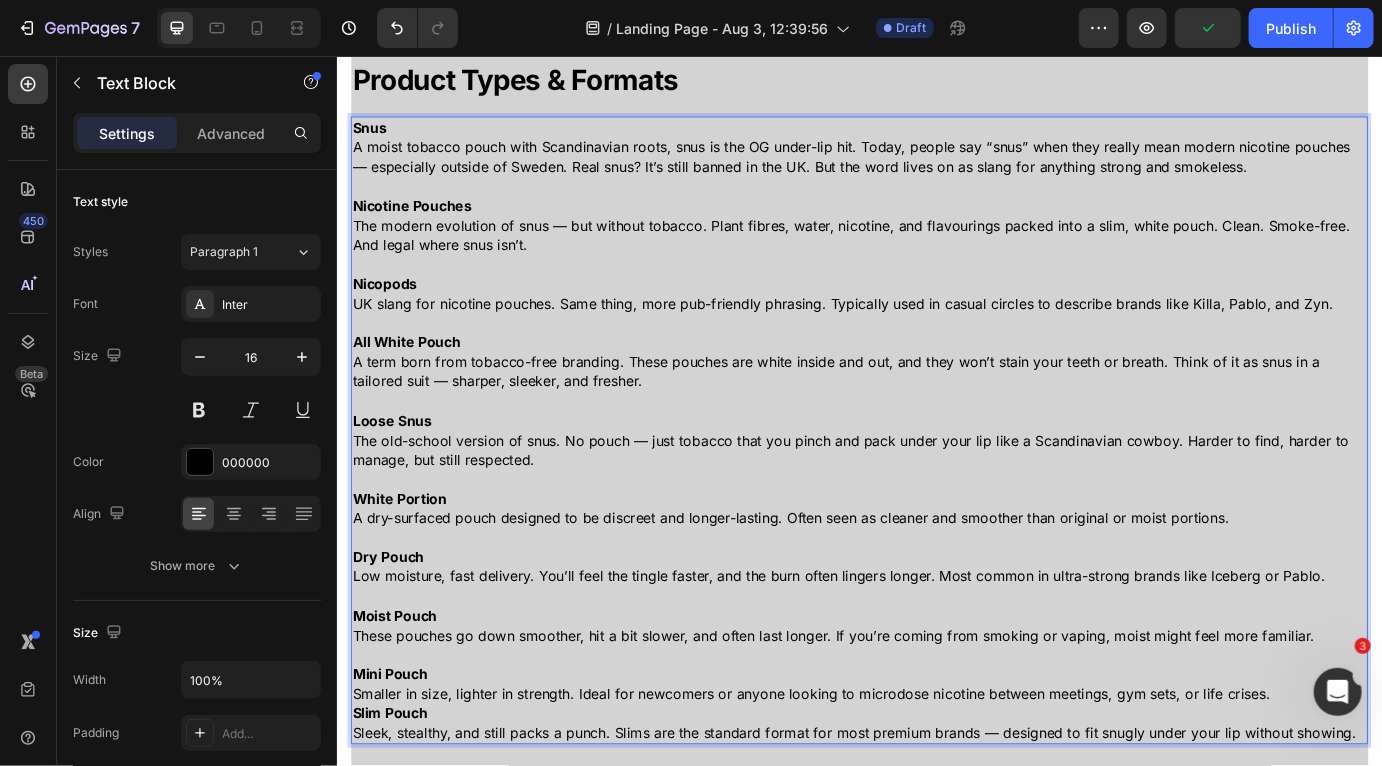 click on "Mini Pouch Smaller in size, lighter in strength. Ideal for newcomers or anyone looking to microdose nicotine between meetings, gym sets, or life crises." at bounding box center (936, 777) 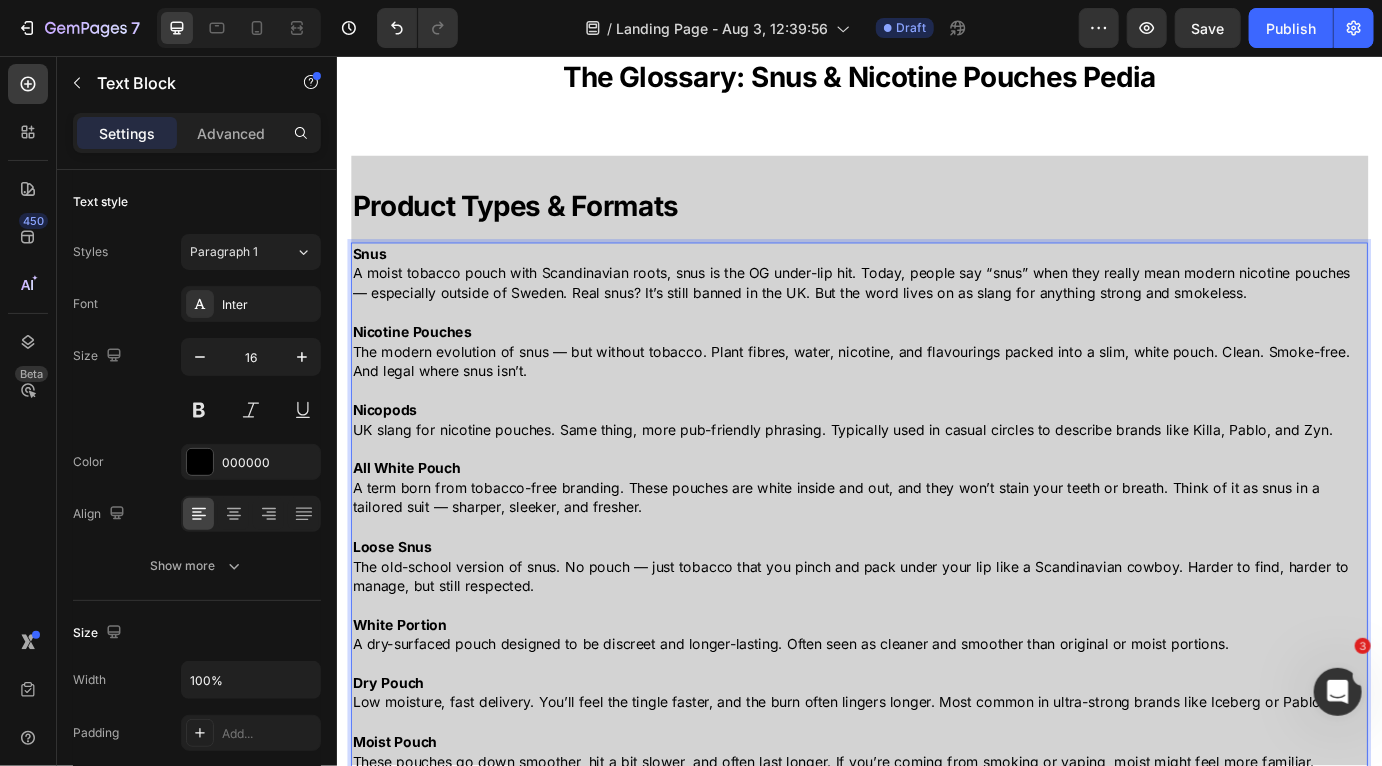 scroll, scrollTop: 93, scrollLeft: 0, axis: vertical 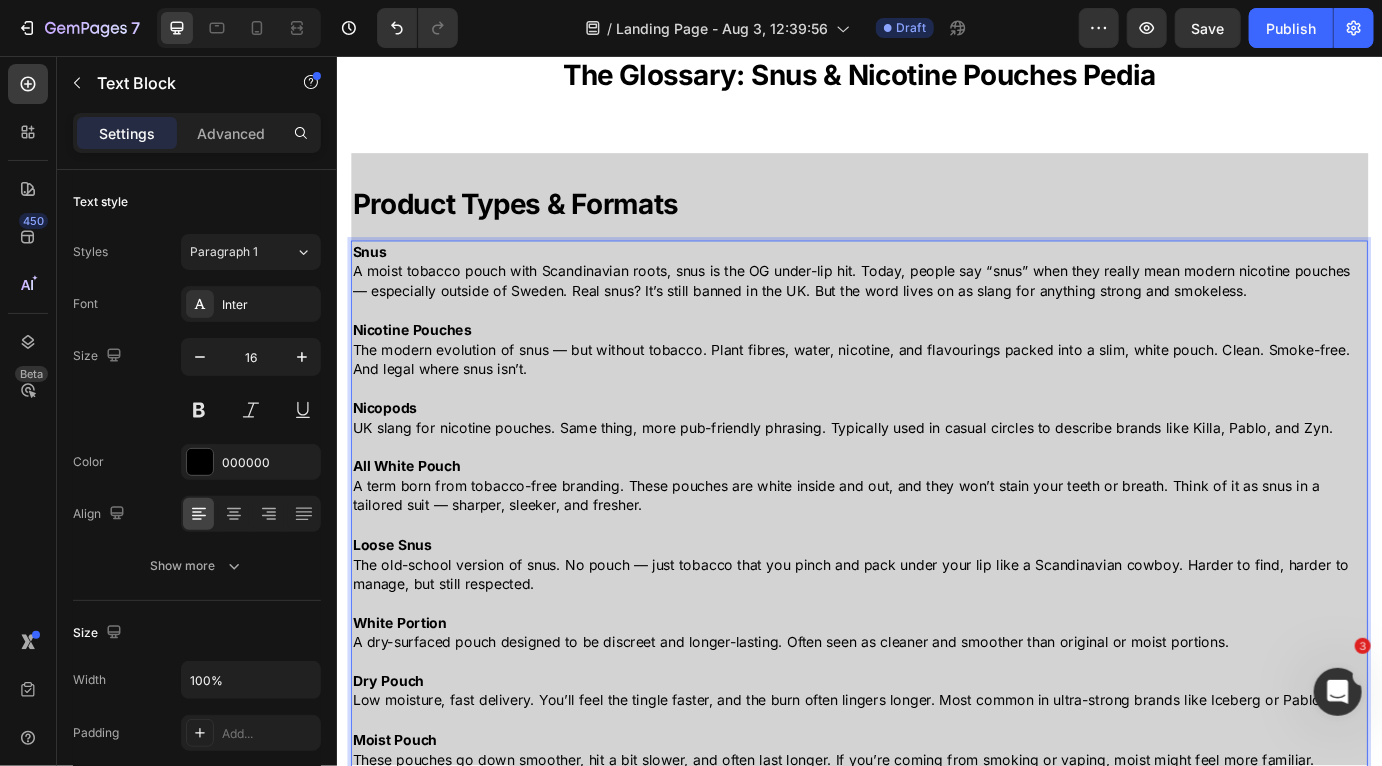 click on "Snus A moist tobacco pouch with Scandinavian roots, snus is the OG under-lip hit. Today, people say “snus” when they really mean modern nicotine pouches — especially outside of Sweden. Real snus? It’s still banned in the UK. But the word lives on as slang for anything strong and smokeless." at bounding box center (936, 303) 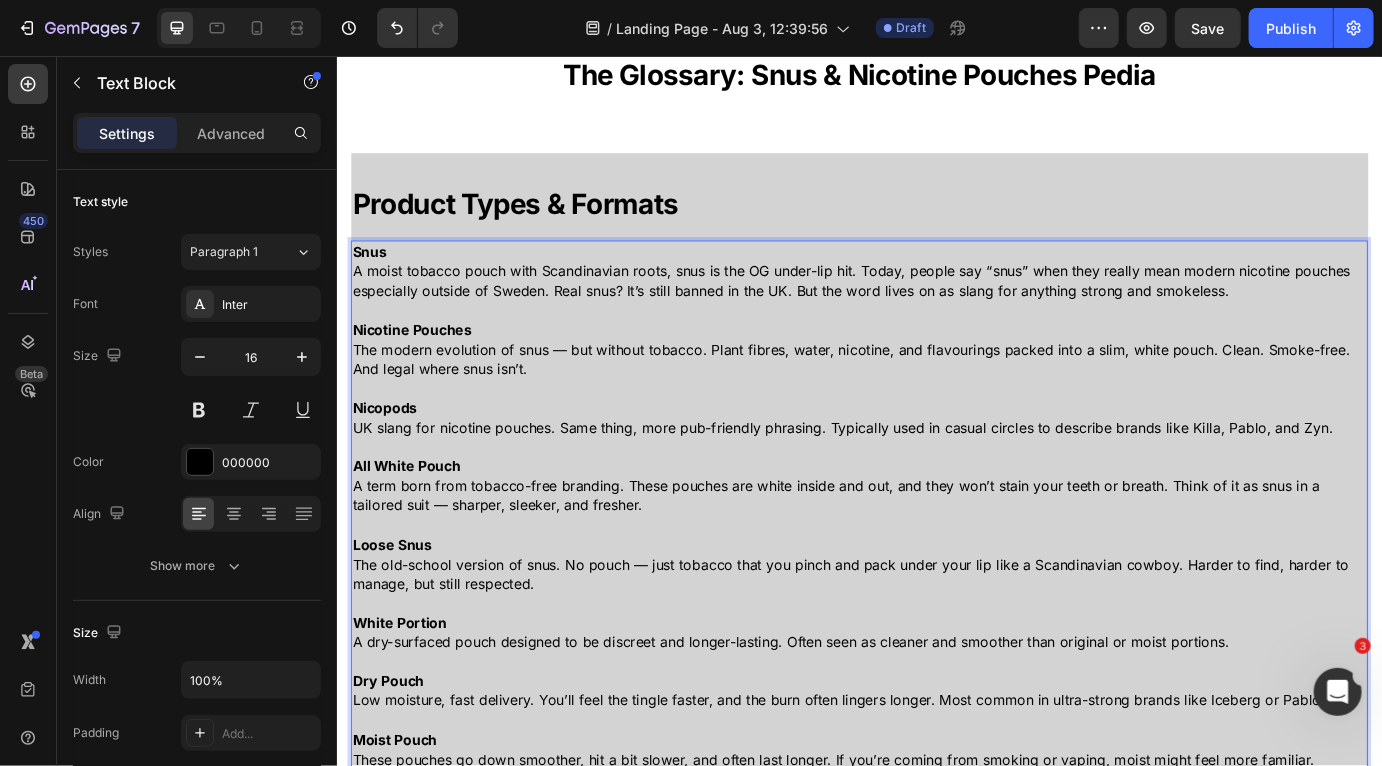 click on "Nicotine Pouches The modern evolution of snus — but without tobacco. Plant fibres, water, nicotine, and flavourings packed into a slim, white pouch. Clean. Smoke-free. And legal where snus isn’t." at bounding box center [936, 393] 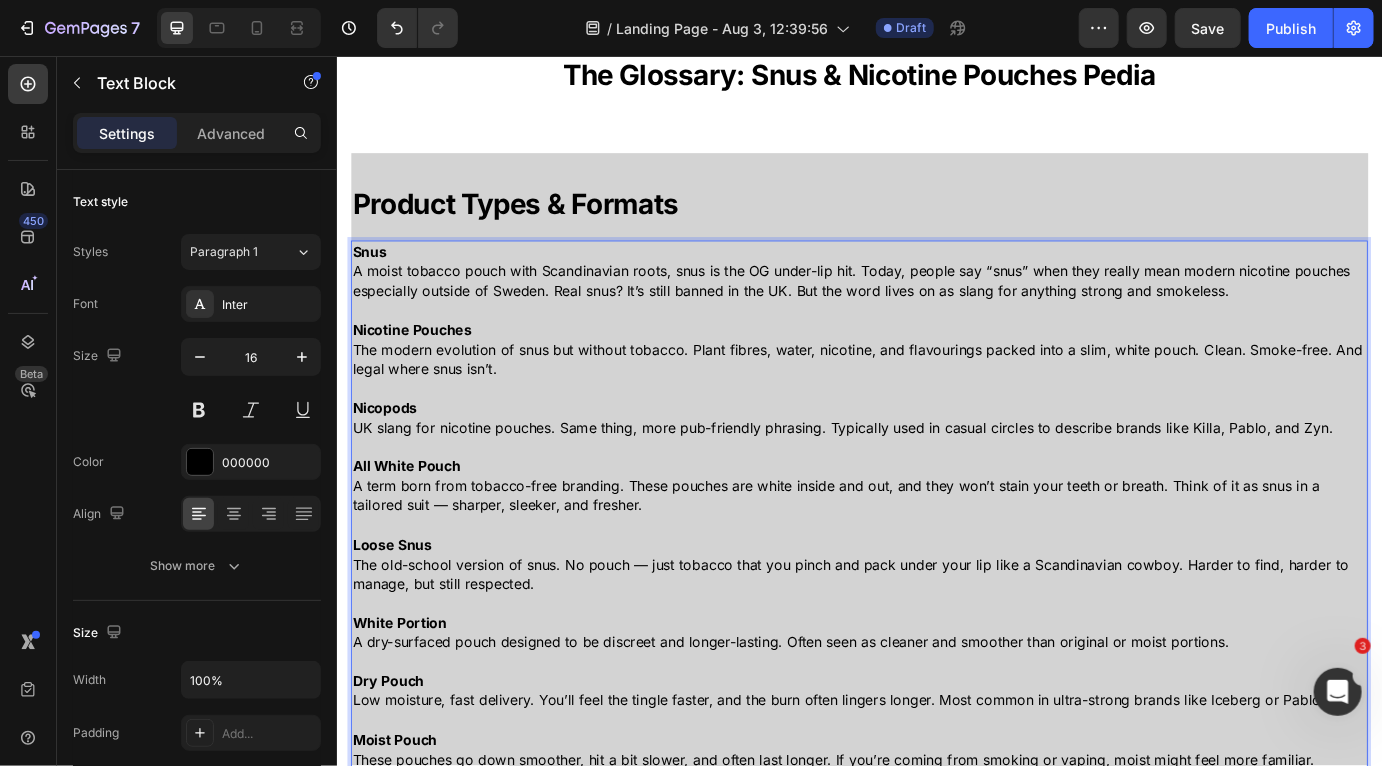 click on "All White Pouch A term born from tobacco-free branding. These pouches are white inside and out, and they won’t stain your teeth or breath. Think of it as snus in a tailored suit — sharper, sleeker, and fresher." at bounding box center [936, 549] 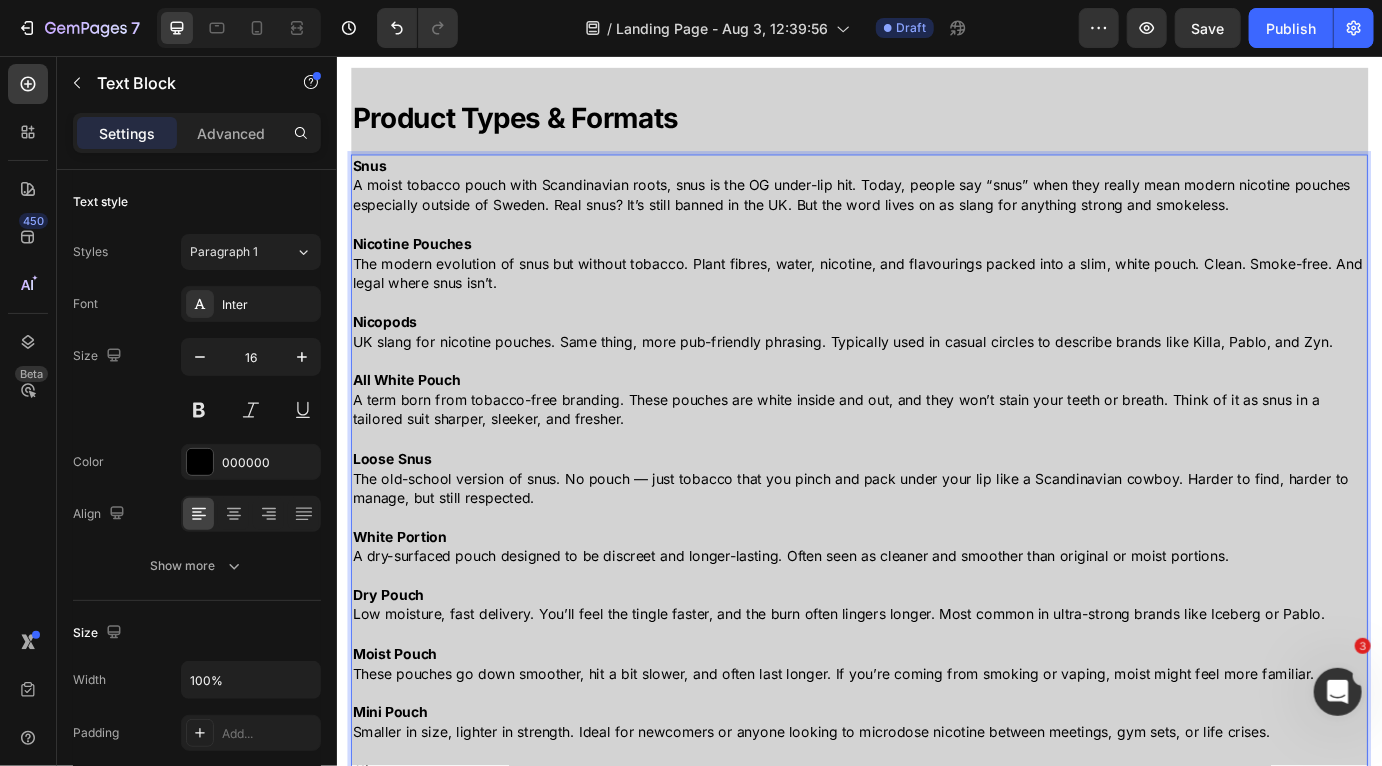 scroll, scrollTop: 215, scrollLeft: 0, axis: vertical 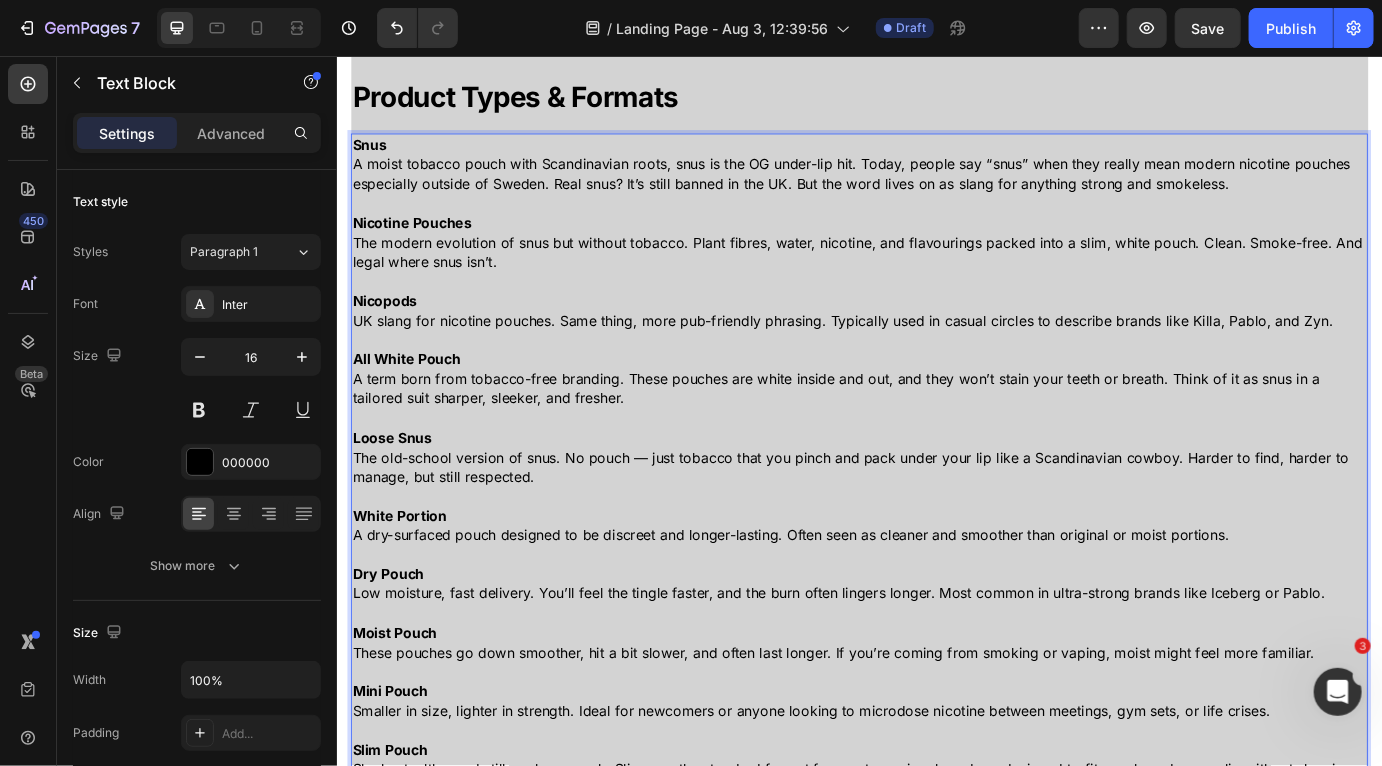 click on "Loose Snus The old-school version of snus. No pouch — just tobacco that you pinch and pack under your lip like a Scandinavian cowboy. Harder to find, harder to manage, but still respected." at bounding box center (936, 517) 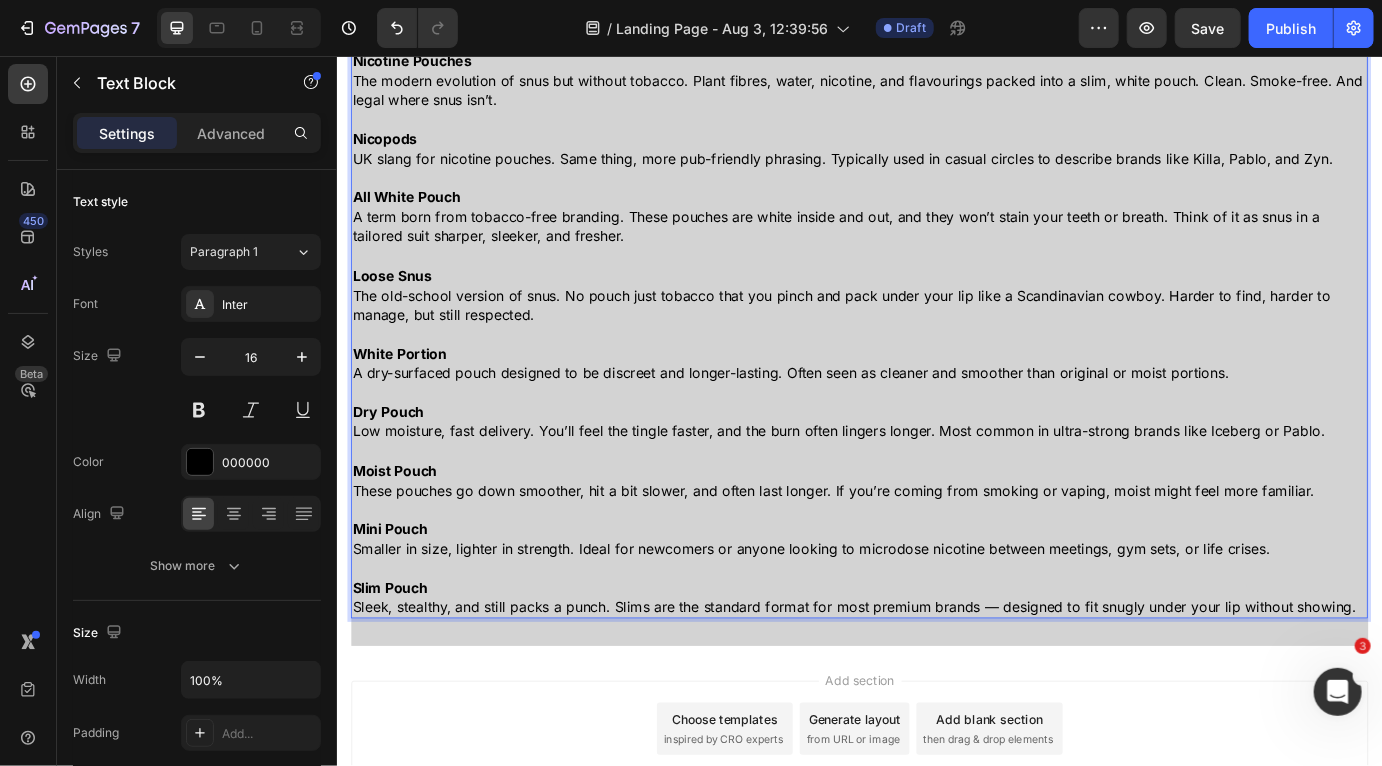 scroll, scrollTop: 444, scrollLeft: 0, axis: vertical 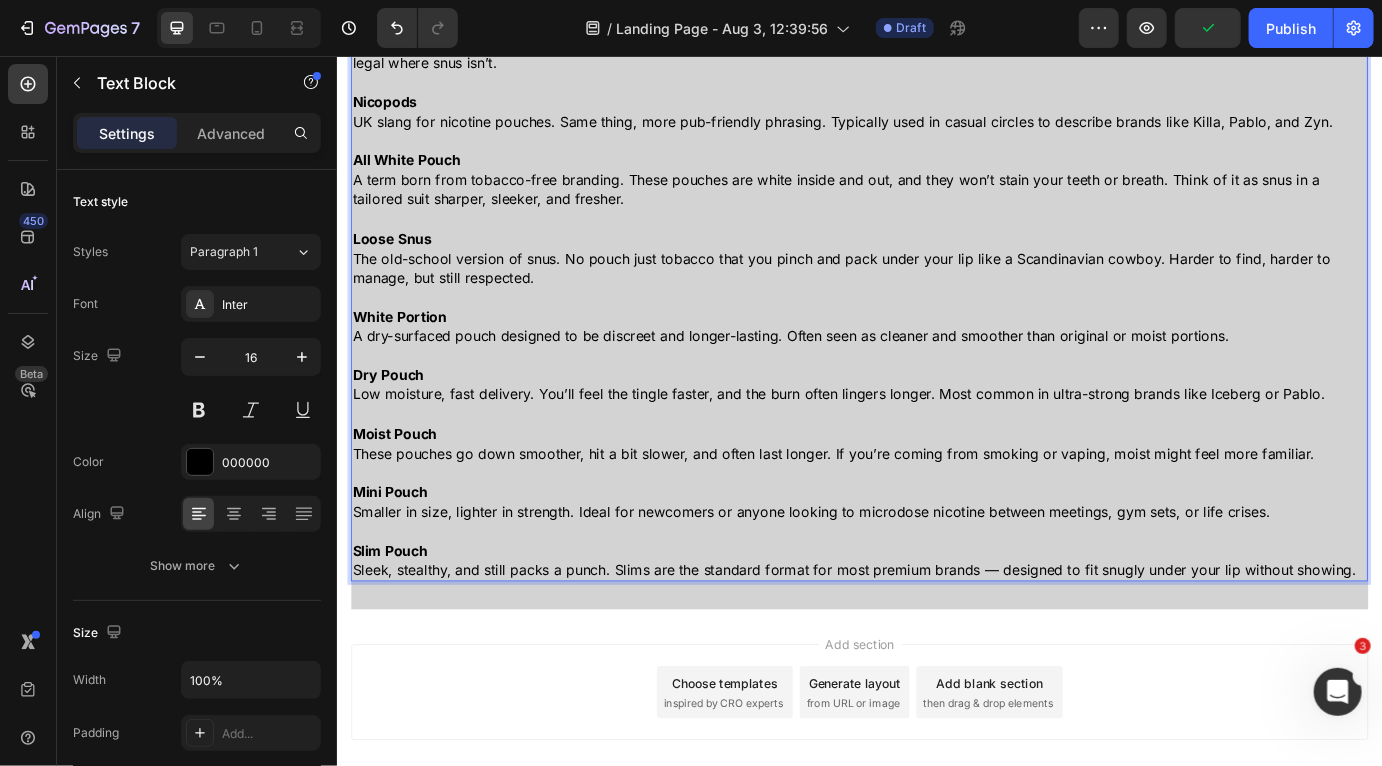 click on "Slim Pouch Sleek, stealthy, and still packs a punch. Slims are the standard format for most premium brands — designed to fit snugly under your lip without showing." at bounding box center [936, 636] 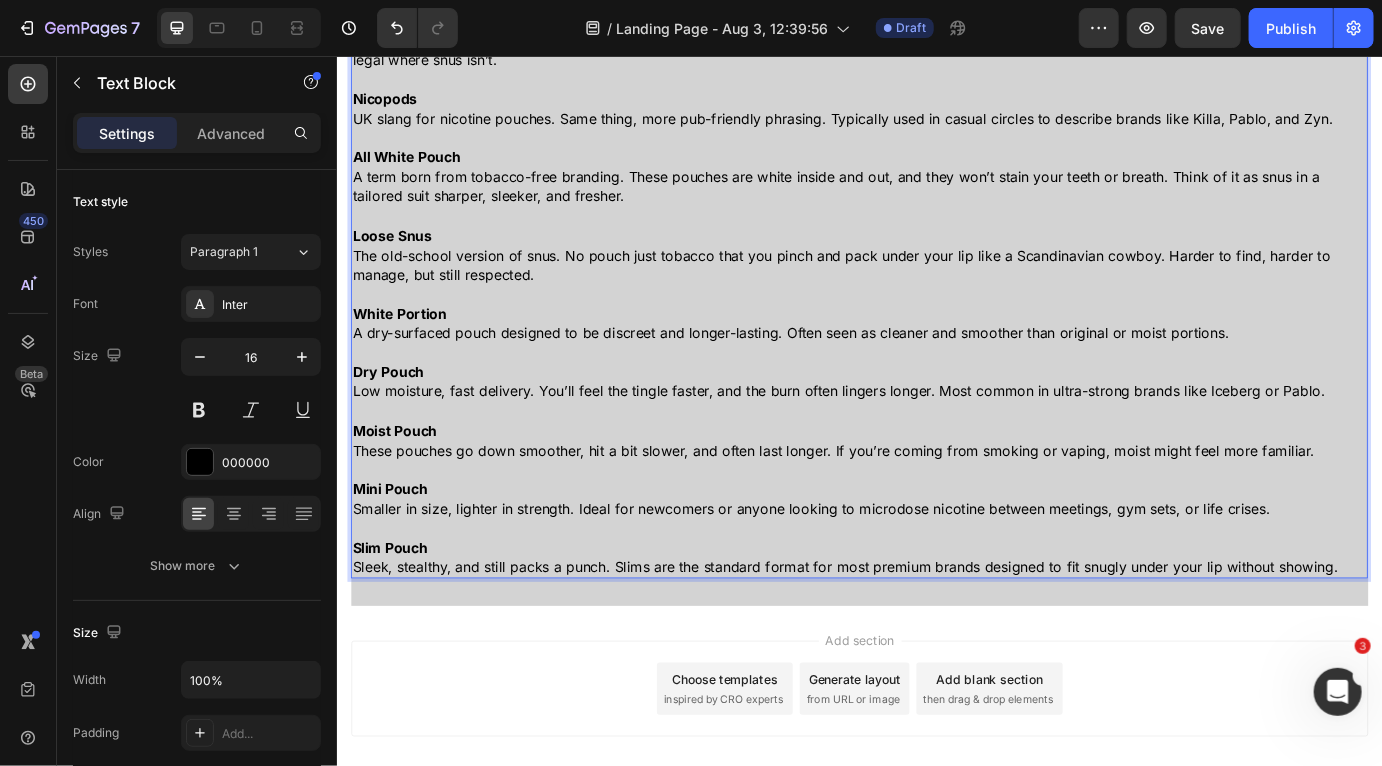 scroll, scrollTop: 484, scrollLeft: 0, axis: vertical 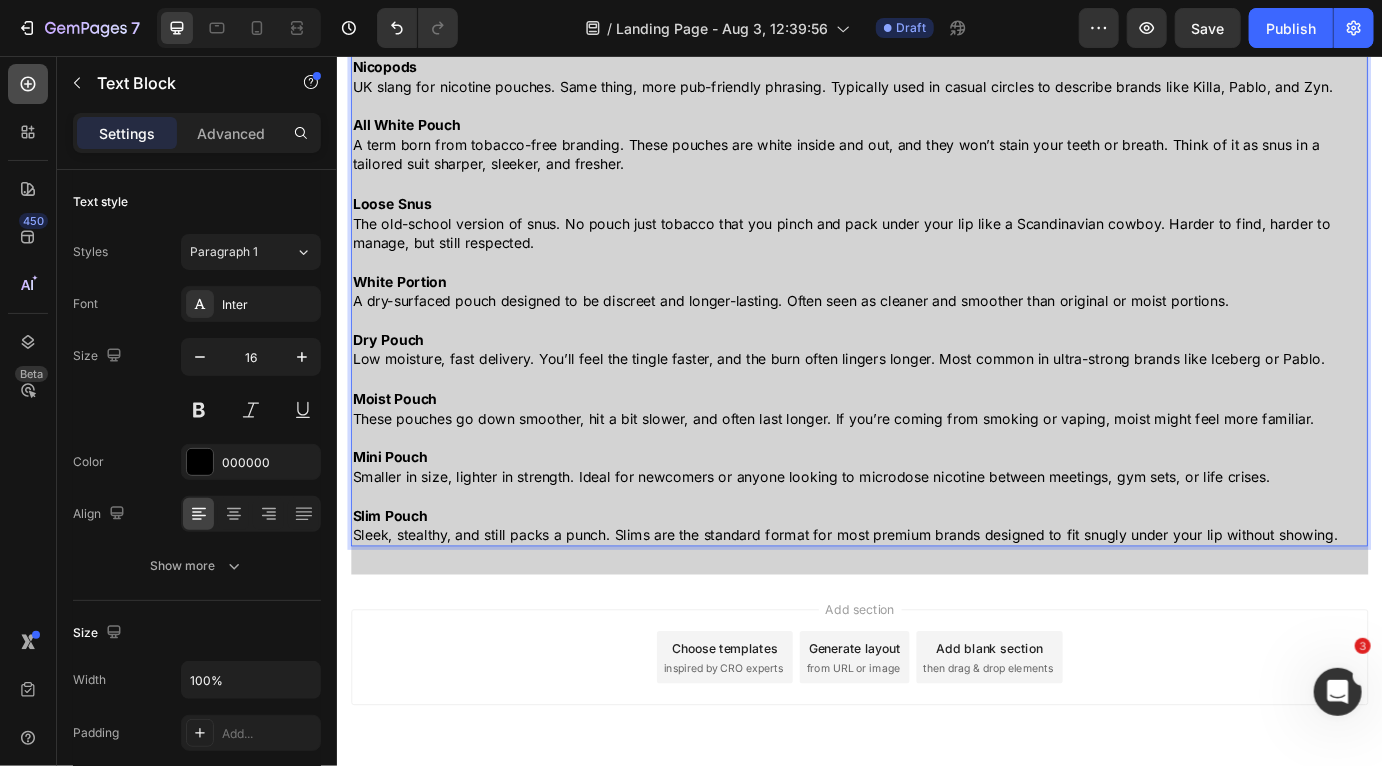 click 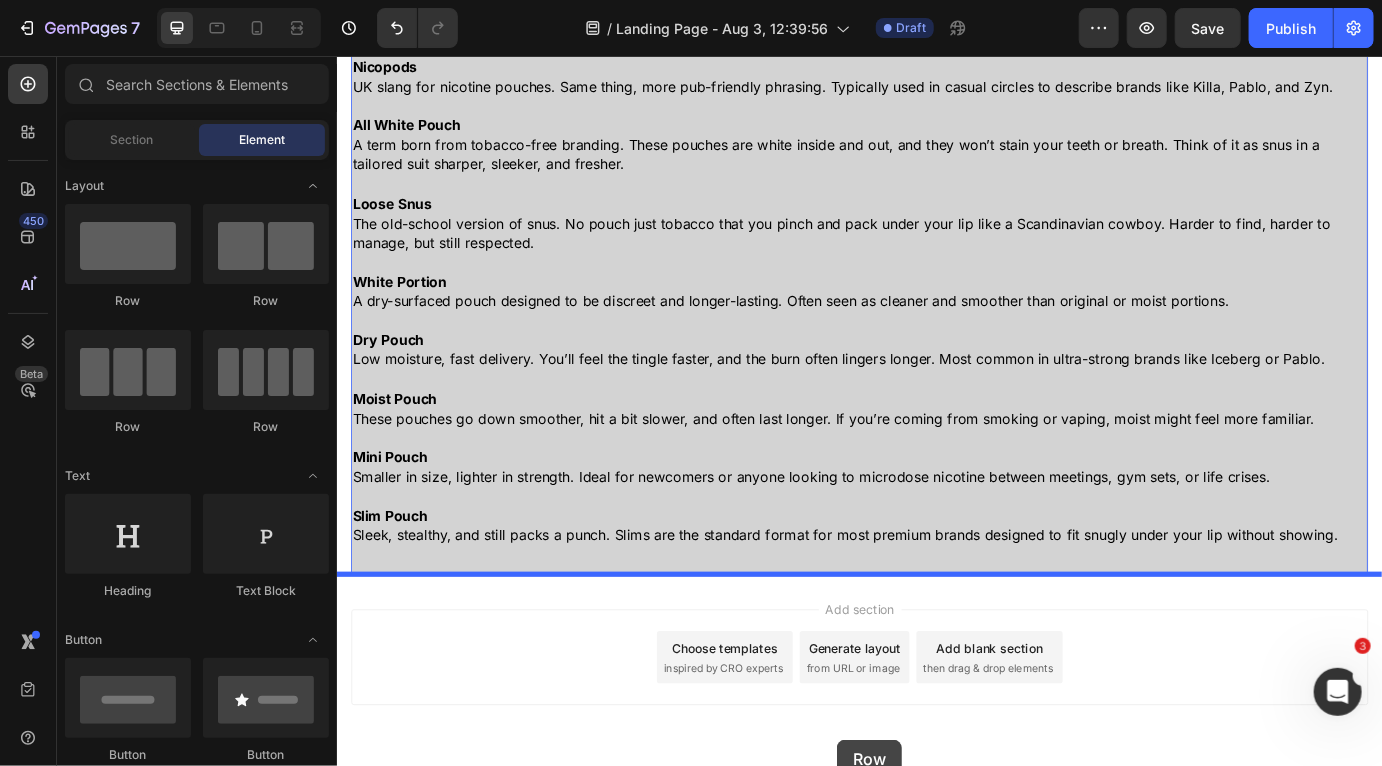 scroll, scrollTop: 552, scrollLeft: 0, axis: vertical 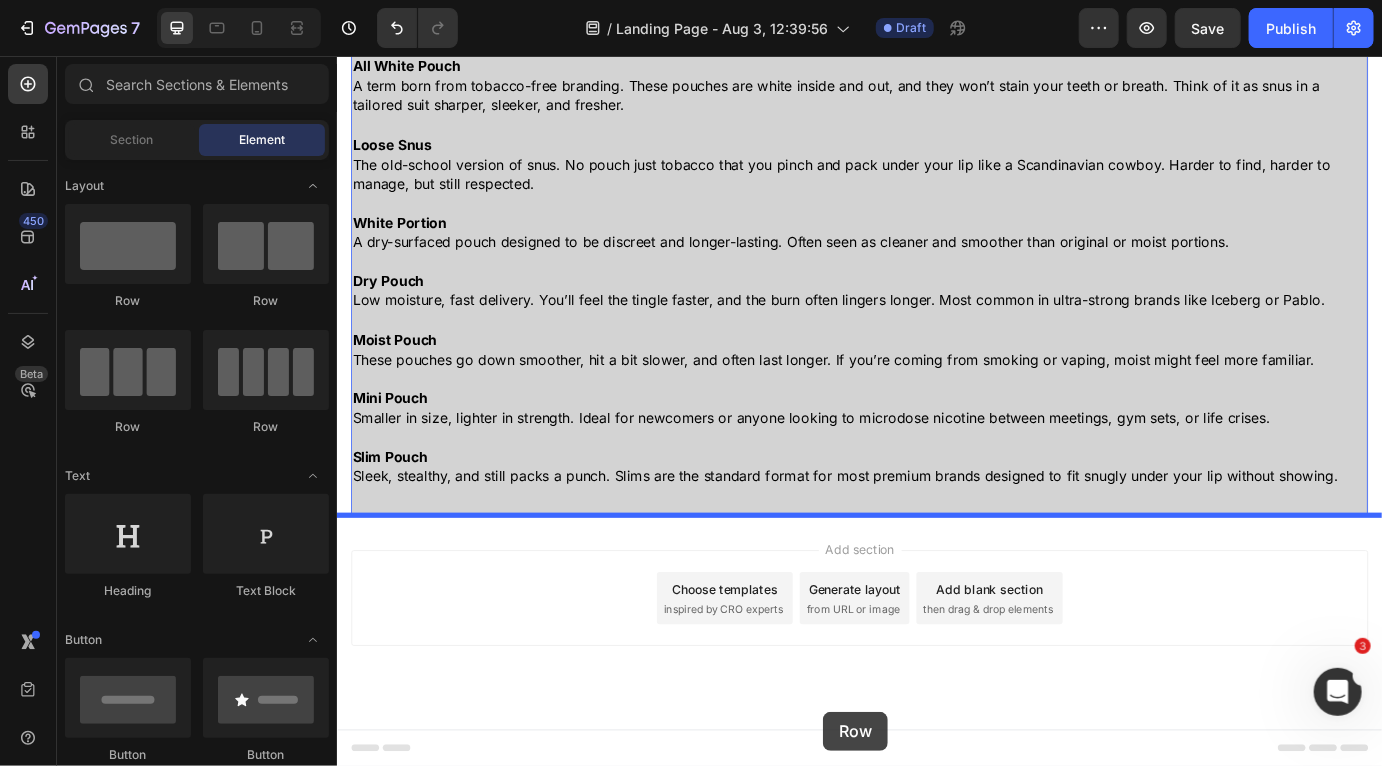 drag, startPoint x: 479, startPoint y: 332, endPoint x: 894, endPoint y: 809, distance: 632.26105 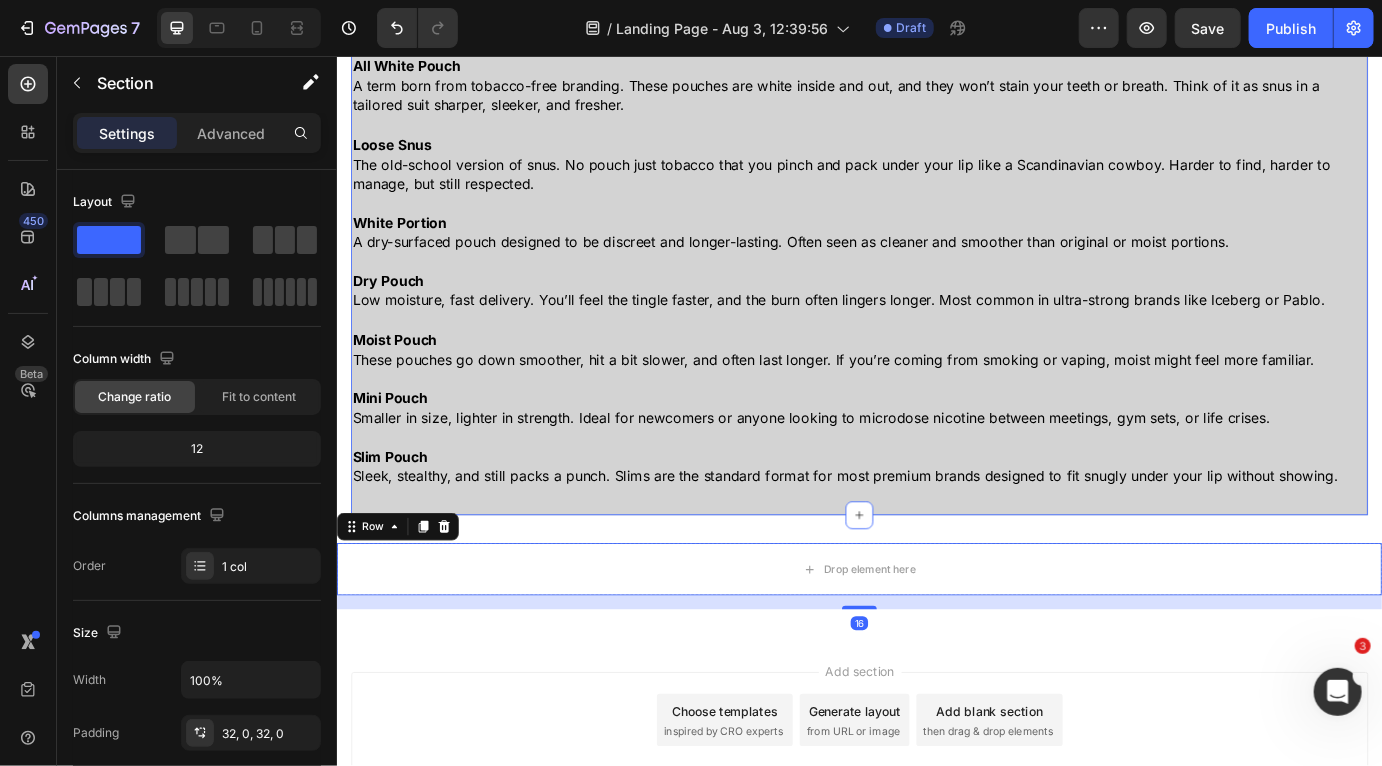 click on "Product Types & Formats Heading Row Snus A moist tobacco pouch with Scandinavian roots, snus is the OG under-lip hit. Today, people say “snus” when they really mean modern nicotine pouches especially outside of Sweden. Real snus? It’s still banned in the UK. But the word lives on as slang for anything strong and smokeless. Nicotine Pouches The modern evolution of snus but without tobacco. Plant fibres, water, nicotine, and flavourings packed into a slim, white pouch. Clean. Smoke-free. And legal where snus isn’t. Nicopods UK slang for nicotine pouches. Same thing, more pub-friendly phrasing. Typically used in casual circles to describe brands like Killa, Pablo, and Zyn. All White Pouch A term born from tobacco-free branding. These pouches are white inside and out, and they won’t stain your teeth or breath. Think of it as snus in a tailored suit sharper, sleeker, and fresher. Loose Snus White Portion Dry Pouch Moist Pouch Mini Pouch Slim Pouch Text Block Section 2" at bounding box center (936, 146) 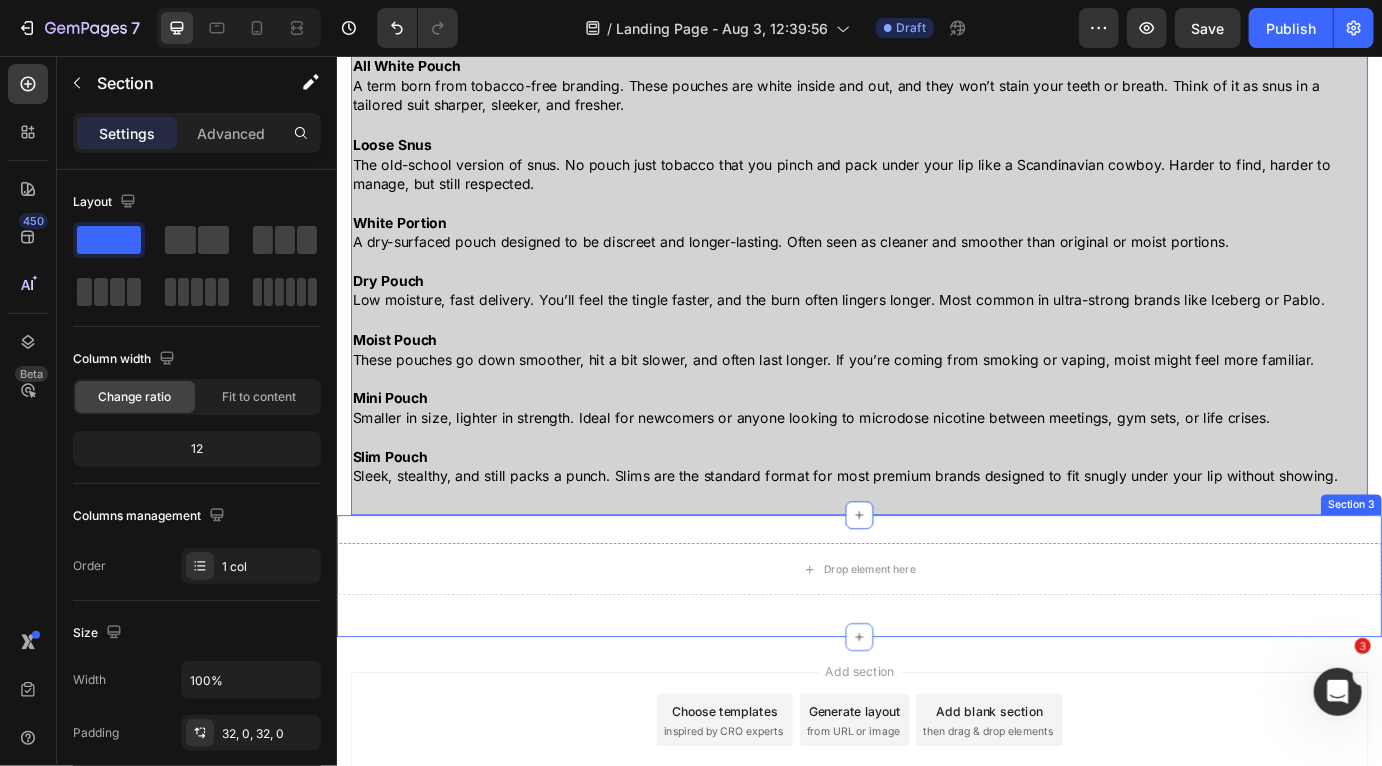 click on "Drop element here Row Section 3" at bounding box center [936, 654] 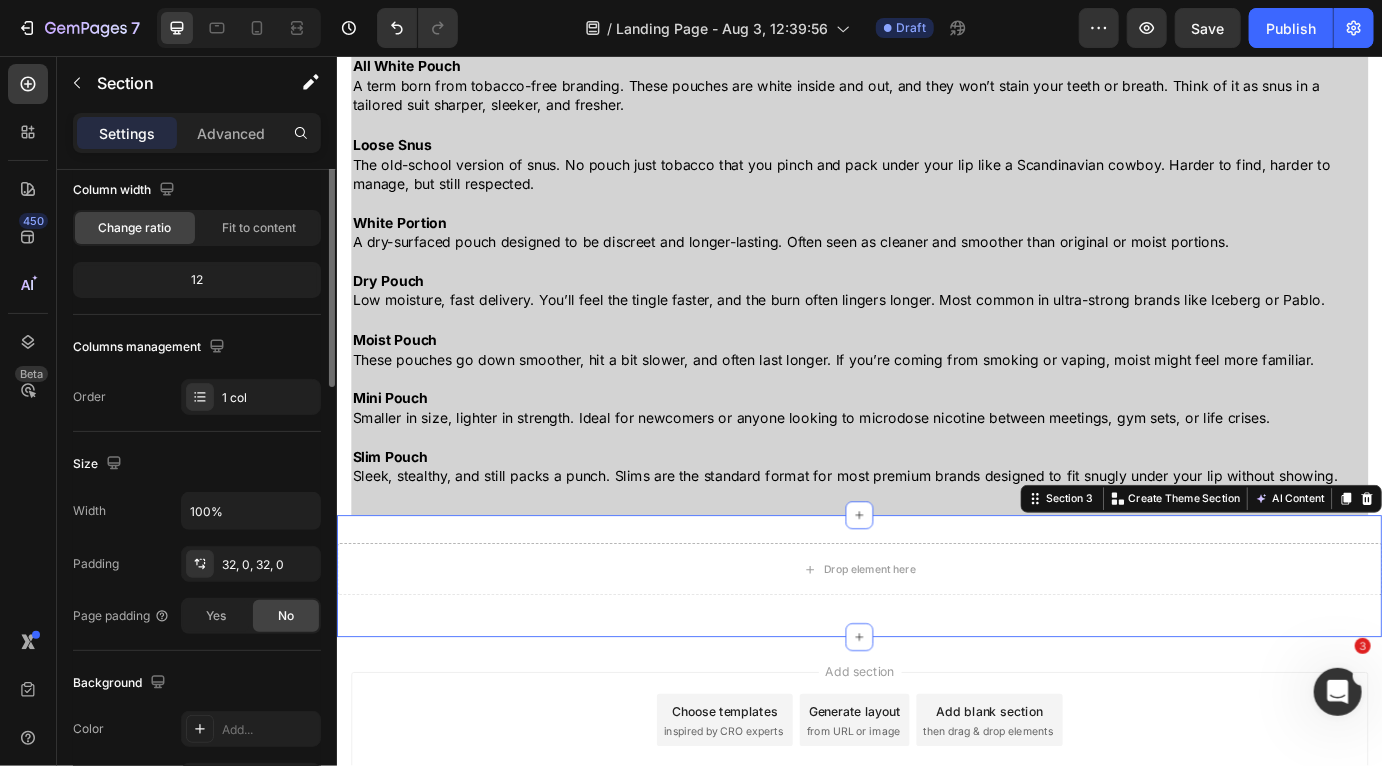 scroll, scrollTop: 282, scrollLeft: 0, axis: vertical 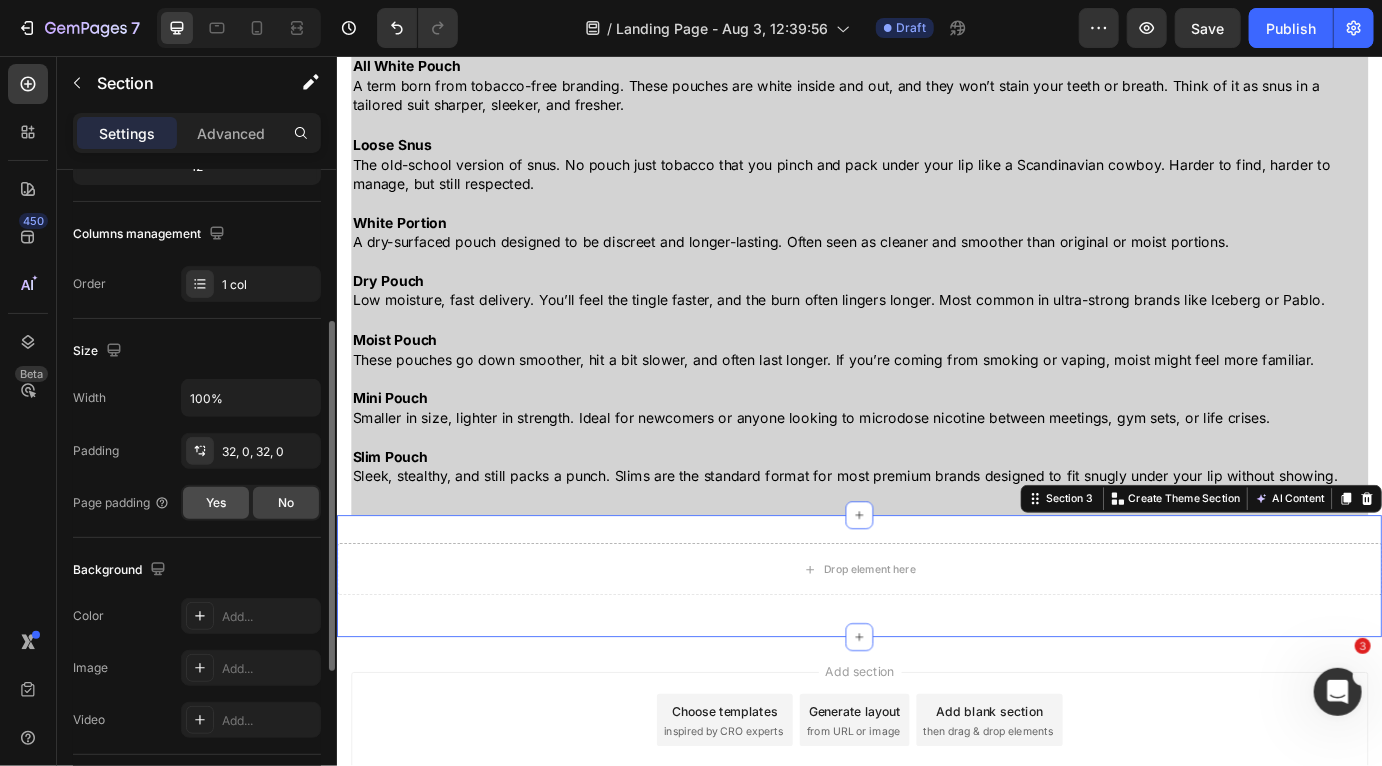 click on "Yes" 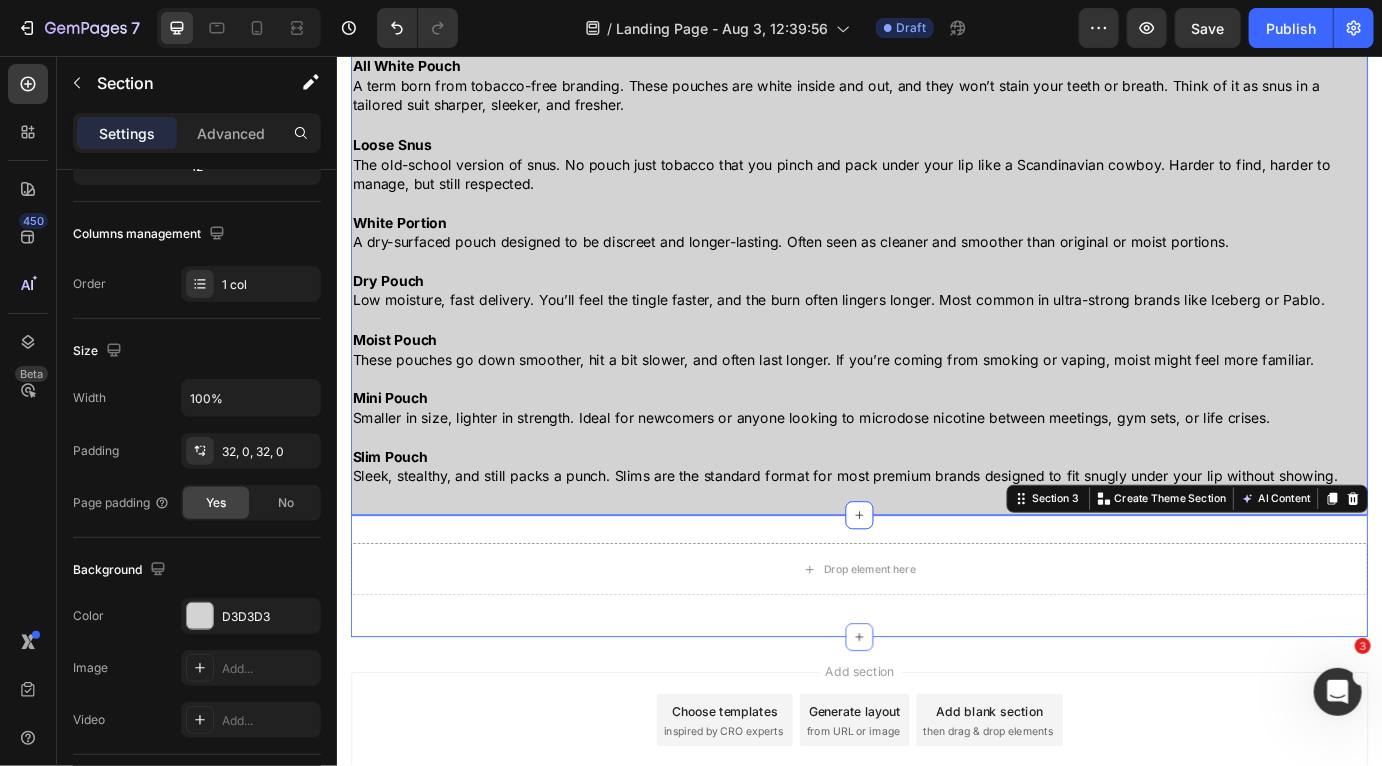 click on "Product Types & Formats Heading Row Snus A moist tobacco pouch with Scandinavian roots, snus is the OG under-lip hit. Today, people say “snus” when they really mean modern nicotine pouches especially outside of Sweden. Real snus? It’s still banned in the UK. But the word lives on as slang for anything strong and smokeless. Nicotine Pouches The modern evolution of snus but without tobacco. Plant fibres, water, nicotine, and flavourings packed into a slim, white pouch. Clean. Smoke-free. And legal where snus isn’t. Nicopods UK slang for nicotine pouches. Same thing, more pub-friendly phrasing. Typically used in casual circles to describe brands like Killa, Pablo, and Zyn. All White Pouch A term born from tobacco-free branding. These pouches are white inside and out, and they won’t stain your teeth or breath. Think of it as snus in a tailored suit sharper, sleeker, and fresher. Loose Snus White Portion Dry Pouch Moist Pouch Mini Pouch Slim Pouch Text Block Section 2" at bounding box center (936, 146) 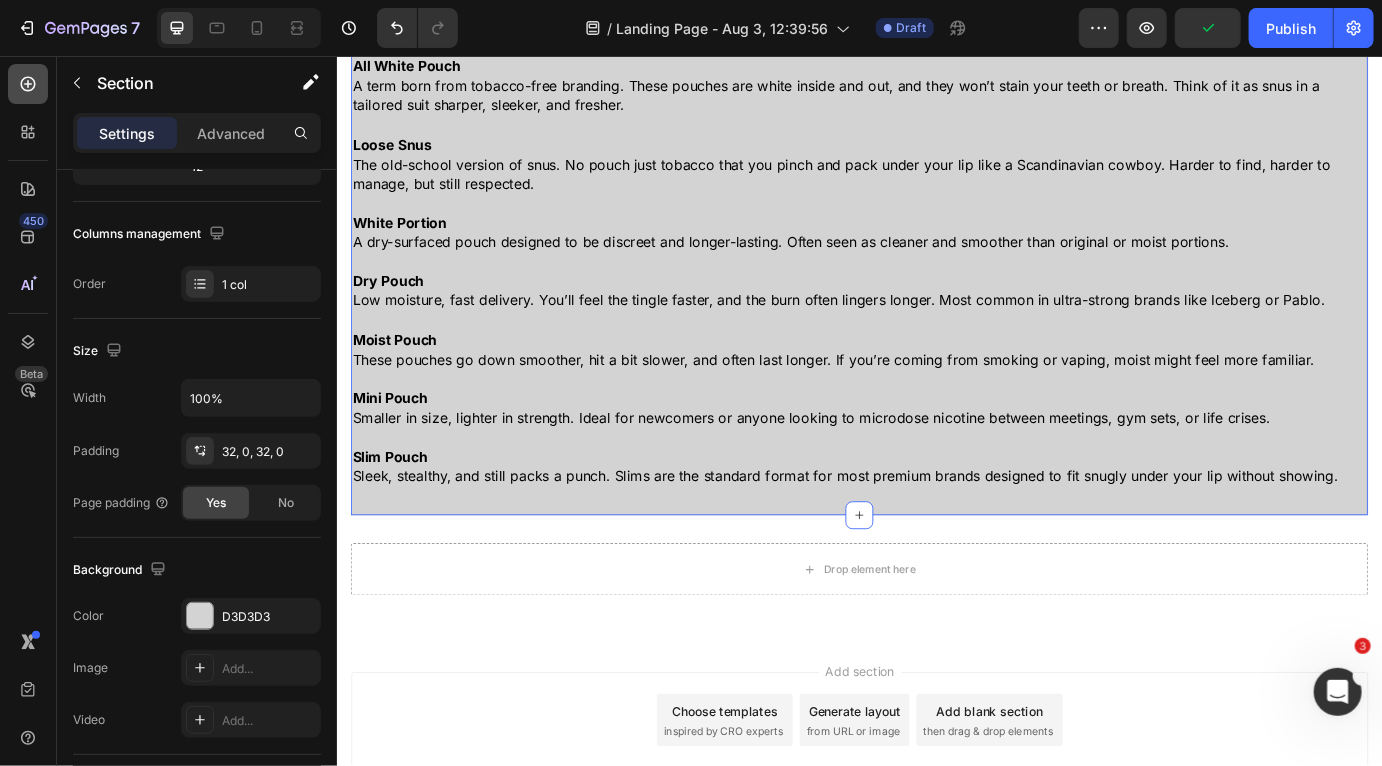 click 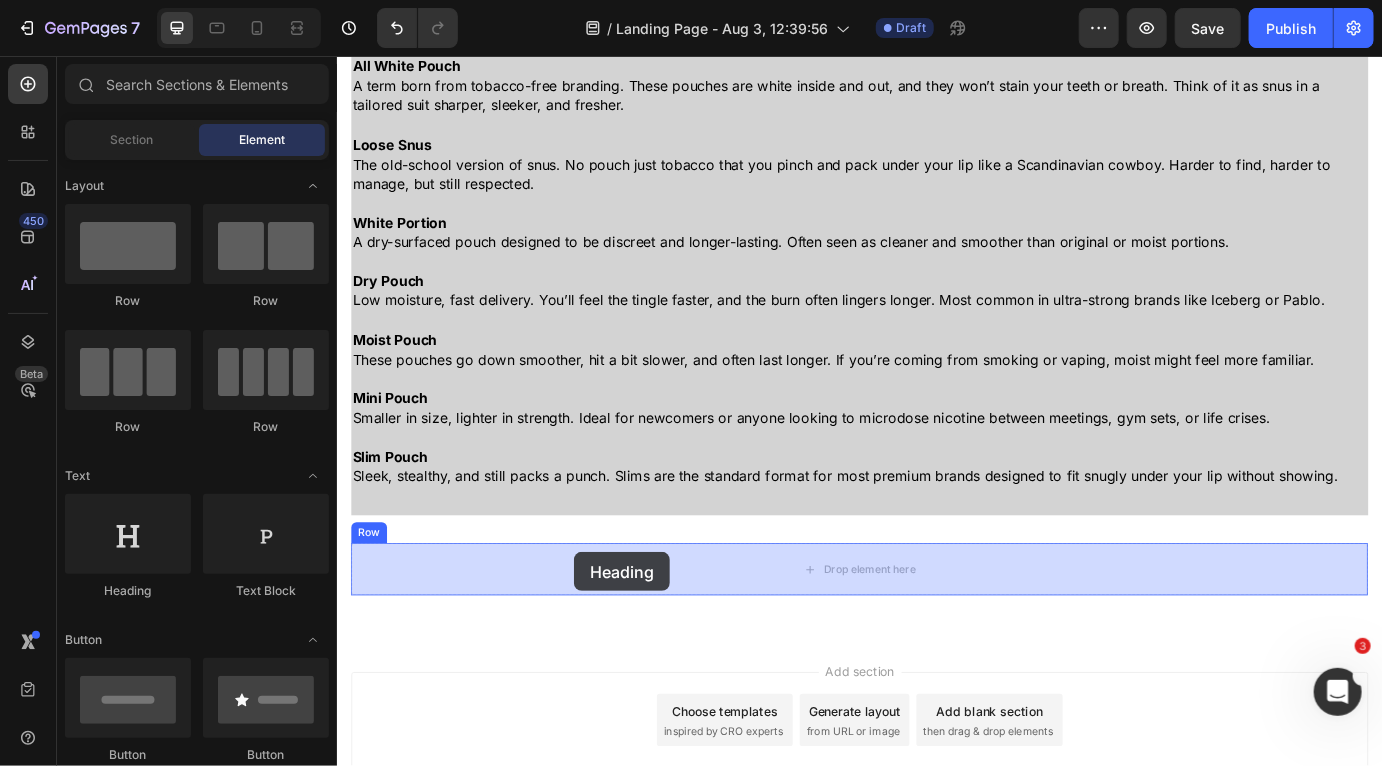 drag, startPoint x: 472, startPoint y: 603, endPoint x: 608, endPoint y: 626, distance: 137.93114 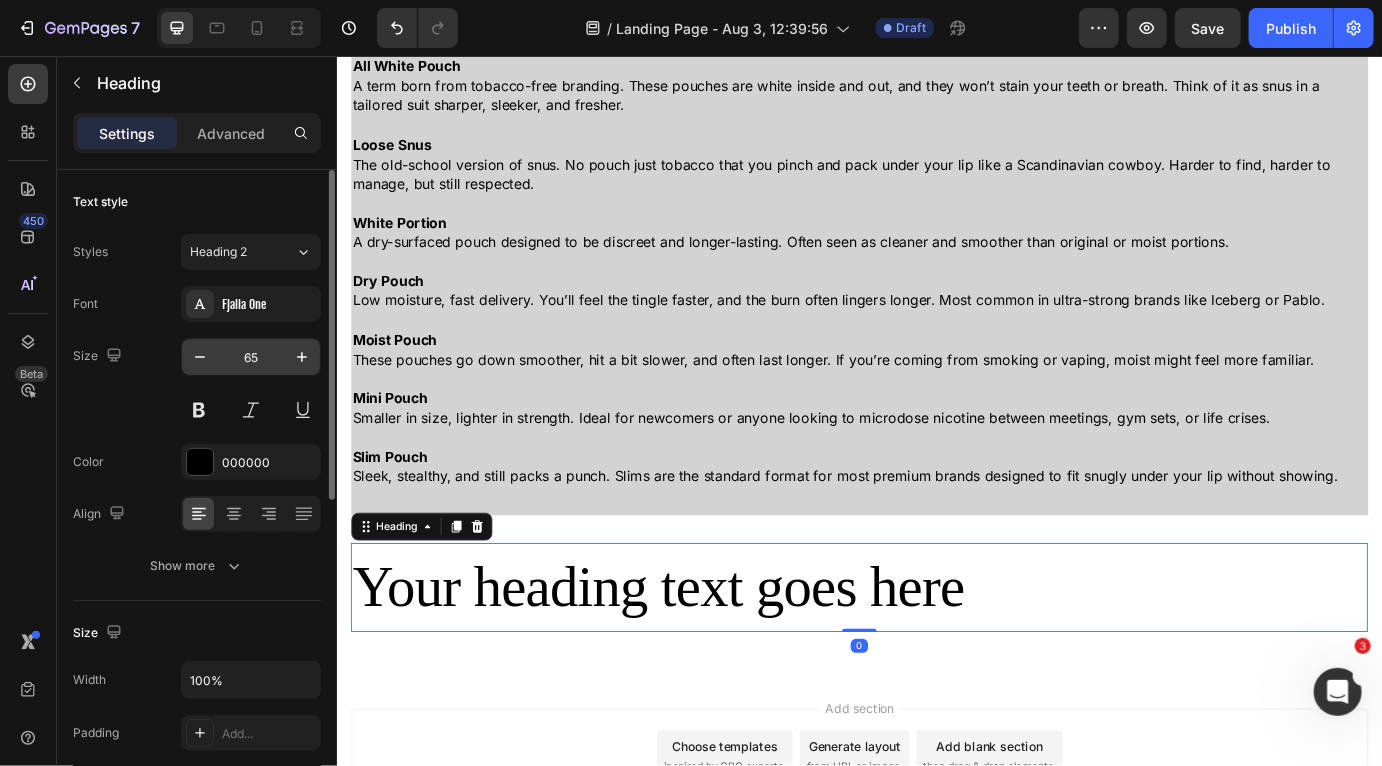 click on "65" at bounding box center [251, 357] 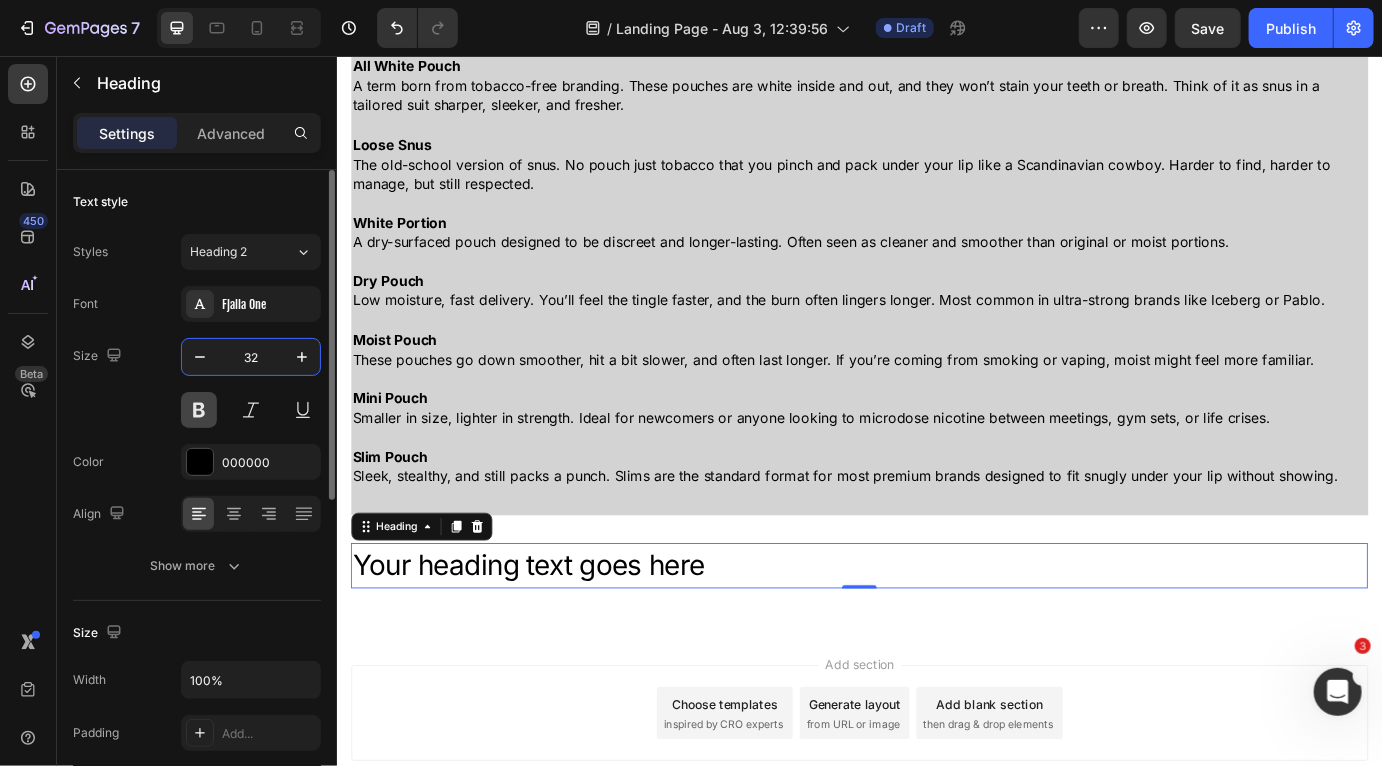 type on "32" 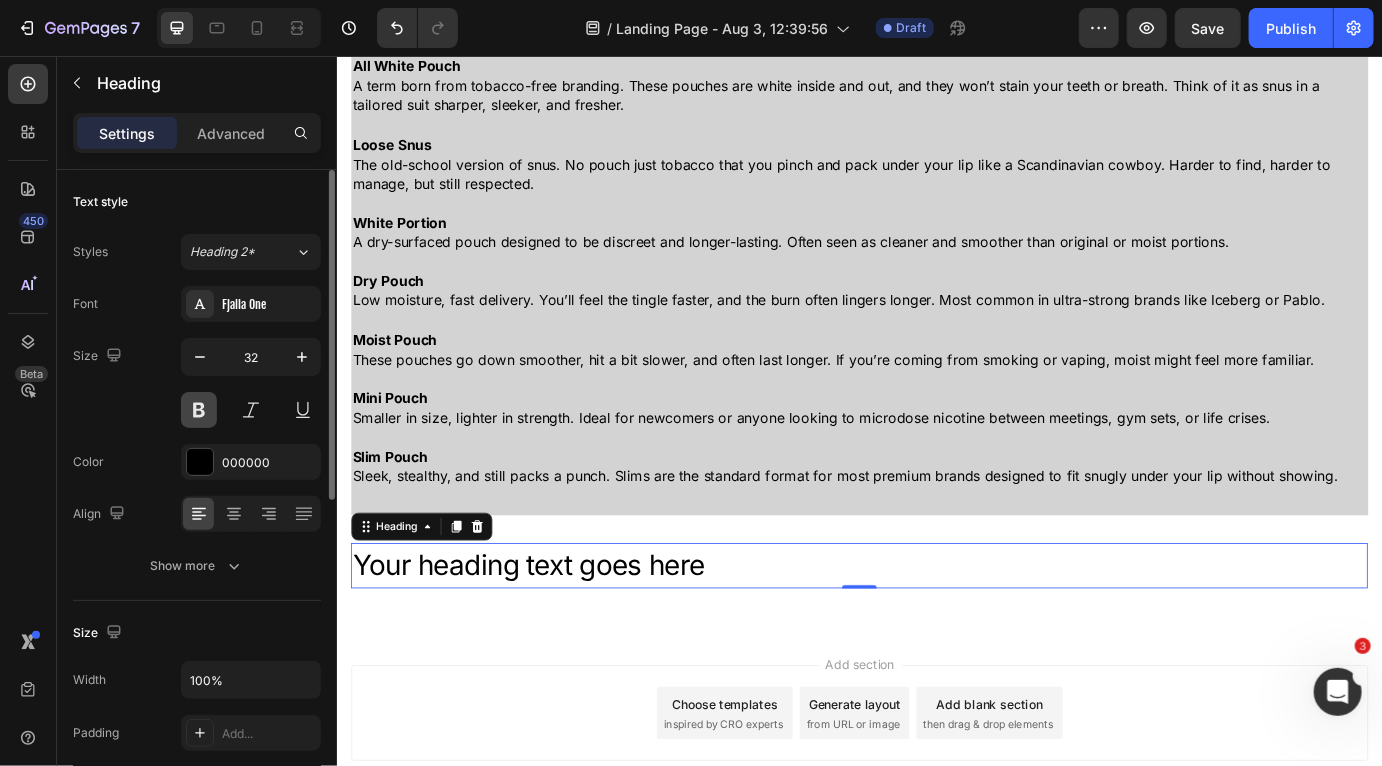 click at bounding box center [199, 410] 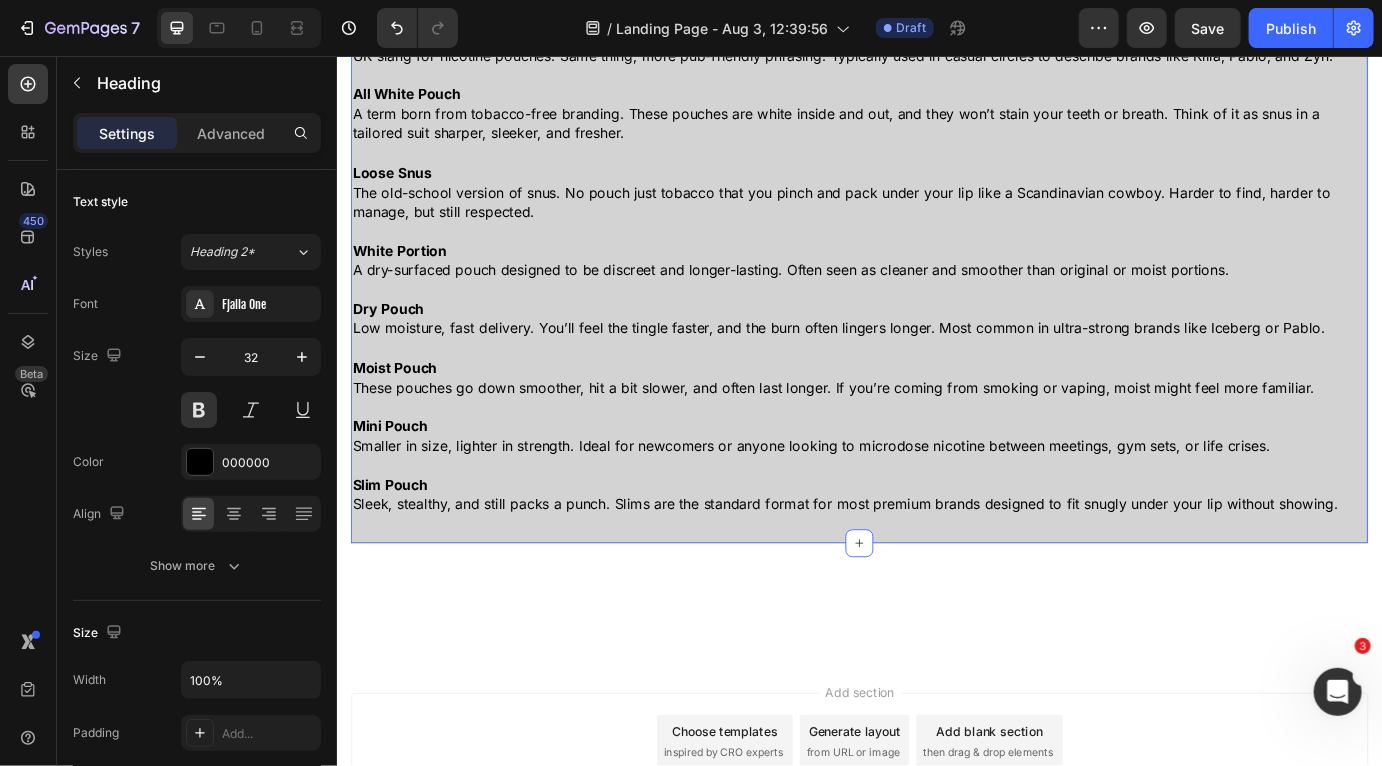 scroll, scrollTop: 684, scrollLeft: 0, axis: vertical 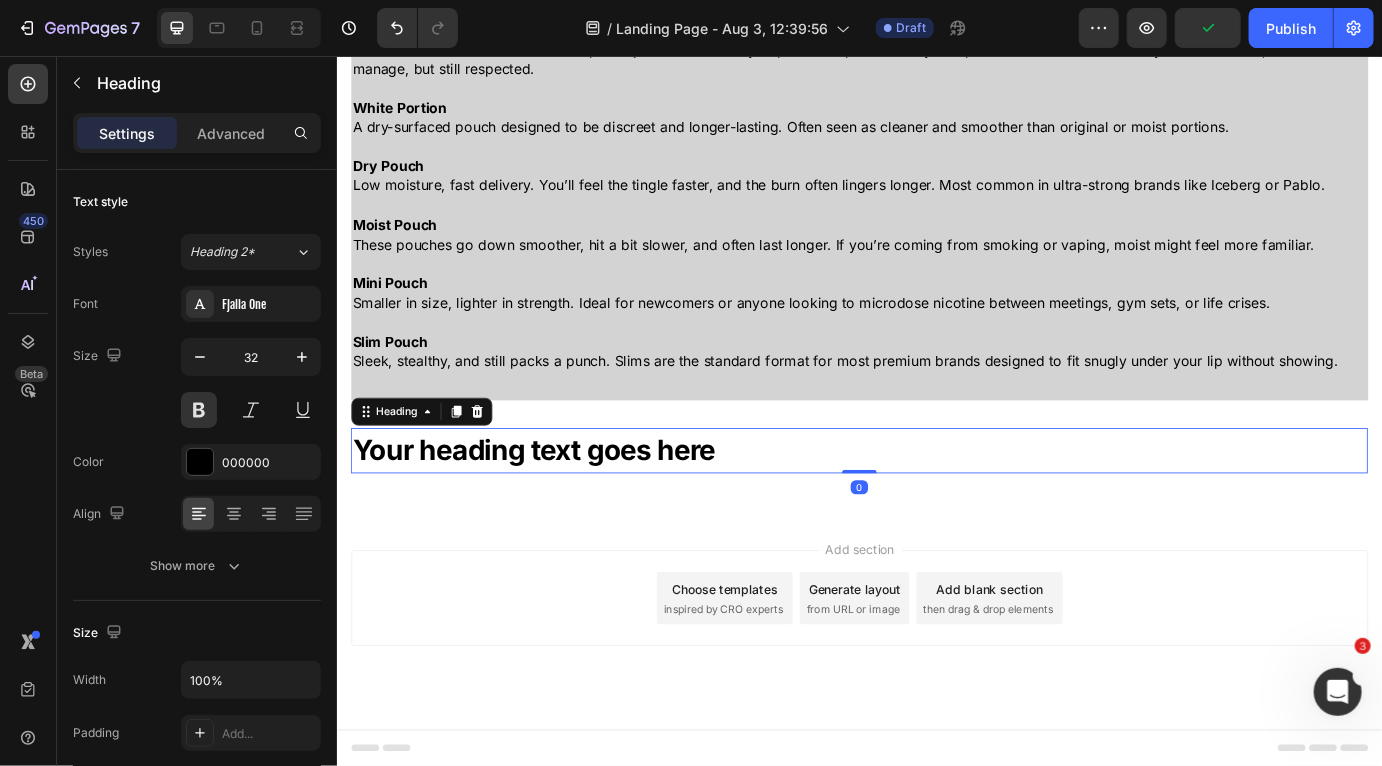 click on "Your heading text goes here" at bounding box center [936, 510] 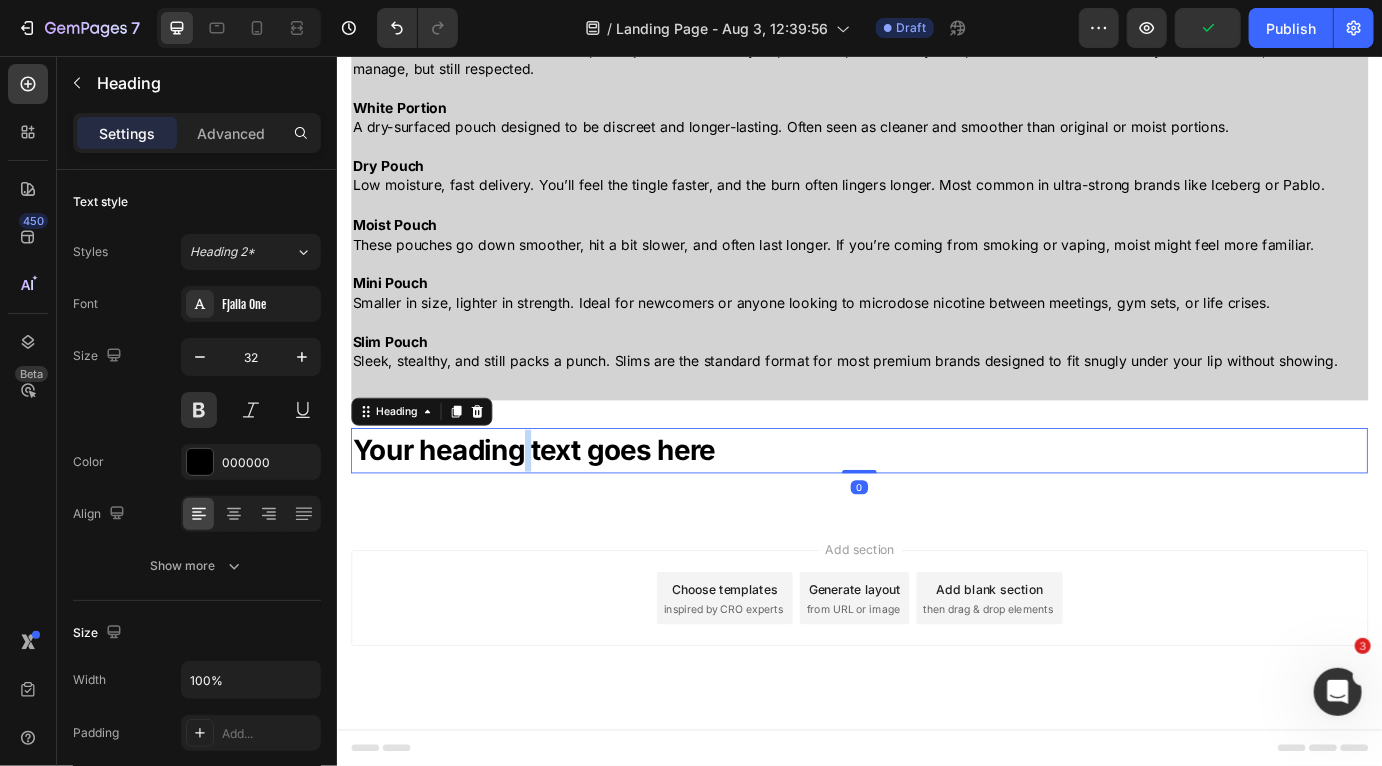 click on "Your heading text goes here" at bounding box center [936, 510] 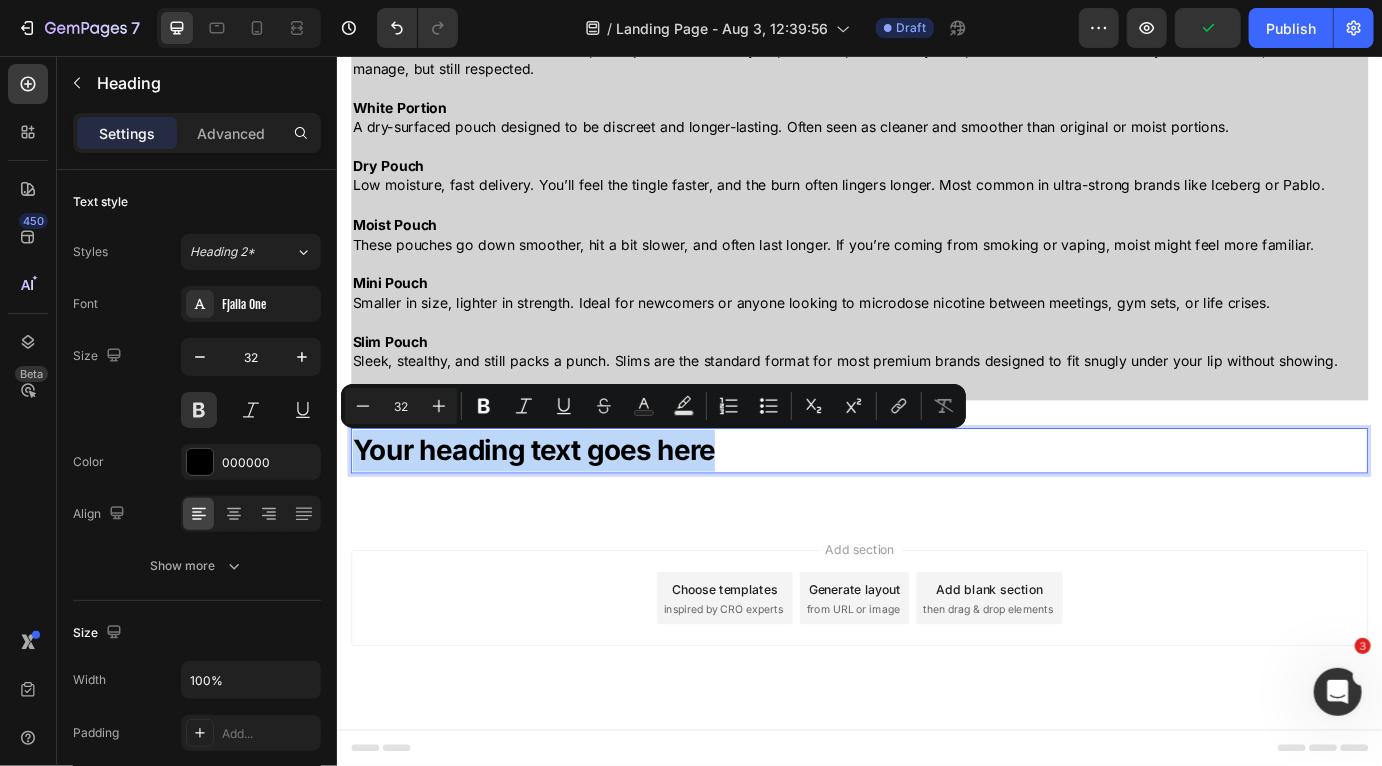 click on "Your heading text goes here" at bounding box center [936, 510] 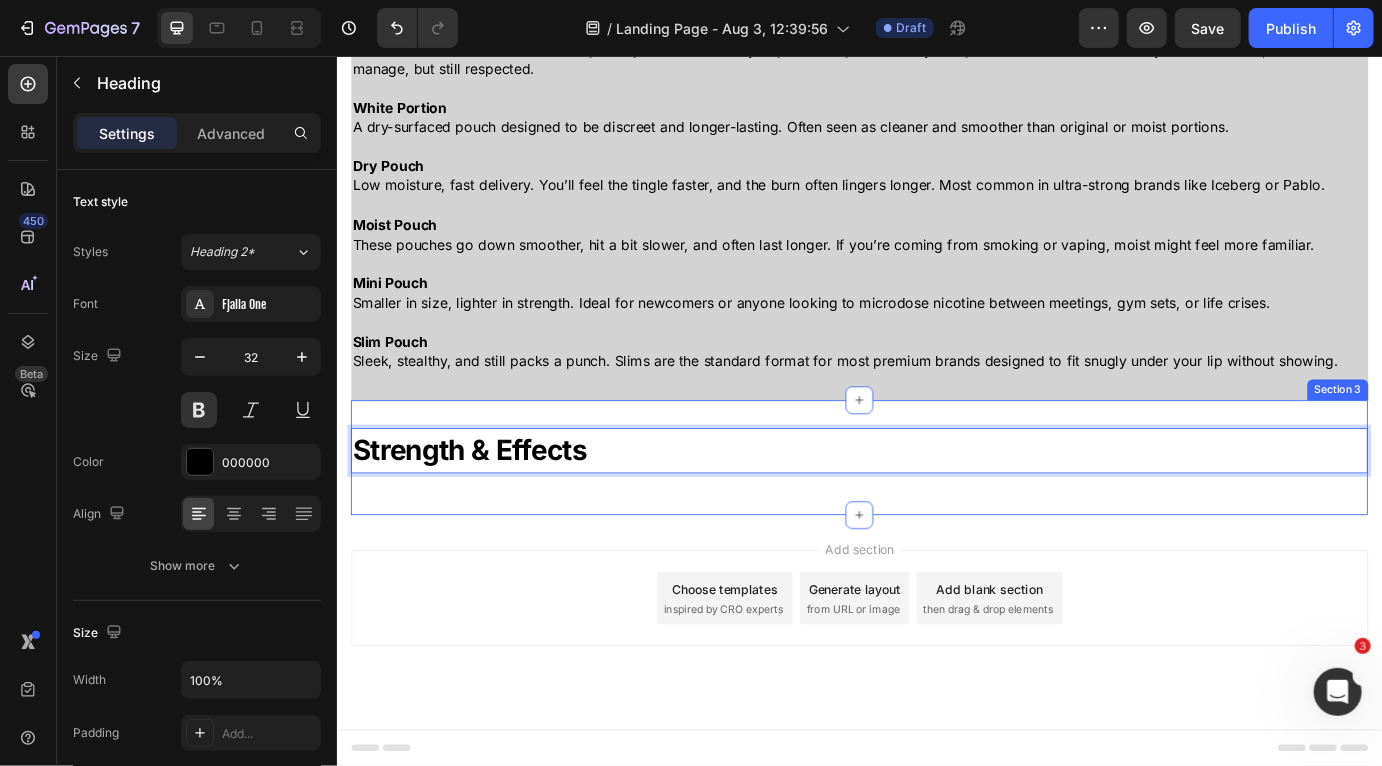 click on "Strength & Effects Heading   0 Row Section 3" at bounding box center (936, 518) 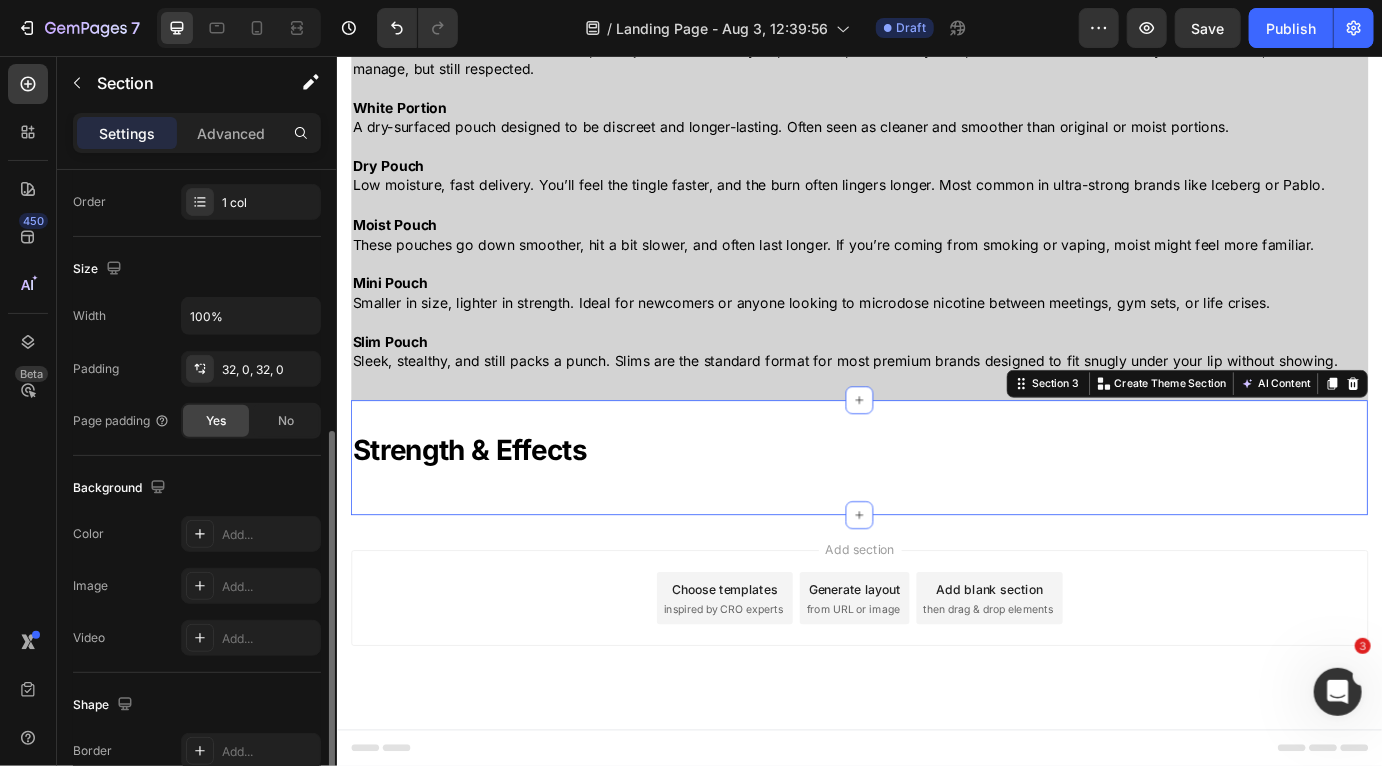 scroll, scrollTop: 407, scrollLeft: 0, axis: vertical 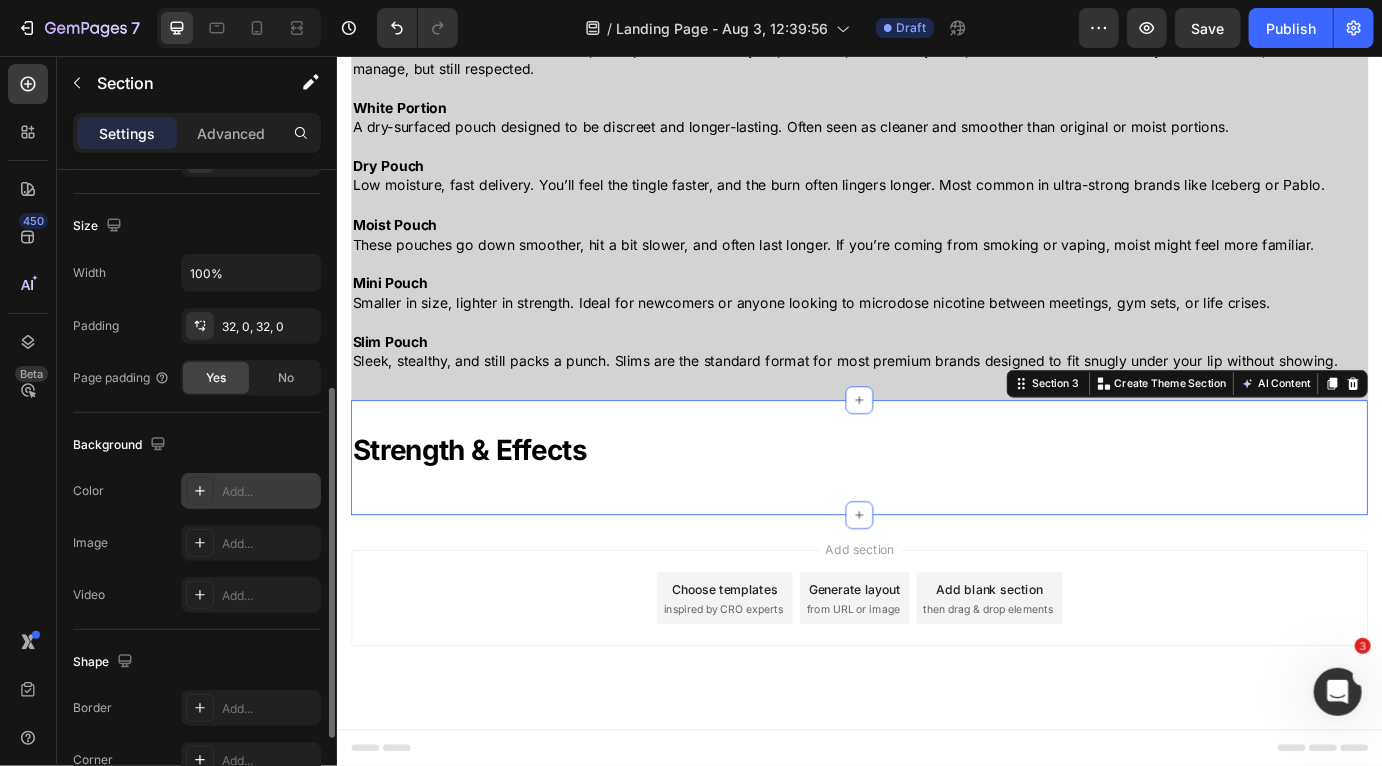 click 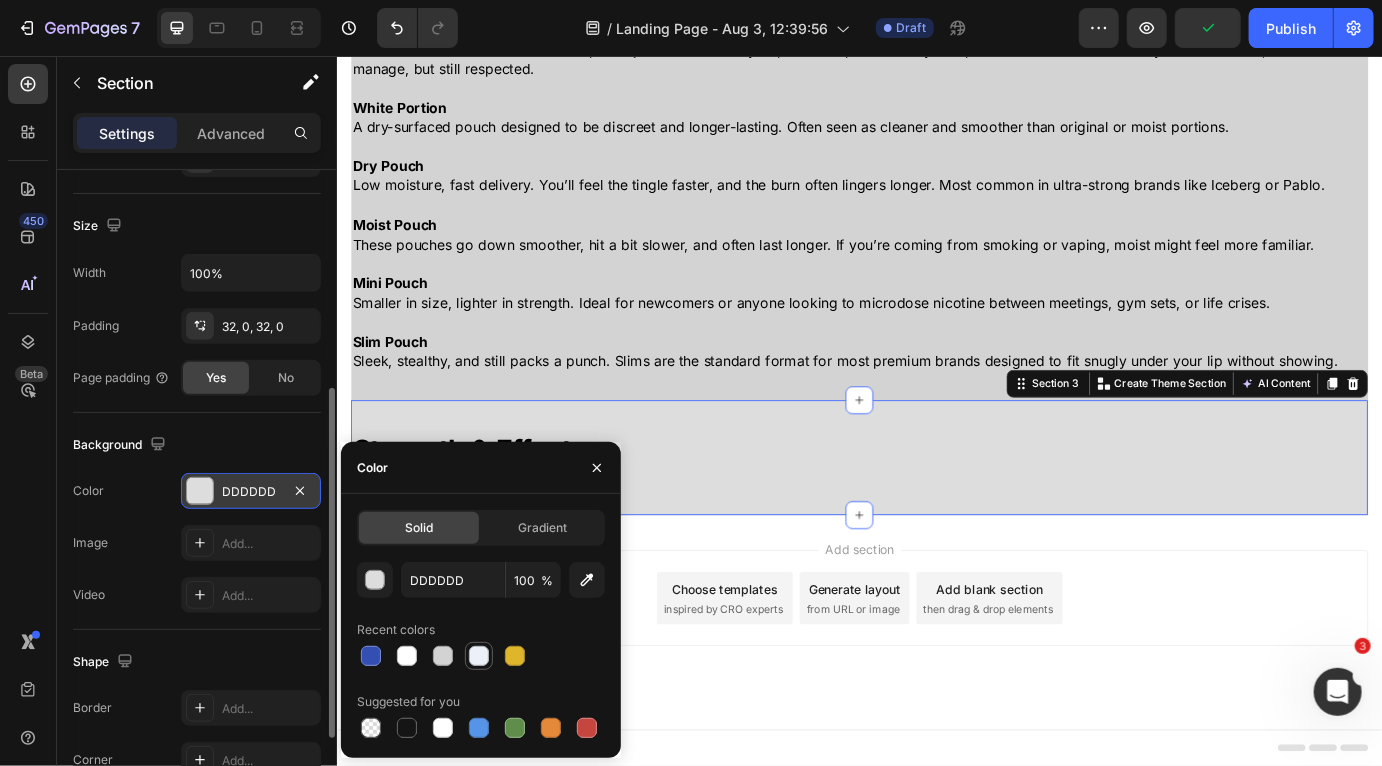 click at bounding box center [479, 656] 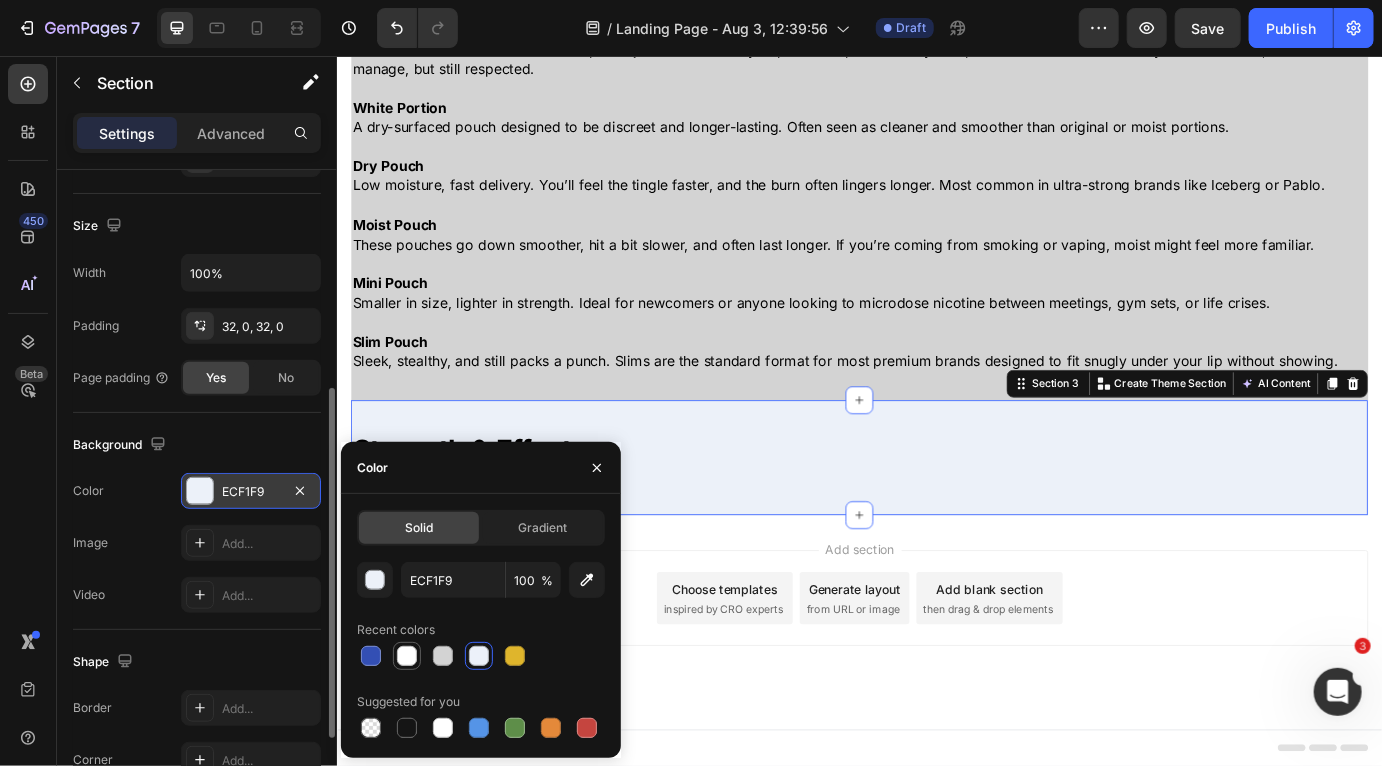 click at bounding box center [407, 656] 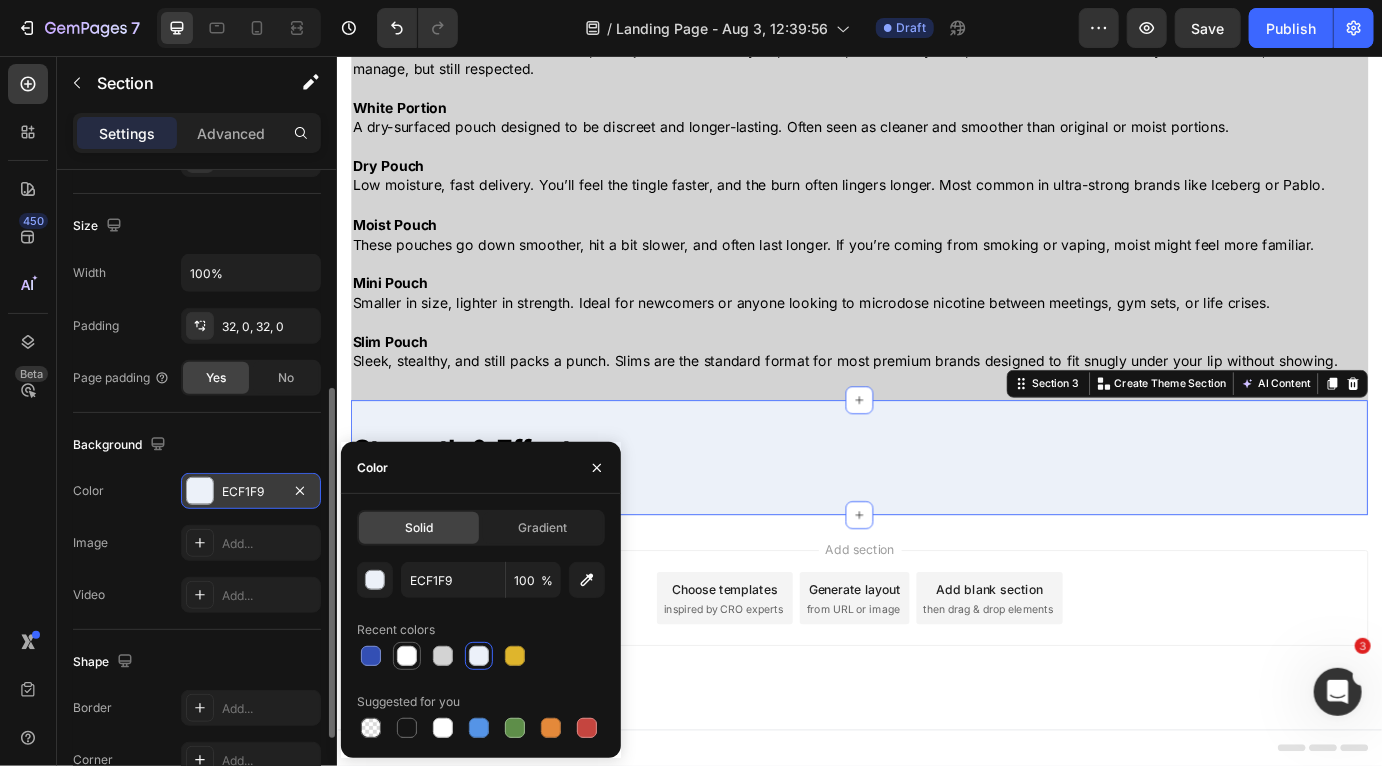 type on "FFFFFF" 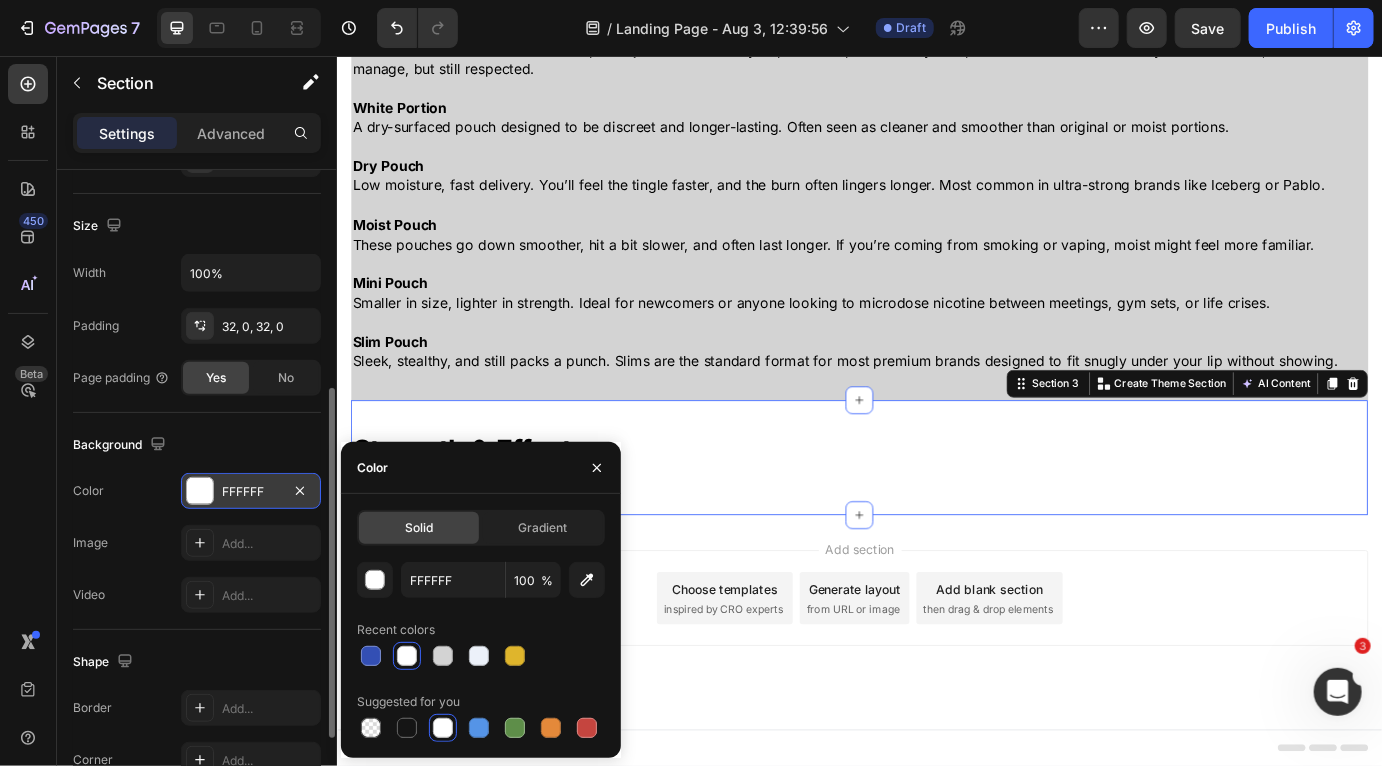 click on "Strength & Effects Heading Row Section 3   You can create reusable sections Create Theme Section AI Content Write with GemAI What would you like to describe here? Tone and Voice Persuasive Product 77 Nicotine Pouches 20mg - Tropical Mint Show more Generate" at bounding box center (936, 518) 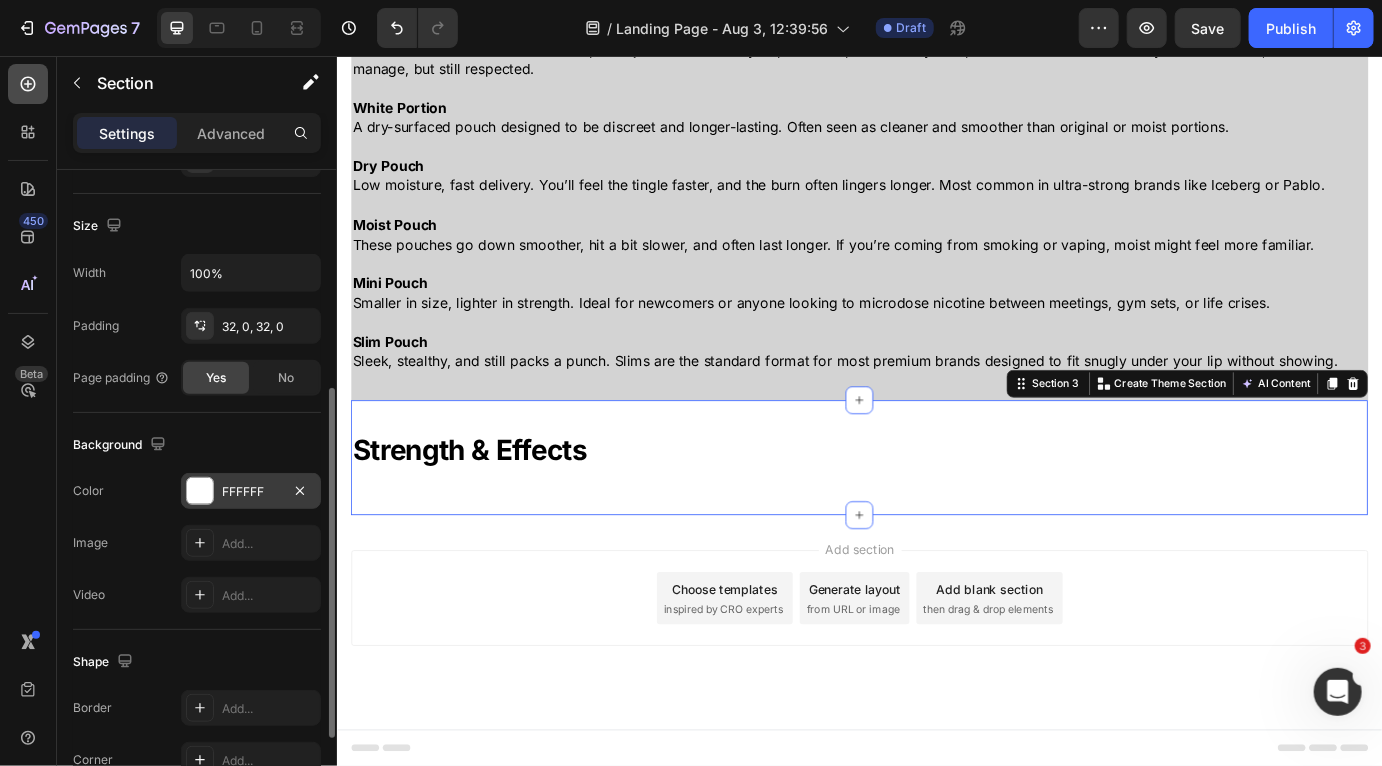 click 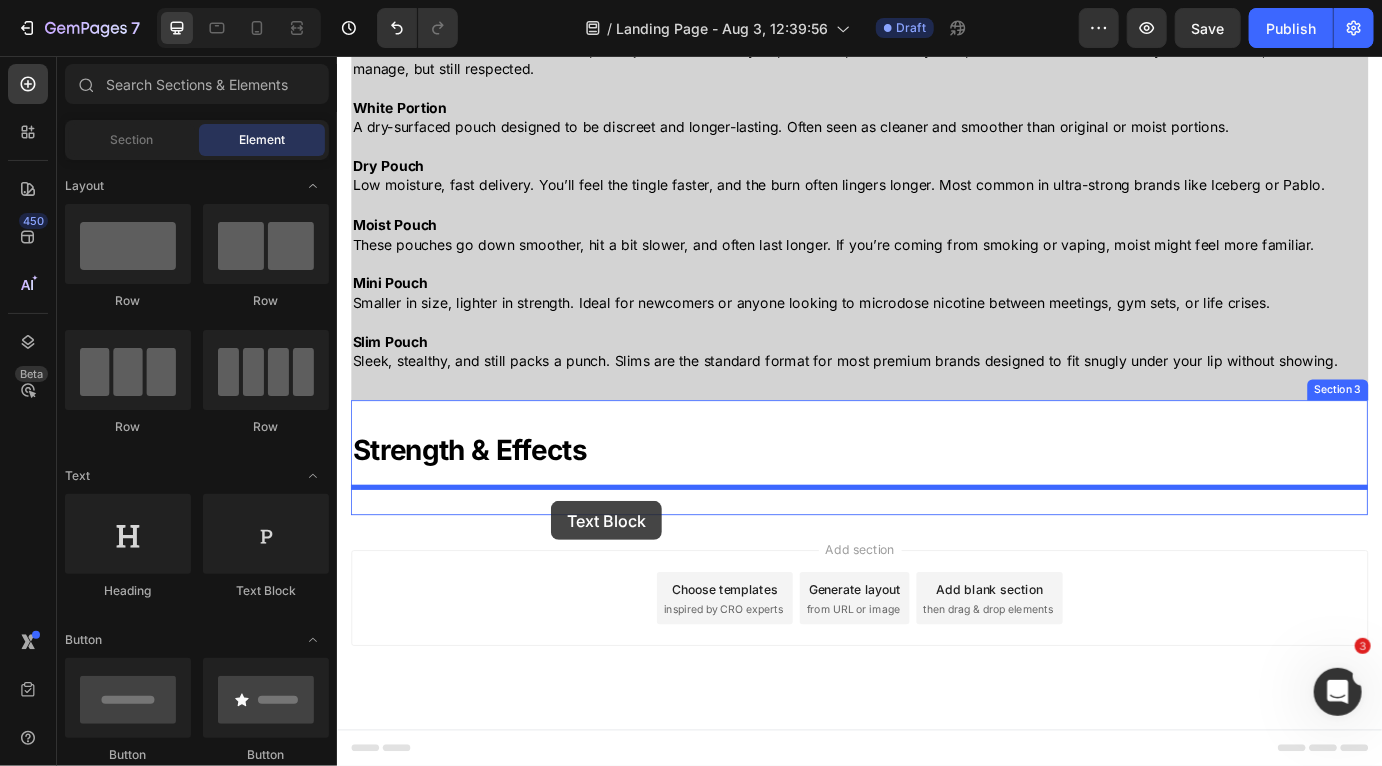drag, startPoint x: 567, startPoint y: 576, endPoint x: 582, endPoint y: 567, distance: 17.492855 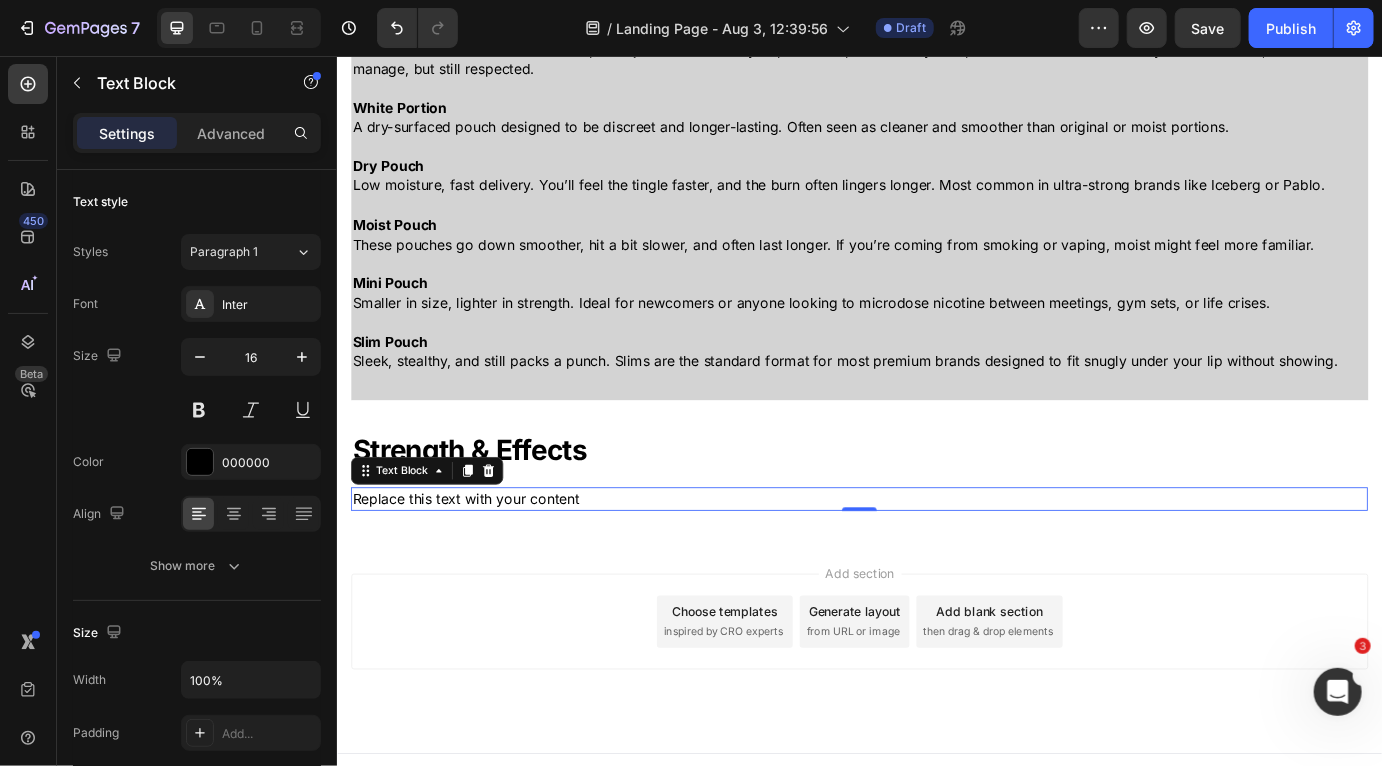 click on "Replace this text with your content" at bounding box center (936, 565) 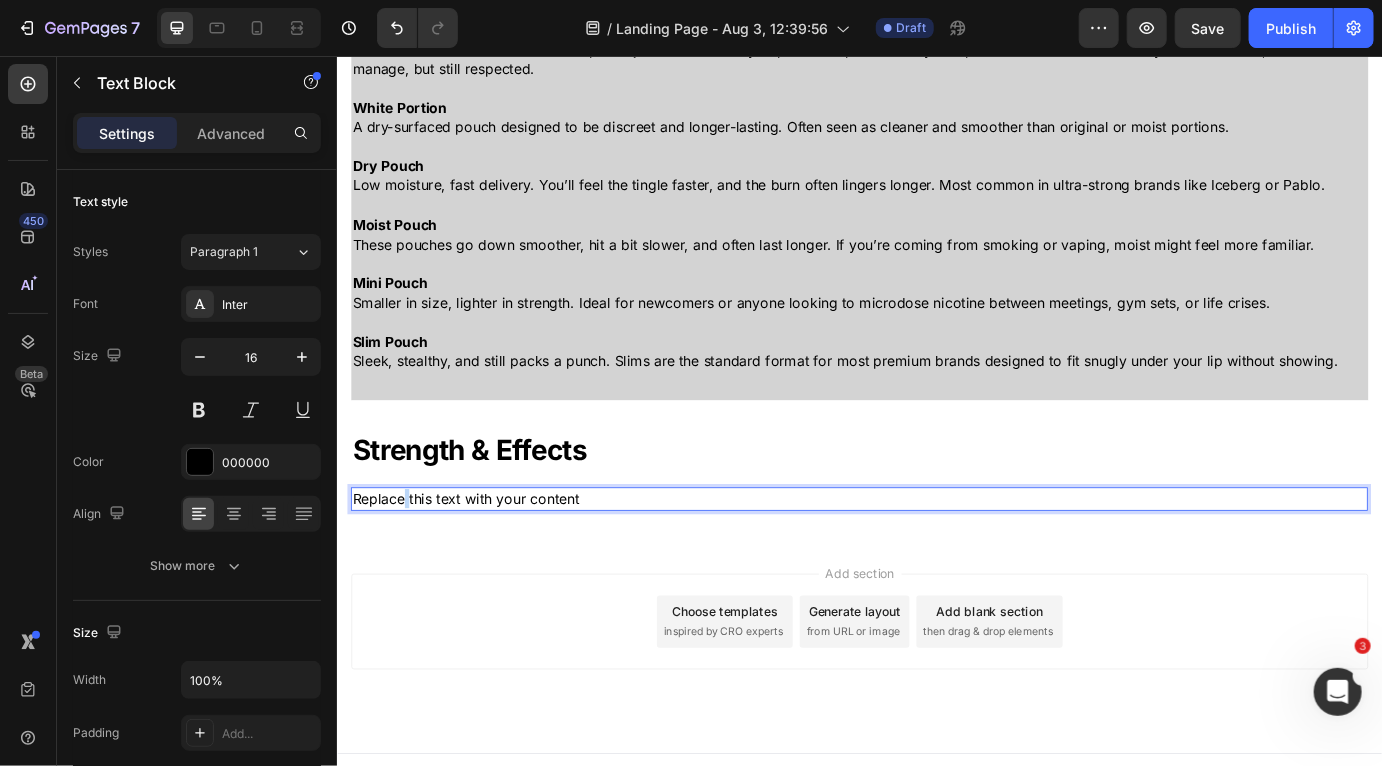 click on "Replace this text with your content" at bounding box center [936, 565] 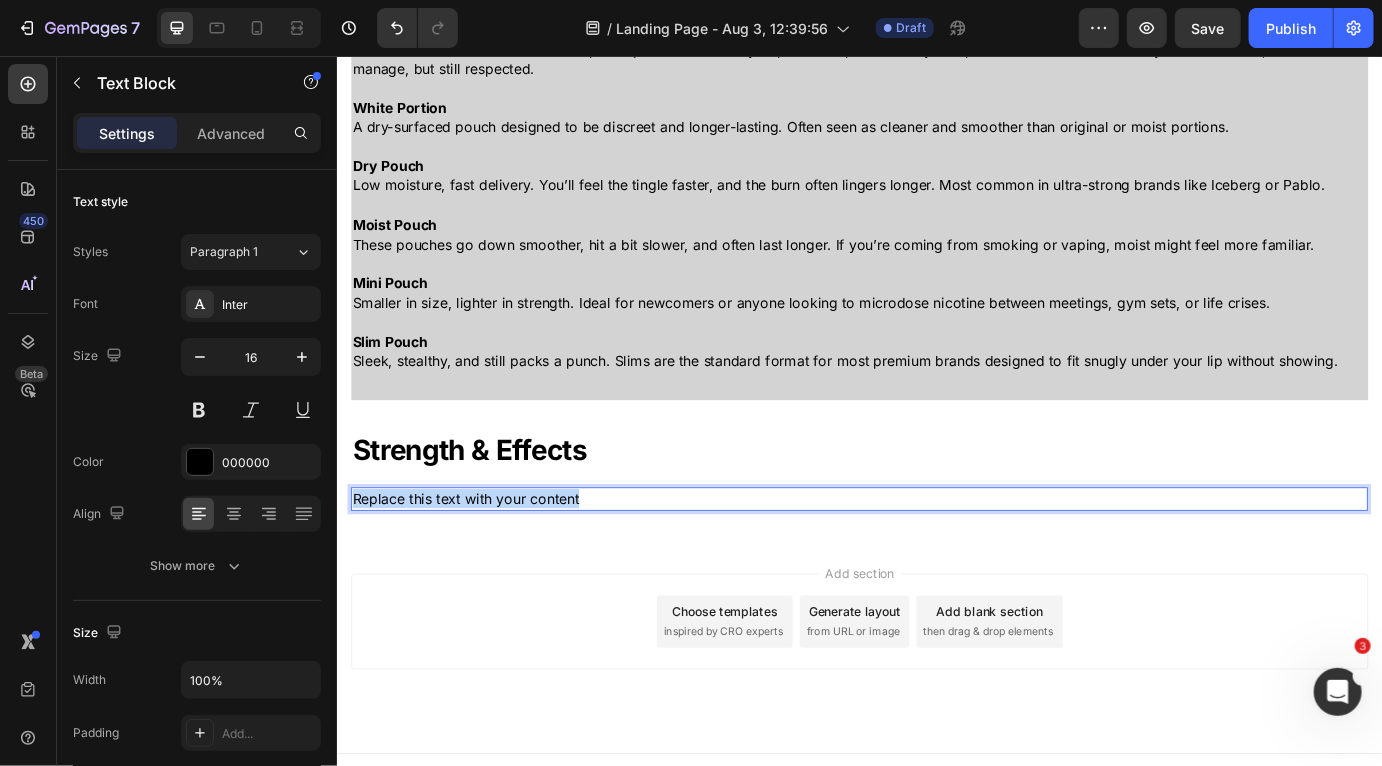 click on "Replace this text with your content" at bounding box center (936, 565) 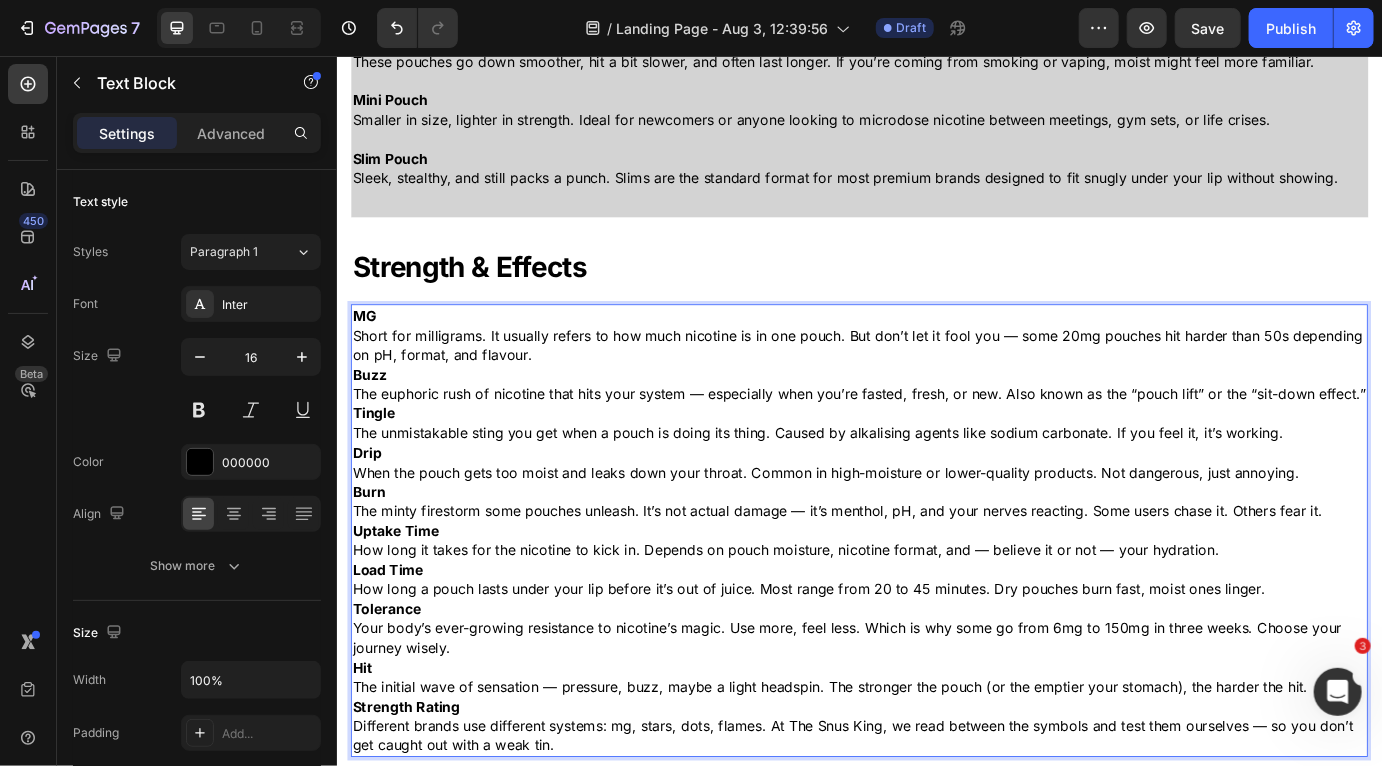 scroll, scrollTop: 900, scrollLeft: 0, axis: vertical 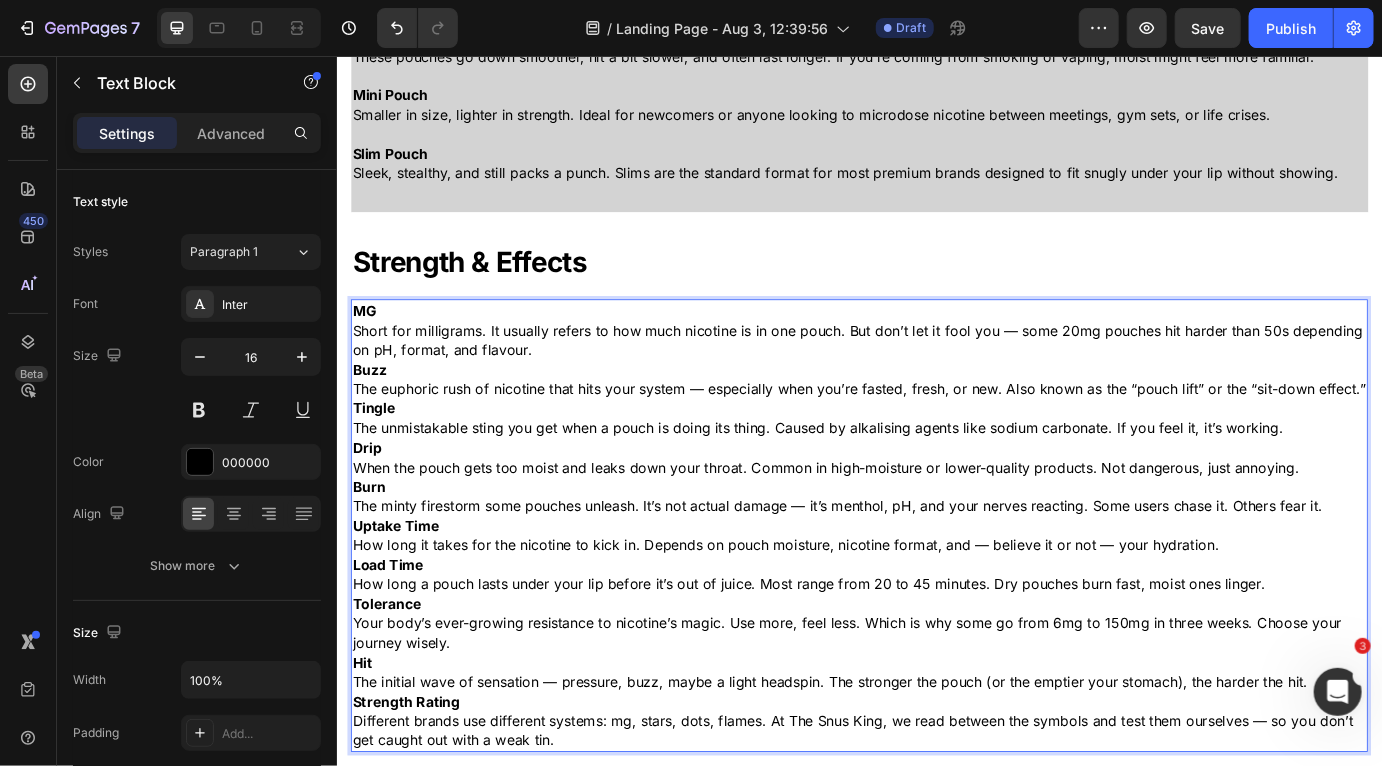 click on "MG Short for milligrams. It usually refers to how much nicotine is in one pouch. But don’t let it fool you — some 20mg pouches hit harder than 50s depending on pH, format, and flavour." at bounding box center (936, 371) 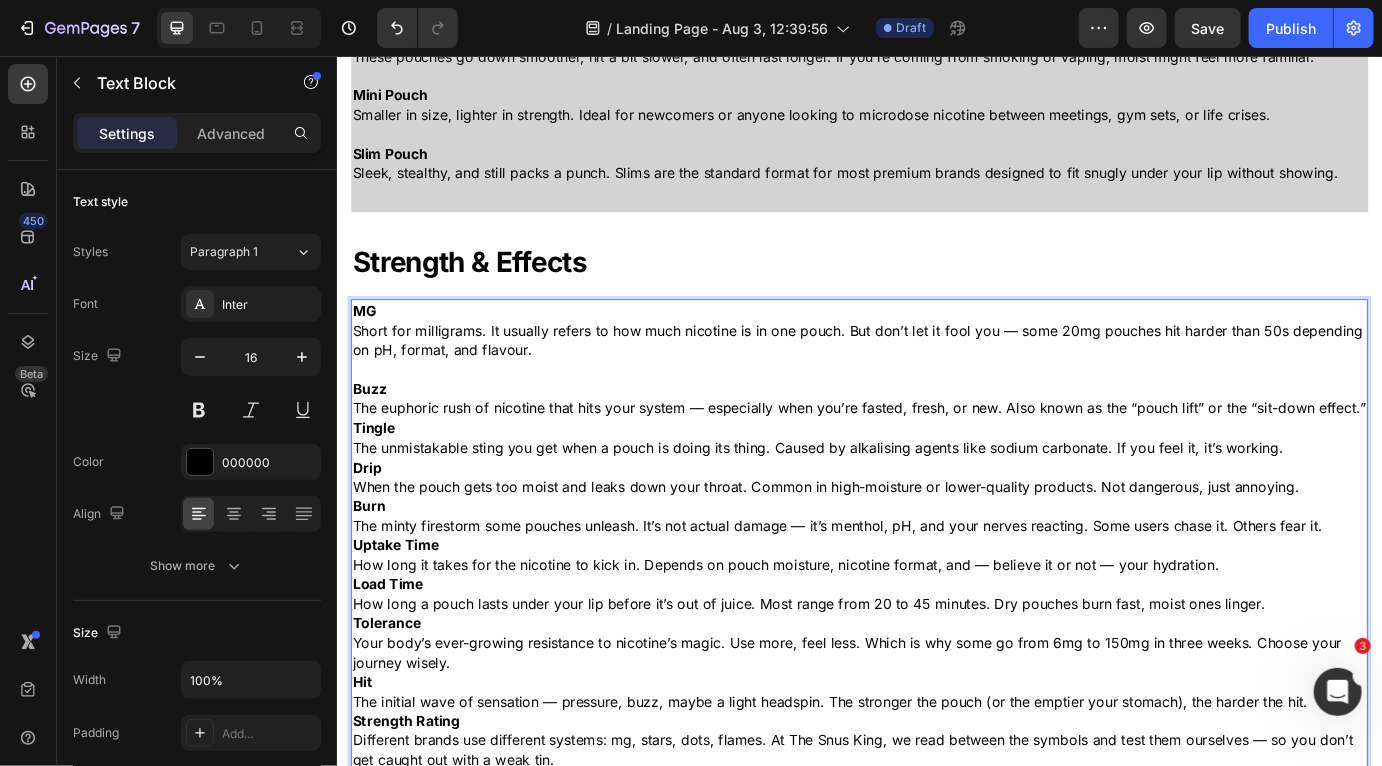 click on "Buzz The euphoric rush of nicotine that hits your system — especially when you’re fasted, fresh, or new. Also known as the “pouch lift” or the “sit-down effect.”" at bounding box center [936, 450] 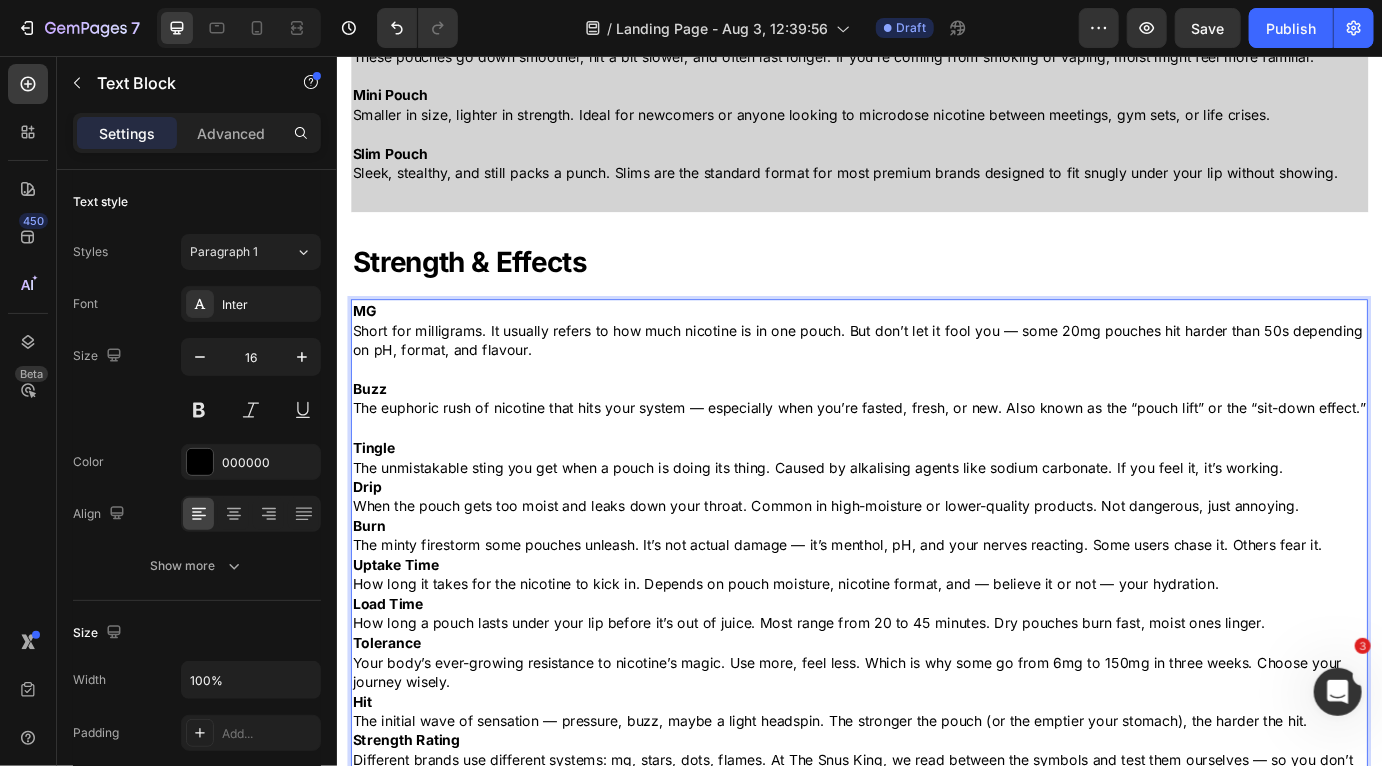 click on "Tingle The unmistakable sting you get when a pouch is doing its thing. Caused by alkalising agents like sodium carbonate. If you feel it, it’s working." at bounding box center [936, 517] 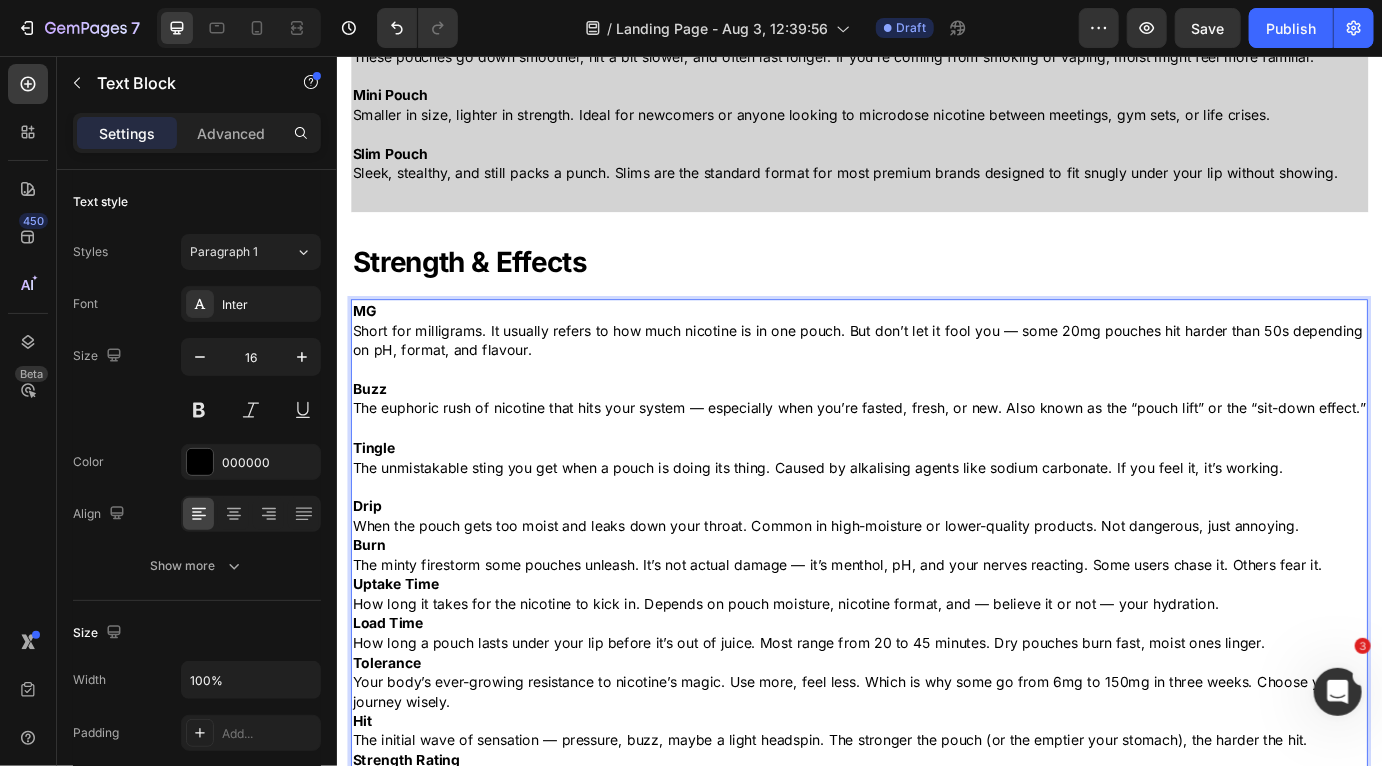 click on "Drip When the pouch gets too moist and leaks down your throat. Common in high-moisture or lower-quality products. Not dangerous, just annoying." at bounding box center [936, 584] 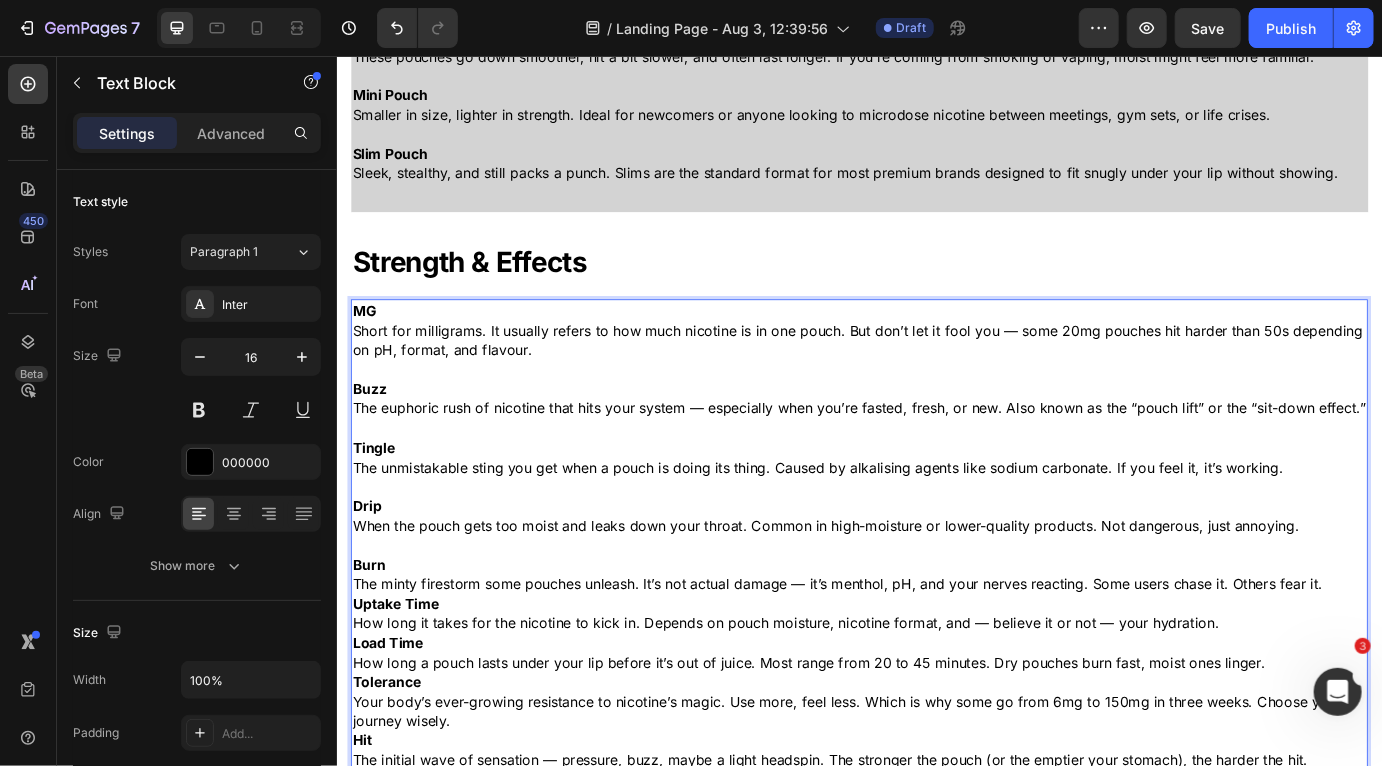 click on "Burn The minty firestorm some pouches unleash. It’s not actual damage — it’s menthol, pH, and your nerves reacting. Some users chase it. Others fear it." at bounding box center (936, 652) 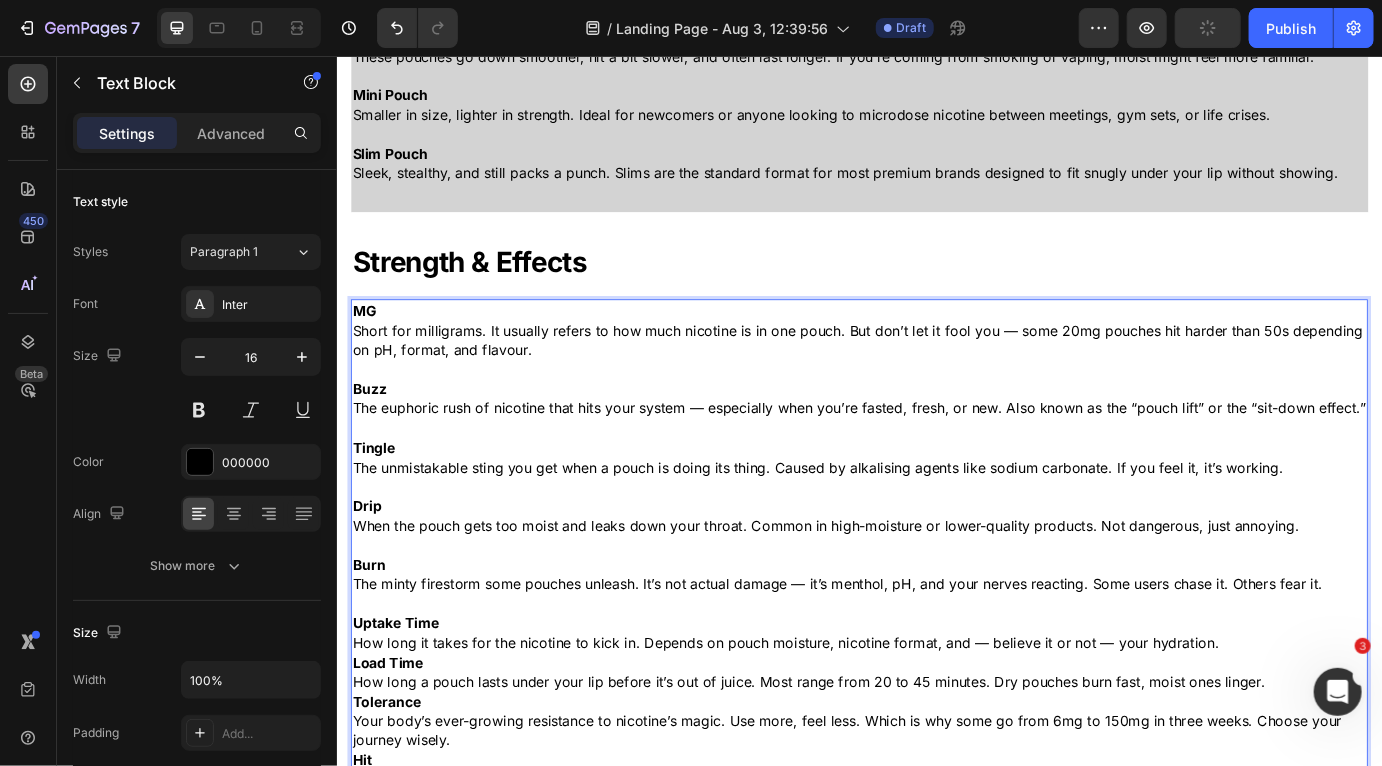 click on "Uptake Time How long it takes for the nicotine to kick in. Depends on pouch moisture, nicotine format, and — believe it or not — your hydration." at bounding box center [936, 719] 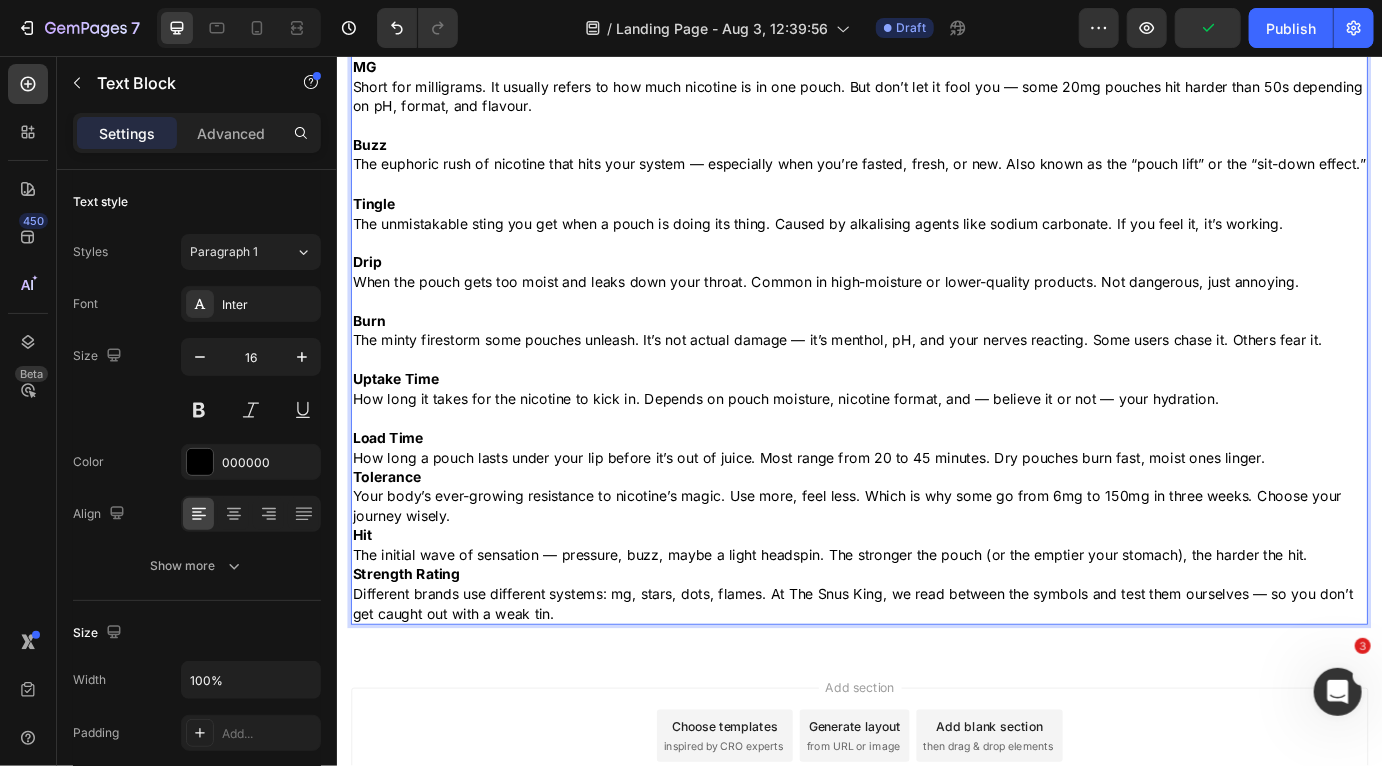 scroll, scrollTop: 1231, scrollLeft: 0, axis: vertical 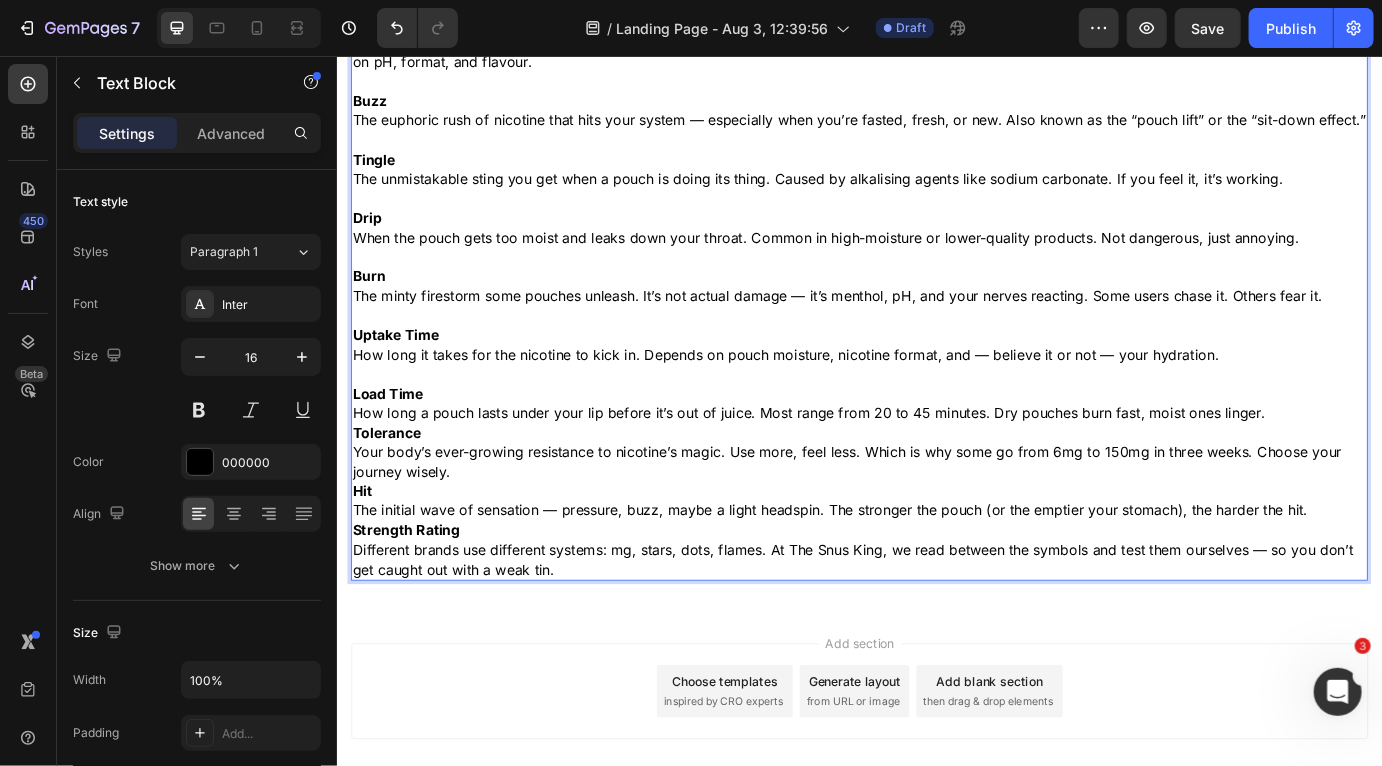 click on "Load Time How long a pouch lasts under your lip before it’s out of juice. Most range from 20 to 45 minutes. Dry pouches burn fast, moist ones linger." at bounding box center [936, 455] 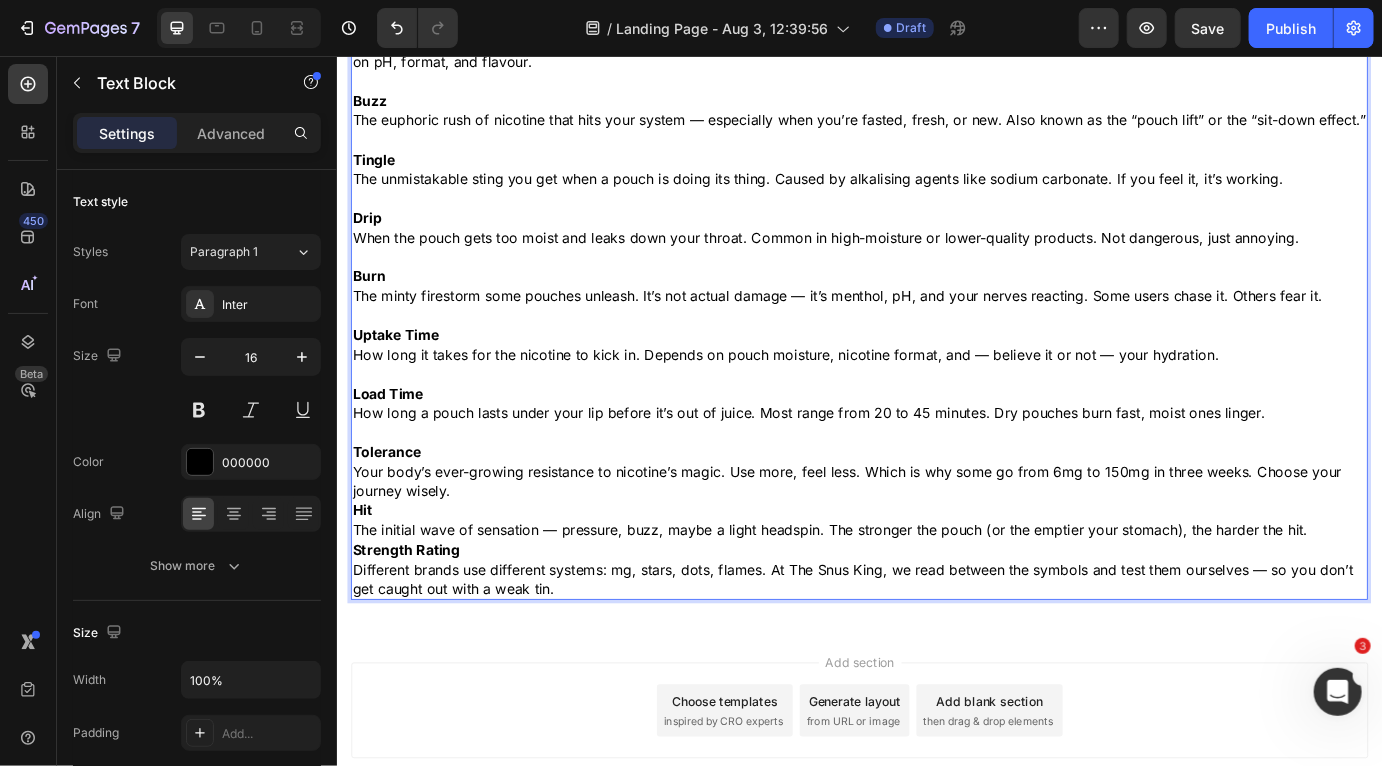 click on "Tolerance Your body’s ever-growing resistance to nicotine’s magic. Use more, feel less. Which is why some go from 6mg to 150mg in three weeks. Choose your journey wisely." at bounding box center [936, 533] 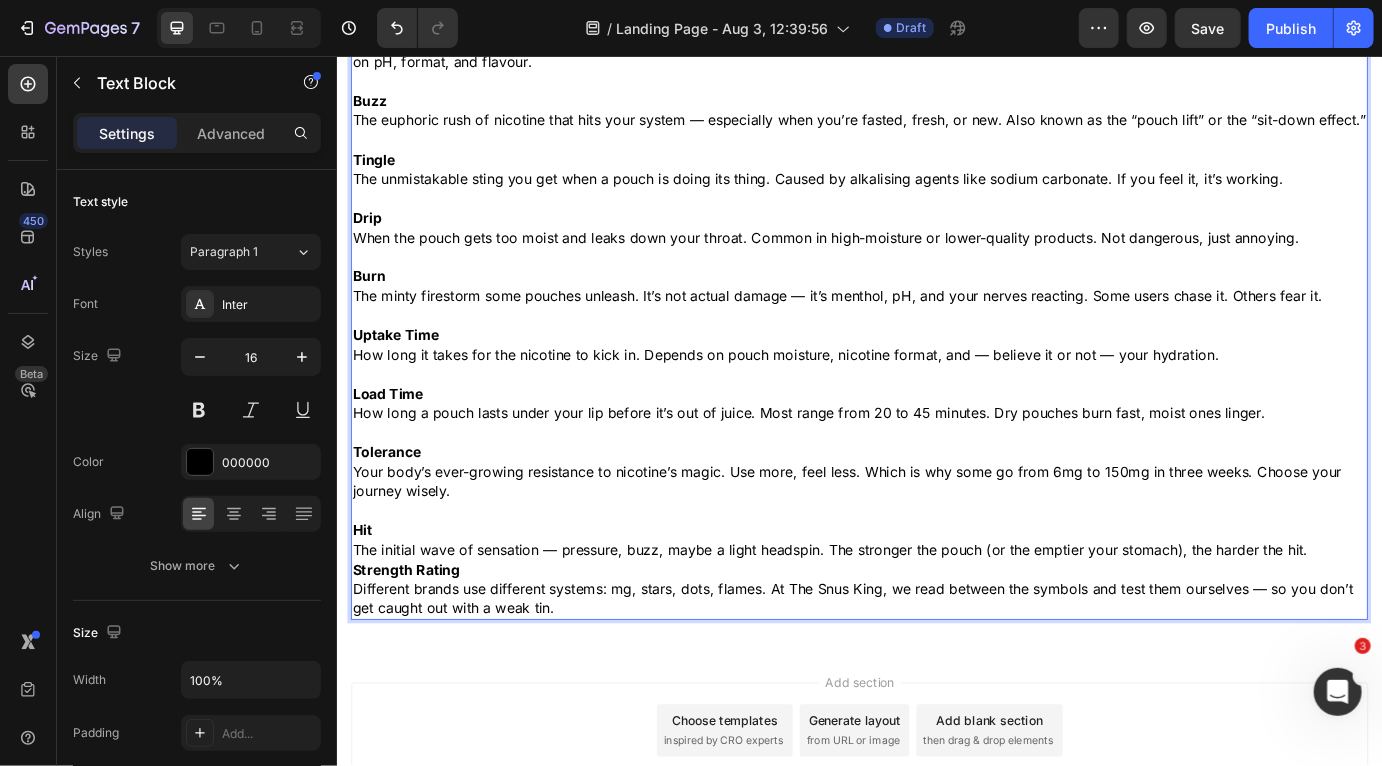 click on "Hit The initial wave of sensation — pressure, buzz, maybe a light headspin. The stronger the pouch (or the emptier your stomach), the harder the hit." at bounding box center (936, 612) 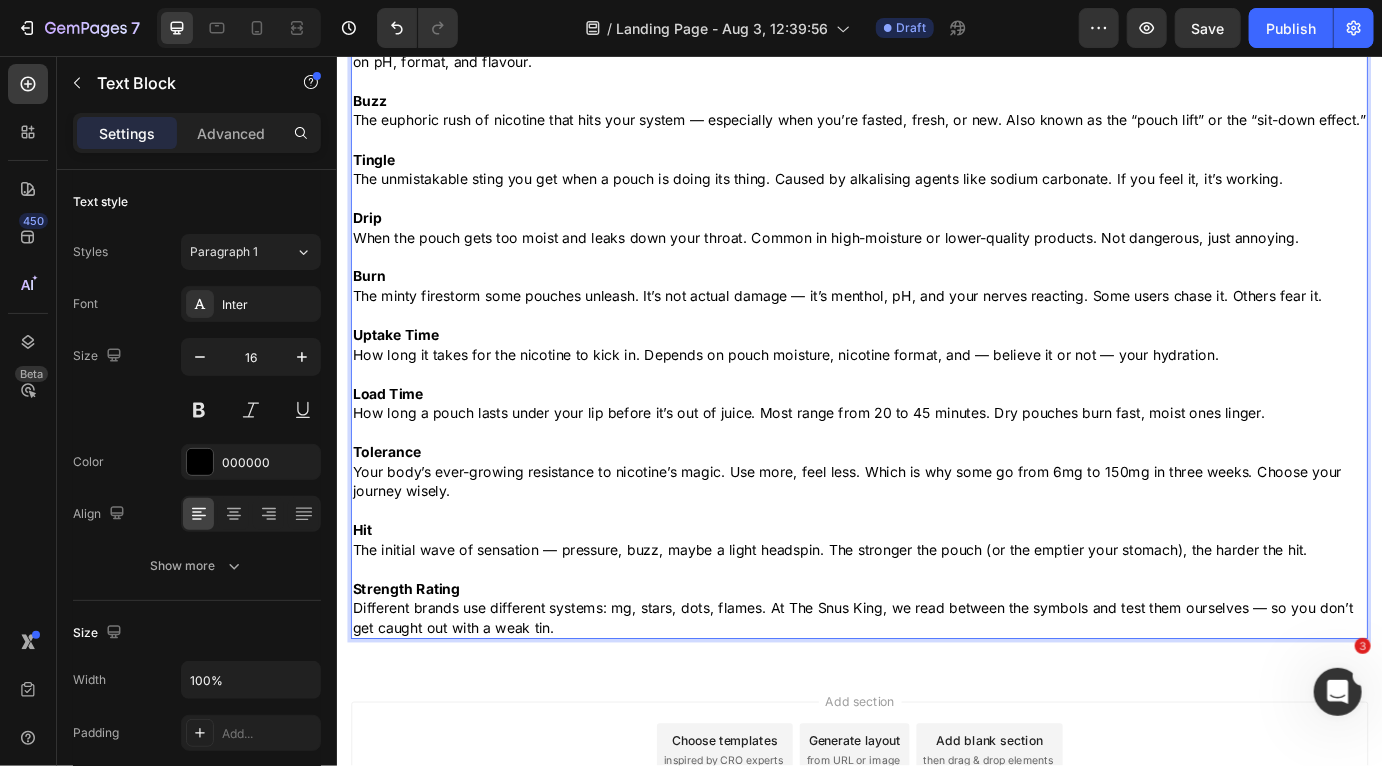 scroll, scrollTop: 1203, scrollLeft: 0, axis: vertical 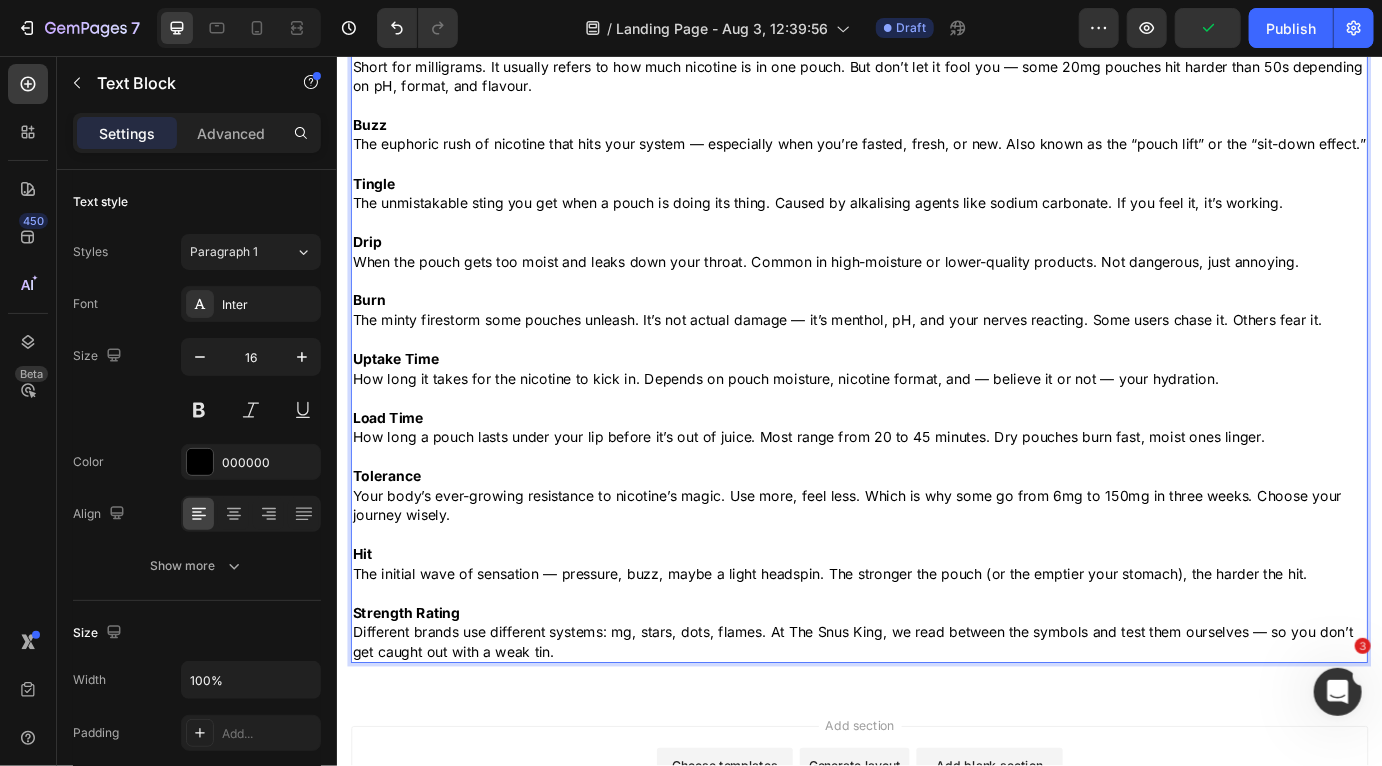 click on "Strength Rating Different brands use different systems: mg, stars, dots, flames. At The Snus King, we read between the symbols and test them ourselves — so you don’t get caught out with a weak tin." at bounding box center [936, 718] 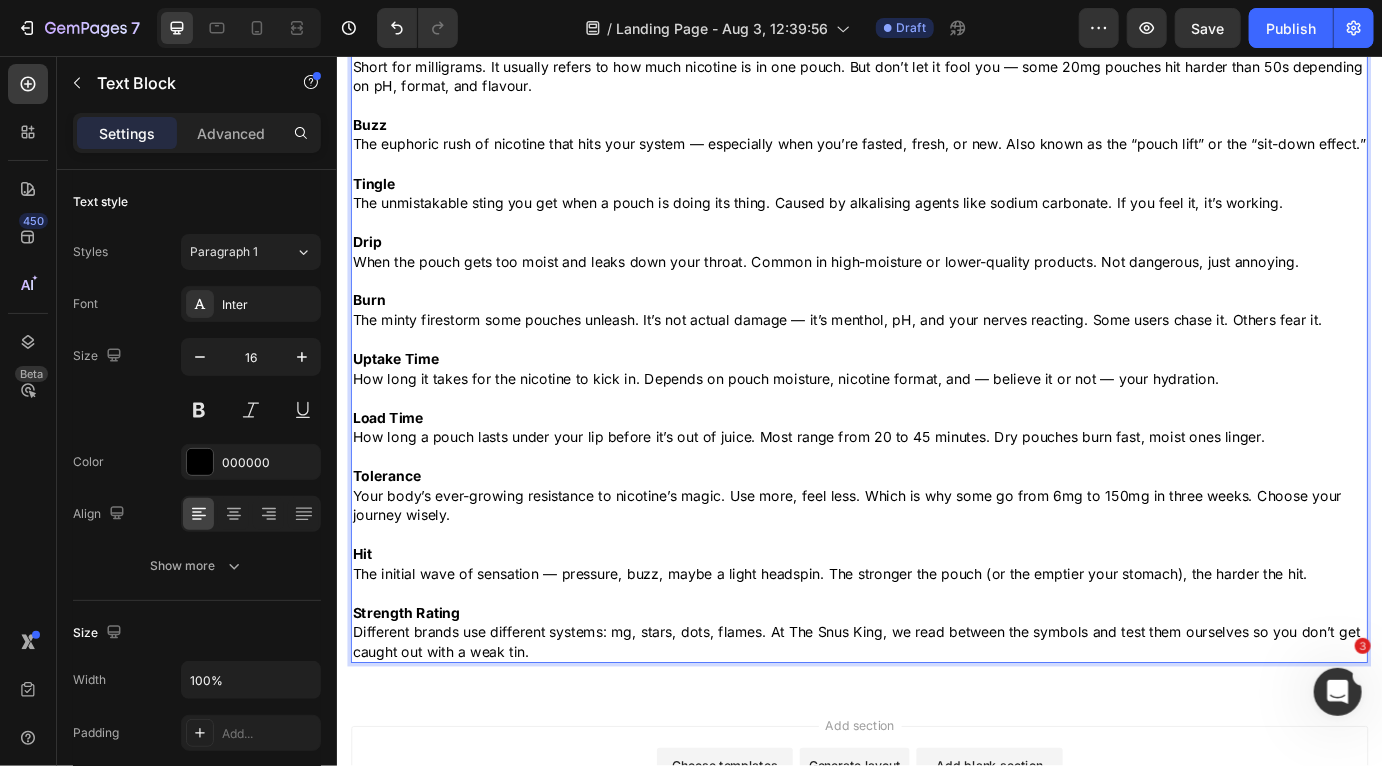 click on "Hit The initial wave of sensation — pressure, buzz, maybe a light headspin. The stronger the pouch (or the emptier your stomach), the harder the hit." at bounding box center (936, 640) 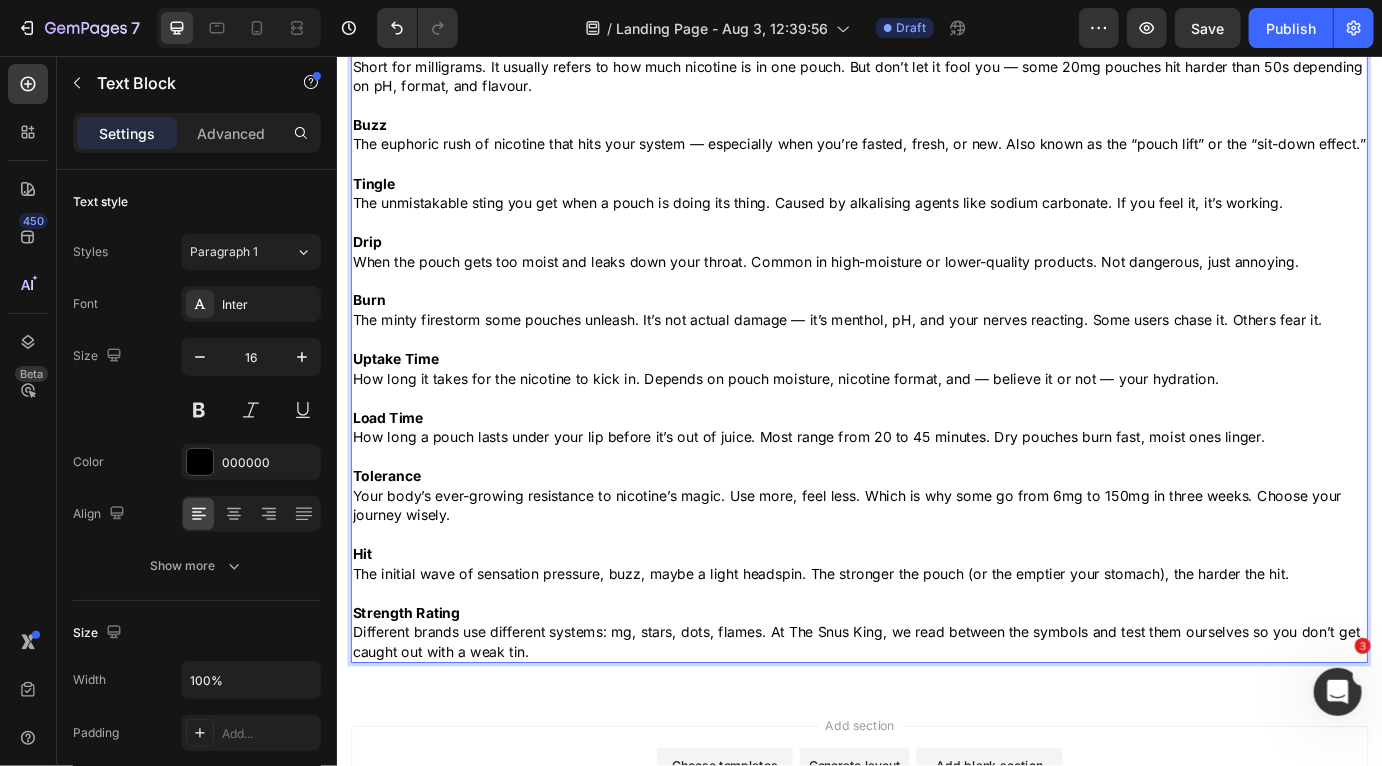 click on "Uptake Time How long it takes for the nicotine to kick in. Depends on pouch moisture, nicotine format, and — believe it or not — your hydration." at bounding box center (936, 416) 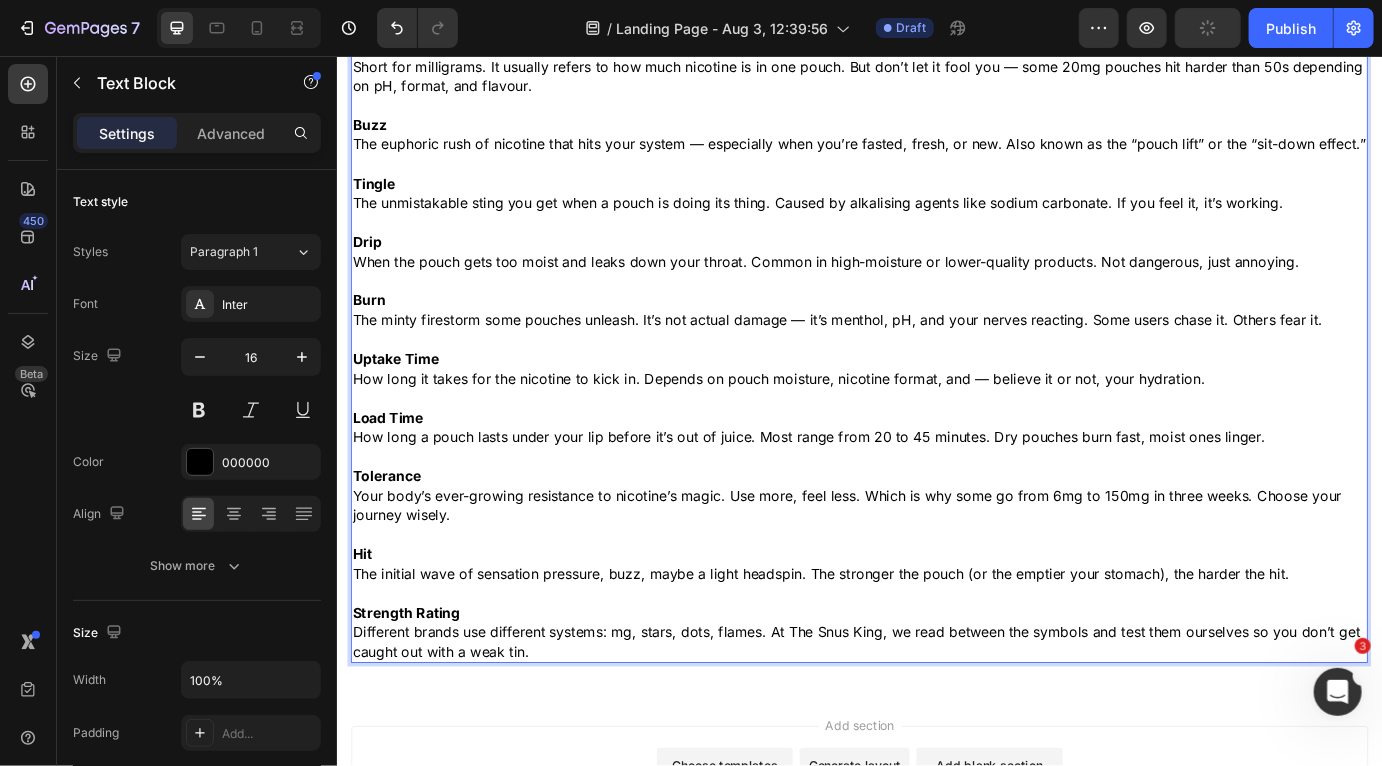 click on "Uptake Time How long it takes for the nicotine to kick in. Depends on pouch moisture, nicotine format, and — believe it or not, your hydration." at bounding box center (936, 416) 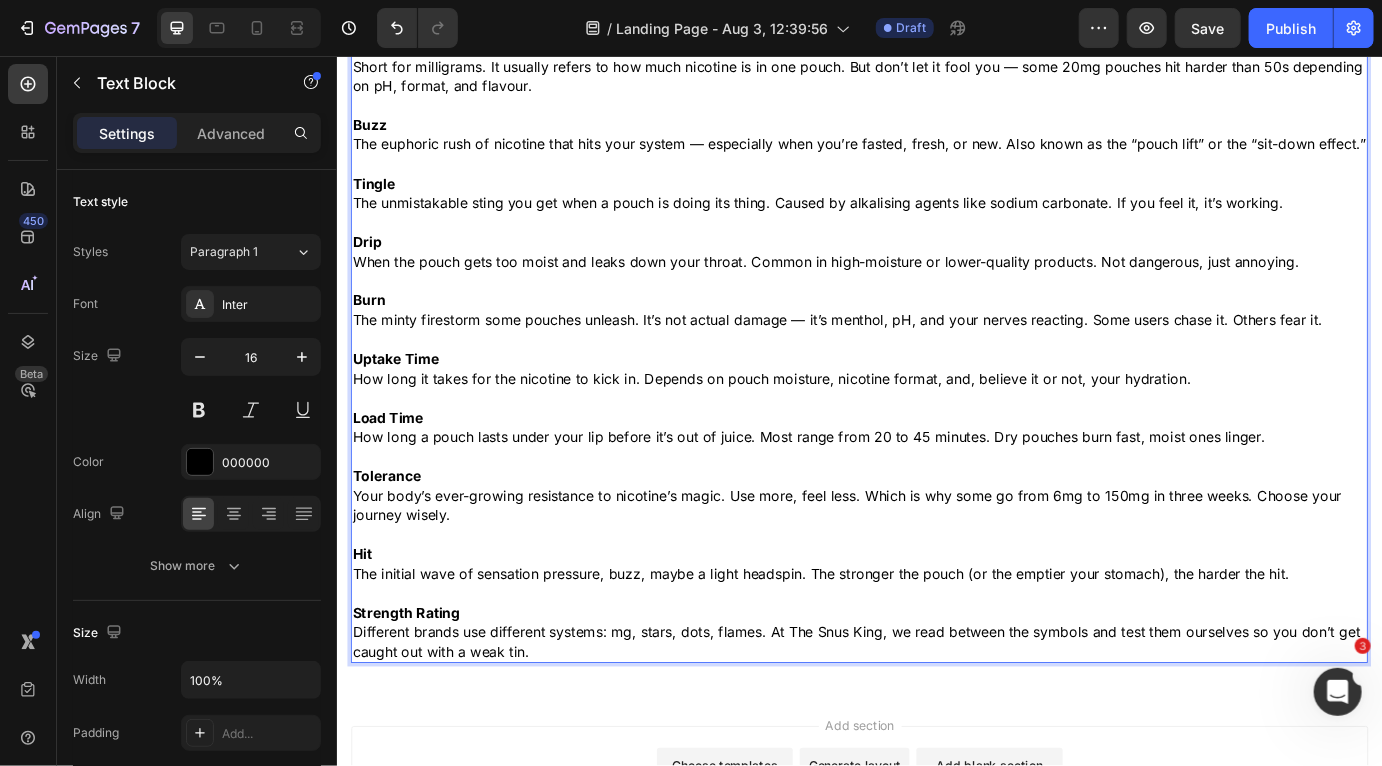 click on "Burn The minty firestorm some pouches unleash. It’s not actual damage — it’s menthol, pH, and your nerves reacting. Some users chase it. Others fear it." at bounding box center [936, 348] 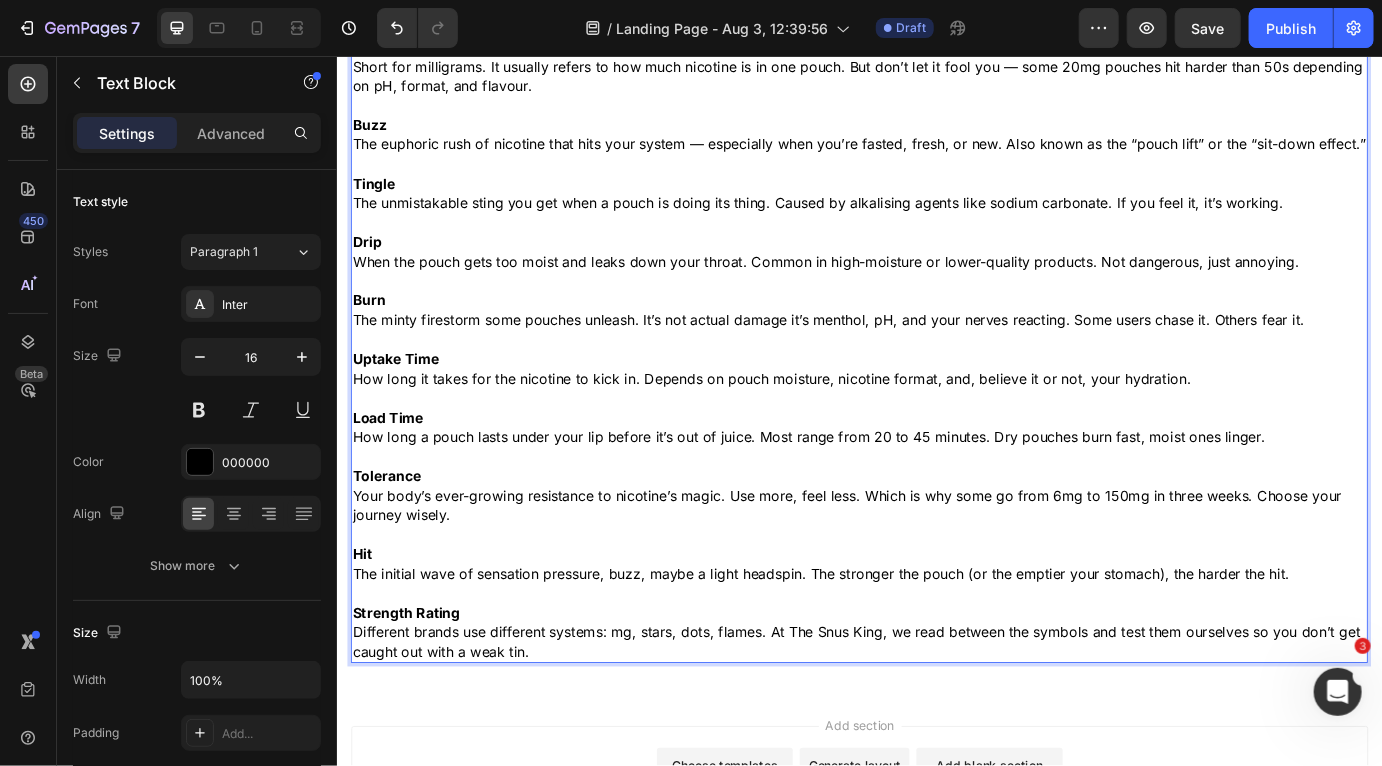 click on "Buzz The euphoric rush of nicotine that hits your system — especially when you’re fasted, fresh, or new. Also known as the “pouch lift” or the “sit-down effect.”" at bounding box center (936, 147) 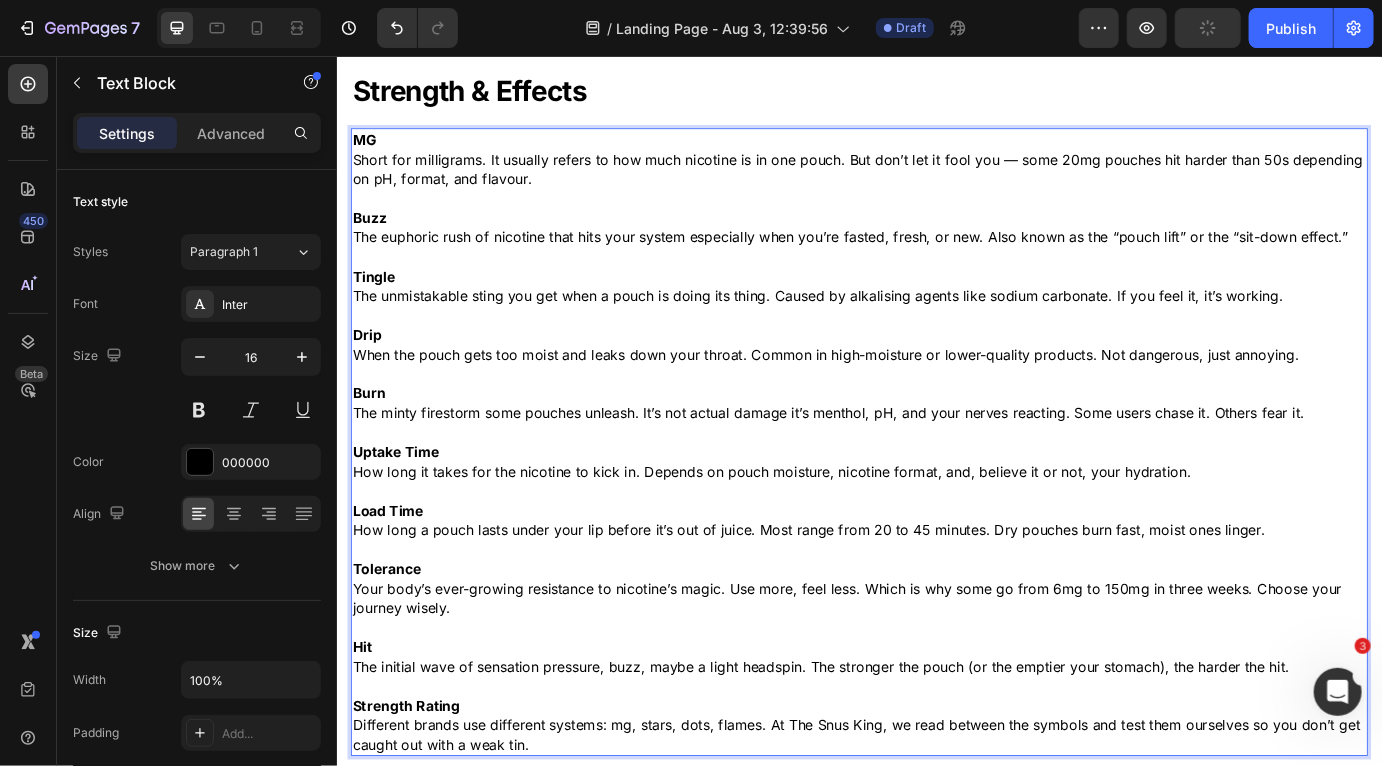 scroll, scrollTop: 1095, scrollLeft: 0, axis: vertical 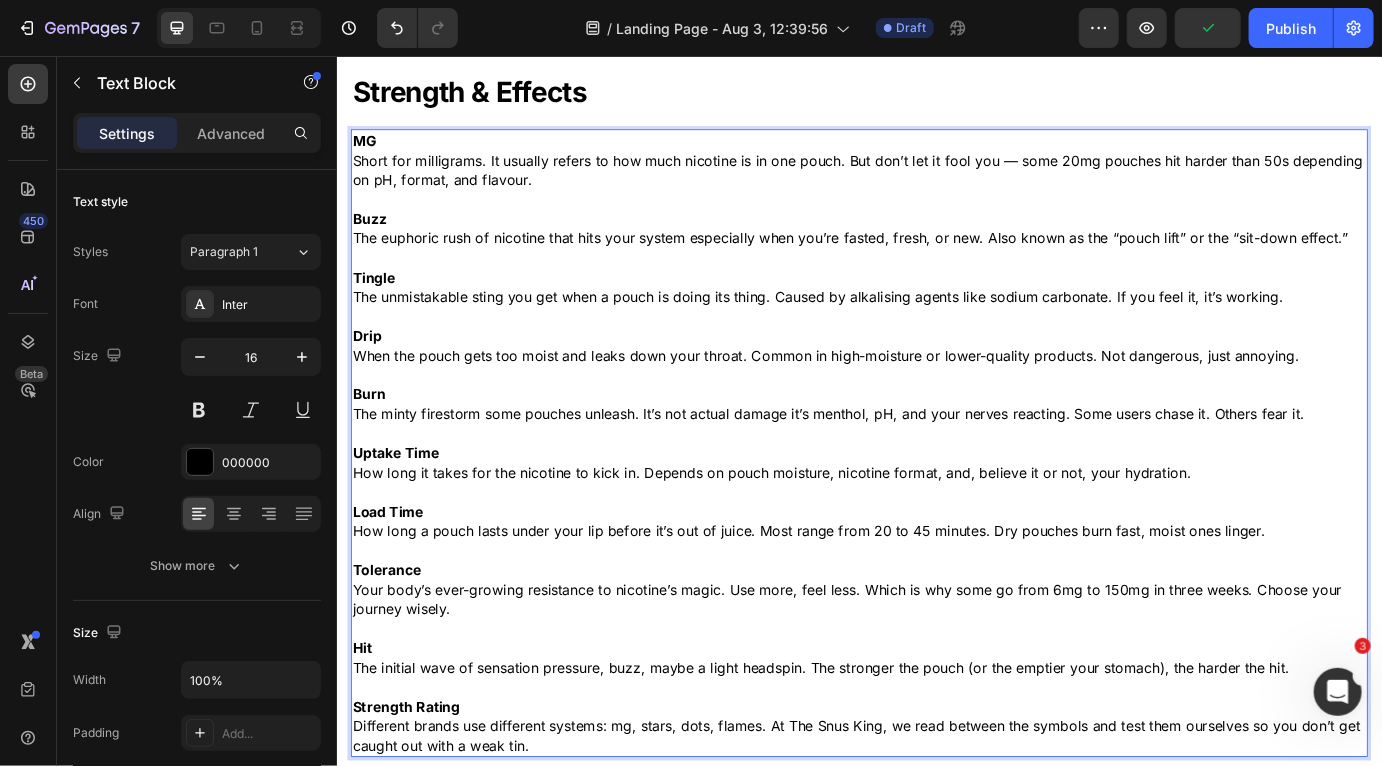 click on "MG Short for milligrams. It usually refers to how much nicotine is in one pouch. But don’t let it fool you — some 20mg pouches hit harder than 50s depending on pH, format, and flavour." at bounding box center [936, 176] 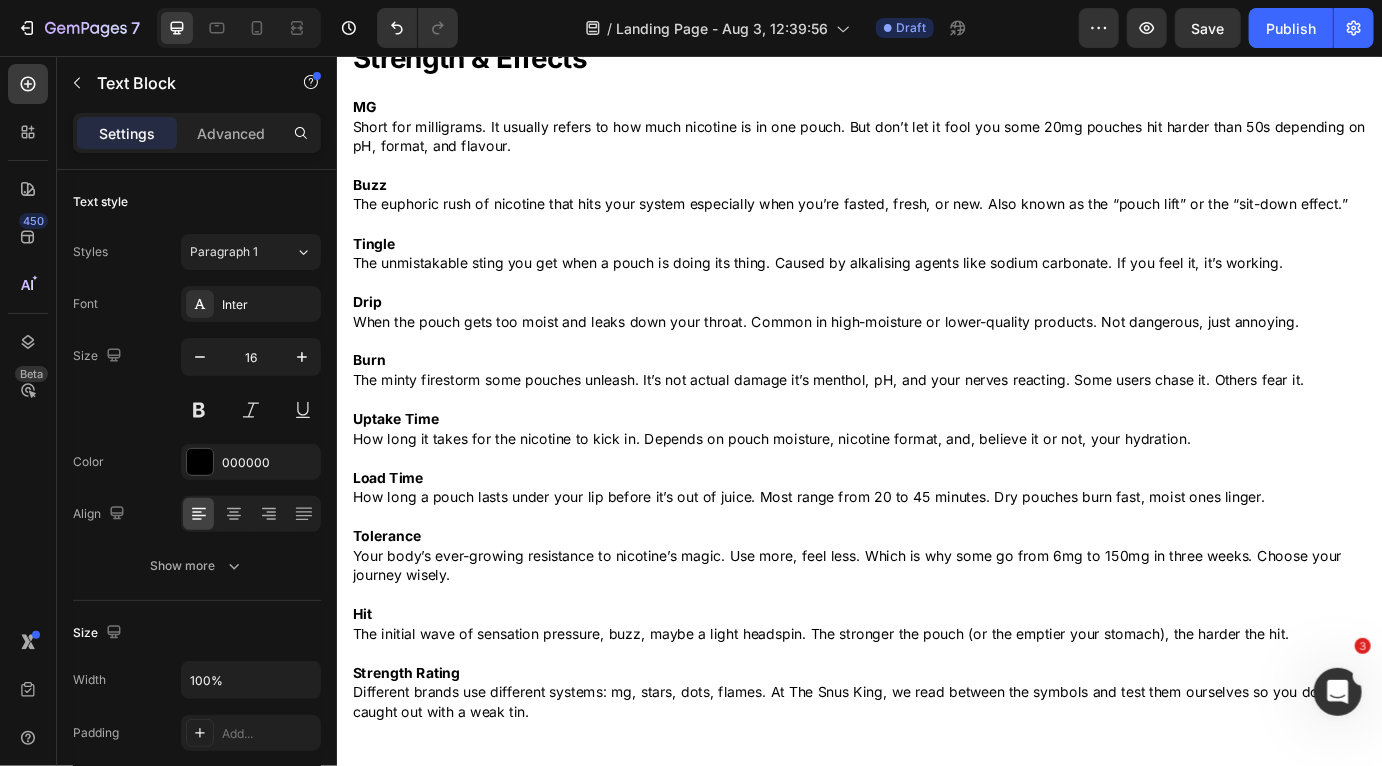 scroll, scrollTop: 824, scrollLeft: 0, axis: vertical 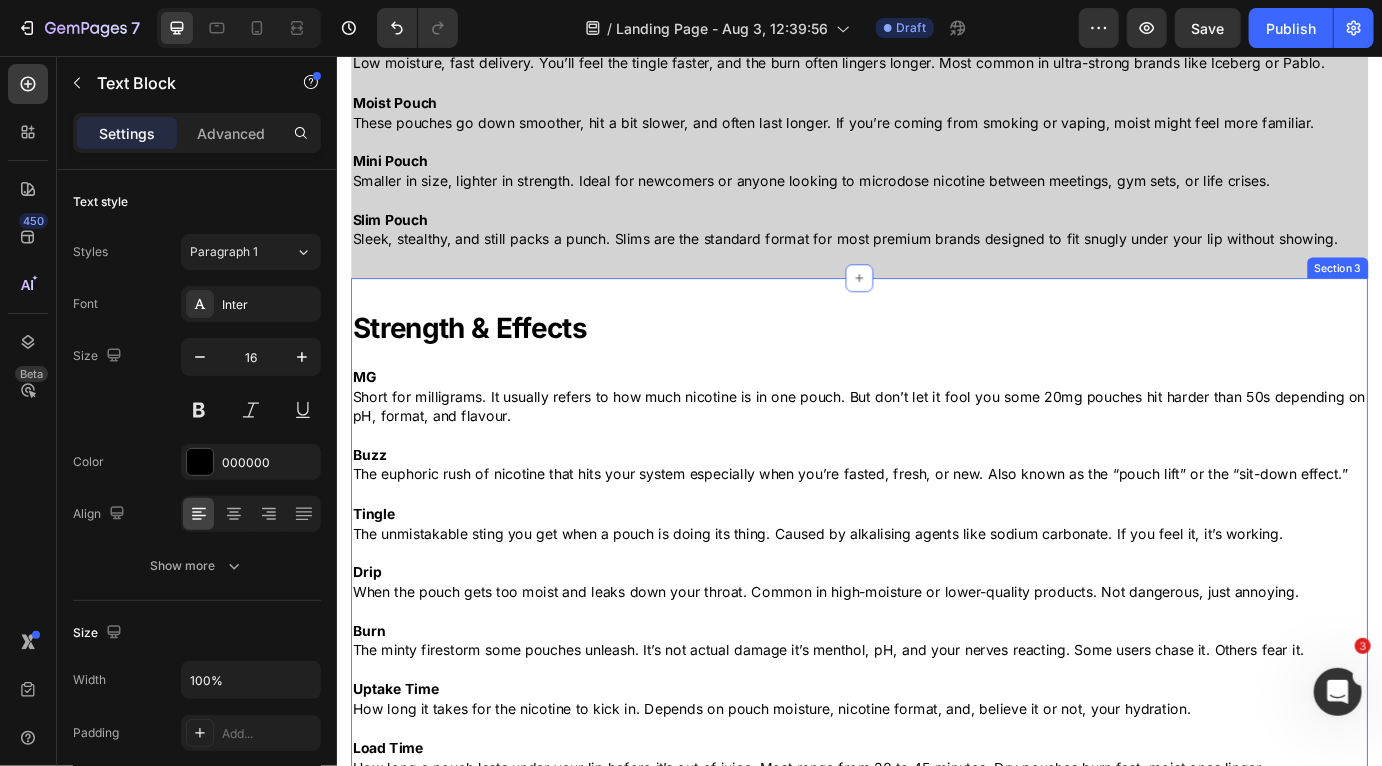 click on "Strength & Effects Heading Row MG Short for milligrams. It usually refers to how much nicotine is in one pouch. But don’t let it fool you some 20mg pouches hit harder than 50s depending on pH, format, and flavour.   Buzz The euphoric rush of nicotine that hits your system especially when you’re fasted, fresh, or new. Also known as the “pouch lift” or the “sit-down effect.”   Tingle The unmistakable sting you get when a pouch is doing its thing. Caused by alkalising agents like sodium carbonate. If you feel it, it’s working.   Drip When the pouch gets too moist and leaks down your throat. Common in high-moisture or lower-quality products. Not dangerous, just annoying.   Burn The minty firestorm some pouches unleash. It’s not actual damage it’s menthol, pH, and your nerves reacting. Some users chase it. Others fear it.   Uptake Time How long it takes for the nicotine to kick in. Depends on pouch moisture, nicotine format, and, believe it or not, your hydration.   Load Time   Tolerance" at bounding box center [936, 738] 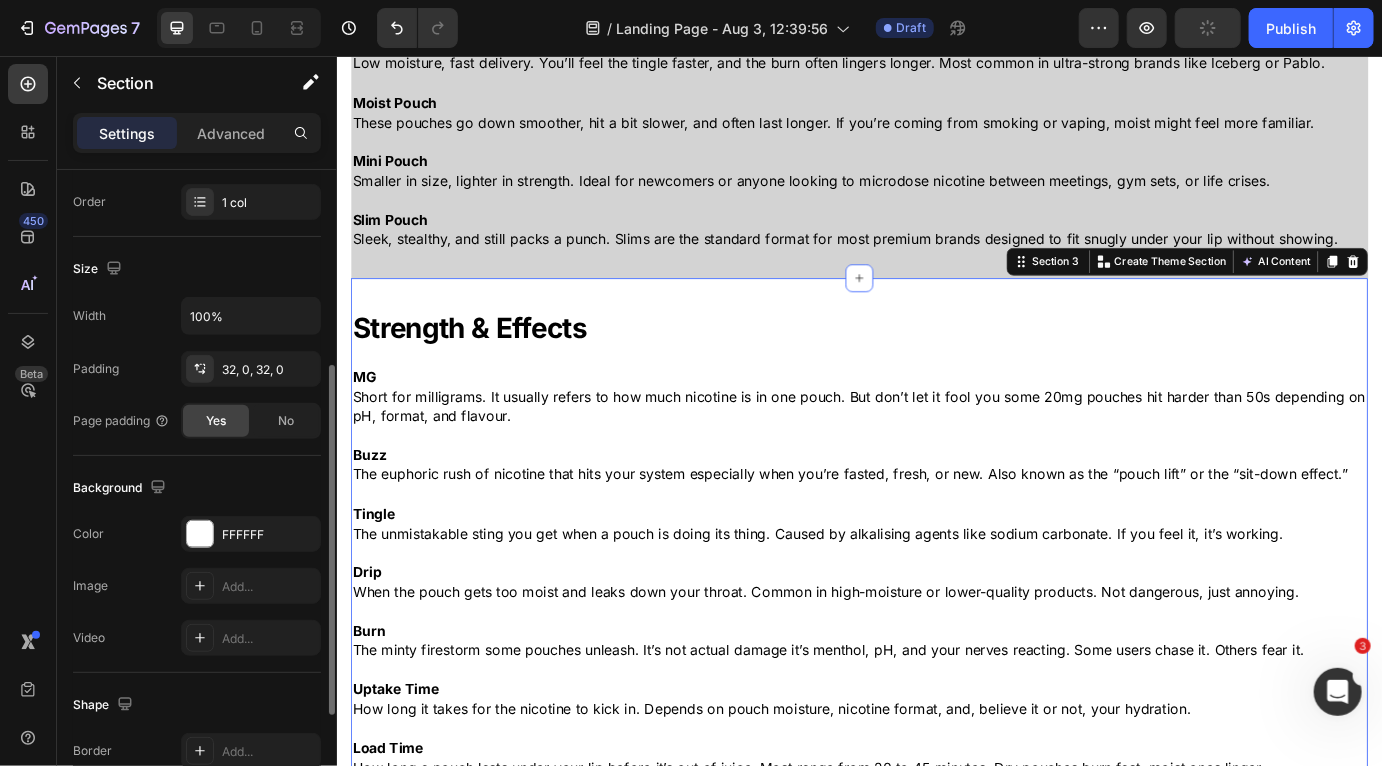 scroll, scrollTop: 382, scrollLeft: 0, axis: vertical 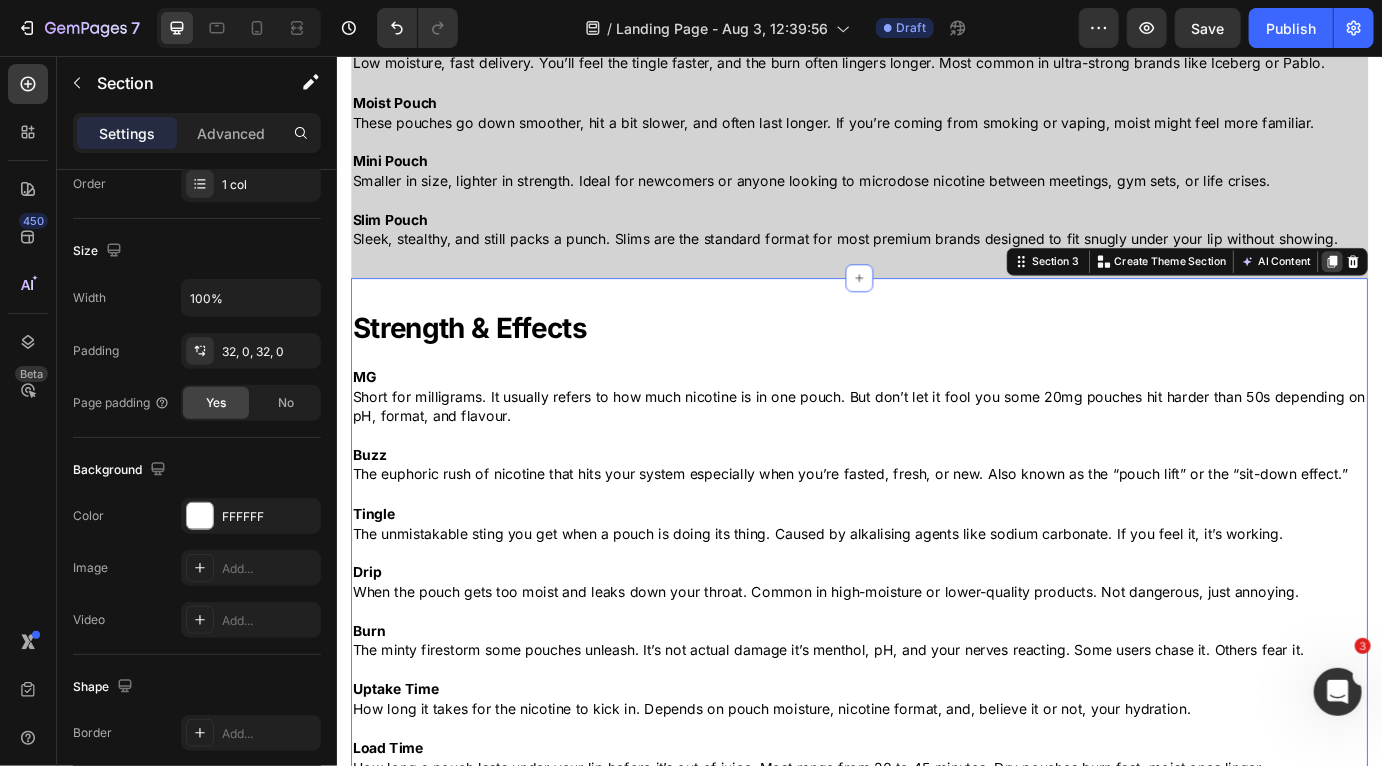 click 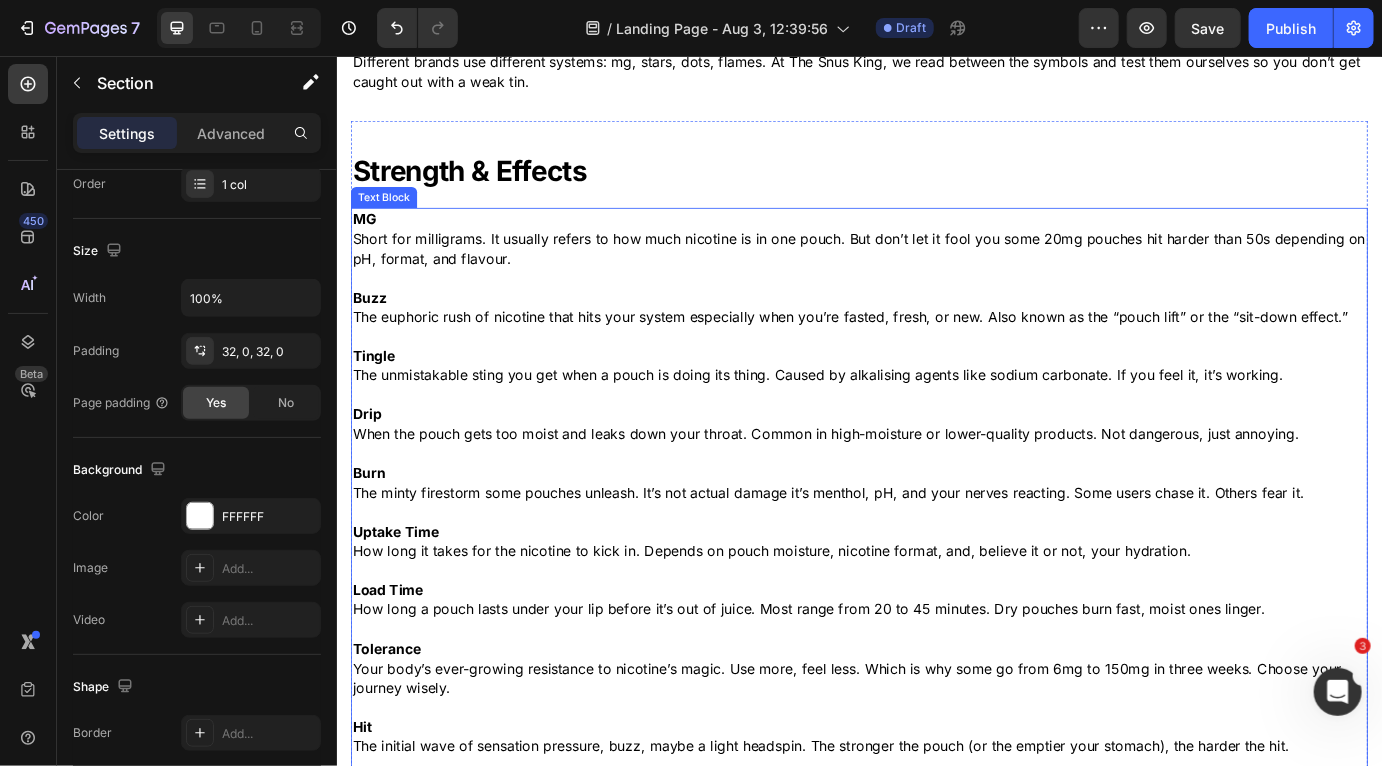 scroll, scrollTop: 1862, scrollLeft: 0, axis: vertical 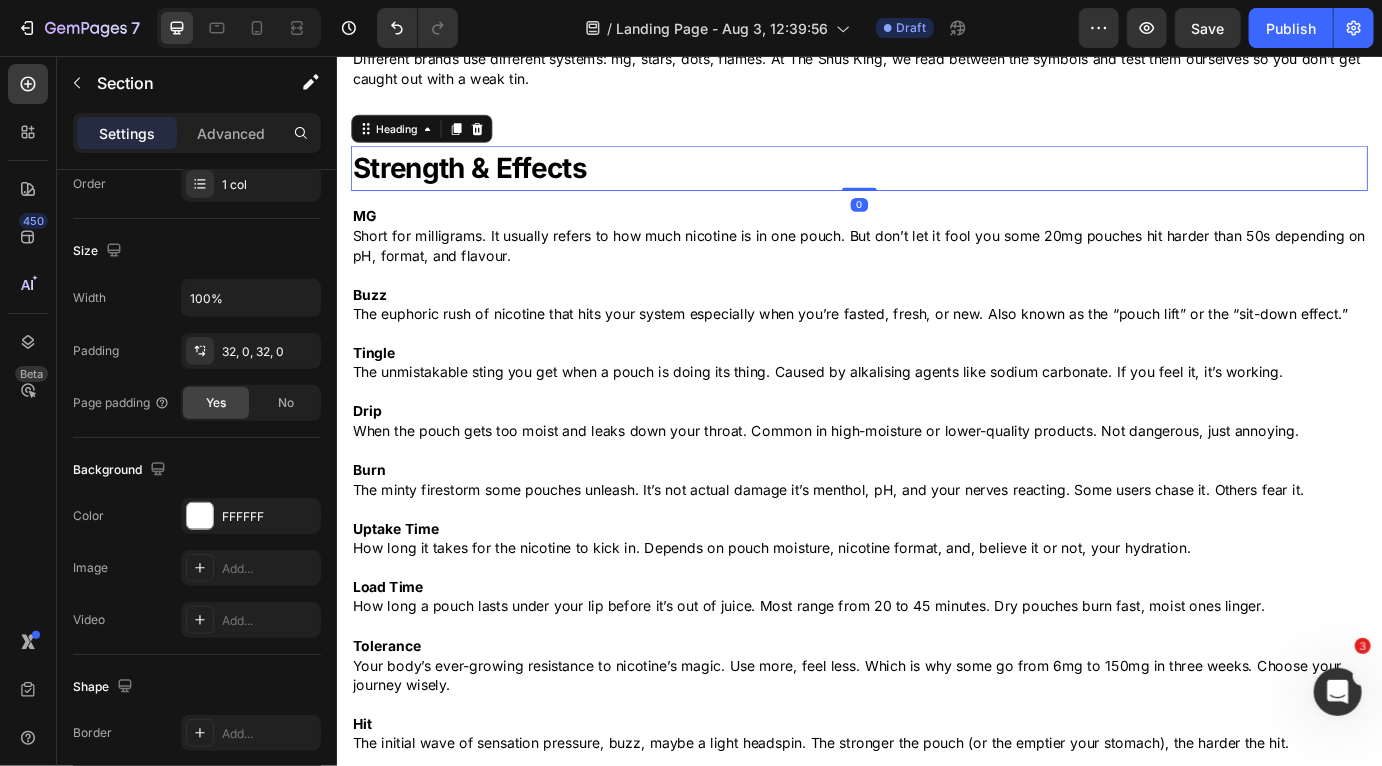 click on "Strength & Effects" at bounding box center [936, 185] 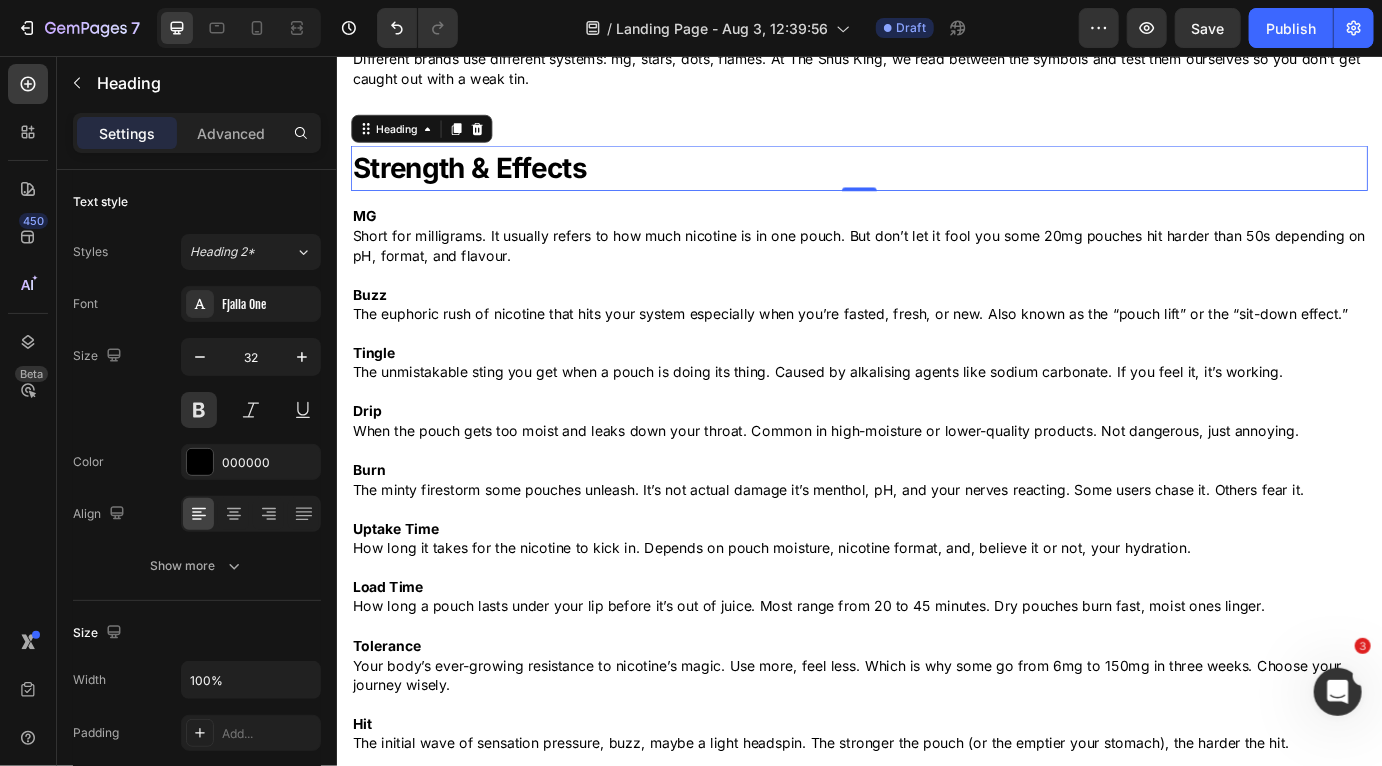 click on "Strength & Effects" at bounding box center (936, 185) 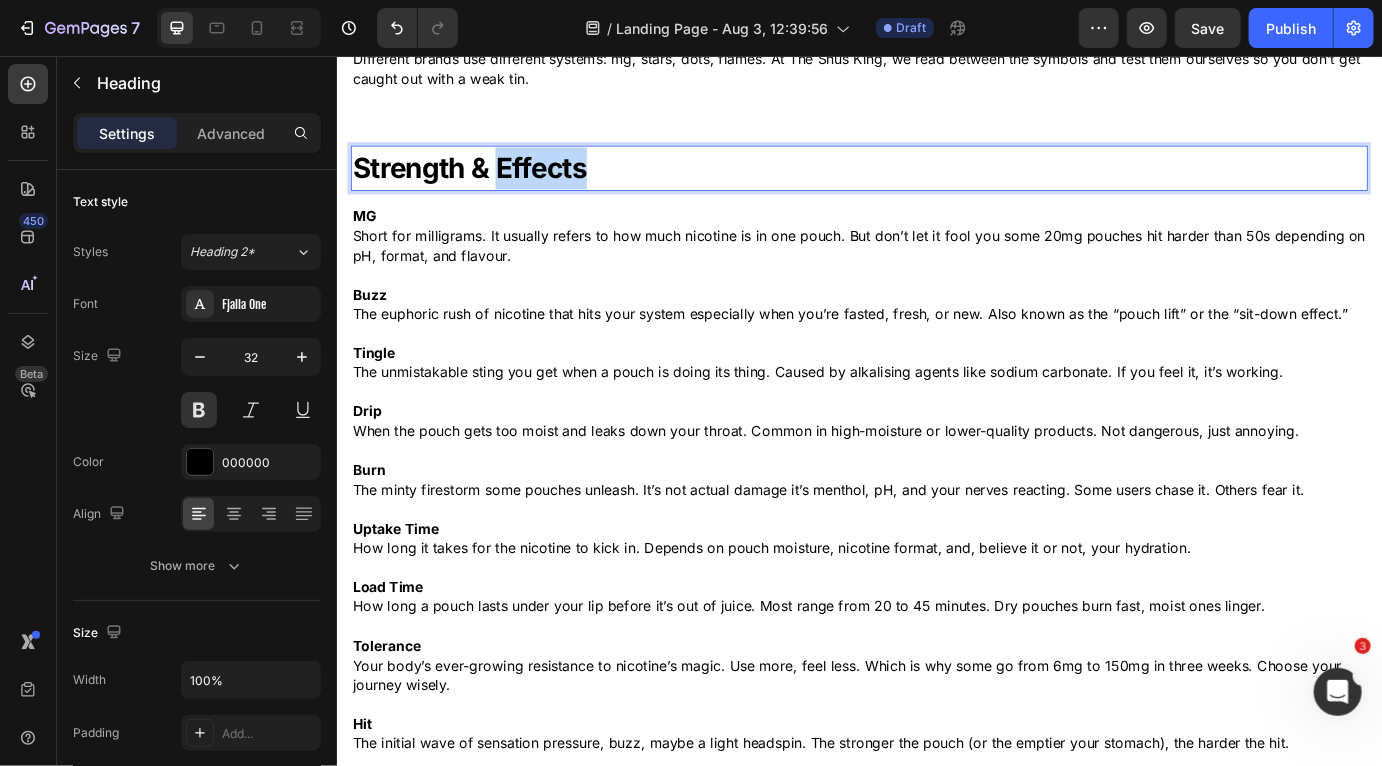 click on "Strength & Effects" at bounding box center (936, 185) 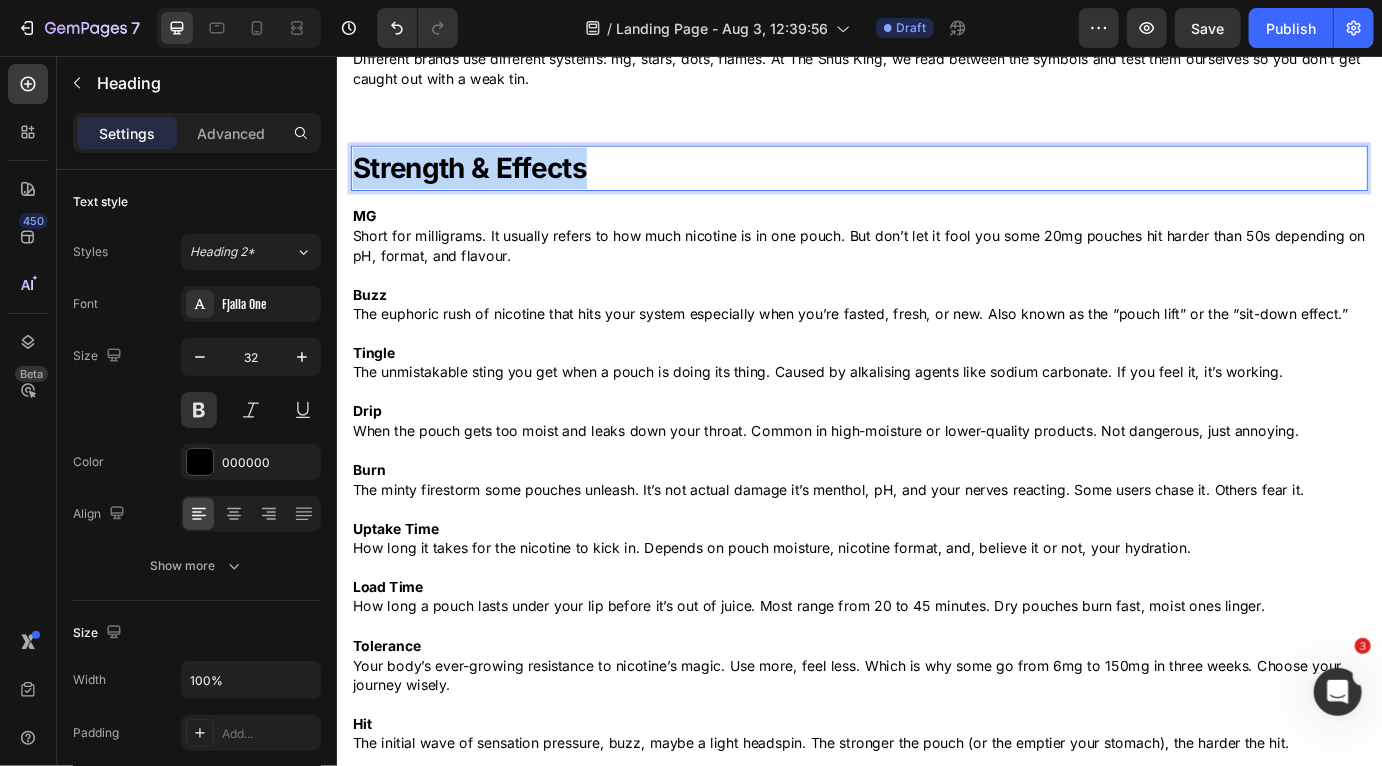 click on "Strength & Effects" at bounding box center [936, 185] 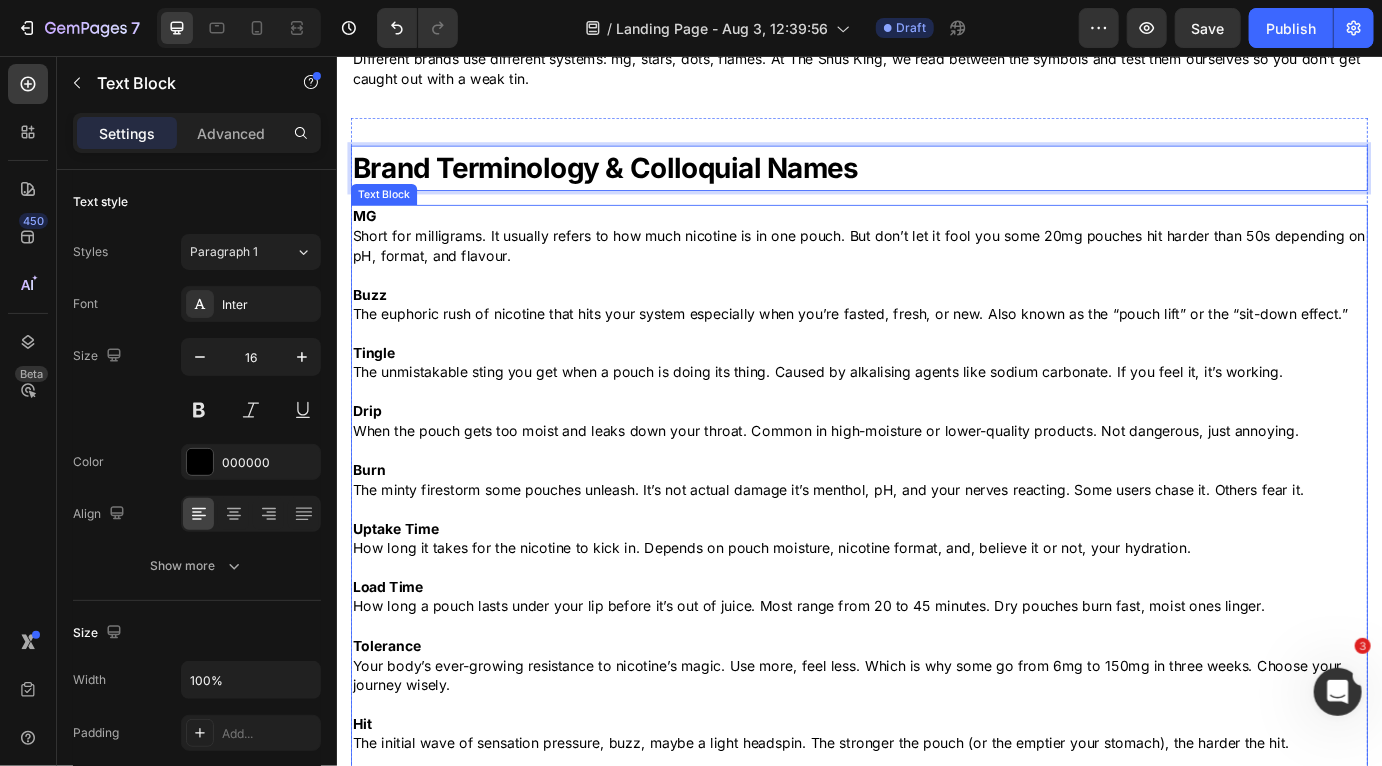 click at bounding box center (936, 442) 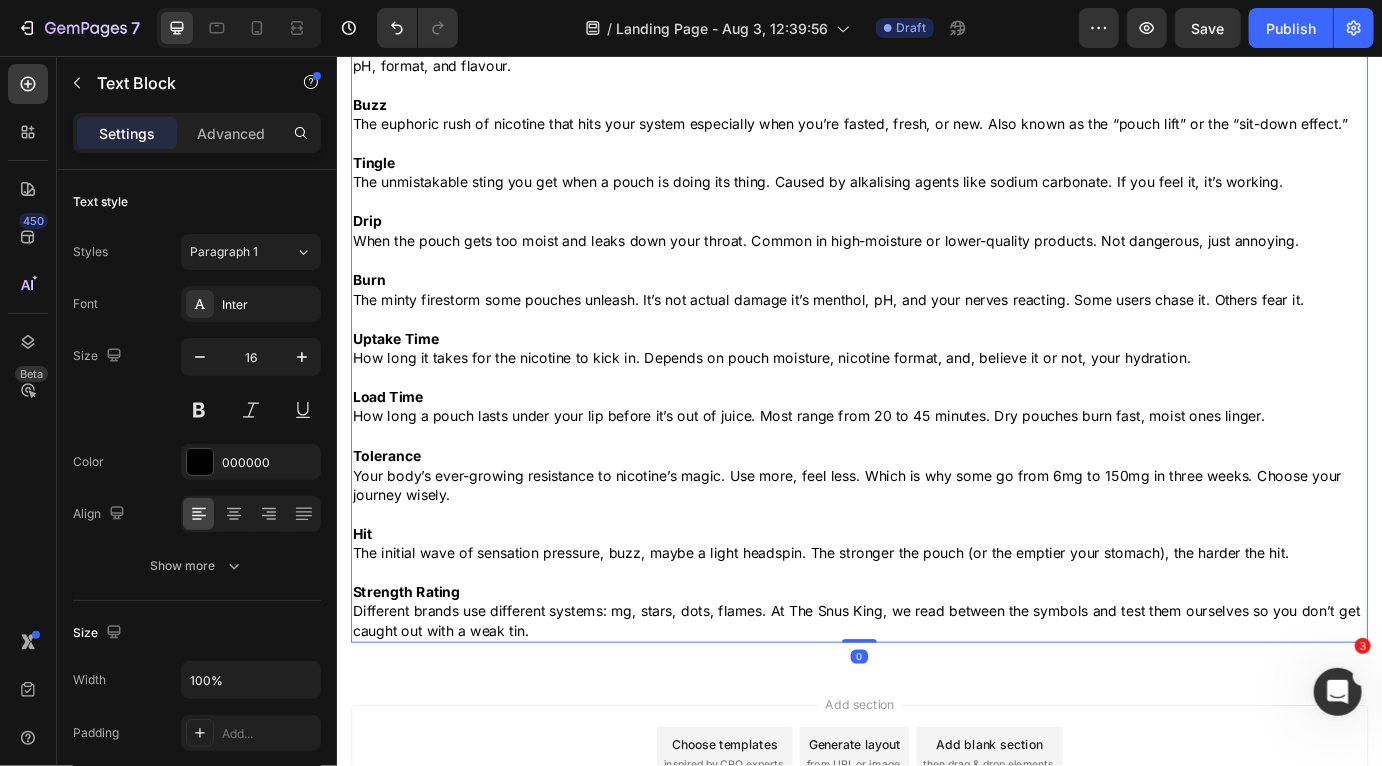scroll, scrollTop: 2195, scrollLeft: 0, axis: vertical 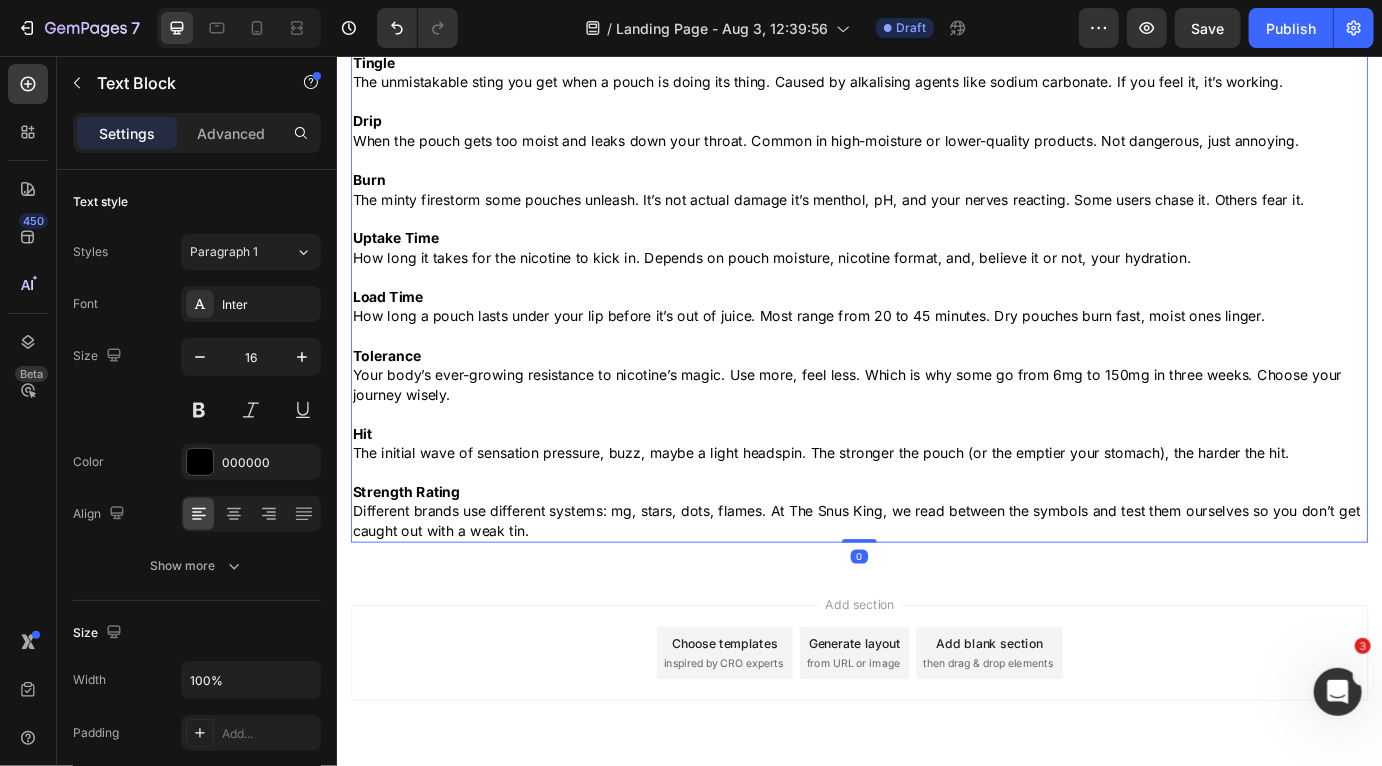 click on "Strength Rating Different brands use different systems: mg, stars, dots, flames. At The Snus King, we read between the symbols and test them ourselves so you don’t get caught out with a weak tin." at bounding box center (936, 579) 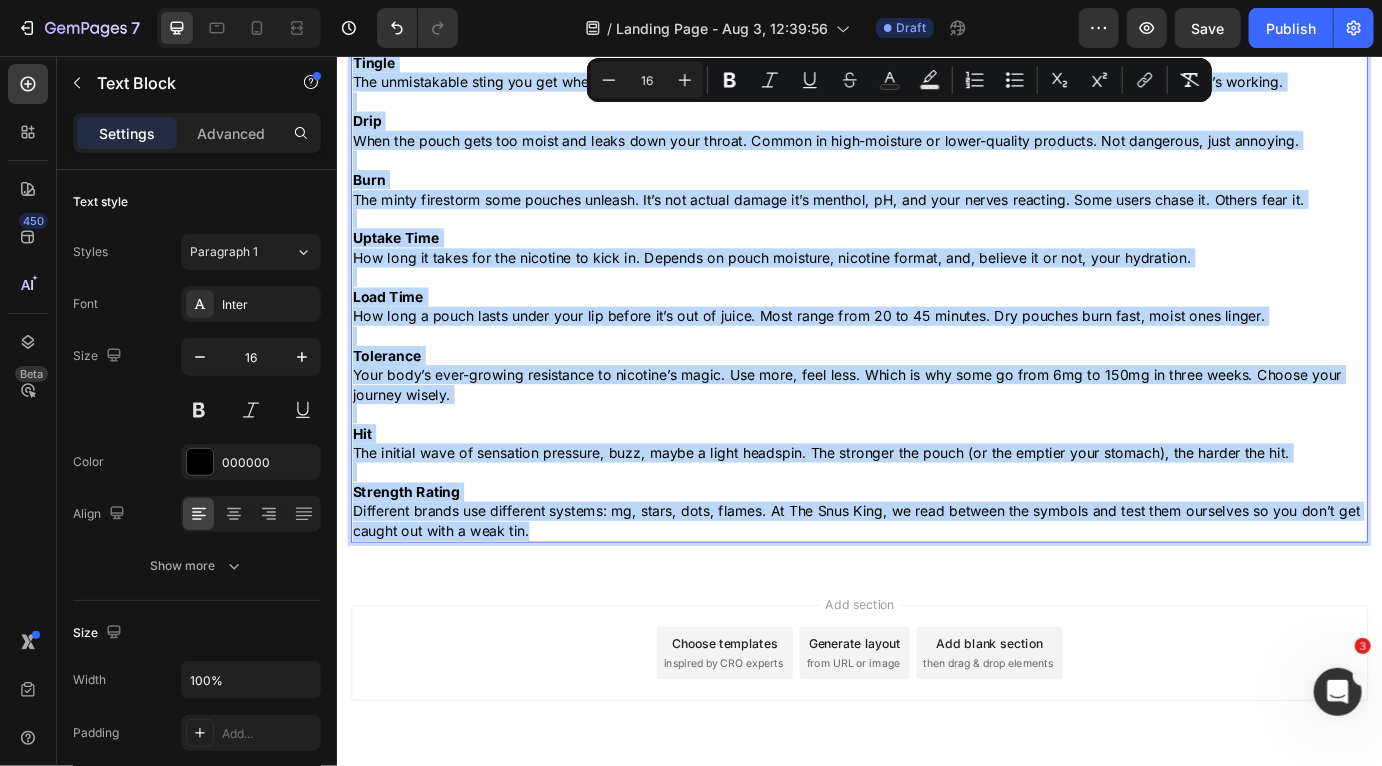 drag, startPoint x: 647, startPoint y: 594, endPoint x: 512, endPoint y: 73, distance: 538.2063 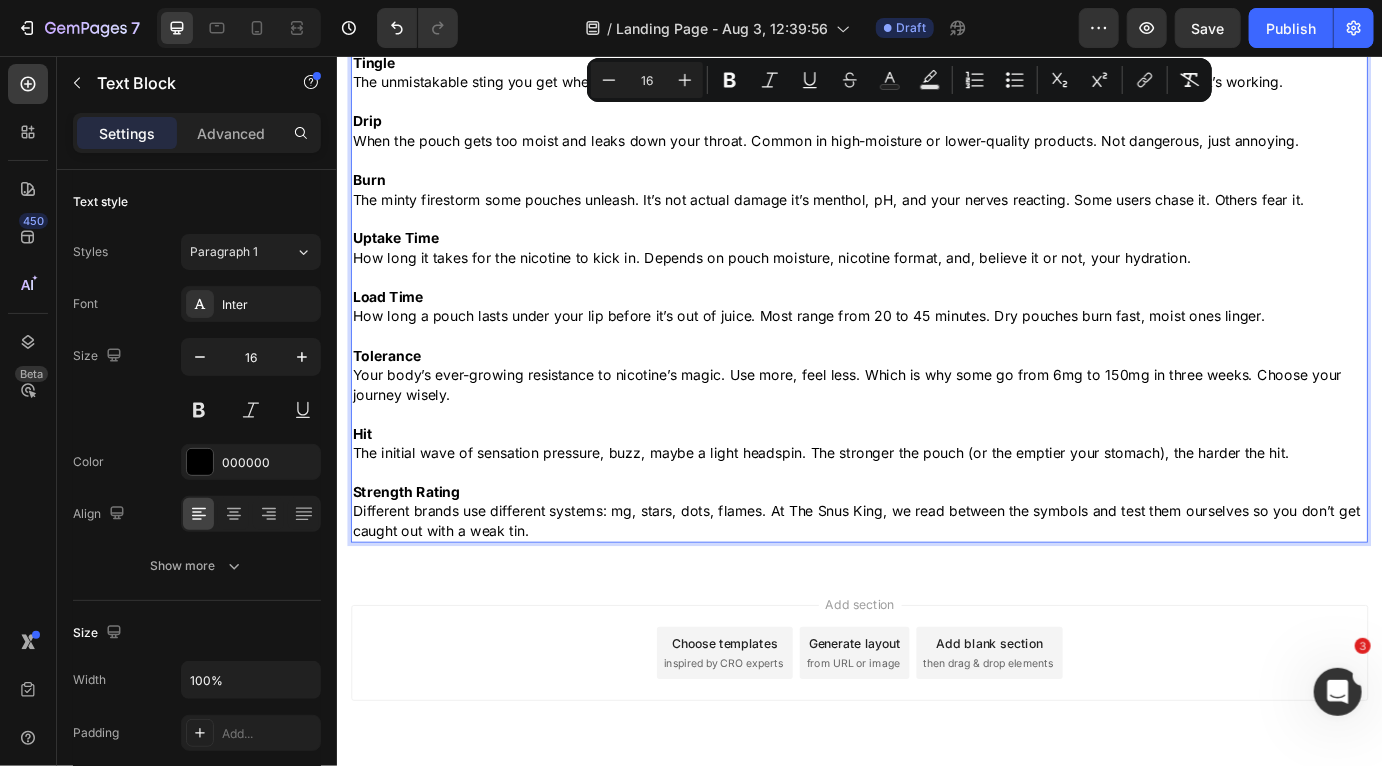 scroll, scrollTop: 1720, scrollLeft: 0, axis: vertical 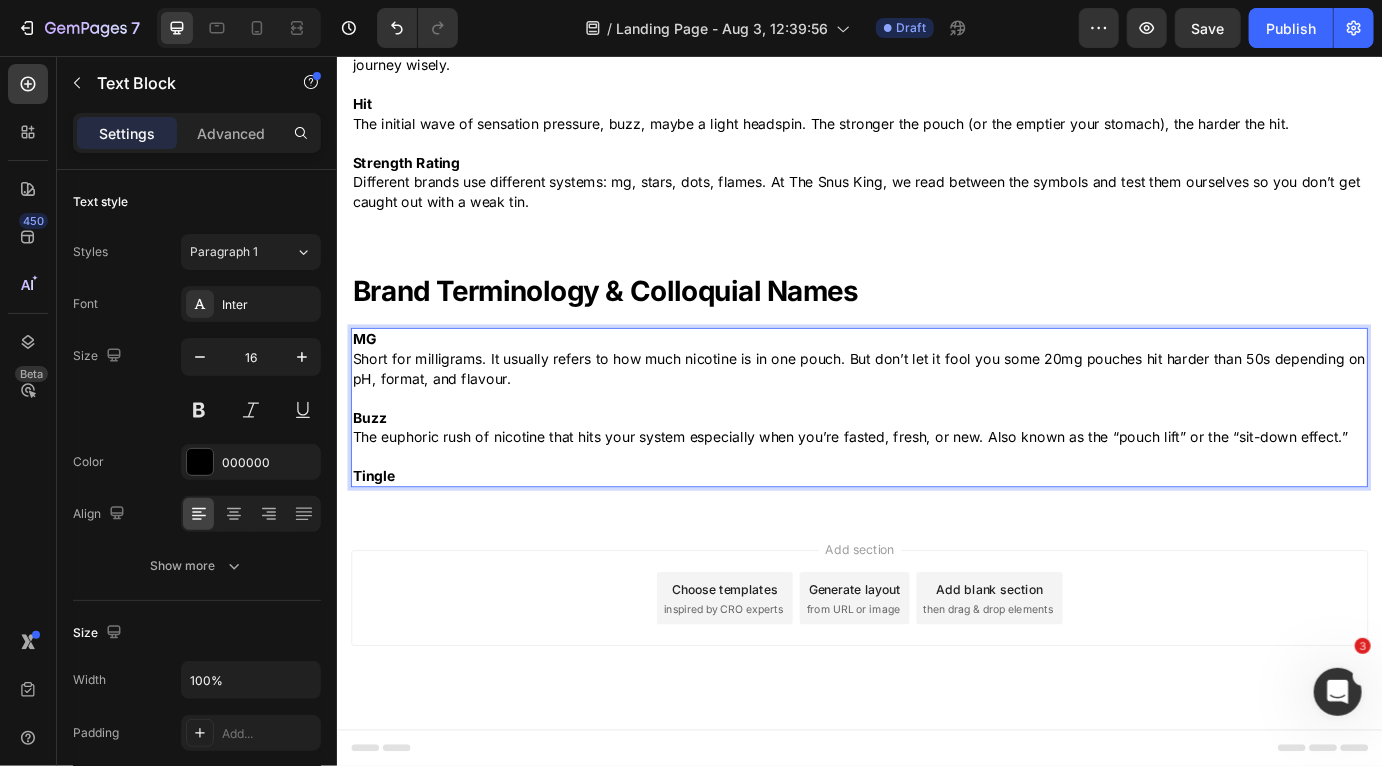 click on "Tingle" at bounding box center (936, 539) 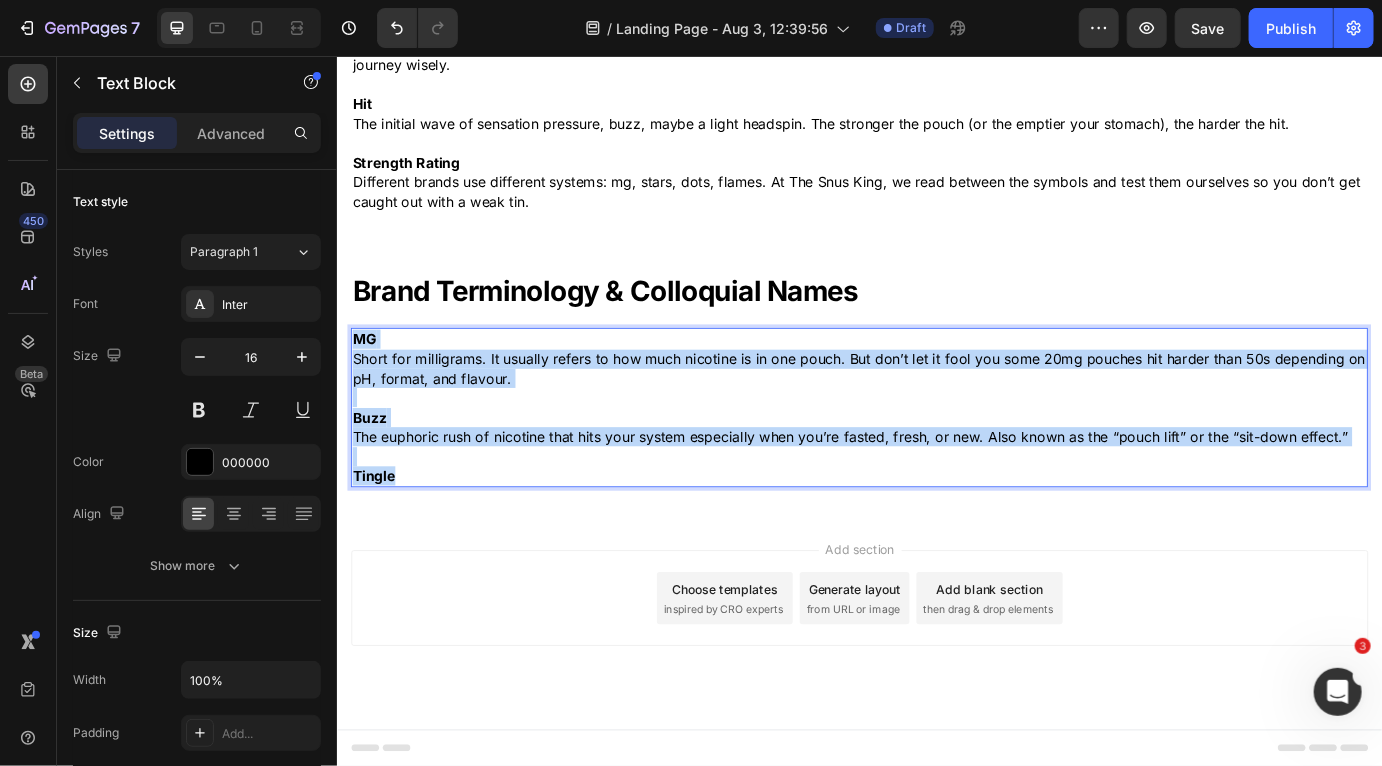drag, startPoint x: 413, startPoint y: 531, endPoint x: 360, endPoint y: 386, distance: 154.38264 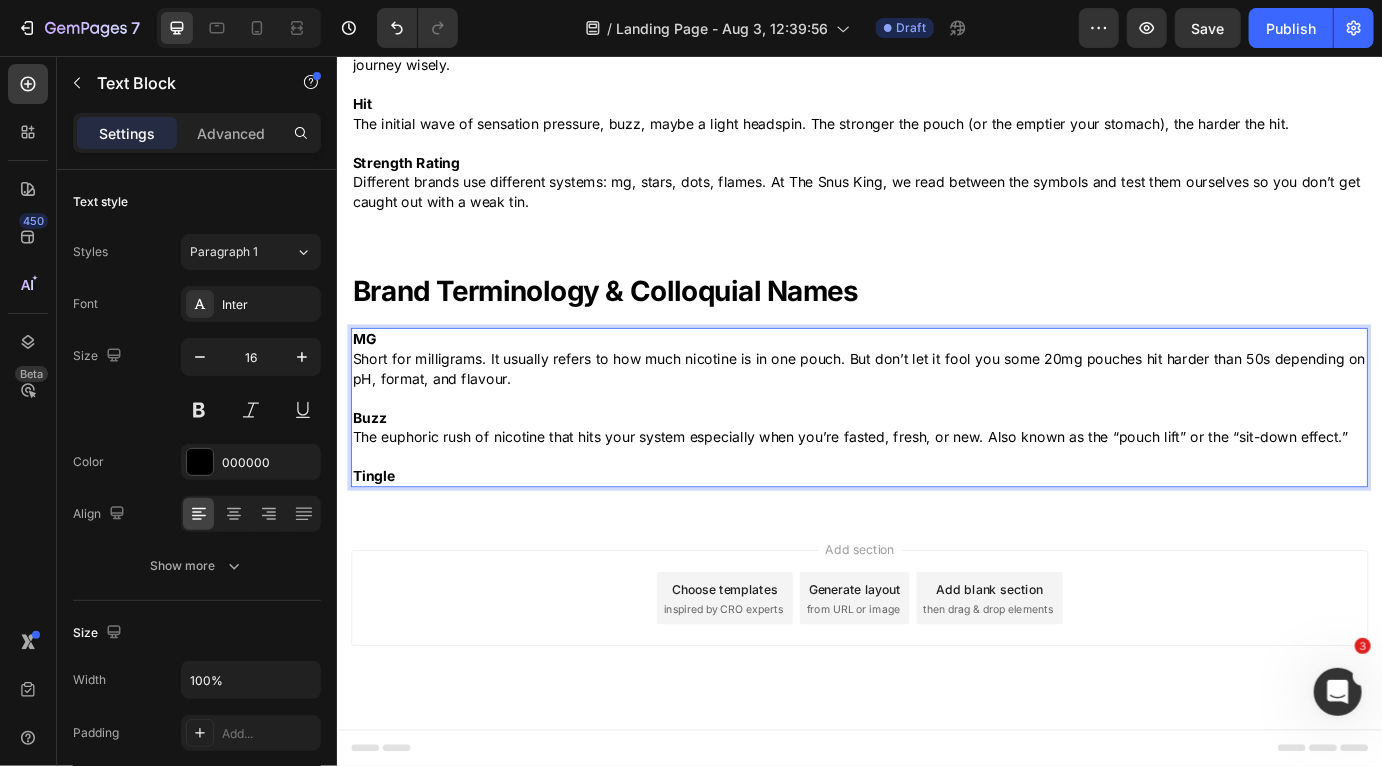 scroll, scrollTop: 1563, scrollLeft: 0, axis: vertical 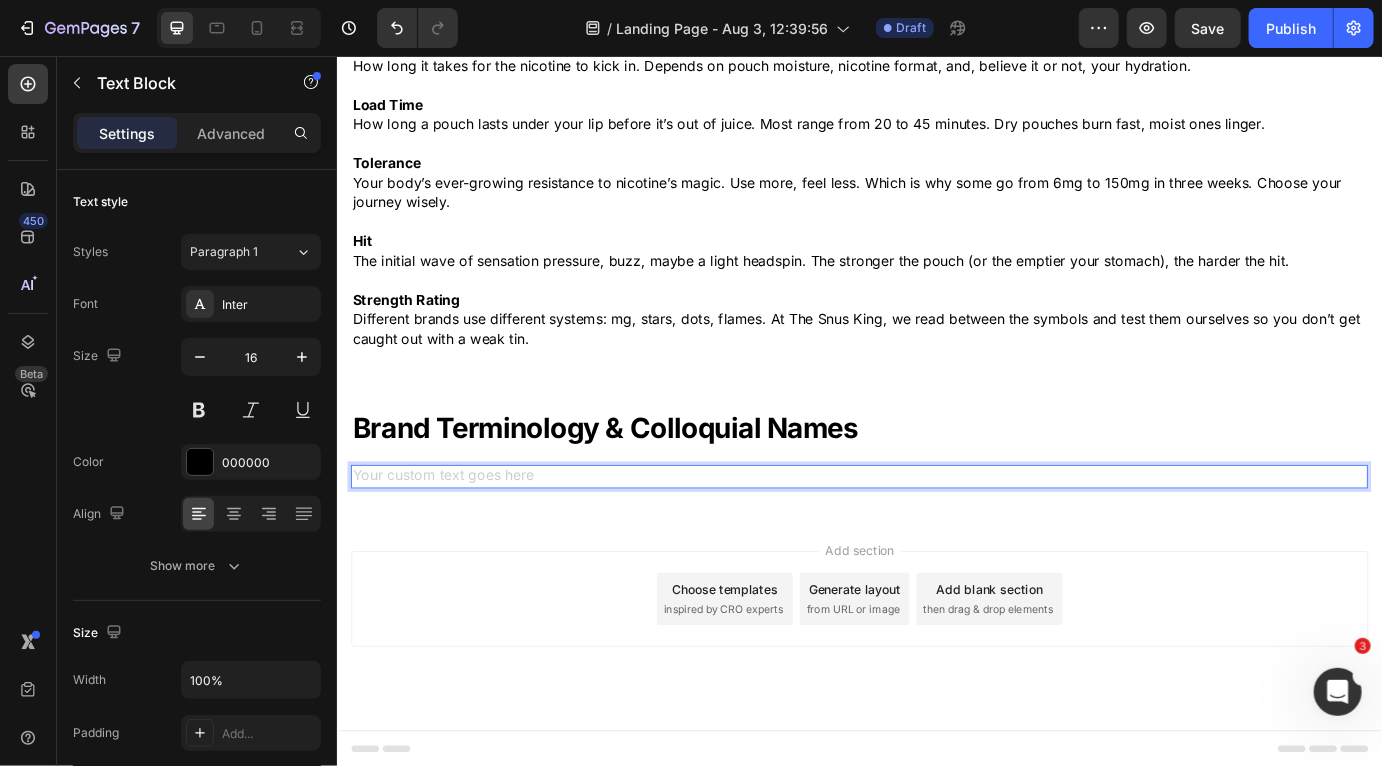 click at bounding box center (936, 539) 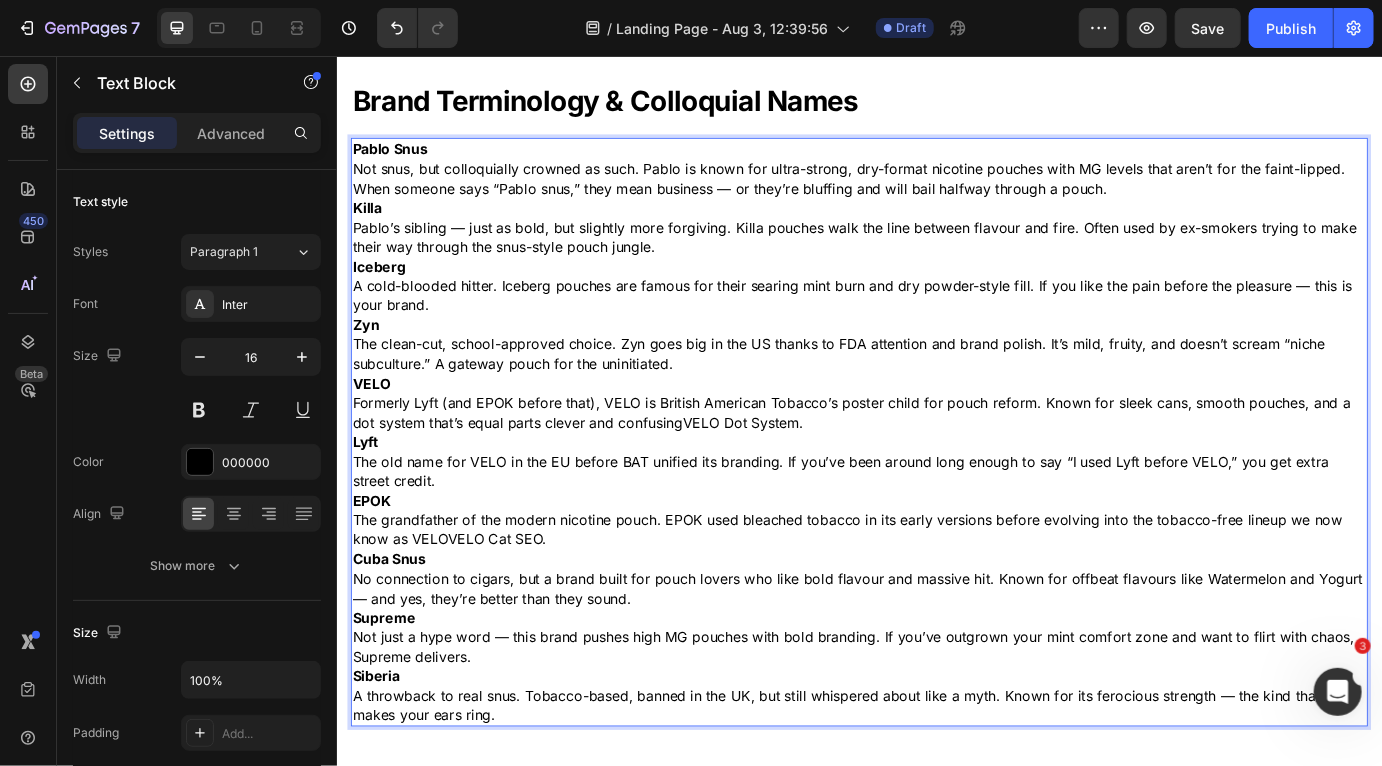 scroll, scrollTop: 1917, scrollLeft: 0, axis: vertical 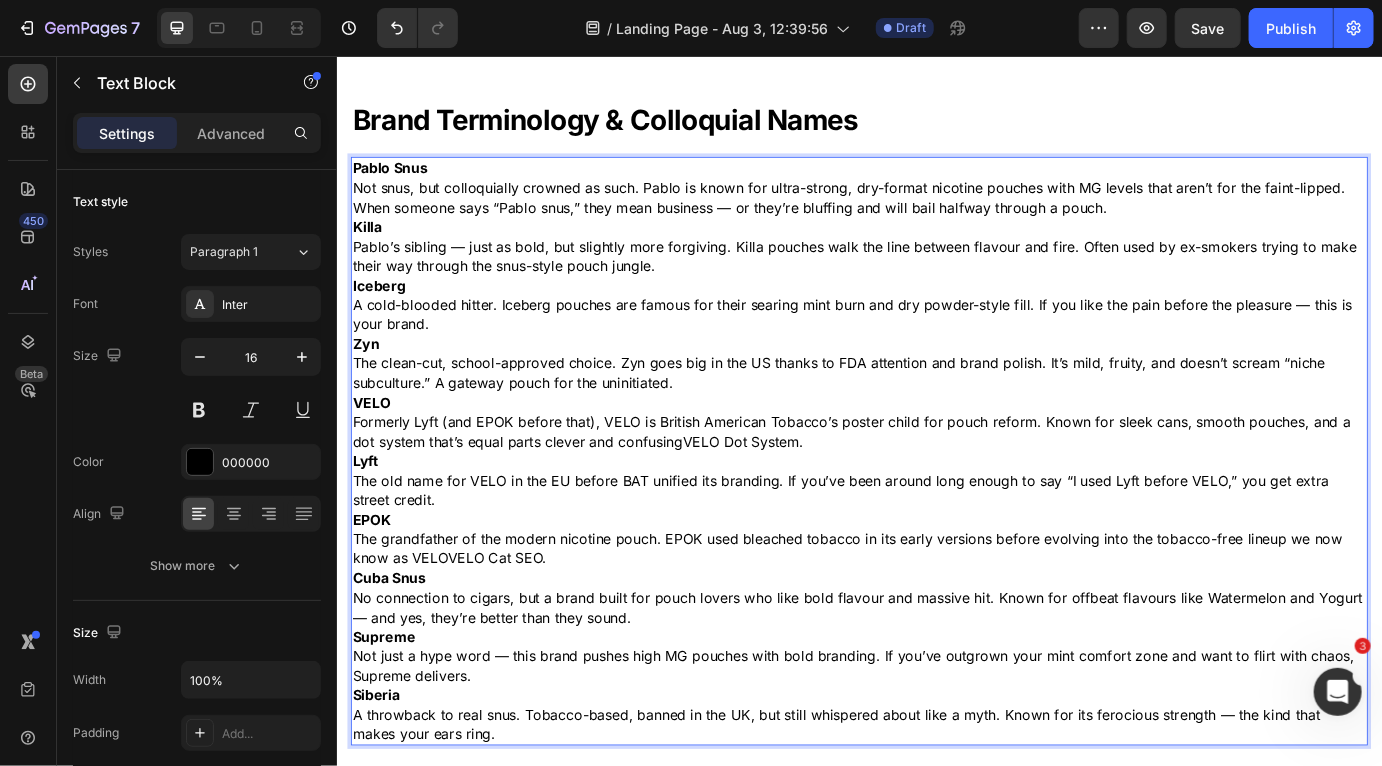 click on "Pablo Snus Not snus, but colloquially crowned as such. Pablo is known for ultra-strong, dry-format nicotine pouches with MG levels that aren’t for the faint-lipped. When someone says “Pablo snus,” they mean business — or they’re bluffing and will bail halfway through a pouch." at bounding box center [936, 207] 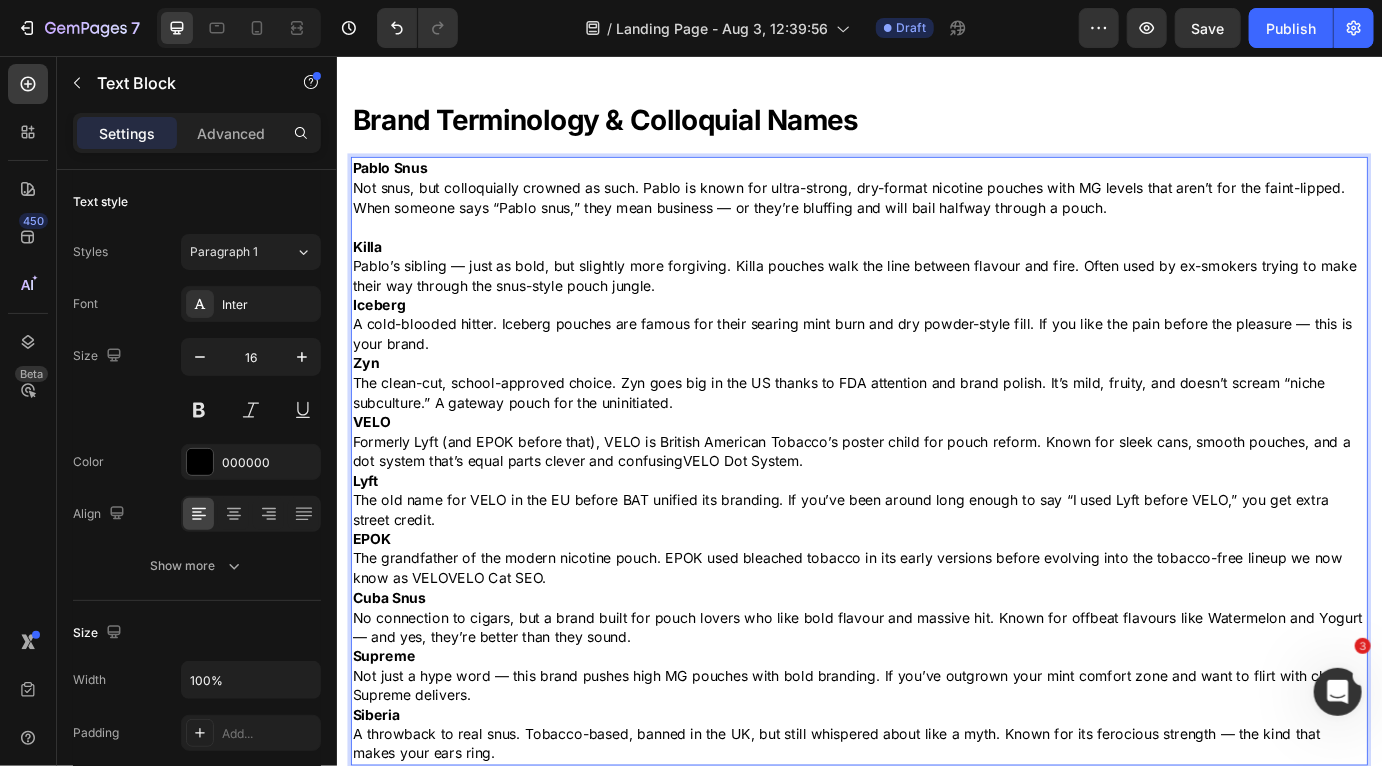 click on "Killa Pablo’s sibling — just as bold, but slightly more forgiving. Killa pouches walk the line between flavour and fire. Often used by ex-smokers trying to make their way through the snus-style pouch jungle." at bounding box center [936, 297] 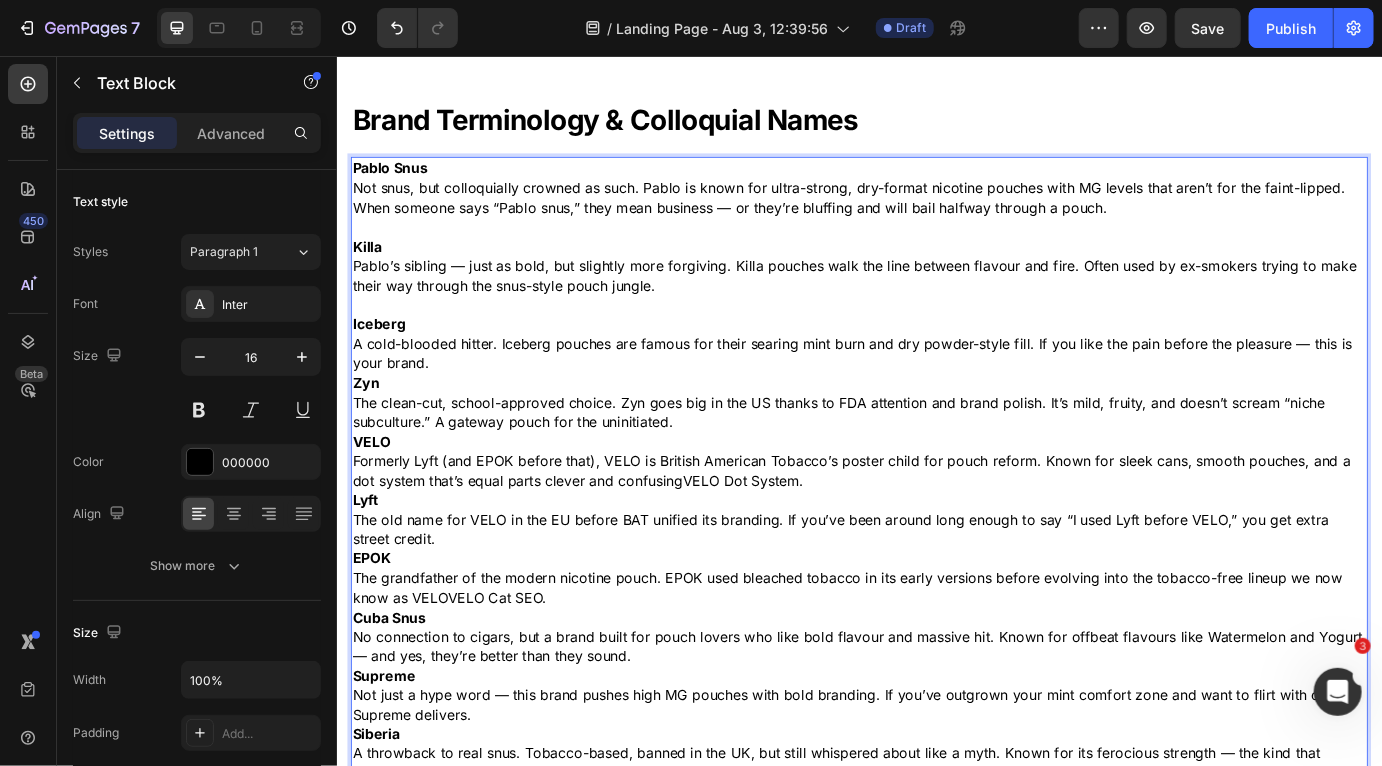 click on "Iceberg A cold-blooded hitter. Iceberg pouches are famous for their searing mint burn and dry powder-style fill. If you like the pain before the pleasure — this is your brand." at bounding box center [936, 386] 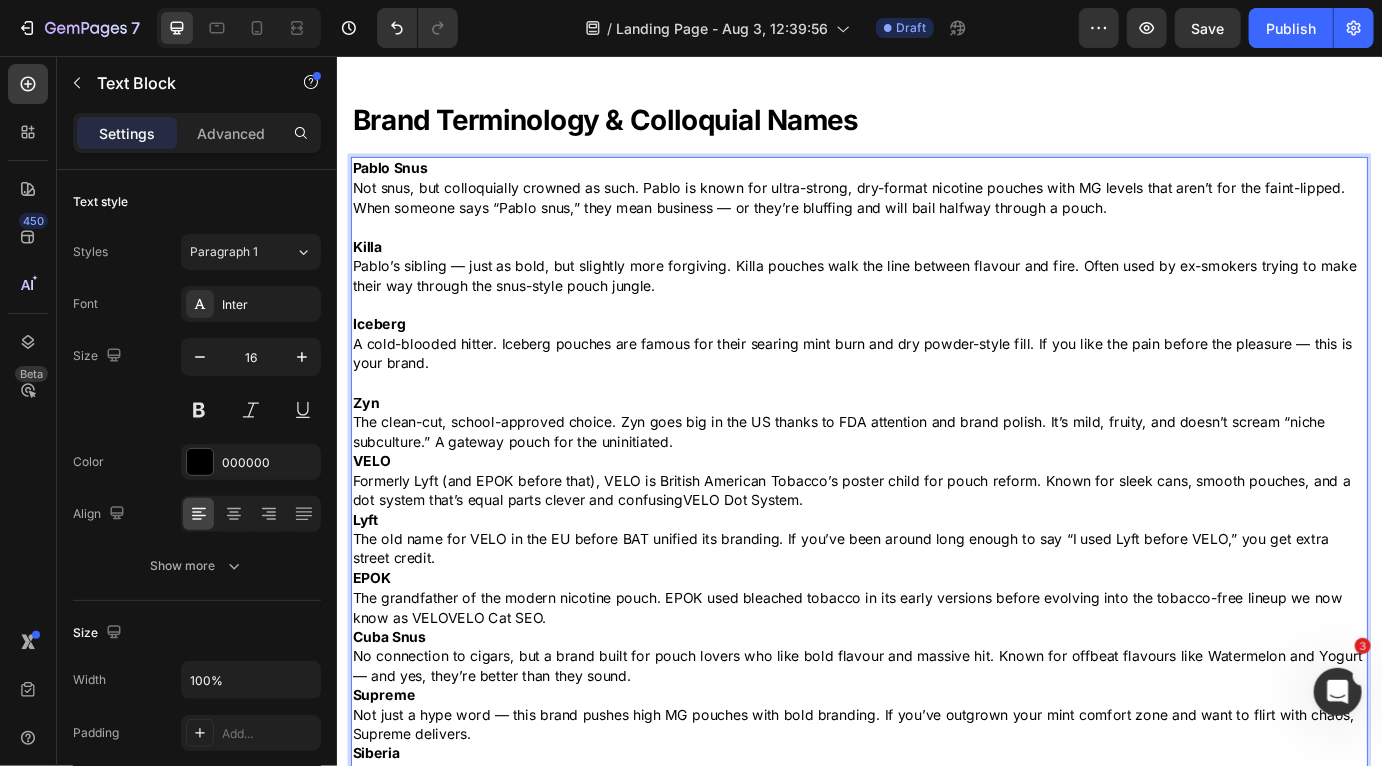 click on "Zyn The clean-cut, school-approved choice. Zyn goes big in the US thanks to FDA attention and brand polish. It’s mild, fruity, and doesn’t scream “niche subculture.” A gateway pouch for the uninitiated." at bounding box center [936, 476] 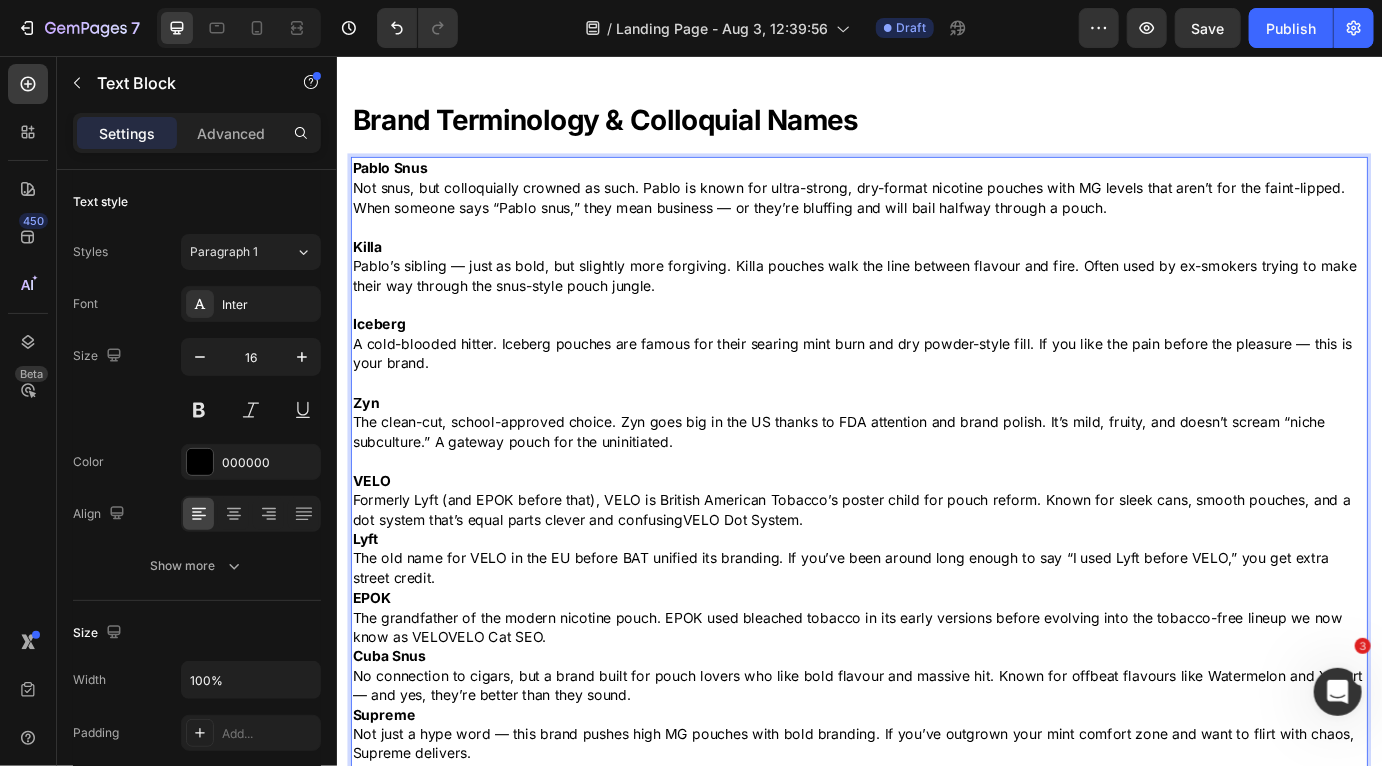 click on "VELO Formerly Lyft (and EPOK before that), VELO is British American Tobacco’s poster child for pouch reform. Known for sleek cans, smooth pouches, and a dot system that’s equal parts clever and confusingVELO Dot System." at bounding box center [936, 566] 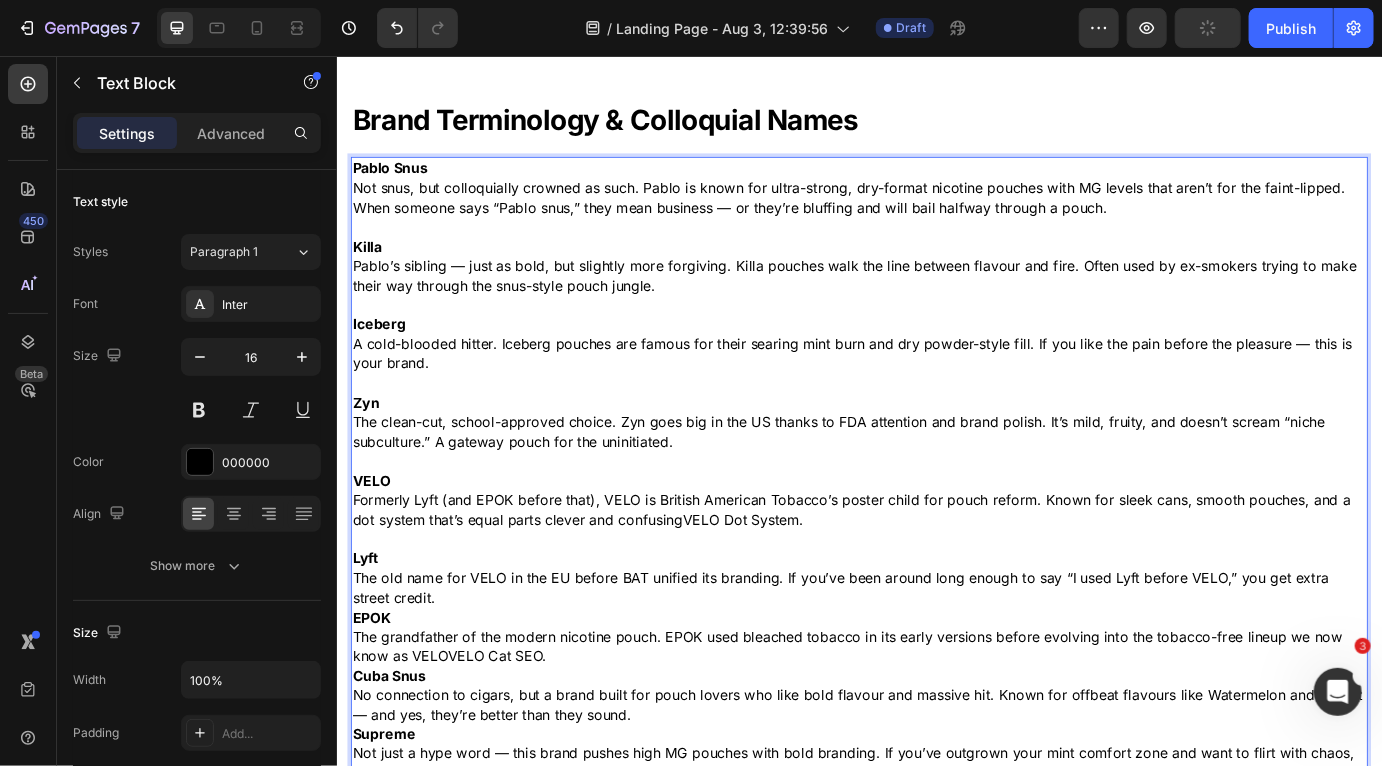 click on "VELO Formerly Lyft (and EPOK before that), VELO is British American Tobacco’s poster child for pouch reform. Known for sleek cans, smooth pouches, and a dot system that’s equal parts clever and confusingVELO Dot System." at bounding box center [936, 566] 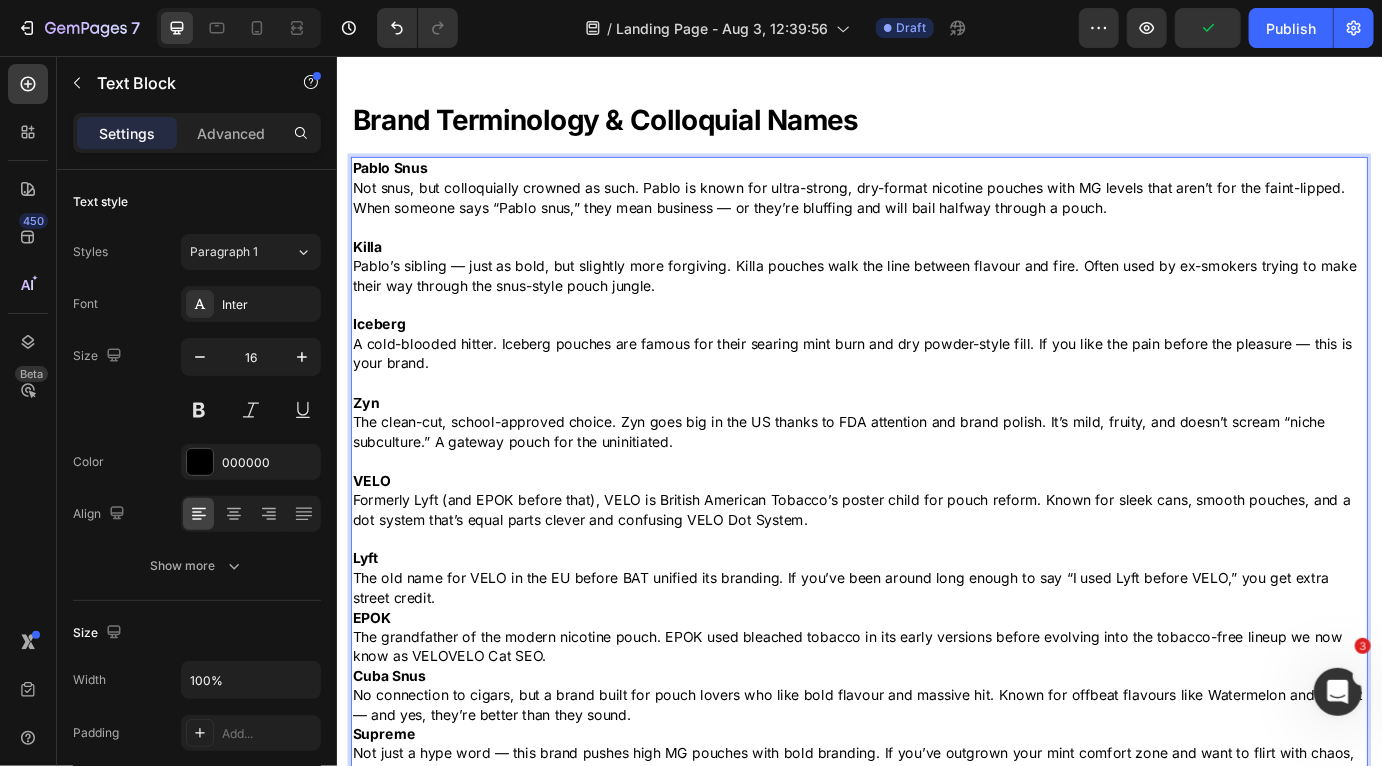 click on "Lyft The old name for VELO in the EU before BAT unified its branding. If you’ve been around long enough to say “I used Lyft before VELO,” you get extra street credit." at bounding box center (936, 655) 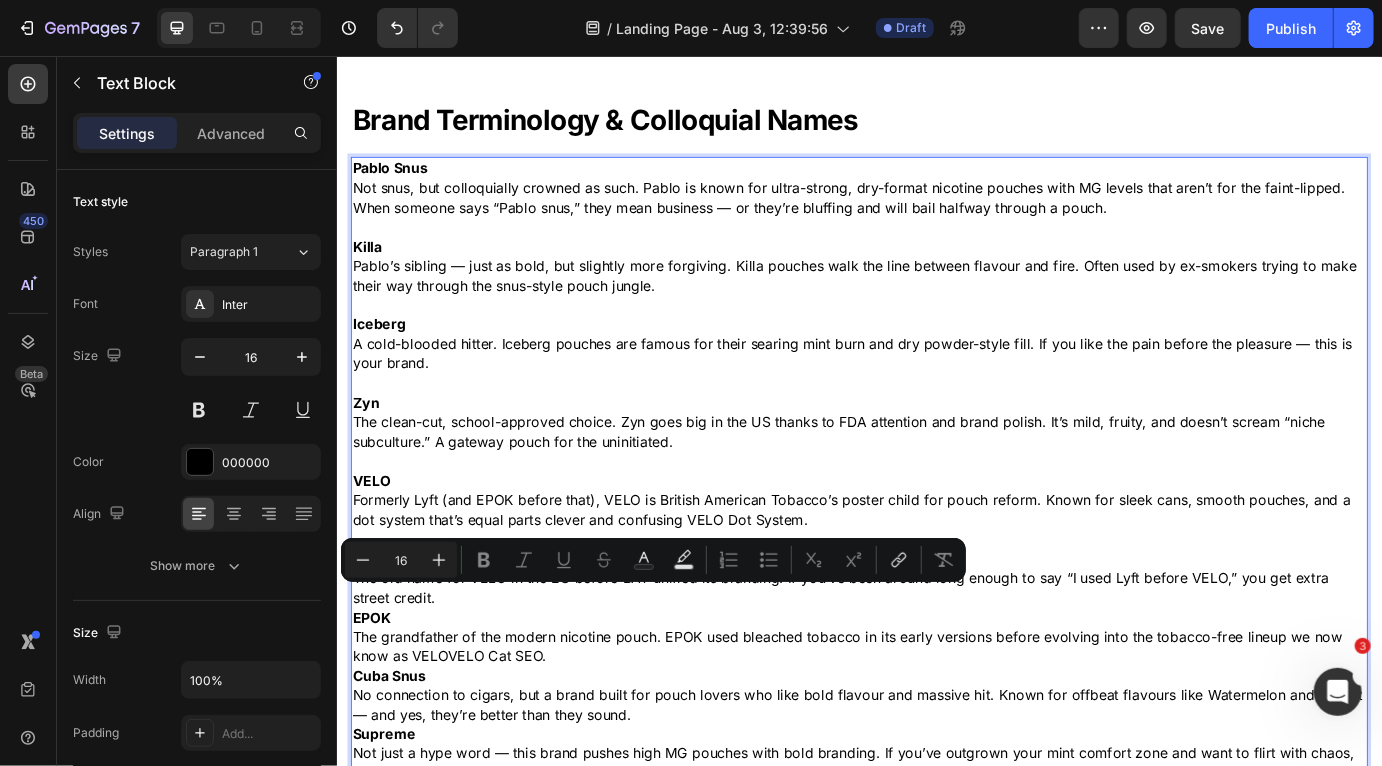 drag, startPoint x: 402, startPoint y: 677, endPoint x: 412, endPoint y: 675, distance: 10.198039 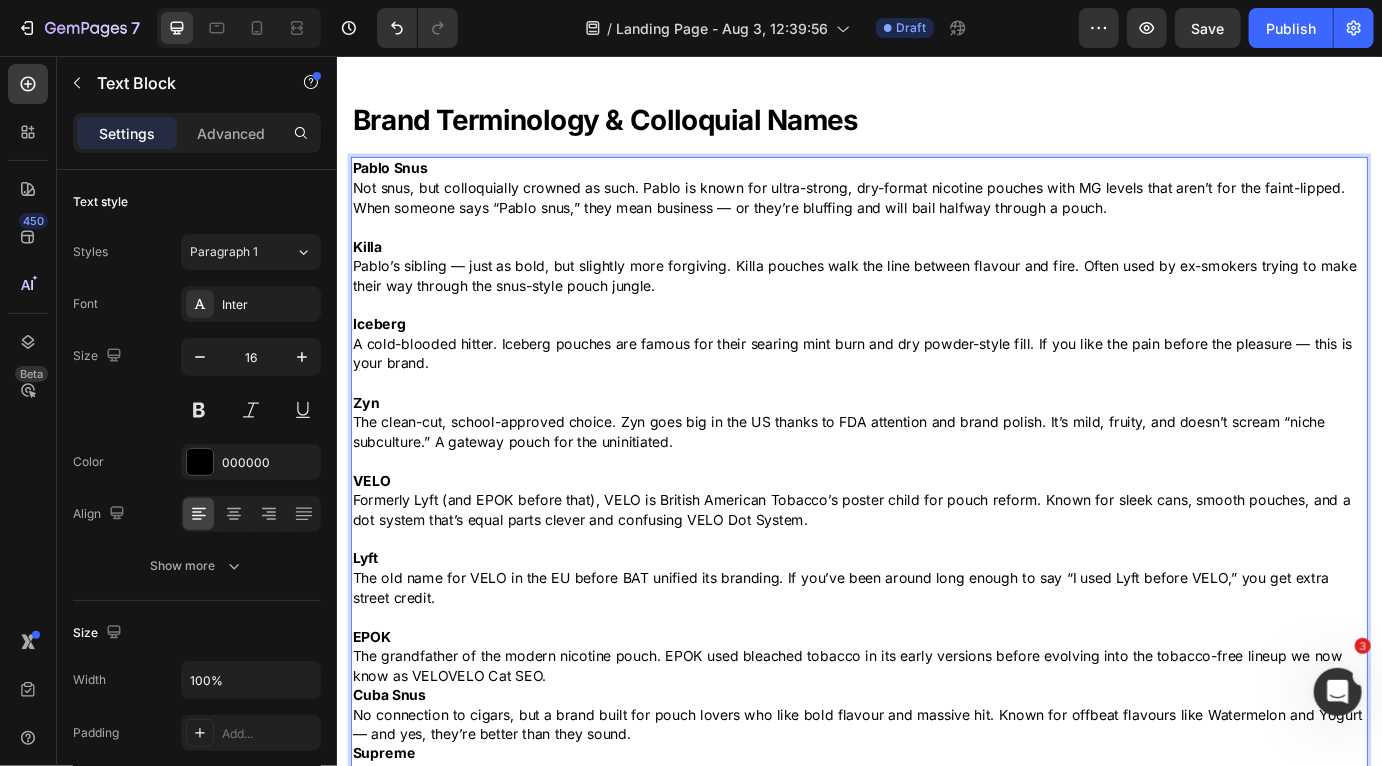 click on "EPOK The grandfather of the modern nicotine pouch. EPOK used bleached tobacco in its early versions before evolving into the tobacco-free lineup we now know as VELOVELO Cat SEO." at bounding box center [936, 745] 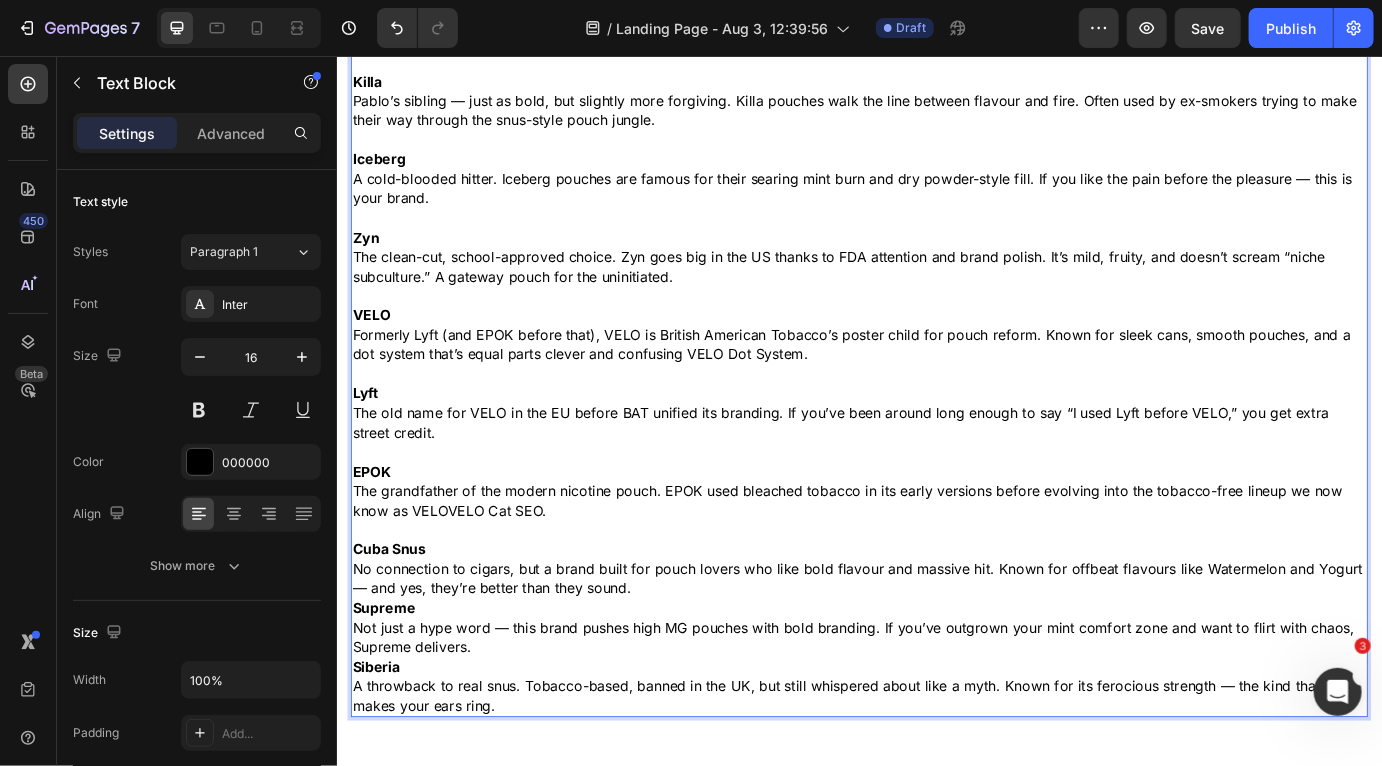 scroll, scrollTop: 2116, scrollLeft: 0, axis: vertical 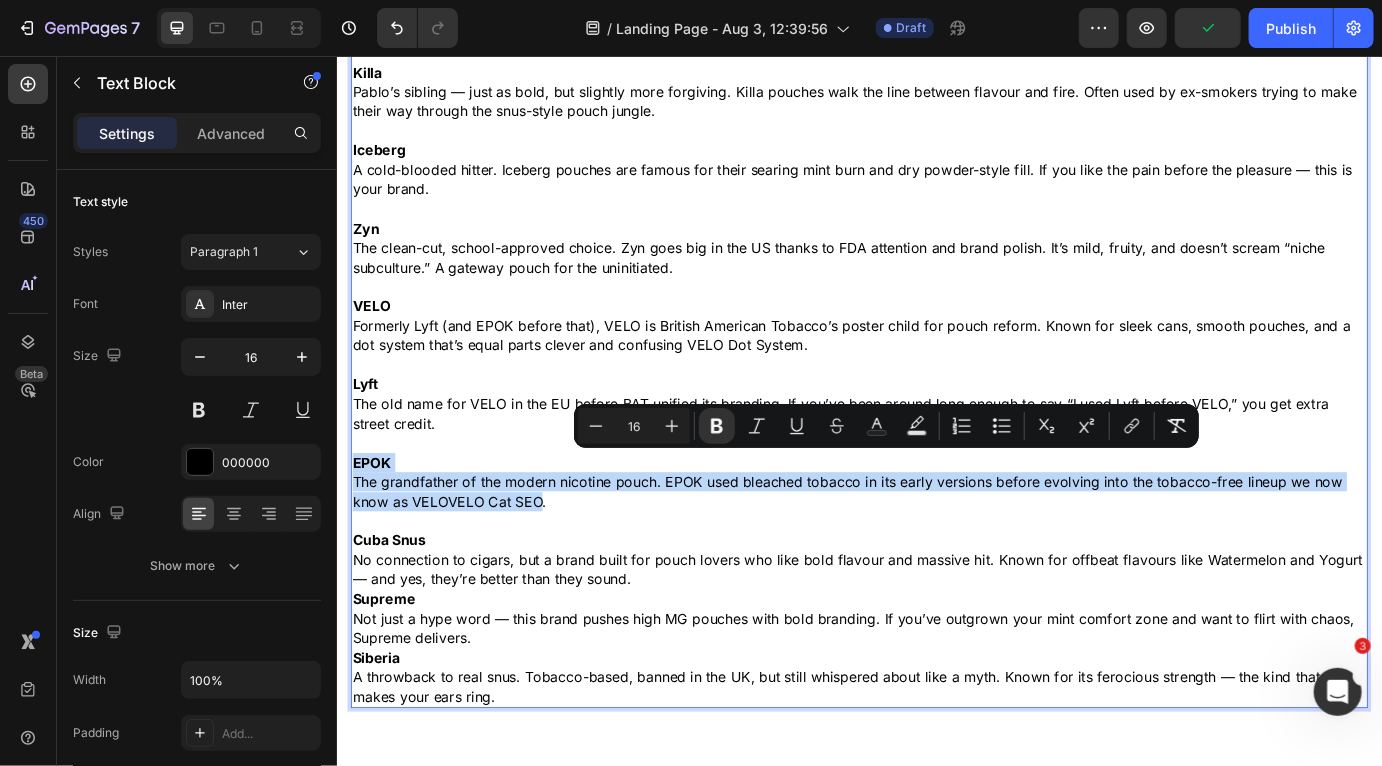 drag, startPoint x: 570, startPoint y: 570, endPoint x: 356, endPoint y: 516, distance: 220.70795 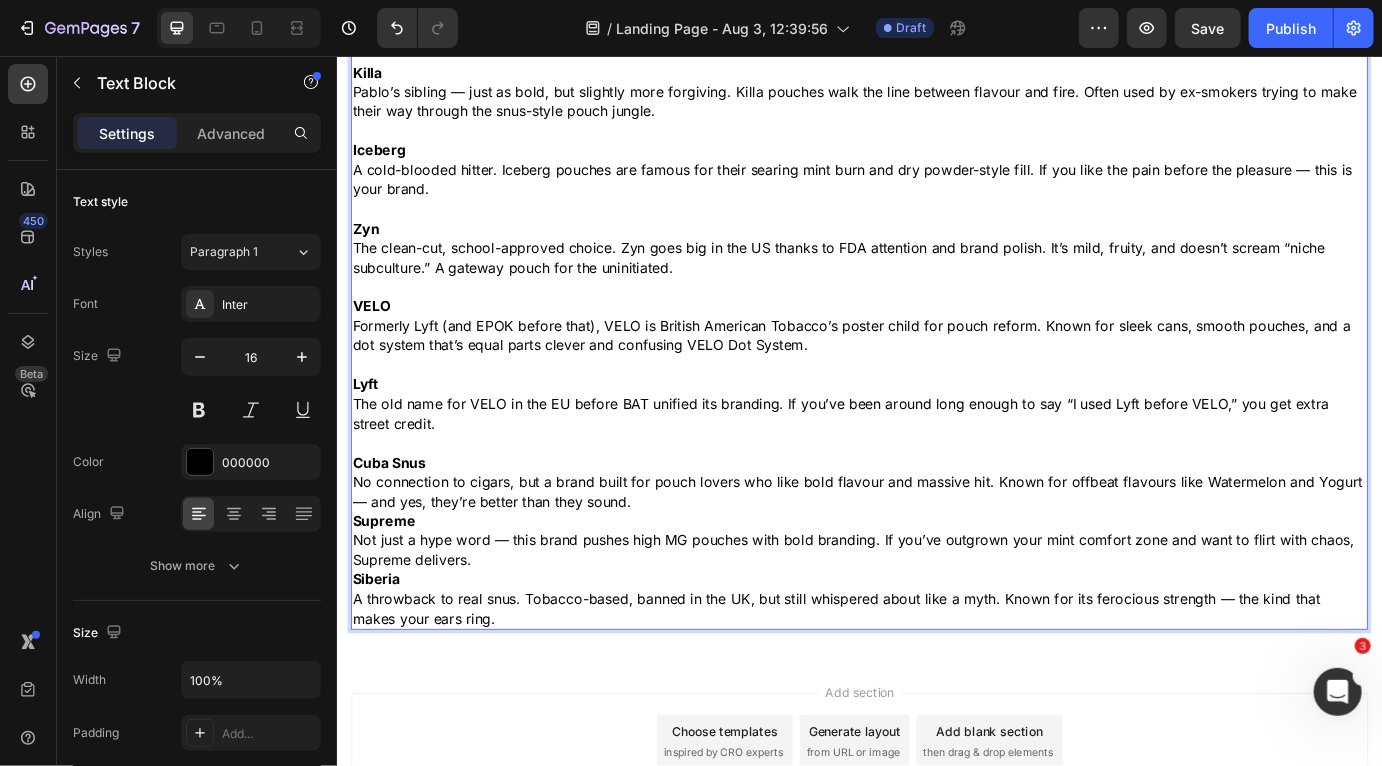click on "Cuba Snus No connection to cigars, but a brand built for pouch lovers who like bold flavour and massive hit. Known for offbeat flavours like Watermelon and Yogurt — and yes, they’re better than they sound." at bounding box center (936, 546) 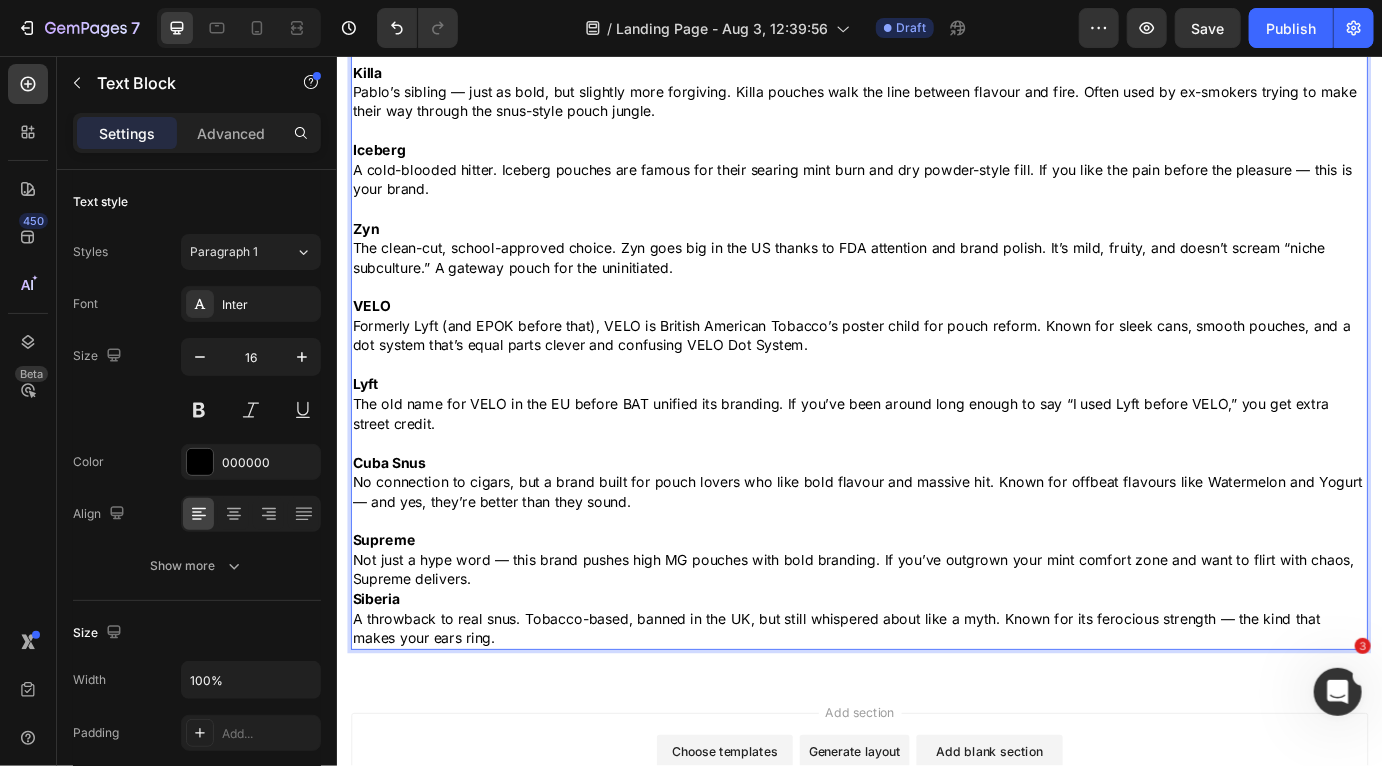 click on "Supreme Not just a hype word — this brand pushes high MG pouches with bold branding. If you’ve outgrown your mint comfort zone and want to flirt with chaos, Supreme delivers." at bounding box center (936, 635) 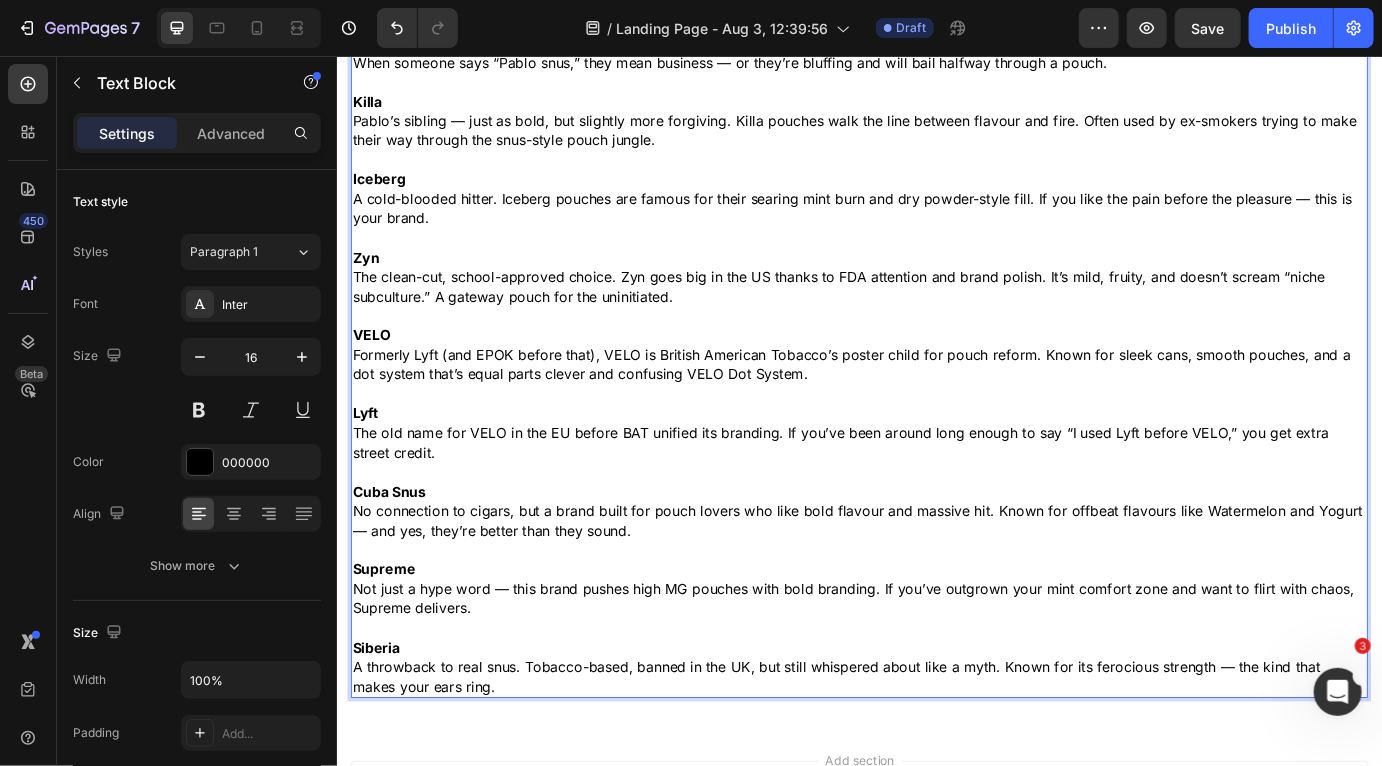 scroll, scrollTop: 2075, scrollLeft: 0, axis: vertical 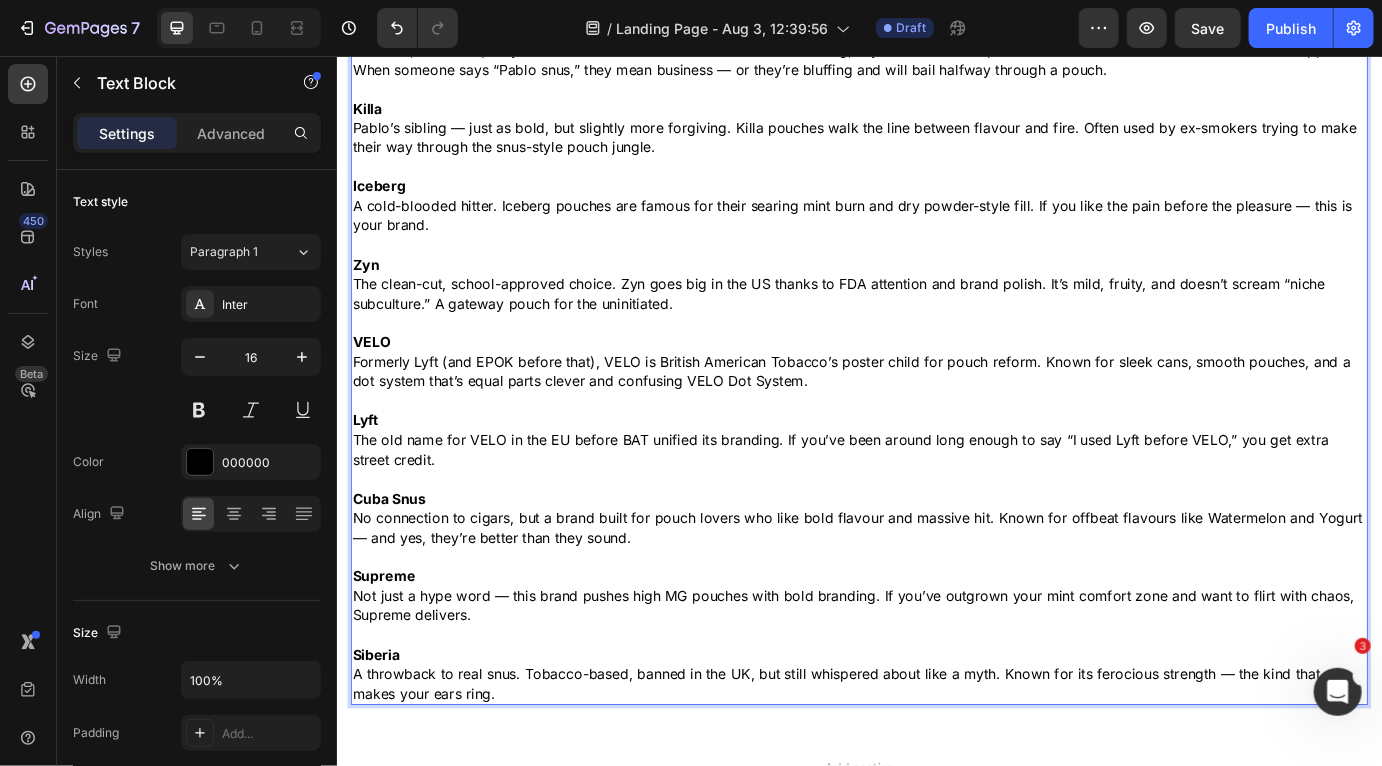 click on "Siberia A throwback to real snus. Tobacco-based, banned in the UK, but still whispered about like a myth. Known for its ferocious strength — the kind that makes your ears ring." at bounding box center (936, 766) 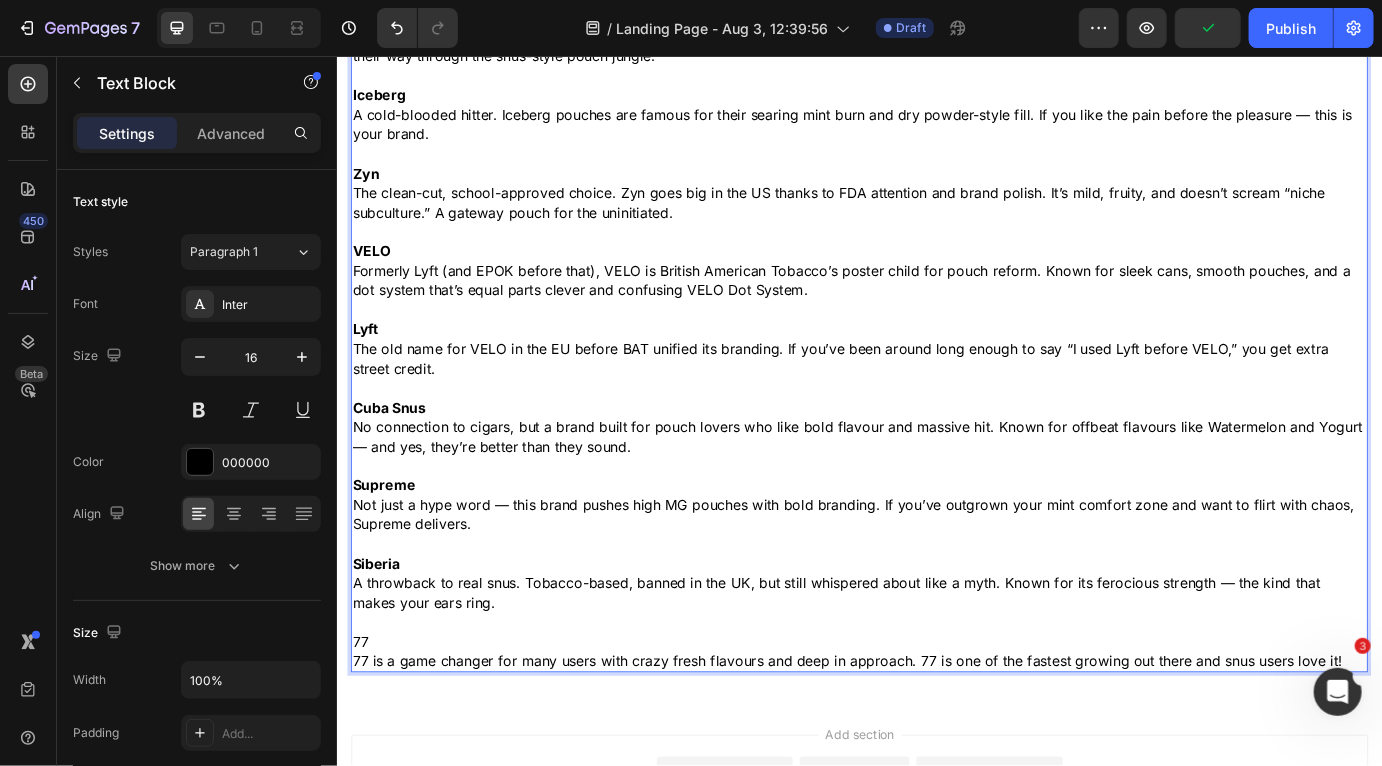 scroll, scrollTop: 2184, scrollLeft: 0, axis: vertical 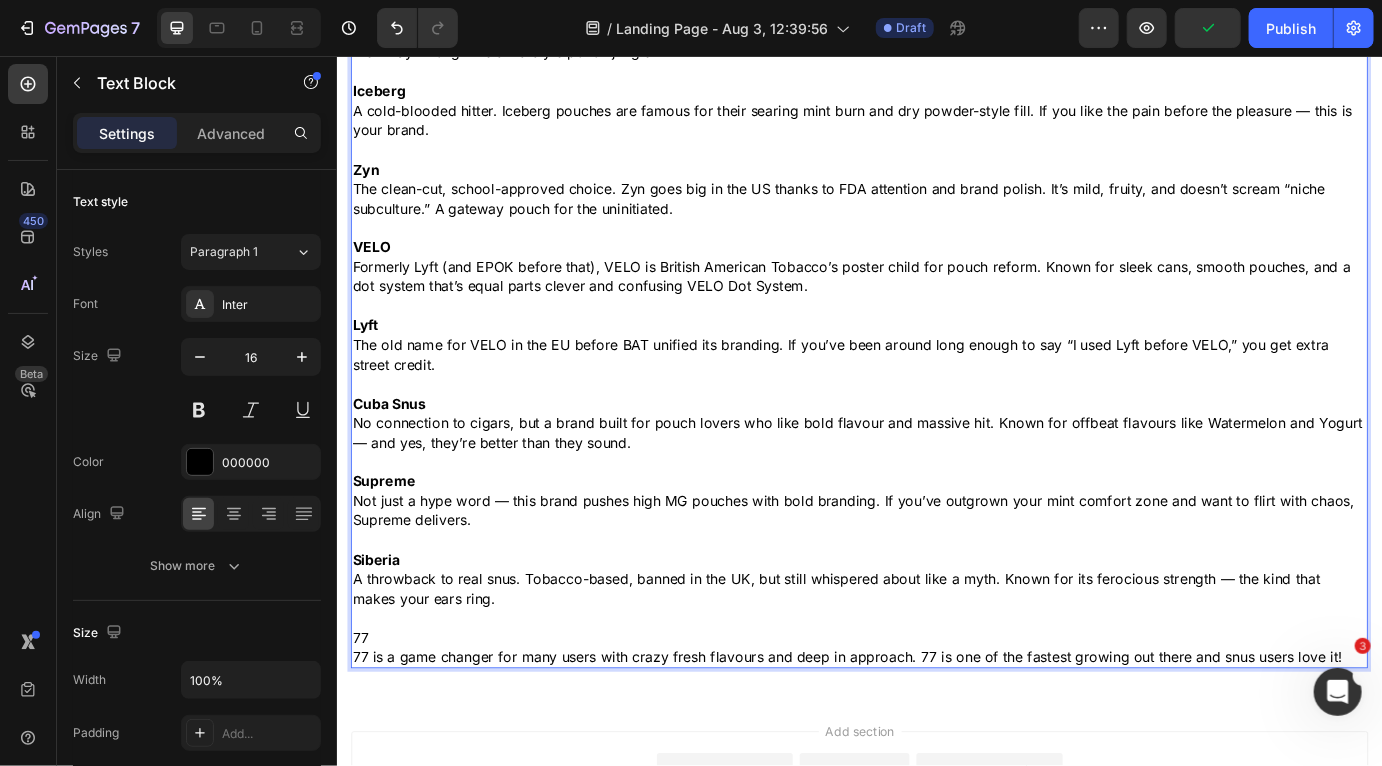 click on "77" at bounding box center (936, 725) 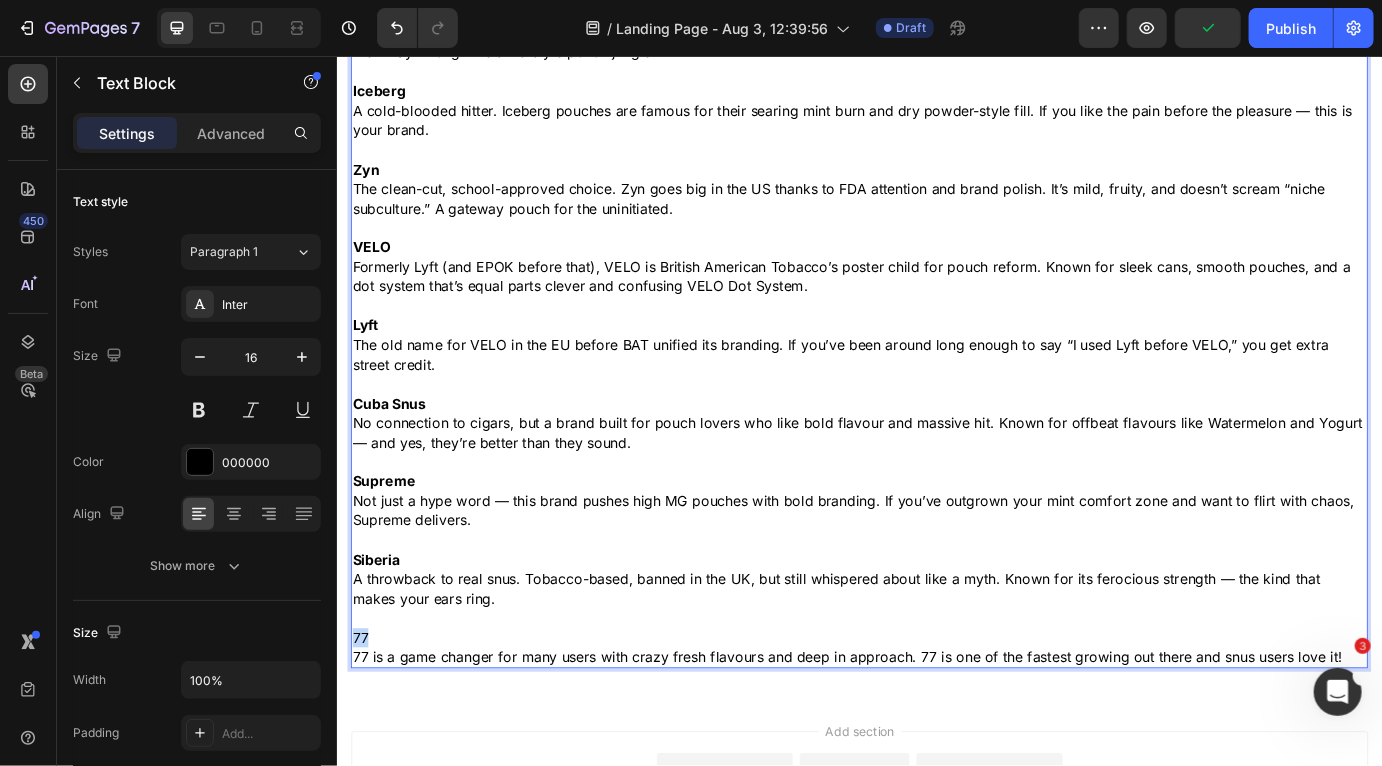 click on "77" at bounding box center [936, 725] 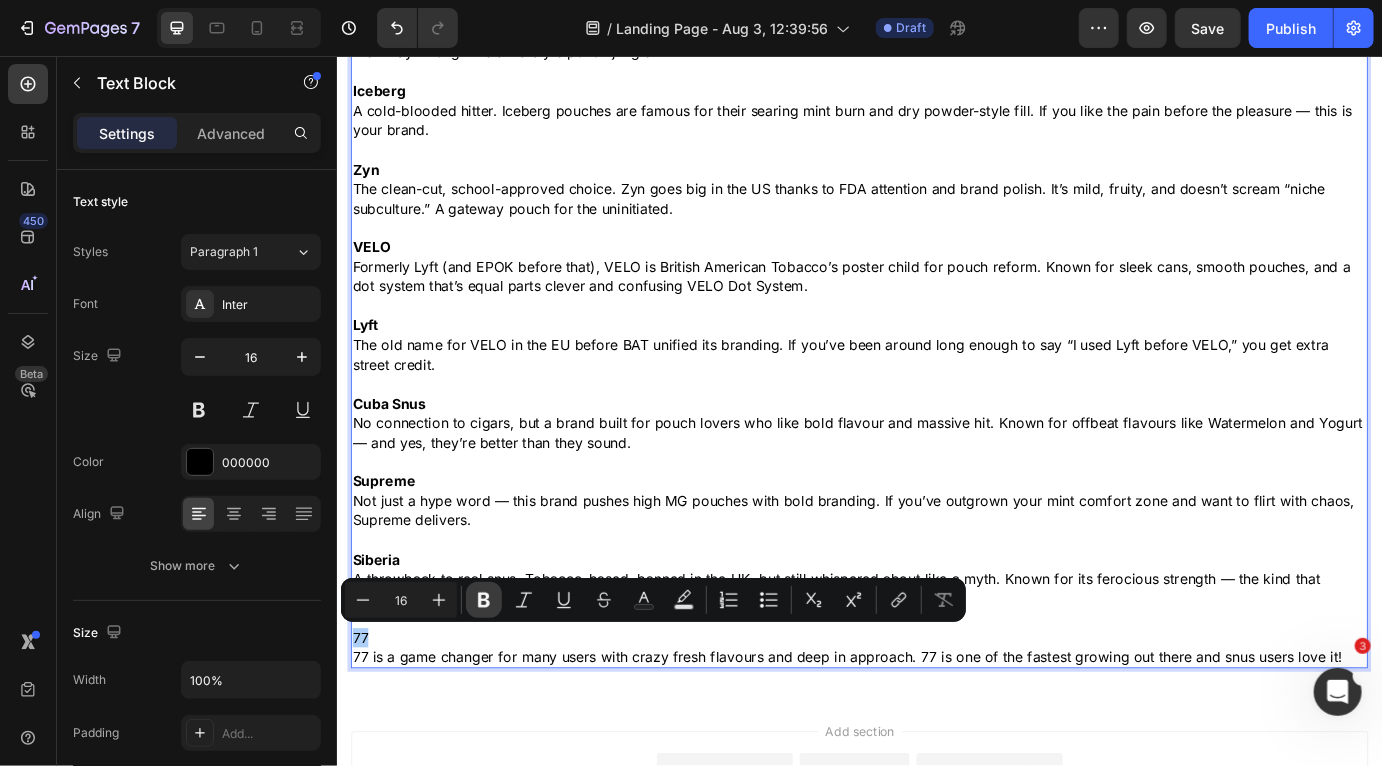 click 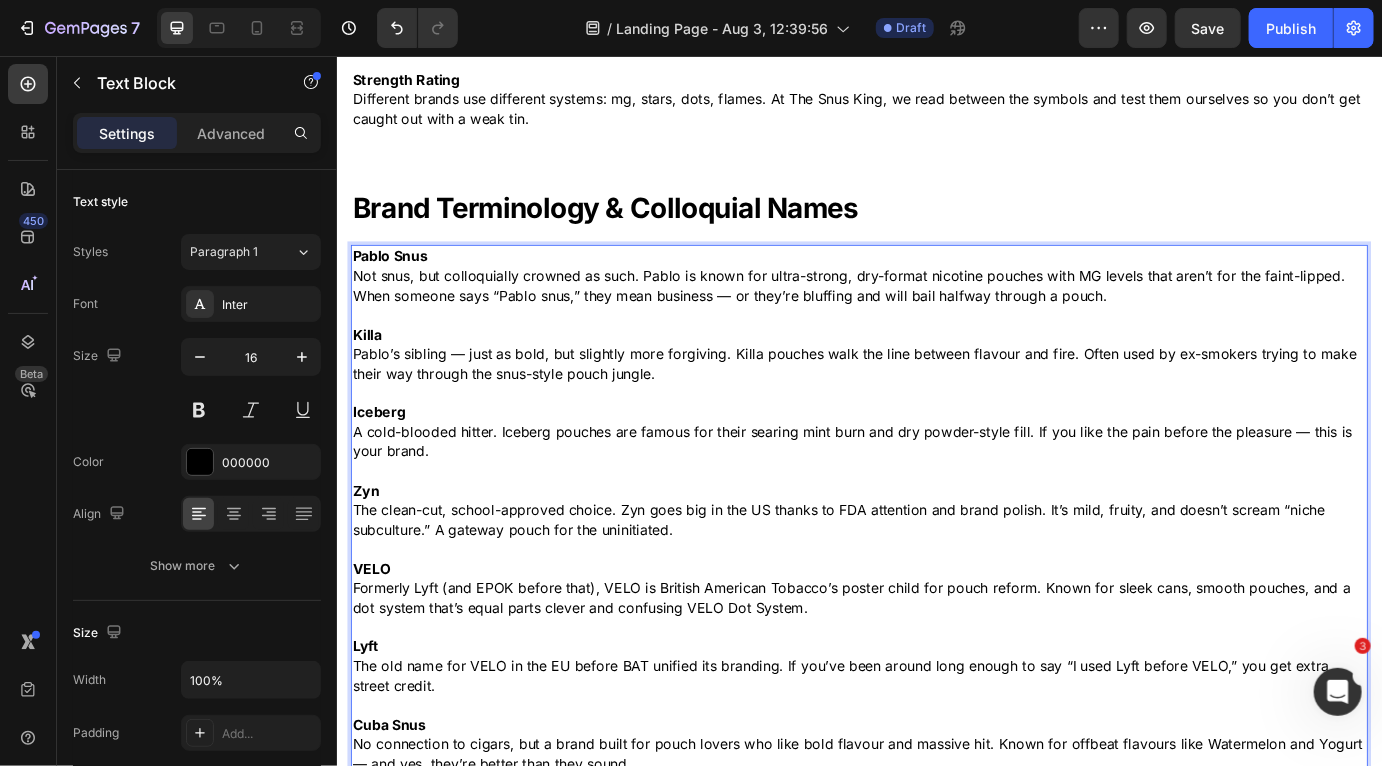 scroll, scrollTop: 1808, scrollLeft: 0, axis: vertical 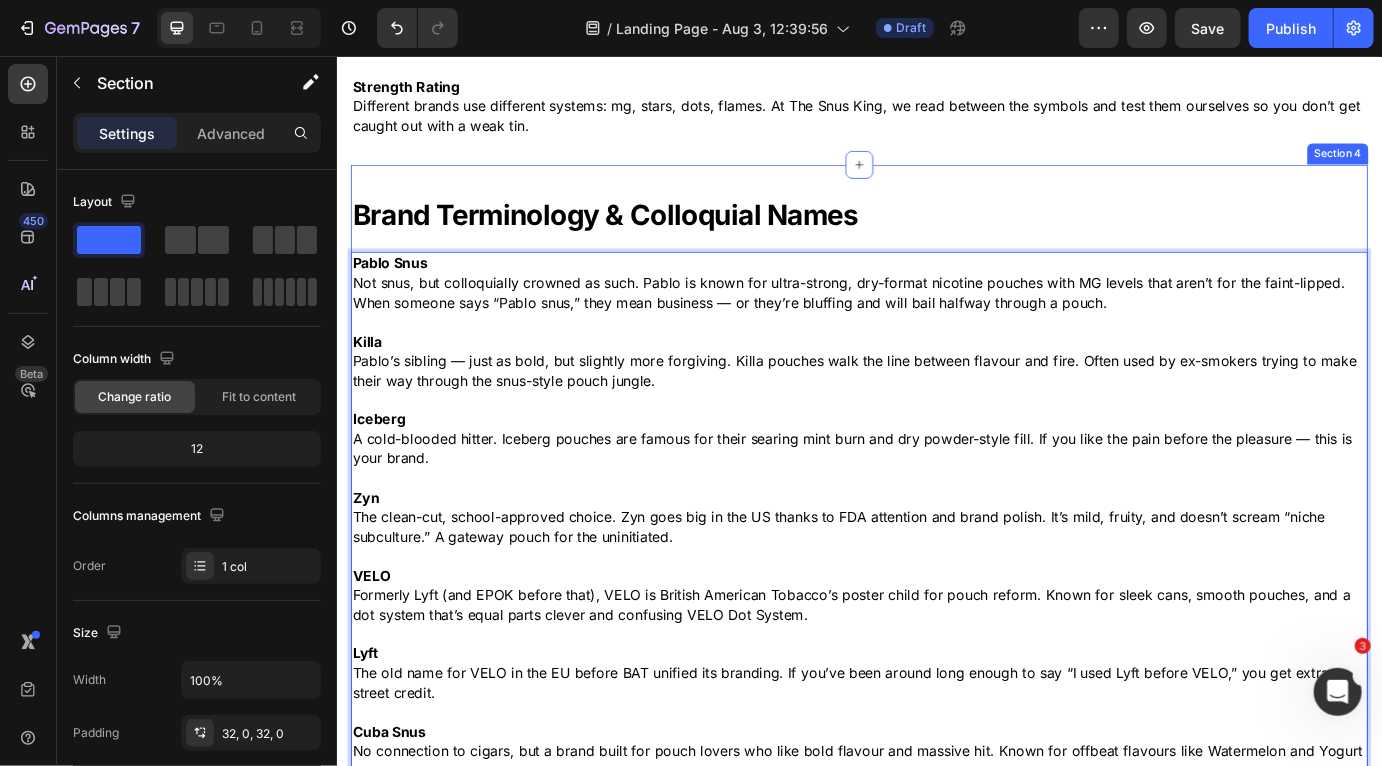click on "Brand Terminology  & Colloquial Names Heading Row Pablo Snus Not snus, but colloquially crowned as such. Pablo is known for ultra-strong, dry-format nicotine pouches with MG levels that aren’t for the faint-lipped. When someone says “Pablo snus,” they mean business — or they’re bluffing and will bail halfway through a pouch. Killa Pablo’s sibling — just as bold, but slightly more forgiving. Killa pouches walk the line between flavour and fire. Often used by ex-smokers trying to make their way through the snus-style pouch jungle. Iceberg A cold-blooded hitter. Iceberg pouches are famous for their searing mint burn and dry powder-style fill. If you like the pain before the pleasure — this is your brand. Zyn The clean-cut, school-approved choice. Zyn goes big in the US thanks to FDA attention and brand polish. It’s mild, fruity, and doesn’t scream “niche subculture.” A gateway pouch for the uninitiated. VELO Lyft Cuba Snus Supreme Siberia 77   Text Block   0 Section 4" at bounding box center (936, 674) 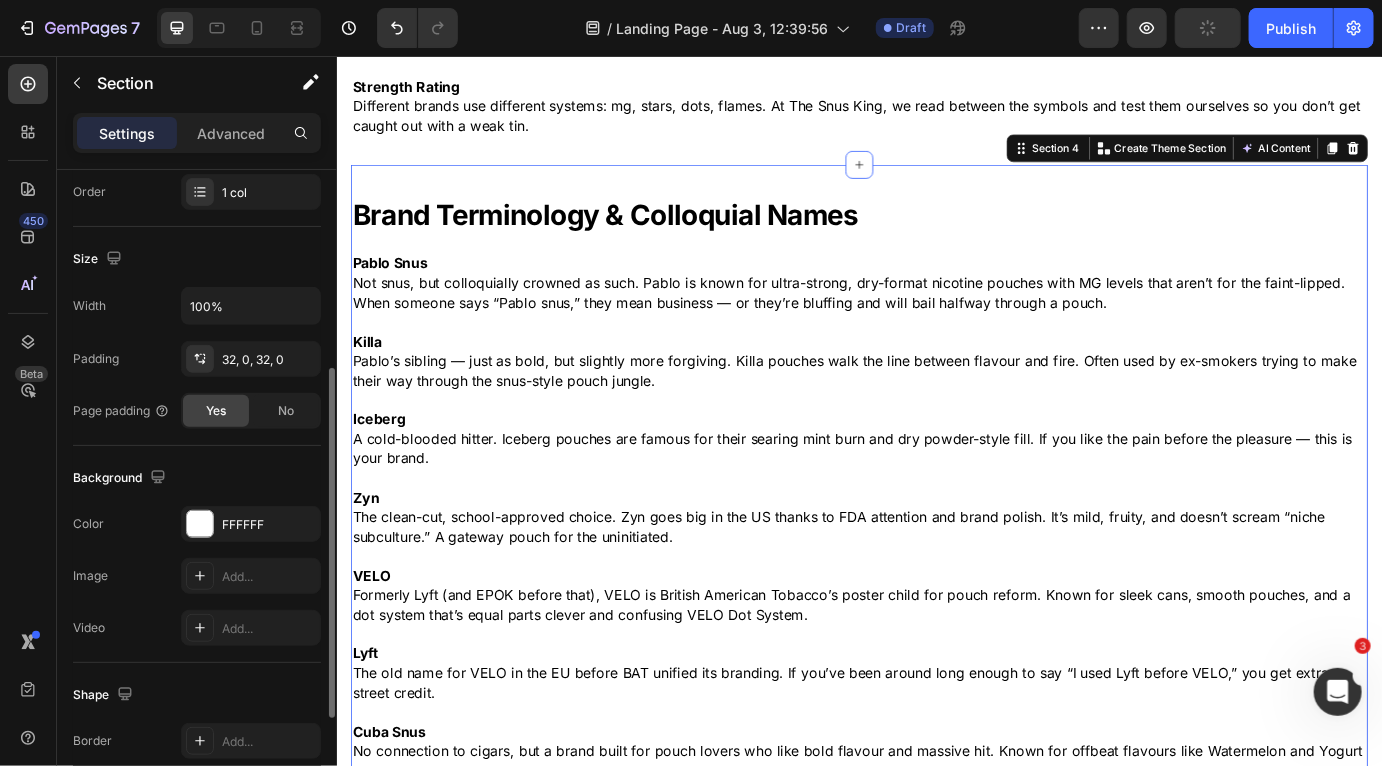 scroll, scrollTop: 379, scrollLeft: 0, axis: vertical 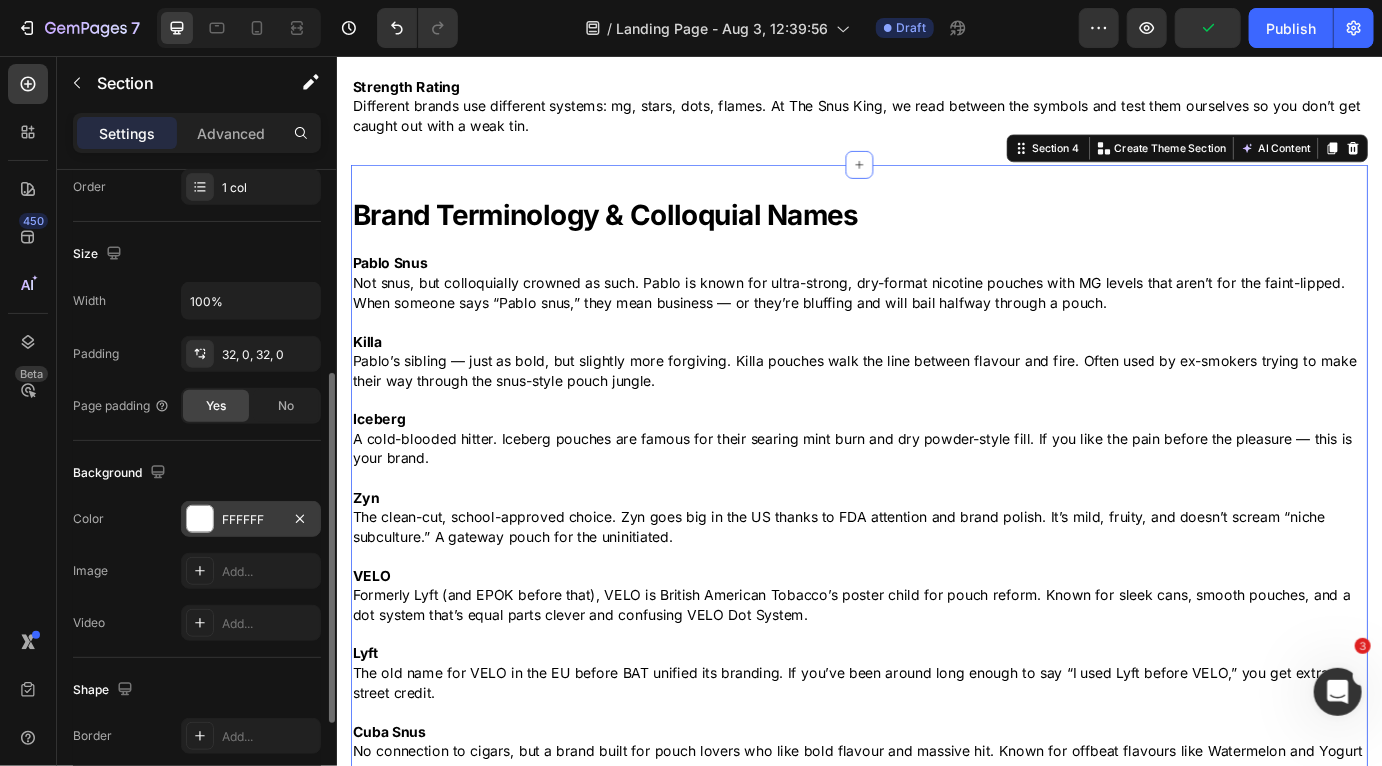 click at bounding box center (200, 519) 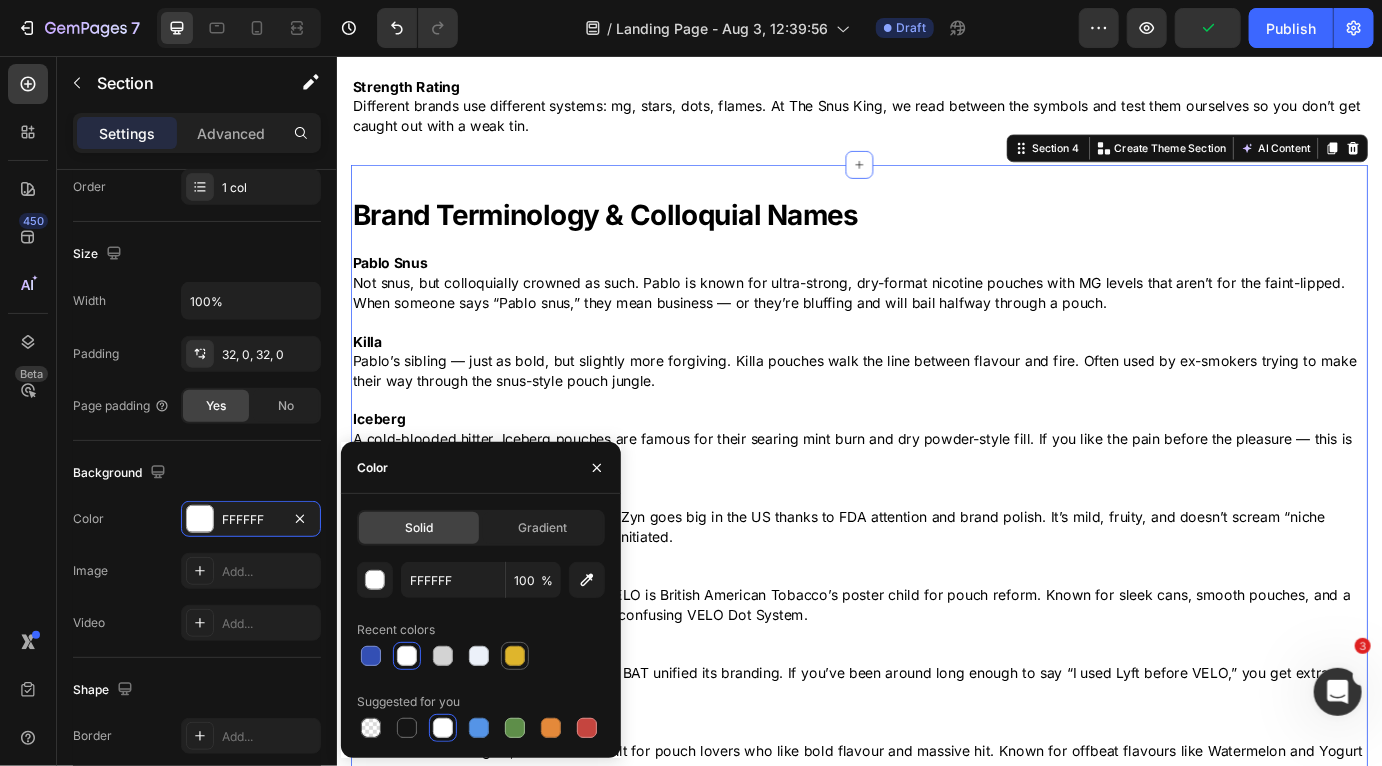 click at bounding box center [515, 656] 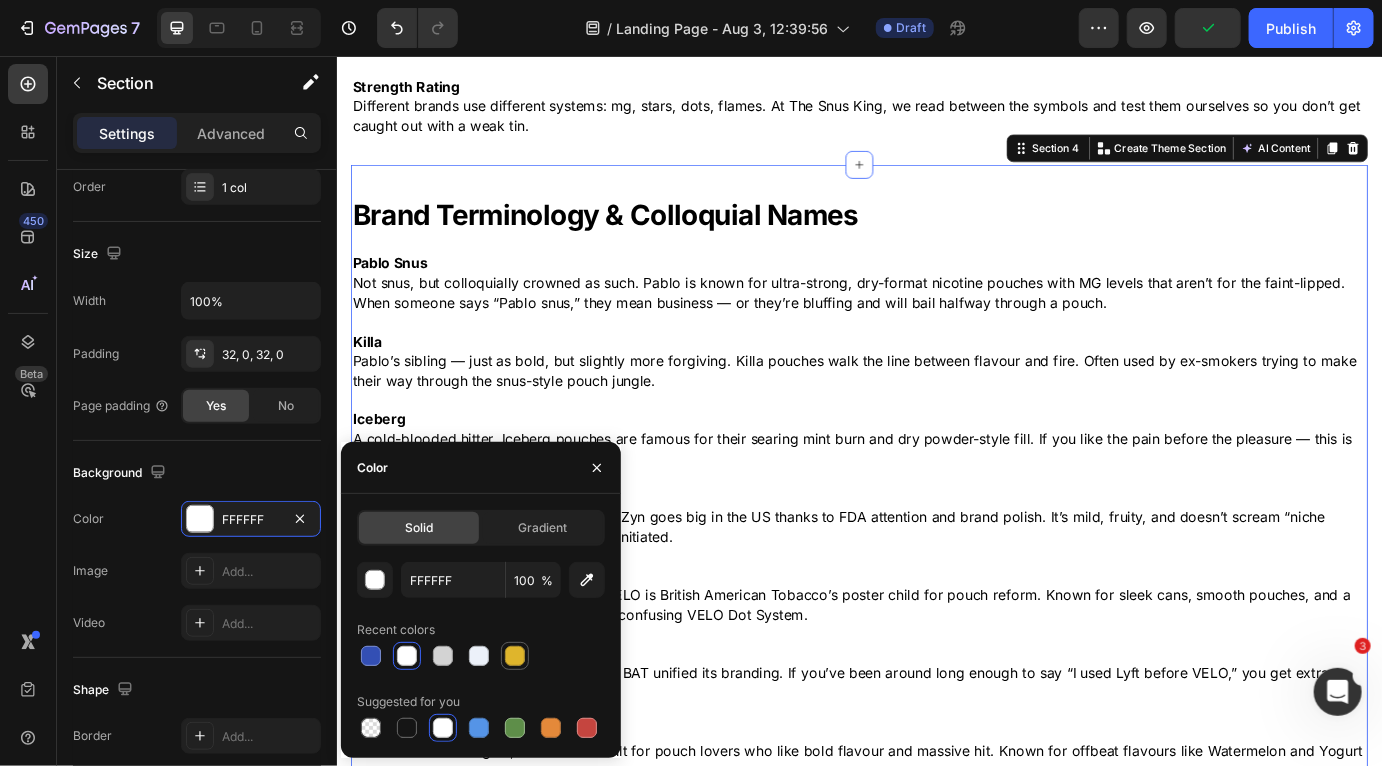 type on "DFB52C" 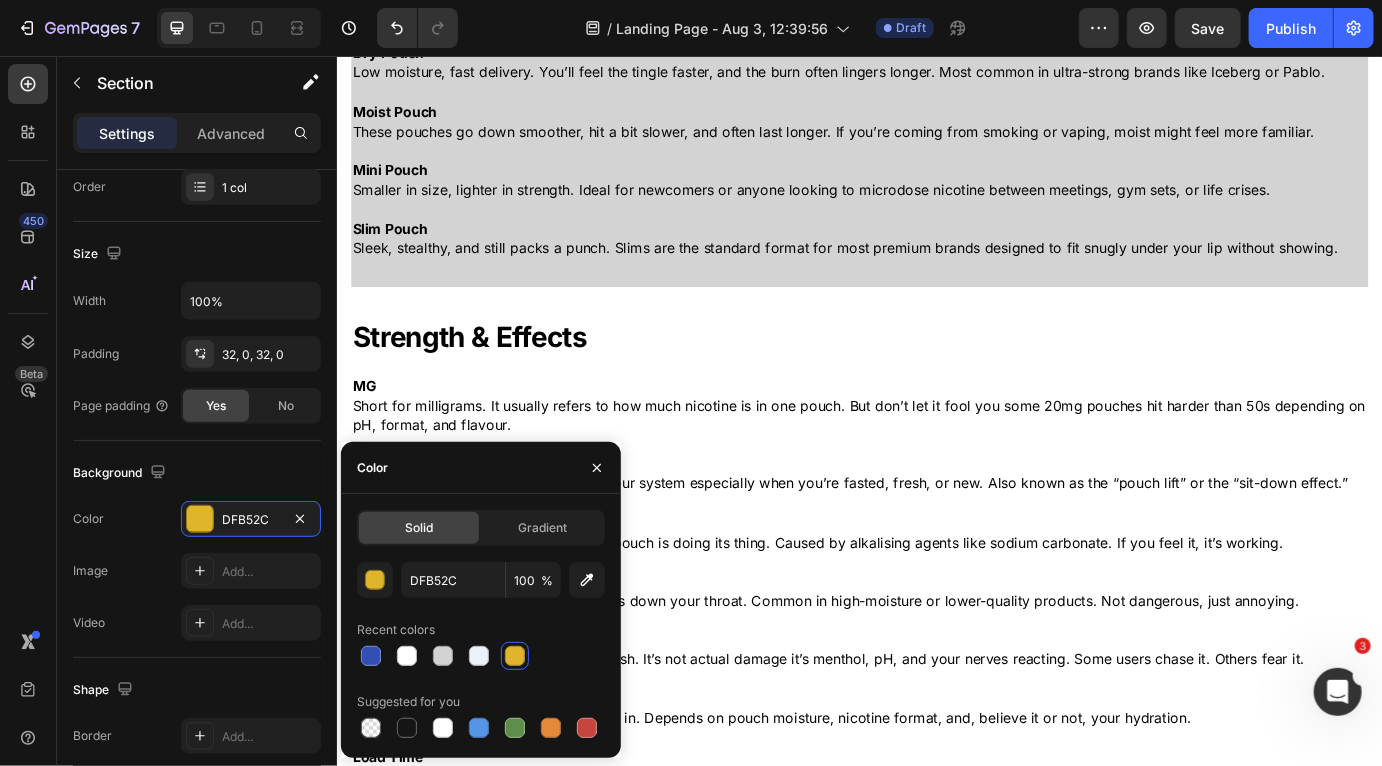 scroll, scrollTop: 994, scrollLeft: 0, axis: vertical 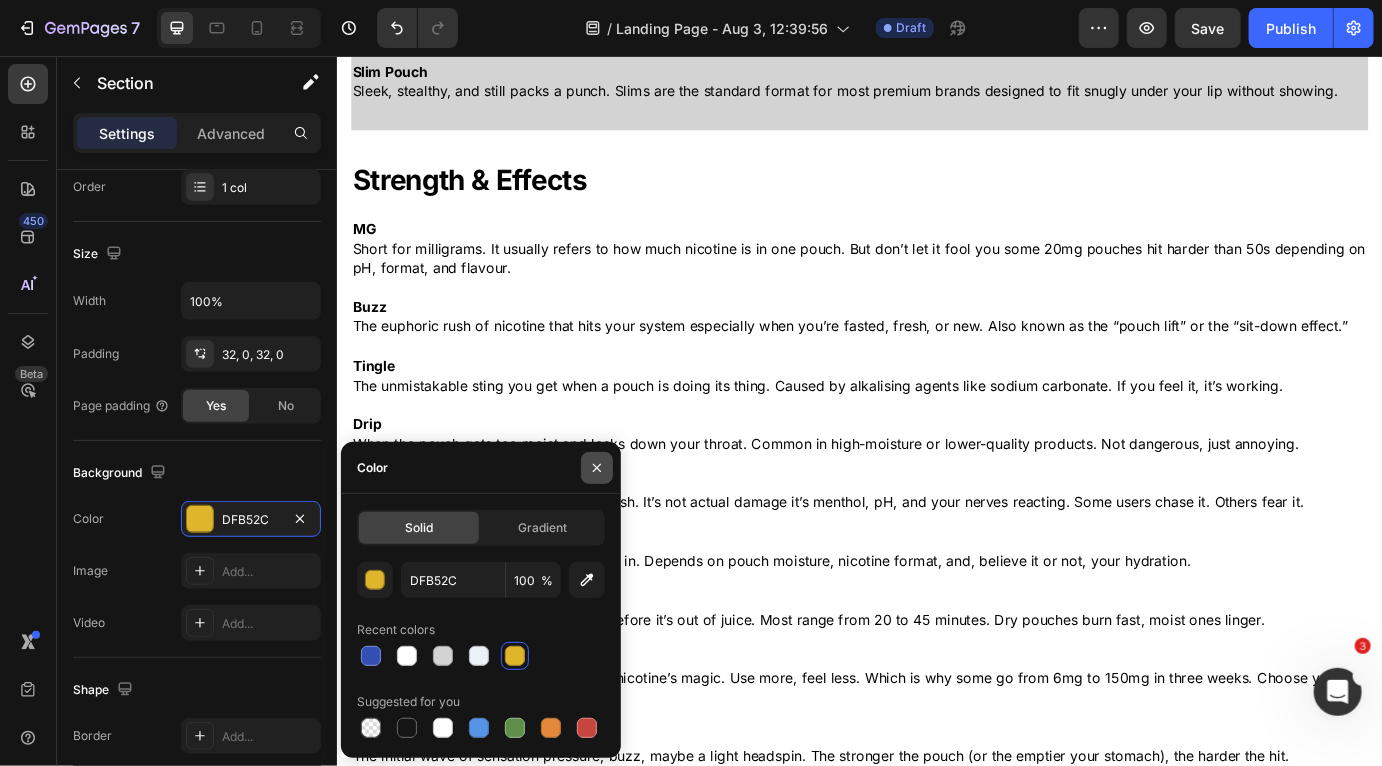 click 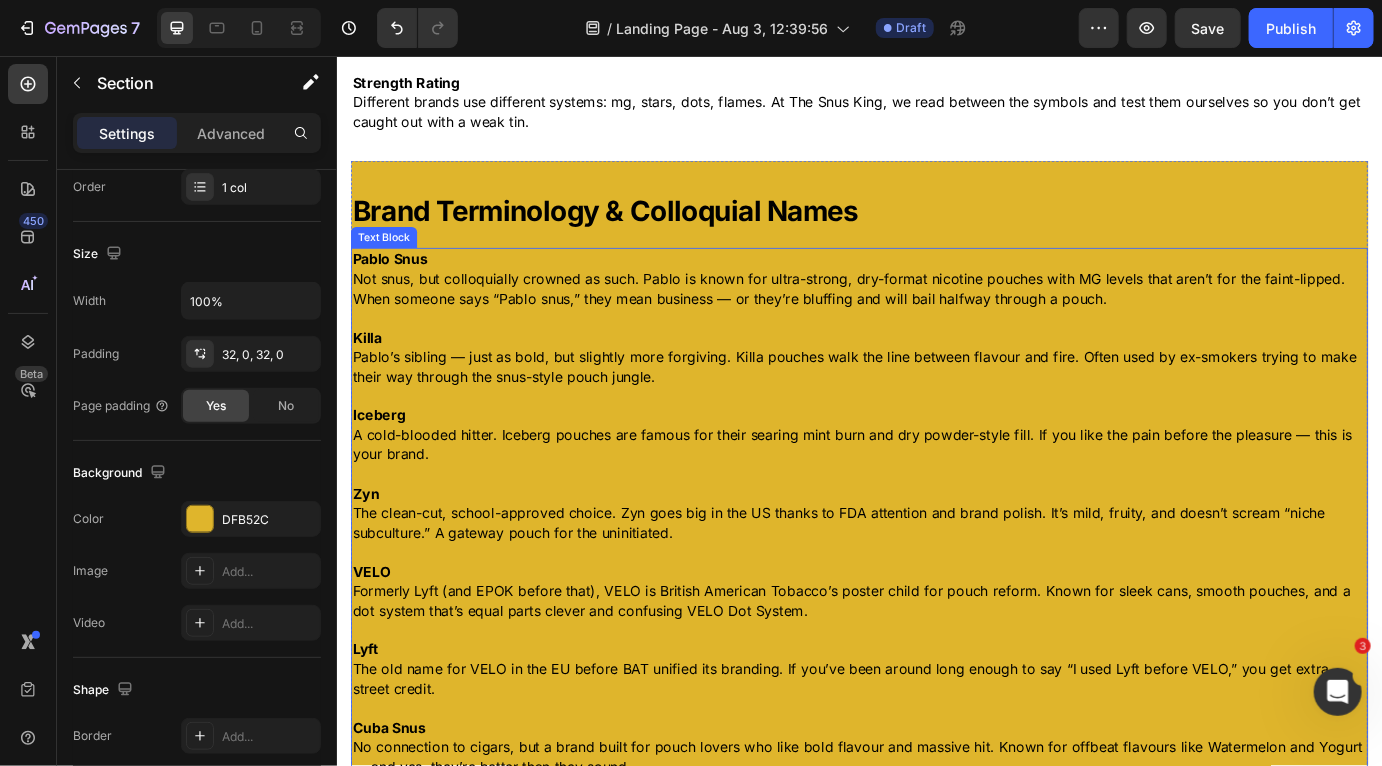 scroll, scrollTop: 1809, scrollLeft: 0, axis: vertical 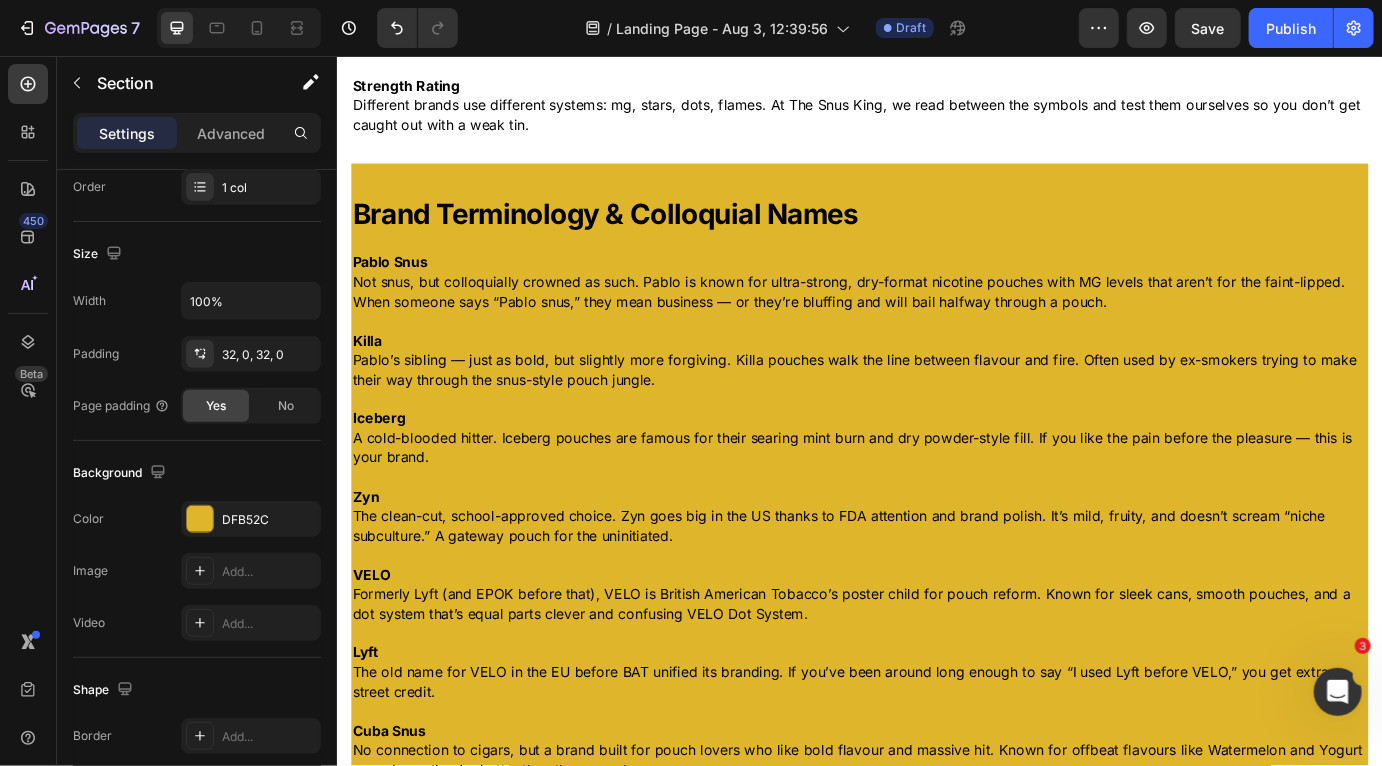click on "Brand Terminology  & Colloquial Names Heading Row Pablo Snus Not snus, but colloquially crowned as such. Pablo is known for ultra-strong, dry-format nicotine pouches with MG levels that aren’t for the faint-lipped. When someone says “Pablo snus,” they mean business — or they’re bluffing and will bail halfway through a pouch.   Killa Pablo’s sibling — just as bold, but slightly more forgiving. Killa pouches walk the line between flavour and fire. Often used by ex-smokers trying to make their way through the snus-style pouch jungle.   Iceberg A cold-blooded hitter. Iceberg pouches are famous for their searing mint burn and dry powder-style fill. If you like the pain before the pleasure — this is your brand.   Zyn The clean-cut, school-approved choice. Zyn goes big in the US thanks to FDA attention and brand polish. It’s mild, fruity, and doesn’t scream “niche subculture.” A gateway pouch for the uninitiated.   VELO   Lyft   Cuba Snus   Supreme   Siberia   77   Text Block" at bounding box center (936, 673) 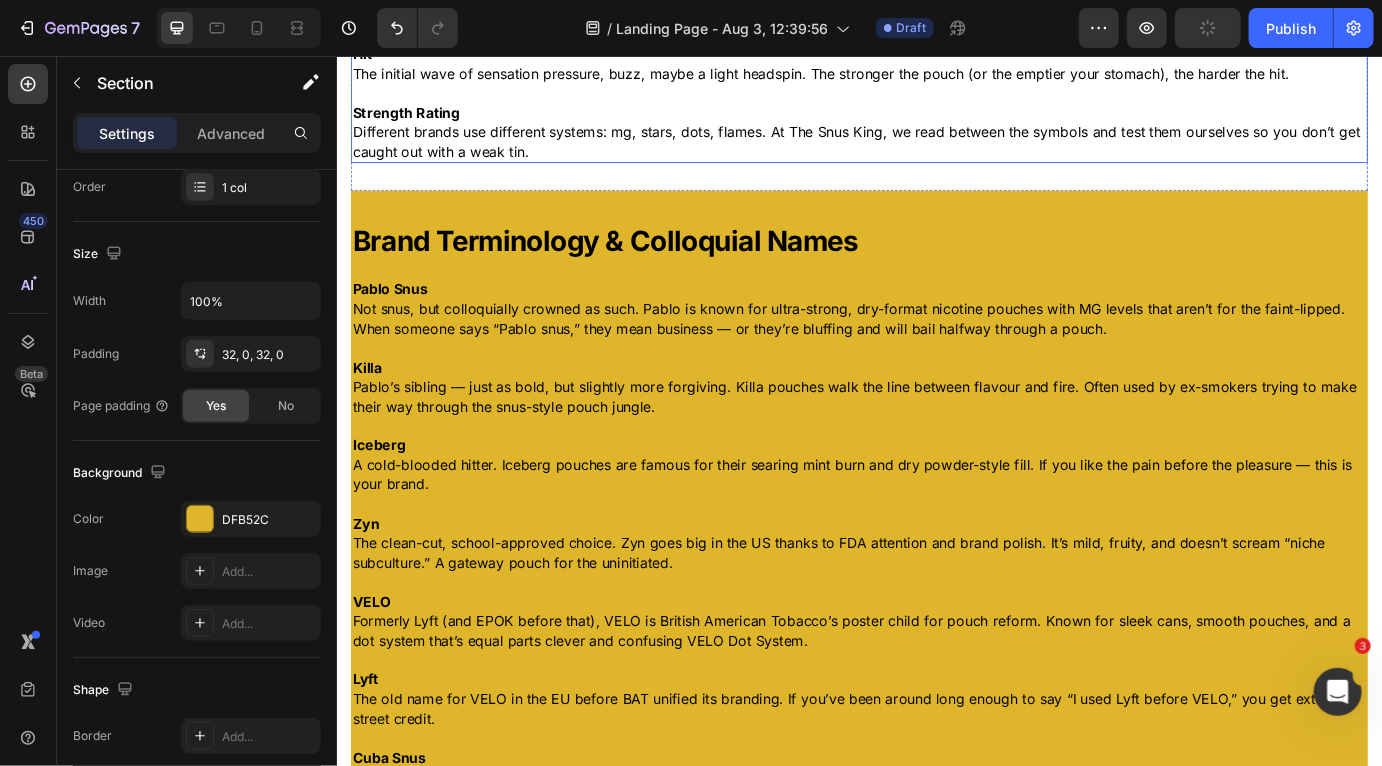 scroll, scrollTop: 1762, scrollLeft: 0, axis: vertical 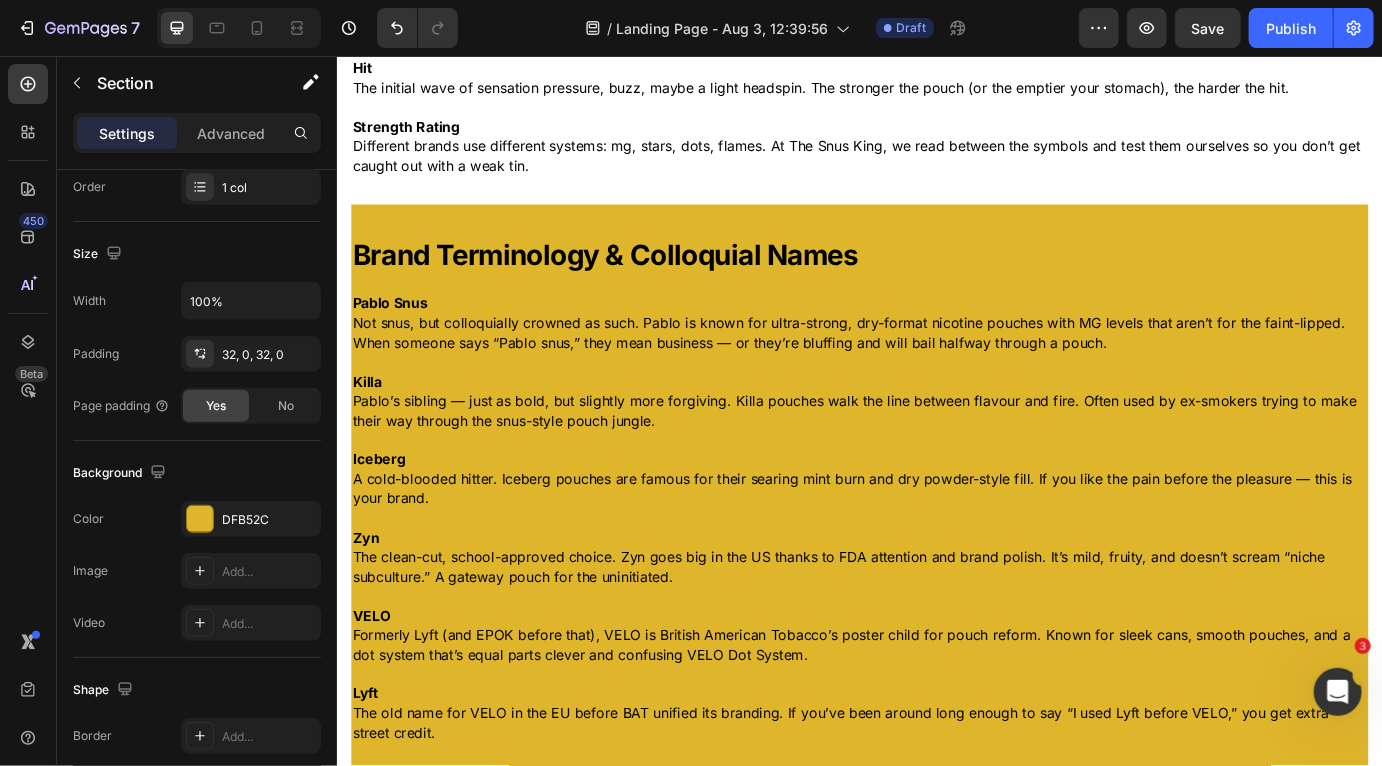 click on "Brand Terminology  & Colloquial Names Heading Row Pablo Snus Not snus, but colloquially crowned as such. Pablo is known for ultra-strong, dry-format nicotine pouches with MG levels that aren’t for the faint-lipped. When someone says “Pablo snus,” they mean business — or they’re bluffing and will bail halfway through a pouch.   Killa Pablo’s sibling — just as bold, but slightly more forgiving. Killa pouches walk the line between flavour and fire. Often used by ex-smokers trying to make their way through the snus-style pouch jungle.   Iceberg A cold-blooded hitter. Iceberg pouches are famous for their searing mint burn and dry powder-style fill. If you like the pain before the pleasure — this is your brand.   Zyn The clean-cut, school-approved choice. Zyn goes big in the US thanks to FDA attention and brand polish. It’s mild, fruity, and doesn’t scream “niche subculture.” A gateway pouch for the uninitiated.   VELO   Lyft   Cuba Snus   Supreme   Siberia   77   Text Block" at bounding box center [936, 720] 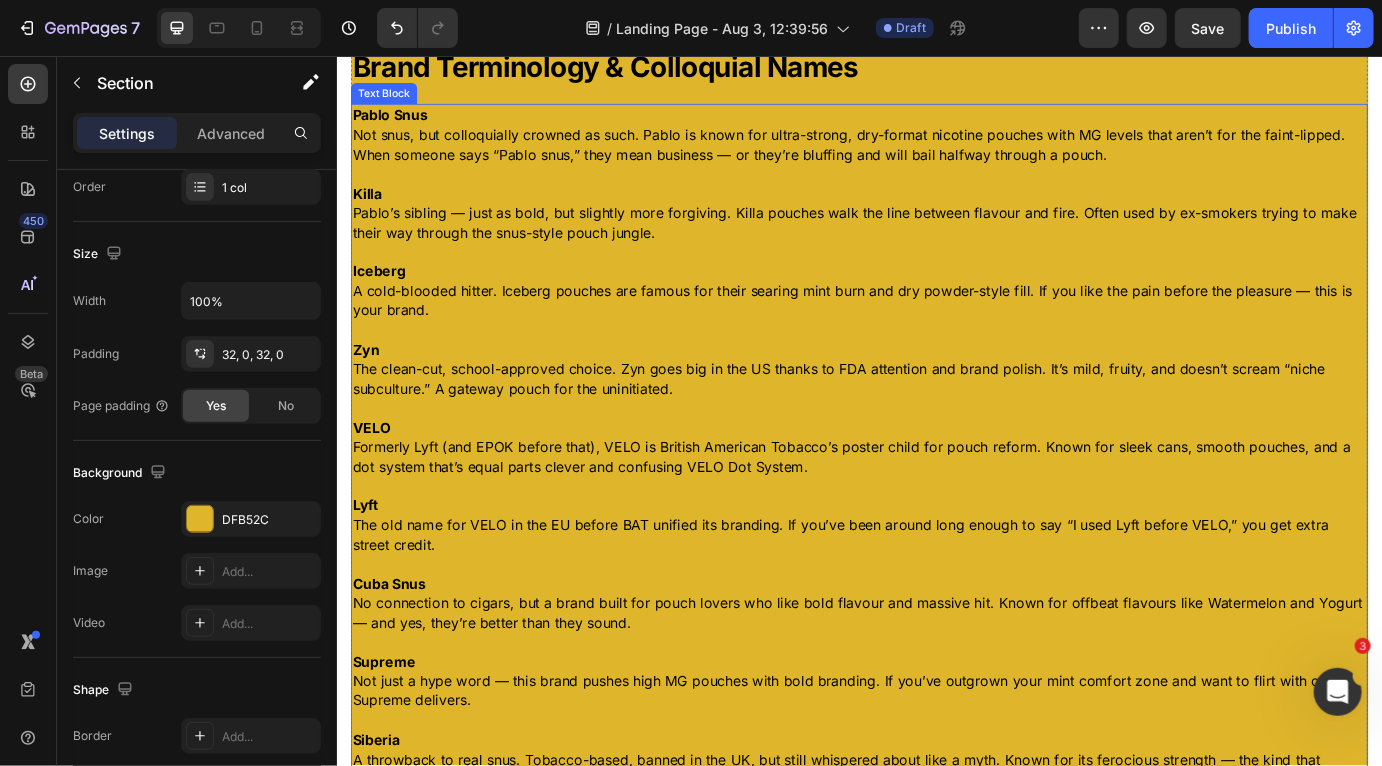 scroll, scrollTop: 2392, scrollLeft: 0, axis: vertical 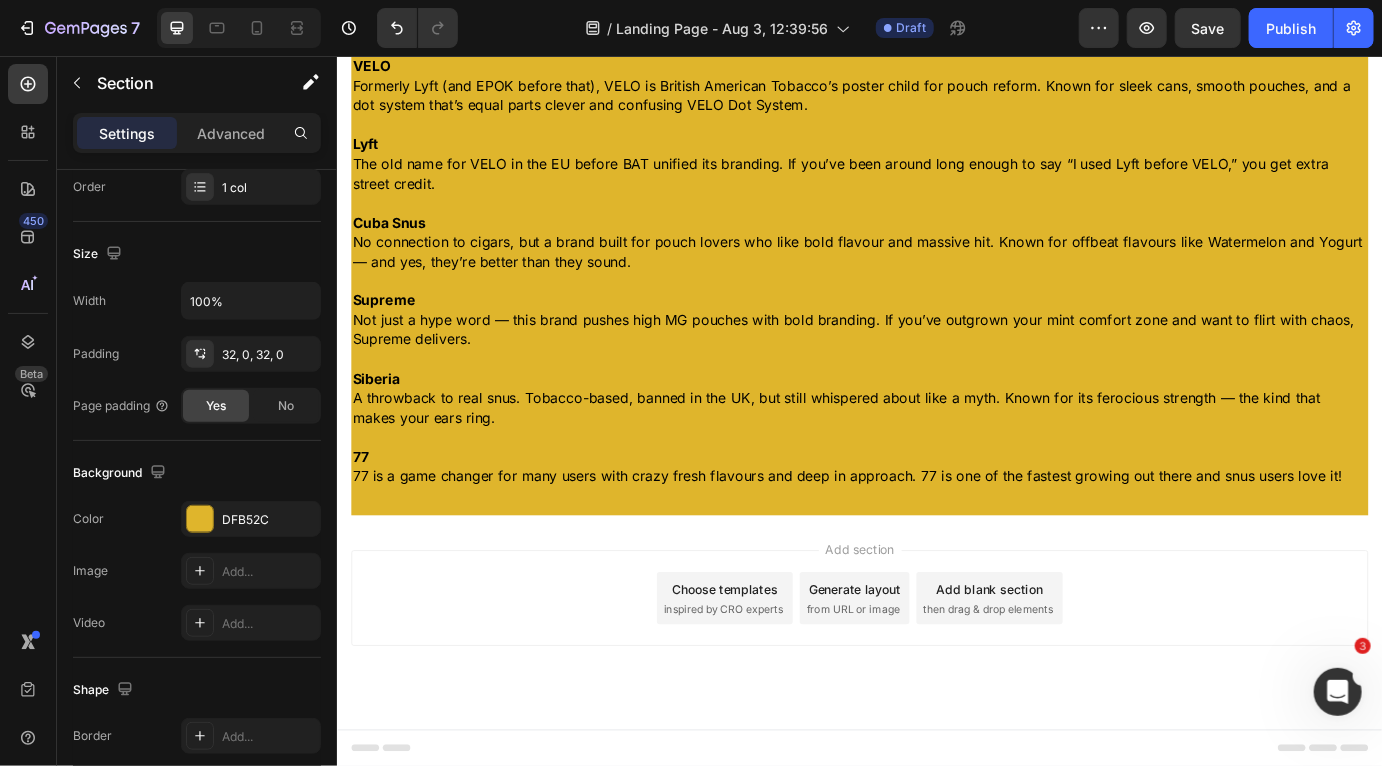 click on "Brand Terminology  & Colloquial Names Heading Row Pablo Snus Not snus, but colloquially crowned as such. Pablo is known for ultra-strong, dry-format nicotine pouches with MG levels that aren’t for the faint-lipped. When someone says “Pablo snus,” they mean business — or they’re bluffing and will bail halfway through a pouch.   Killa Pablo’s sibling — just as bold, but slightly more forgiving. Killa pouches walk the line between flavour and fire. Often used by ex-smokers trying to make their way through the snus-style pouch jungle.   Iceberg A cold-blooded hitter. Iceberg pouches are famous for their searing mint burn and dry powder-style fill. If you like the pain before the pleasure — this is your brand.   Zyn The clean-cut, school-approved choice. Zyn goes big in the US thanks to FDA attention and brand polish. It’s mild, fruity, and doesn’t scream “niche subculture.” A gateway pouch for the uninitiated.   VELO   Lyft   Cuba Snus   Supreme   Siberia   77   Text Block" at bounding box center (936, 90) 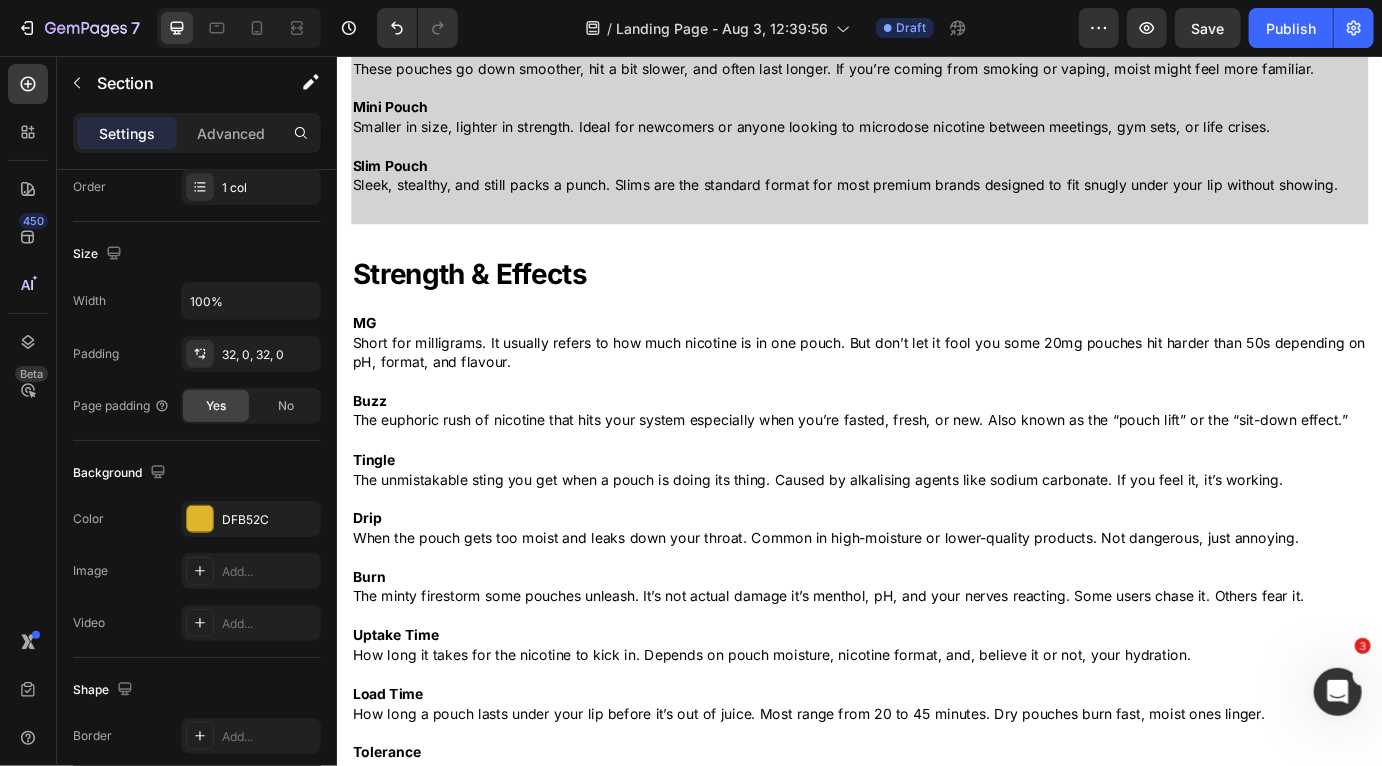 scroll, scrollTop: 807, scrollLeft: 0, axis: vertical 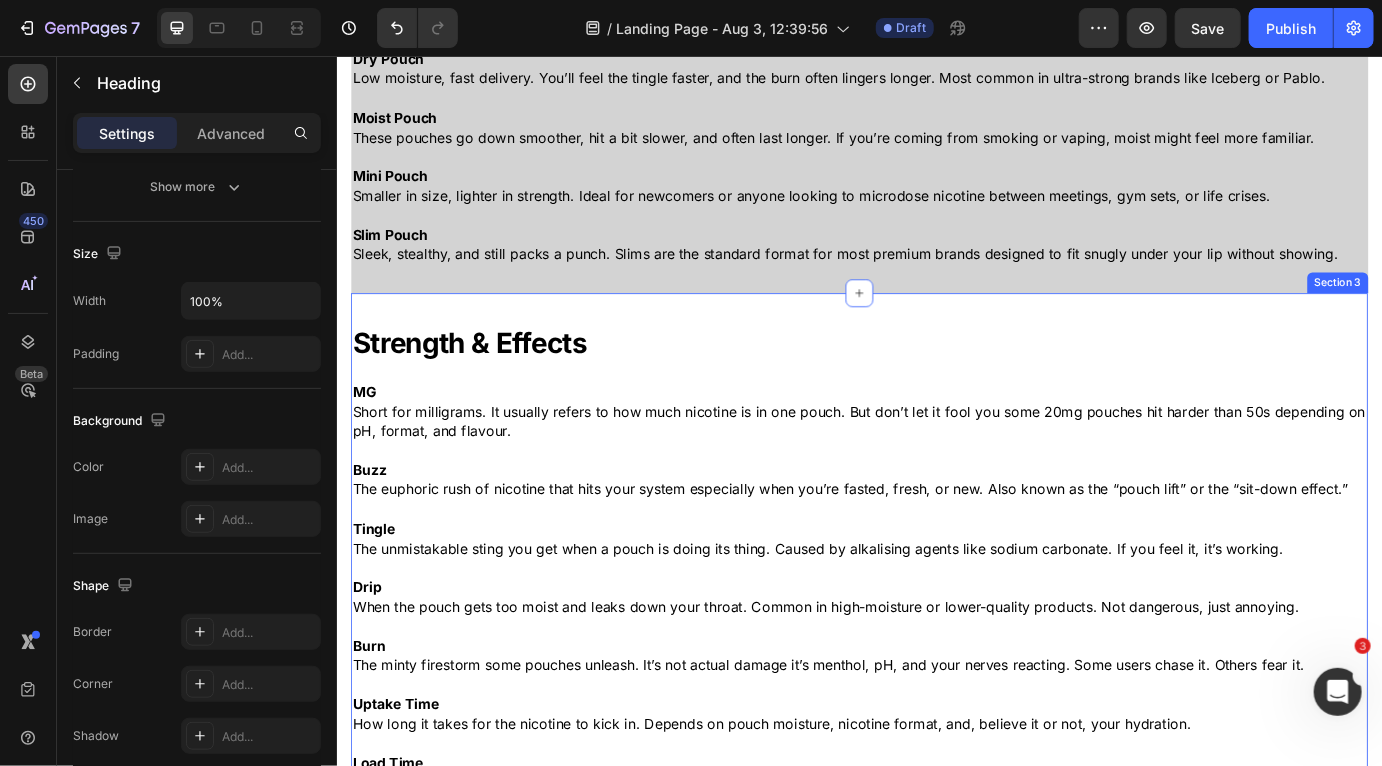 click on "Strength & Effects" at bounding box center [936, 387] 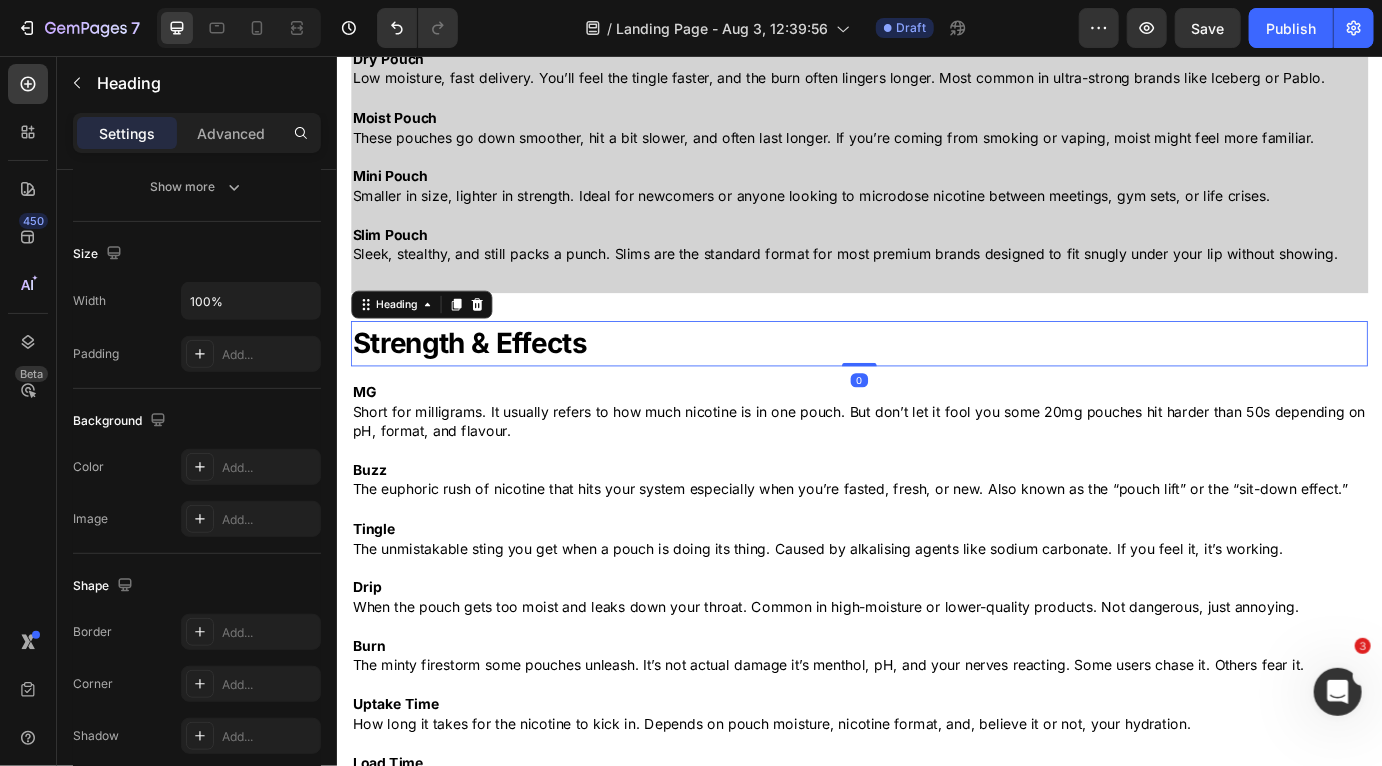 scroll, scrollTop: 0, scrollLeft: 0, axis: both 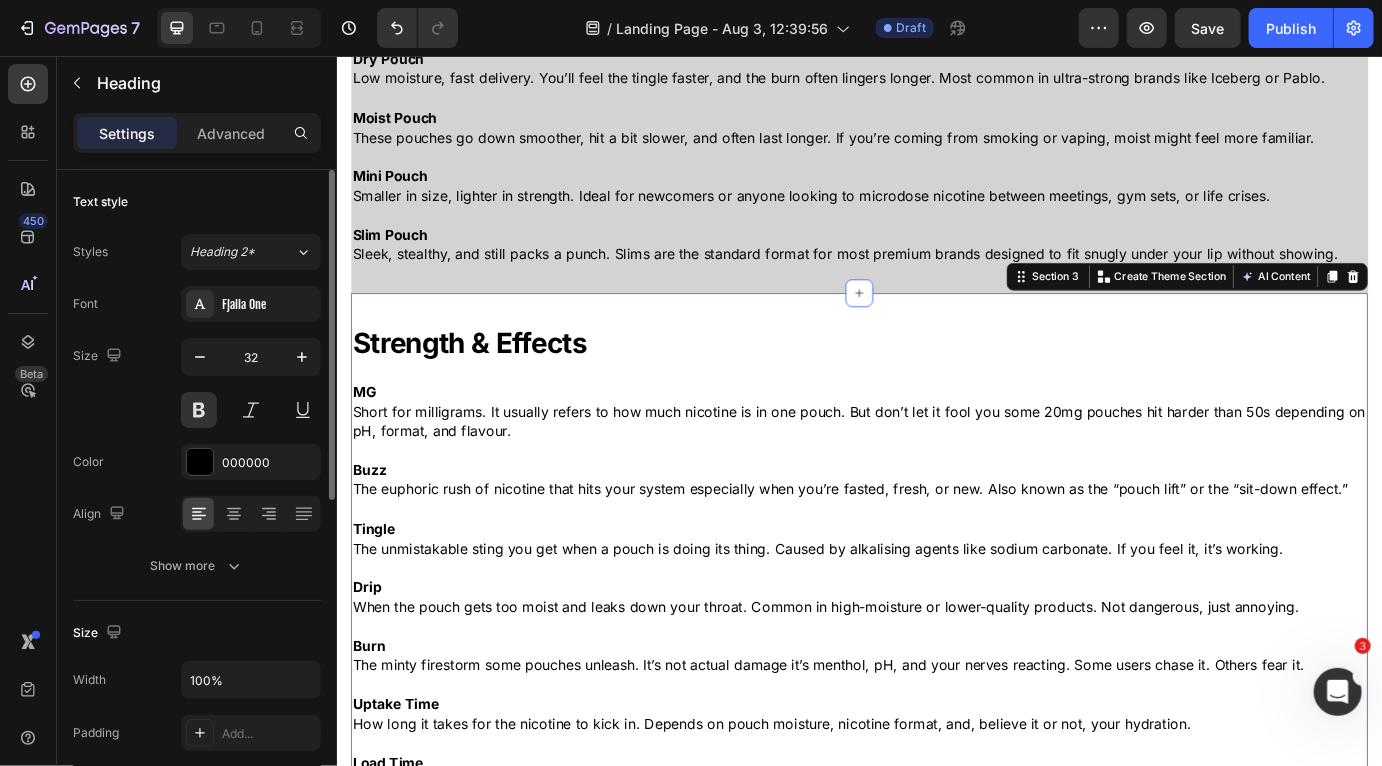 click on "Strength & Effects Heading Row MG Short for milligrams. It usually refers to how much nicotine is in one pouch. But don’t let it fool you some 20mg pouches hit harder than 50s depending on pH, format, and flavour.   Buzz The euphoric rush of nicotine that hits your system especially when you’re fasted, fresh, or new. Also known as the “pouch lift” or the “sit-down effect.”   Tingle The unmistakable sting you get when a pouch is doing its thing. Caused by alkalising agents like sodium carbonate. If you feel it, it’s working.   Drip When the pouch gets too moist and leaks down your throat. Common in high-moisture or lower-quality products. Not dangerous, just annoying.   Burn The minty firestorm some pouches unleash. It’s not actual damage it’s menthol, pH, and your nerves reacting. Some users chase it. Others fear it.   Uptake Time How long it takes for the nicotine to kick in. Depends on pouch moisture, nicotine format, and, believe it or not, your hydration.   Load Time   Tolerance" at bounding box center [936, 755] 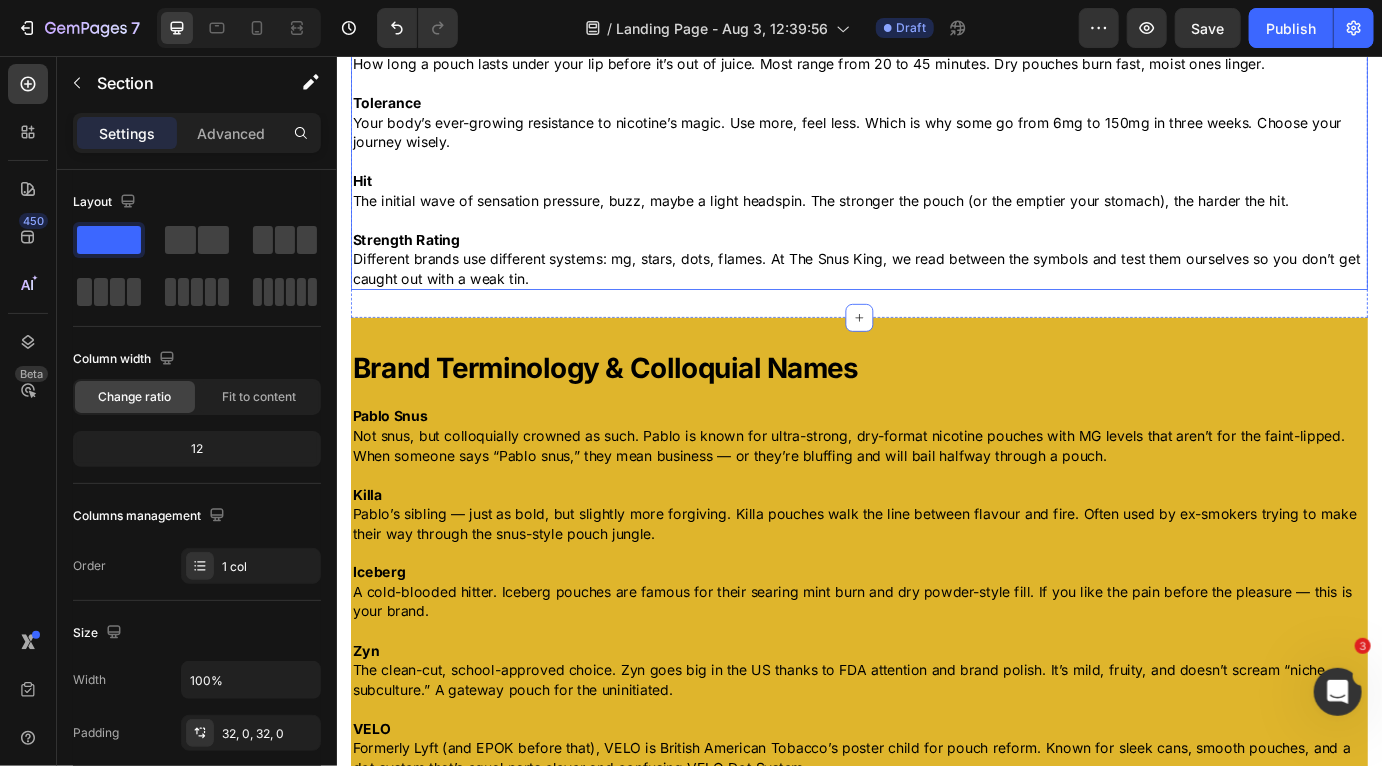 scroll, scrollTop: 1576, scrollLeft: 0, axis: vertical 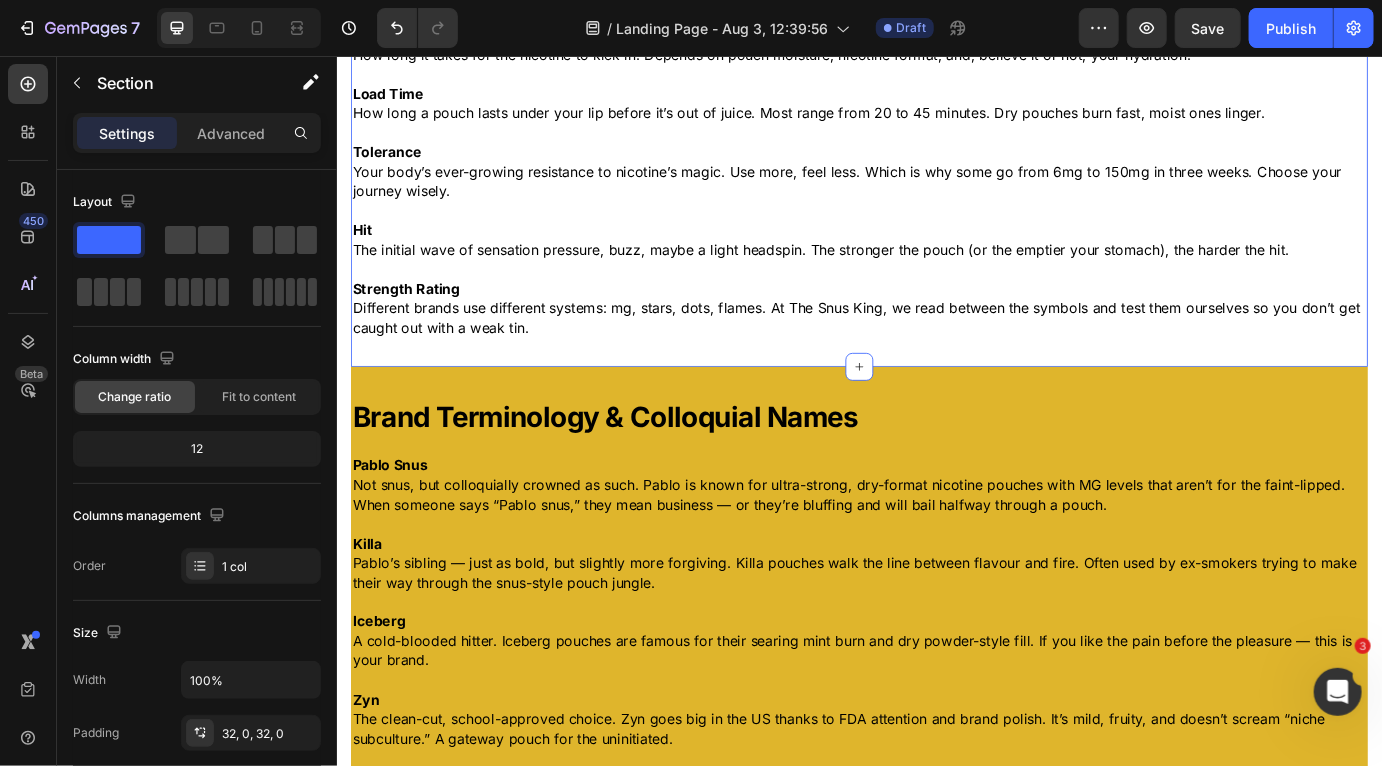 click on "Strength & Effects Heading Row MG Short for milligrams. It usually refers to how much nicotine is in one pouch. But don’t let it fool you some 20mg pouches hit harder than 50s depending on pH, format, and flavour.   Buzz The euphoric rush of nicotine that hits your system especially when you’re fasted, fresh, or new. Also known as the “pouch lift” or the “sit-down effect.”   Tingle The unmistakable sting you get when a pouch is doing its thing. Caused by alkalising agents like sodium carbonate. If you feel it, it’s working.   Drip When the pouch gets too moist and leaks down your throat. Common in high-moisture or lower-quality products. Not dangerous, just annoying.   Burn The minty firestorm some pouches unleash. It’s not actual damage it’s menthol, pH, and your nerves reacting. Some users chase it. Others fear it.   Uptake Time How long it takes for the nicotine to kick in. Depends on pouch moisture, nicotine format, and, believe it or not, your hydration.   Load Time   Tolerance" at bounding box center [936, -14] 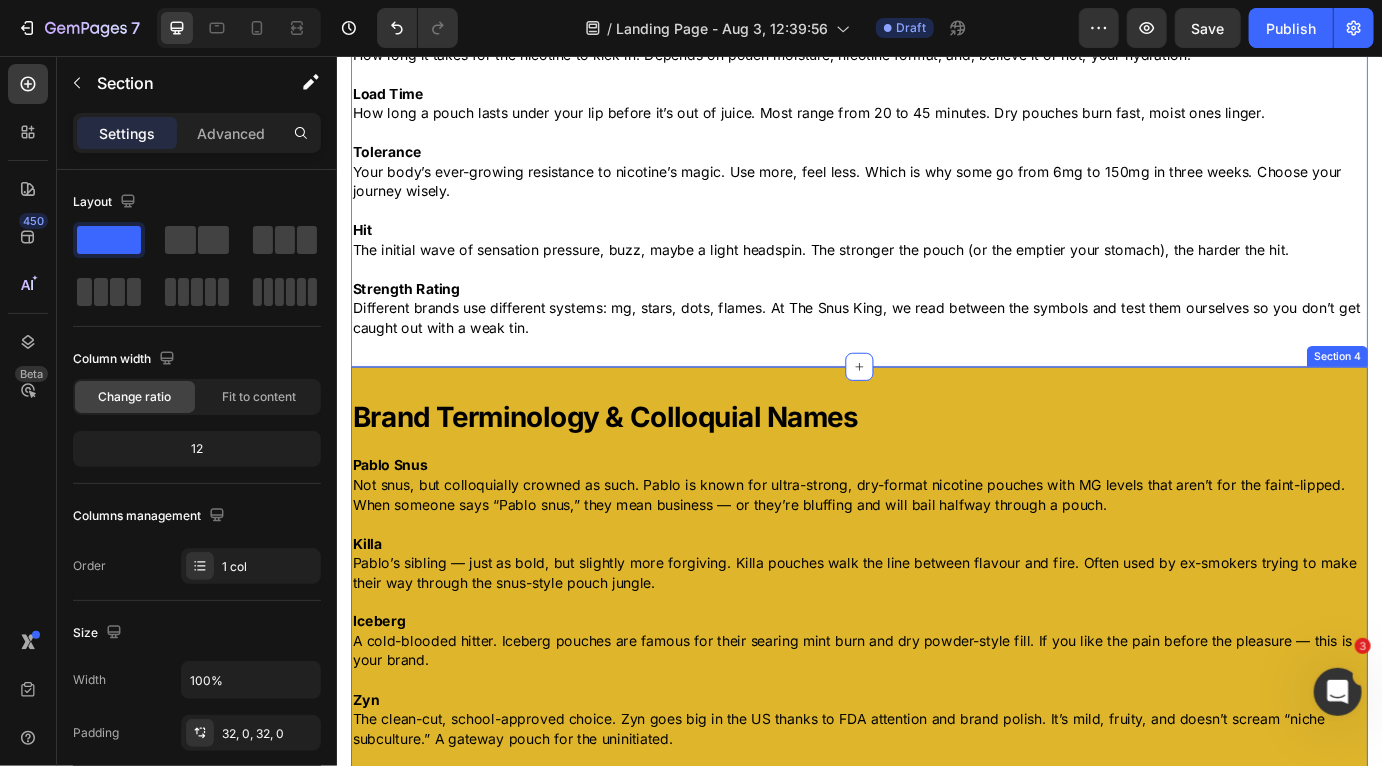 click on "Brand Terminology  & Colloquial Names Heading Row Pablo Snus Not snus, but colloquially crowned as such. Pablo is known for ultra-strong, dry-format nicotine pouches with MG levels that aren’t for the faint-lipped. When someone says “Pablo snus,” they mean business — or they’re bluffing and will bail halfway through a pouch.   Killa Pablo’s sibling — just as bold, but slightly more forgiving. Killa pouches walk the line between flavour and fire. Often used by ex-smokers trying to make their way through the snus-style pouch jungle.   Iceberg A cold-blooded hitter. Iceberg pouches are famous for their searing mint burn and dry powder-style fill. If you like the pain before the pleasure — this is your brand.   Zyn The clean-cut, school-approved choice. Zyn goes big in the US thanks to FDA attention and brand polish. It’s mild, fruity, and doesn’t scream “niche subculture.” A gateway pouch for the uninitiated.   VELO   Lyft   Cuba Snus   Supreme   Siberia   77   Text Block" at bounding box center [936, 906] 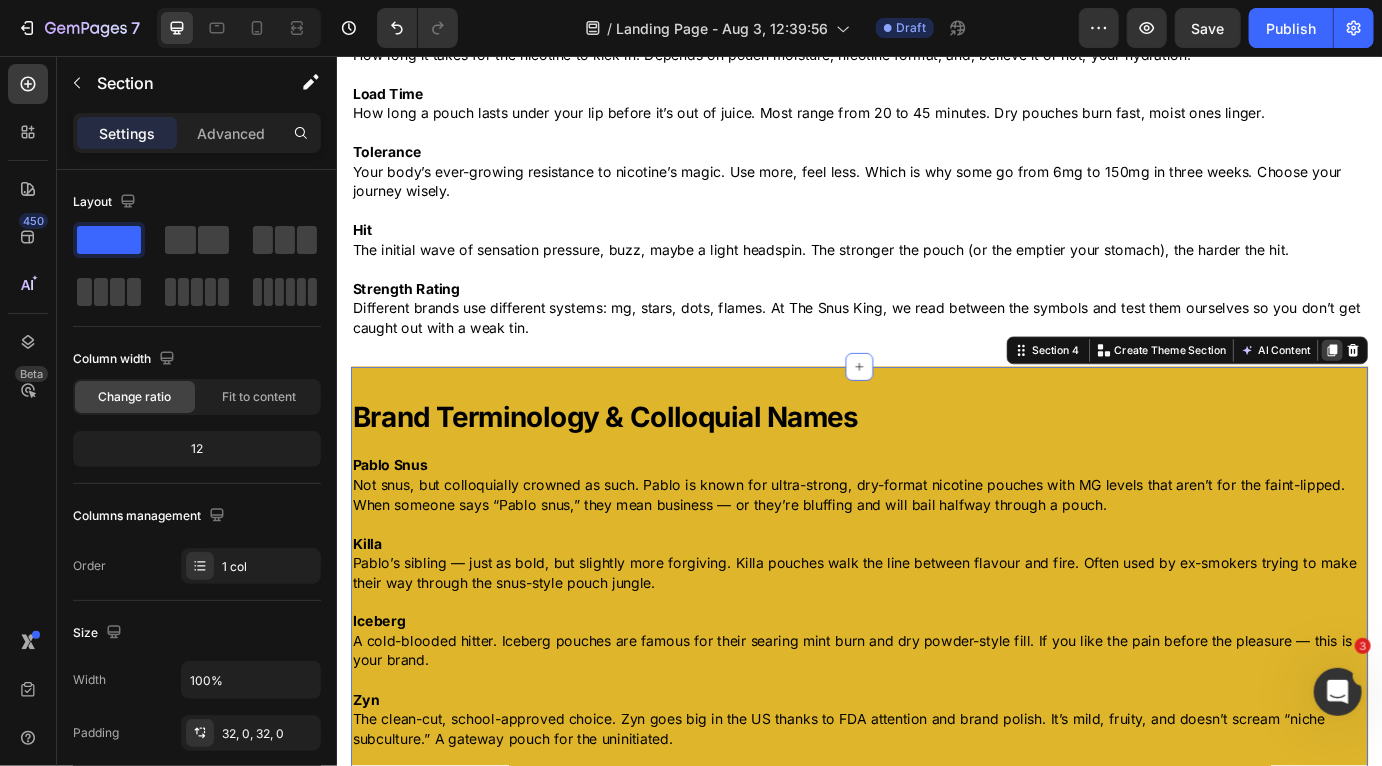 click 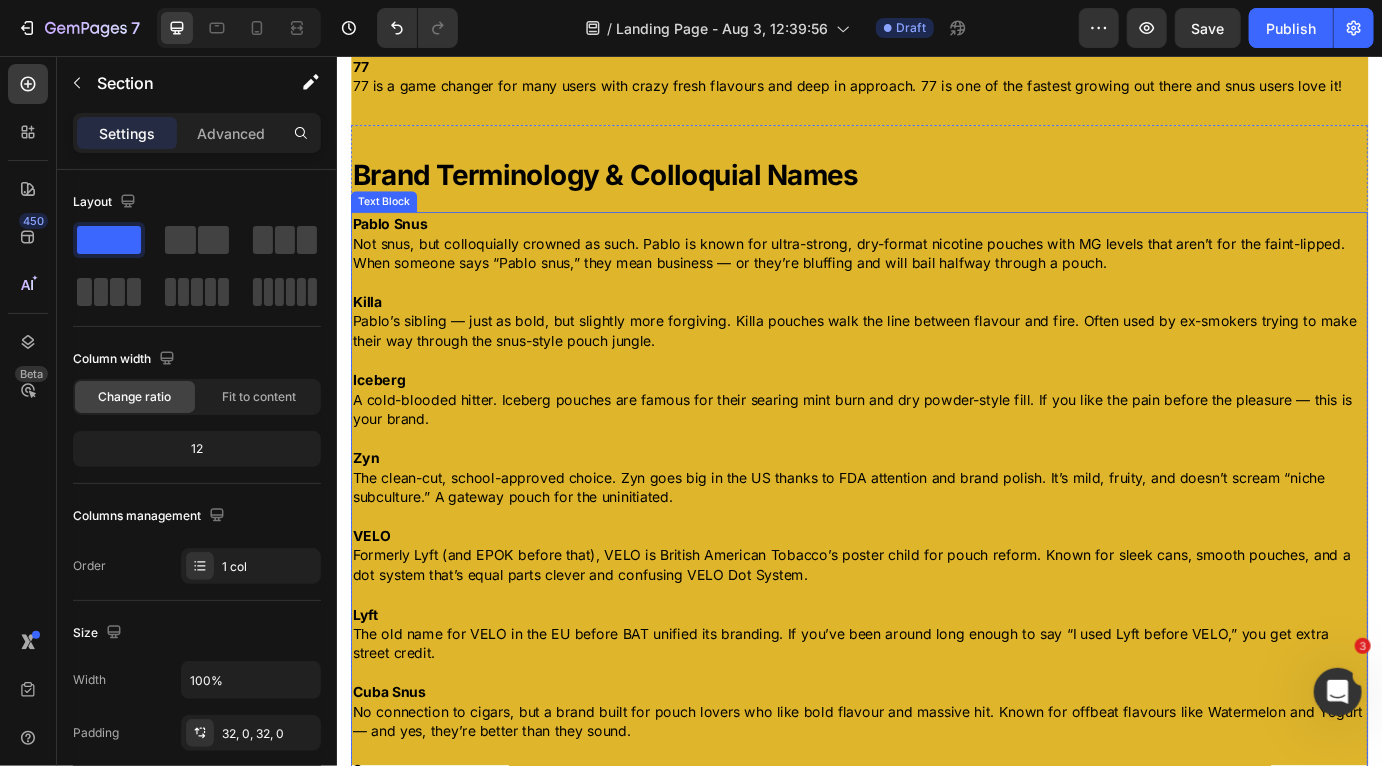 scroll, scrollTop: 2850, scrollLeft: 0, axis: vertical 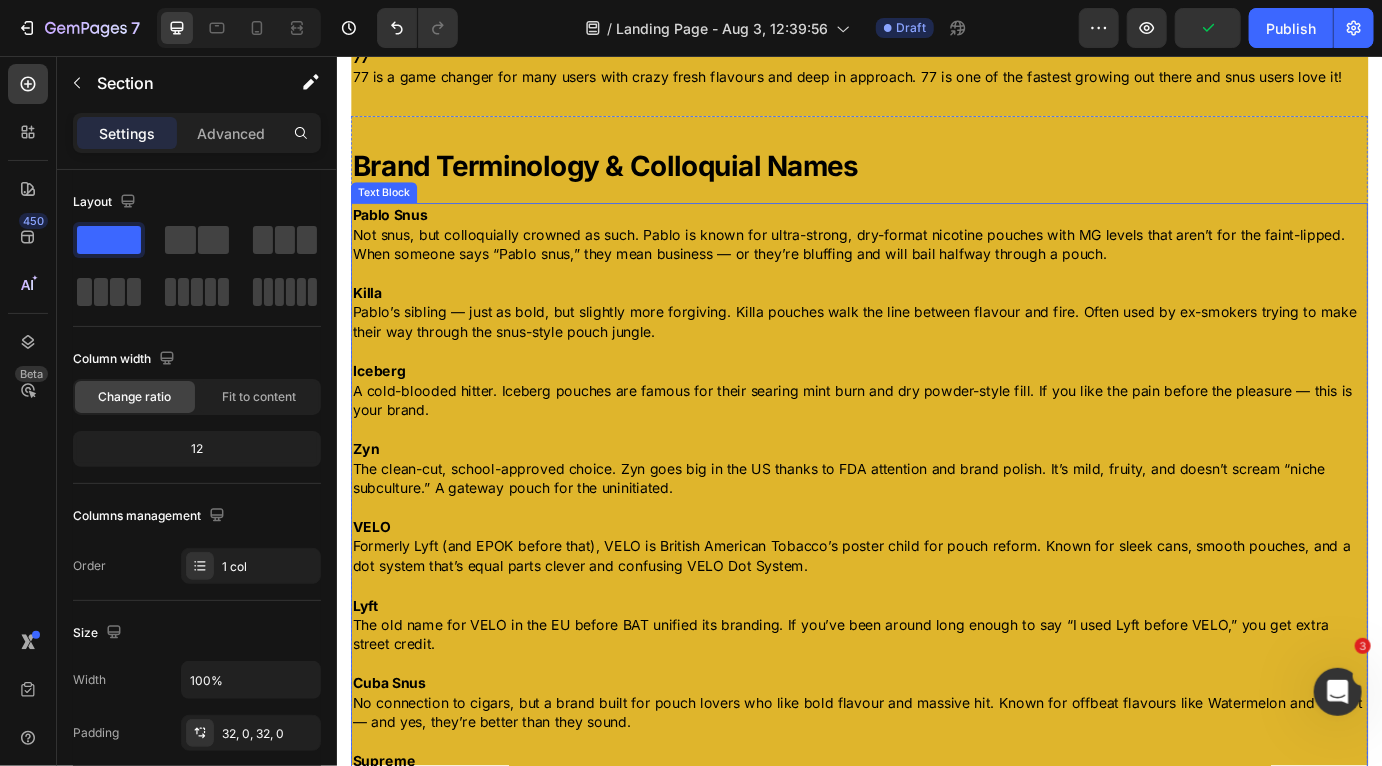 click on "Iceberg A cold-blooded hitter. Iceberg pouches are famous for their searing mint burn and dry powder-style fill. If you like the pain before the pleasure — this is your brand." at bounding box center [936, 441] 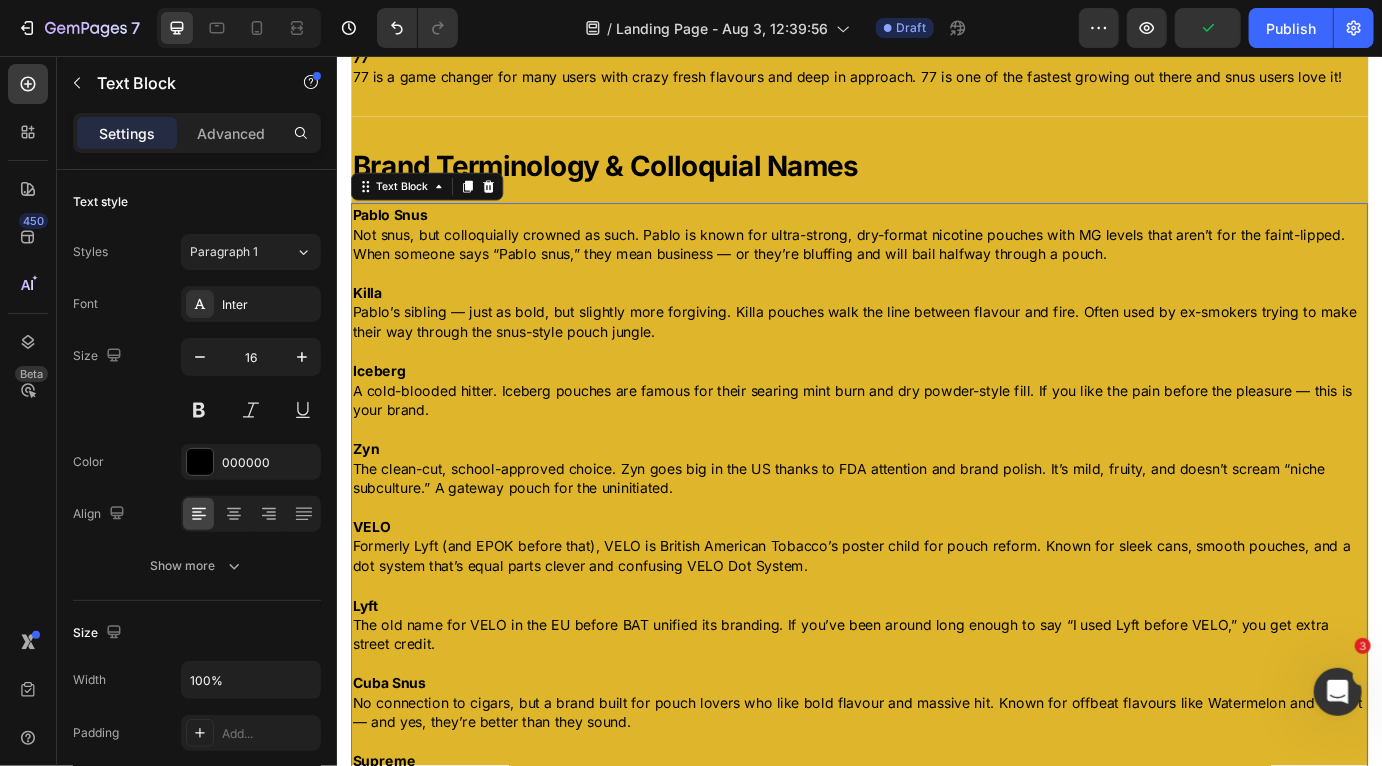click on "Iceberg A cold-blooded hitter. Iceberg pouches are famous for their searing mint burn and dry powder-style fill. If you like the pain before the pleasure — this is your brand." at bounding box center (936, 441) 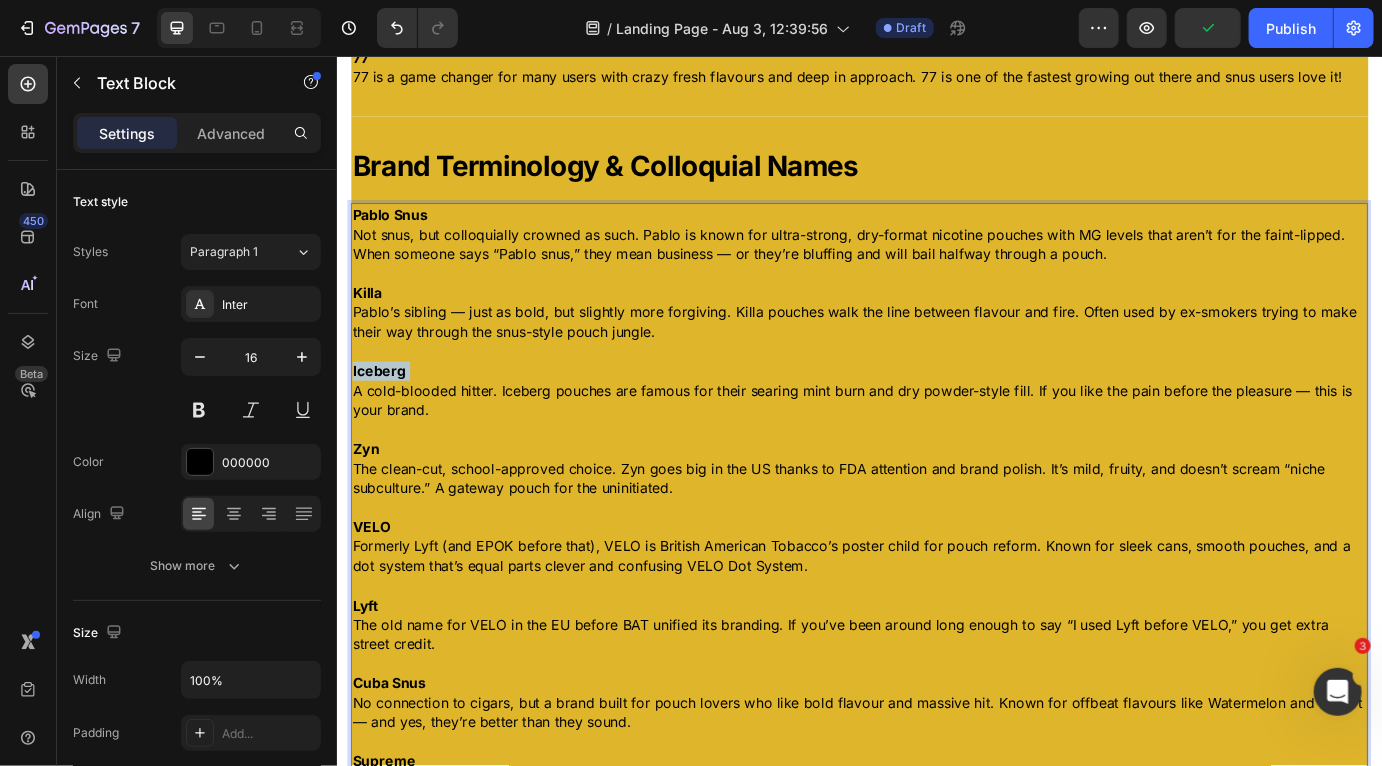 click on "Iceberg A cold-blooded hitter. Iceberg pouches are famous for their searing mint burn and dry powder-style fill. If you like the pain before the pleasure — this is your brand." at bounding box center [936, 441] 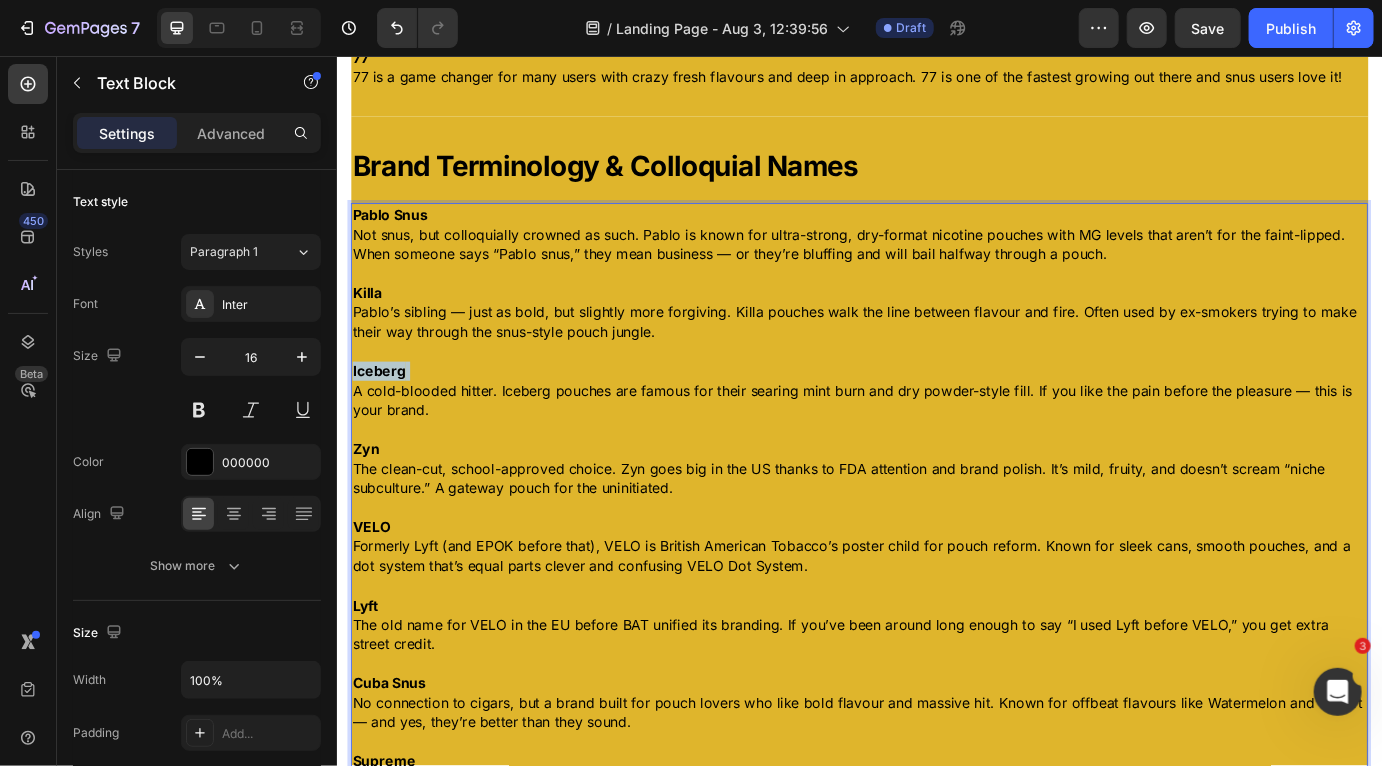 click on "Iceberg A cold-blooded hitter. Iceberg pouches are famous for their searing mint burn and dry powder-style fill. If you like the pain before the pleasure — this is your brand." at bounding box center [936, 441] 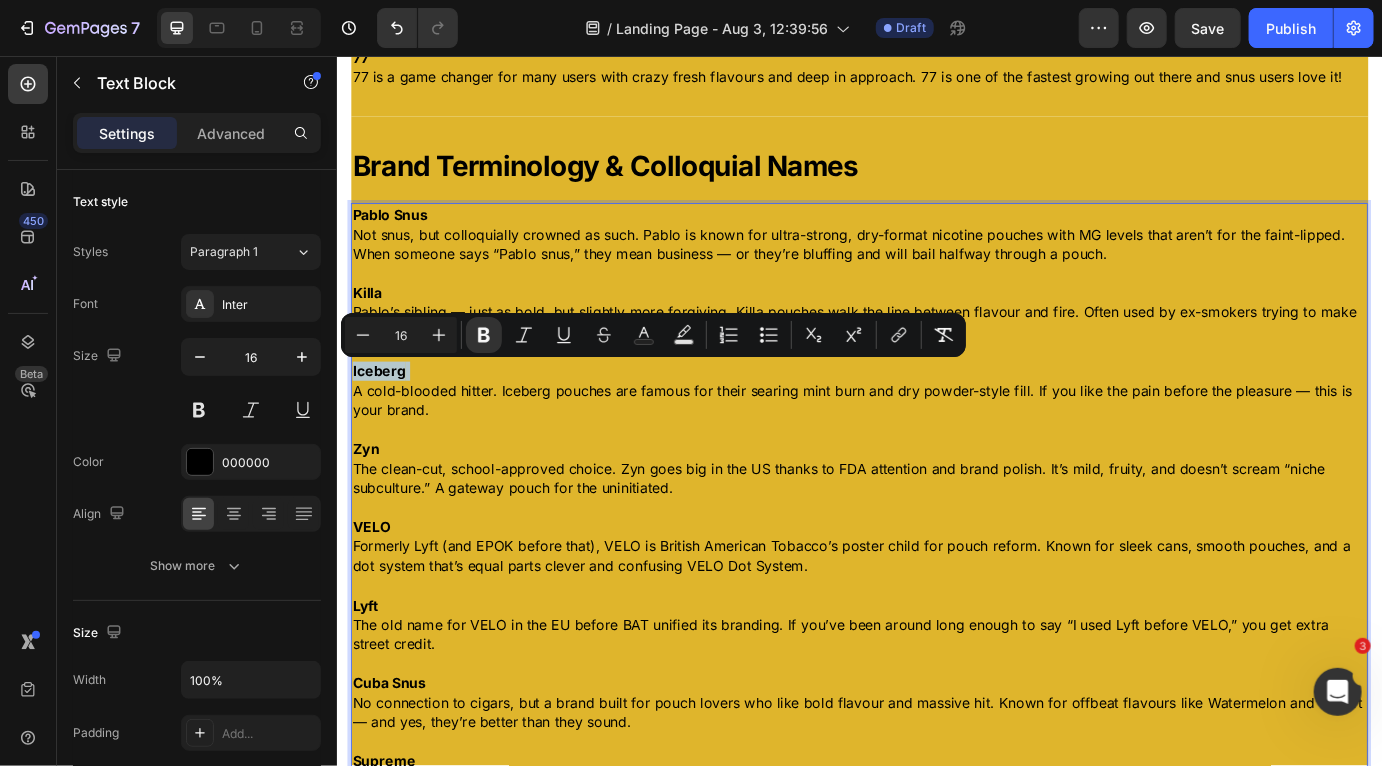 click on "Iceberg A cold-blooded hitter. Iceberg pouches are famous for their searing mint burn and dry powder-style fill. If you like the pain before the pleasure — this is your brand." at bounding box center (936, 441) 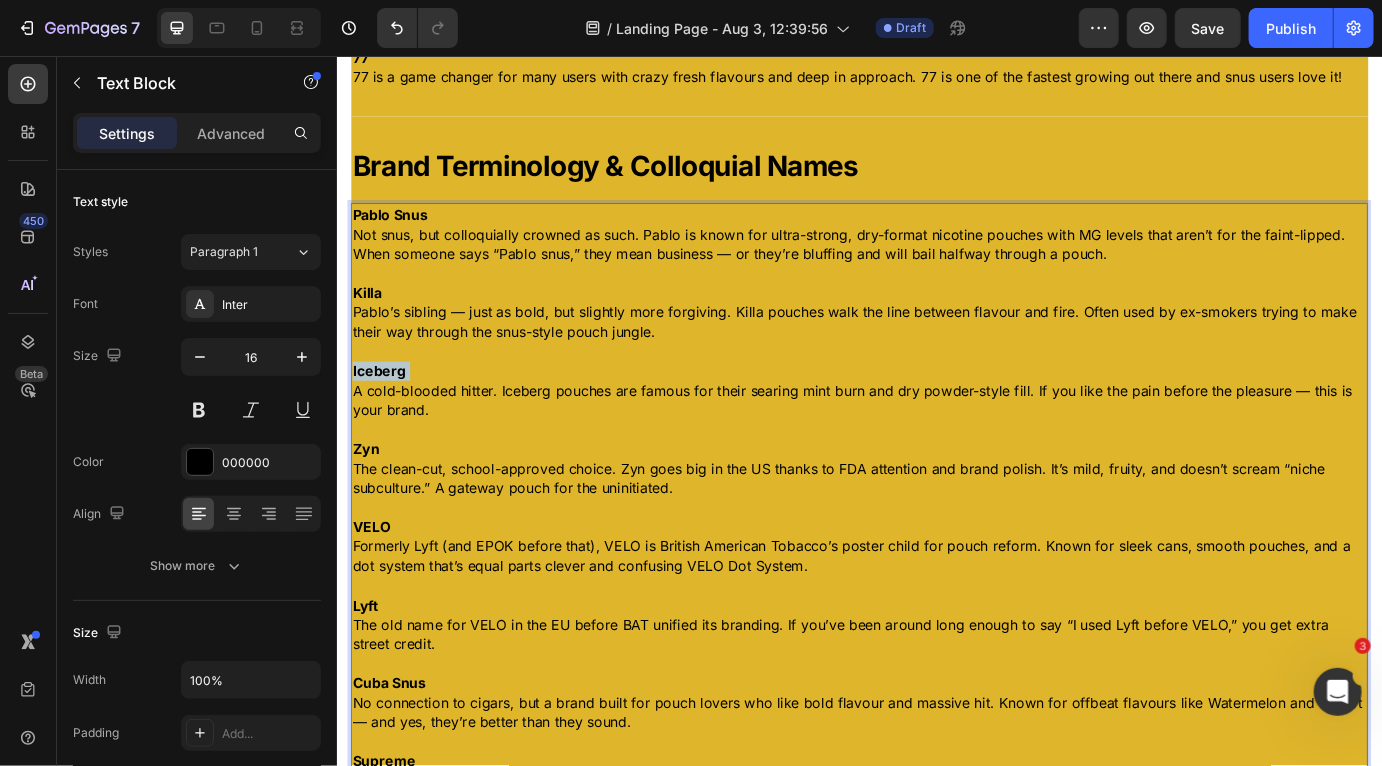 click on "Iceberg A cold-blooded hitter. Iceberg pouches are famous for their searing mint burn and dry powder-style fill. If you like the pain before the pleasure — this is your brand." at bounding box center (936, 441) 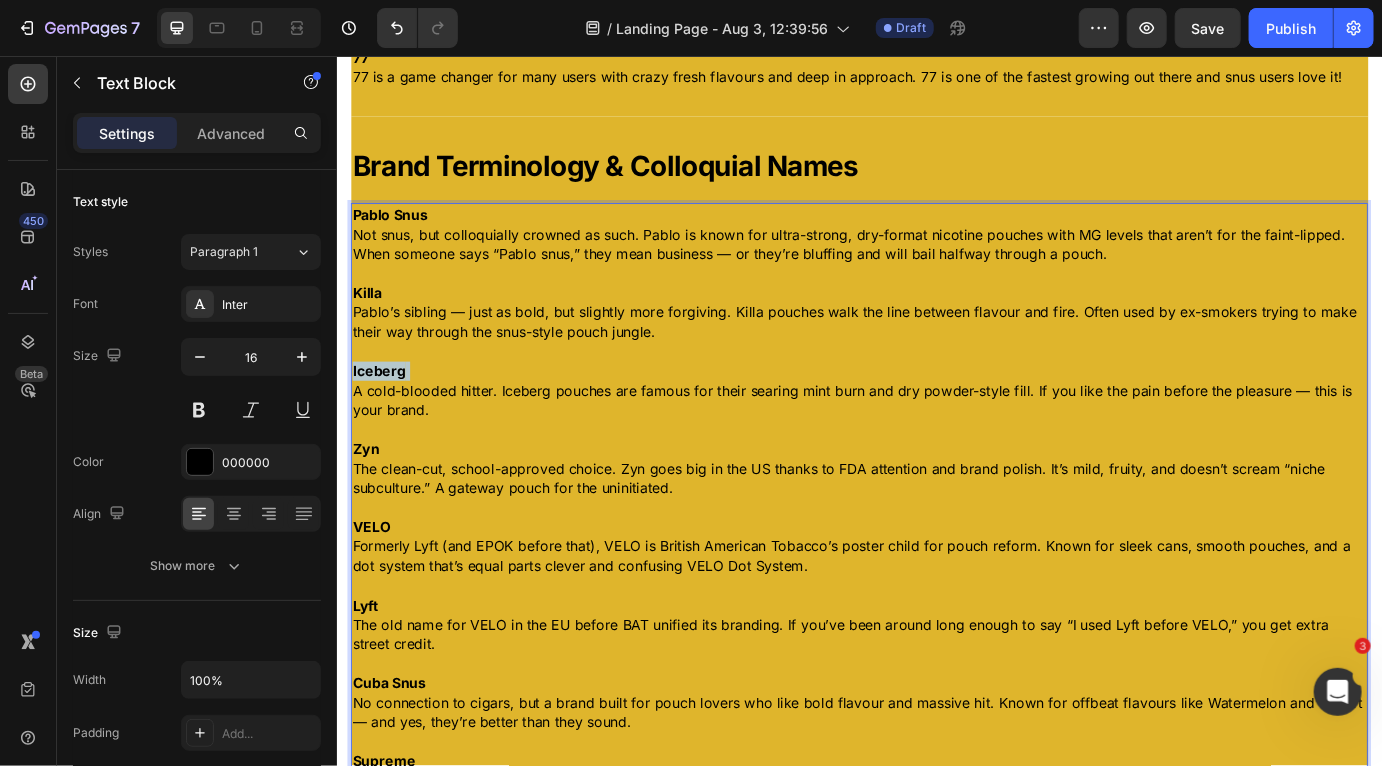 click on "Iceberg A cold-blooded hitter. Iceberg pouches are famous for their searing mint burn and dry powder-style fill. If you like the pain before the pleasure — this is your brand." at bounding box center (936, 441) 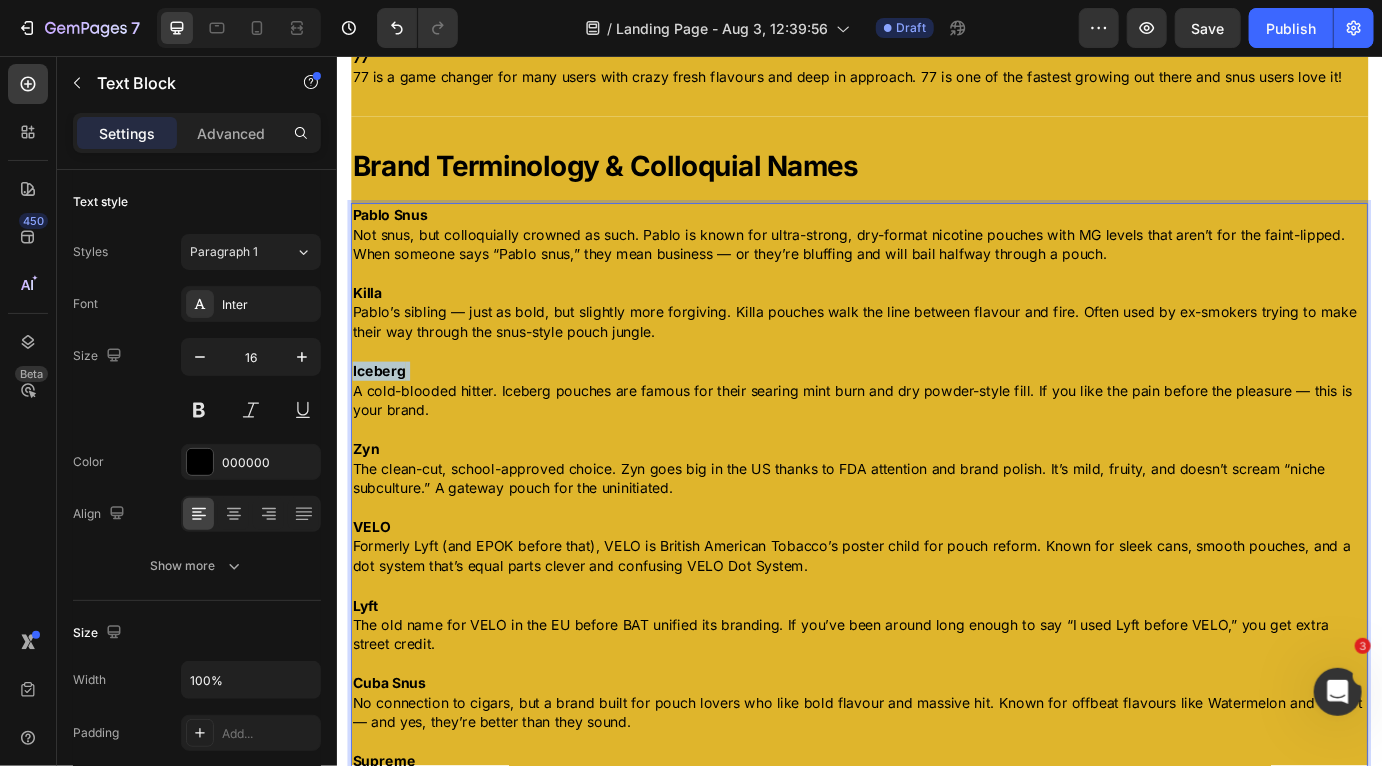 click on "Iceberg A cold-blooded hitter. Iceberg pouches are famous for their searing mint burn and dry powder-style fill. If you like the pain before the pleasure — this is your brand." at bounding box center (936, 441) 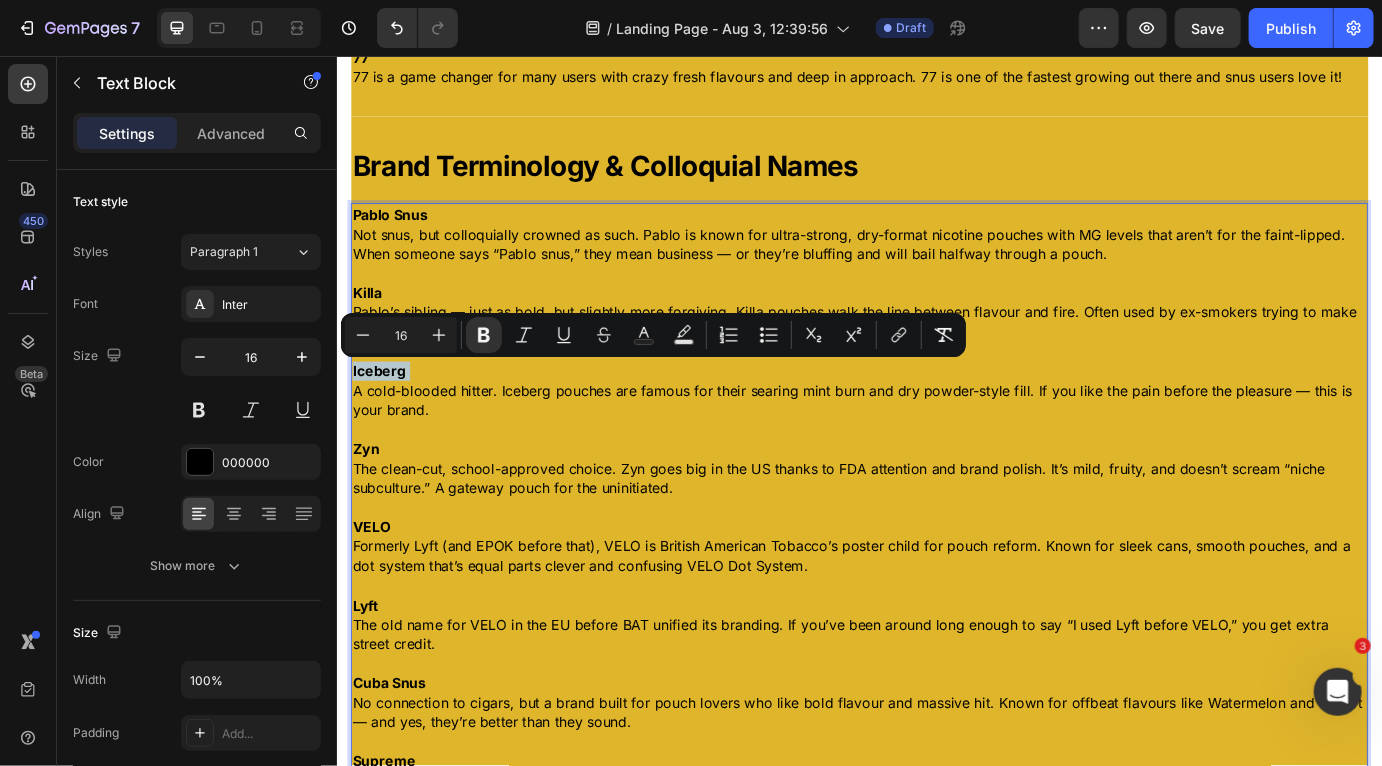 click on "Iceberg A cold-blooded hitter. Iceberg pouches are famous for their searing mint burn and dry powder-style fill. If you like the pain before the pleasure — this is your brand." at bounding box center (936, 441) 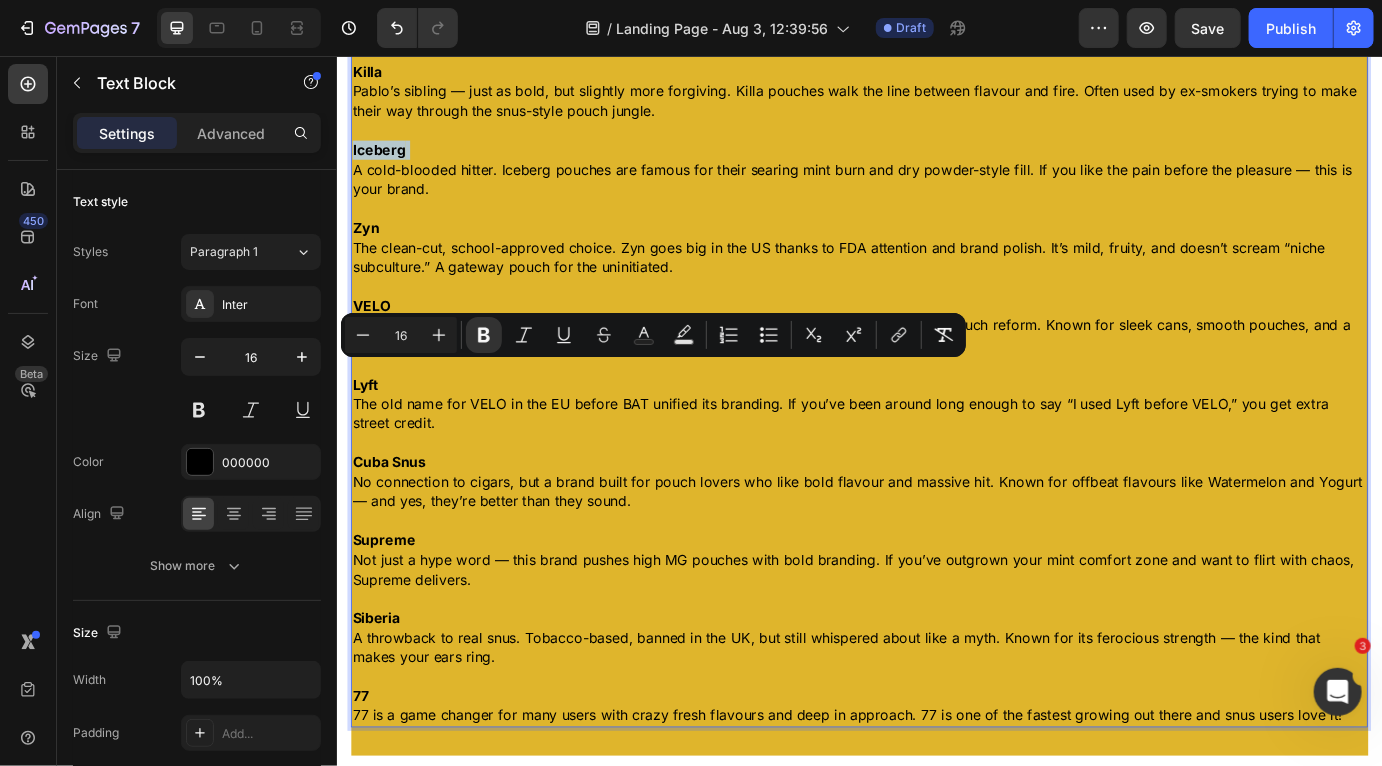 scroll, scrollTop: 3122, scrollLeft: 0, axis: vertical 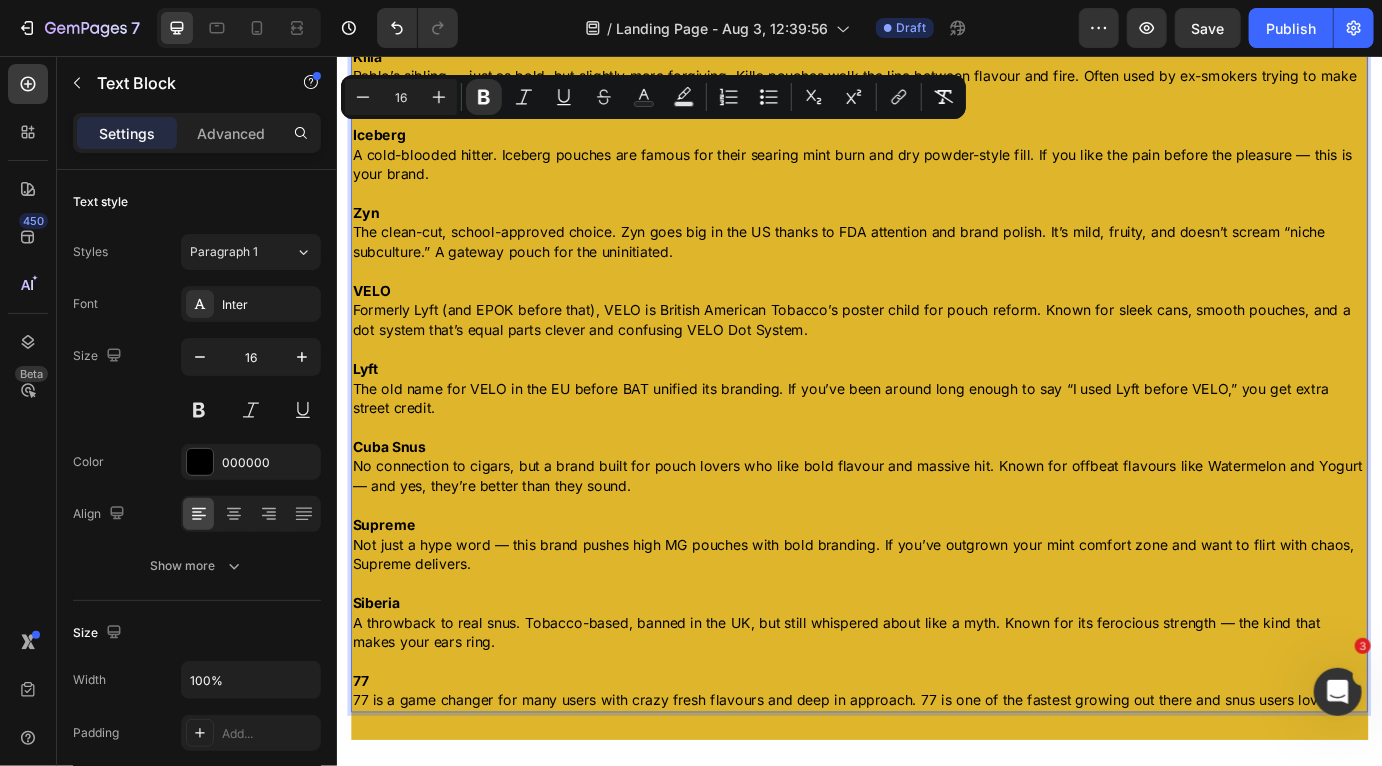 click at bounding box center [936, 751] 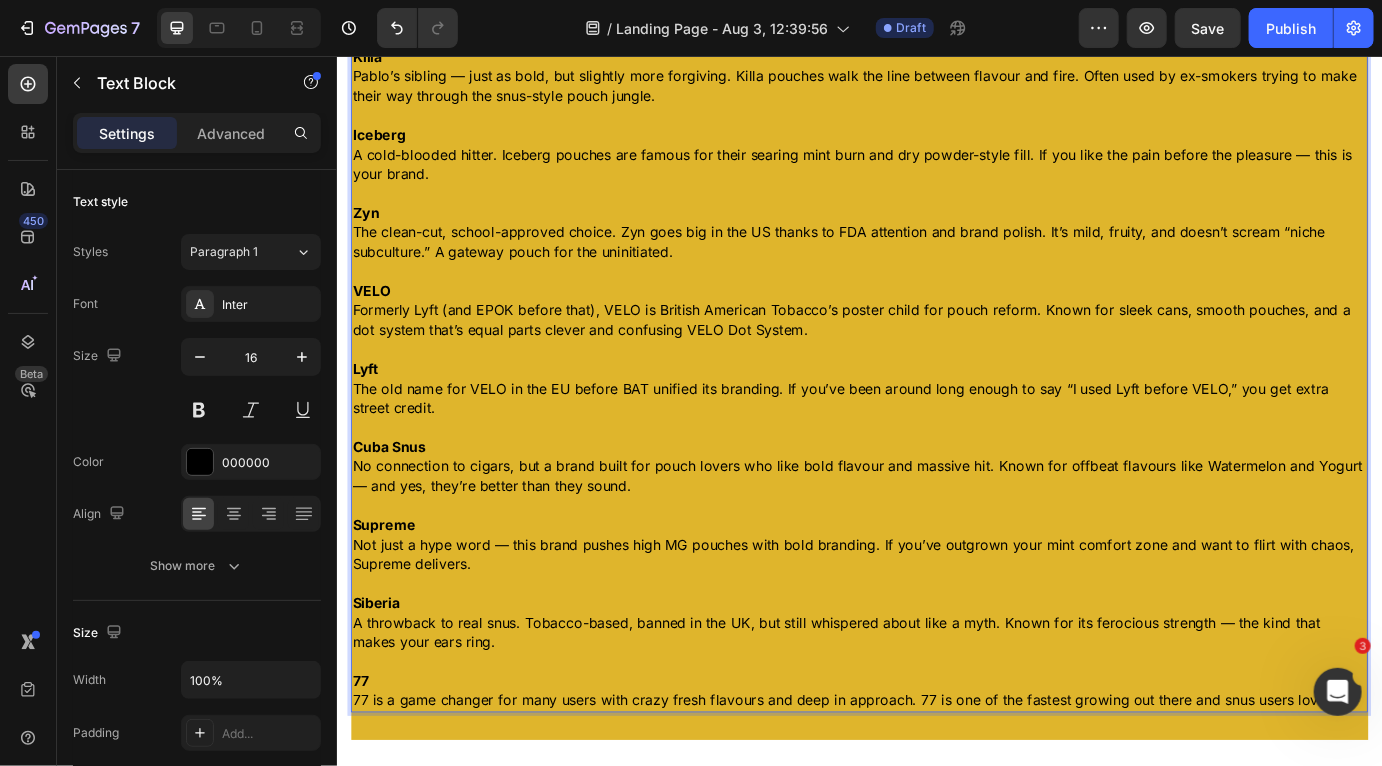 click on "77 is a game changer for many users with crazy fresh flavours and deep in approach. 77 is one of the fastest growing out there and snus users love it!" at bounding box center (936, 796) 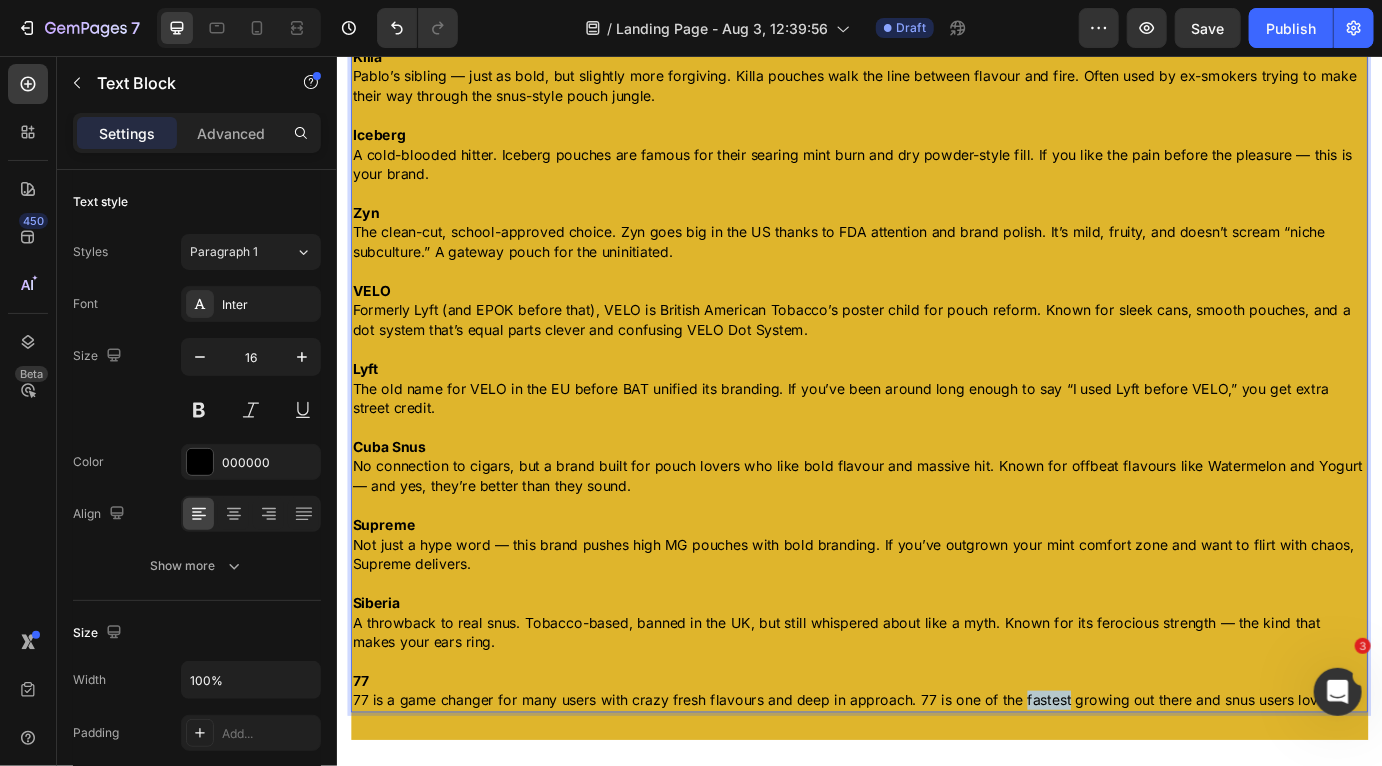 click on "77 is a game changer for many users with crazy fresh flavours and deep in approach. 77 is one of the fastest growing out there and snus users love it!" at bounding box center (936, 796) 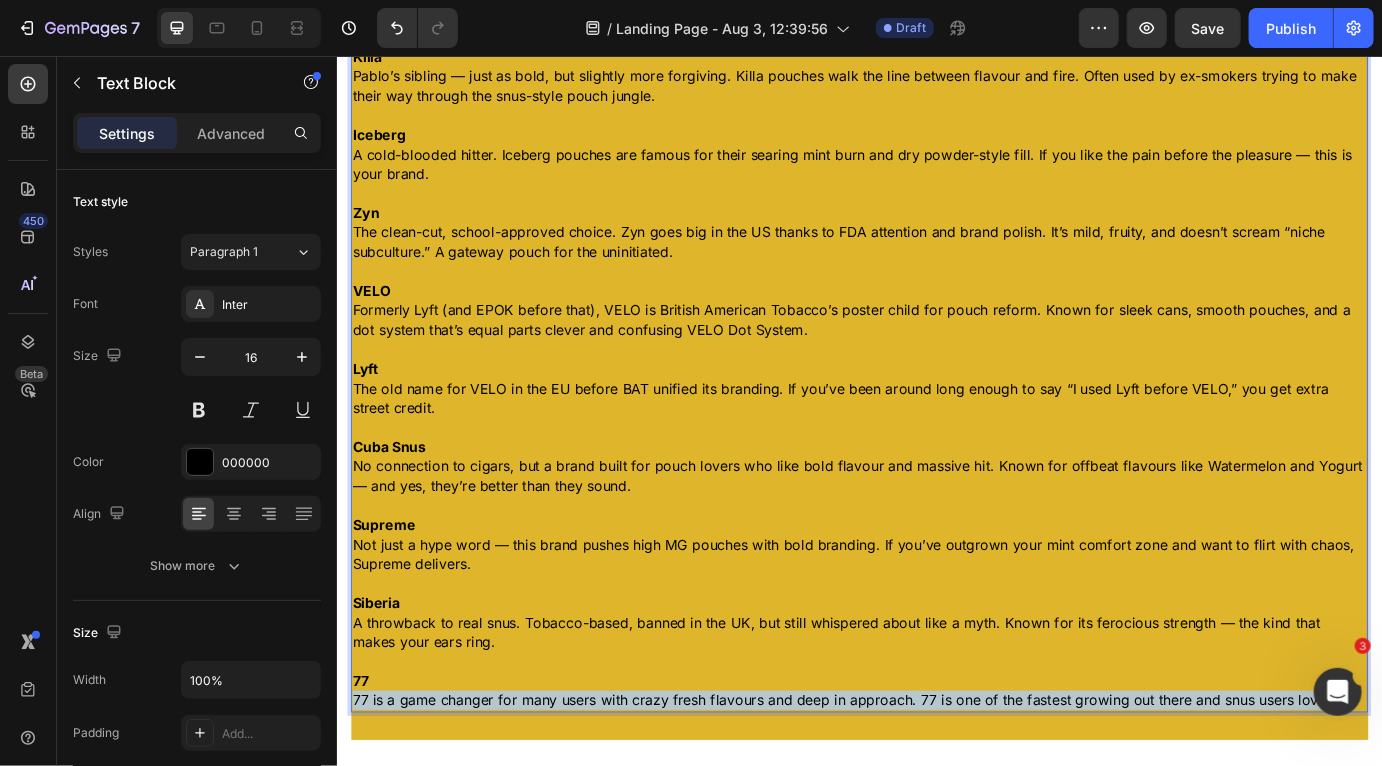 click on "77 is a game changer for many users with crazy fresh flavours and deep in approach. 77 is one of the fastest growing out there and snus users love it!" at bounding box center (936, 796) 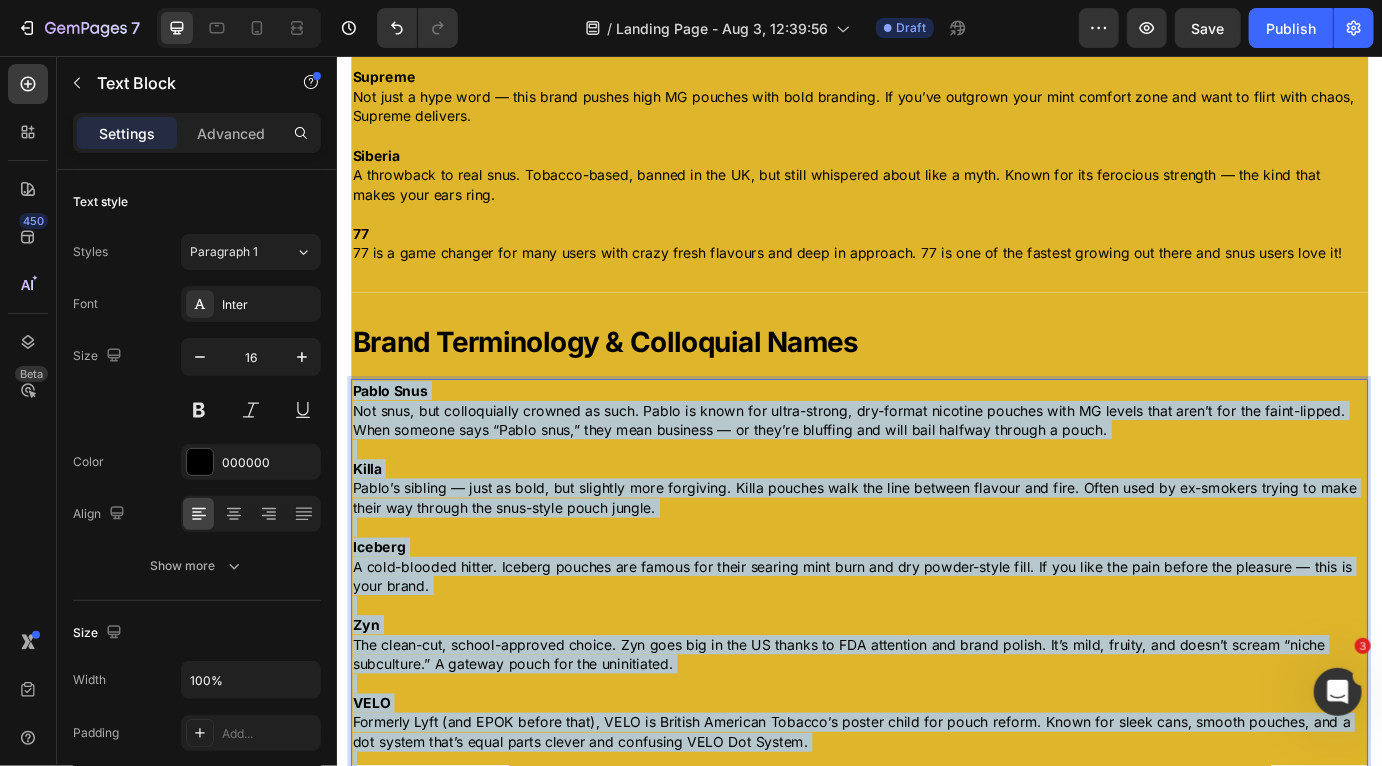 scroll, scrollTop: 2456, scrollLeft: 0, axis: vertical 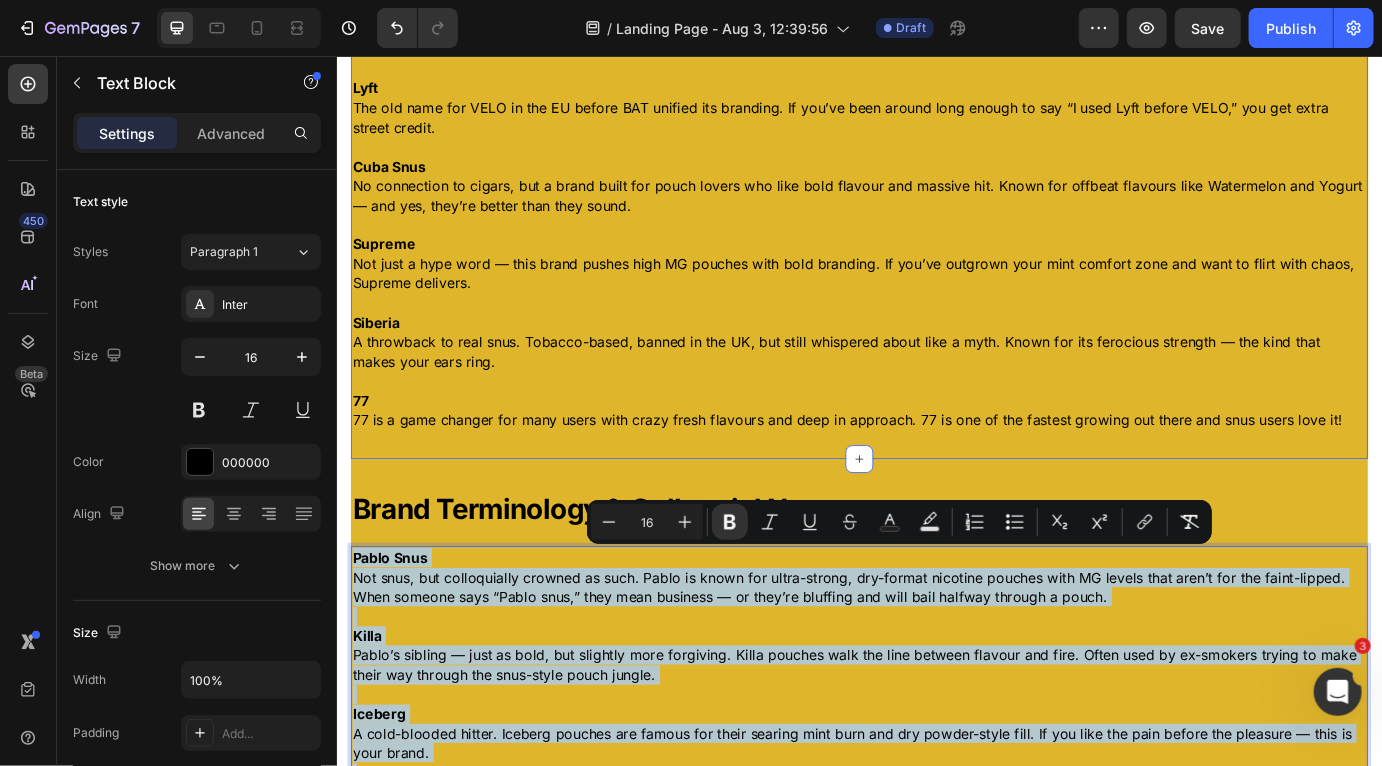 drag, startPoint x: 566, startPoint y: 771, endPoint x: 428, endPoint y: 502, distance: 302.3326 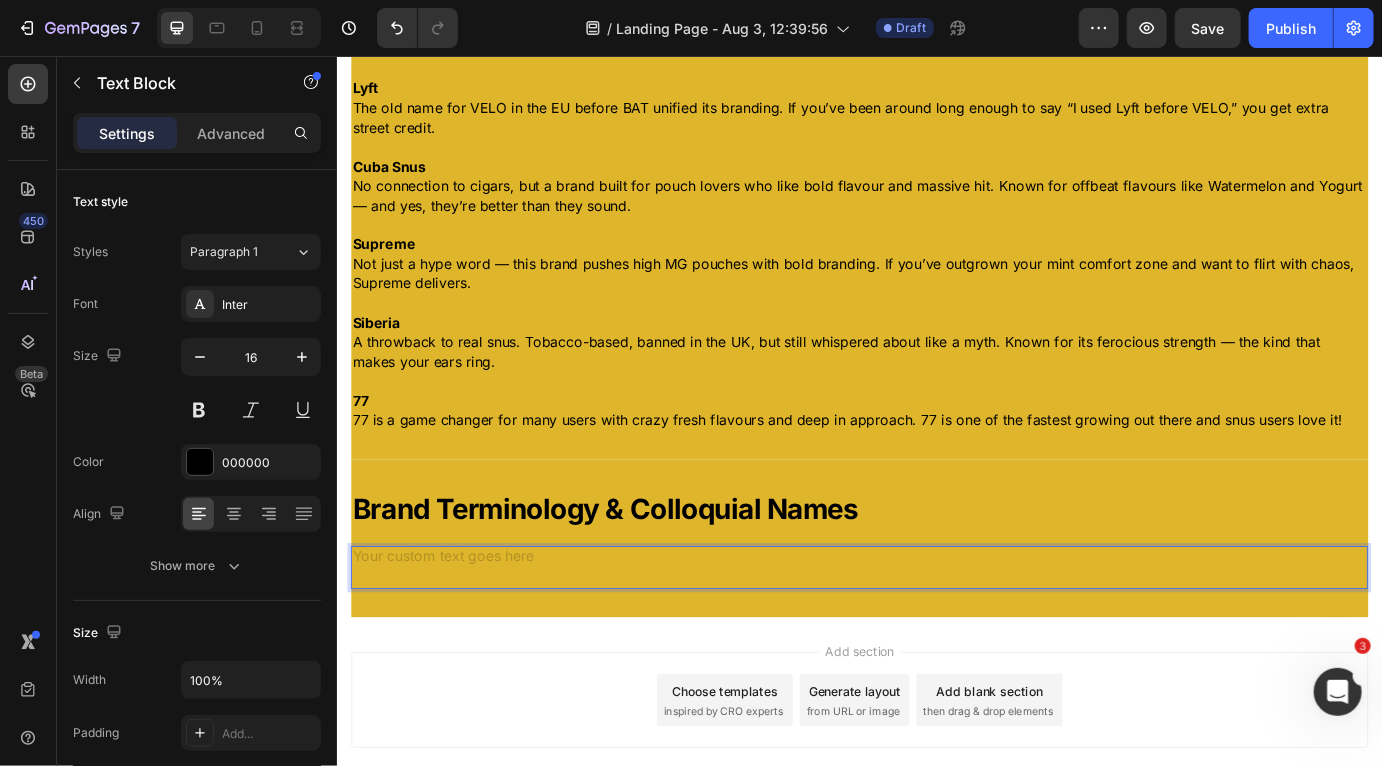 click at bounding box center (936, 656) 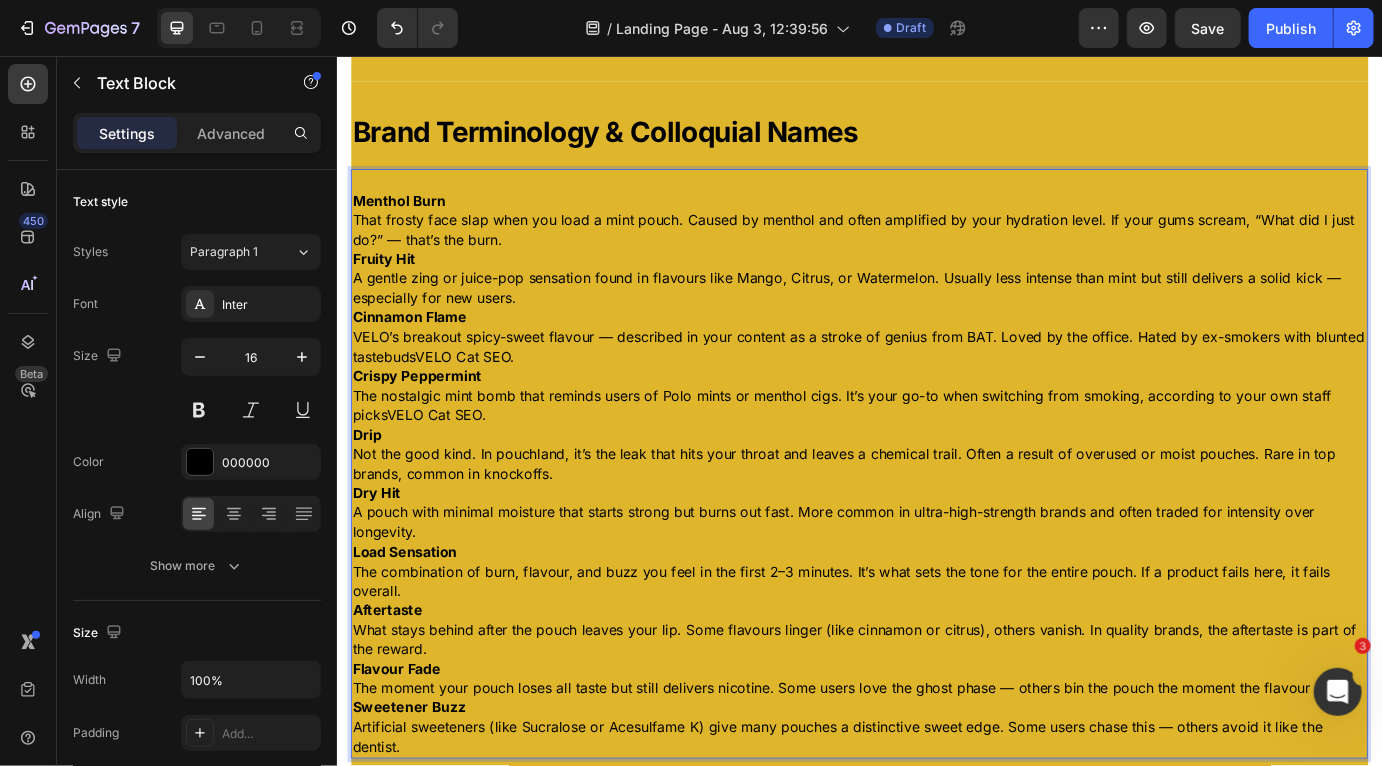 scroll, scrollTop: 2897, scrollLeft: 0, axis: vertical 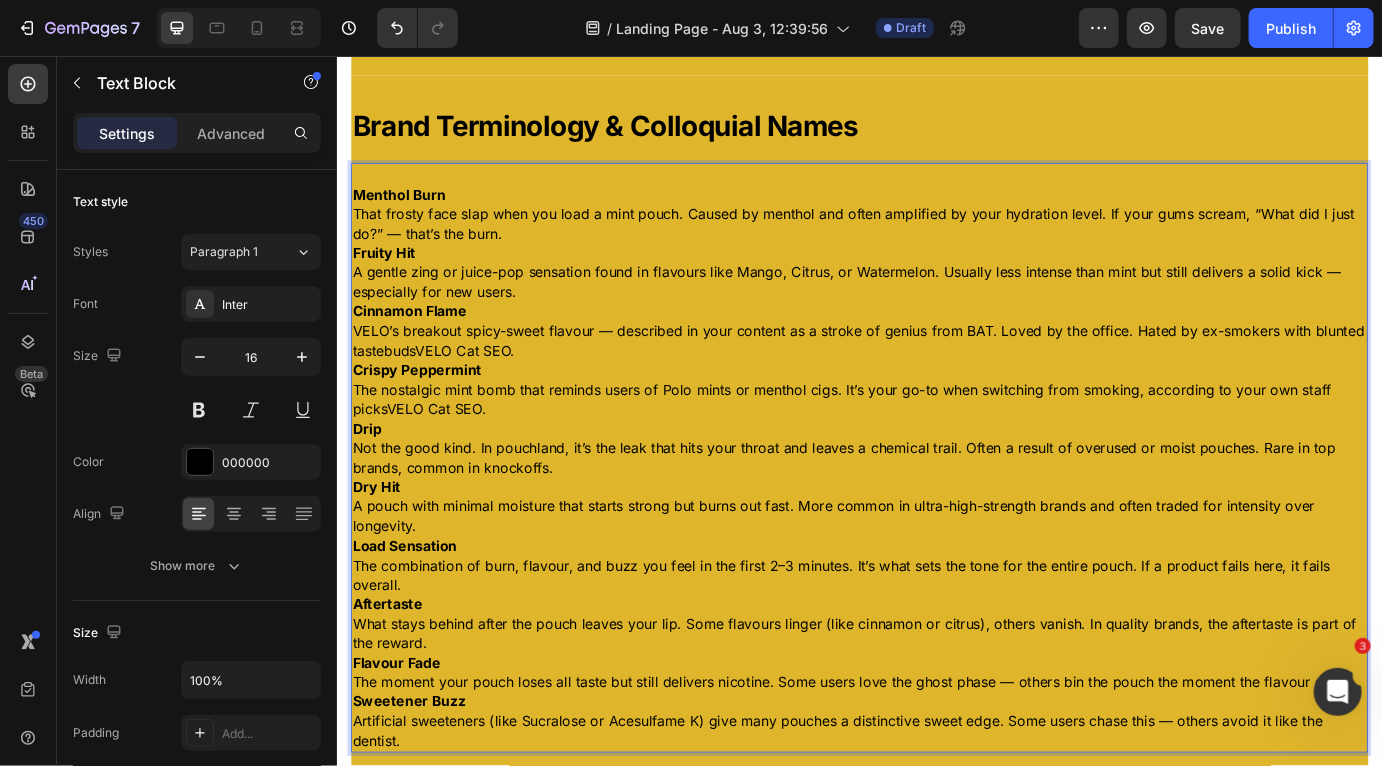 click on "Menthol Burn That frosty face slap when you load a mint pouch. Caused by menthol and often amplified by your hydration level. If your gums scream, “What did I just do?” — that’s the burn." at bounding box center (936, 237) 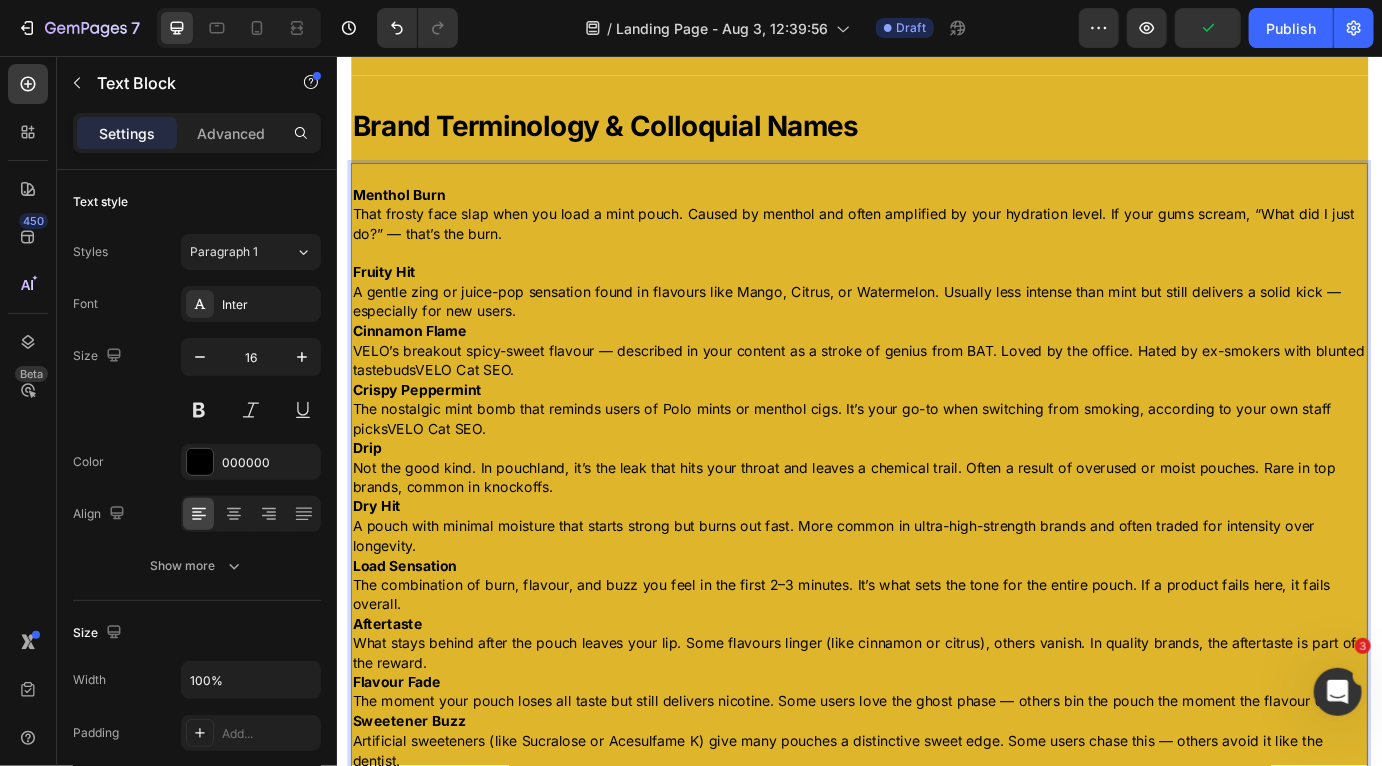 click on "Fruity Hit A gentle zing or juice-pop sensation found in flavours like Mango, Citrus, or Watermelon. Usually less intense than mint but still delivers a solid kick — especially for new users." at bounding box center [936, 326] 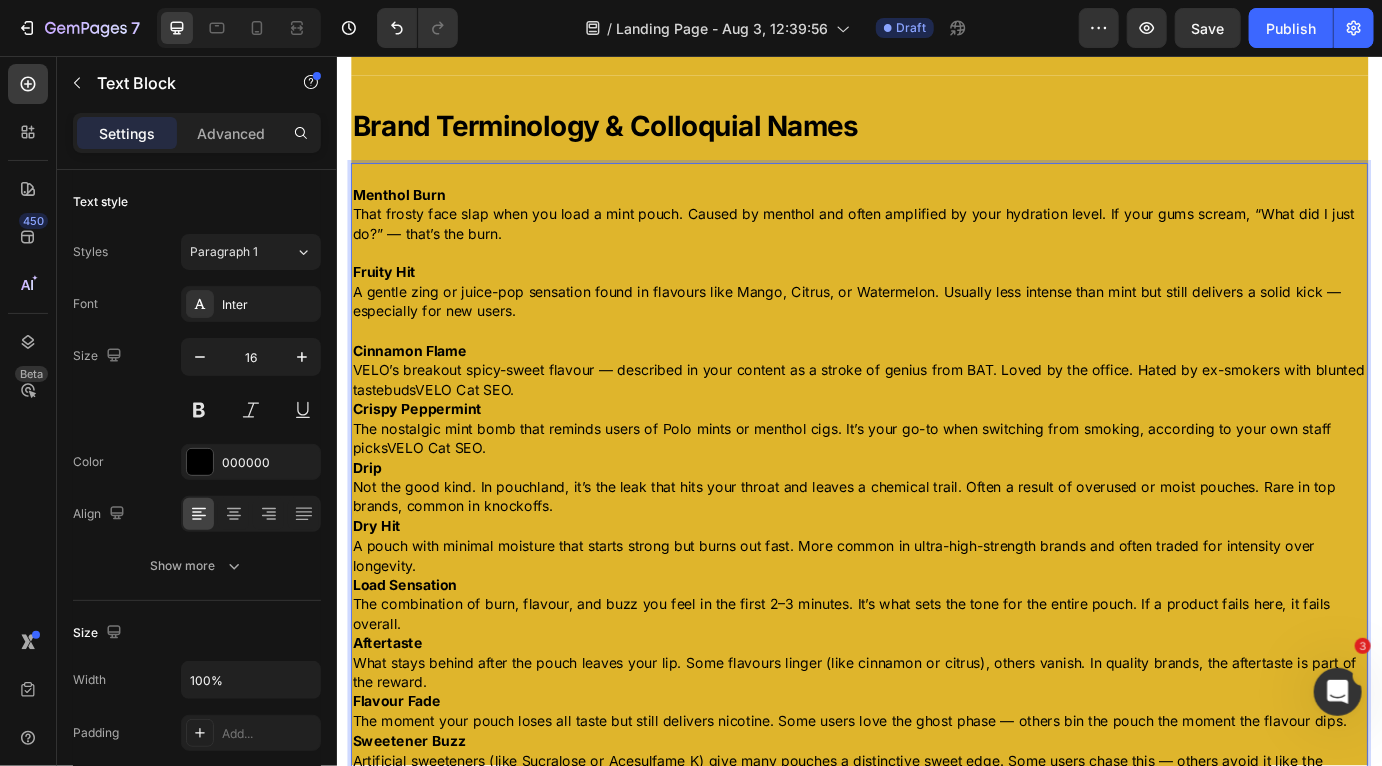 click on "Cinnamon Flame VELO’s breakout spicy-sweet flavour — described in your content as a stroke of genius from BAT. Loved by the office. Hated by ex-smokers with blunted tastebudsVELO Cat SEO." at bounding box center (936, 416) 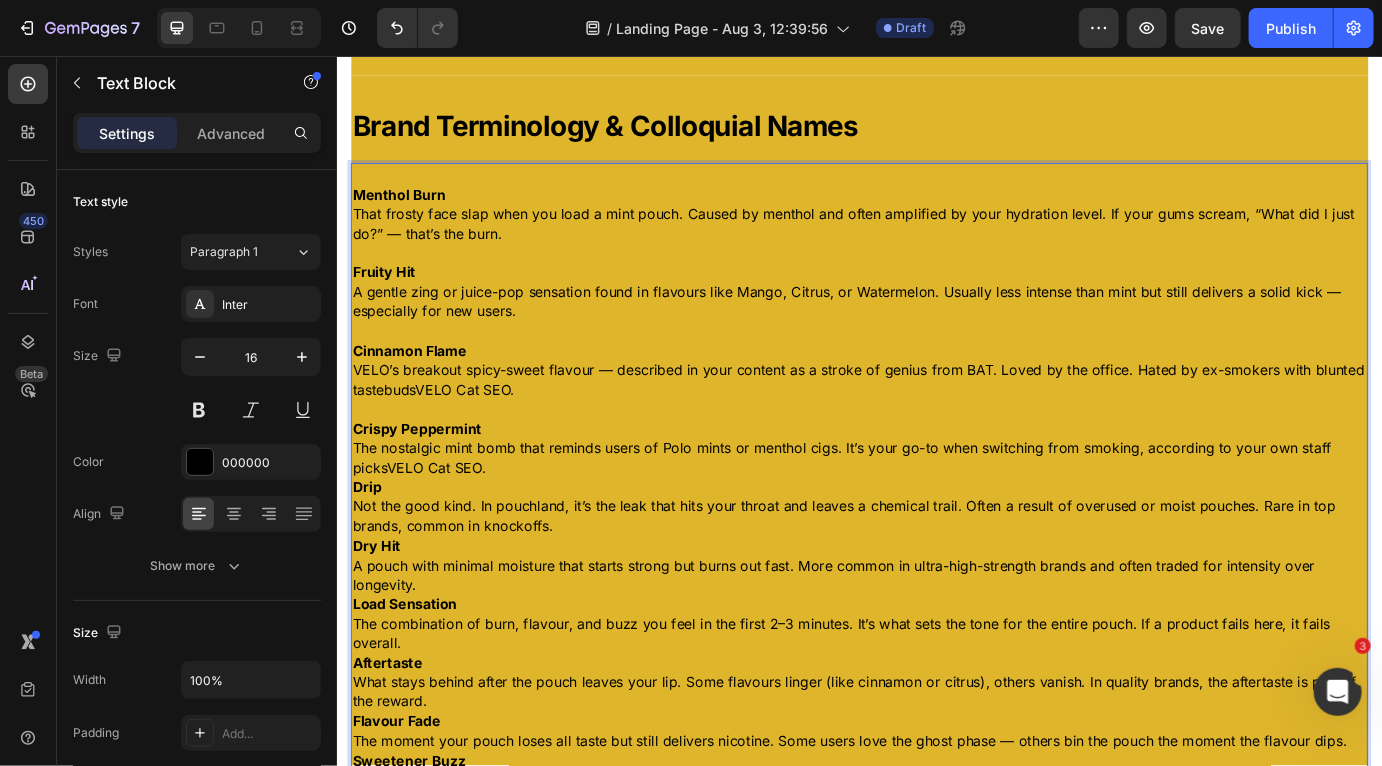 click on "Crispy Peppermint The nostalgic mint bomb that reminds users of Polo mints or menthol cigs. It’s your go-to when switching from smoking, according to your own staff picksVELO Cat SEO." at bounding box center [936, 506] 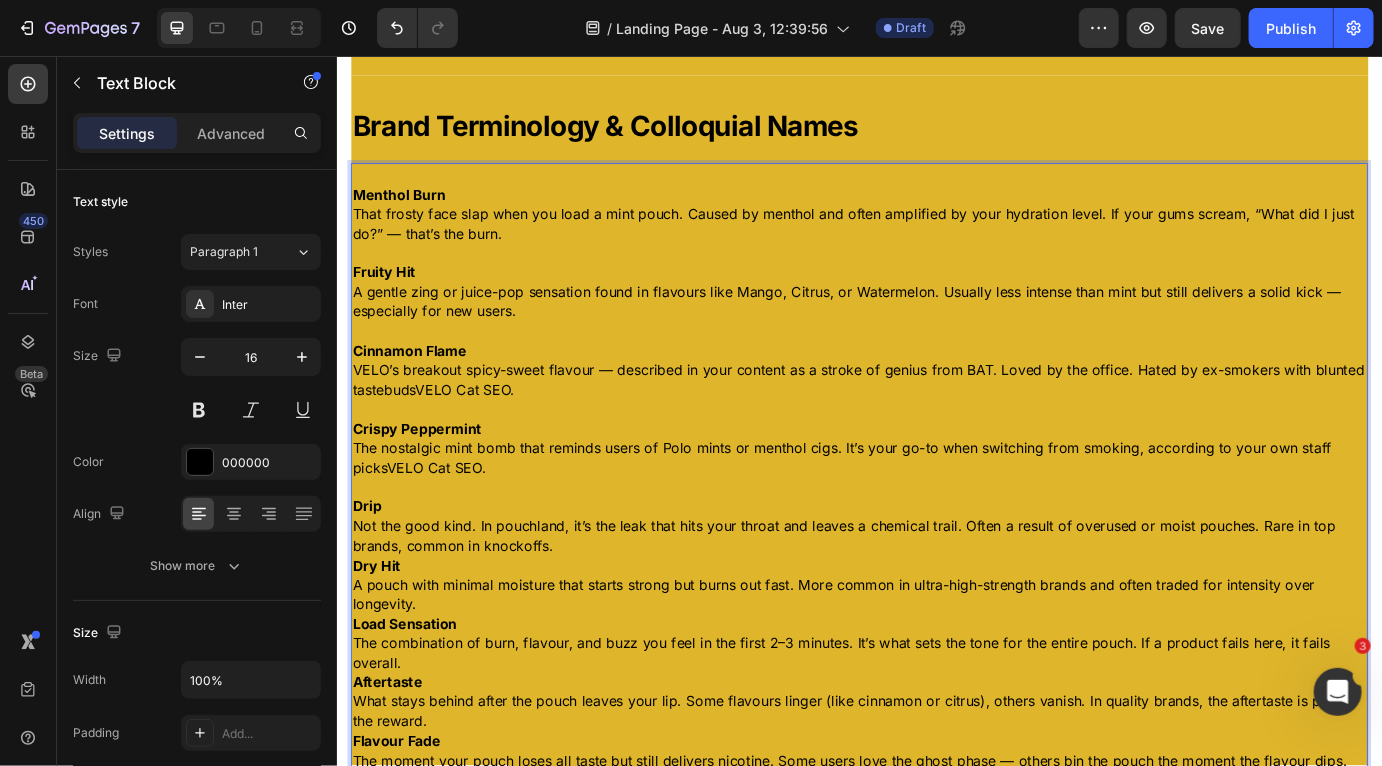 click on "Drip Not the good kind. In pouchland, it’s the leak that hits your throat and leaves a chemical trail. Often a result of overused or moist pouches. Rare in top brands, common in knockoffs." at bounding box center [936, 595] 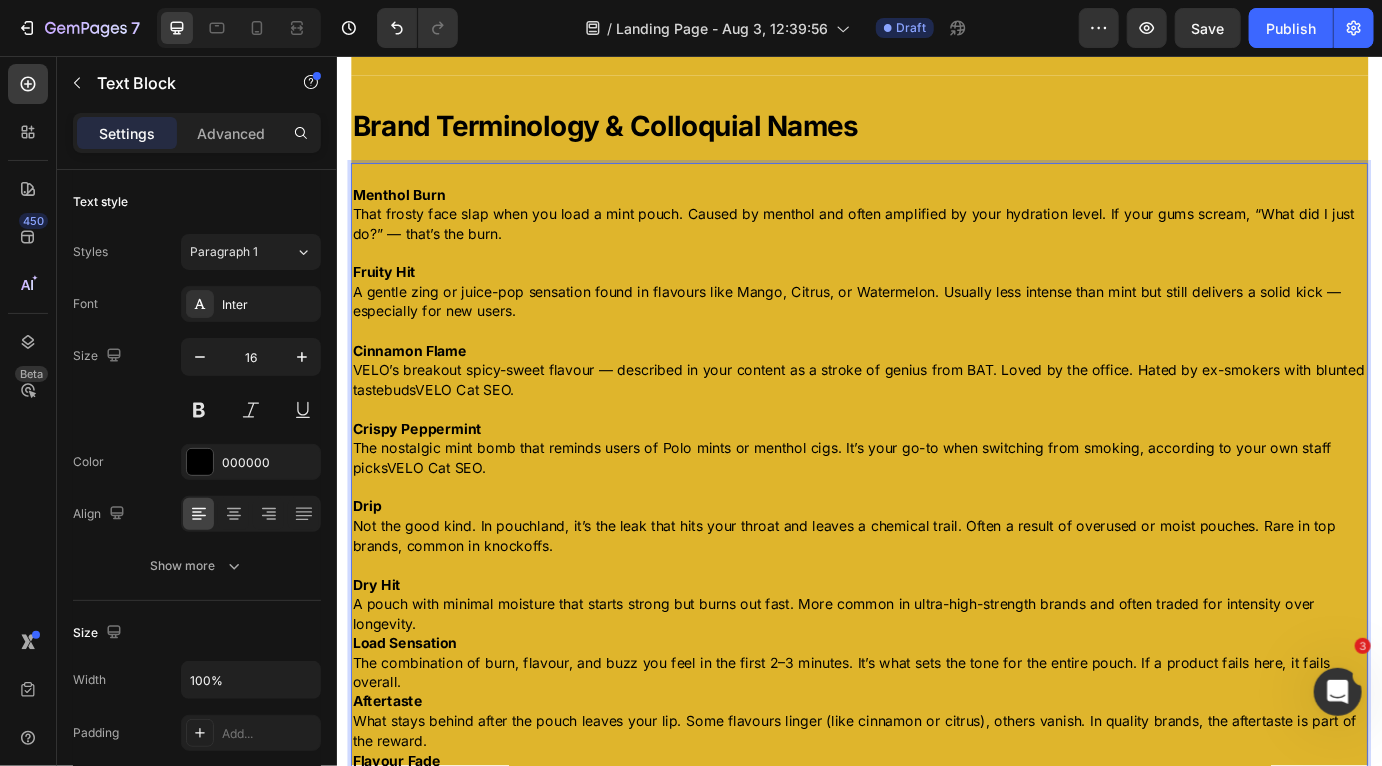 click on "Dry Hit A pouch with minimal moisture that starts strong but burns out fast. More common in ultra-high-strength brands and often traded for intensity over longevity." at bounding box center (936, 685) 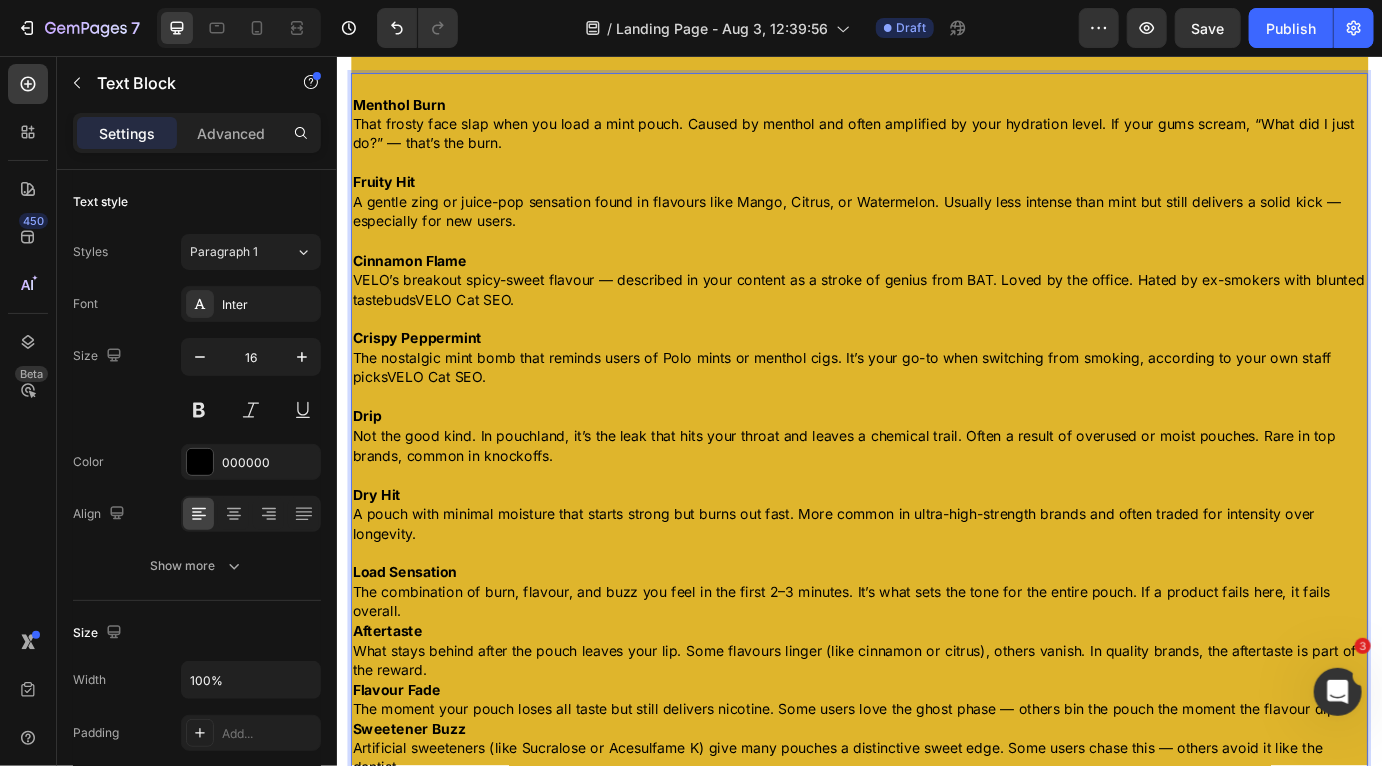 scroll, scrollTop: 3025, scrollLeft: 0, axis: vertical 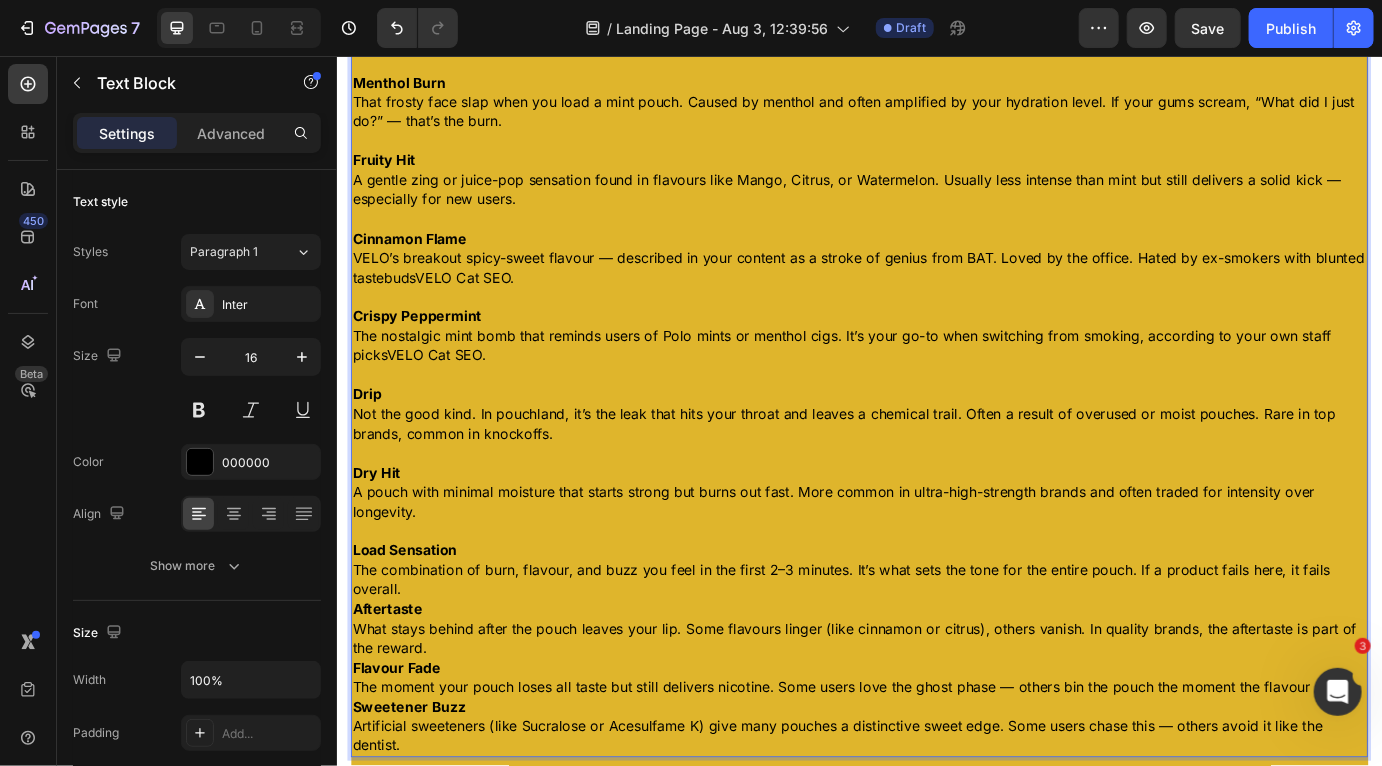 click on "Load Sensation The combination of burn, flavour, and buzz you feel in the first 2–3 minutes. It’s what sets the tone for the entire pouch. If a product fails here, it fails overall." at bounding box center [936, 646] 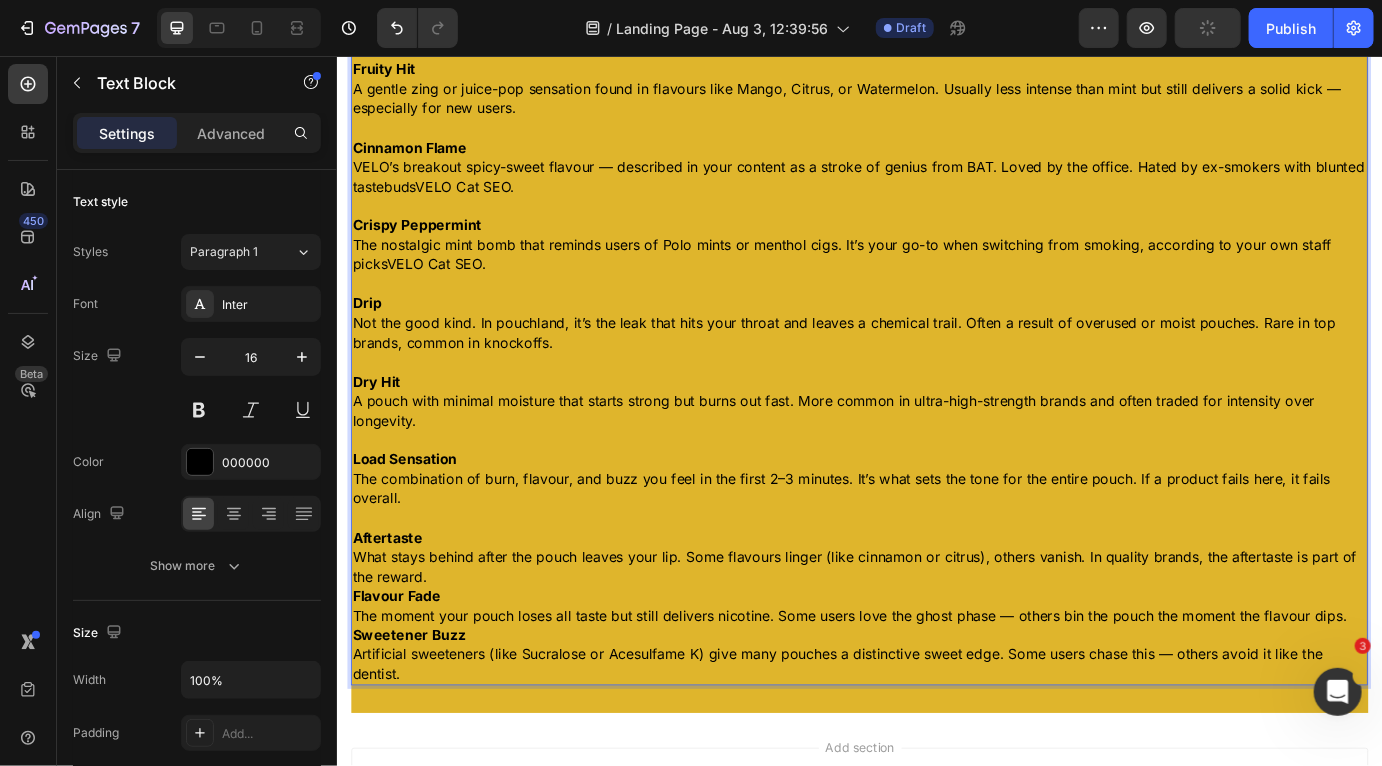scroll, scrollTop: 3170, scrollLeft: 0, axis: vertical 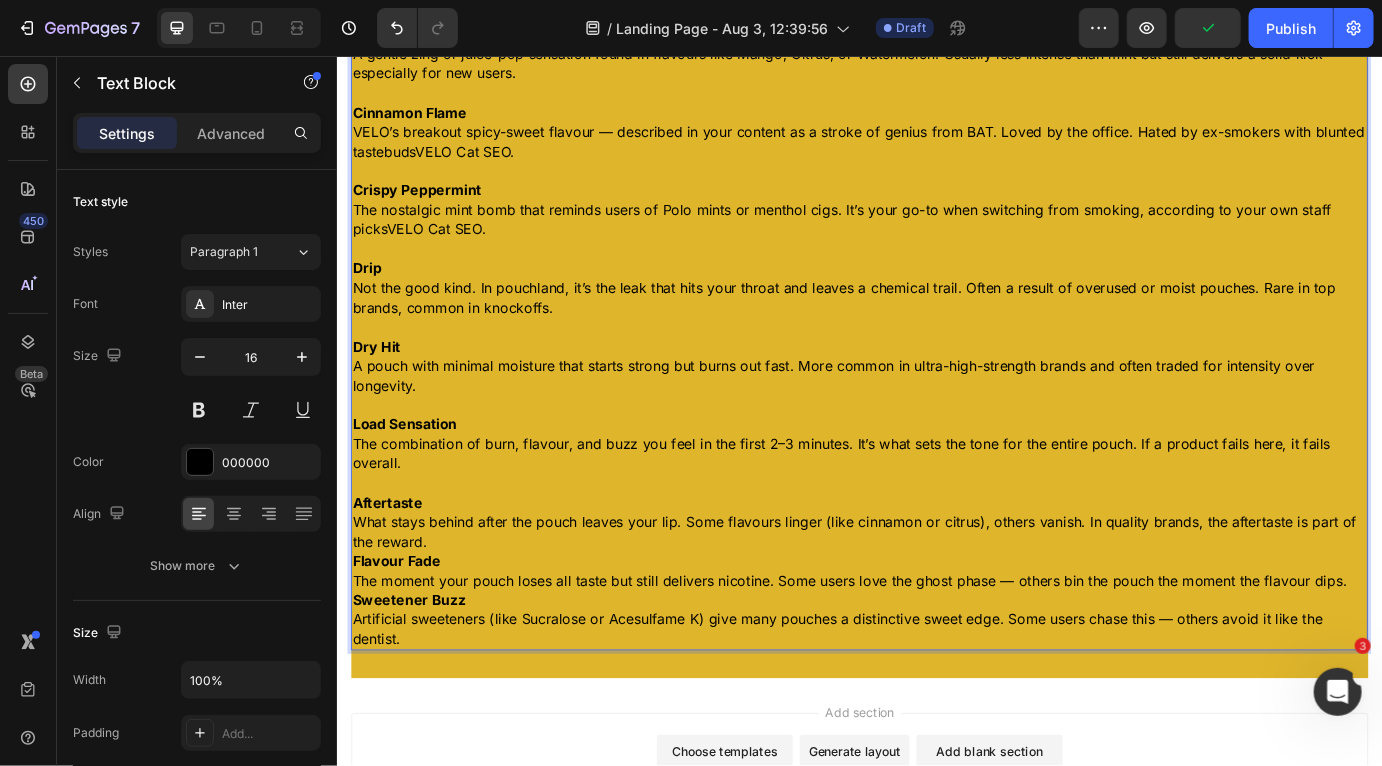 click on "Aftertaste What stays behind after the pouch leaves your lip. Some flavours linger (like cinnamon or citrus), others vanish. In quality brands, the aftertaste is part of the reward." at bounding box center [936, 591] 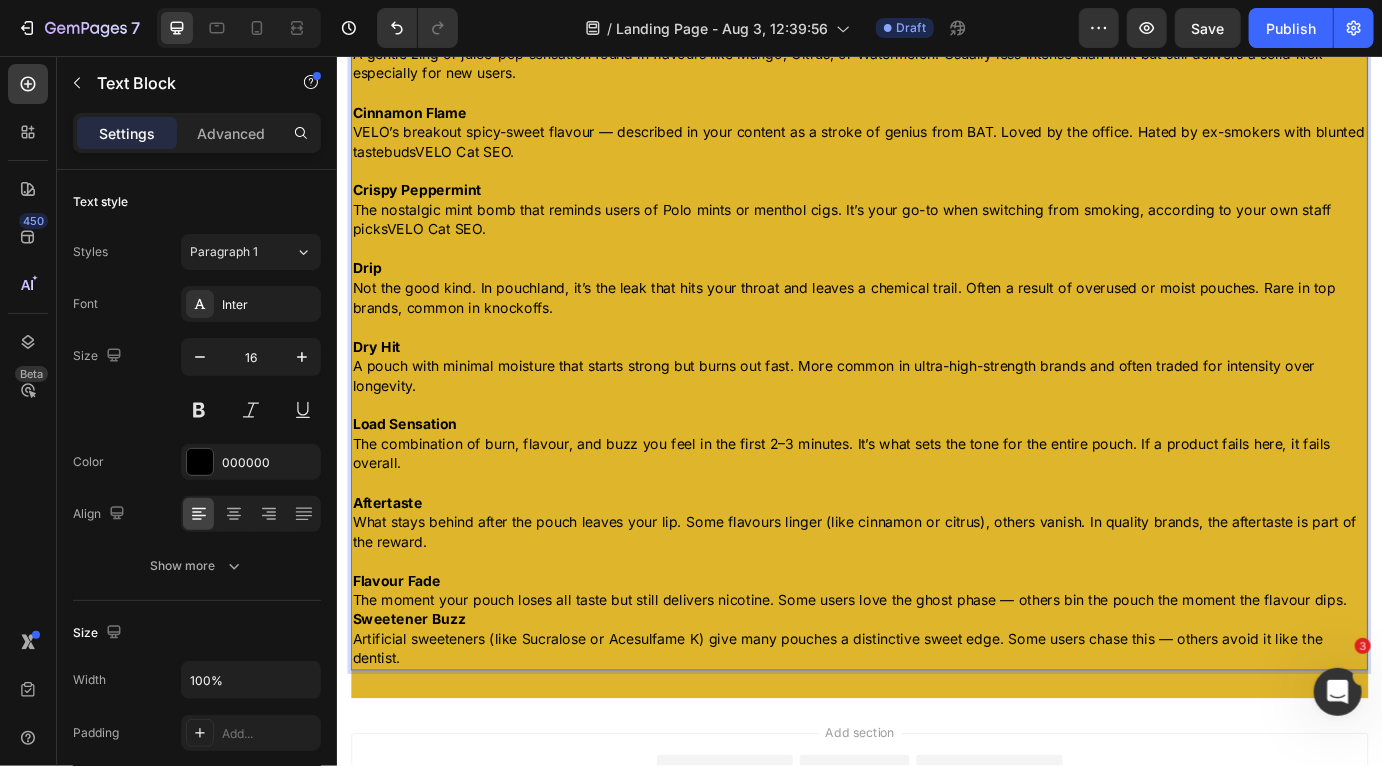 click on "Flavour Fade The moment your pouch loses all taste but still delivers nicotine. Some users love the ghost phase — others bin the pouch the moment the flavour dips." at bounding box center (936, 670) 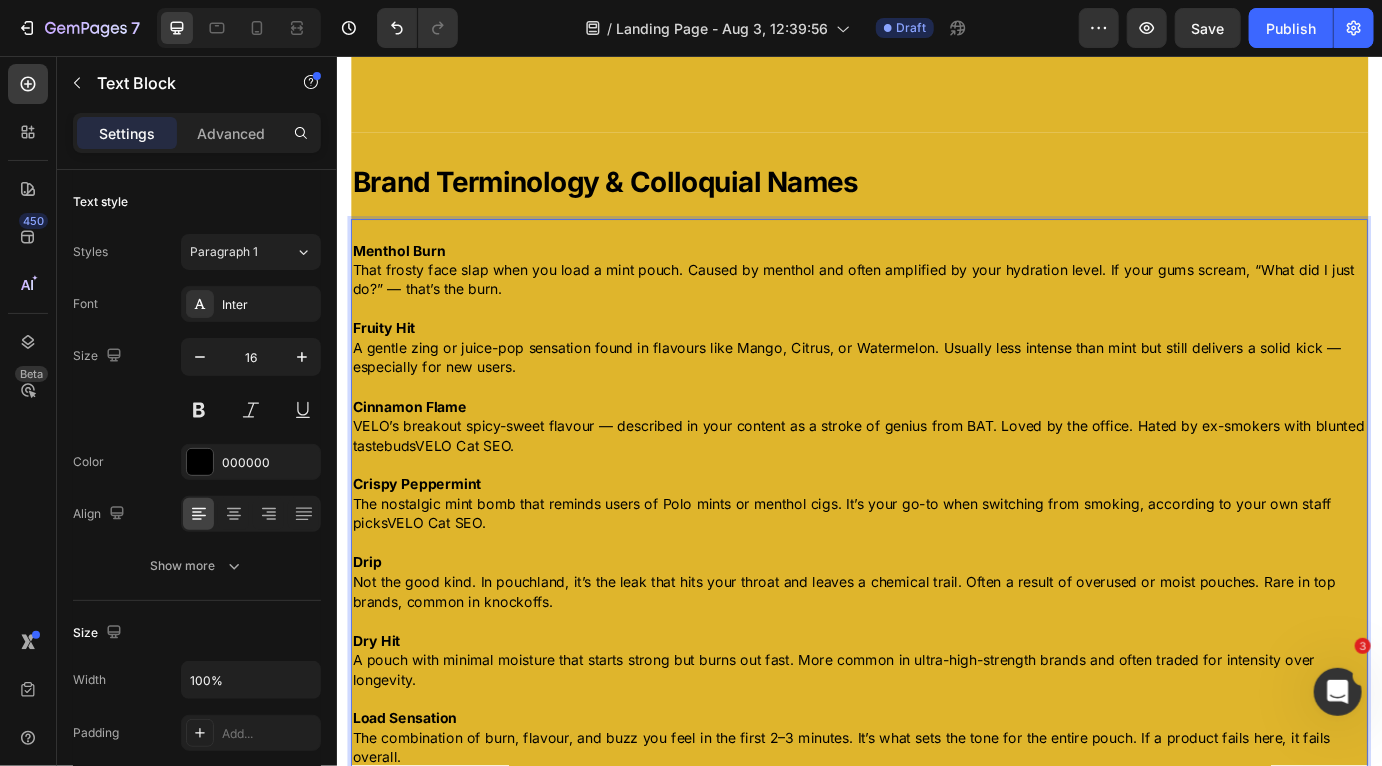 scroll, scrollTop: 2696, scrollLeft: 0, axis: vertical 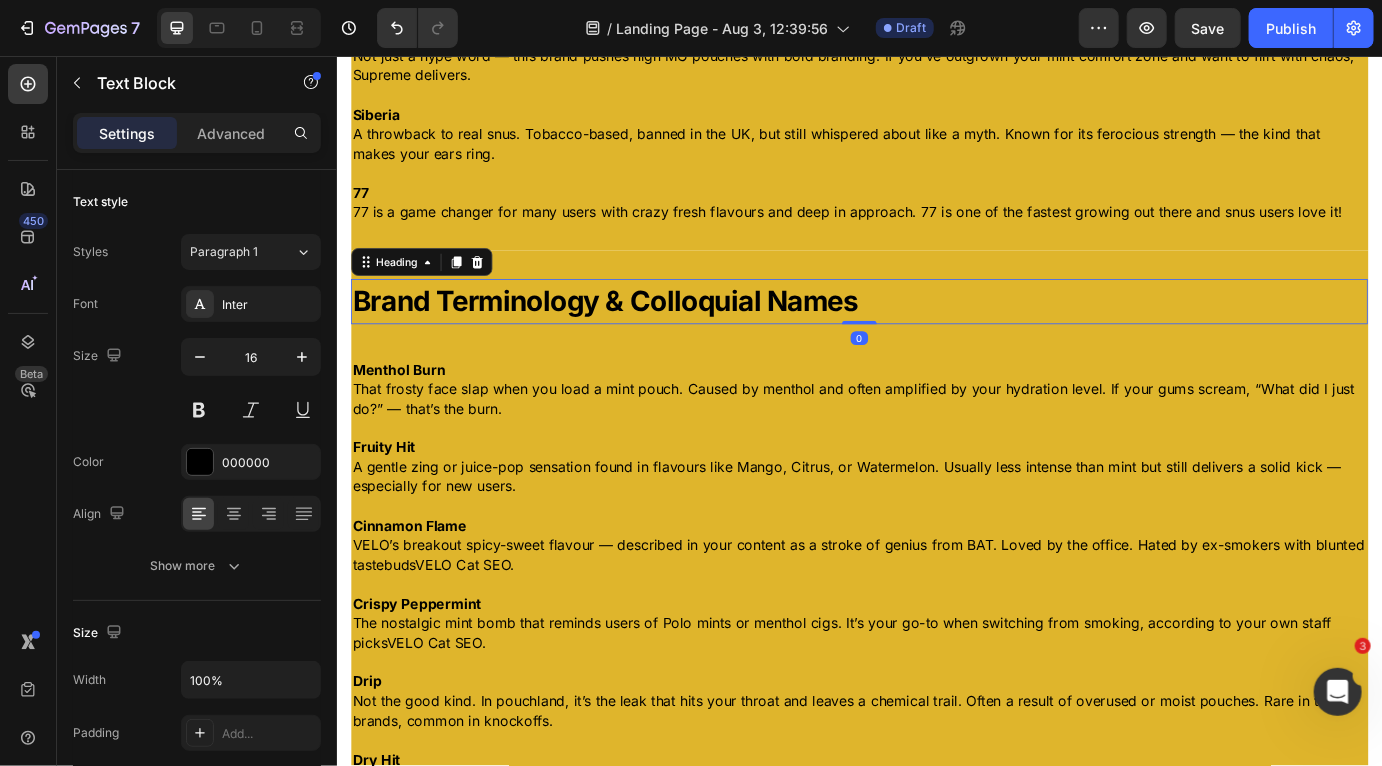 click on "Brand Terminology & Colloquial Names" at bounding box center [936, 338] 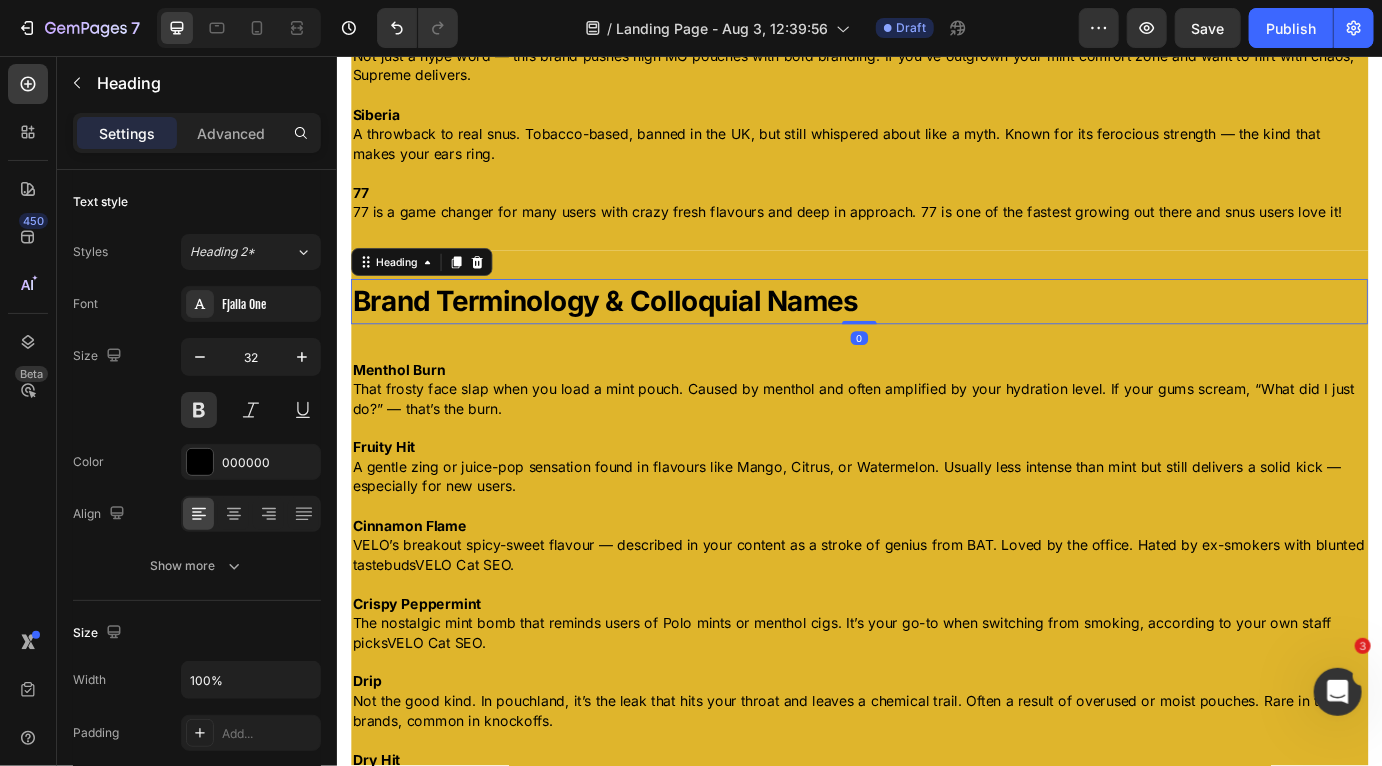 click on "Brand Terminology & Colloquial Names" at bounding box center (936, 338) 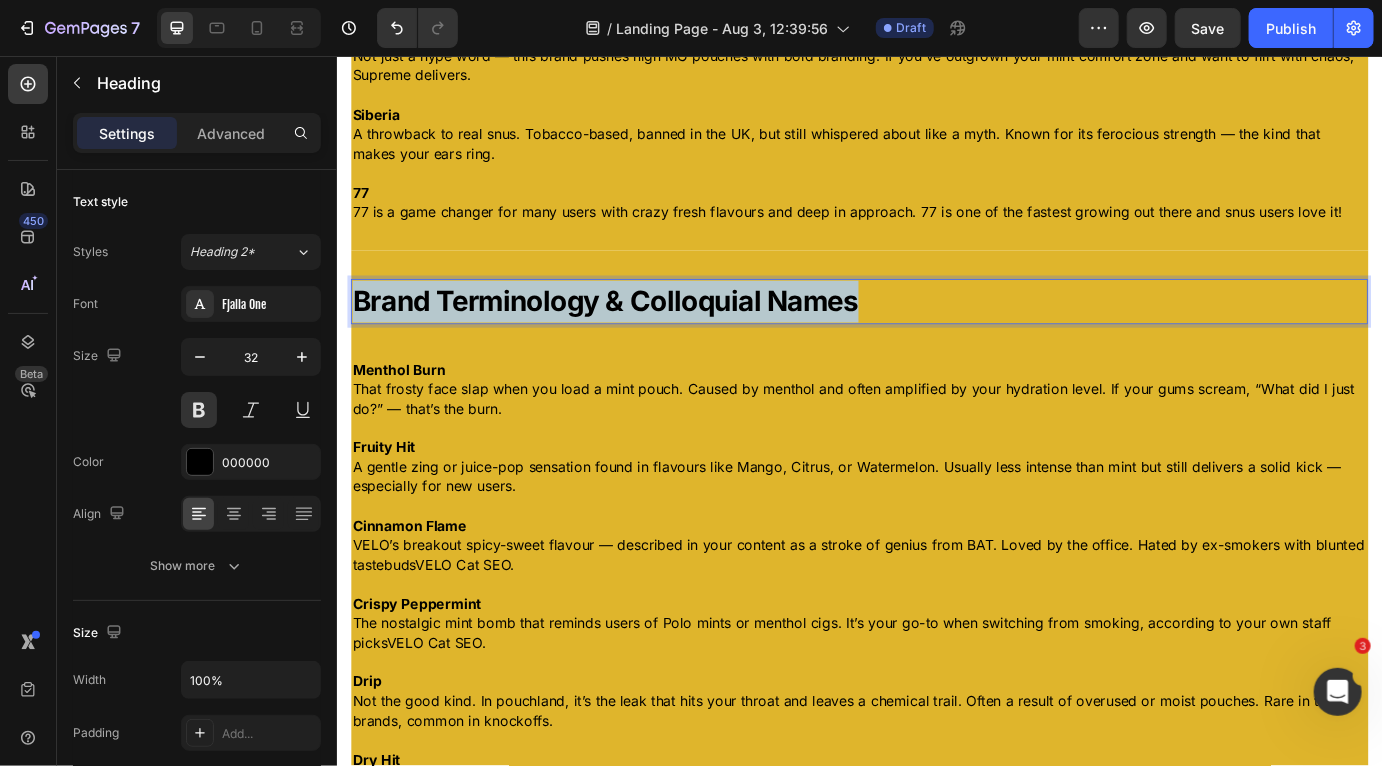 click on "Brand Terminology & Colloquial Names" at bounding box center [936, 338] 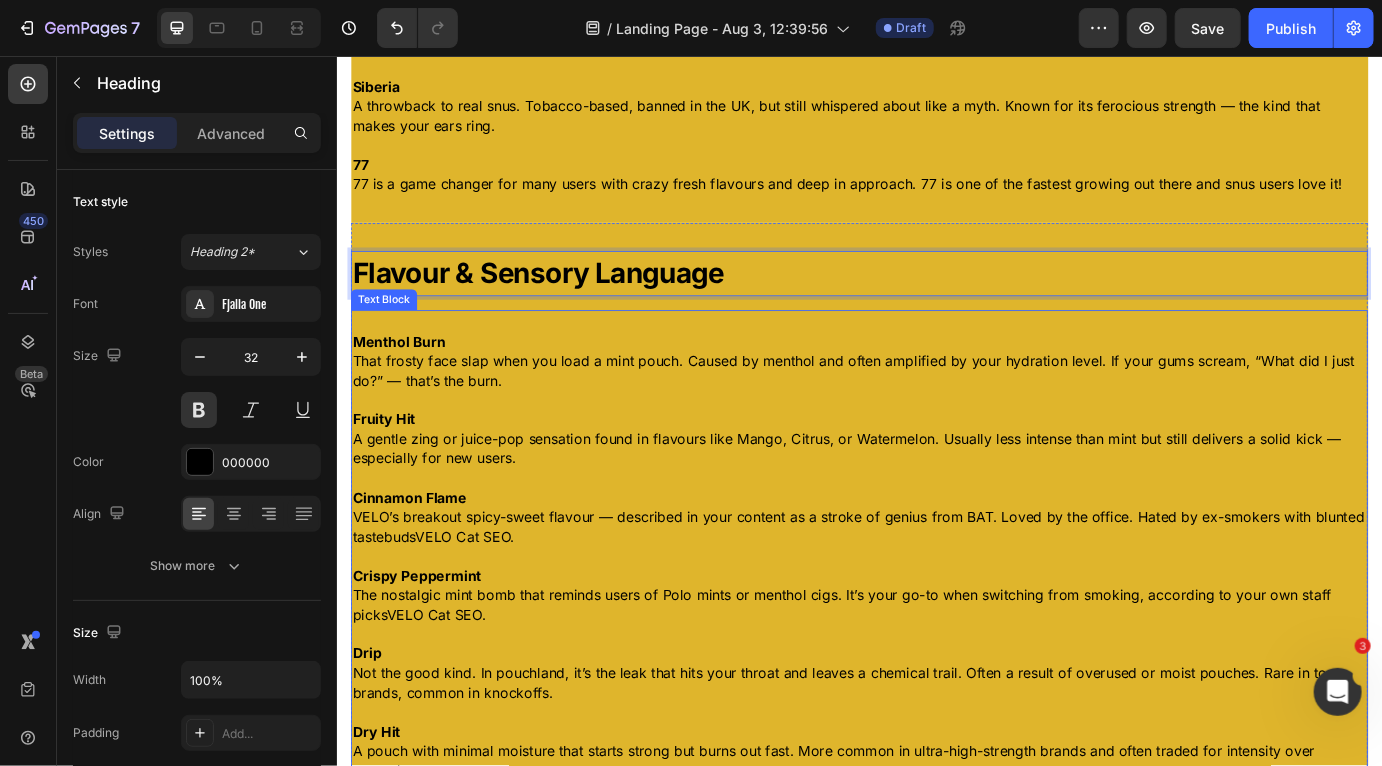 scroll, scrollTop: 2740, scrollLeft: 0, axis: vertical 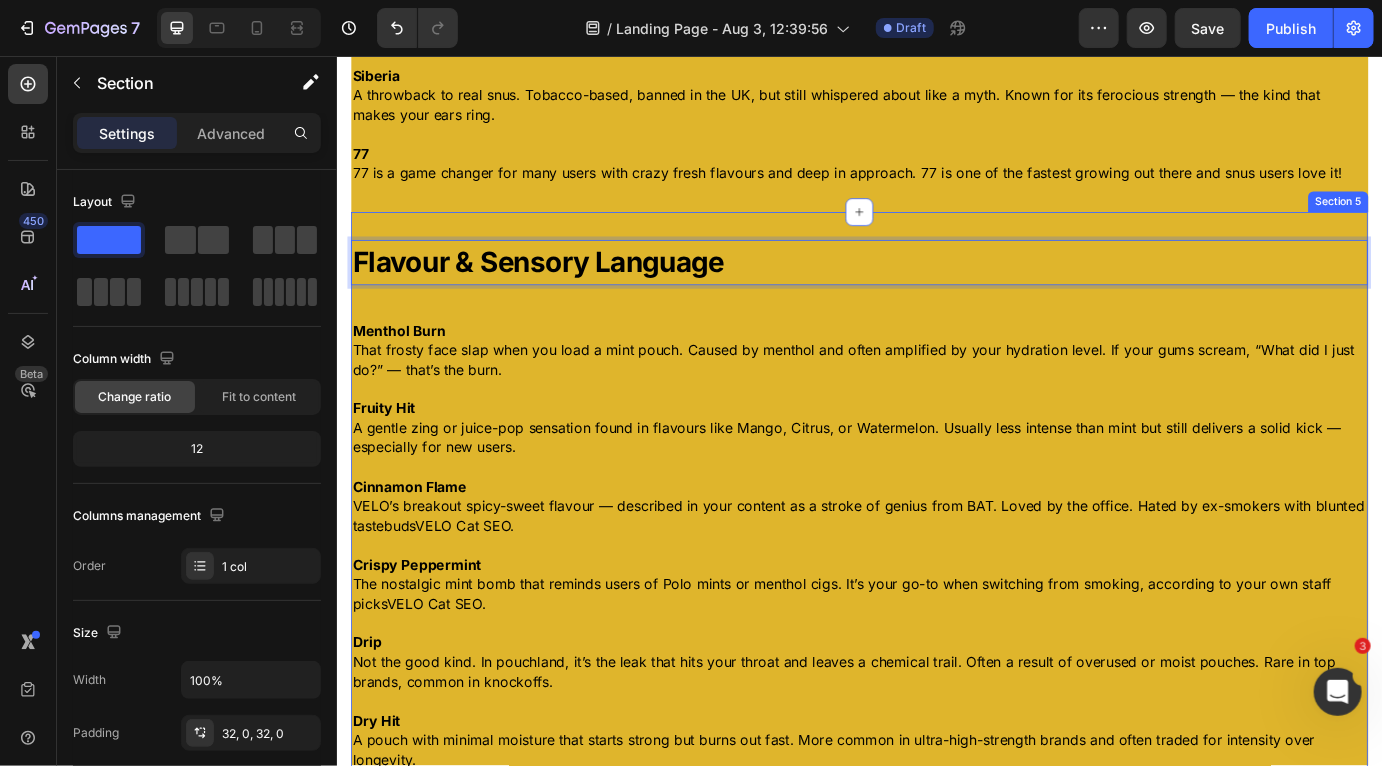 click on "Flavour & Sensory Language Heading   0 Row Menthol Burn That frosty face slap when you load a mint pouch. Caused by menthol and often amplified by your hydration level. If your gums scream, “What did I just do?” — that’s the burn. Fruity Hit A gentle zing or juice-pop sensation found in flavours like Mango, Citrus, or Watermelon. Usually less intense than mint but still delivers a solid kick — especially for new users. Cinnamon Flame VELO’s breakout spicy-sweet flavour — described in your content as a stroke of genius from BAT. Loved by the office. Hated by ex-smokers with blunted tastebudsVELO Cat SEO. Crispy Peppermint The nostalgic mint bomb that reminds users of Polo mints or menthol cigs. It’s your go-to when switching from smoking, according to your own staff picksVELO Cat SEO. Drip Not the good kind. In pouchland, it’s the leak that hits your throat and leaves a chemical trail. Often a result of overused or moist pouches. Rare in top brands, common in knockoffs. Dry Hit Load Sensation" at bounding box center [936, 741] 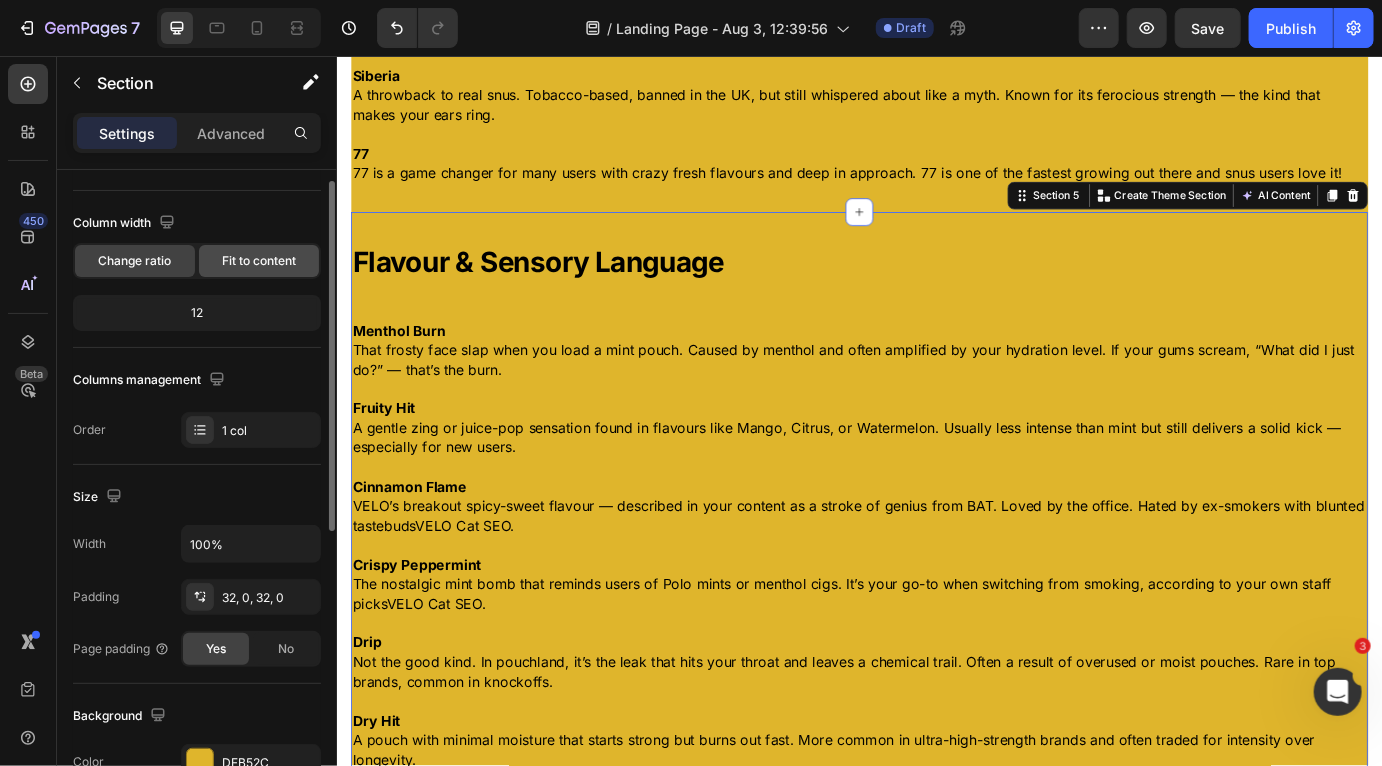 scroll, scrollTop: 254, scrollLeft: 0, axis: vertical 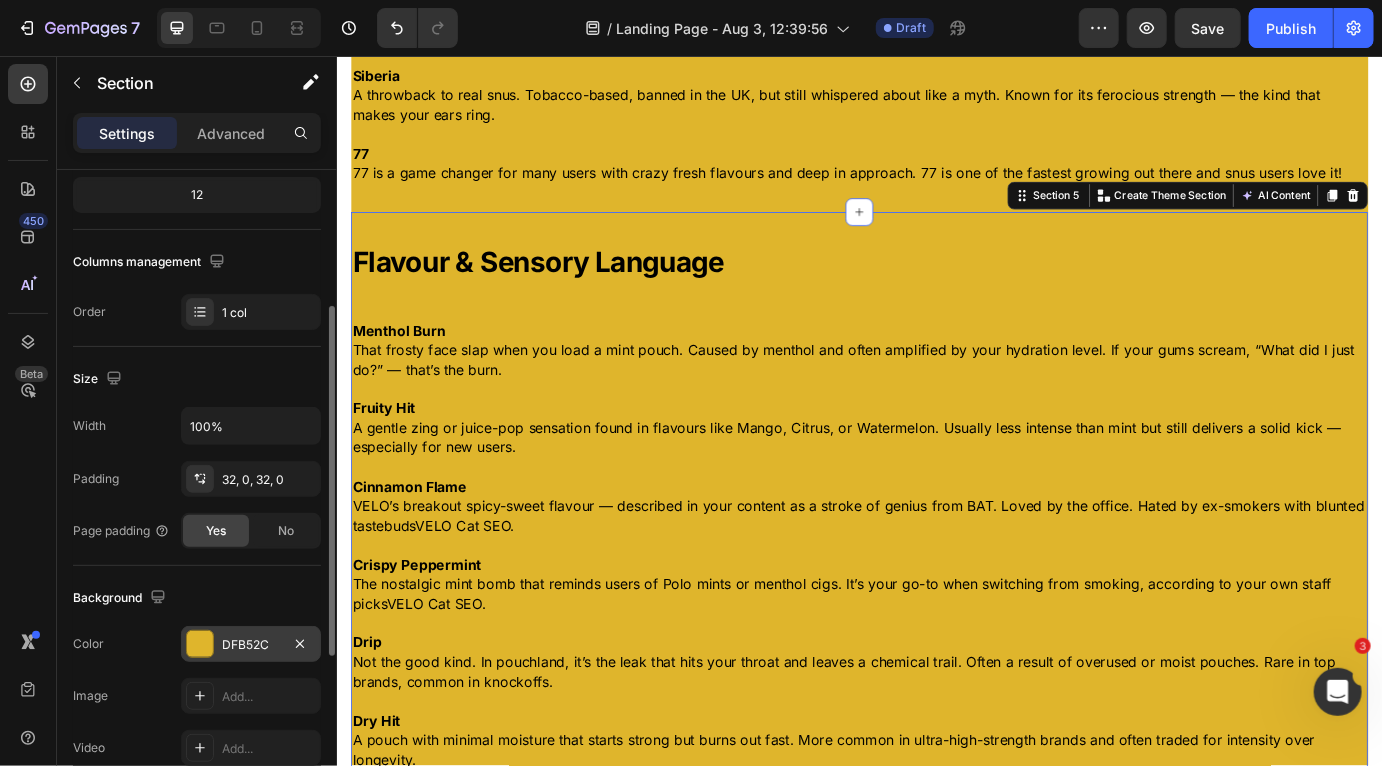 click at bounding box center (200, 644) 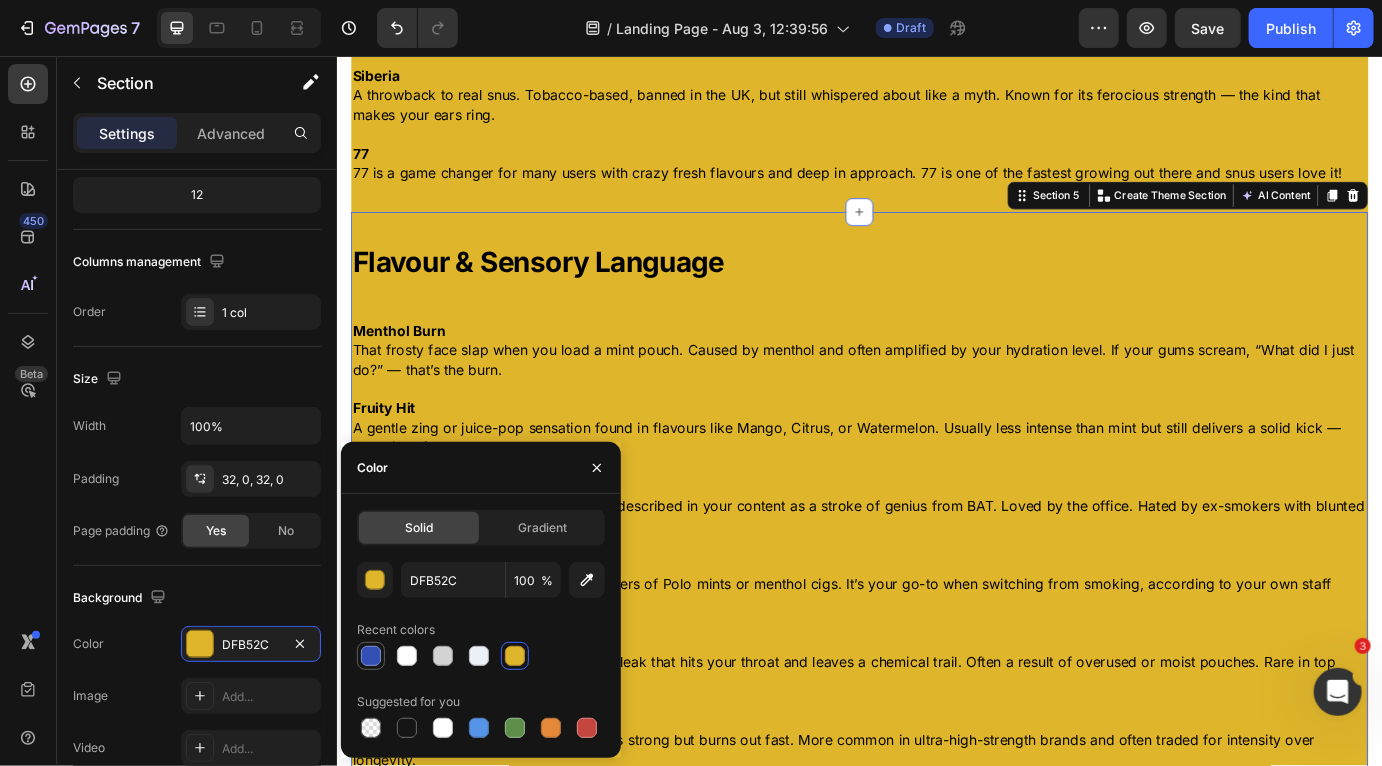 click at bounding box center [371, 656] 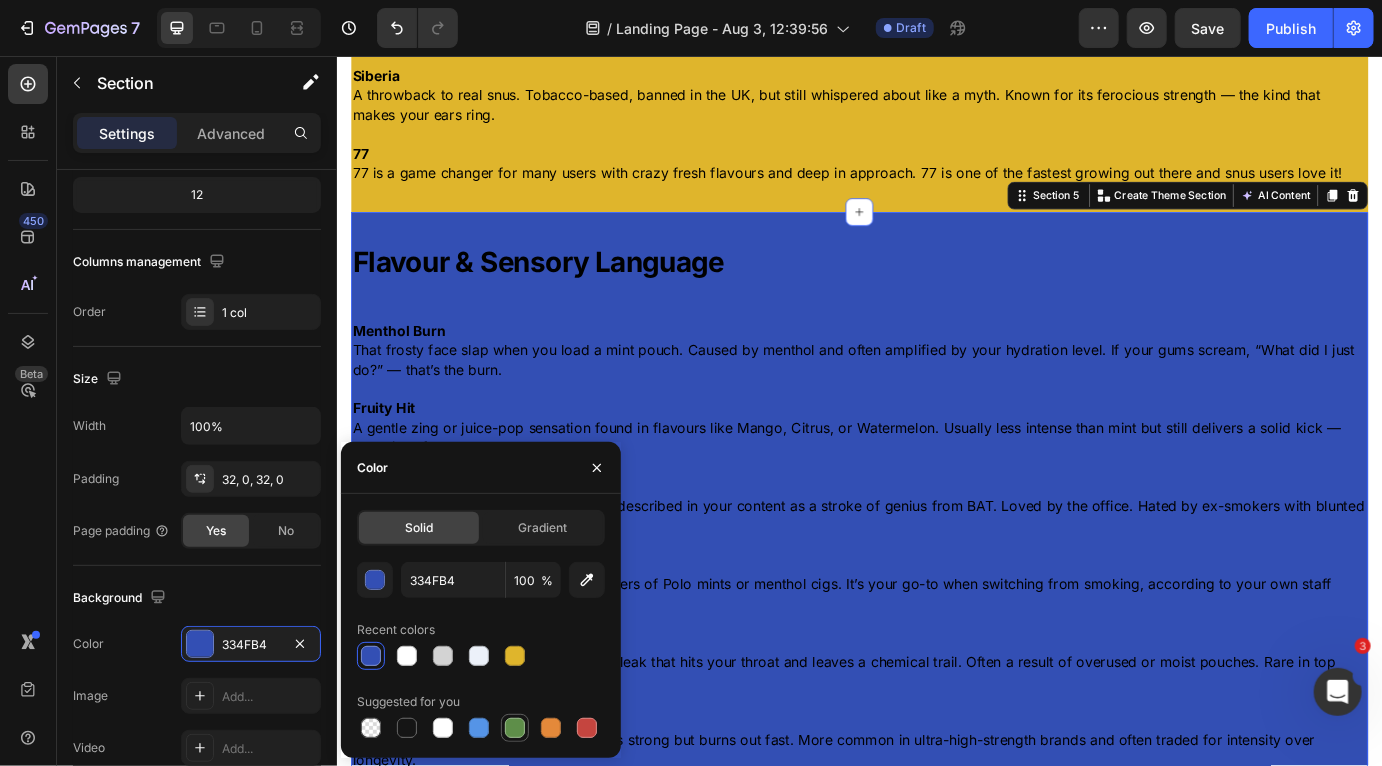 click at bounding box center (515, 728) 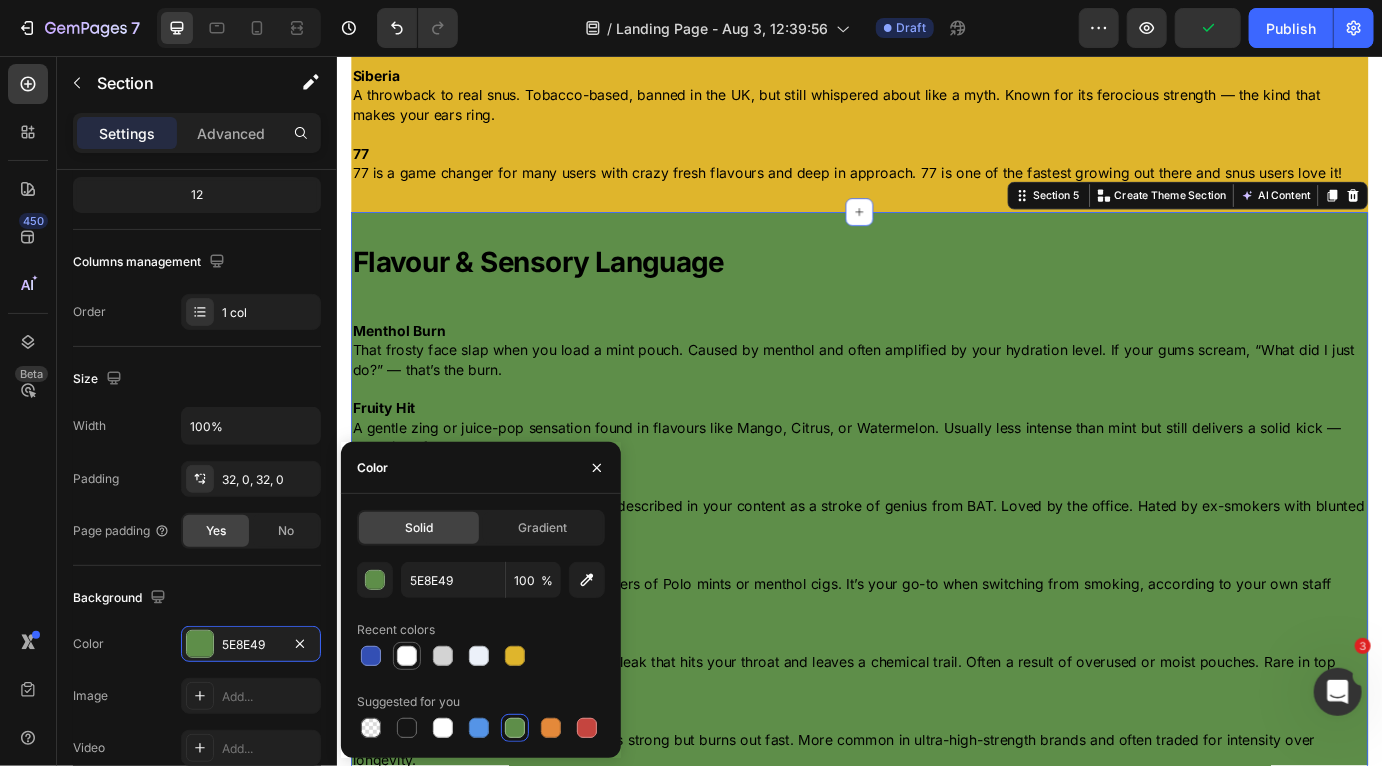 click at bounding box center [407, 656] 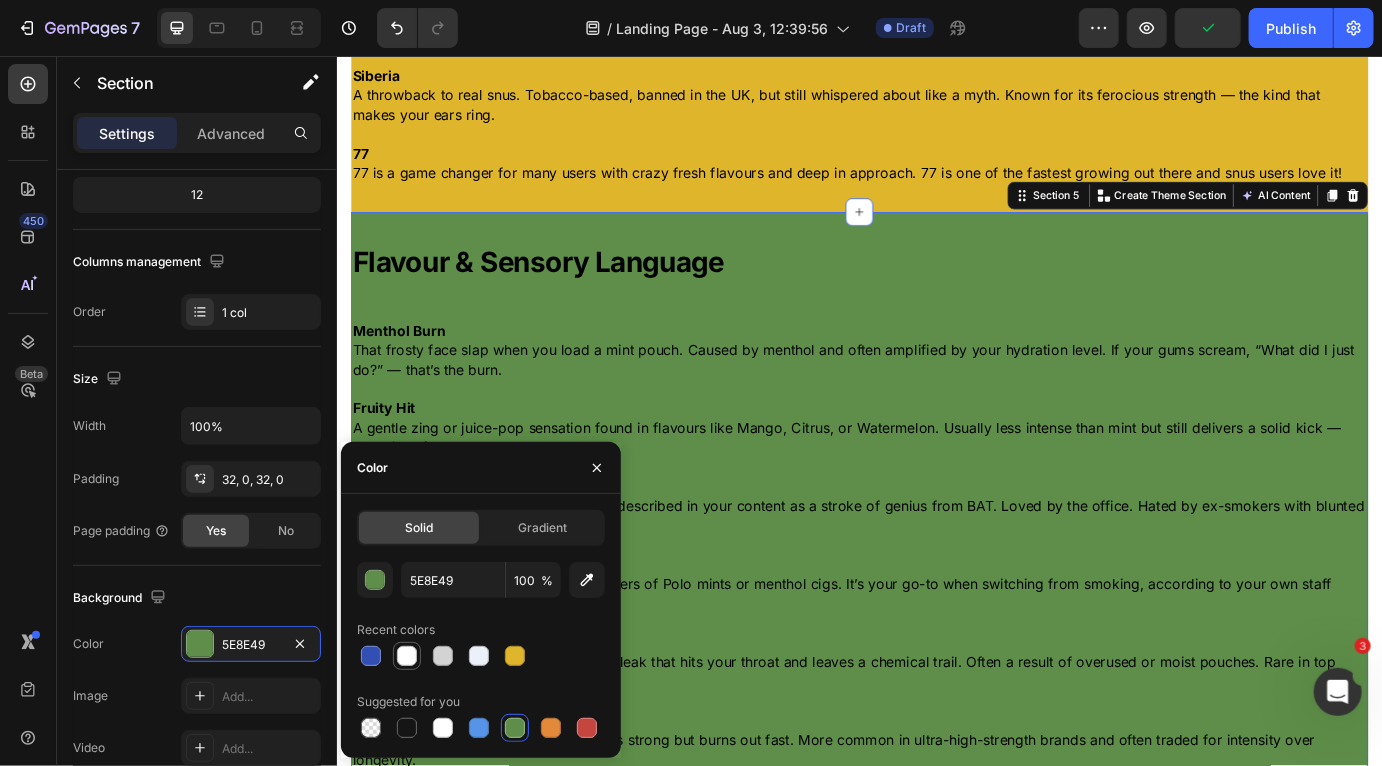 type on "FFFFFF" 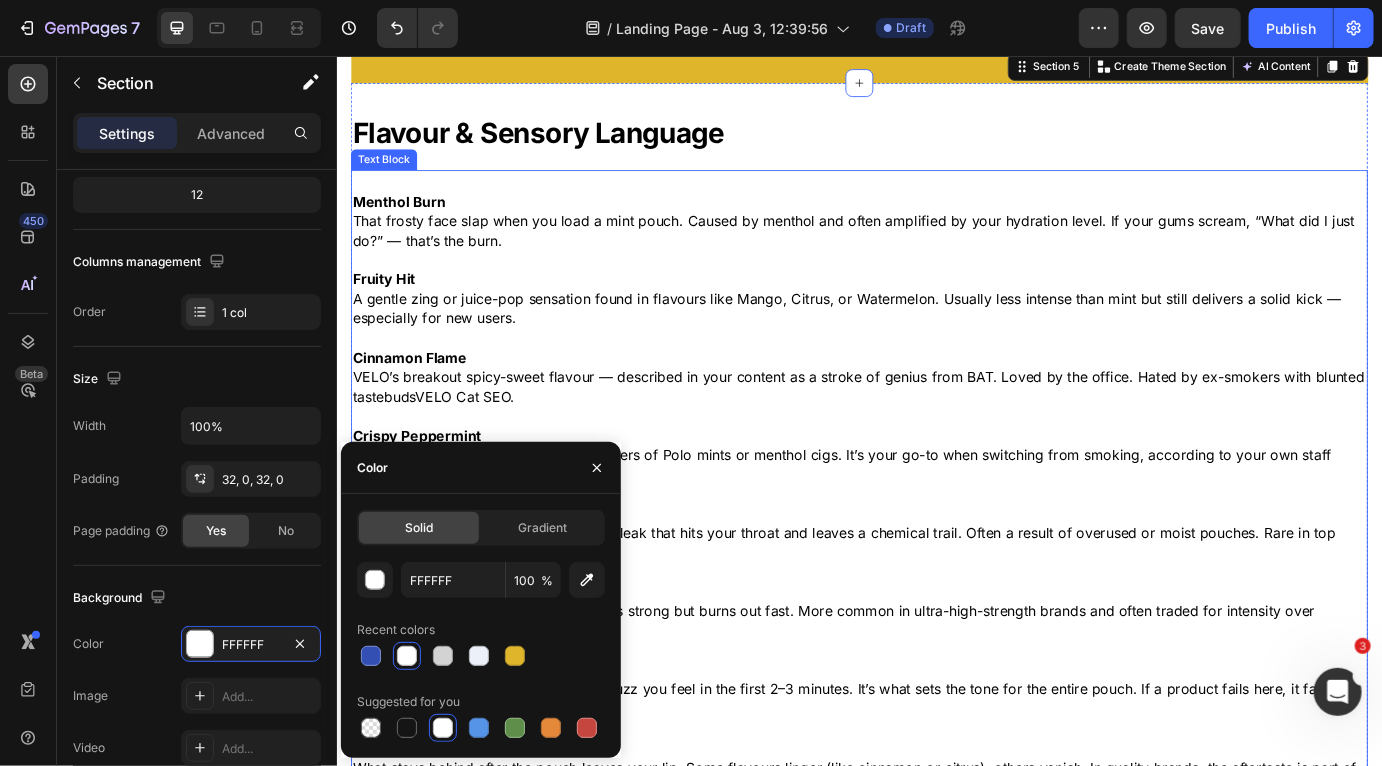scroll, scrollTop: 2892, scrollLeft: 0, axis: vertical 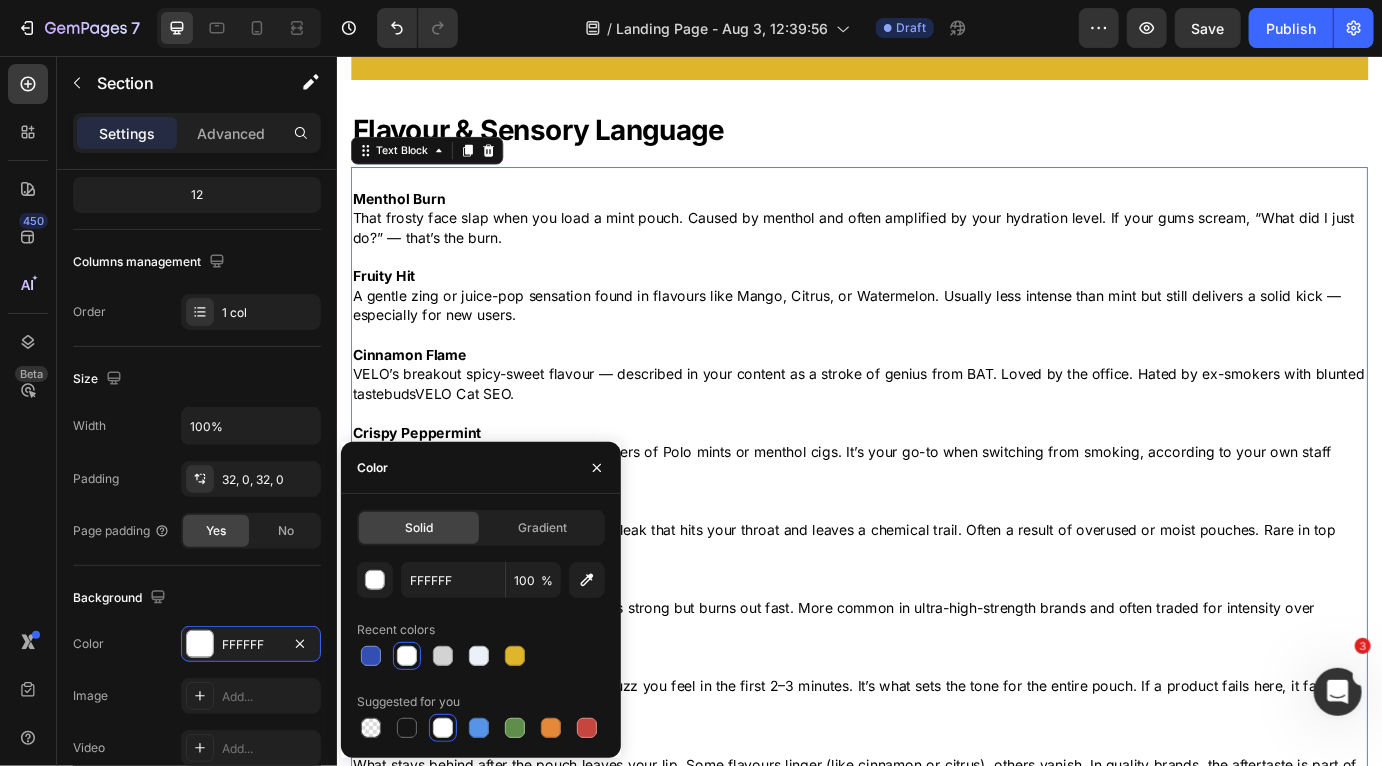 click on "Cinnamon Flame VELO’s breakout spicy-sweet flavour — described in your content as a stroke of genius from BAT. Loved by the office. Hated by ex-smokers with blunted tastebudsVELO Cat SEO." at bounding box center (936, 421) 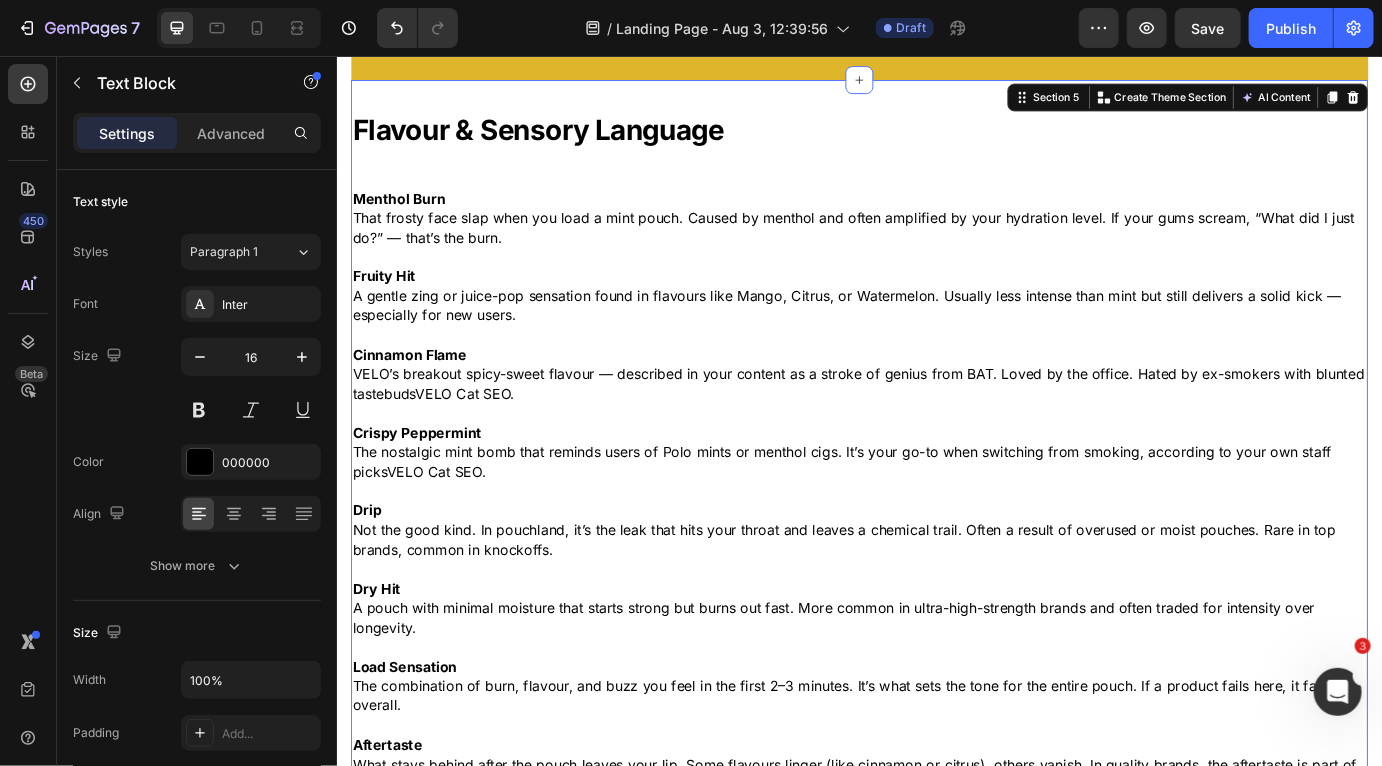 click on "Flavour & Sensory Language Heading Row Menthol Burn That frosty face slap when you load a mint pouch. Caused by menthol and often amplified by your hydration level. If your gums scream, “What did I just do?” — that’s the burn. Fruity Hit A gentle zing or juice-pop sensation found in flavours like Mango, Citrus, or Watermelon. Usually less intense than mint but still delivers a solid kick — especially for new users. Cinnamon Flame VELO’s breakout spicy-sweet flavour — described in your content as a stroke of genius from BAT. Loved by the office. Hated by ex-smokers with blunted tastebudsVELO Cat SEO. Crispy Peppermint The nostalgic mint bomb that reminds users of Polo mints or menthol cigs. It’s your go-to when switching from smoking, according to your own staff picksVELO Cat SEO. Drip Not the good kind. In pouchland, it’s the leak that hits your throat and leaves a chemical trail. Often a result of overused or moist pouches. Rare in top brands, common in knockoffs. Dry Hit Load Sensation" at bounding box center (936, 589) 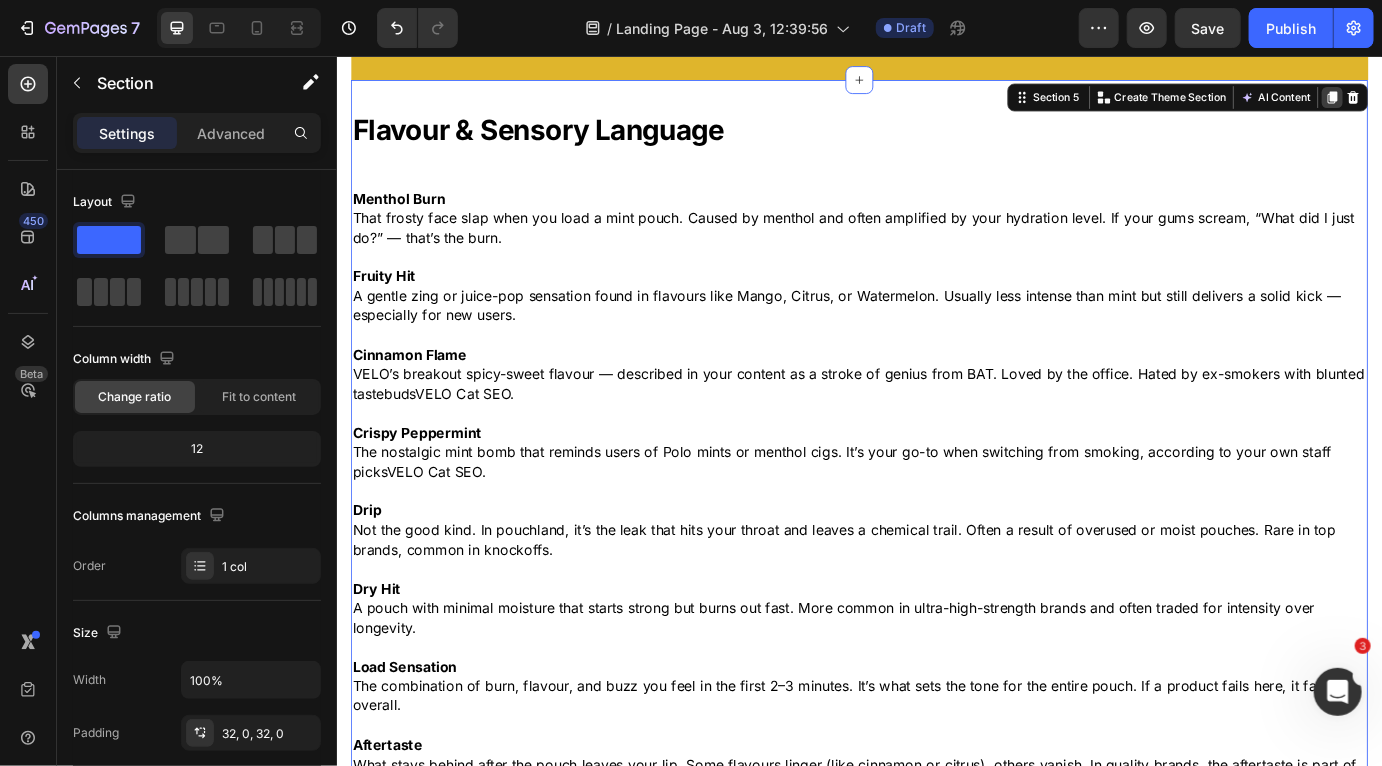 click 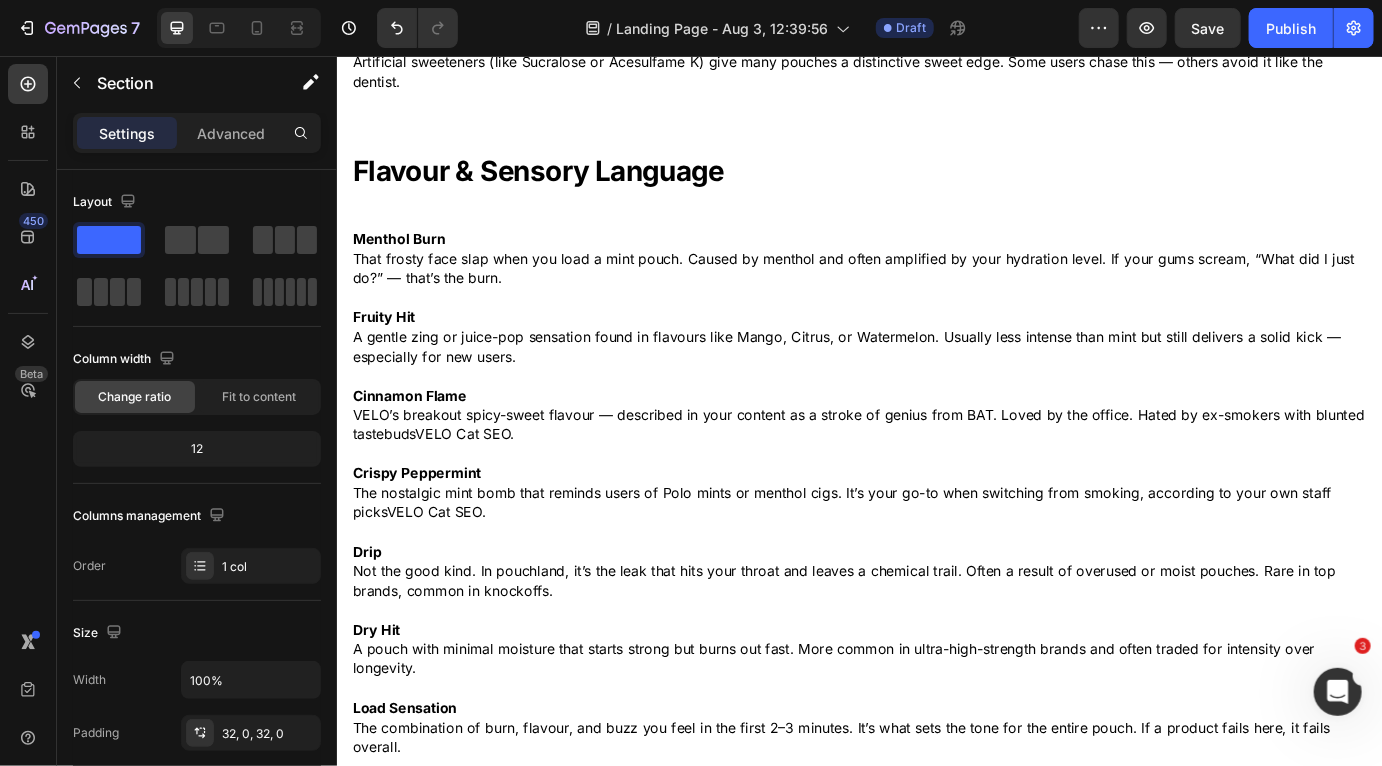 scroll, scrollTop: 3859, scrollLeft: 0, axis: vertical 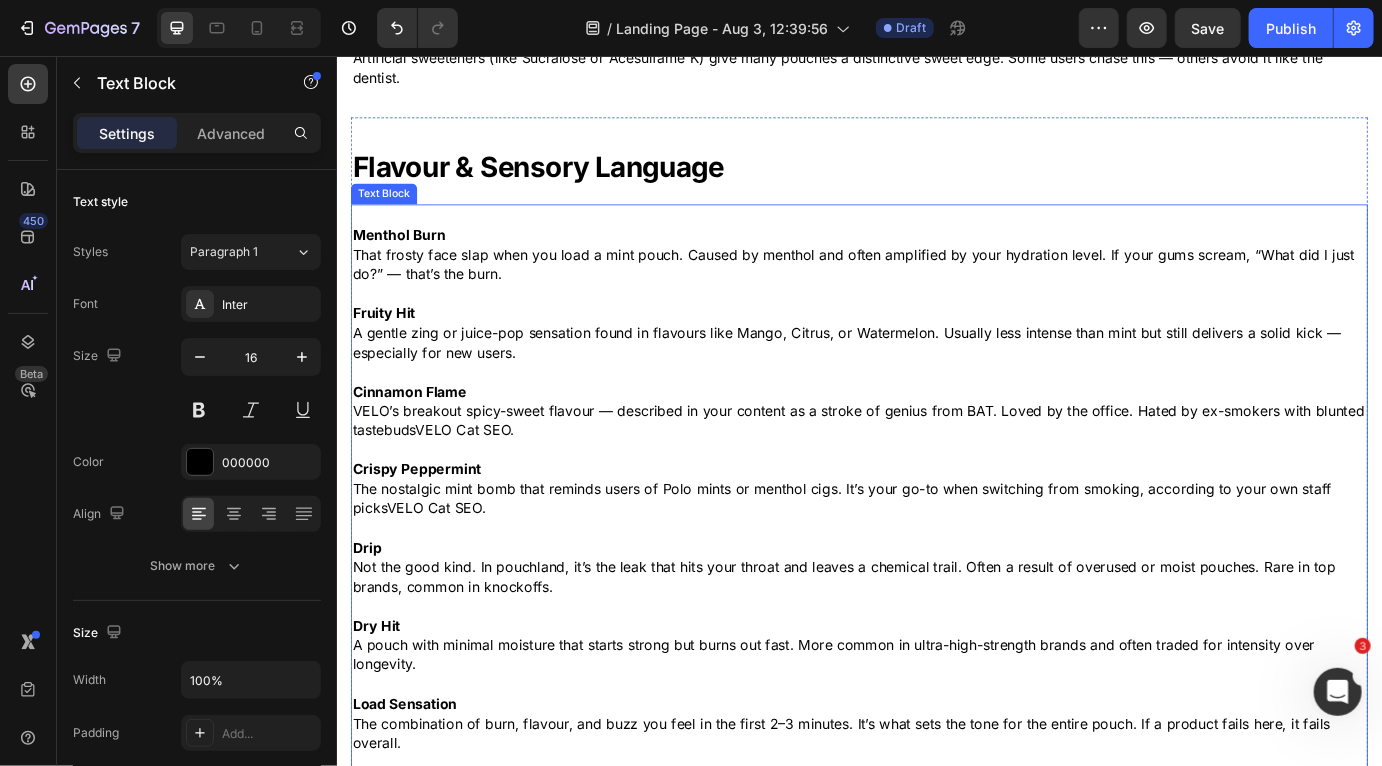 click on "Menthol Burn That frosty face slap when you load a mint pouch. Caused by menthol and often amplified by your hydration level. If your gums scream, “What did I just do?” — that’s the burn." at bounding box center (936, 284) 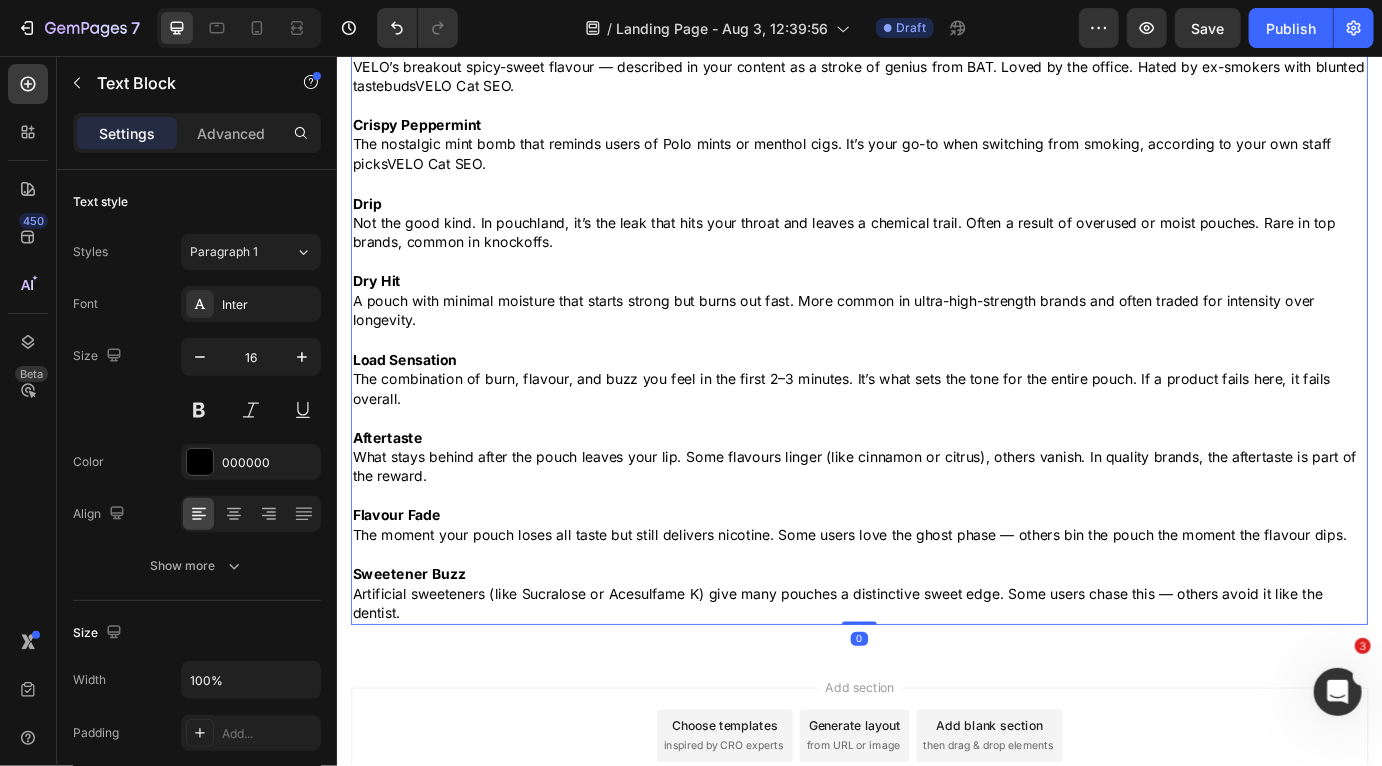 scroll, scrollTop: 4411, scrollLeft: 0, axis: vertical 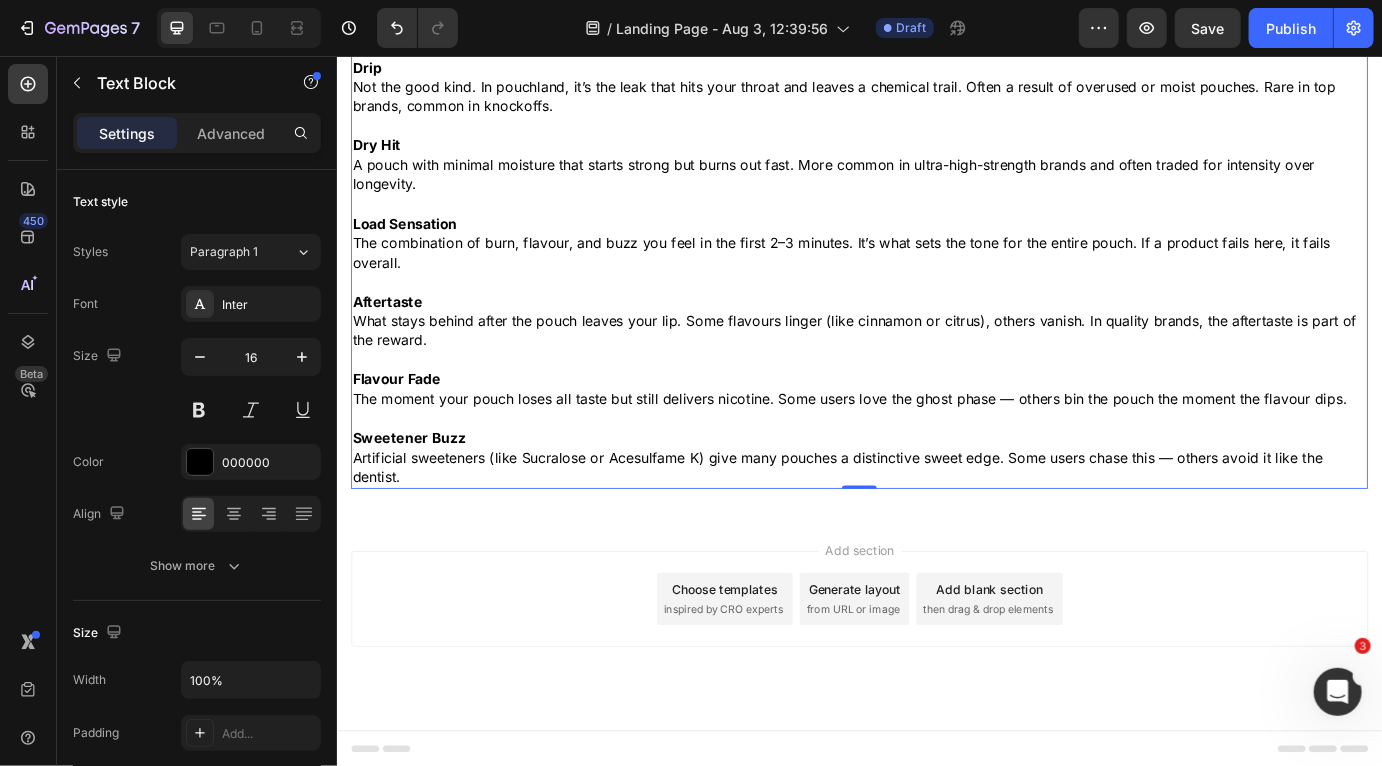 click on "Sweetener Buzz Artificial sweeteners (like Sucralose or Acesulfame K) give many pouches a distinctive sweet edge. Some users chase this — others avoid it like the dentist." at bounding box center [936, 516] 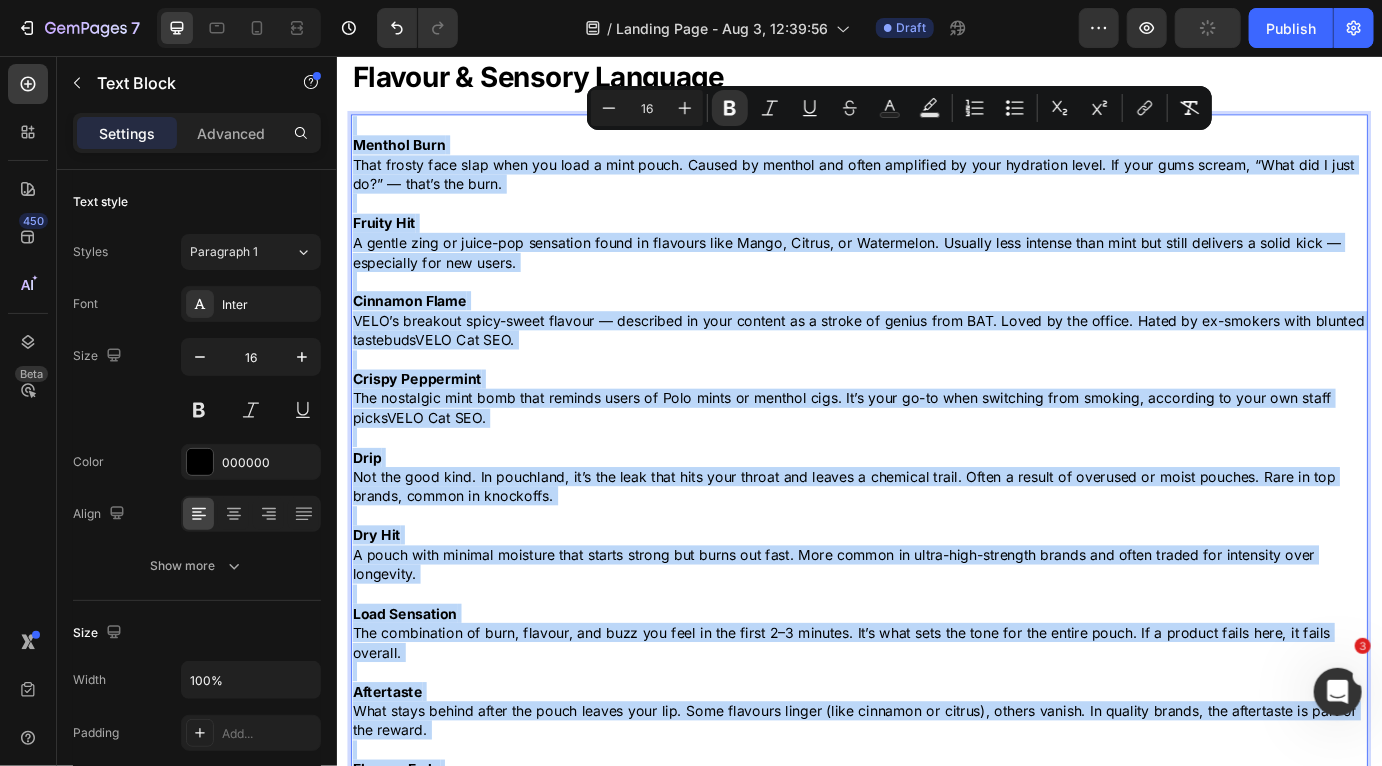 scroll, scrollTop: 3962, scrollLeft: 0, axis: vertical 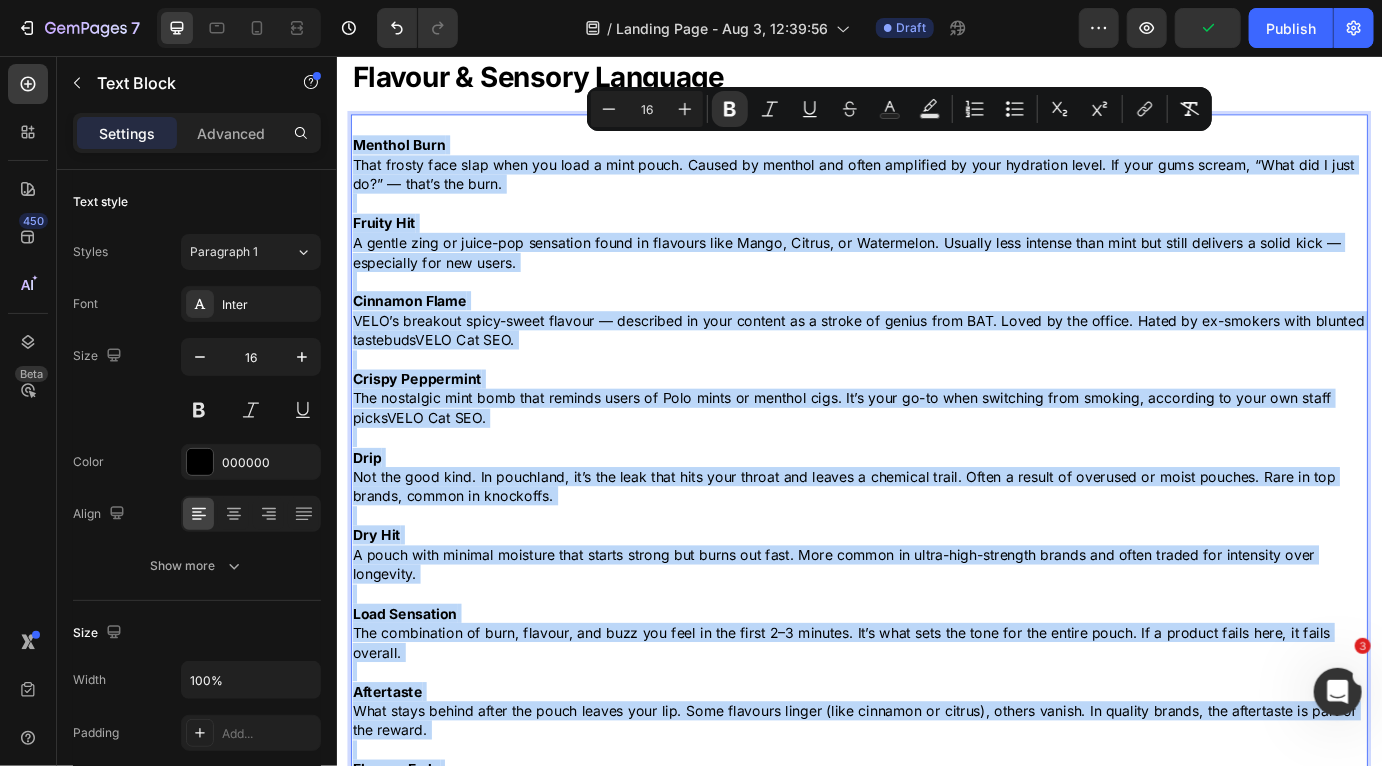 drag, startPoint x: 515, startPoint y: 536, endPoint x: 356, endPoint y: 159, distance: 409.15768 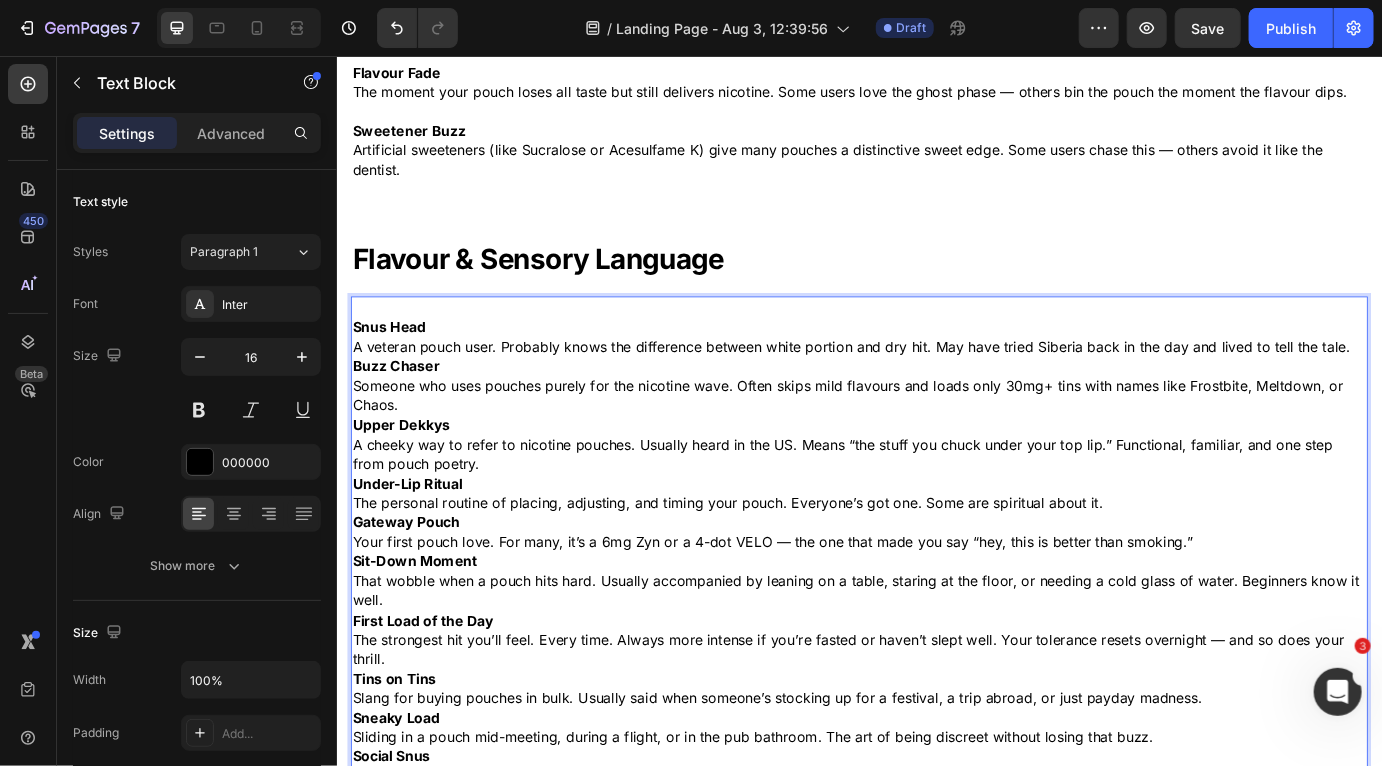 scroll, scrollTop: 3795, scrollLeft: 0, axis: vertical 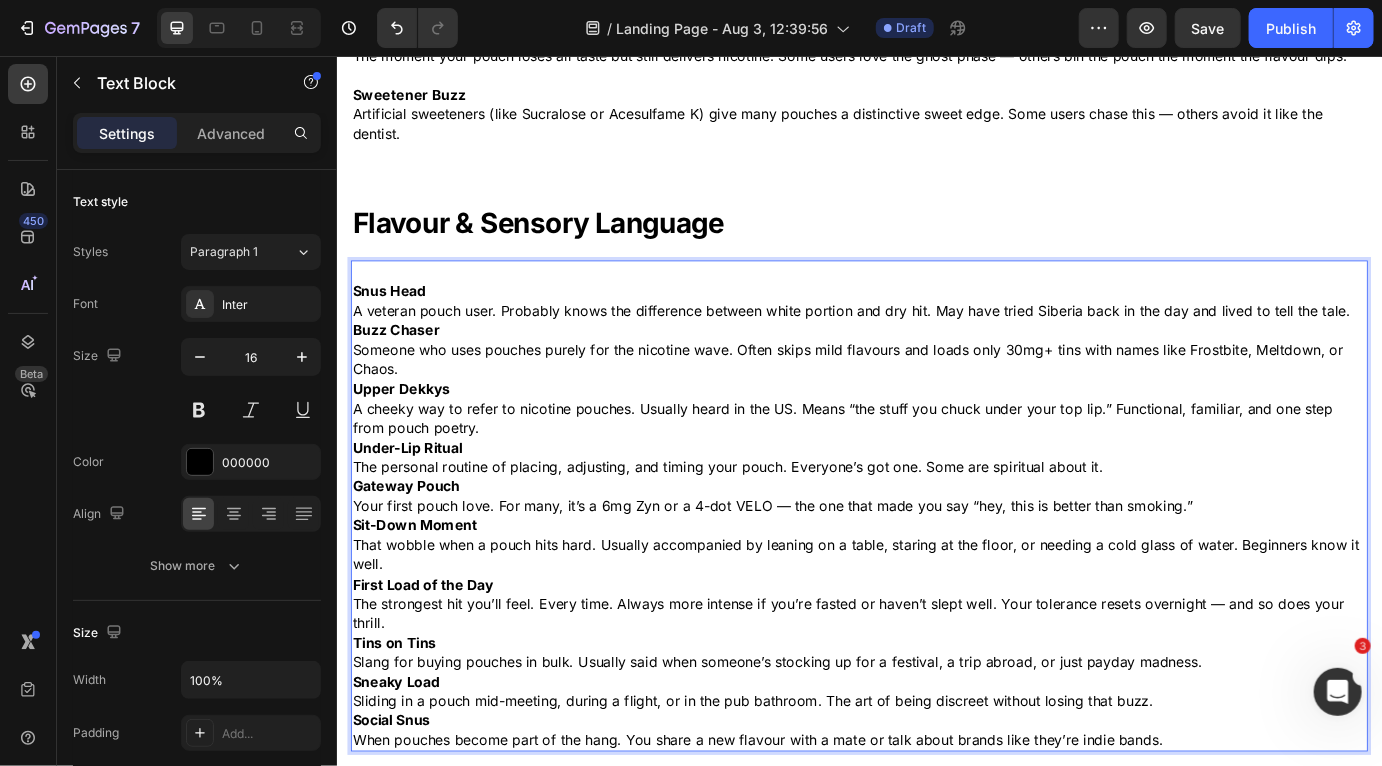click on "Snus Head A veteran pouch user. Probably knows the difference between white portion and dry hit. May have tried Siberia back in the day and lived to tell the tale." at bounding box center [936, 337] 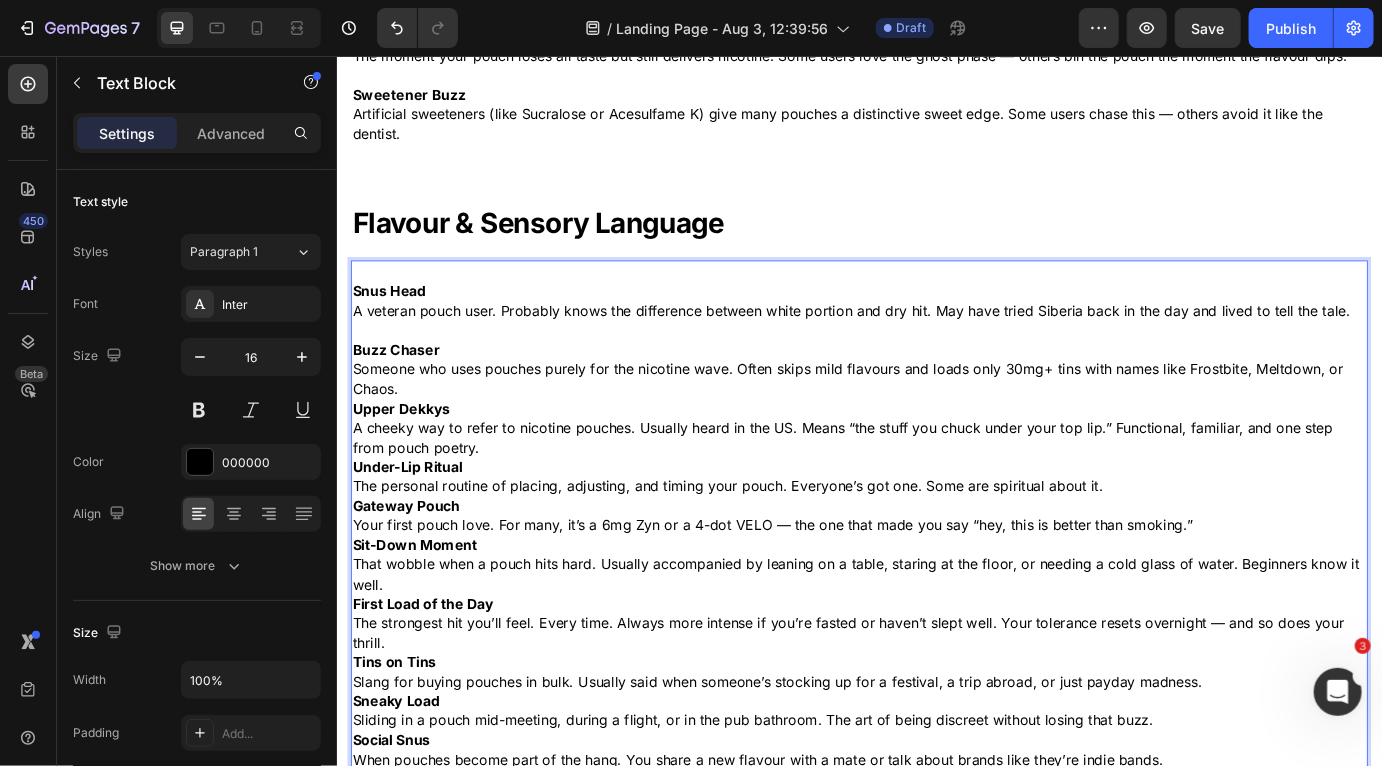 click on "Buzz Chaser Someone who uses pouches purely for the nicotine wave. Often skips mild flavours and loads only 30mg+ tins with names like Frostbite, Meltdown, or Chaos." at bounding box center (936, 416) 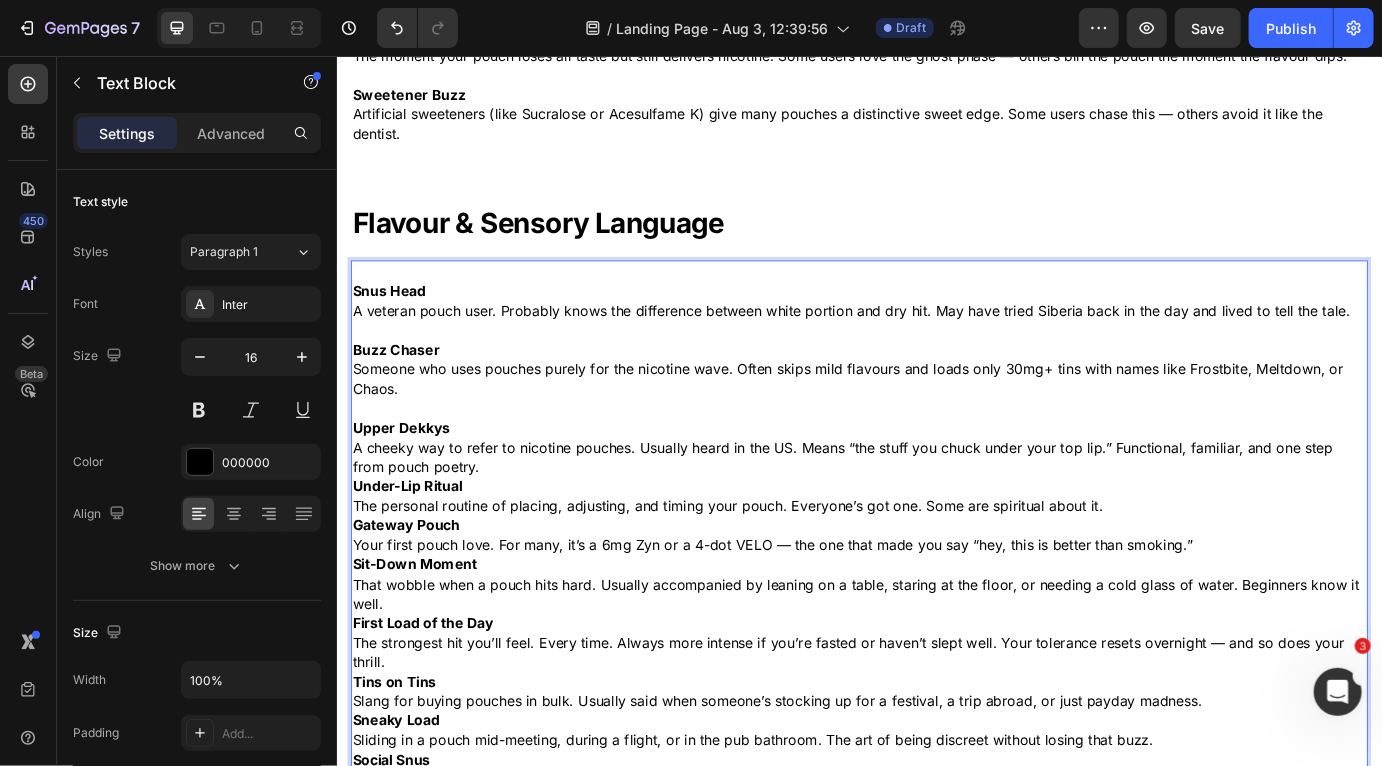 click on "Upper Dekkys A cheeky way to refer to nicotine pouches. Usually heard in the US. Means “the stuff you chuck under your top lip.” Functional, familiar, and one step from pouch poetry." at bounding box center [936, 505] 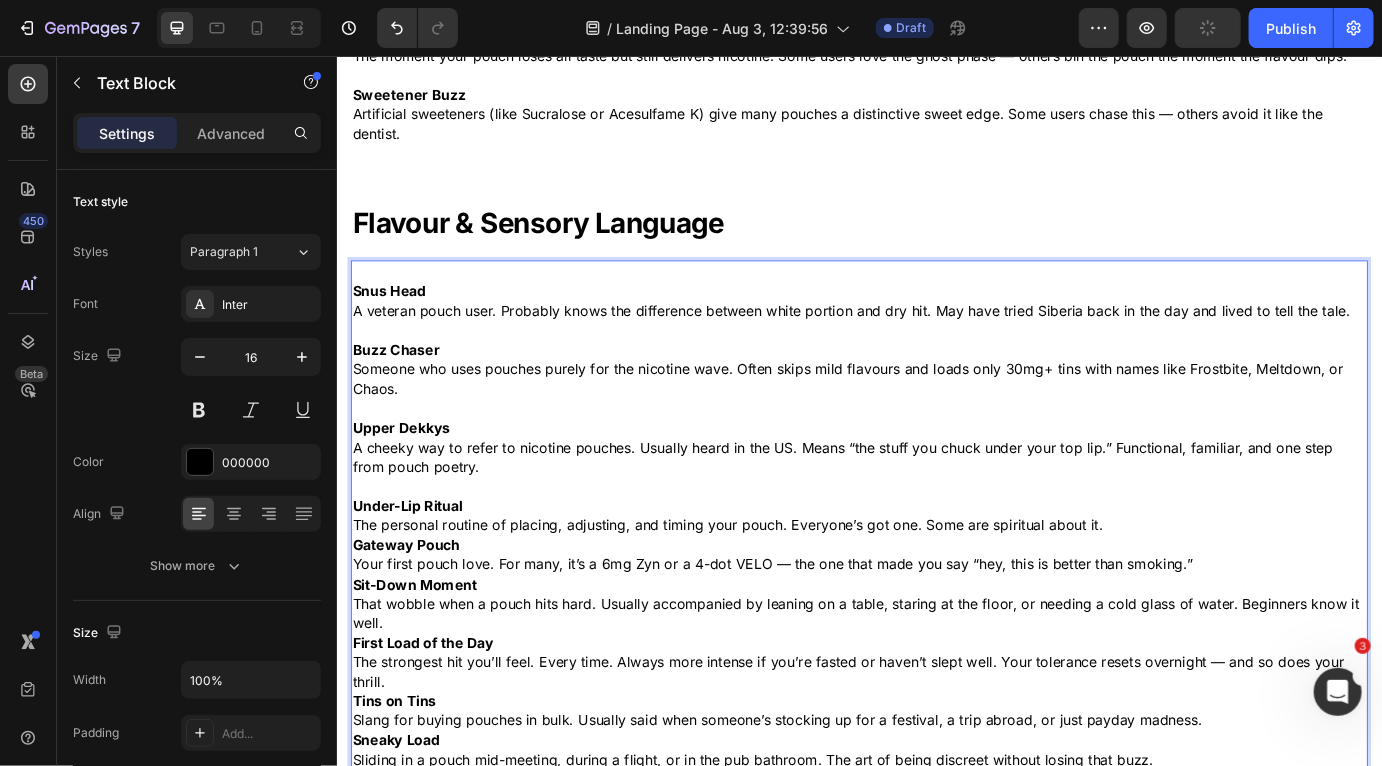 click on "Under-Lip Ritual The personal routine of placing, adjusting, and timing your pouch. Everyone’s got one. Some are spiritual about it." at bounding box center [936, 584] 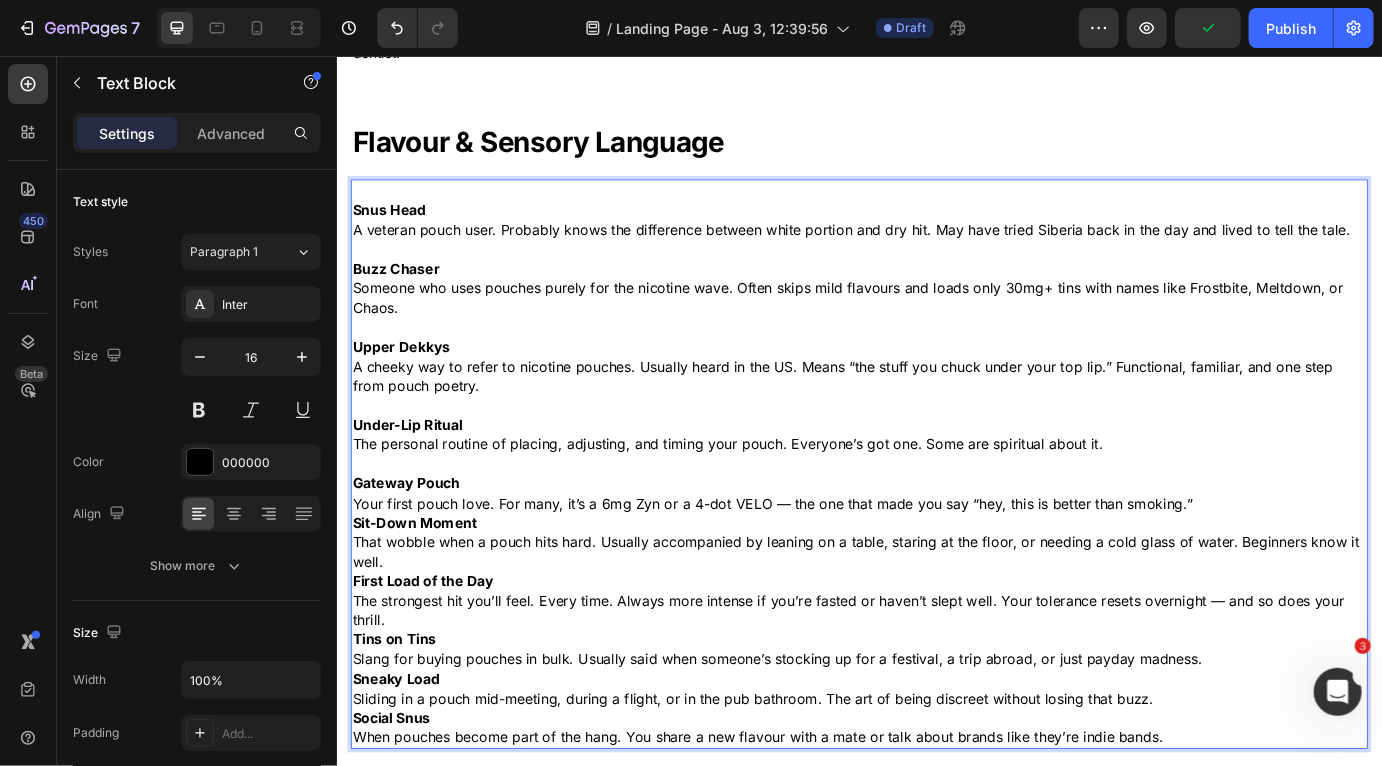 scroll, scrollTop: 3948, scrollLeft: 0, axis: vertical 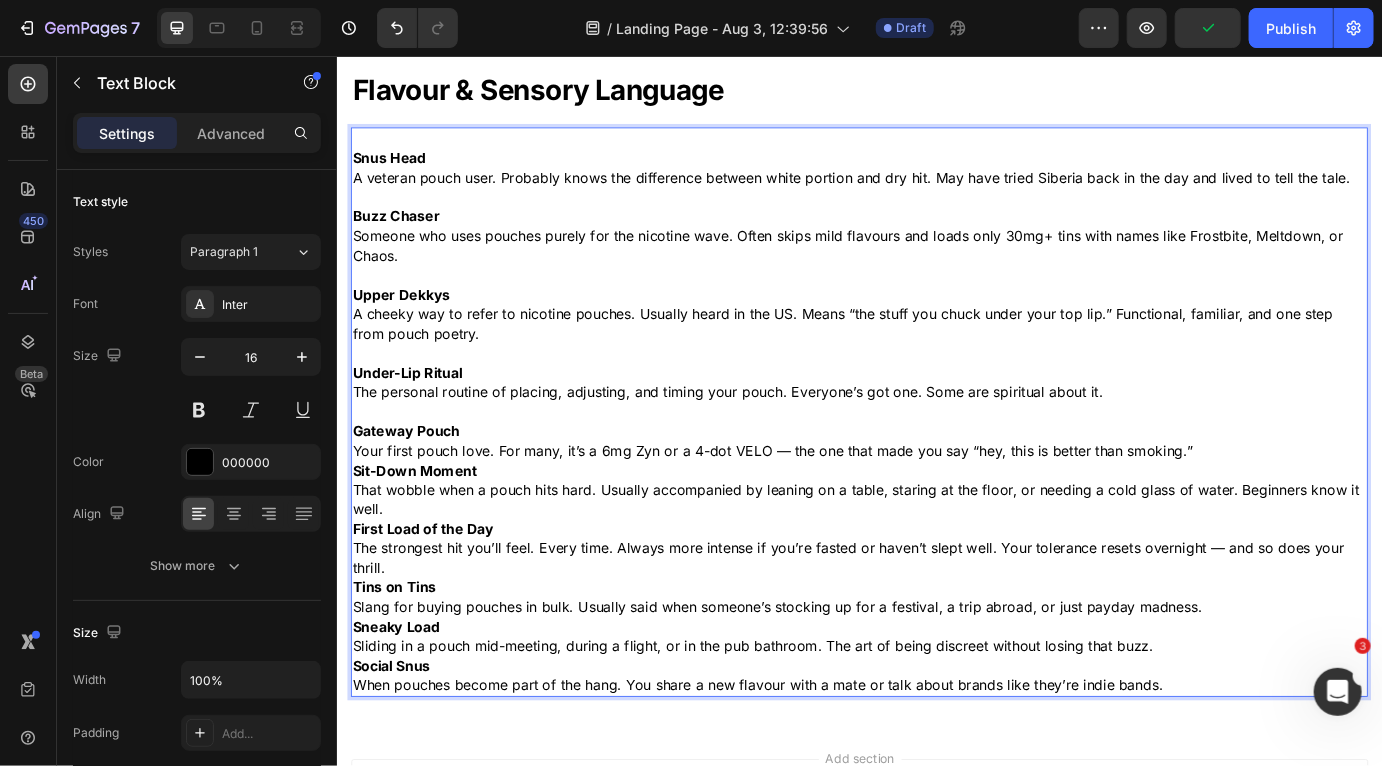 click on "Gateway Pouch Your first pouch love. For many, it’s a 6mg Zyn or a 4-dot VELO — the one that made you say “hey, this is better than smoking.”" at bounding box center [936, 498] 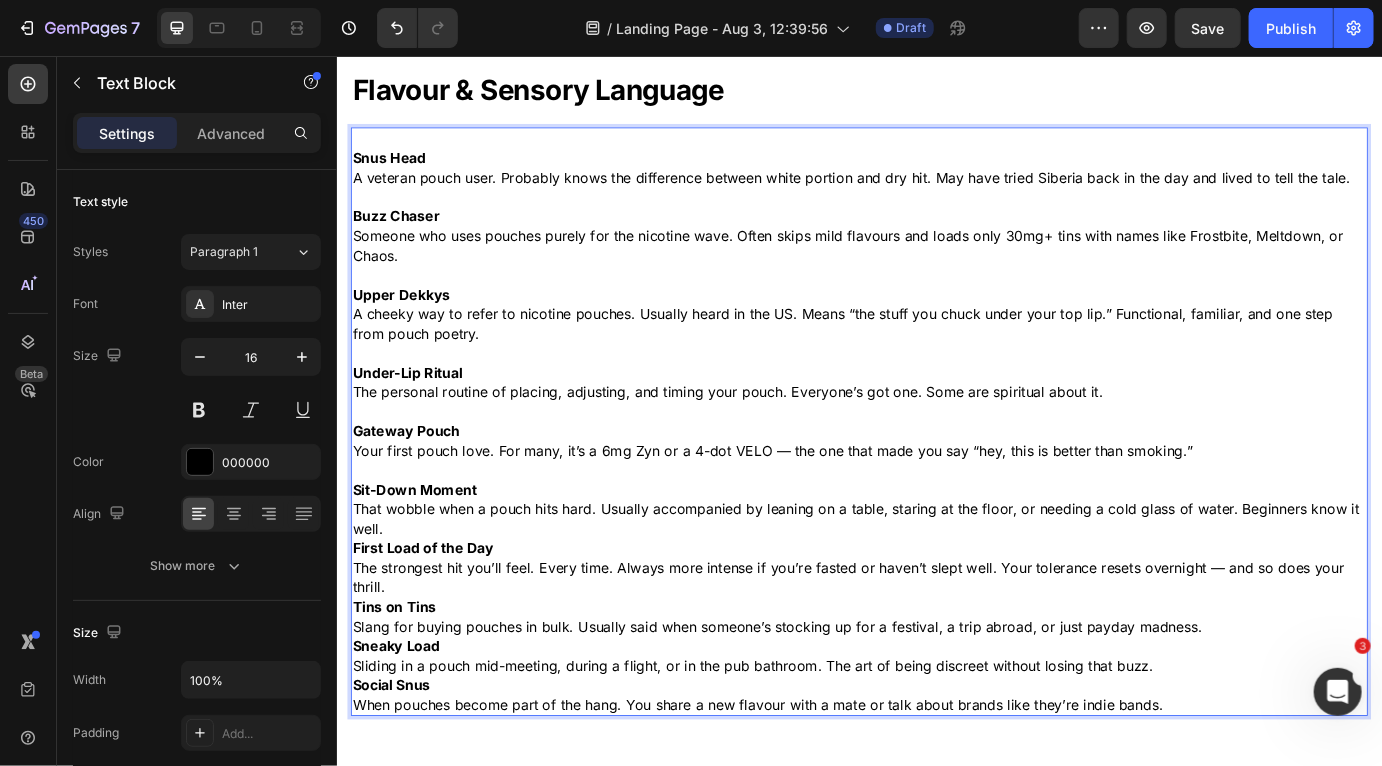 click on "Sit-Down Moment That wobble when a pouch hits hard. Usually accompanied by leaning on a table, staring at the floor, or needing a cold glass of water. Beginners know it well." at bounding box center (936, 576) 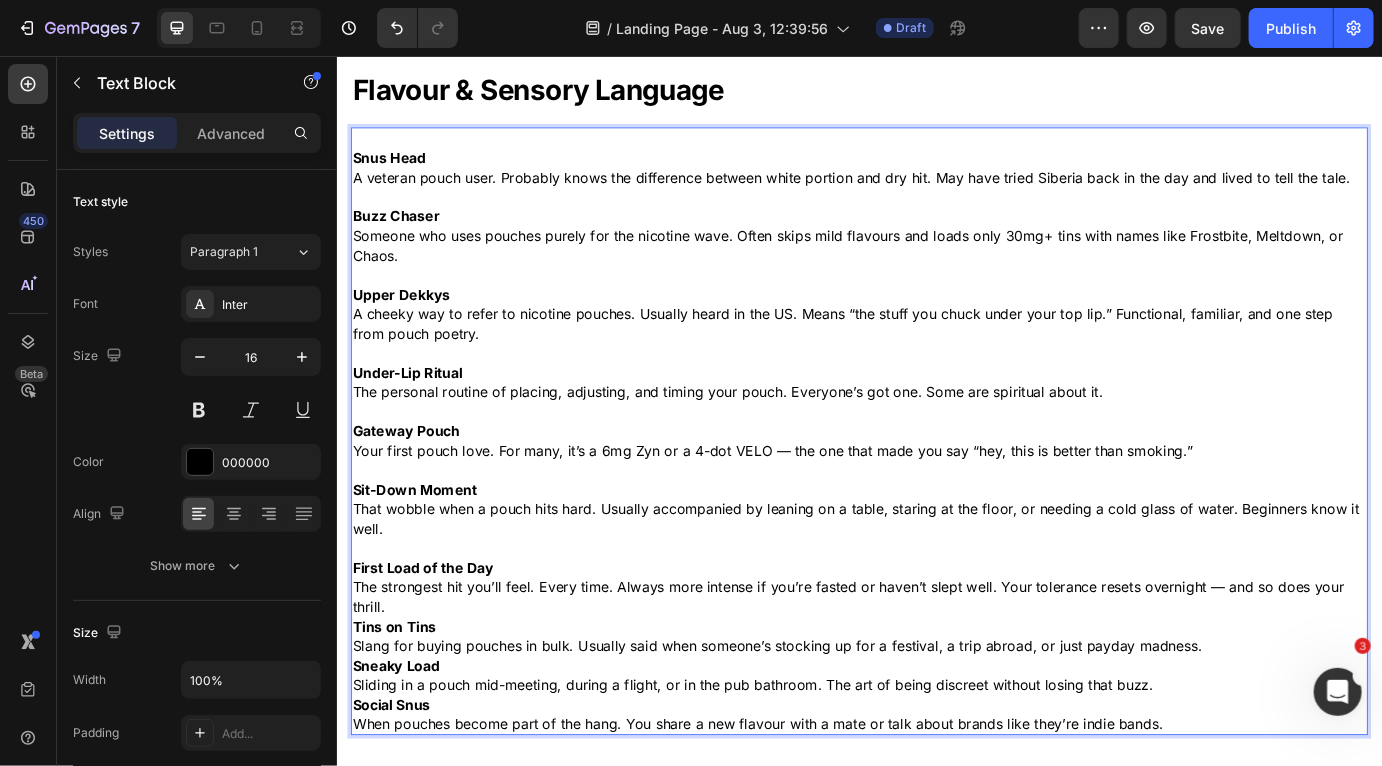 click on "First Load of the Day The strongest hit you’ll feel. Every time. Always more intense if you’re fasted or haven’t slept well. Your tolerance resets overnight — and so does your thrill." at bounding box center (936, 666) 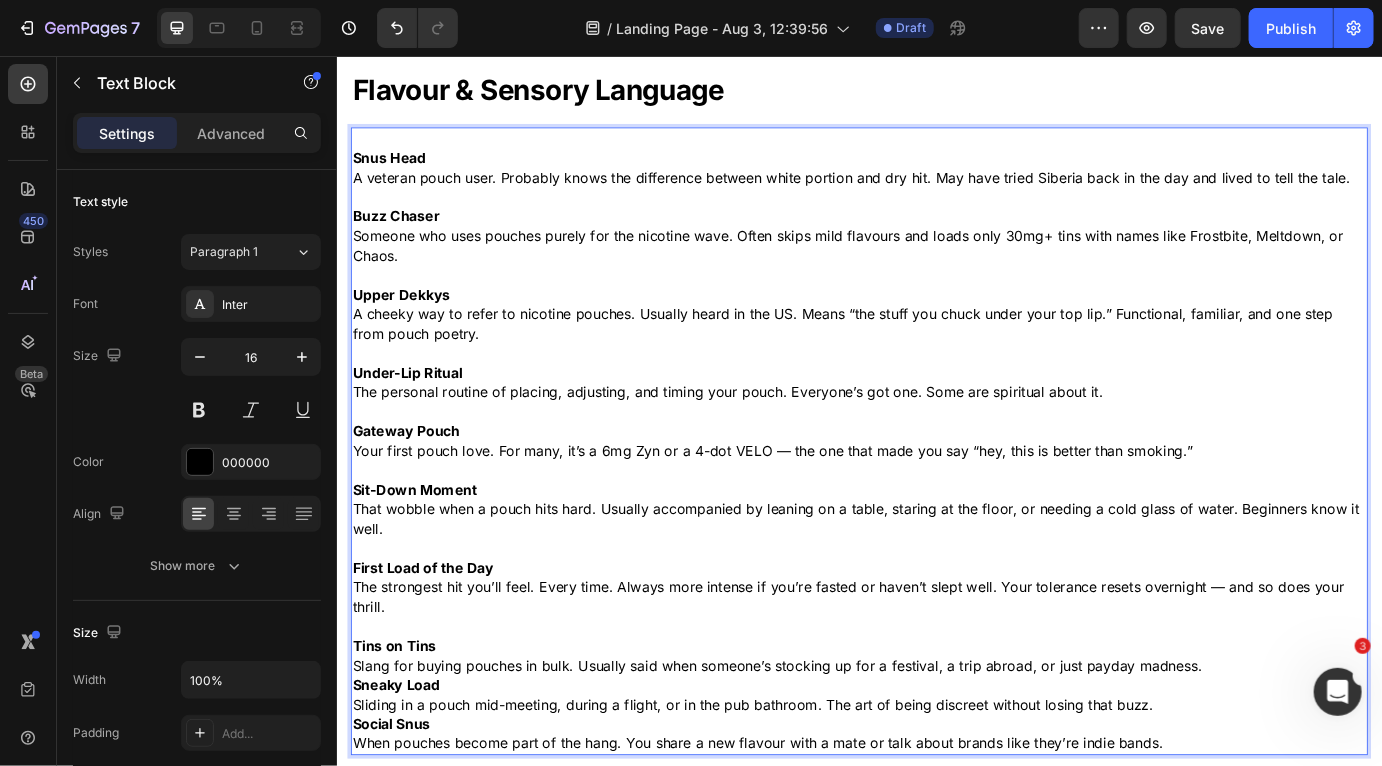 click on "Tins on Tins Slang for buying pouches in bulk. Usually said when someone’s stocking up for a festival, a trip abroad, or just payday madness." at bounding box center (936, 744) 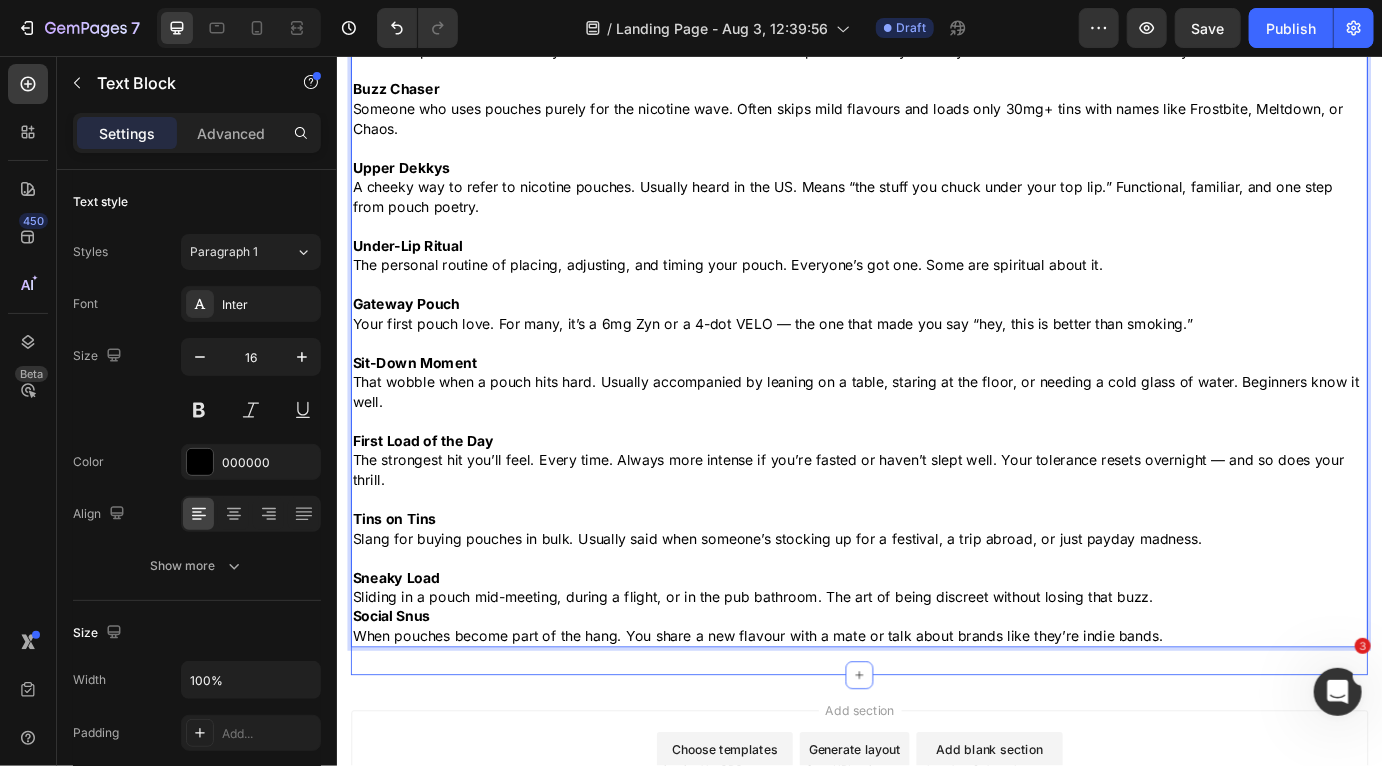 scroll, scrollTop: 4108, scrollLeft: 0, axis: vertical 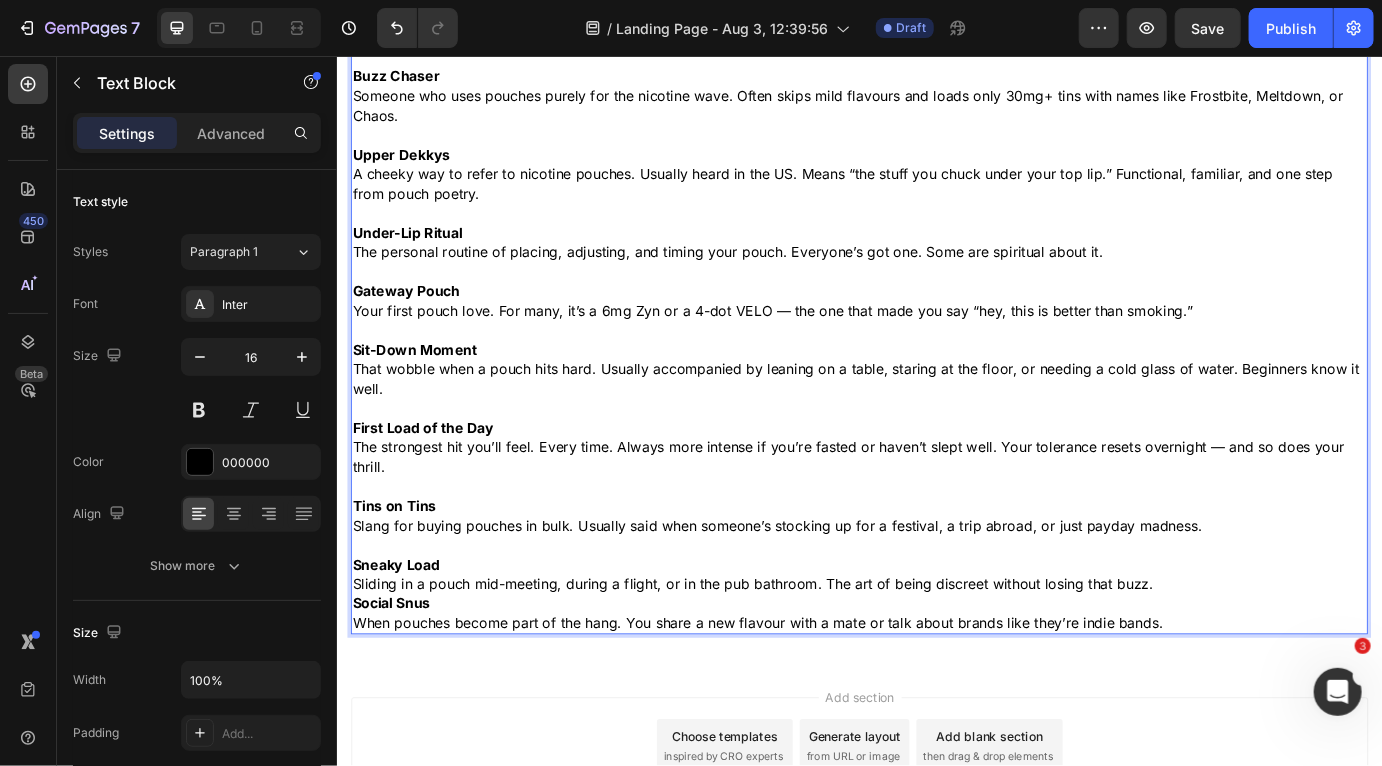 click on "Sneaky Load Sliding in a pouch mid-meeting, during a flight, or in the pub bathroom. The art of being discreet without losing that buzz." at bounding box center [936, 652] 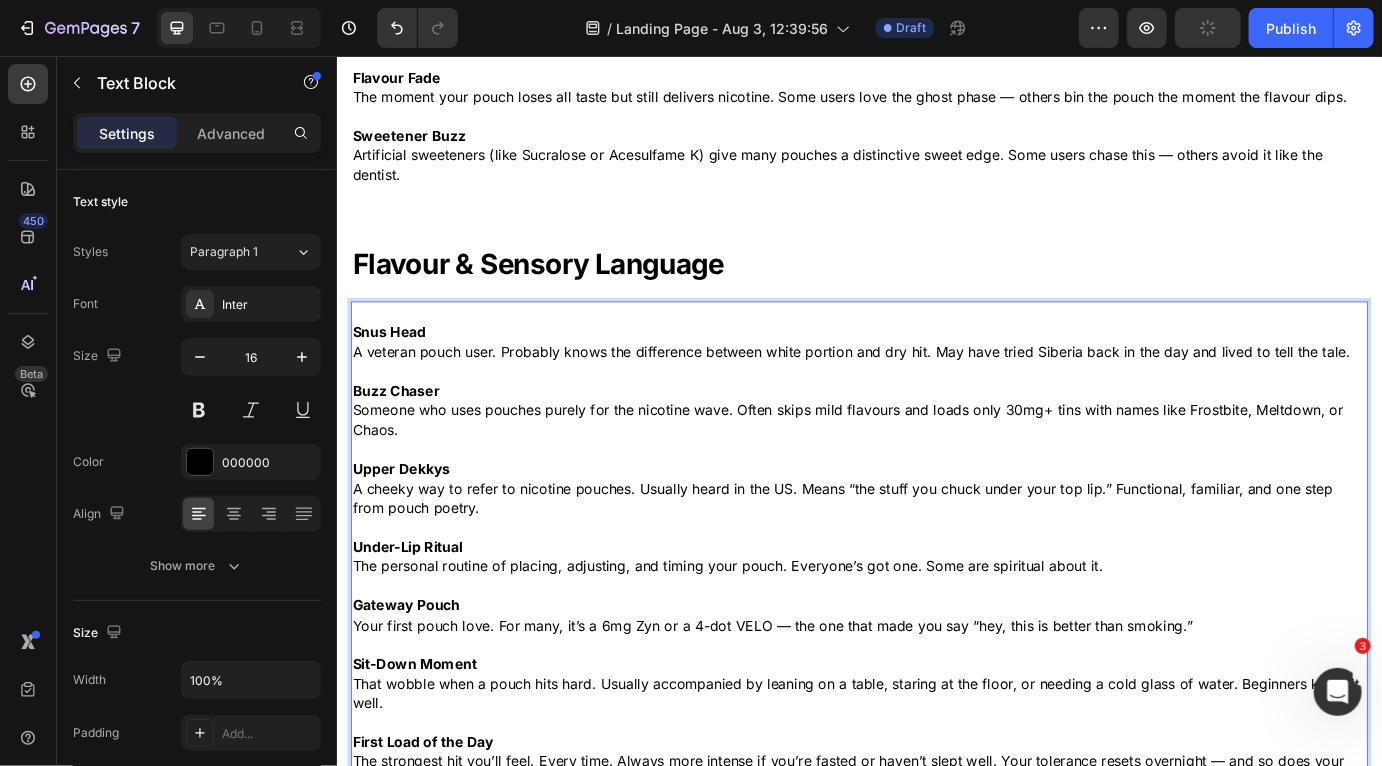 scroll, scrollTop: 3597, scrollLeft: 0, axis: vertical 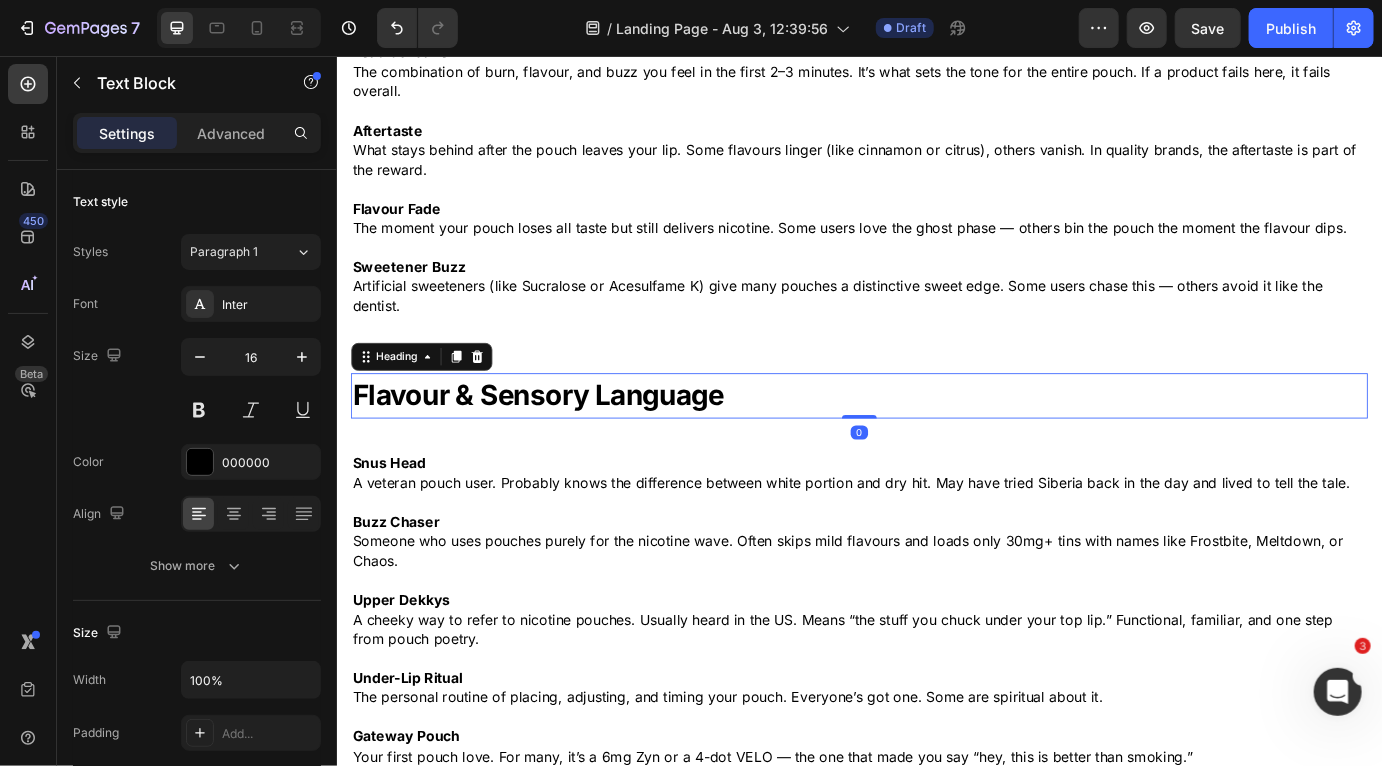 click on "Flavour & Sensory Language" at bounding box center [936, 447] 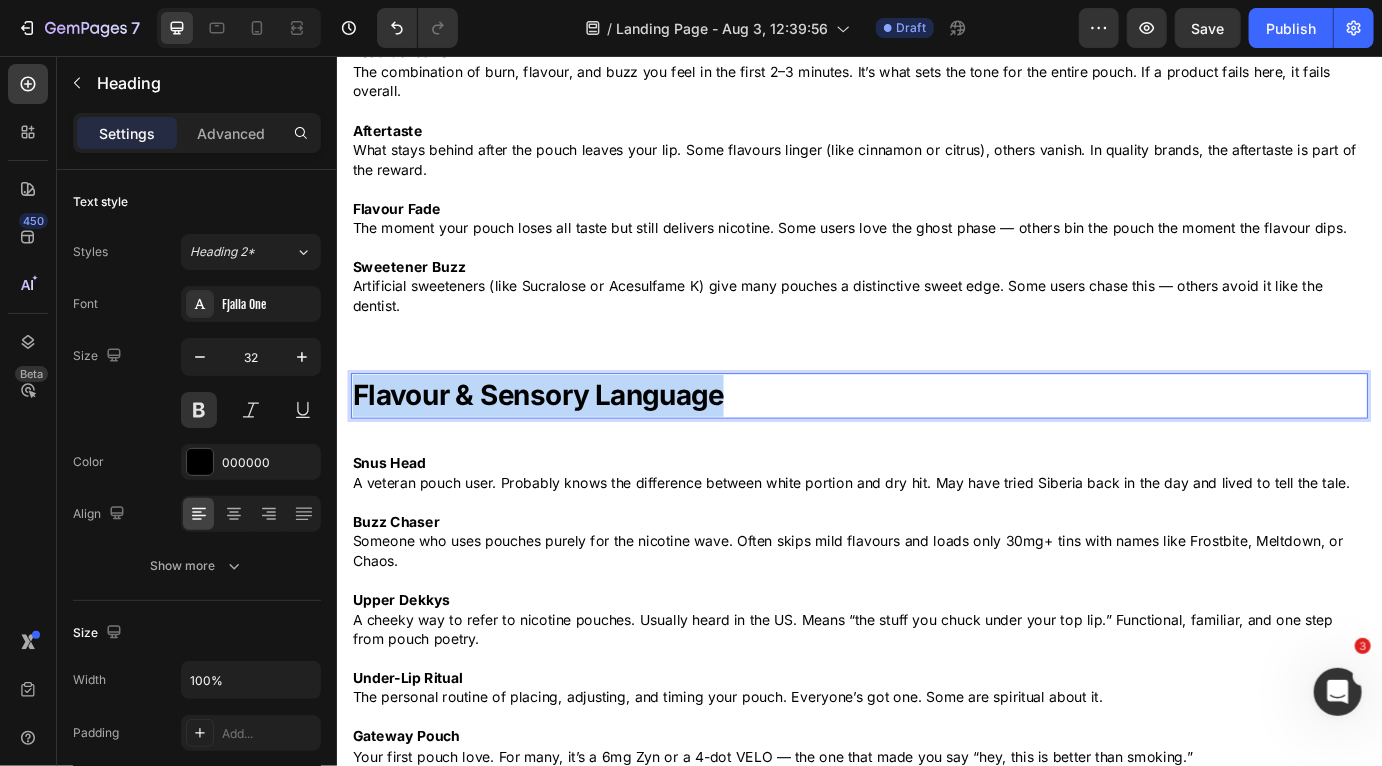 click on "Flavour & Sensory Language" at bounding box center [936, 447] 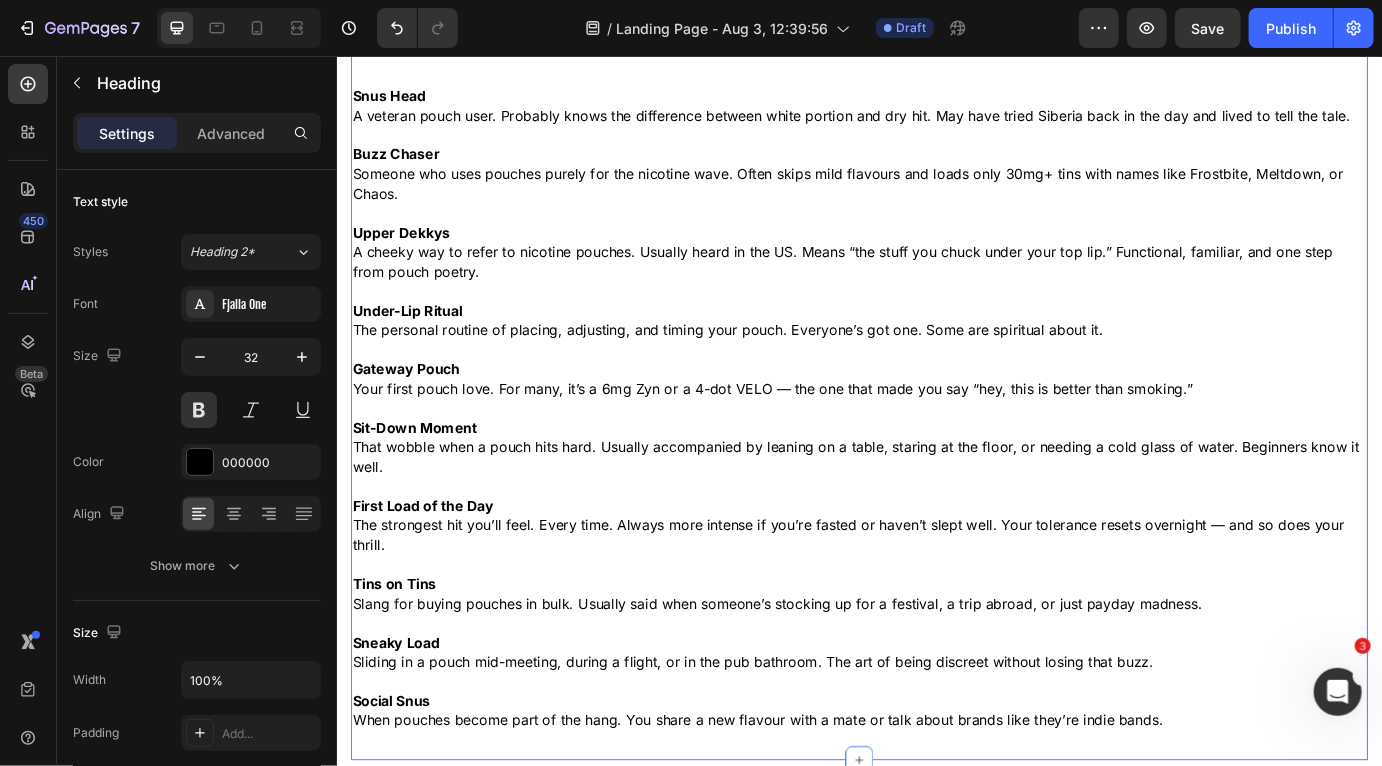 scroll, scrollTop: 4299, scrollLeft: 0, axis: vertical 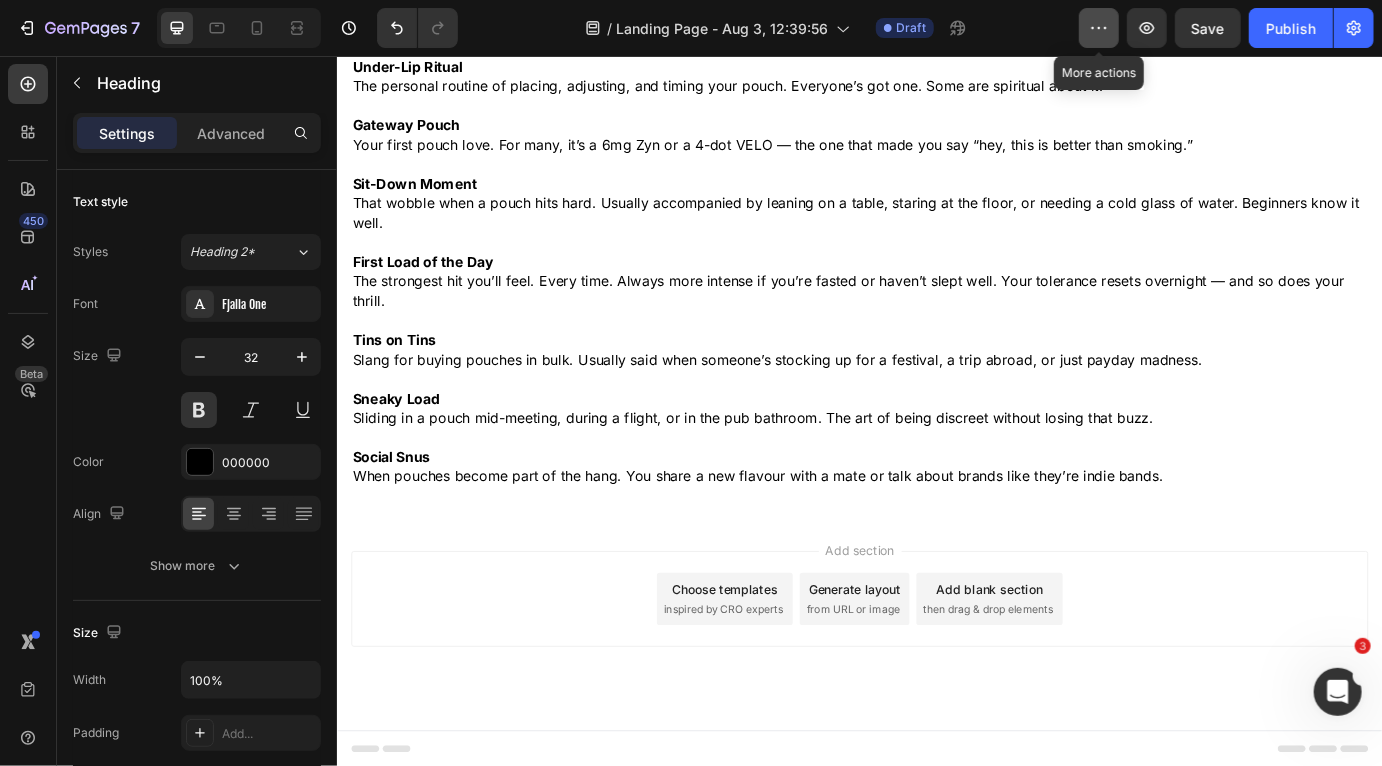 click 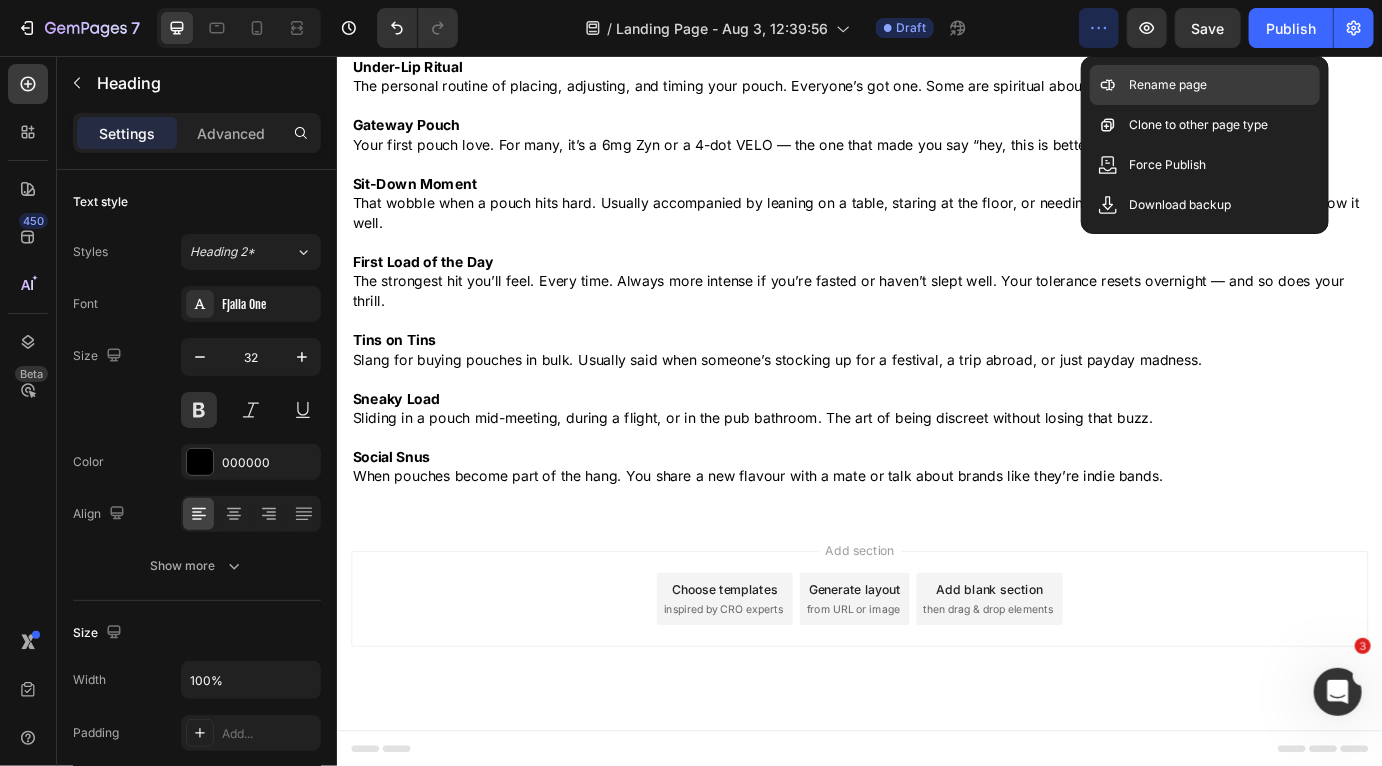 click on "Rename page" 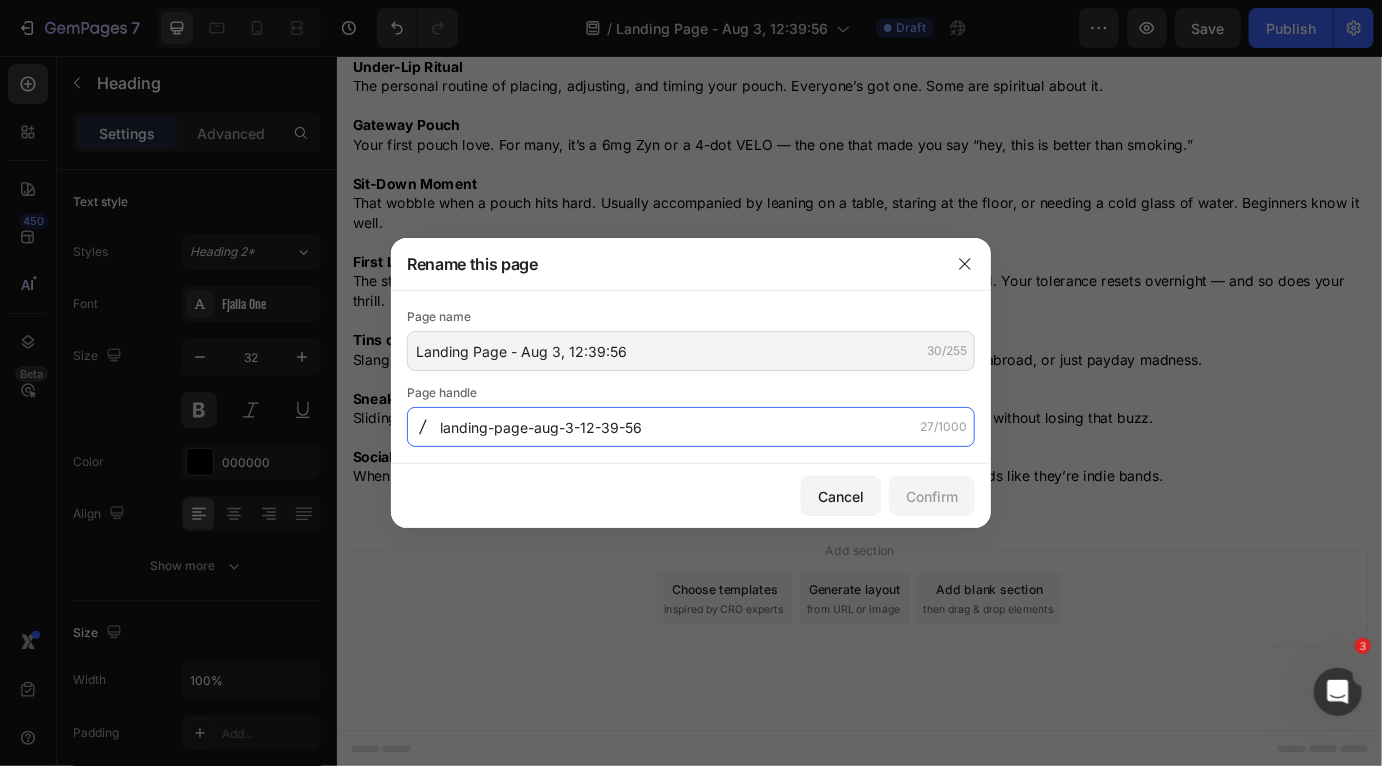 click on "landing-page-aug-3-12-39-56" 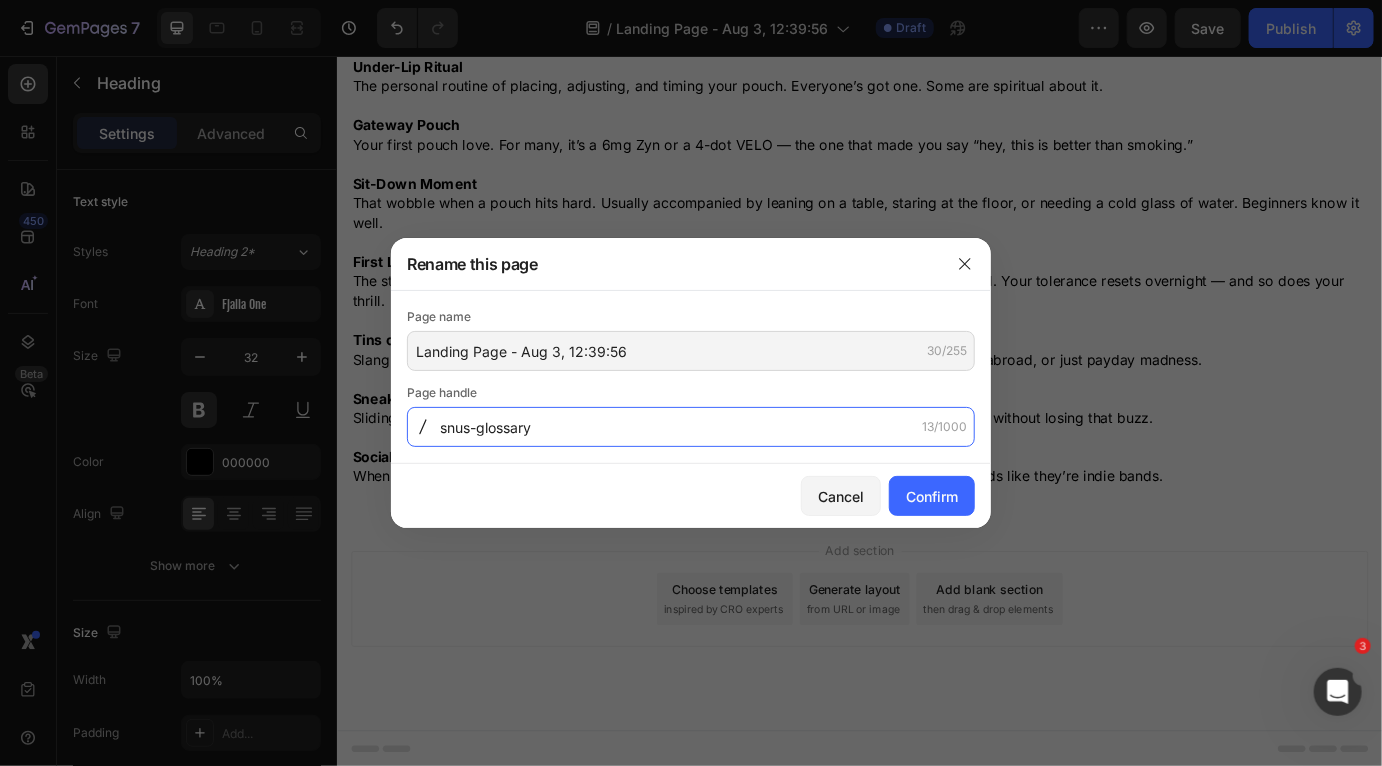 type on "snus-glossary" 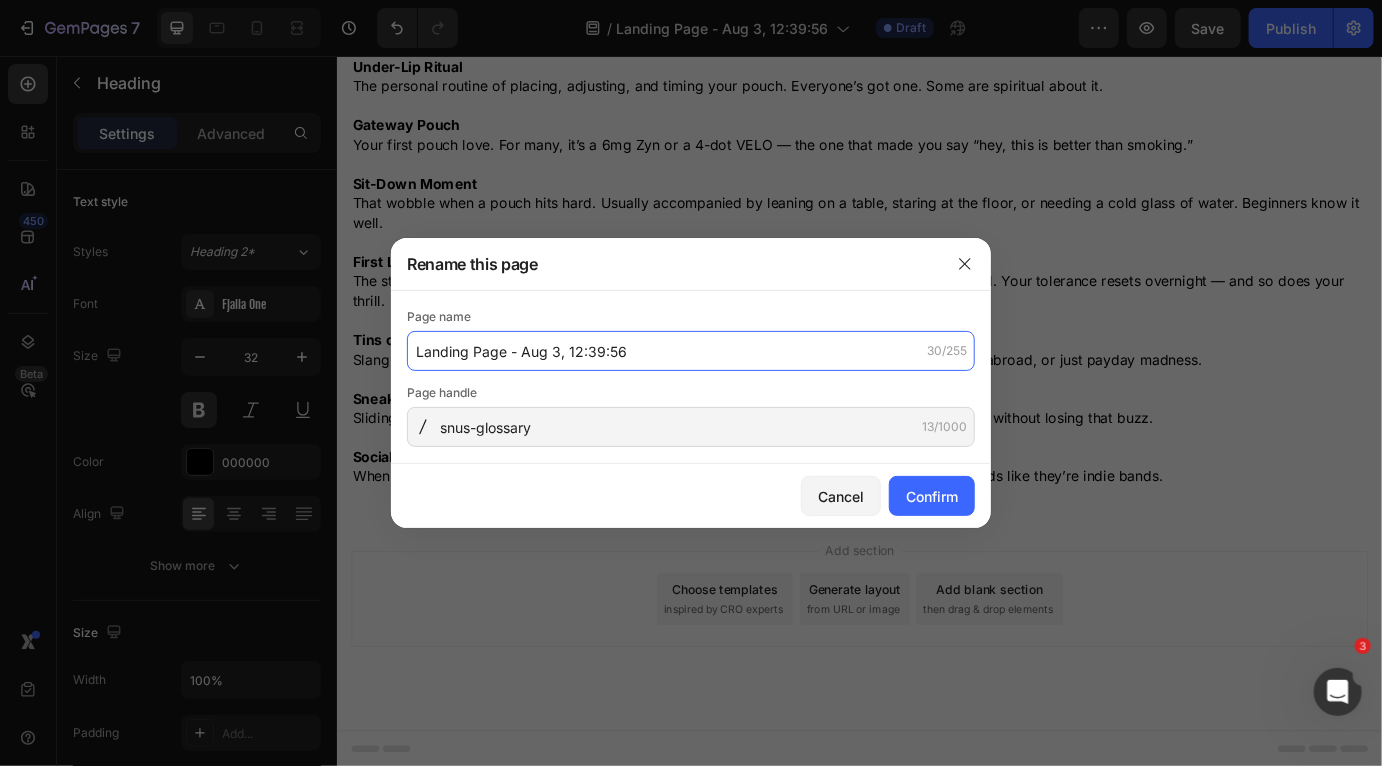 click on "Landing Page - Aug 3, 12:39:56" 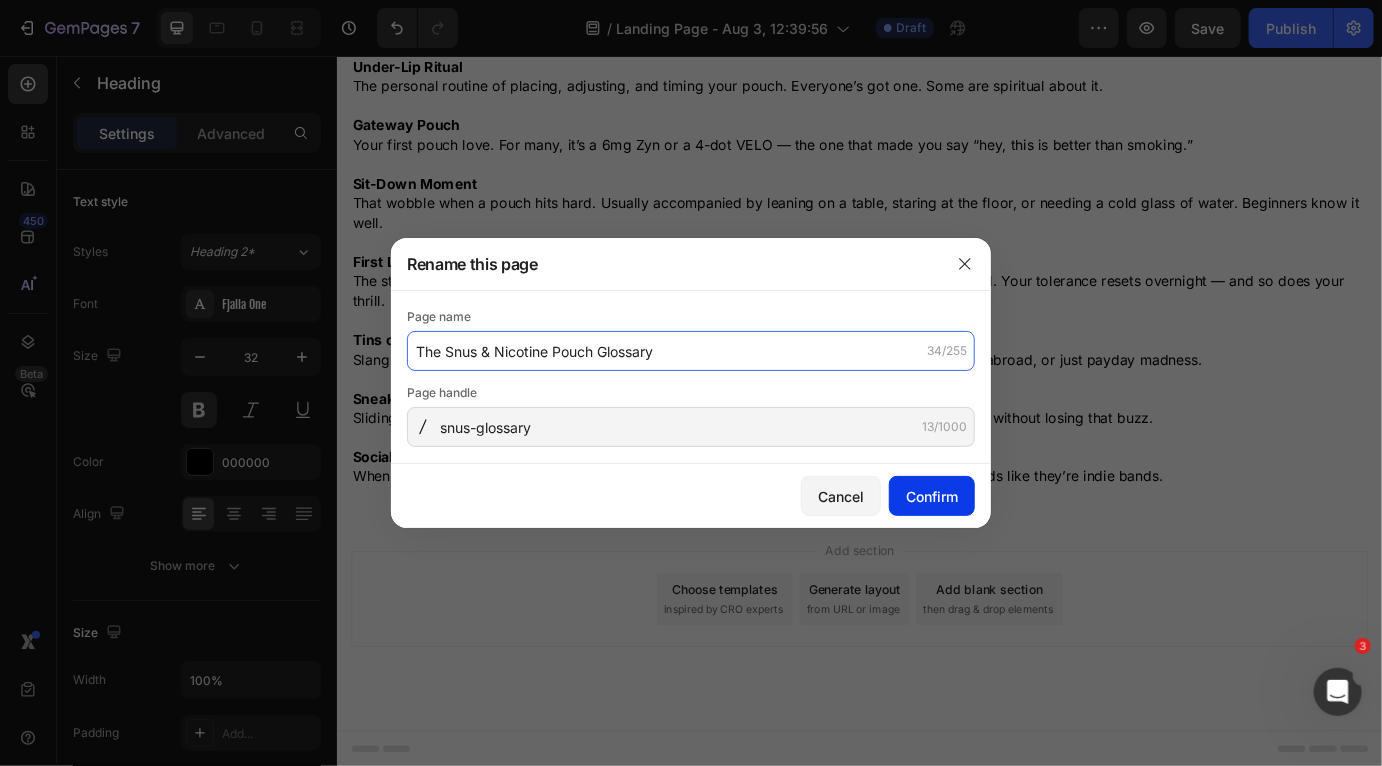 type on "The Snus & Nicotine Pouch Glossary" 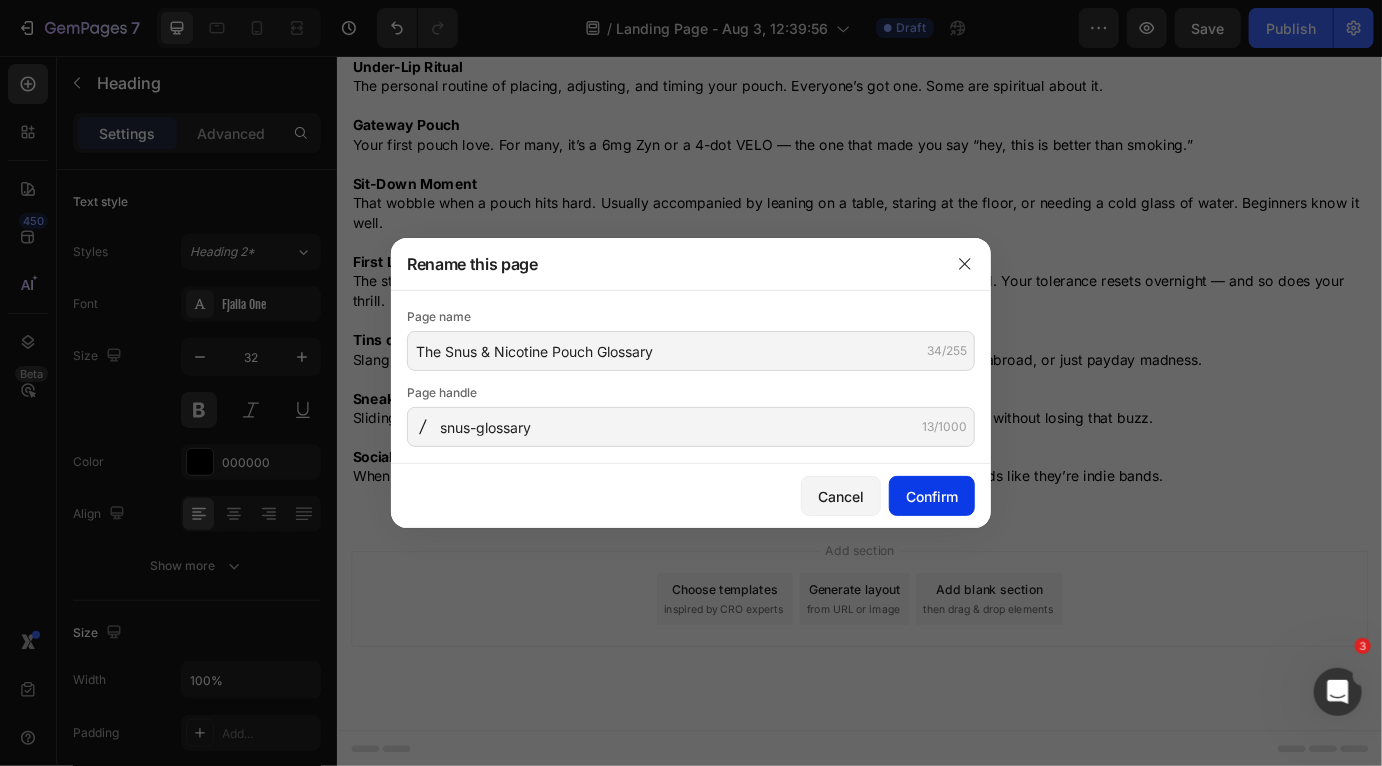 click on "Confirm" at bounding box center [932, 496] 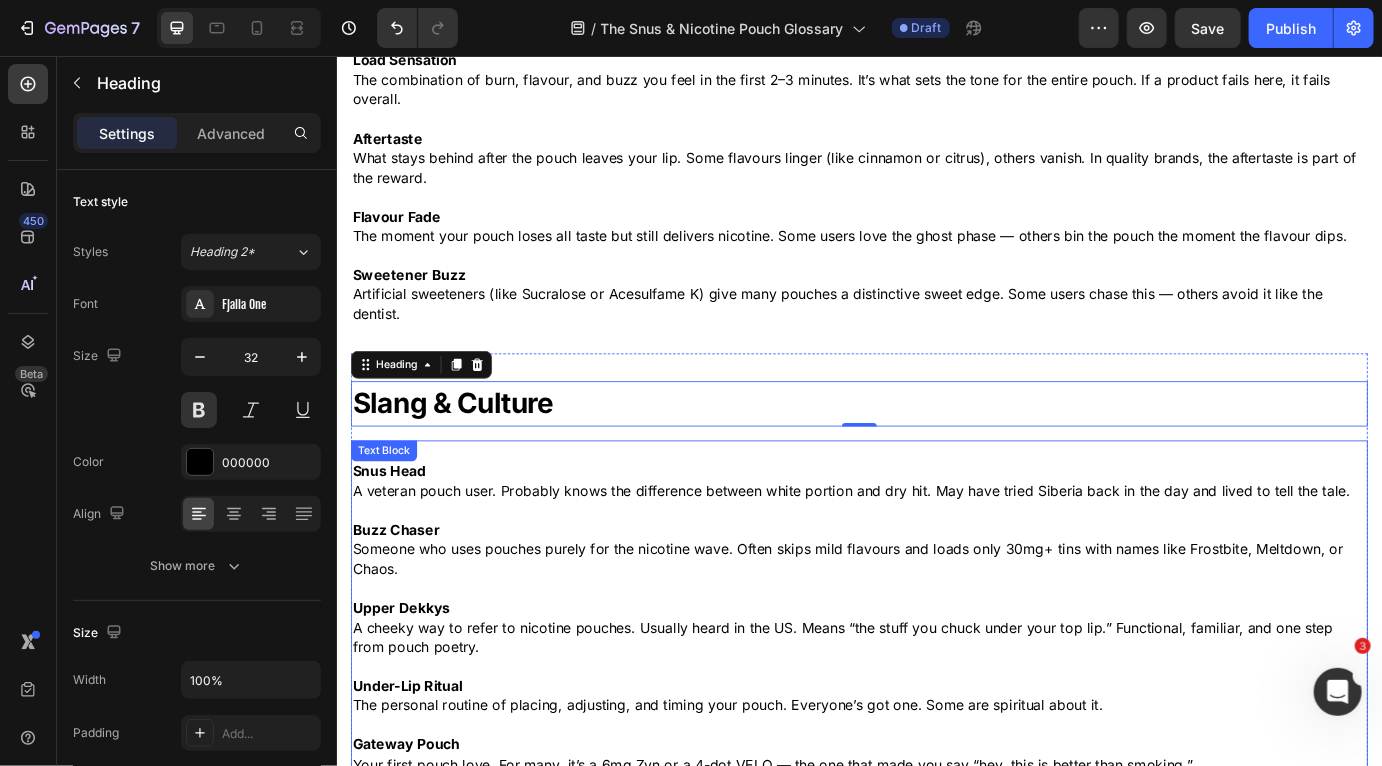 scroll, scrollTop: 3590, scrollLeft: 0, axis: vertical 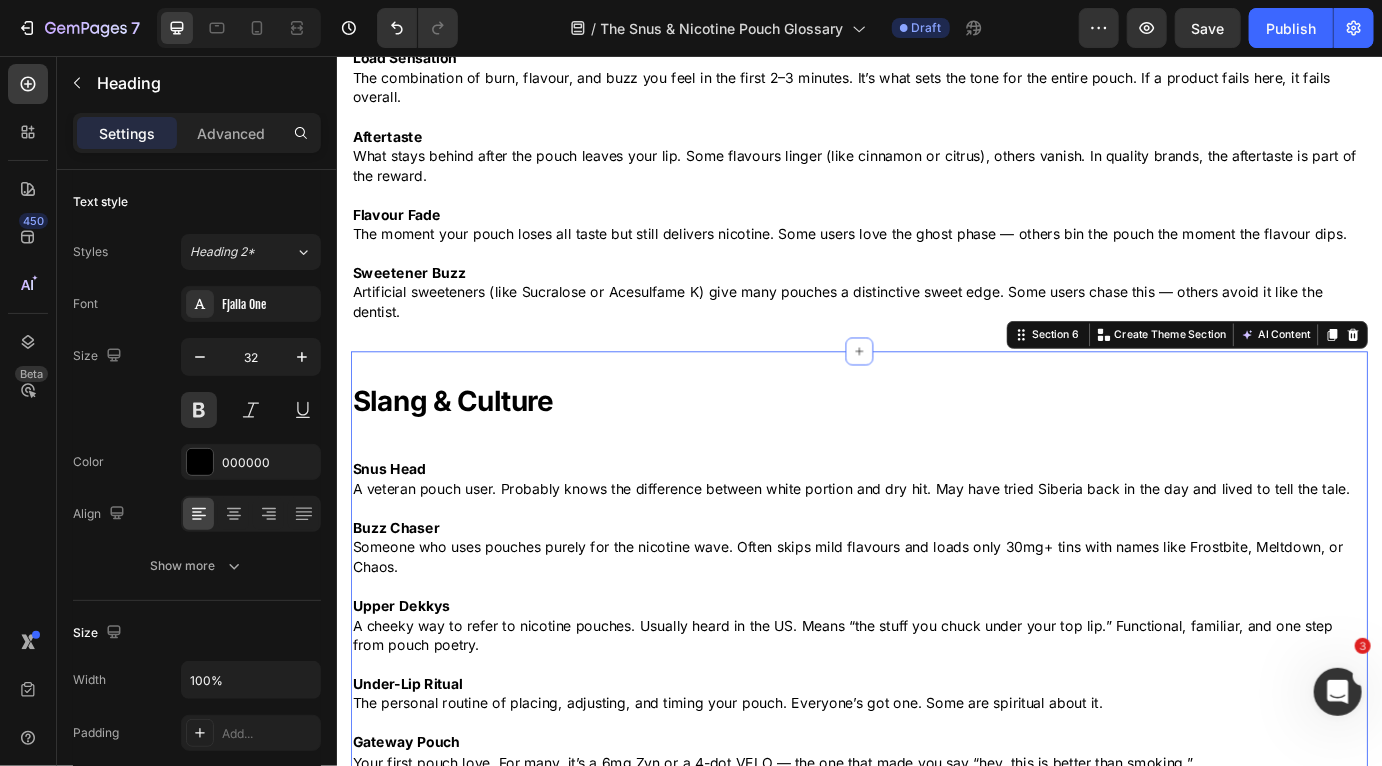 click on "Slang & Culture Heading Row Snus Head A veteran pouch user. Probably knows the difference between white portion and dry hit. May have tried Siberia back in the day and lived to tell the tale. Buzz Chaser Someone who uses pouches purely for the nicotine wave. Often skips mild flavours and loads only 30mg+ tins with names like Frostbite, Meltdown, or Chaos. Upper Dekkys A cheeky way to refer to nicotine pouches. Usually heard in the US. Means “the stuff you chuck under your top lip.” Functional, familiar, and one step from pouch poetry. Under-Lip Ritual The personal routine of placing, adjusting, and timing your pouch. Everyone’s got one. Some are spiritual about it. Gateway Pouch Your first pouch love. For many, it’s a 6mg Zyn or a 4-dot VELO — the one that made you say “hey, this is better than smoking.” Sit-Down Moment That wobble when a pouch hits hard. Usually accompanied by leaning on a table, staring at the floor, or needing a cold glass of water. Beginners know it well. Tins on Tins" at bounding box center [936, 845] 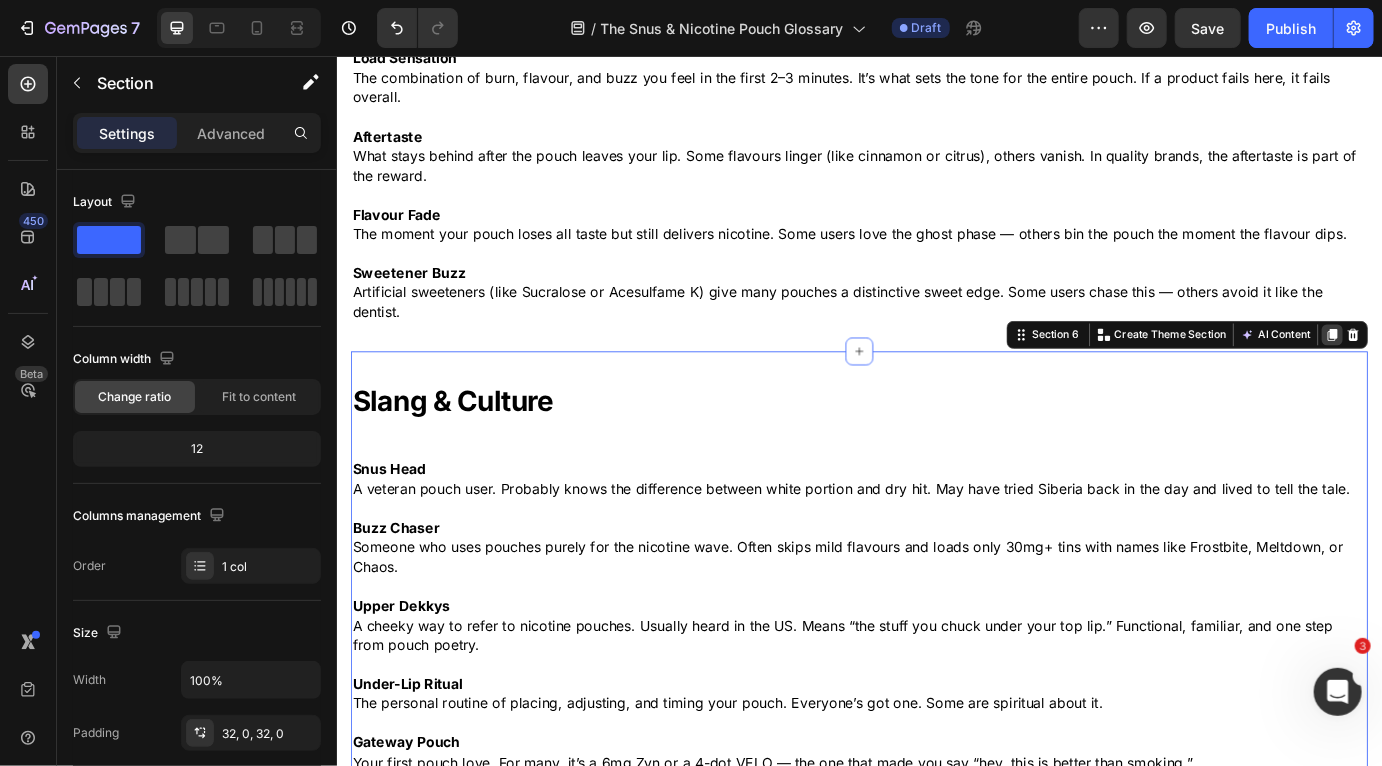 click 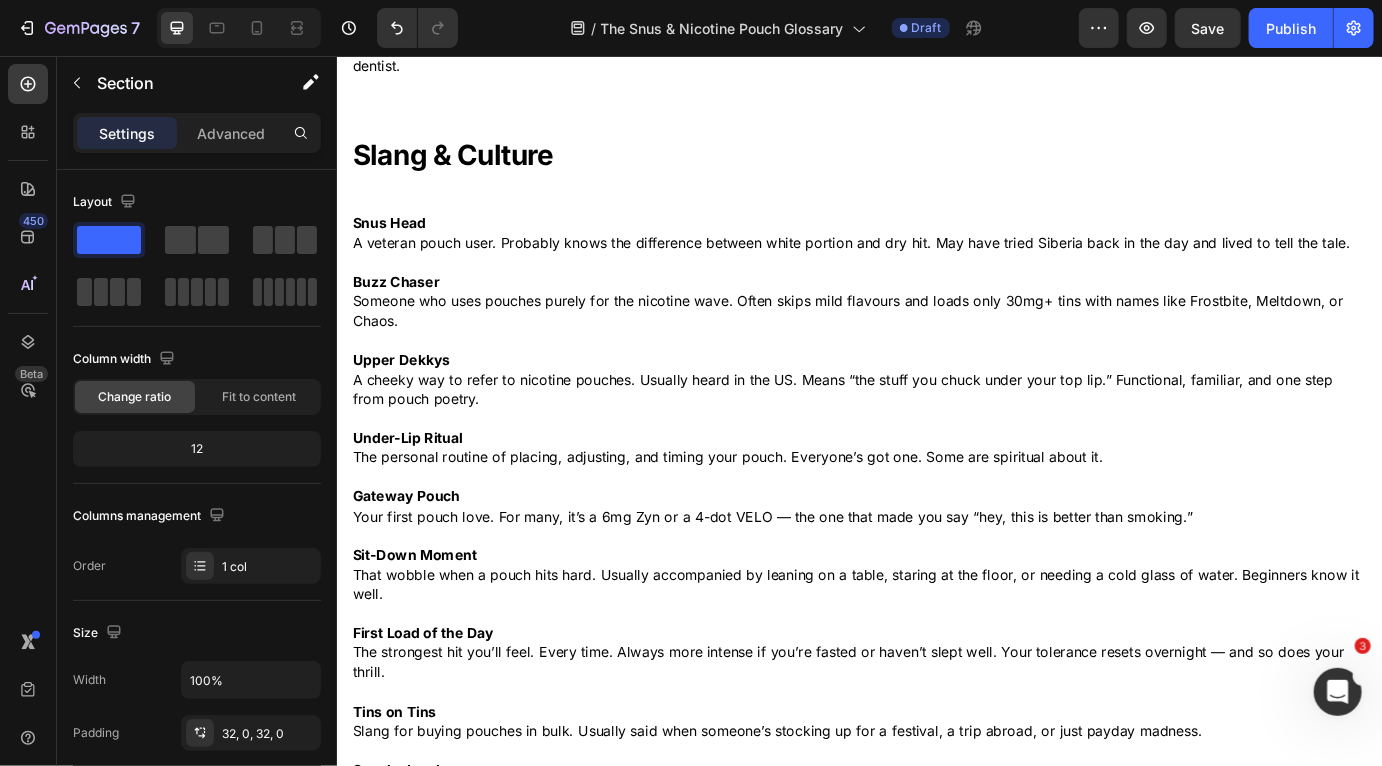 scroll, scrollTop: 3823, scrollLeft: 0, axis: vertical 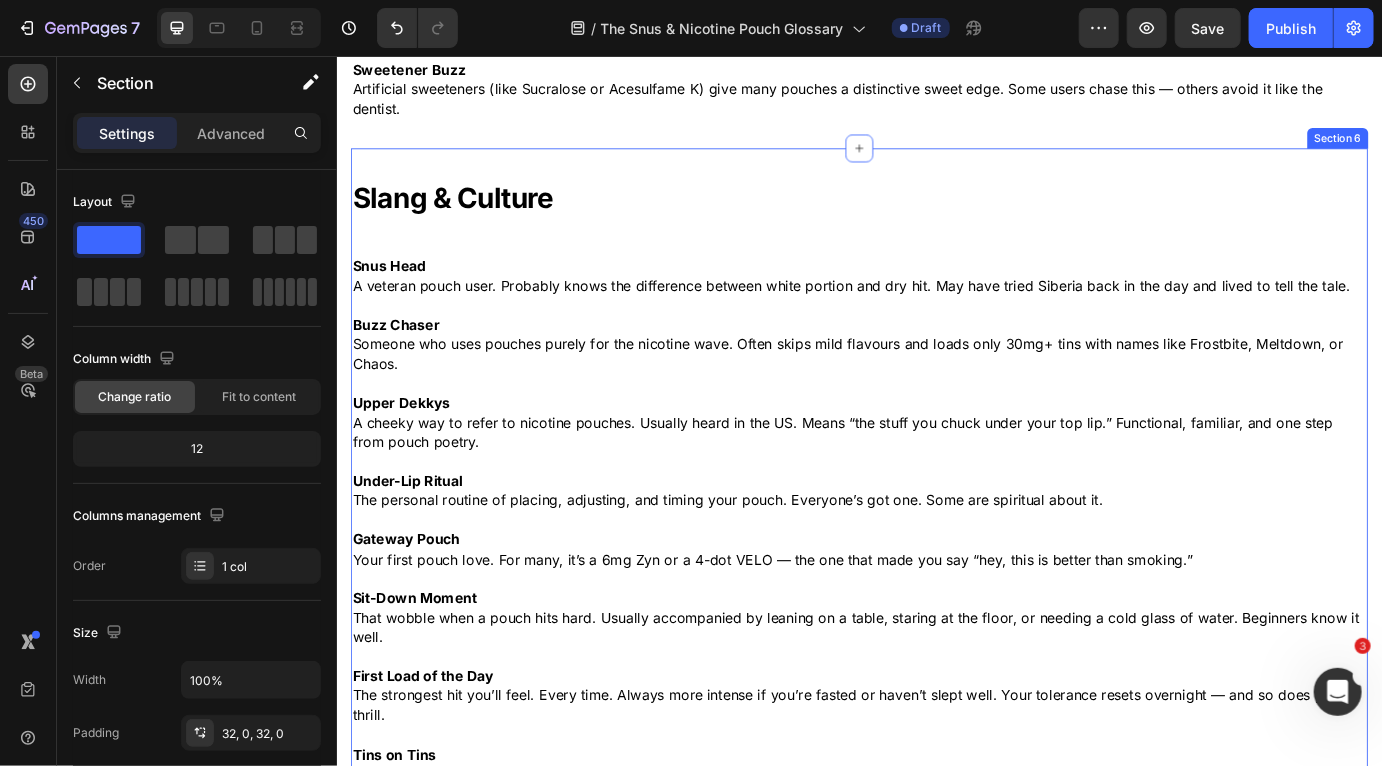 click on "Slang & Culture Heading Row Snus Head A veteran pouch user. Probably knows the difference between white portion and dry hit. May have tried Siberia back in the day and lived to tell the tale. Buzz Chaser Someone who uses pouches purely for the nicotine wave. Often skips mild flavours and loads only 30mg+ tins with names like Frostbite, Meltdown, or Chaos. Upper Dekkys A cheeky way to refer to nicotine pouches. Usually heard in the US. Means “the stuff you chuck under your top lip.” Functional, familiar, and one step from pouch poetry. Under-Lip Ritual The personal routine of placing, adjusting, and timing your pouch. Everyone’s got one. Some are spiritual about it. Gateway Pouch Your first pouch love. For many, it’s a 6mg Zyn or a 4-dot VELO — the one that made you say “hey, this is better than smoking.” Sit-Down Moment That wobble when a pouch hits hard. Usually accompanied by leaning on a table, staring at the floor, or needing a cold glass of water. Beginners know it well. Tins on Tins" at bounding box center [936, 612] 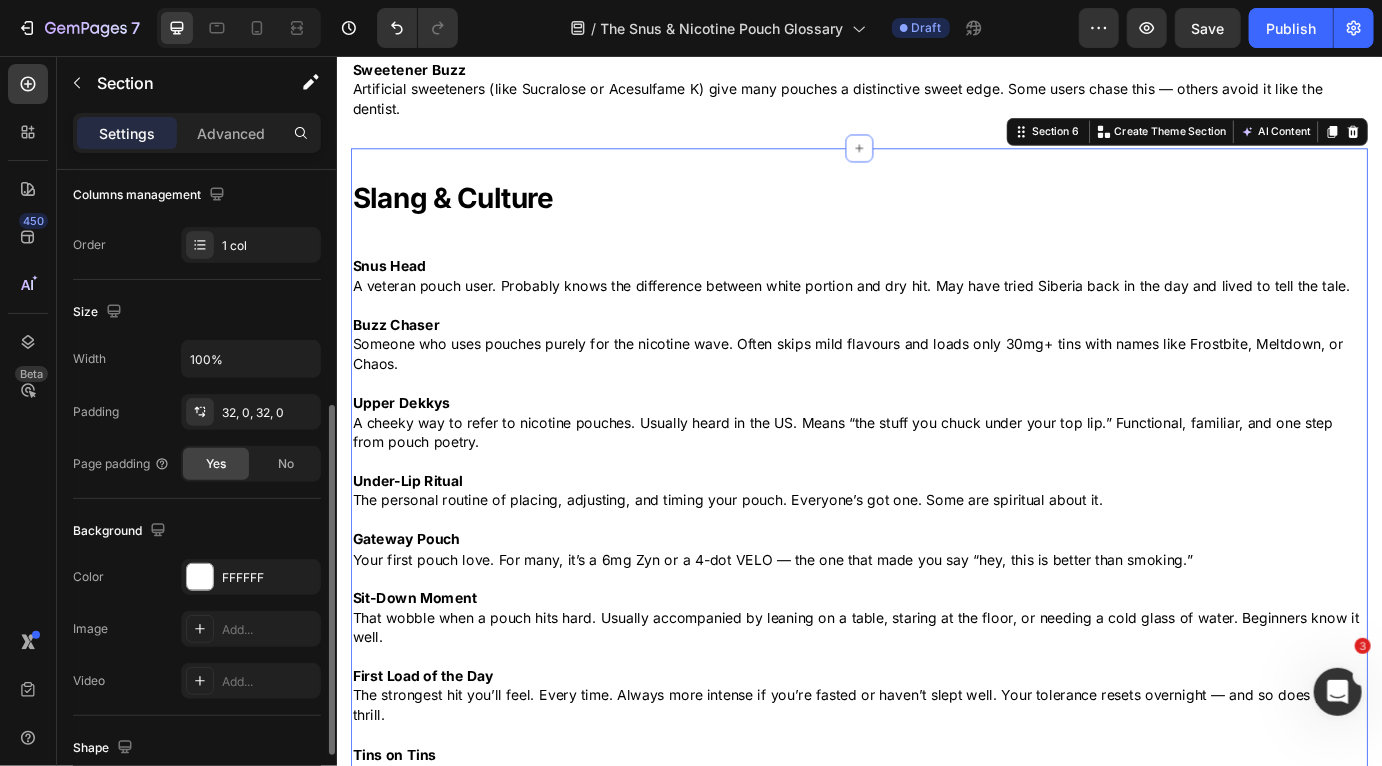 scroll, scrollTop: 362, scrollLeft: 0, axis: vertical 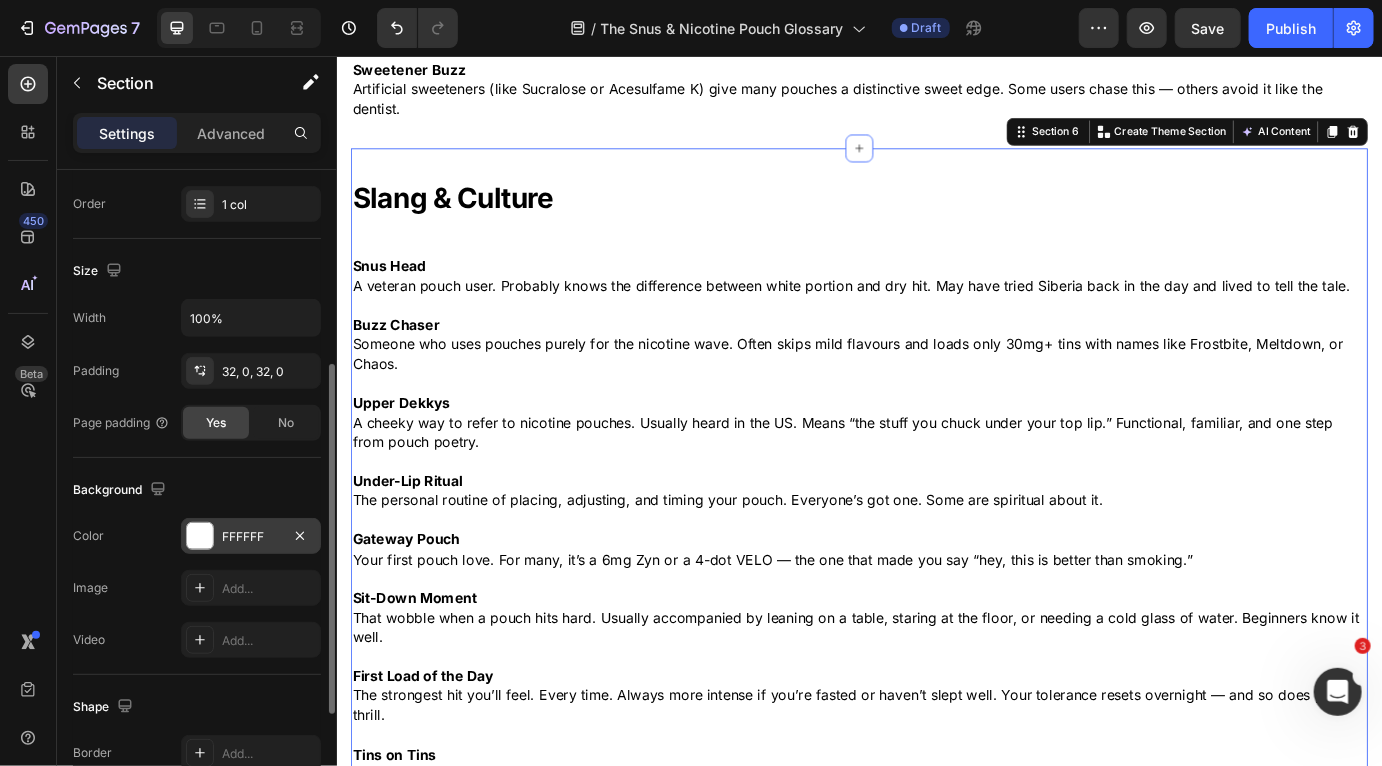click at bounding box center (200, 536) 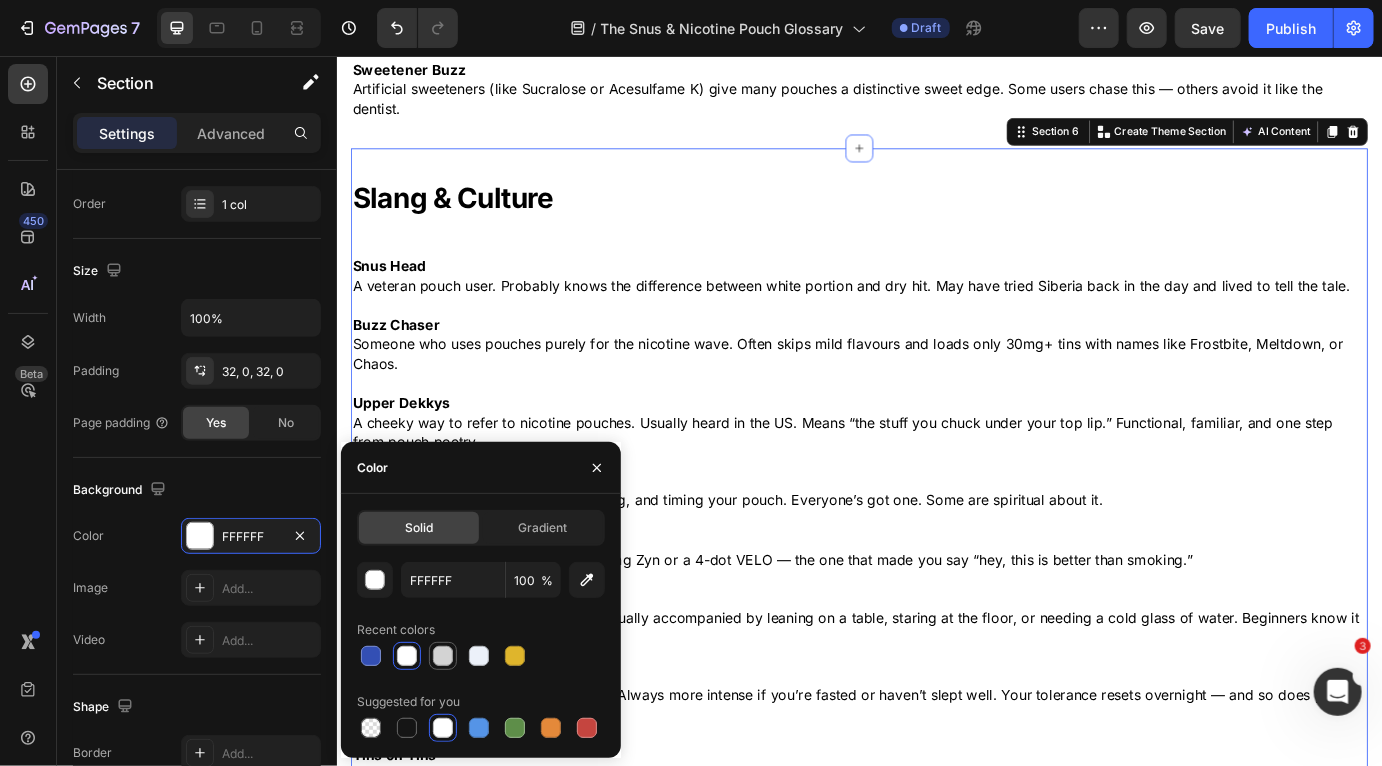 click at bounding box center (443, 656) 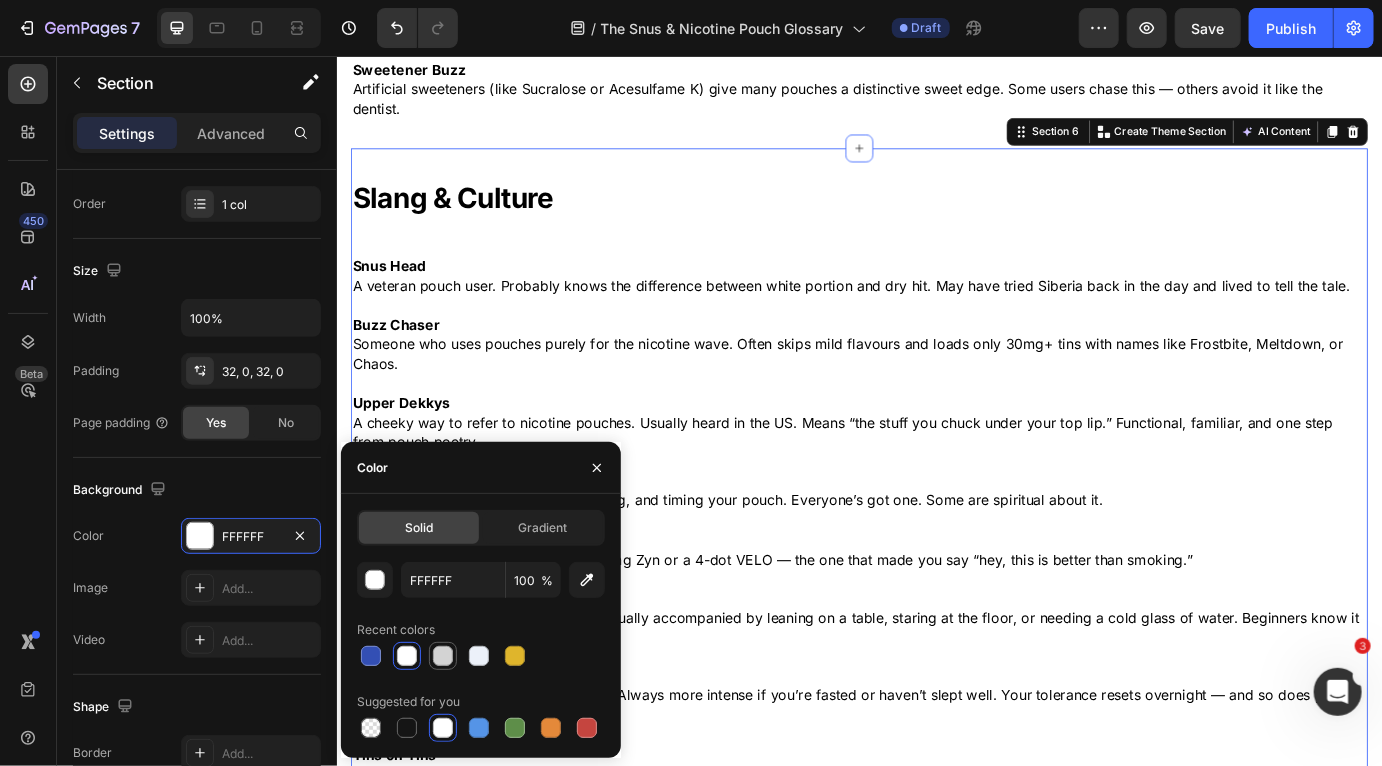 type on "D3D3D3" 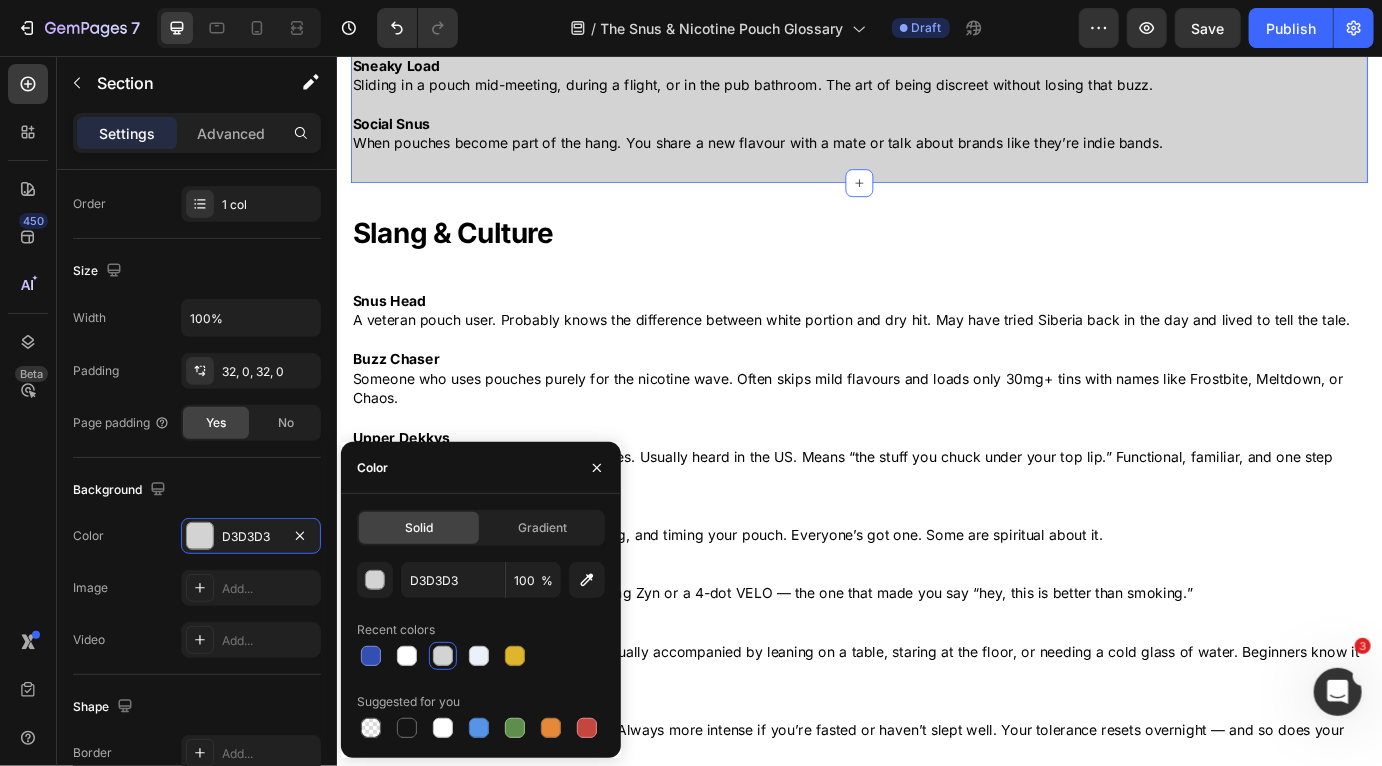scroll, scrollTop: 4687, scrollLeft: 0, axis: vertical 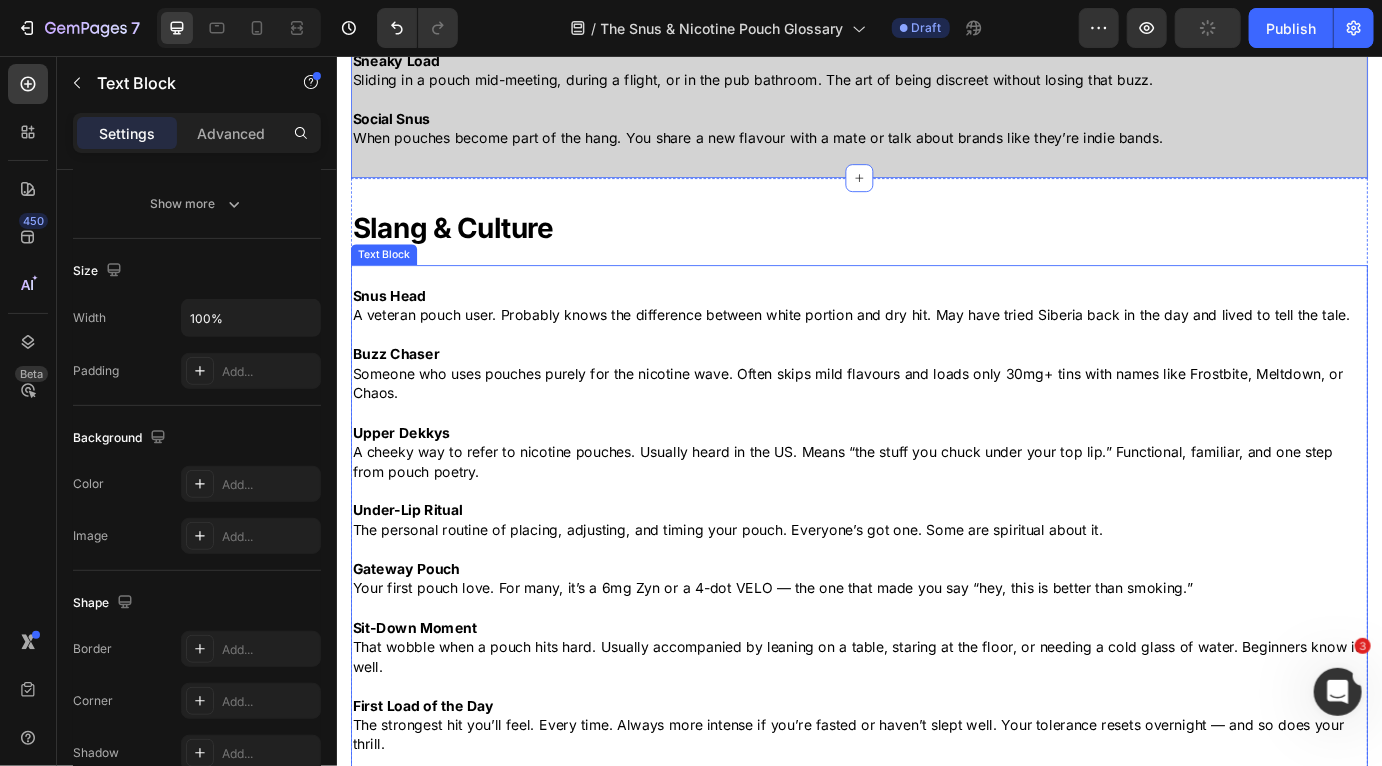 click on "Snus Head A veteran pouch user. Probably knows the difference between white portion and dry hit. May have tried Siberia back in the day and lived to tell the tale." at bounding box center (936, 343) 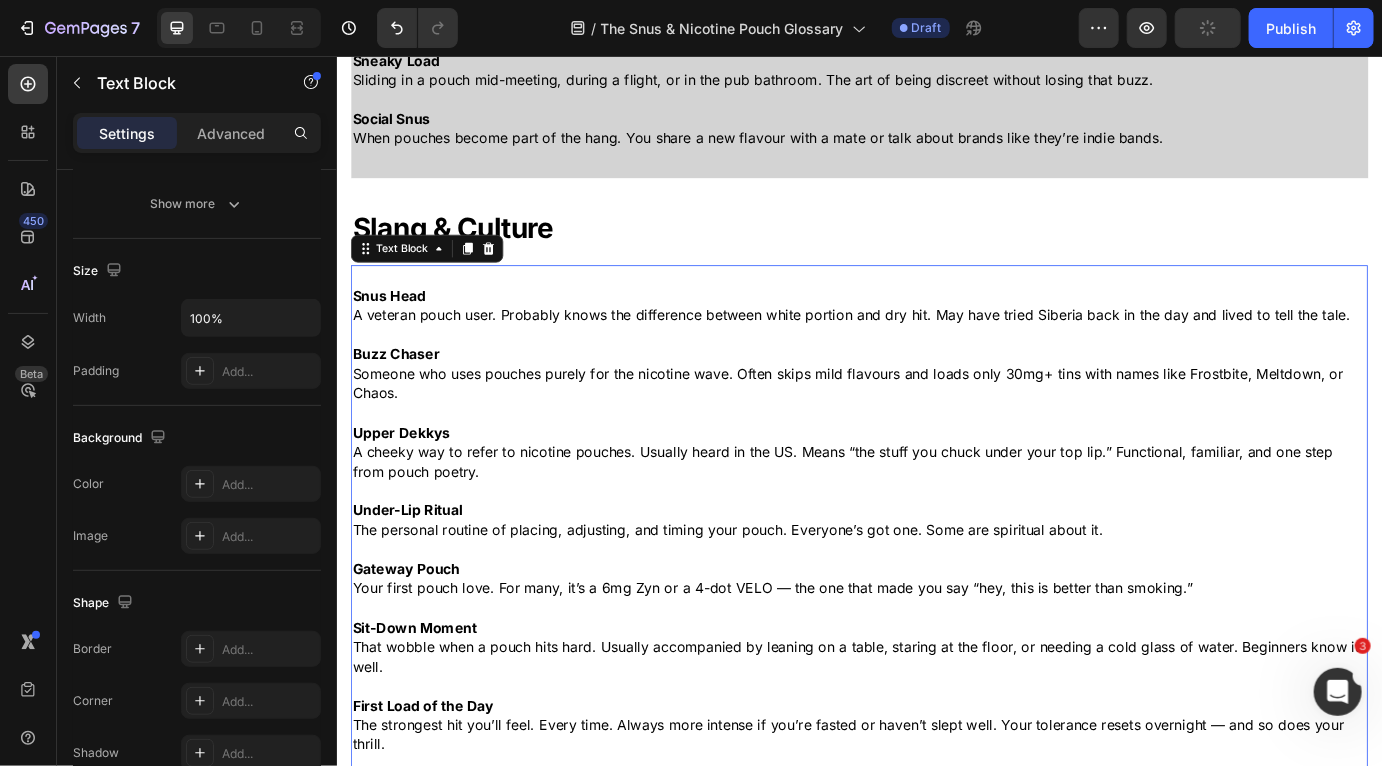 scroll, scrollTop: 0, scrollLeft: 0, axis: both 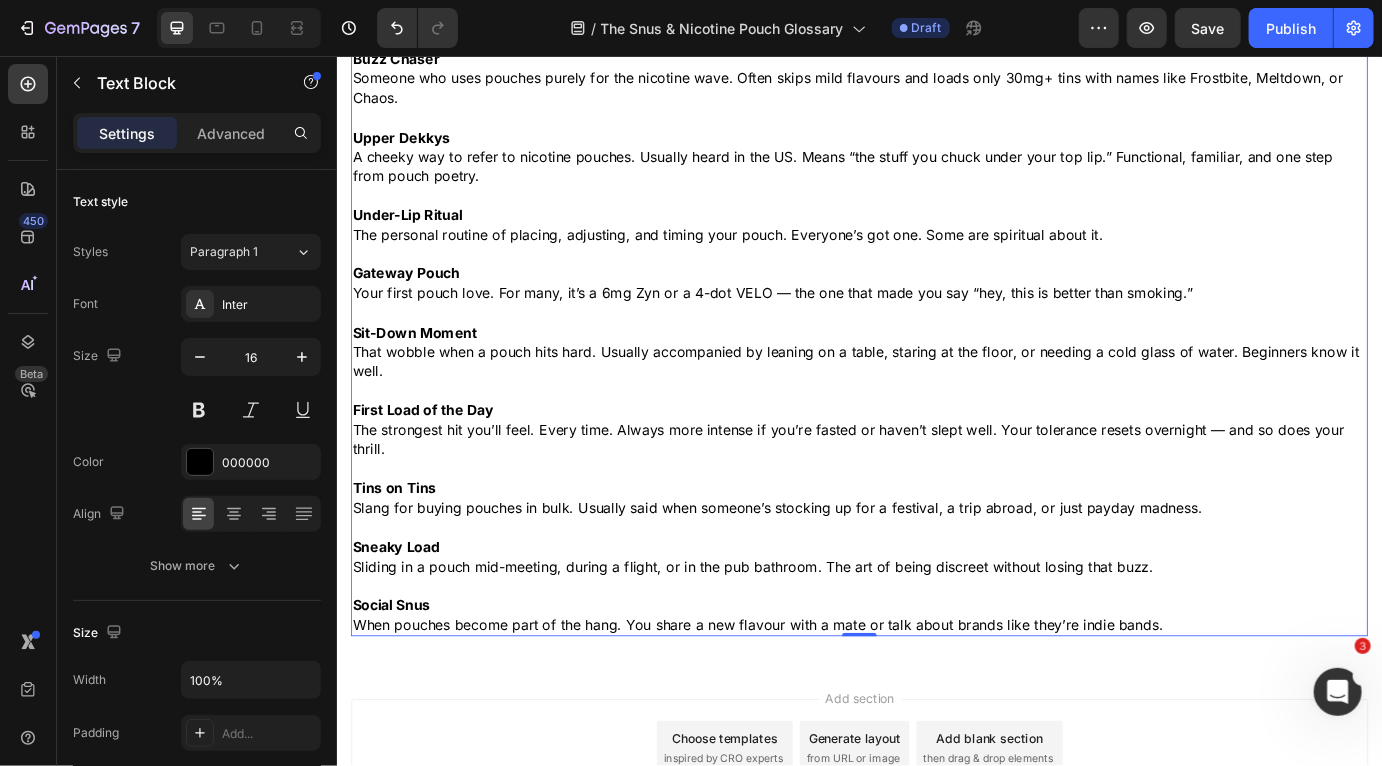 click on "Social Snus When pouches become part of the hang. You share a new flavour with a mate or talk about brands like they’re indie bands." at bounding box center [936, 698] 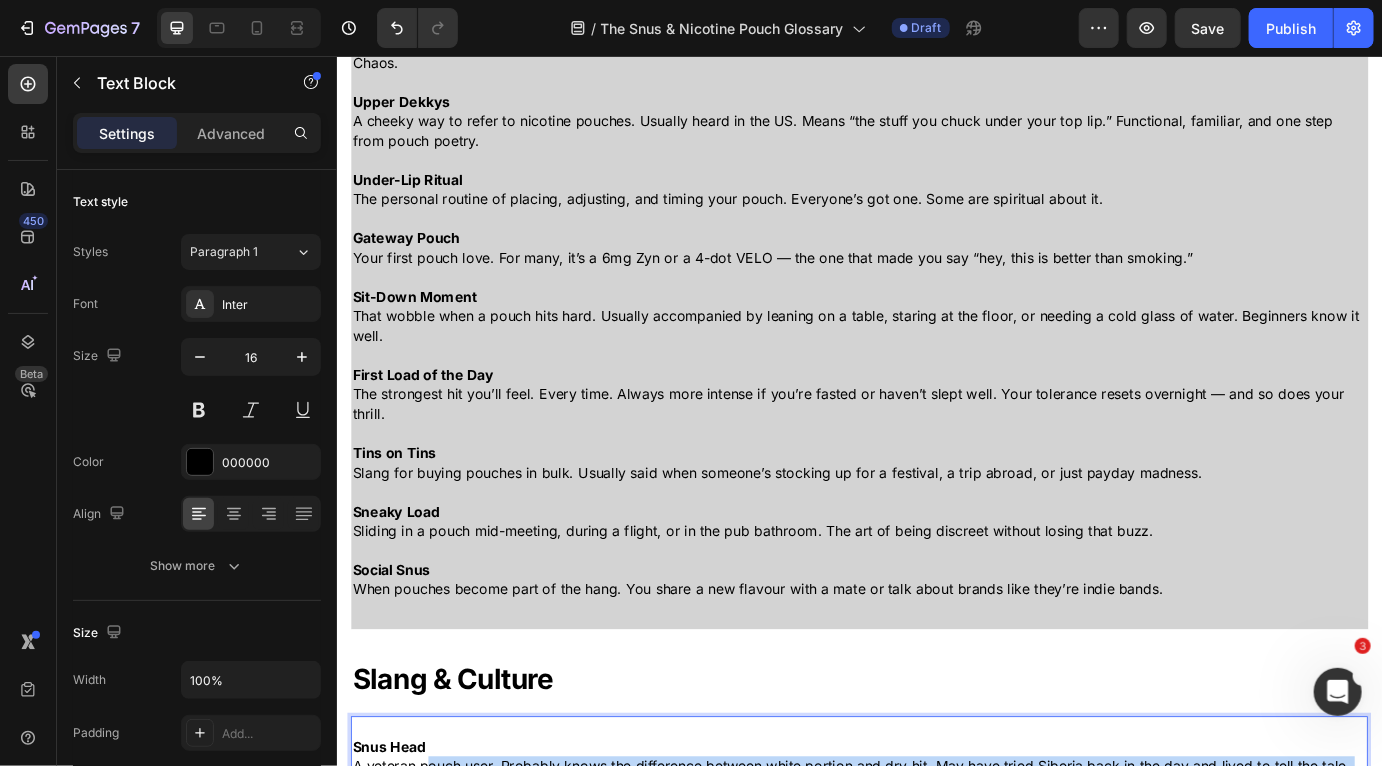 scroll, scrollTop: 4171, scrollLeft: 0, axis: vertical 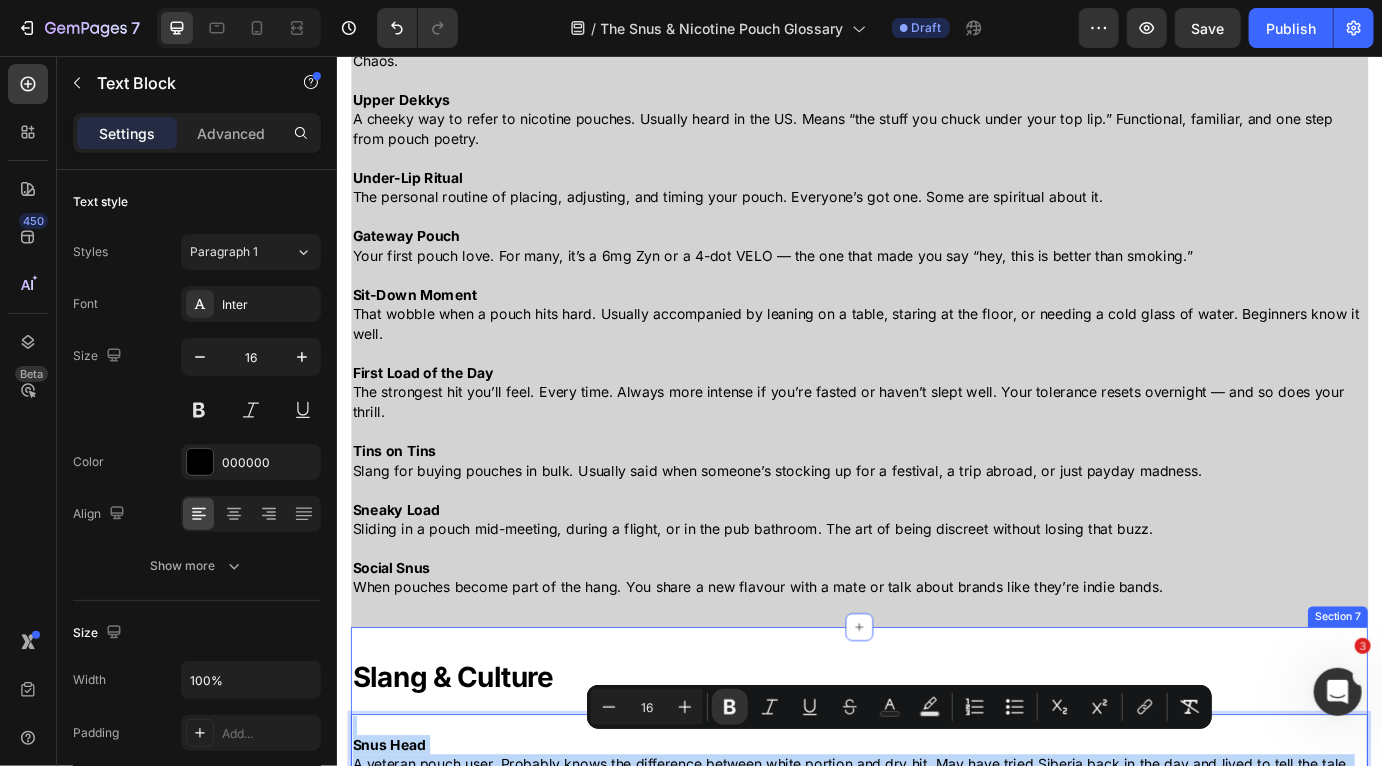 drag, startPoint x: 1291, startPoint y: 712, endPoint x: 383, endPoint y: 808, distance: 913.0608 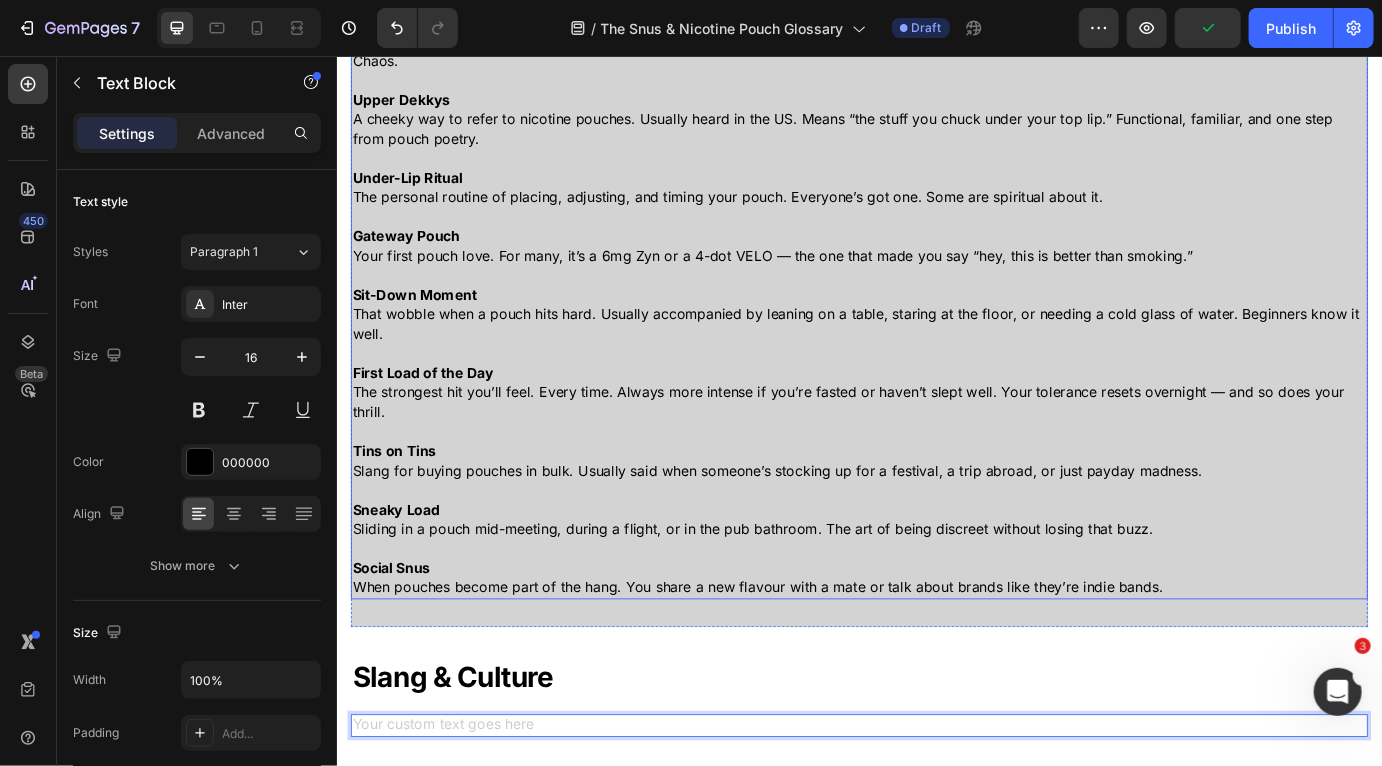 scroll, scrollTop: 4457, scrollLeft: 0, axis: vertical 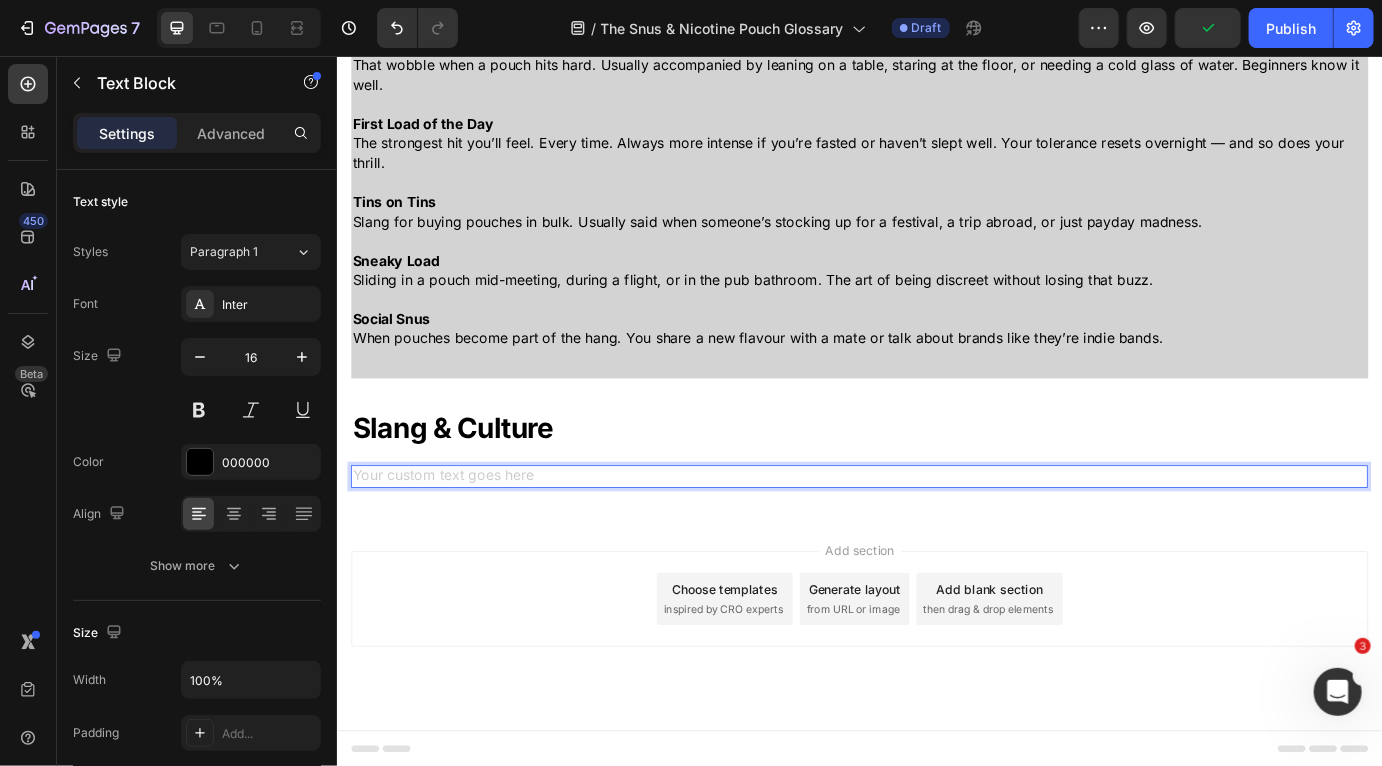 click at bounding box center [936, 540] 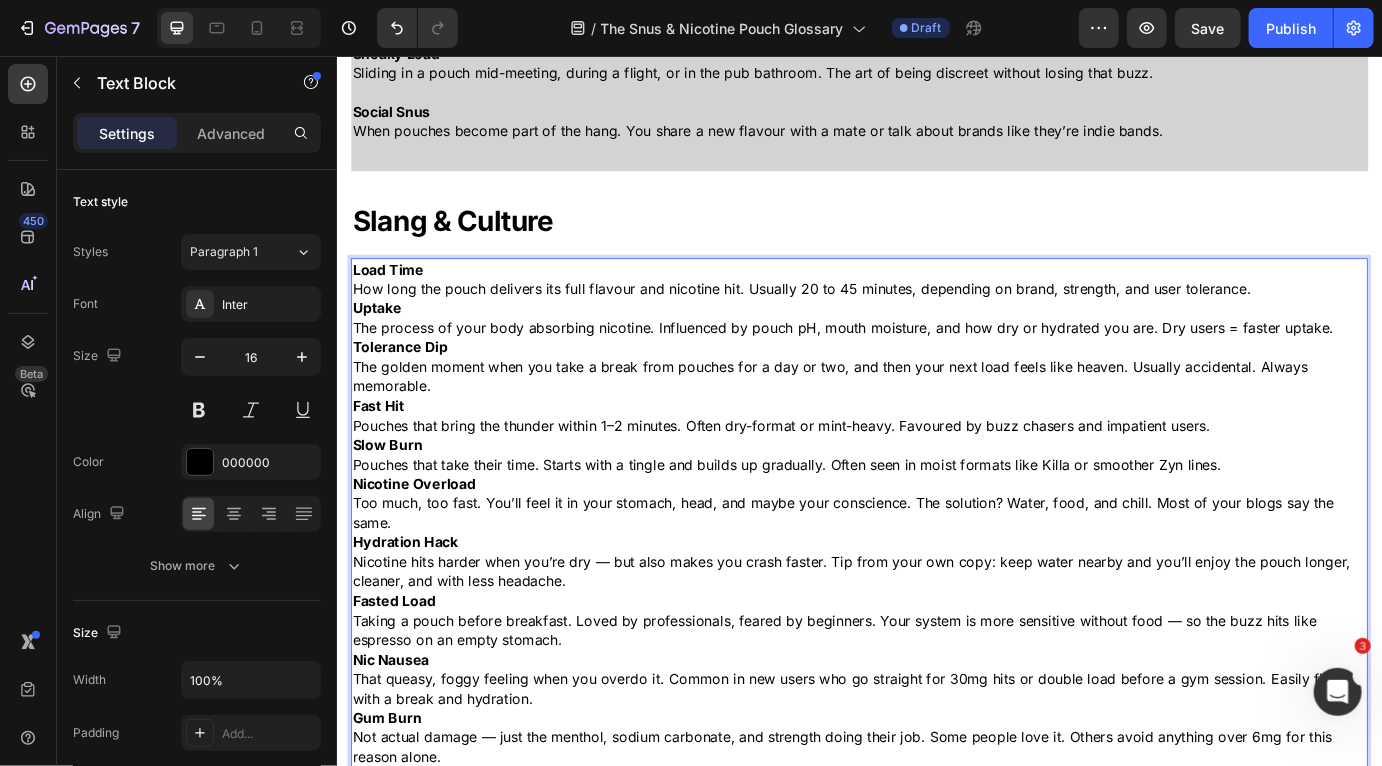 scroll, scrollTop: 4715, scrollLeft: 0, axis: vertical 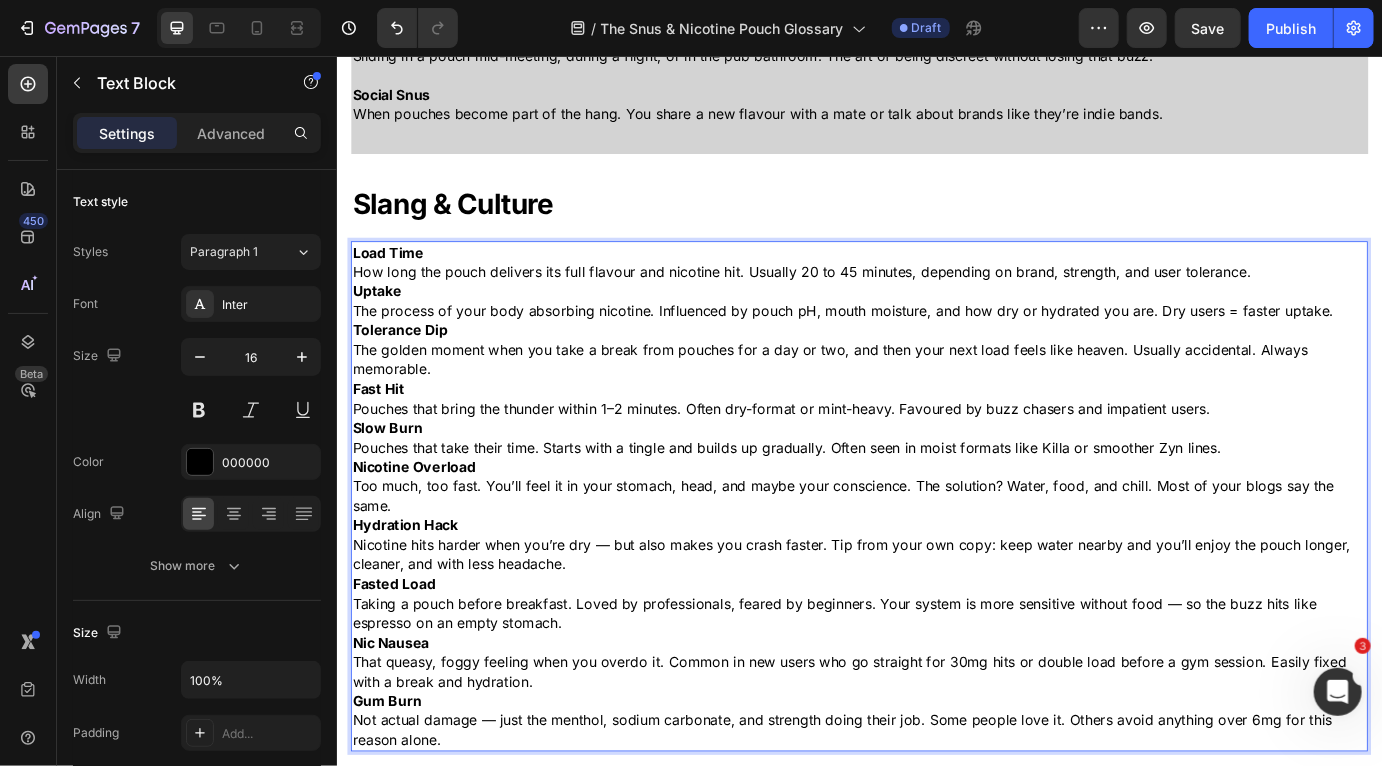 click on "Load Time How long the pouch delivers its full flavour and nicotine hit. Usually 20 to 45 minutes, depending on brand, strength, and user tolerance." at bounding box center (936, 293) 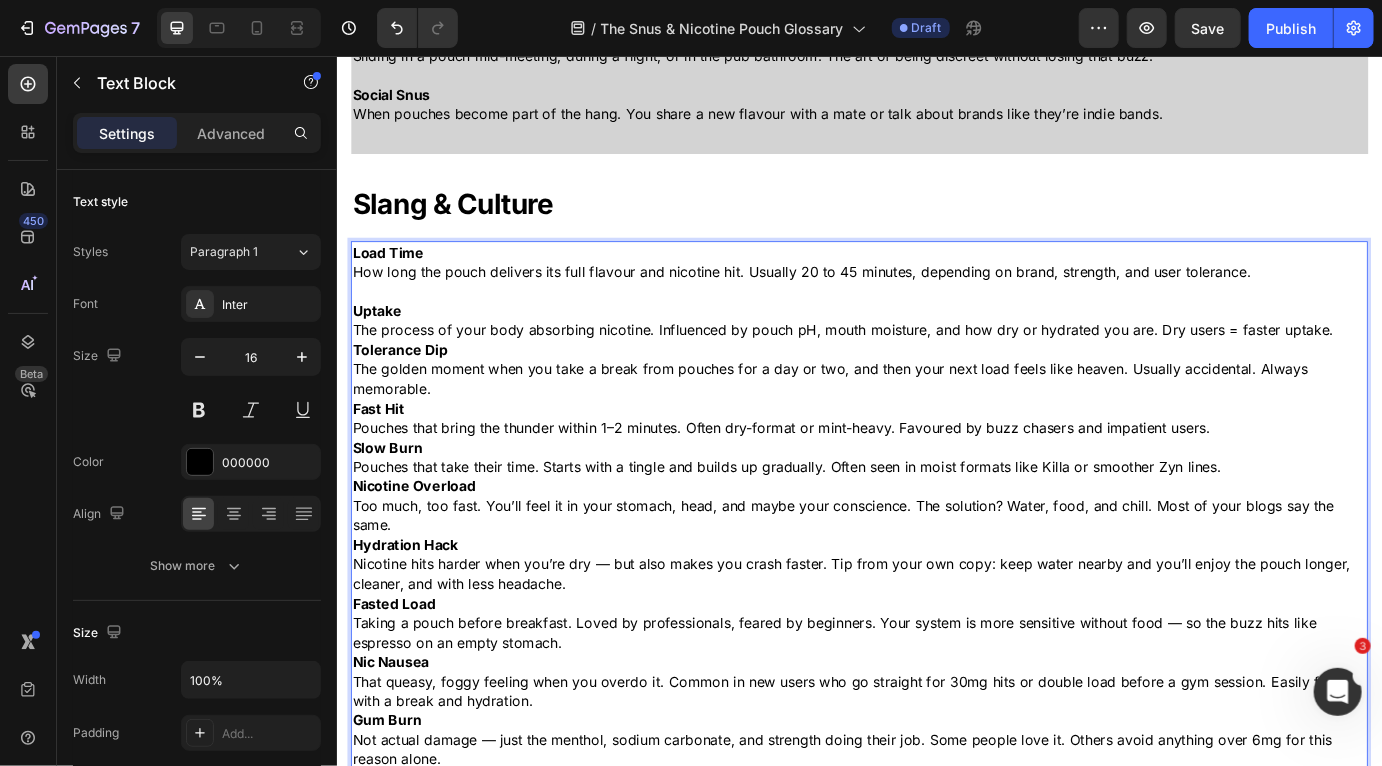 click on "Uptake The process of your body absorbing nicotine. Influenced by pouch pH, mouth moisture, and how dry or hydrated you are. Dry users = faster uptake." at bounding box center (936, 360) 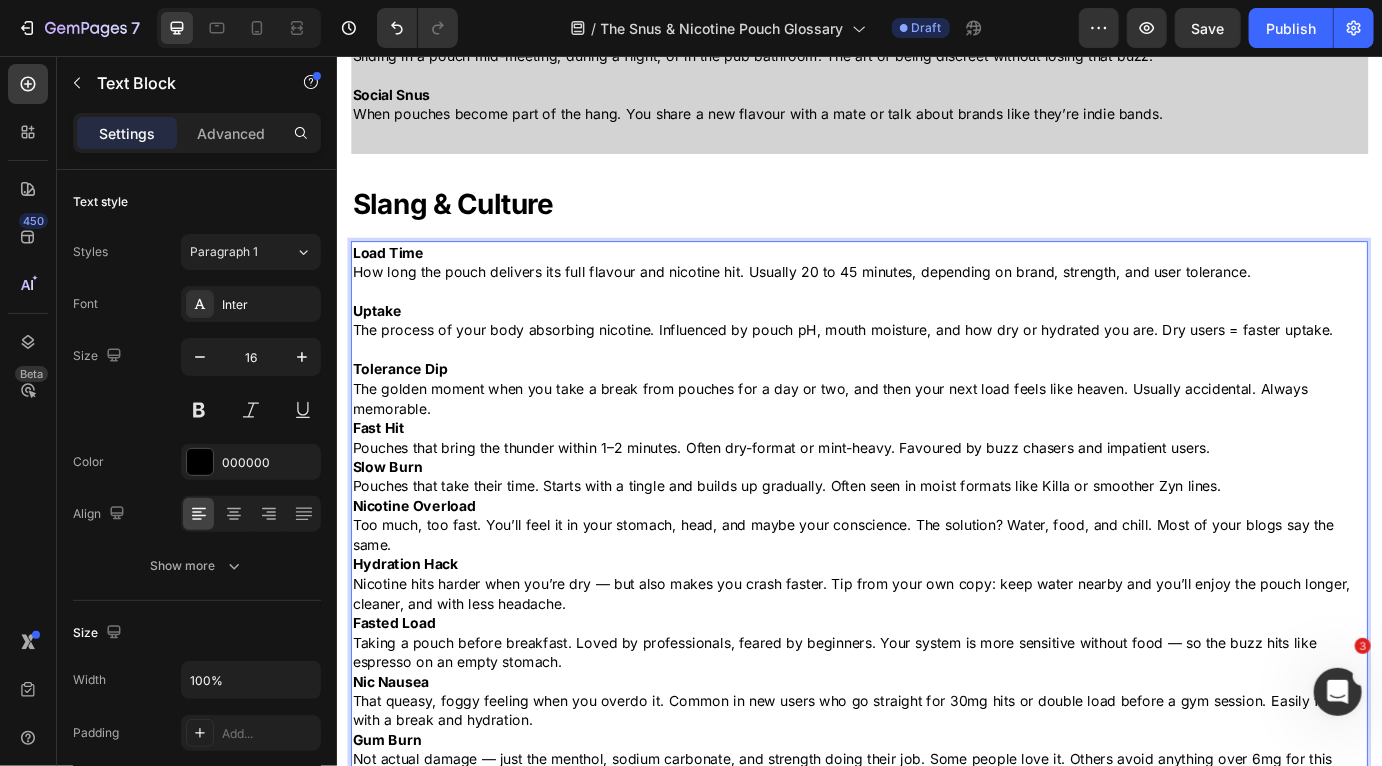 click on "Tolerance Dip The golden moment when you take a break from pouches for a day or two, and then your next load feels like heaven. Usually accidental. Always memorable." at bounding box center [936, 438] 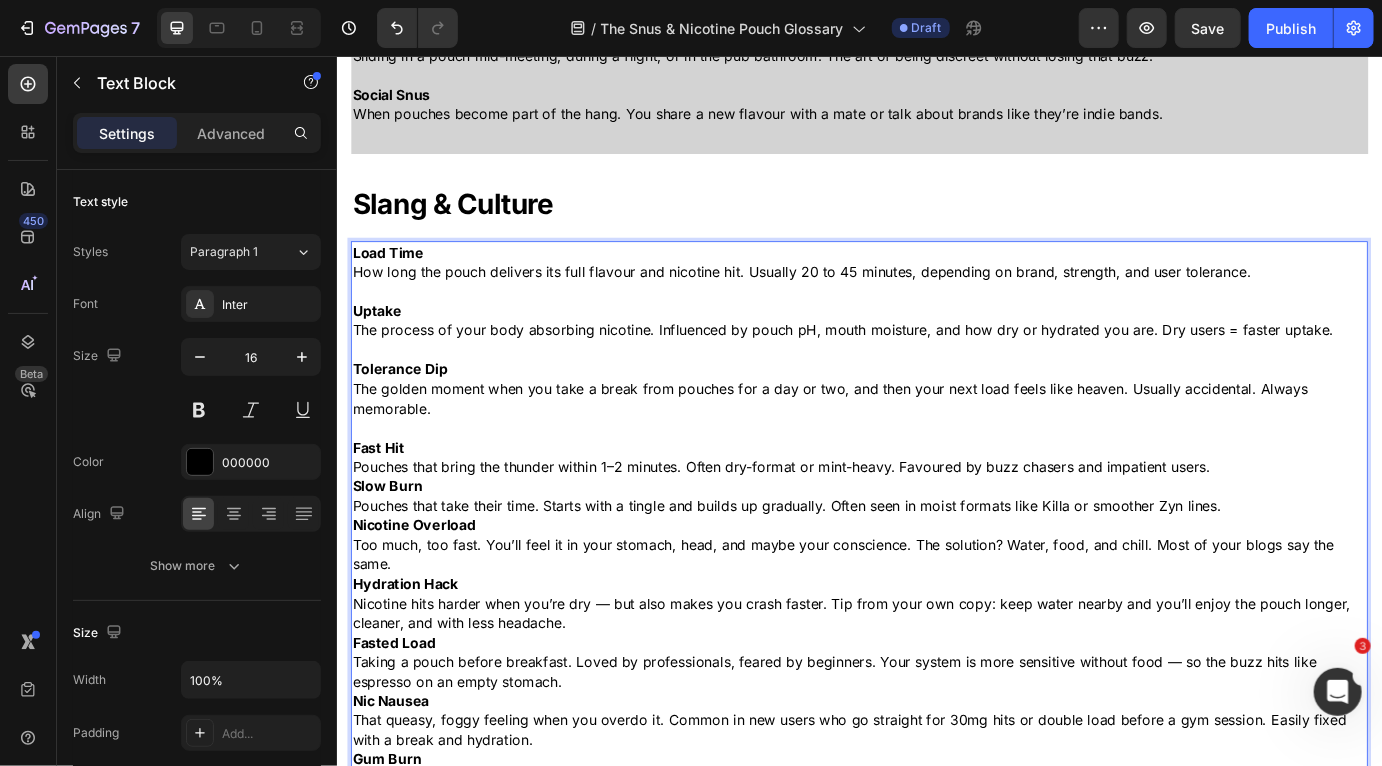 click on "Fast Hit Pouches that bring the thunder within 1–2 minutes. Often dry-format or mint-heavy. Favoured by buzz chasers and impatient users." at bounding box center (936, 517) 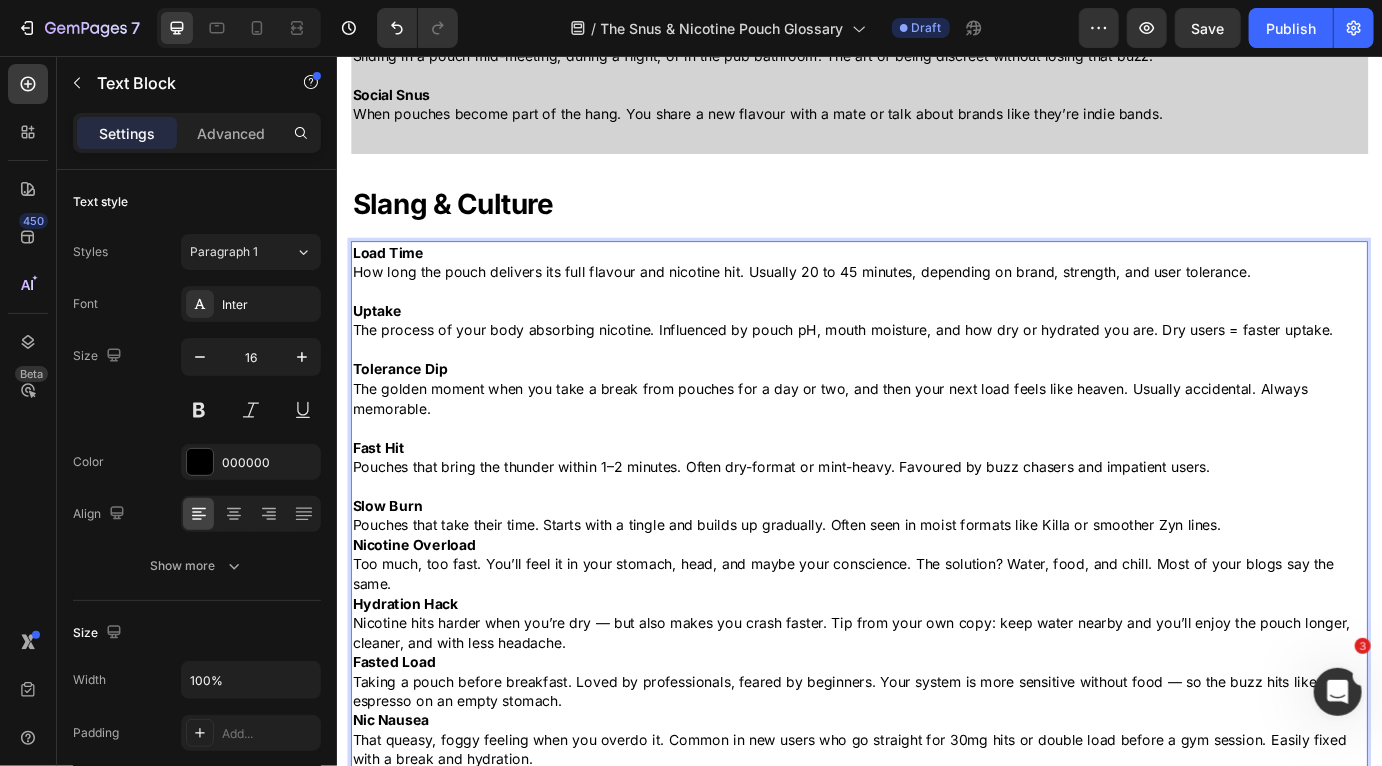 click on "Slow Burn Pouches that take their time. Starts with a tingle and builds up gradually. Often seen in moist formats like Killa or smoother Zyn lines." at bounding box center (936, 584) 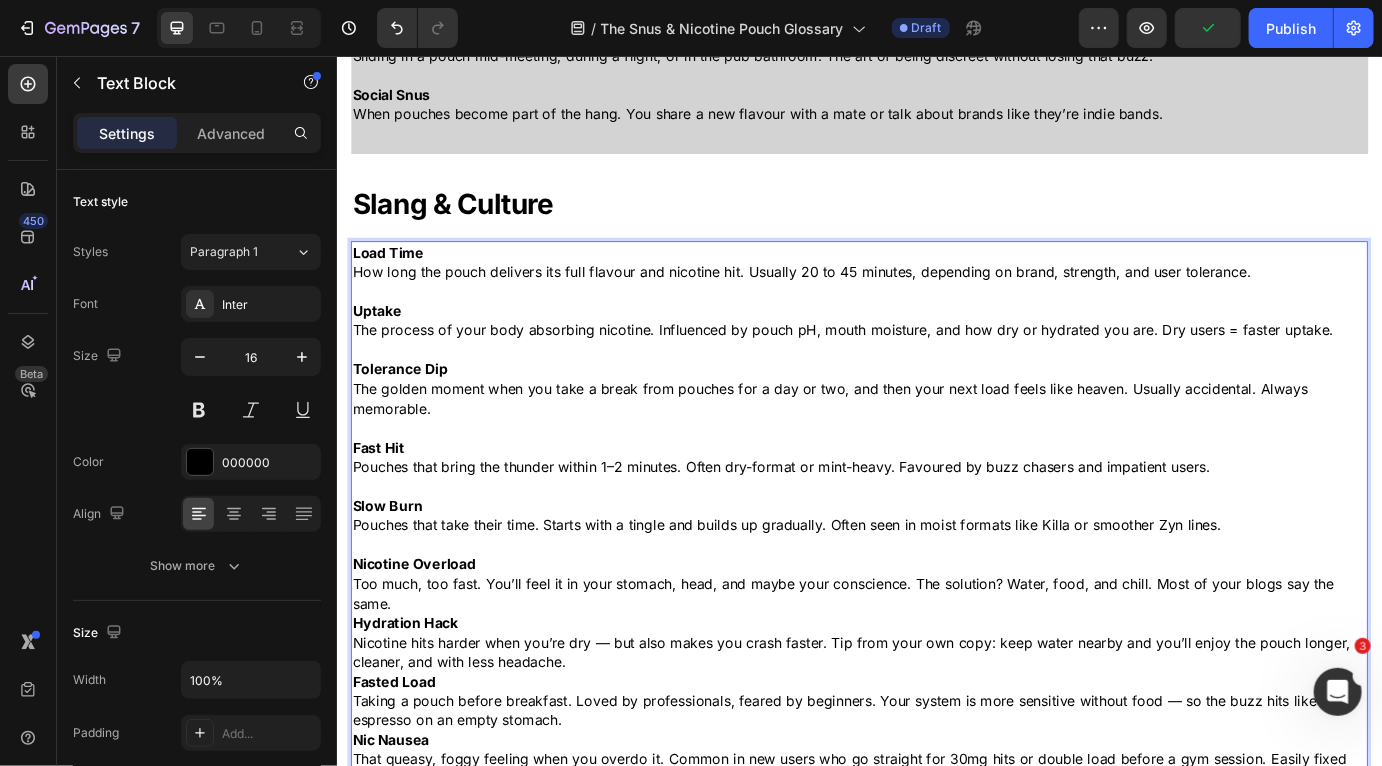 click on "Nicotine Overload Too much, too fast. You’ll feel it in your stomach, head, and maybe your conscience. The solution? Water, food, and chill. Most of your blogs say the same." at bounding box center [936, 662] 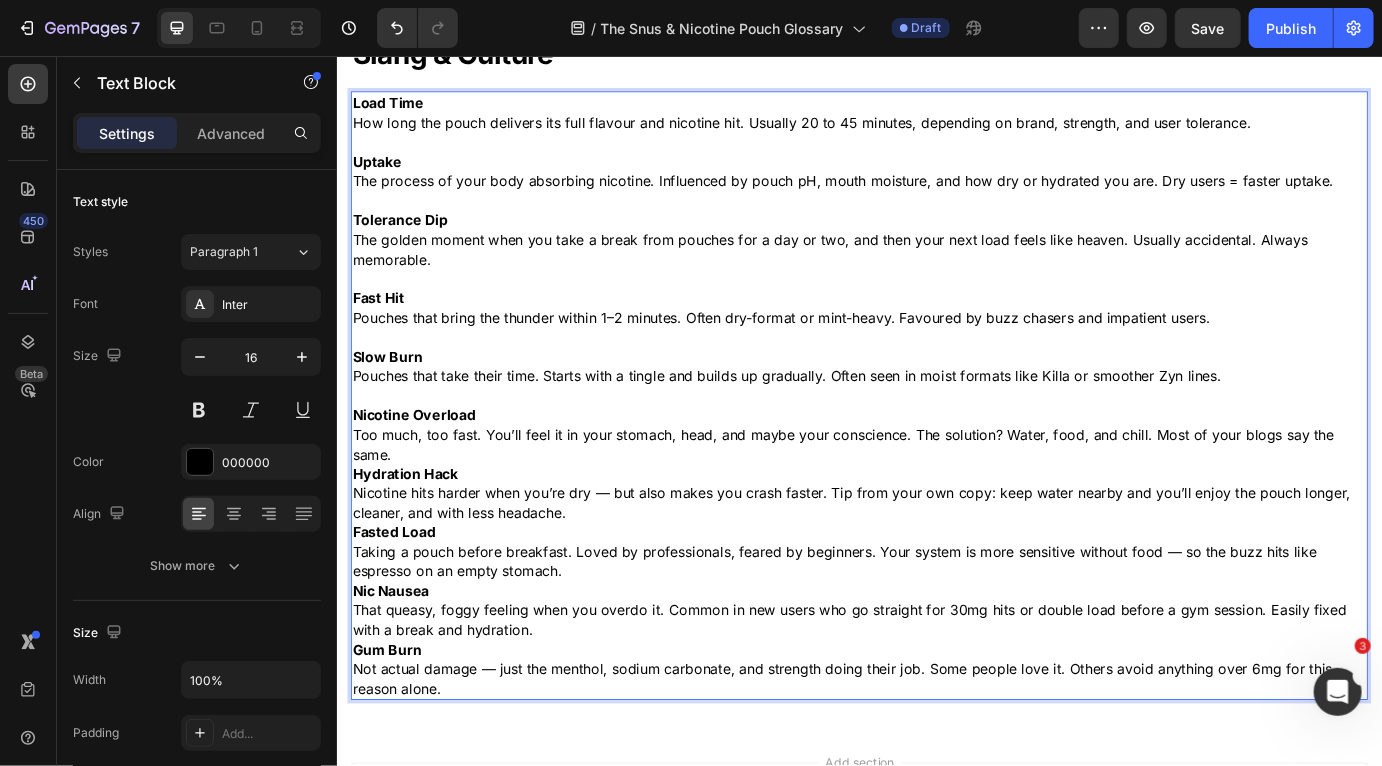 scroll, scrollTop: 4950, scrollLeft: 0, axis: vertical 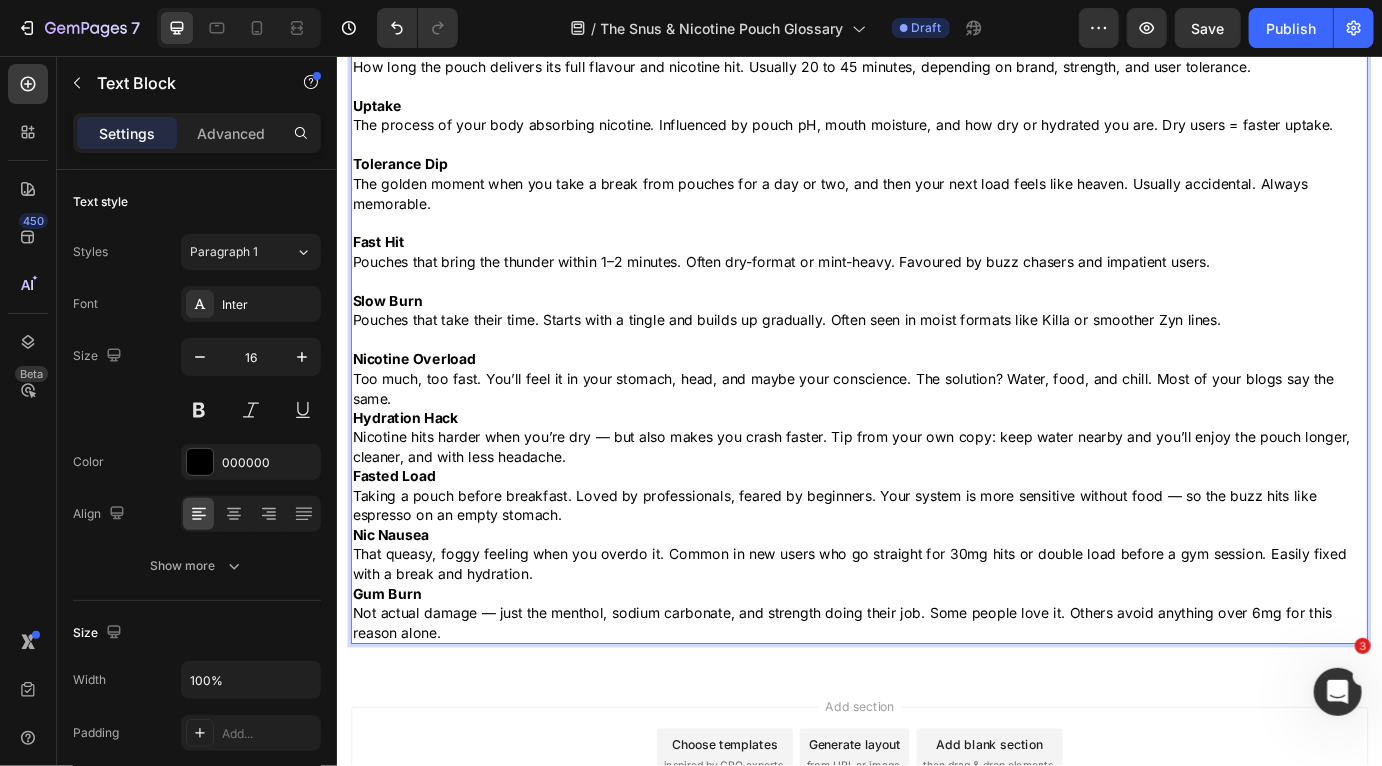 click on "same." at bounding box center [936, 450] 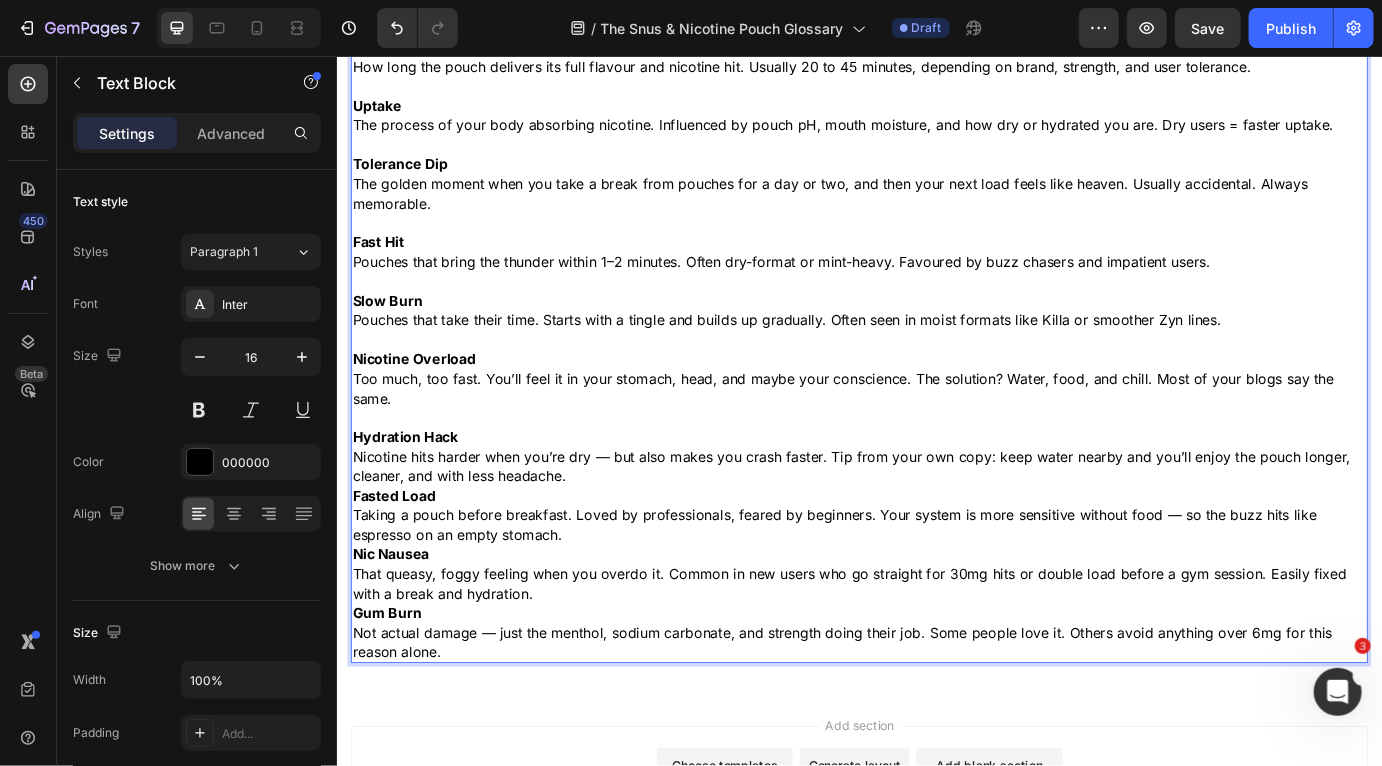 click on "Hydration Hack Nicotine hits harder when you’re dry — but also makes you crash faster. Tip from your own copy: keep water nearby and you’ll enjoy the pouch longer, cleaner, and with less headache." at bounding box center (936, 516) 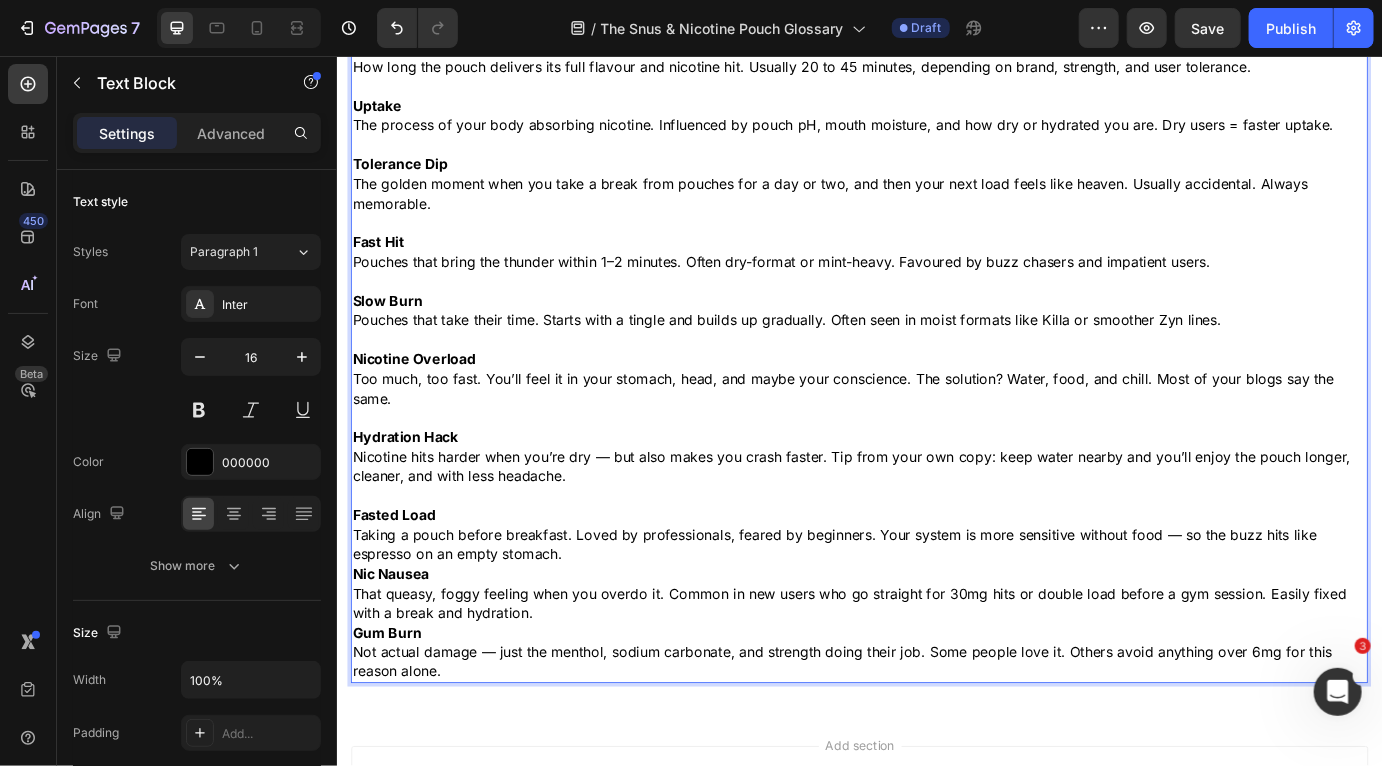 click on "Fasted Load Taking a pouch before breakfast. Loved by professionals, feared by beginners. Your system is more sensitive without food — so the buzz hits like espresso on an empty stomach." at bounding box center (936, 606) 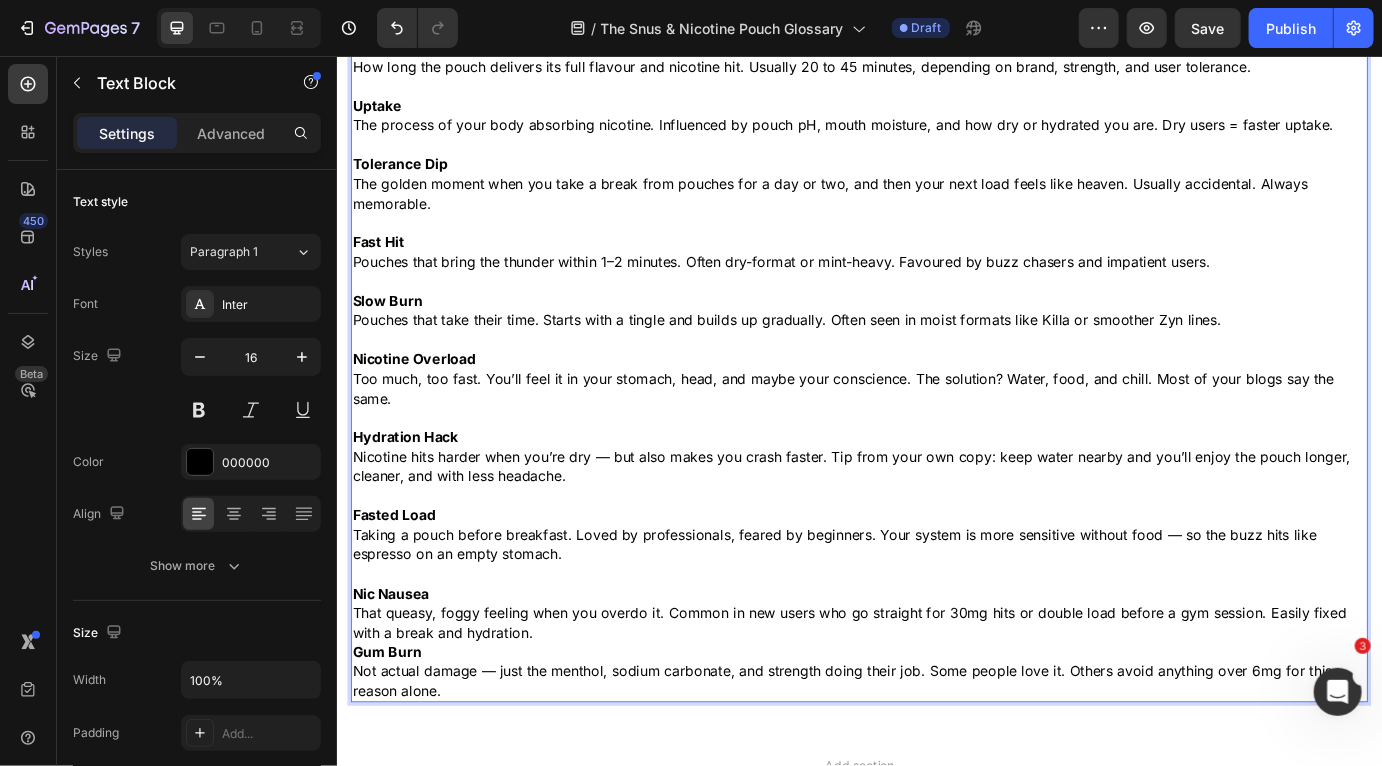 click on "Nic Nausea That queasy, foggy feeling when you overdo it. Common in new users who go straight for 30mg hits or double load before a gym session. Easily fixed with a break and hydration." at bounding box center (936, 696) 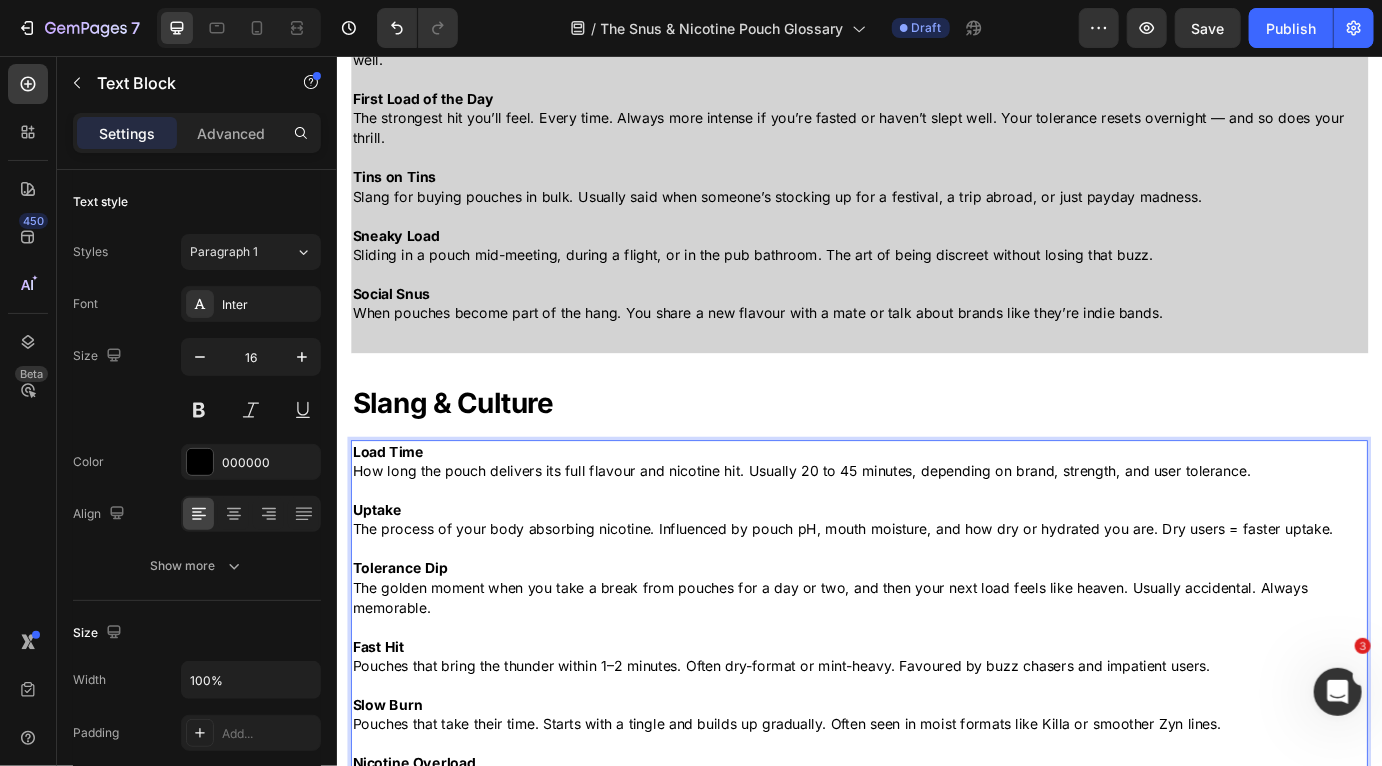 scroll, scrollTop: 4478, scrollLeft: 0, axis: vertical 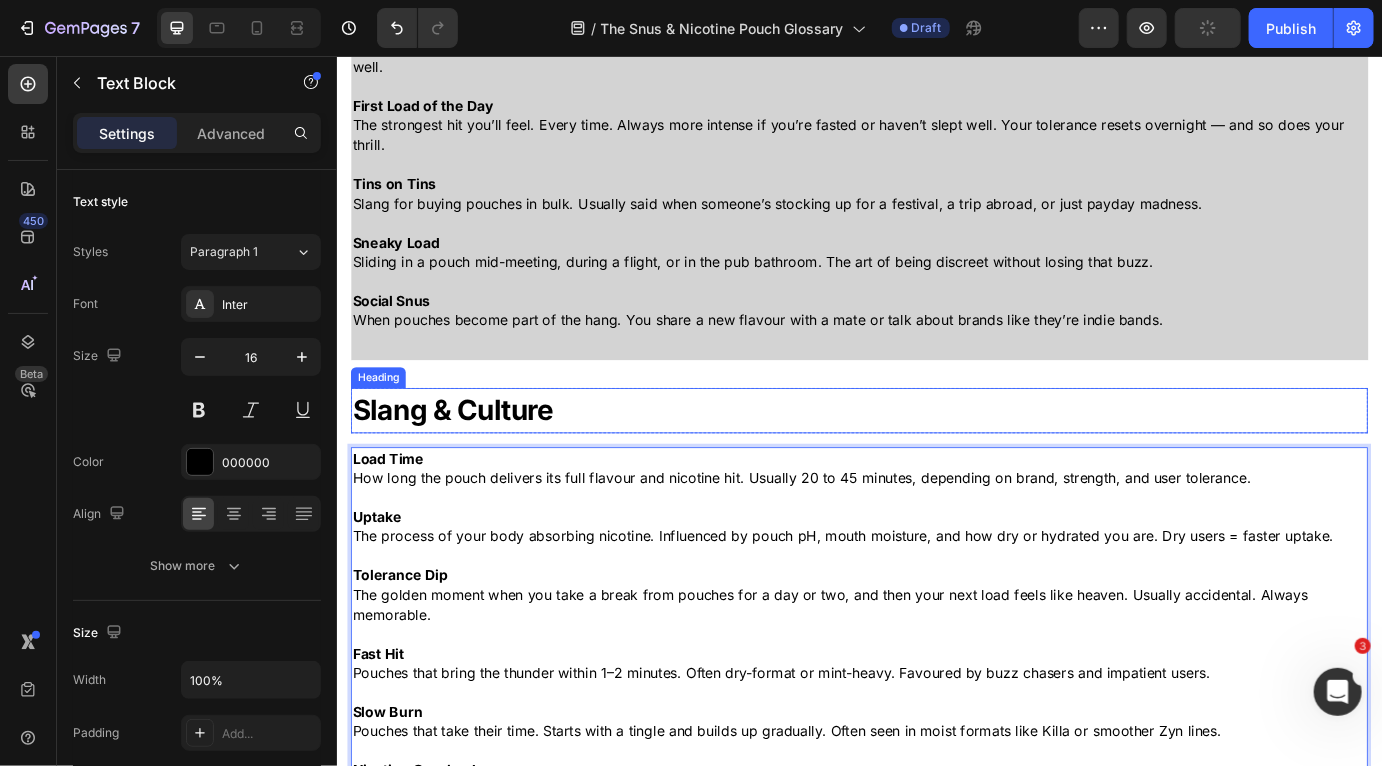 click on "Slang & Culture" at bounding box center (936, 464) 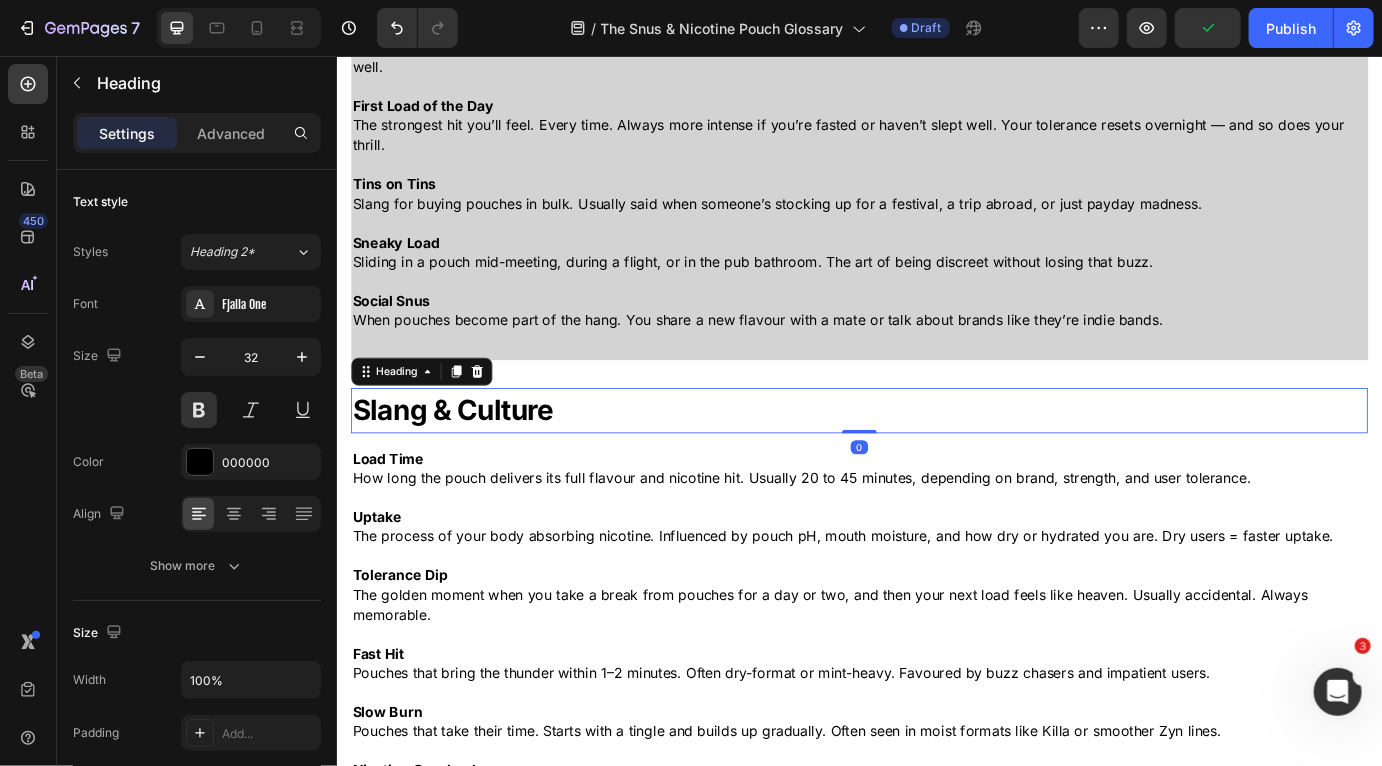 click on "Slang & Culture" at bounding box center (936, 464) 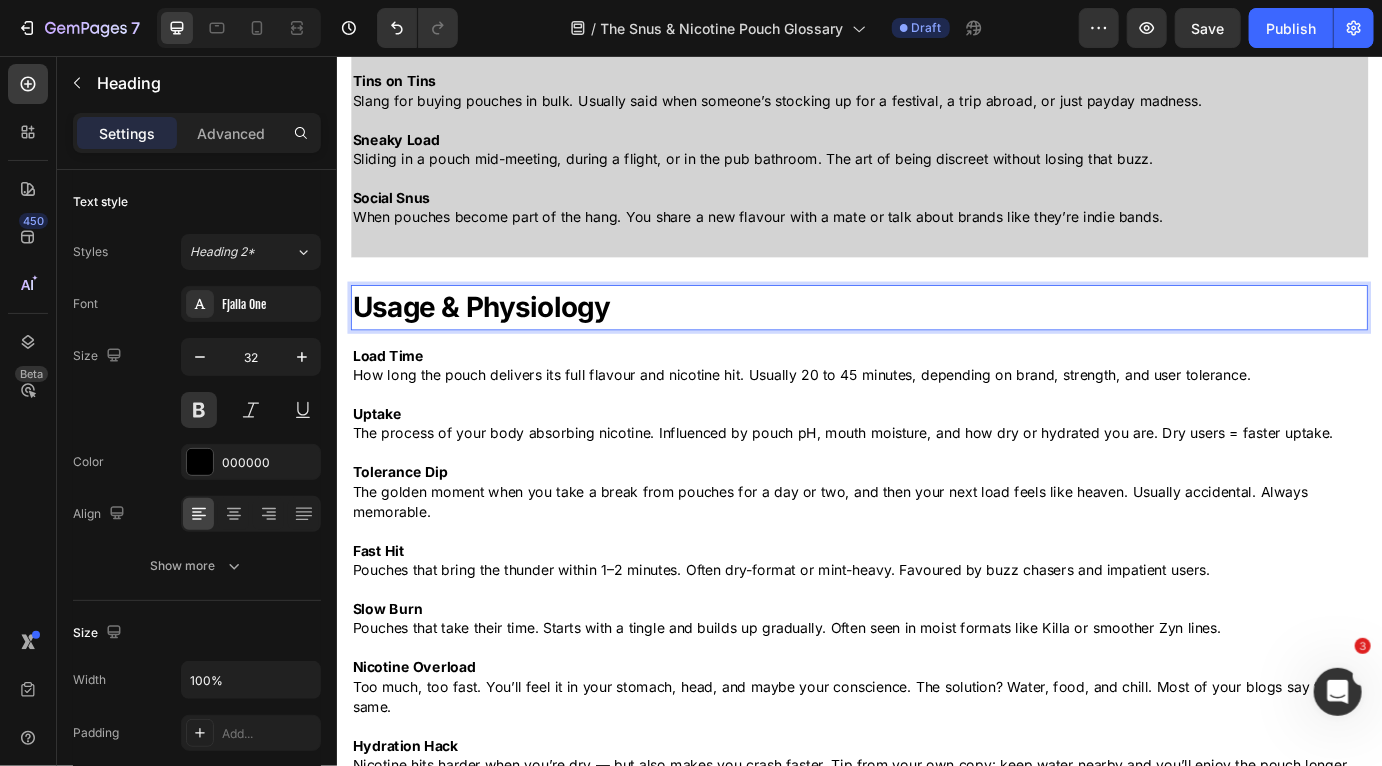 scroll, scrollTop: 4541, scrollLeft: 0, axis: vertical 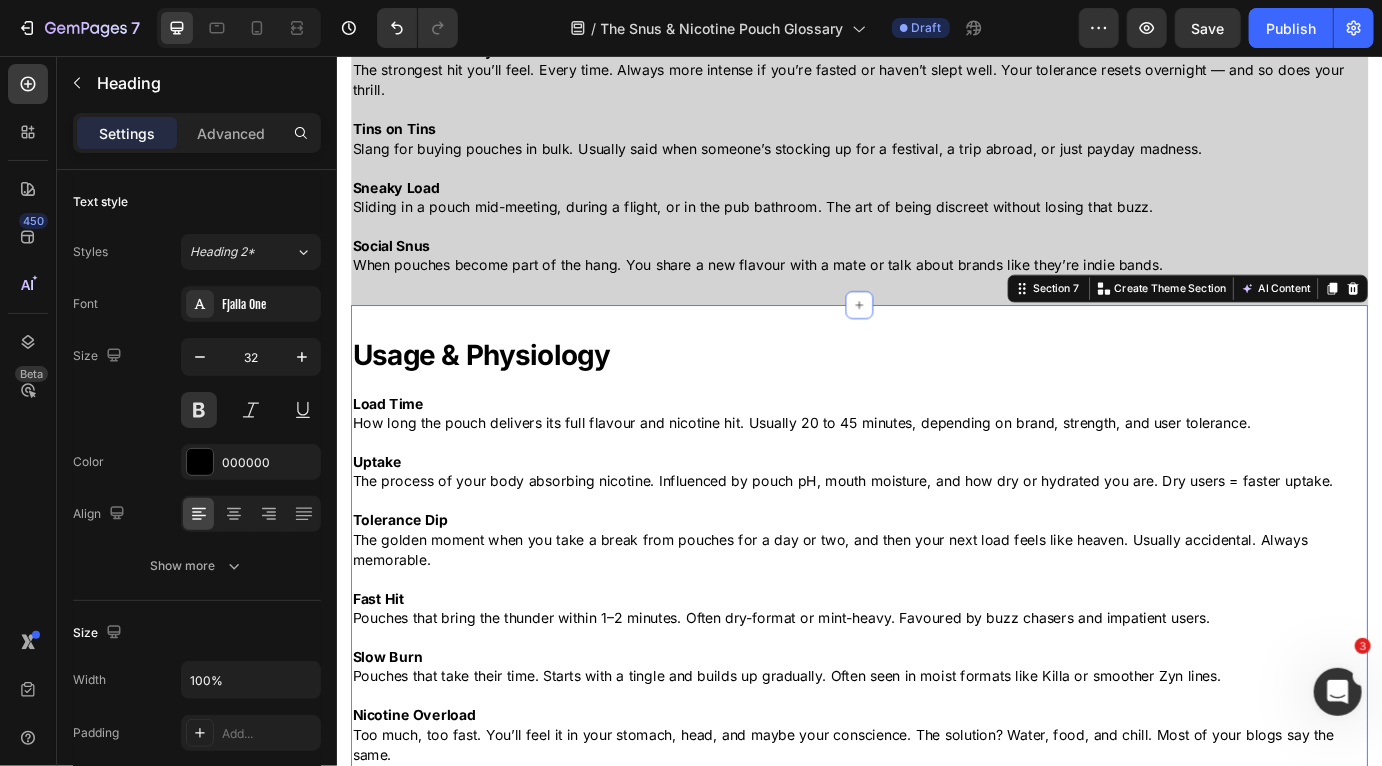 click on "Usage & Physiology Heading Row Load Time How long the pouch delivers its full flavour and nicotine hit. Usually 20 to 45 minutes, depending on brand, strength, and user tolerance. Uptake The process of your body absorbing nicotine. Influenced by pouch pH, mouth moisture, and how dry or hydrated you are. Dry users = faster uptake. Tolerance Dip The golden moment when you take a break from pouches for a day or two, and then your next load feels like heaven. Usually accidental. Always memorable. Fast Hit Pouches that bring the thunder within 1–2 minutes. Often dry-format or mint-heavy. Favoured by buzz chasers and impatient users. Slow Burn Pouches that take their time. Starts with a tingle and builds up gradually. Often seen in moist formats like Killa or smoother Zyn lines. Nicotine Overload Too much, too fast. You’ll feel it in your stomach, head, and maybe your conscience. The solution? Water, food, and chill. Most of your blogs say the same. Hydration Hack Fasted Load Nic Nausea Gum Burn Text Block" at bounding box center (936, 803) 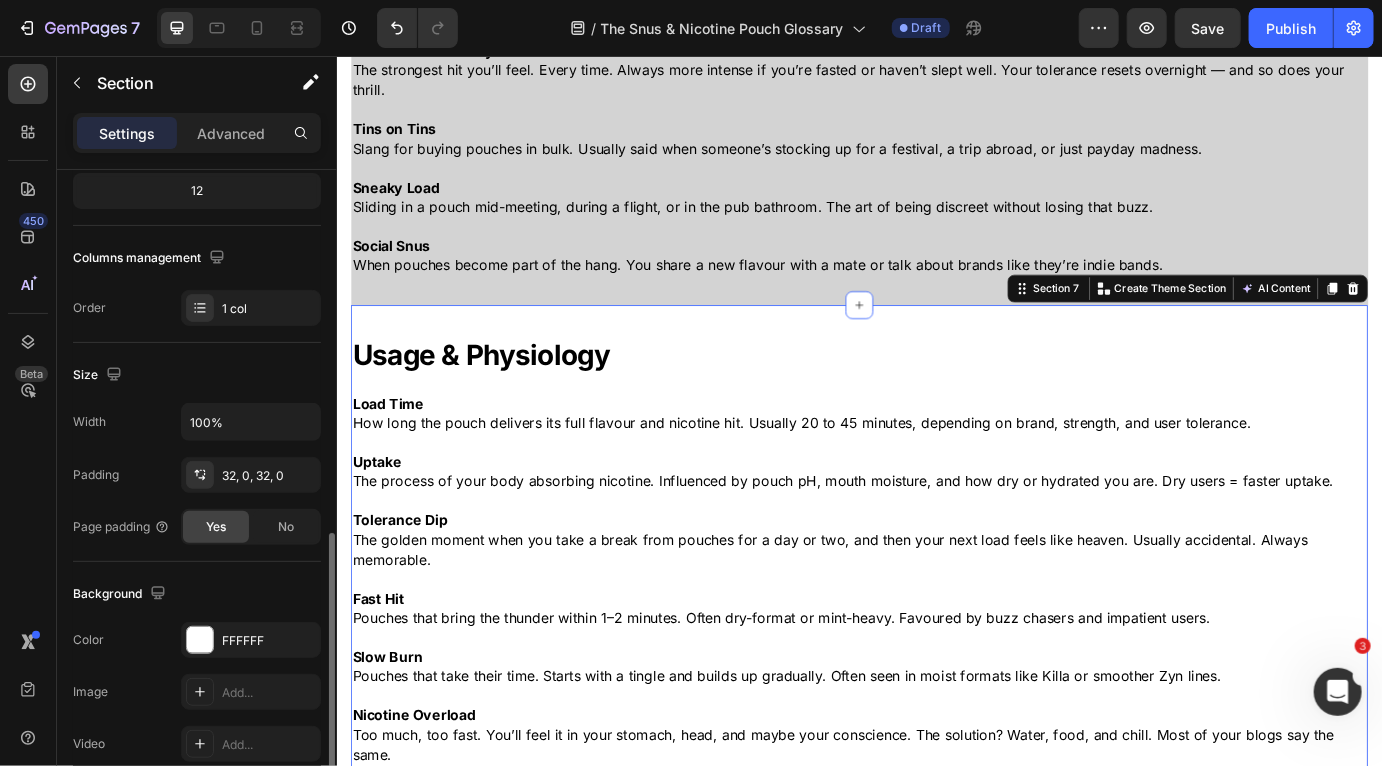 scroll, scrollTop: 420, scrollLeft: 0, axis: vertical 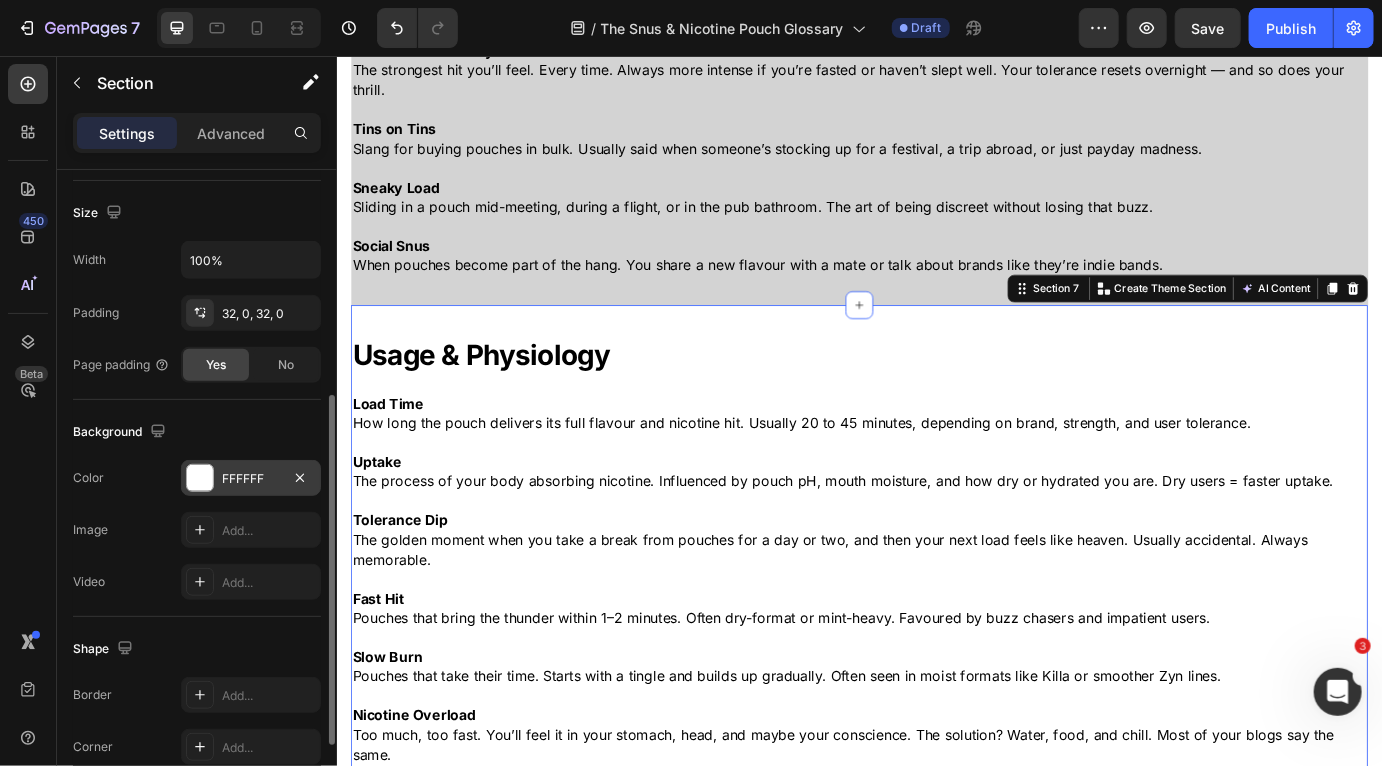 click at bounding box center (200, 478) 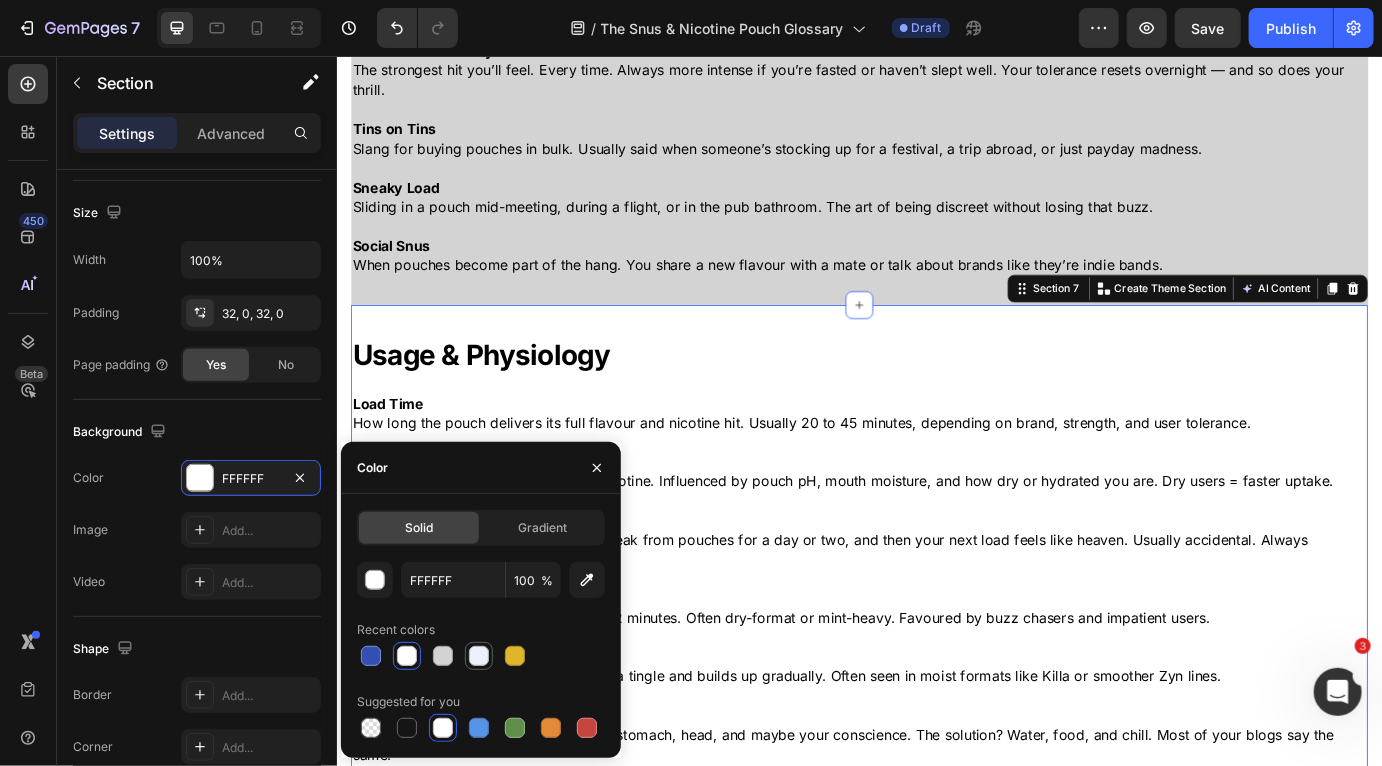 click at bounding box center (479, 656) 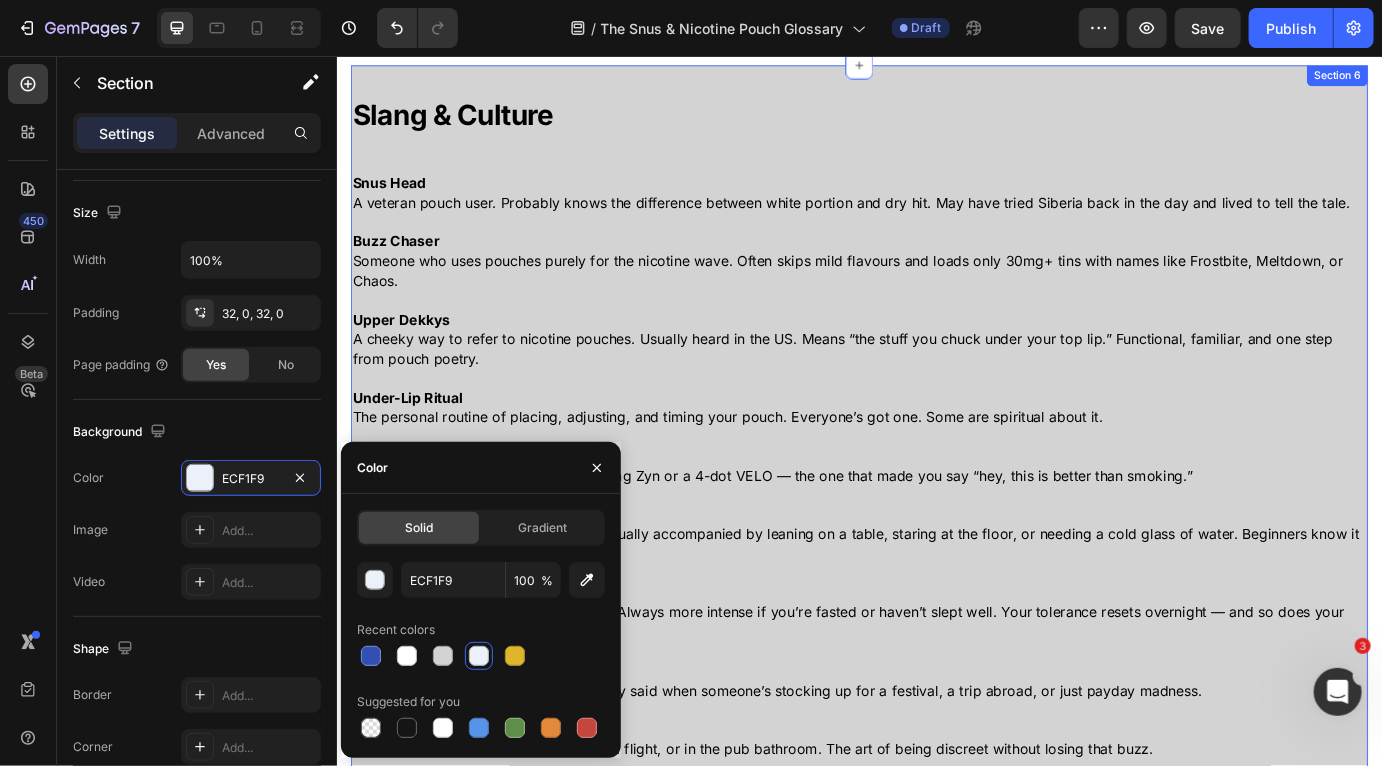 scroll, scrollTop: 3940, scrollLeft: 0, axis: vertical 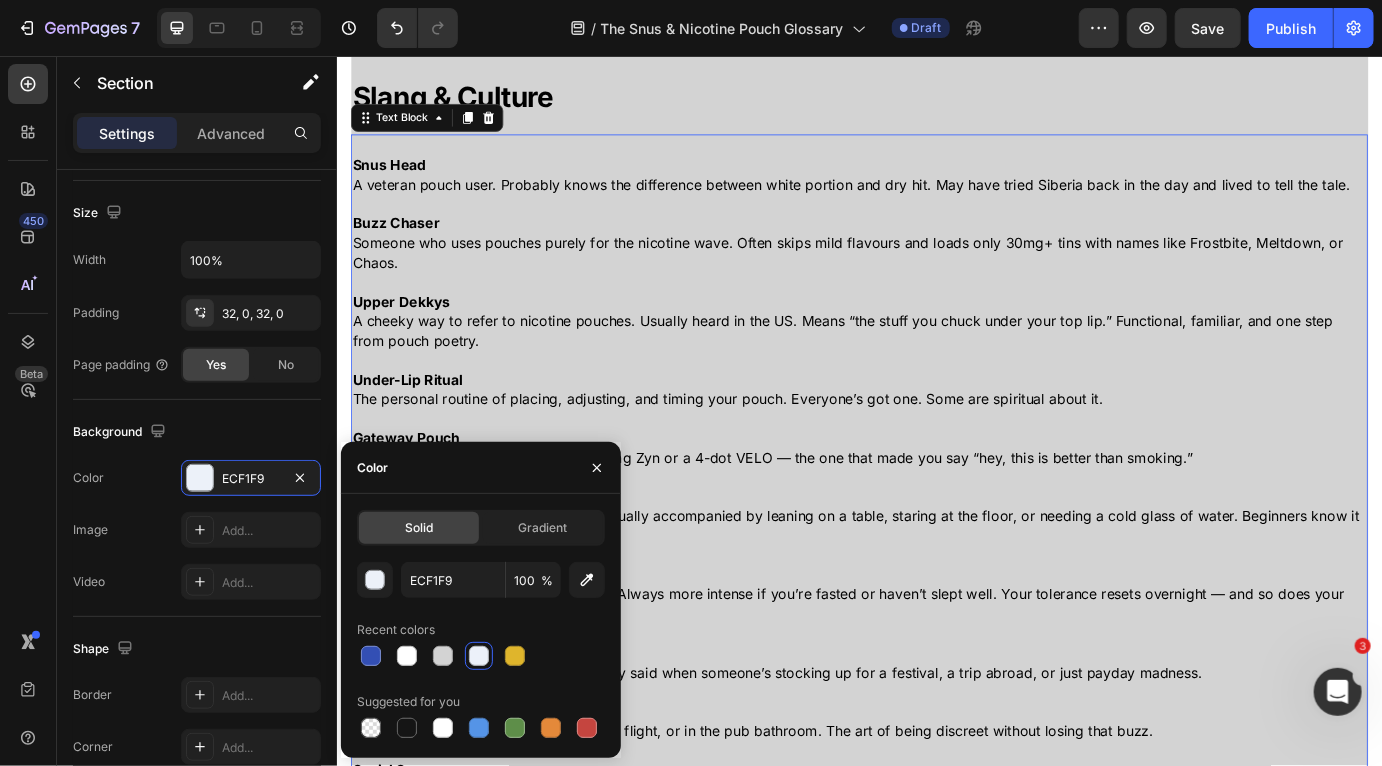 click on "Upper Dekkys A cheeky way to refer to nicotine pouches. Usually heard in the US. Means “the stuff you chuck under your top lip.” Functional, familiar, and one step from pouch poetry." at bounding box center (936, 360) 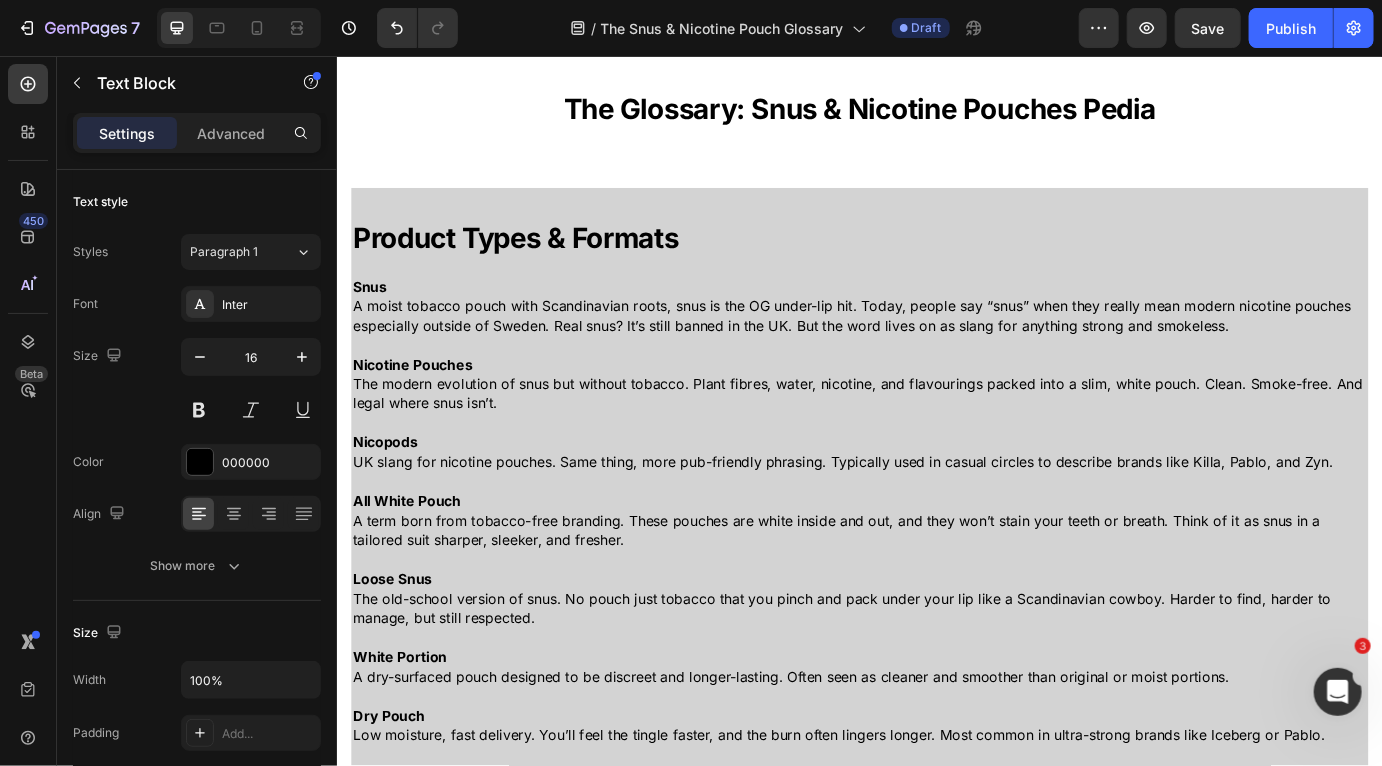 scroll, scrollTop: 0, scrollLeft: 0, axis: both 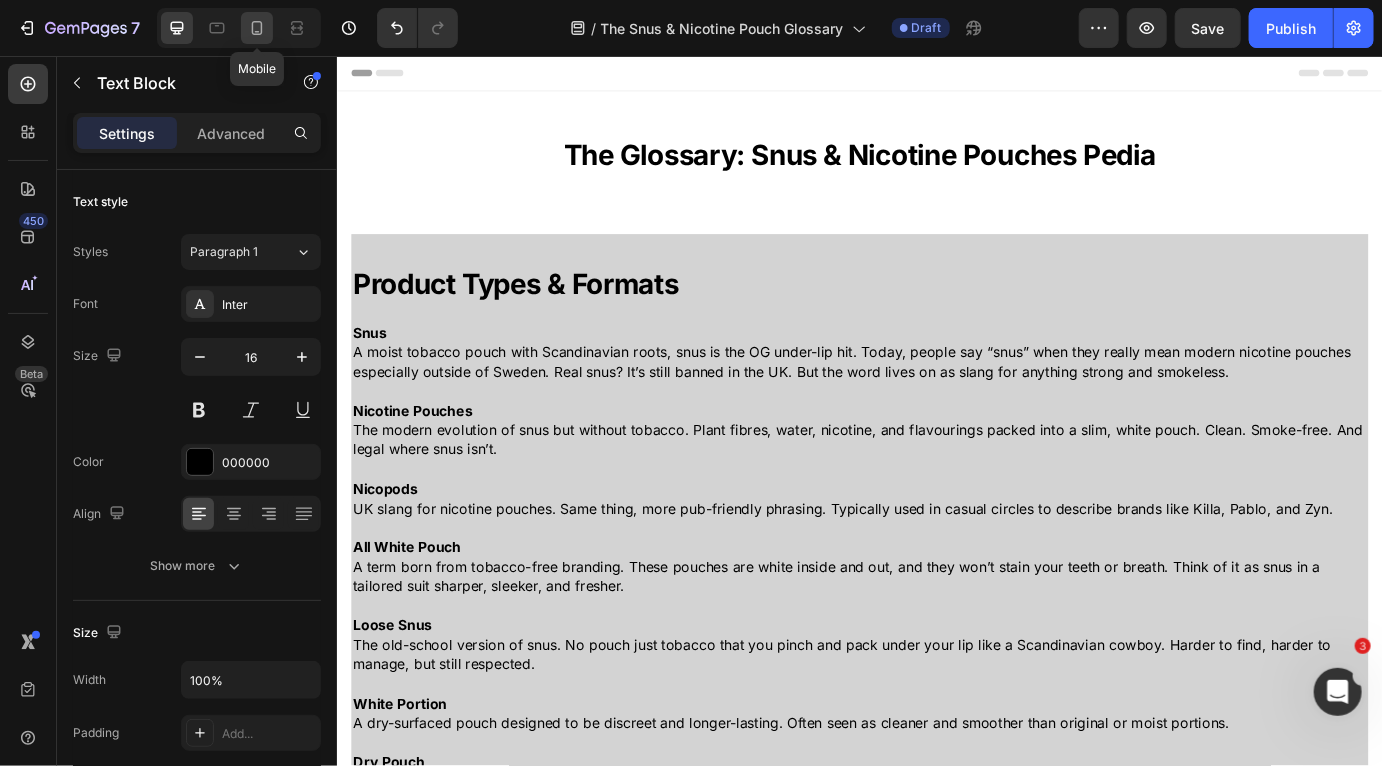 click 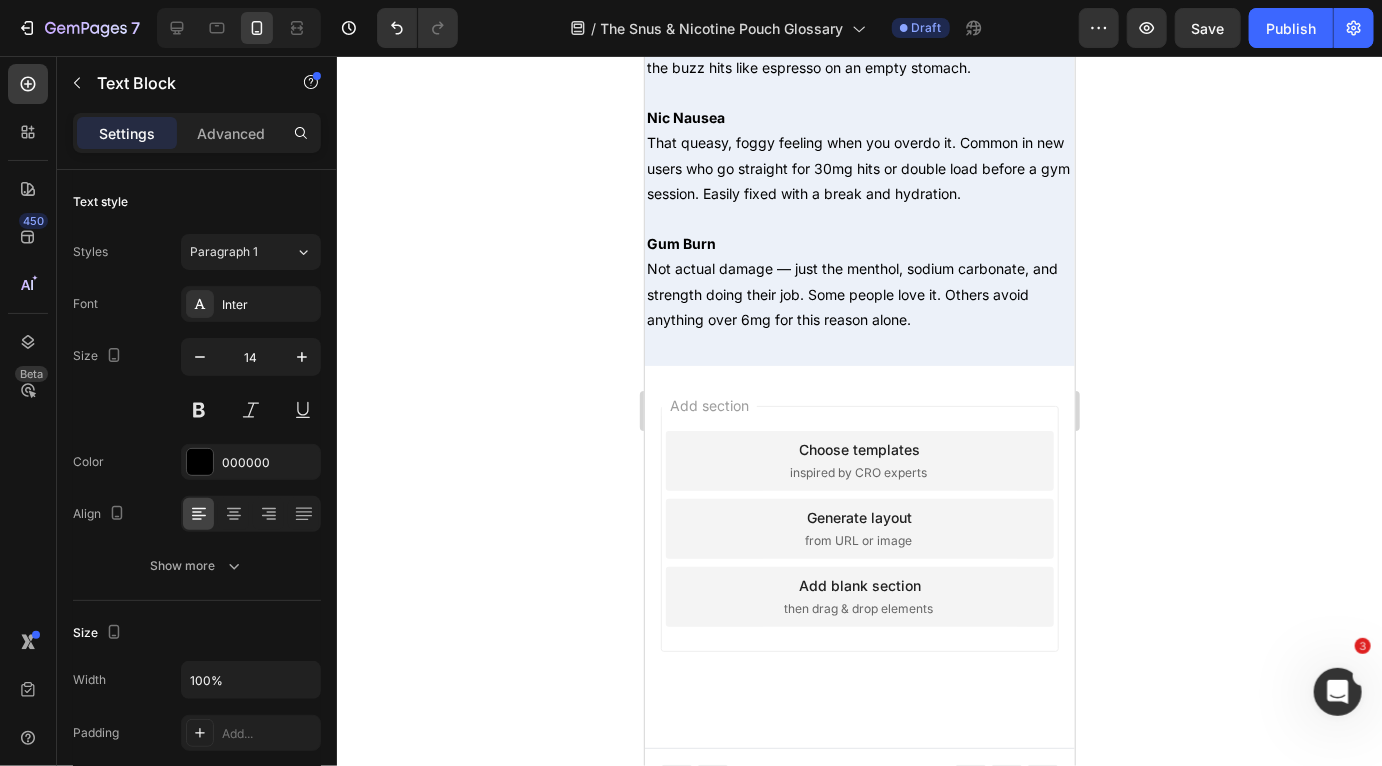 scroll, scrollTop: 8220, scrollLeft: 0, axis: vertical 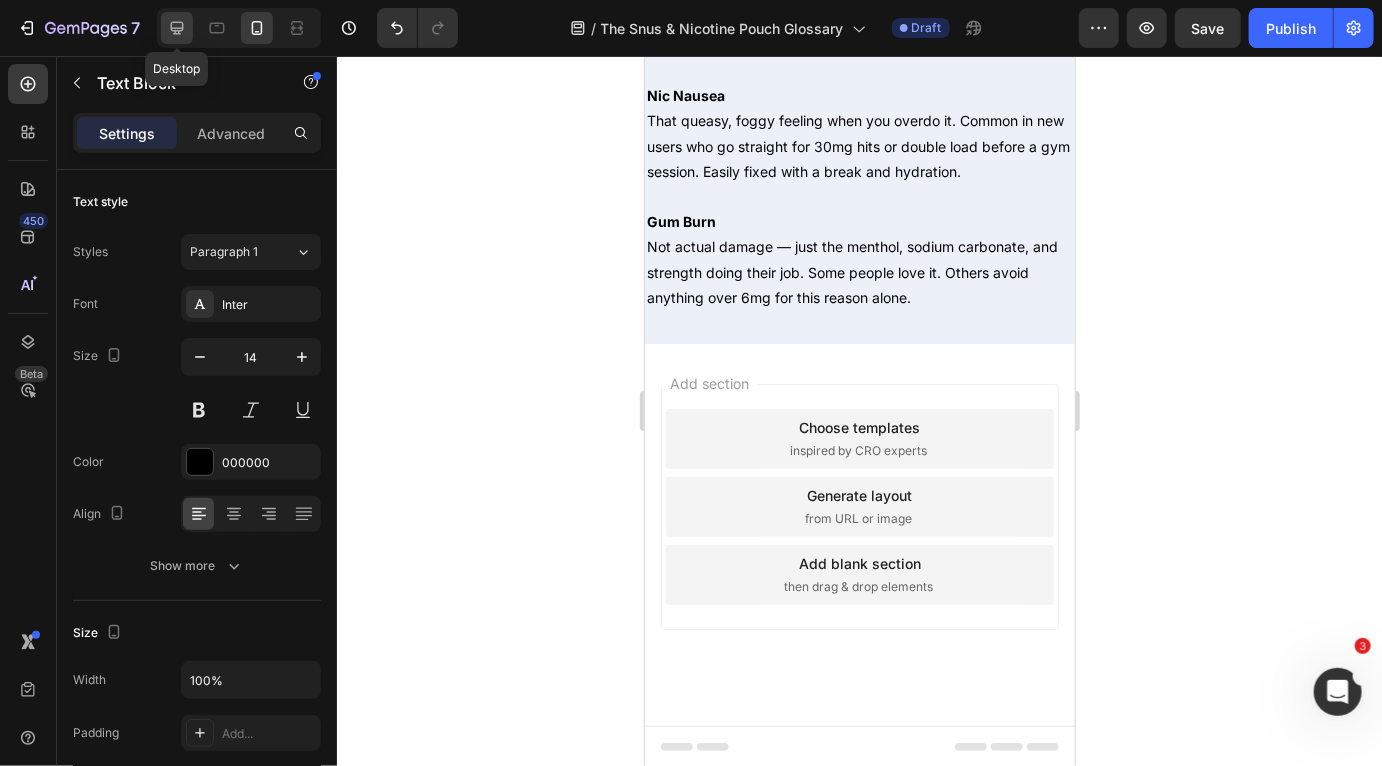 click 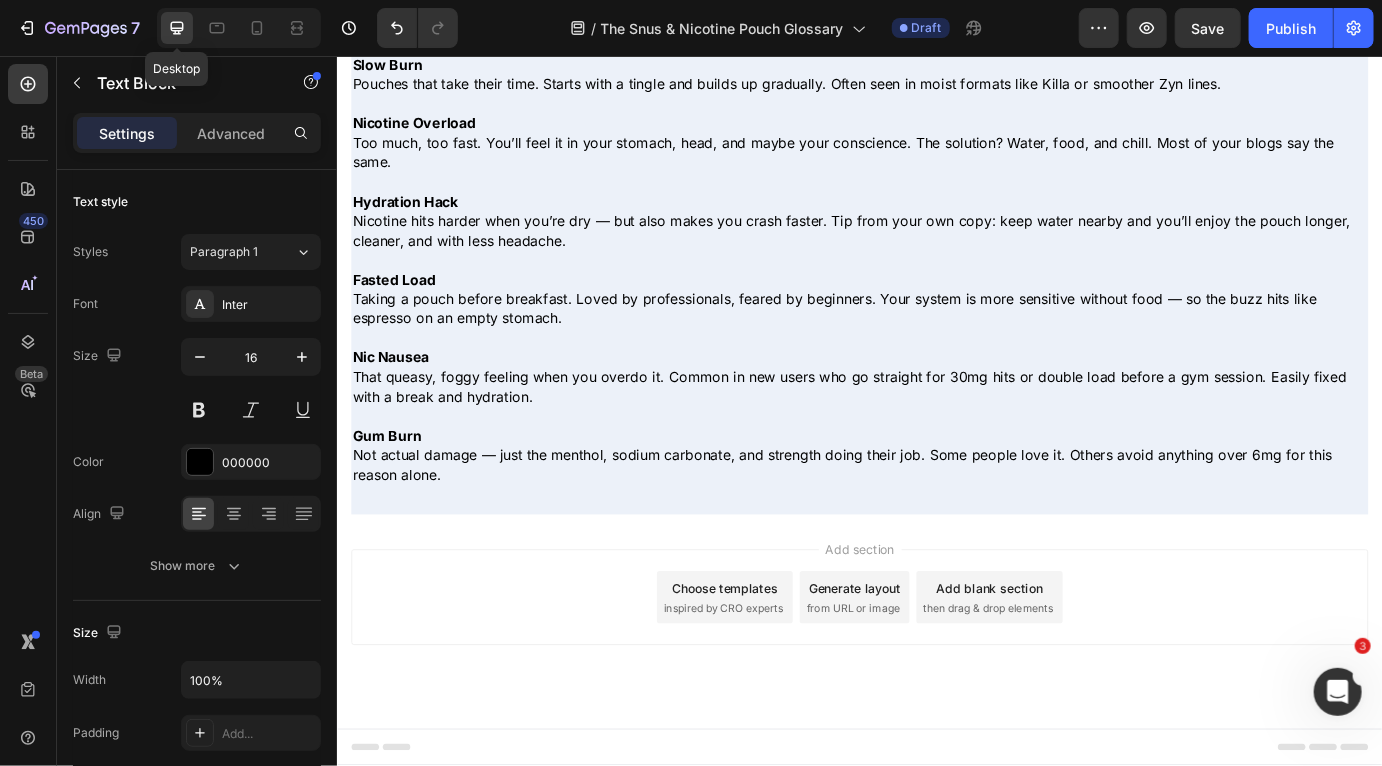 scroll, scrollTop: 7515, scrollLeft: 0, axis: vertical 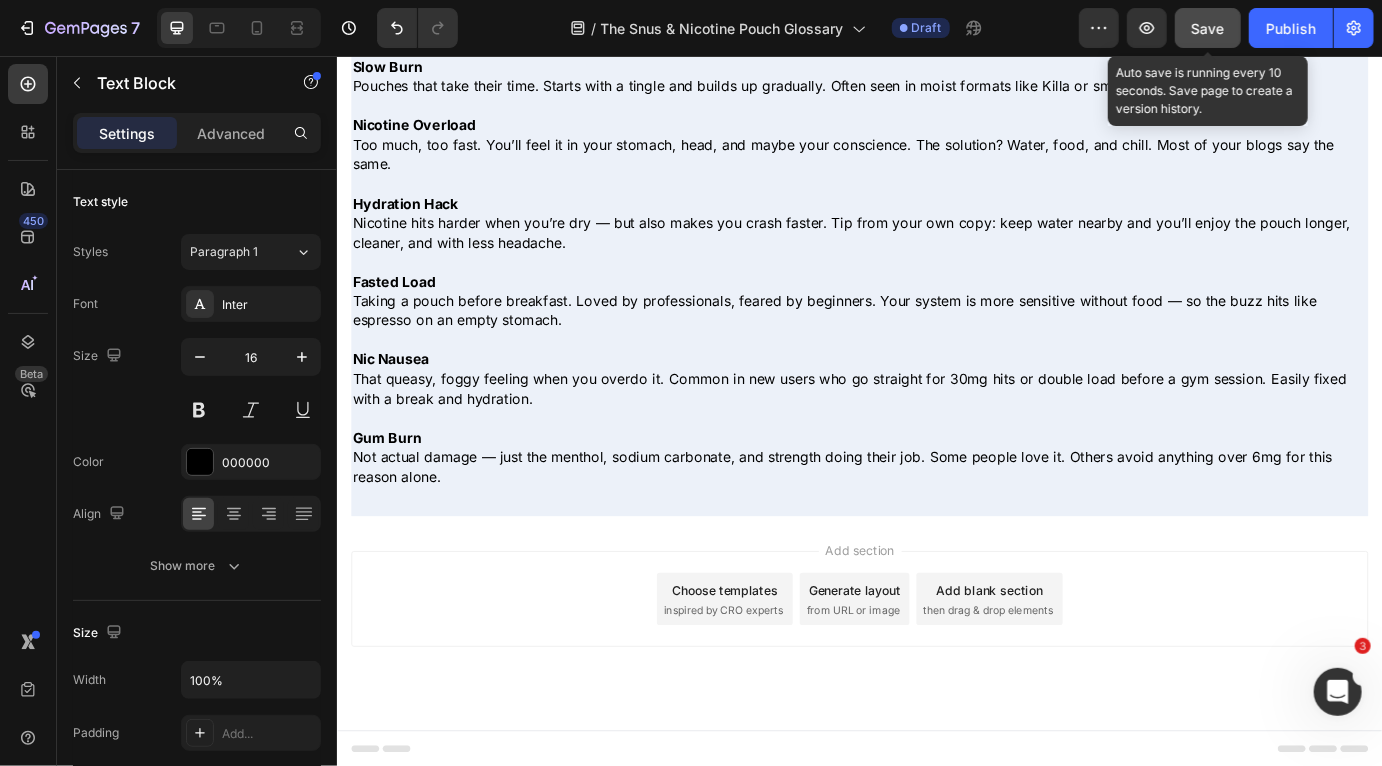 click on "Save" 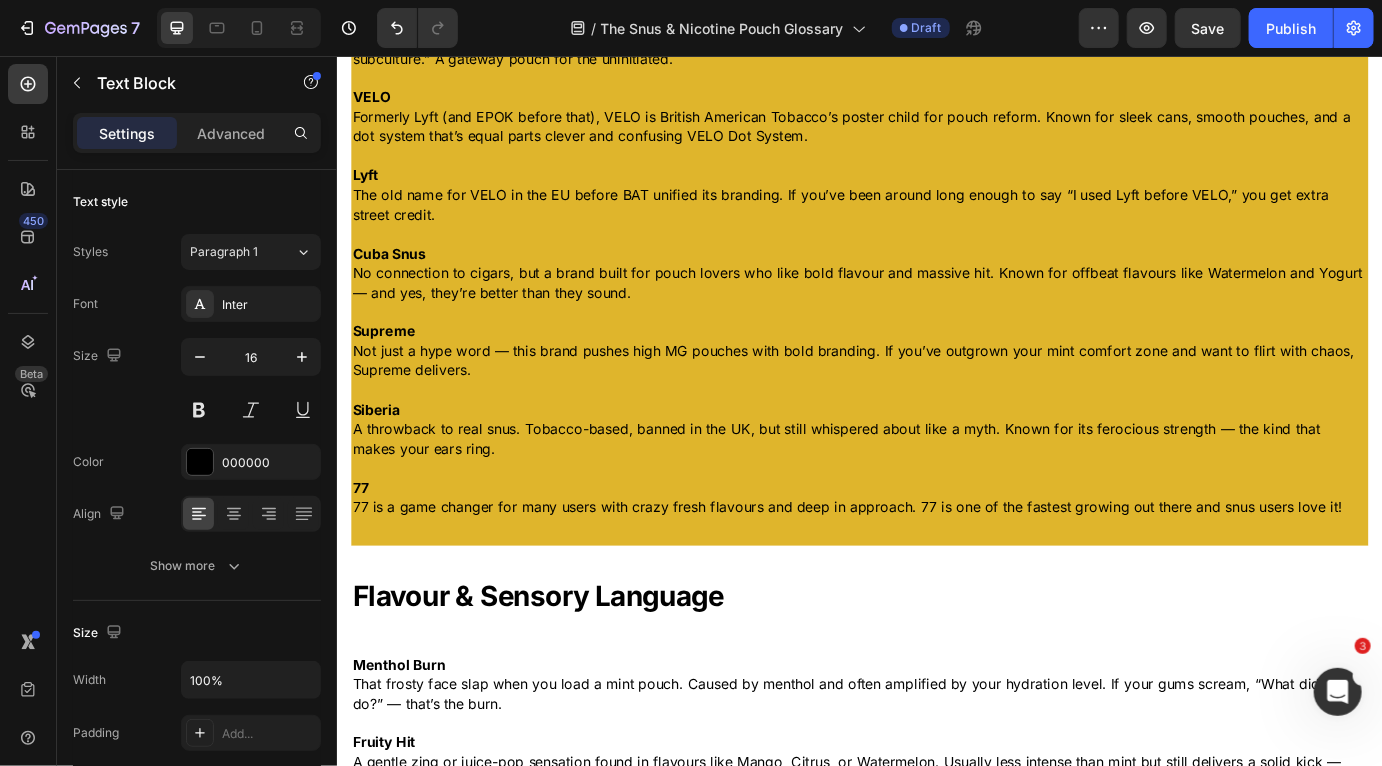 scroll, scrollTop: 2364, scrollLeft: 0, axis: vertical 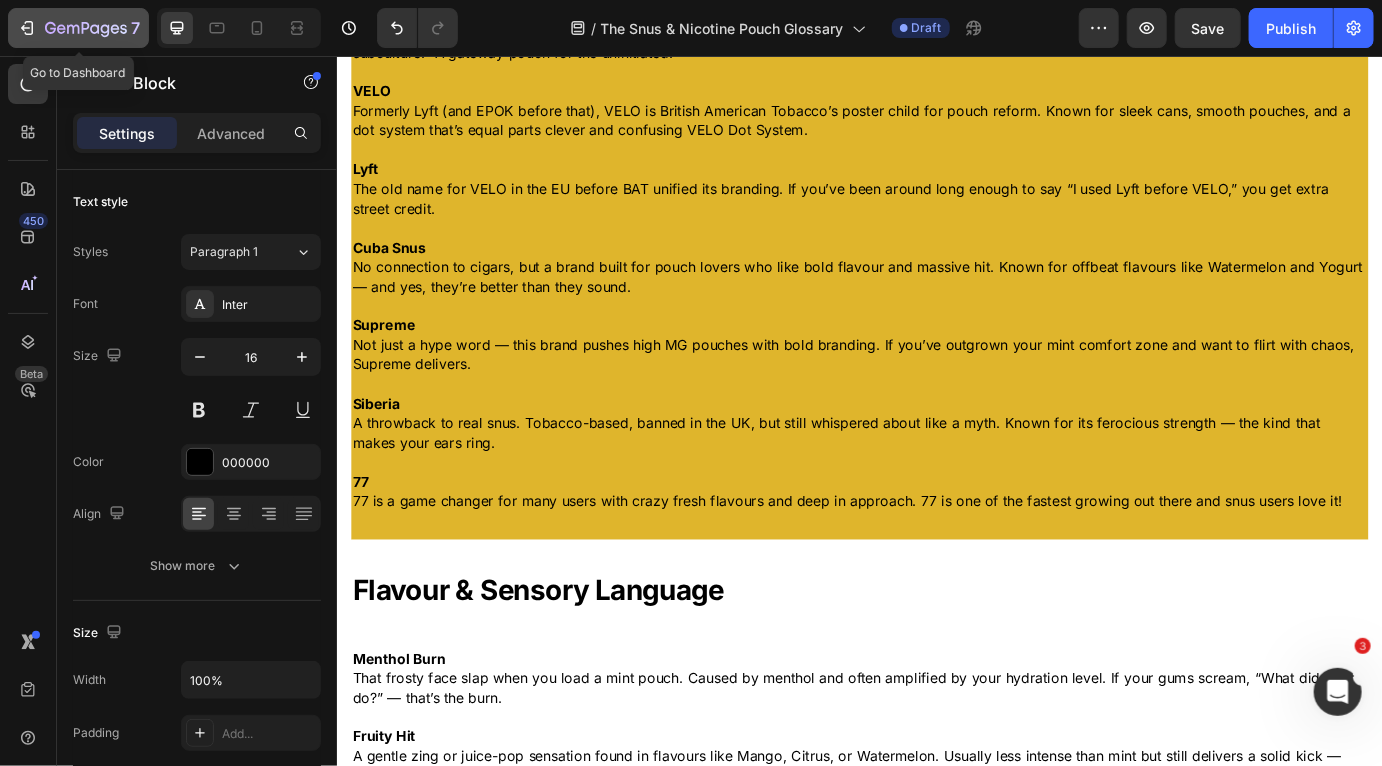 click on "7" at bounding box center [78, 28] 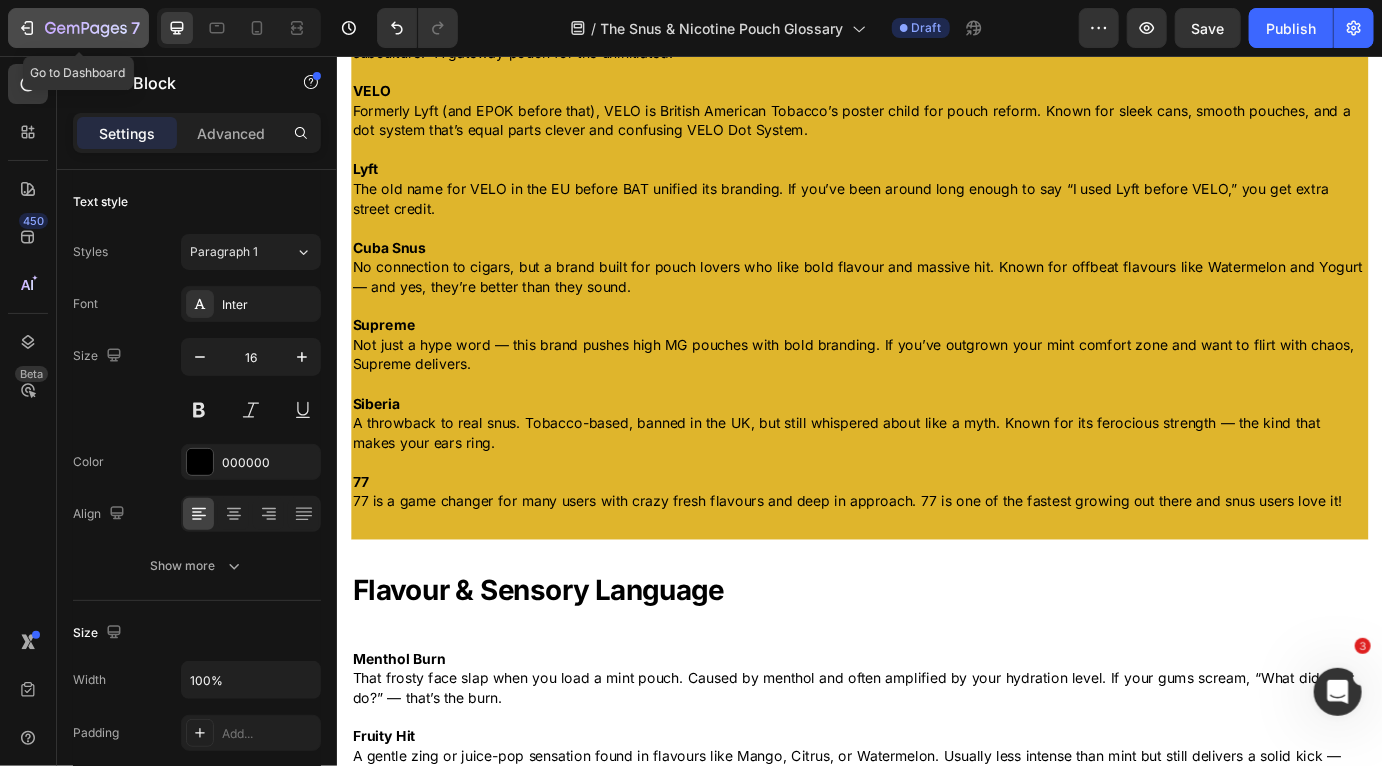 click 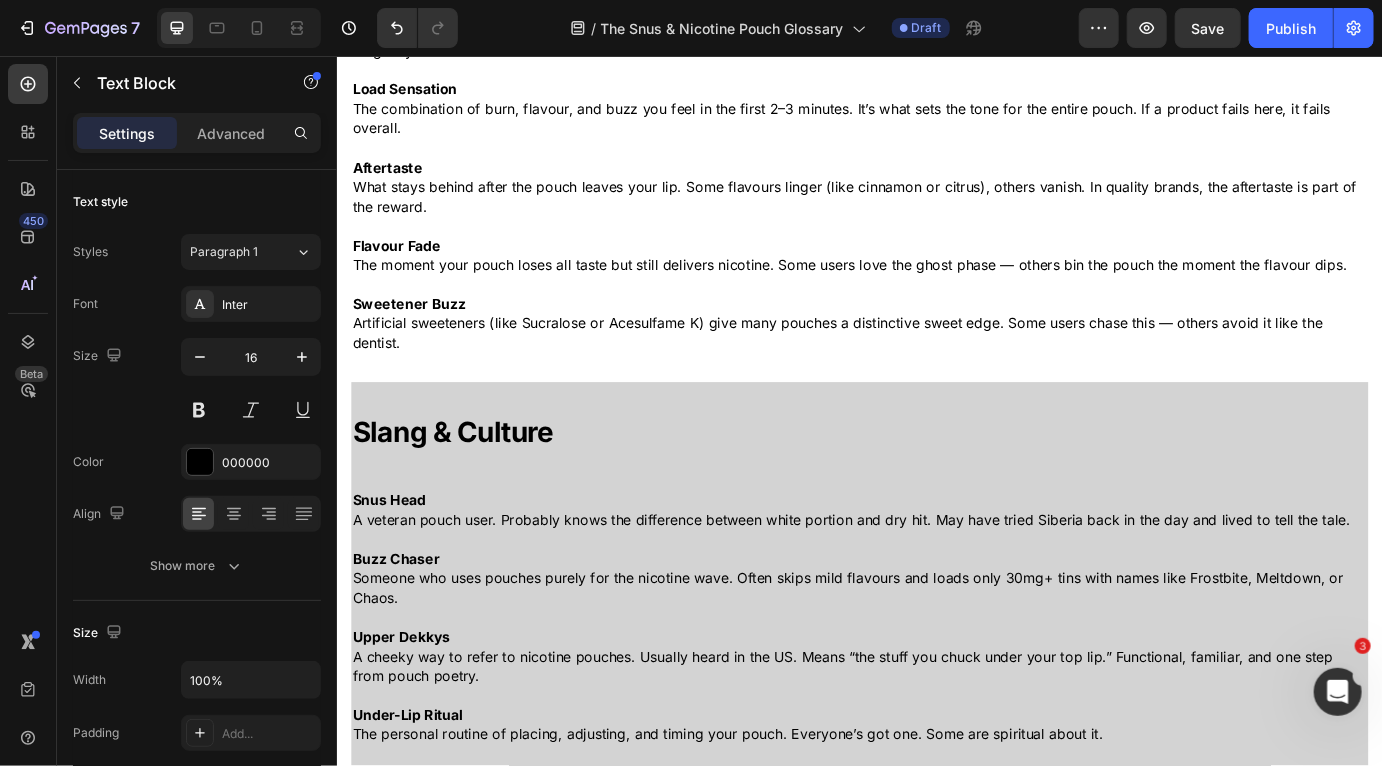 scroll, scrollTop: 3564, scrollLeft: 0, axis: vertical 